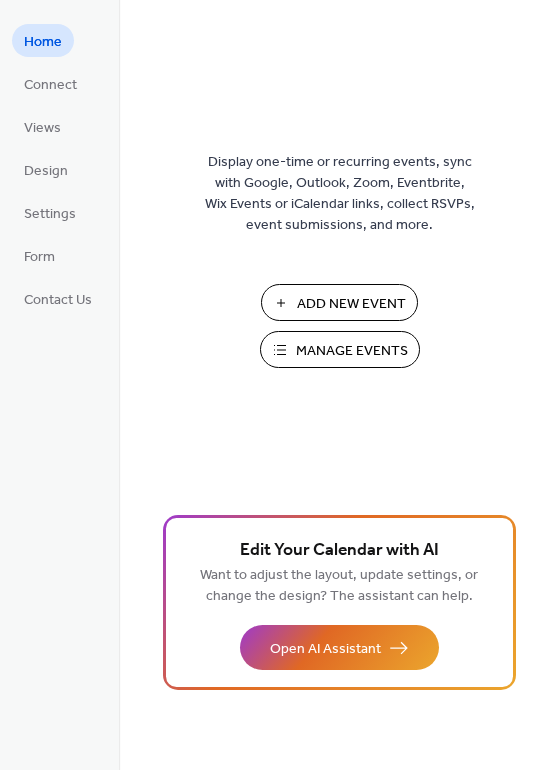 scroll, scrollTop: 0, scrollLeft: 0, axis: both 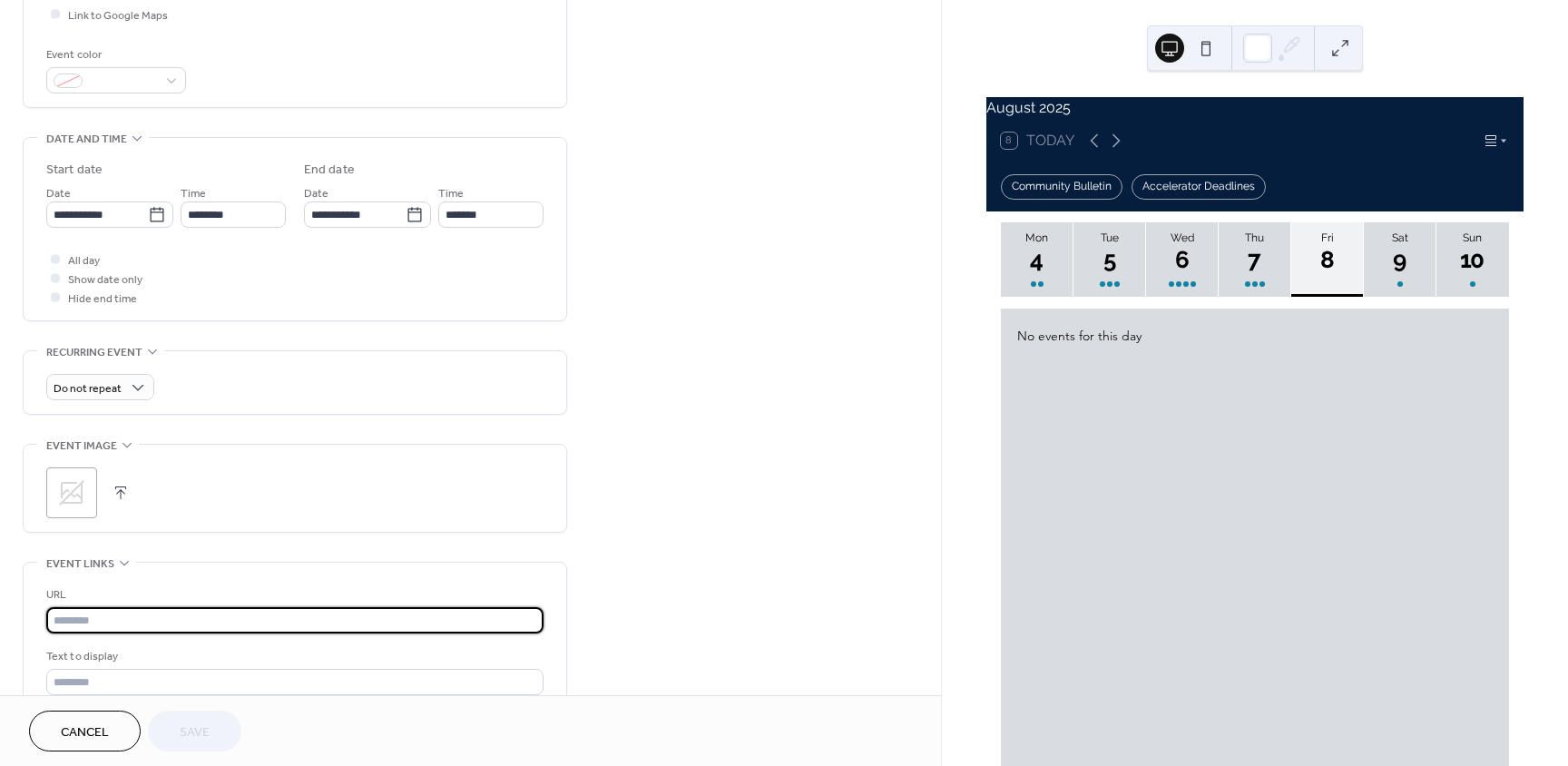 click at bounding box center (295, 620) 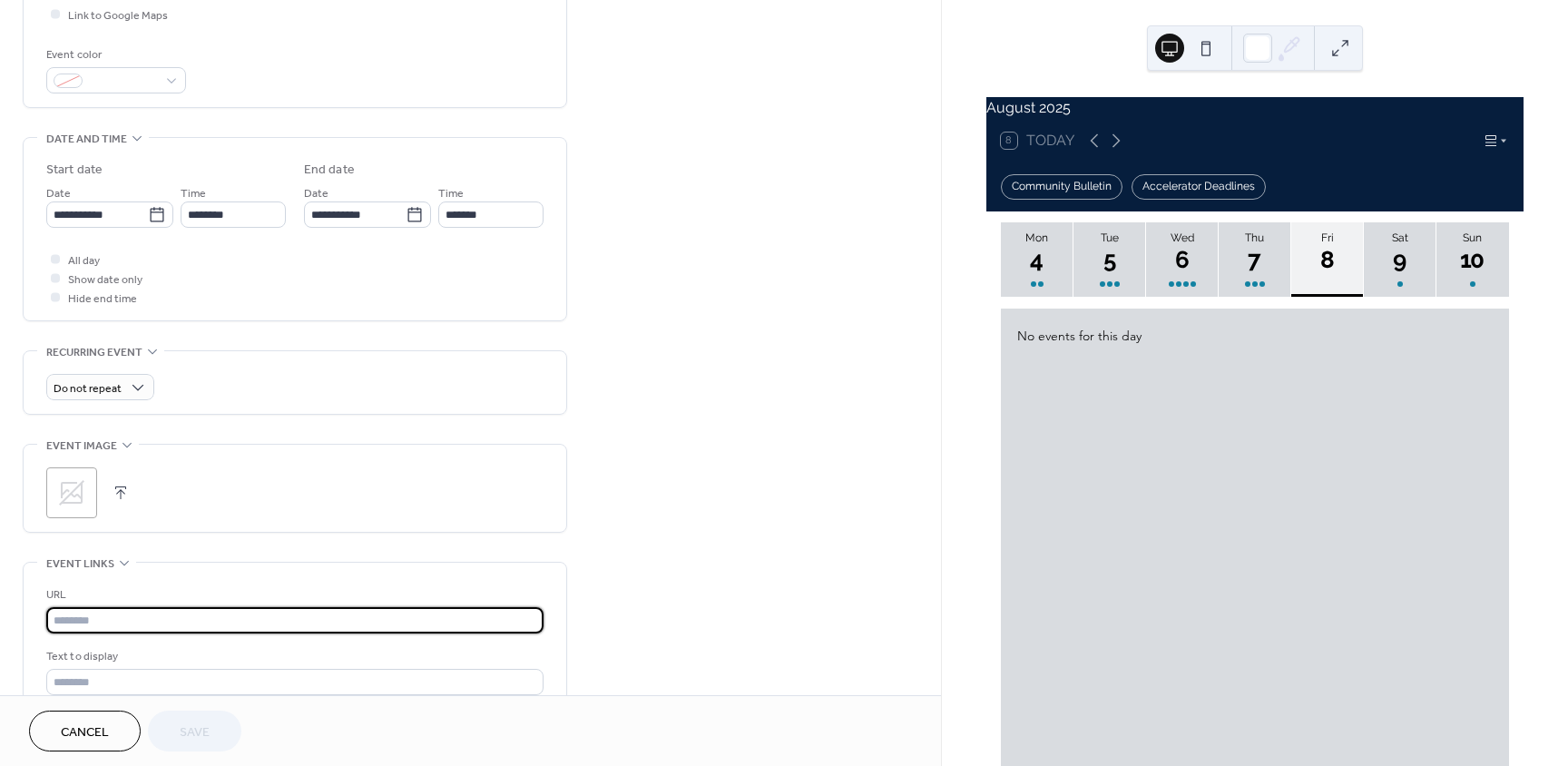 paste on "**********" 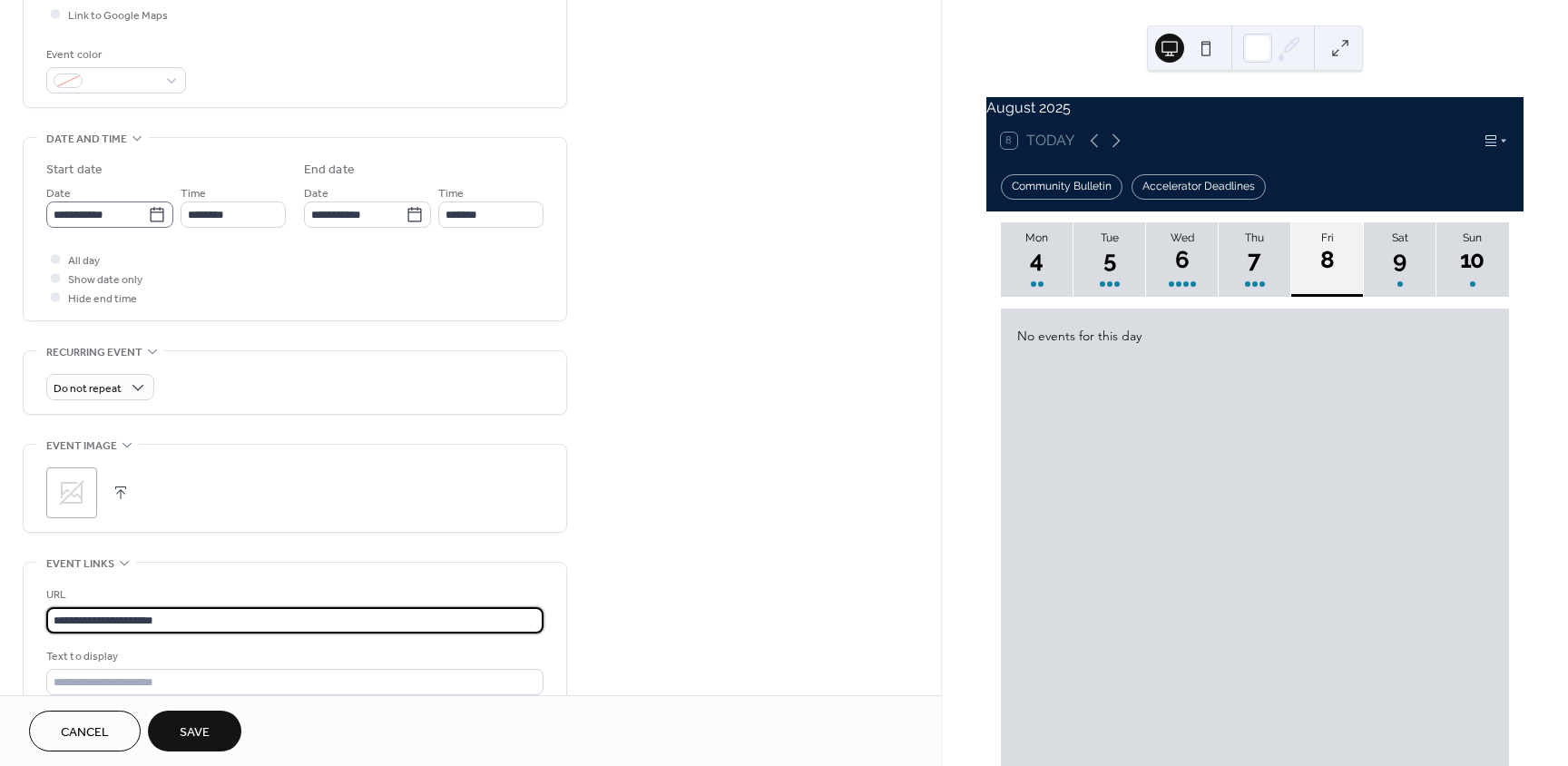 type on "**********" 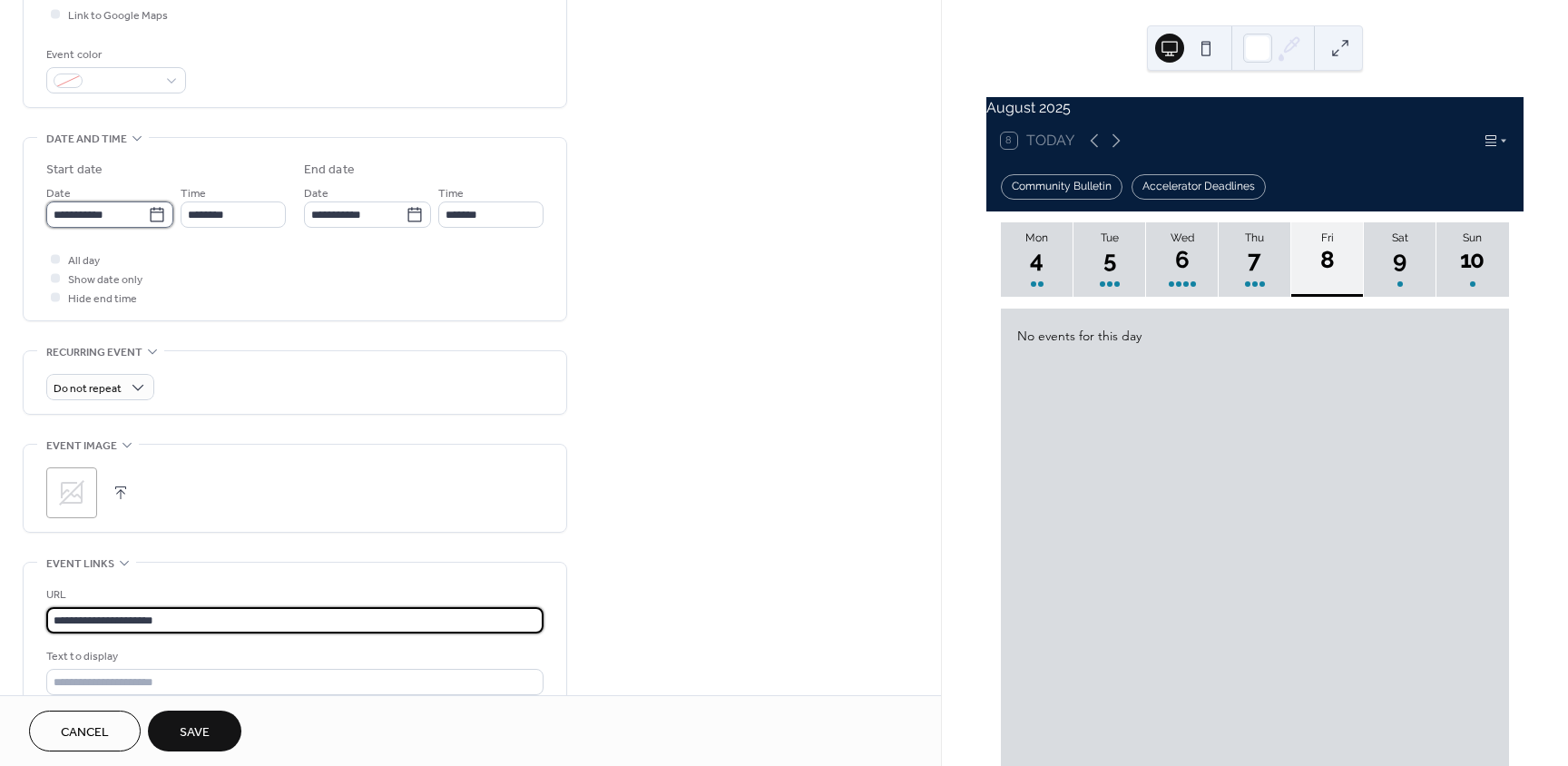 click on "**********" at bounding box center [97, 214] 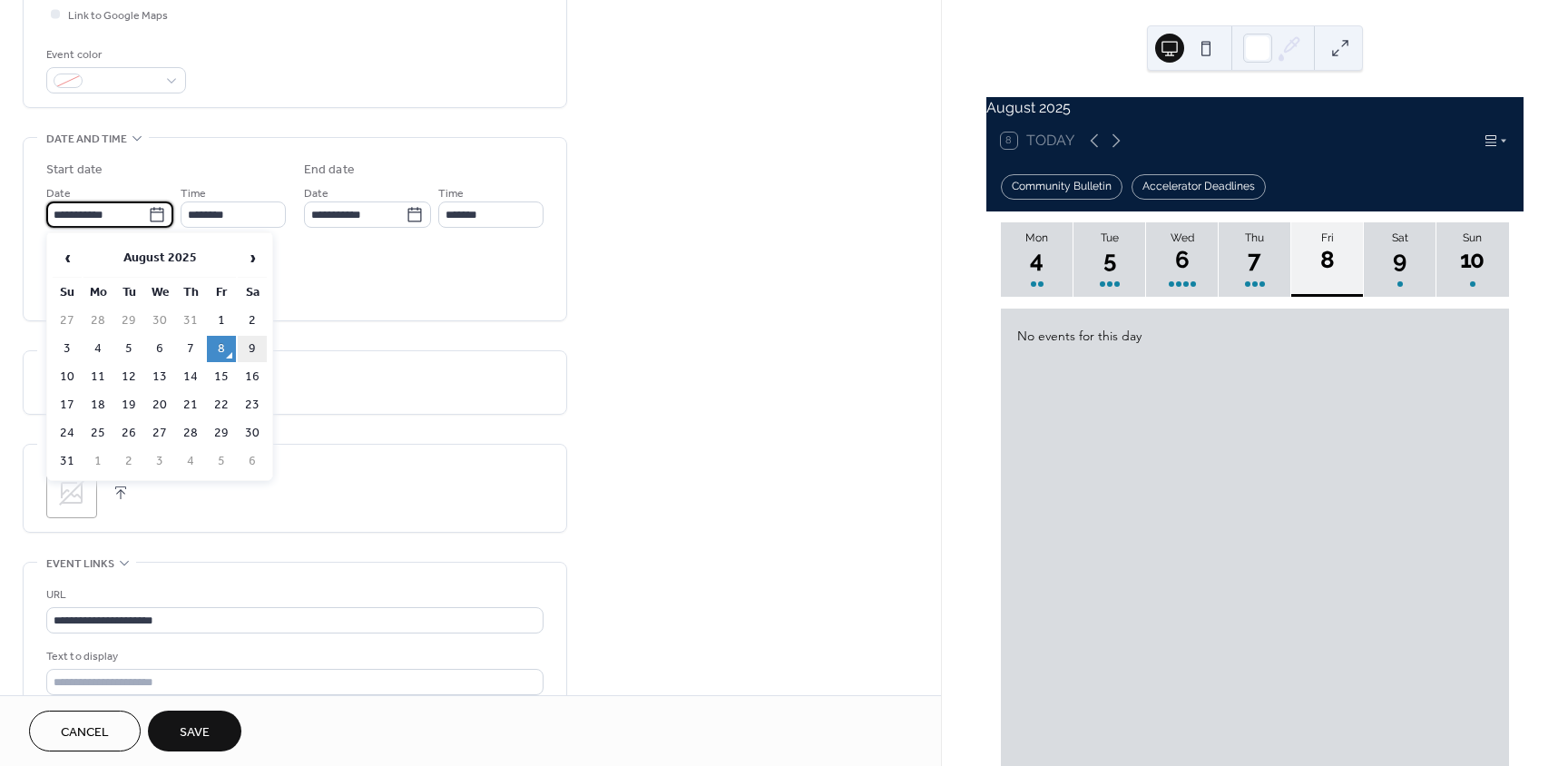 click on "9" at bounding box center [252, 349] 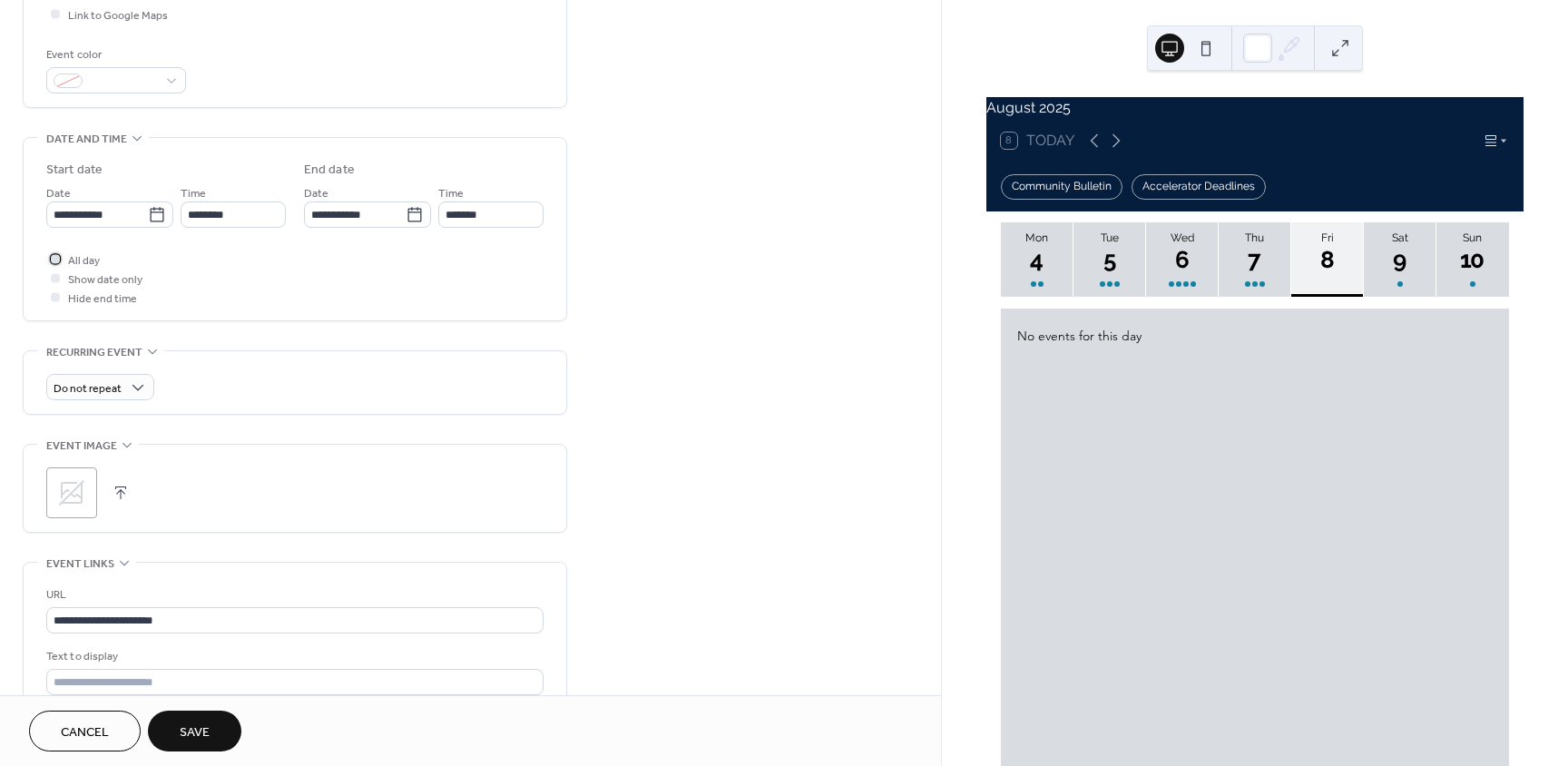 click at bounding box center (55, 259) 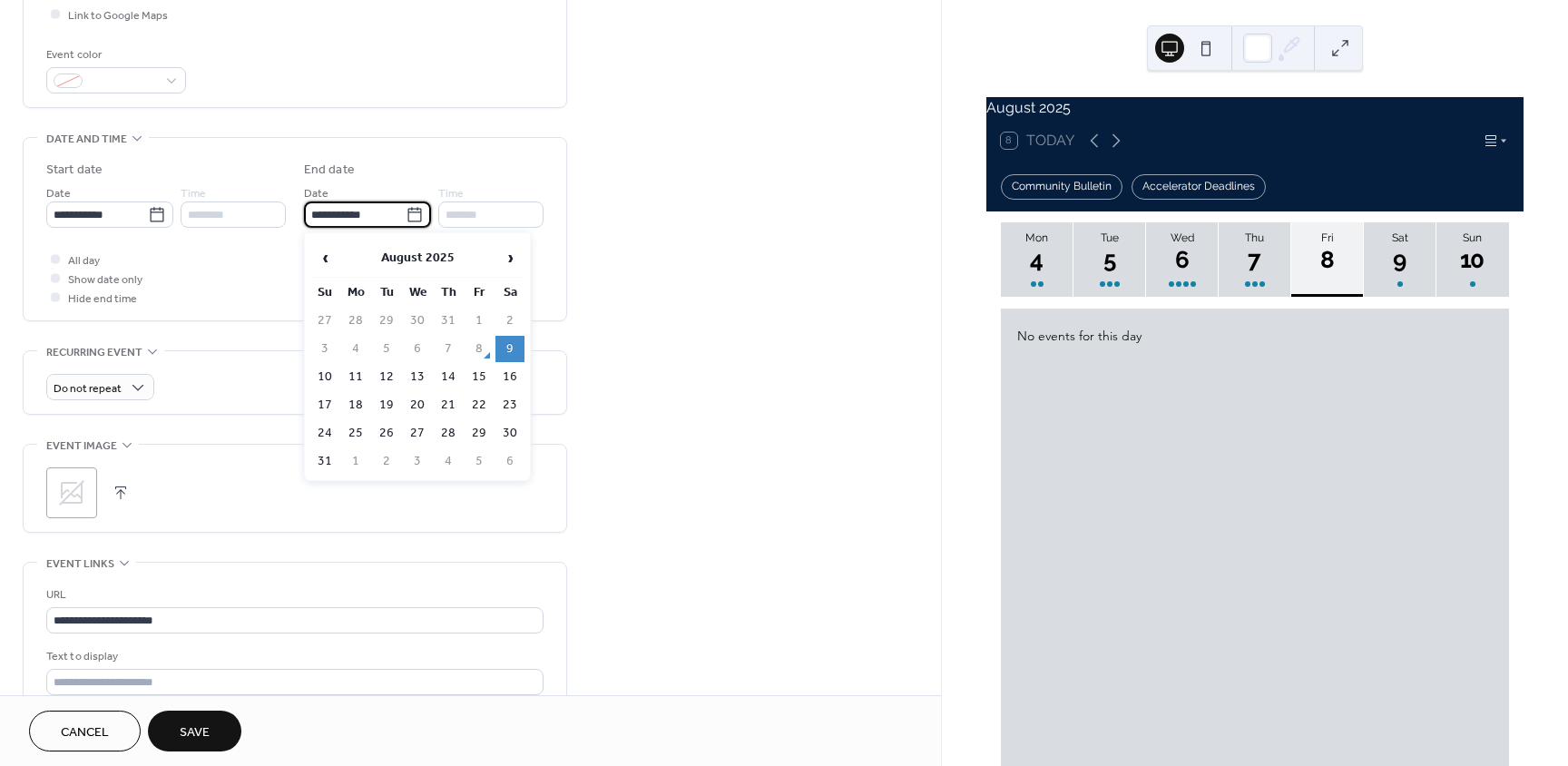 click on "**********" at bounding box center [355, 214] 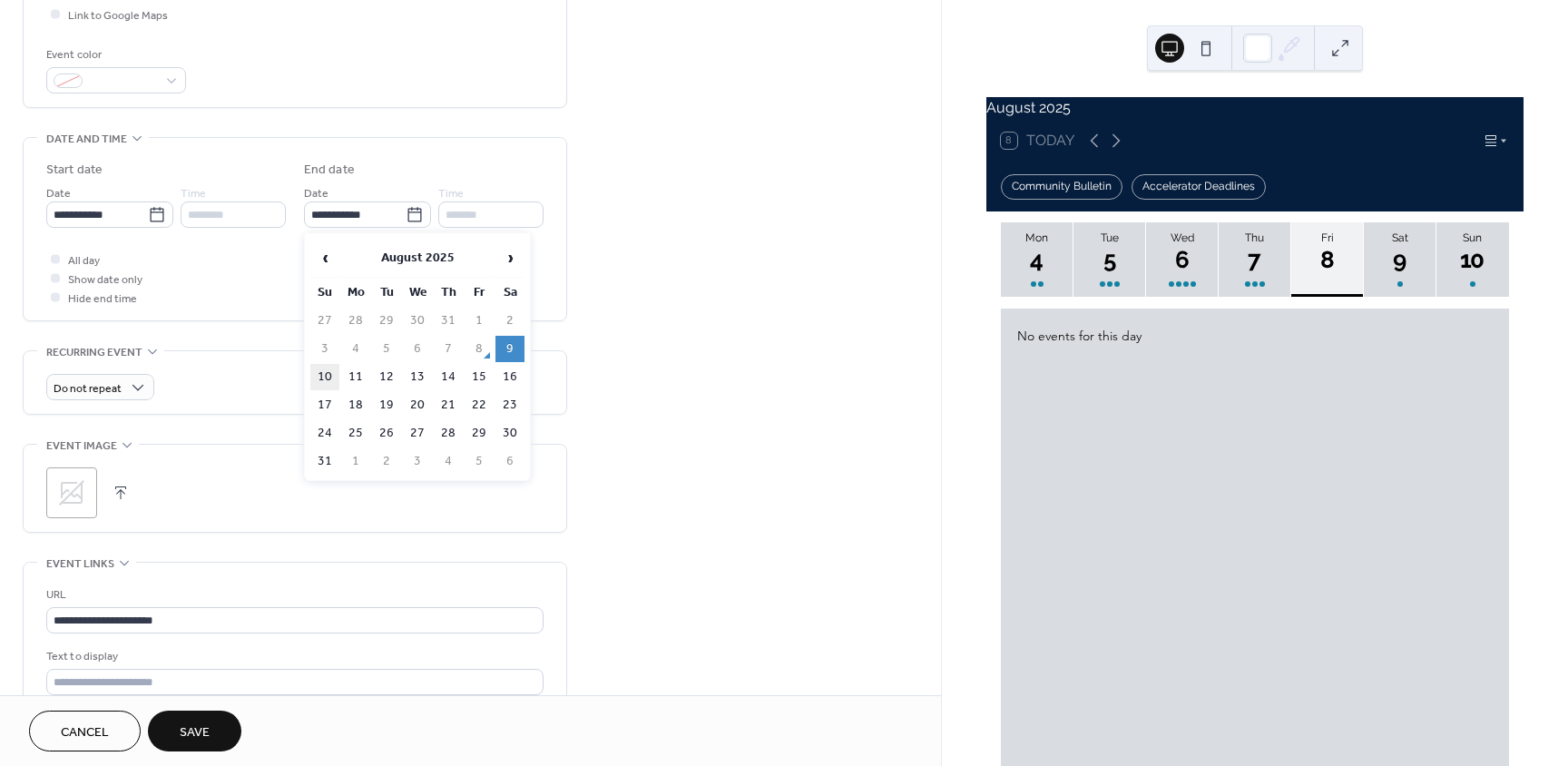 click on "10" at bounding box center (325, 377) 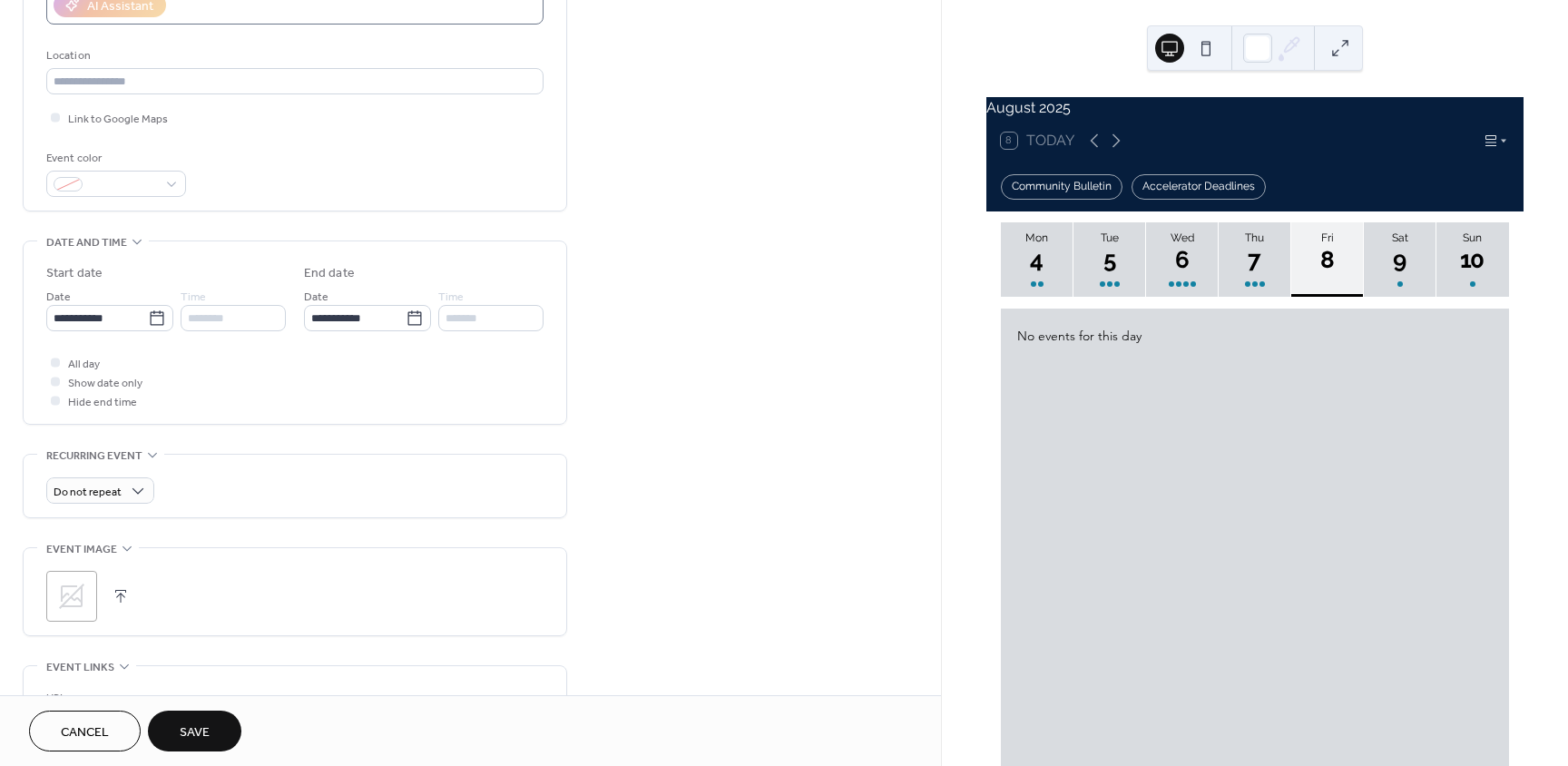 scroll, scrollTop: 0, scrollLeft: 0, axis: both 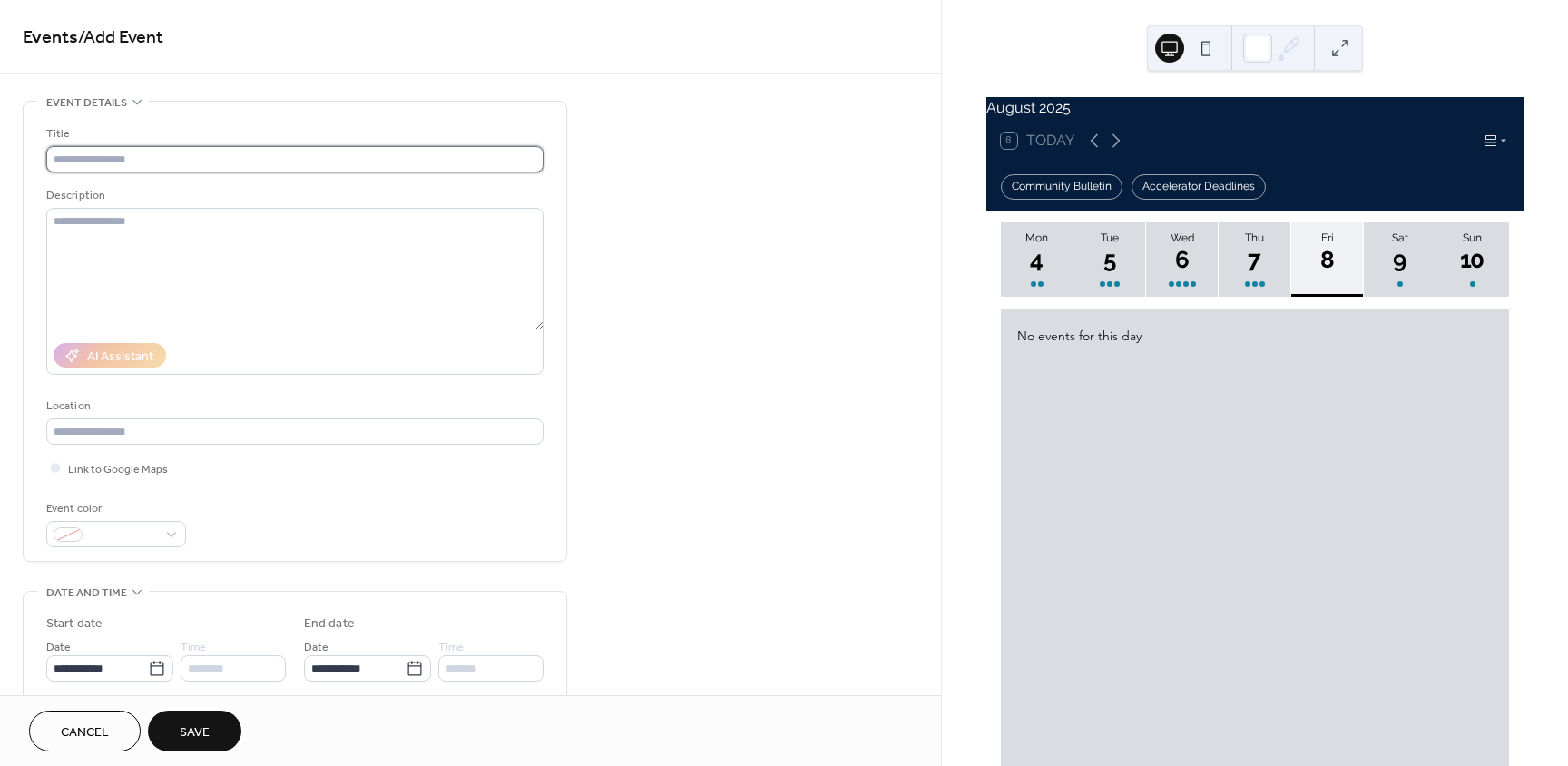 click at bounding box center (295, 159) 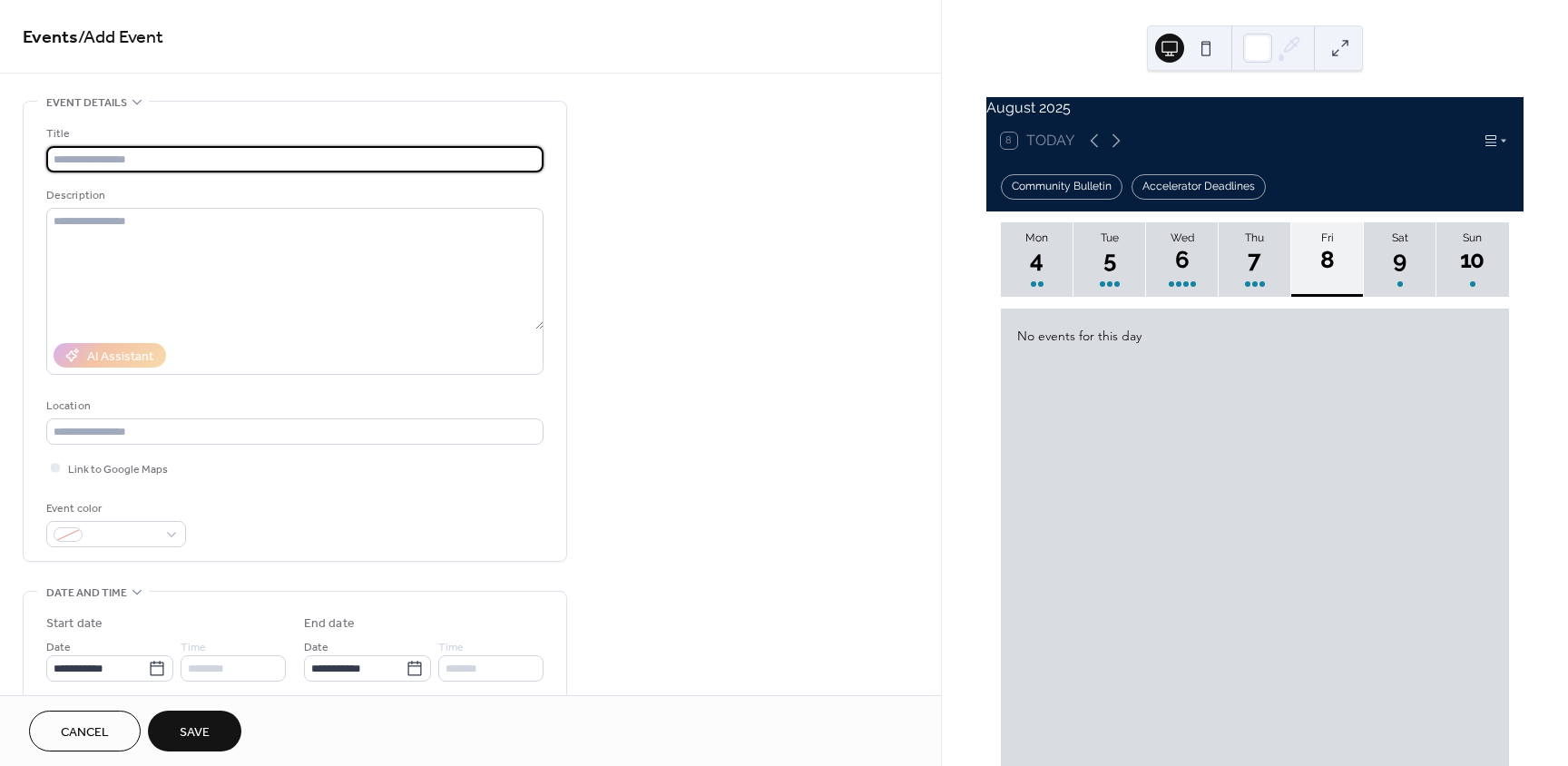 paste on "**********" 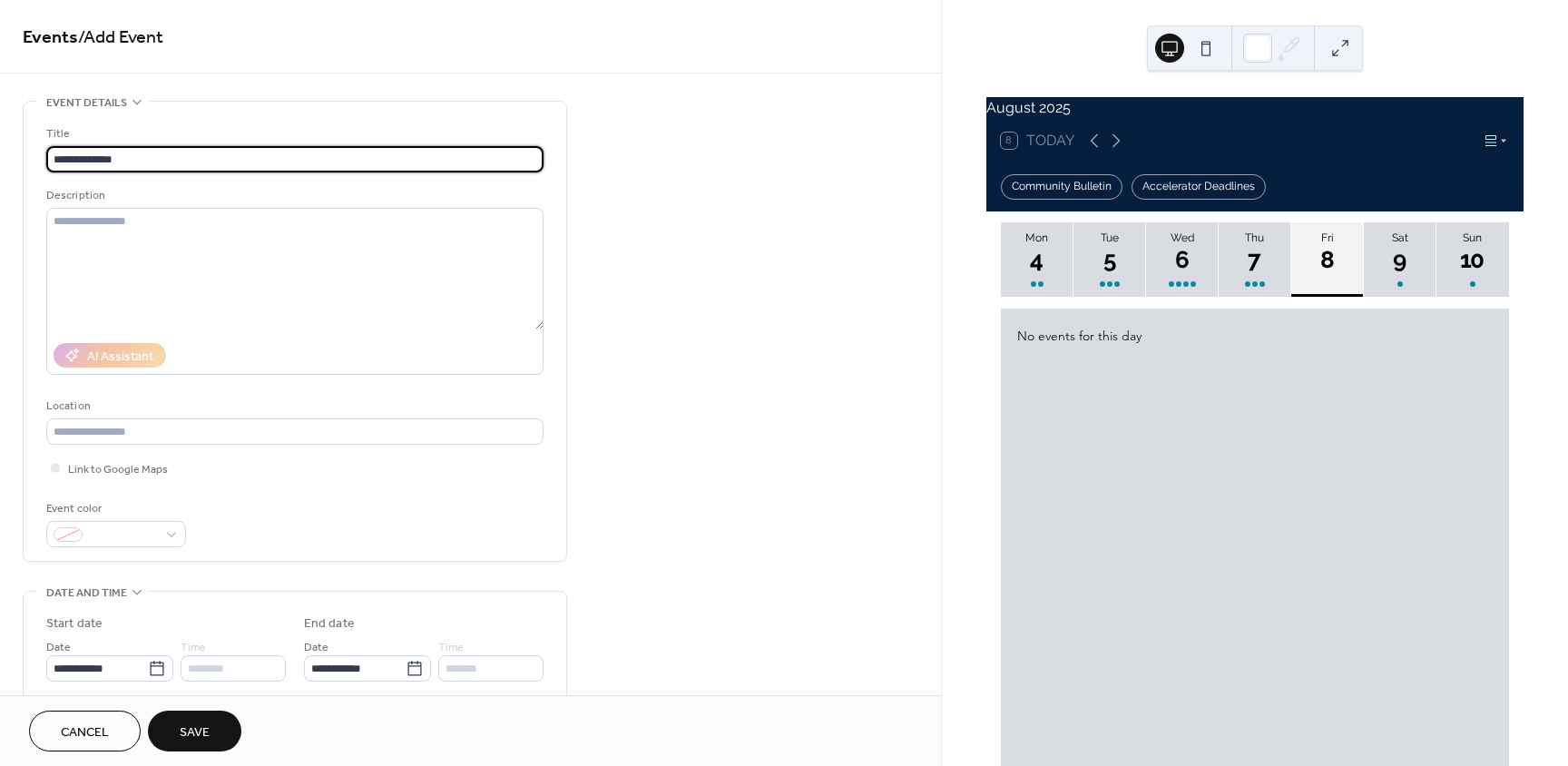 type on "**********" 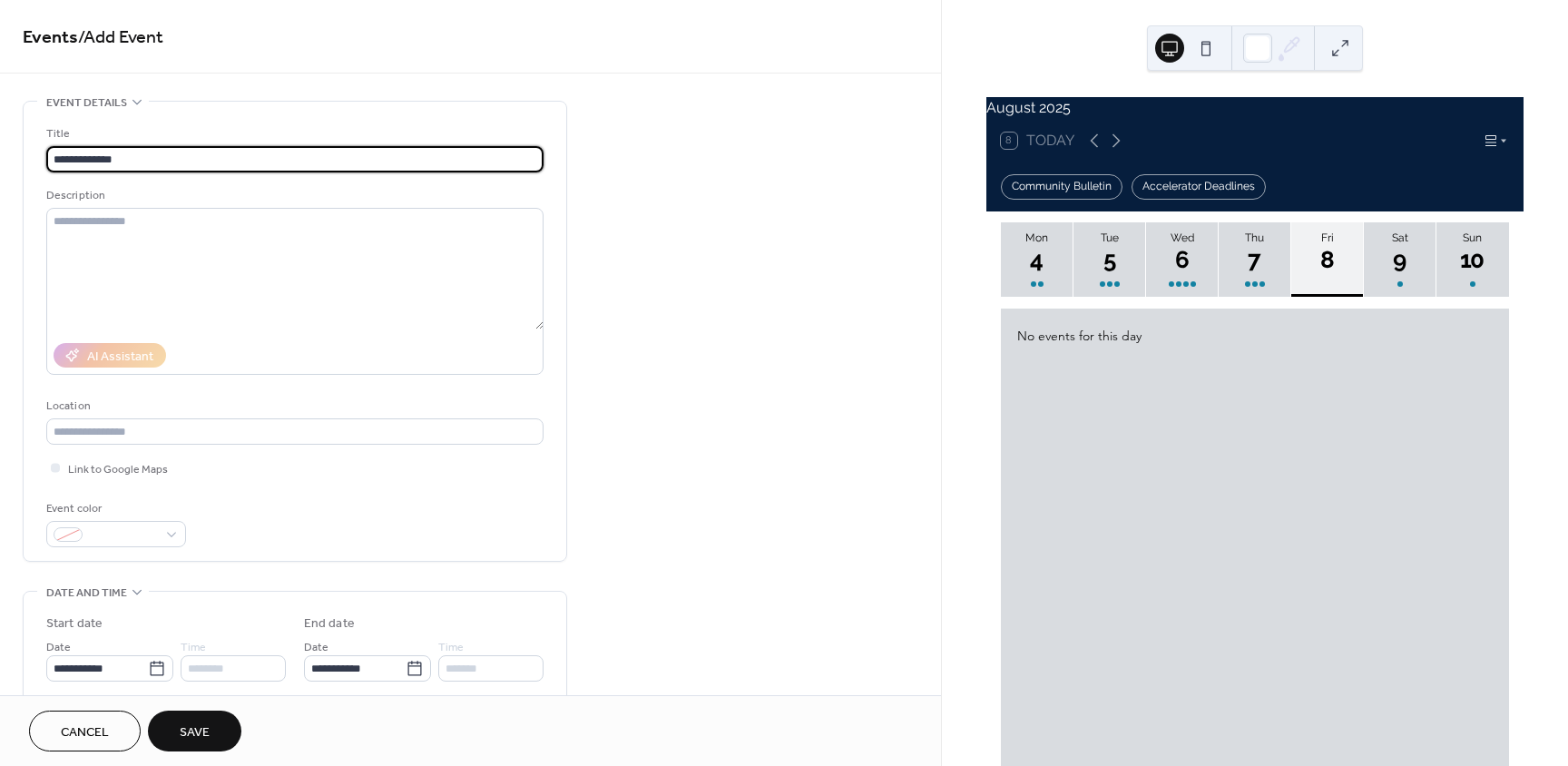 click on "Save" at bounding box center (194, 731) 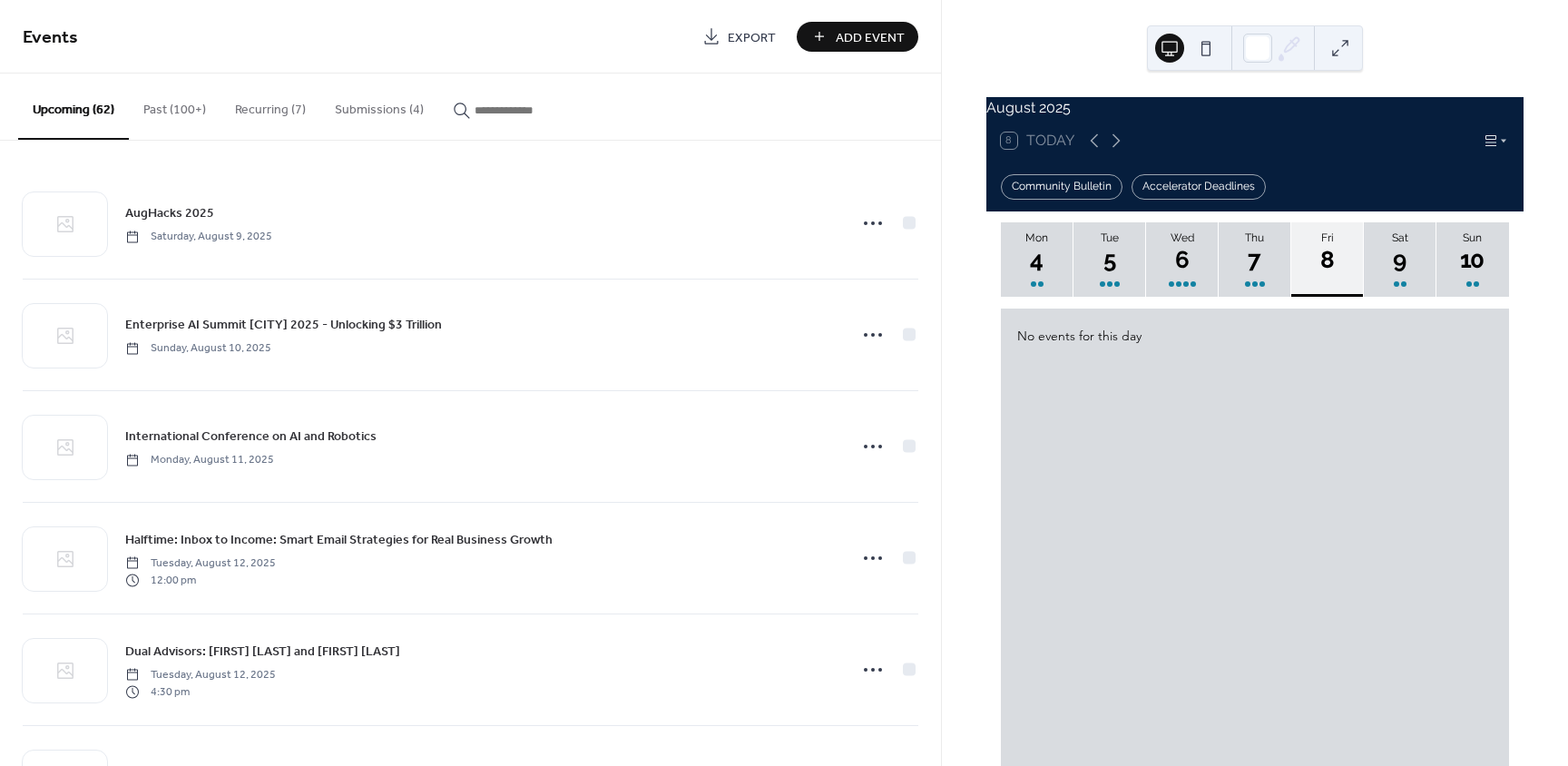 click on "Add Event" at bounding box center [870, 37] 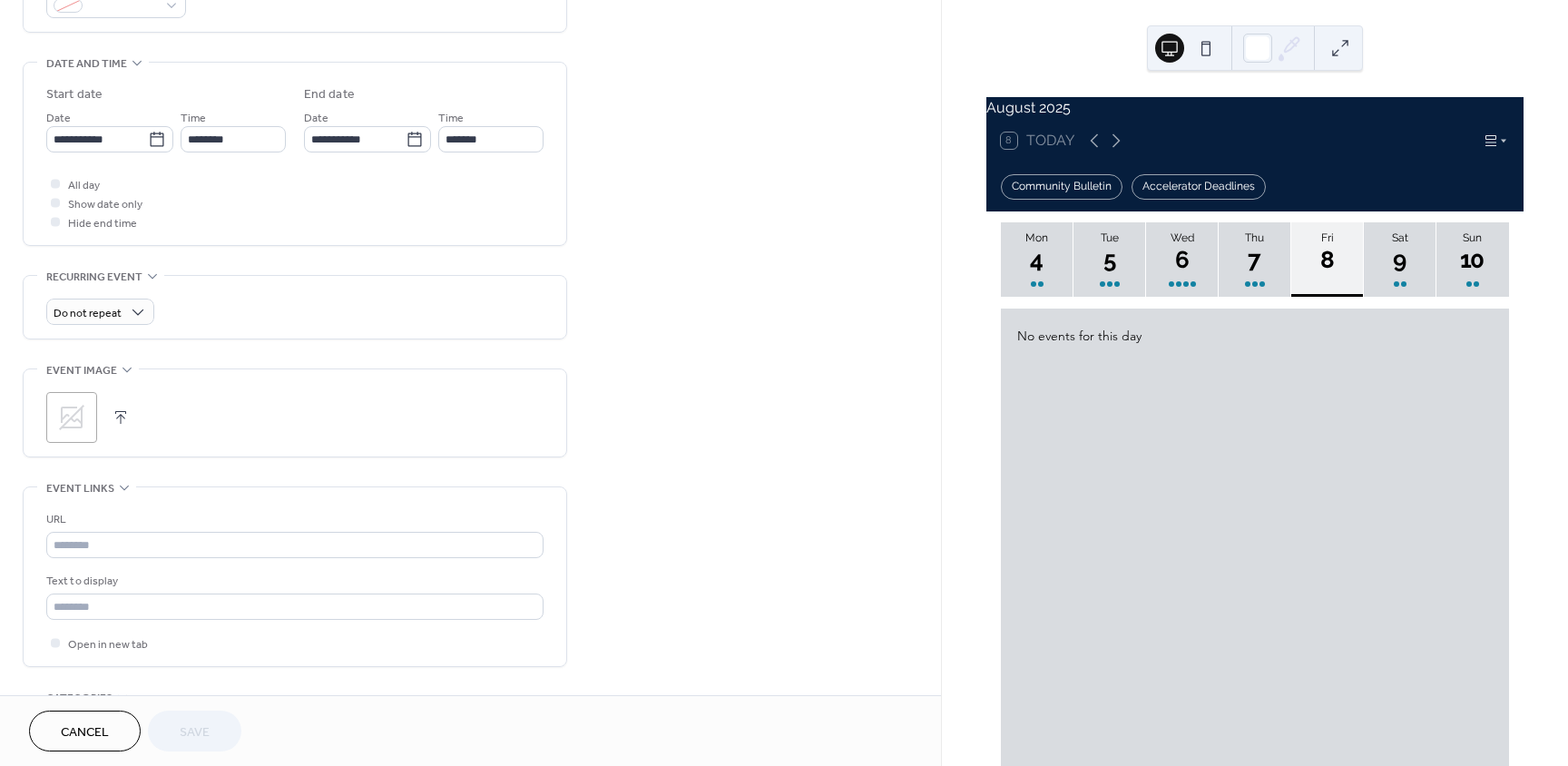 scroll, scrollTop: 545, scrollLeft: 0, axis: vertical 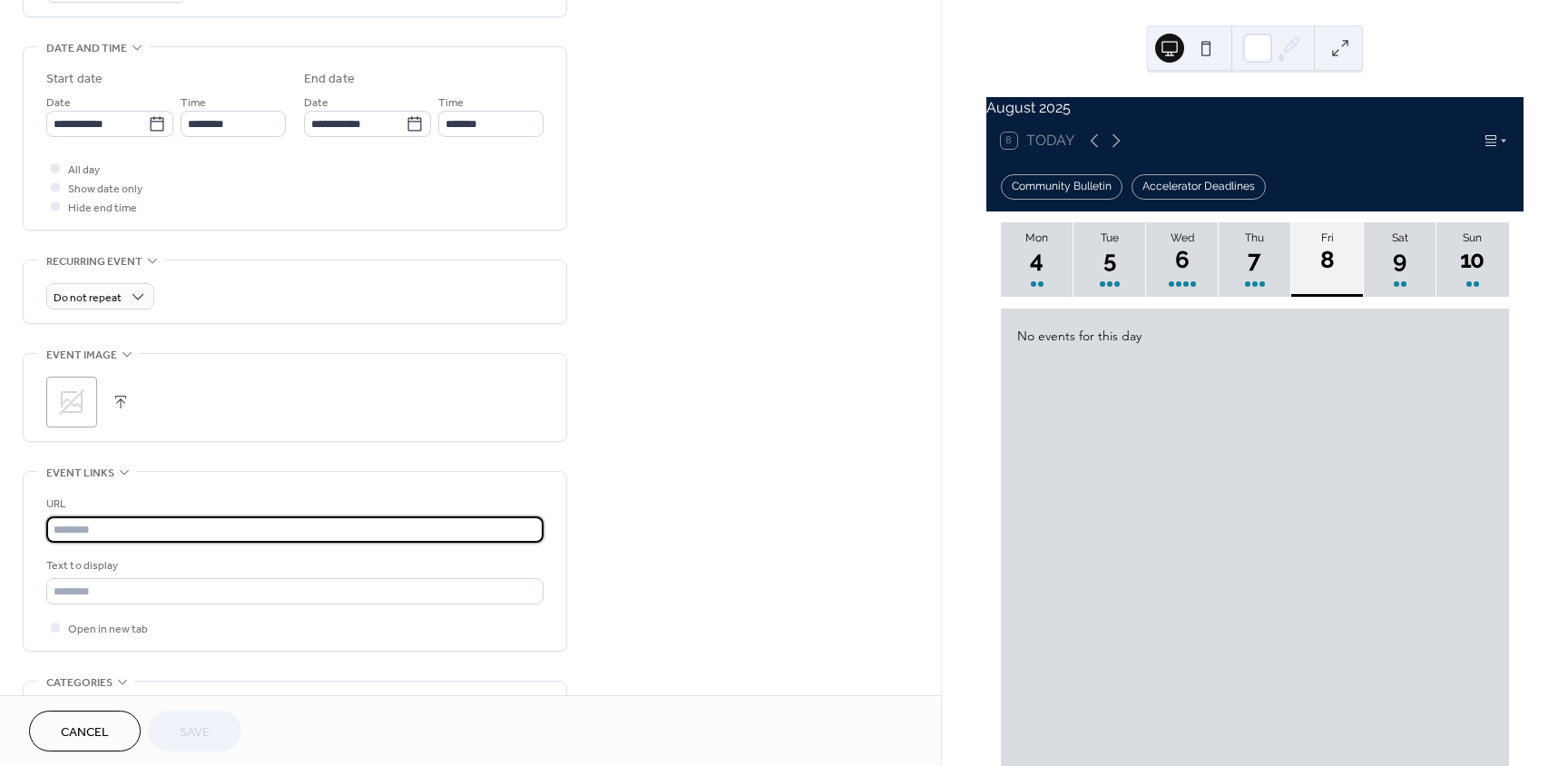 click at bounding box center [295, 529] 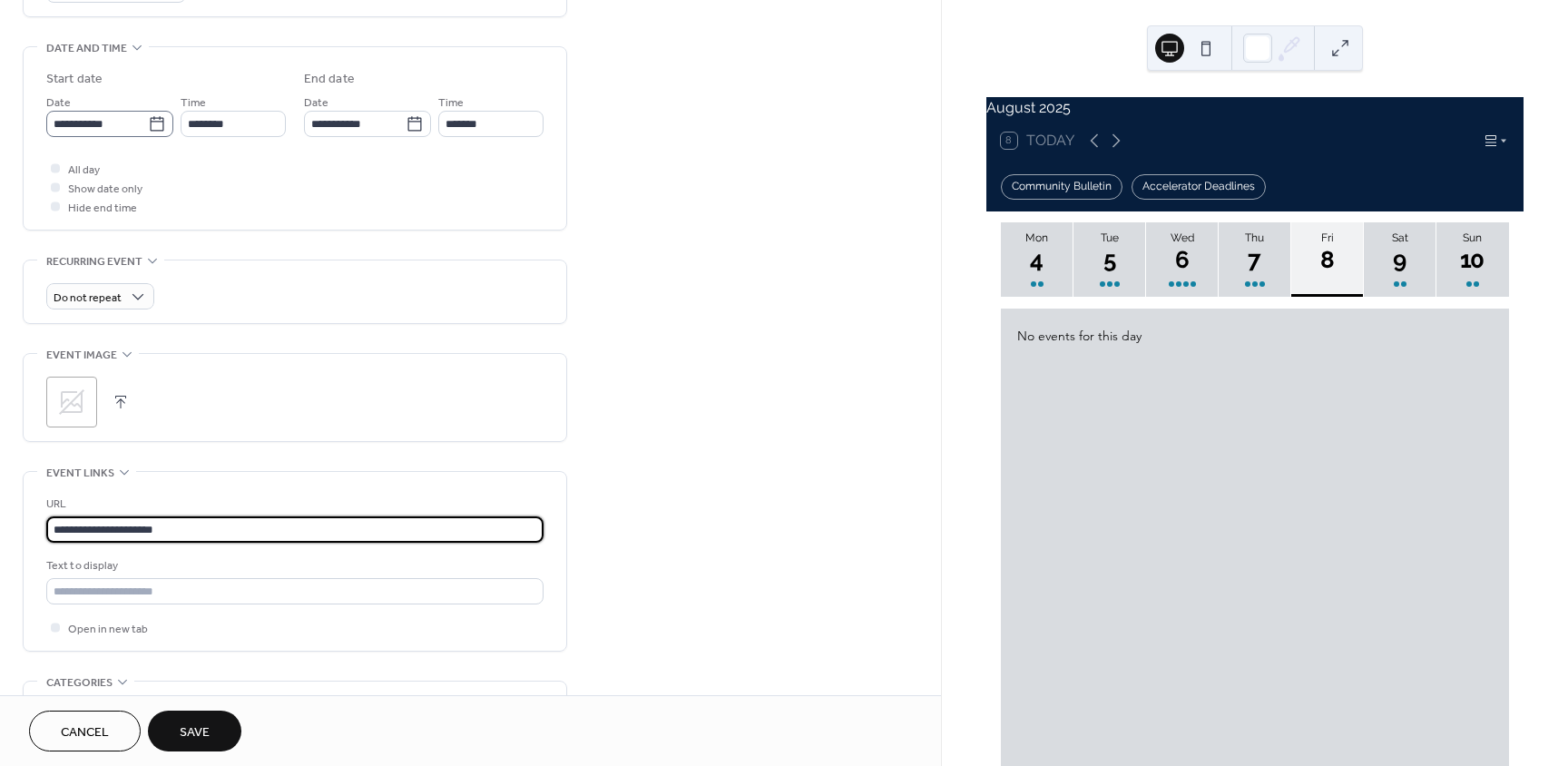 type on "**********" 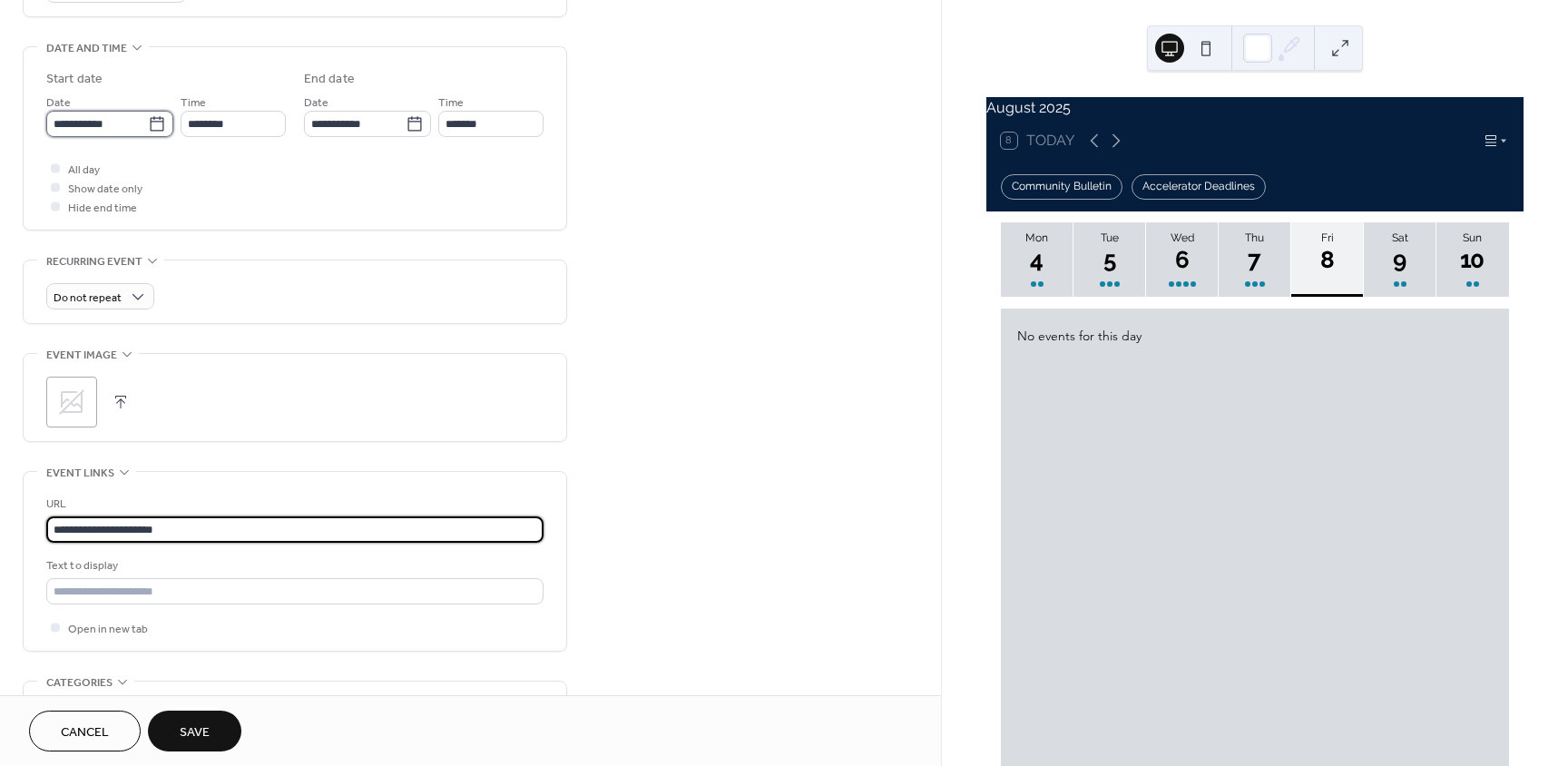 click on "**********" at bounding box center (97, 123) 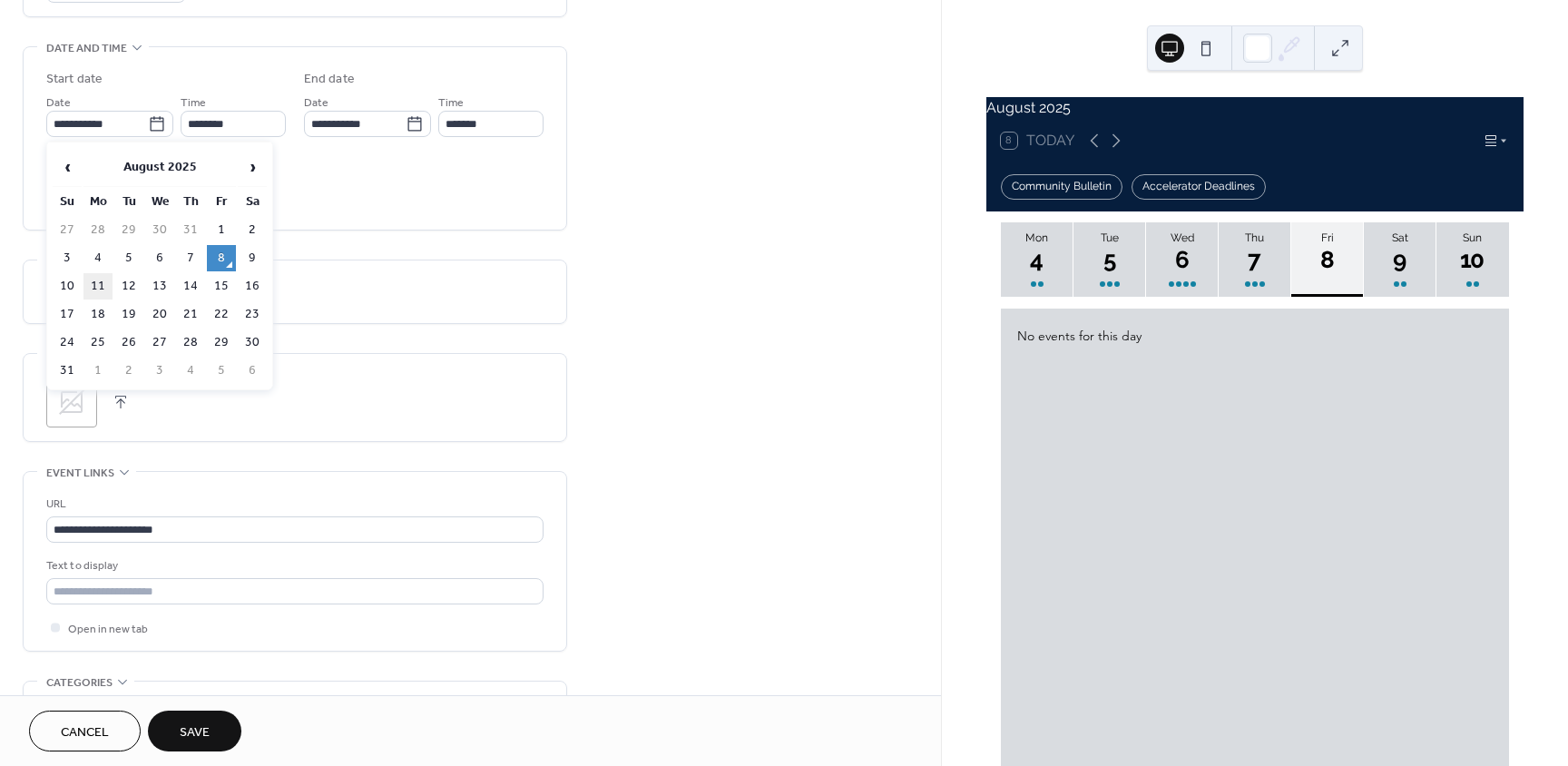 click on "11" at bounding box center [98, 286] 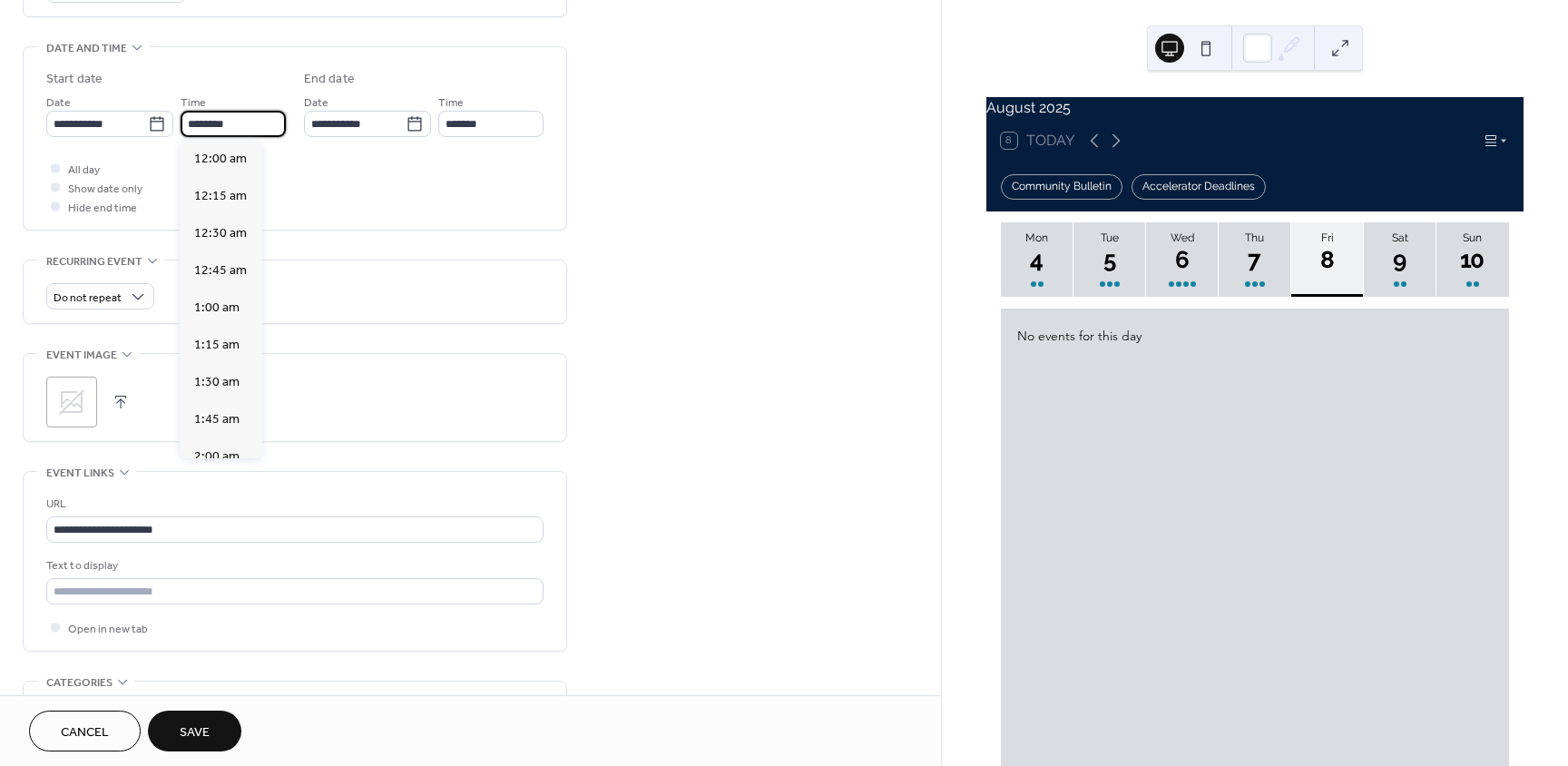 click on "********" at bounding box center [233, 123] 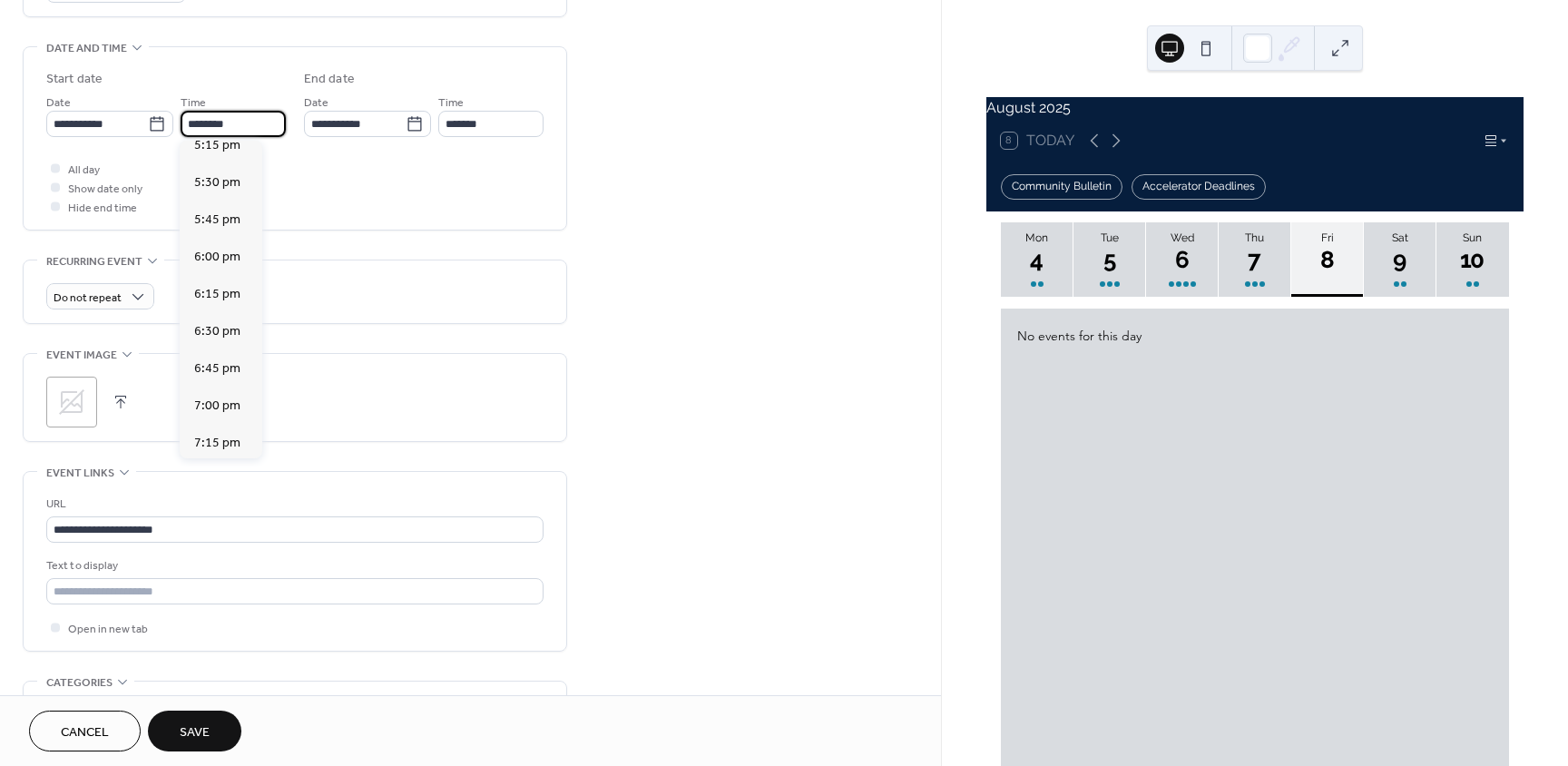 scroll, scrollTop: 2603, scrollLeft: 0, axis: vertical 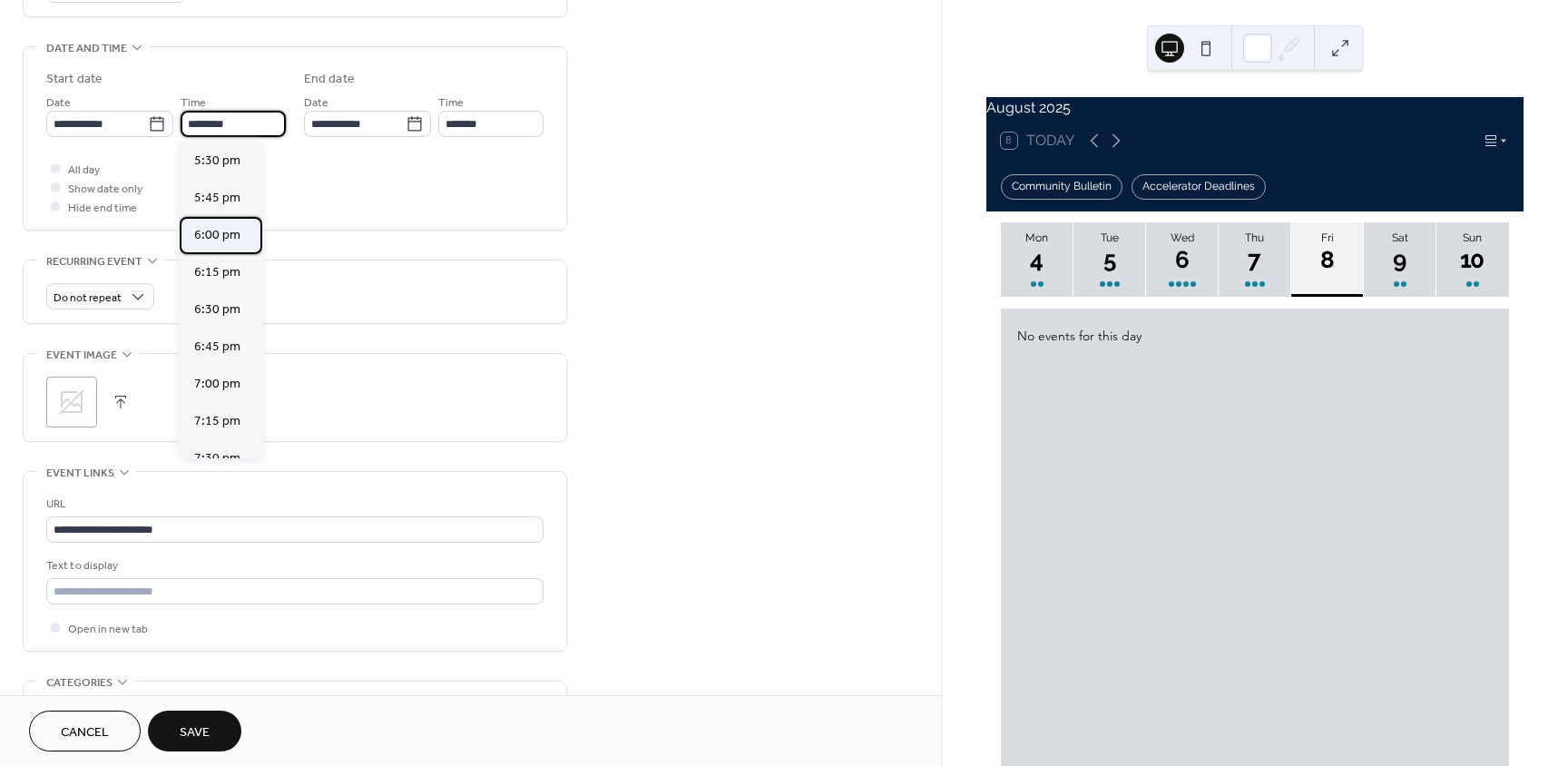 click on "6:00 pm" at bounding box center [217, 235] 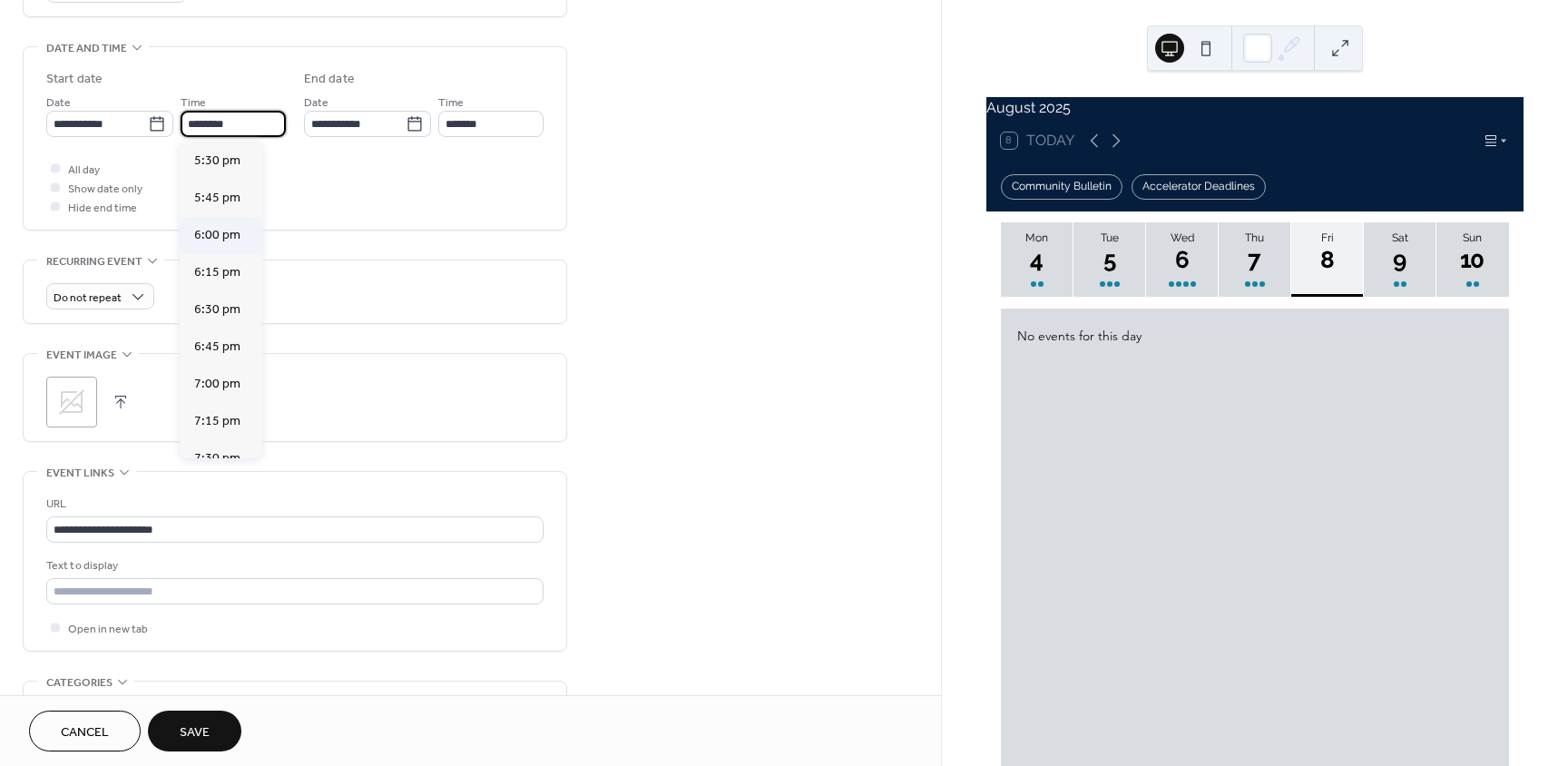 type on "*******" 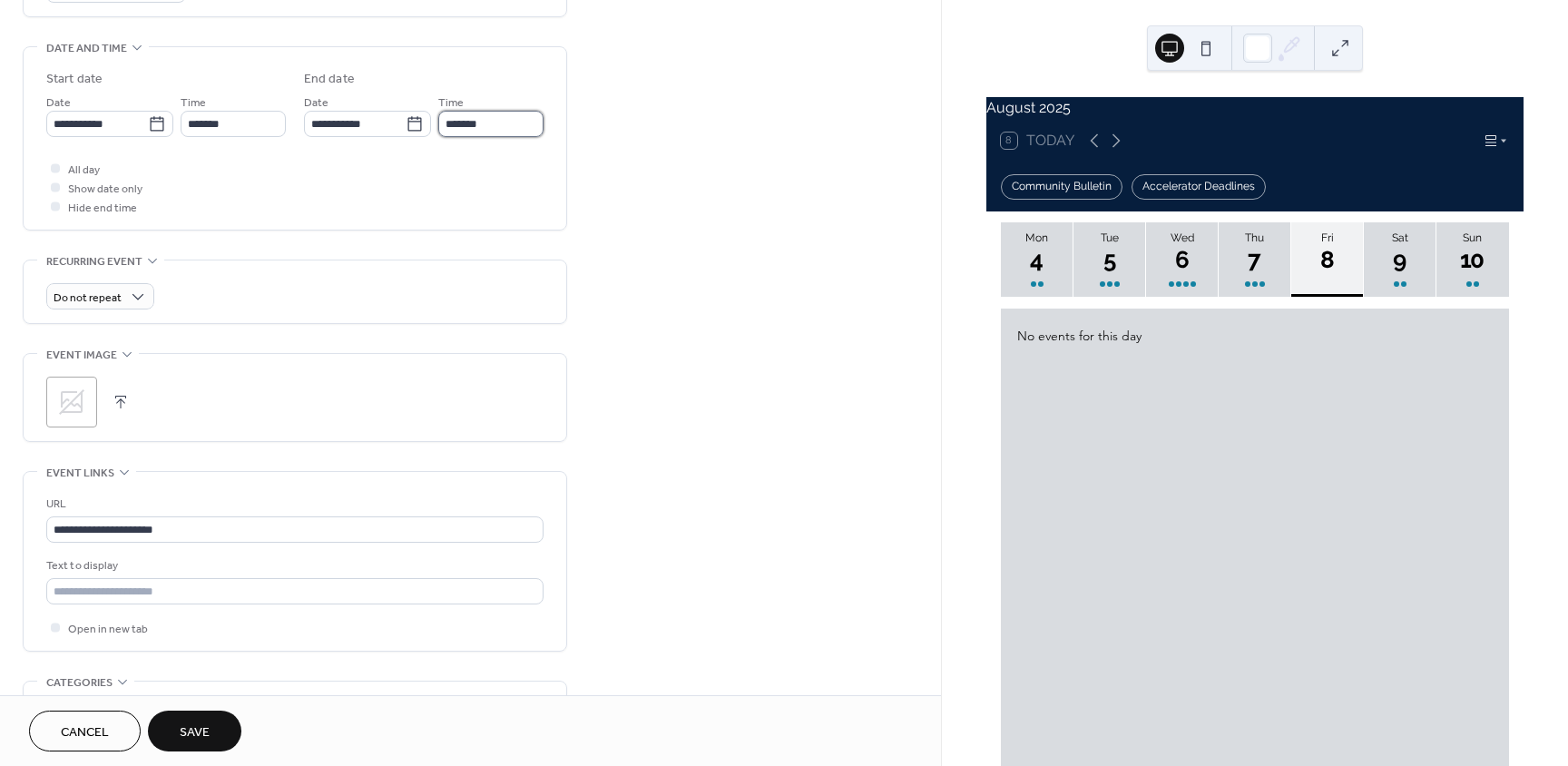 click on "*******" at bounding box center [491, 123] 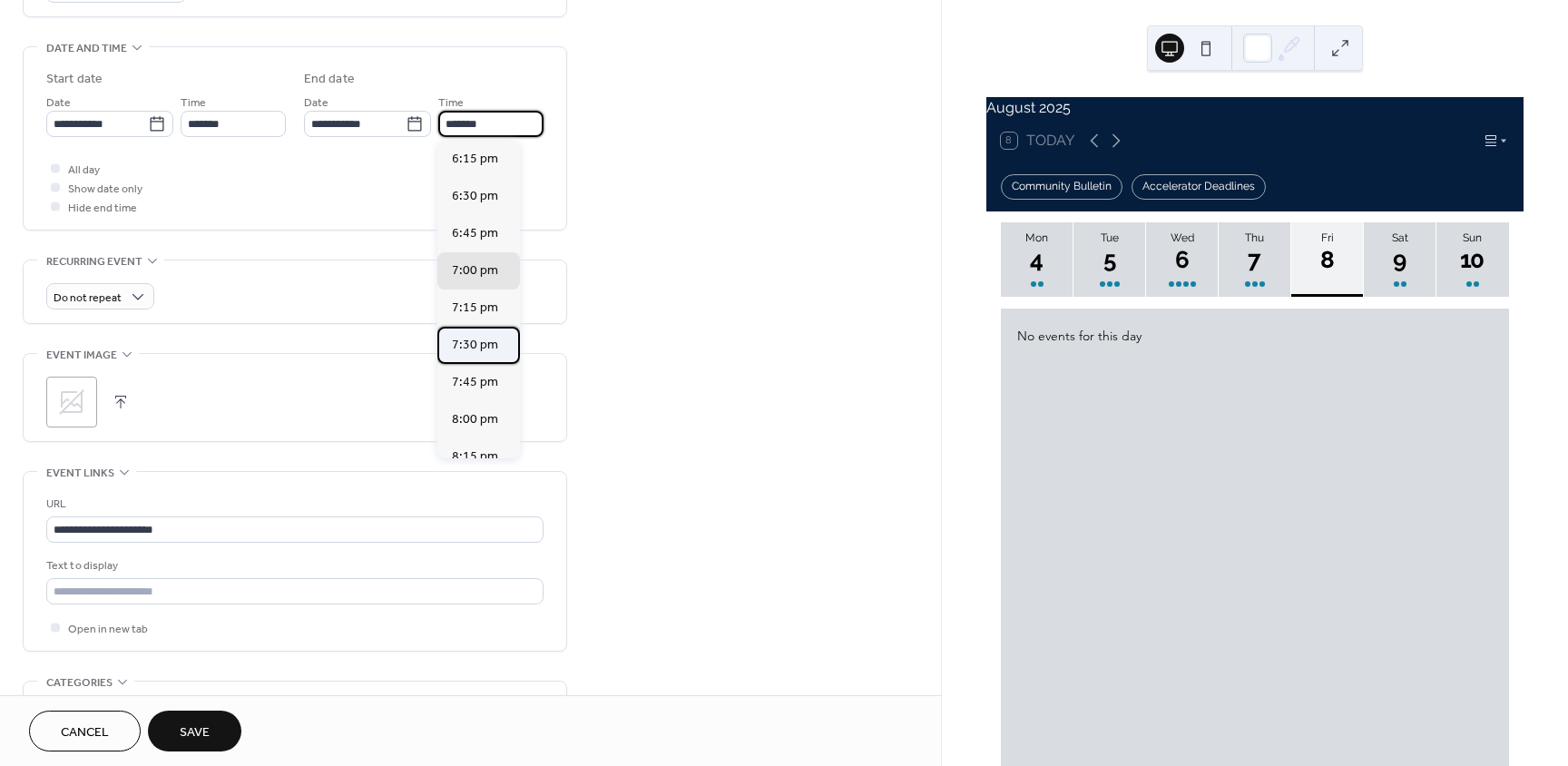 click on "7:30 pm" at bounding box center (475, 345) 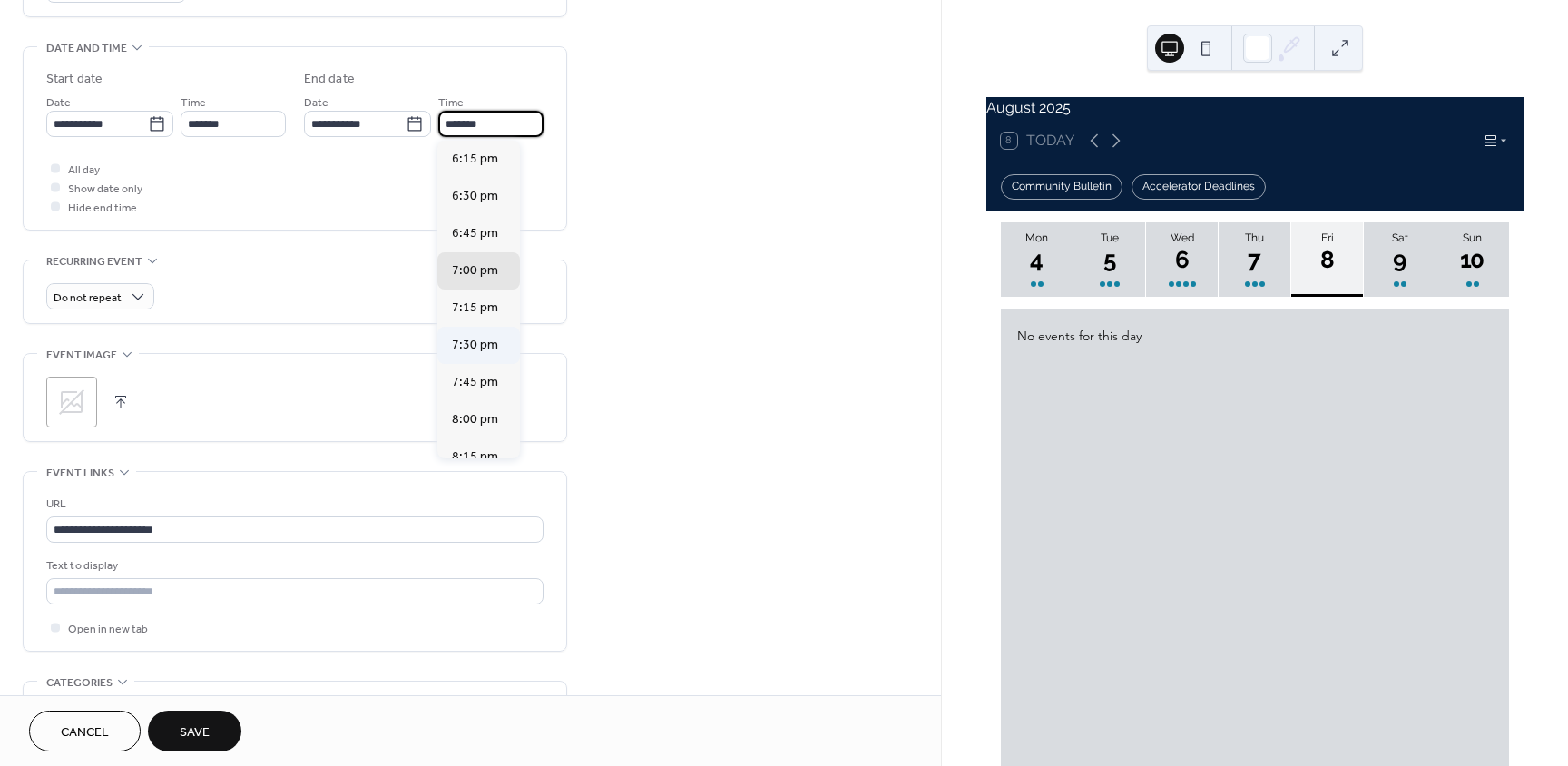 type on "*******" 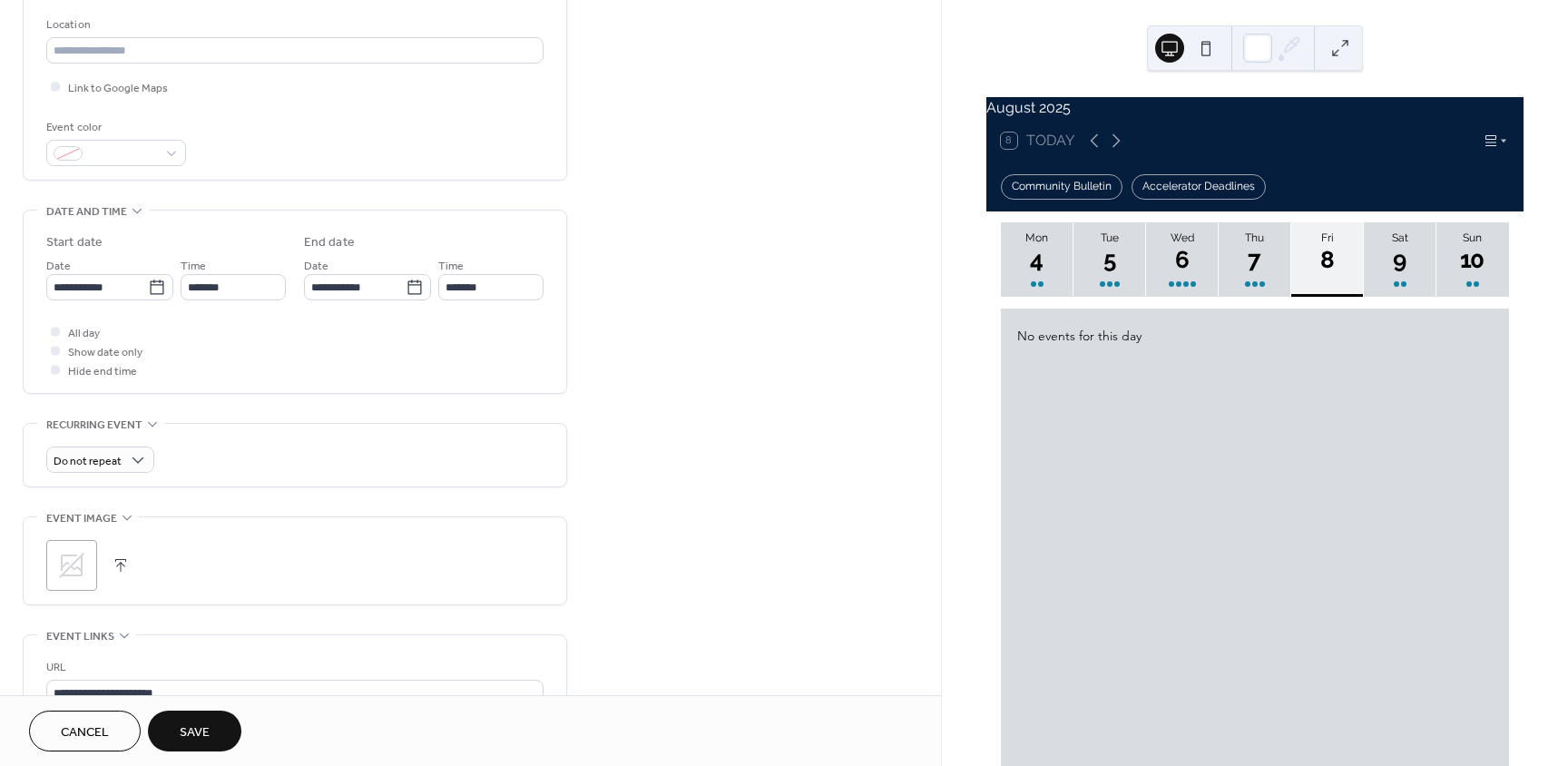 scroll, scrollTop: 91, scrollLeft: 0, axis: vertical 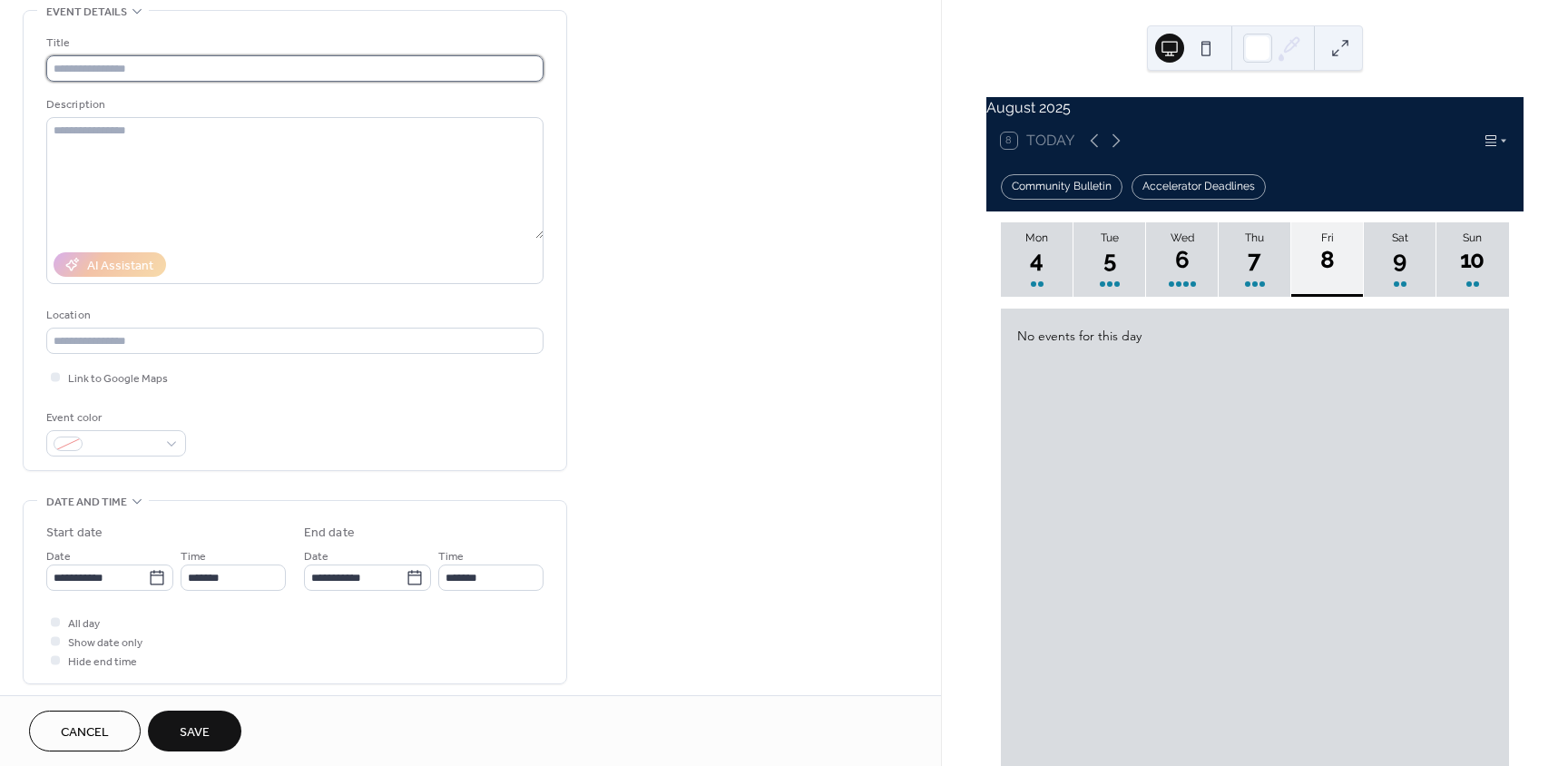 click at bounding box center (295, 68) 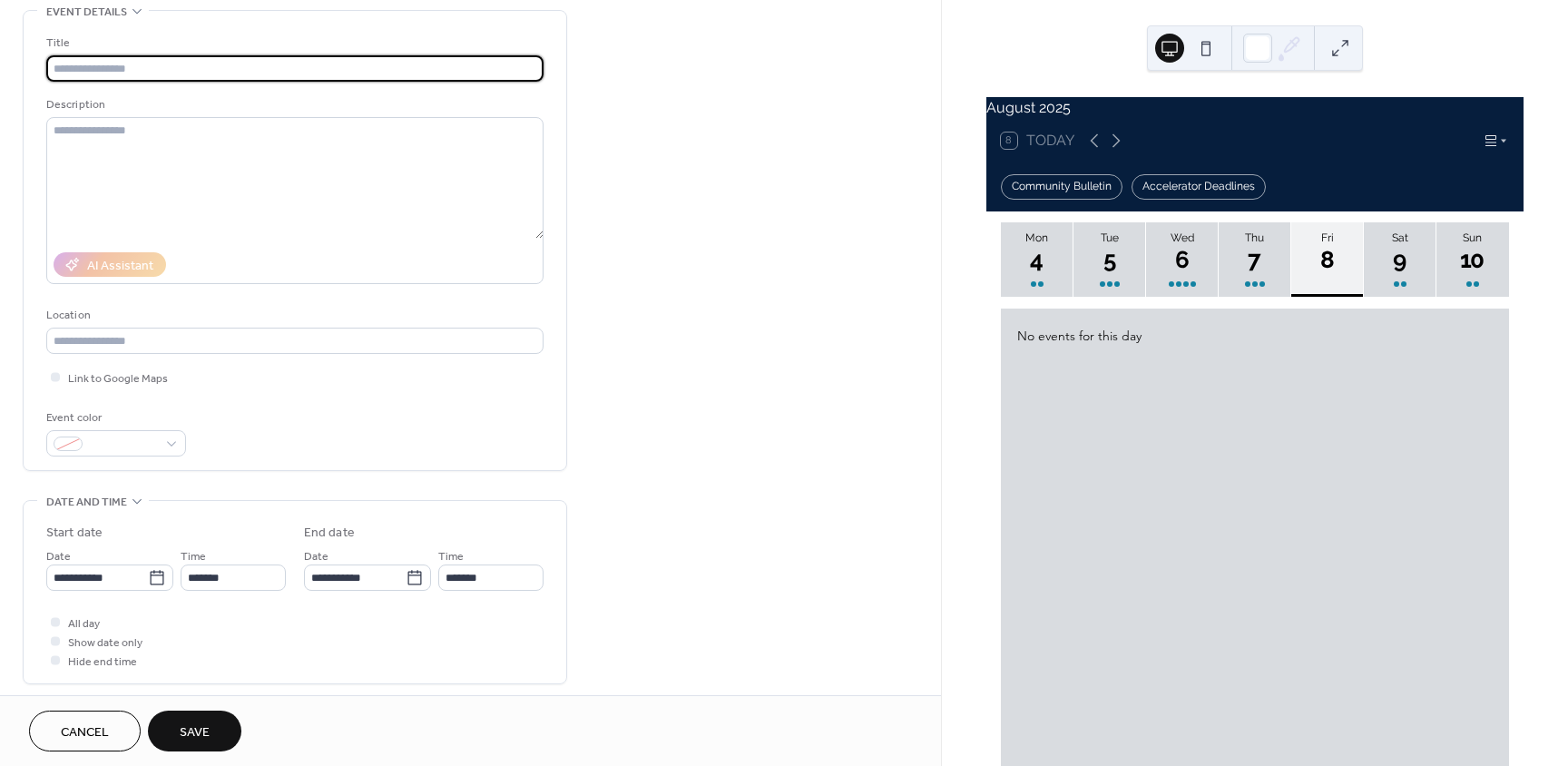 paste on "**********" 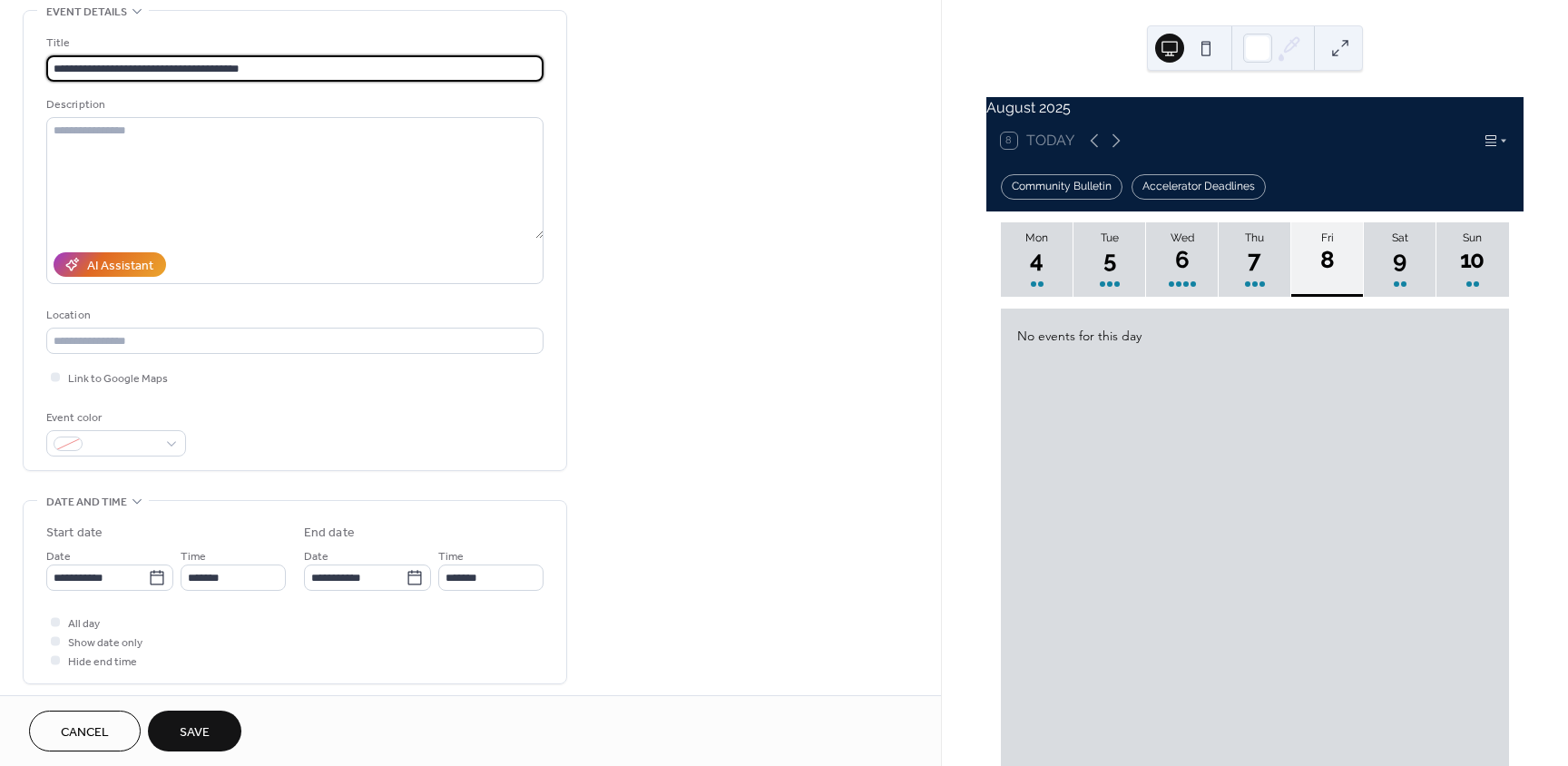 type on "**********" 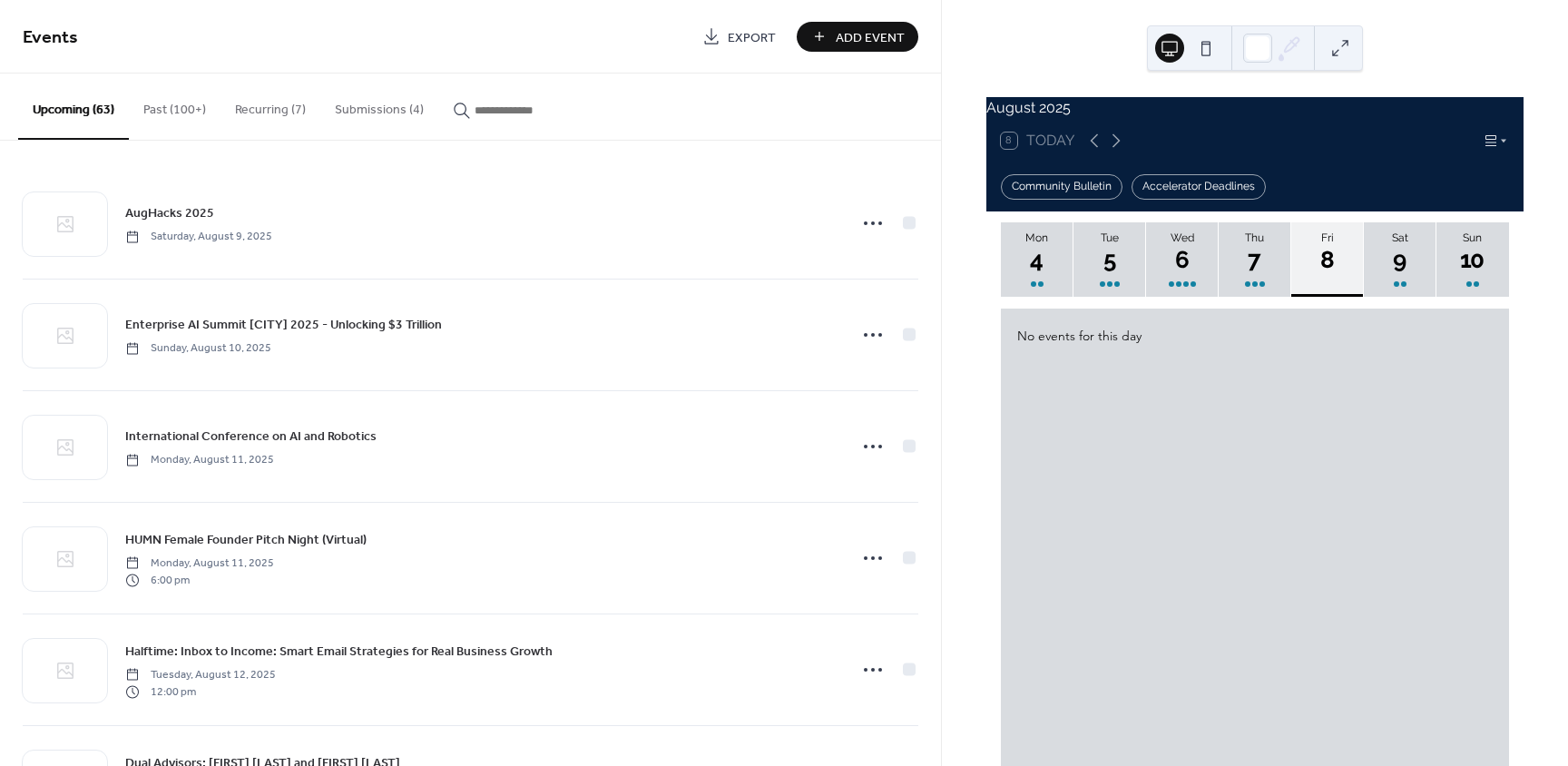 click on "Add Event" at bounding box center [870, 37] 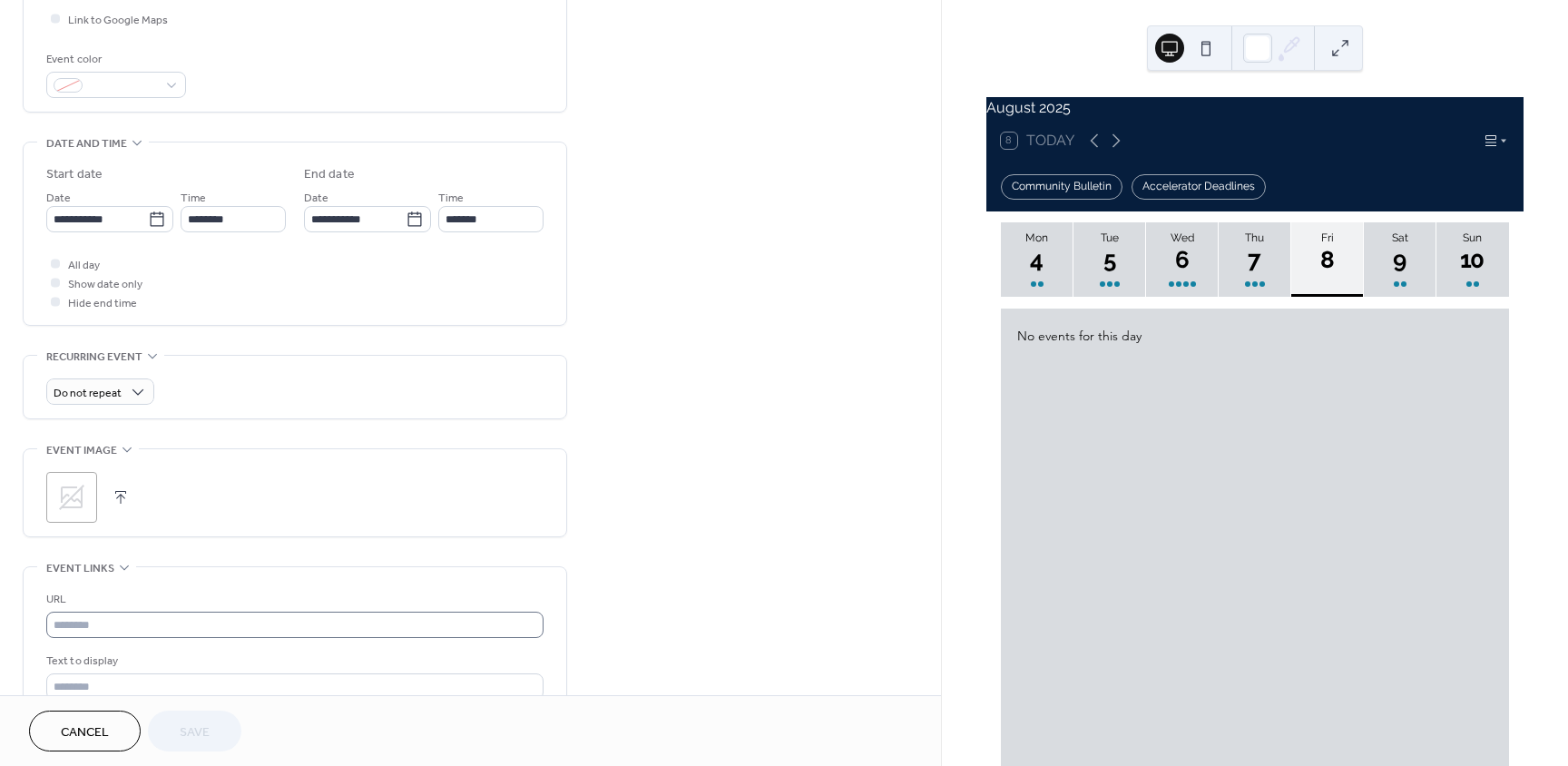 scroll, scrollTop: 454, scrollLeft: 0, axis: vertical 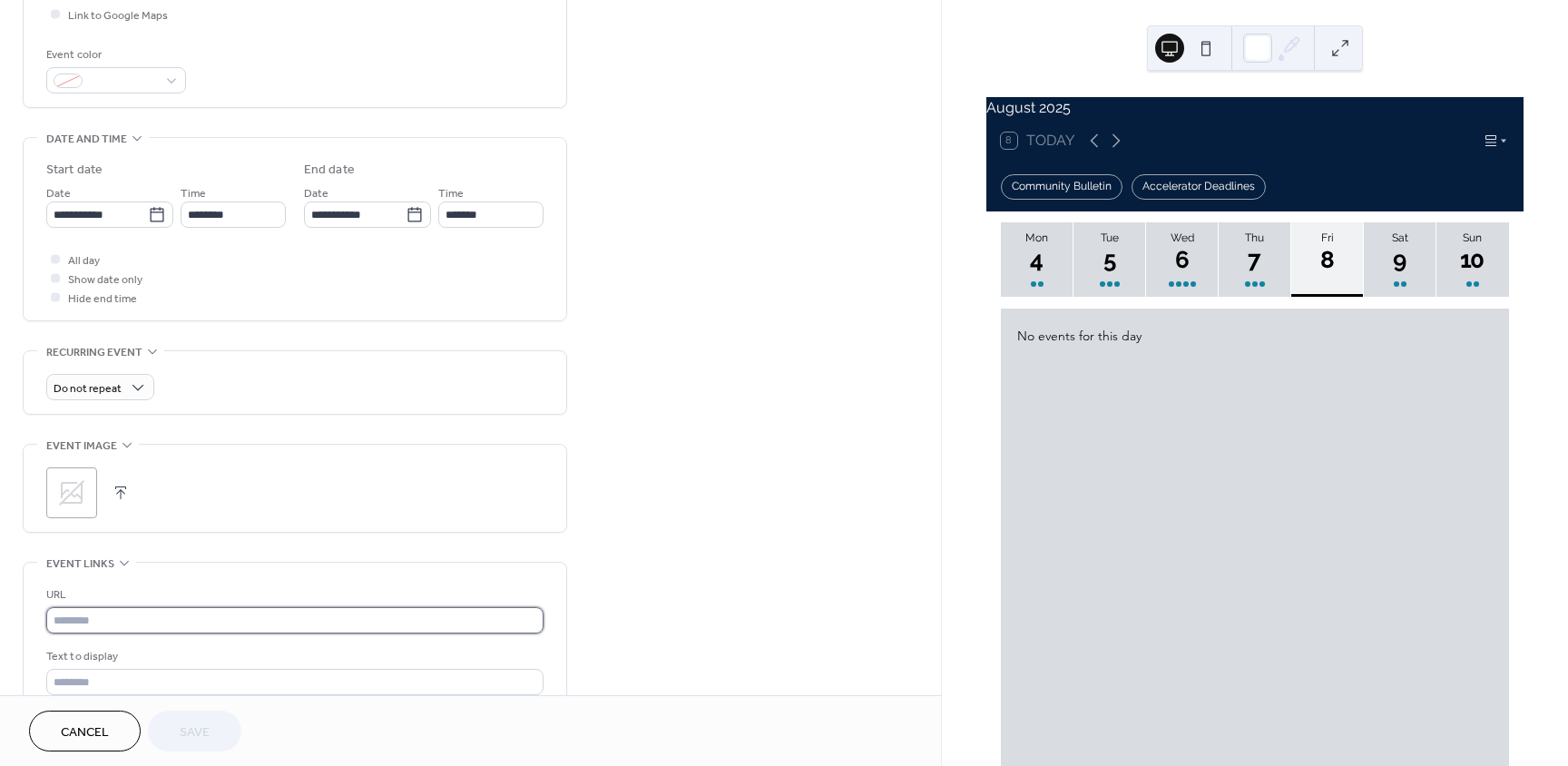 click at bounding box center [295, 620] 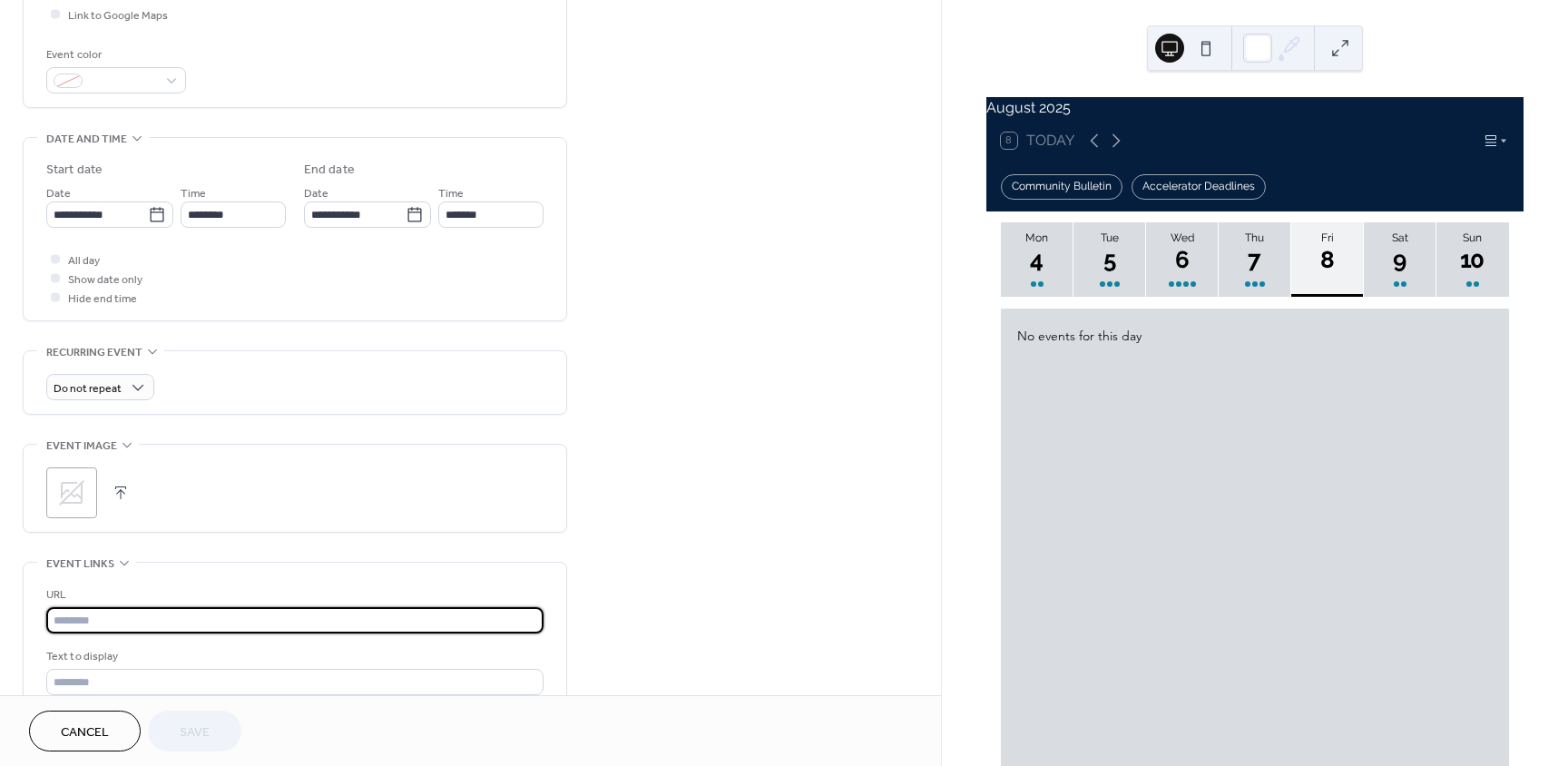 paste on "**********" 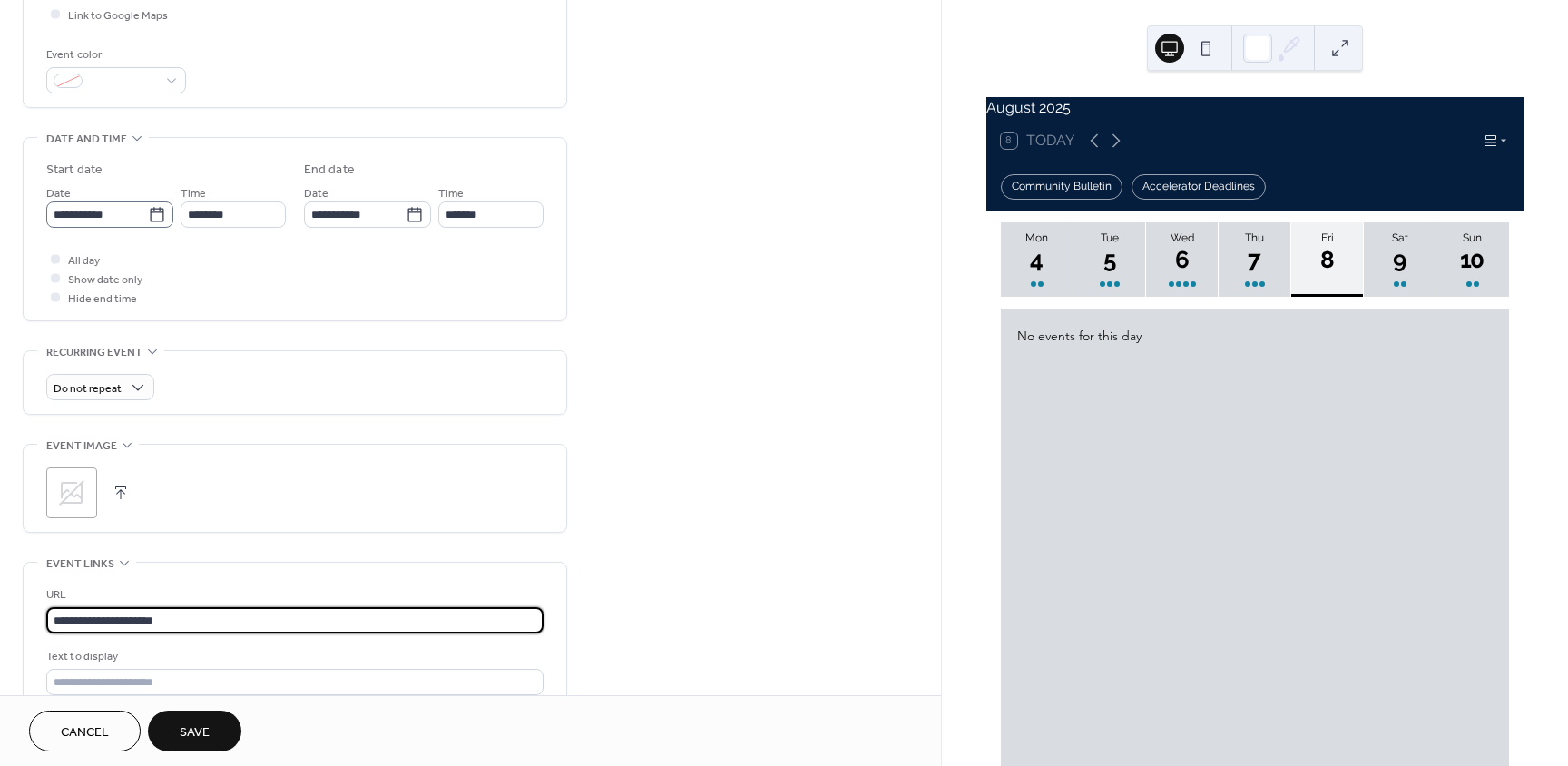 type on "**********" 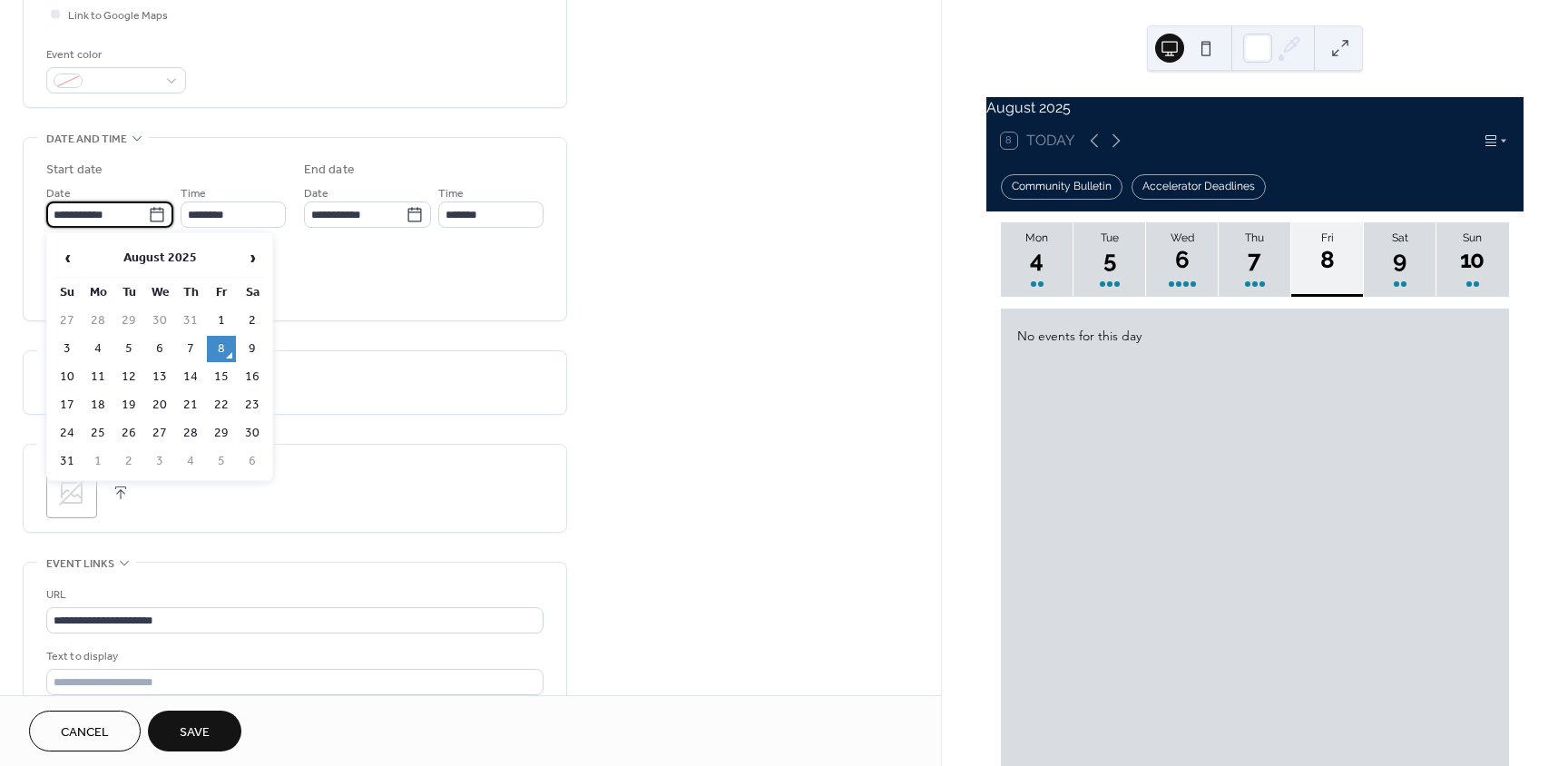 click on "**********" at bounding box center [97, 214] 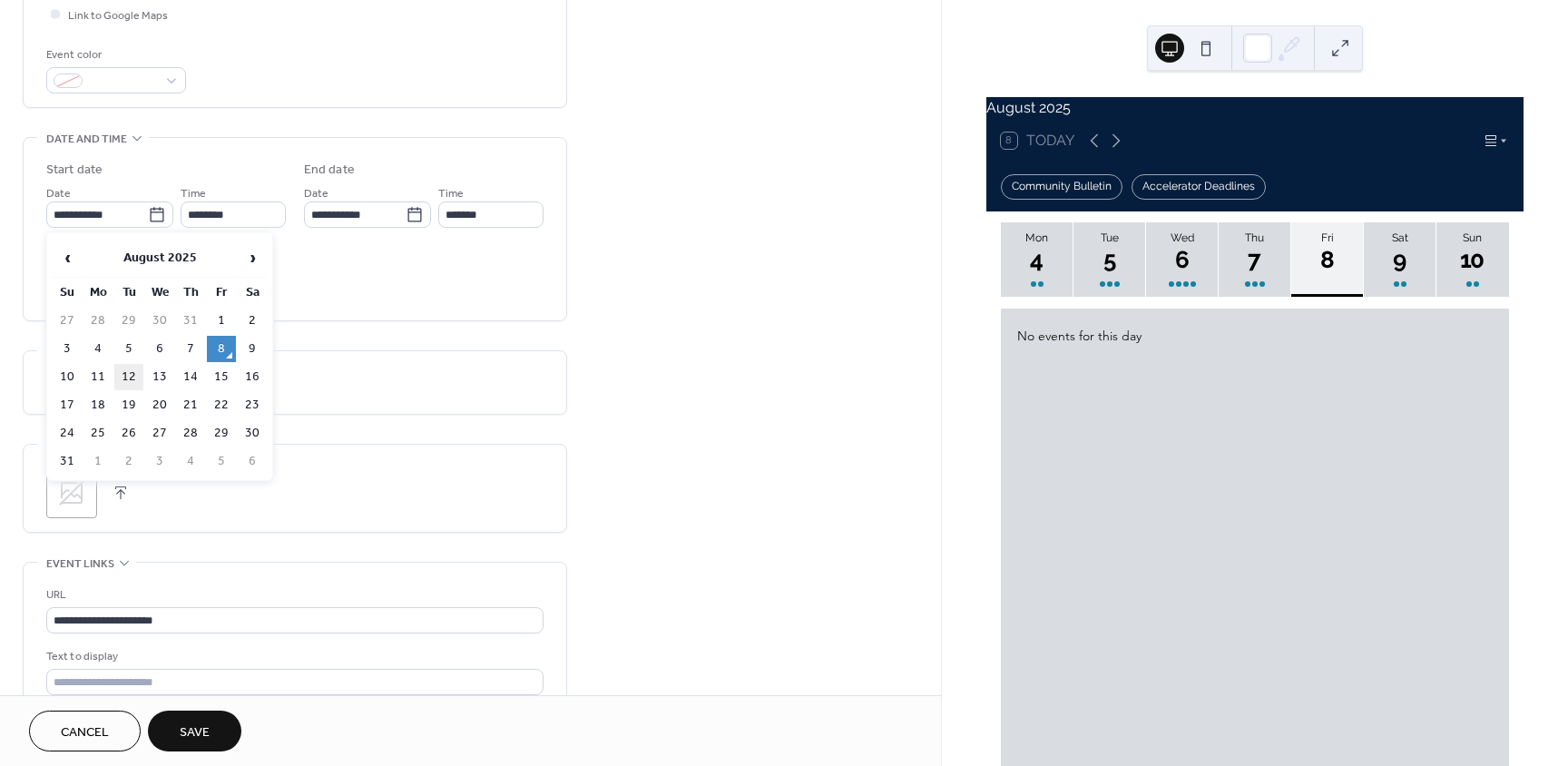 click on "12" at bounding box center (129, 377) 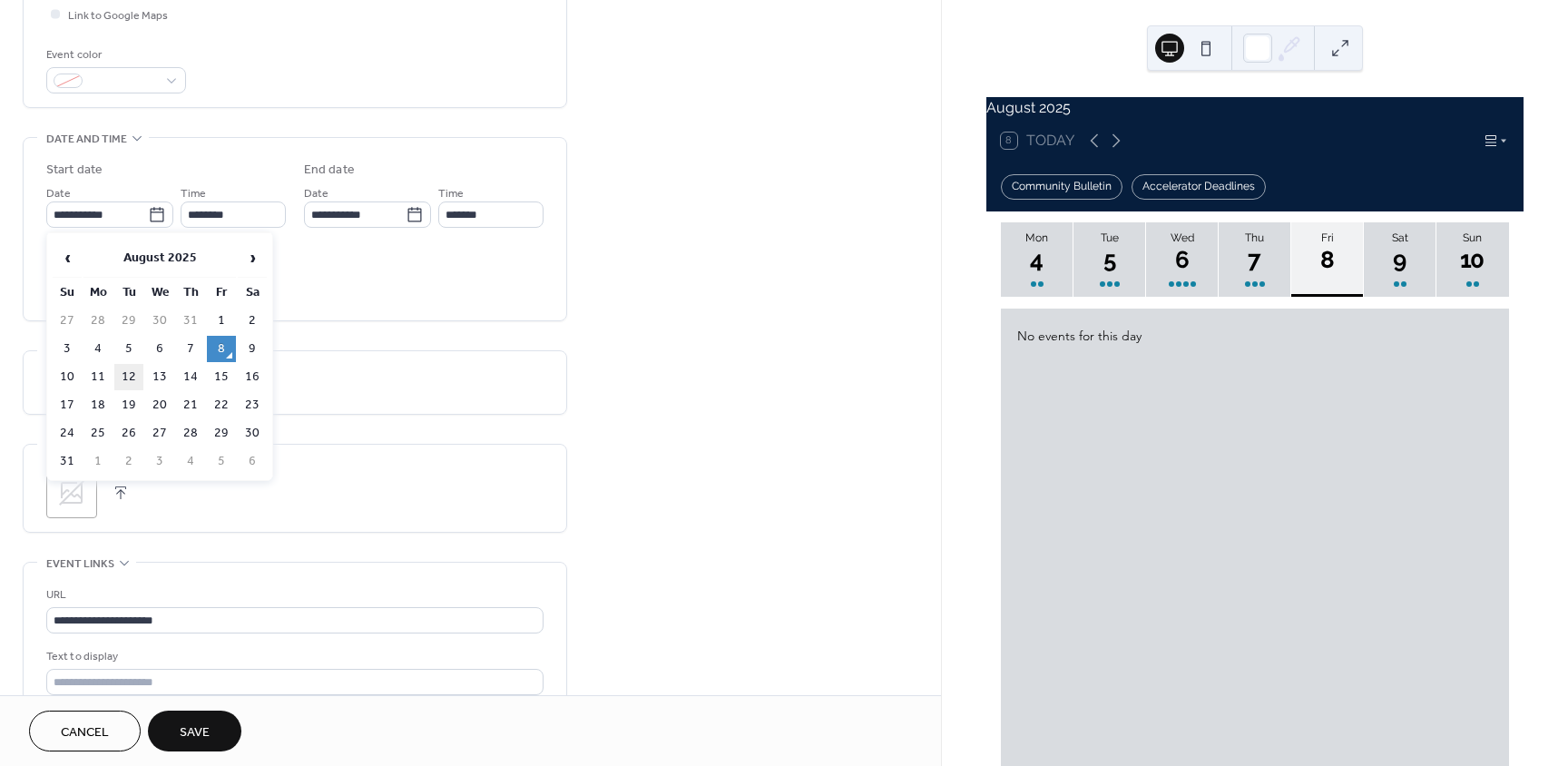 type on "**********" 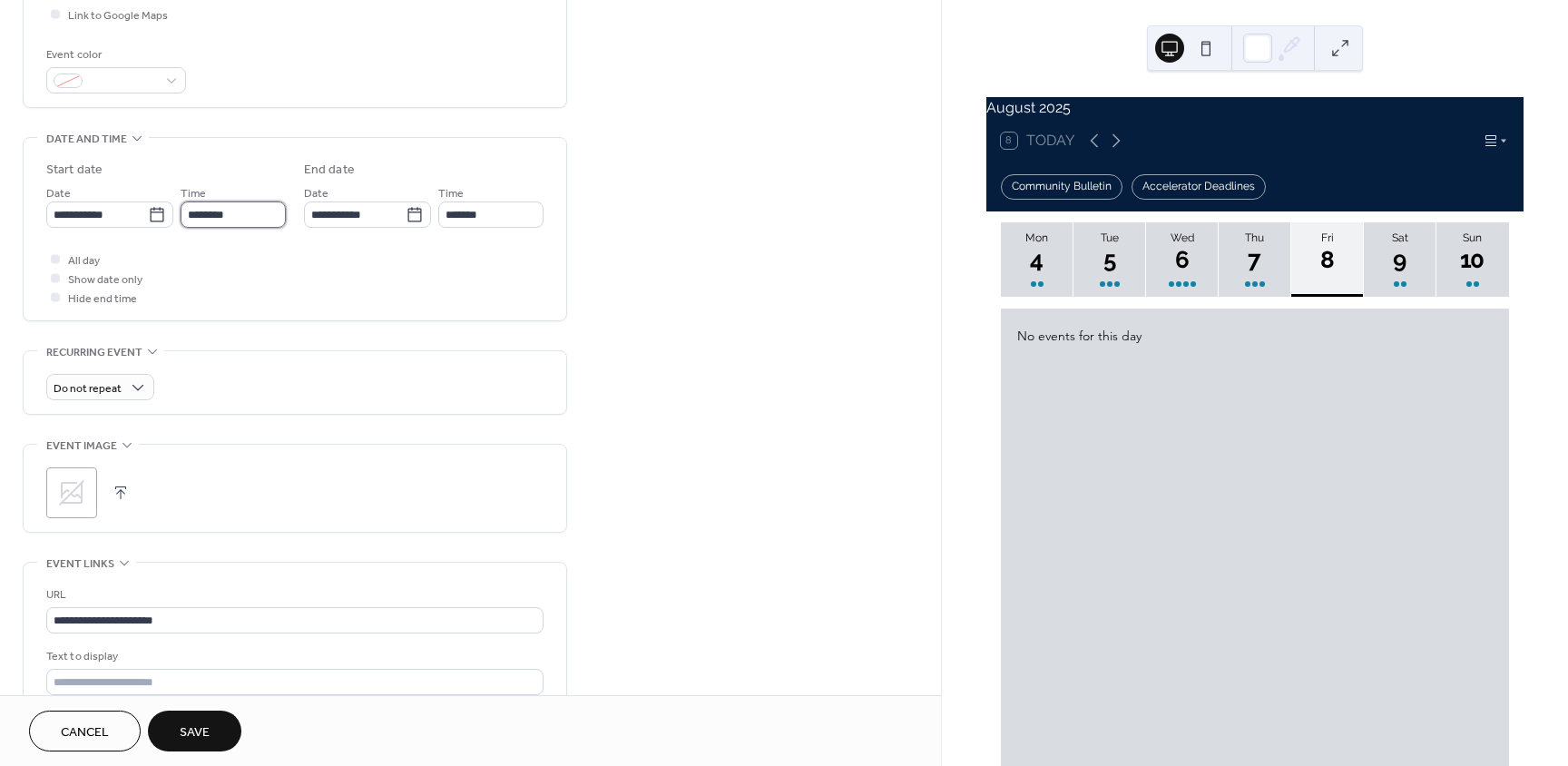 click on "********" at bounding box center (233, 214) 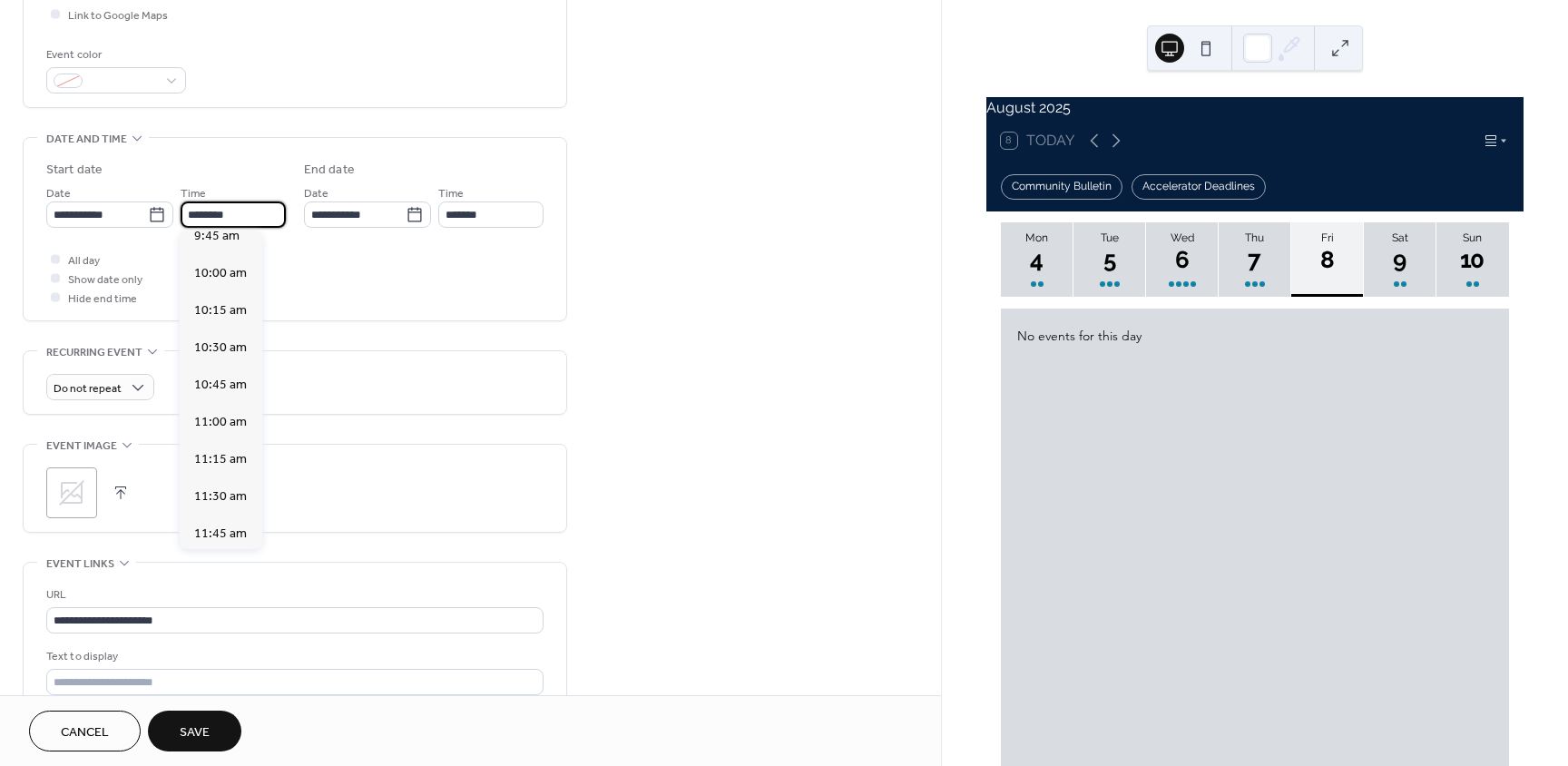 scroll, scrollTop: 1242, scrollLeft: 0, axis: vertical 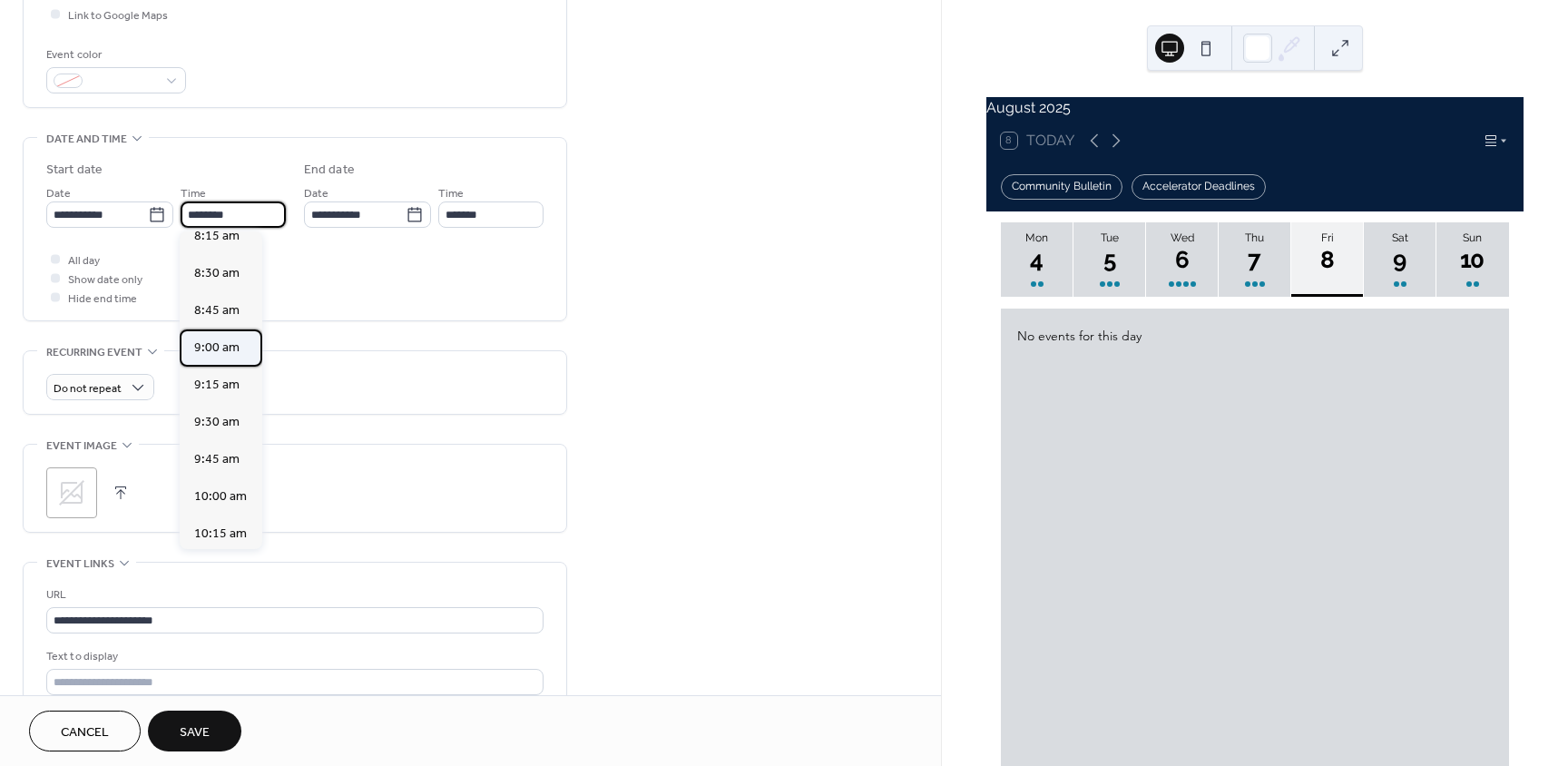 click on "9:00 am" at bounding box center [217, 348] 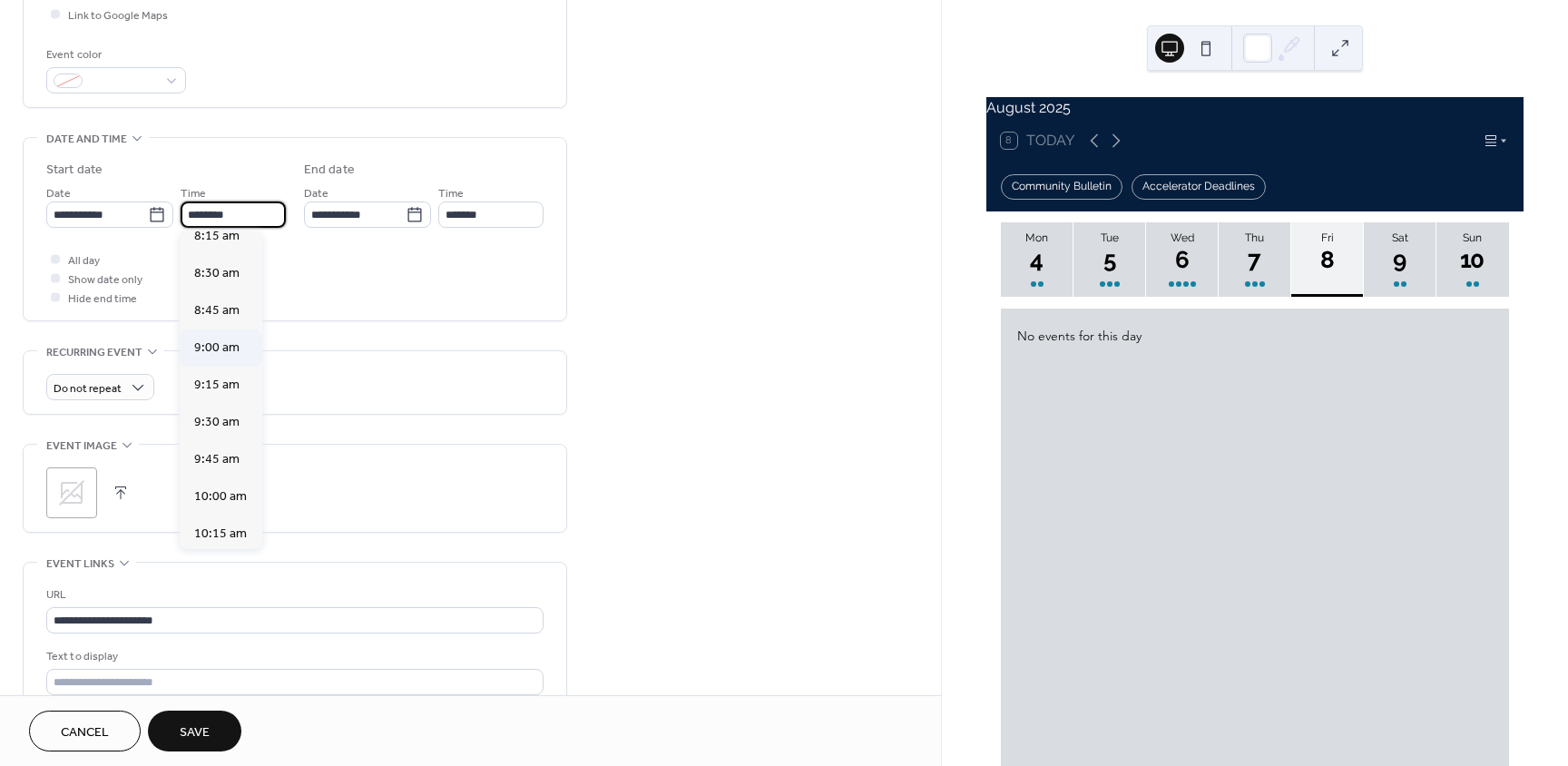 type on "*******" 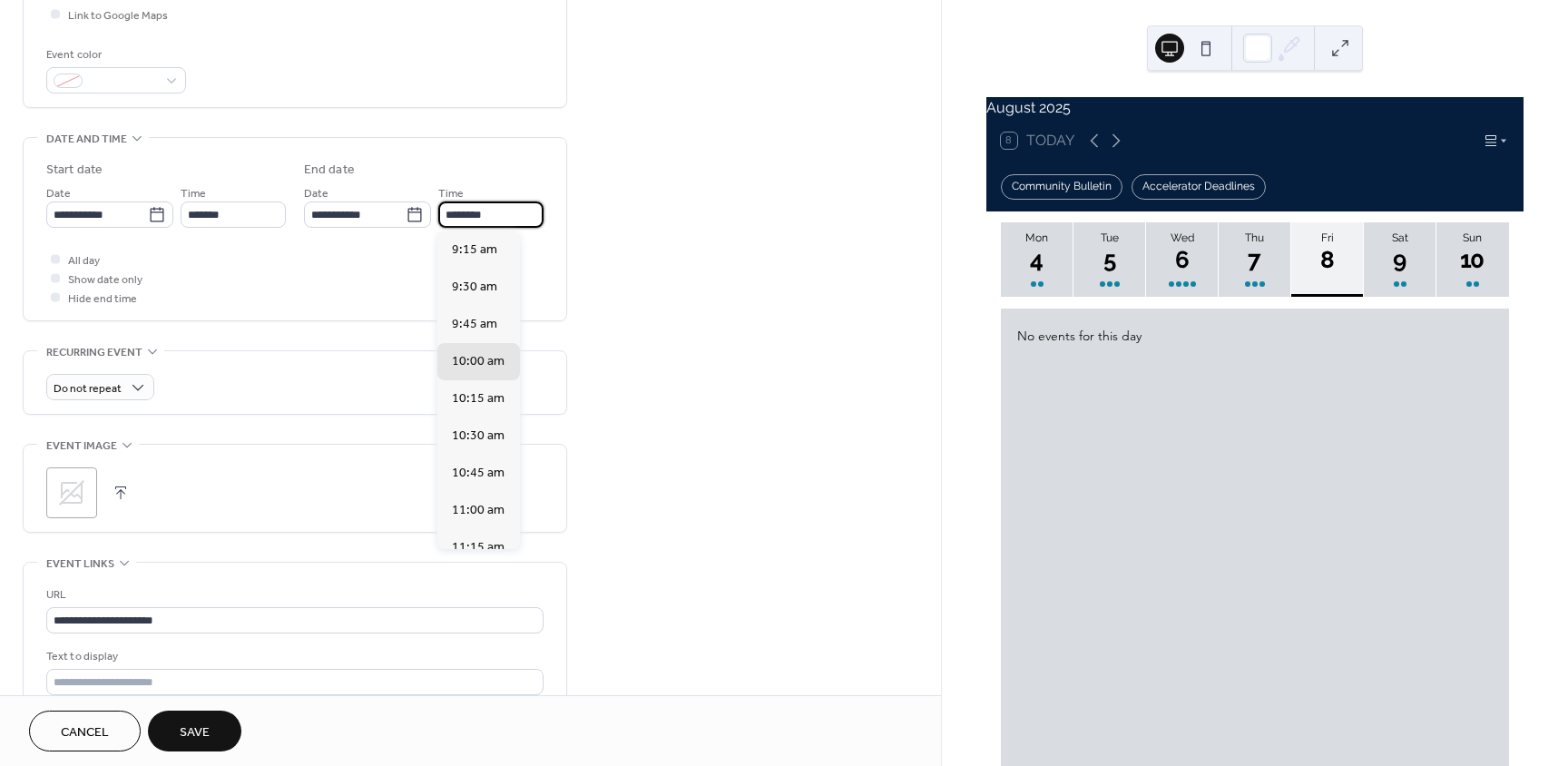 click on "********" at bounding box center (491, 214) 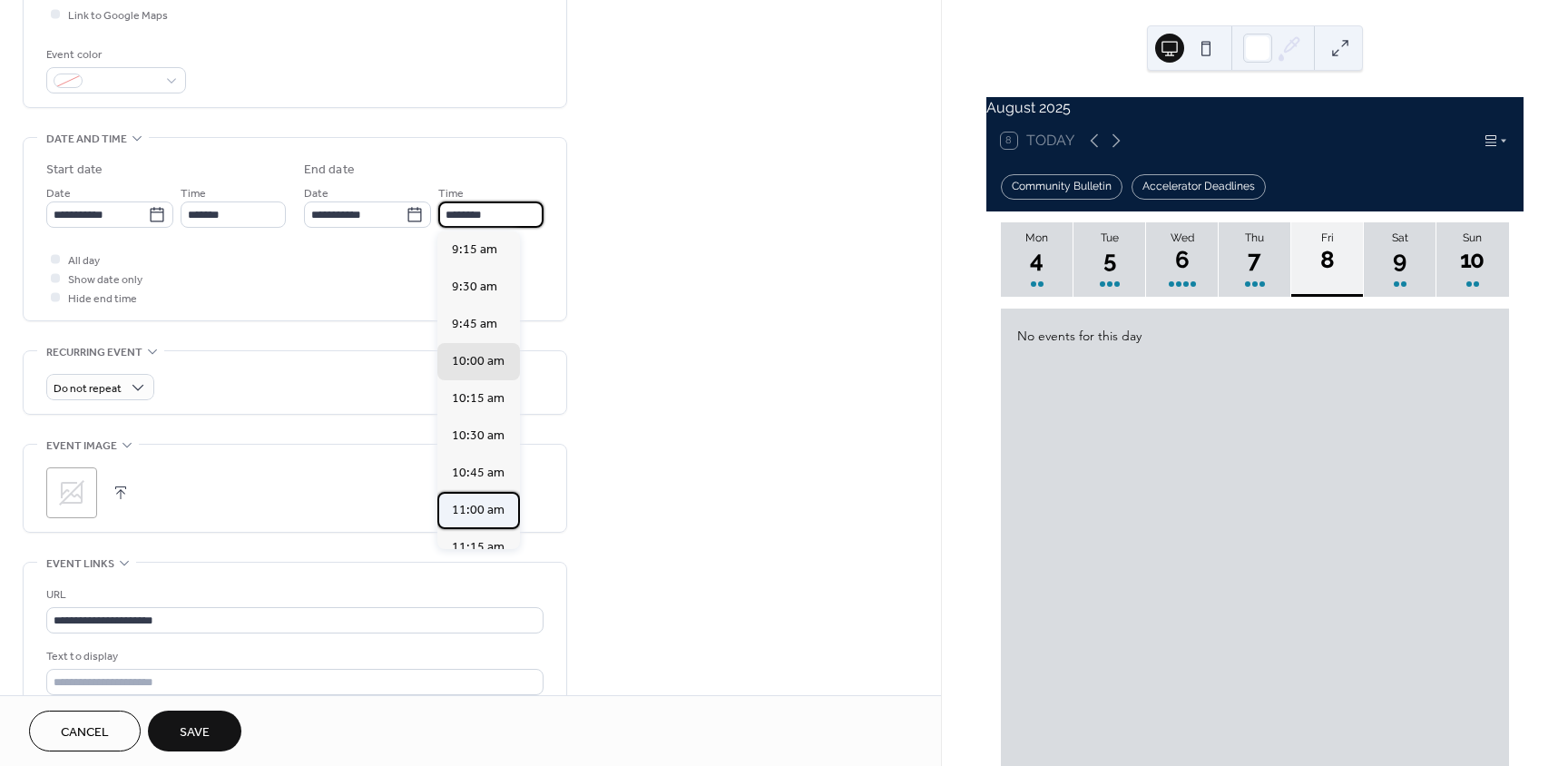 click on "11:00 am" at bounding box center [478, 510] 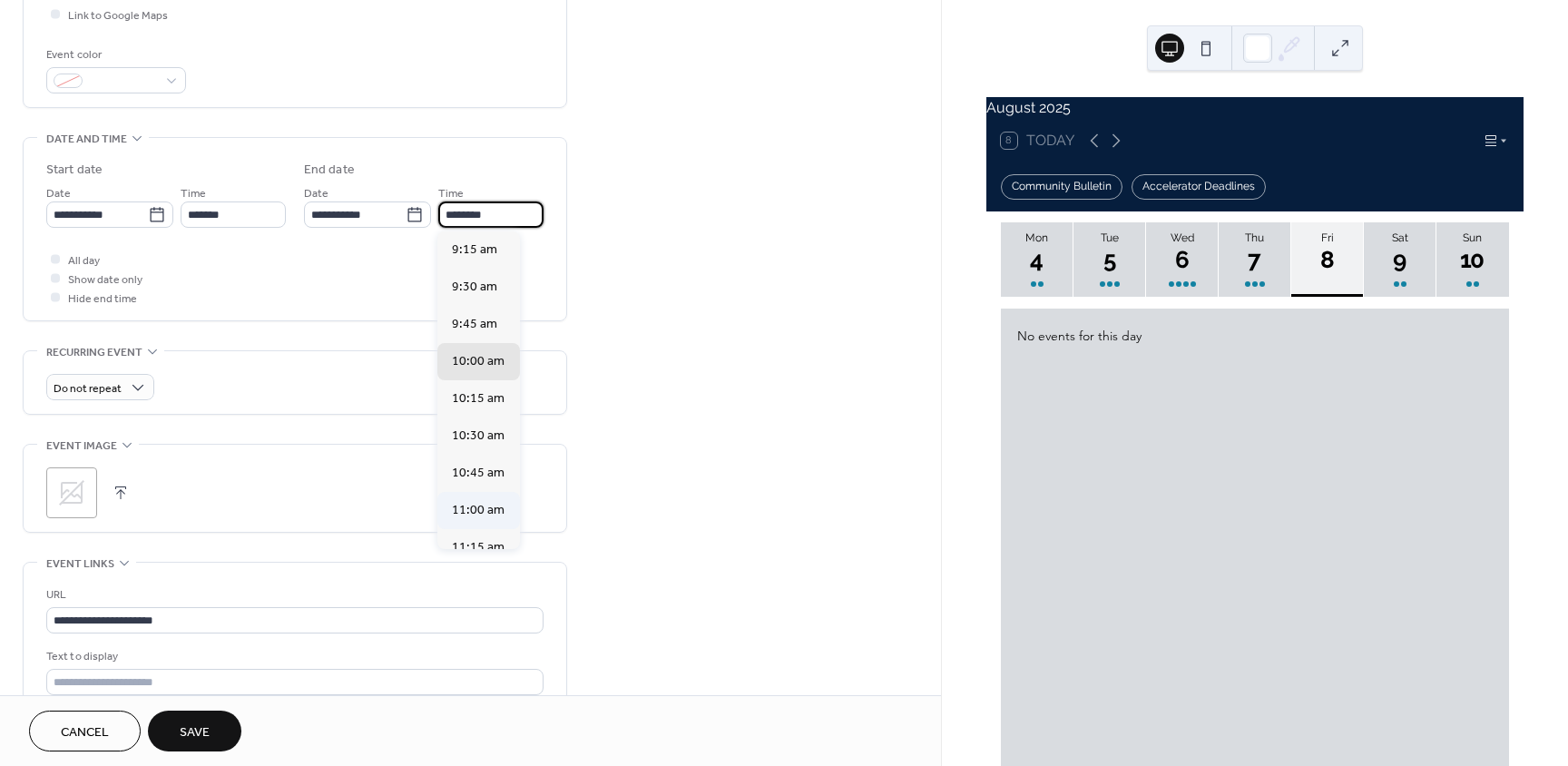 type on "********" 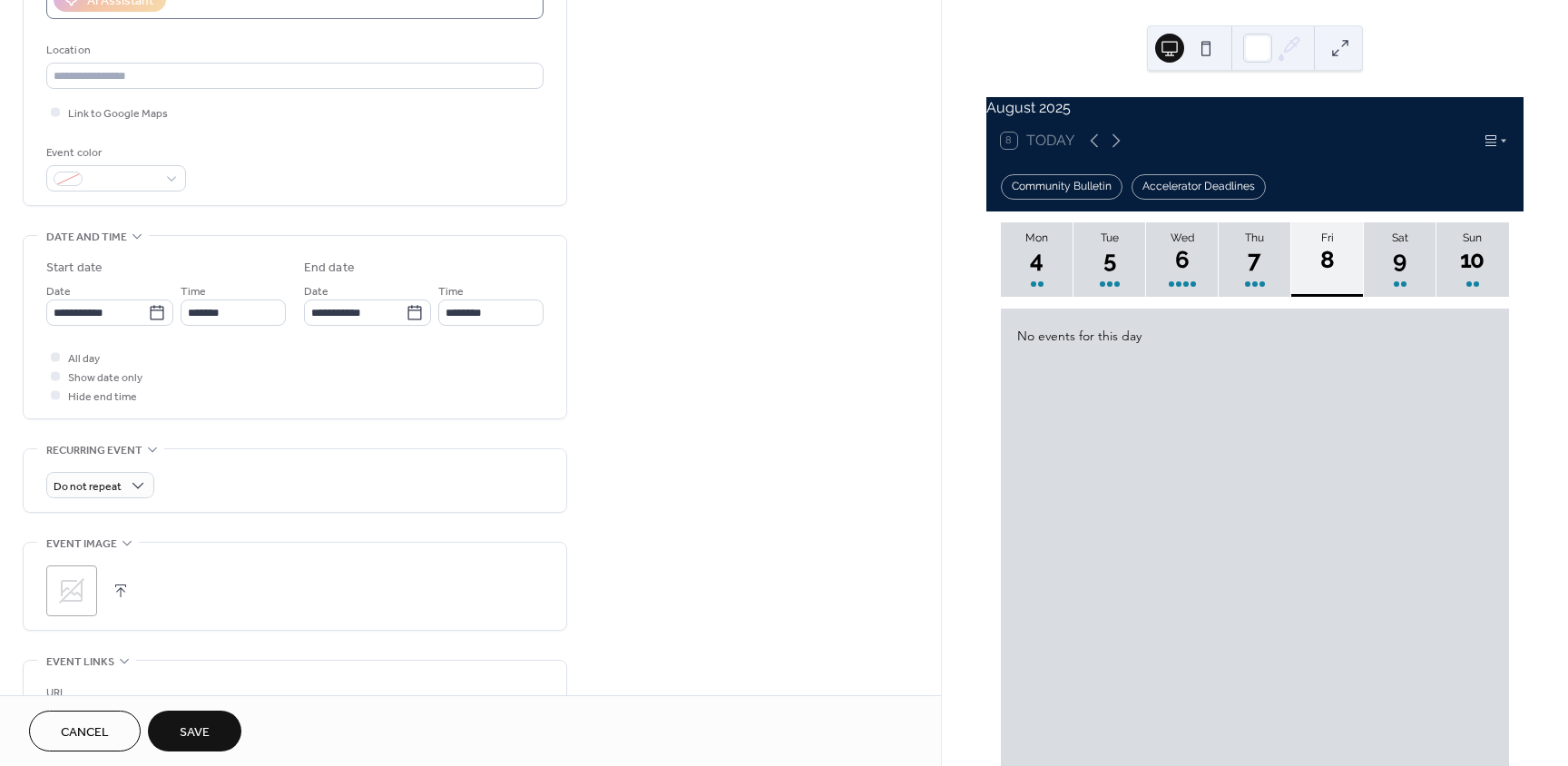 scroll, scrollTop: 0, scrollLeft: 0, axis: both 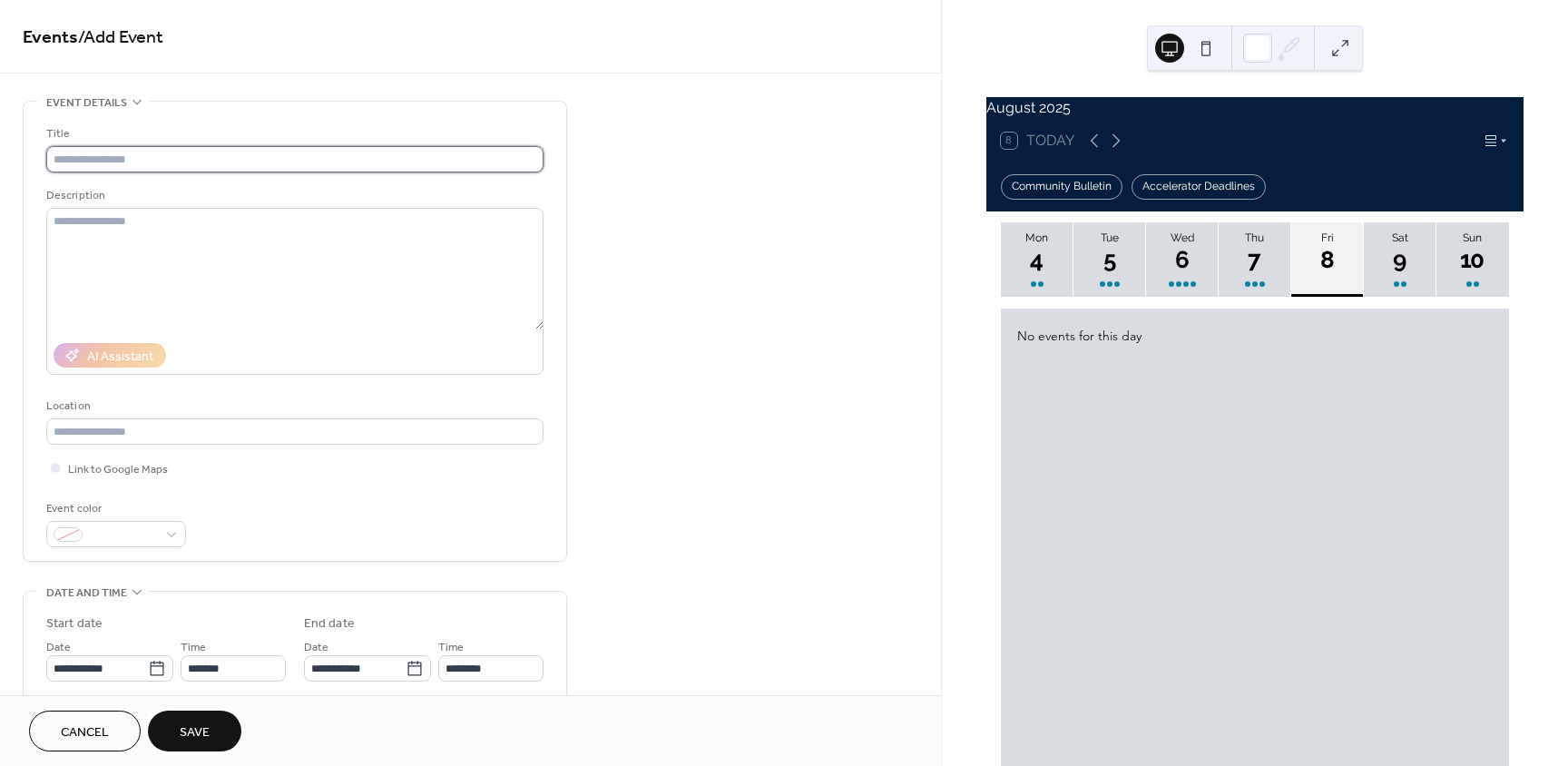 click at bounding box center [295, 159] 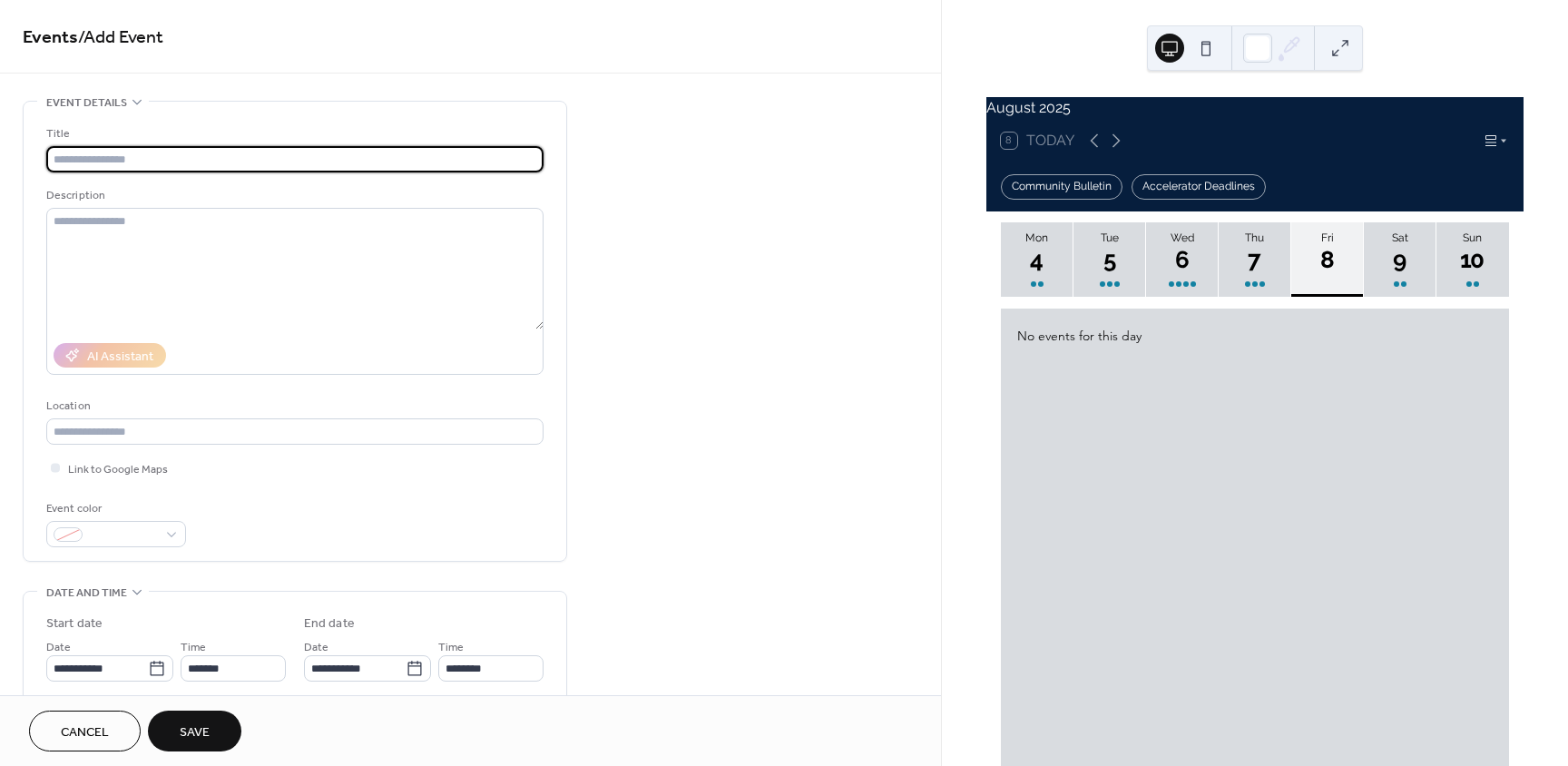 paste on "**********" 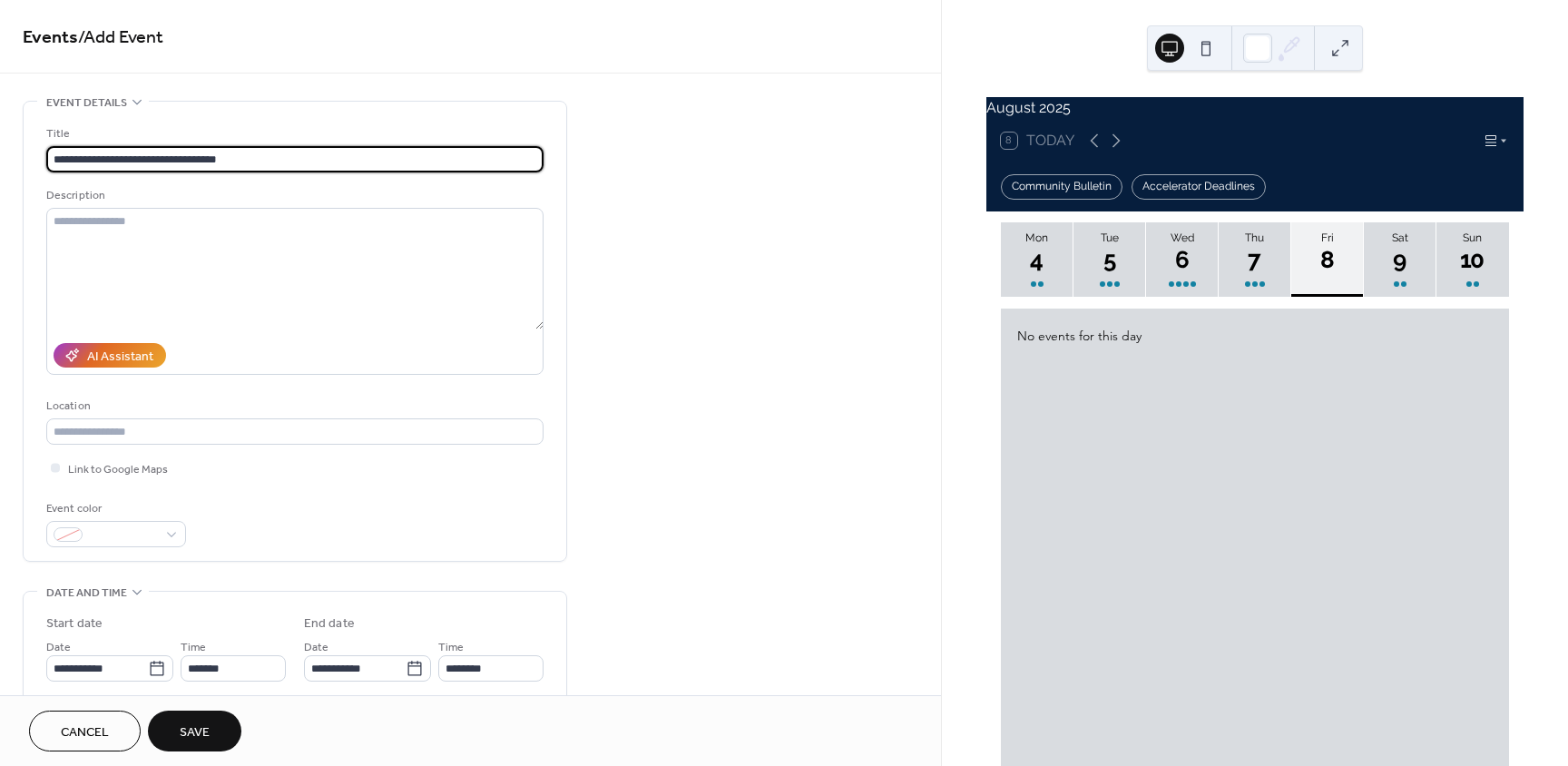 type on "**********" 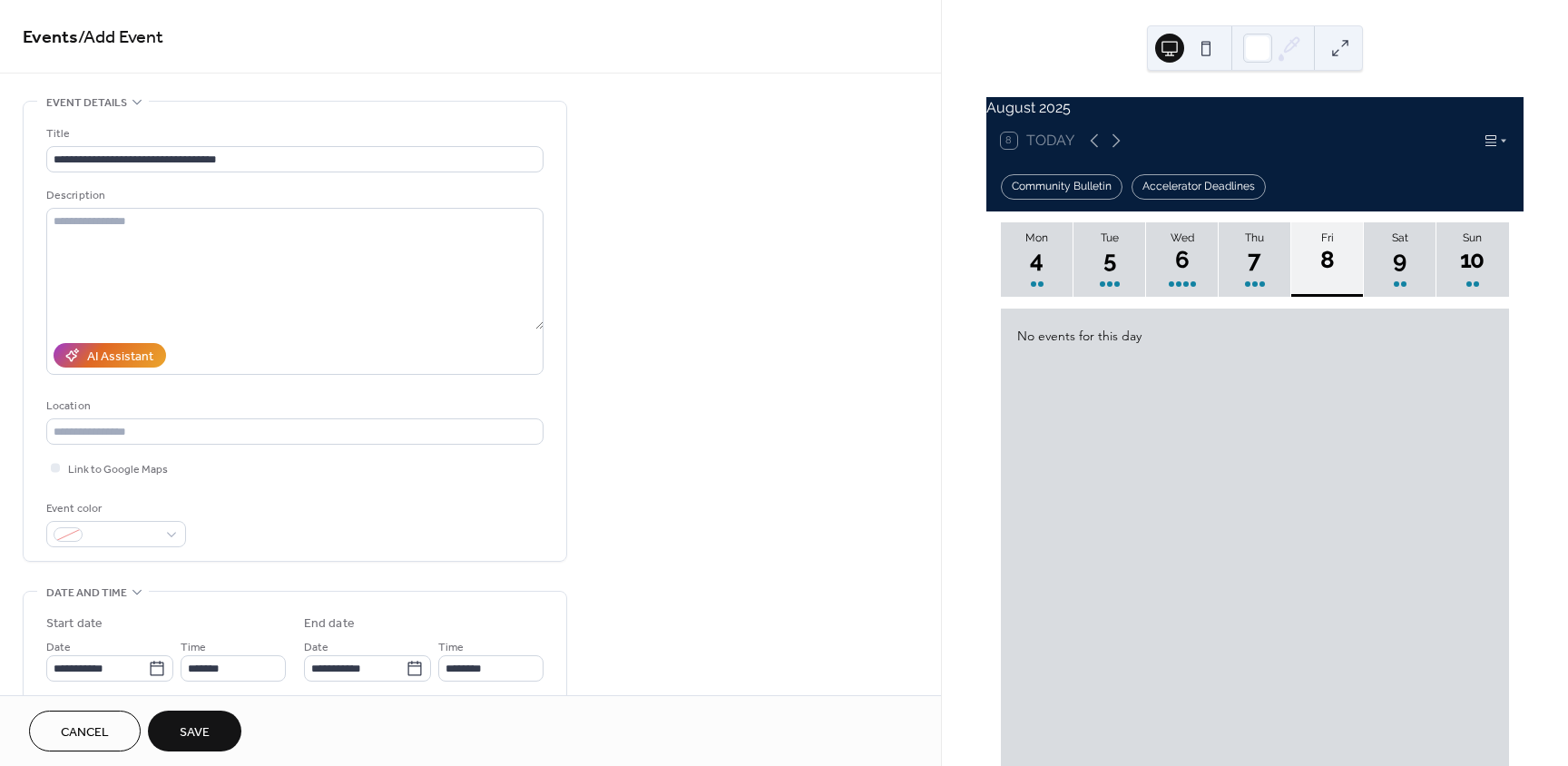 click on "Save" at bounding box center [194, 732] 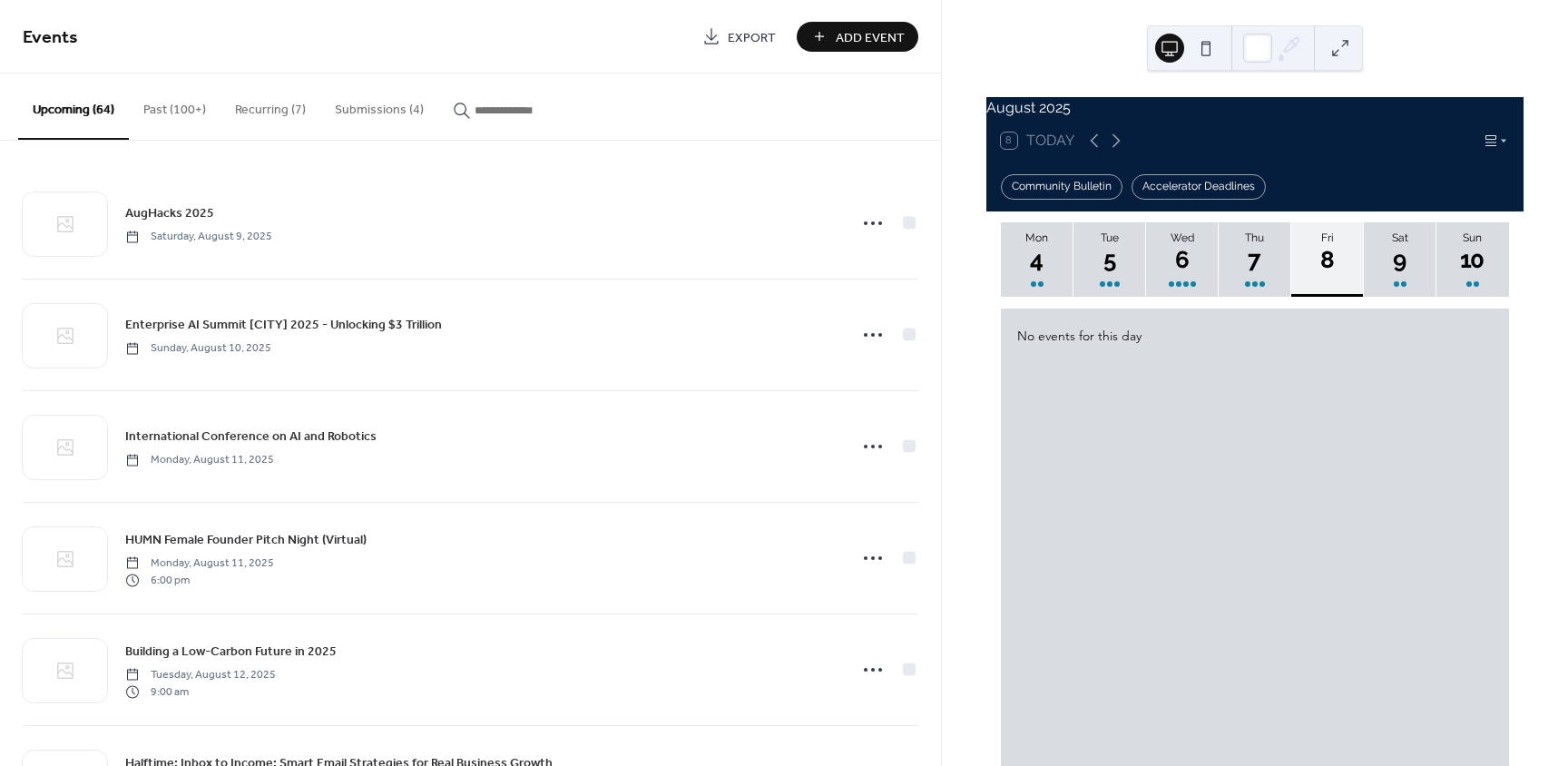click on "Add Event" at bounding box center [870, 37] 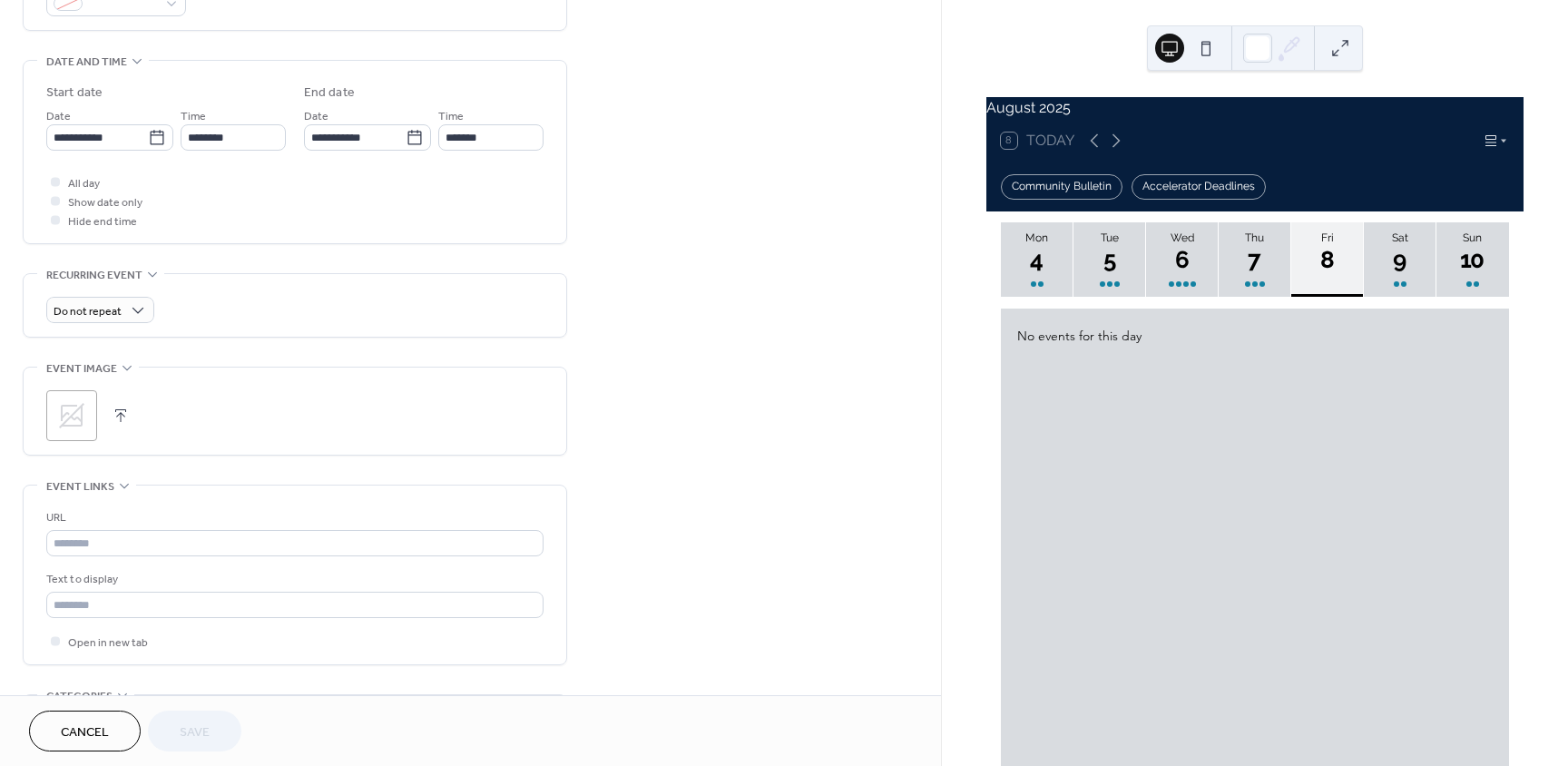 scroll, scrollTop: 545, scrollLeft: 0, axis: vertical 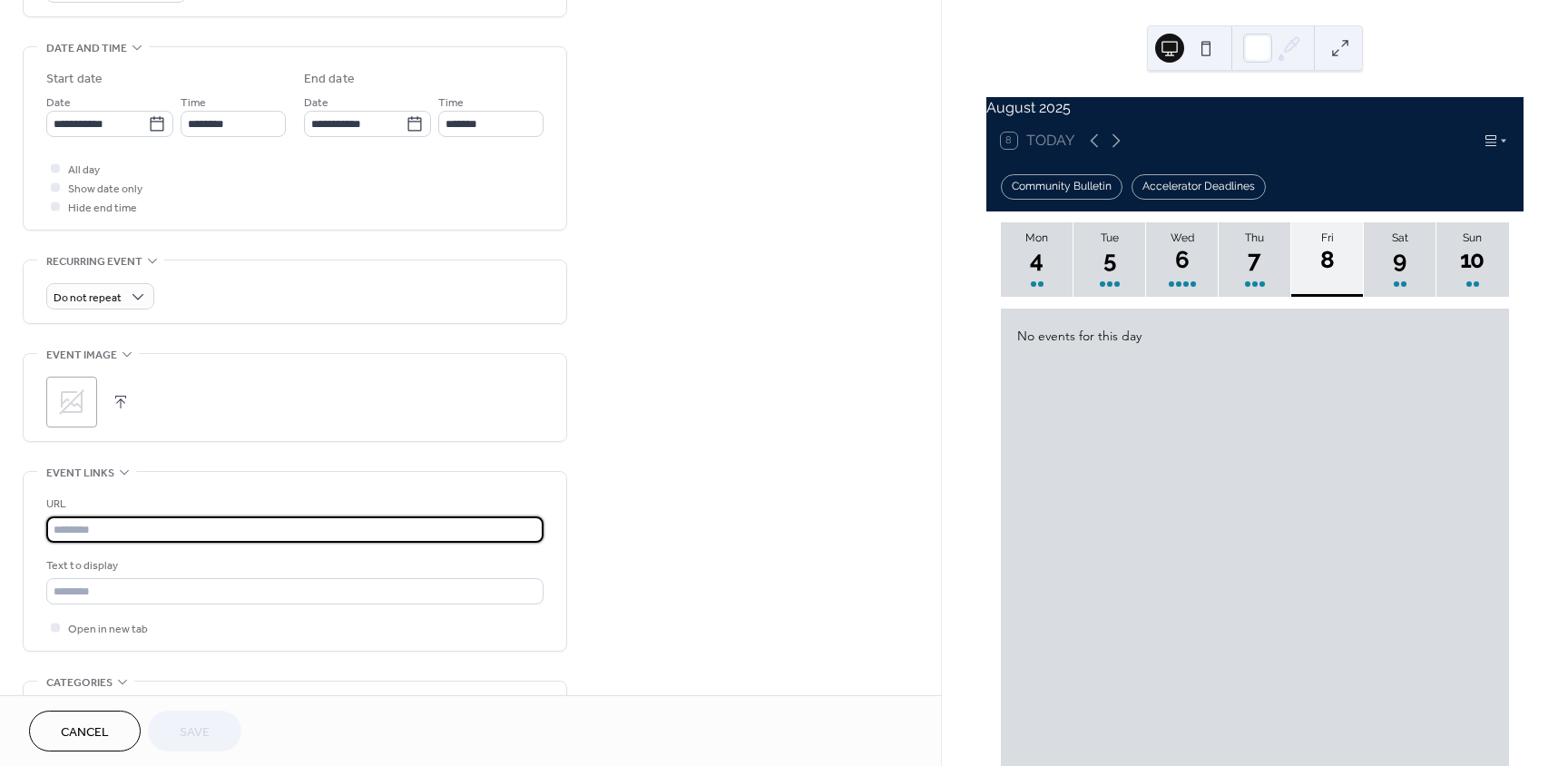 click at bounding box center [295, 529] 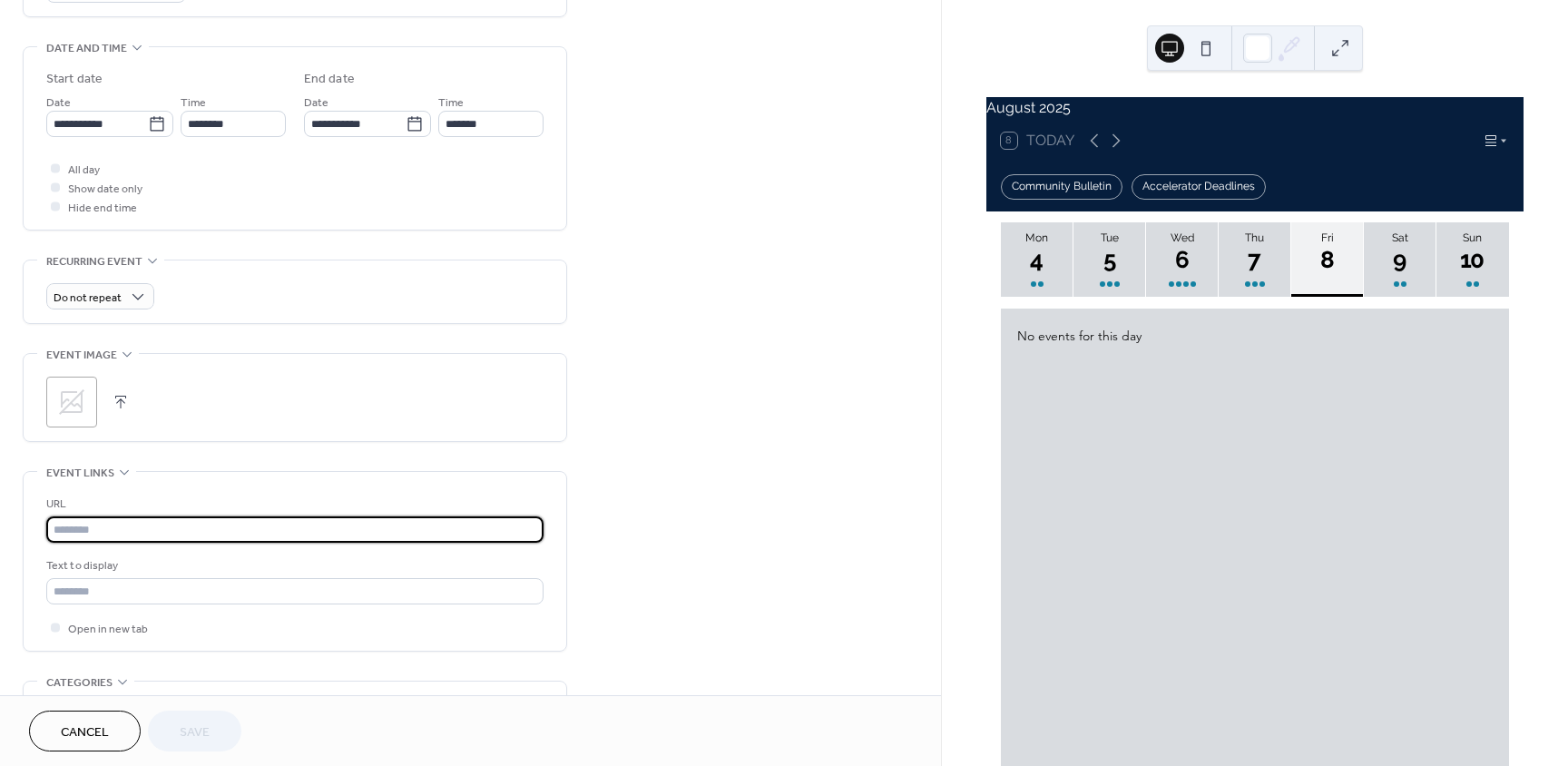 paste on "**********" 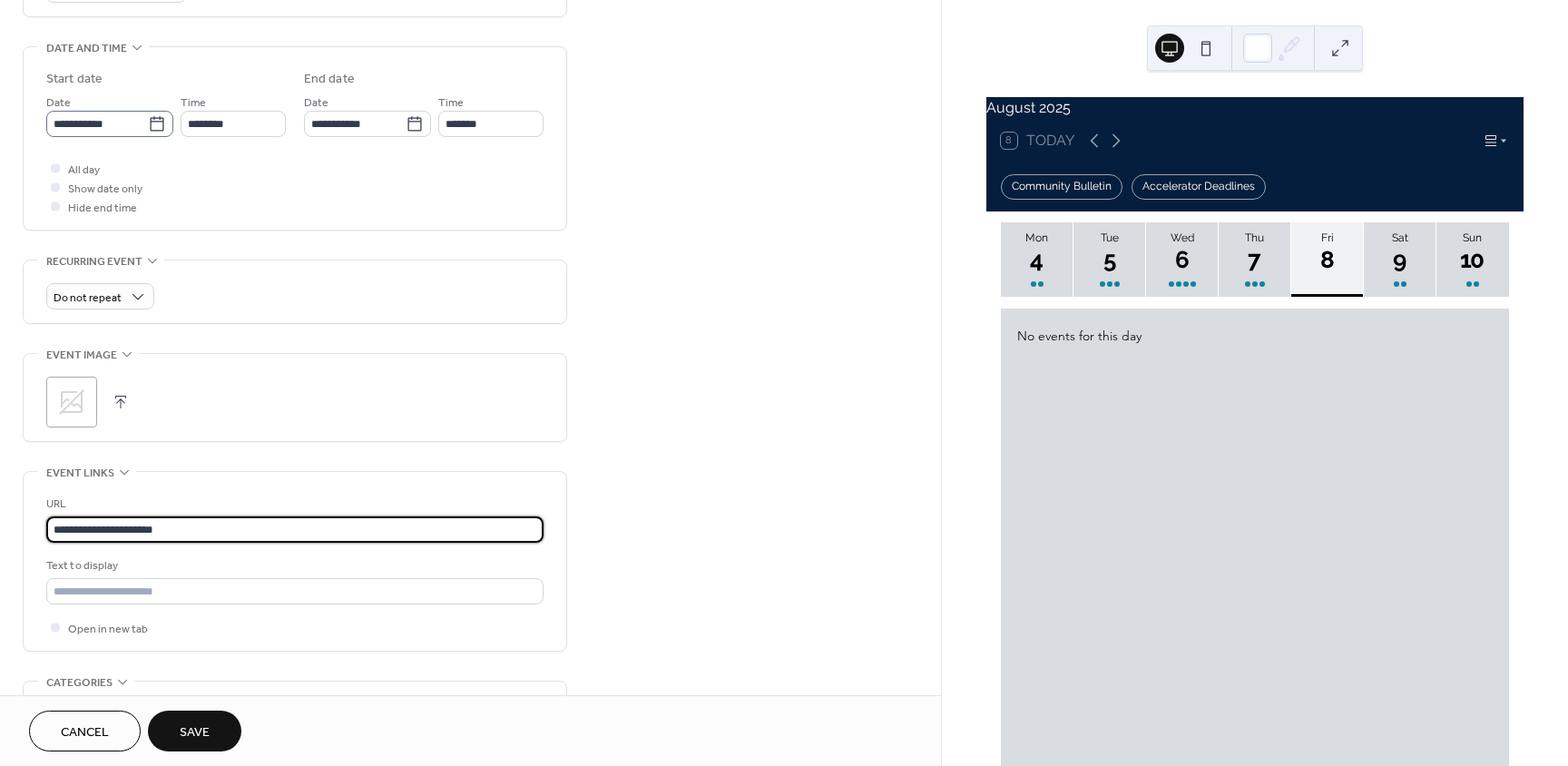 type on "**********" 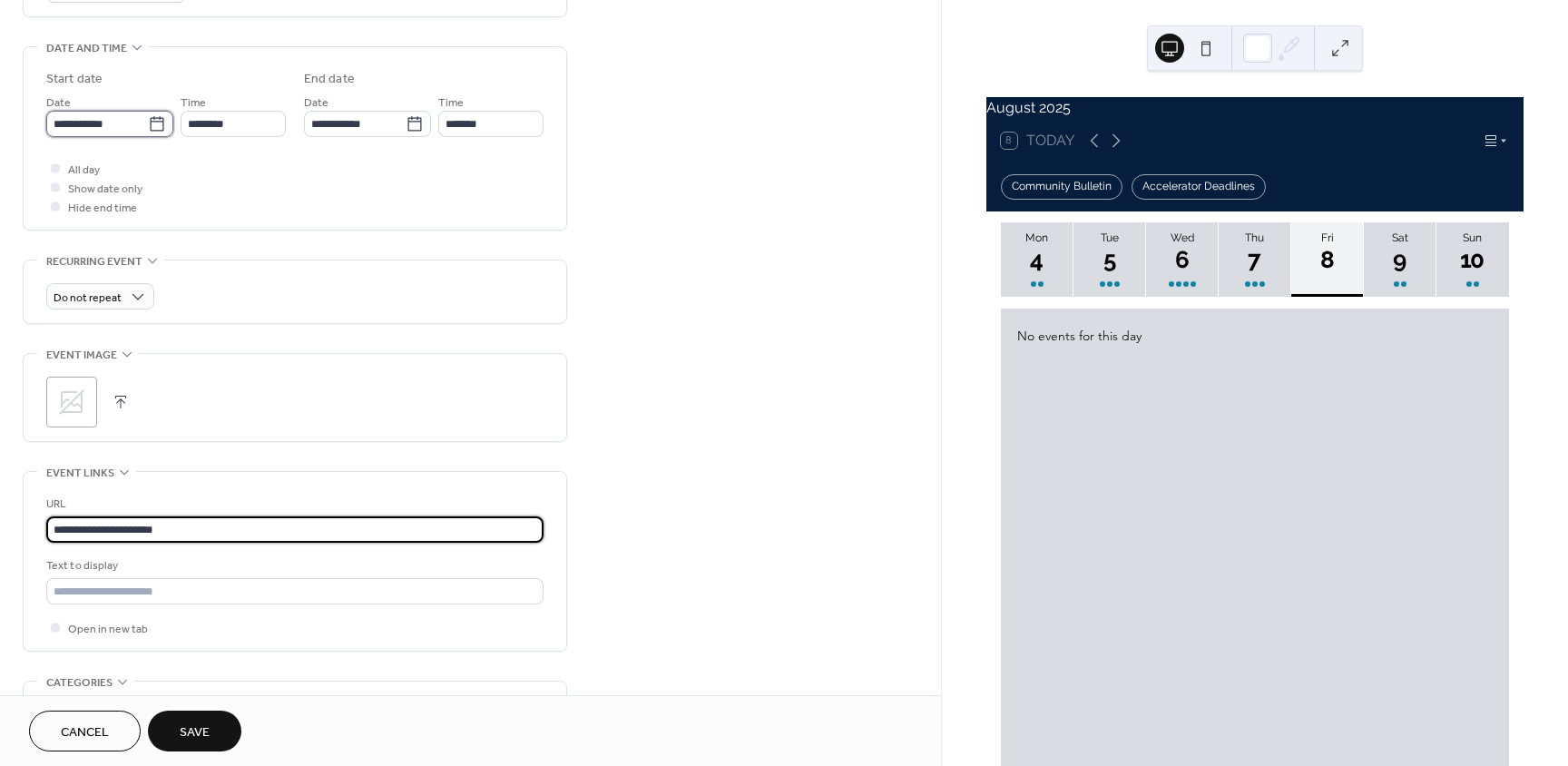click on "**********" at bounding box center (97, 123) 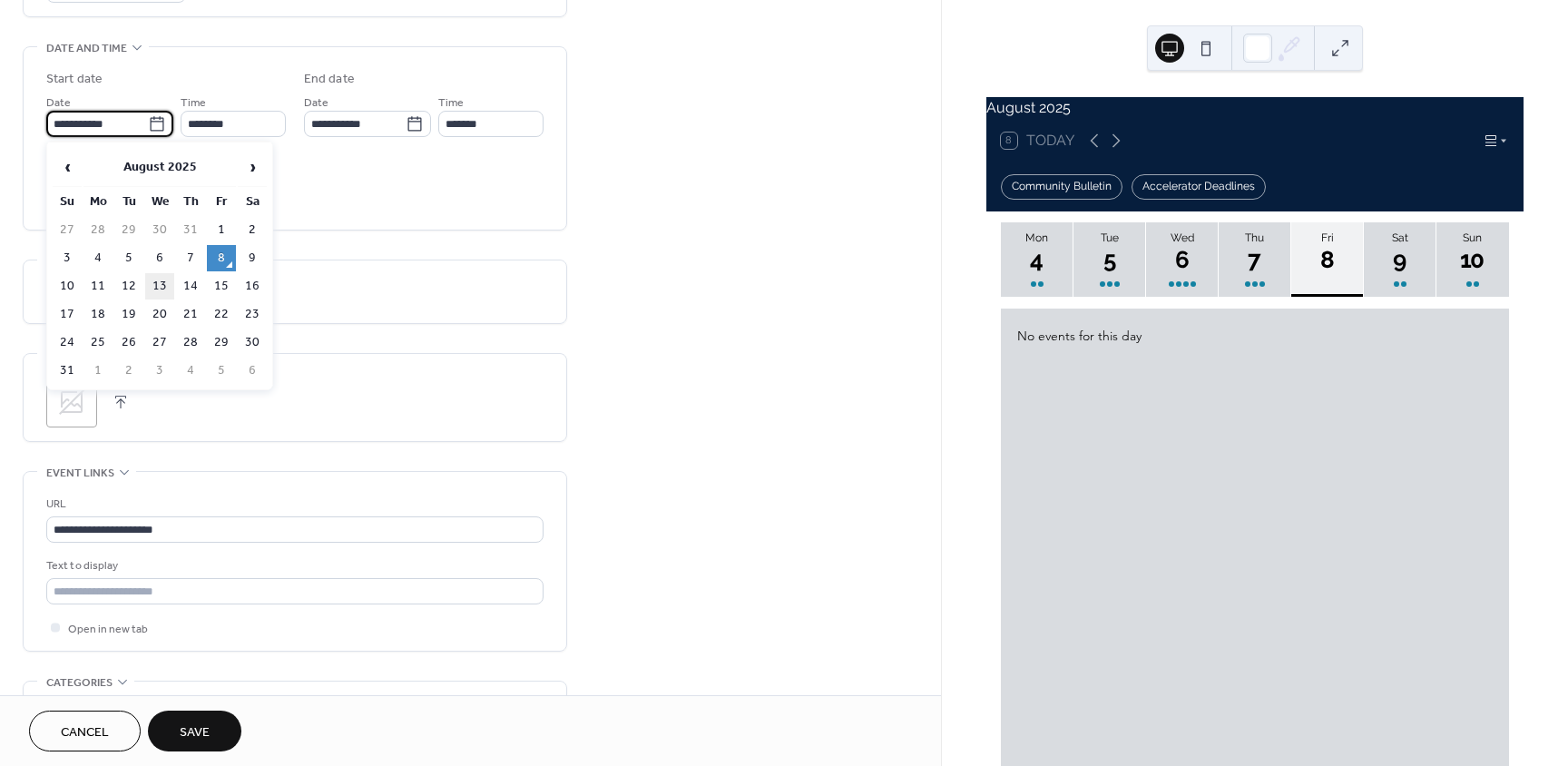 click on "13" at bounding box center (160, 286) 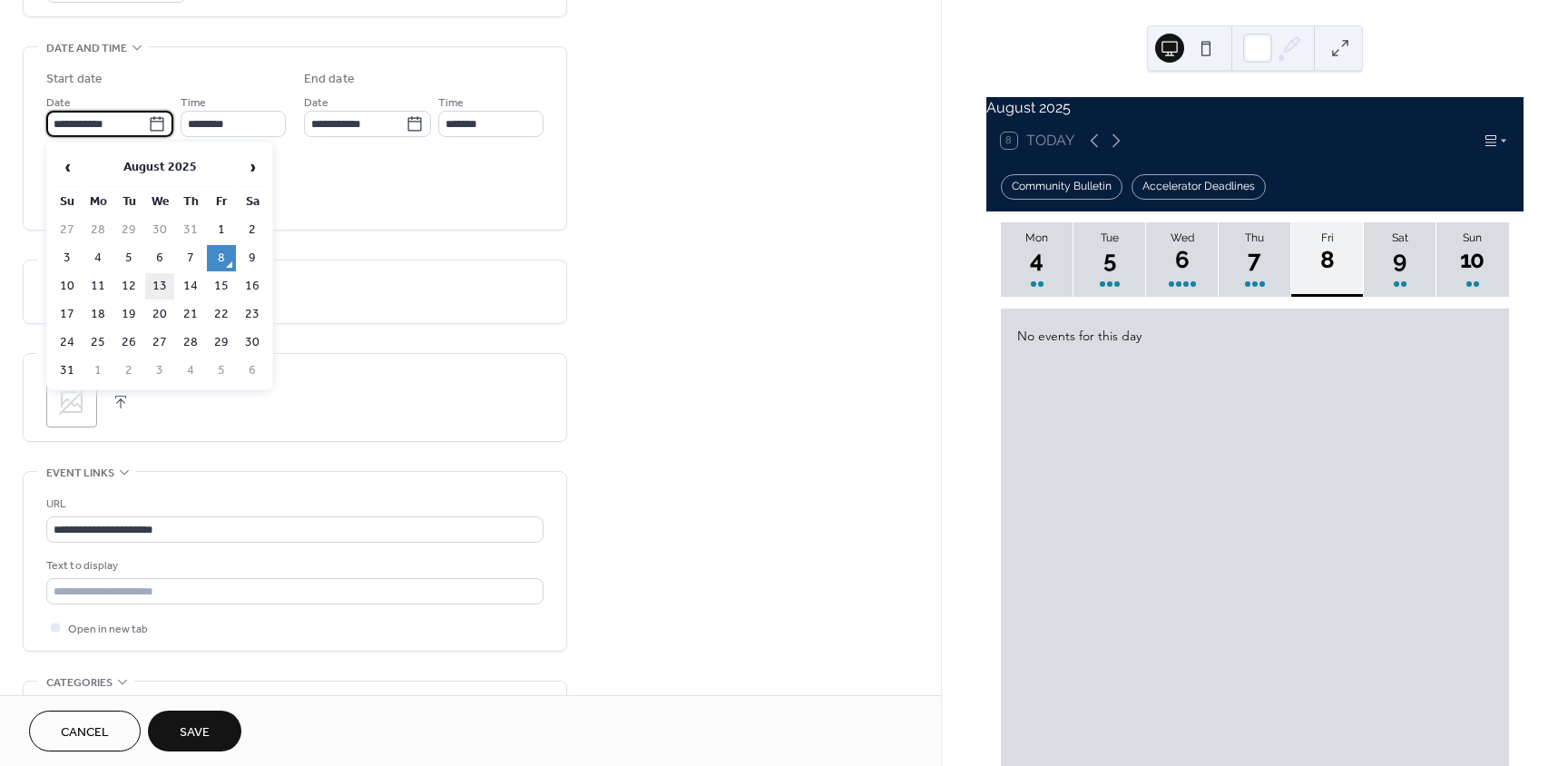 type on "**********" 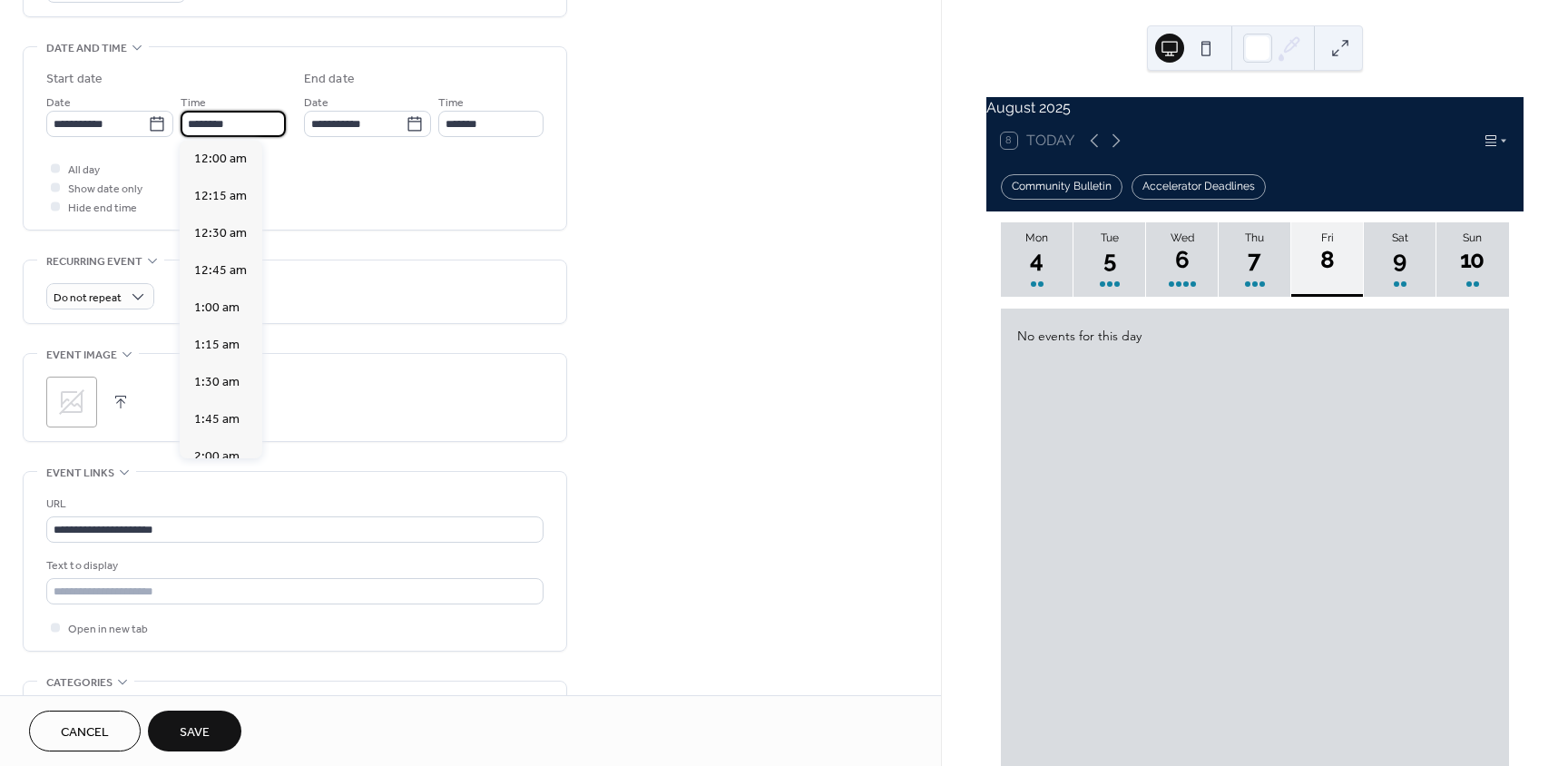 click on "********" at bounding box center (233, 123) 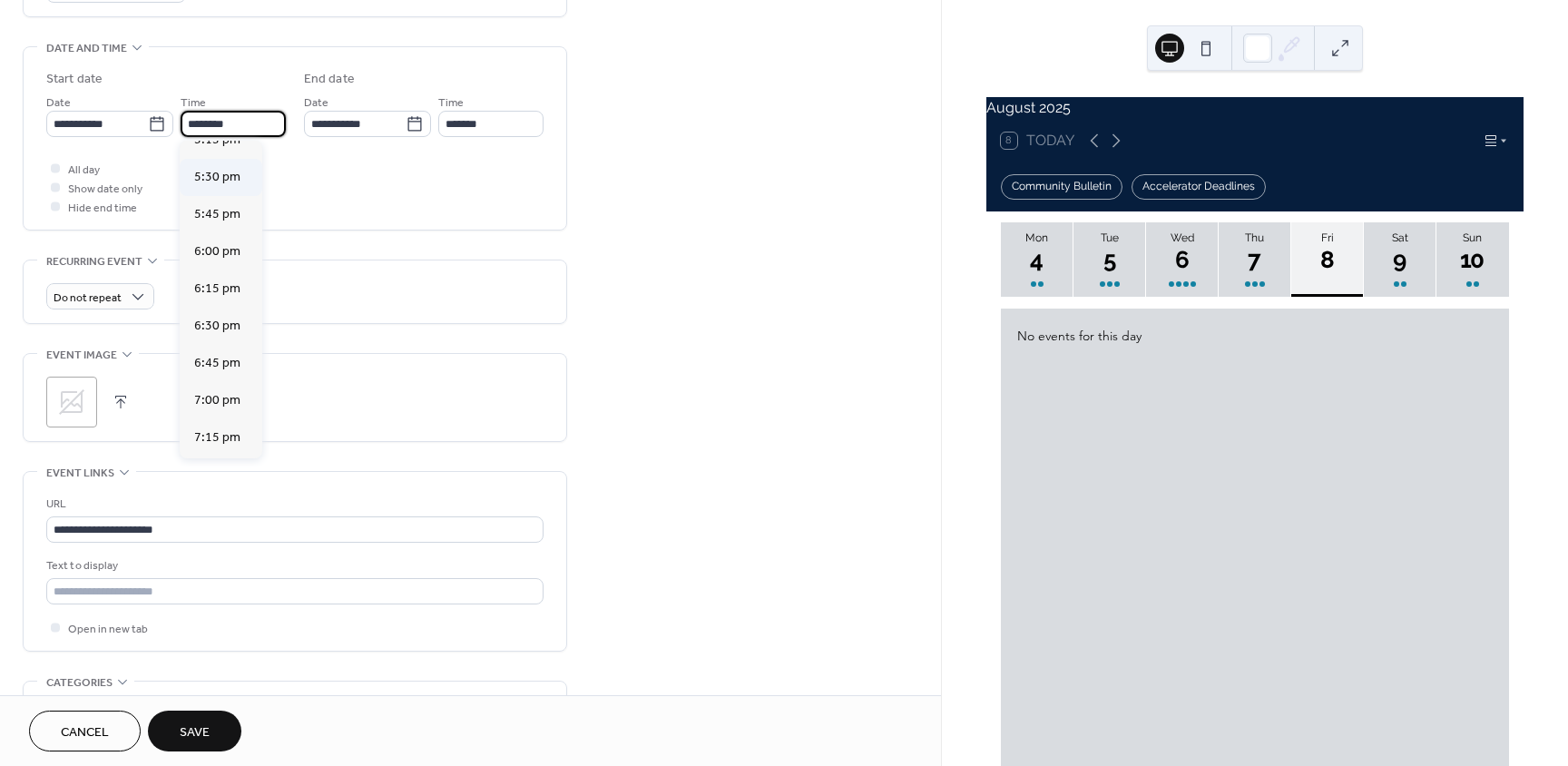 scroll, scrollTop: 2603, scrollLeft: 0, axis: vertical 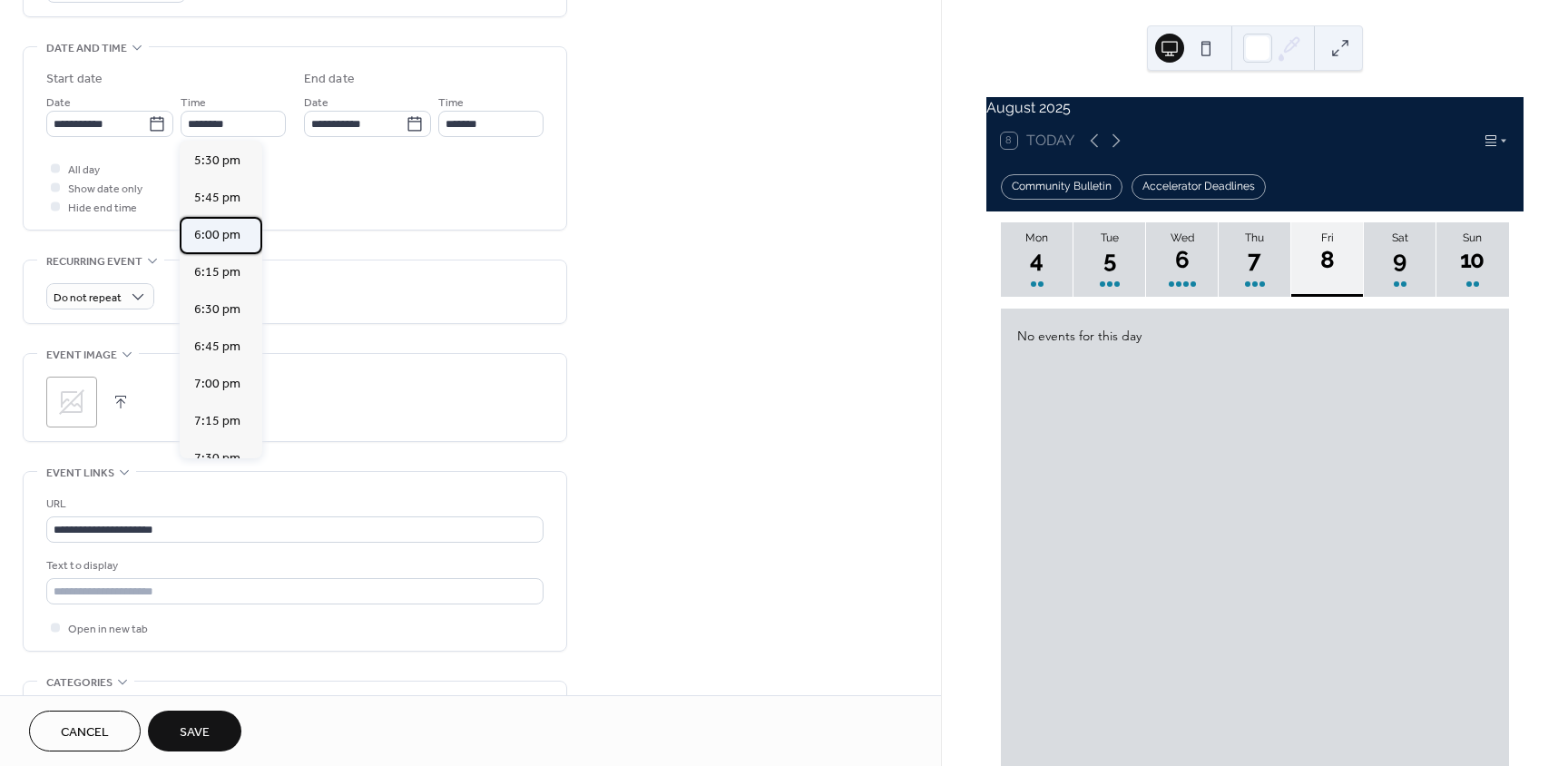 click on "6:00 pm" at bounding box center (217, 235) 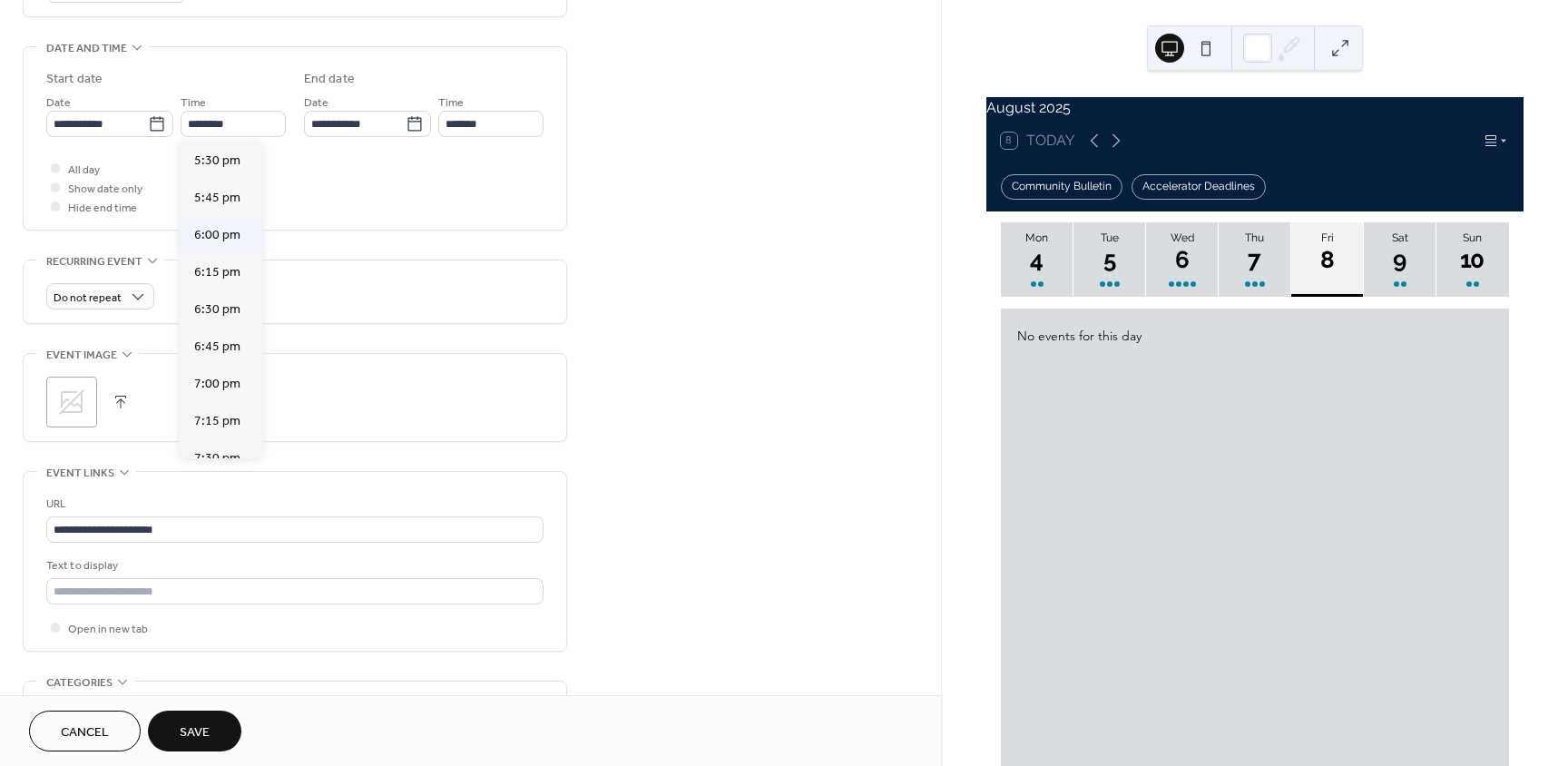 type on "*******" 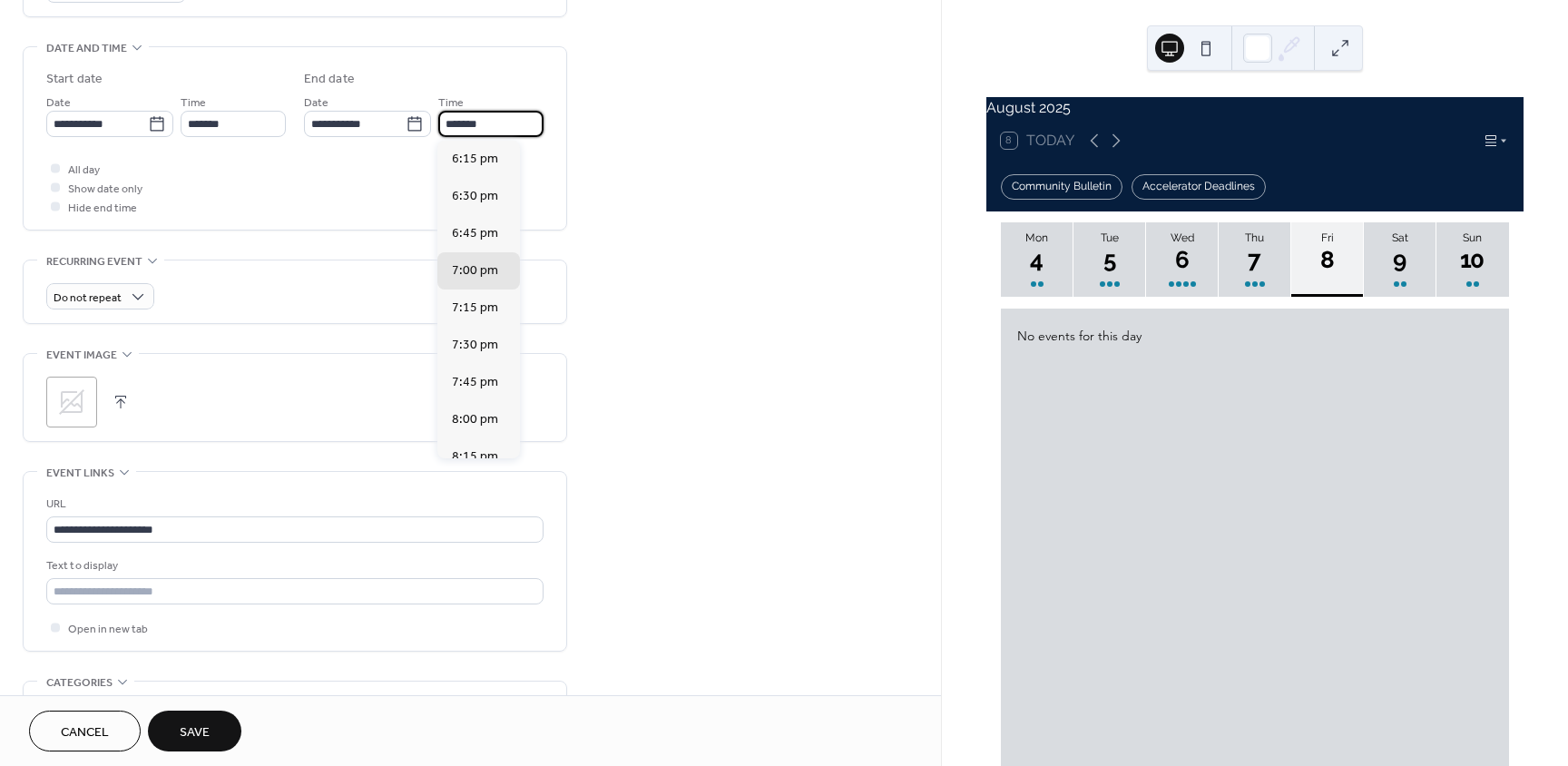 click on "*******" at bounding box center (491, 123) 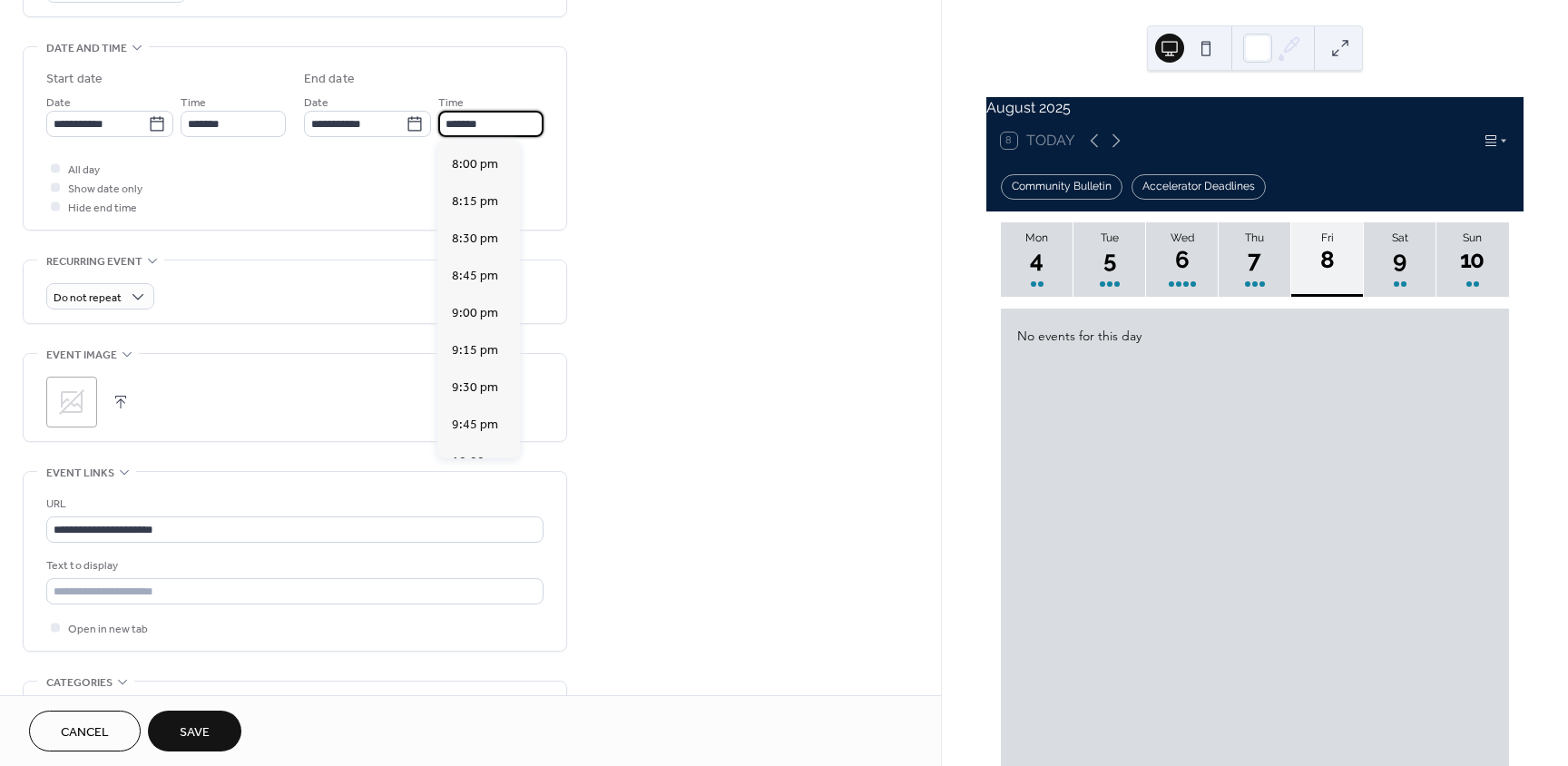 scroll, scrollTop: 272, scrollLeft: 0, axis: vertical 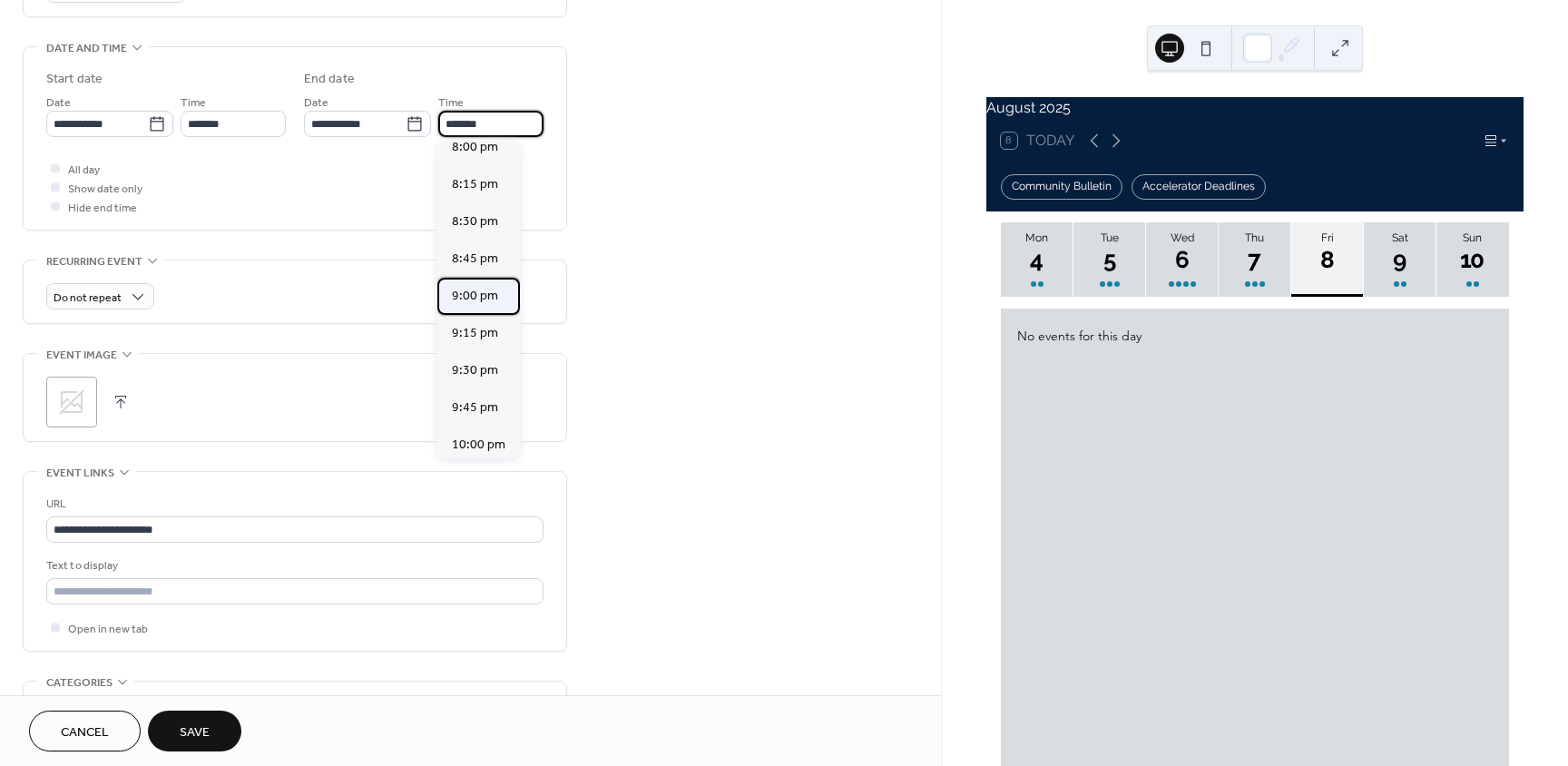 click on "9:00 pm" at bounding box center (475, 296) 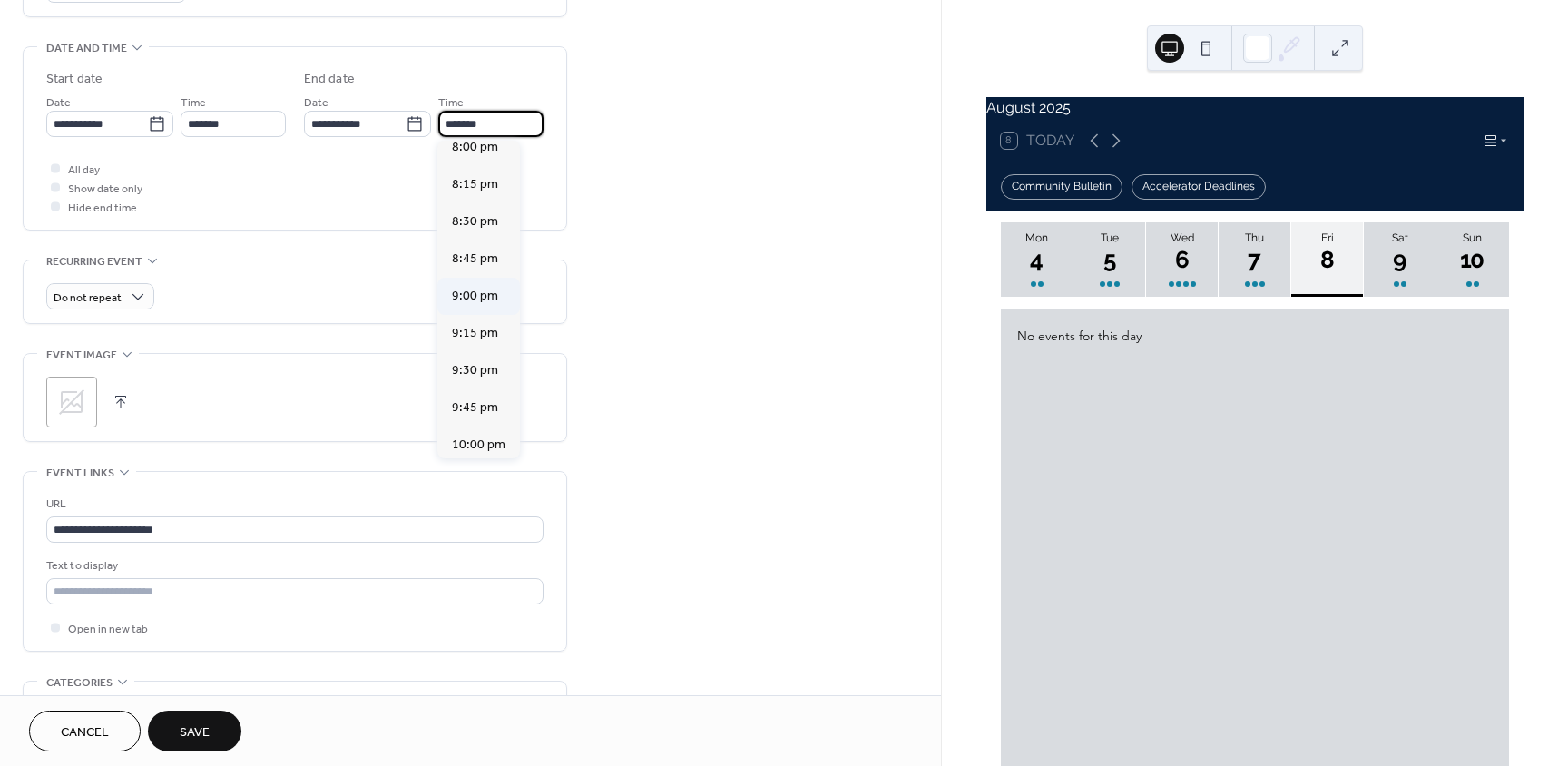 type on "*******" 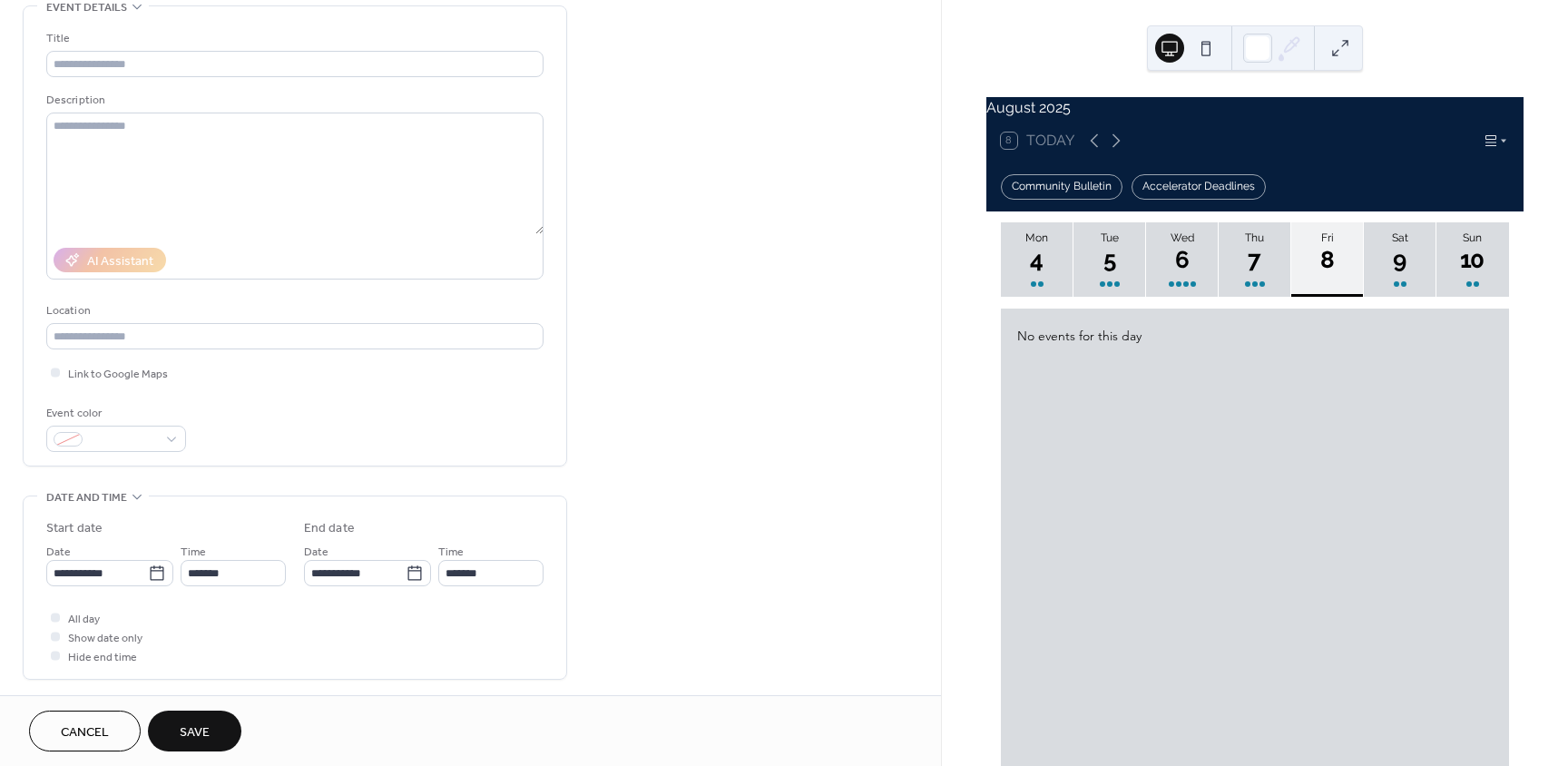 scroll, scrollTop: 91, scrollLeft: 0, axis: vertical 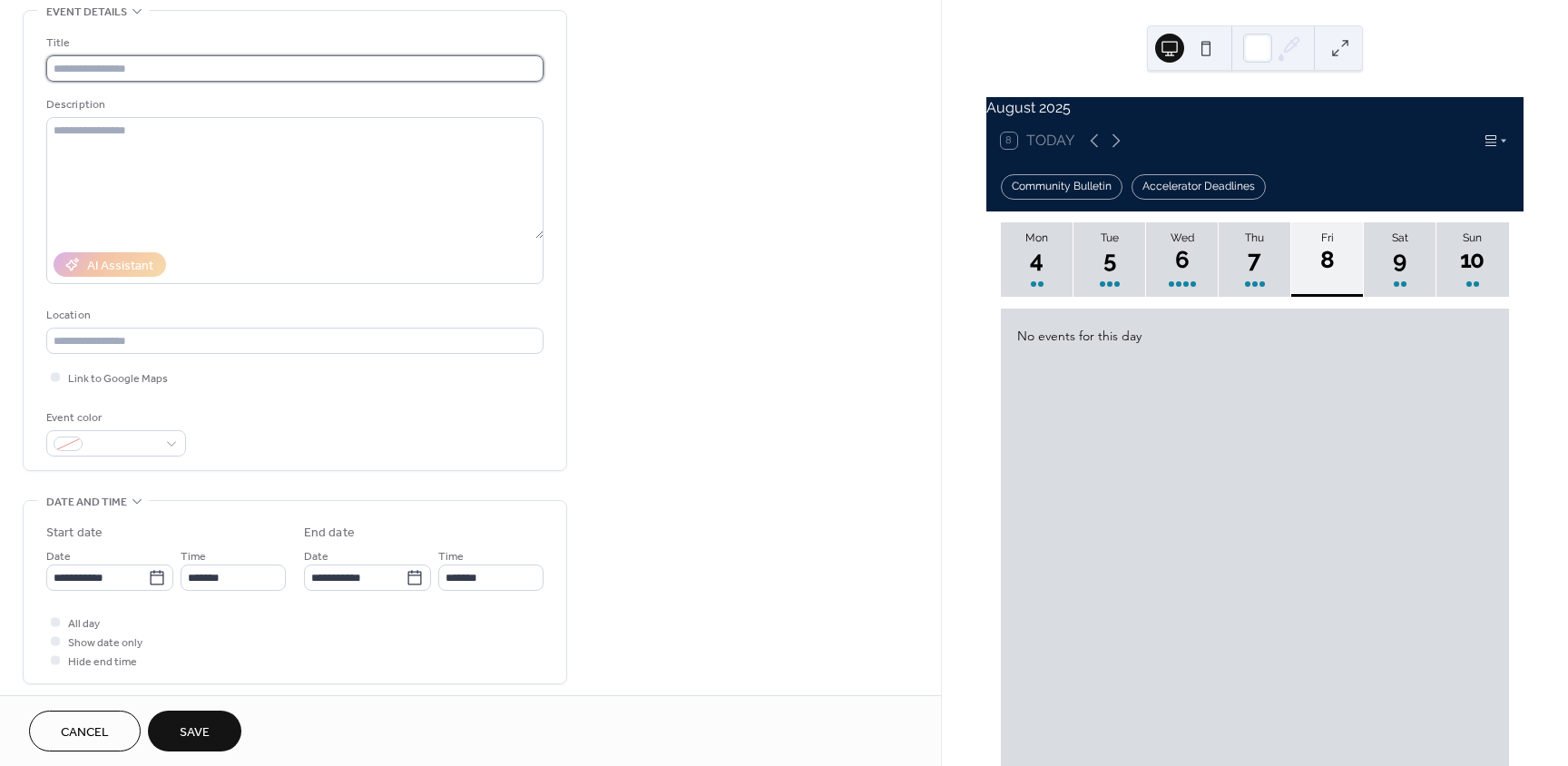 click at bounding box center (295, 68) 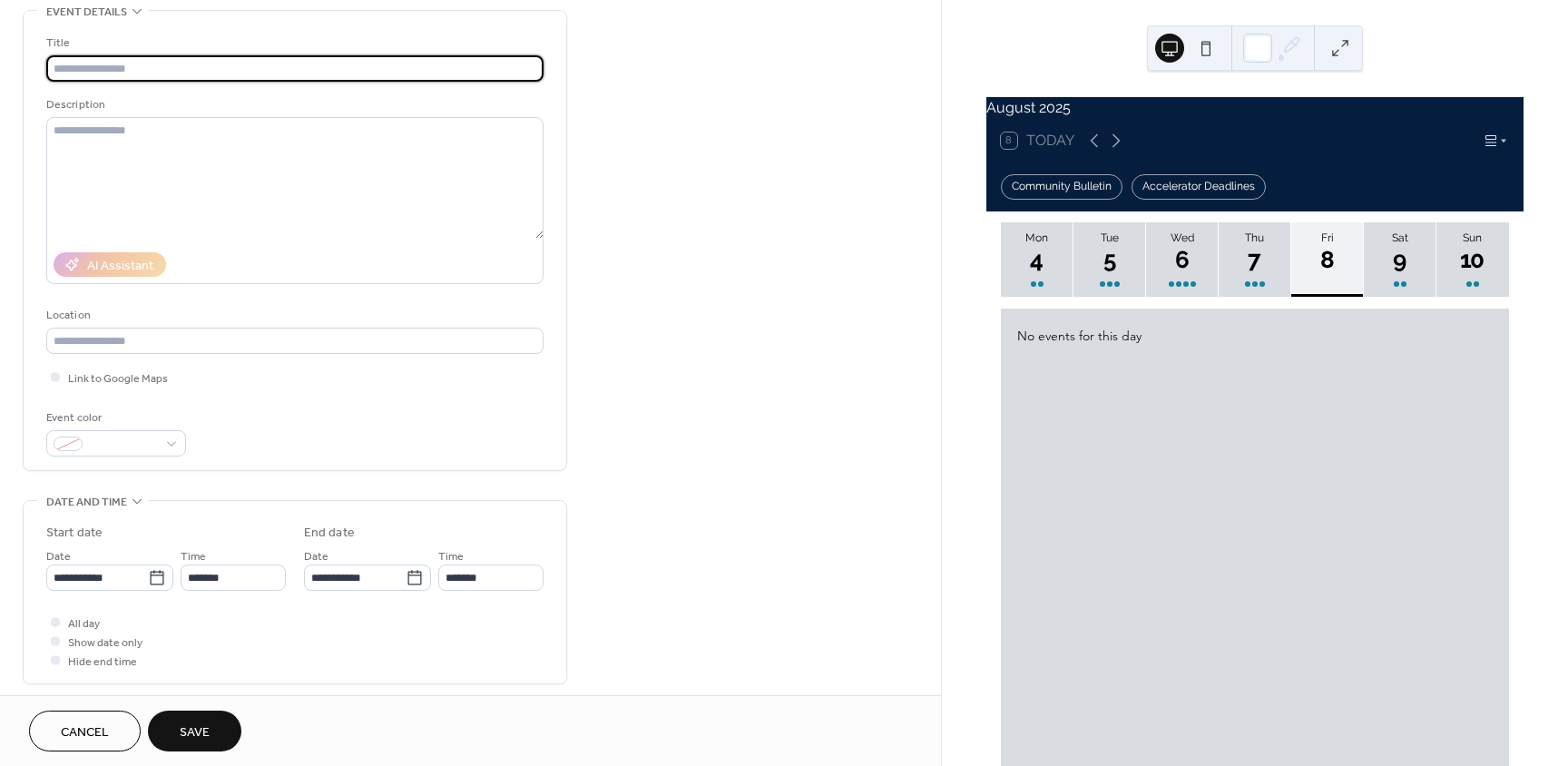 paste on "**********" 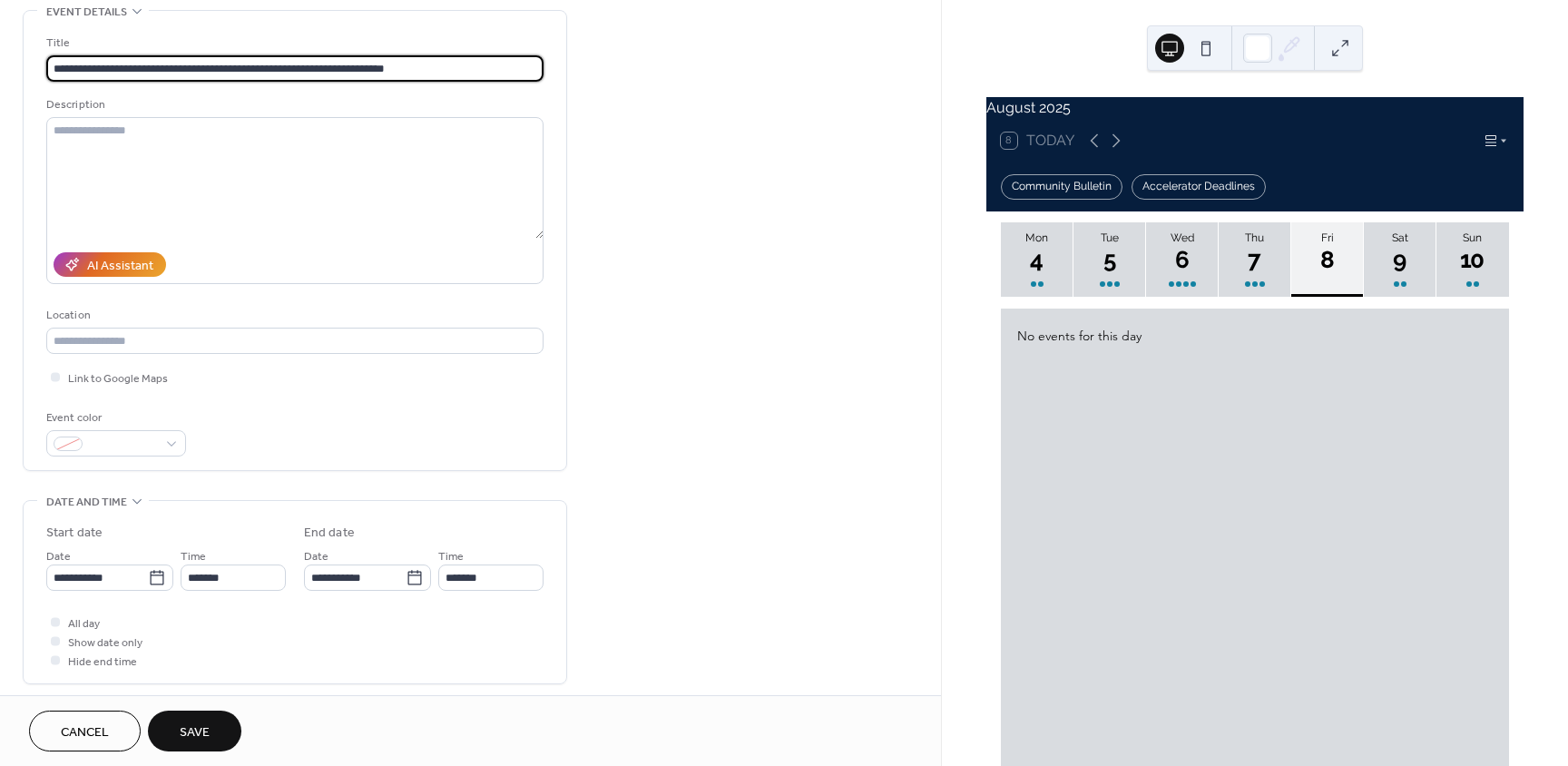 type on "**********" 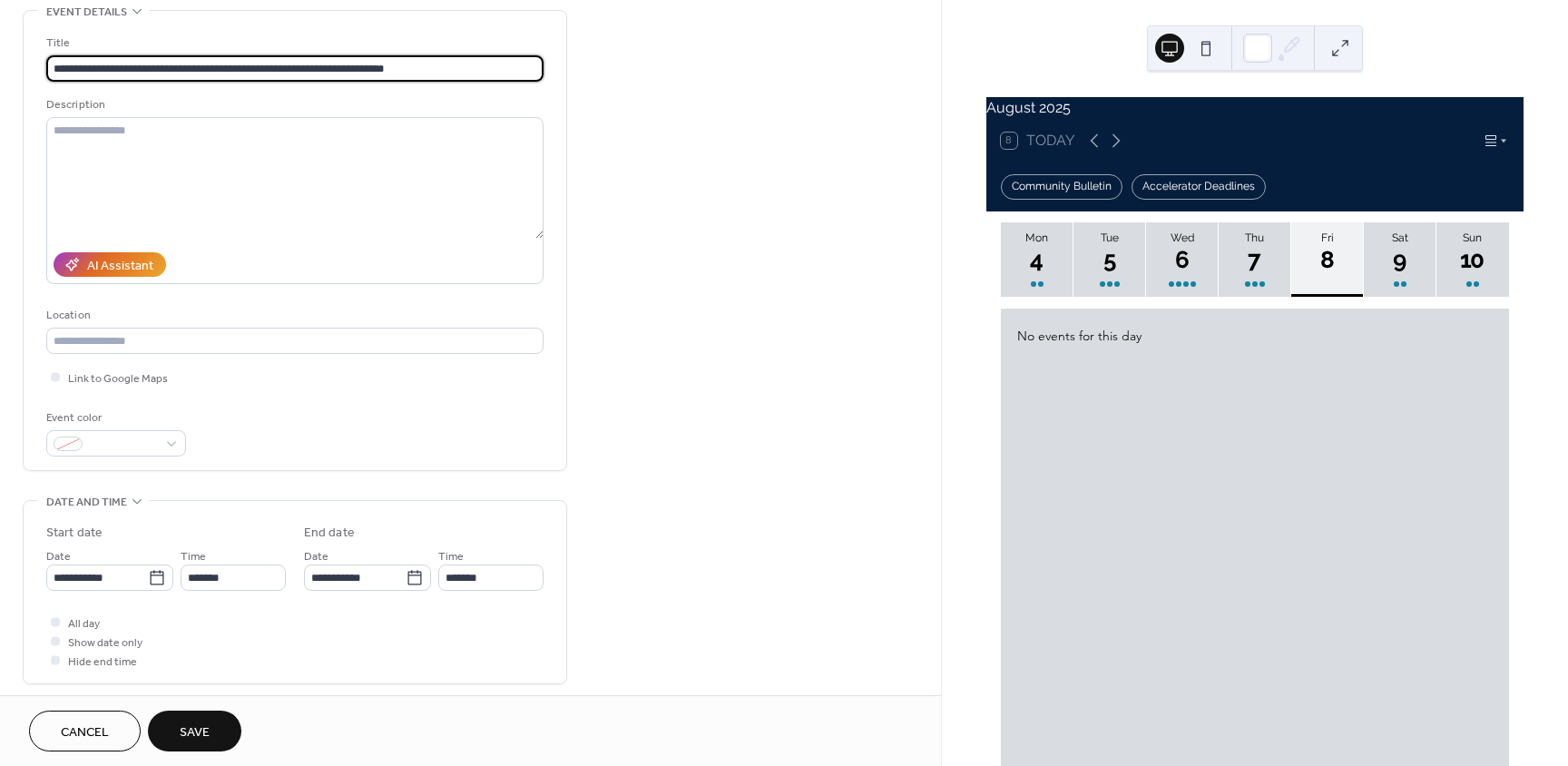 click on "Save" at bounding box center (194, 732) 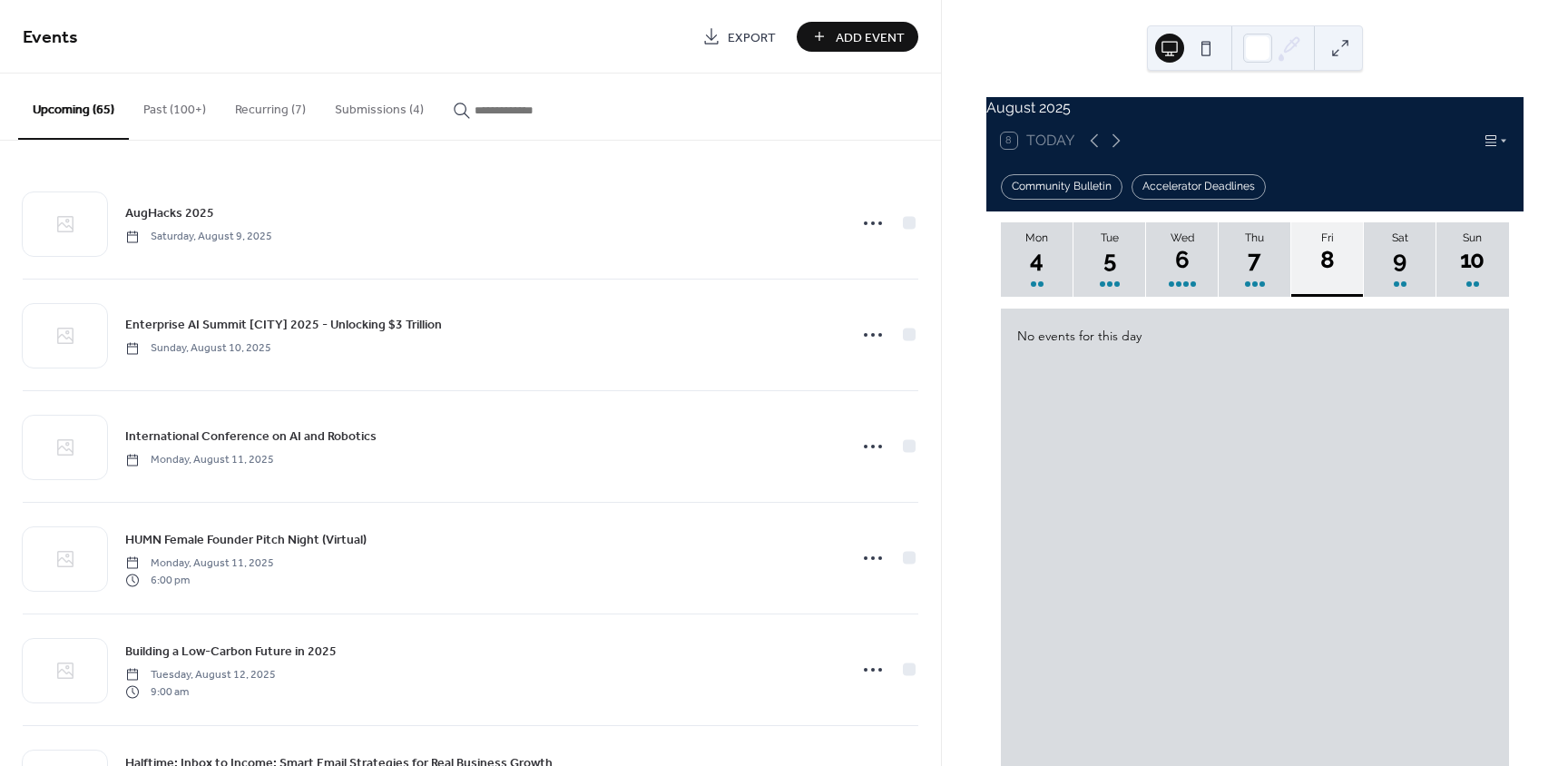 click on "Add Event" at bounding box center [870, 37] 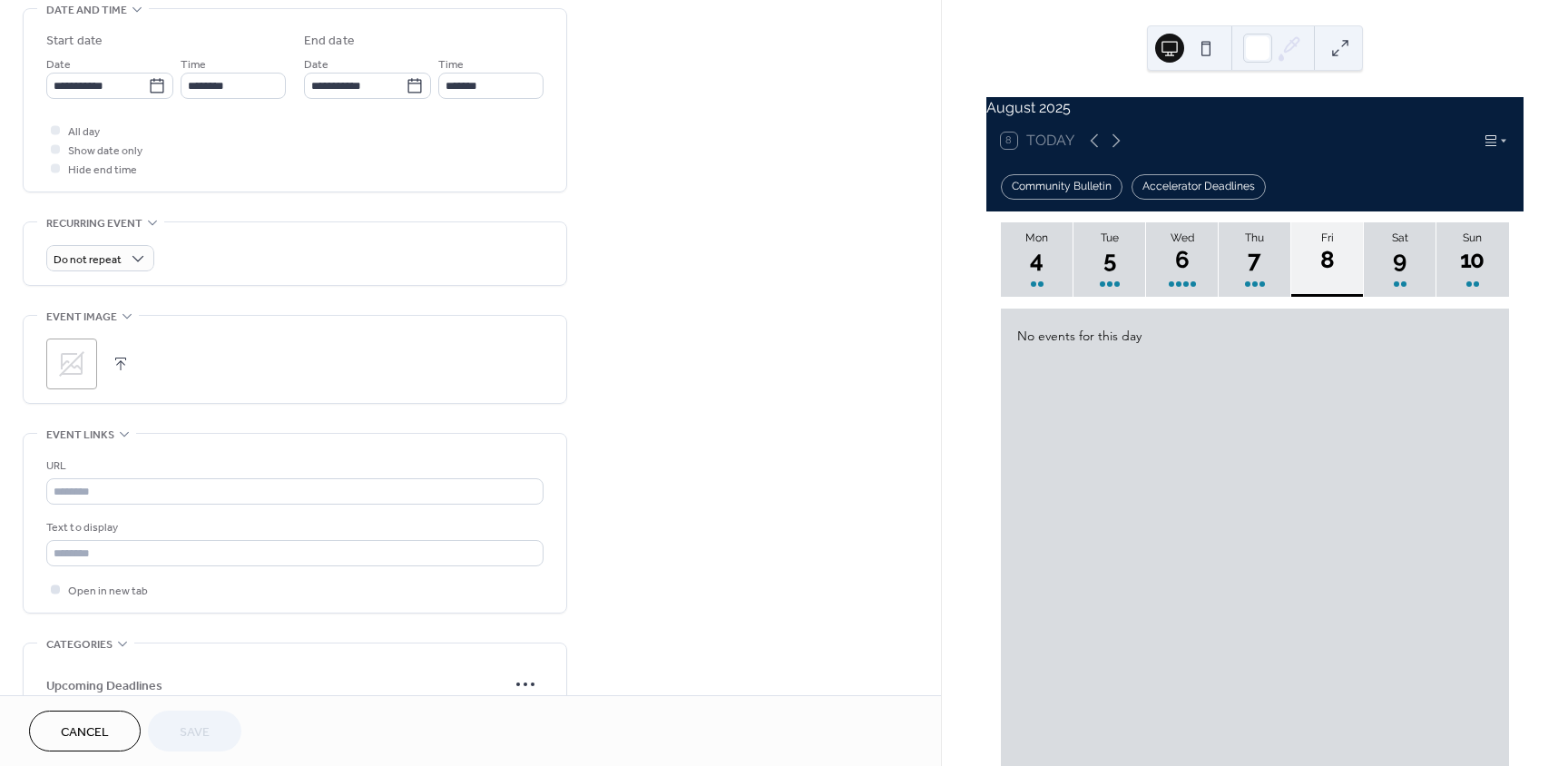 scroll, scrollTop: 635, scrollLeft: 0, axis: vertical 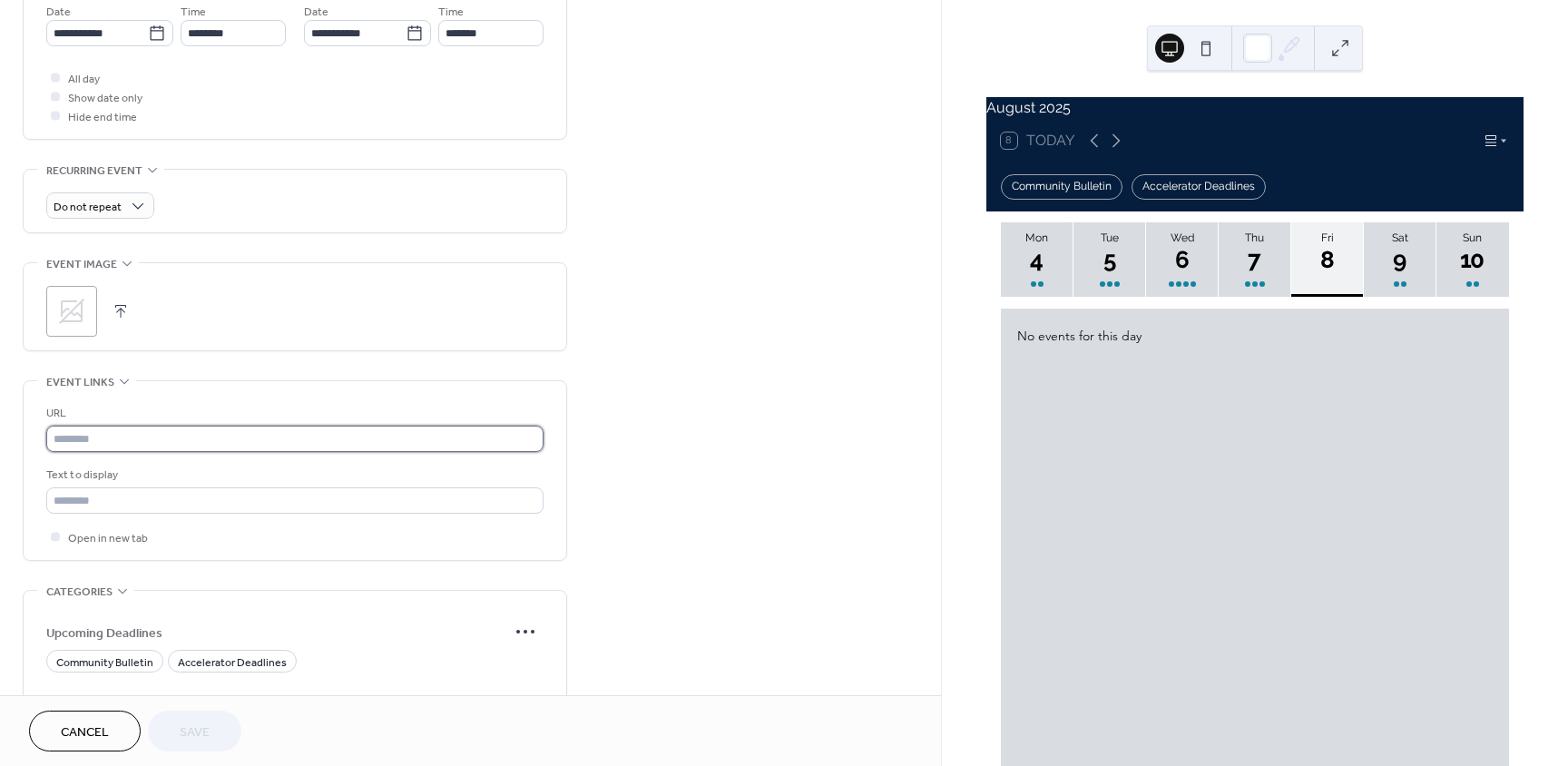 click at bounding box center (295, 438) 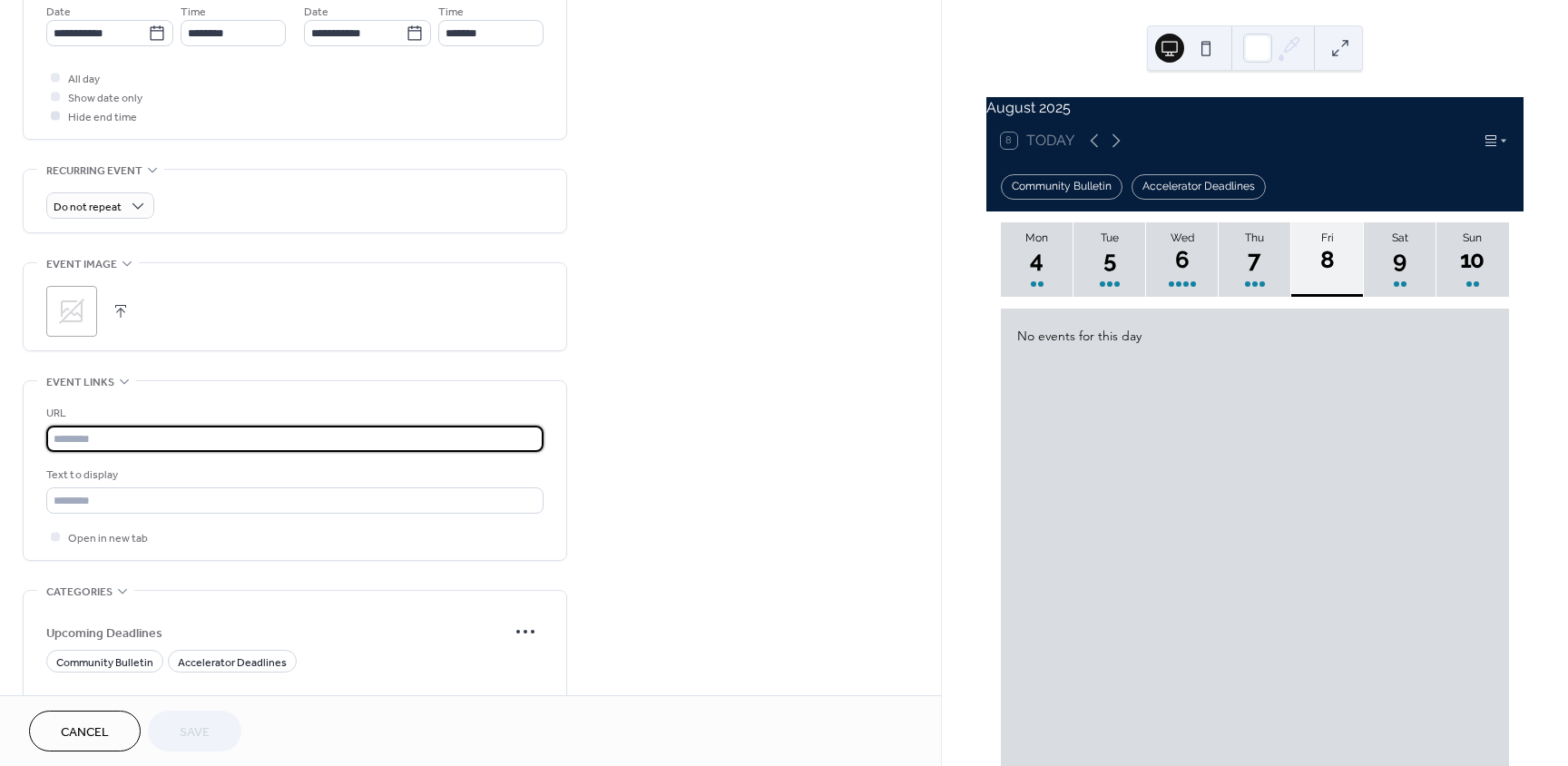 paste on "**********" 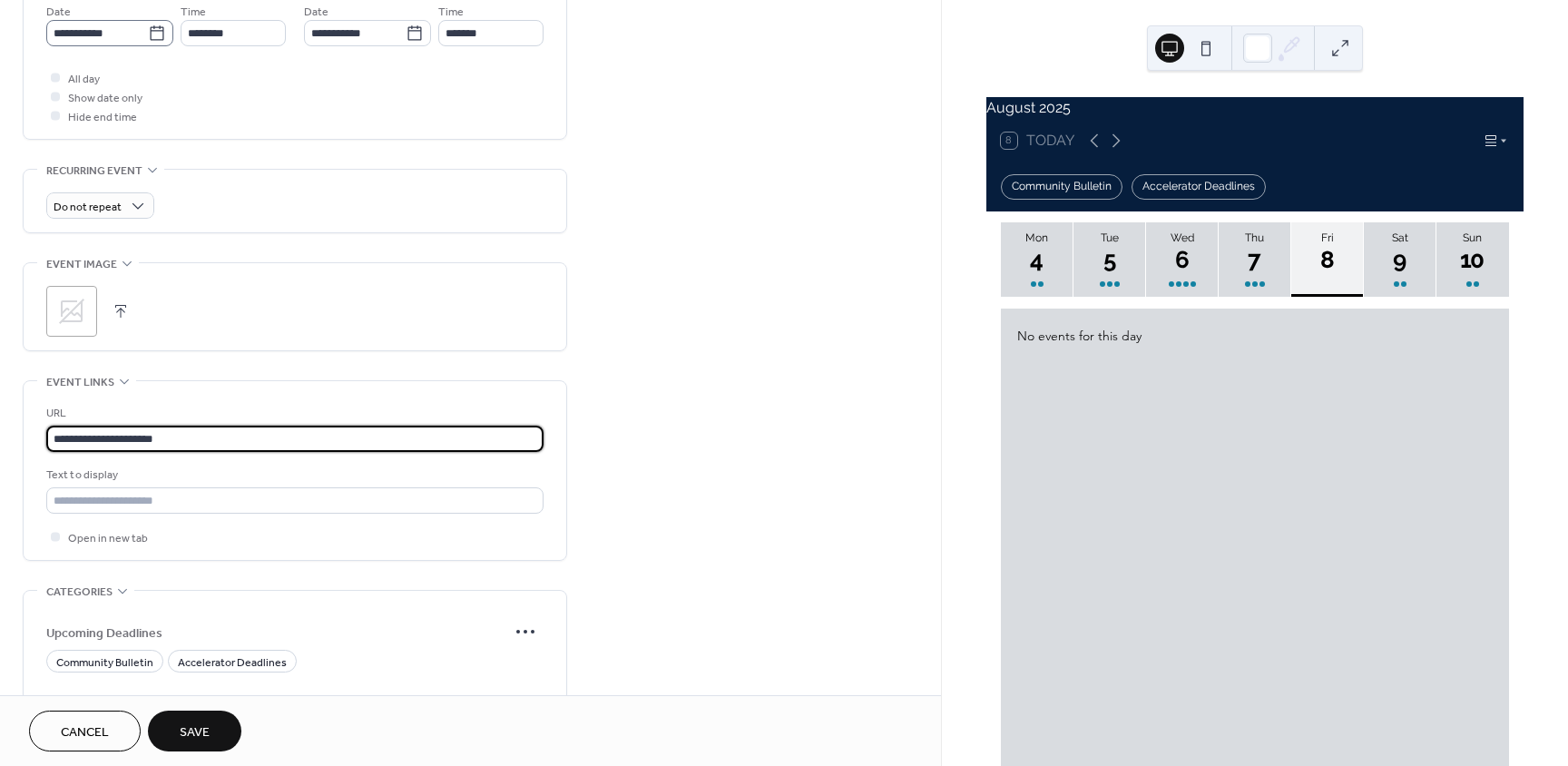 type on "**********" 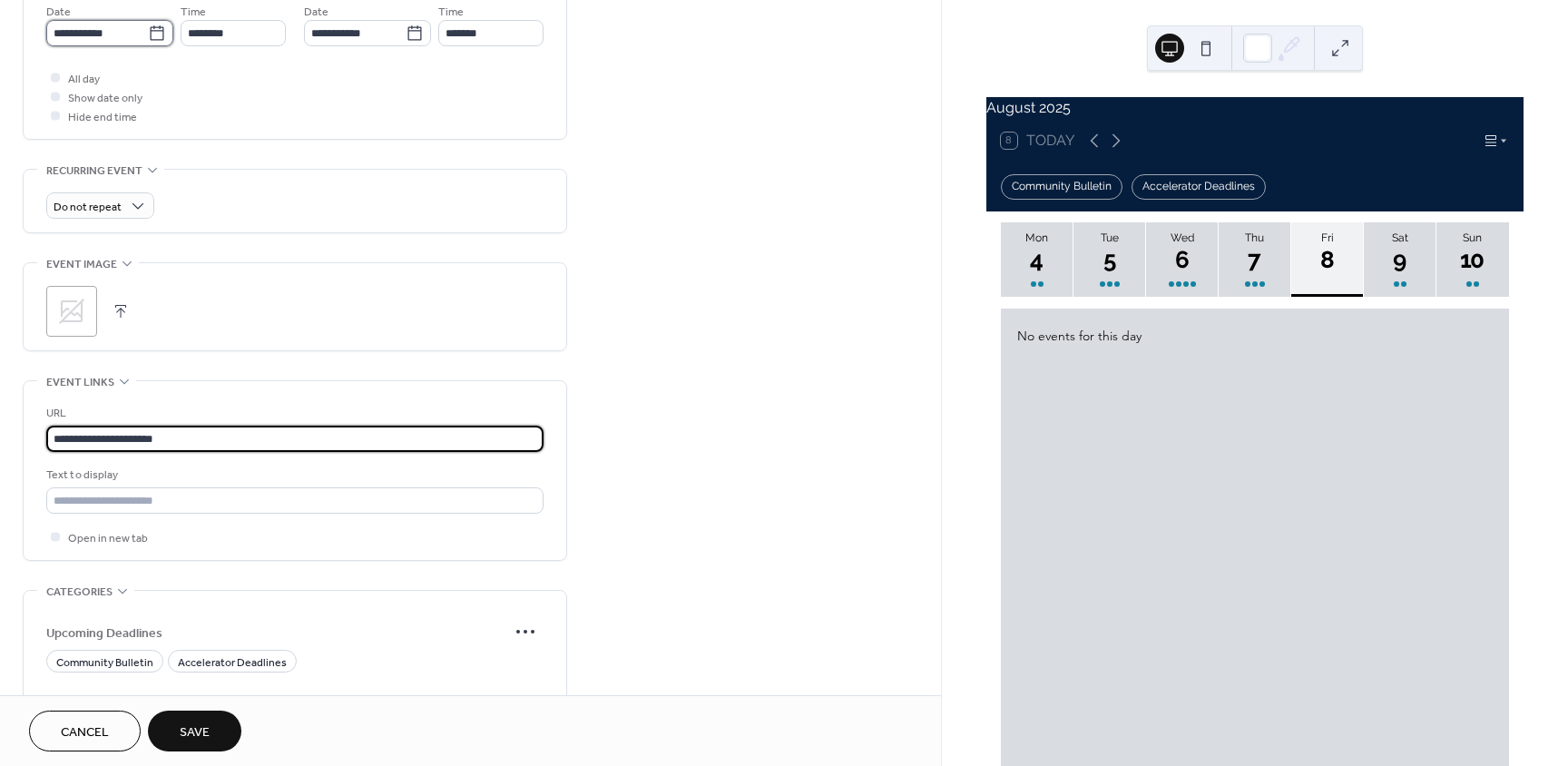 click on "**********" at bounding box center [97, 33] 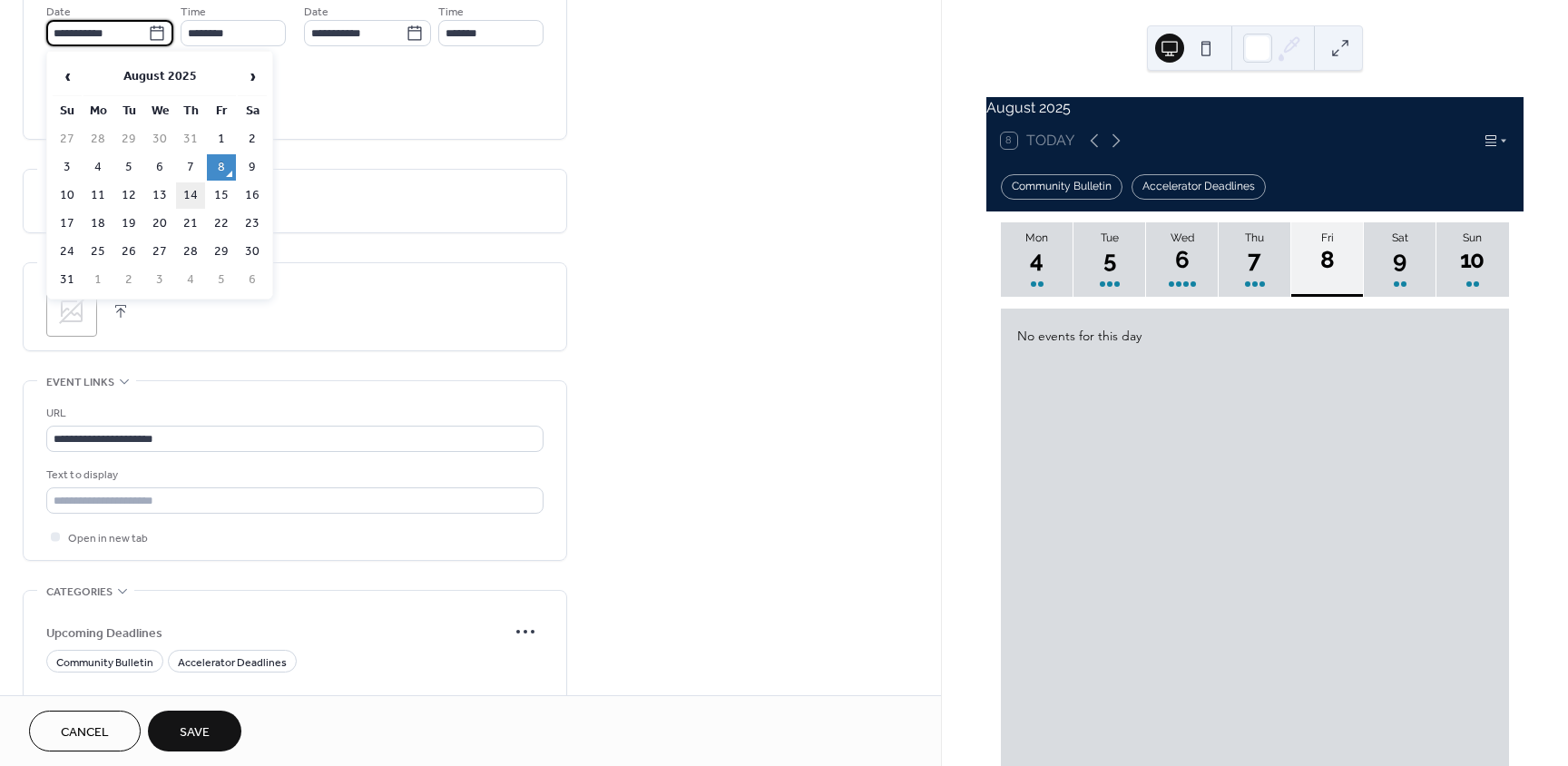 click on "14" at bounding box center [191, 195] 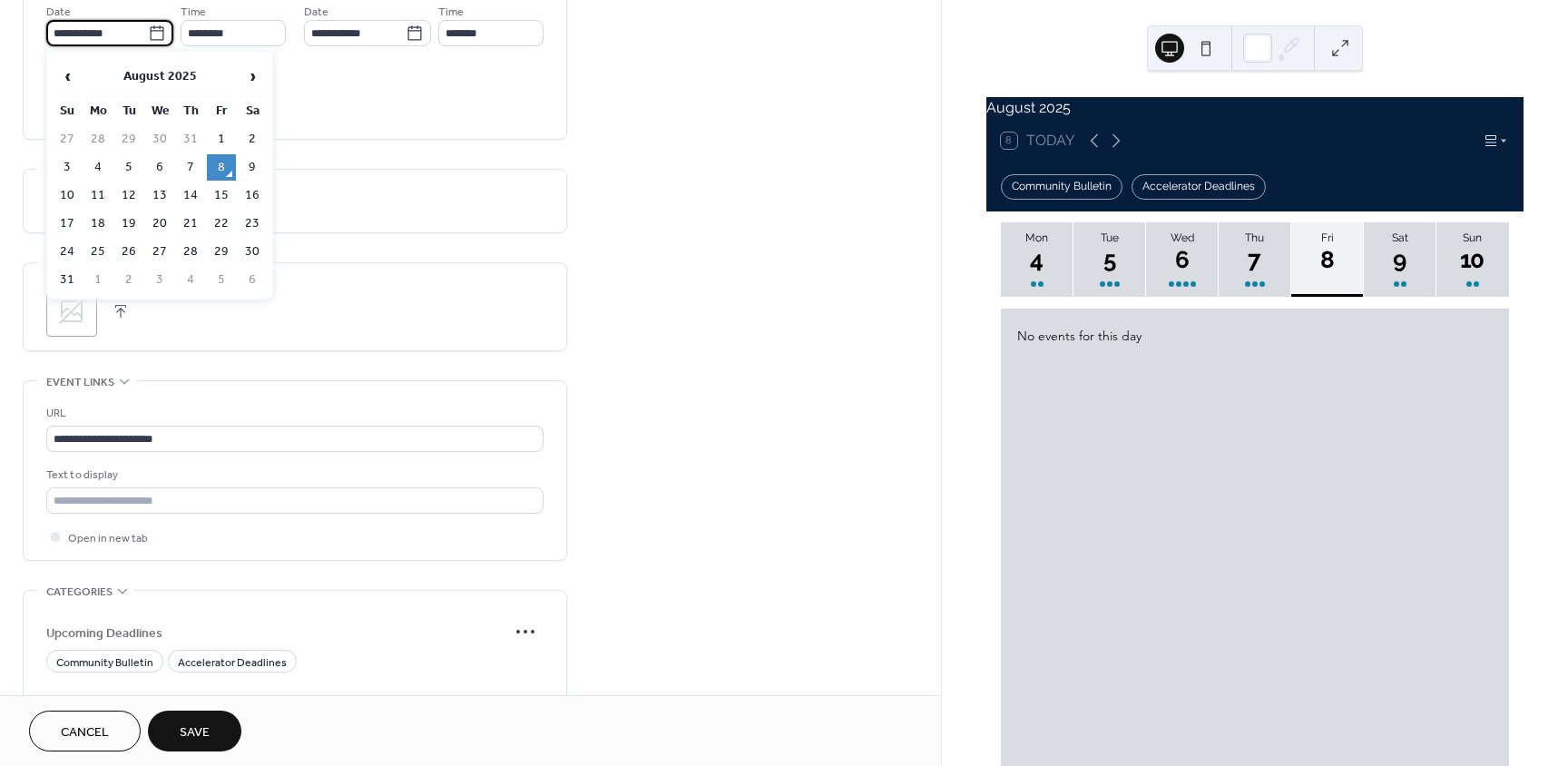type on "**********" 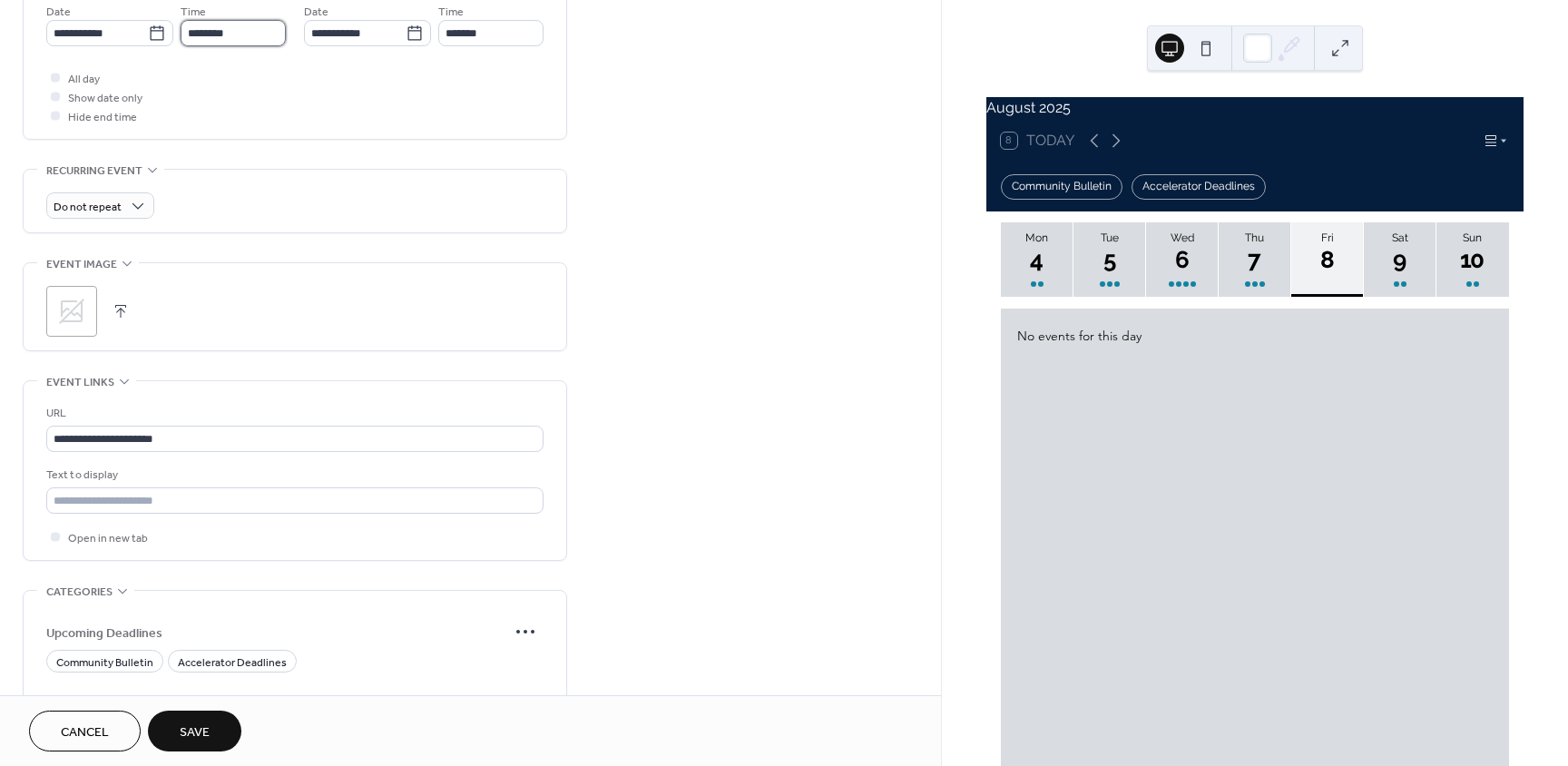 click on "********" at bounding box center (233, 33) 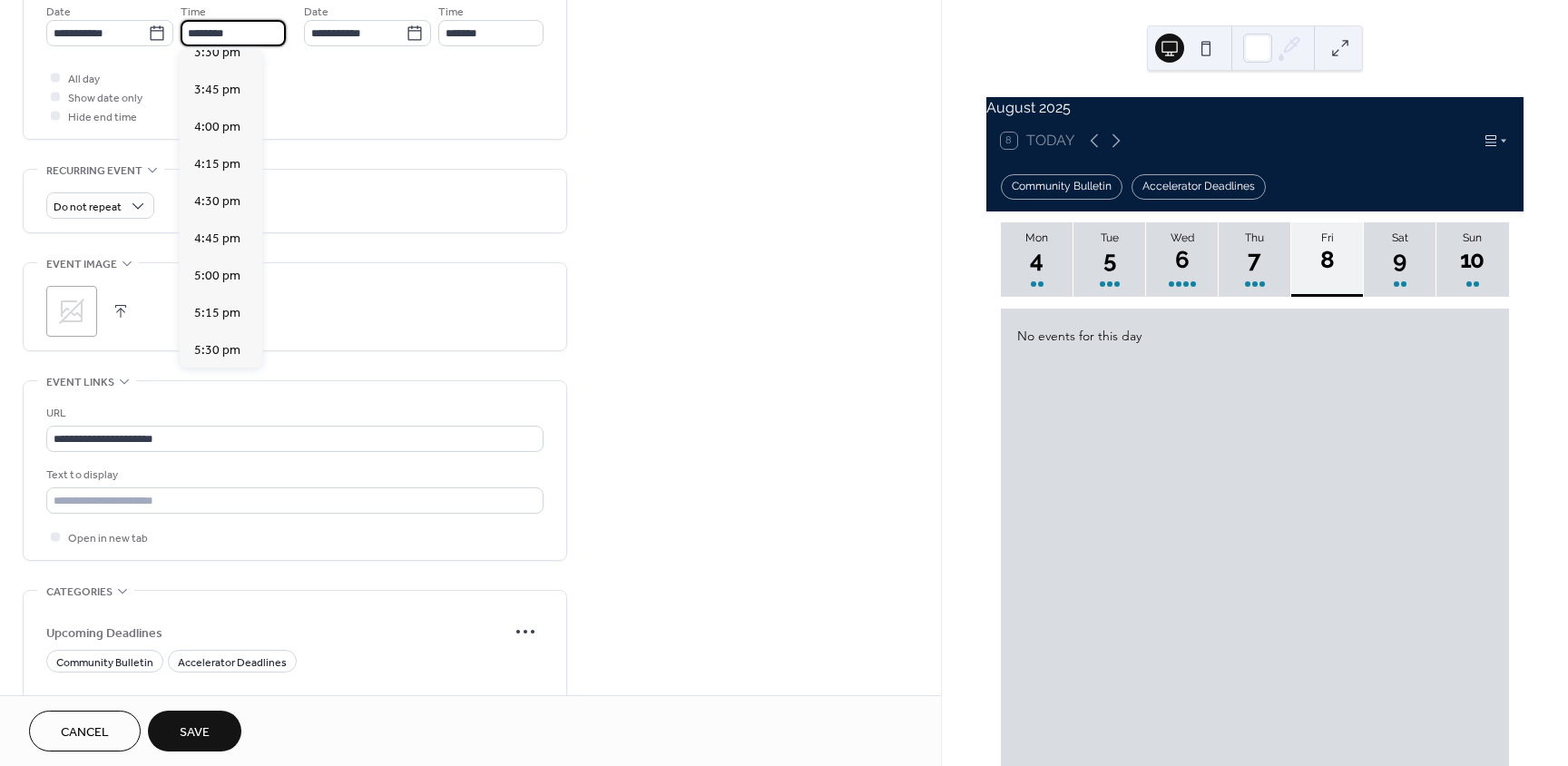scroll, scrollTop: 2512, scrollLeft: 0, axis: vertical 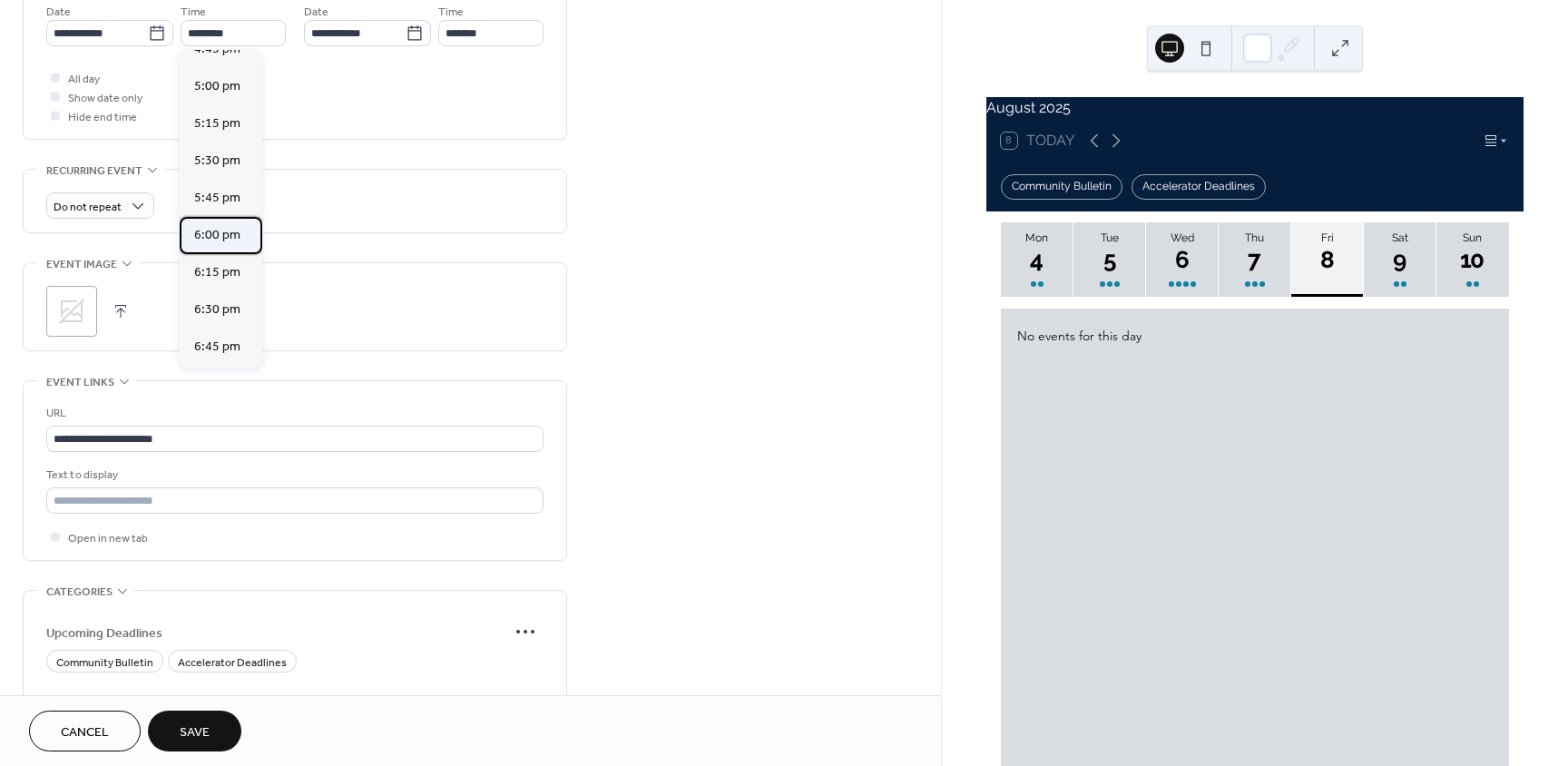 click on "6:00 pm" at bounding box center (217, 235) 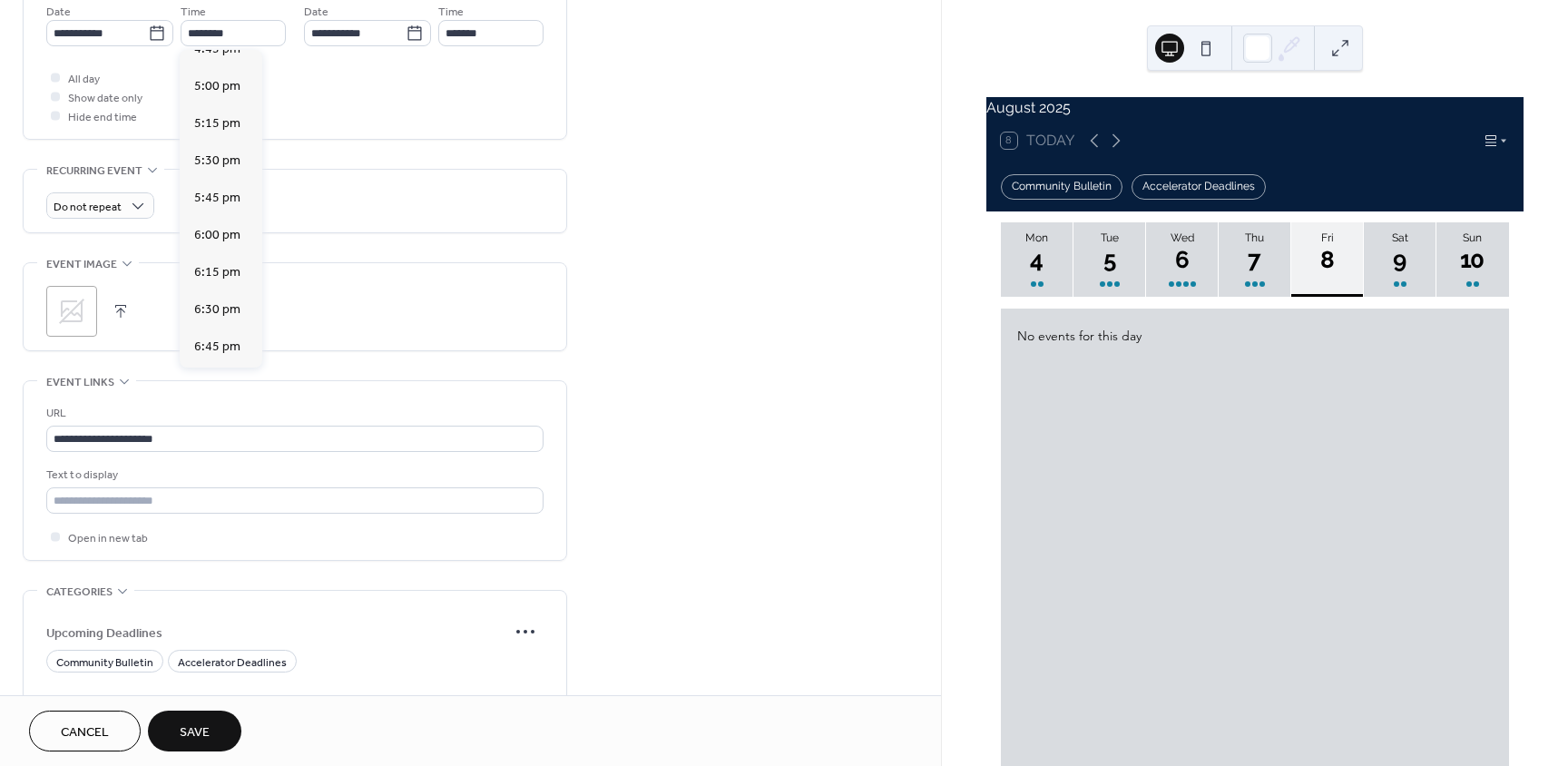 type on "*******" 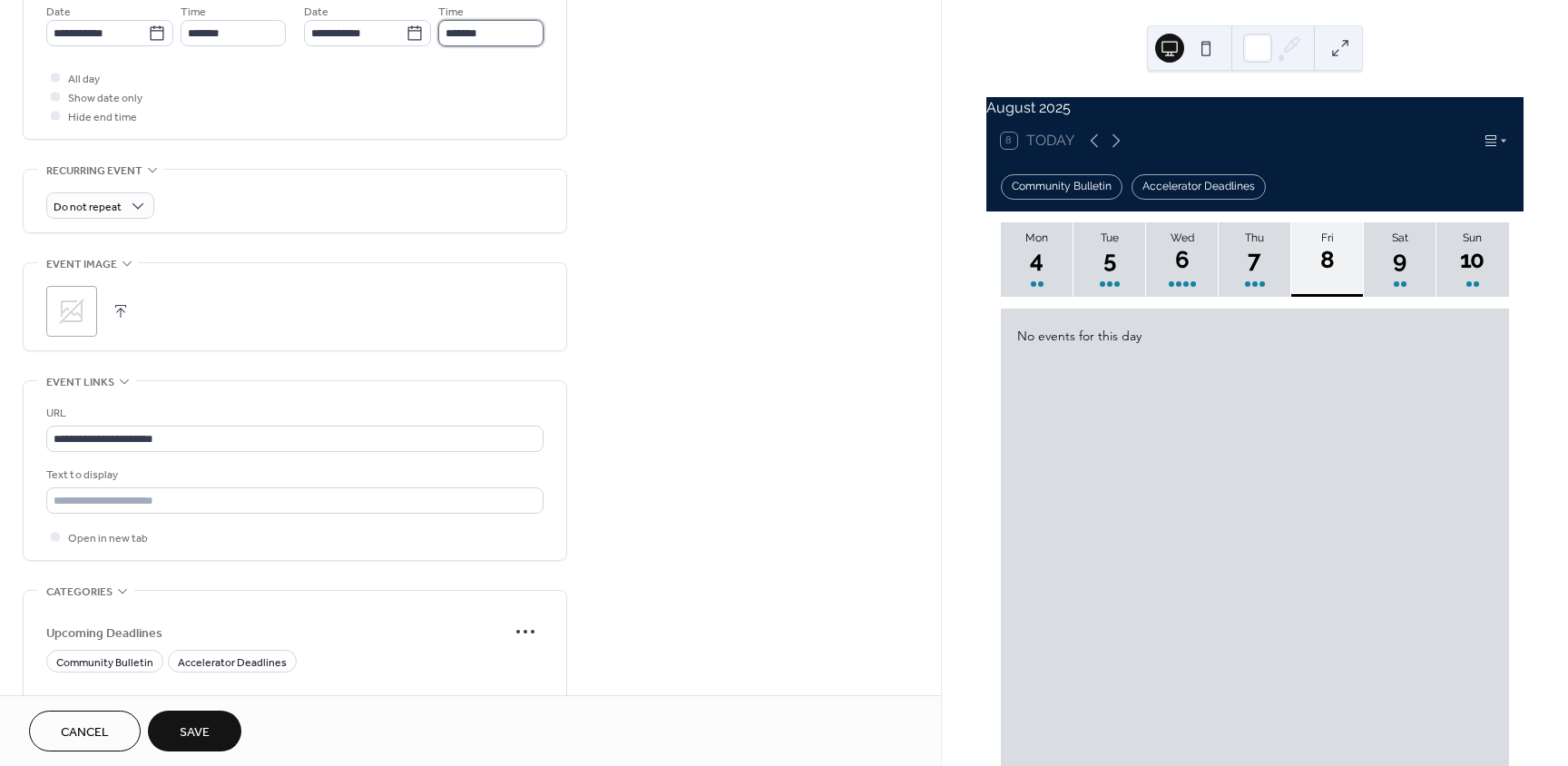 click on "**********" at bounding box center [784, 383] 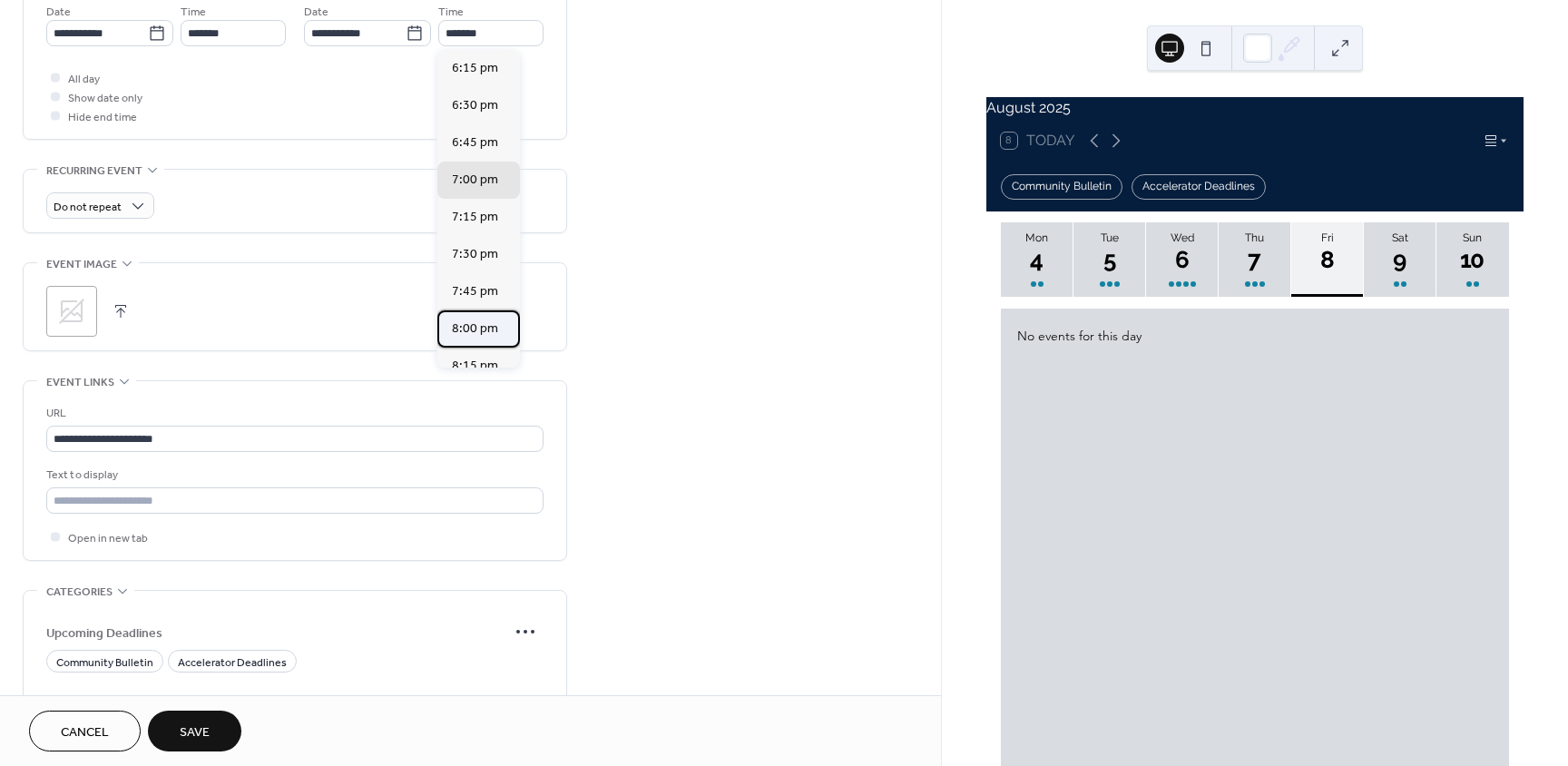 click on "8:00 pm" at bounding box center (475, 329) 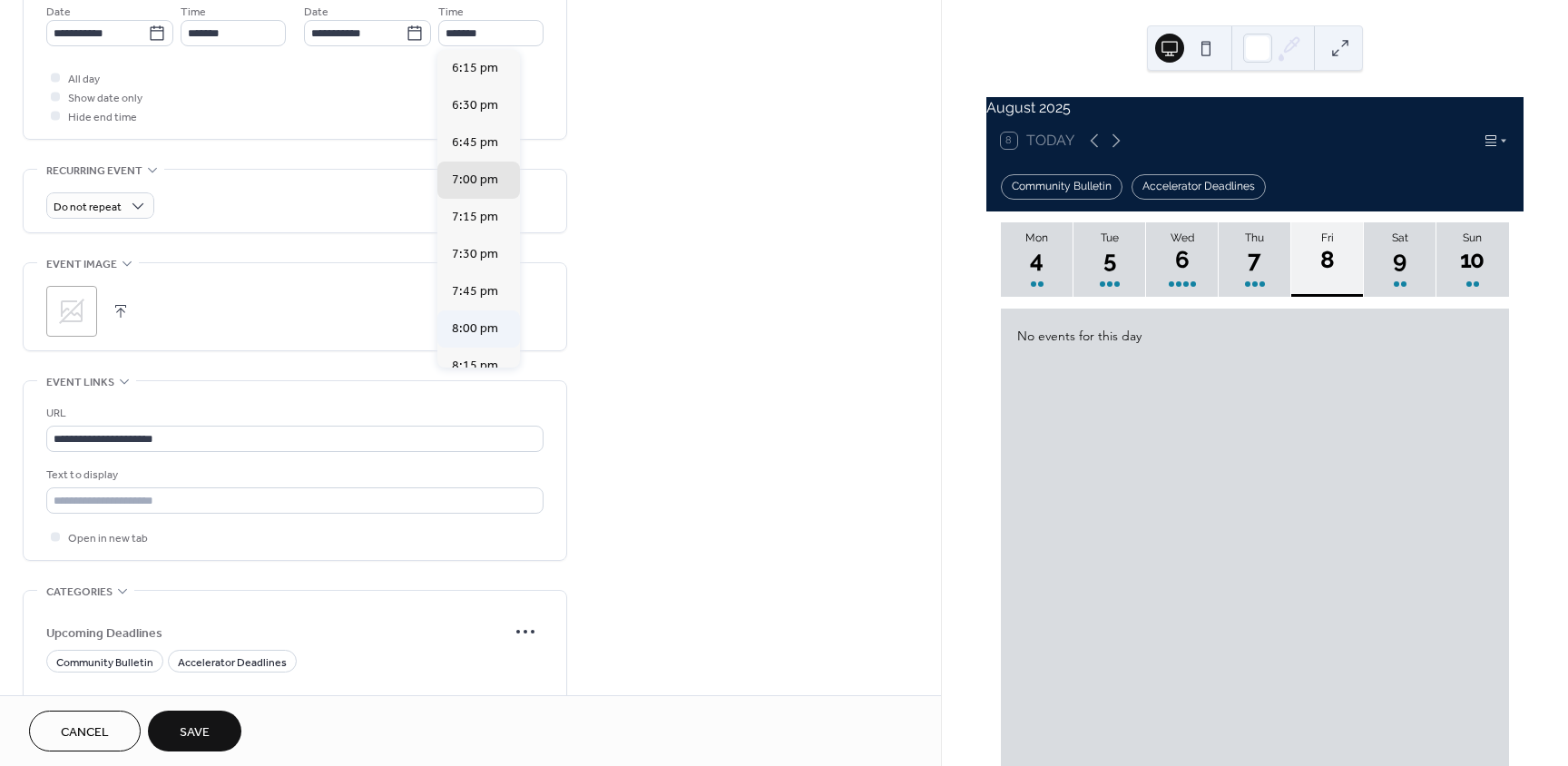 type on "*******" 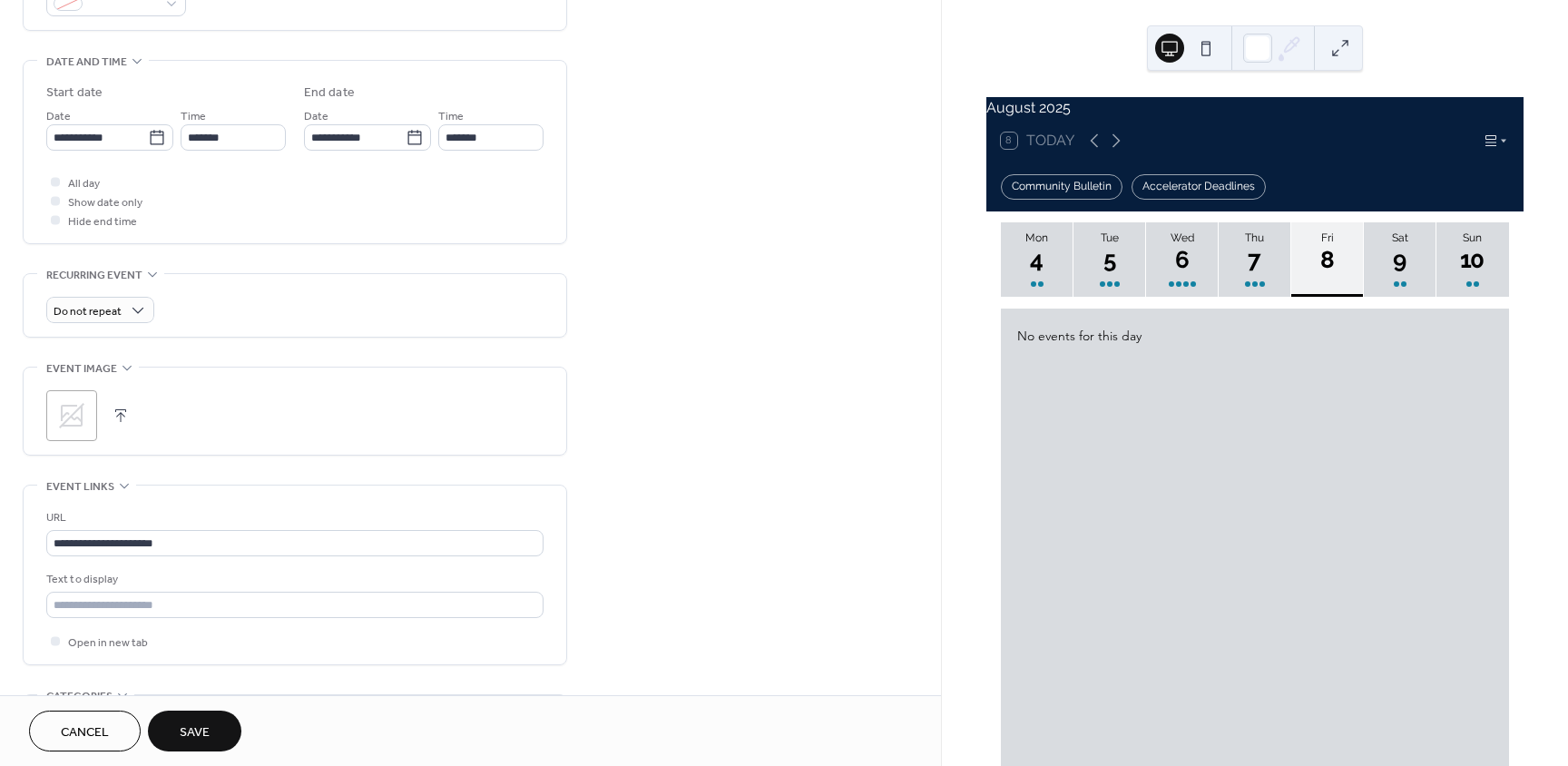 scroll, scrollTop: 91, scrollLeft: 0, axis: vertical 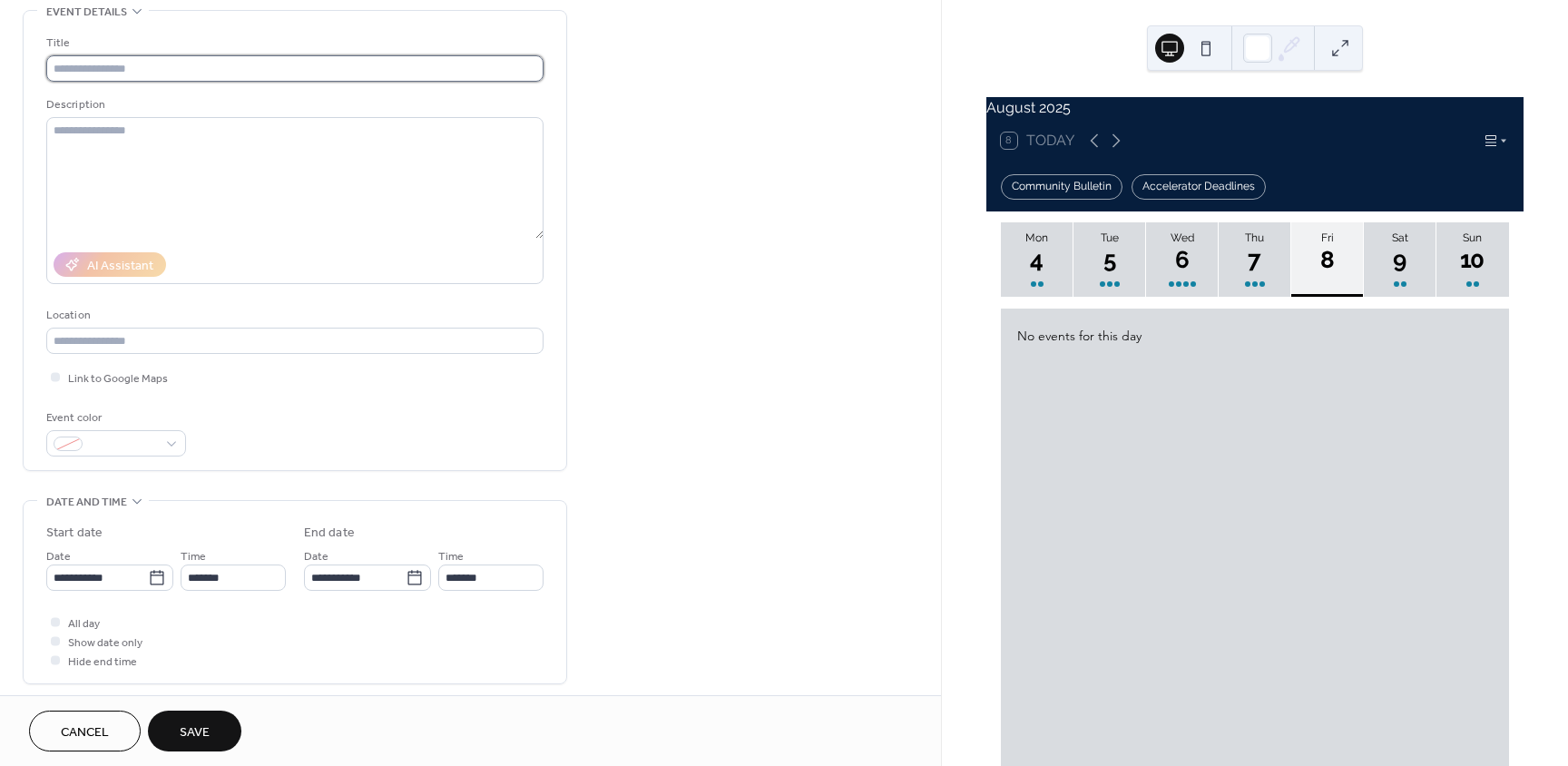 click at bounding box center [295, 68] 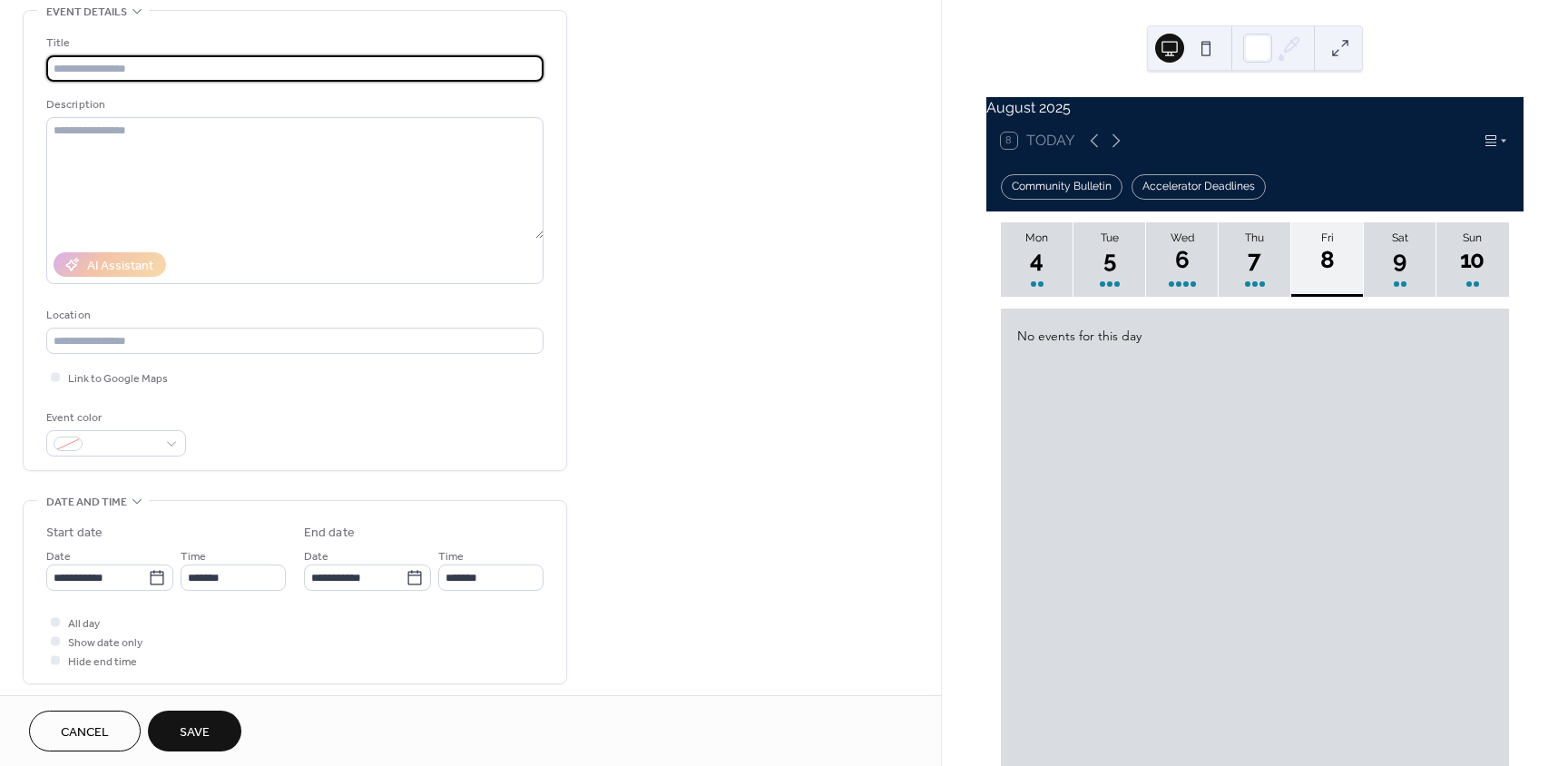 paste on "**********" 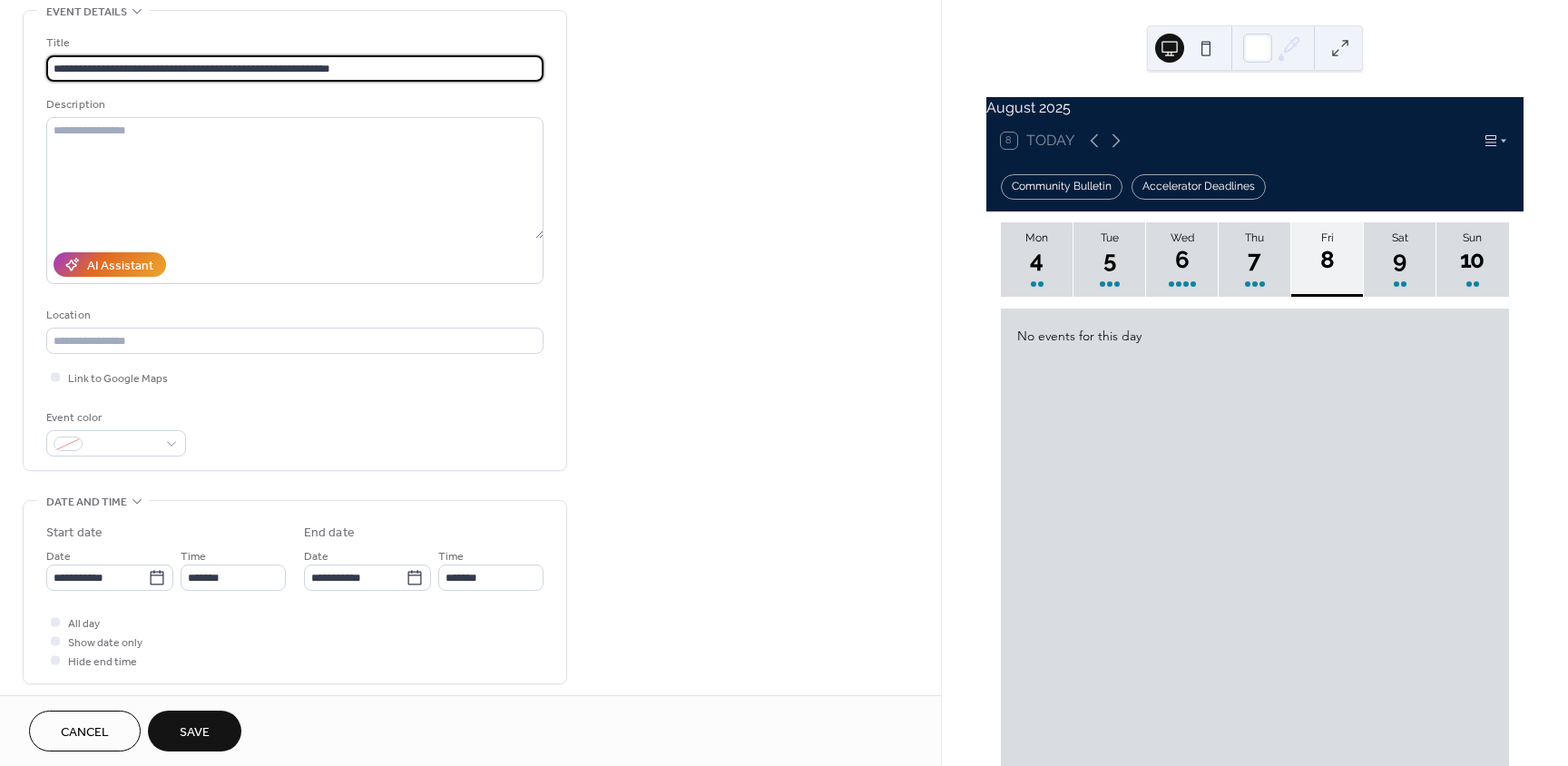type on "**********" 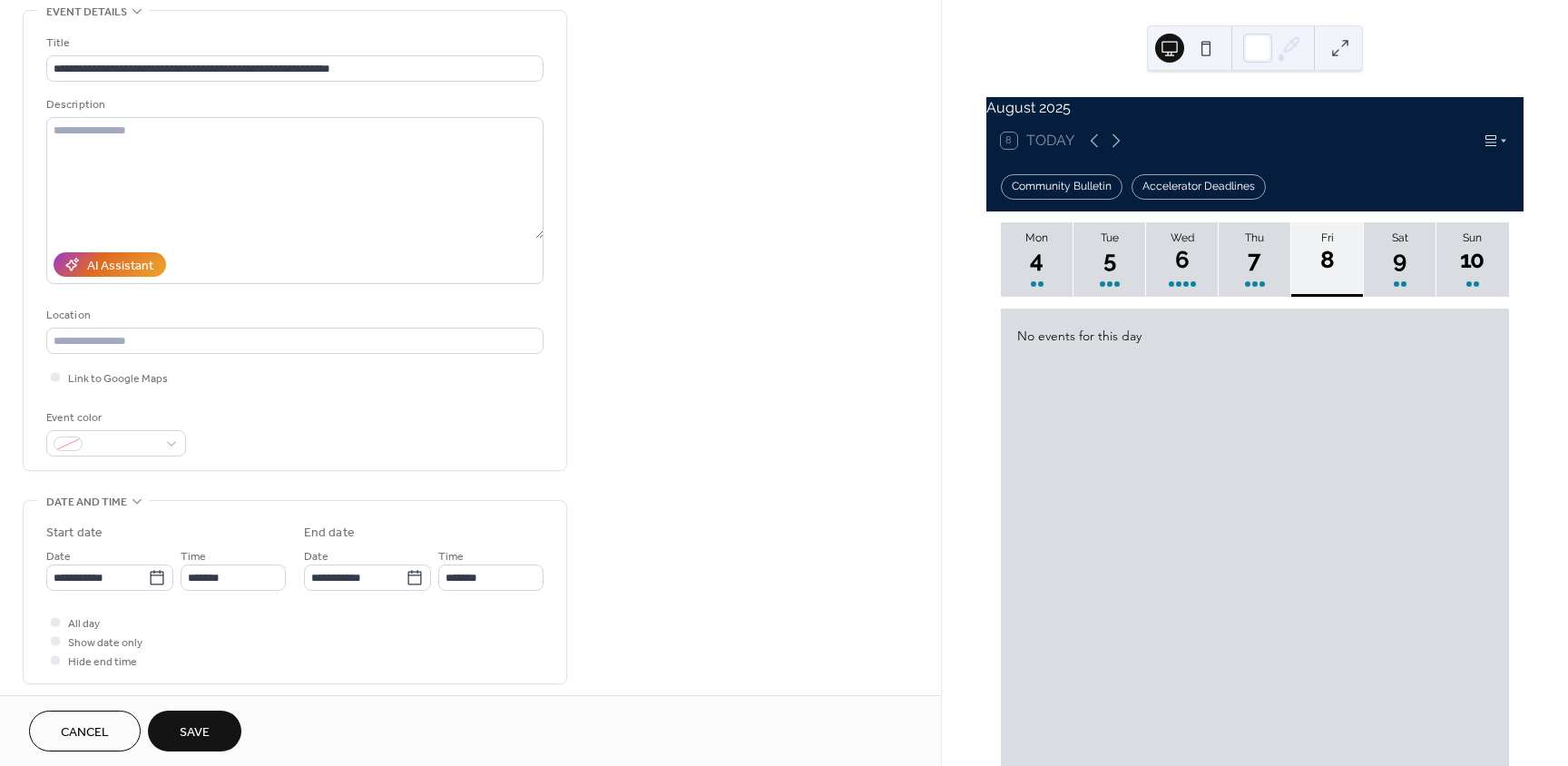 click on "Save" at bounding box center (194, 732) 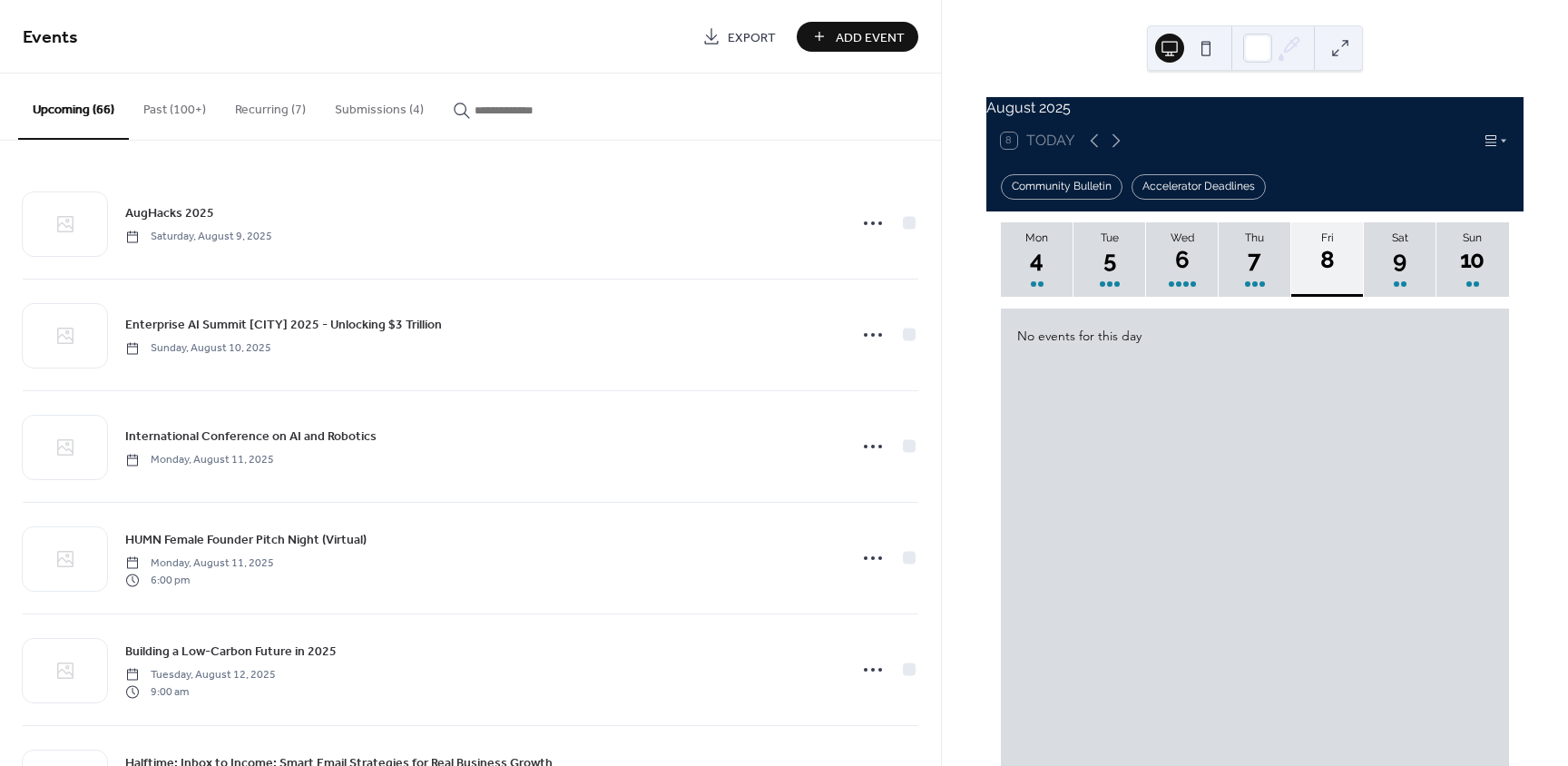 click on "Add Event" at bounding box center [870, 37] 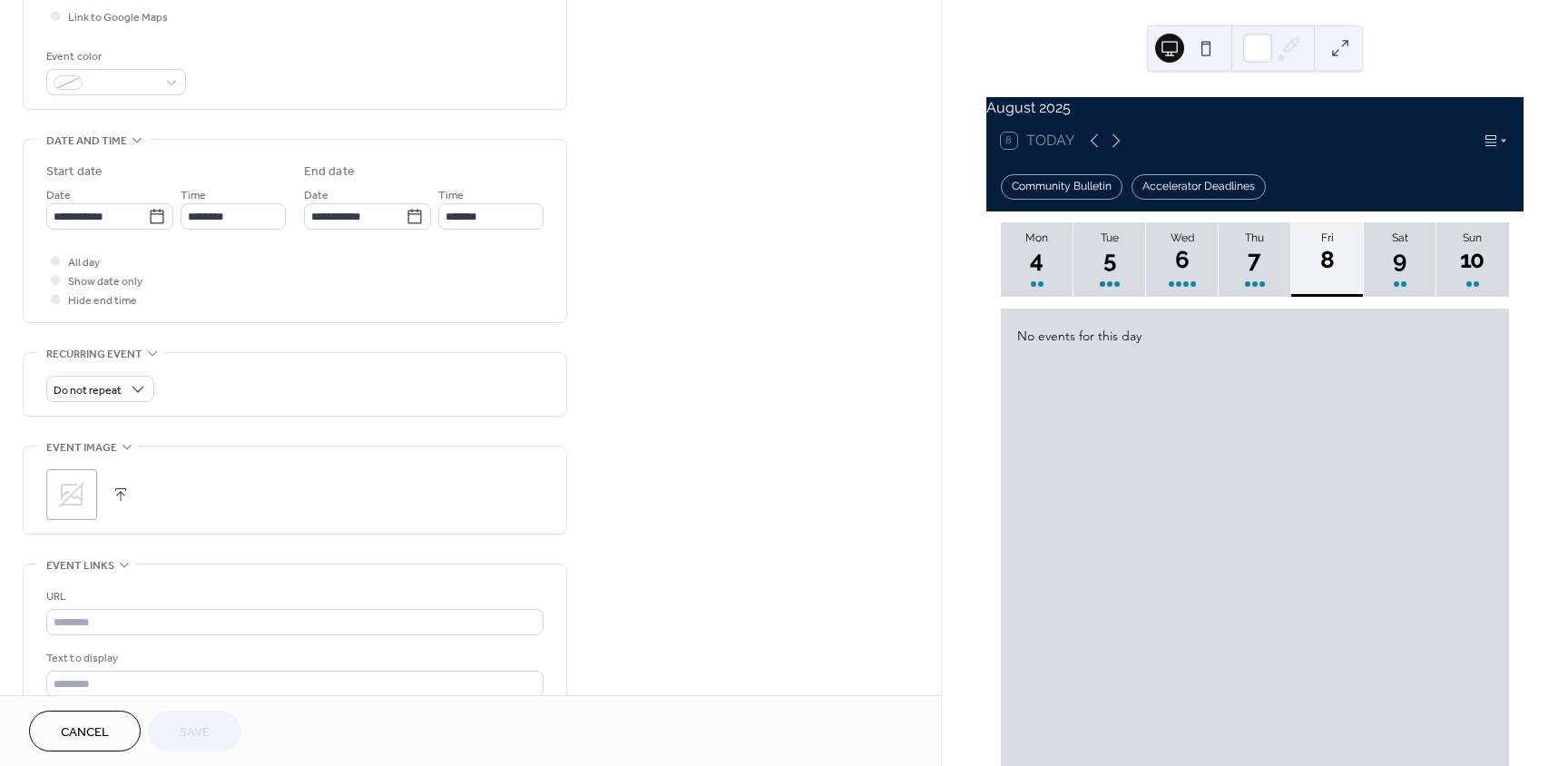 scroll, scrollTop: 454, scrollLeft: 0, axis: vertical 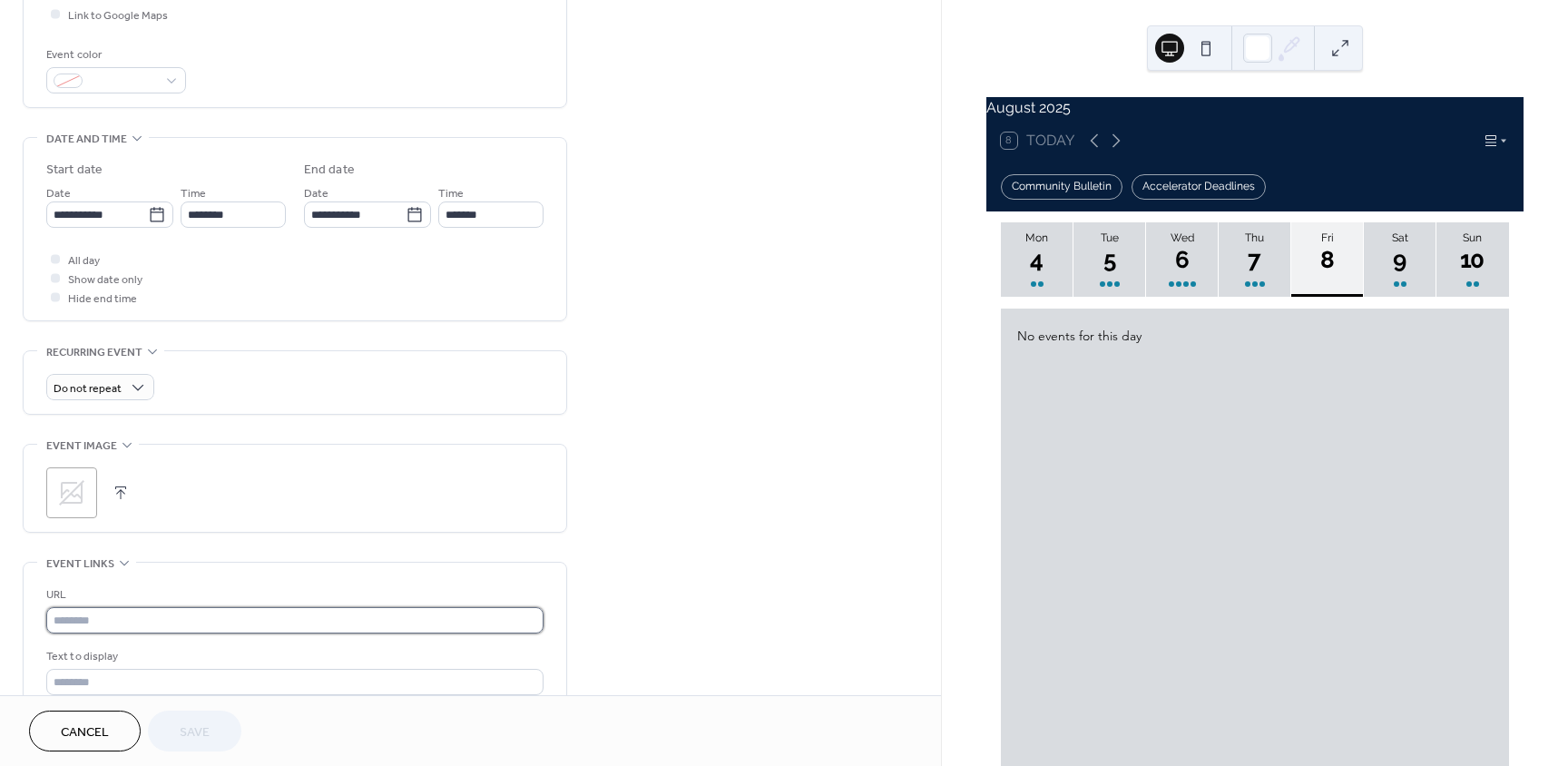click at bounding box center [295, 620] 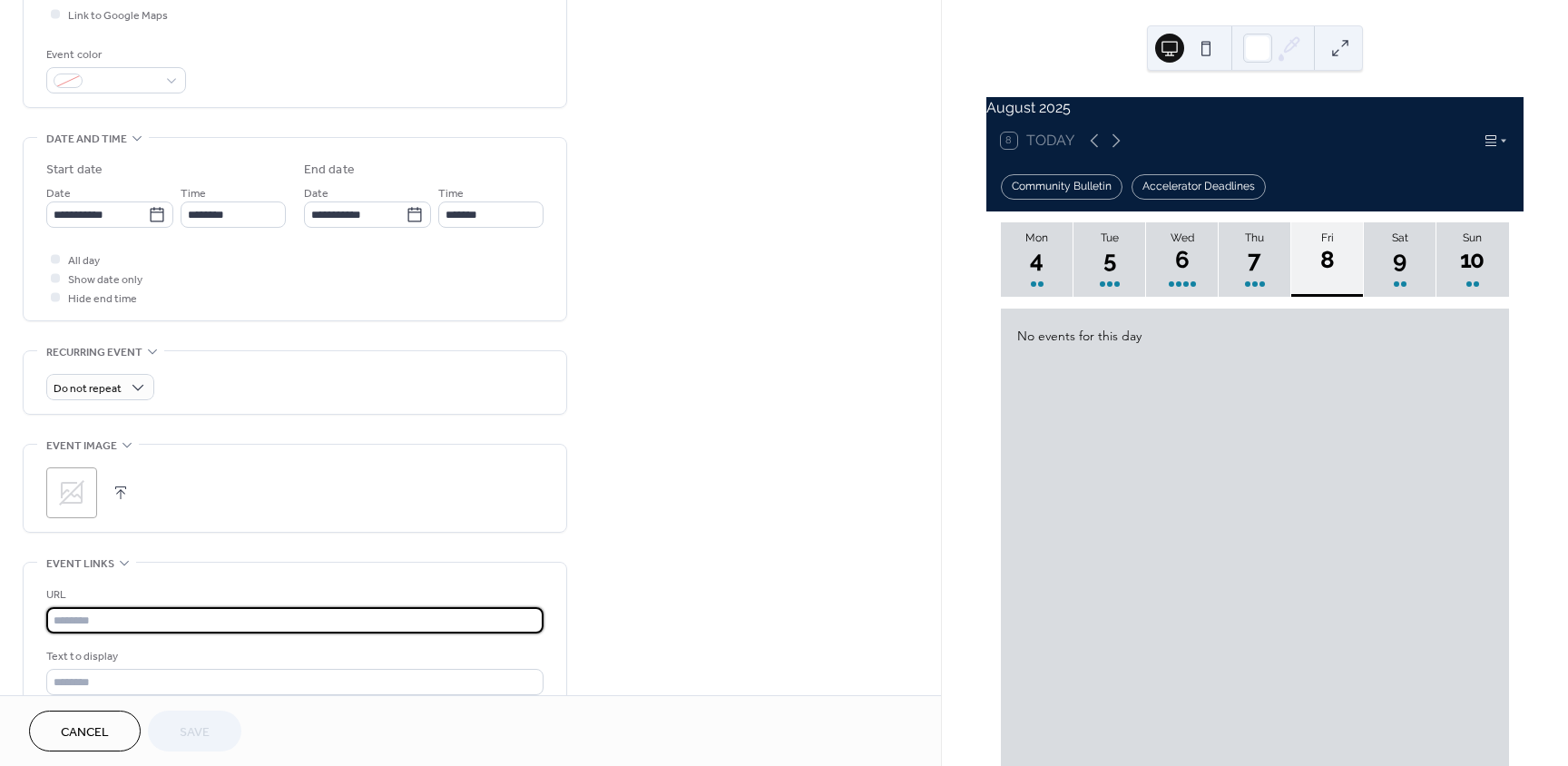 paste on "**********" 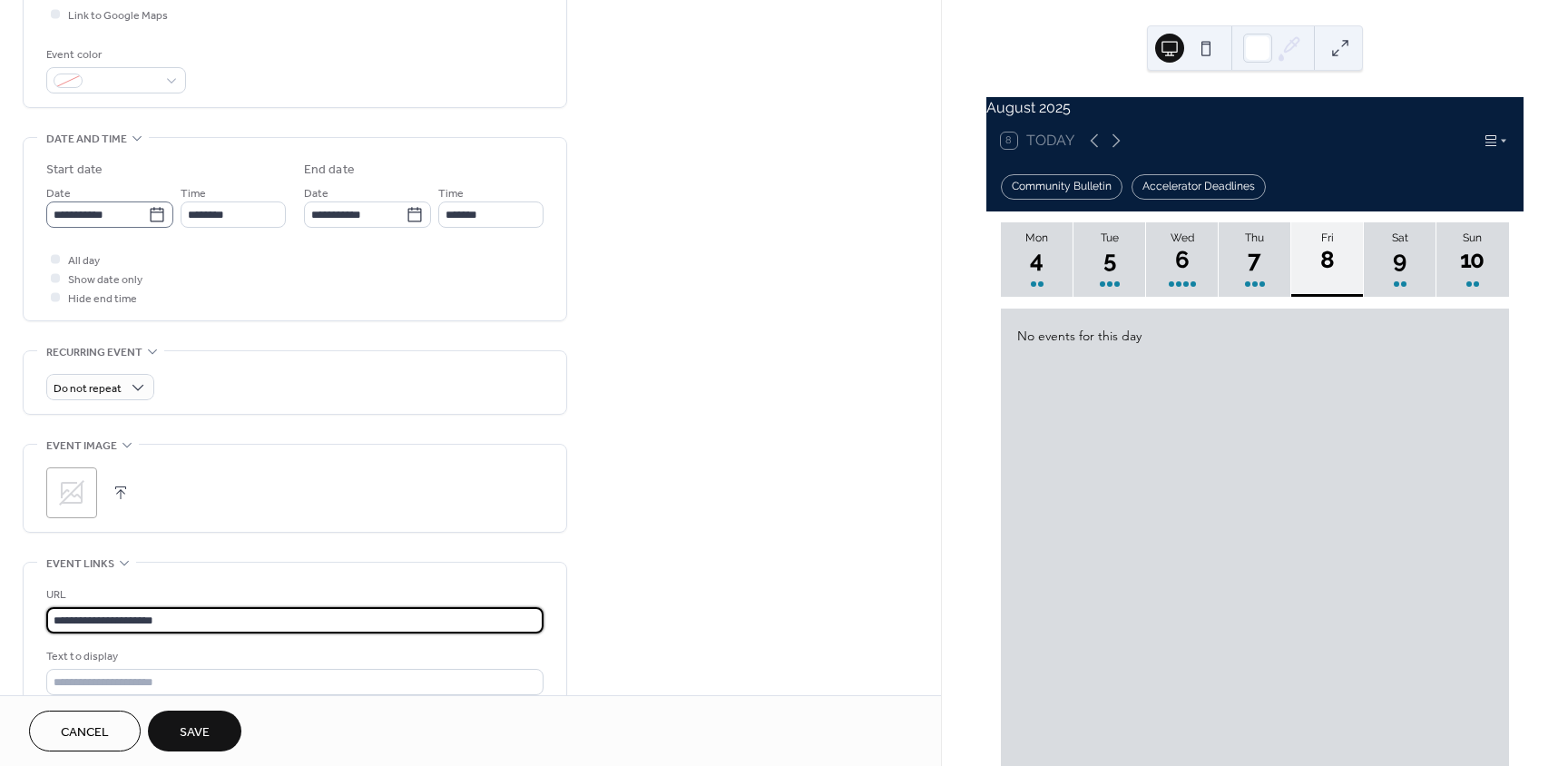 type on "**********" 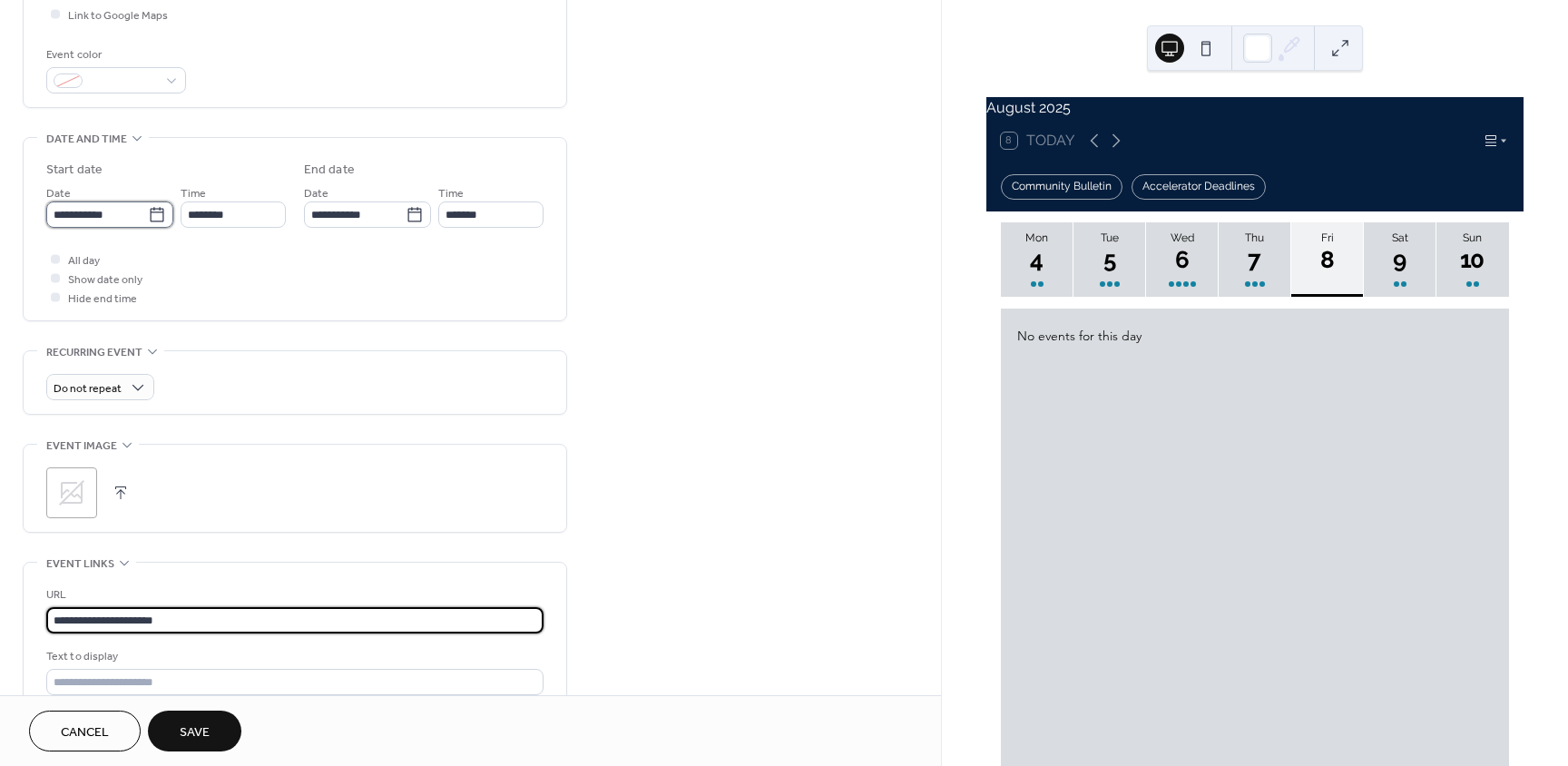 click on "**********" at bounding box center (97, 214) 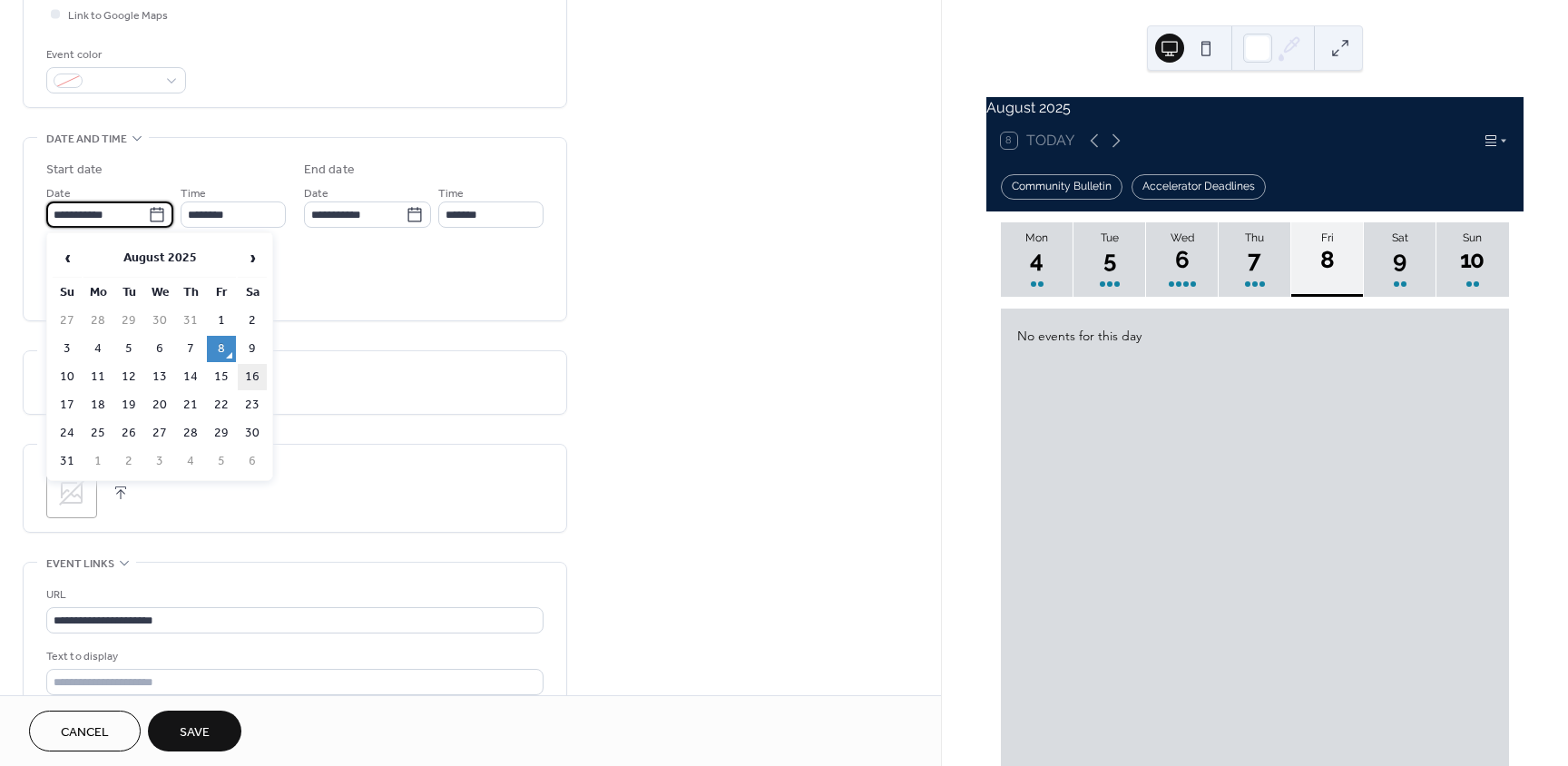 click on "16" at bounding box center (252, 377) 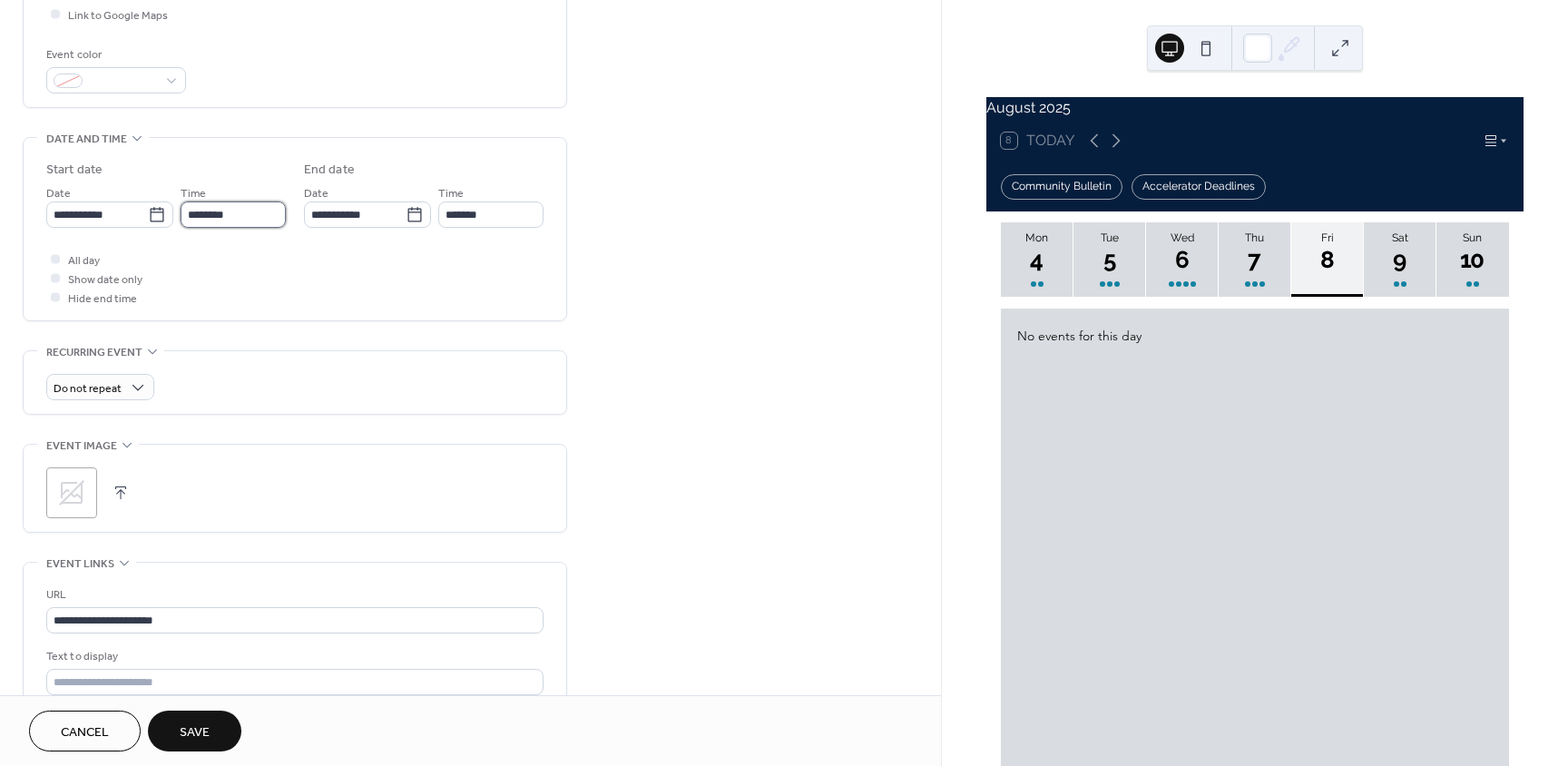 click on "********" at bounding box center [233, 214] 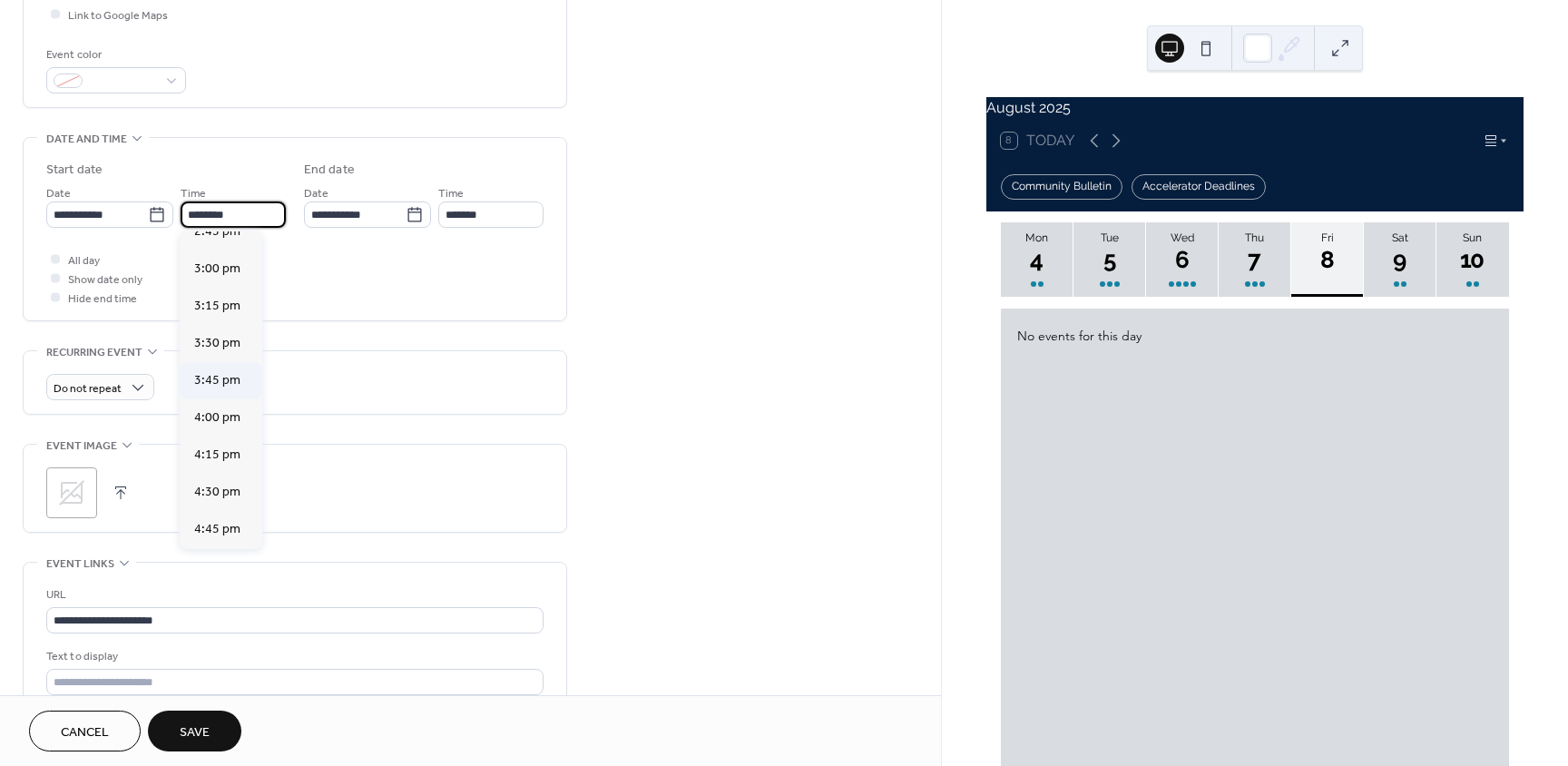 scroll, scrollTop: 2240, scrollLeft: 0, axis: vertical 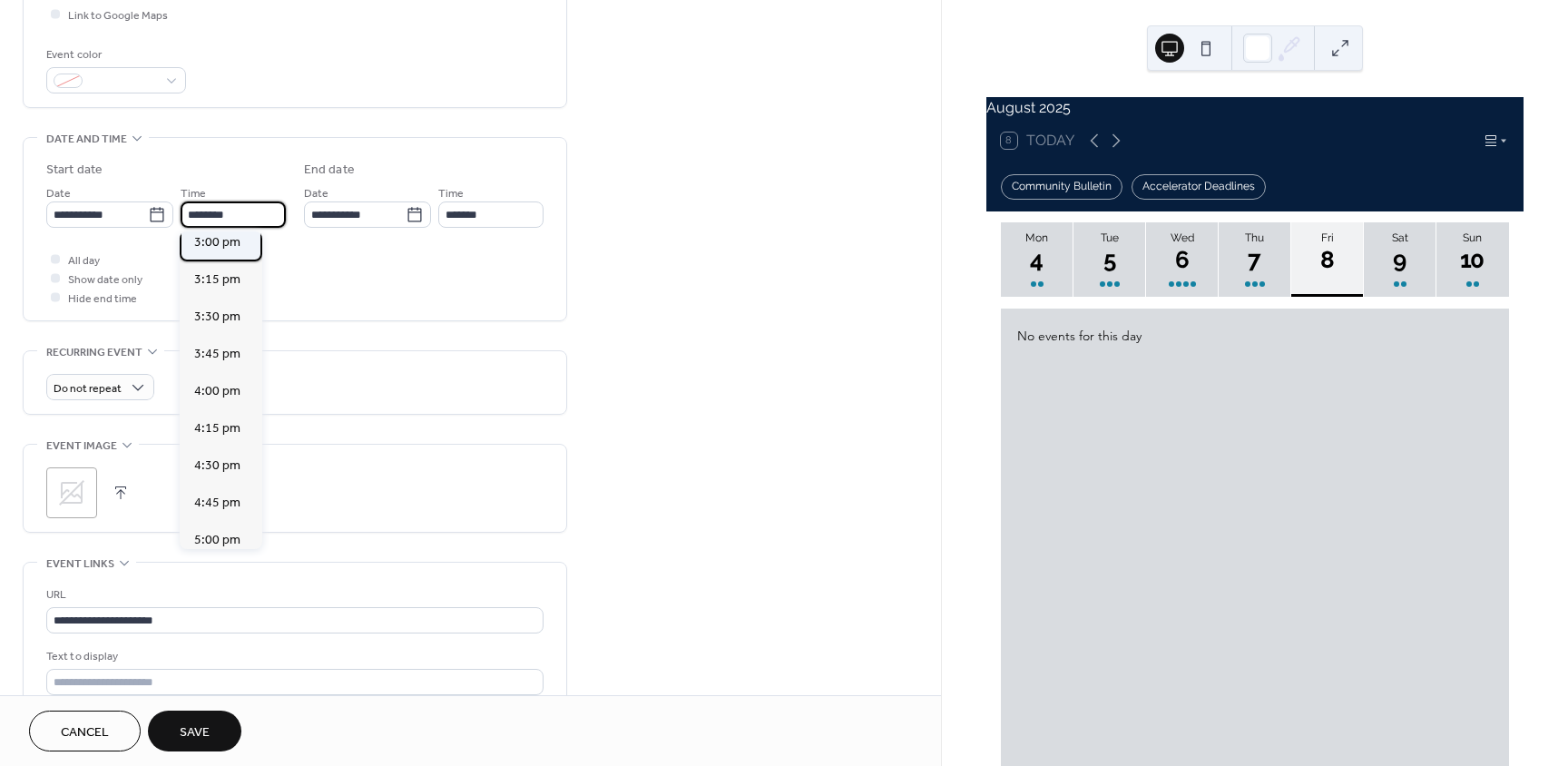 click on "3:00 pm" at bounding box center [217, 242] 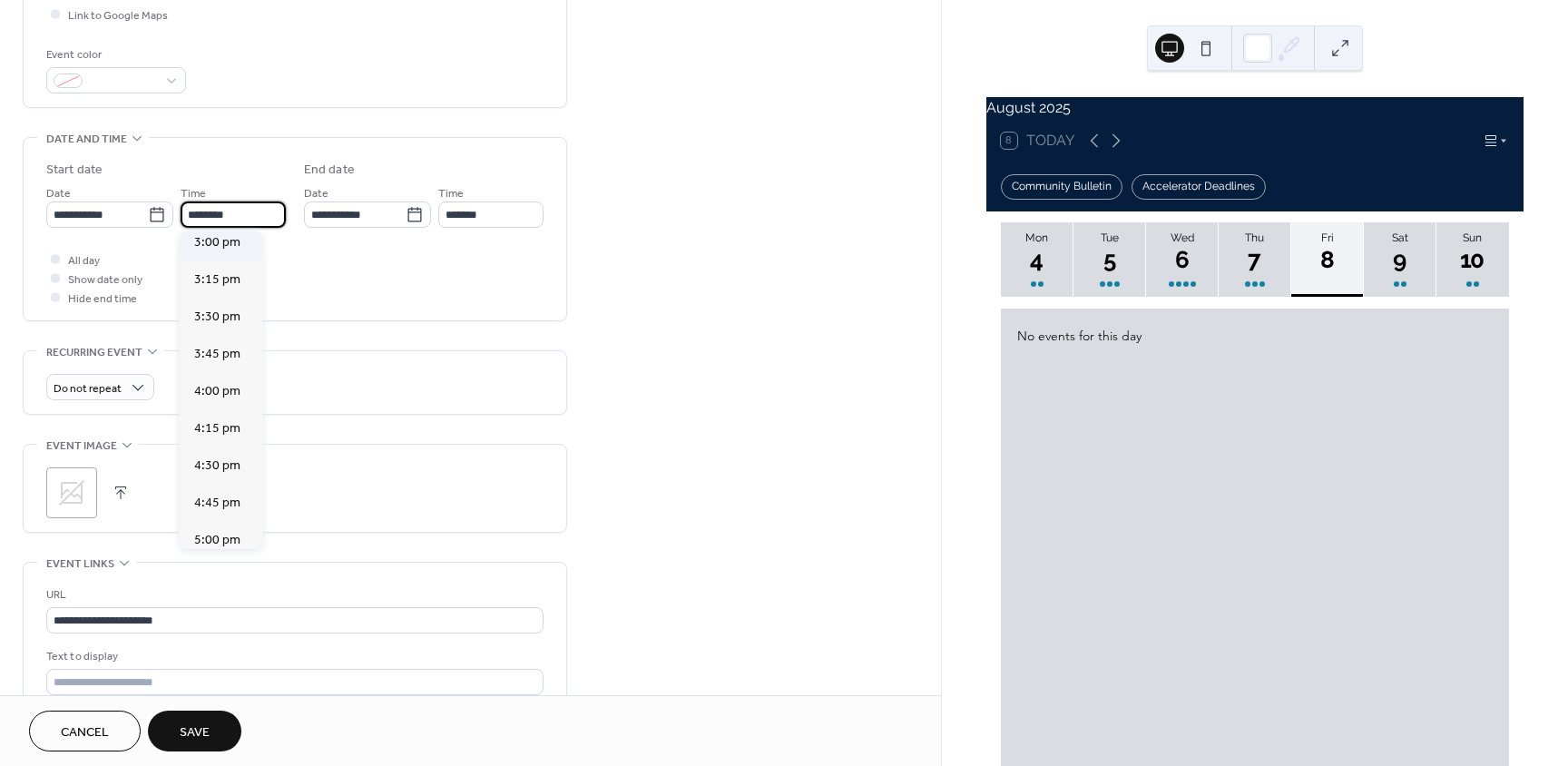 type on "*******" 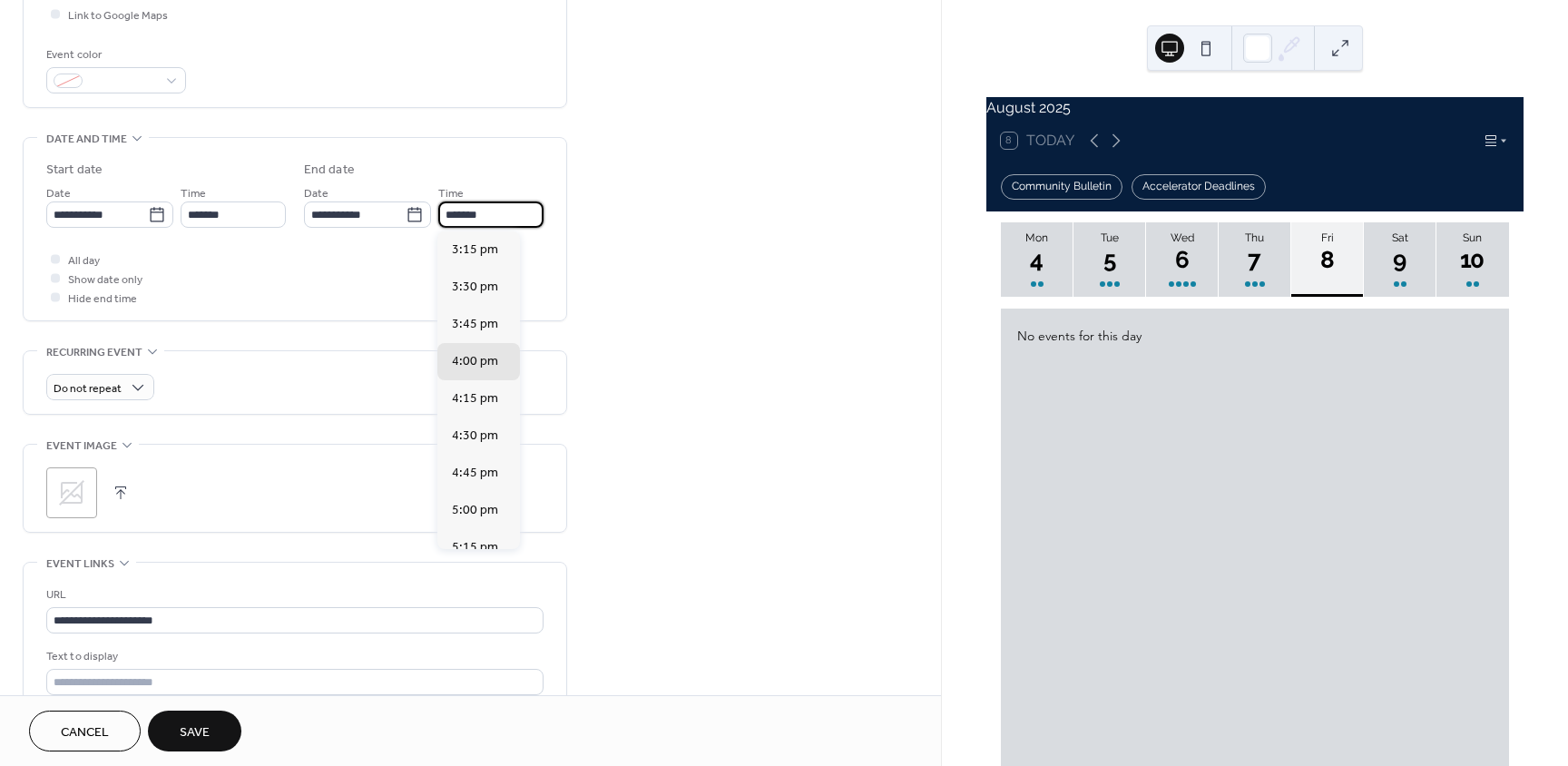 click on "*******" at bounding box center (491, 214) 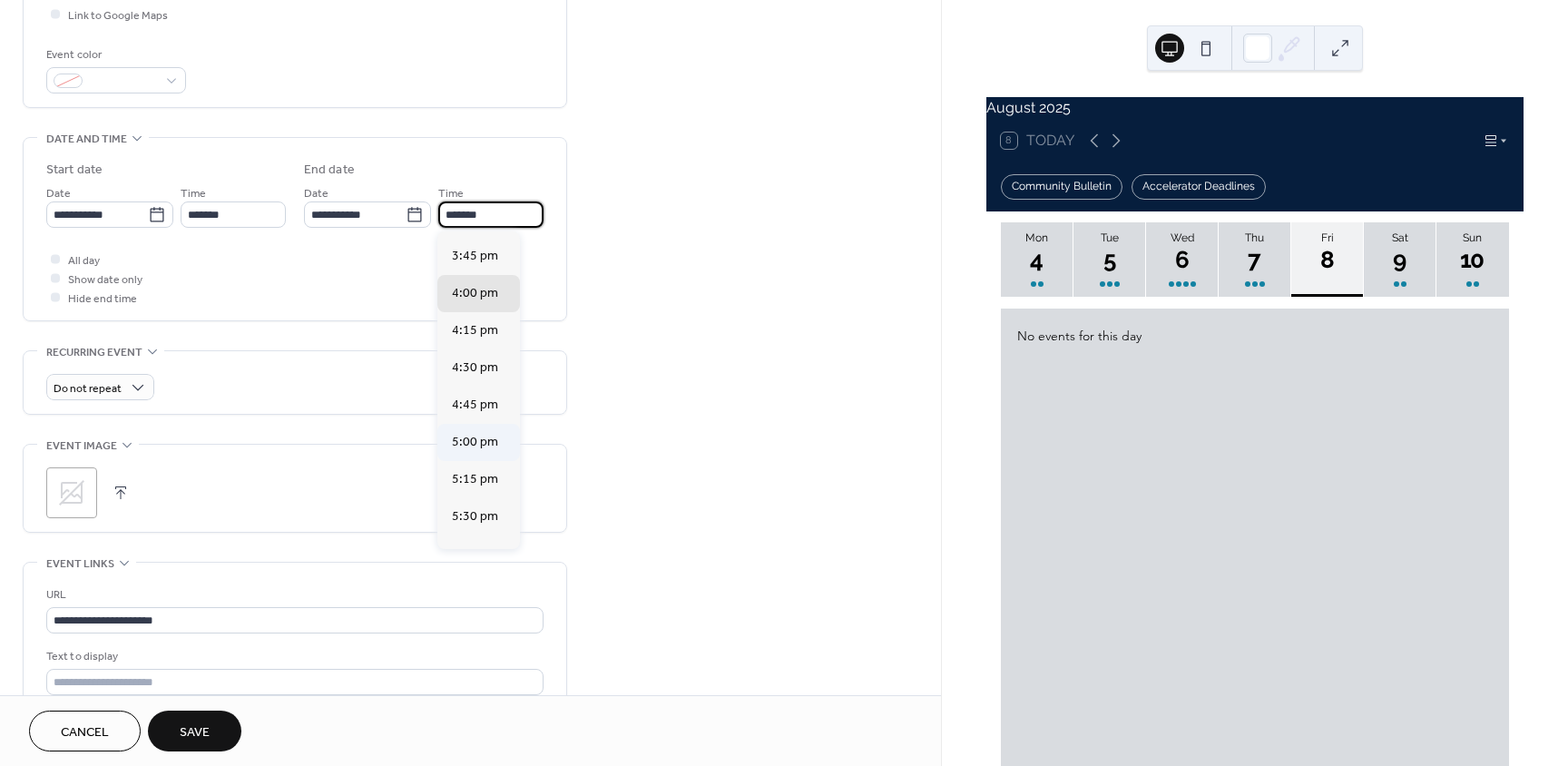 scroll, scrollTop: 272, scrollLeft: 0, axis: vertical 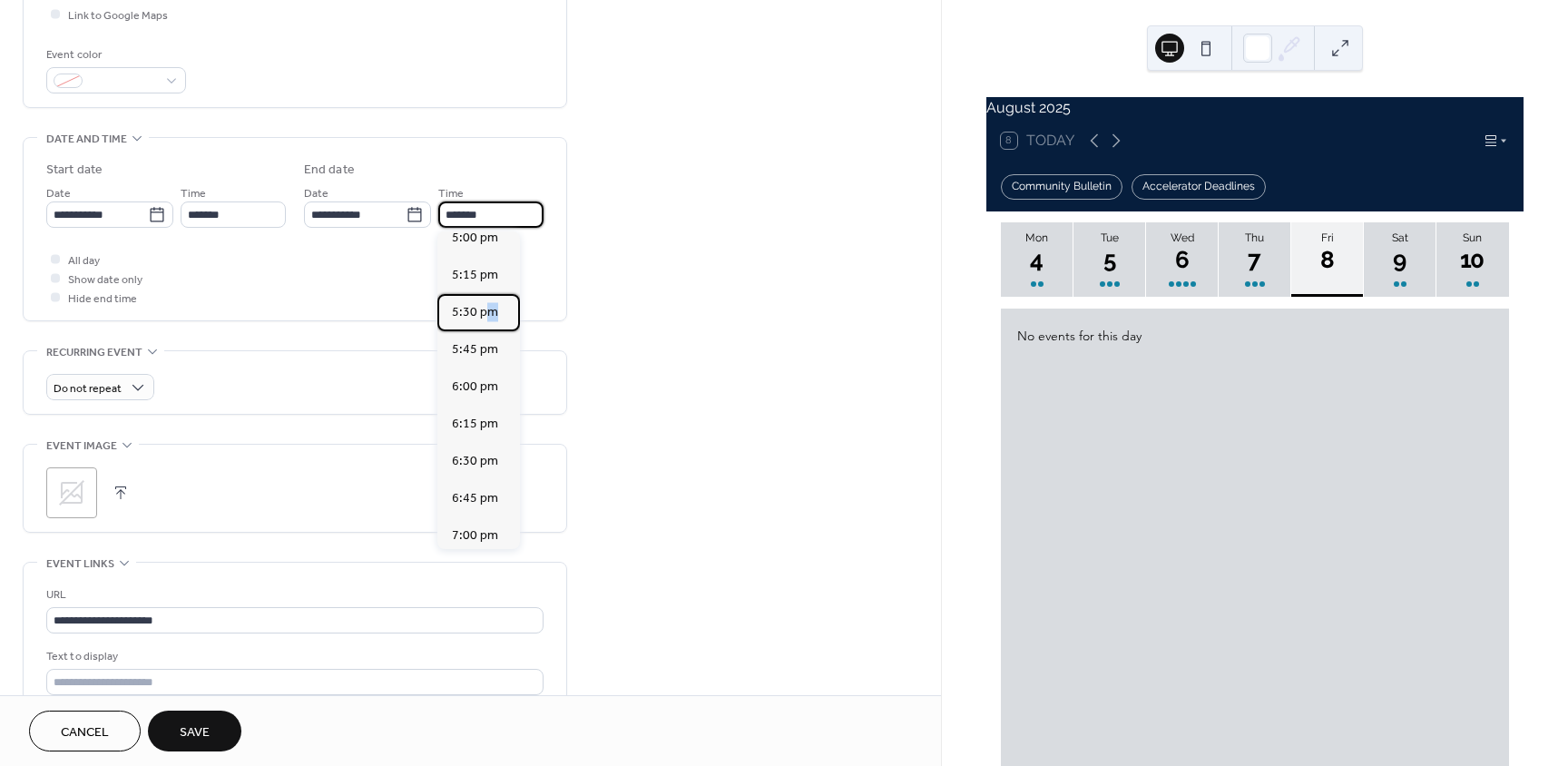 click on "5:30 pm" at bounding box center (478, 312) 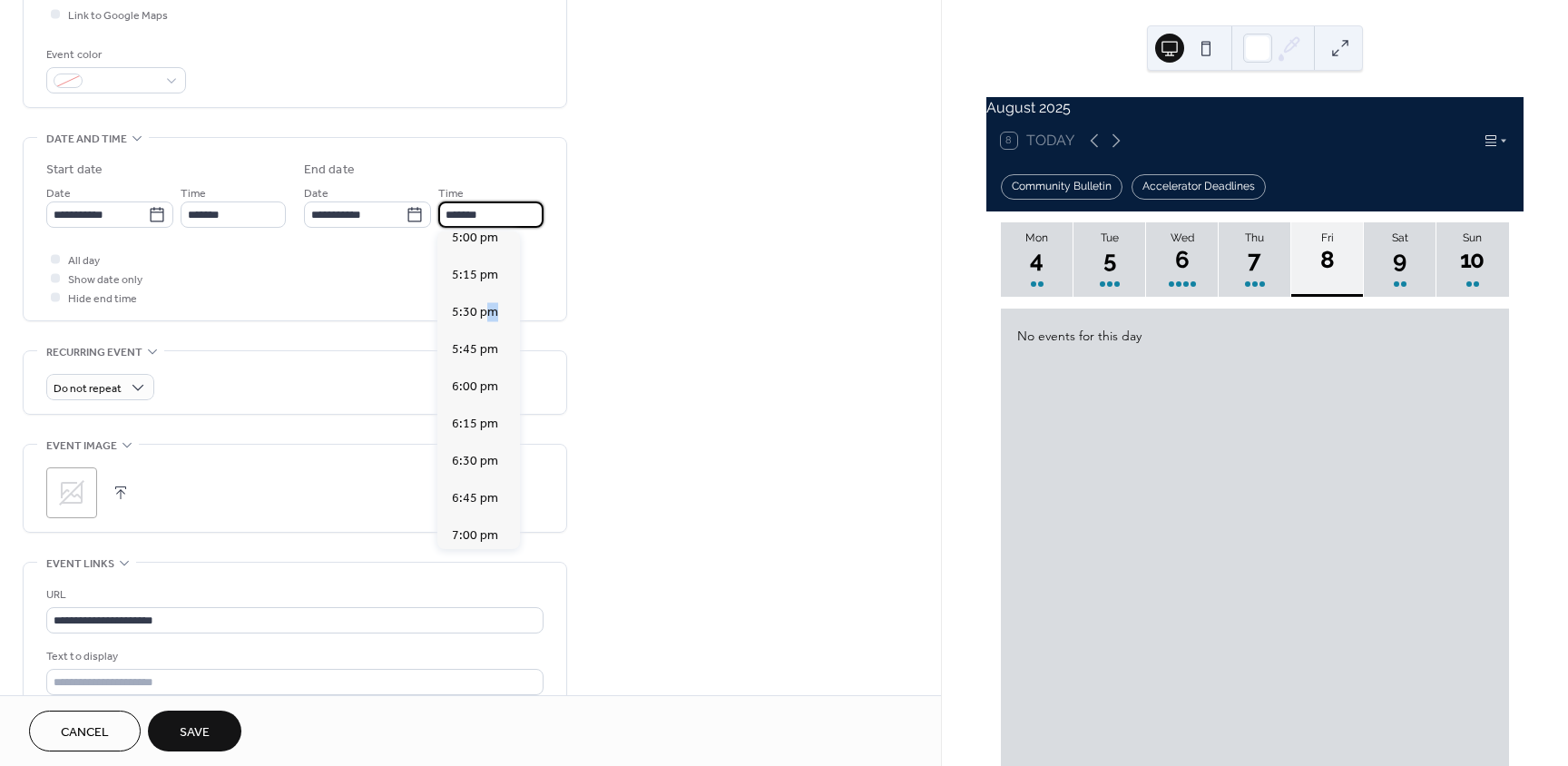 type on "*******" 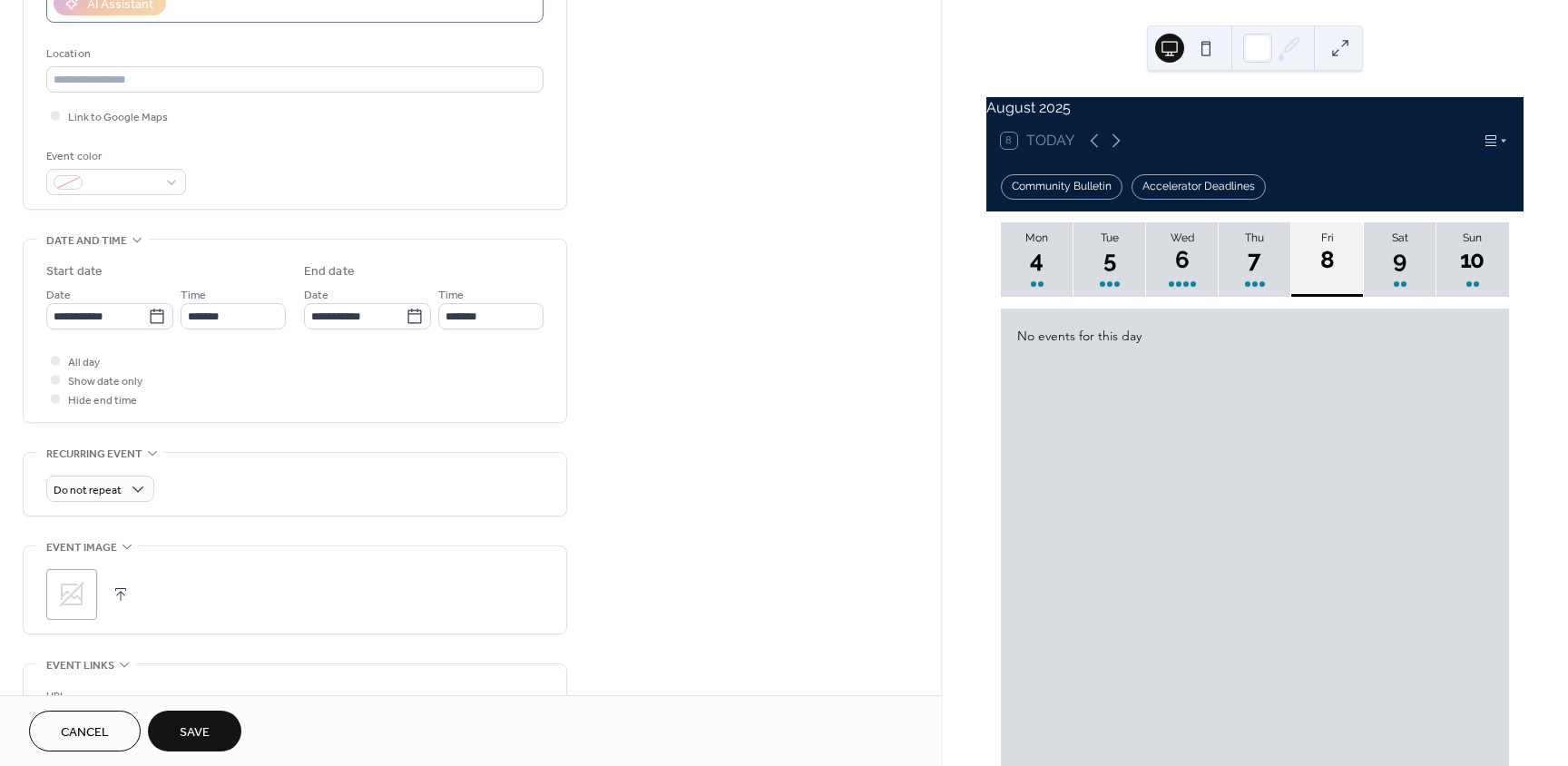 scroll, scrollTop: 0, scrollLeft: 0, axis: both 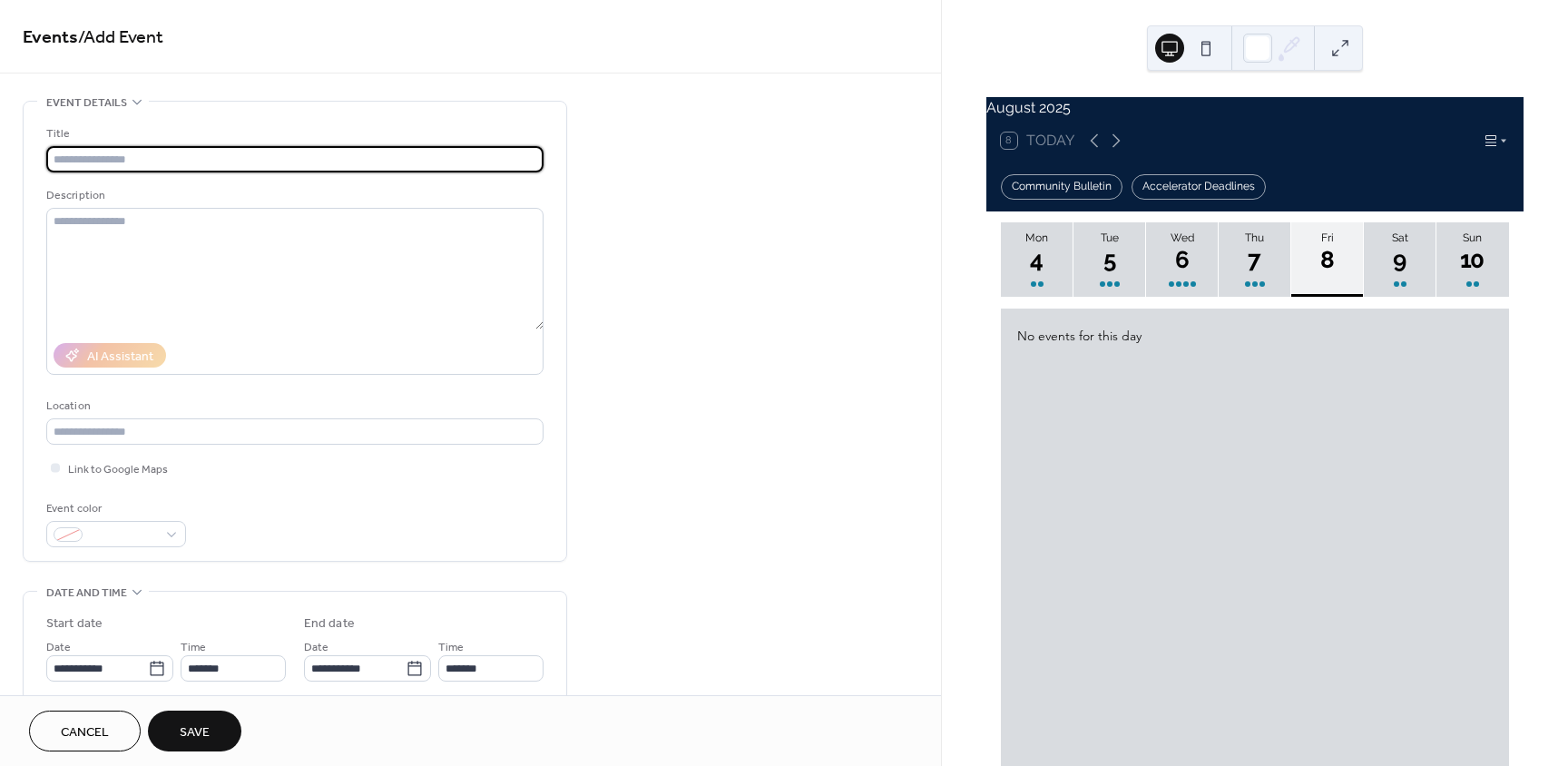 click at bounding box center [295, 159] 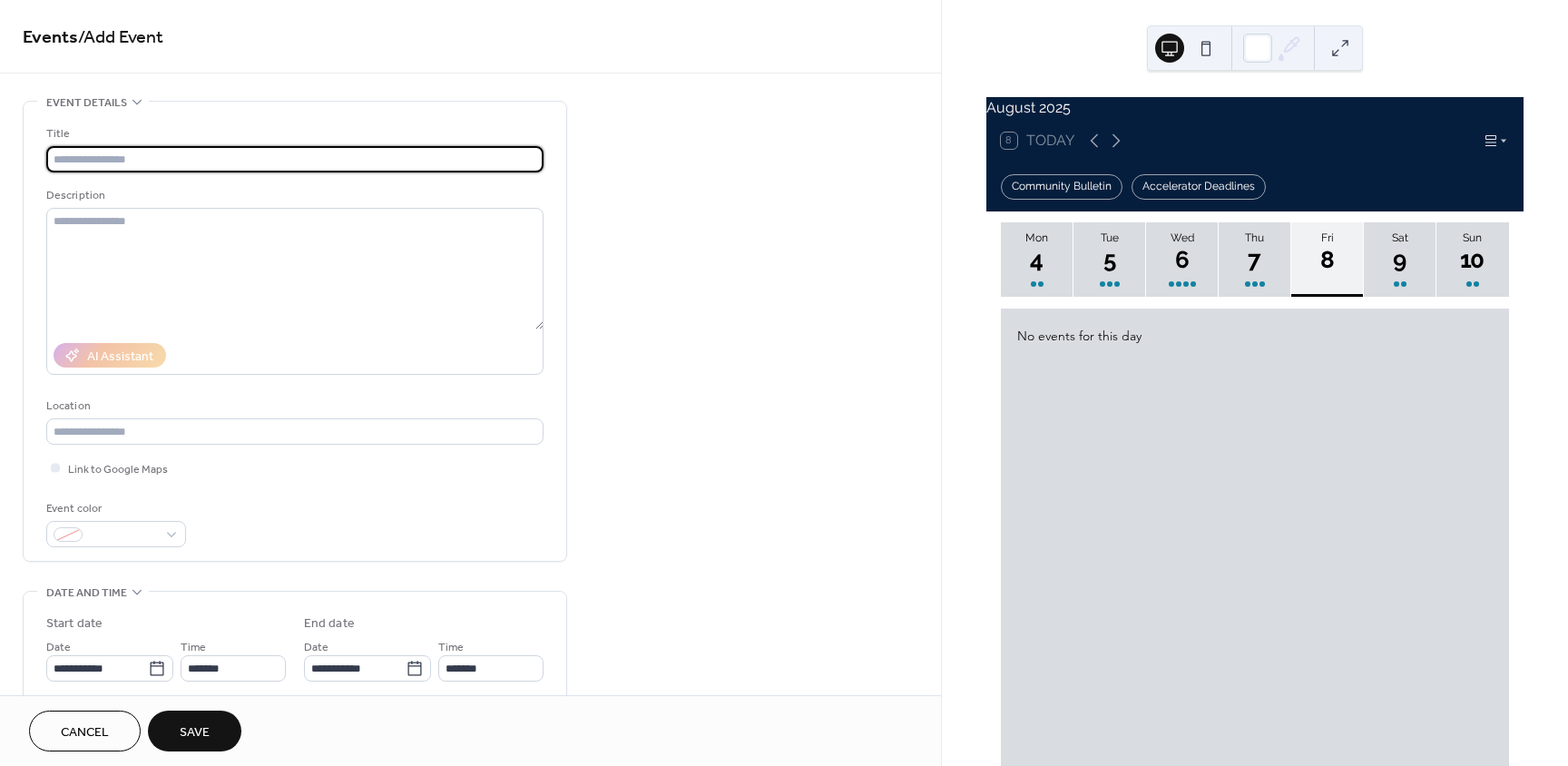 paste on "**********" 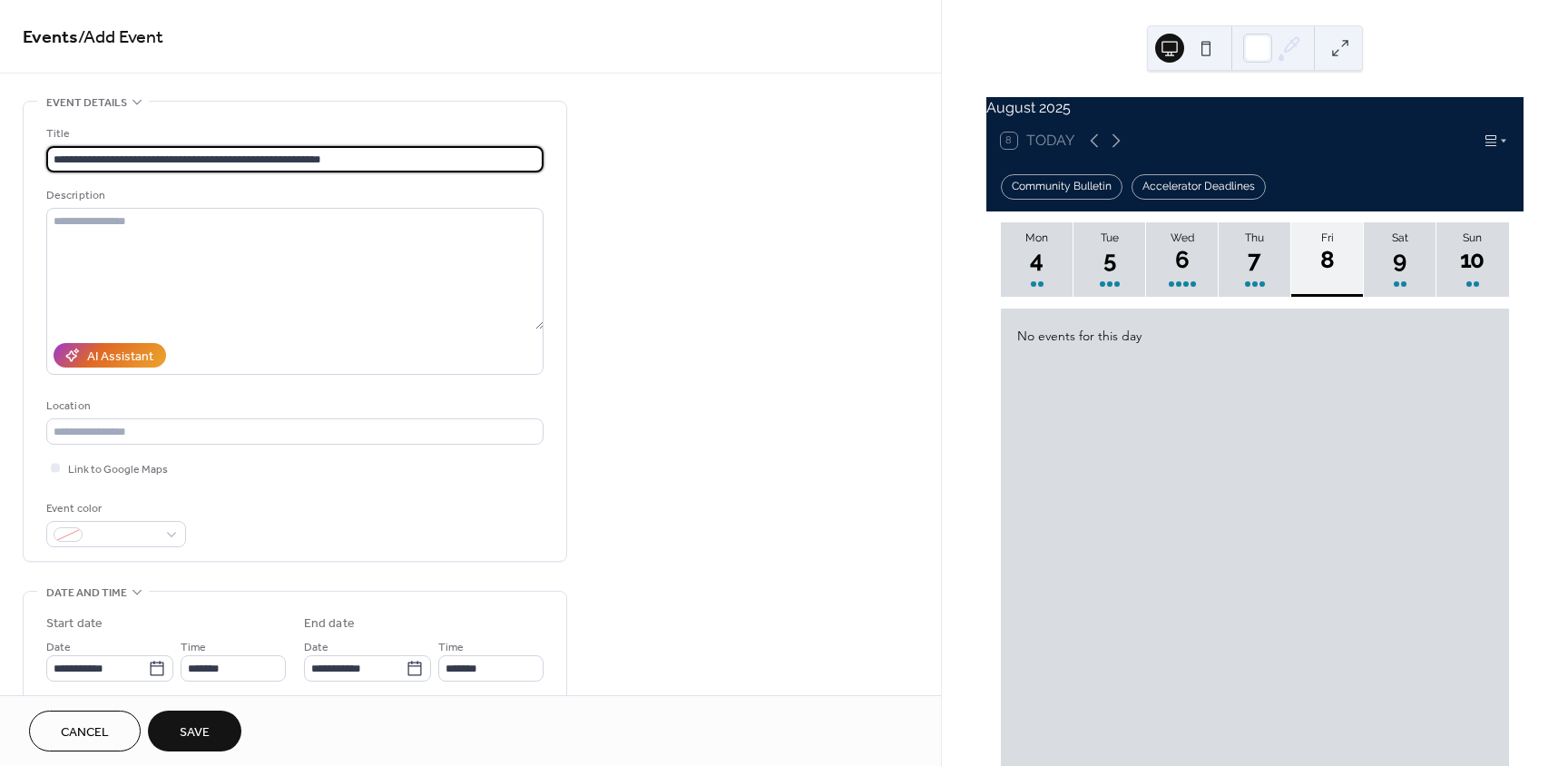 type on "**********" 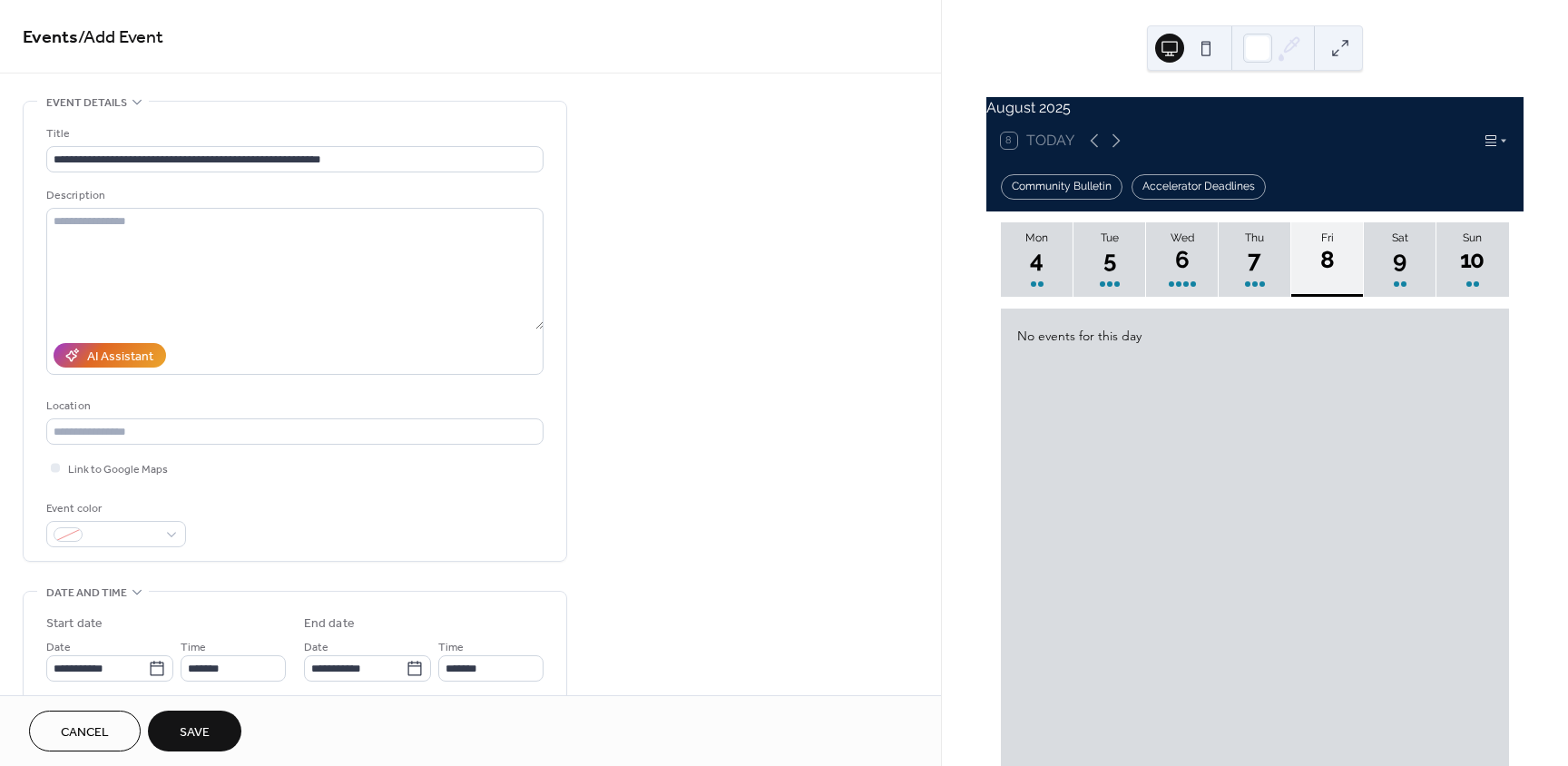 click on "Save" at bounding box center (194, 732) 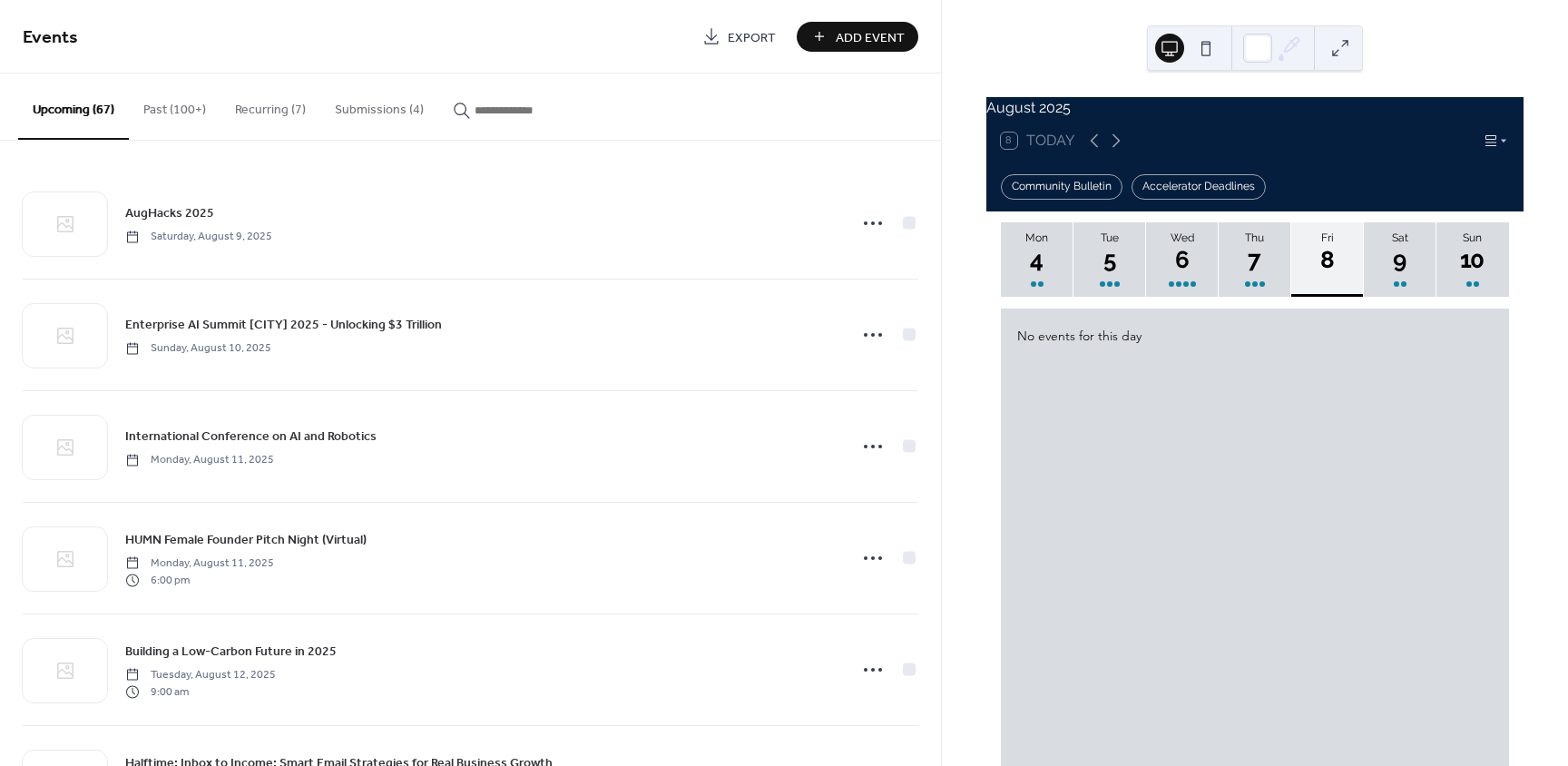 click on "Add Event" at bounding box center (870, 37) 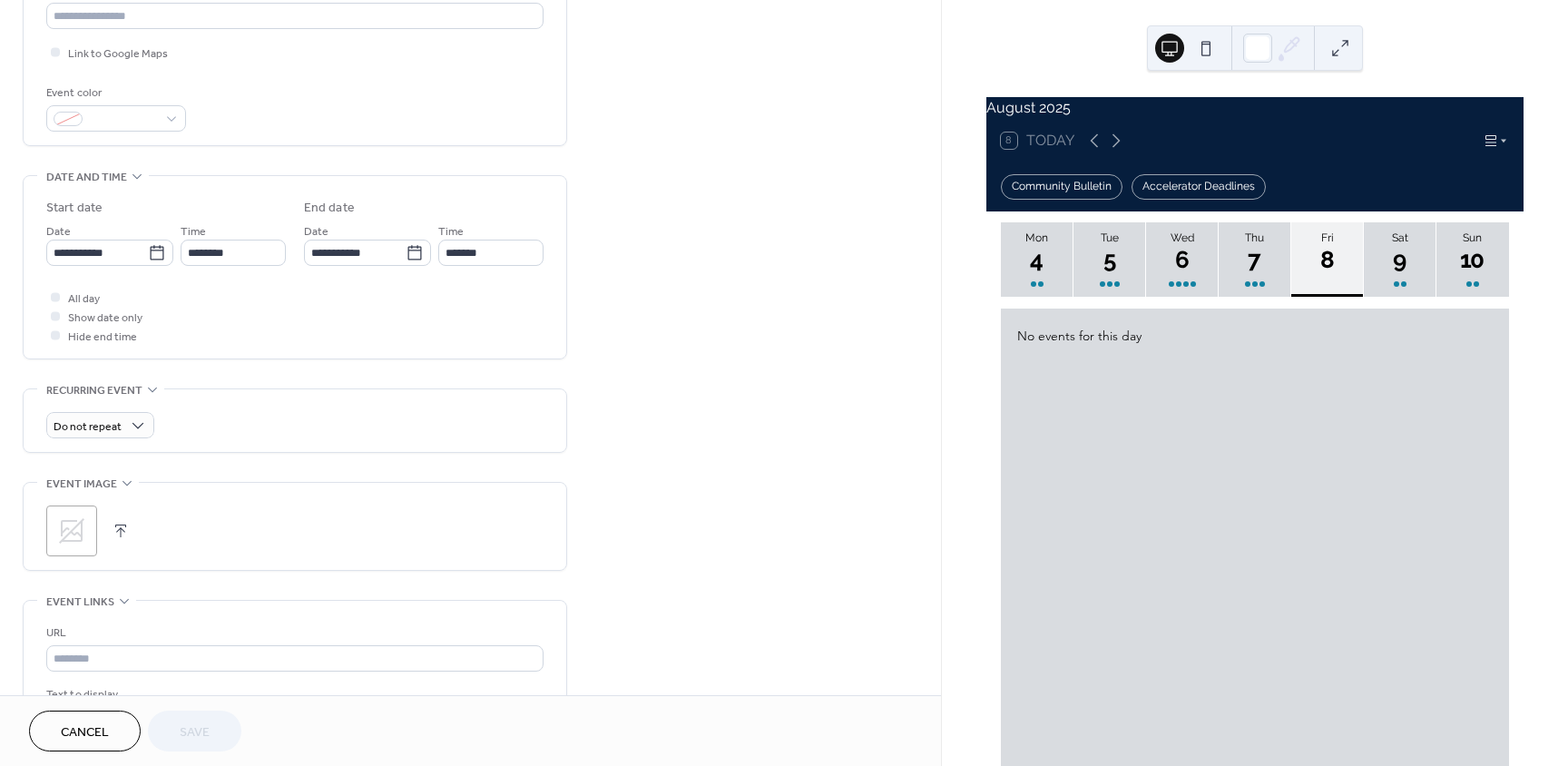 scroll, scrollTop: 454, scrollLeft: 0, axis: vertical 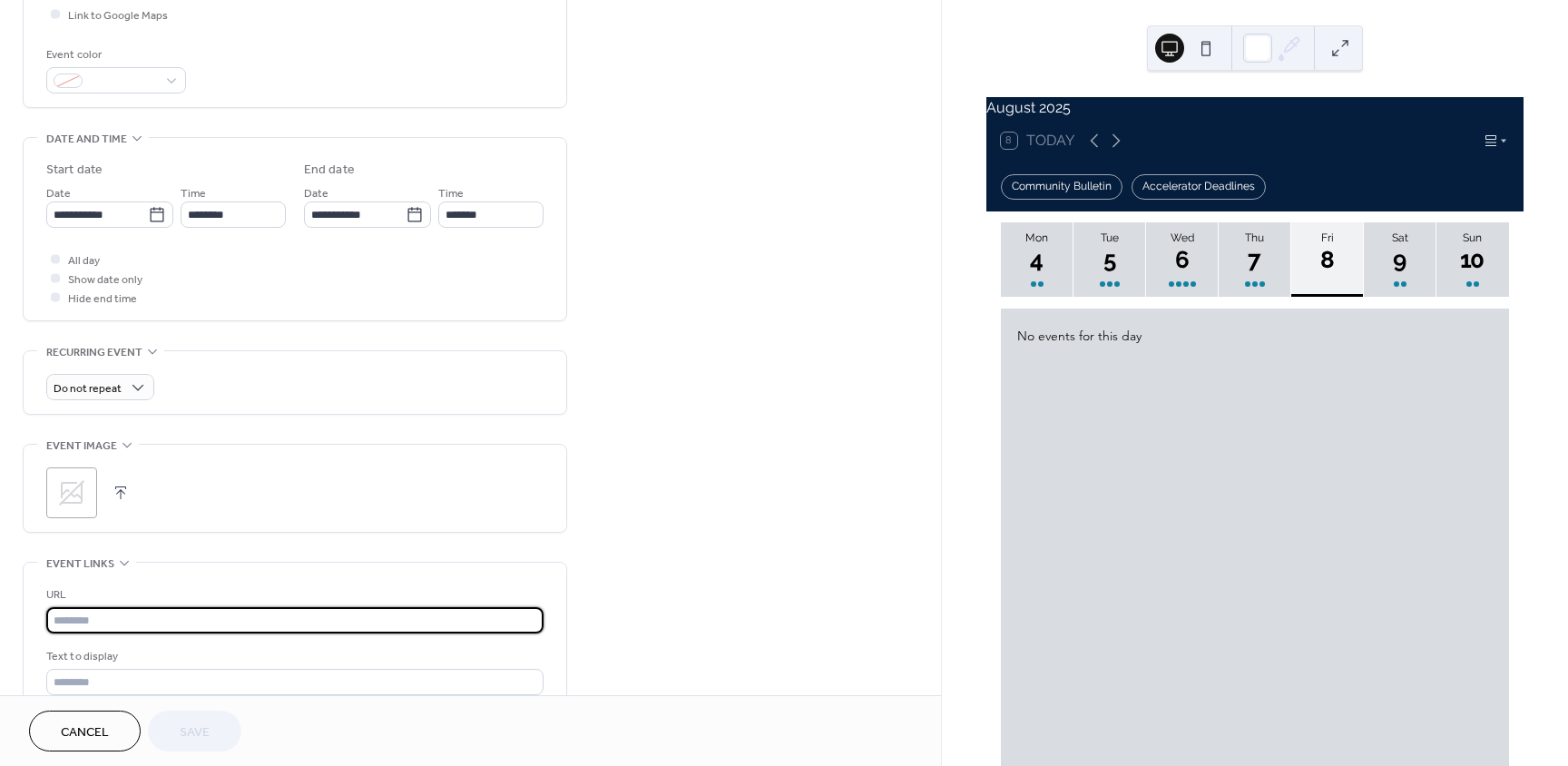 click at bounding box center (295, 620) 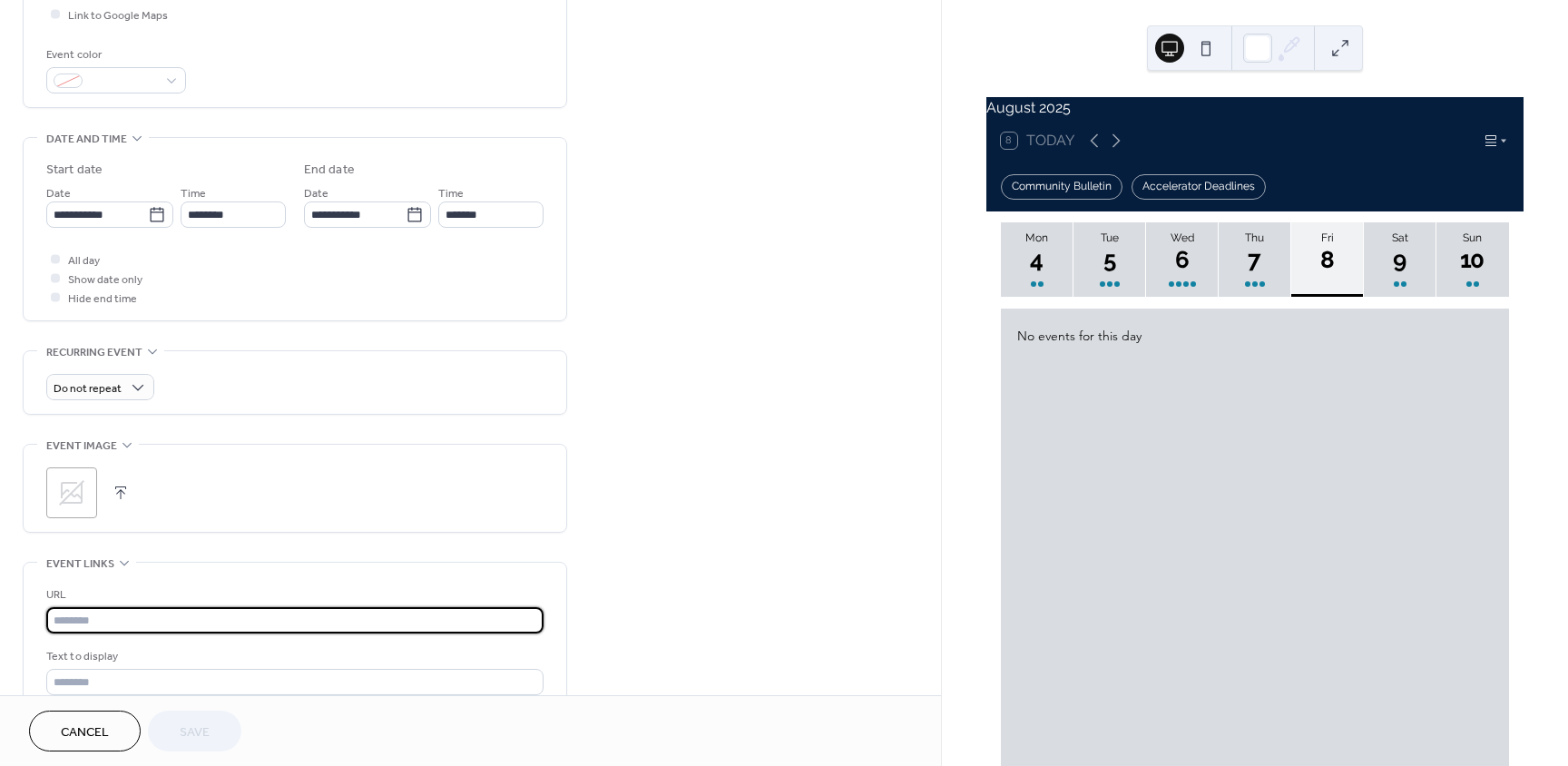 paste on "**********" 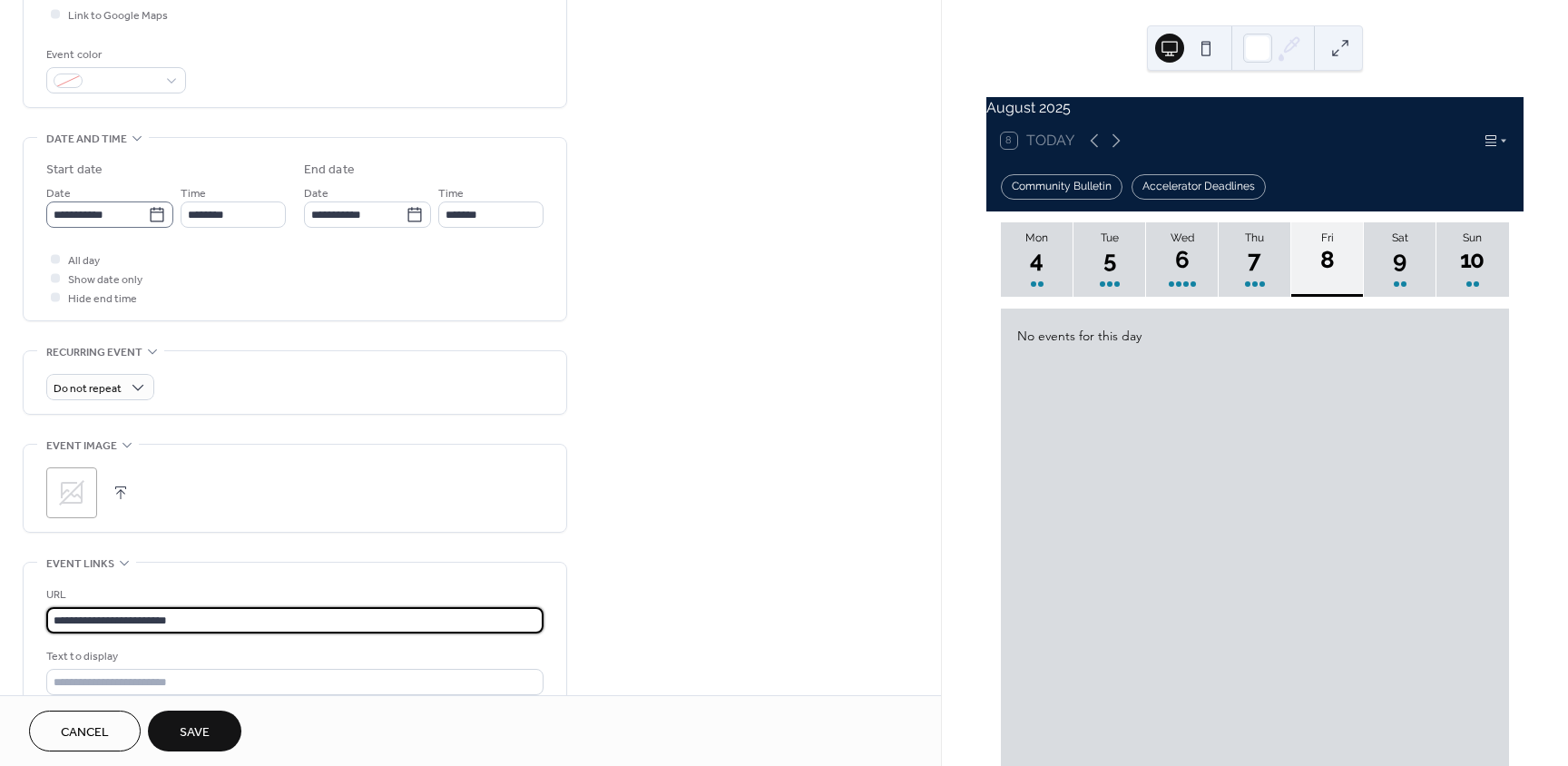 type on "**********" 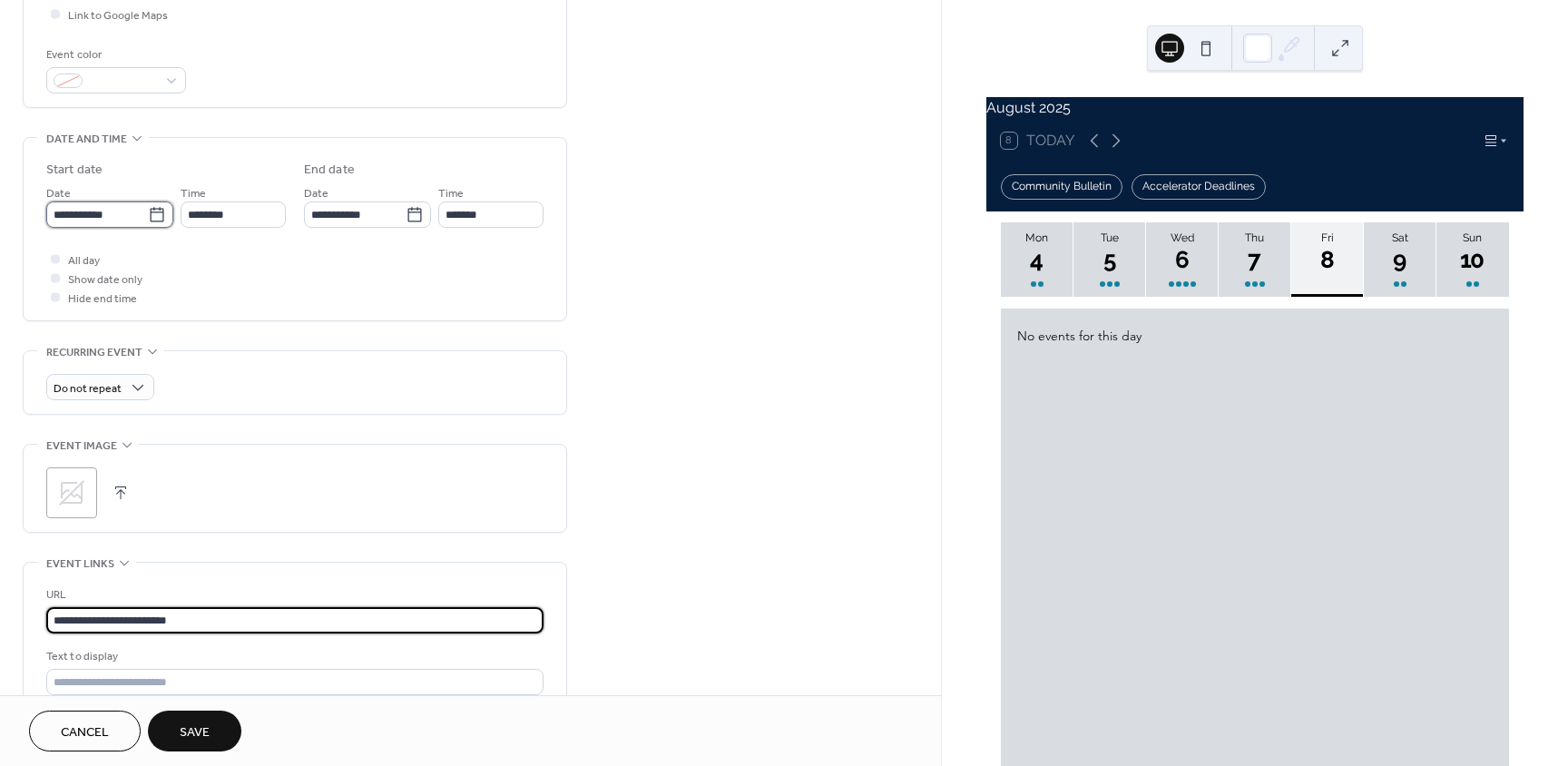 click on "**********" at bounding box center [97, 214] 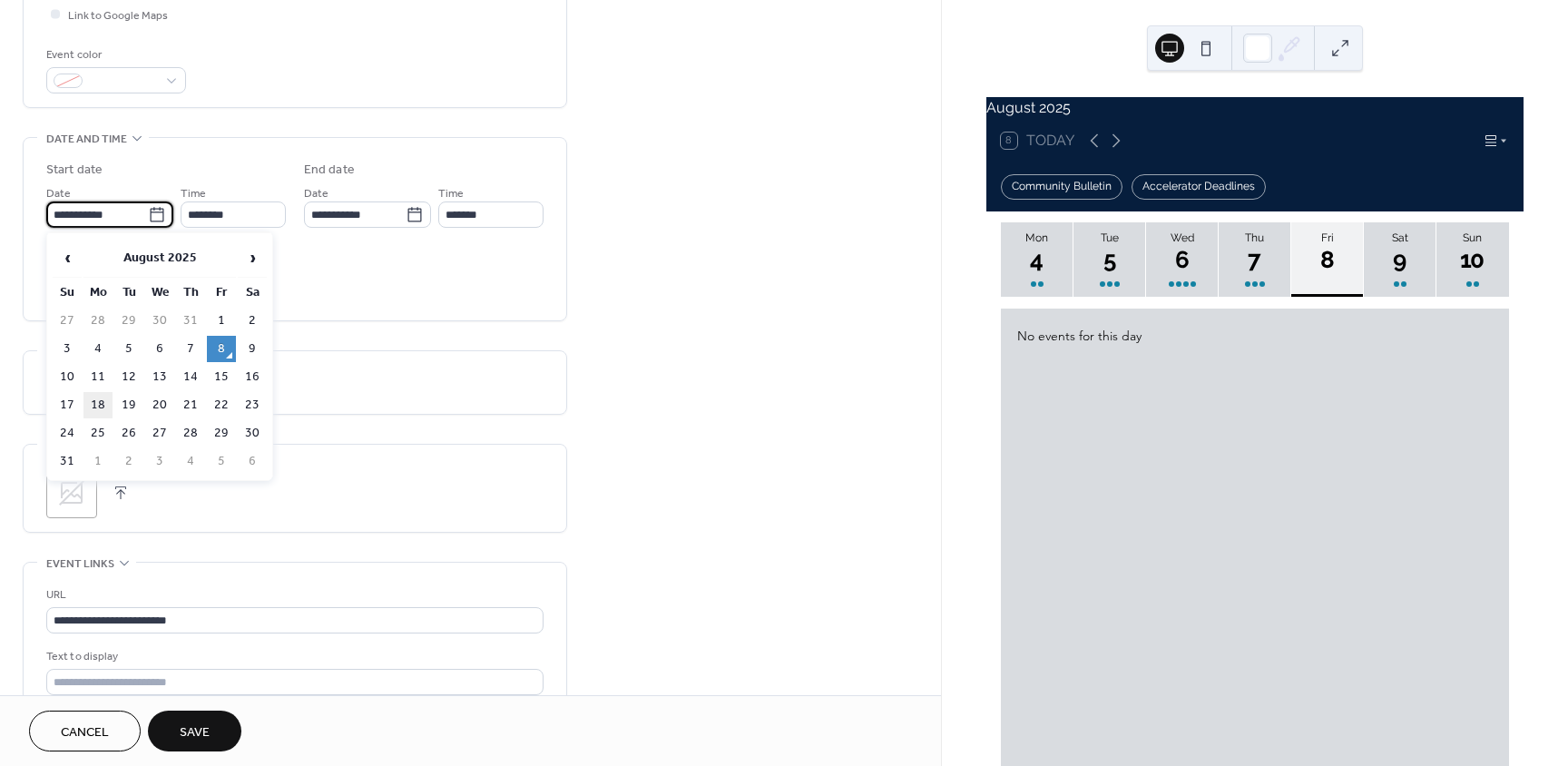 click on "18" at bounding box center [98, 405] 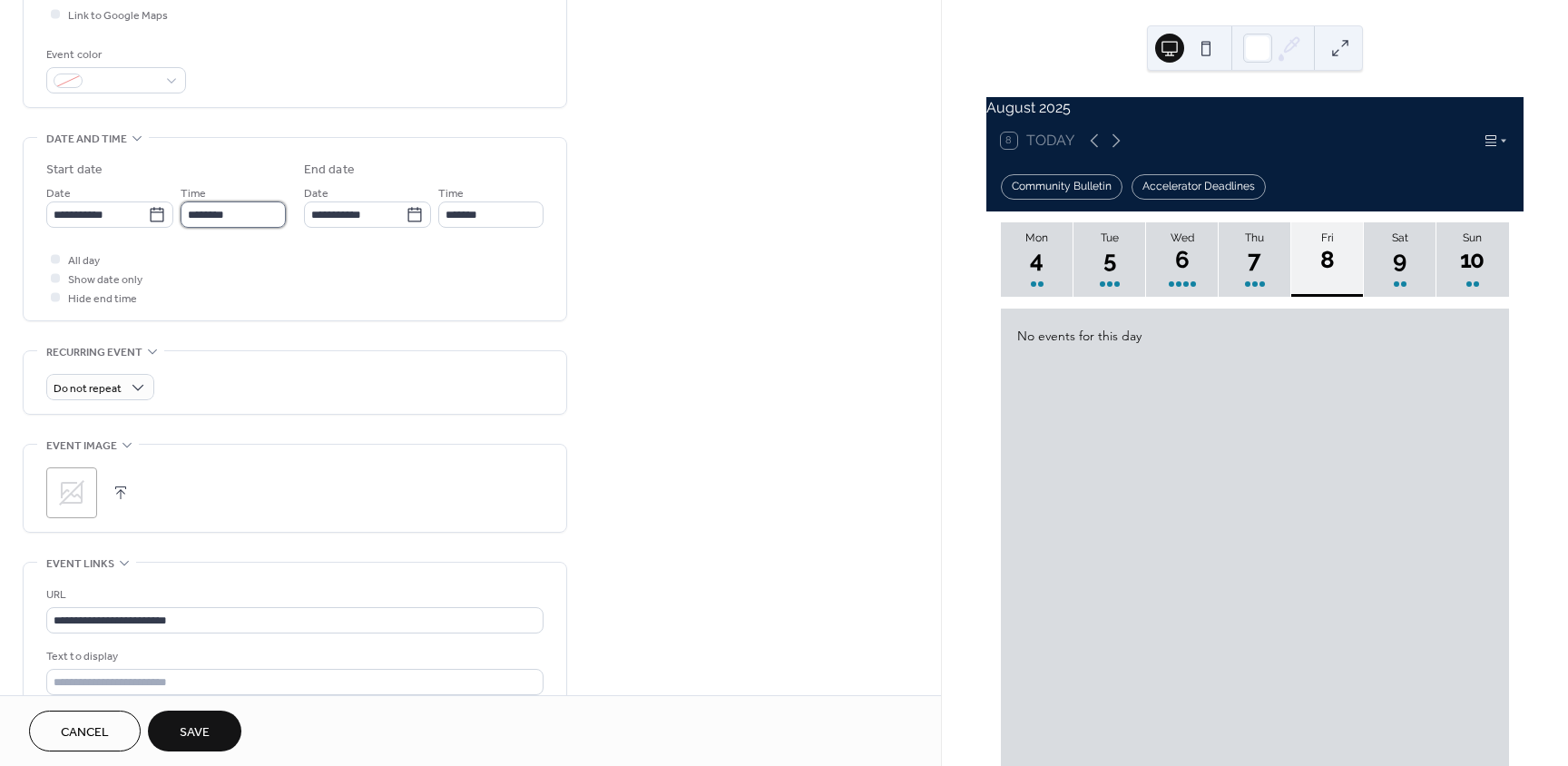 click on "********" at bounding box center [233, 214] 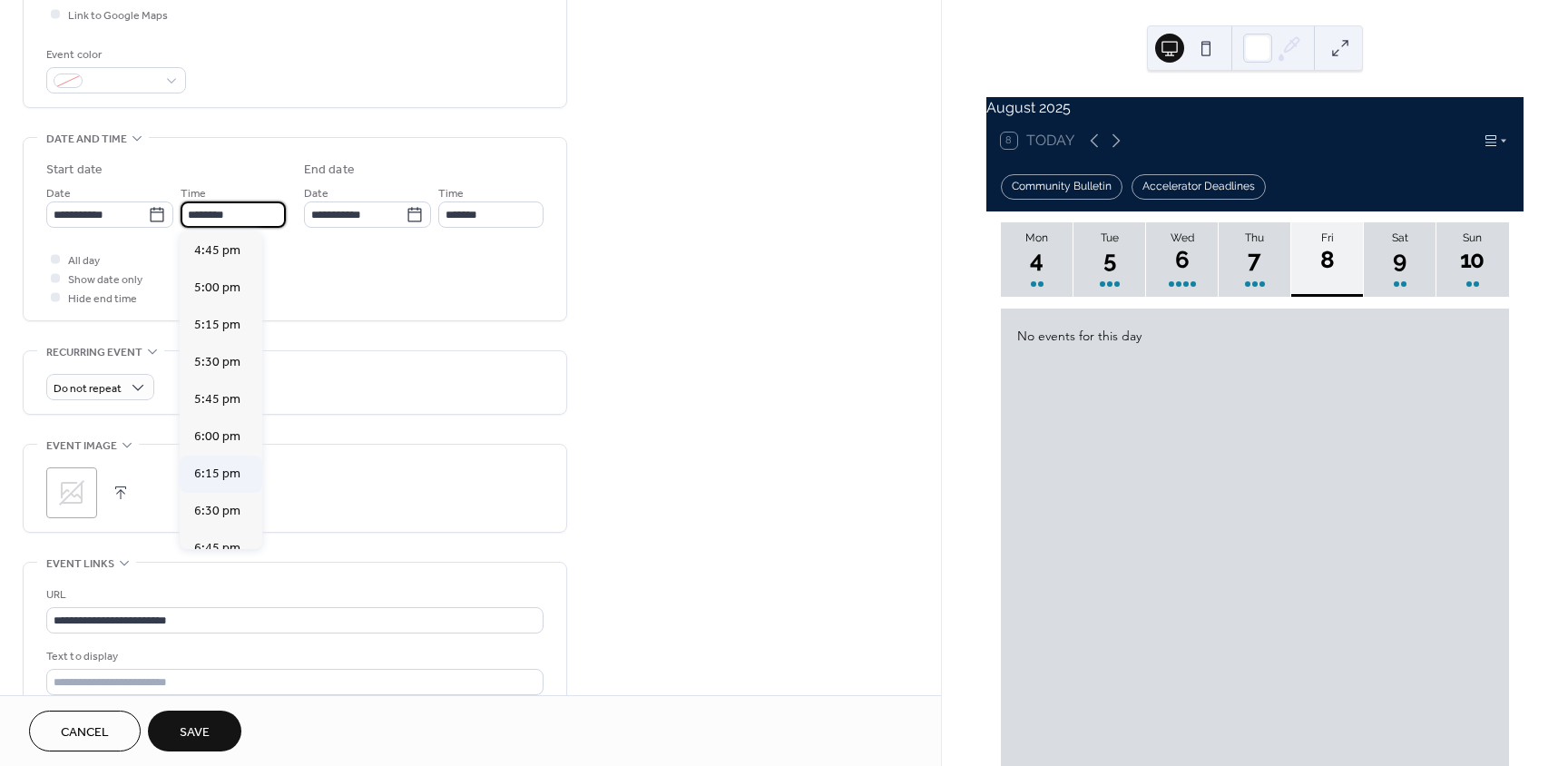 scroll, scrollTop: 2512, scrollLeft: 0, axis: vertical 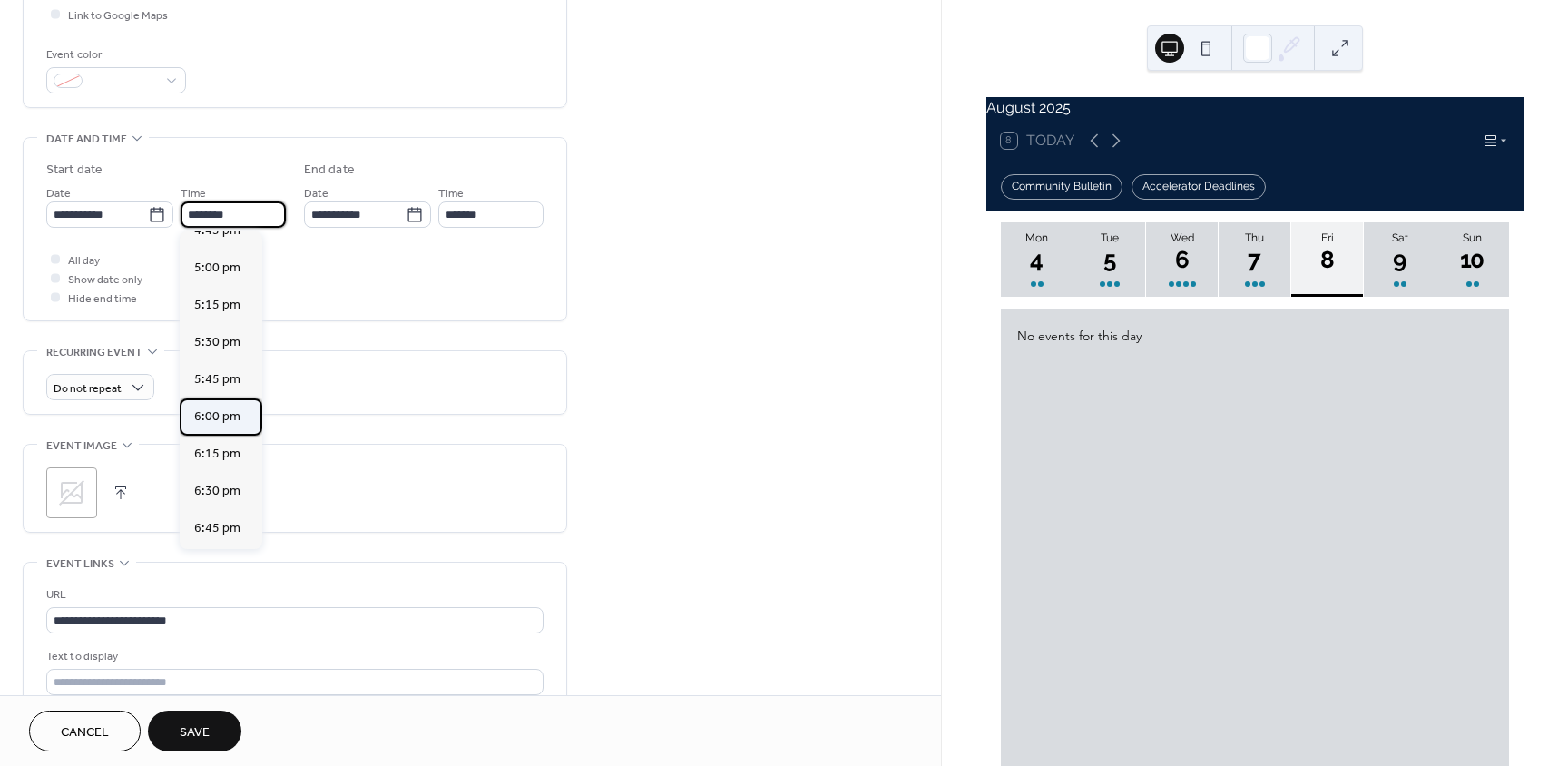 click on "6:00 pm" at bounding box center (217, 417) 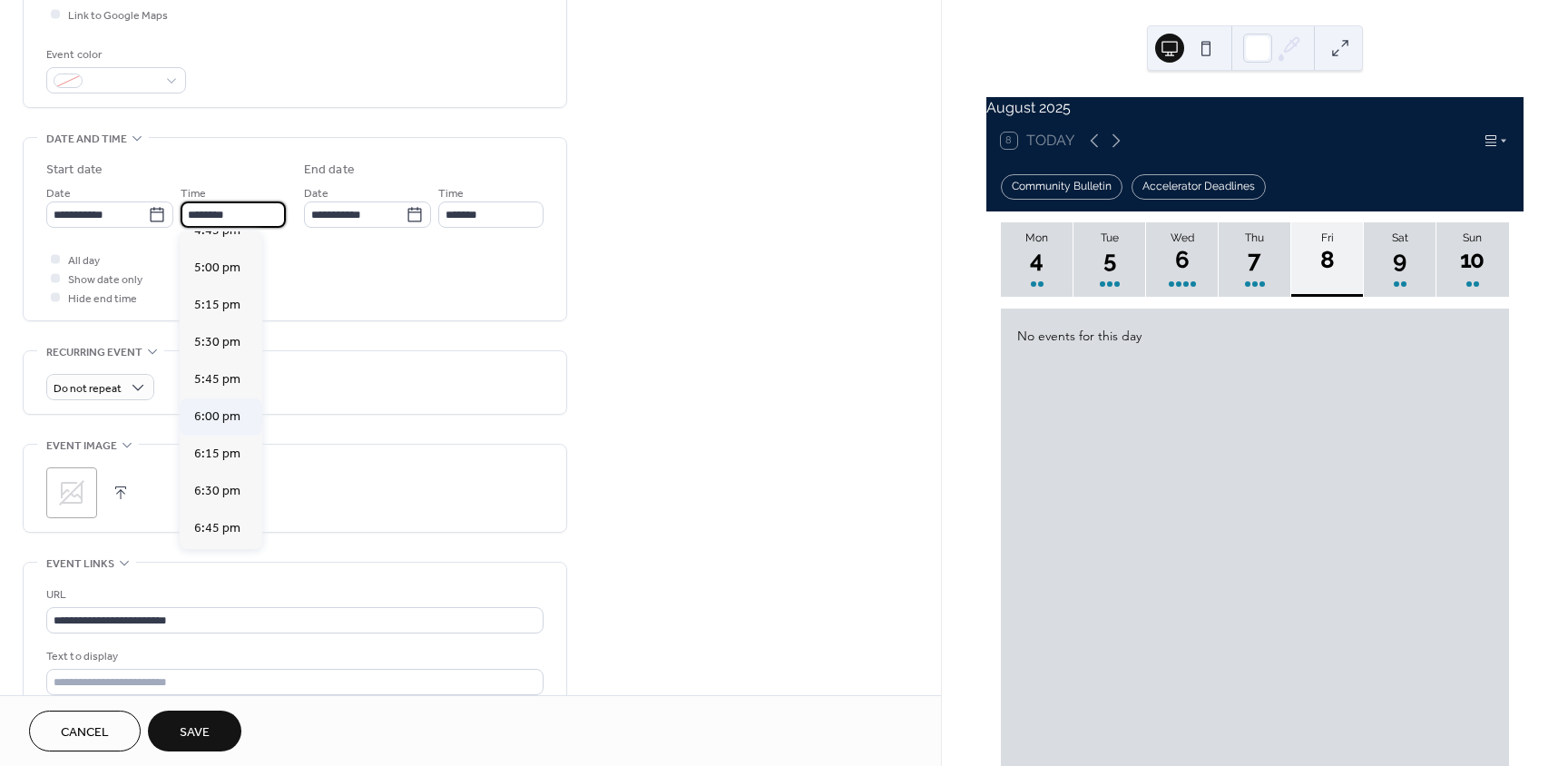 type on "*******" 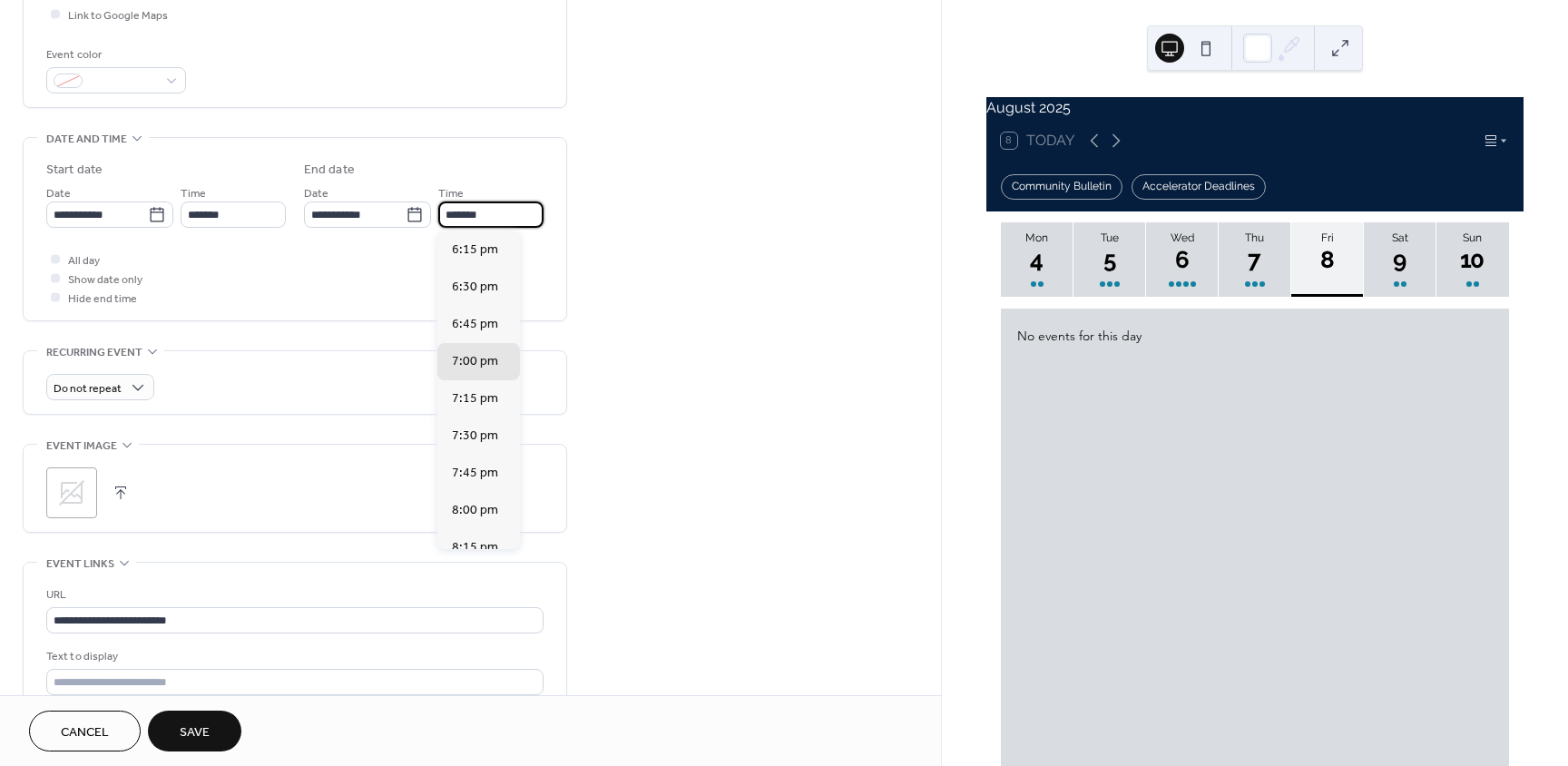click on "*******" at bounding box center (491, 214) 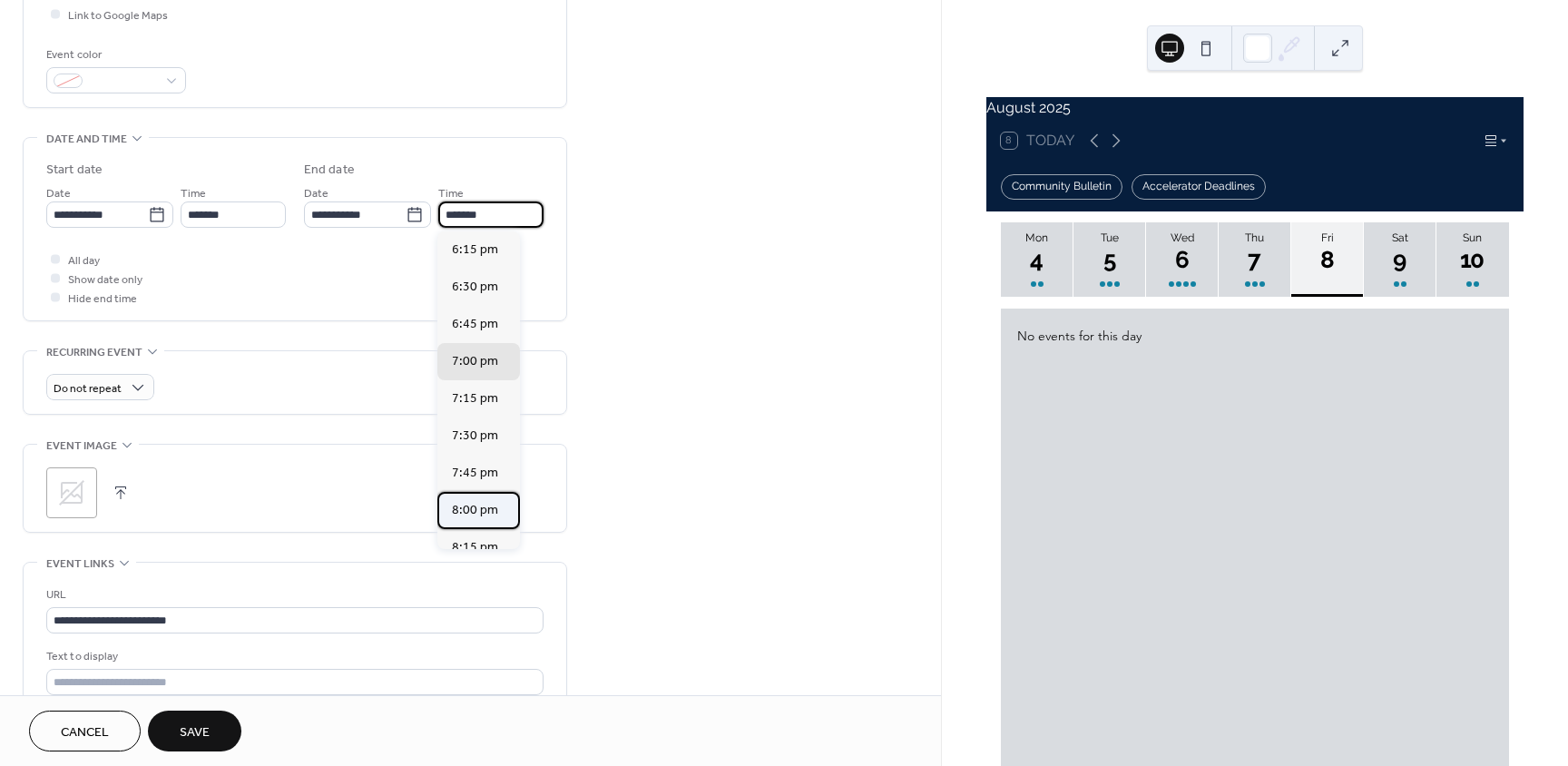 click on "8:00 pm" at bounding box center (475, 510) 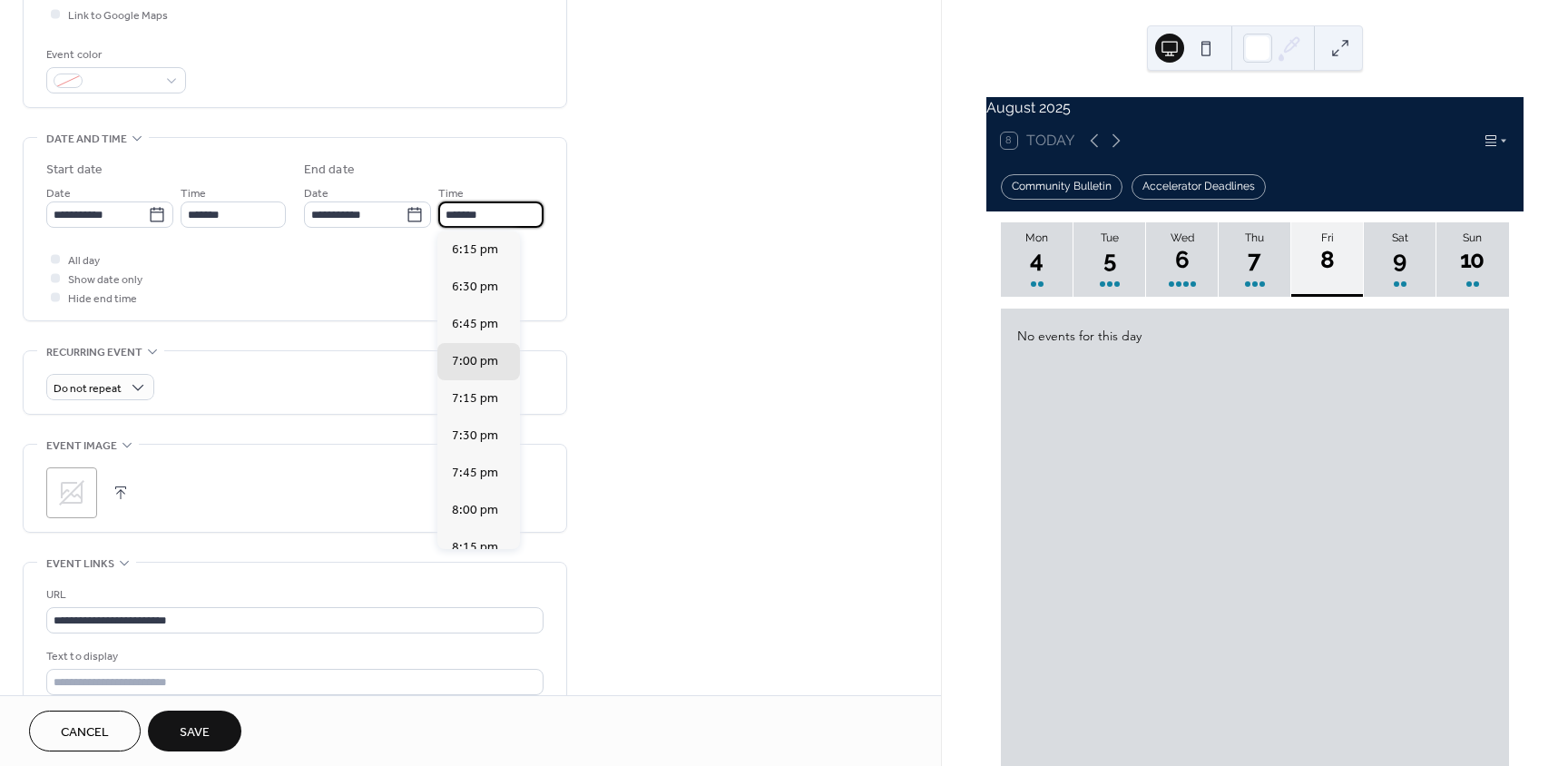 type on "*******" 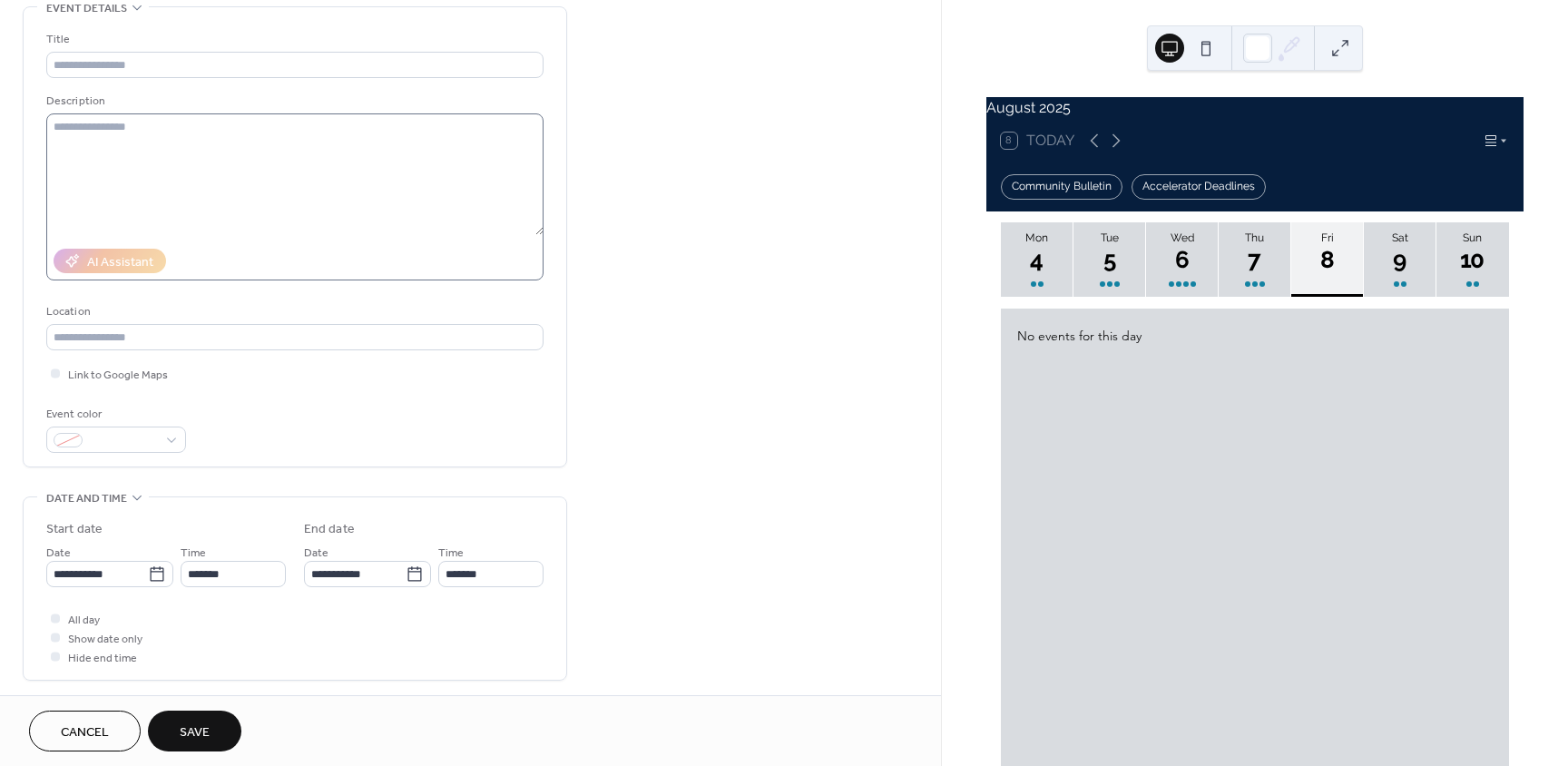 scroll, scrollTop: 91, scrollLeft: 0, axis: vertical 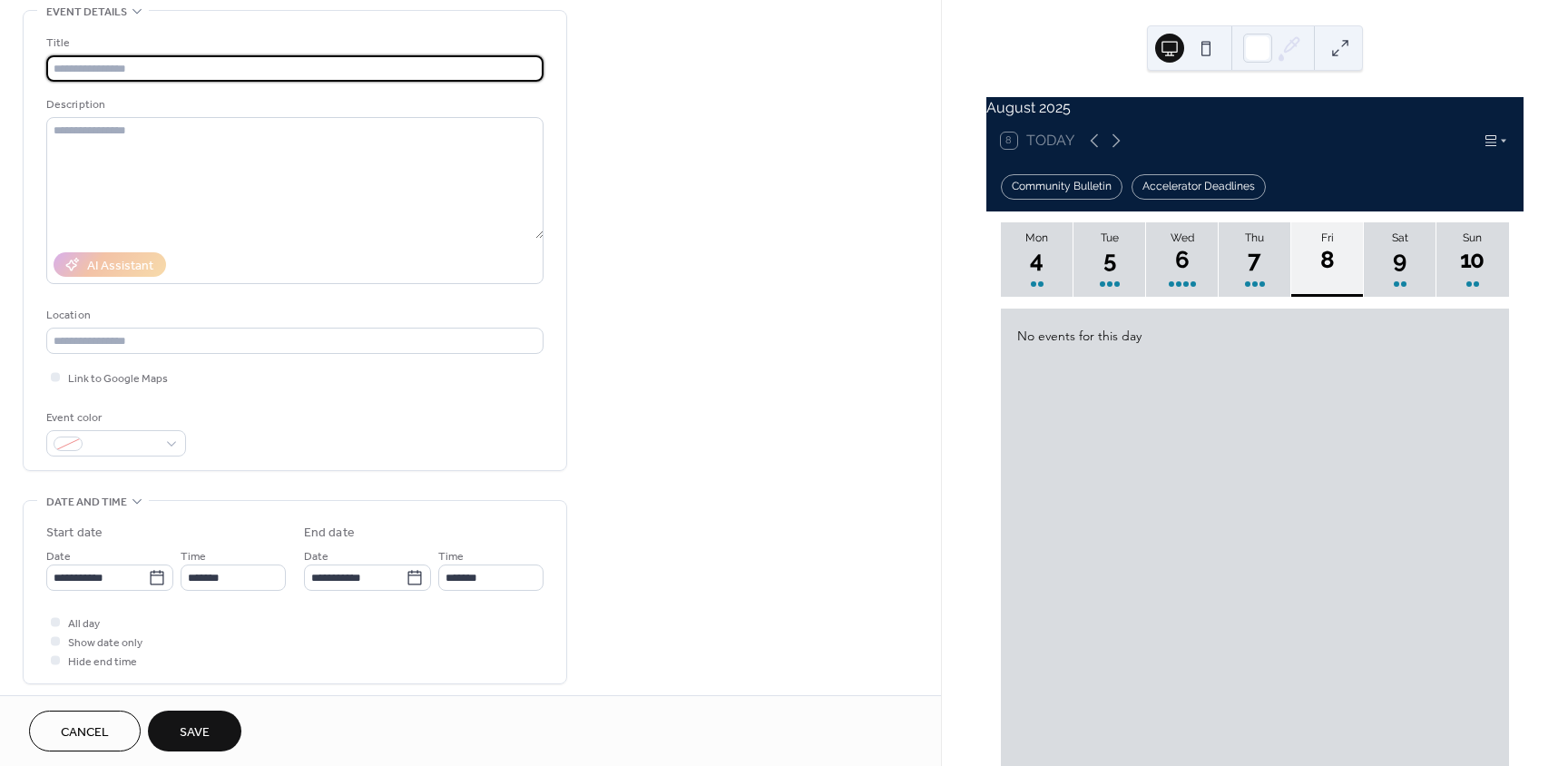 click at bounding box center [295, 68] 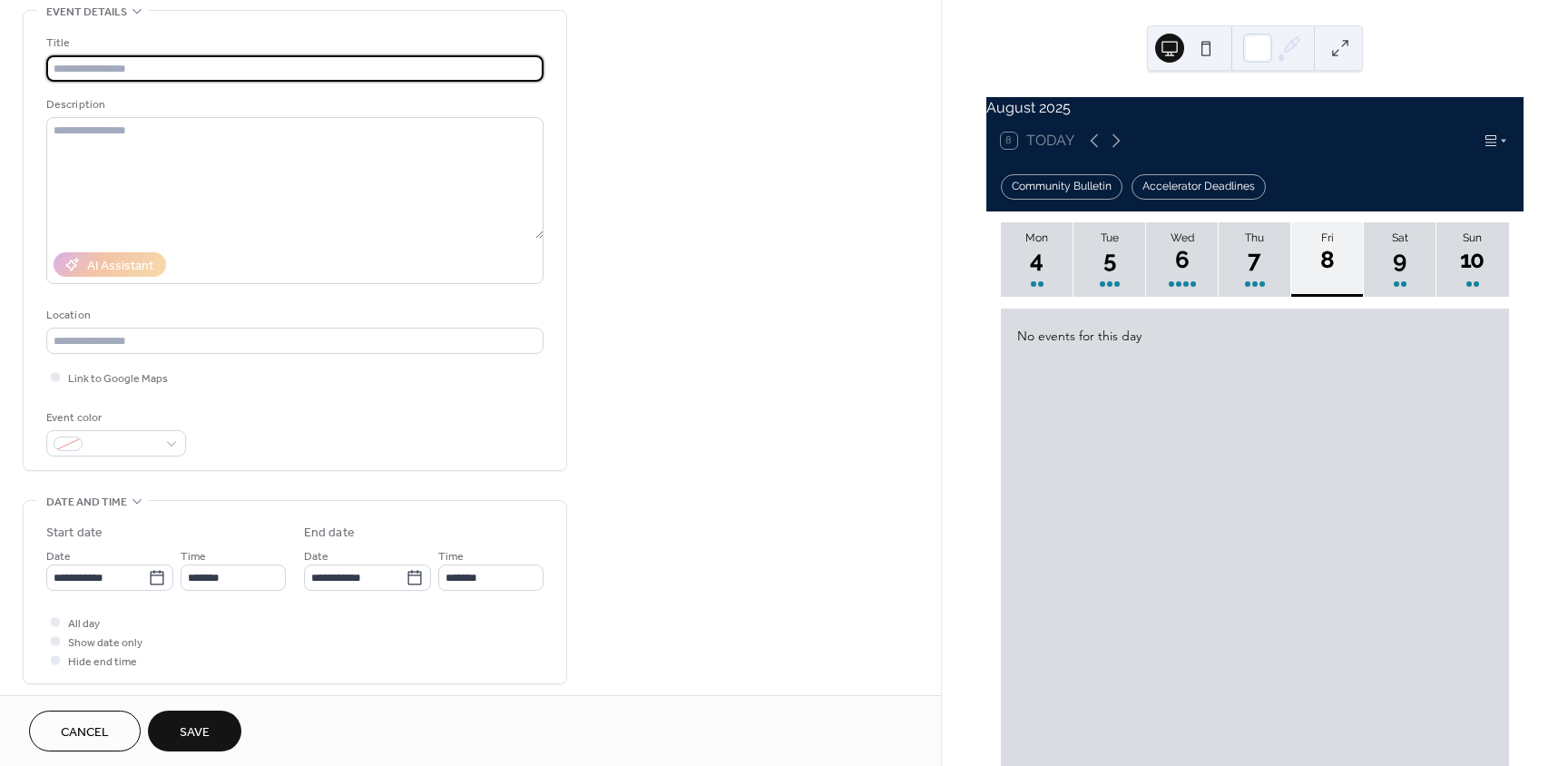 paste on "**********" 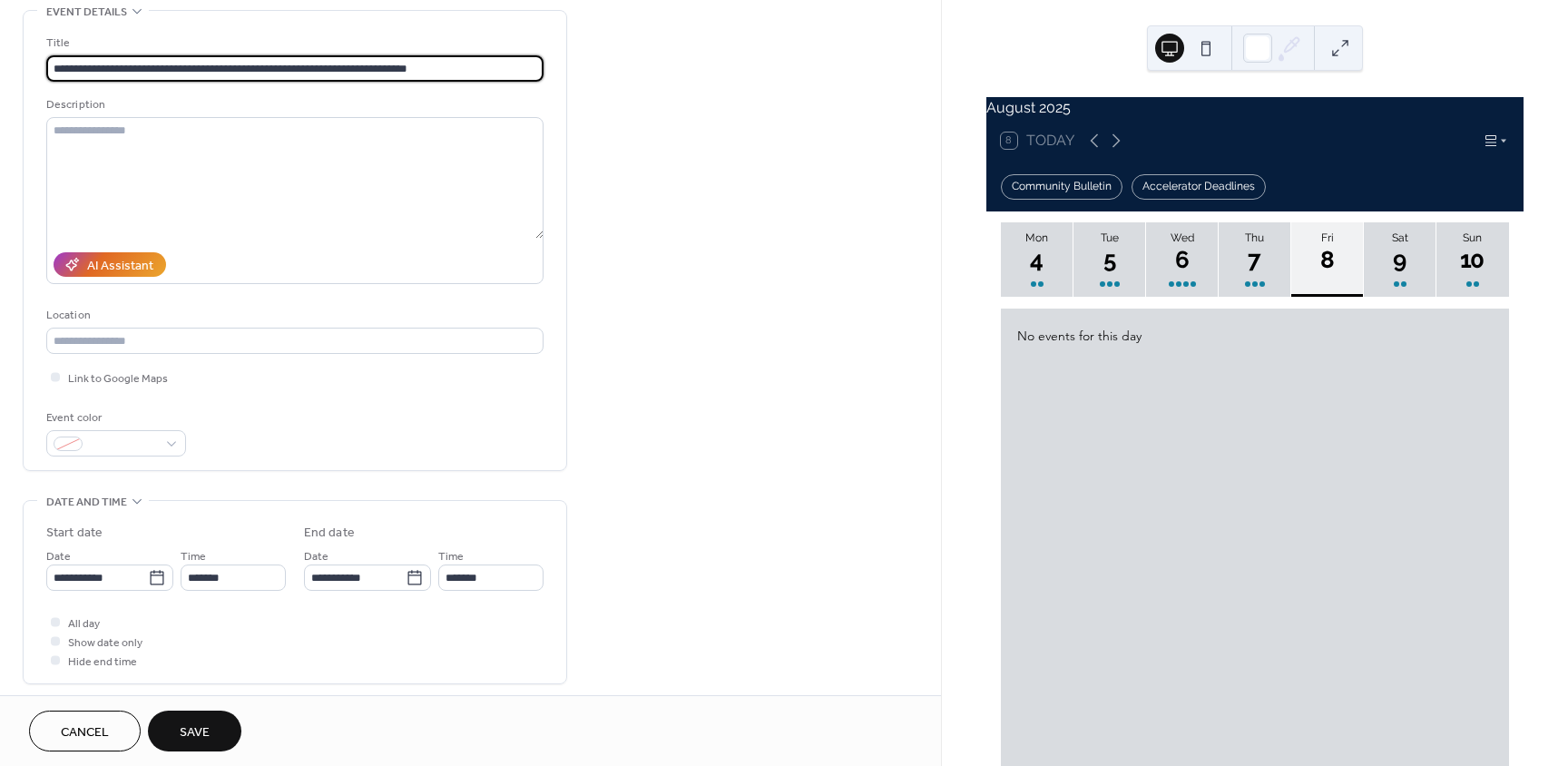 type on "**********" 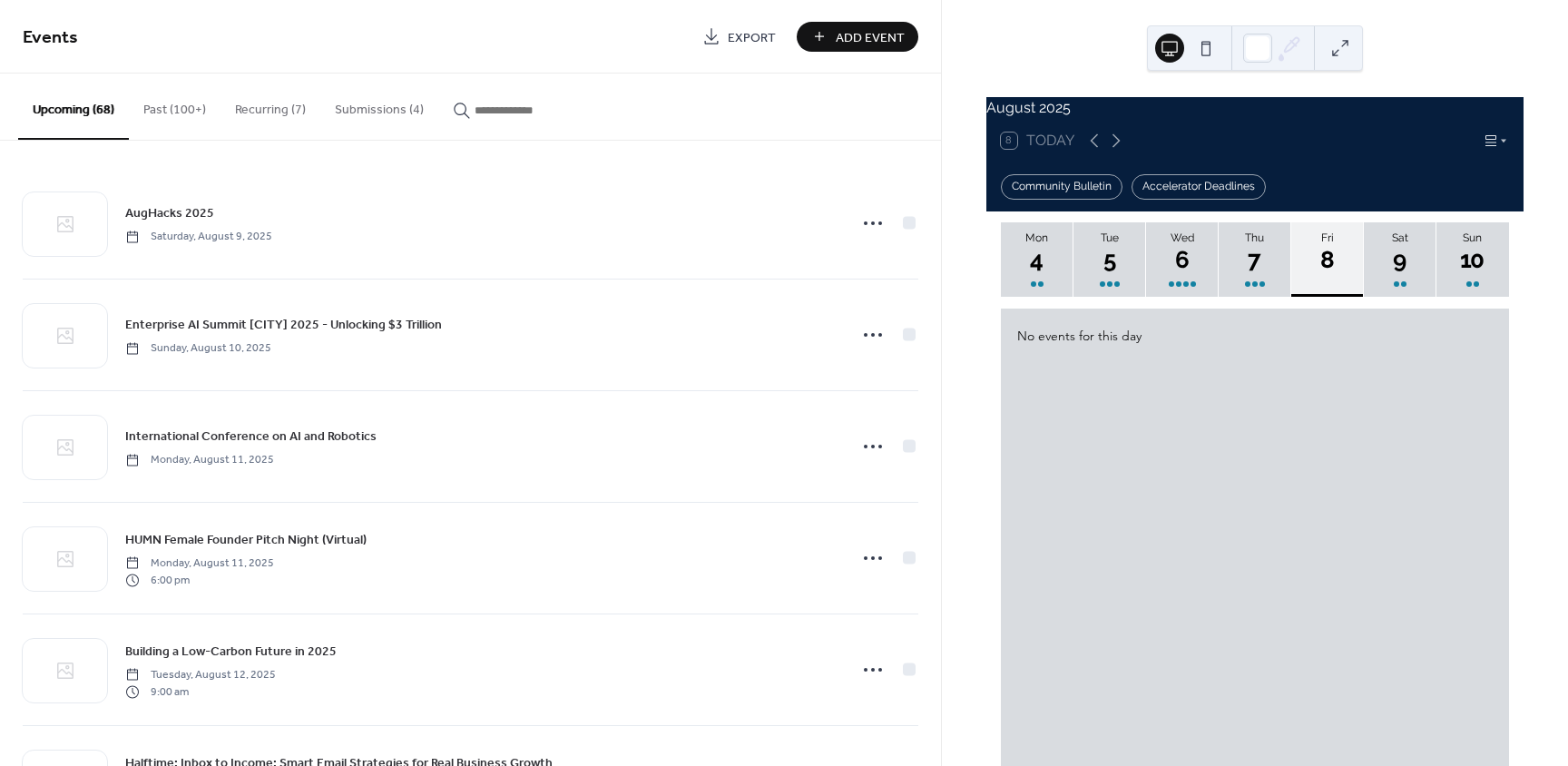 click on "Add Event" at bounding box center [870, 37] 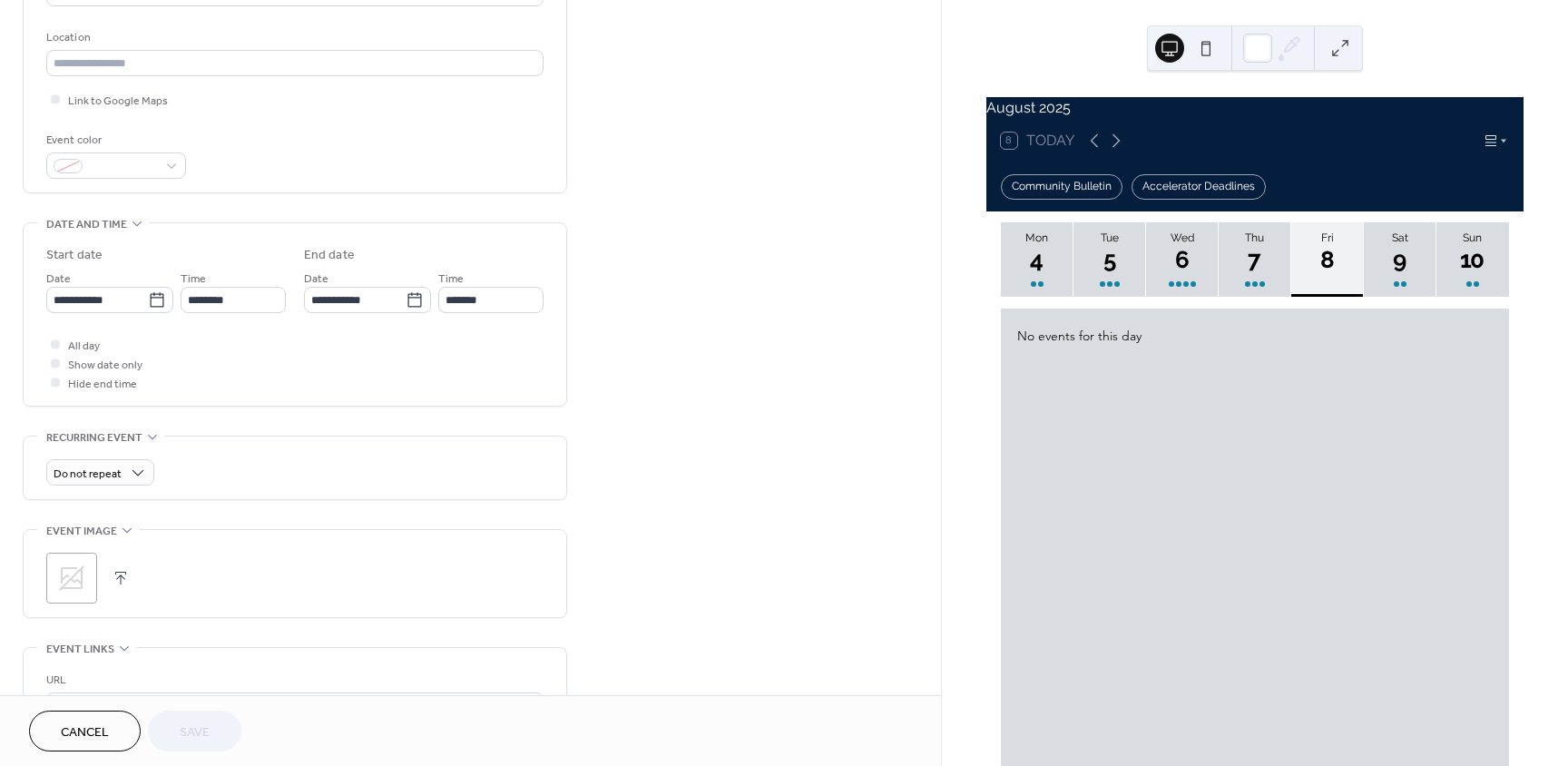 scroll, scrollTop: 635, scrollLeft: 0, axis: vertical 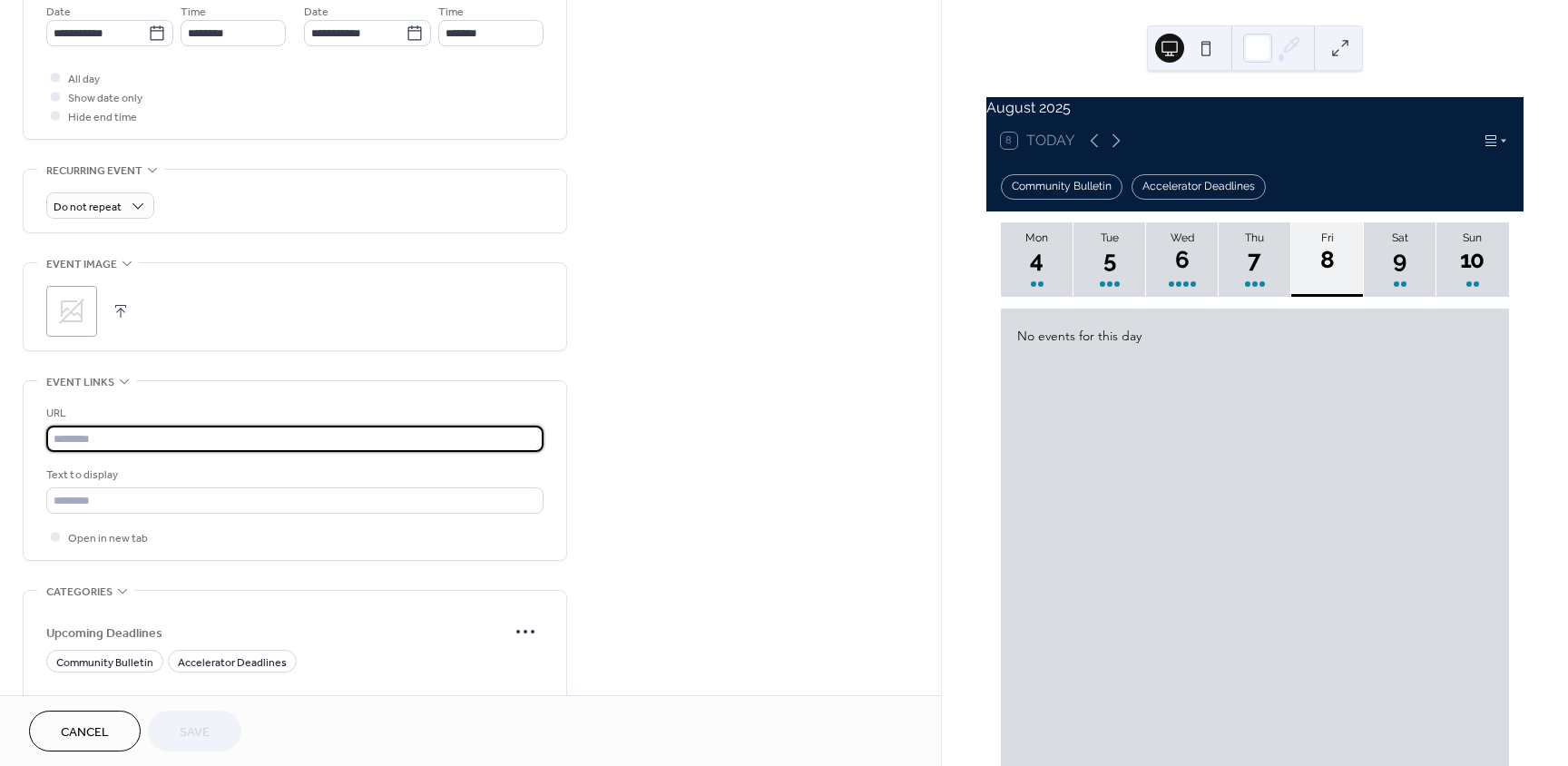 click at bounding box center (295, 438) 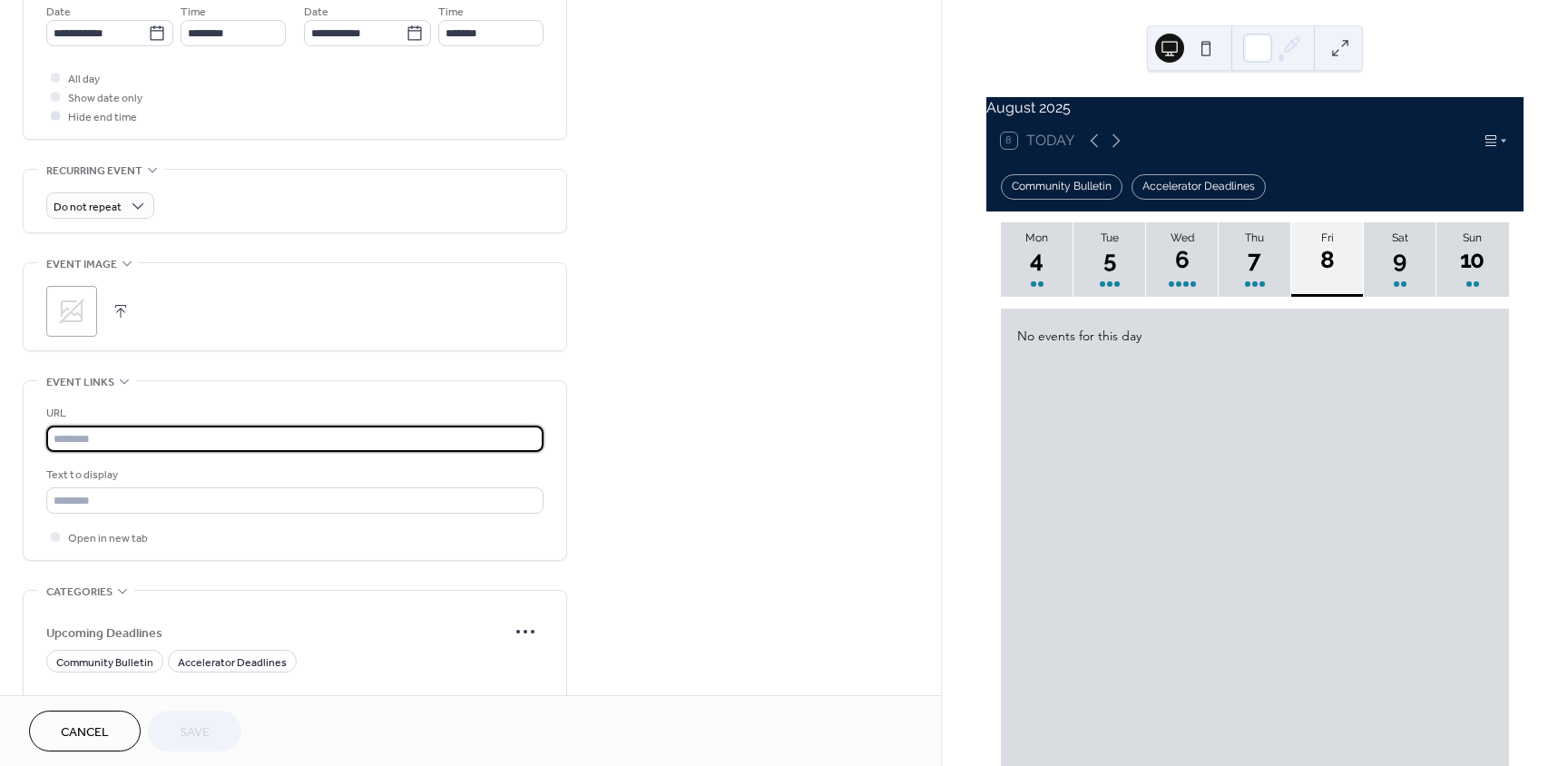 paste on "**********" 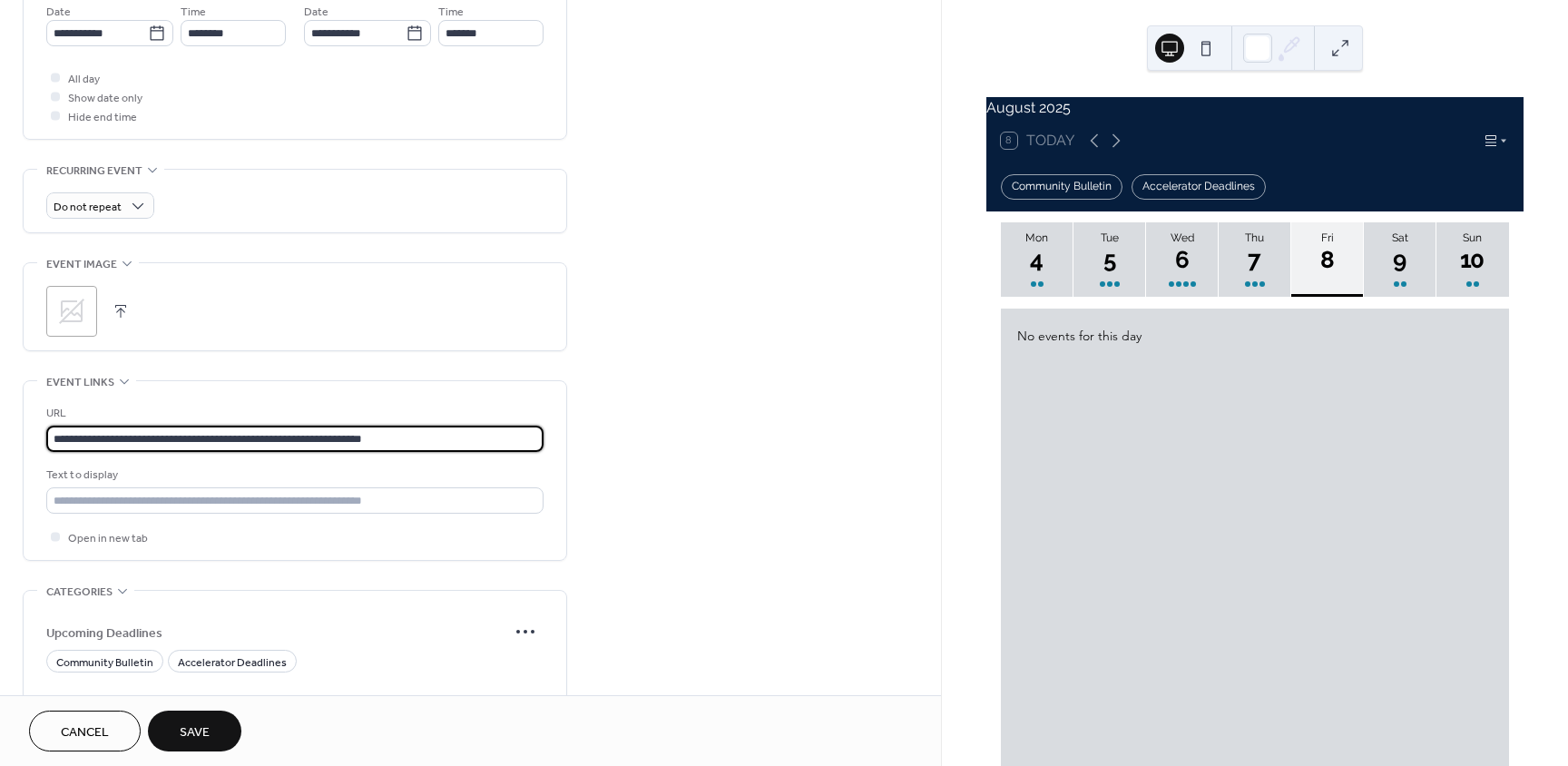 type on "**********" 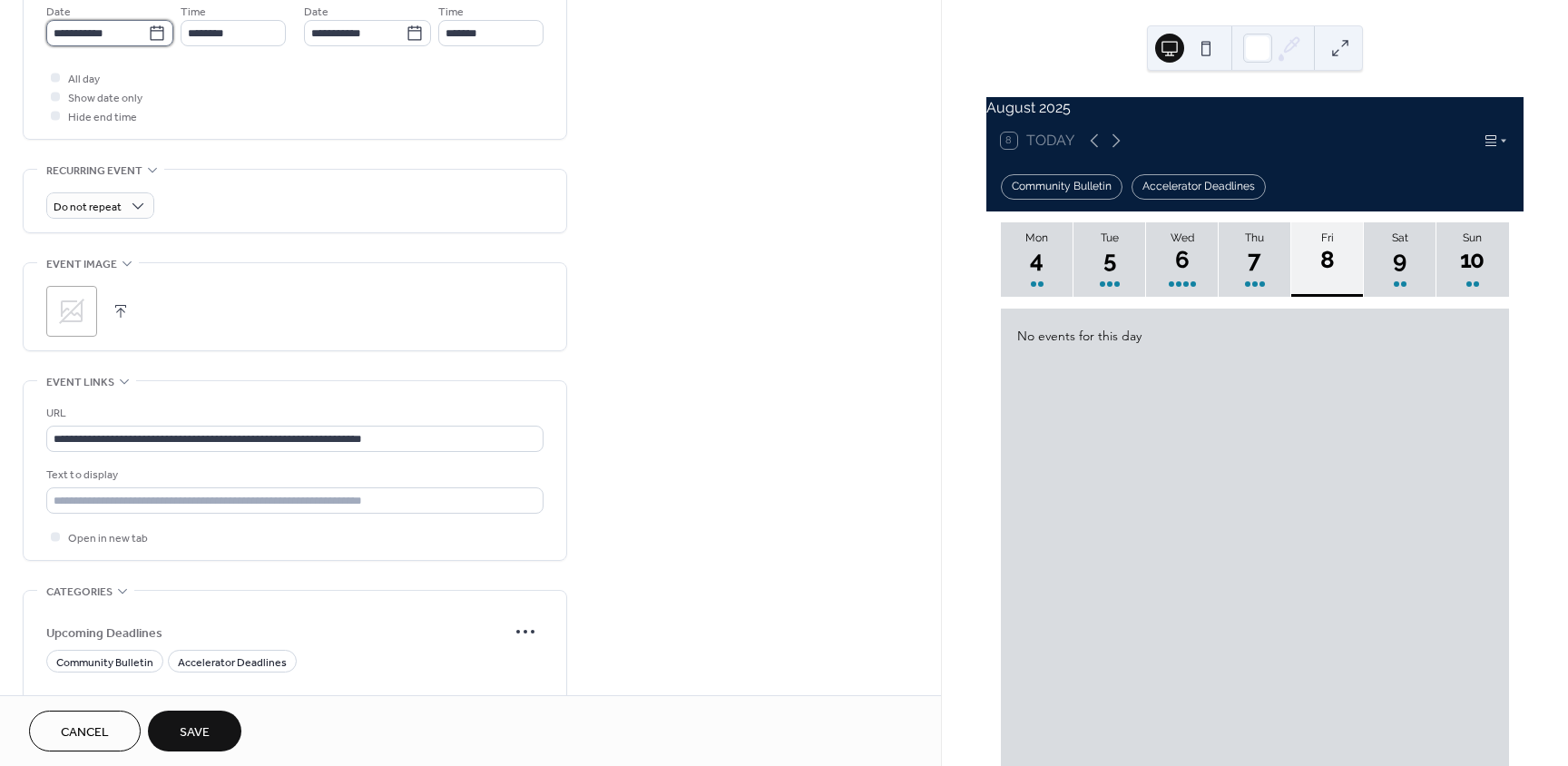 click on "**********" at bounding box center (97, 33) 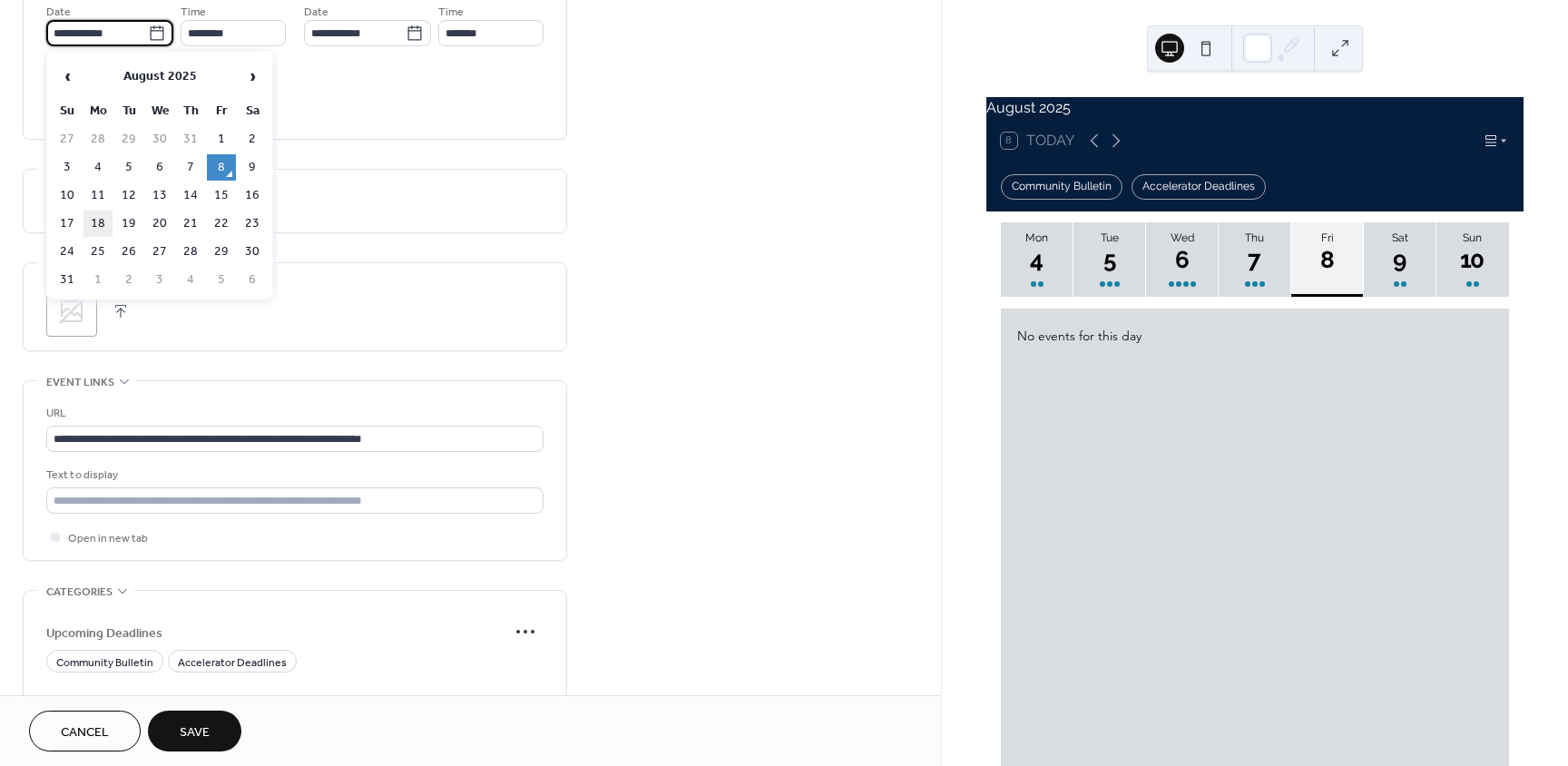 click on "18" at bounding box center (98, 223) 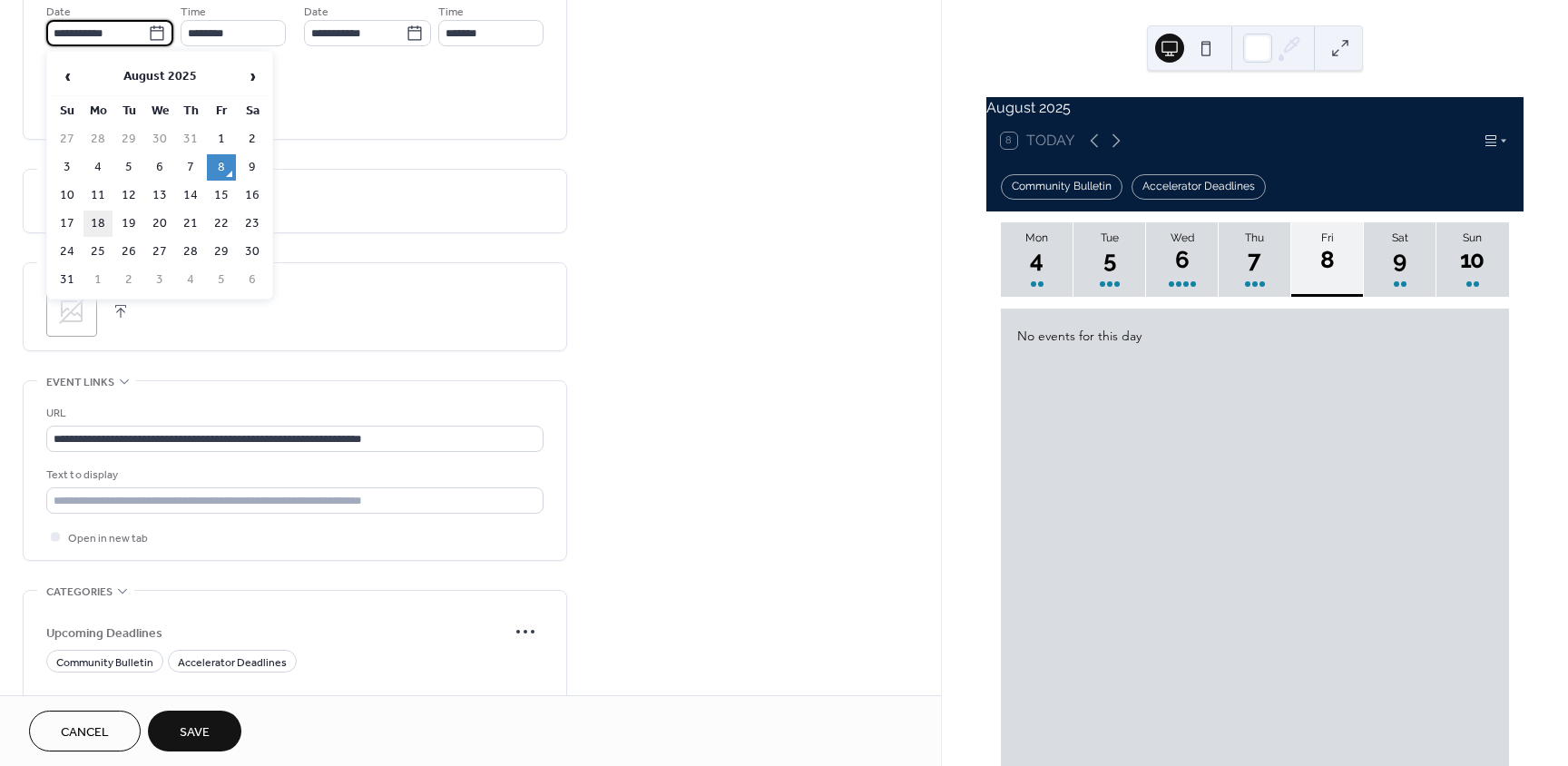 type on "**********" 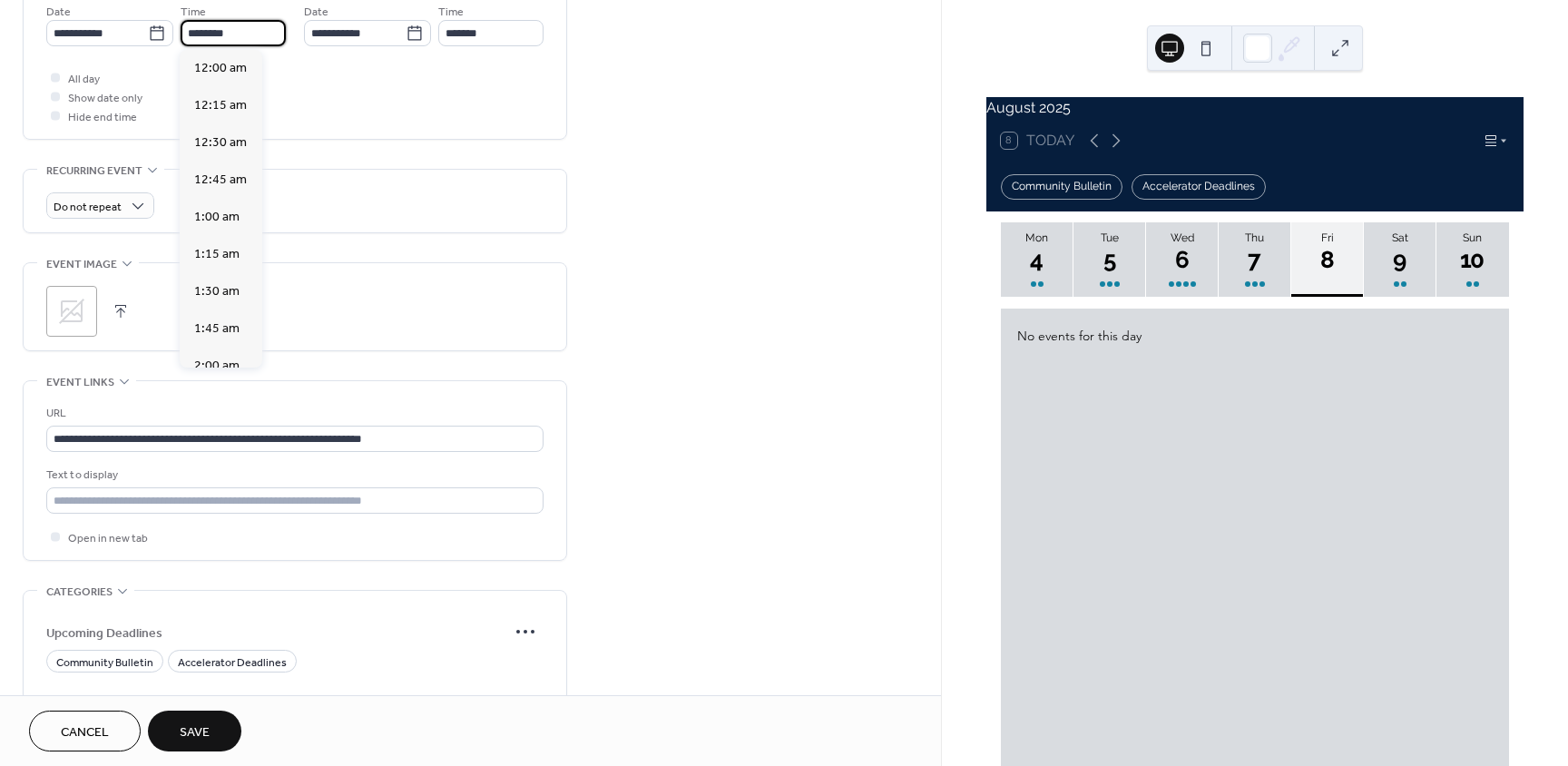 click on "********" at bounding box center (233, 33) 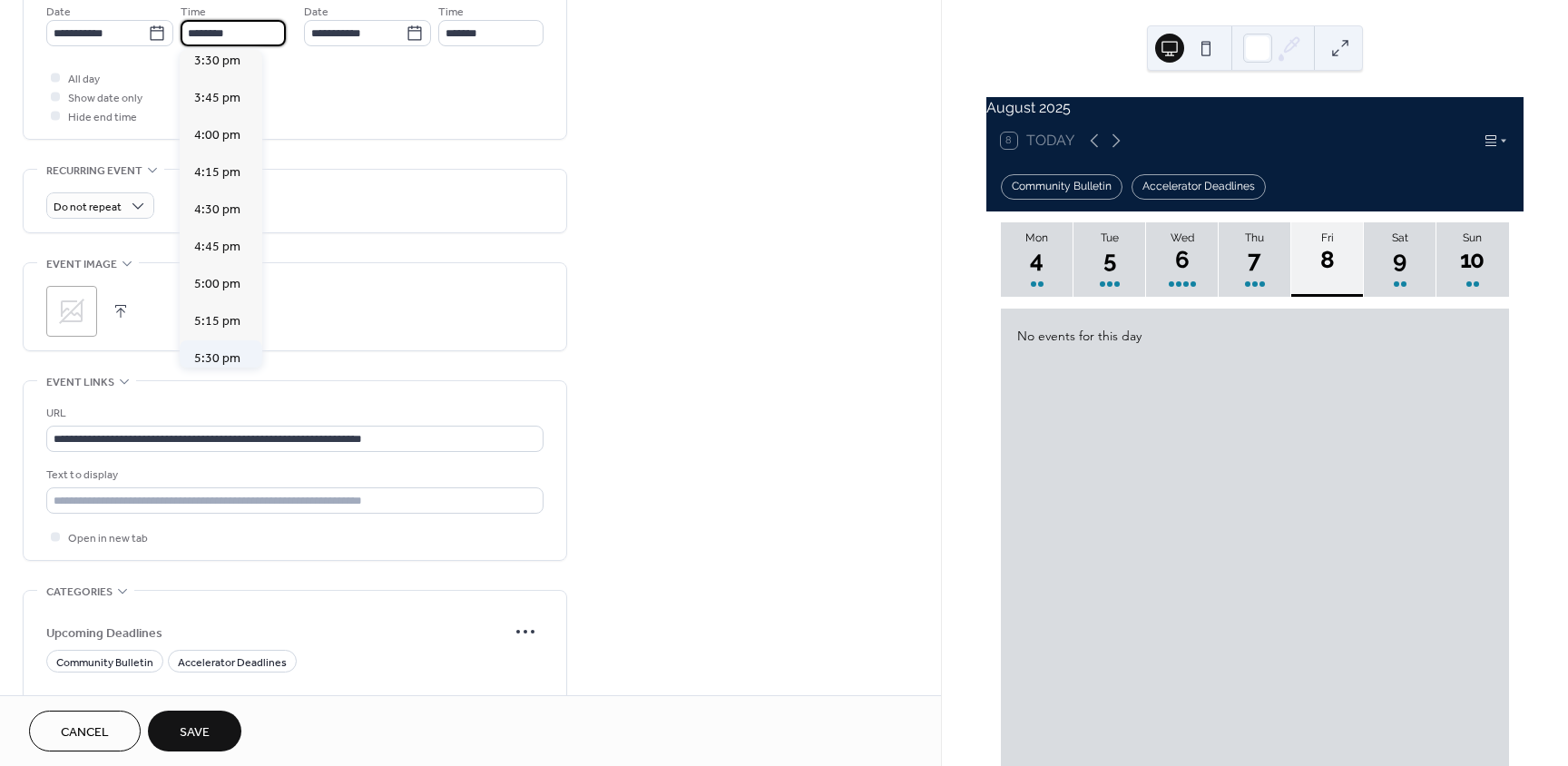 scroll, scrollTop: 2512, scrollLeft: 0, axis: vertical 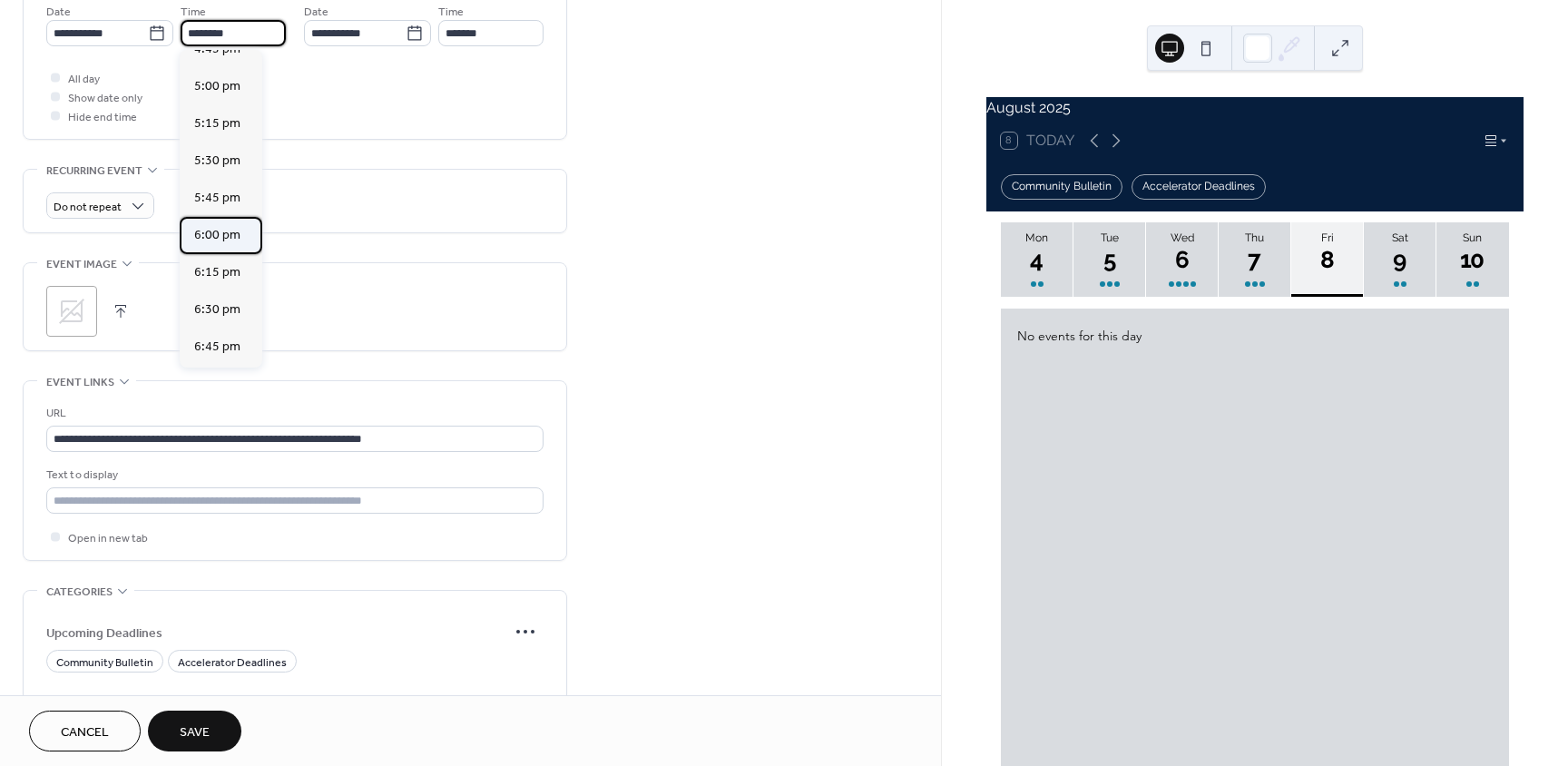 click on "6:00 pm" at bounding box center (217, 235) 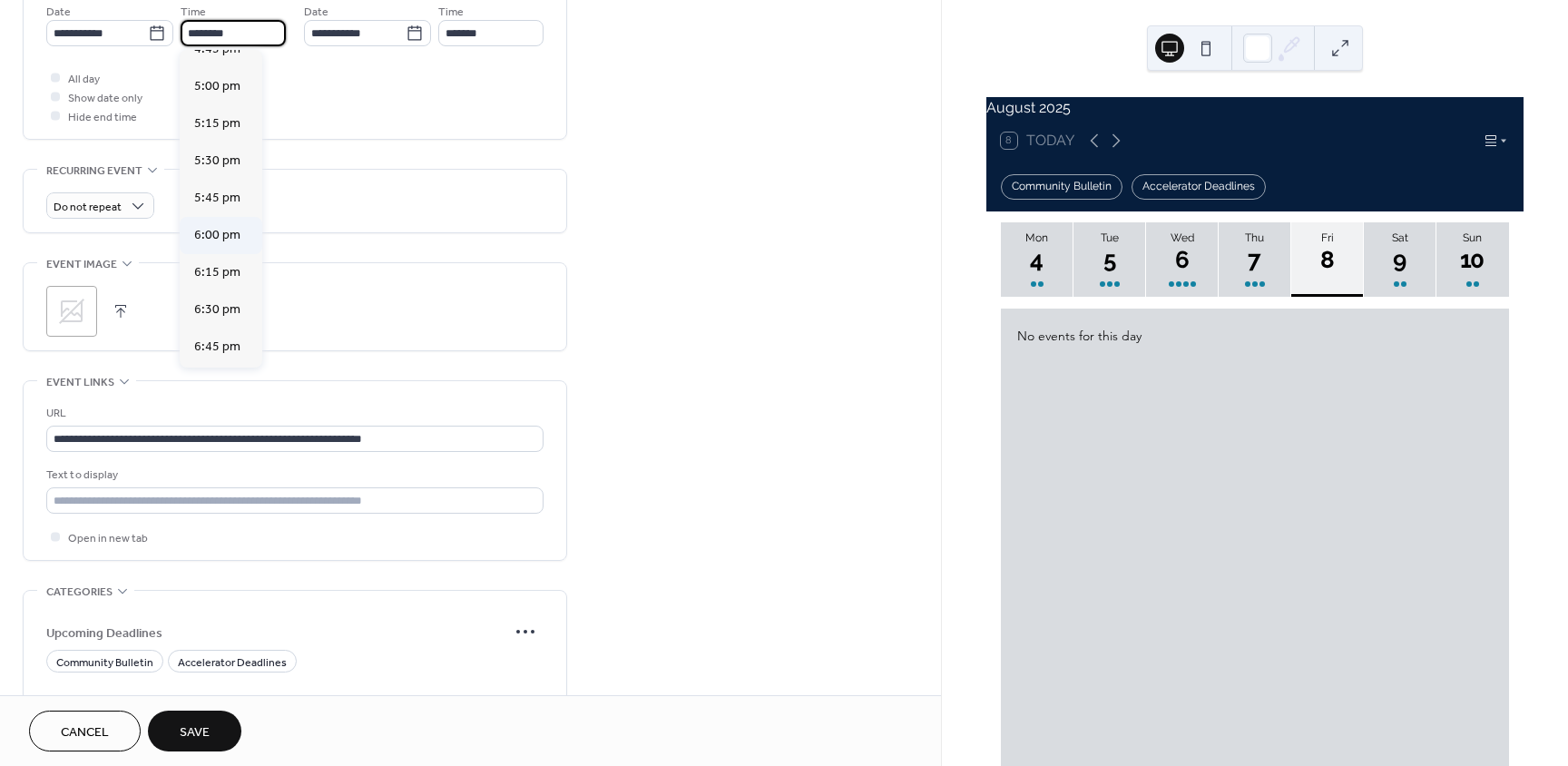 type on "*******" 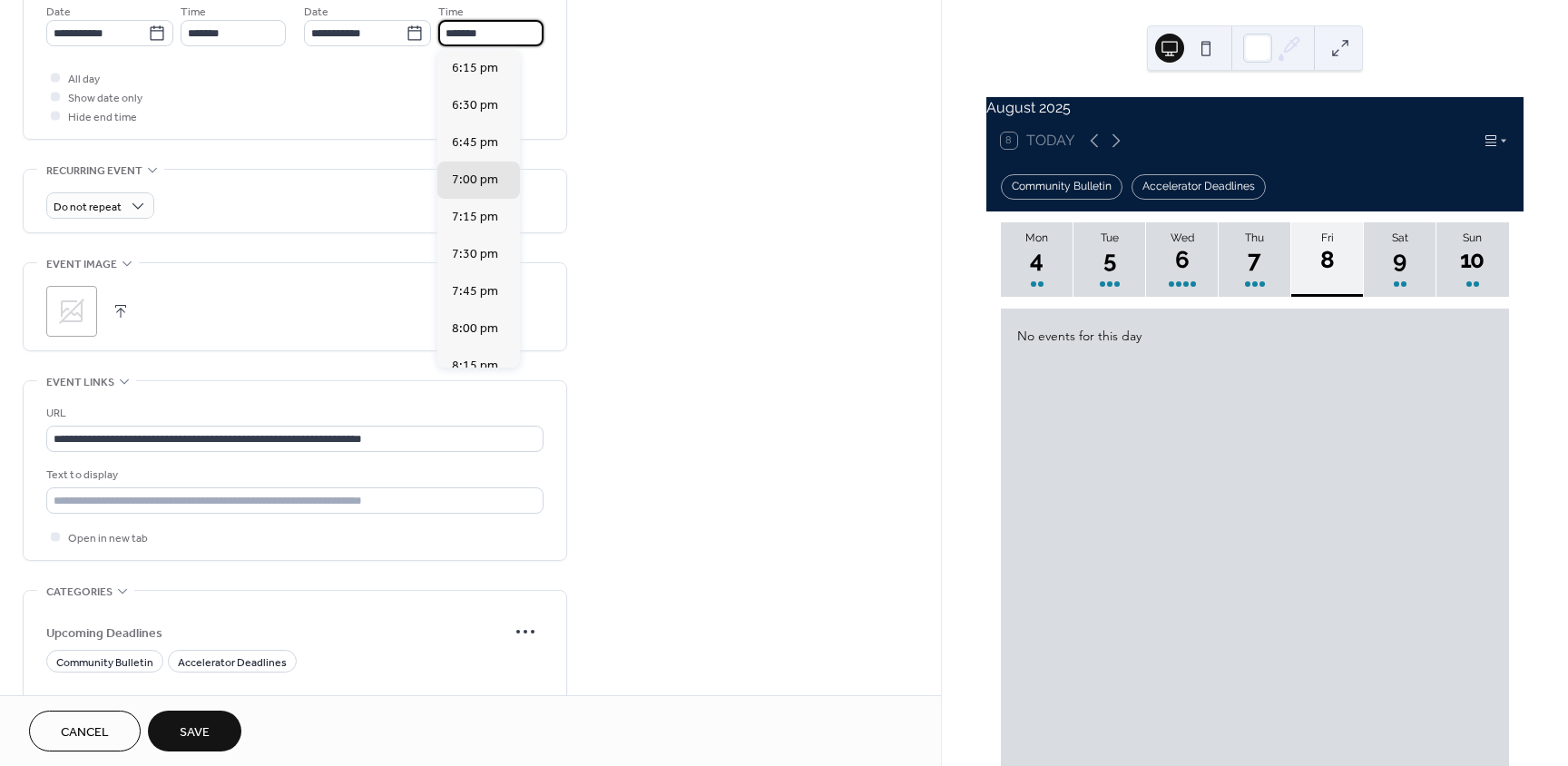 drag, startPoint x: 493, startPoint y: 32, endPoint x: 436, endPoint y: 215, distance: 191.67159 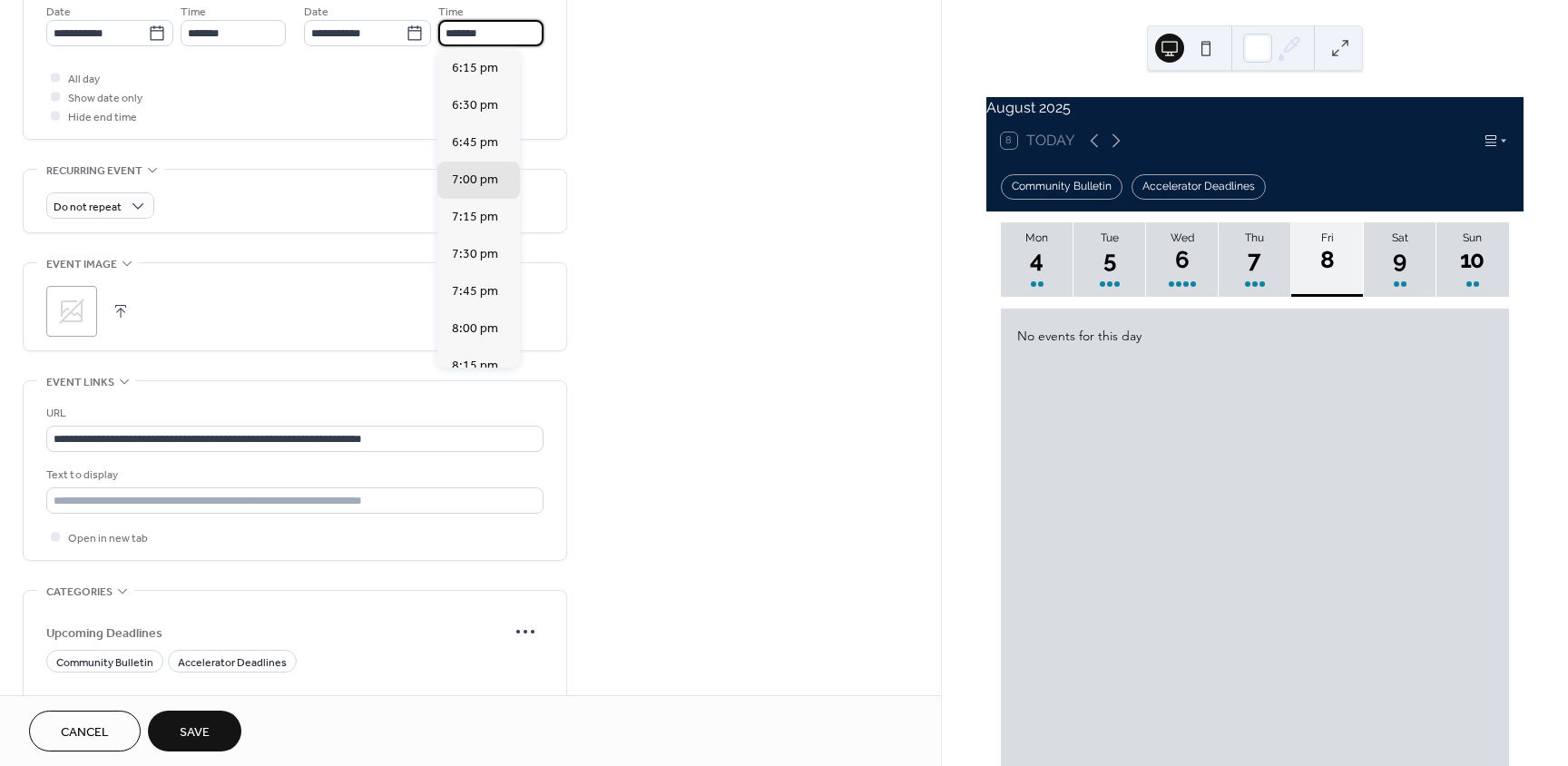 click on "*******" at bounding box center [491, 33] 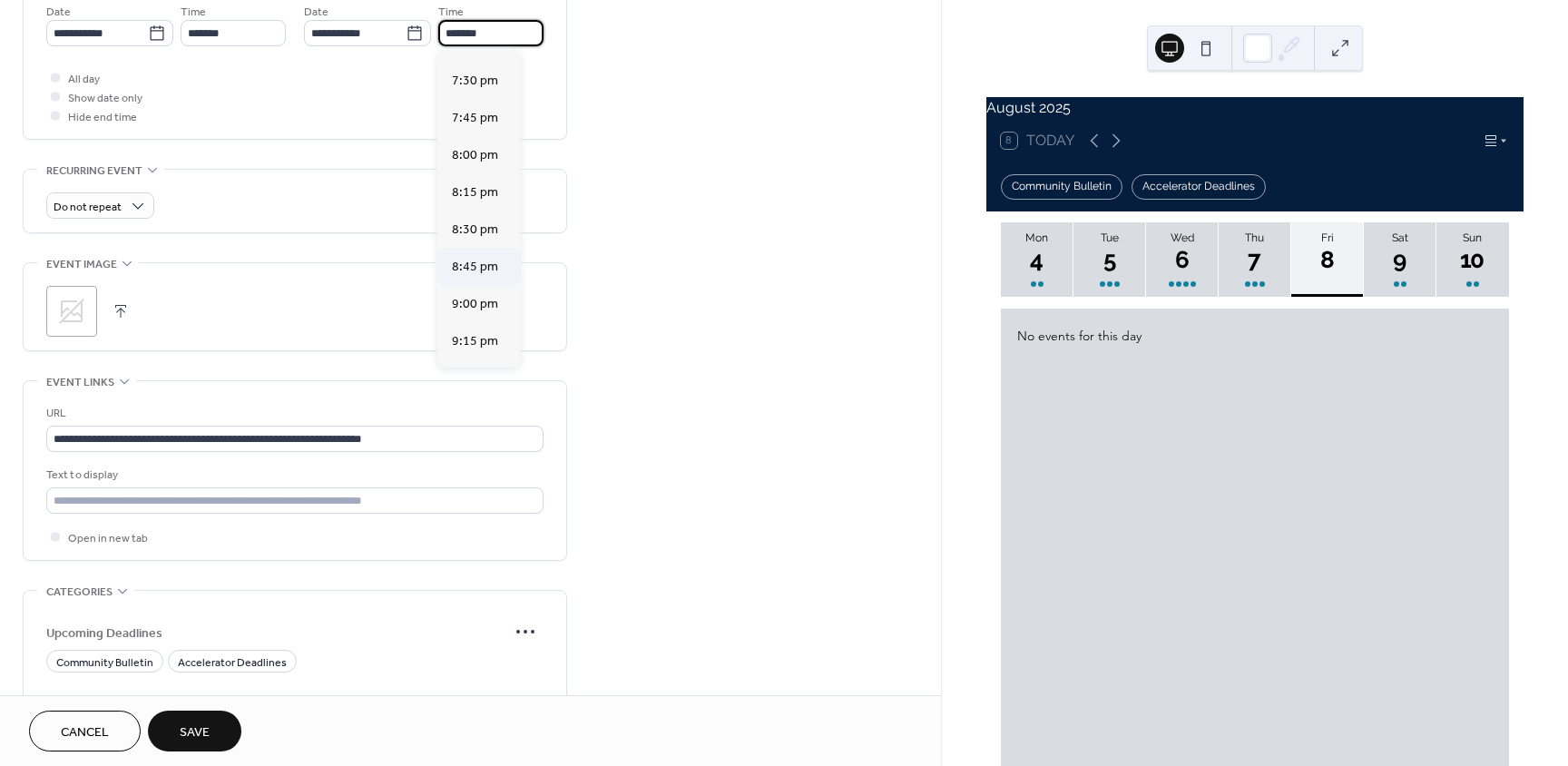 scroll, scrollTop: 182, scrollLeft: 0, axis: vertical 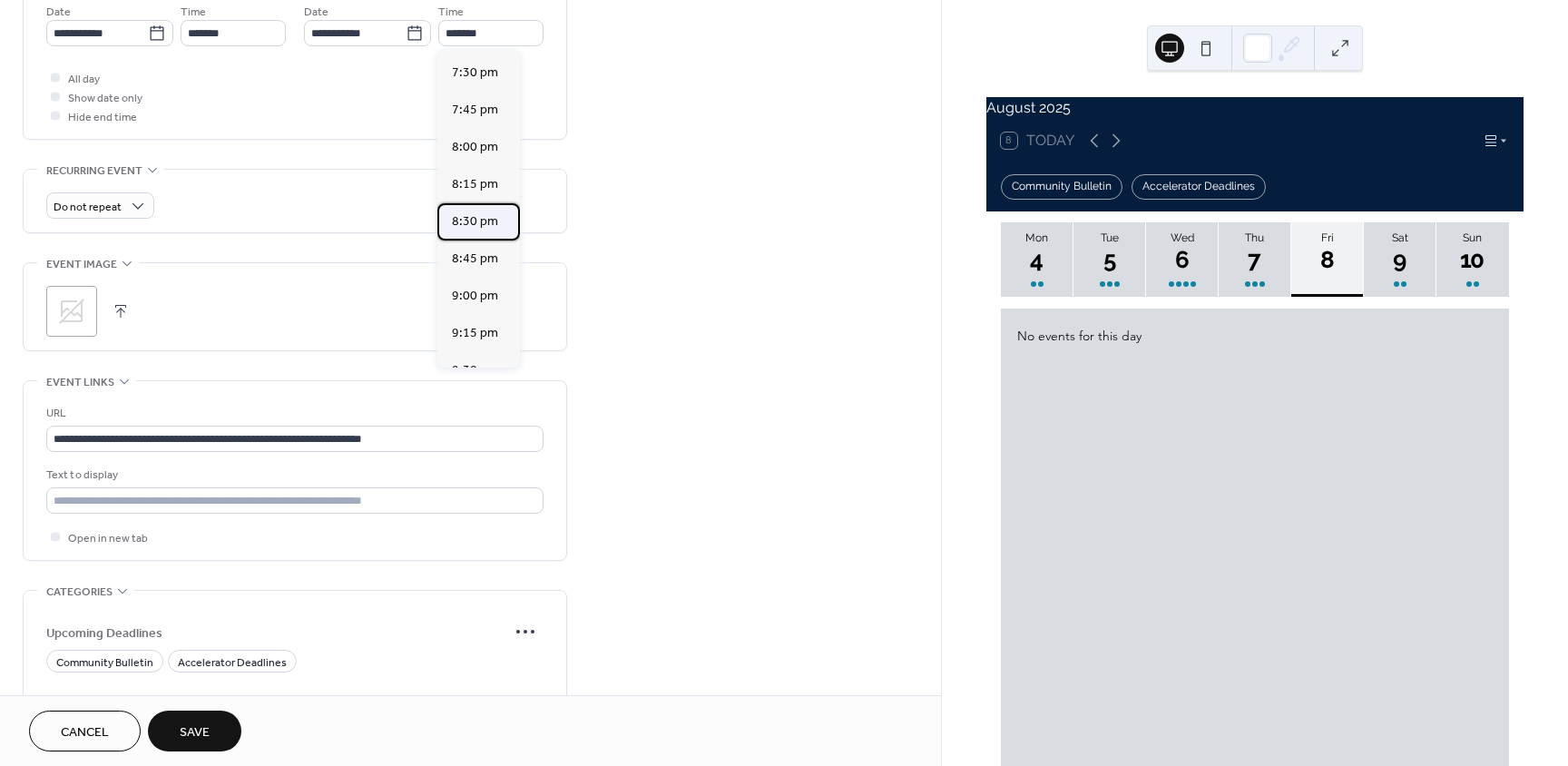 click on "8:30 pm" at bounding box center [475, 221] 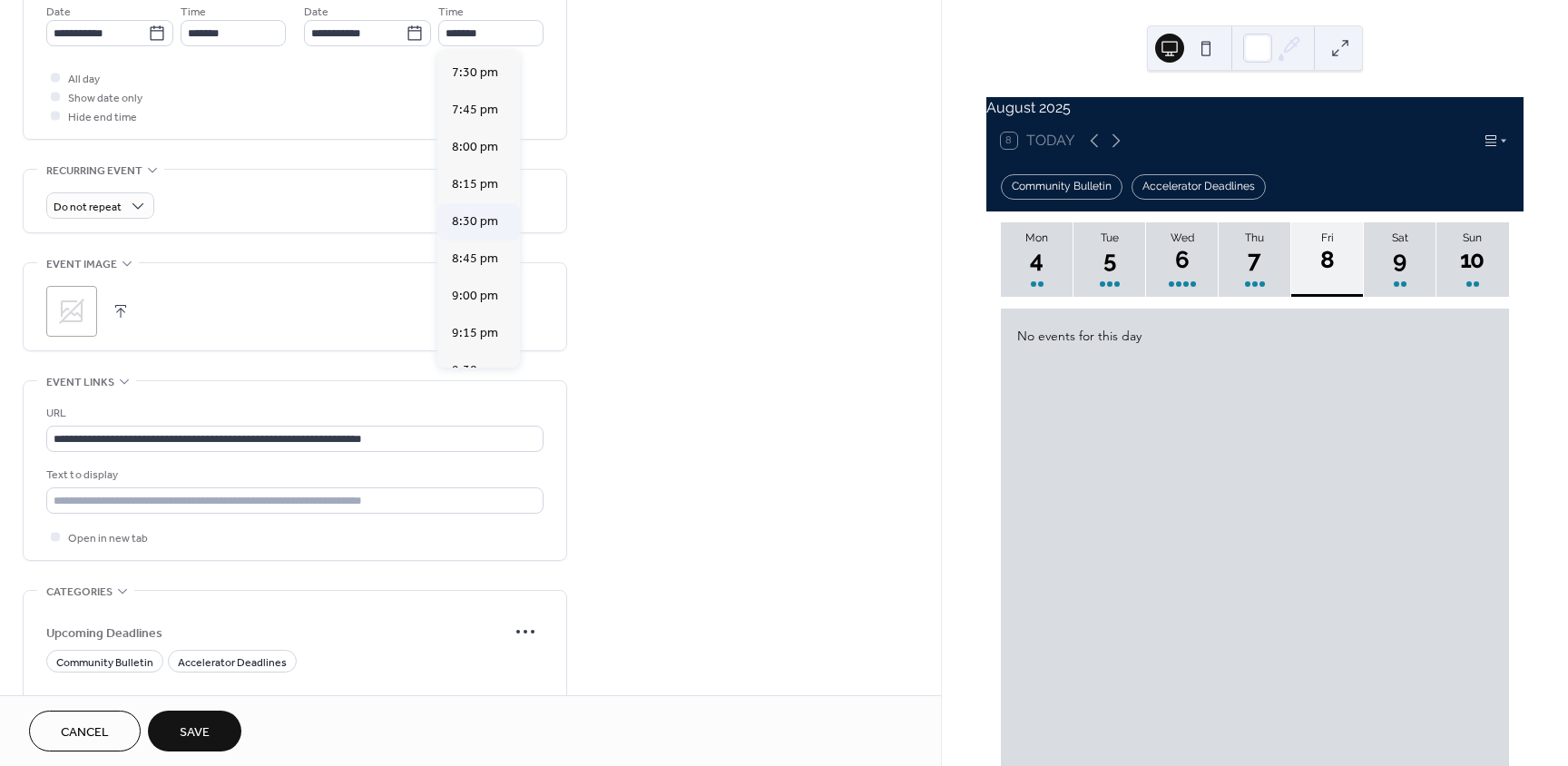 type on "*******" 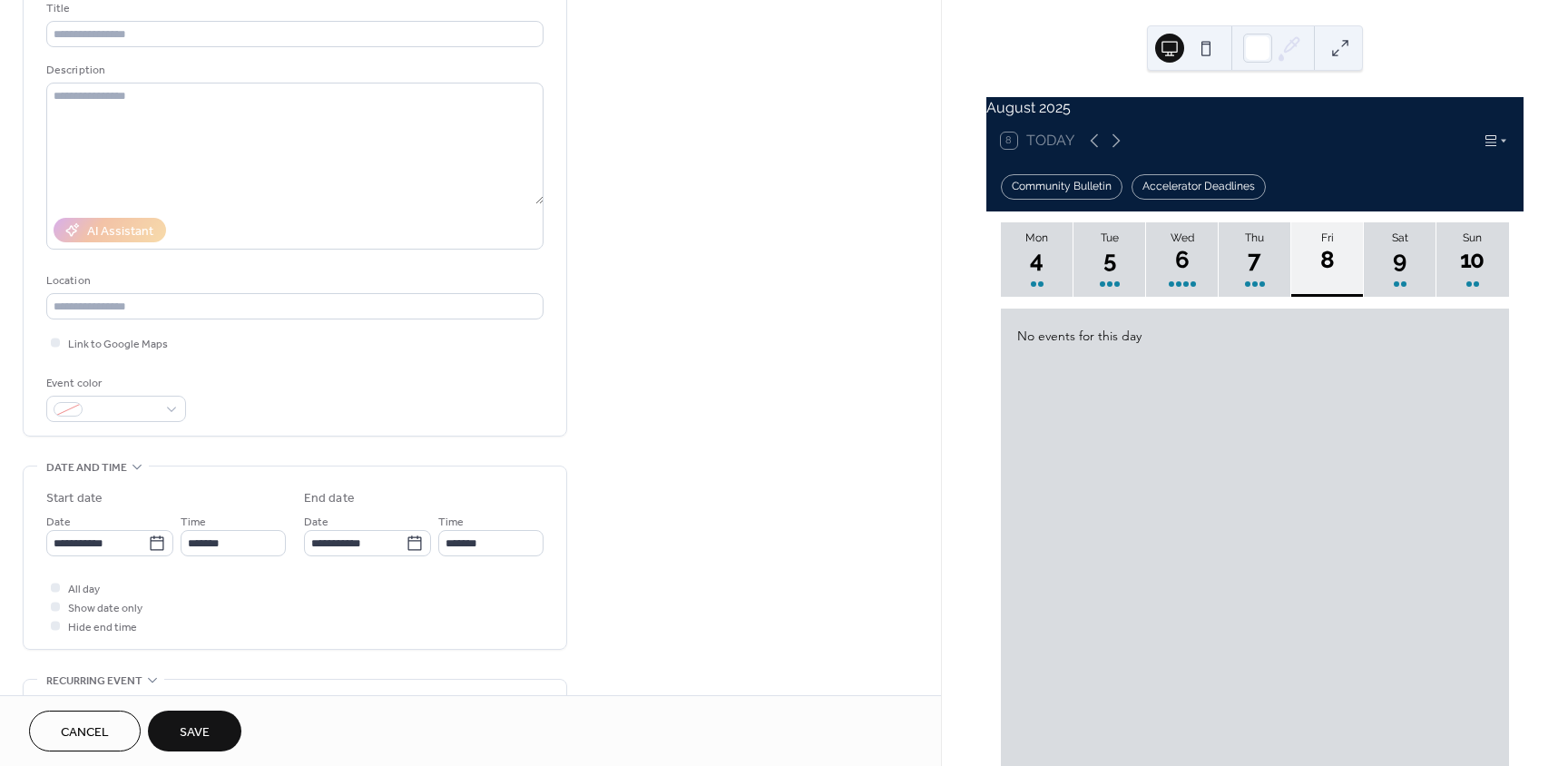 scroll, scrollTop: 0, scrollLeft: 0, axis: both 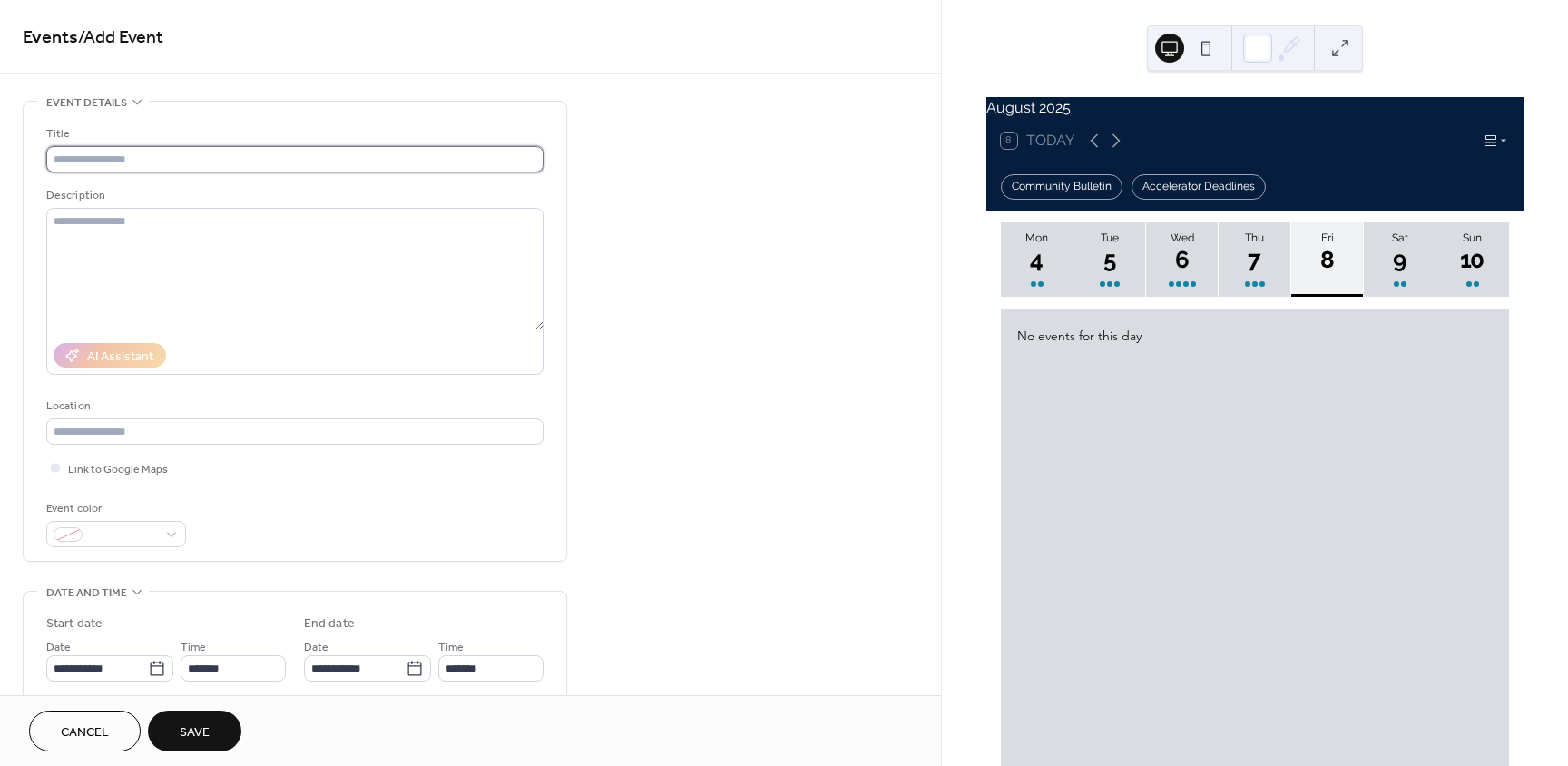click at bounding box center [295, 159] 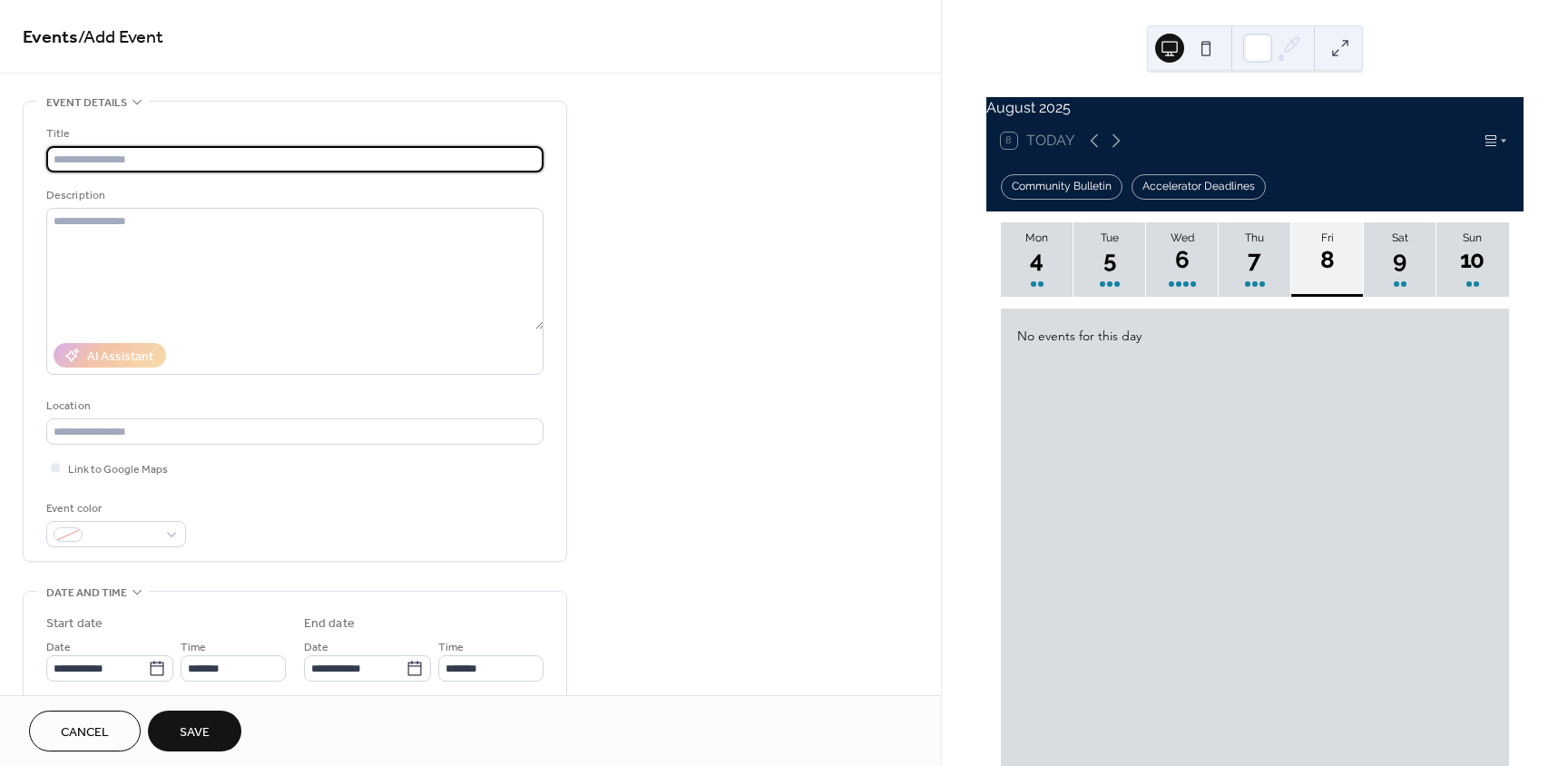 paste on "**********" 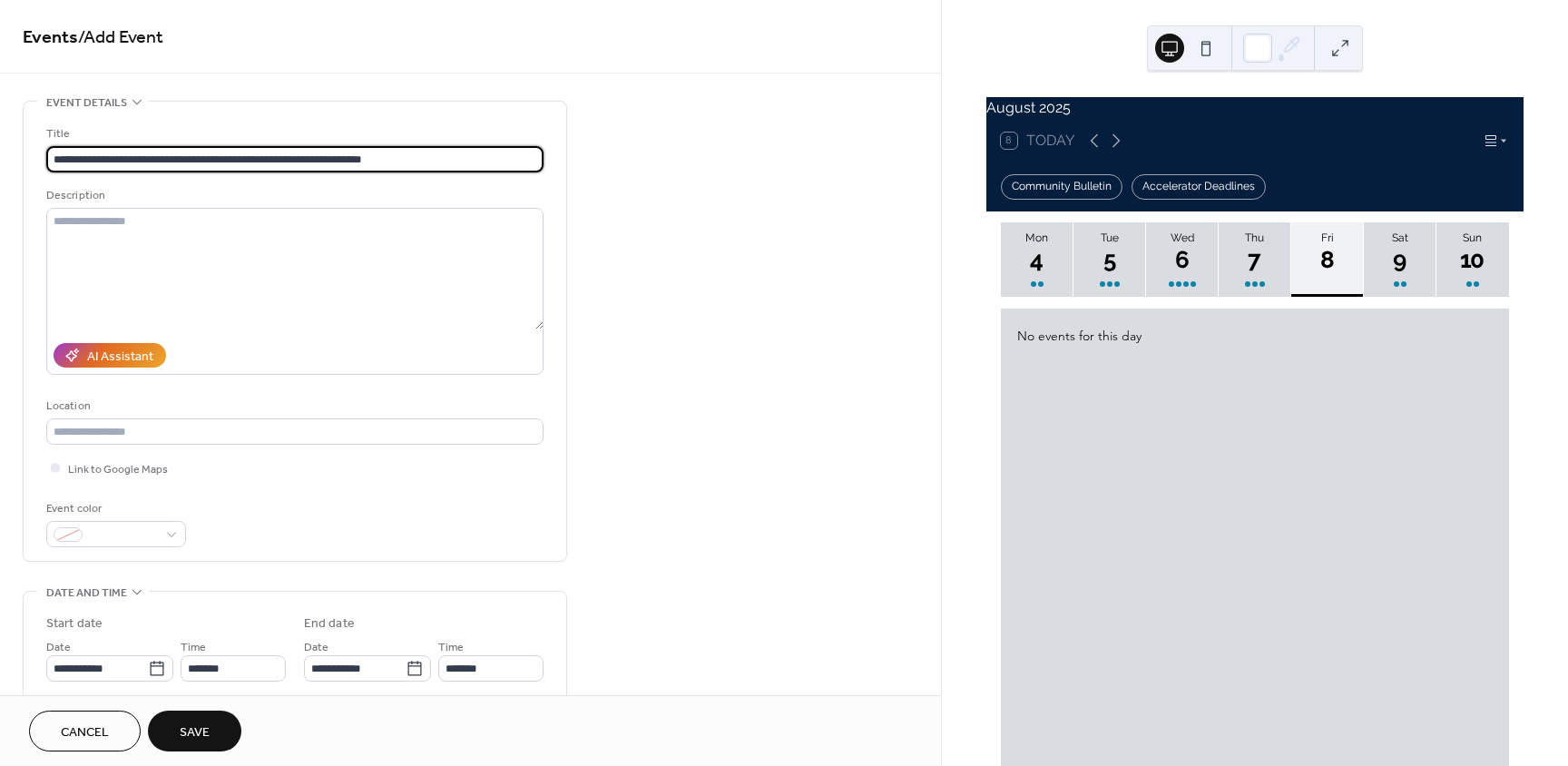 type on "**********" 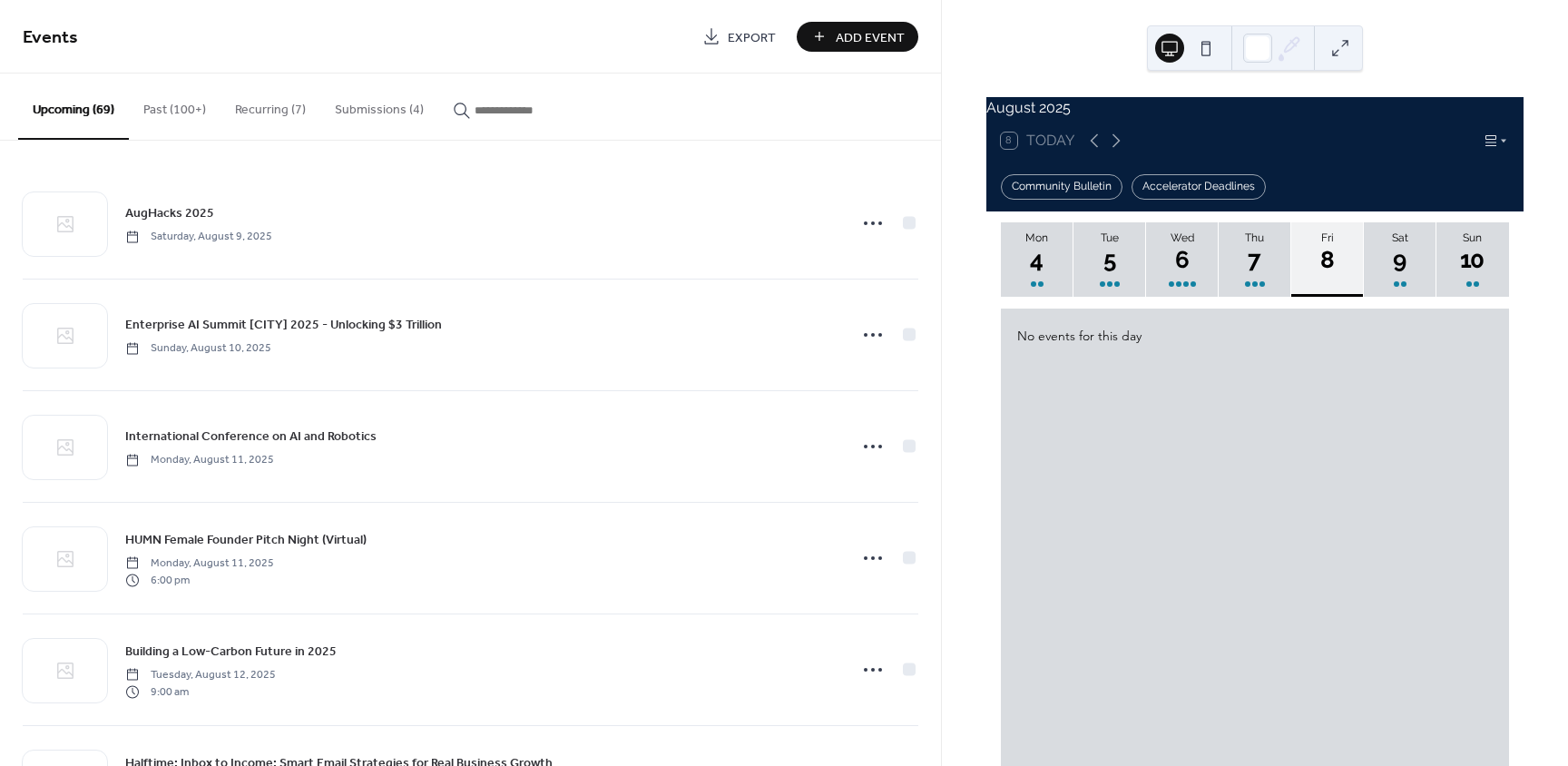 click on "Add Event" at bounding box center [870, 37] 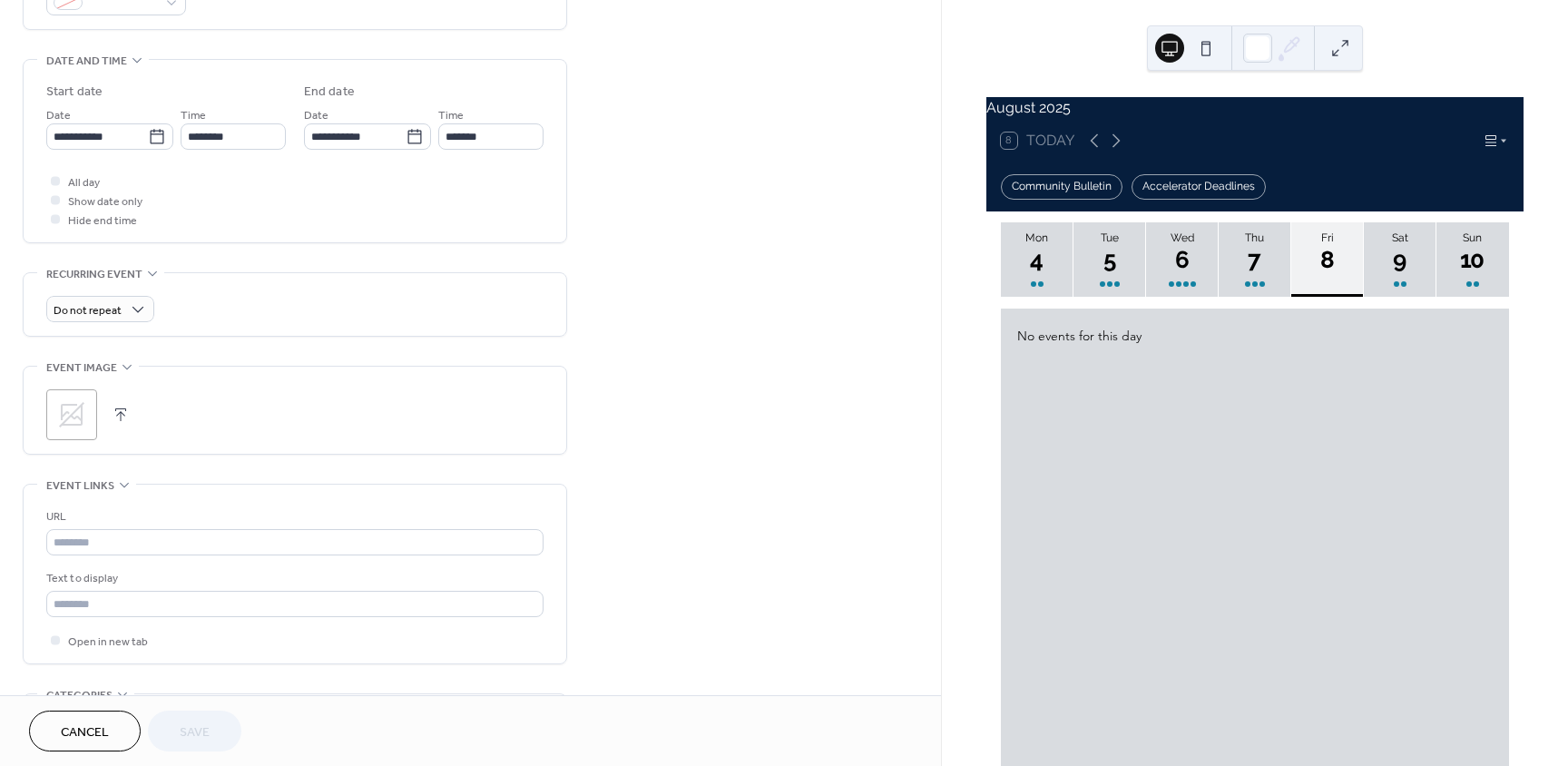 scroll, scrollTop: 545, scrollLeft: 0, axis: vertical 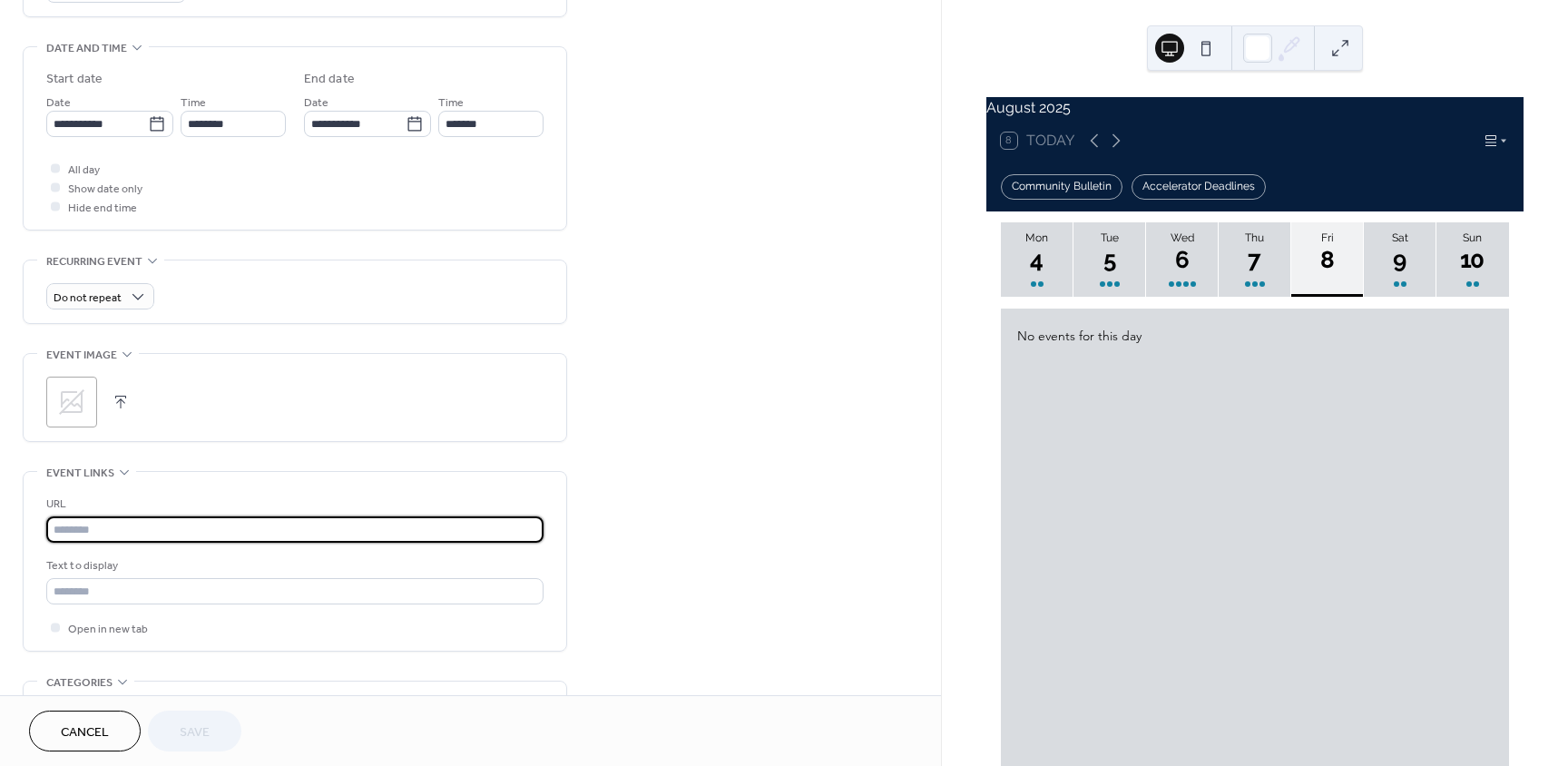 click at bounding box center [295, 529] 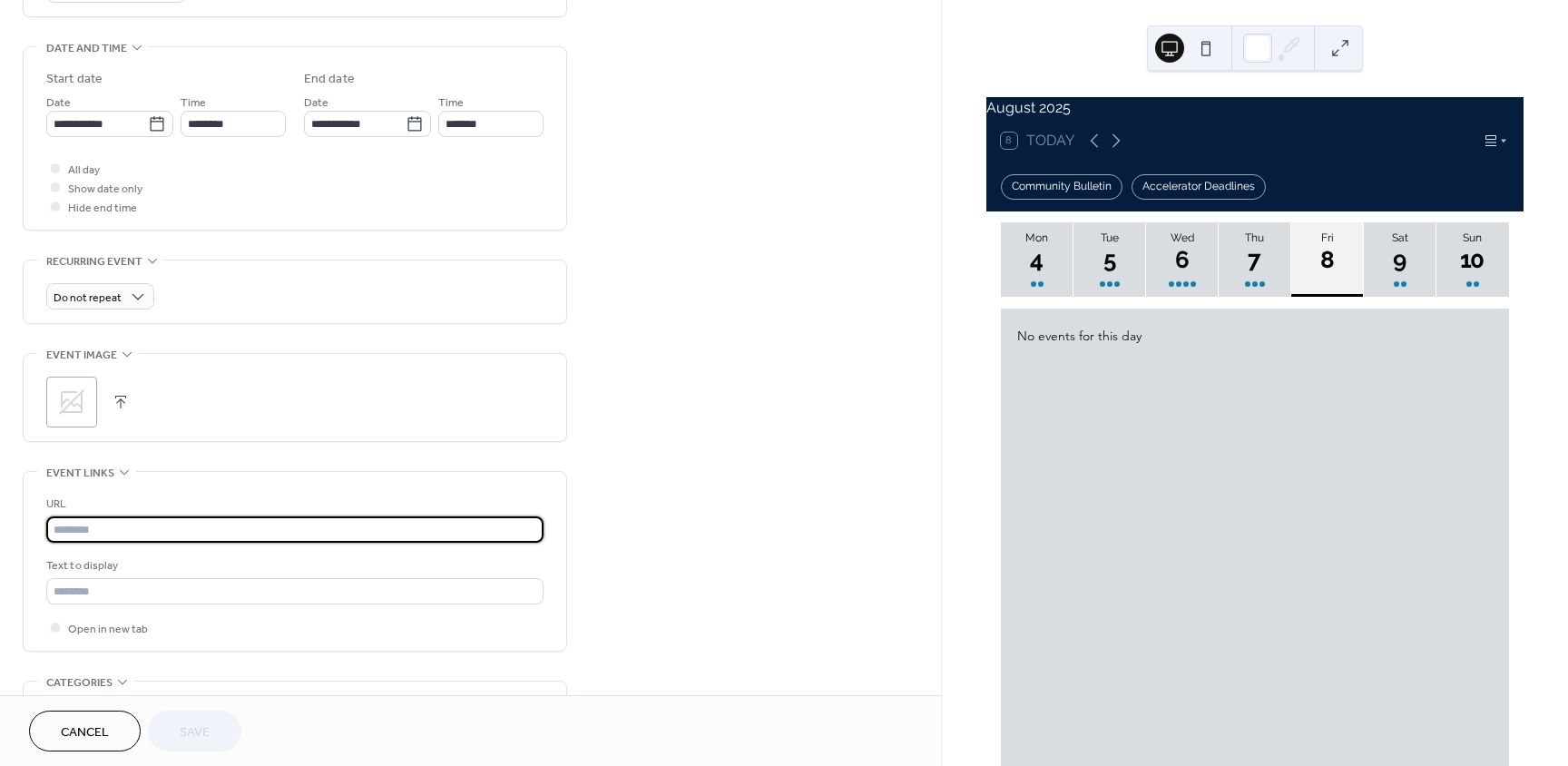 paste on "**********" 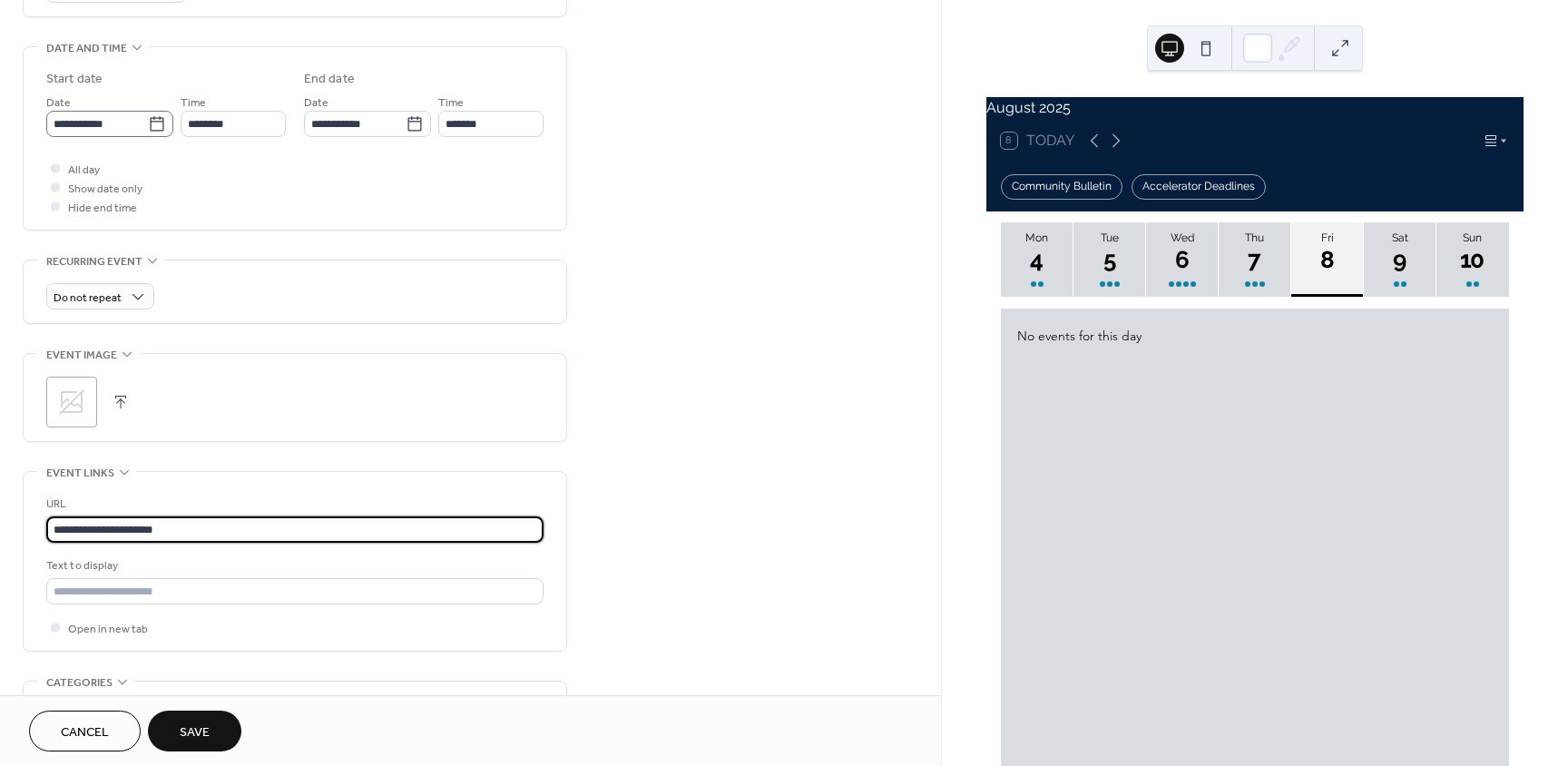 type on "**********" 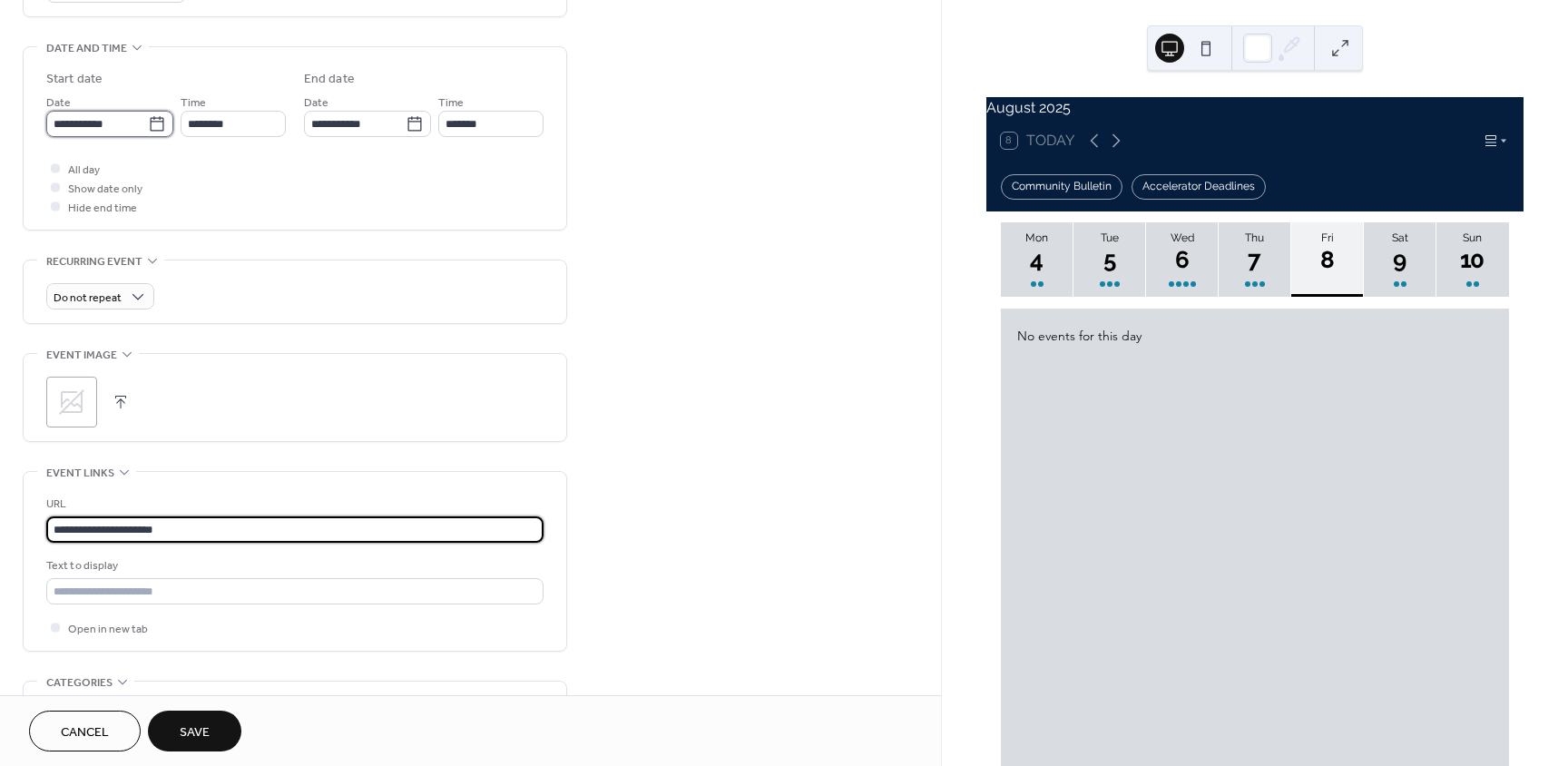 click on "**********" at bounding box center [97, 123] 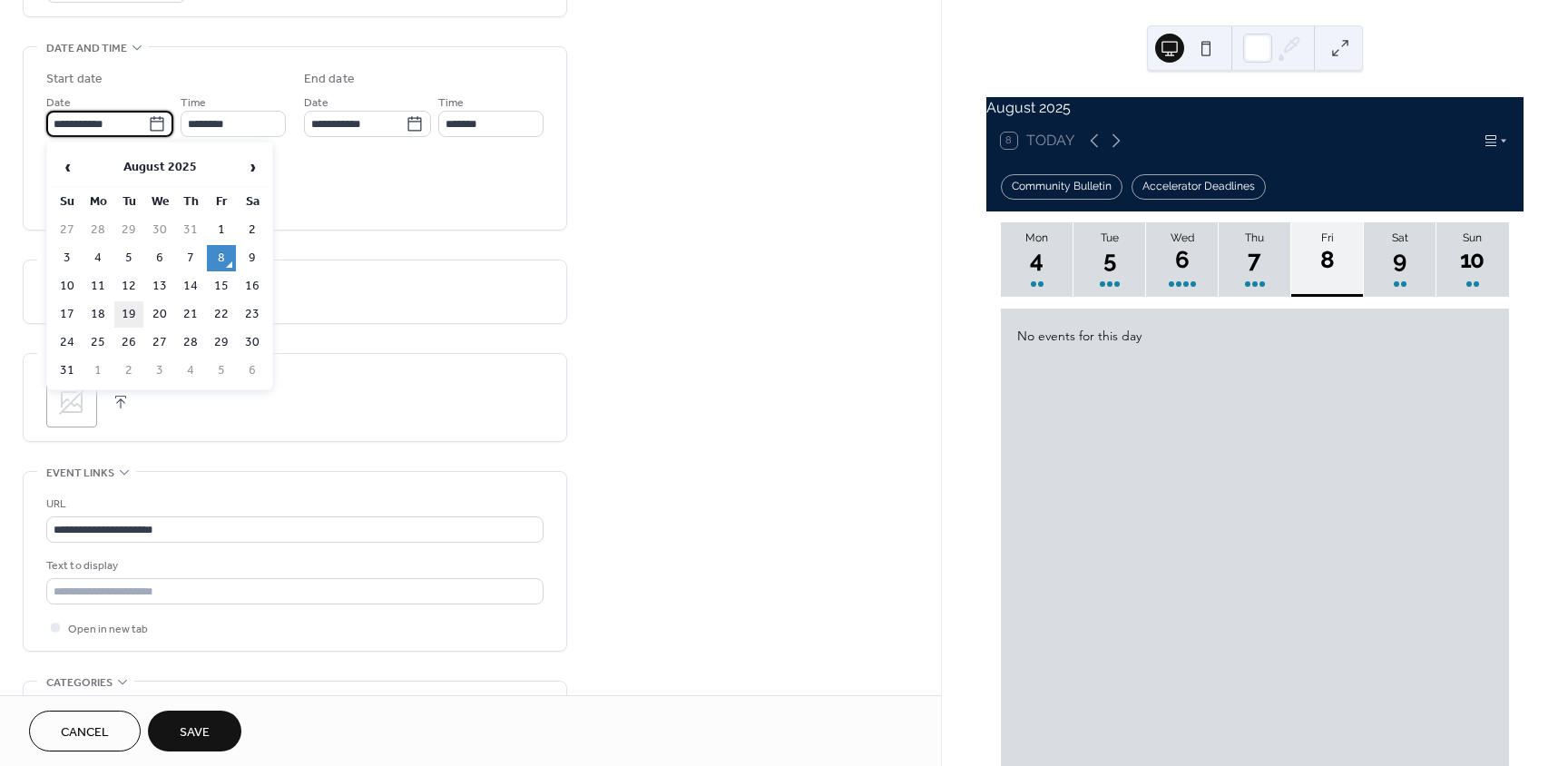 click on "19" at bounding box center (129, 314) 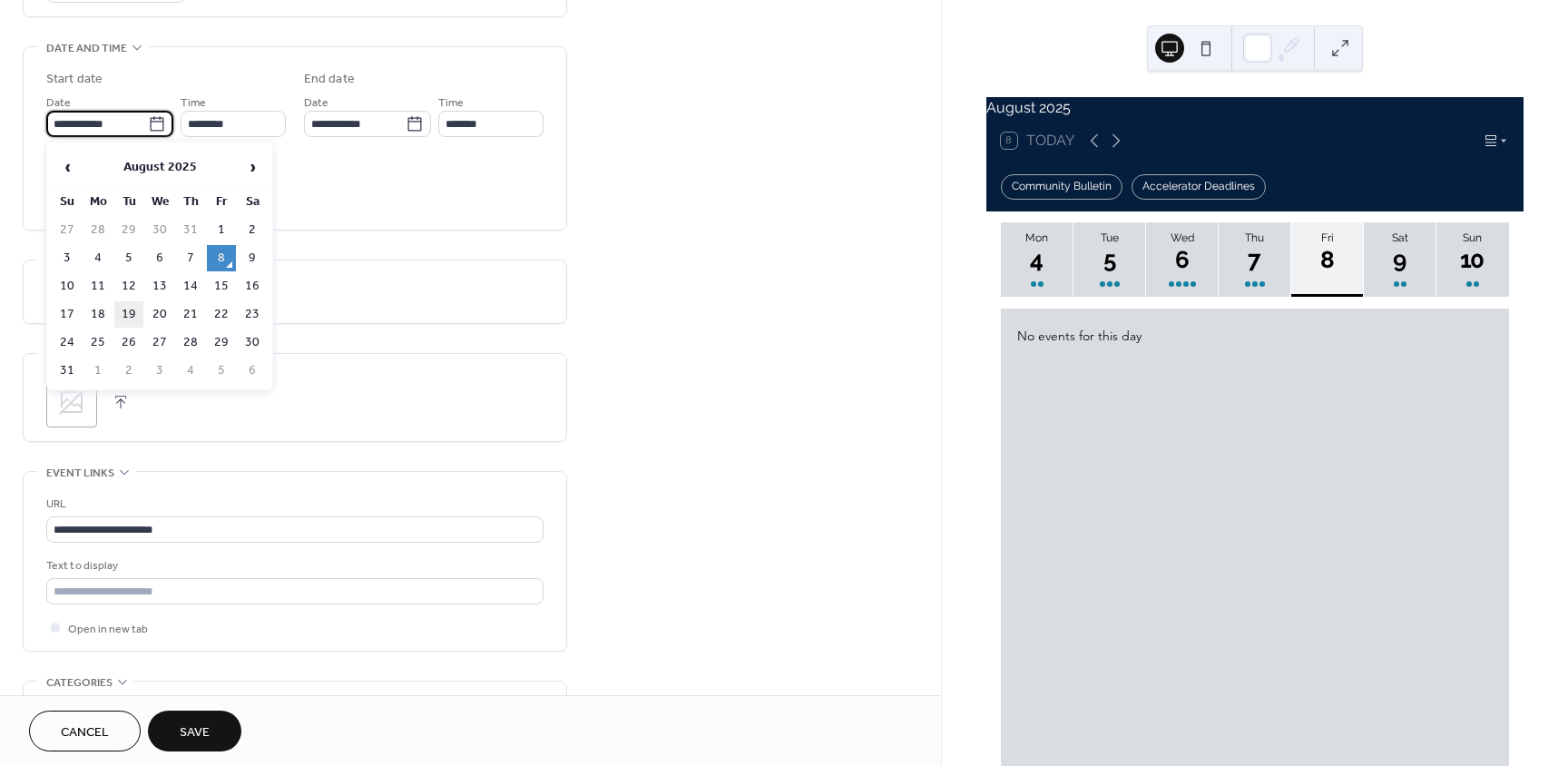 type on "**********" 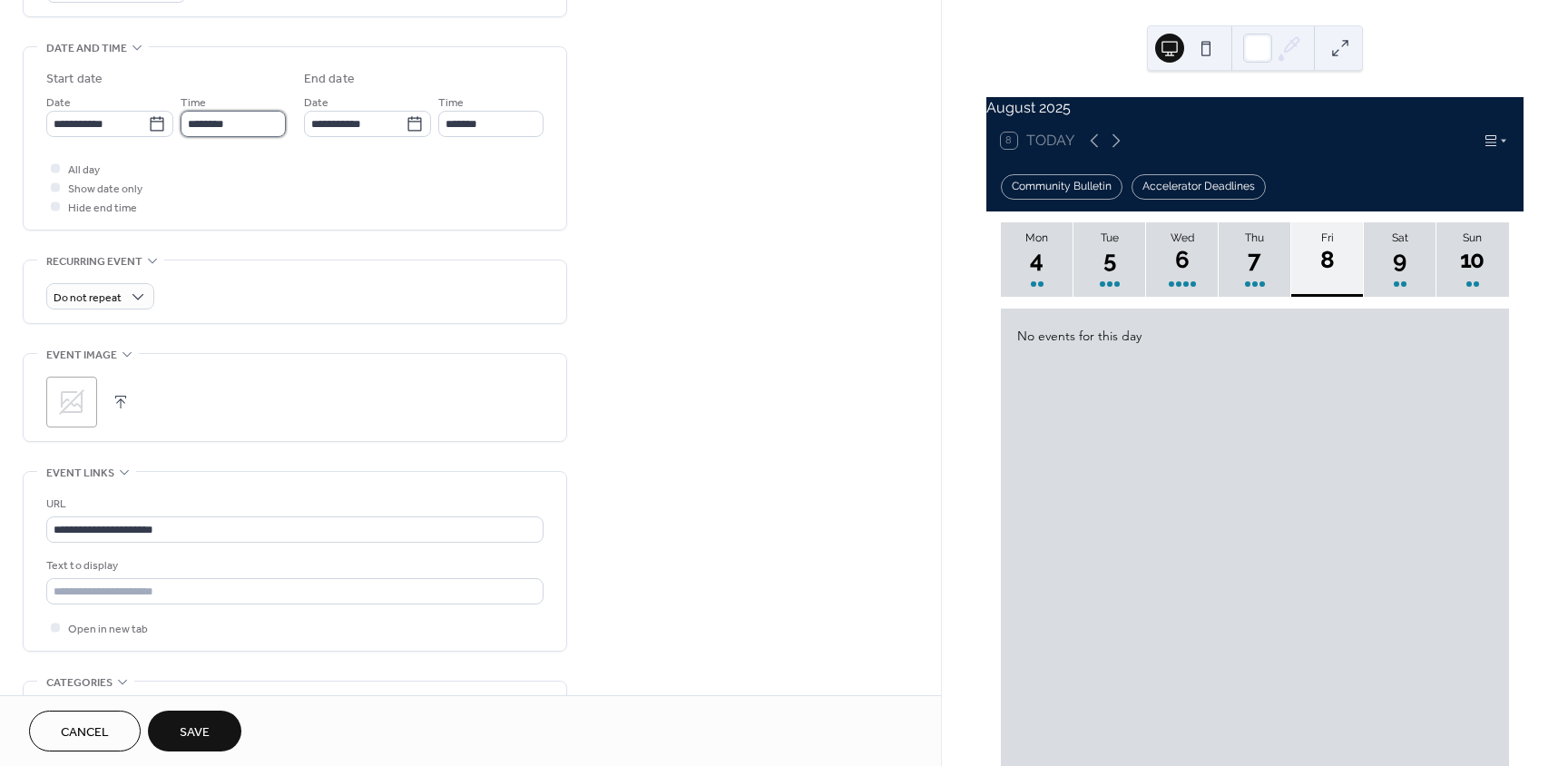 click on "********" at bounding box center (233, 123) 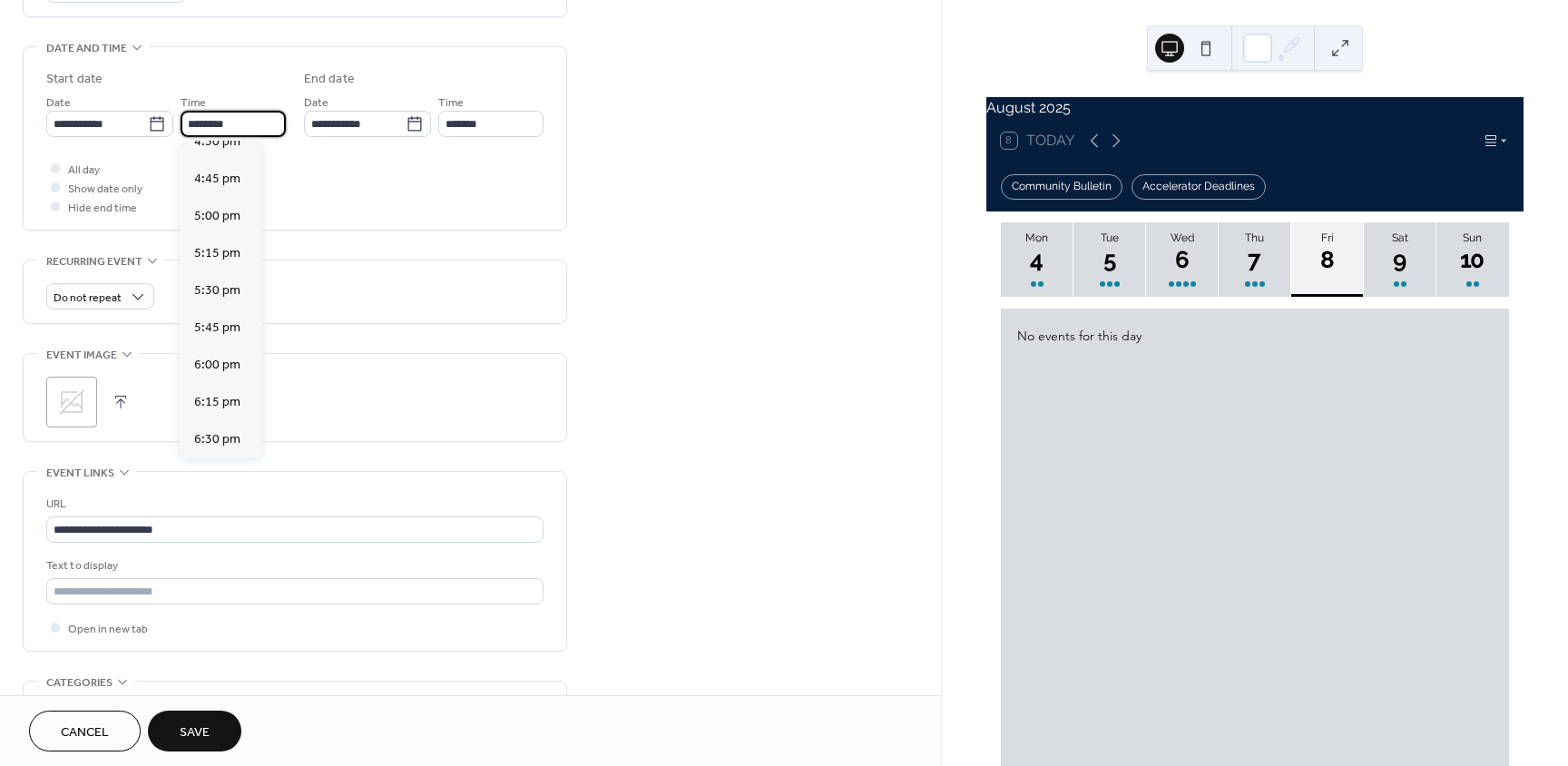 scroll, scrollTop: 2512, scrollLeft: 0, axis: vertical 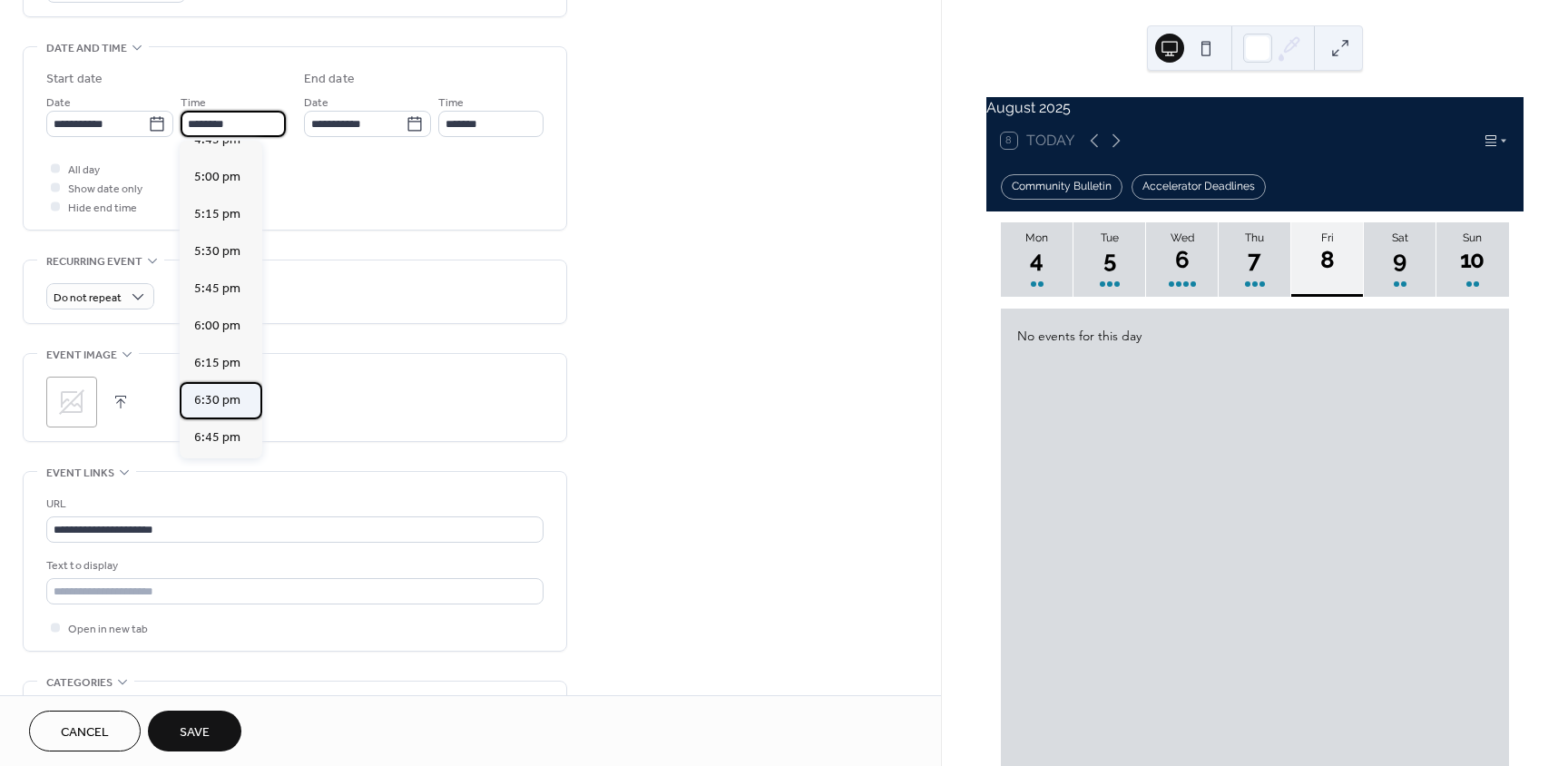click on "6:30 pm" at bounding box center [217, 400] 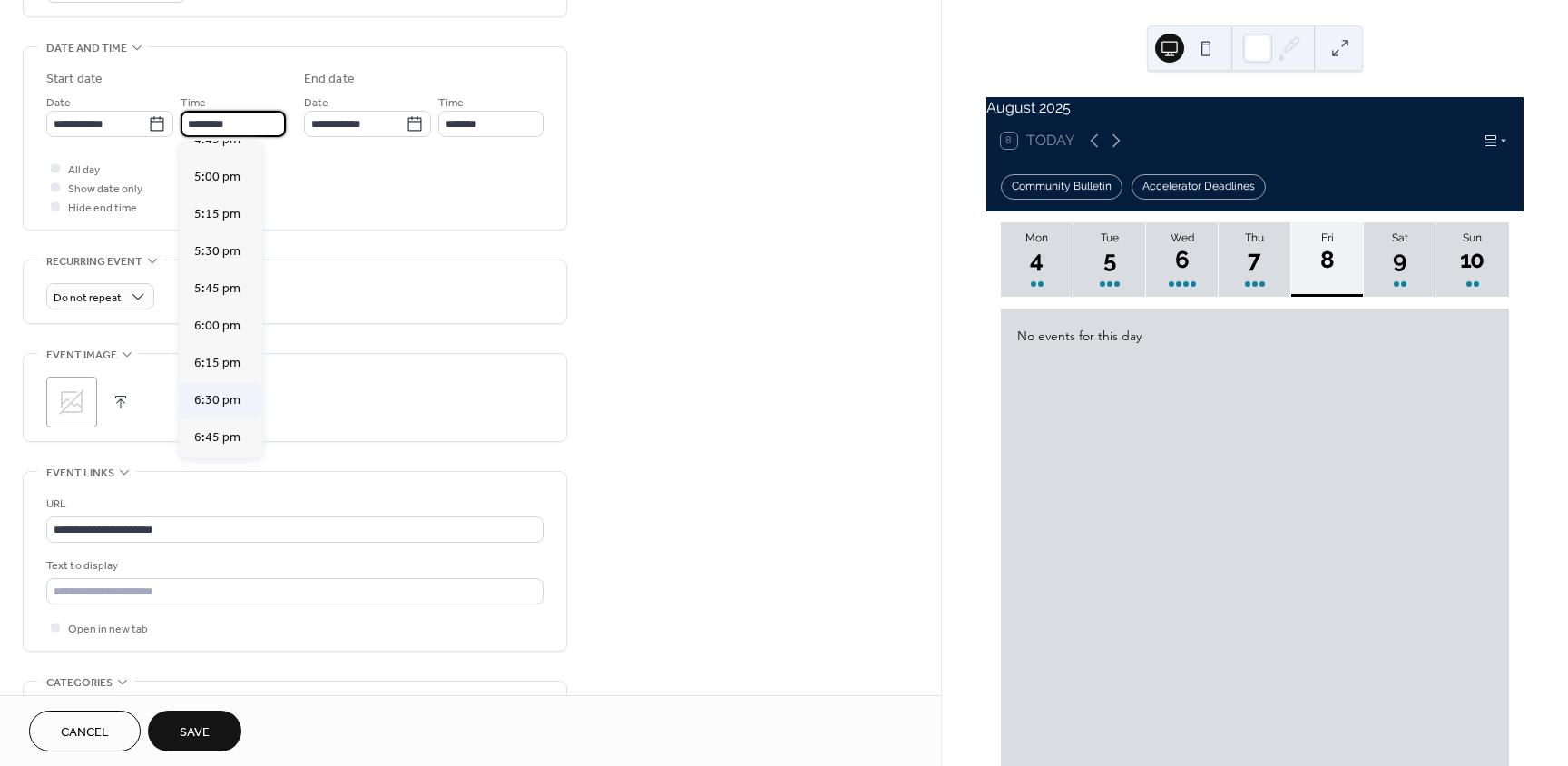 type on "*******" 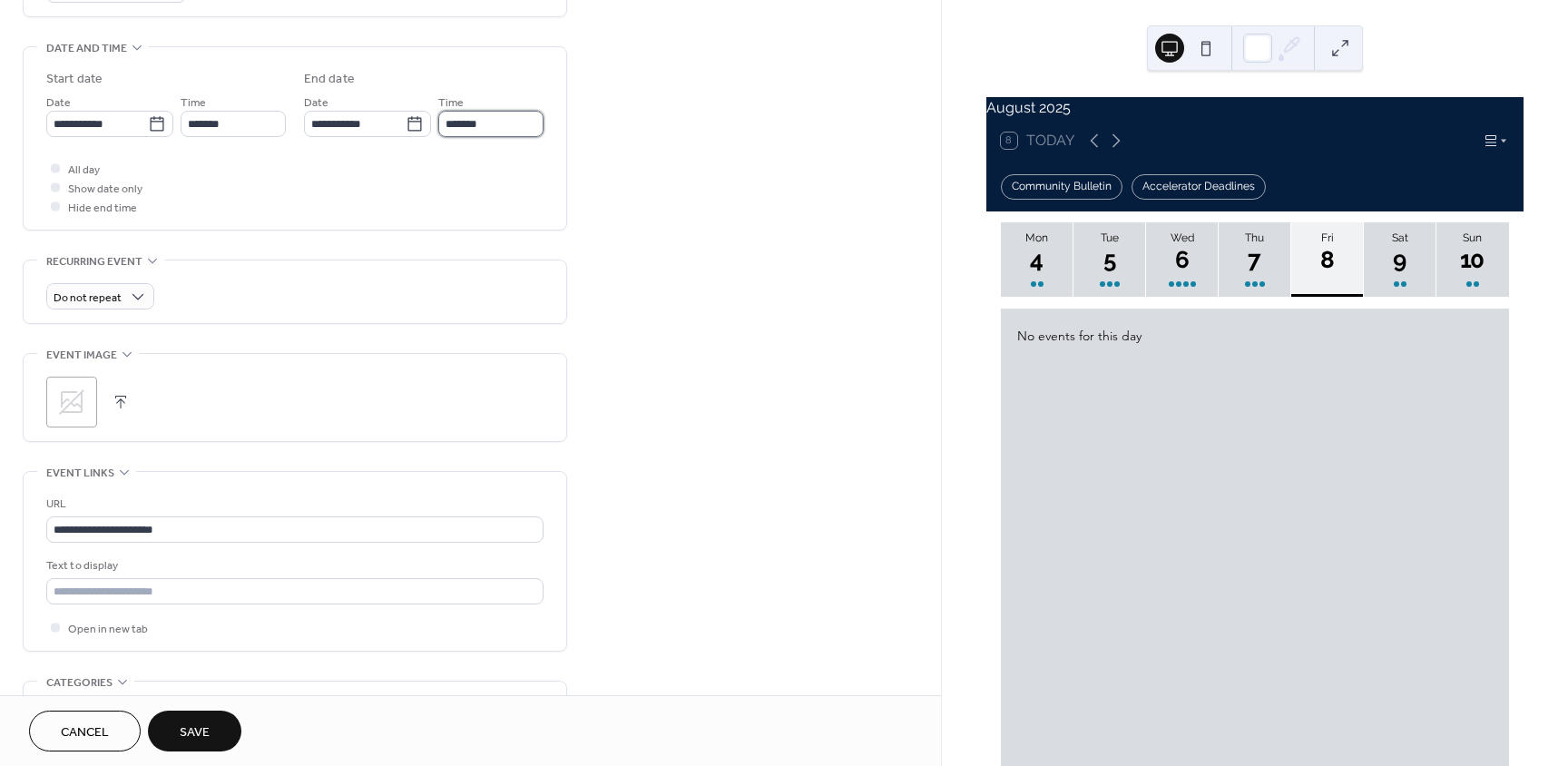 click on "*******" at bounding box center (491, 123) 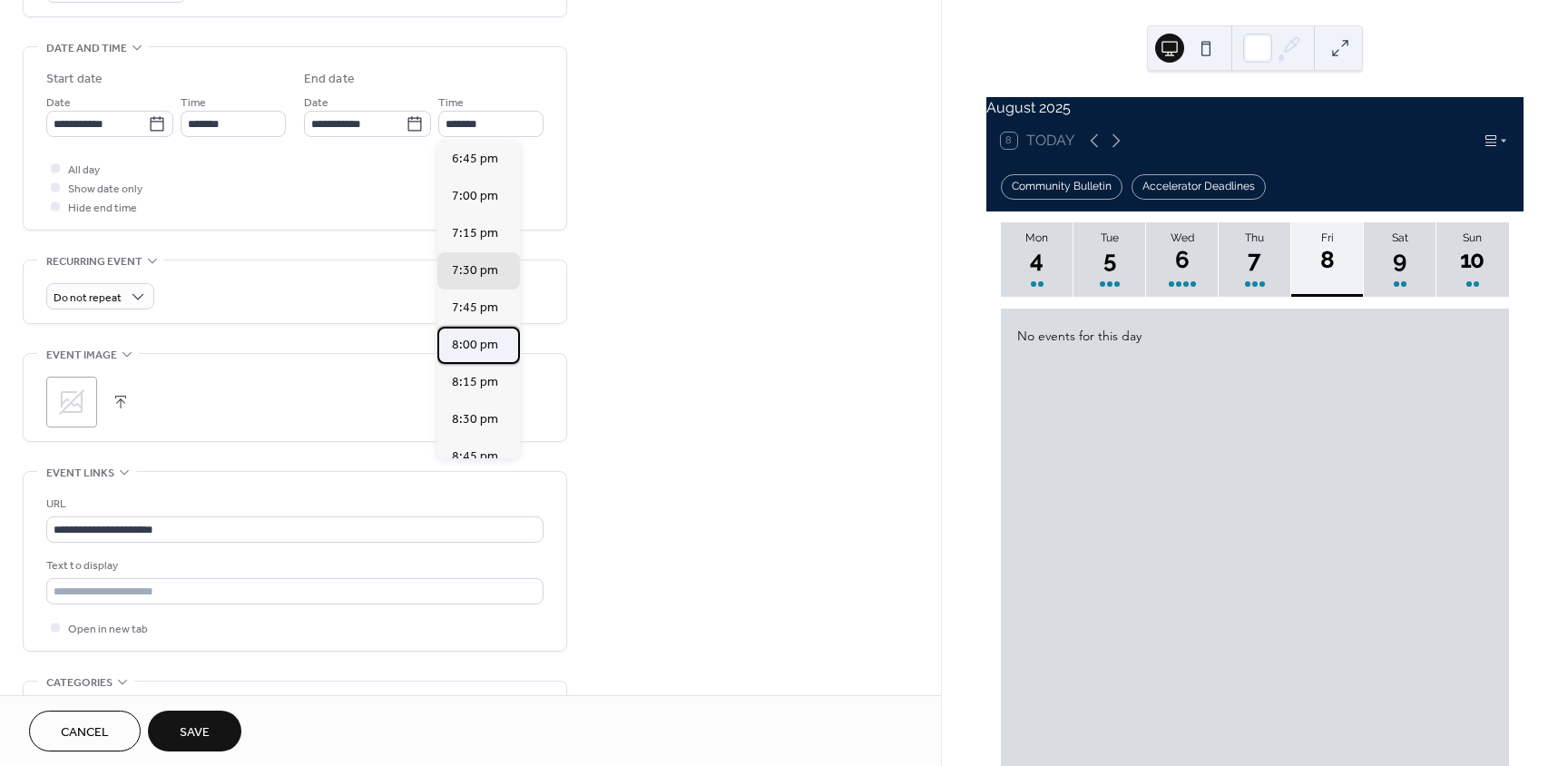 click on "8:00 pm" at bounding box center (475, 345) 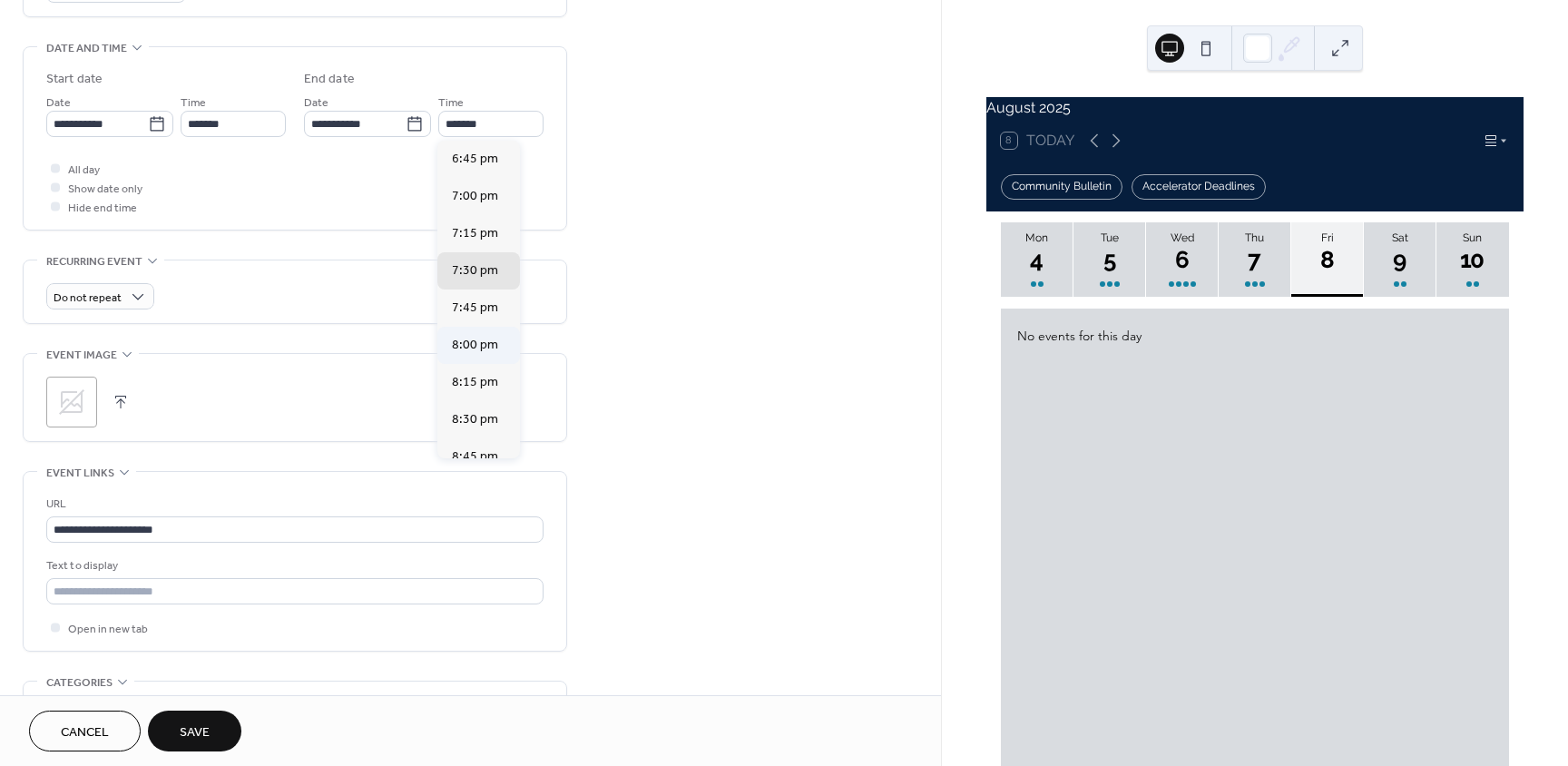 type on "*******" 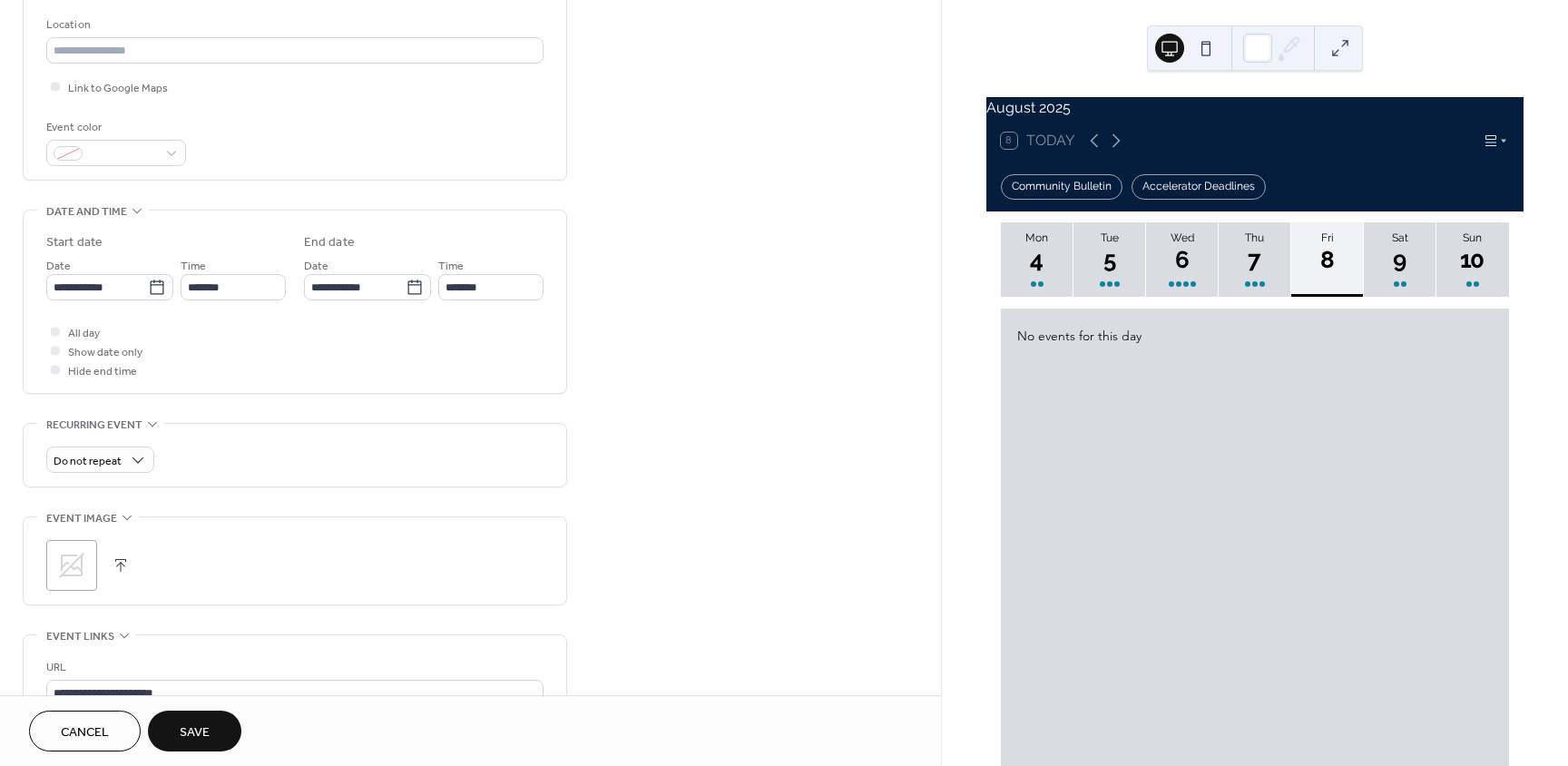 scroll, scrollTop: 0, scrollLeft: 0, axis: both 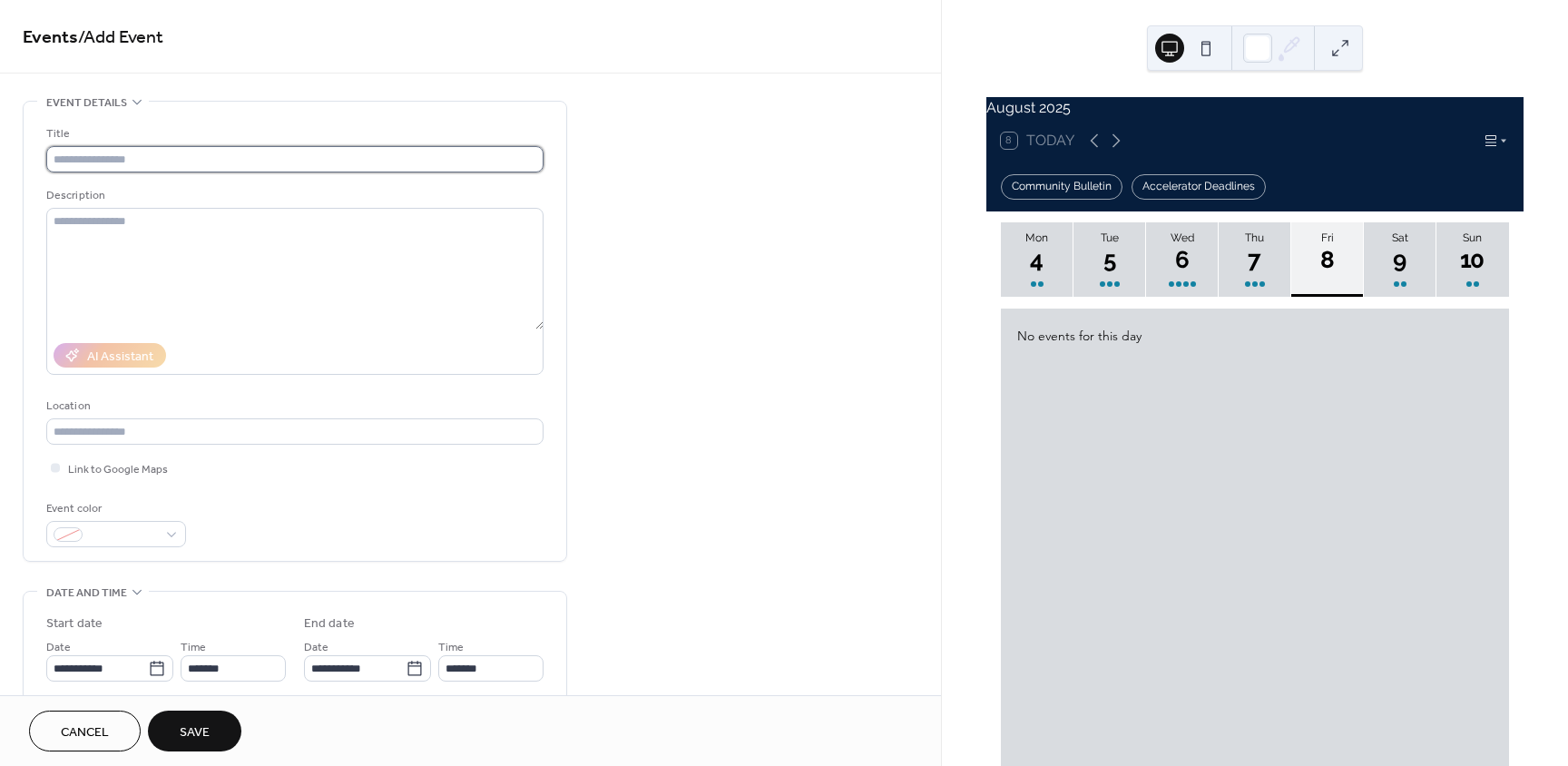 click at bounding box center [295, 159] 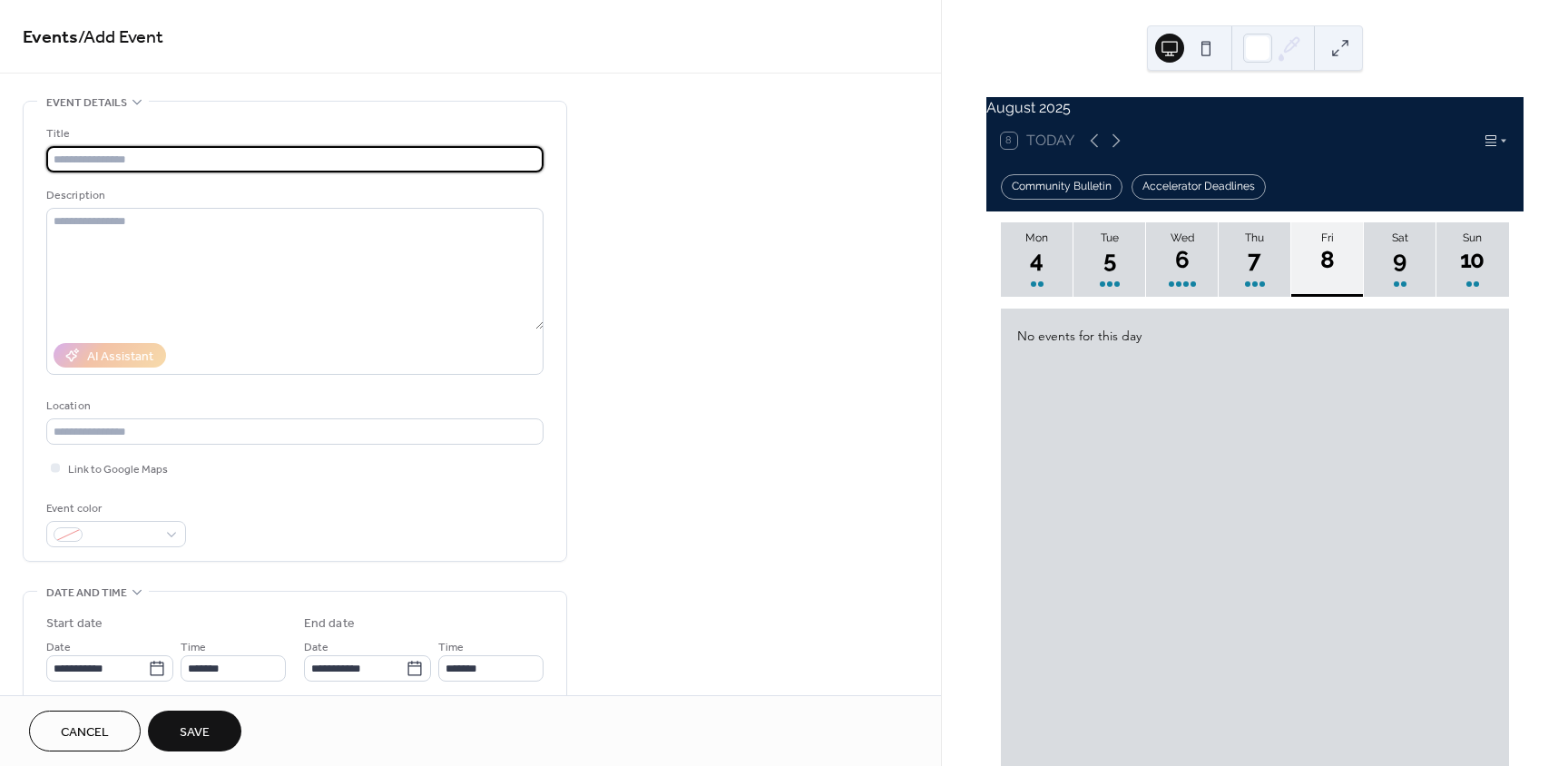 paste on "**********" 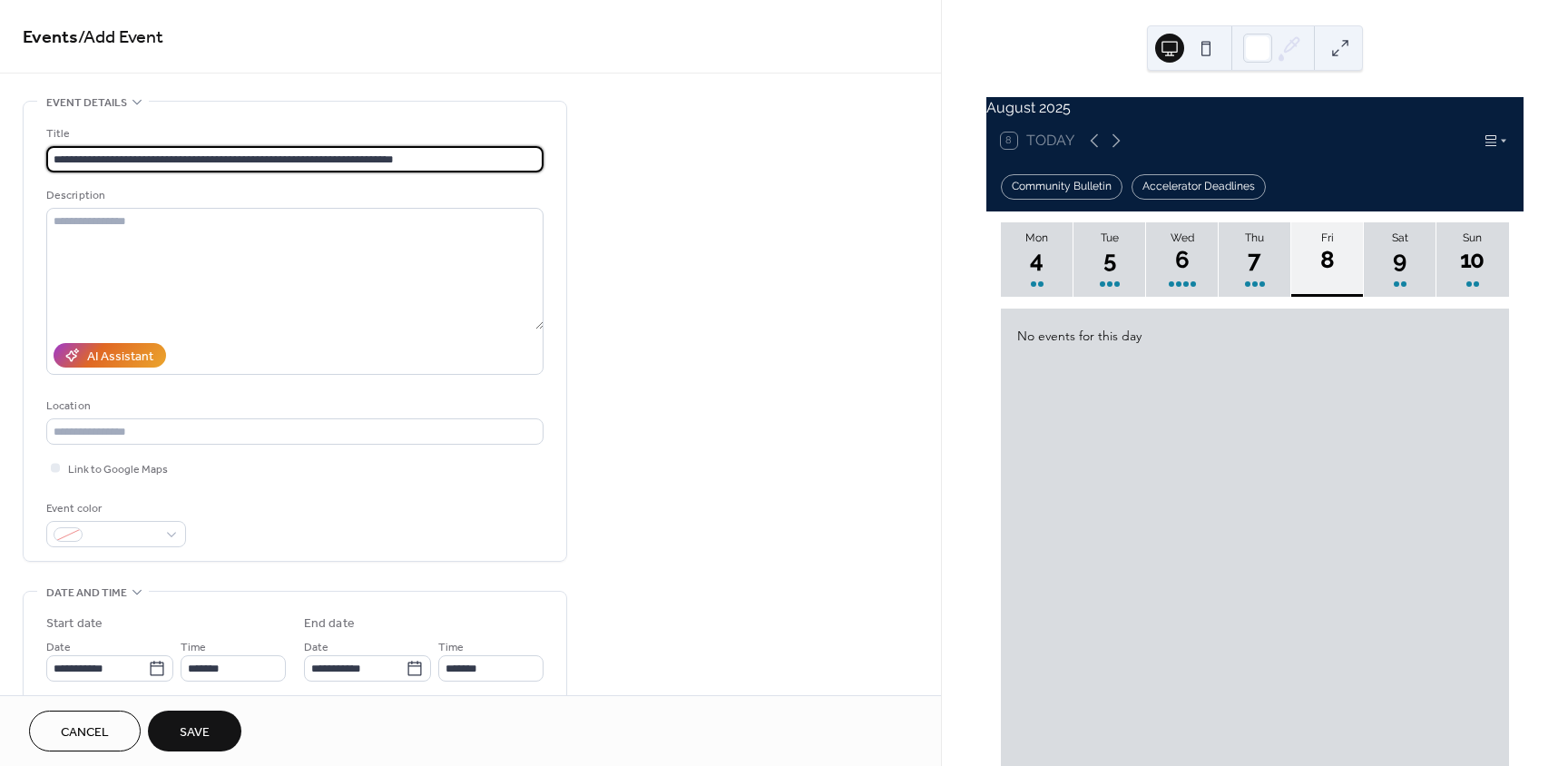 type on "**********" 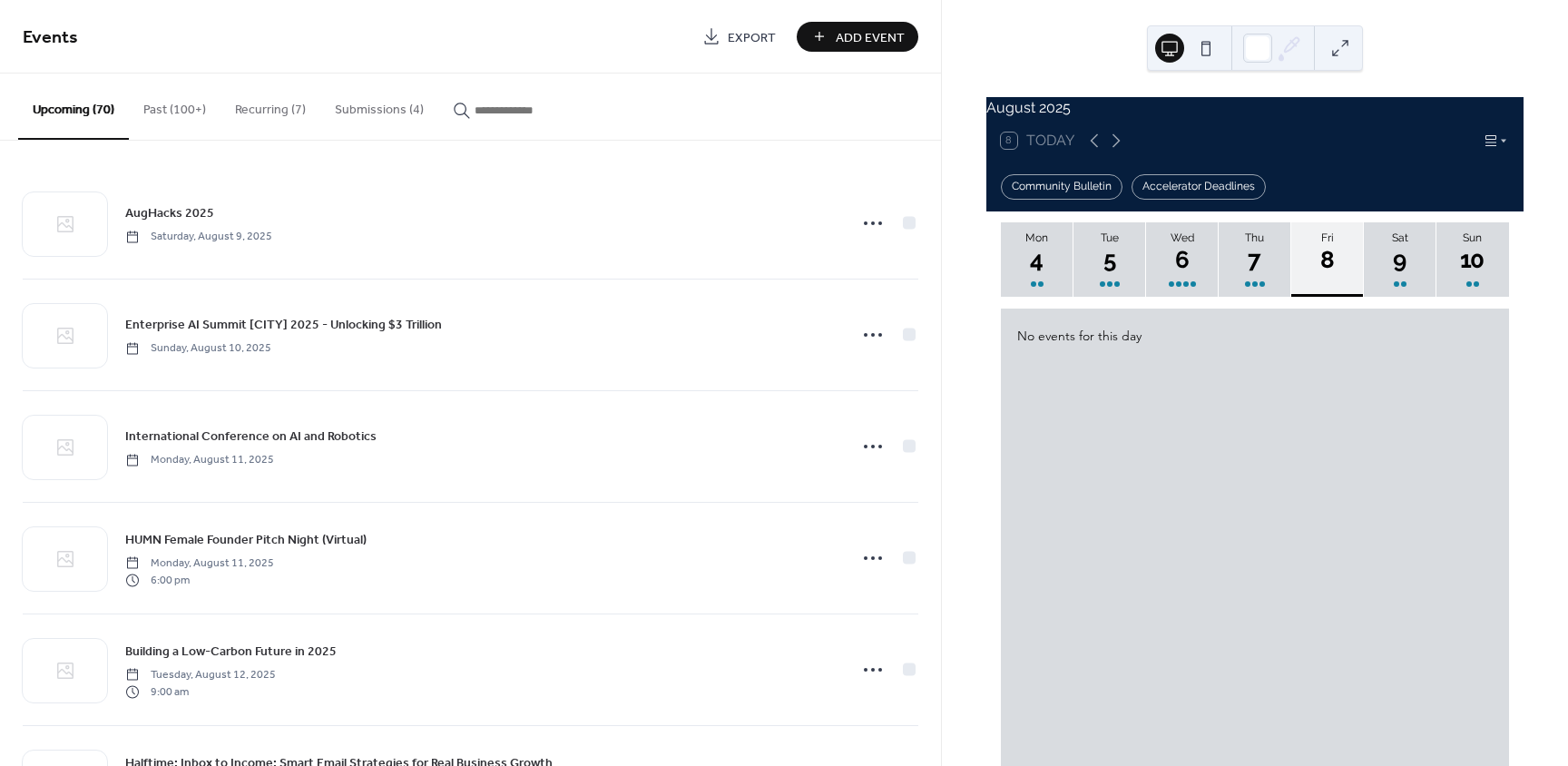 click on "Add Event" at bounding box center (870, 37) 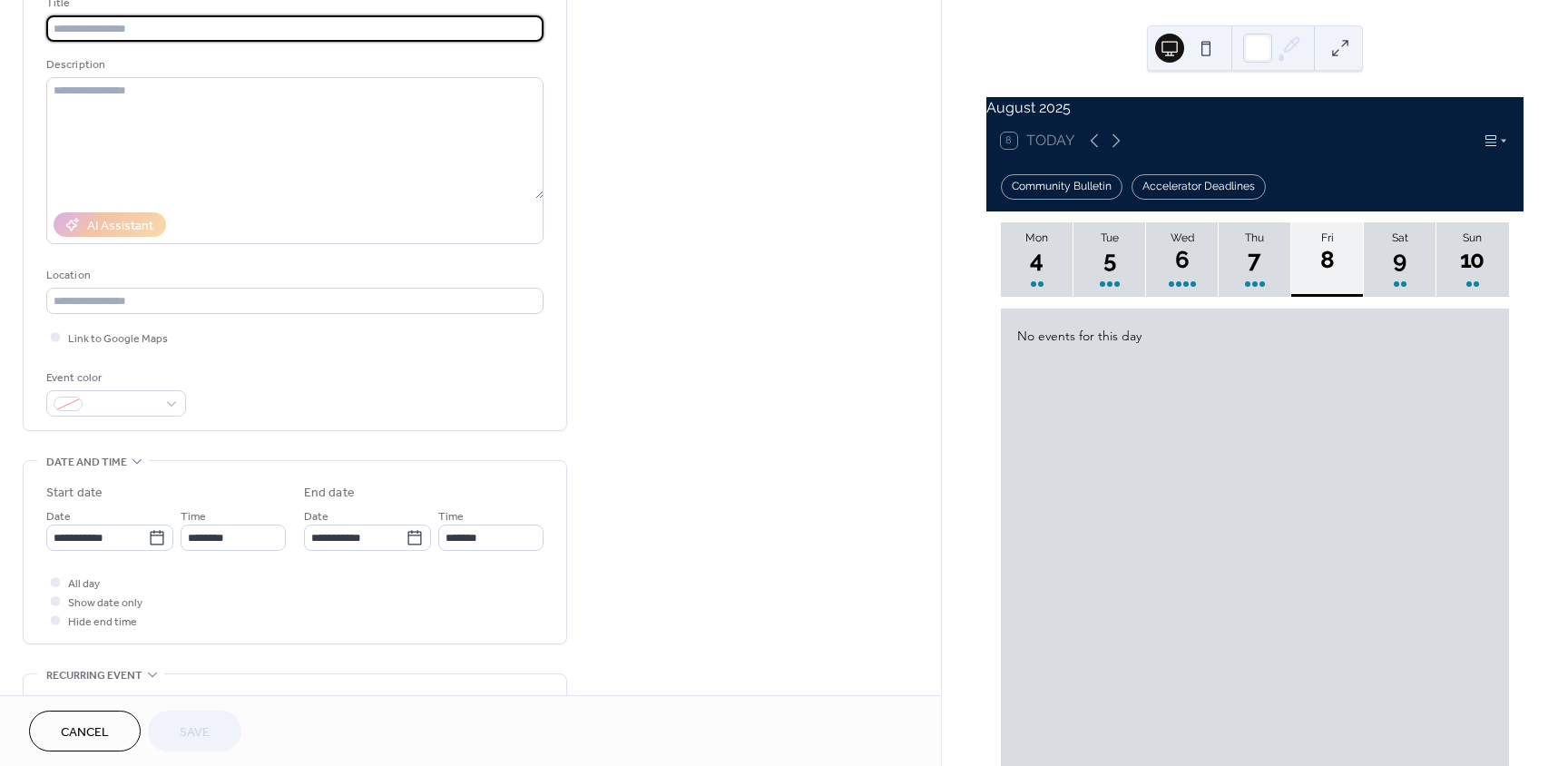 scroll, scrollTop: 454, scrollLeft: 0, axis: vertical 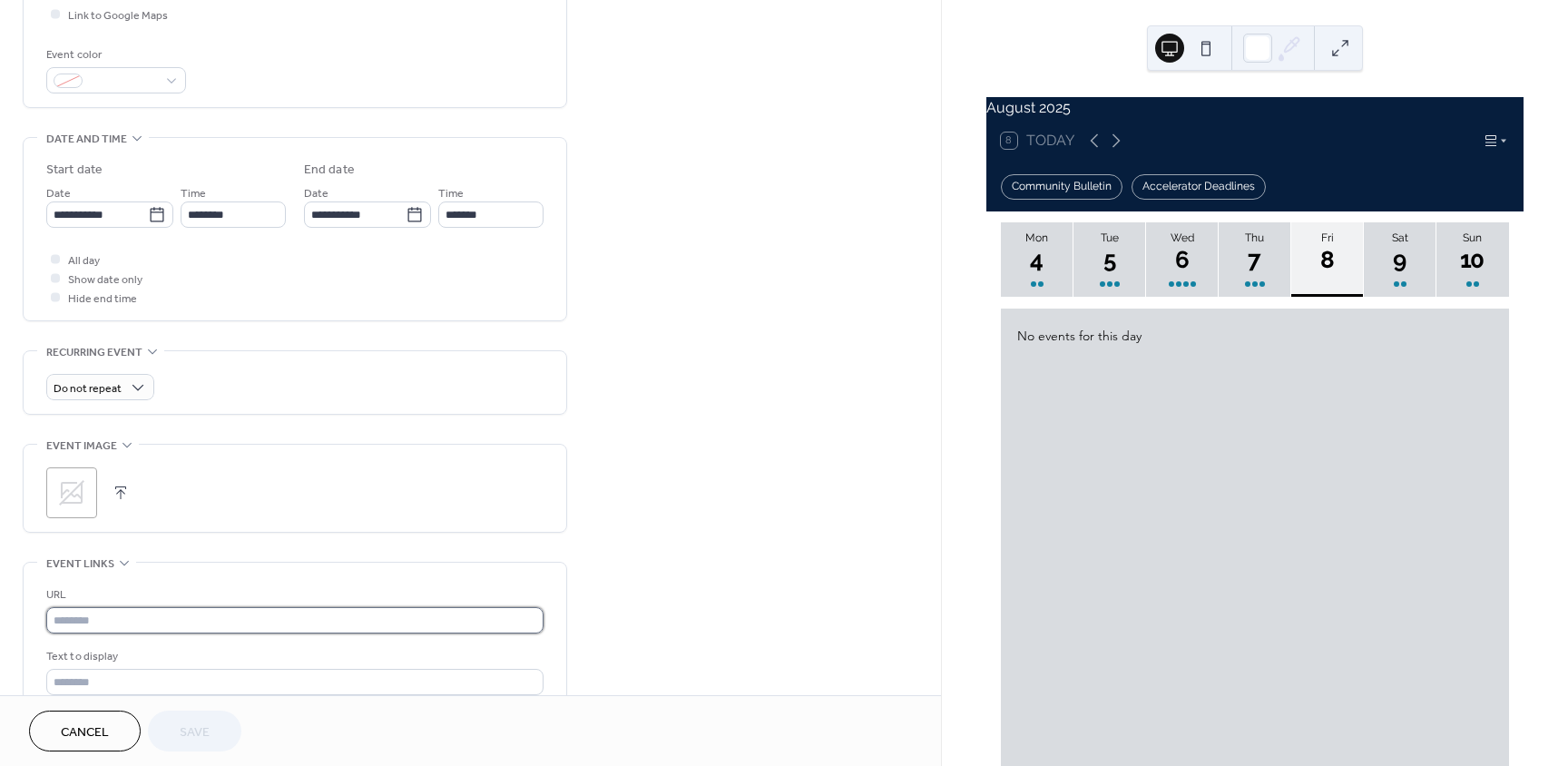 click at bounding box center [295, 620] 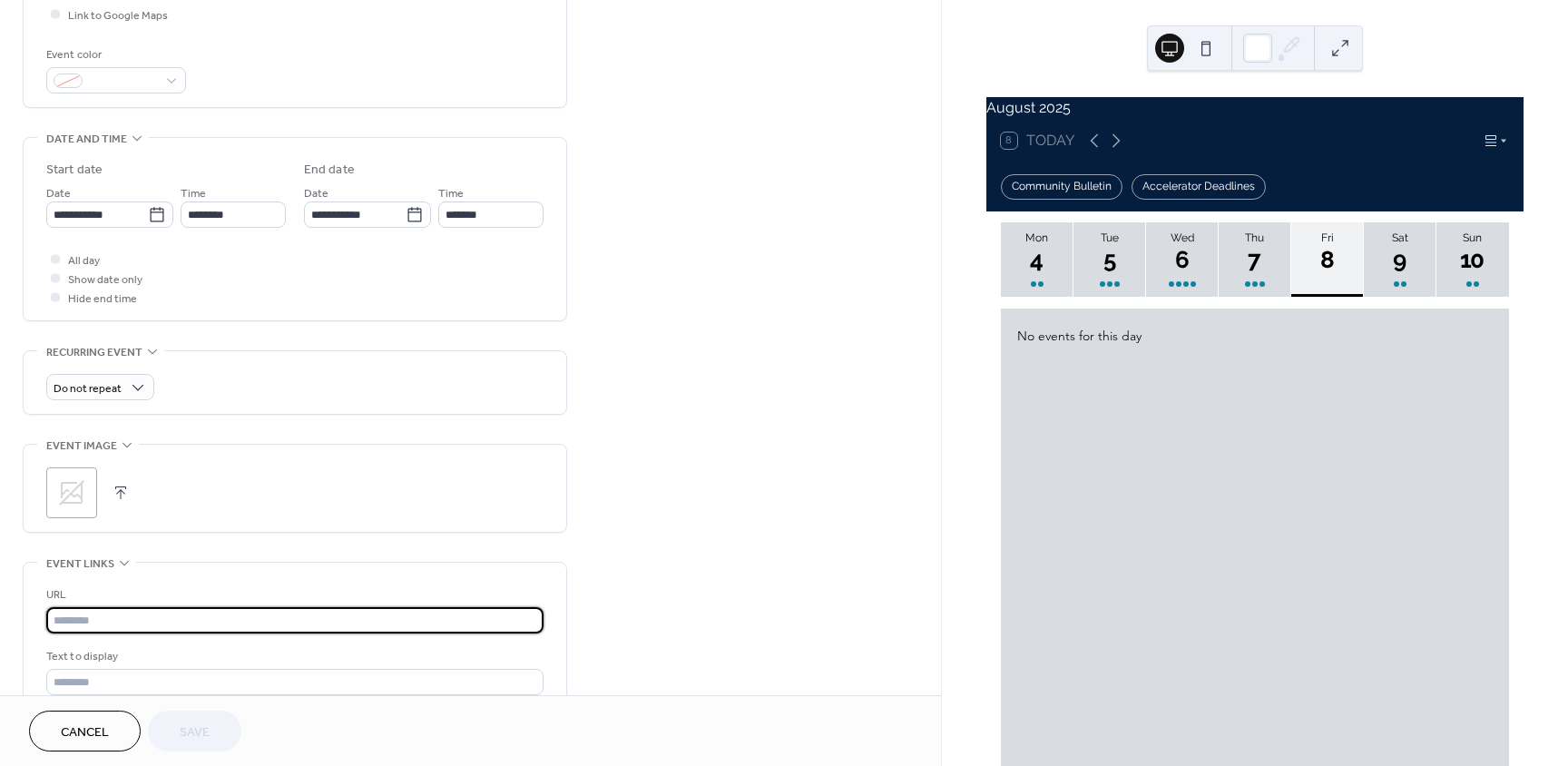 paste on "**********" 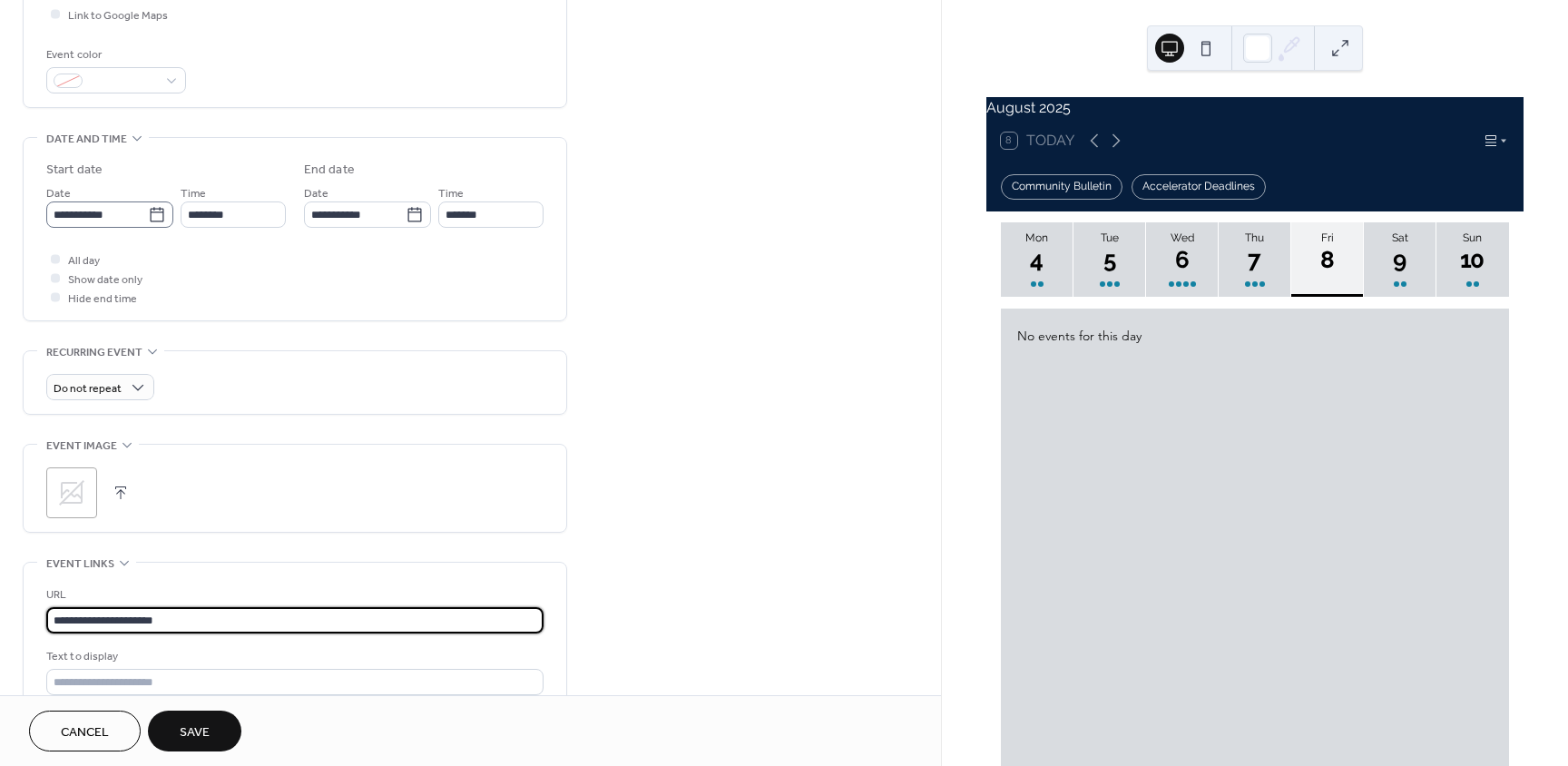 type on "**********" 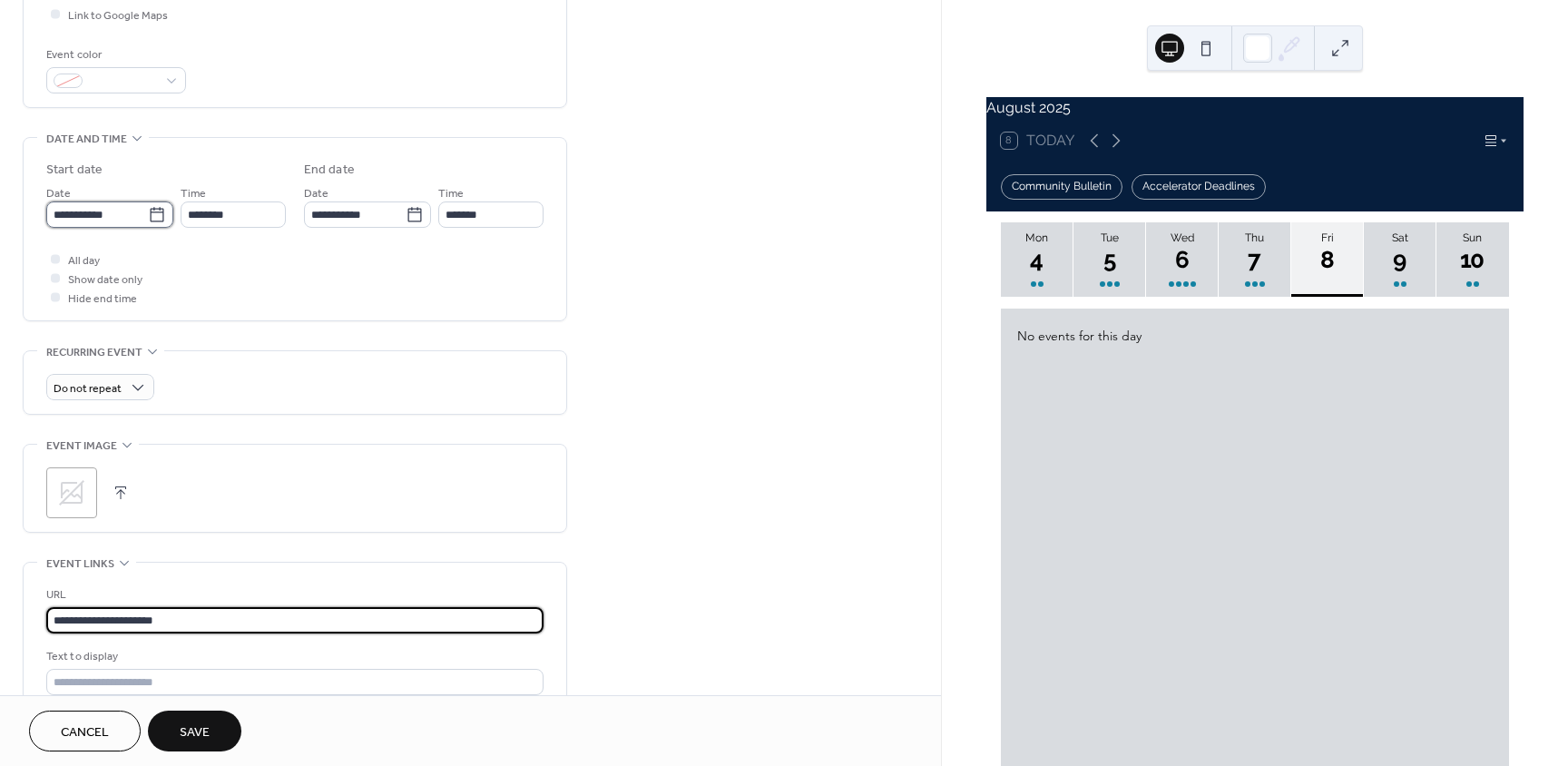 click on "**********" at bounding box center (97, 214) 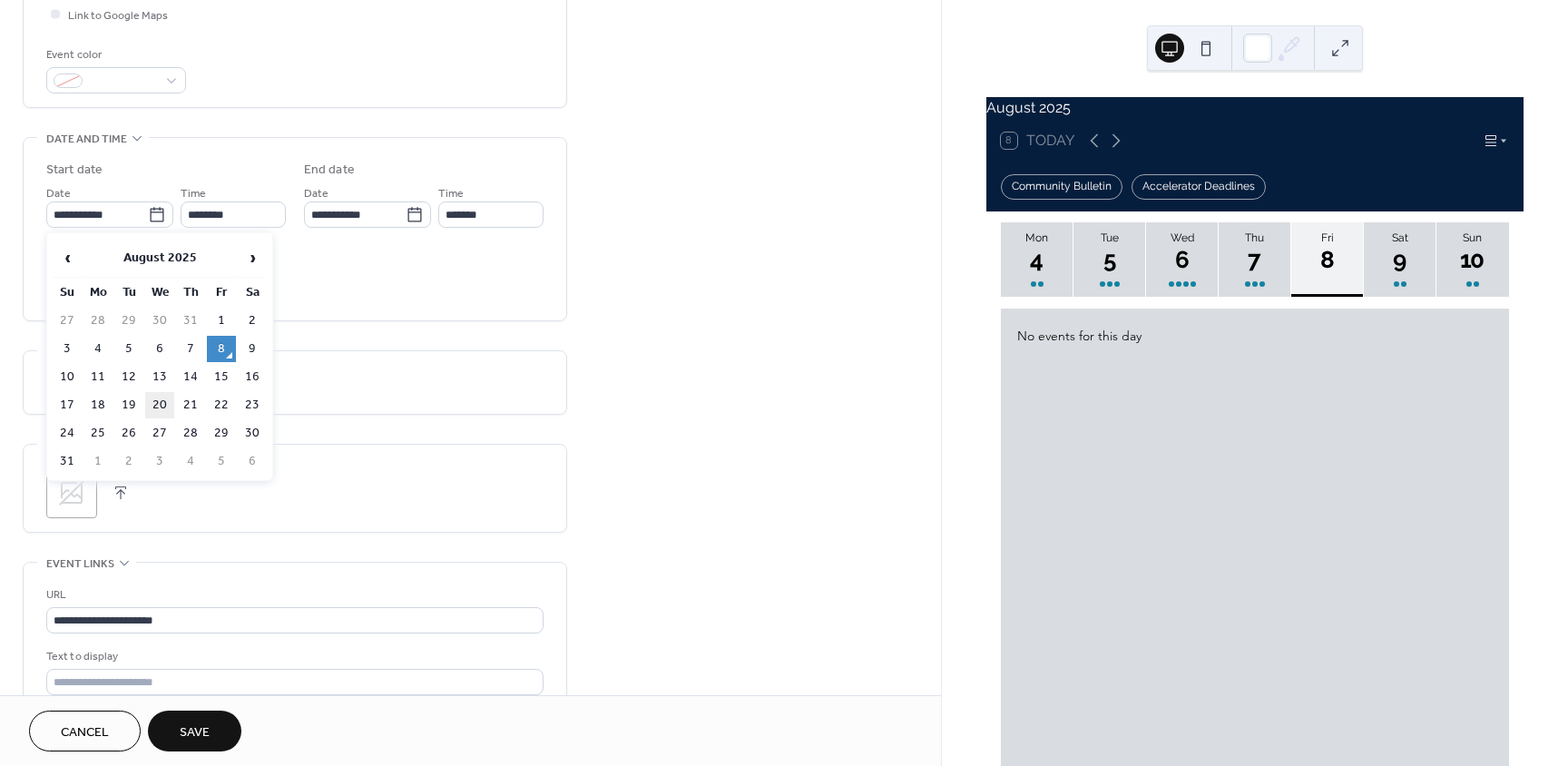 click on "20" at bounding box center (160, 405) 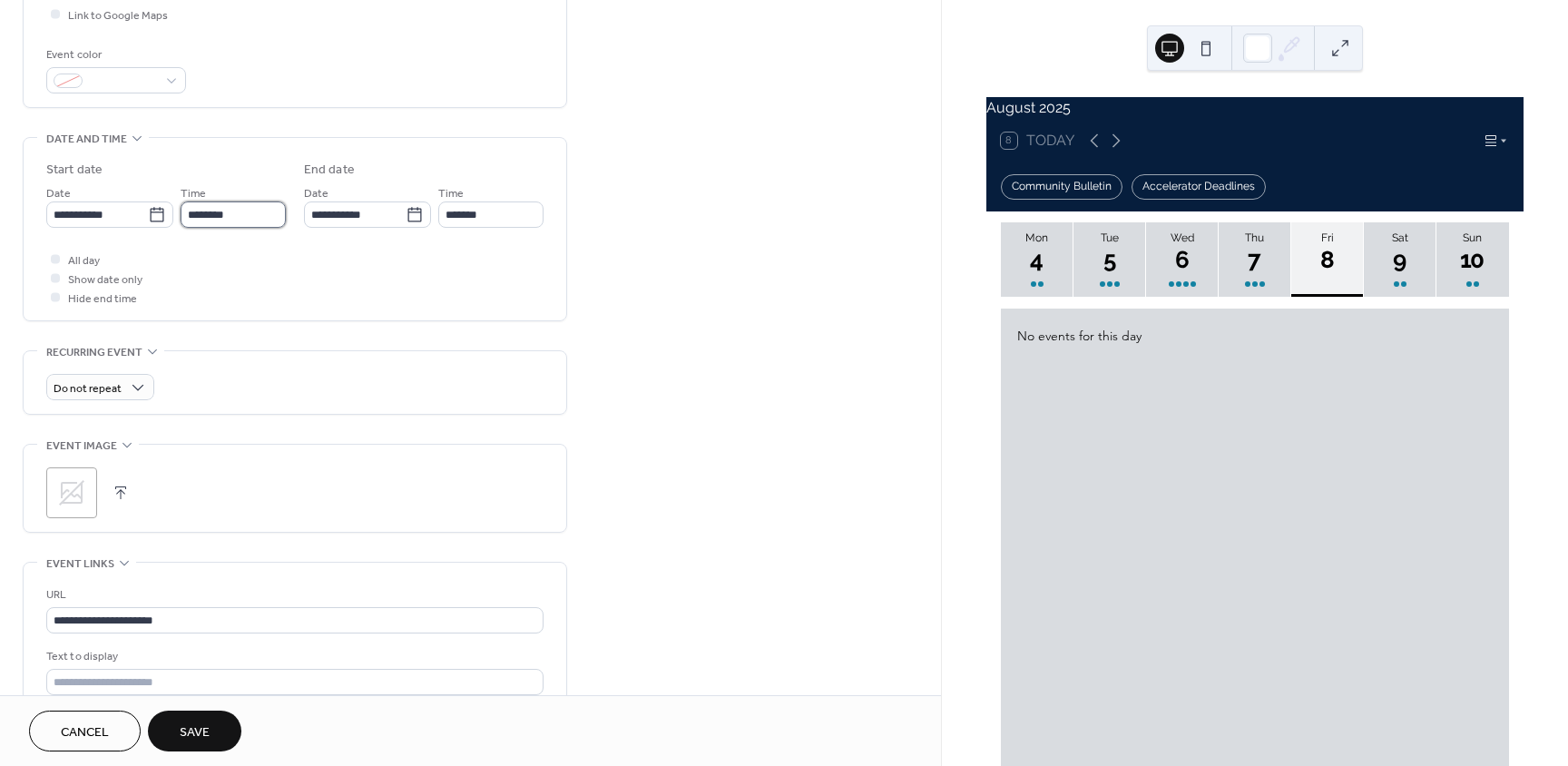 click on "********" at bounding box center (233, 214) 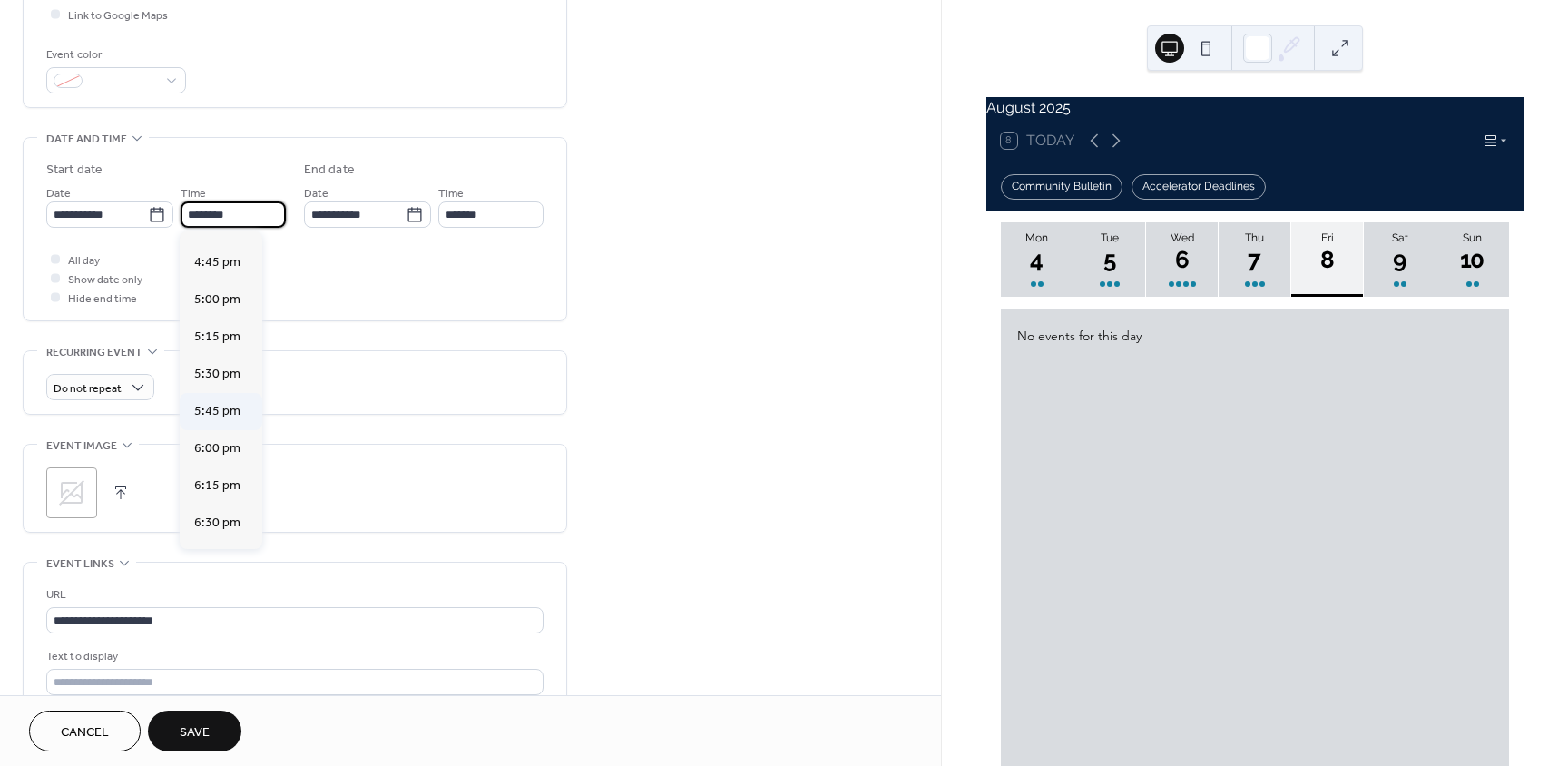 scroll, scrollTop: 2512, scrollLeft: 0, axis: vertical 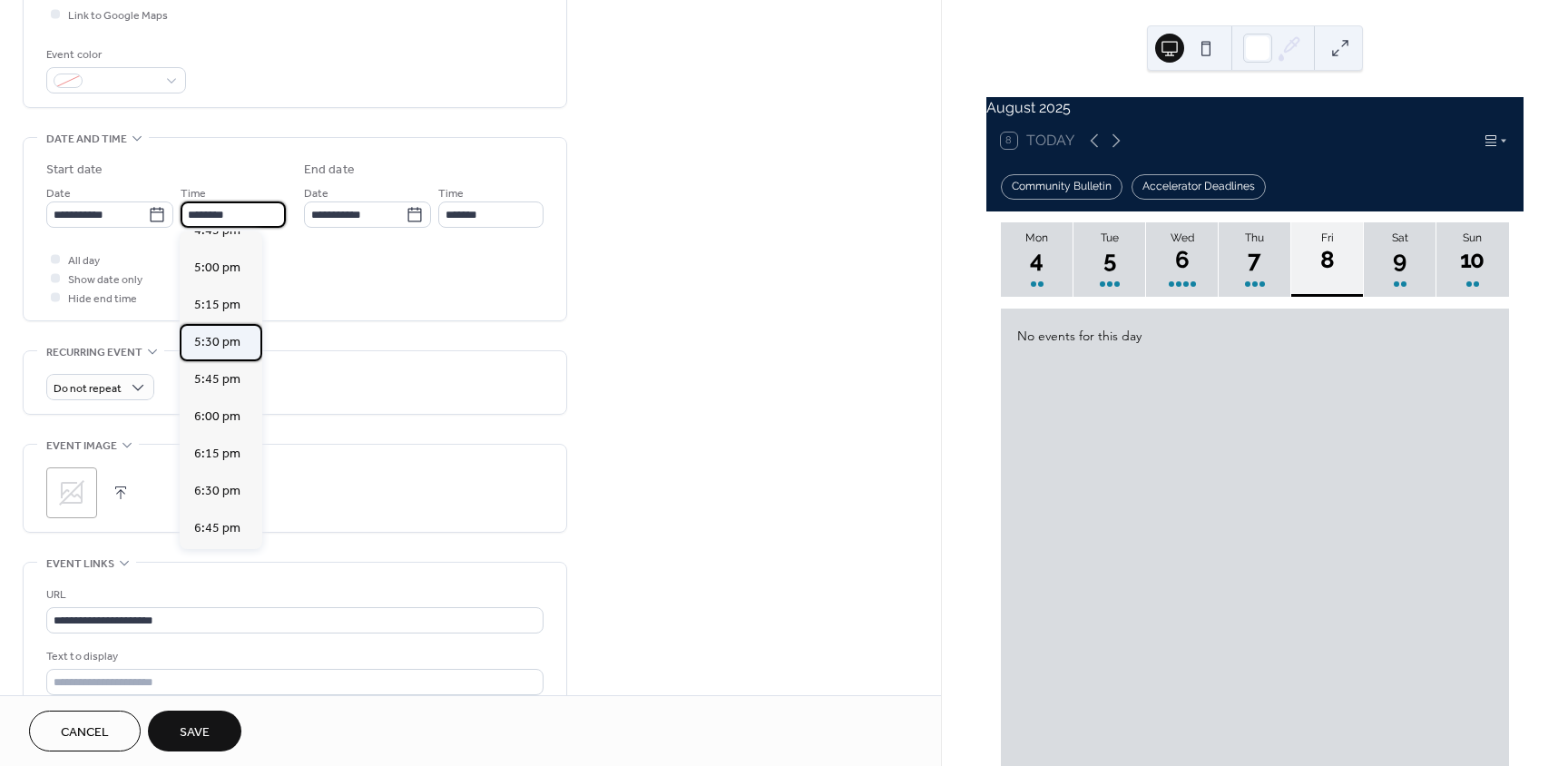 click on "5:30 pm" at bounding box center [217, 342] 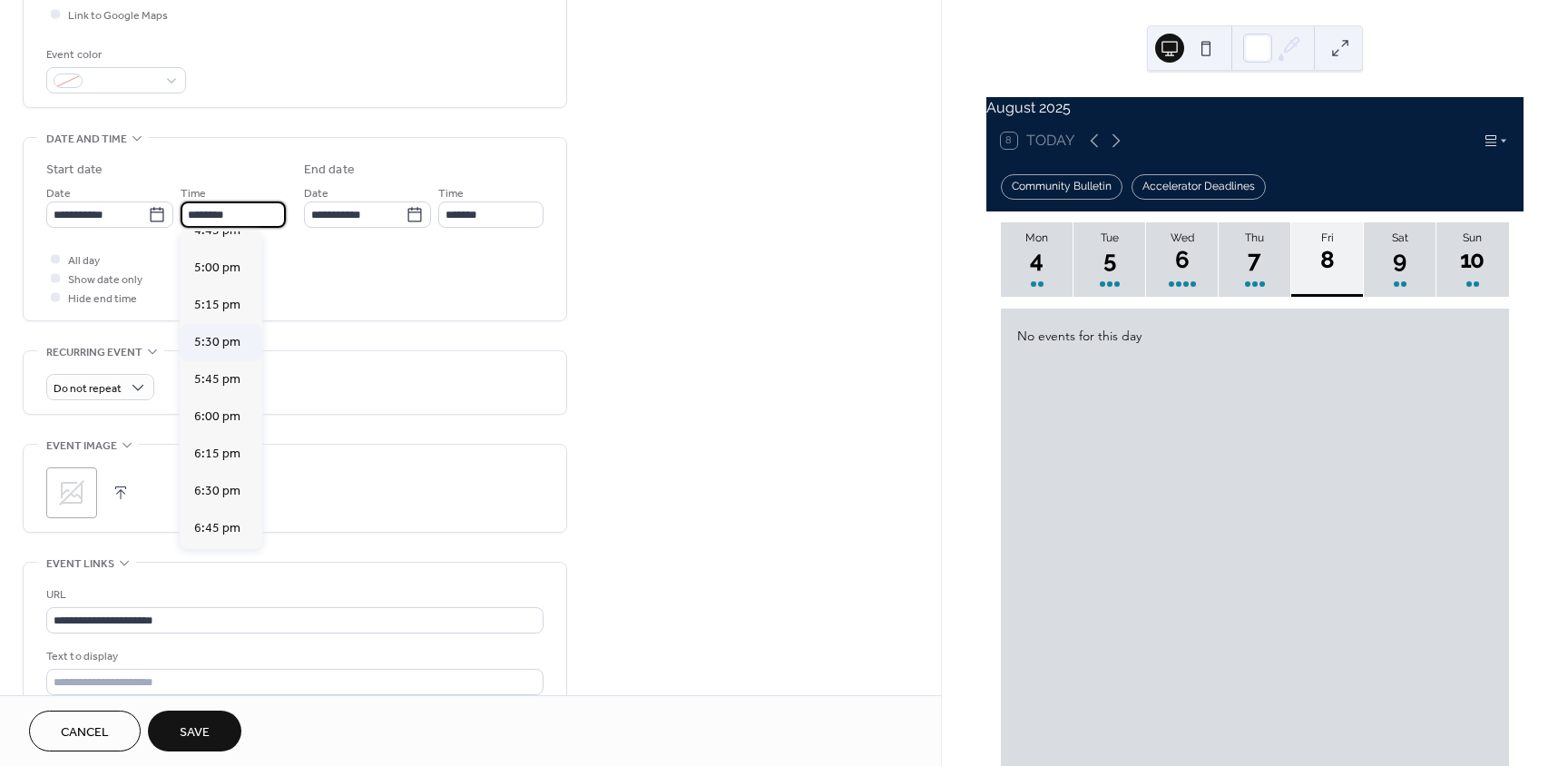 type on "*******" 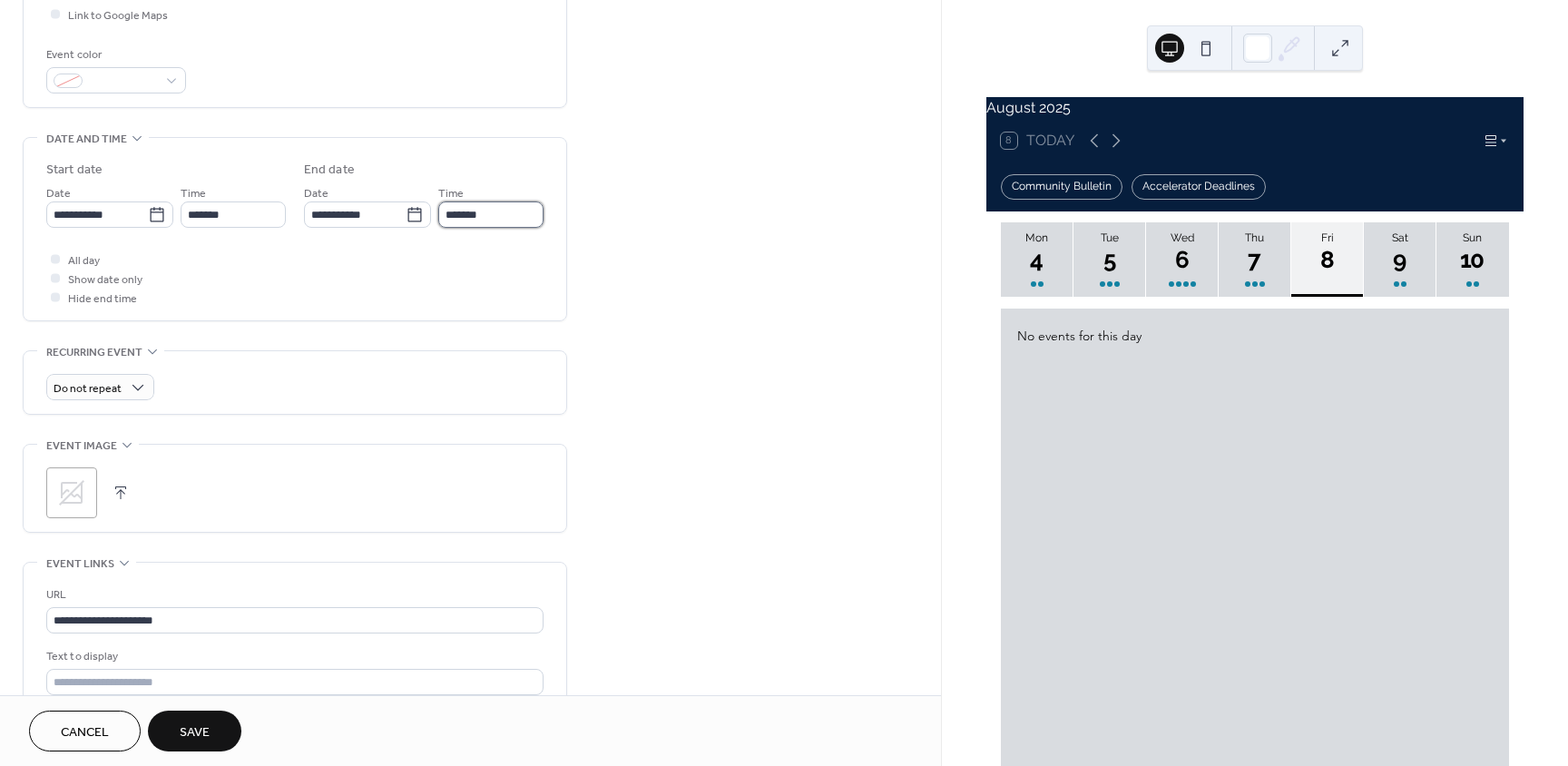 click on "*******" at bounding box center (491, 214) 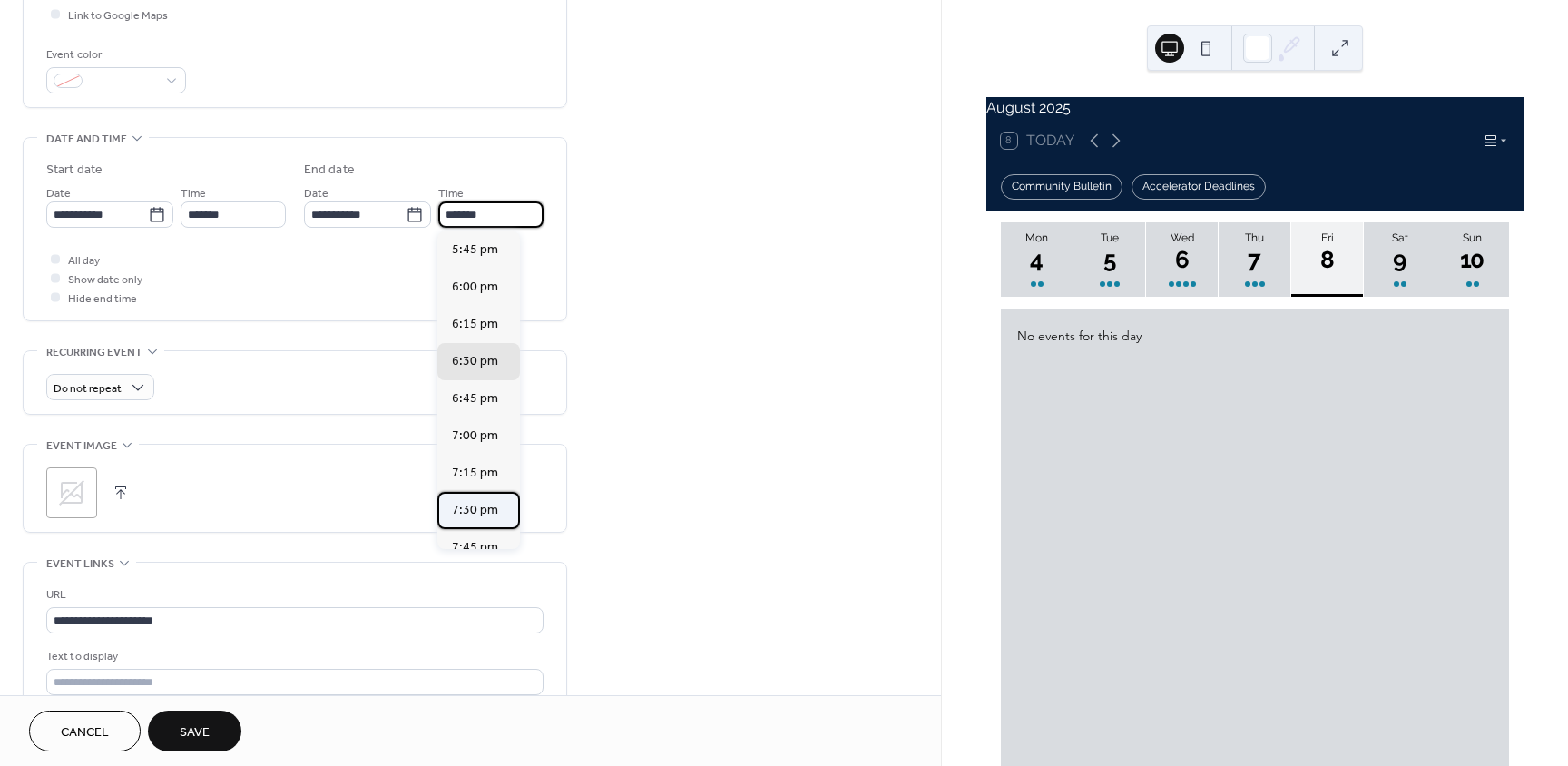 click on "7:30 pm" at bounding box center [475, 510] 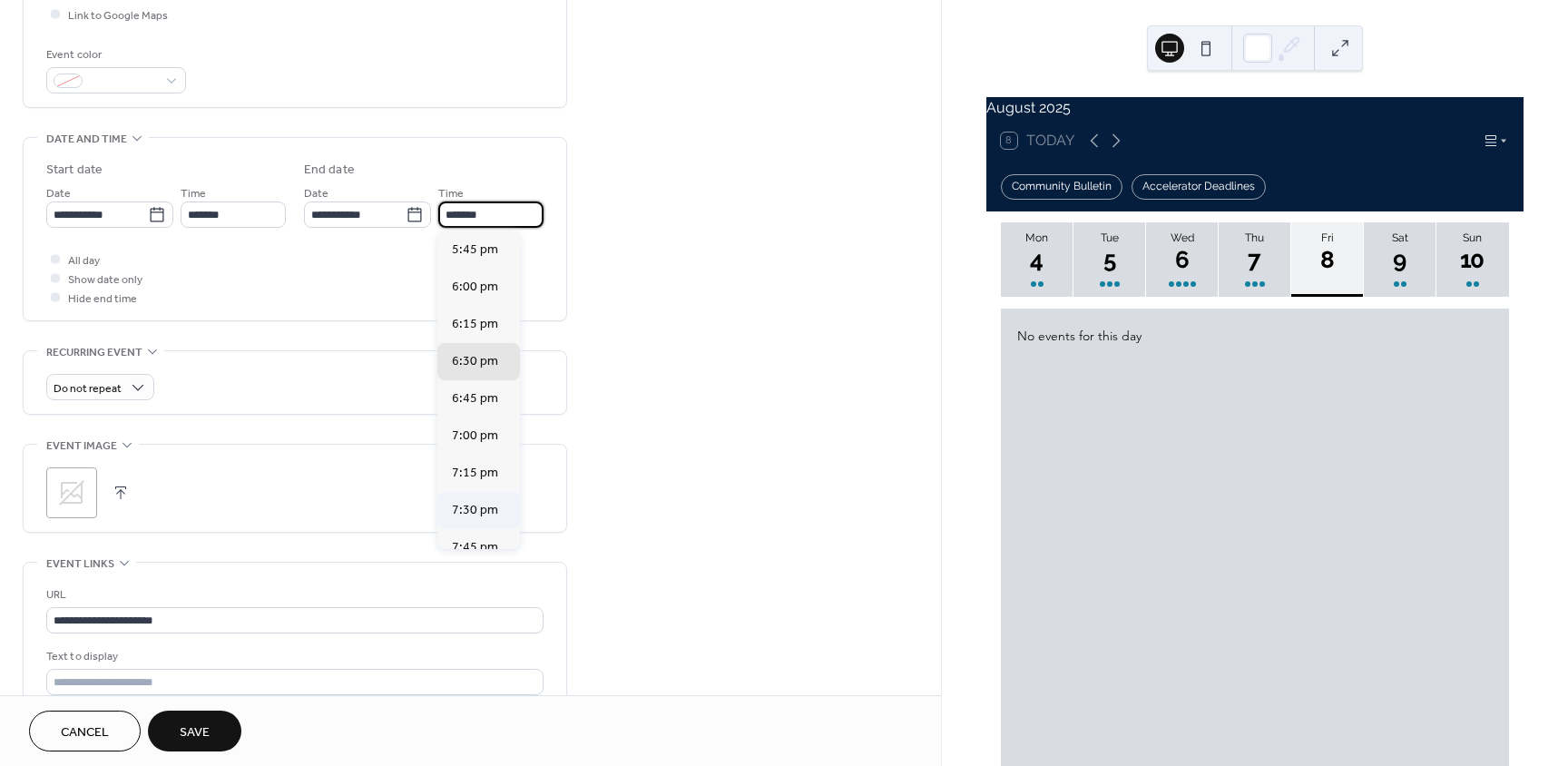 type on "*******" 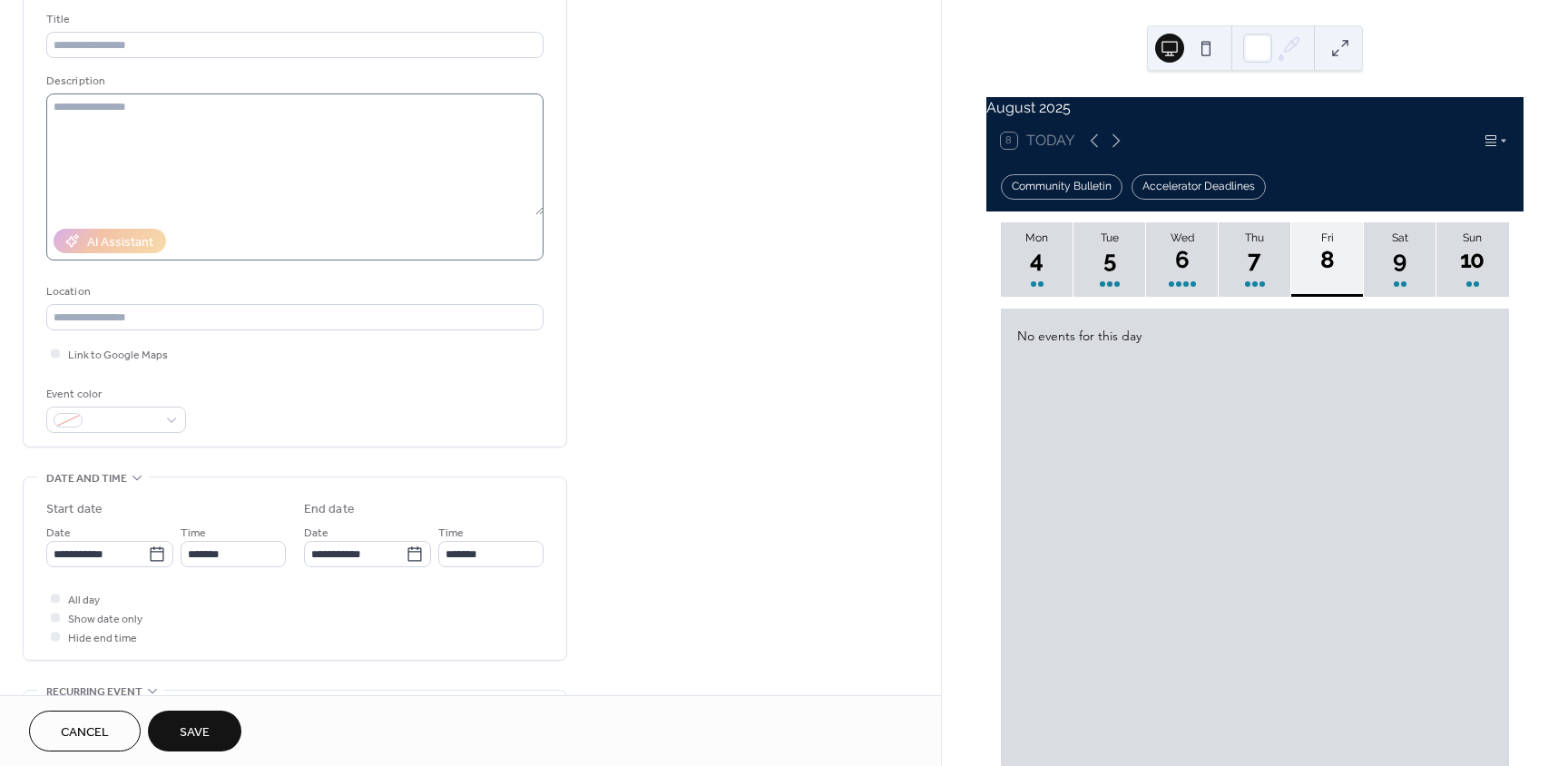 scroll, scrollTop: 91, scrollLeft: 0, axis: vertical 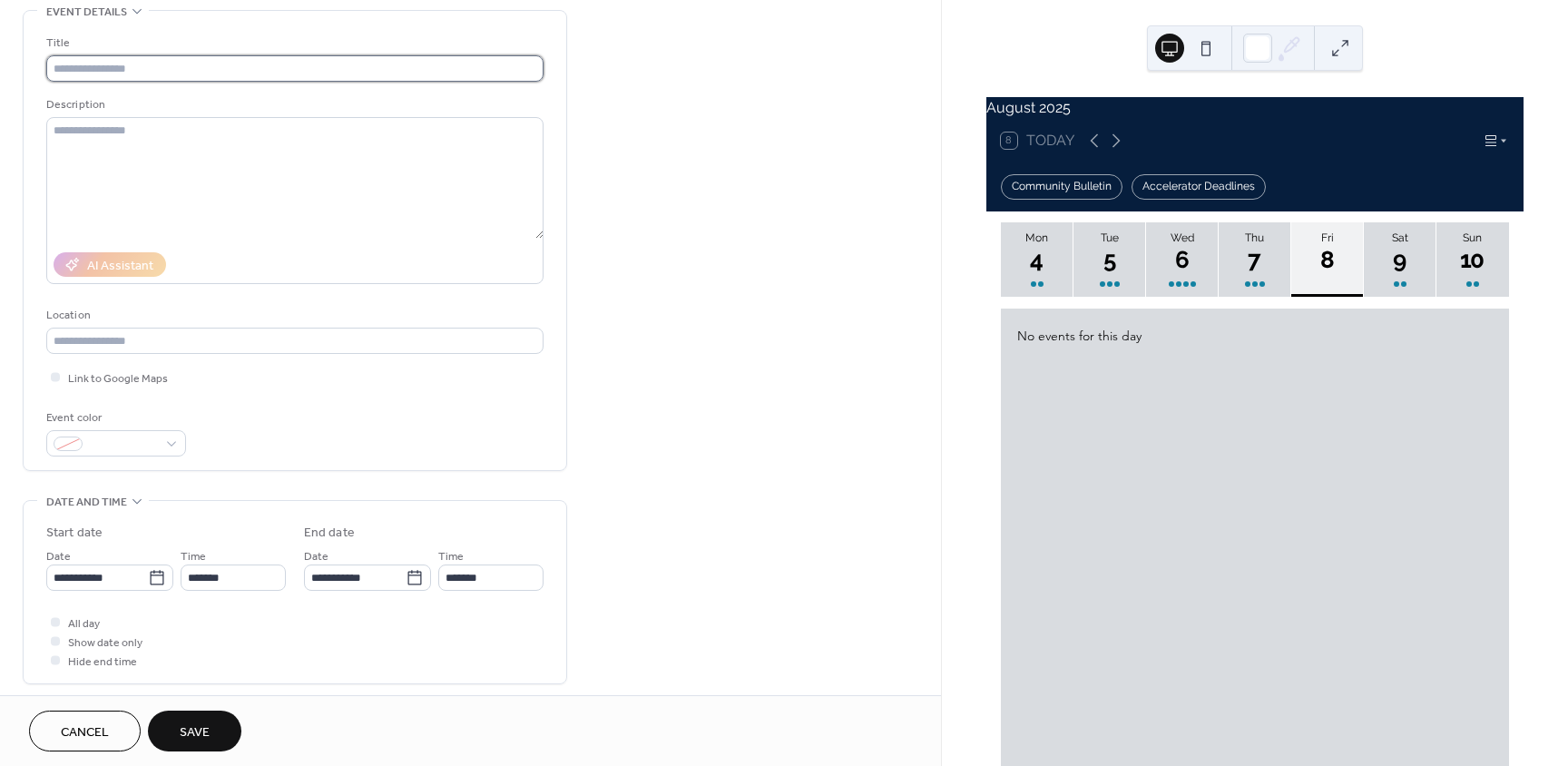 click at bounding box center (295, 68) 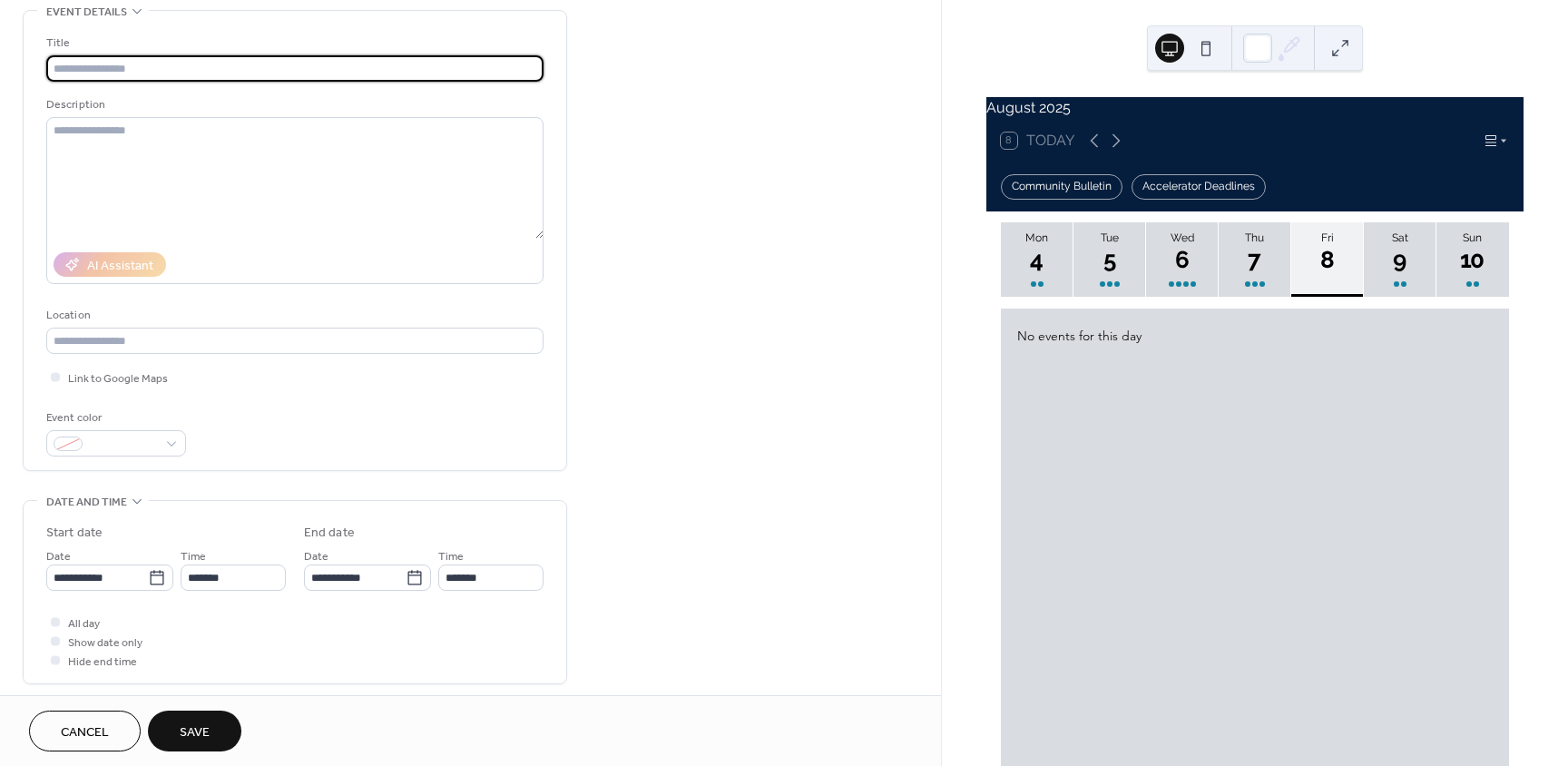 paste on "**********" 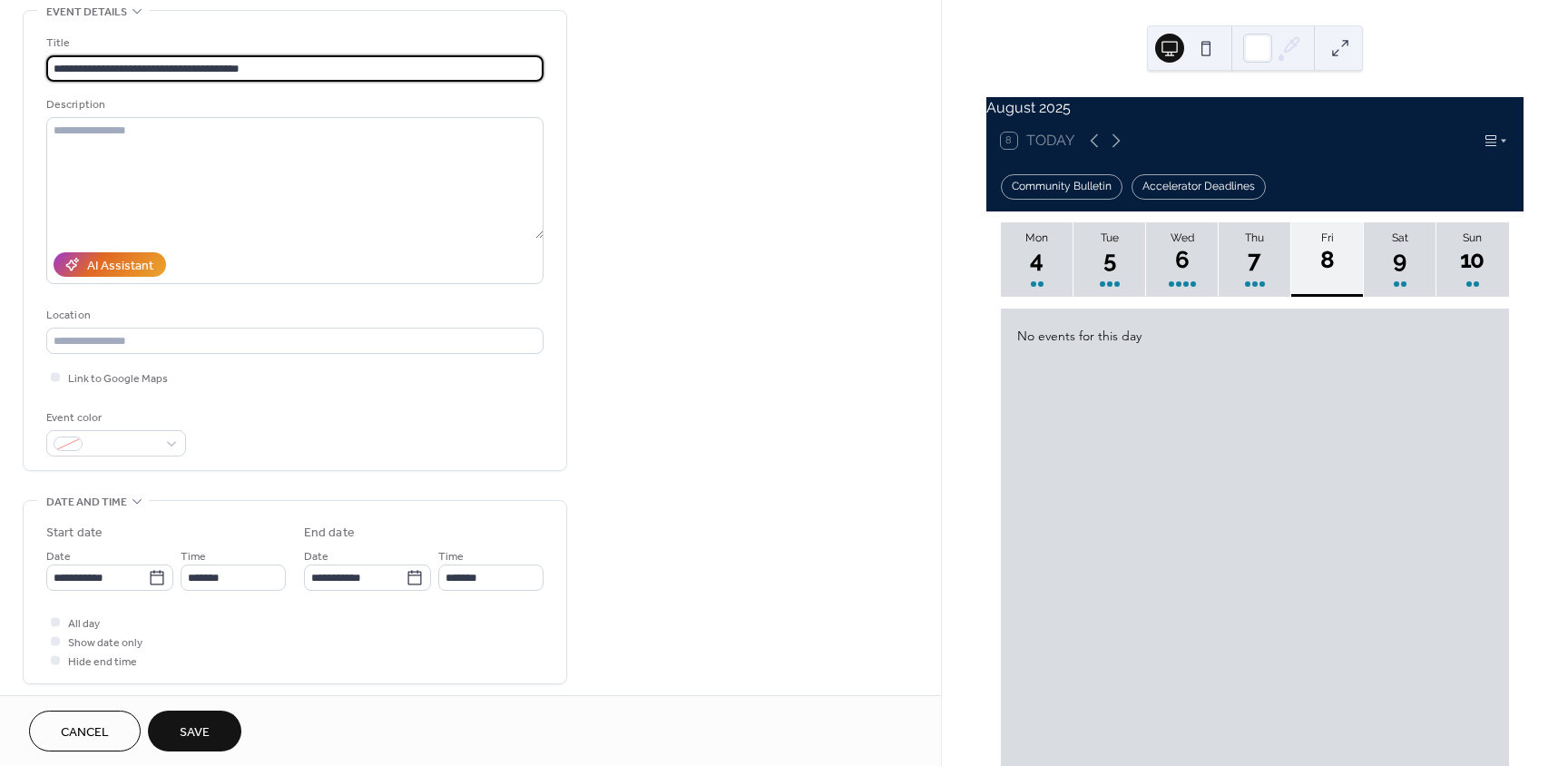 type on "**********" 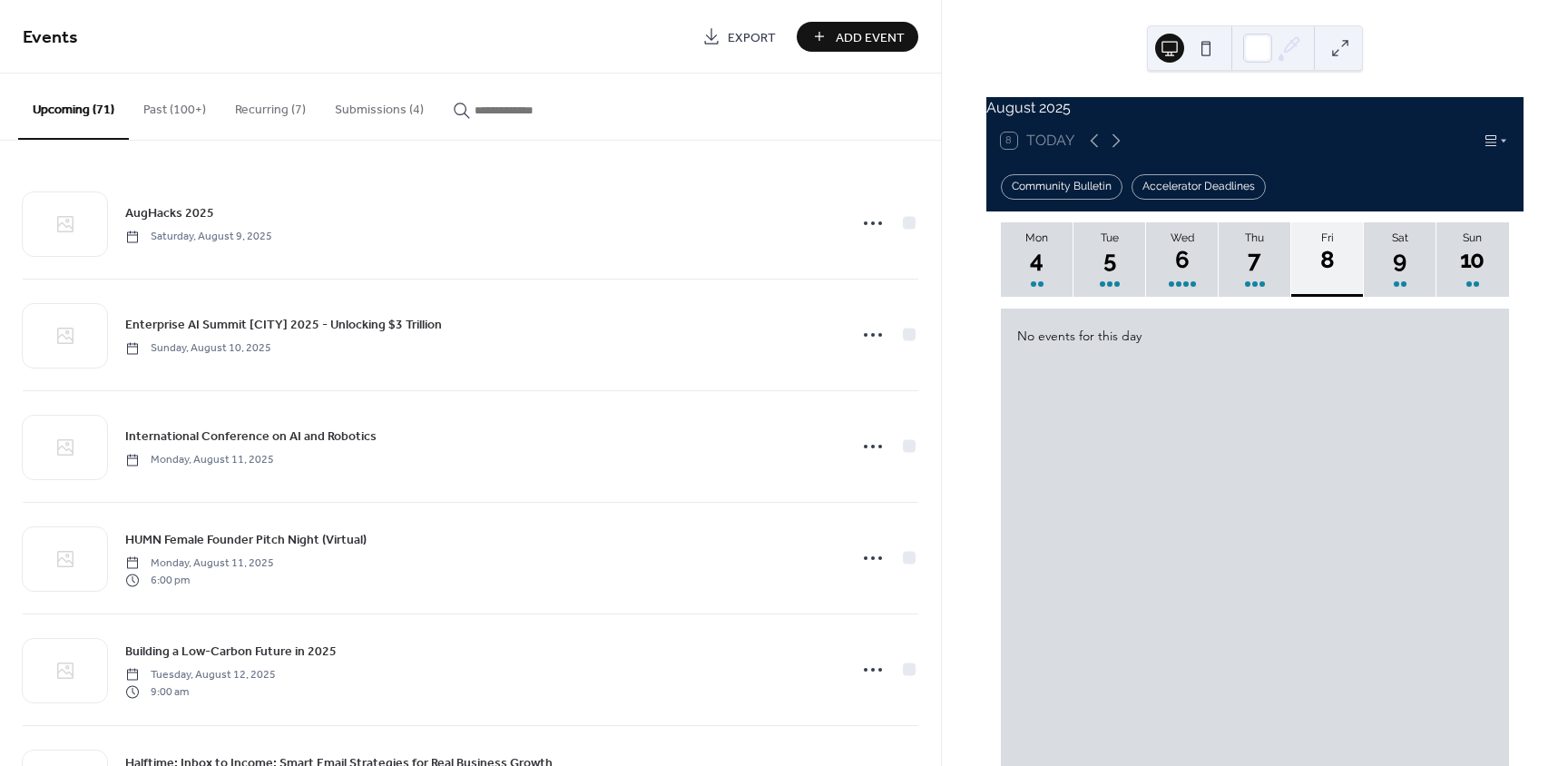 click on "Add Event" at bounding box center [870, 37] 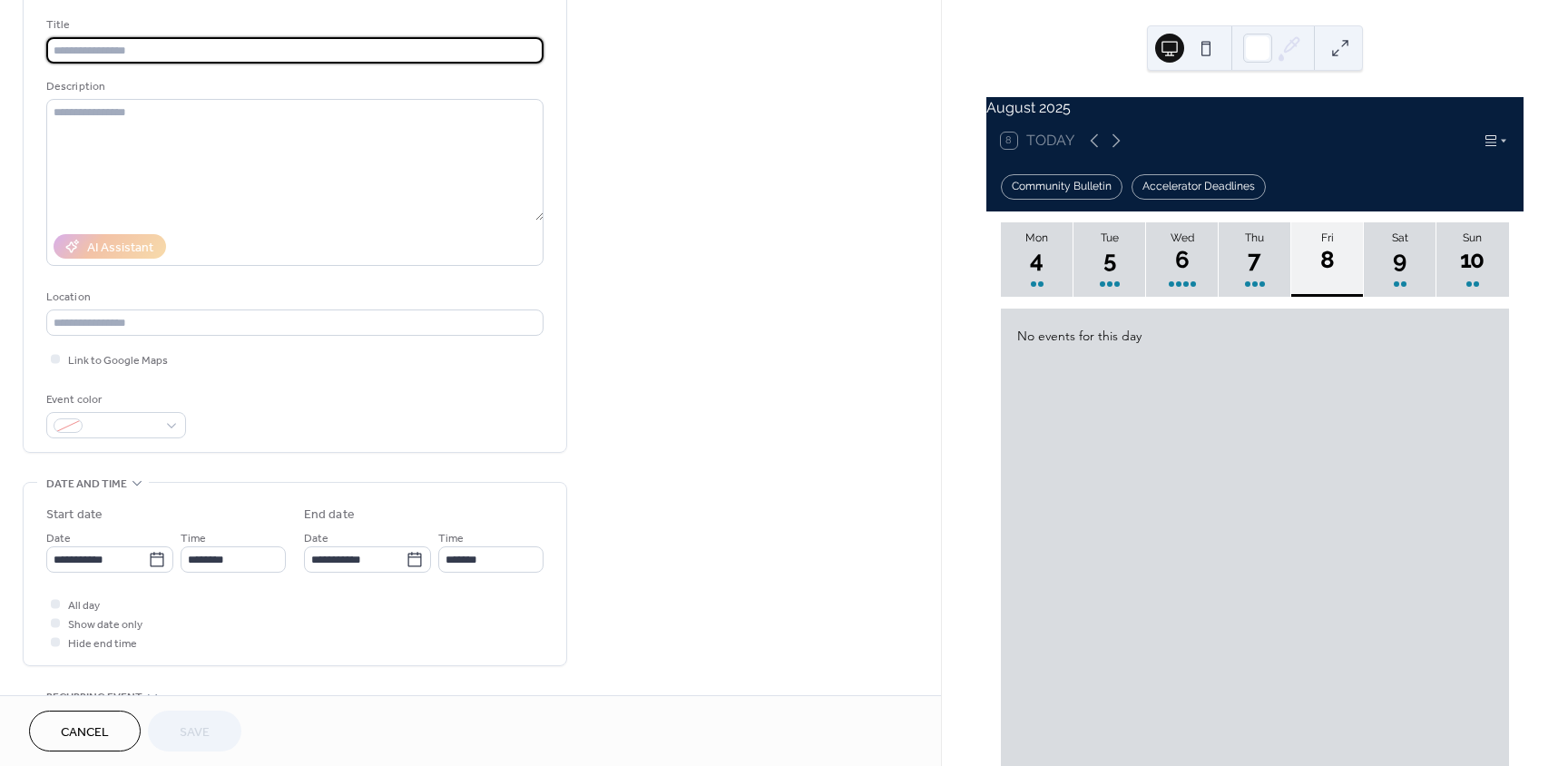 scroll, scrollTop: 454, scrollLeft: 0, axis: vertical 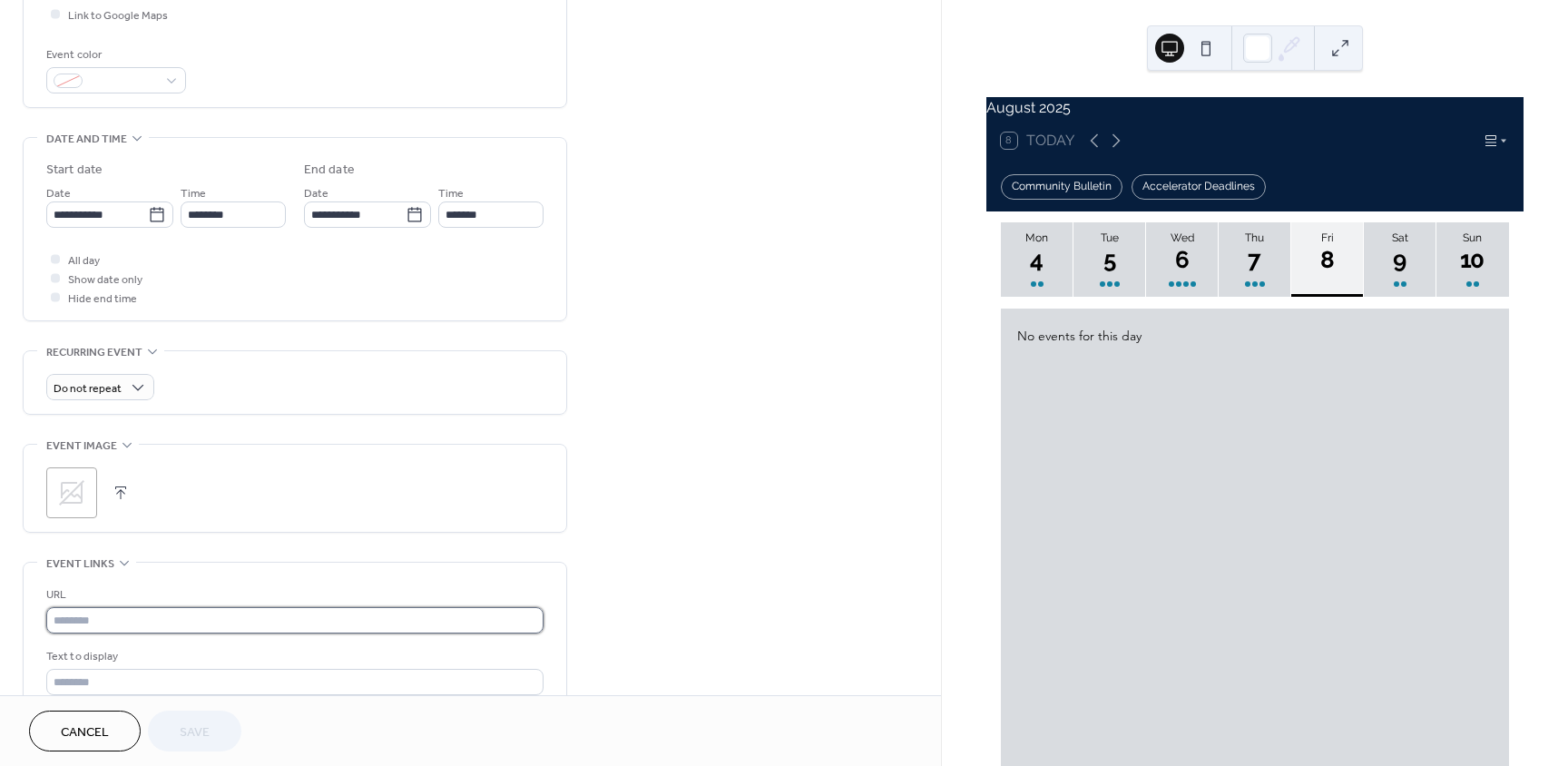 click at bounding box center (295, 620) 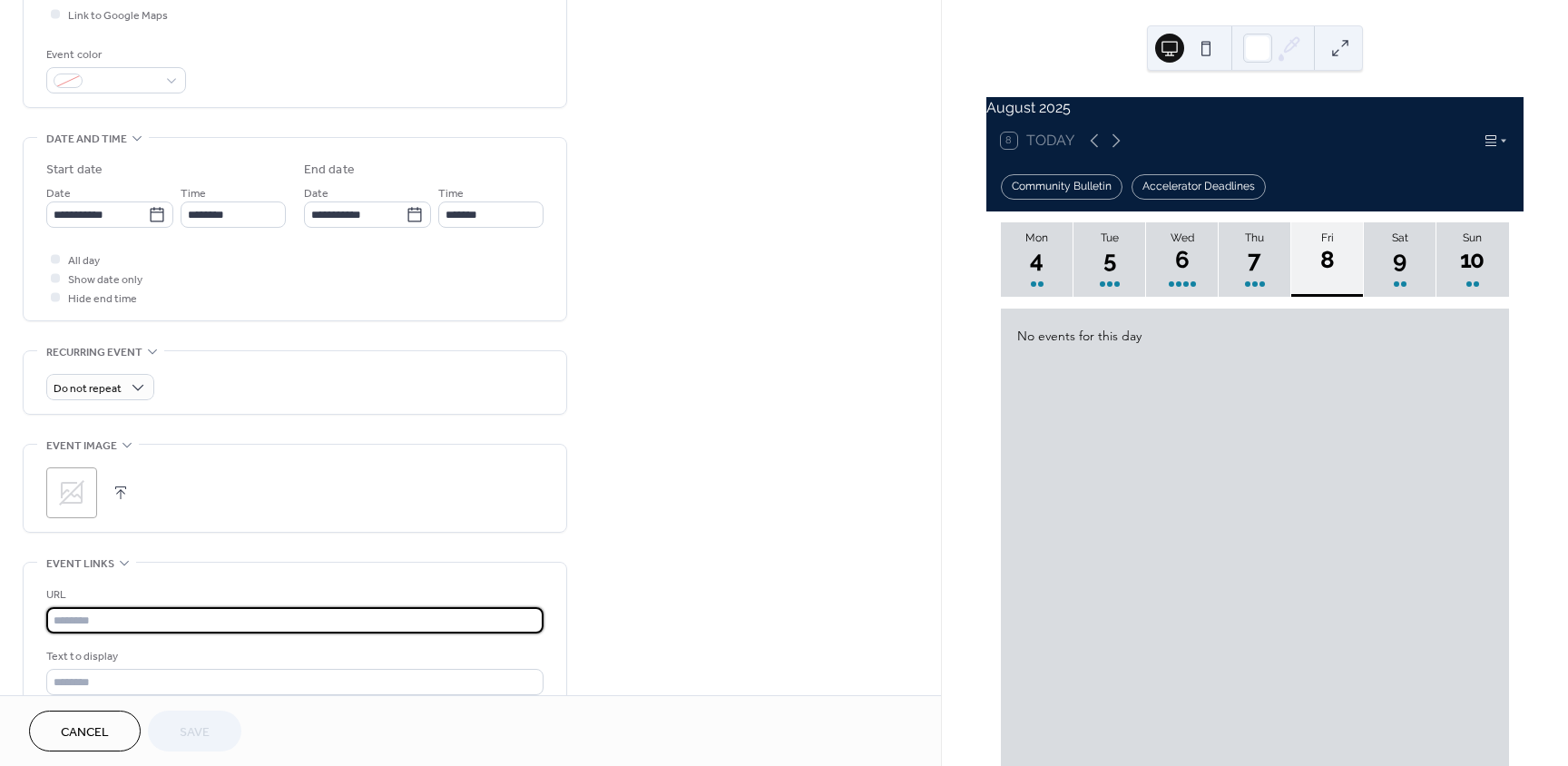paste on "**********" 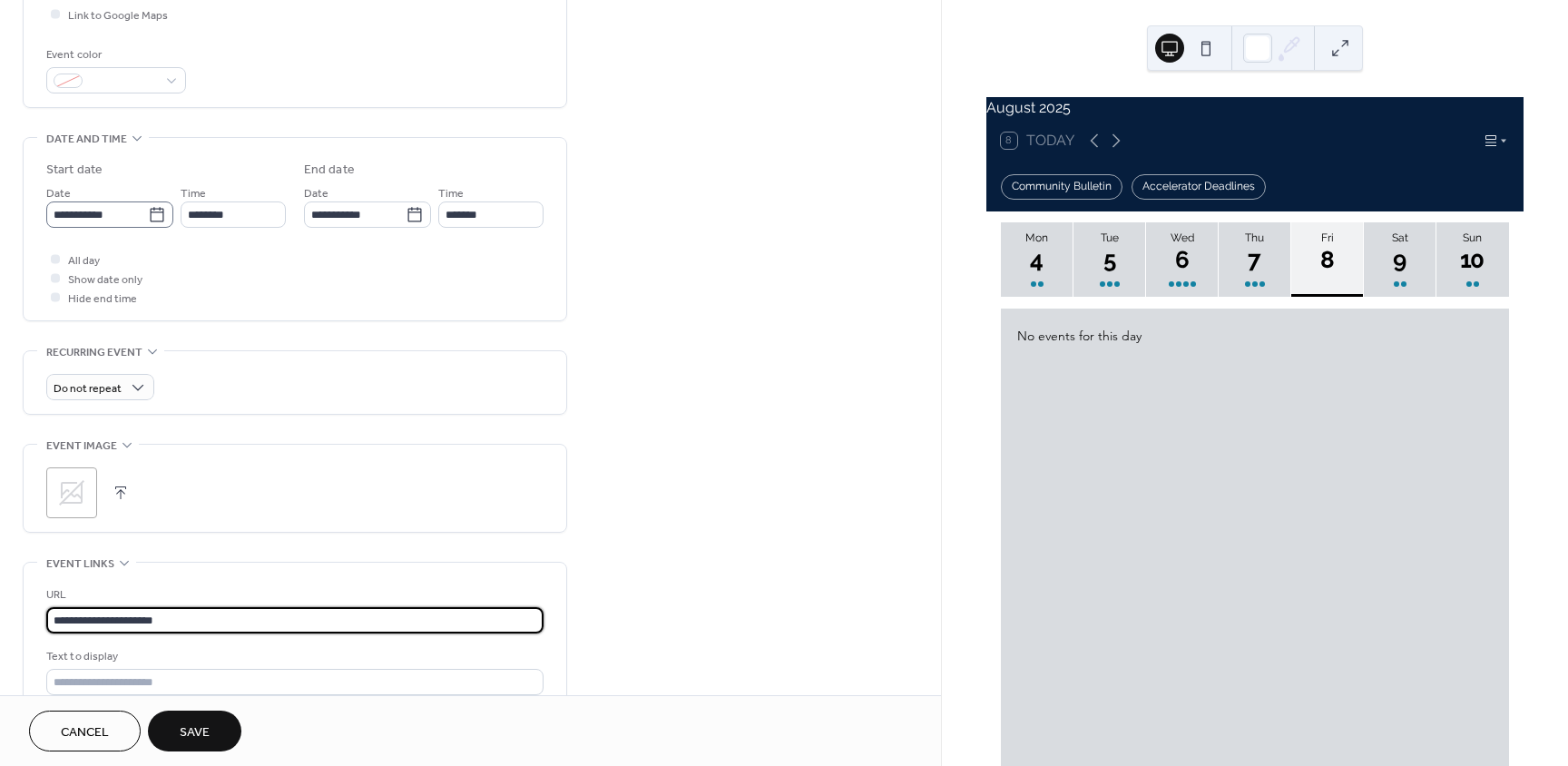 type on "**********" 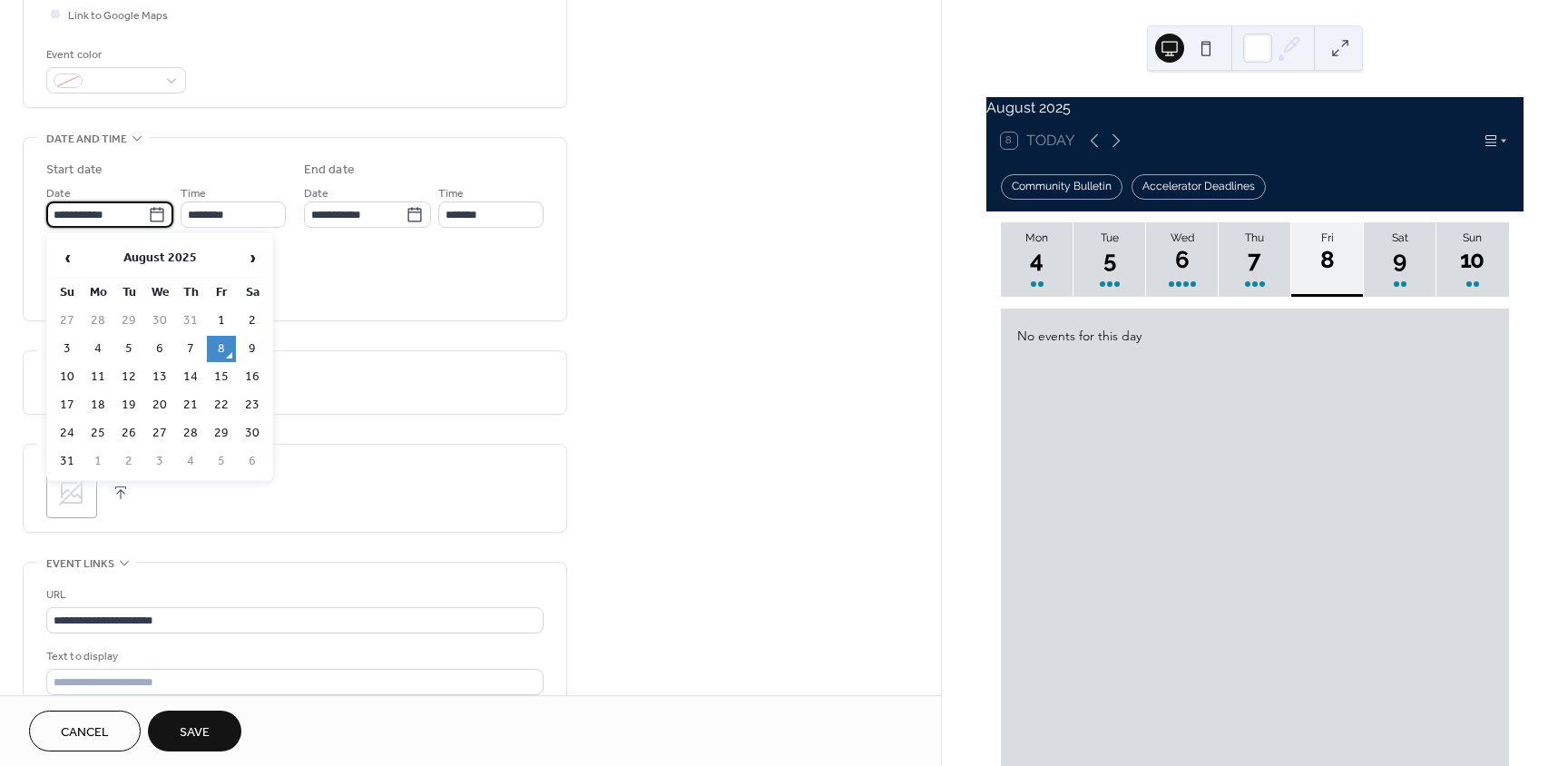 click on "**********" at bounding box center [97, 214] 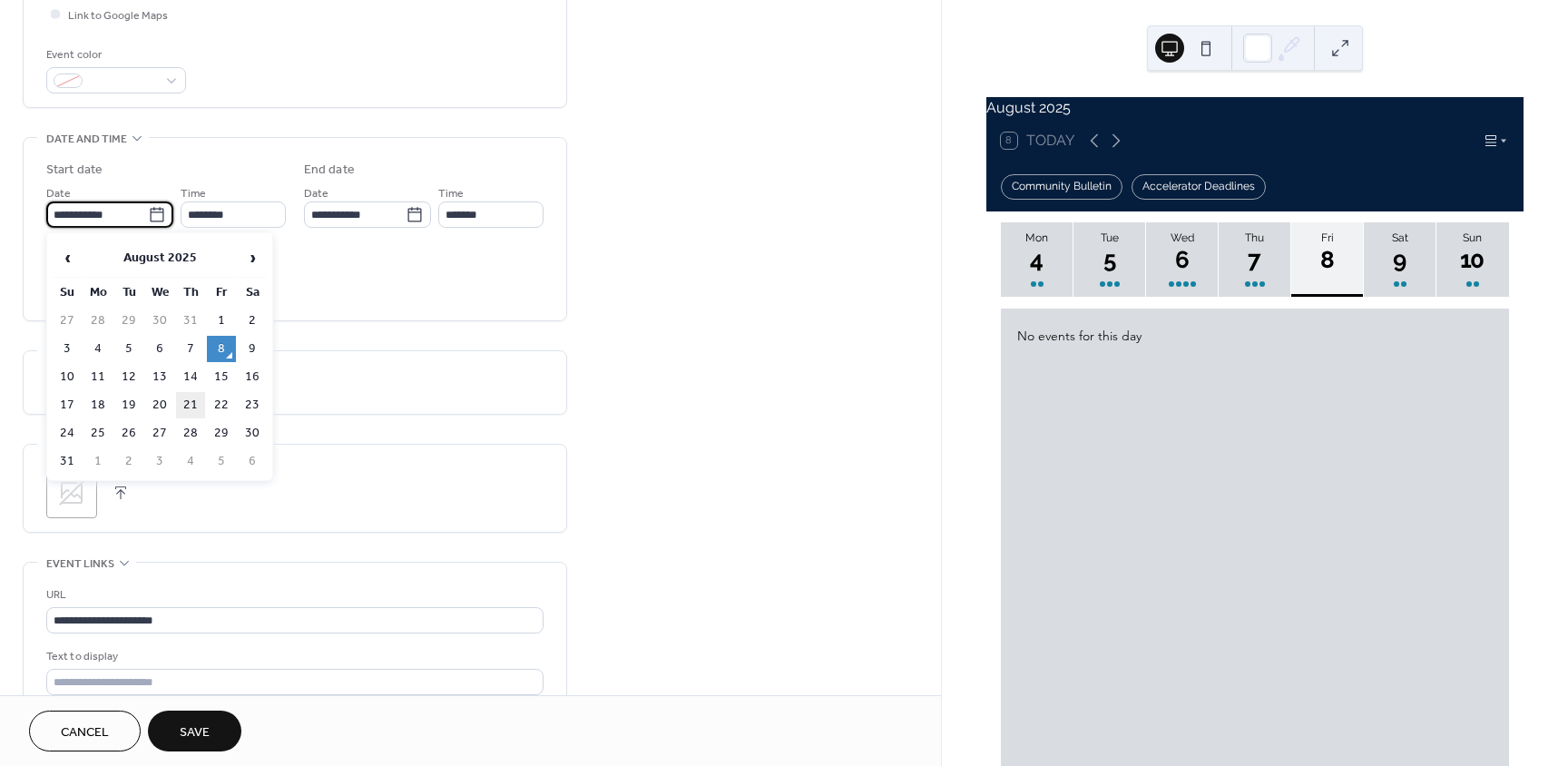 click on "21" at bounding box center (191, 405) 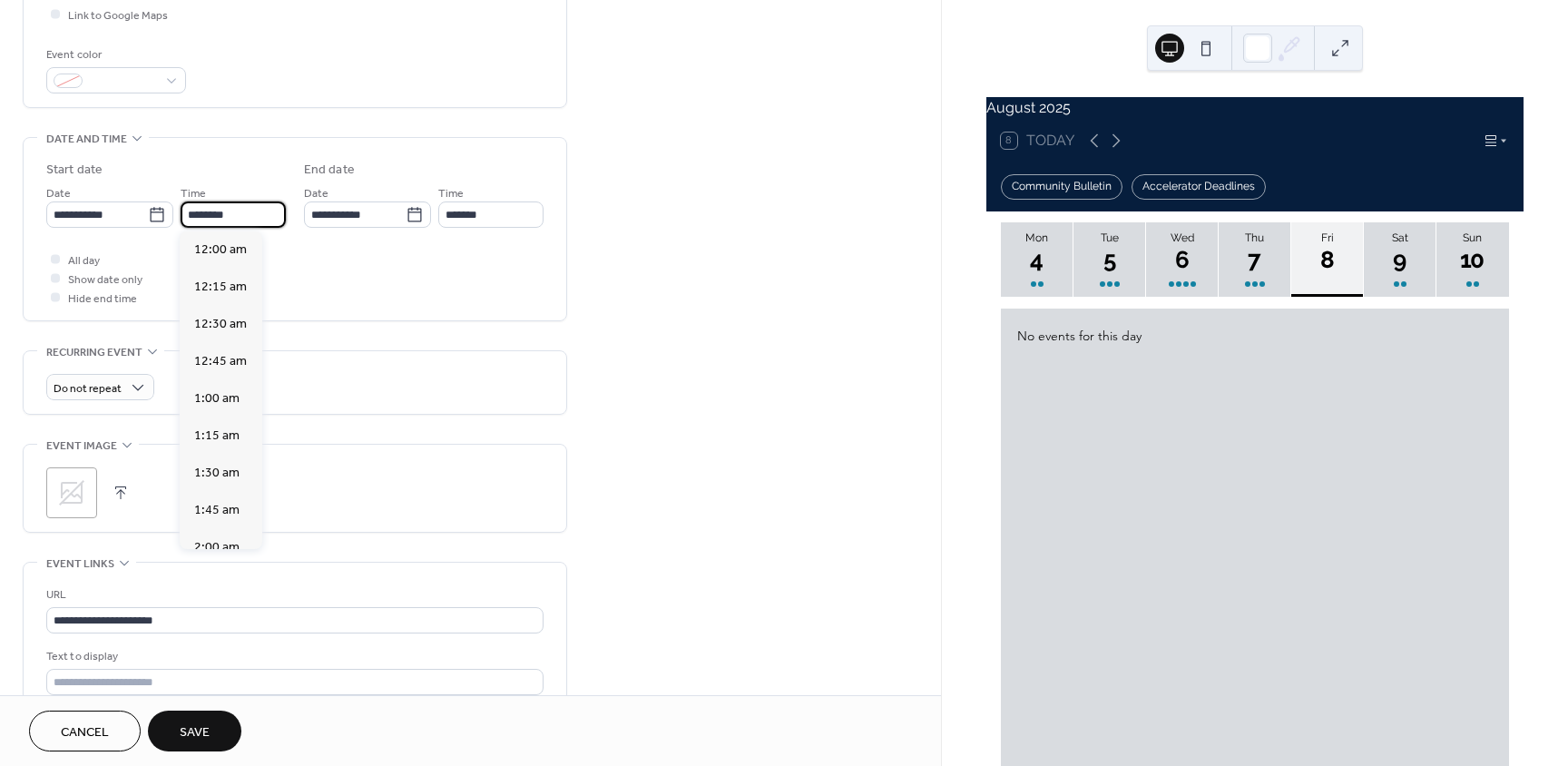 click on "********" at bounding box center (233, 214) 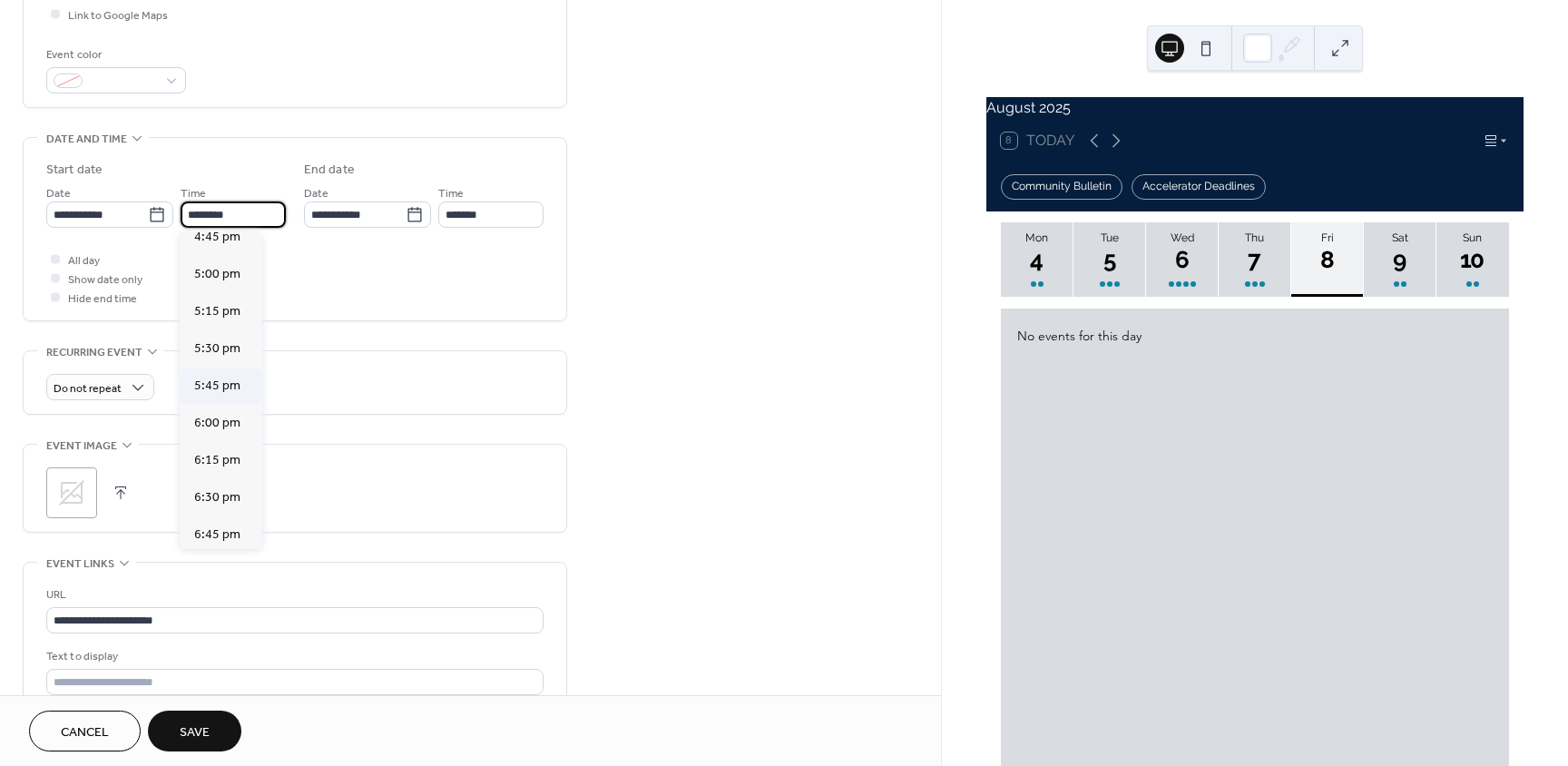 scroll, scrollTop: 2512, scrollLeft: 0, axis: vertical 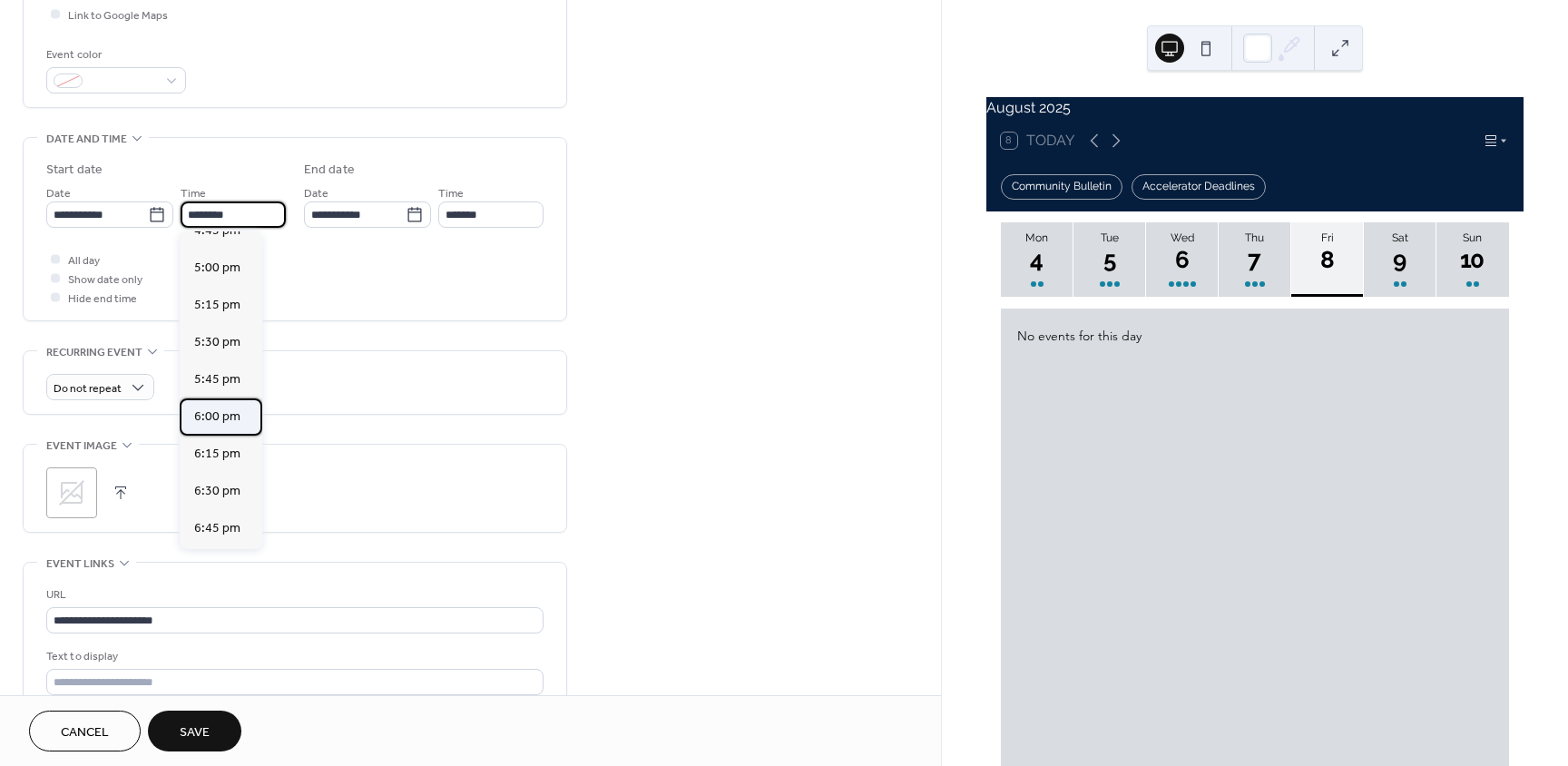 click on "6:00 pm" at bounding box center [217, 417] 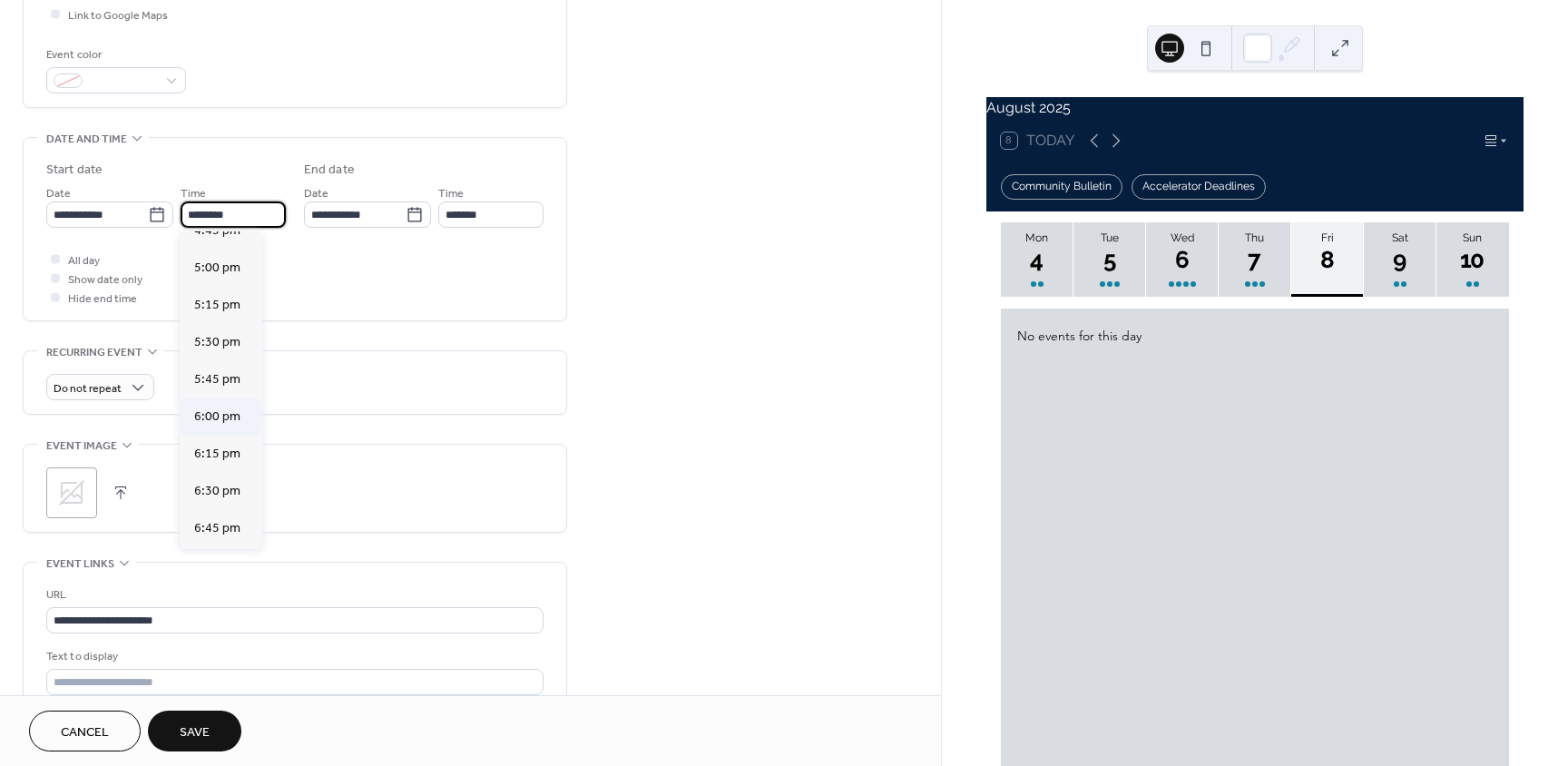 type on "*******" 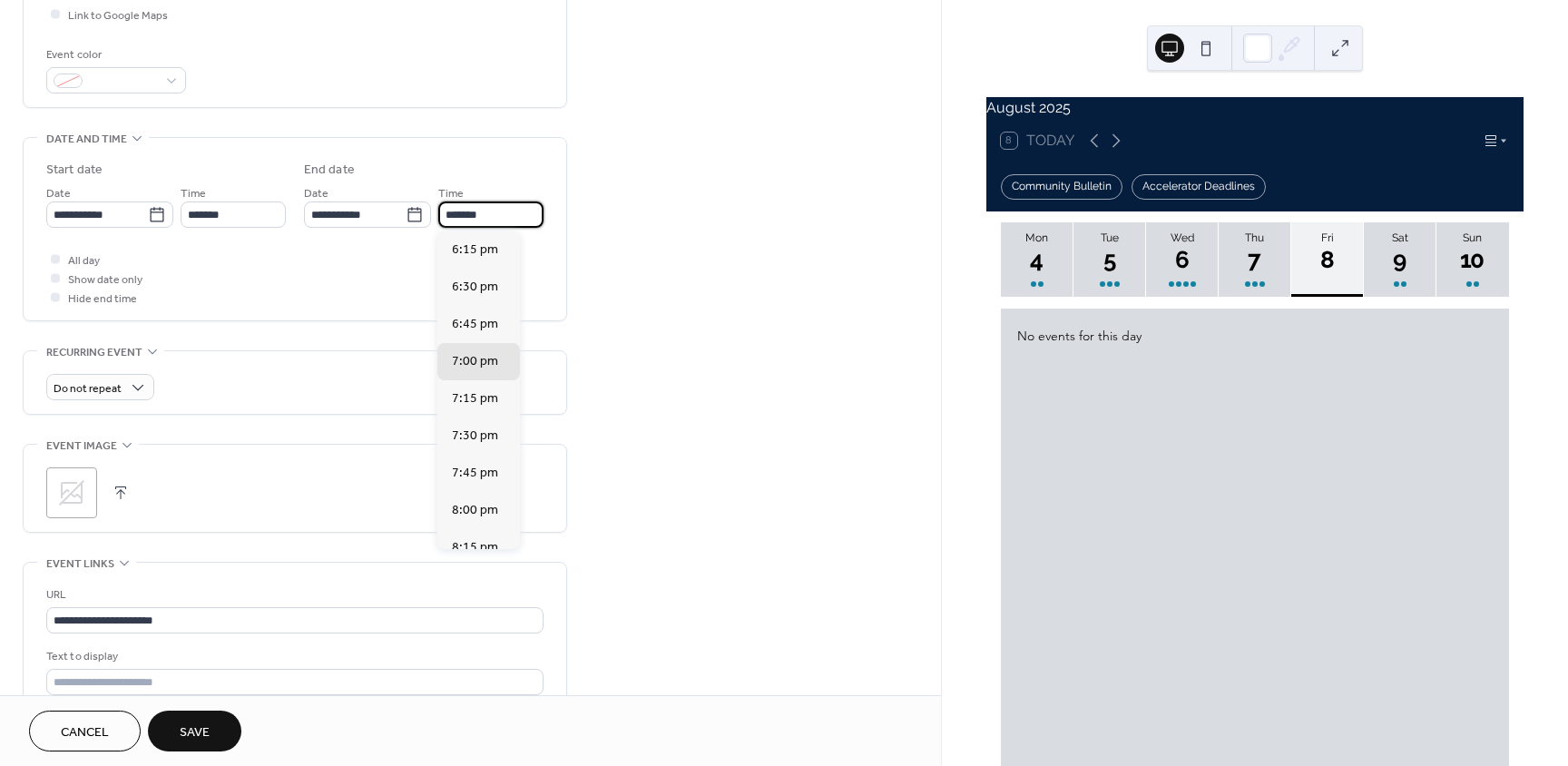 click on "*******" at bounding box center (491, 214) 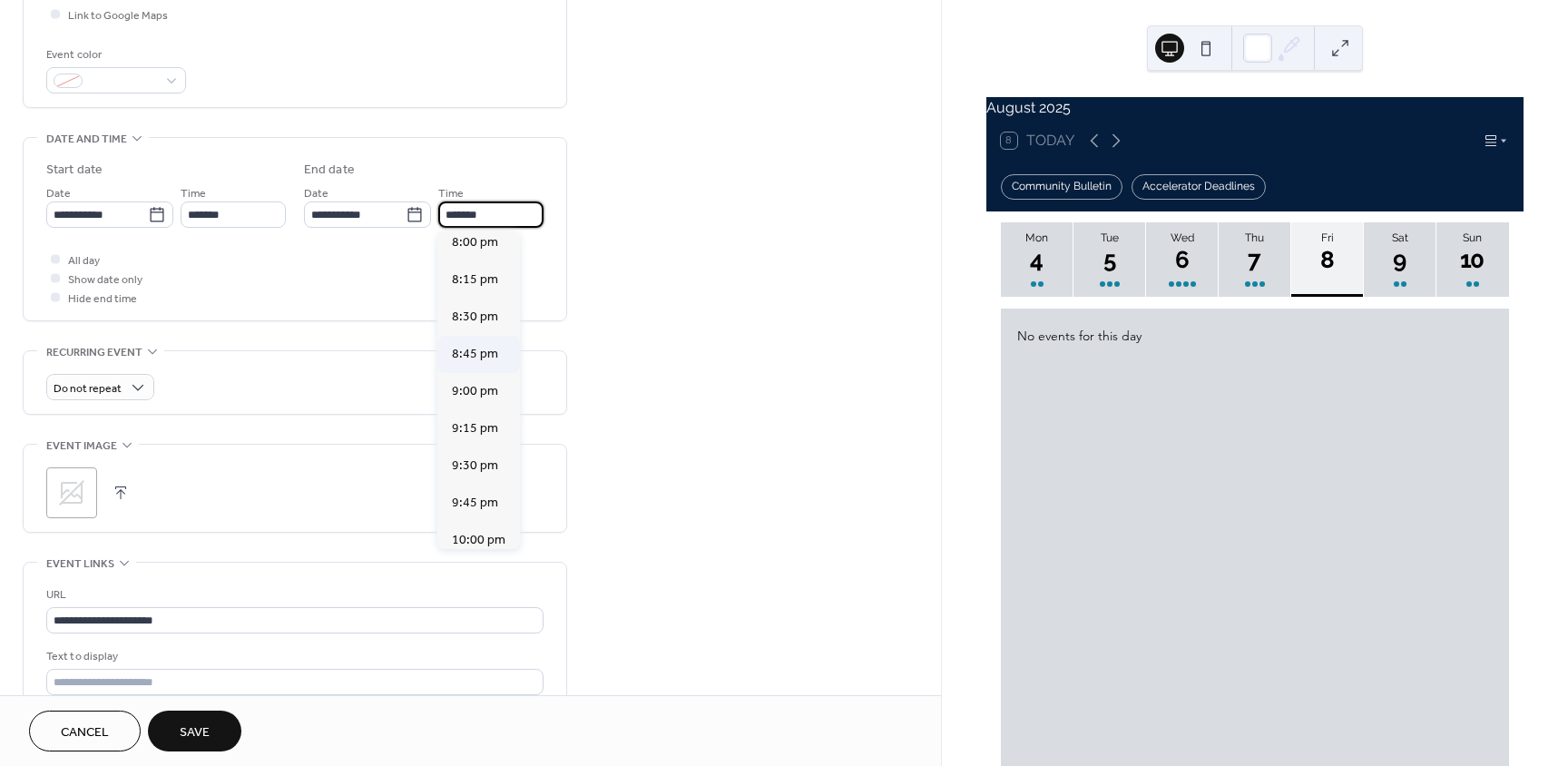 scroll, scrollTop: 272, scrollLeft: 0, axis: vertical 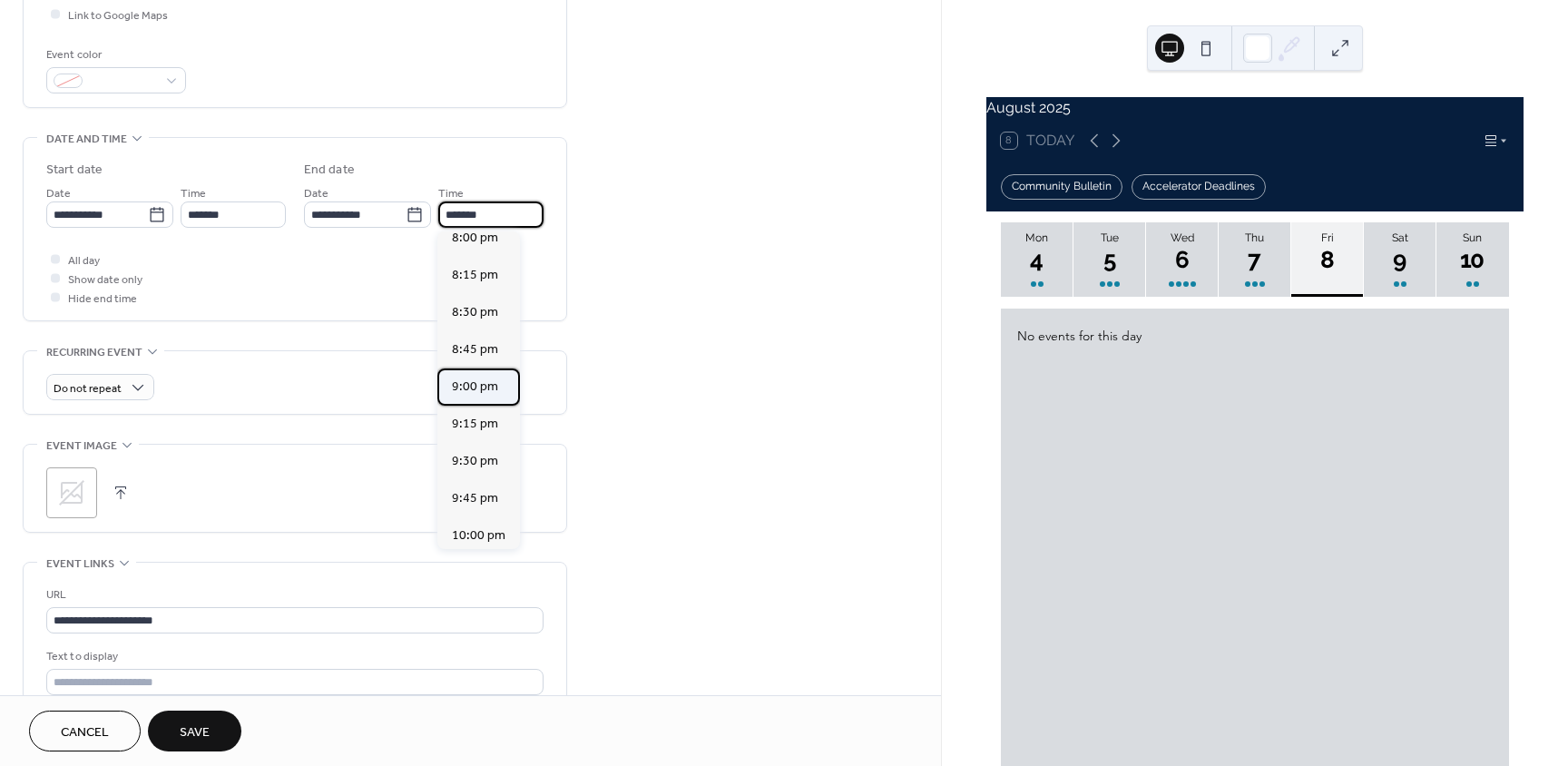 click on "9:00 pm" at bounding box center [475, 387] 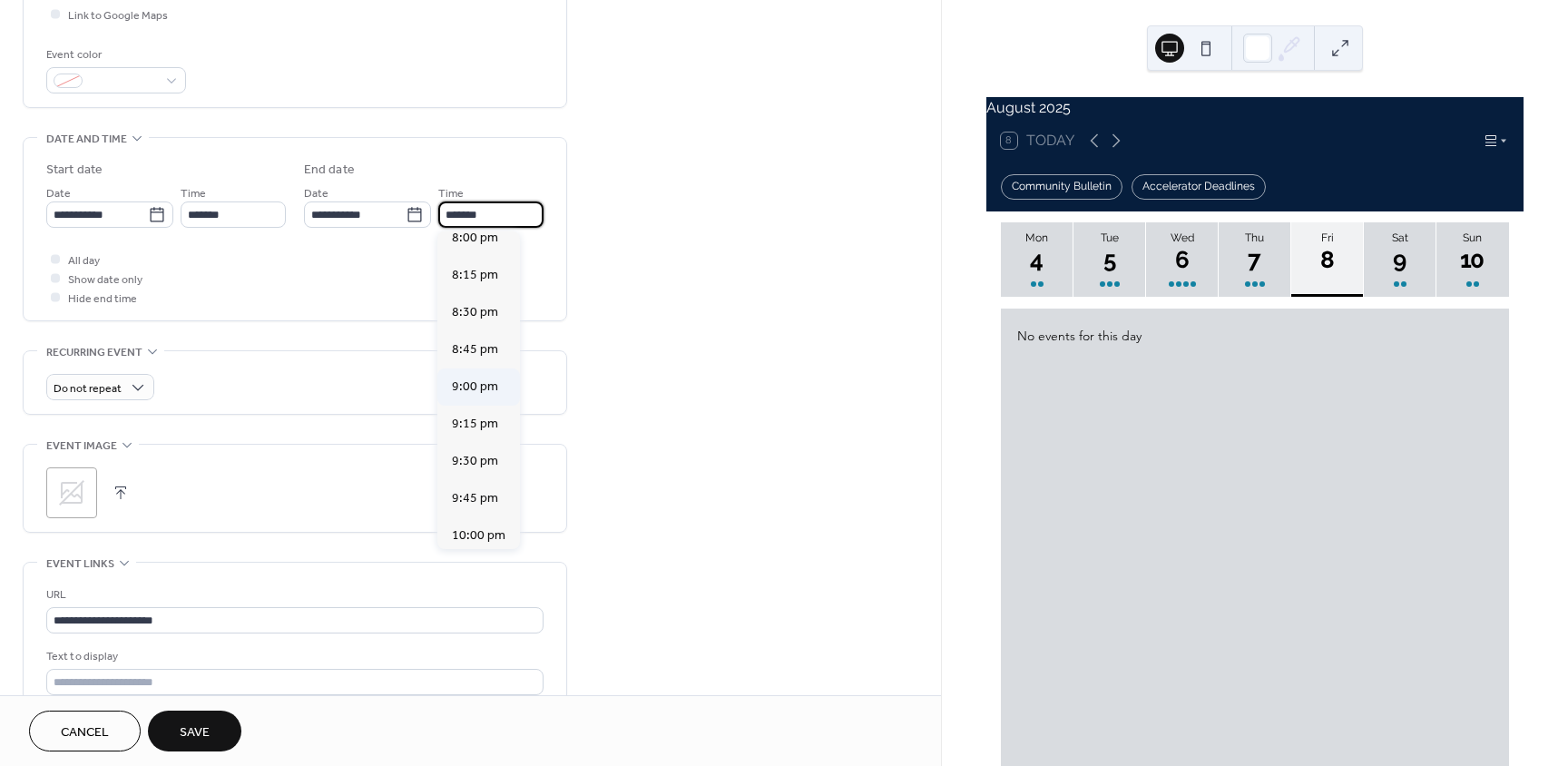 type on "*******" 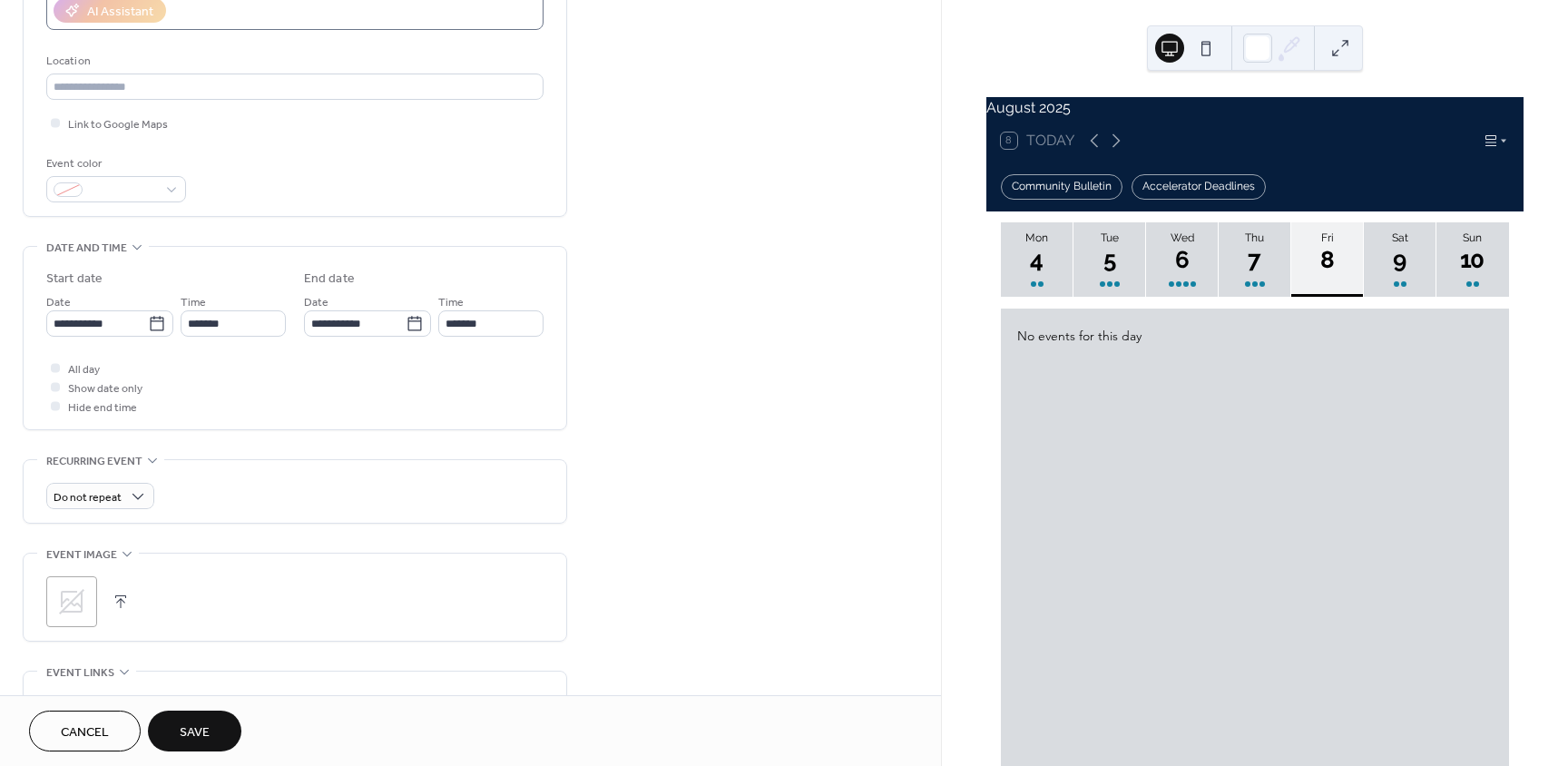 scroll, scrollTop: 0, scrollLeft: 0, axis: both 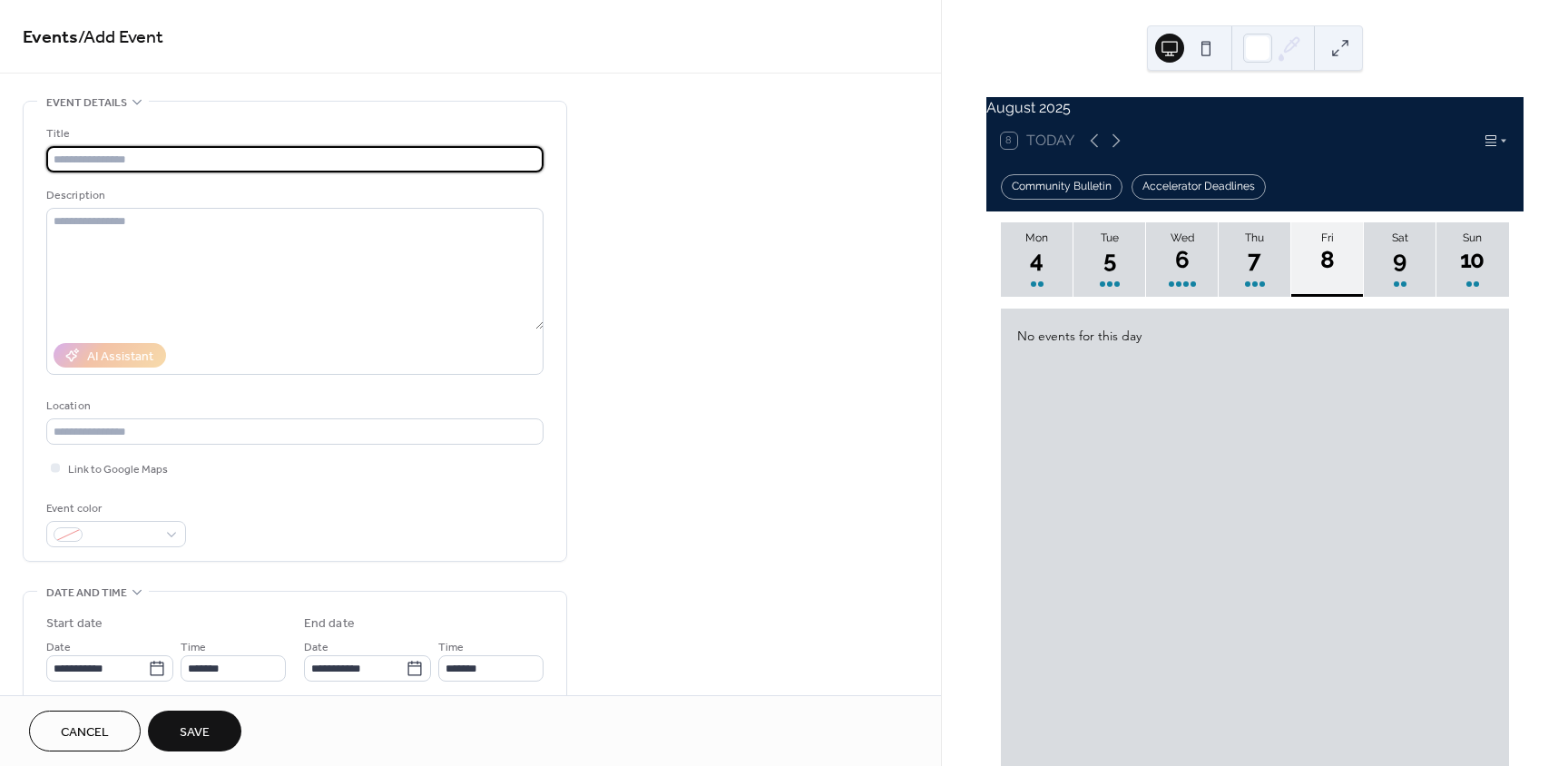 click at bounding box center [295, 159] 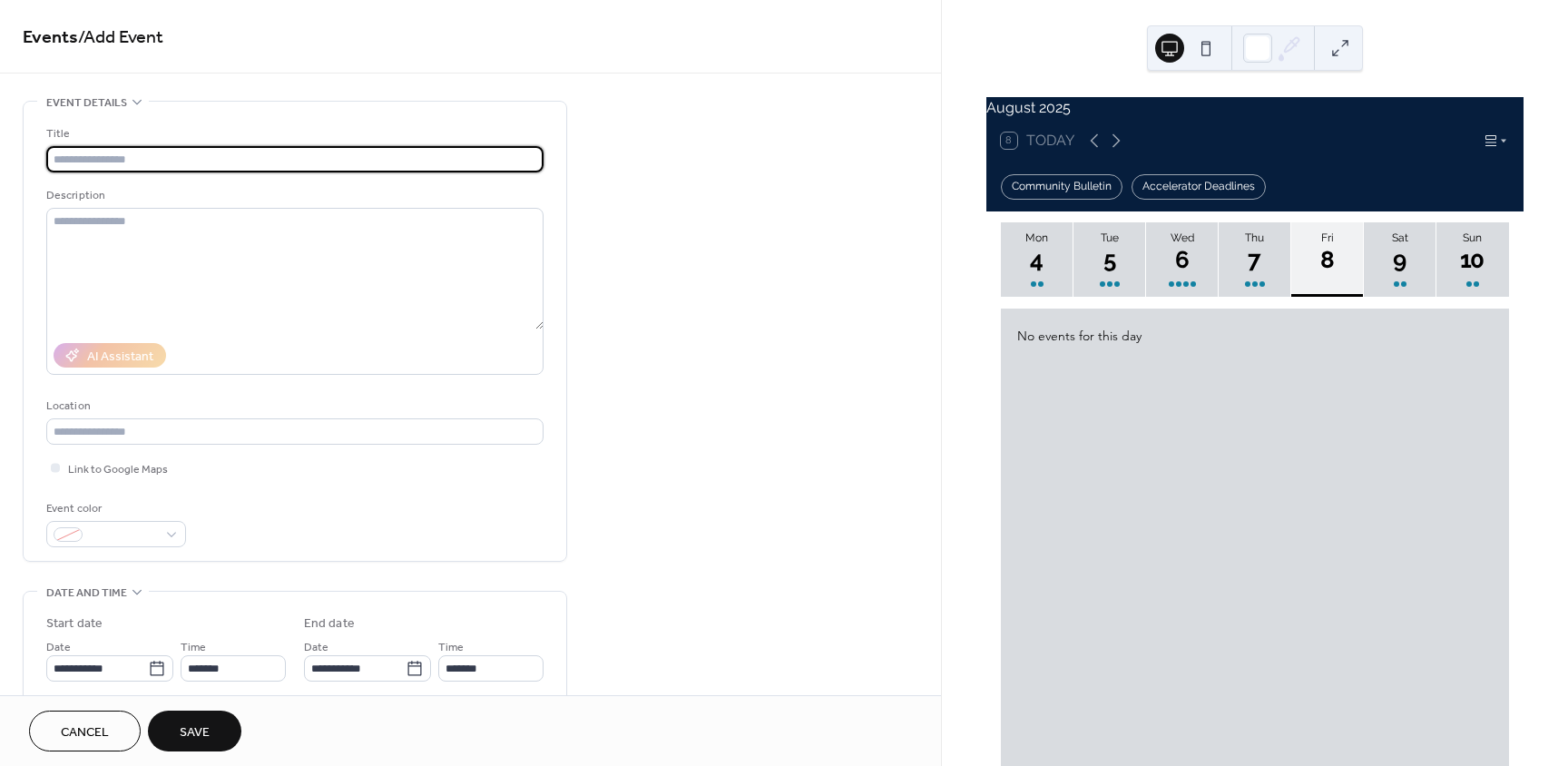 paste on "**********" 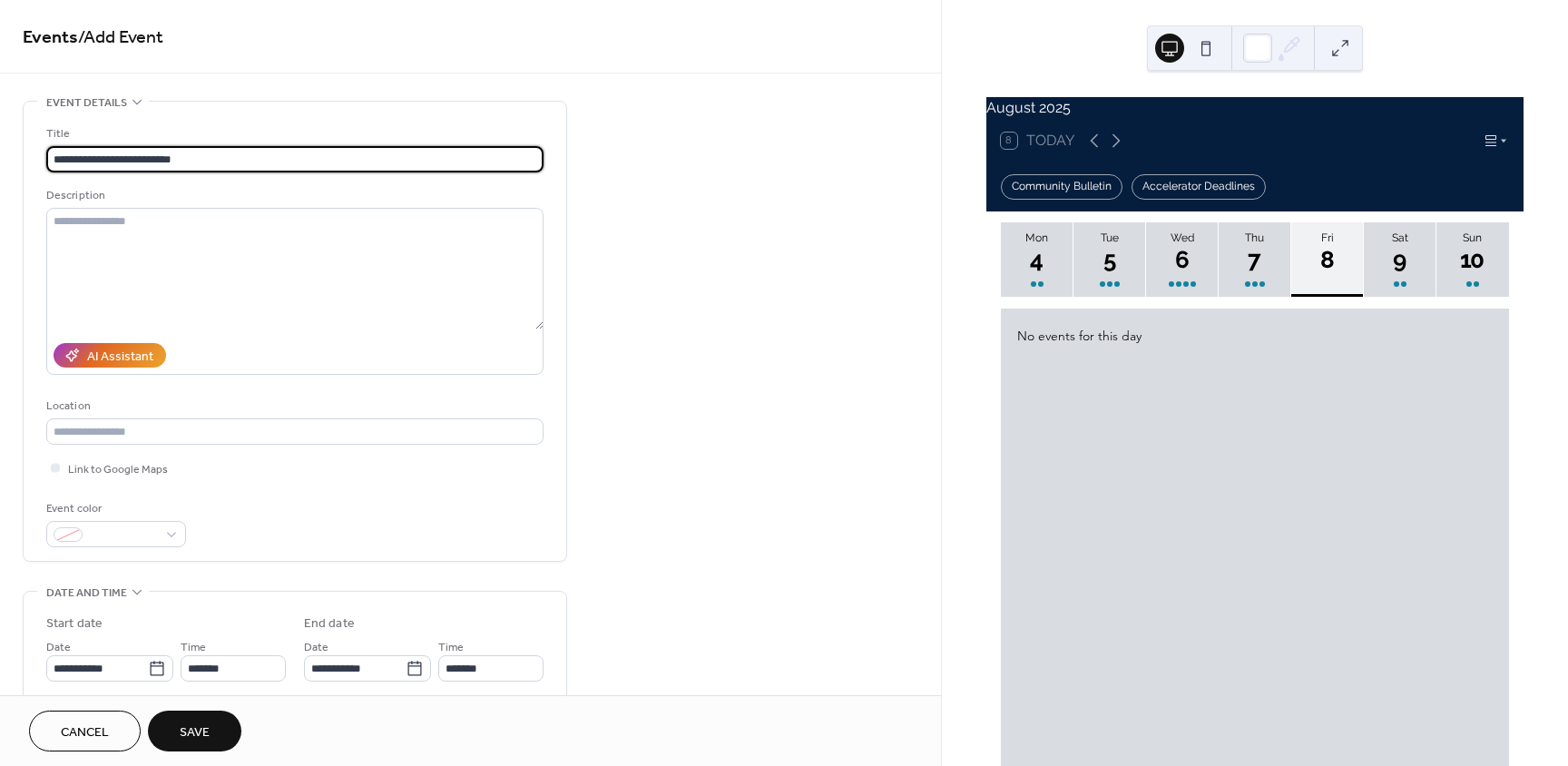 type on "**********" 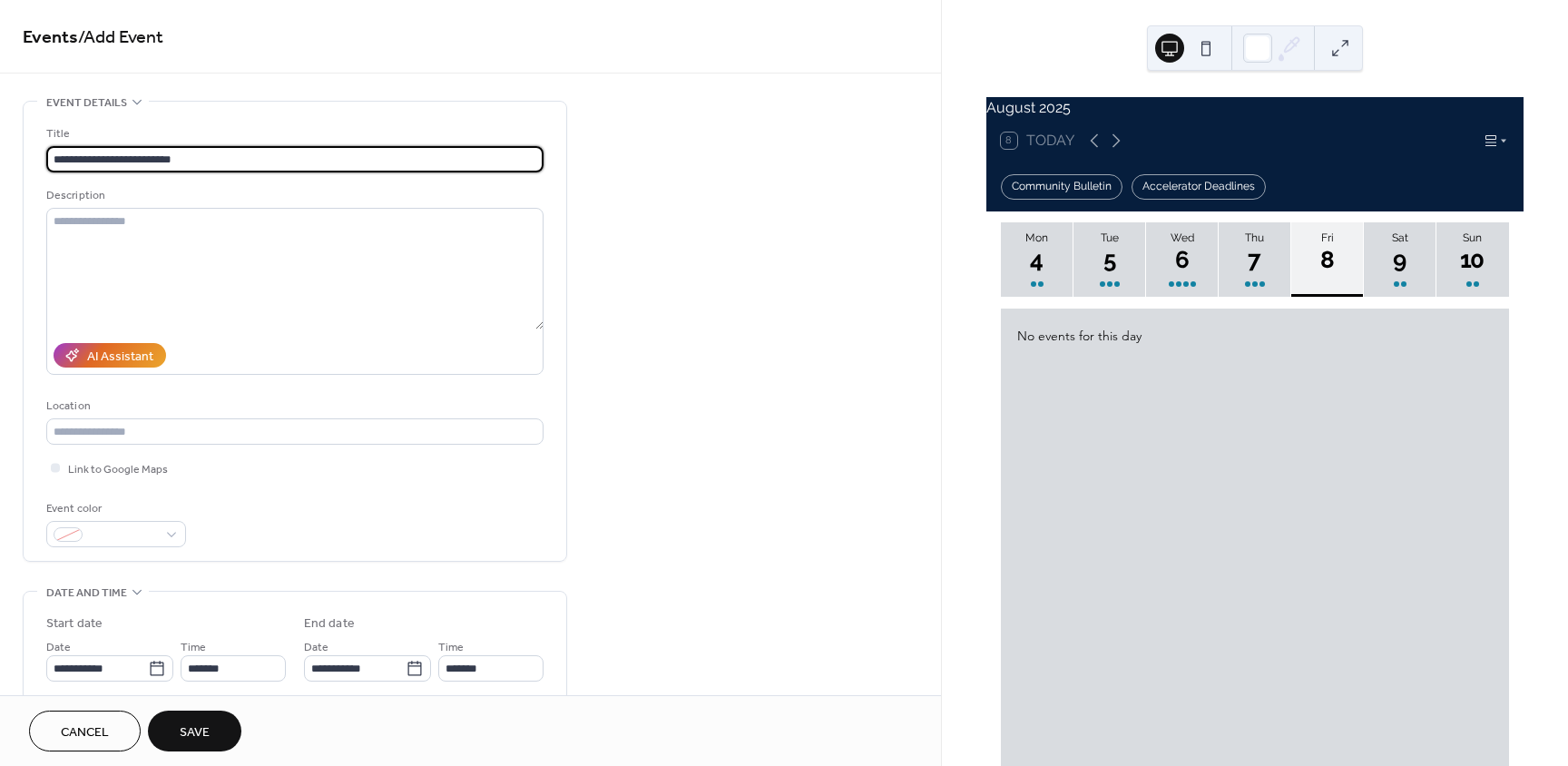 click on "Save" at bounding box center [194, 732] 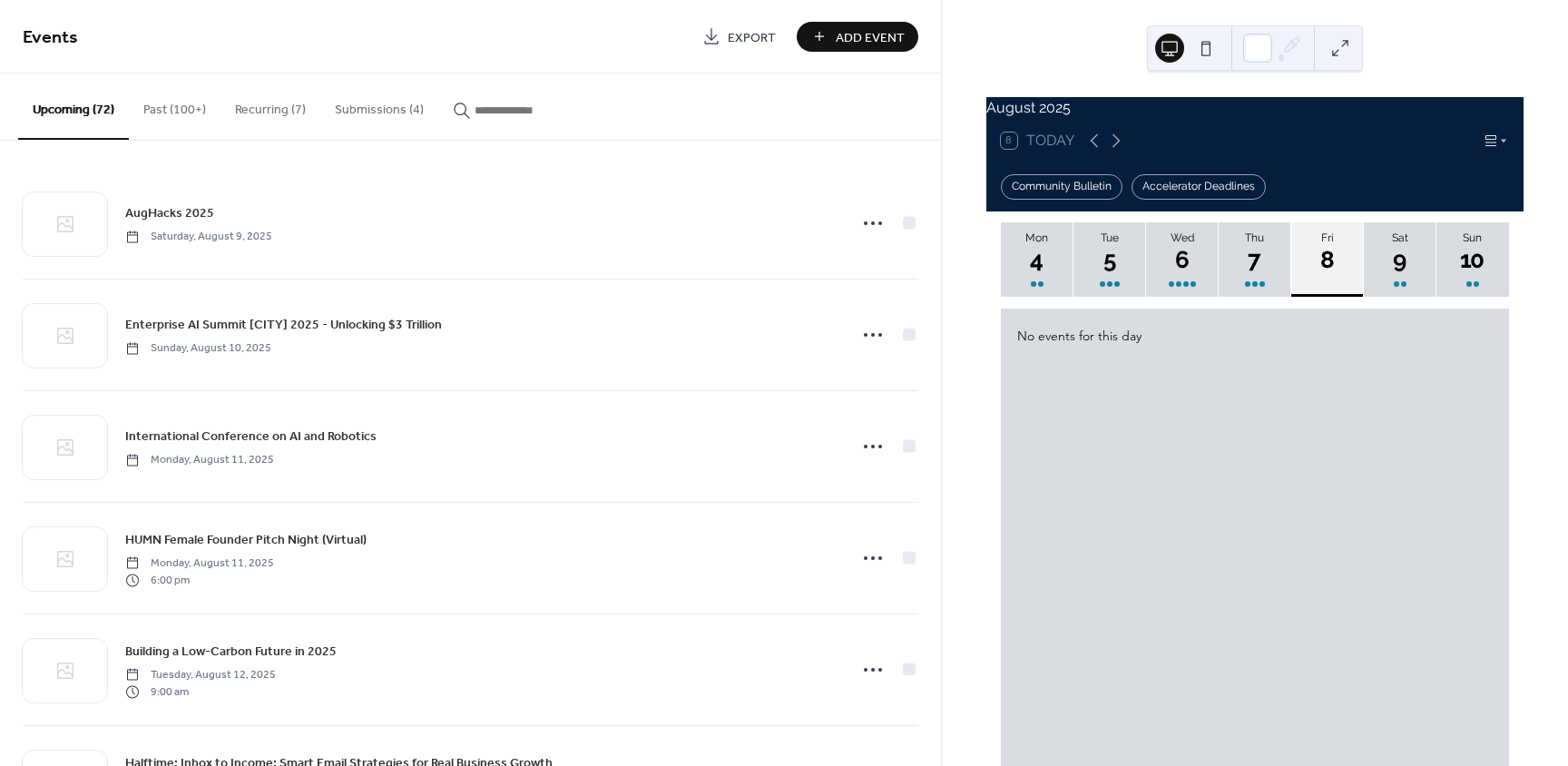 click on "Add Event" at bounding box center (870, 37) 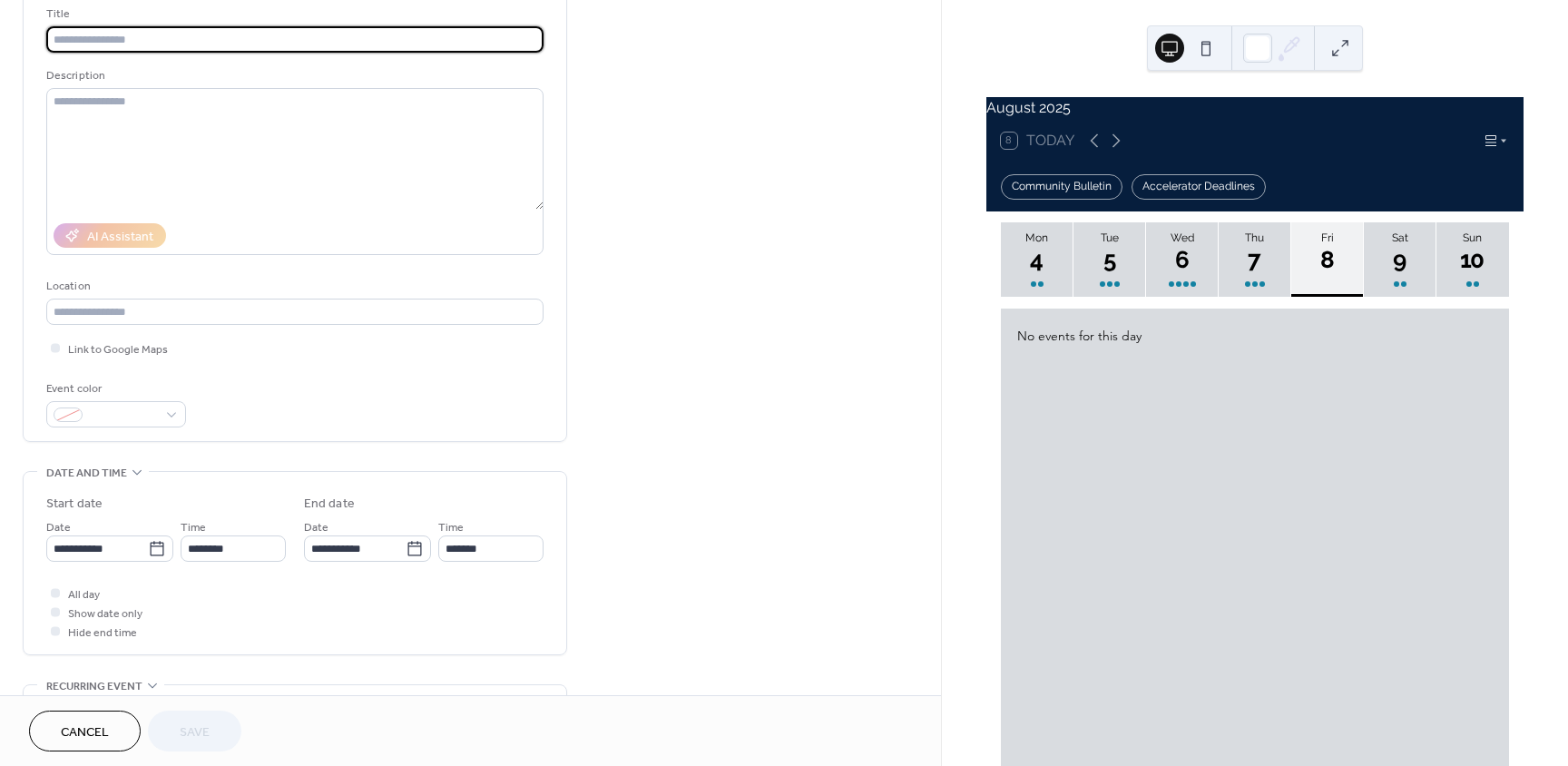 scroll, scrollTop: 454, scrollLeft: 0, axis: vertical 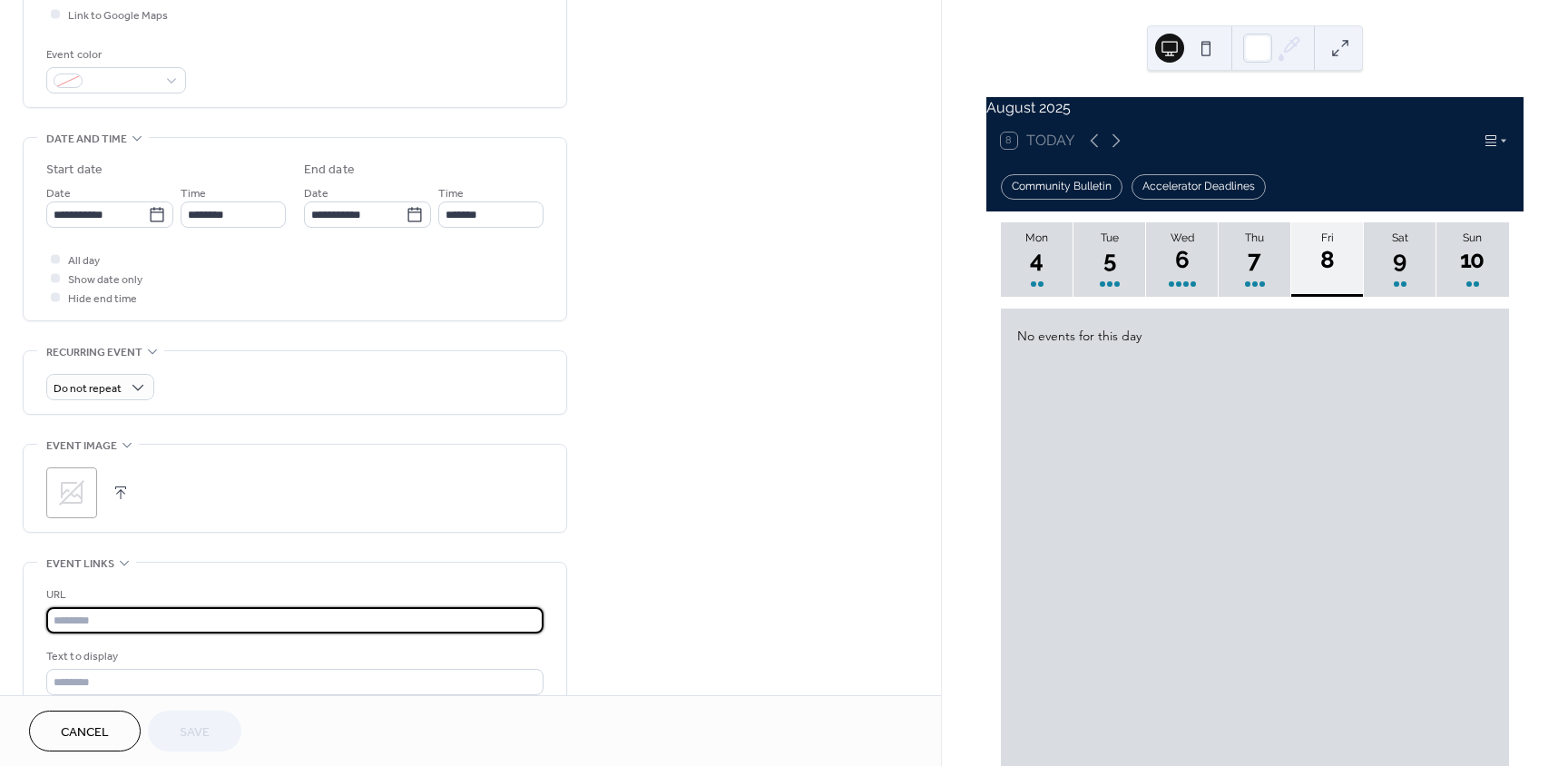 click at bounding box center [295, 620] 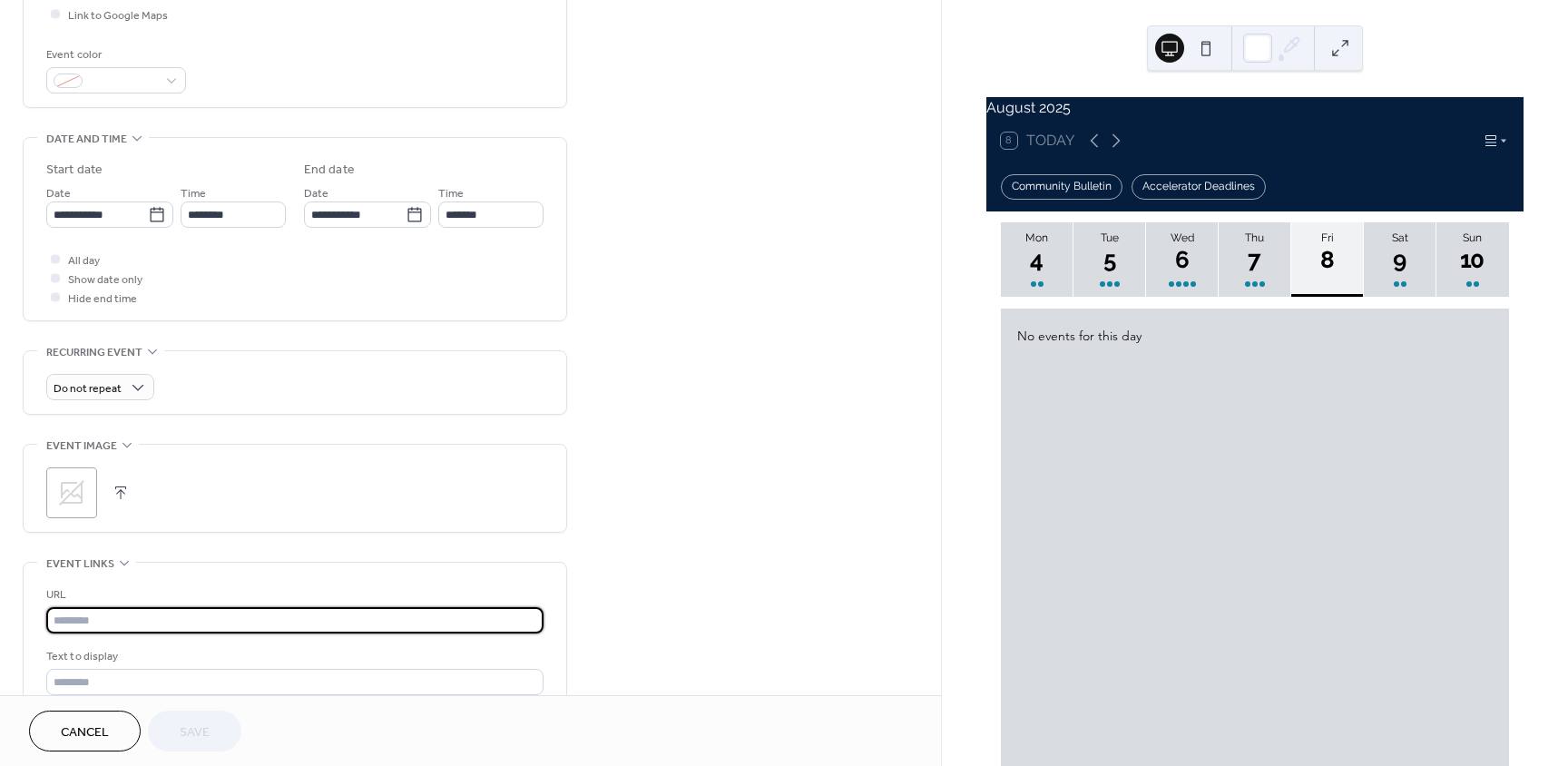 paste on "**********" 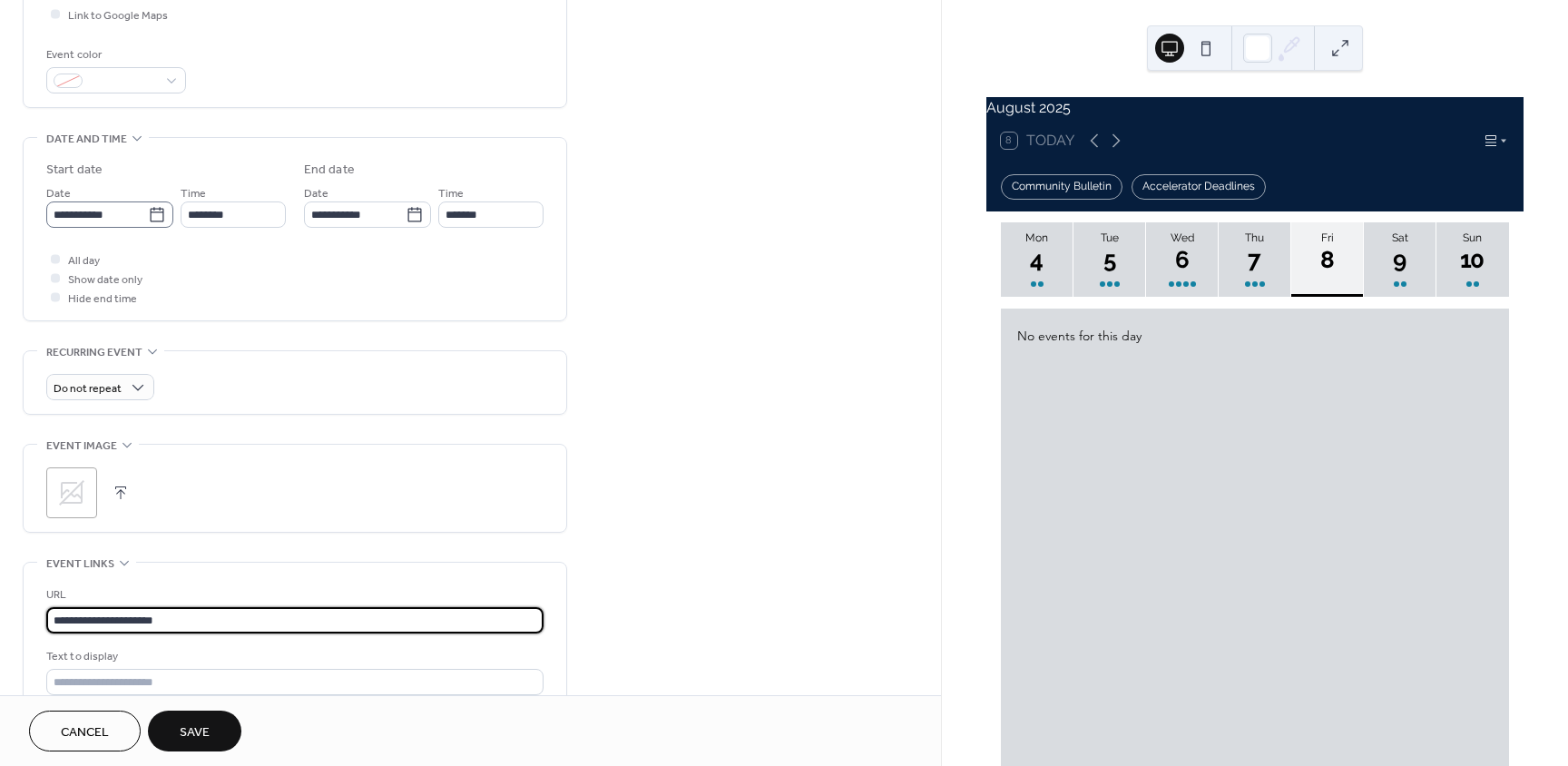 type on "**********" 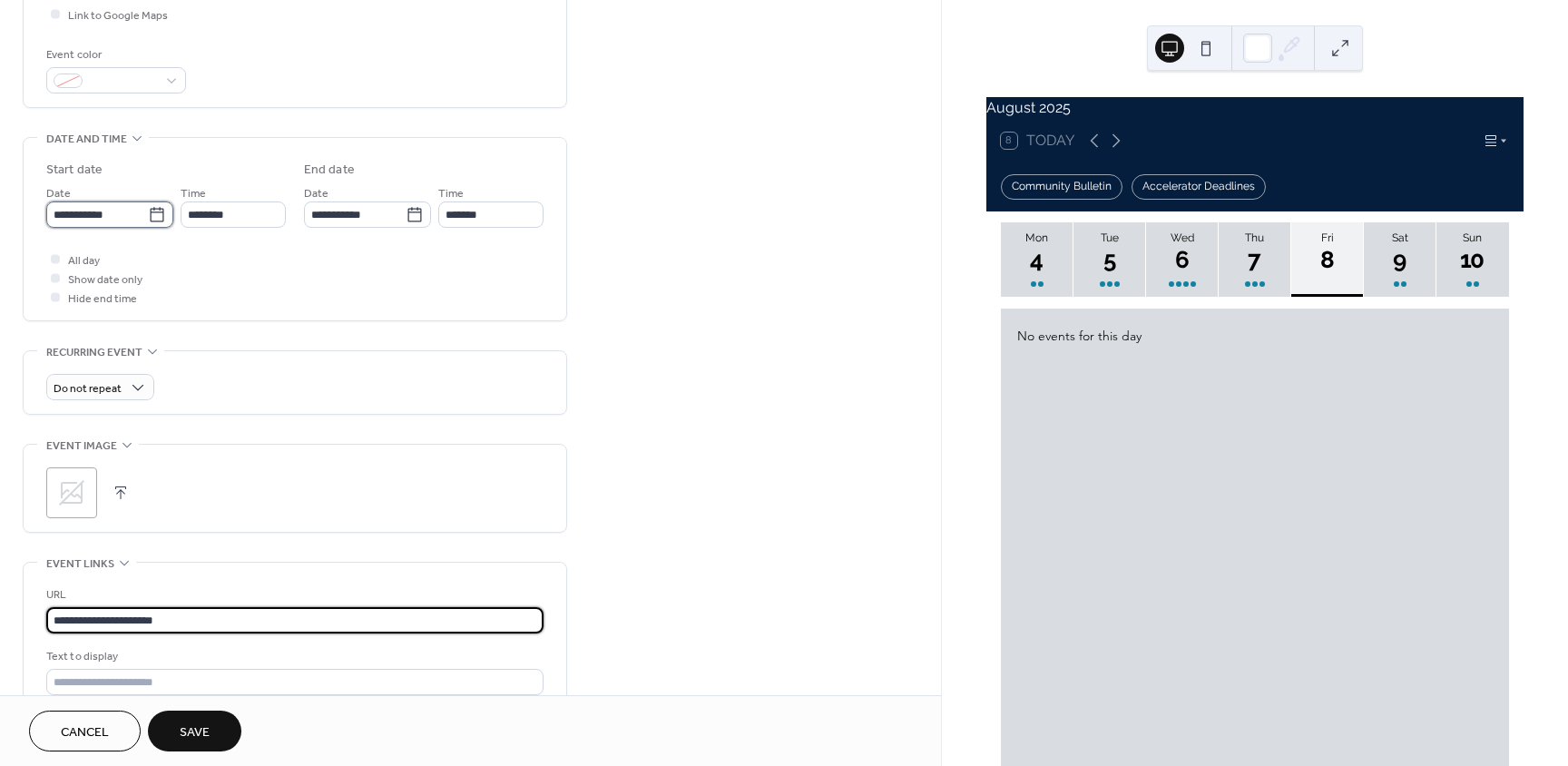 click on "**********" at bounding box center (97, 214) 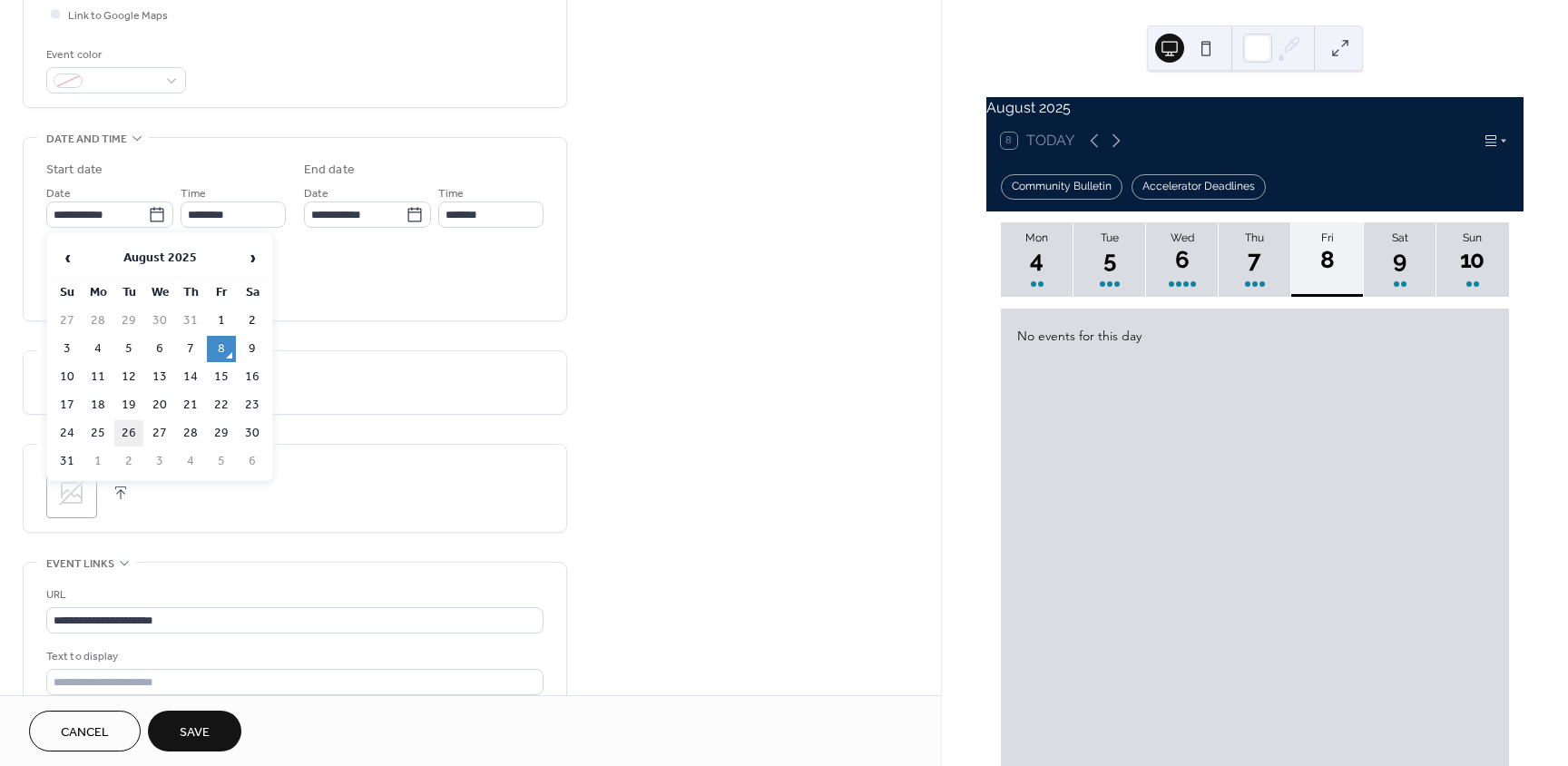 click on "26" at bounding box center [129, 433] 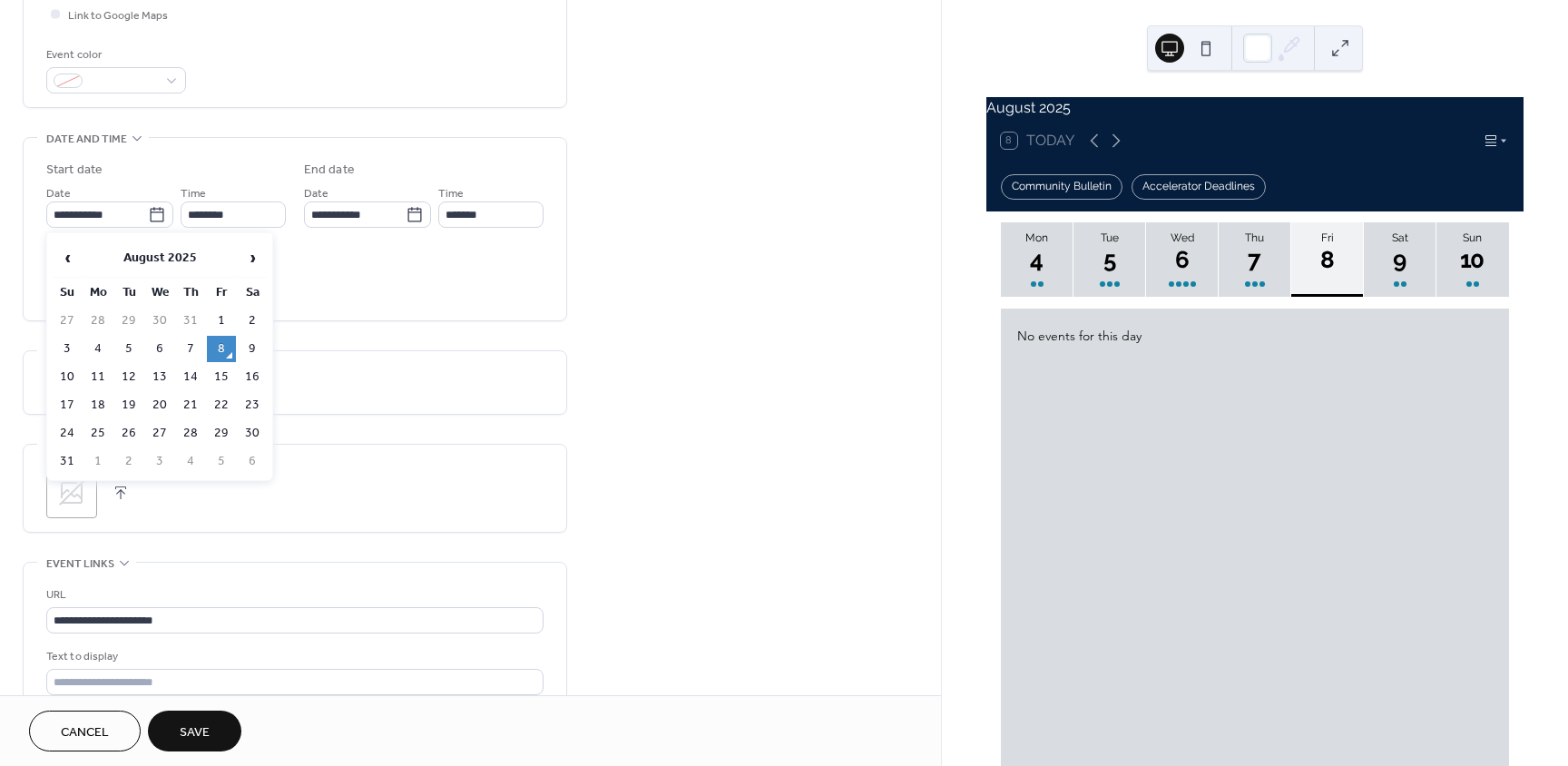 type on "**********" 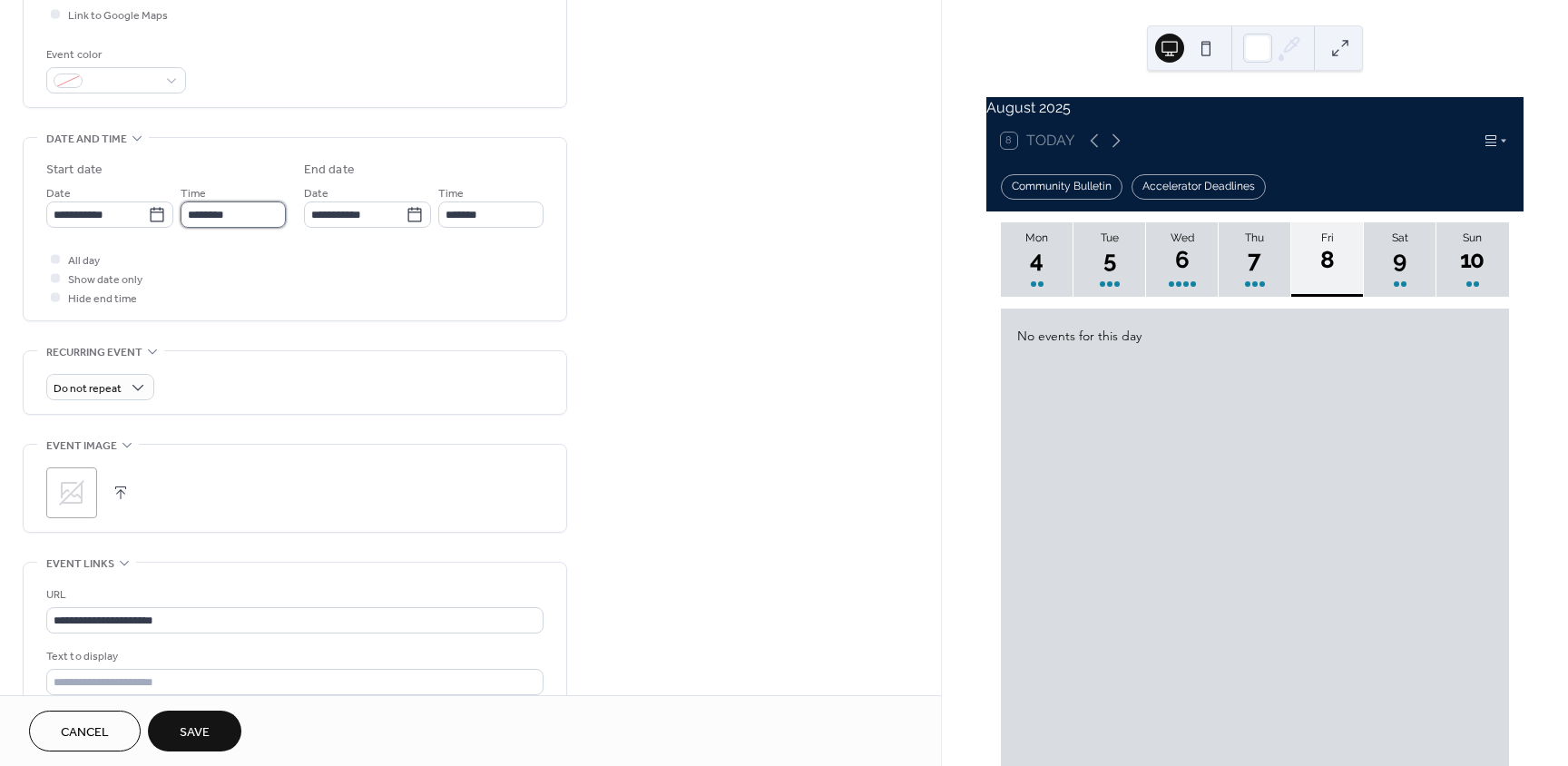 click on "********" at bounding box center (233, 214) 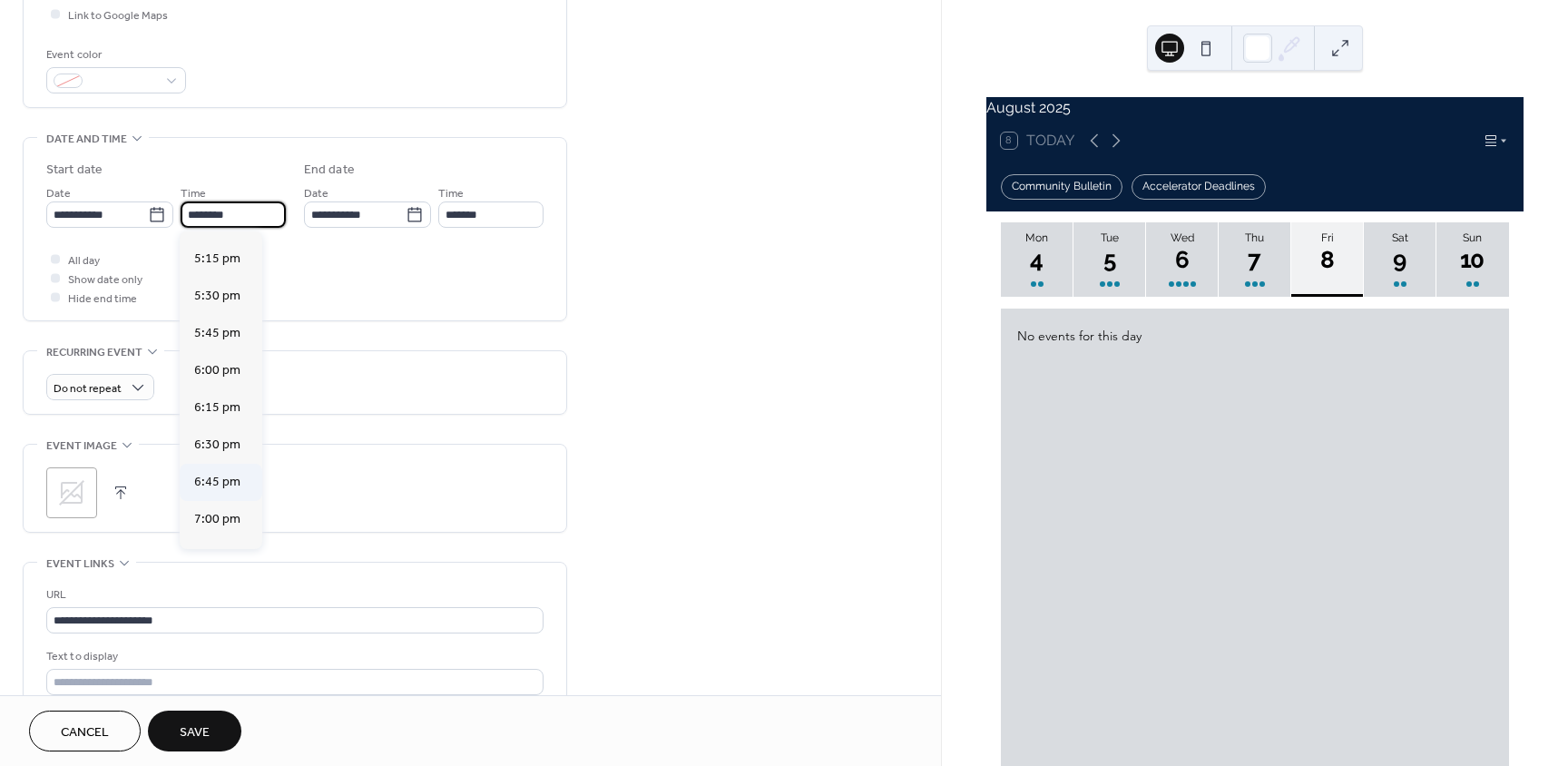 scroll, scrollTop: 2603, scrollLeft: 0, axis: vertical 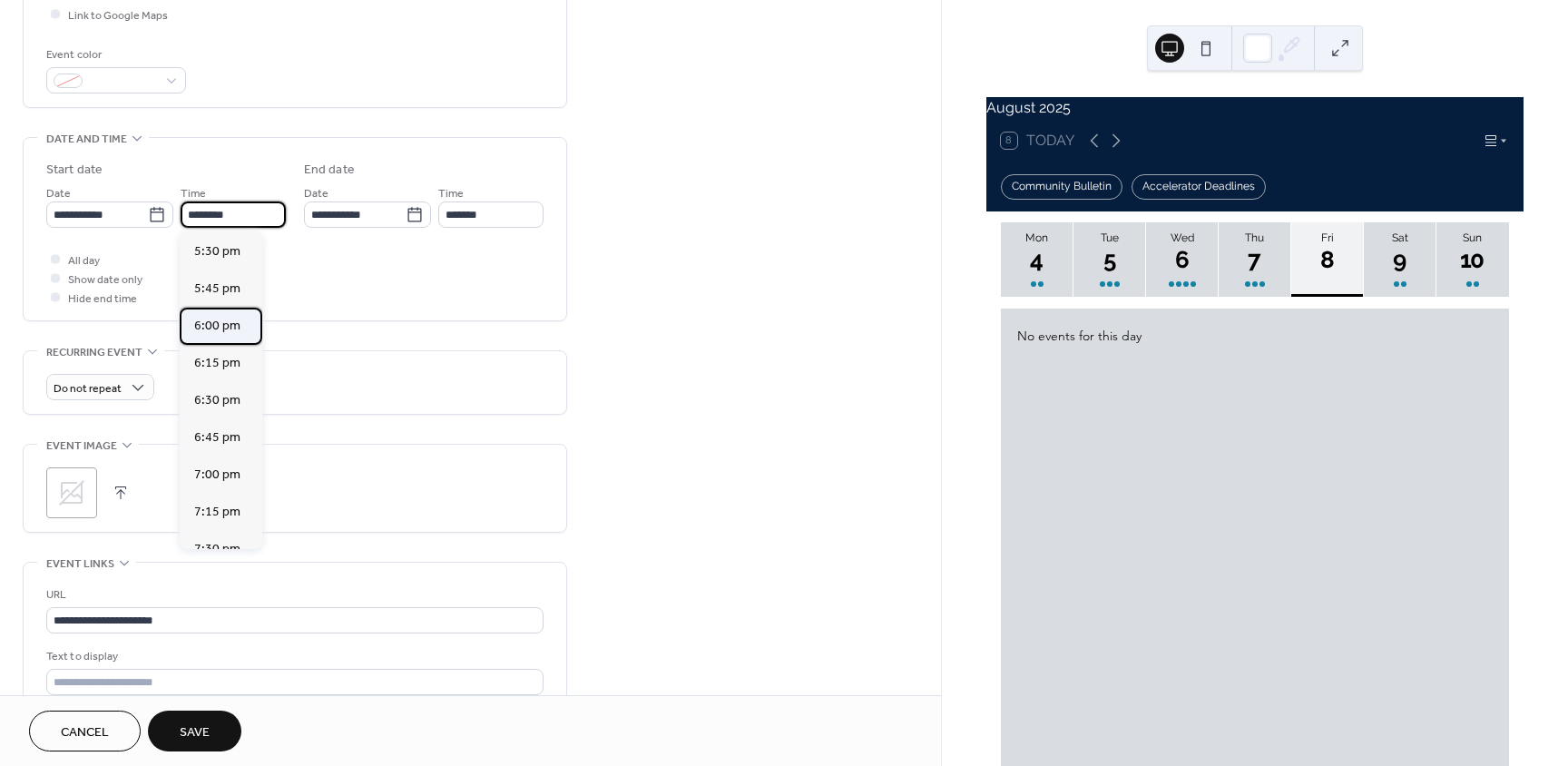 click on "6:00 pm" at bounding box center (217, 326) 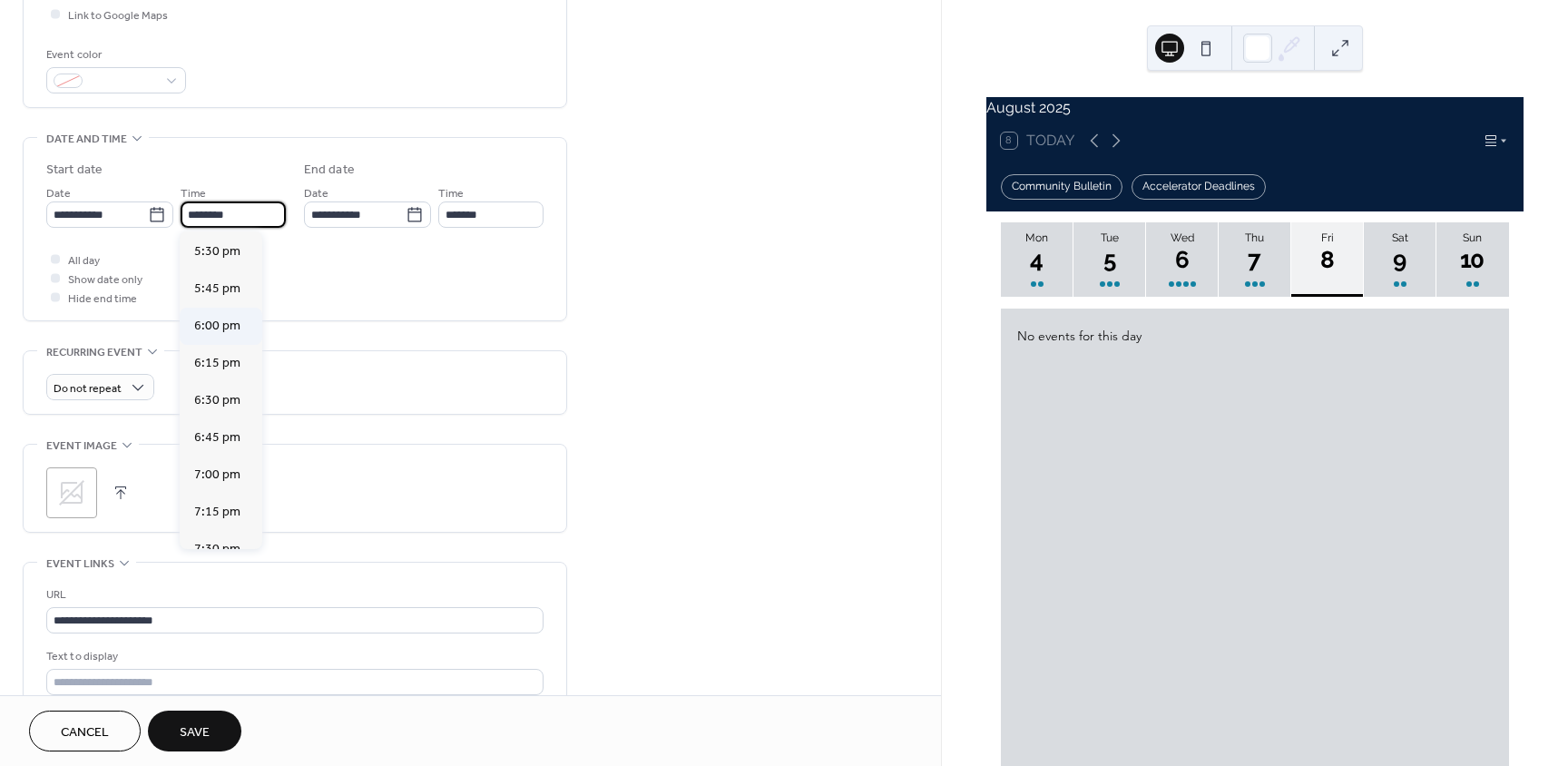 type on "*******" 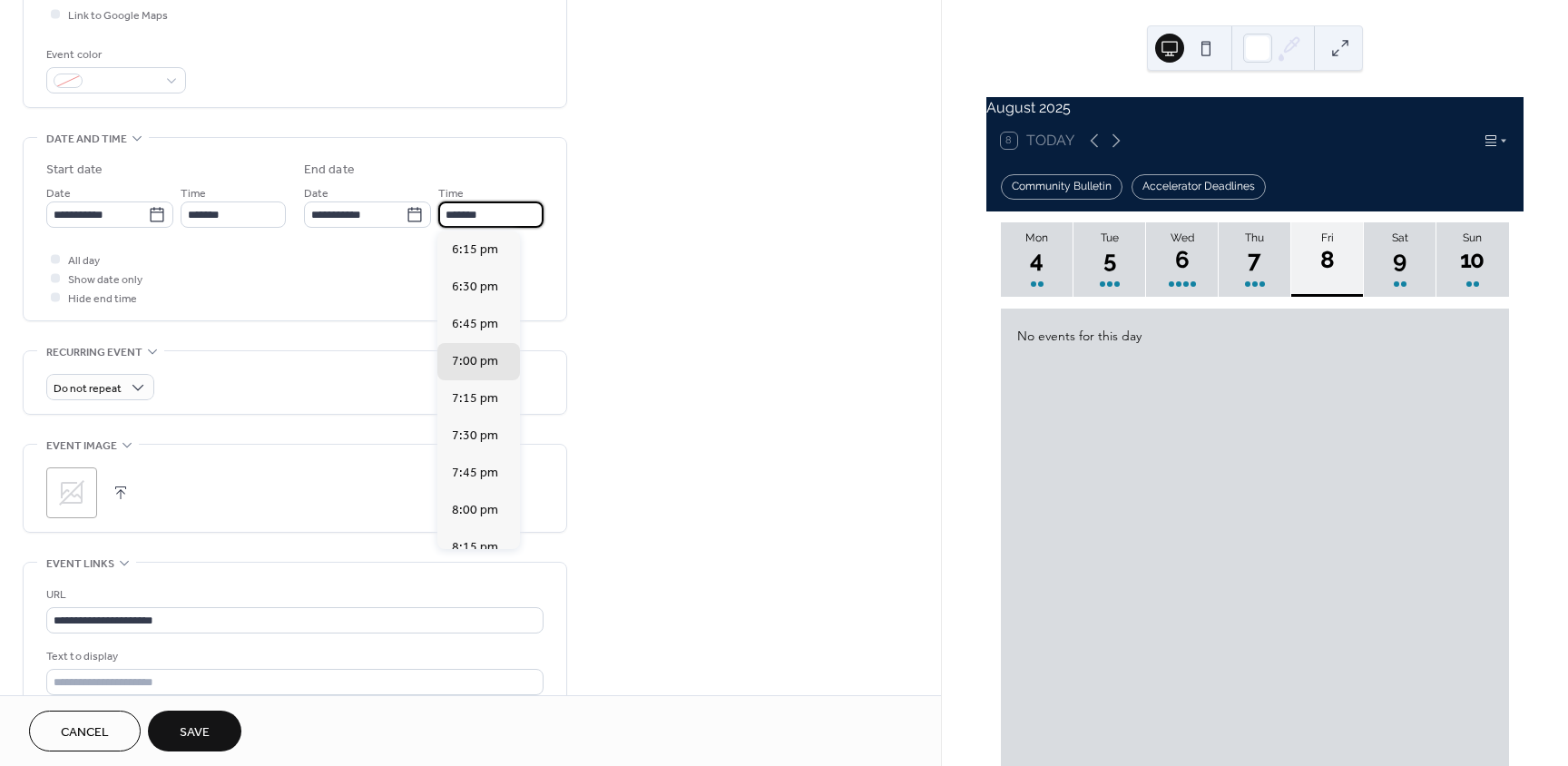 click on "*******" at bounding box center (491, 214) 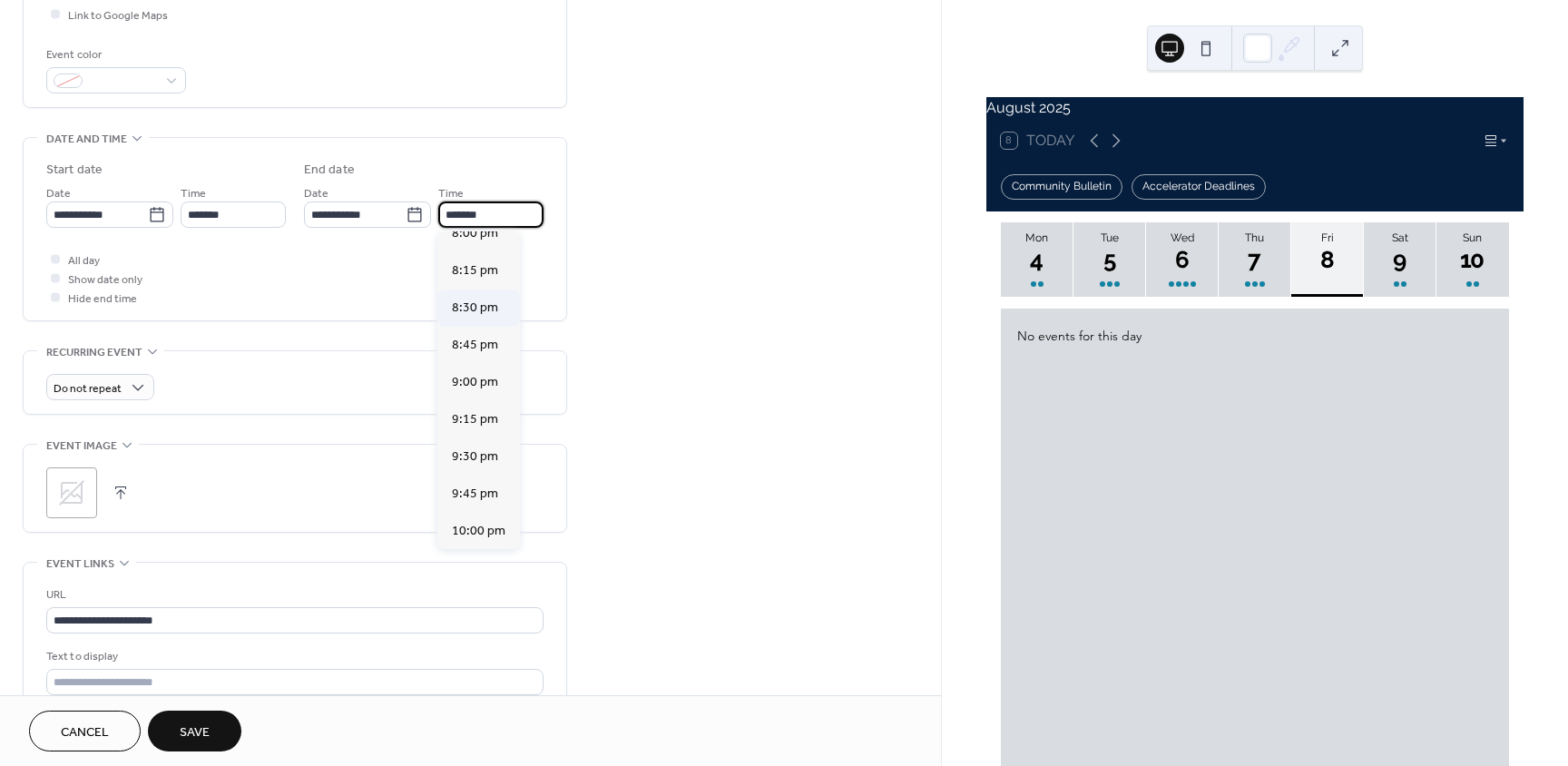 scroll, scrollTop: 272, scrollLeft: 0, axis: vertical 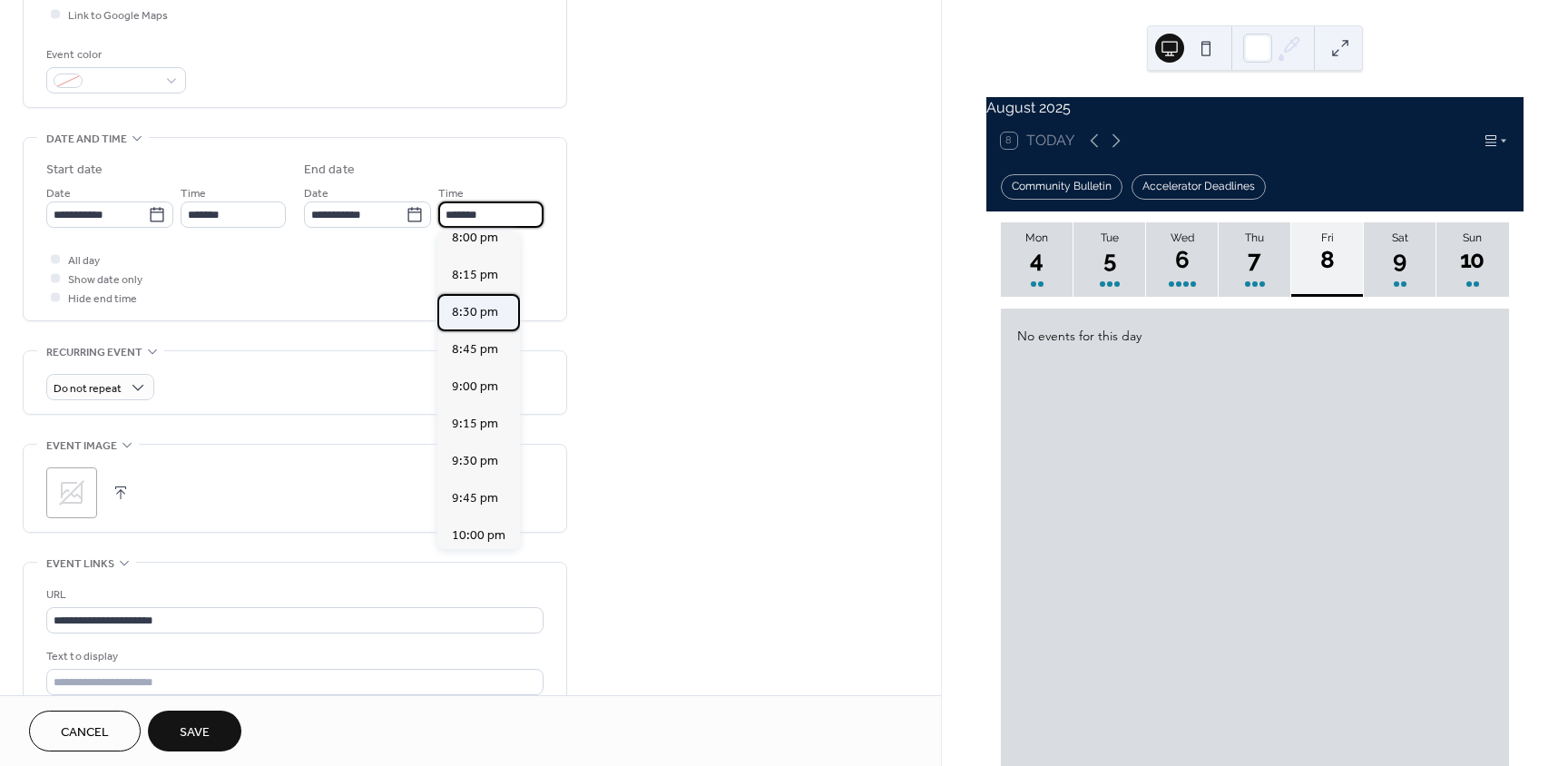 click on "8:30 pm" at bounding box center [475, 312] 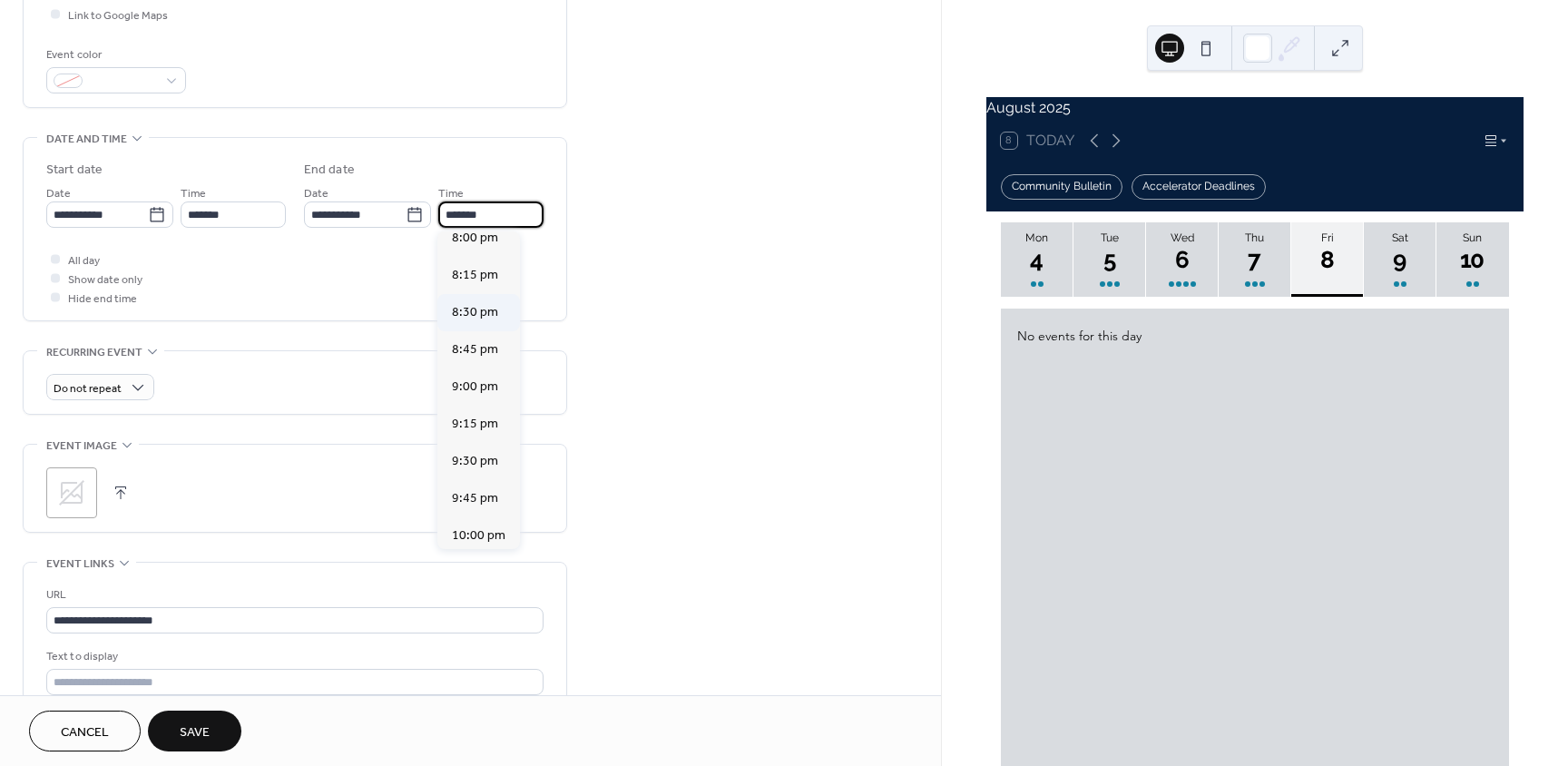 type on "*******" 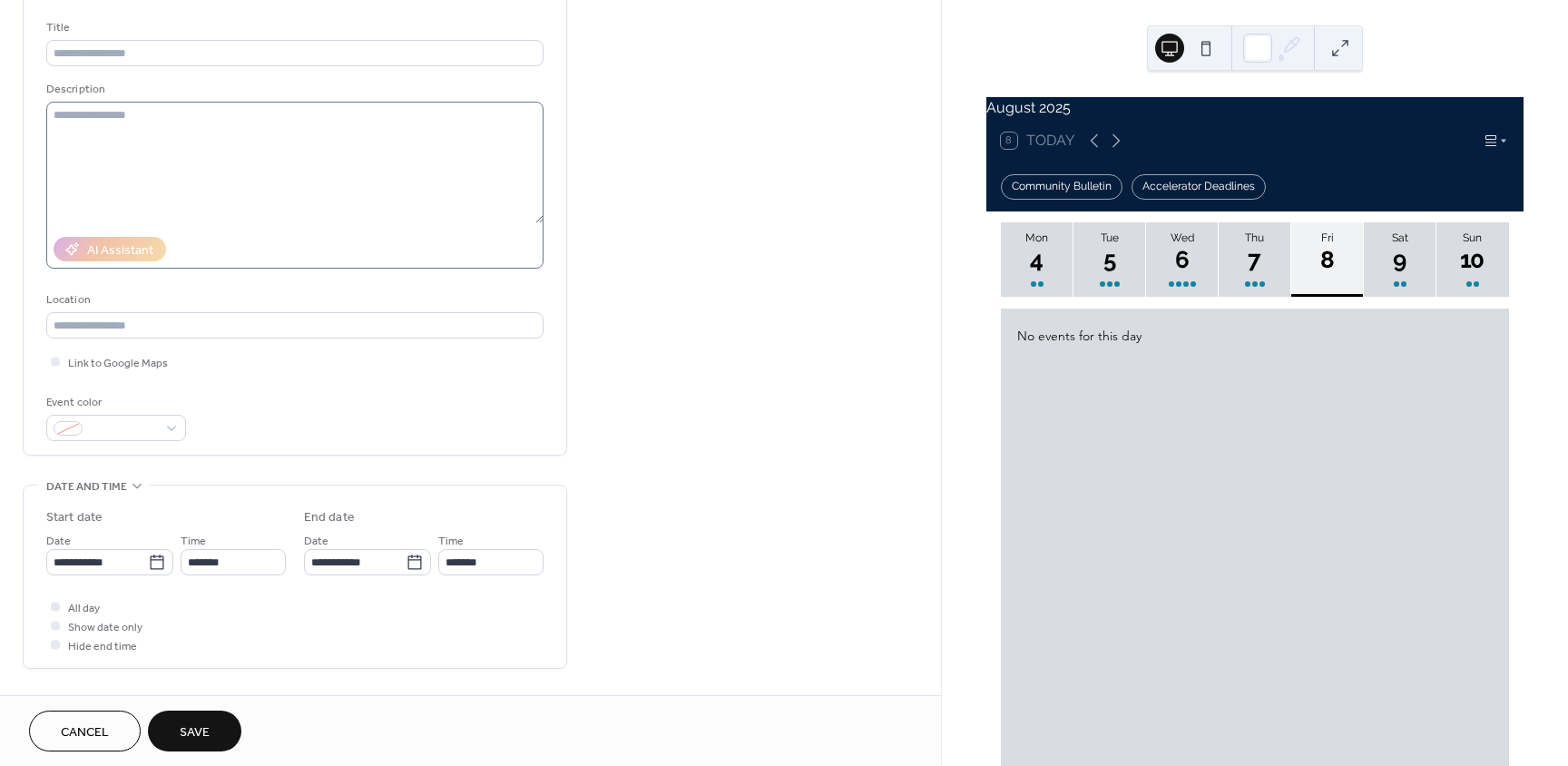 scroll, scrollTop: 91, scrollLeft: 0, axis: vertical 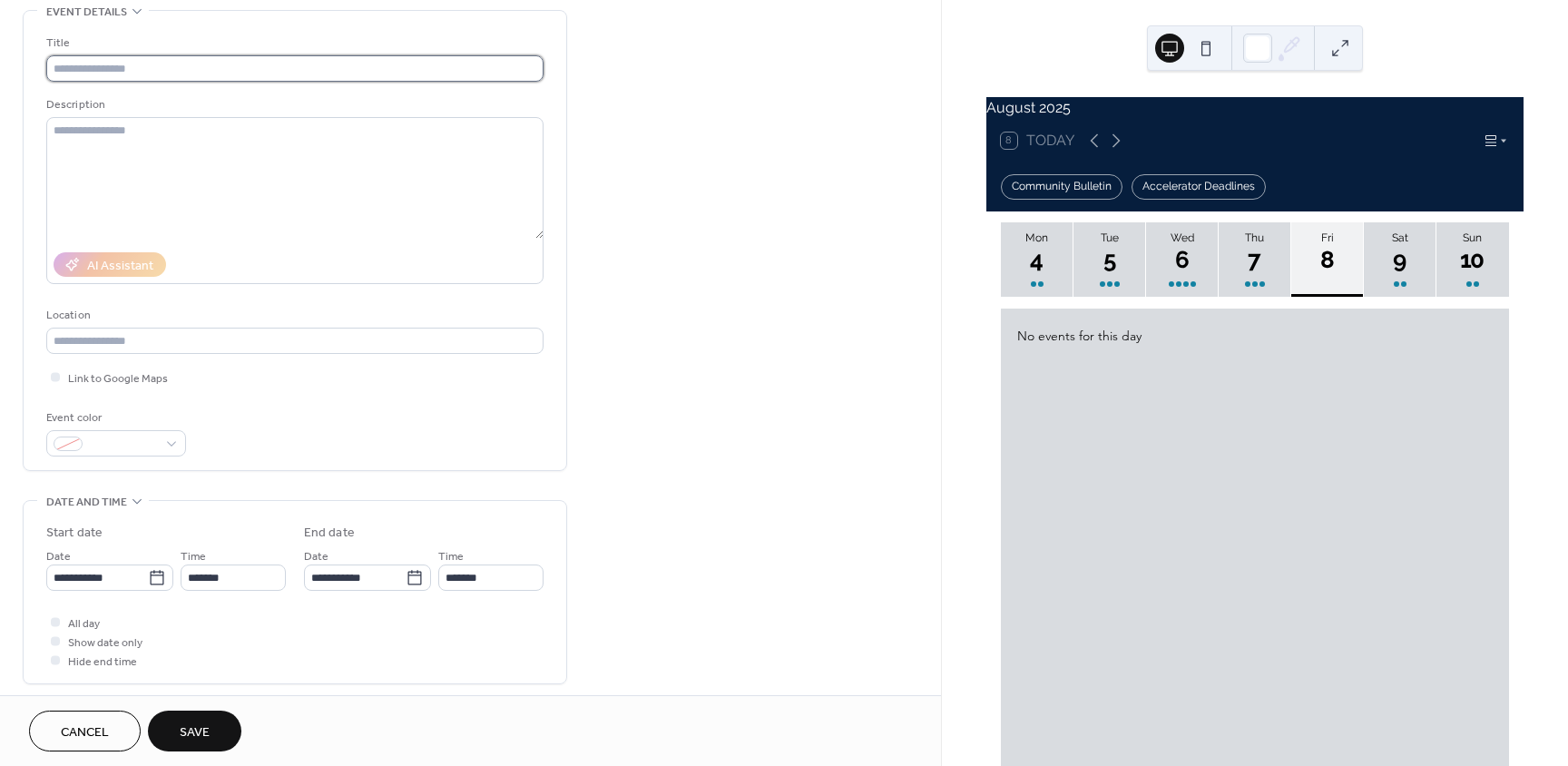click at bounding box center [295, 68] 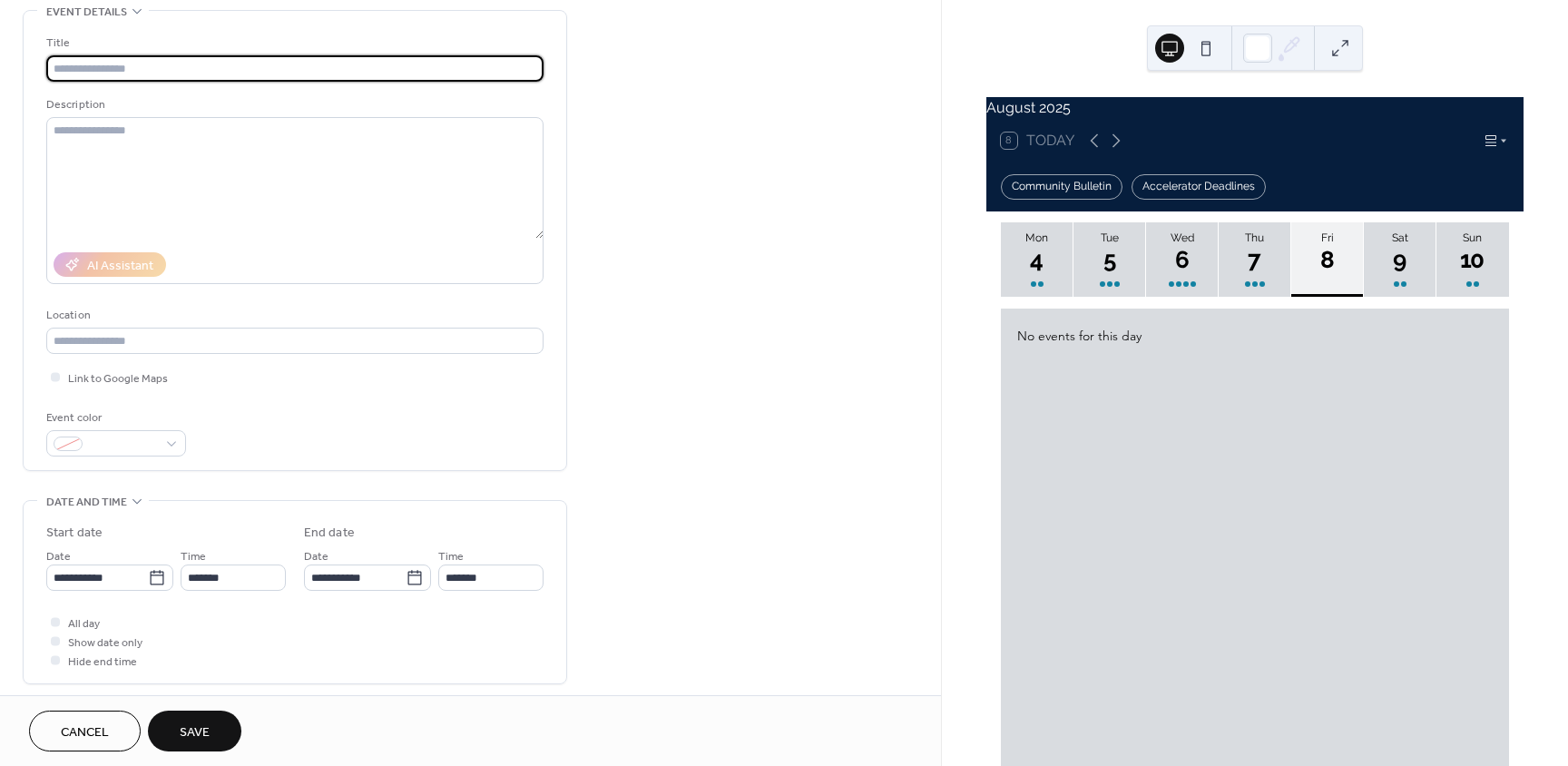 paste on "**********" 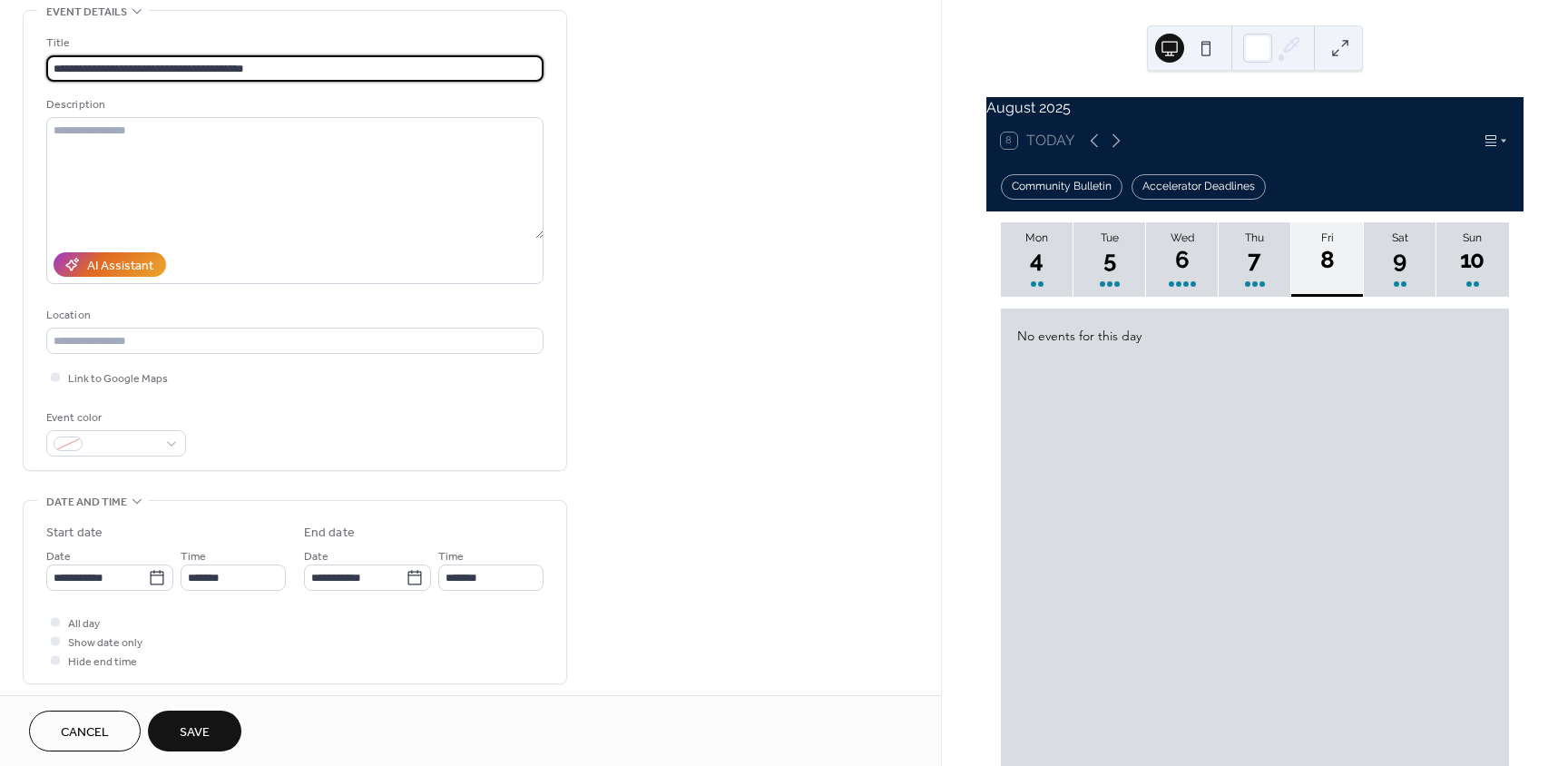 type on "**********" 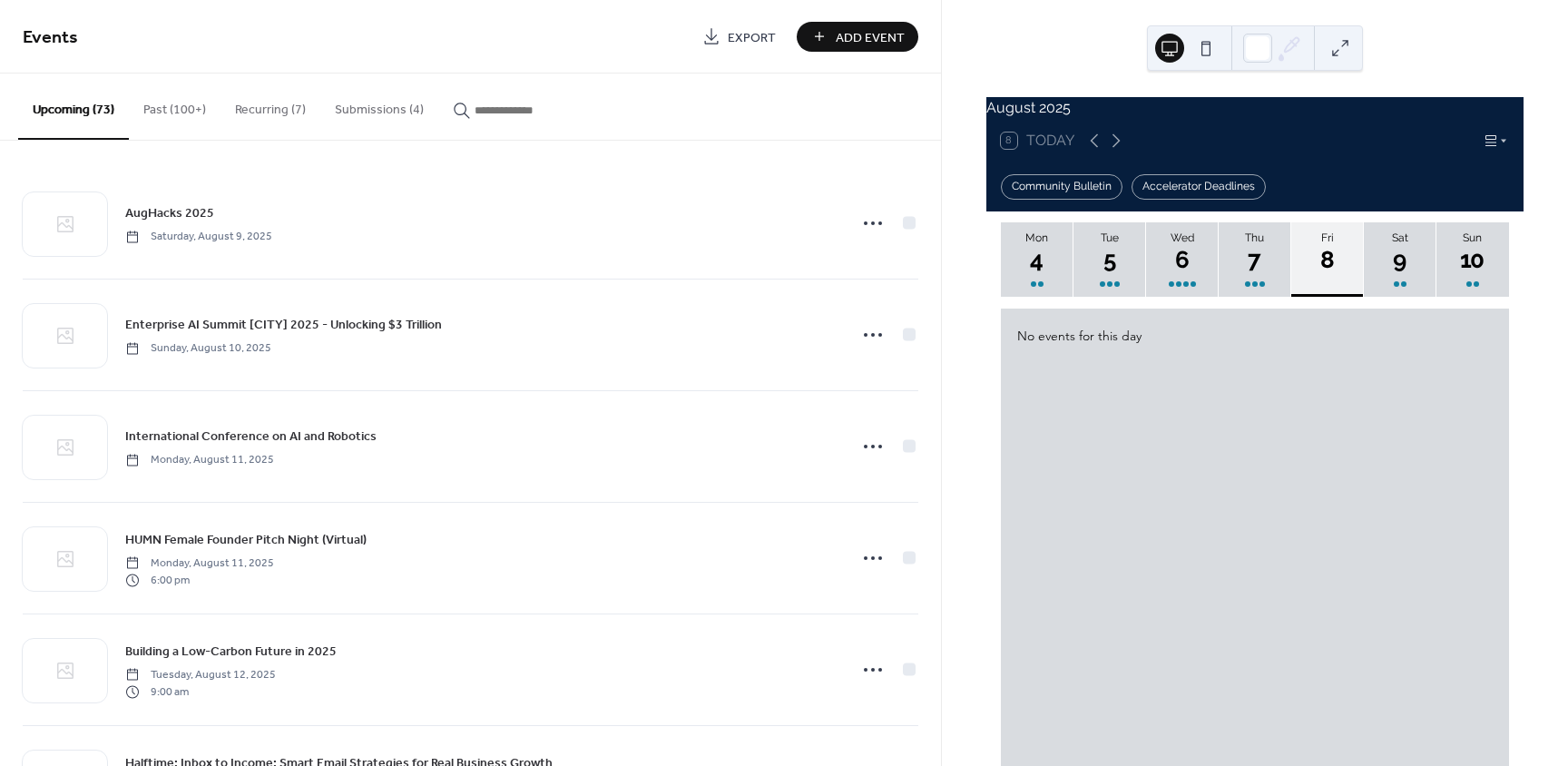 click on "Add Event" at bounding box center [870, 37] 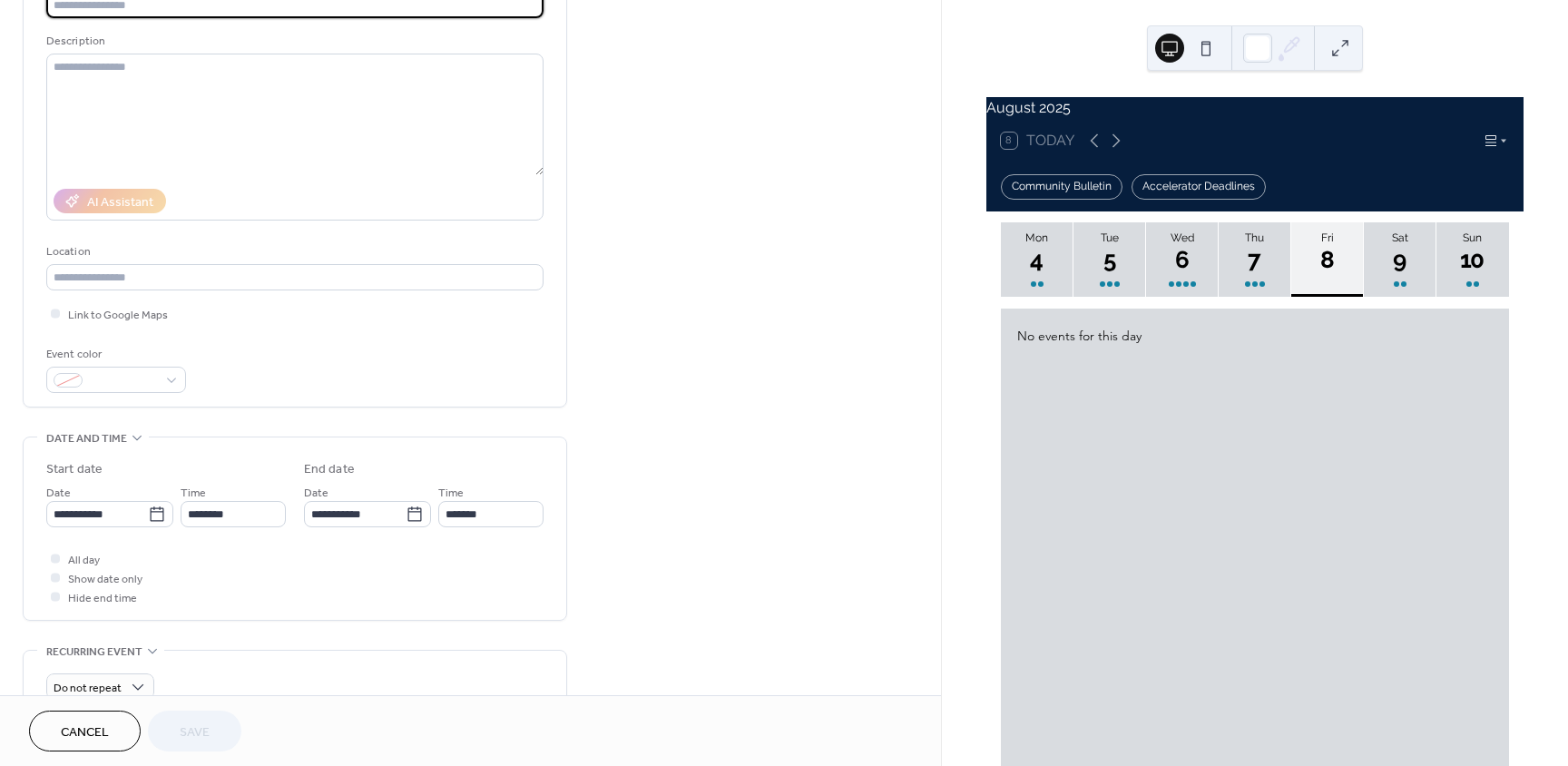scroll, scrollTop: 454, scrollLeft: 0, axis: vertical 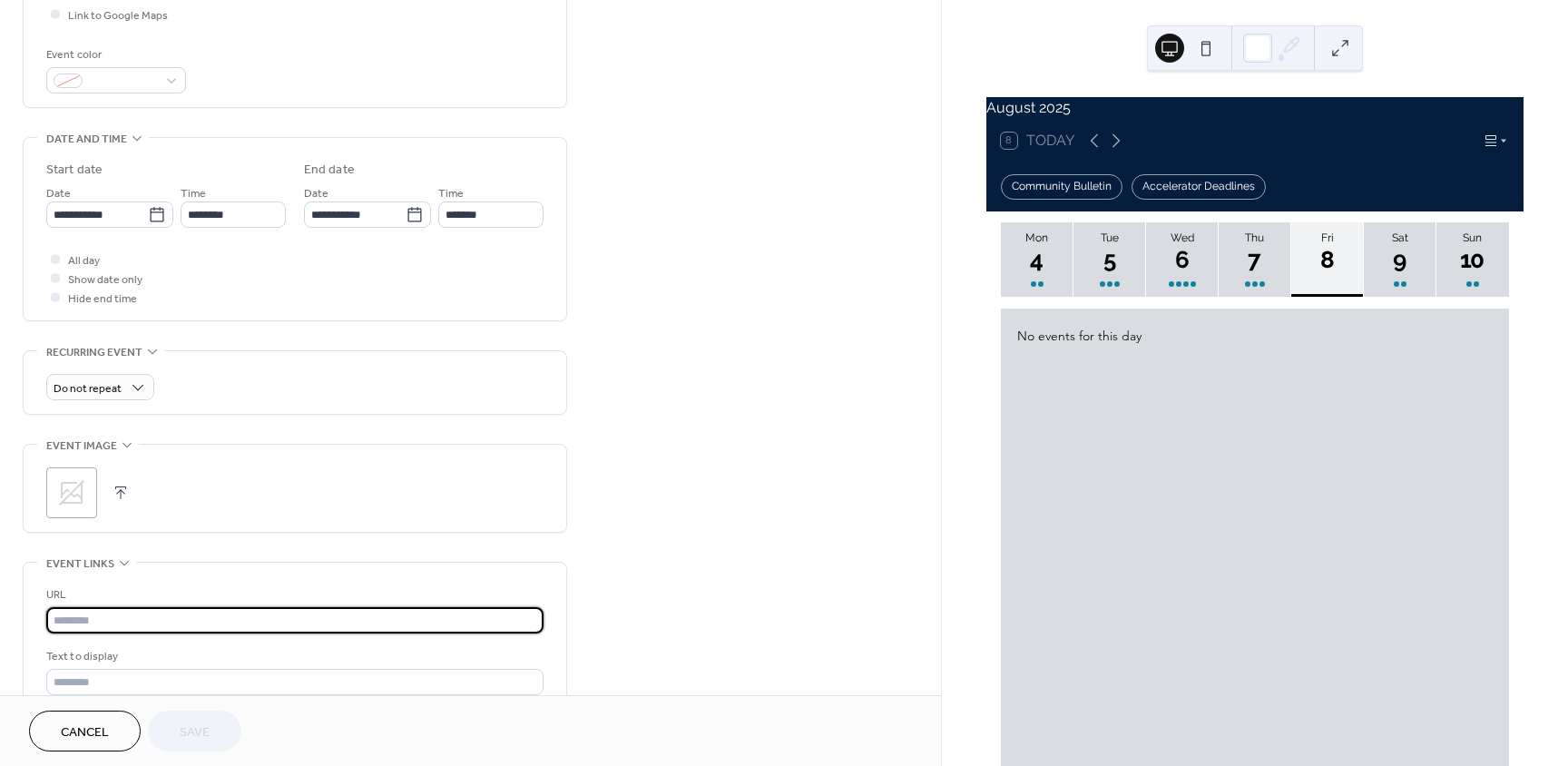 click at bounding box center (295, 620) 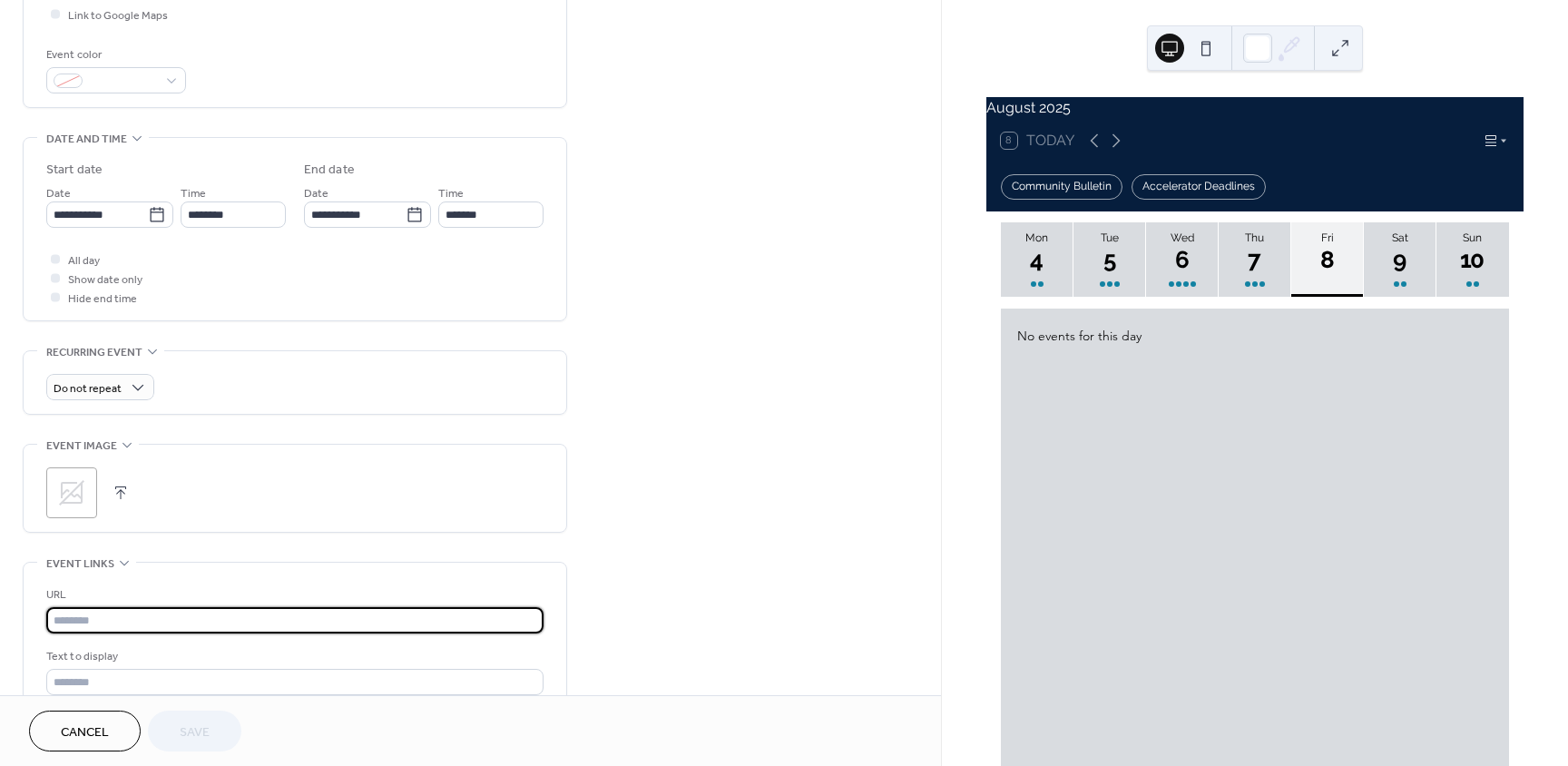 paste on "**********" 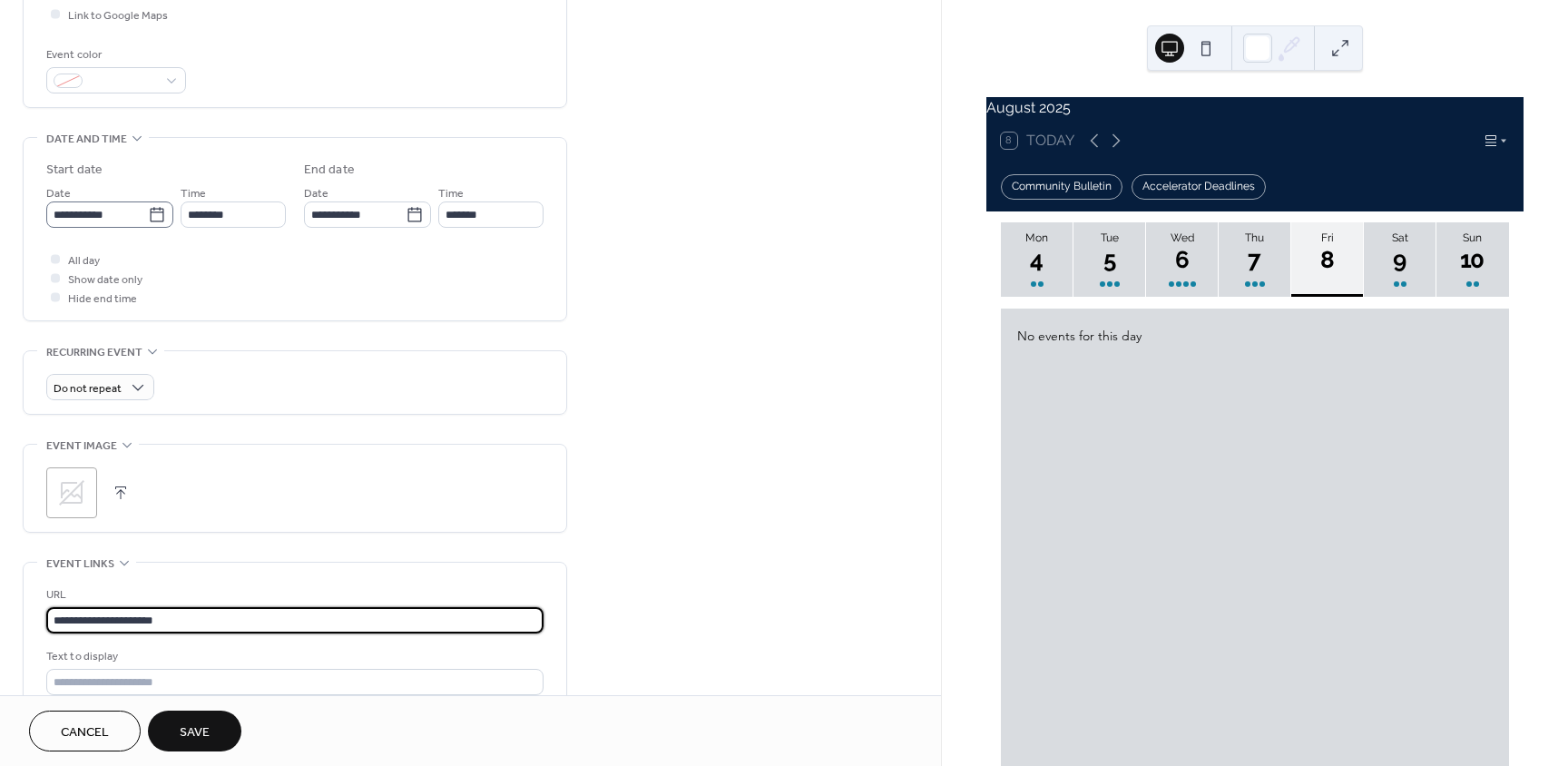 type on "**********" 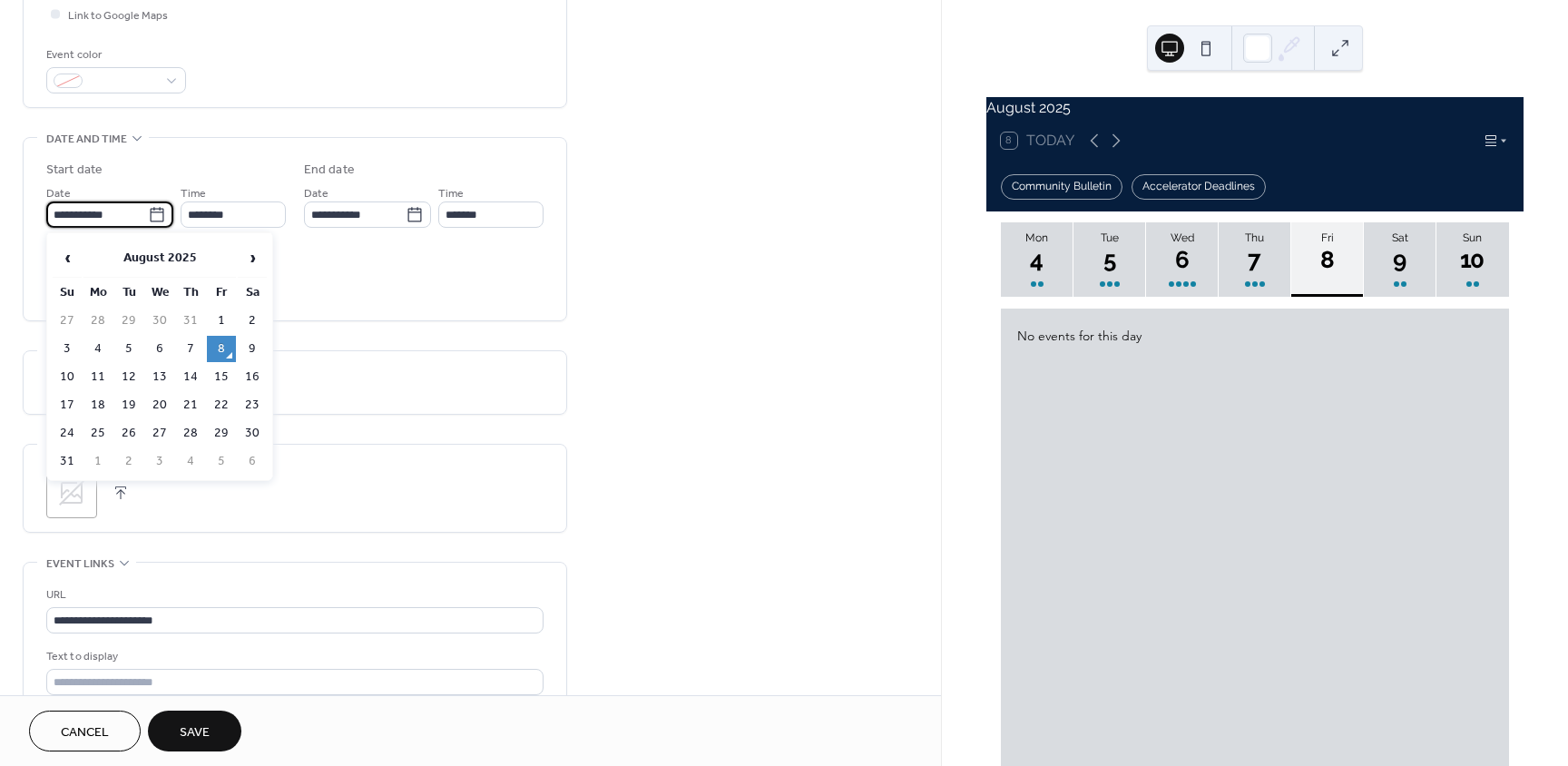click on "**********" at bounding box center (97, 214) 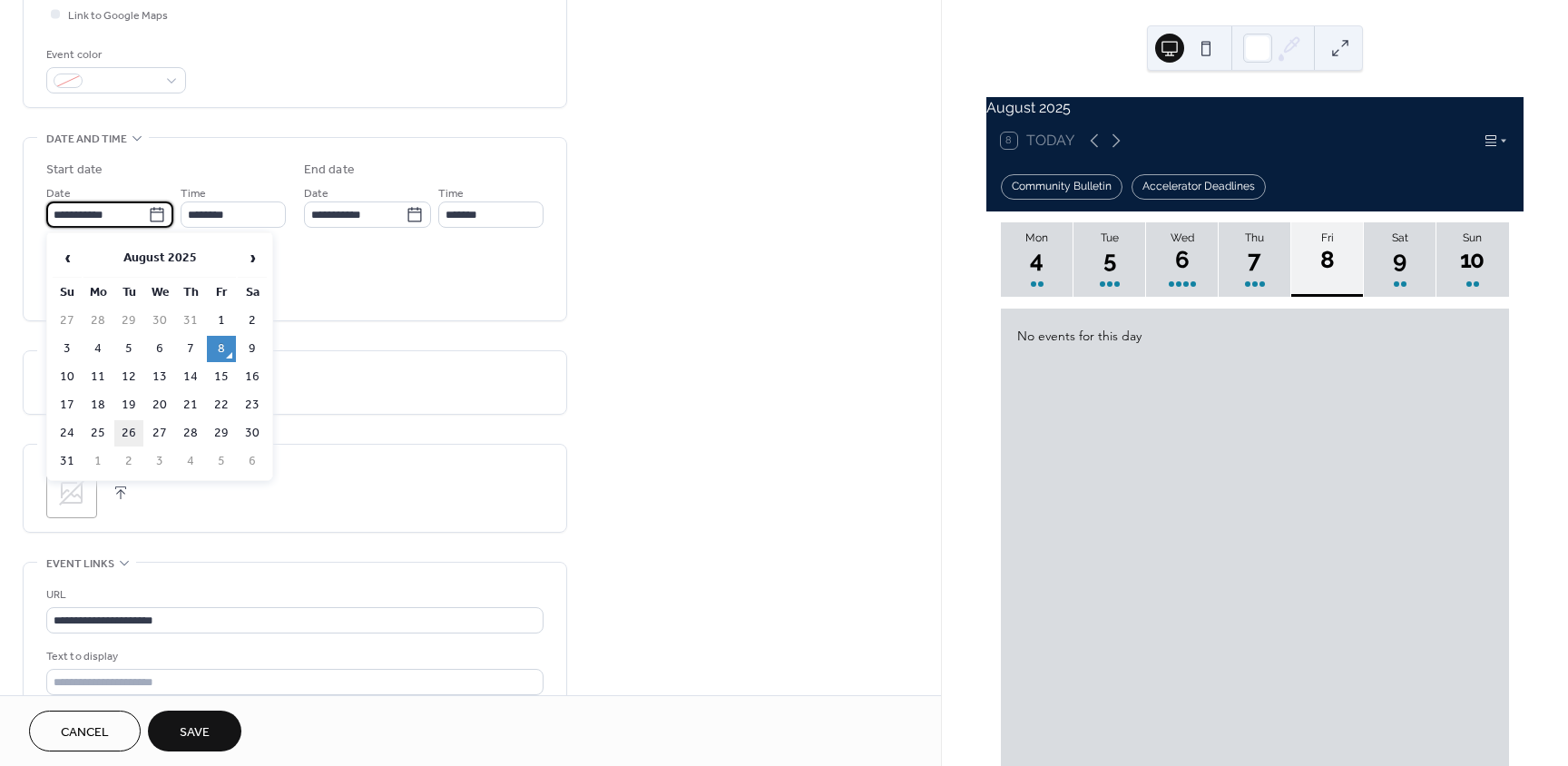 click on "26" at bounding box center [129, 433] 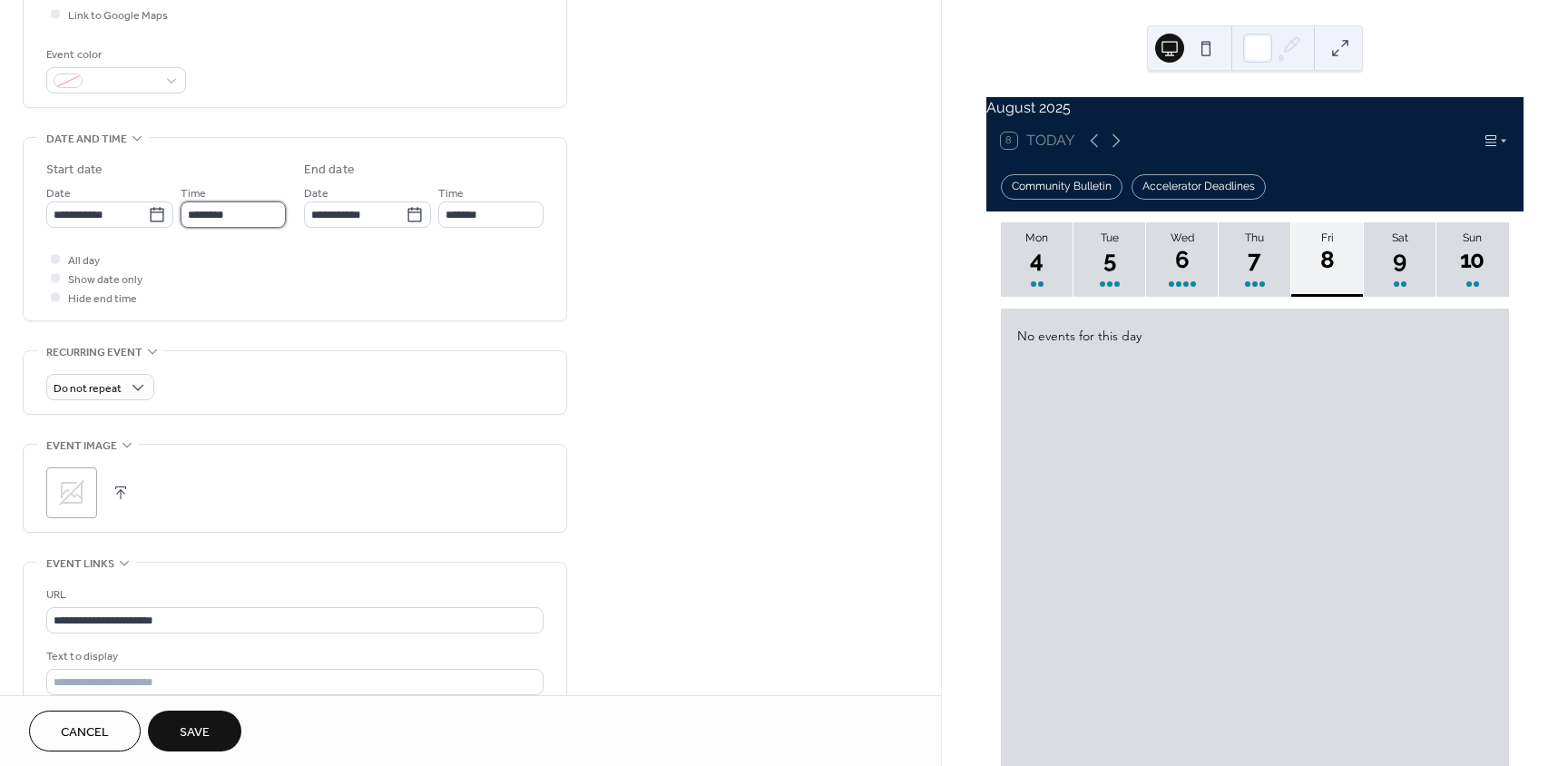 click on "********" at bounding box center [233, 214] 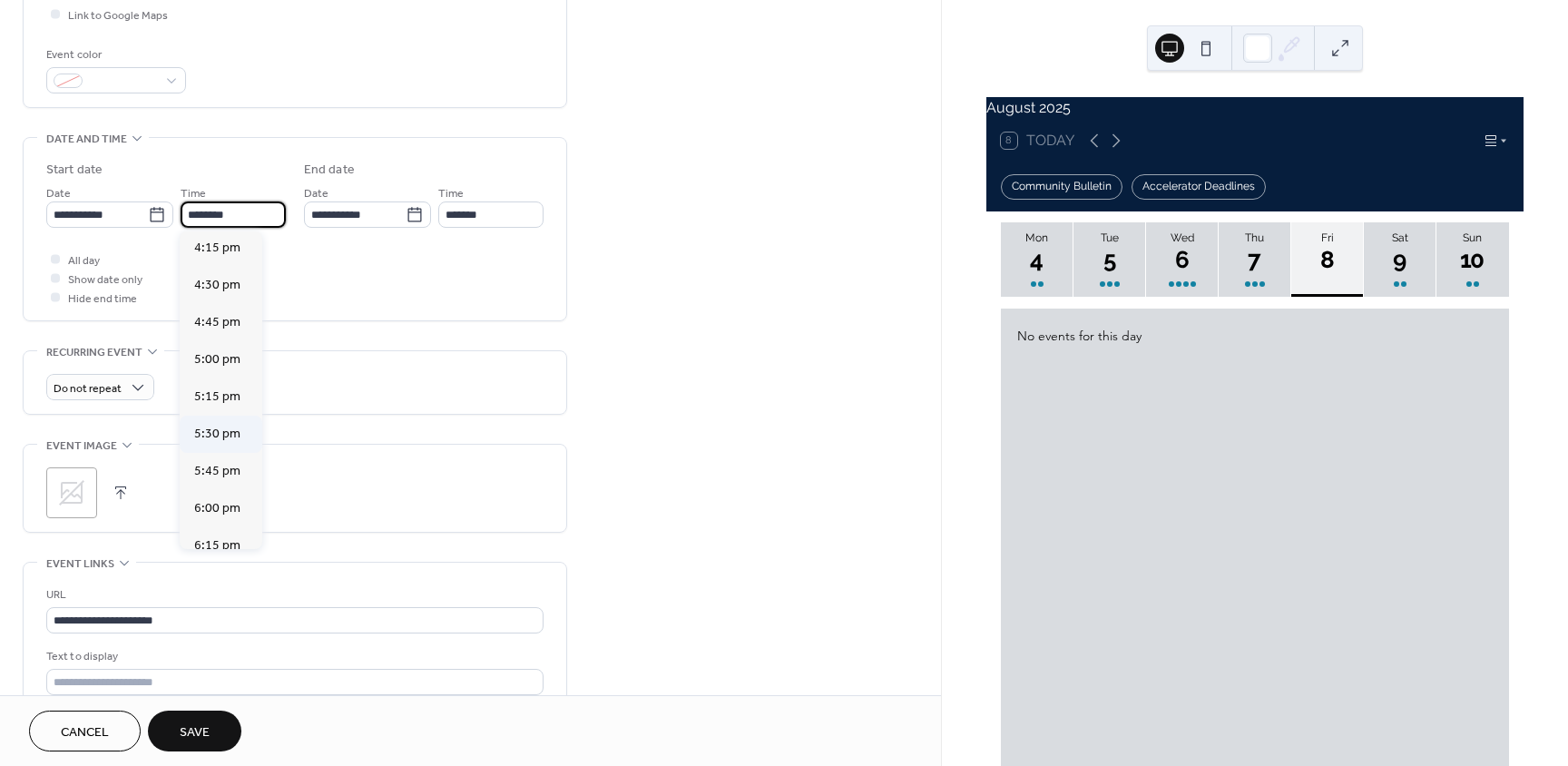 scroll, scrollTop: 2421, scrollLeft: 0, axis: vertical 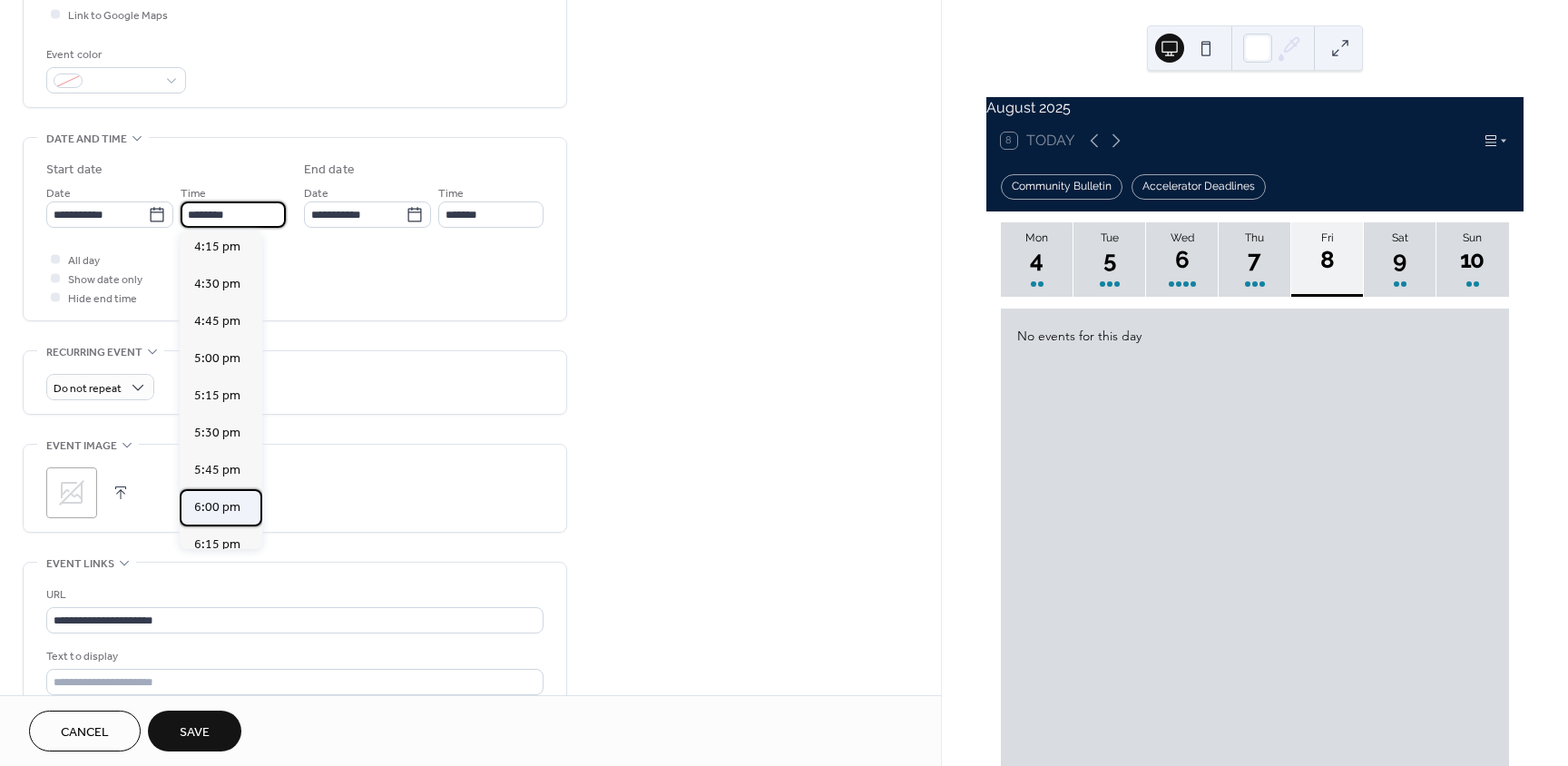 click on "6:00 pm" at bounding box center (220, 507) 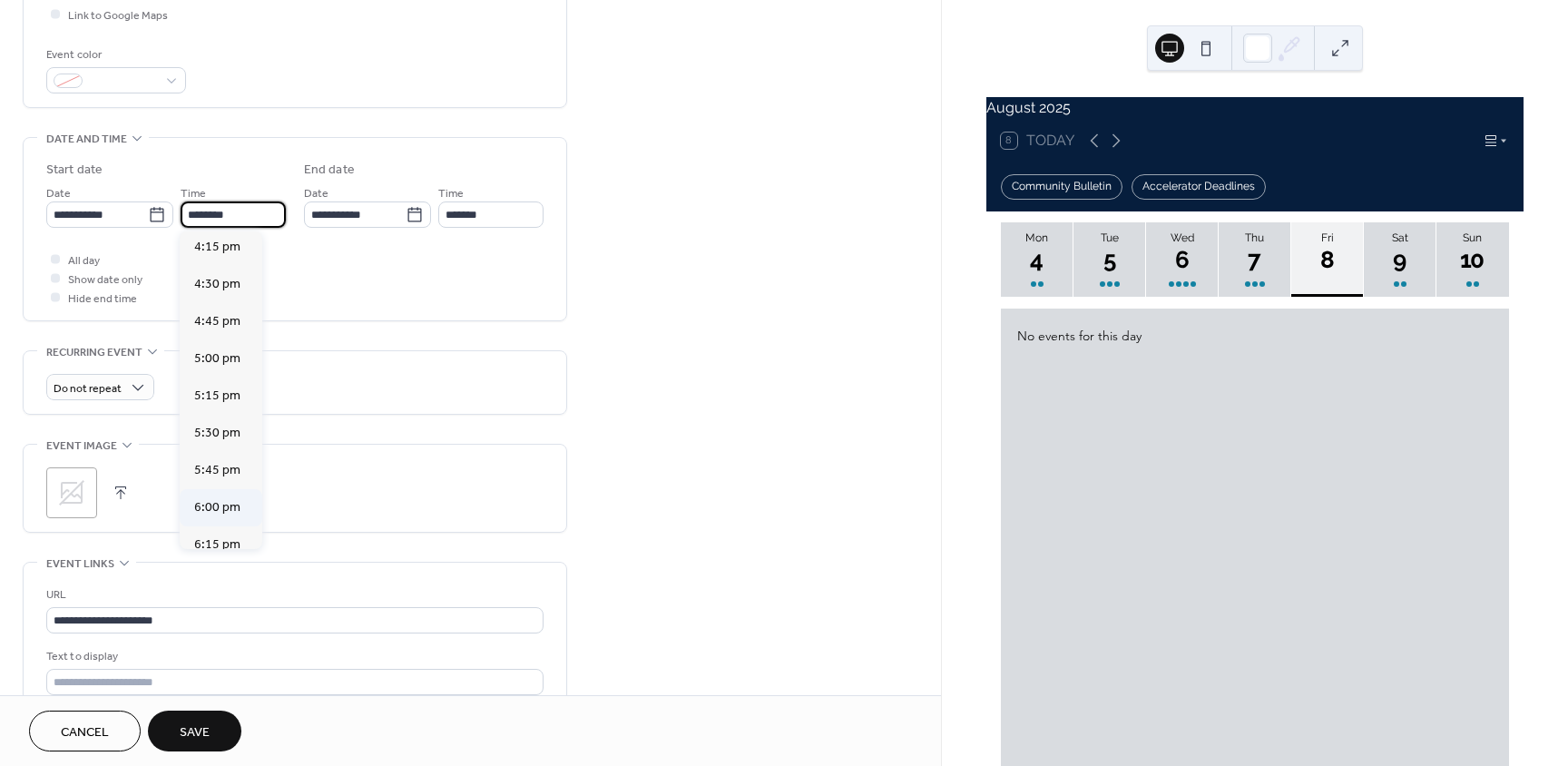 type on "*******" 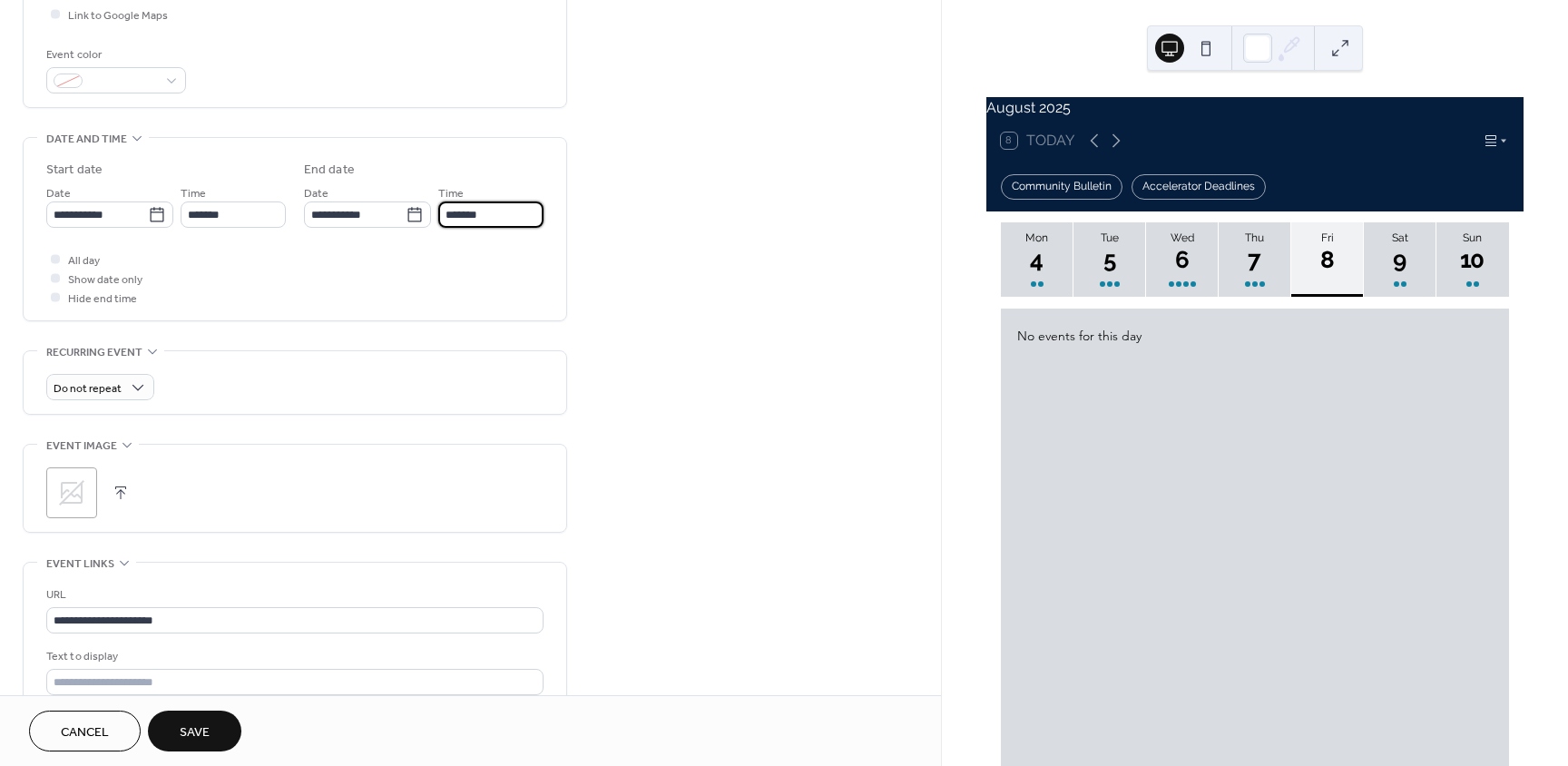 click on "*******" at bounding box center (491, 214) 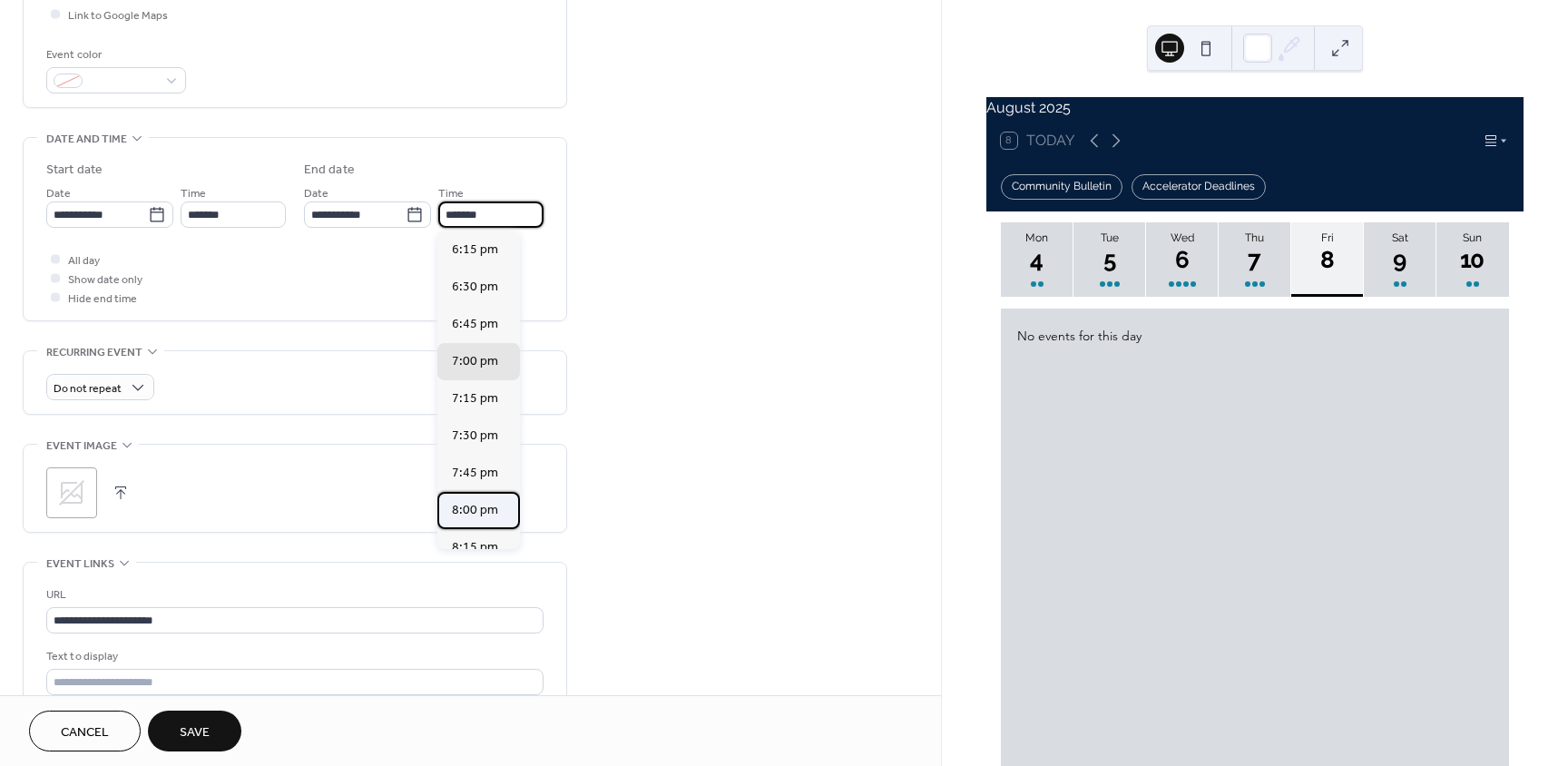 click on "8:00 pm" at bounding box center [478, 510] 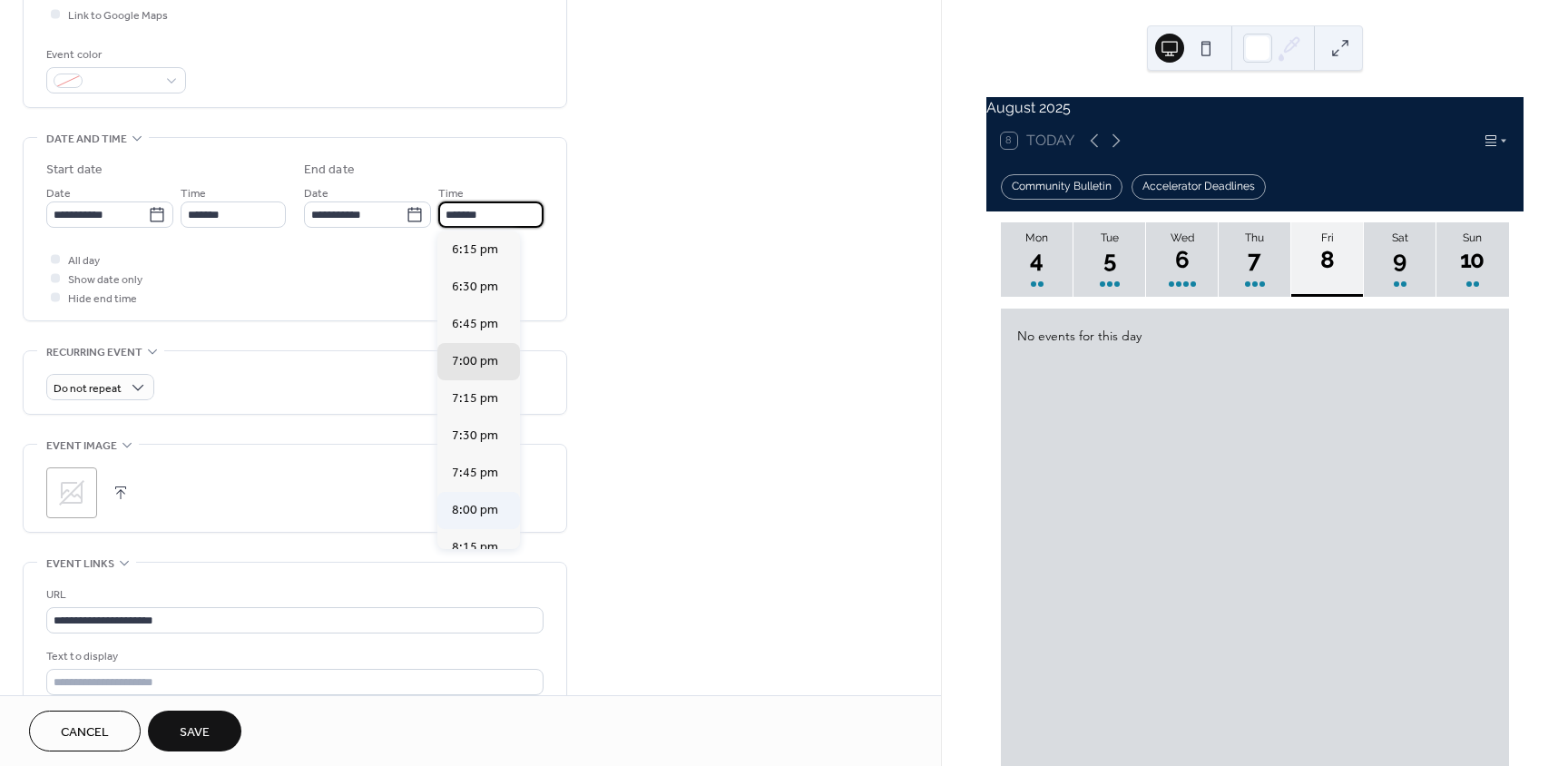type on "*******" 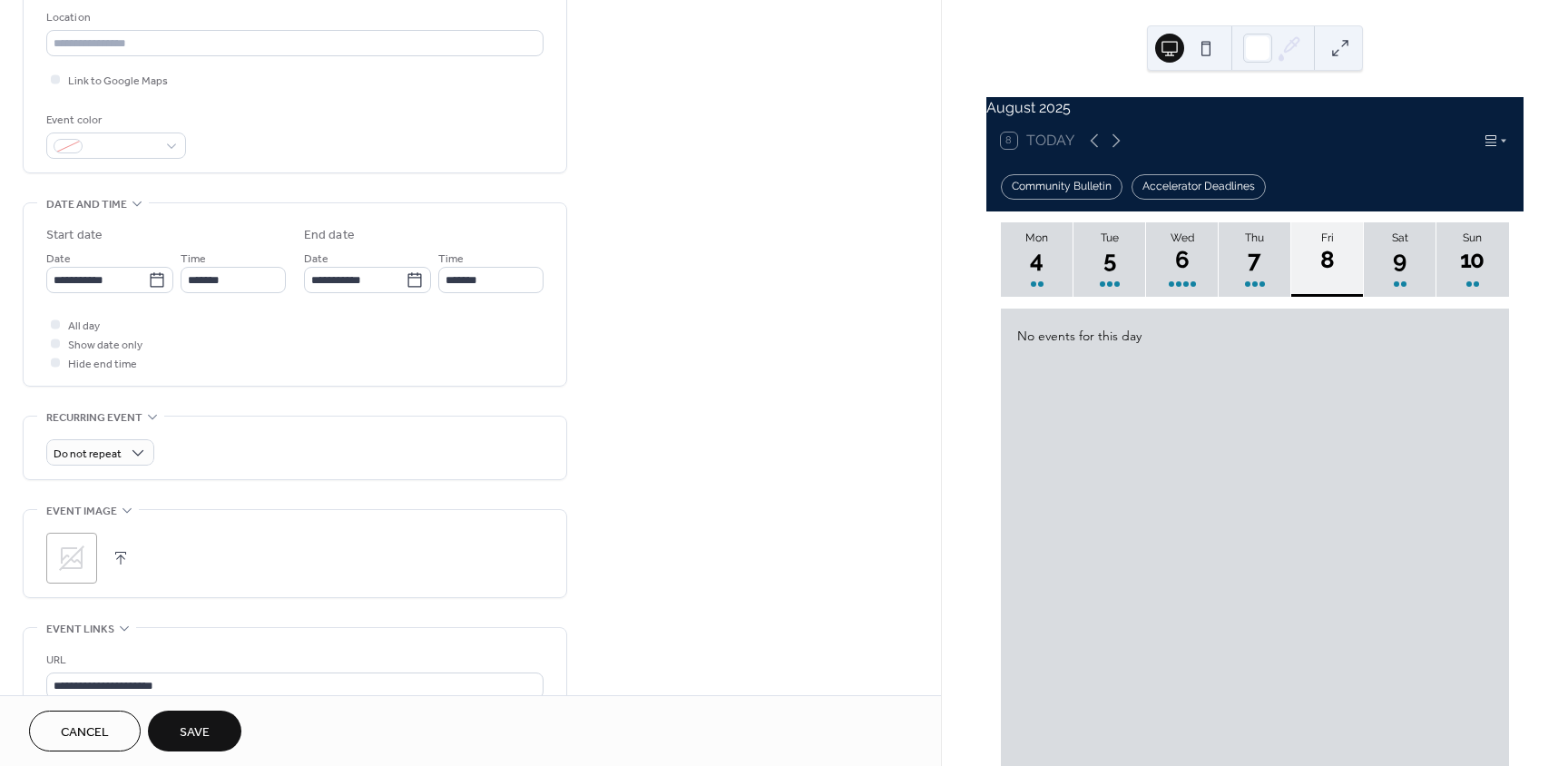 scroll, scrollTop: 0, scrollLeft: 0, axis: both 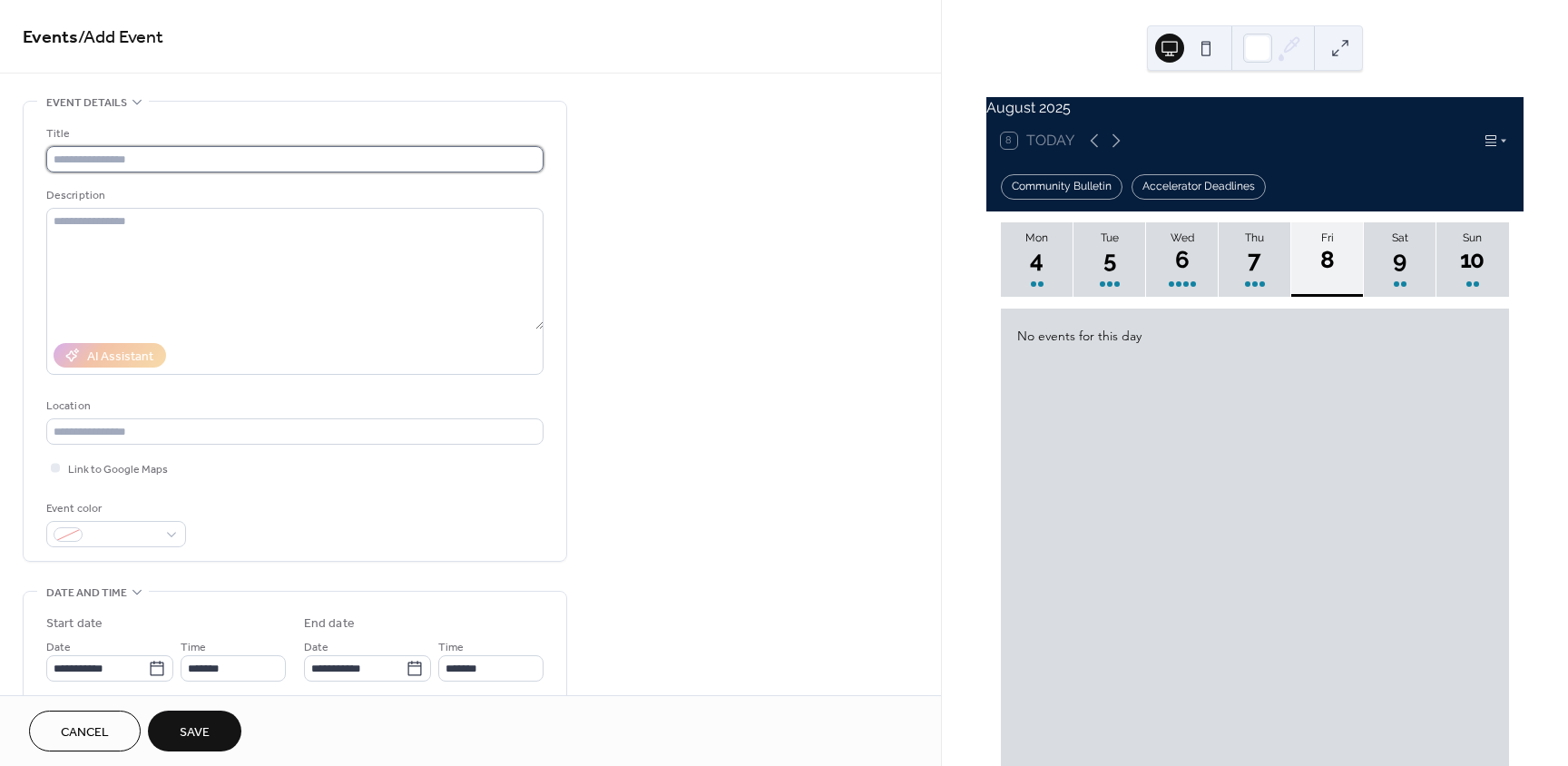 click at bounding box center (295, 159) 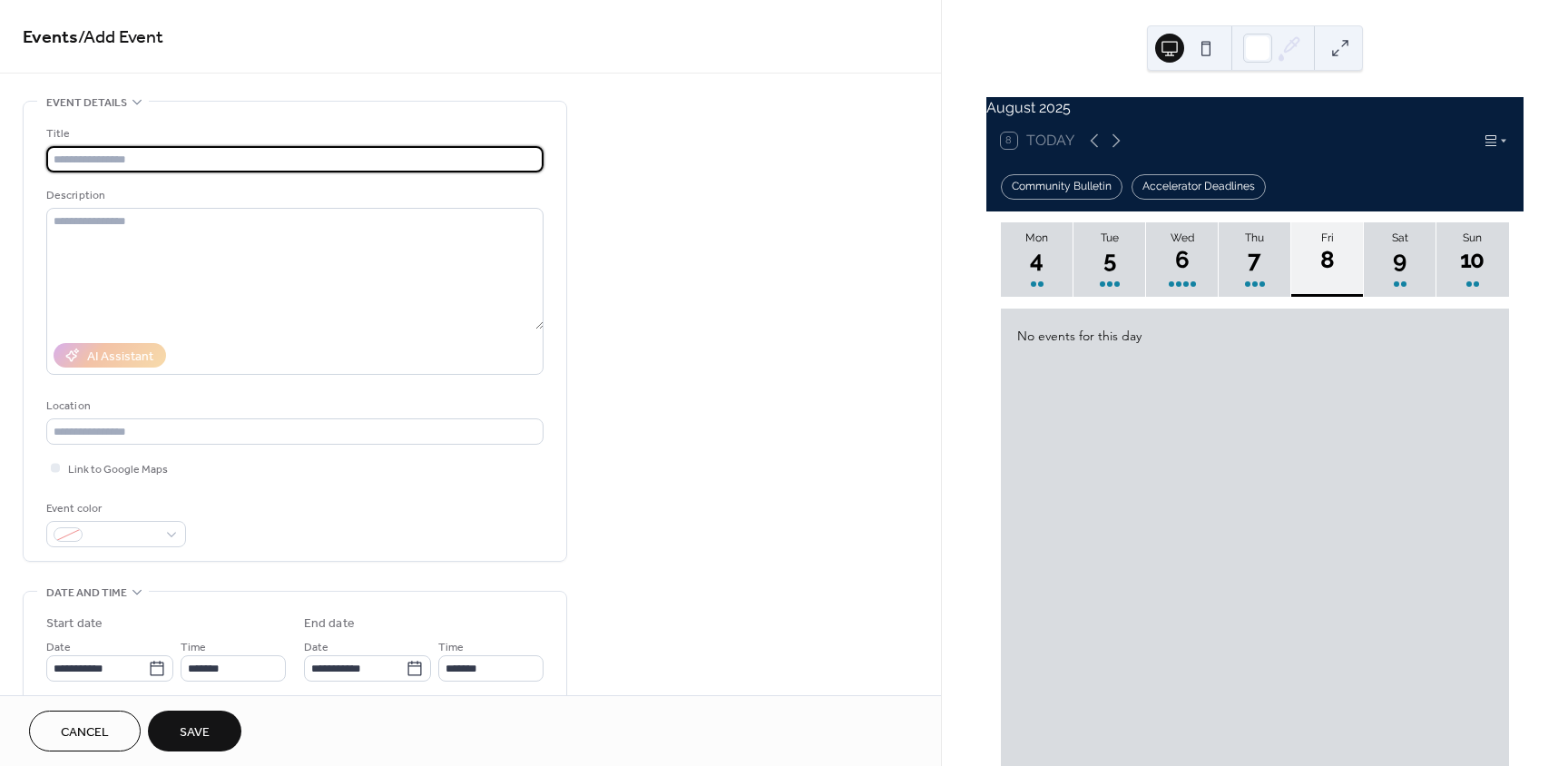 paste on "**********" 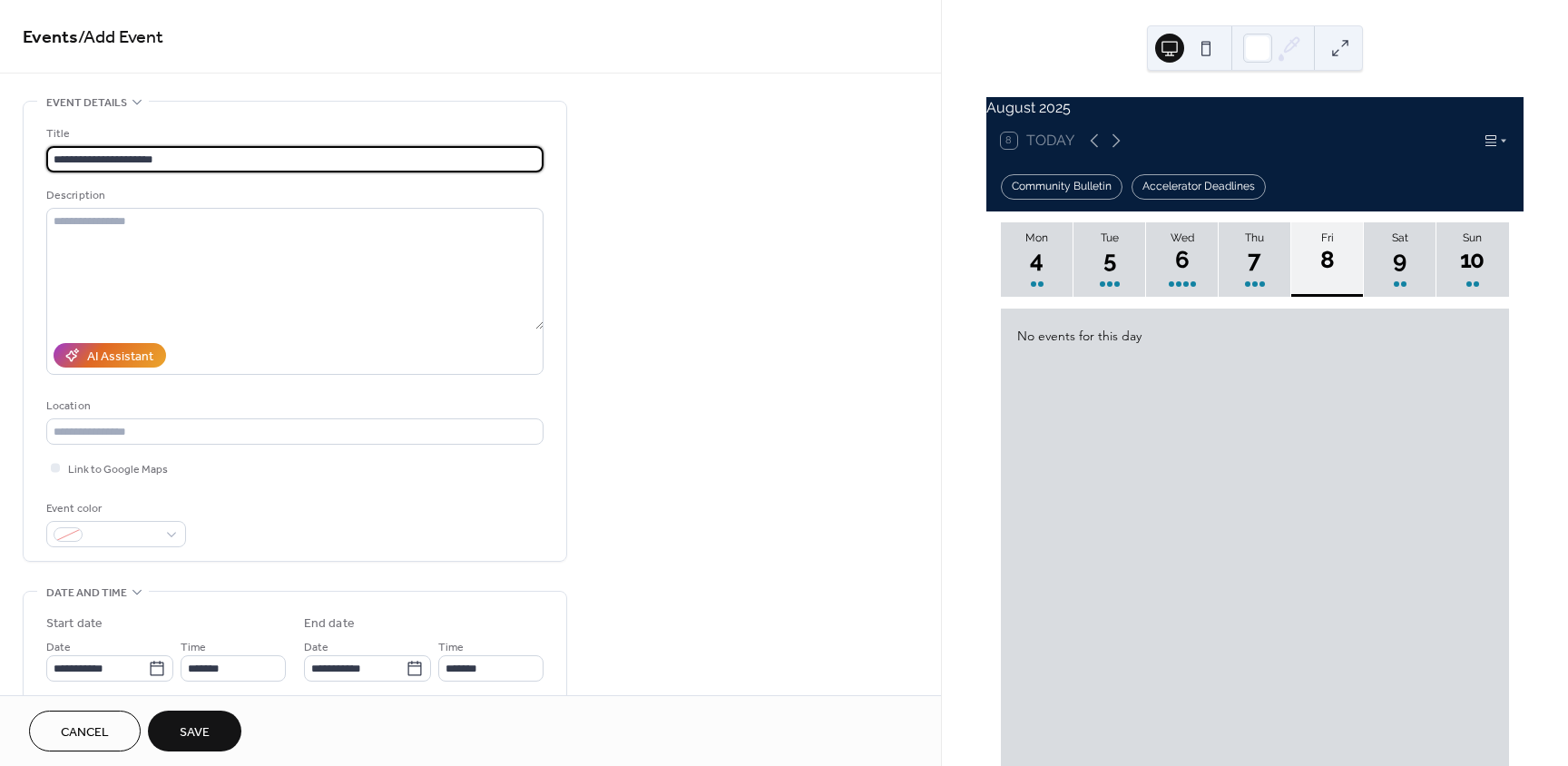 type on "**********" 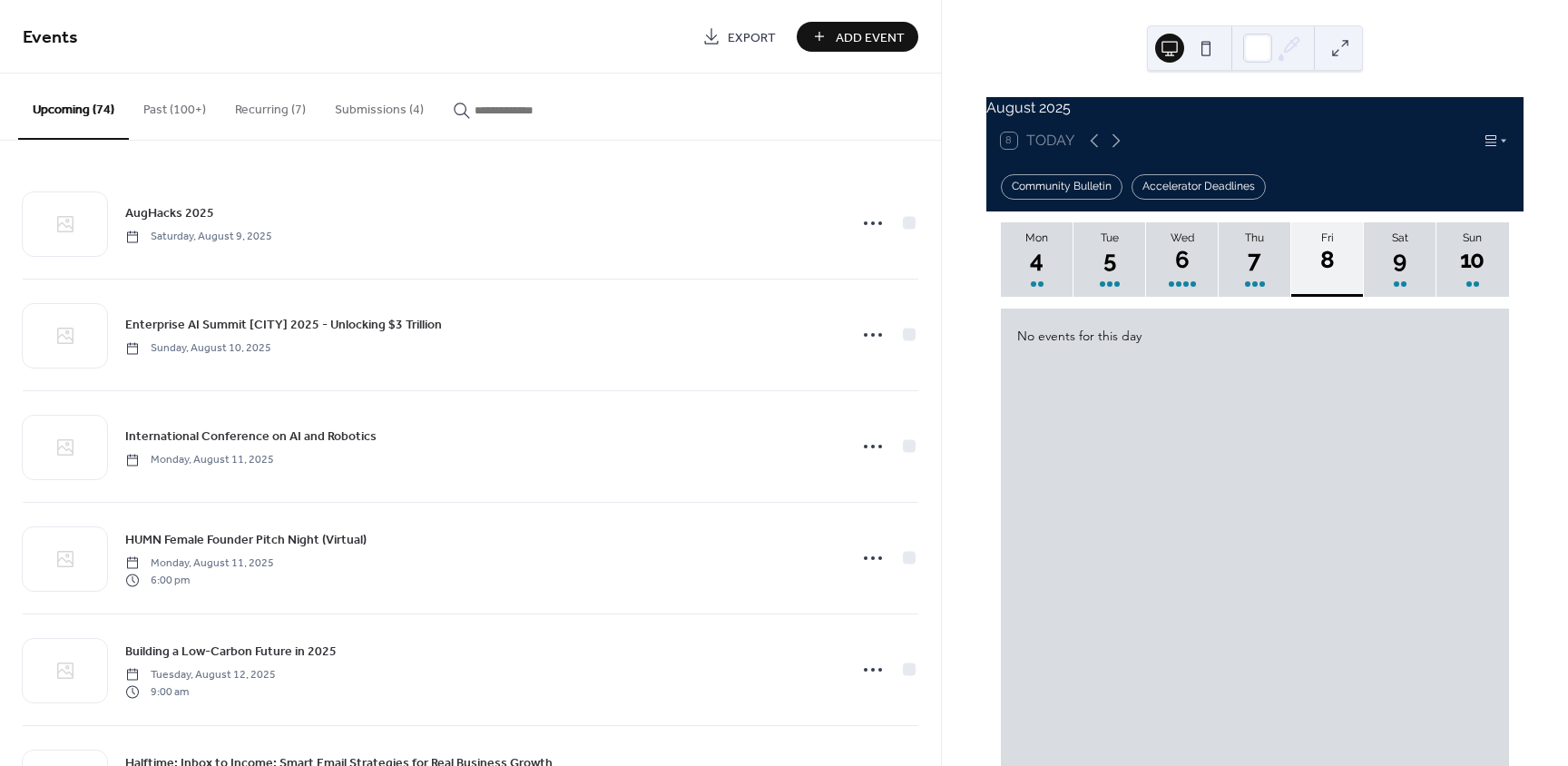 click on "Add Event" at bounding box center [870, 37] 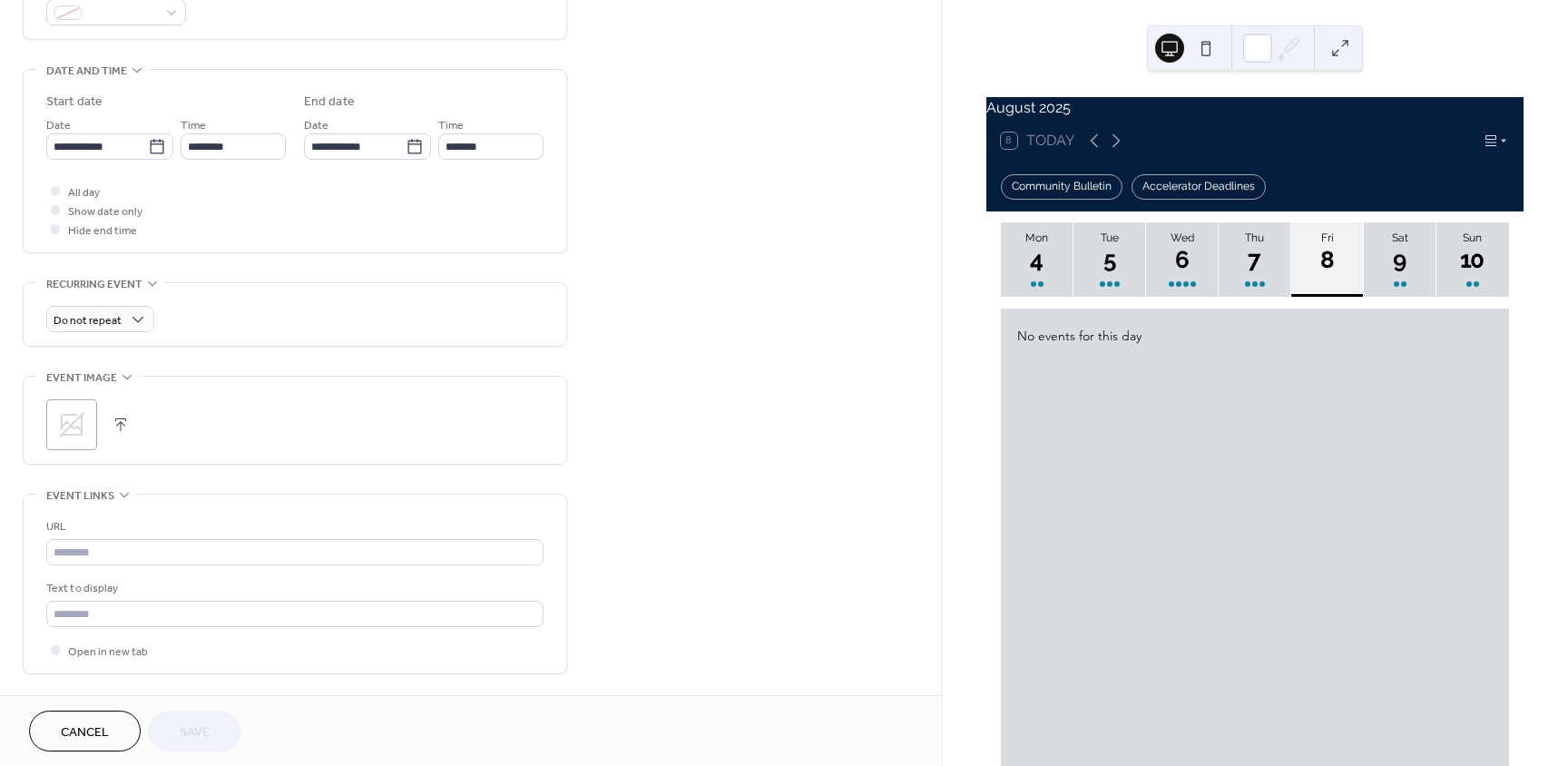 scroll, scrollTop: 545, scrollLeft: 0, axis: vertical 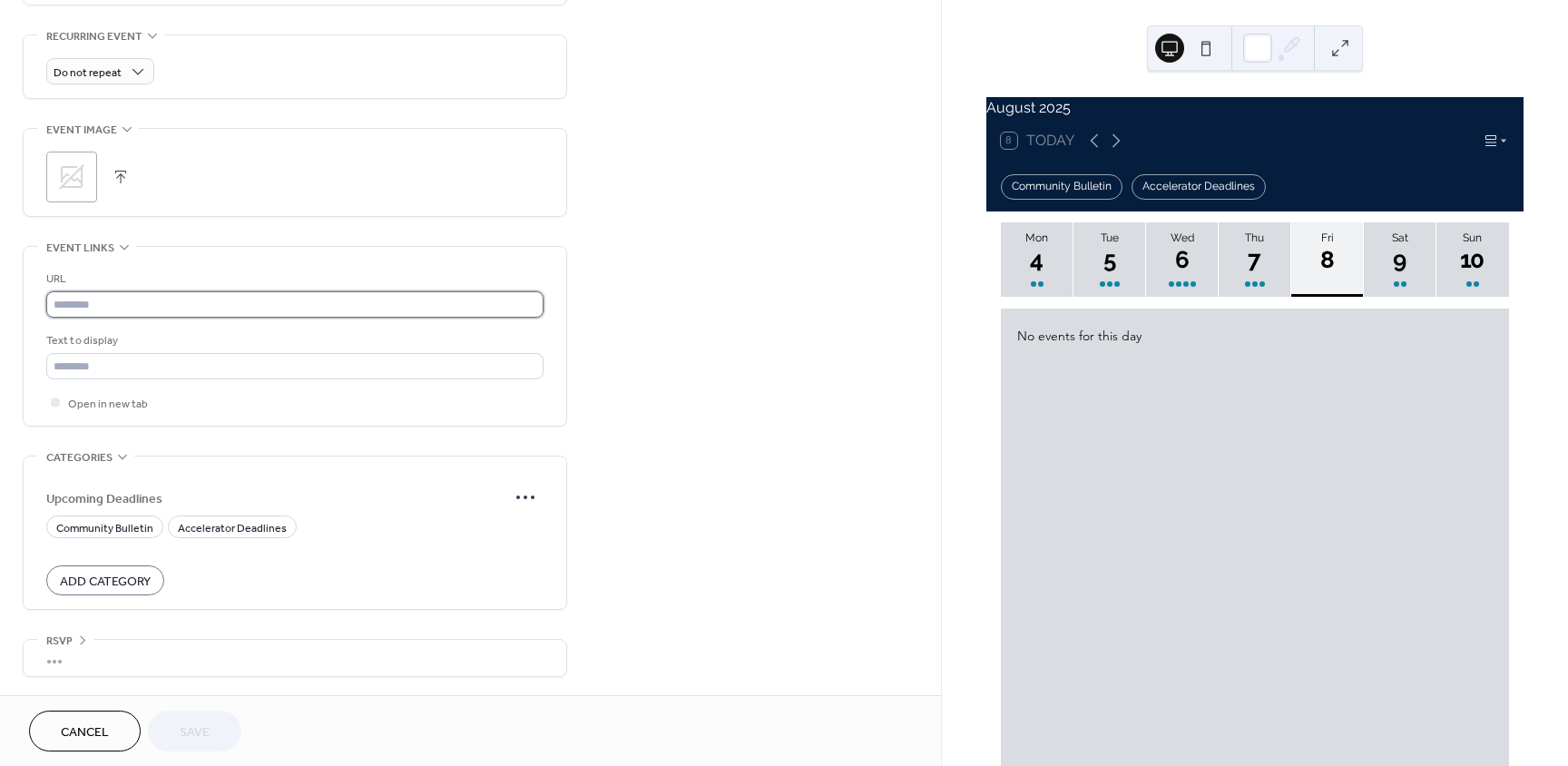 click at bounding box center (295, 304) 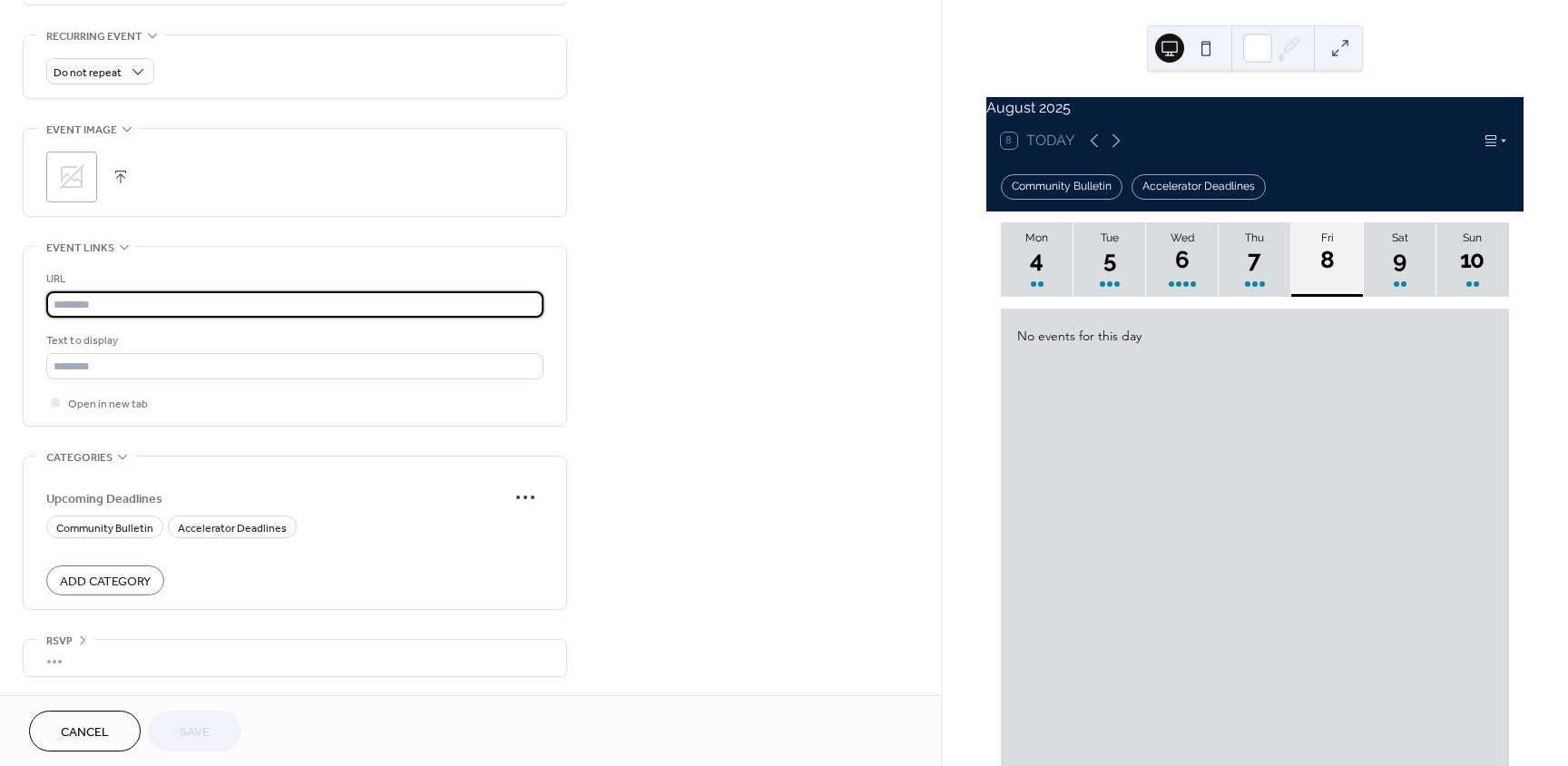 paste on "**********" 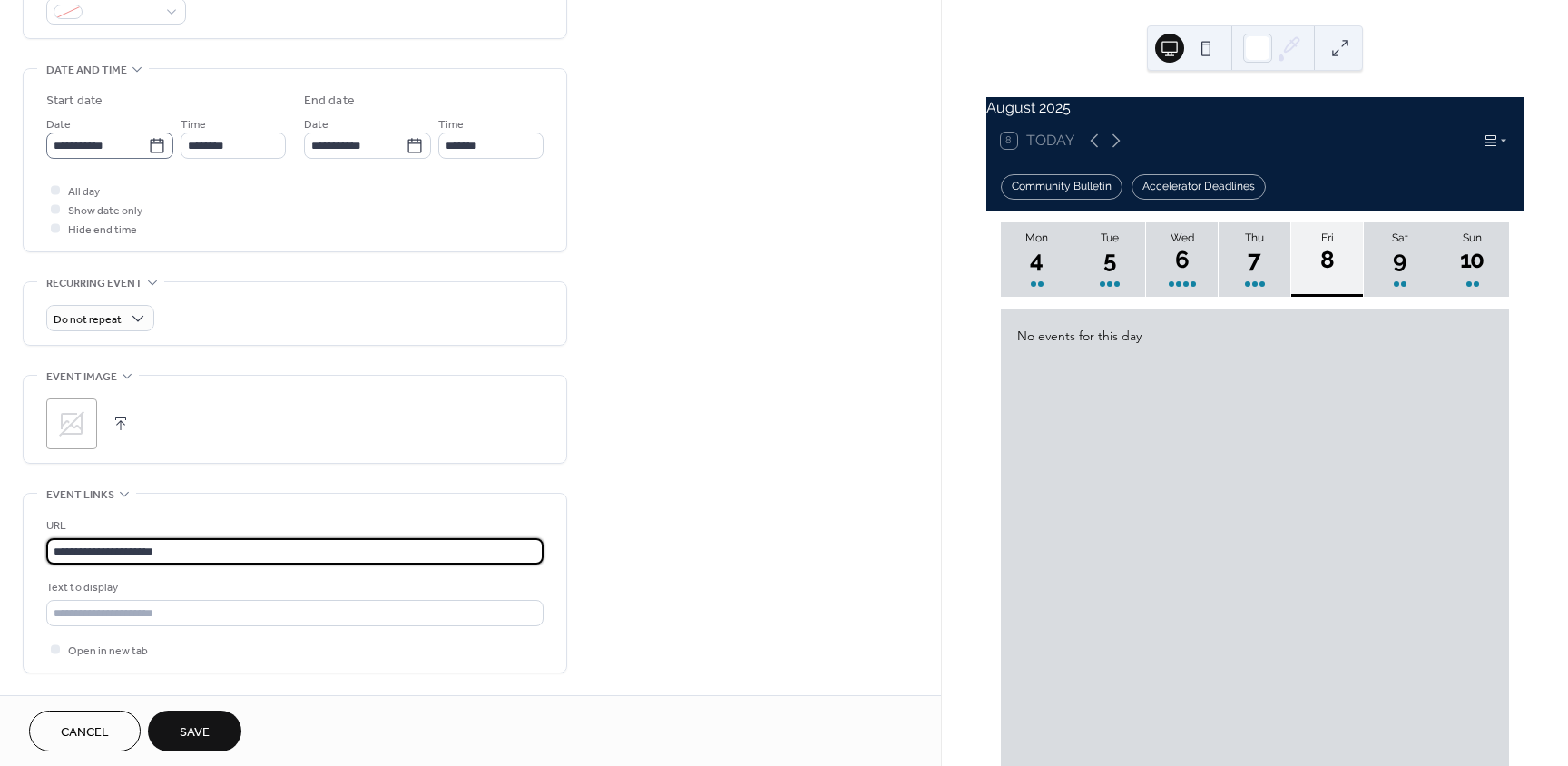 scroll, scrollTop: 497, scrollLeft: 0, axis: vertical 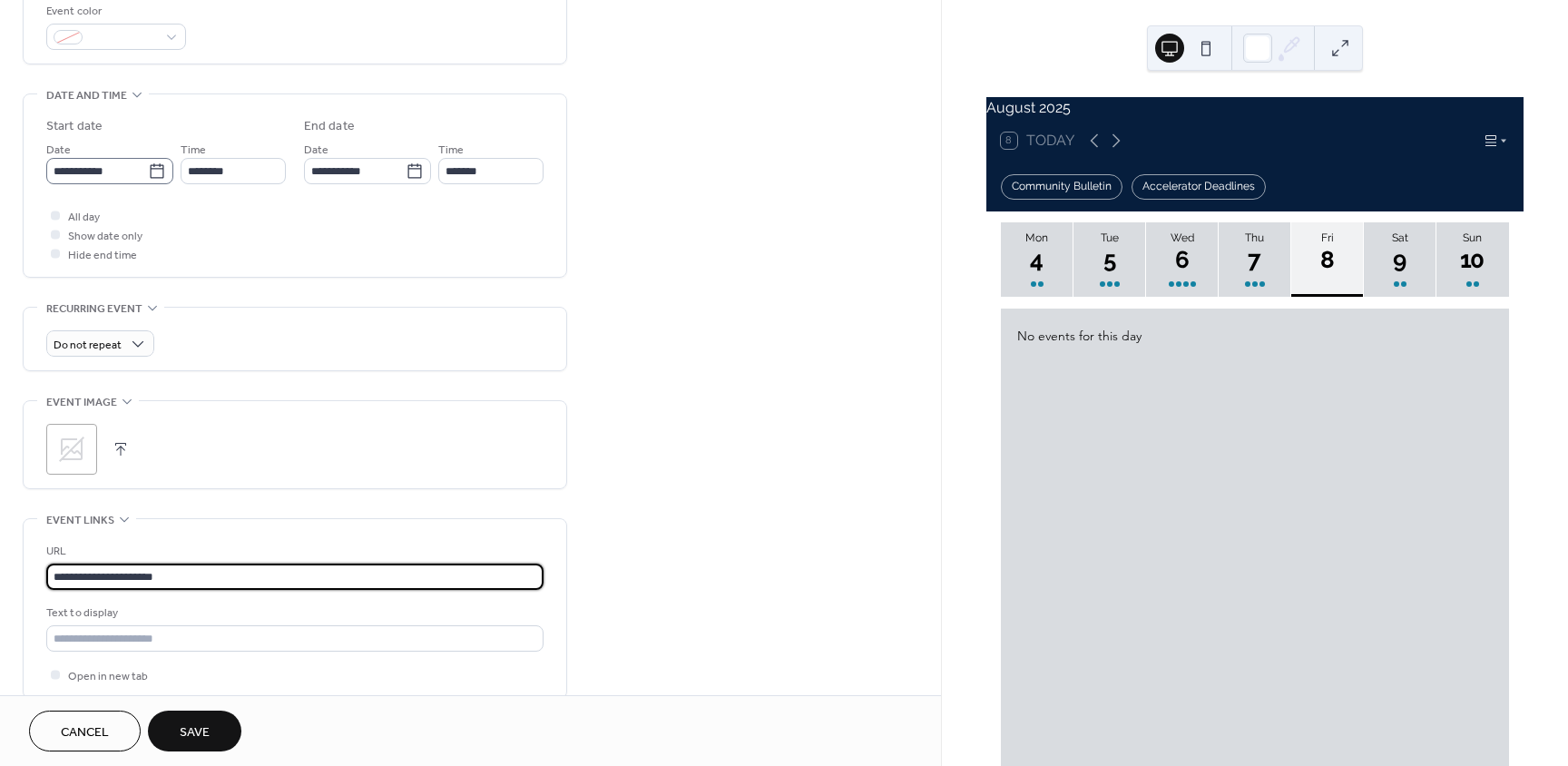 type on "**********" 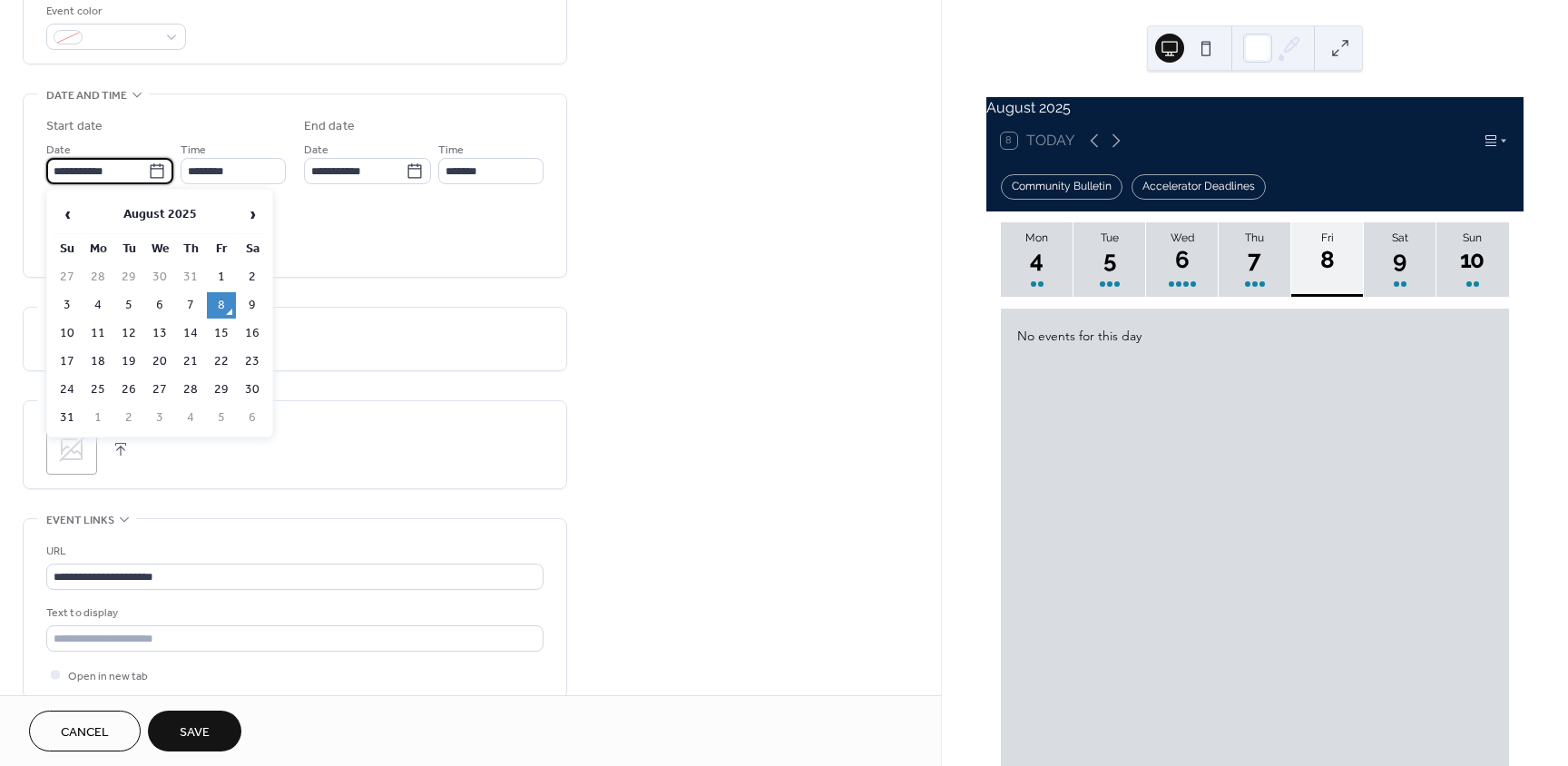 click on "**********" at bounding box center [97, 171] 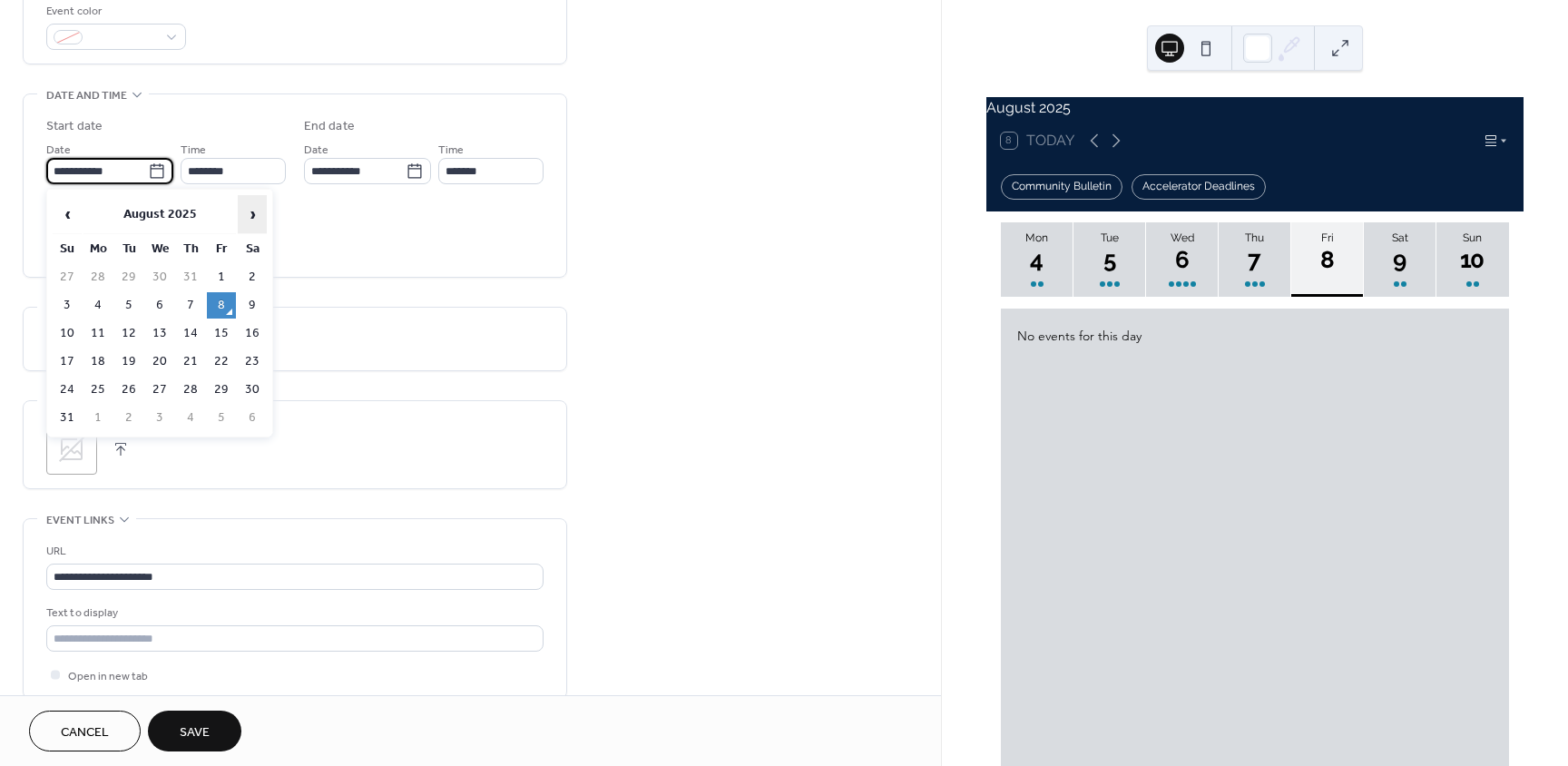 click on "›" at bounding box center [252, 214] 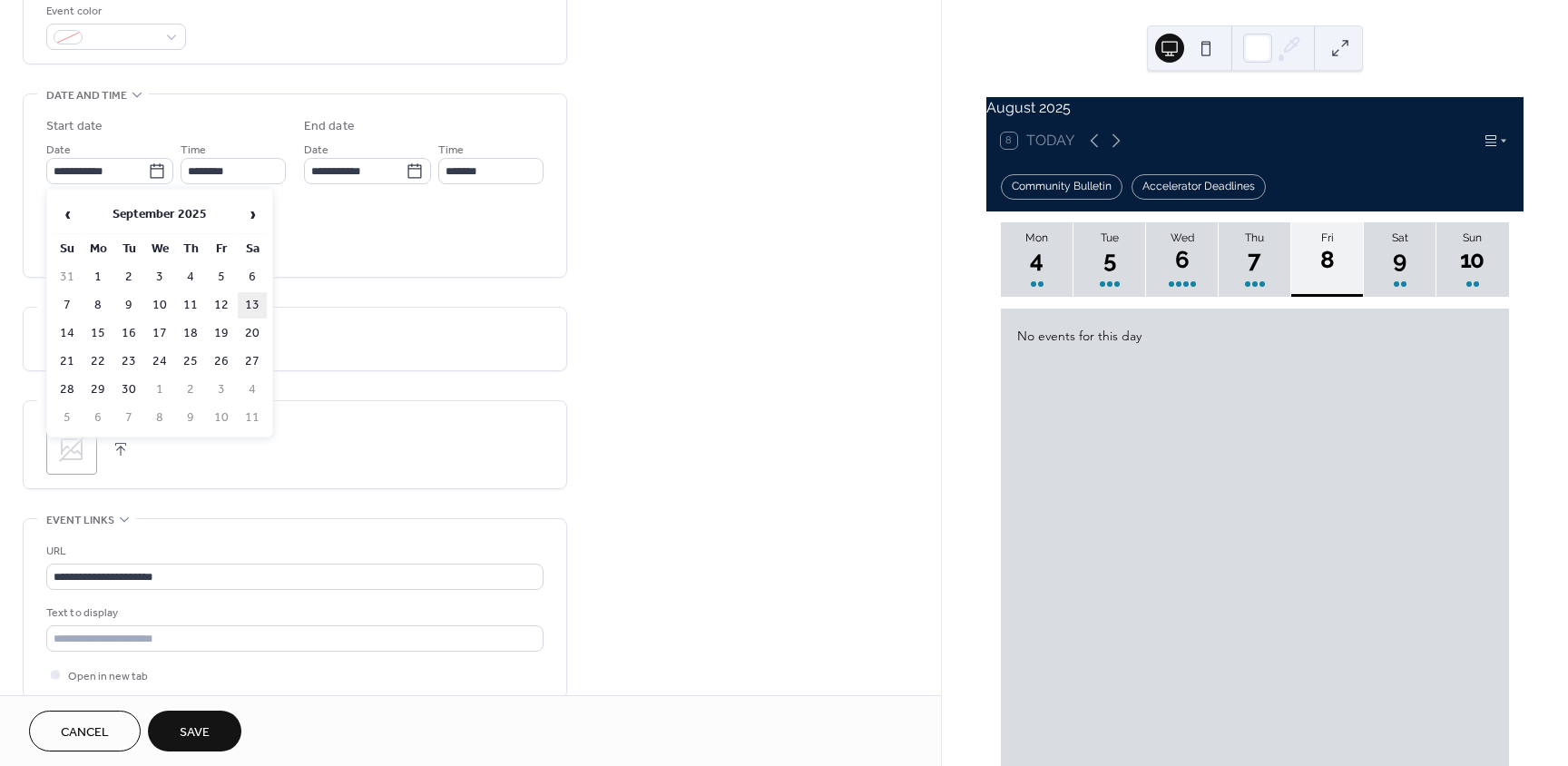 click on "13" at bounding box center [252, 305] 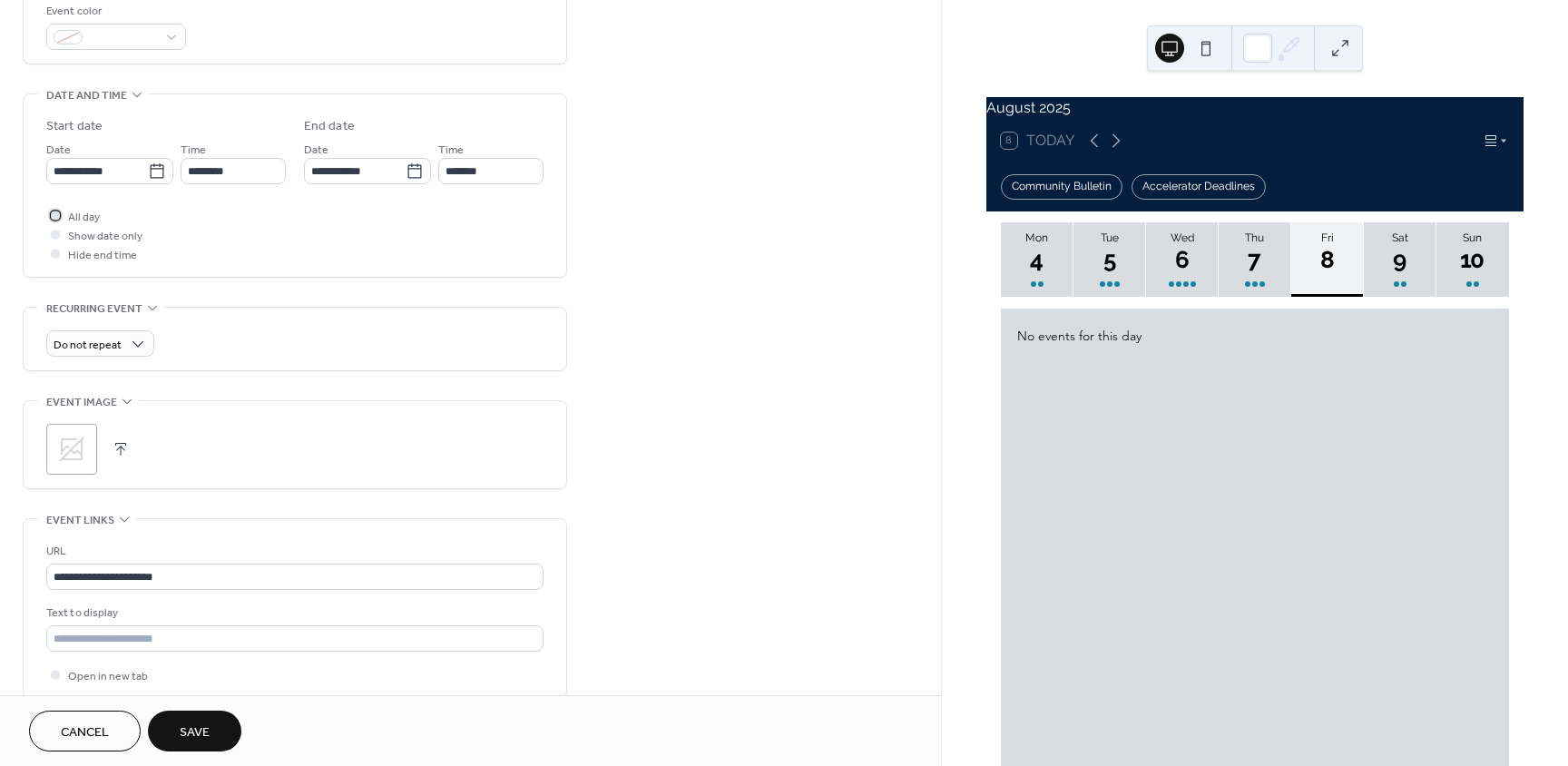 click at bounding box center [55, 215] 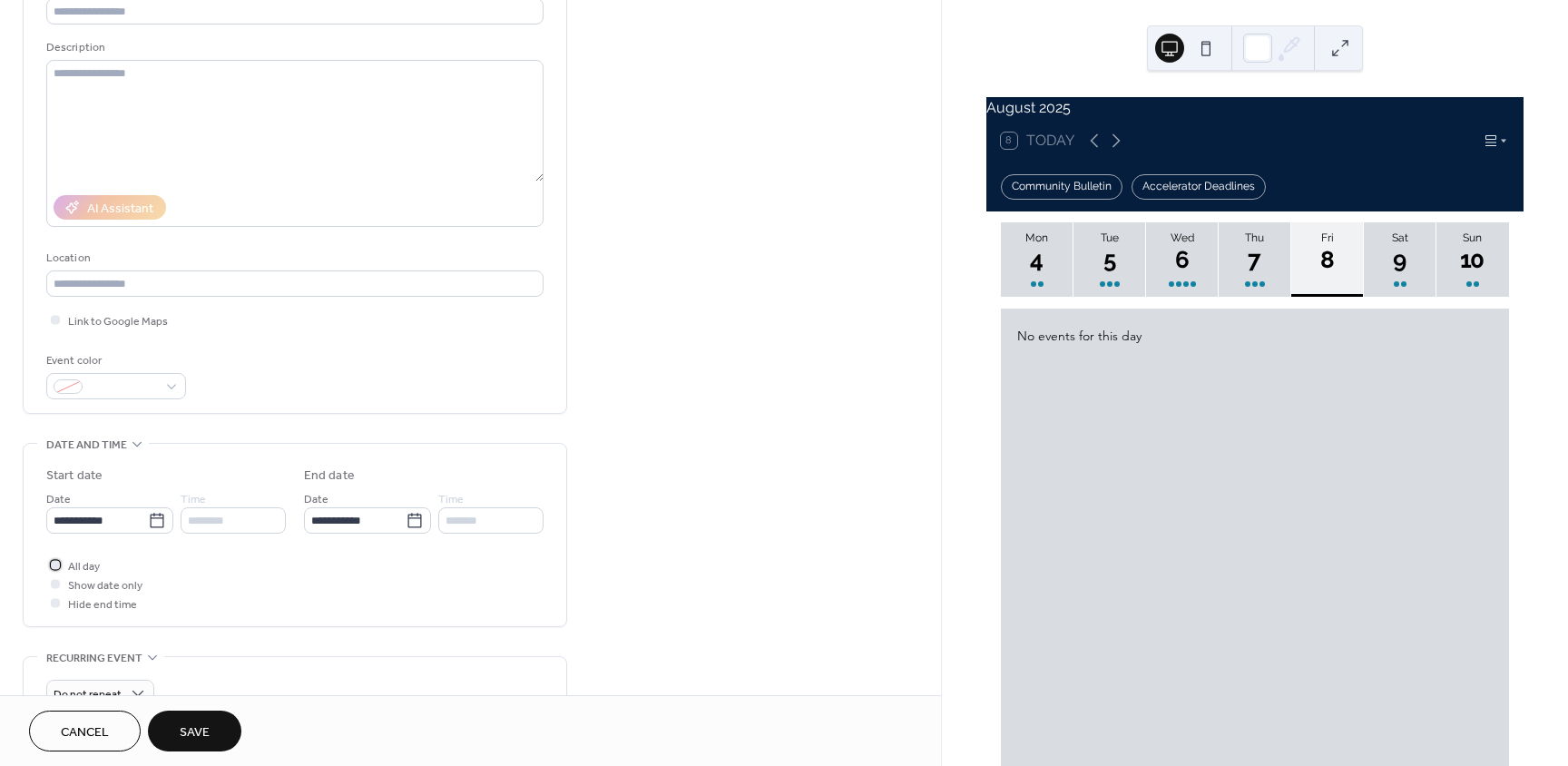 scroll, scrollTop: 0, scrollLeft: 0, axis: both 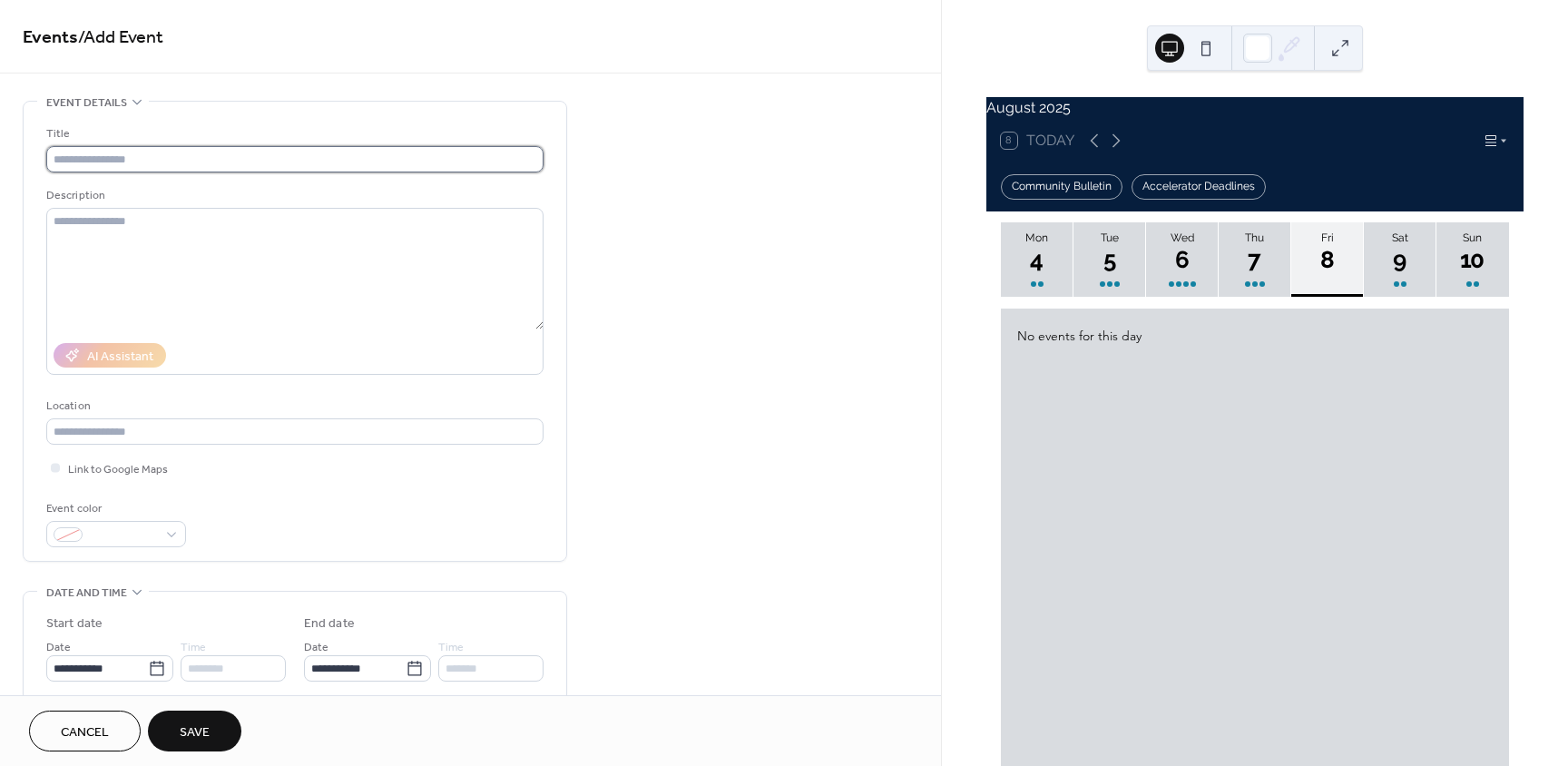click at bounding box center (295, 159) 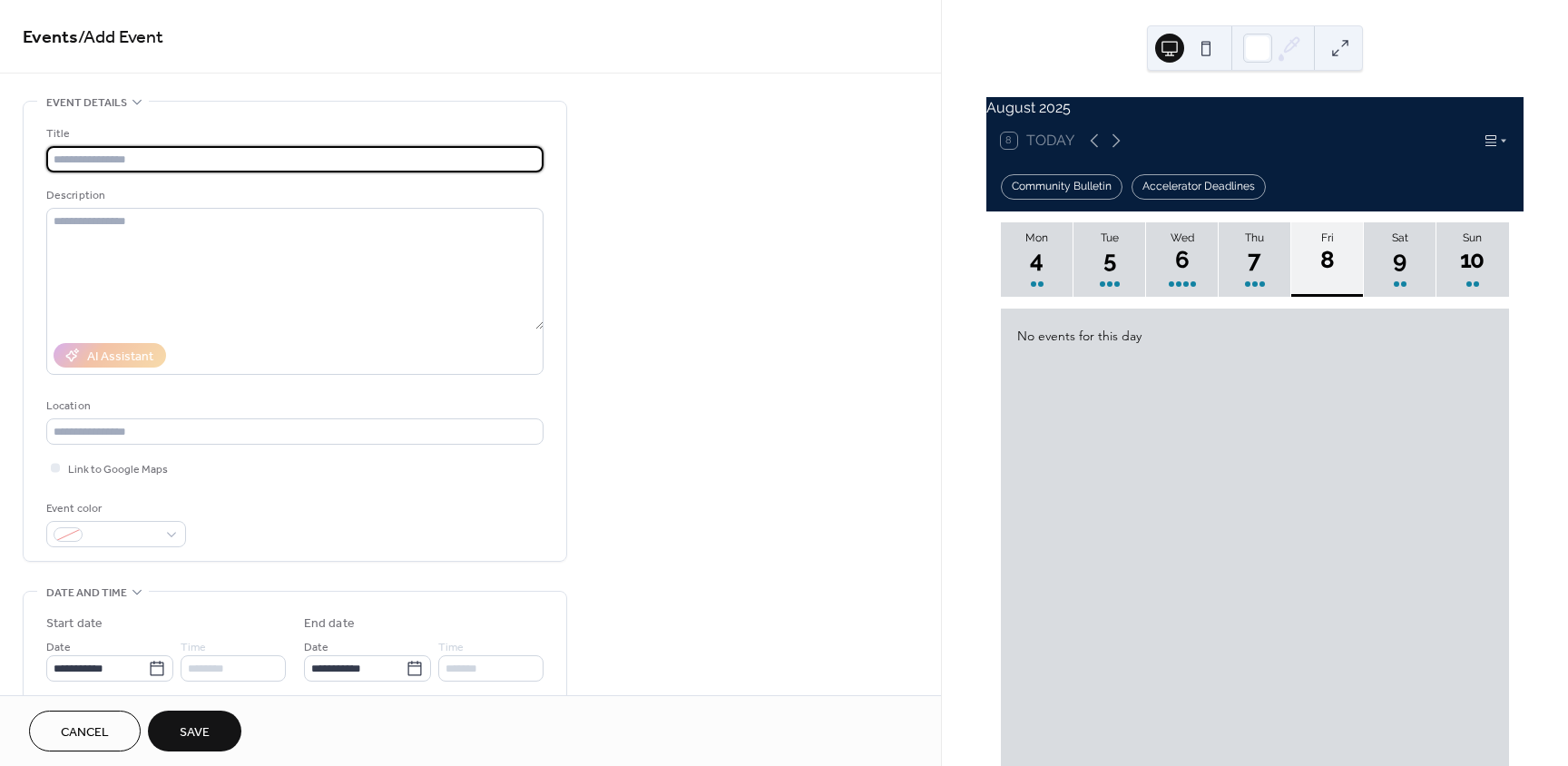 paste on "**********" 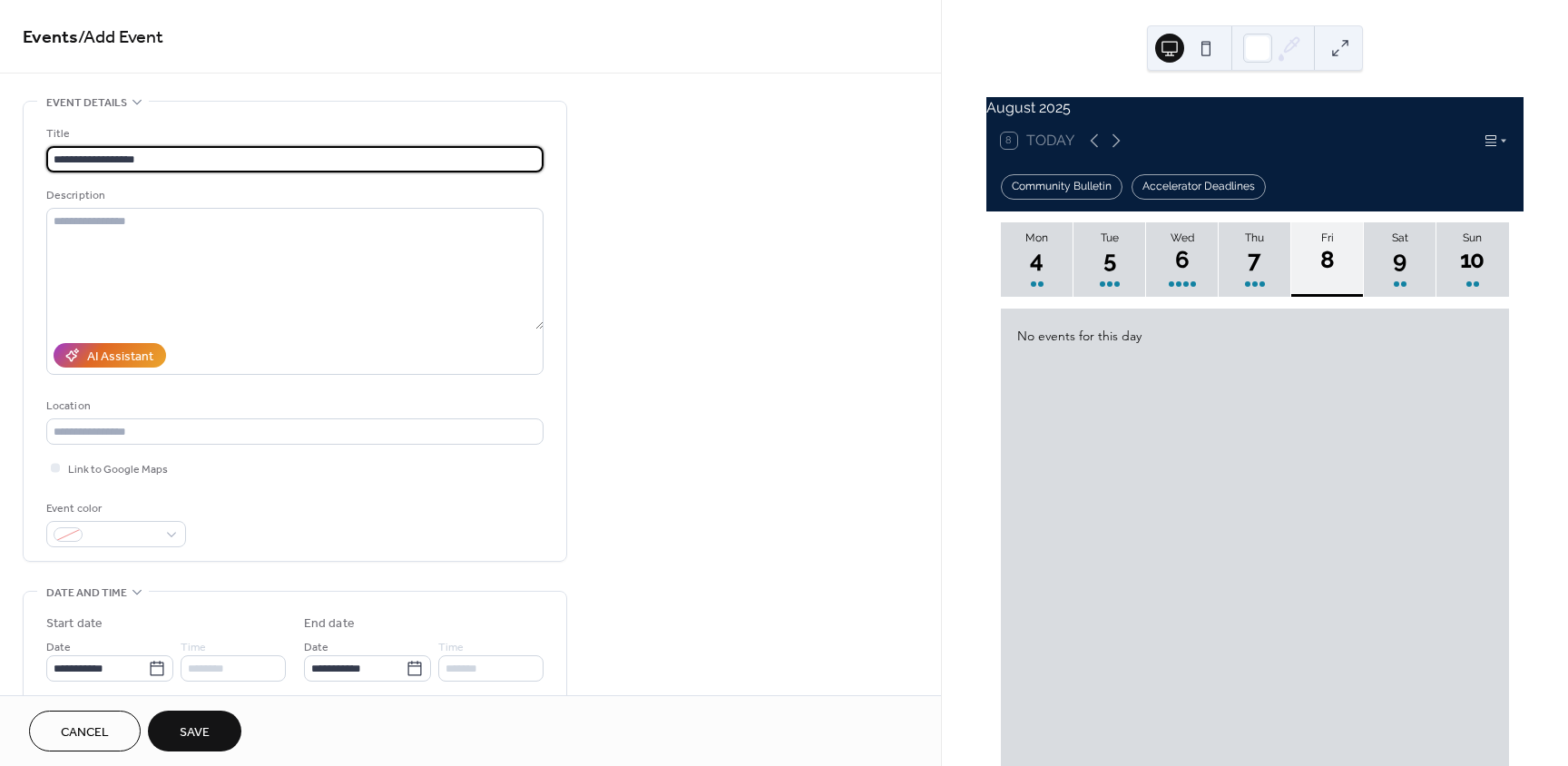 type on "**********" 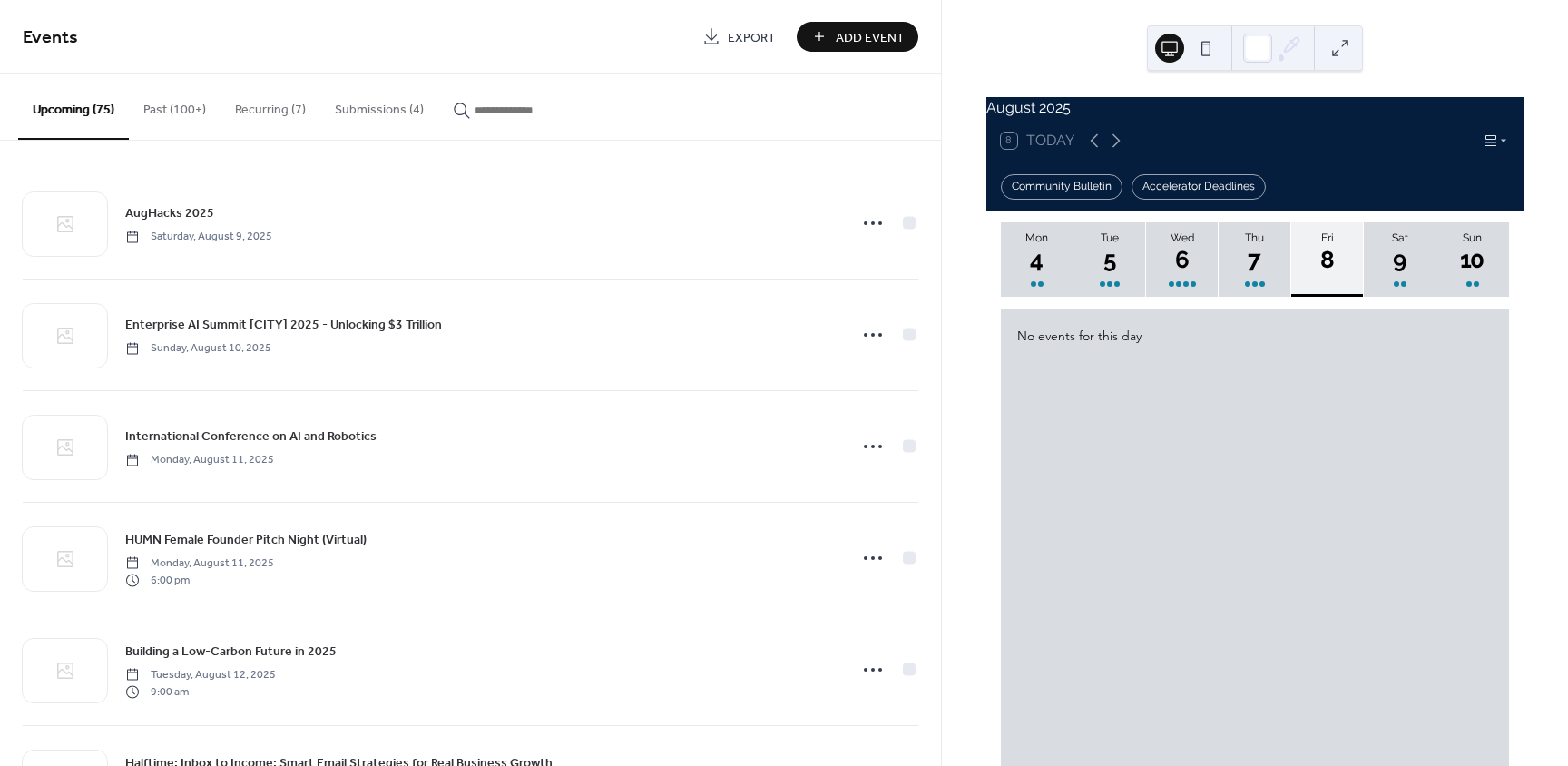 click on "Add Event" at bounding box center [870, 37] 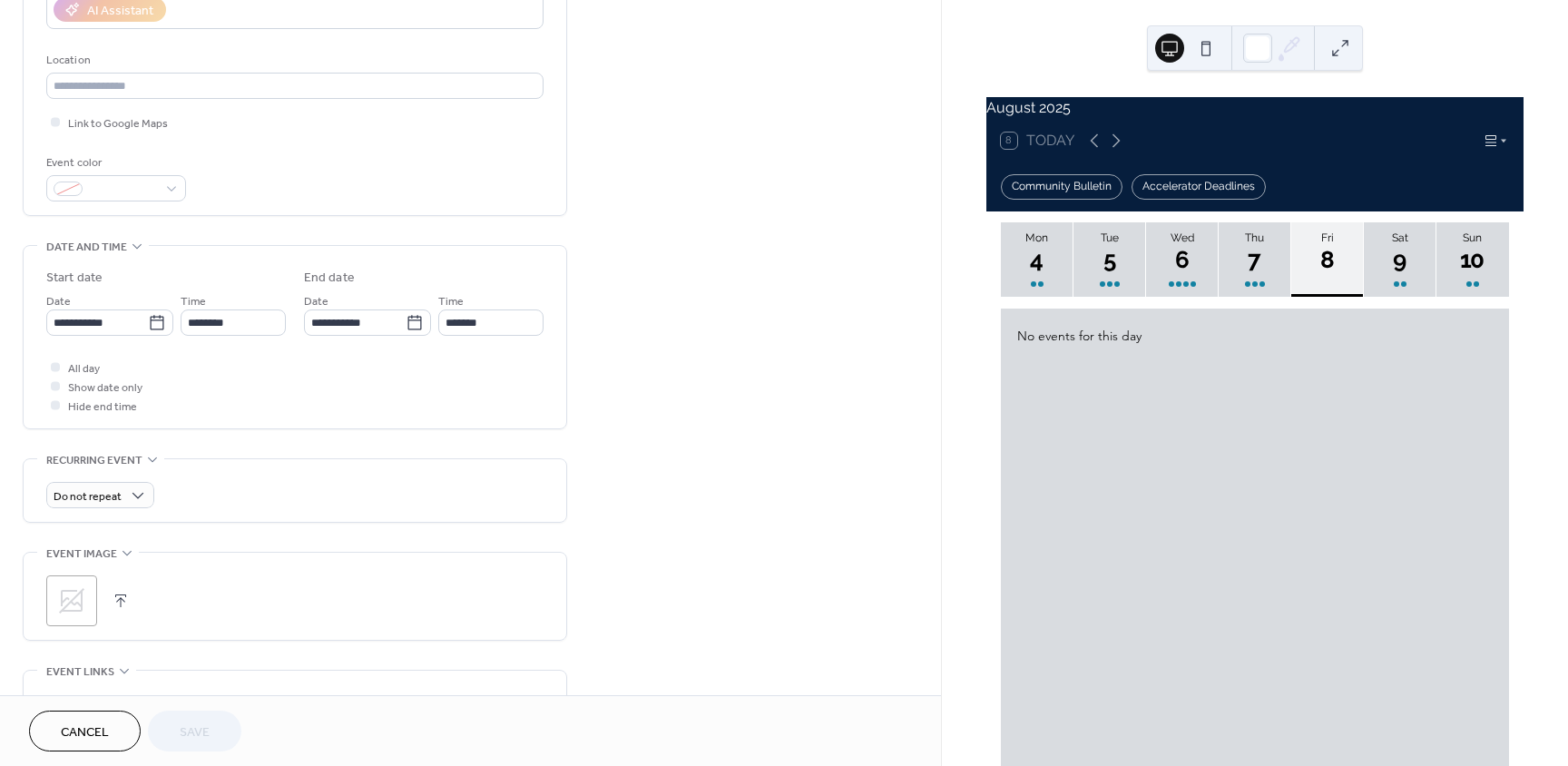 scroll, scrollTop: 454, scrollLeft: 0, axis: vertical 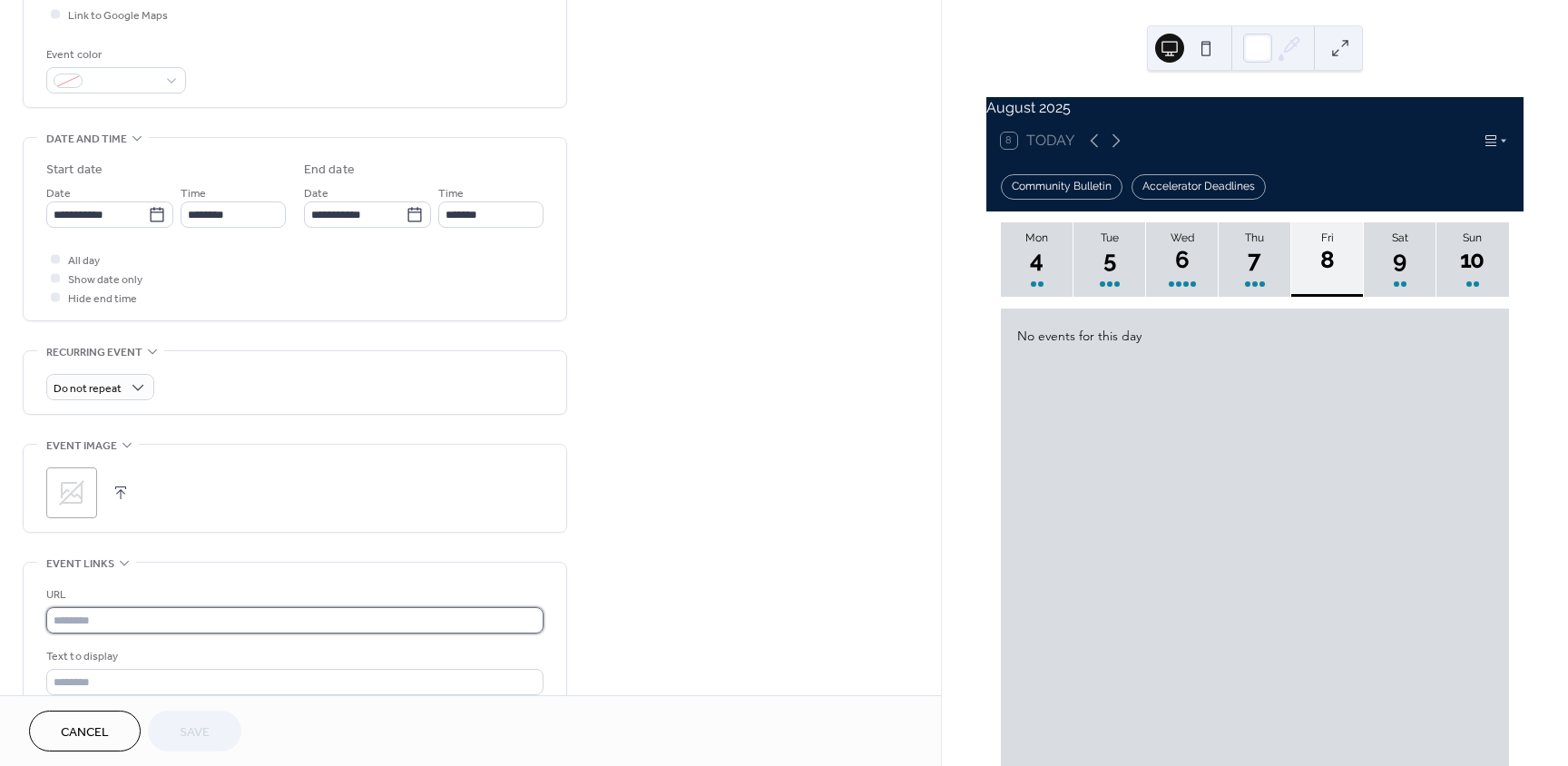 click at bounding box center (295, 620) 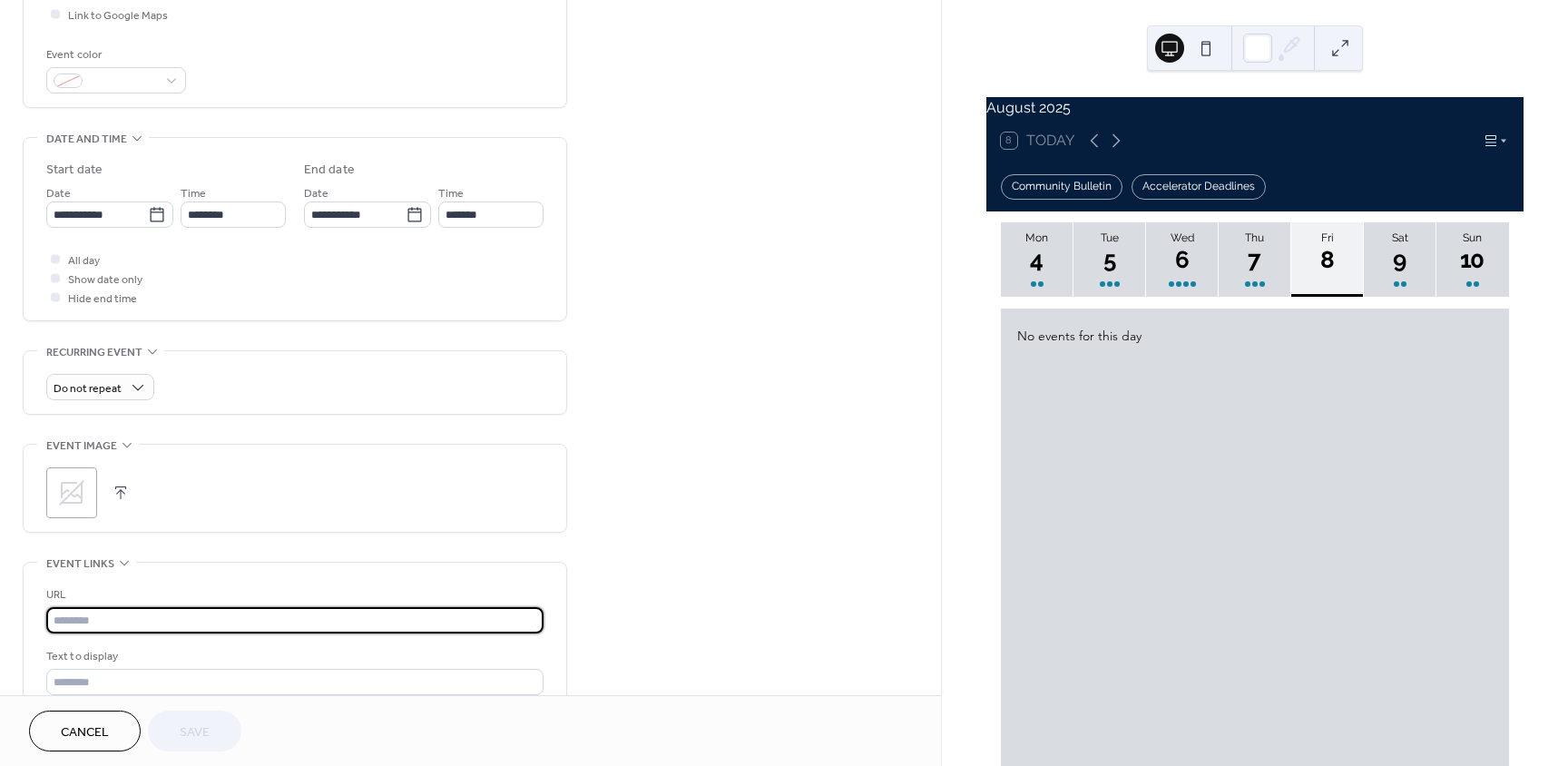 paste on "**********" 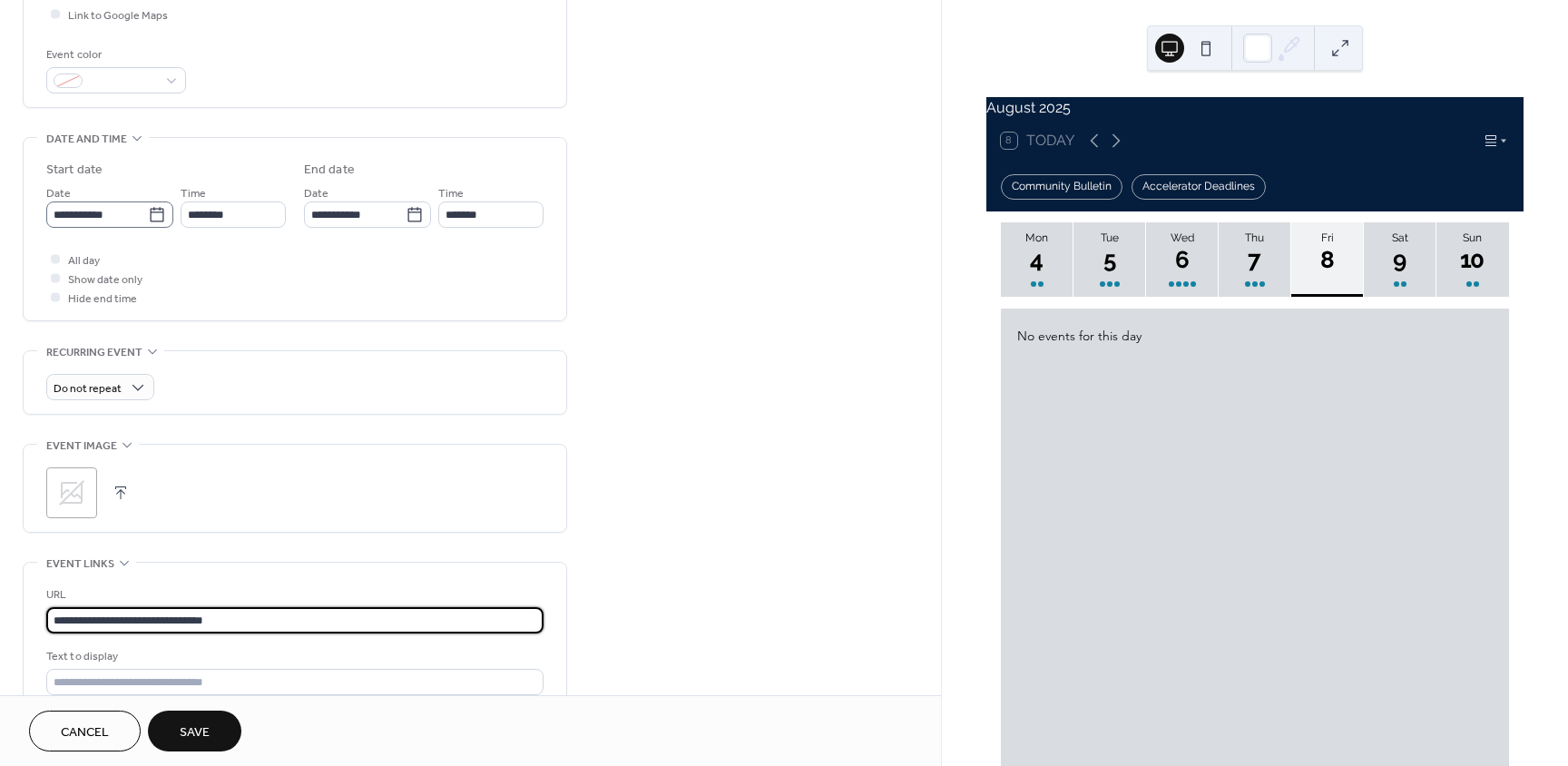 type on "**********" 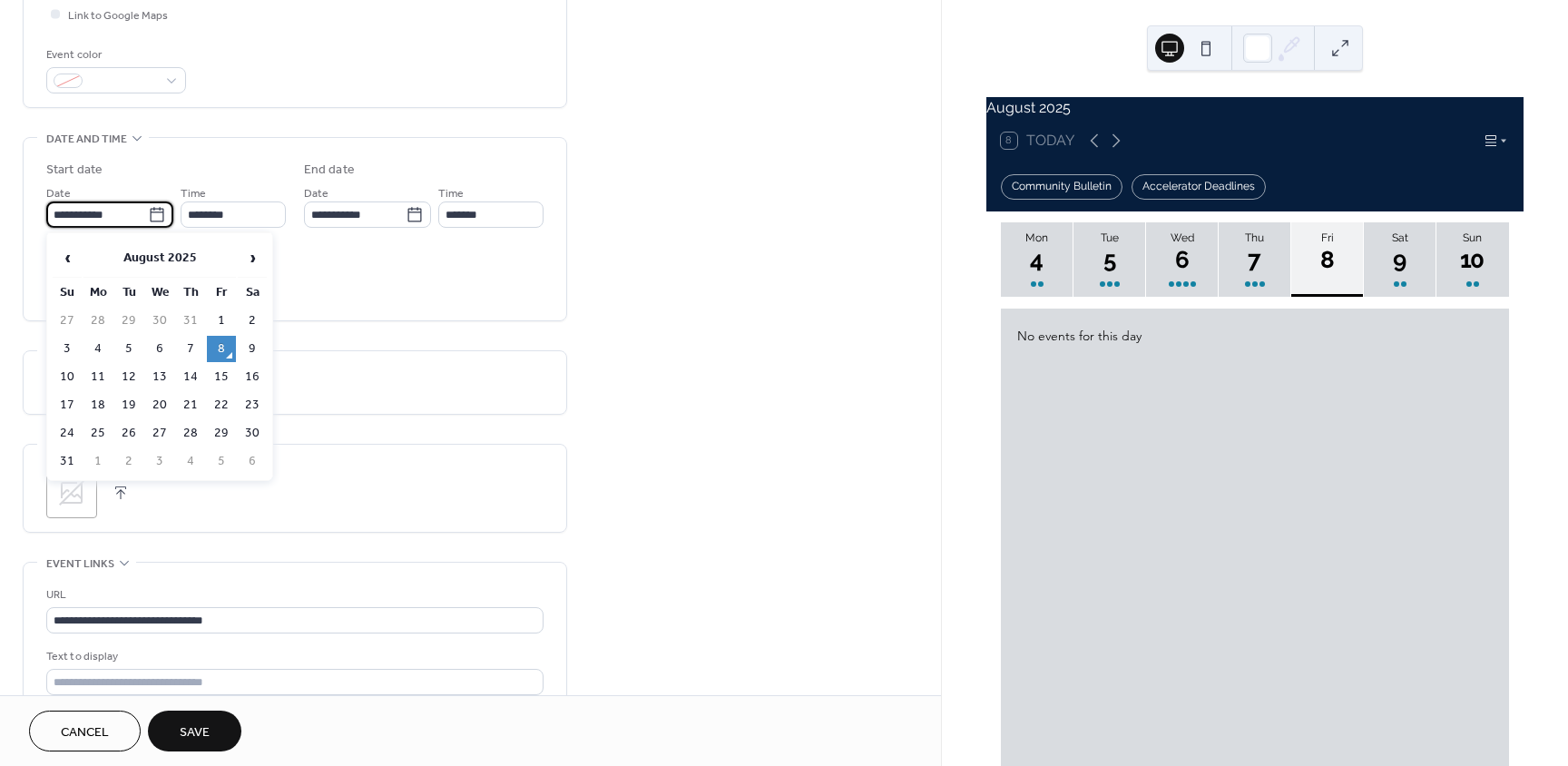 click on "**********" at bounding box center [97, 214] 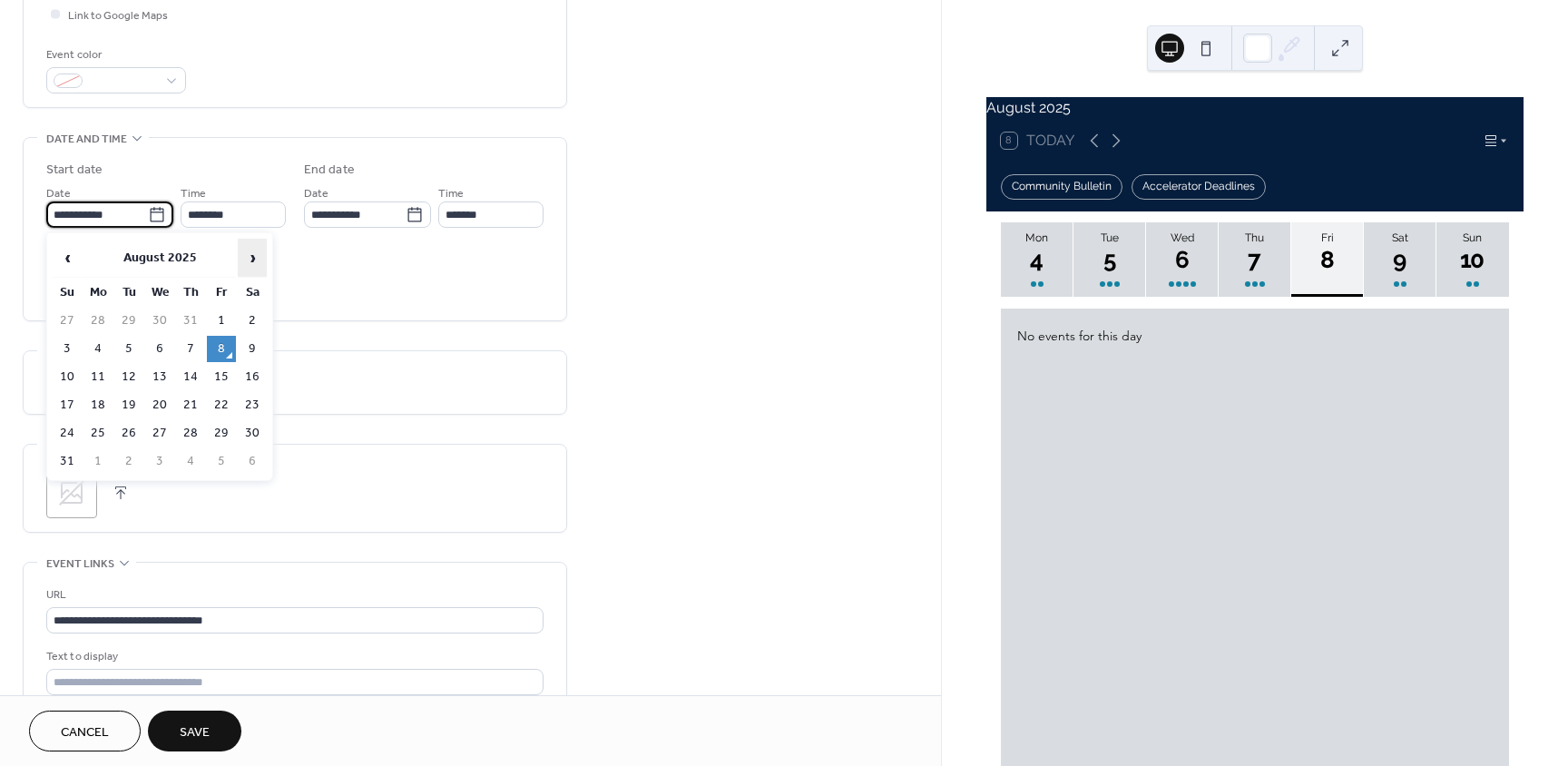 click on "›" at bounding box center (252, 258) 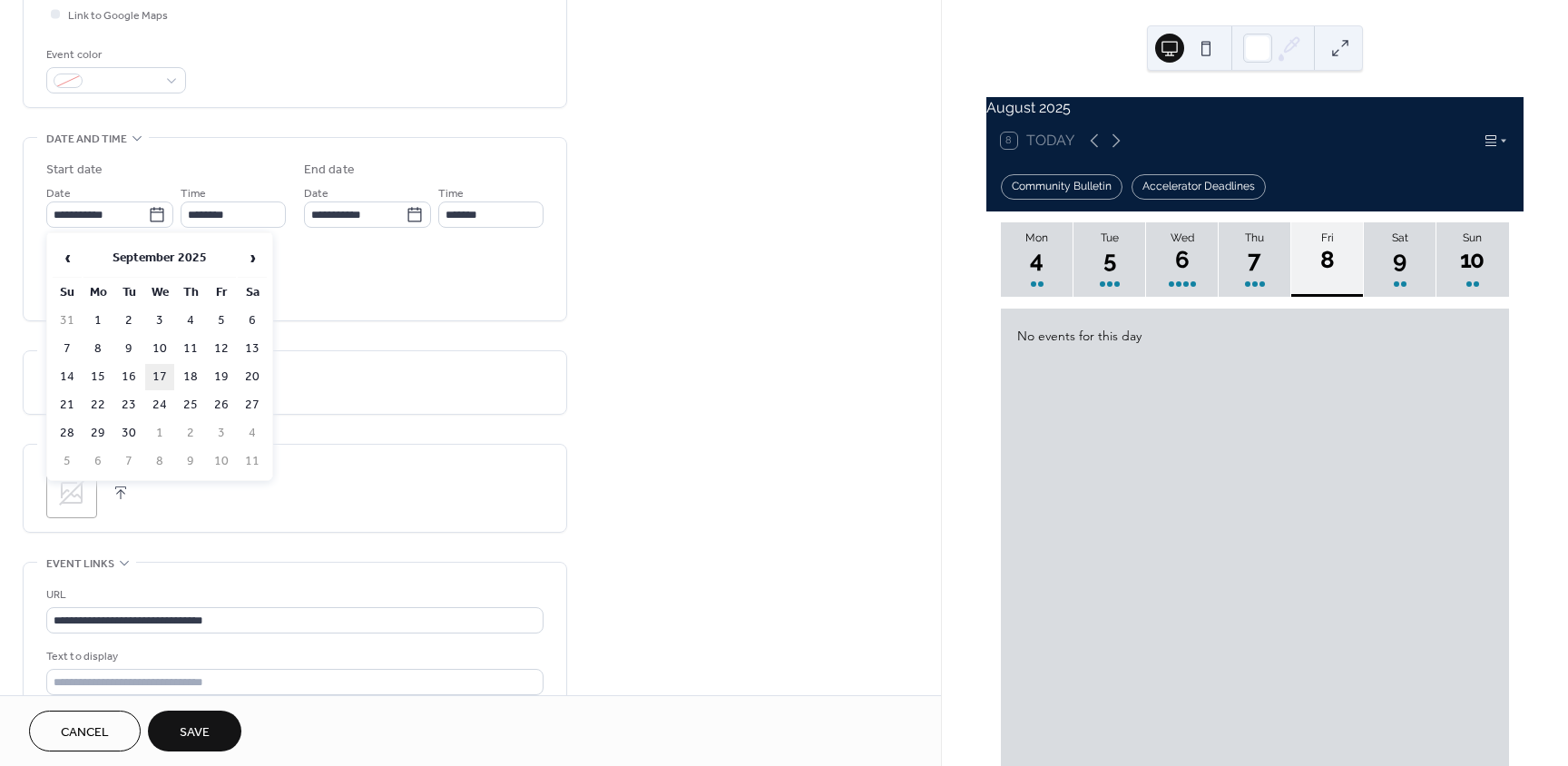 click on "17" at bounding box center (160, 377) 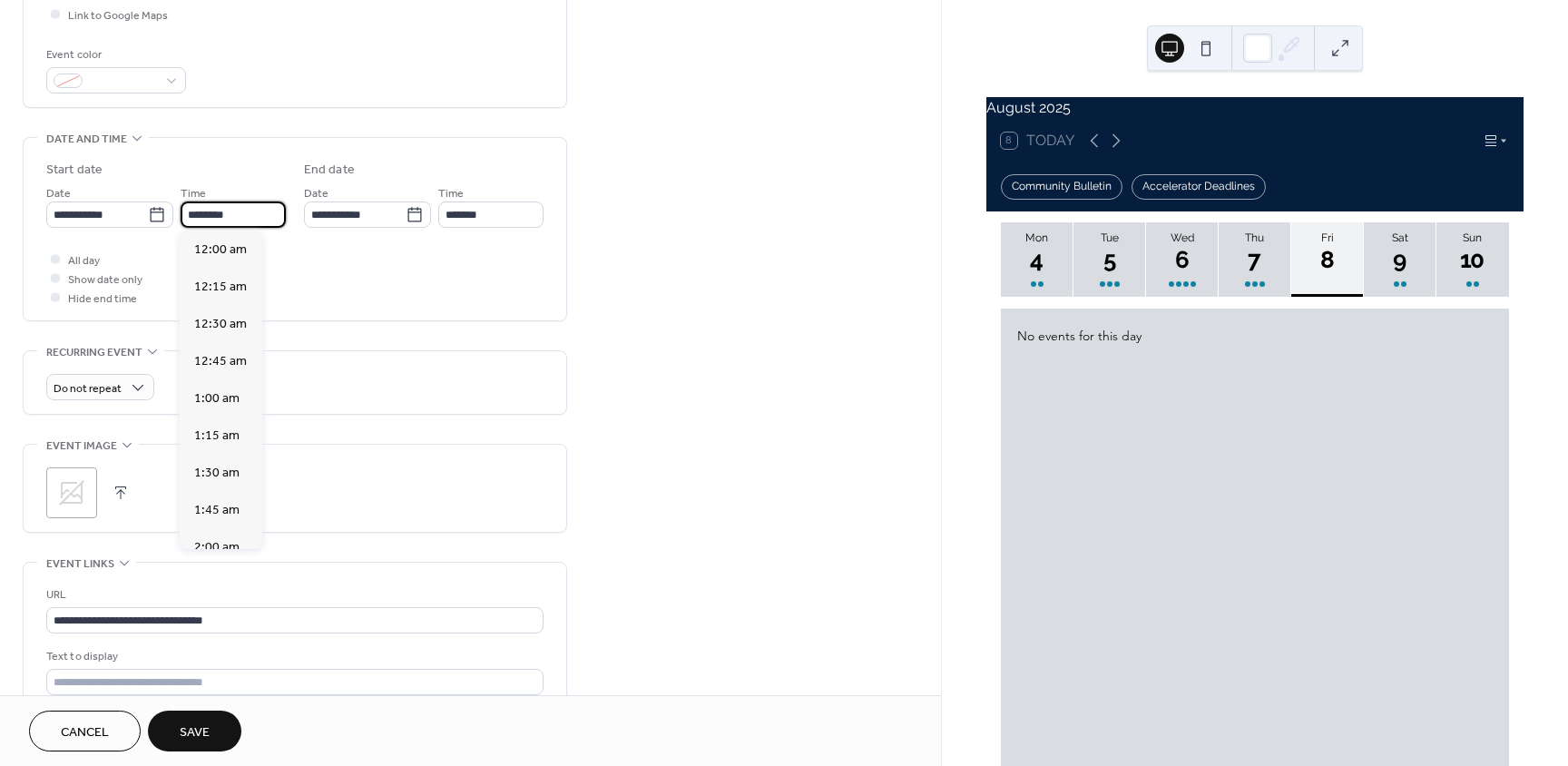 click on "********" at bounding box center [233, 214] 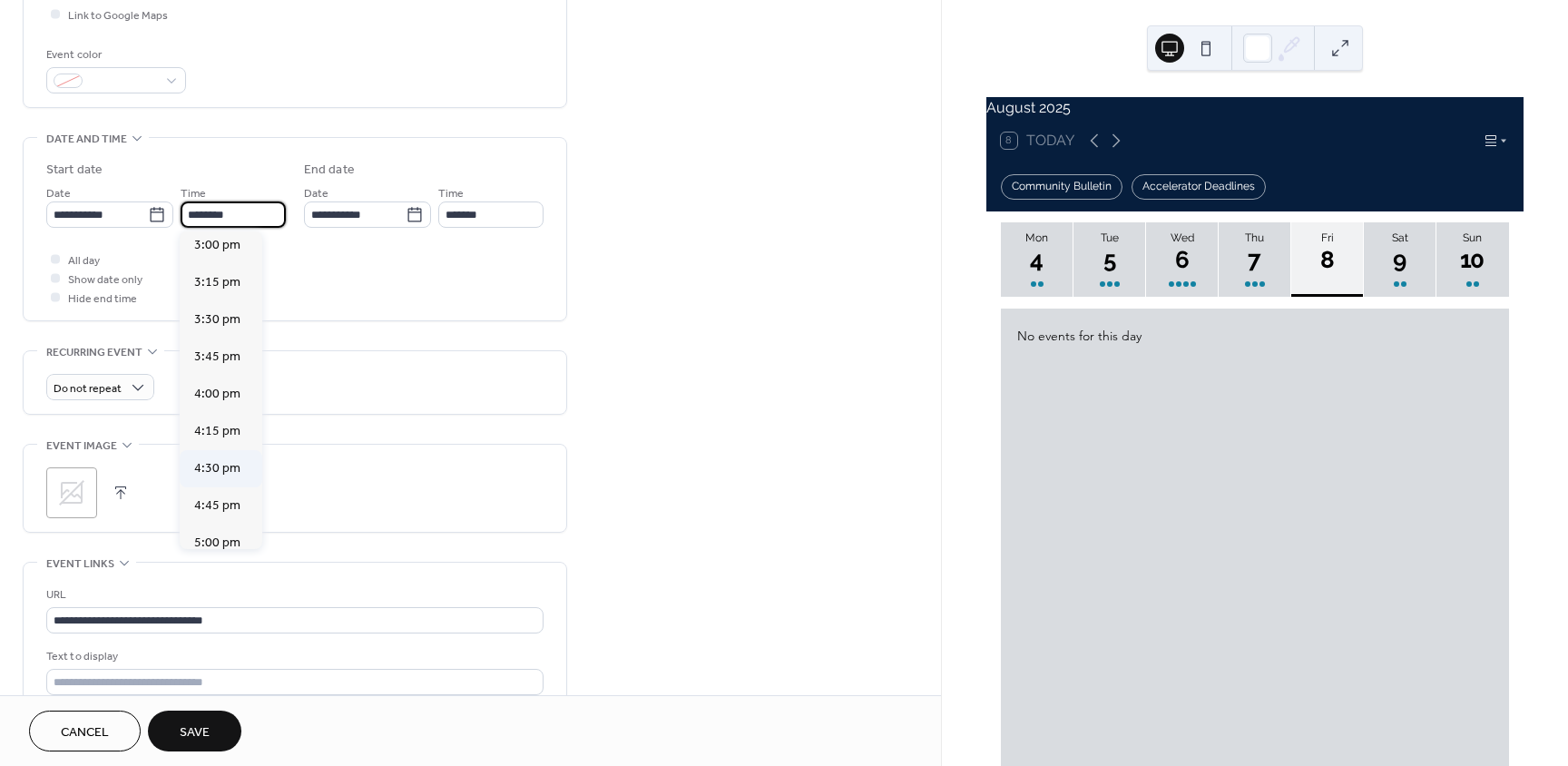 scroll, scrollTop: 2240, scrollLeft: 0, axis: vertical 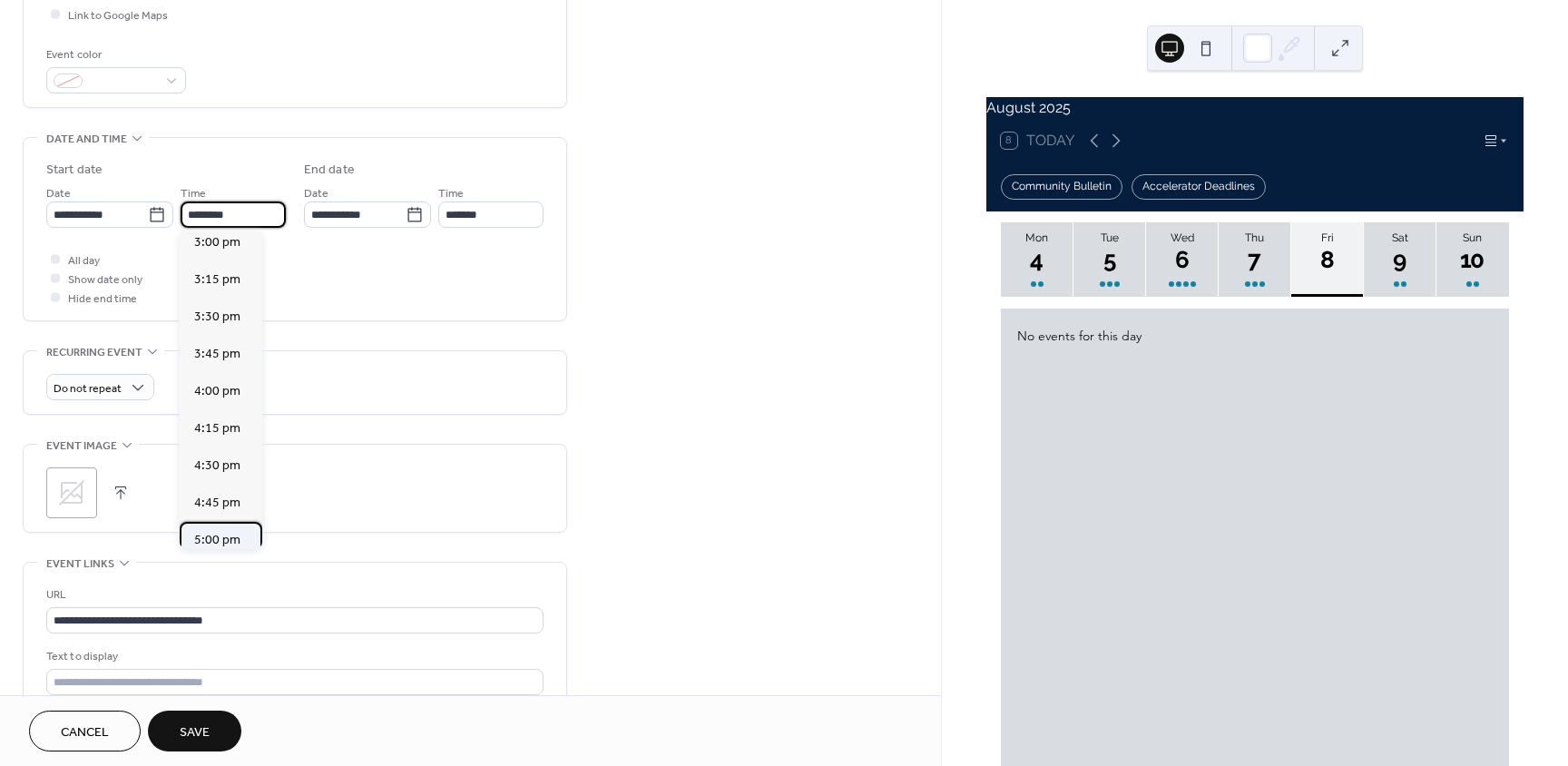 click on "5:00 pm" at bounding box center [217, 540] 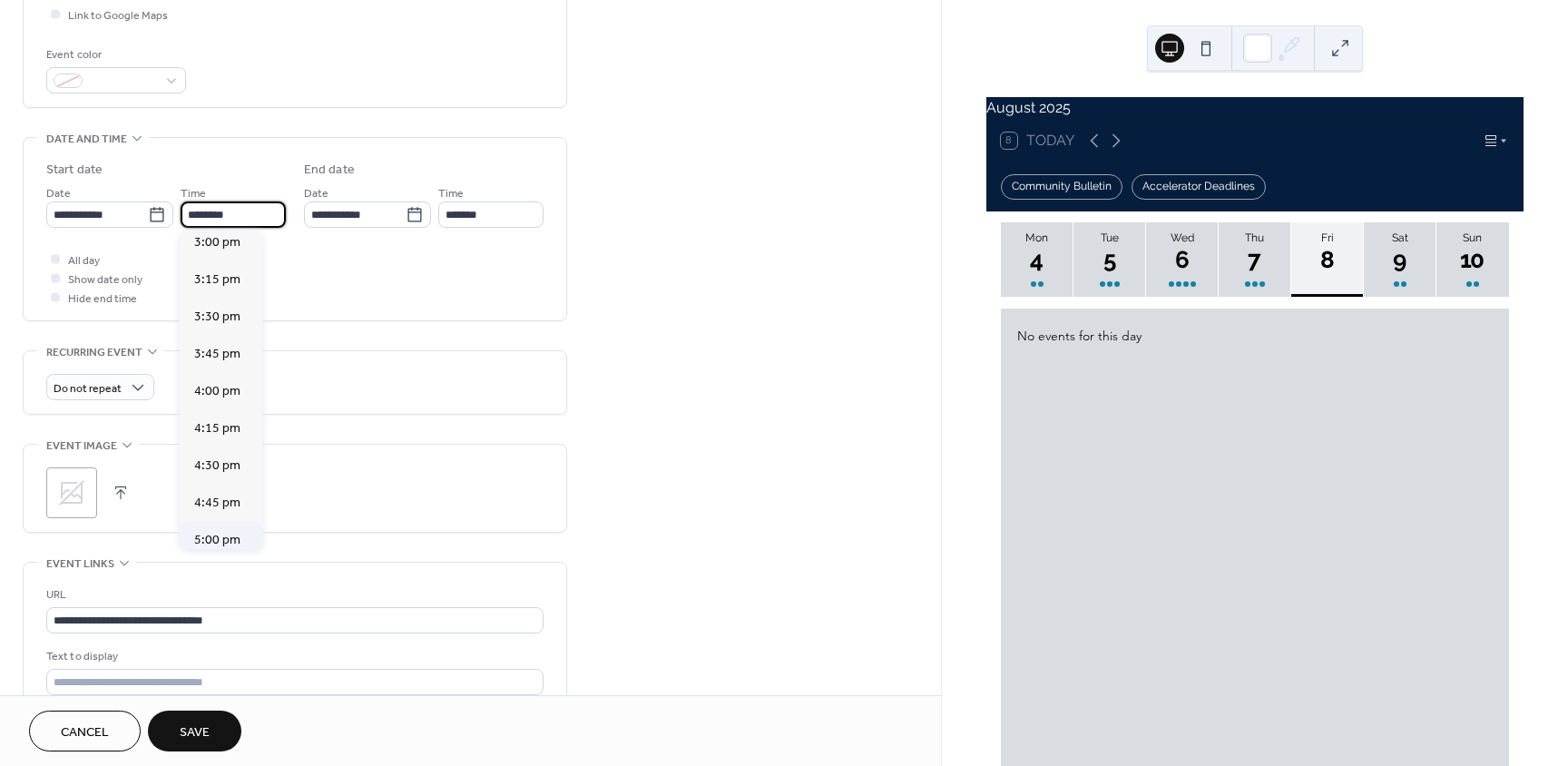 type on "*******" 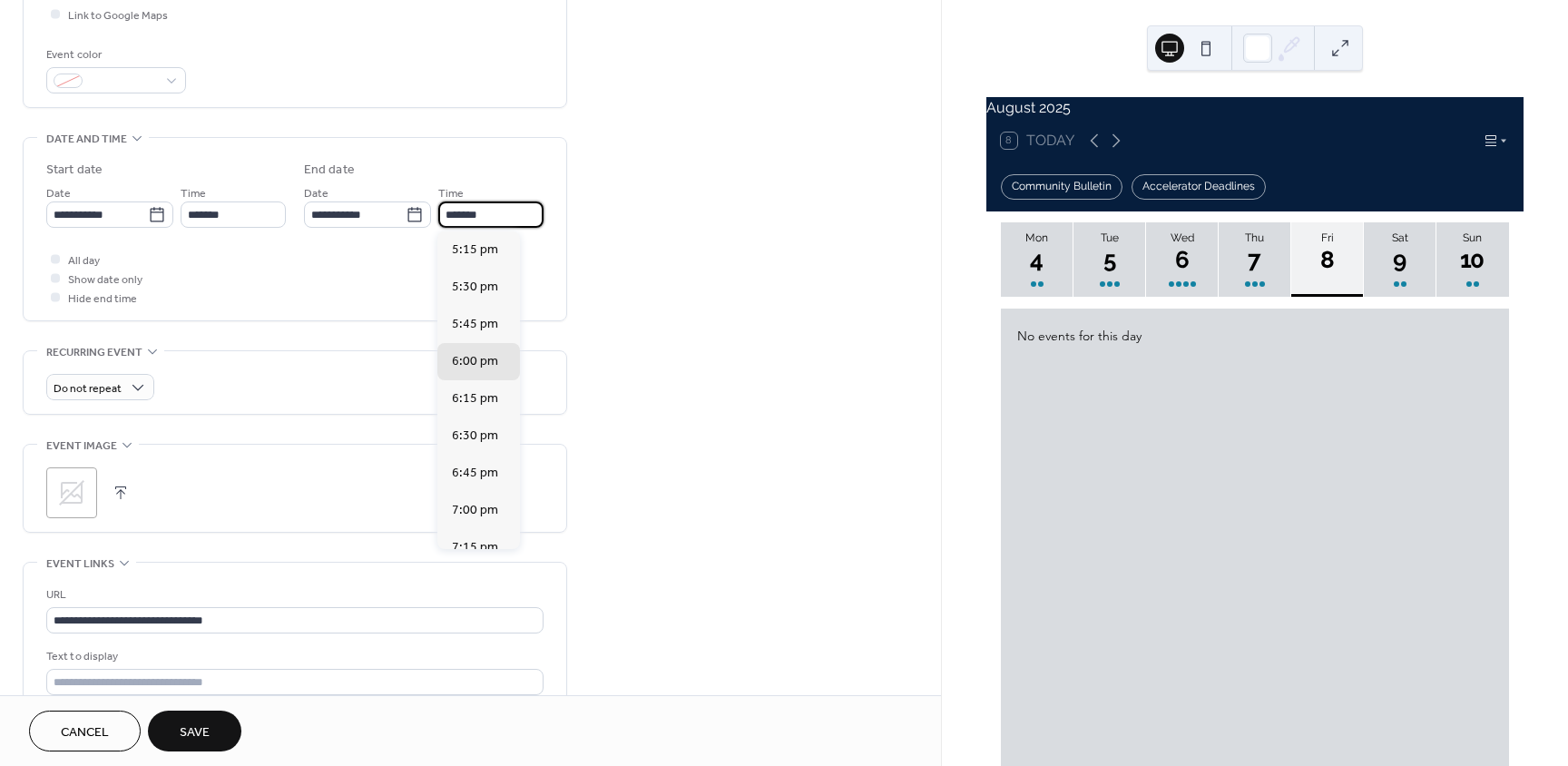 click on "*******" at bounding box center [491, 214] 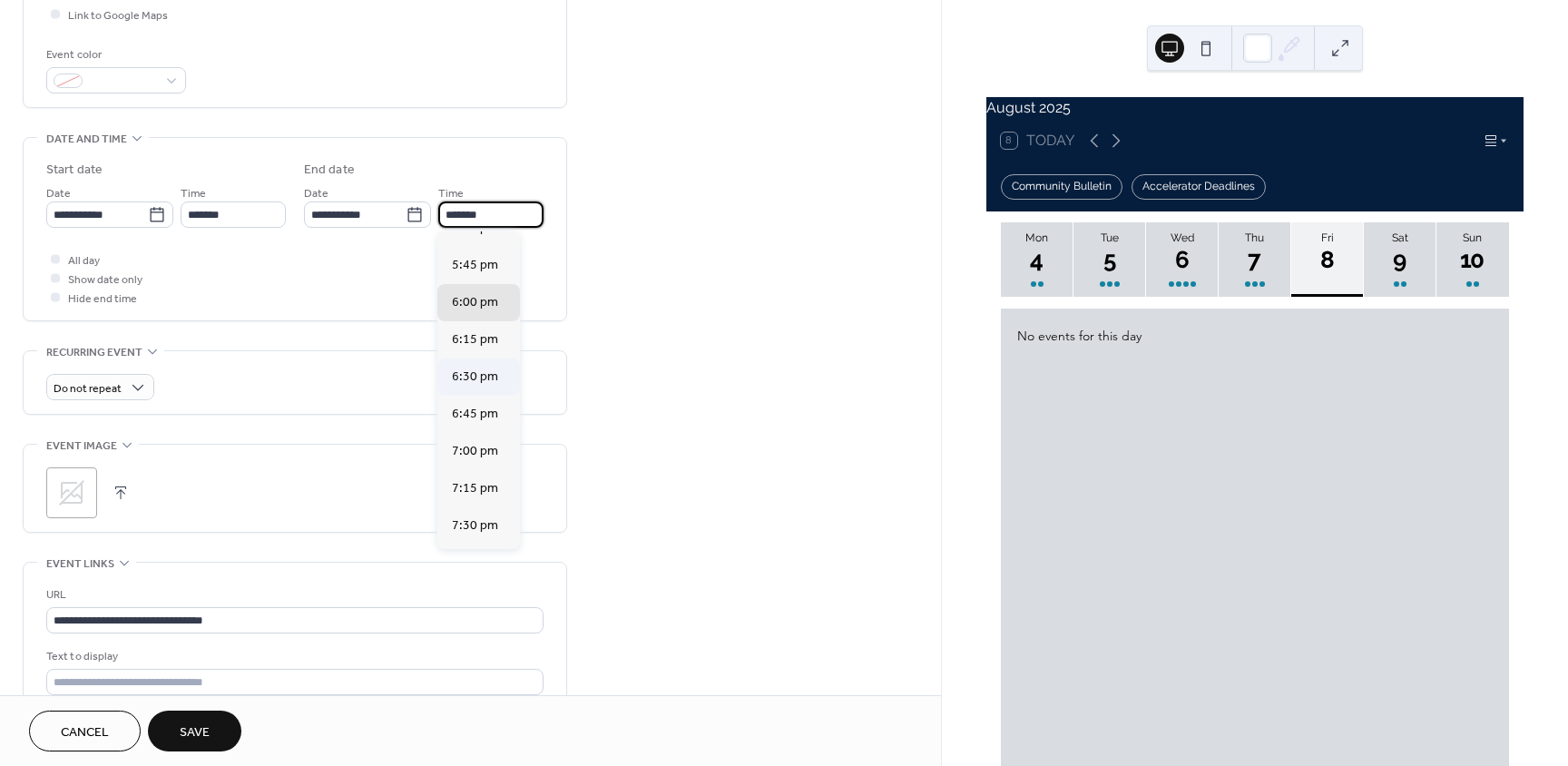 scroll, scrollTop: 182, scrollLeft: 0, axis: vertical 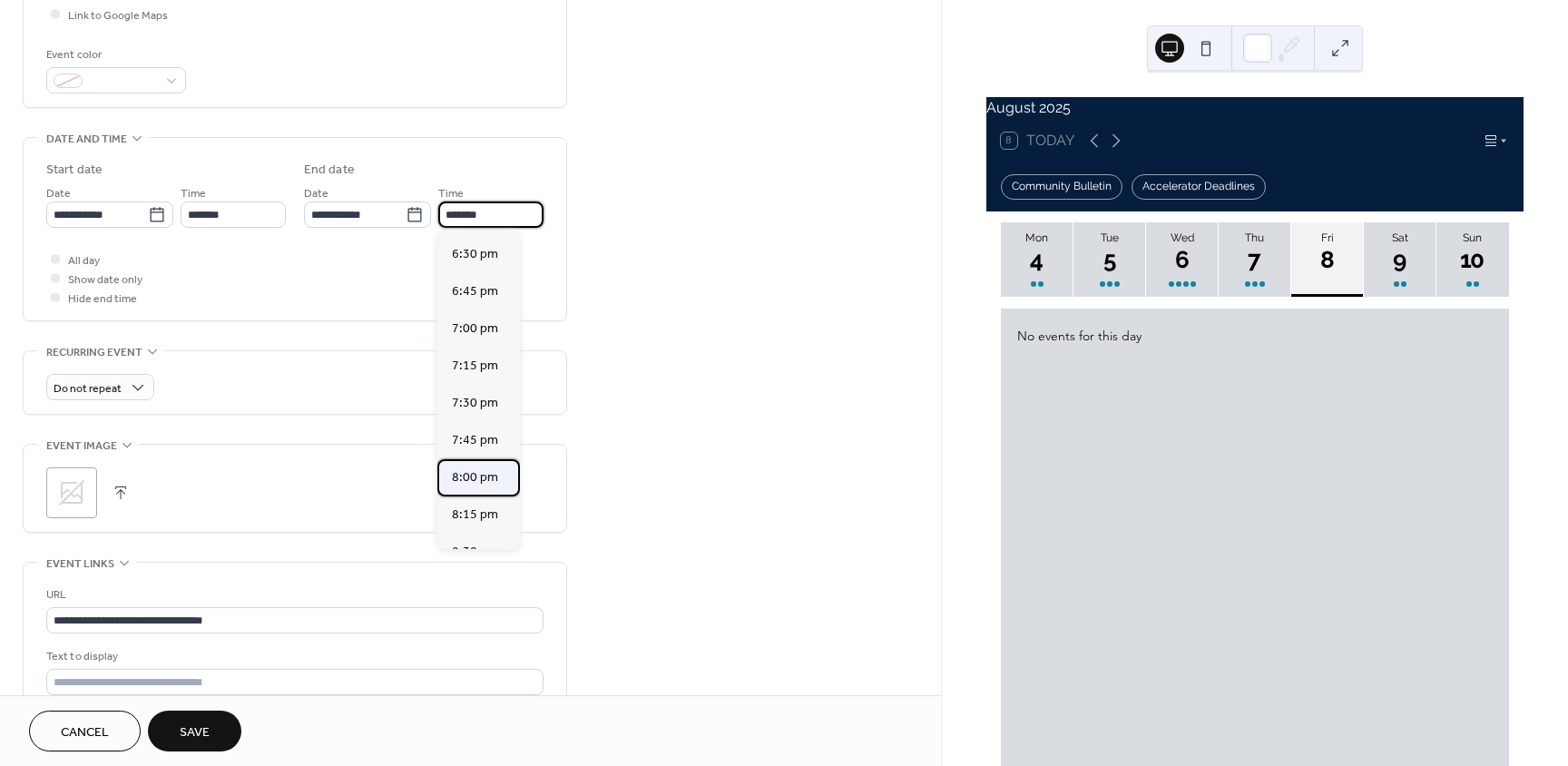 click on "8:00 pm" at bounding box center (475, 477) 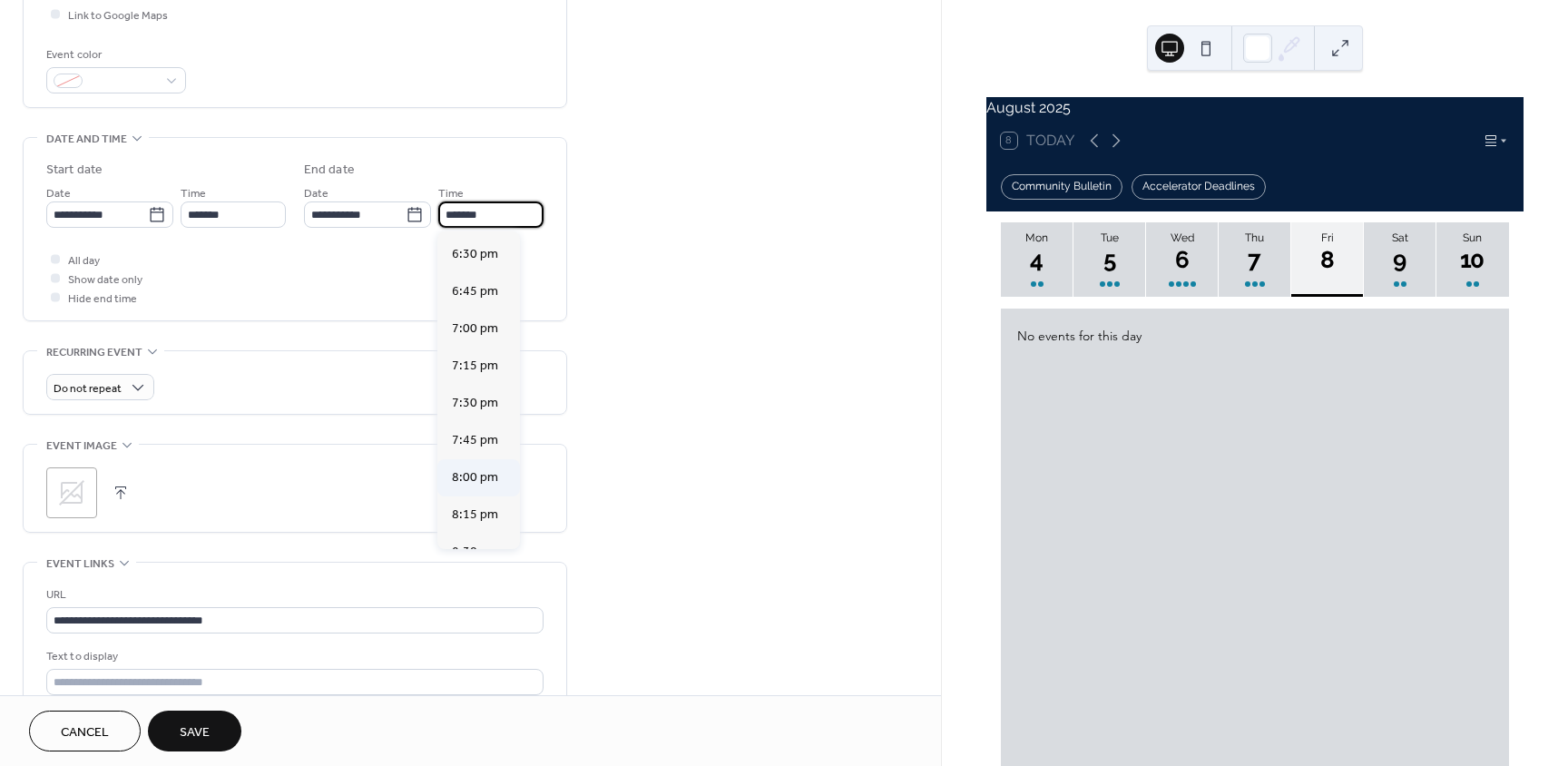 type on "*******" 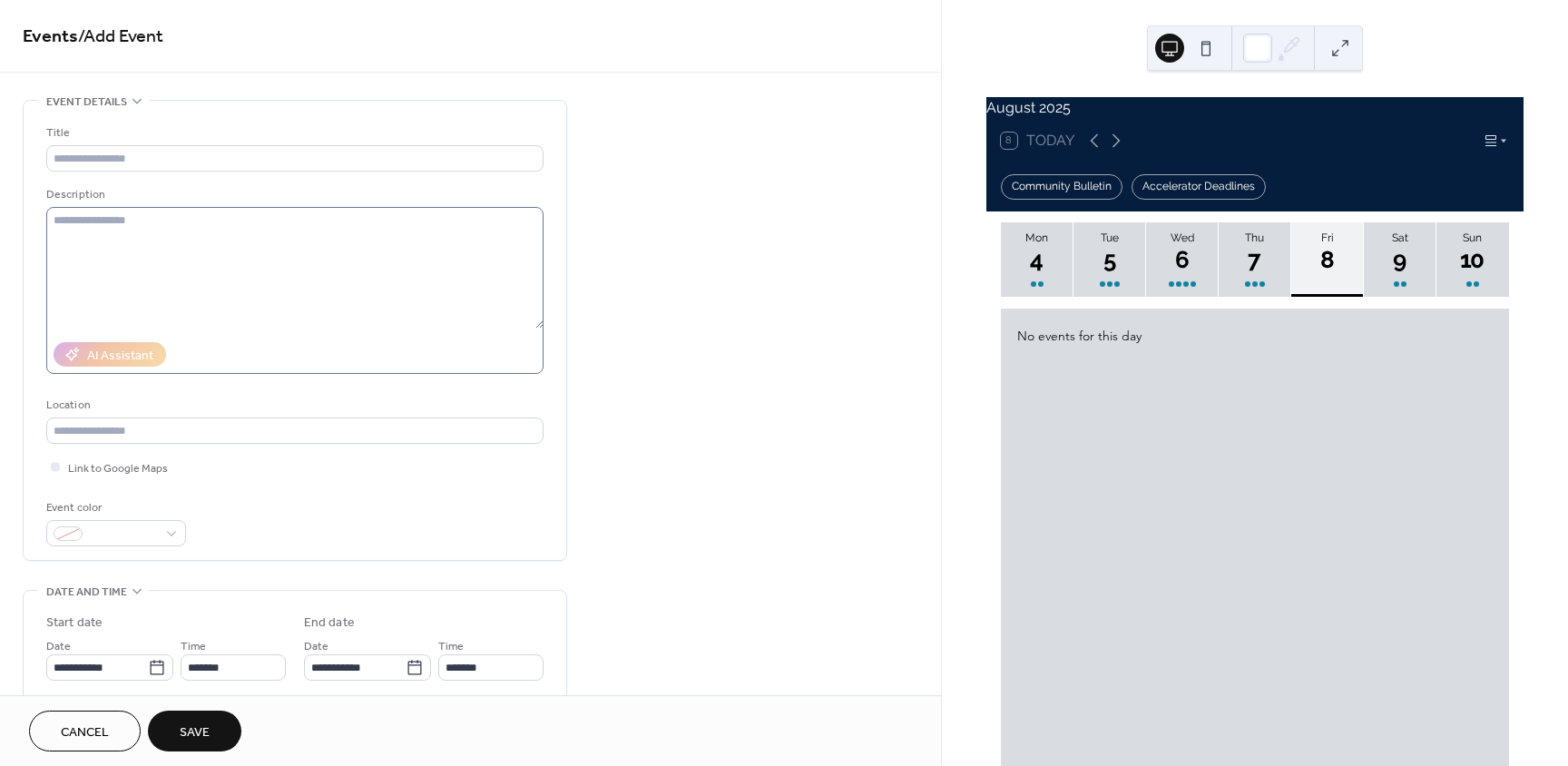 scroll, scrollTop: 0, scrollLeft: 0, axis: both 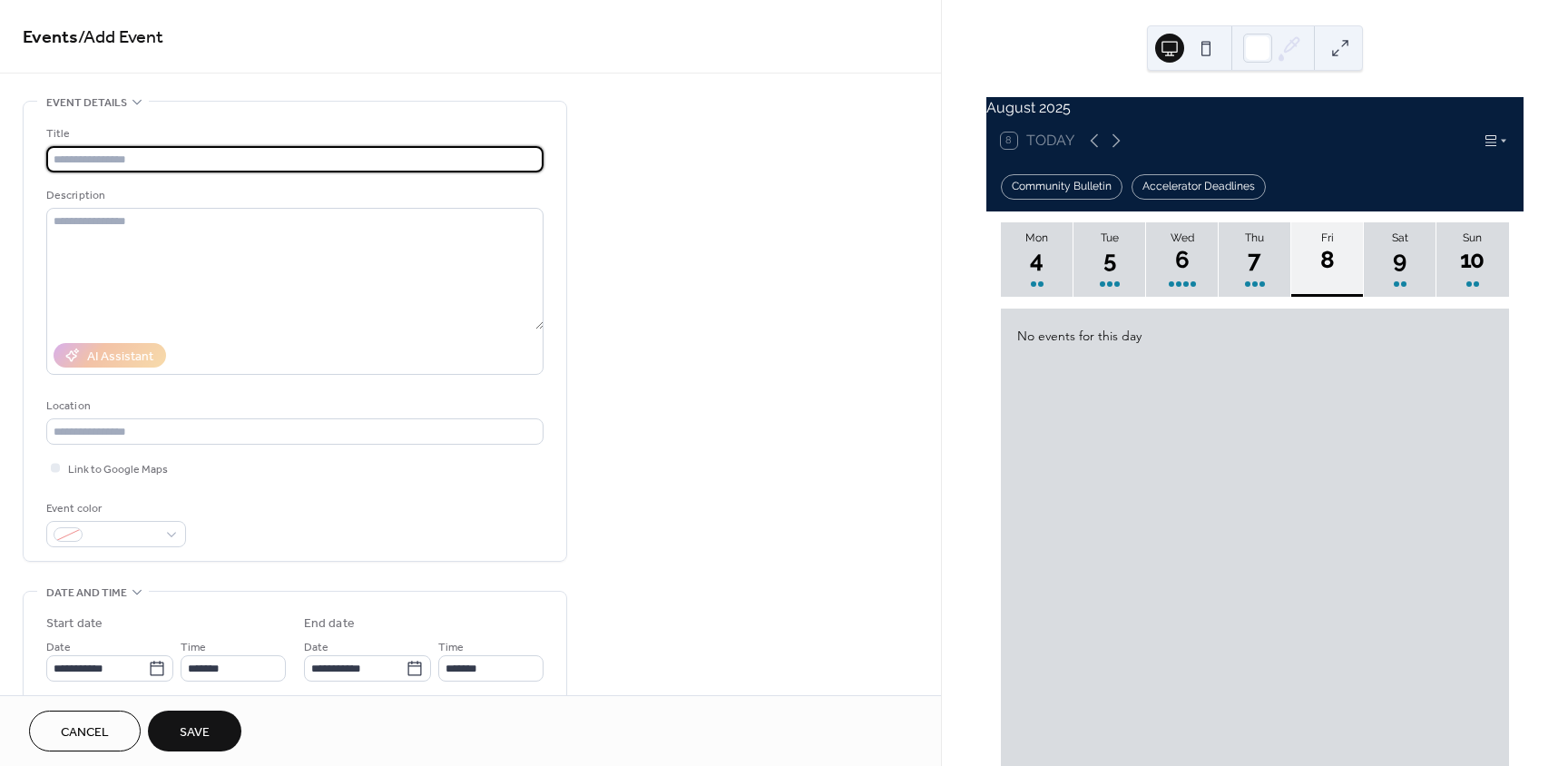 click at bounding box center (295, 159) 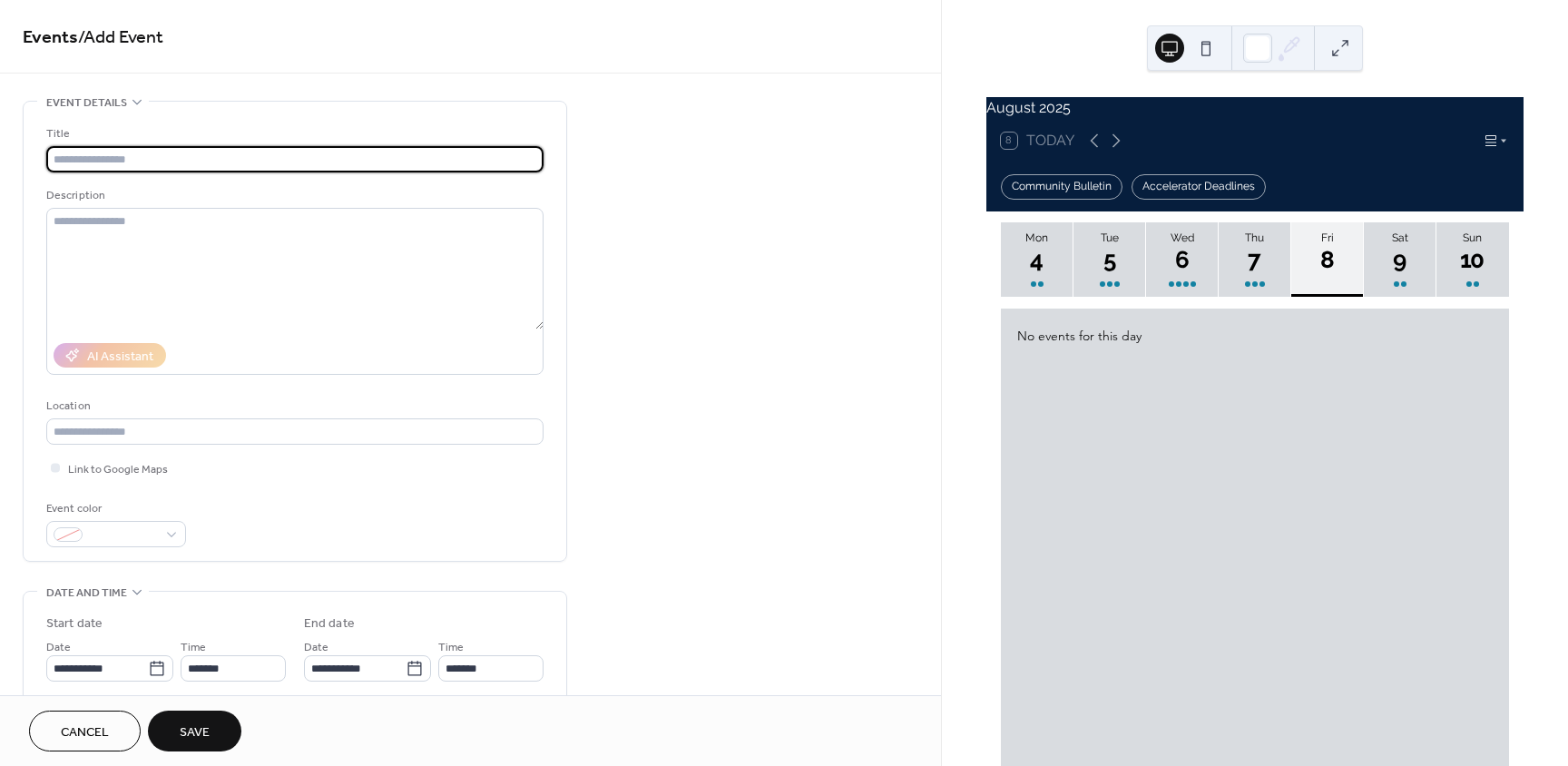 paste on "**********" 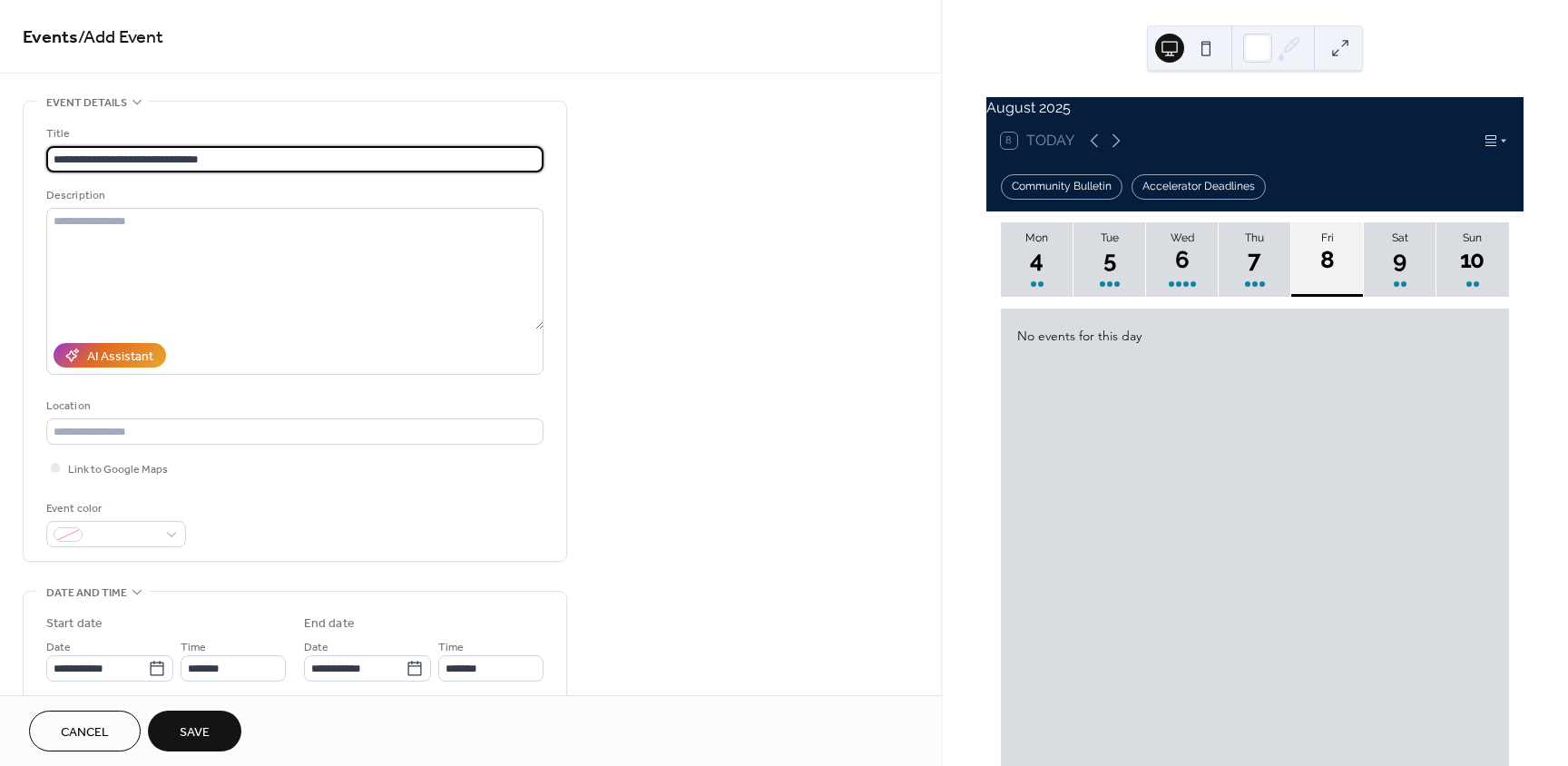 type on "**********" 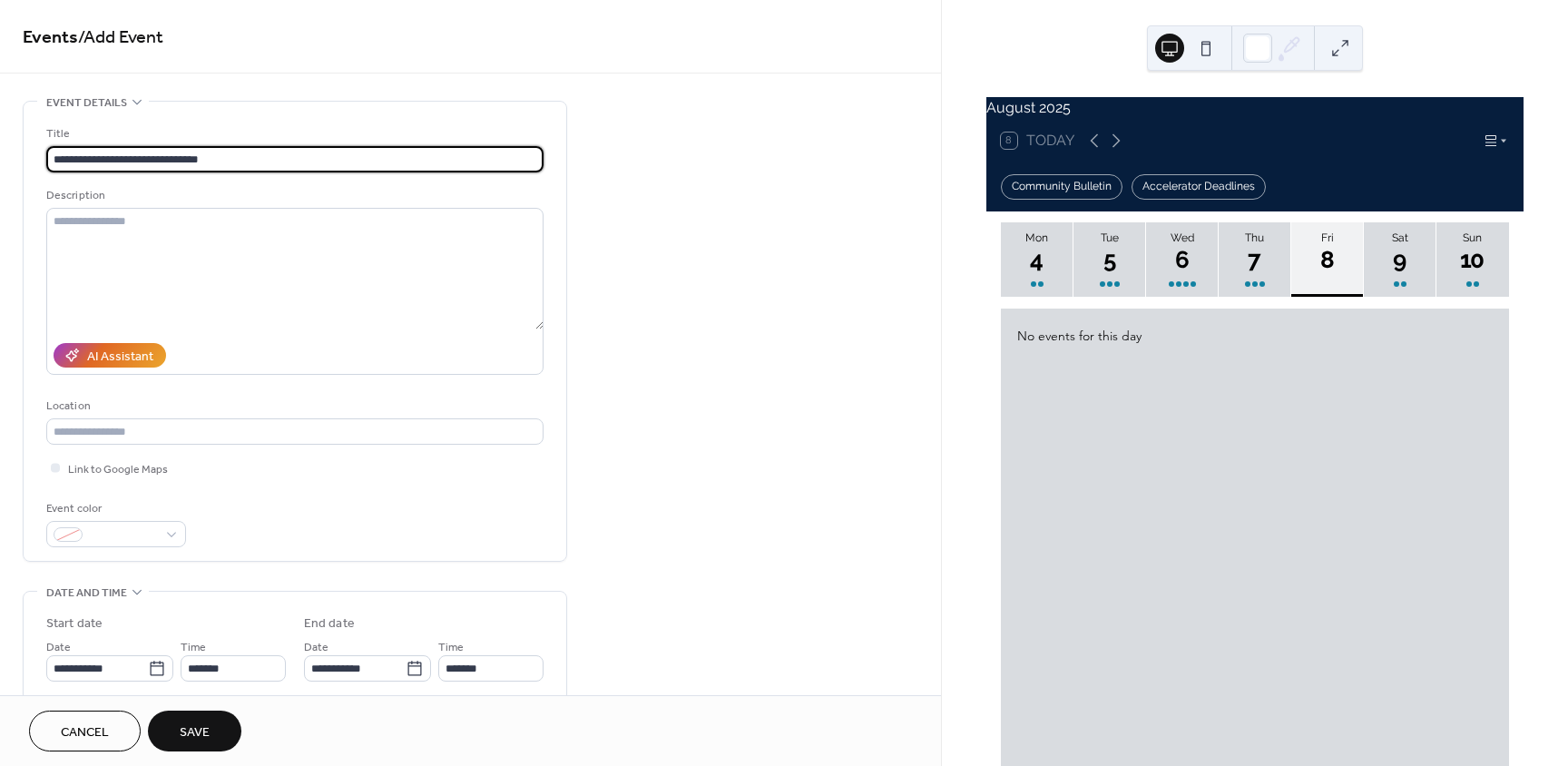 click on "Save" at bounding box center [194, 732] 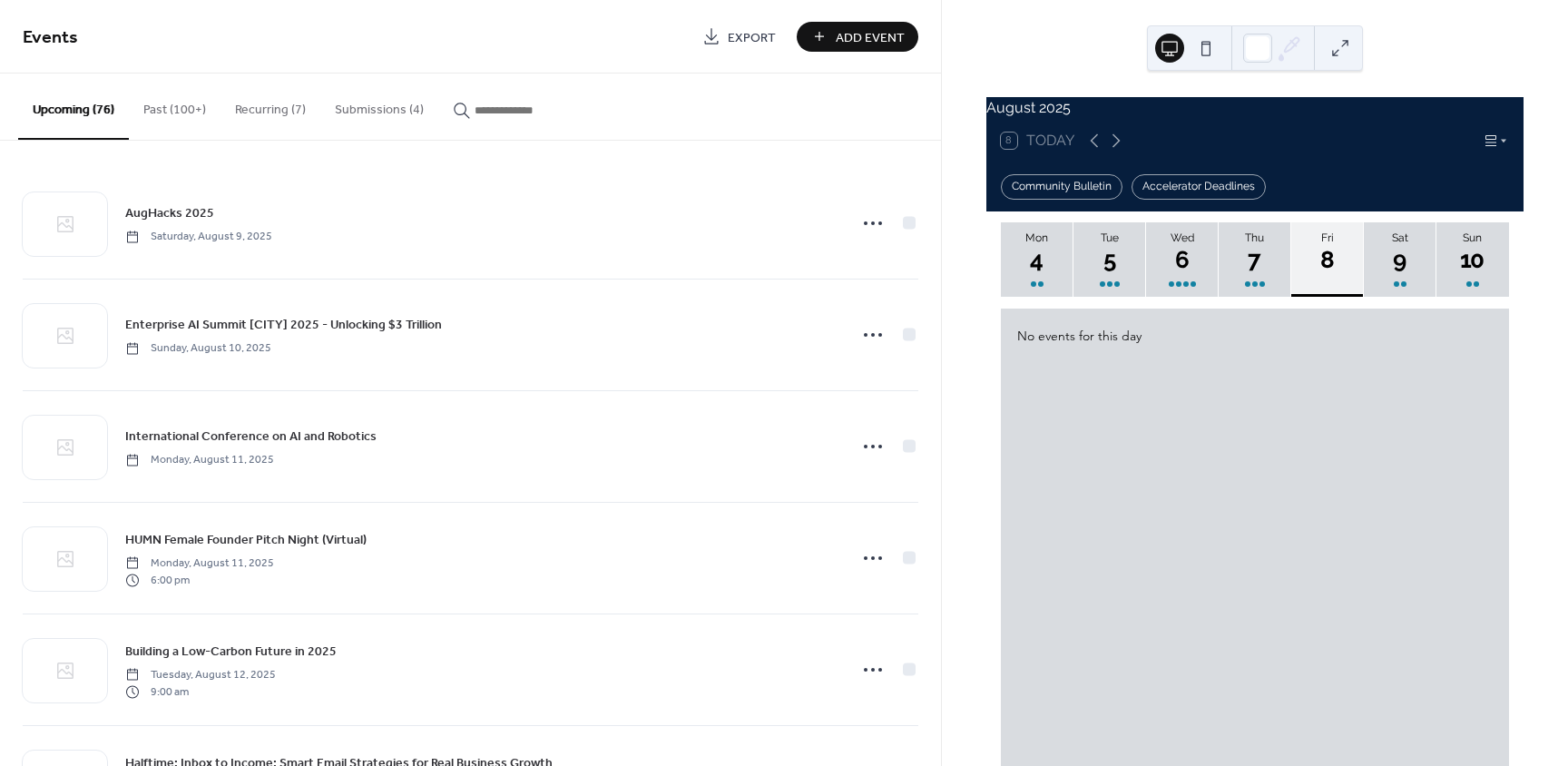 click on "Add Event" at bounding box center (870, 37) 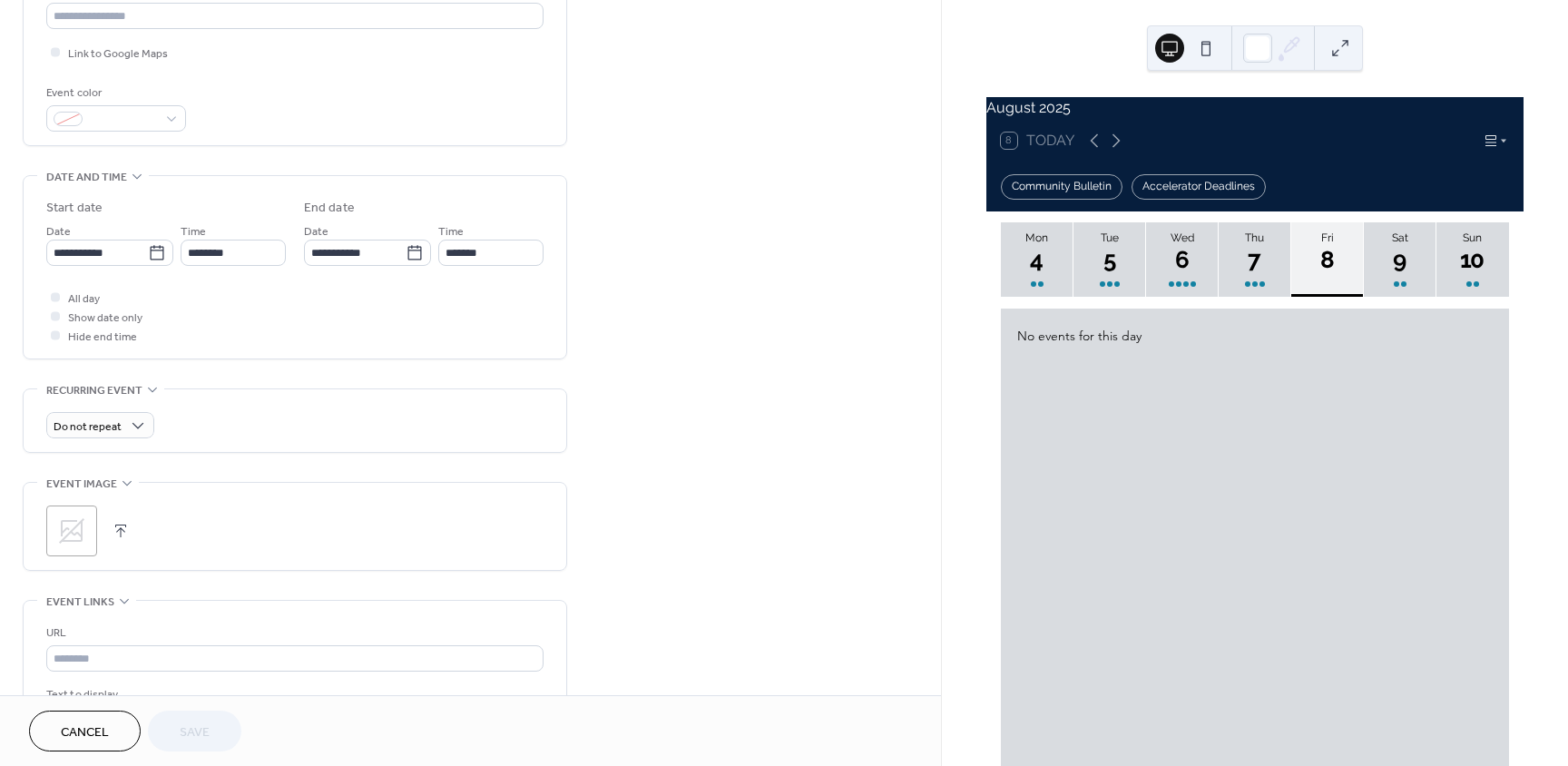 scroll, scrollTop: 635, scrollLeft: 0, axis: vertical 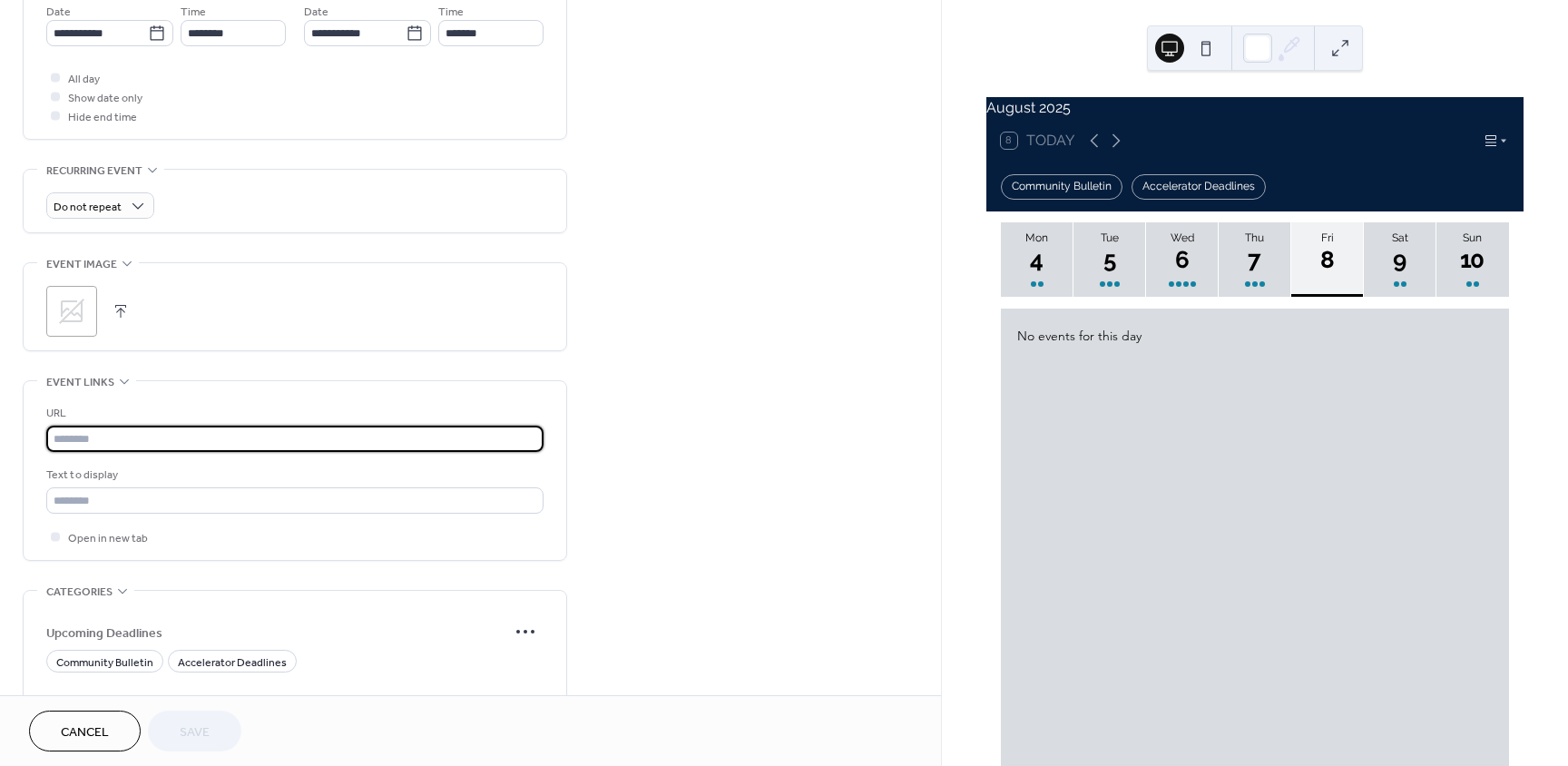 click at bounding box center (295, 438) 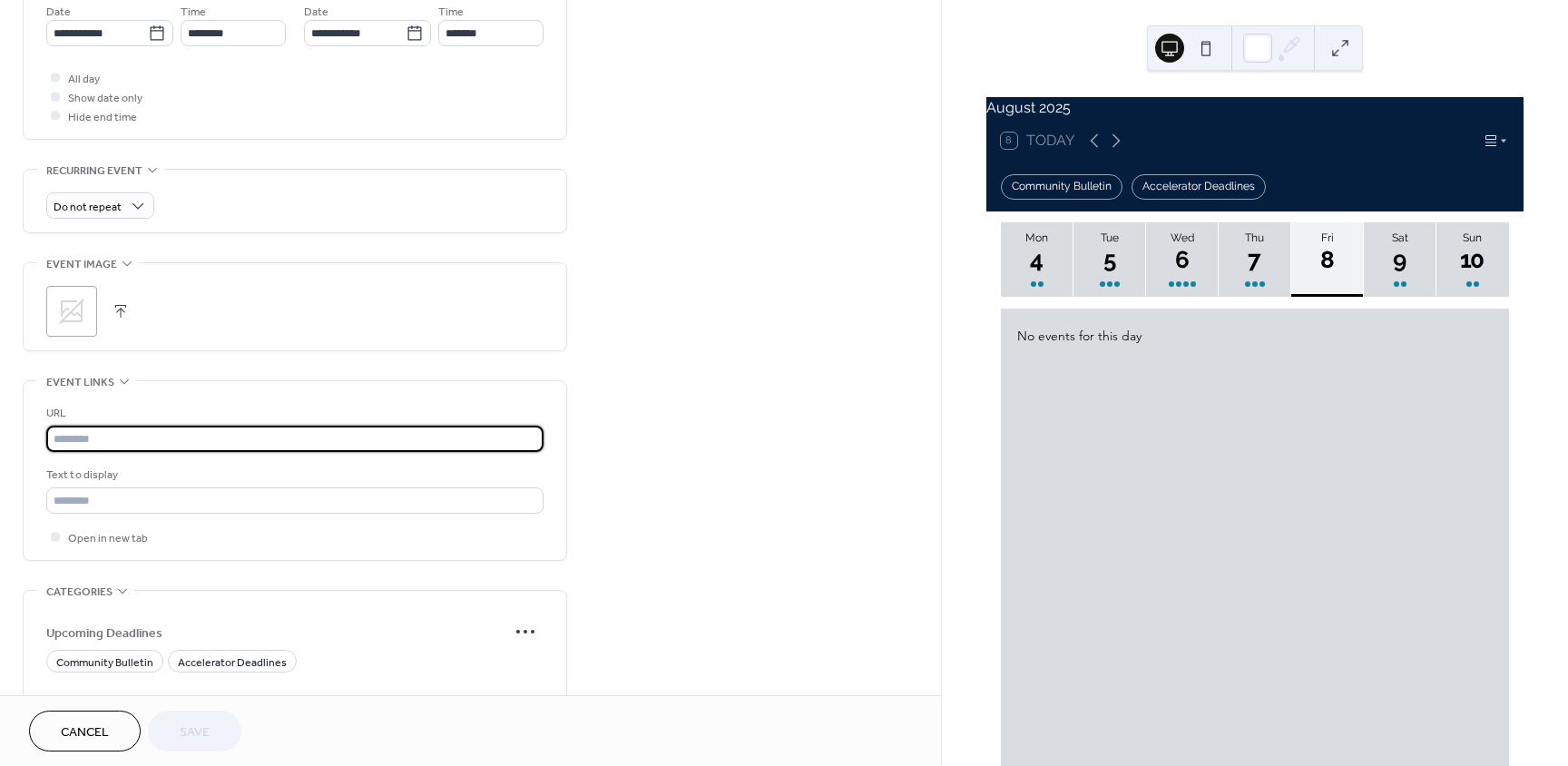 paste on "**********" 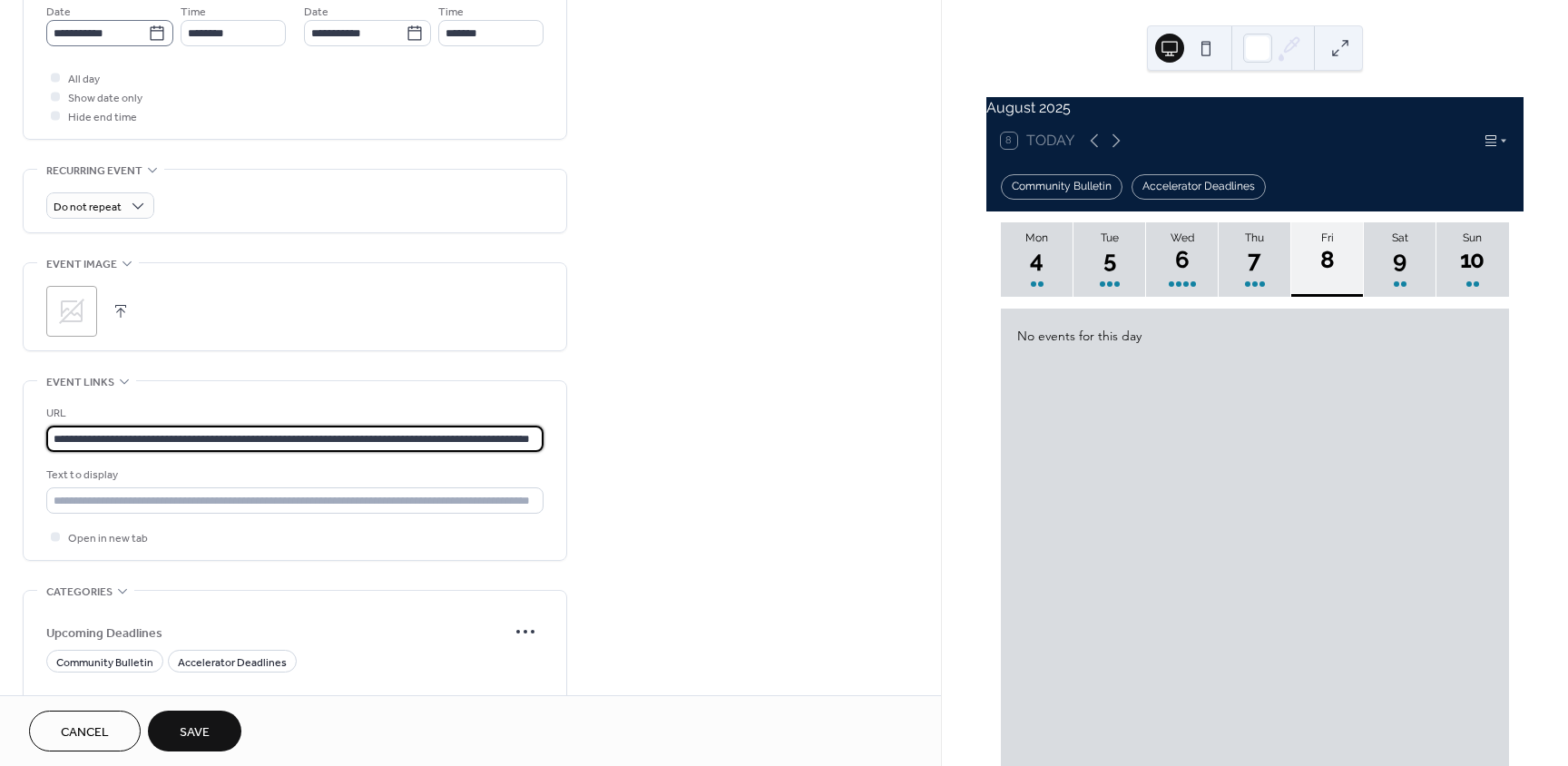 scroll, scrollTop: 0, scrollLeft: 71, axis: horizontal 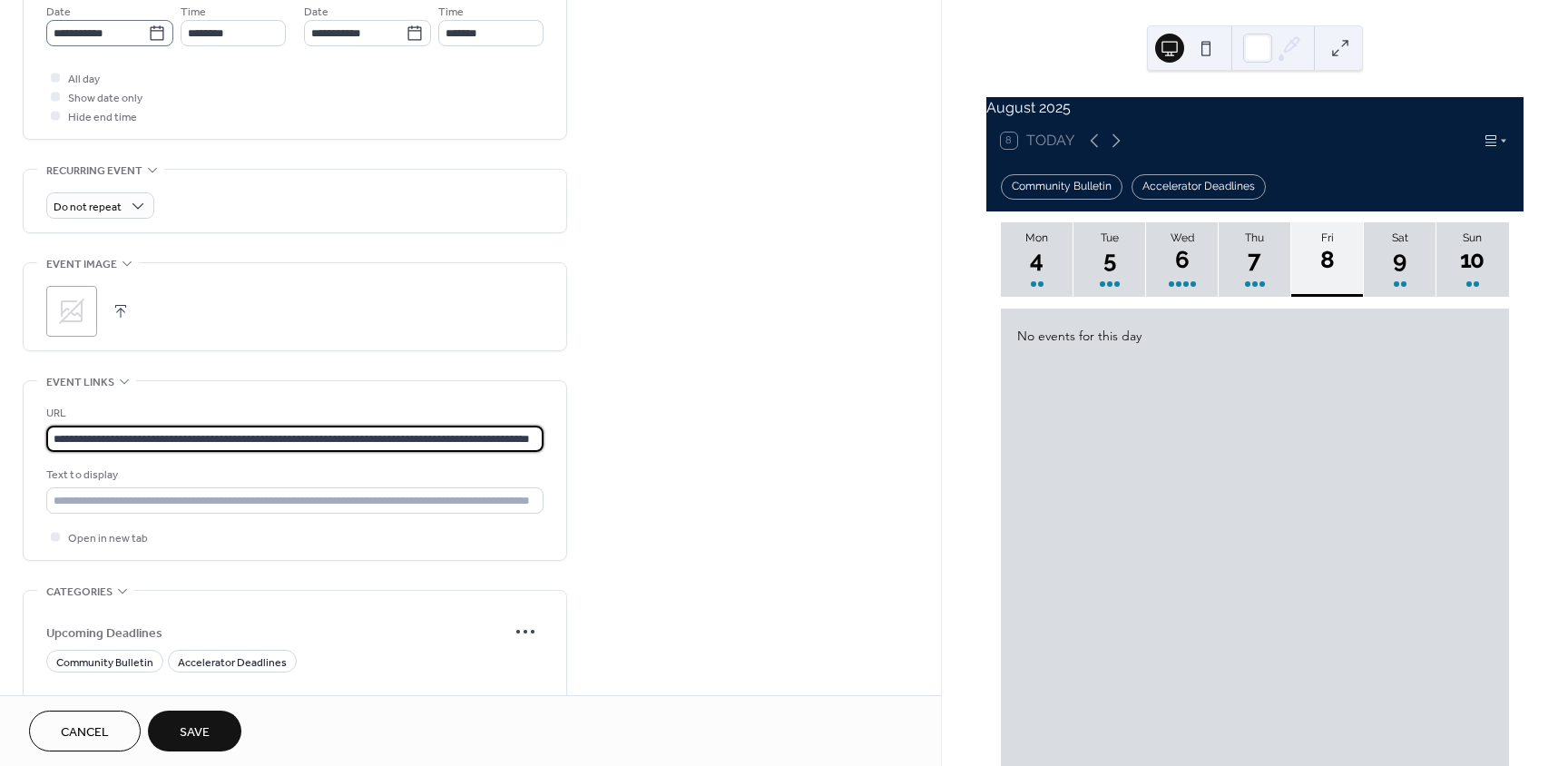 type on "**********" 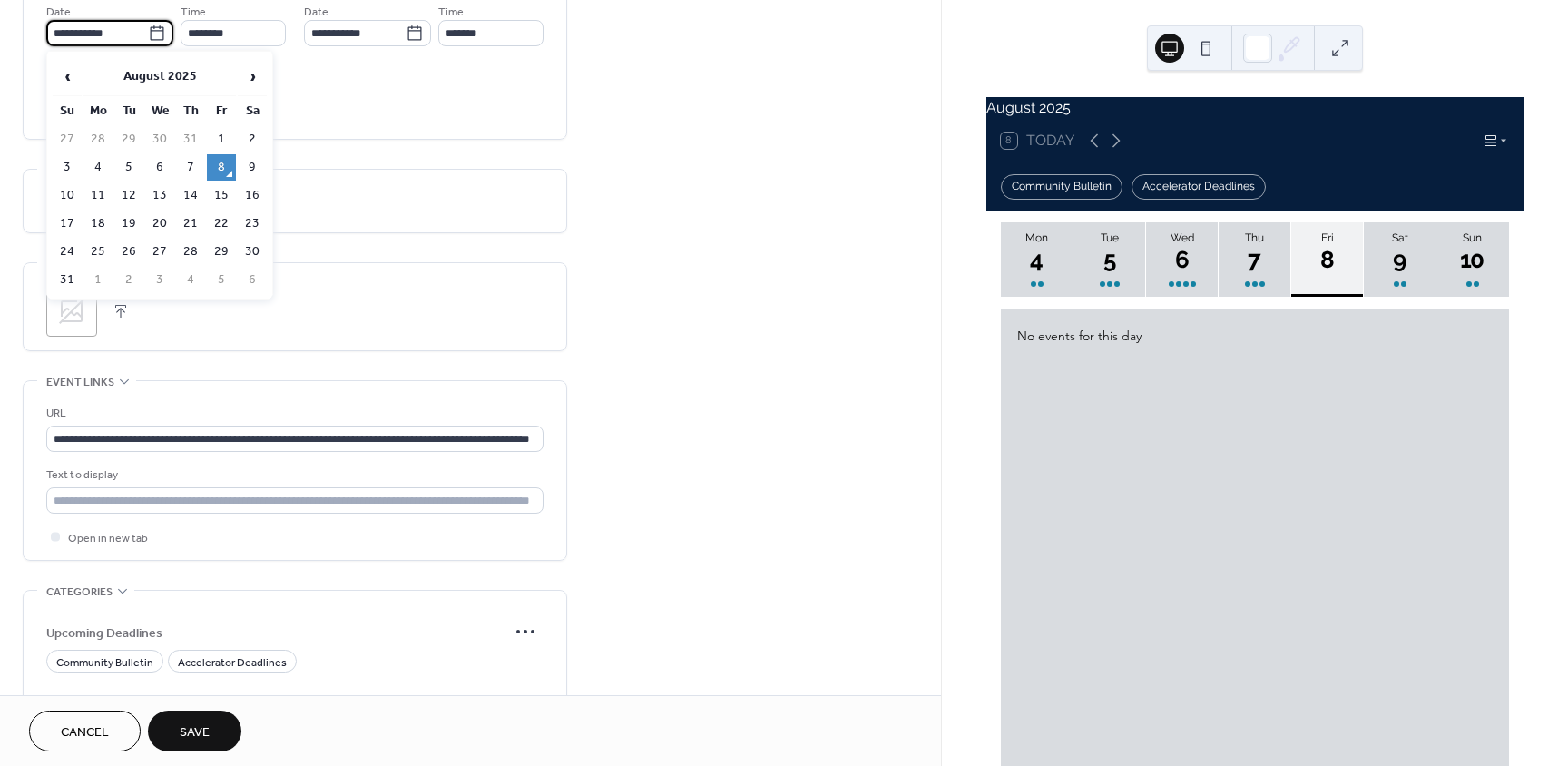 click on "**********" at bounding box center (97, 33) 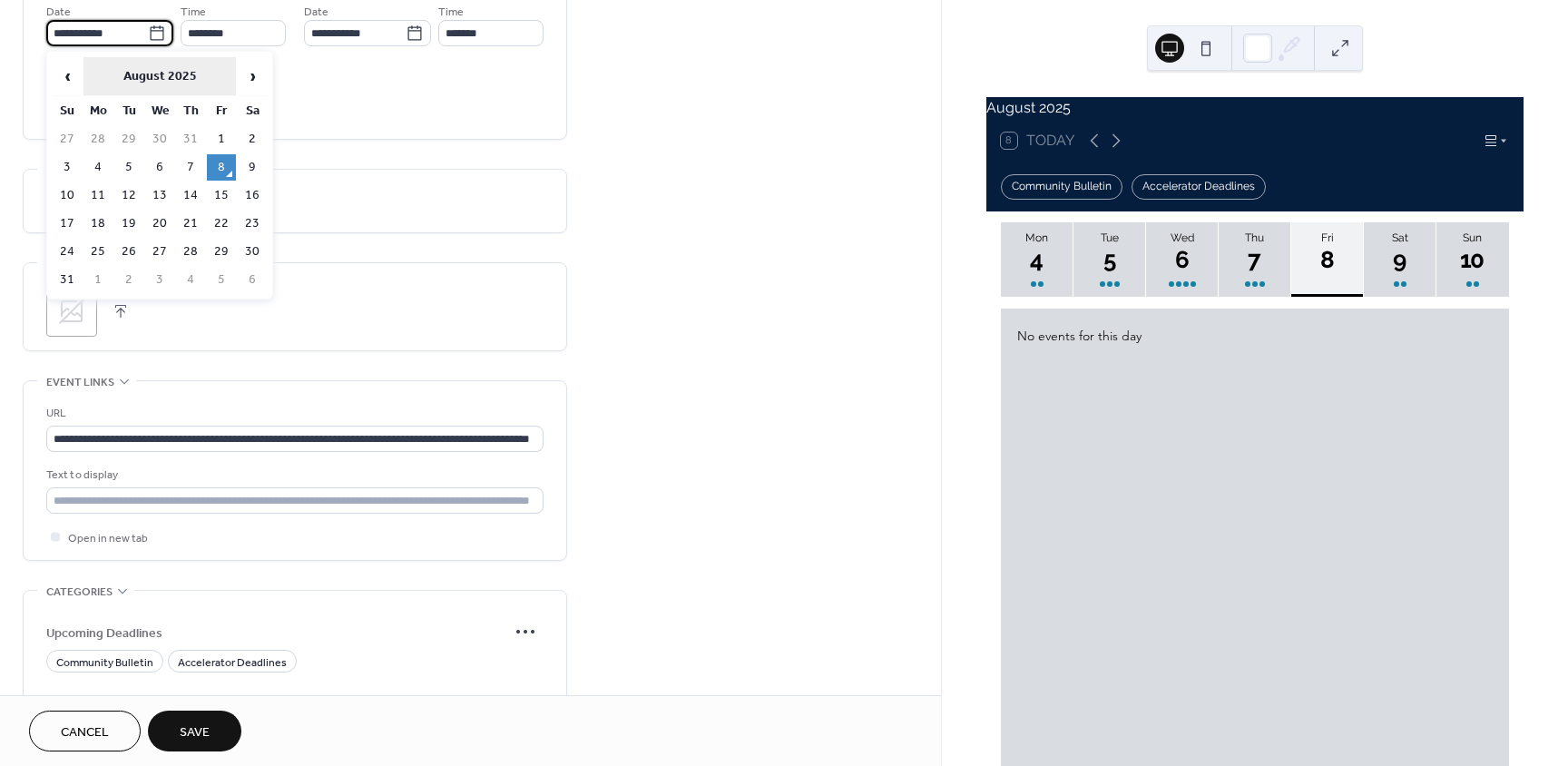 scroll, scrollTop: 0, scrollLeft: 0, axis: both 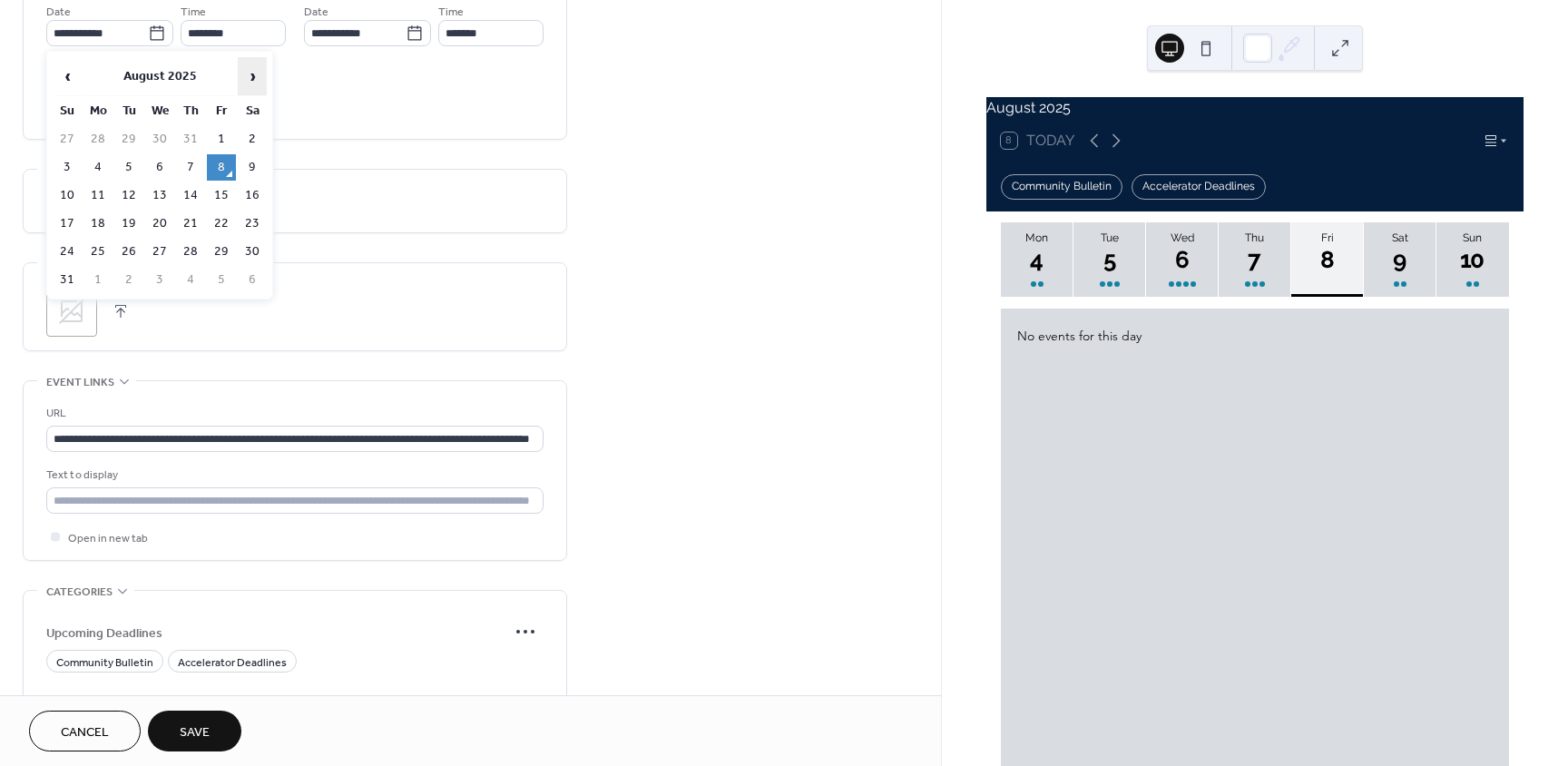 click on "›" at bounding box center [252, 76] 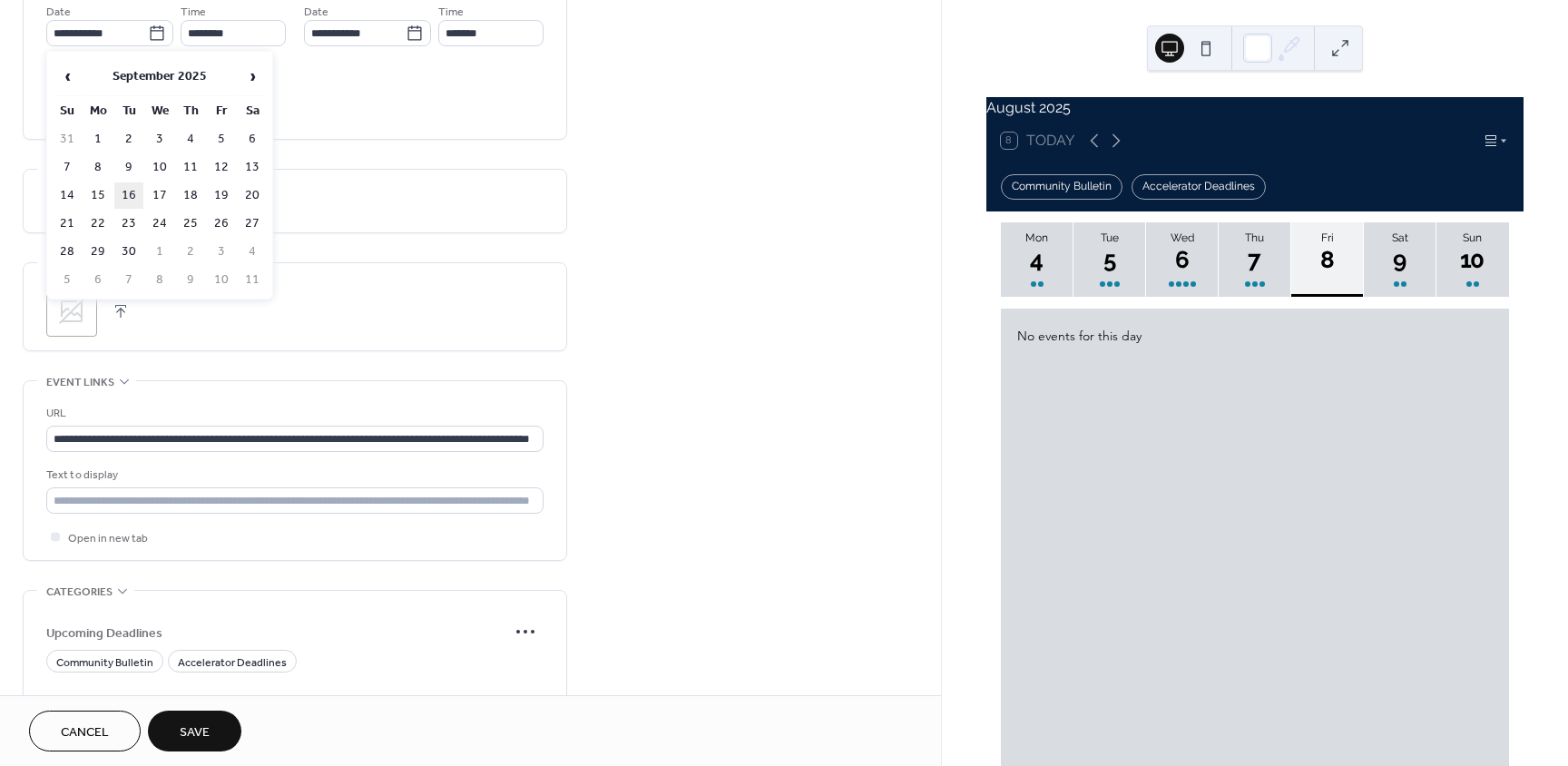 click on "16" at bounding box center [129, 195] 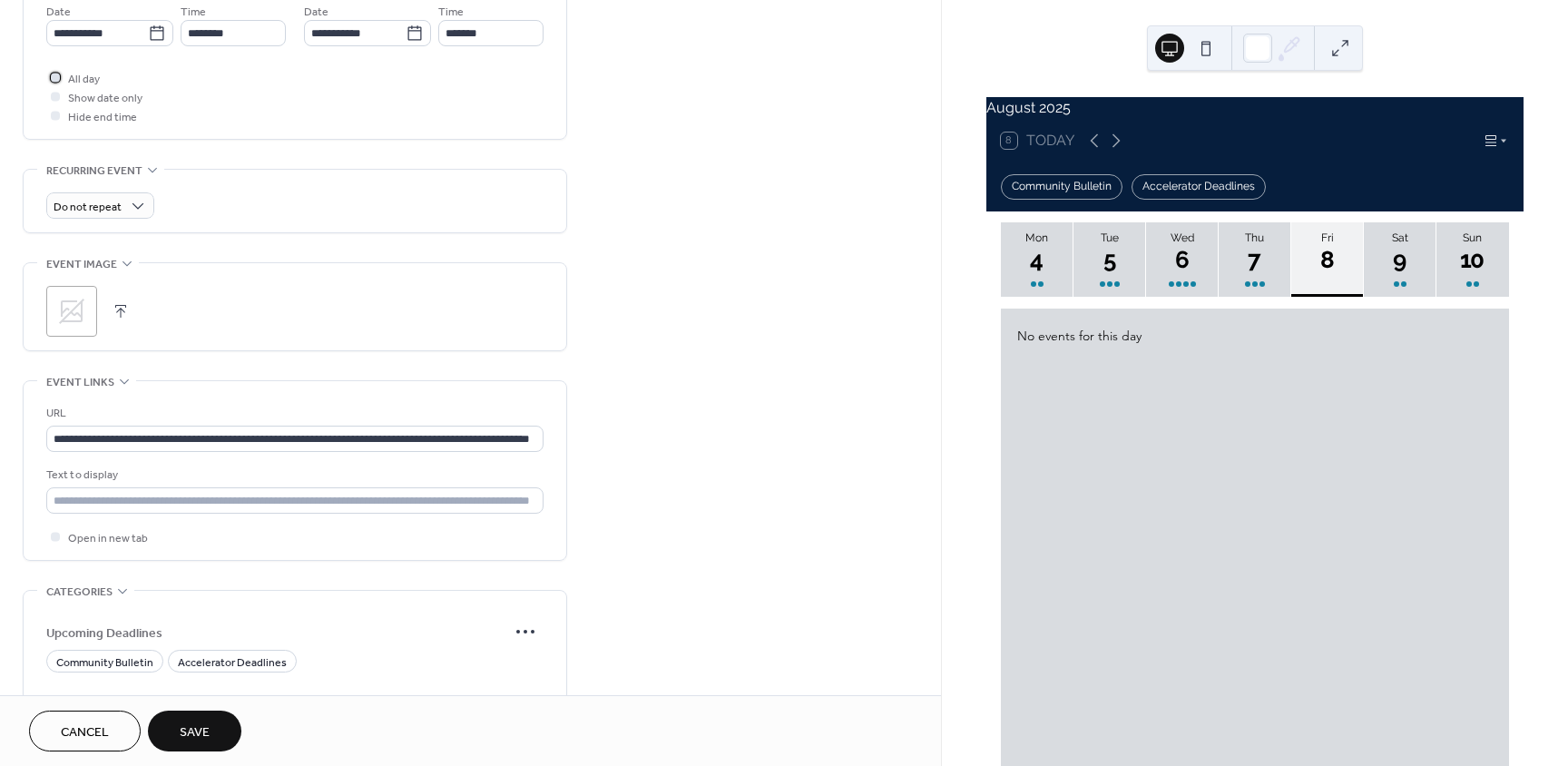click at bounding box center [55, 77] 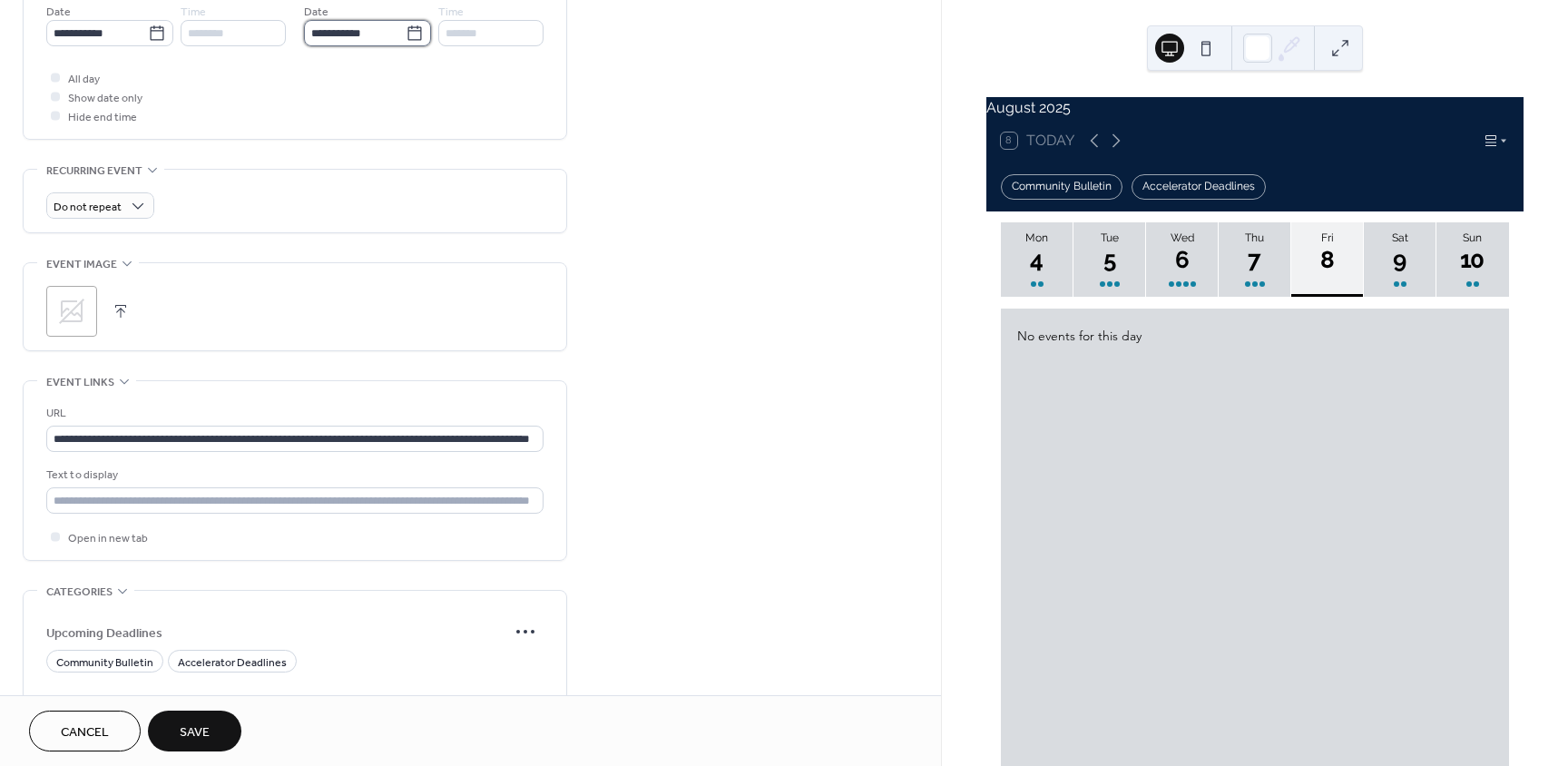 click on "**********" at bounding box center (355, 33) 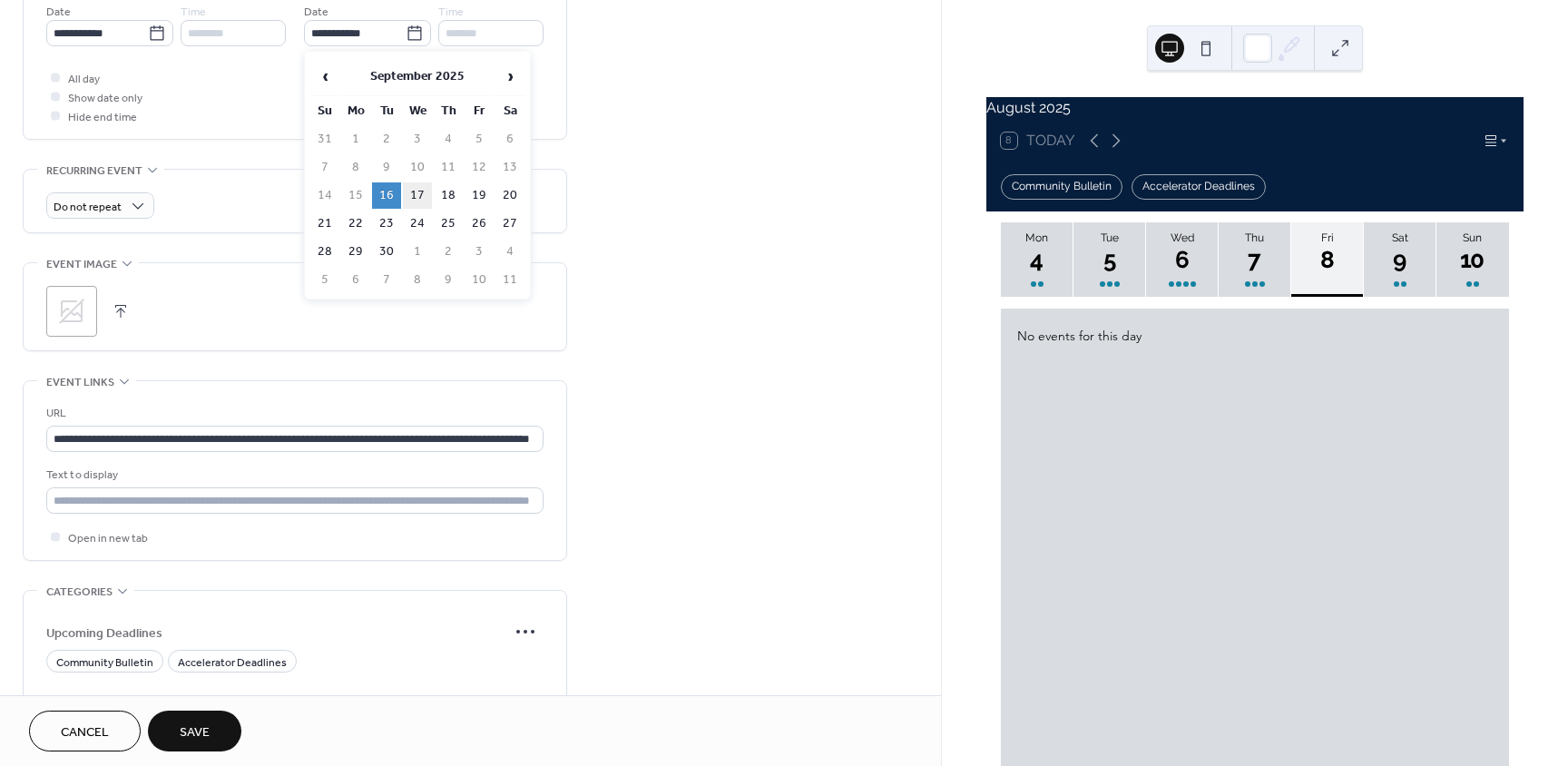 click on "17" at bounding box center (417, 195) 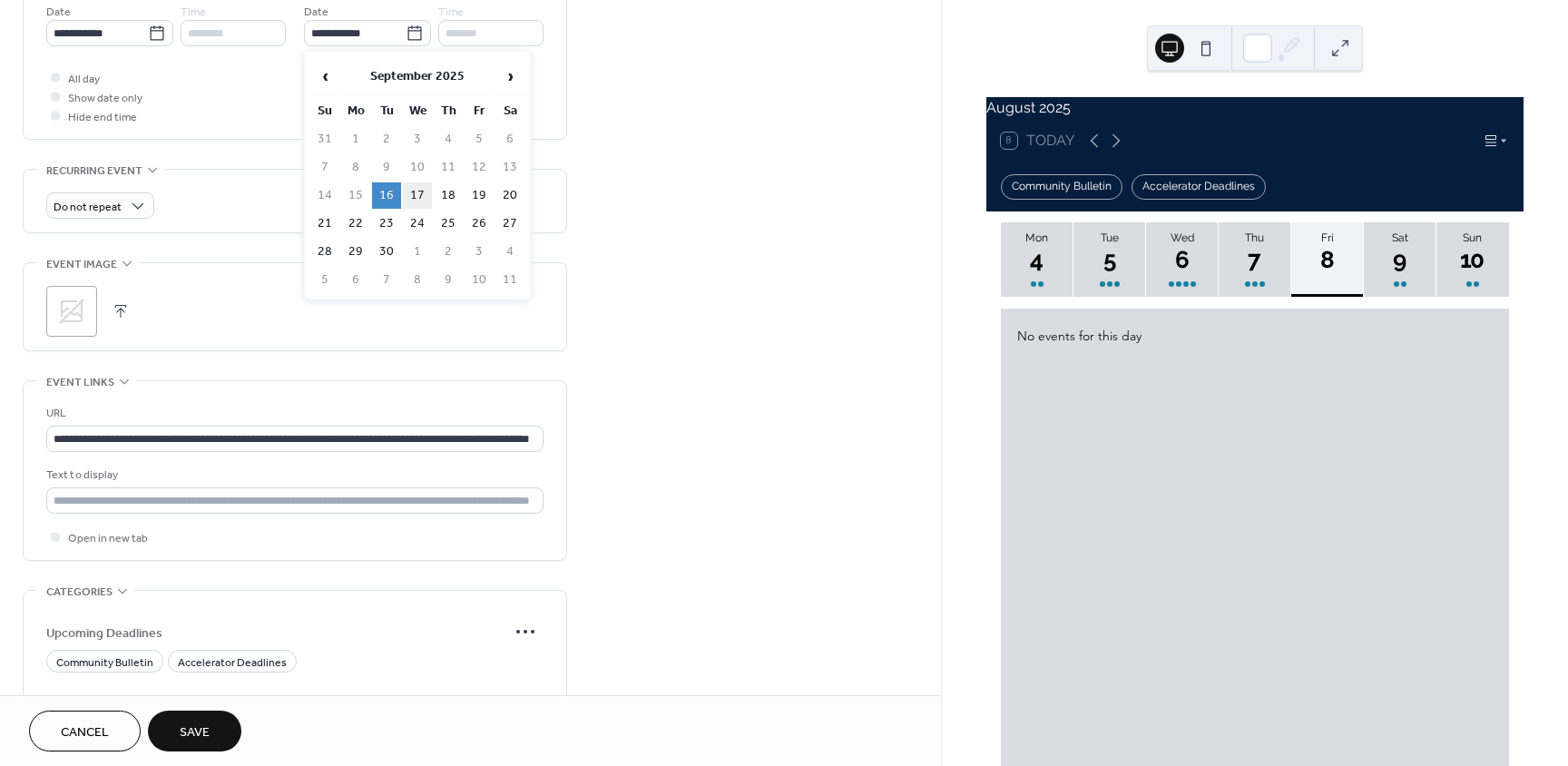 type on "**********" 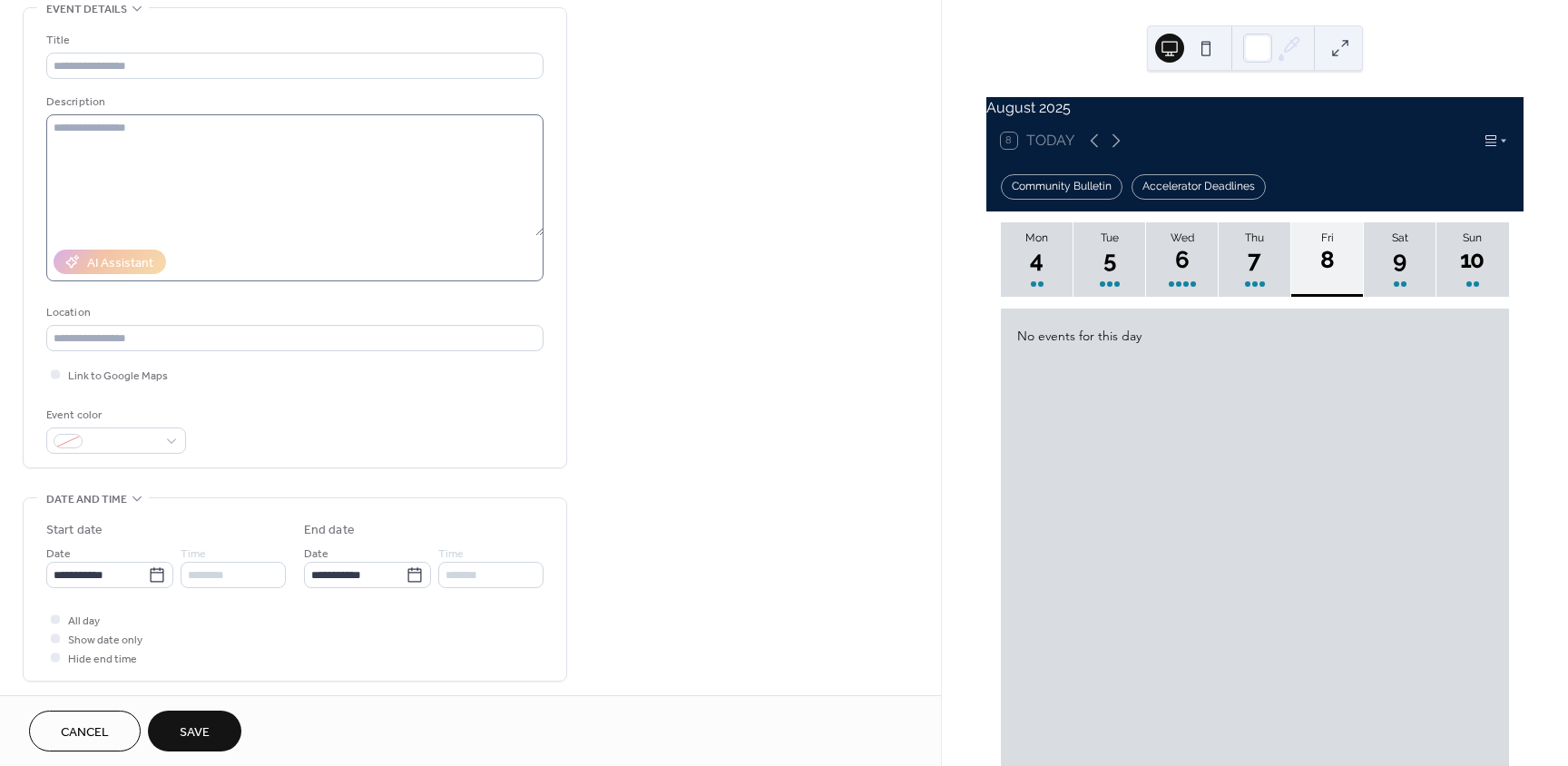 scroll, scrollTop: 91, scrollLeft: 0, axis: vertical 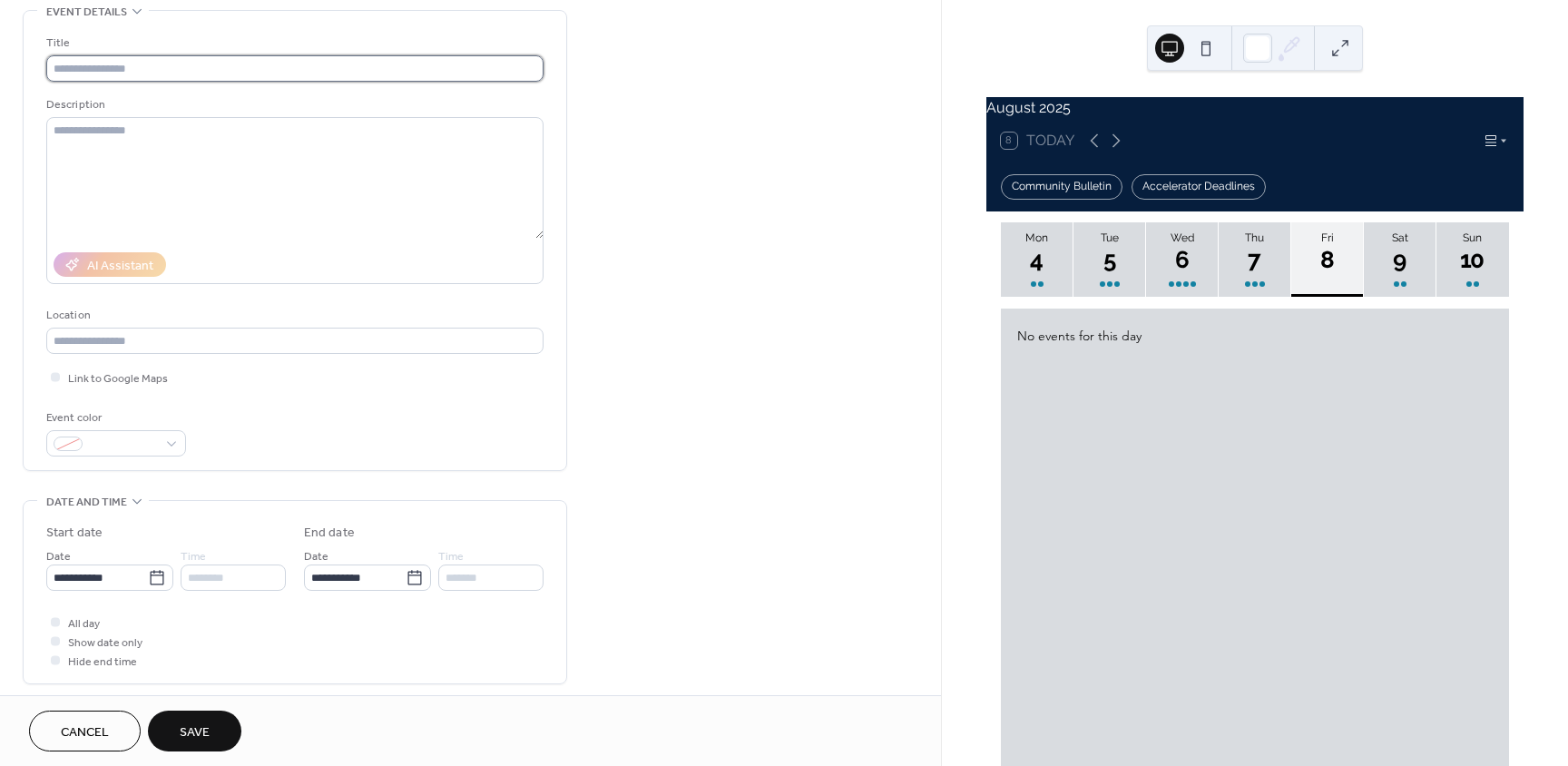 click at bounding box center (295, 68) 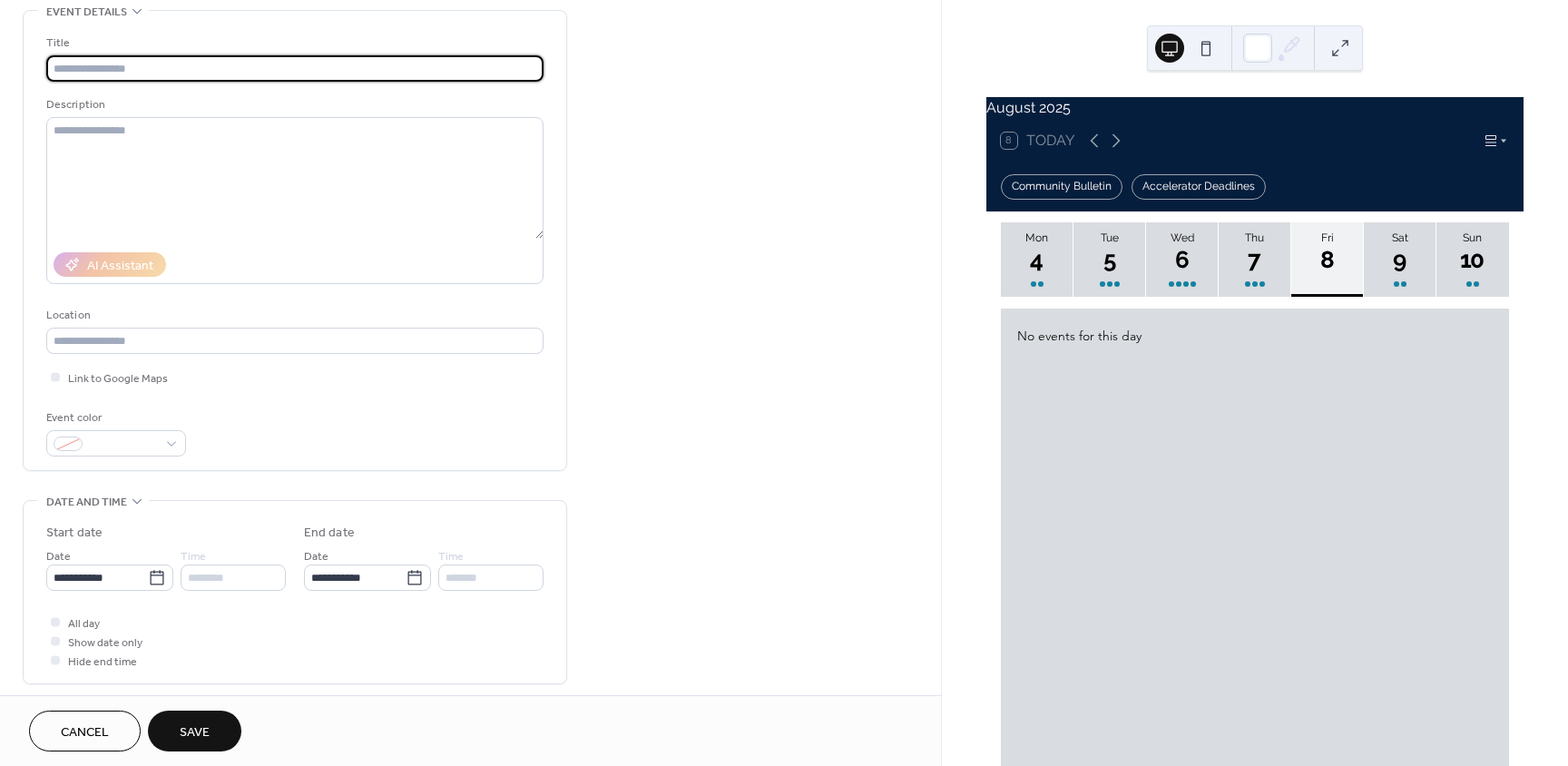 paste on "**********" 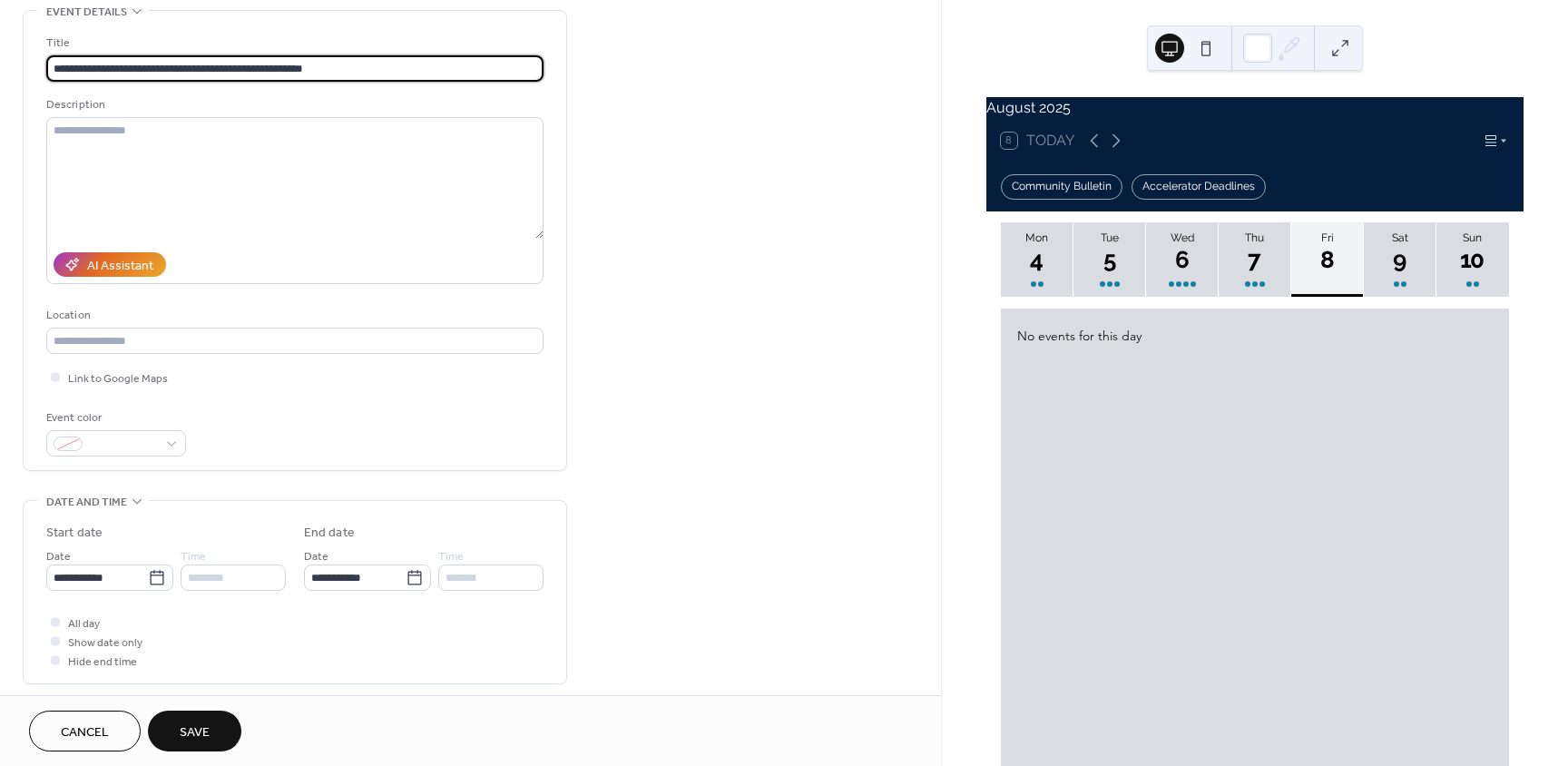 type on "**********" 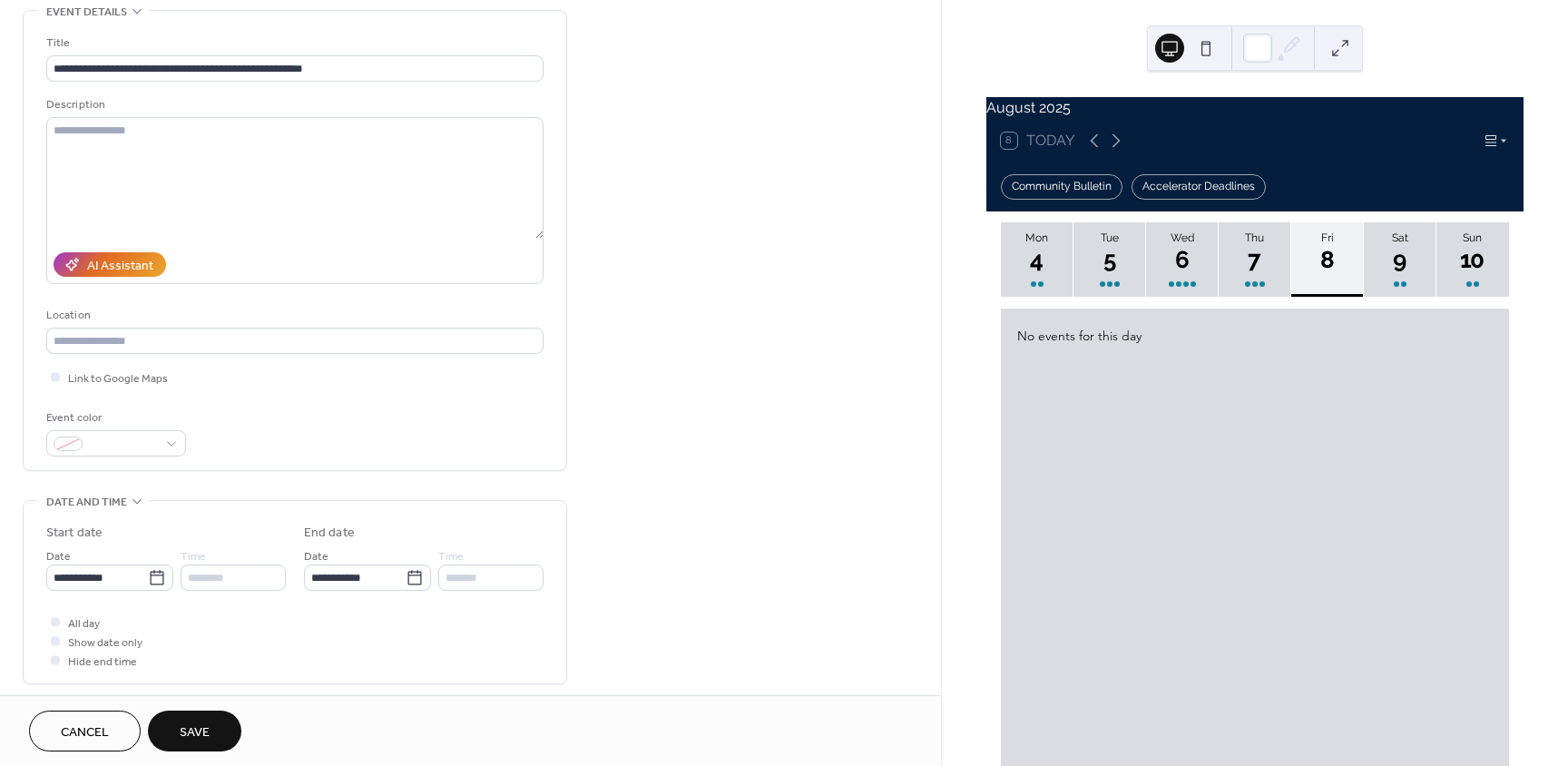 click on "Save" at bounding box center (194, 732) 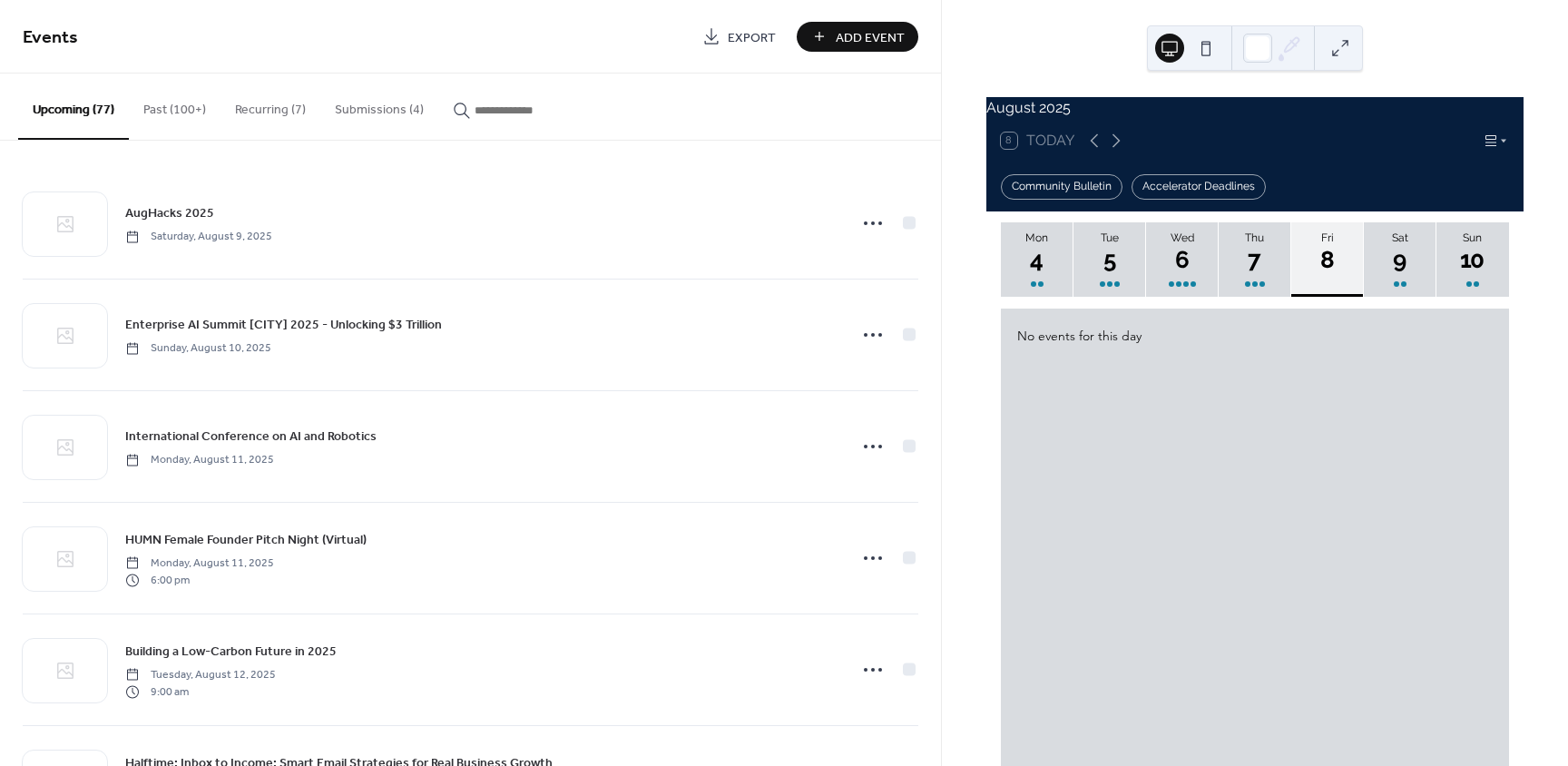 click on "Add Event" at bounding box center [858, 36] 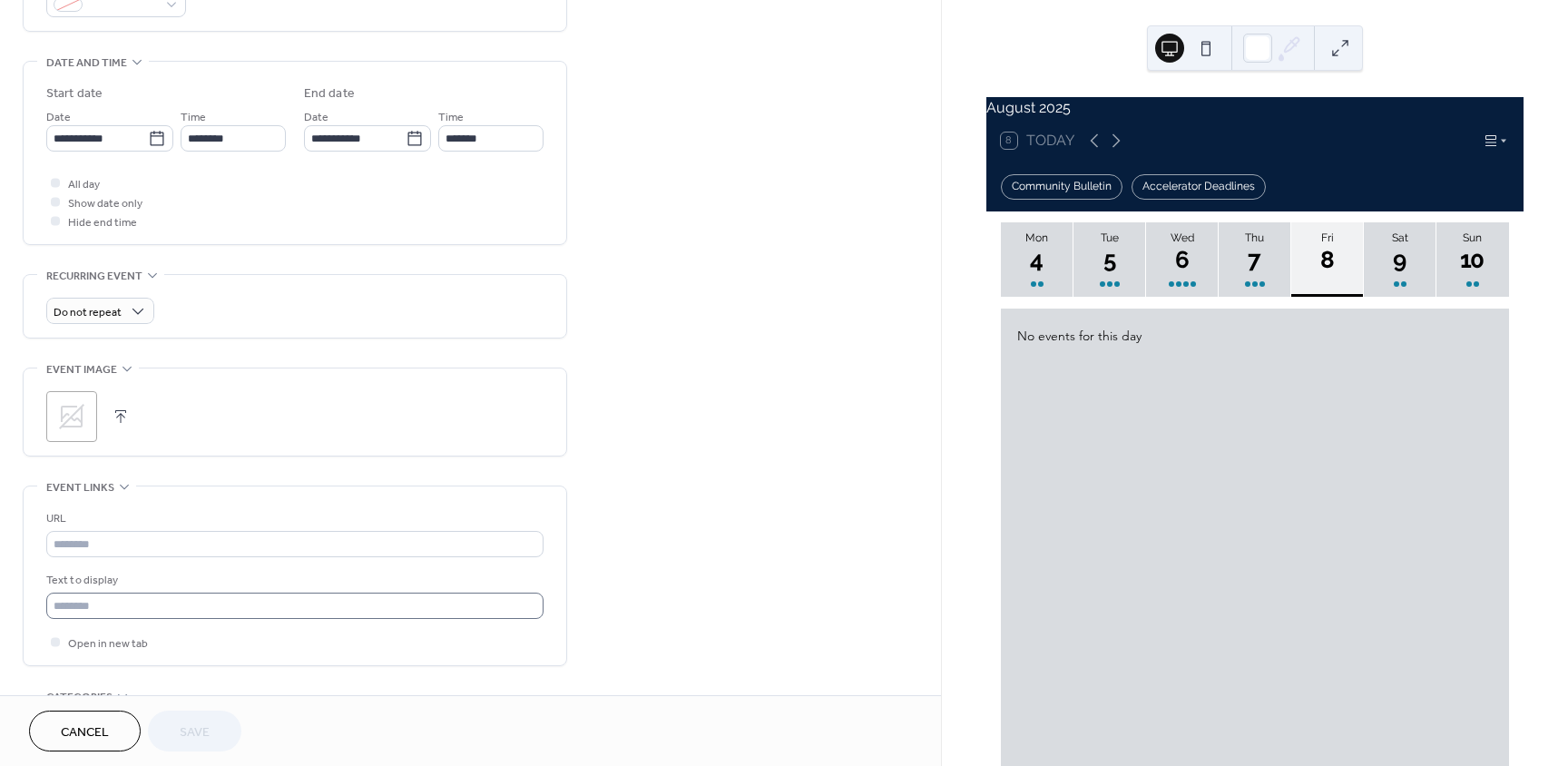 scroll, scrollTop: 545, scrollLeft: 0, axis: vertical 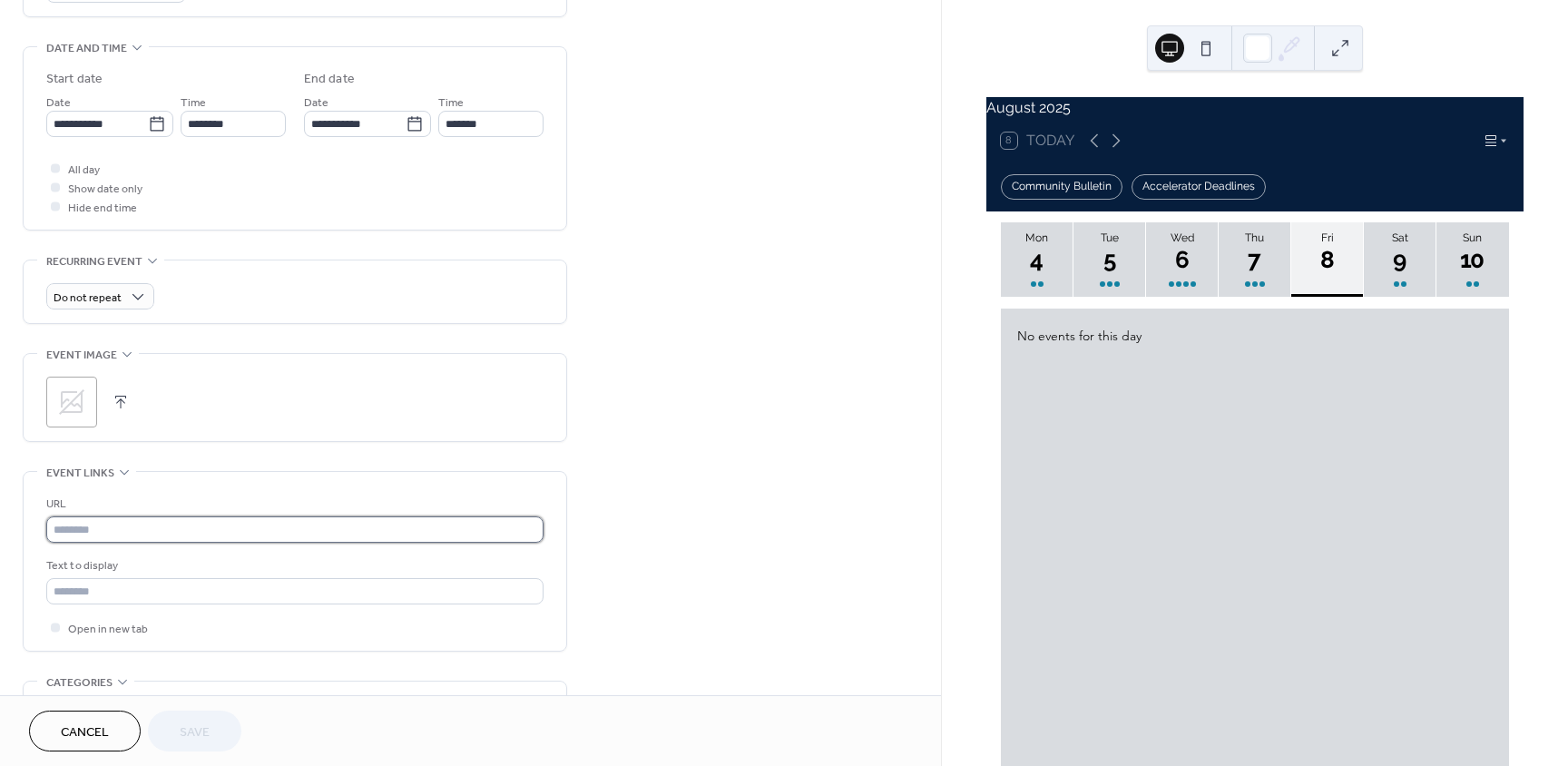 click at bounding box center (295, 529) 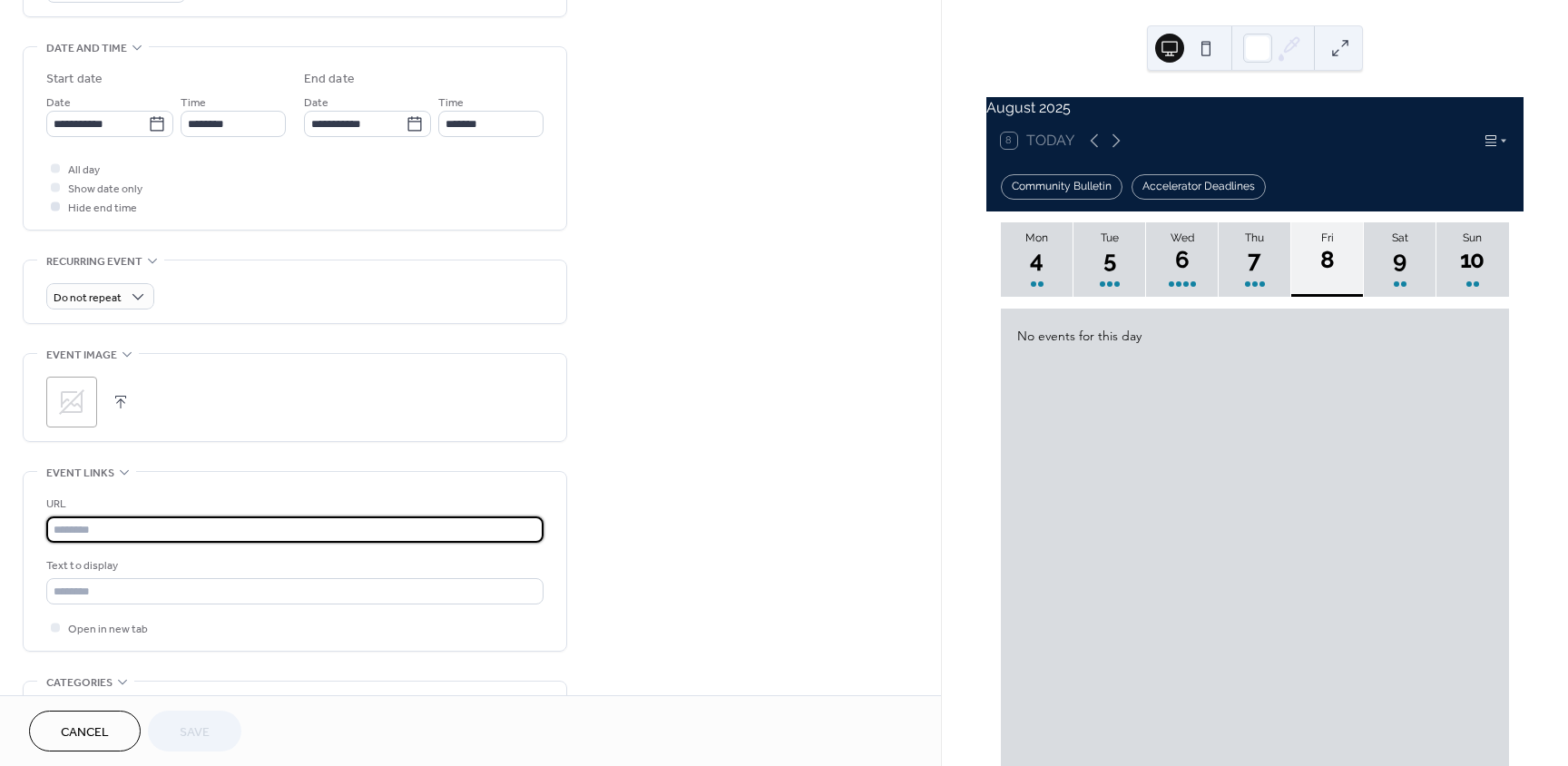 paste on "**********" 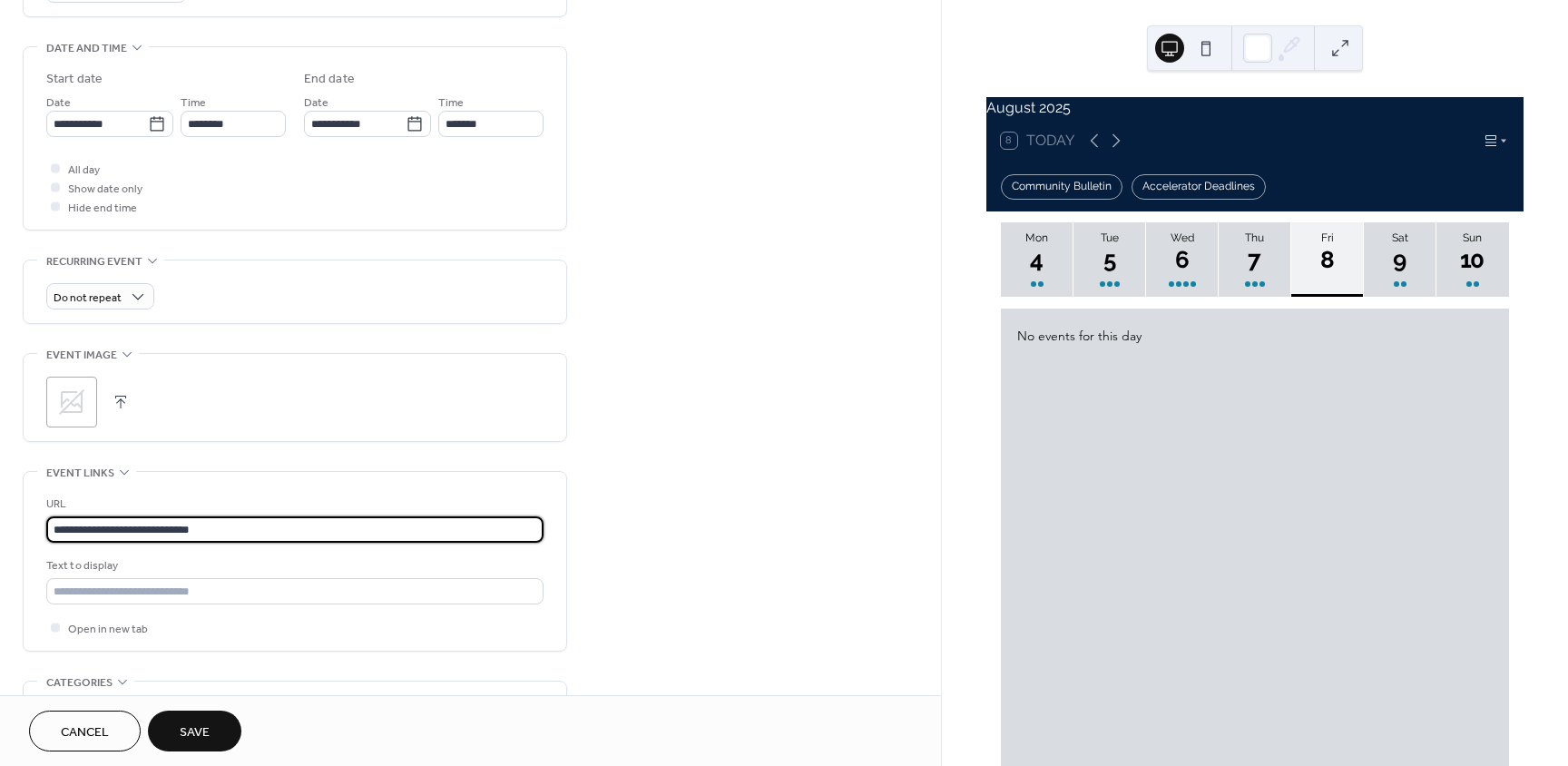 type on "**********" 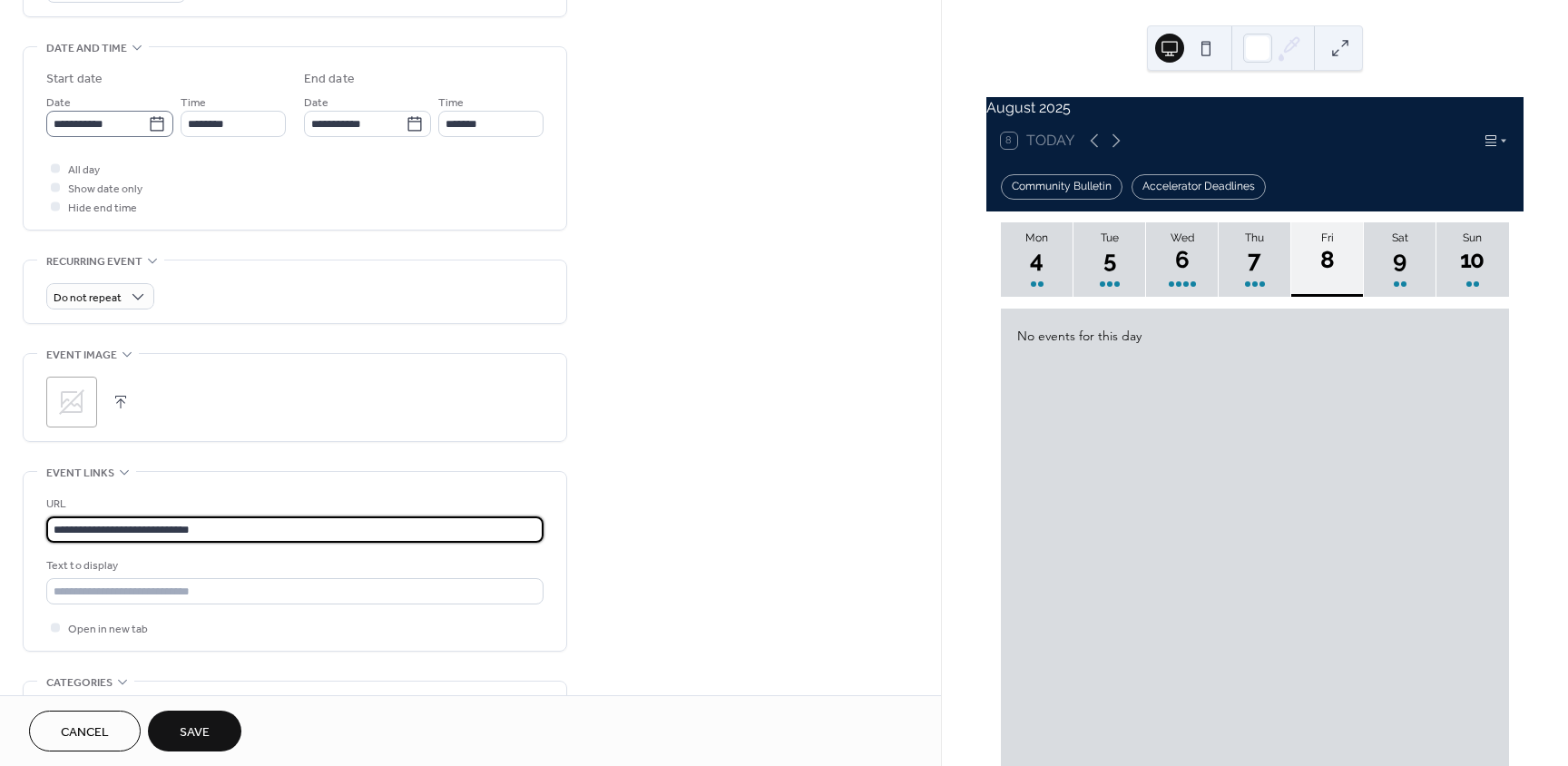 drag, startPoint x: 122, startPoint y: 140, endPoint x: 128, endPoint y: 131, distance: 10.816654 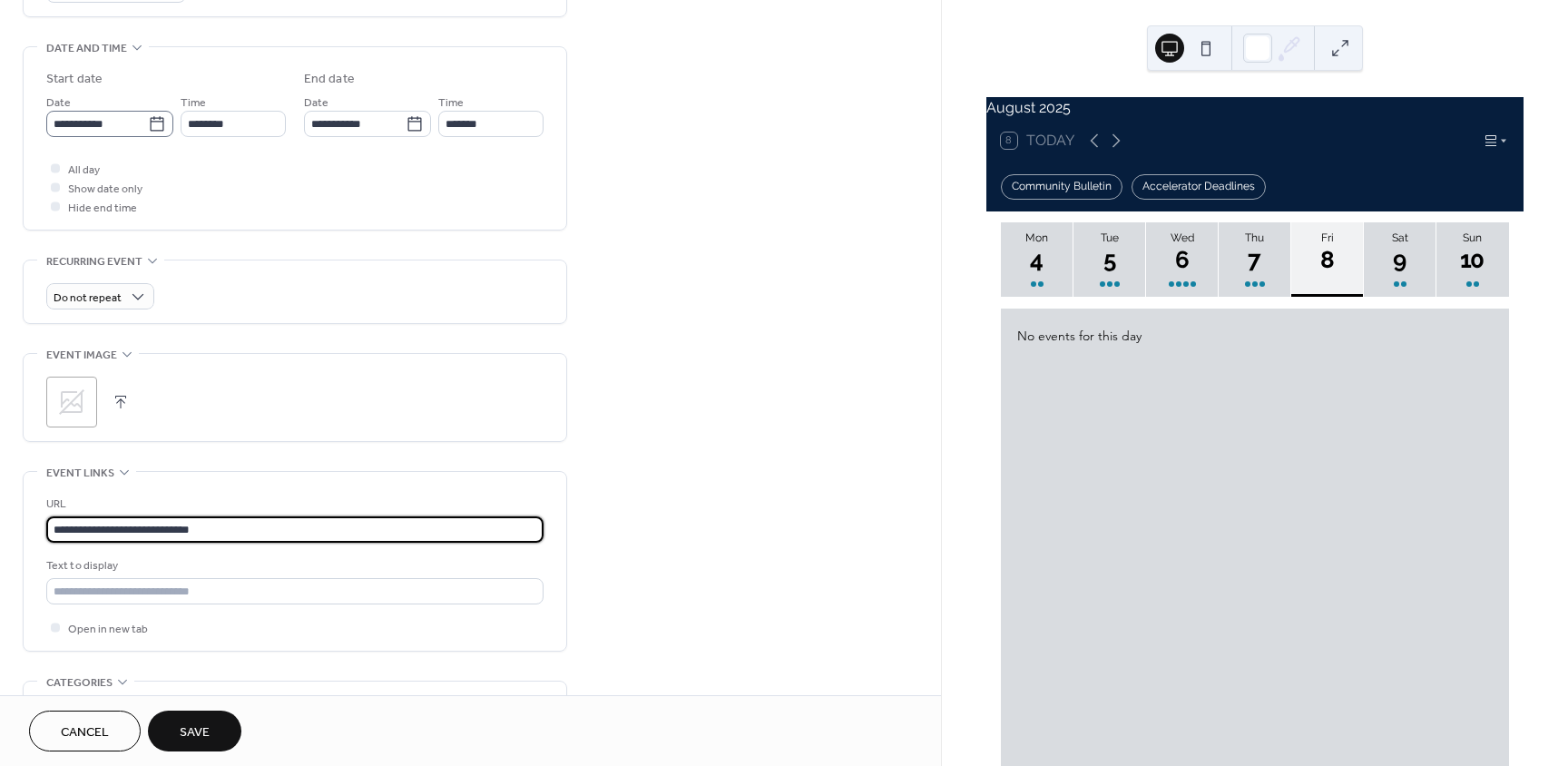 click on "**********" at bounding box center [295, 142] 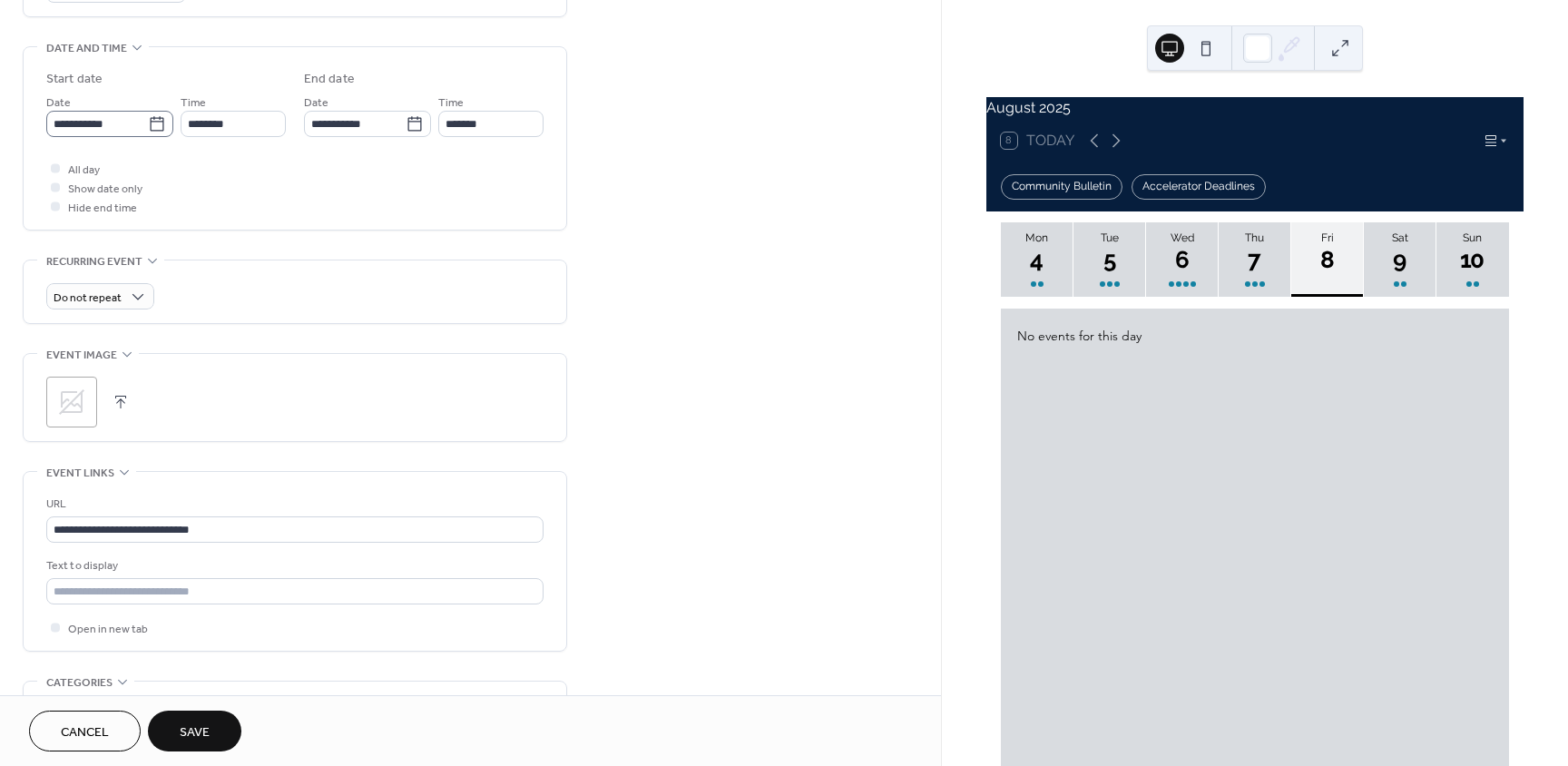 click 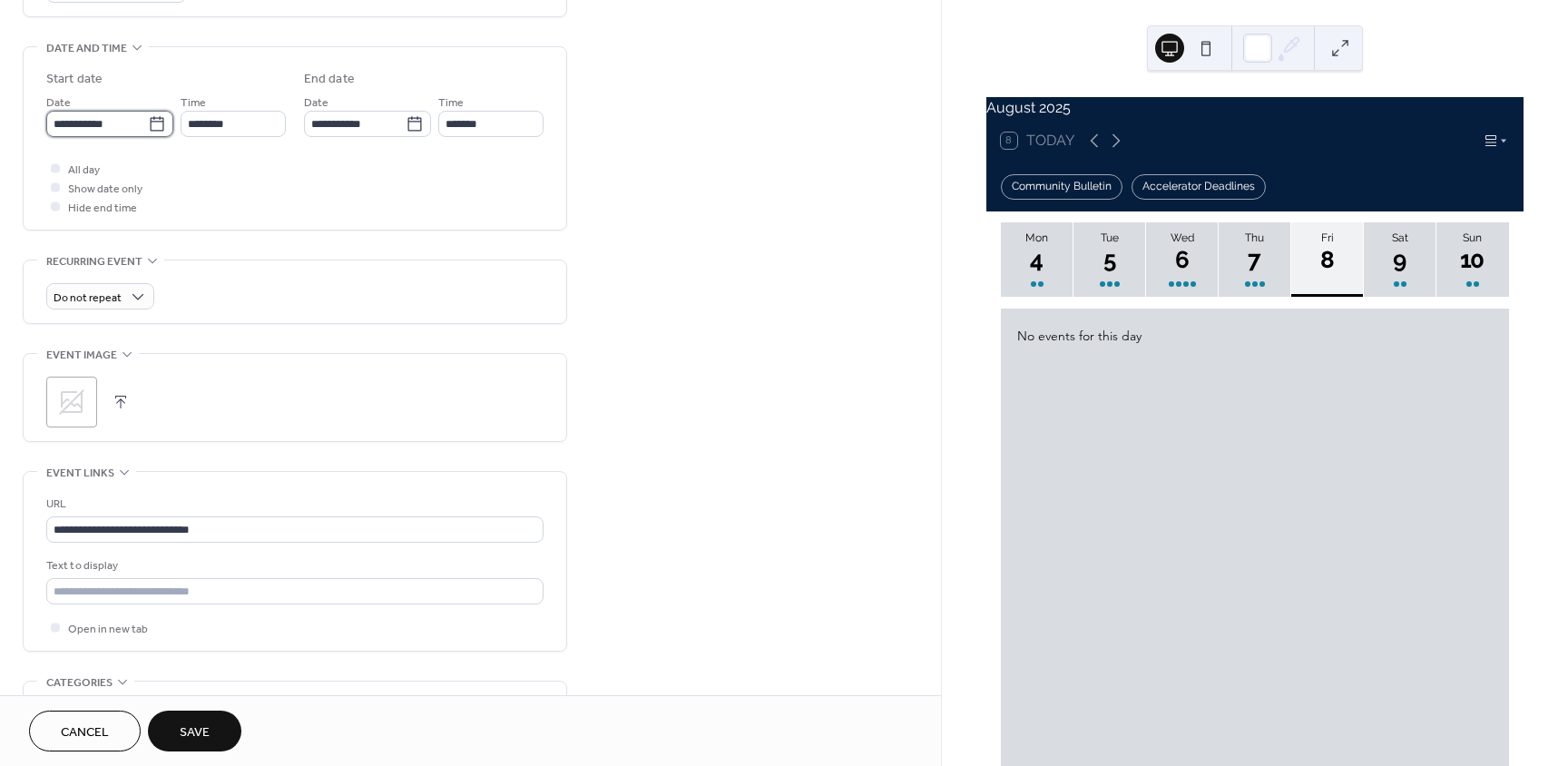 click on "**********" at bounding box center [97, 123] 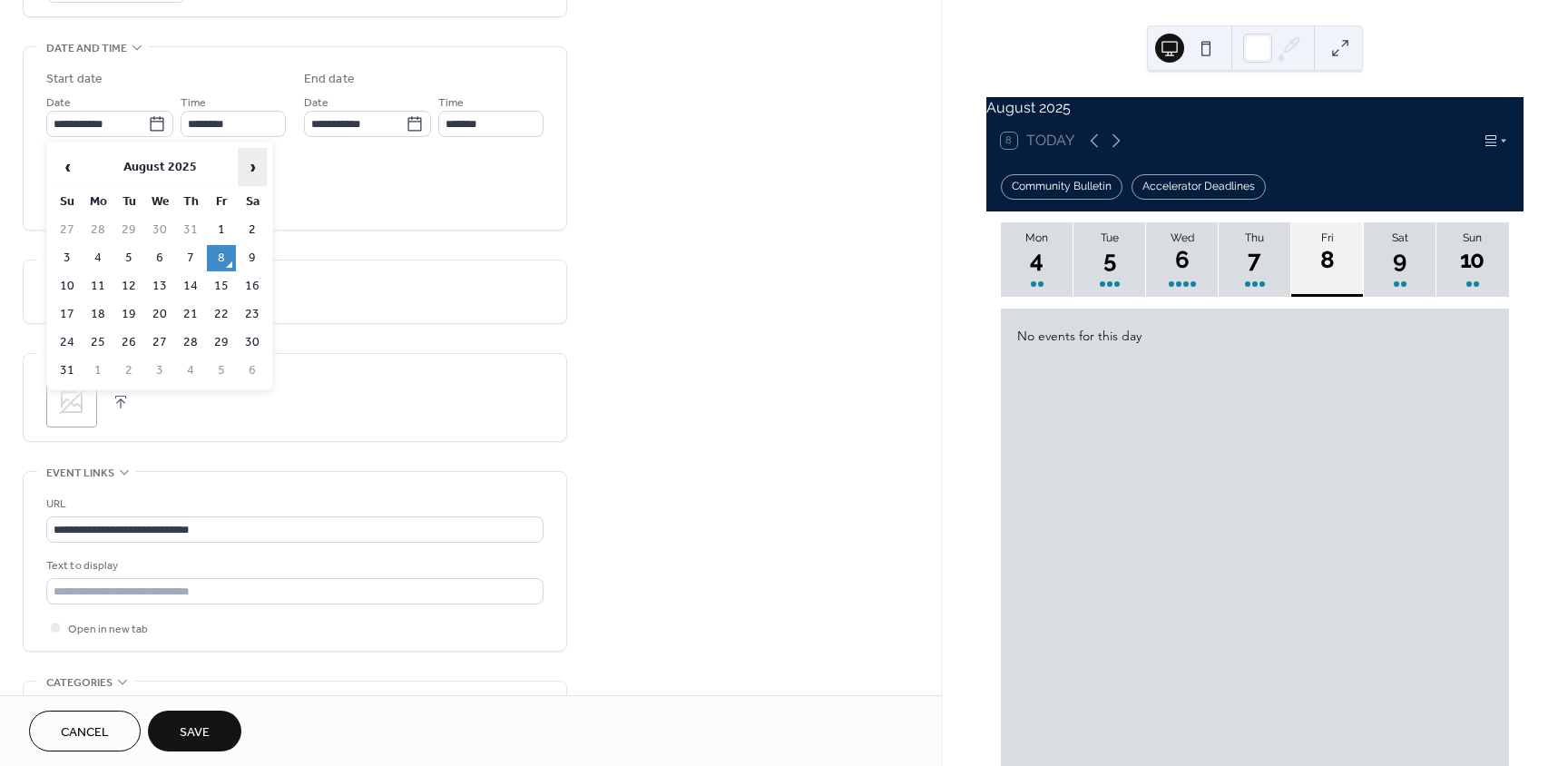 click on "›" at bounding box center [252, 167] 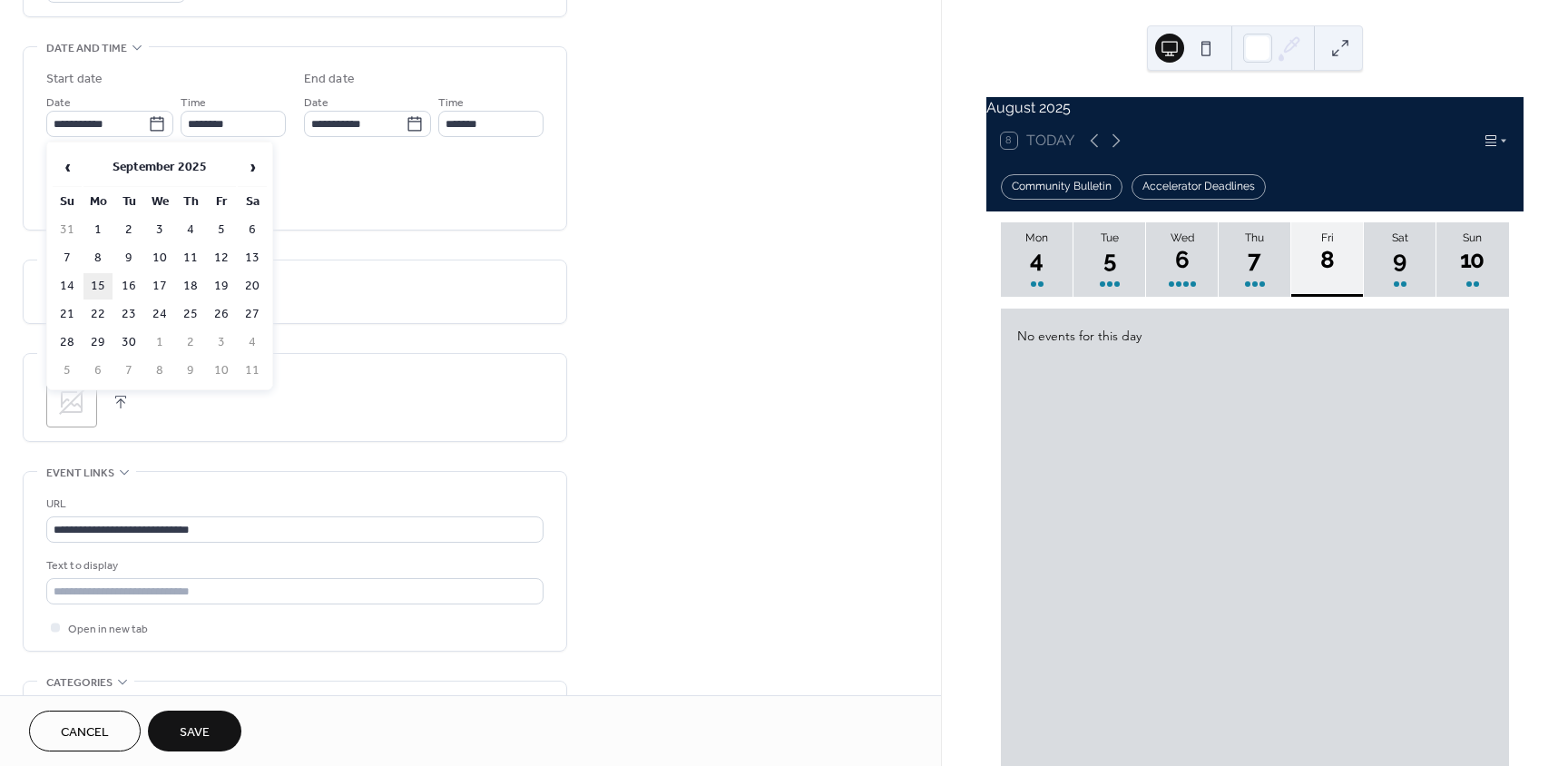 click on "15" at bounding box center [98, 286] 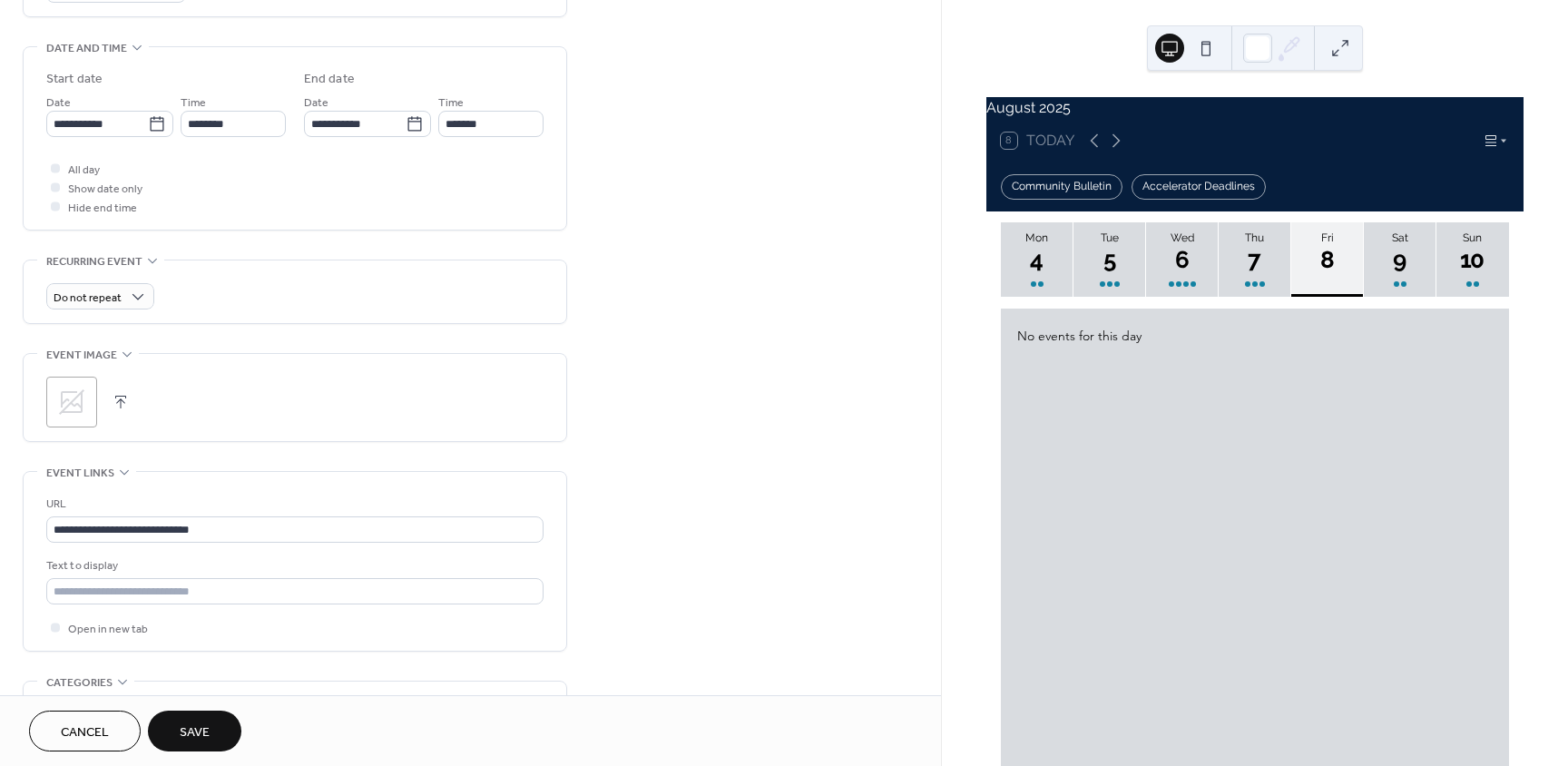 type on "**********" 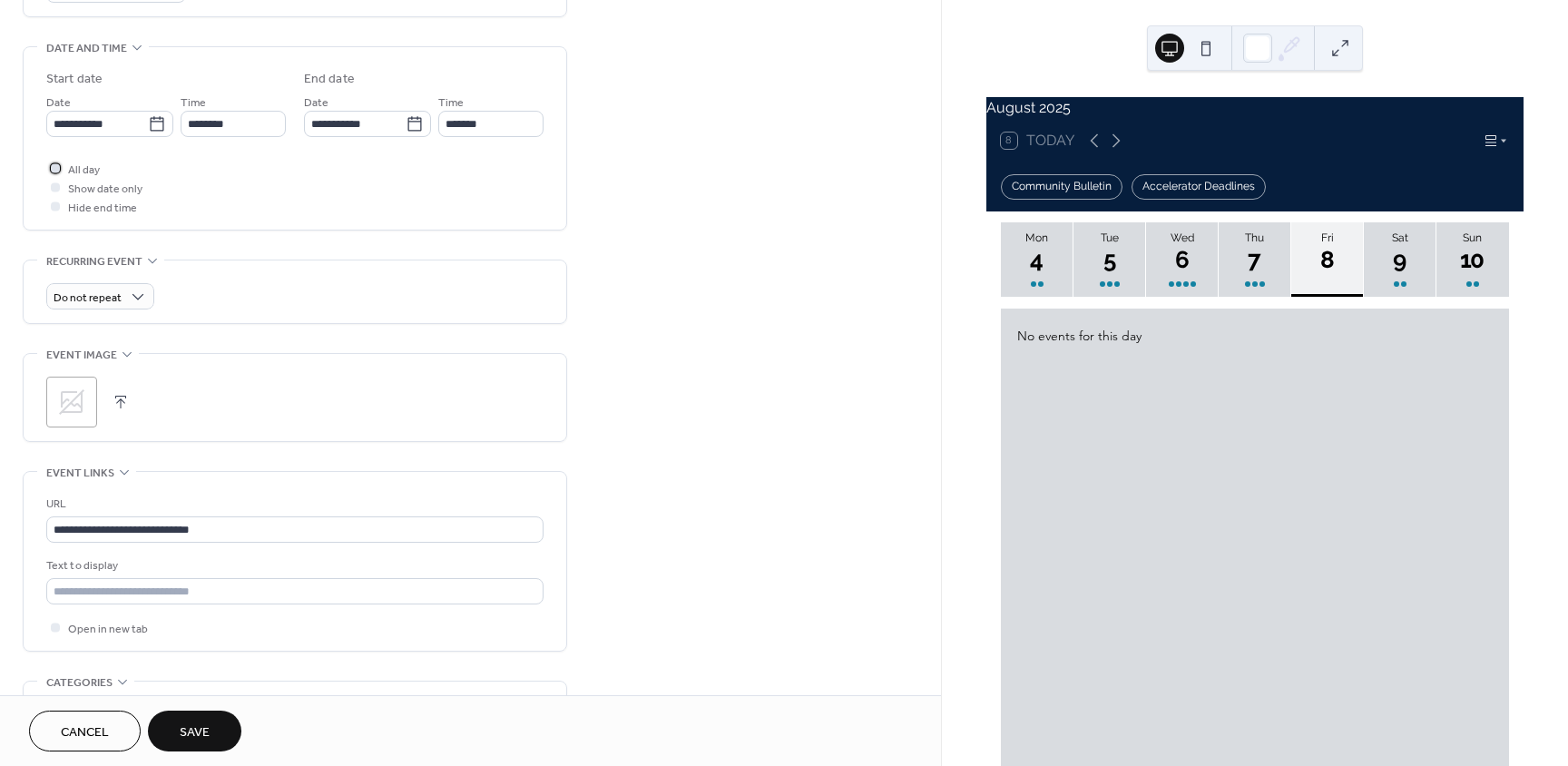 click at bounding box center (55, 168) 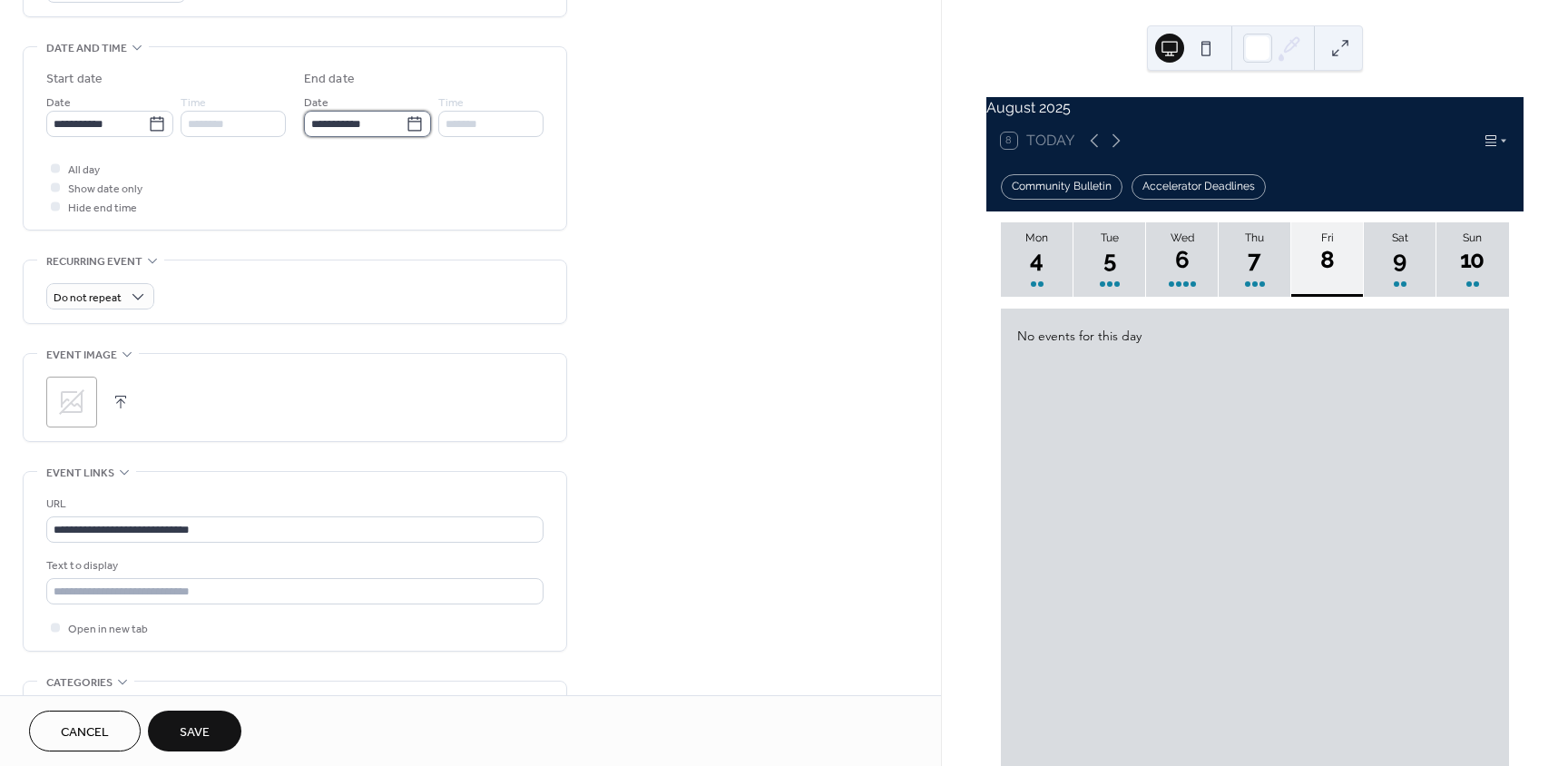 click on "**********" at bounding box center [355, 123] 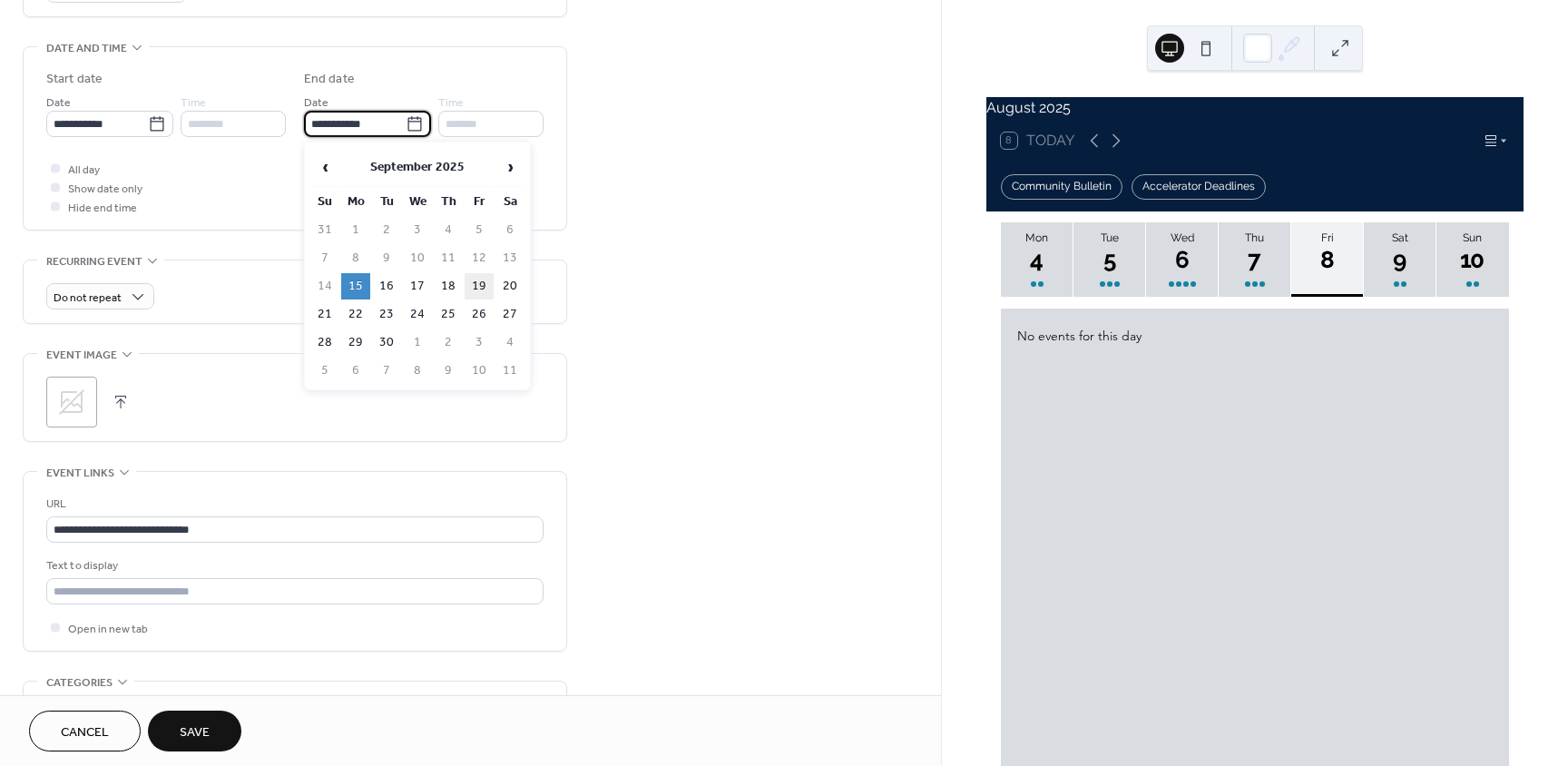 click on "19" at bounding box center [479, 286] 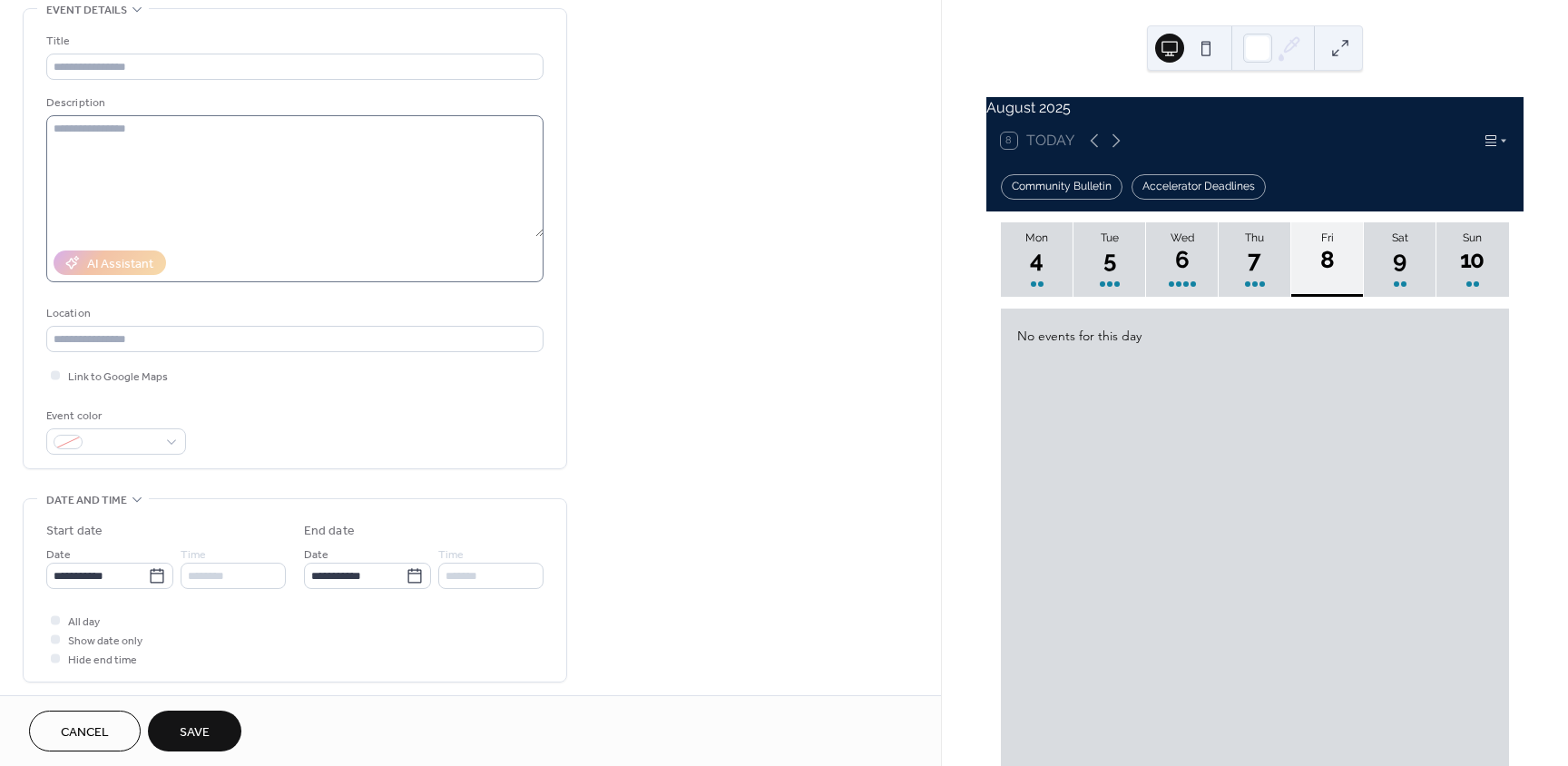 scroll, scrollTop: 91, scrollLeft: 0, axis: vertical 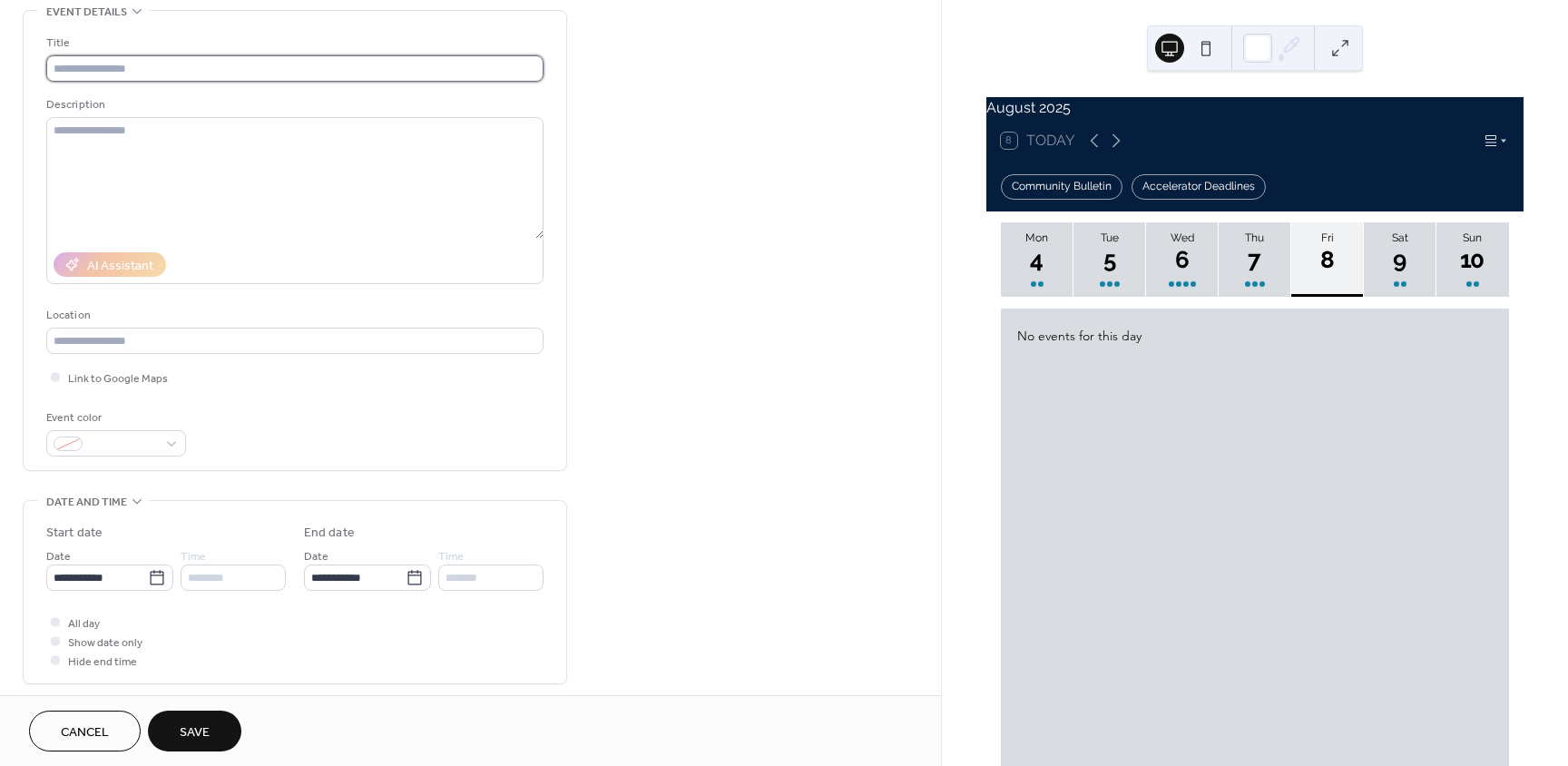click at bounding box center (295, 68) 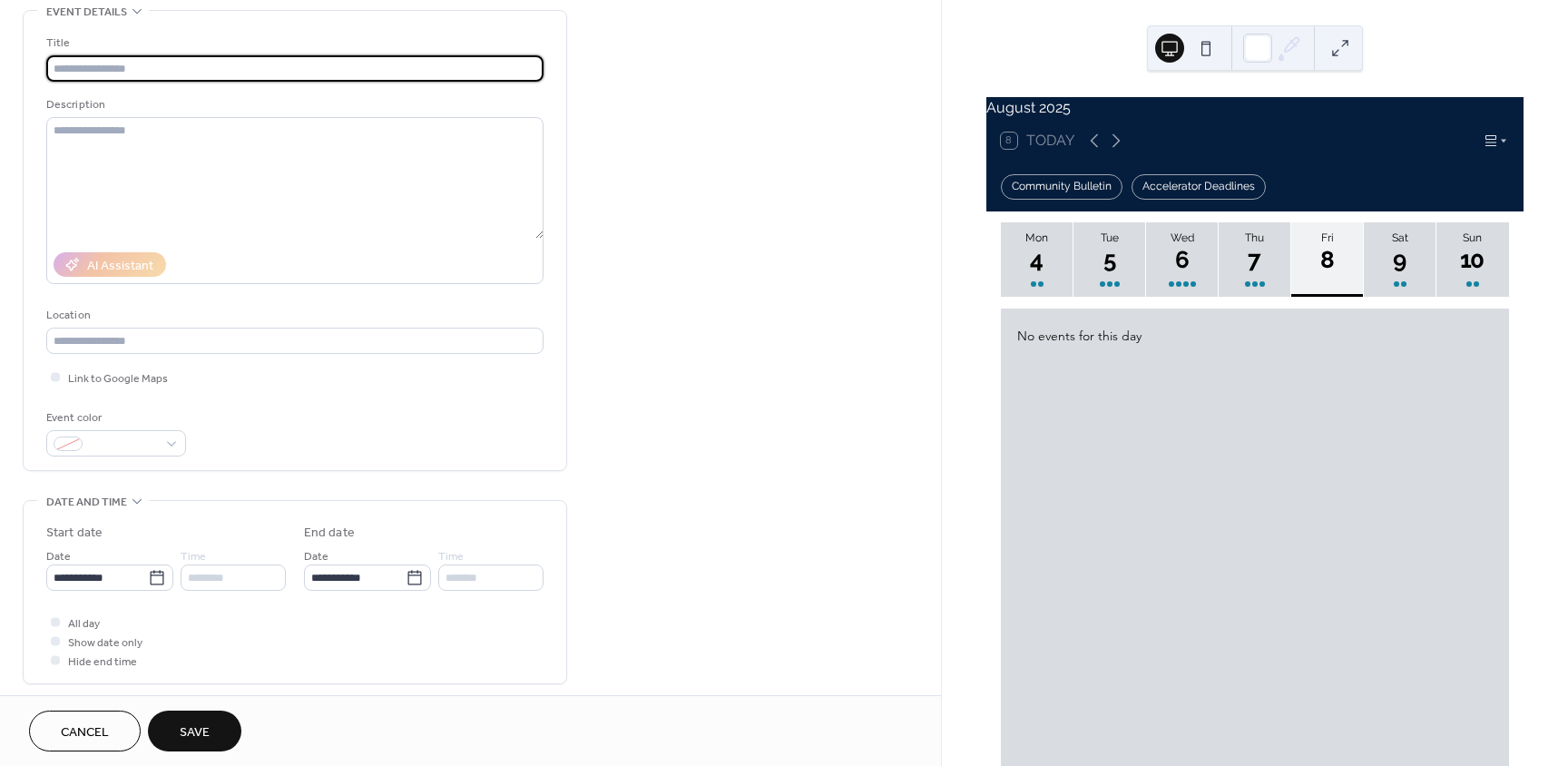 paste on "**********" 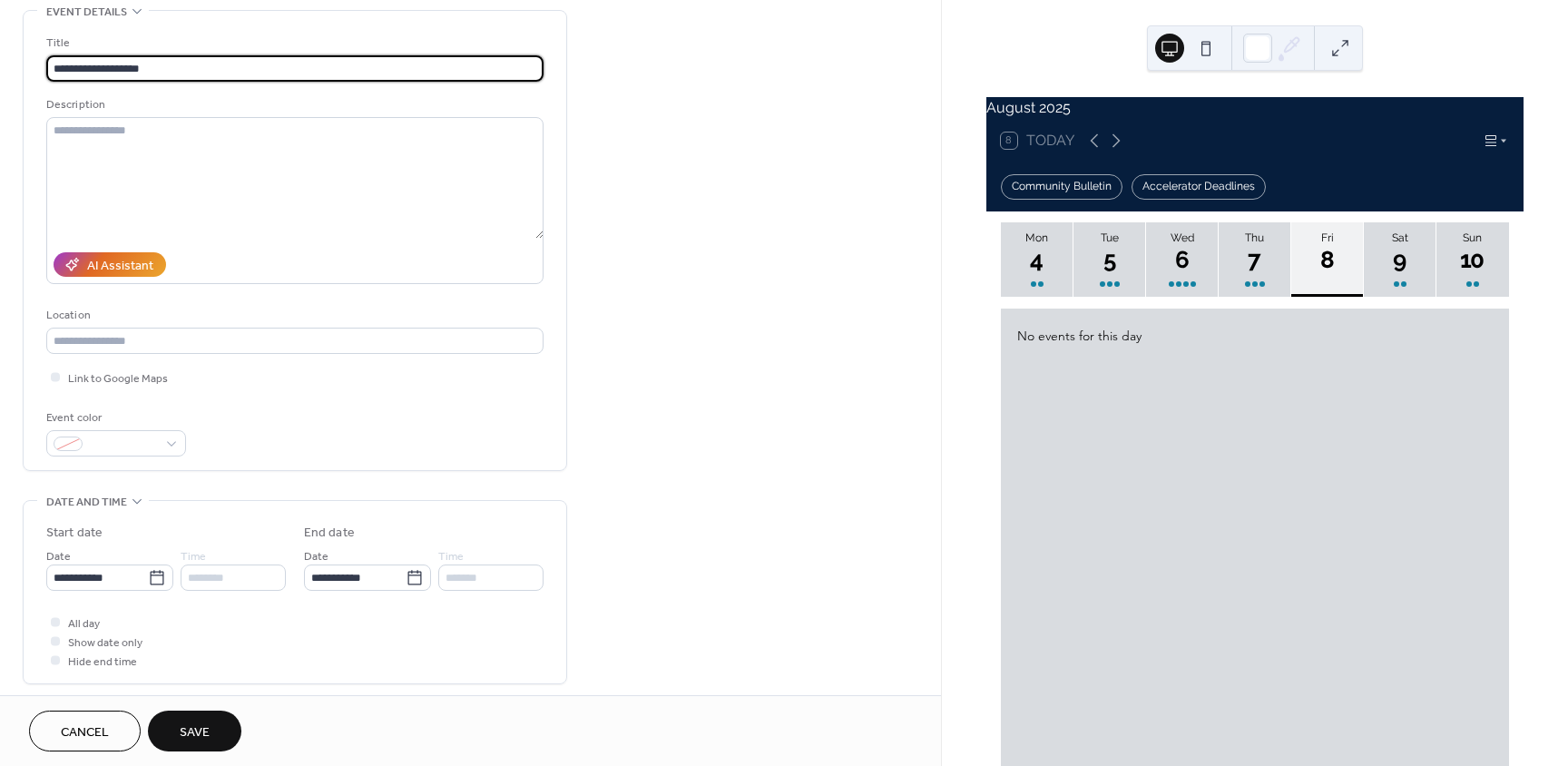 type on "**********" 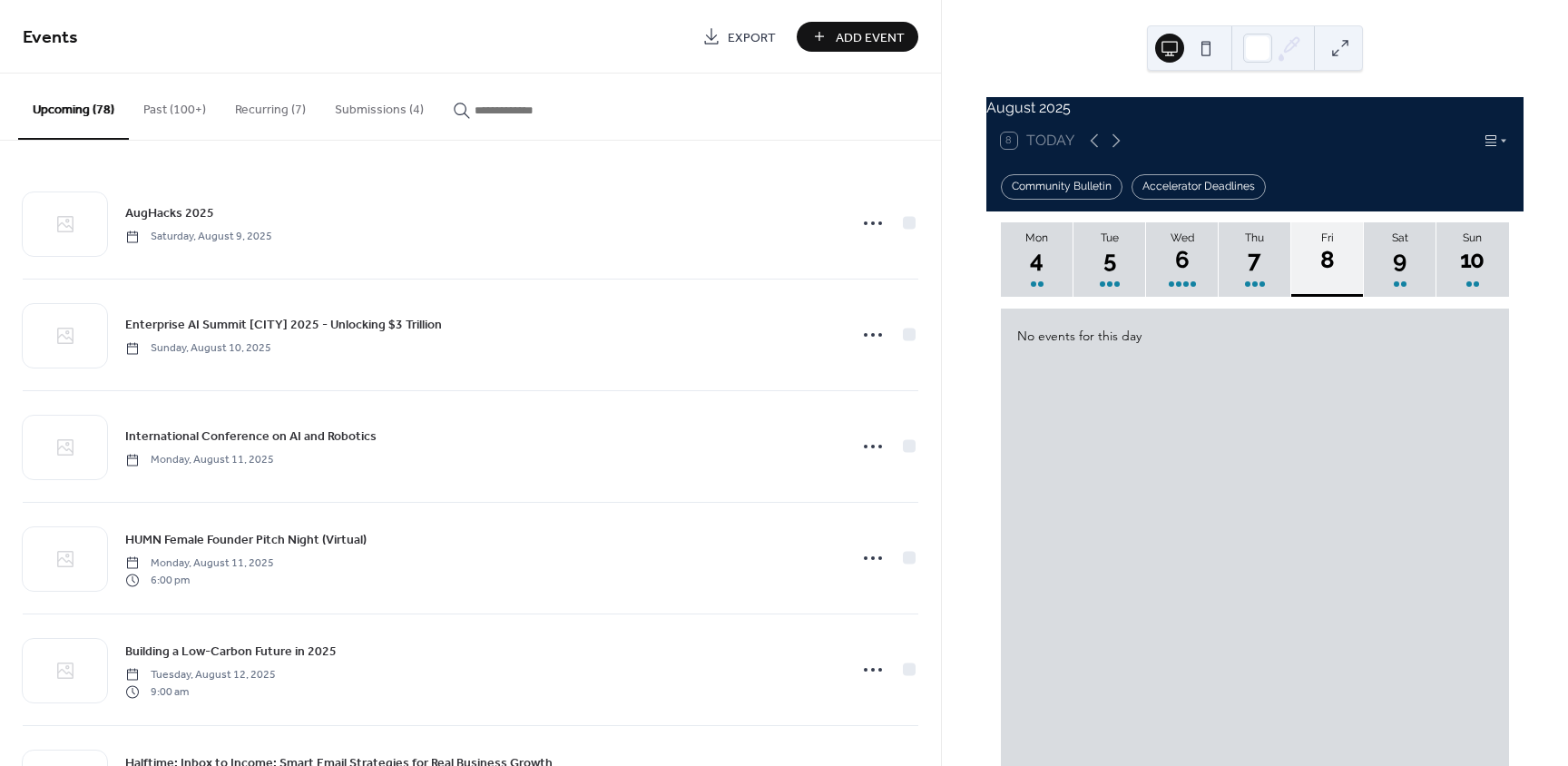 click on "Add Event" at bounding box center [870, 37] 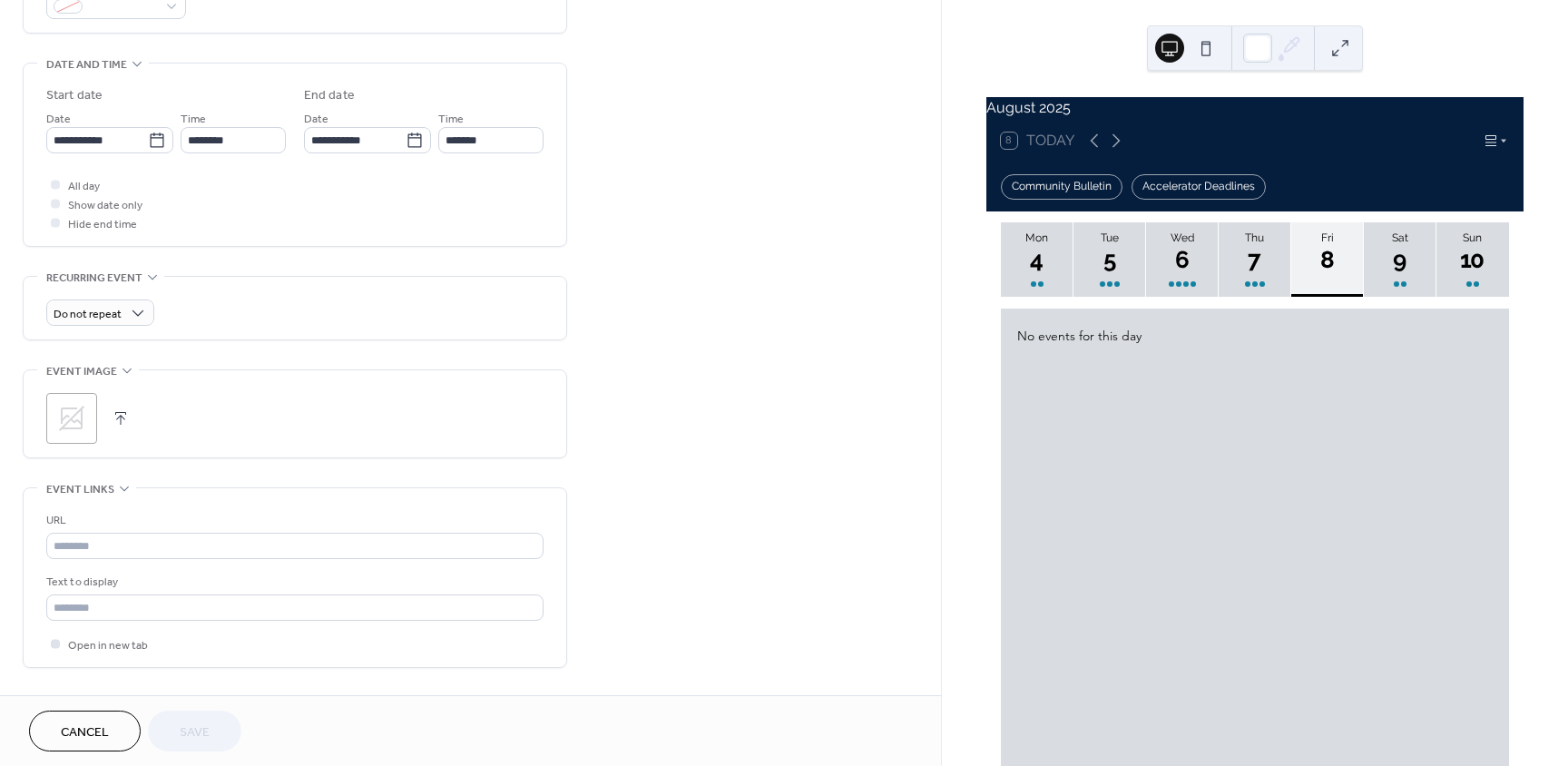 scroll, scrollTop: 545, scrollLeft: 0, axis: vertical 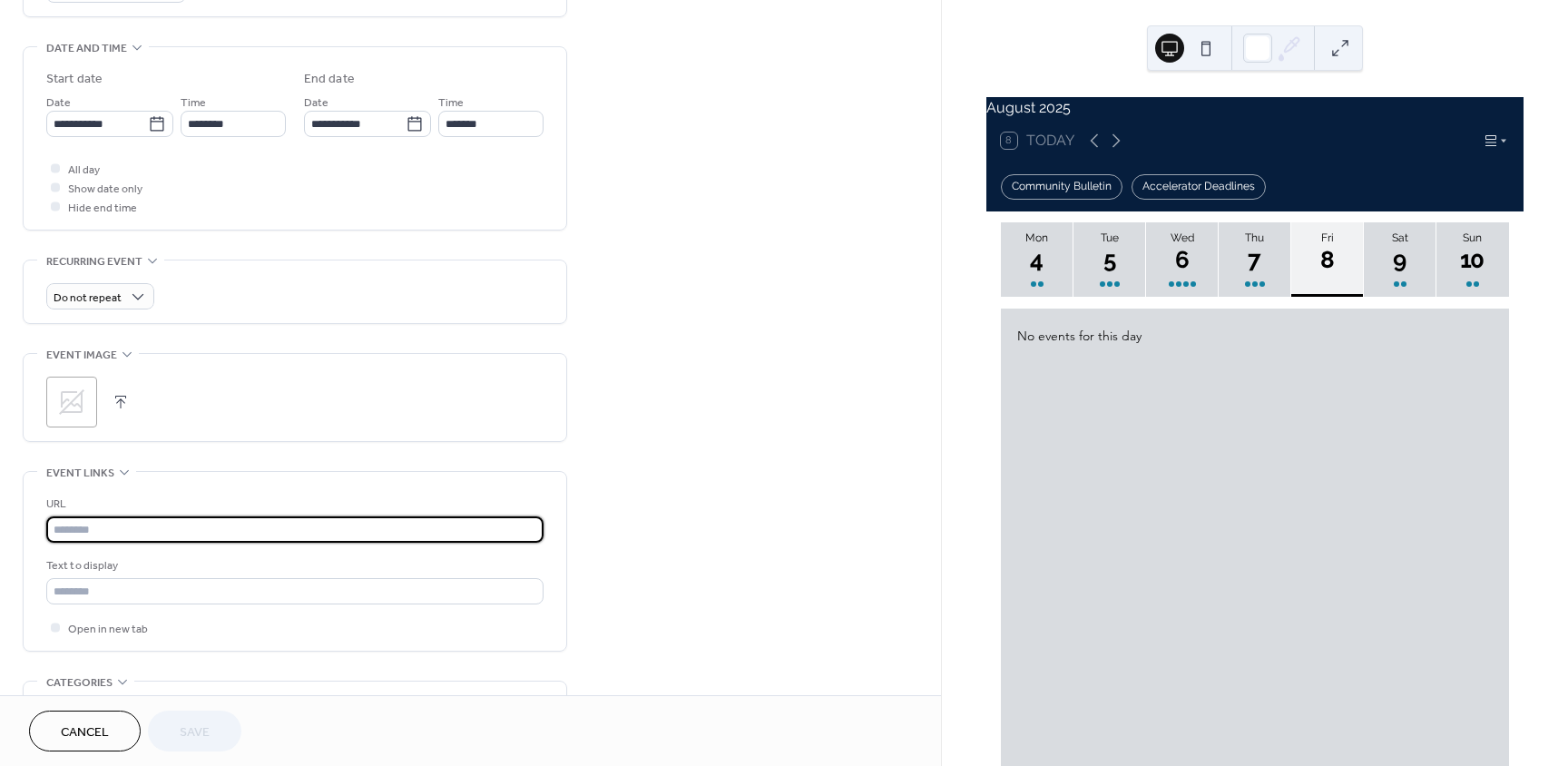click at bounding box center [295, 529] 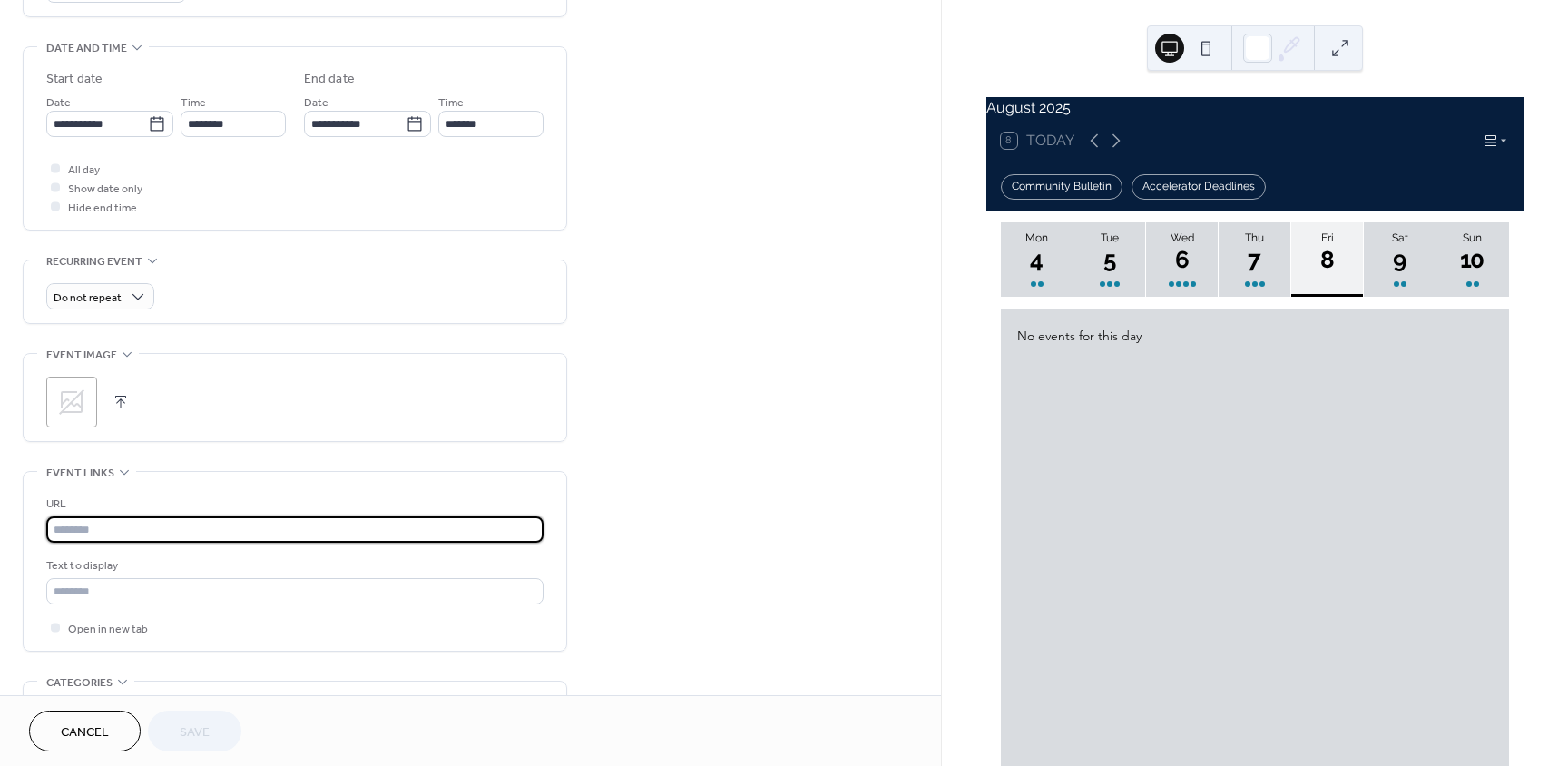 paste on "**********" 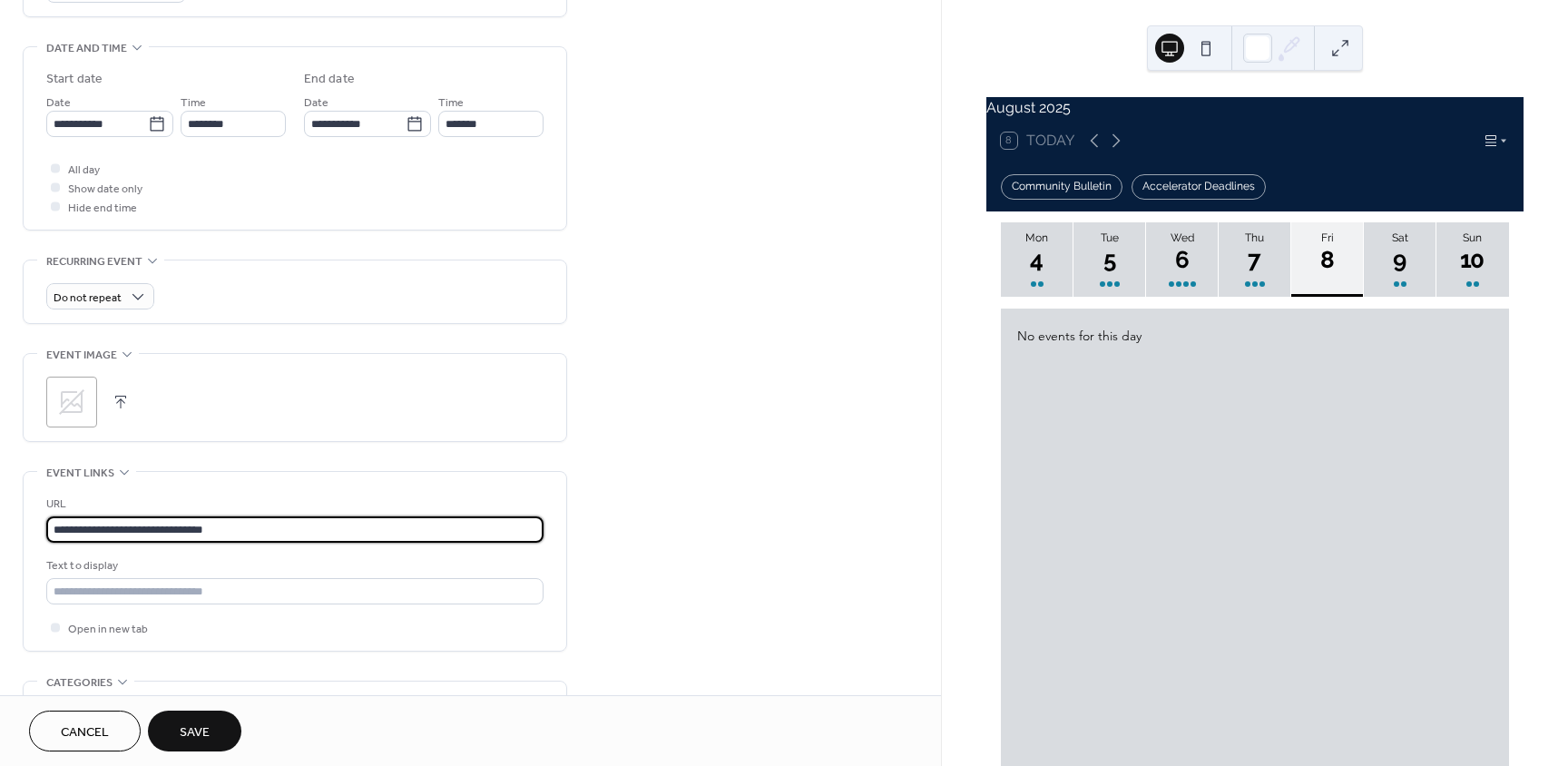 type on "**********" 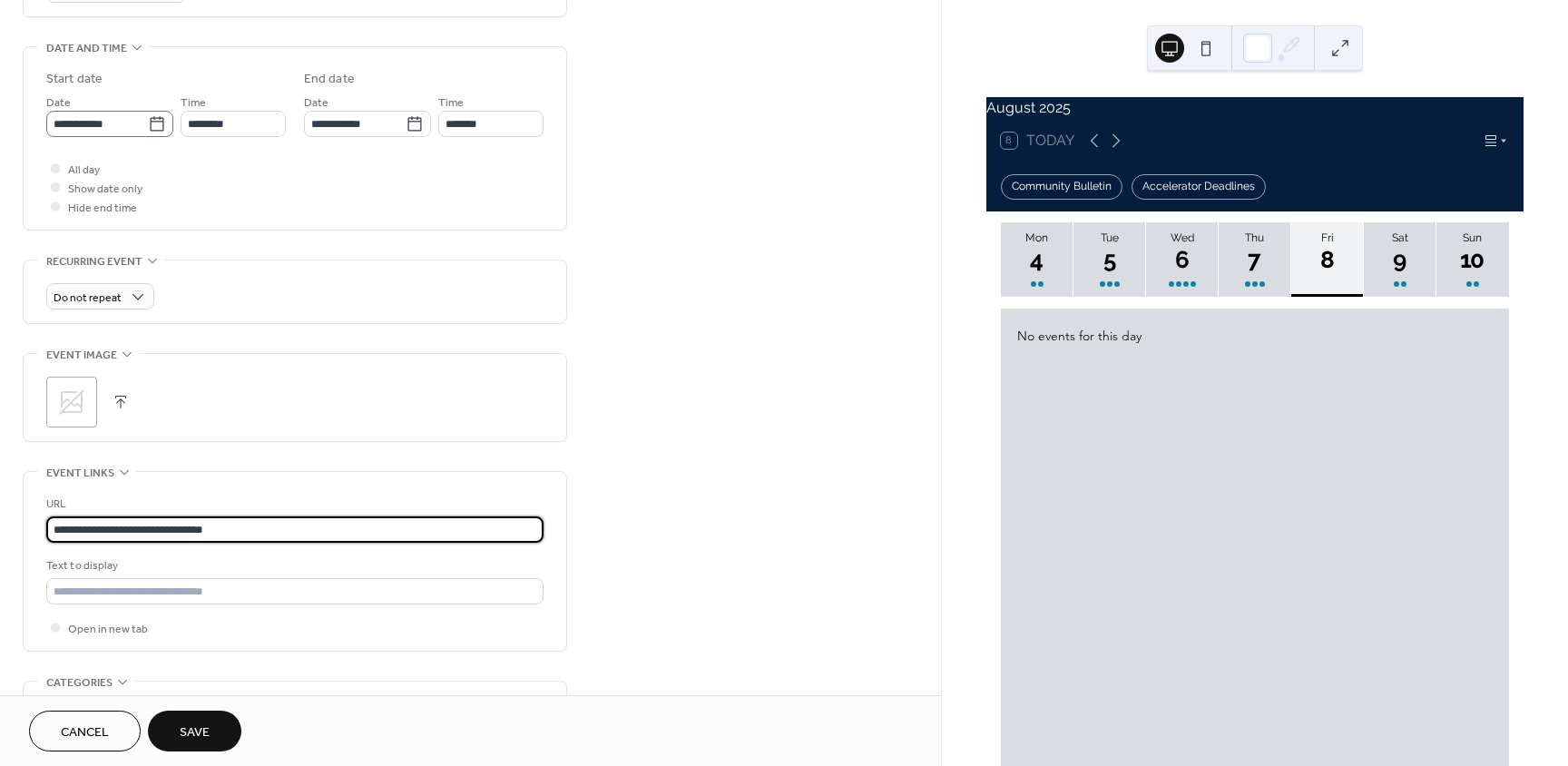 drag, startPoint x: 107, startPoint y: 143, endPoint x: 113, endPoint y: 128, distance: 16.155494 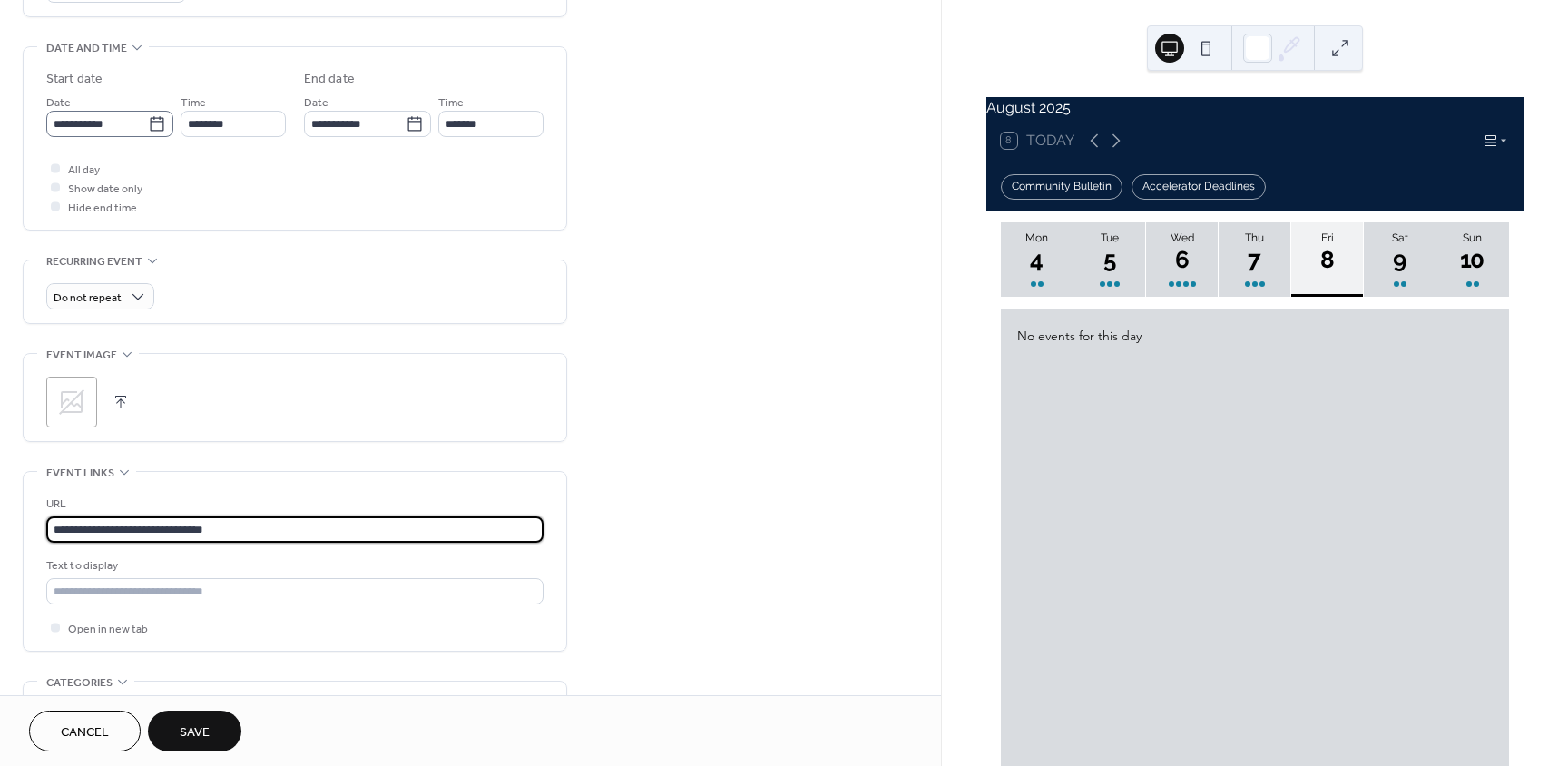 click on "**********" at bounding box center [295, 142] 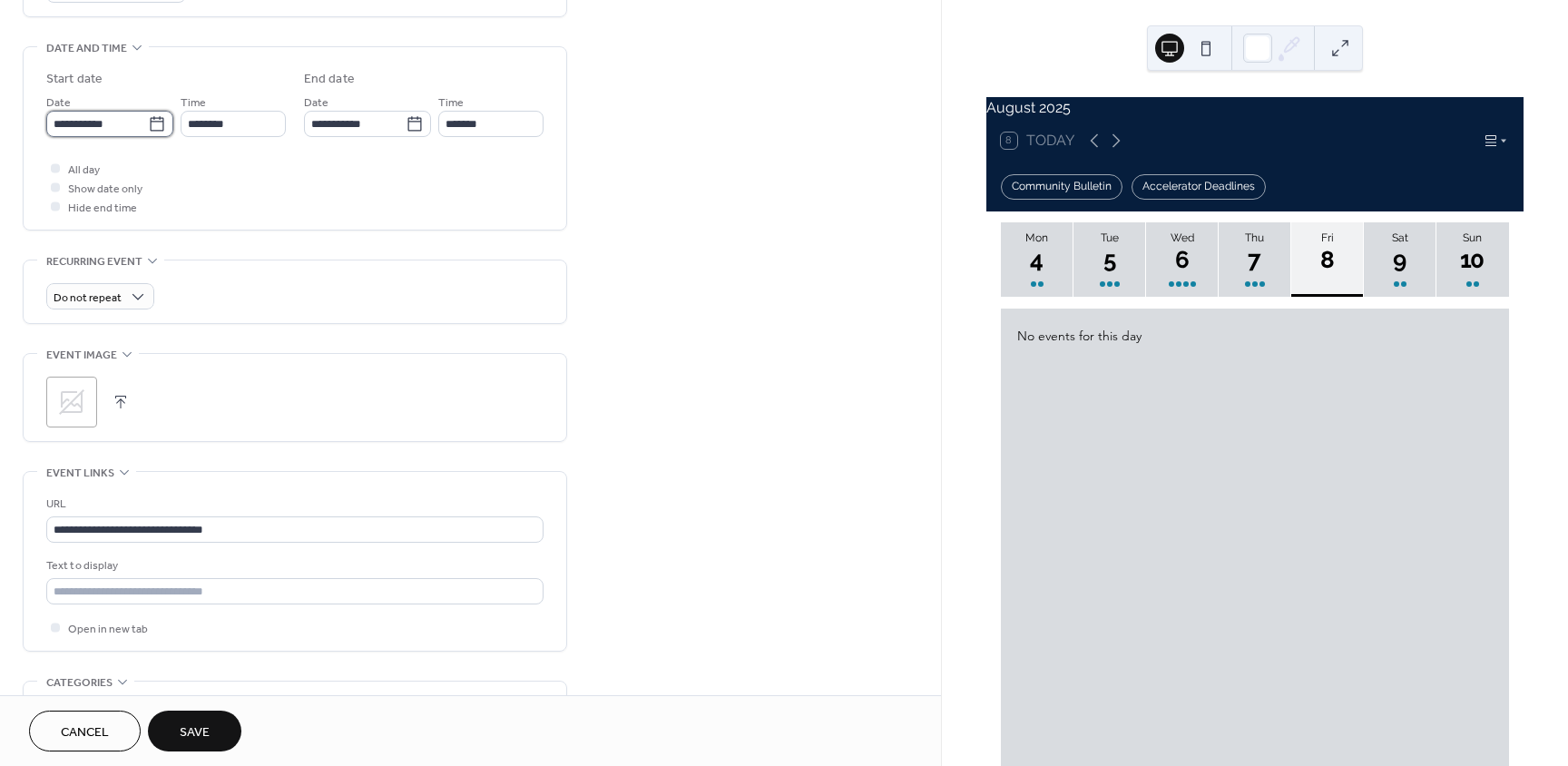click on "**********" at bounding box center (97, 123) 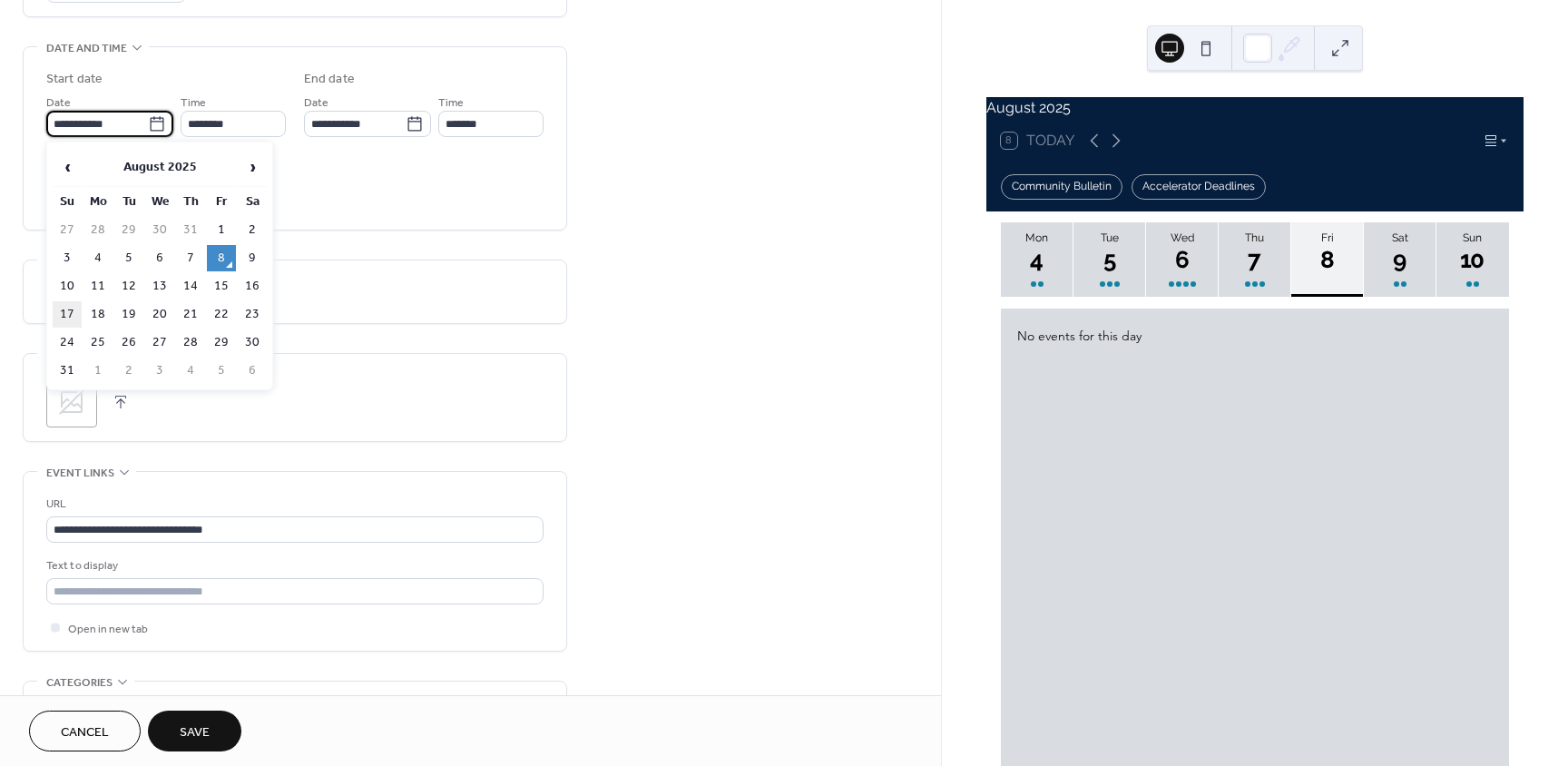 click on "17" at bounding box center [67, 314] 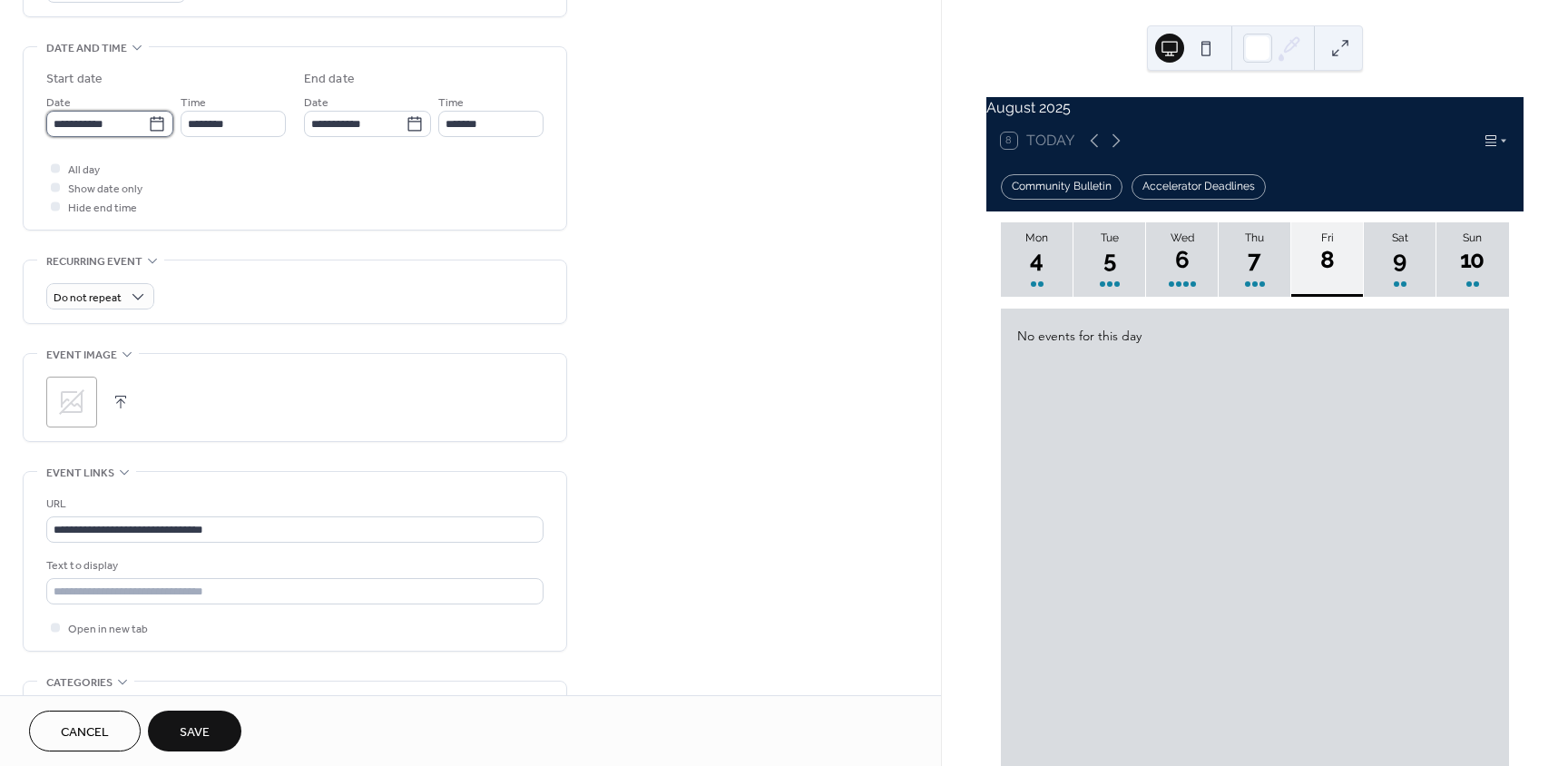 click on "**********" at bounding box center (97, 123) 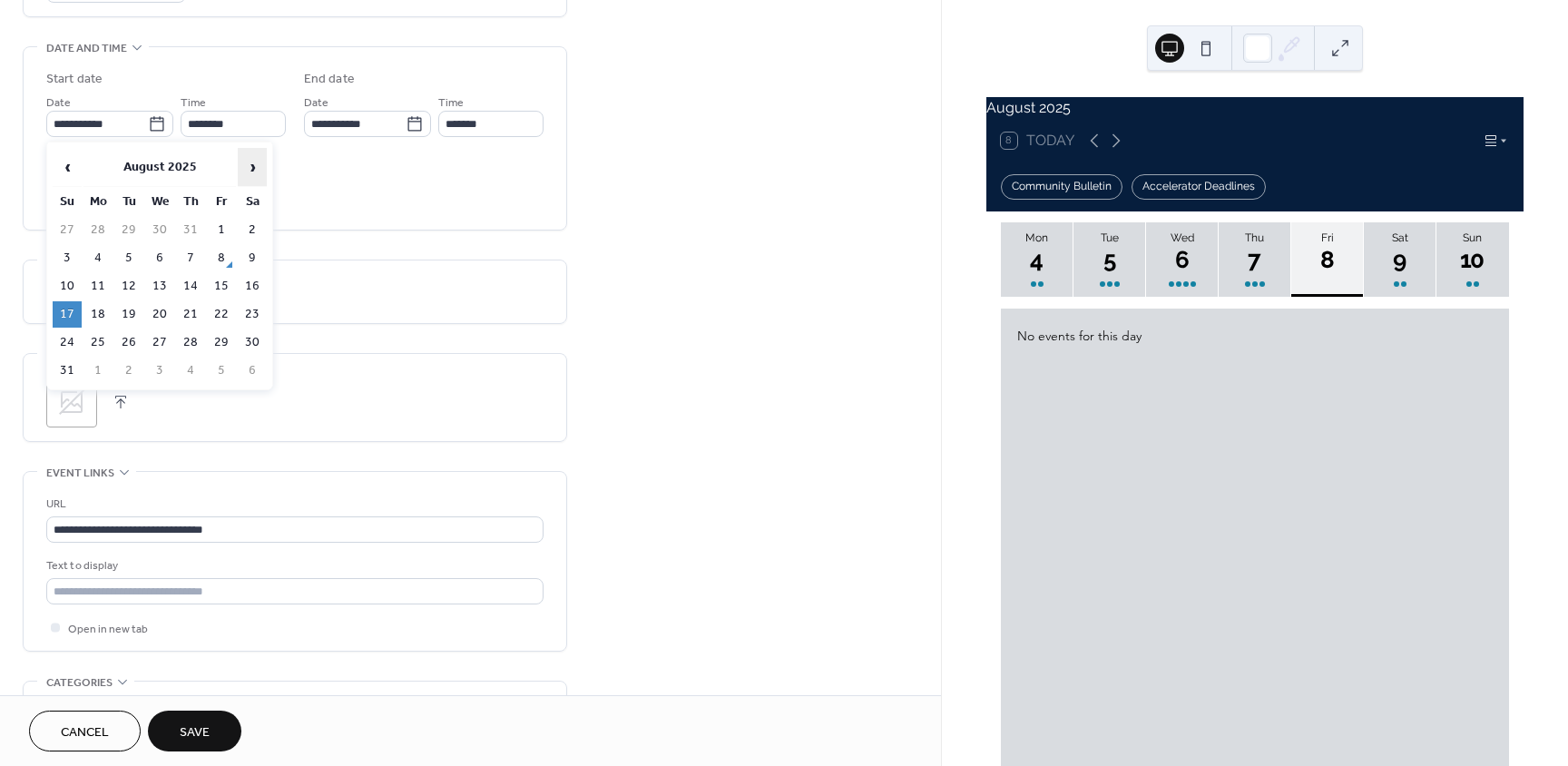 click on "›" at bounding box center (252, 167) 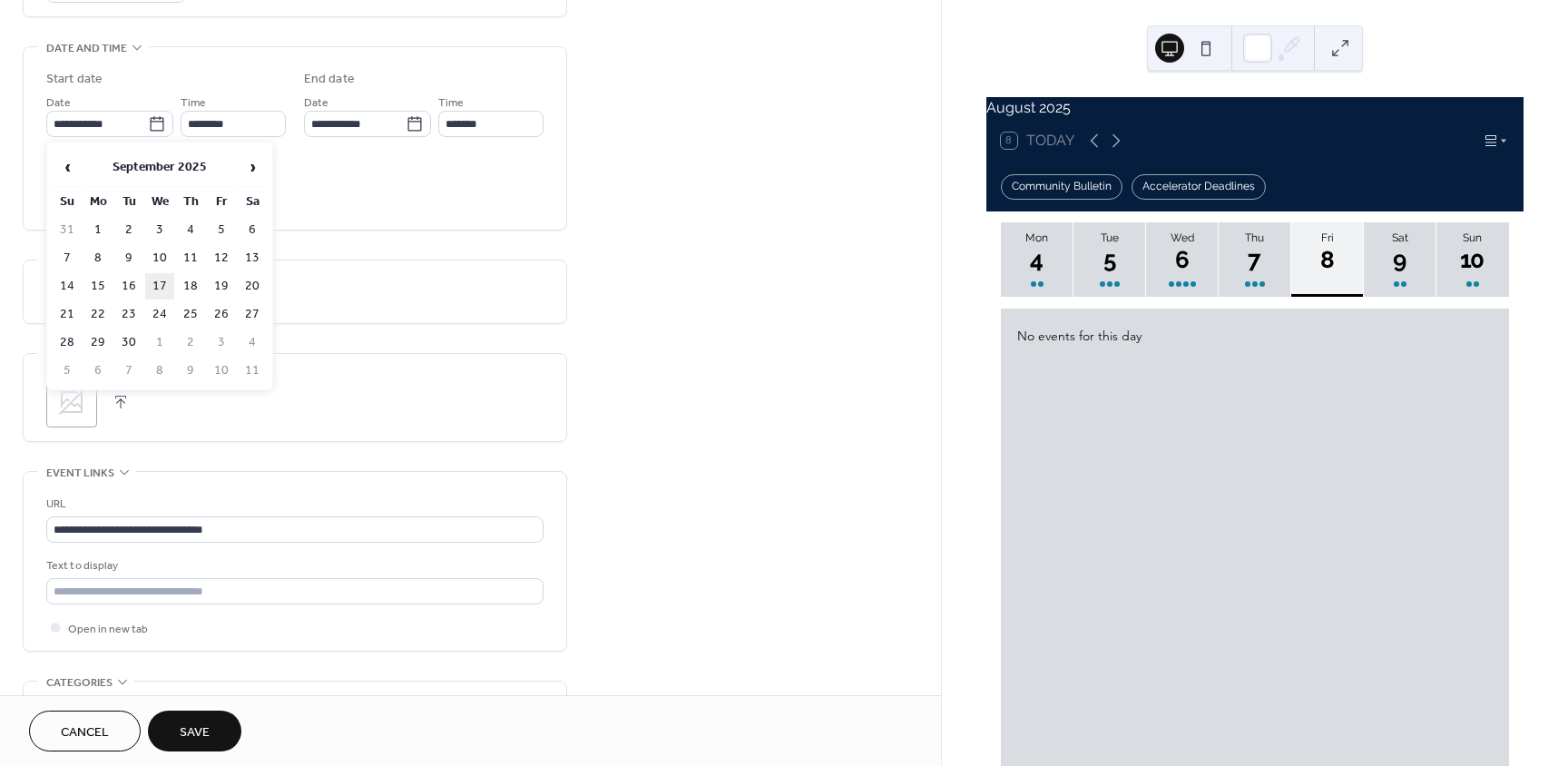 click on "17" at bounding box center [160, 286] 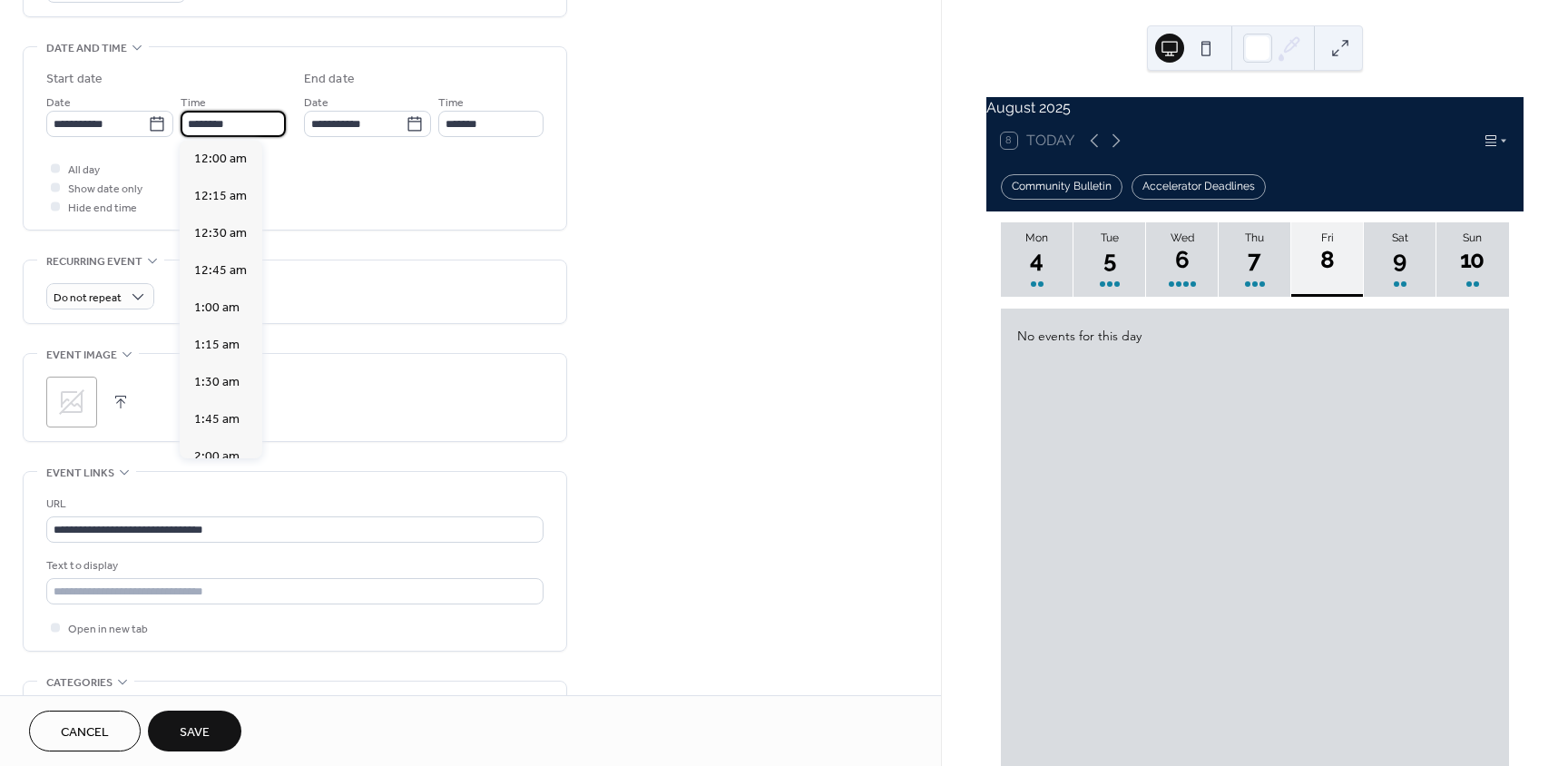 click on "********" at bounding box center (233, 123) 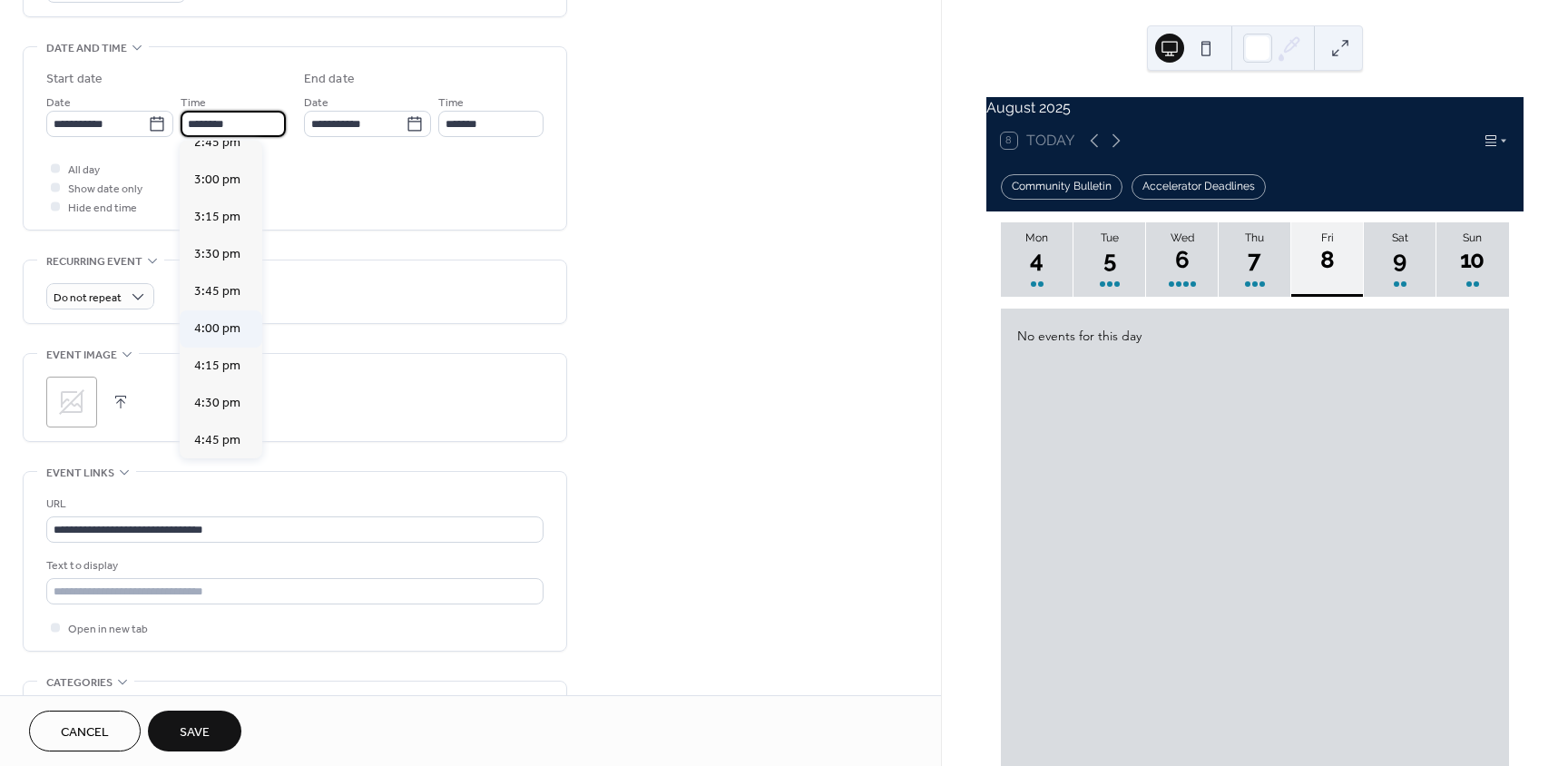 scroll, scrollTop: 2421, scrollLeft: 0, axis: vertical 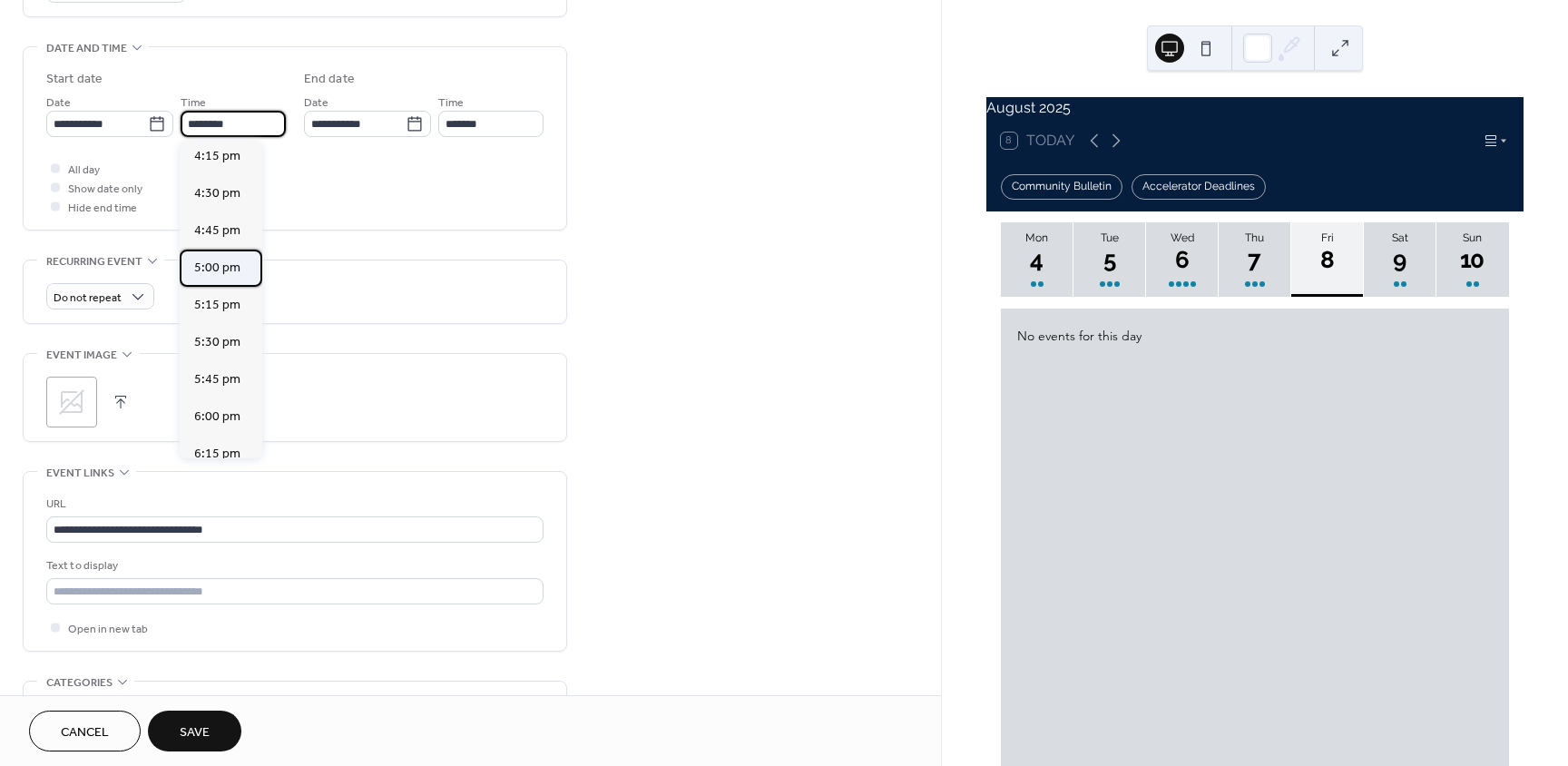click on "5:00 pm" at bounding box center [217, 268] 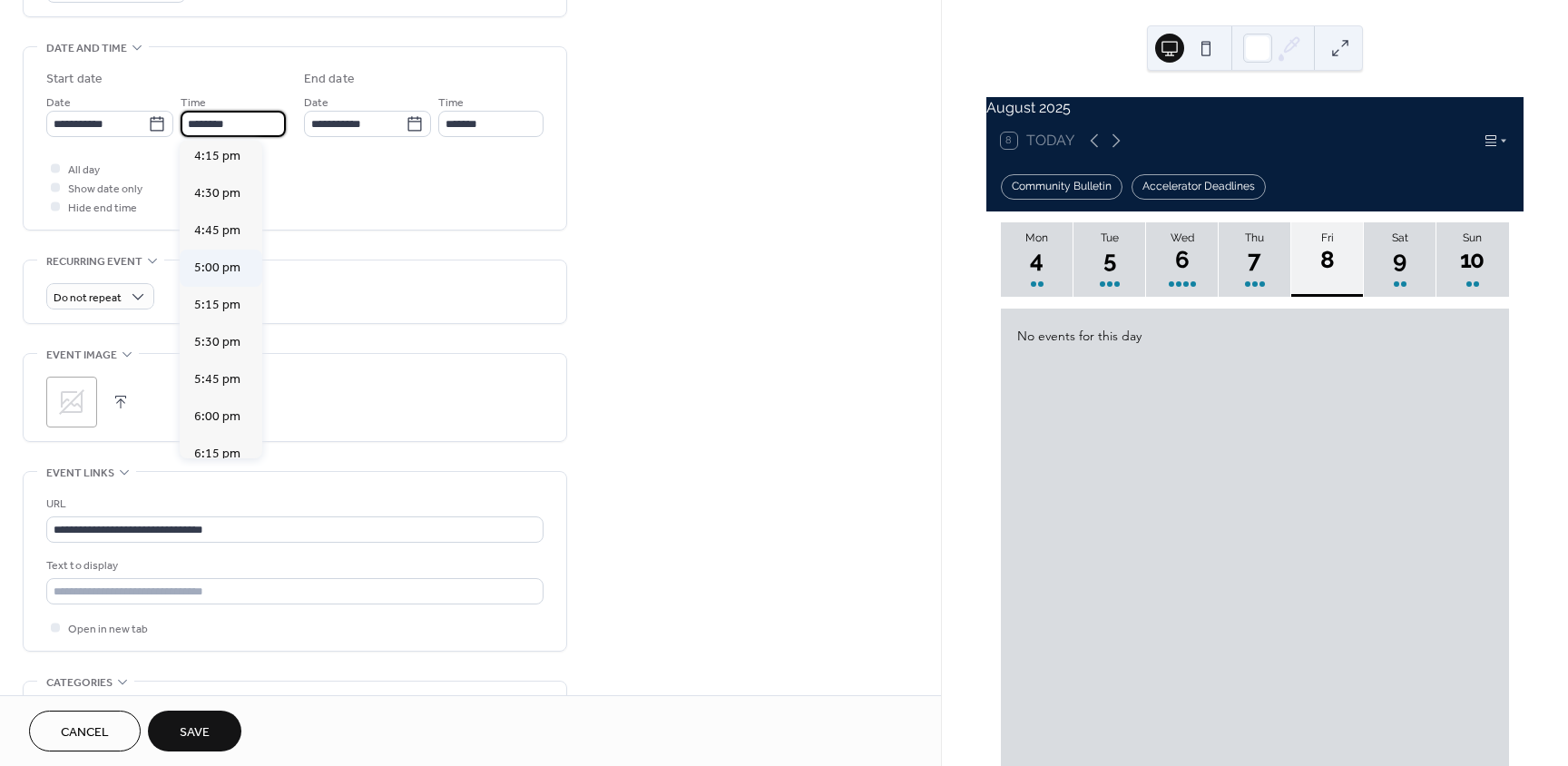 type on "*******" 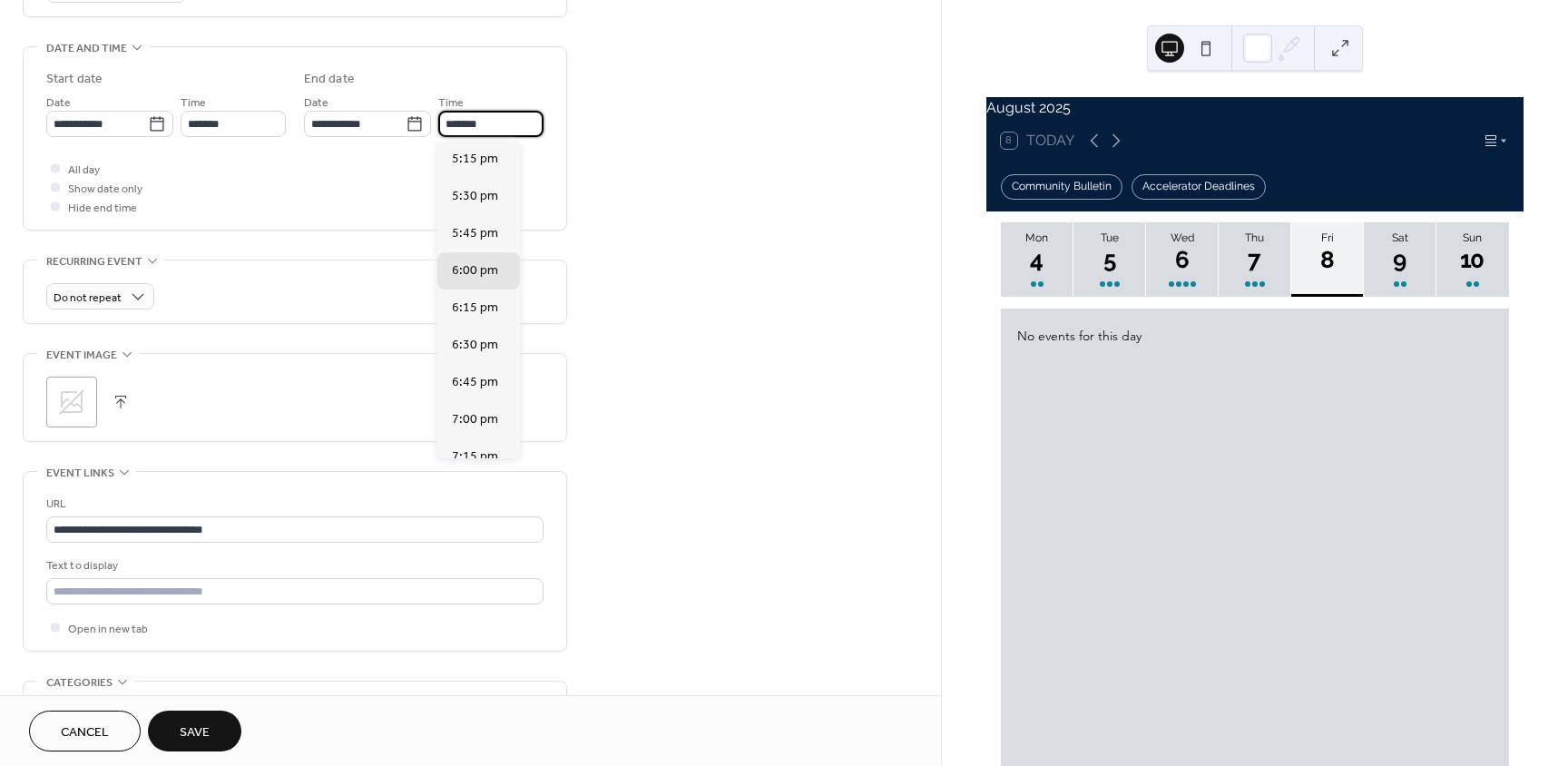 click on "*******" at bounding box center [491, 123] 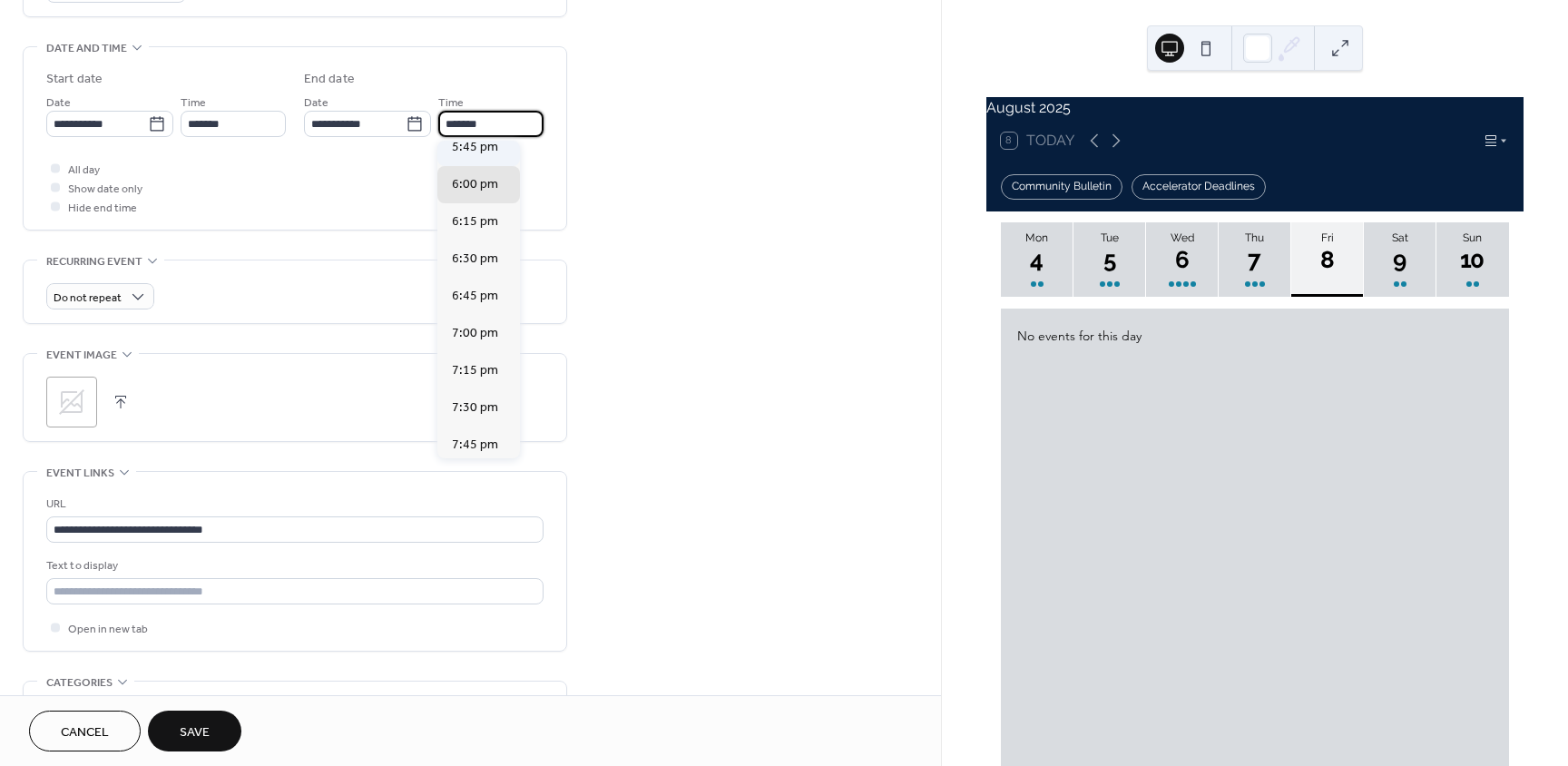 scroll, scrollTop: 182, scrollLeft: 0, axis: vertical 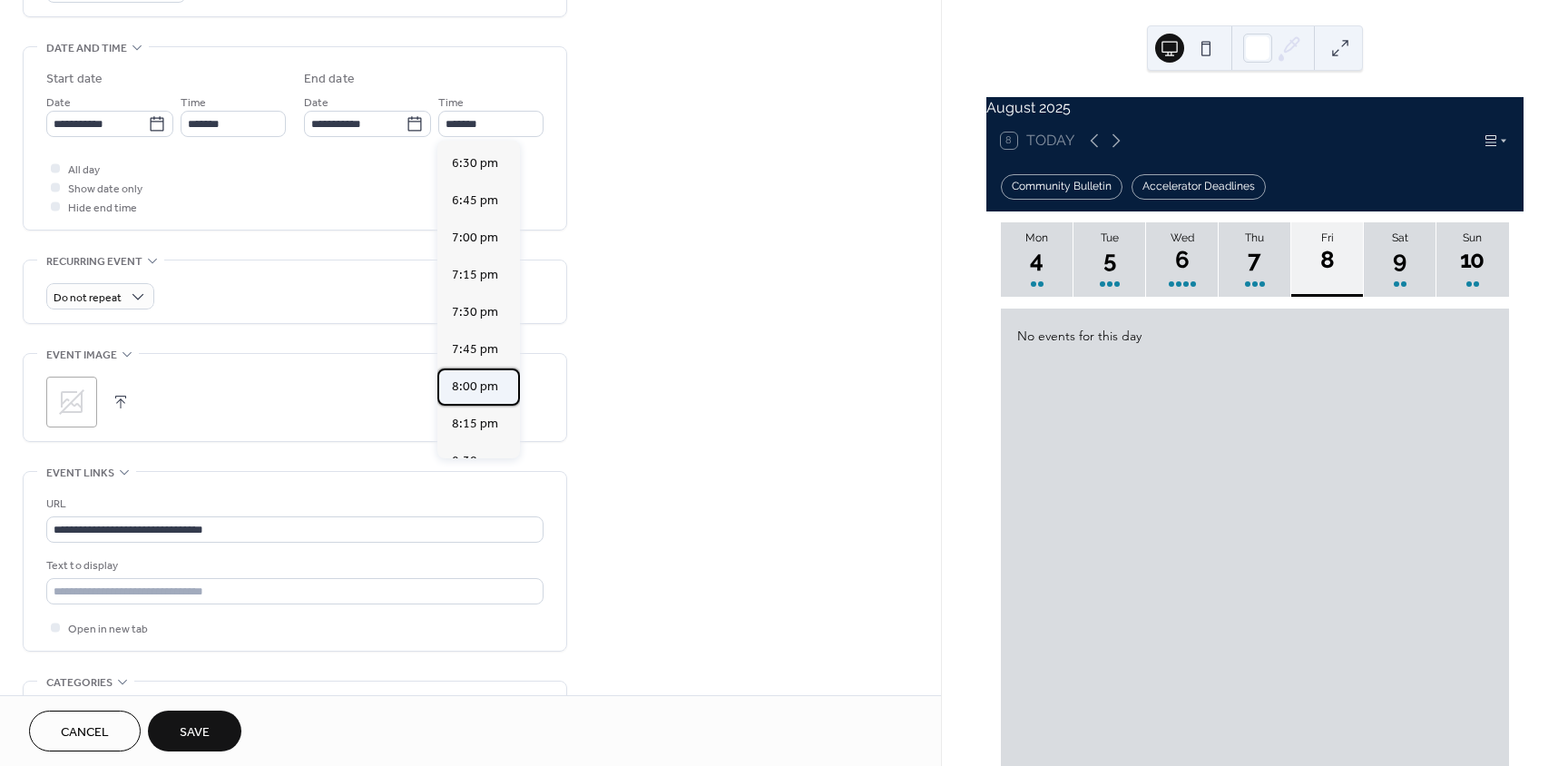 click on "8:00 pm" at bounding box center (475, 387) 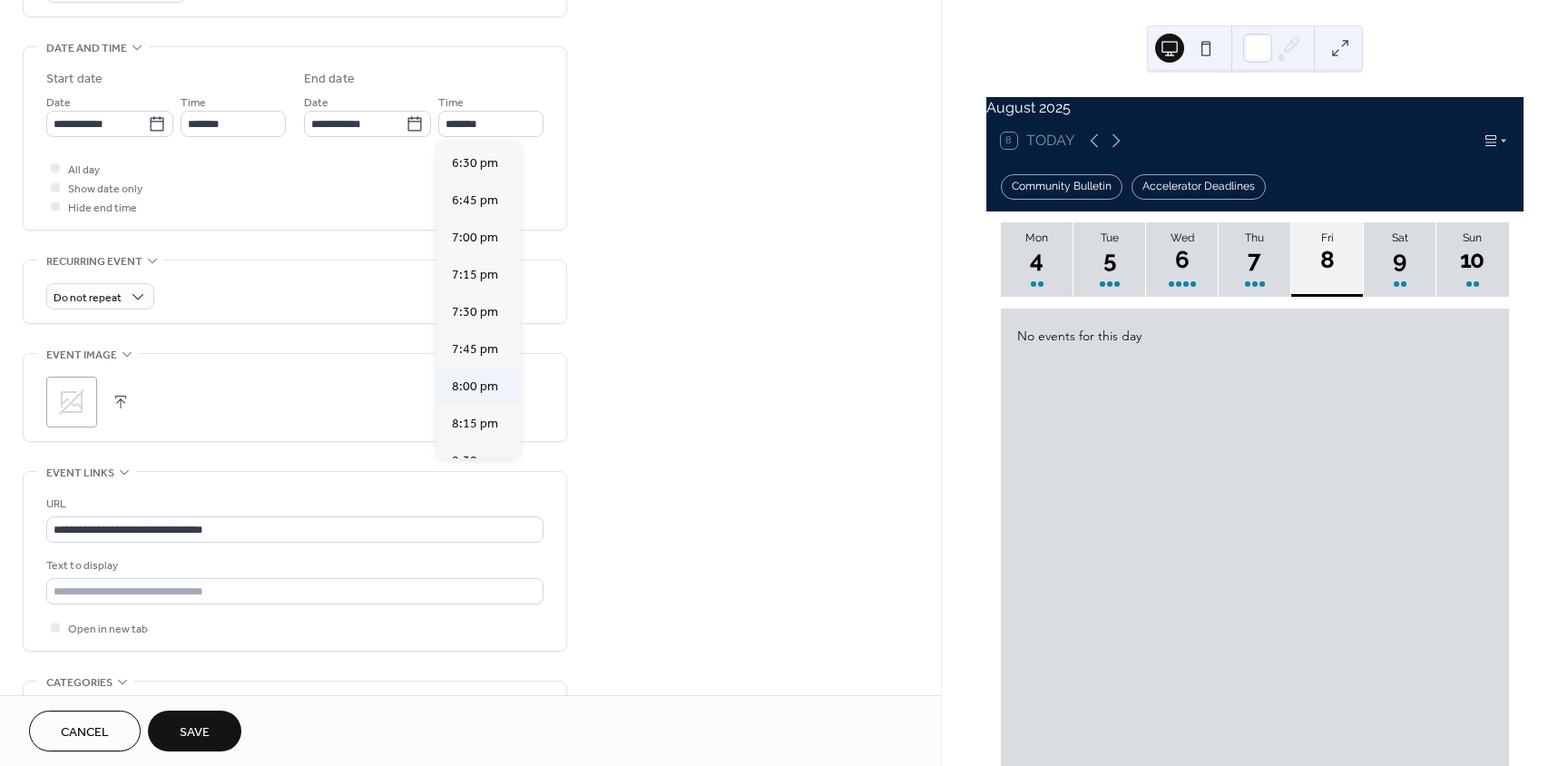 type on "*******" 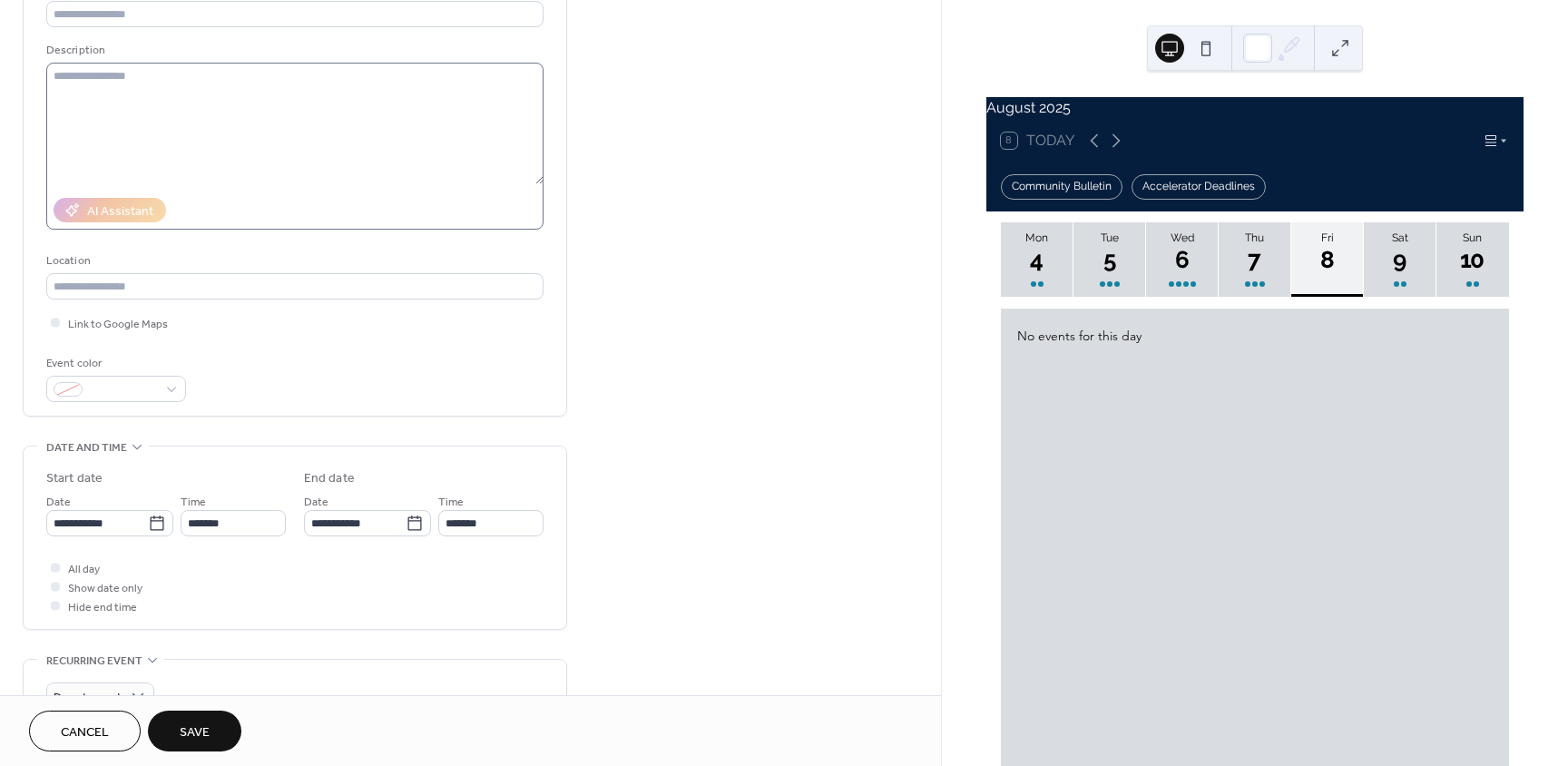 scroll, scrollTop: 91, scrollLeft: 0, axis: vertical 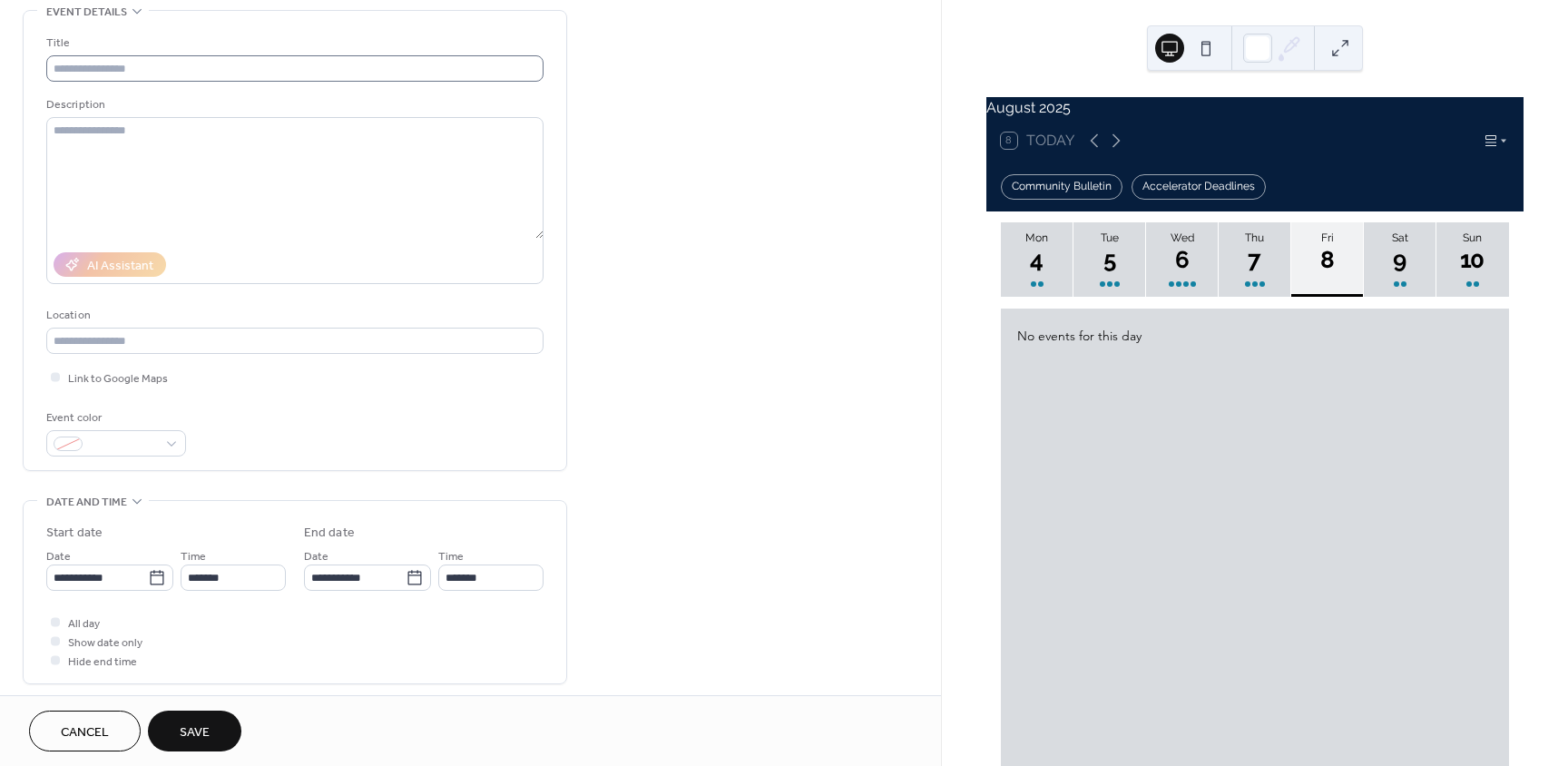 click on "Title Description AI Assistant Location Link to Google Maps Event color" at bounding box center (295, 245) 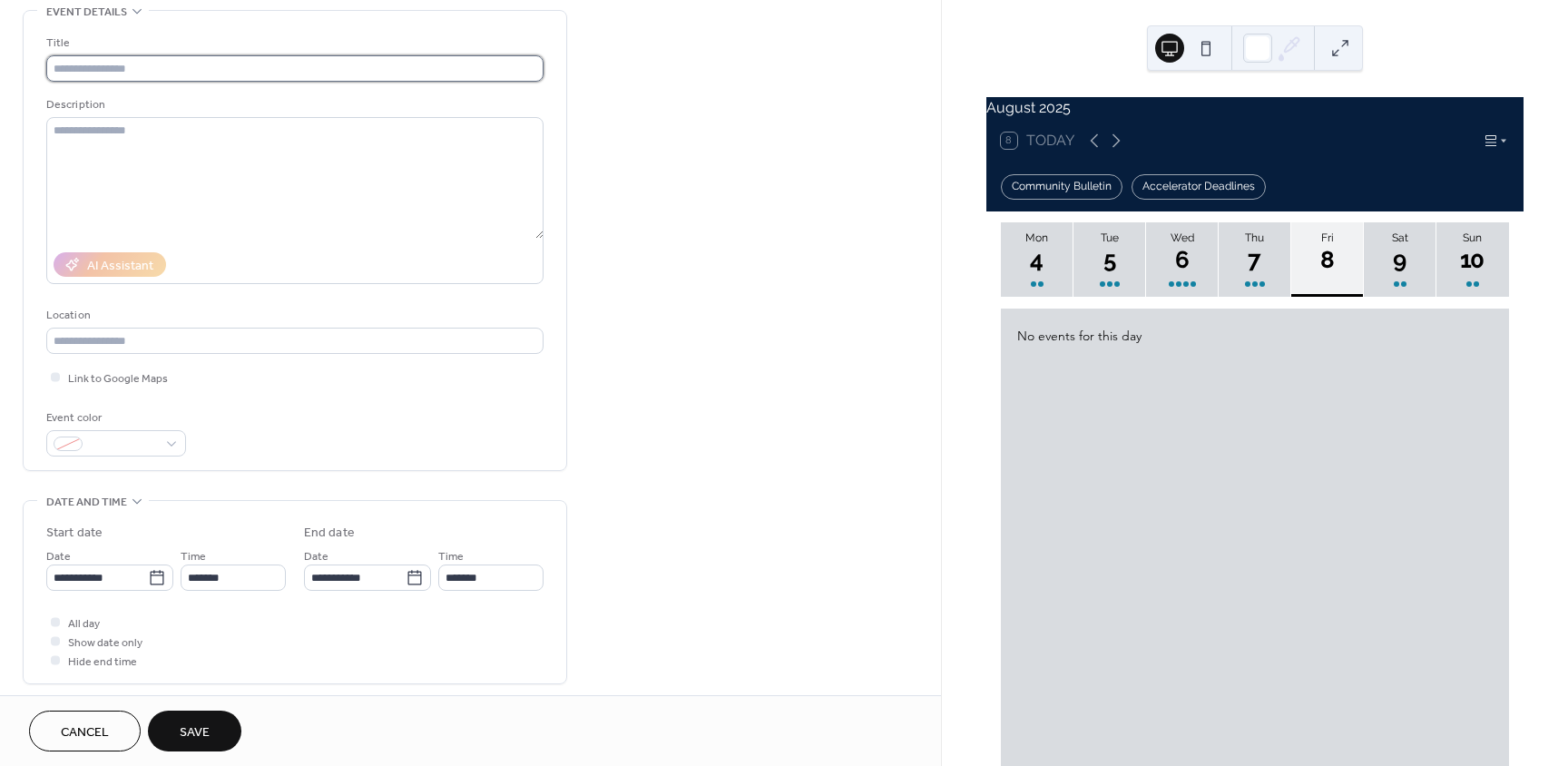 click at bounding box center [295, 68] 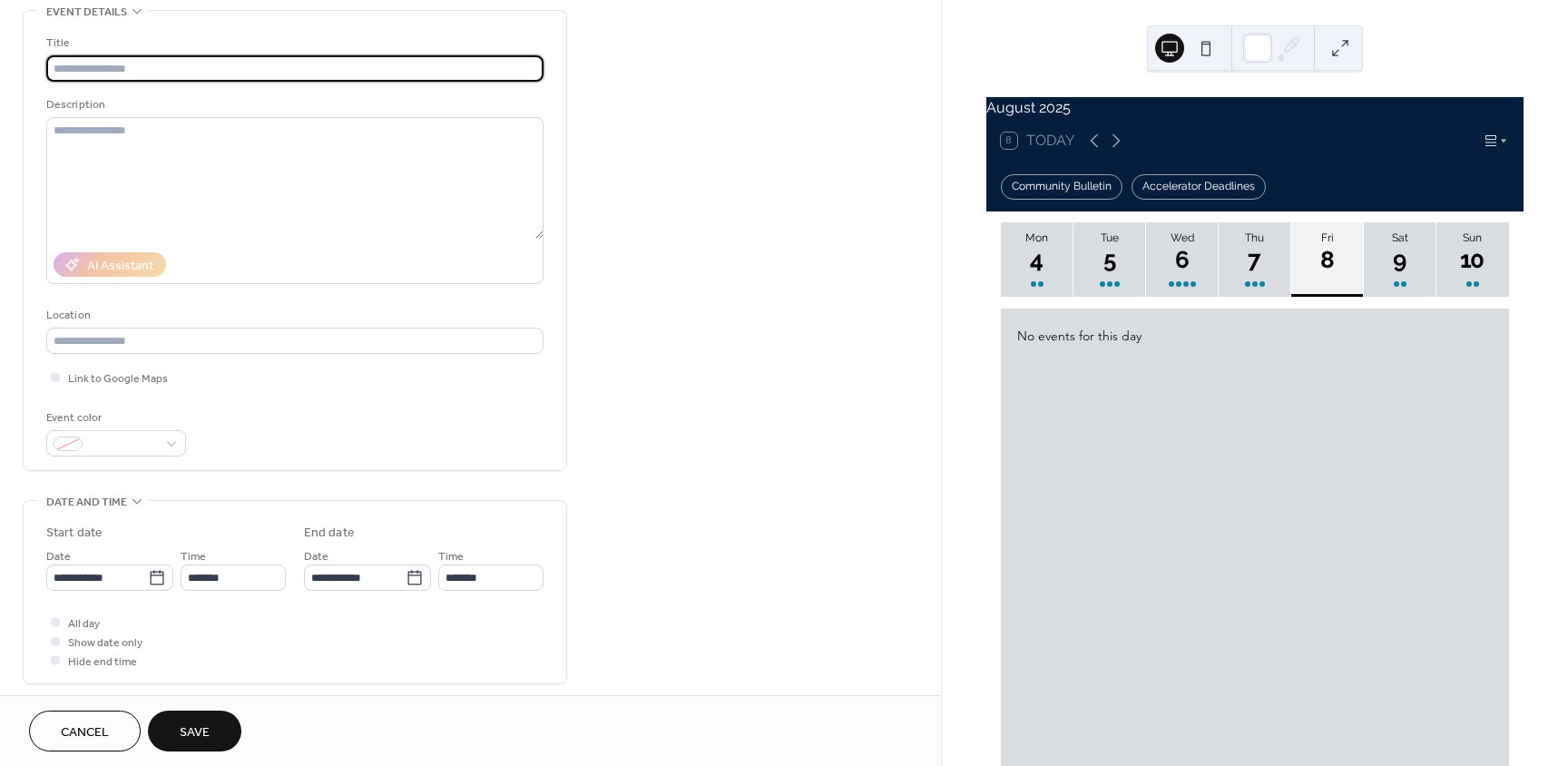 paste on "**********" 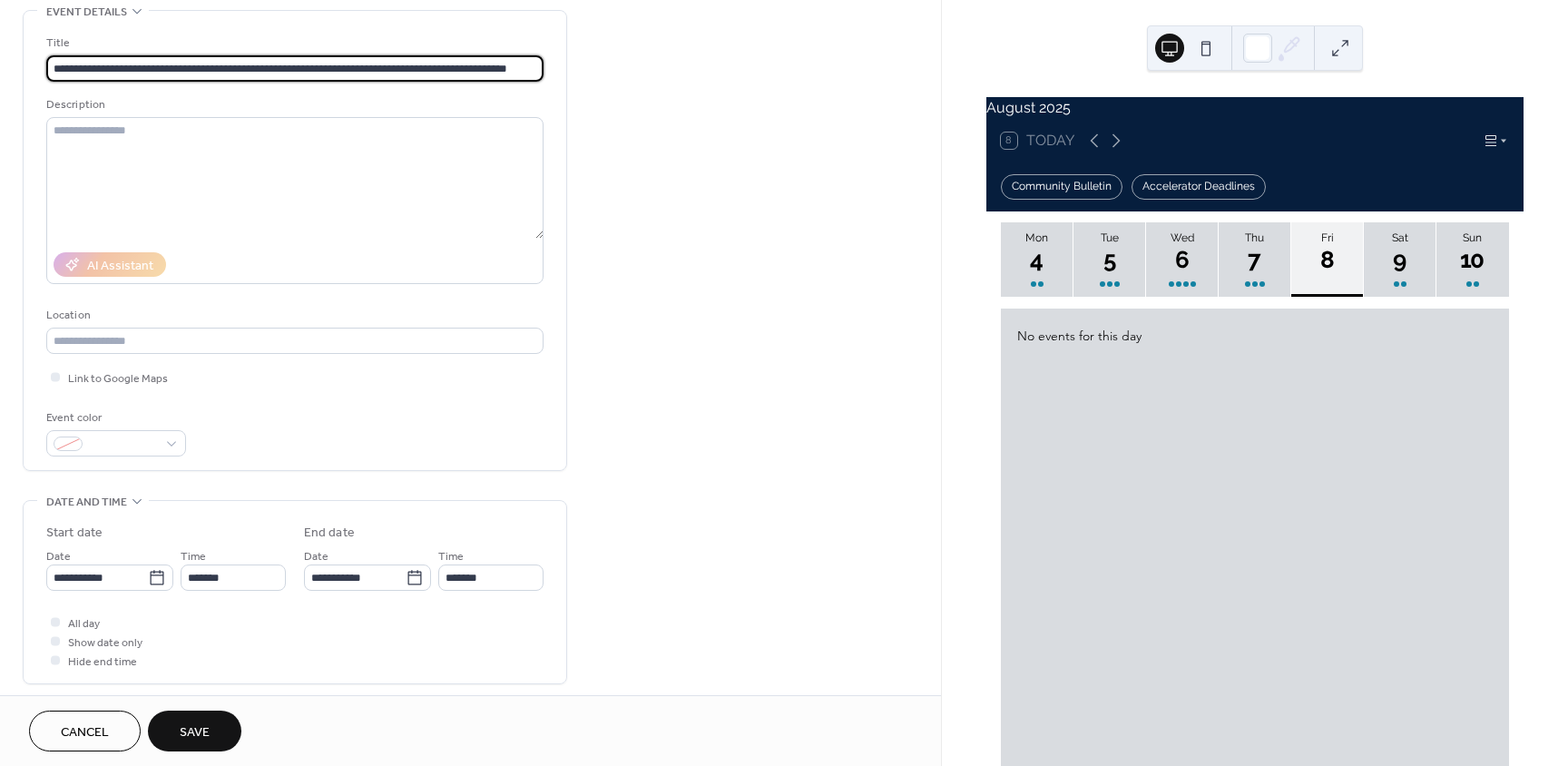 scroll, scrollTop: 0, scrollLeft: 5, axis: horizontal 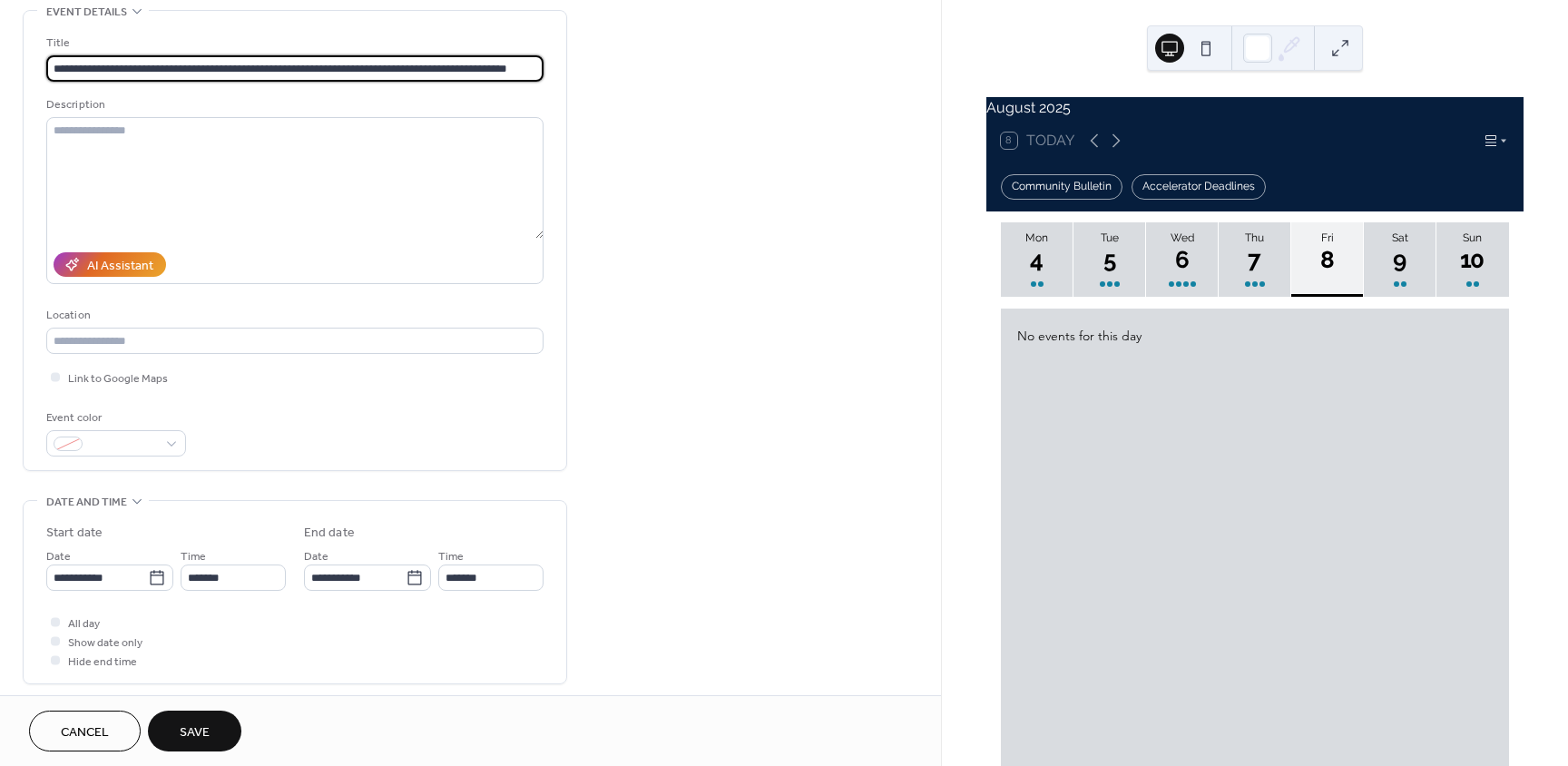 click on "**********" at bounding box center (295, 68) 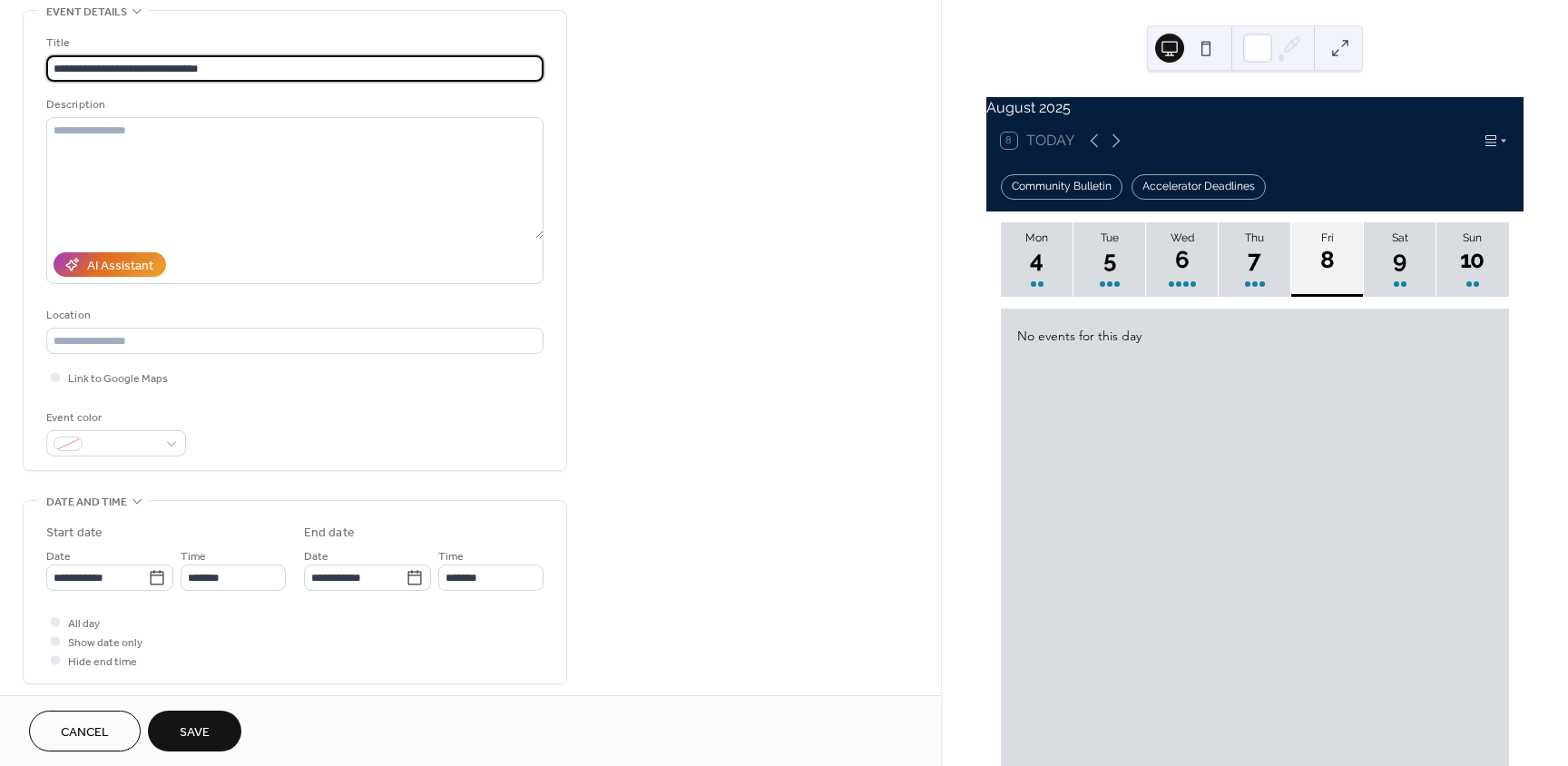type on "**********" 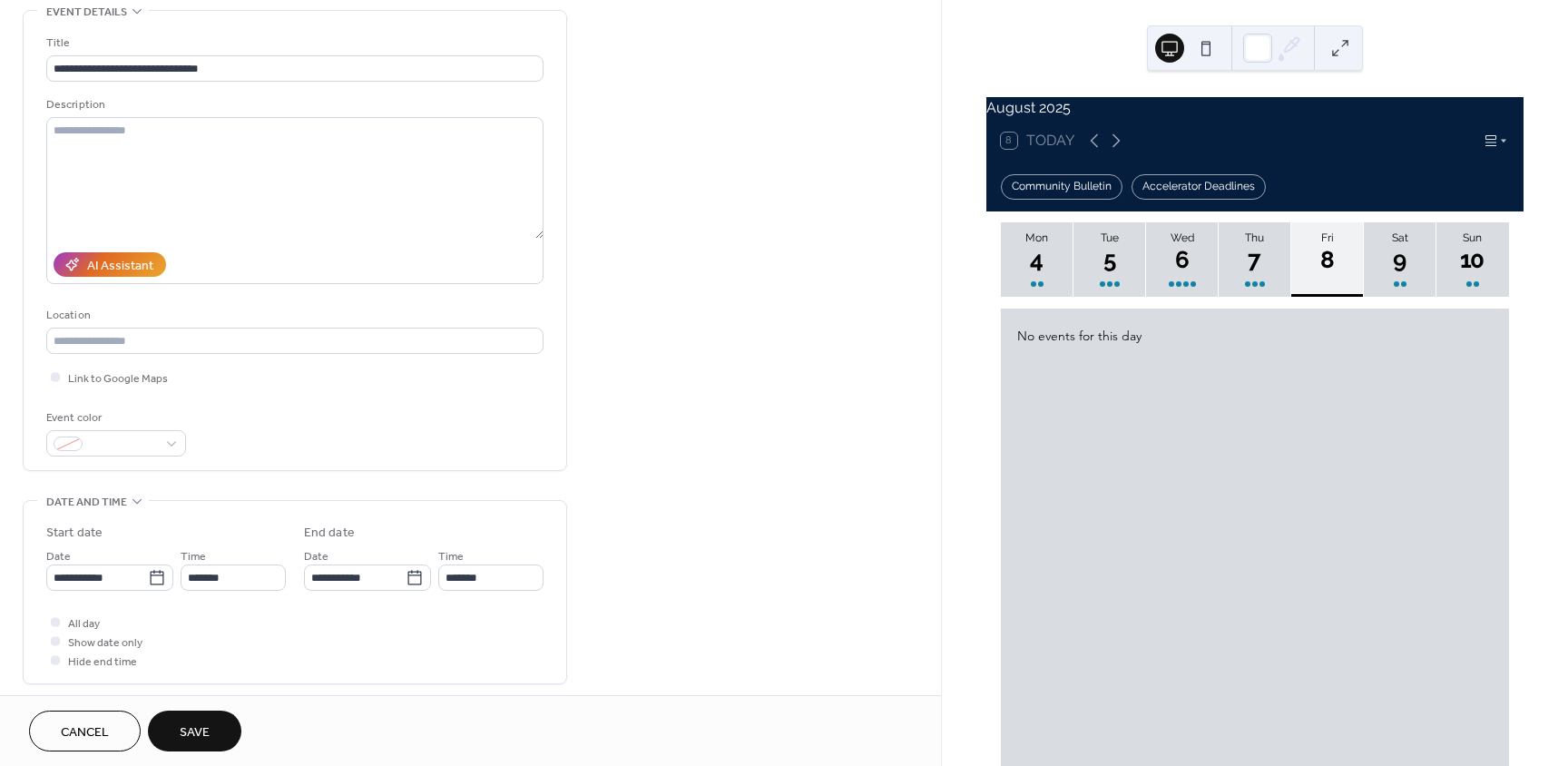 click on "Save" at bounding box center (194, 732) 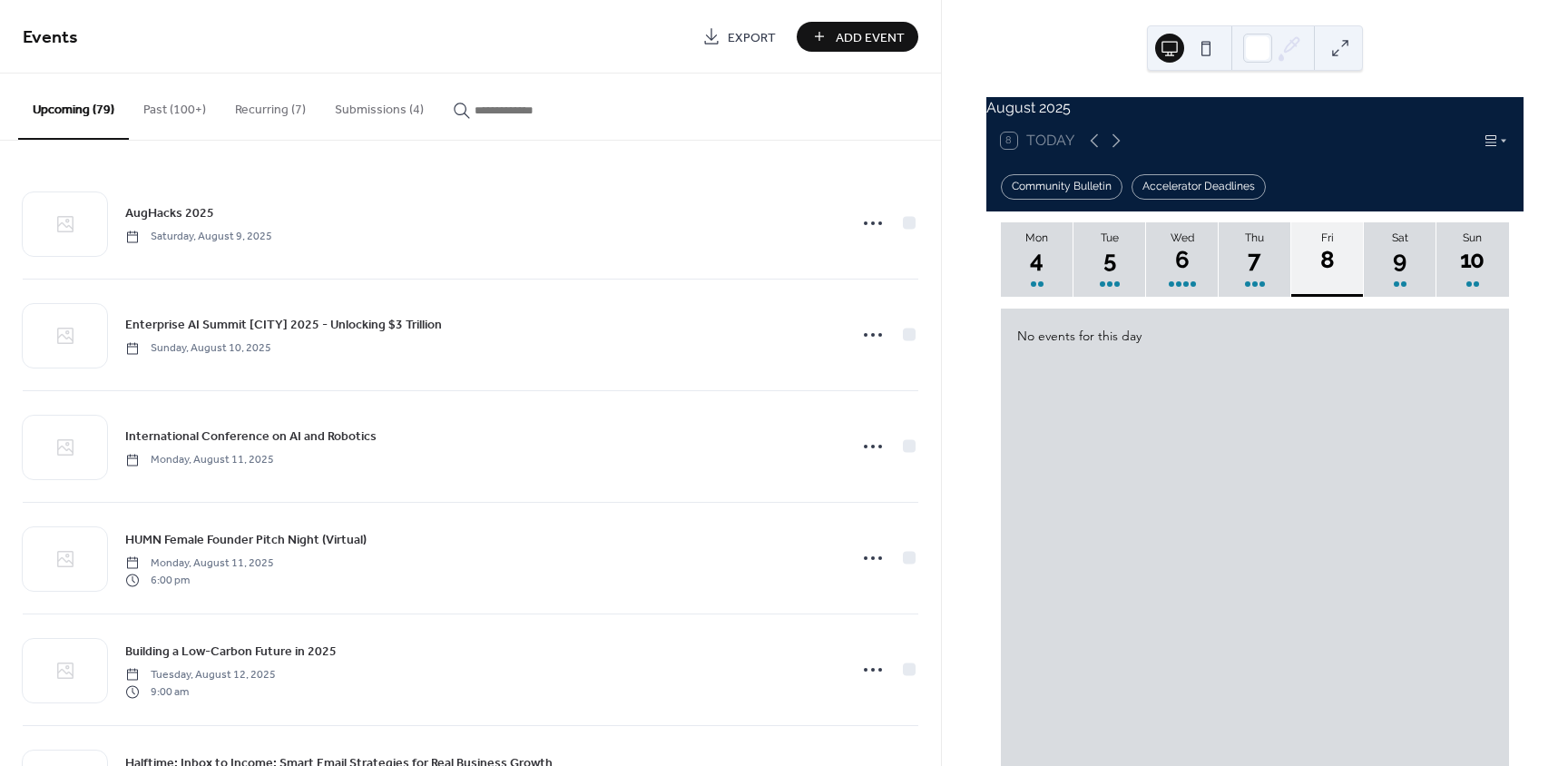 click on "Add Event" at bounding box center [870, 37] 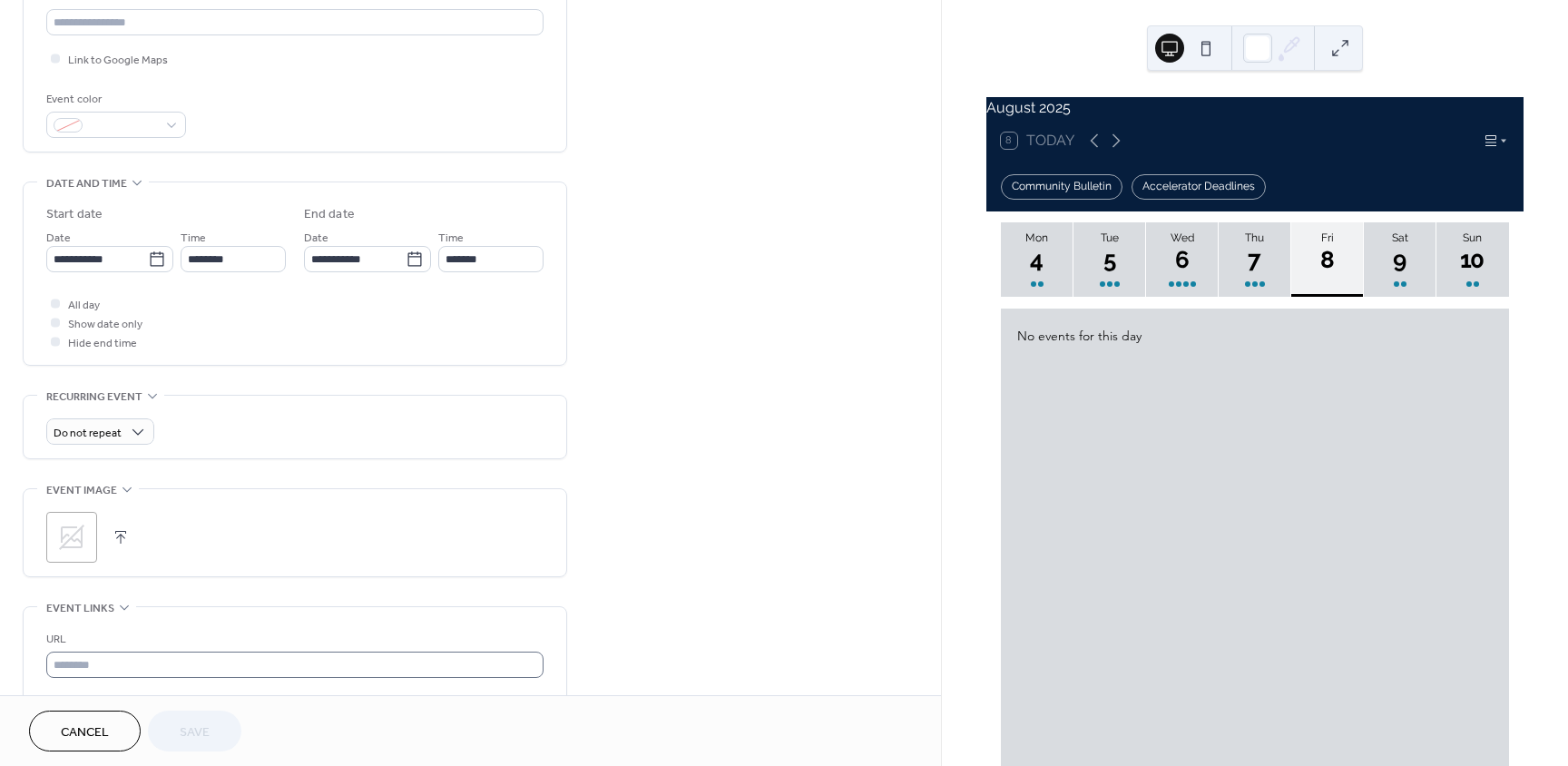 scroll, scrollTop: 454, scrollLeft: 0, axis: vertical 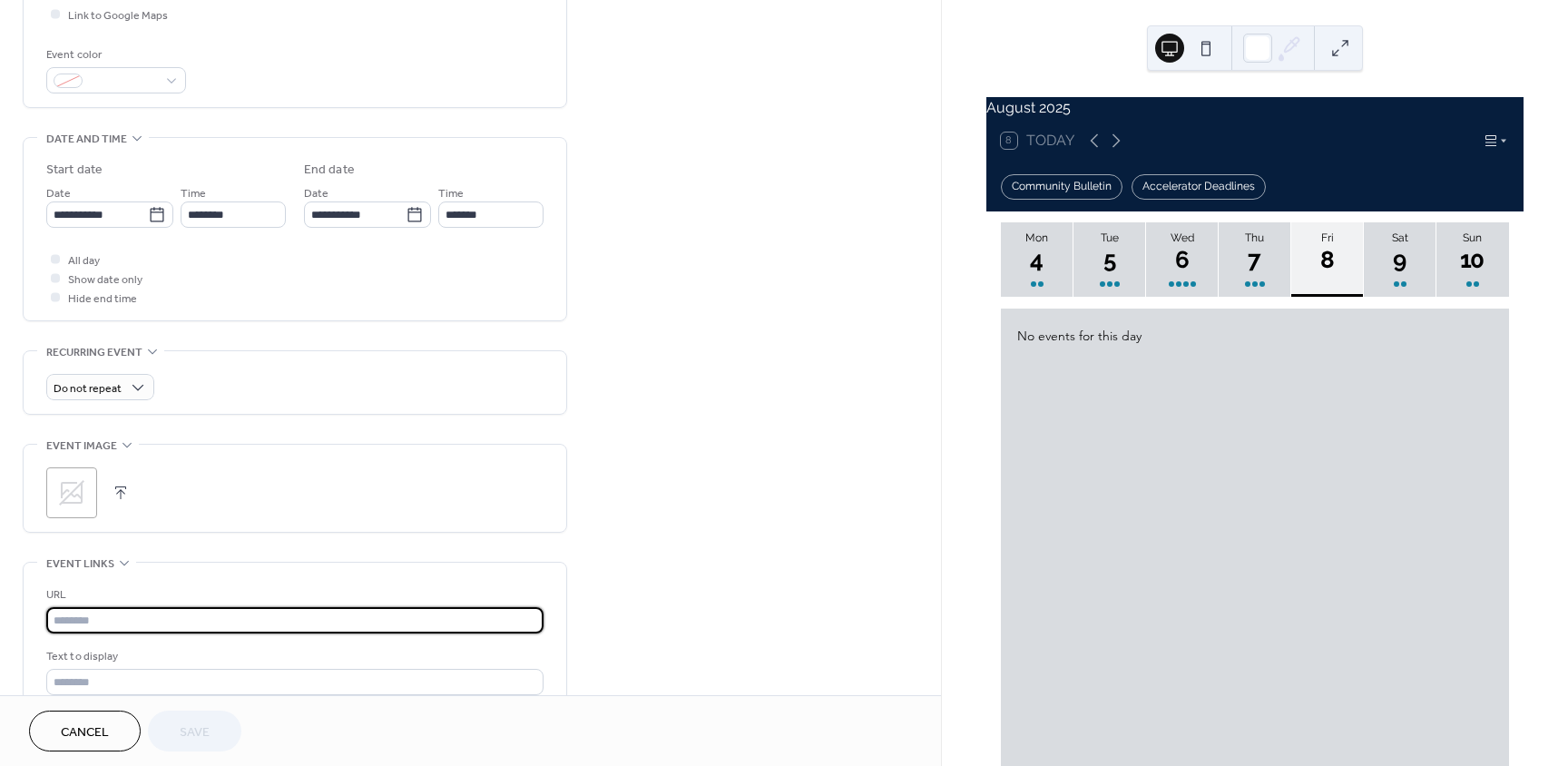 click at bounding box center (295, 620) 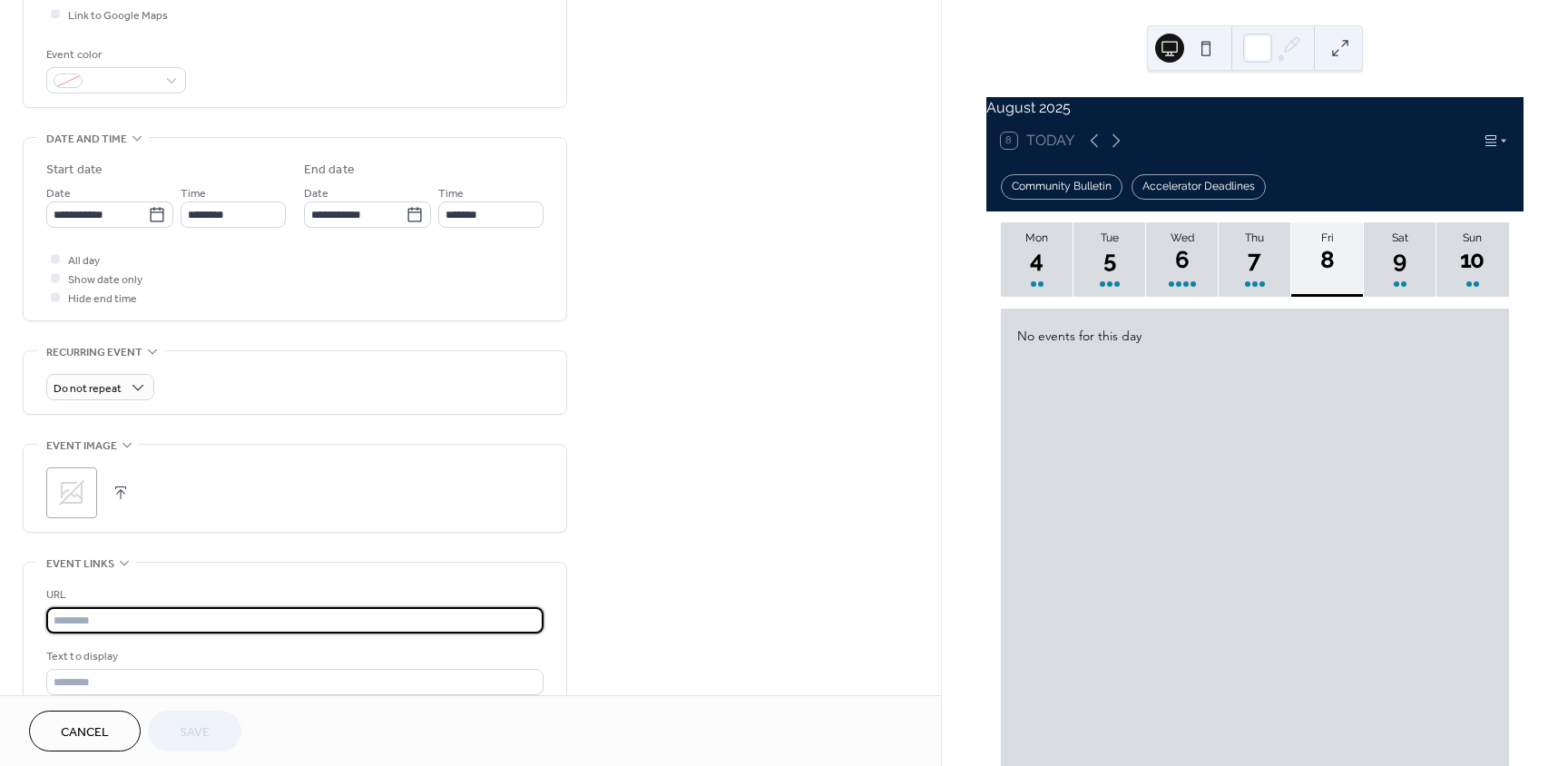 paste on "**********" 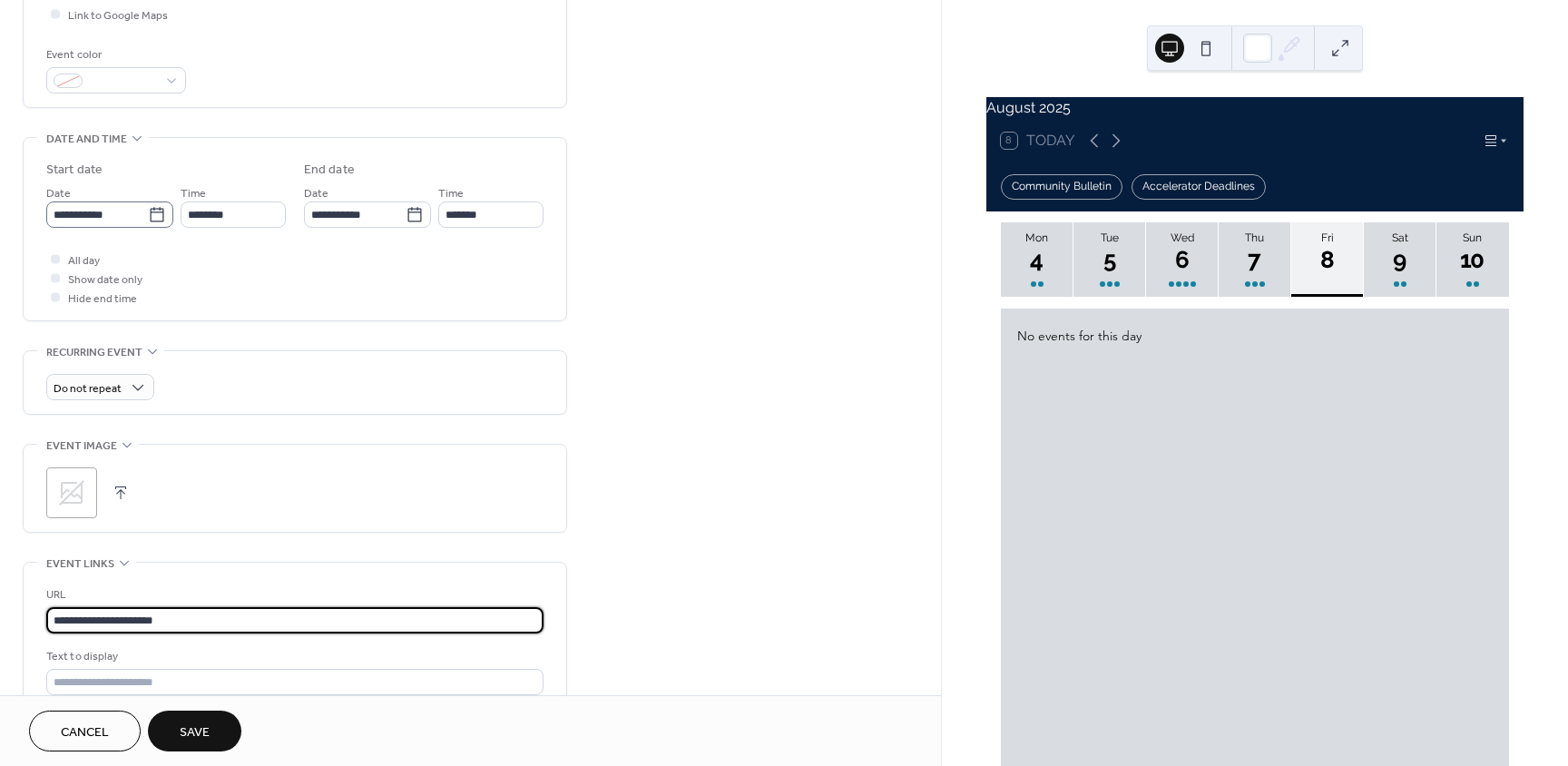 type on "**********" 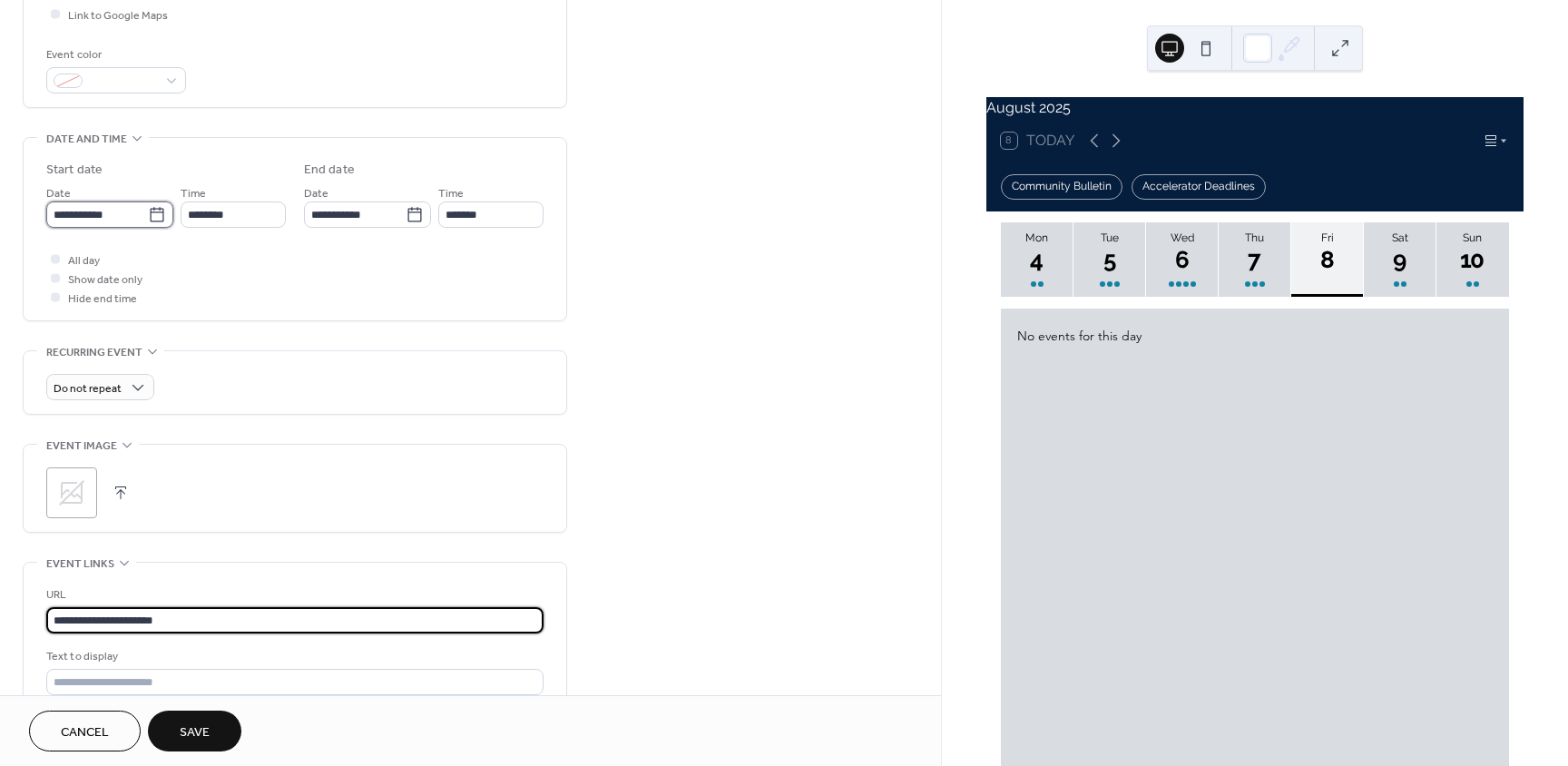 click on "**********" at bounding box center [97, 214] 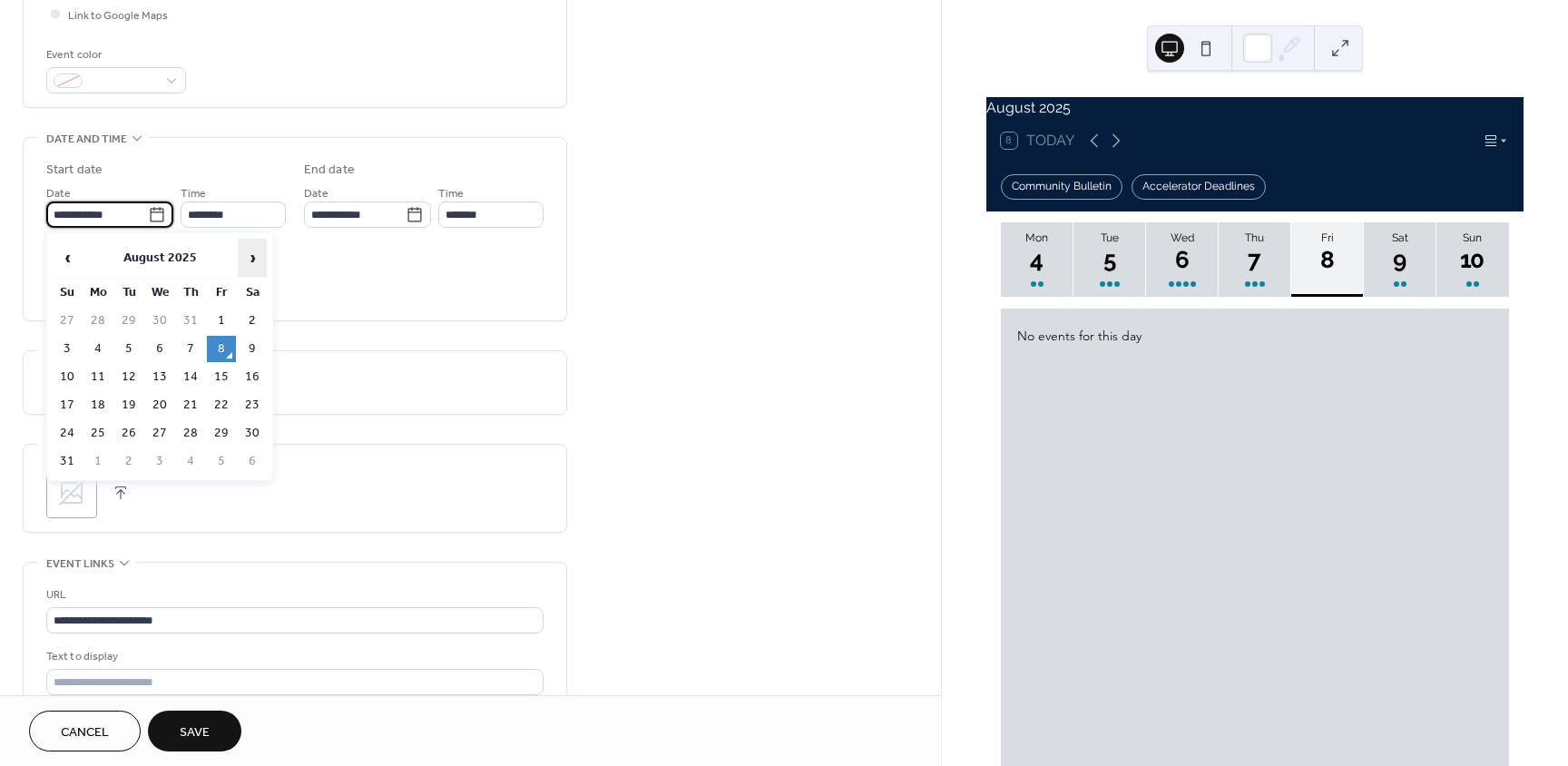 click on "›" at bounding box center [252, 258] 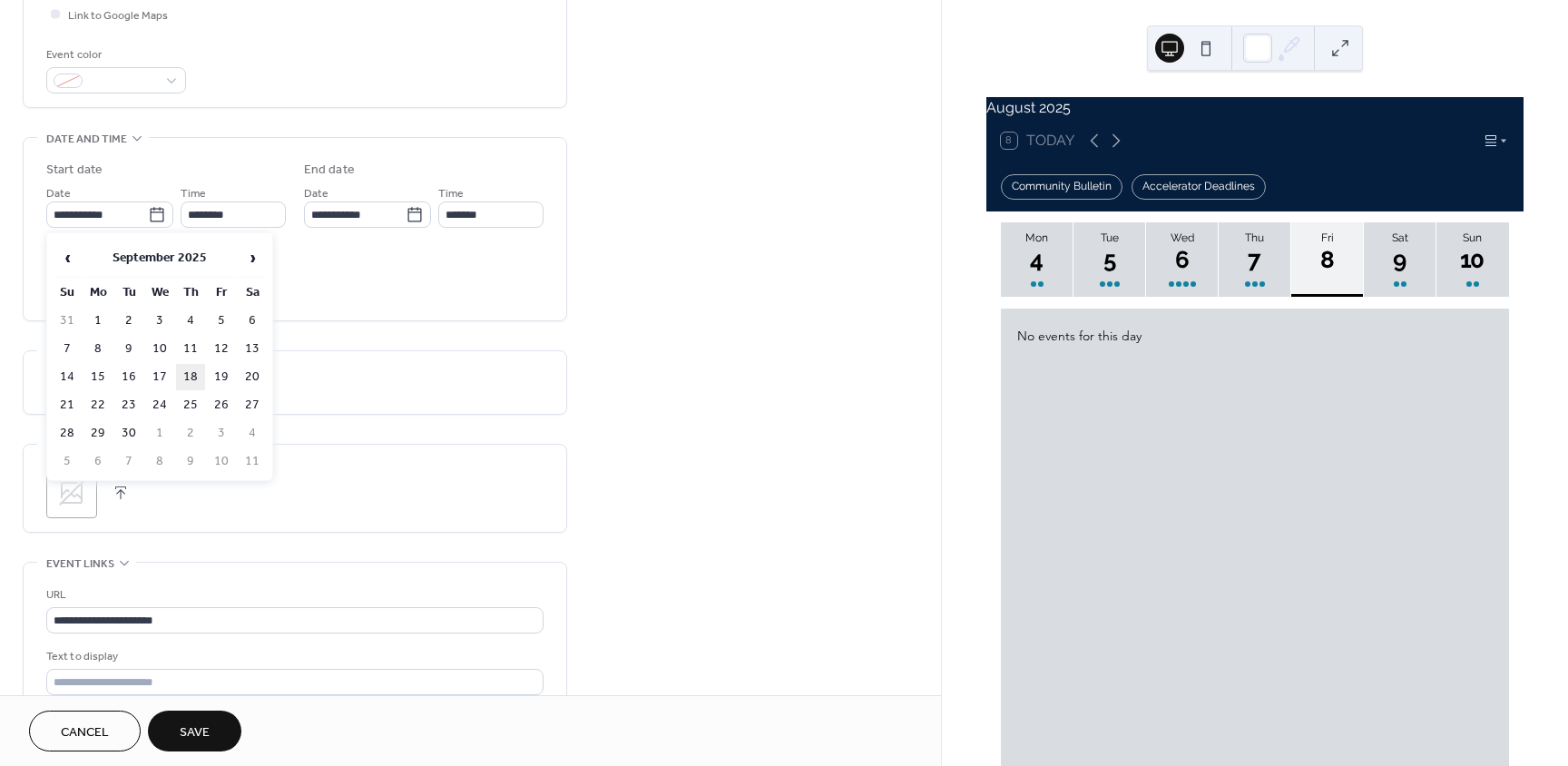click on "18" at bounding box center [191, 377] 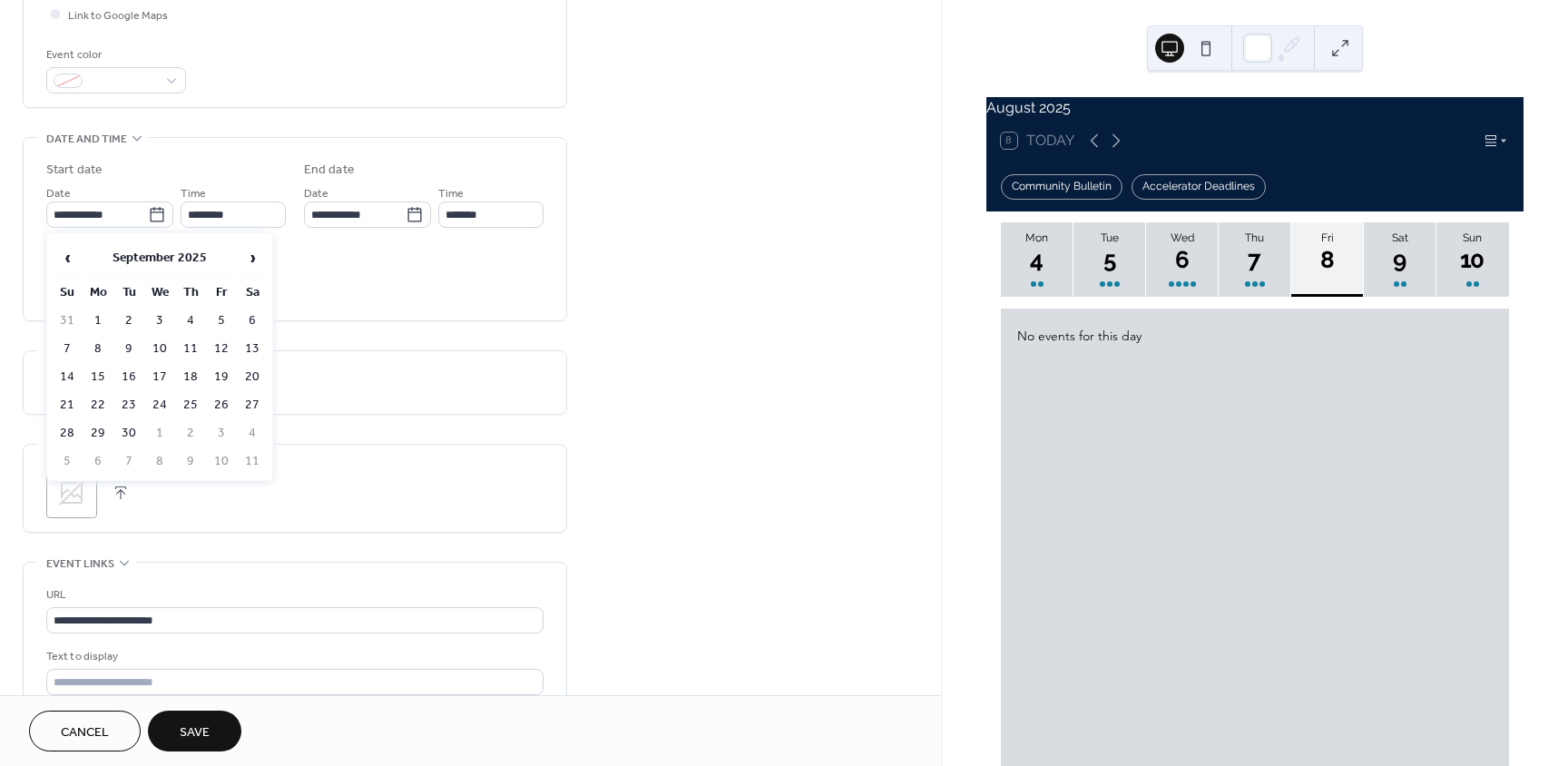 type on "**********" 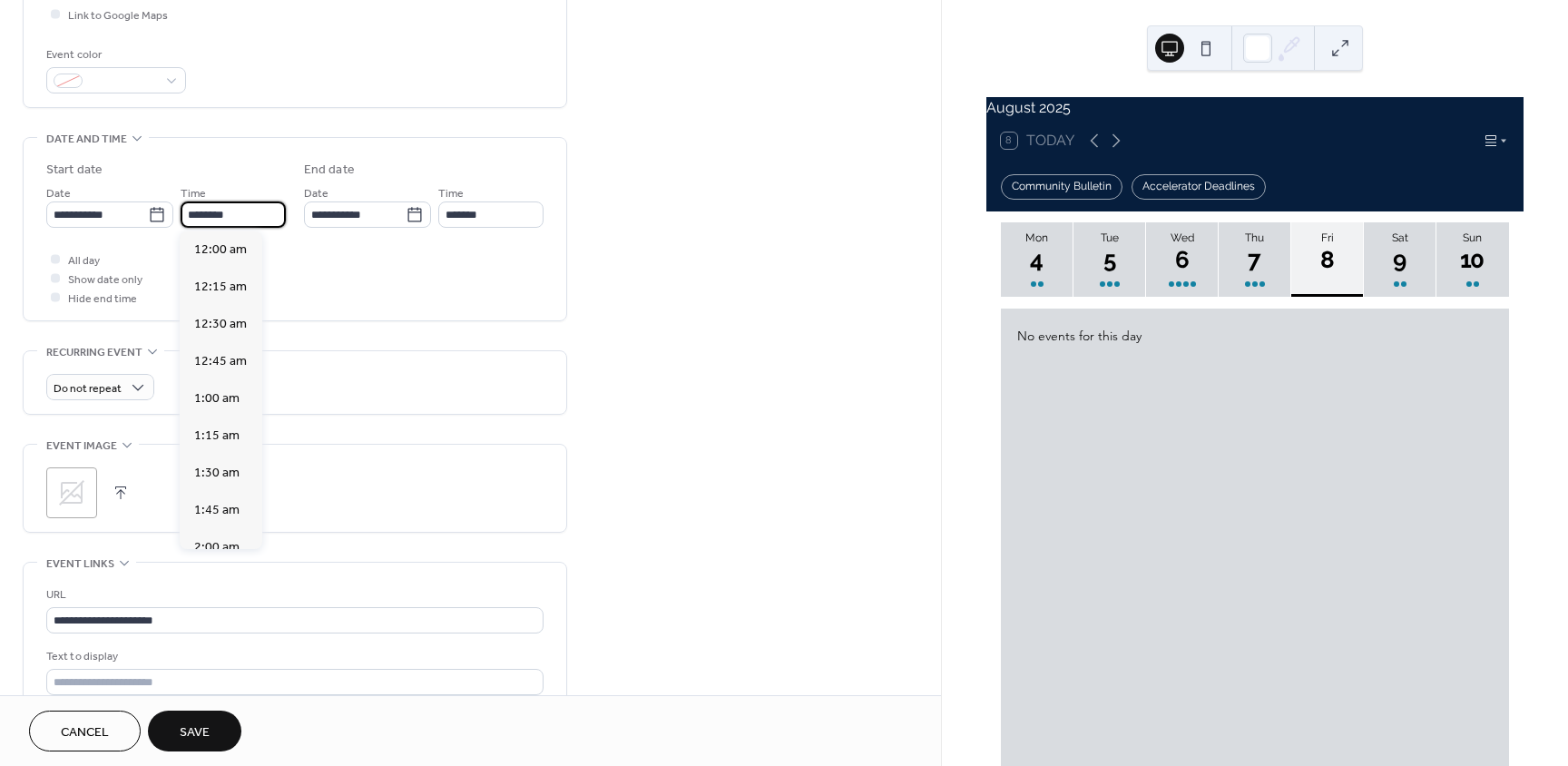 click on "********" at bounding box center (233, 214) 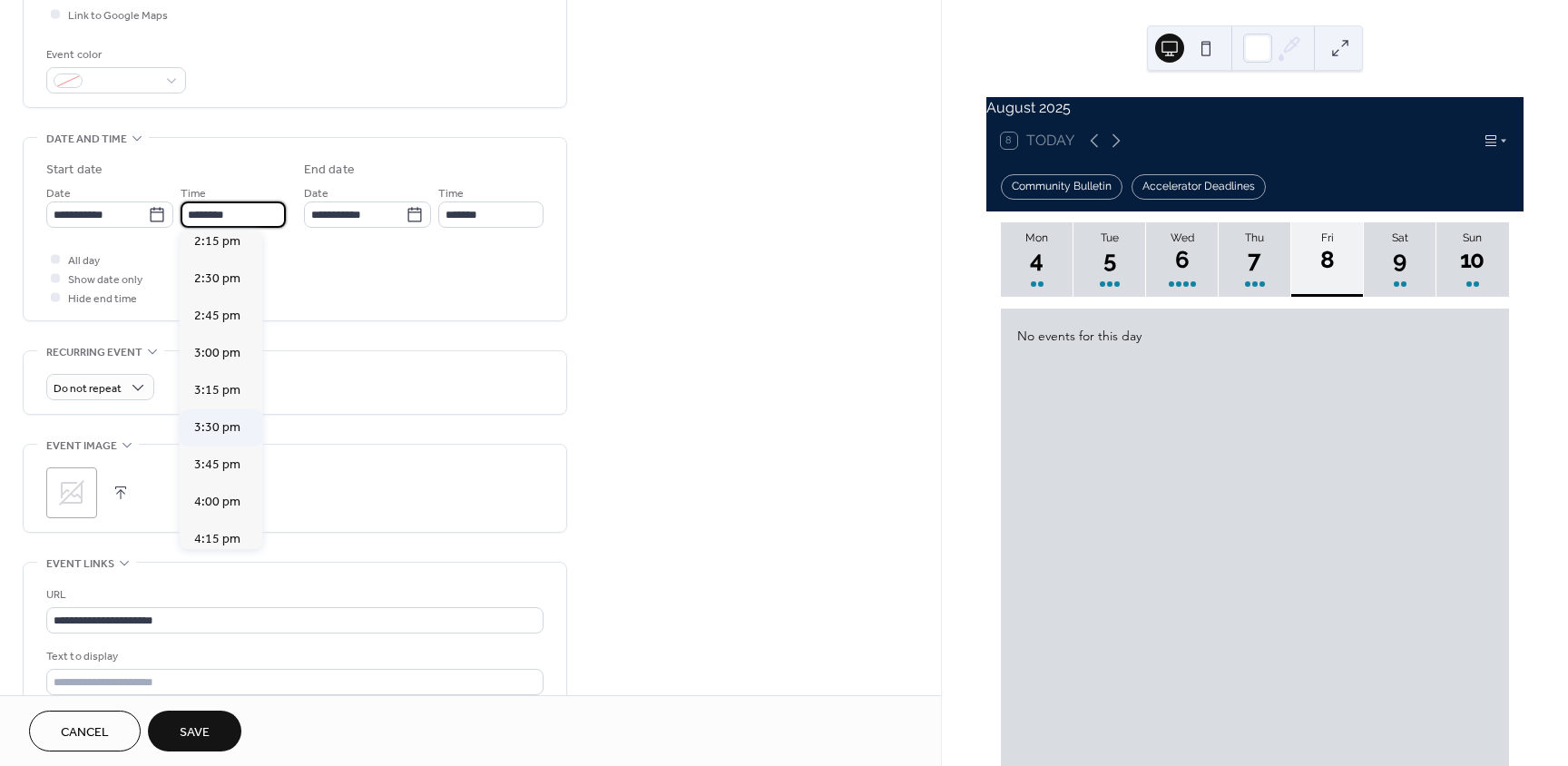 scroll, scrollTop: 2331, scrollLeft: 0, axis: vertical 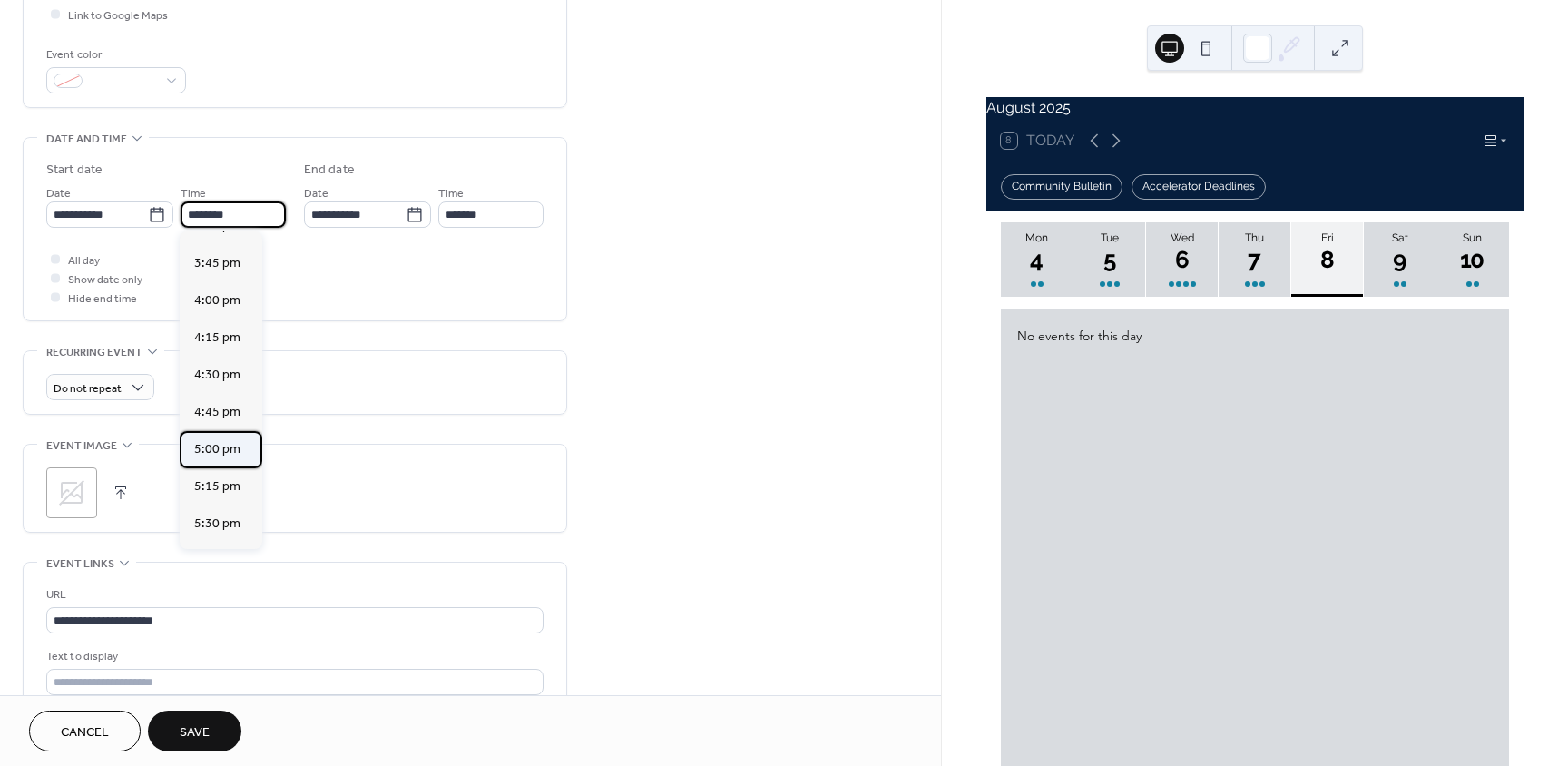 click on "5:00 pm" at bounding box center (217, 449) 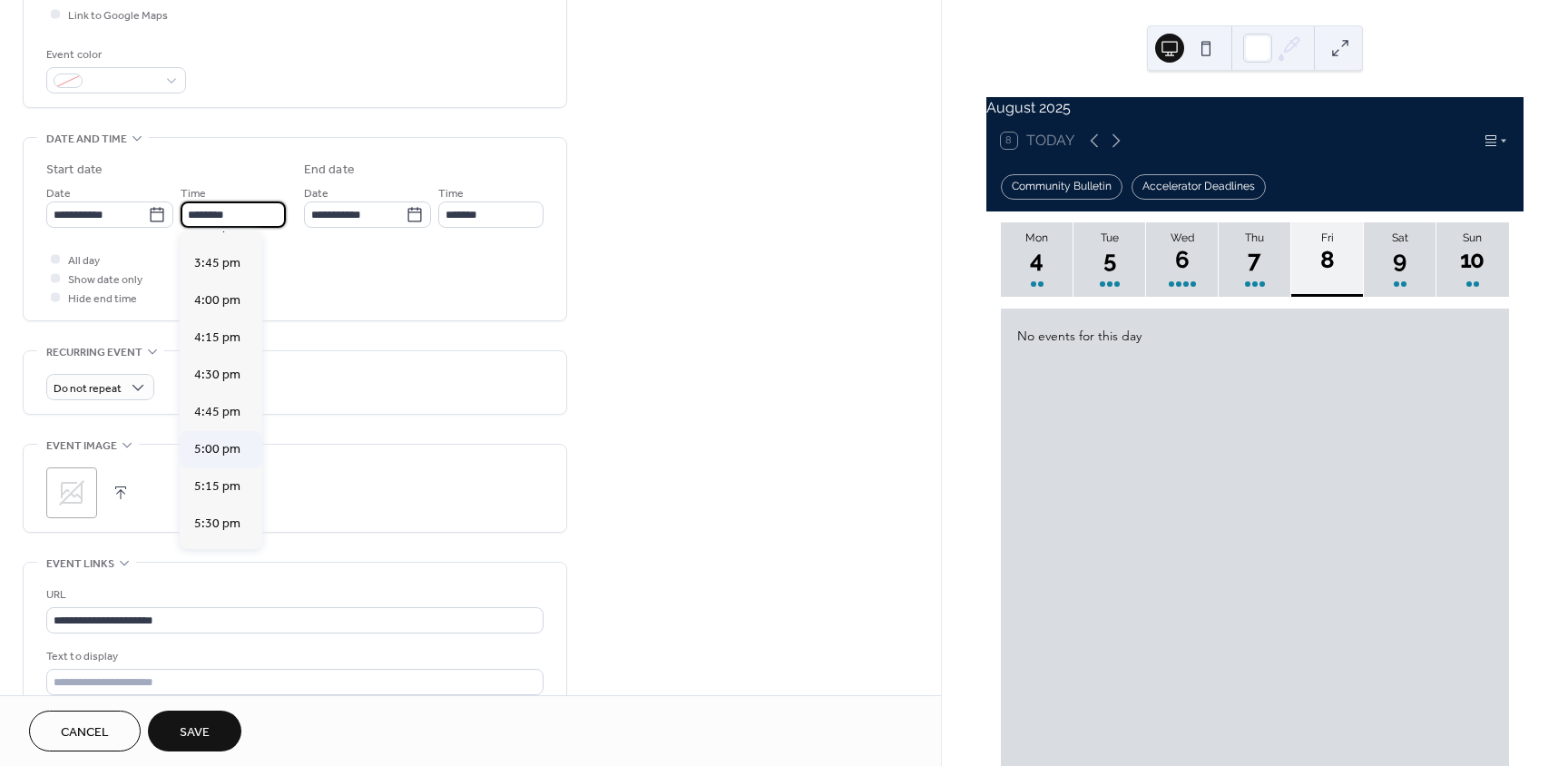 type on "*******" 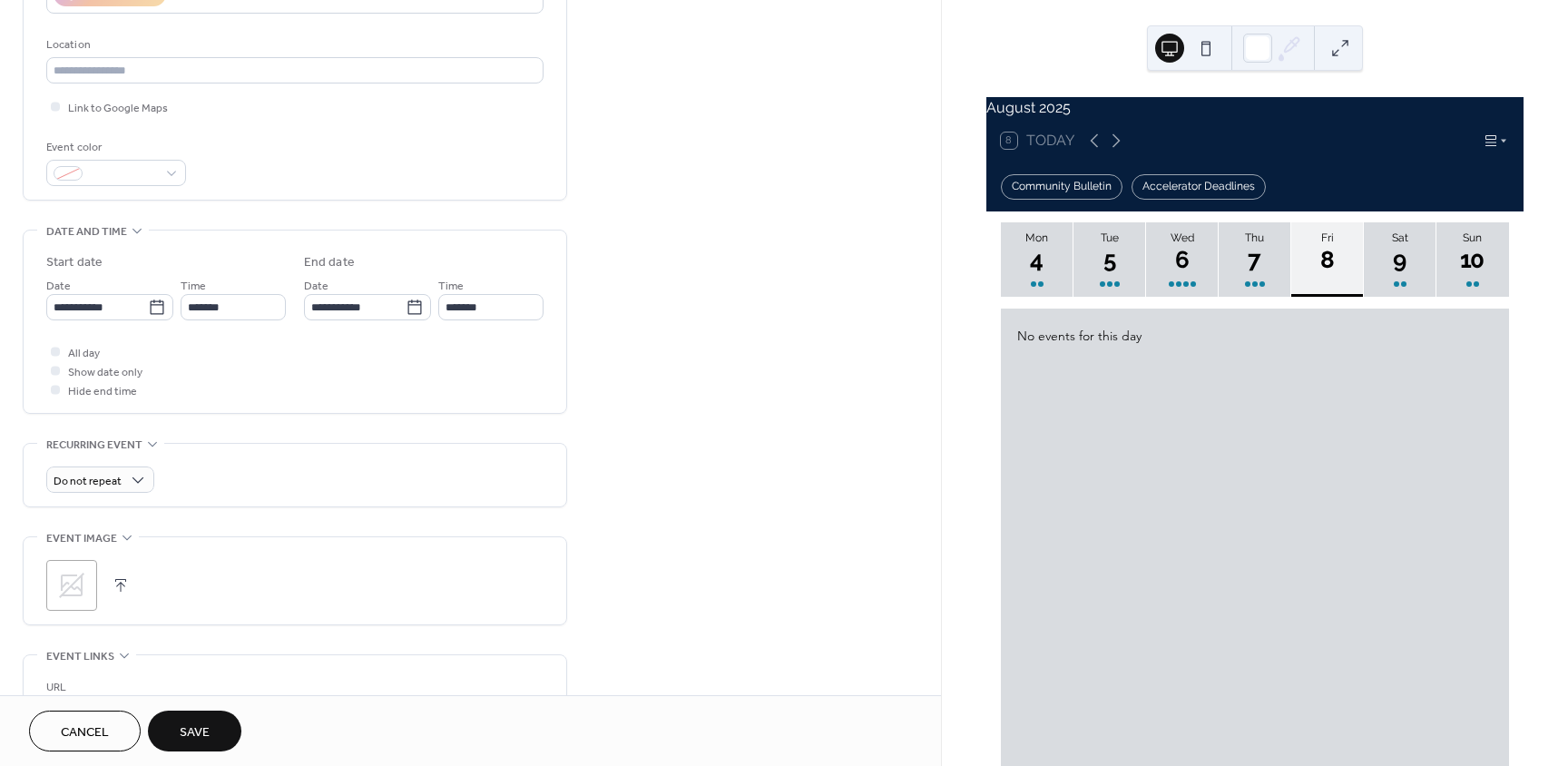 scroll, scrollTop: 0, scrollLeft: 0, axis: both 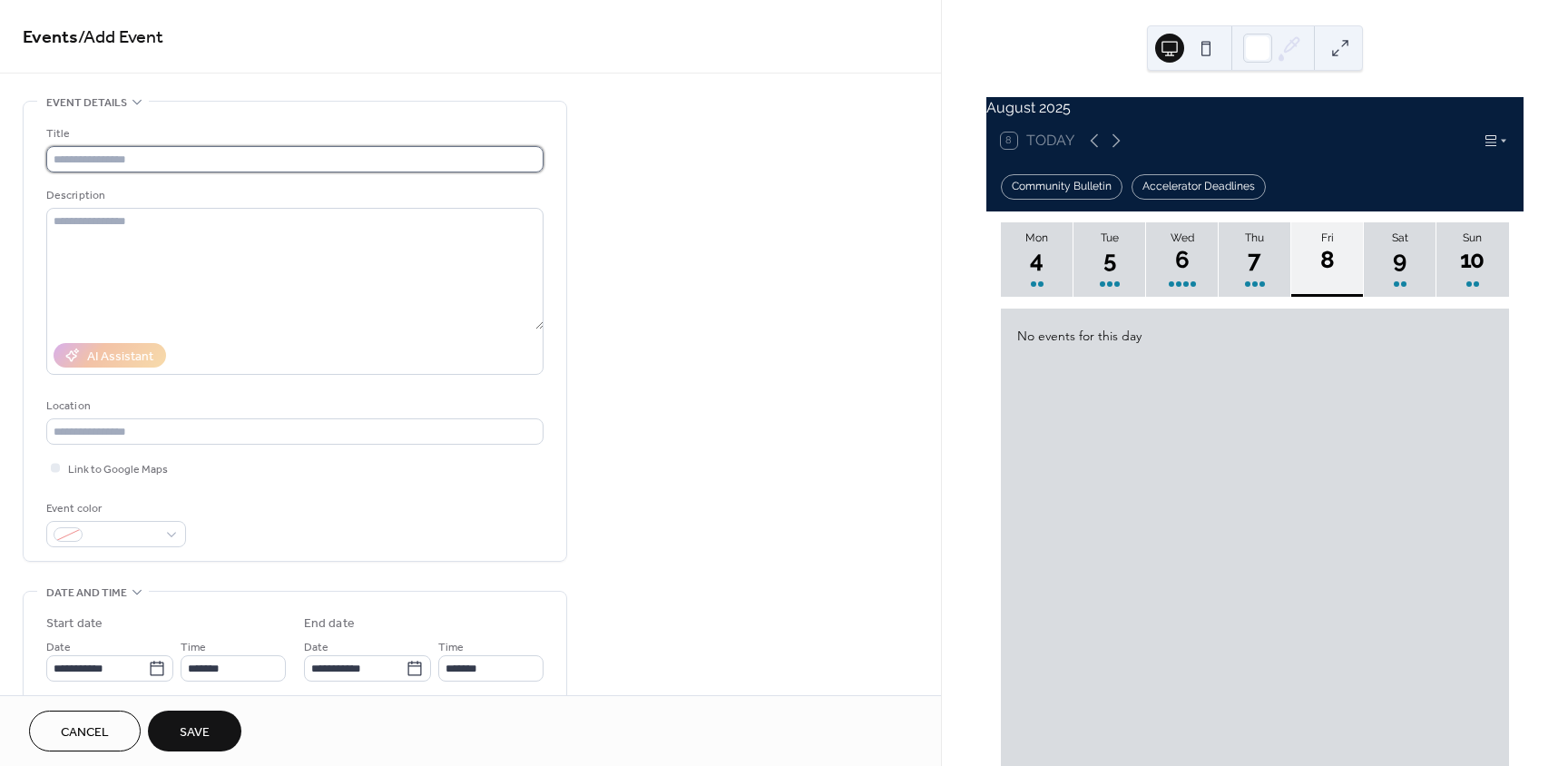 click at bounding box center (295, 159) 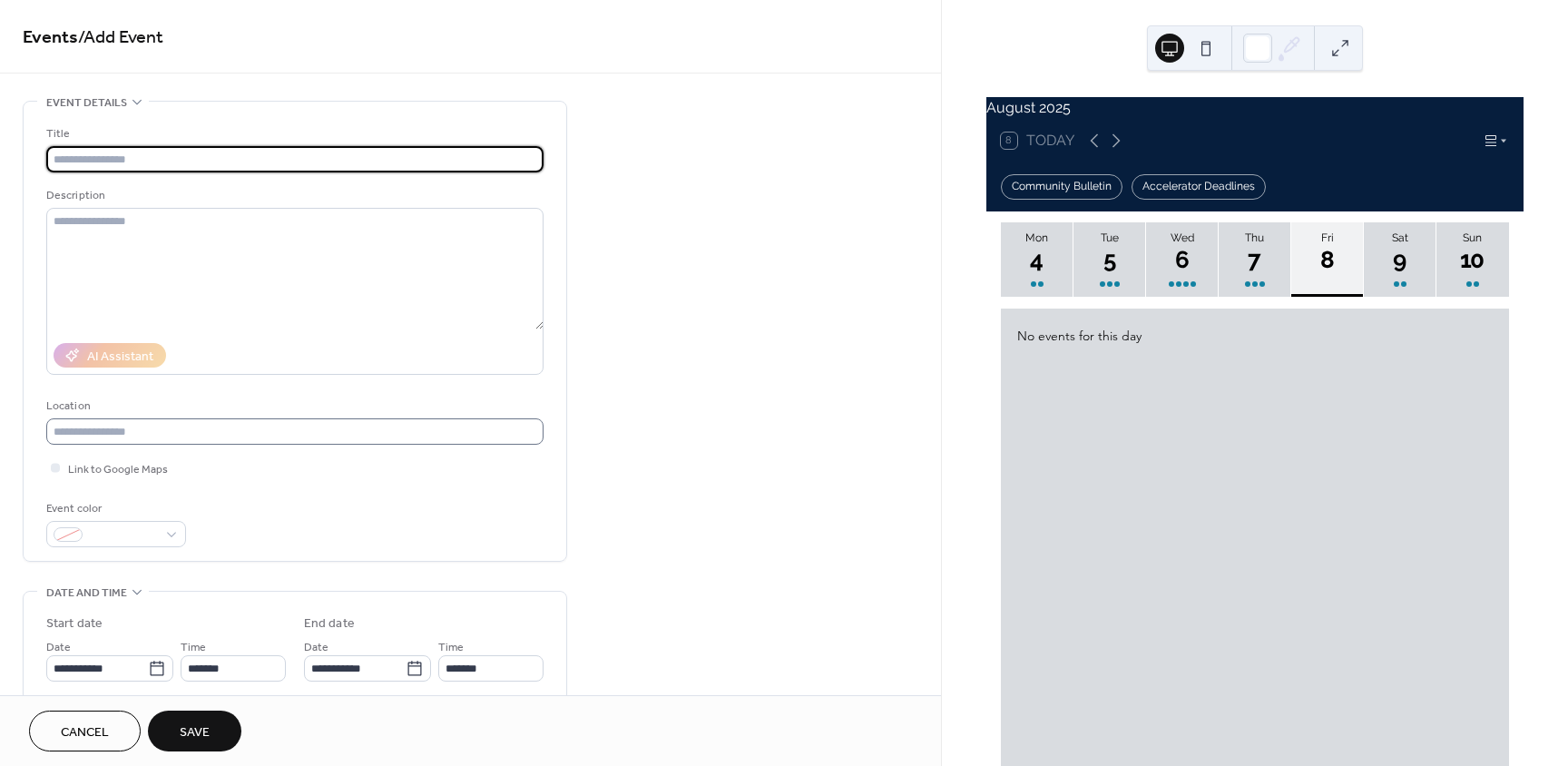 paste on "**********" 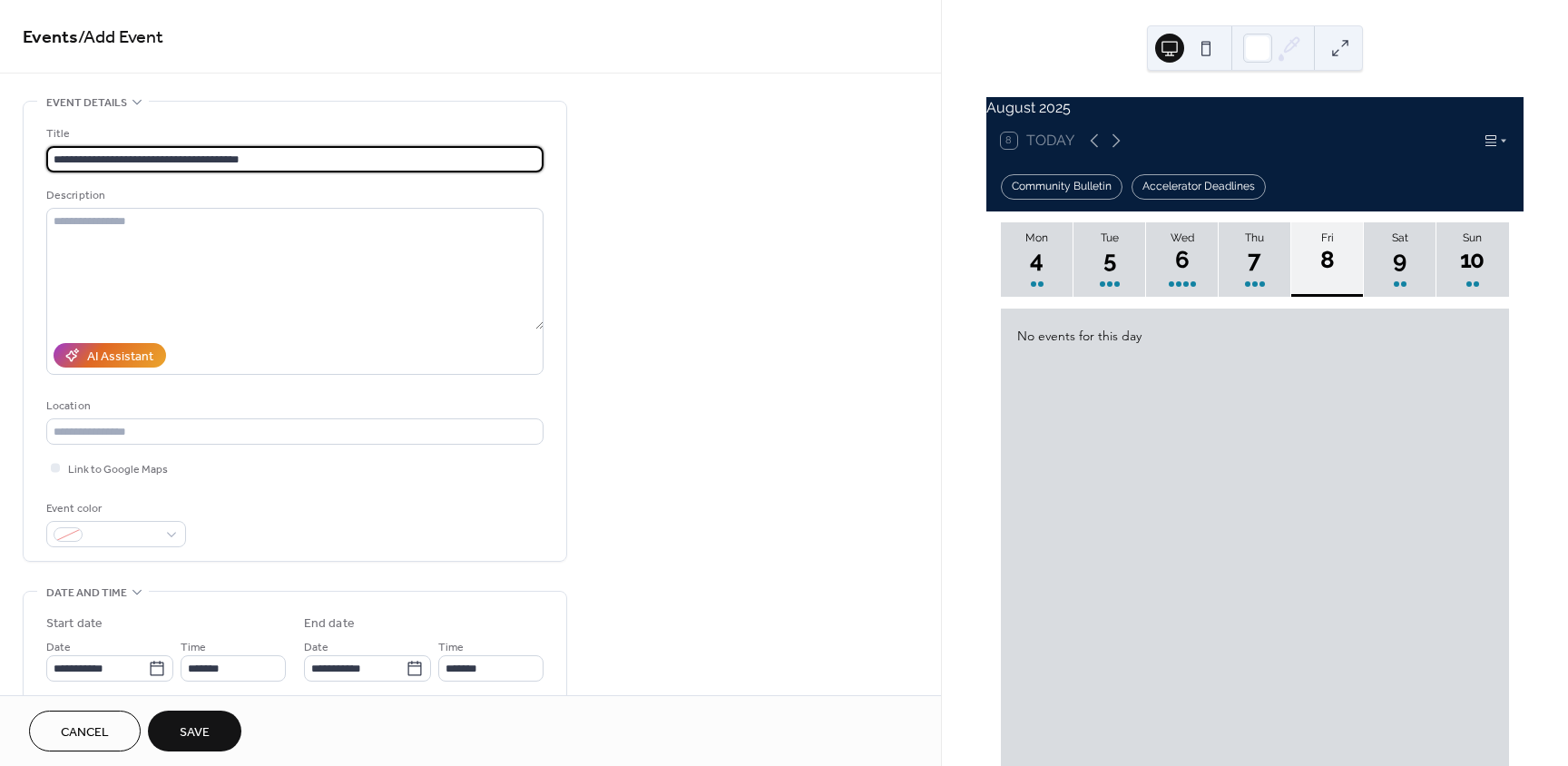 type on "**********" 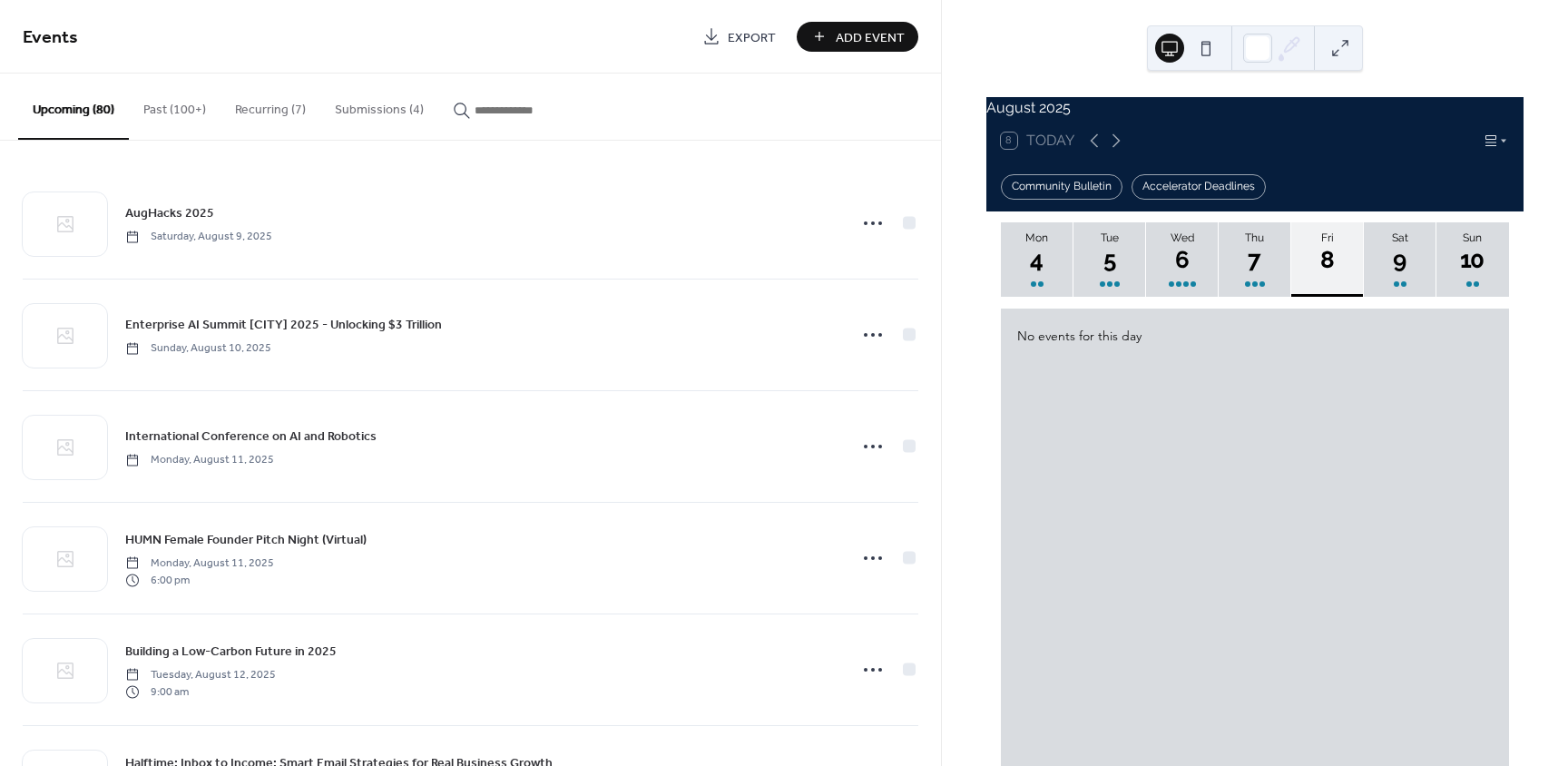 click on "Add Event" at bounding box center (870, 37) 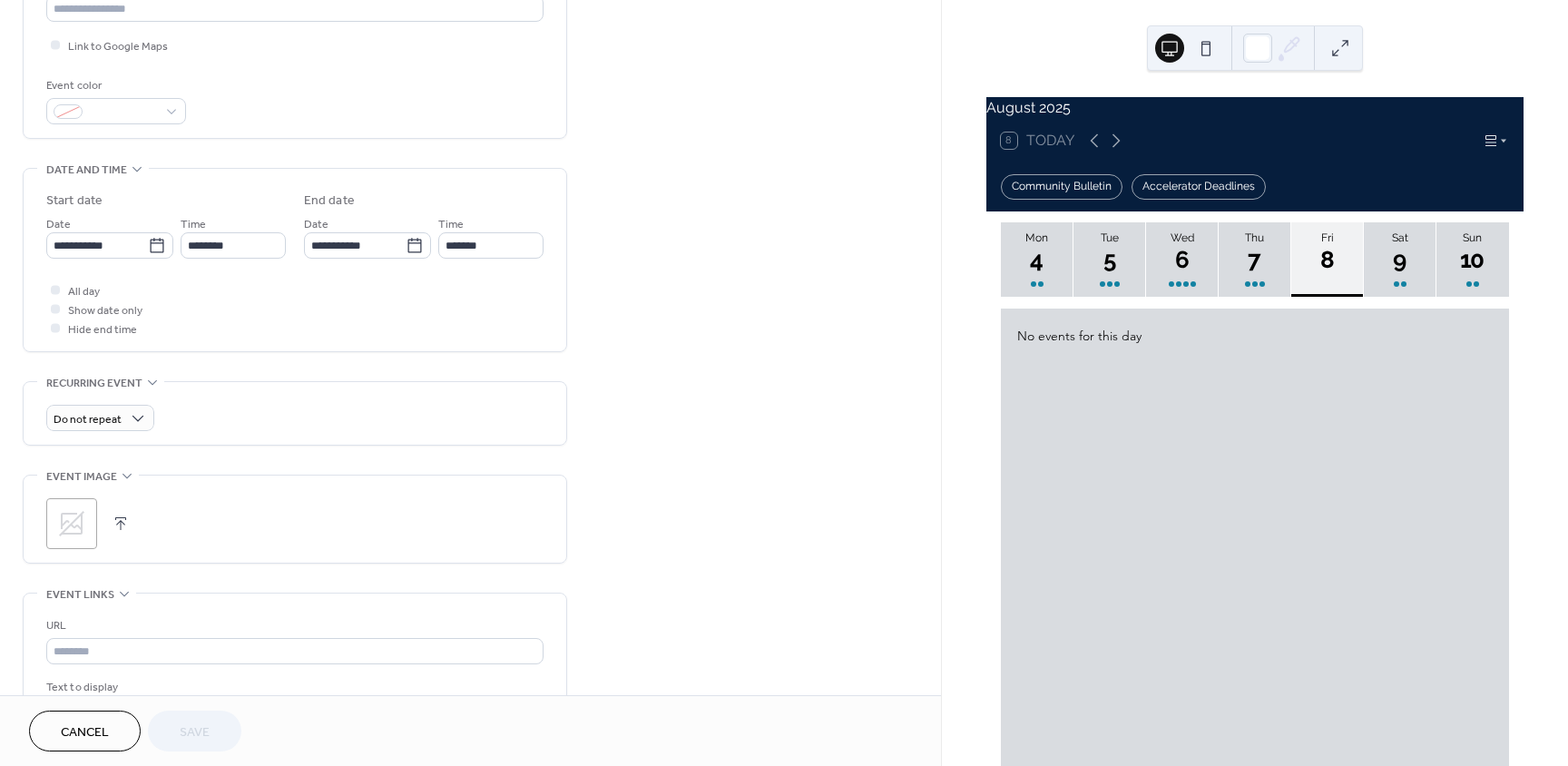 scroll, scrollTop: 454, scrollLeft: 0, axis: vertical 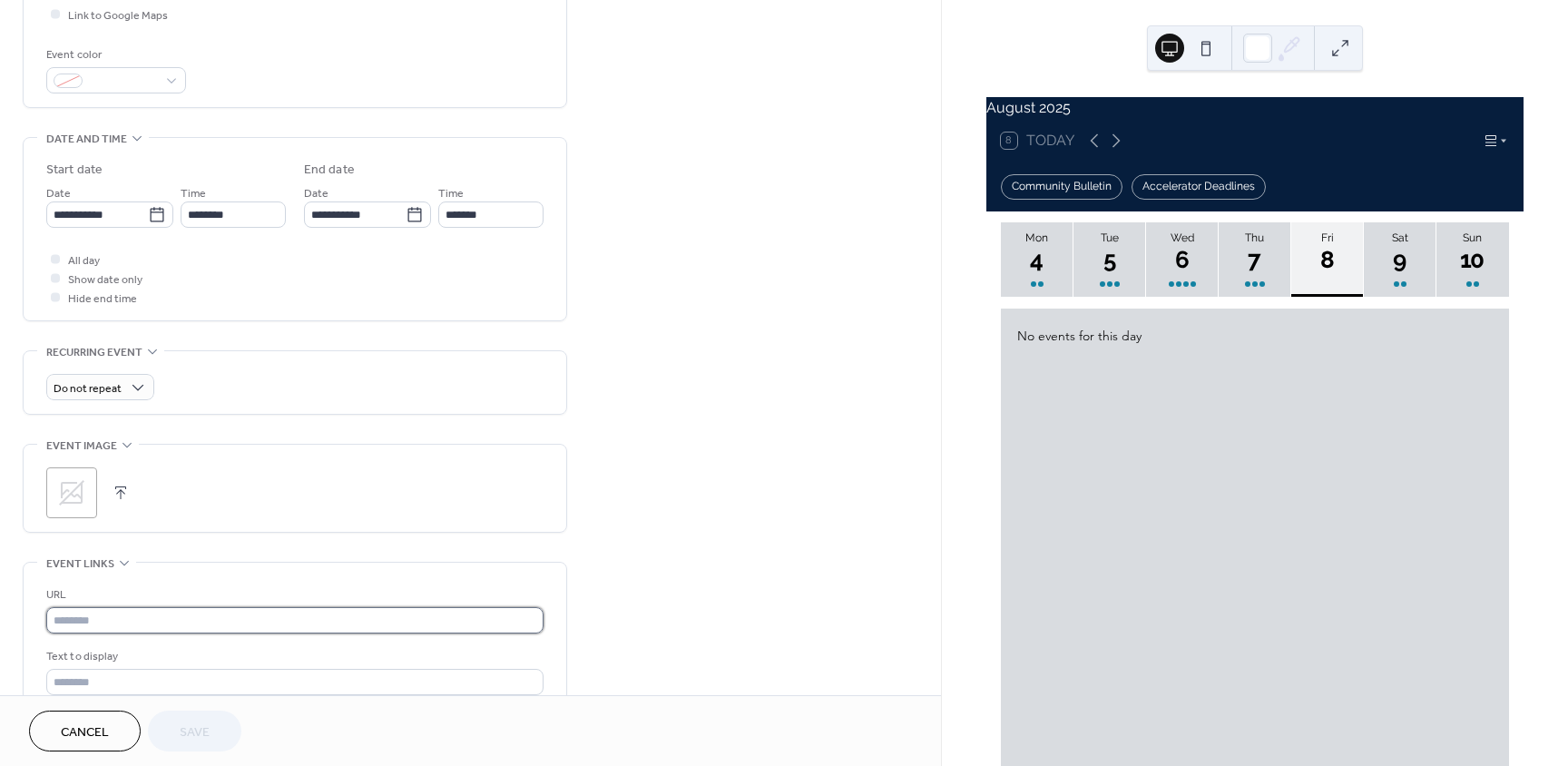 click at bounding box center [295, 620] 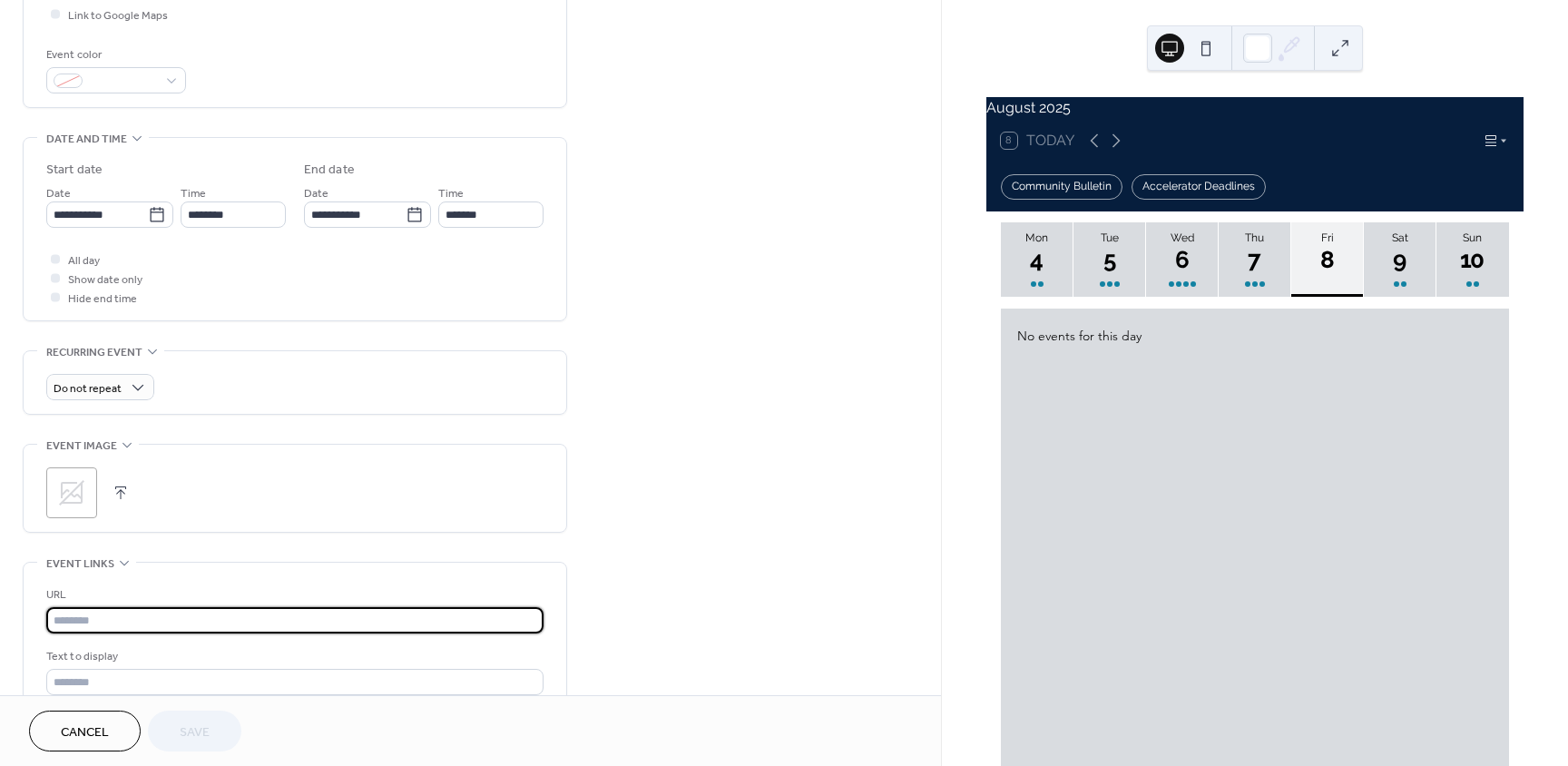 paste on "**********" 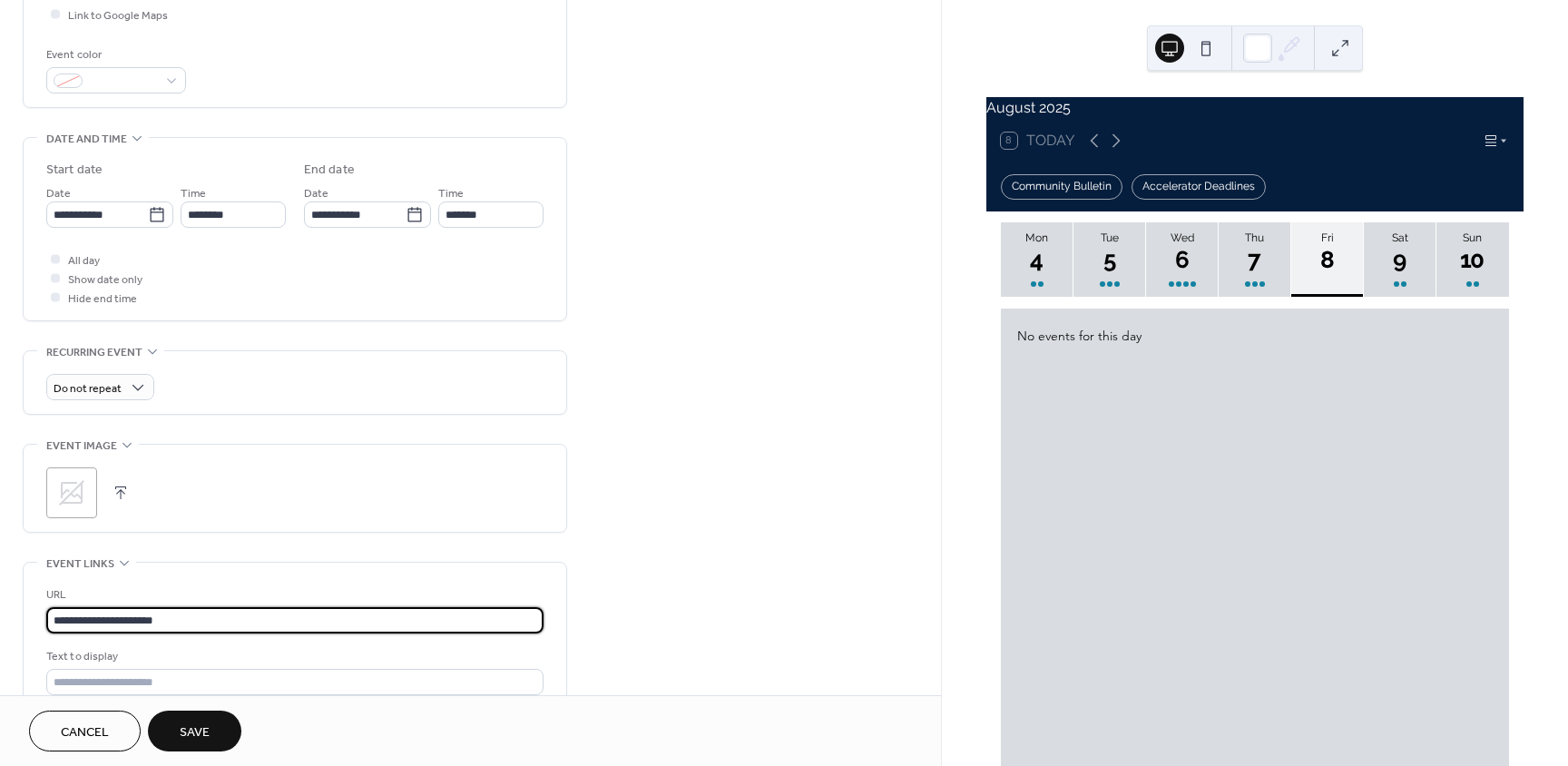 type on "**********" 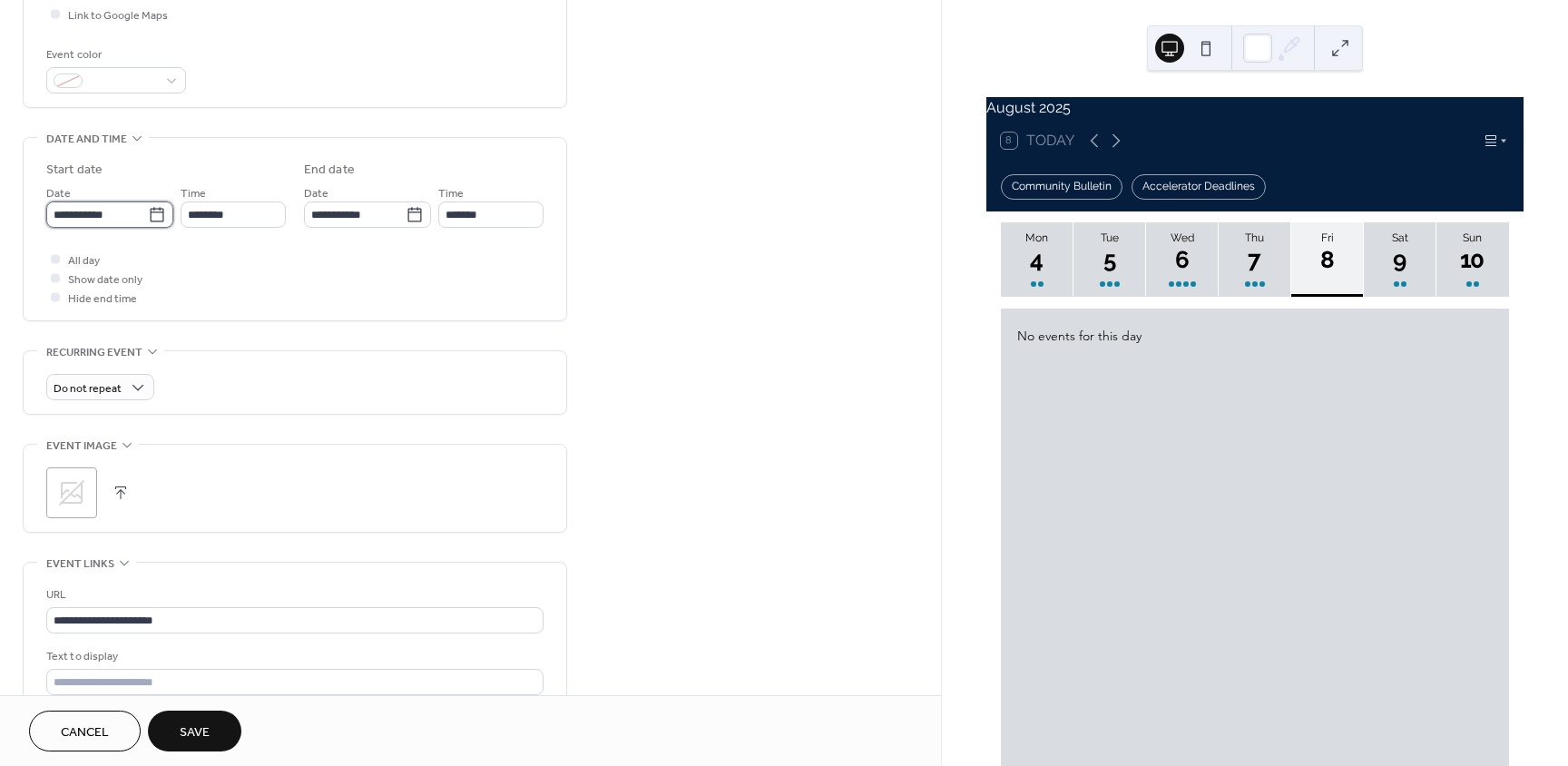 click on "**********" at bounding box center (97, 214) 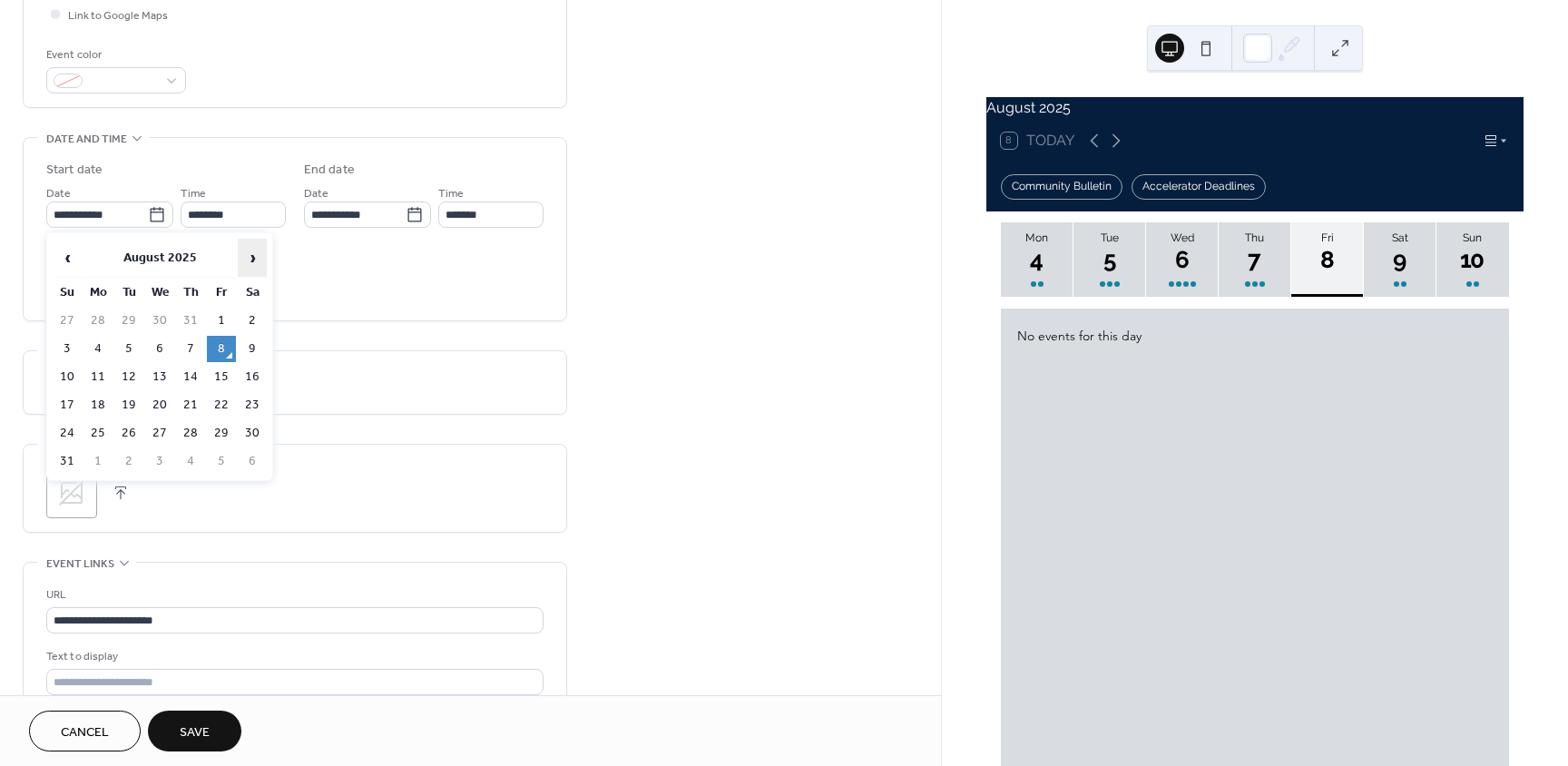 click on "›" at bounding box center [252, 258] 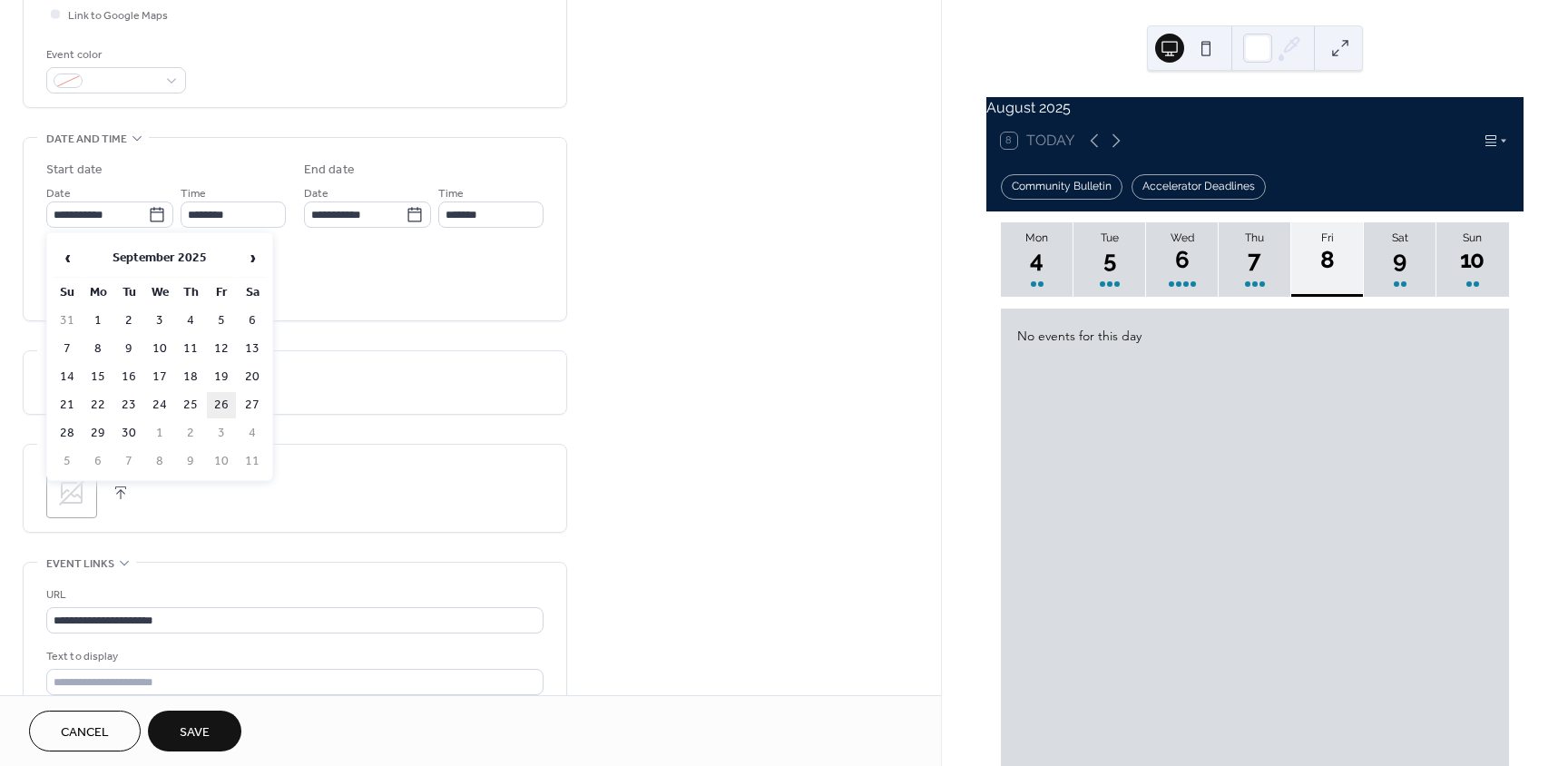 click on "26" at bounding box center (221, 405) 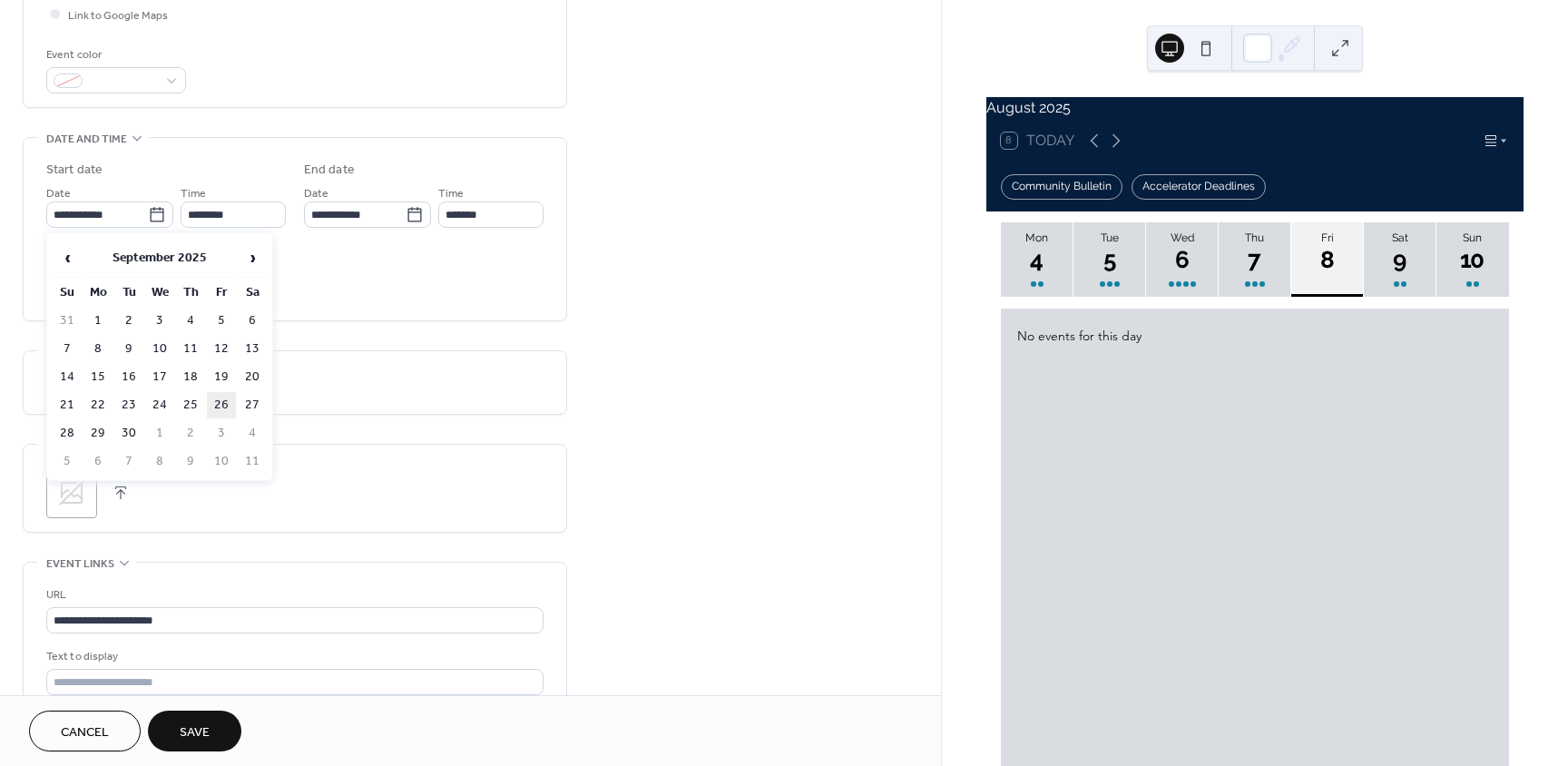 type on "**********" 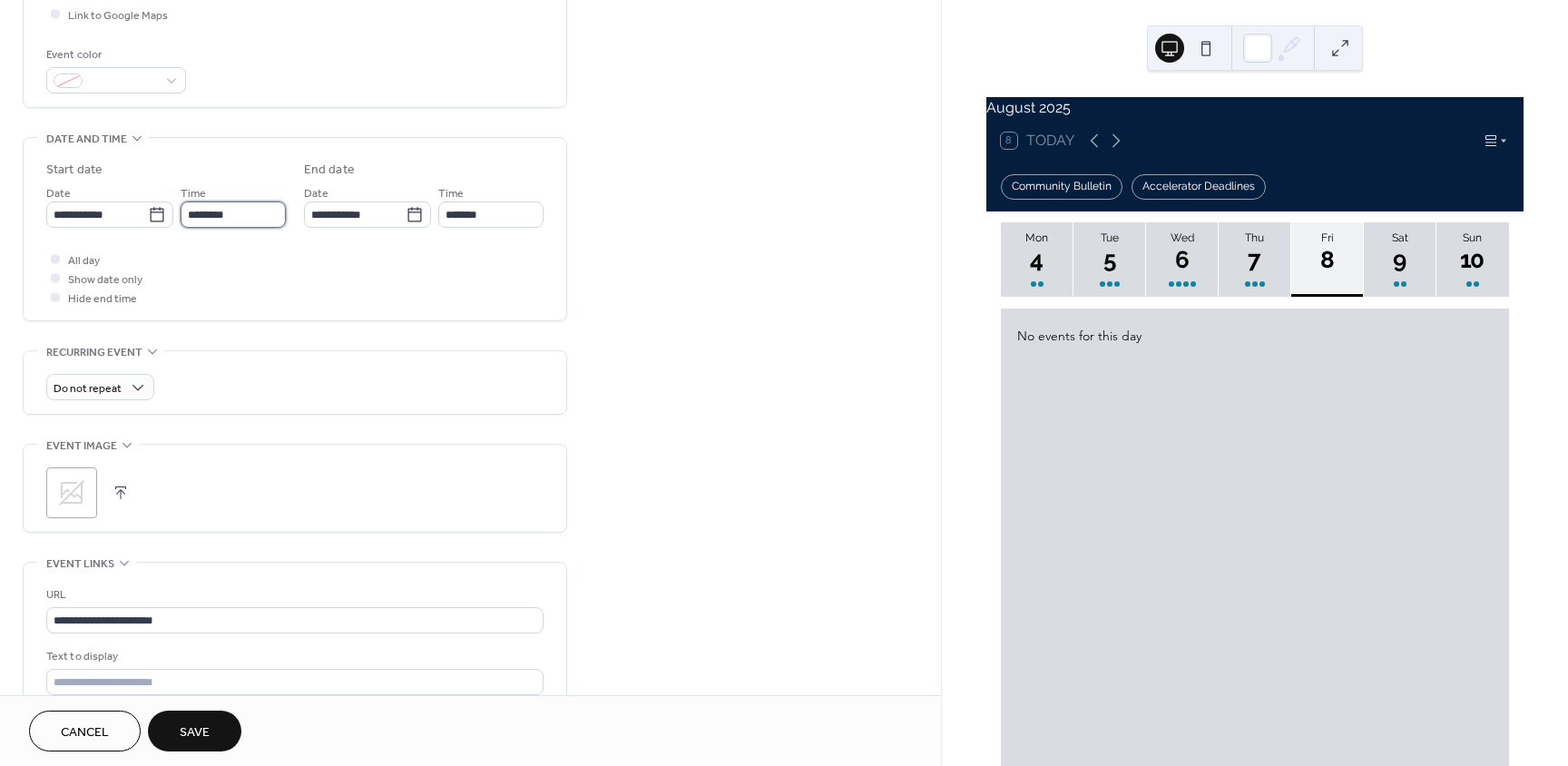 click on "********" at bounding box center (233, 214) 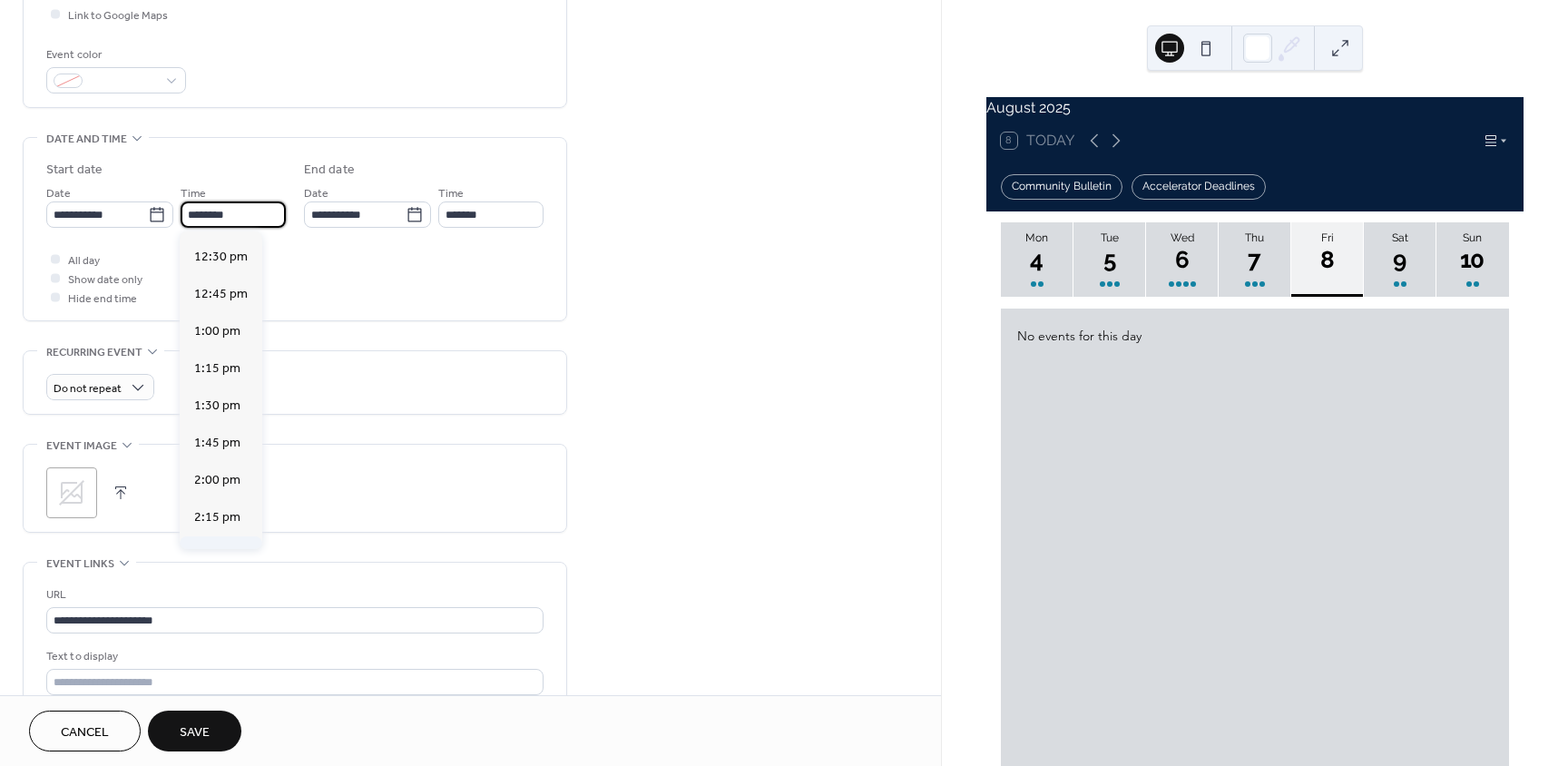 scroll, scrollTop: 2058, scrollLeft: 0, axis: vertical 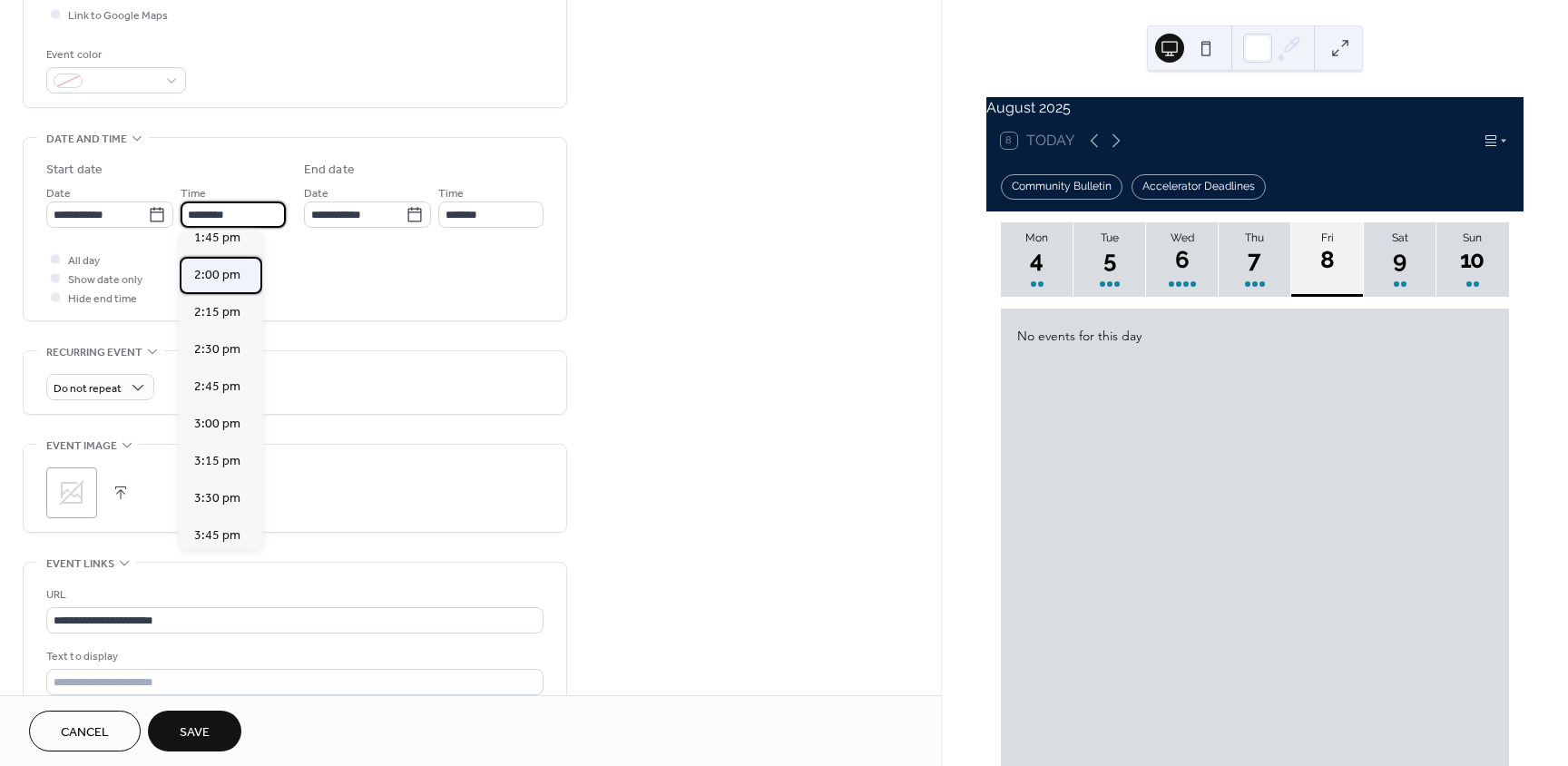 click on "2:00 pm" at bounding box center [220, 275] 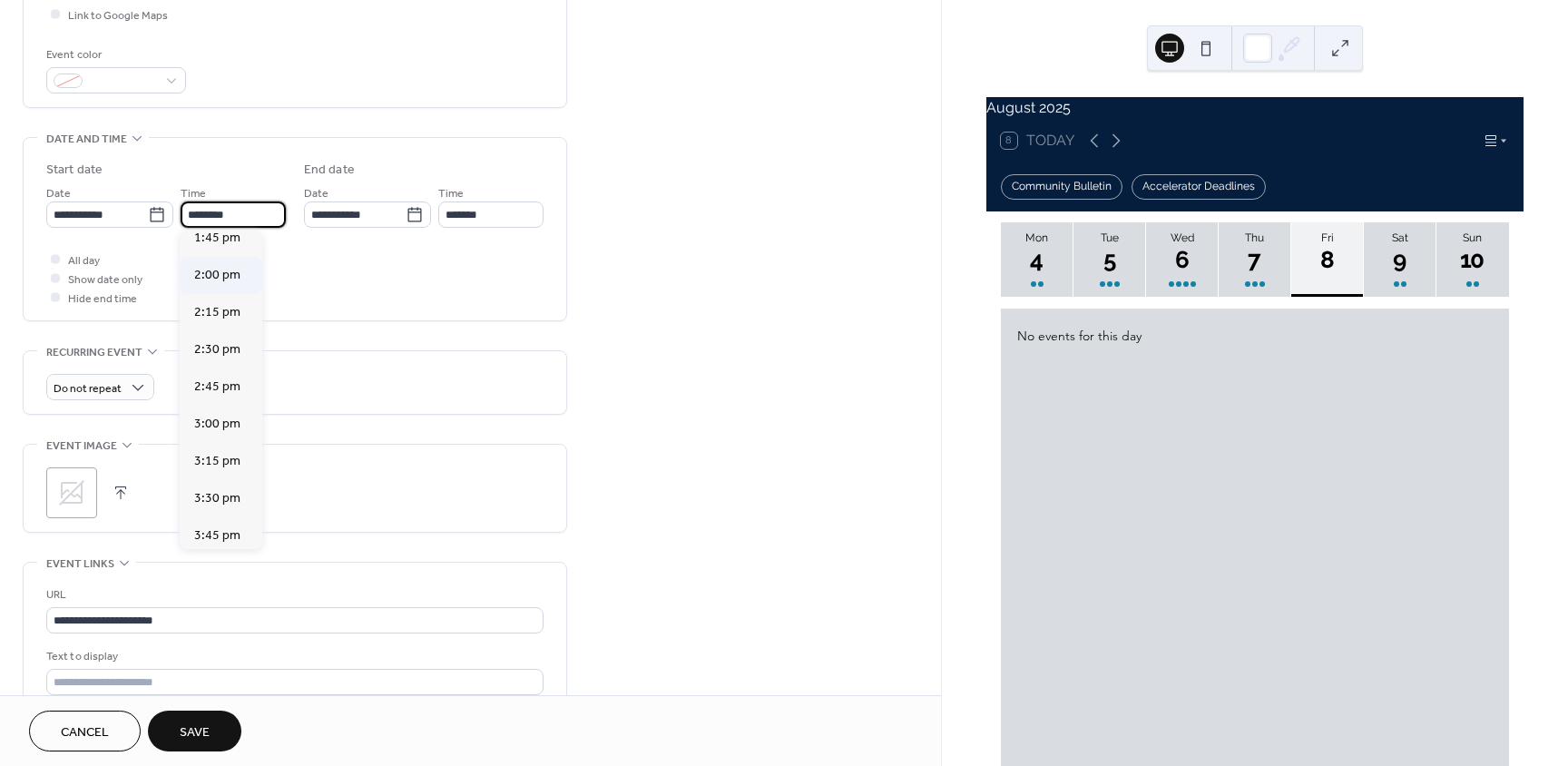 type on "*******" 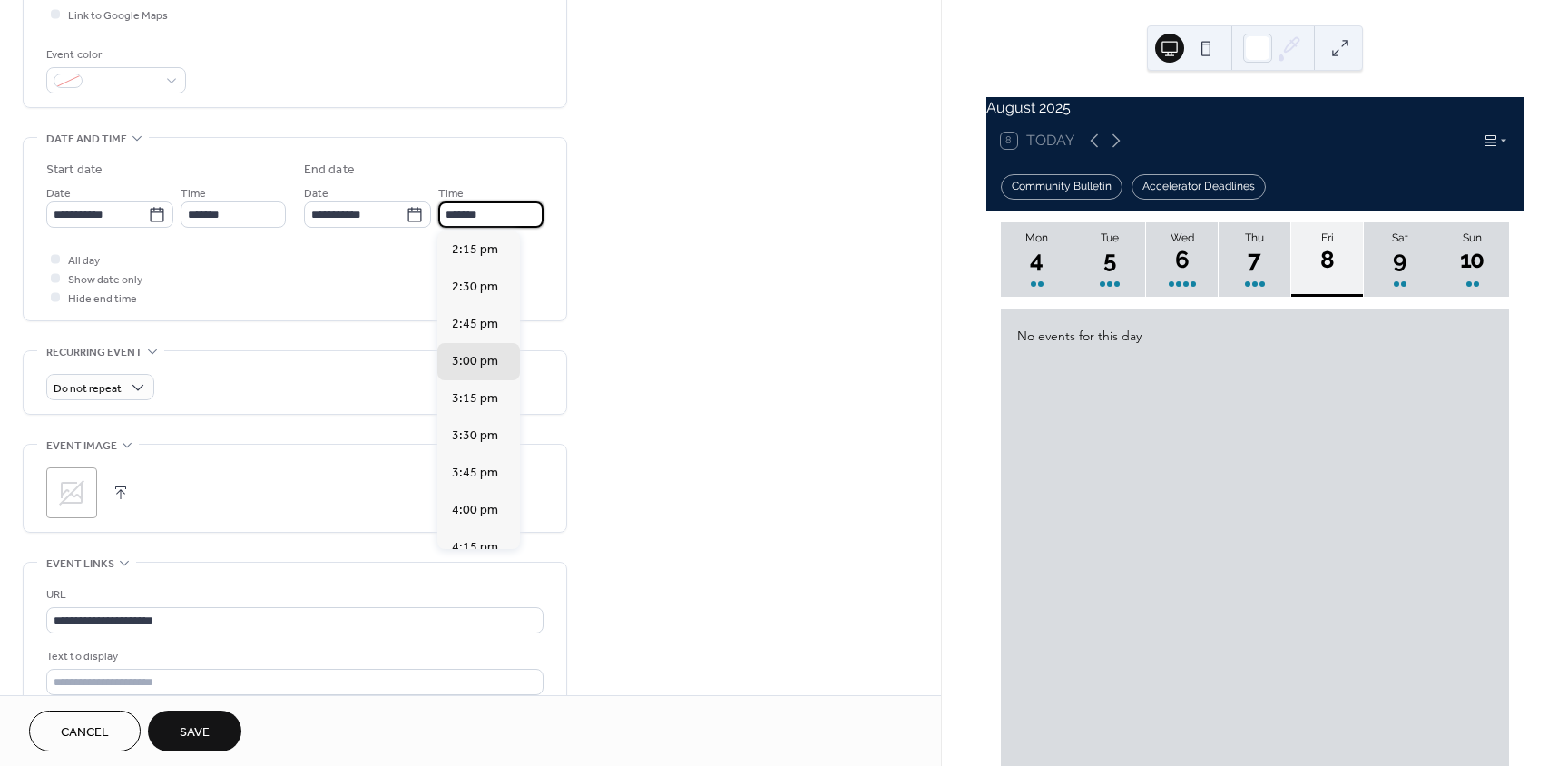drag, startPoint x: 464, startPoint y: 211, endPoint x: 442, endPoint y: 363, distance: 153.58385 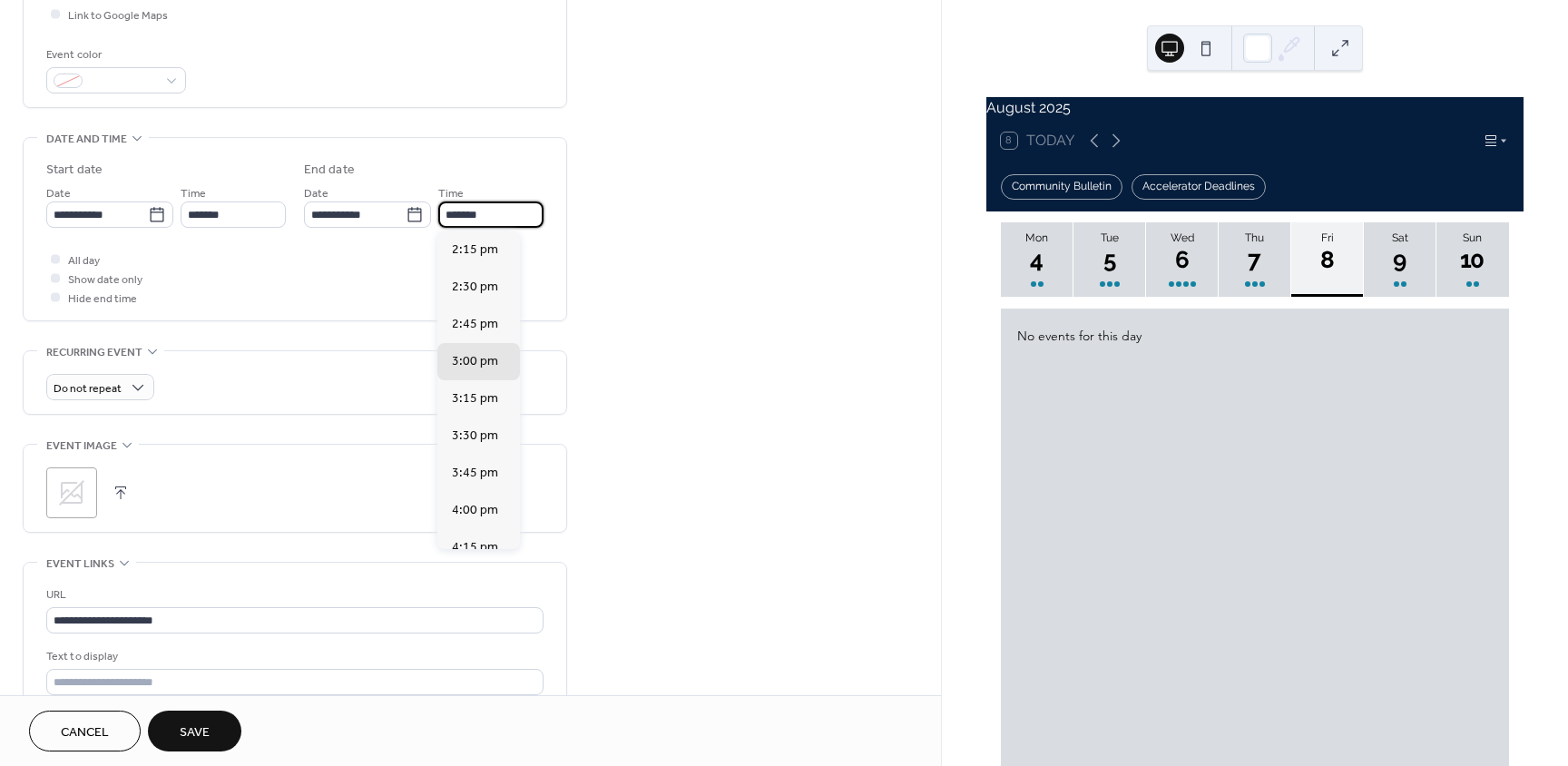 click on "*******" at bounding box center (491, 214) 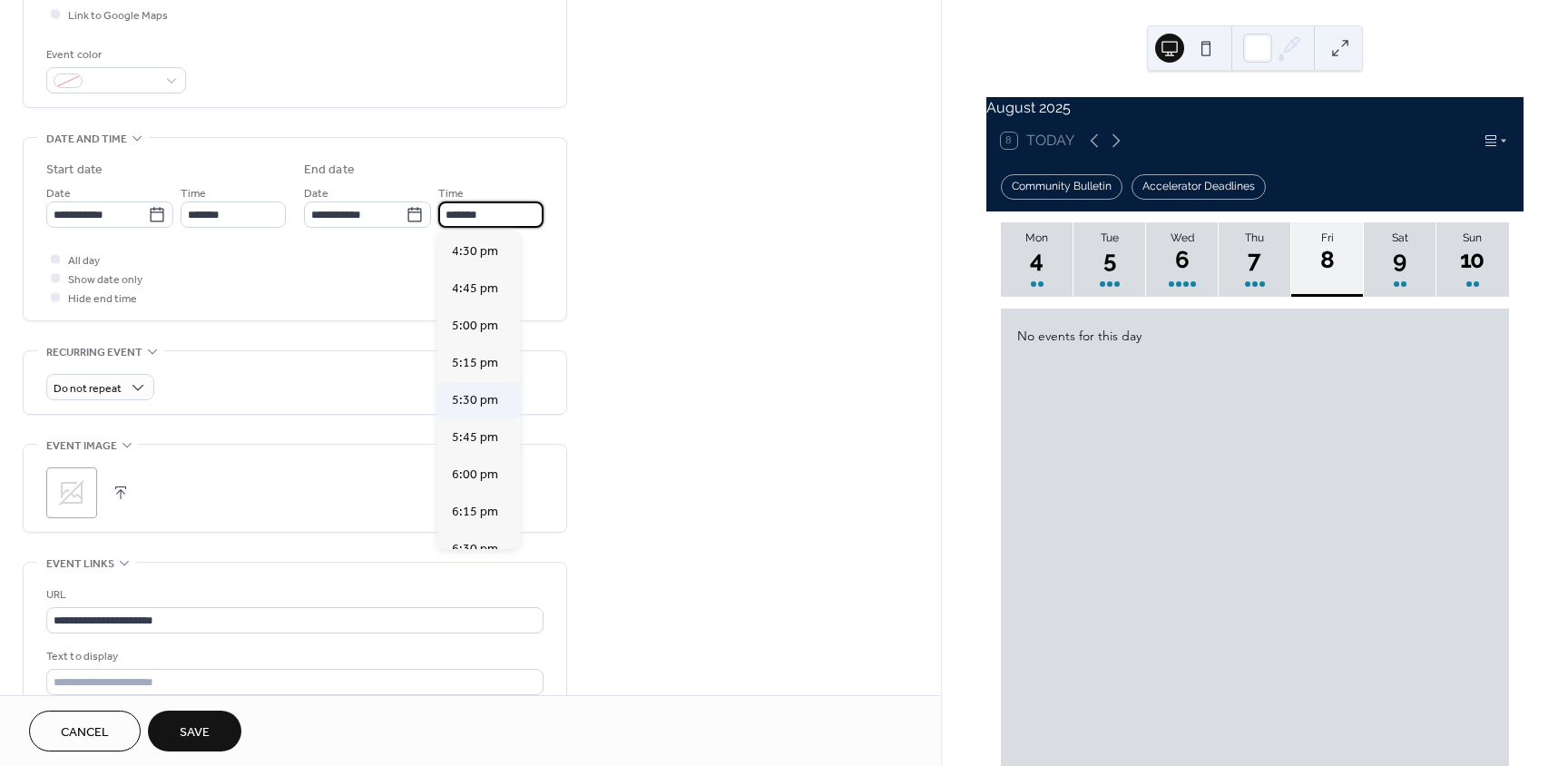 scroll, scrollTop: 363, scrollLeft: 0, axis: vertical 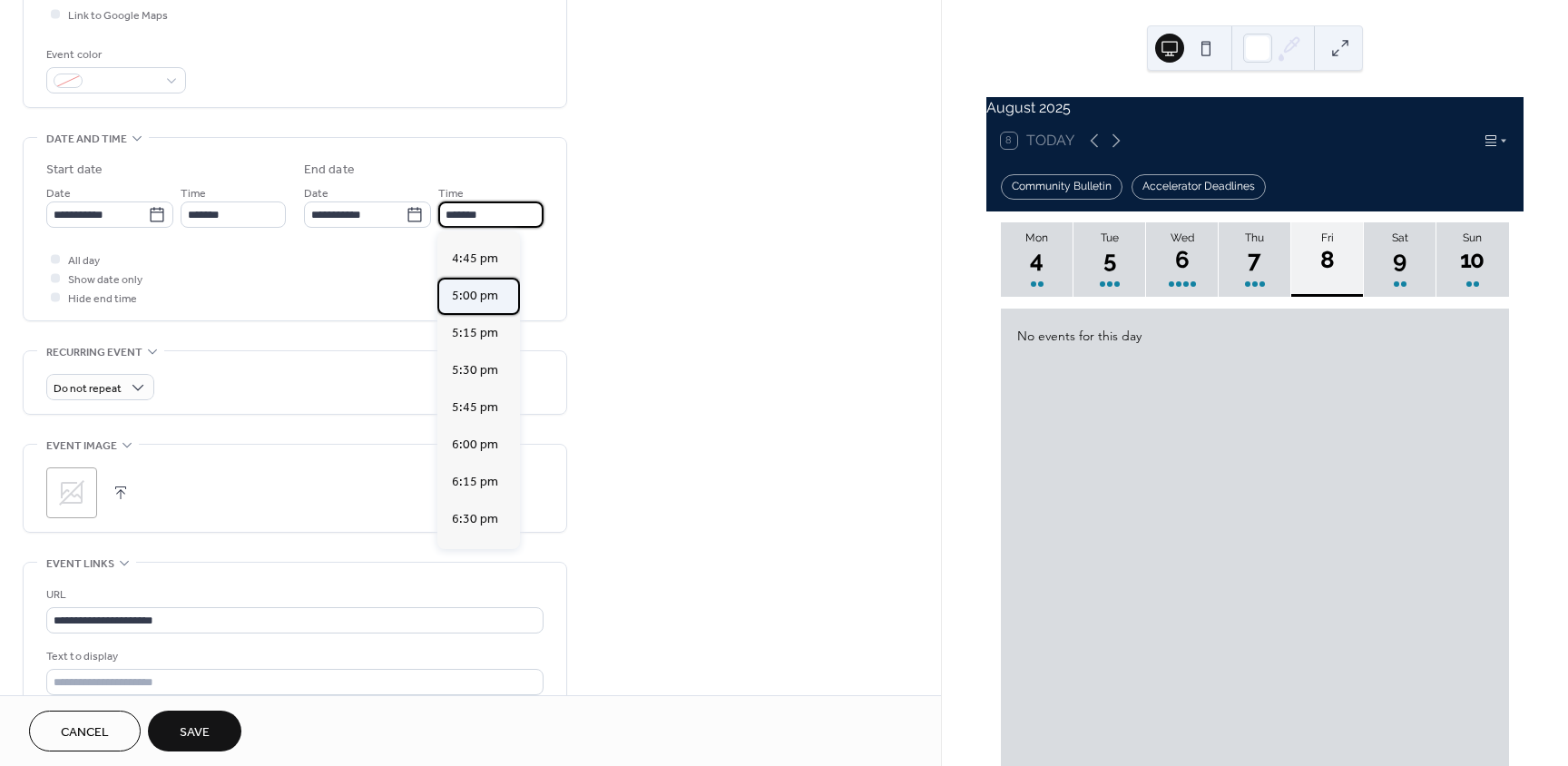 click on "5:00 pm" at bounding box center (475, 296) 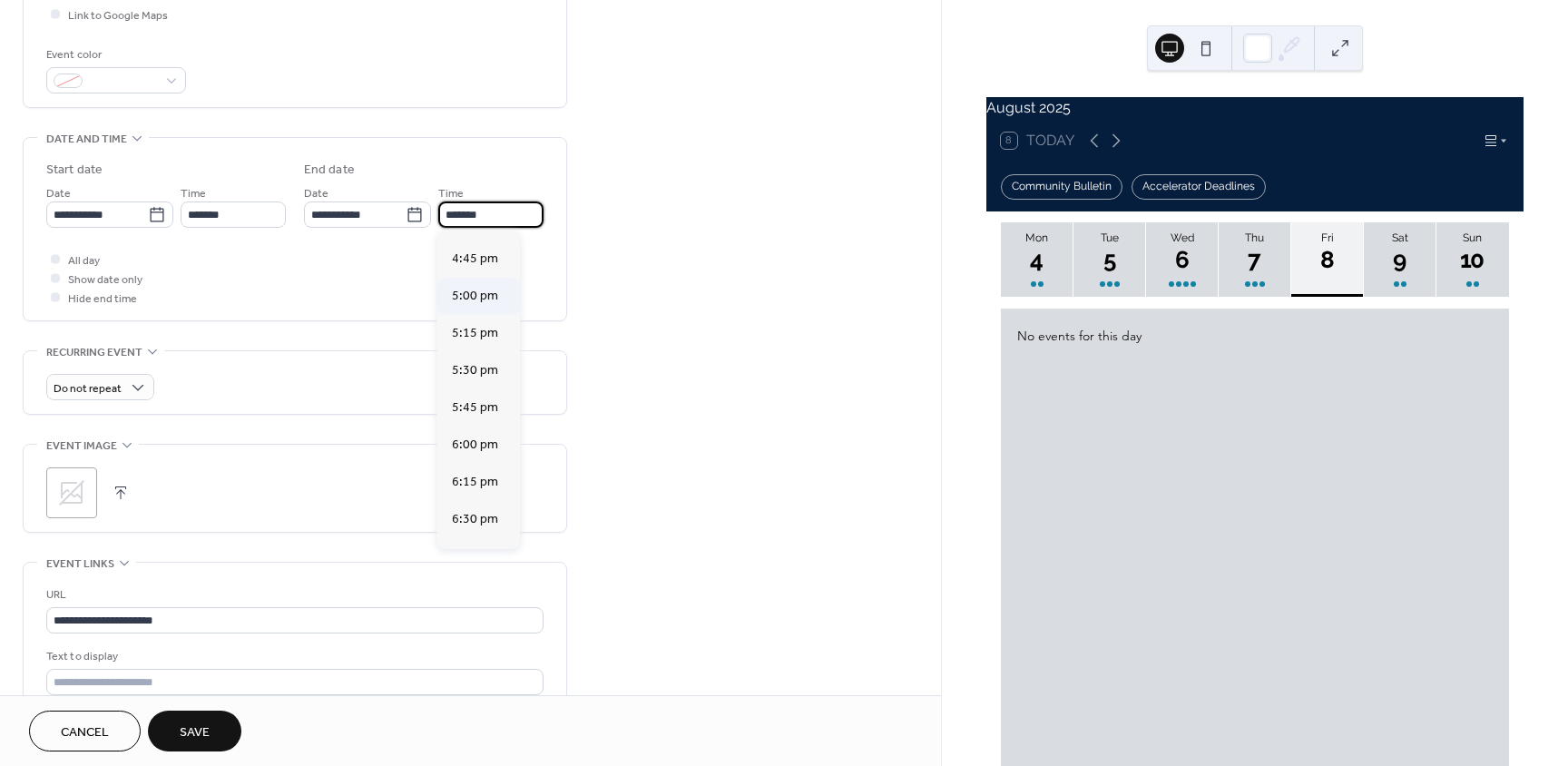 type on "*******" 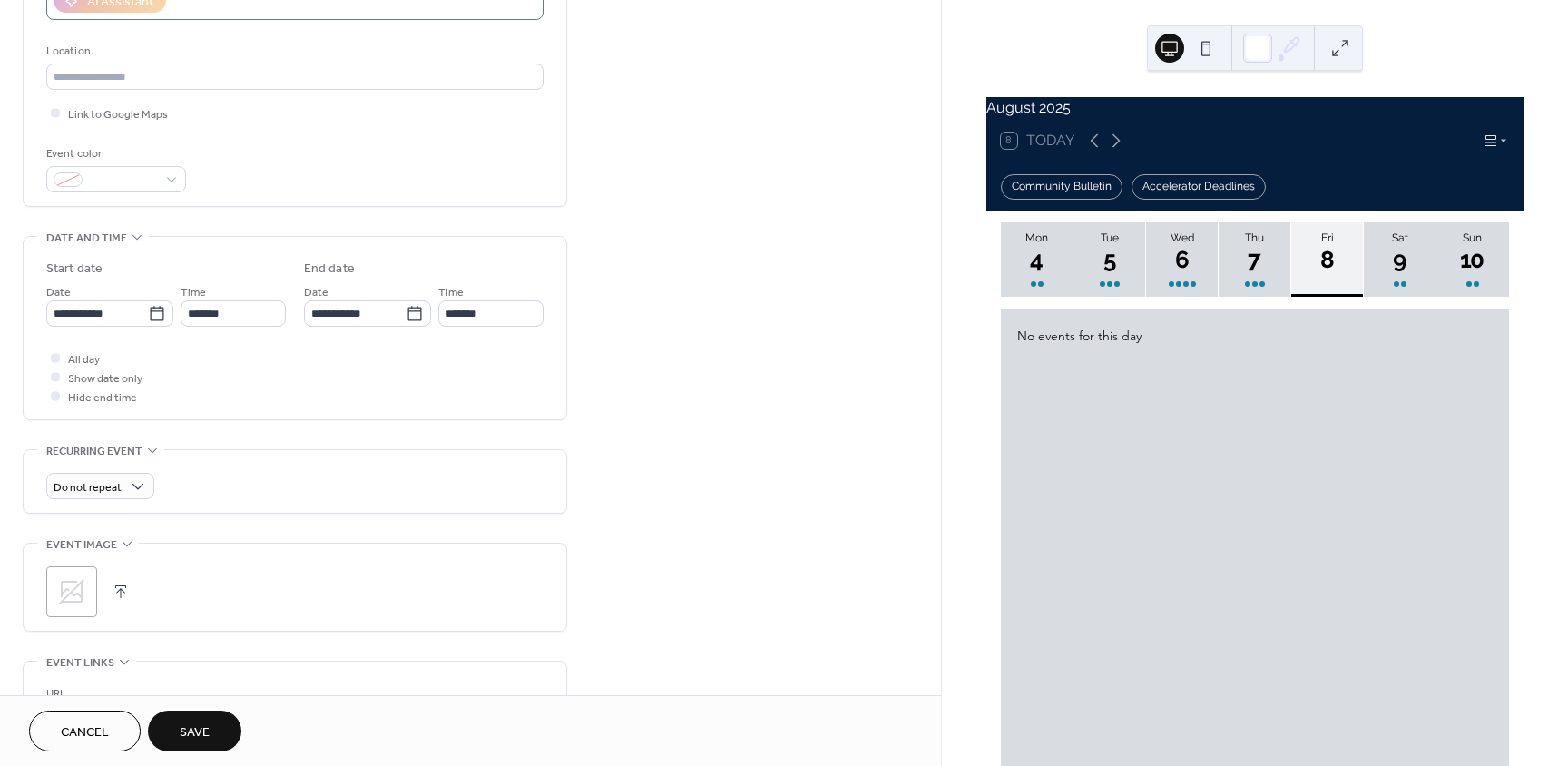 scroll, scrollTop: 91, scrollLeft: 0, axis: vertical 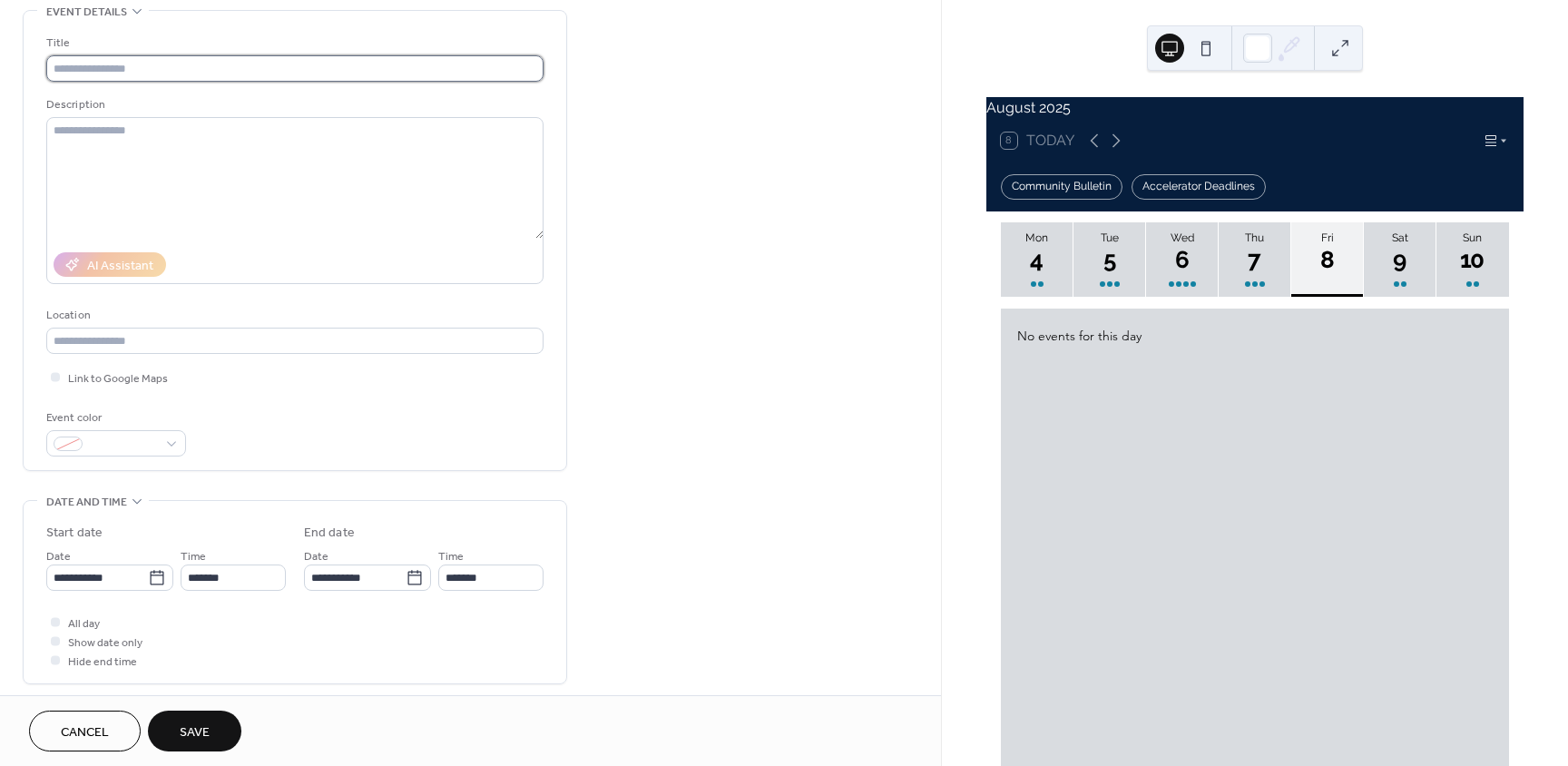 click at bounding box center (295, 68) 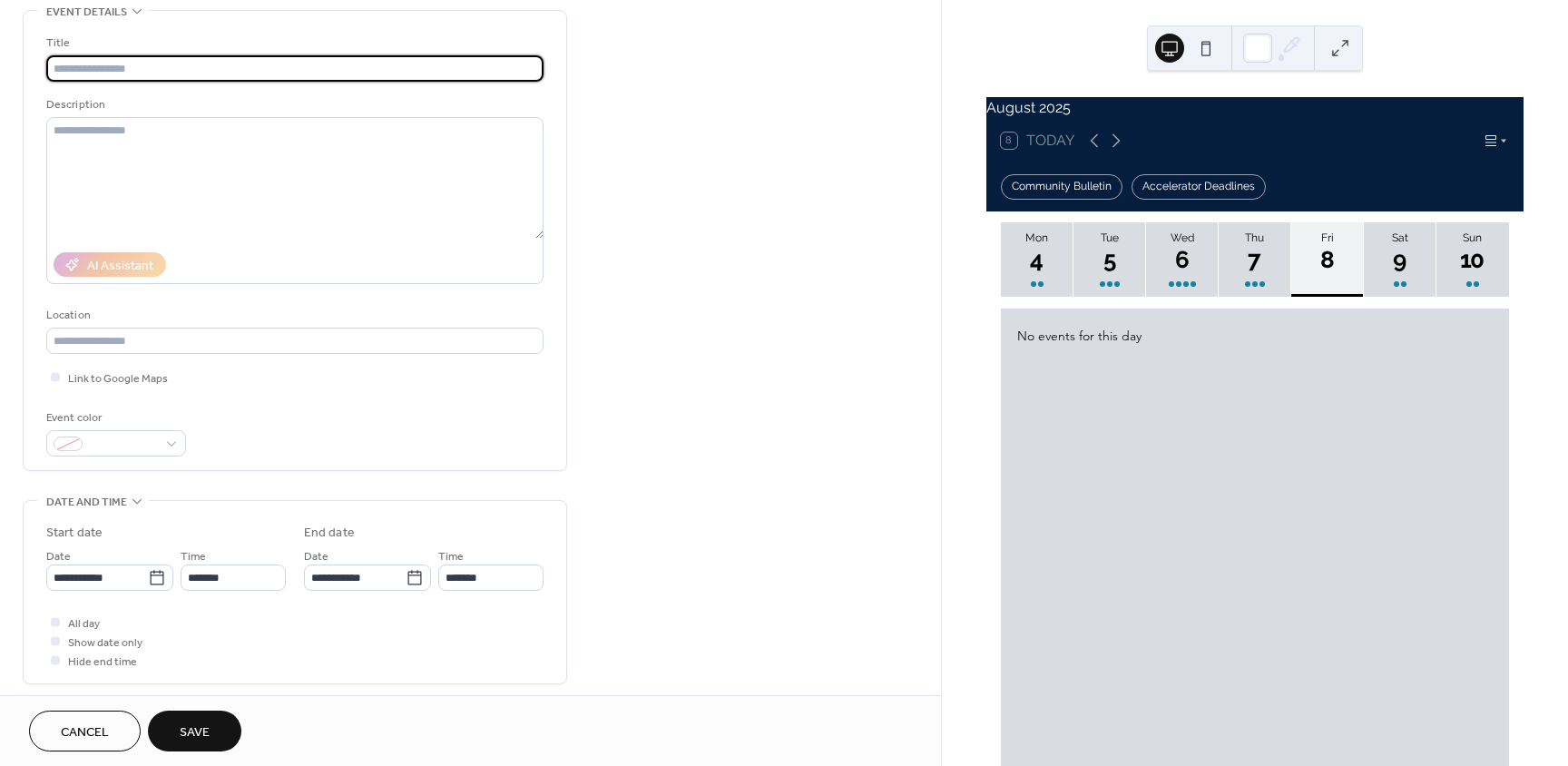 paste on "**********" 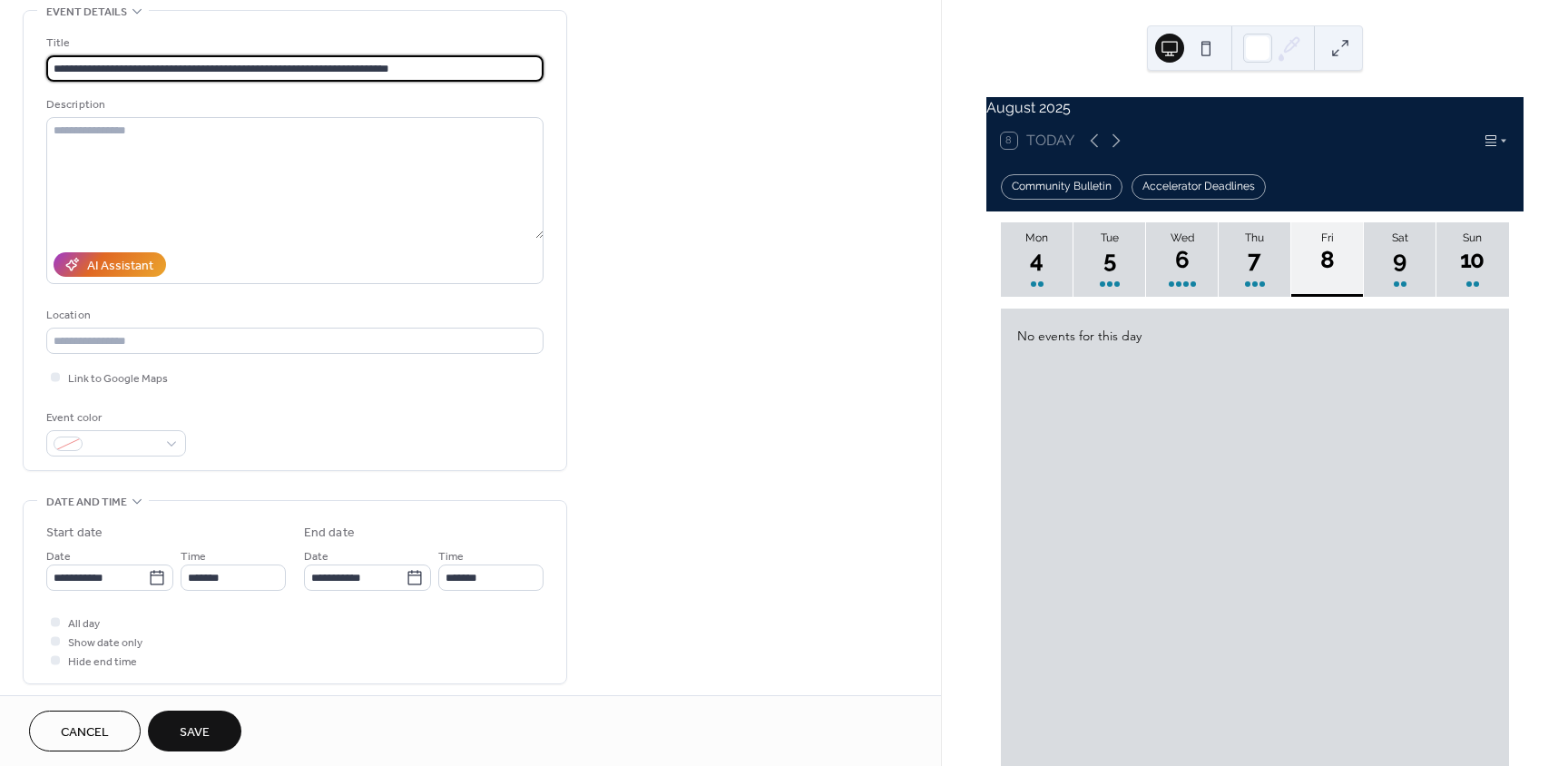 type on "**********" 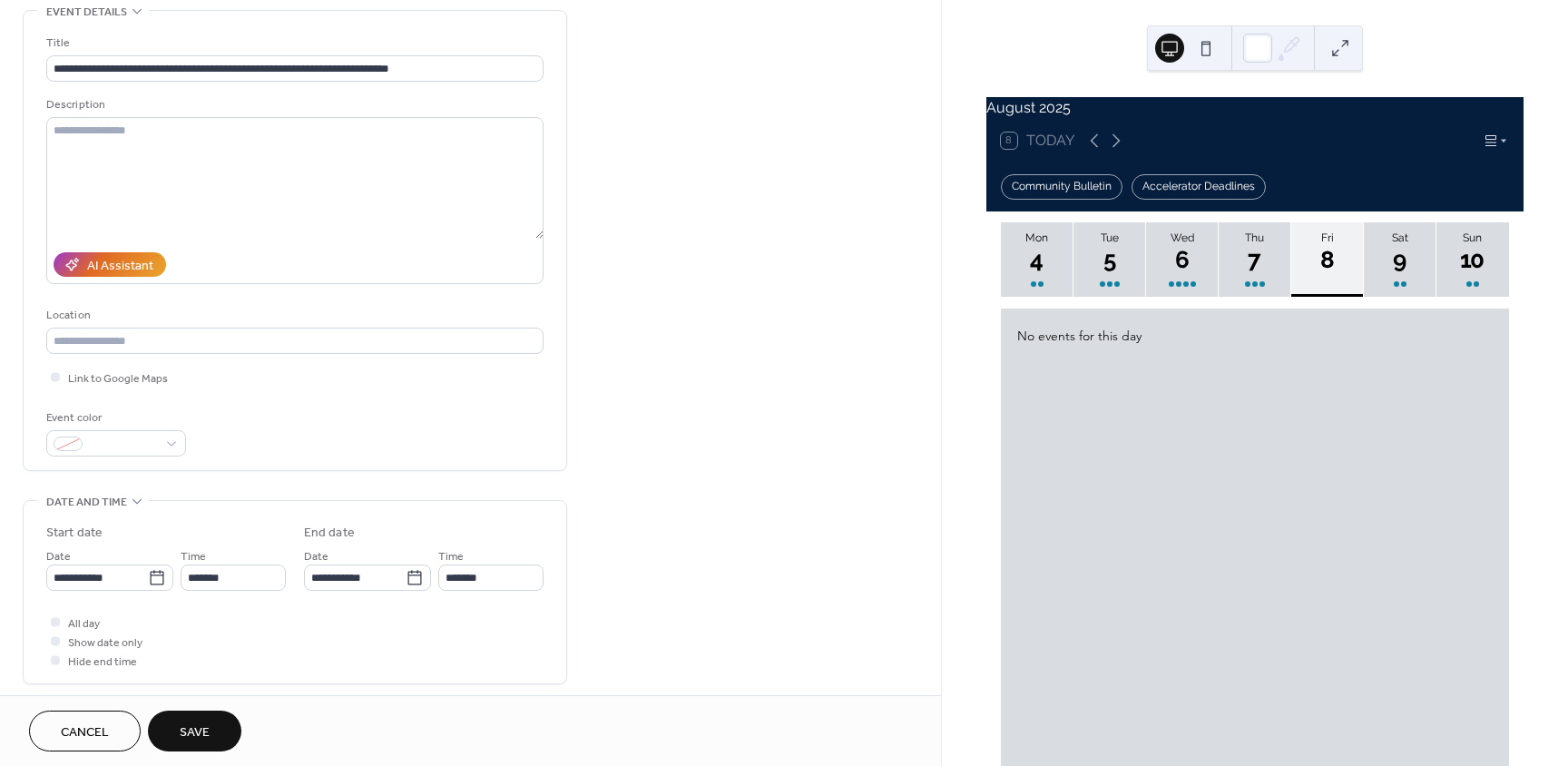 click on "Save" at bounding box center (194, 732) 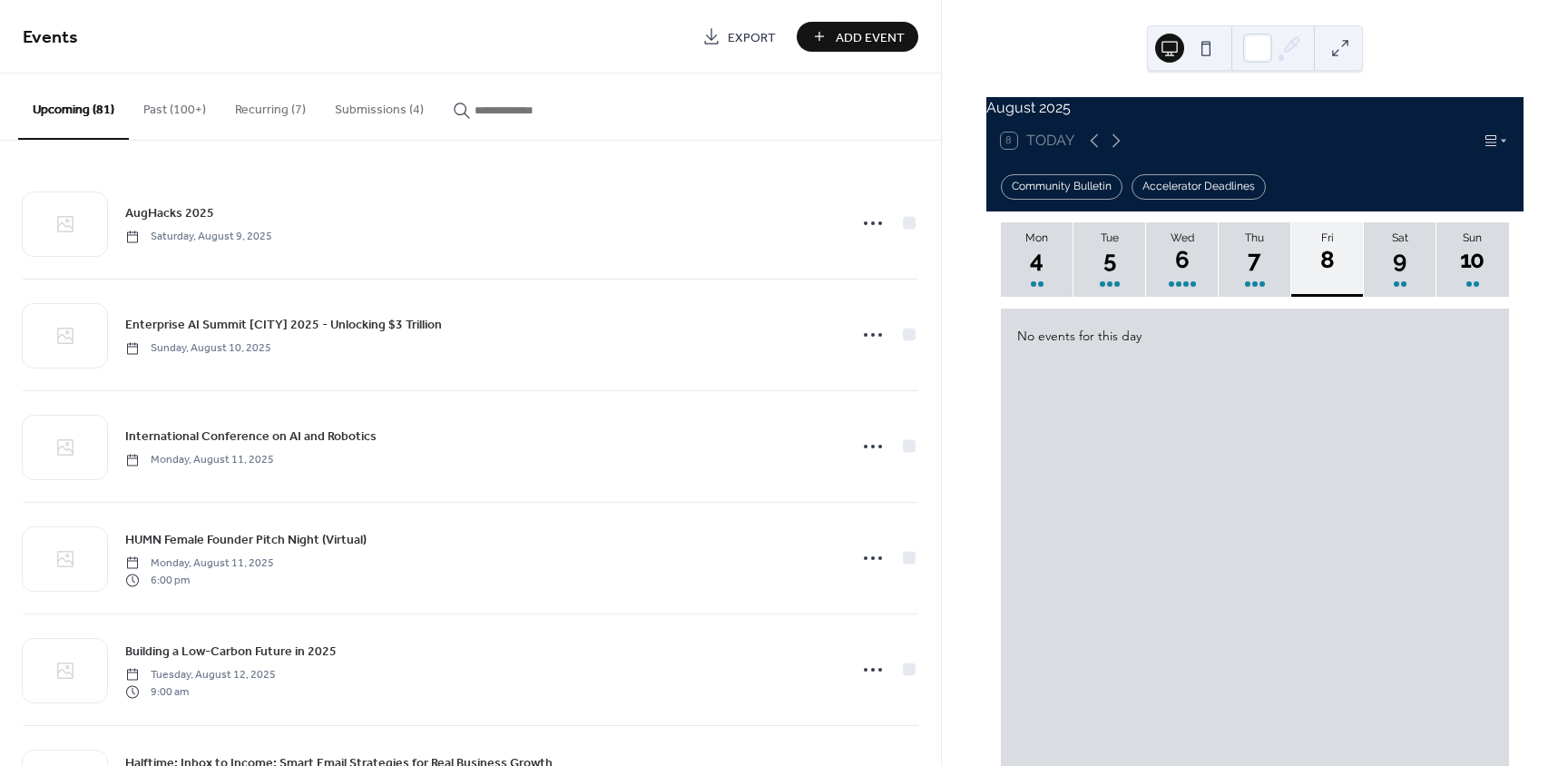 click on "Add Event" at bounding box center [870, 37] 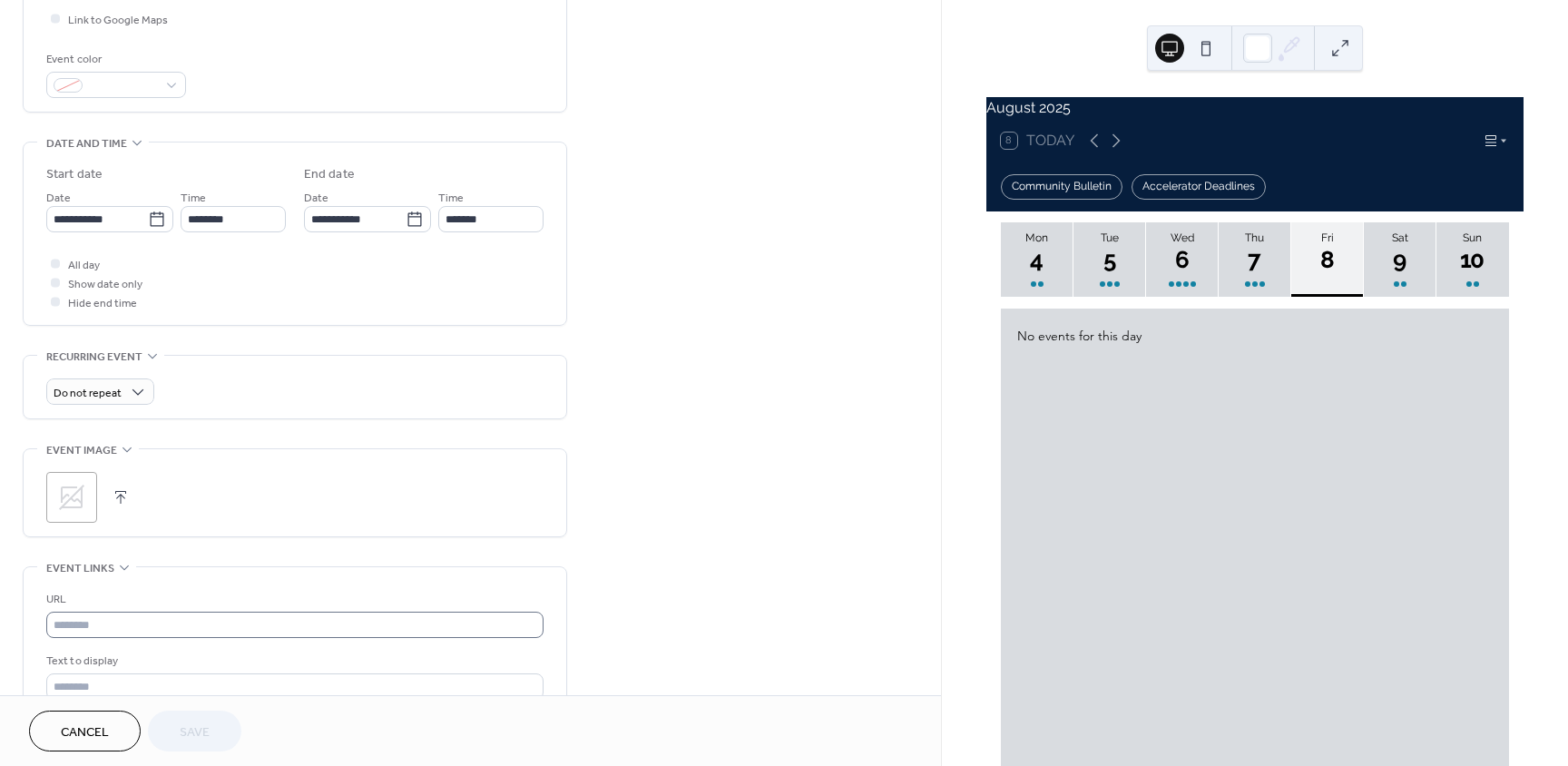 scroll, scrollTop: 454, scrollLeft: 0, axis: vertical 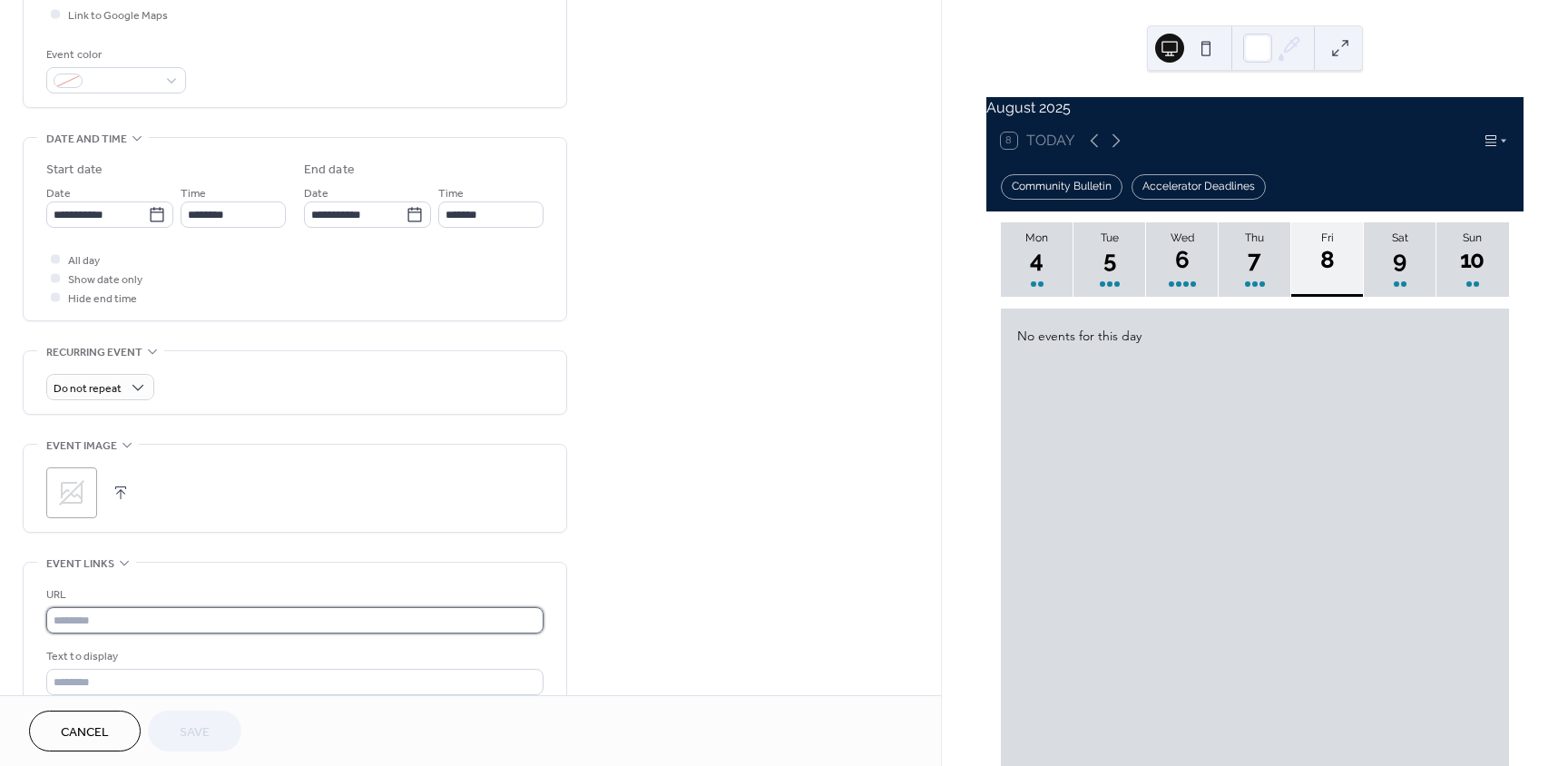 click at bounding box center (295, 620) 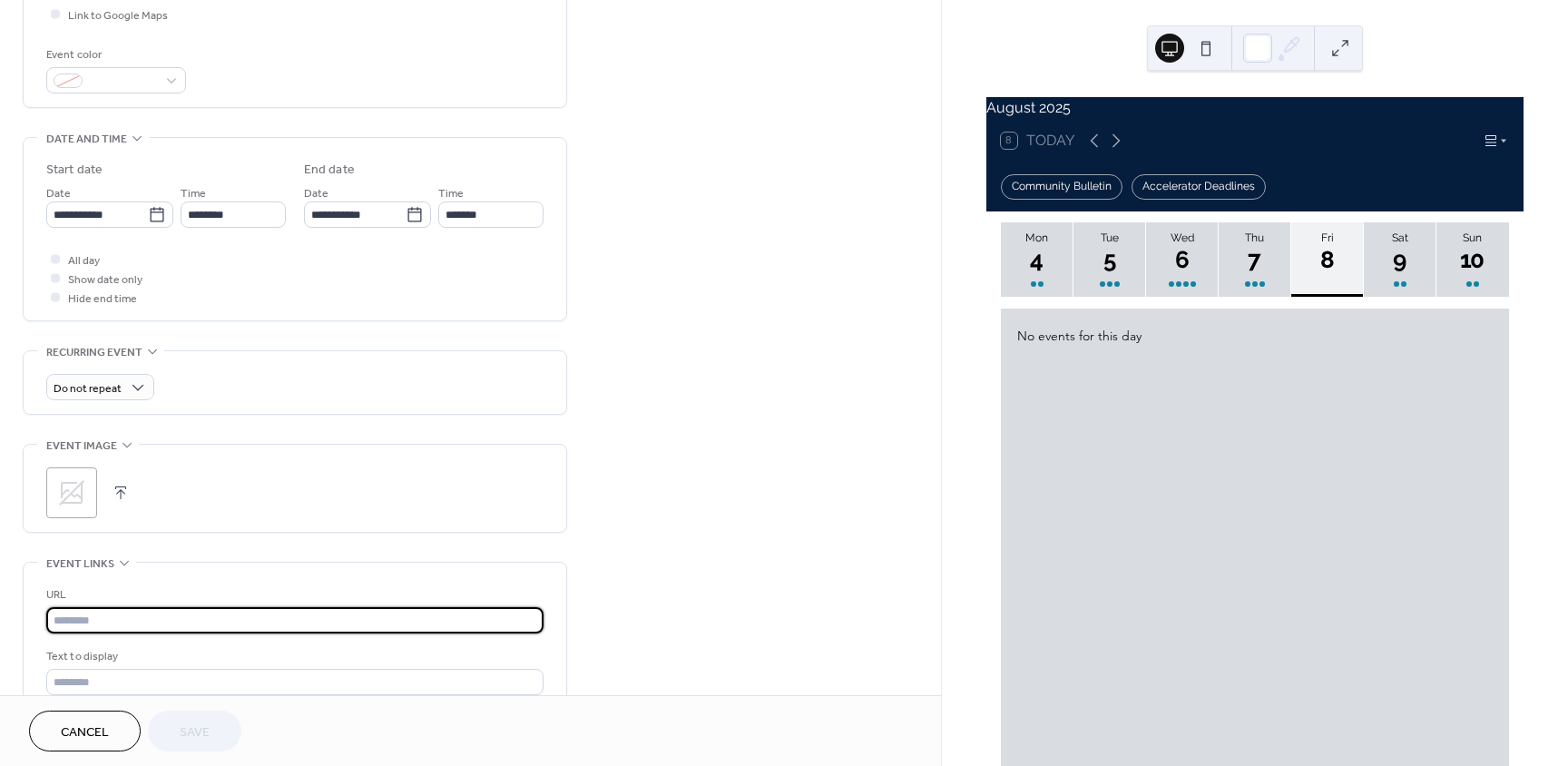 paste on "**********" 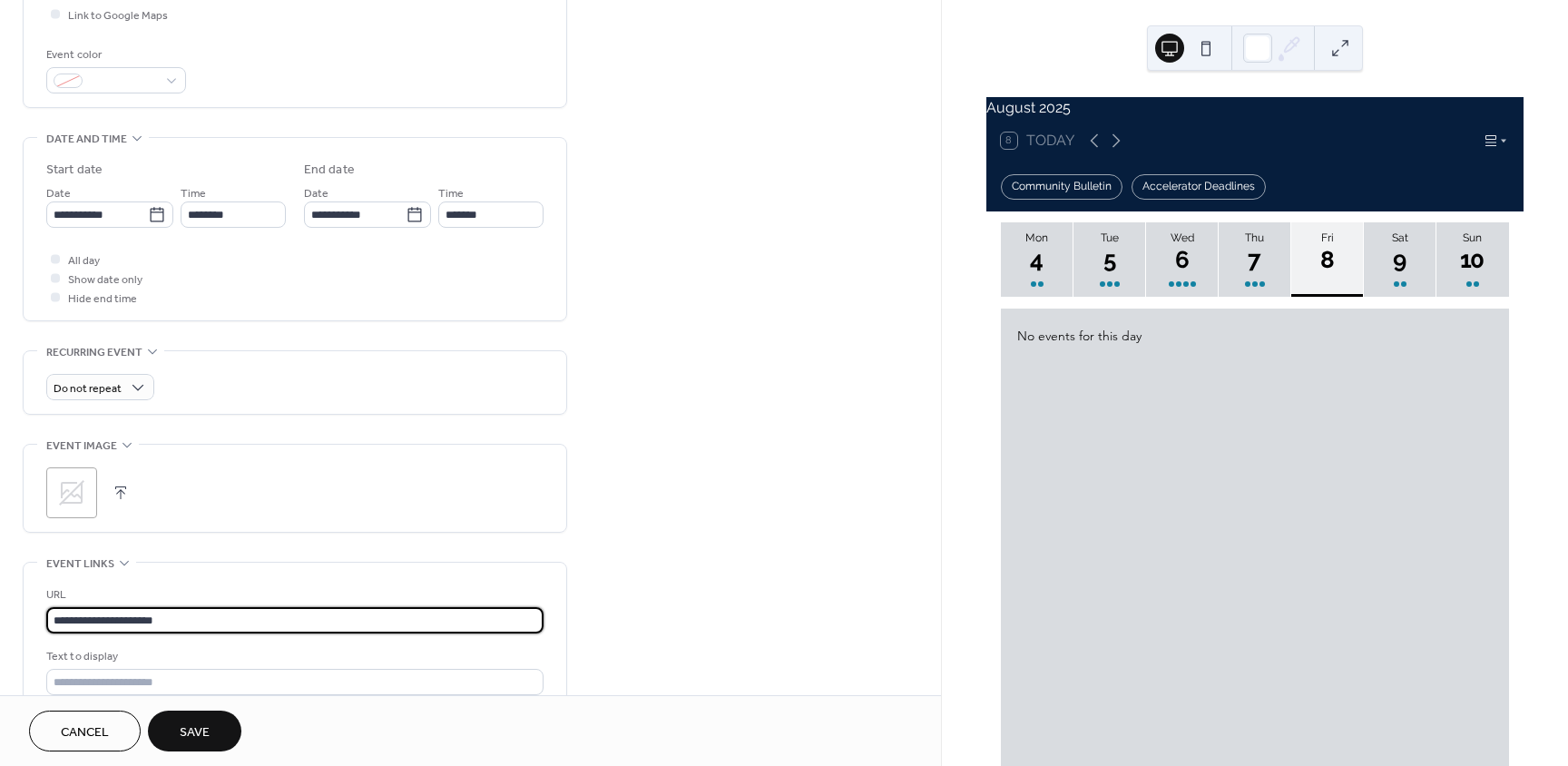 type on "**********" 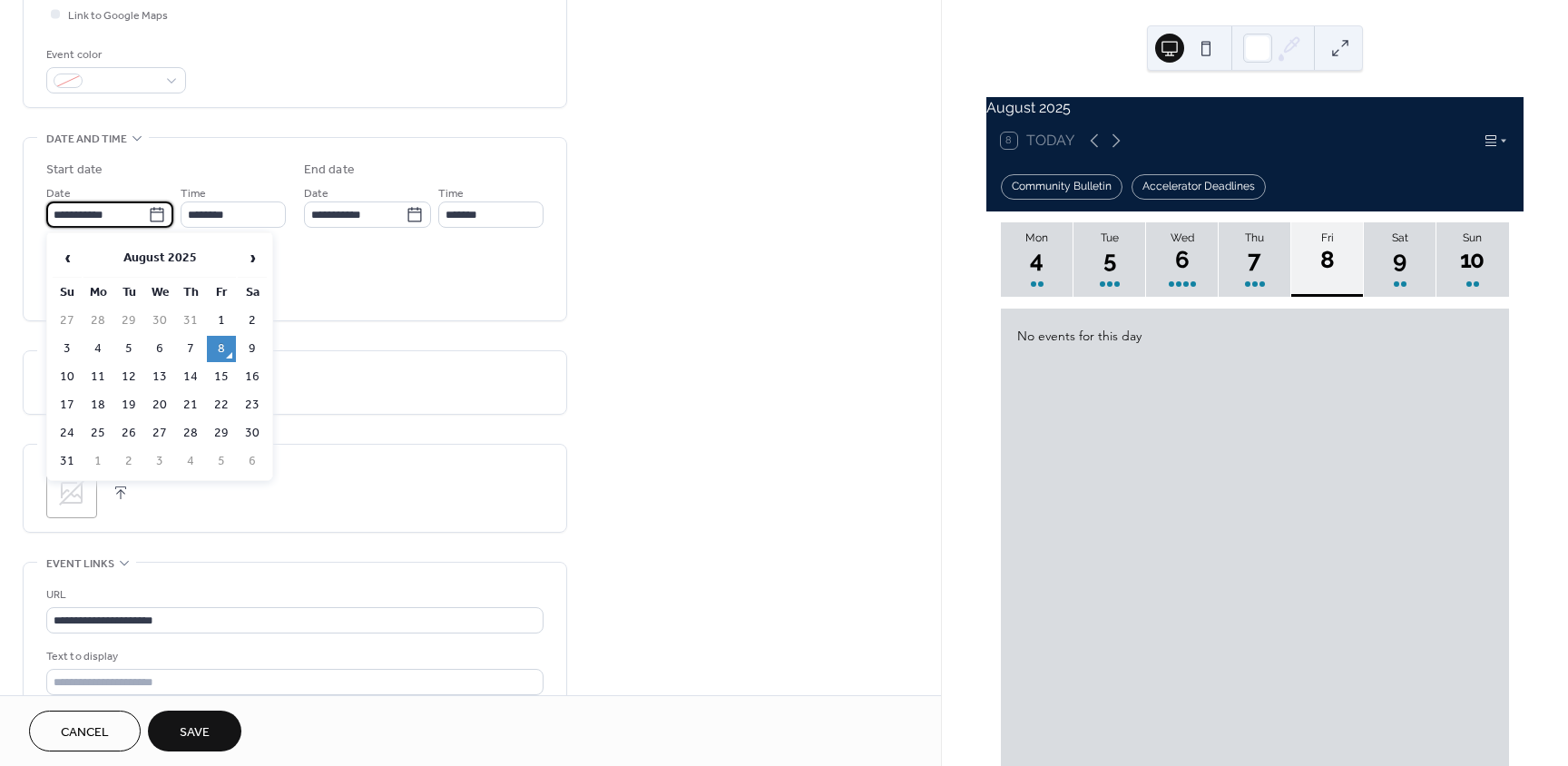 click on "**********" at bounding box center [97, 214] 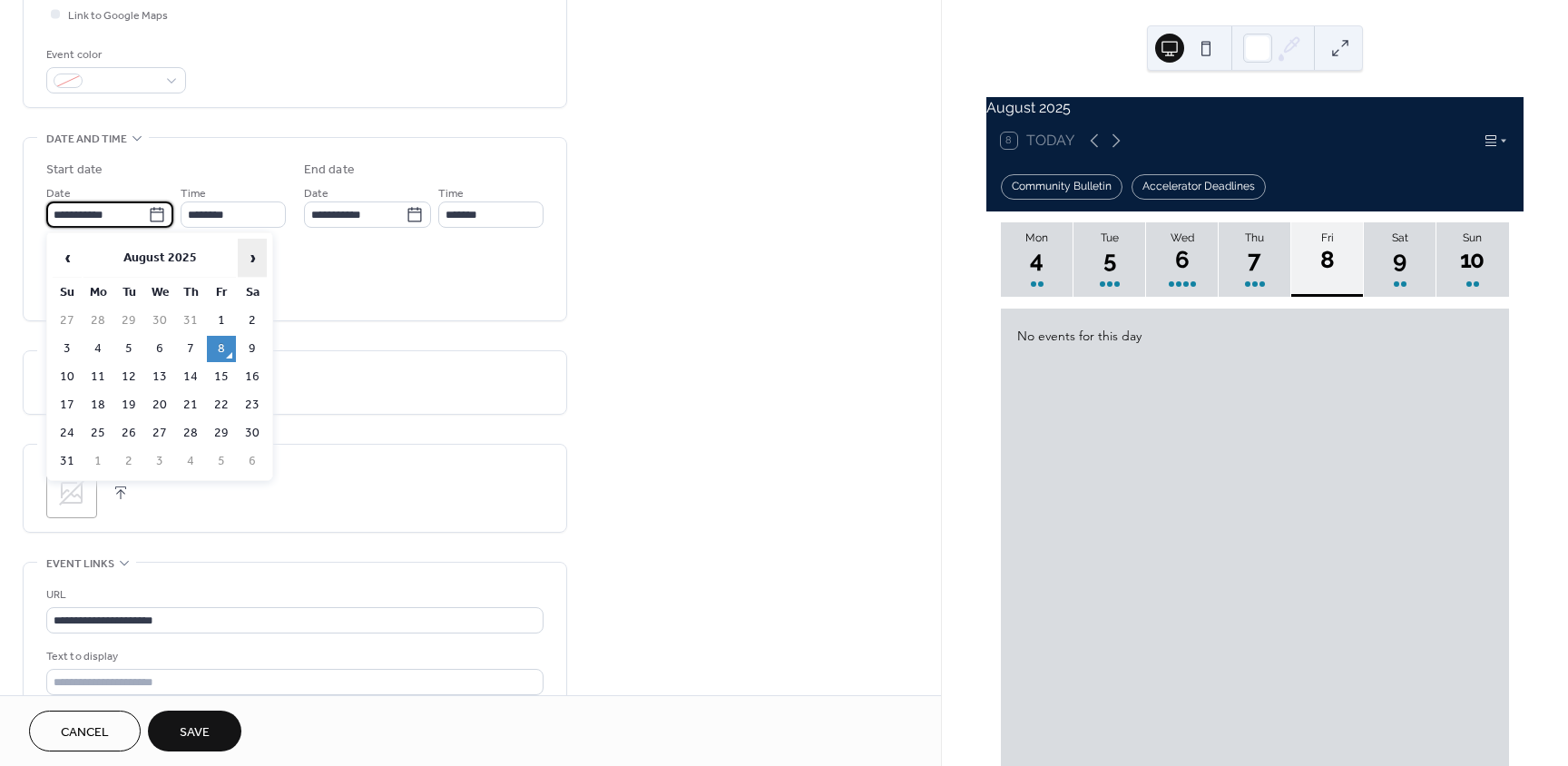click on "›" at bounding box center [252, 258] 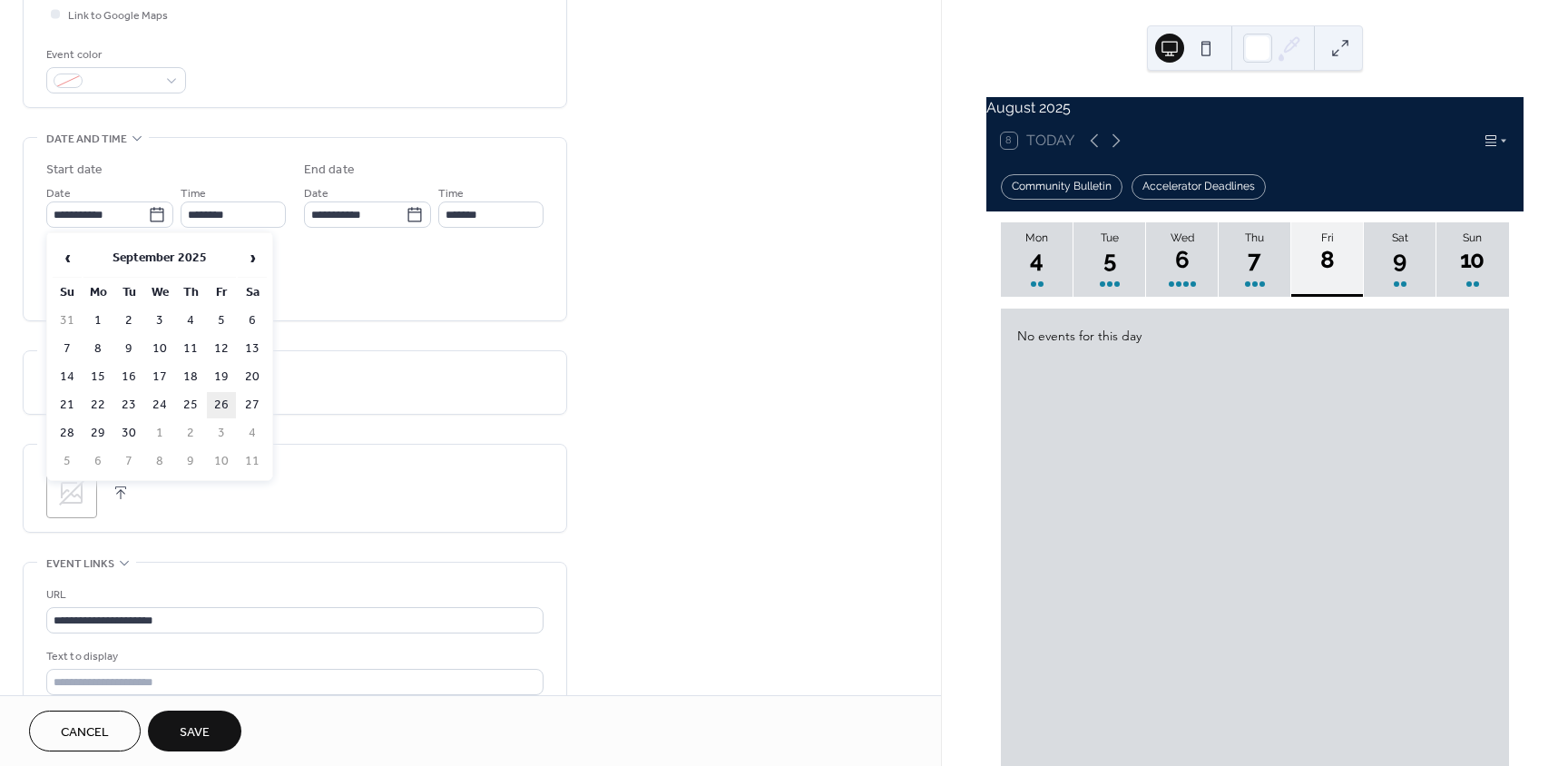 click on "26" at bounding box center (221, 405) 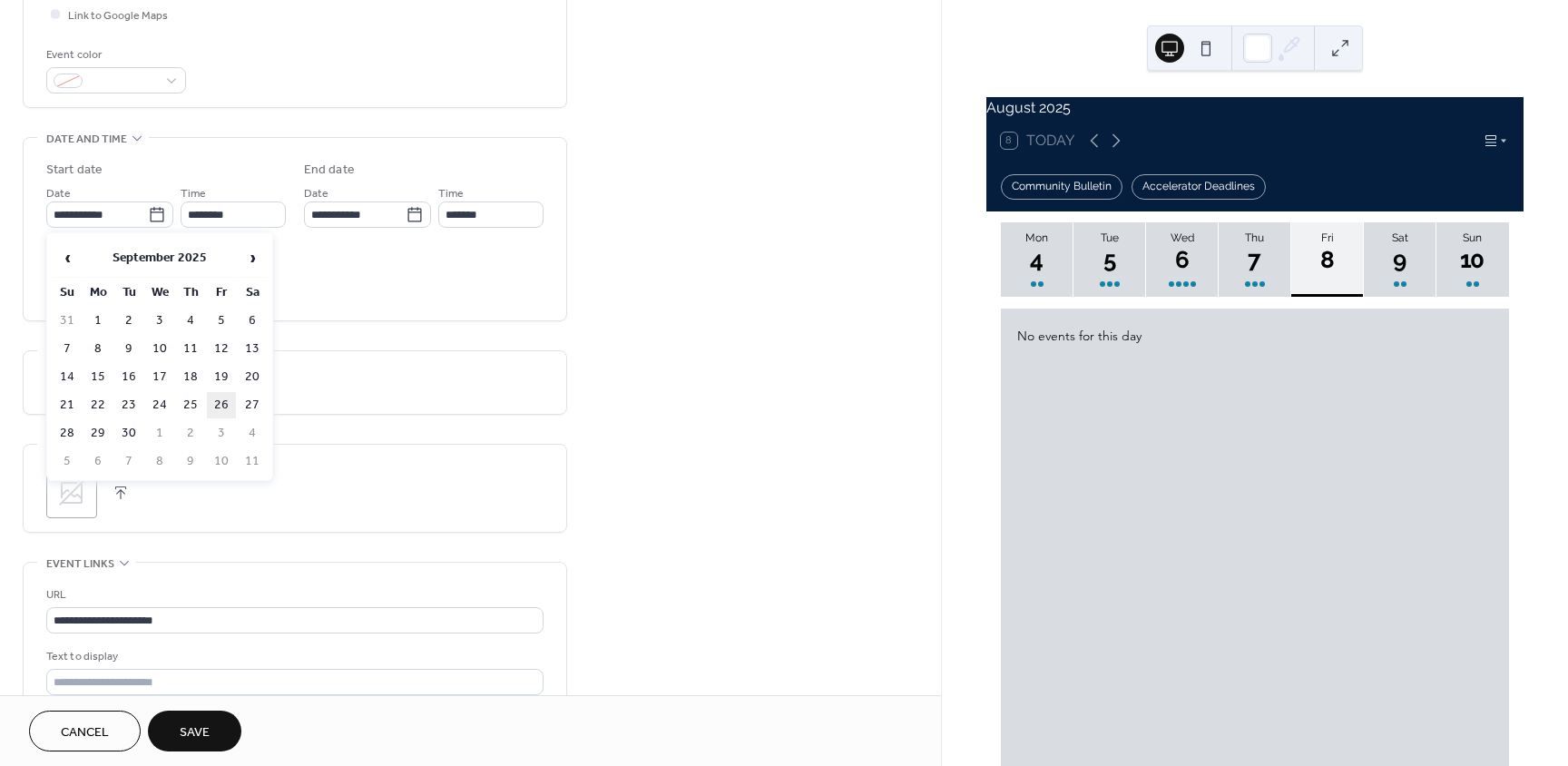 type on "**********" 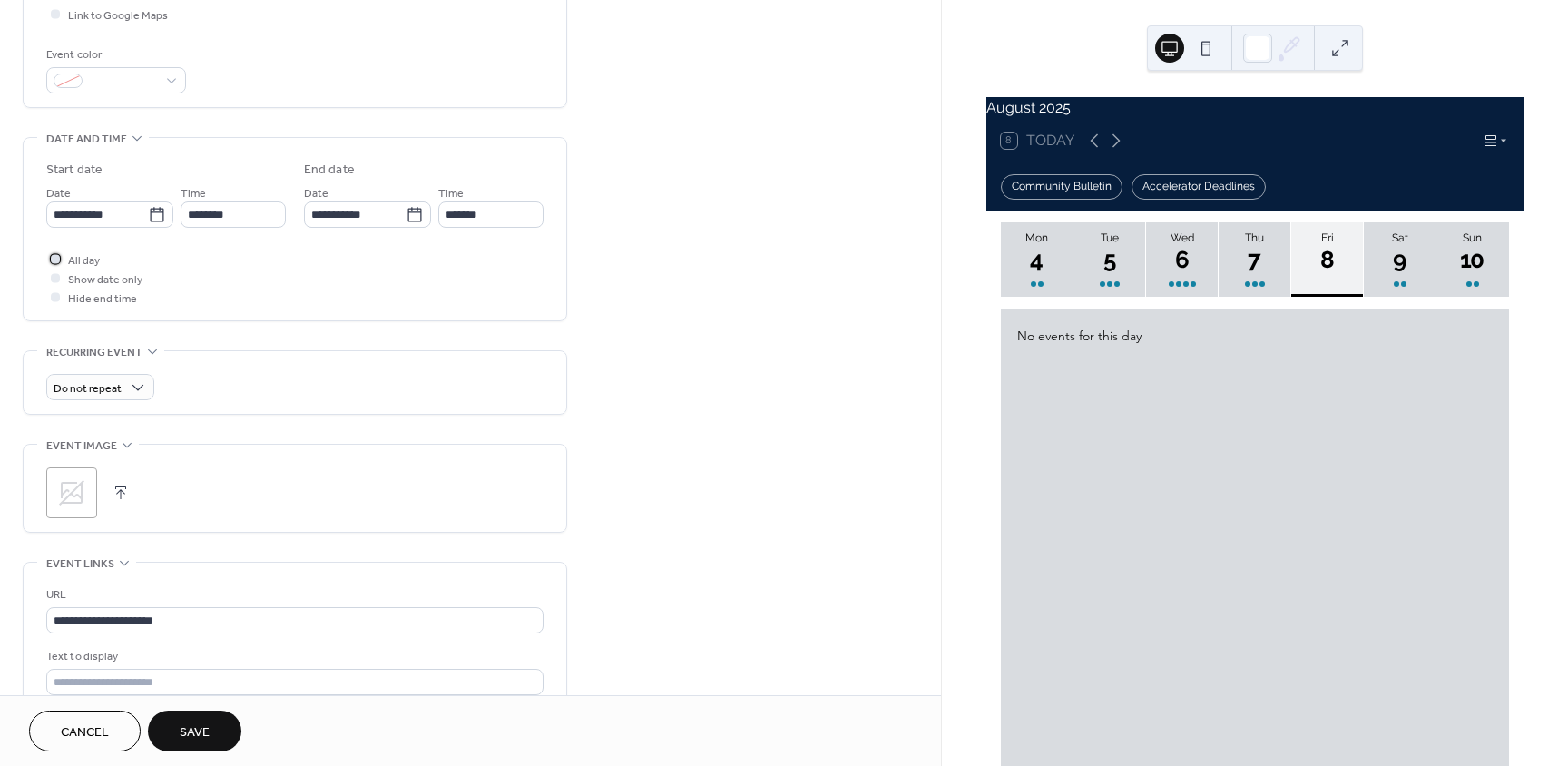 click at bounding box center (55, 259) 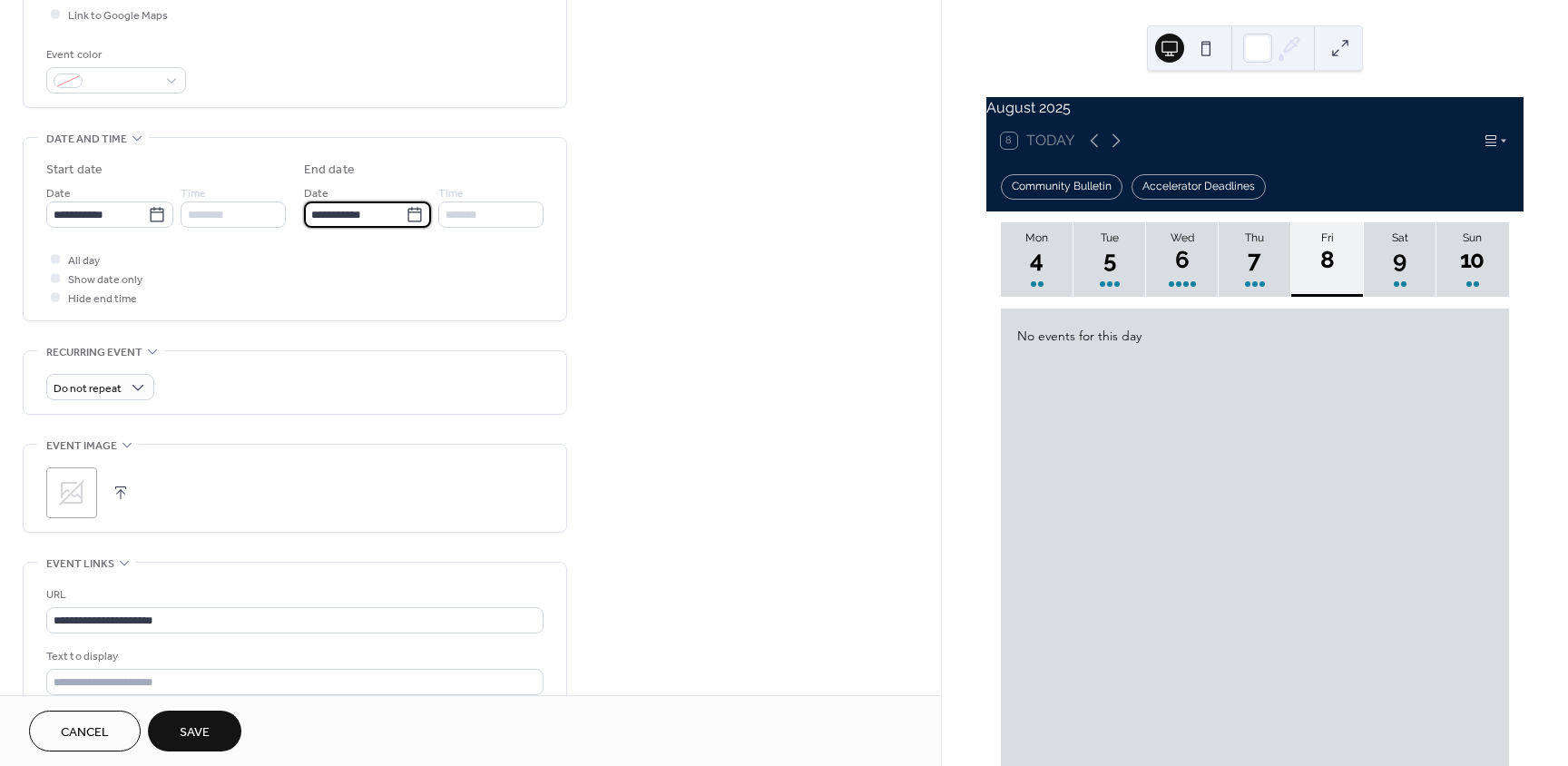 click on "**********" at bounding box center [355, 214] 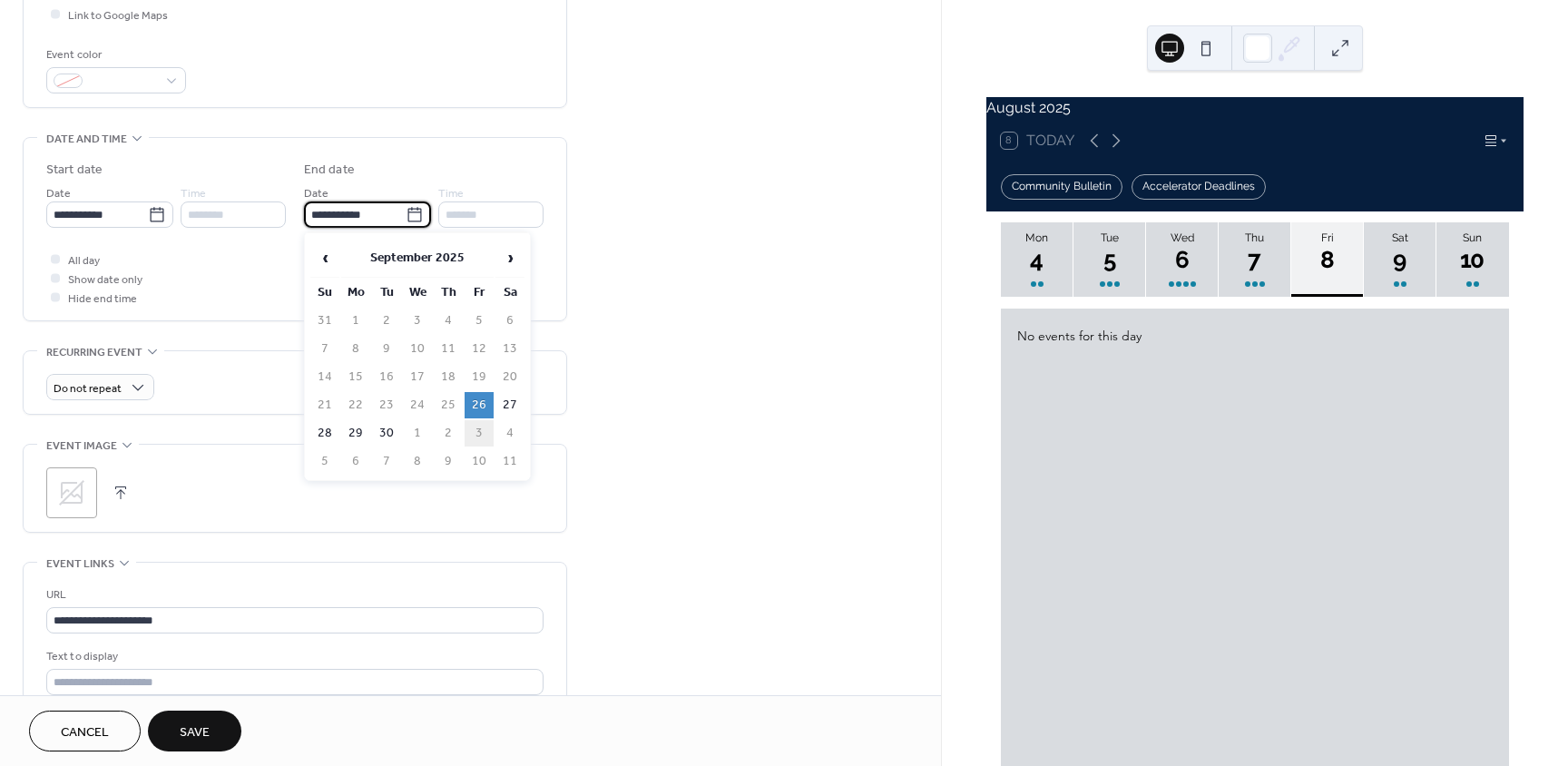 click on "3" at bounding box center (479, 433) 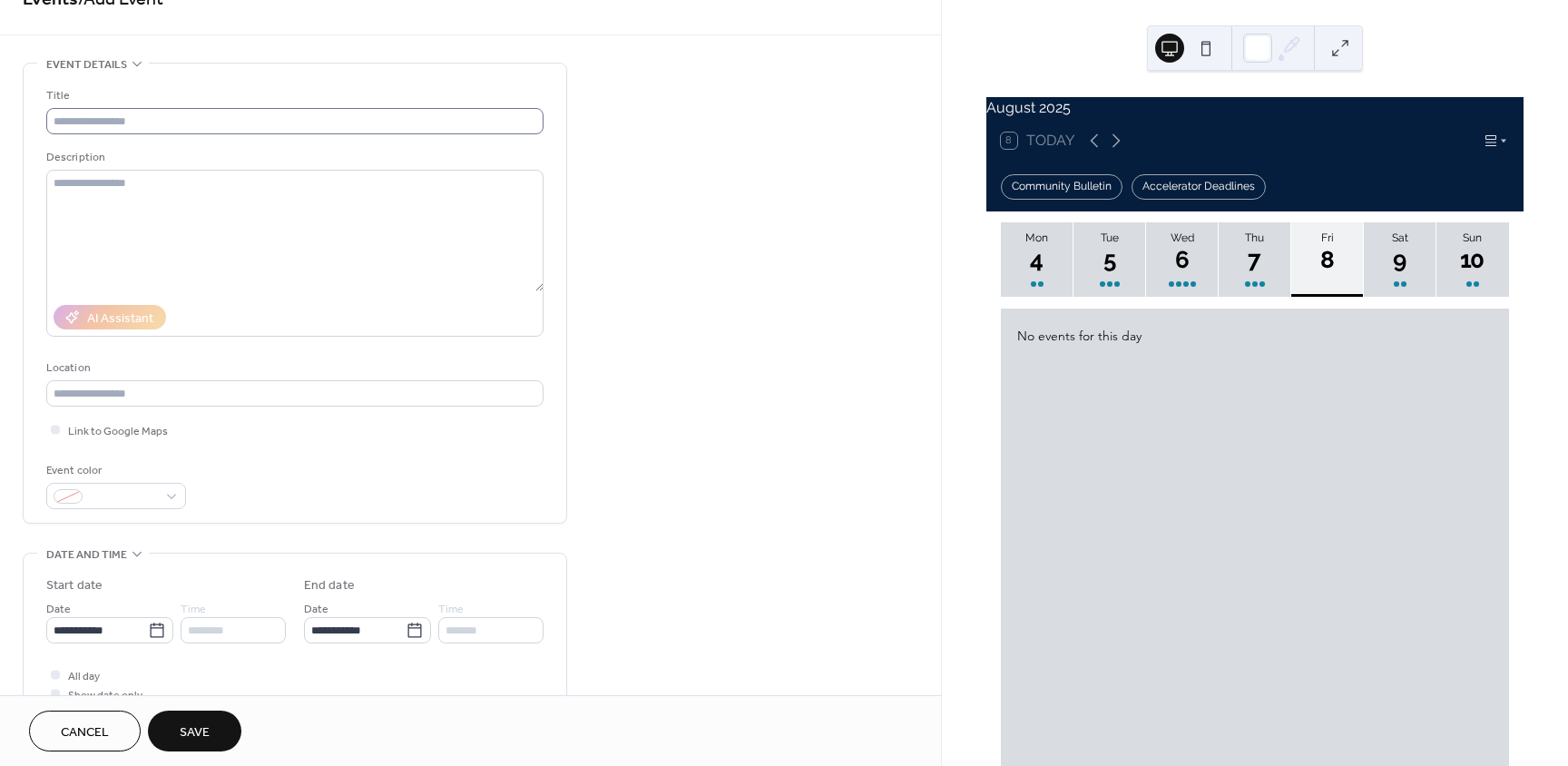 scroll, scrollTop: 0, scrollLeft: 0, axis: both 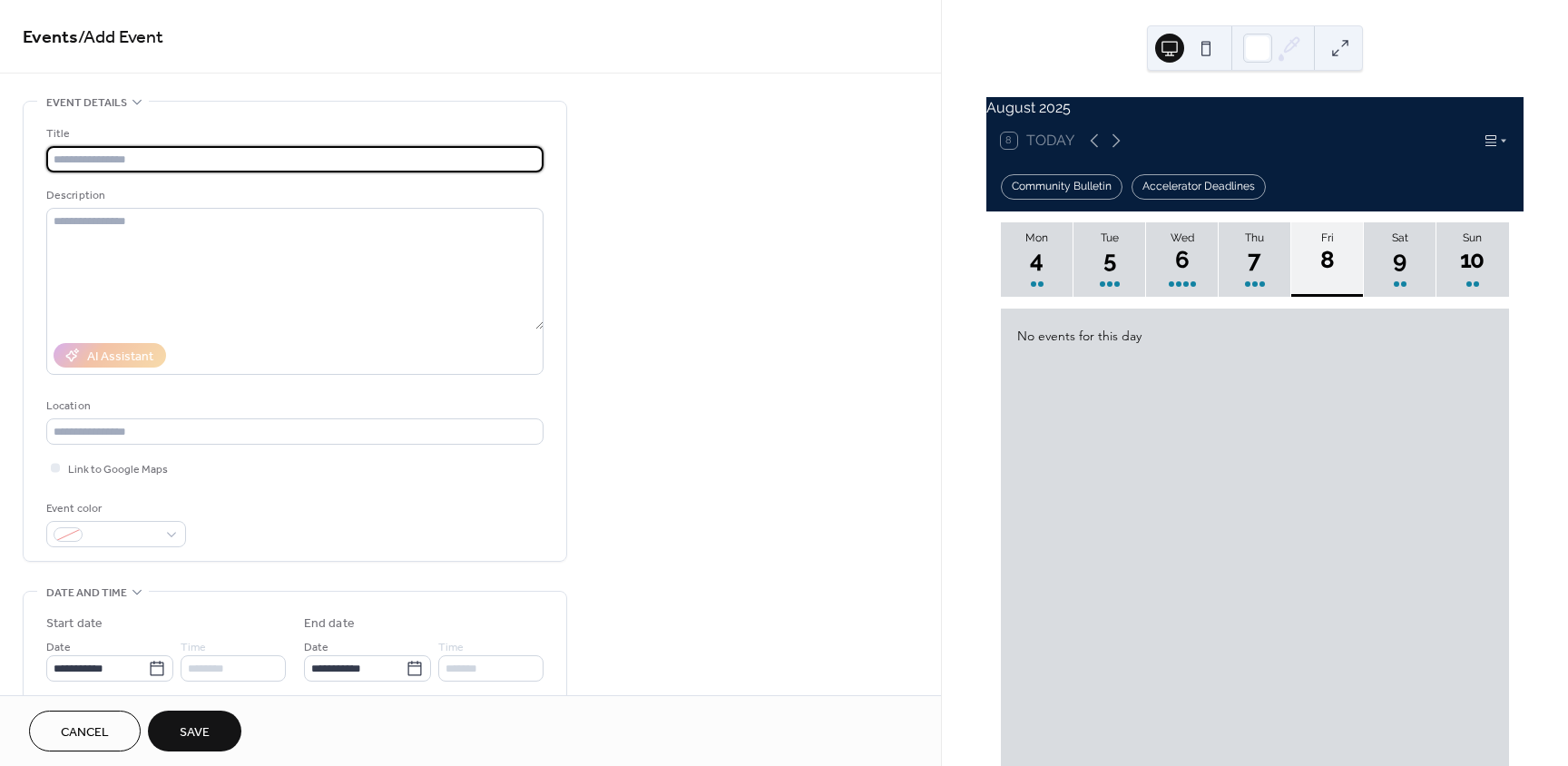 click at bounding box center [295, 159] 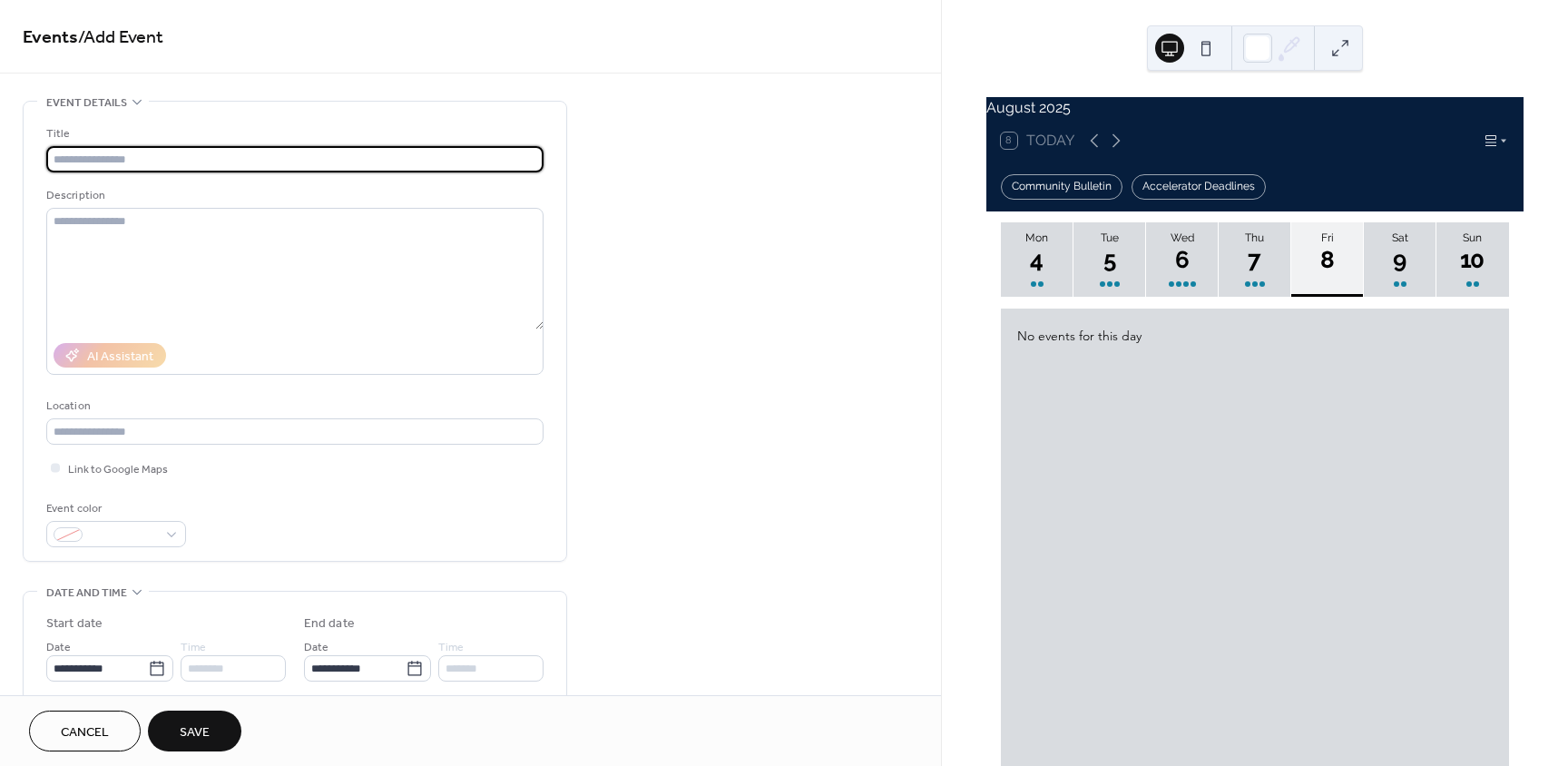paste on "**********" 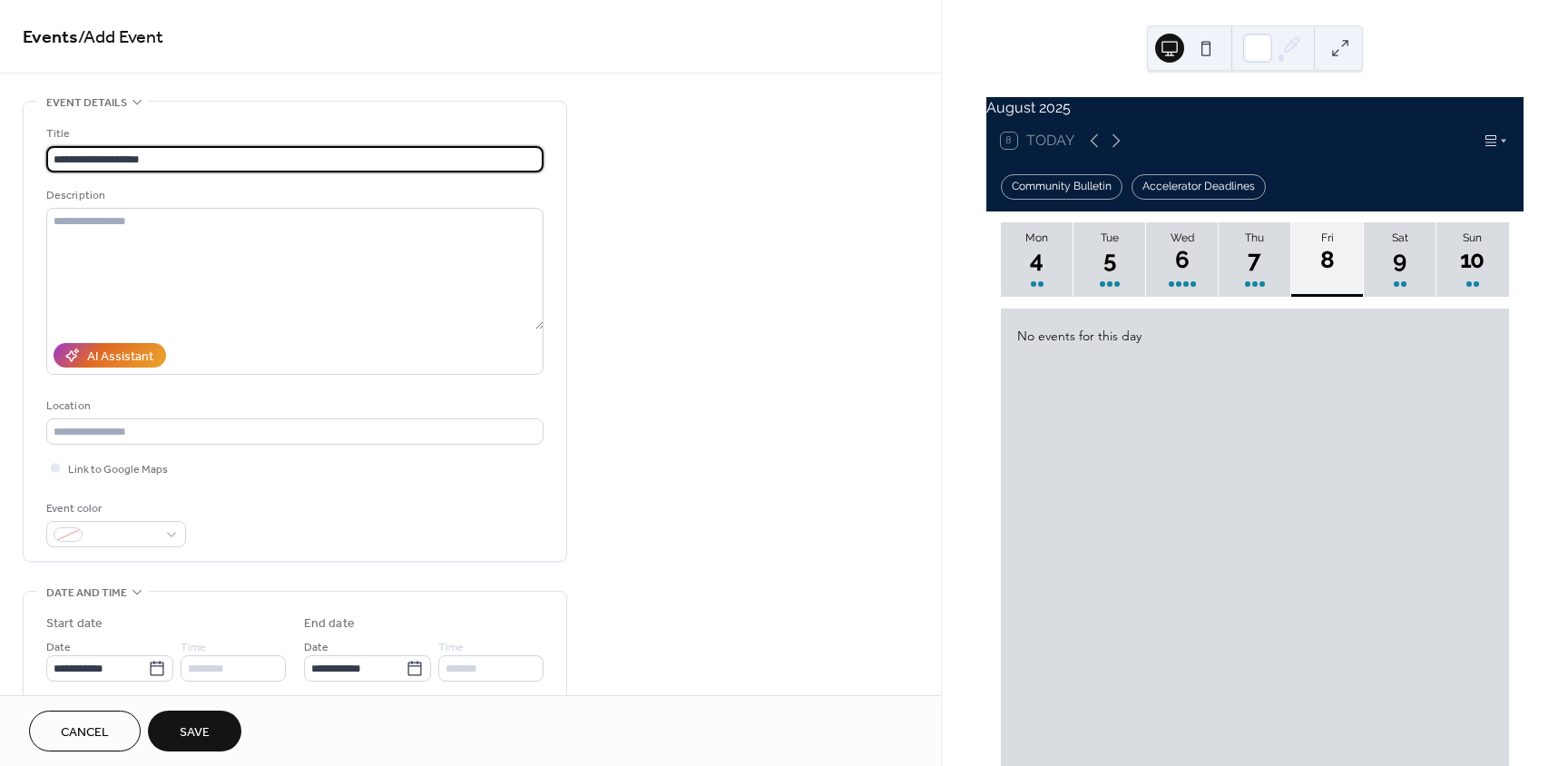 type on "**********" 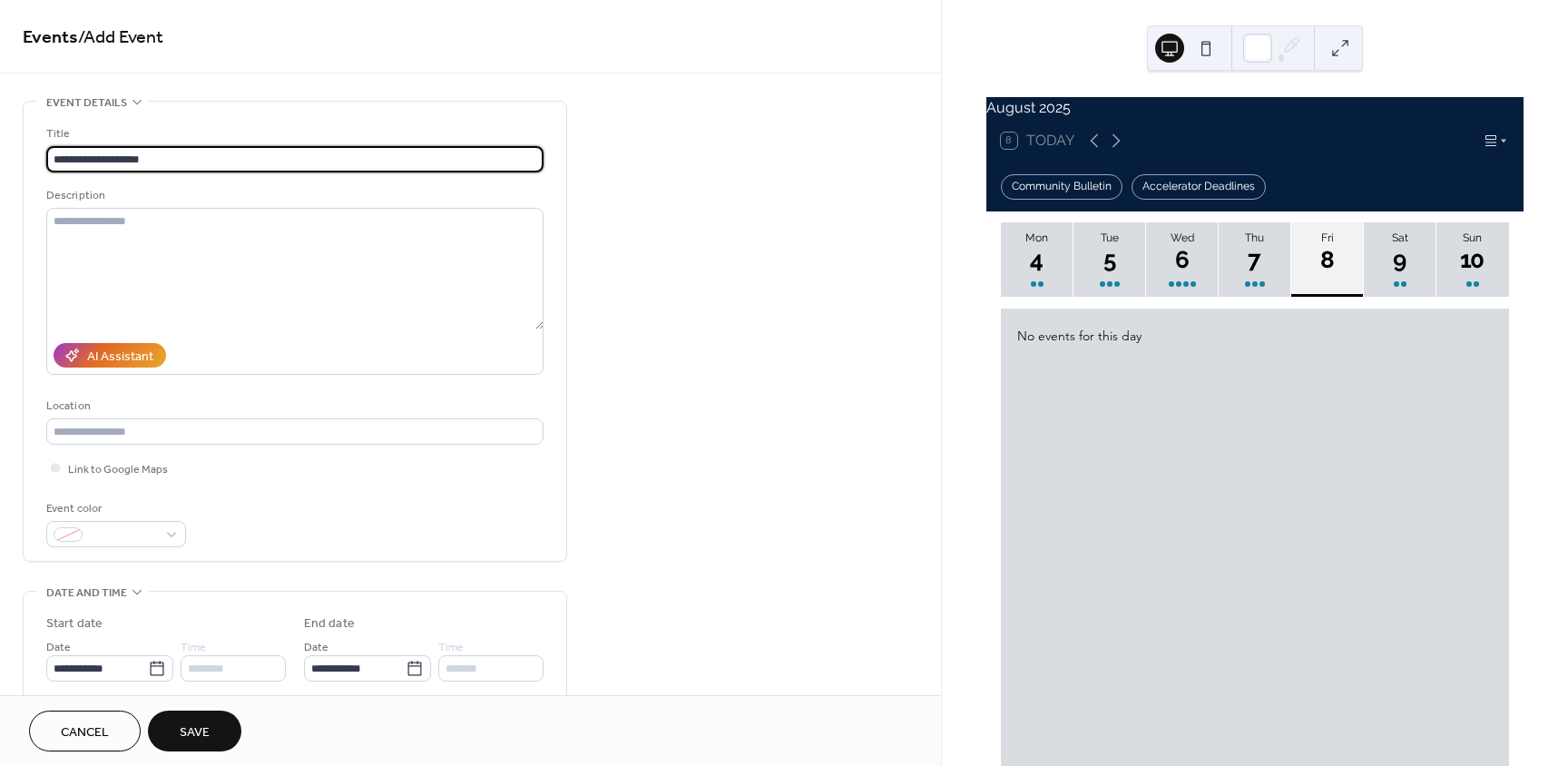 click on "Save" at bounding box center (194, 732) 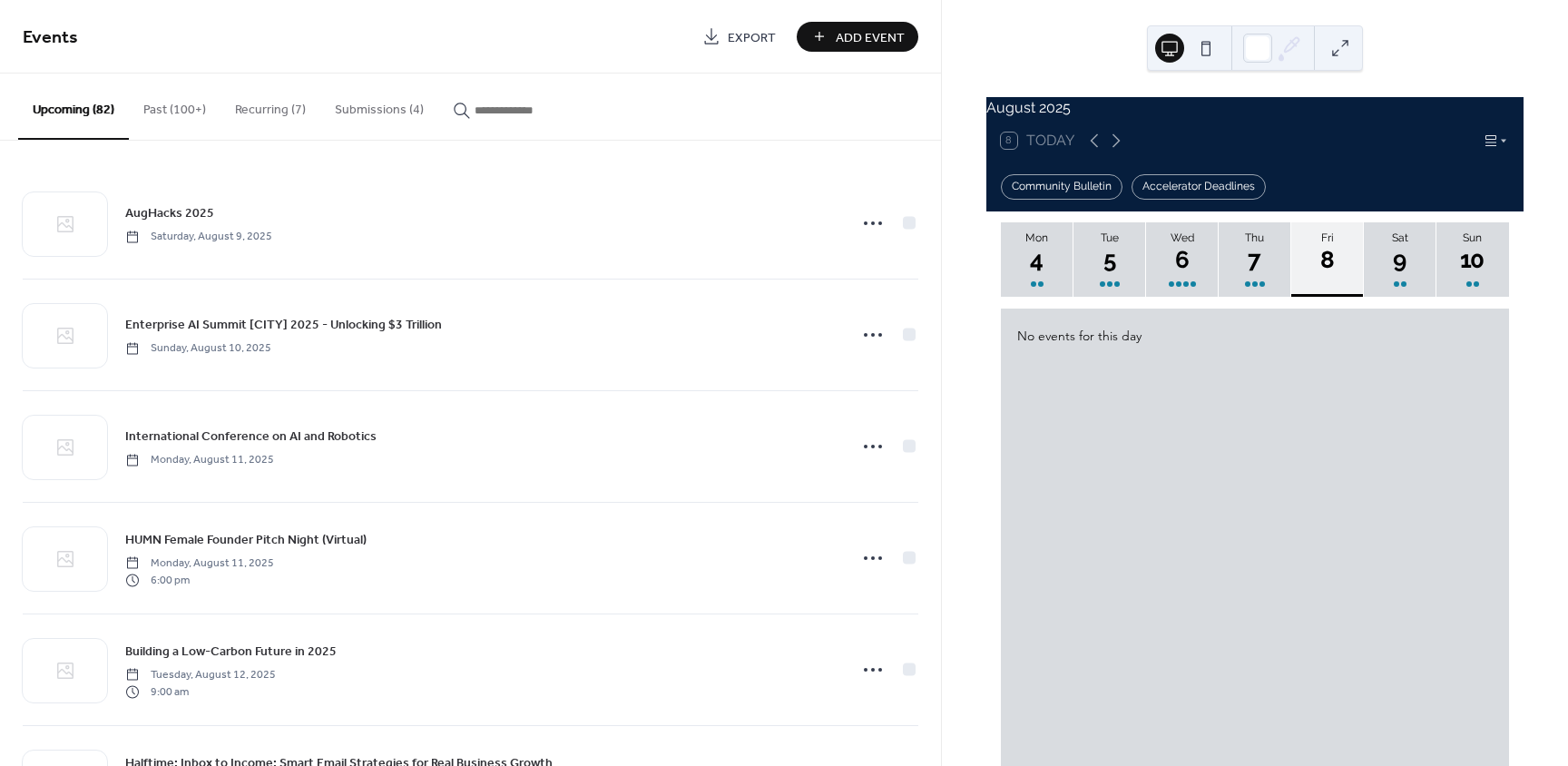 click on "Add Event" at bounding box center [870, 37] 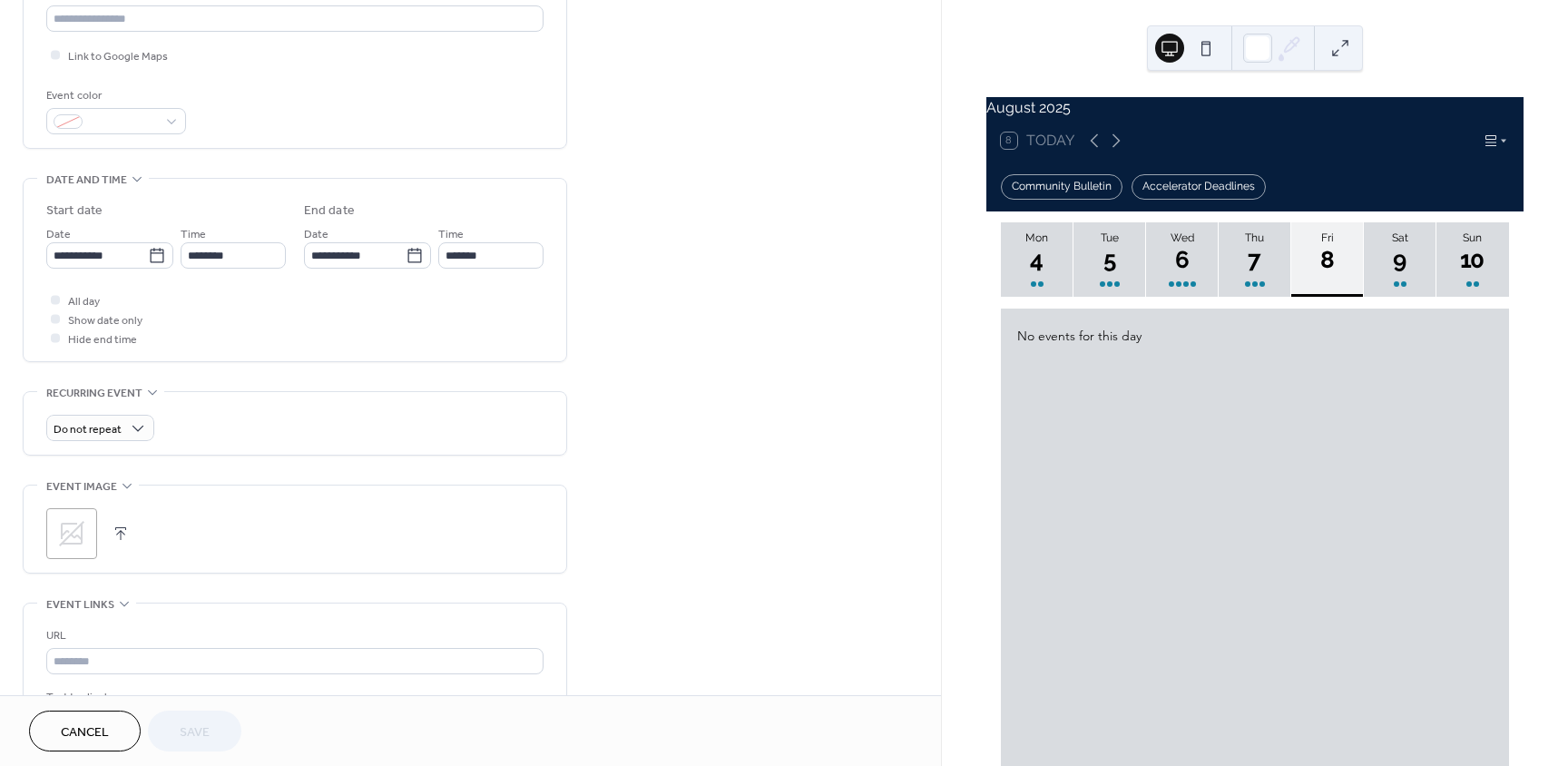 scroll, scrollTop: 545, scrollLeft: 0, axis: vertical 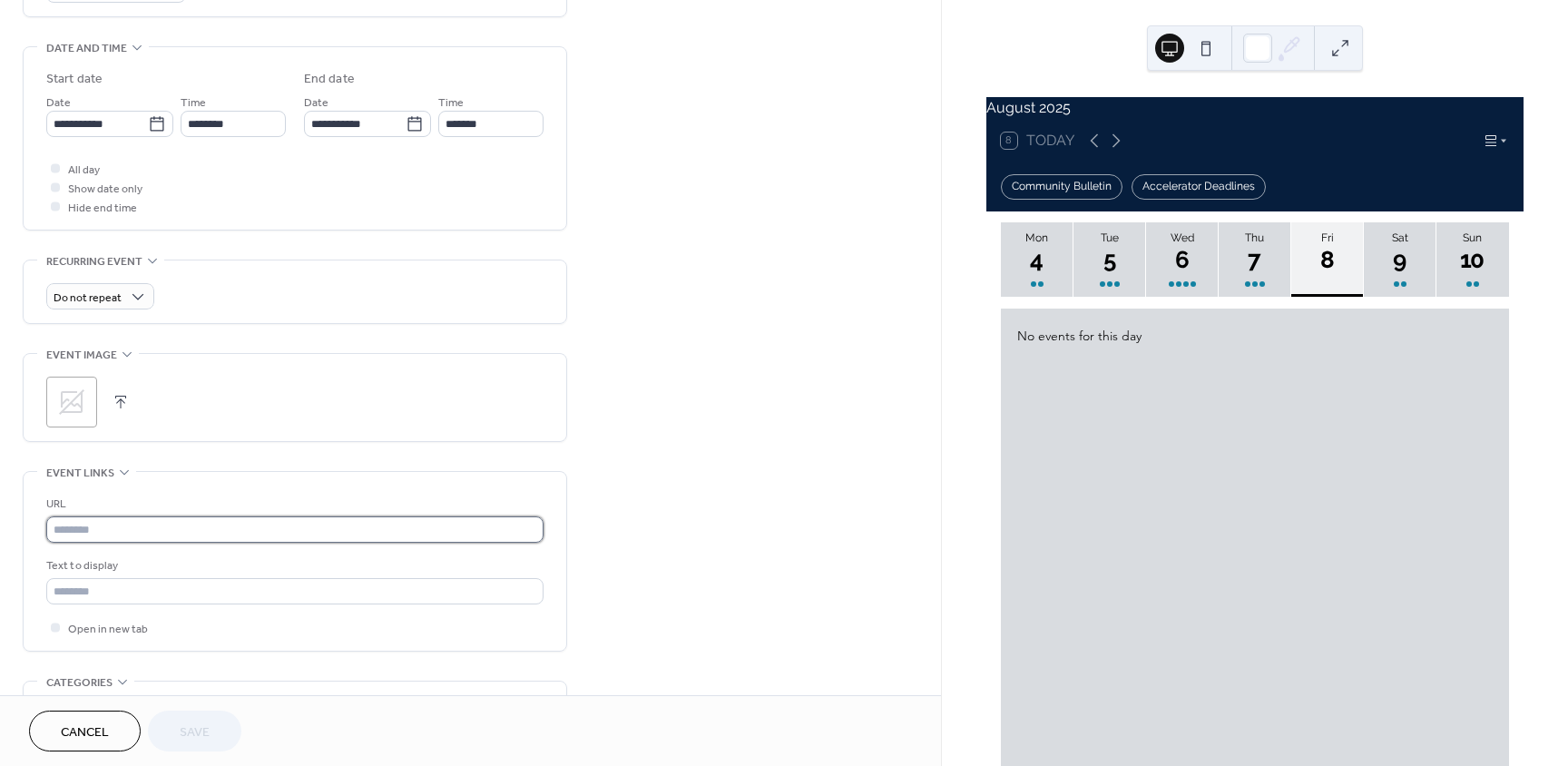 click at bounding box center [295, 529] 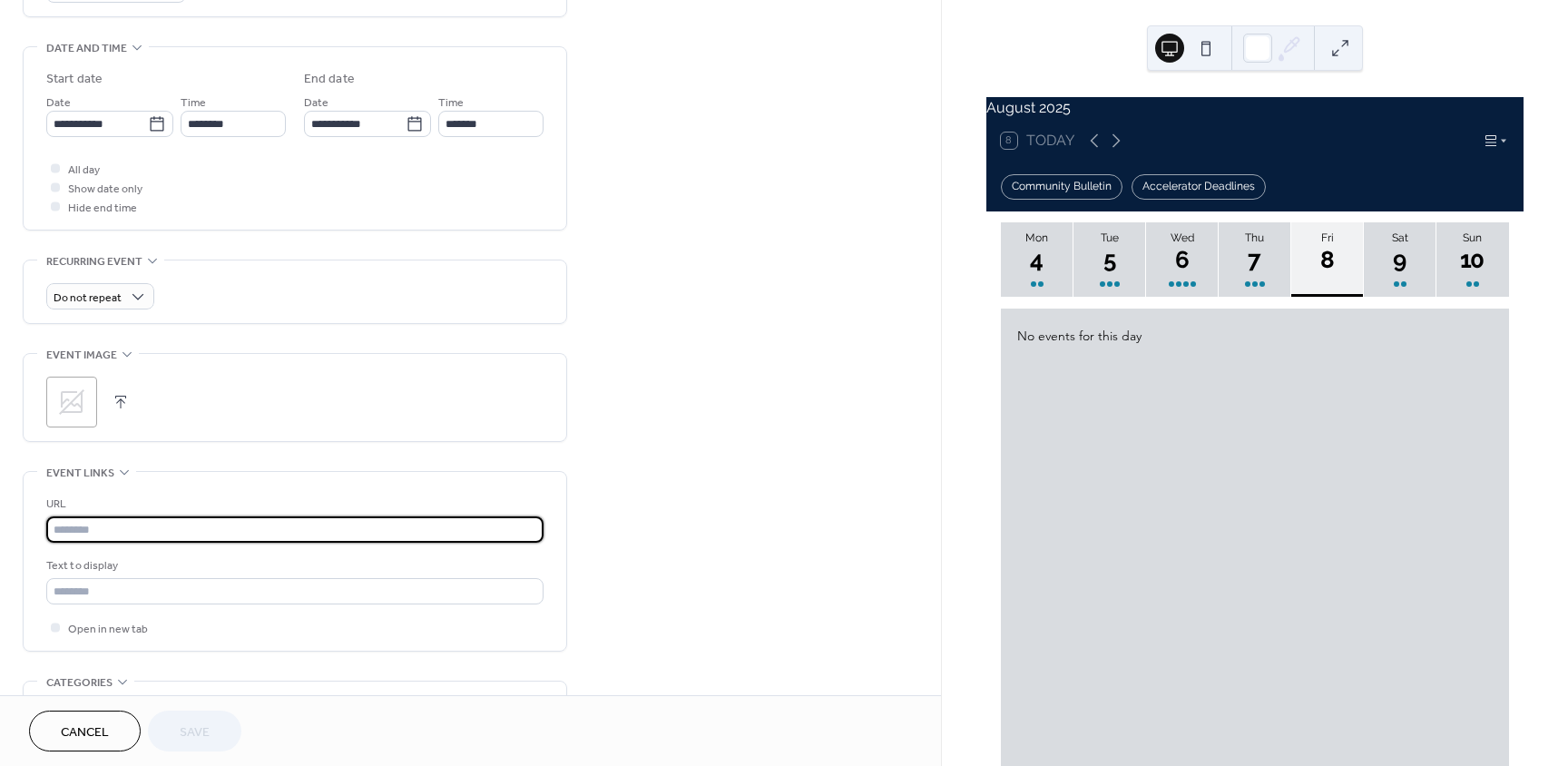 paste on "**********" 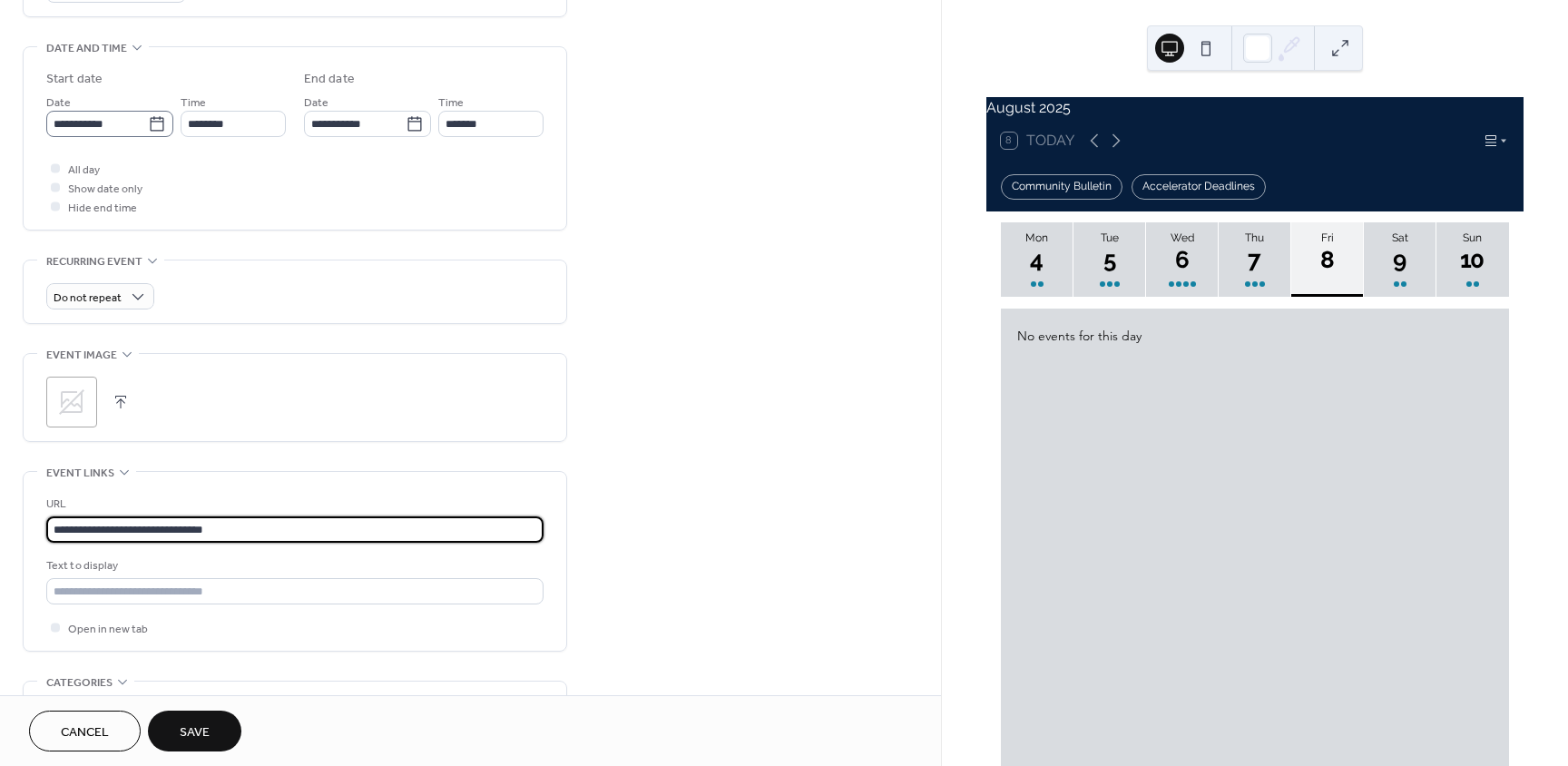 type on "**********" 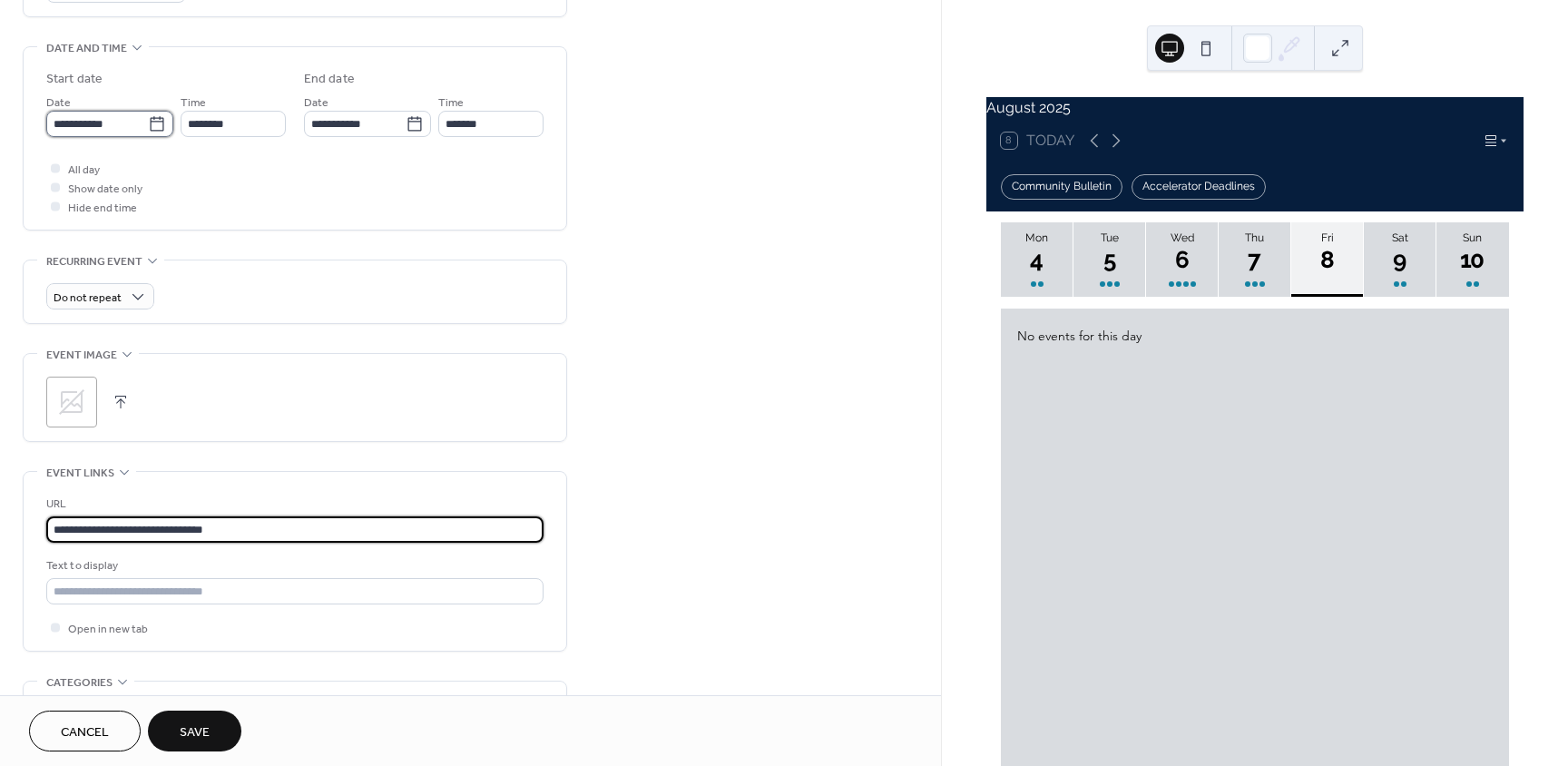 click on "**********" at bounding box center [97, 123] 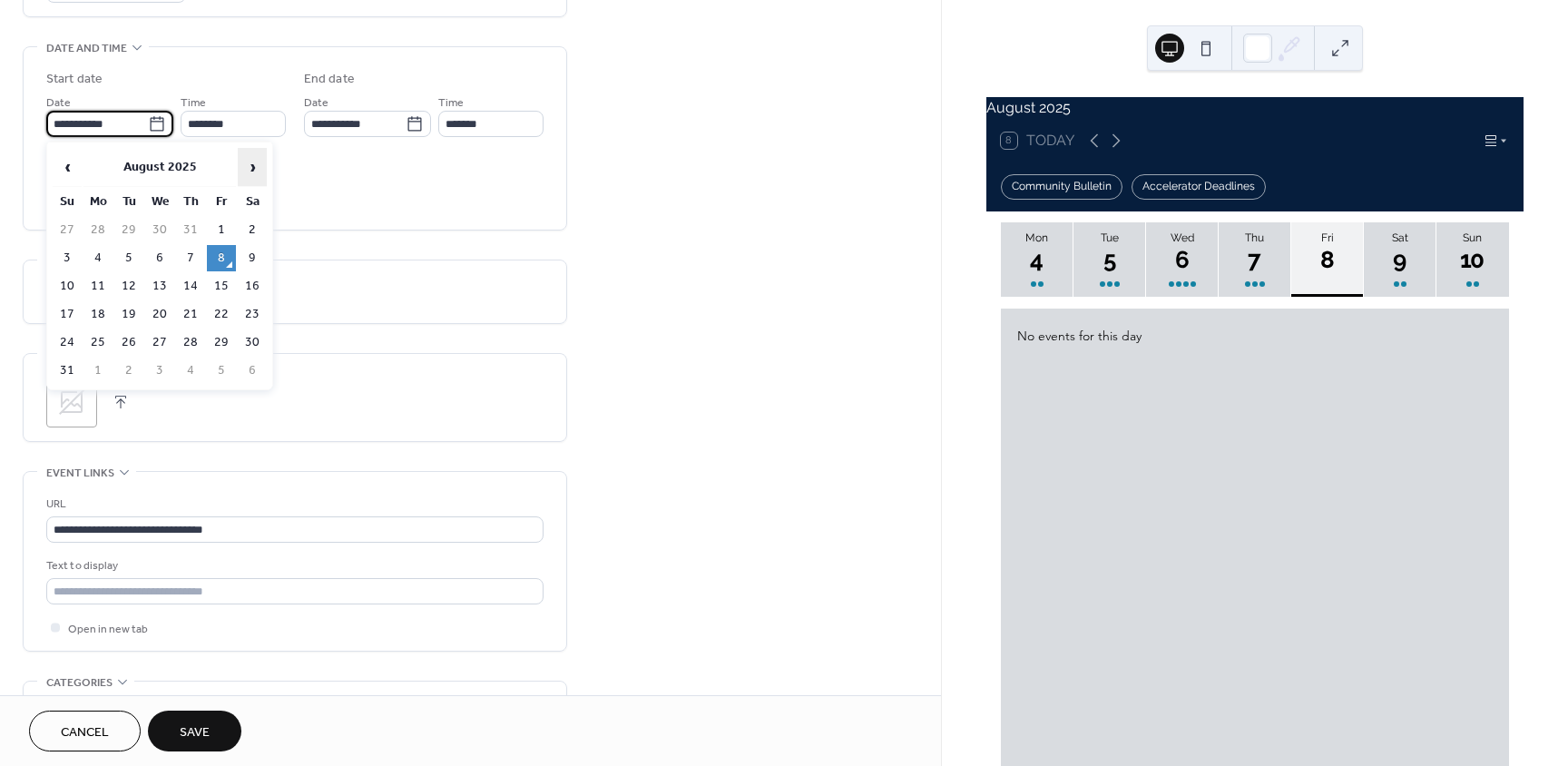 click on "›" at bounding box center (252, 167) 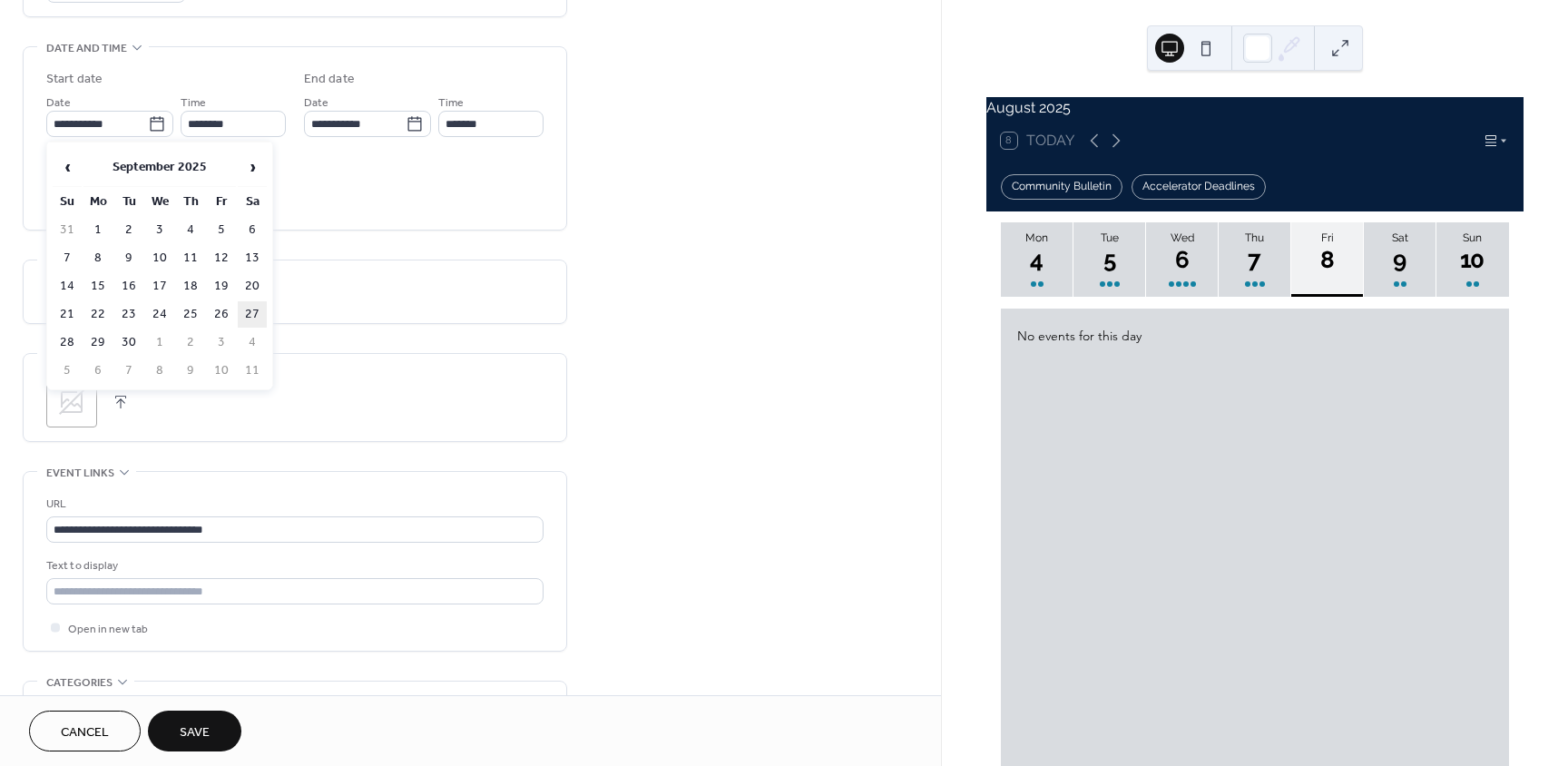 click on "27" at bounding box center (252, 314) 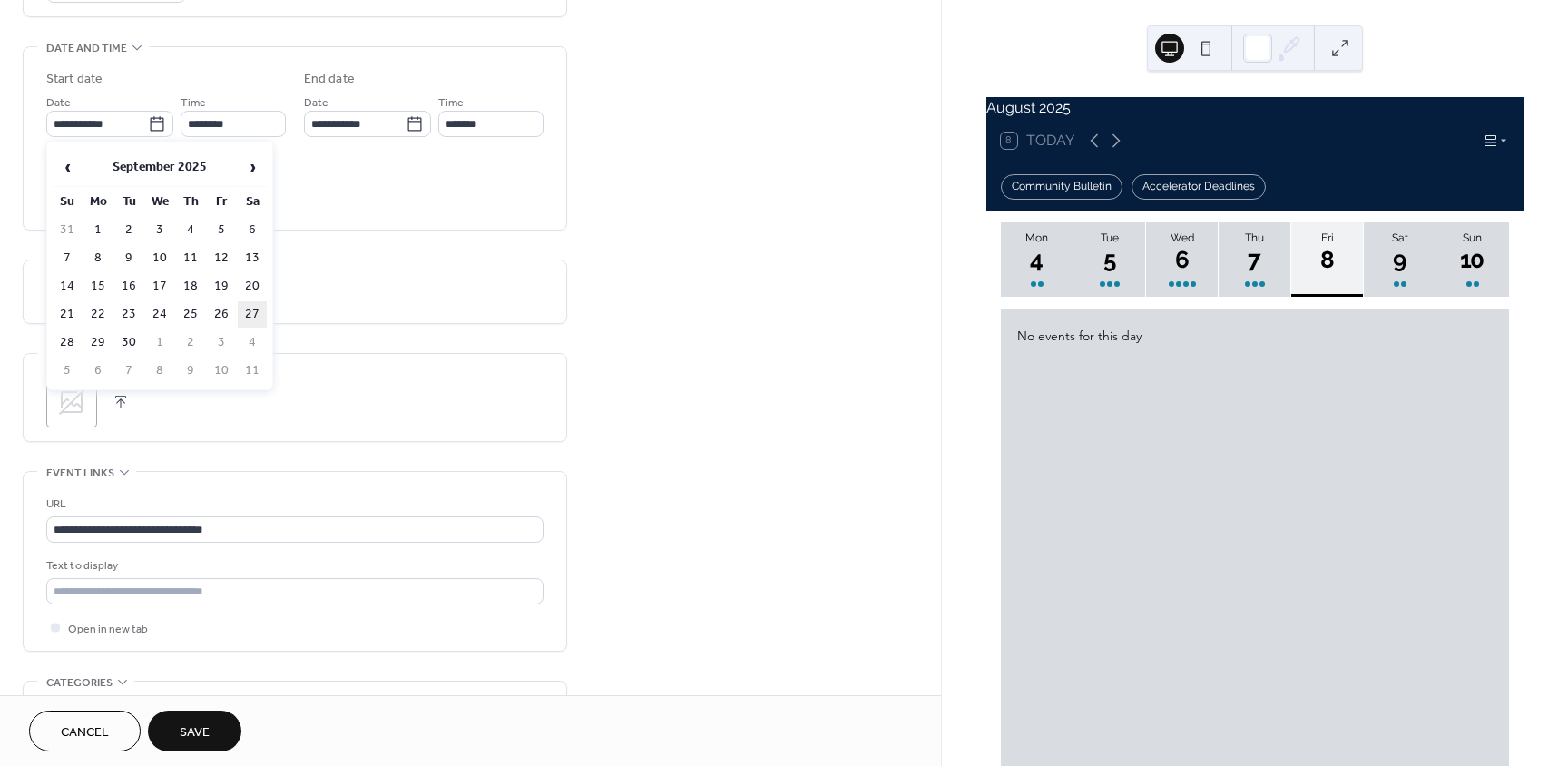 type on "**********" 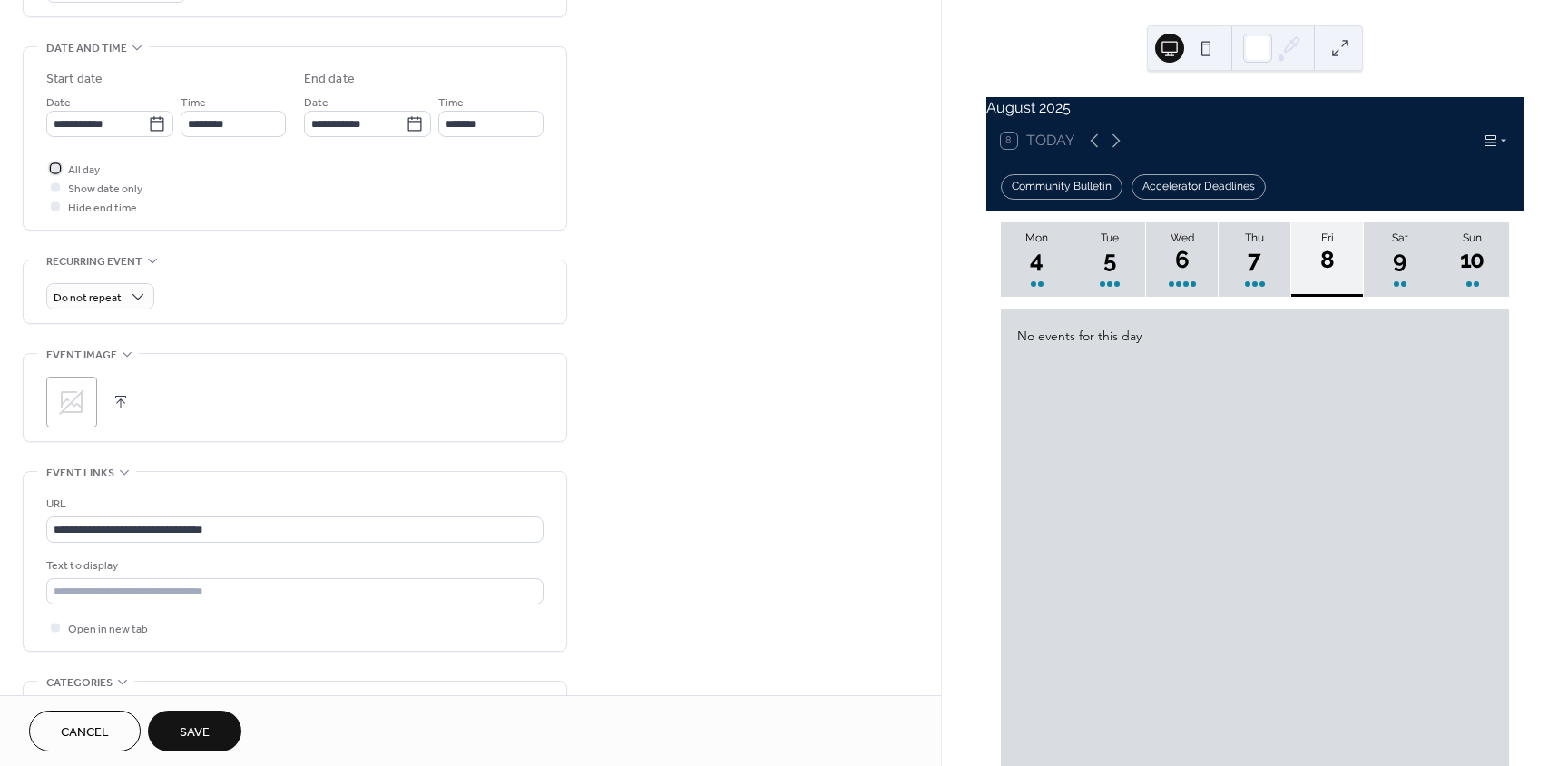 drag, startPoint x: 59, startPoint y: 171, endPoint x: 234, endPoint y: 150, distance: 176.2555 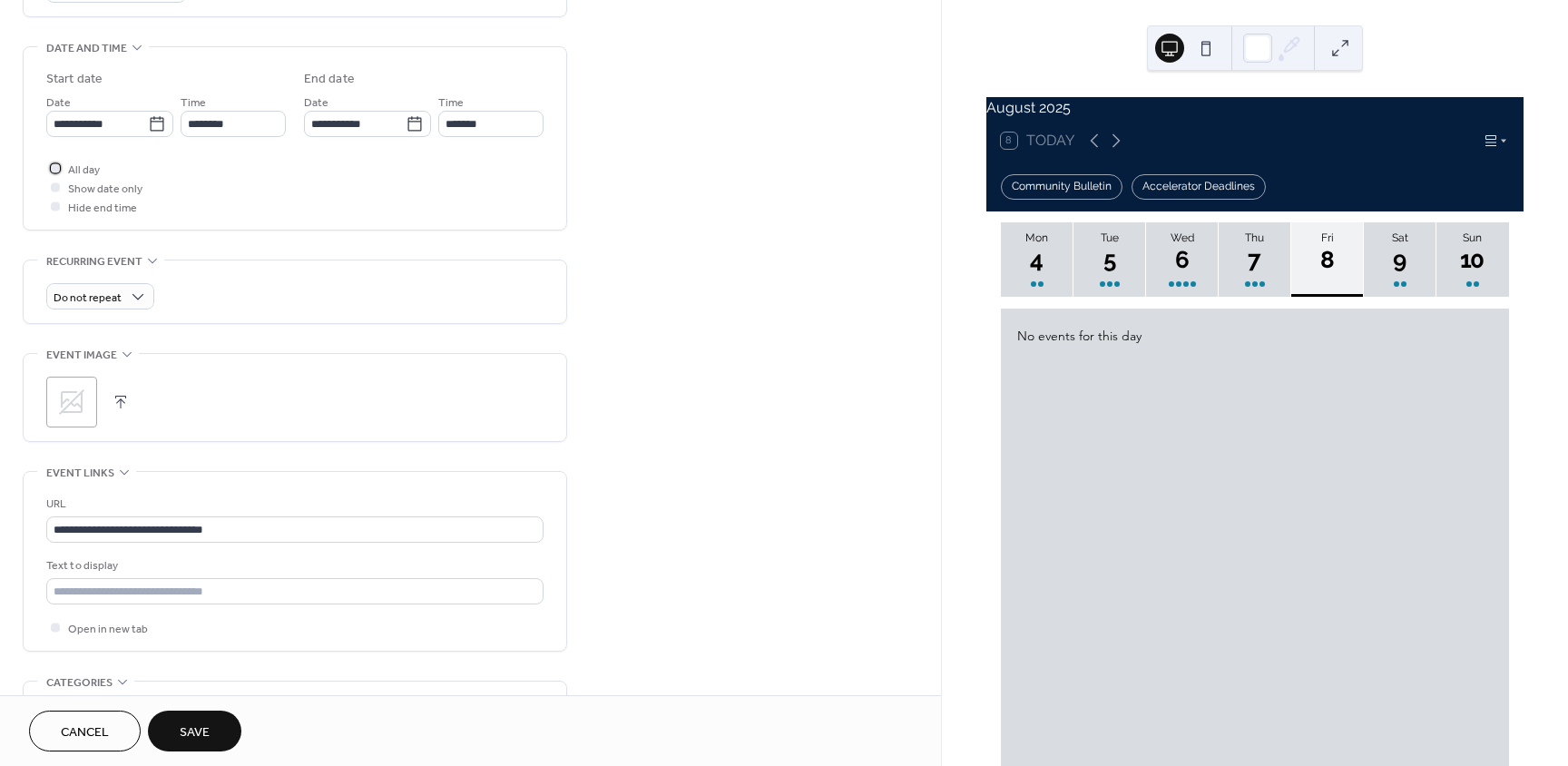click at bounding box center [55, 168] 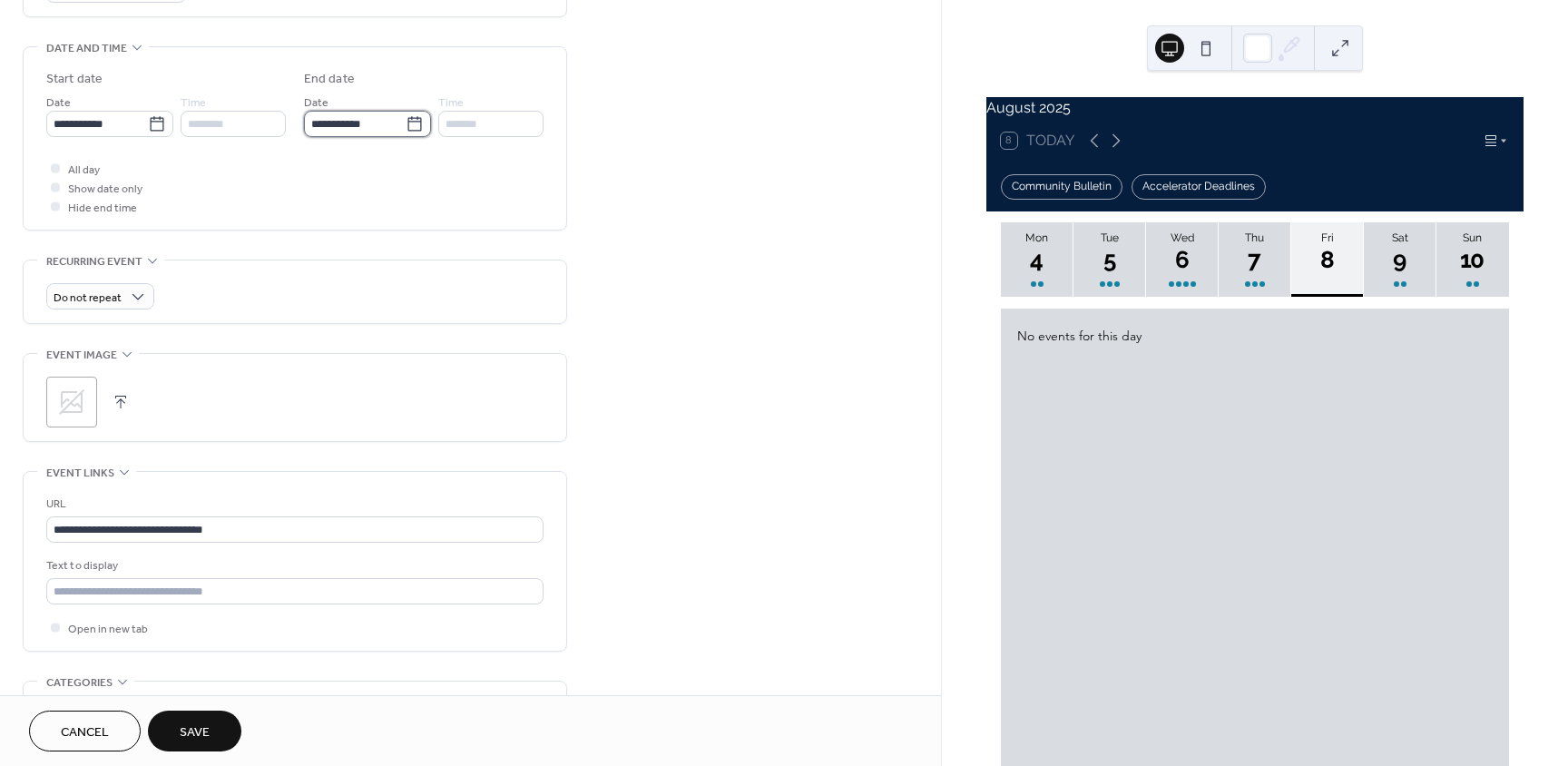 click on "**********" at bounding box center [355, 123] 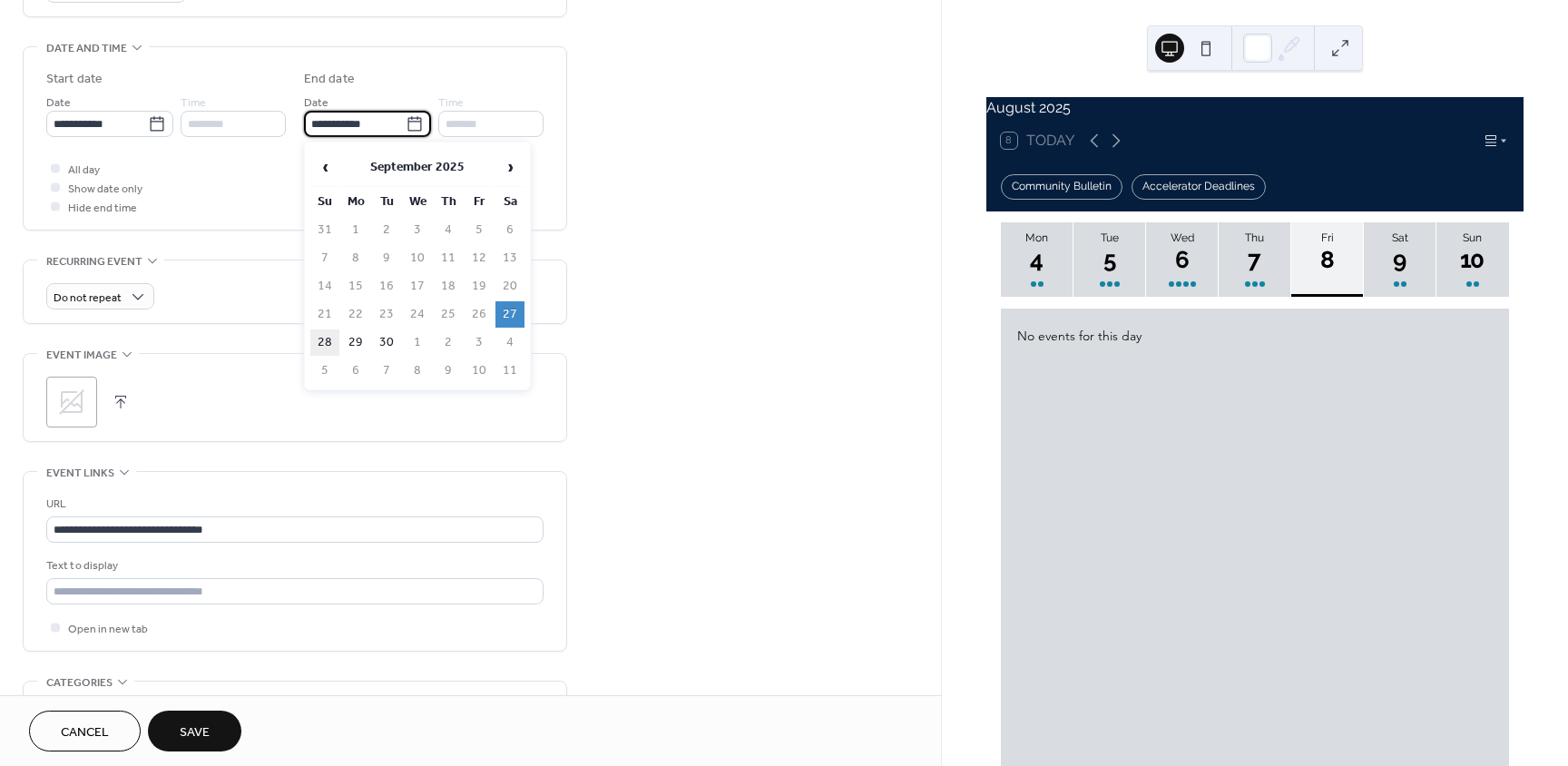 click on "28" at bounding box center [325, 342] 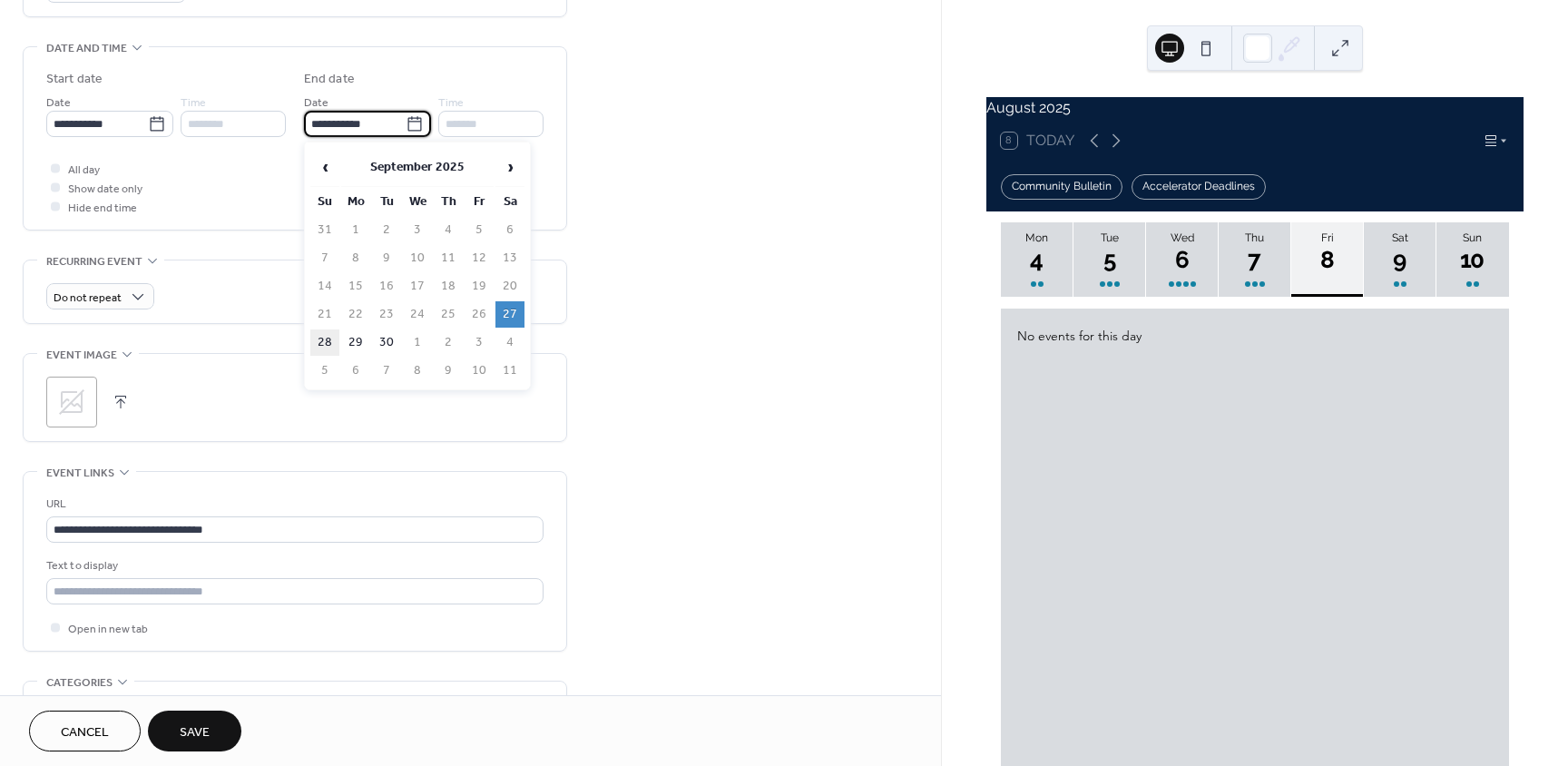 type on "**********" 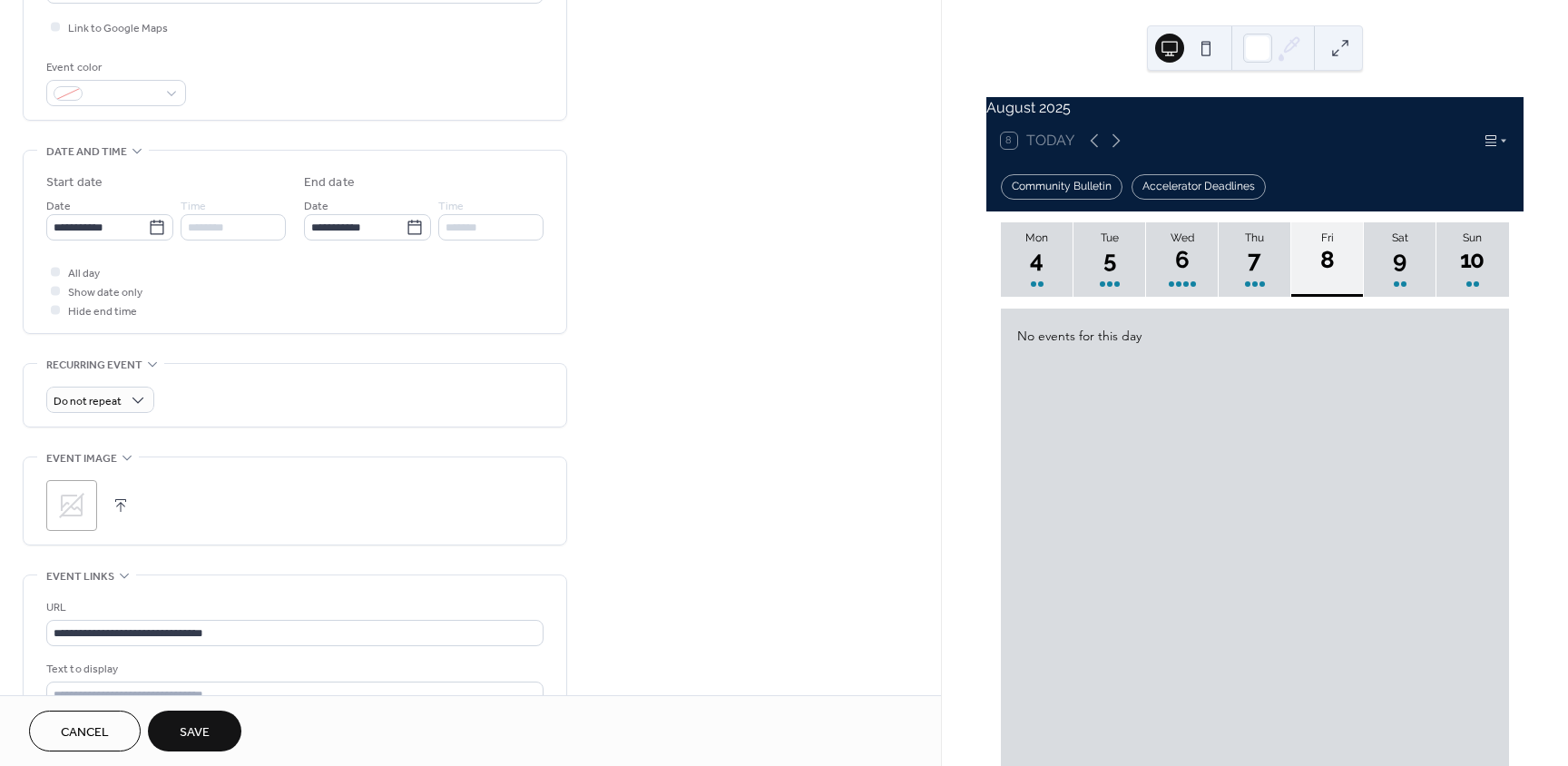 scroll, scrollTop: 91, scrollLeft: 0, axis: vertical 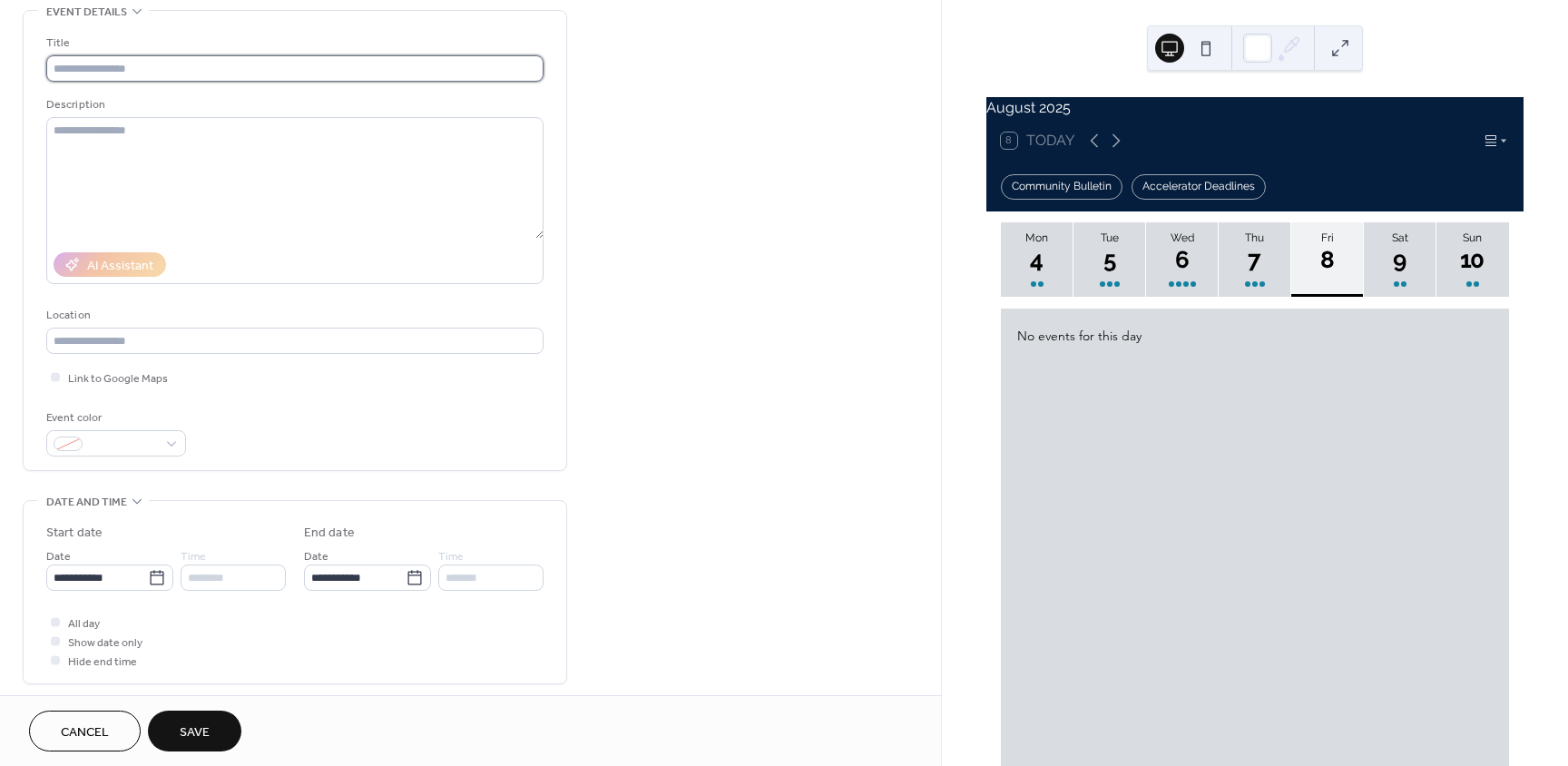 click at bounding box center [295, 68] 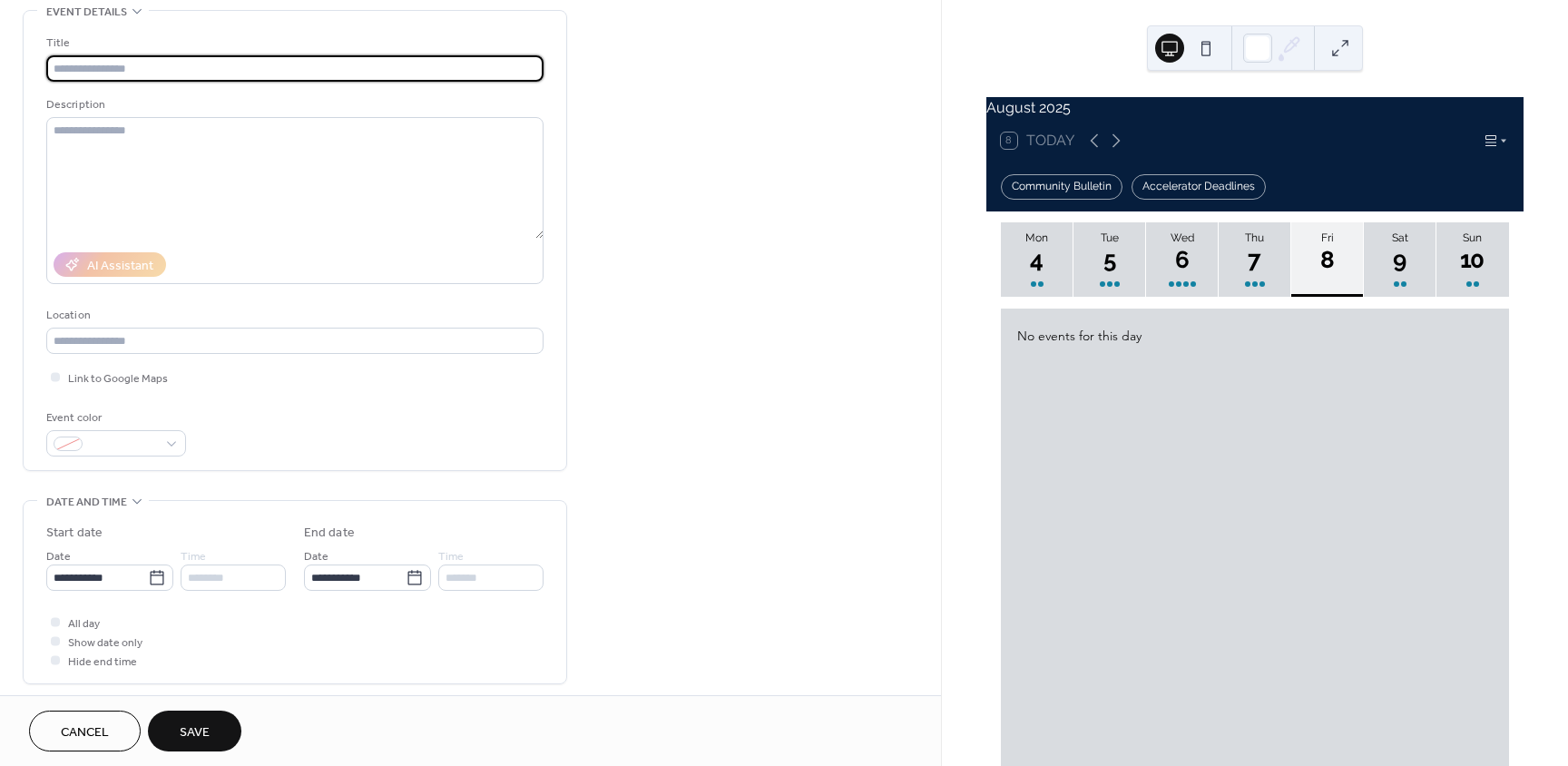 paste on "**********" 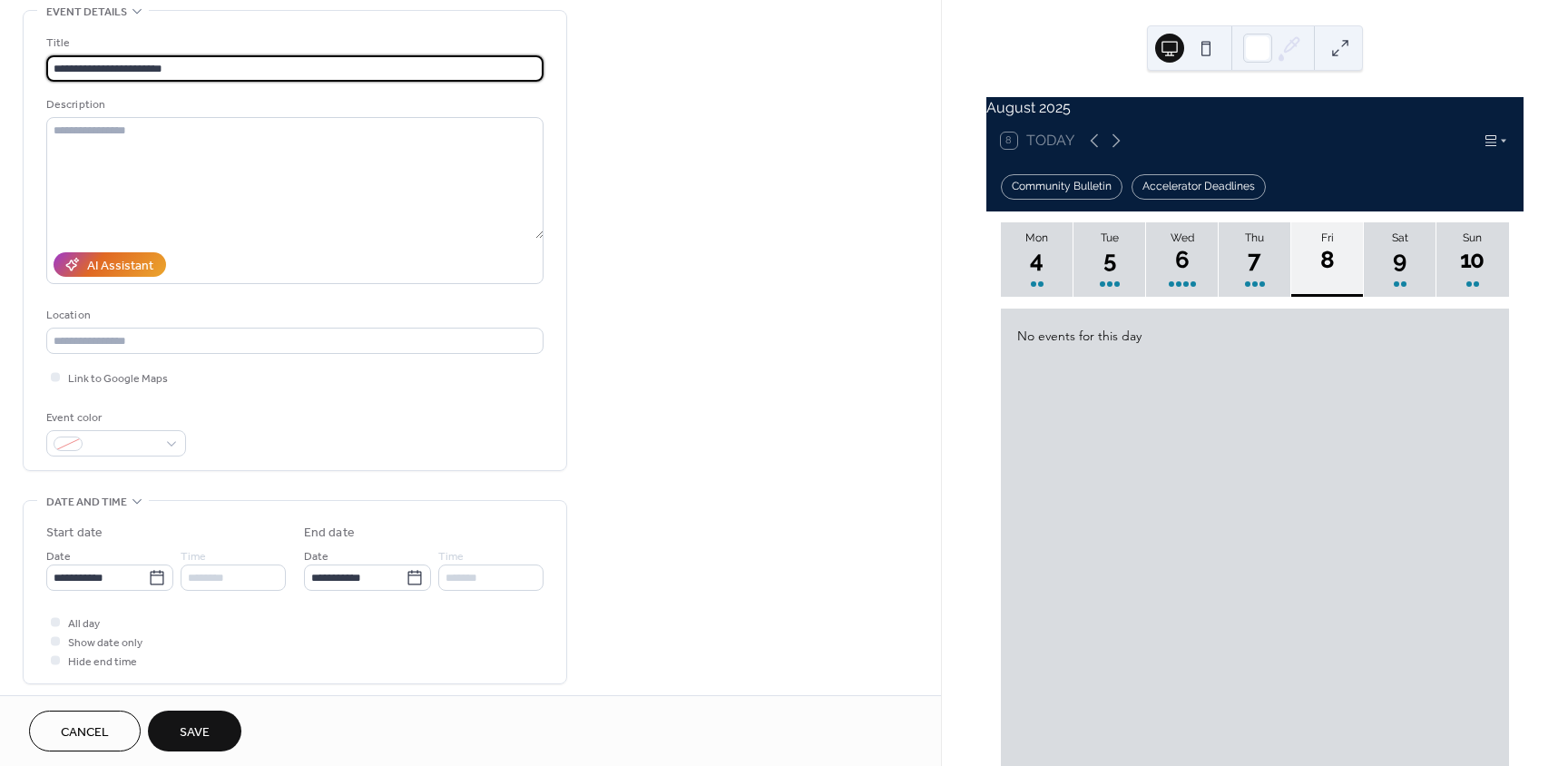 type on "**********" 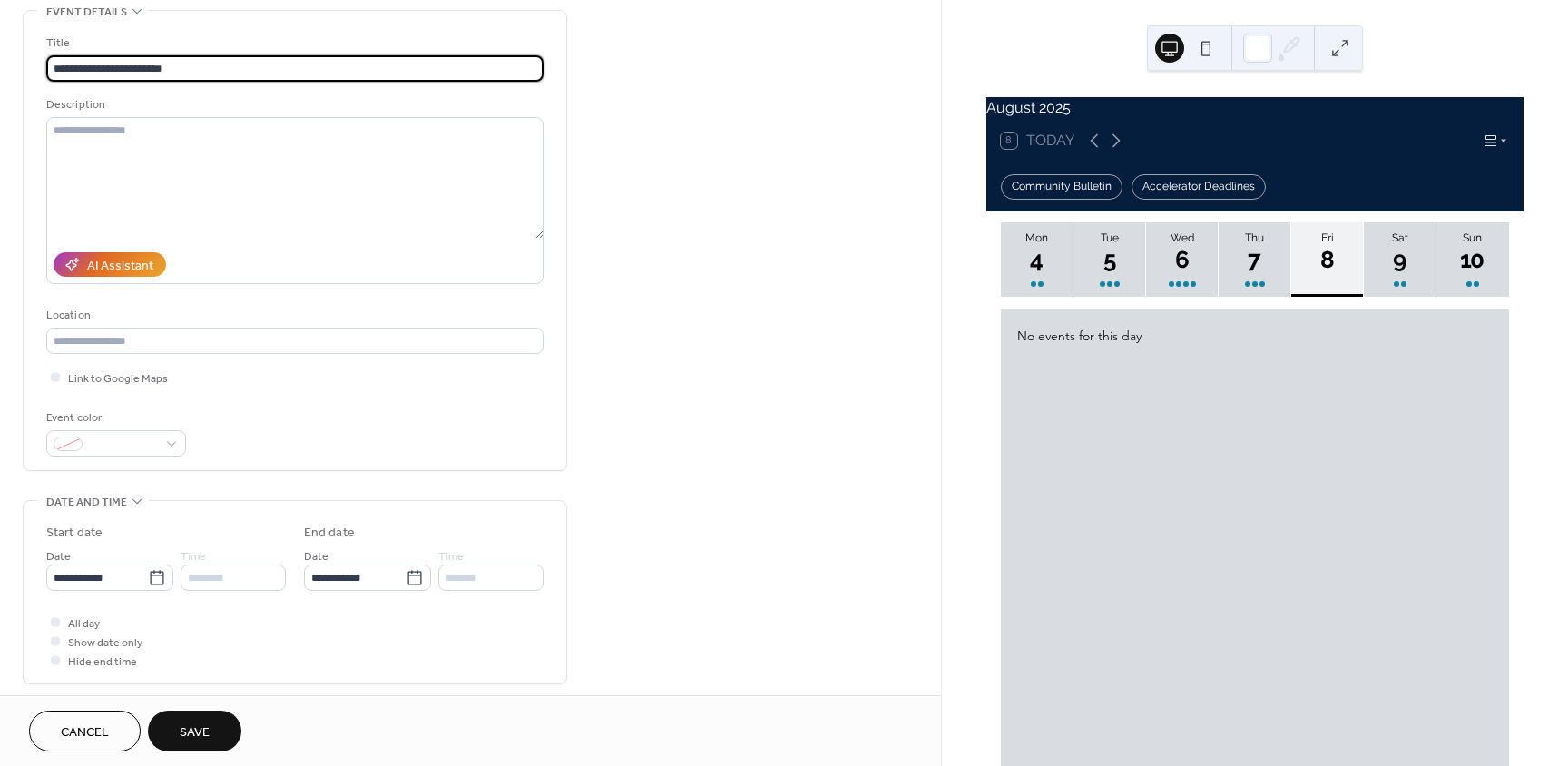 click on "Save" at bounding box center [194, 732] 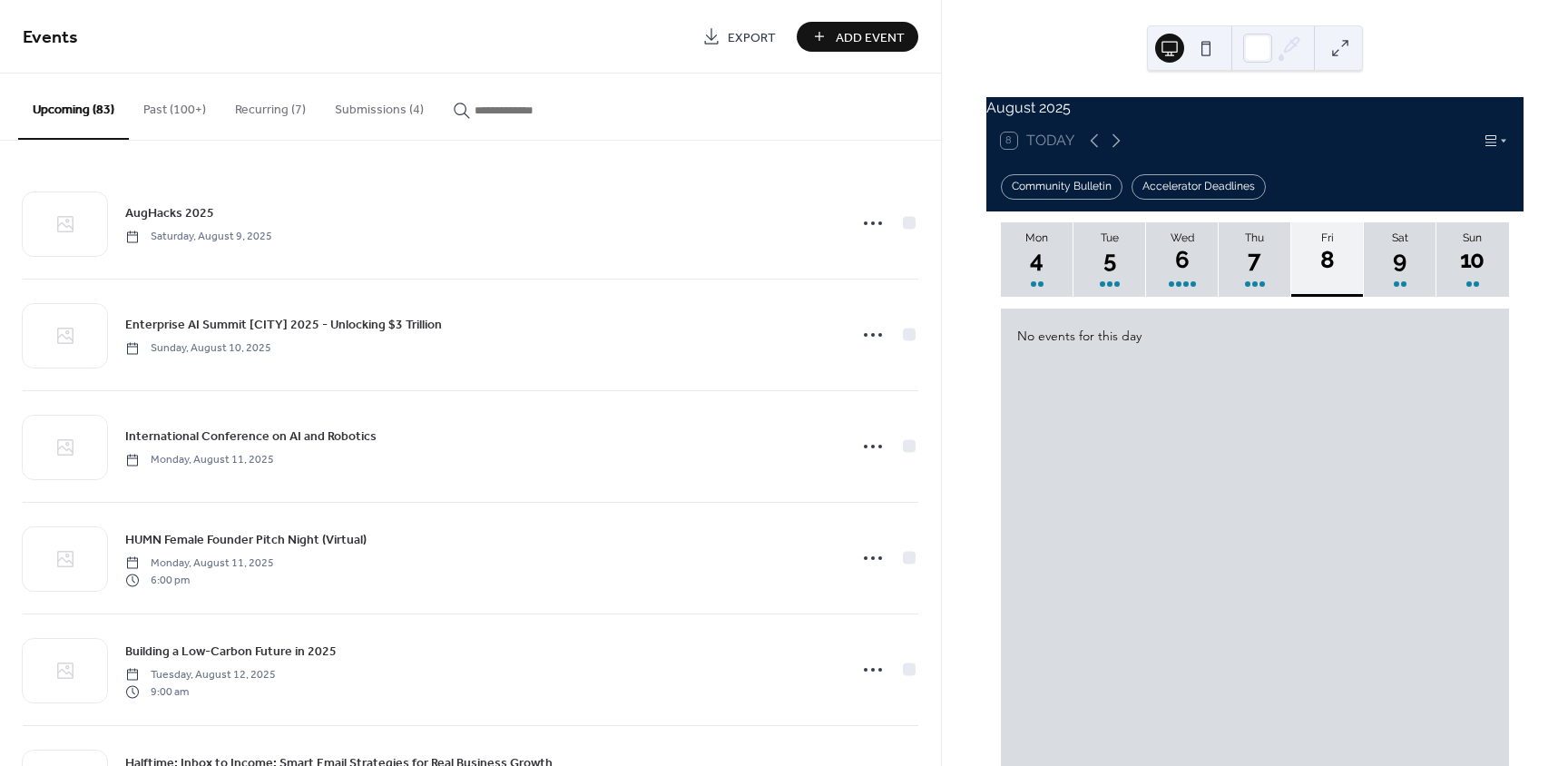 click on "Add Event" at bounding box center [870, 37] 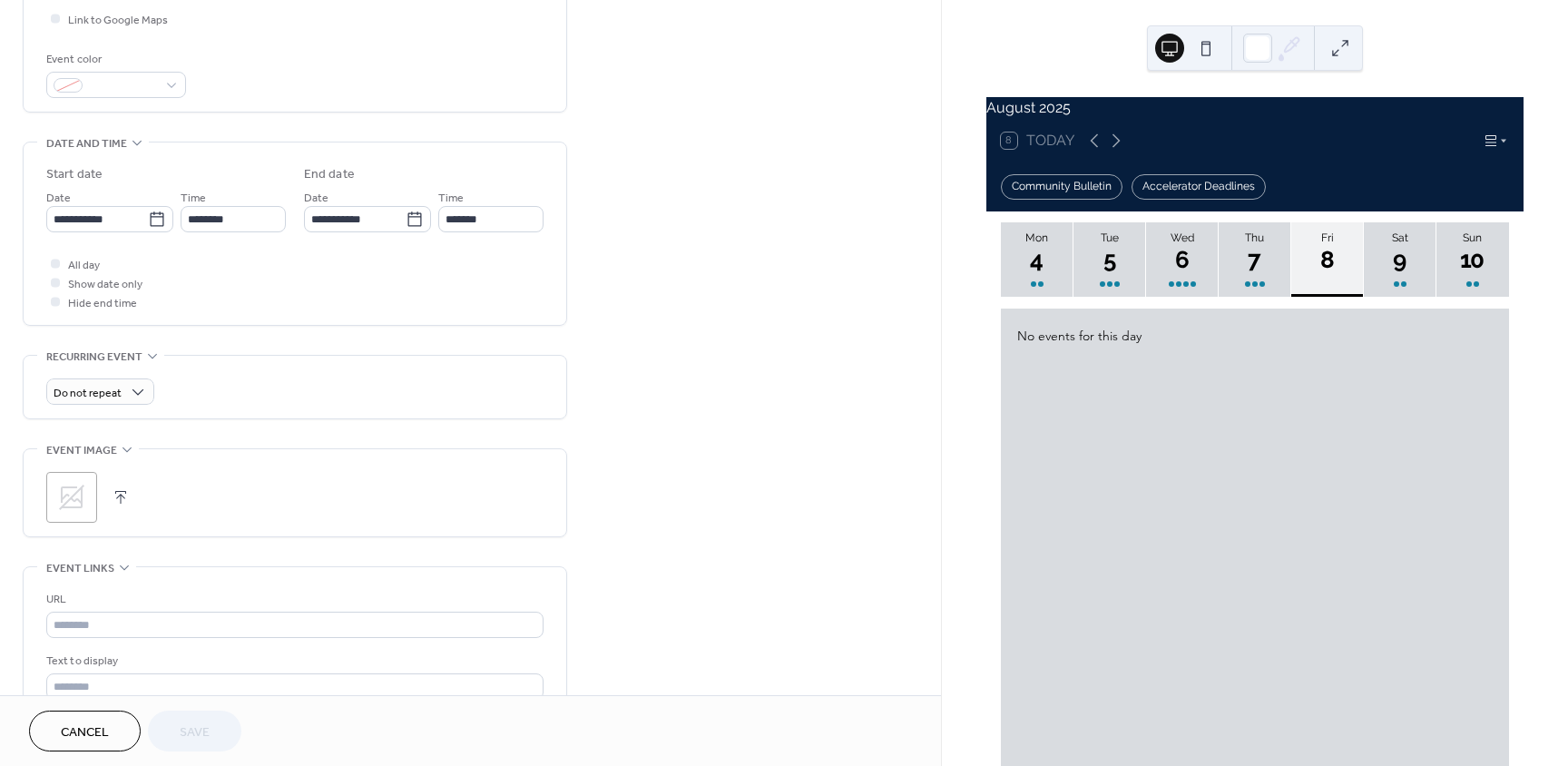 scroll, scrollTop: 454, scrollLeft: 0, axis: vertical 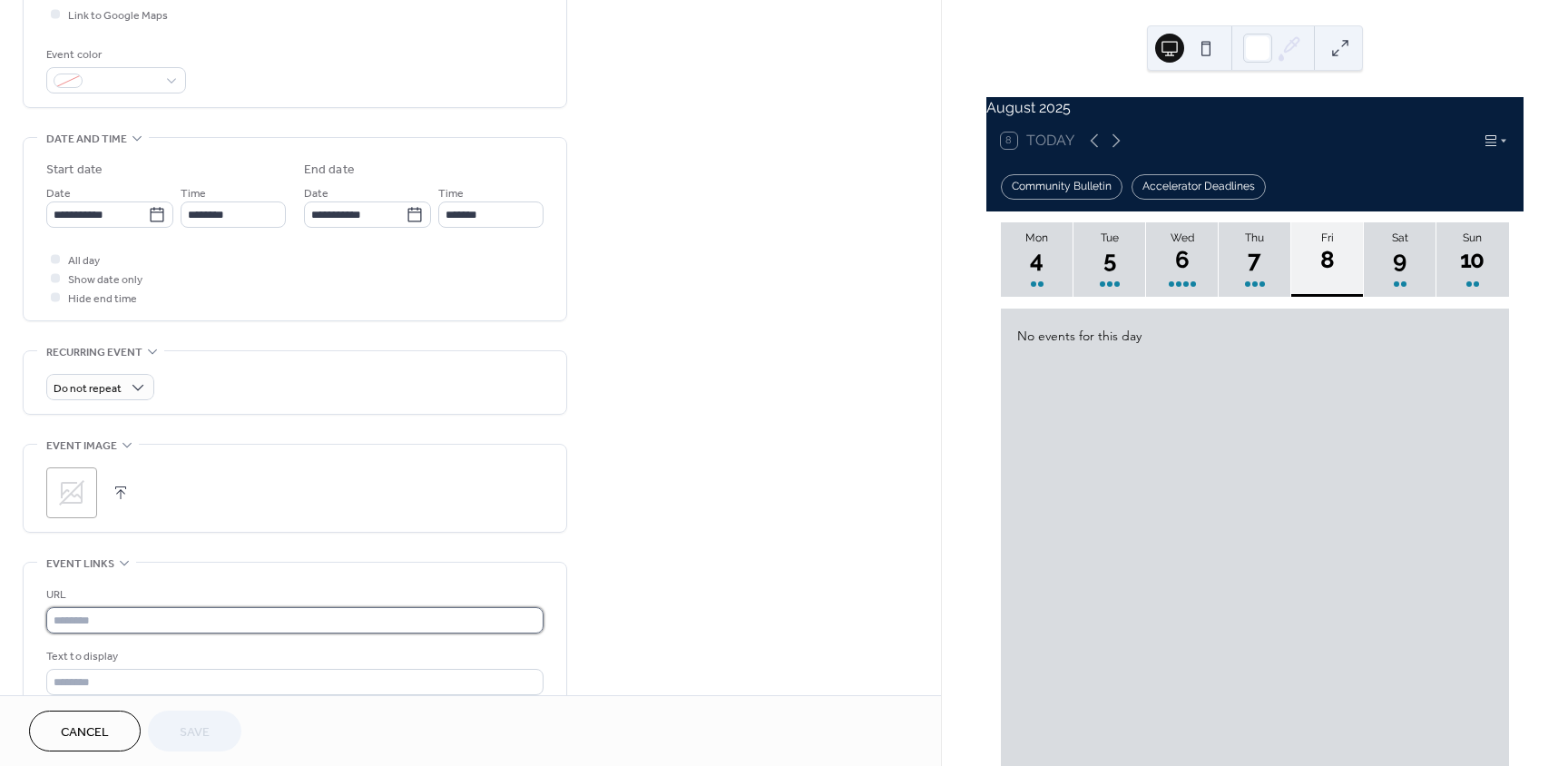 click at bounding box center [295, 620] 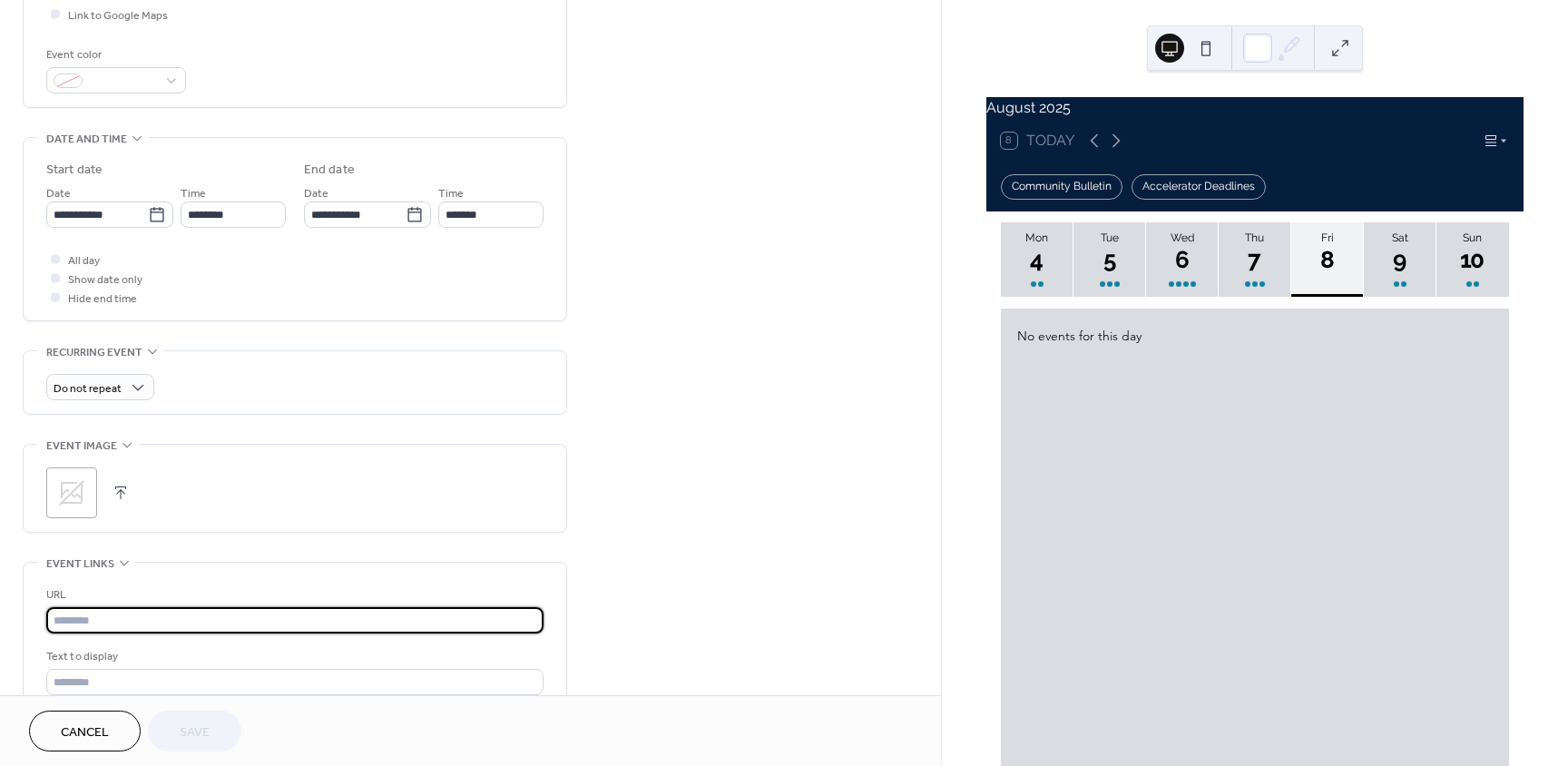 paste on "**********" 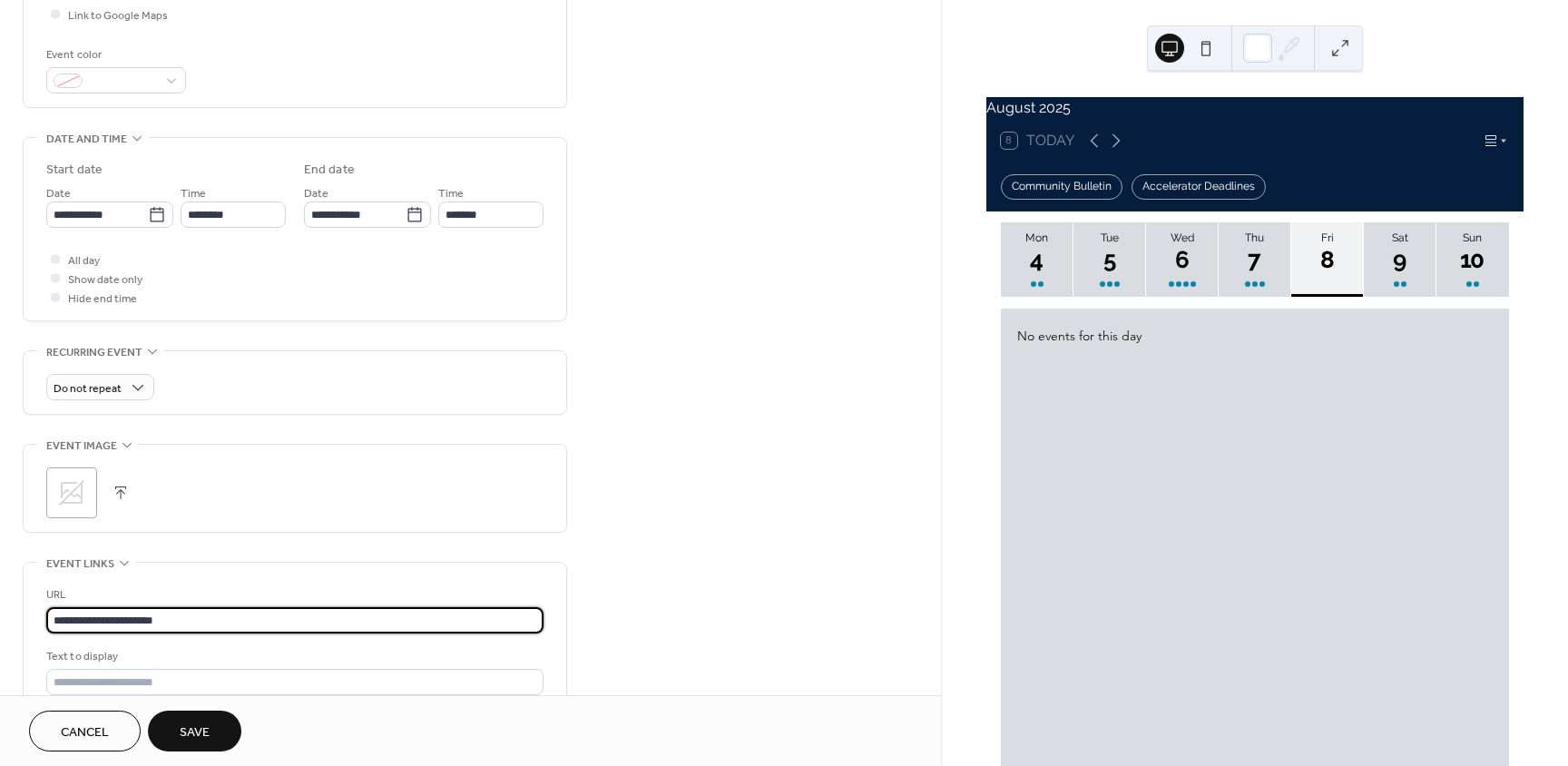 type on "**********" 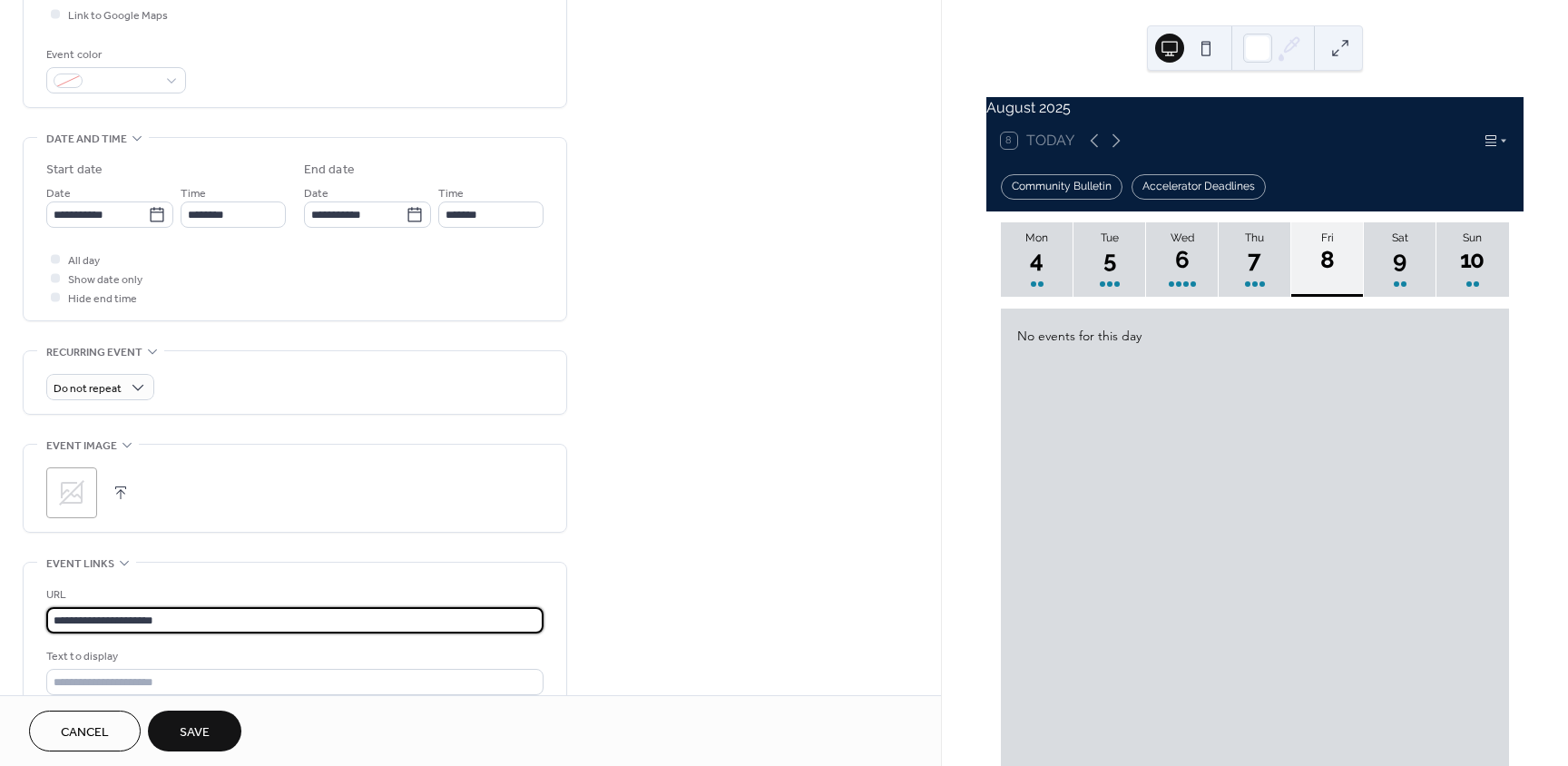 click on "**********" at bounding box center (295, 233) 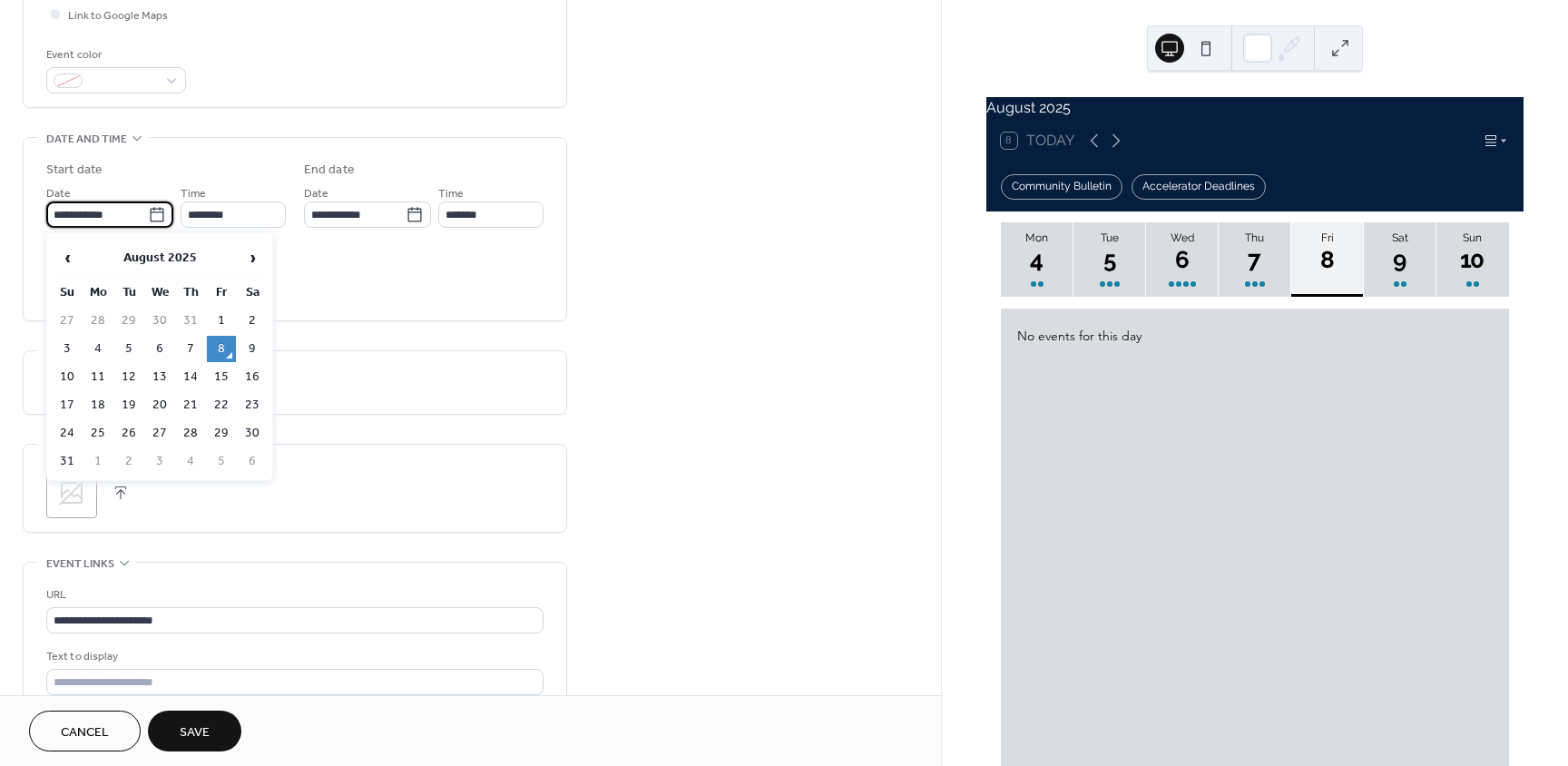 click on "**********" at bounding box center [97, 214] 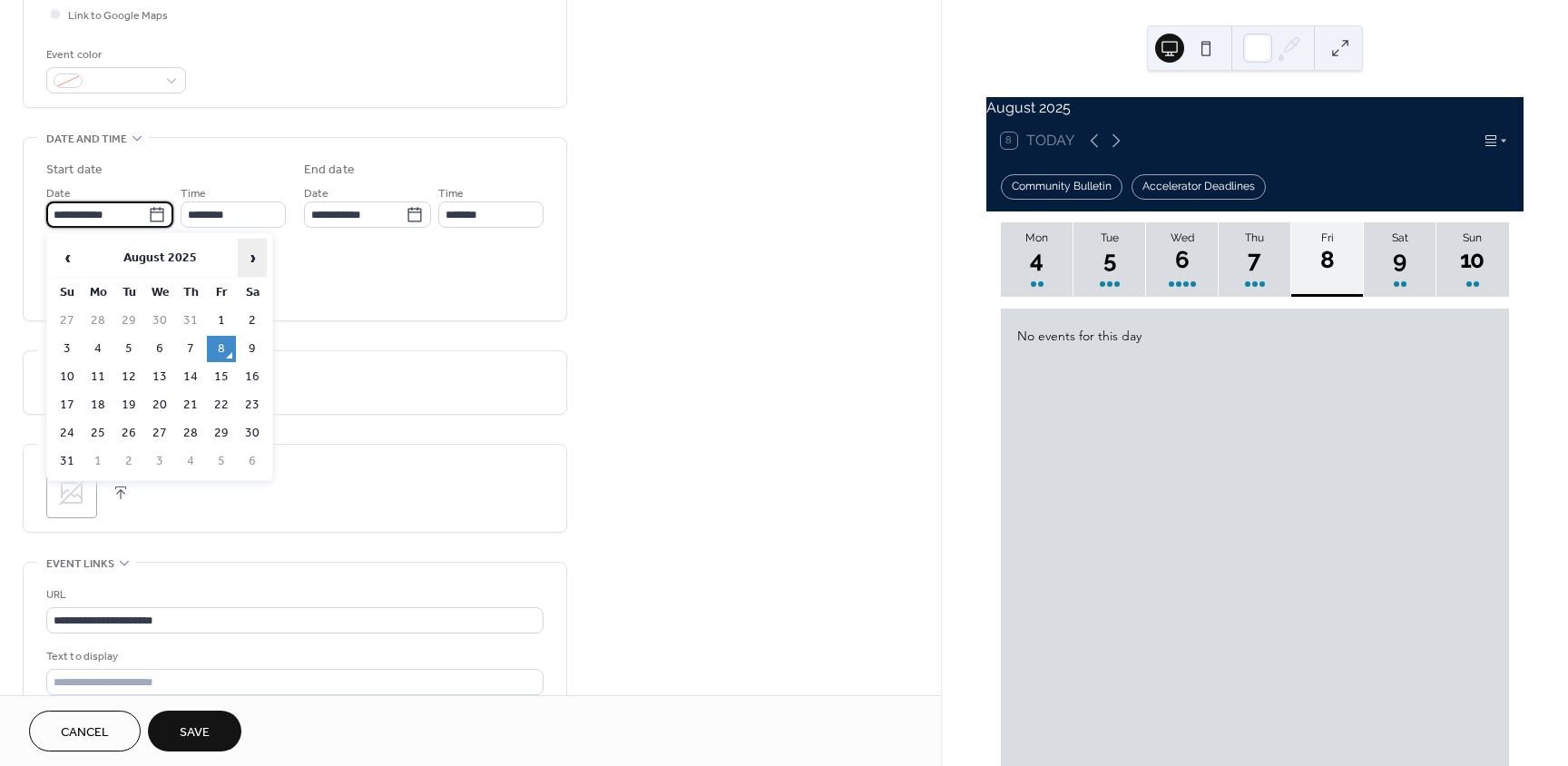 click on "›" at bounding box center [252, 258] 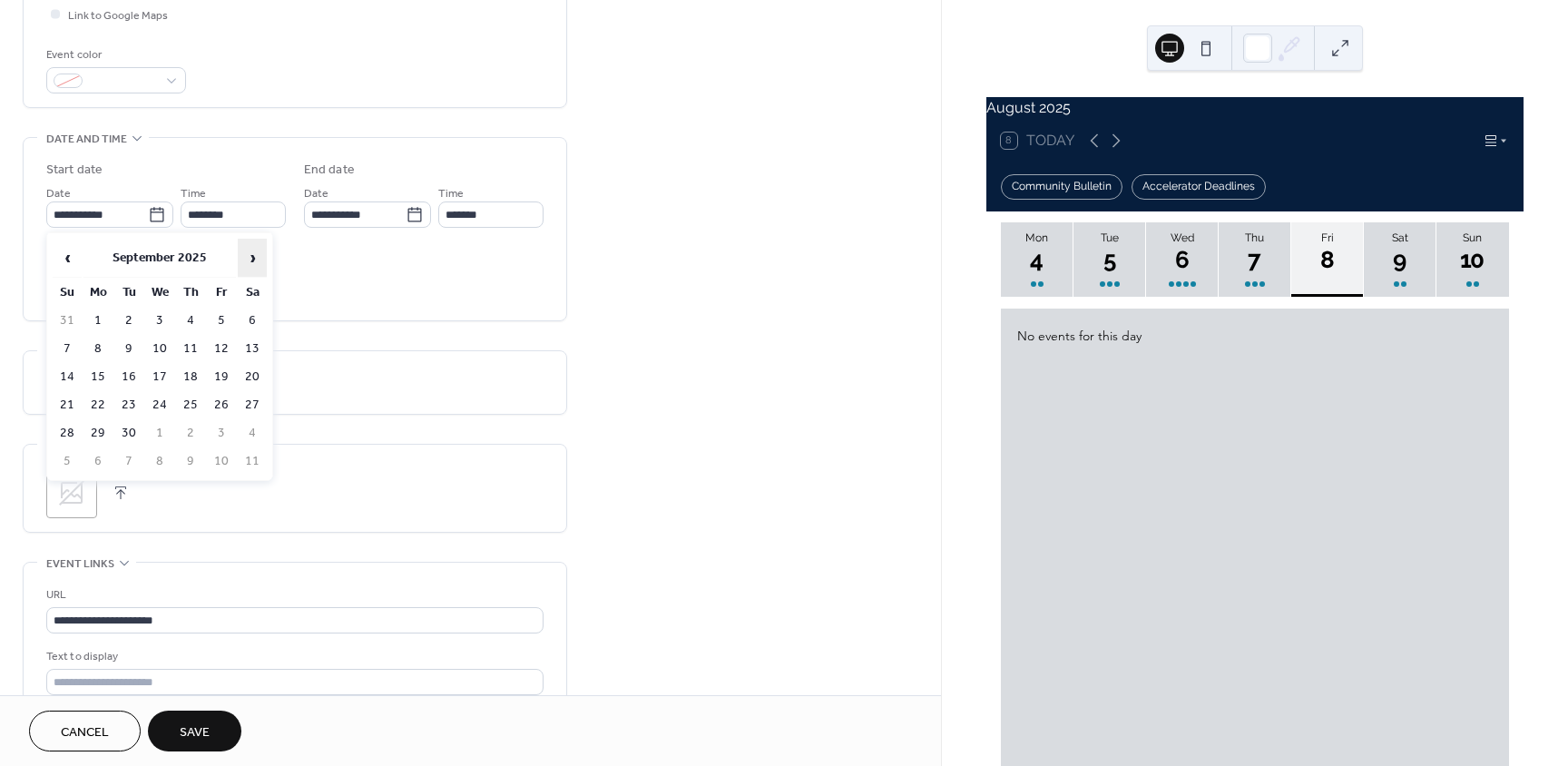 click on "›" at bounding box center [252, 258] 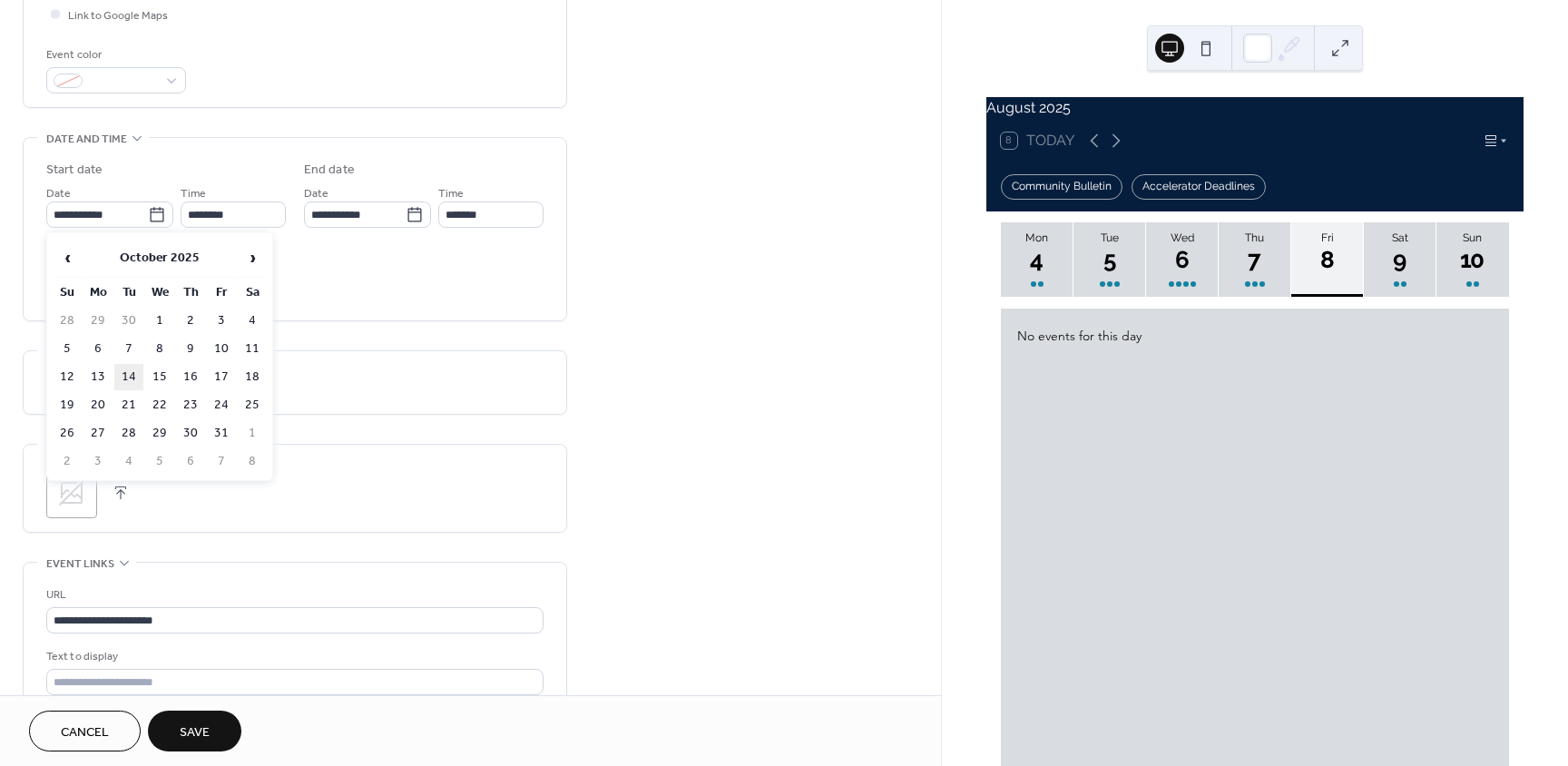 click on "14" at bounding box center [129, 377] 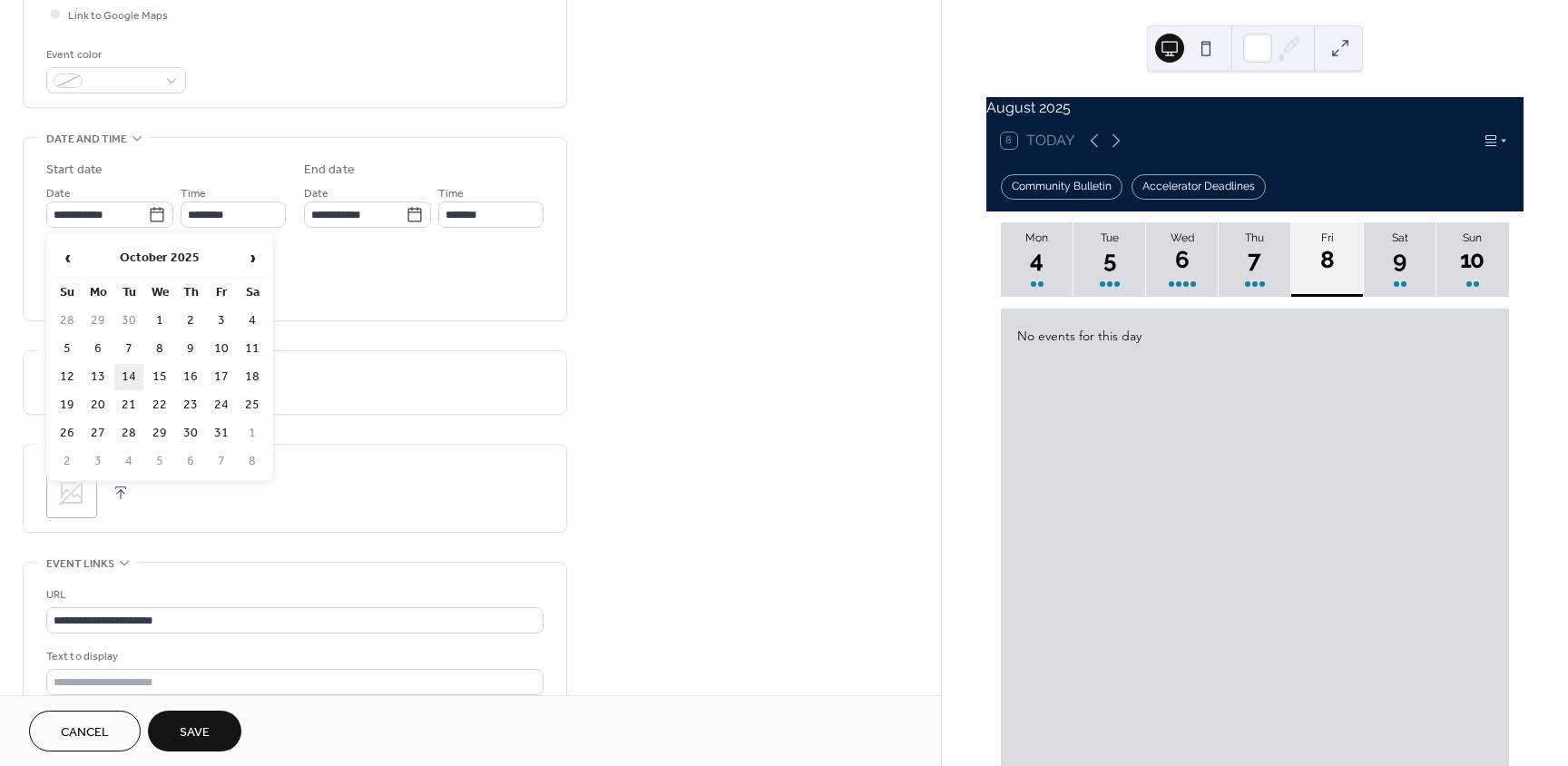 type on "**********" 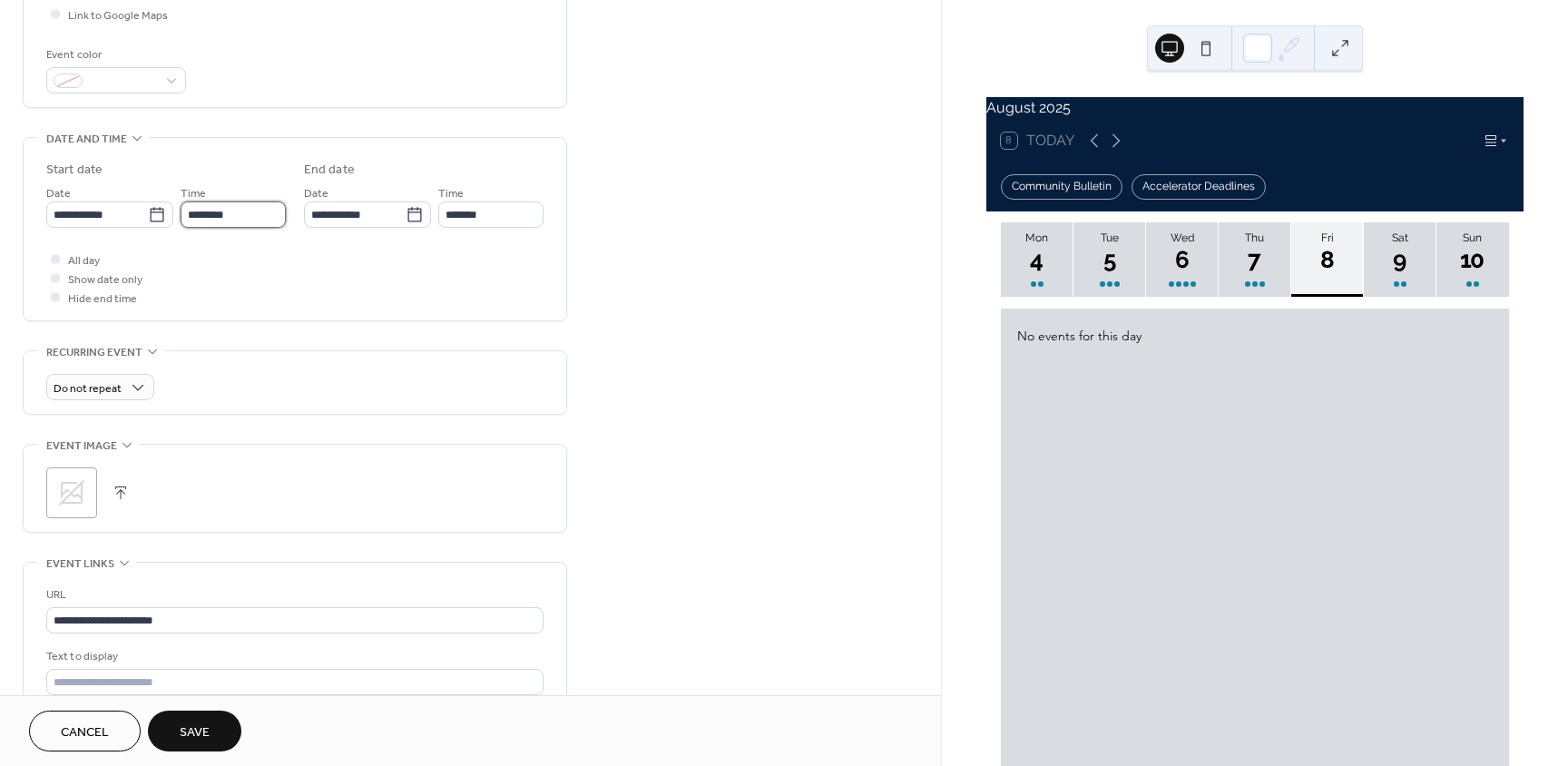 click on "********" at bounding box center (233, 214) 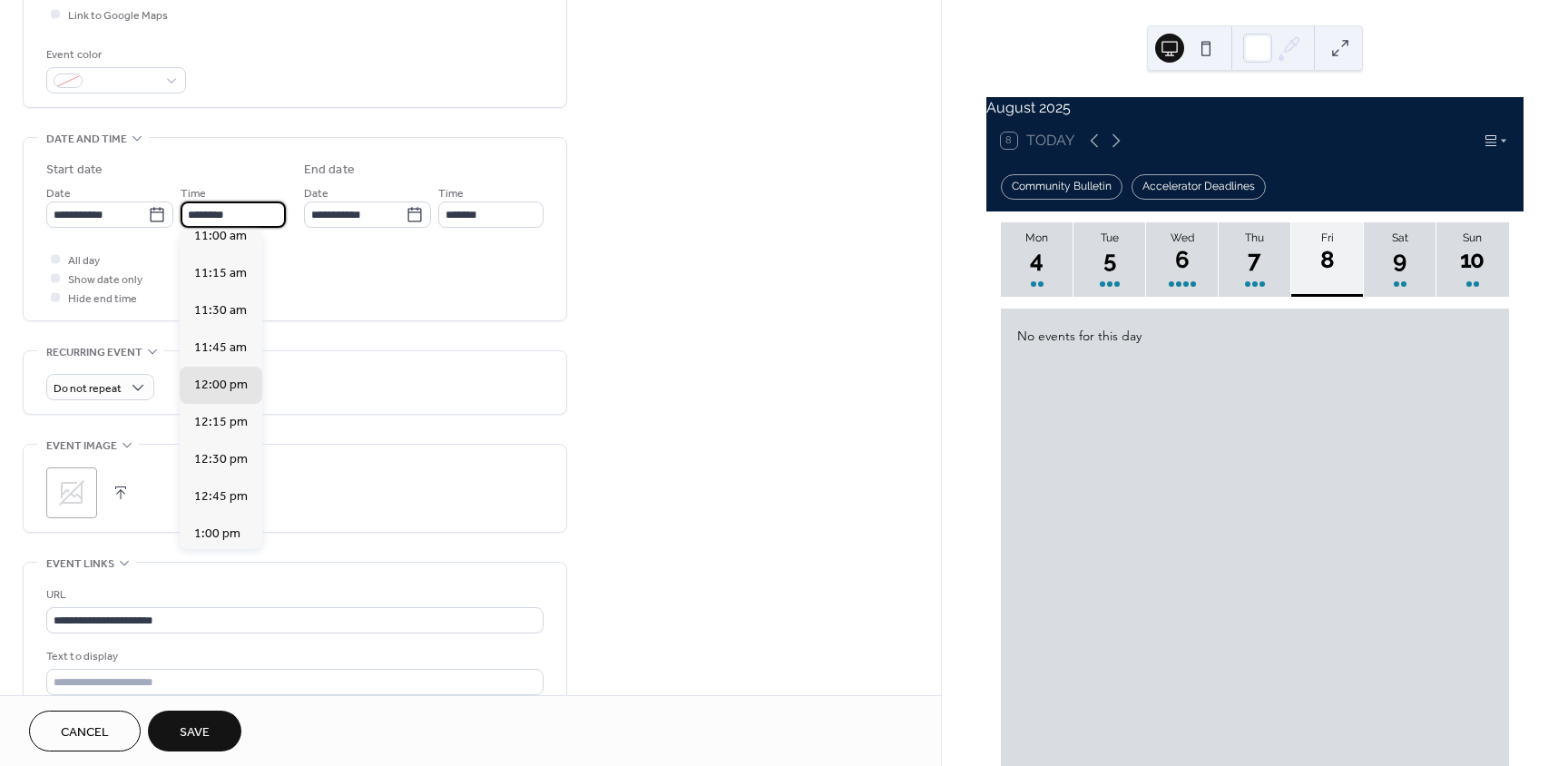 scroll, scrollTop: 1605, scrollLeft: 0, axis: vertical 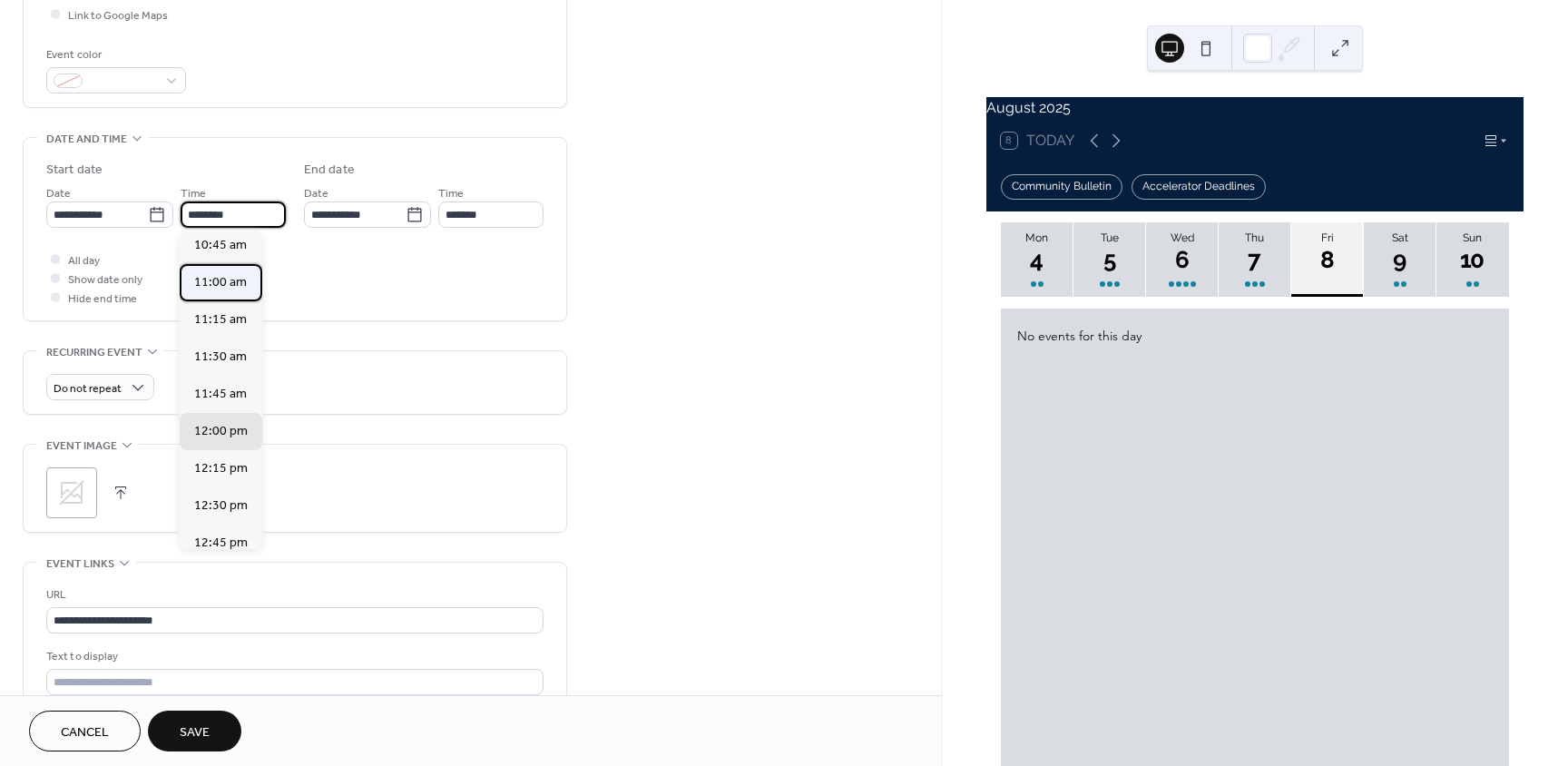 click on "11:00 am" at bounding box center (220, 282) 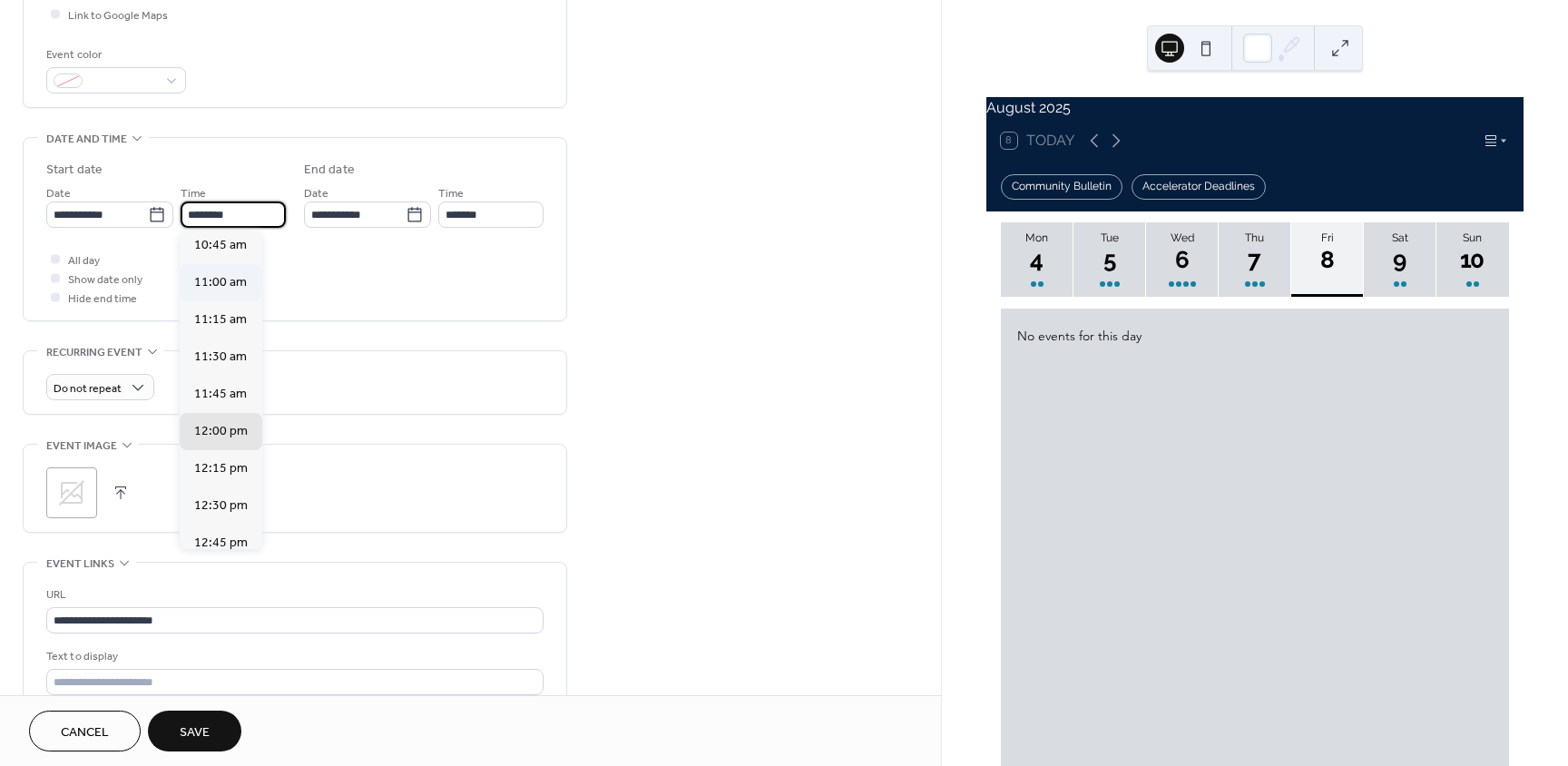 type on "********" 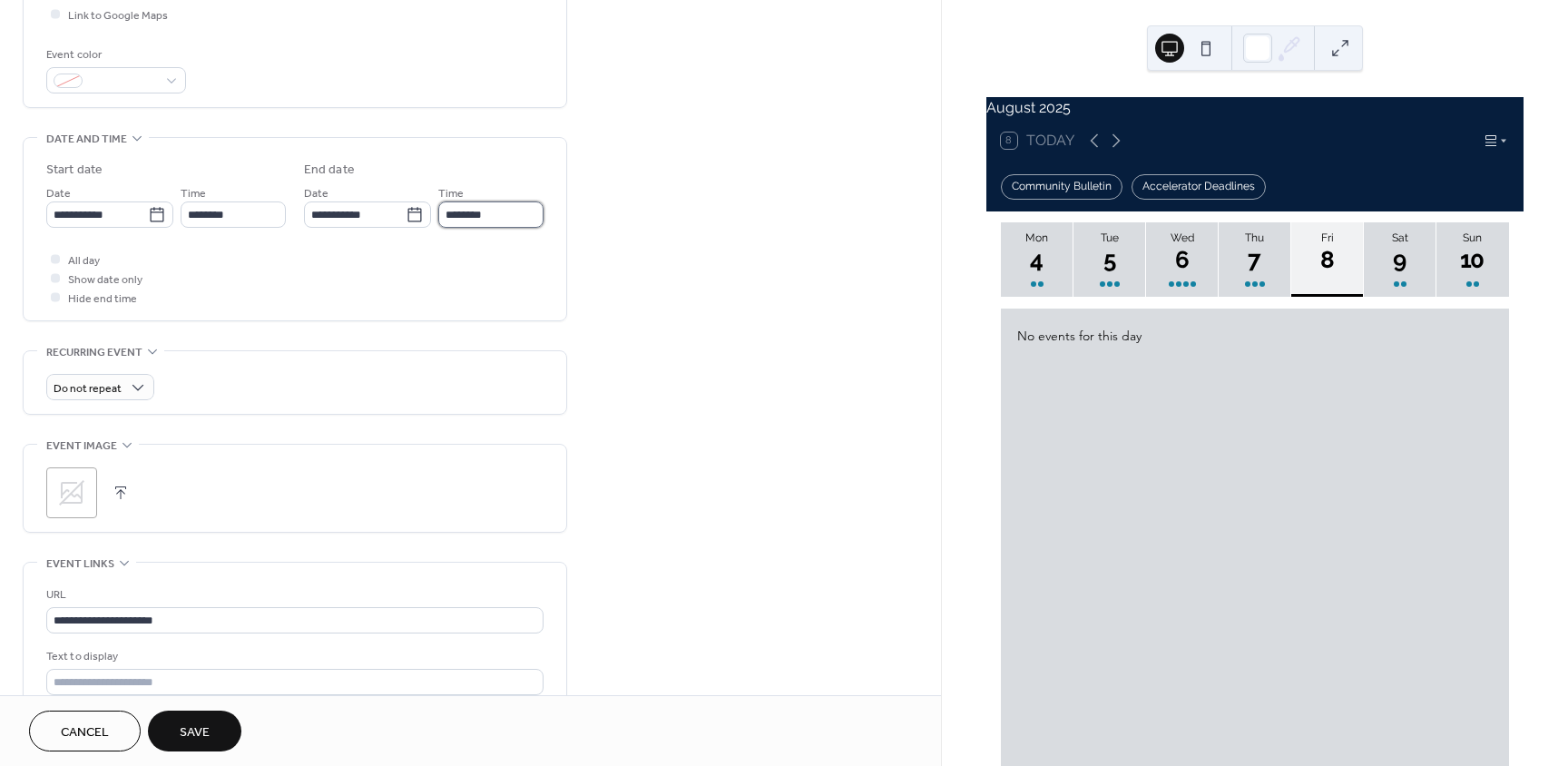 click on "********" at bounding box center [491, 214] 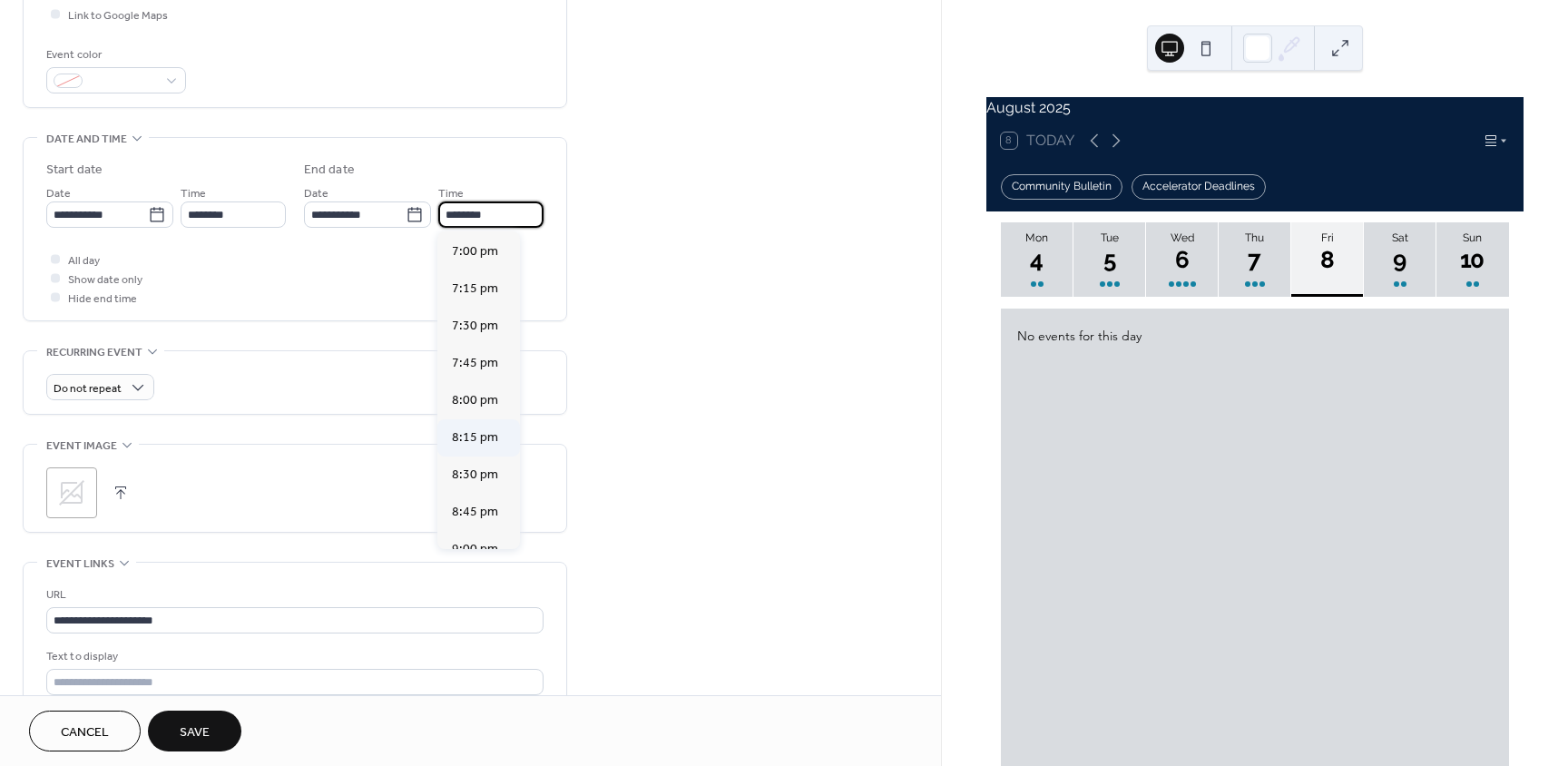 scroll, scrollTop: 1180, scrollLeft: 0, axis: vertical 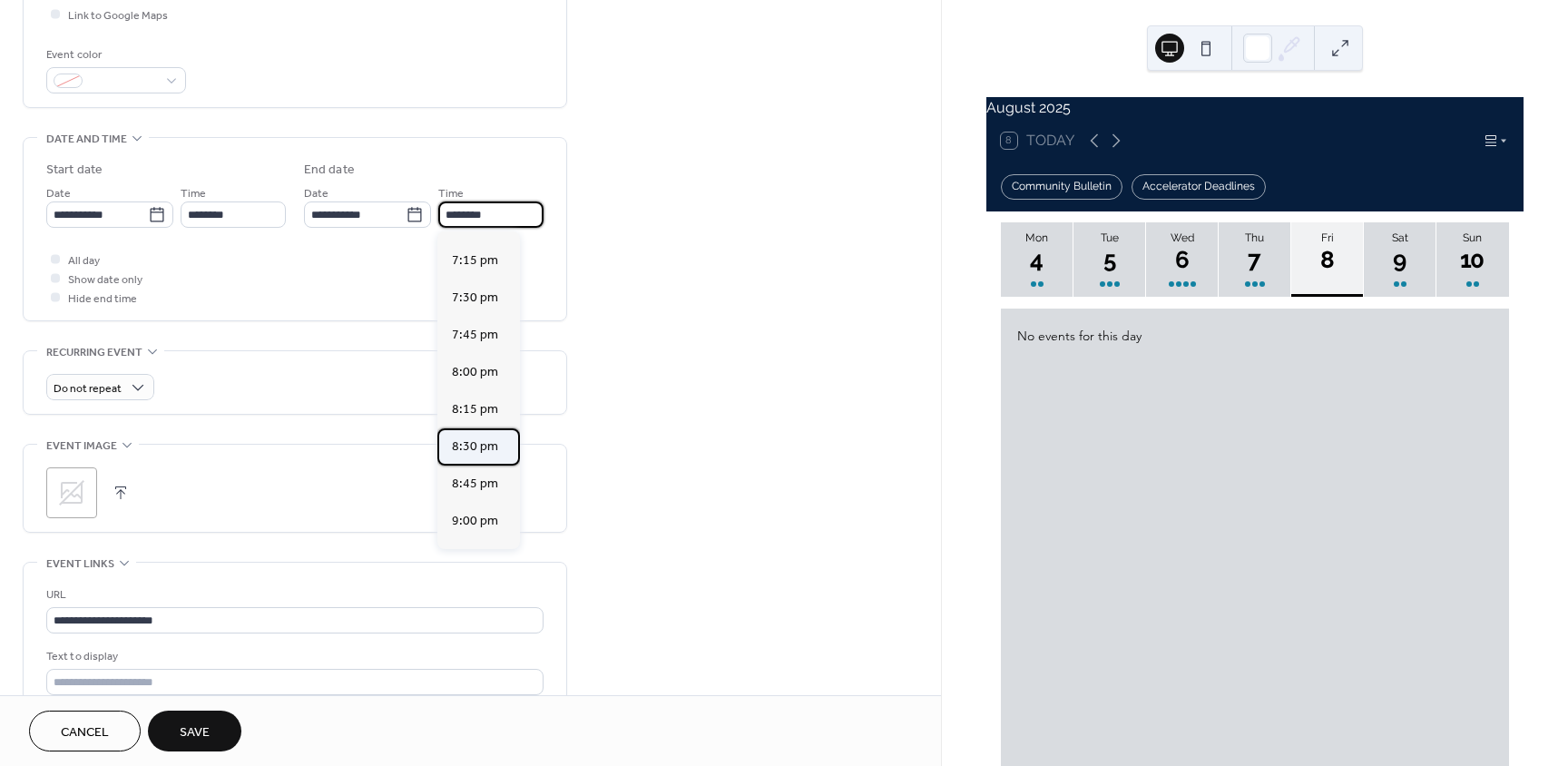 click on "8:30 pm" at bounding box center (475, 447) 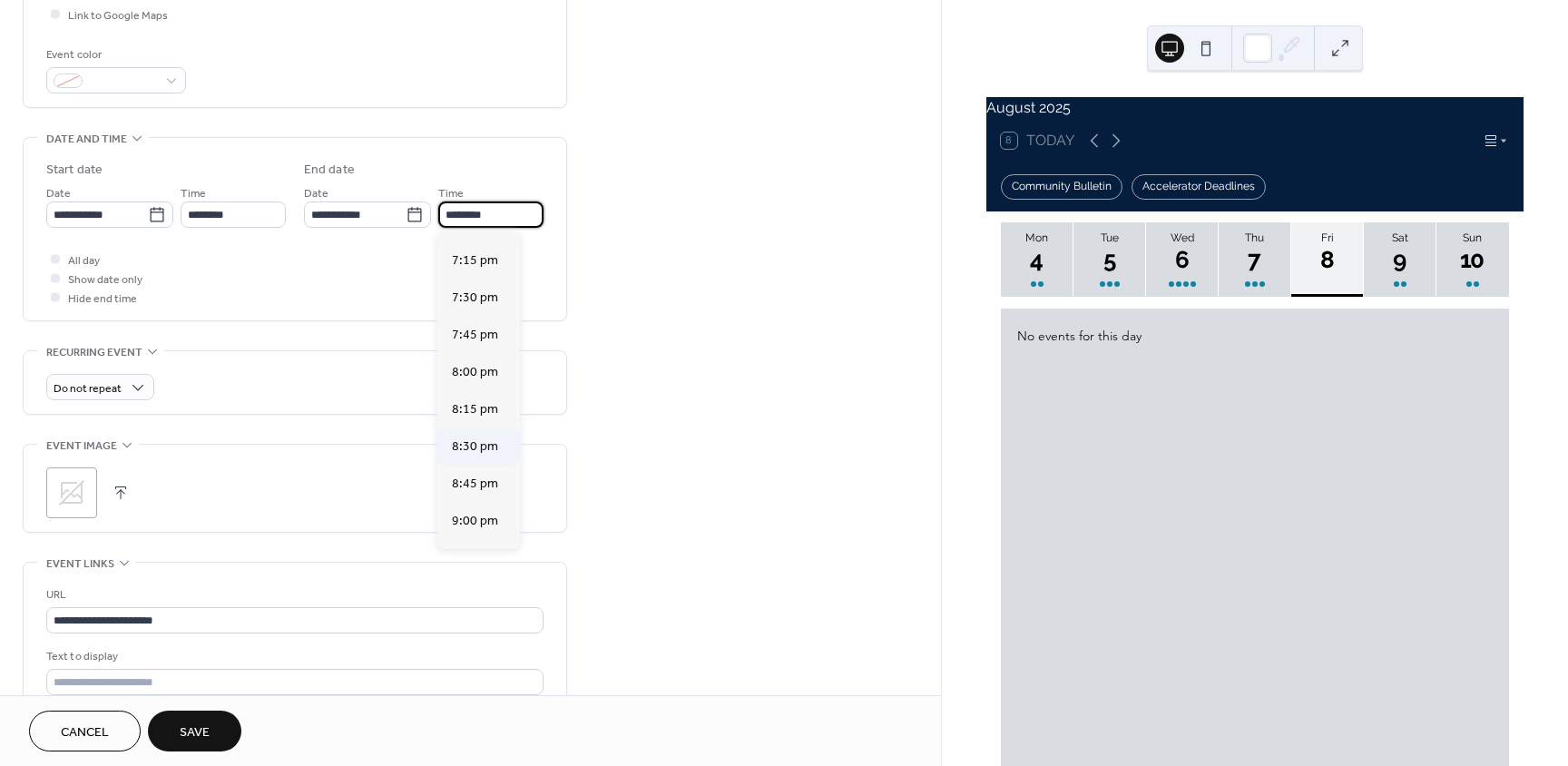 type on "*******" 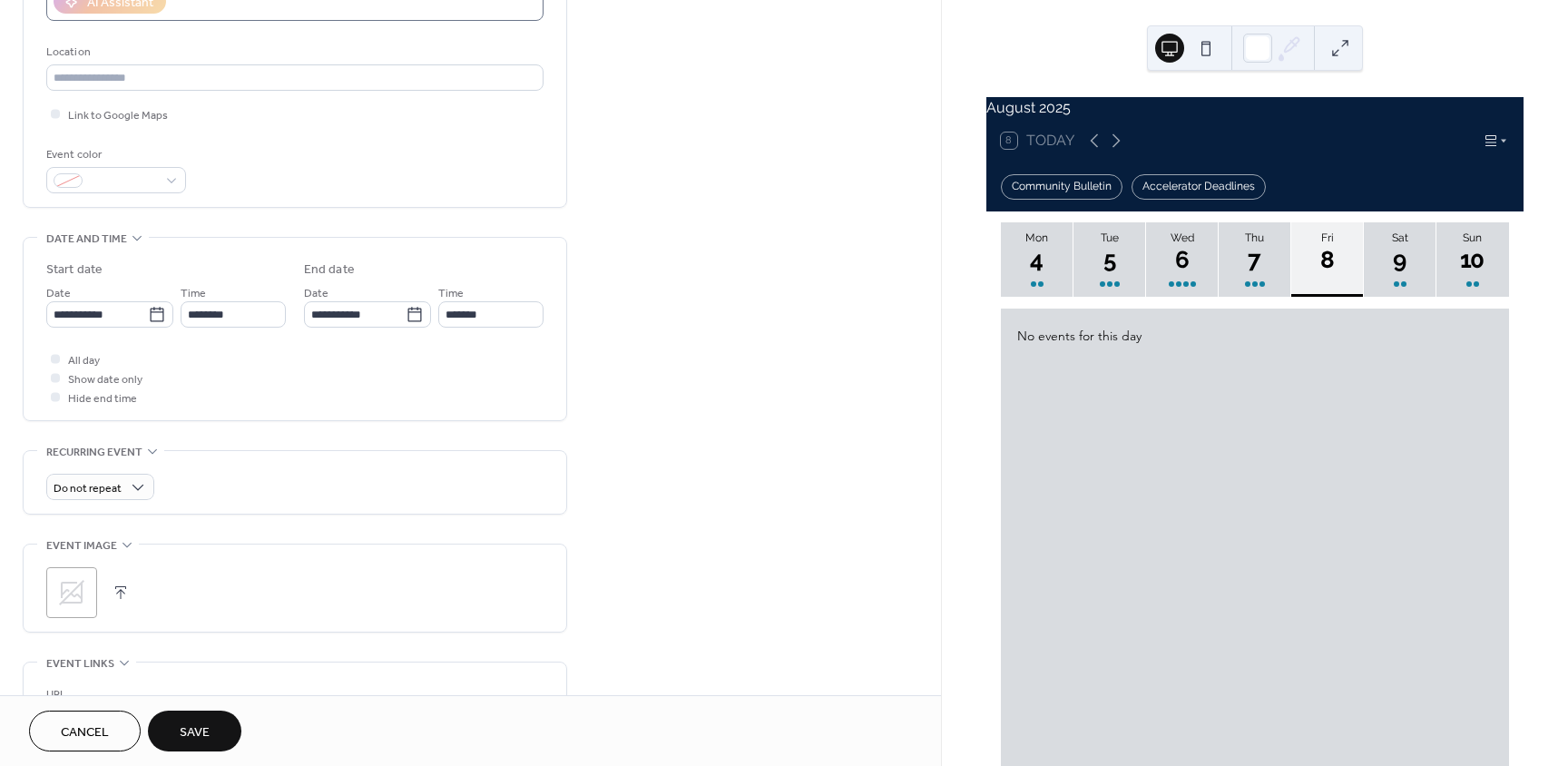 scroll, scrollTop: 0, scrollLeft: 0, axis: both 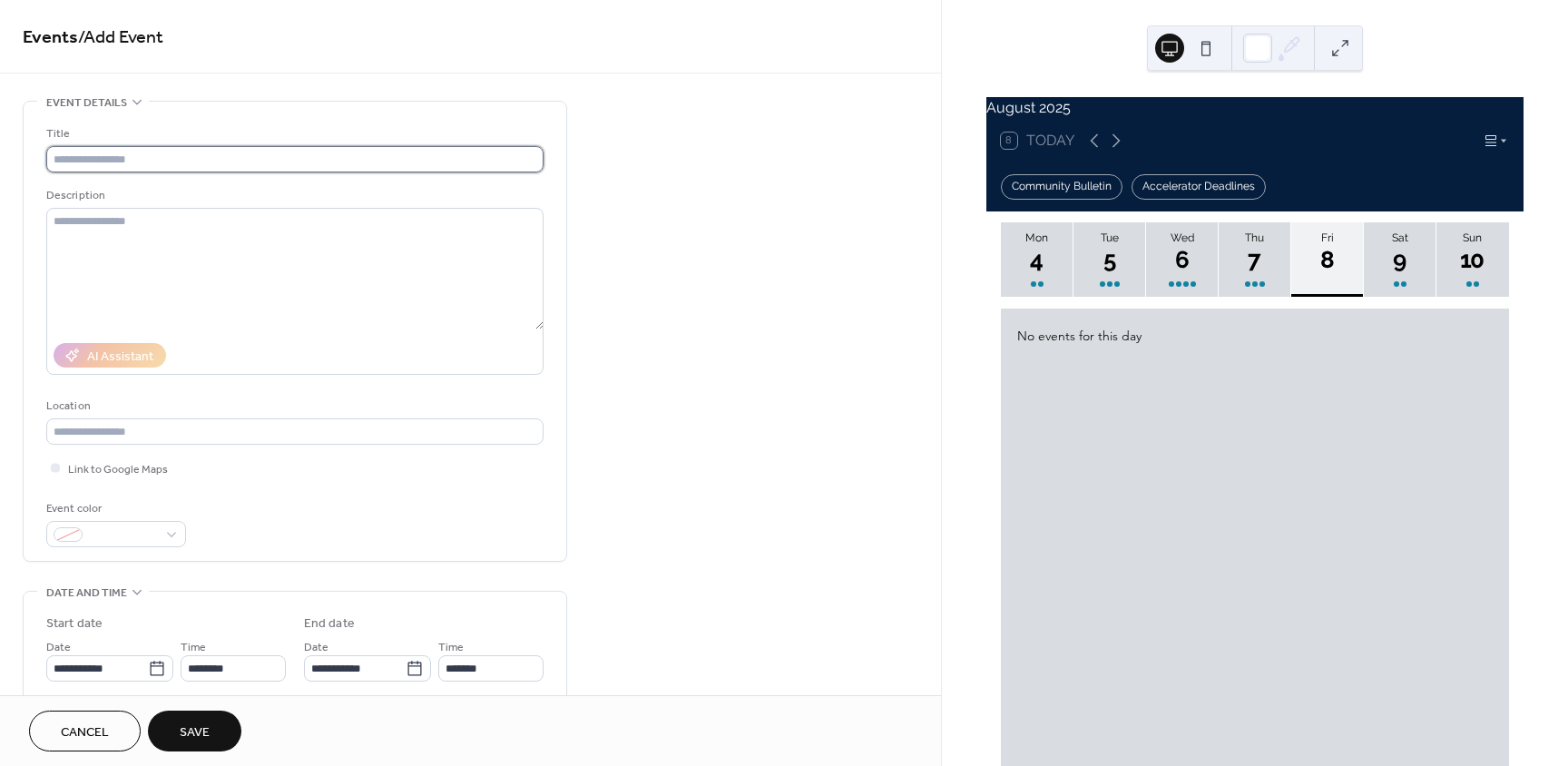 click at bounding box center (295, 159) 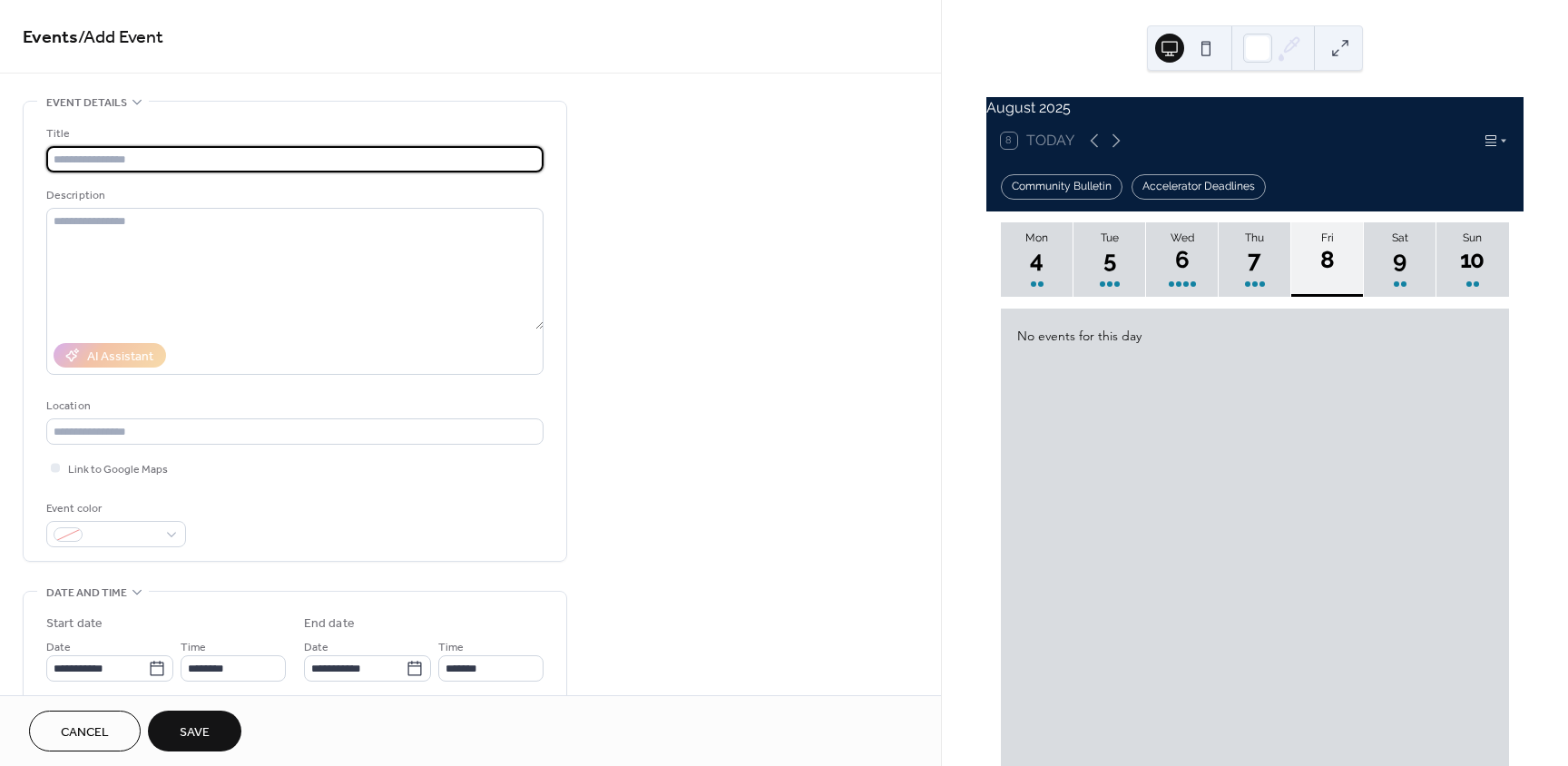 paste on "**********" 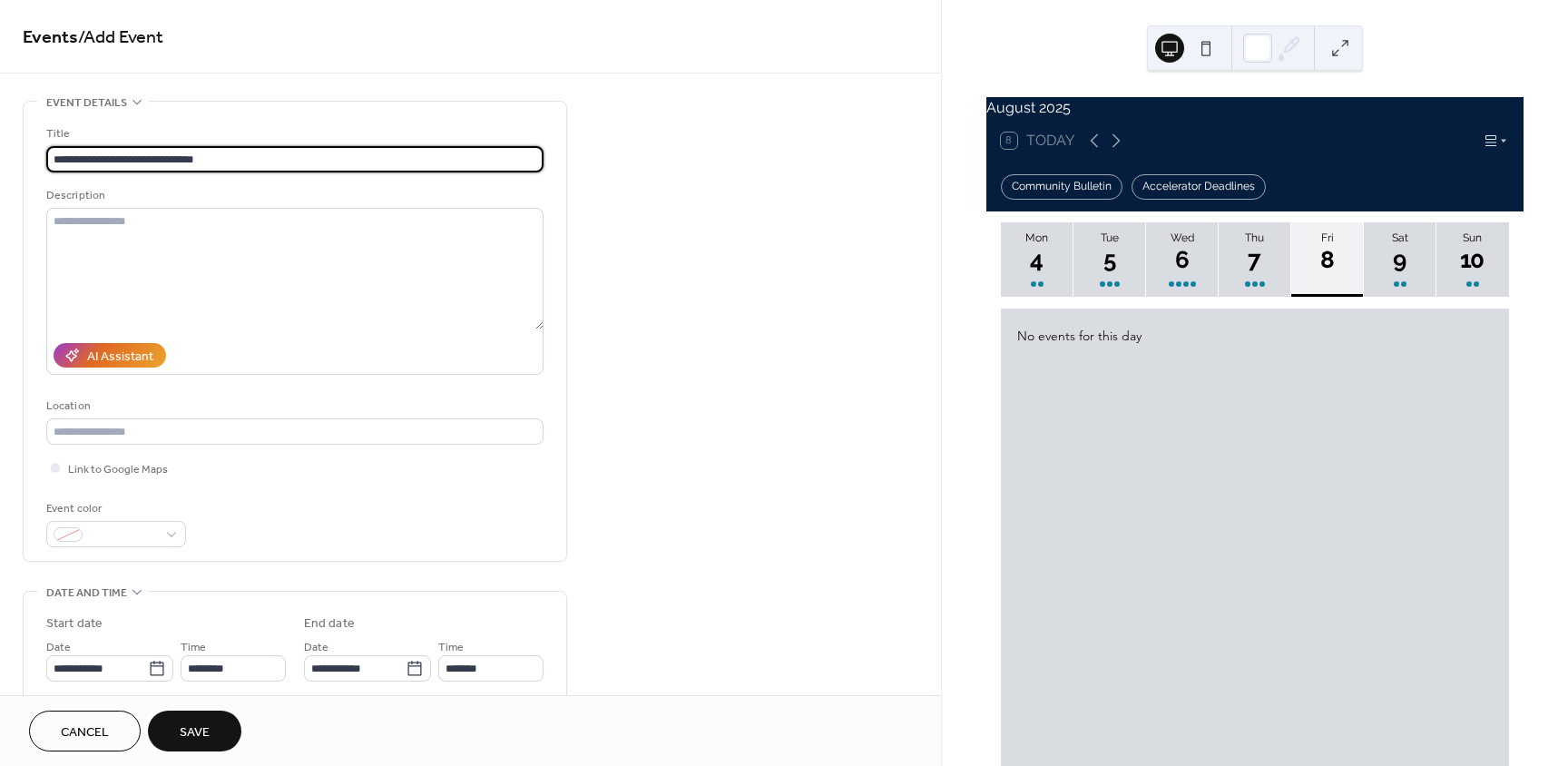 type on "**********" 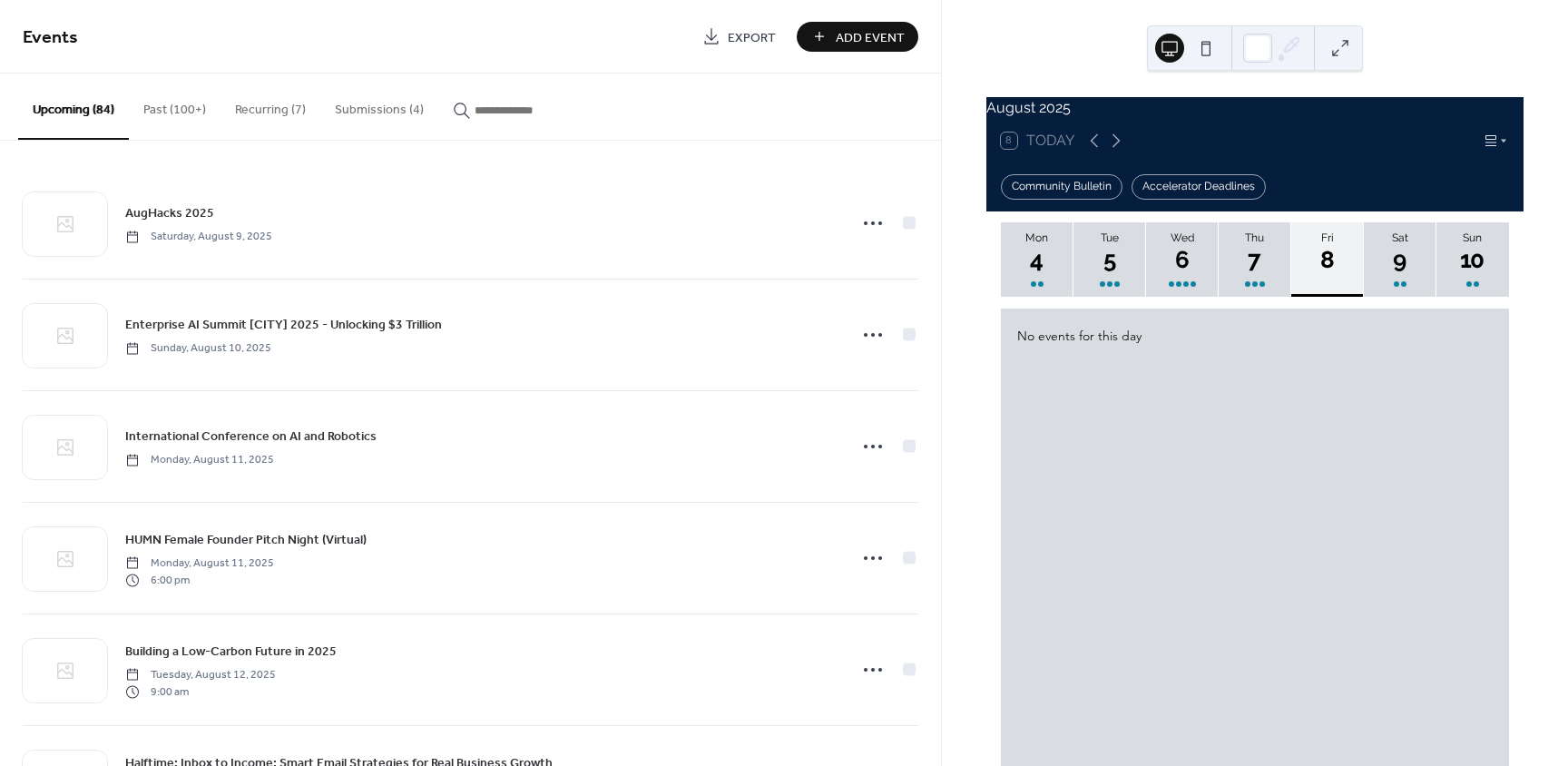 click on "Add Event" at bounding box center (870, 37) 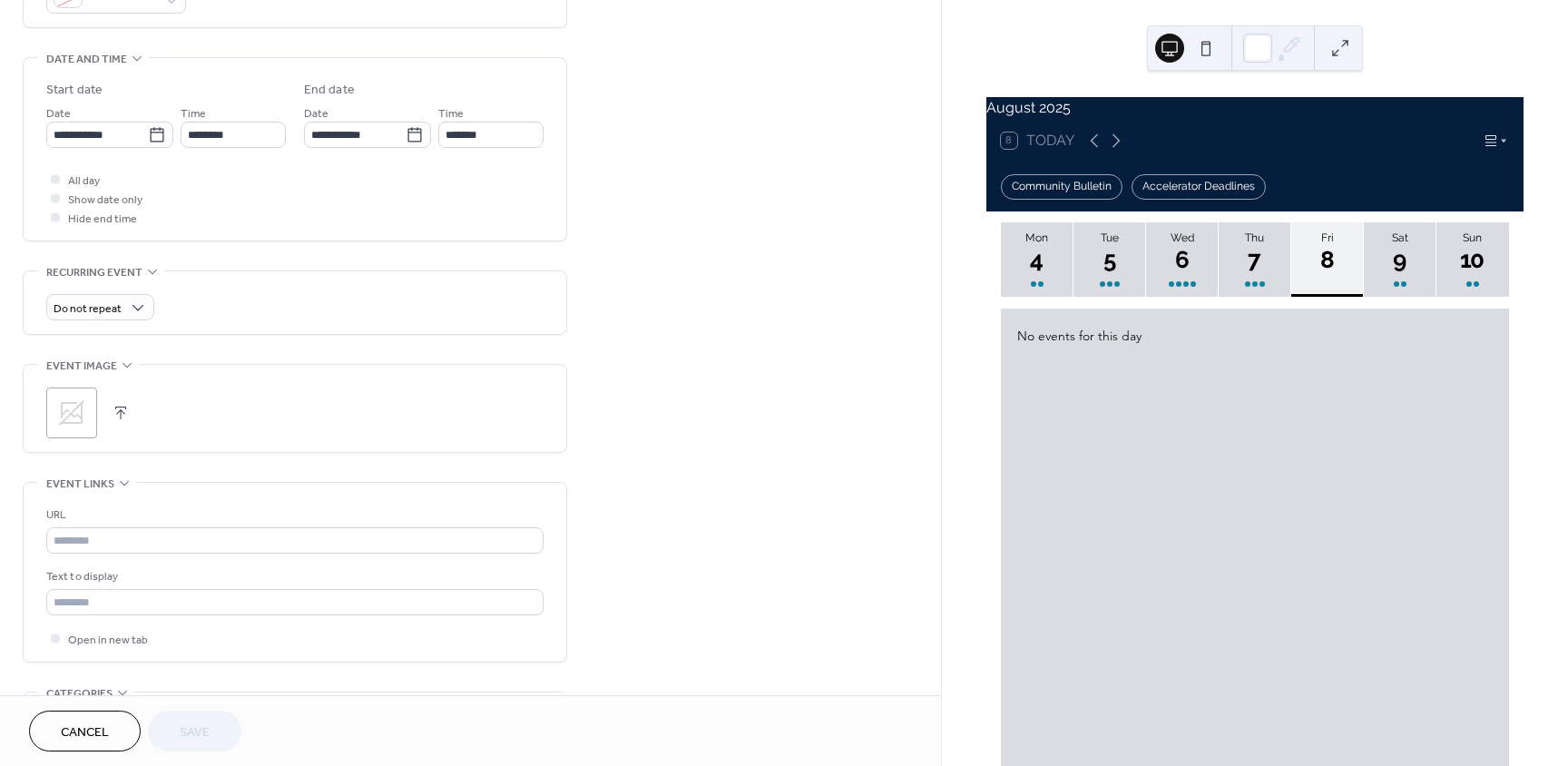 scroll, scrollTop: 545, scrollLeft: 0, axis: vertical 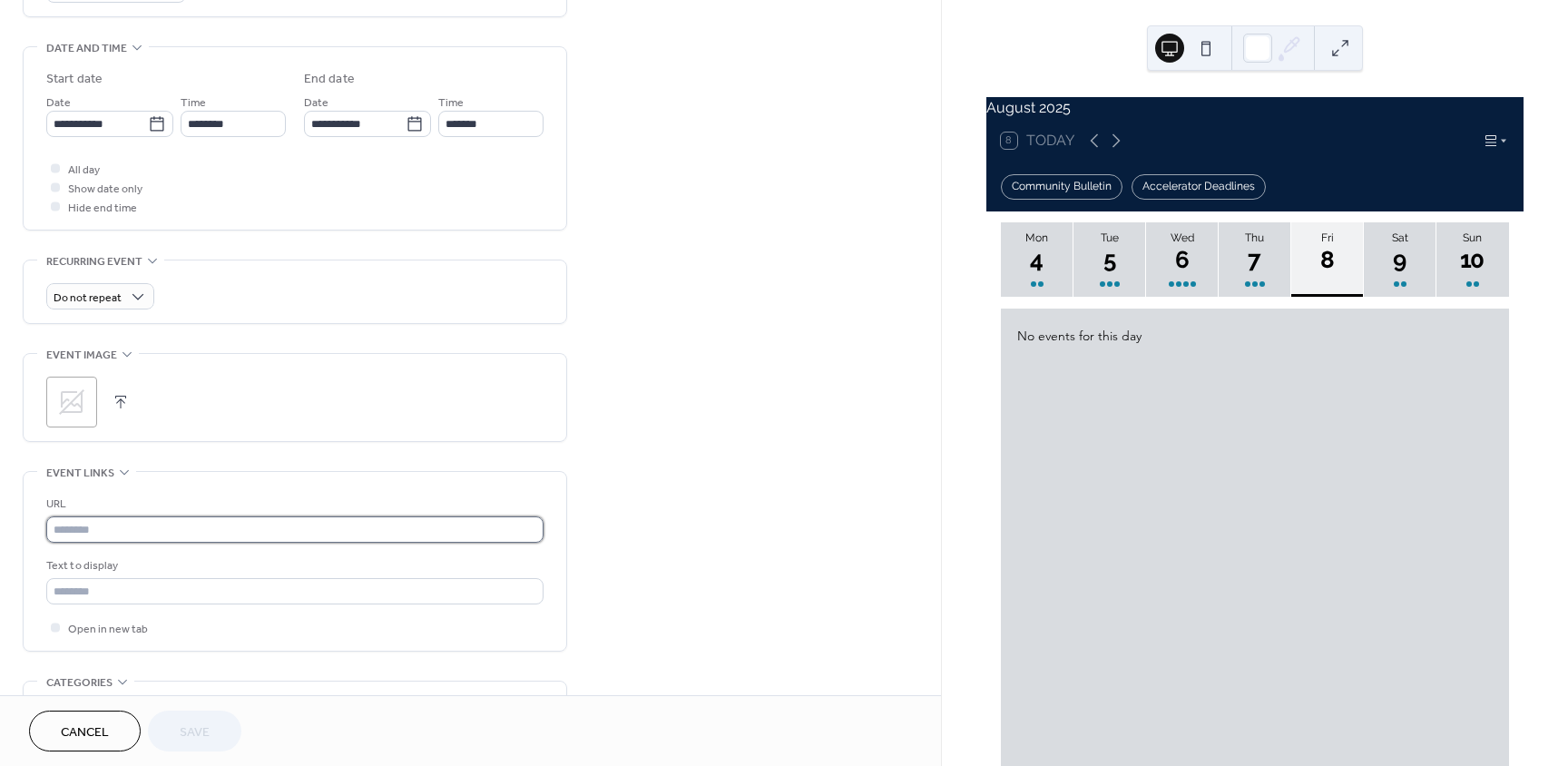 click at bounding box center [295, 529] 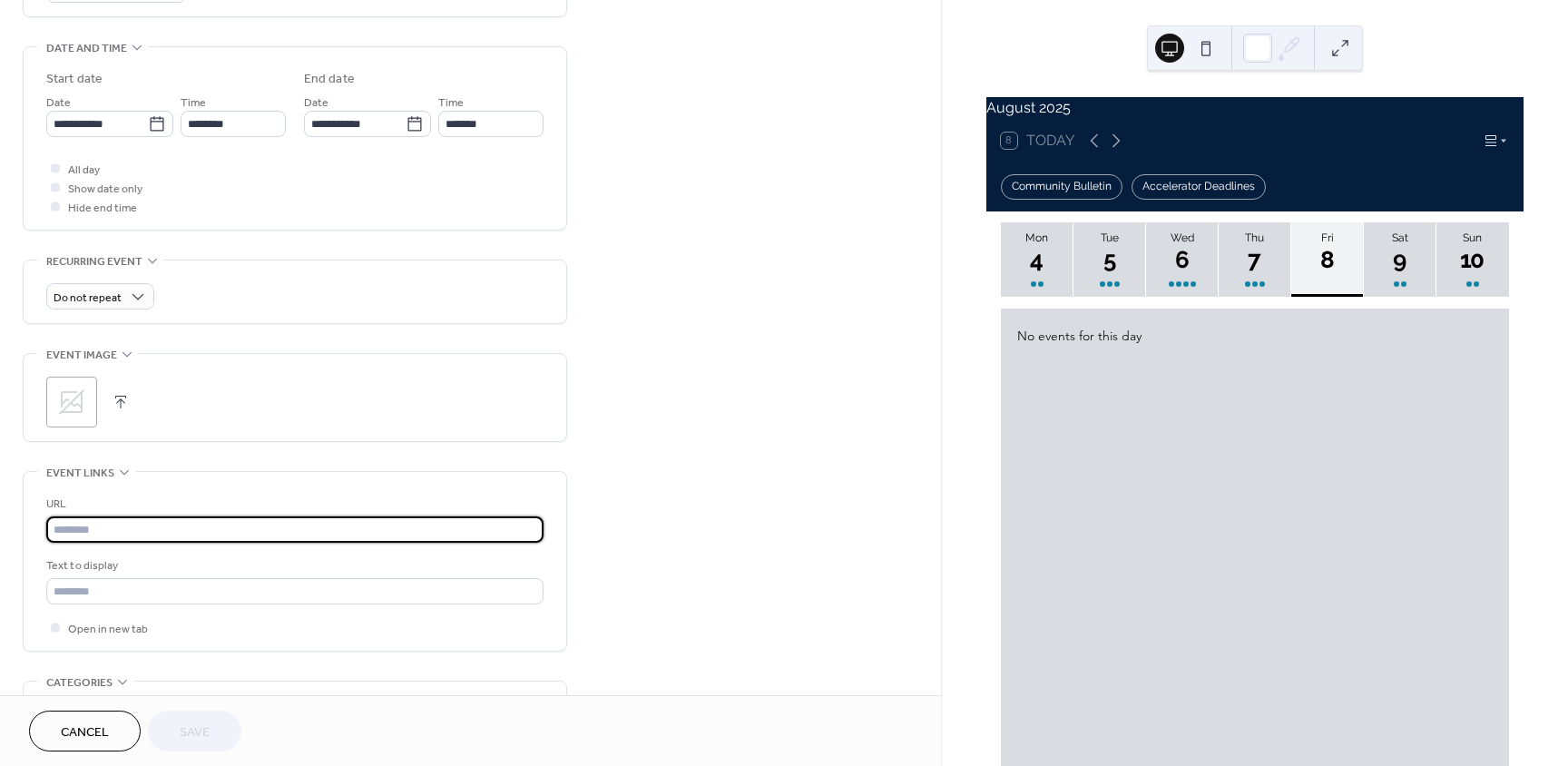 paste on "**********" 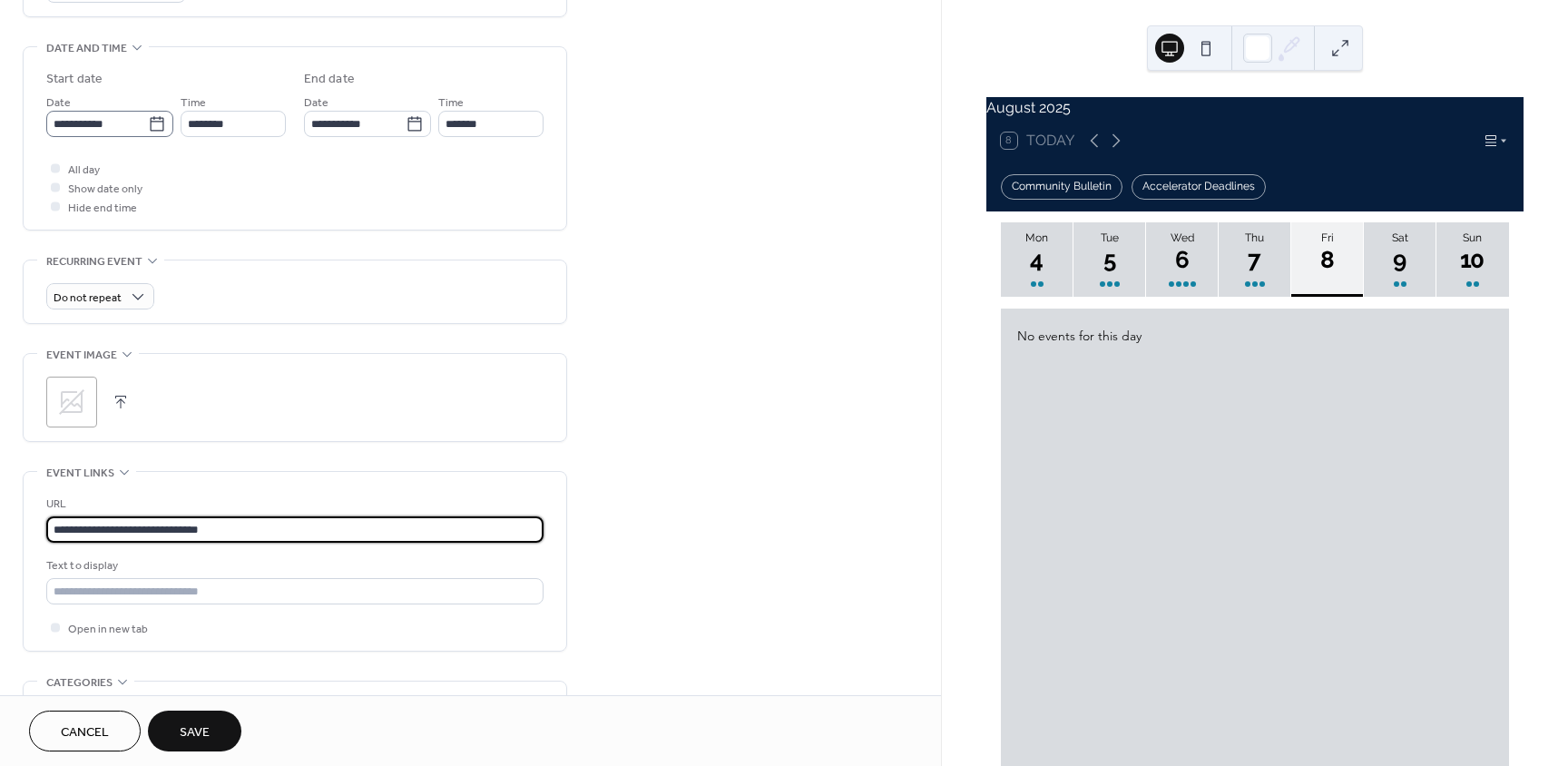 type on "**********" 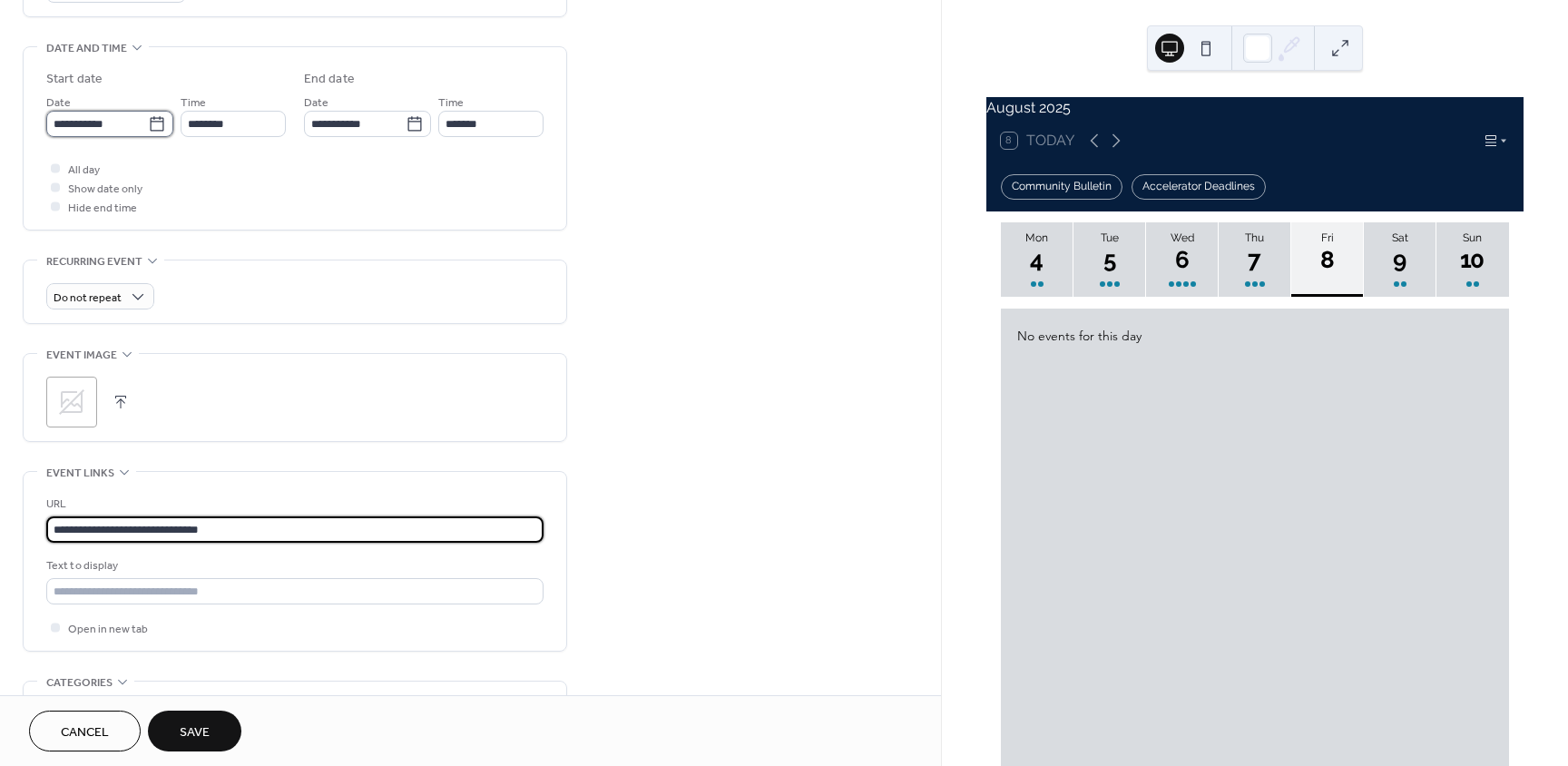 click on "**********" at bounding box center [97, 123] 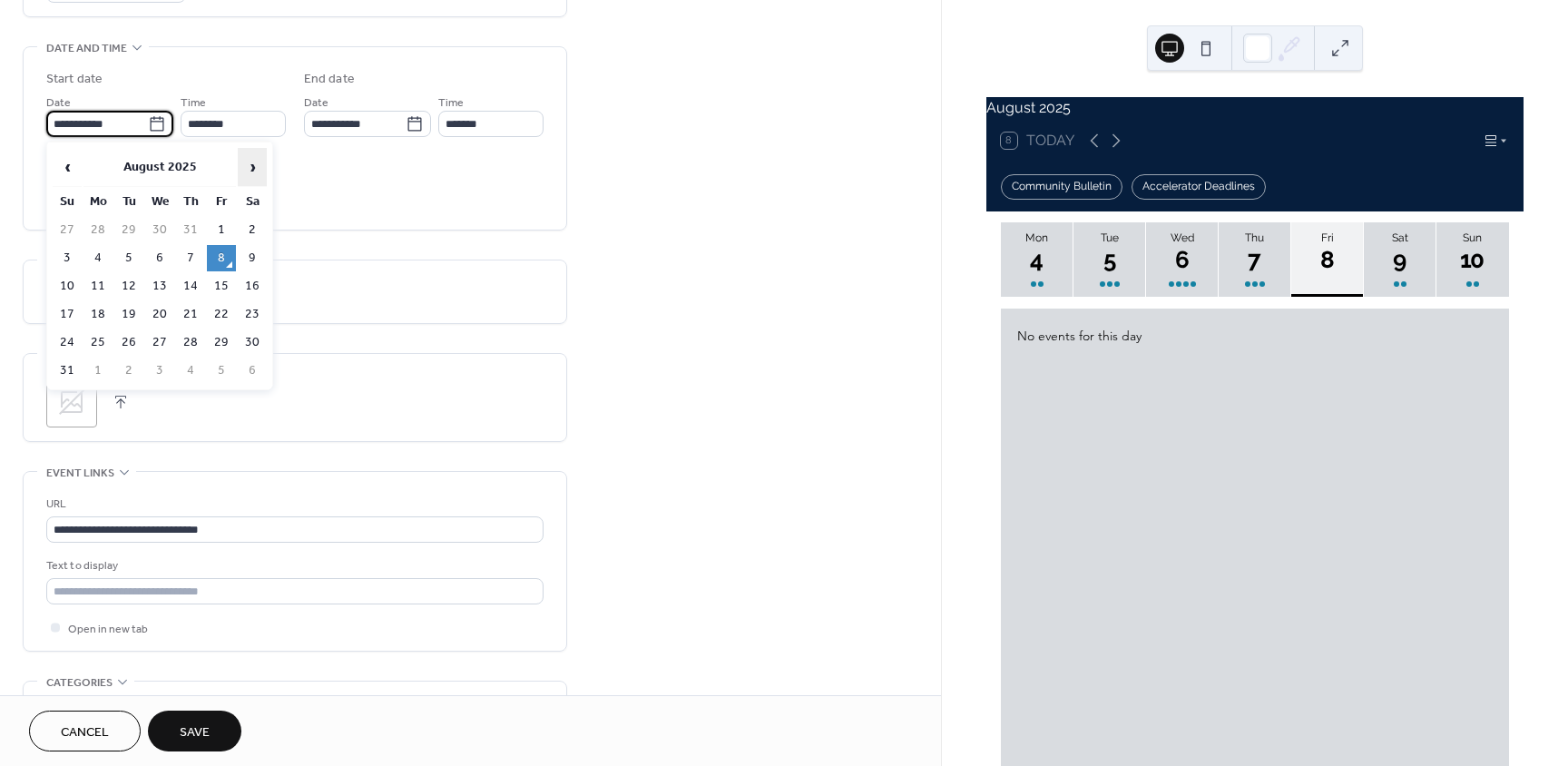 click on "›" at bounding box center [252, 167] 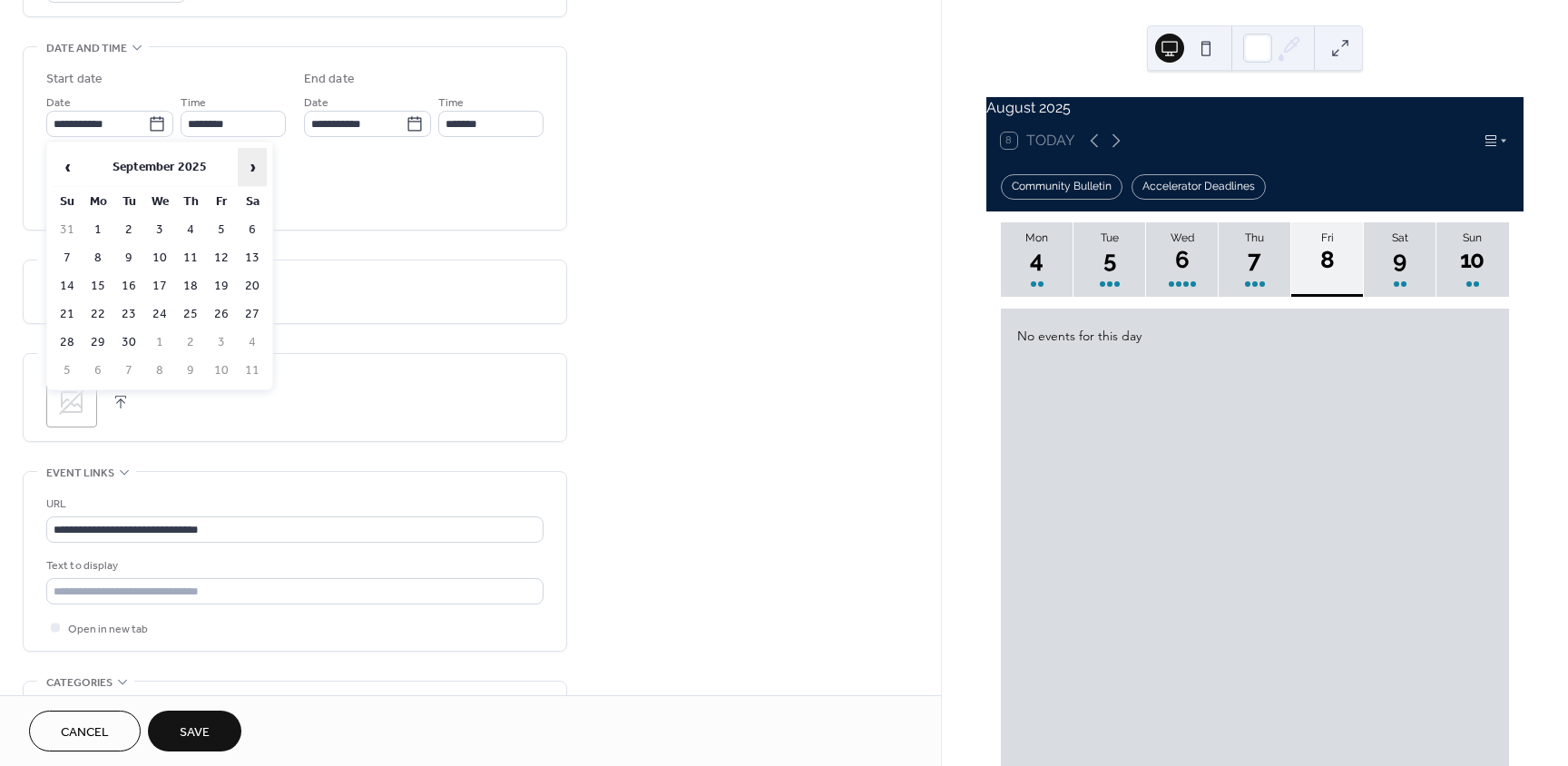 click on "›" at bounding box center (252, 167) 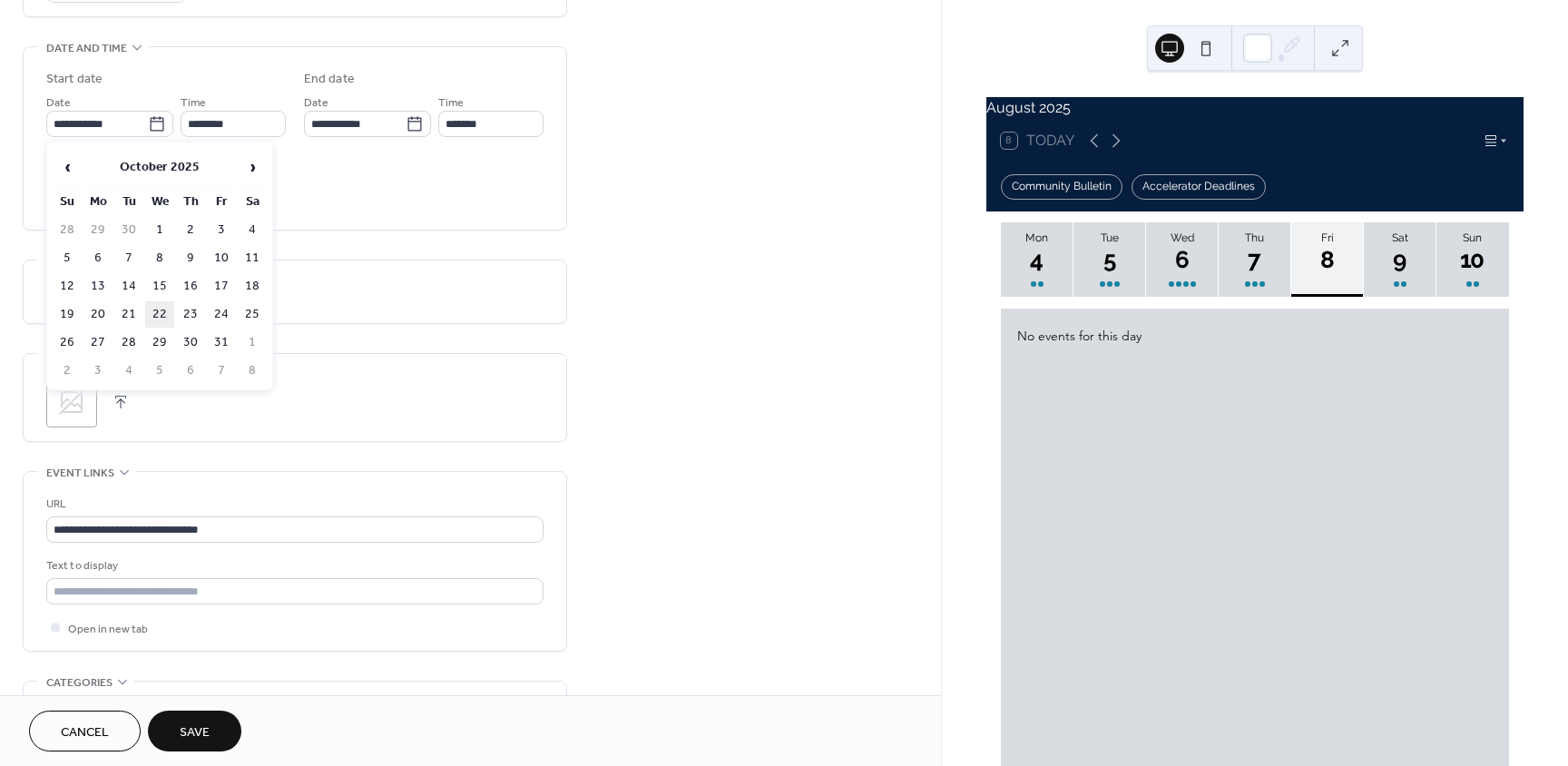 click on "22" at bounding box center (160, 314) 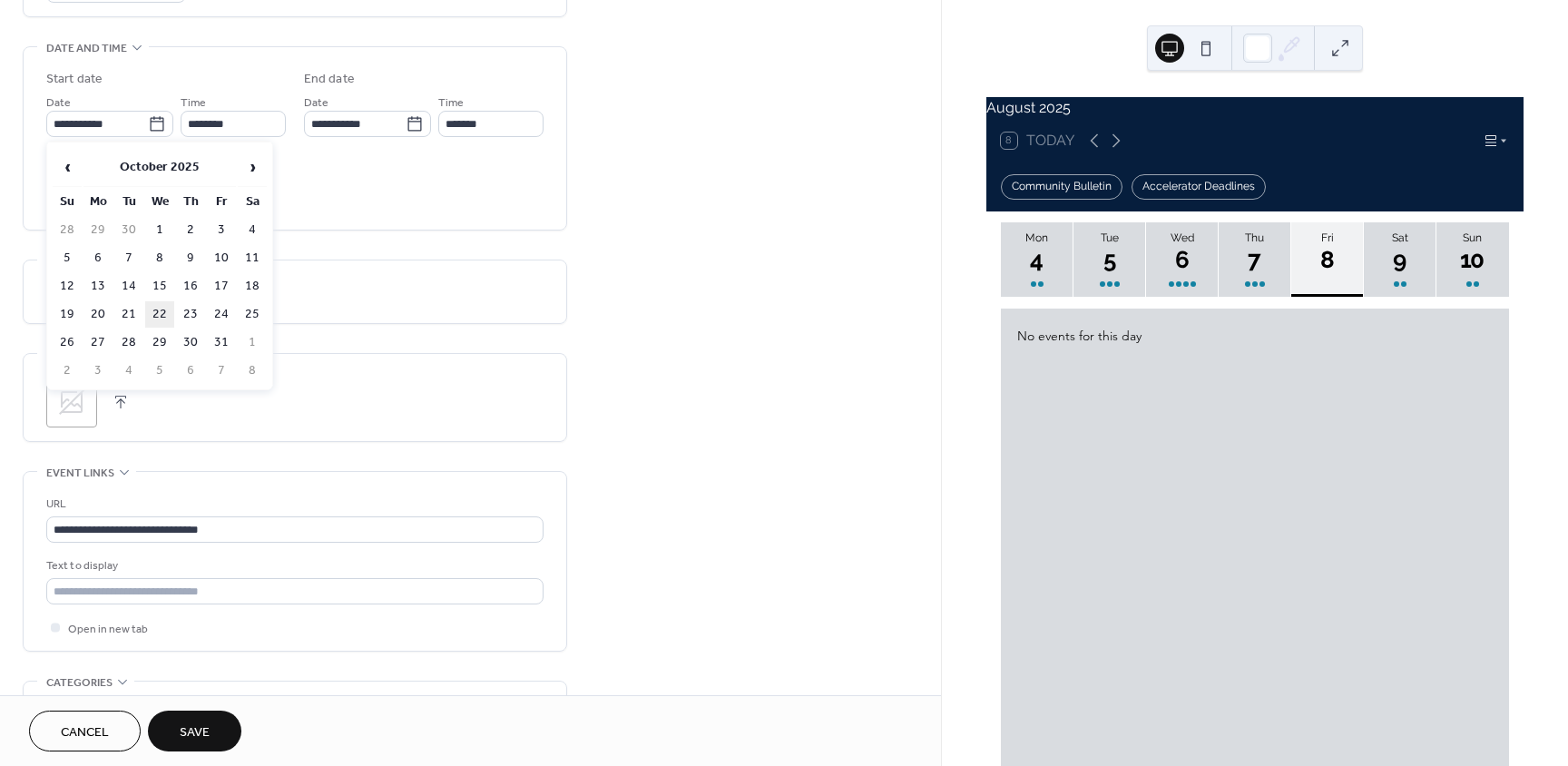type on "**********" 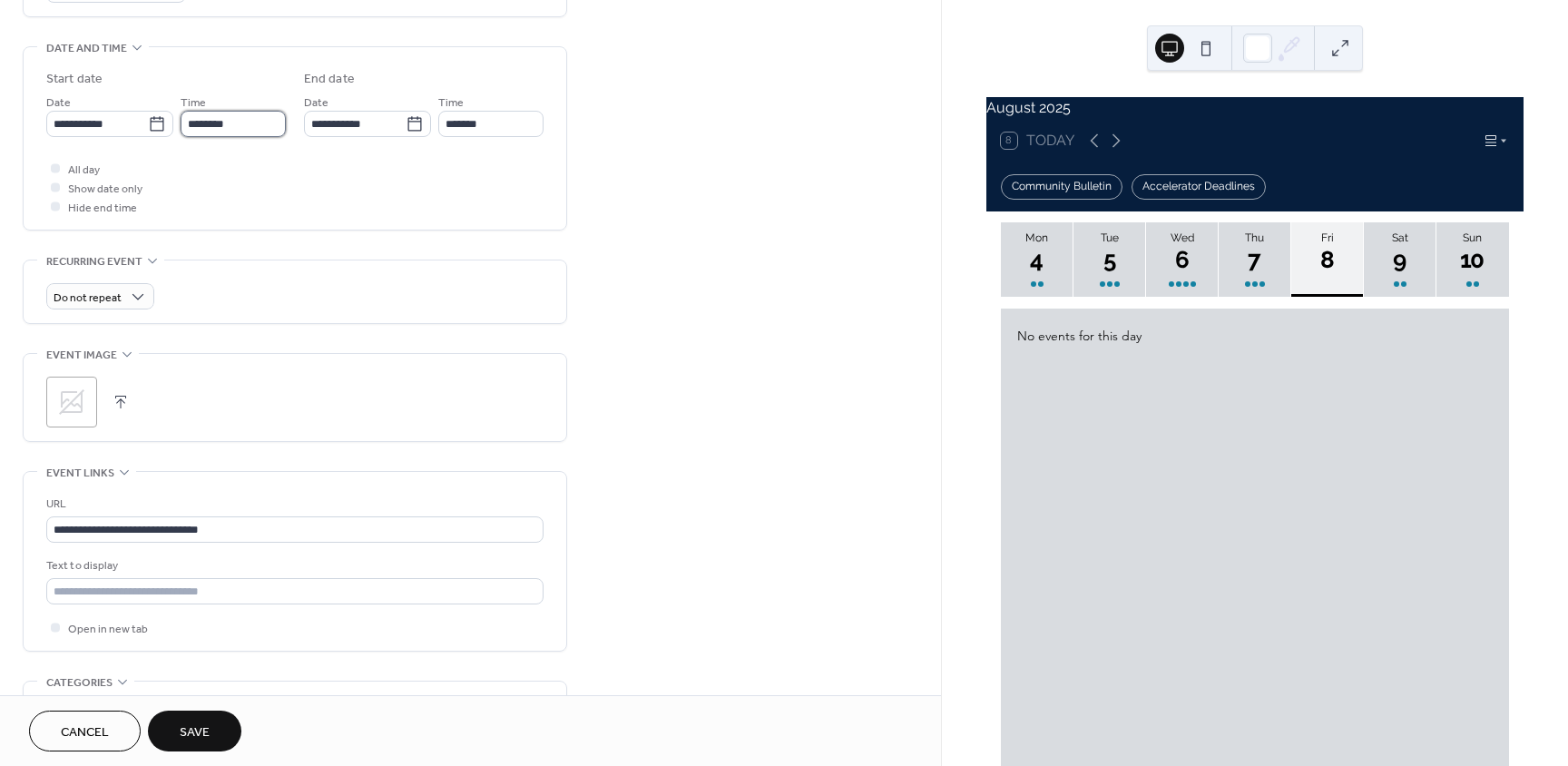 click on "********" at bounding box center [233, 123] 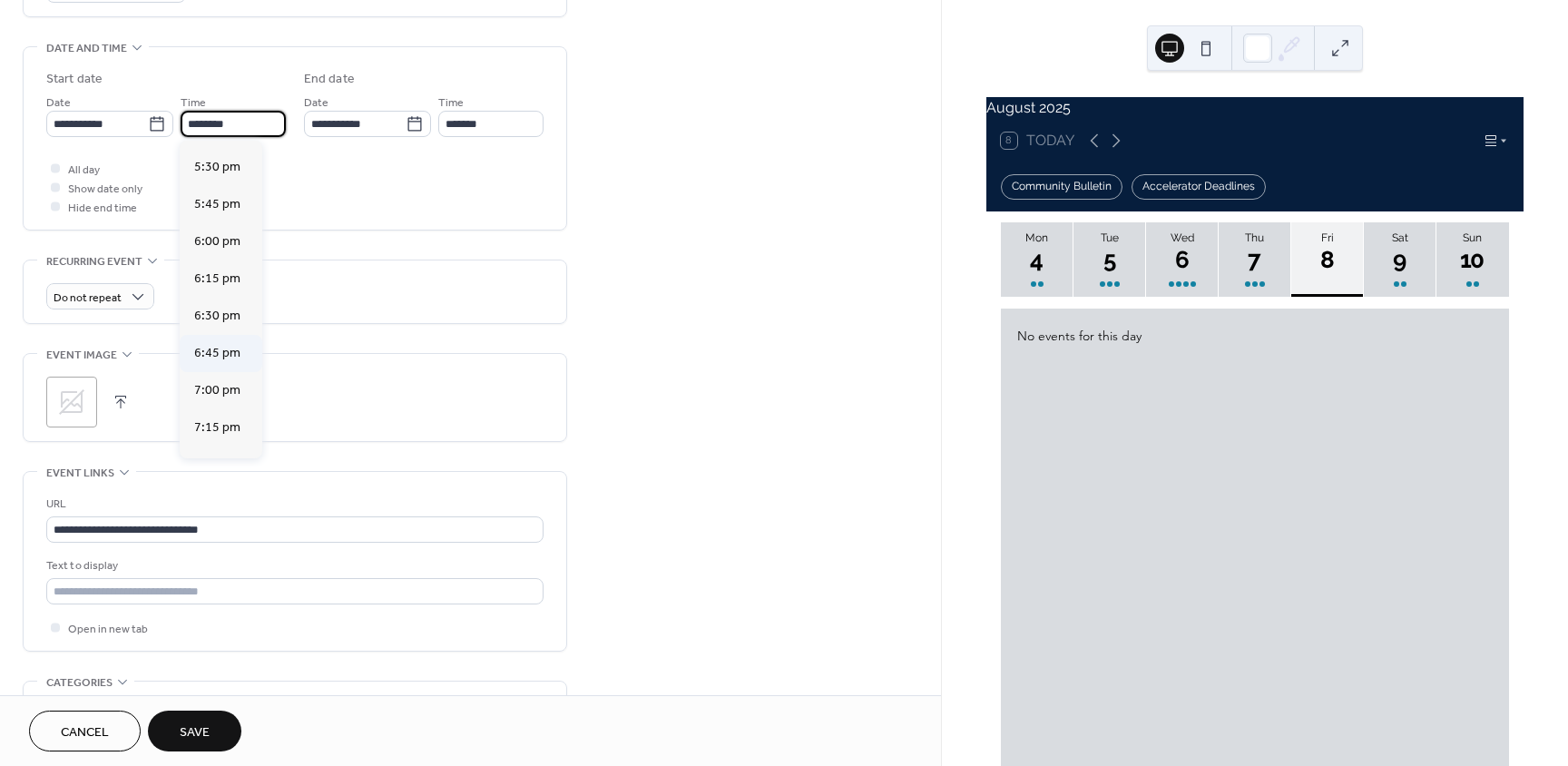 scroll, scrollTop: 2603, scrollLeft: 0, axis: vertical 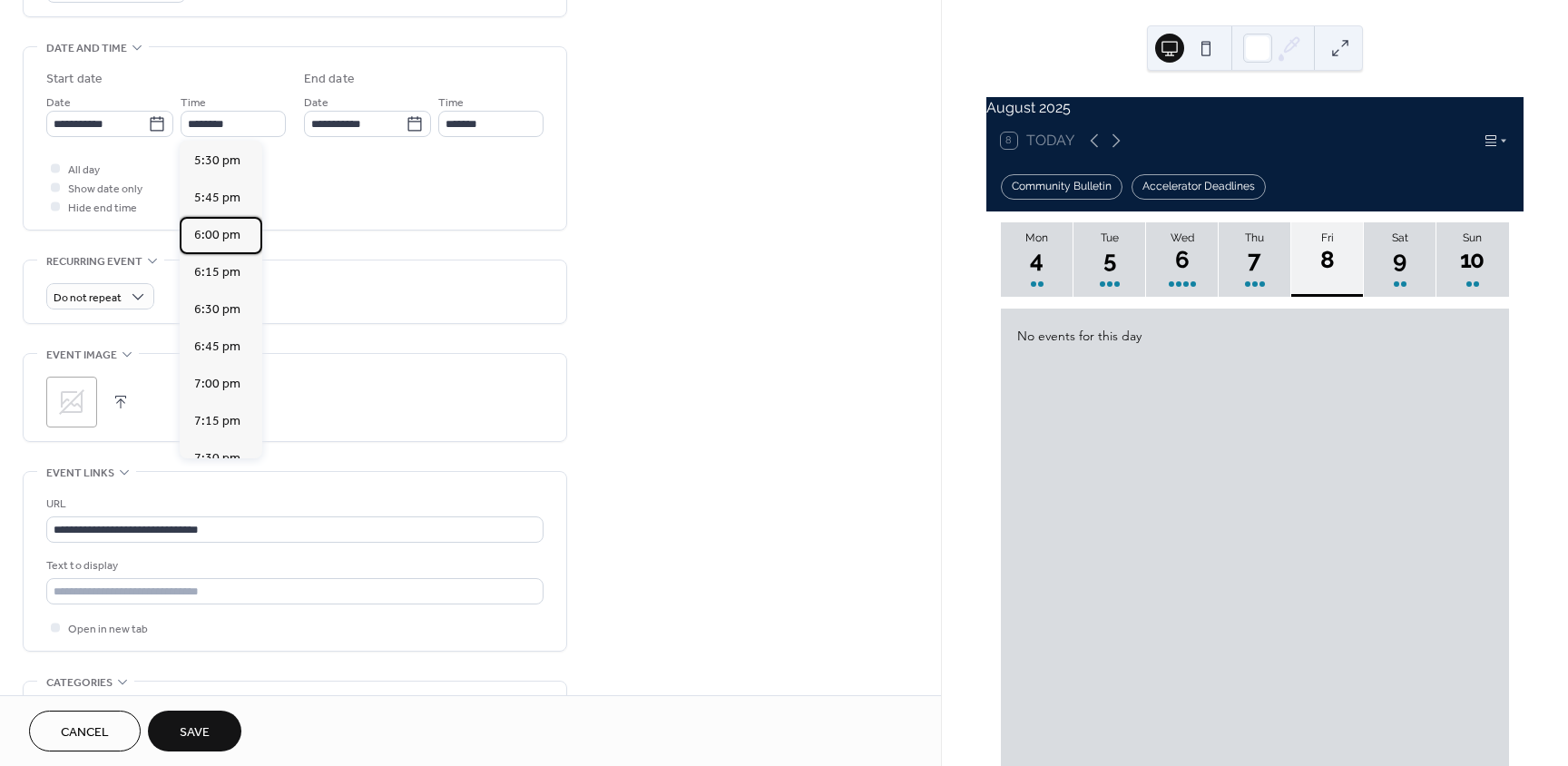 click on "6:00 pm" at bounding box center (217, 235) 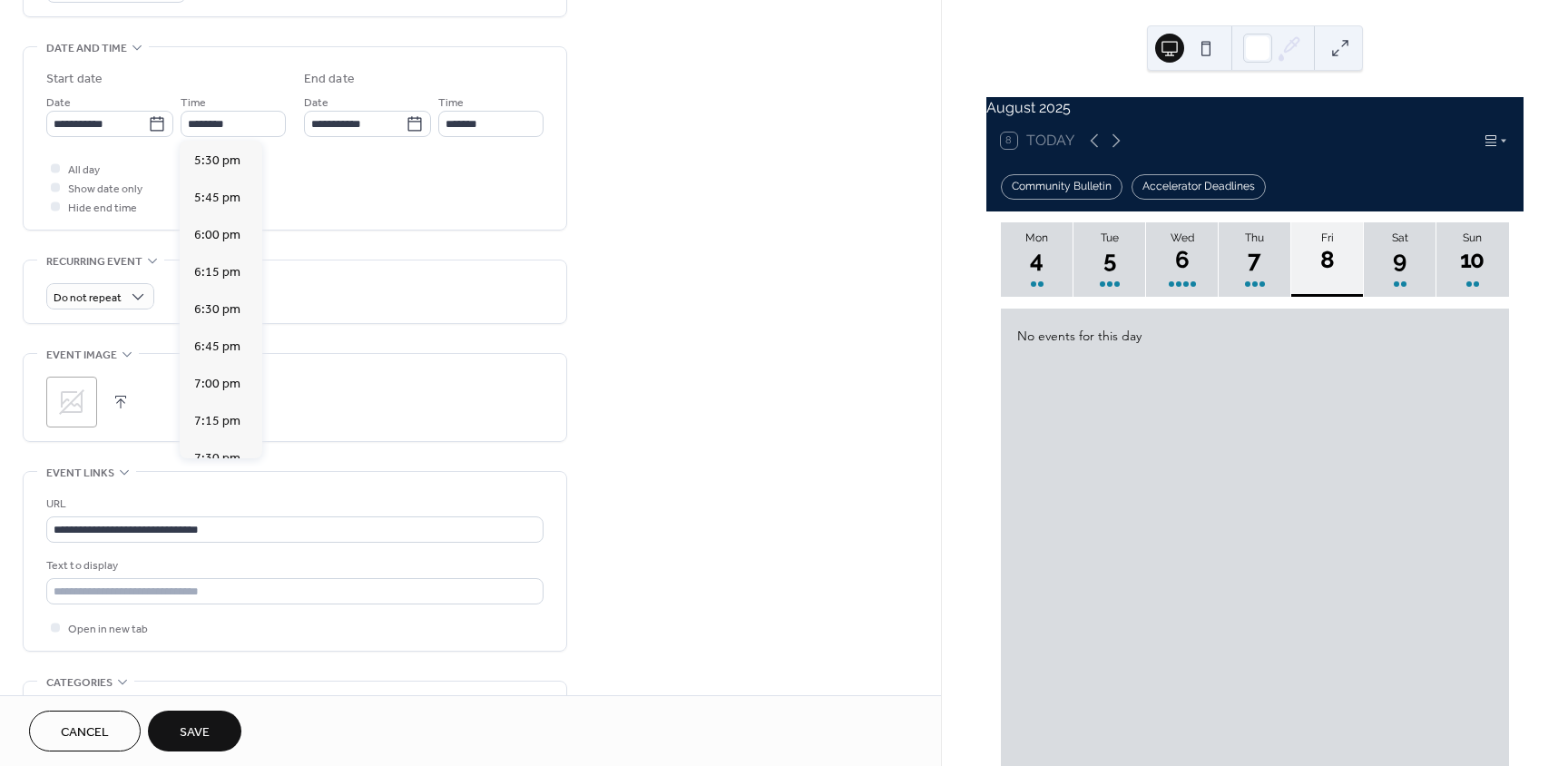 type on "*******" 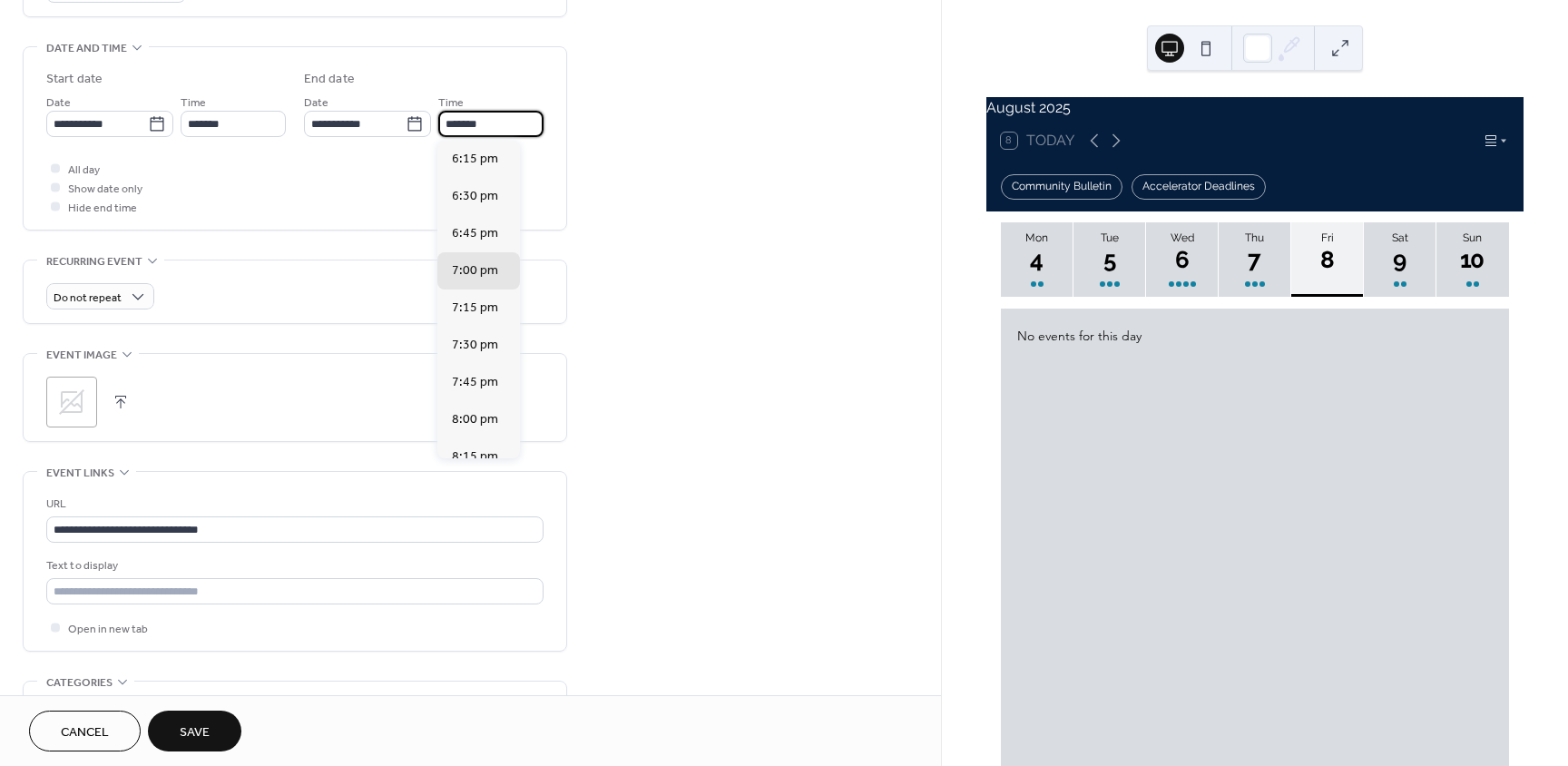 click on "*******" at bounding box center (491, 123) 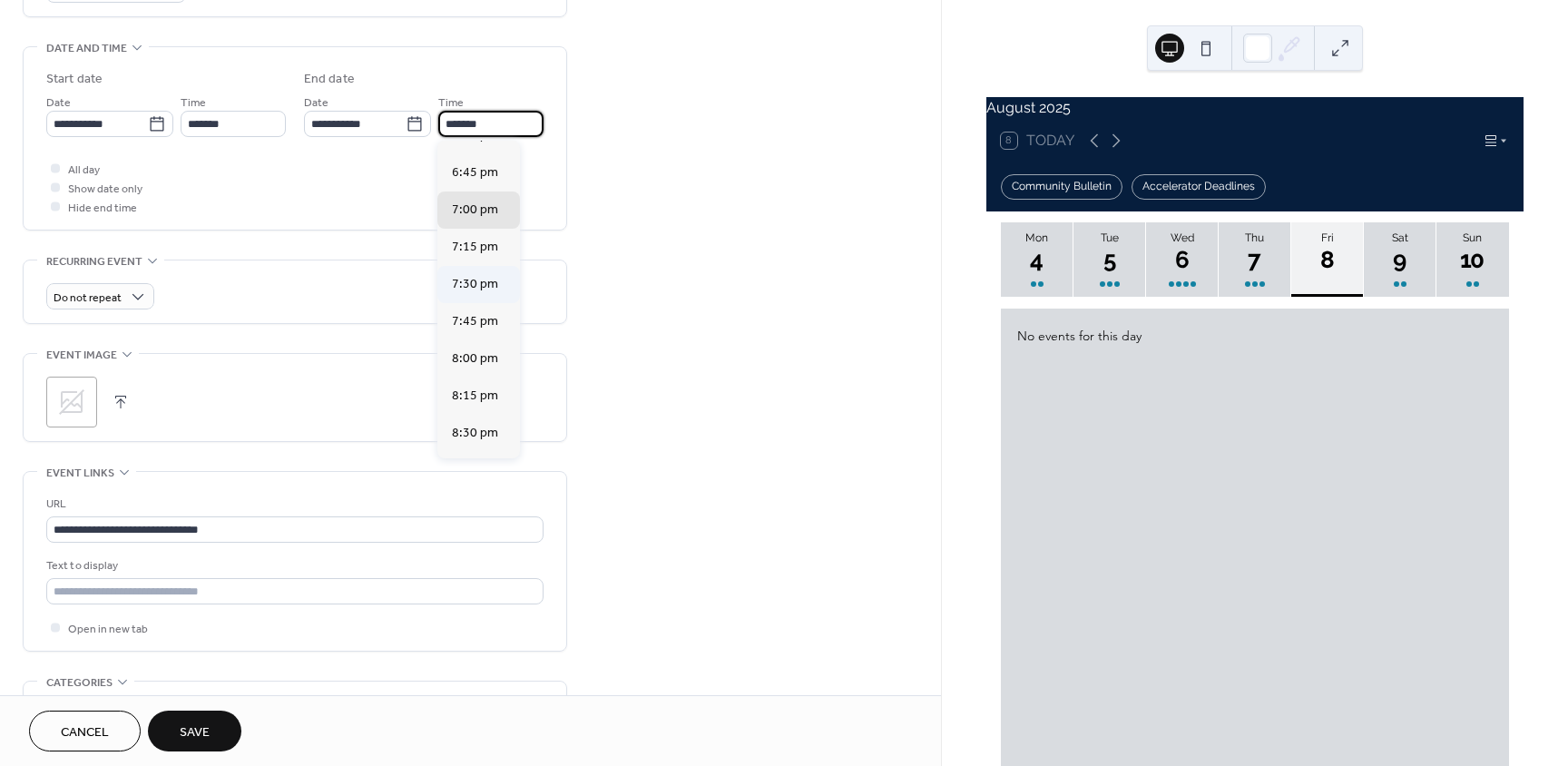 scroll, scrollTop: 272, scrollLeft: 0, axis: vertical 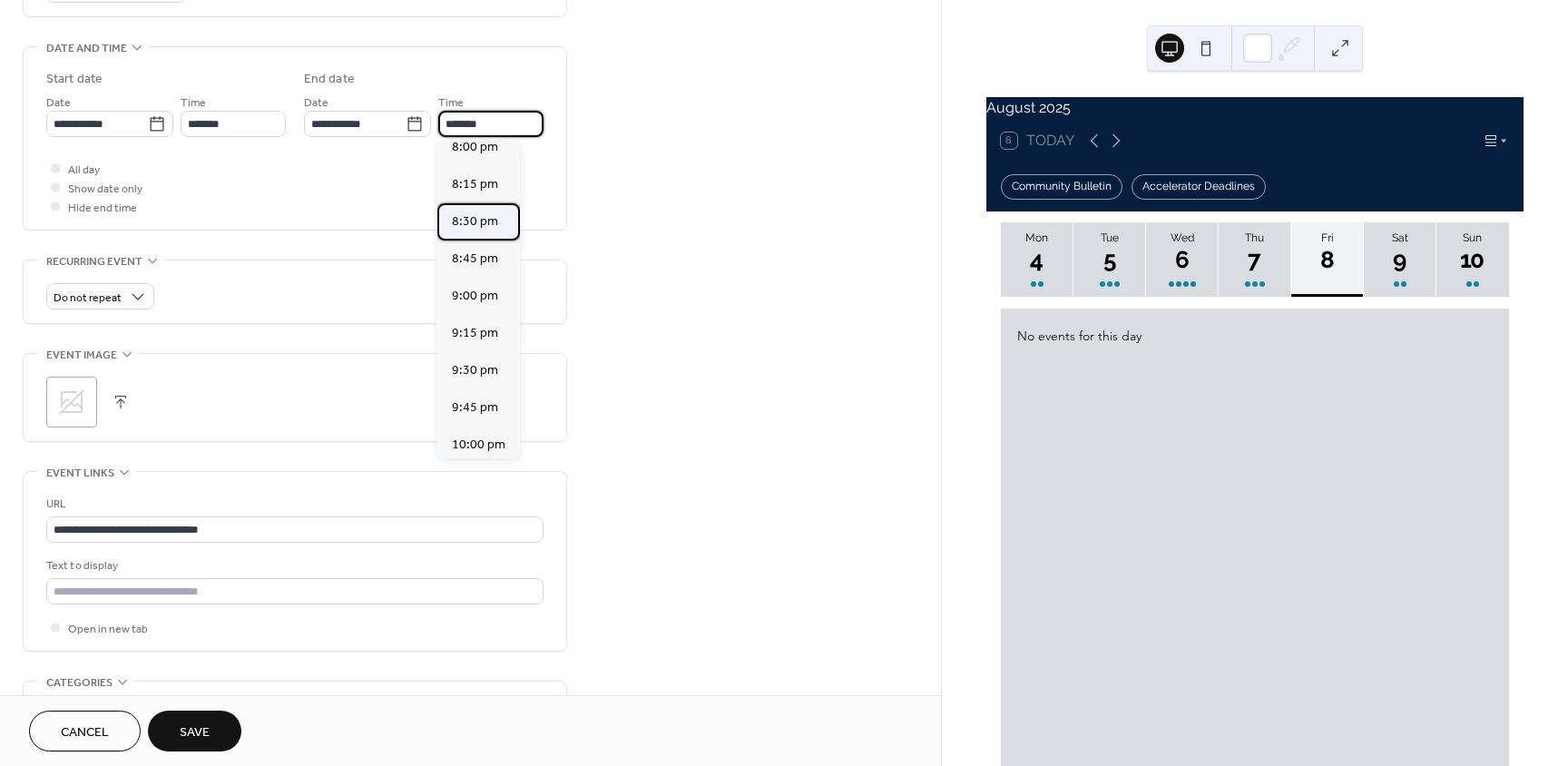 click on "8:30 pm" at bounding box center [475, 221] 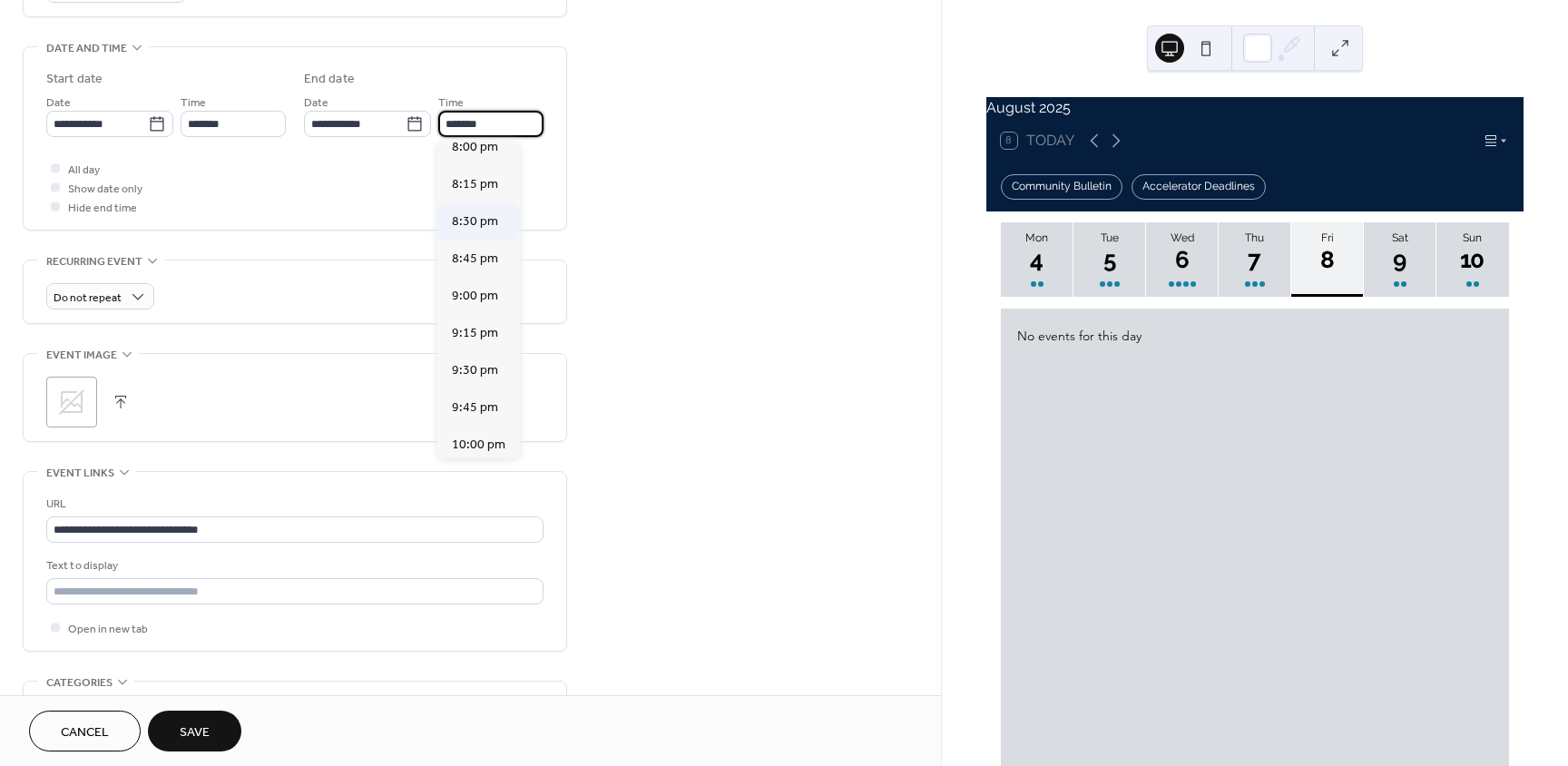type on "*******" 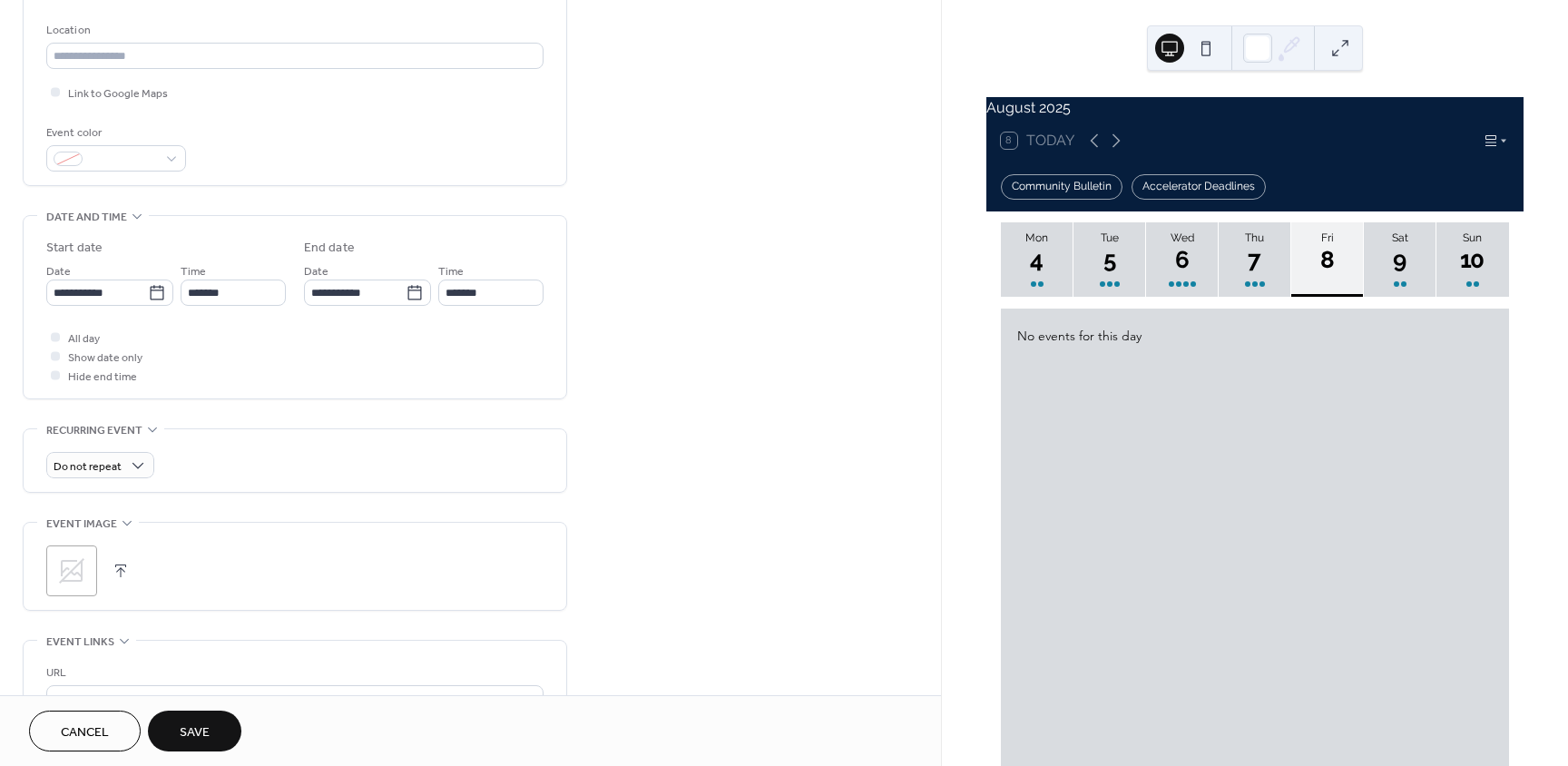 scroll, scrollTop: 0, scrollLeft: 0, axis: both 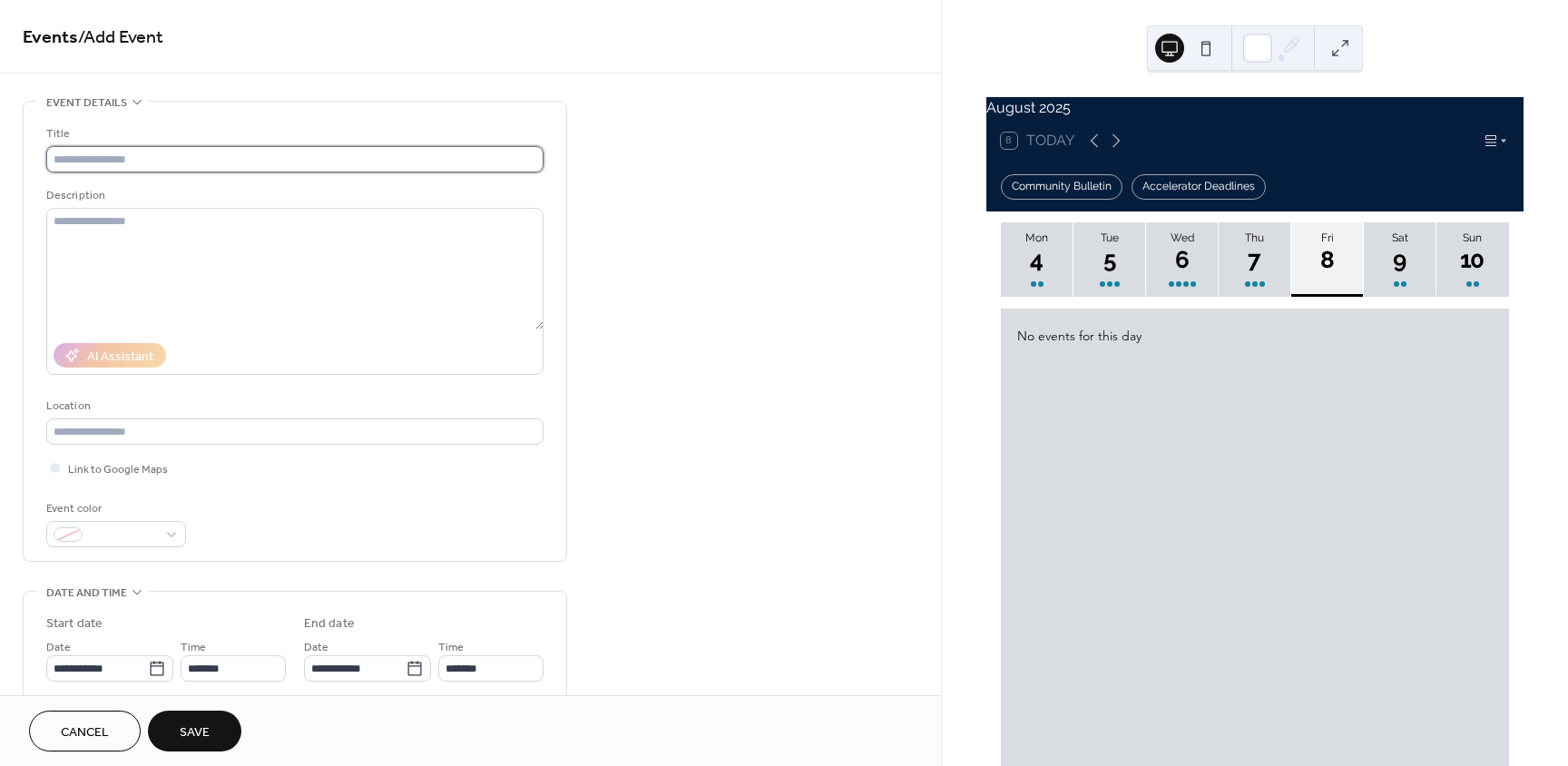 click at bounding box center [295, 159] 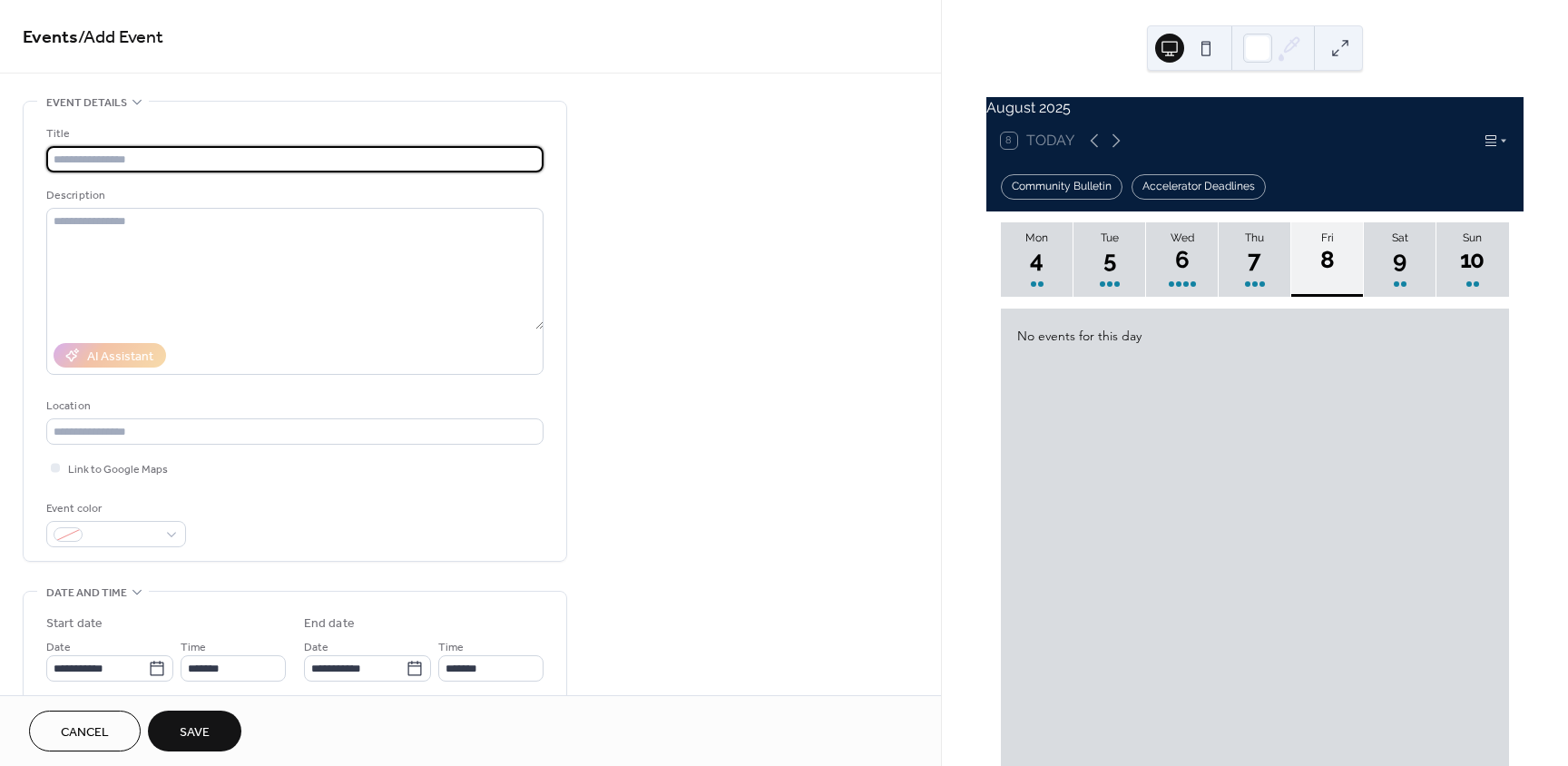 paste on "**********" 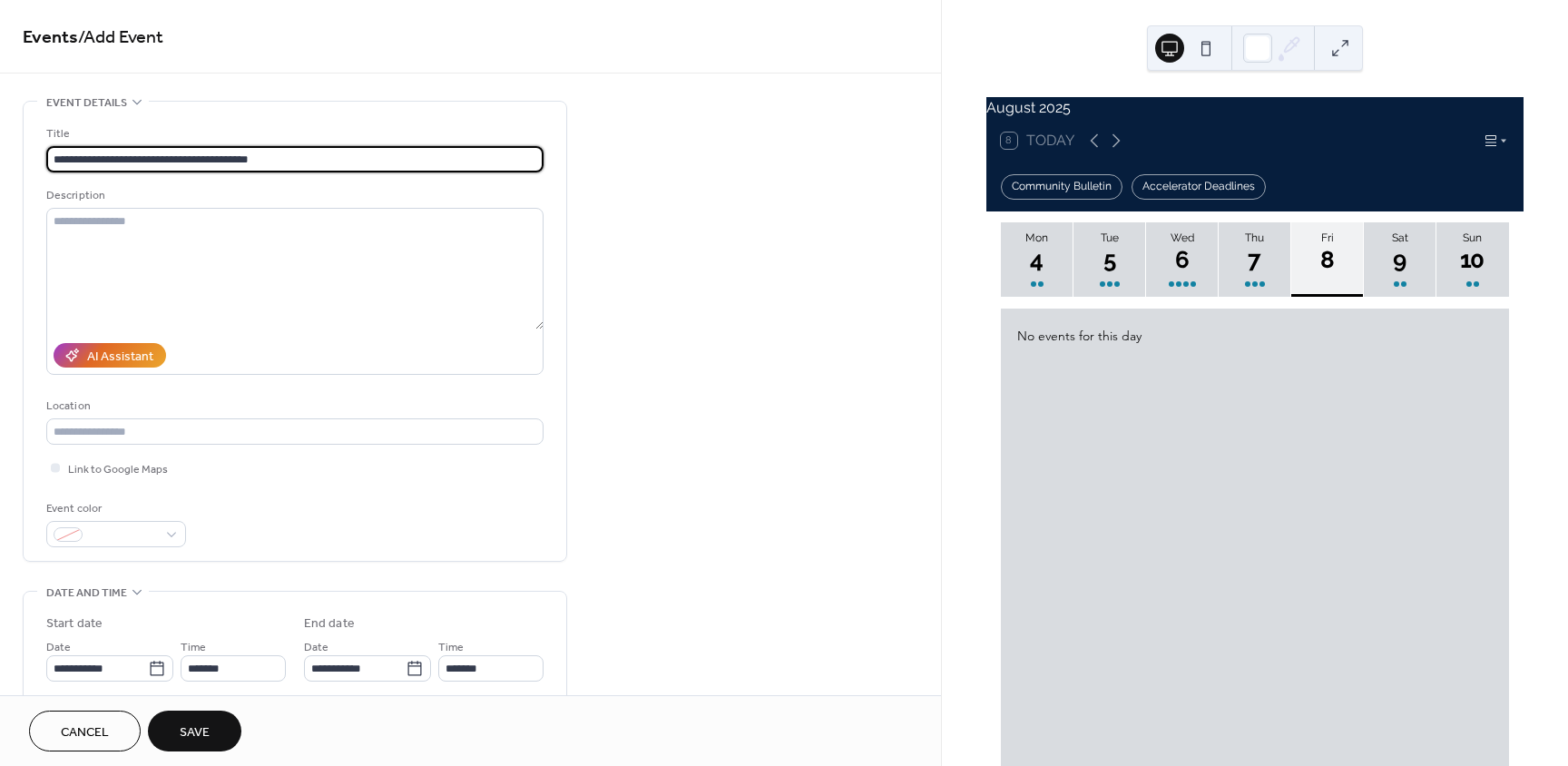 type on "**********" 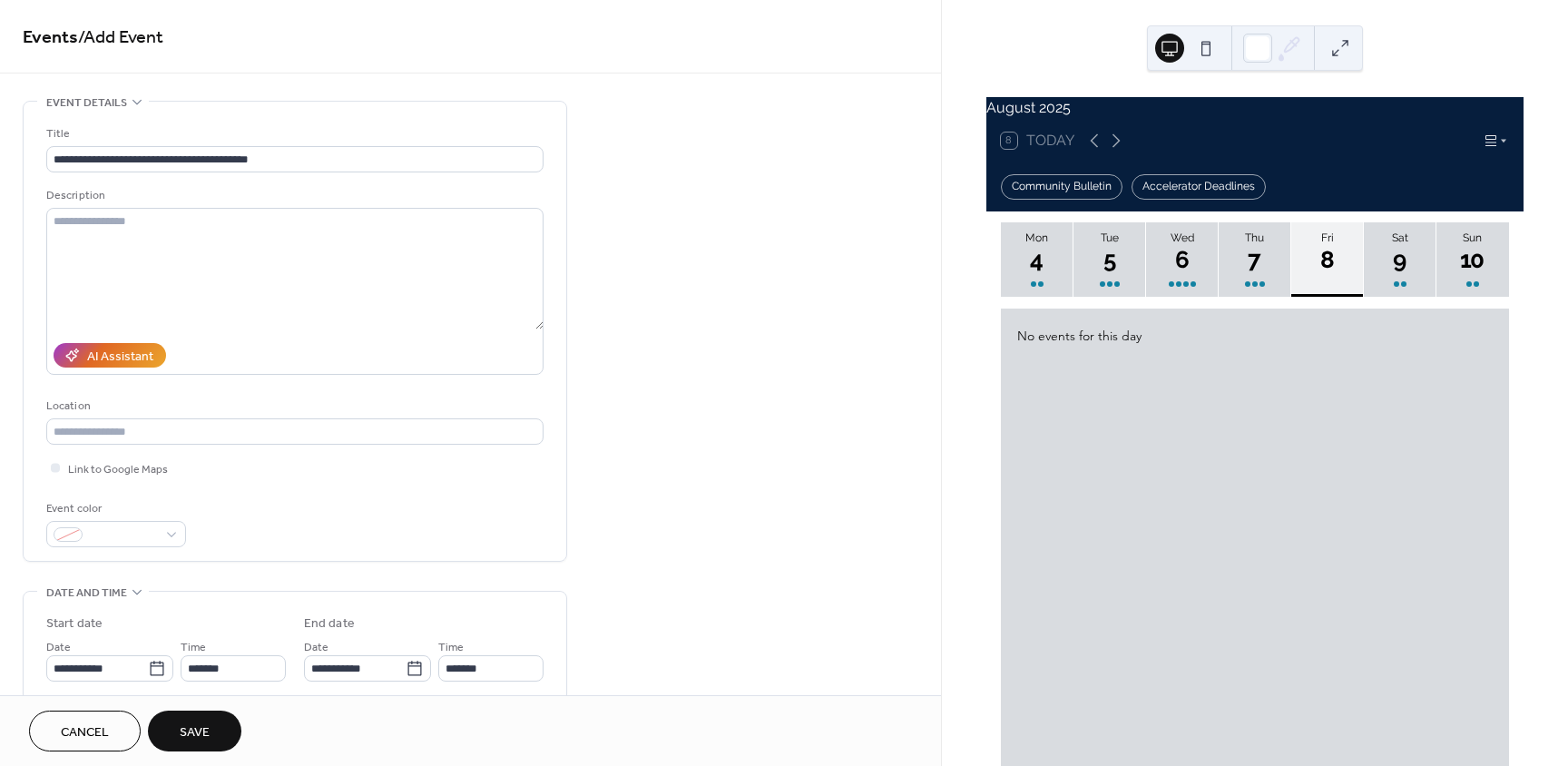 click on "Save" at bounding box center (194, 731) 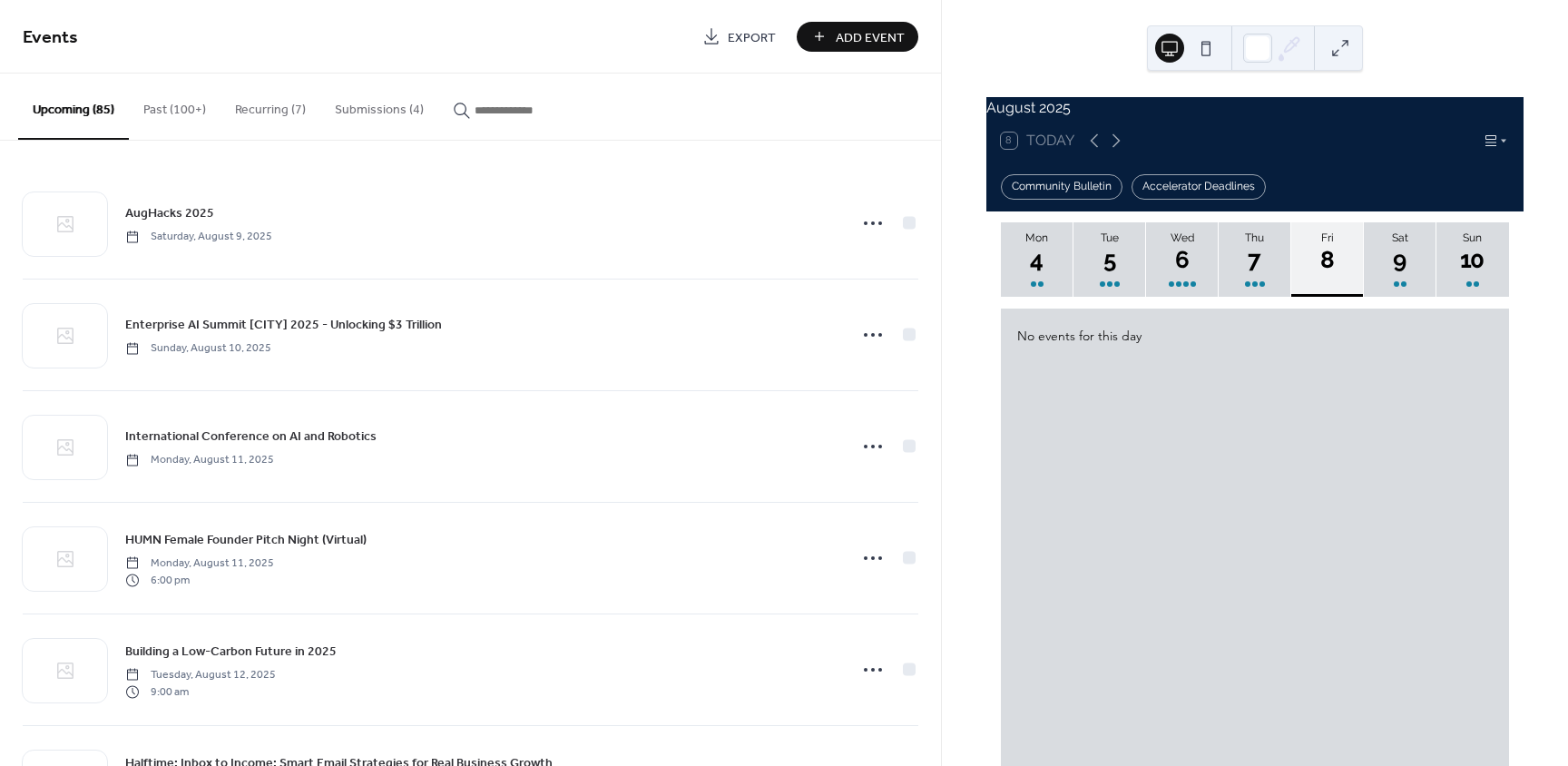 click on "Add Event" at bounding box center [870, 37] 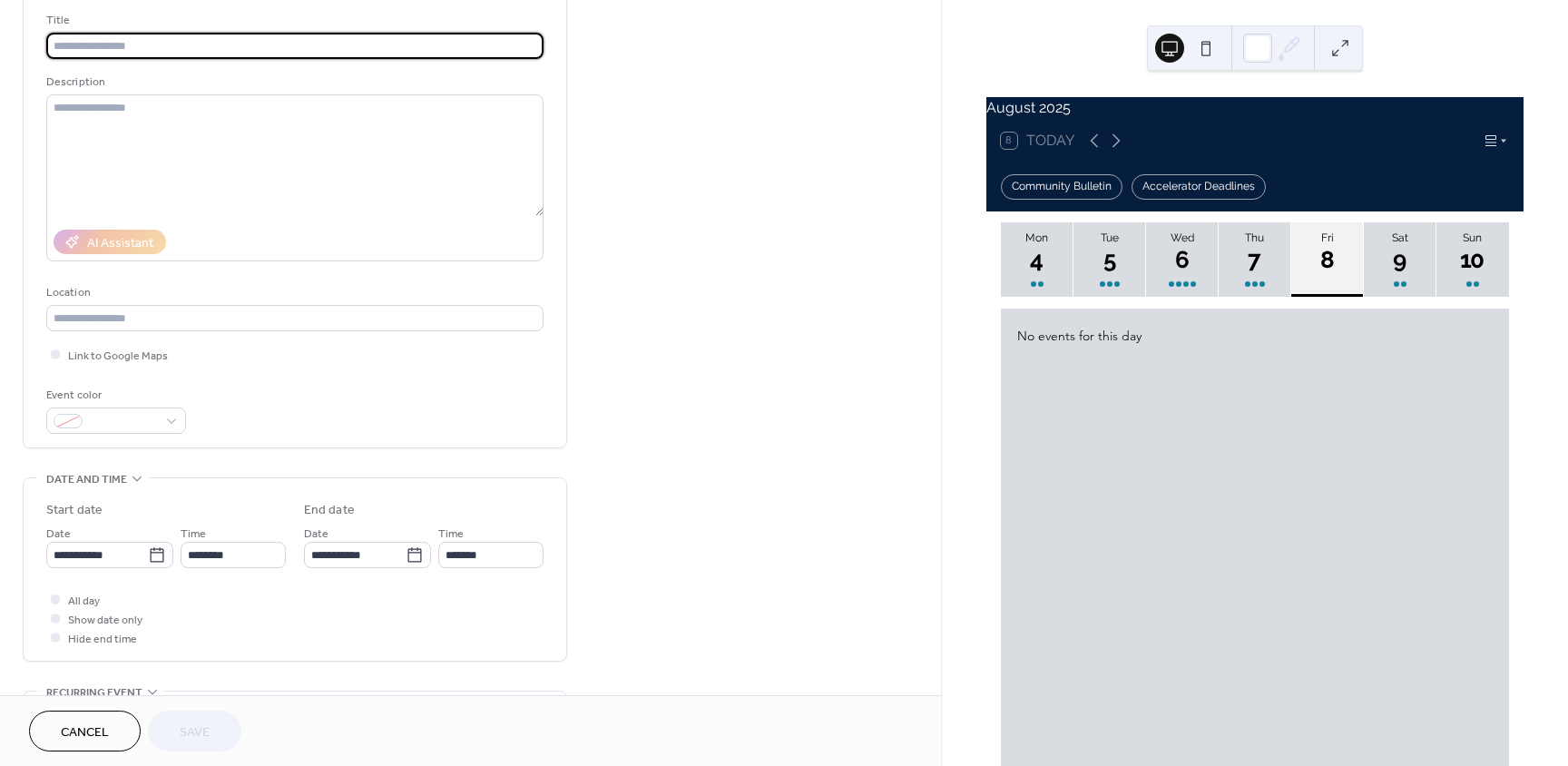 scroll, scrollTop: 454, scrollLeft: 0, axis: vertical 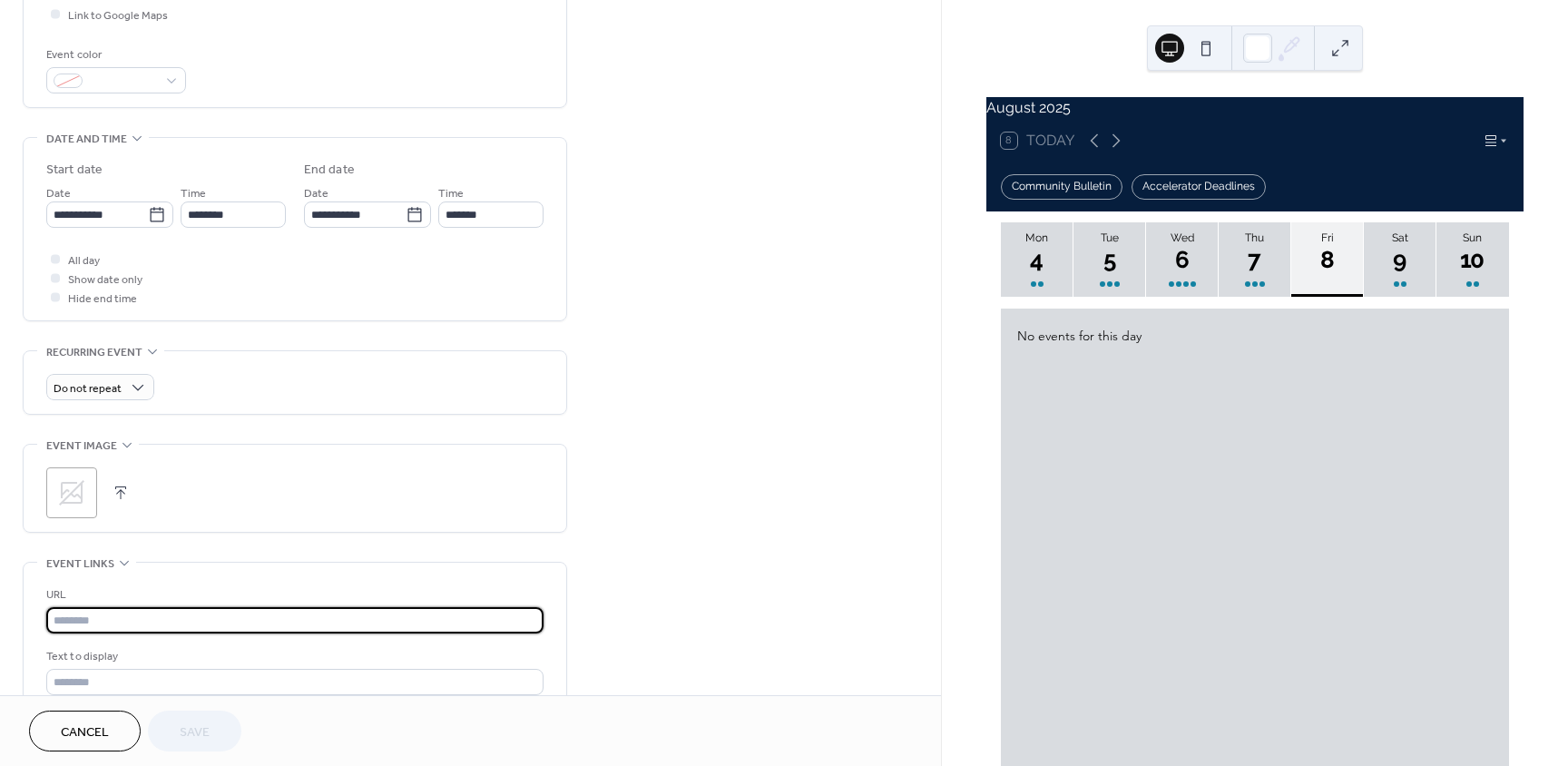 click at bounding box center (295, 620) 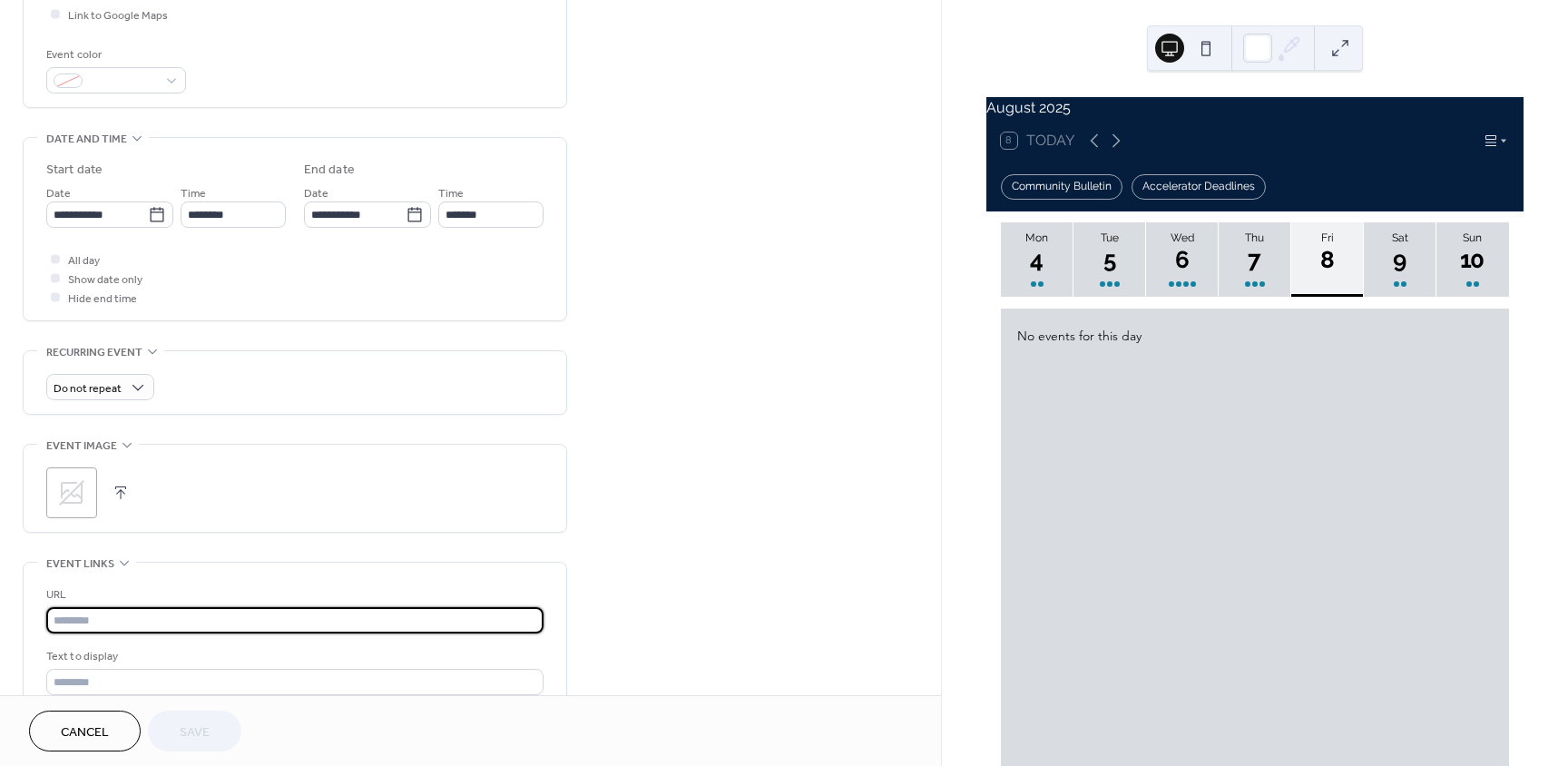 paste on "**********" 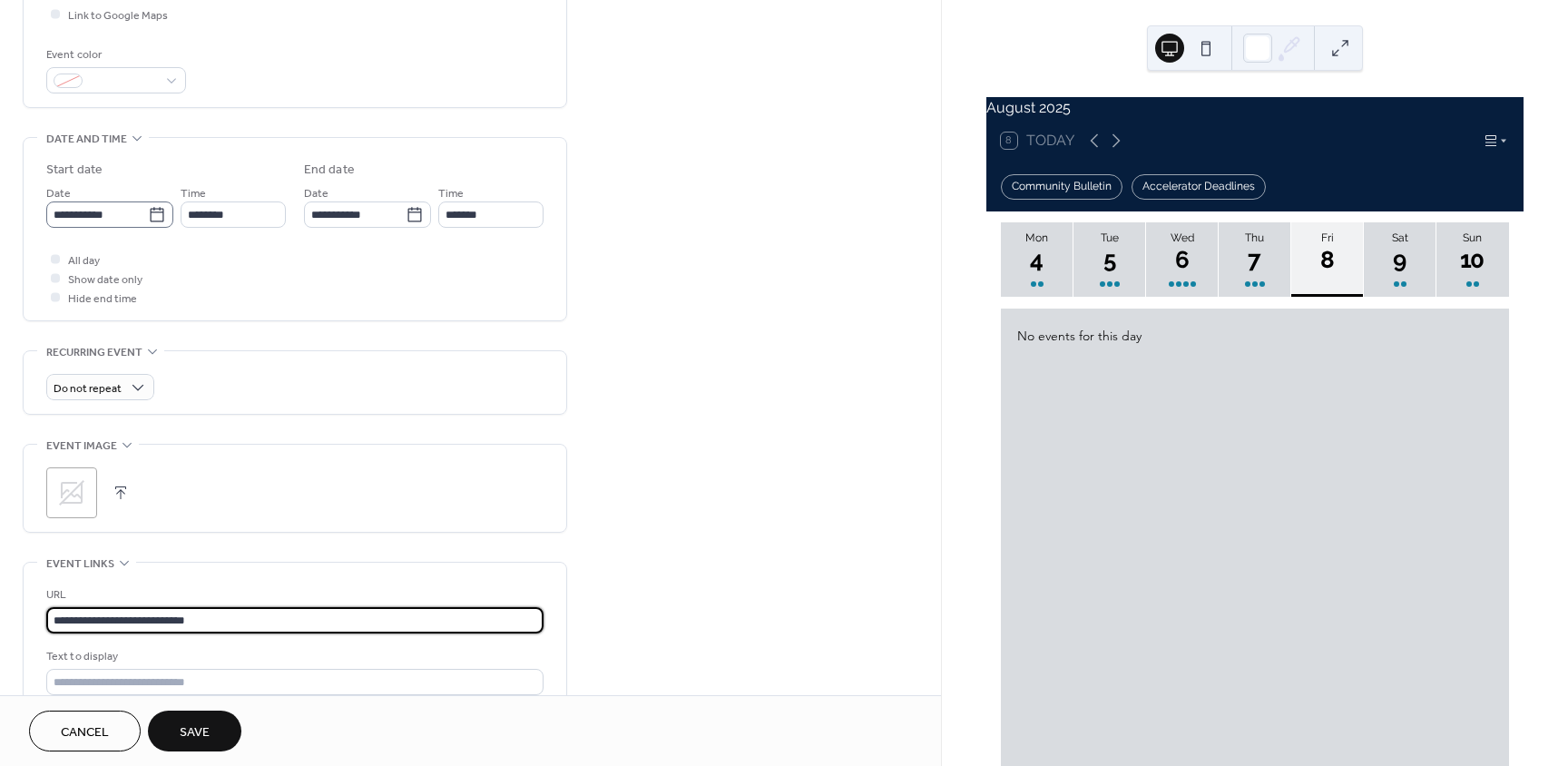 type on "**********" 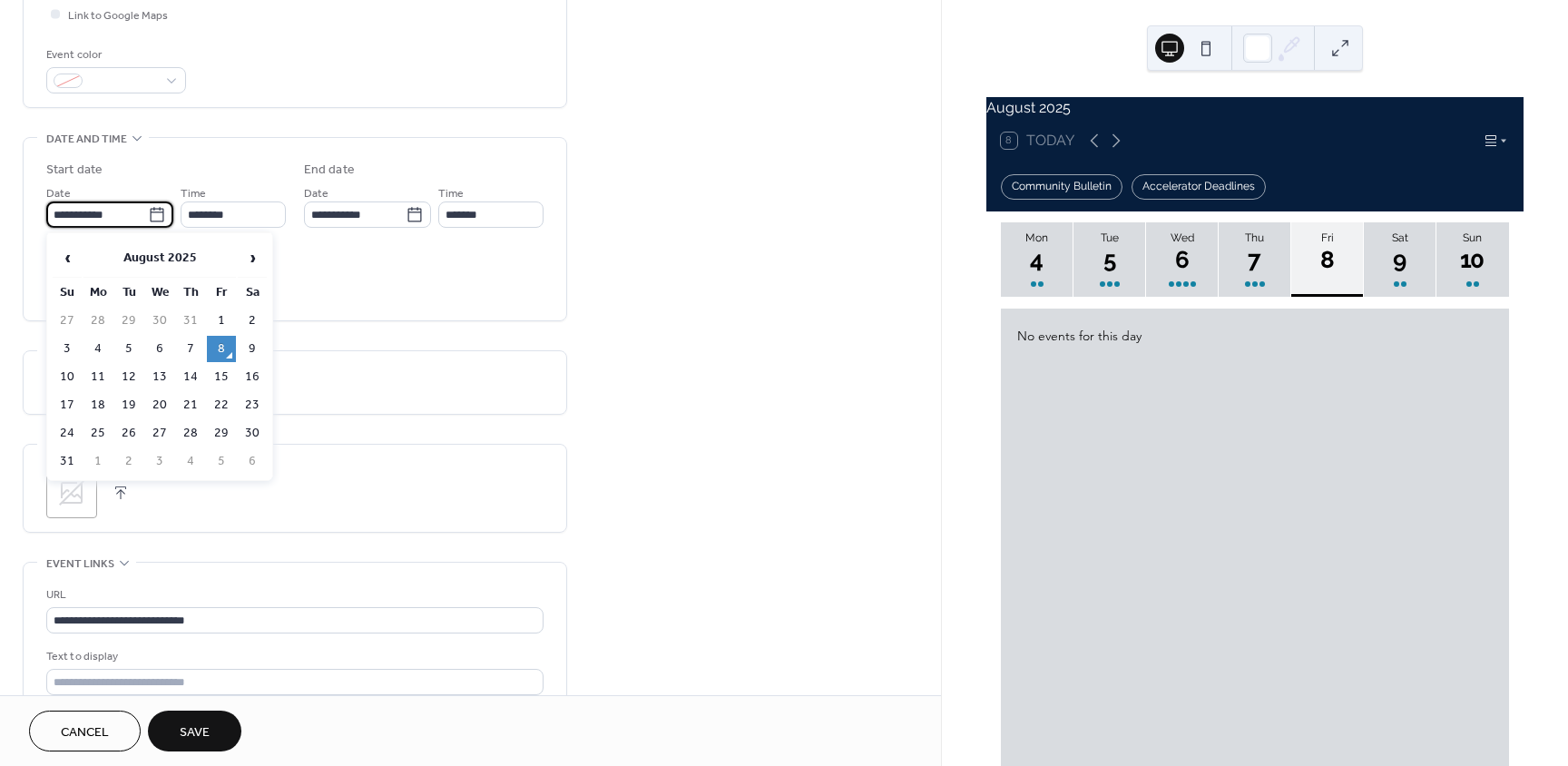 click on "**********" at bounding box center [97, 214] 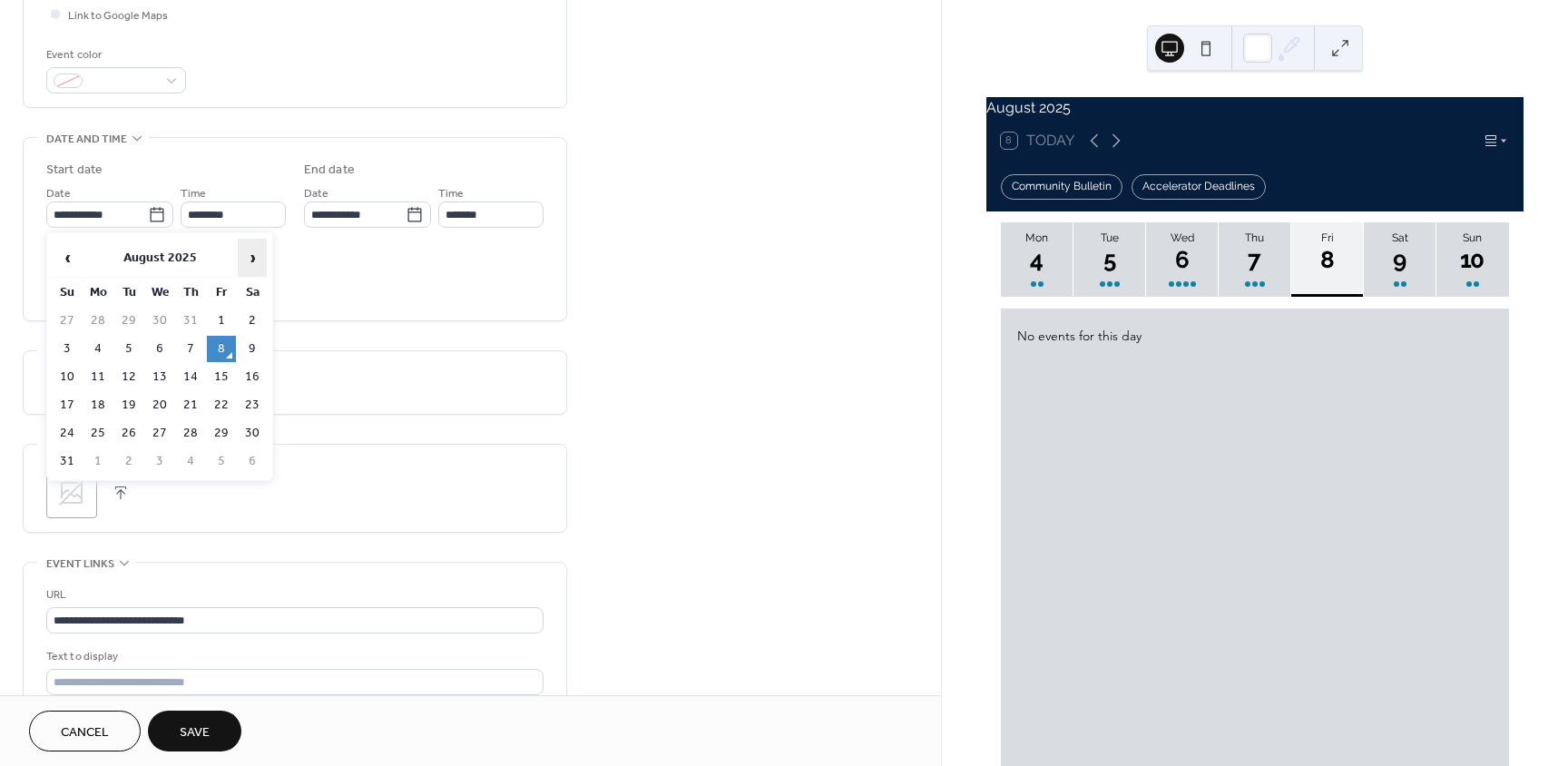 click on "›" at bounding box center [252, 258] 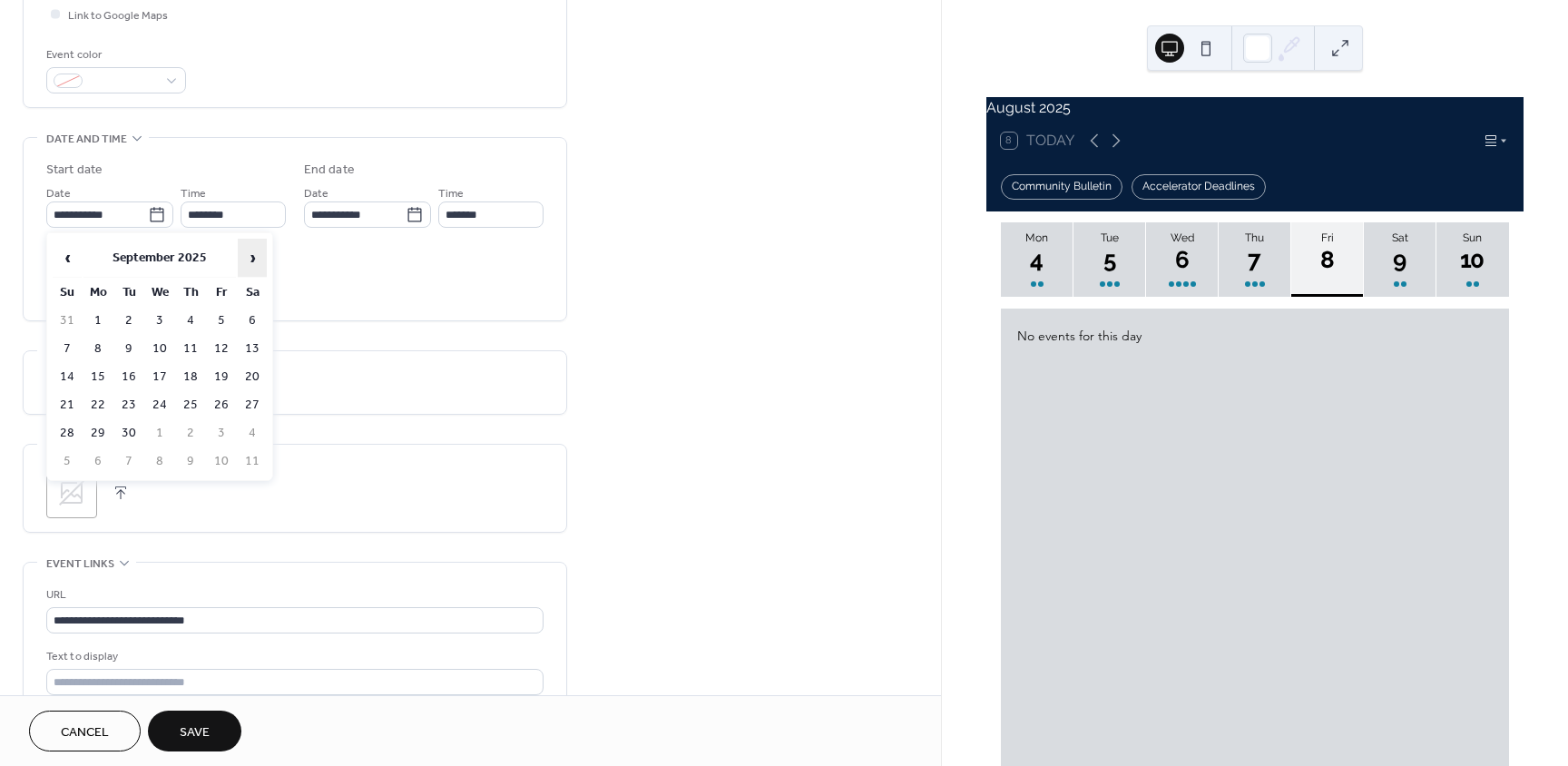 click on "›" at bounding box center (252, 258) 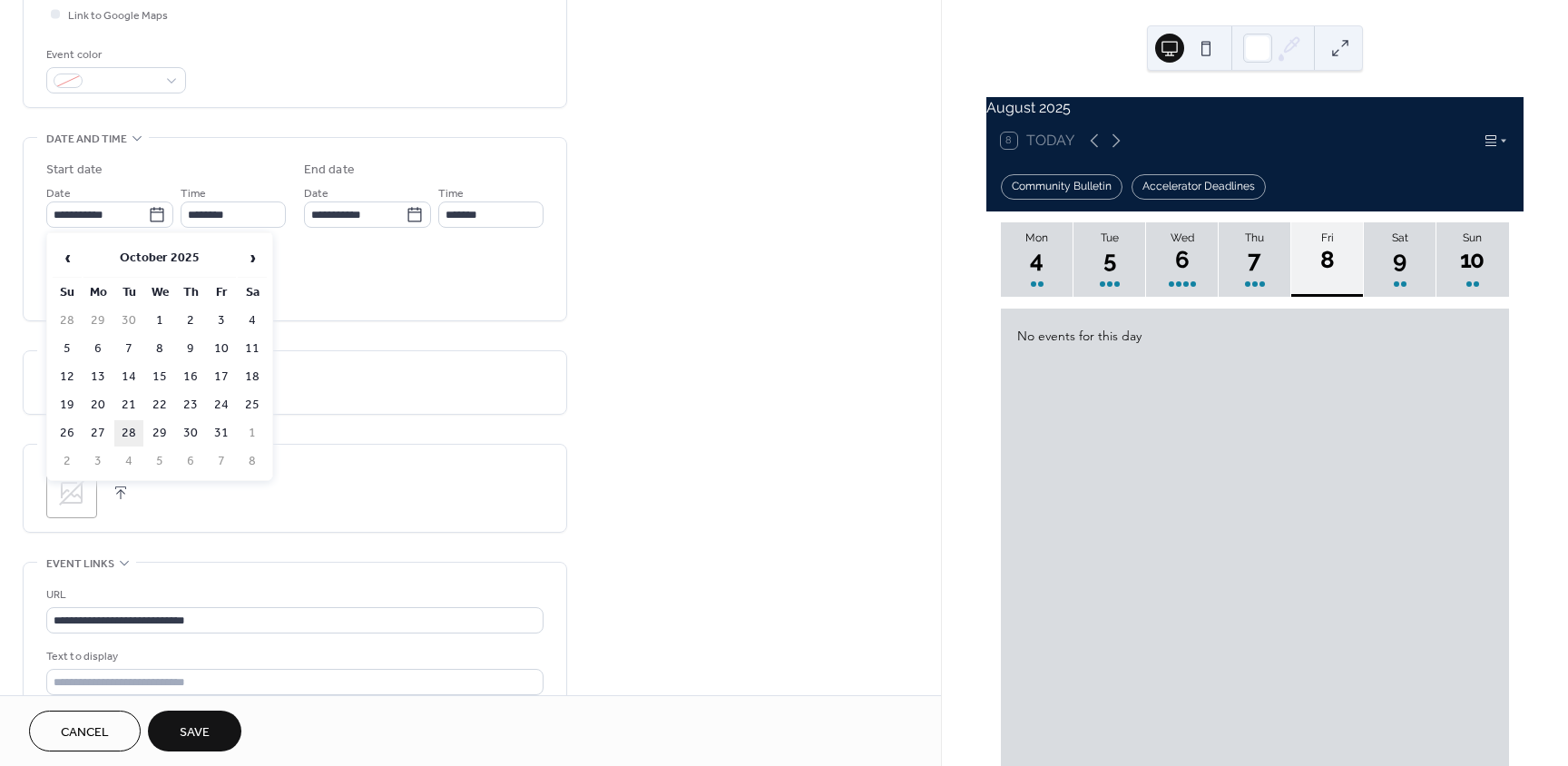 click on "28" at bounding box center (129, 433) 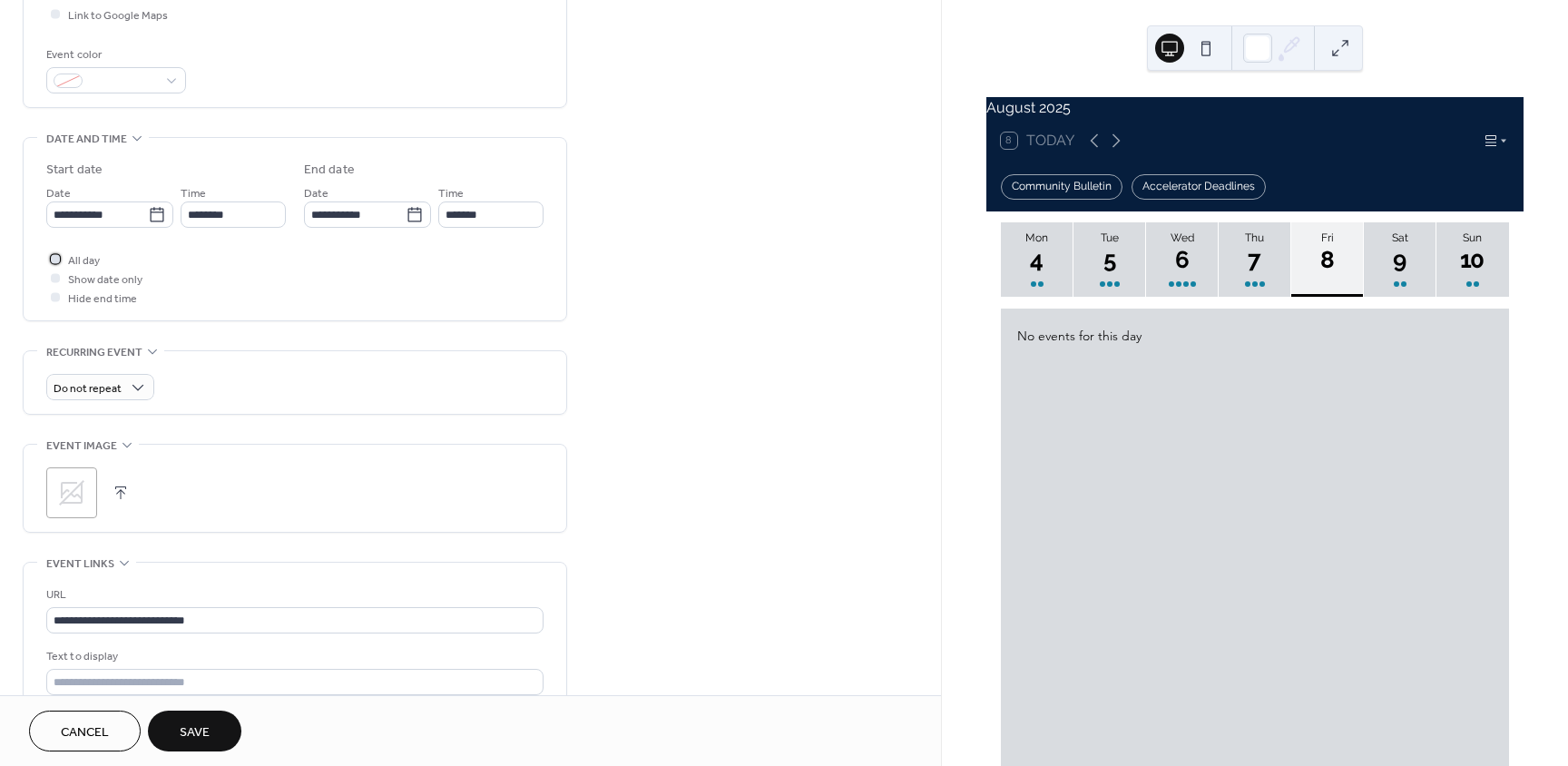 click at bounding box center (55, 259) 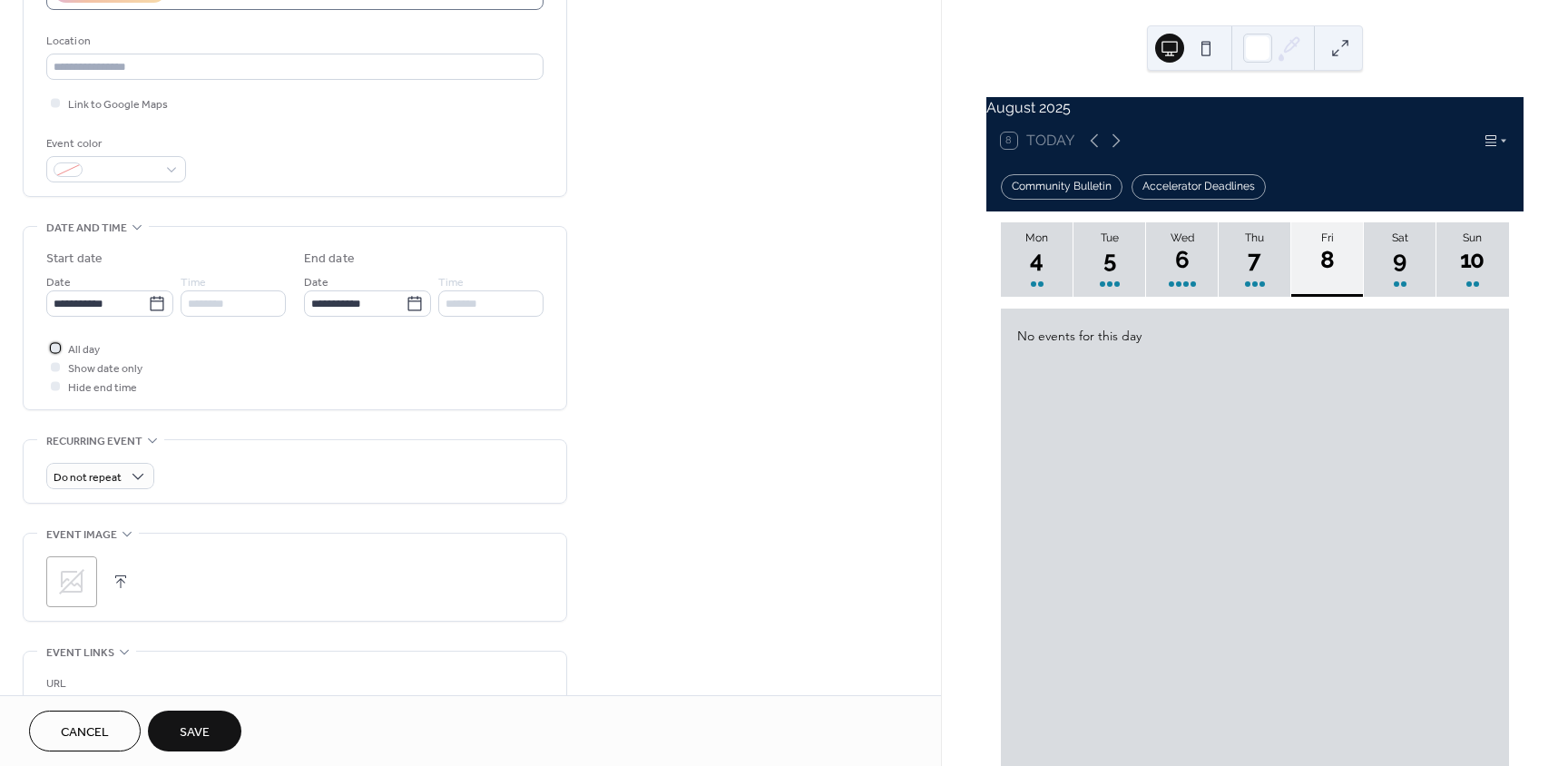 scroll, scrollTop: 0, scrollLeft: 0, axis: both 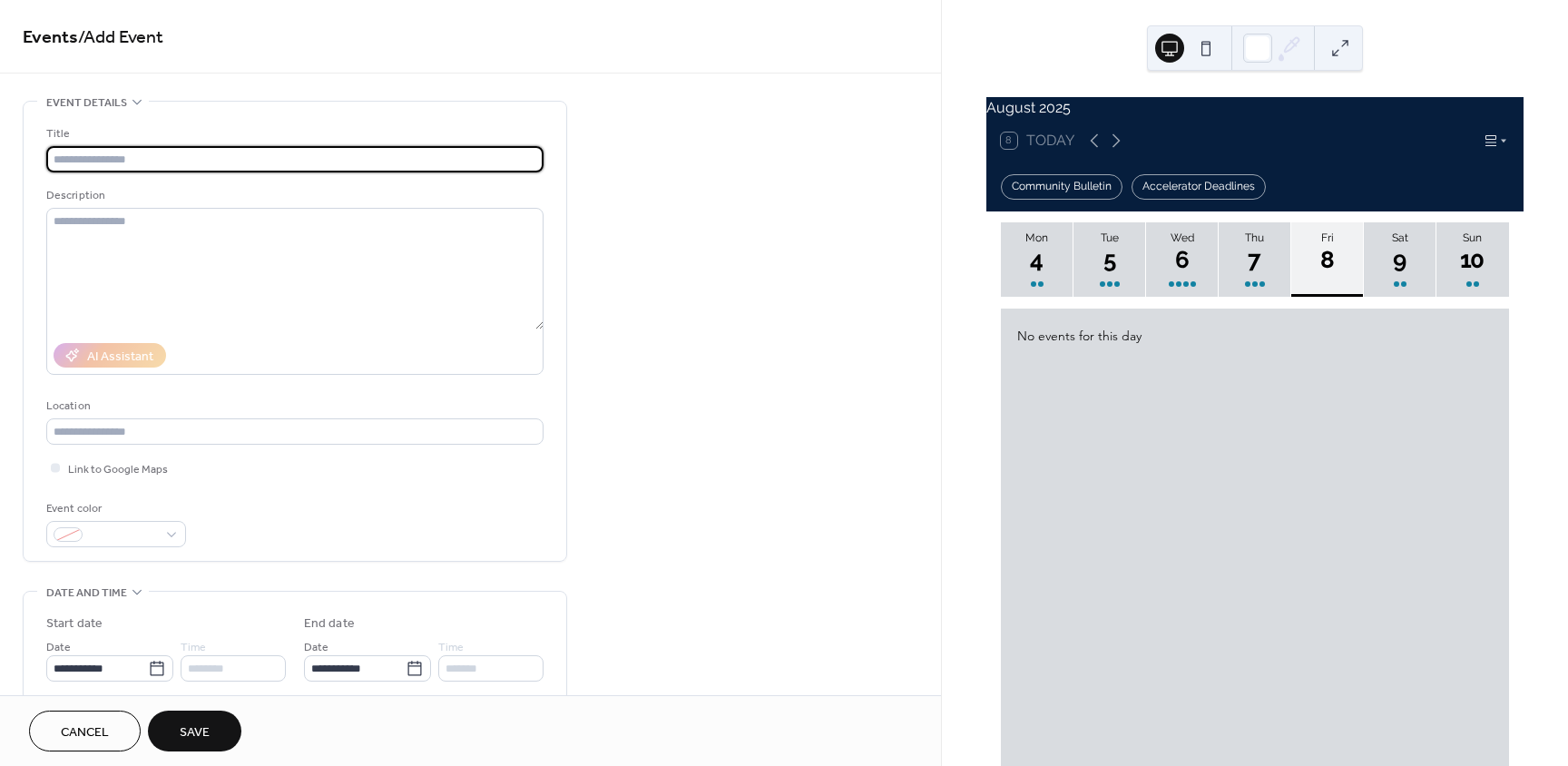 click at bounding box center [295, 159] 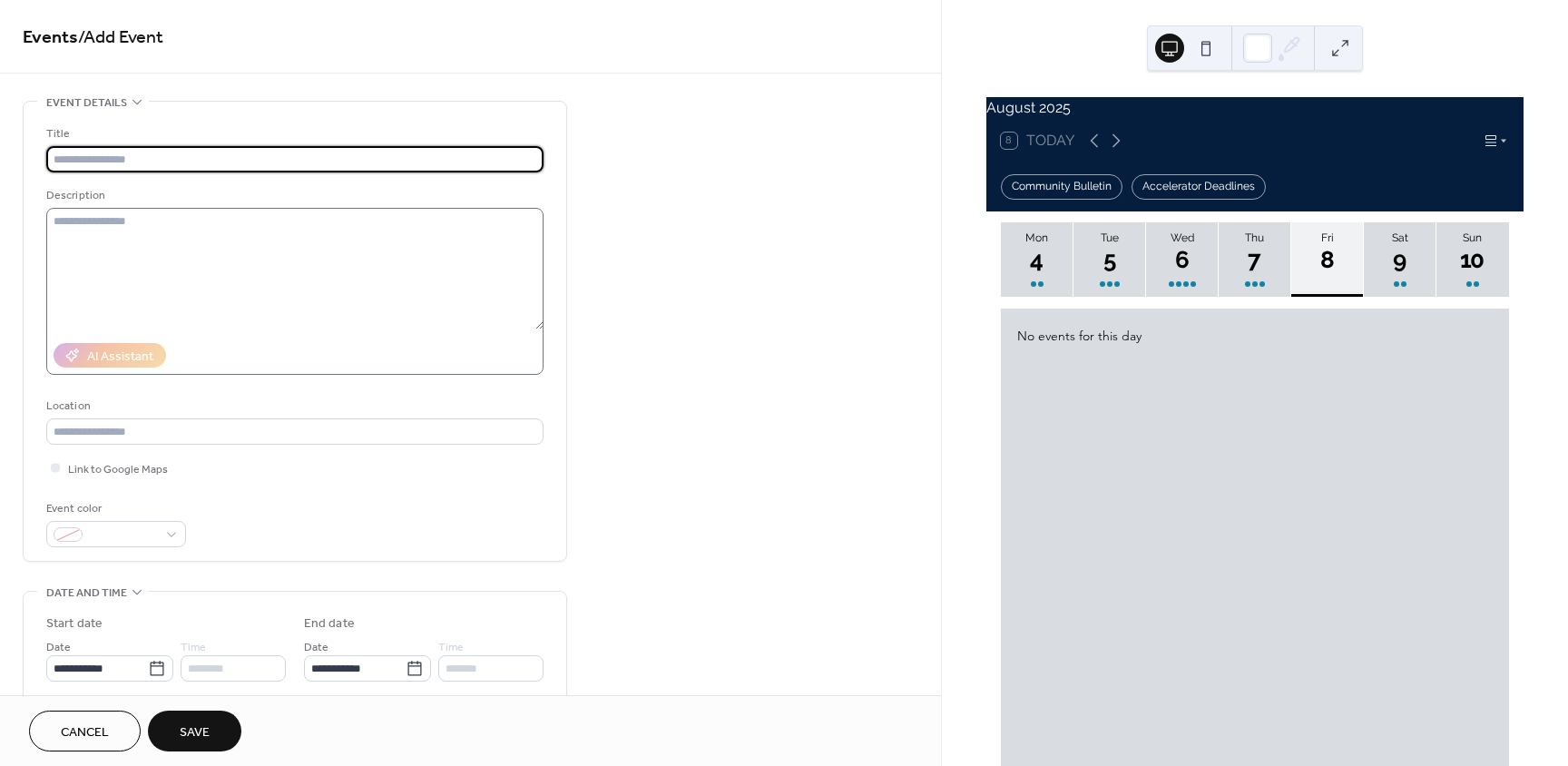 paste on "**********" 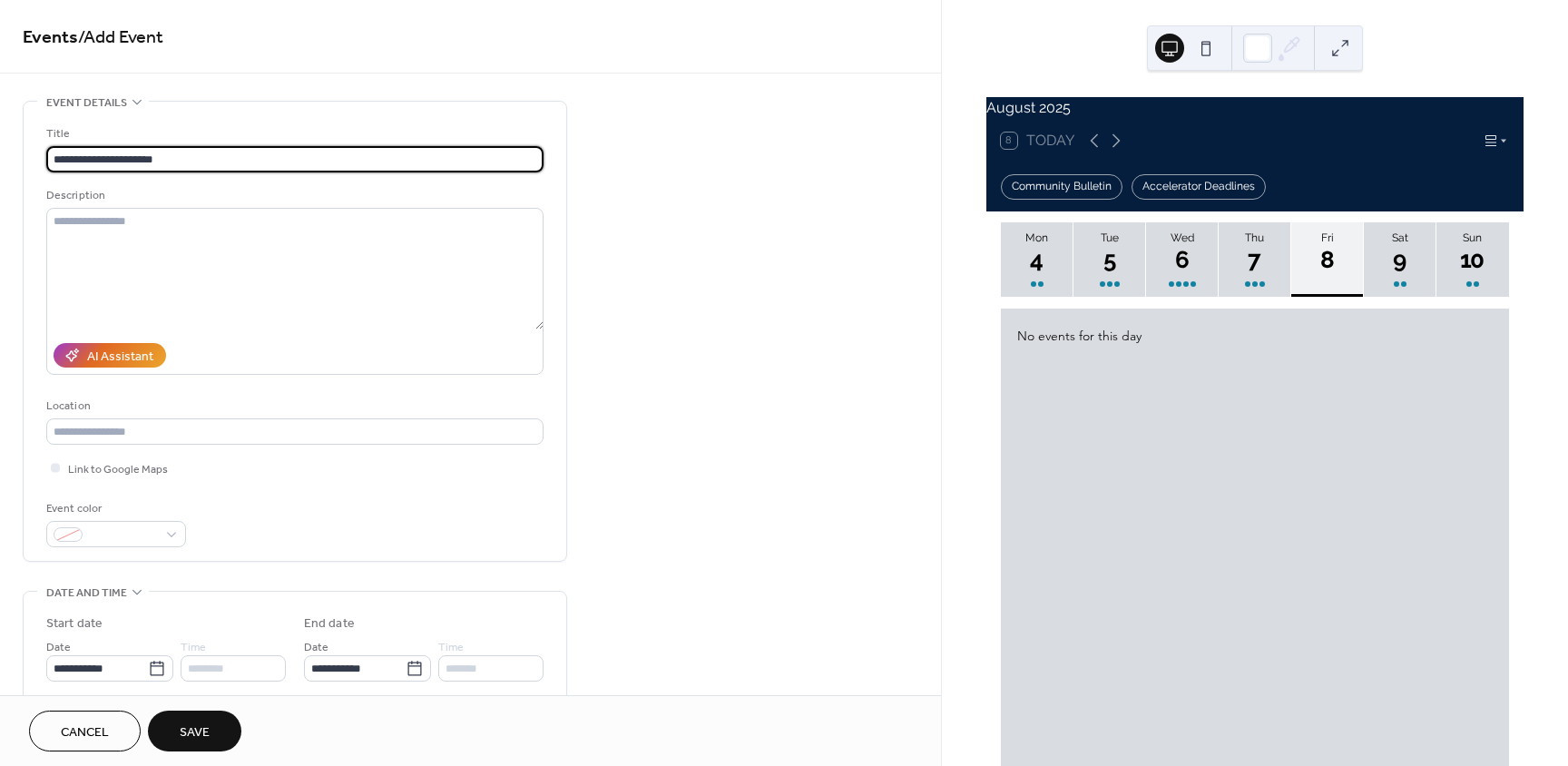 type on "**********" 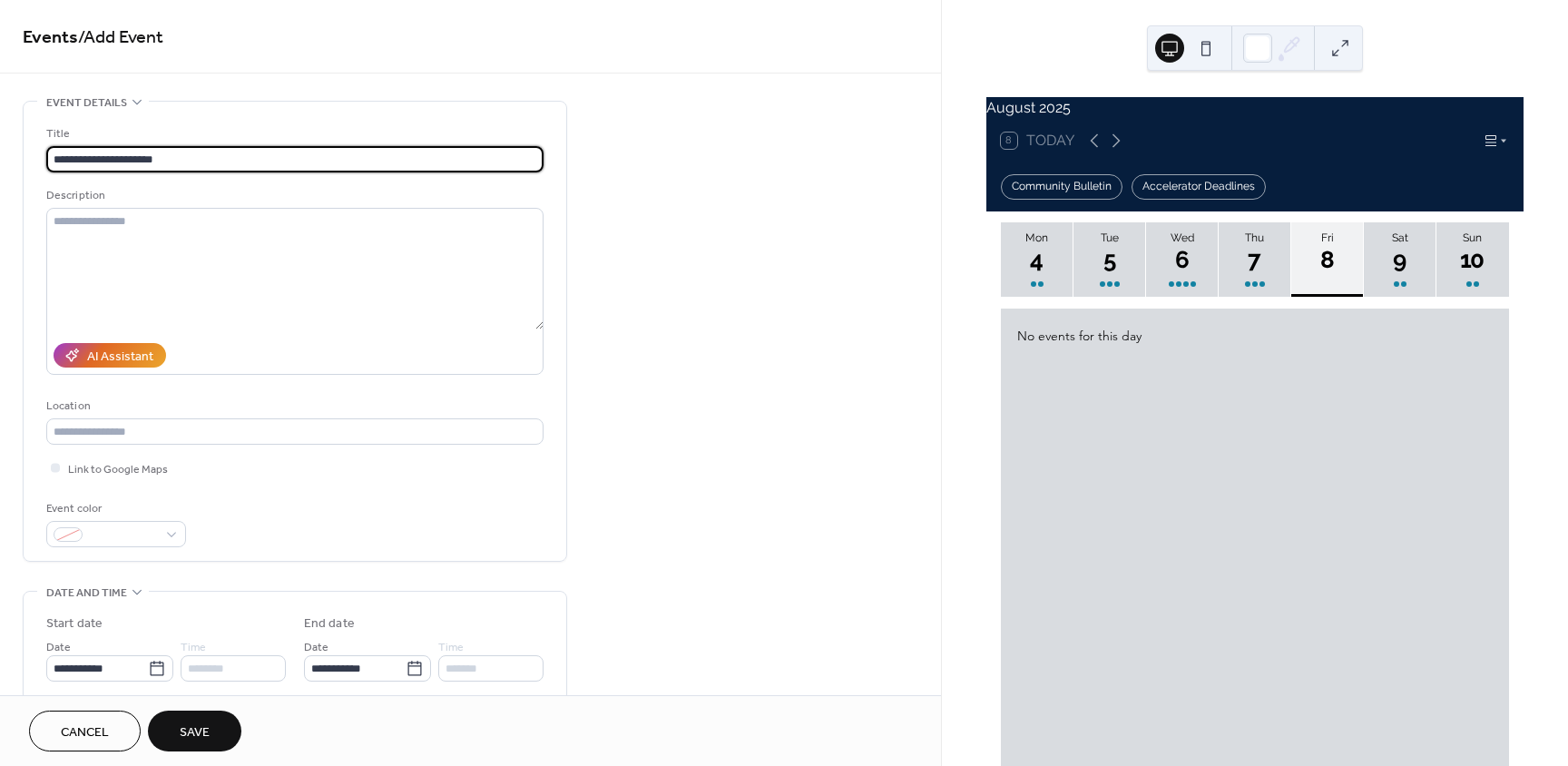 click on "Save" at bounding box center [194, 731] 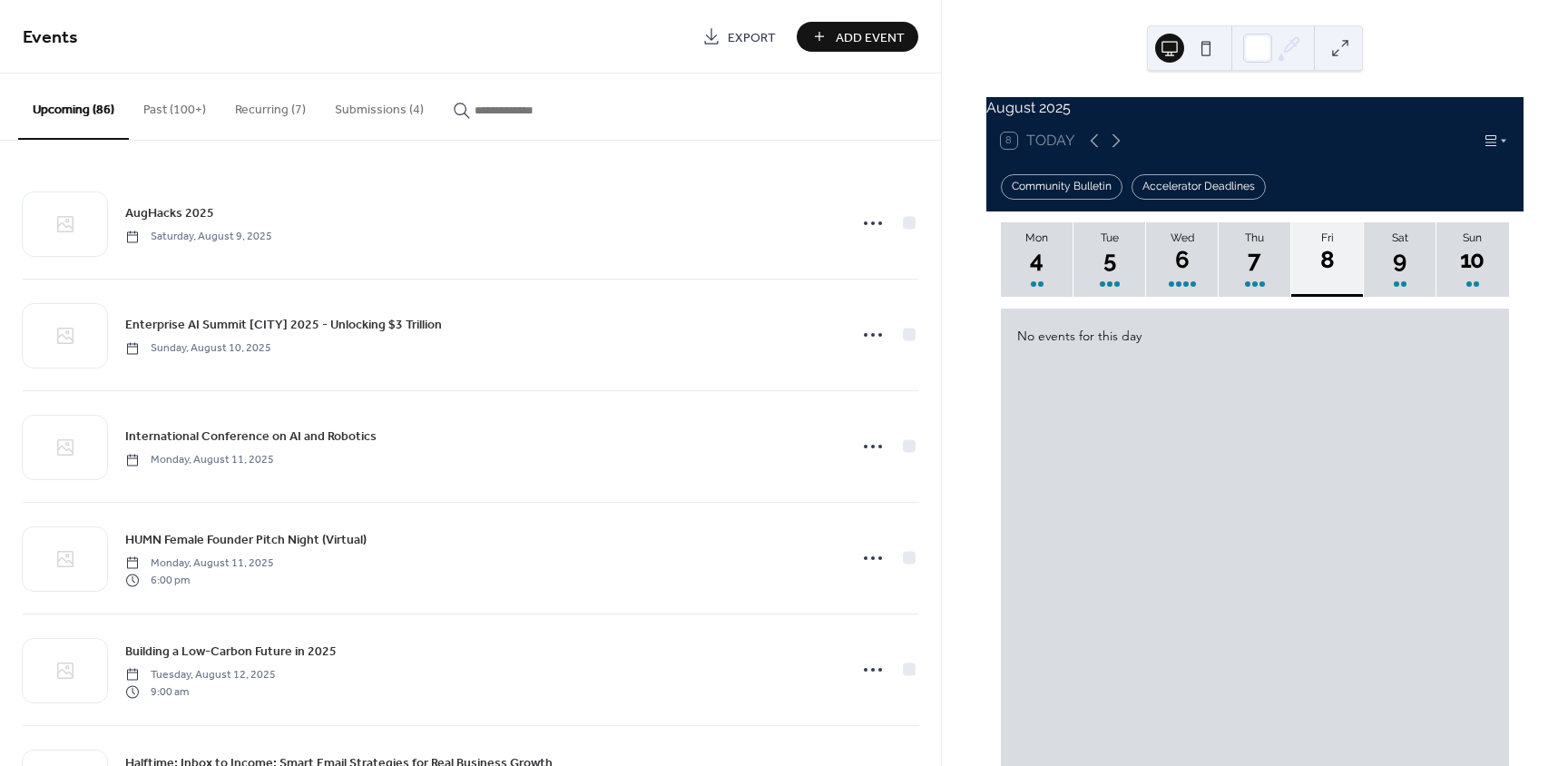 click on "Add Event" at bounding box center (870, 37) 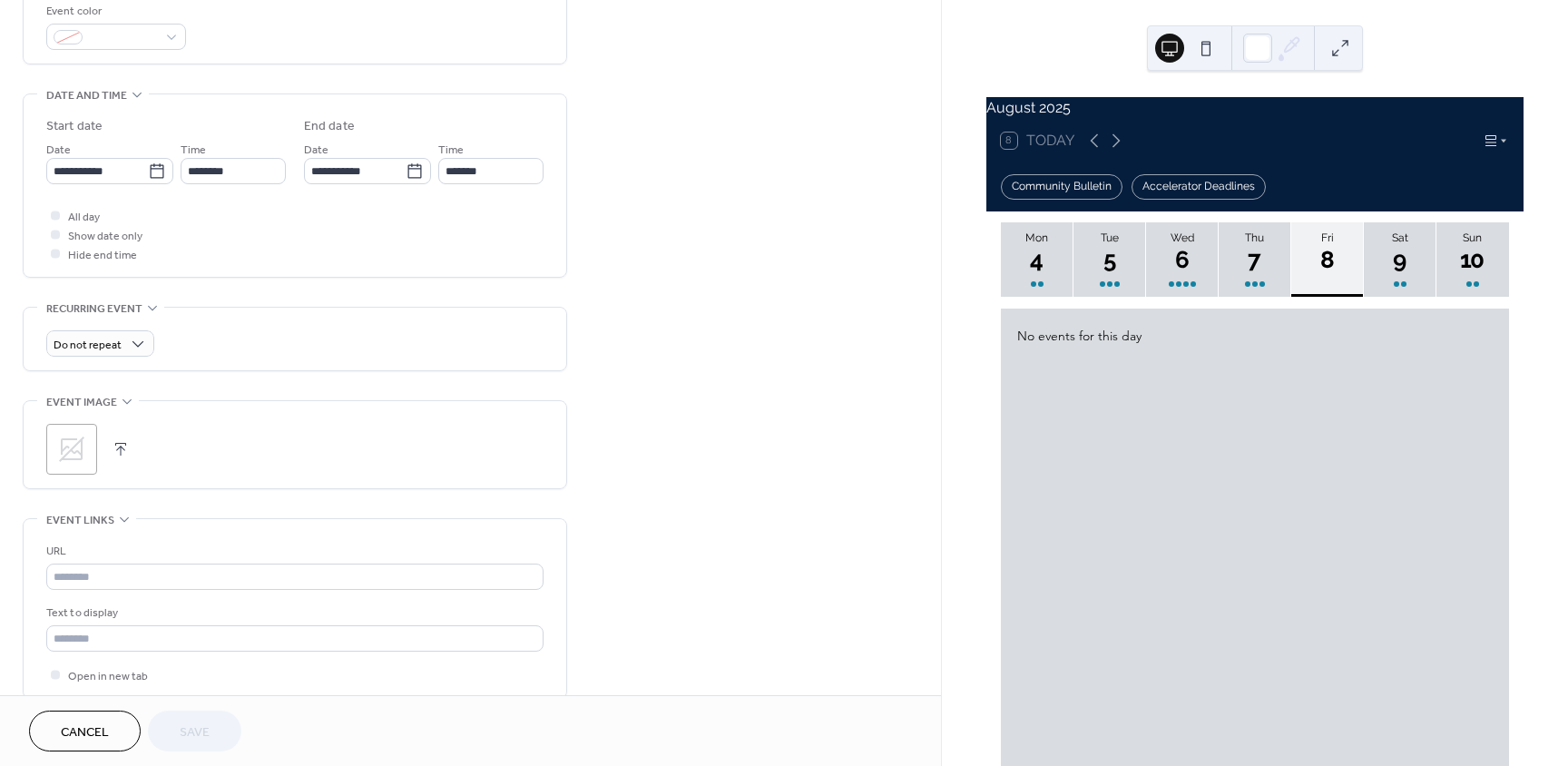 scroll, scrollTop: 545, scrollLeft: 0, axis: vertical 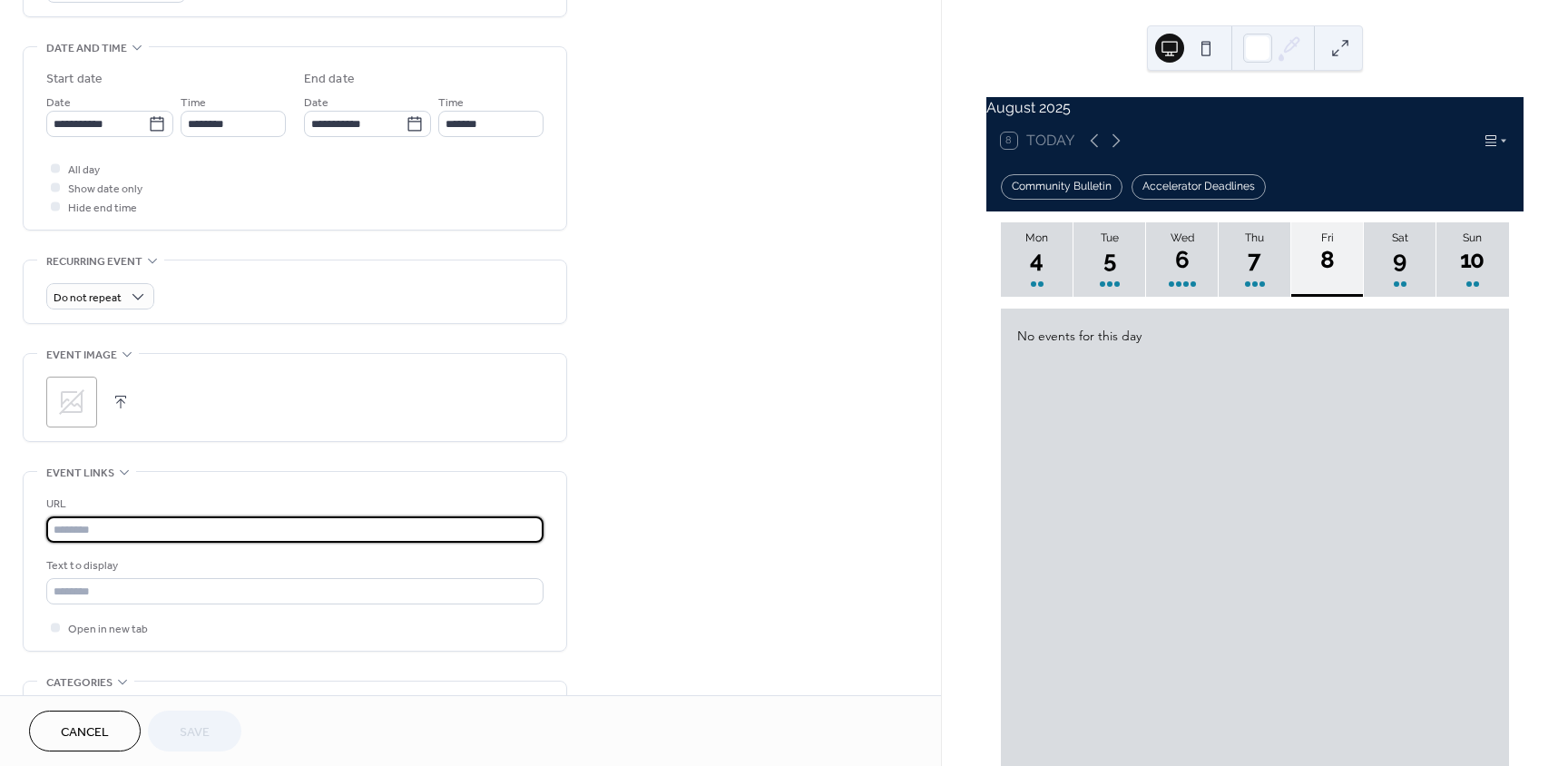 click at bounding box center [295, 529] 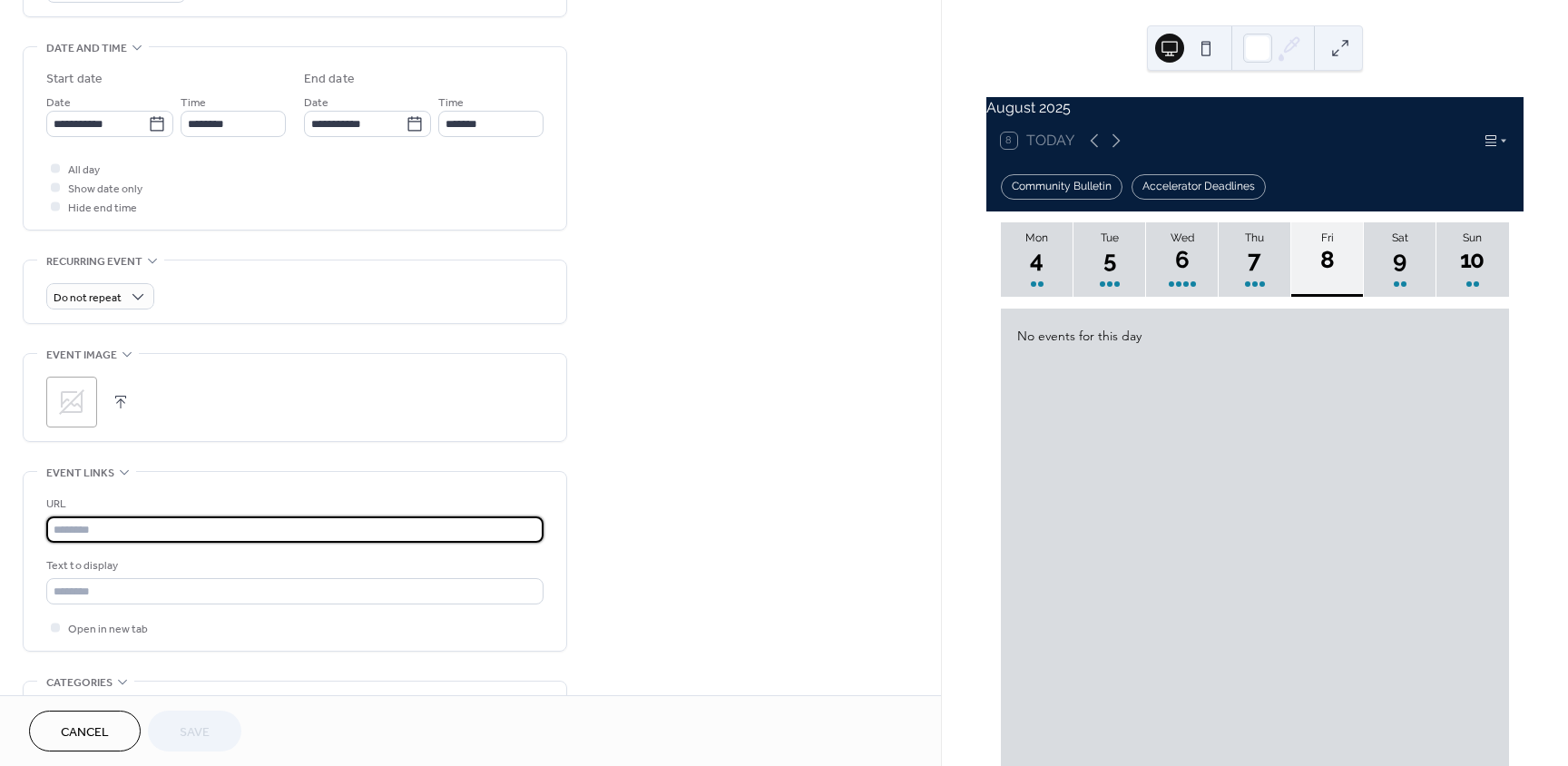 paste on "**********" 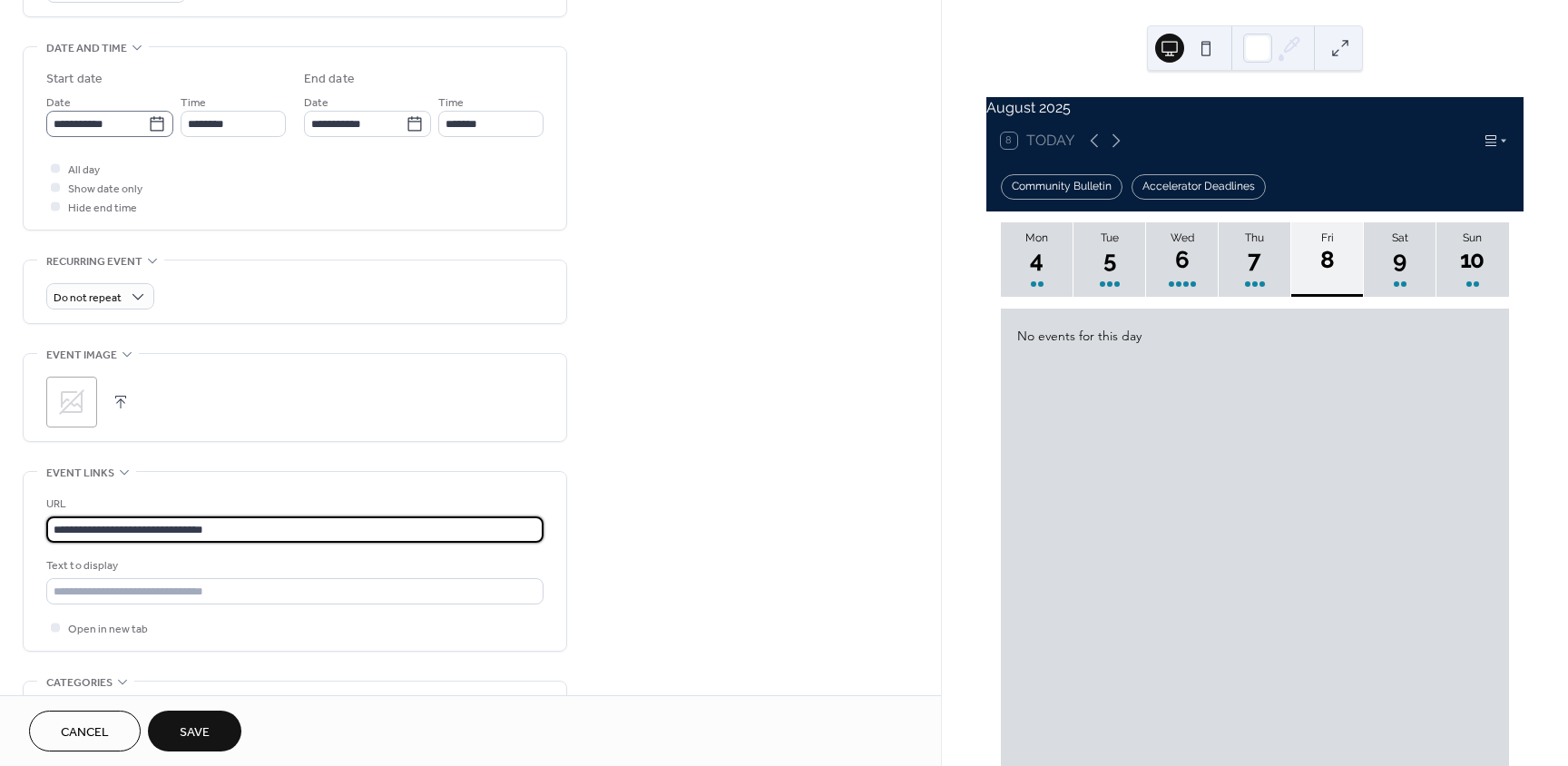 type on "**********" 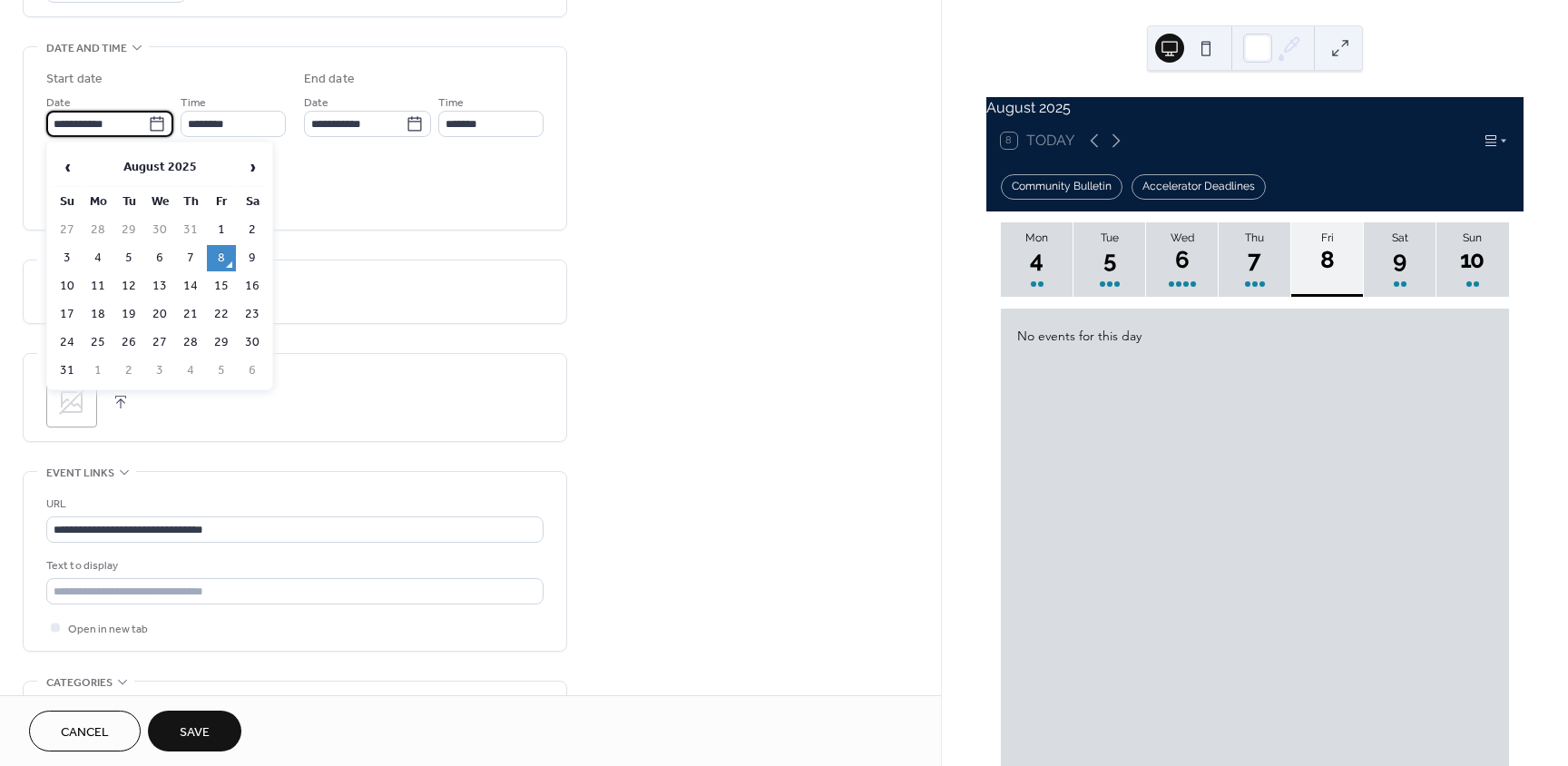 click on "**********" at bounding box center (97, 123) 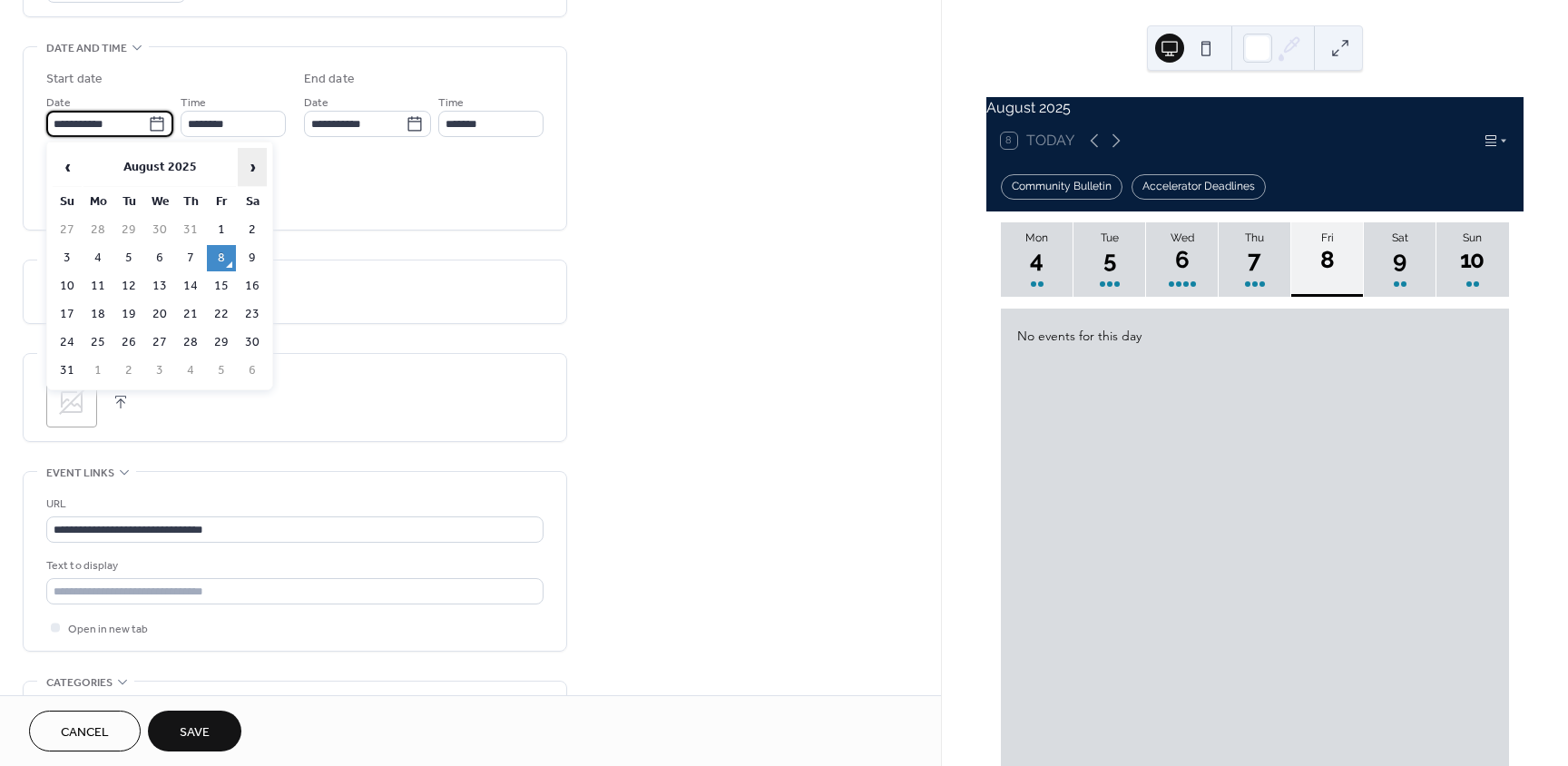 click on "›" at bounding box center [252, 167] 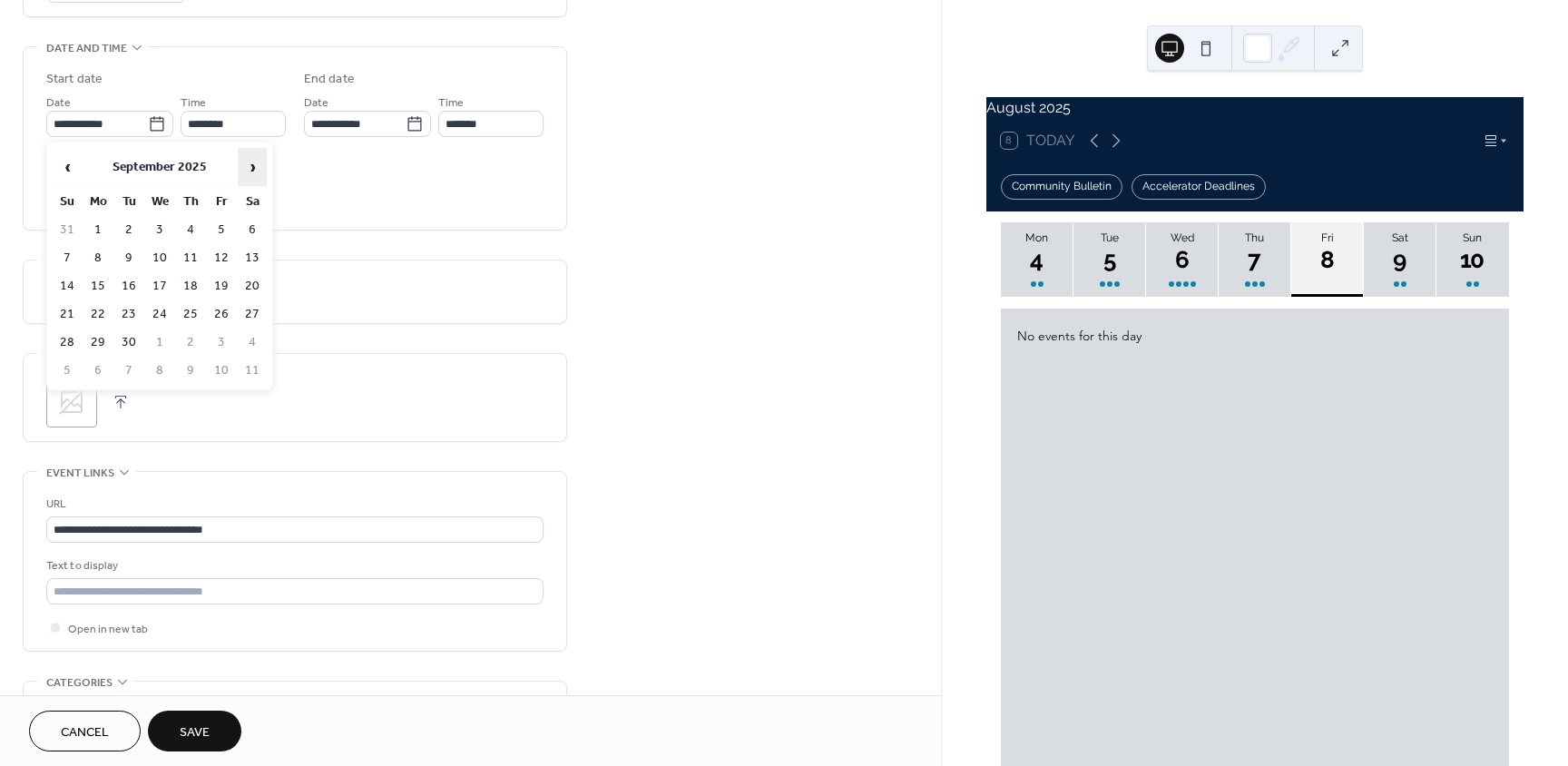 click on "›" at bounding box center (252, 167) 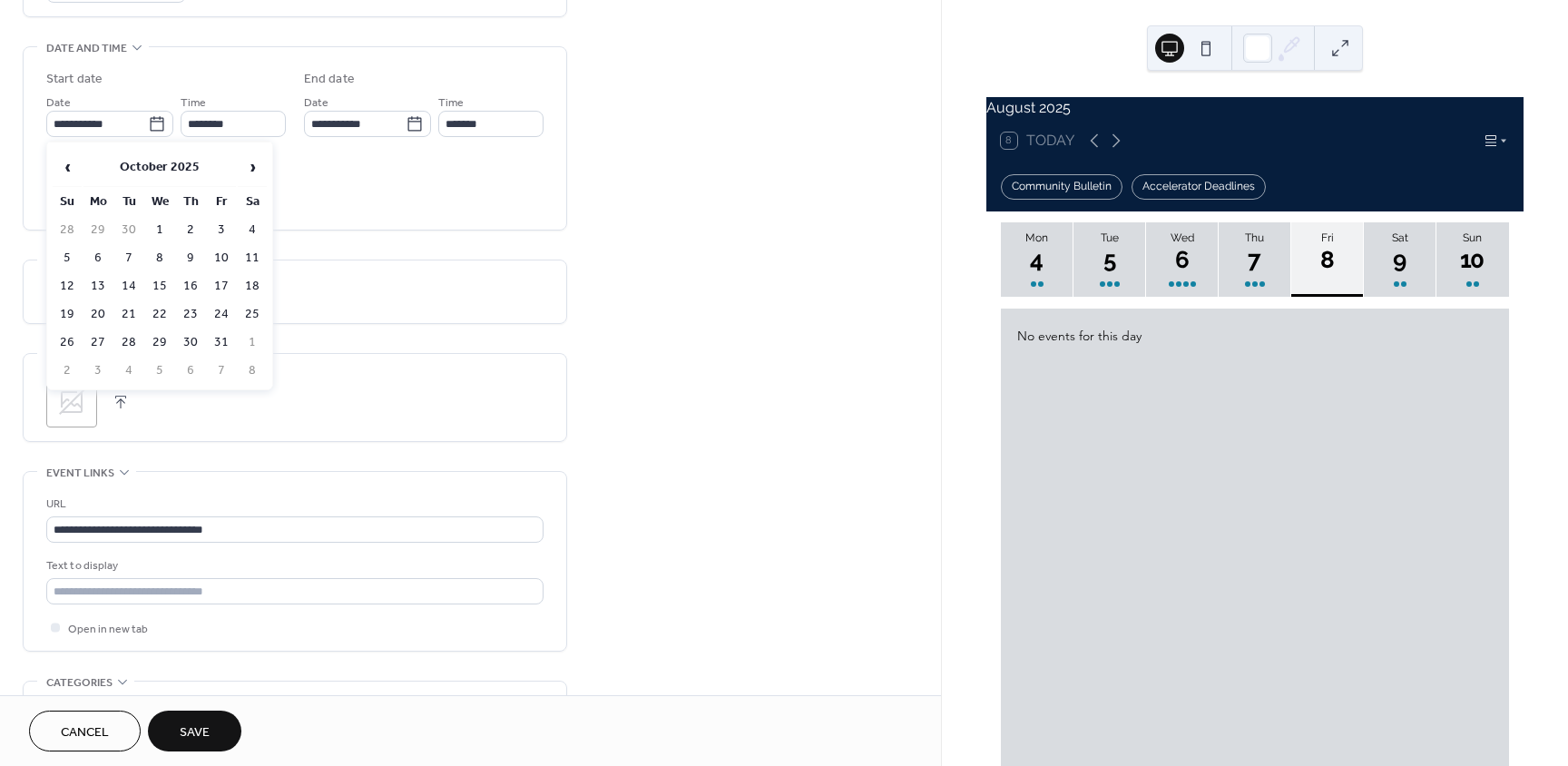 click on "28" at bounding box center [129, 342] 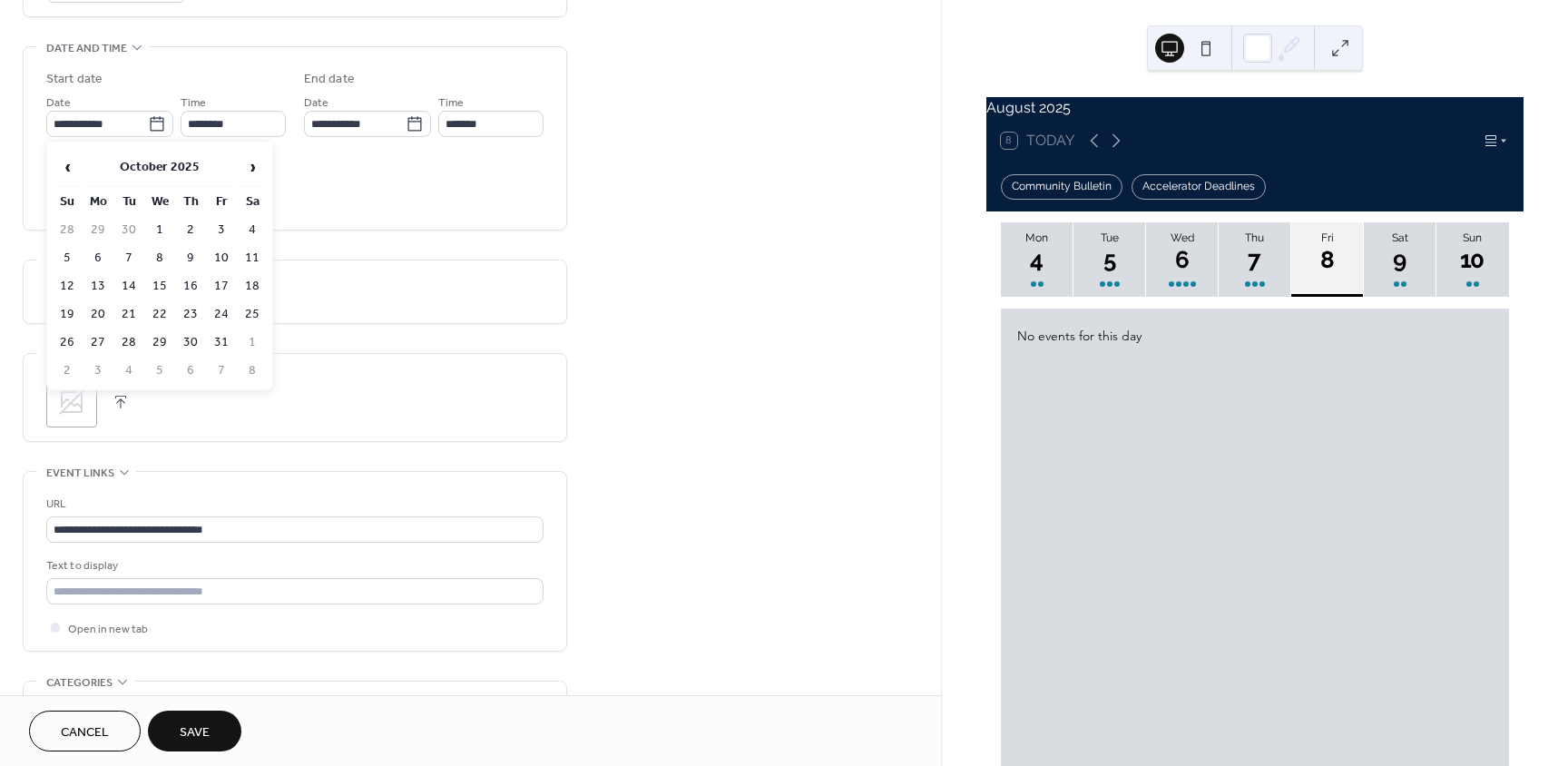 type on "**********" 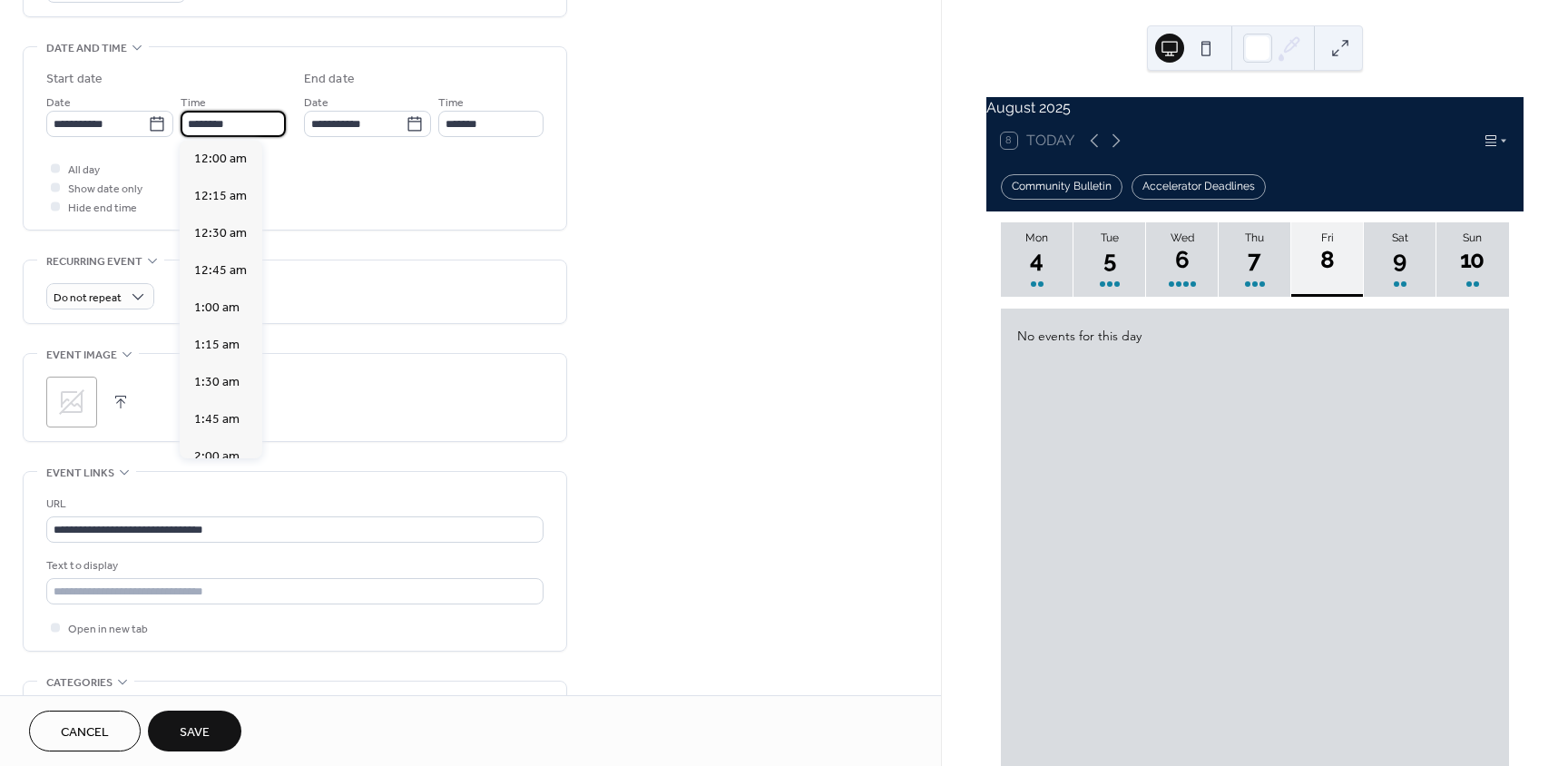 click on "********" at bounding box center (233, 123) 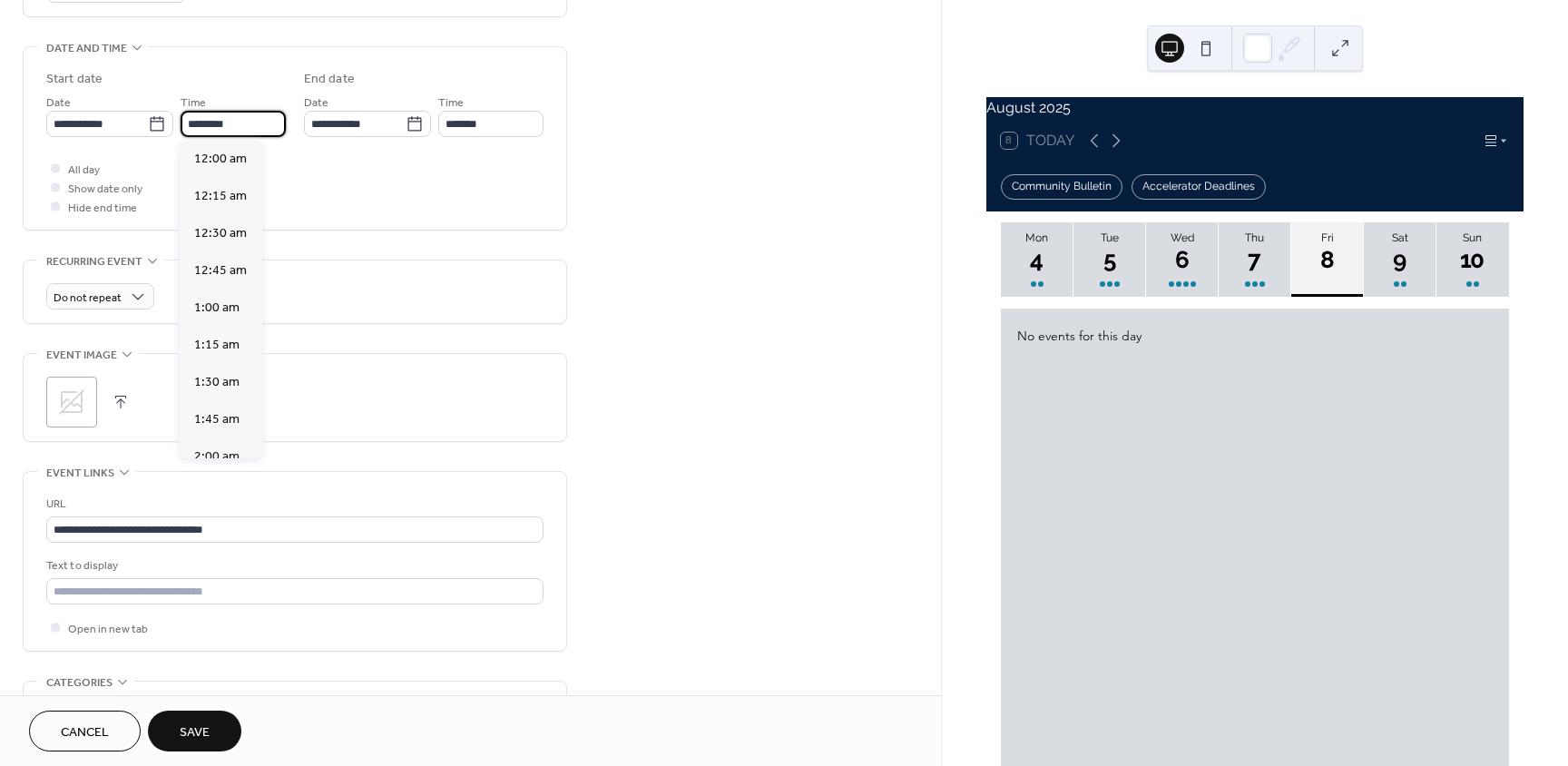 scroll, scrollTop: 1786, scrollLeft: 0, axis: vertical 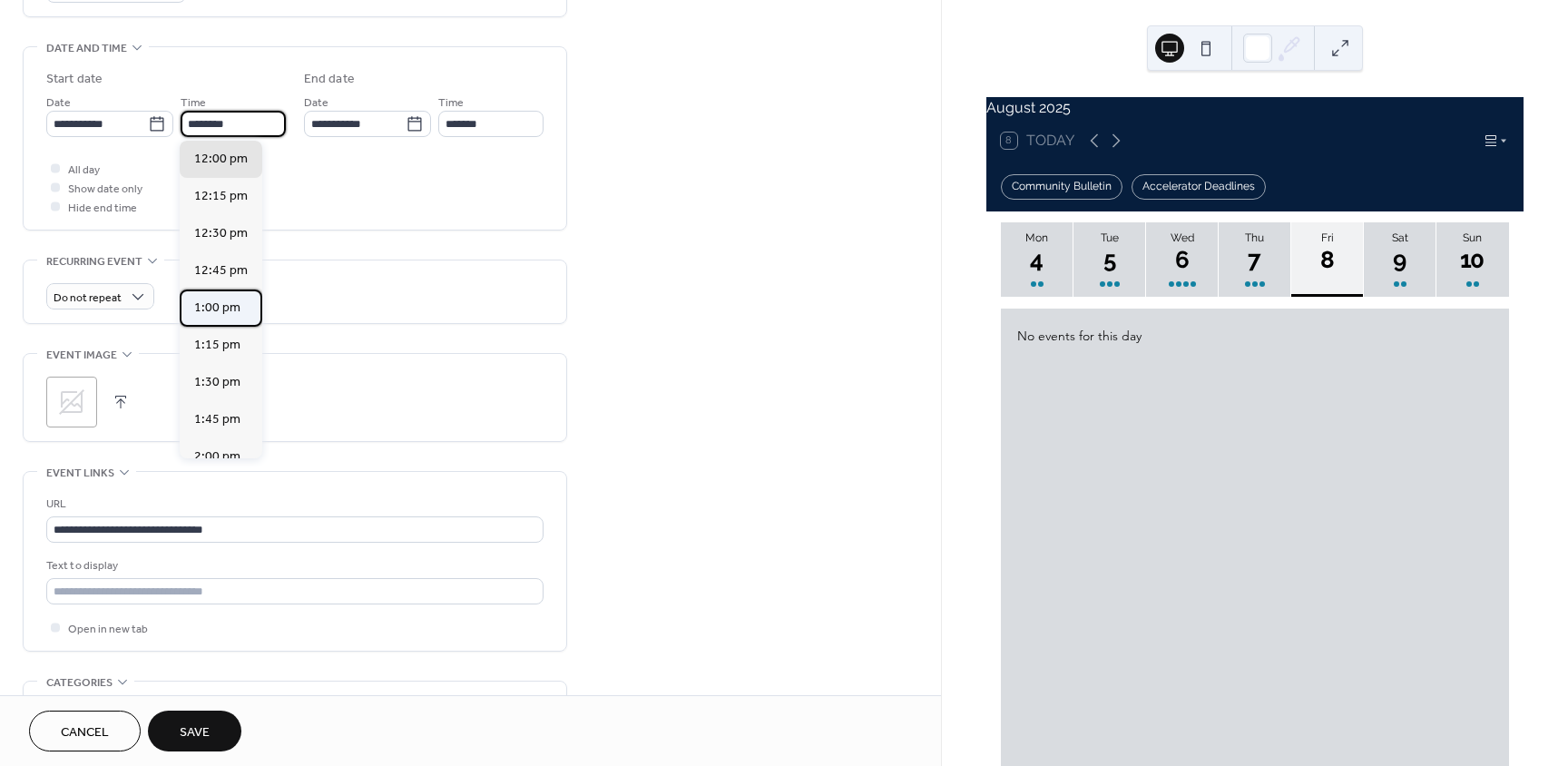 click on "1:00 pm" at bounding box center (217, 308) 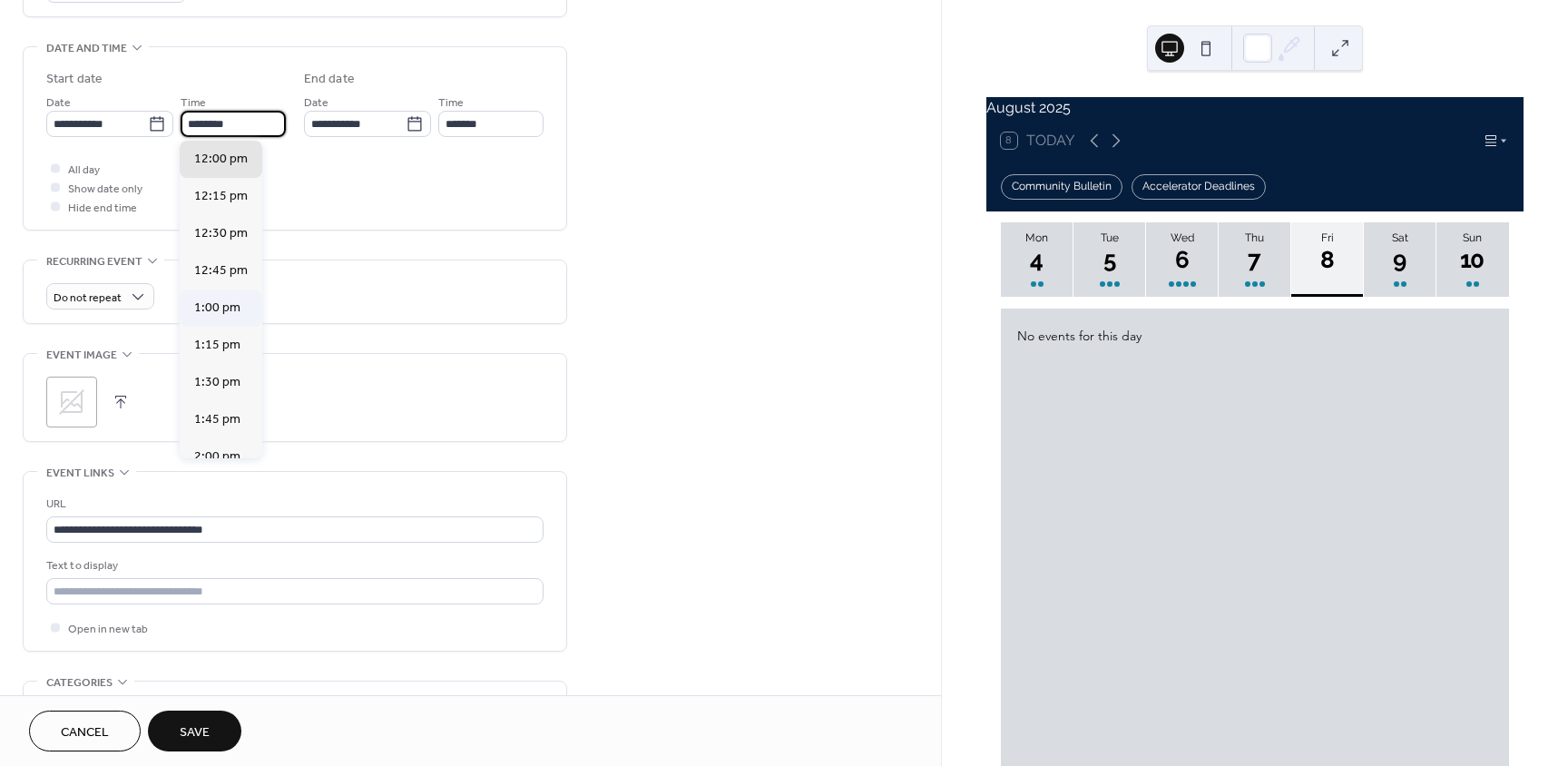 type on "*******" 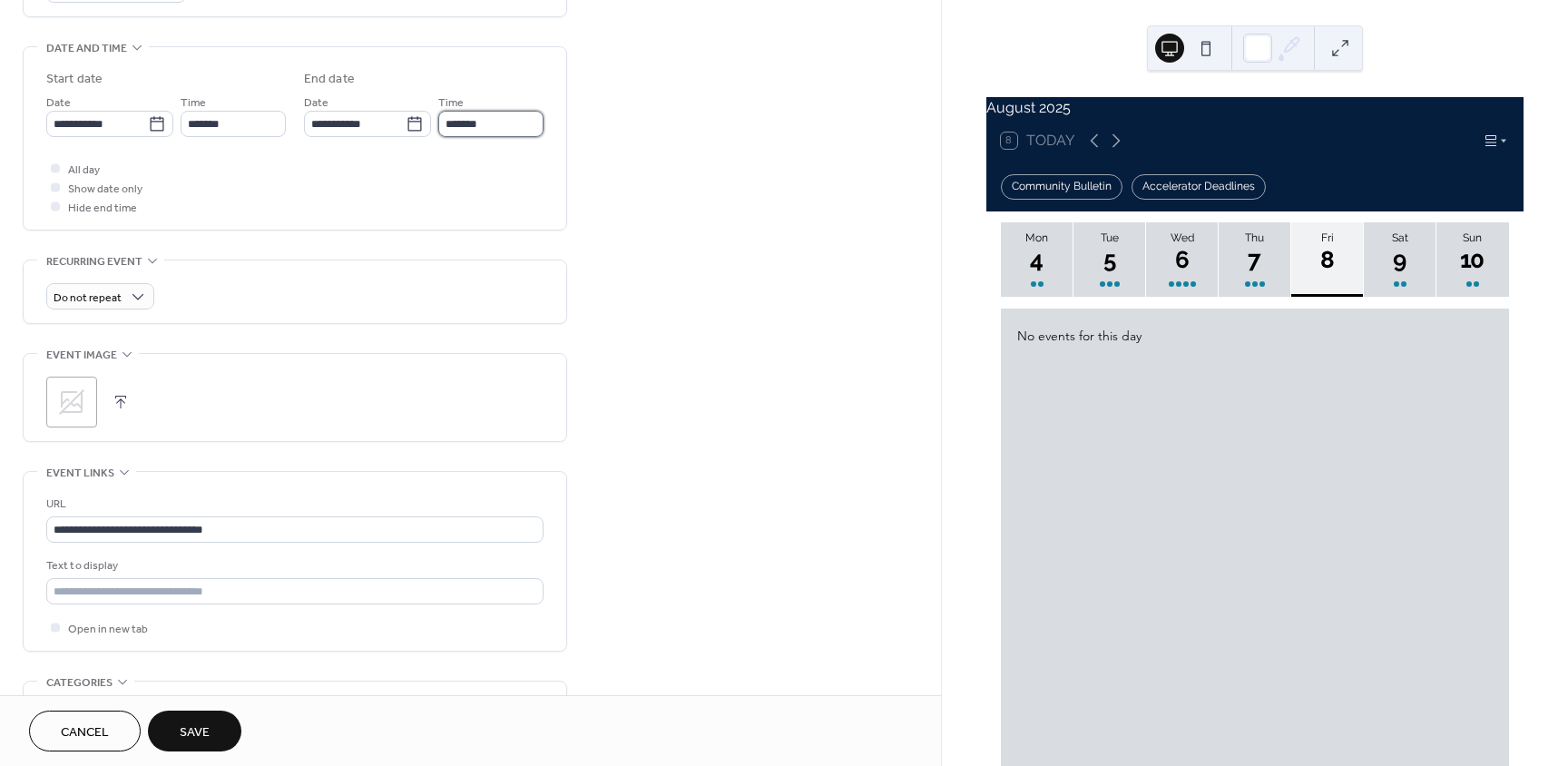 click on "*******" at bounding box center [491, 123] 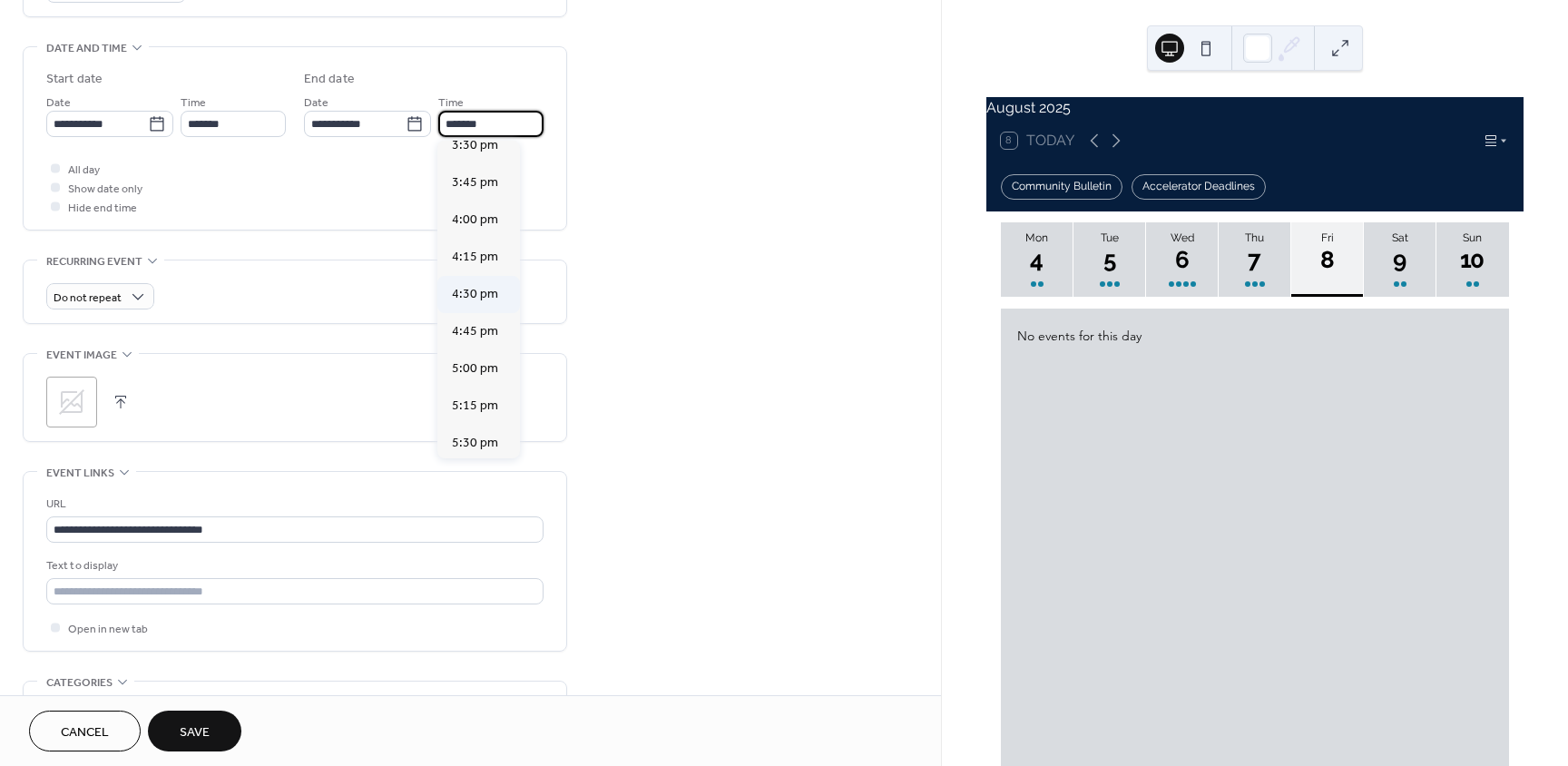 scroll, scrollTop: 363, scrollLeft: 0, axis: vertical 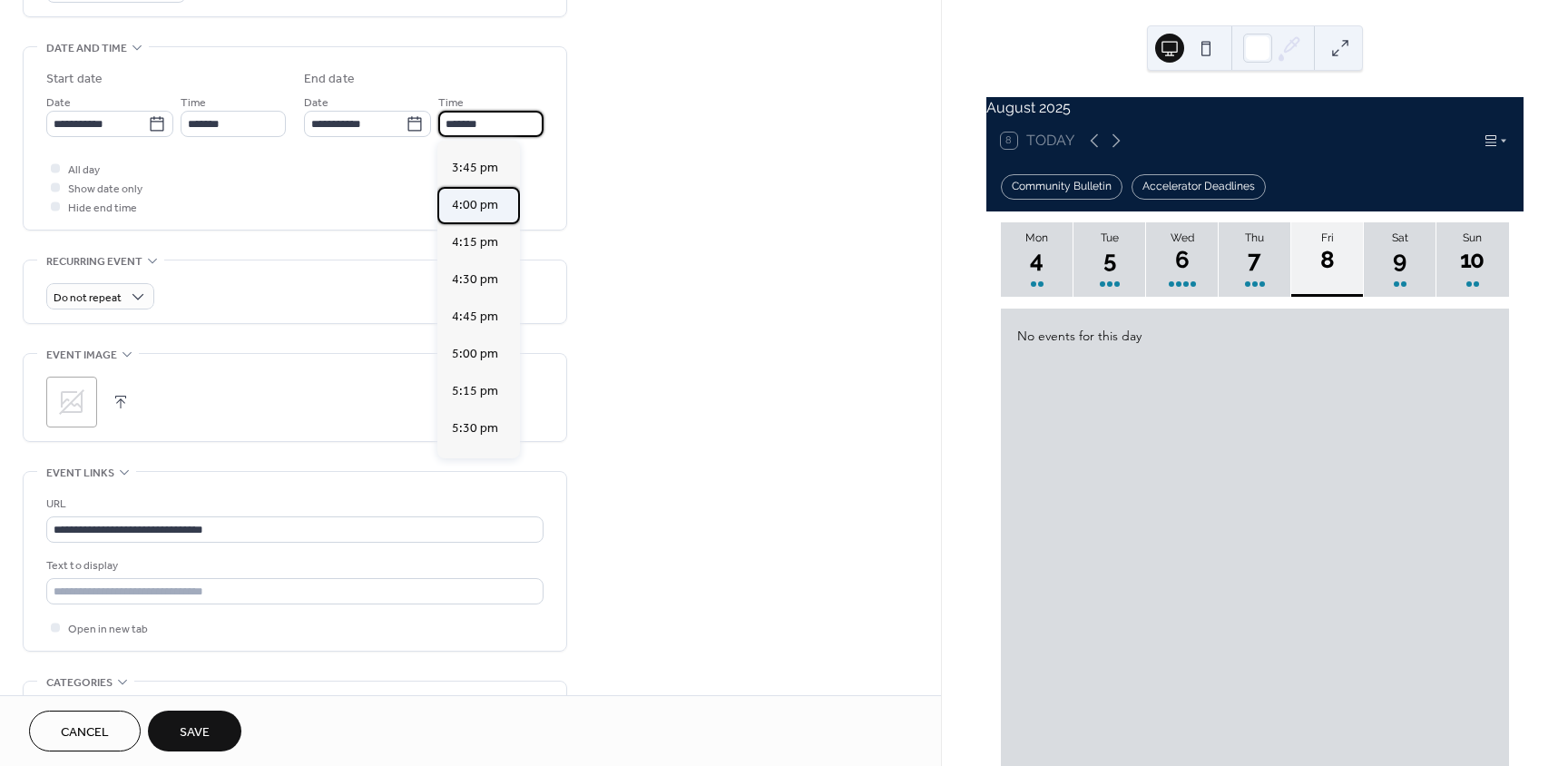 click on "4:00 pm" at bounding box center (475, 205) 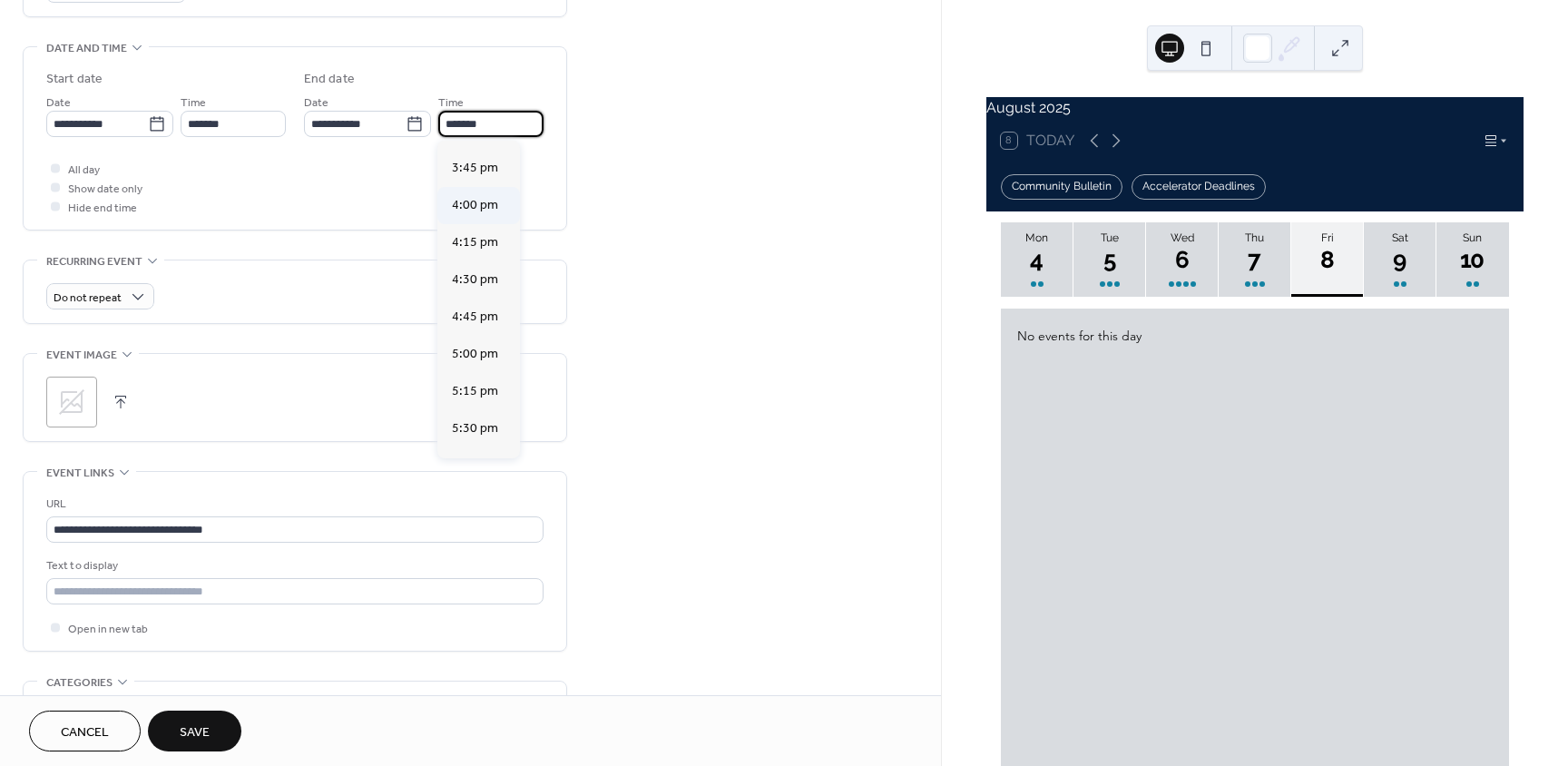 type on "*******" 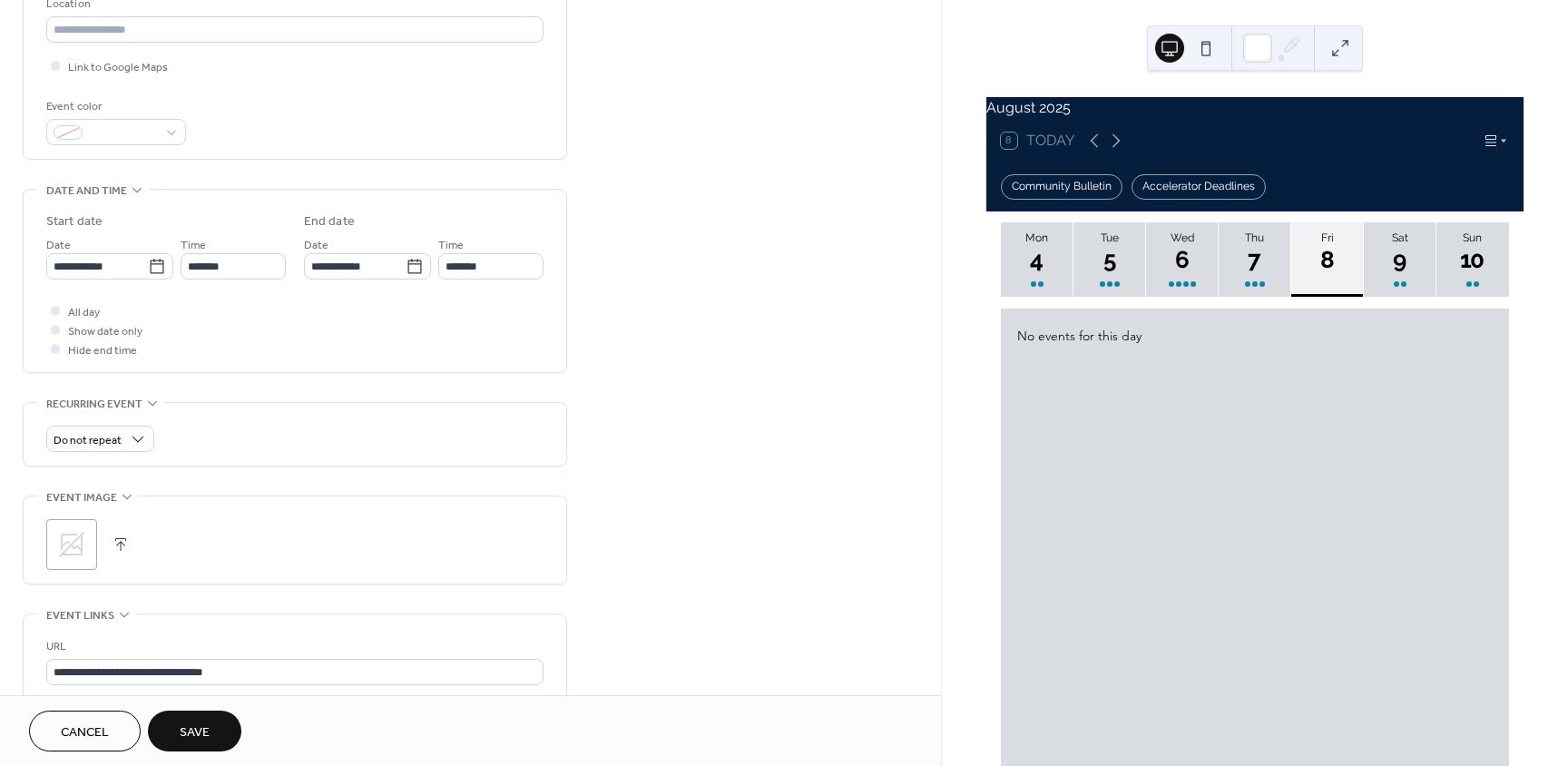 scroll, scrollTop: 91, scrollLeft: 0, axis: vertical 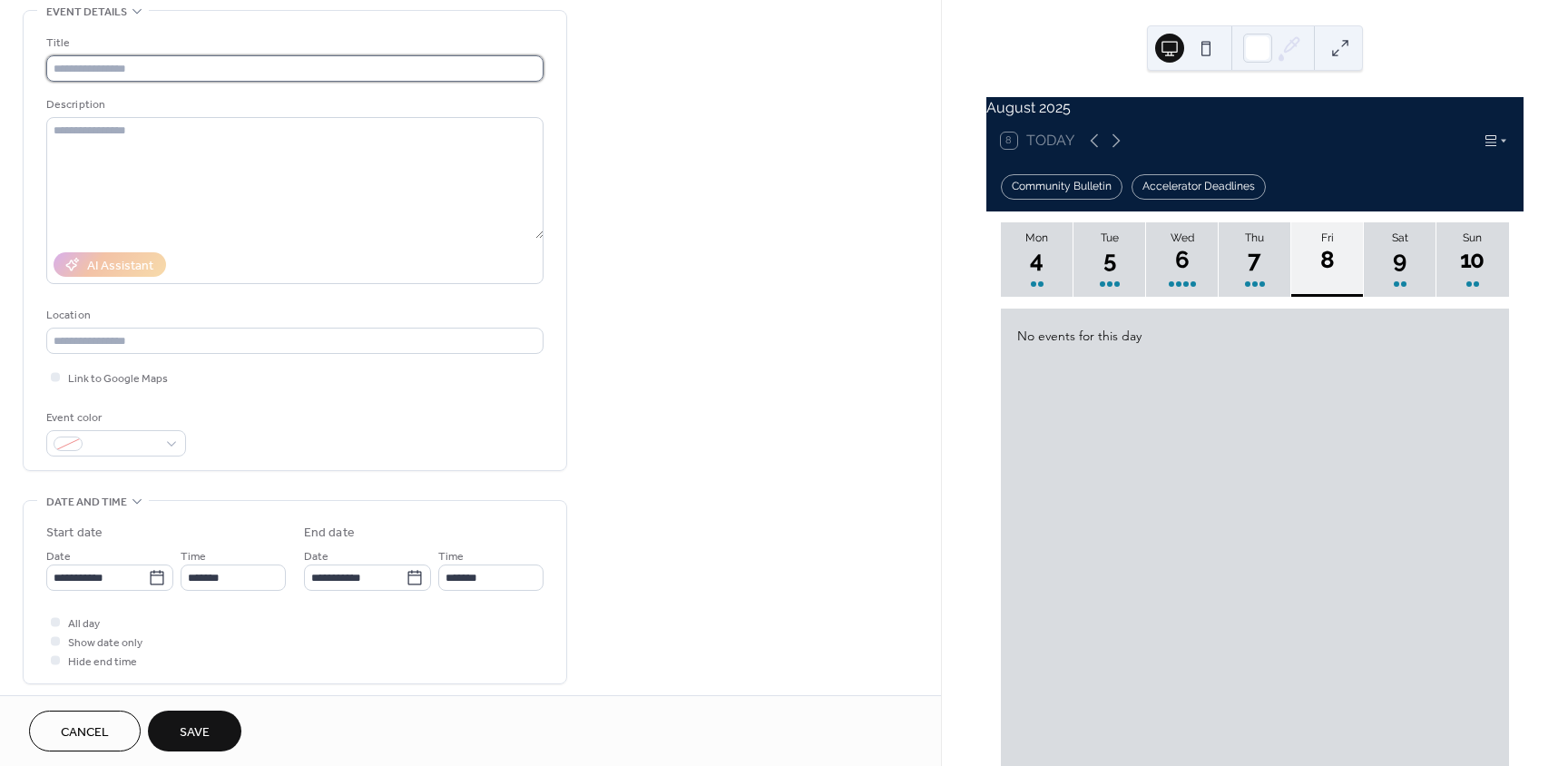 click at bounding box center (295, 68) 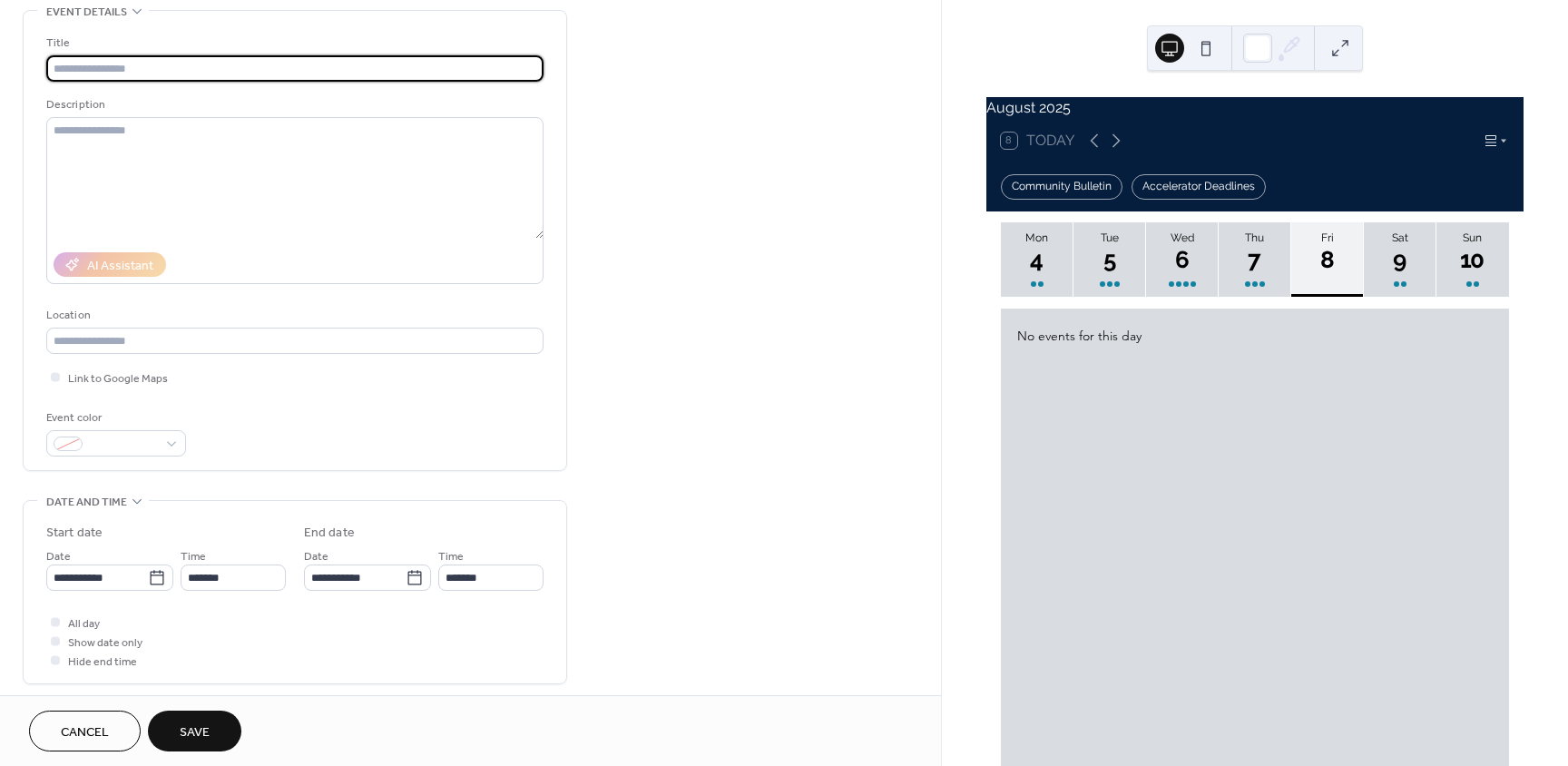 paste on "**********" 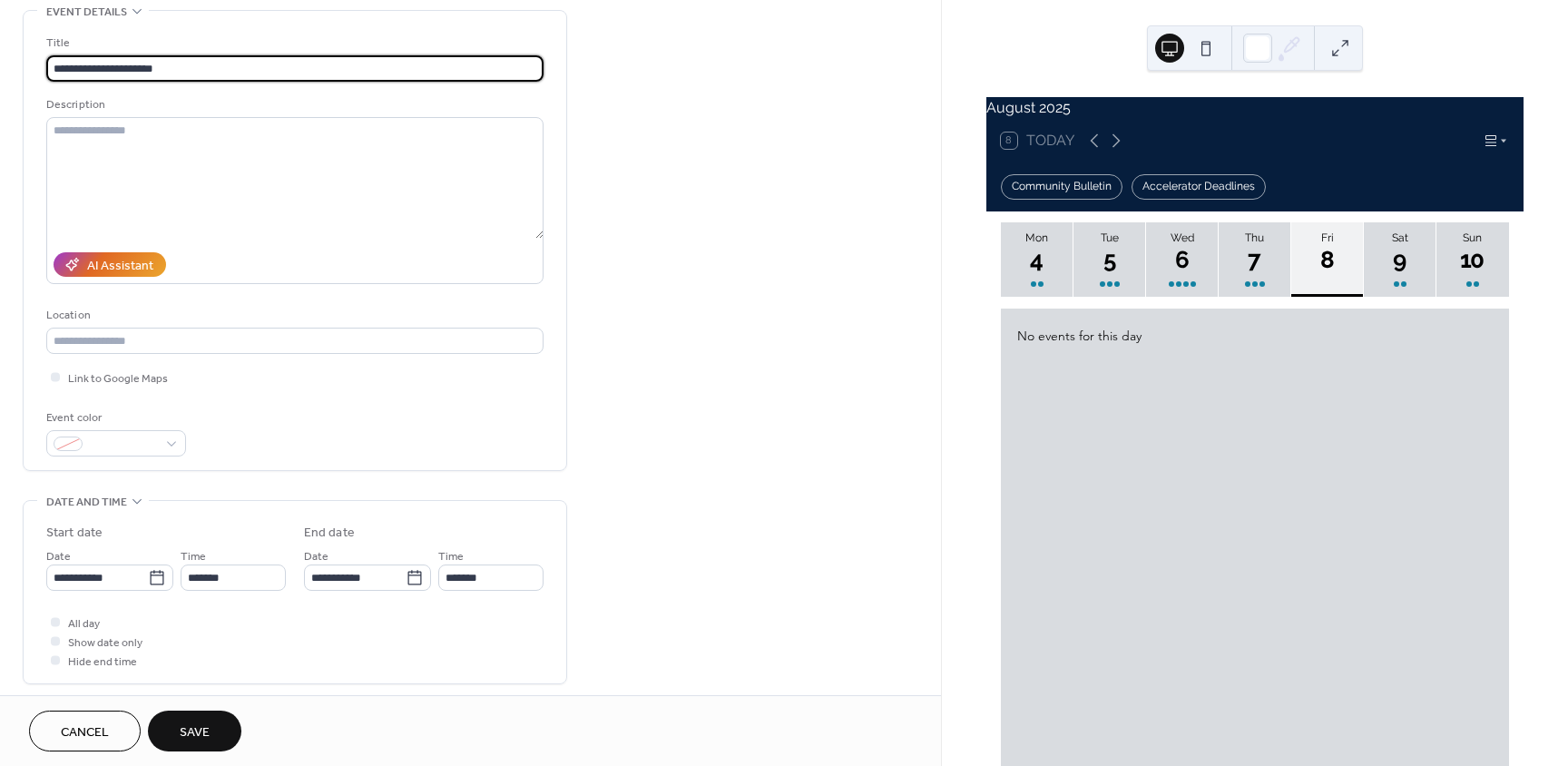type on "**********" 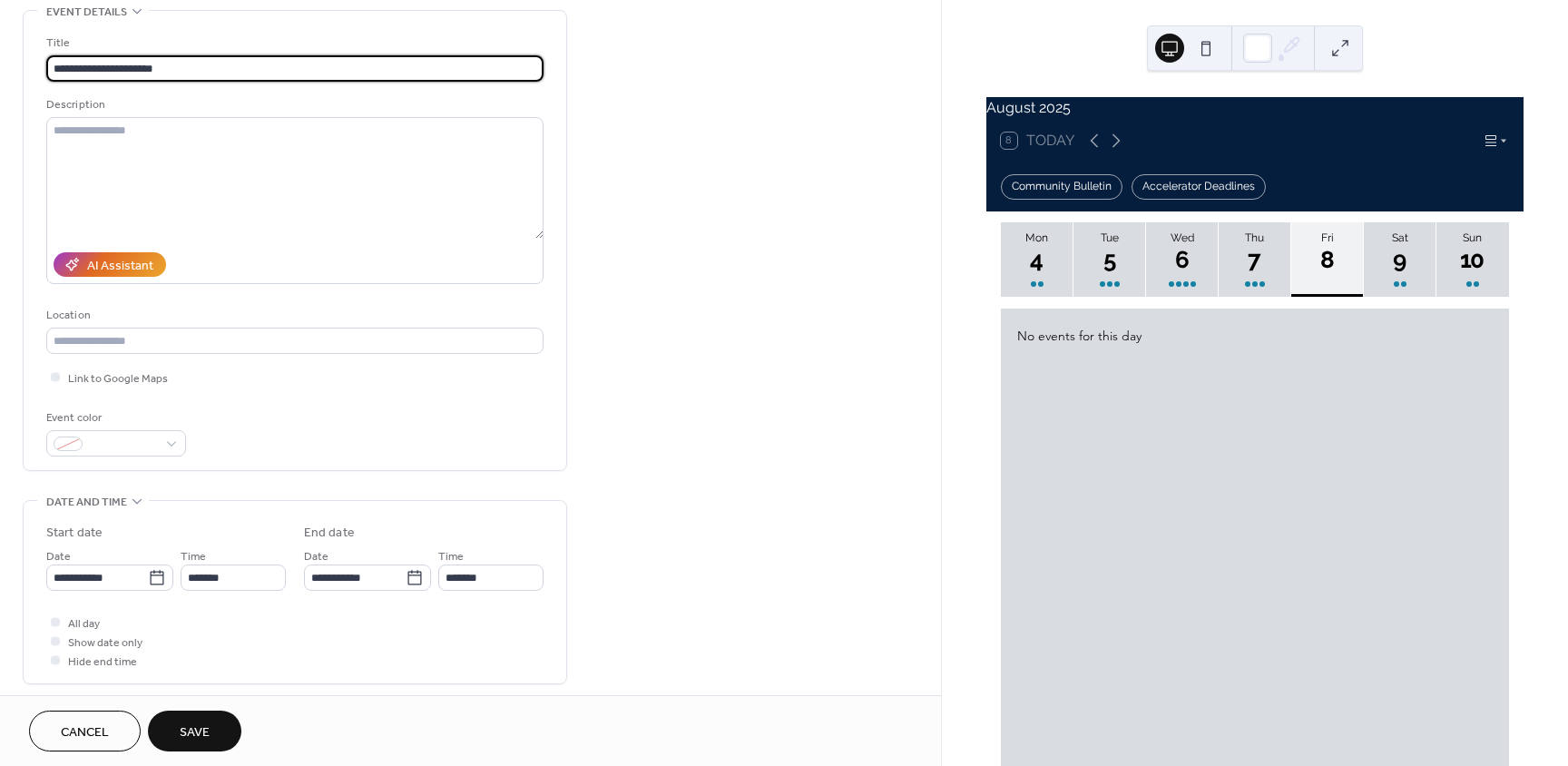 click on "Save" at bounding box center [194, 732] 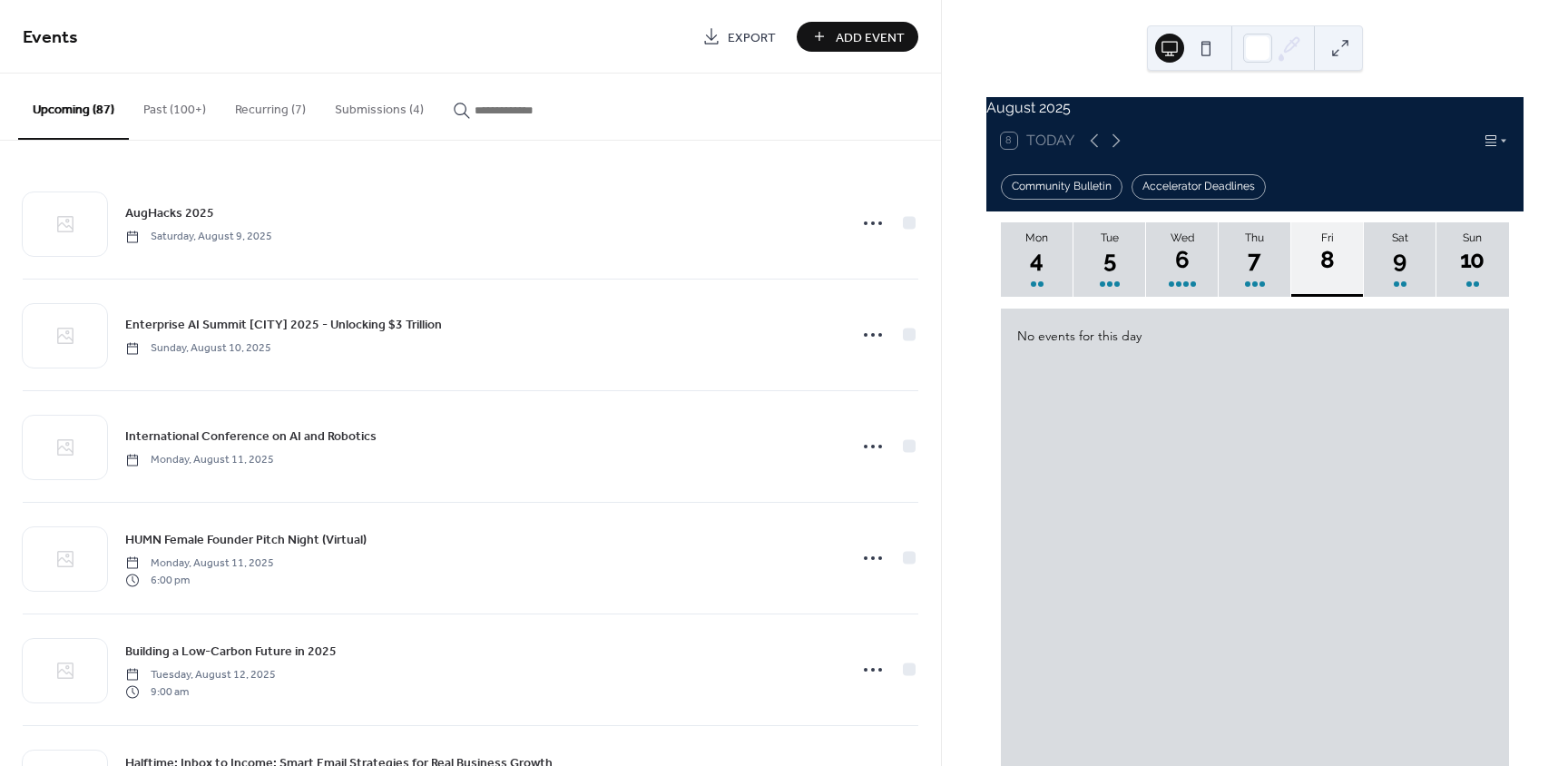 click on "Add Event" at bounding box center (870, 37) 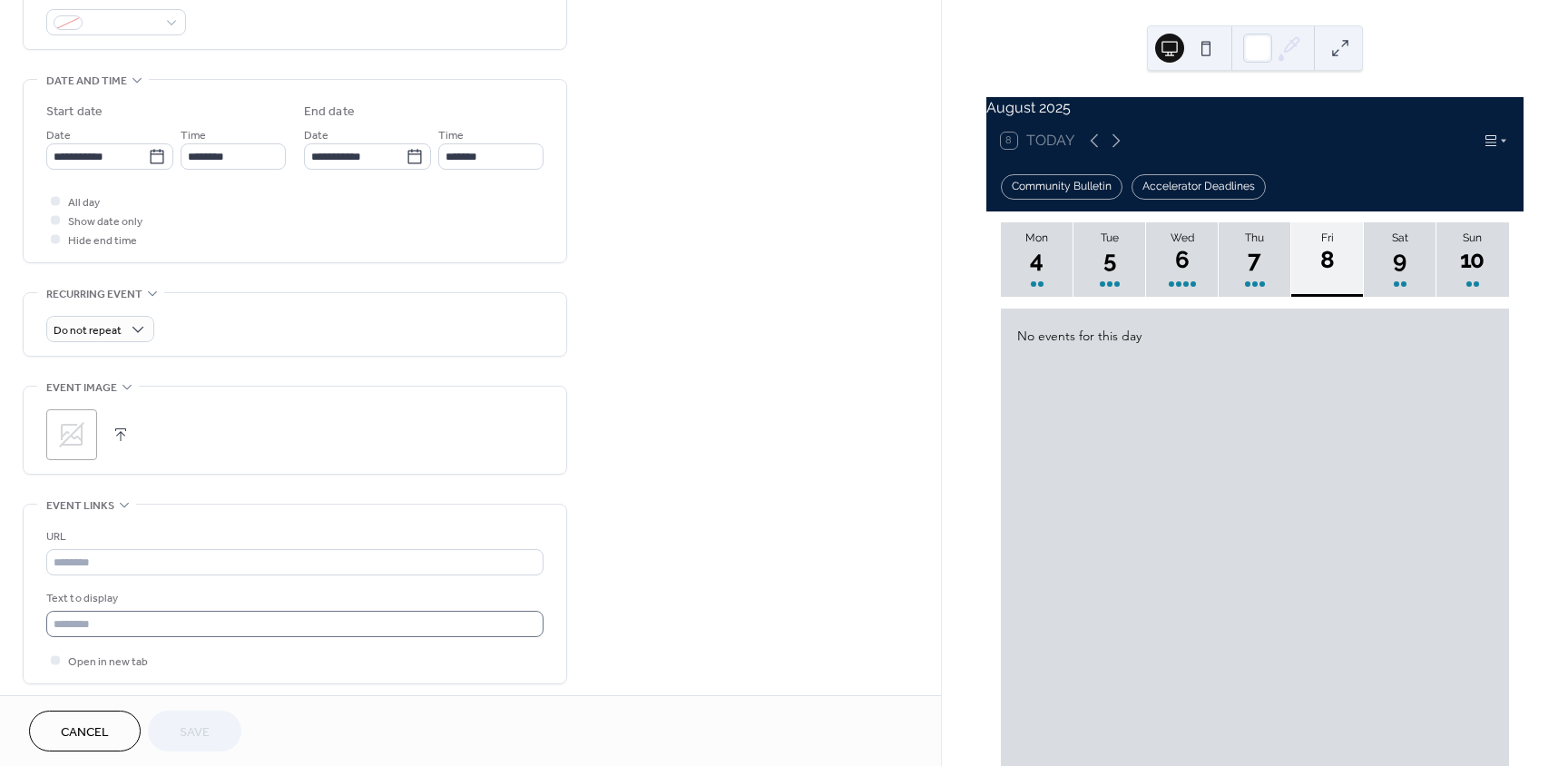 scroll, scrollTop: 545, scrollLeft: 0, axis: vertical 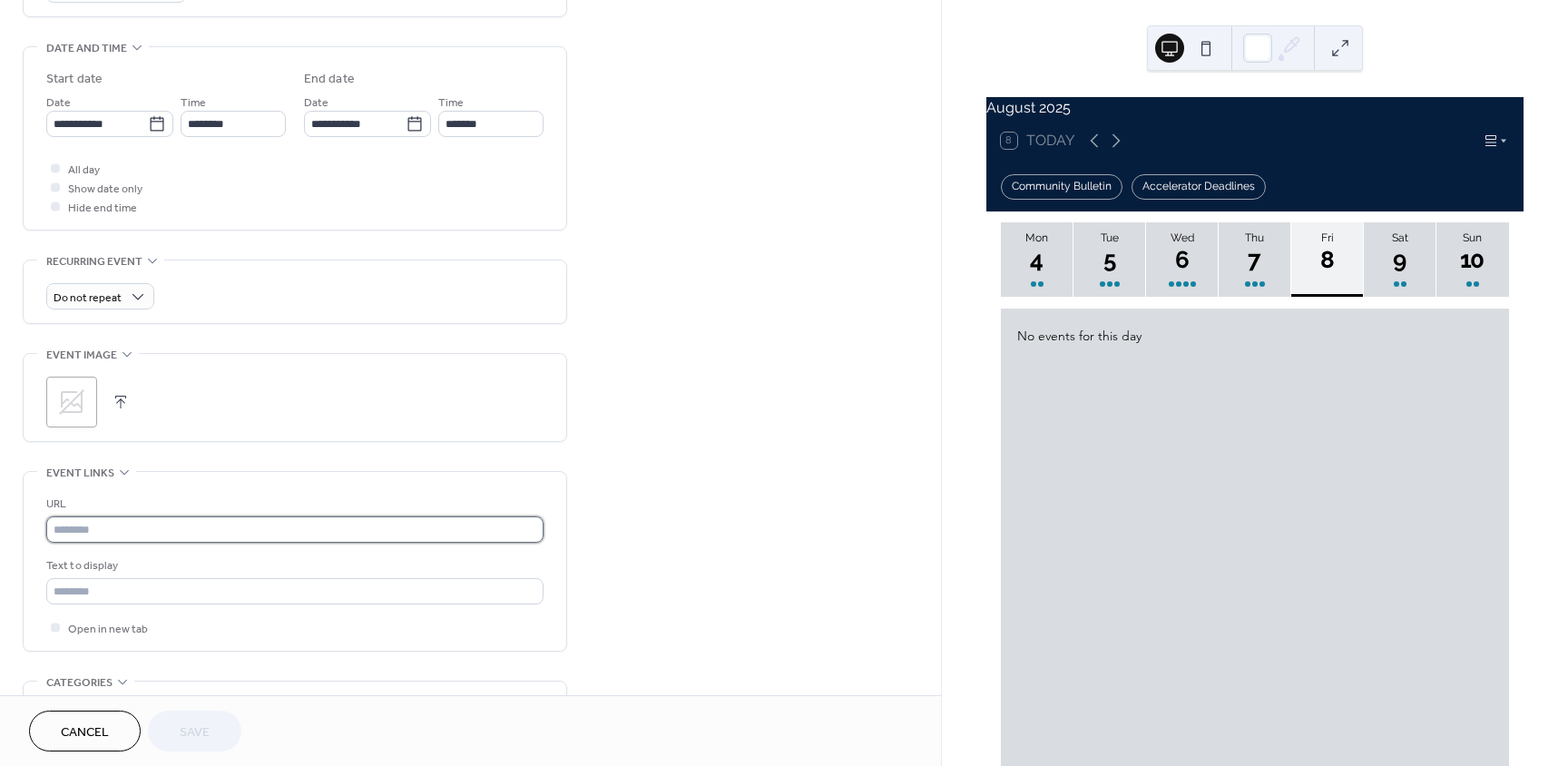 click at bounding box center [295, 529] 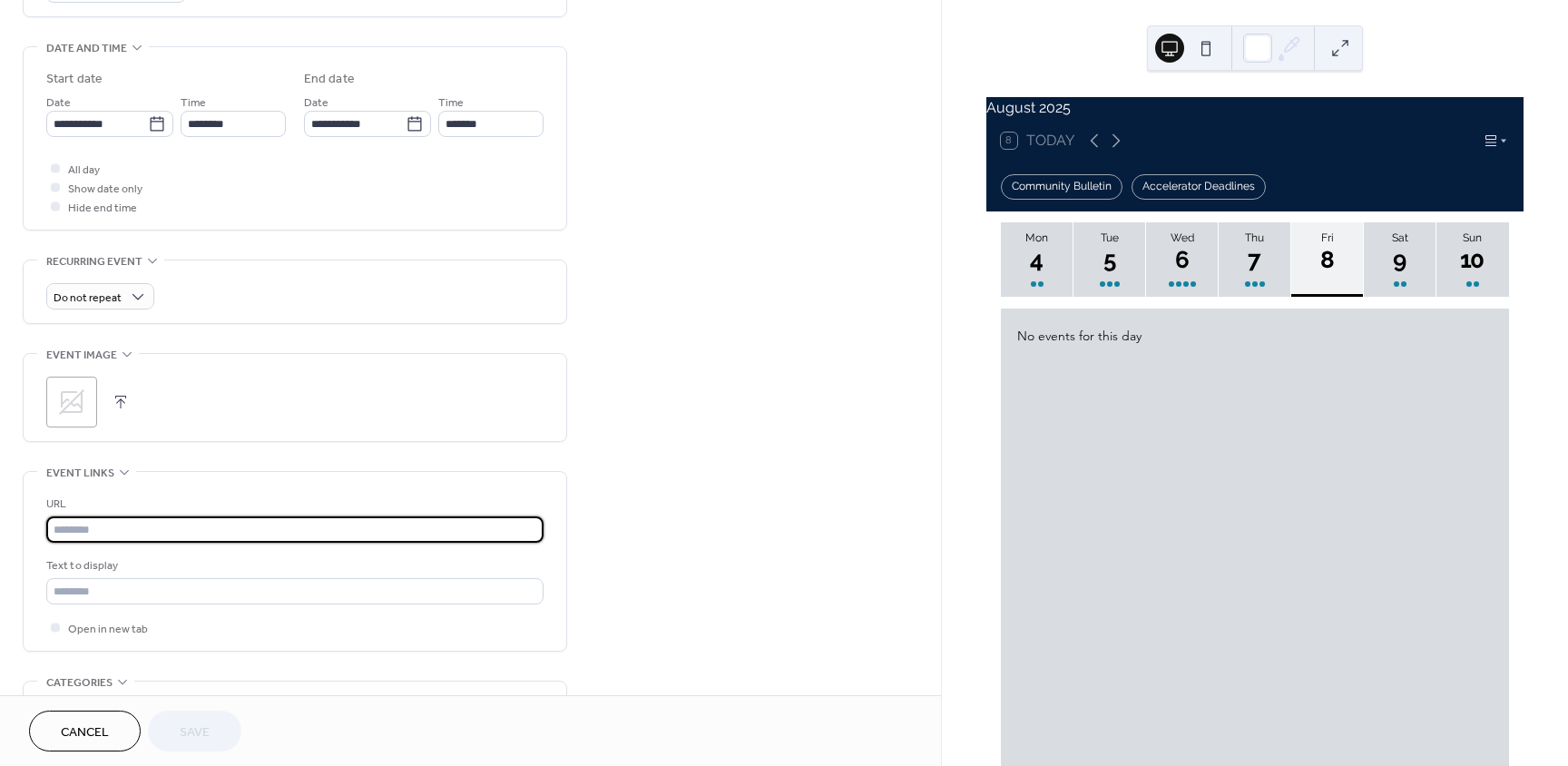 paste on "**********" 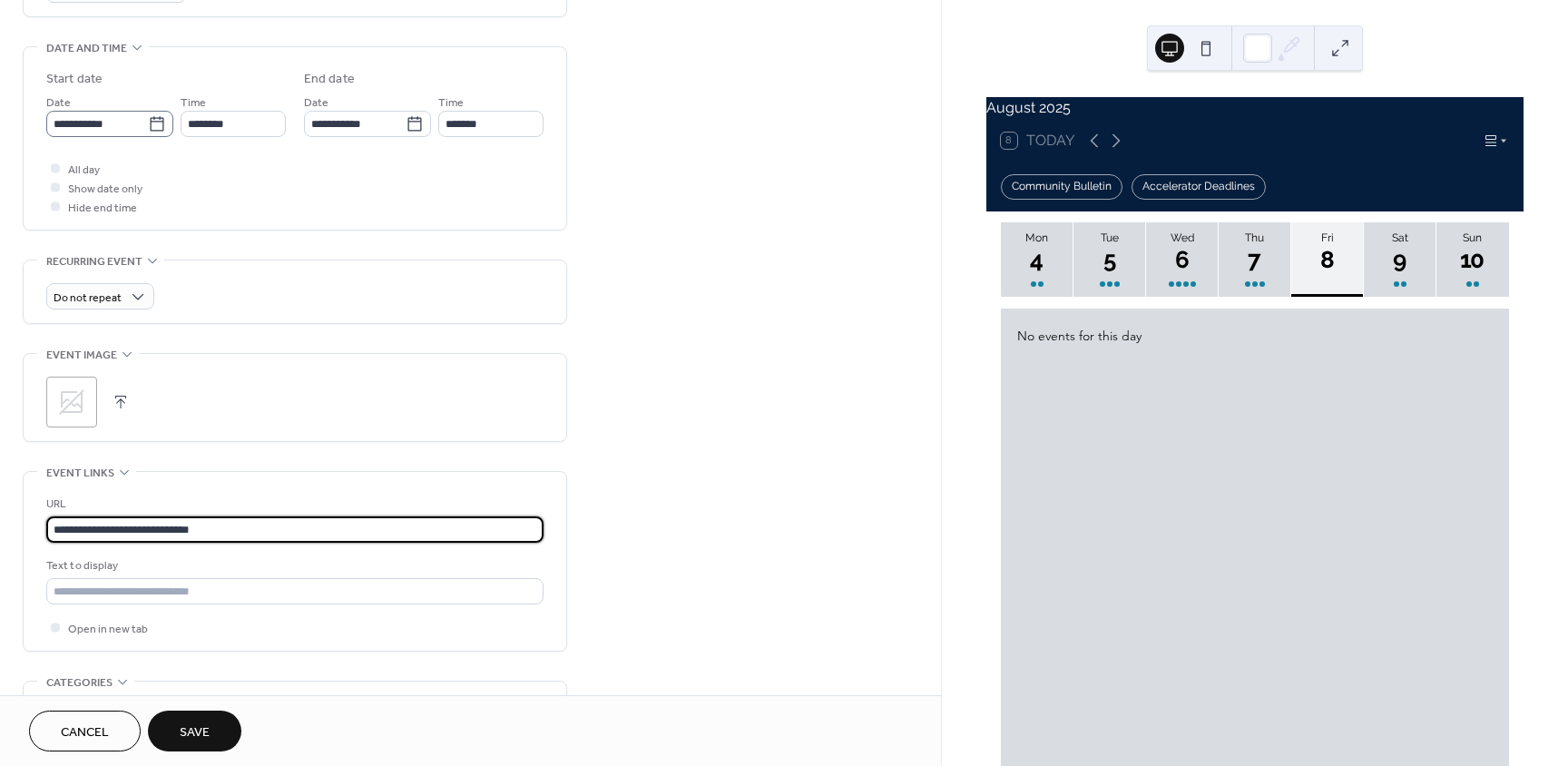 type on "**********" 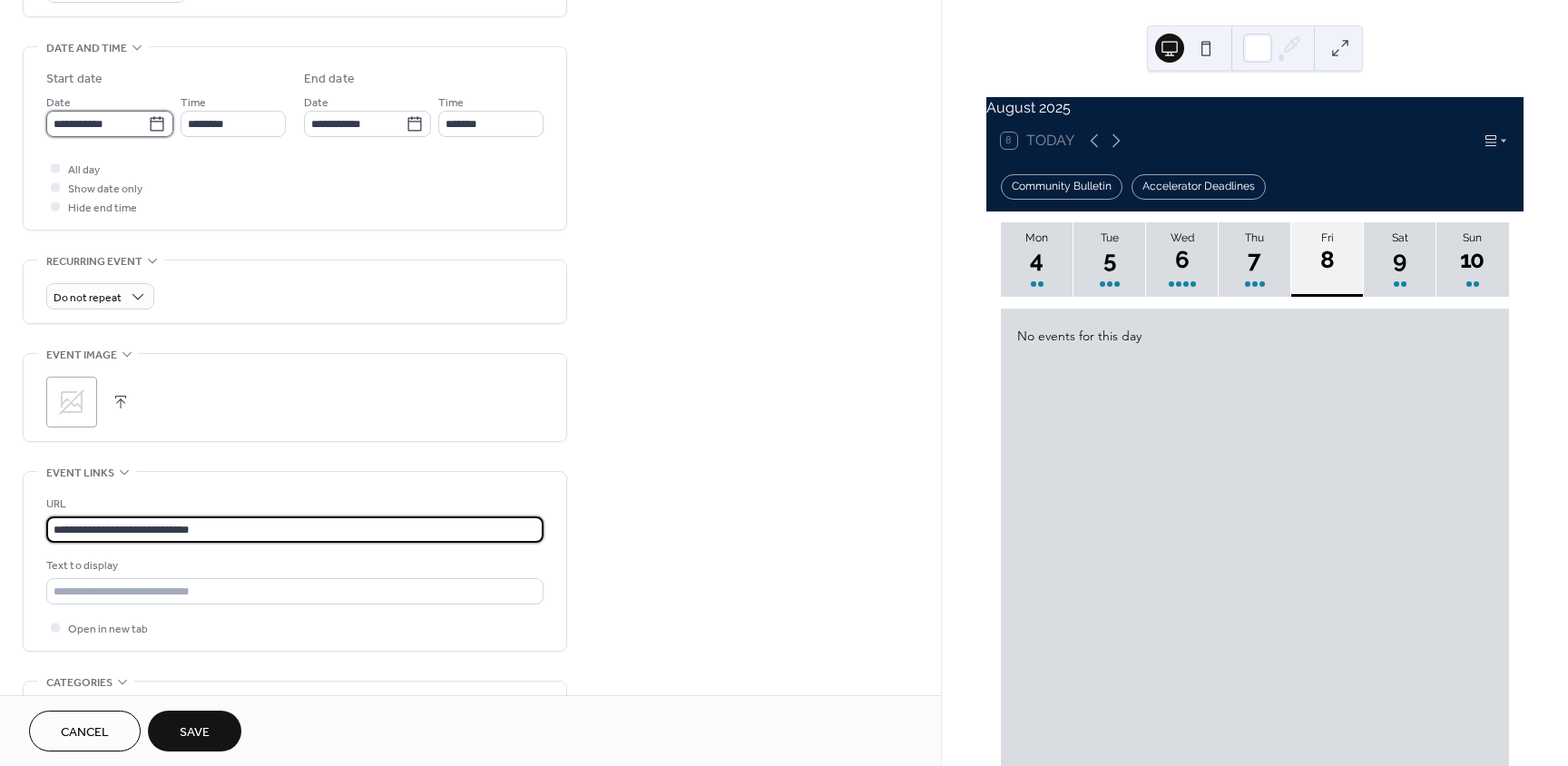 click on "**********" at bounding box center [97, 123] 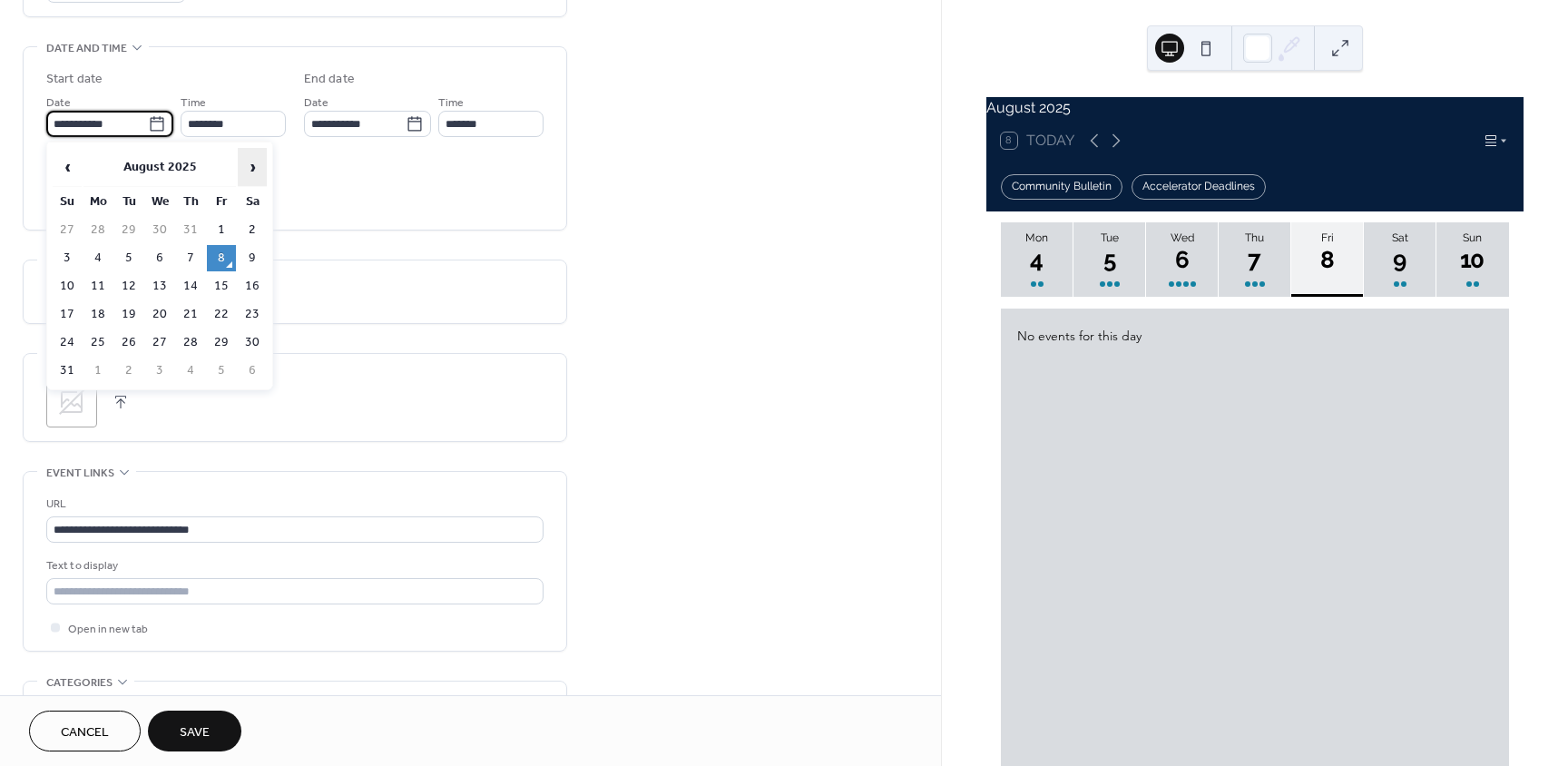 click on "›" at bounding box center (252, 167) 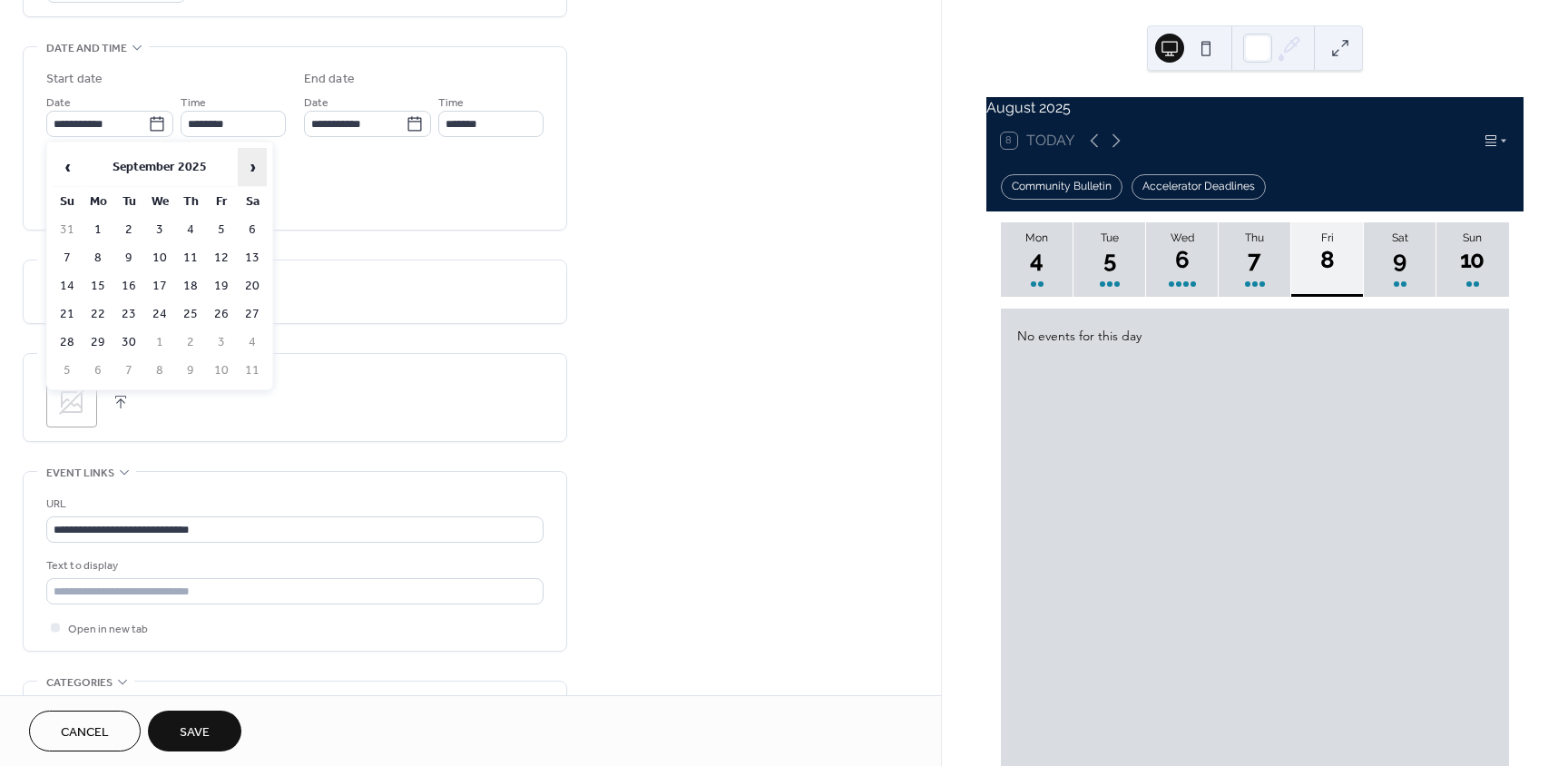 click on "›" at bounding box center [252, 167] 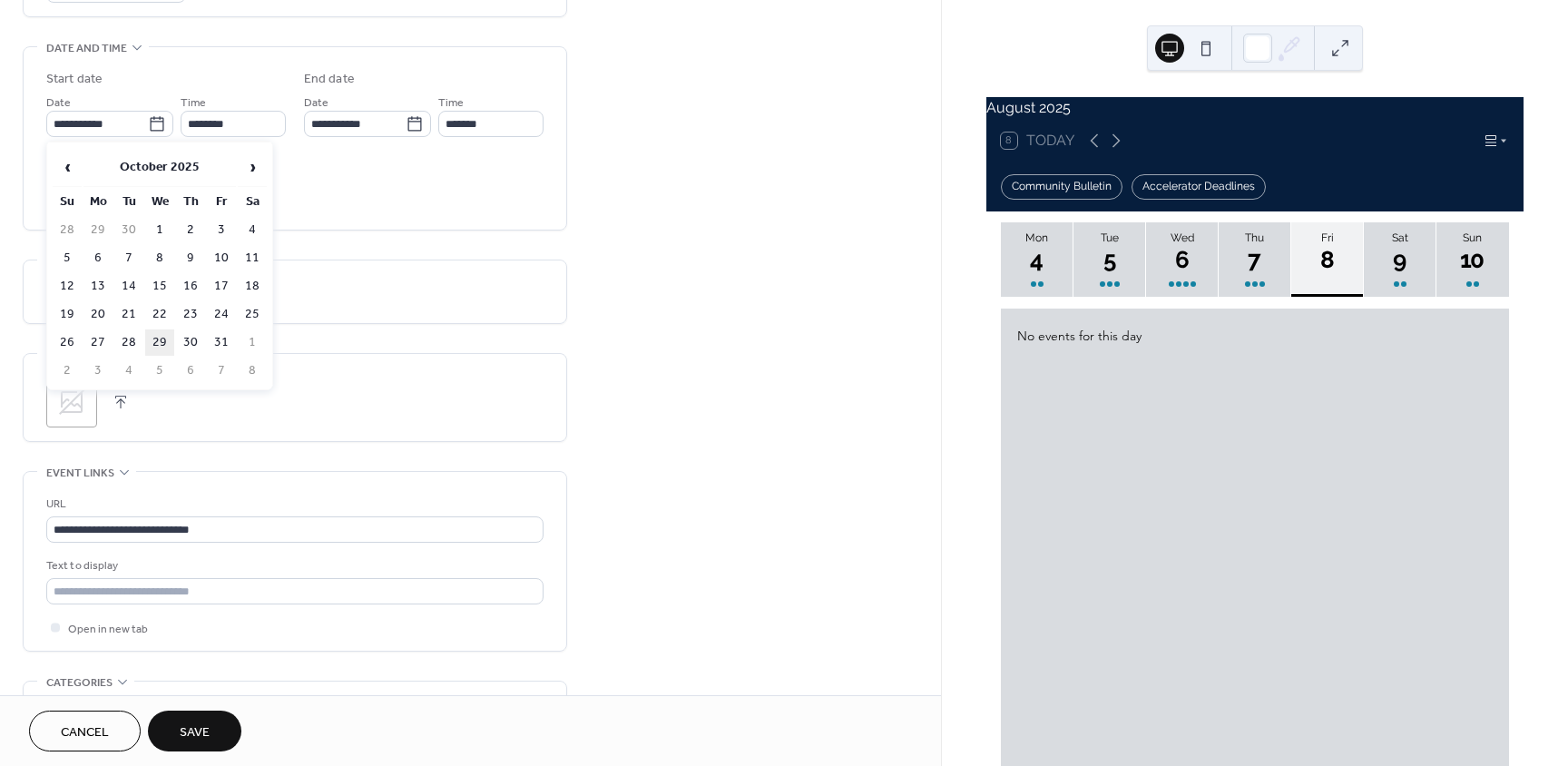 click on "29" at bounding box center (160, 342) 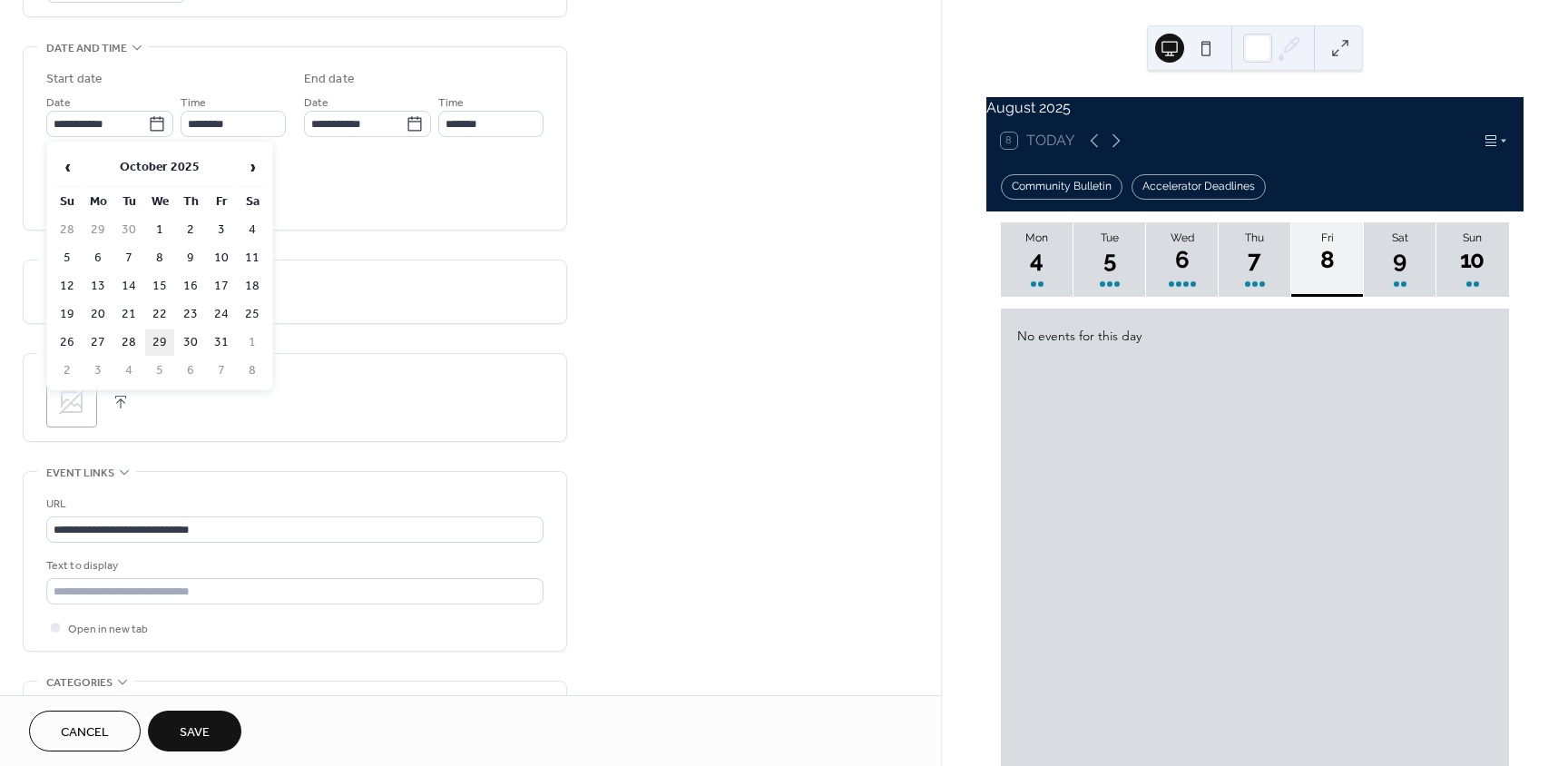 type on "**********" 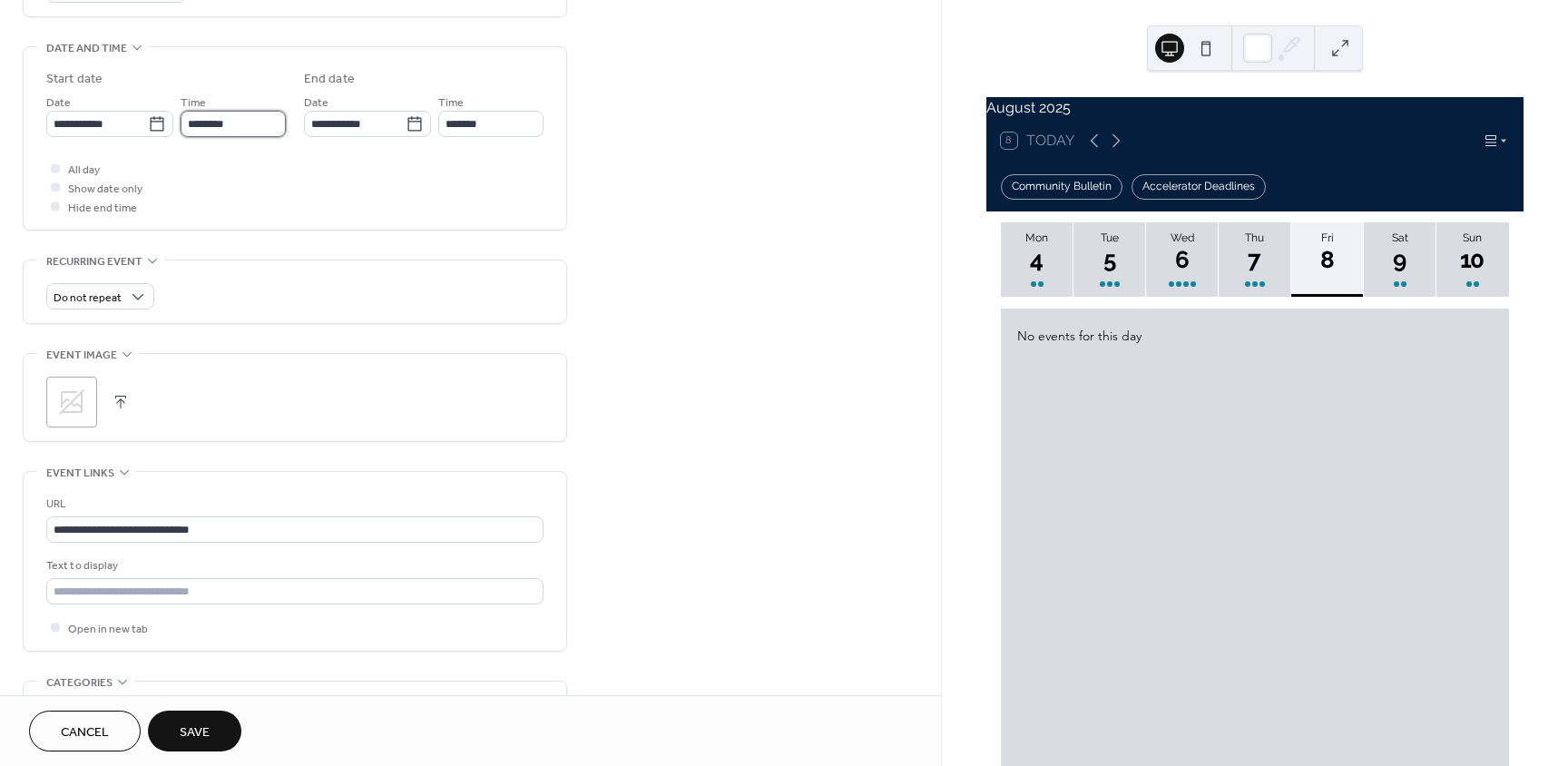click on "********" at bounding box center (233, 123) 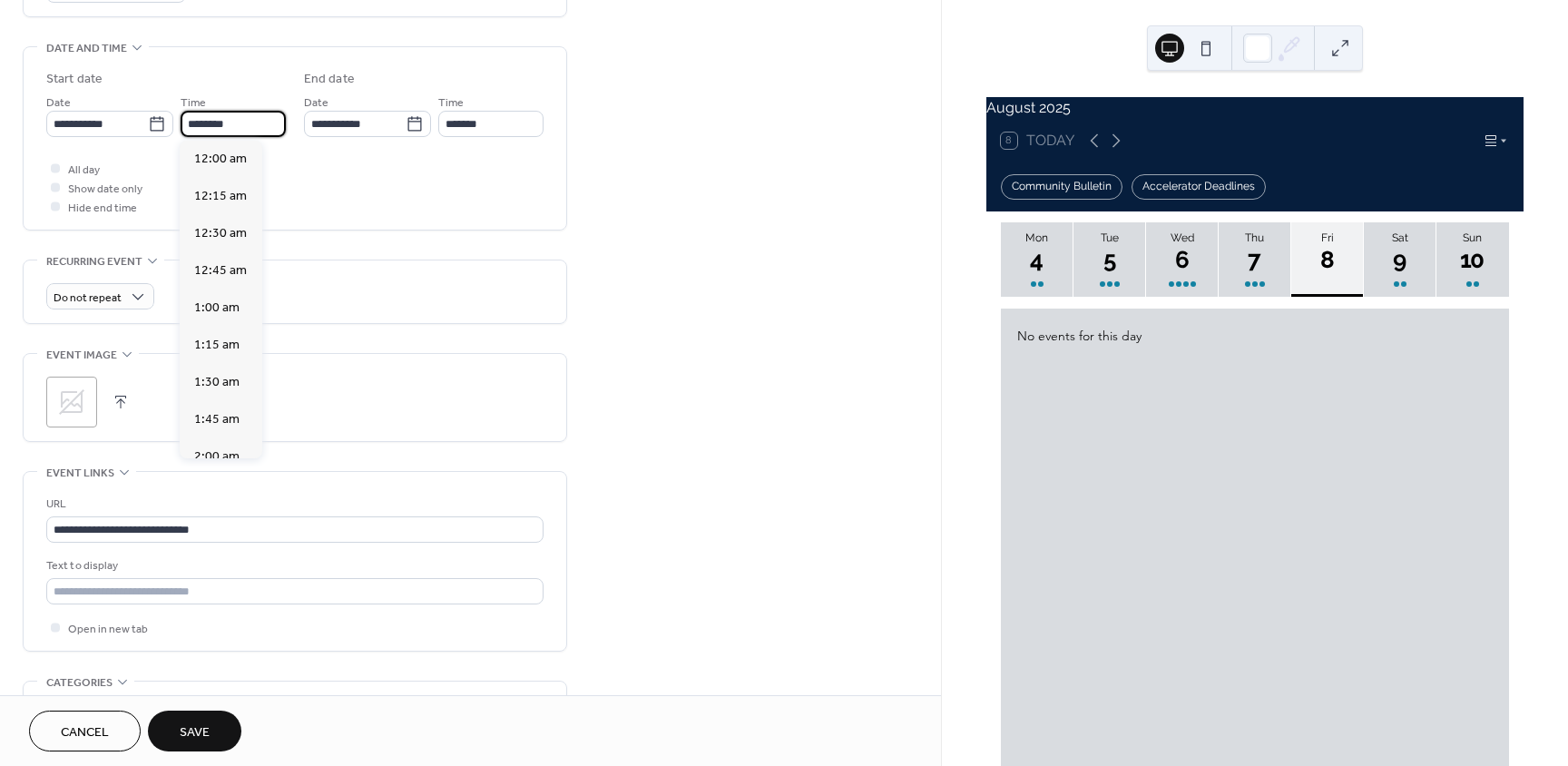 scroll, scrollTop: 1786, scrollLeft: 0, axis: vertical 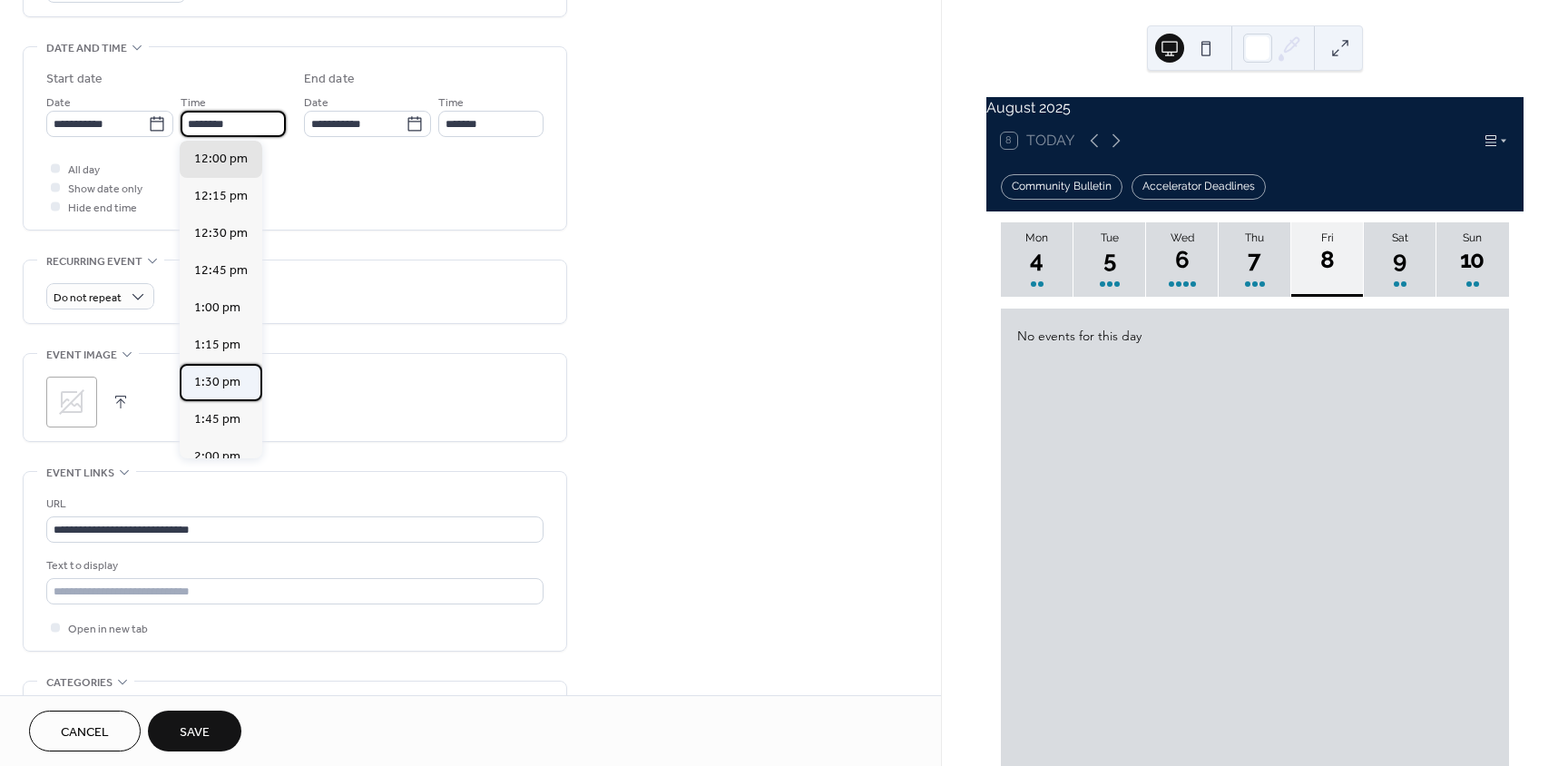 click on "1:30 pm" at bounding box center (217, 382) 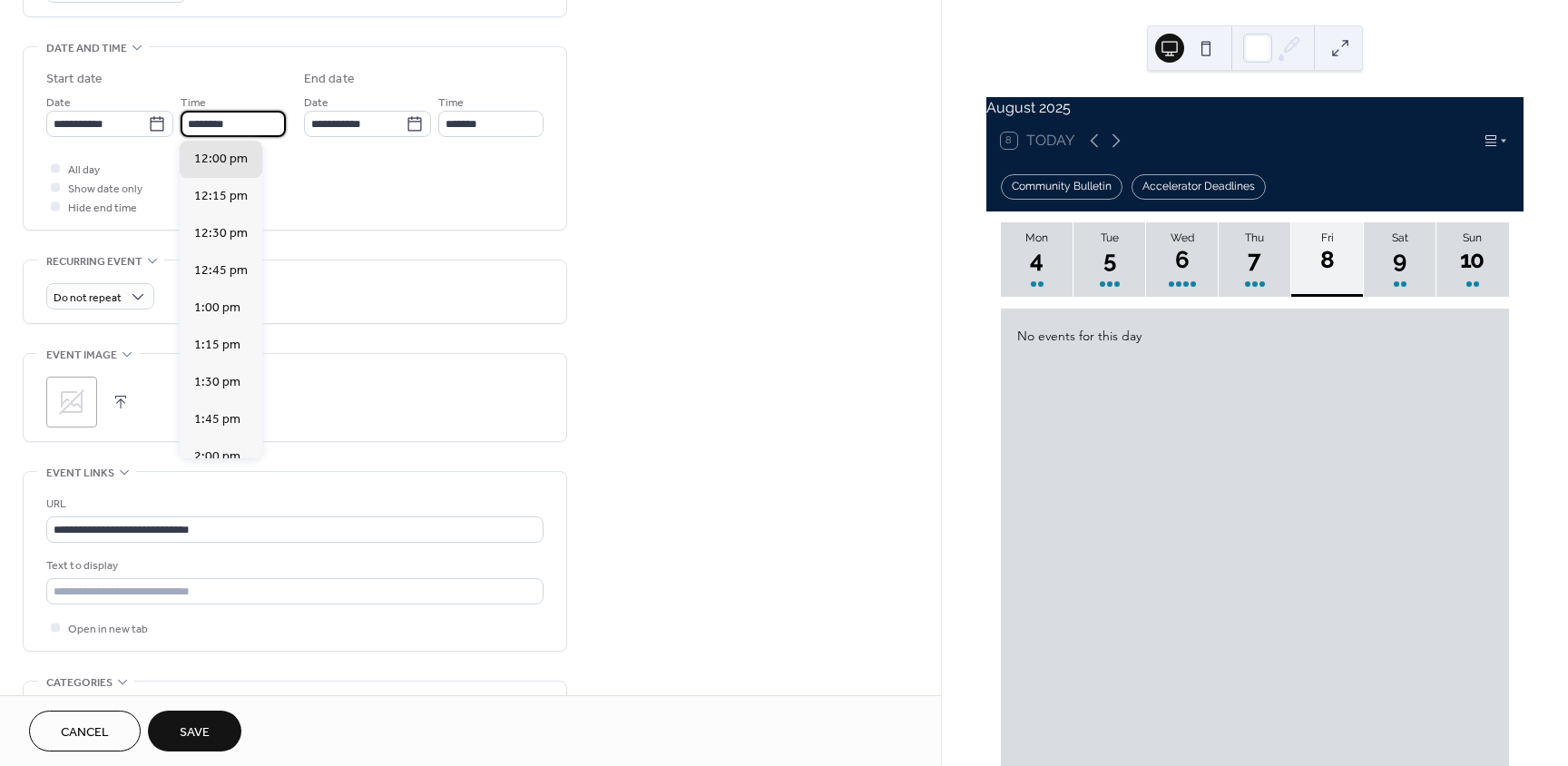 type on "*******" 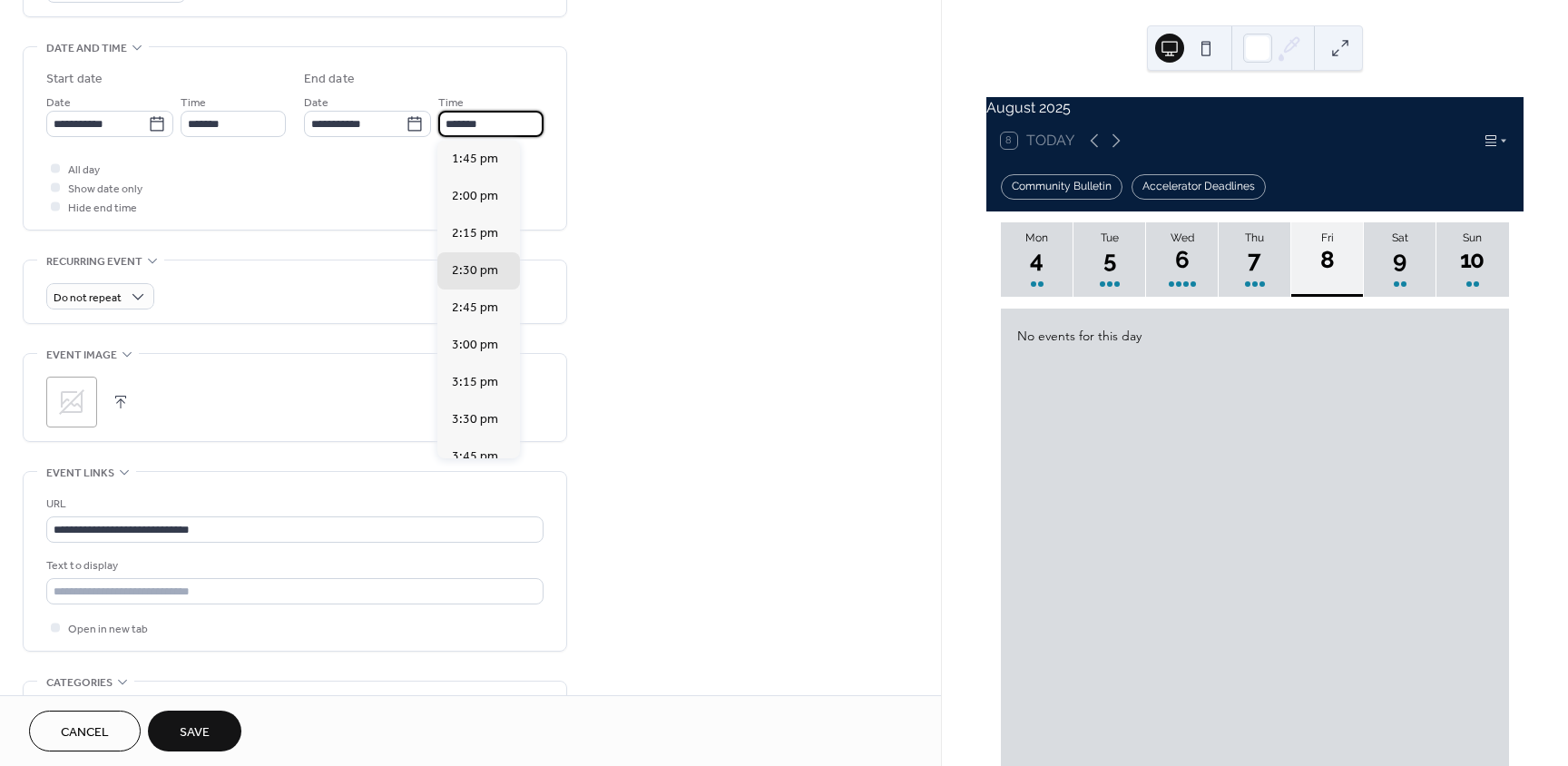 click on "*******" at bounding box center [491, 123] 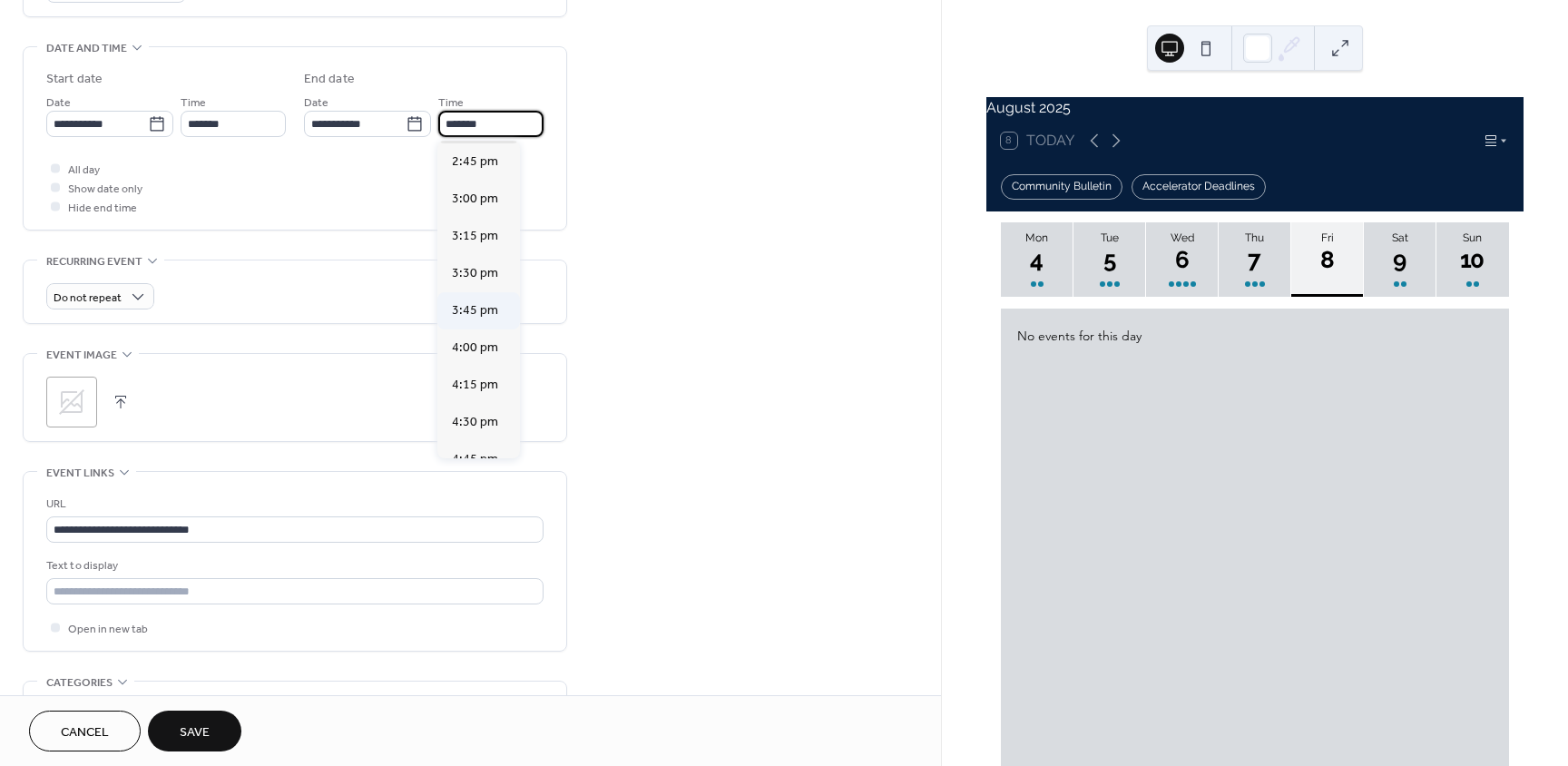 scroll, scrollTop: 182, scrollLeft: 0, axis: vertical 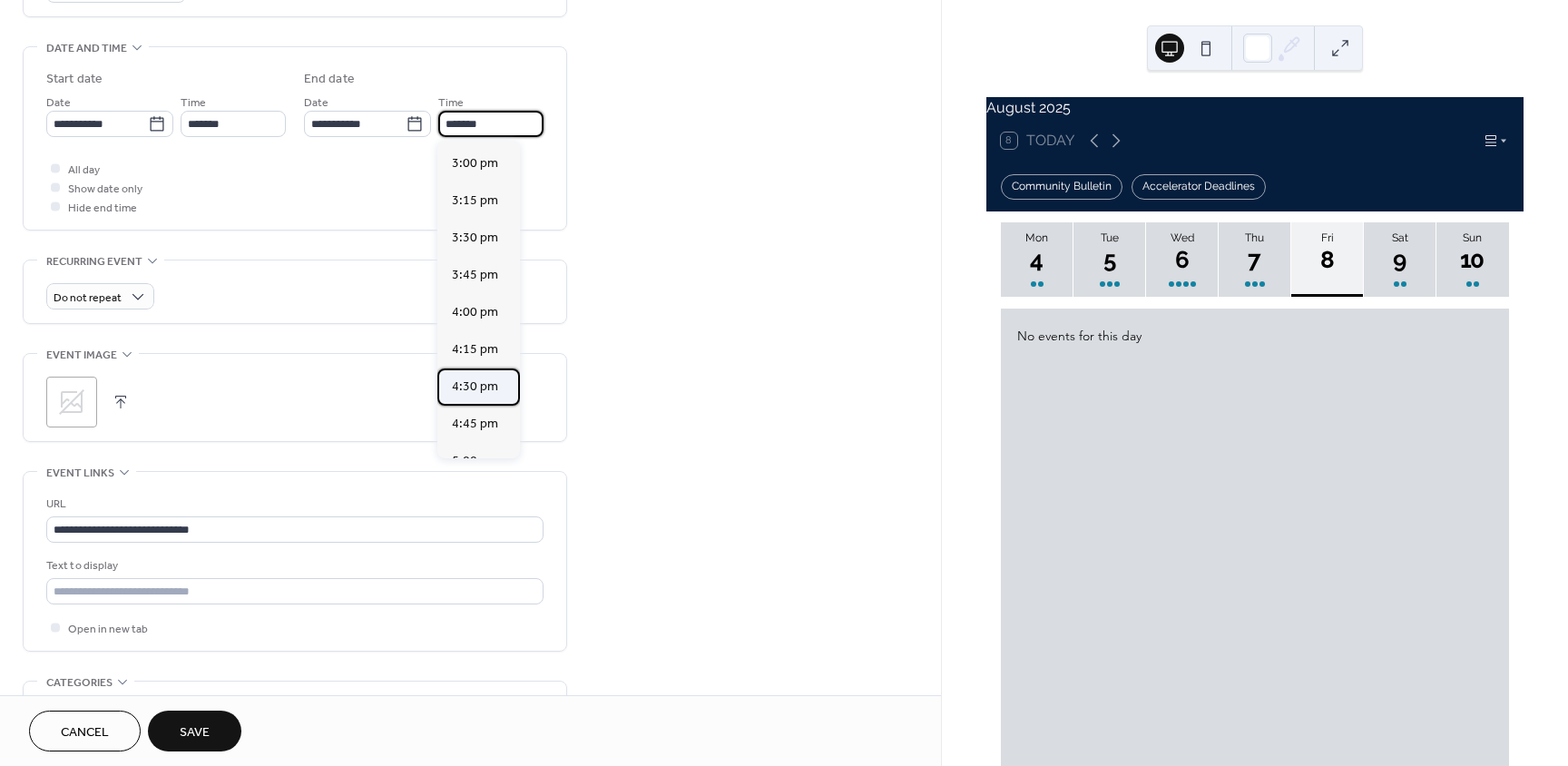click on "4:30 pm" at bounding box center [475, 387] 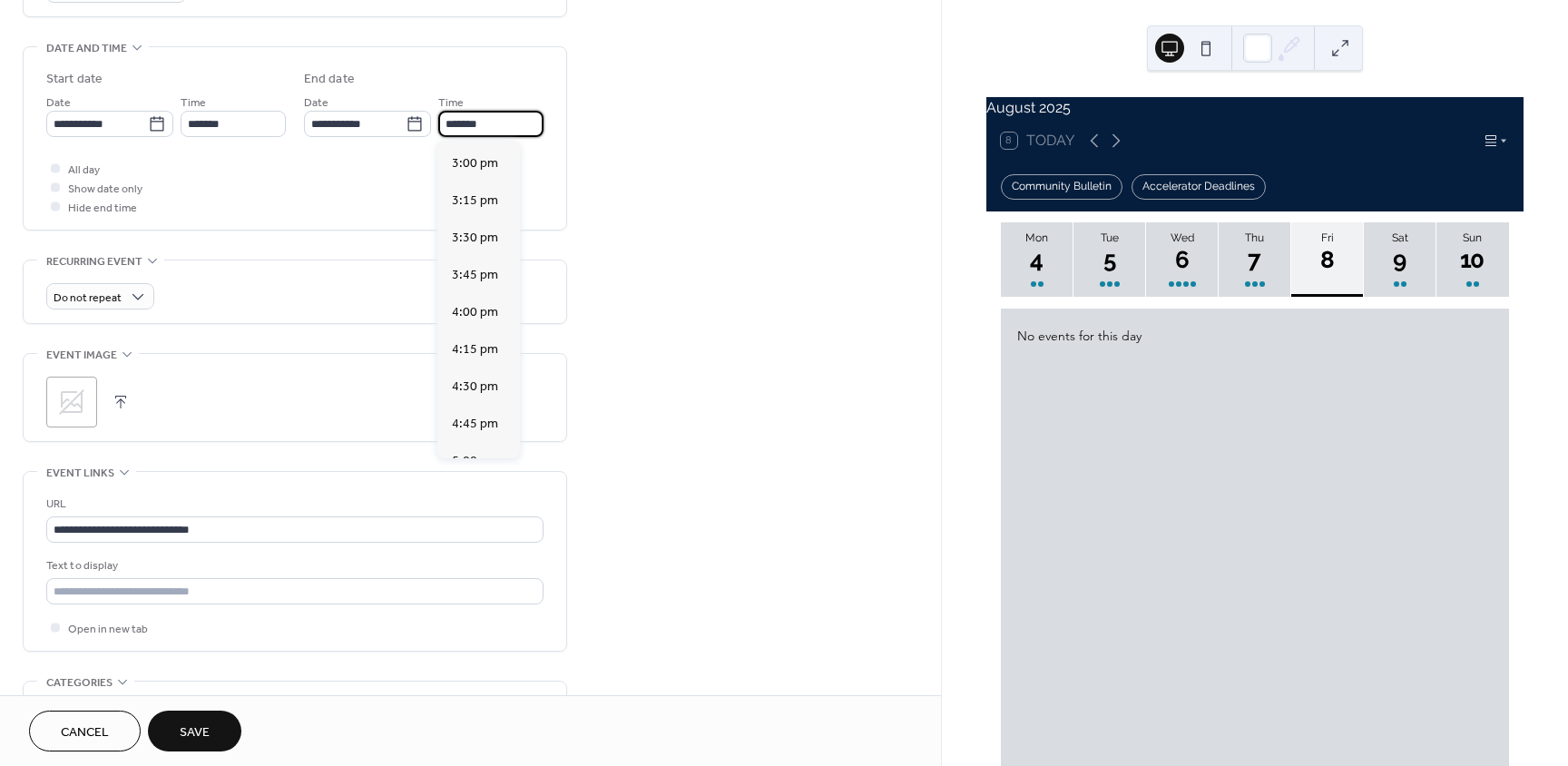 type on "*******" 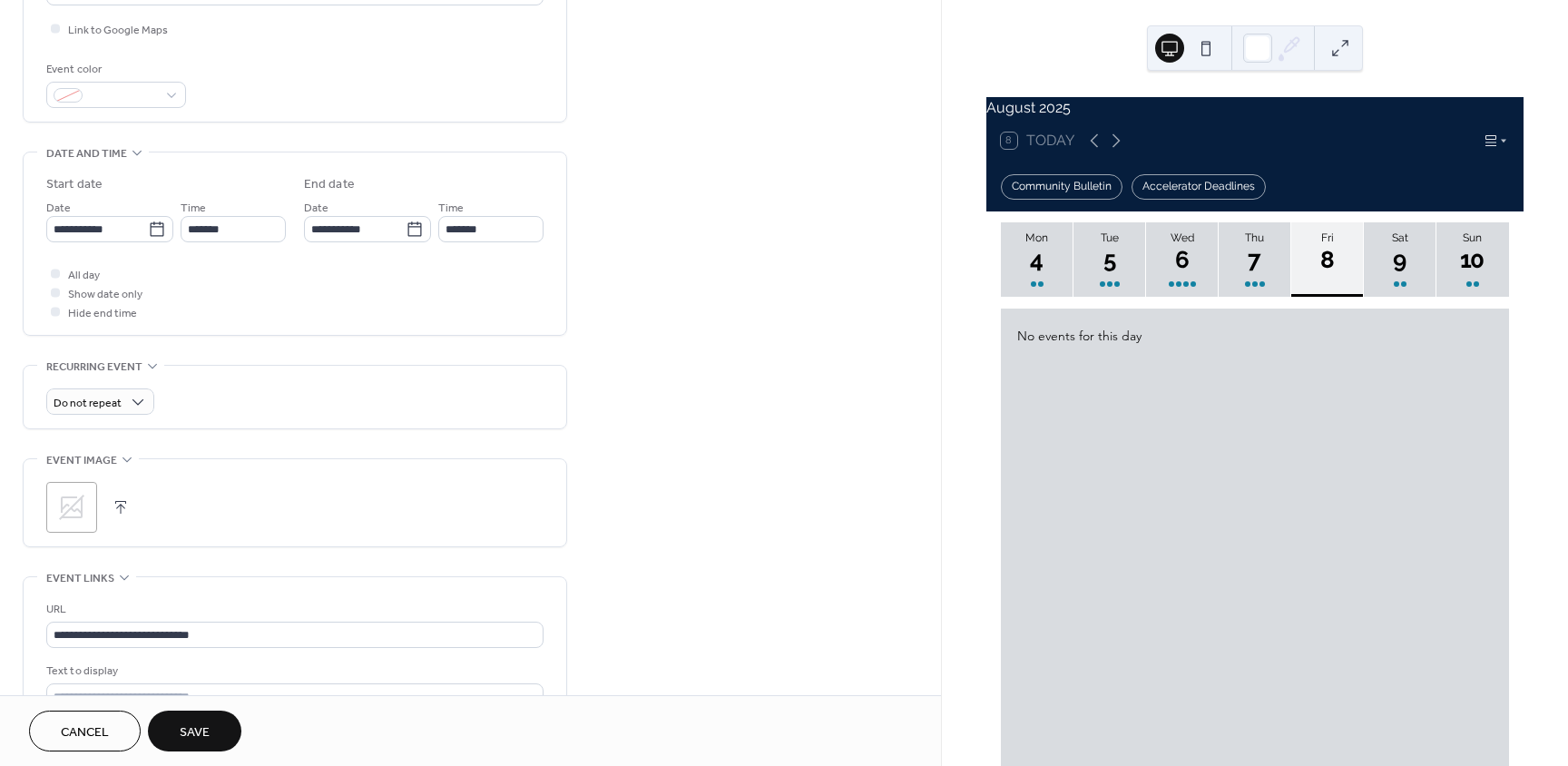 scroll, scrollTop: 91, scrollLeft: 0, axis: vertical 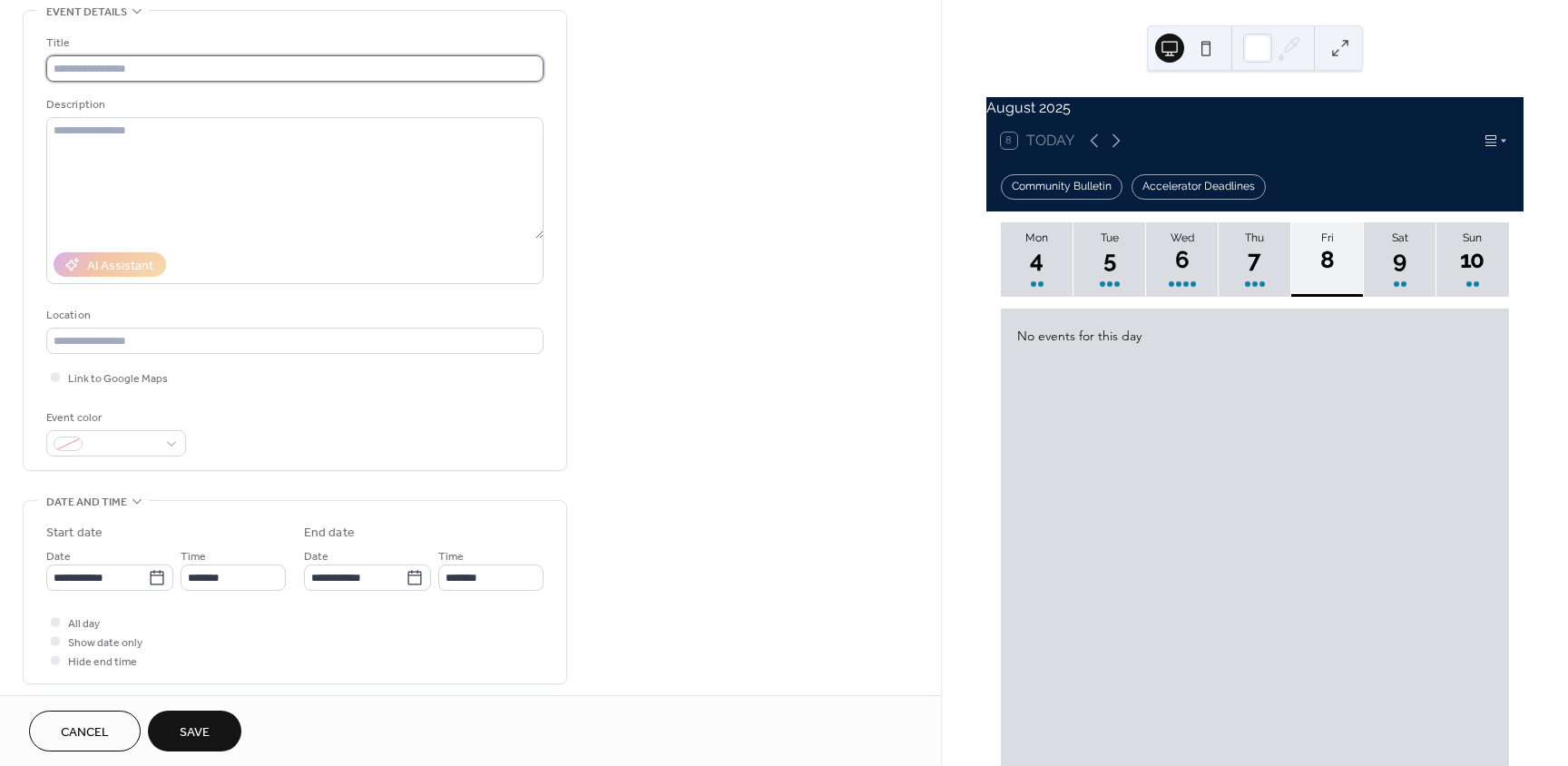 click at bounding box center [295, 68] 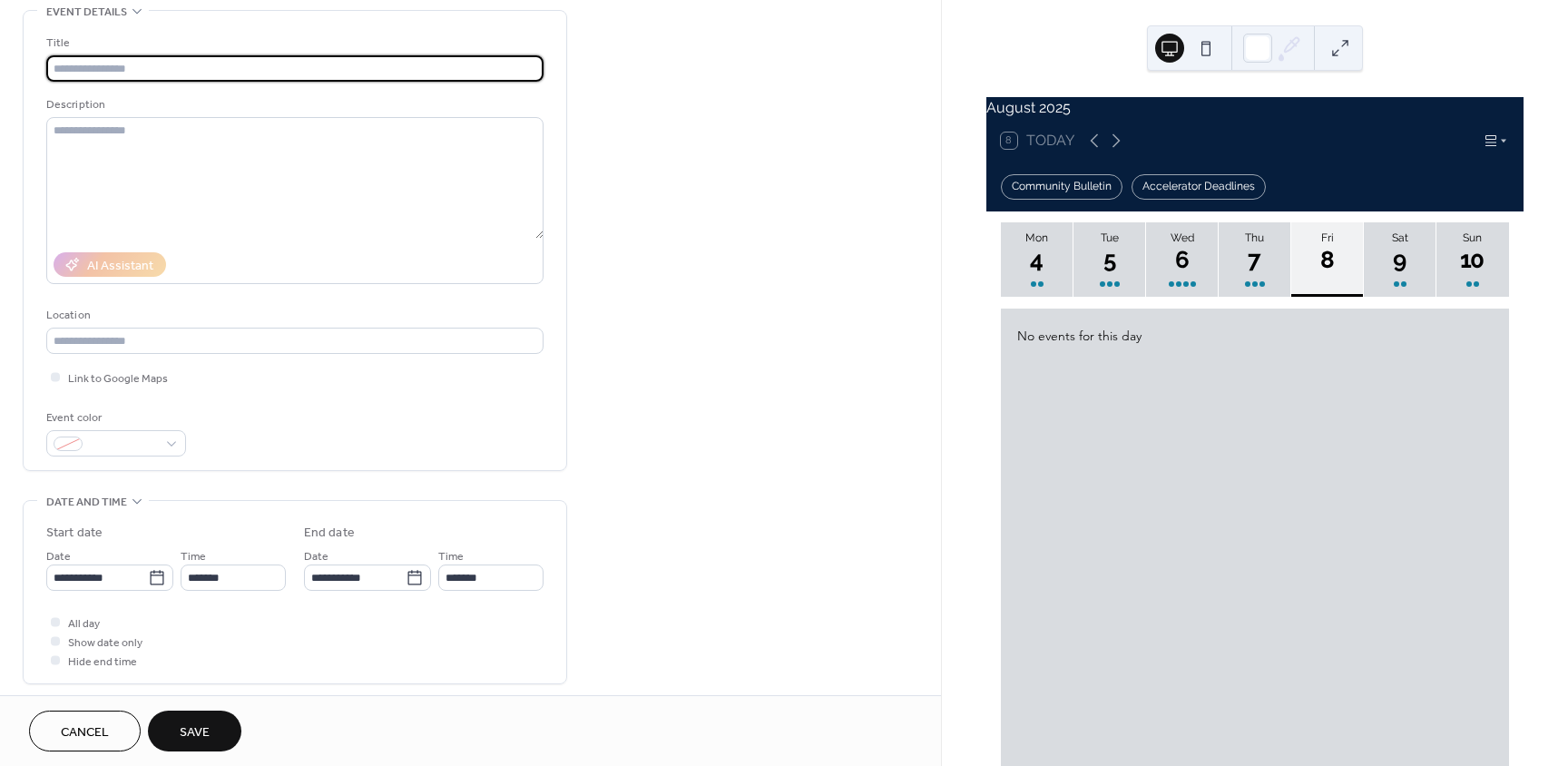 paste on "**********" 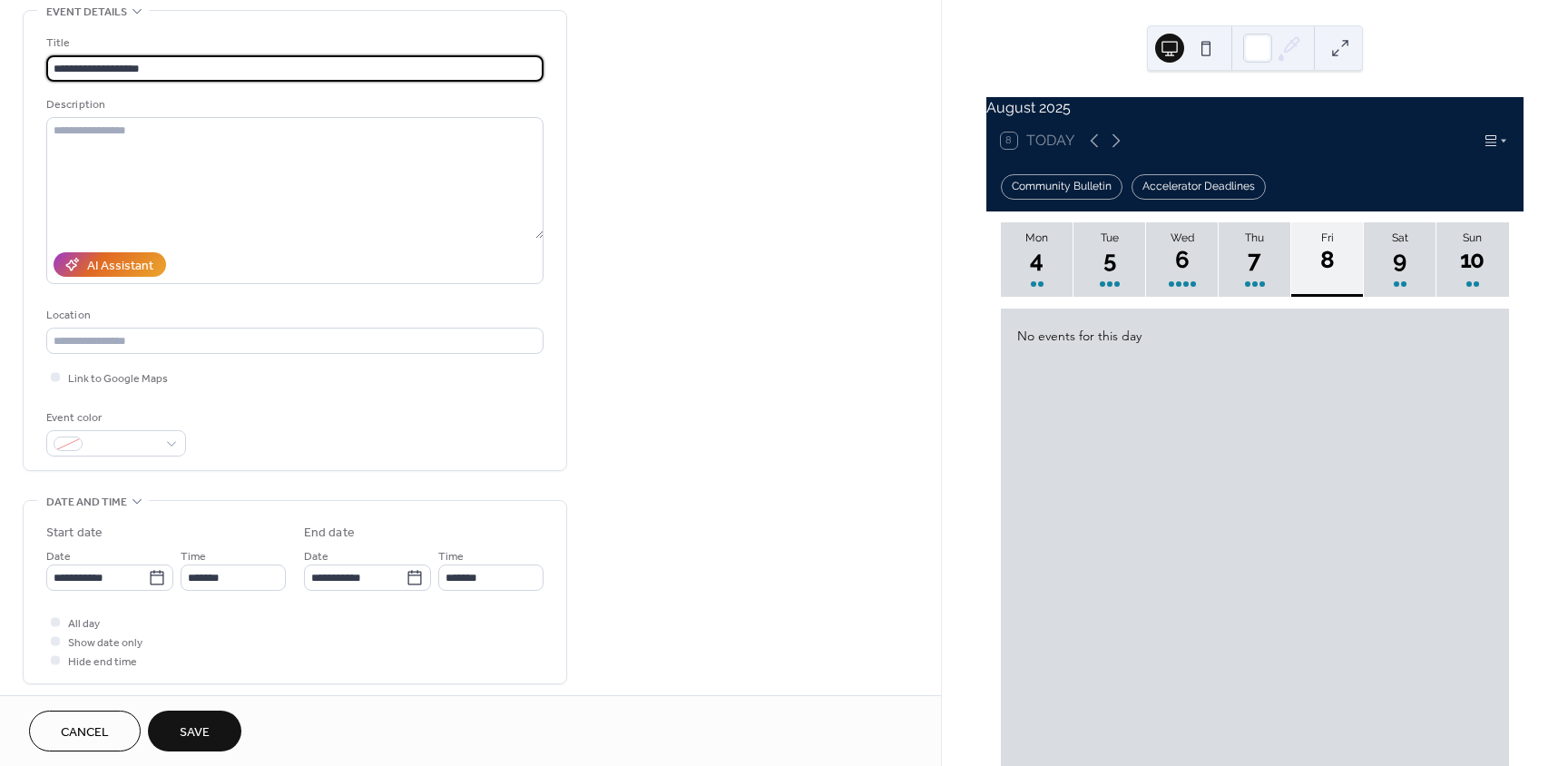 type on "**********" 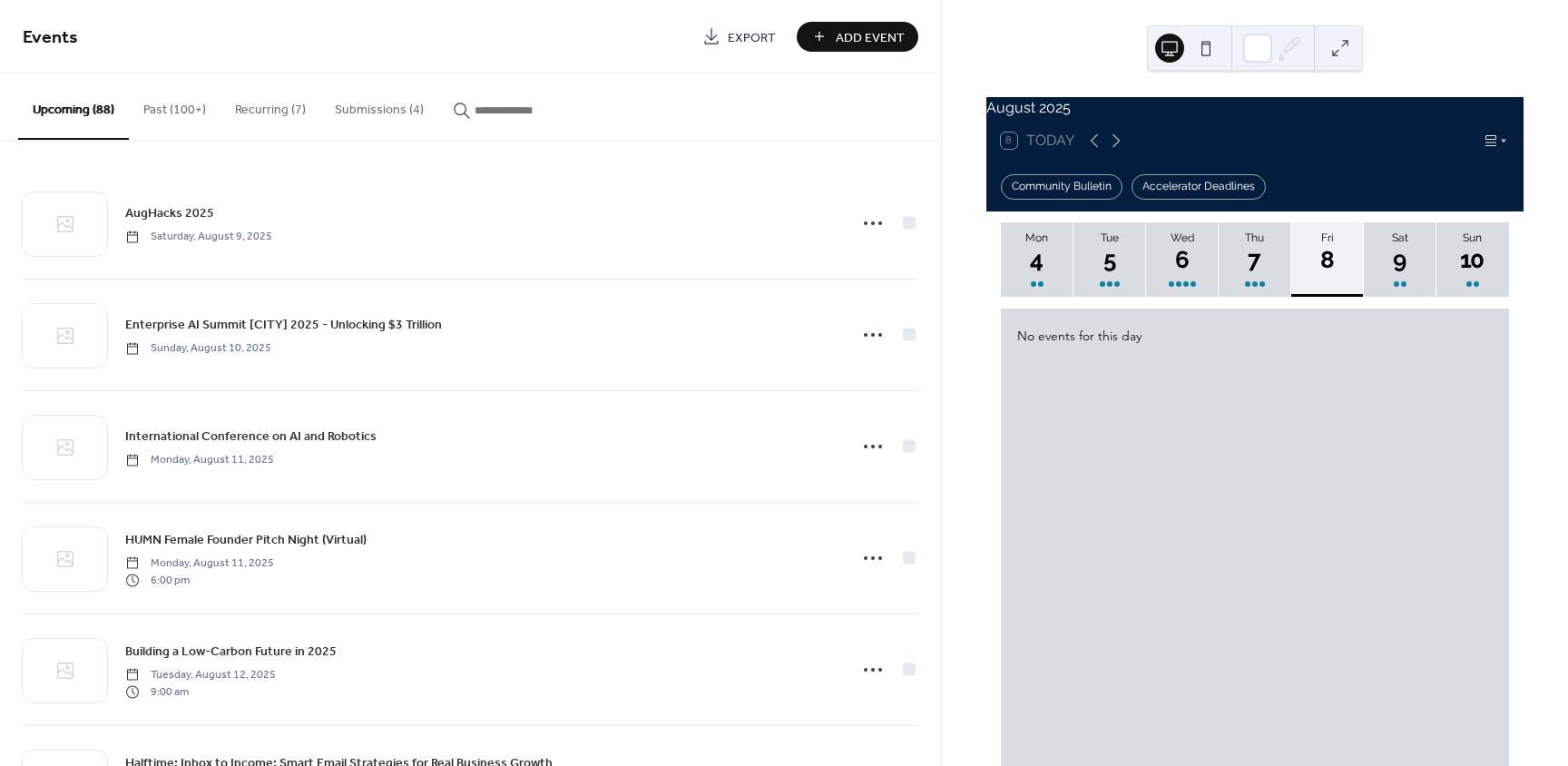 click on "Add Event" at bounding box center (870, 37) 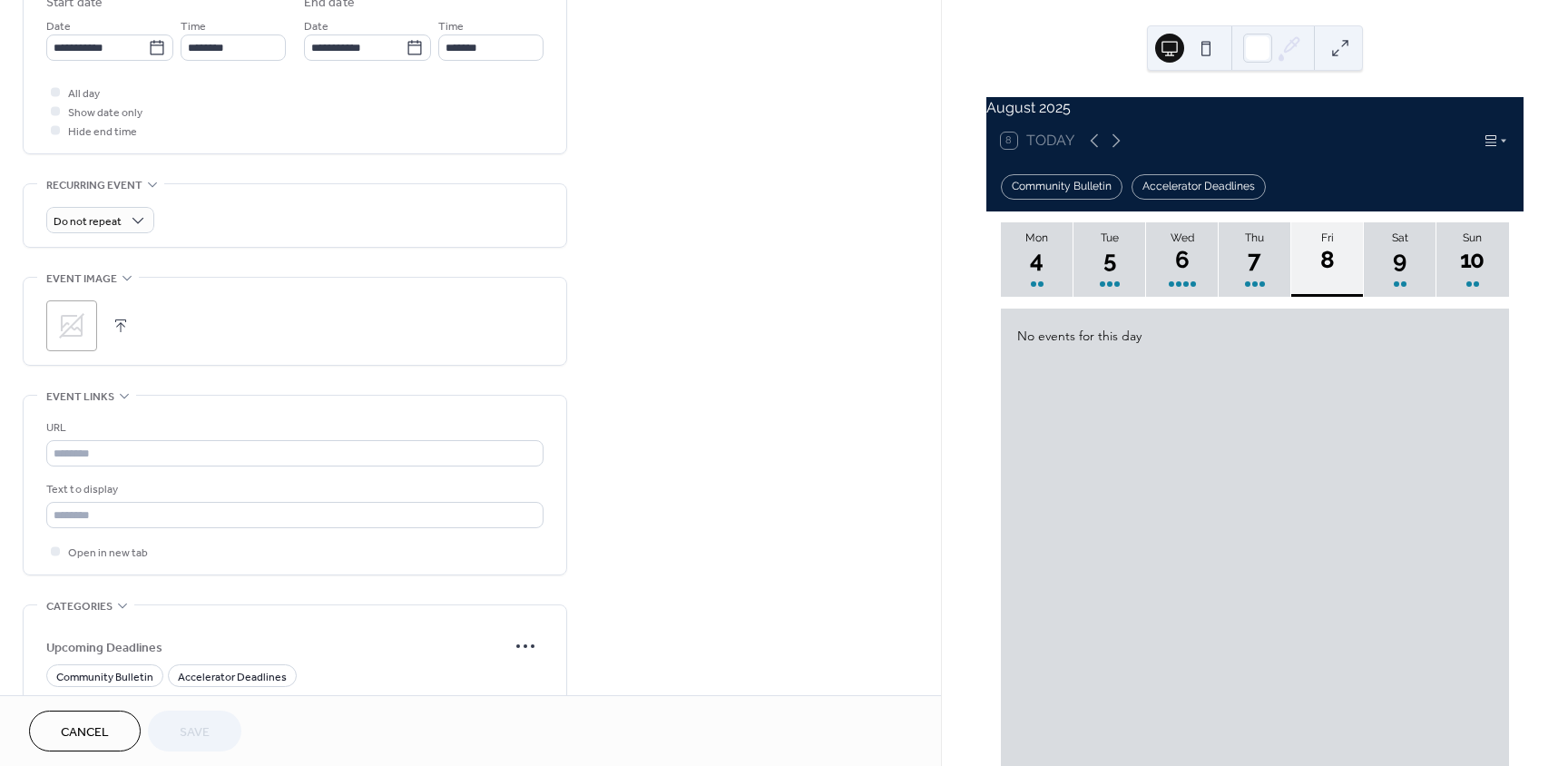 scroll, scrollTop: 635, scrollLeft: 0, axis: vertical 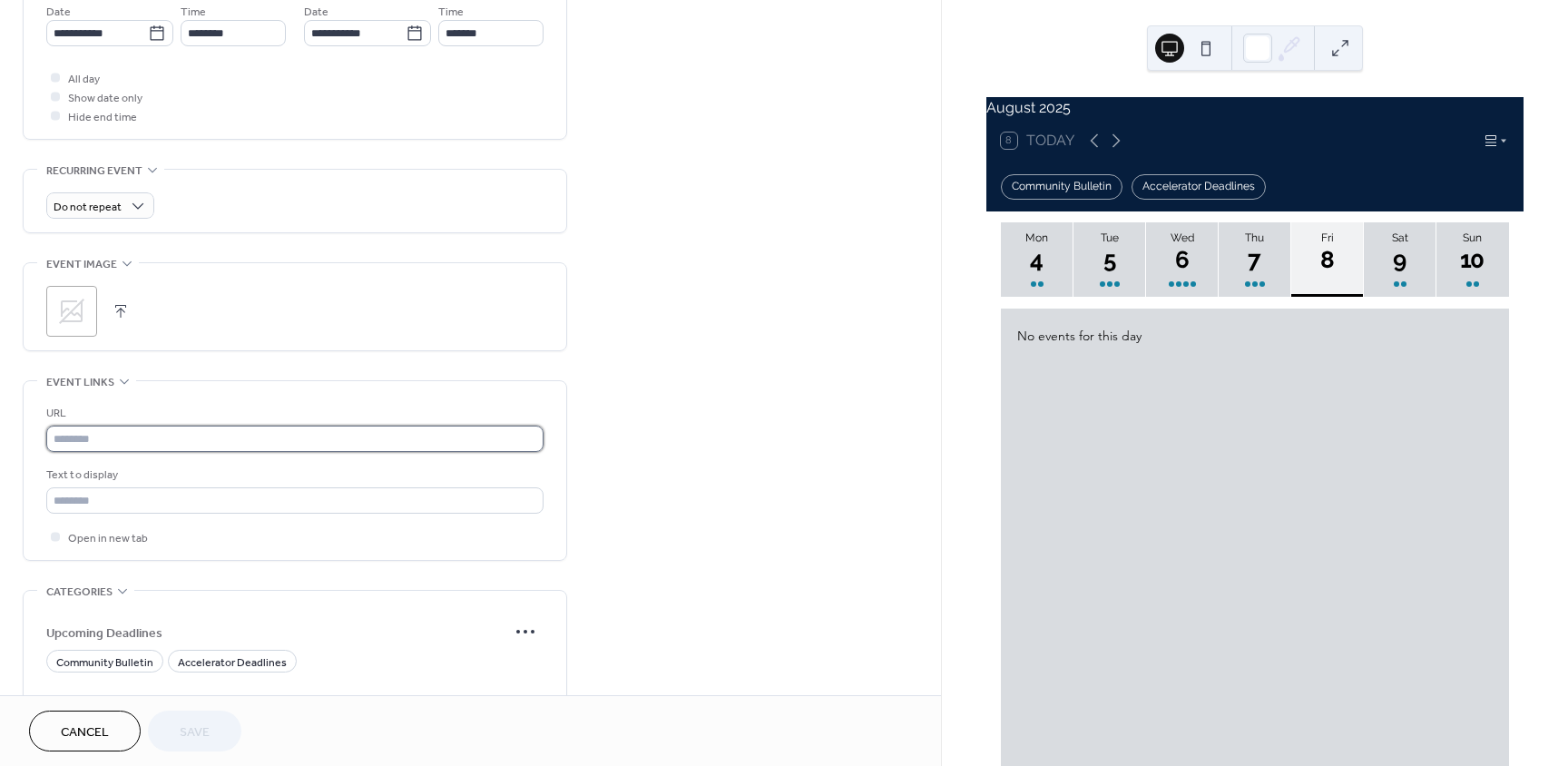click at bounding box center [295, 438] 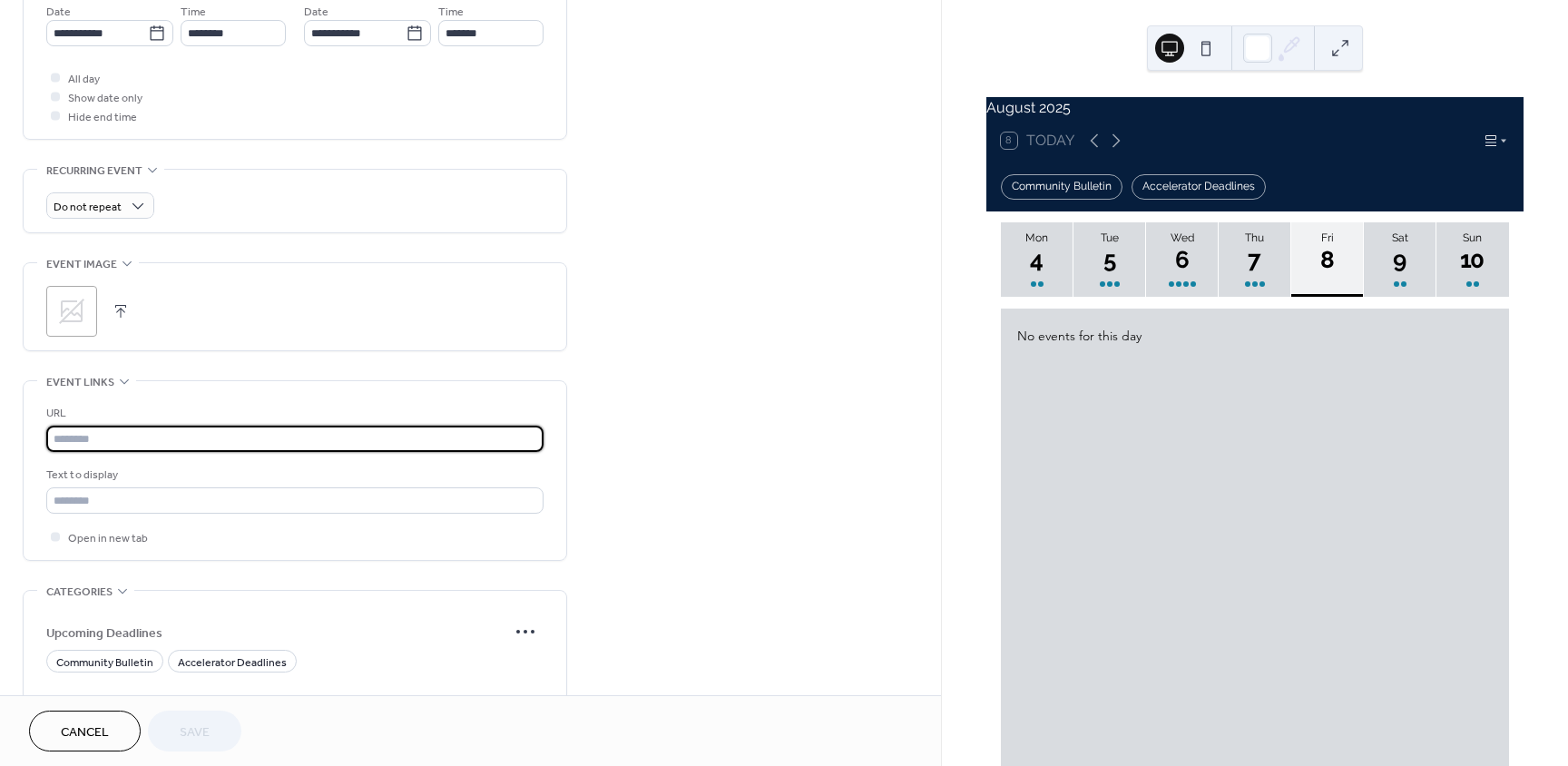 paste on "**********" 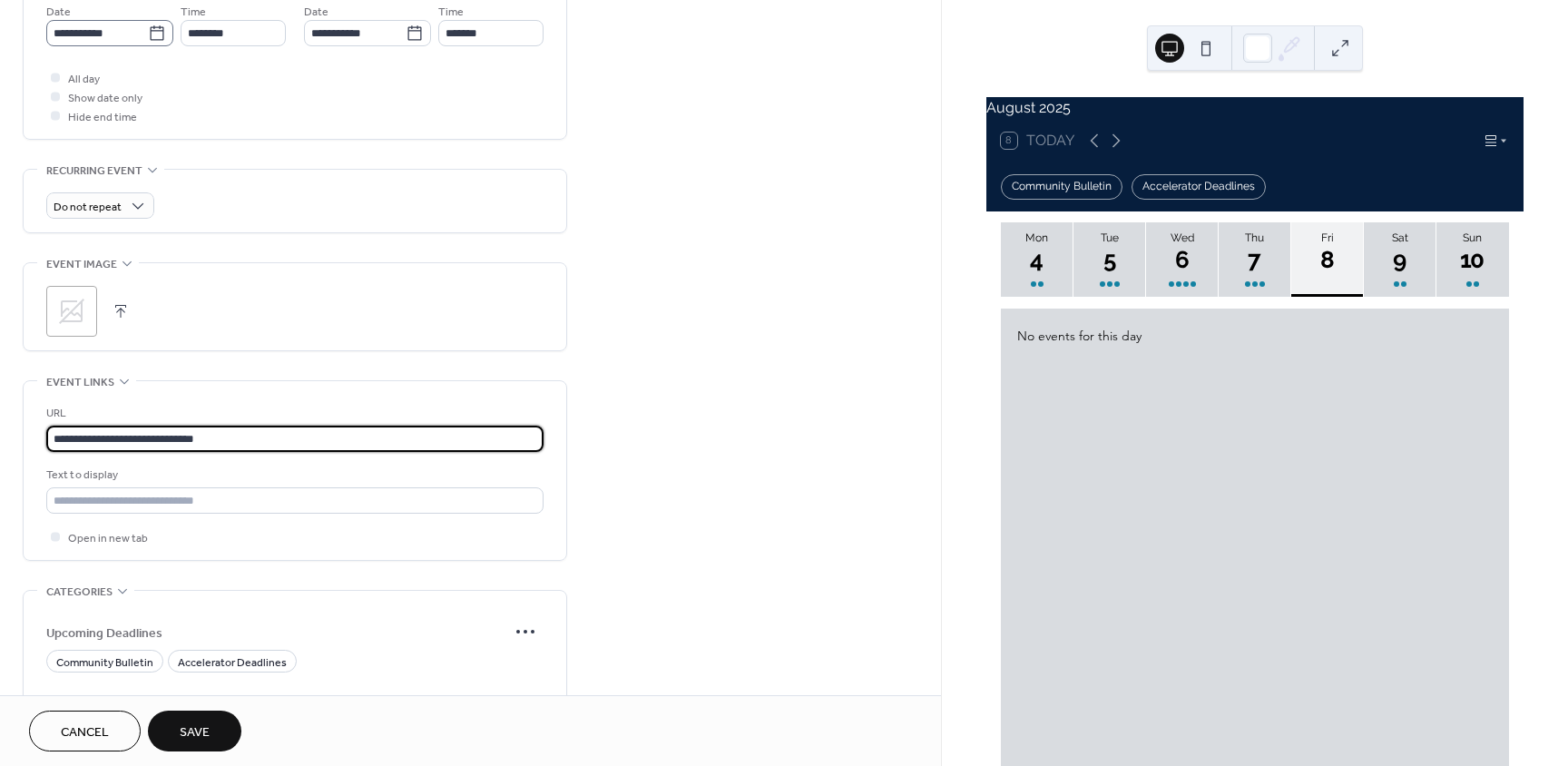 type on "**********" 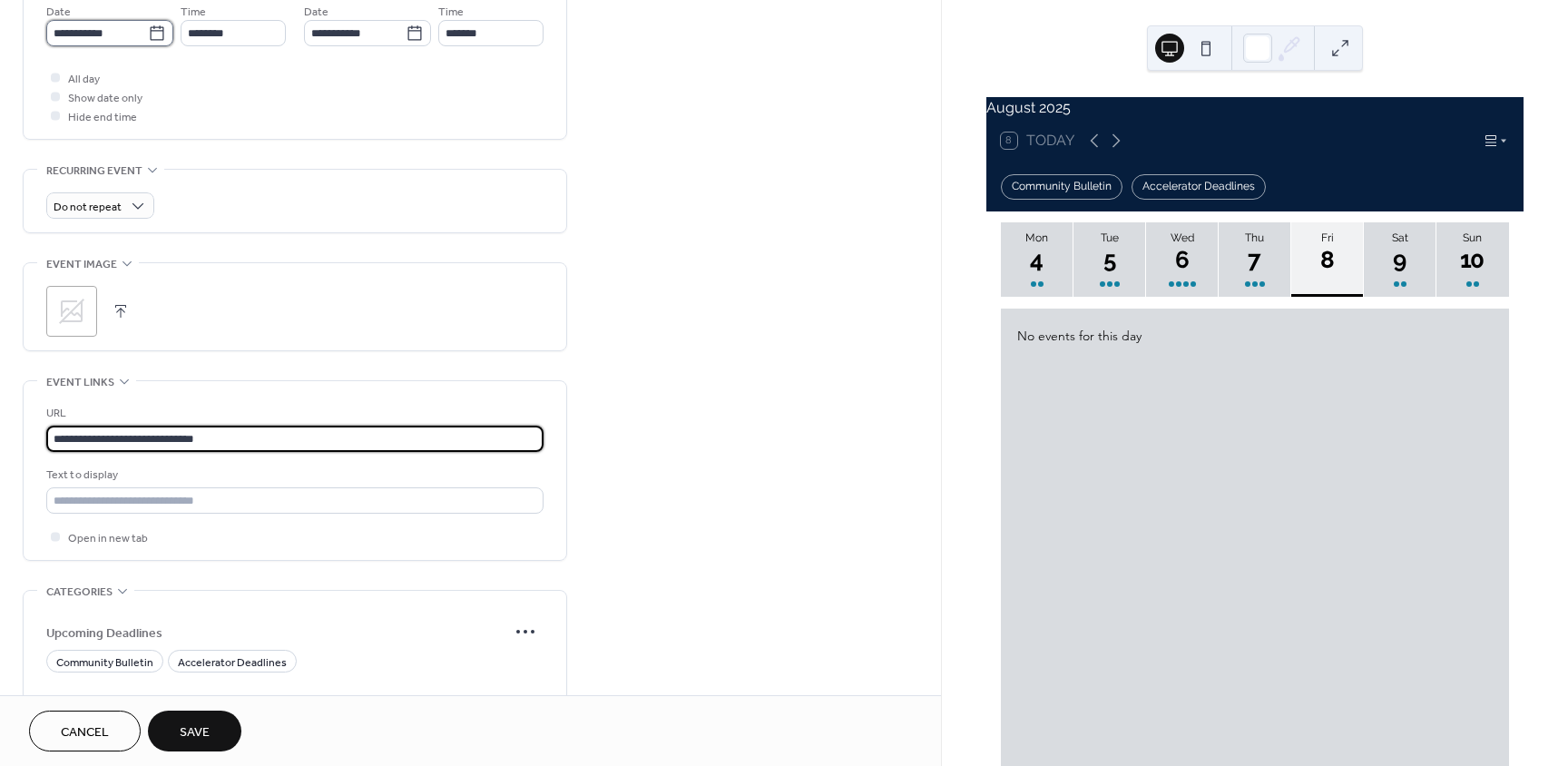 click on "**********" at bounding box center [97, 33] 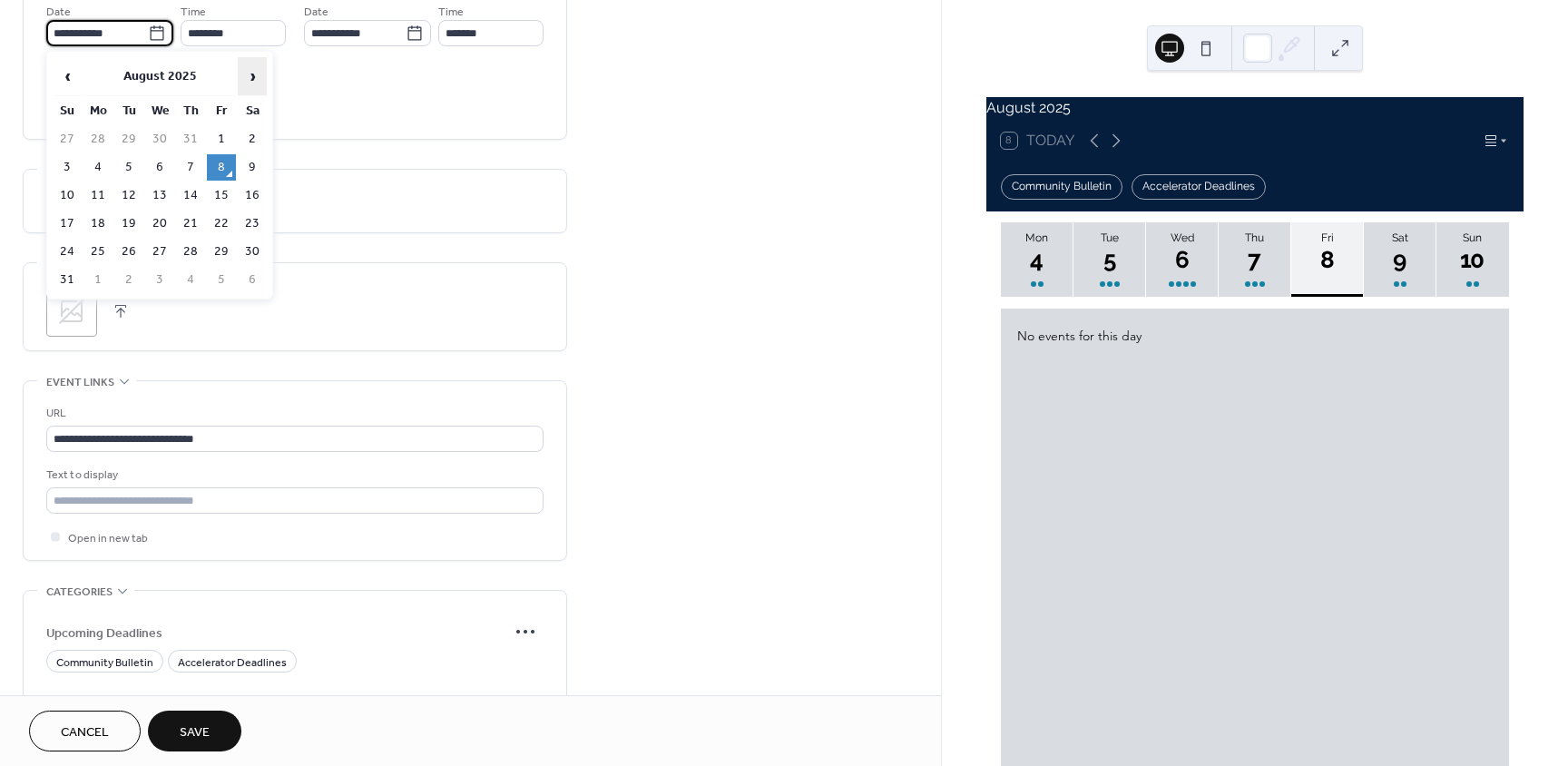click on "›" at bounding box center (252, 76) 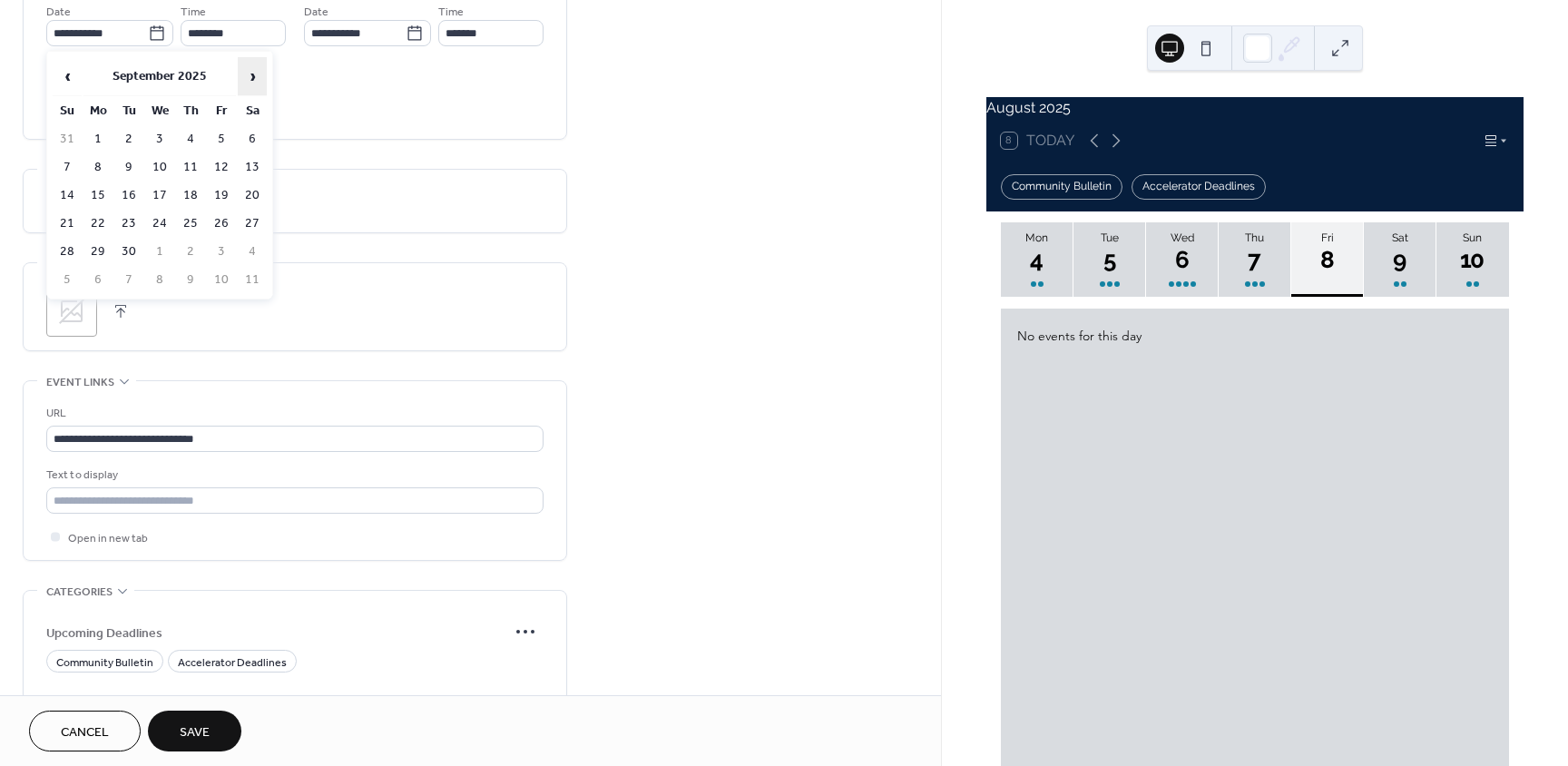 click on "›" at bounding box center [252, 76] 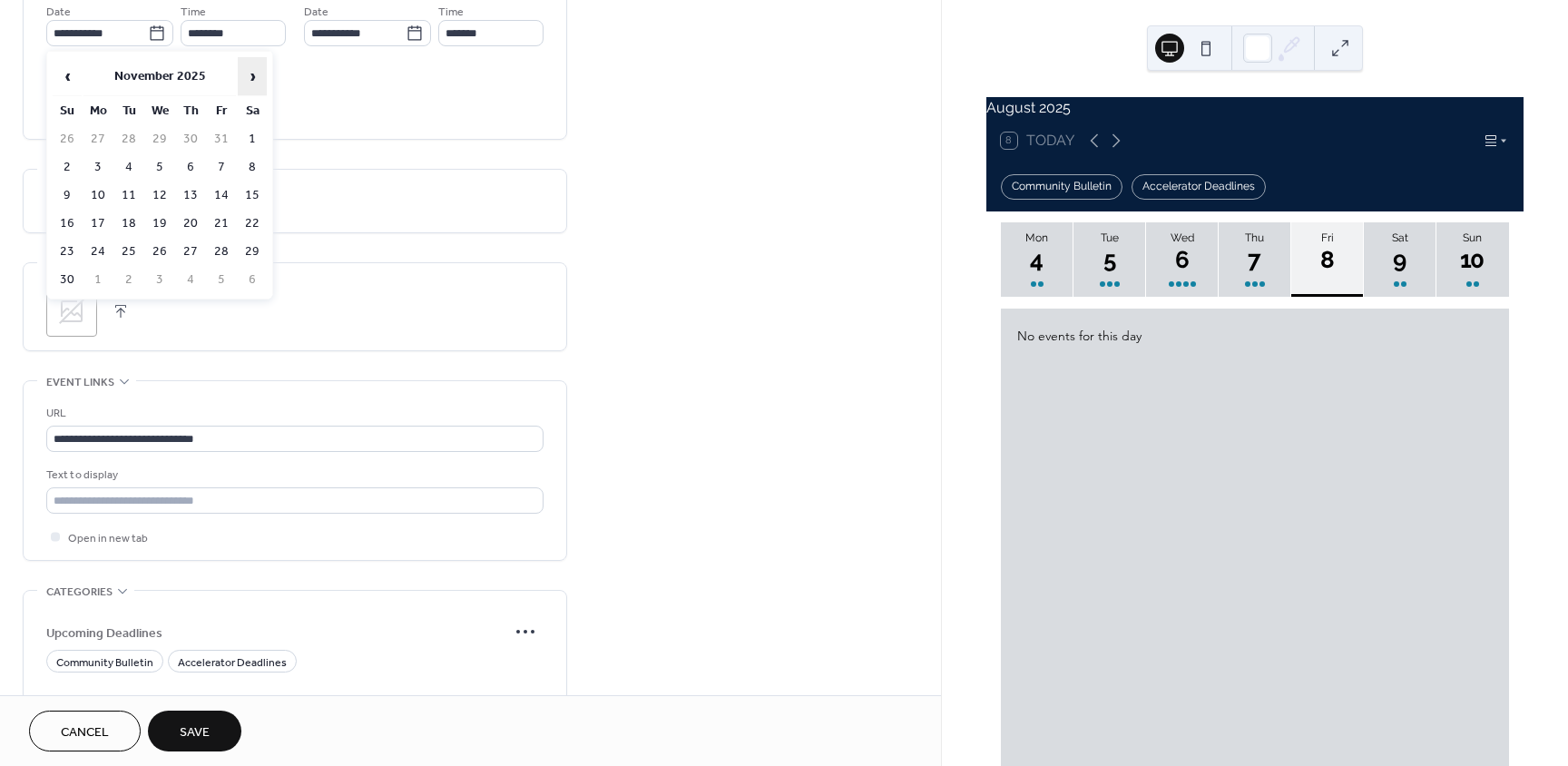 click on "›" at bounding box center (252, 76) 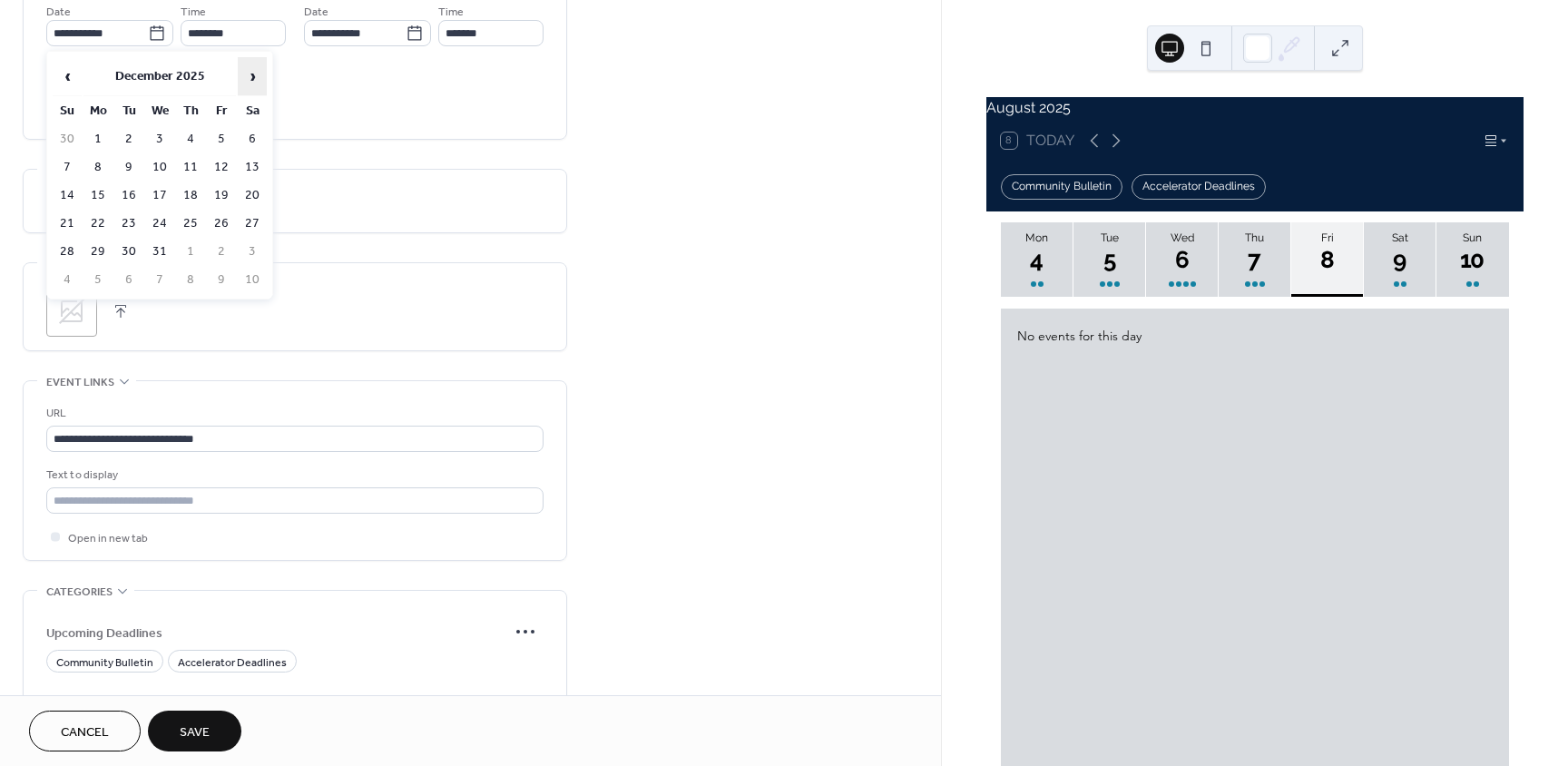 click on "›" at bounding box center (252, 76) 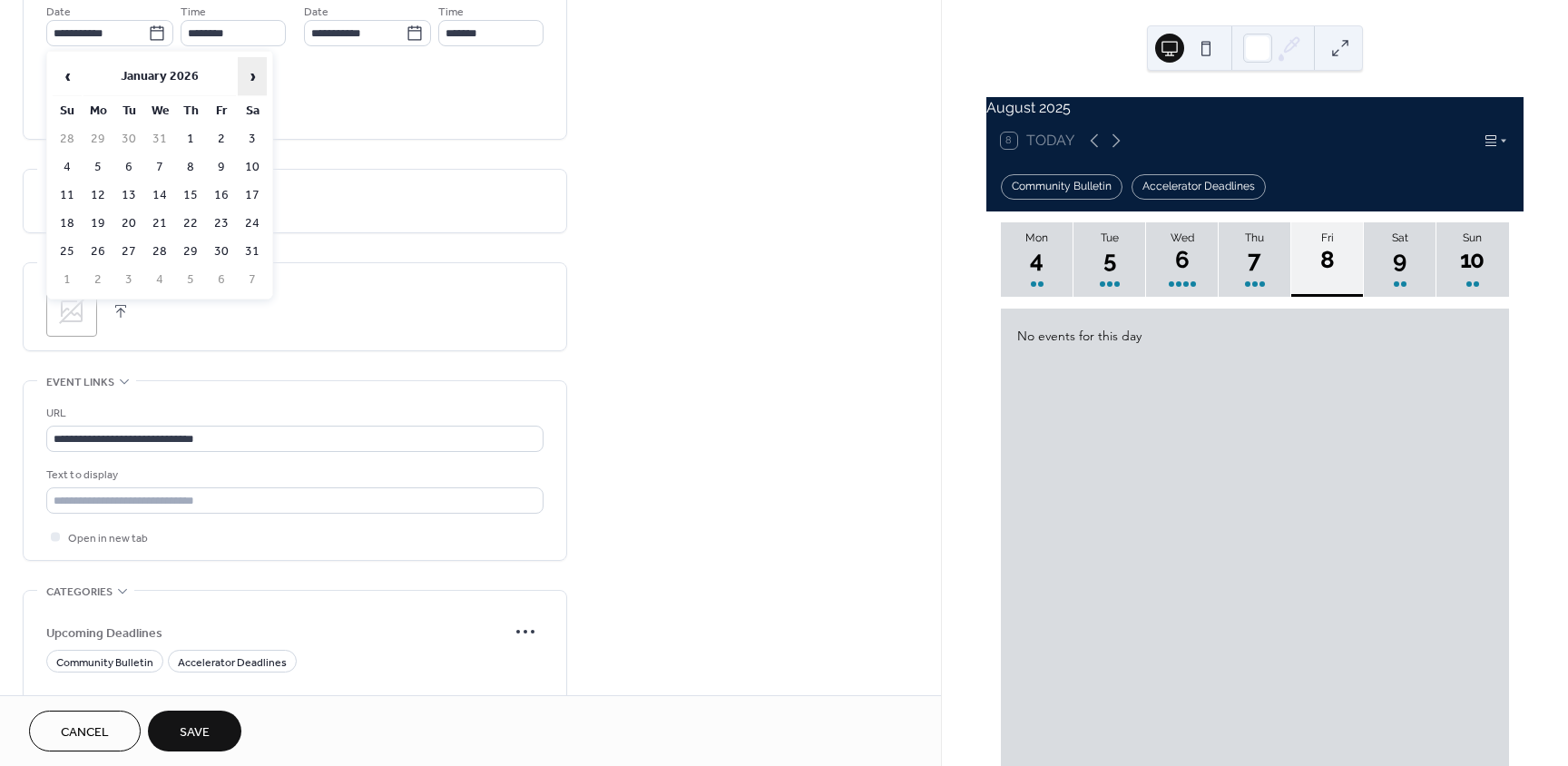 click on "›" at bounding box center [252, 76] 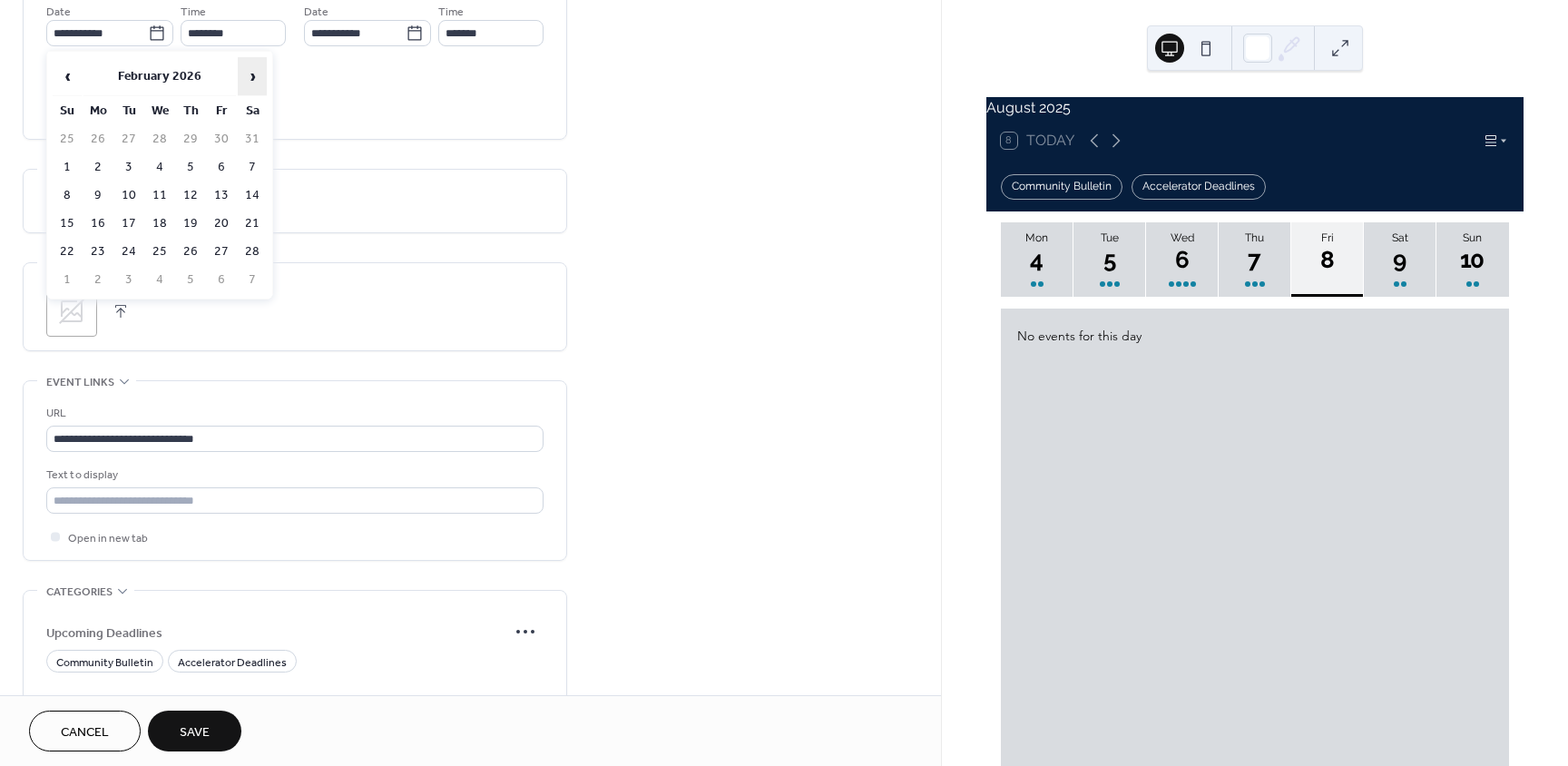 click on "›" at bounding box center (252, 76) 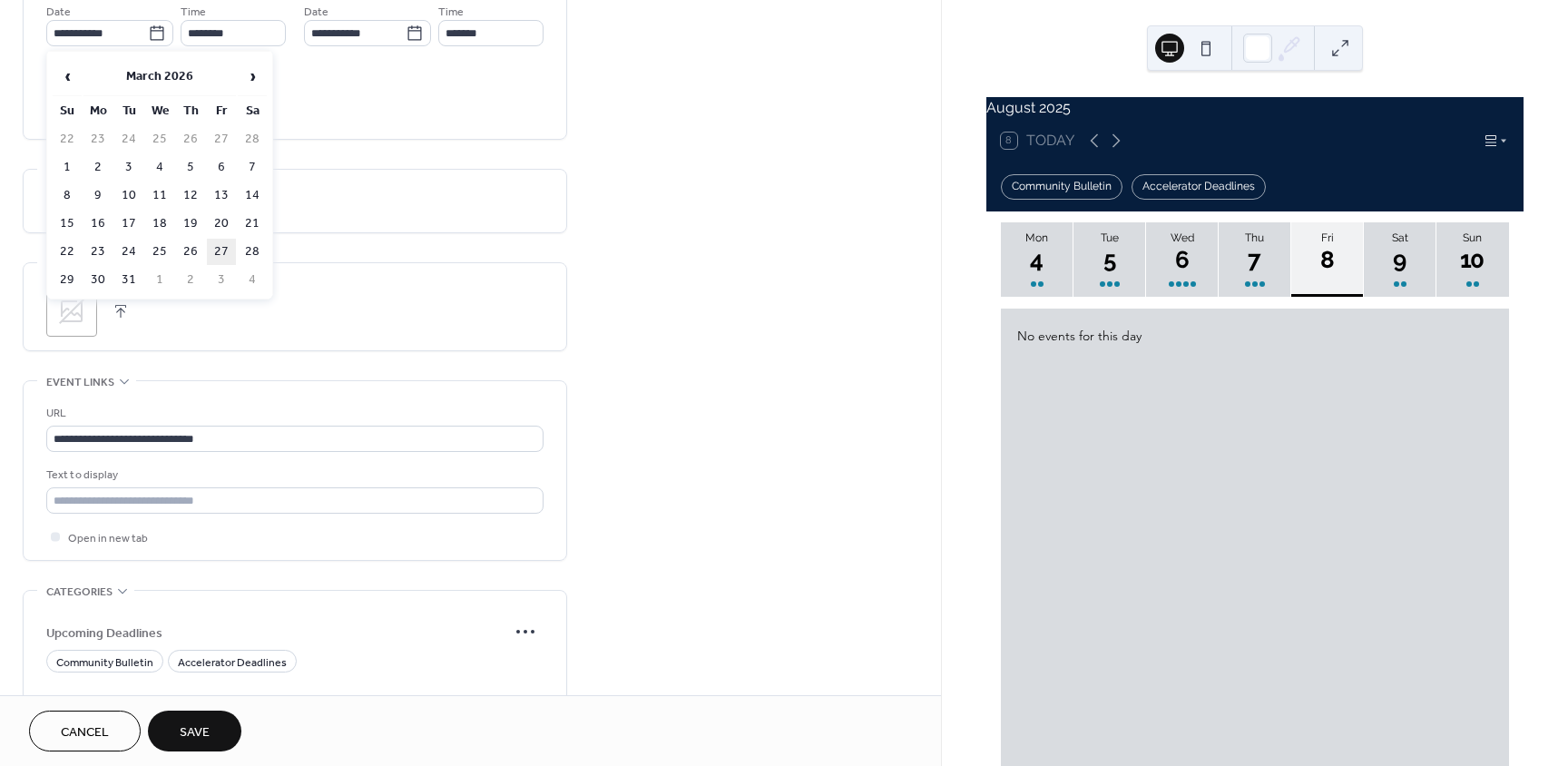 click on "27" at bounding box center (221, 251) 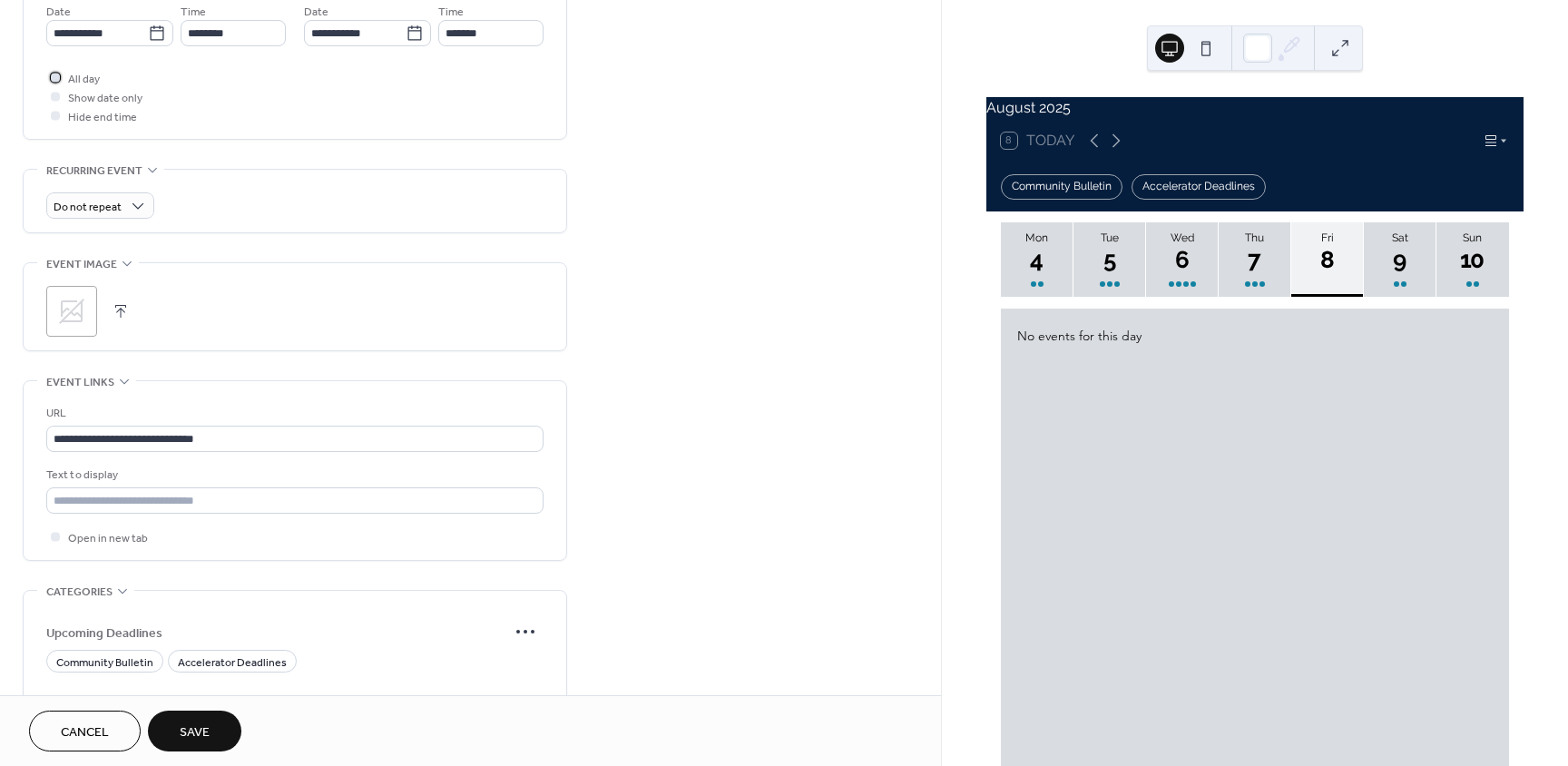 click at bounding box center [55, 77] 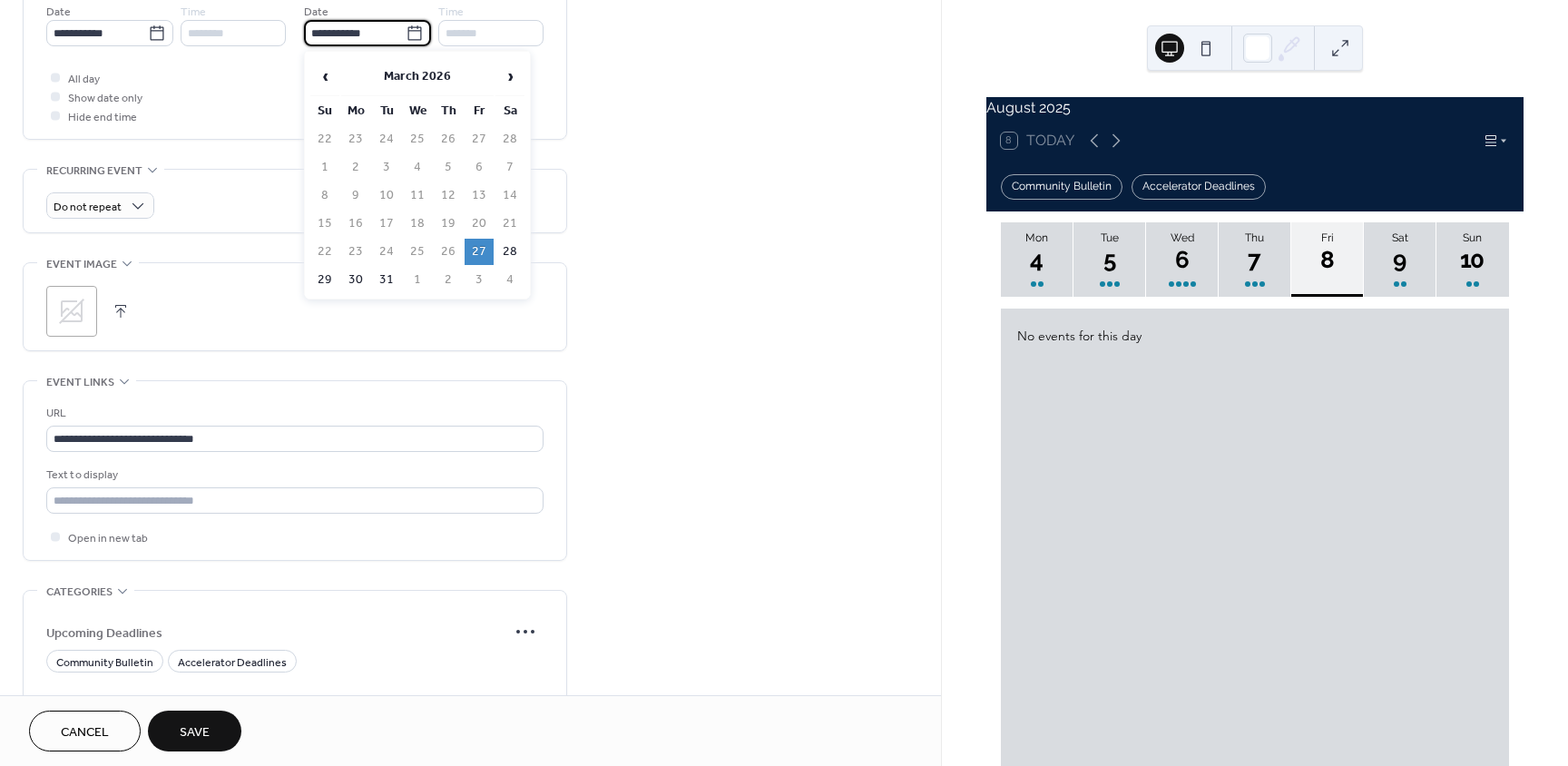 click on "**********" at bounding box center [355, 33] 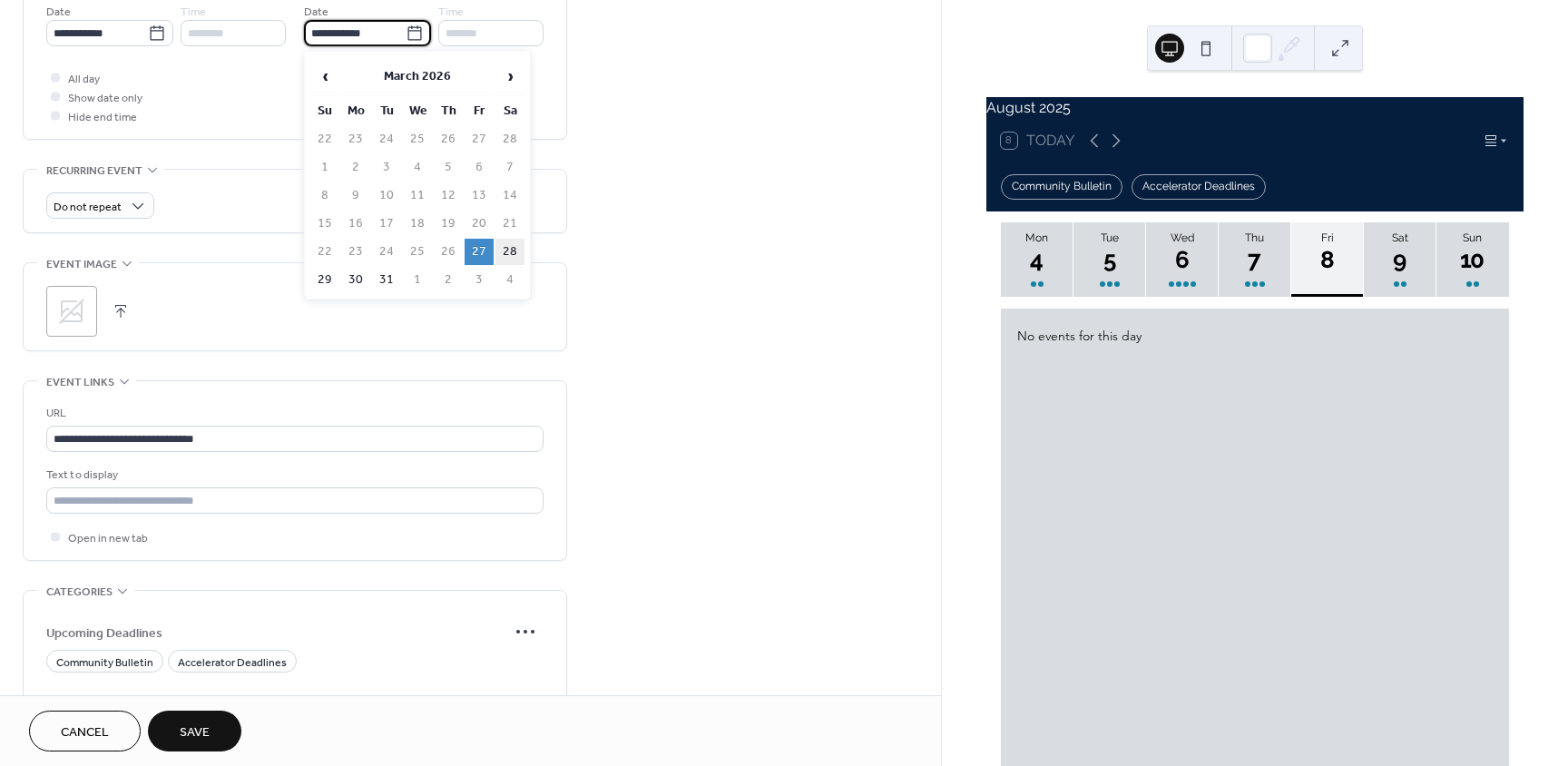 click on "28" at bounding box center (510, 251) 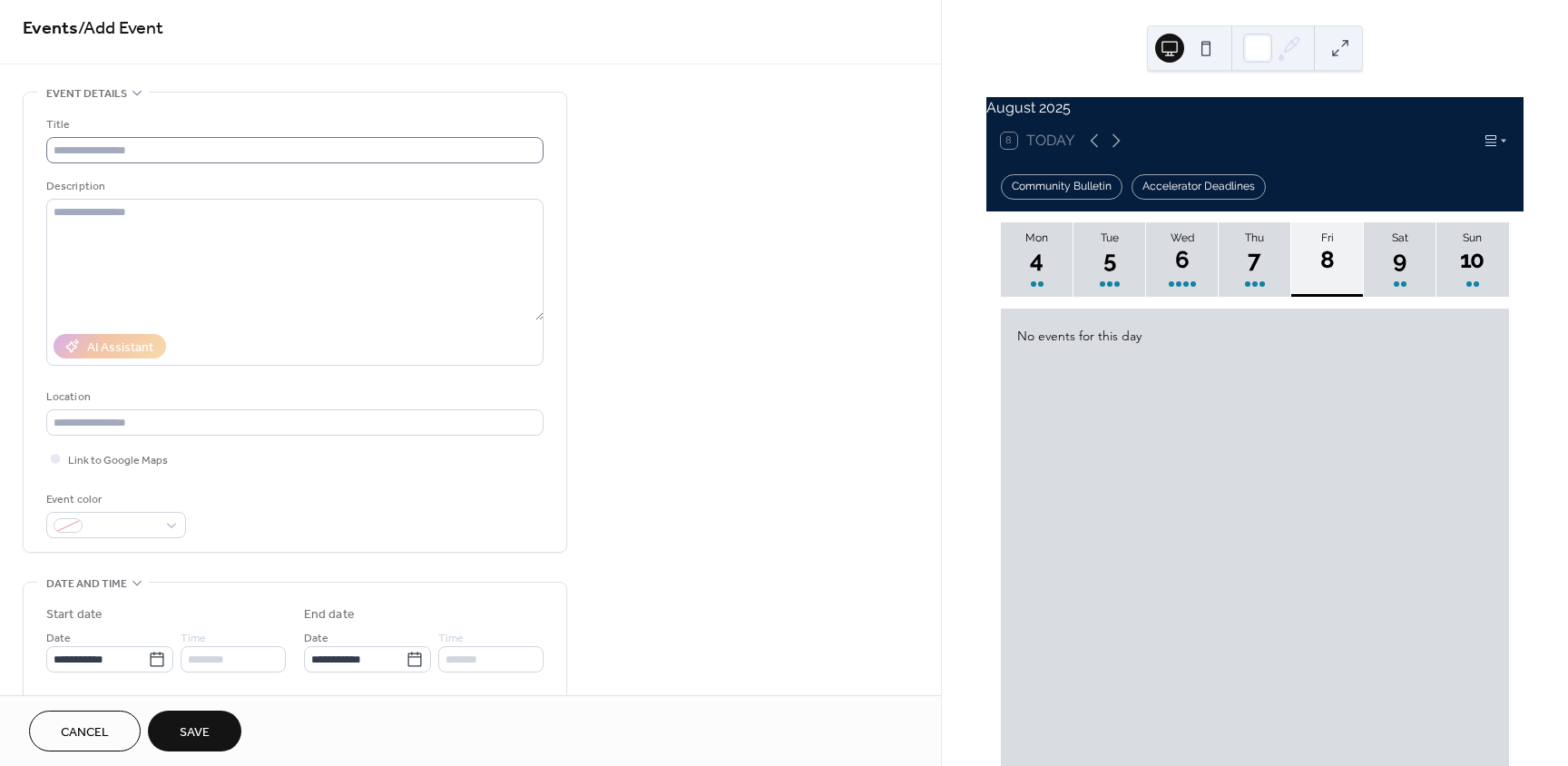 scroll, scrollTop: 0, scrollLeft: 0, axis: both 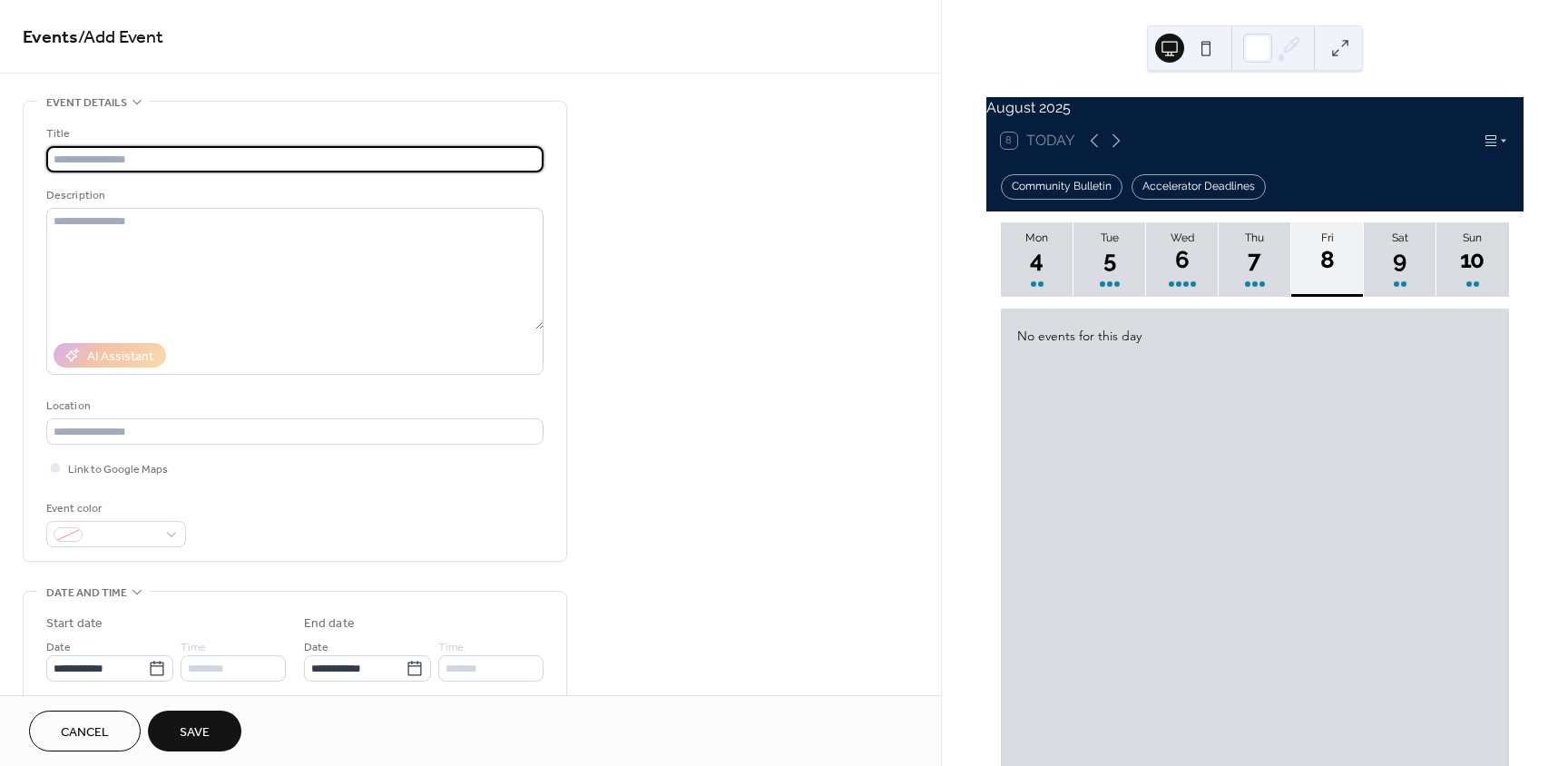 click at bounding box center (295, 159) 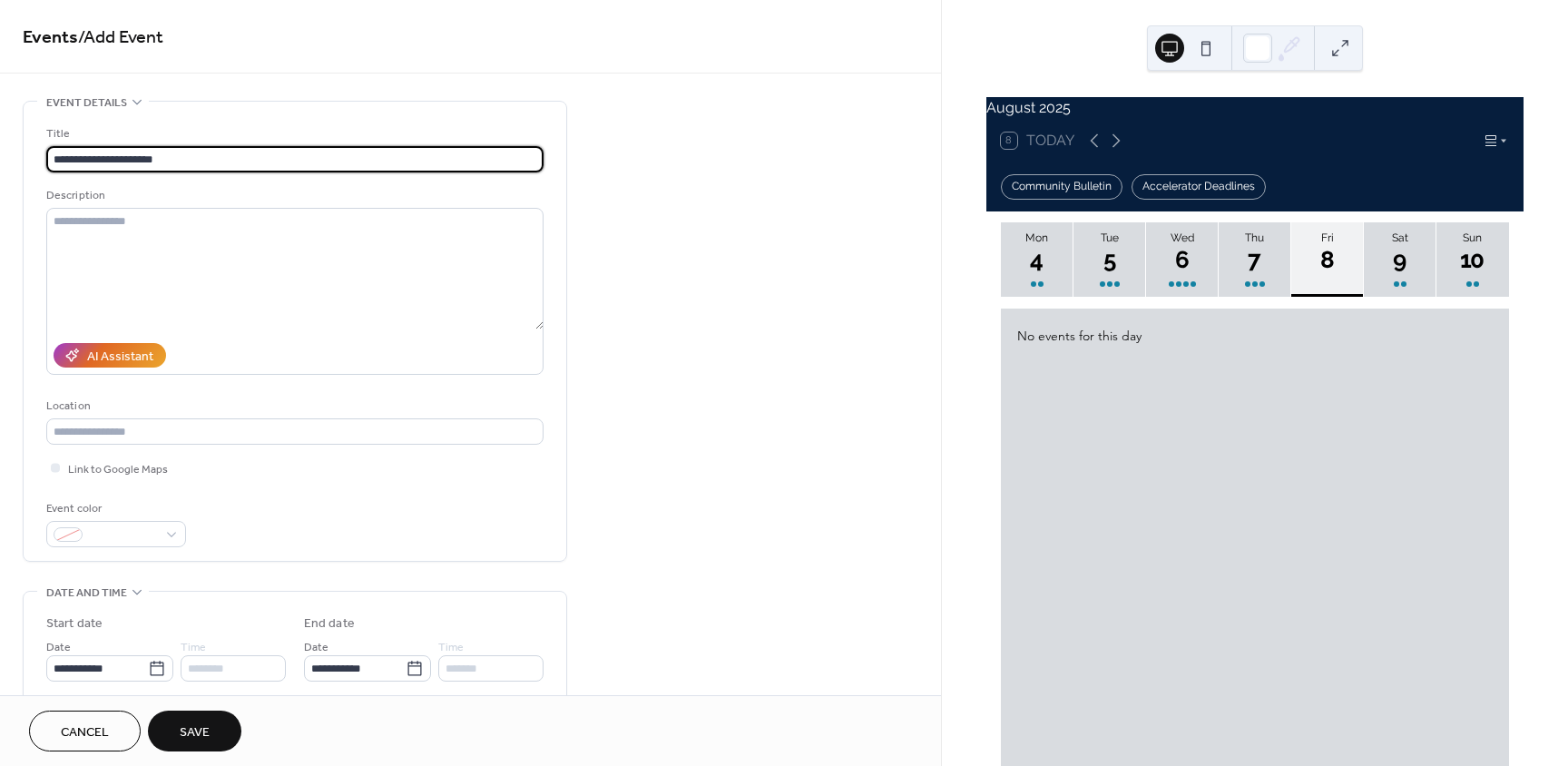 type on "**********" 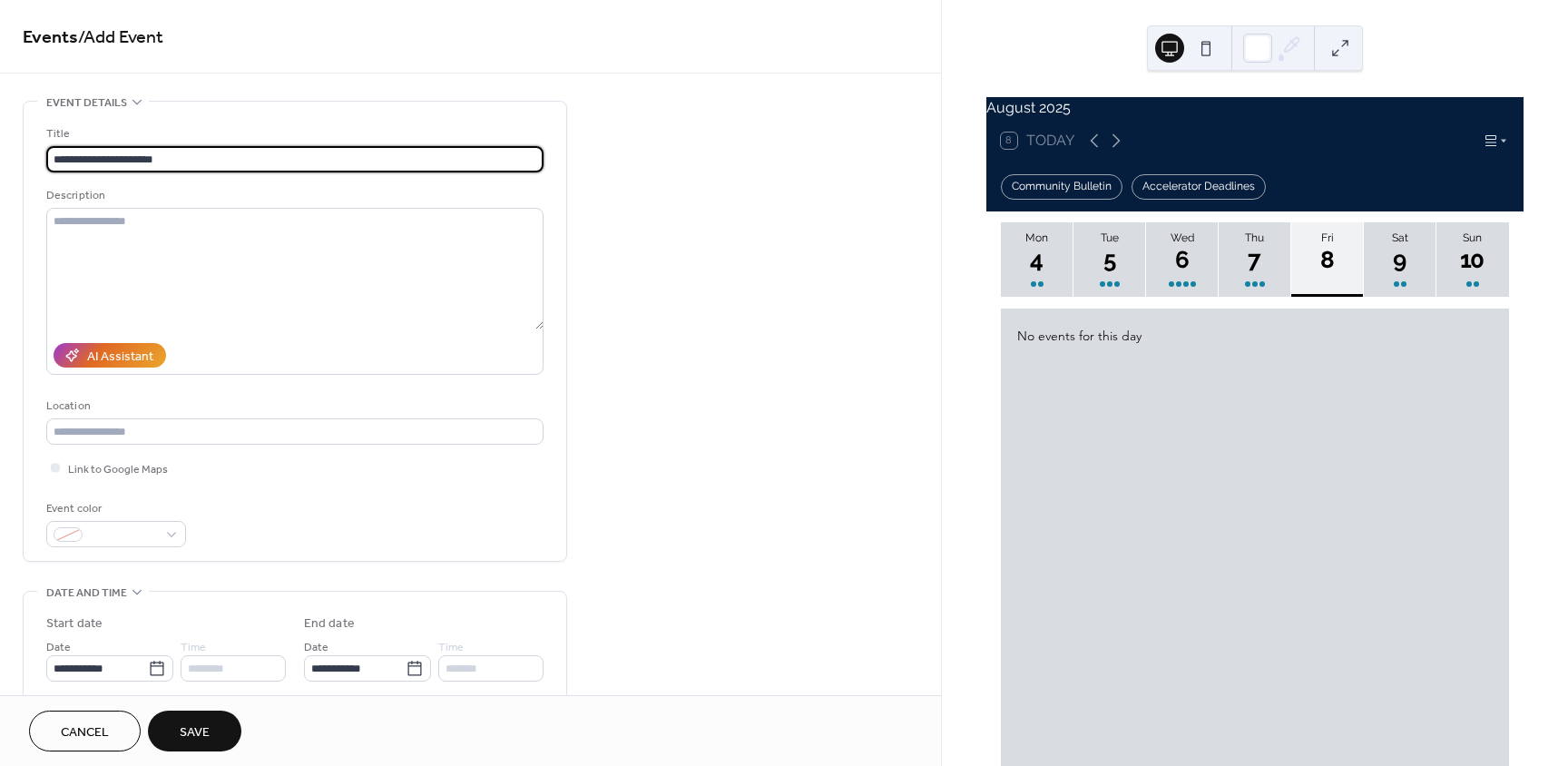 click on "Save" at bounding box center [194, 731] 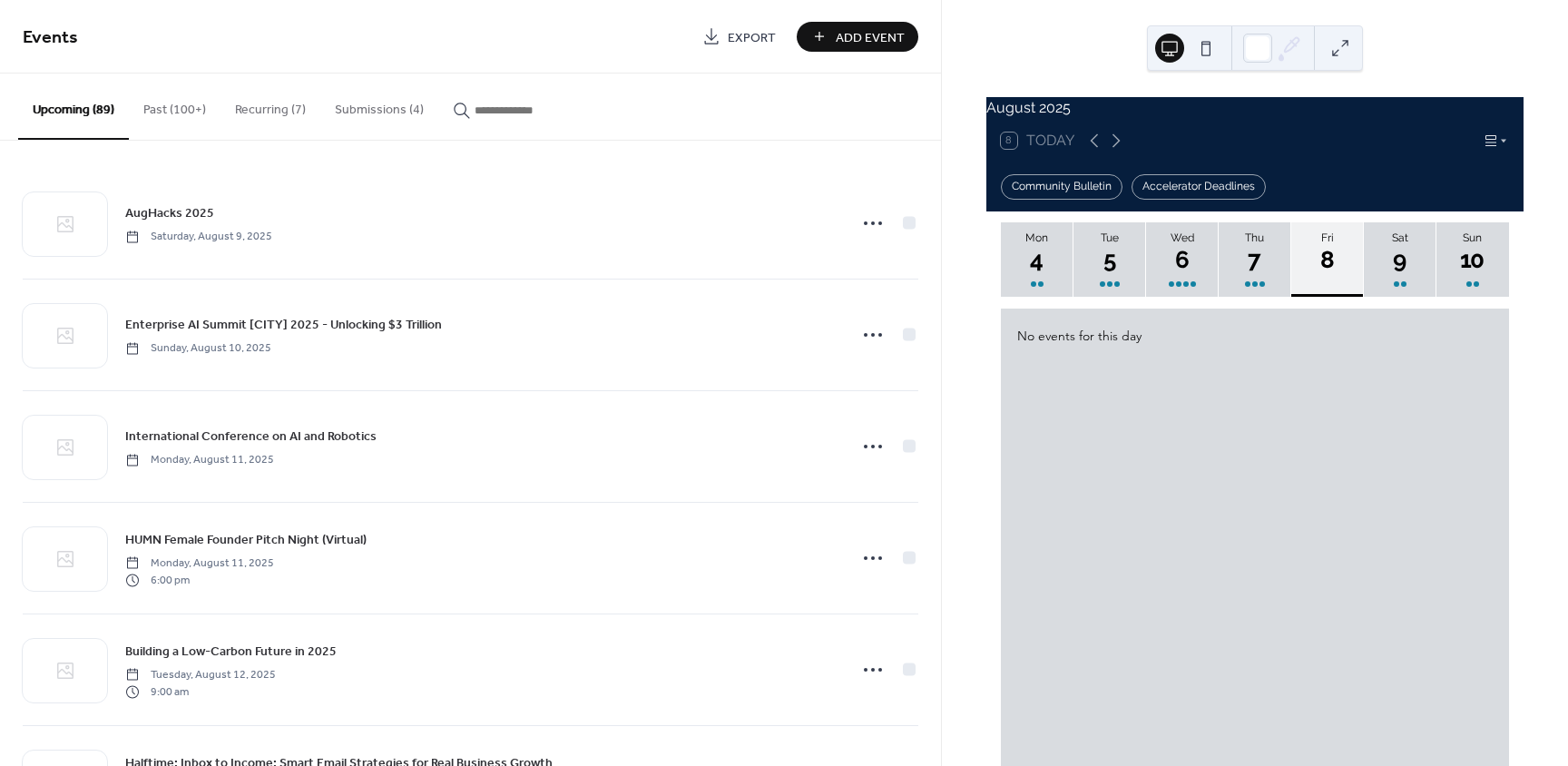 click on "Add Event" at bounding box center [870, 37] 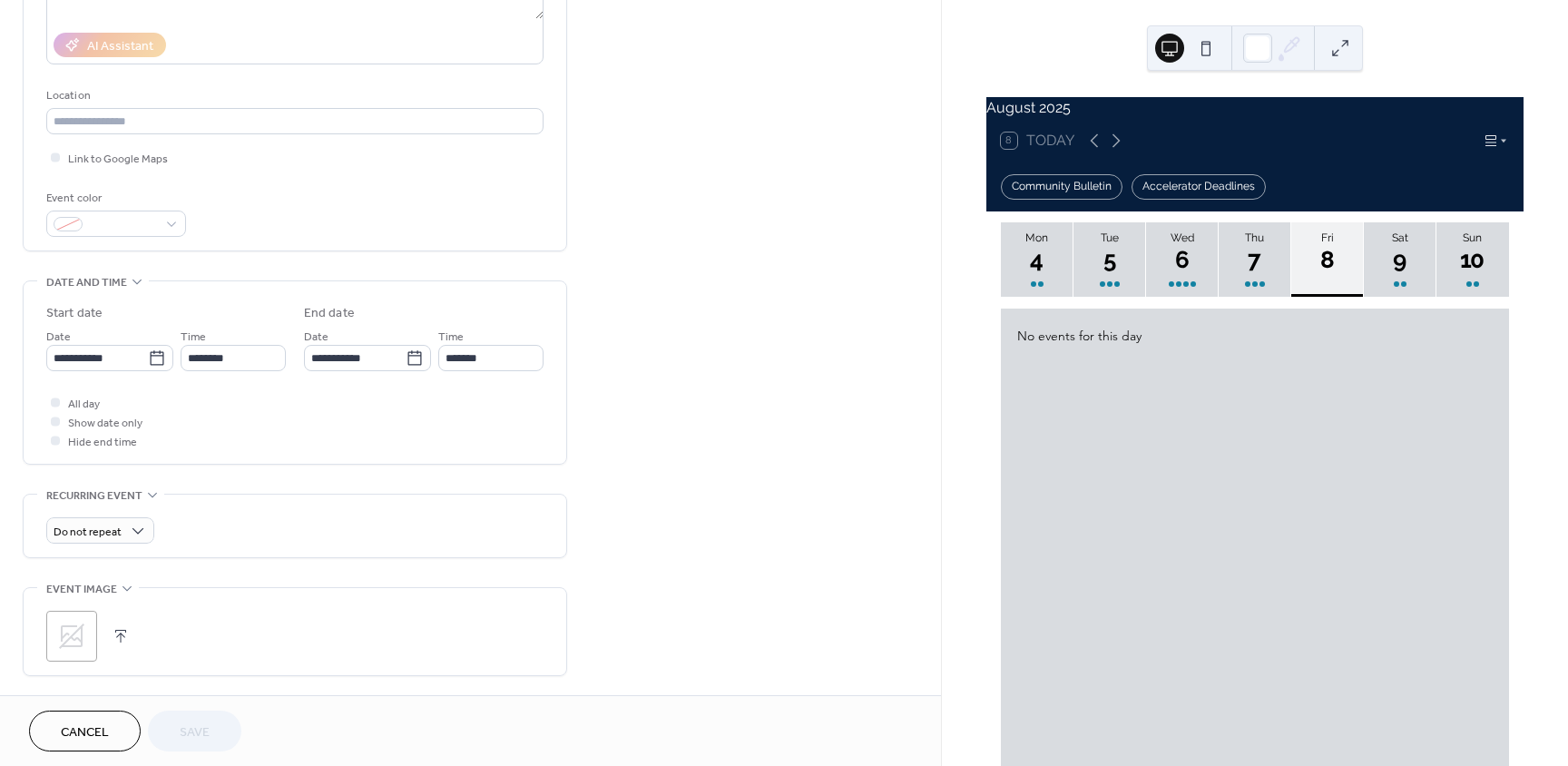 scroll, scrollTop: 635, scrollLeft: 0, axis: vertical 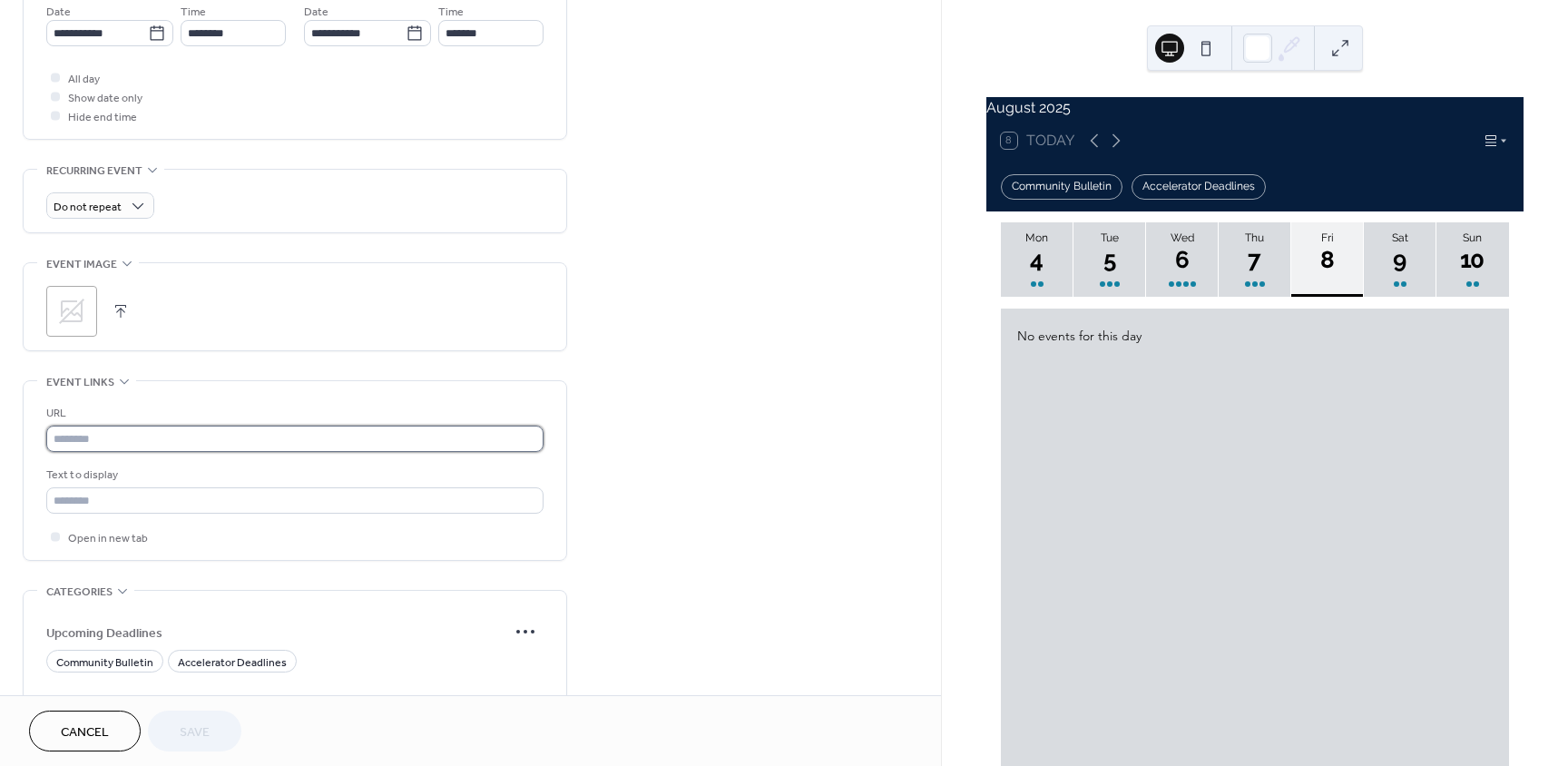 click at bounding box center [295, 438] 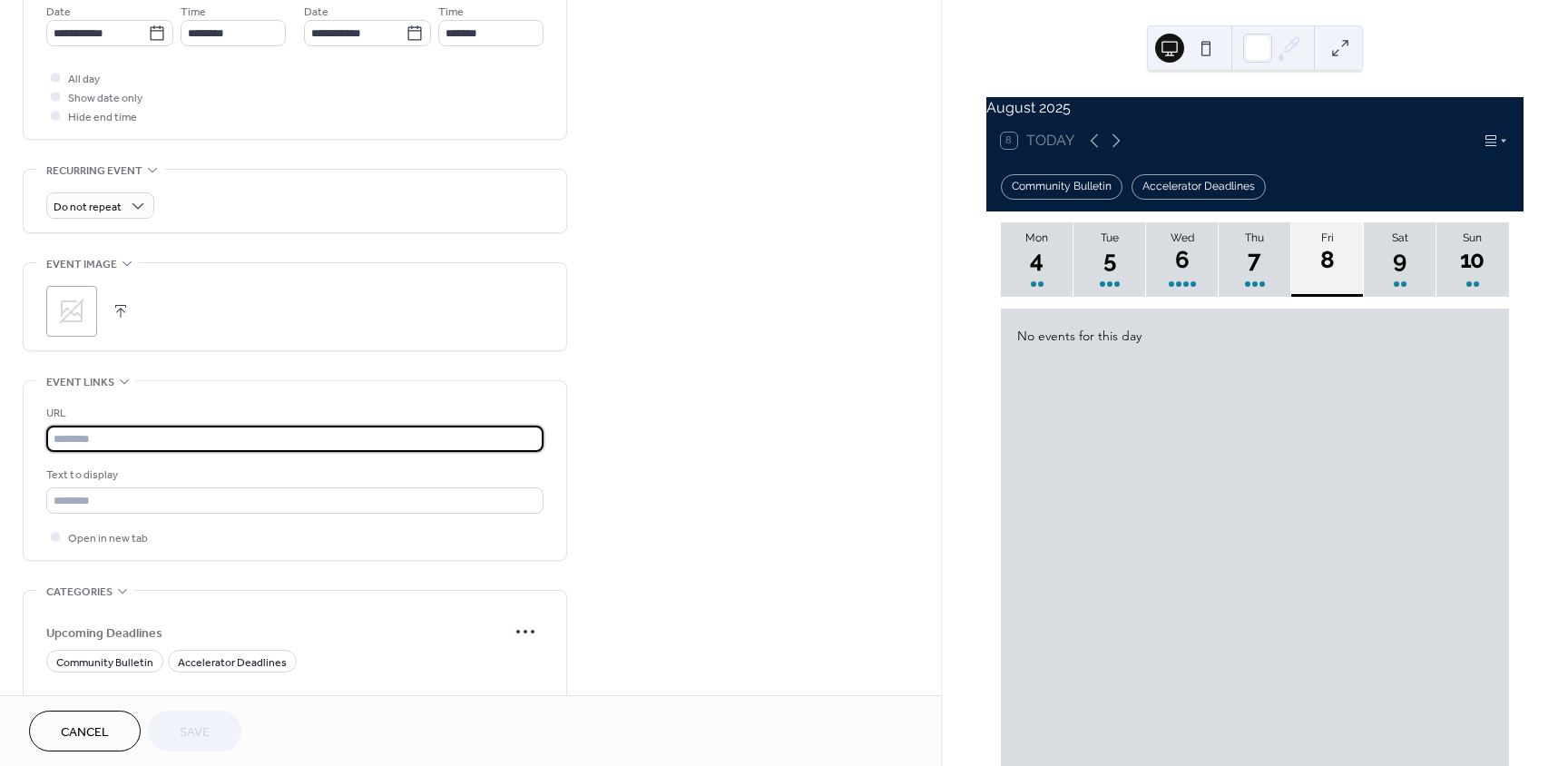 paste on "**********" 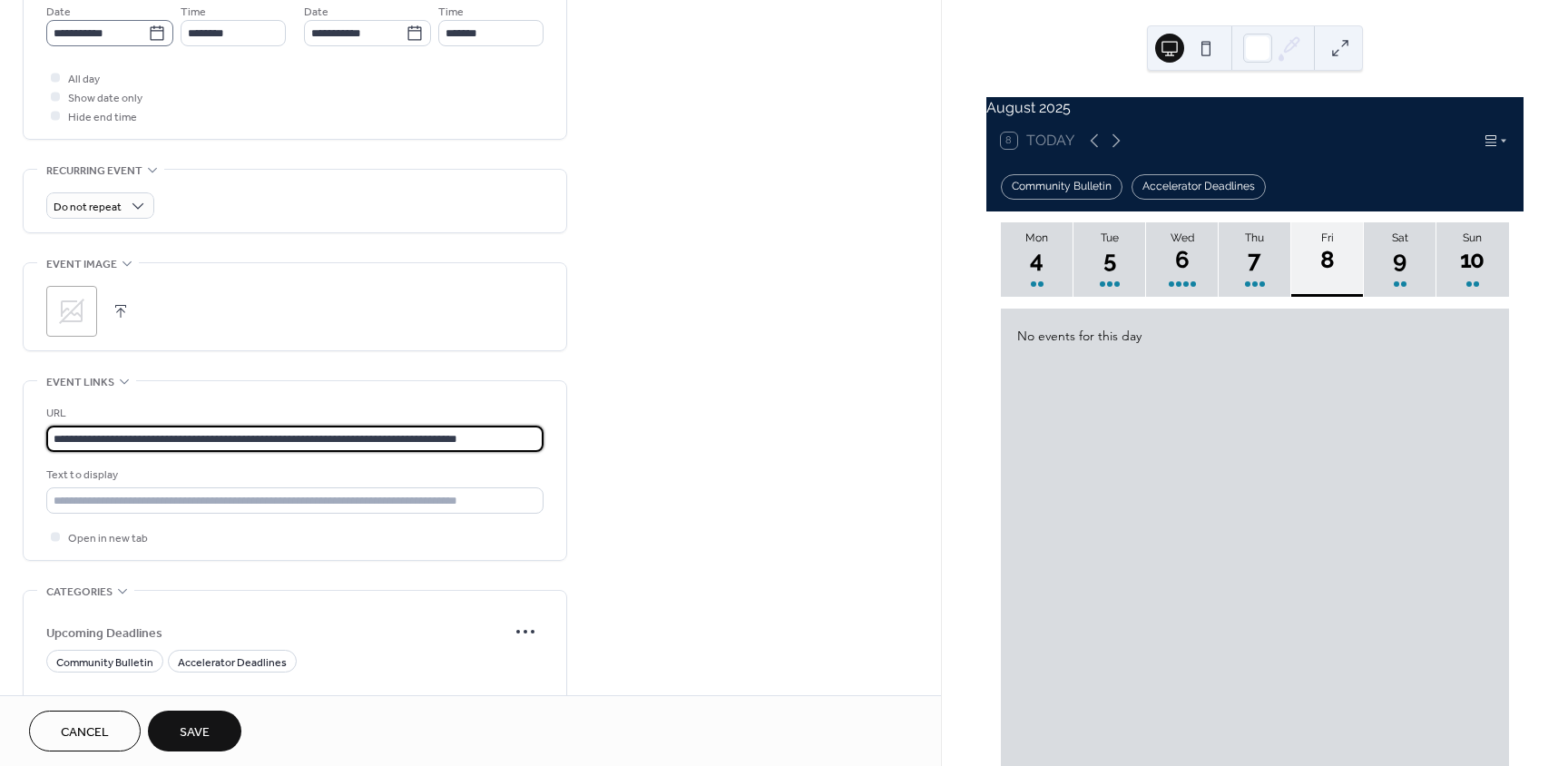 type on "**********" 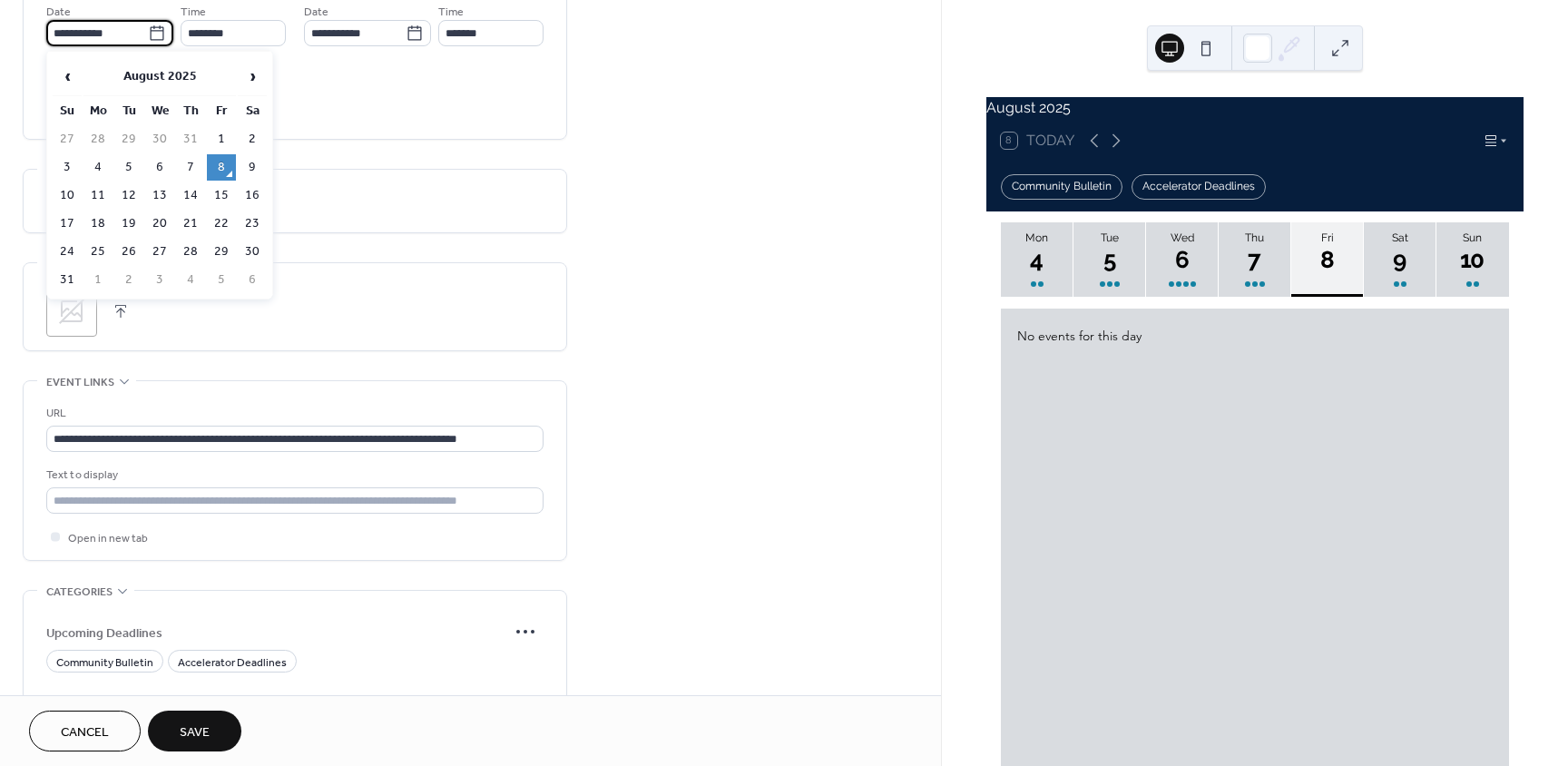 click on "**********" at bounding box center (97, 33) 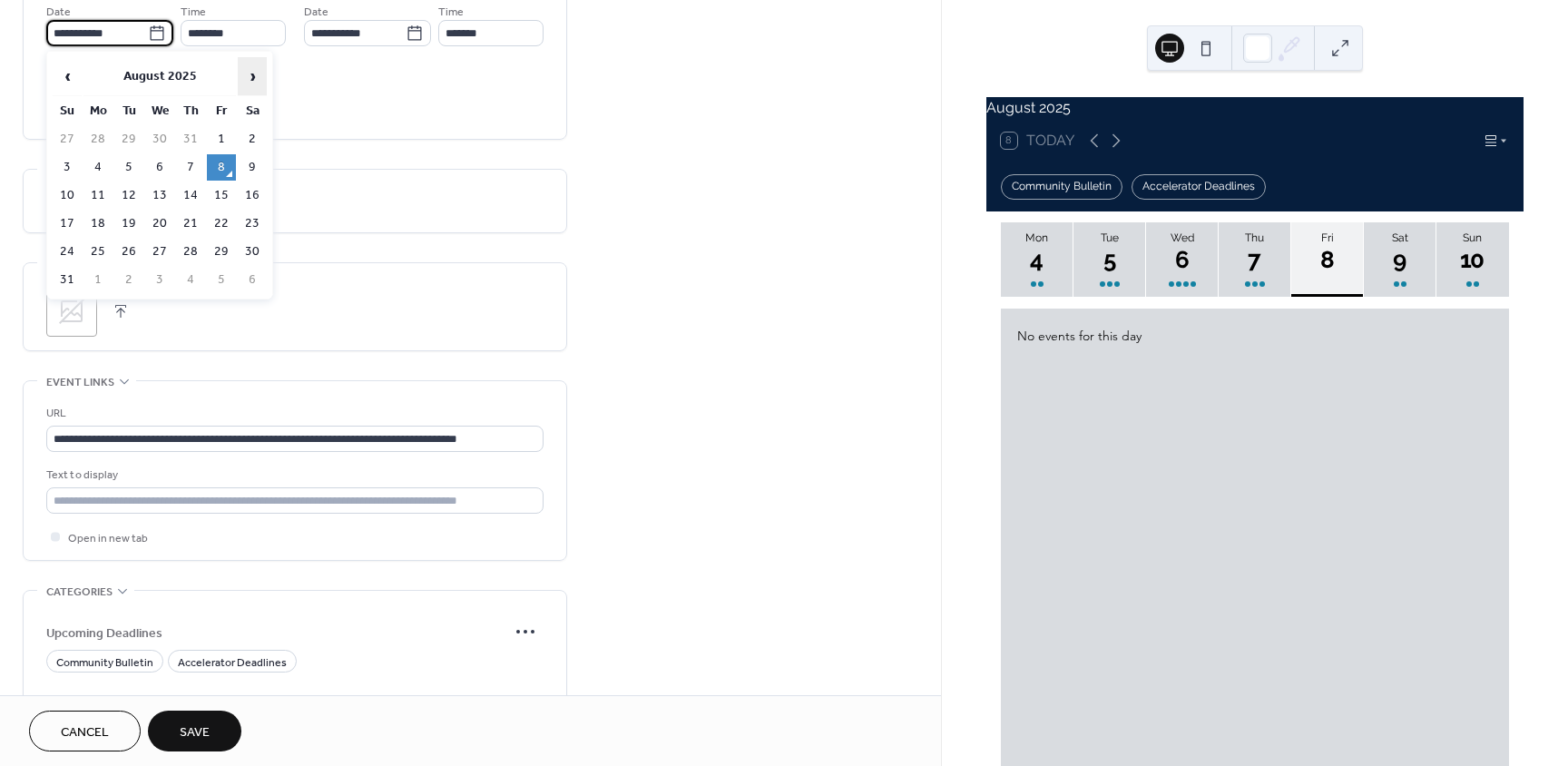 click on "›" at bounding box center (252, 76) 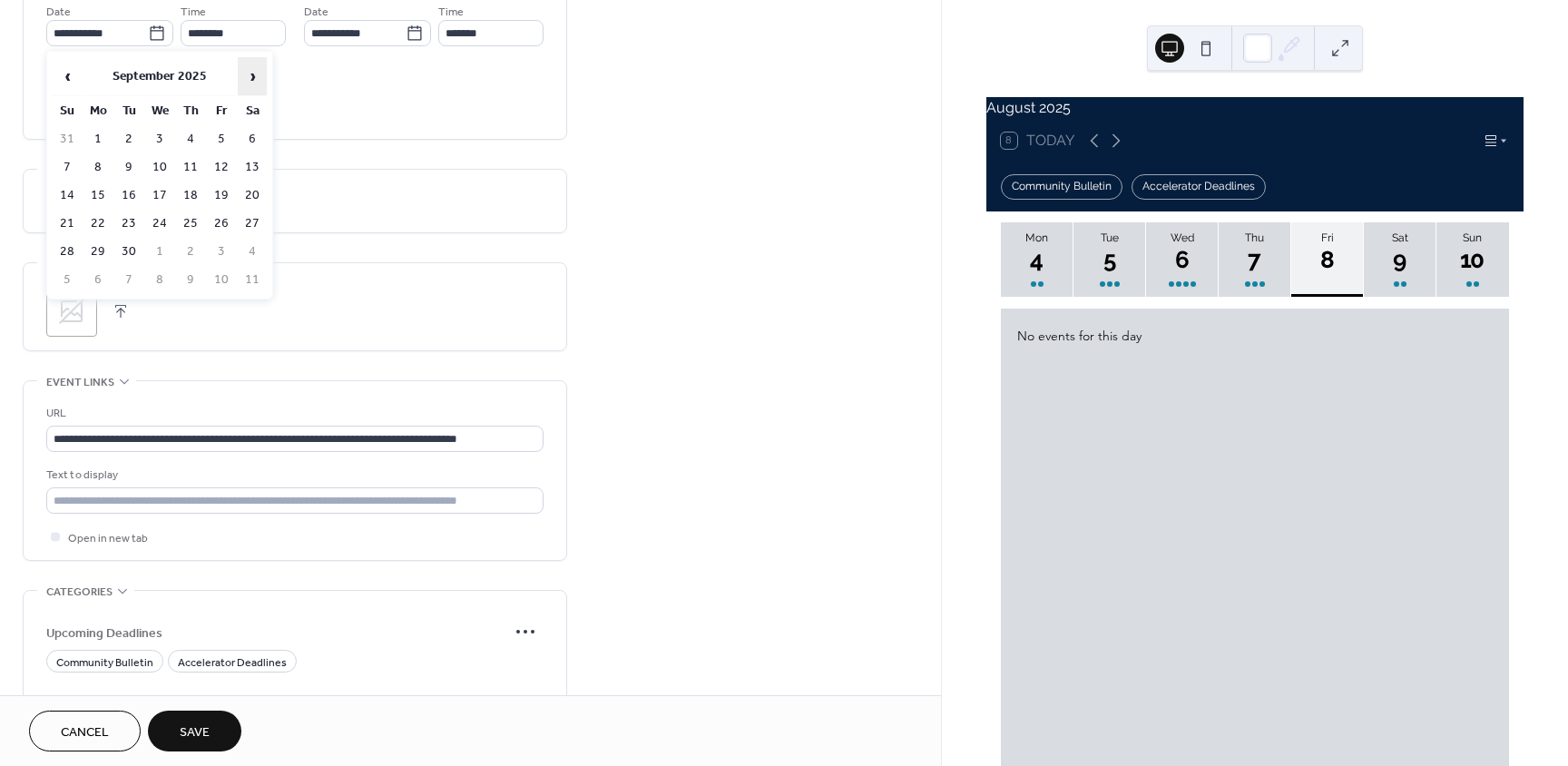 click on "›" at bounding box center (252, 76) 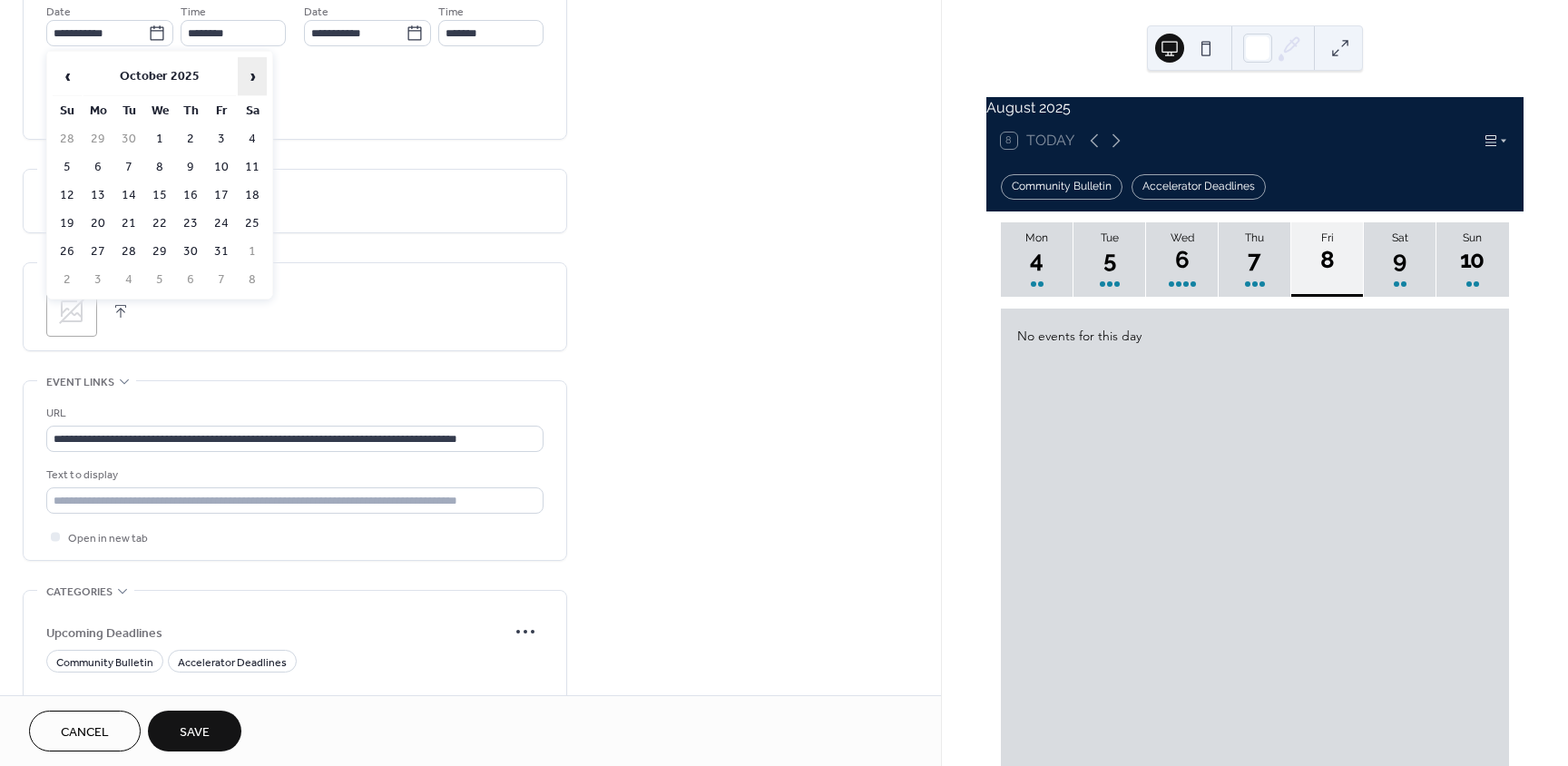click on "›" at bounding box center (252, 76) 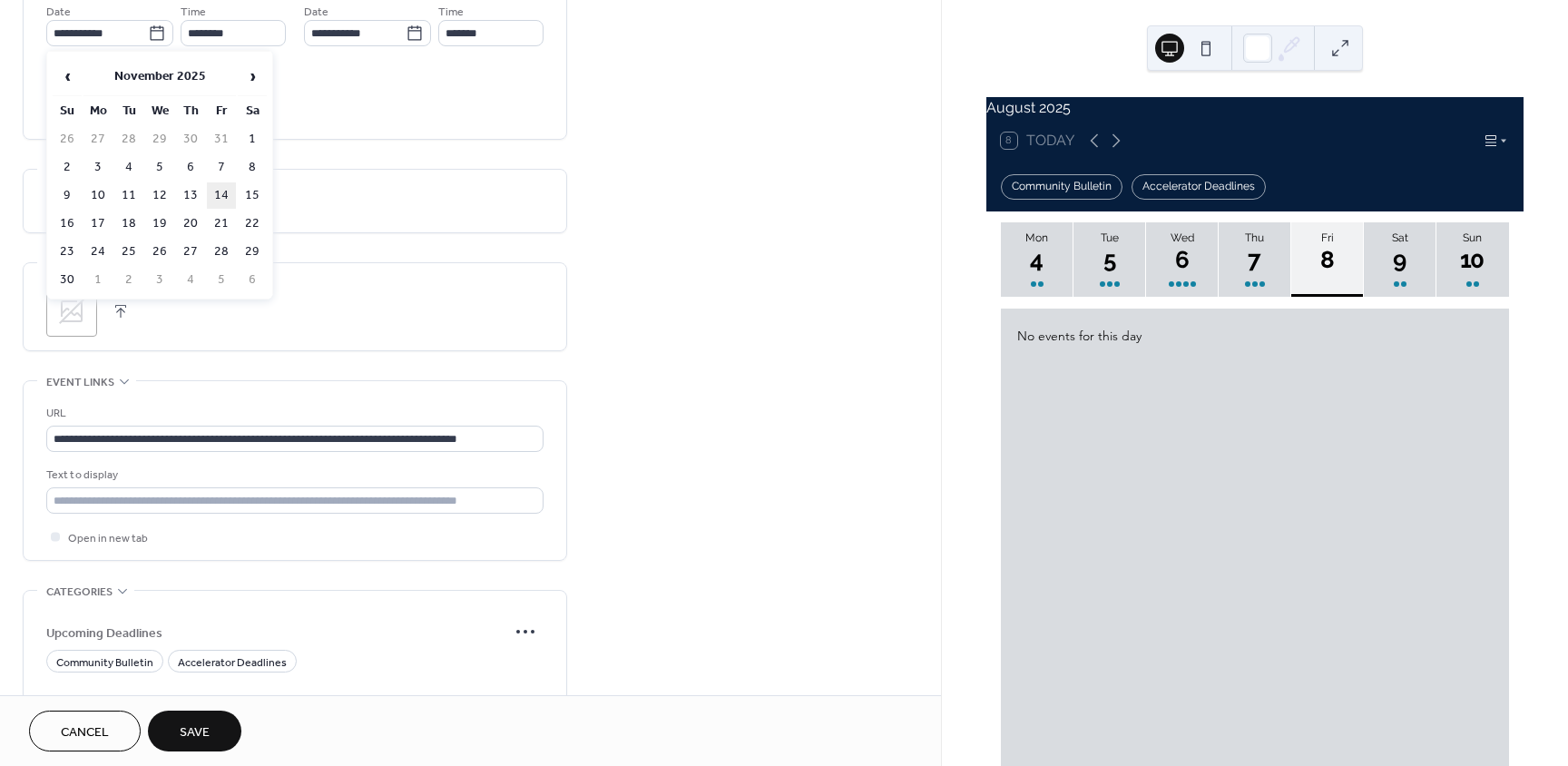 click on "14" at bounding box center (221, 195) 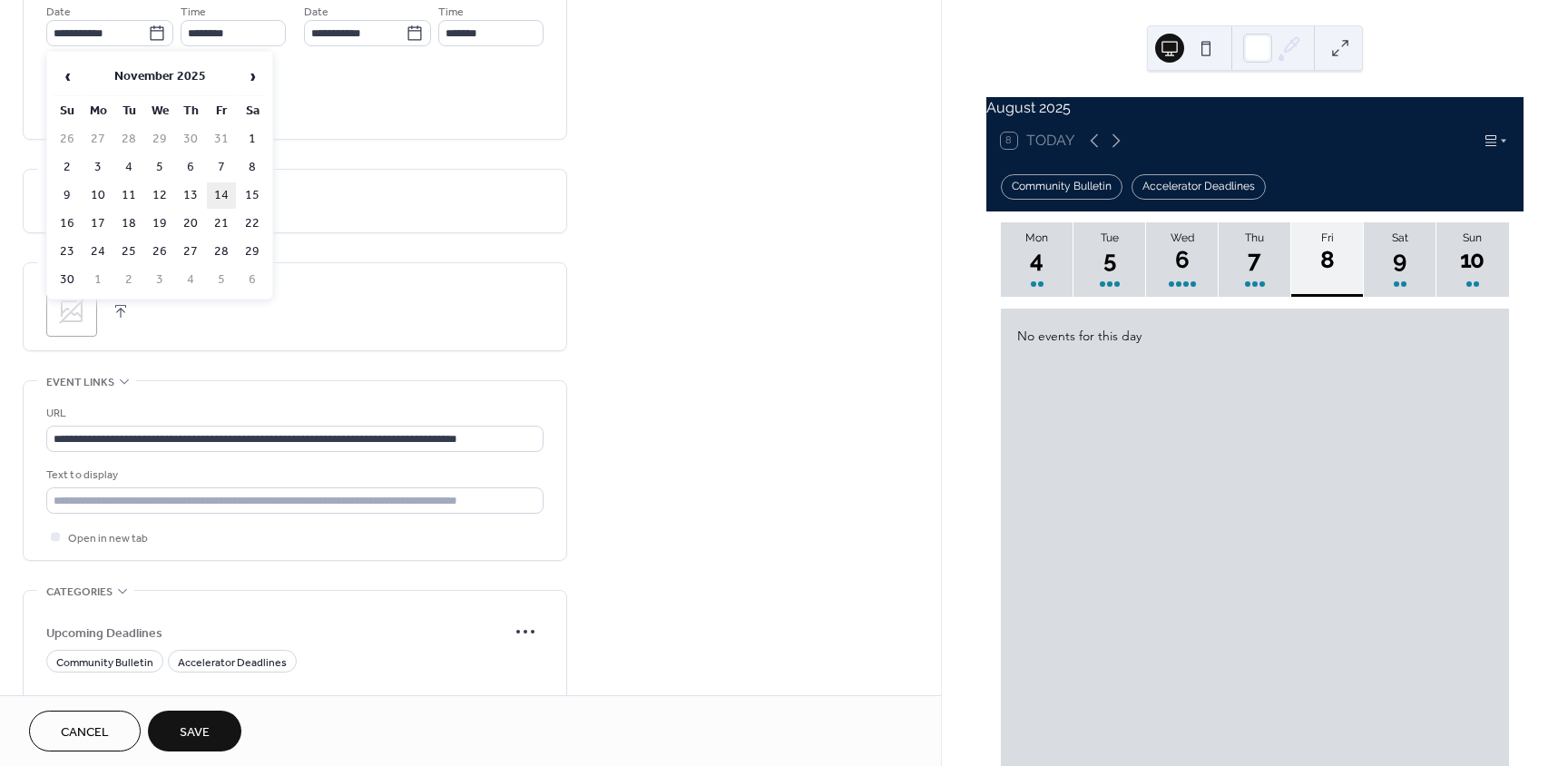 type on "**********" 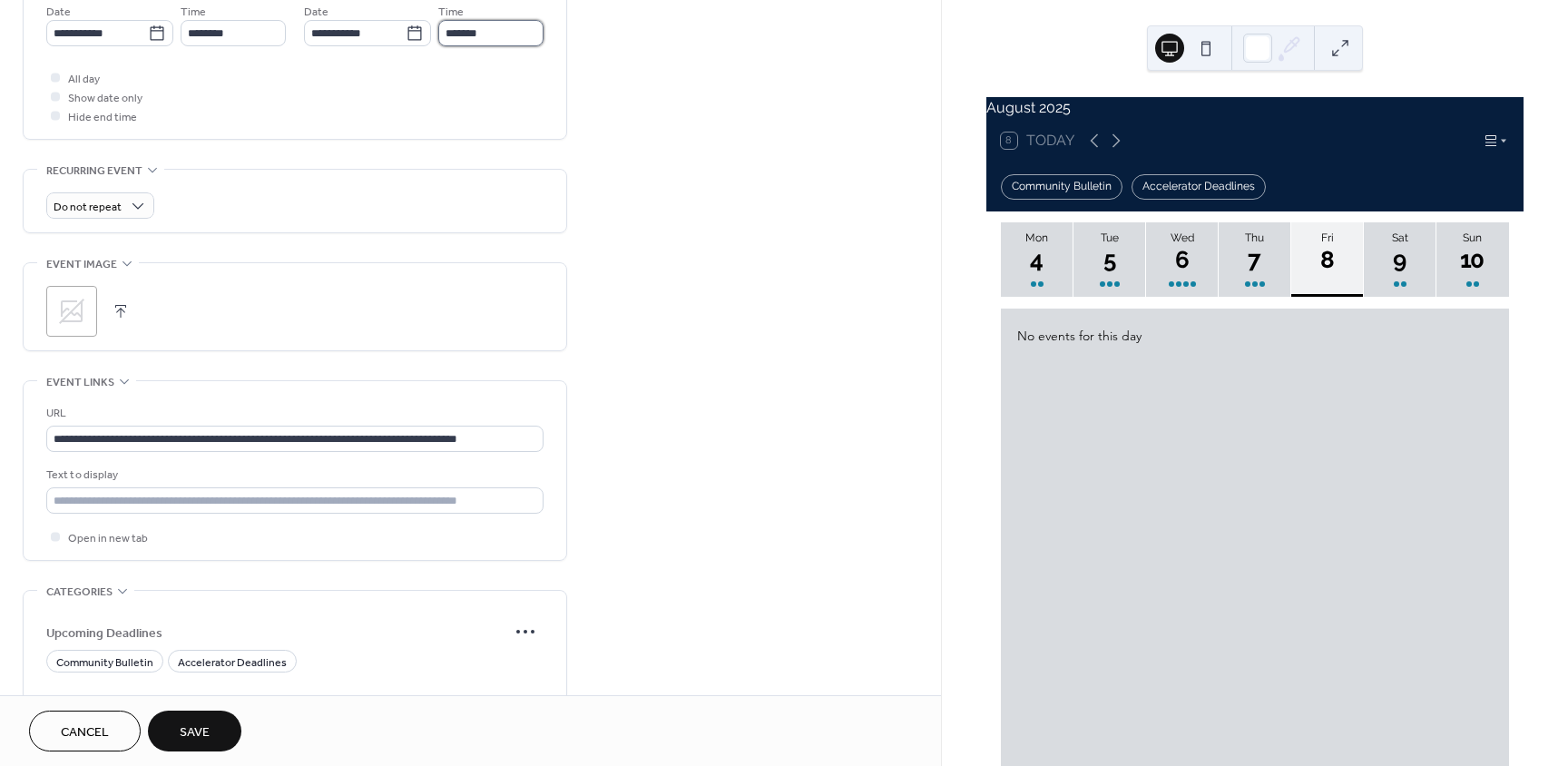 click on "*******" at bounding box center [491, 33] 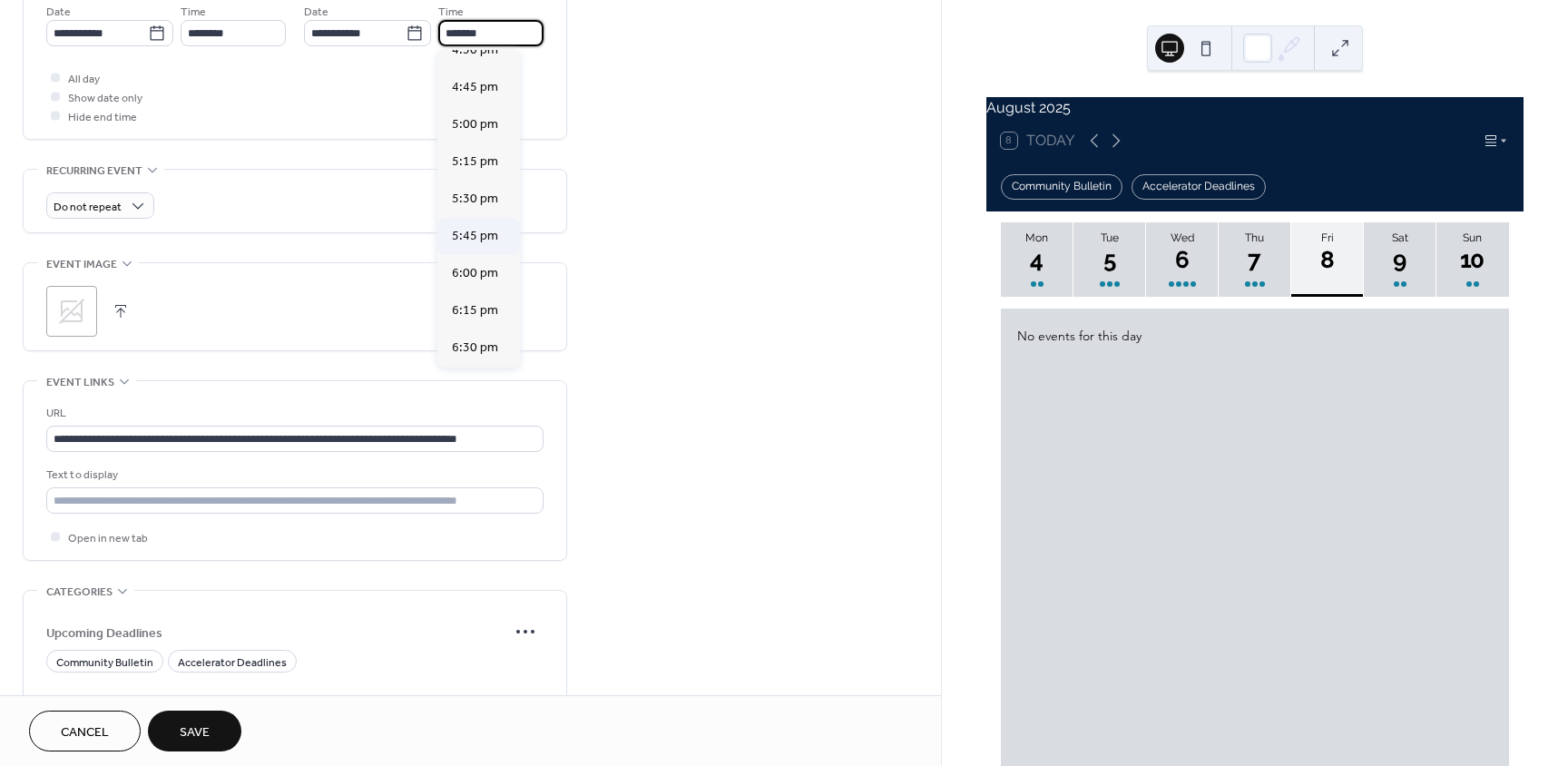scroll, scrollTop: 817, scrollLeft: 0, axis: vertical 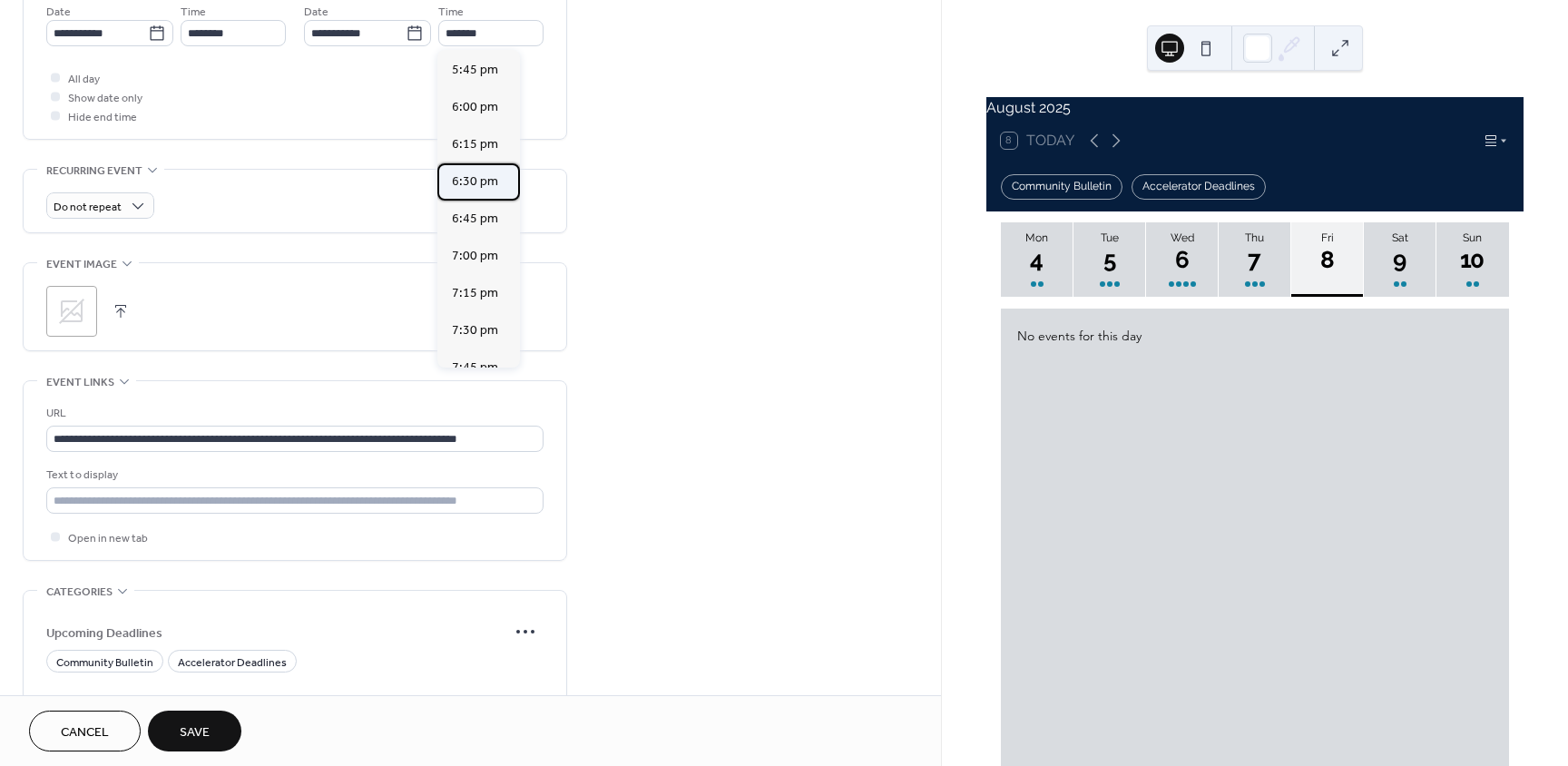 click on "6:30 pm" at bounding box center [475, 182] 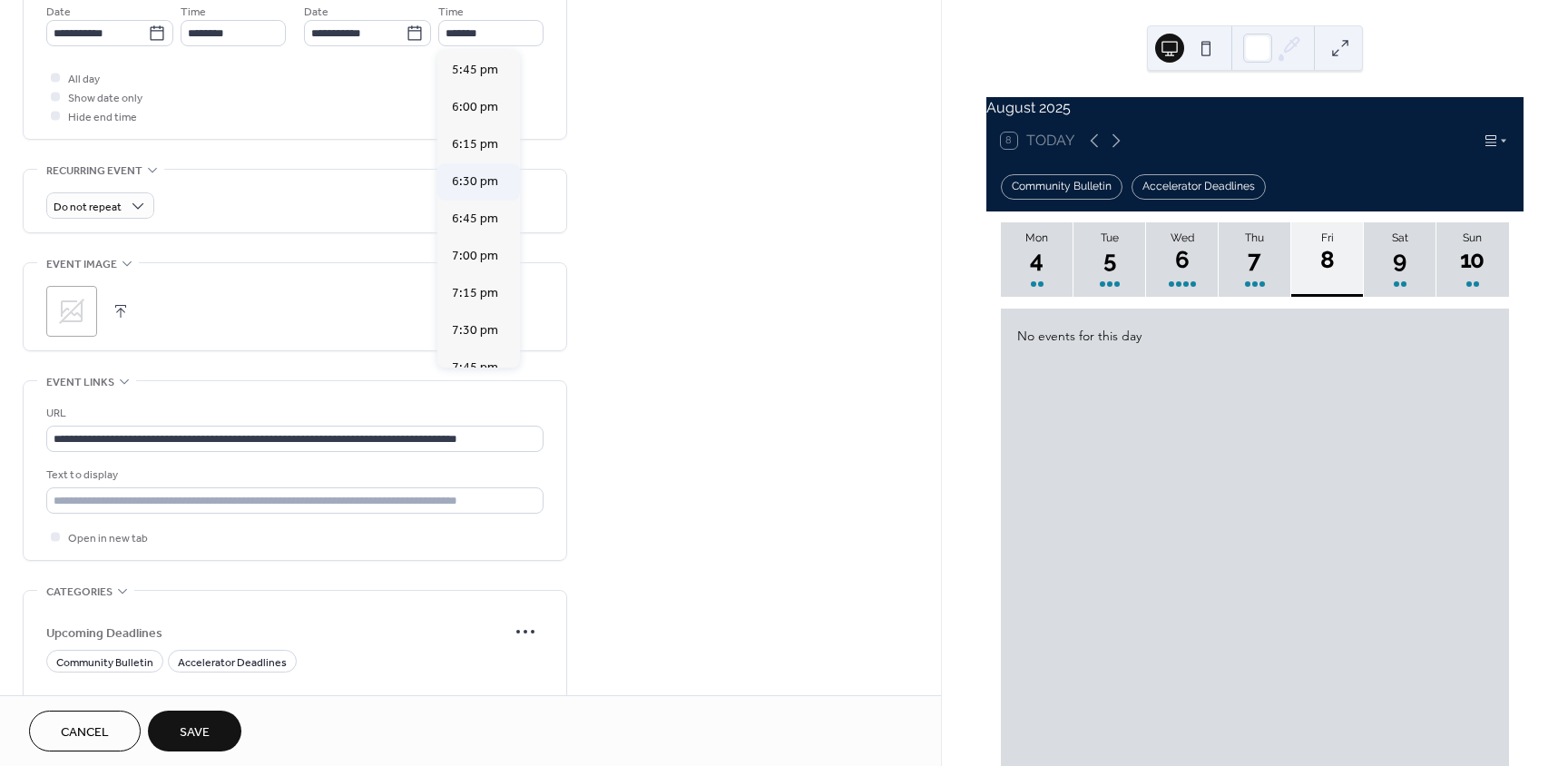 type on "*******" 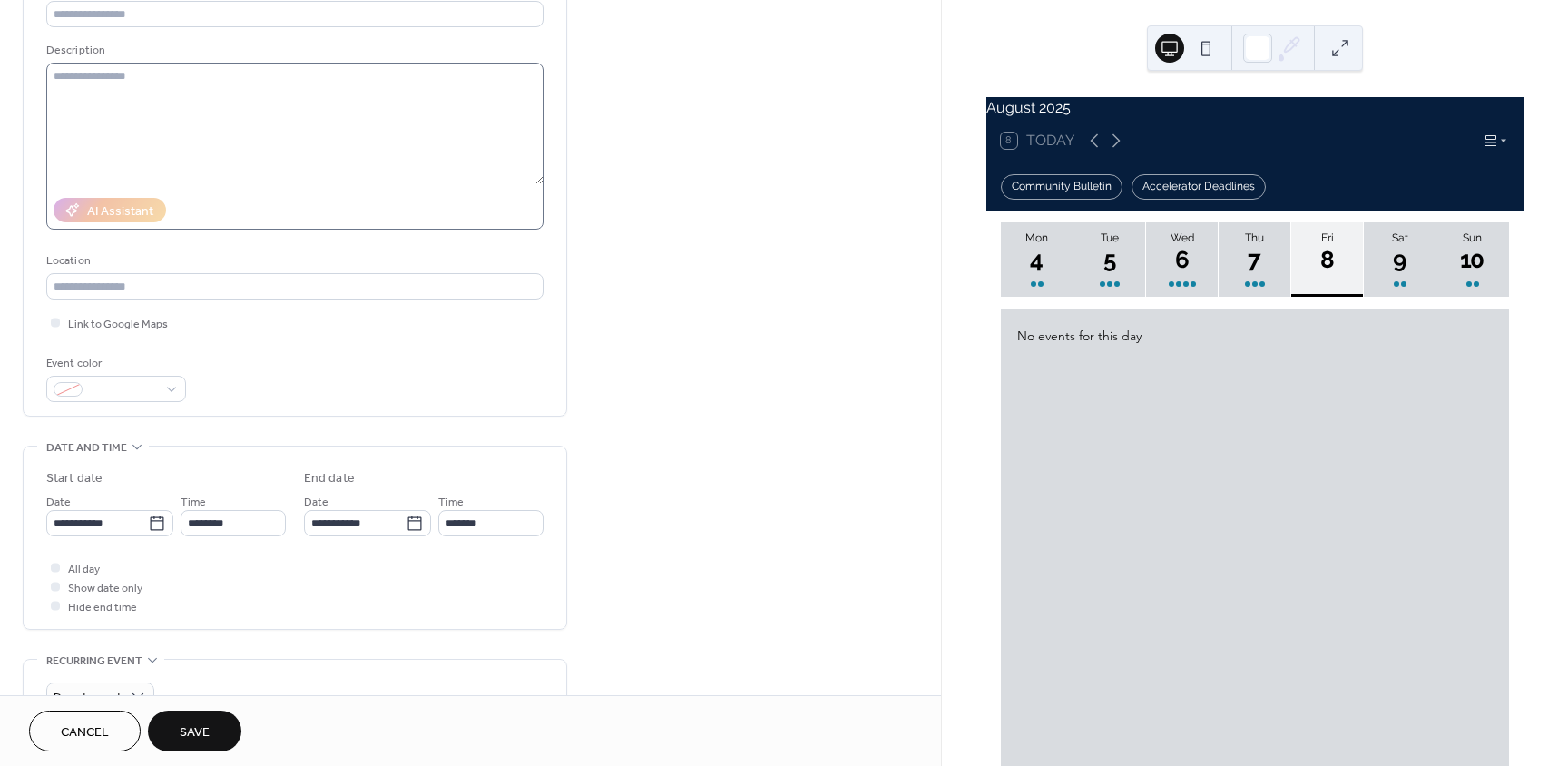 scroll, scrollTop: 91, scrollLeft: 0, axis: vertical 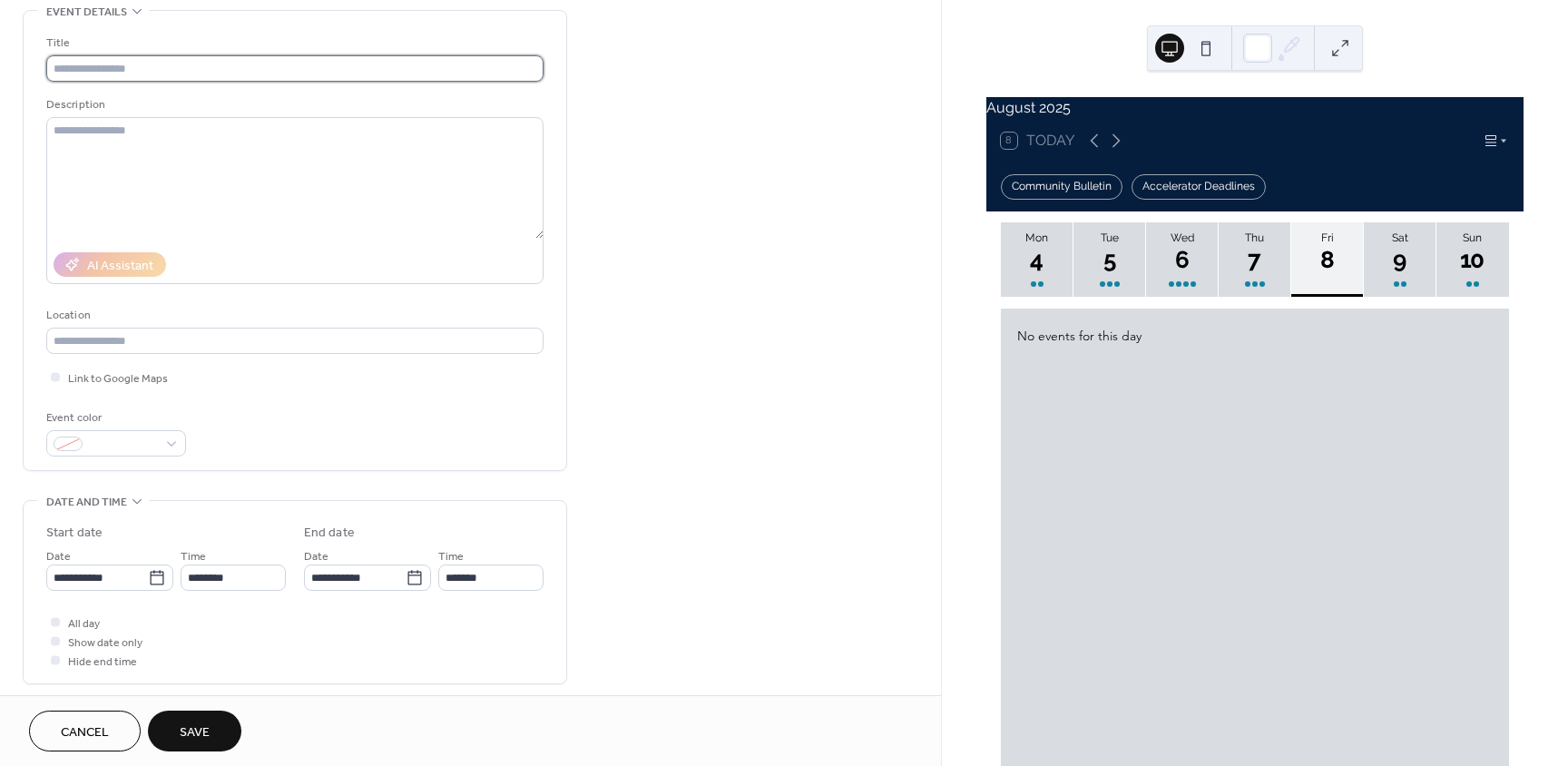 click at bounding box center [295, 68] 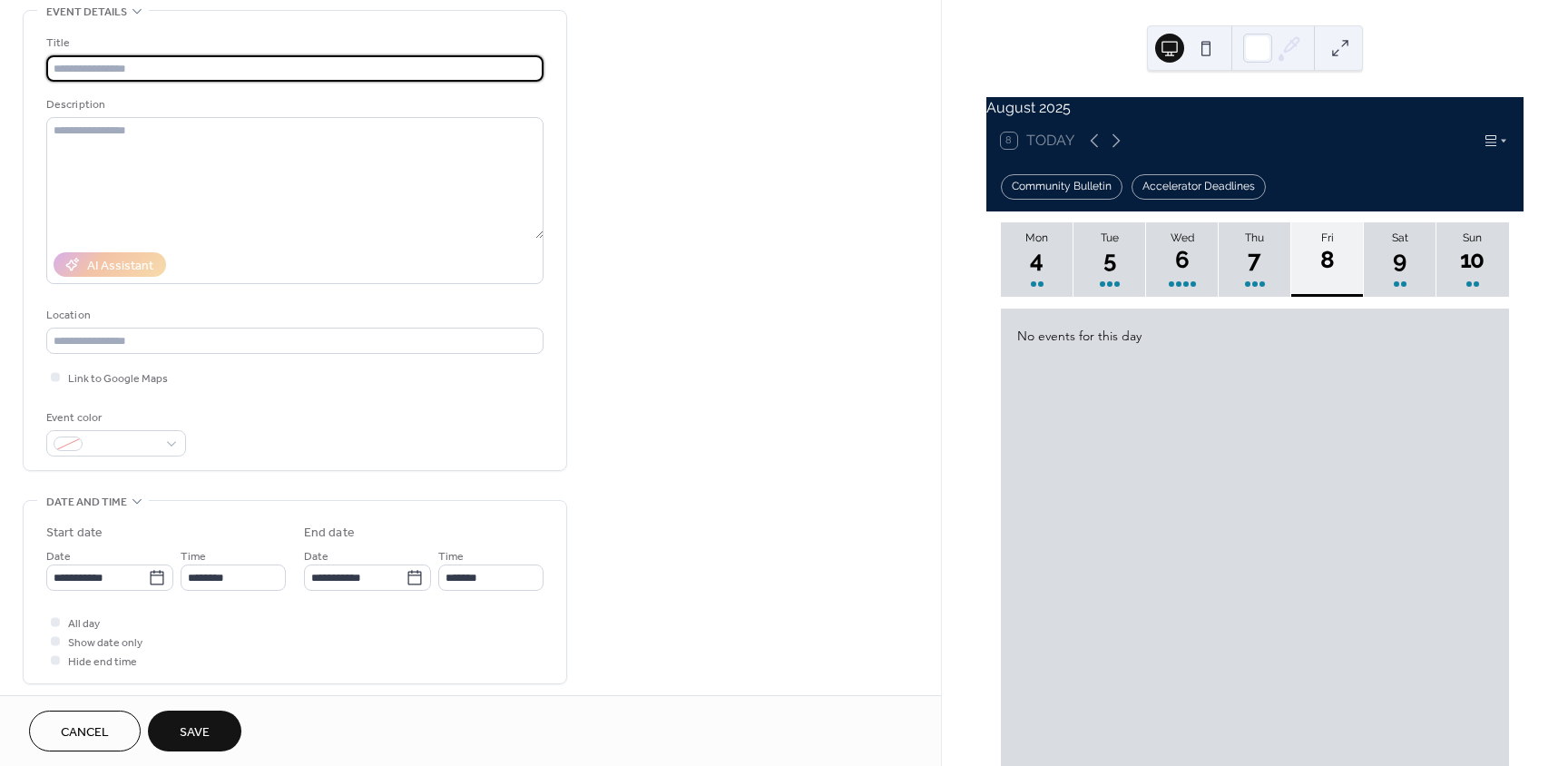 paste on "**********" 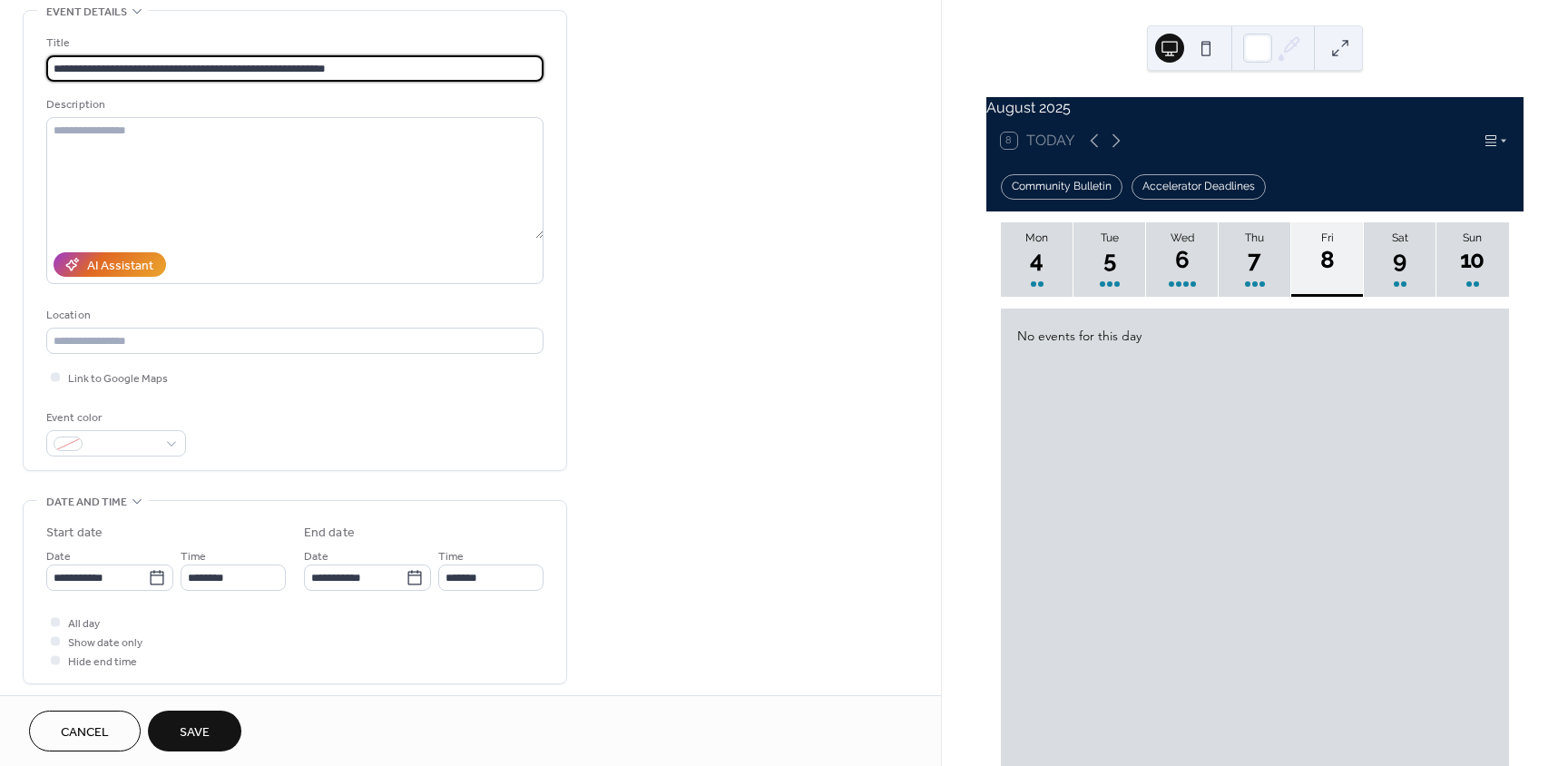 type on "**********" 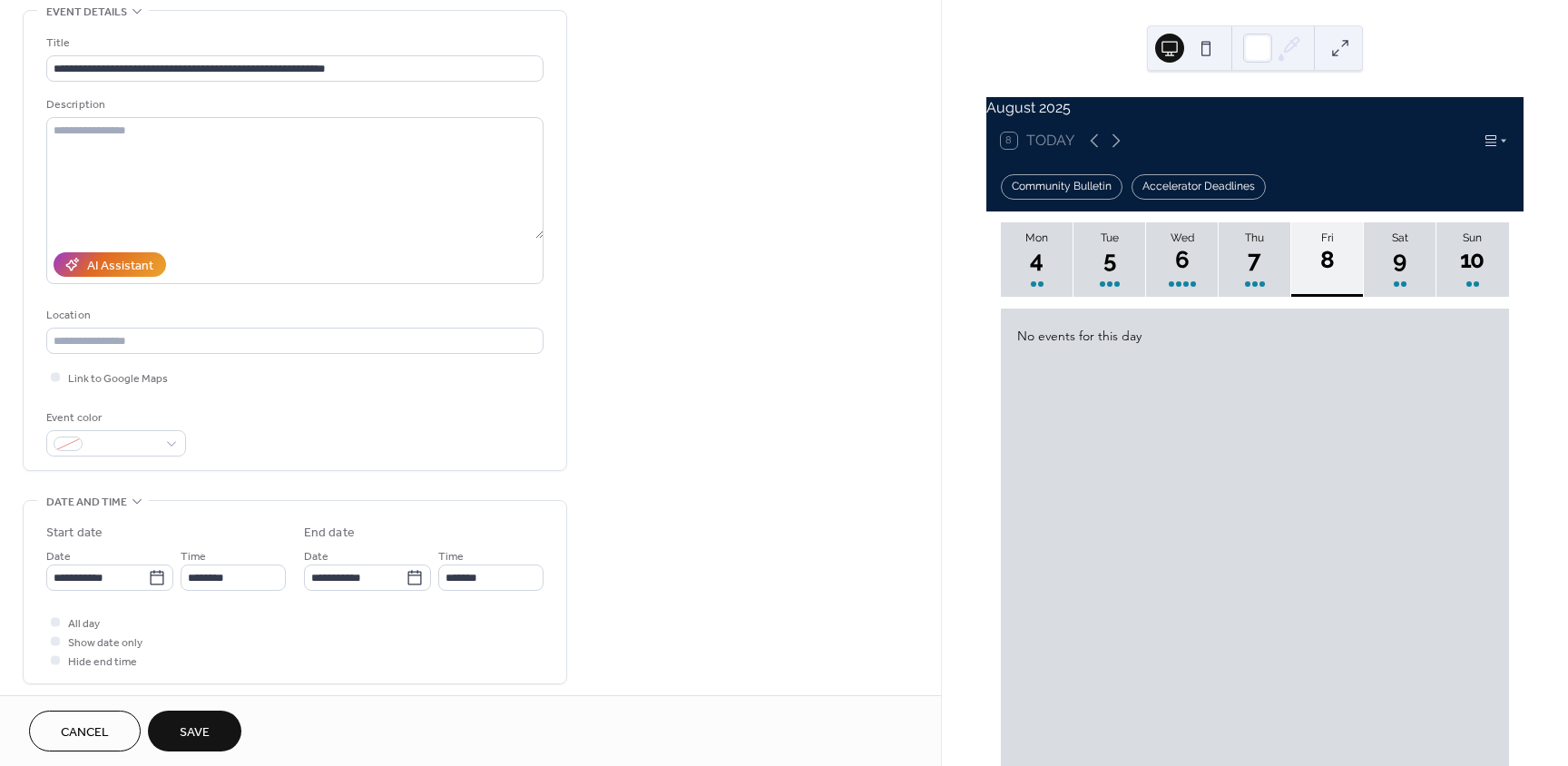click on "Save" at bounding box center (194, 732) 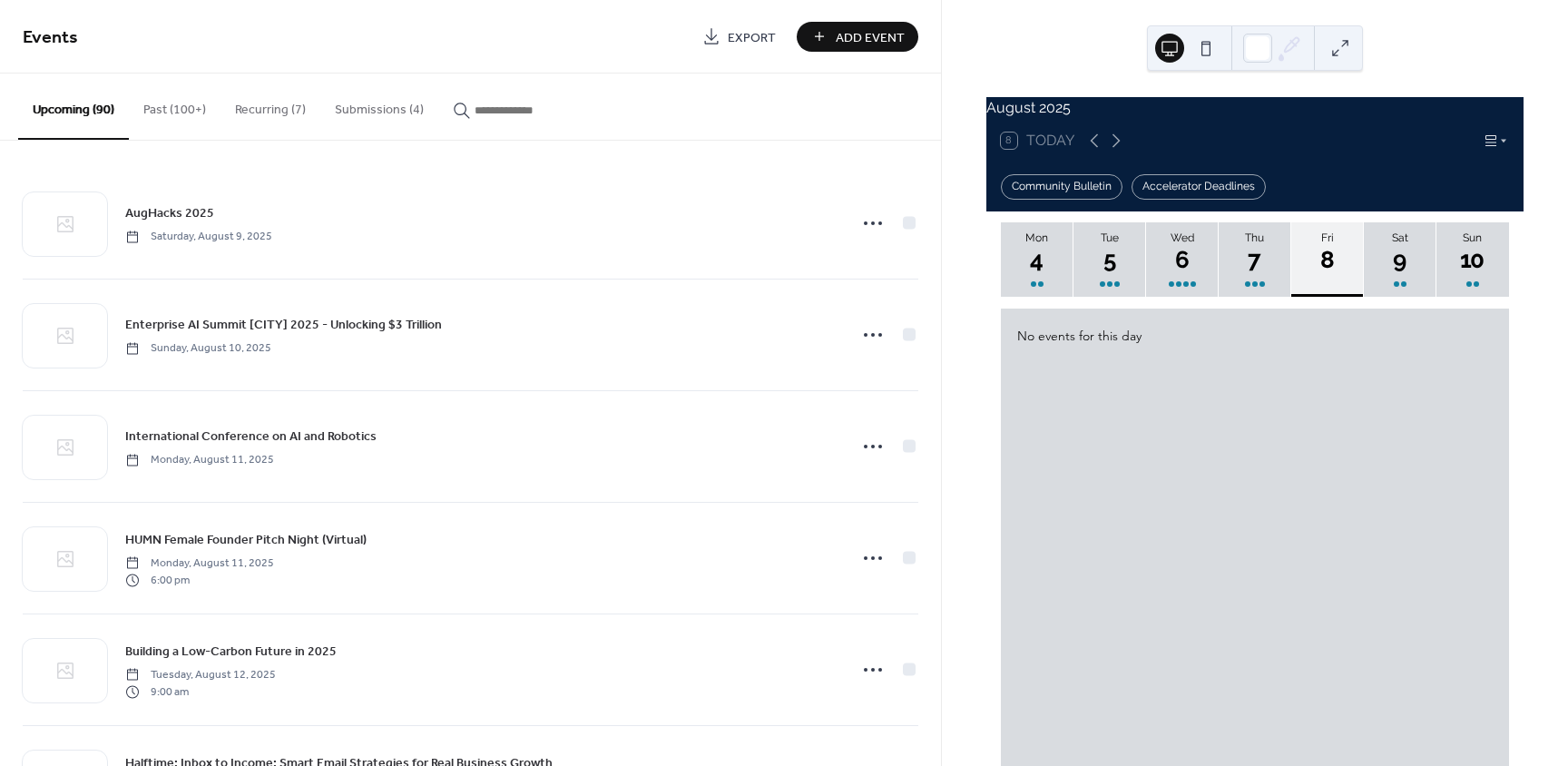 click on "Events Export Add Event" at bounding box center [470, 36] 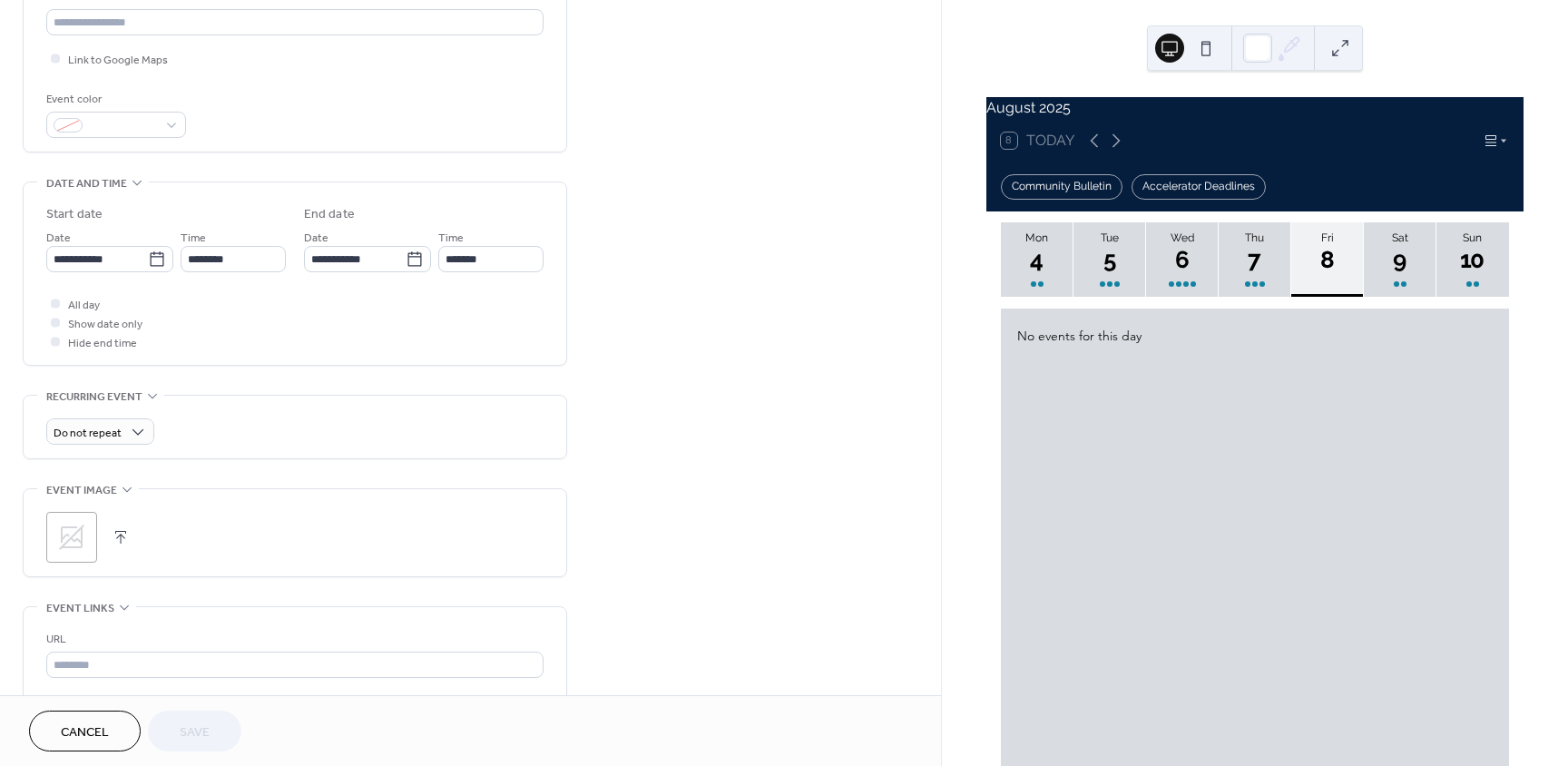 scroll, scrollTop: 545, scrollLeft: 0, axis: vertical 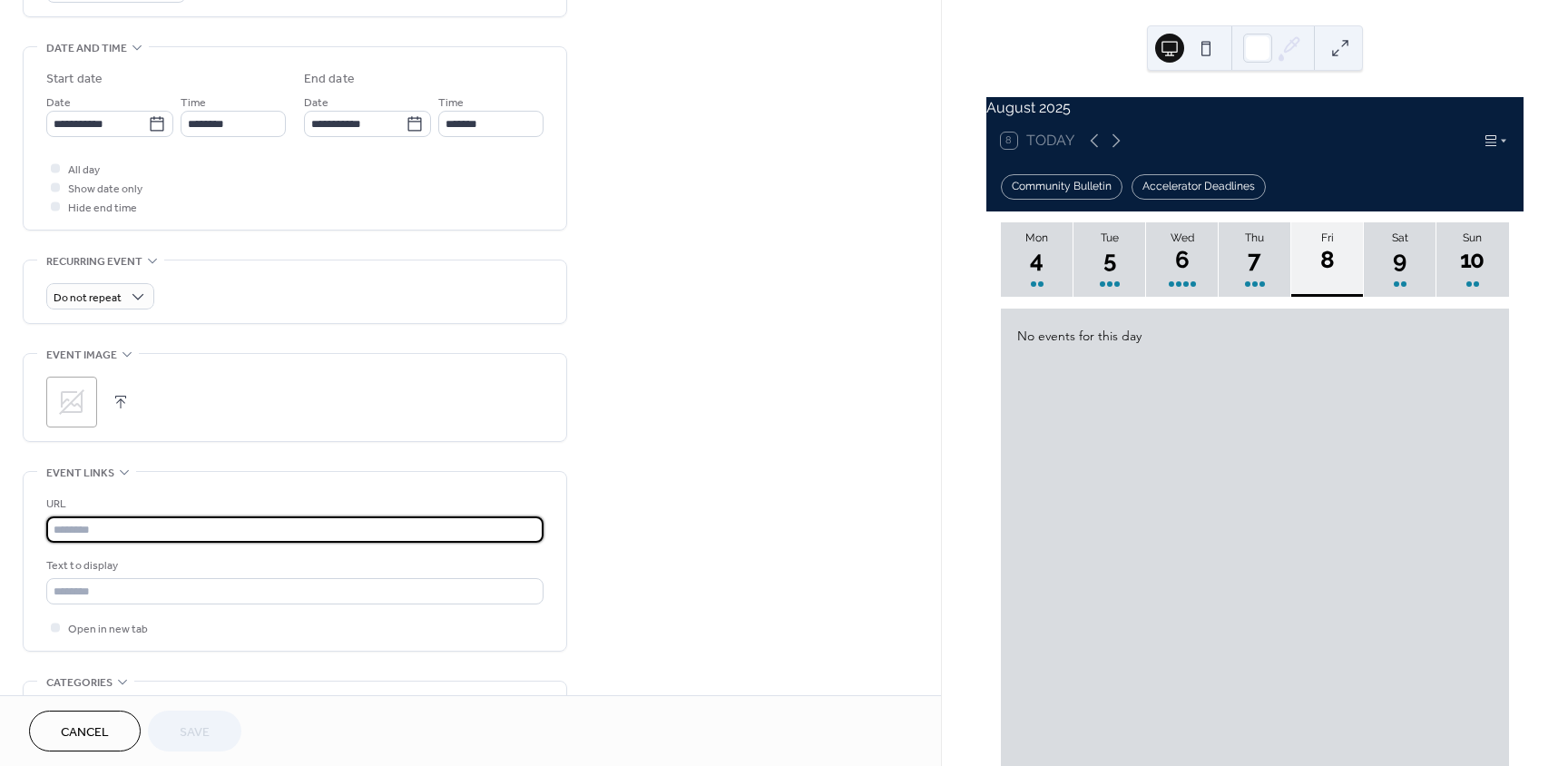 click at bounding box center (295, 529) 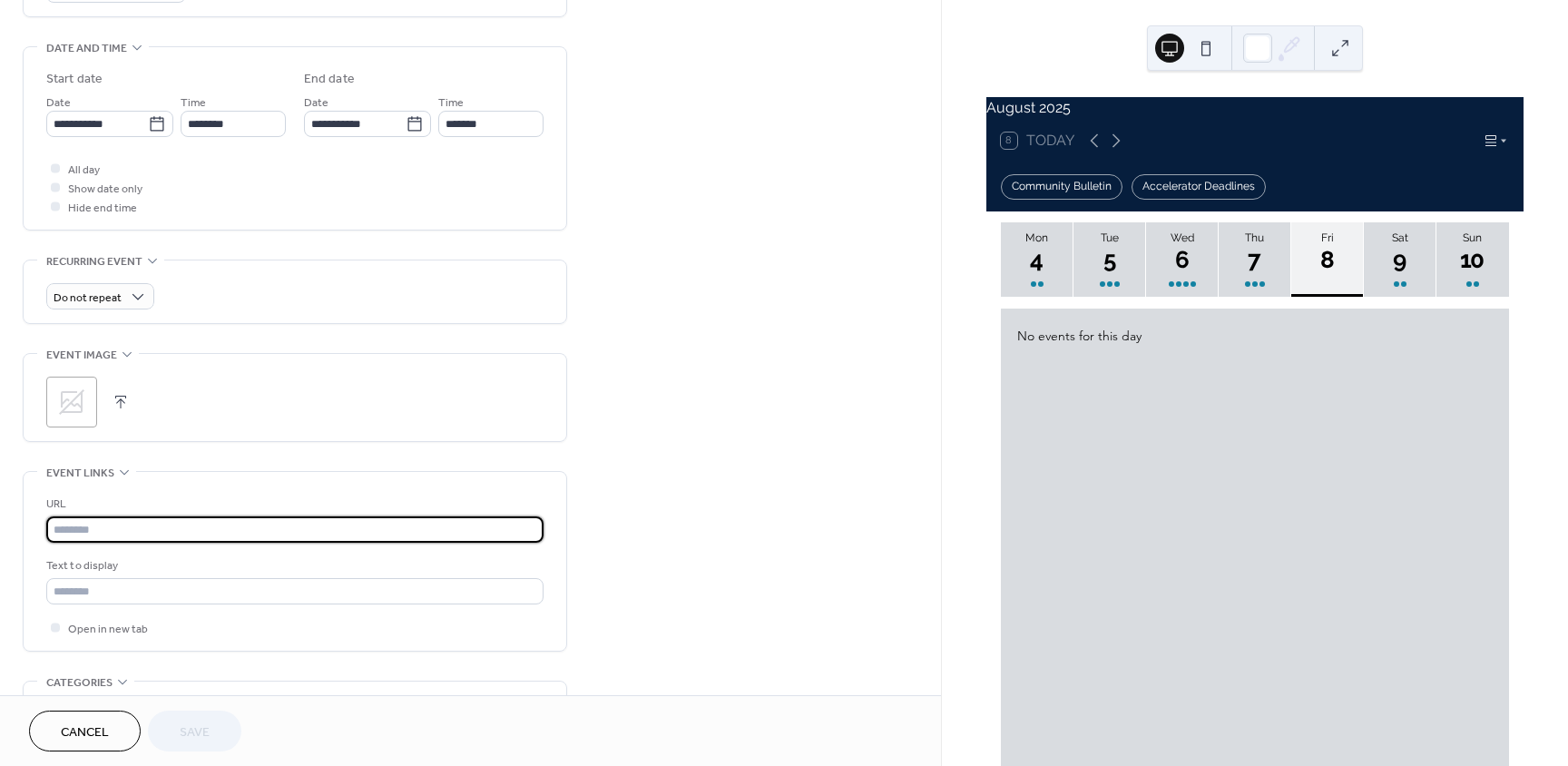 paste on "**********" 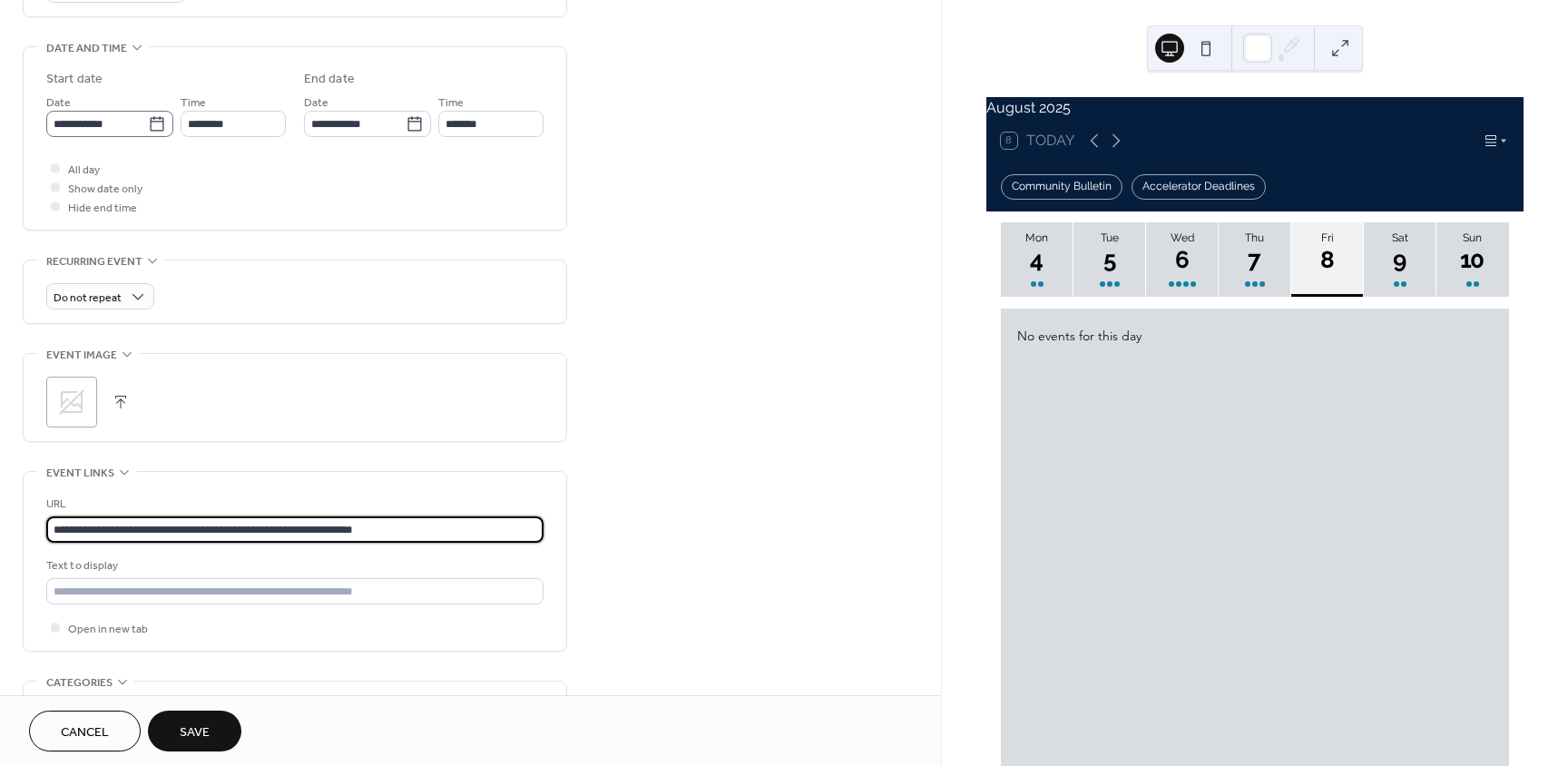 type on "**********" 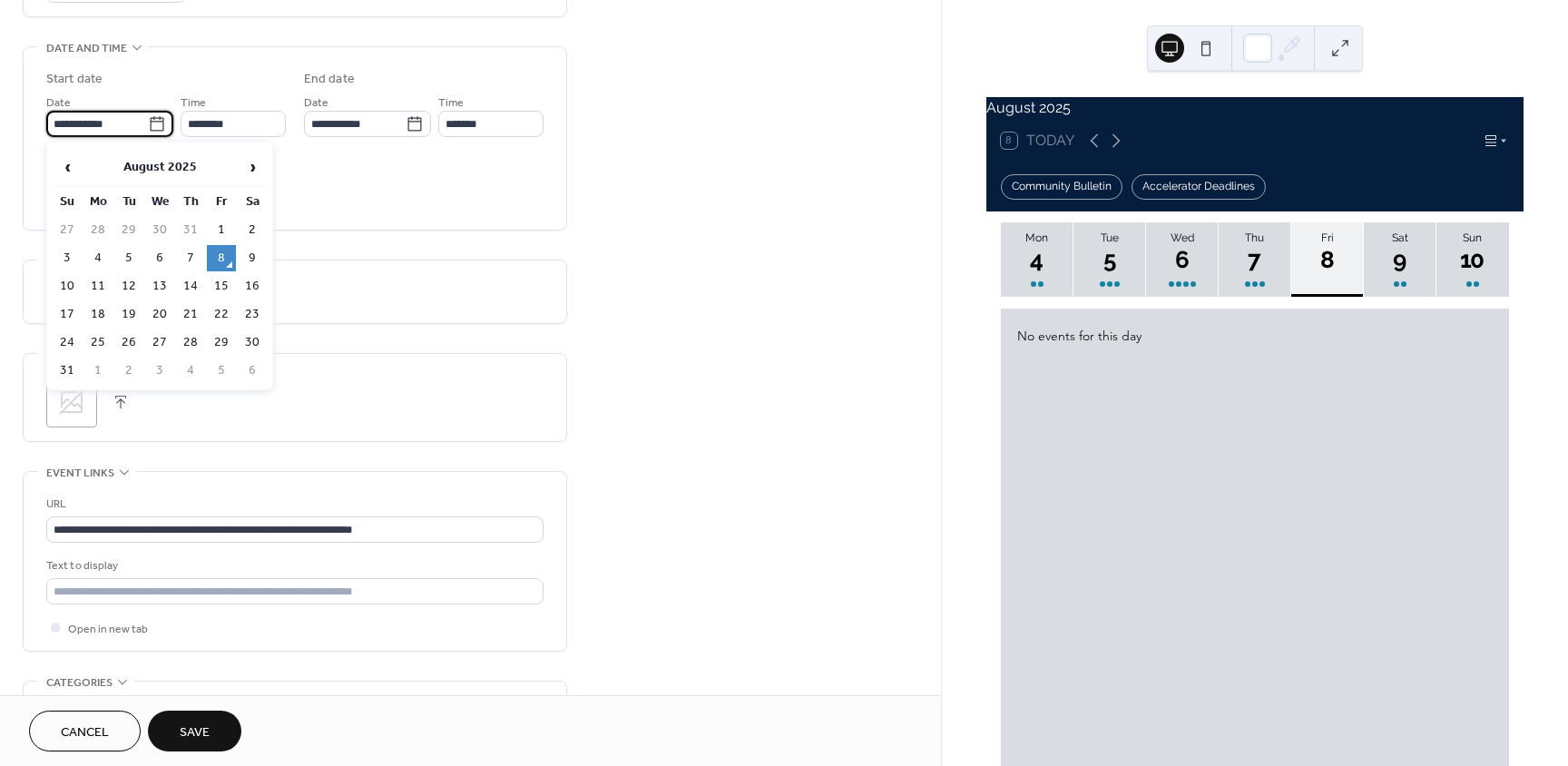 click on "**********" at bounding box center (97, 123) 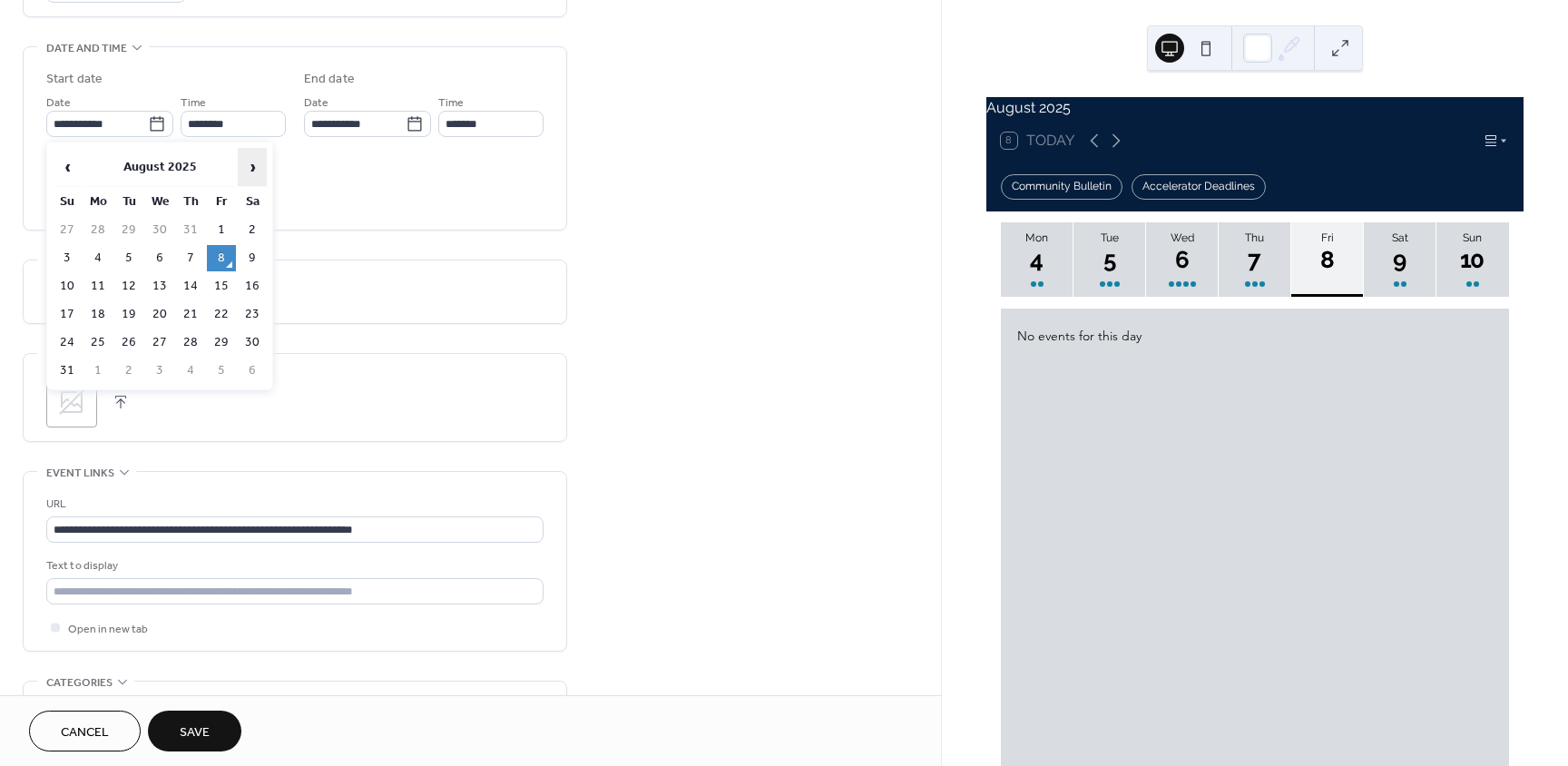click on "›" at bounding box center (252, 167) 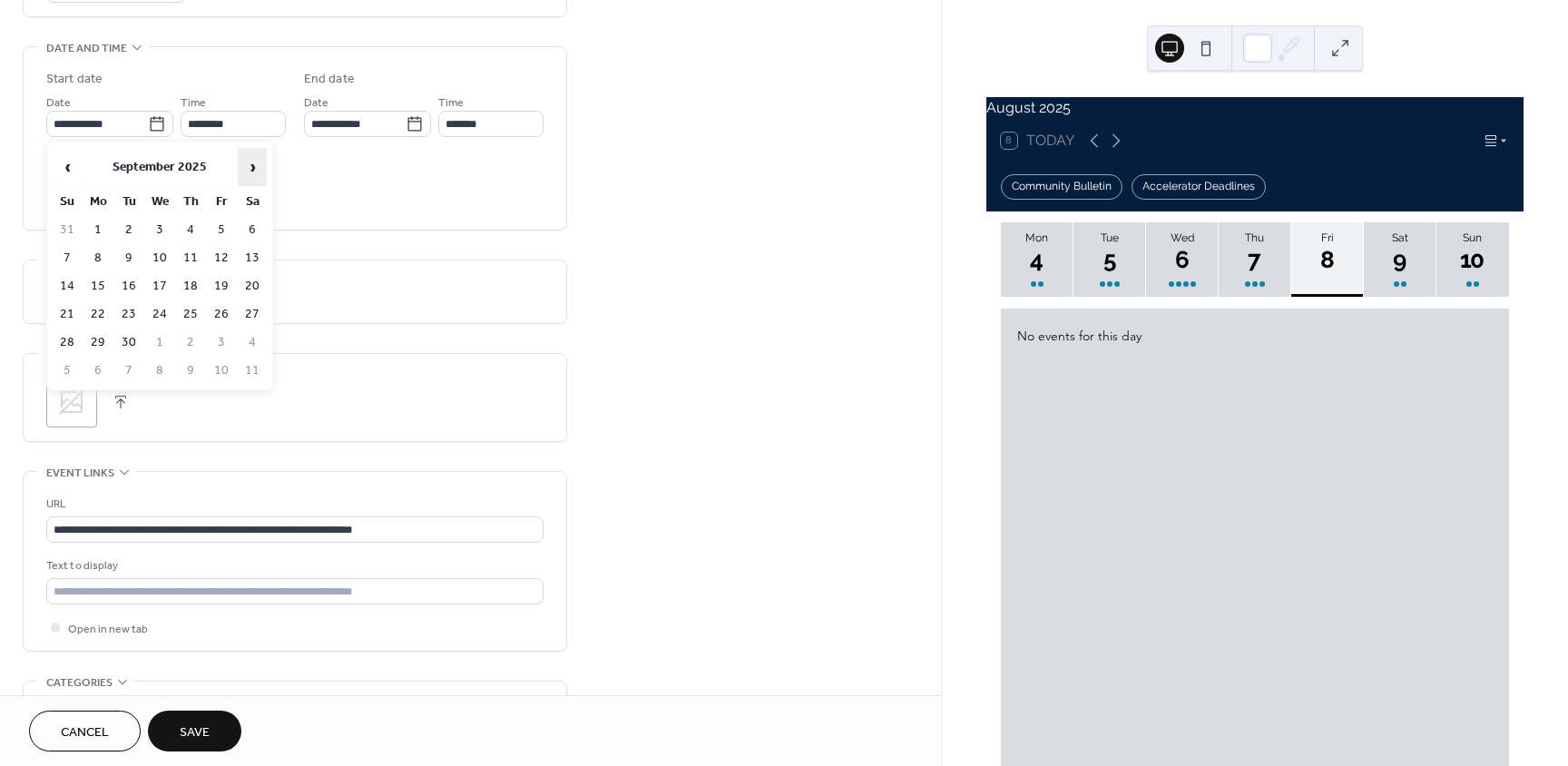 click on "›" at bounding box center (252, 167) 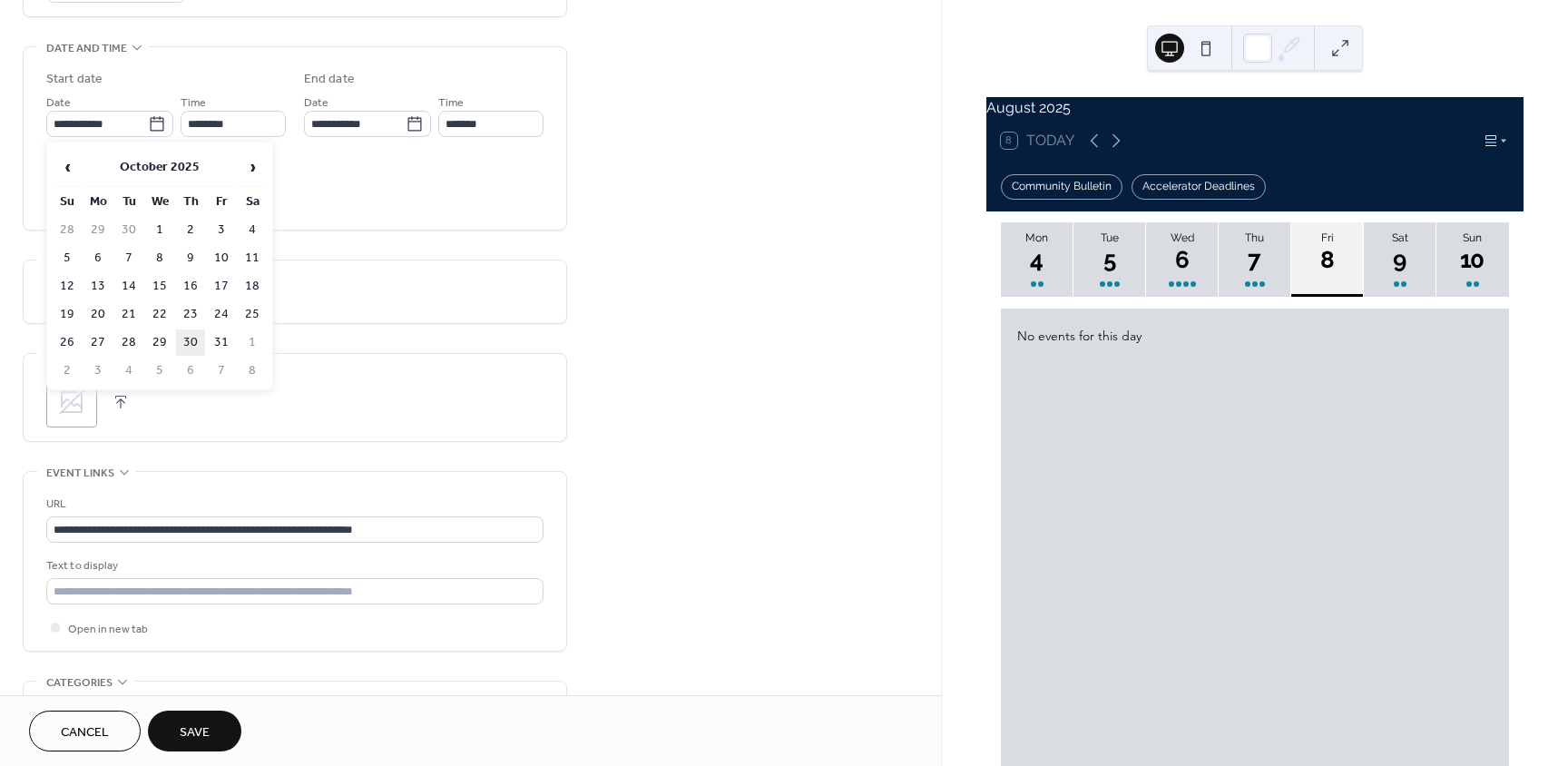 click on "30" at bounding box center [191, 342] 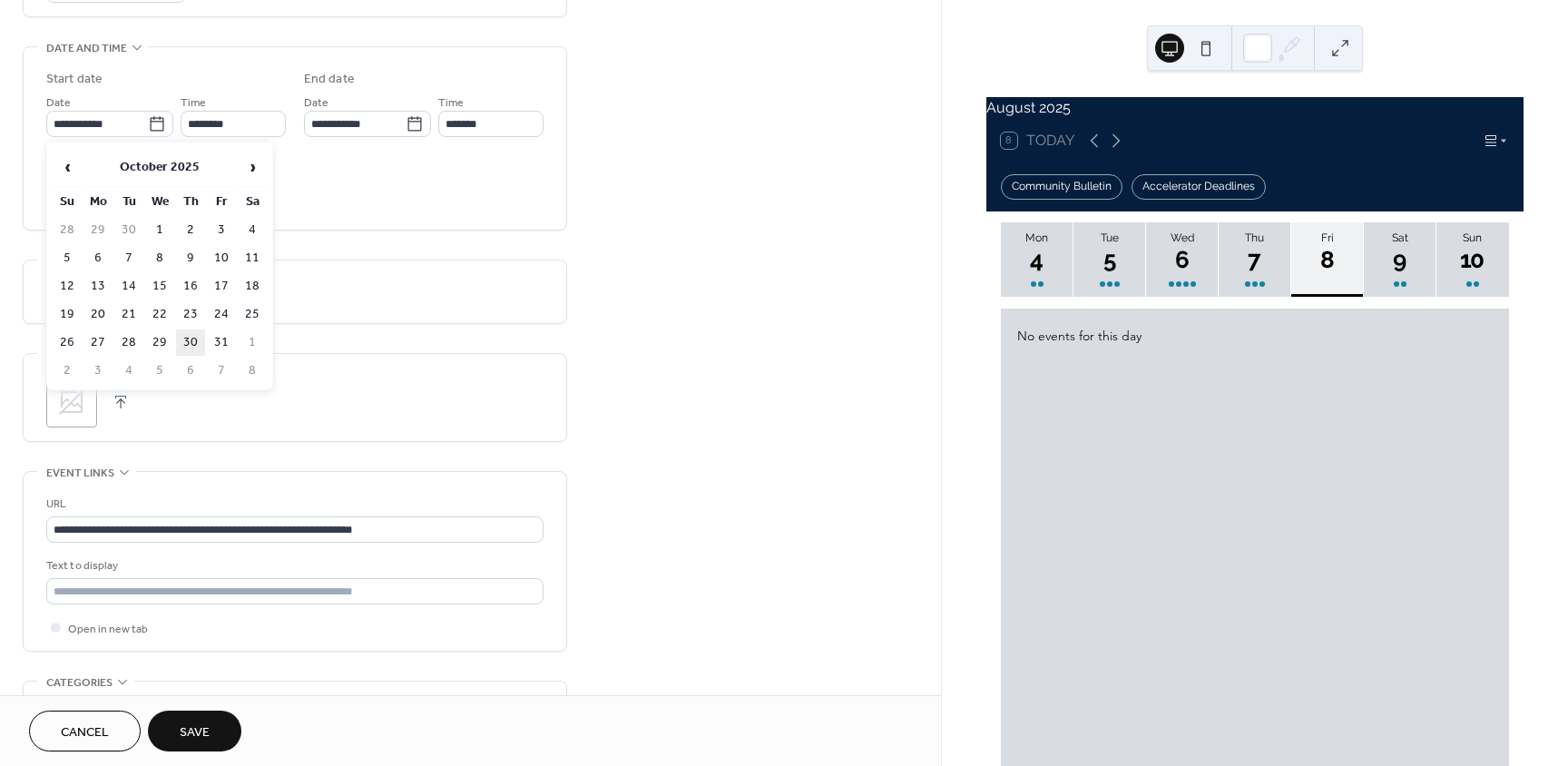 type on "**********" 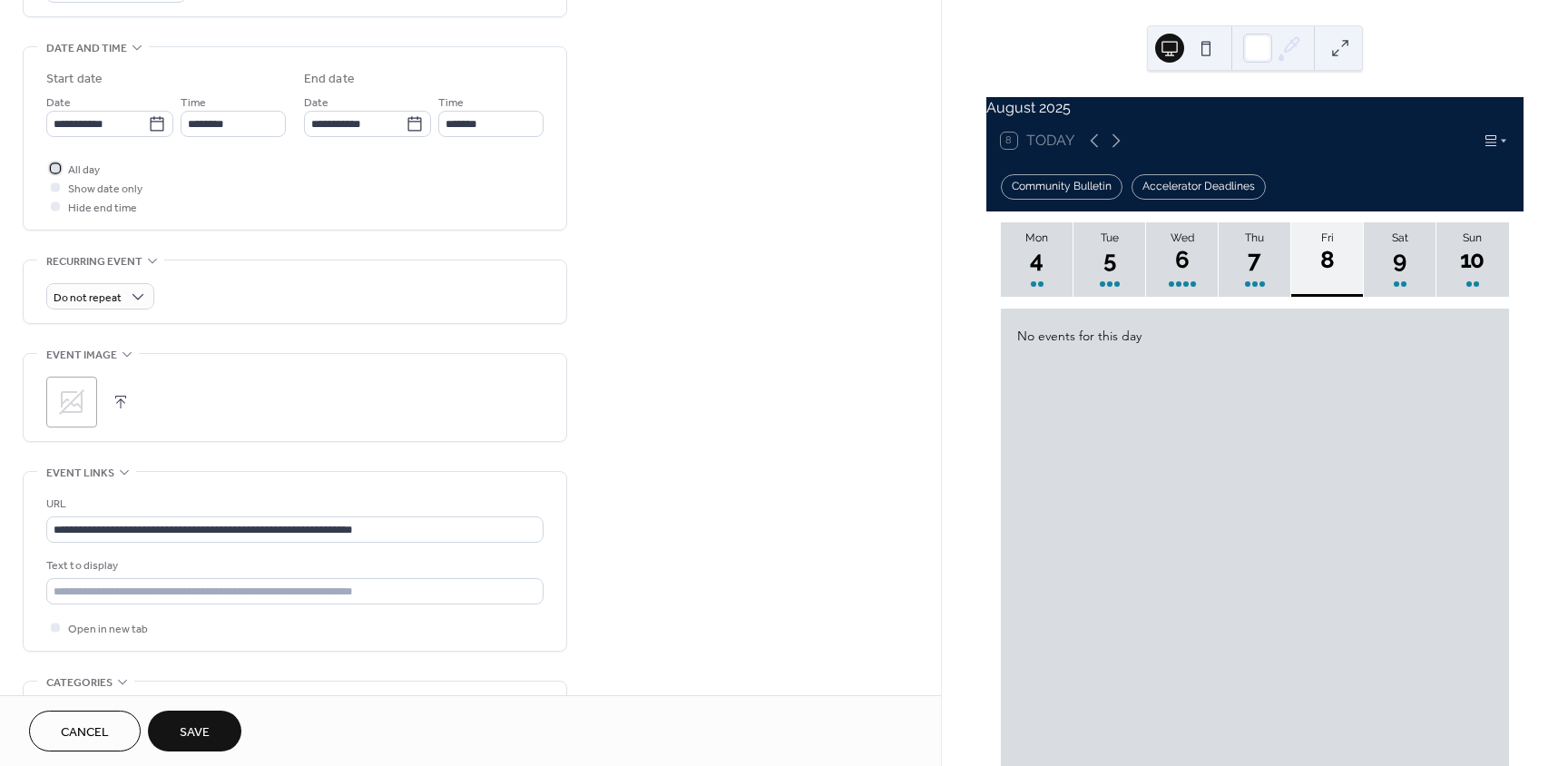 click at bounding box center [55, 168] 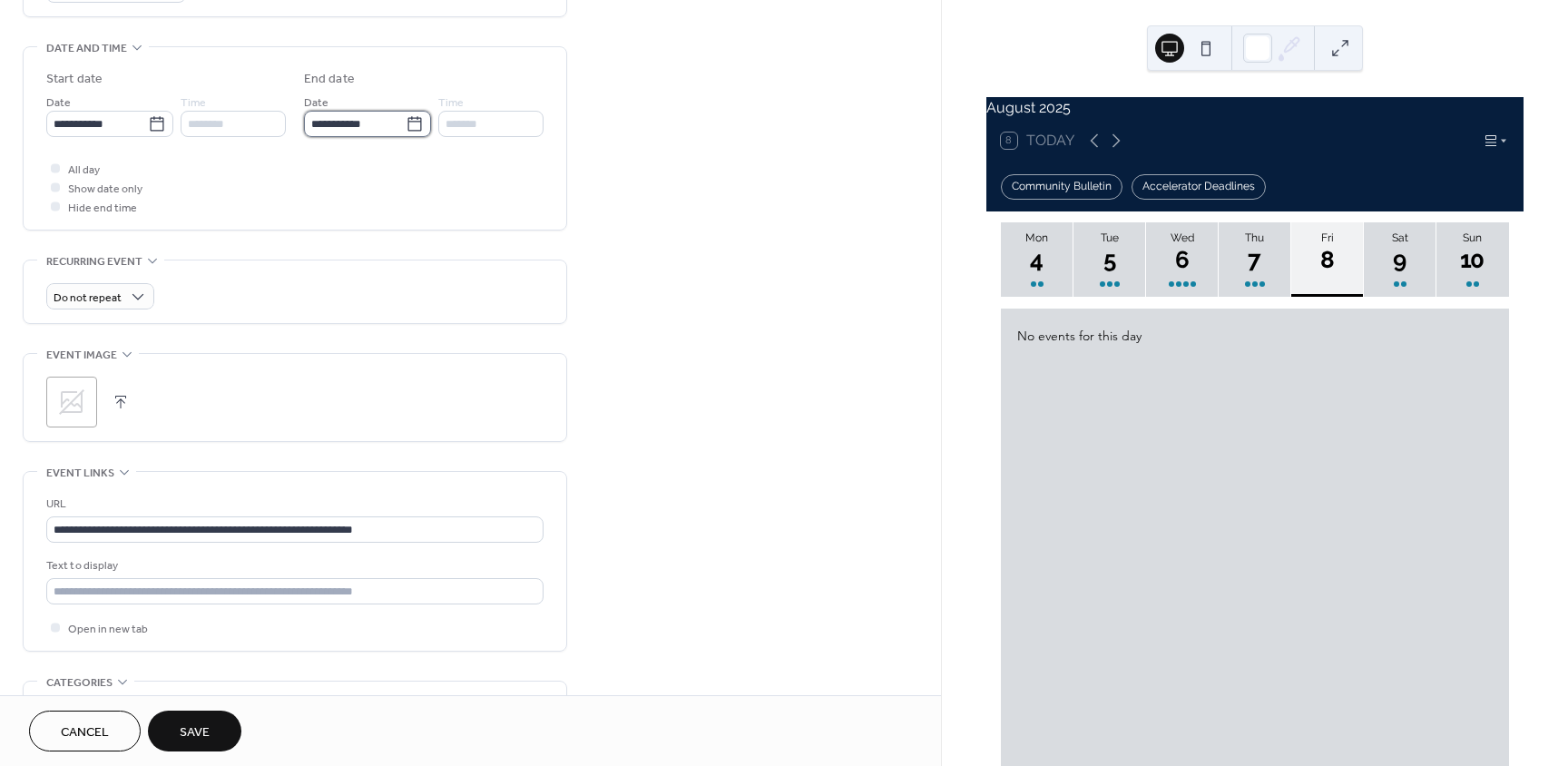 click on "**********" at bounding box center [355, 123] 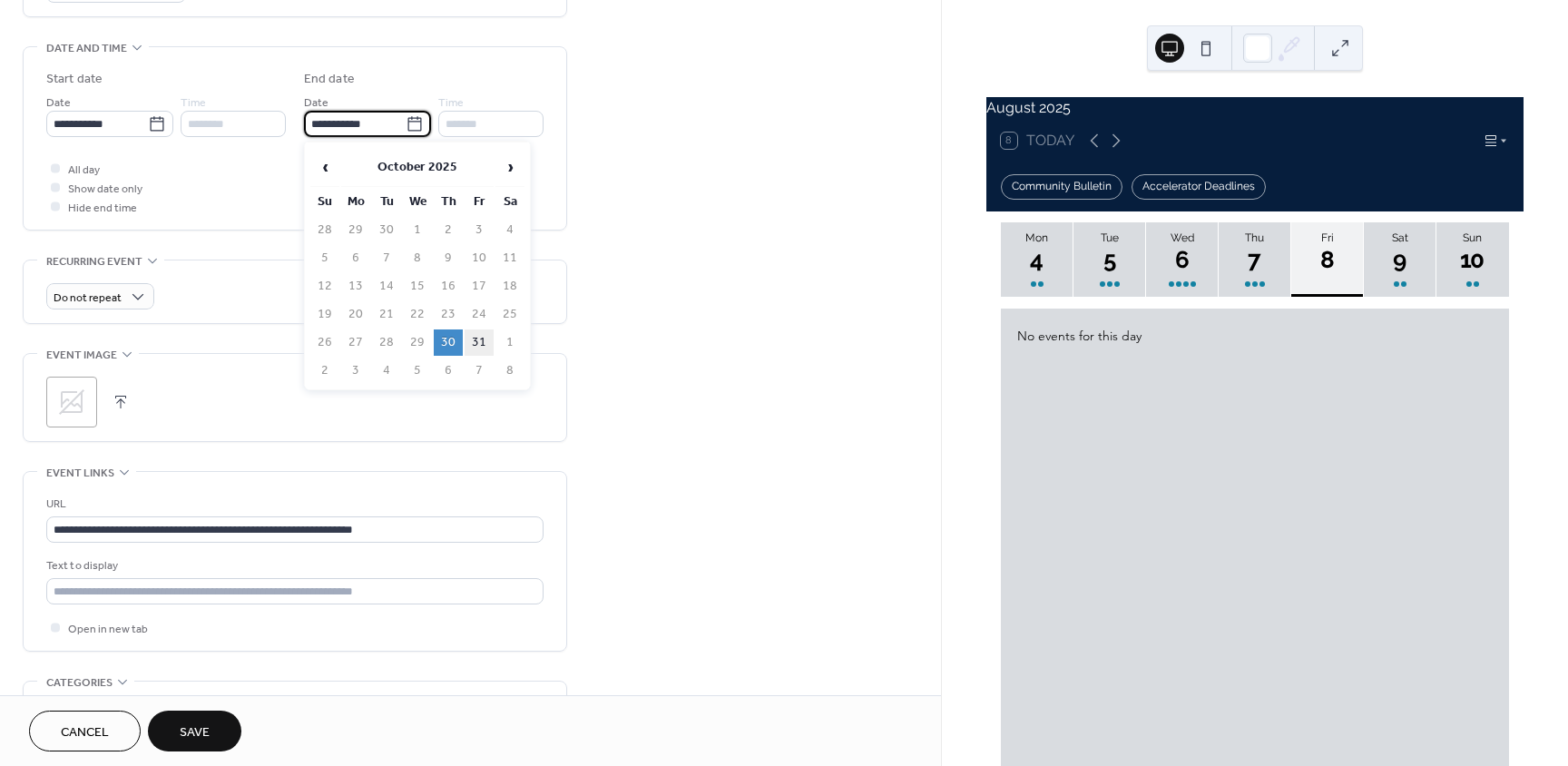 click on "31" at bounding box center (479, 342) 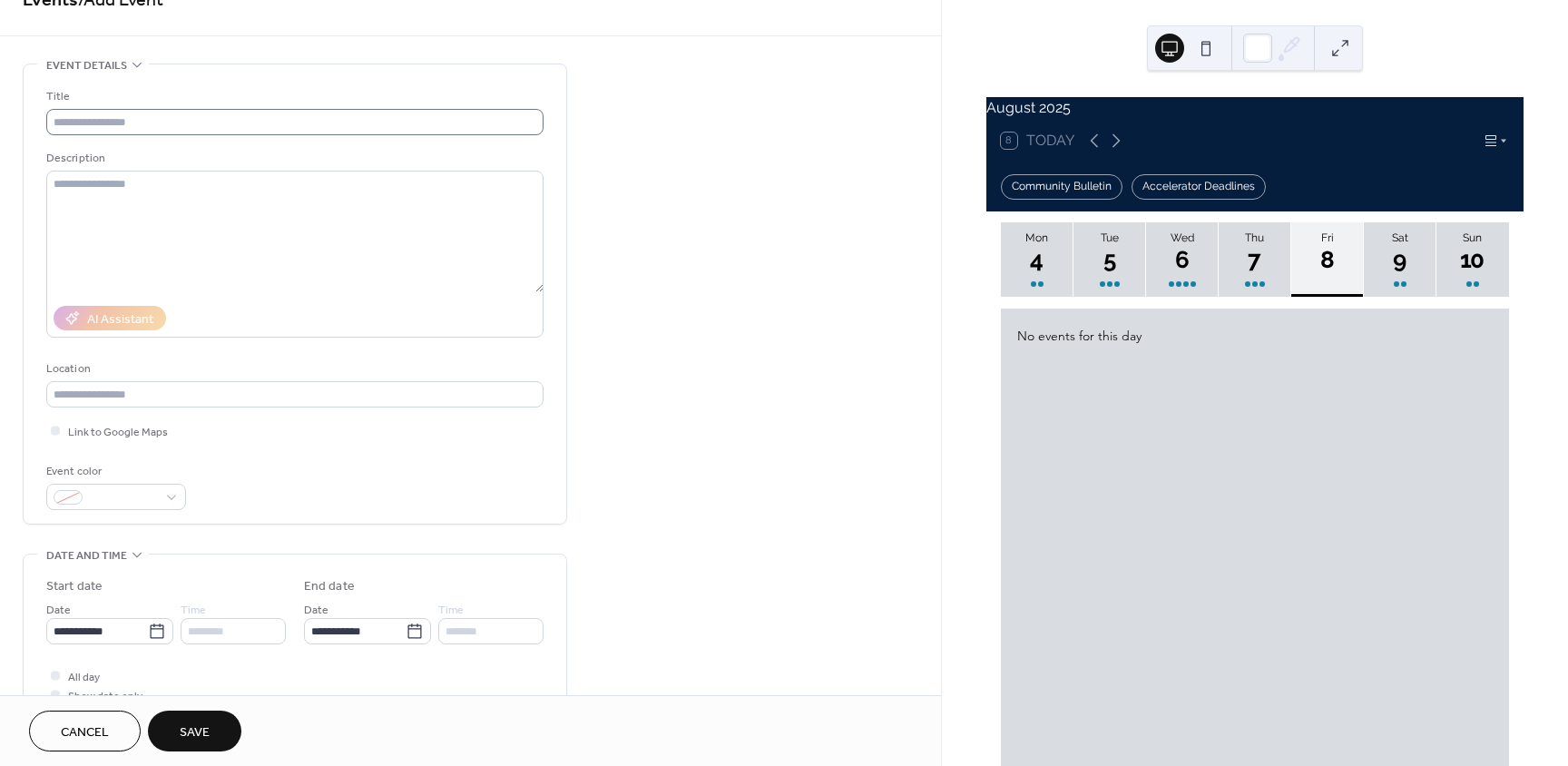 scroll, scrollTop: 0, scrollLeft: 0, axis: both 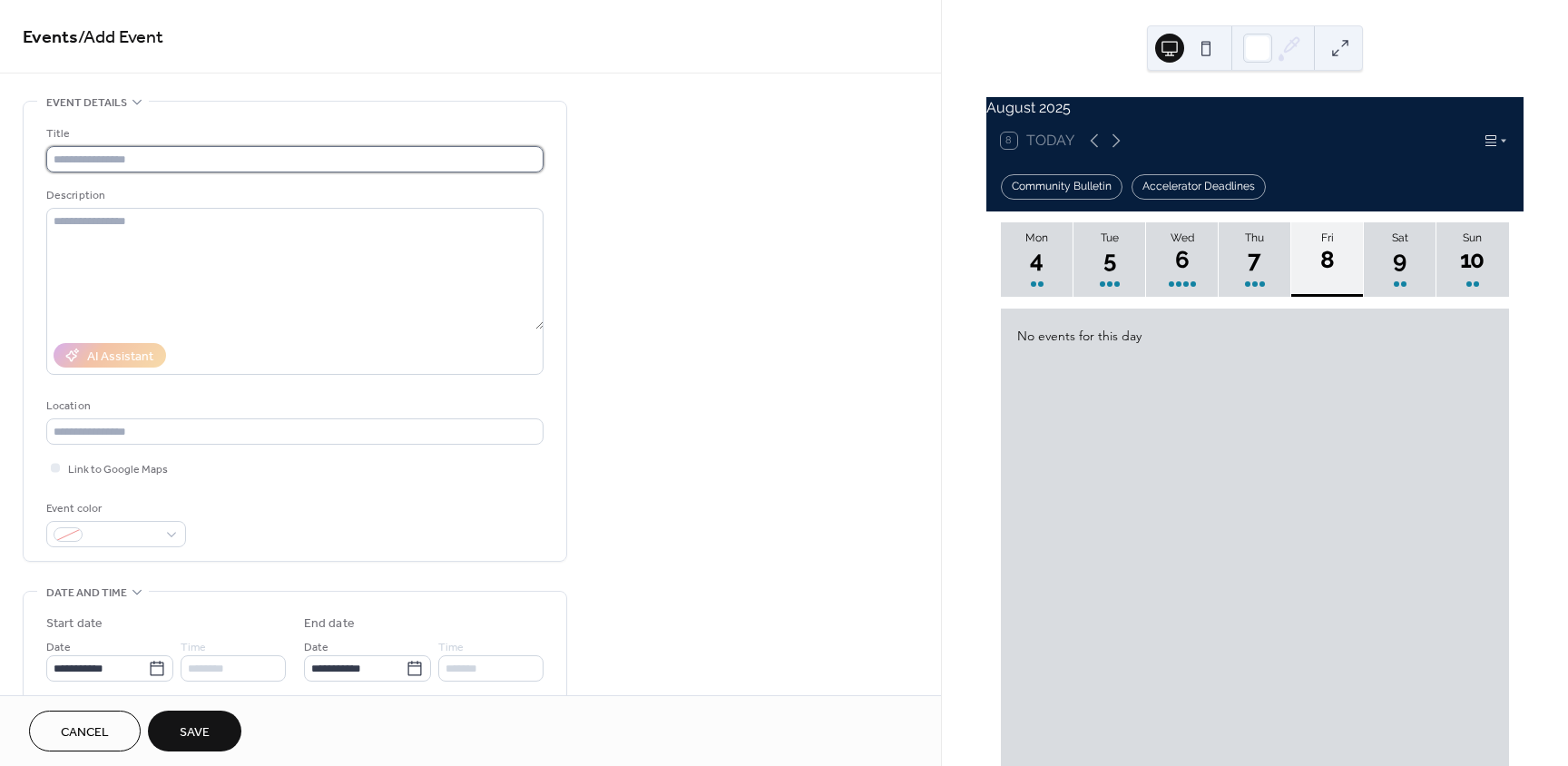 click at bounding box center [295, 159] 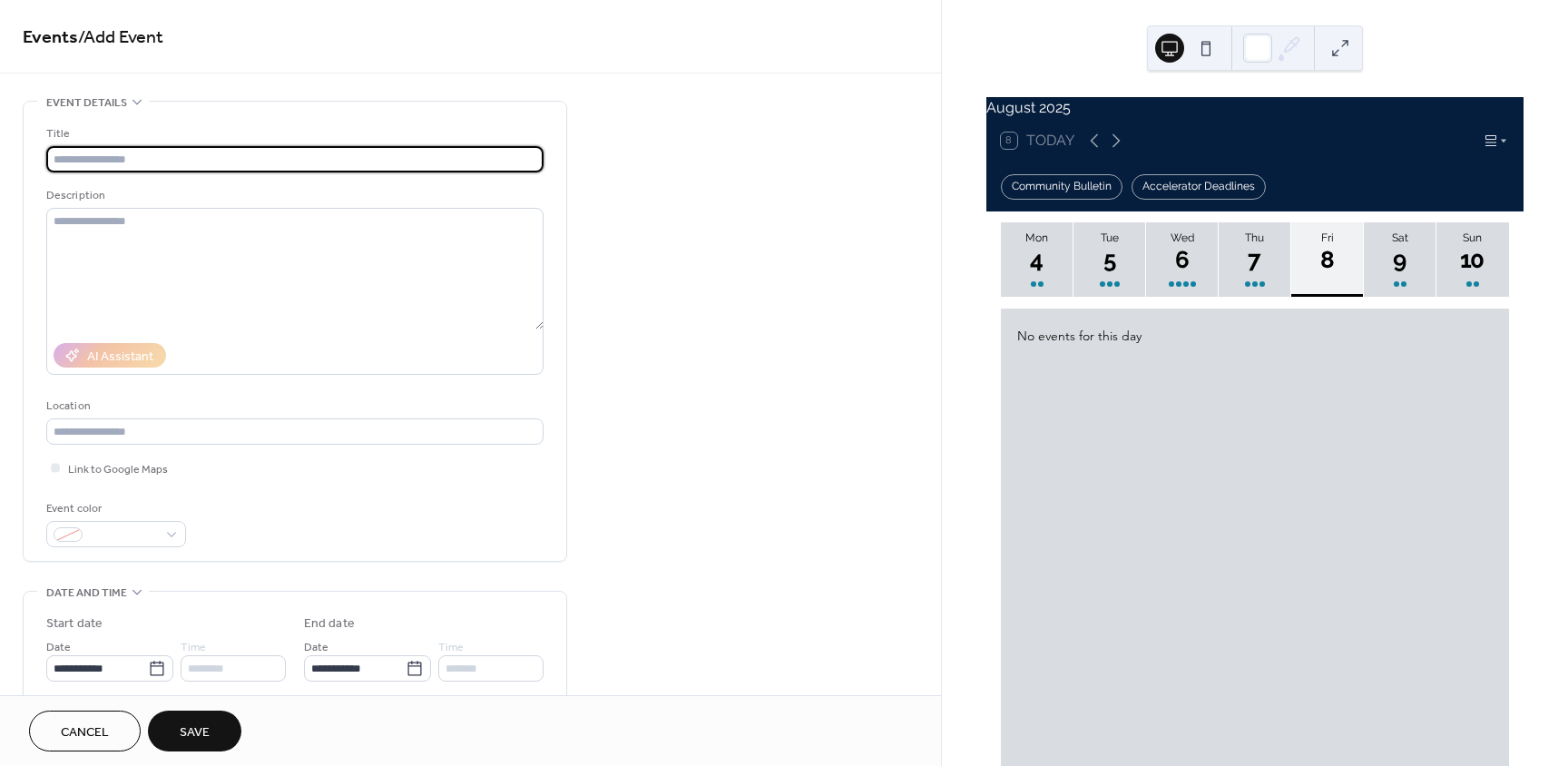 paste on "**********" 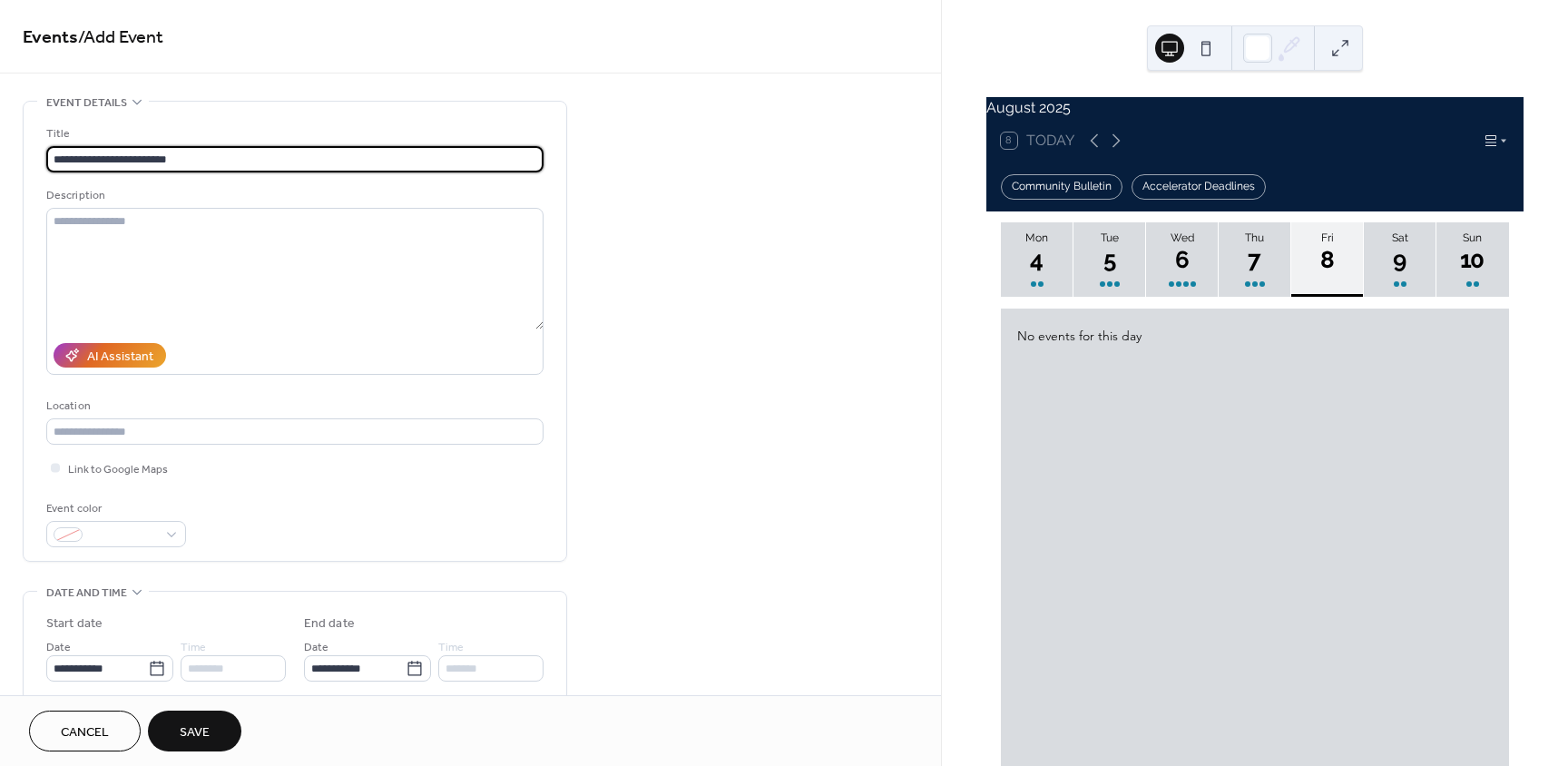 type on "**********" 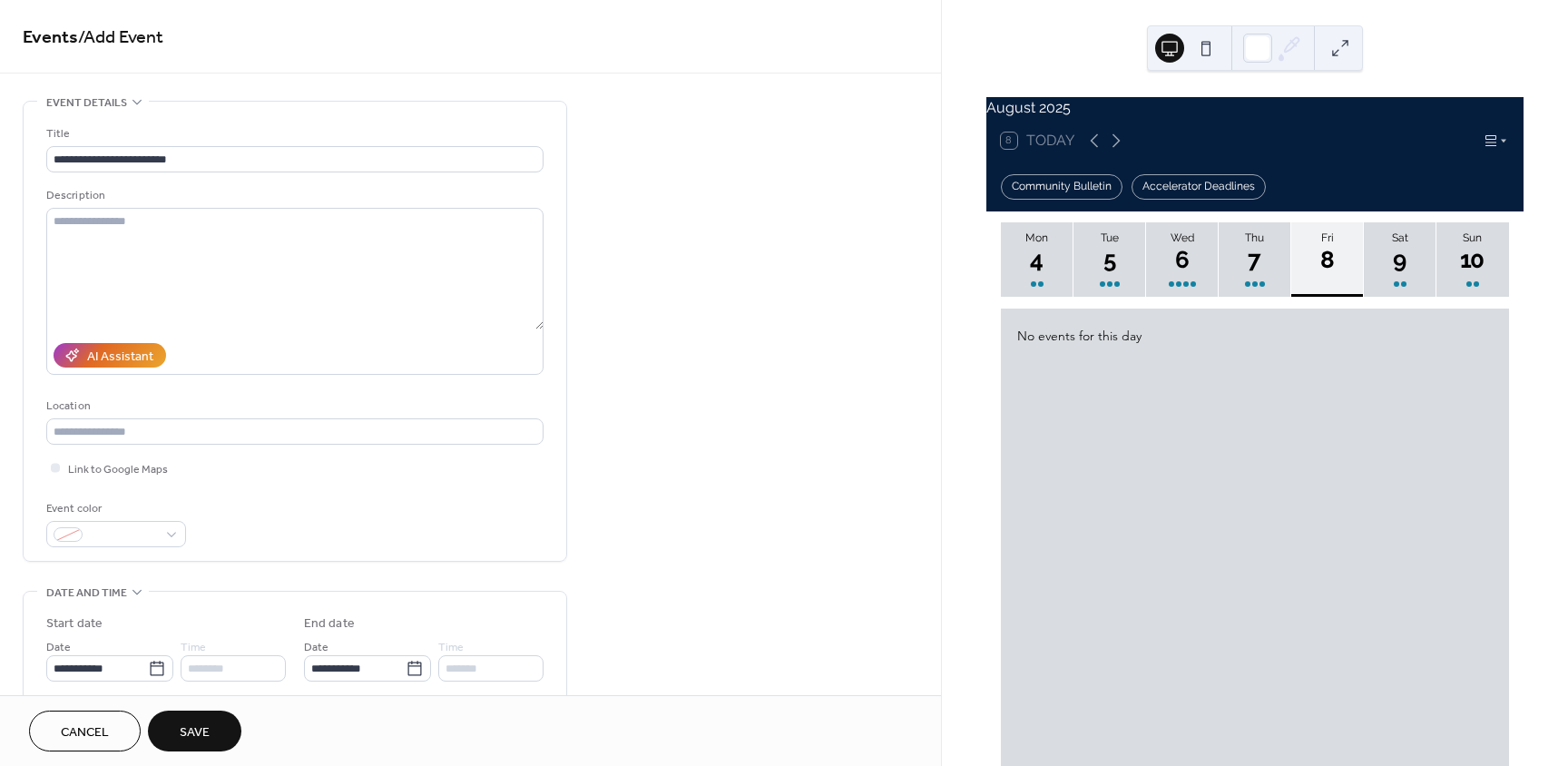 click on "Save" at bounding box center [194, 732] 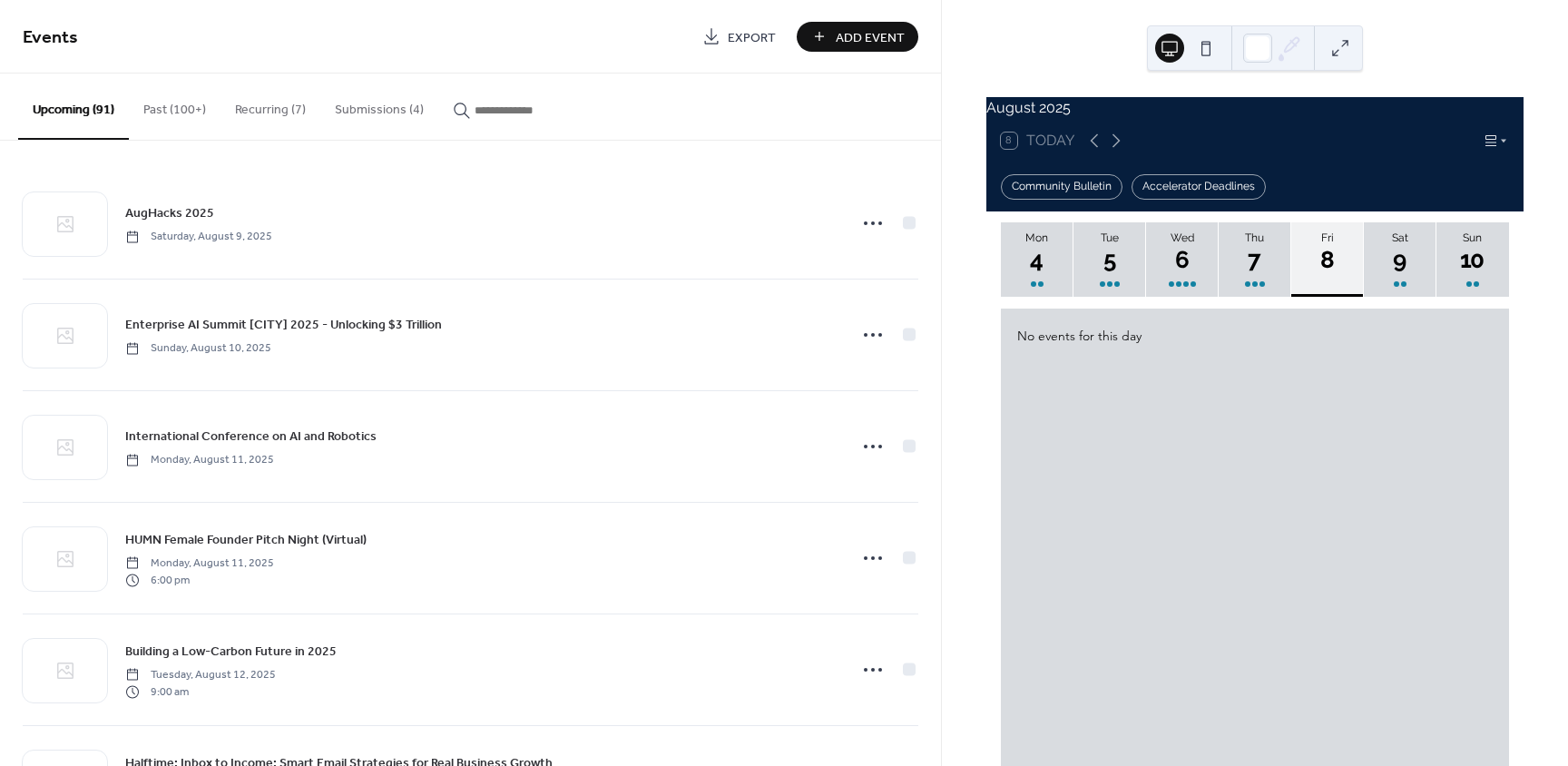 click on "Add Event" at bounding box center (870, 37) 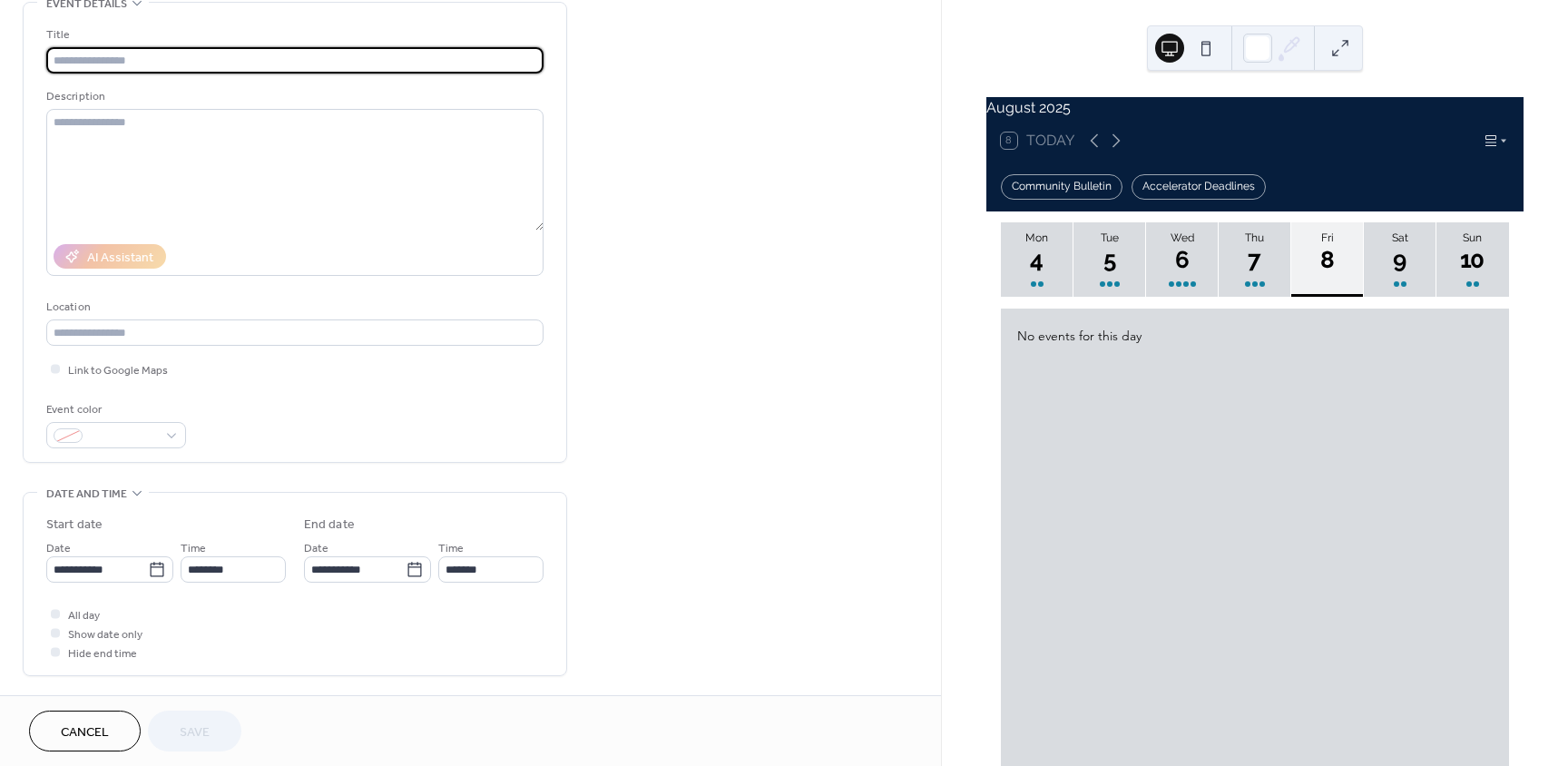 scroll, scrollTop: 454, scrollLeft: 0, axis: vertical 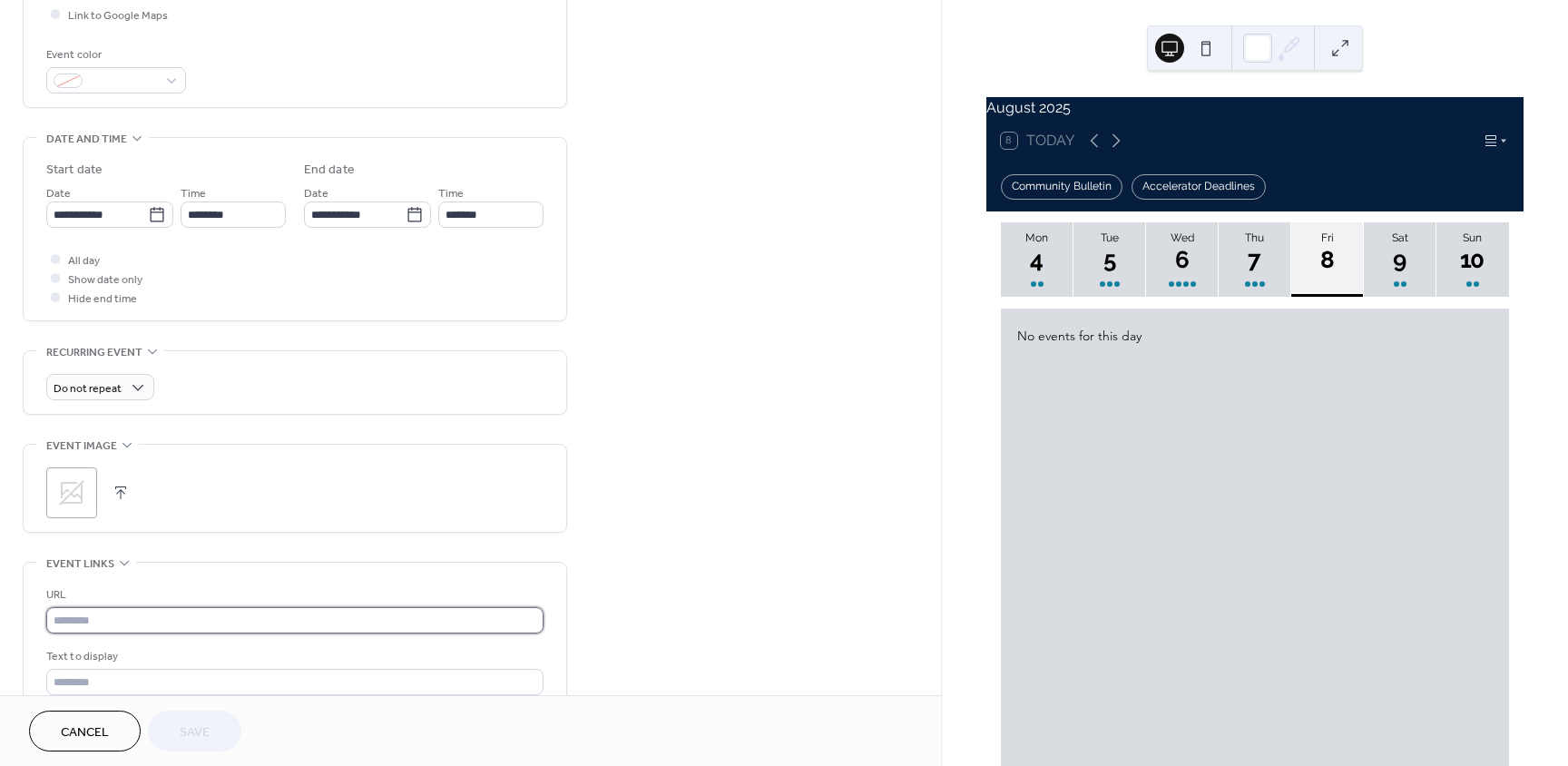click at bounding box center [295, 620] 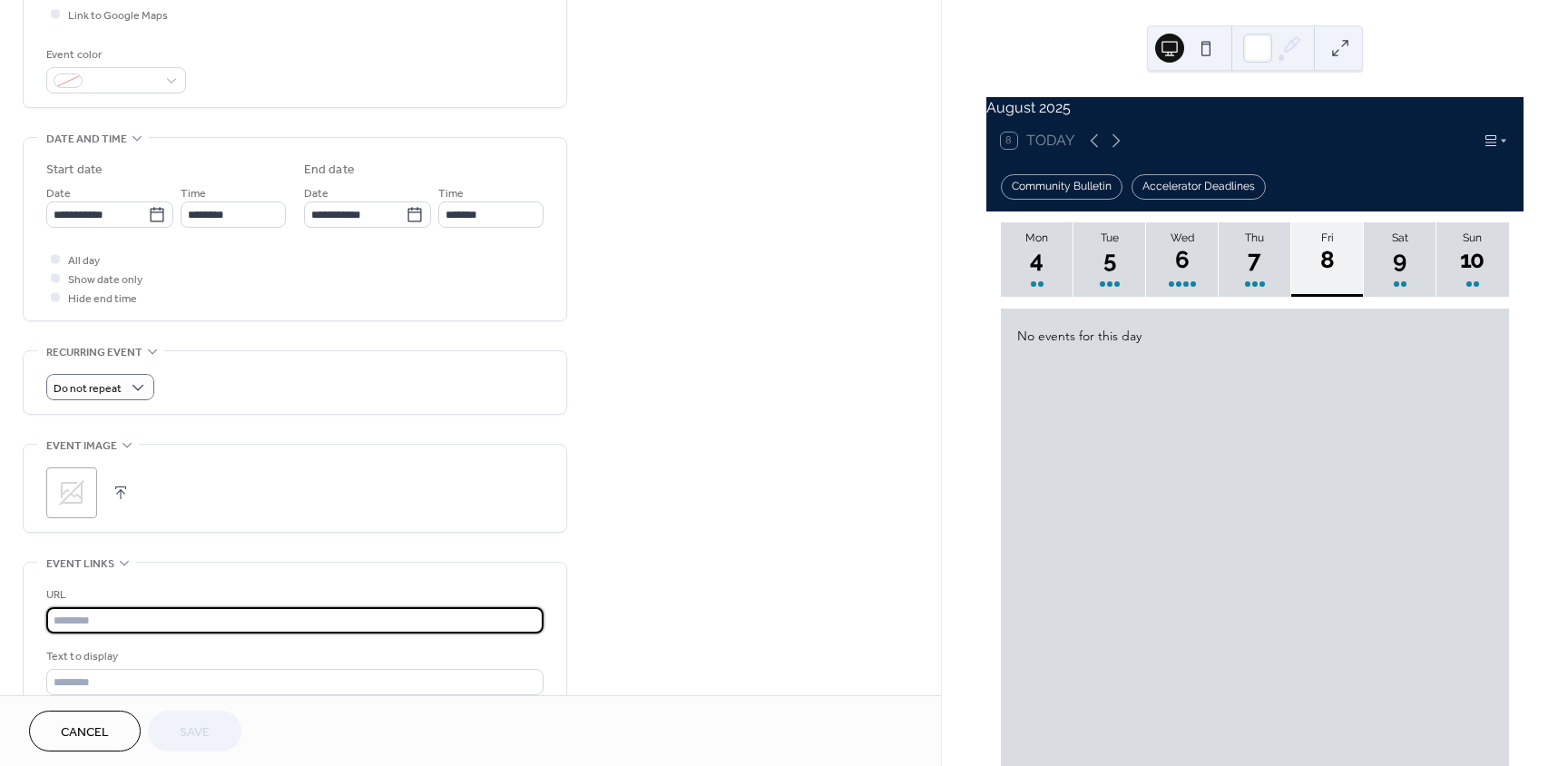 paste on "**********" 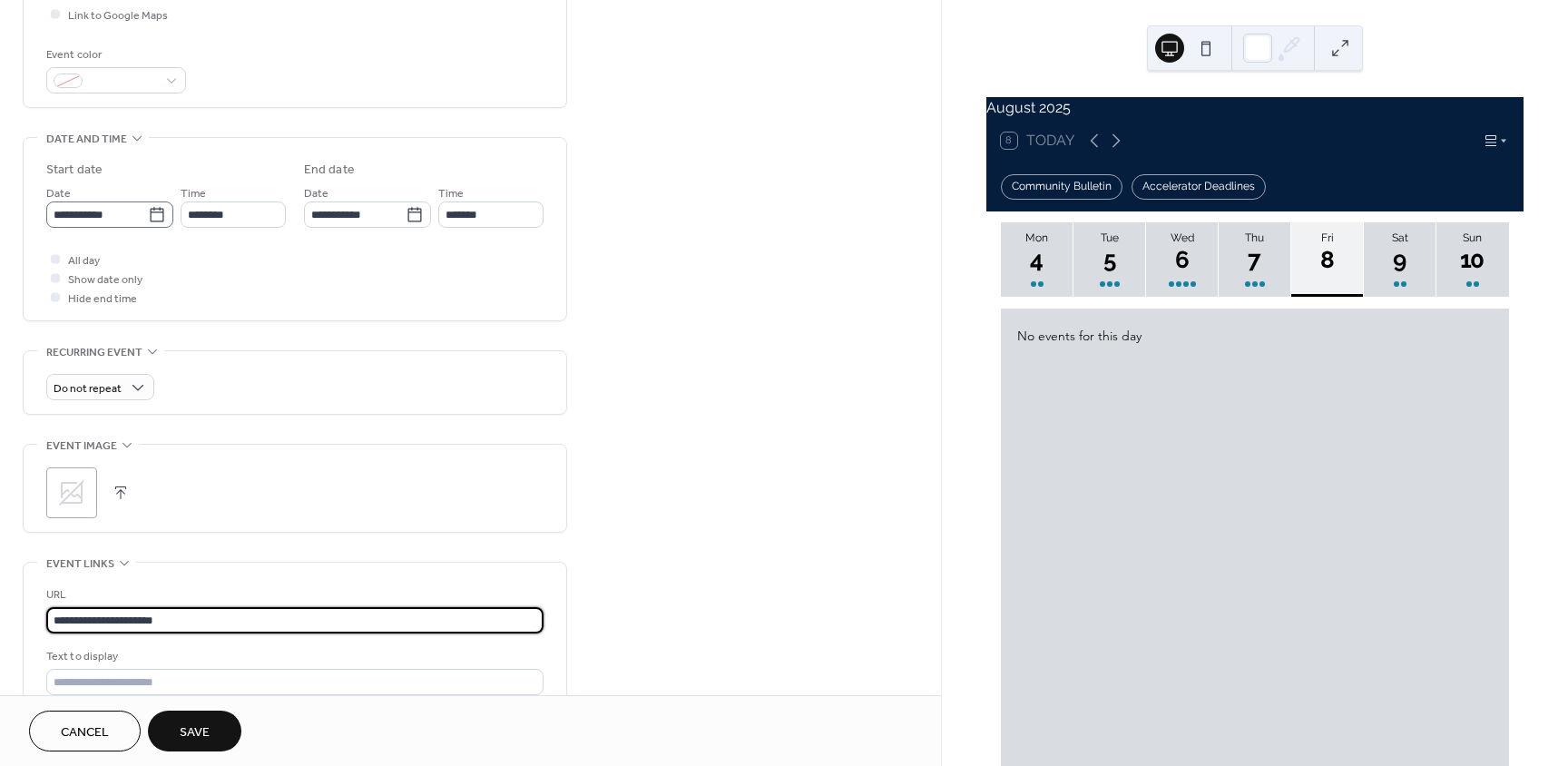 type on "**********" 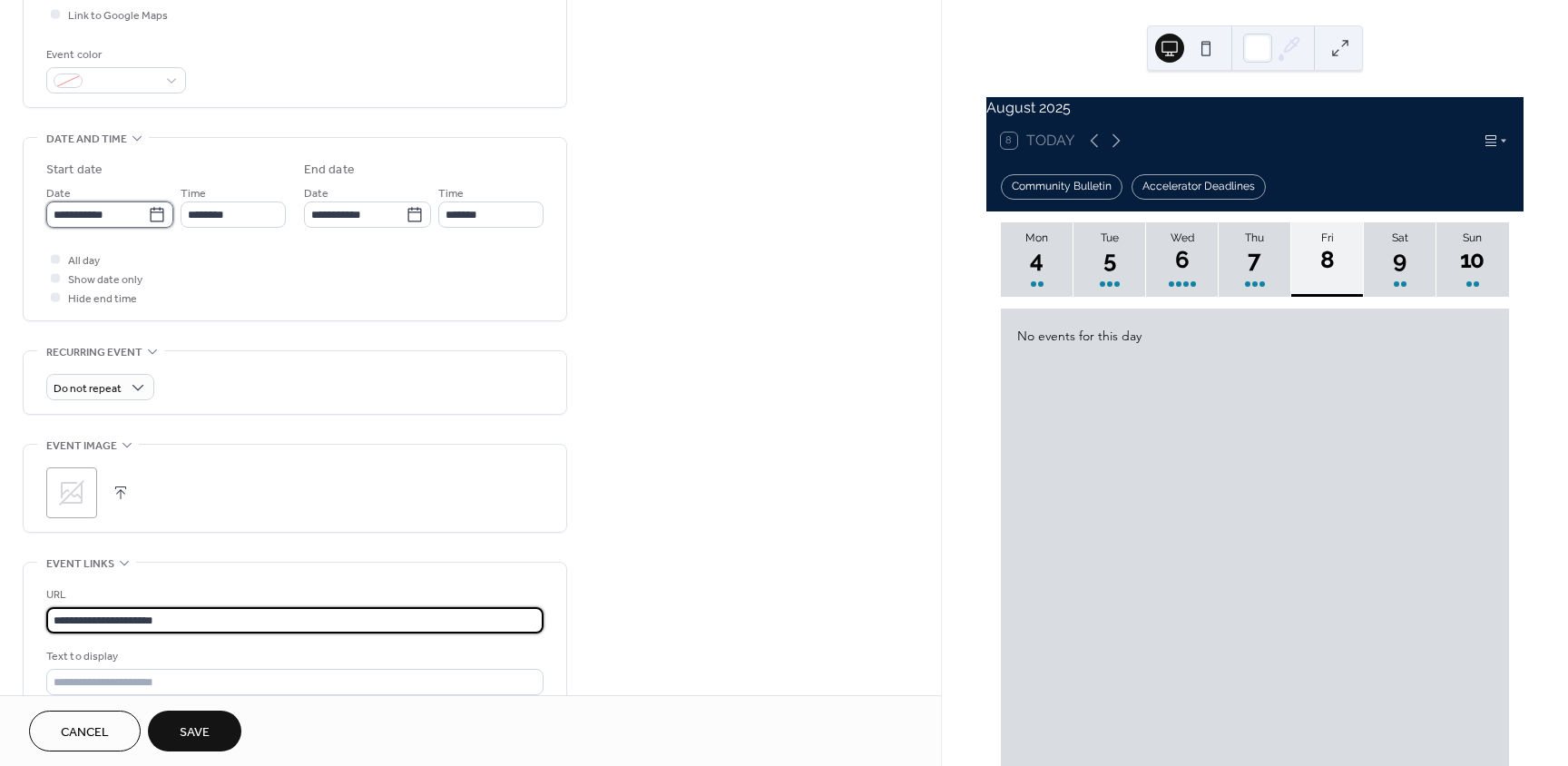 click on "**********" at bounding box center [97, 214] 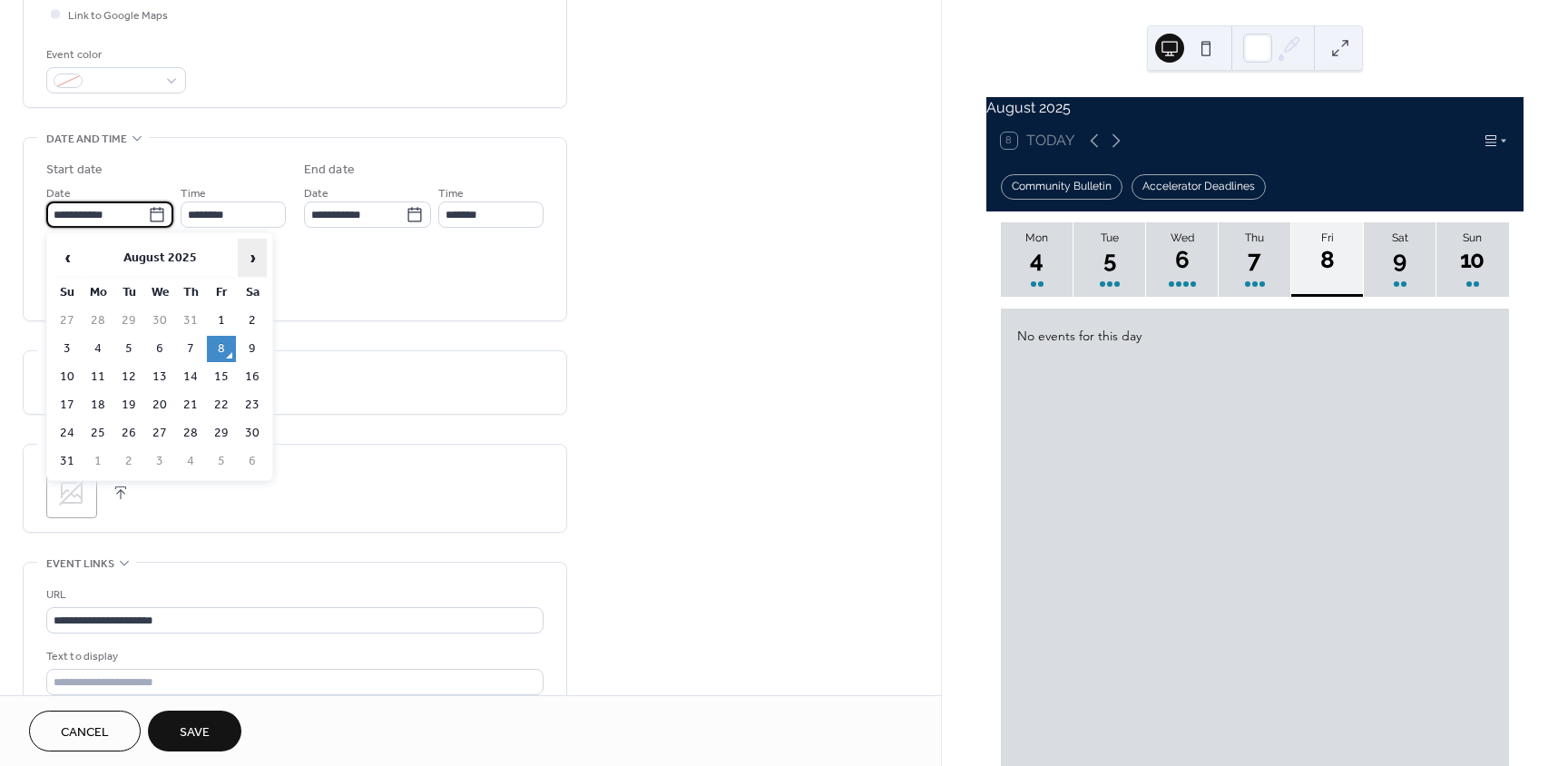 click on "›" at bounding box center [252, 258] 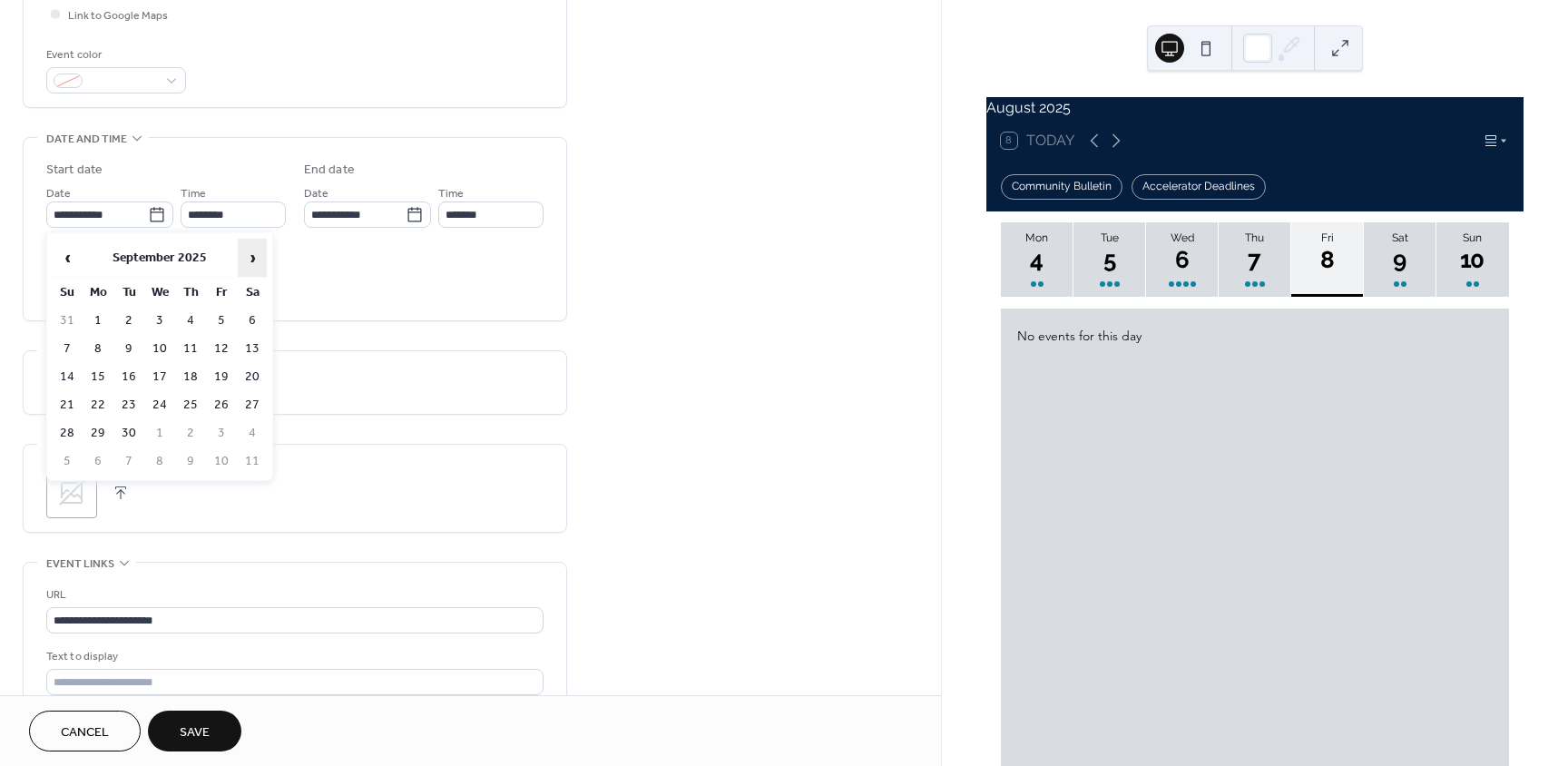 click on "›" at bounding box center [252, 258] 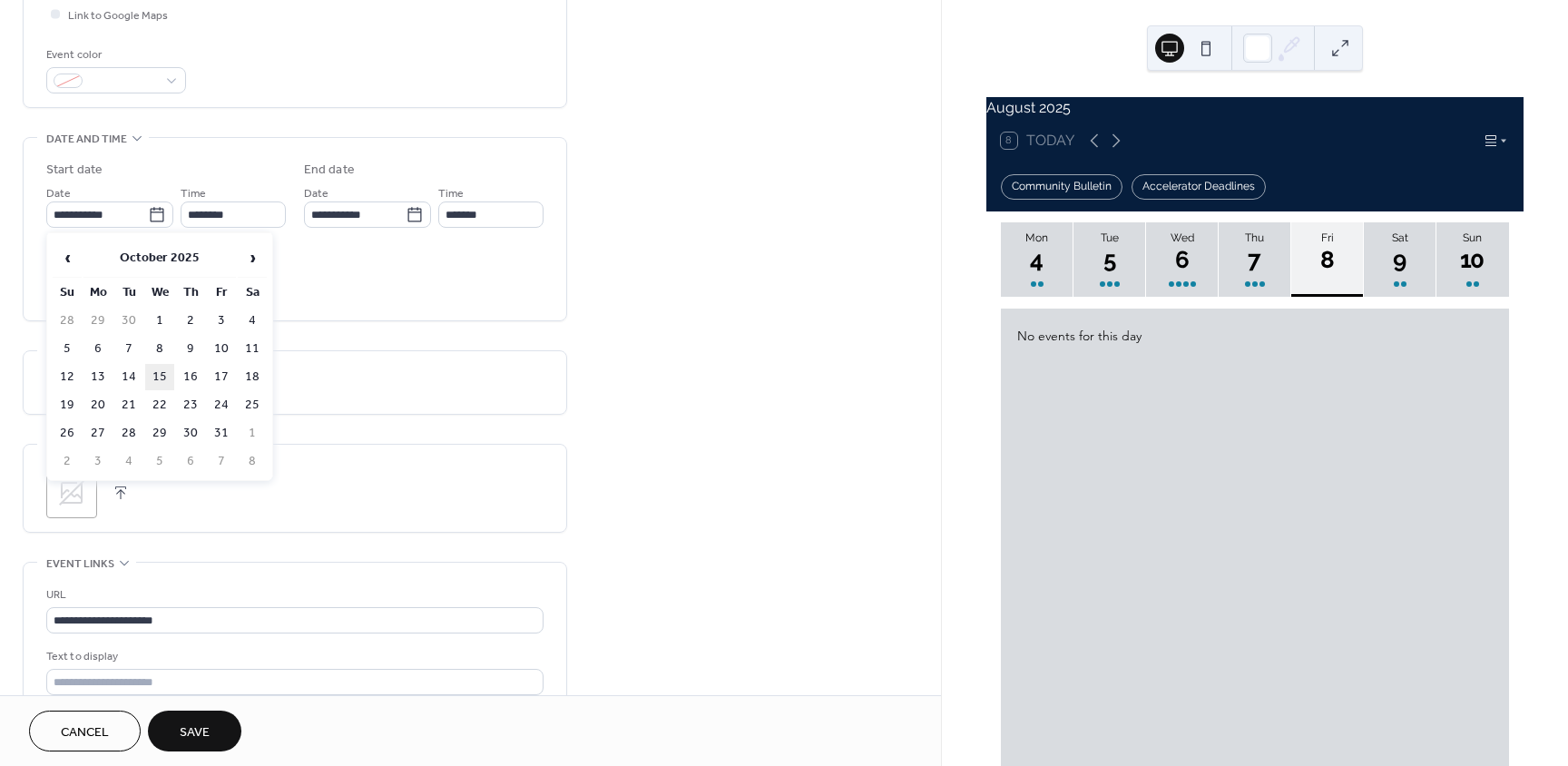 click on "15" at bounding box center (160, 377) 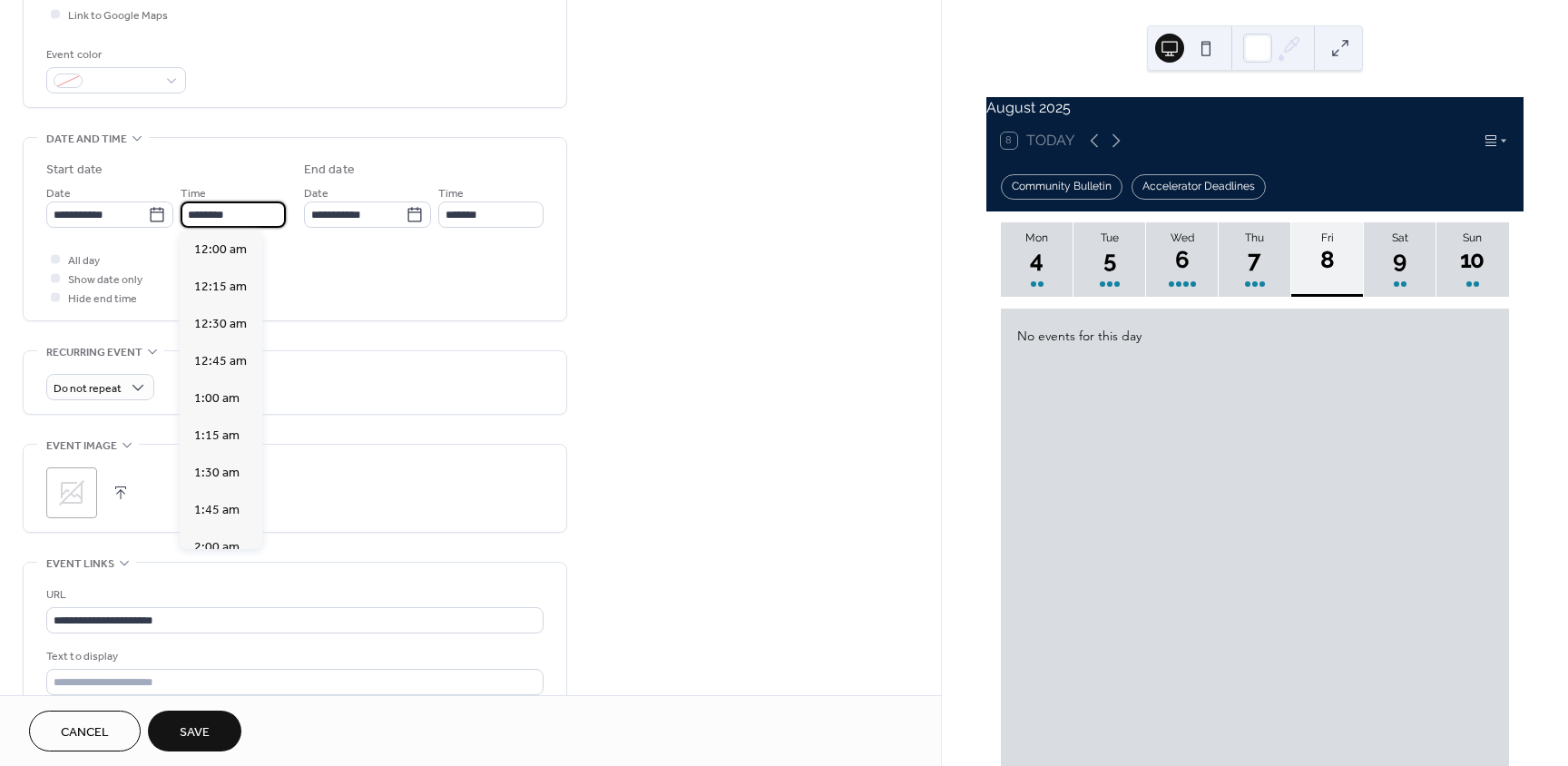 click on "********" at bounding box center (233, 214) 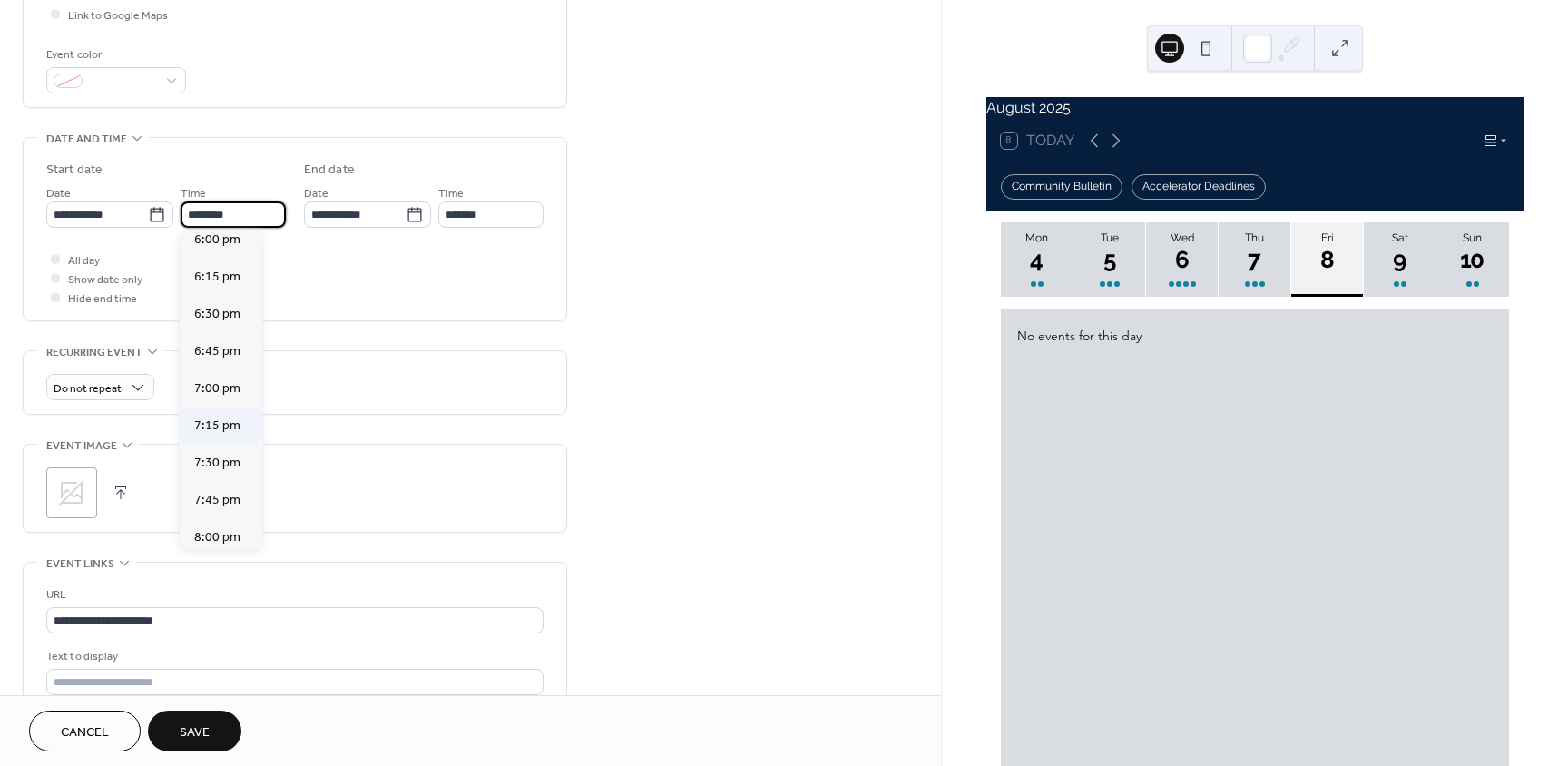 scroll, scrollTop: 2694, scrollLeft: 0, axis: vertical 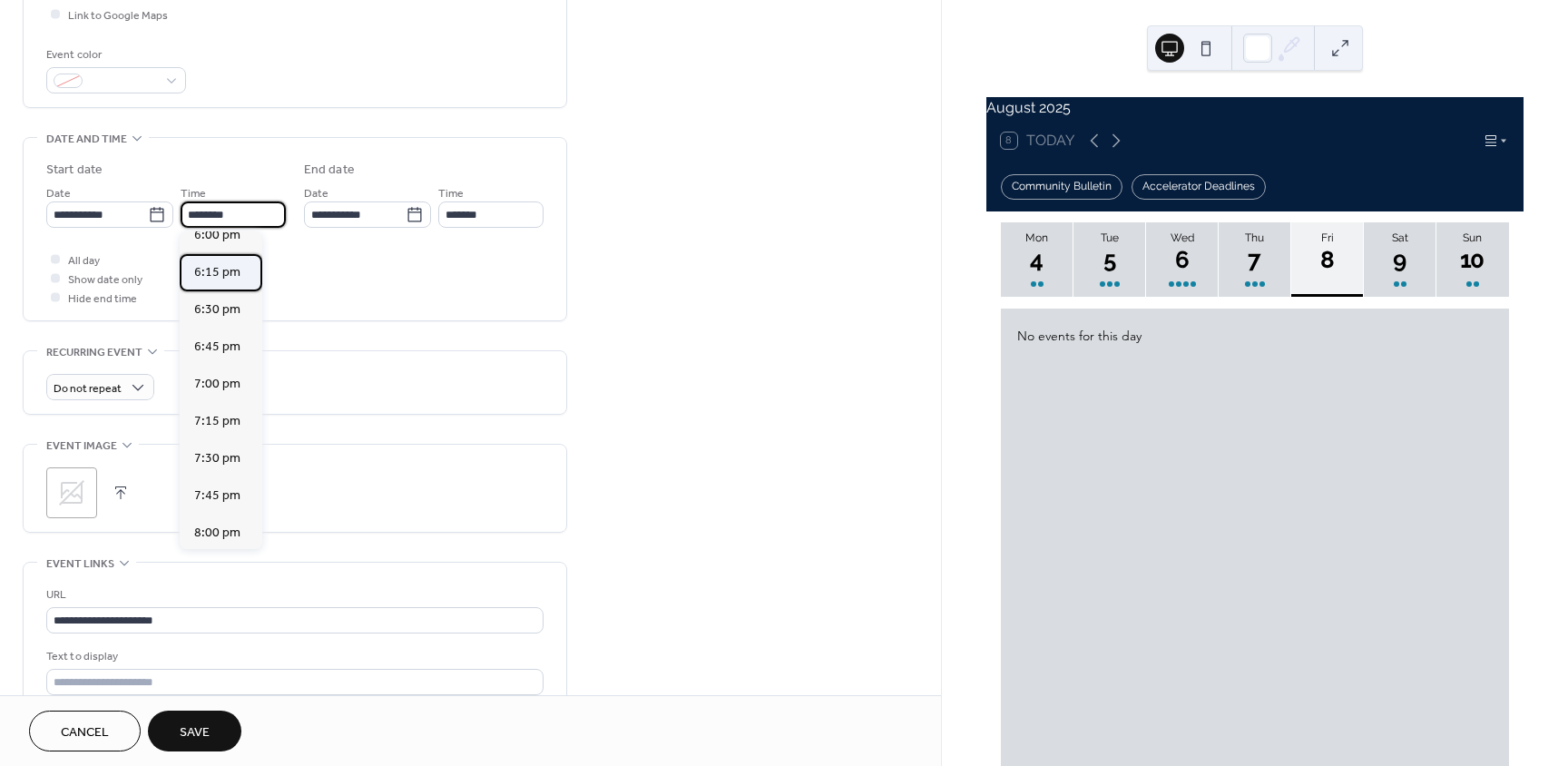 click on "6:15 pm" at bounding box center (217, 272) 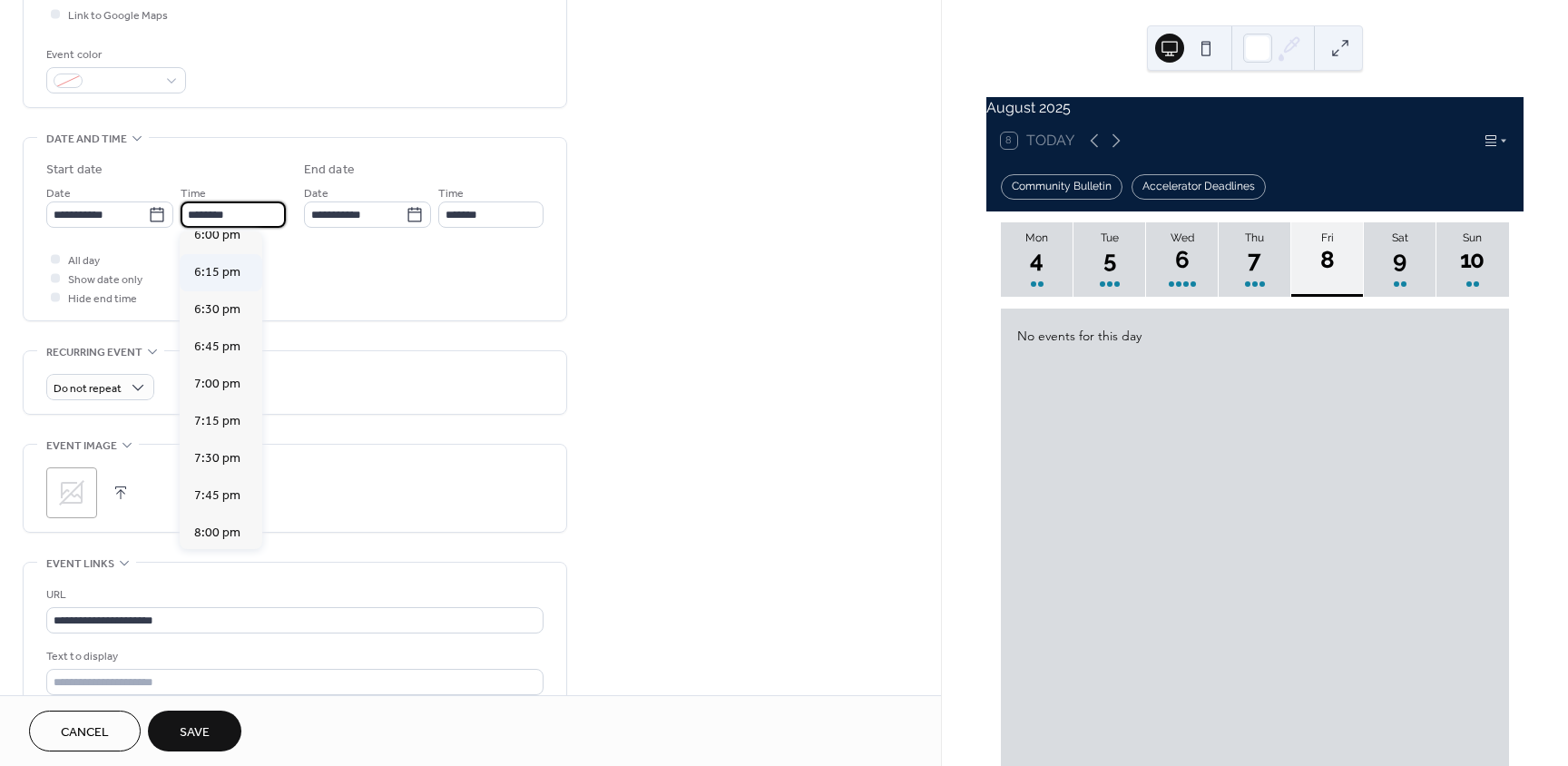 type on "*******" 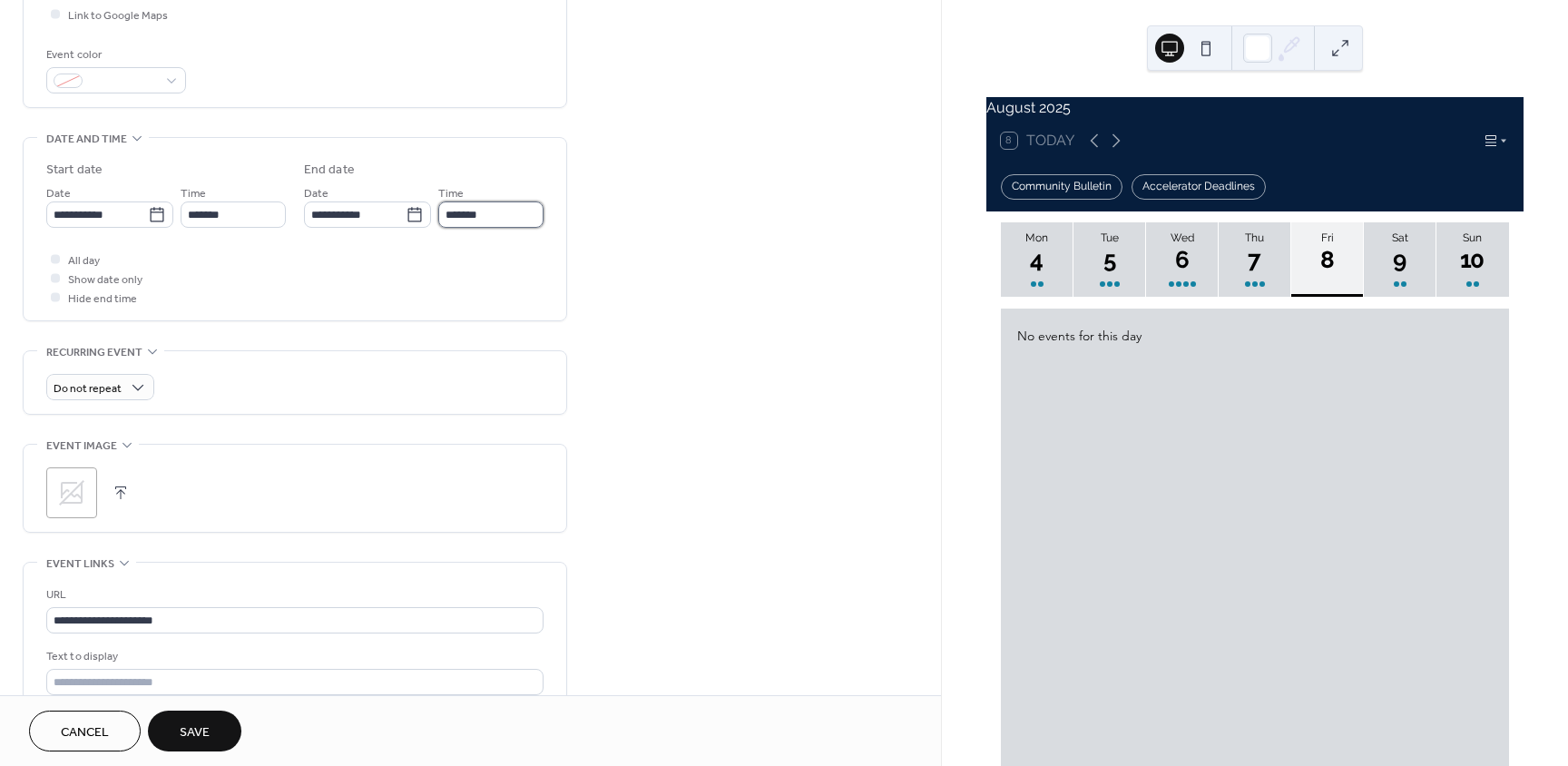click on "*******" at bounding box center [491, 214] 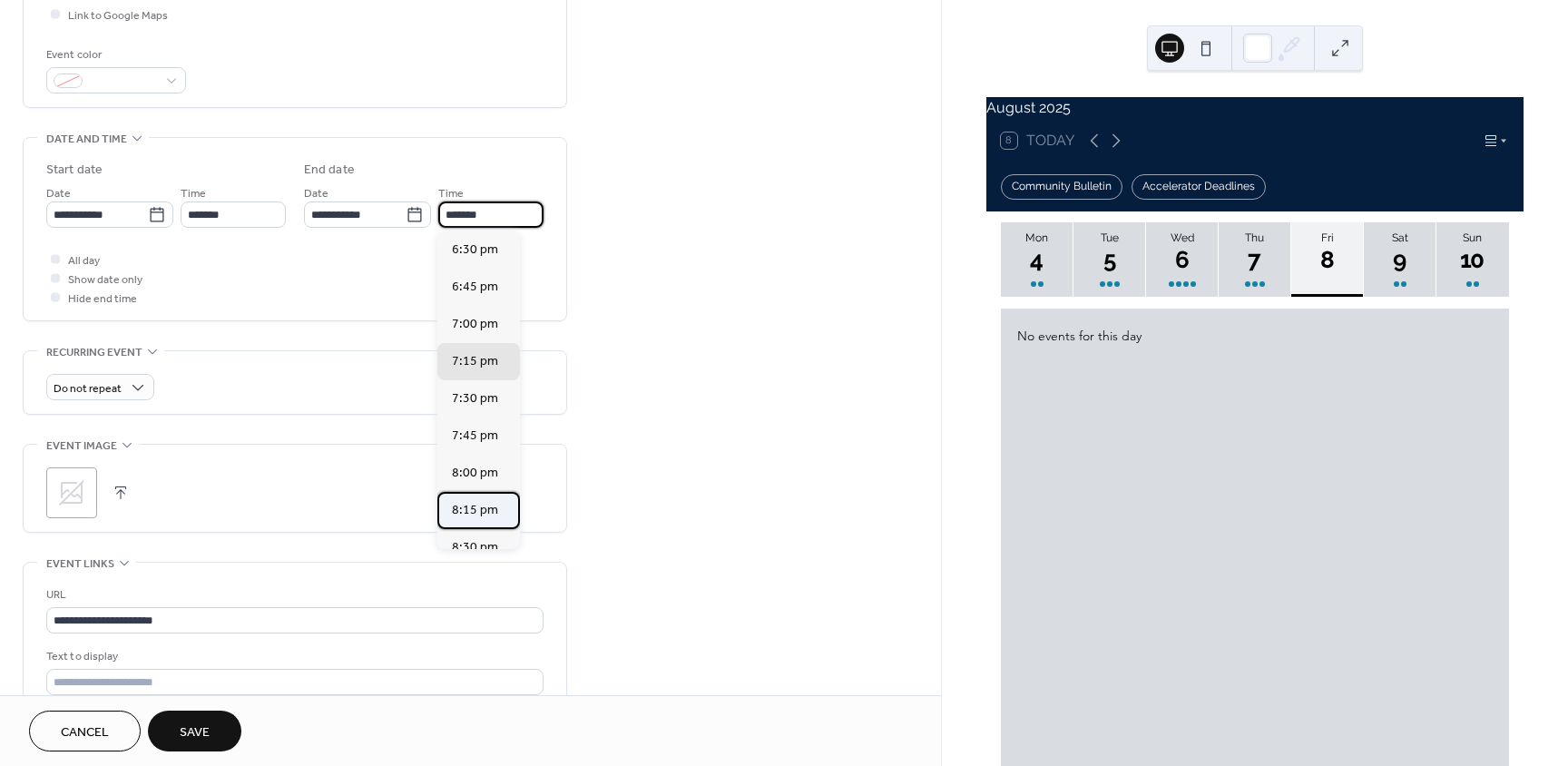 click on "8:15 pm" at bounding box center [475, 510] 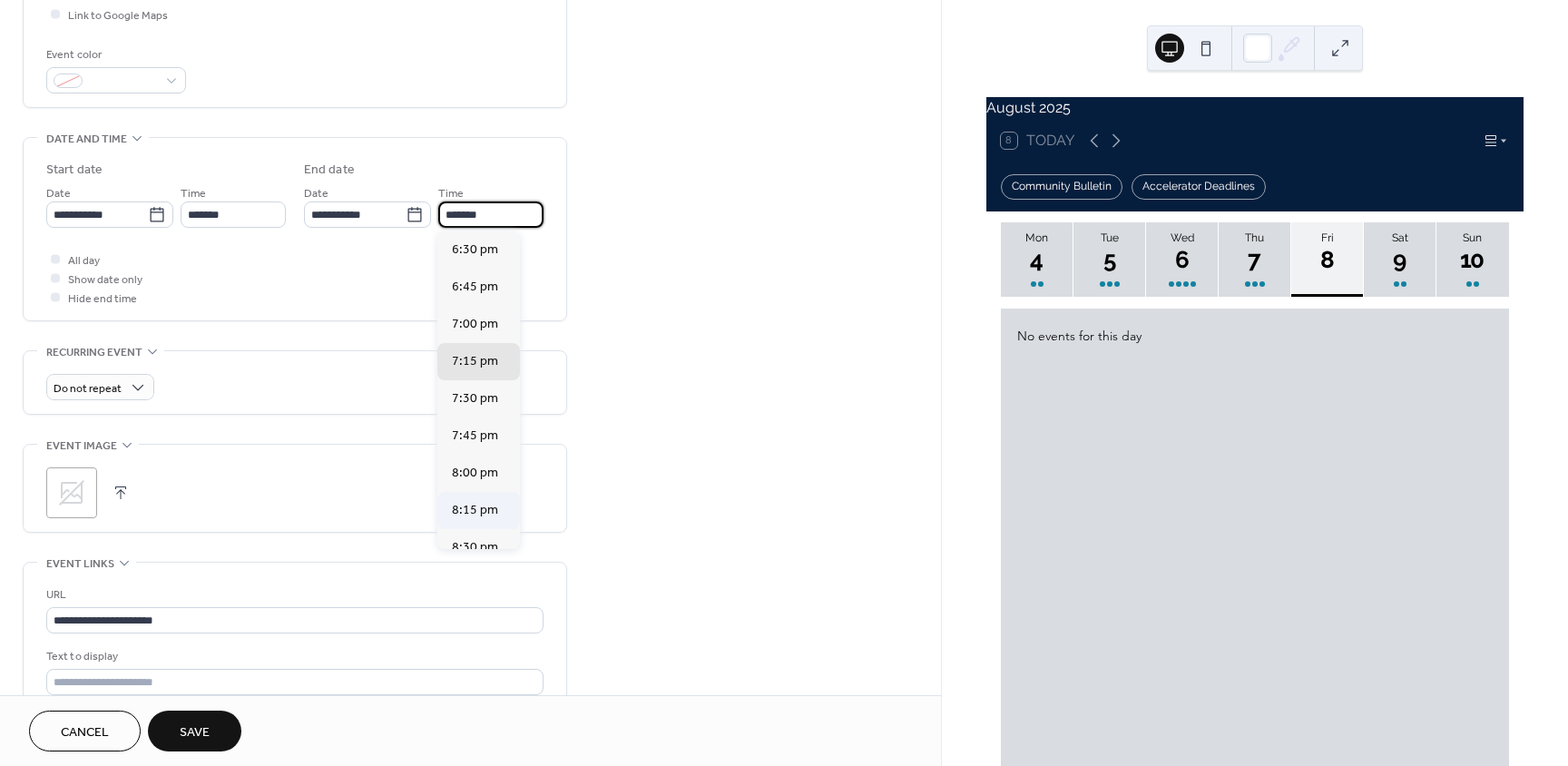 type on "*******" 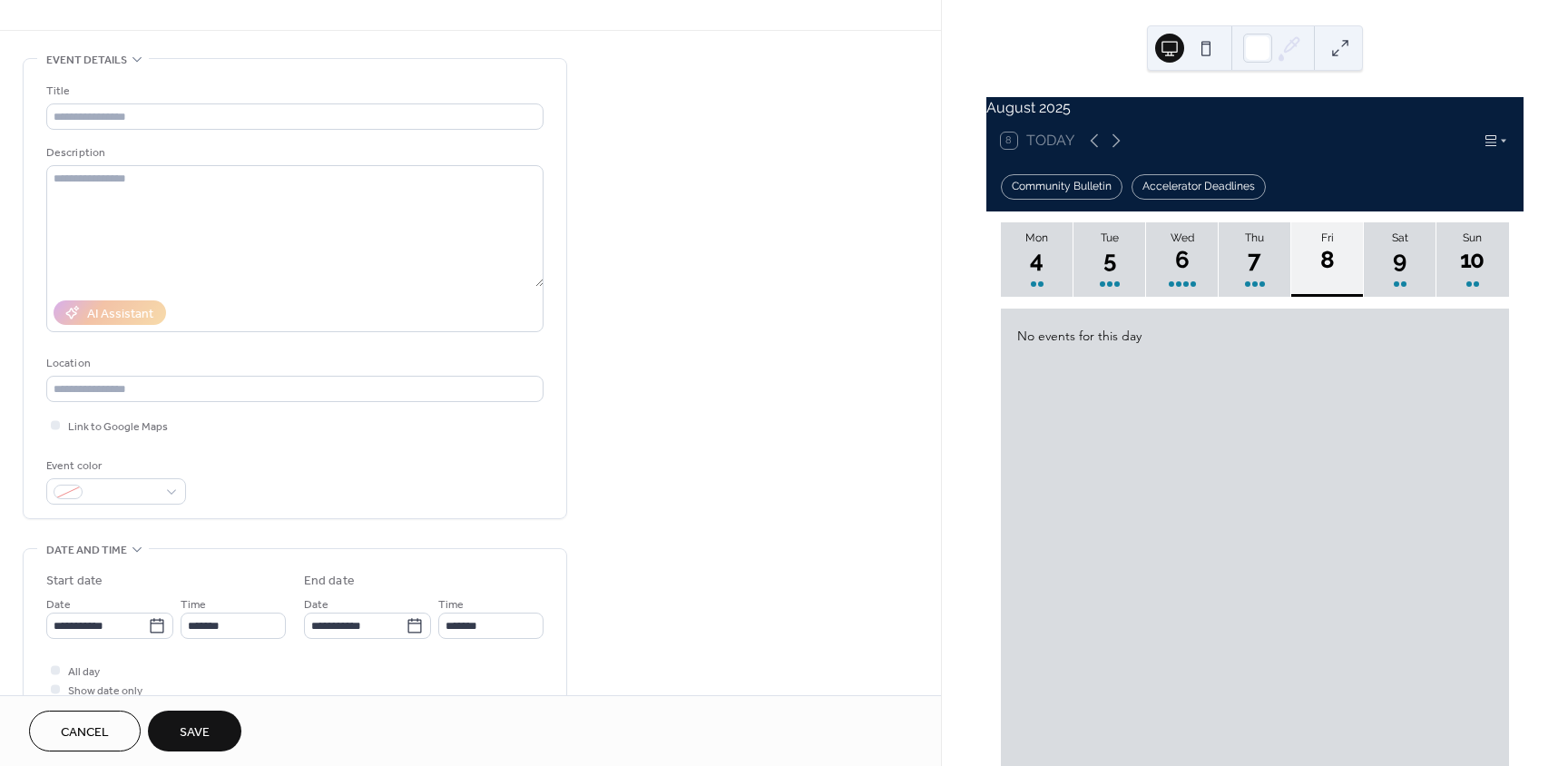 scroll, scrollTop: 0, scrollLeft: 0, axis: both 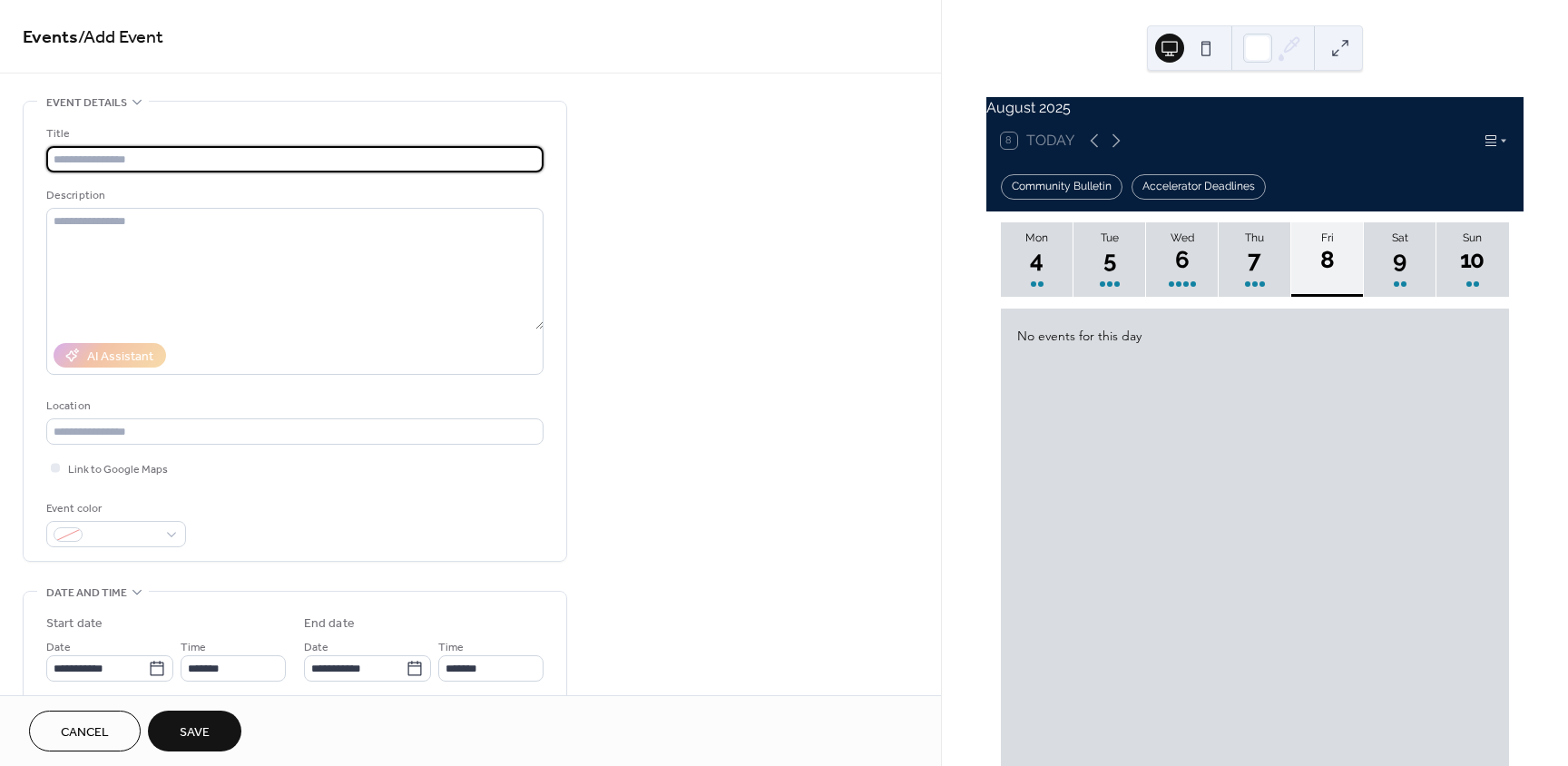 click at bounding box center [295, 159] 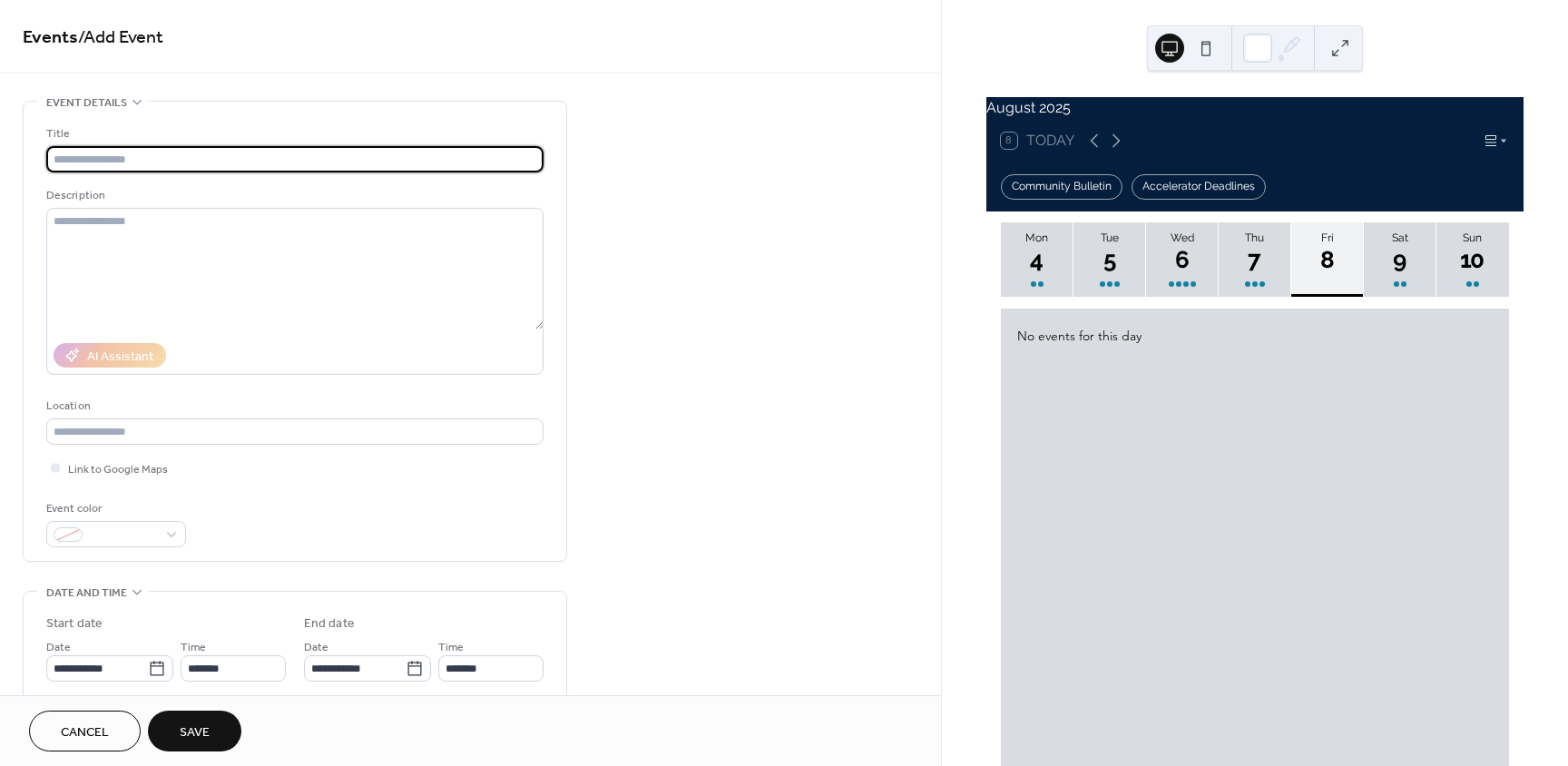 paste on "**********" 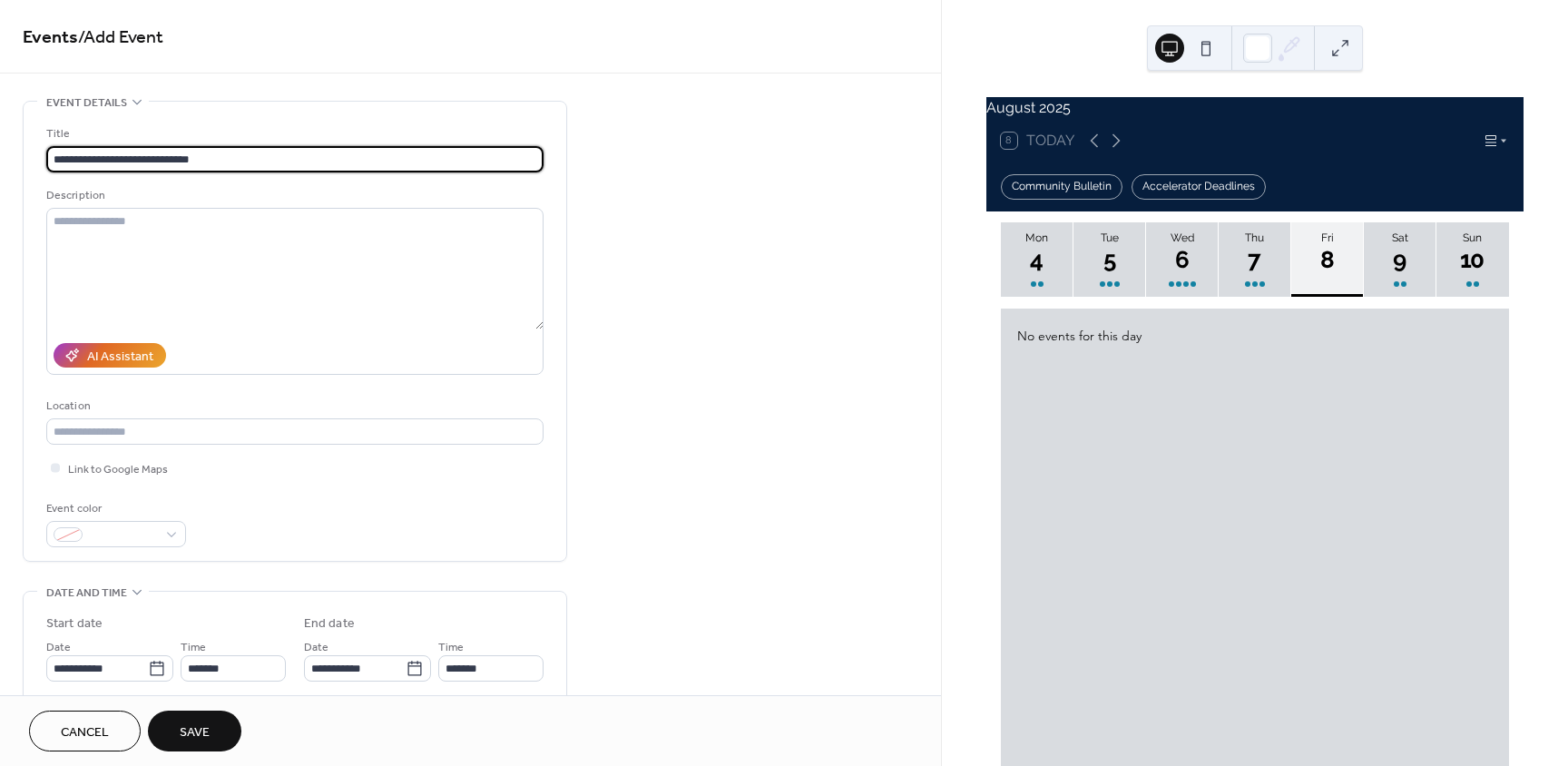 type on "**********" 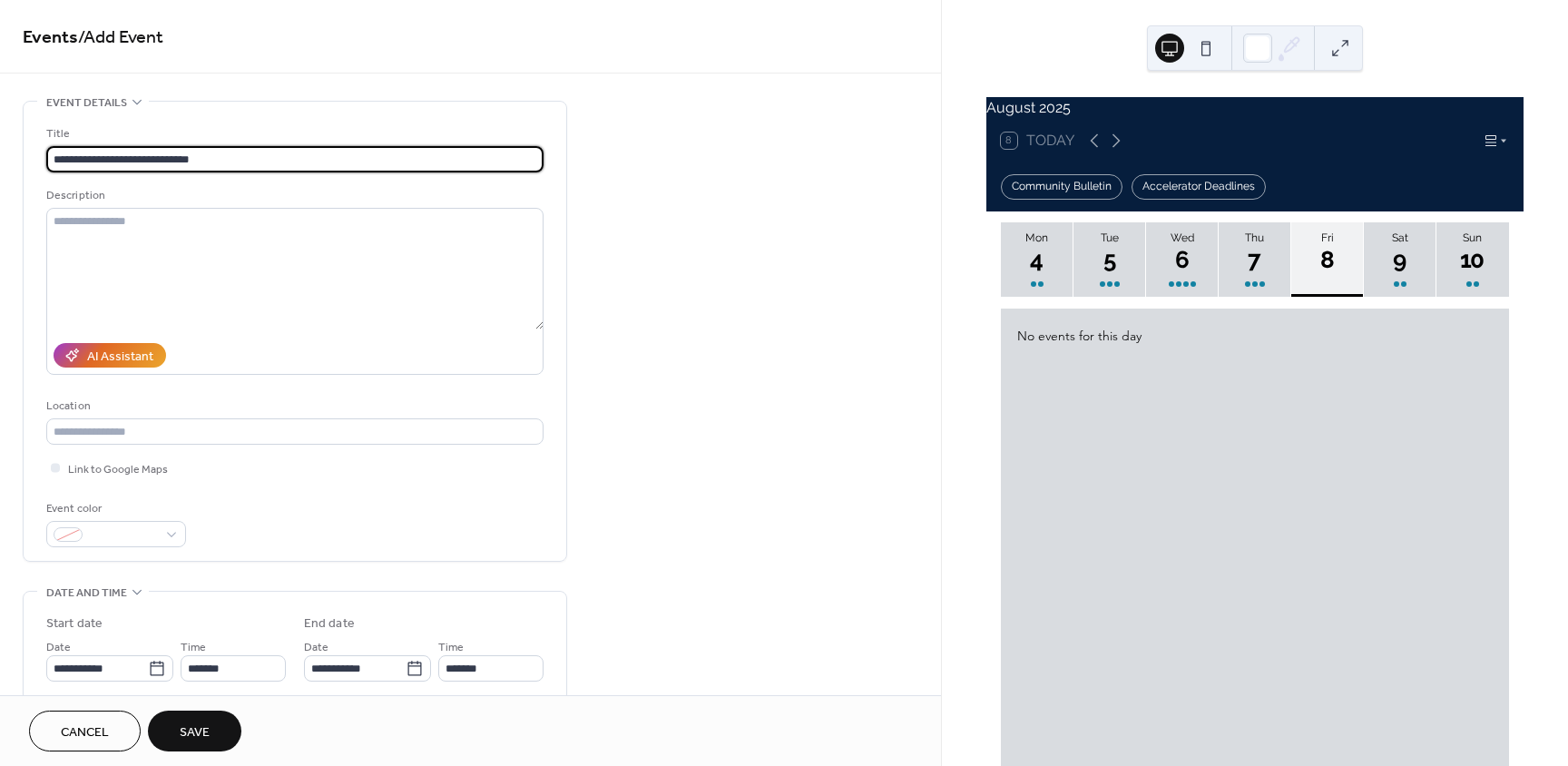 click on "Save" at bounding box center (194, 732) 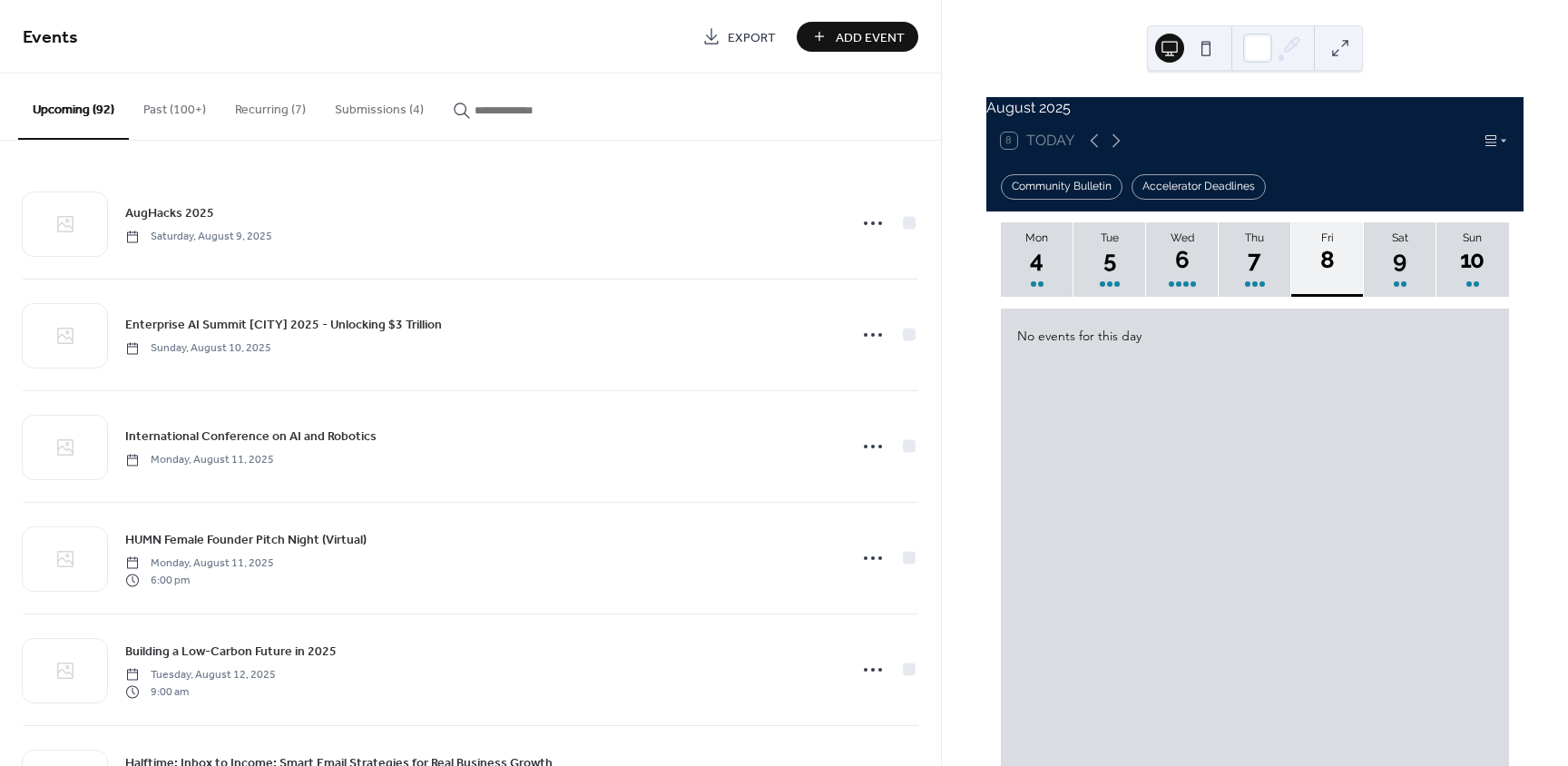 click on "Add Event" at bounding box center (870, 37) 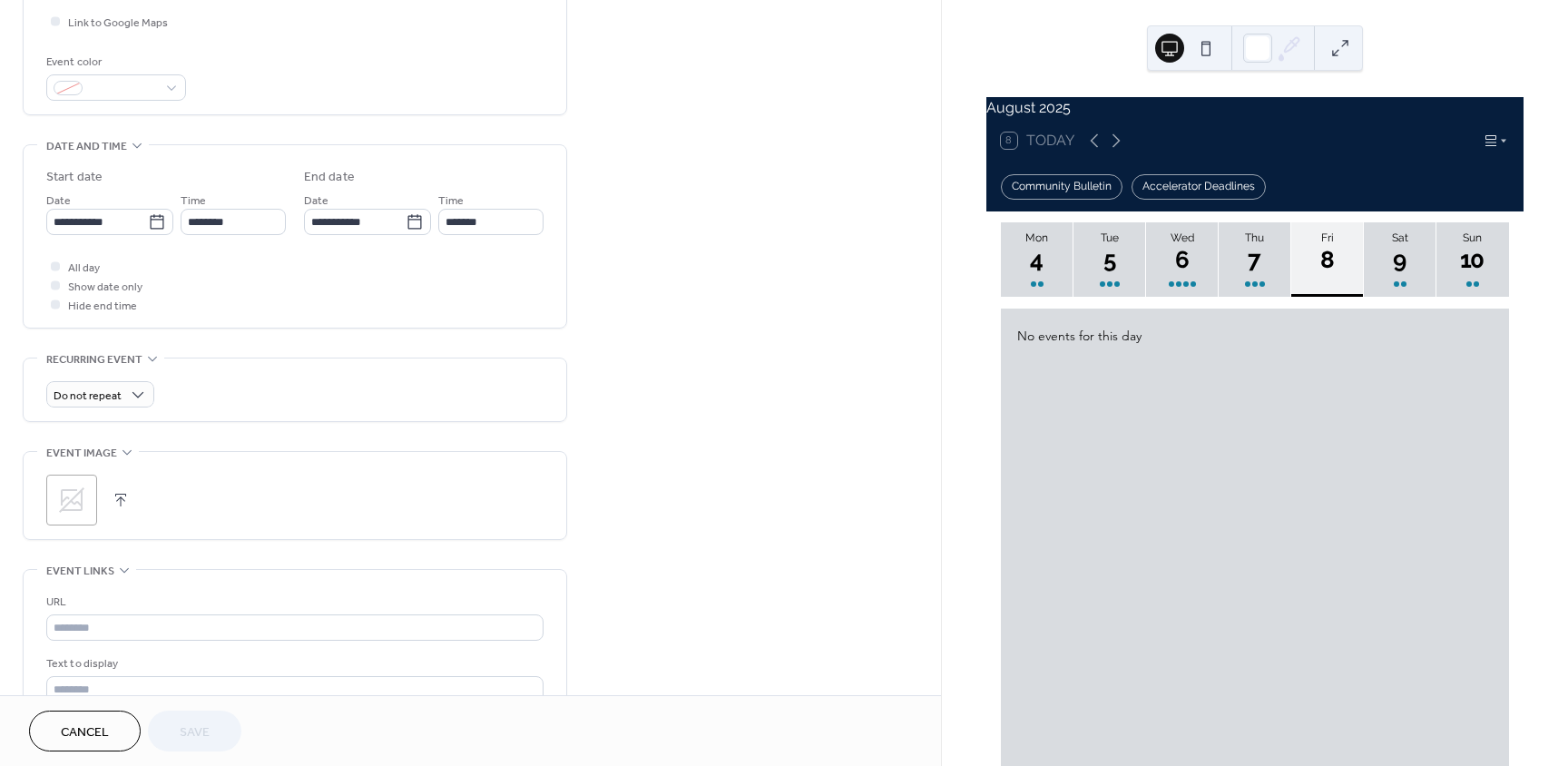 scroll, scrollTop: 454, scrollLeft: 0, axis: vertical 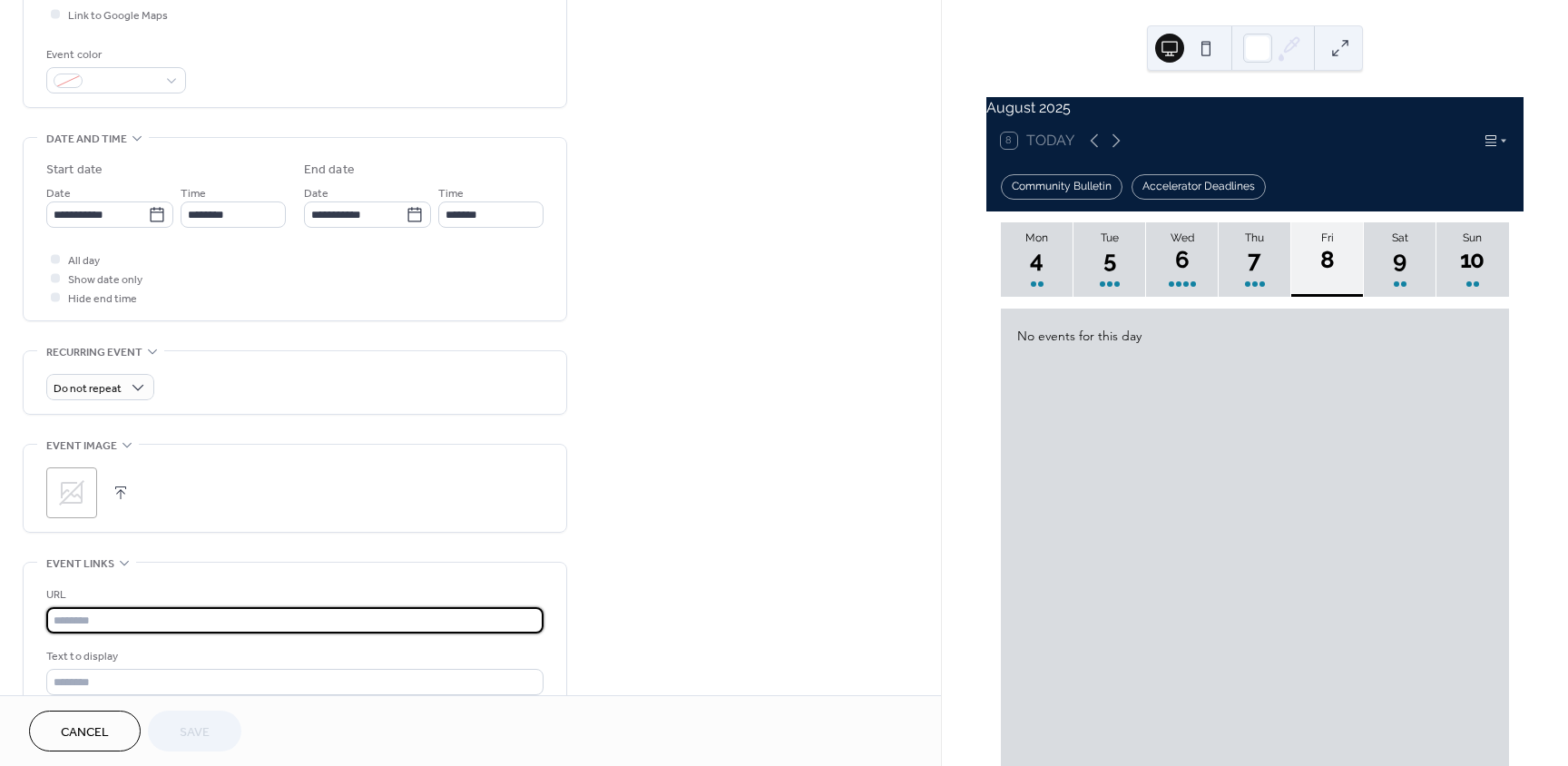 click at bounding box center (295, 620) 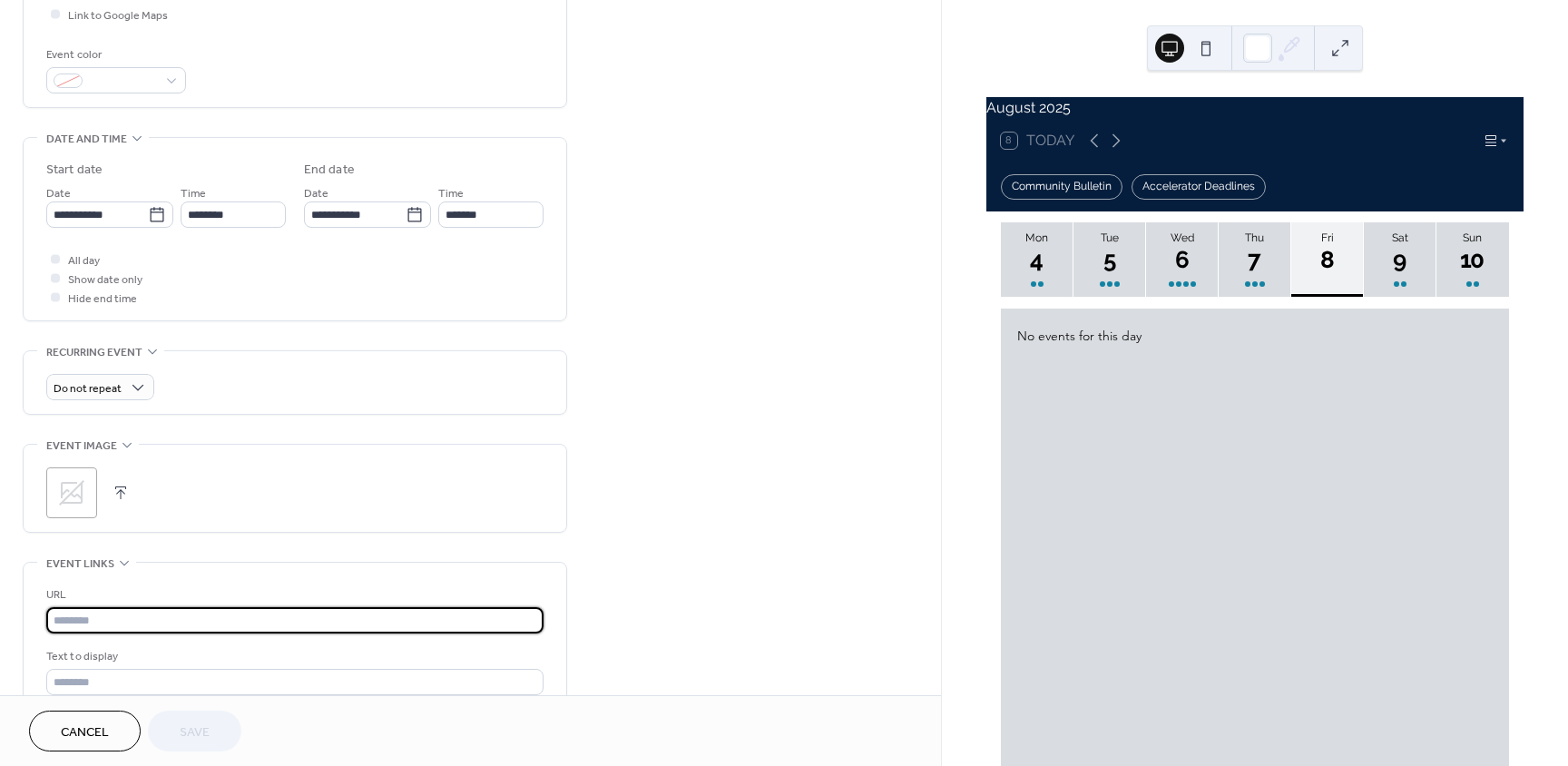 paste on "**********" 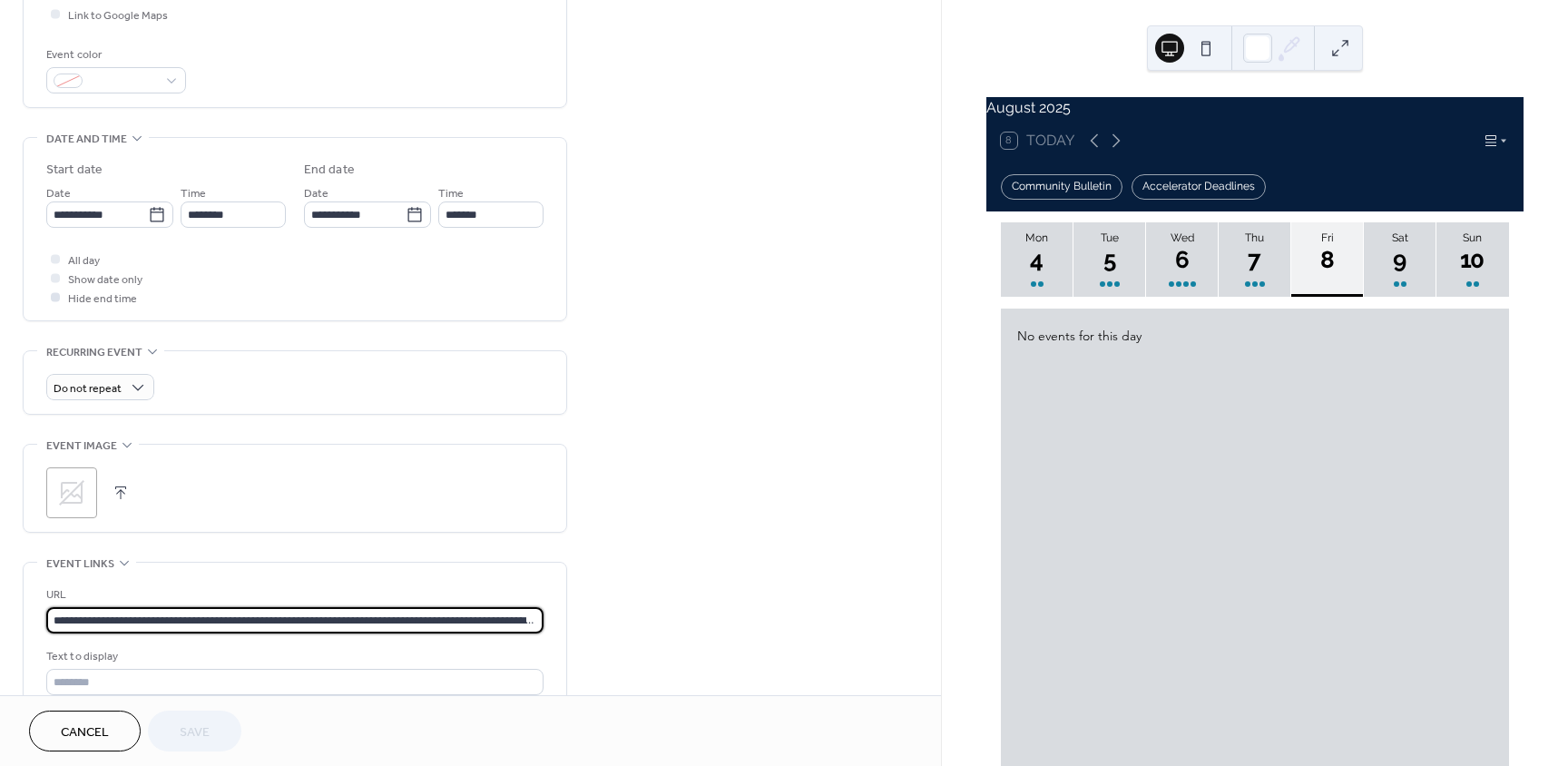 scroll, scrollTop: 0, scrollLeft: 129, axis: horizontal 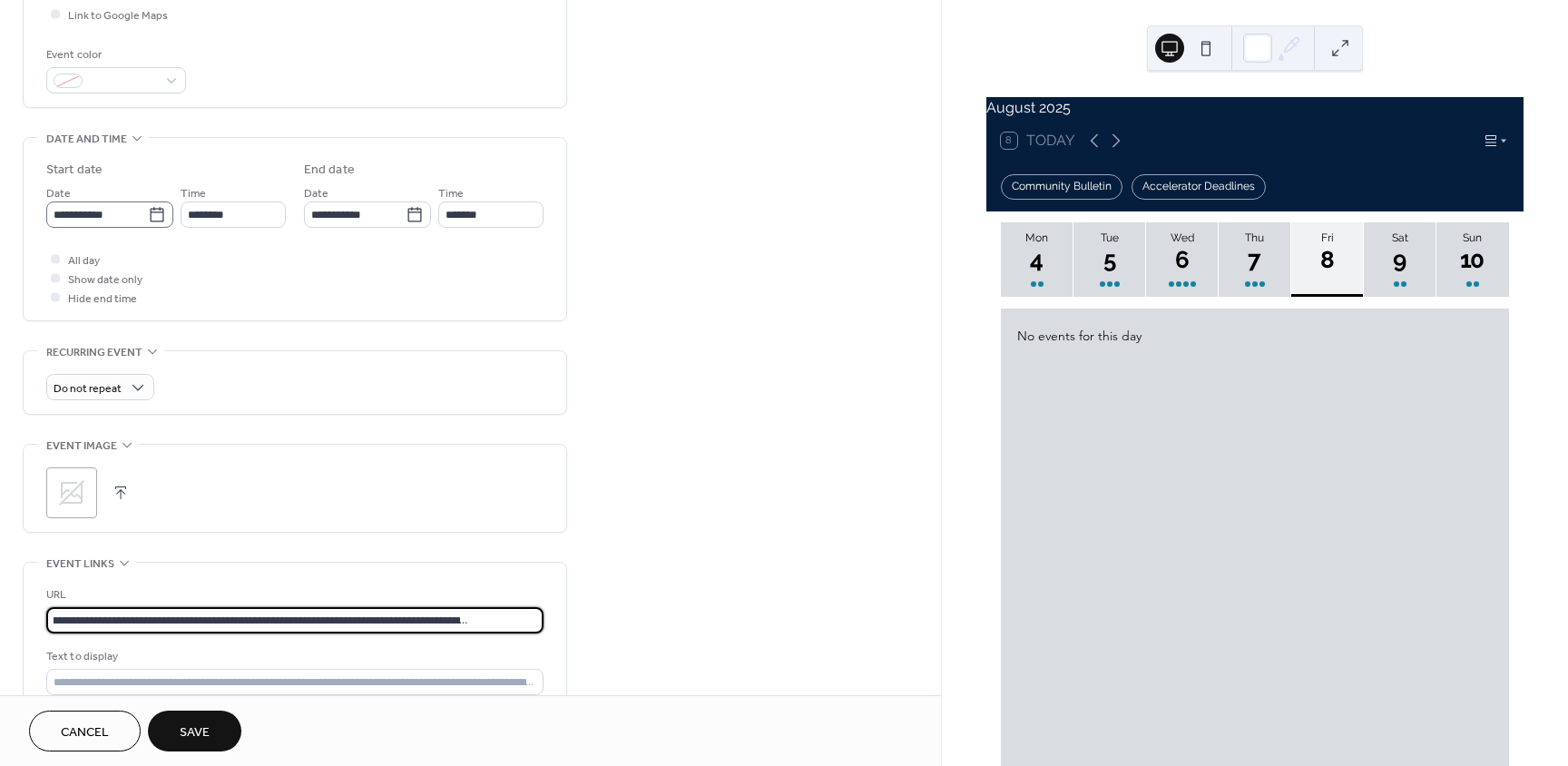 type on "**********" 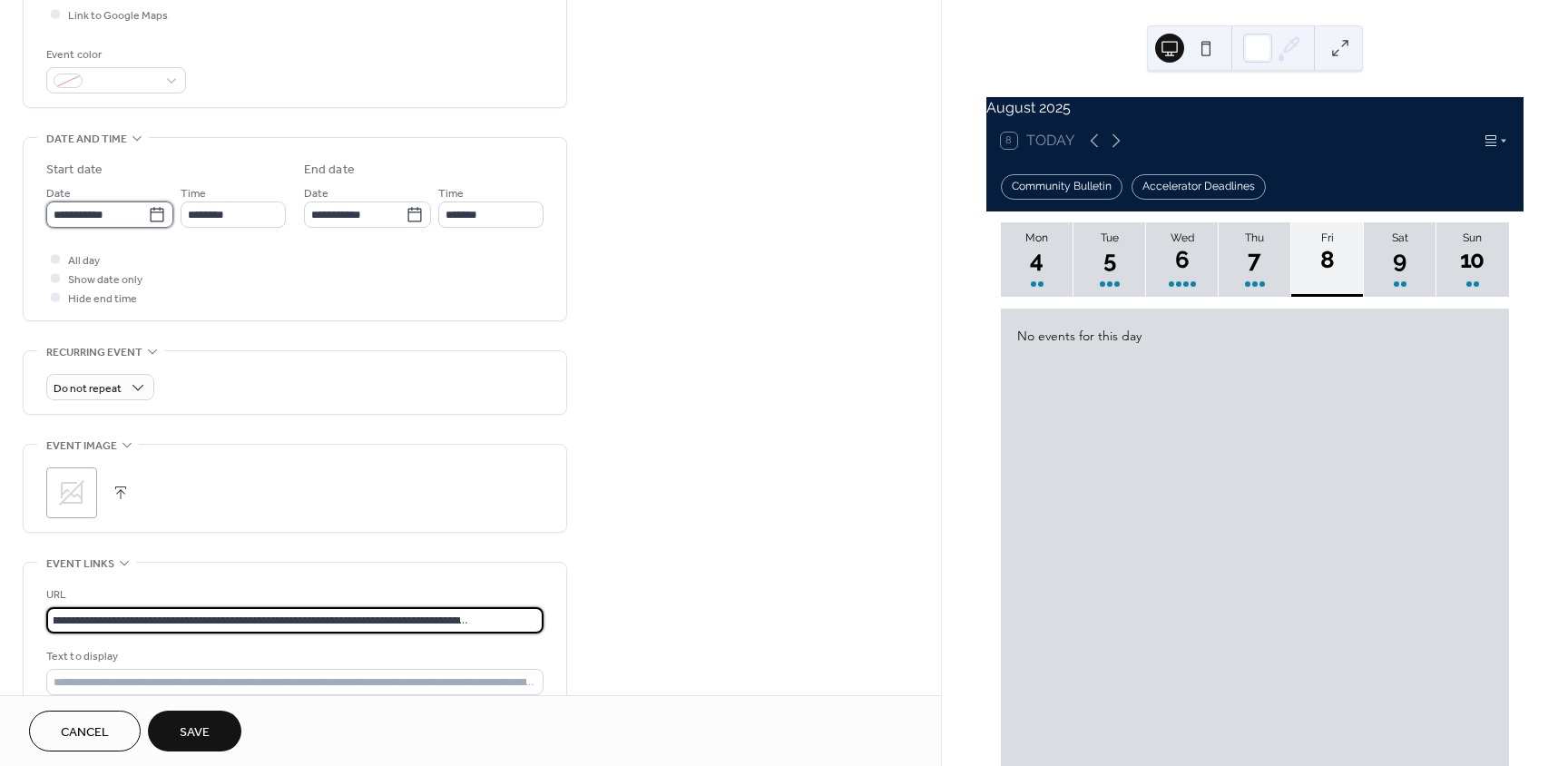 click on "**********" at bounding box center (97, 214) 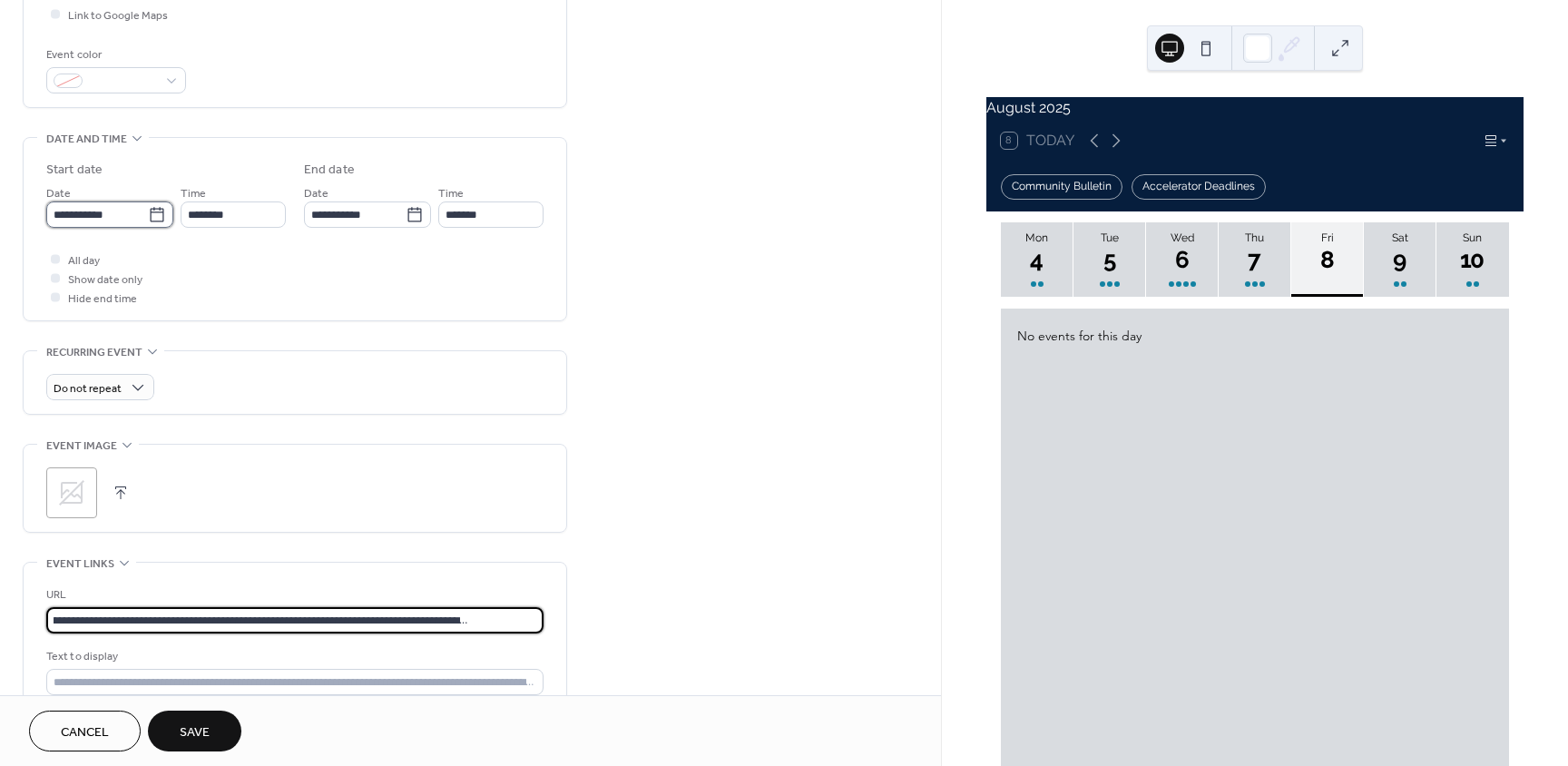 scroll, scrollTop: 0, scrollLeft: 0, axis: both 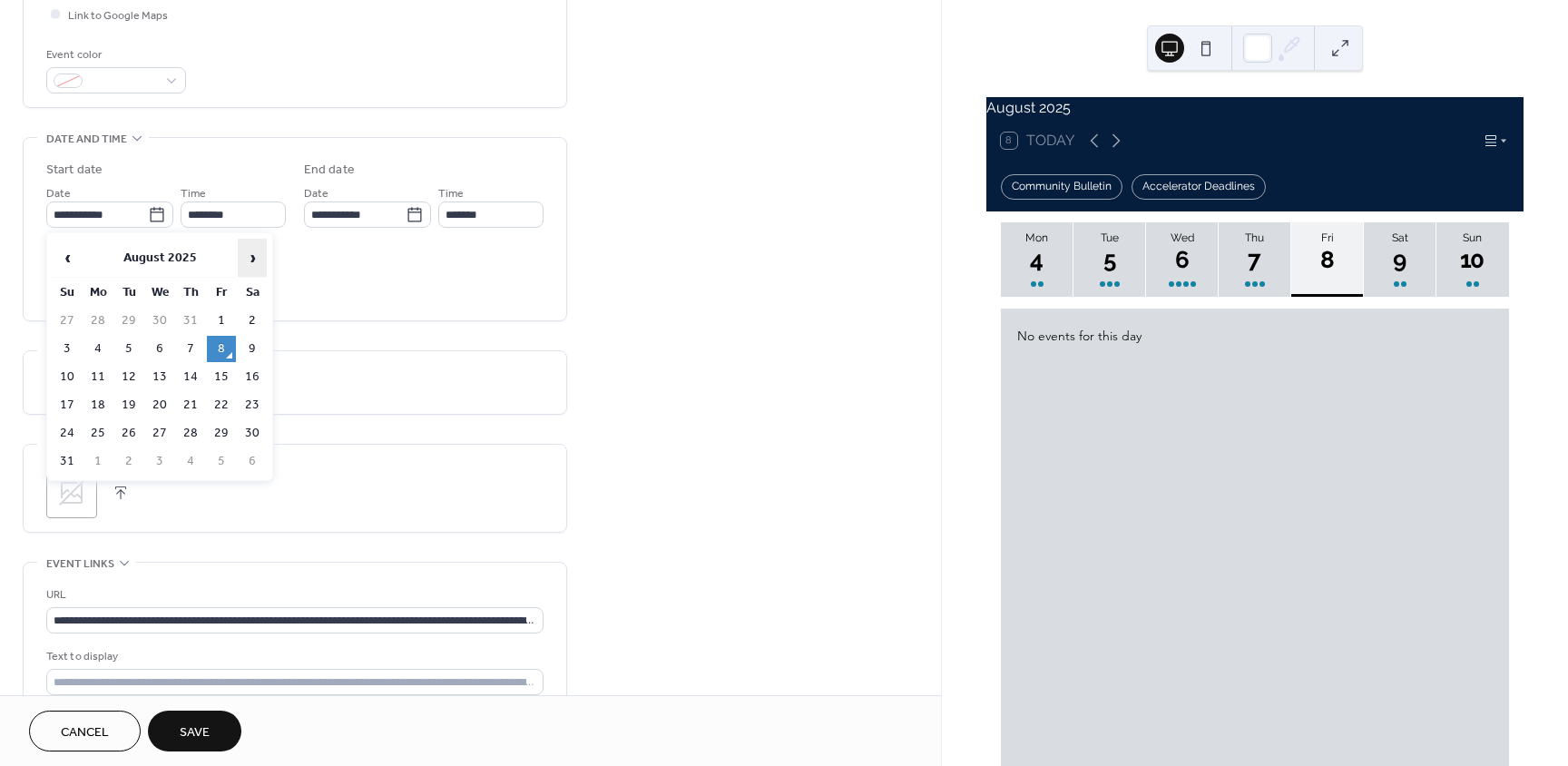 click on "›" at bounding box center [252, 258] 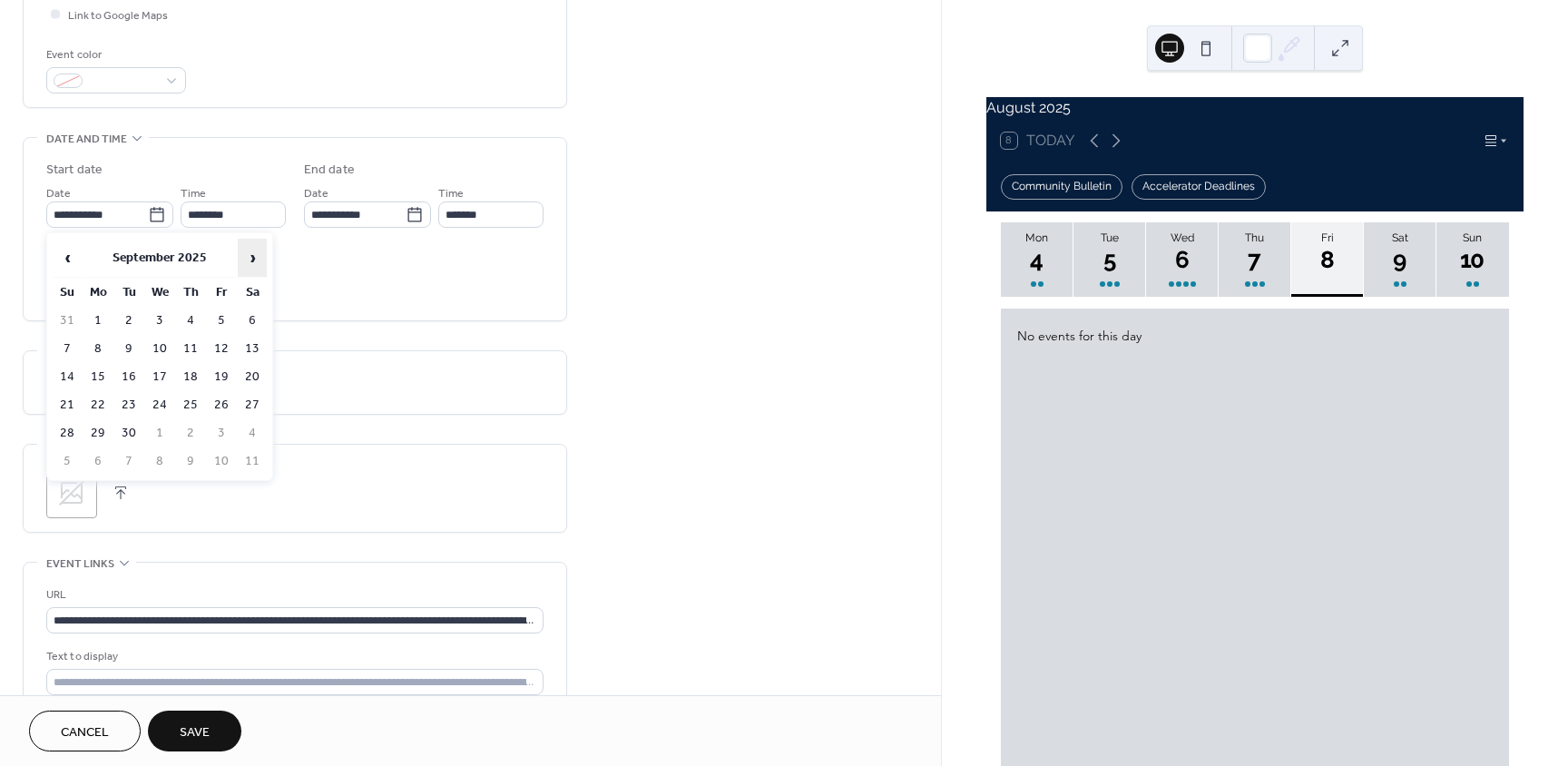 click on "›" at bounding box center (252, 258) 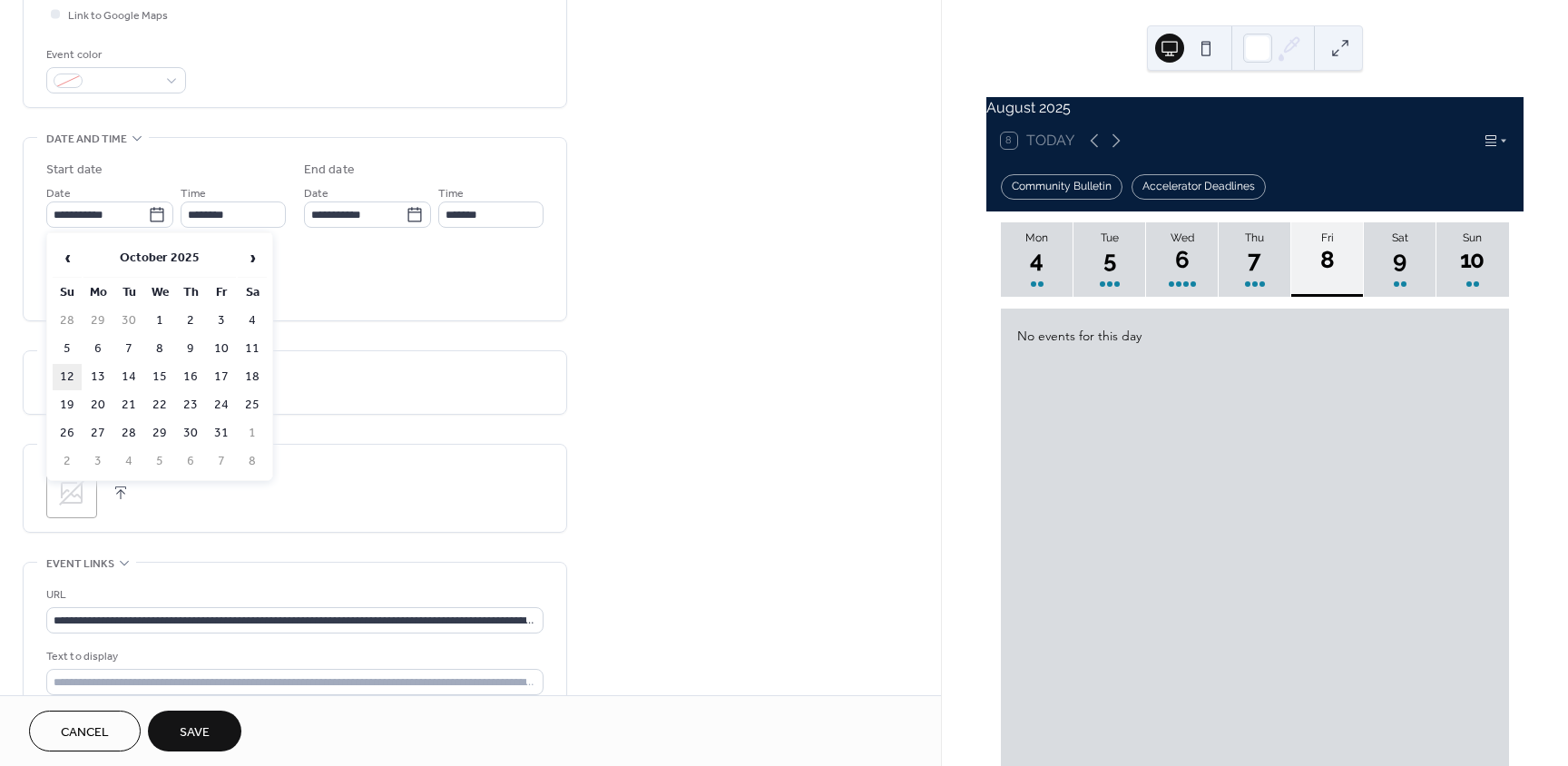 click on "12" at bounding box center (67, 377) 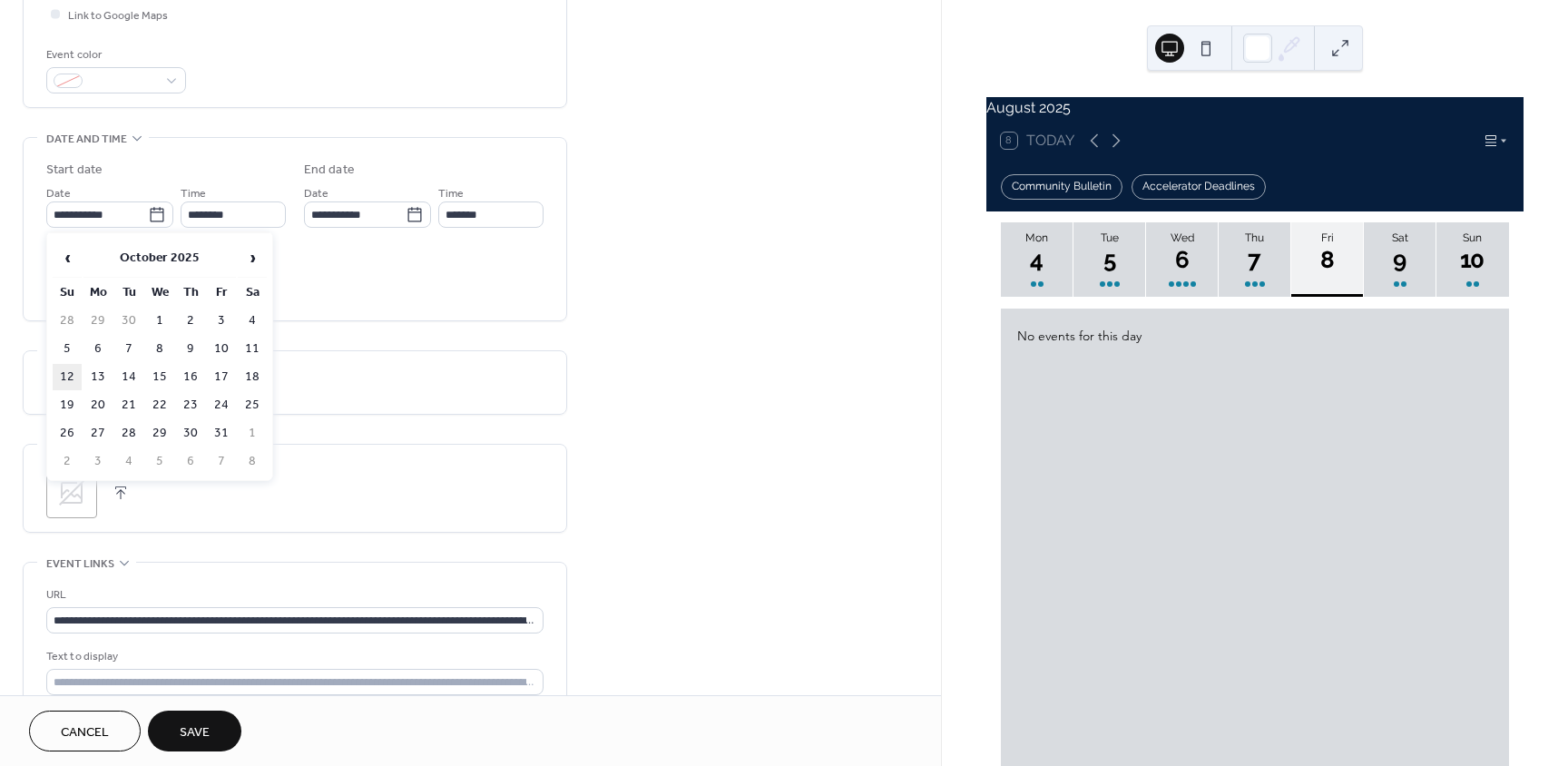 type on "**********" 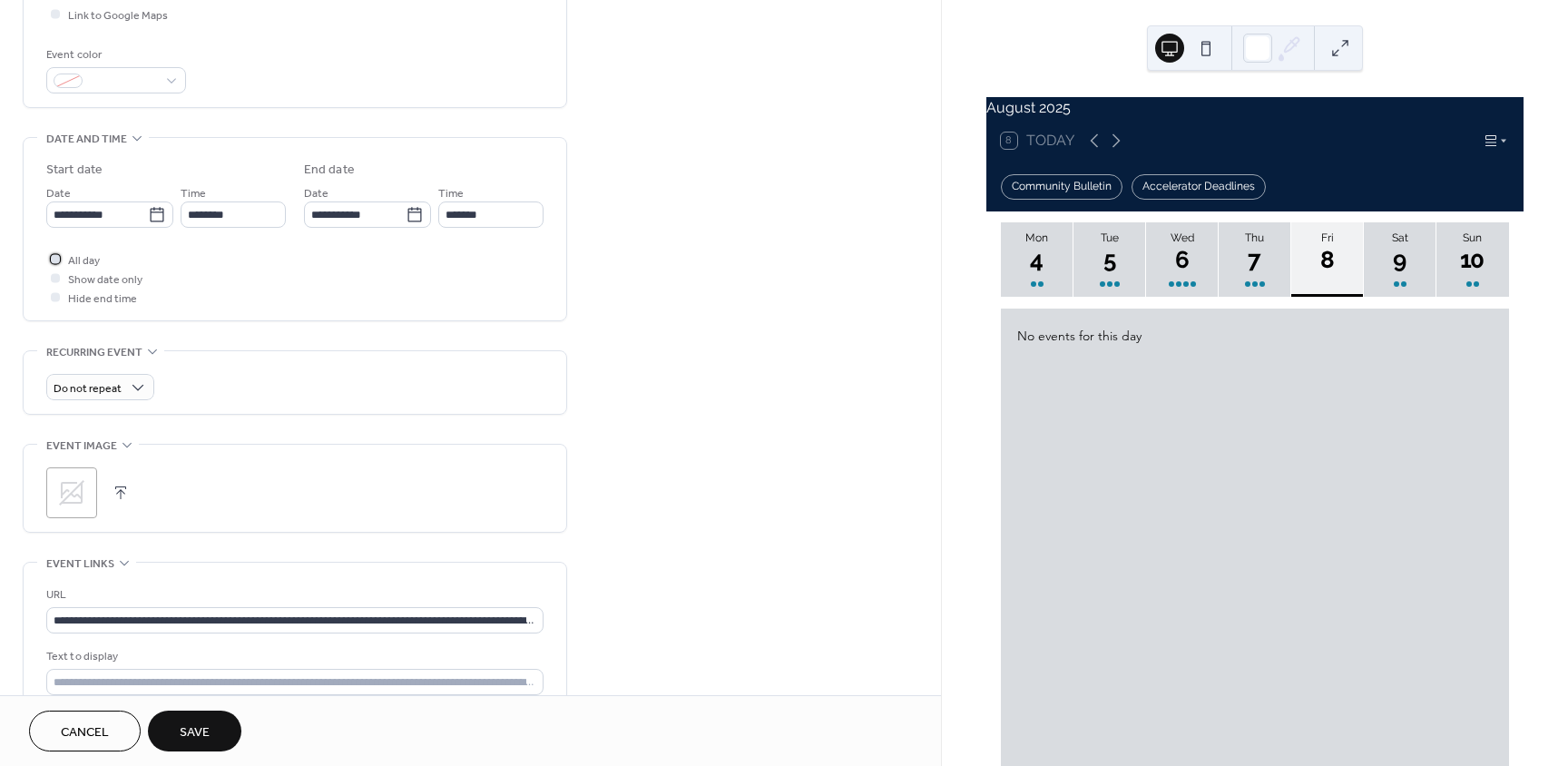 click at bounding box center (55, 259) 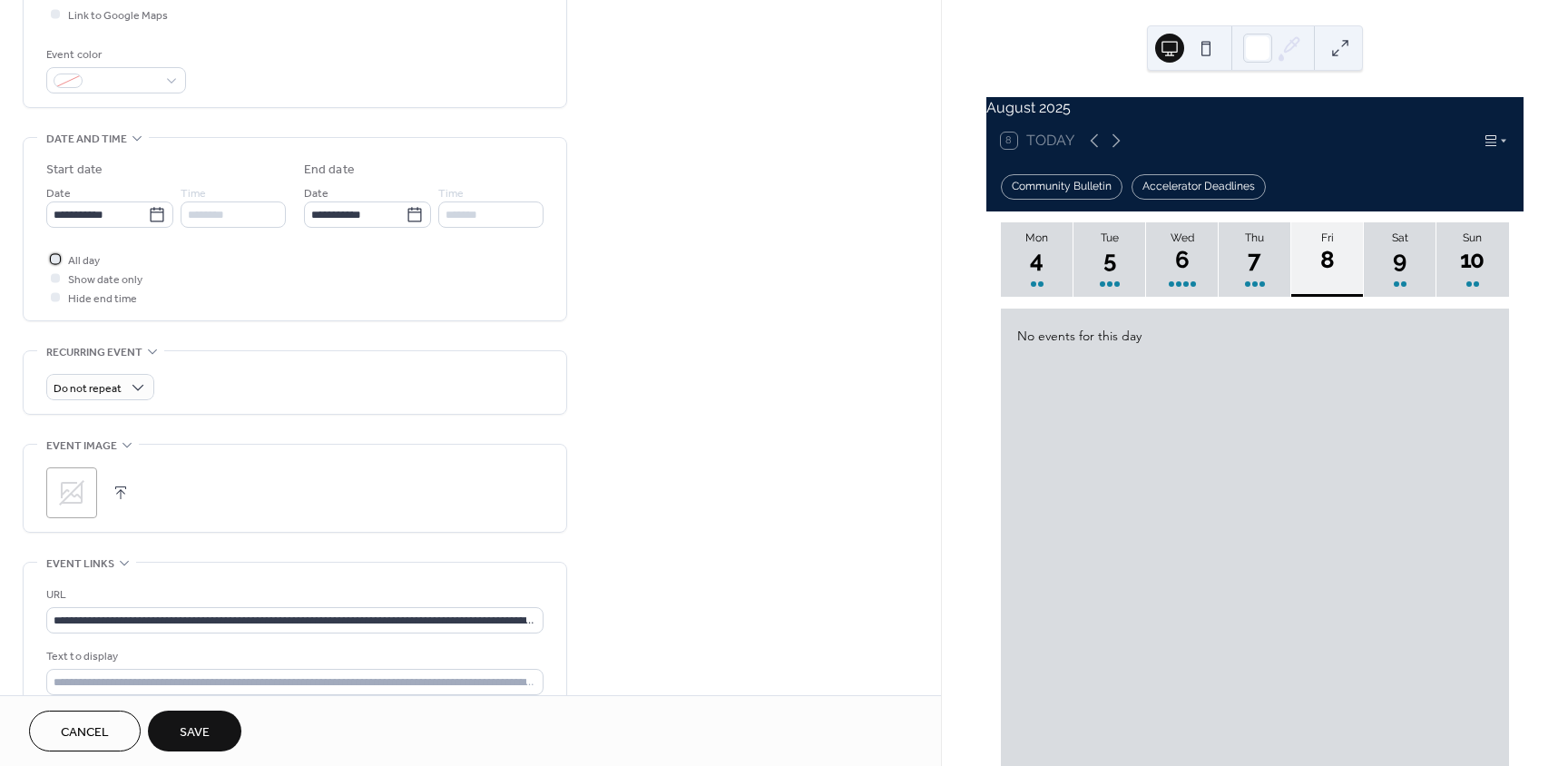 scroll, scrollTop: 0, scrollLeft: 0, axis: both 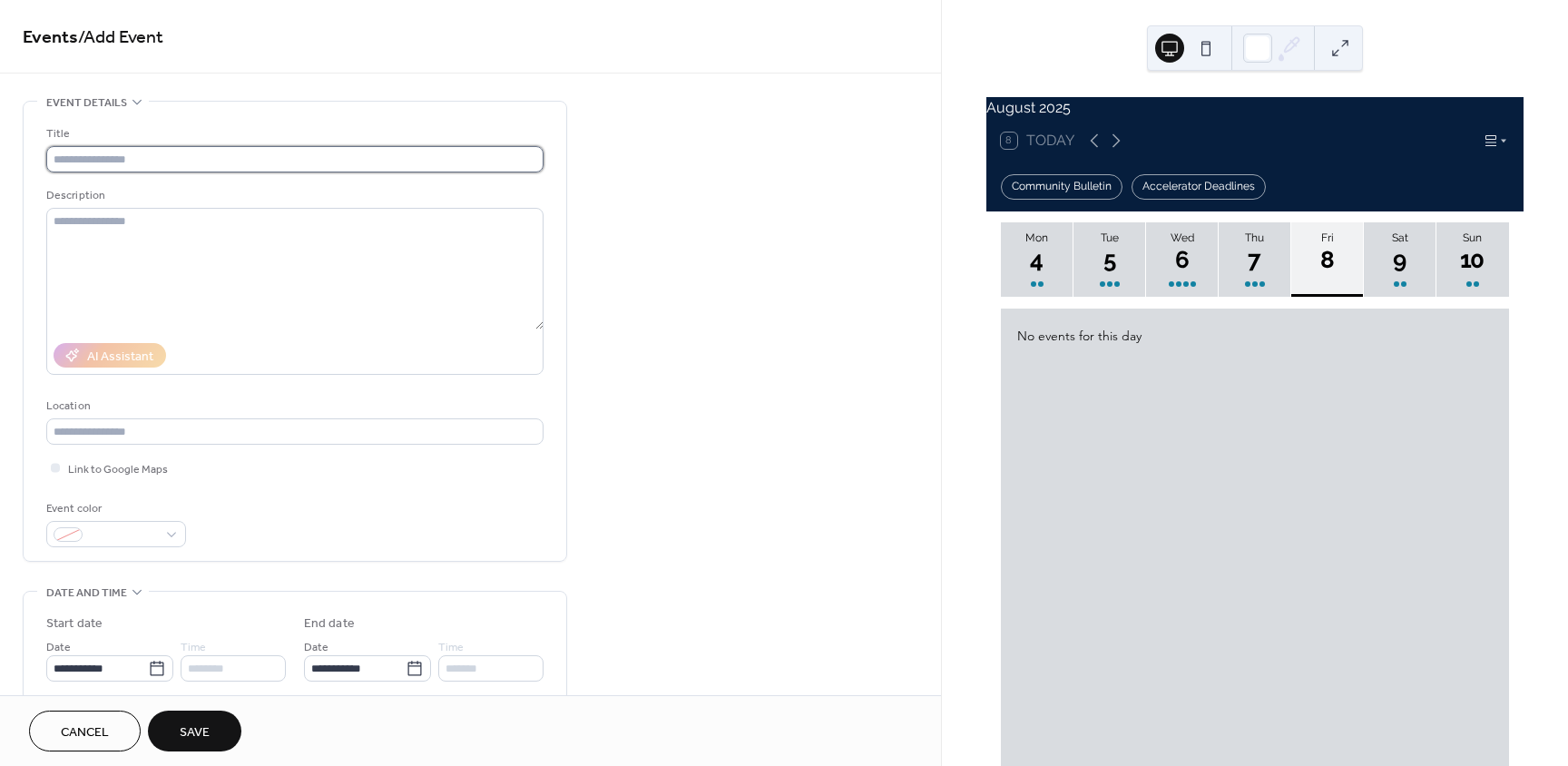 click at bounding box center (295, 159) 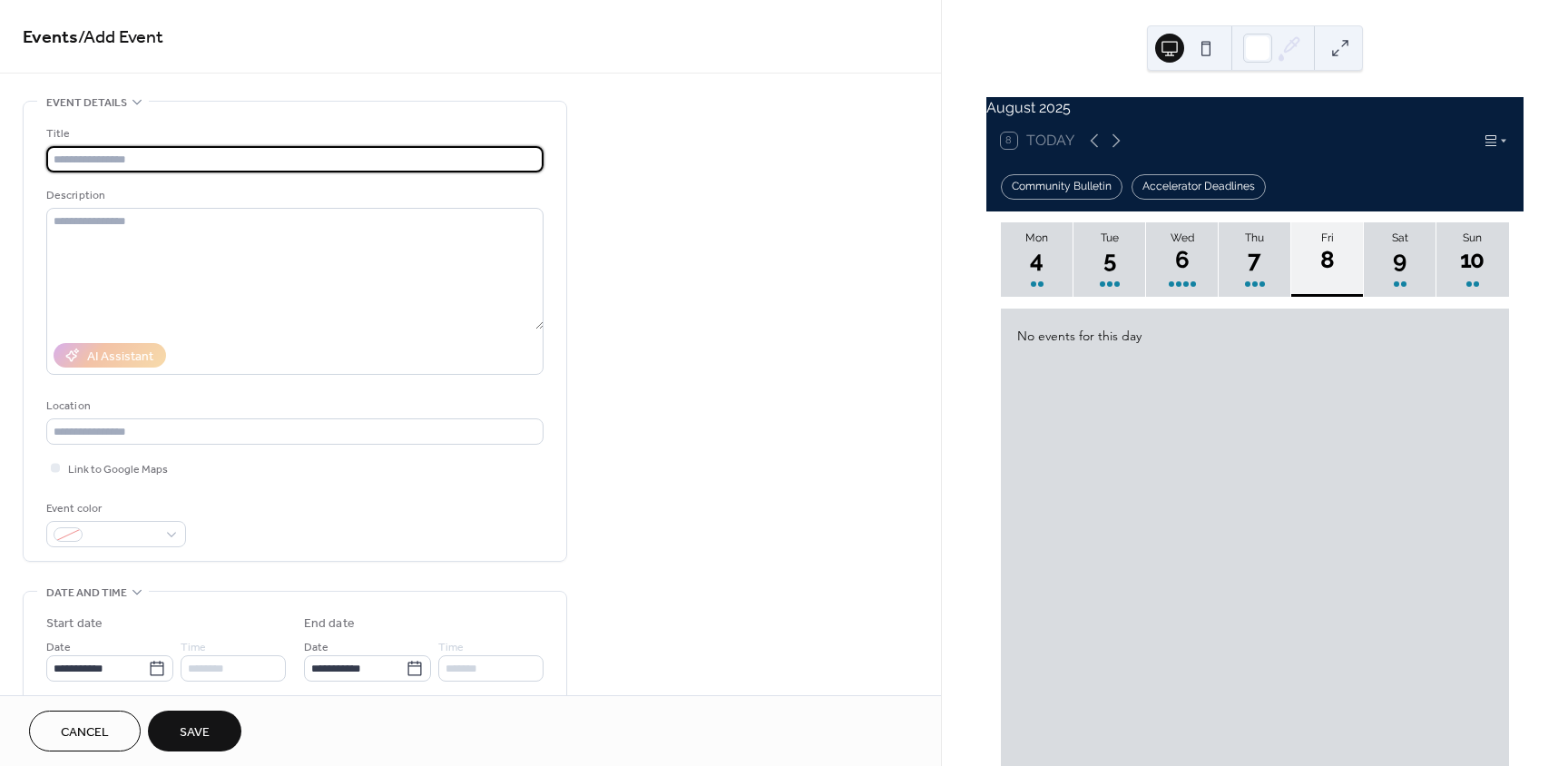 paste on "**********" 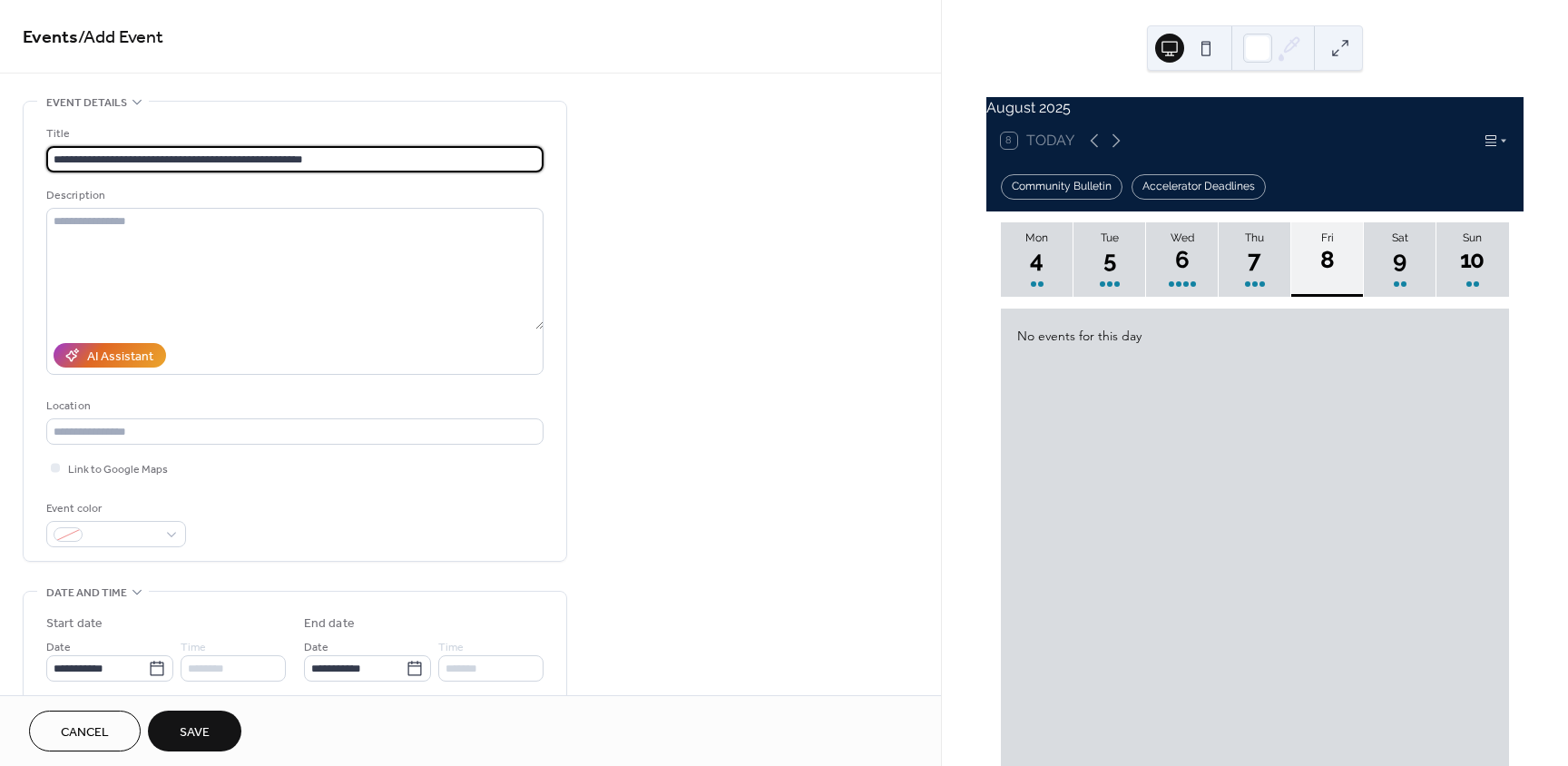 type on "**********" 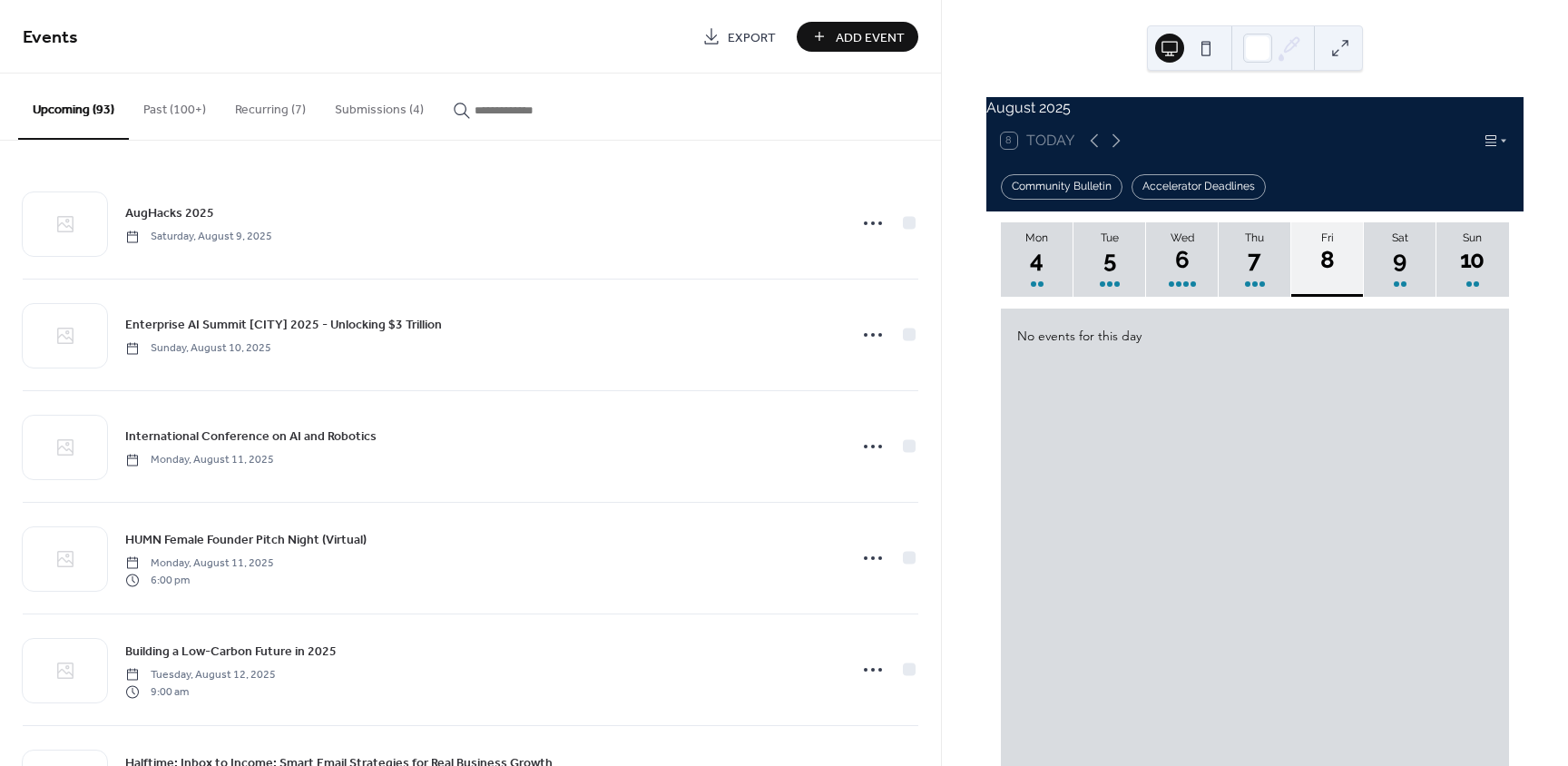 click on "Add Event" at bounding box center (870, 37) 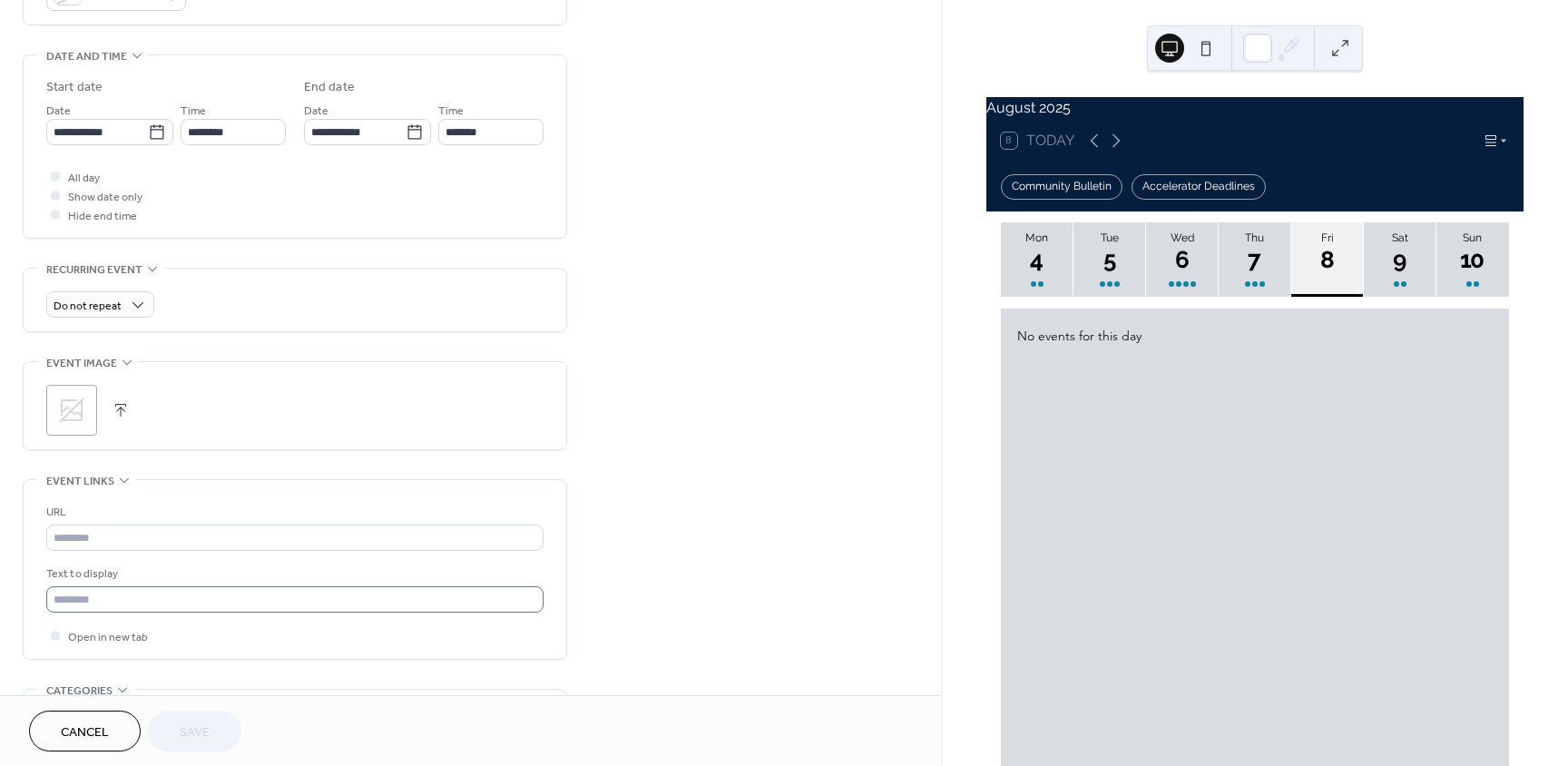 scroll, scrollTop: 545, scrollLeft: 0, axis: vertical 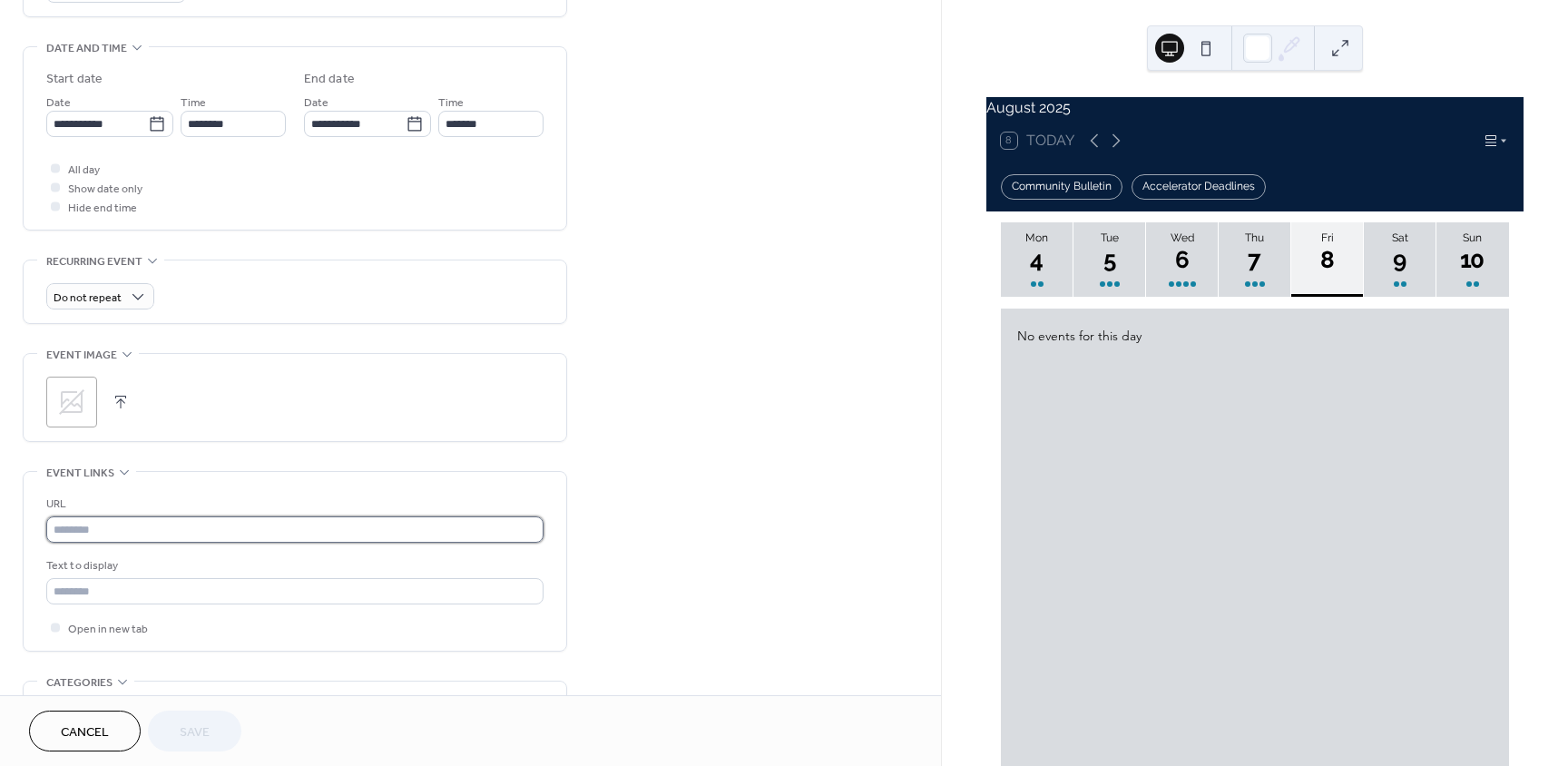click at bounding box center [295, 529] 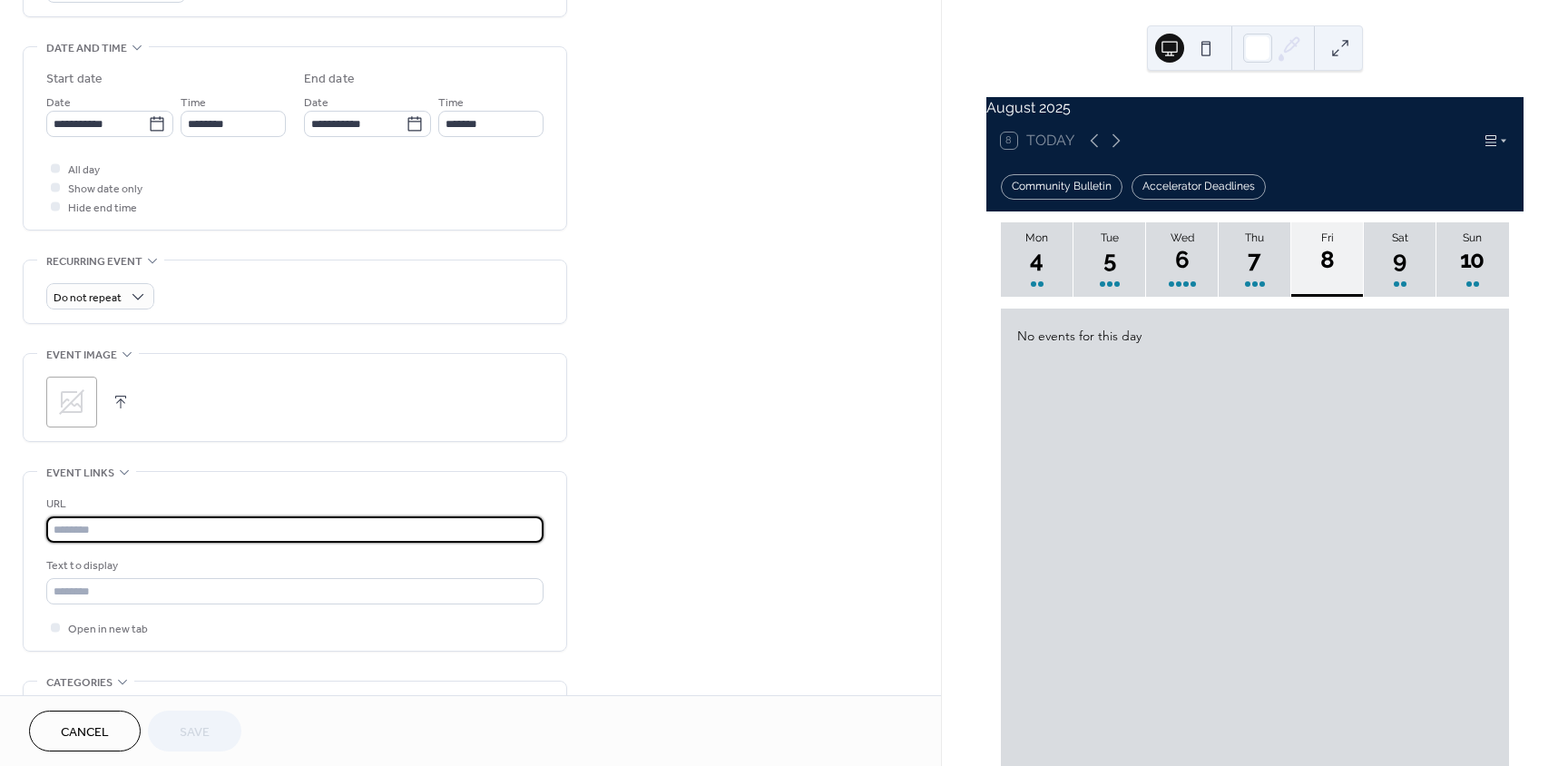 paste on "**********" 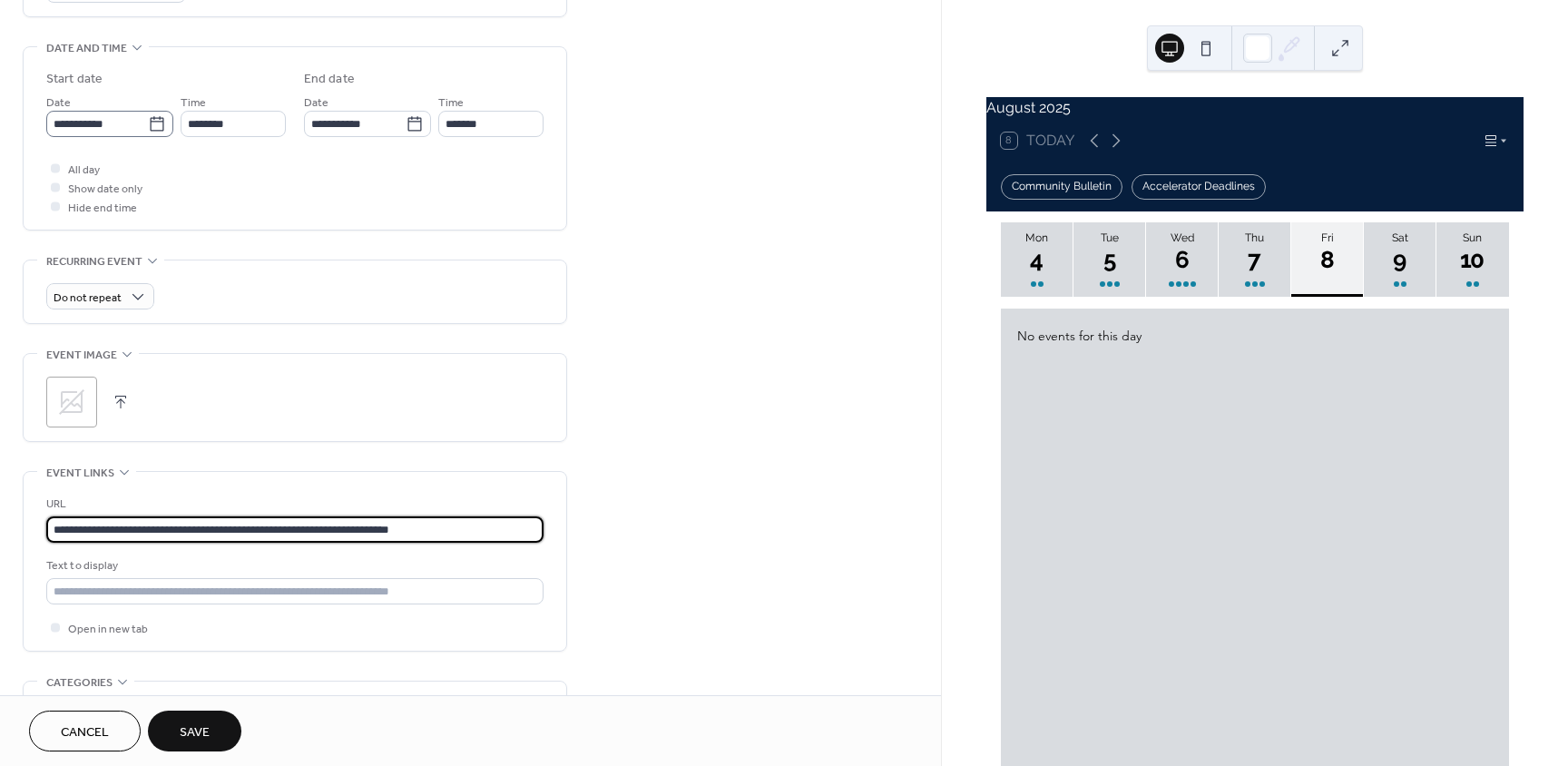 type on "**********" 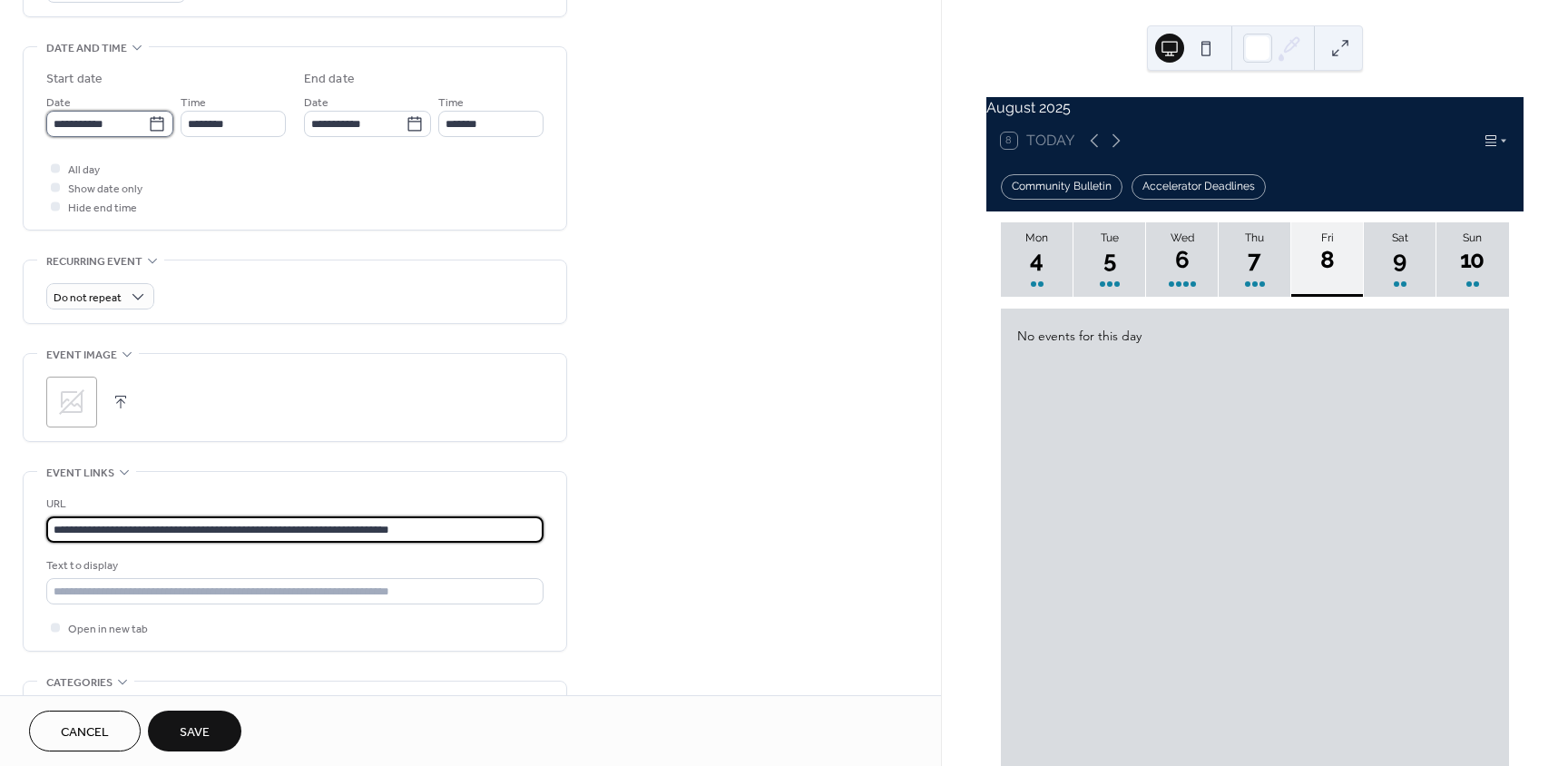 click on "**********" at bounding box center (97, 123) 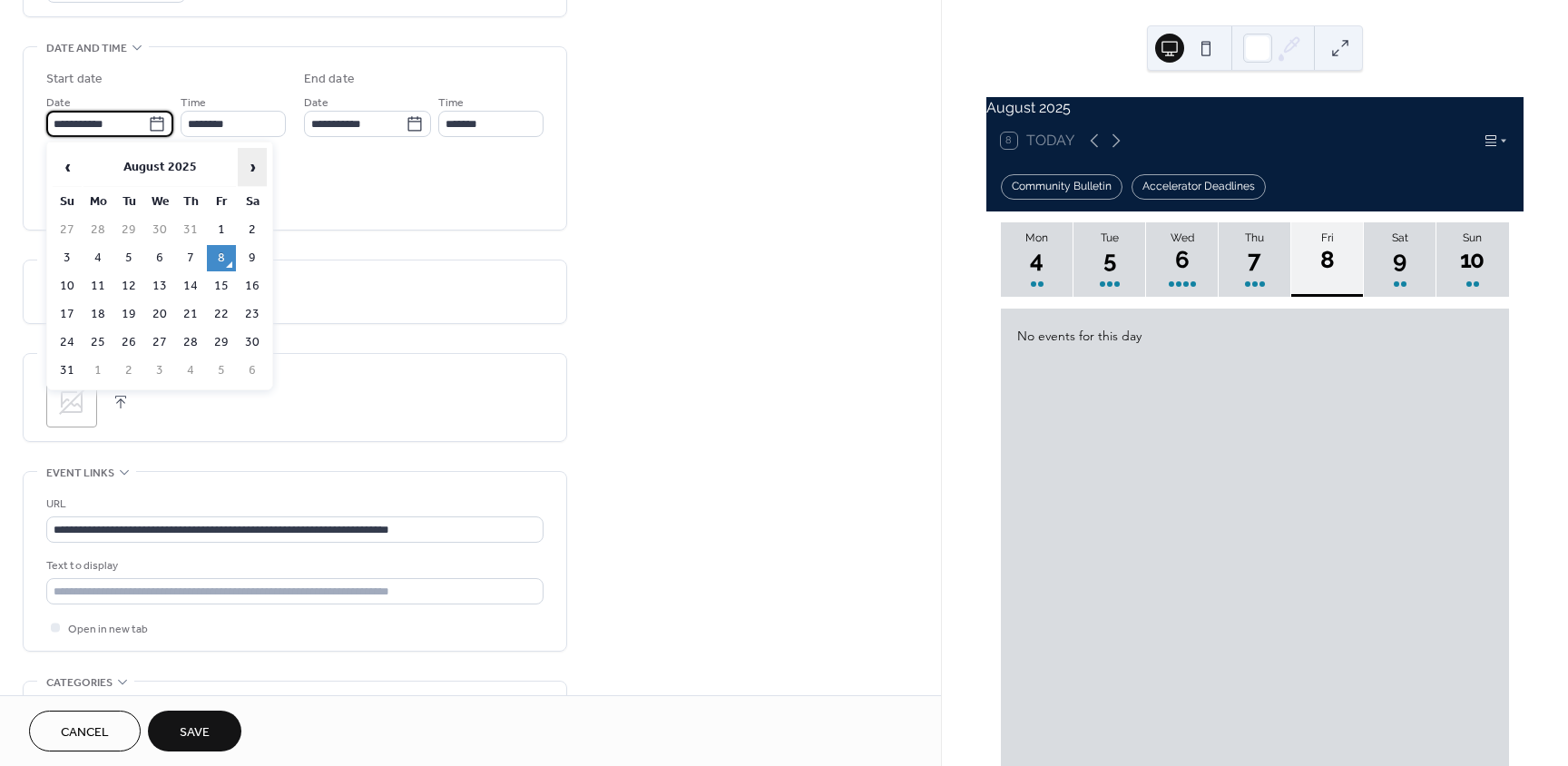 click on "›" at bounding box center [252, 167] 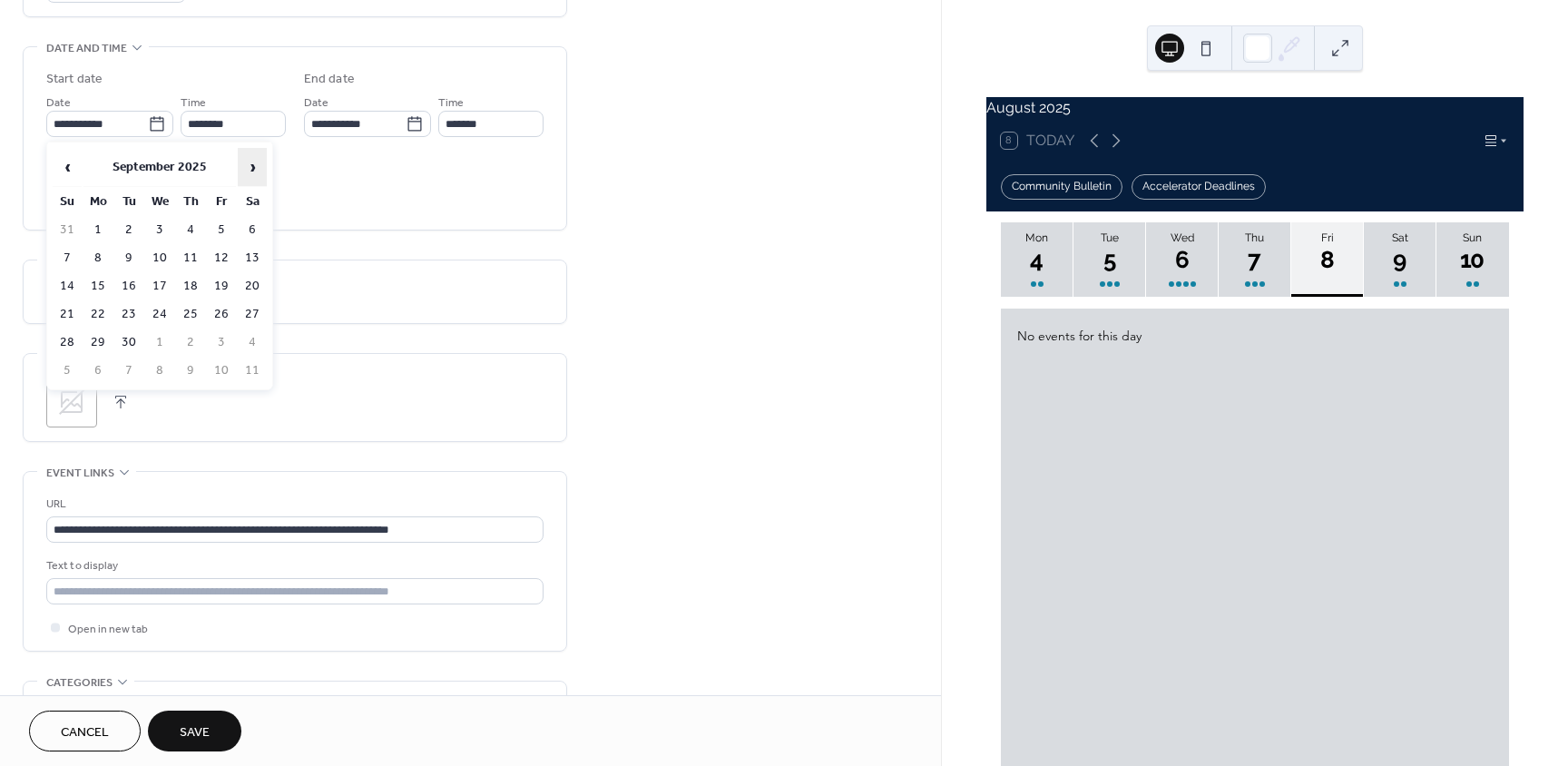 click on "›" at bounding box center (252, 167) 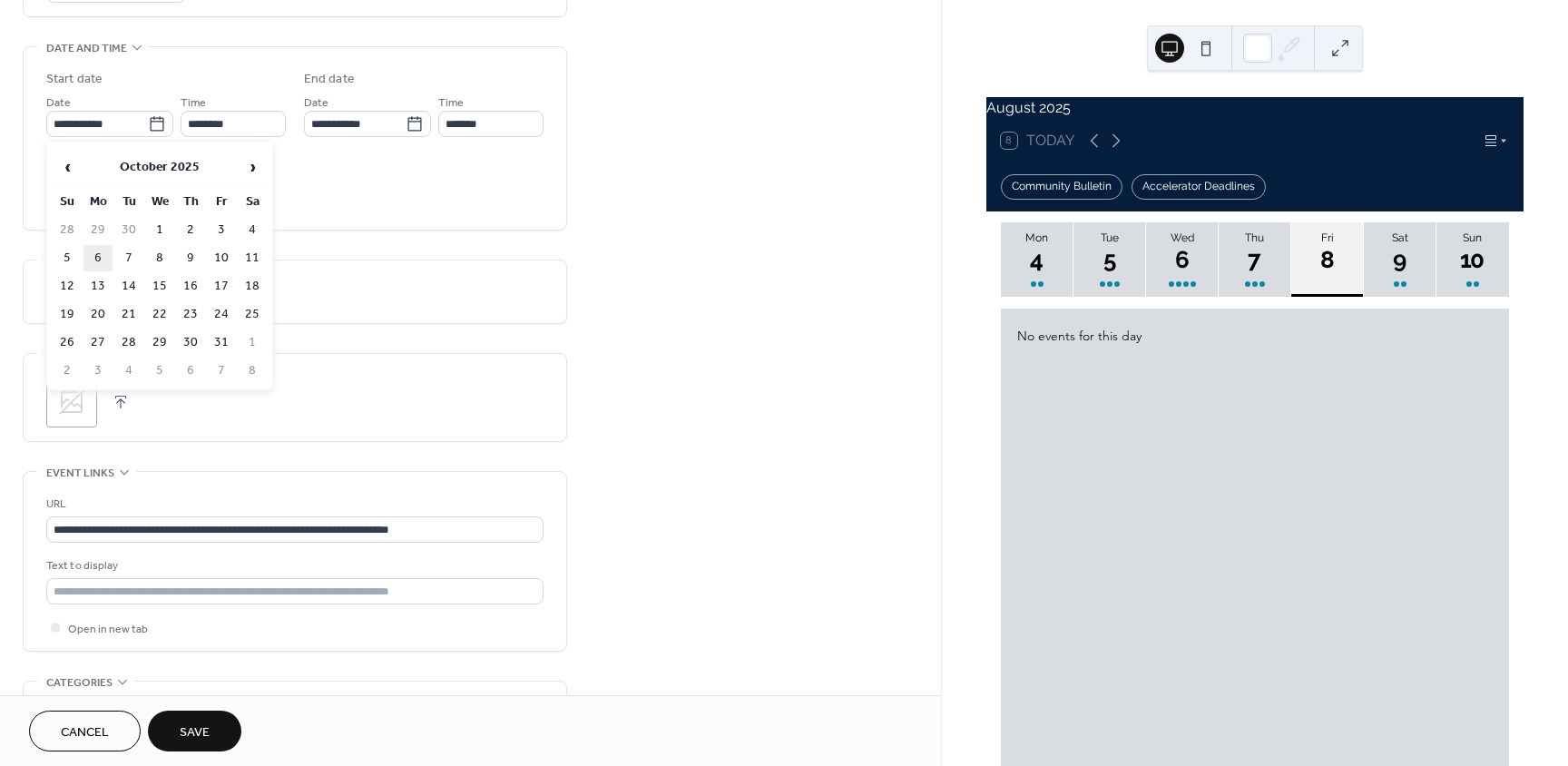 click on "6" at bounding box center [98, 258] 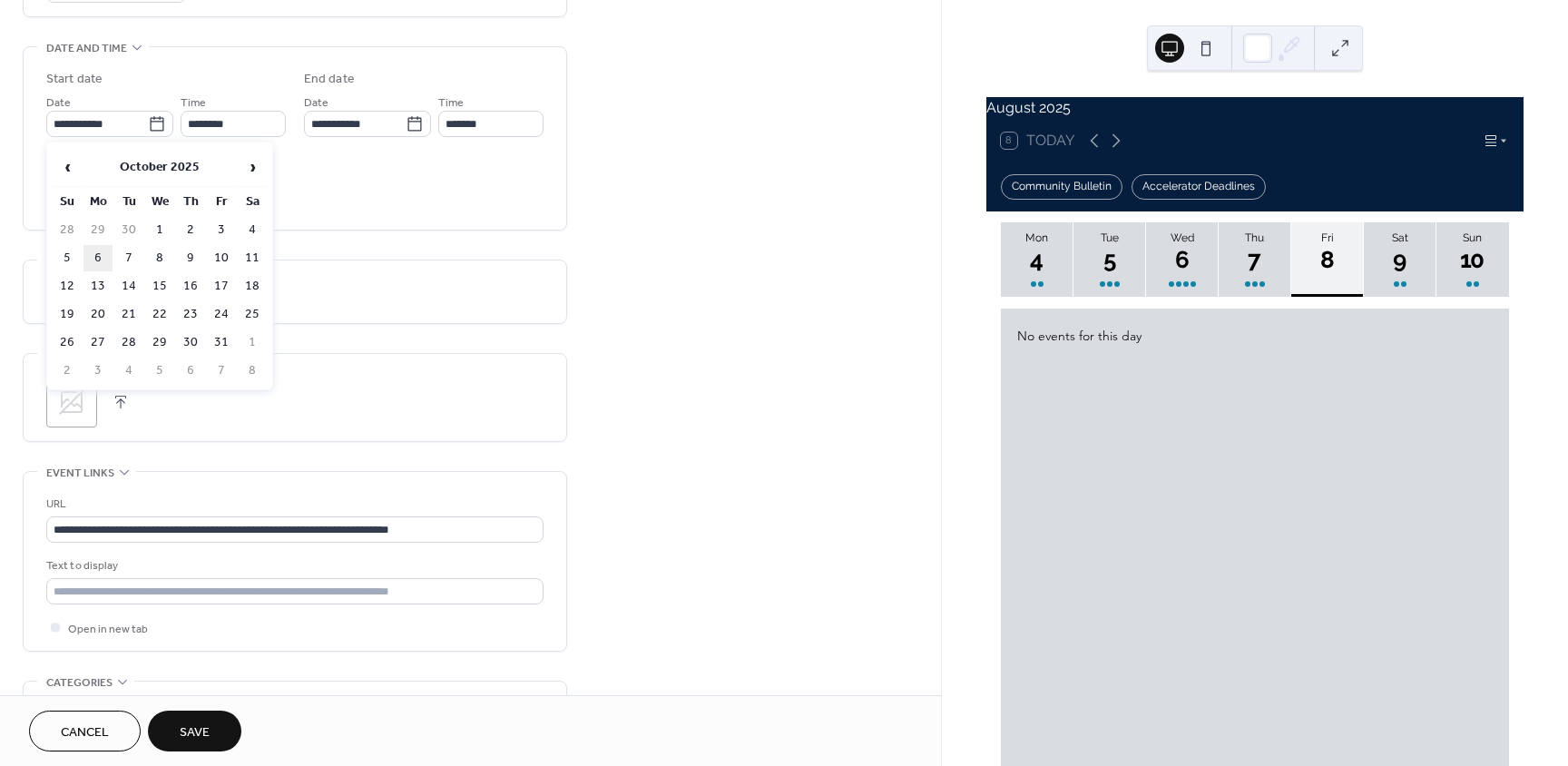 type on "**********" 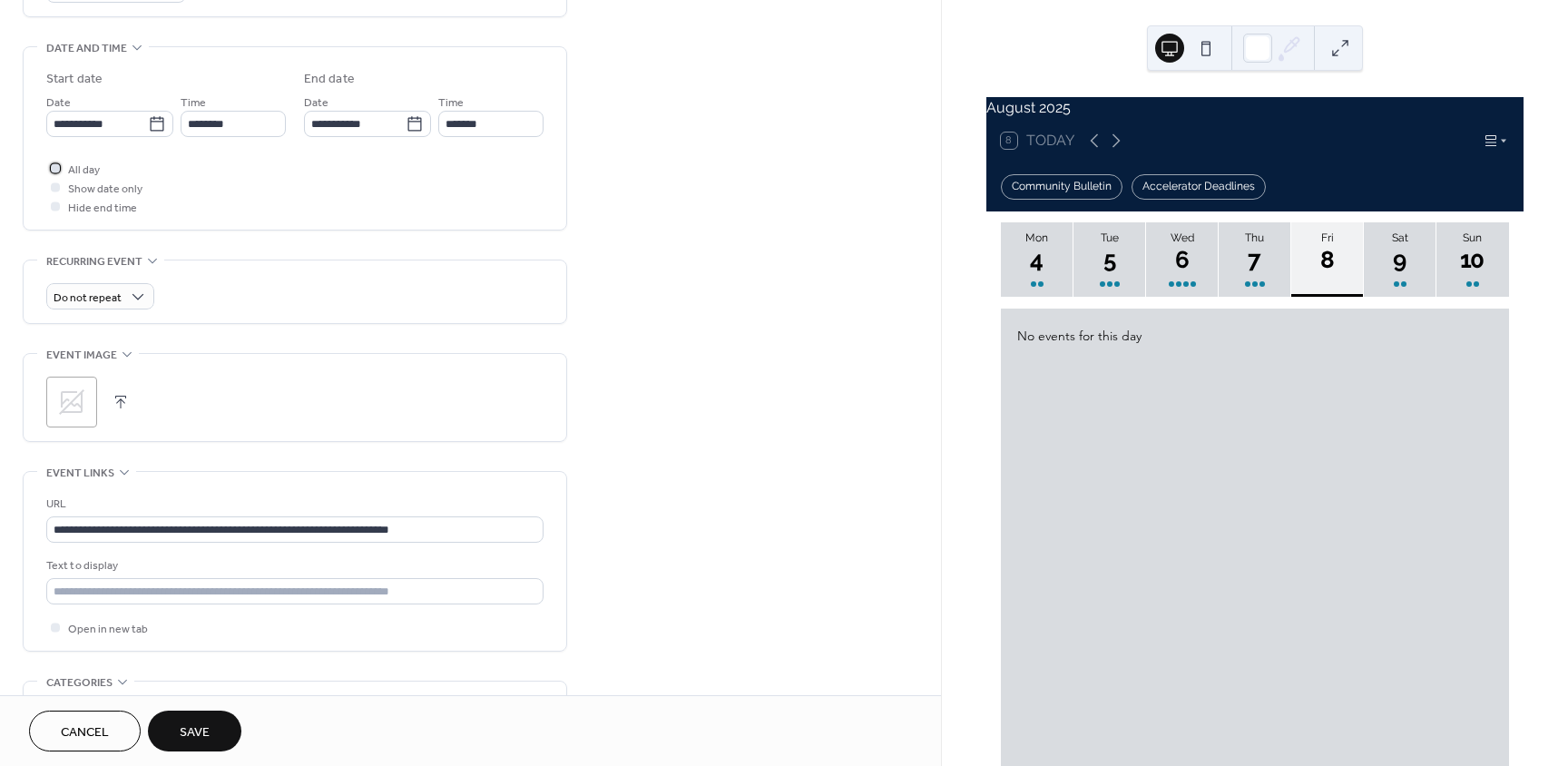 click at bounding box center [55, 168] 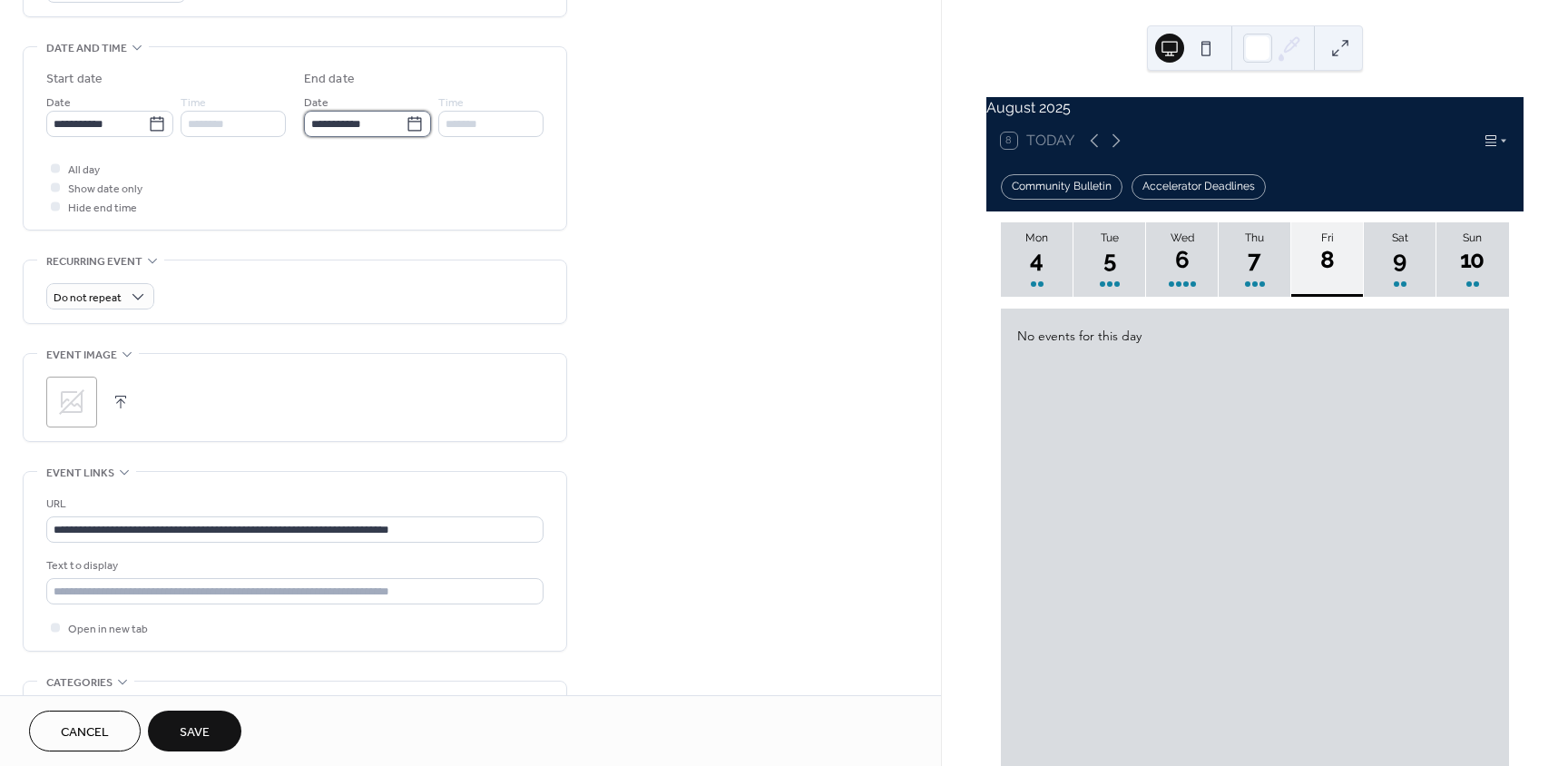 click on "**********" at bounding box center (355, 123) 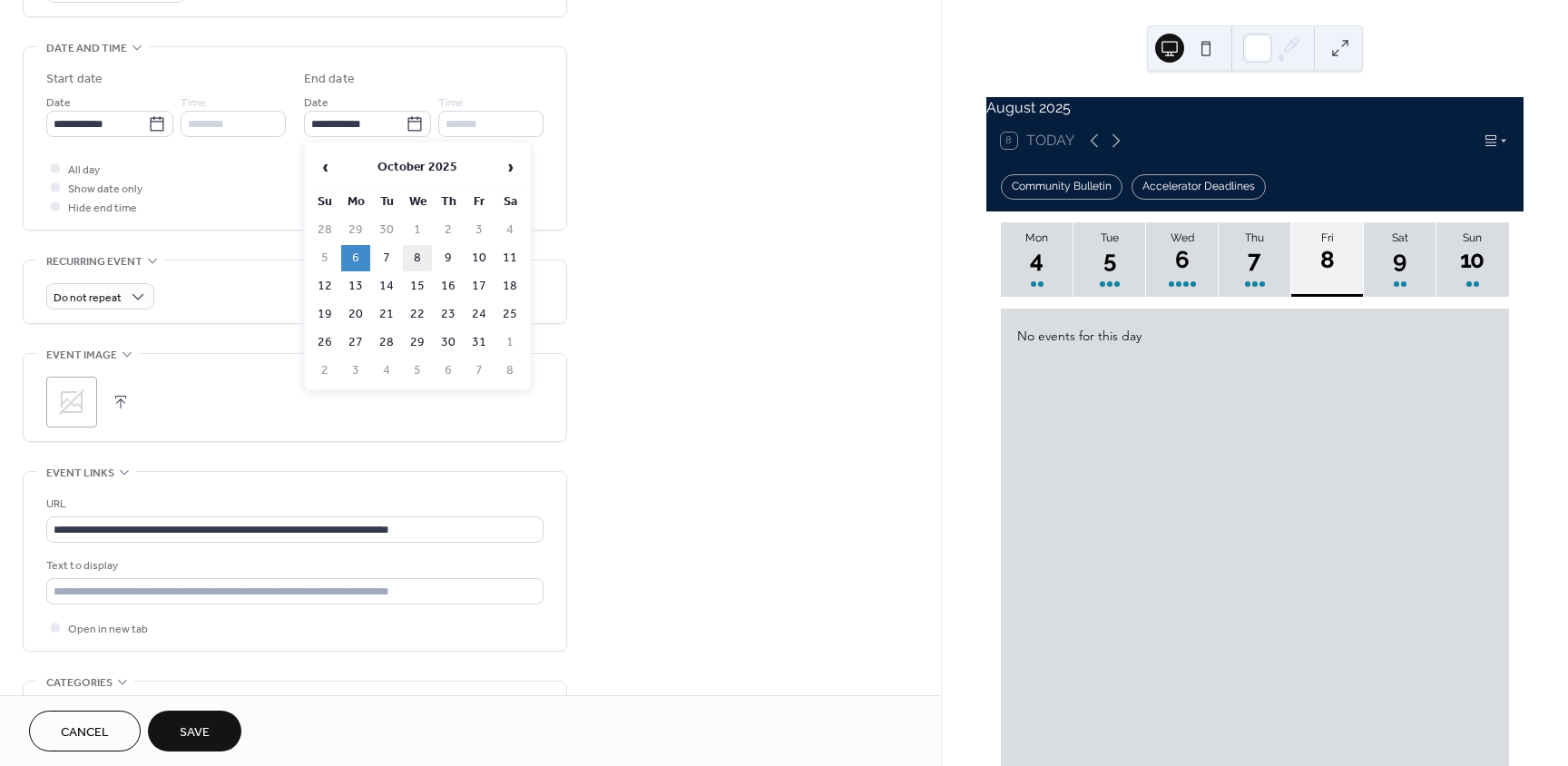 click on "8" at bounding box center (417, 258) 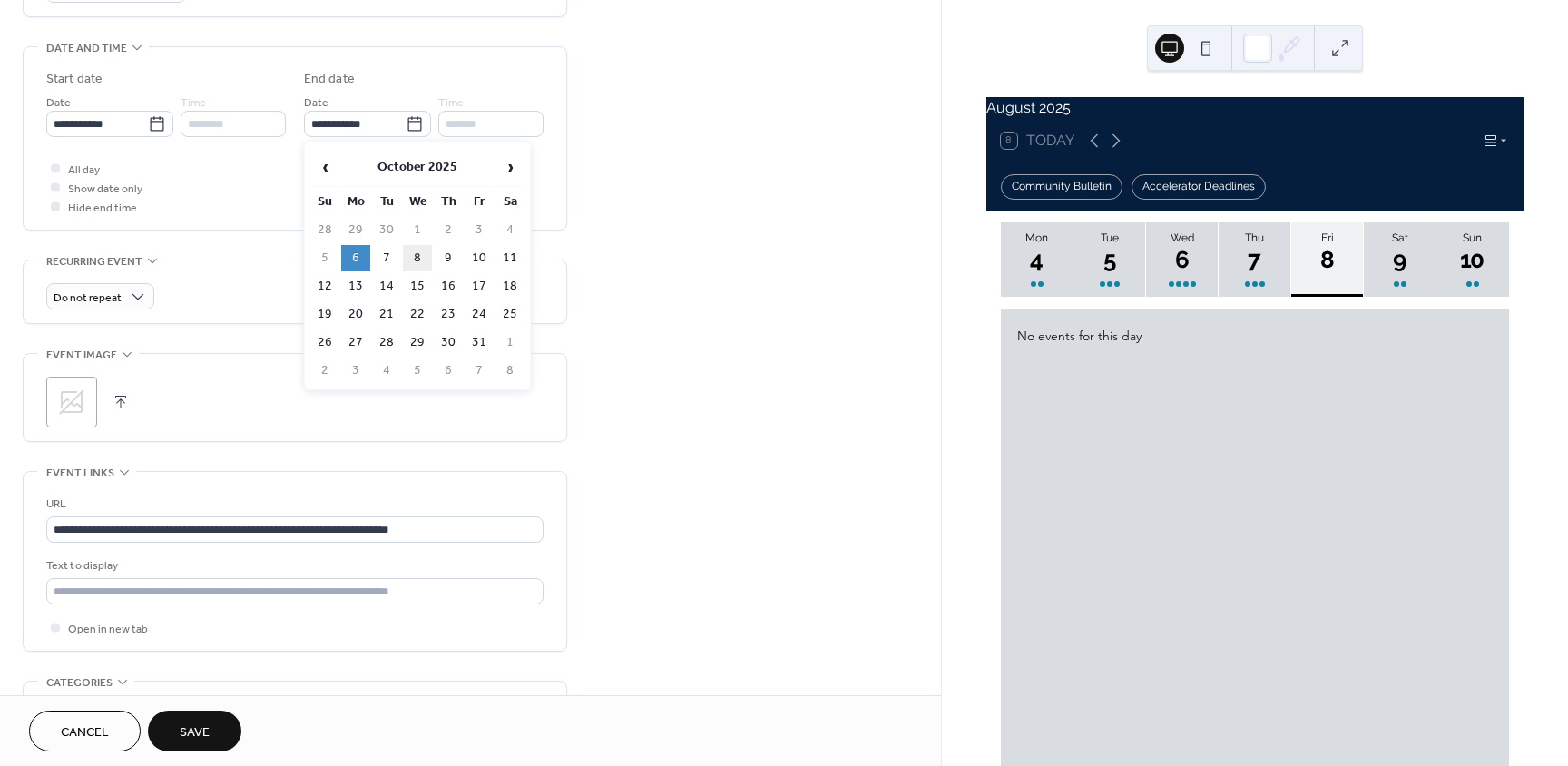 type on "**********" 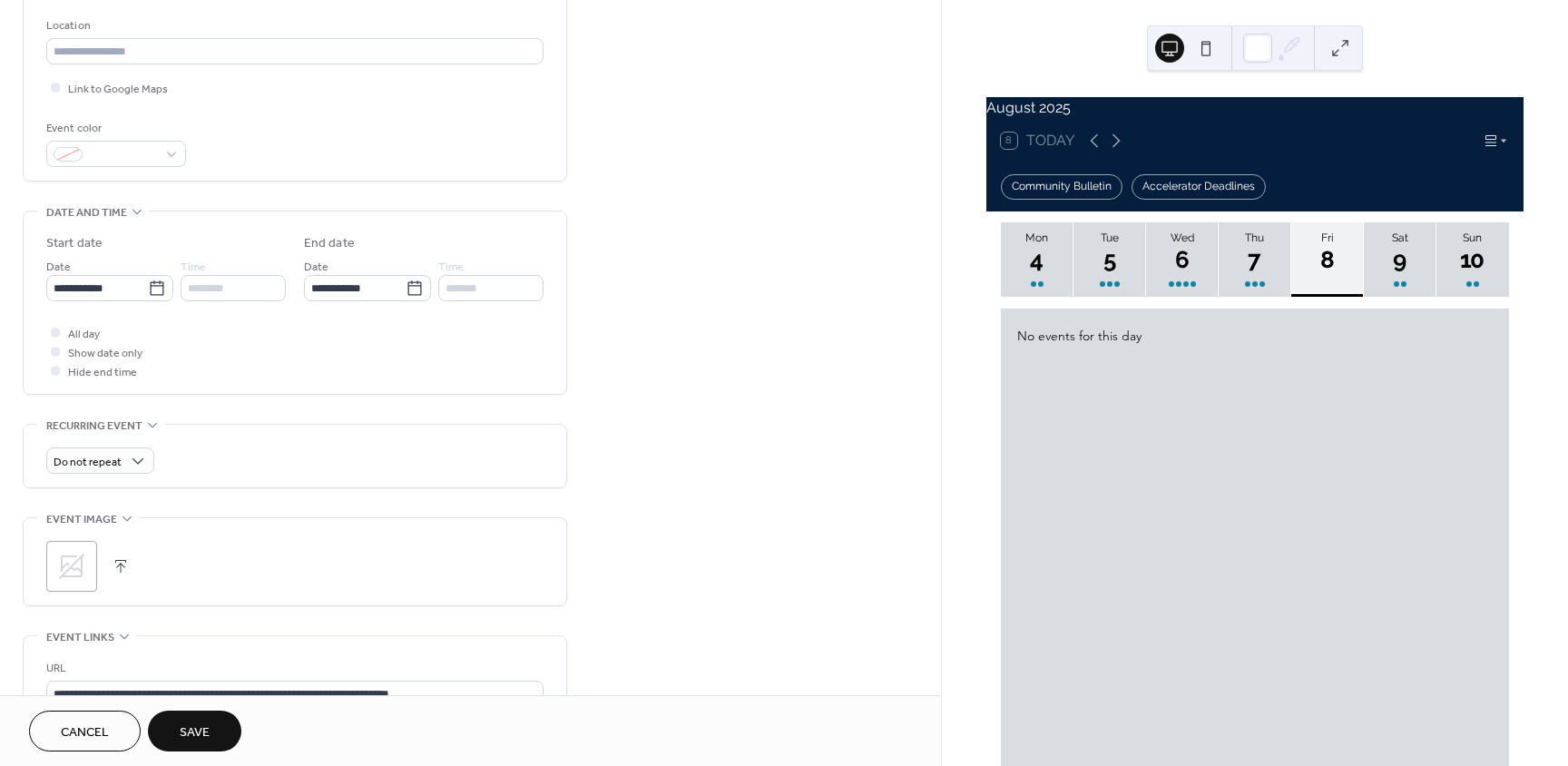 scroll, scrollTop: 0, scrollLeft: 0, axis: both 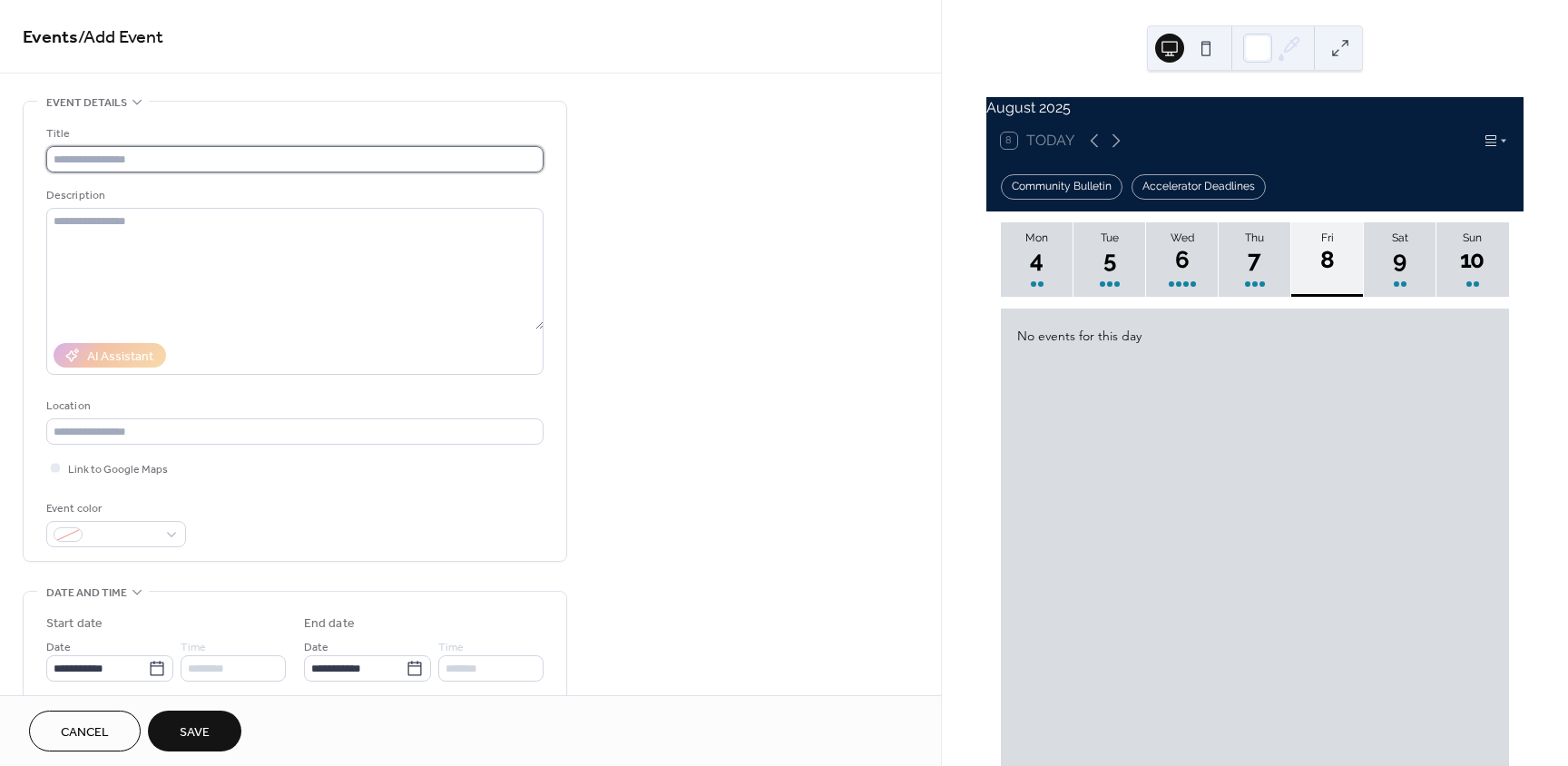 click at bounding box center (295, 159) 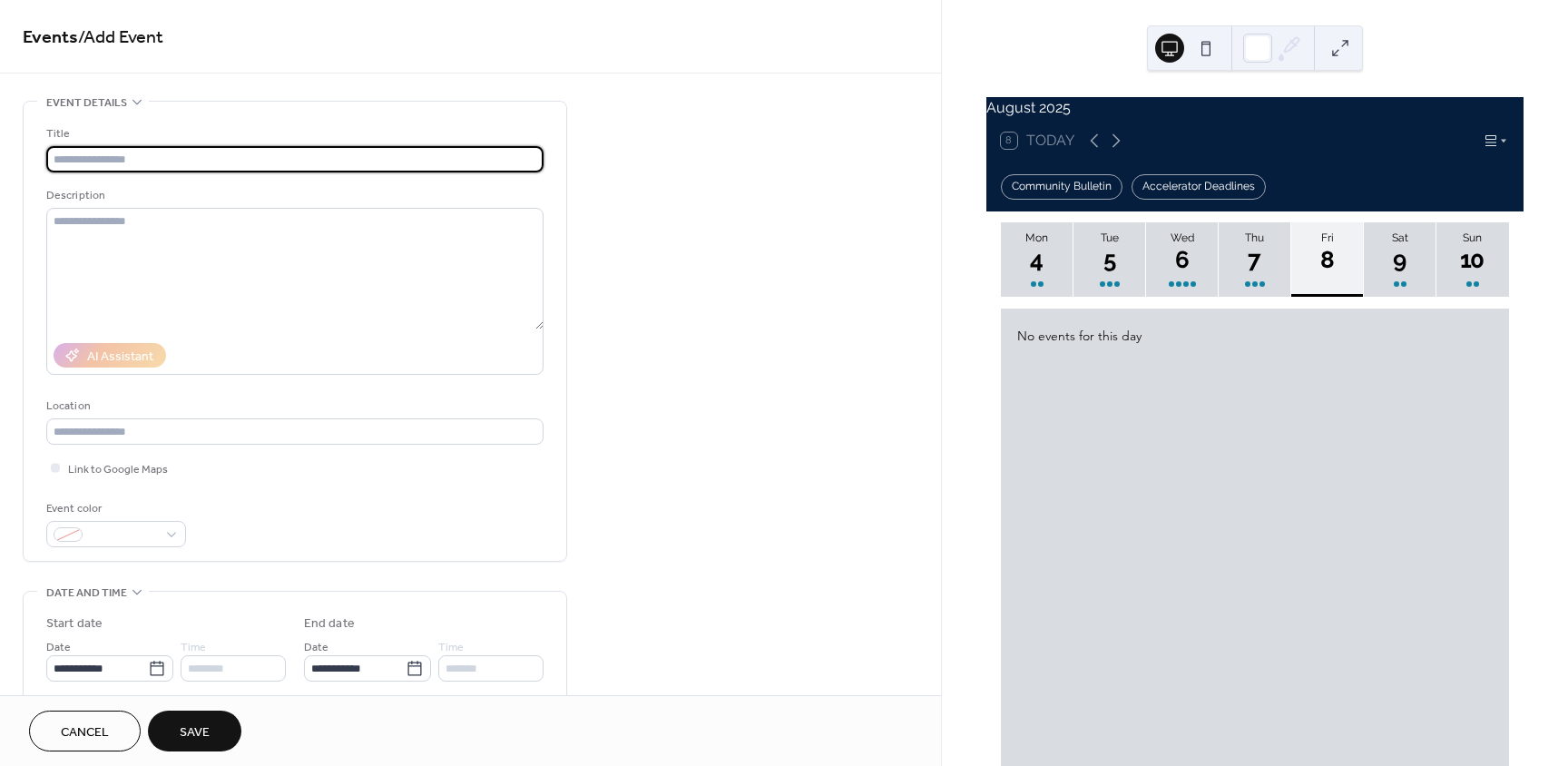 paste on "**********" 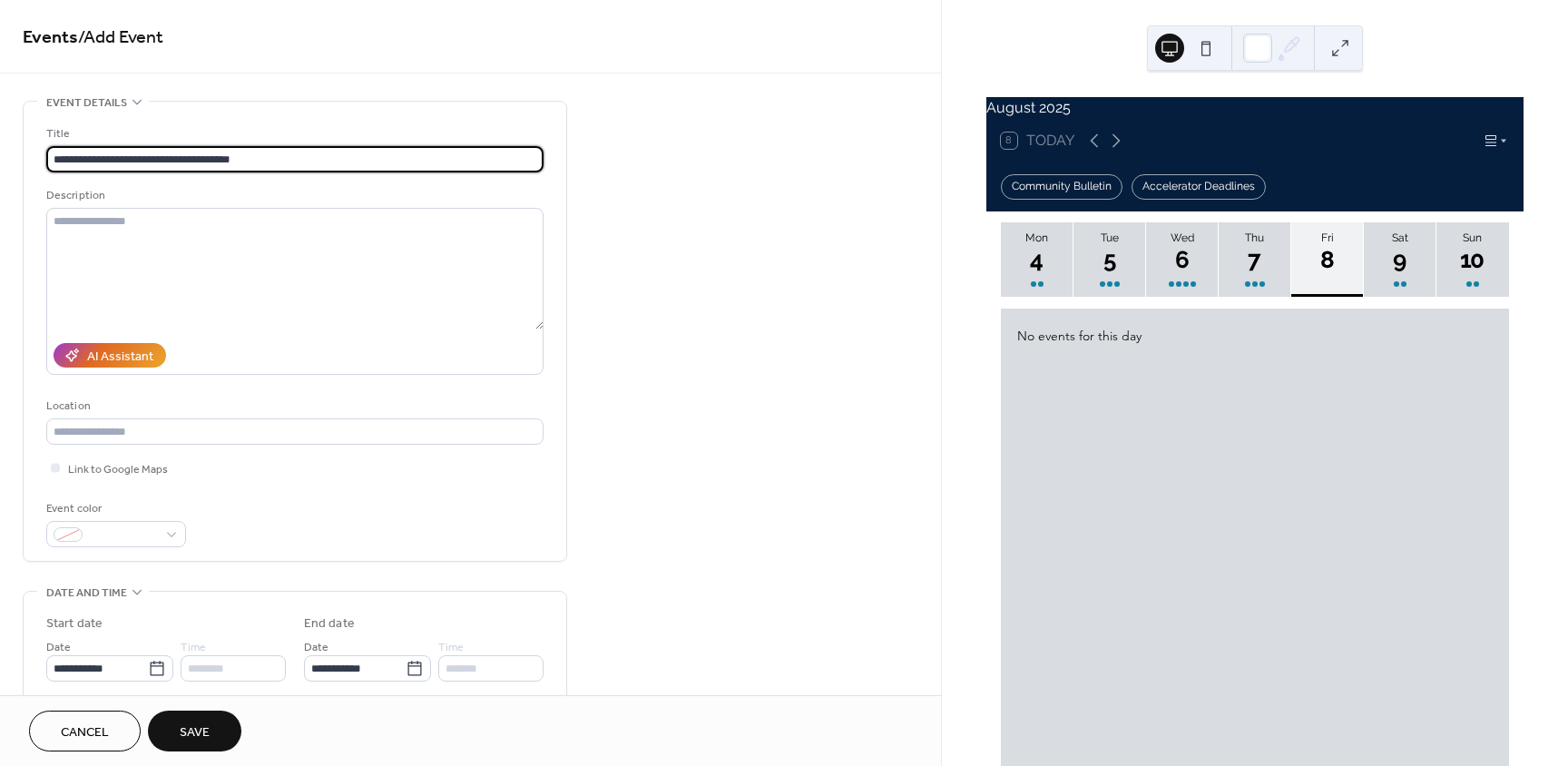 type on "**********" 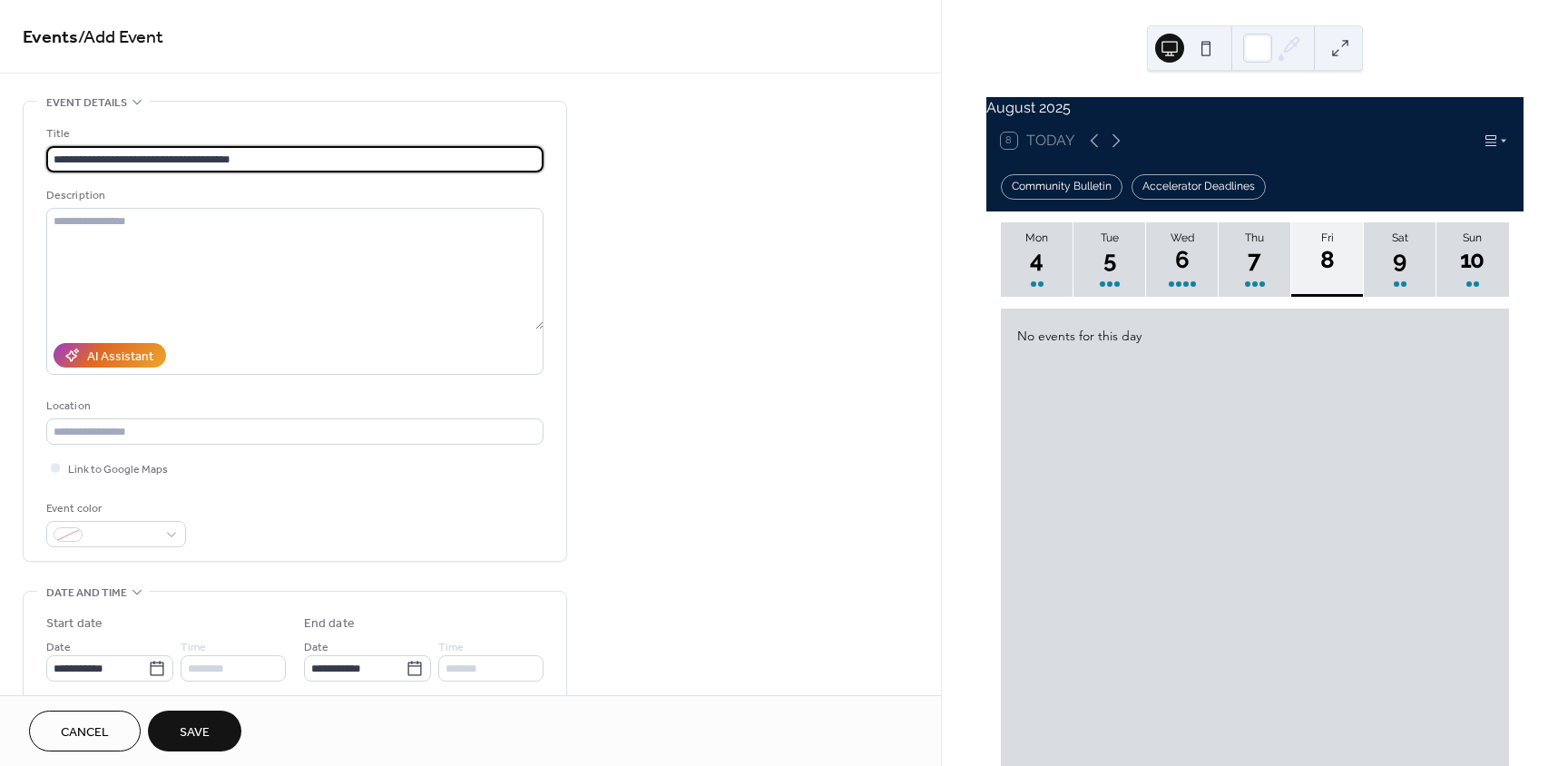 click on "Save" at bounding box center [194, 732] 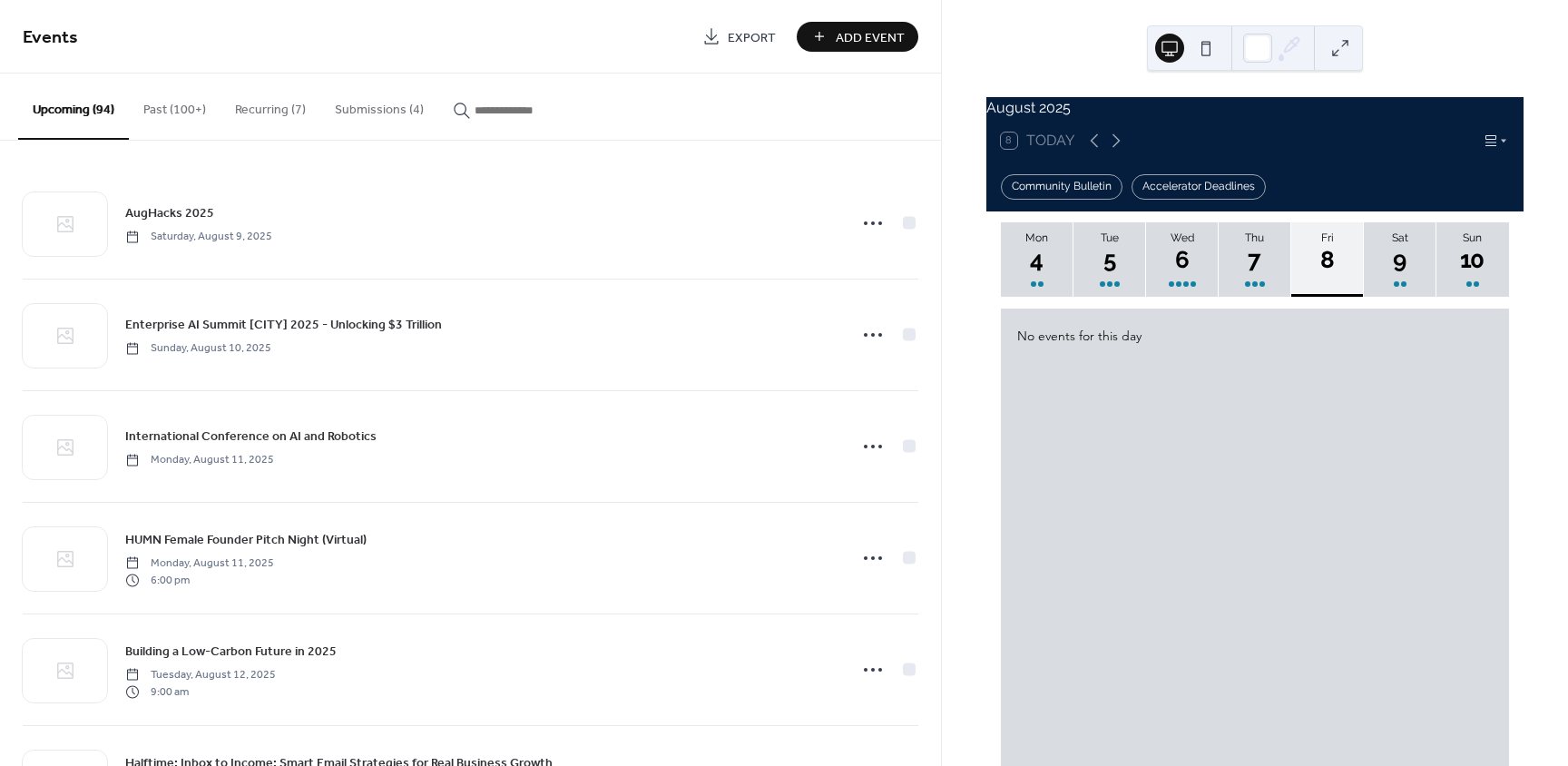 click on "Add Event" at bounding box center [870, 37] 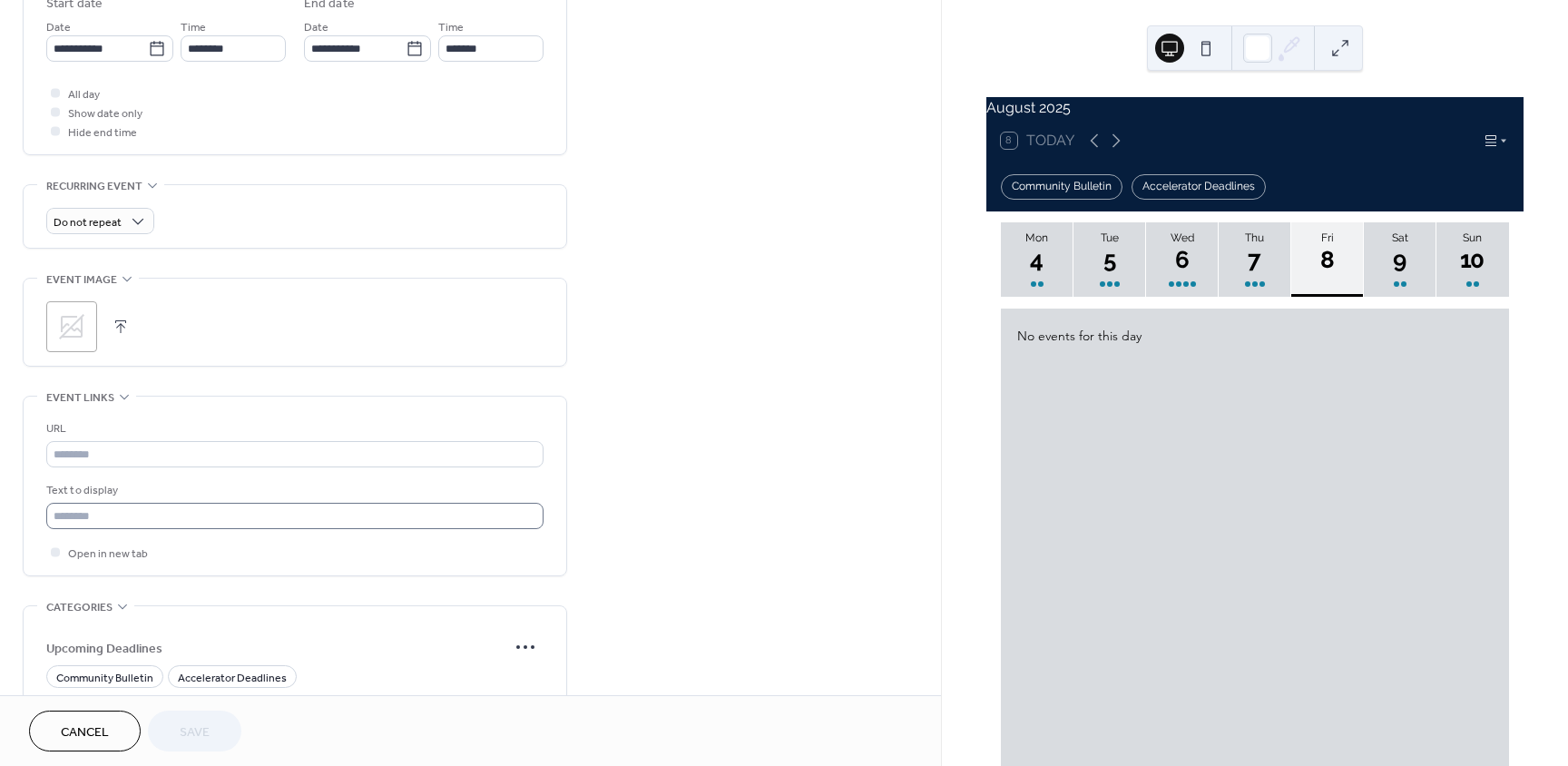 scroll, scrollTop: 635, scrollLeft: 0, axis: vertical 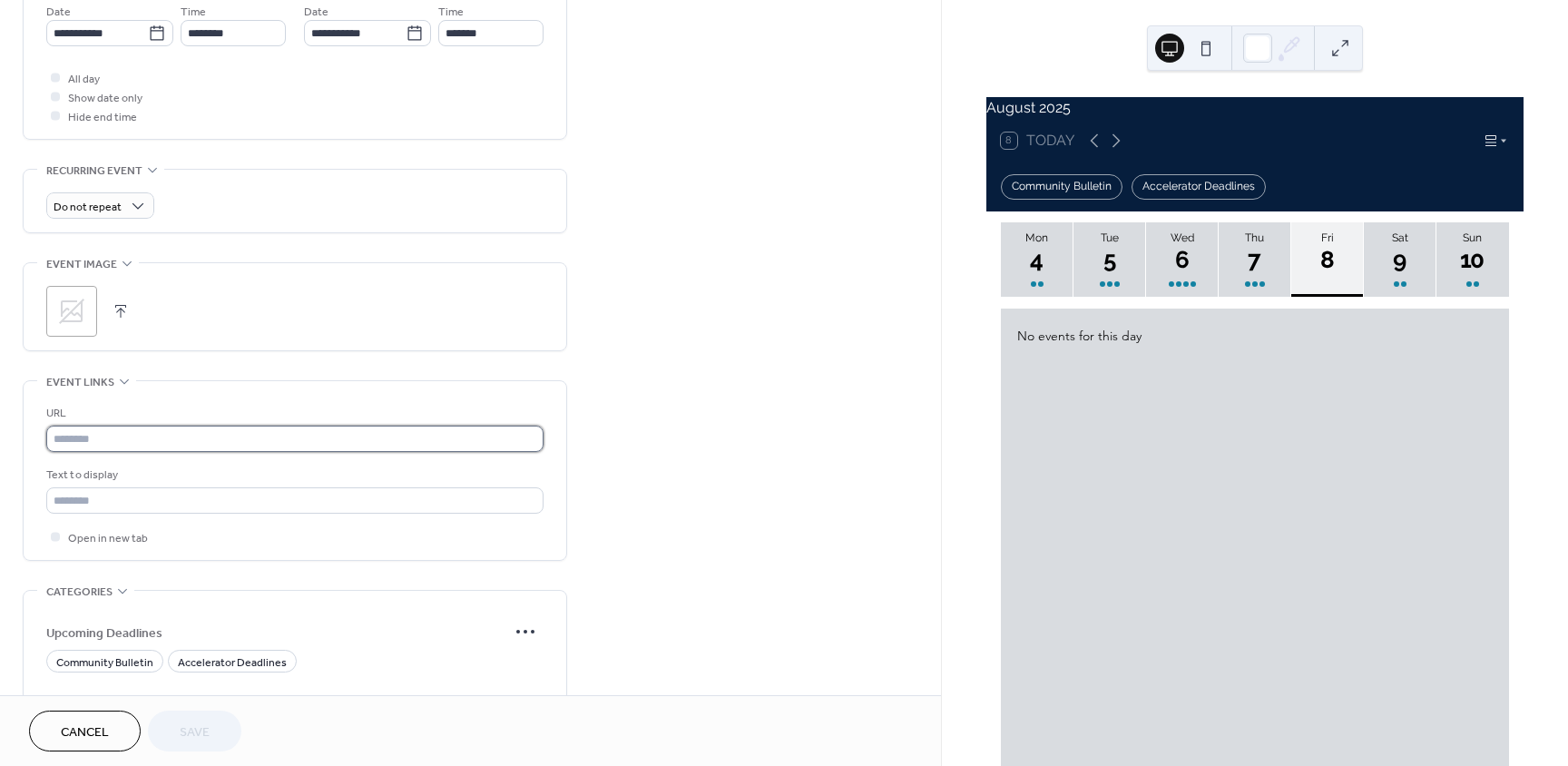 click at bounding box center [295, 438] 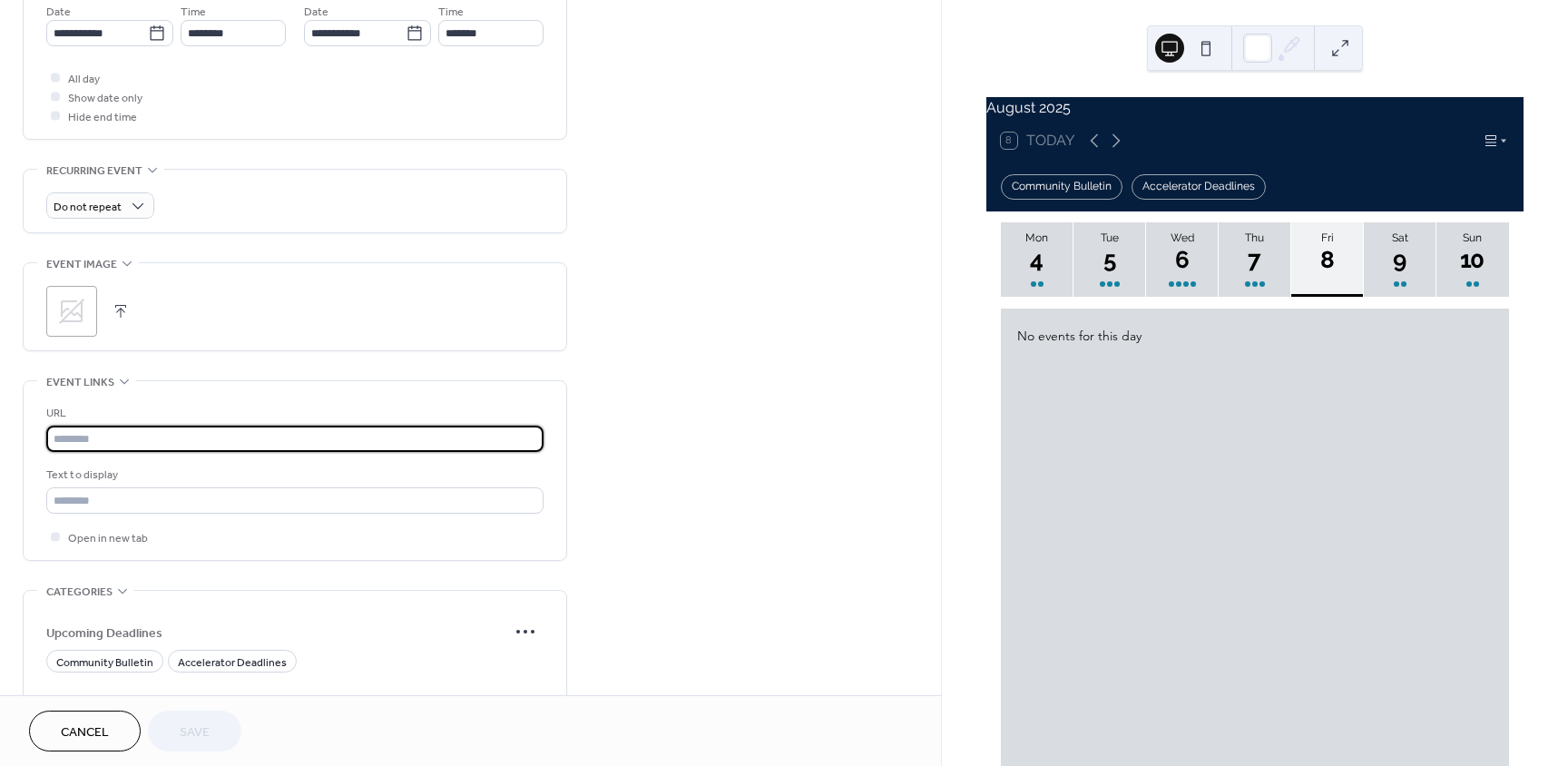 paste on "**********" 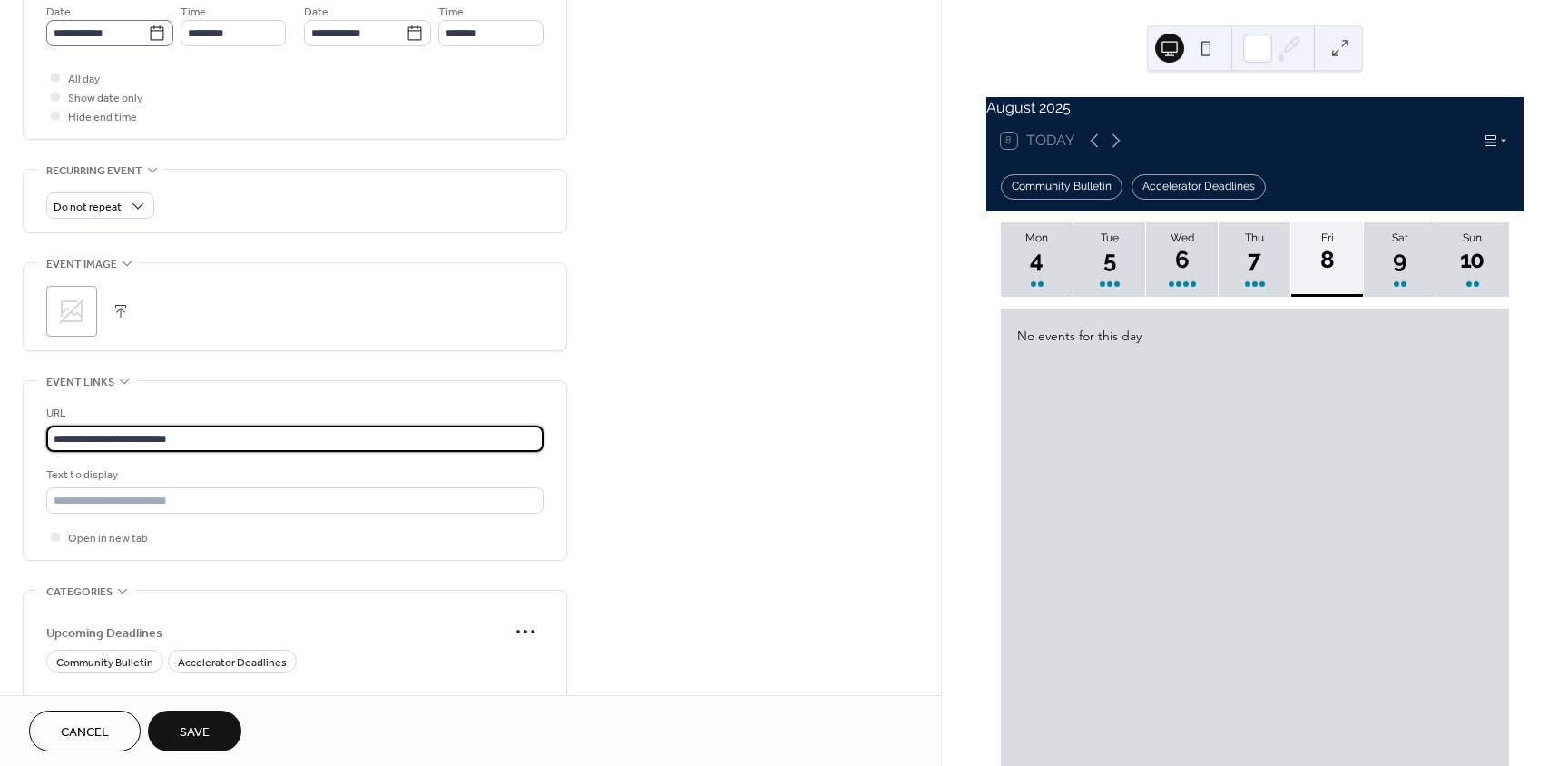 type on "**********" 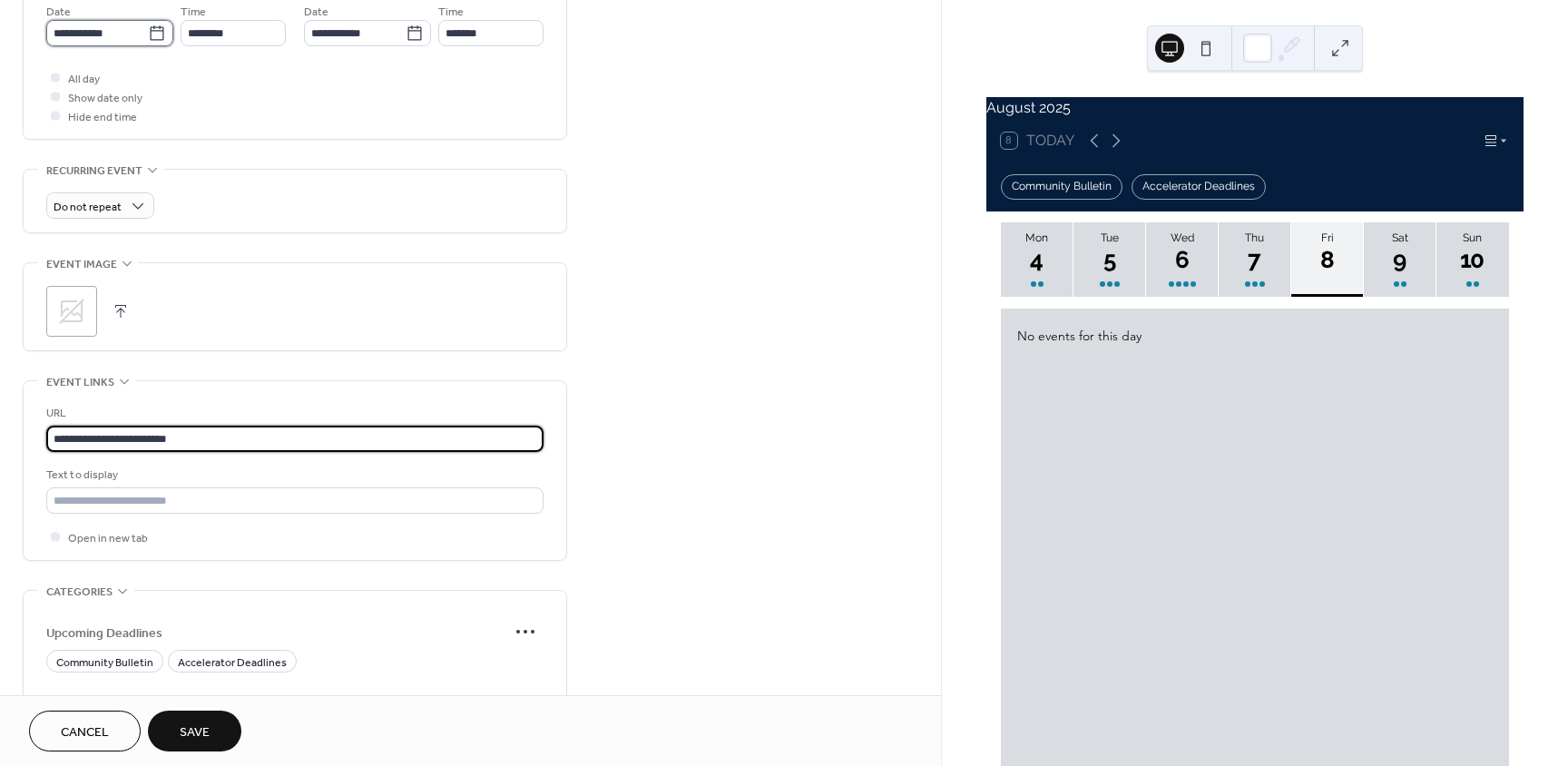 click on "**********" at bounding box center (97, 33) 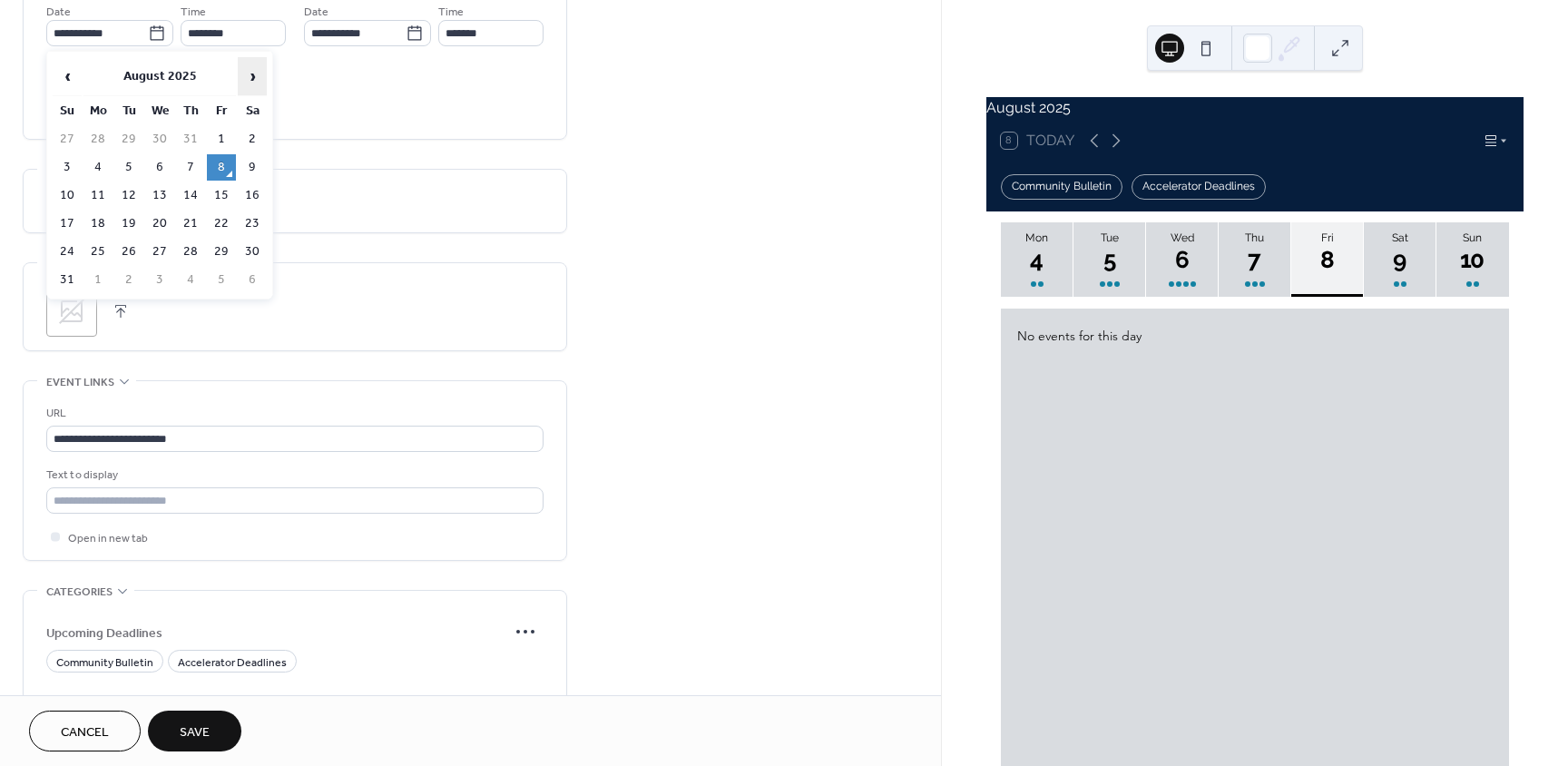 click on "›" at bounding box center [252, 76] 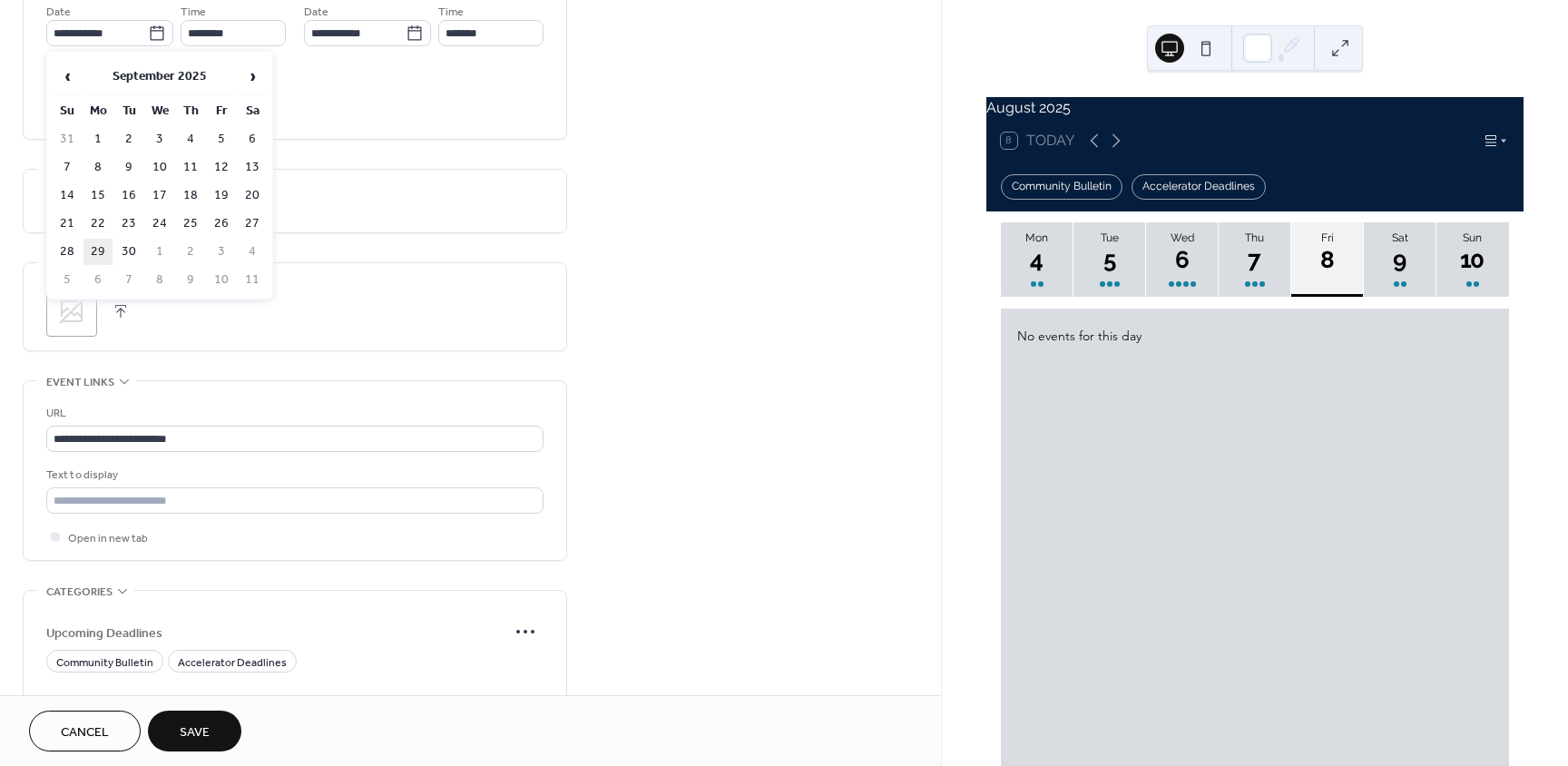 click on "29" at bounding box center (98, 251) 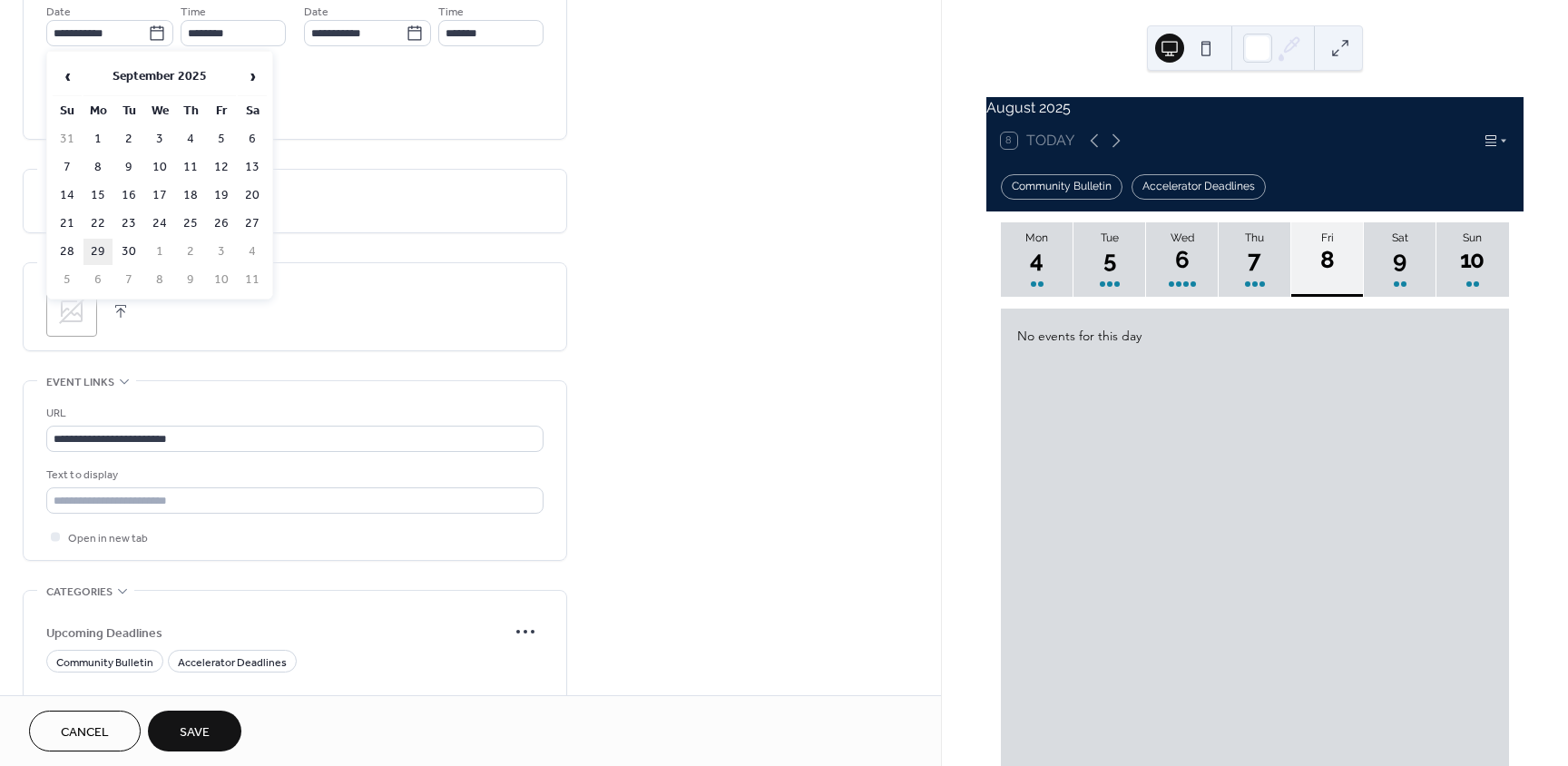 type on "**********" 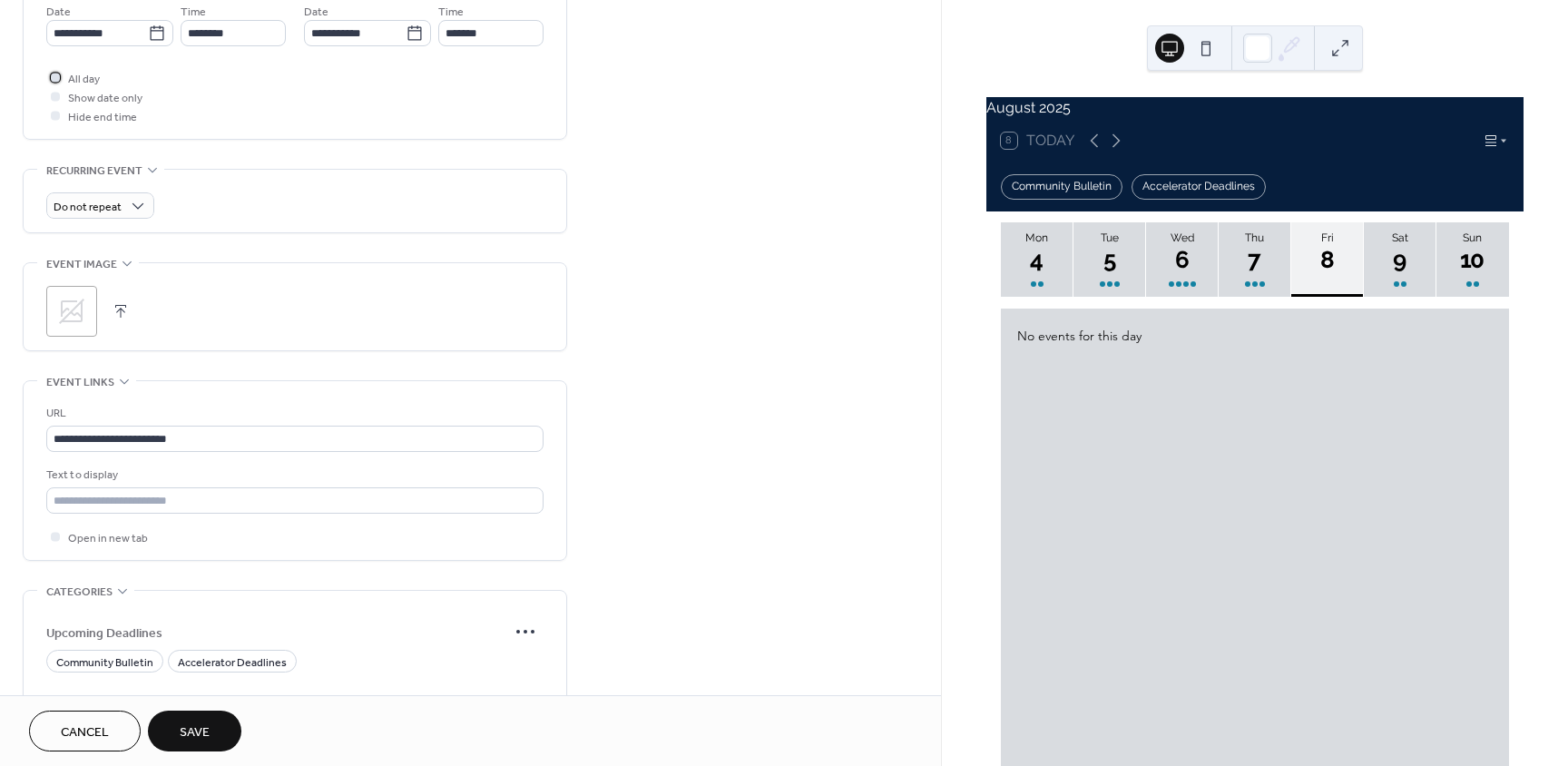 click at bounding box center (55, 77) 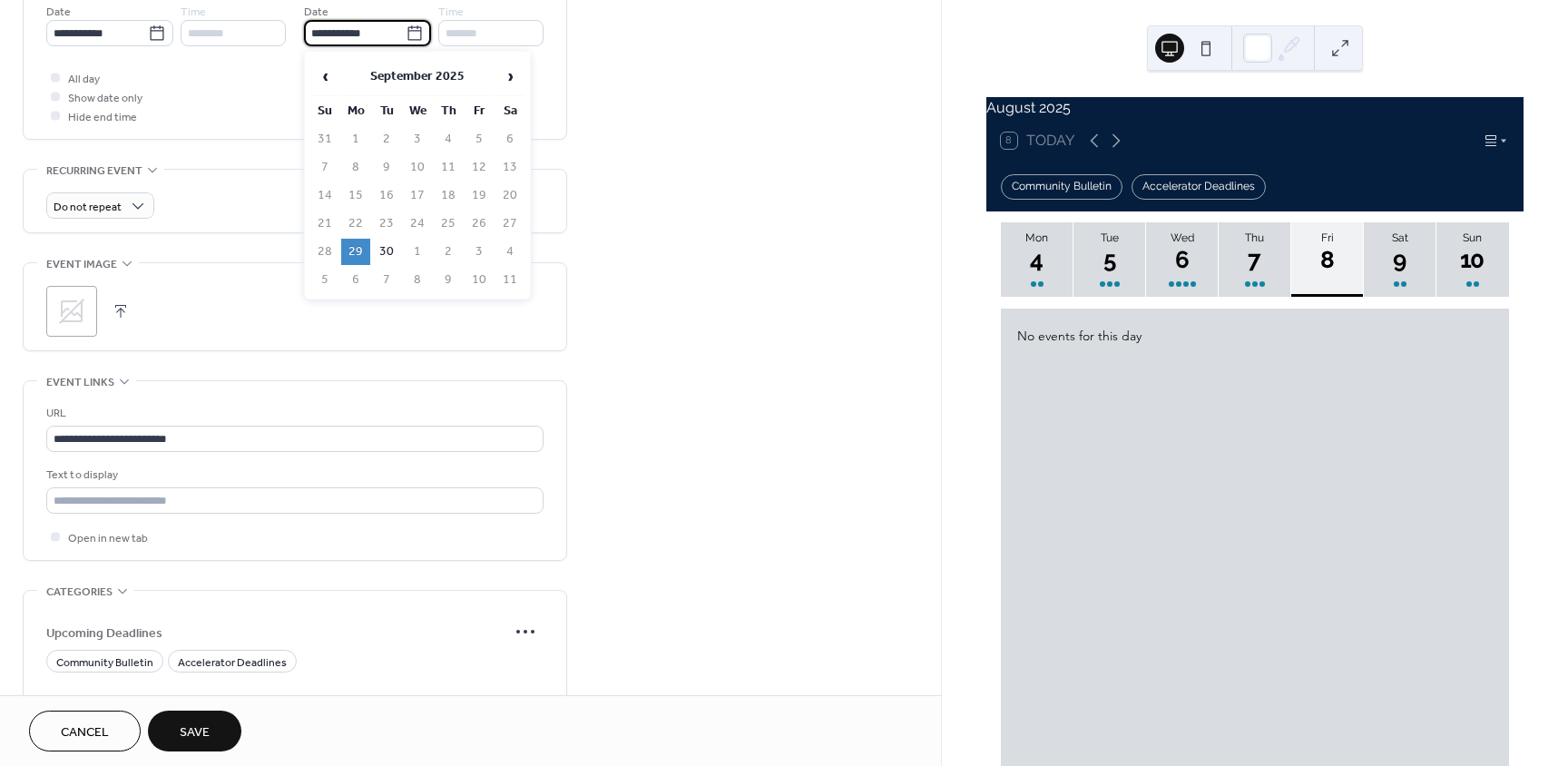 click on "**********" at bounding box center [355, 33] 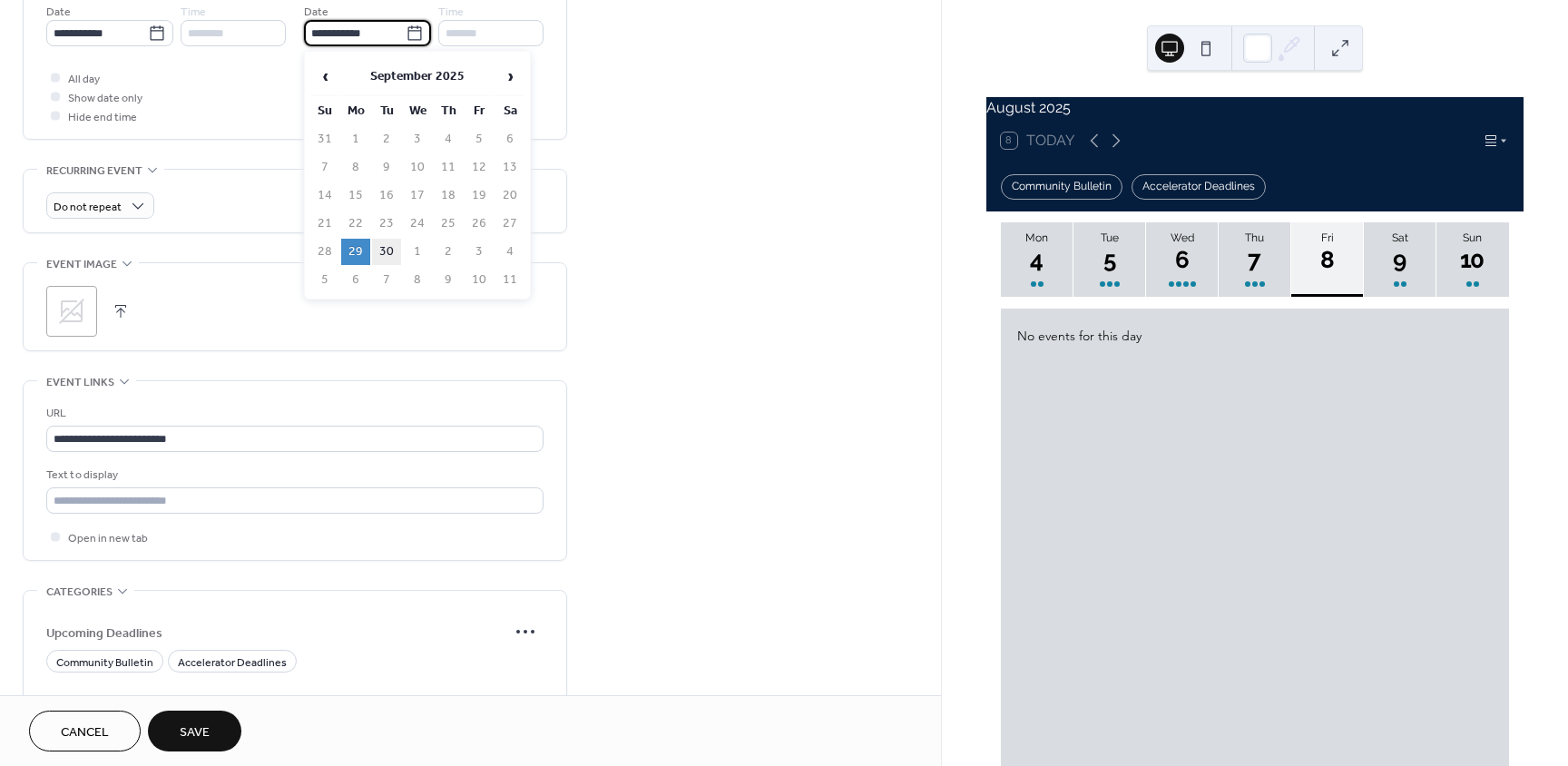 click on "30" at bounding box center [387, 251] 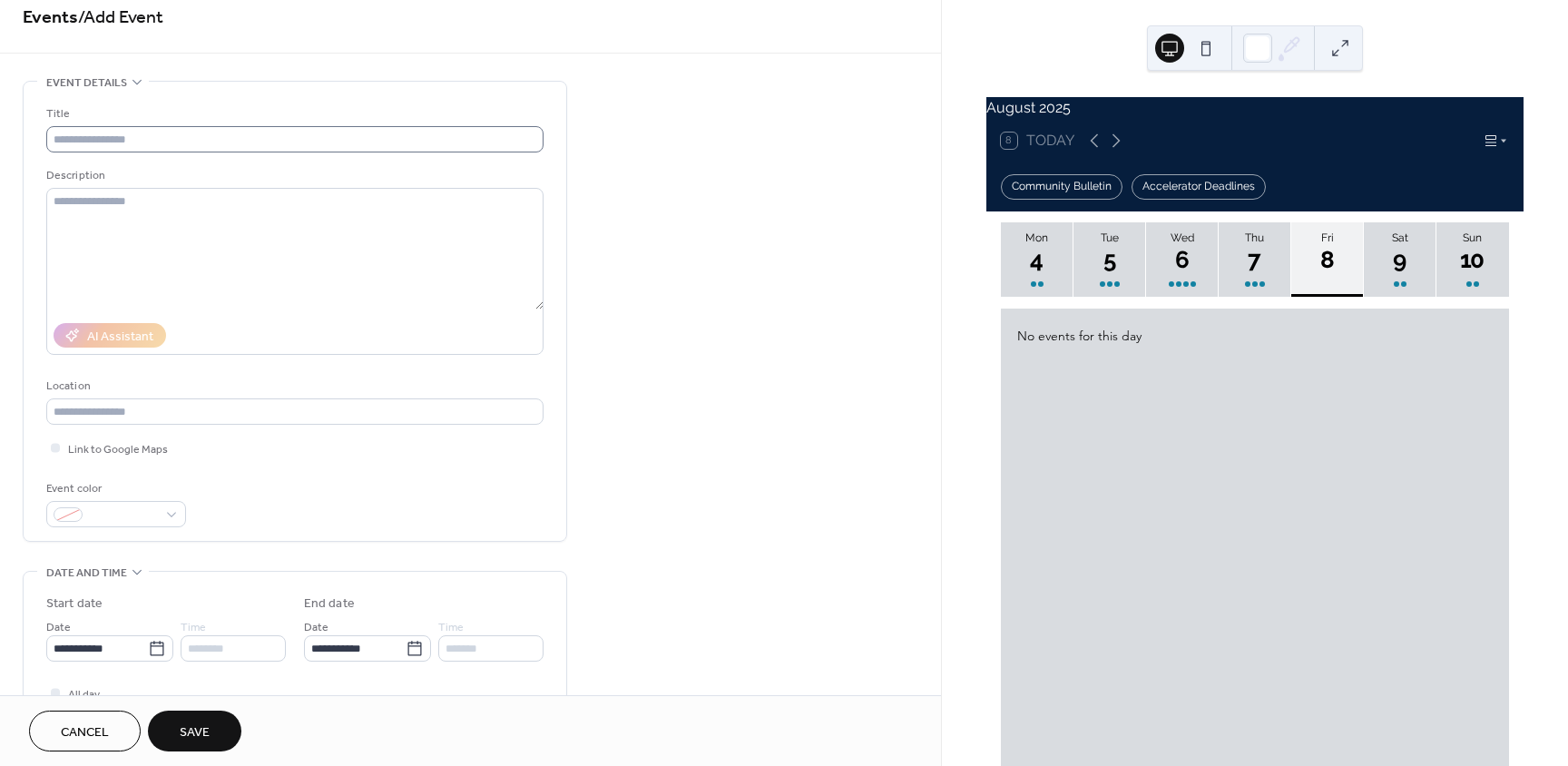 scroll, scrollTop: 0, scrollLeft: 0, axis: both 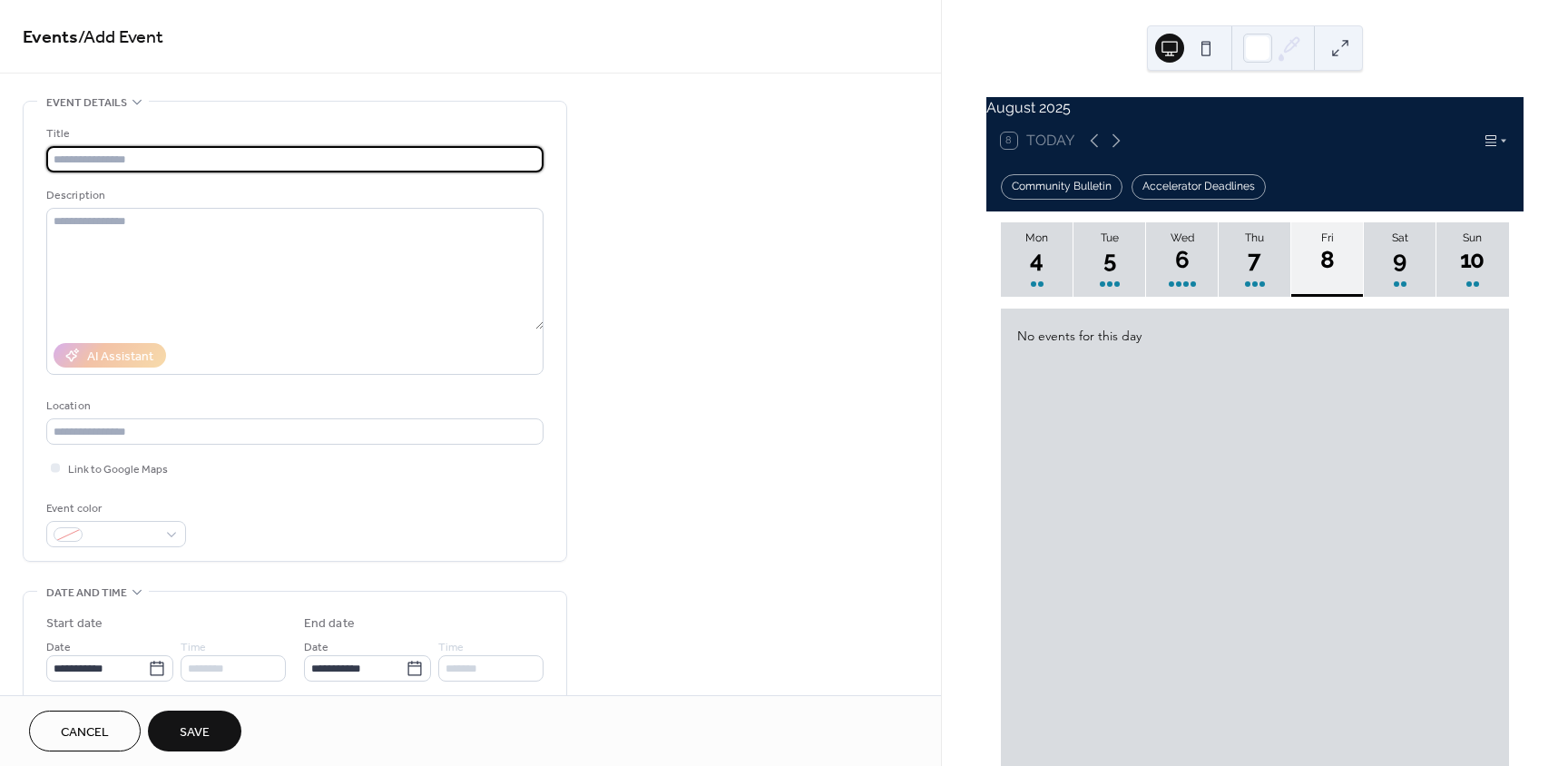 click at bounding box center [295, 159] 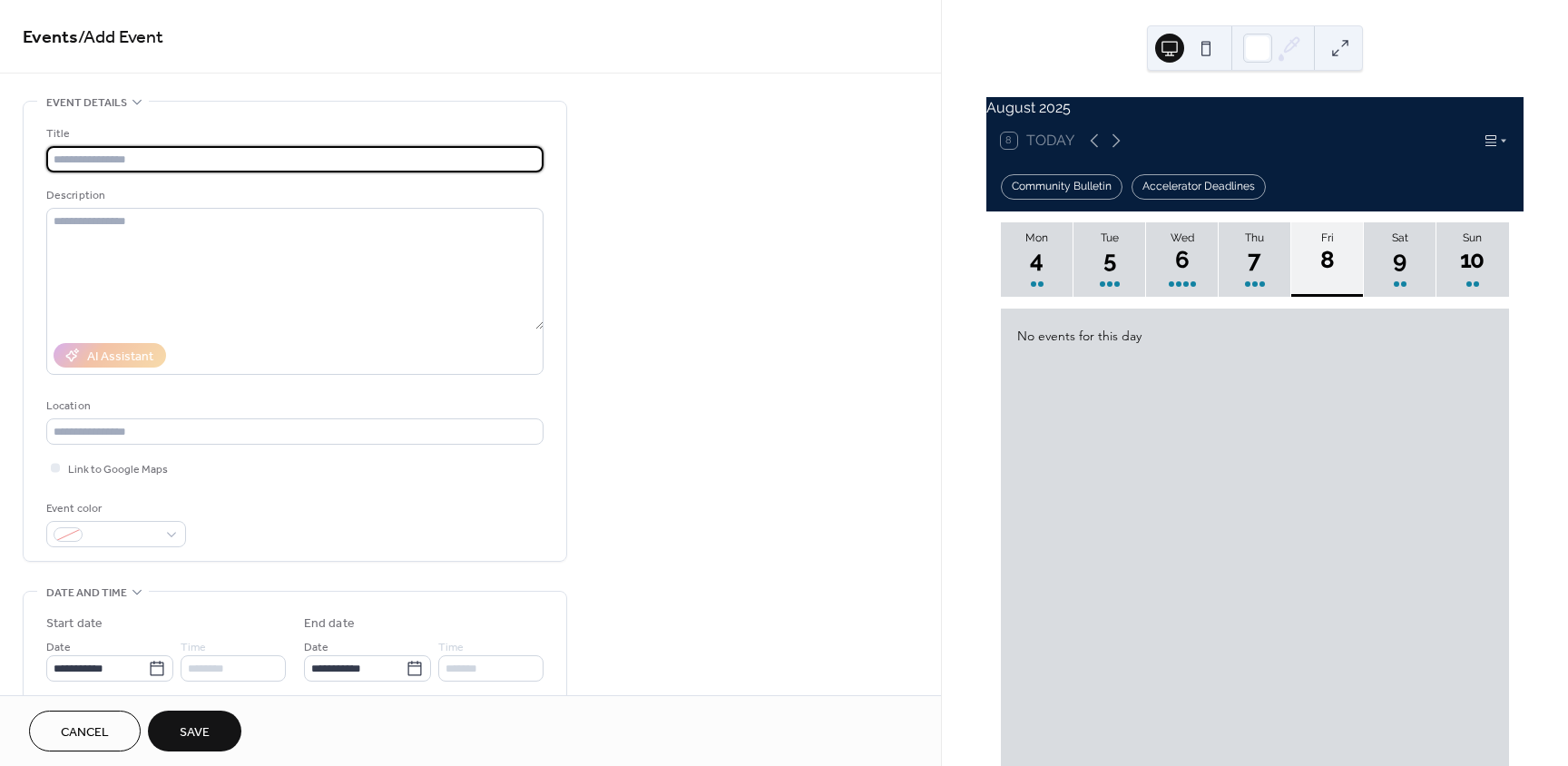 paste on "**********" 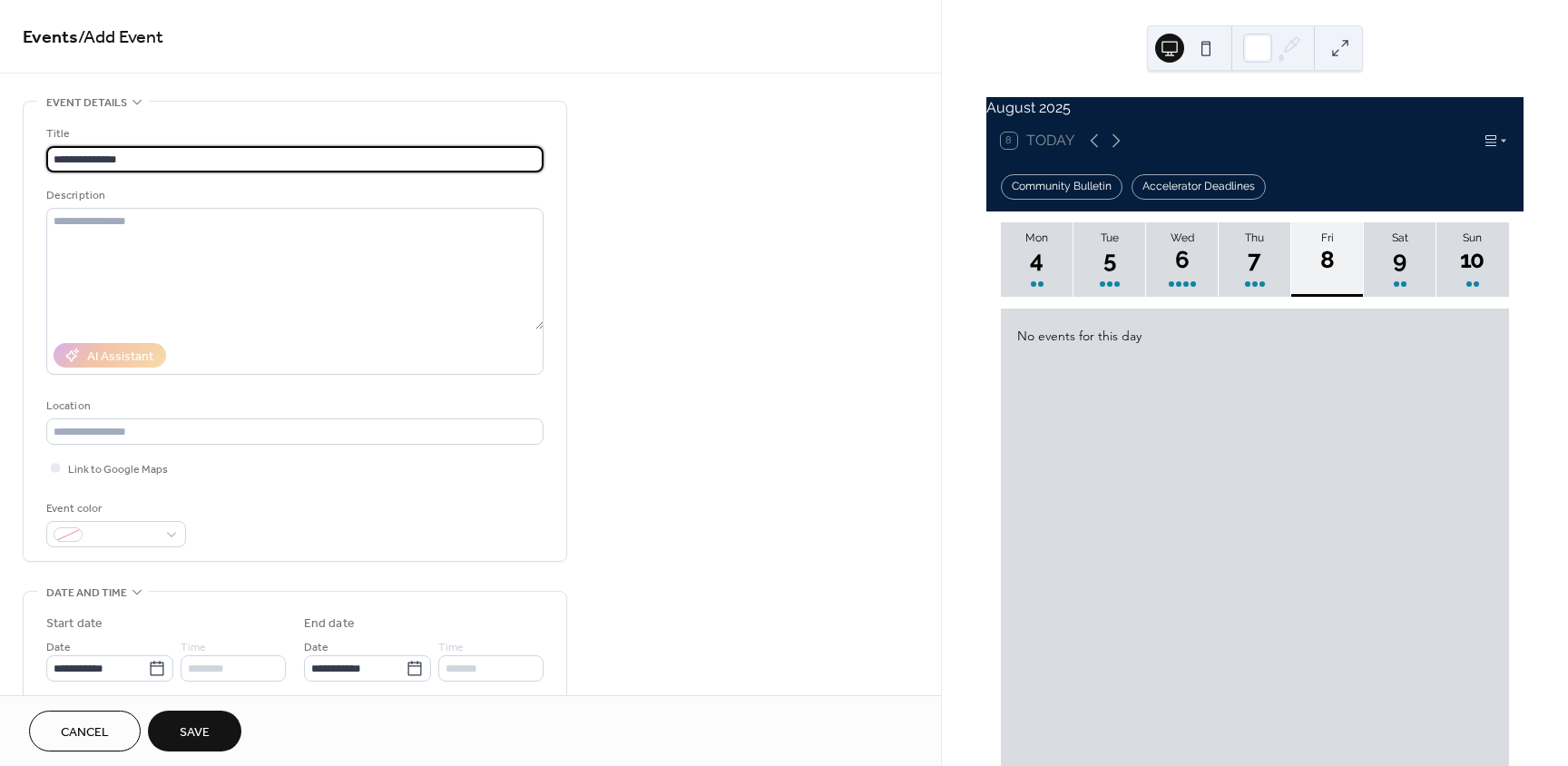 type on "**********" 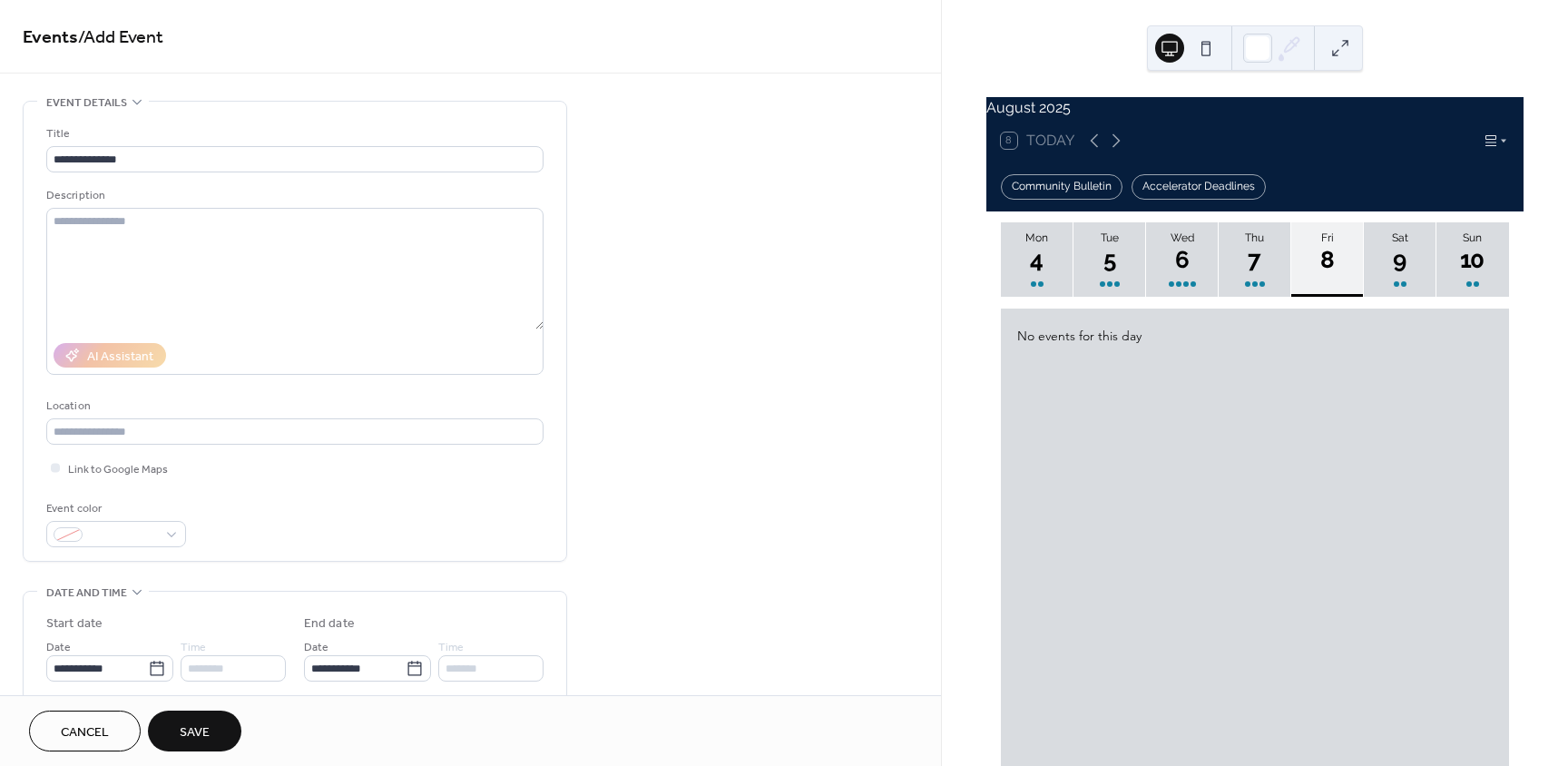 click on "Save" at bounding box center (194, 732) 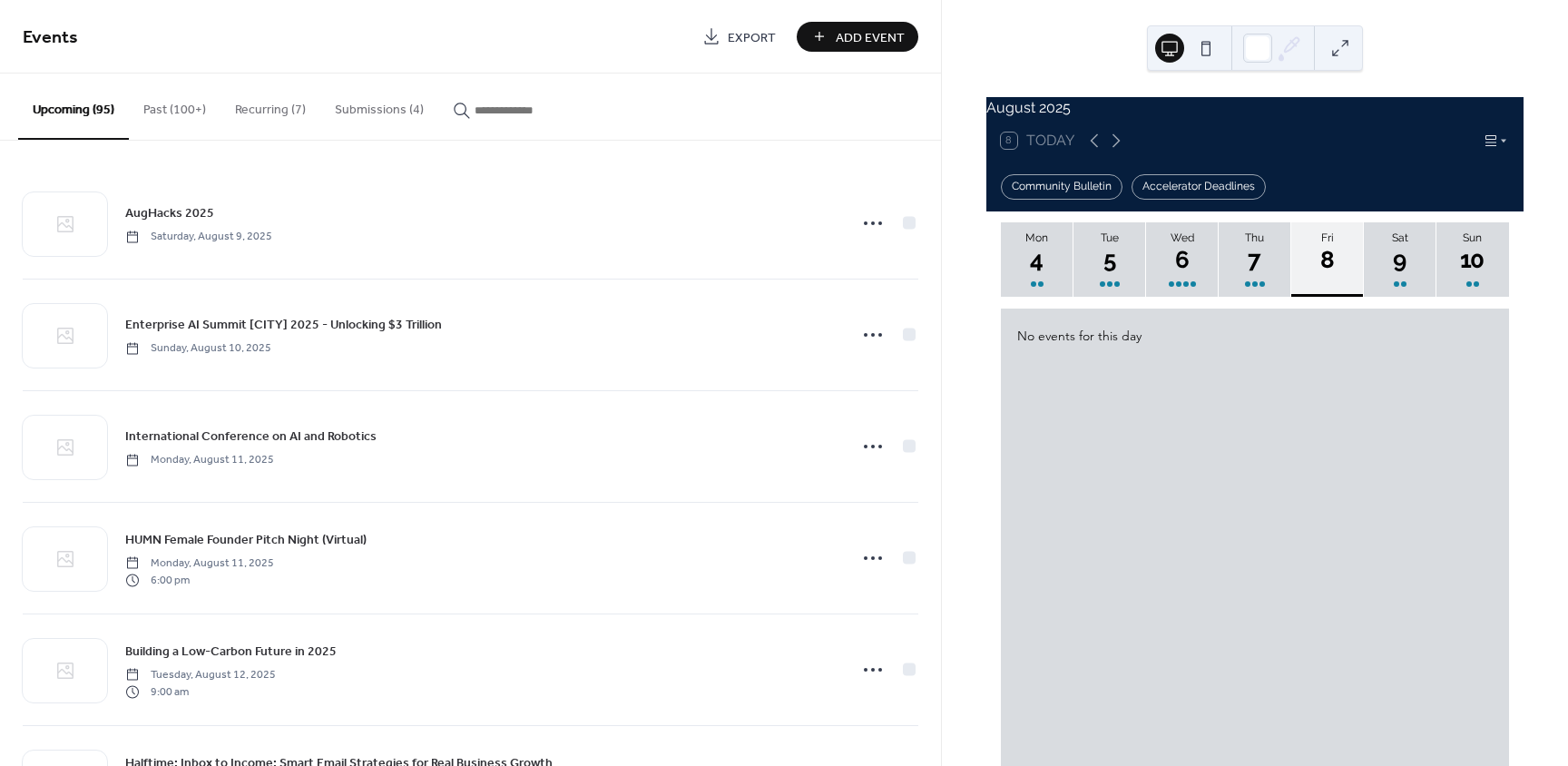 click on "Add Event" at bounding box center (870, 37) 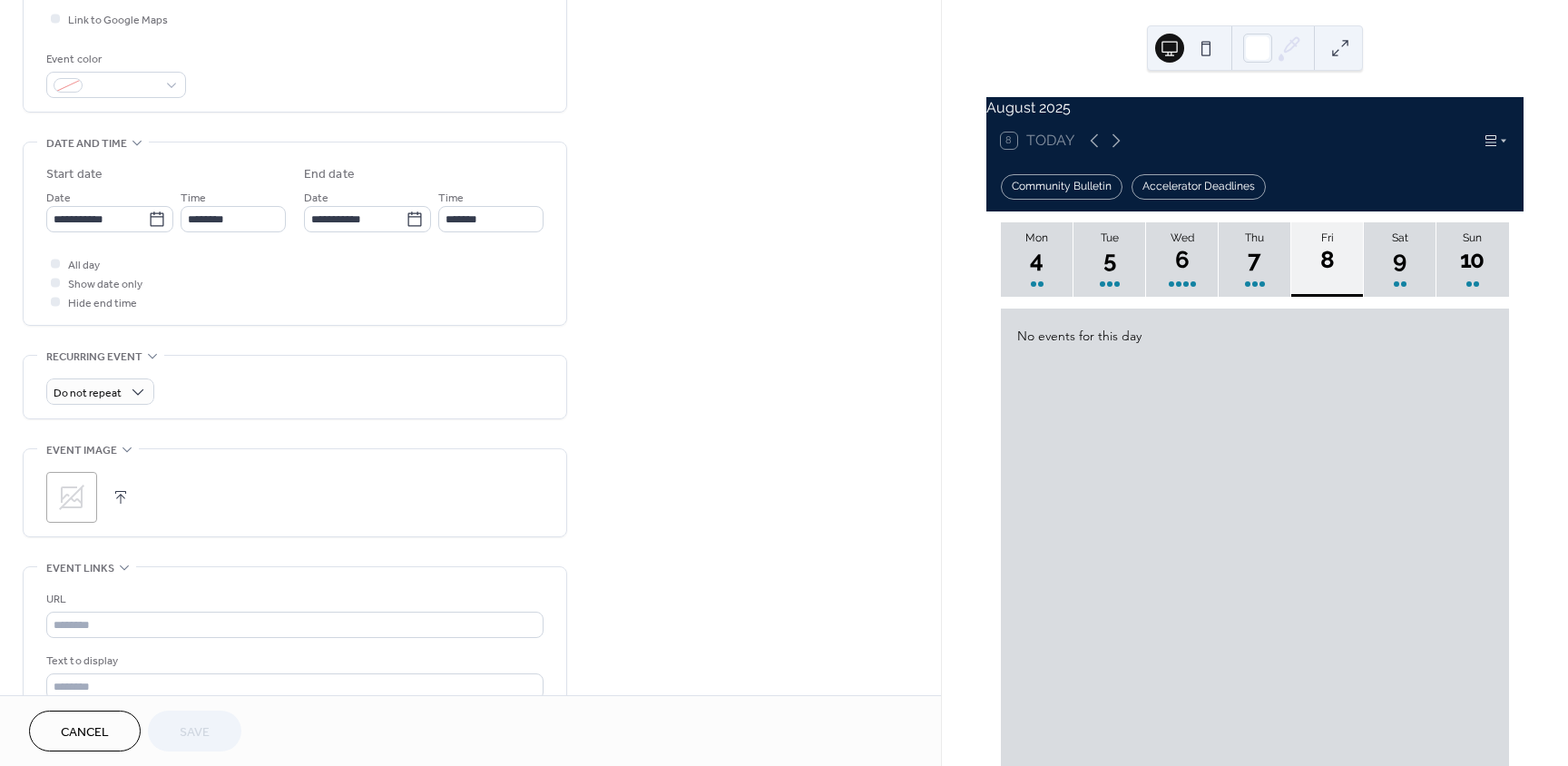 scroll, scrollTop: 454, scrollLeft: 0, axis: vertical 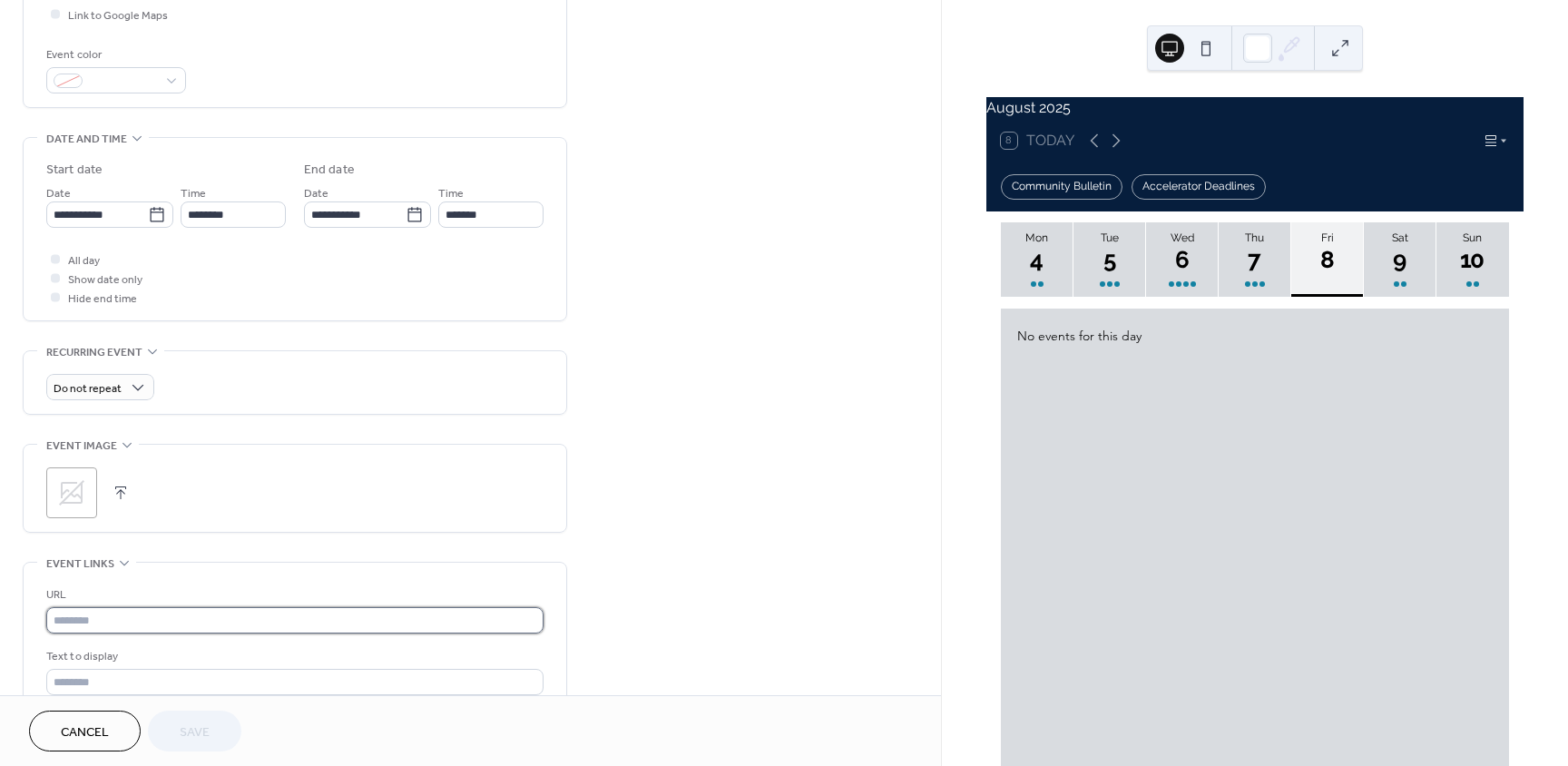 click at bounding box center [295, 620] 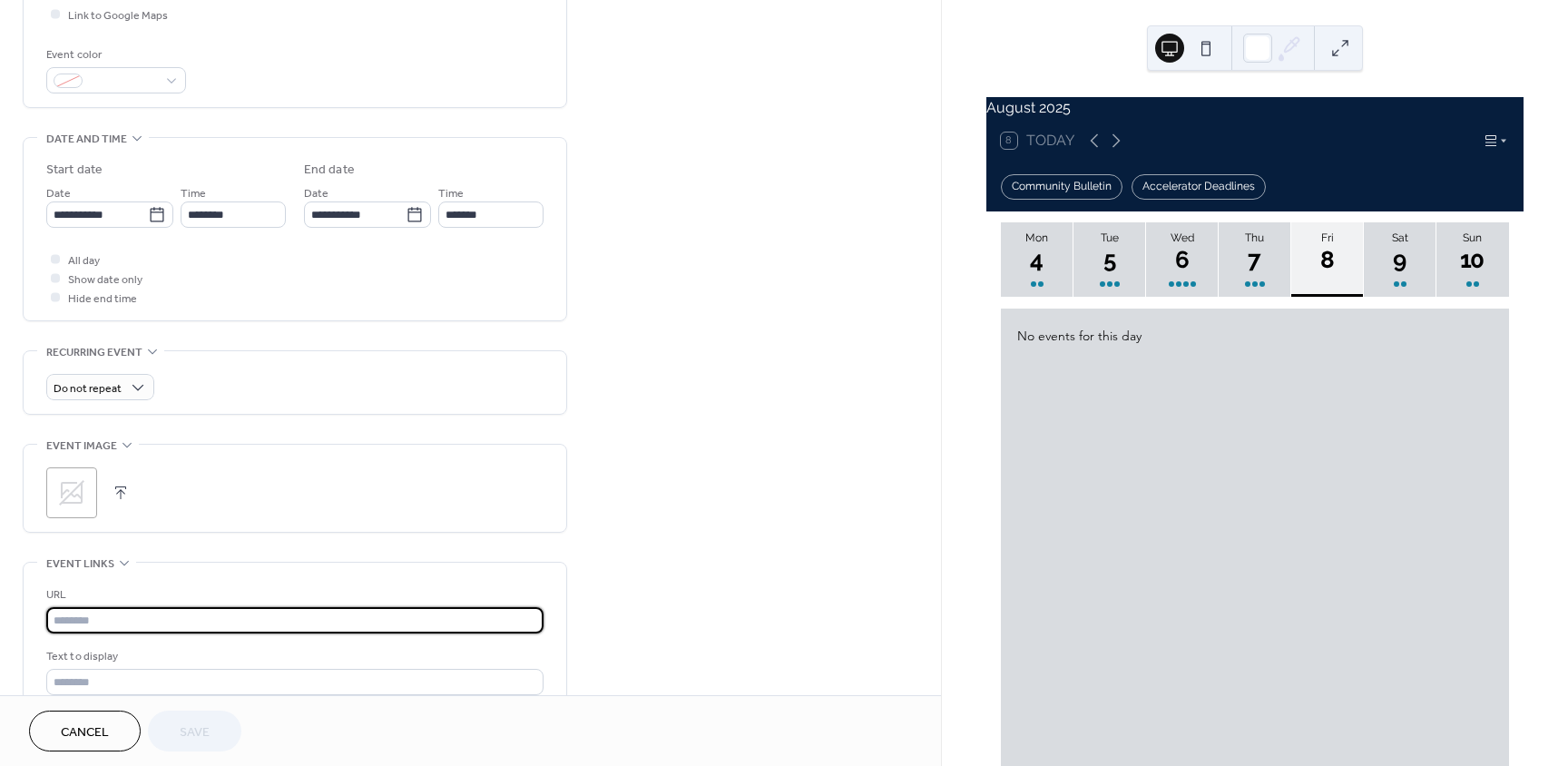 paste on "**********" 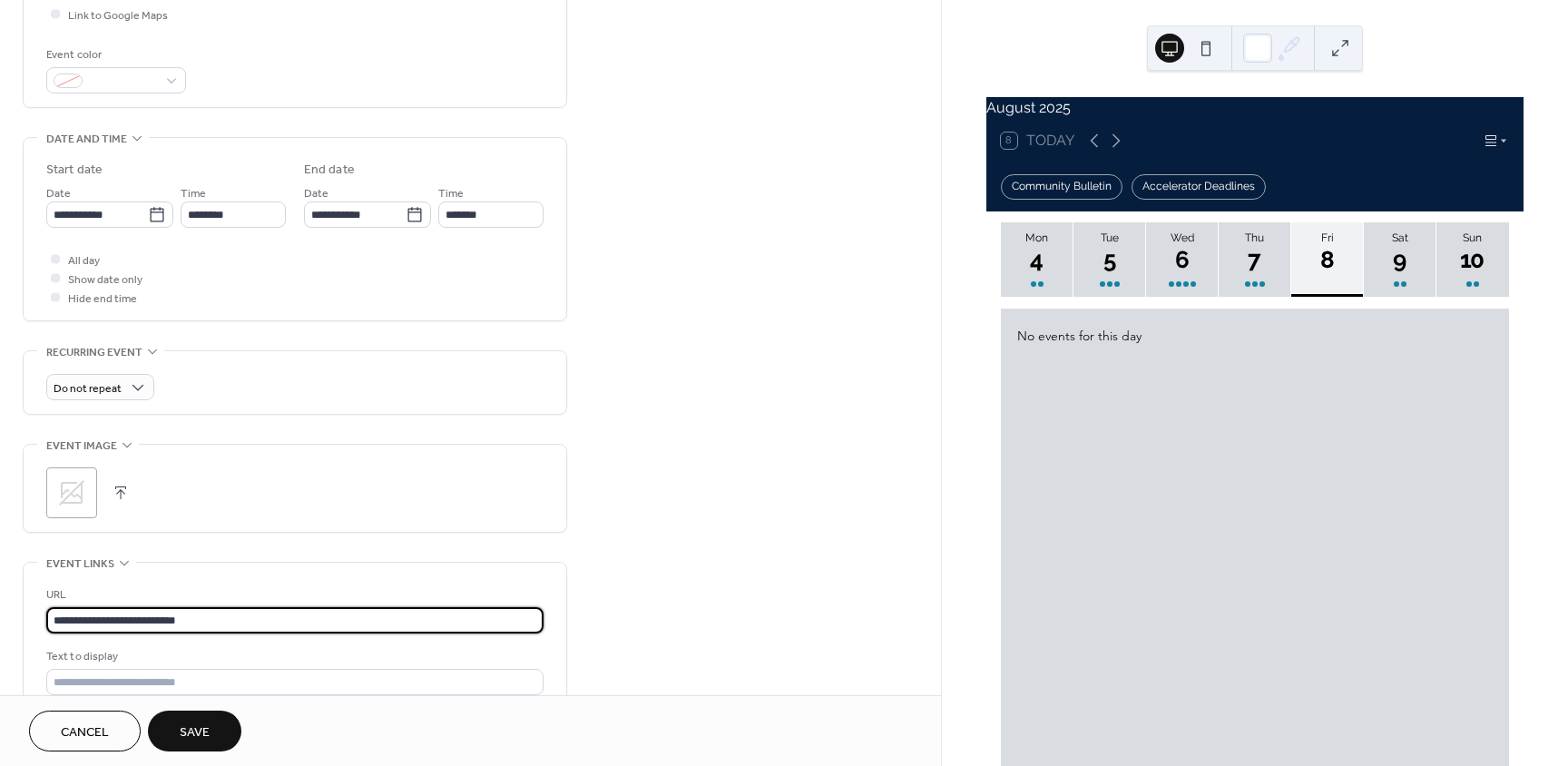 type on "**********" 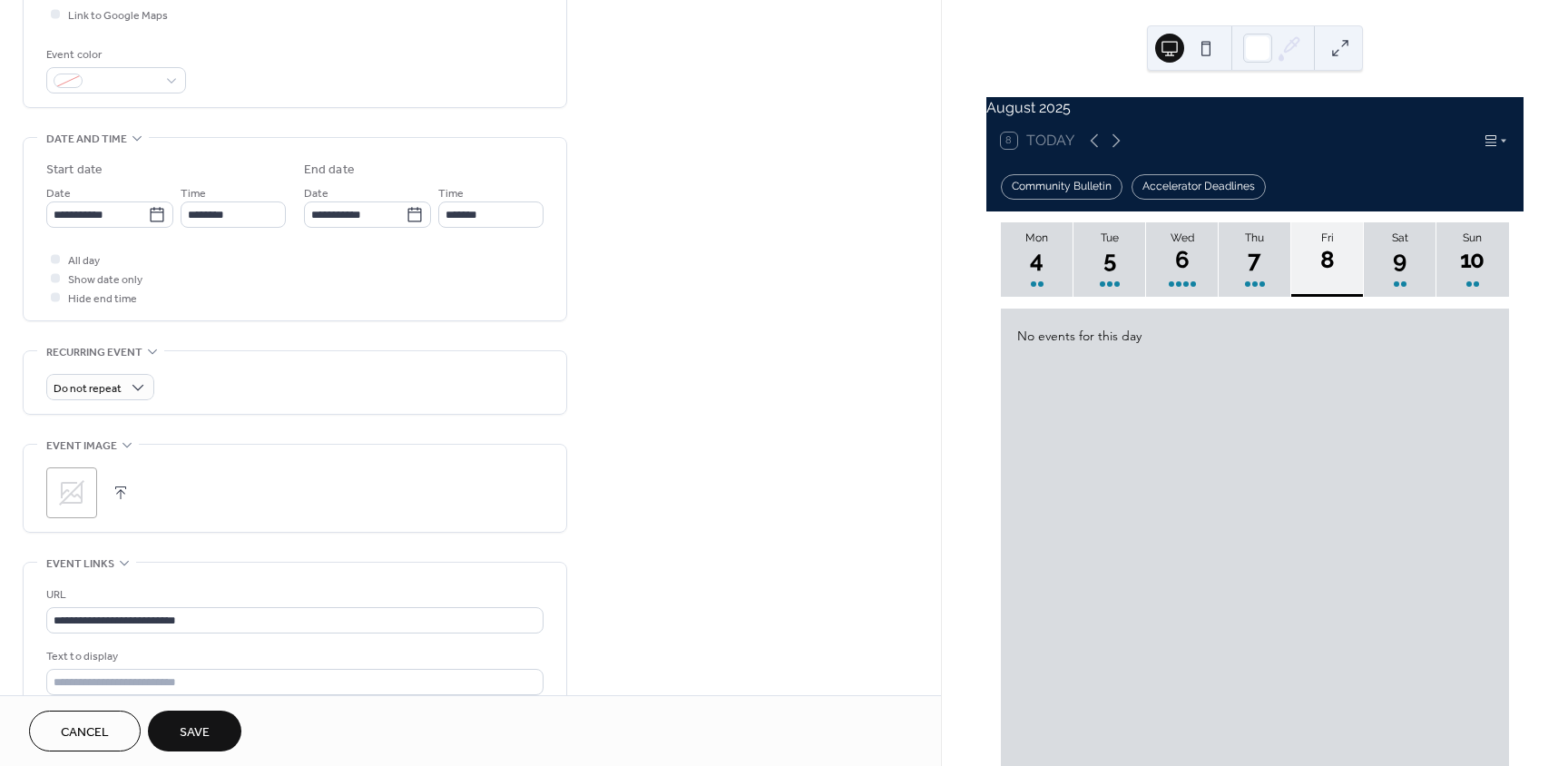 click on "**********" at bounding box center [295, 233] 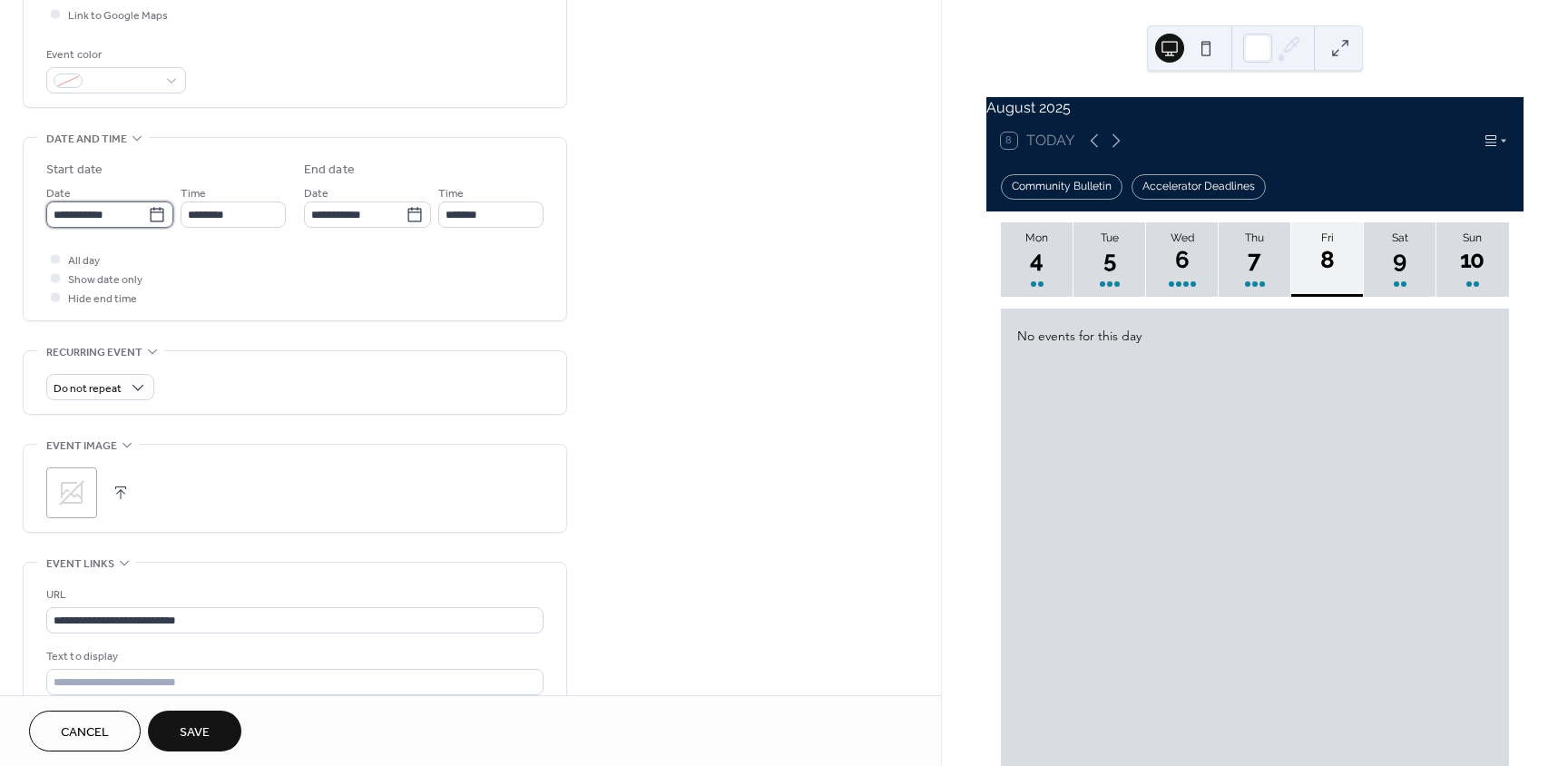 click on "**********" at bounding box center (97, 214) 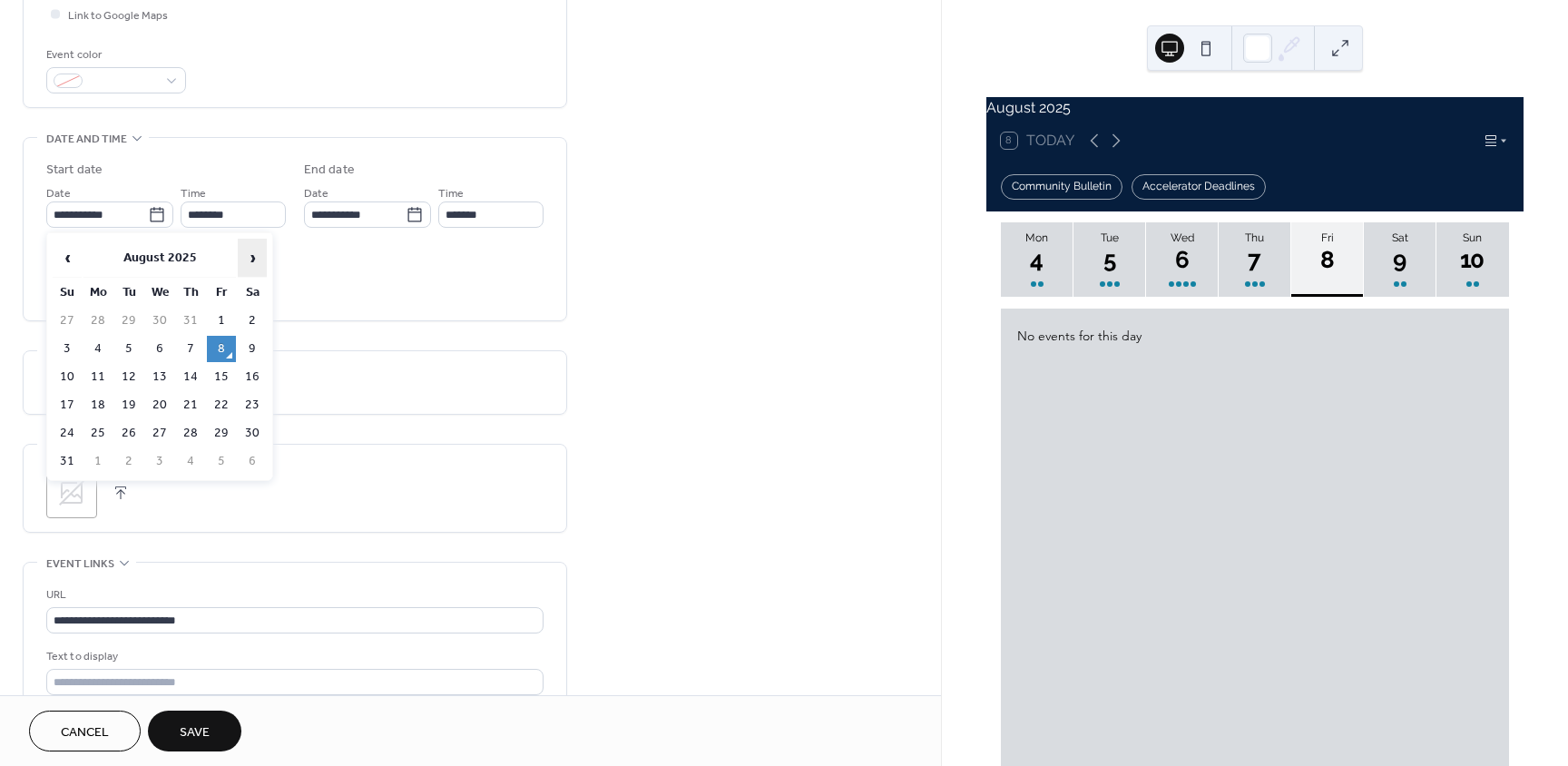 click on "›" at bounding box center (252, 258) 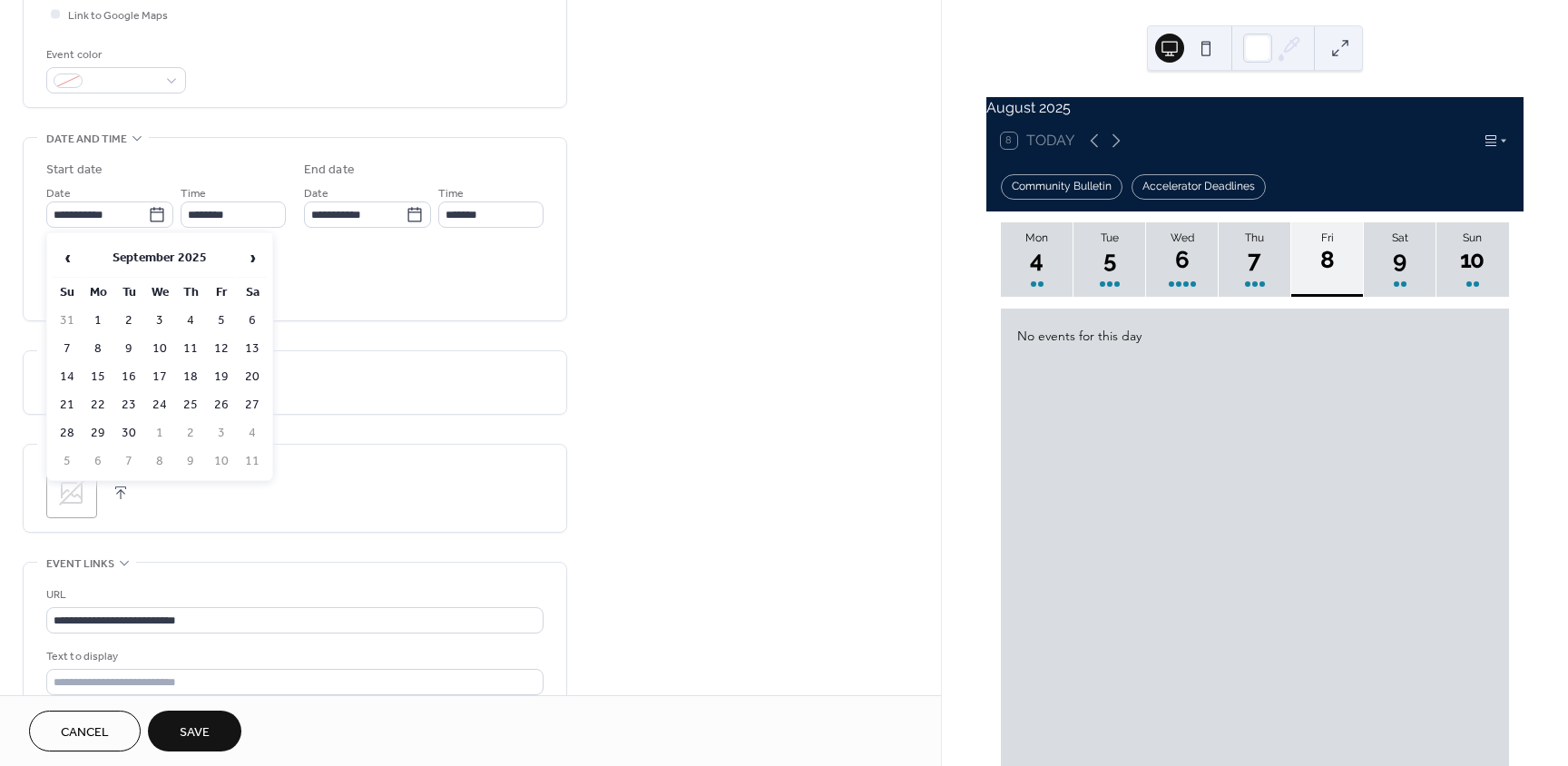 click on "26" at bounding box center (221, 405) 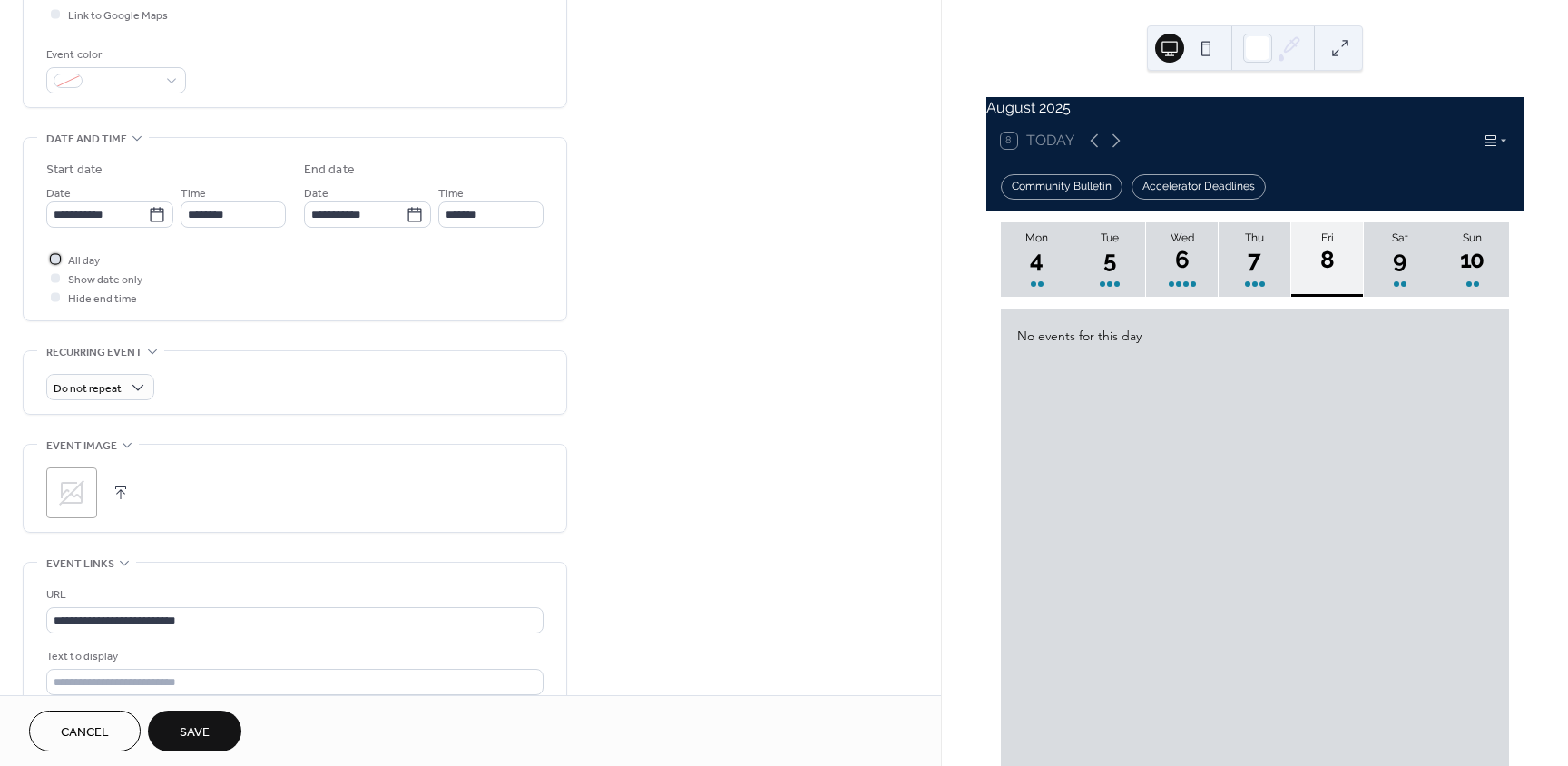 click at bounding box center (55, 259) 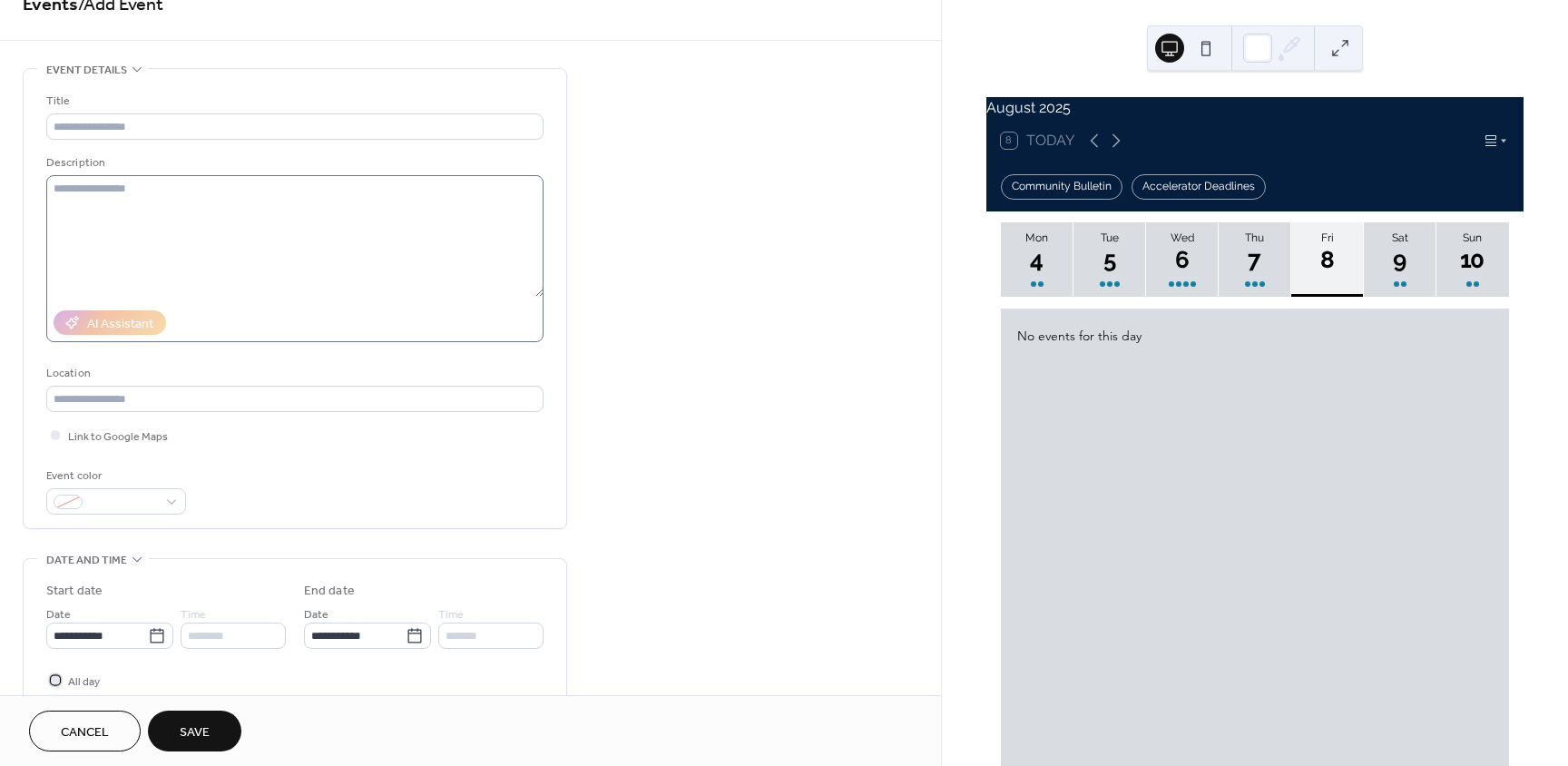 scroll, scrollTop: 0, scrollLeft: 0, axis: both 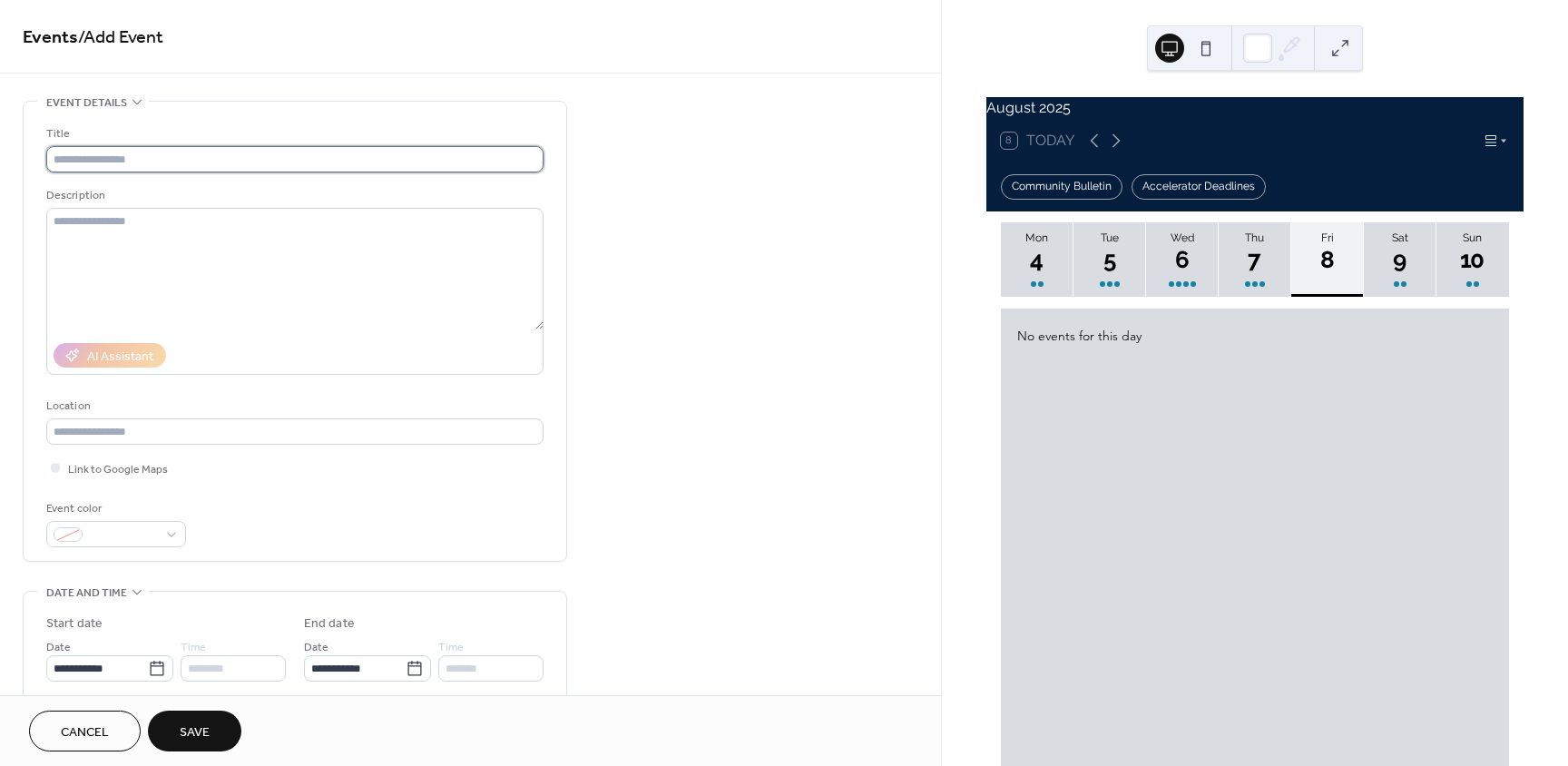 click at bounding box center (295, 159) 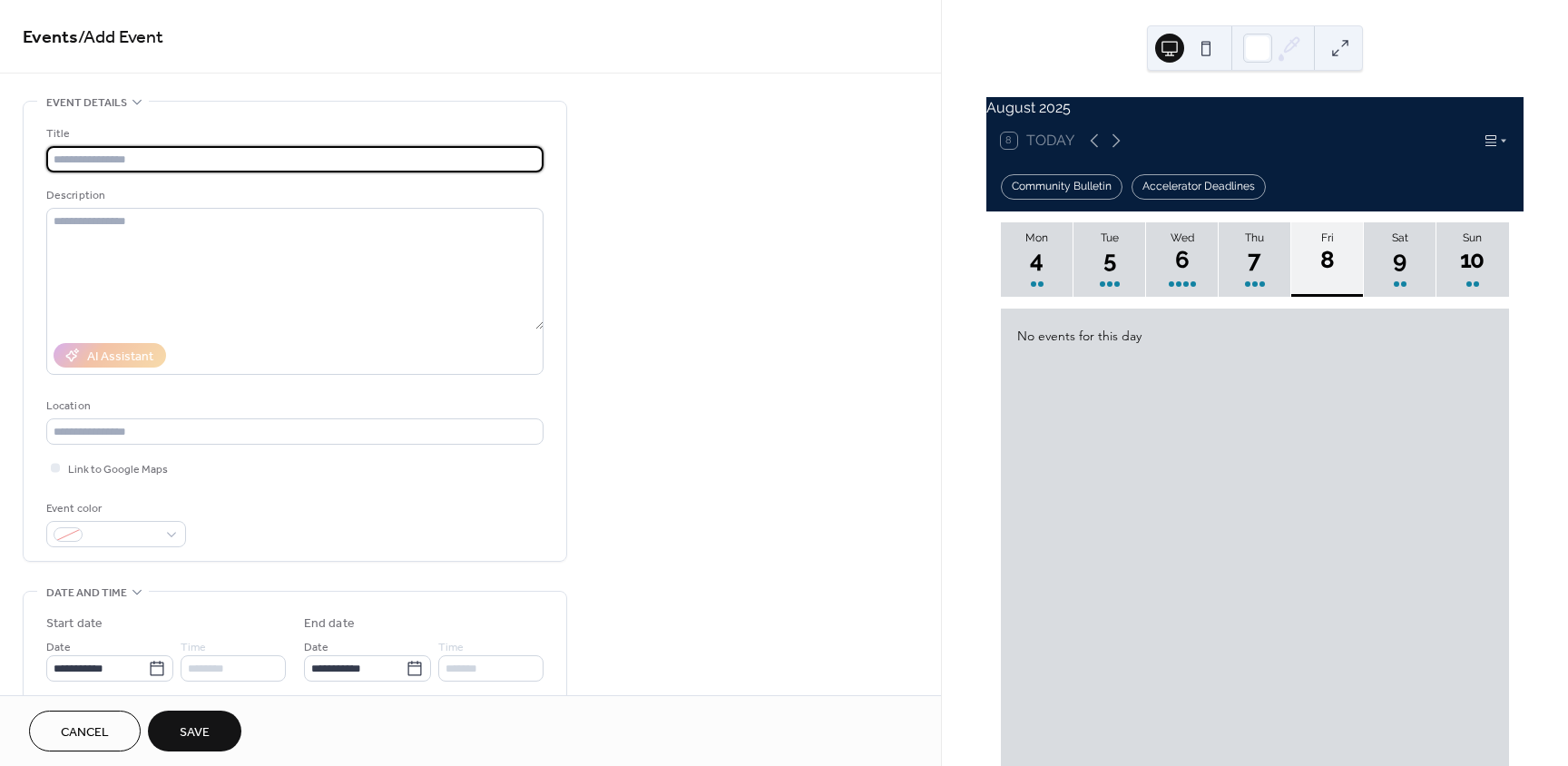 paste on "**********" 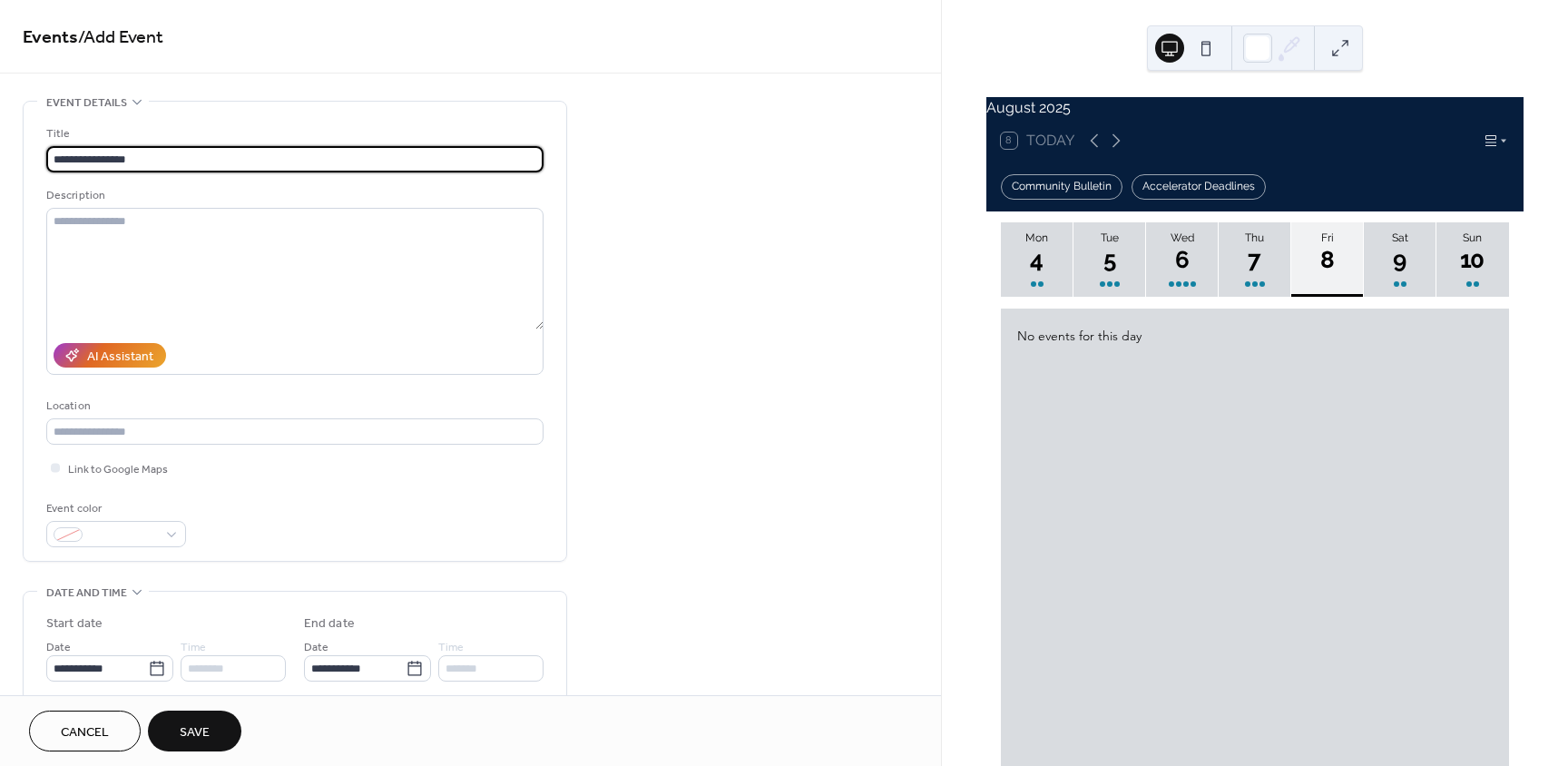type on "**********" 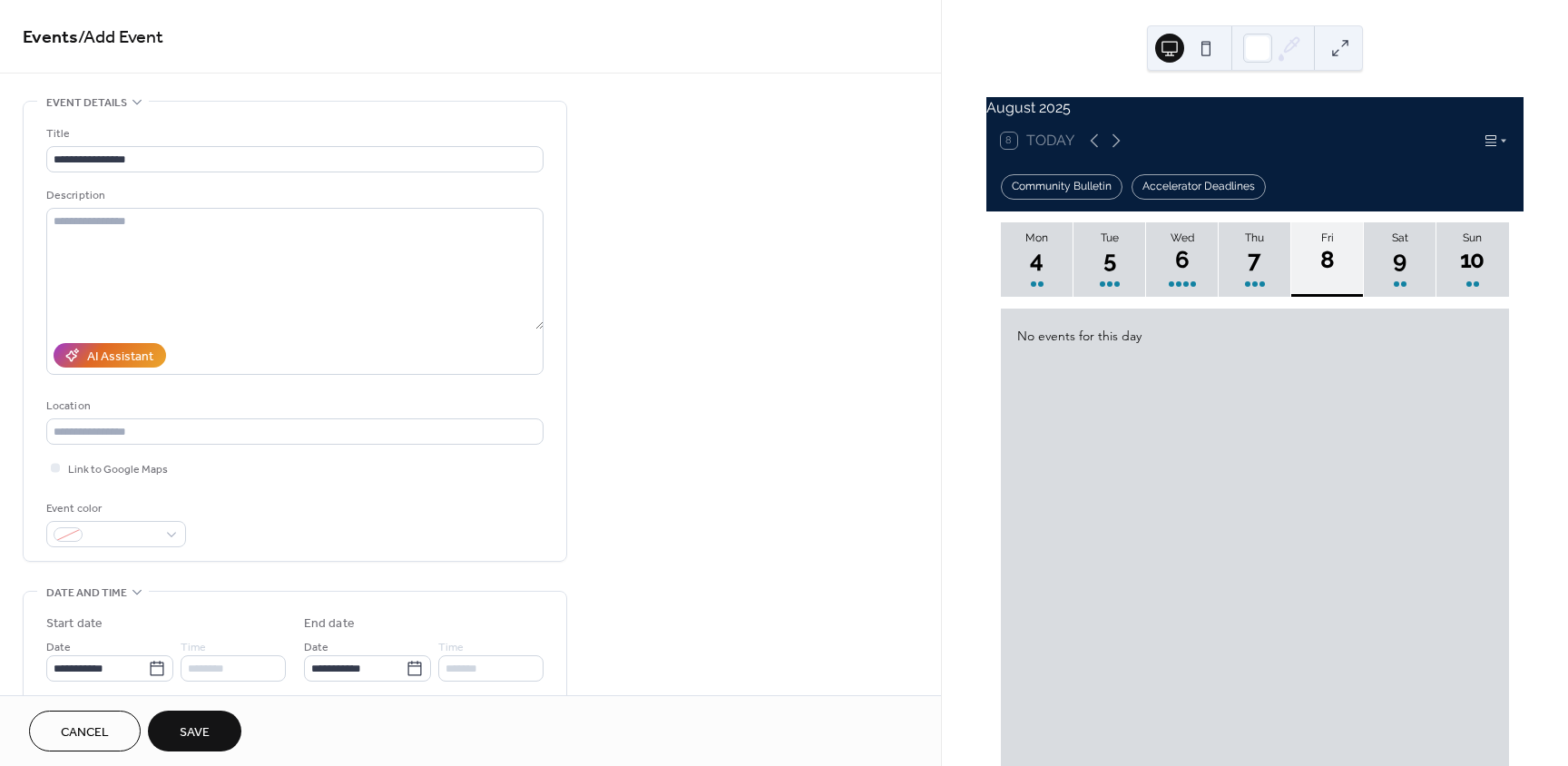click on "Save" at bounding box center (194, 732) 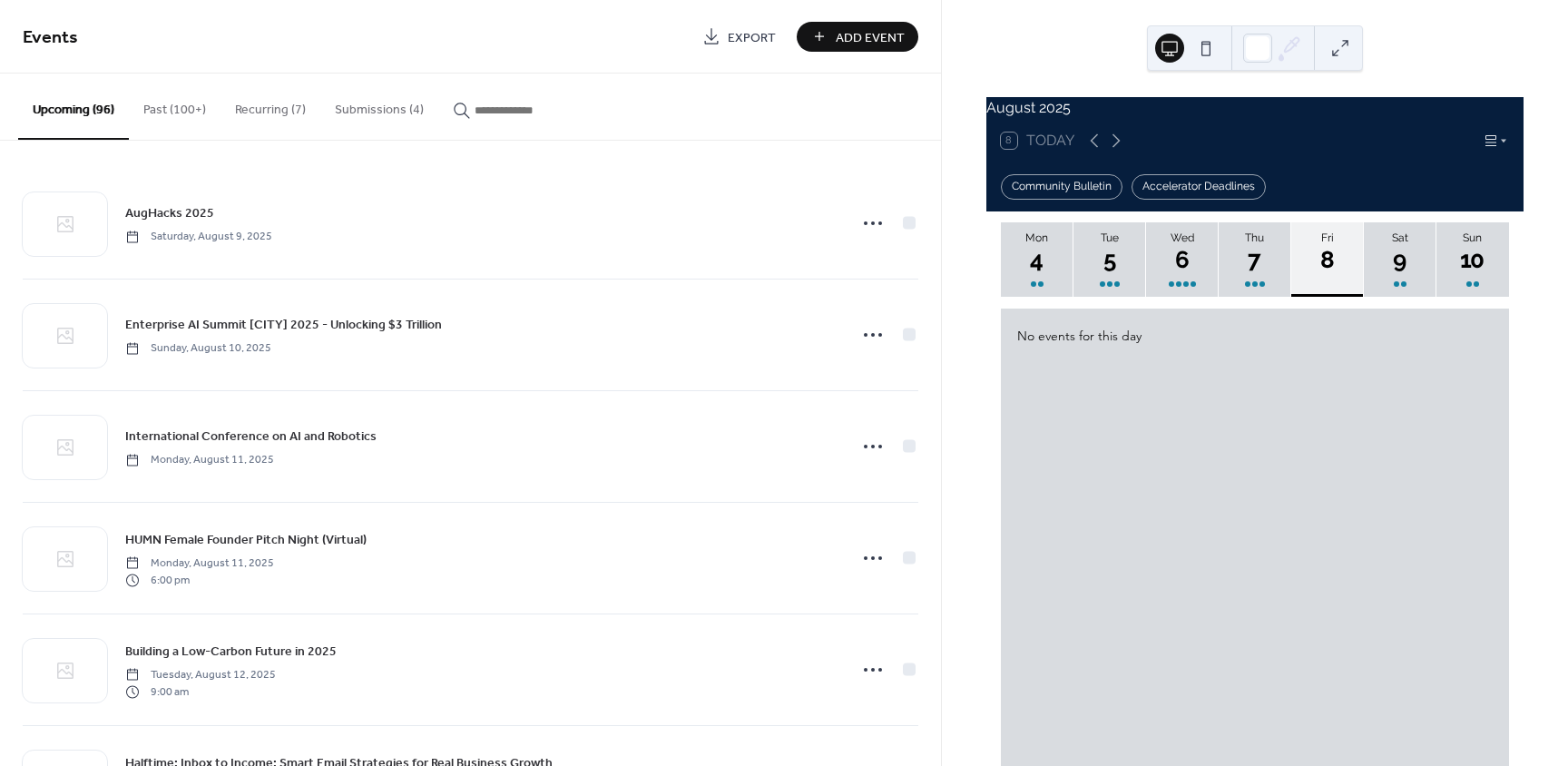 click on "Add Event" at bounding box center [870, 37] 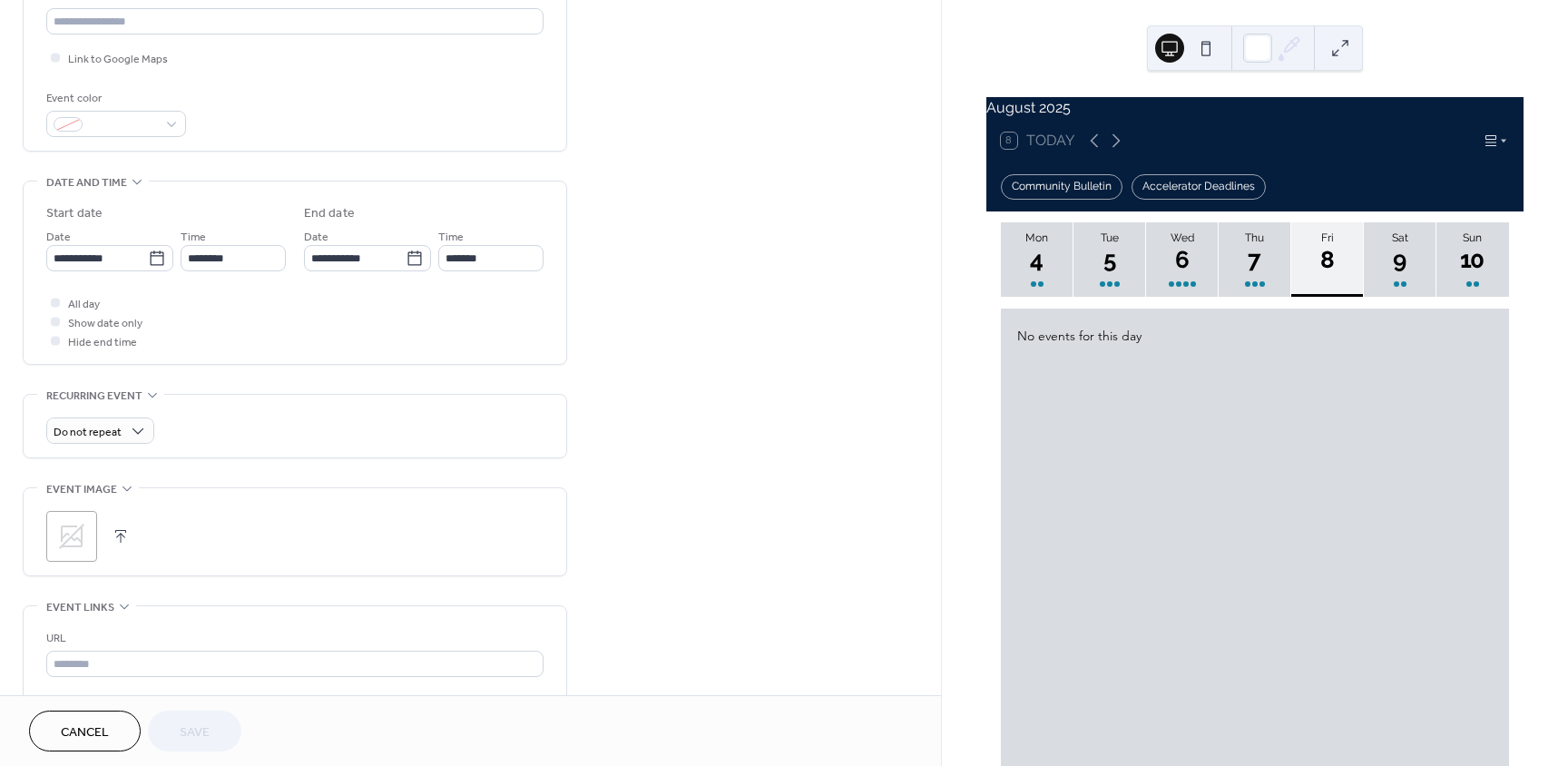 scroll, scrollTop: 545, scrollLeft: 0, axis: vertical 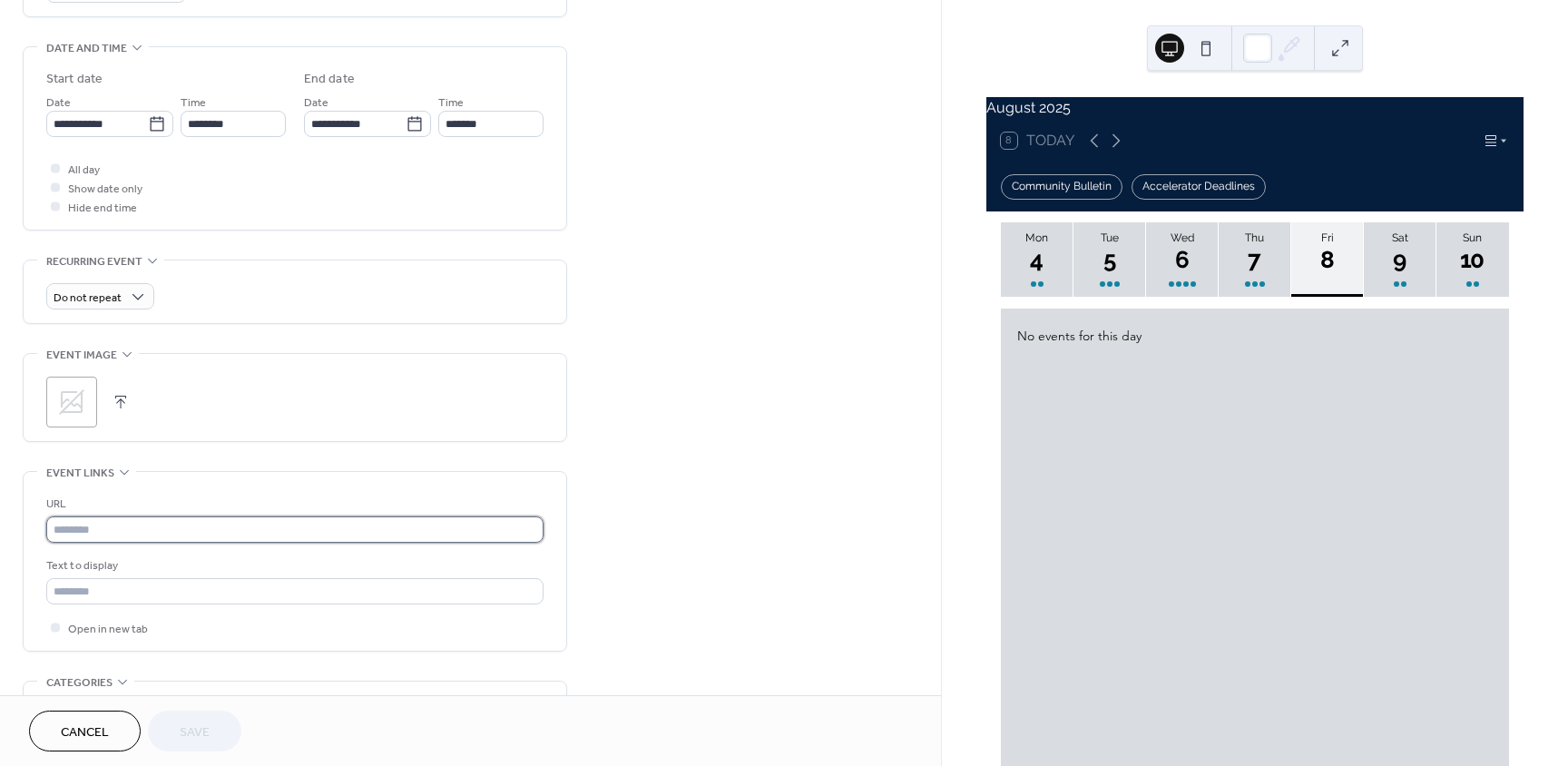 click at bounding box center [295, 529] 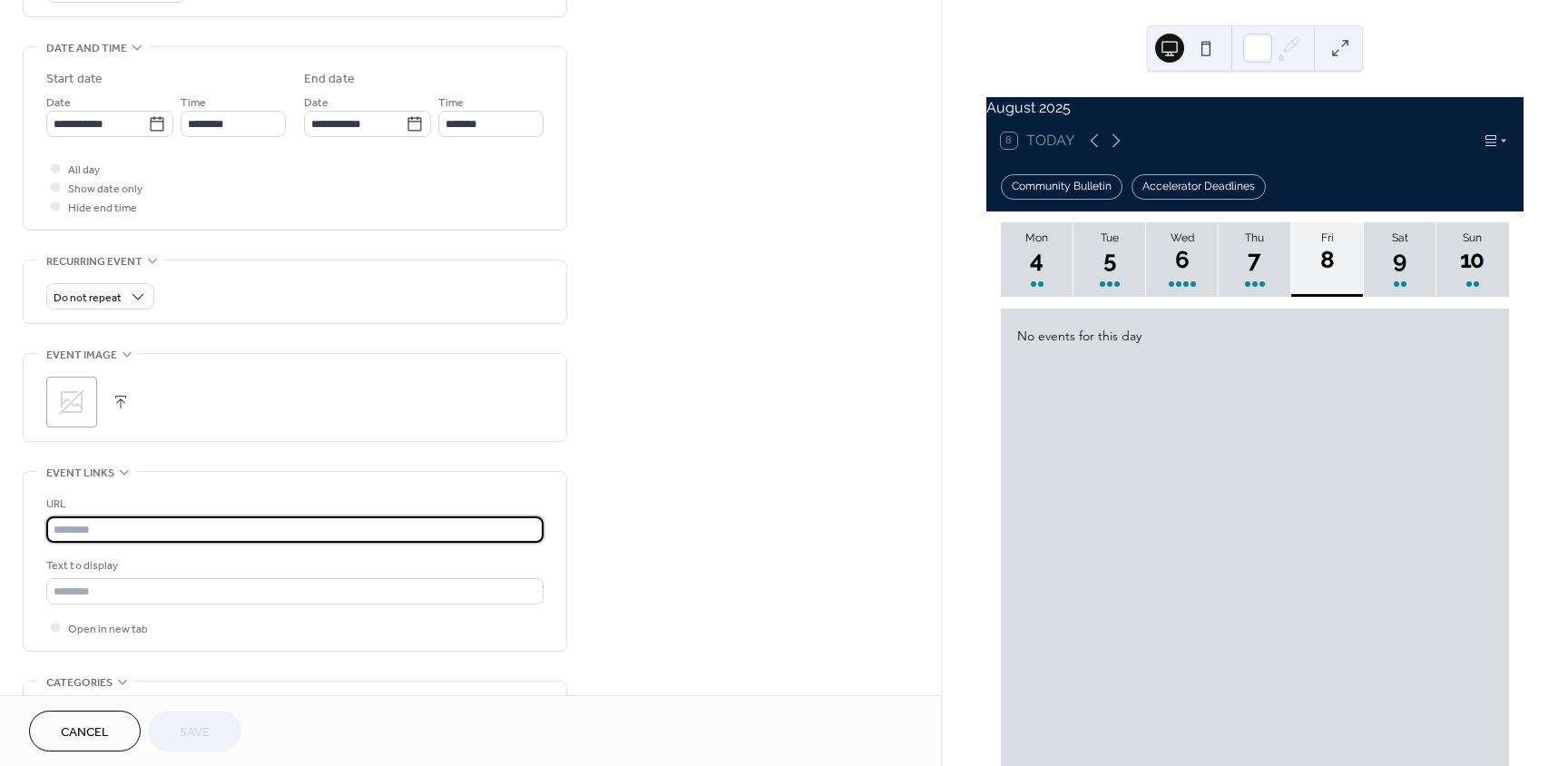 paste on "**********" 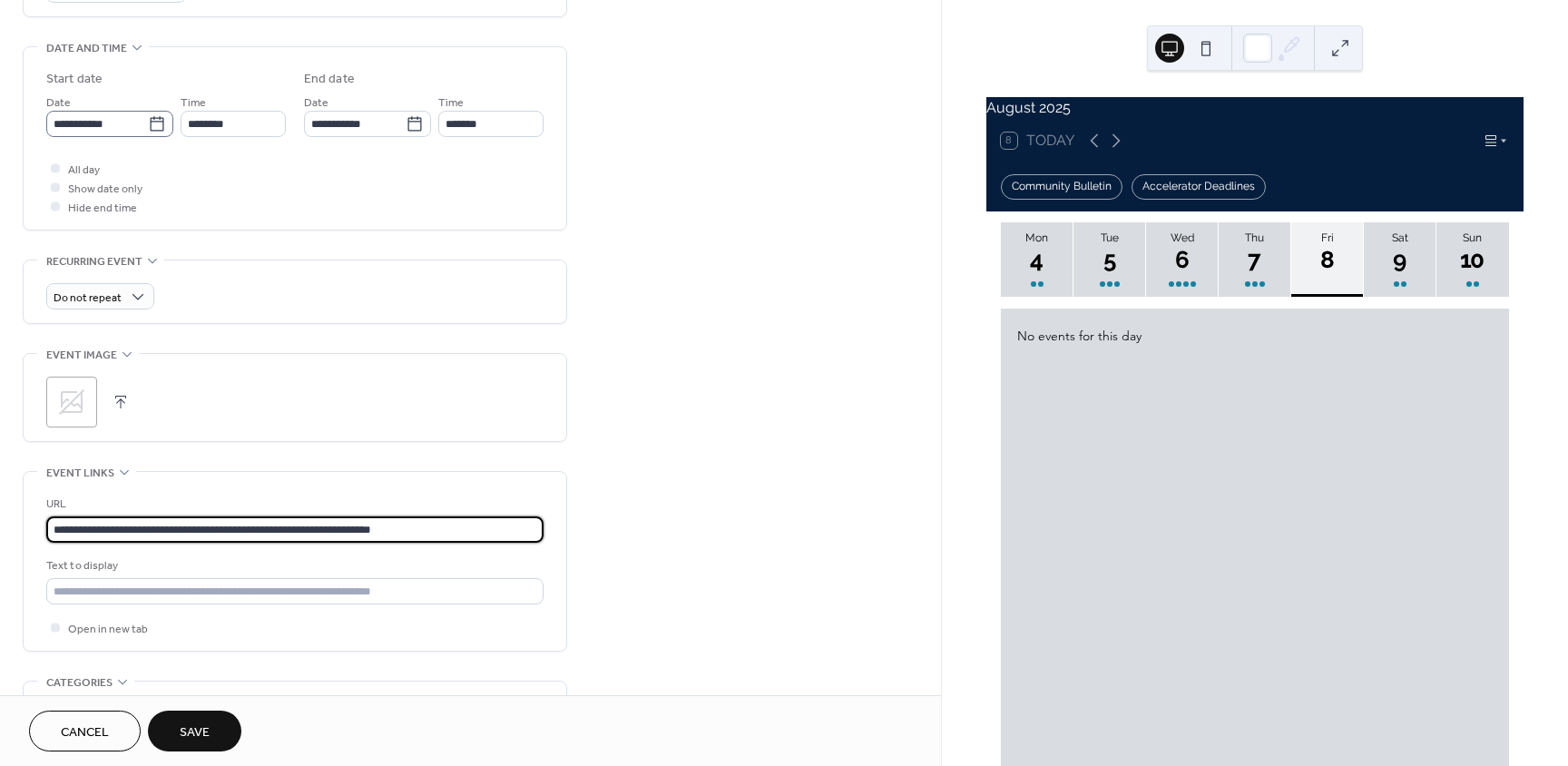type on "**********" 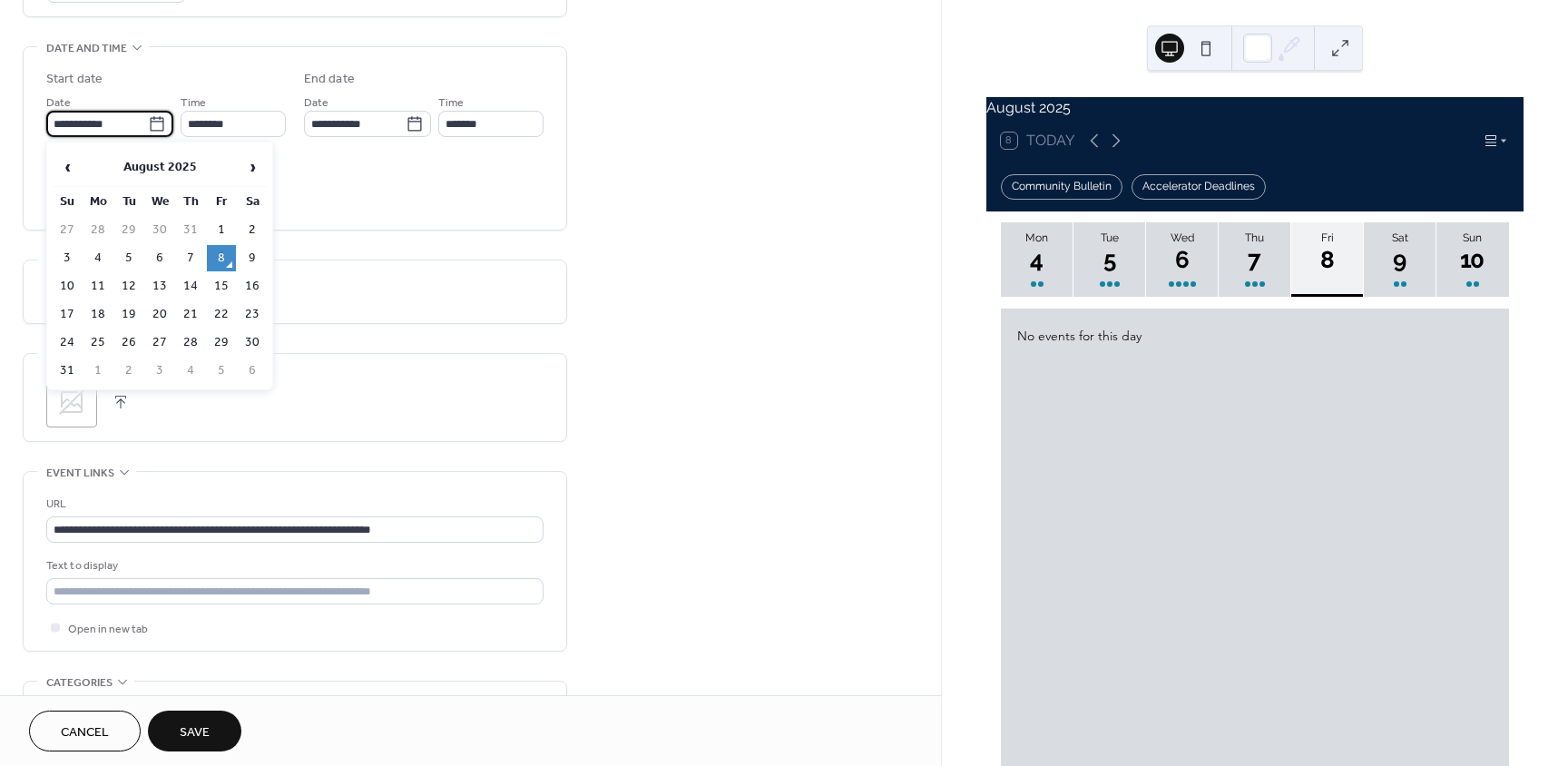 click on "**********" at bounding box center [97, 123] 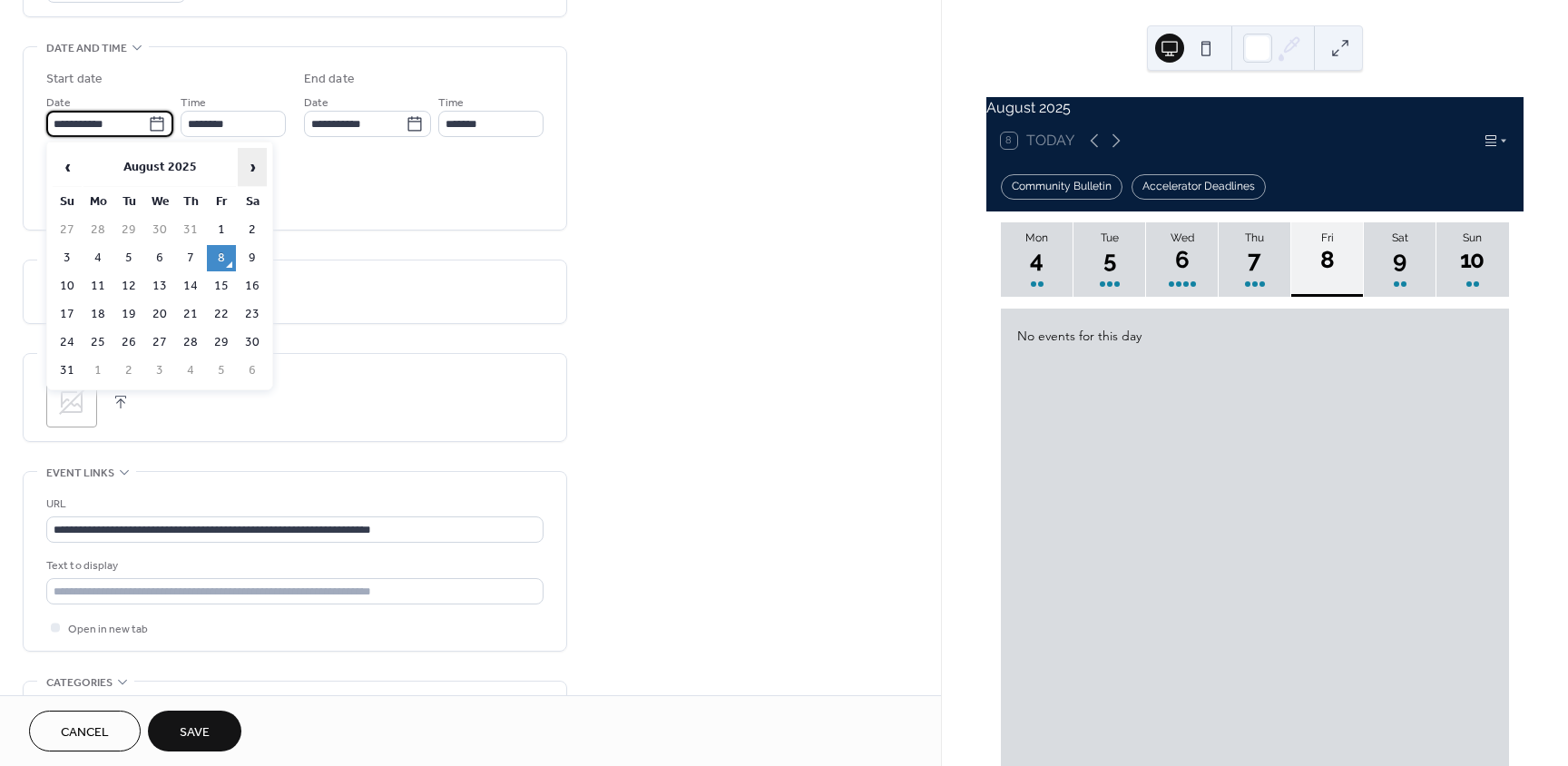 click on "›" at bounding box center (252, 167) 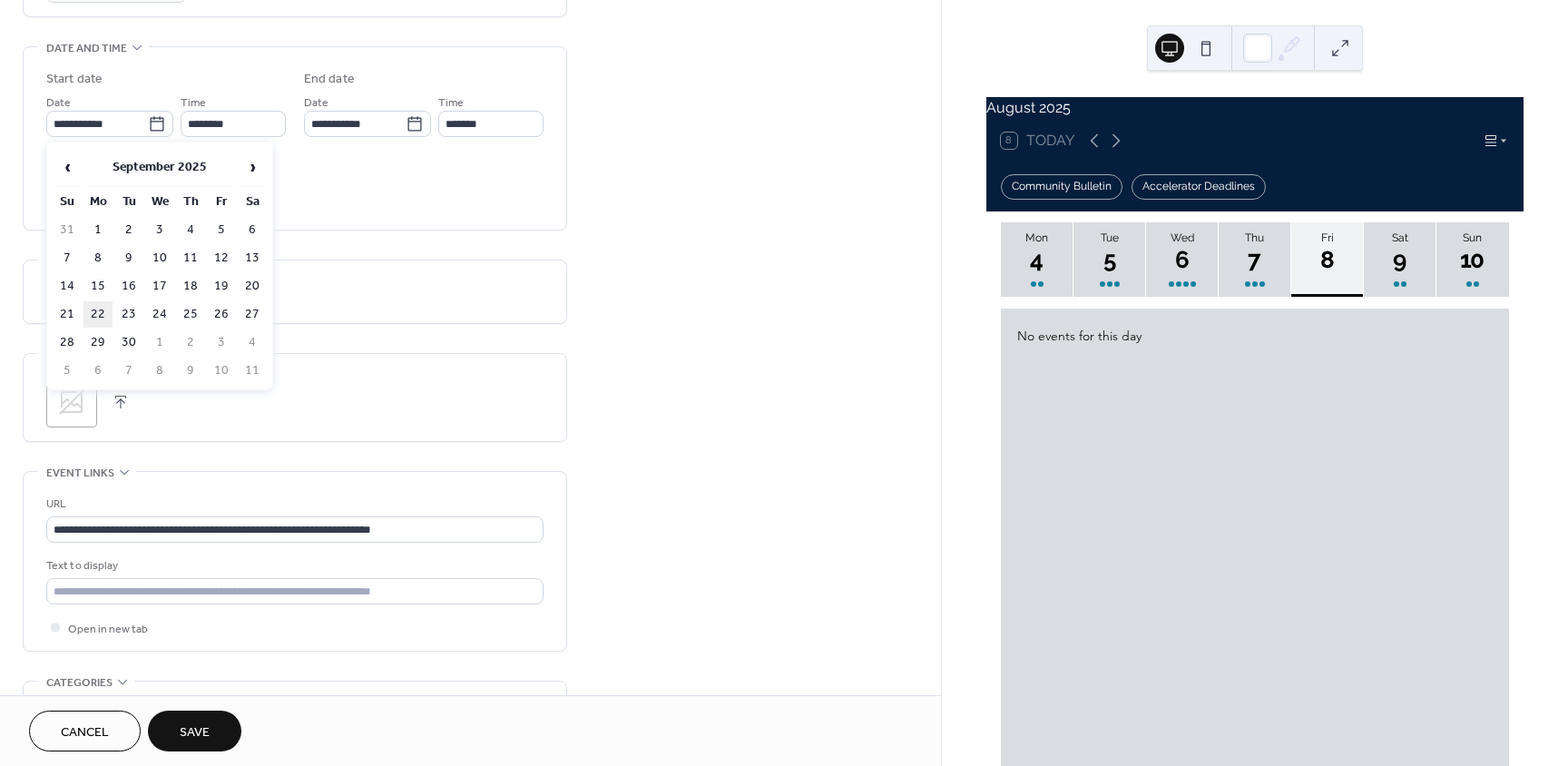click on "22" at bounding box center [98, 314] 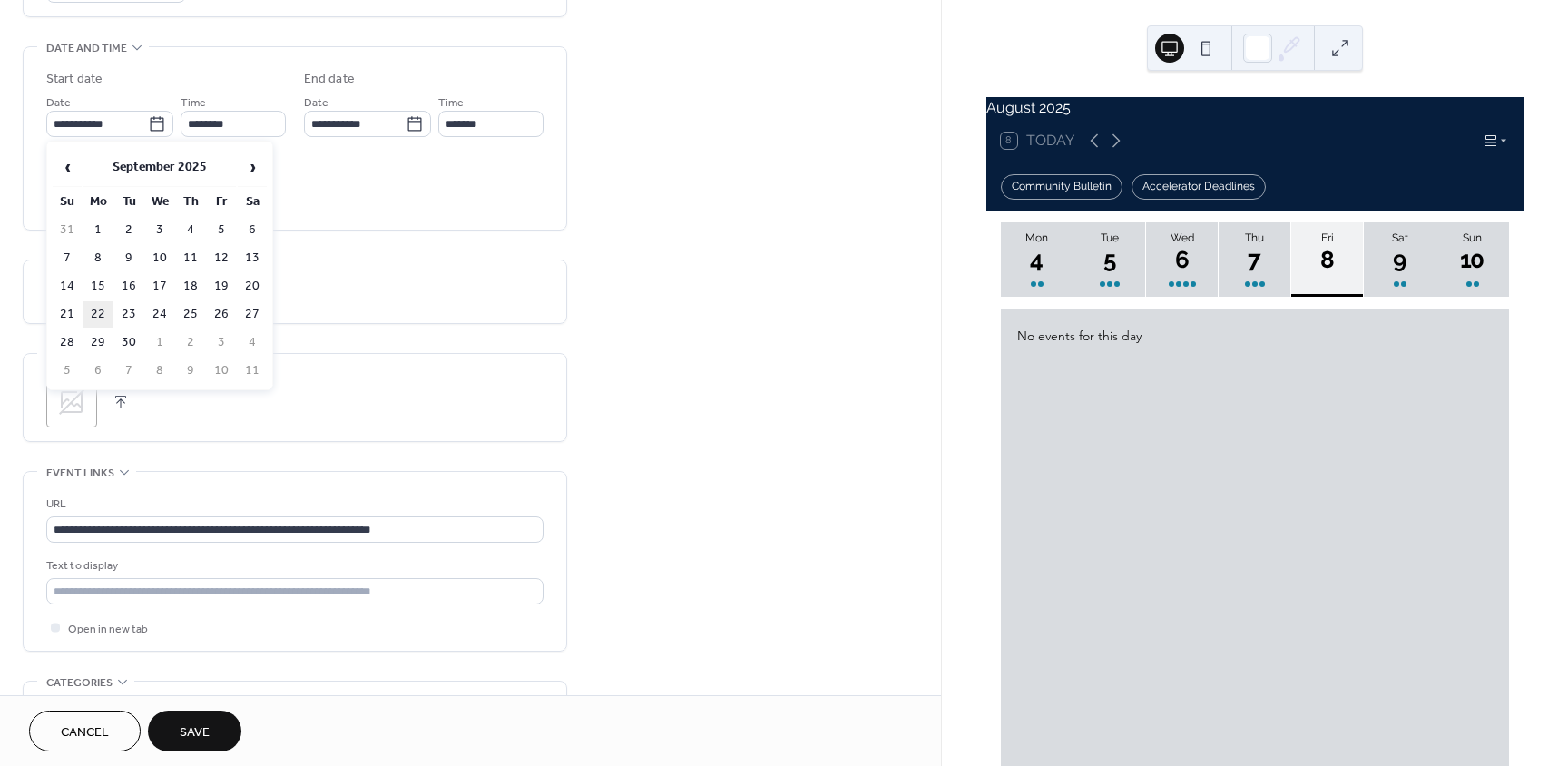 type on "**********" 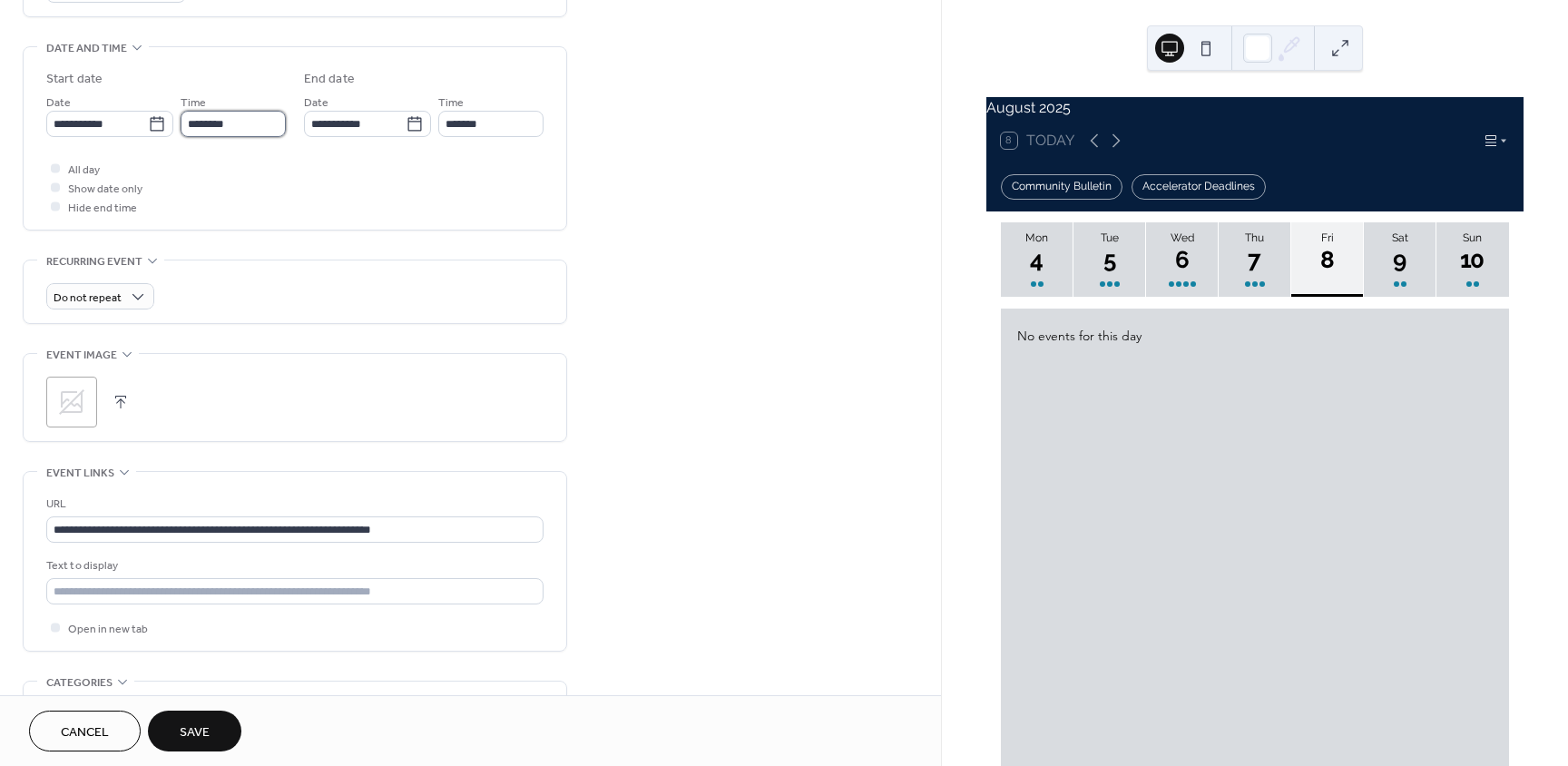 click on "********" at bounding box center [233, 123] 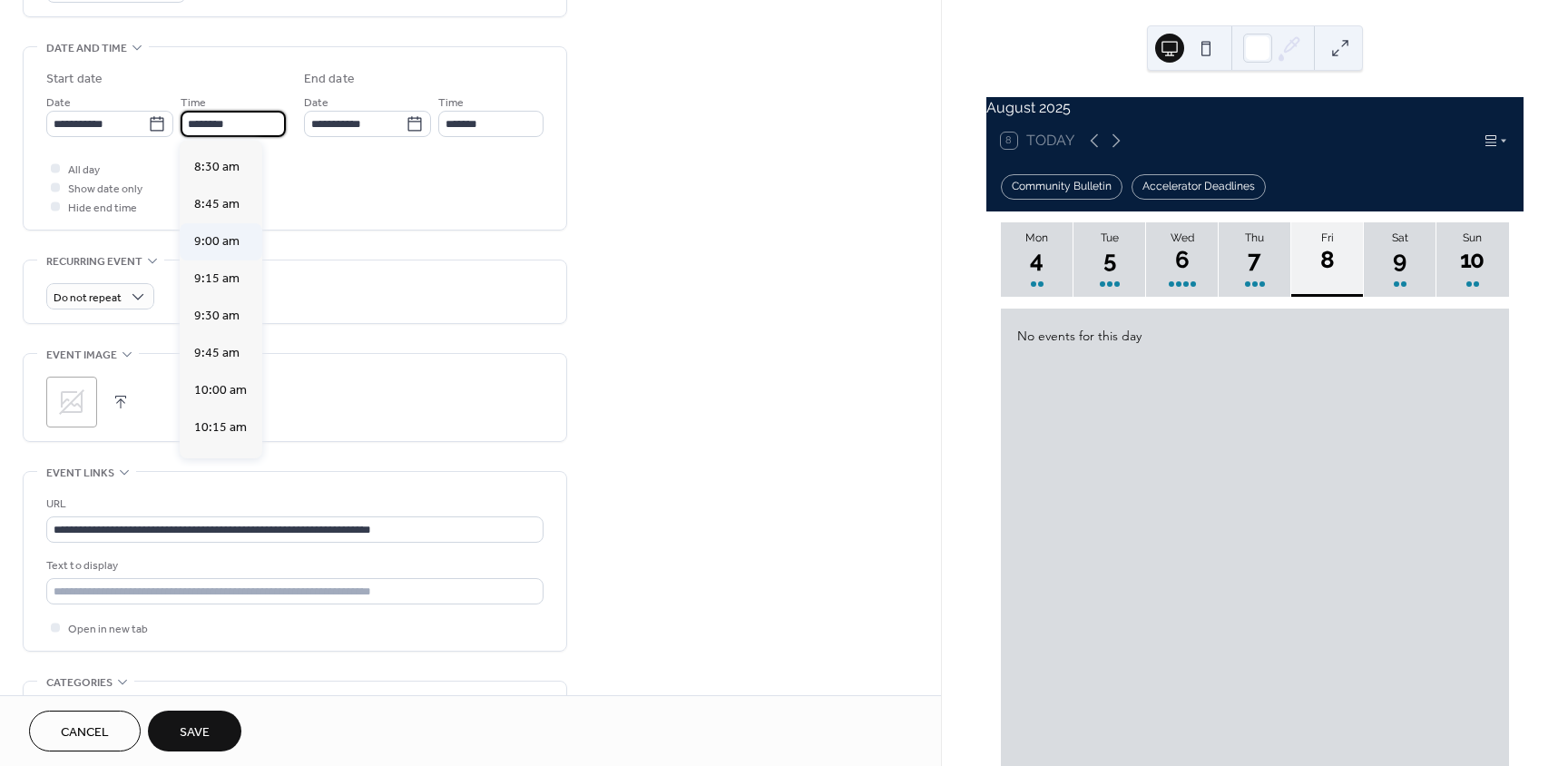 scroll, scrollTop: 1242, scrollLeft: 0, axis: vertical 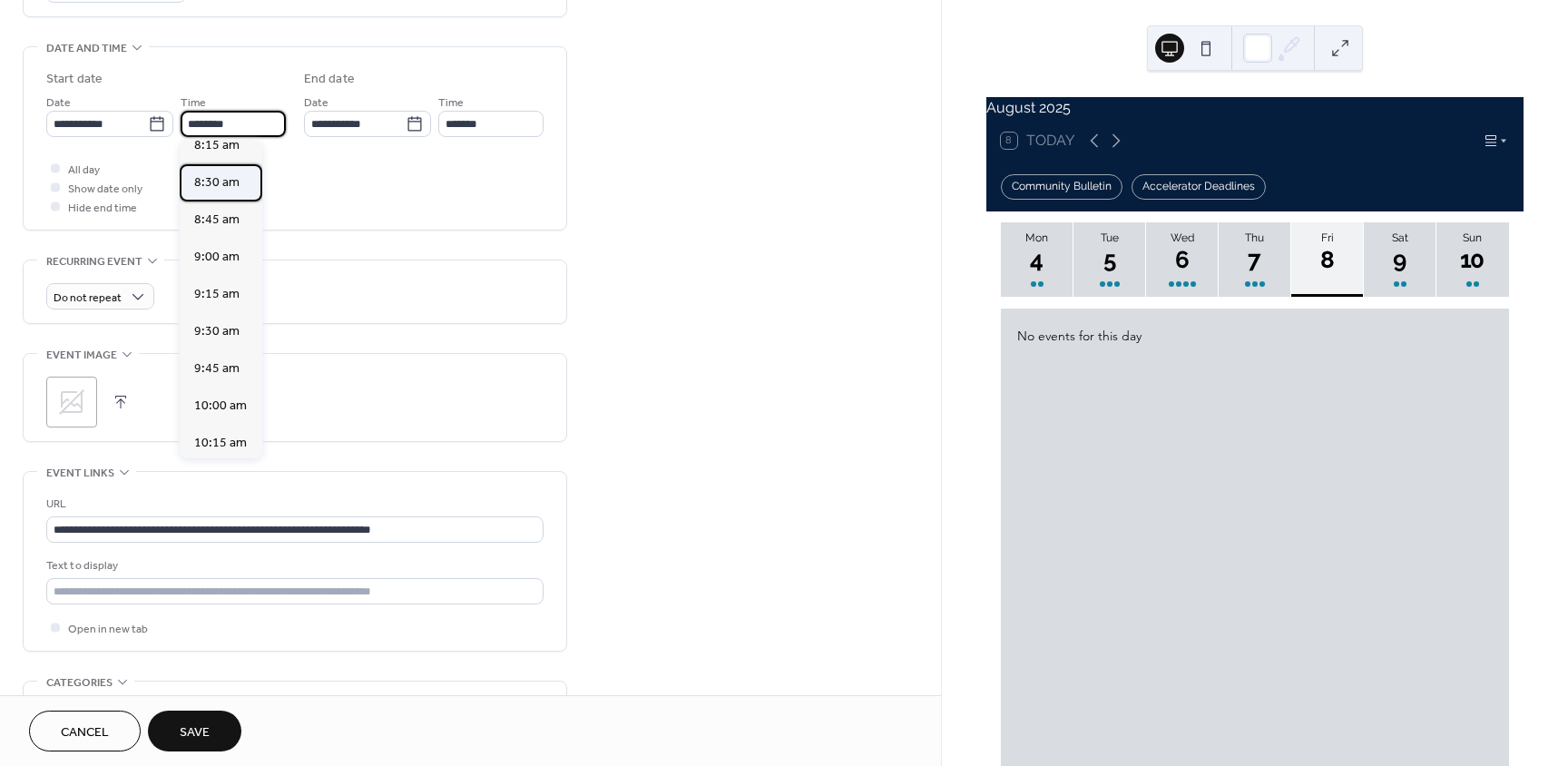 click on "8:30 am" at bounding box center [217, 182] 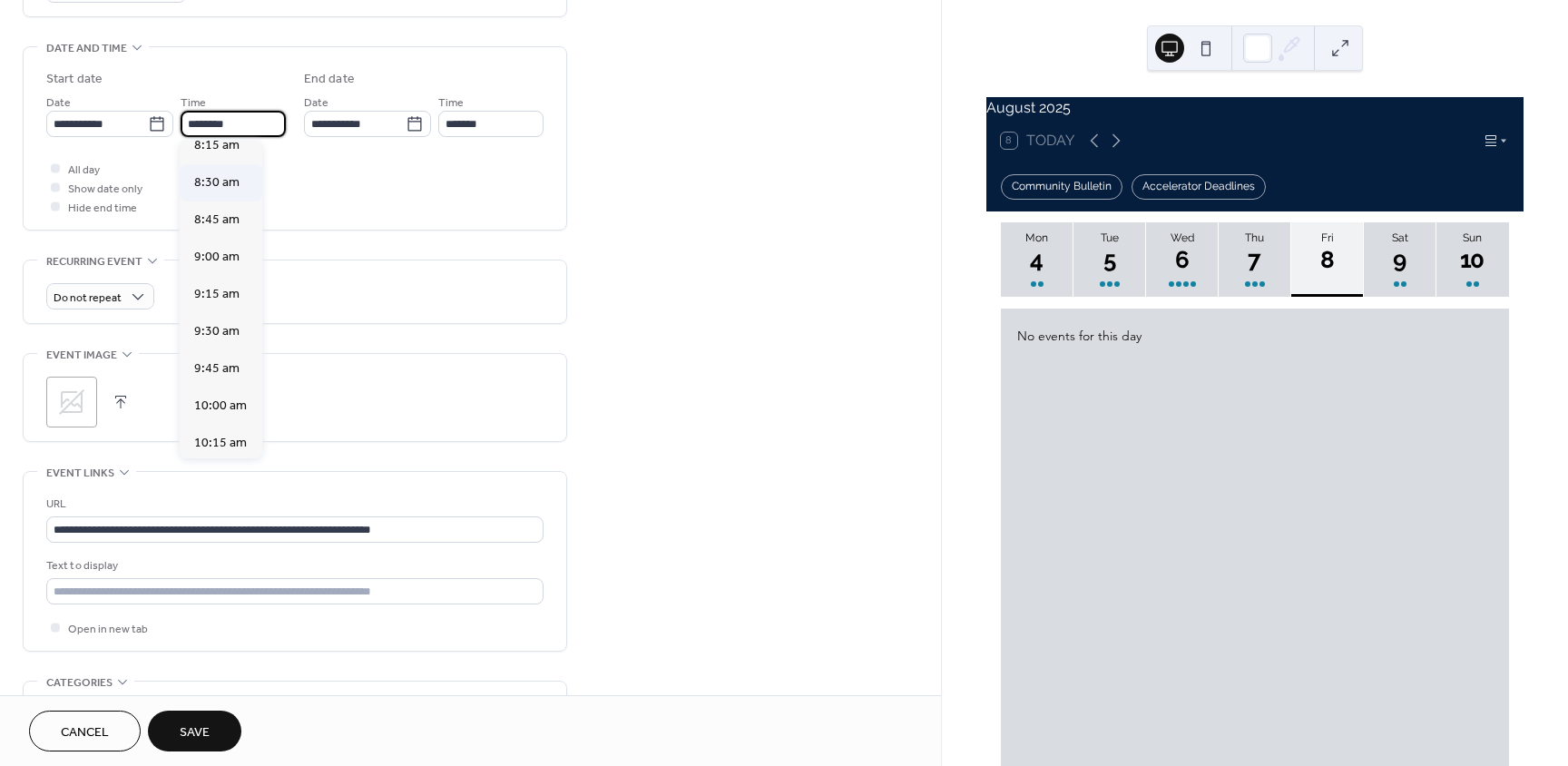type on "*******" 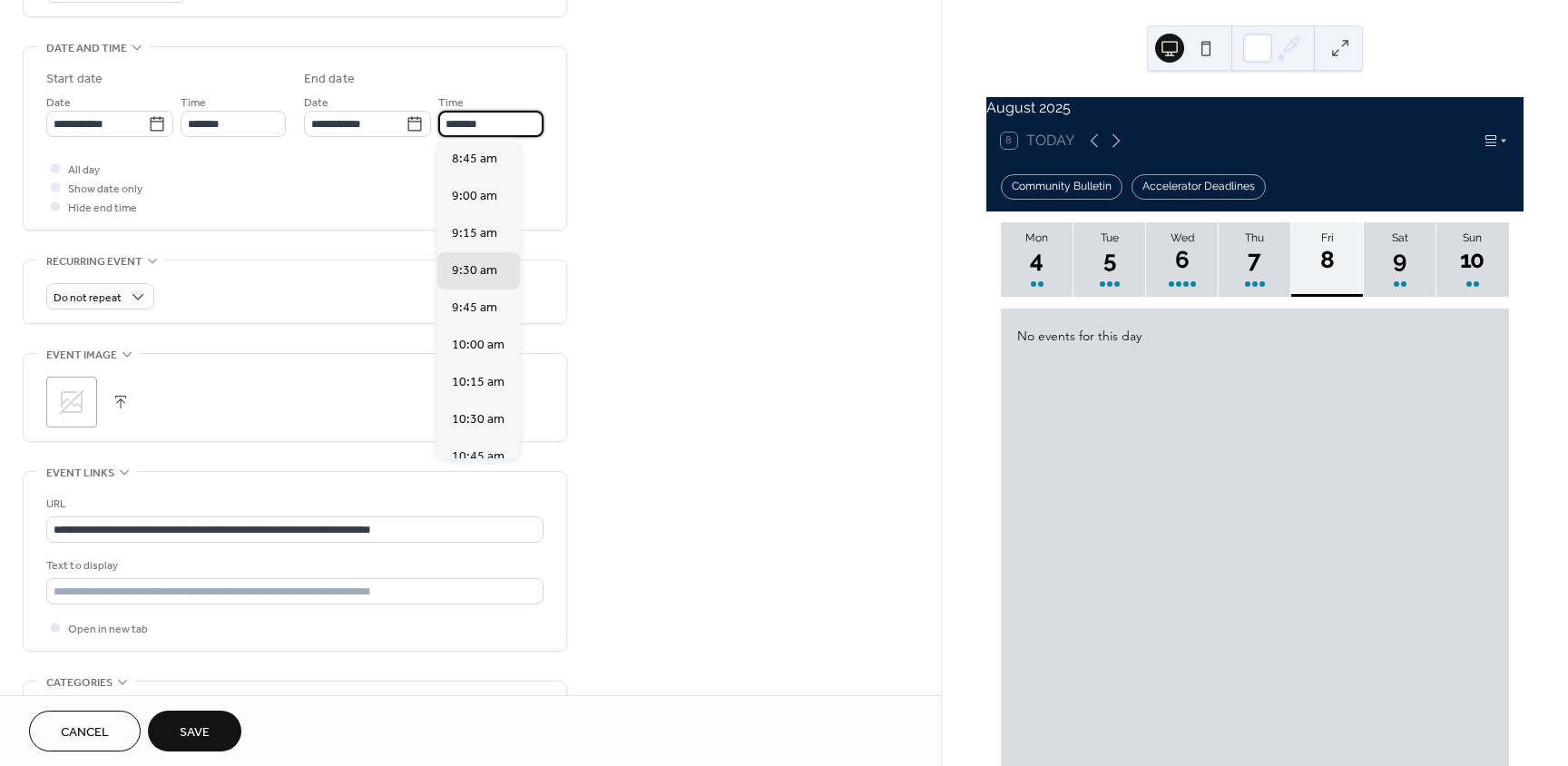 click on "*******" at bounding box center [491, 123] 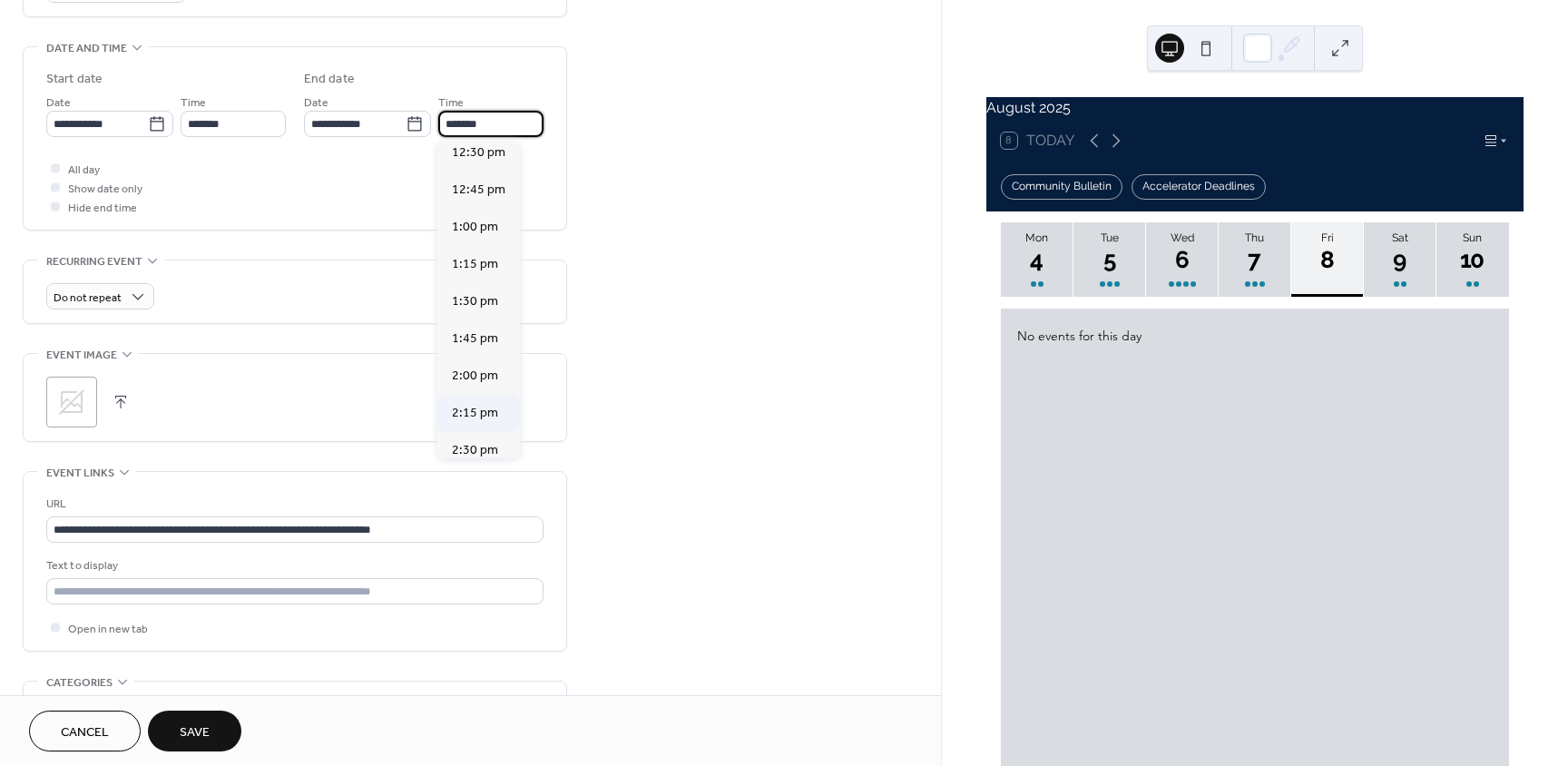 scroll, scrollTop: 545, scrollLeft: 0, axis: vertical 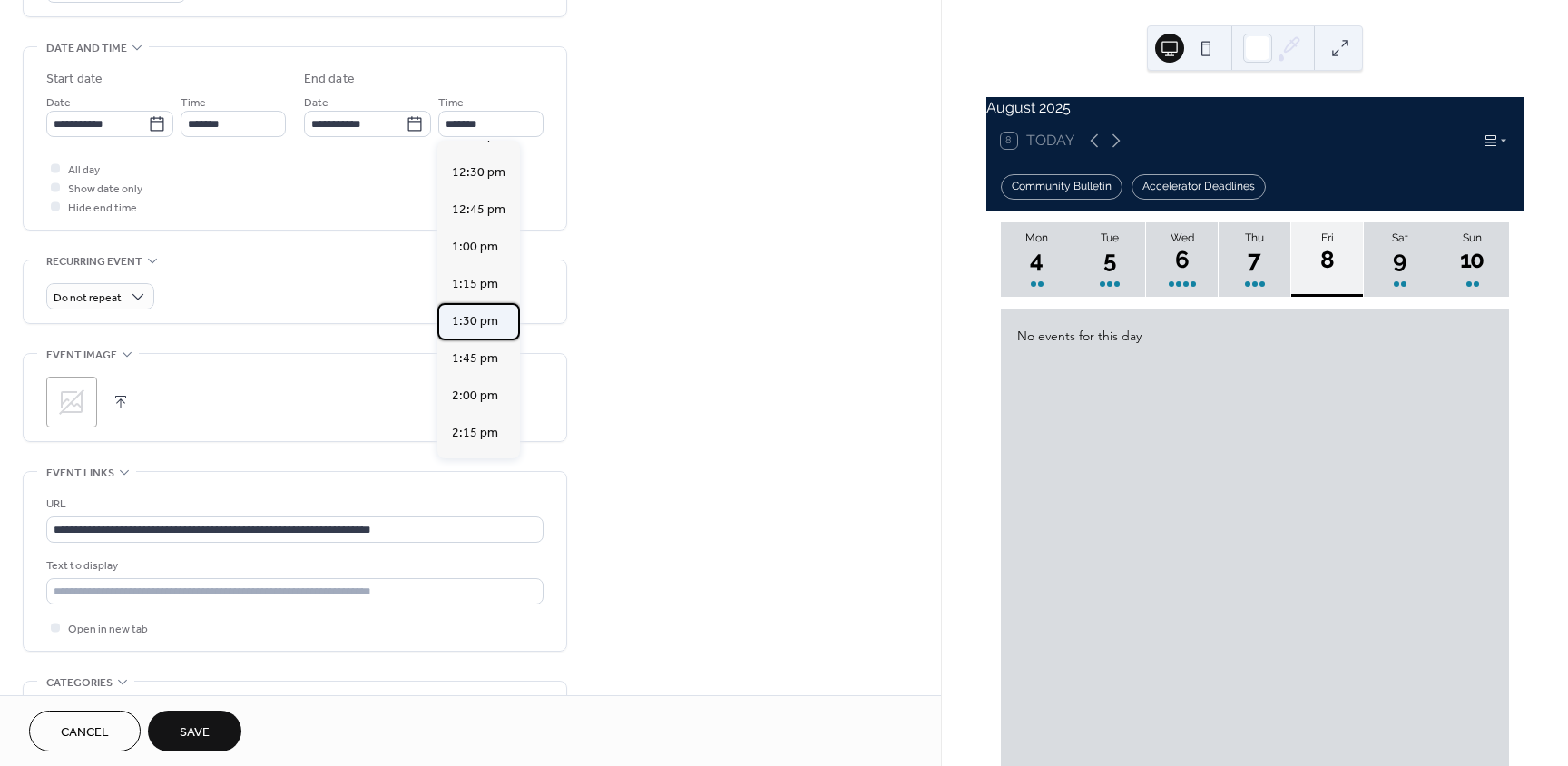 click on "1:30 pm" at bounding box center (475, 321) 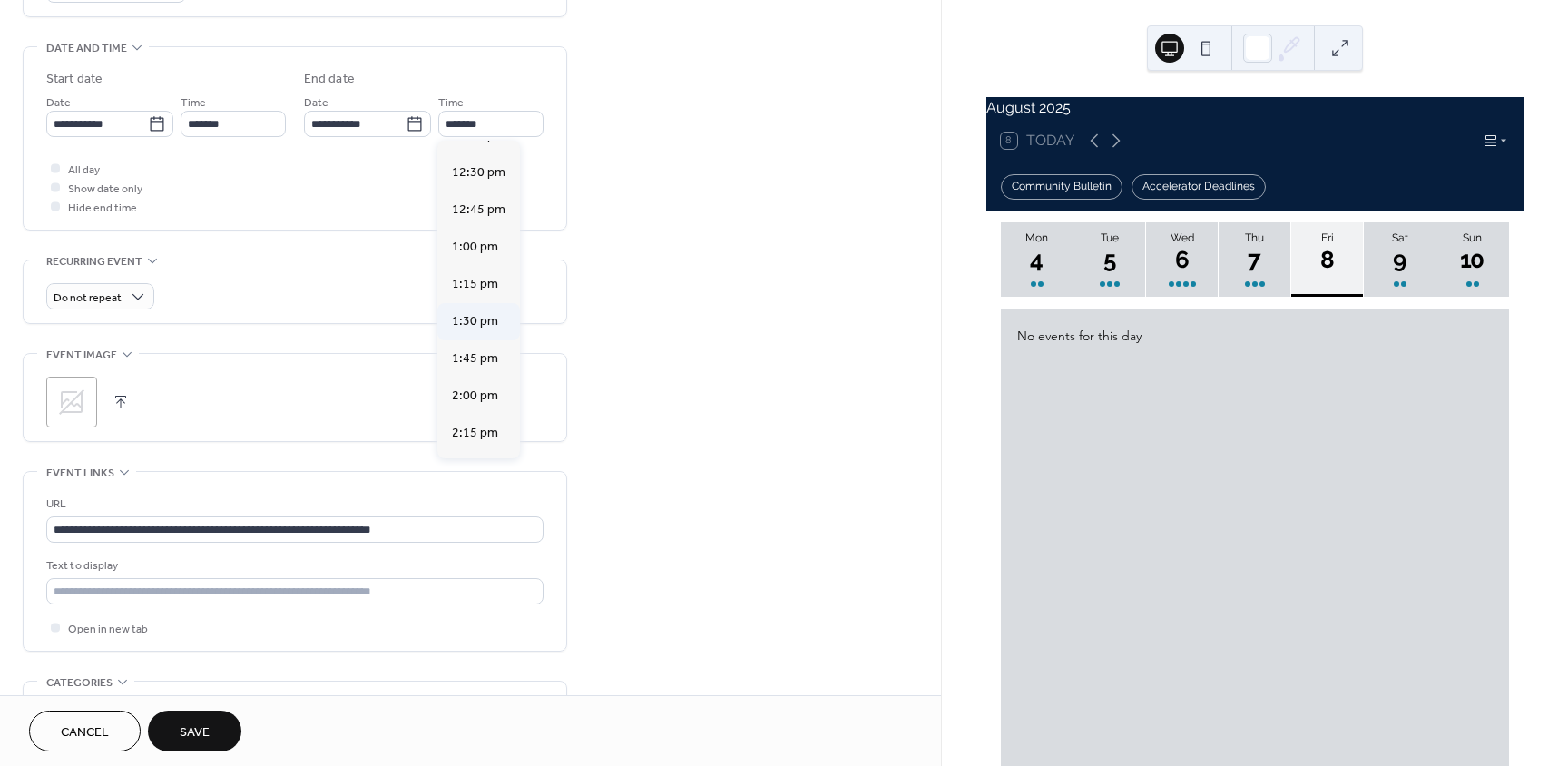 type on "*******" 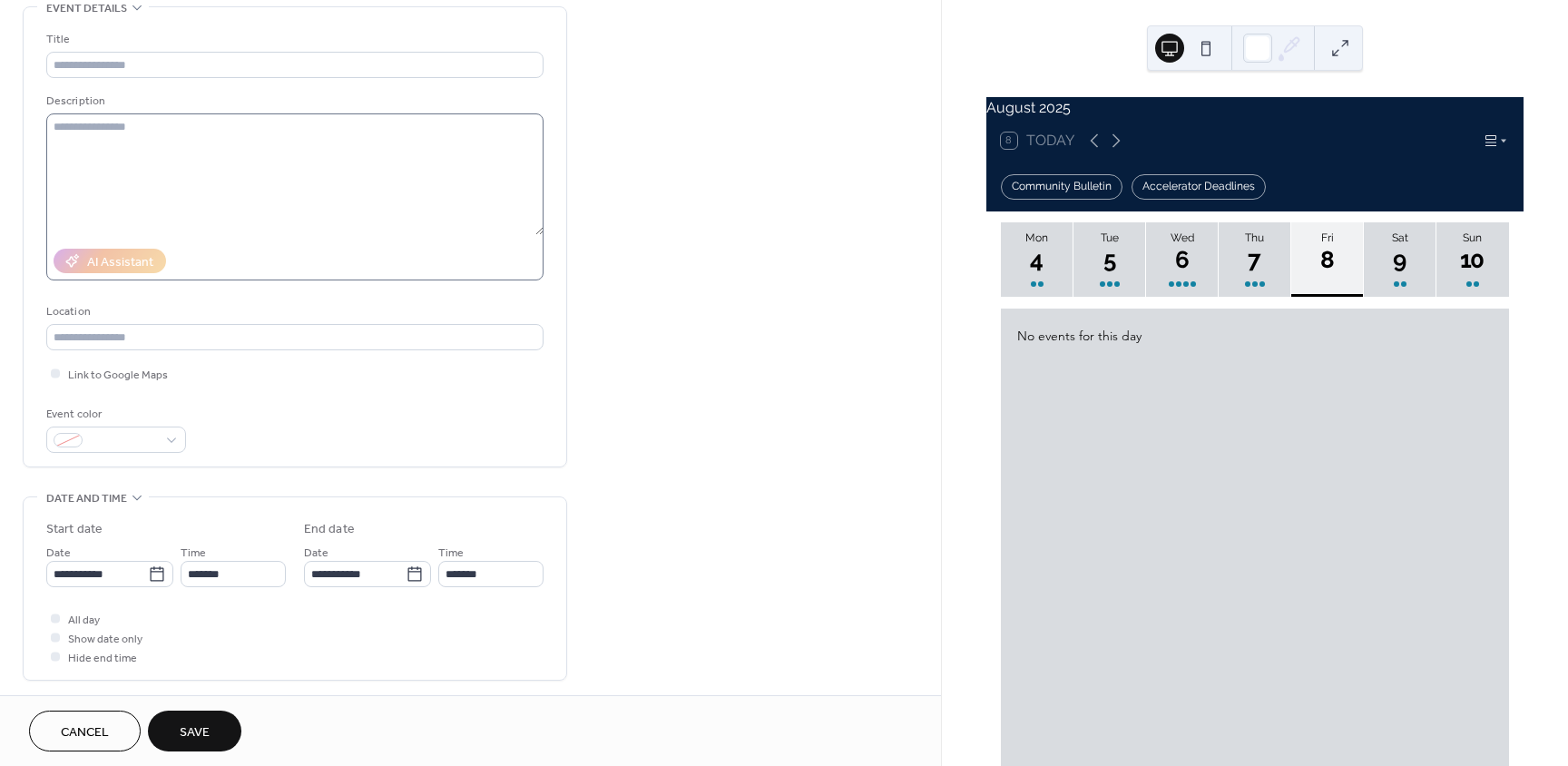 scroll, scrollTop: 91, scrollLeft: 0, axis: vertical 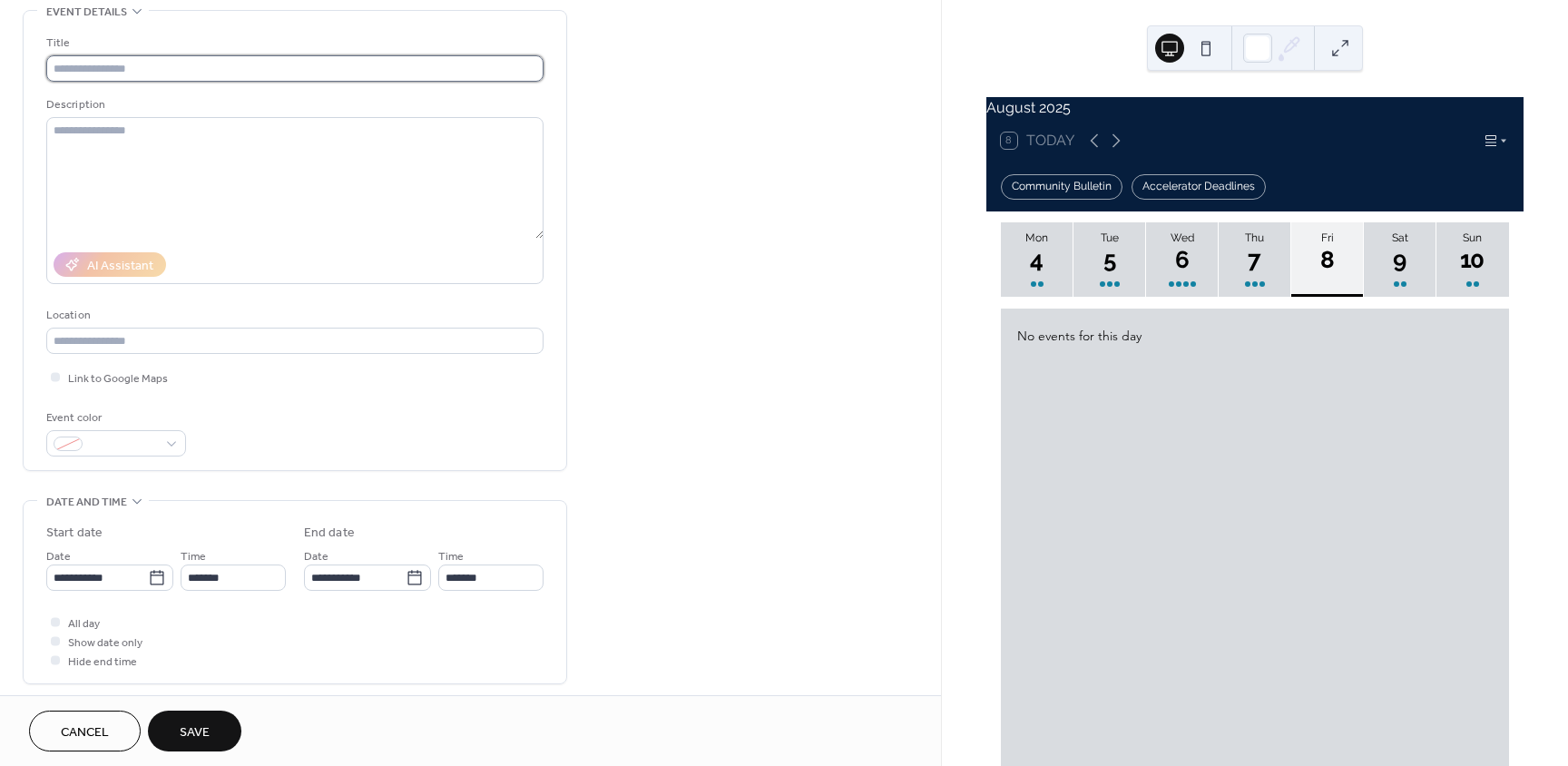 click at bounding box center [295, 68] 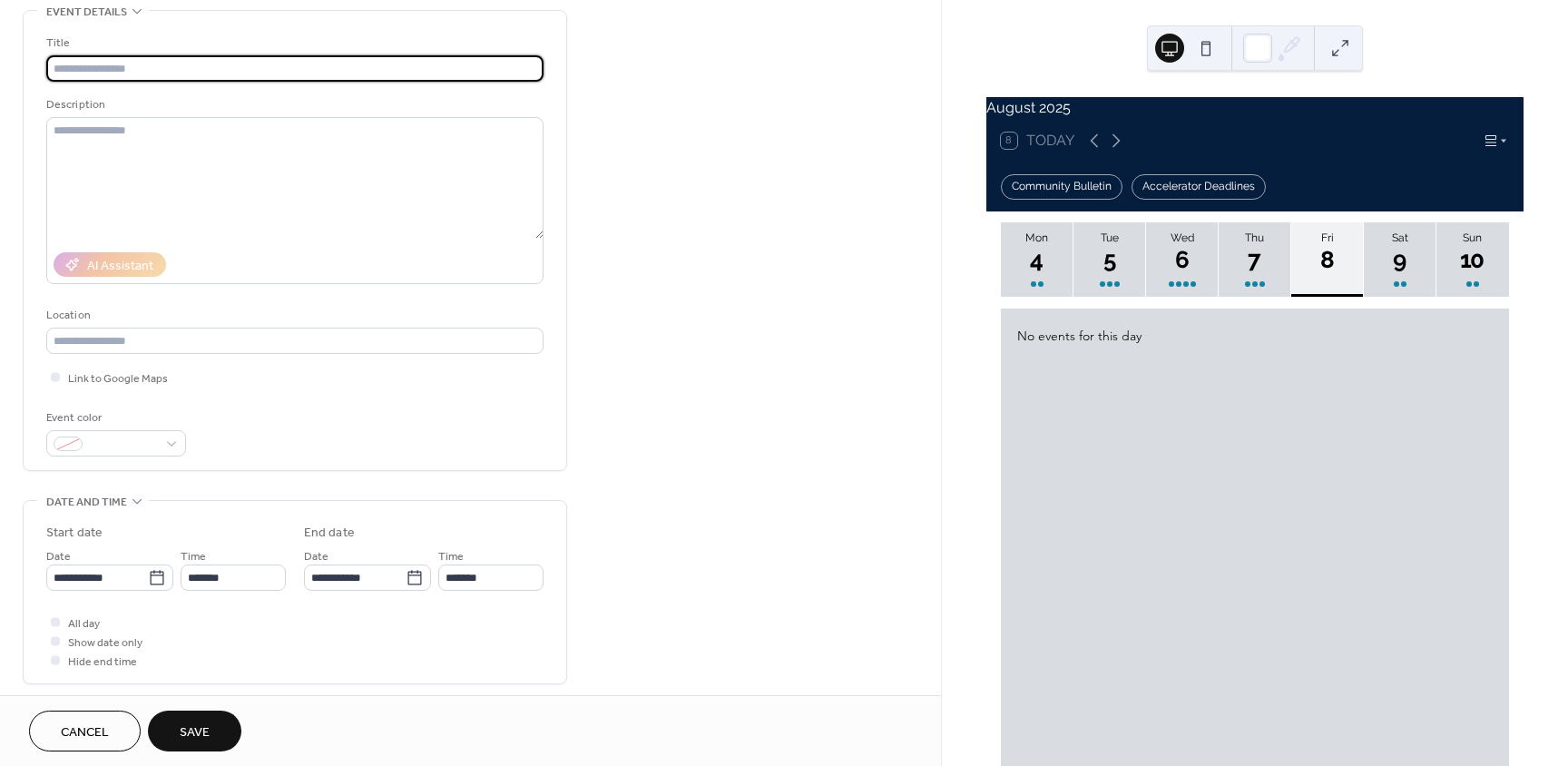 paste on "**********" 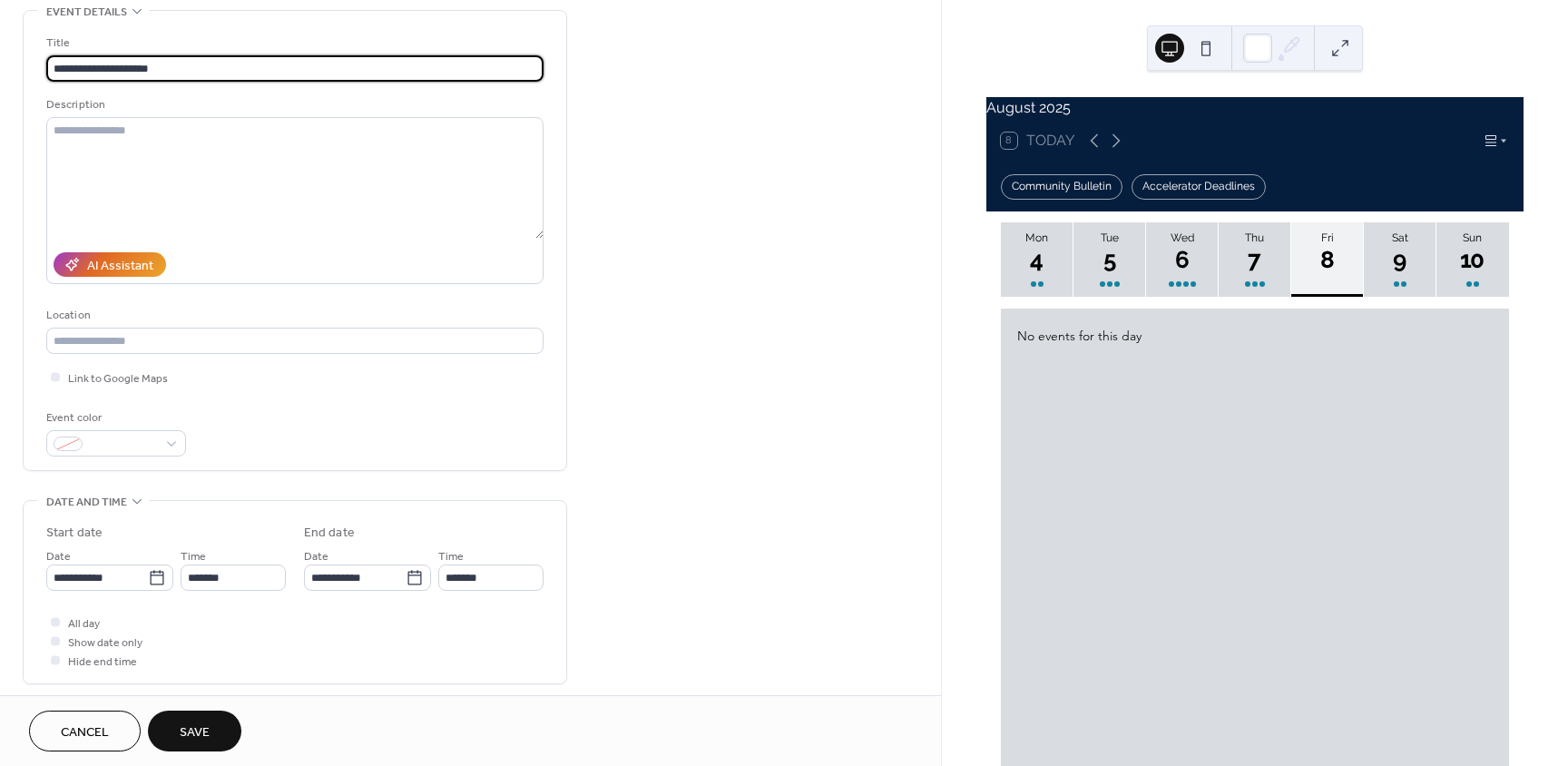 type on "**********" 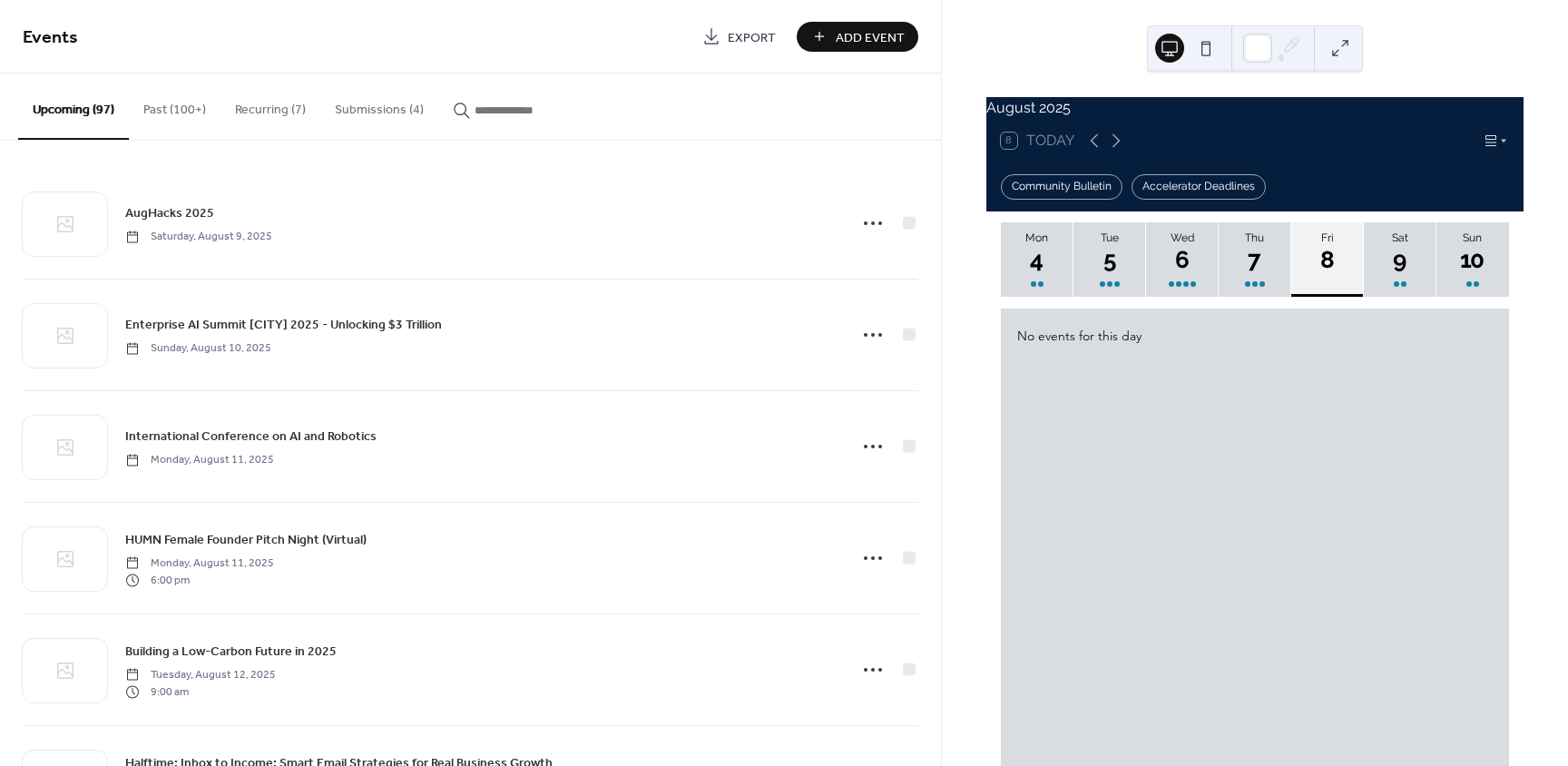 click on "Add Event" at bounding box center (870, 37) 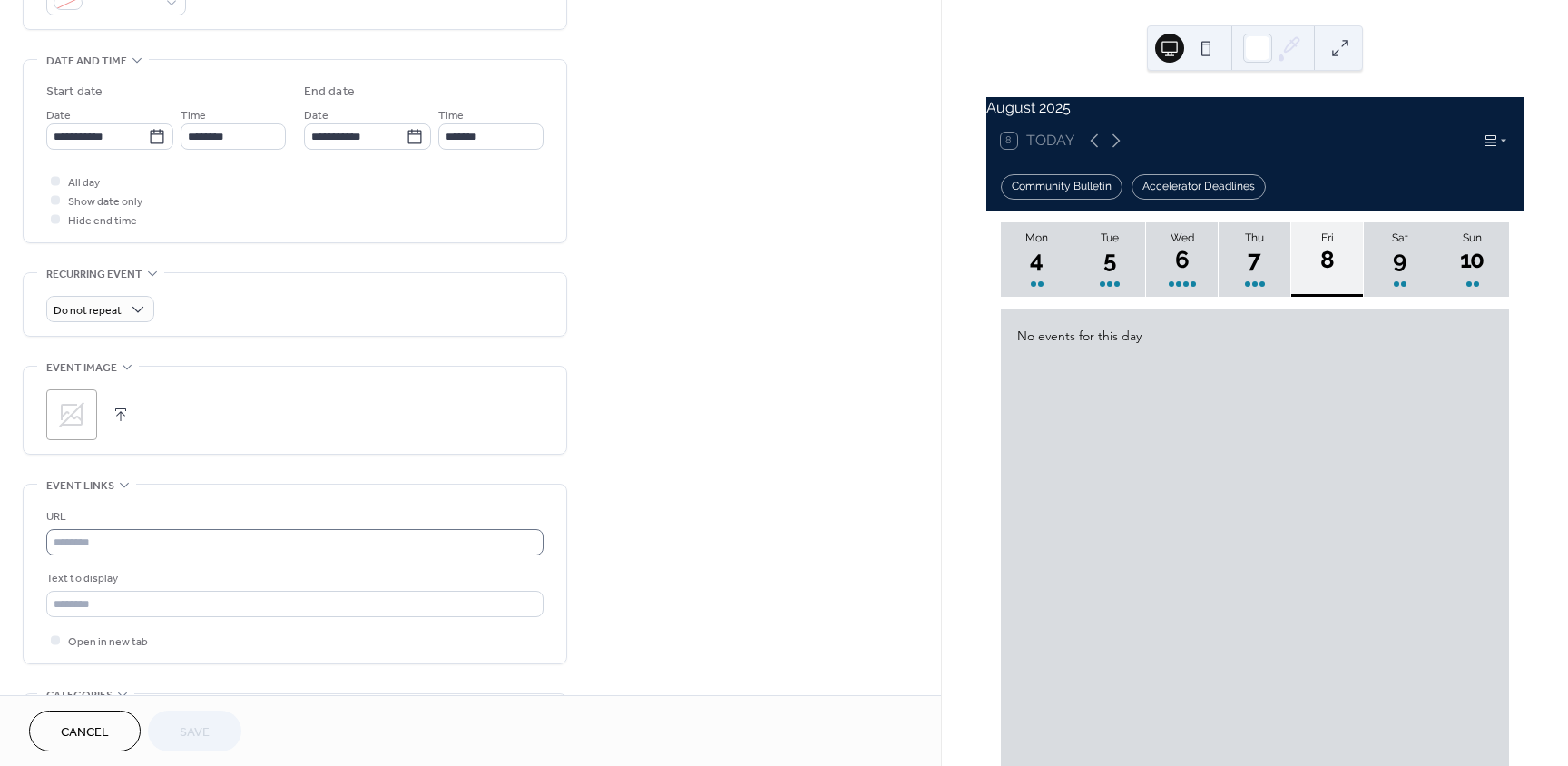 scroll, scrollTop: 545, scrollLeft: 0, axis: vertical 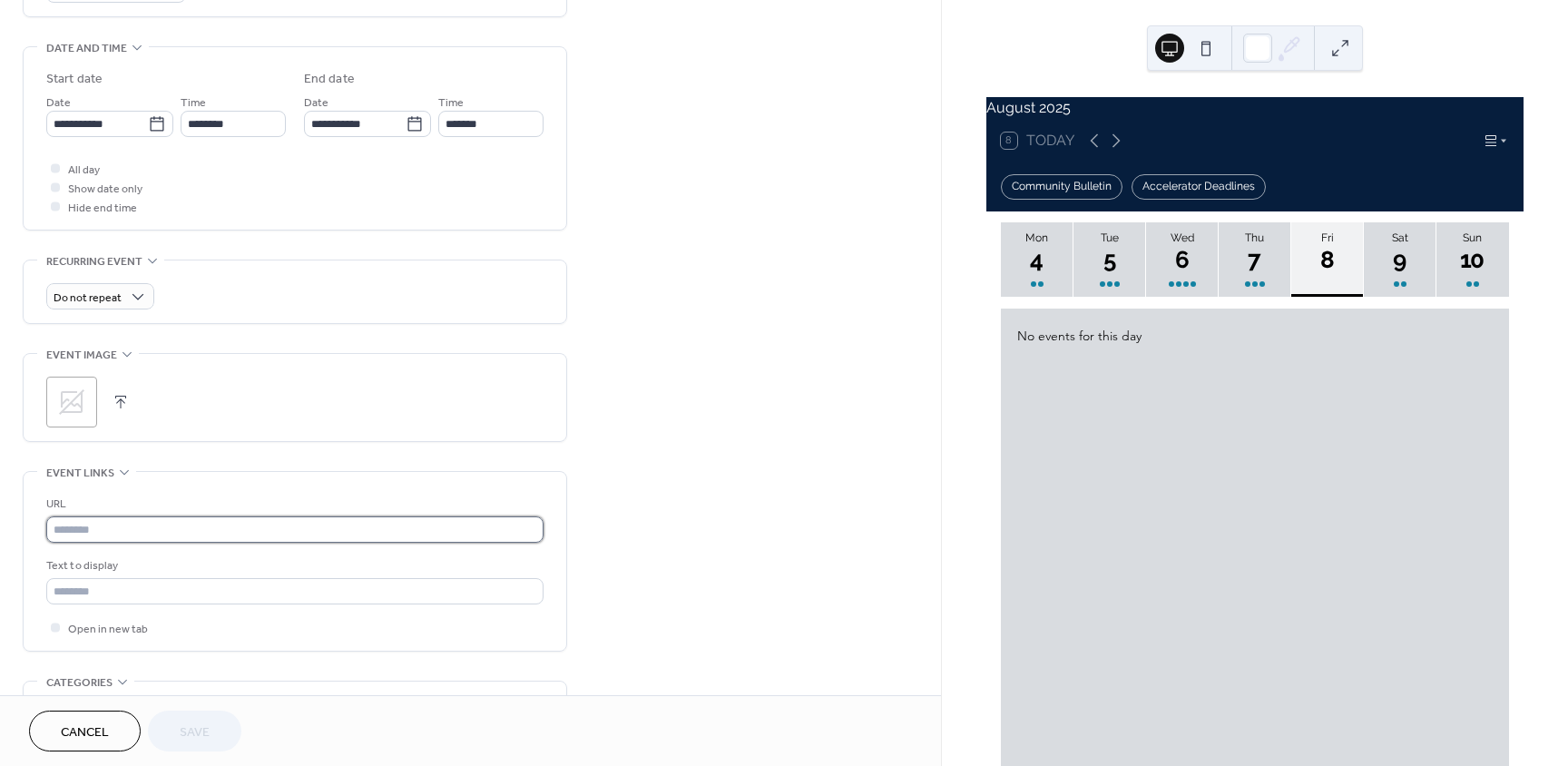 click at bounding box center [295, 529] 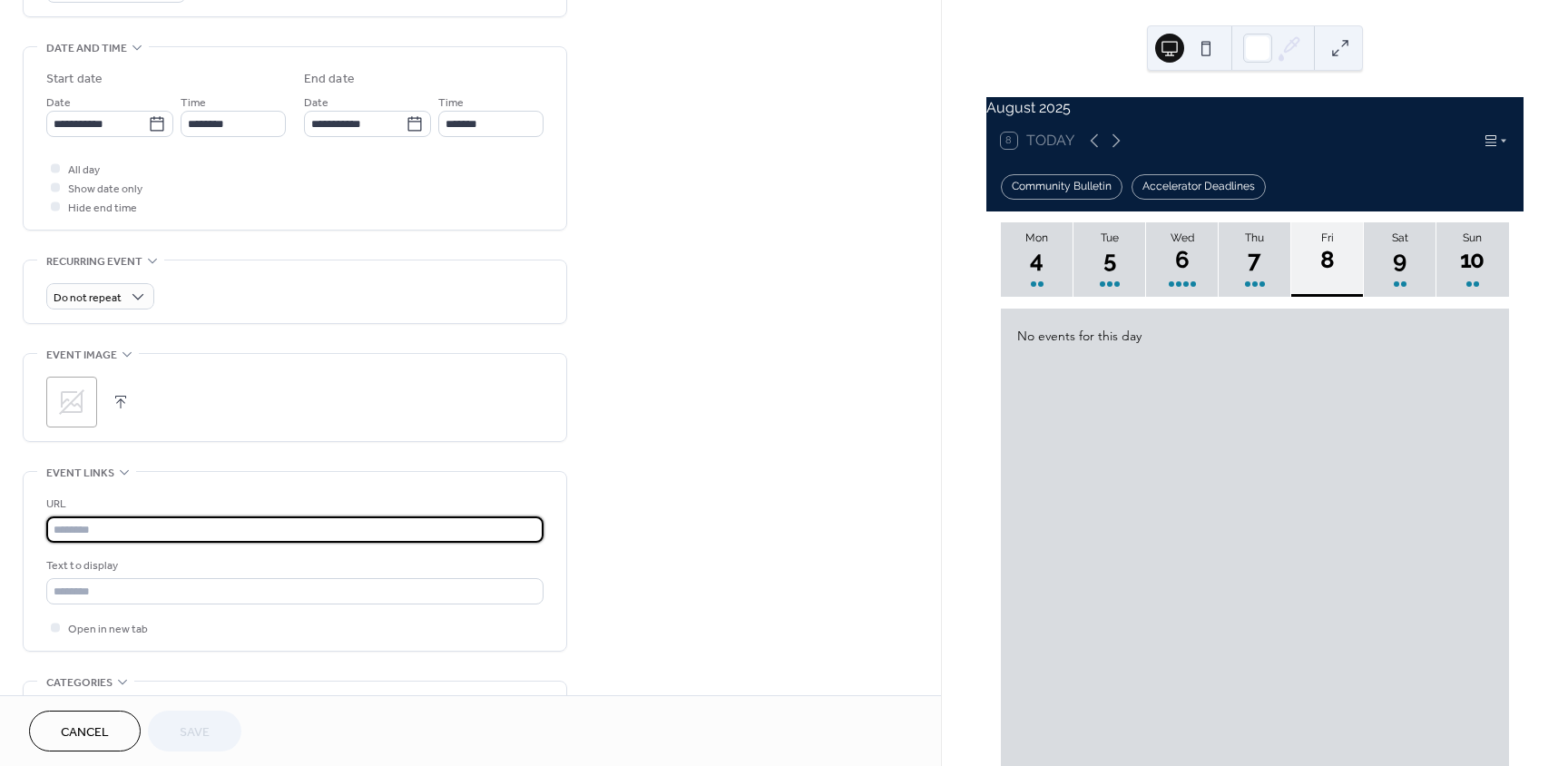 paste on "**********" 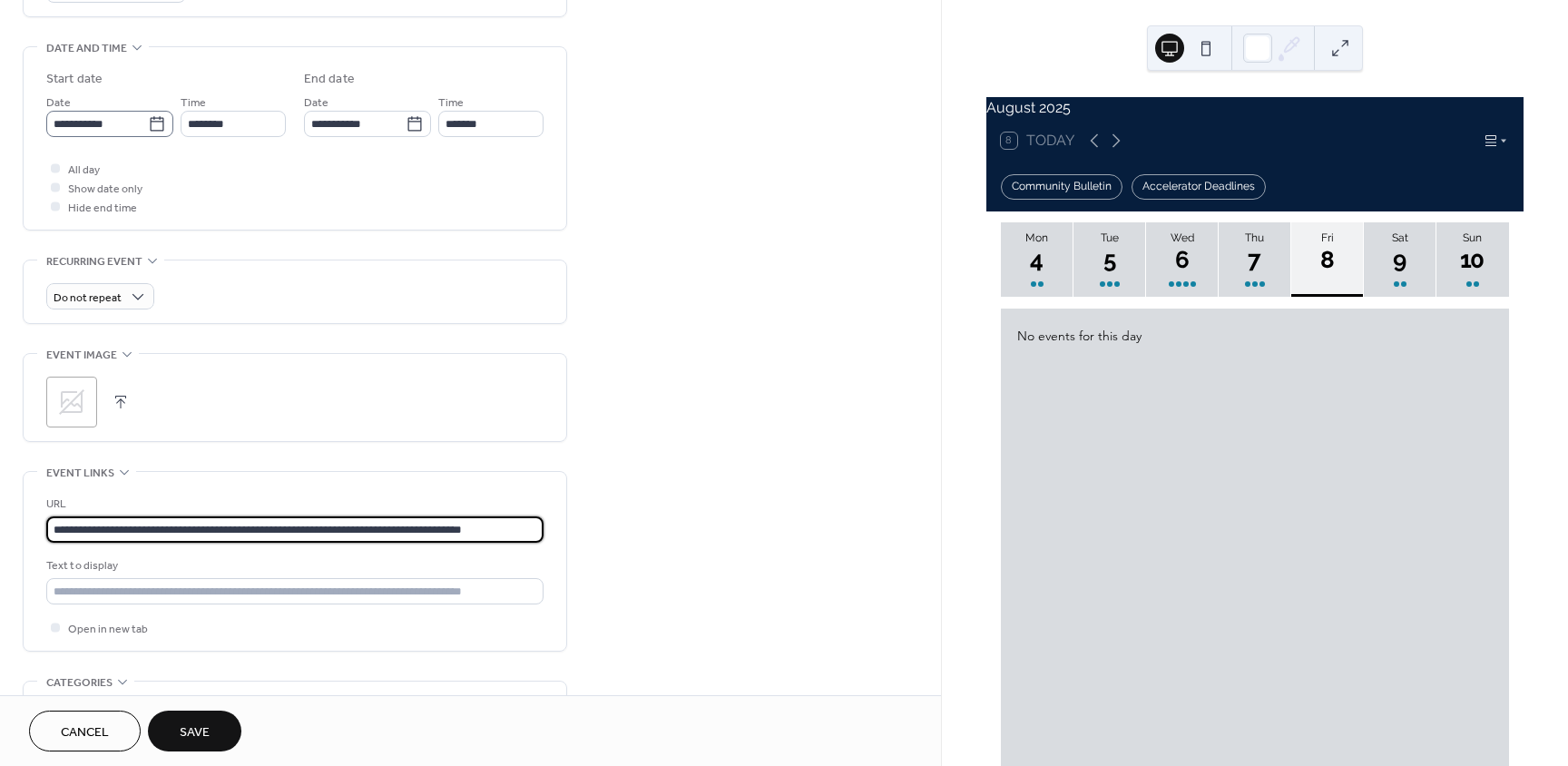 type on "**********" 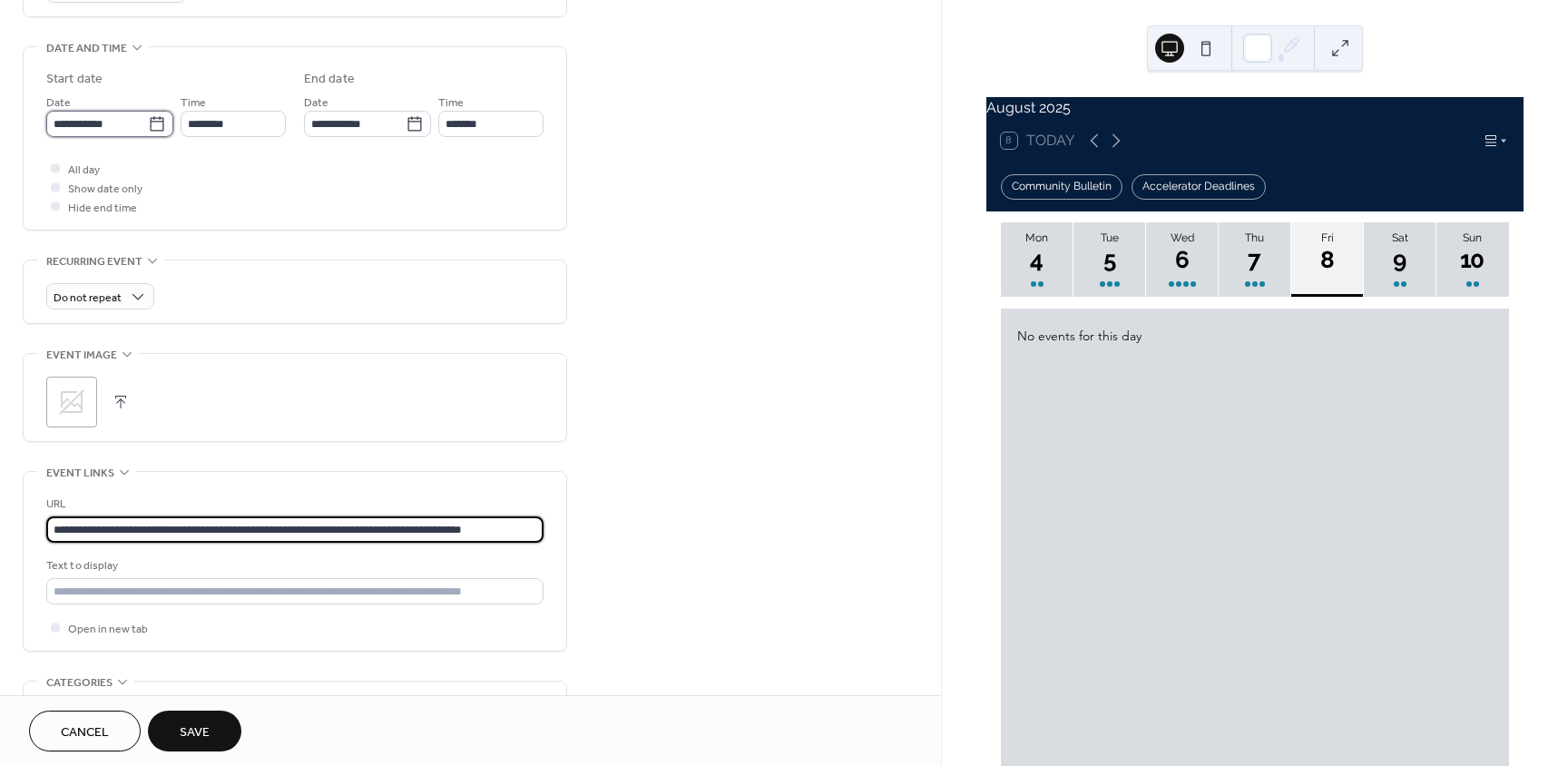 click on "**********" at bounding box center (97, 123) 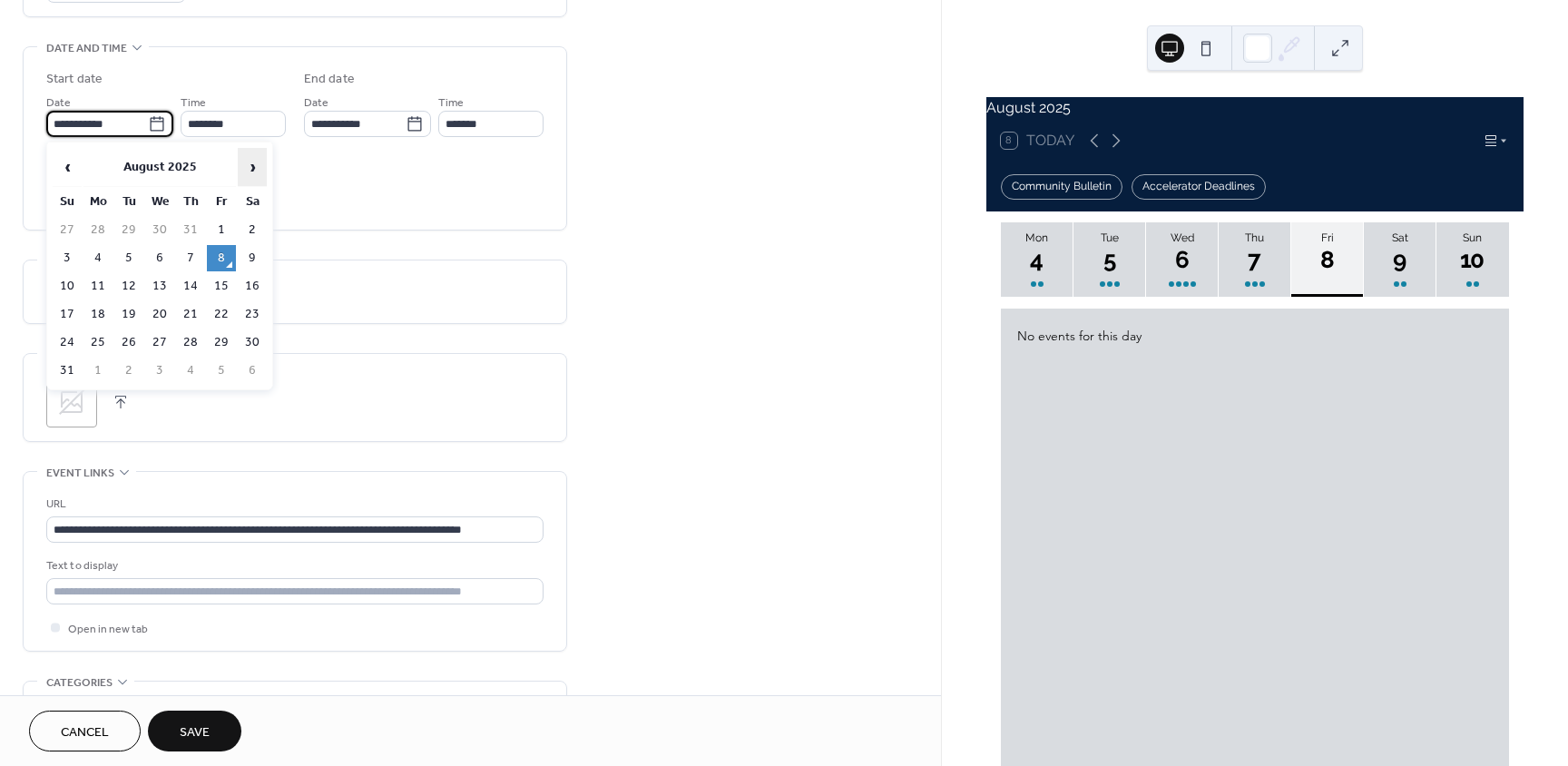 click on "›" at bounding box center [252, 167] 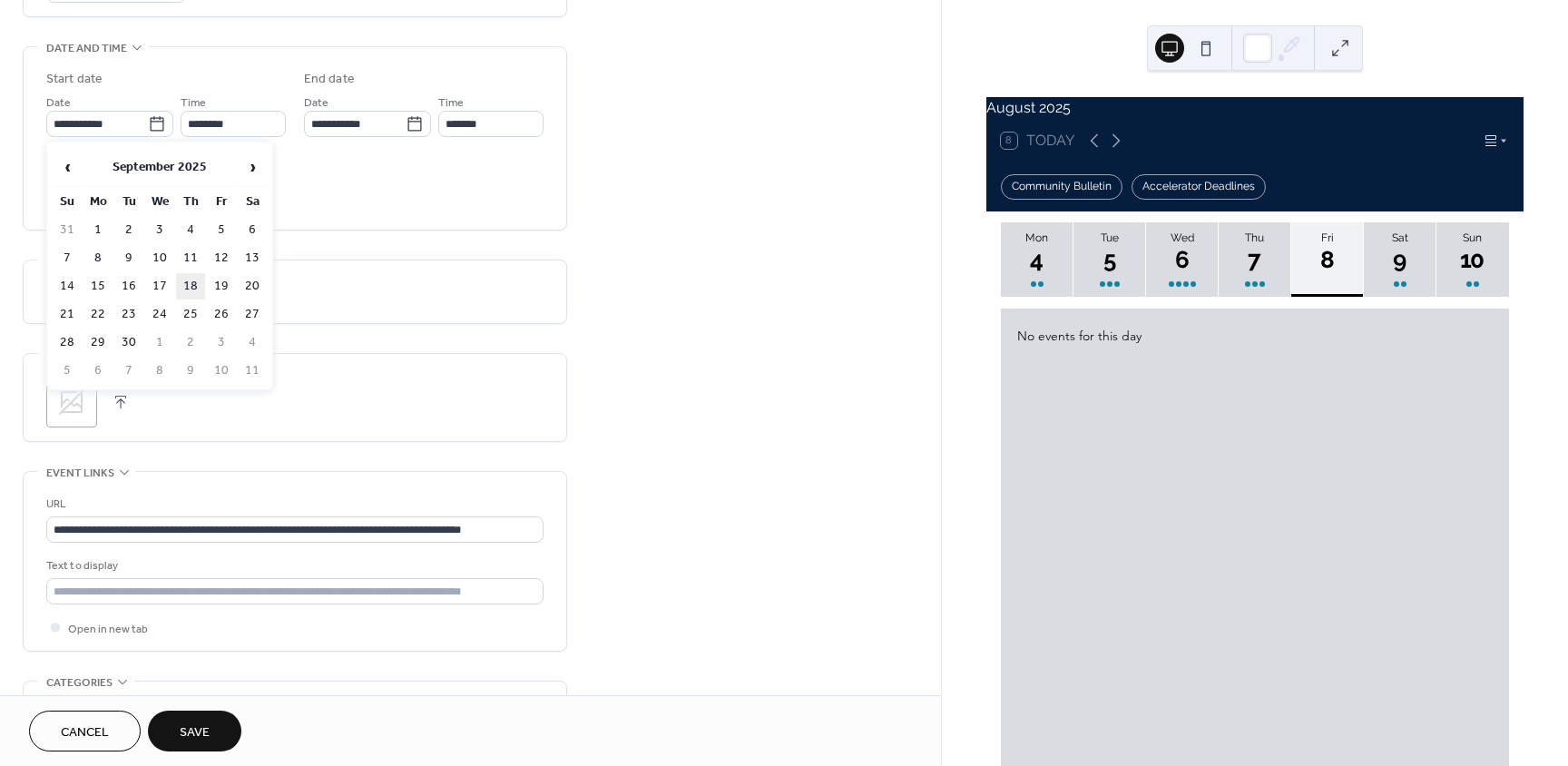 click on "18" at bounding box center [191, 286] 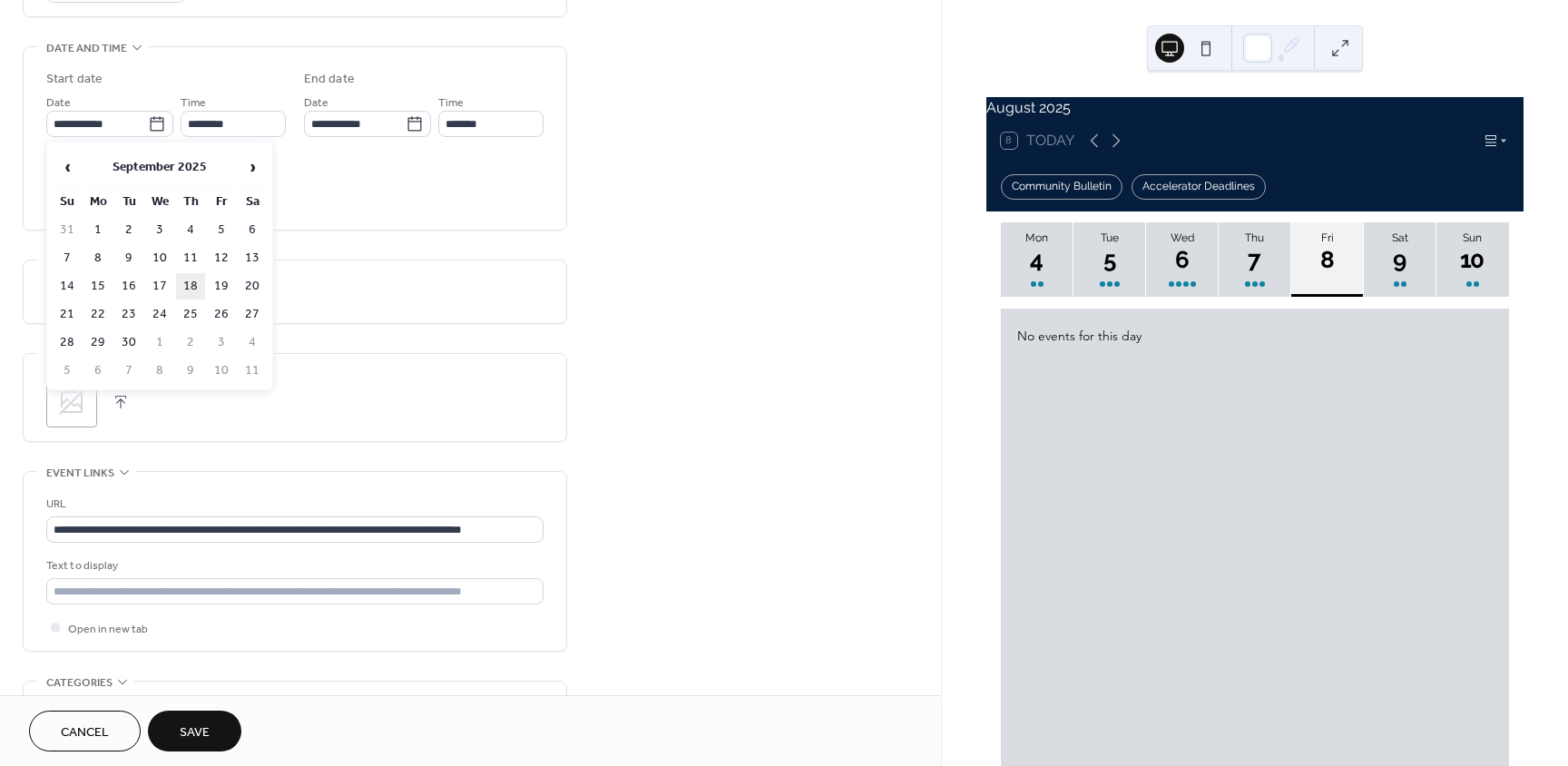 type on "**********" 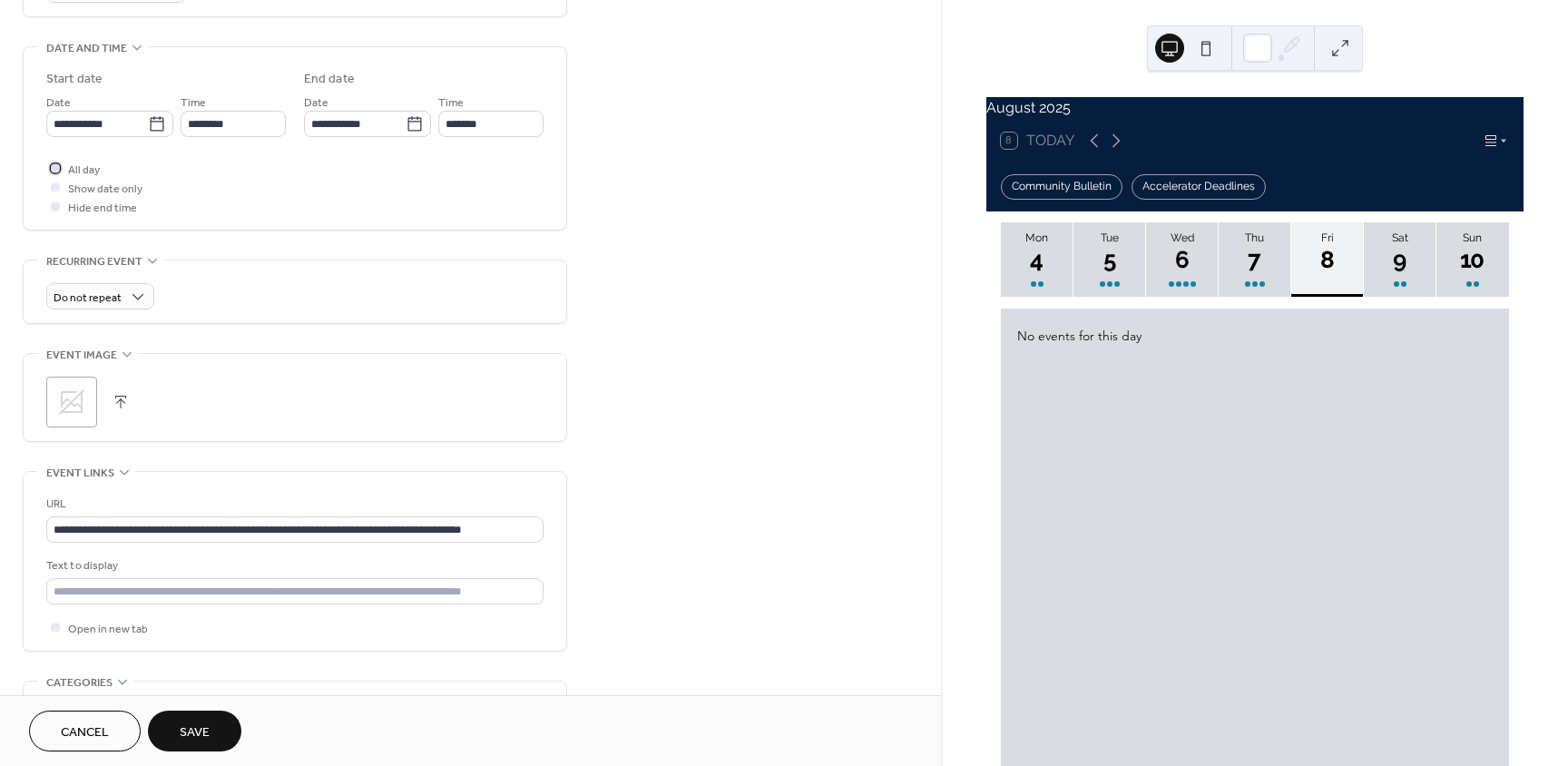 click at bounding box center (55, 168) 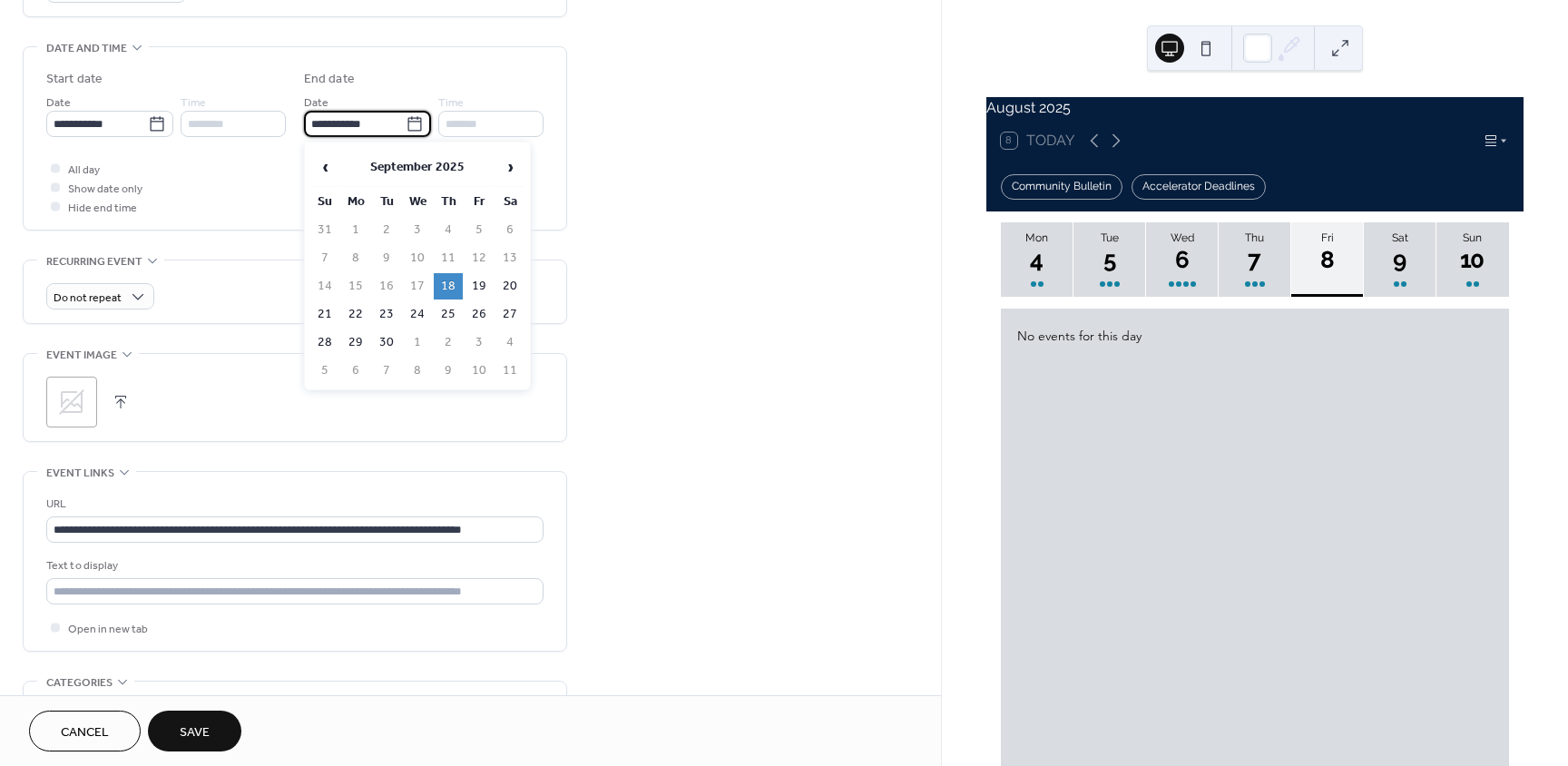 click on "**********" at bounding box center [355, 123] 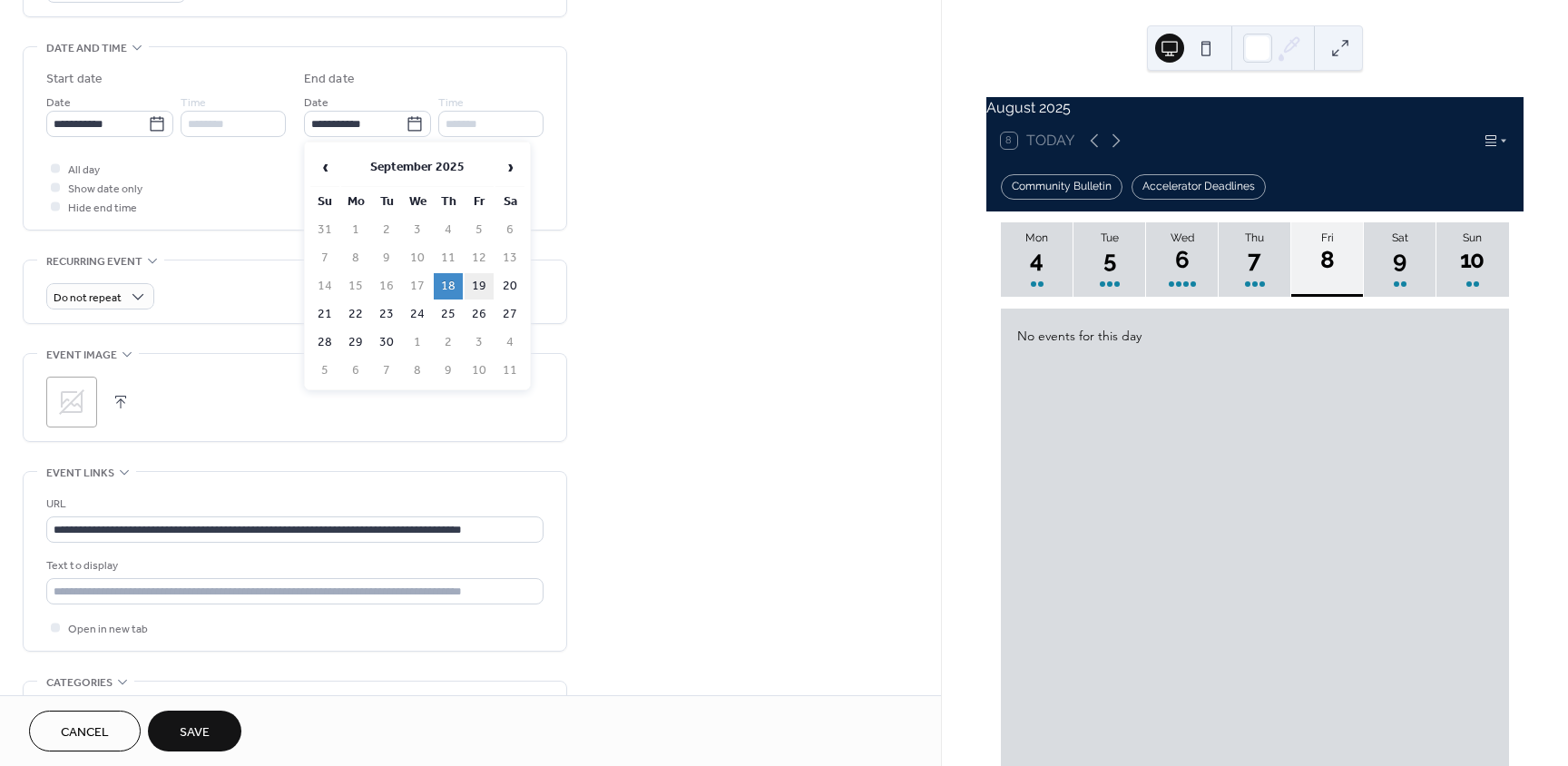 click on "19" at bounding box center [479, 286] 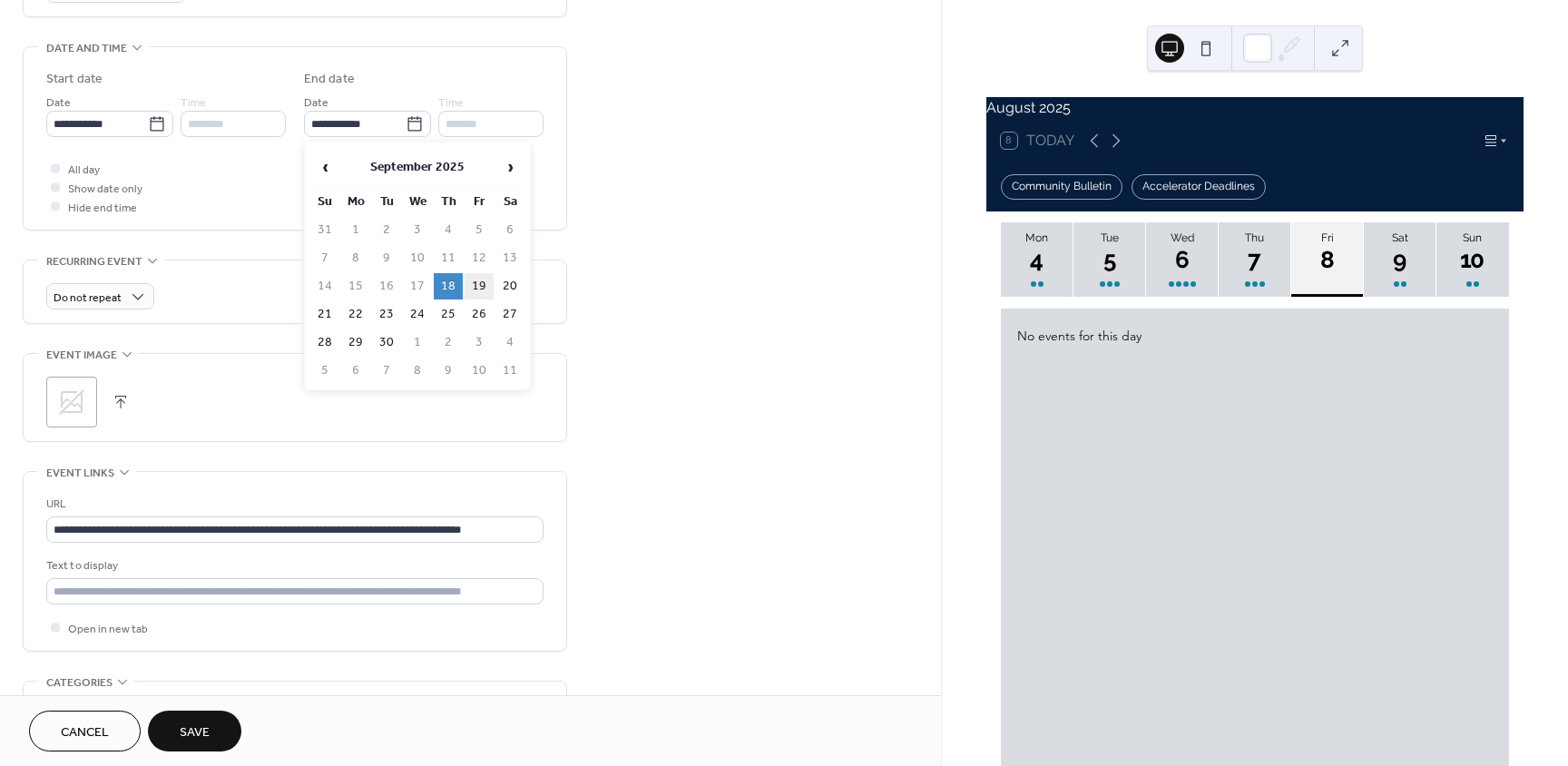 type on "**********" 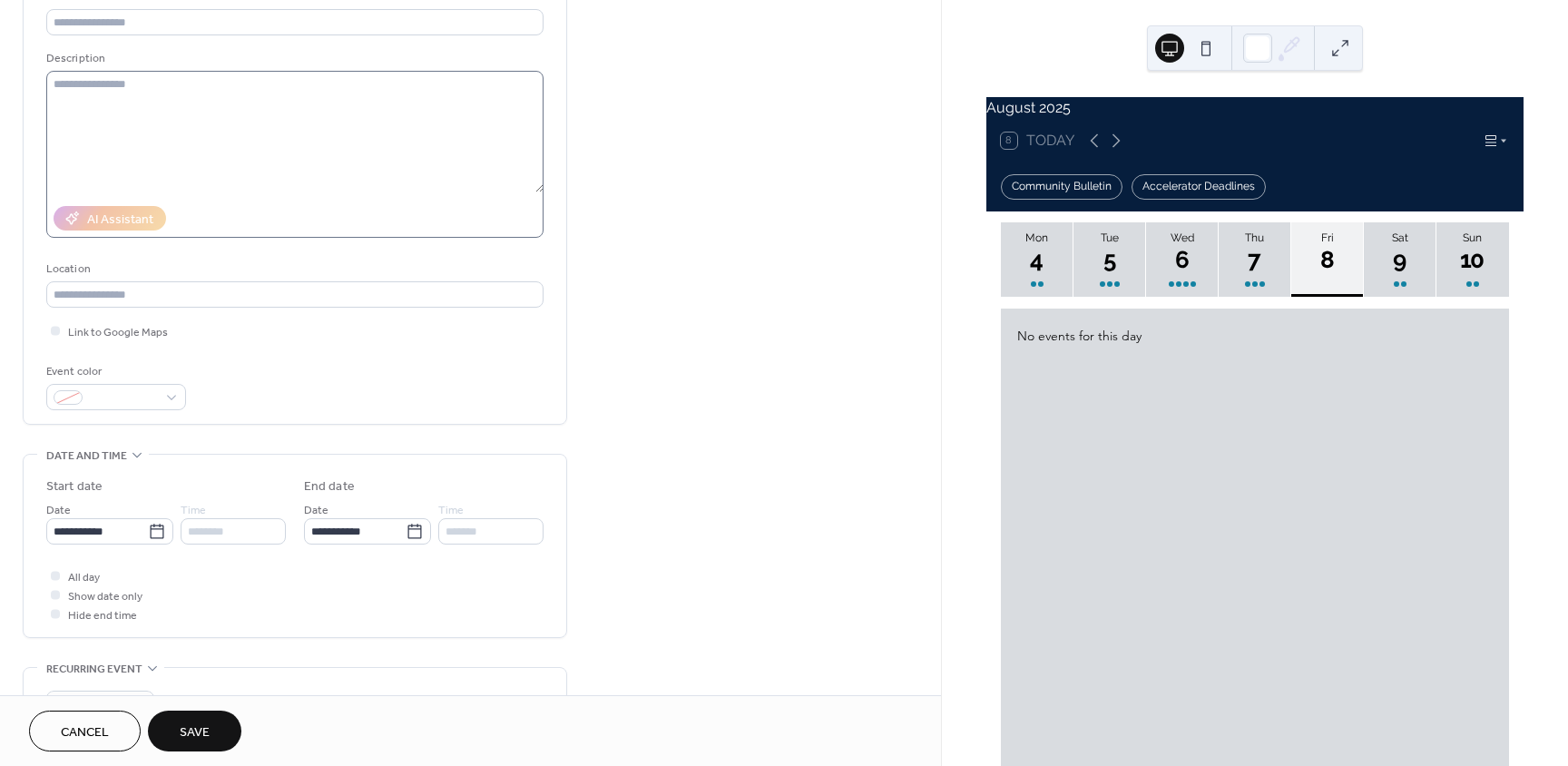 scroll, scrollTop: 0, scrollLeft: 0, axis: both 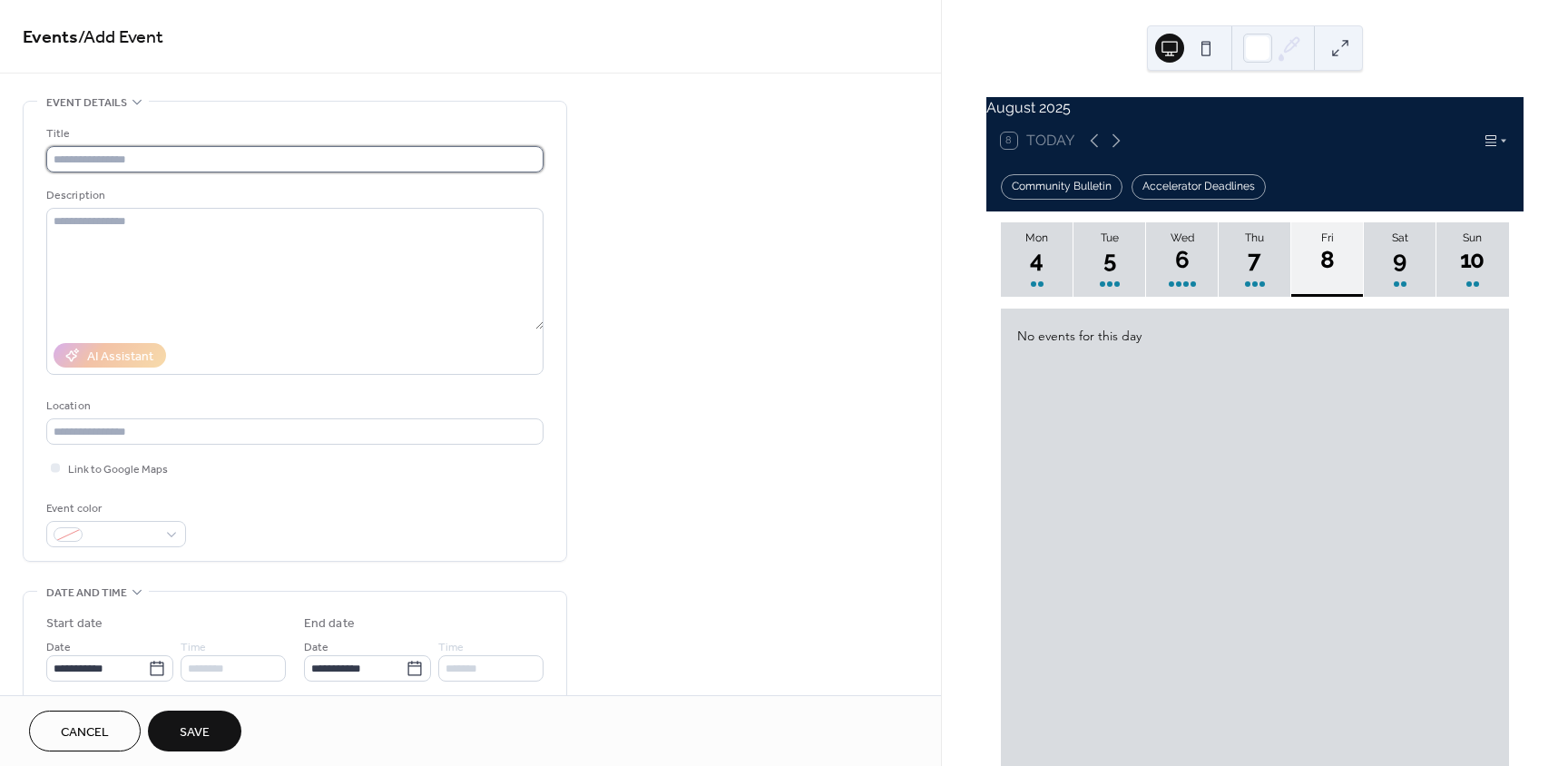 click at bounding box center [295, 159] 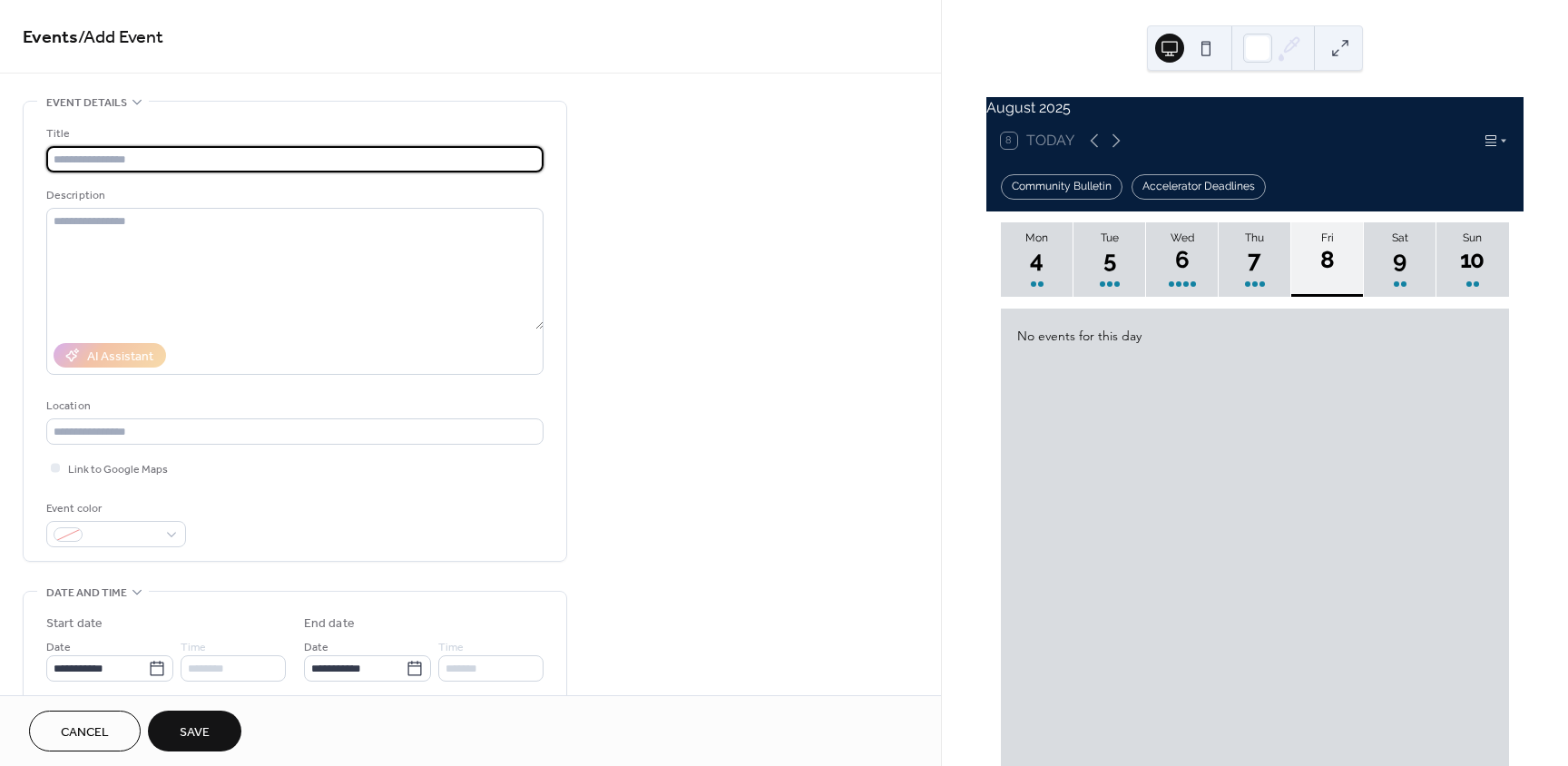 paste on "**********" 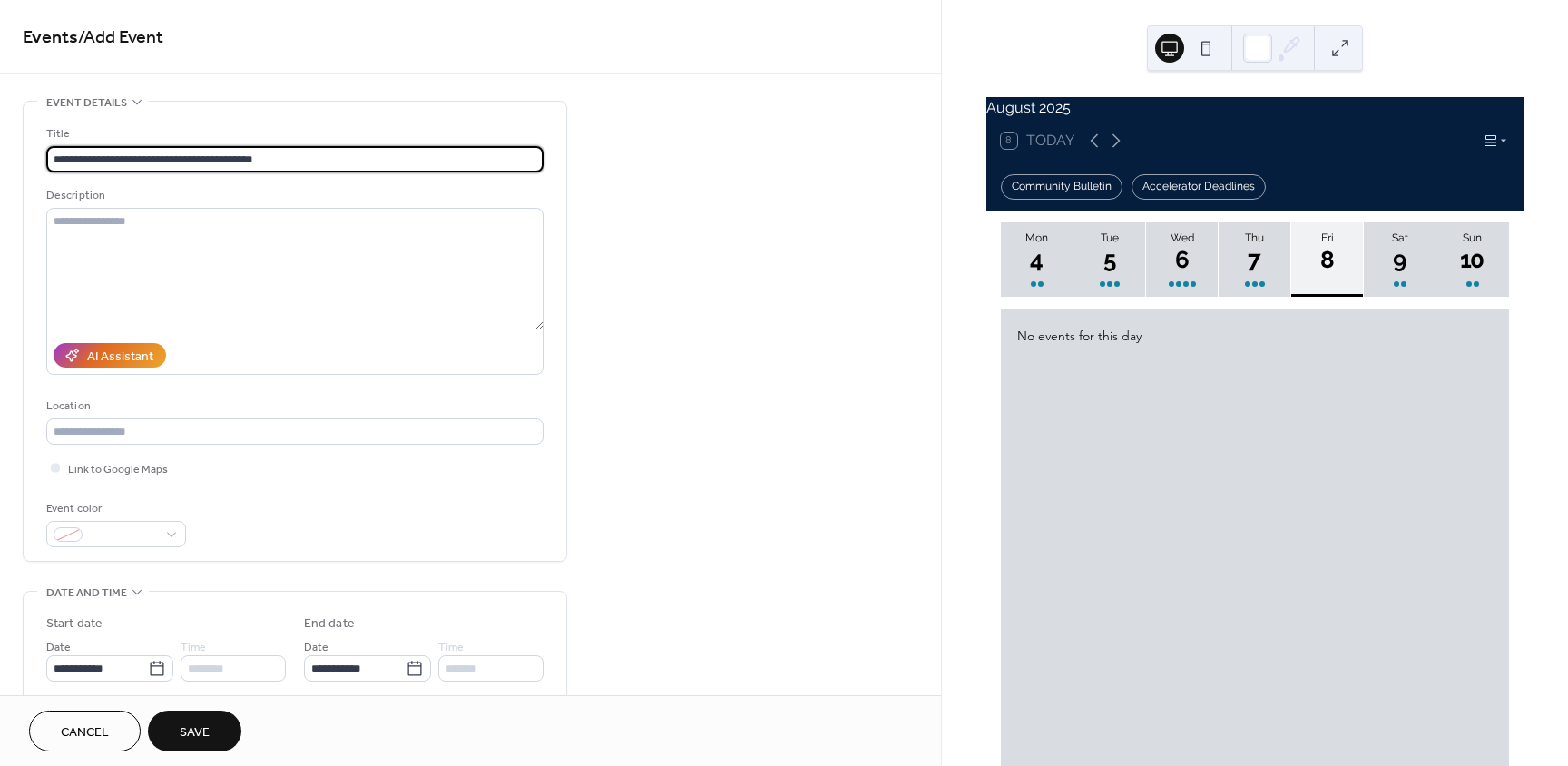type on "**********" 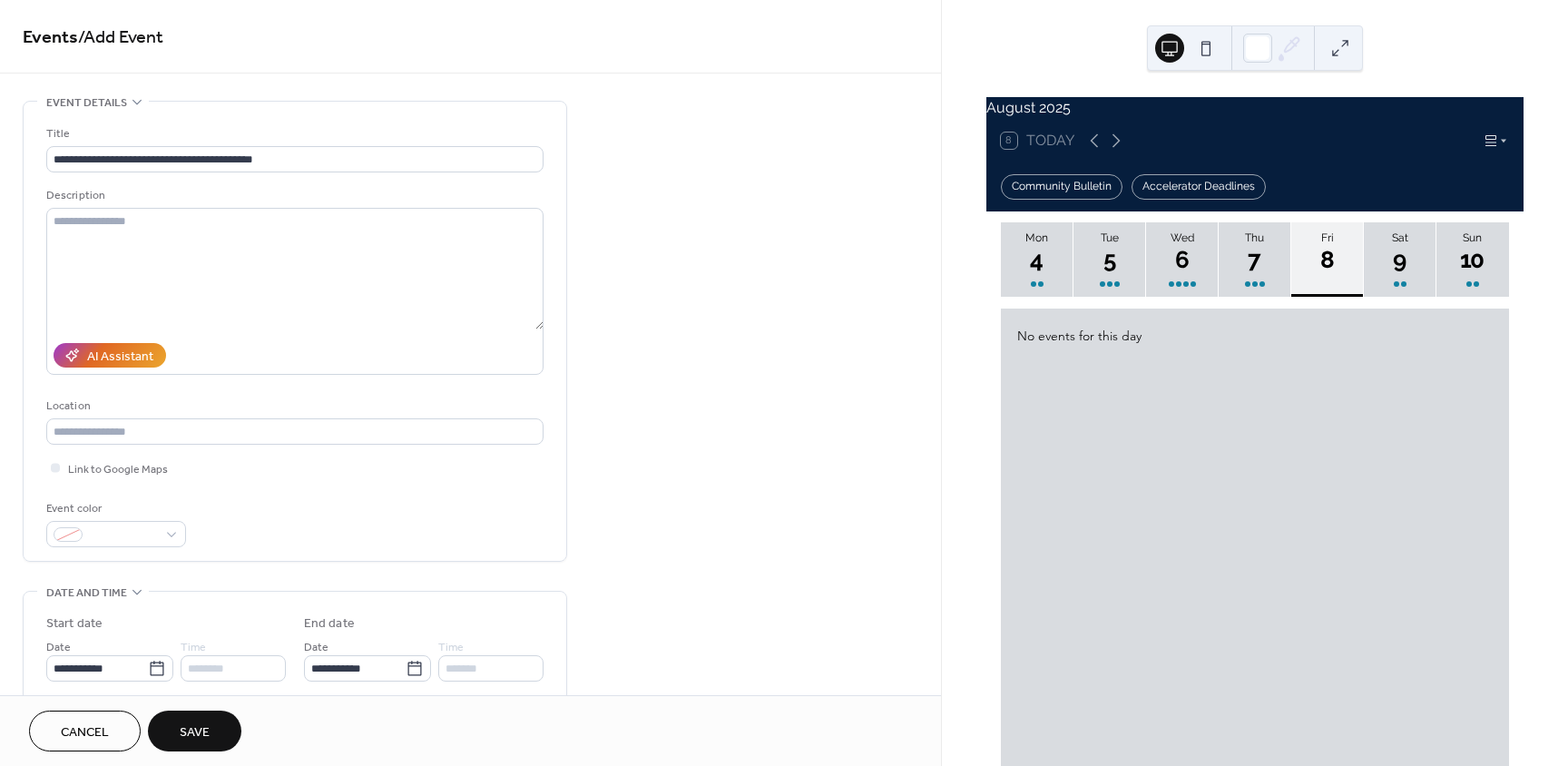 click on "Save" at bounding box center (194, 732) 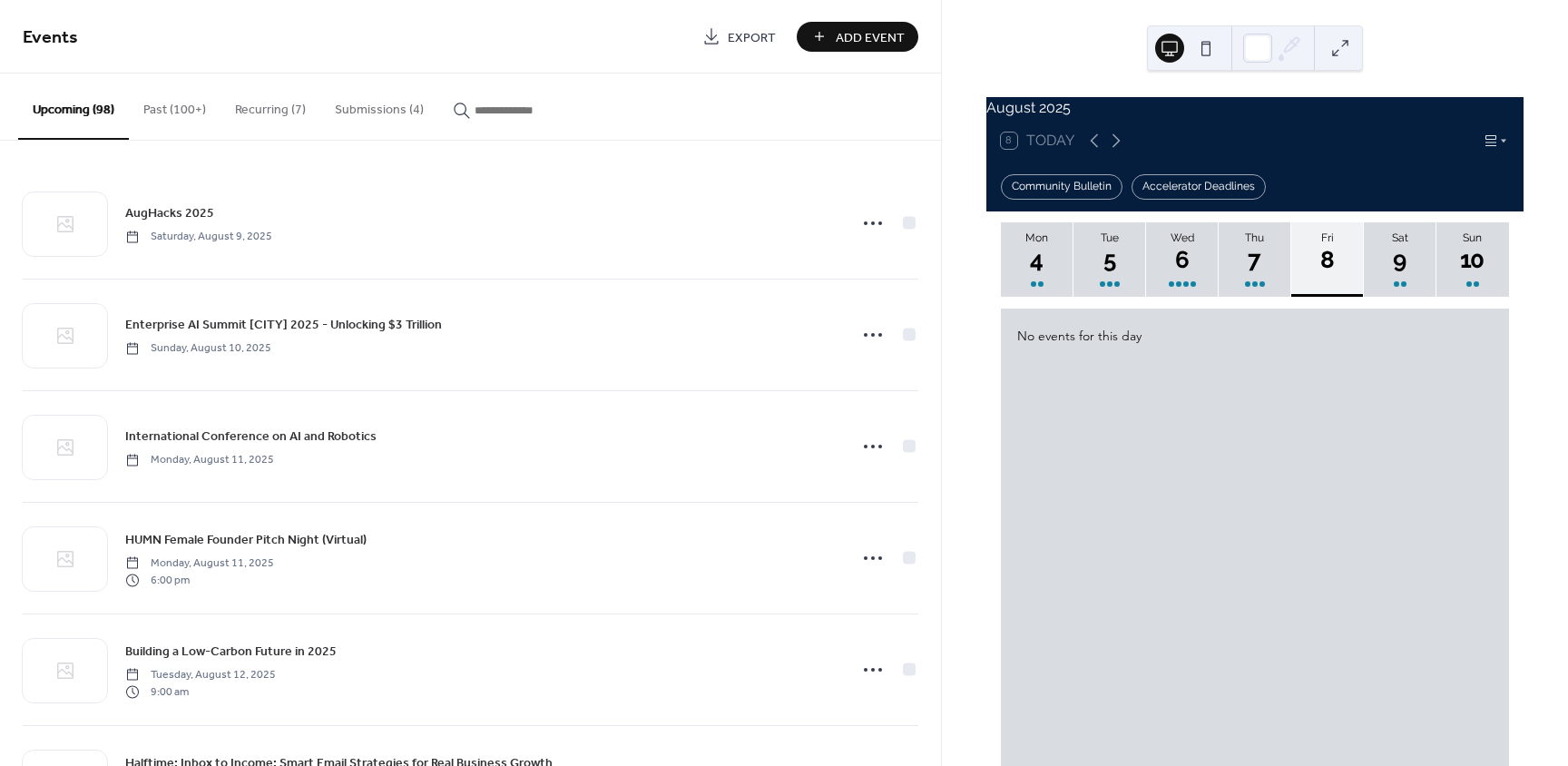 click on "Add Event" at bounding box center [870, 37] 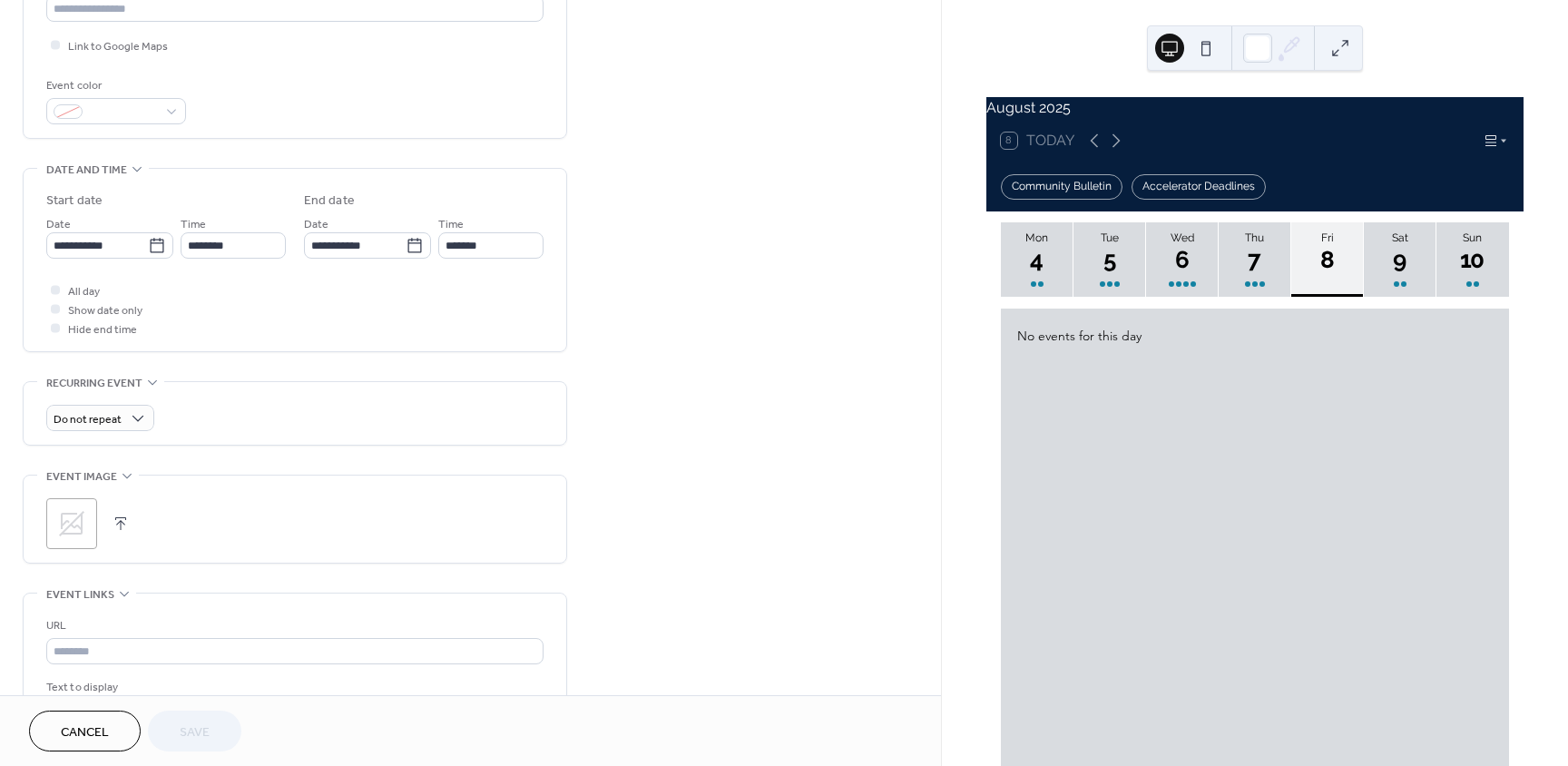 scroll, scrollTop: 545, scrollLeft: 0, axis: vertical 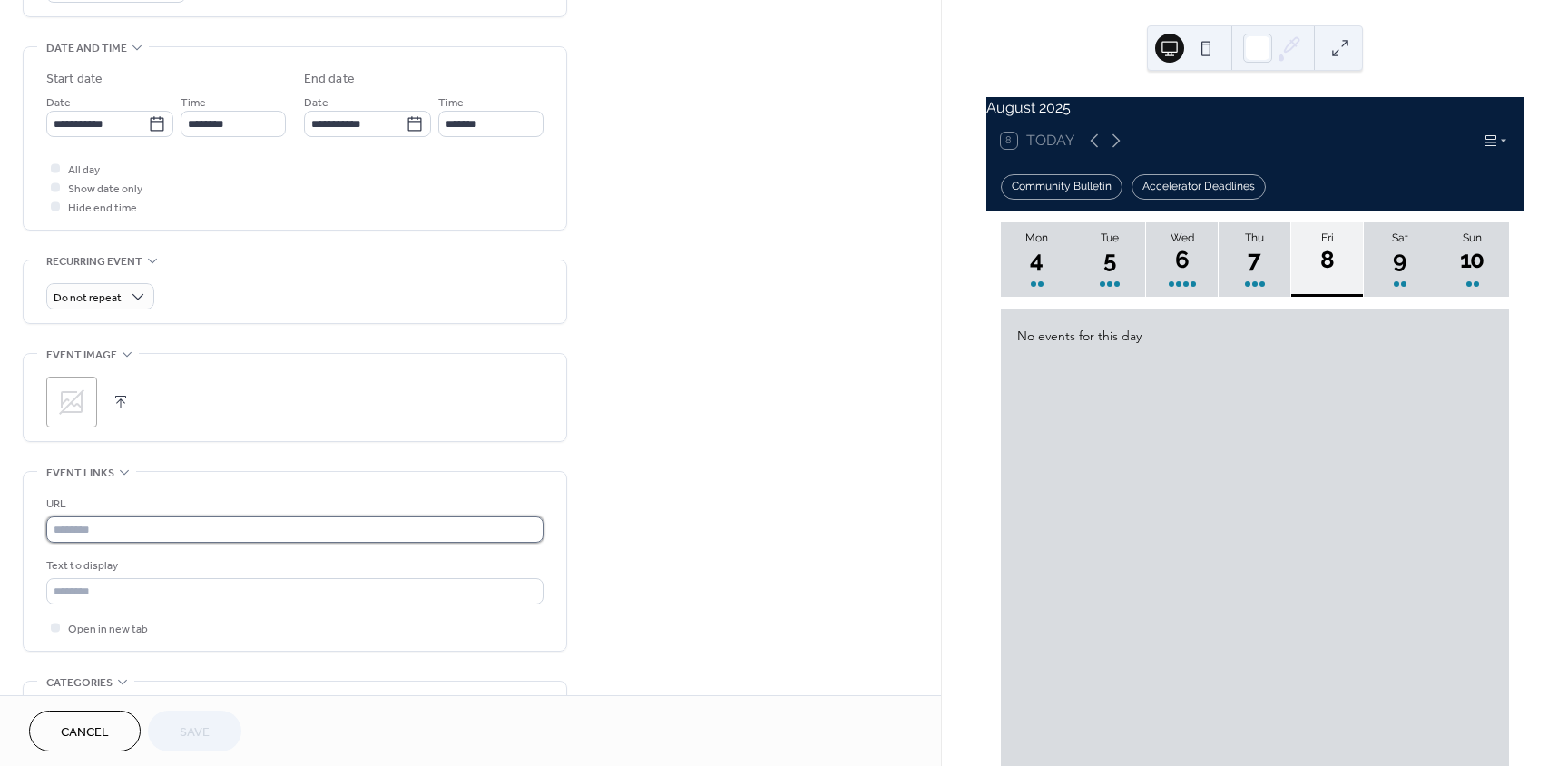 click at bounding box center (295, 529) 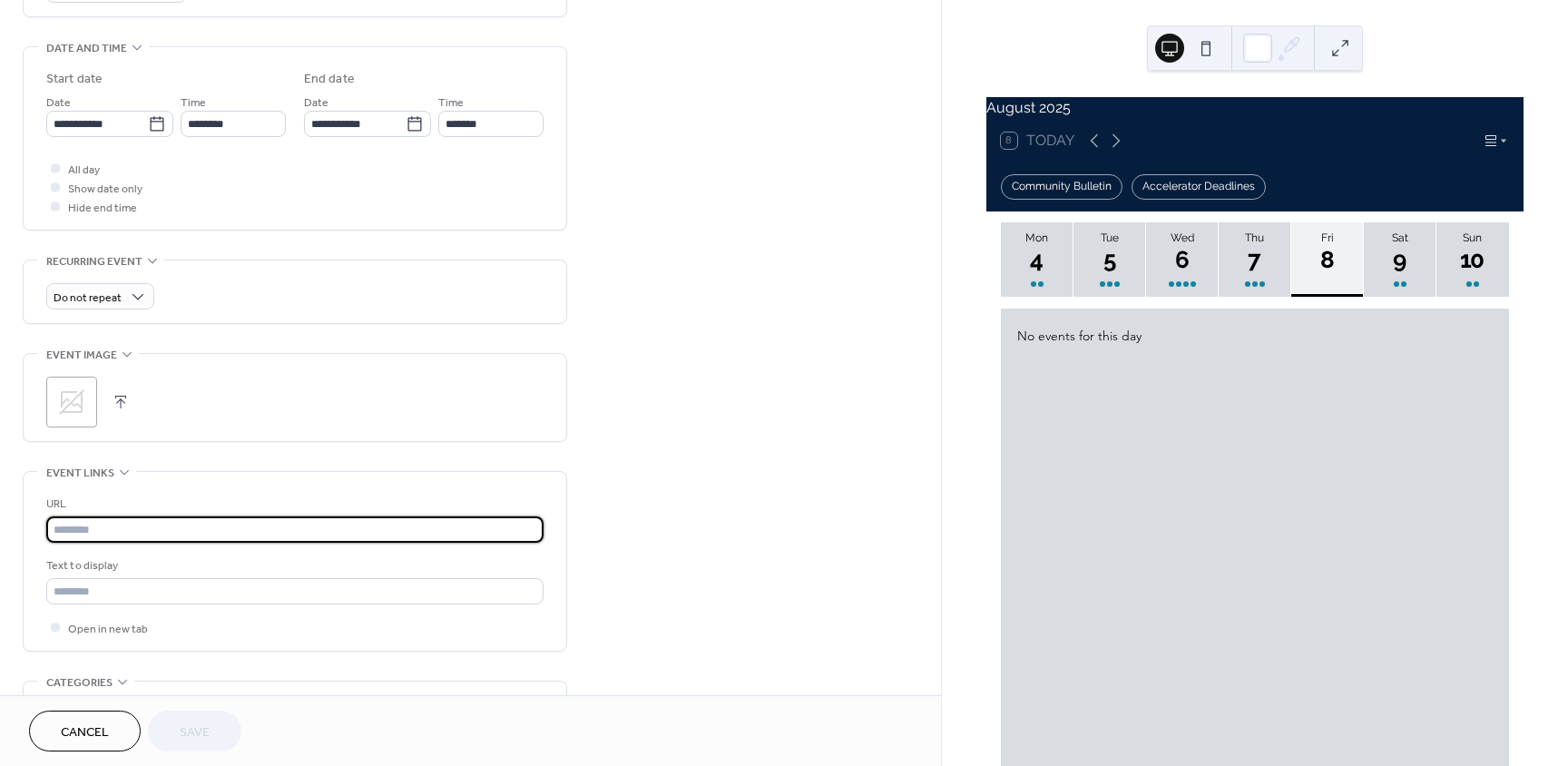 paste on "**********" 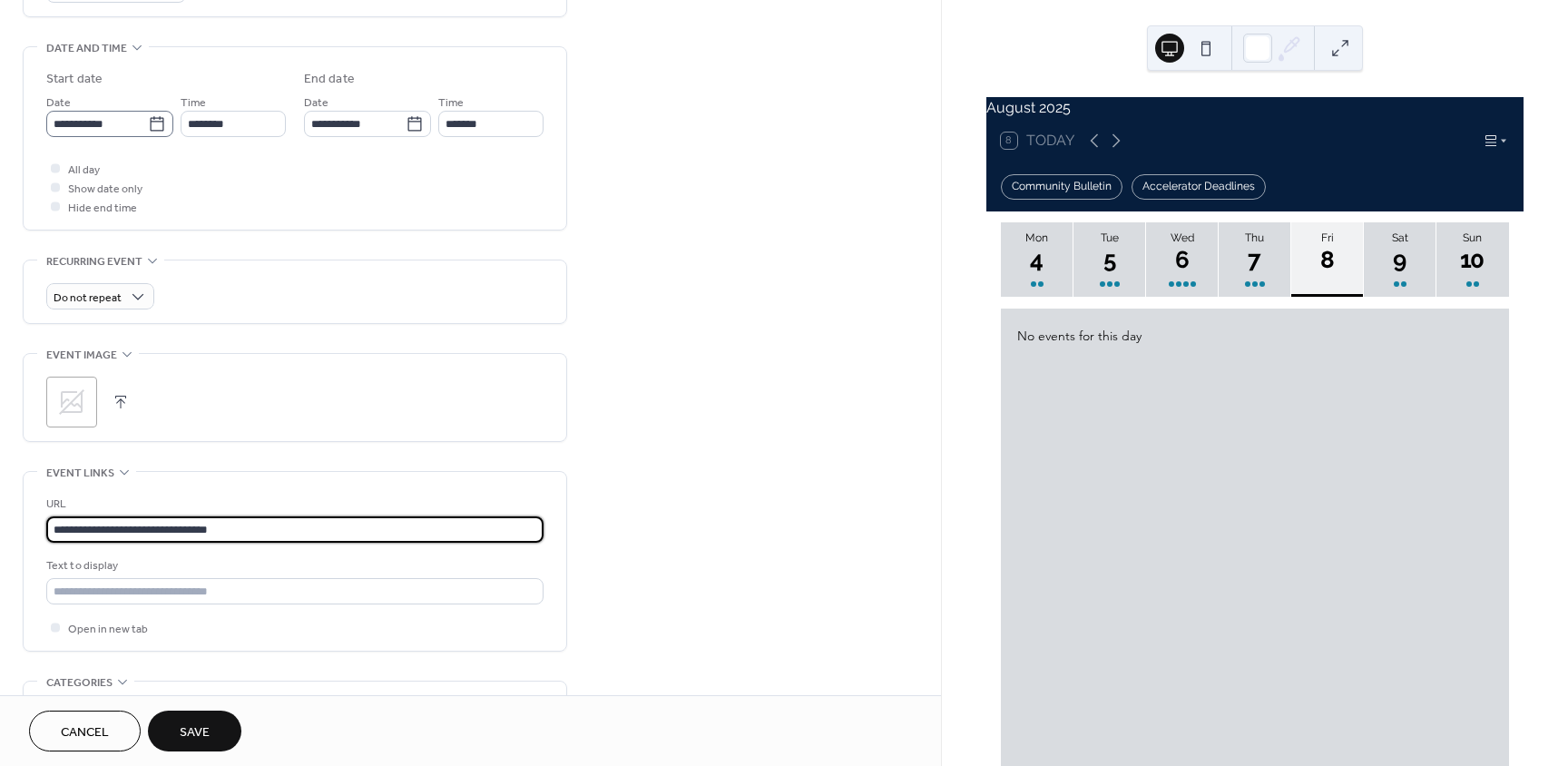 type on "**********" 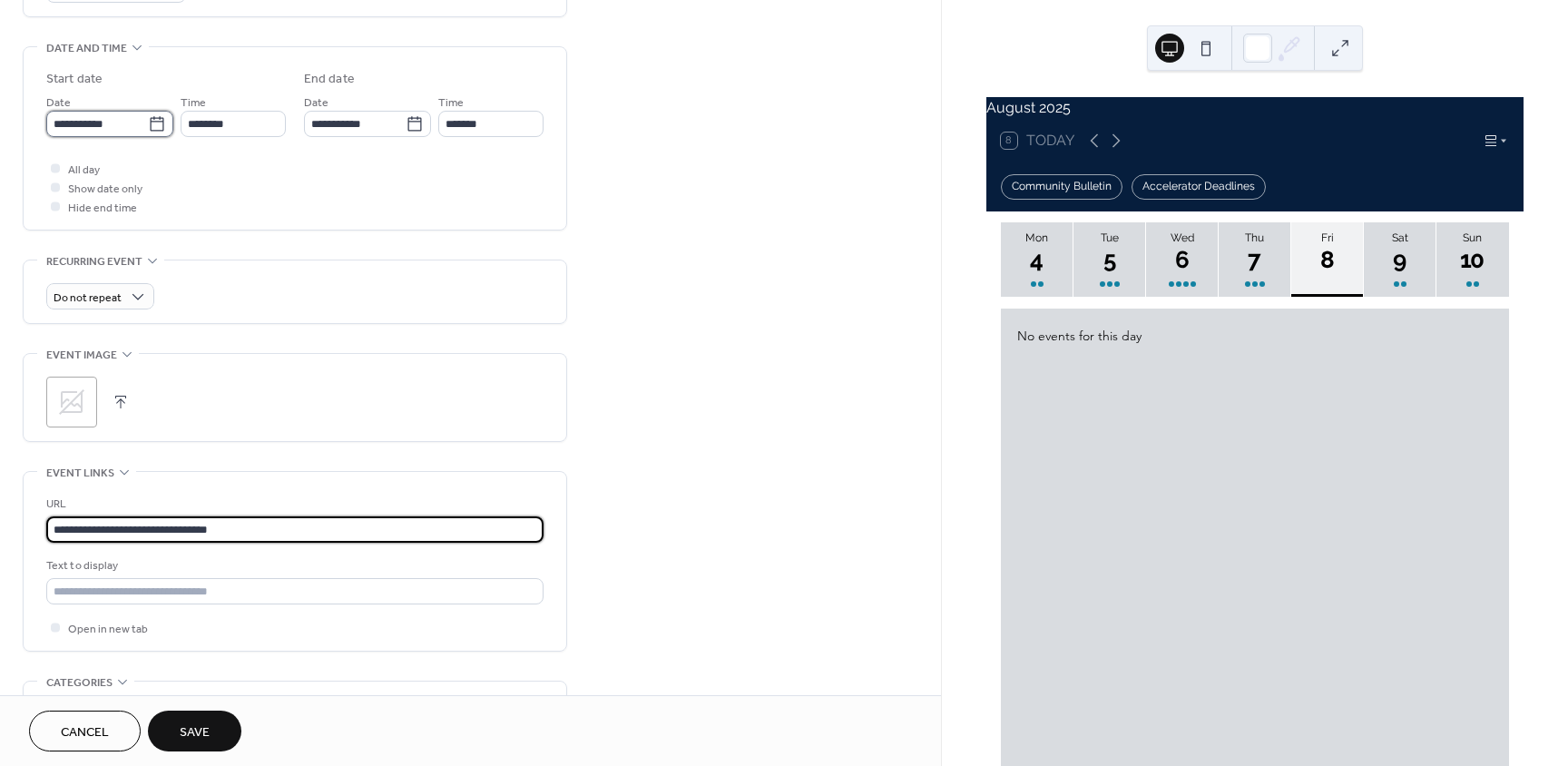click on "**********" at bounding box center [97, 123] 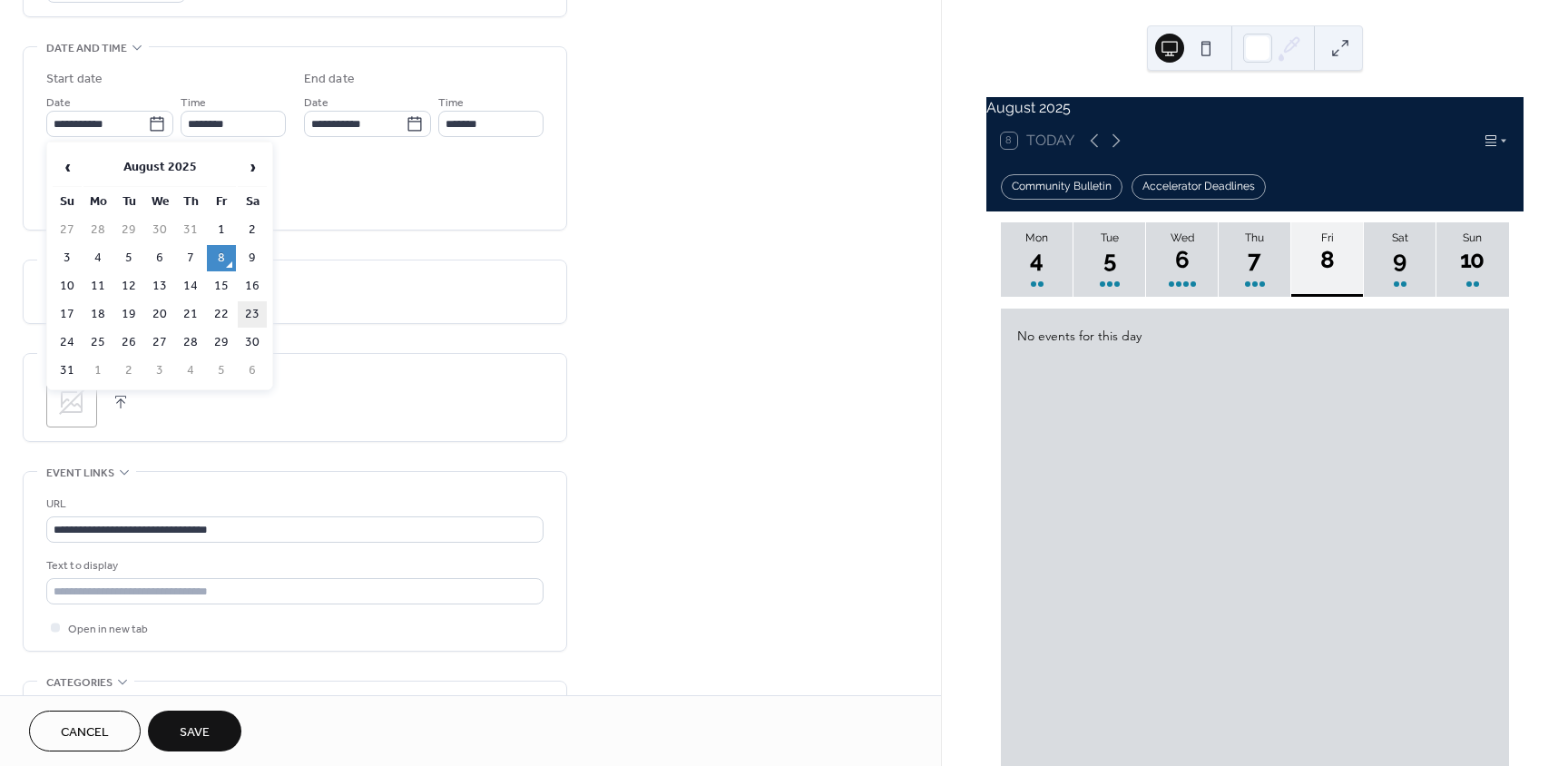 click on "23" at bounding box center [252, 314] 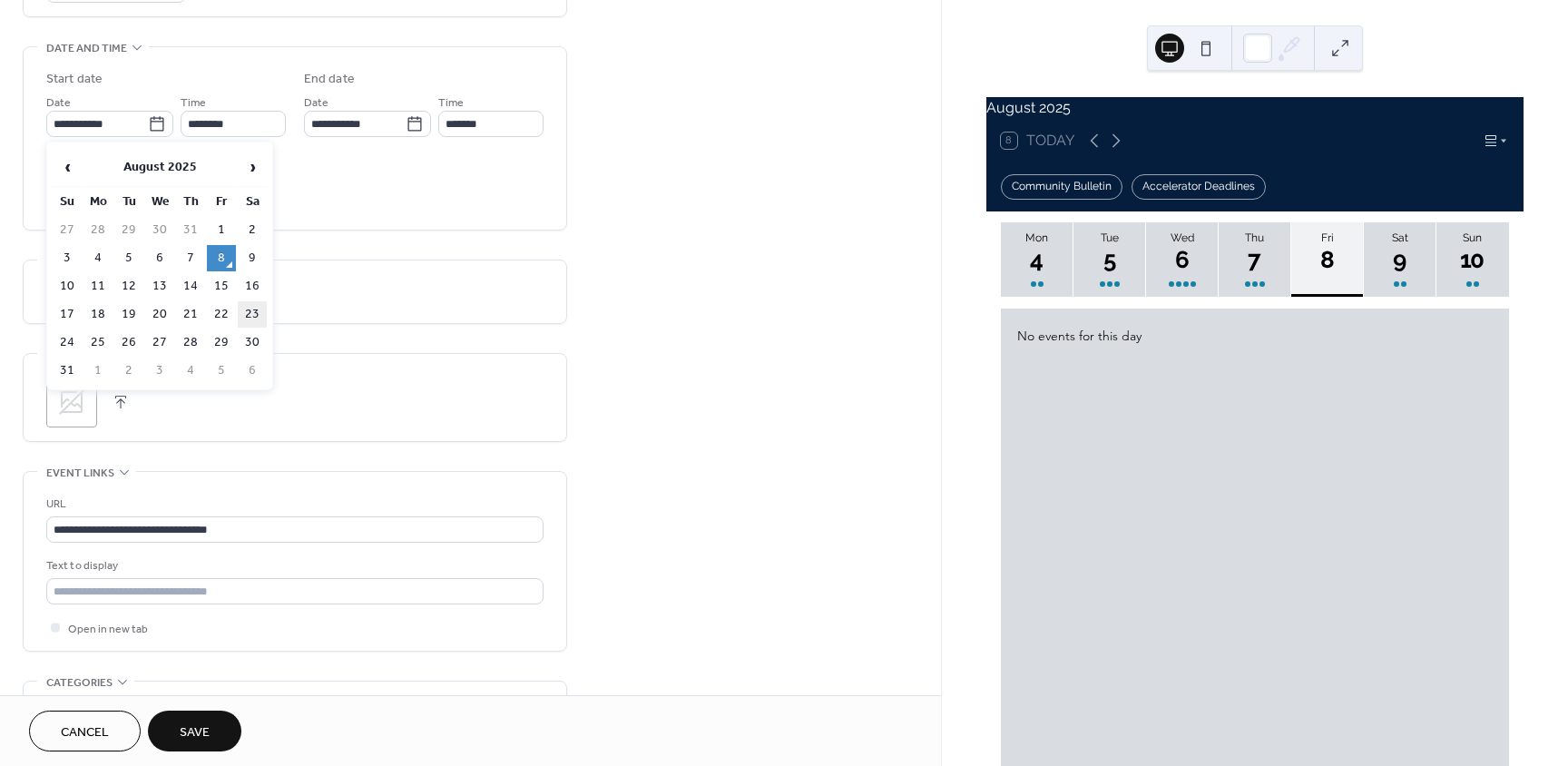 type on "**********" 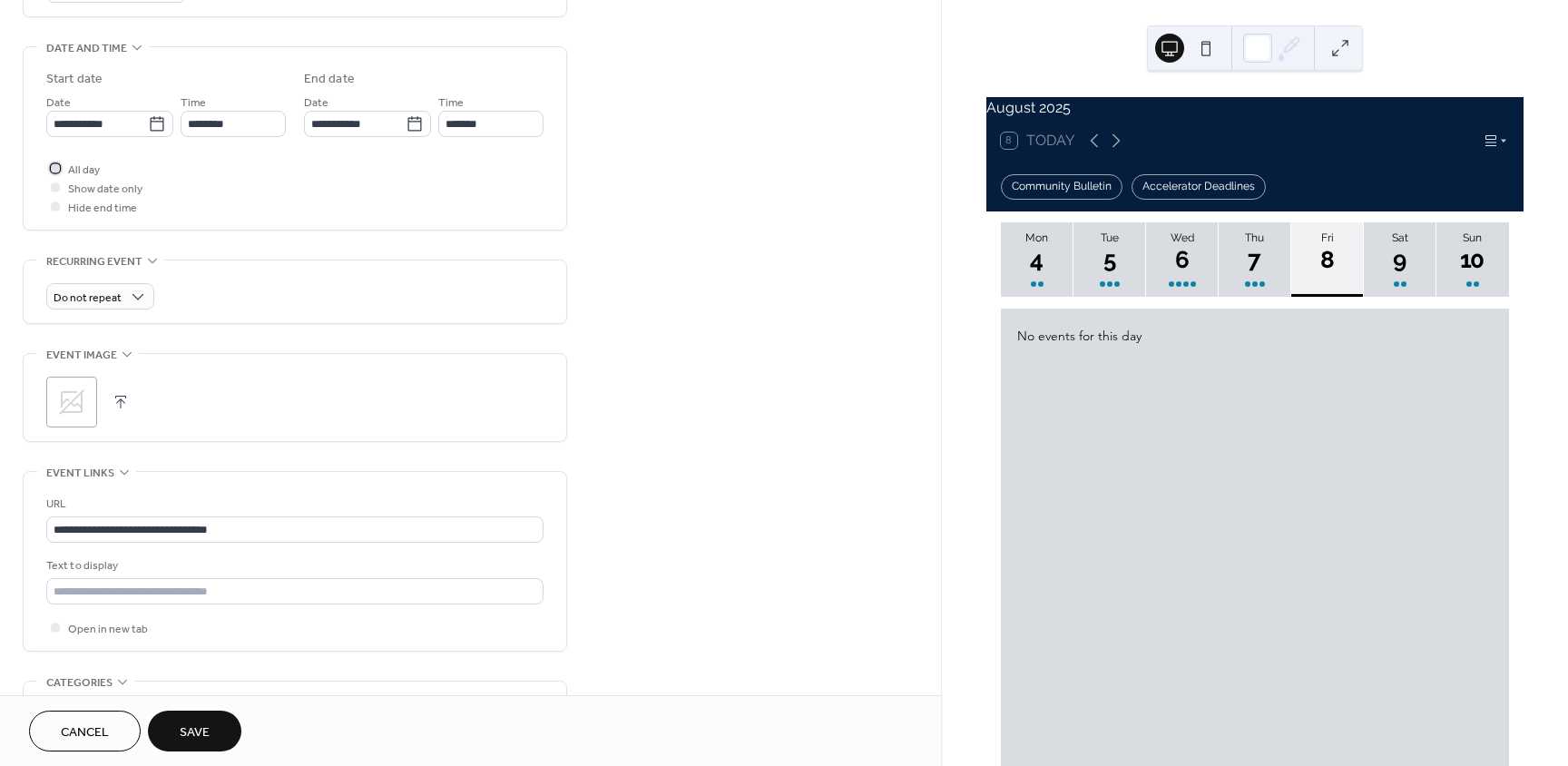 click at bounding box center [55, 168] 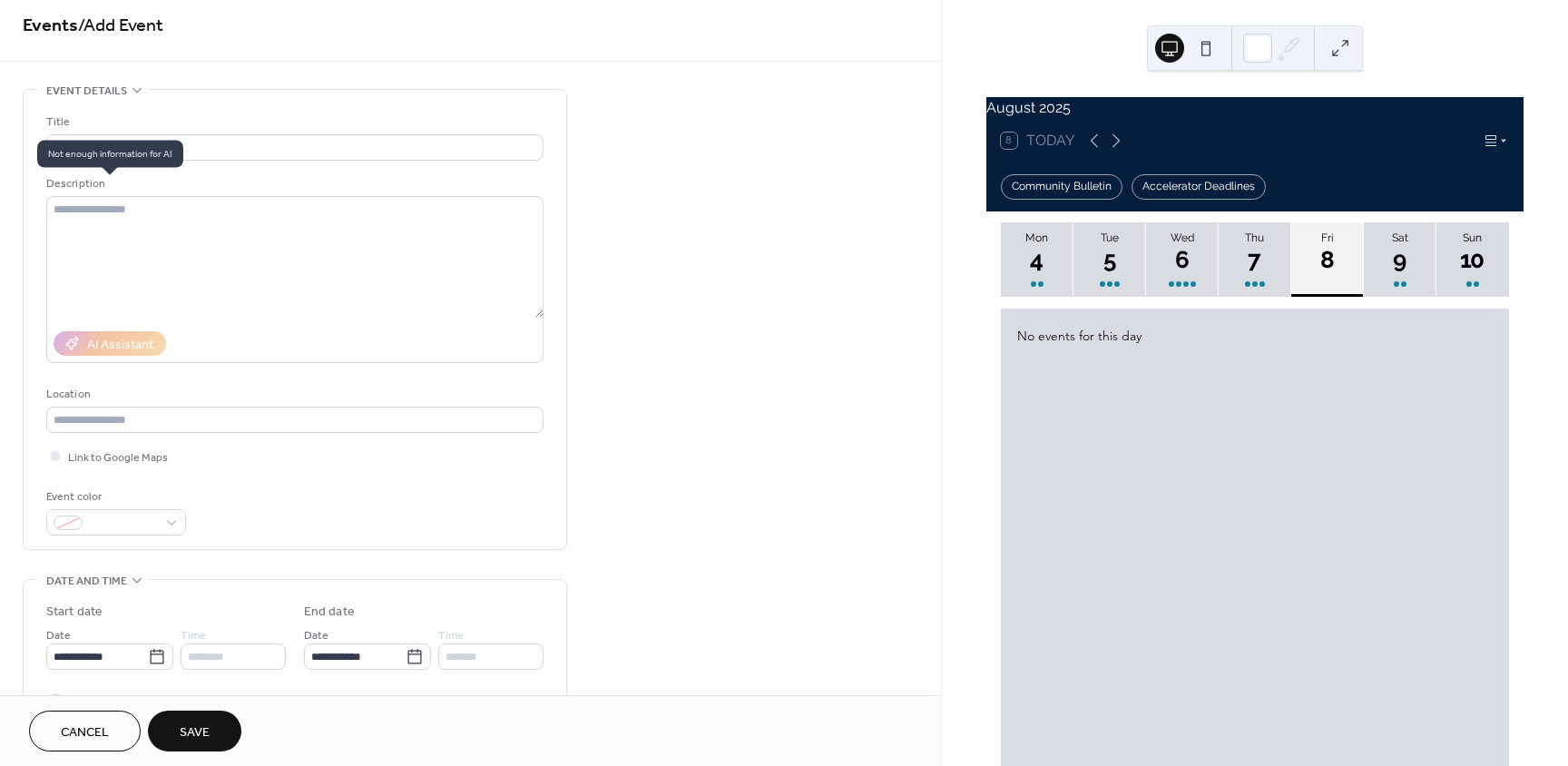 scroll, scrollTop: 0, scrollLeft: 0, axis: both 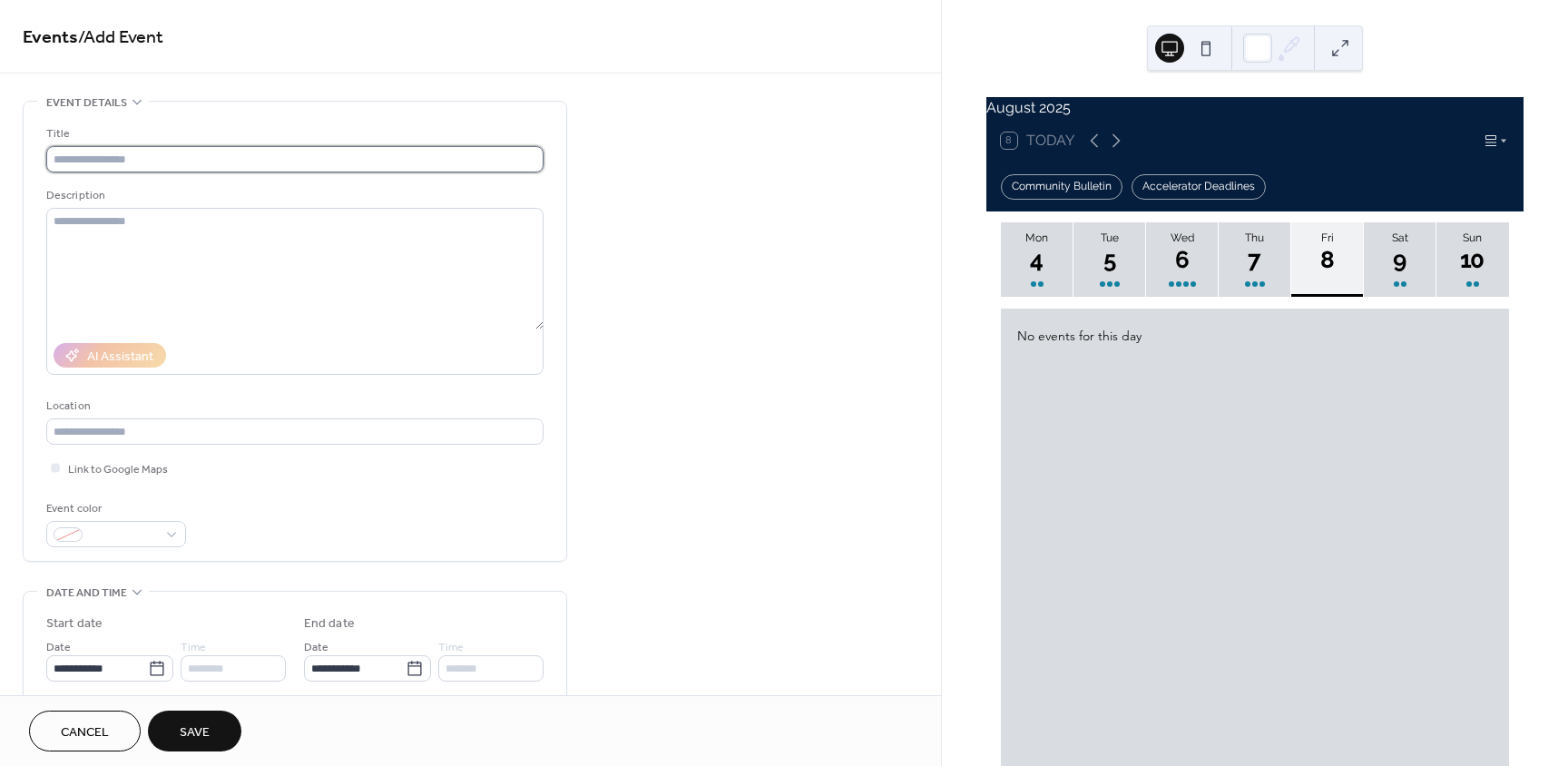 click at bounding box center [295, 159] 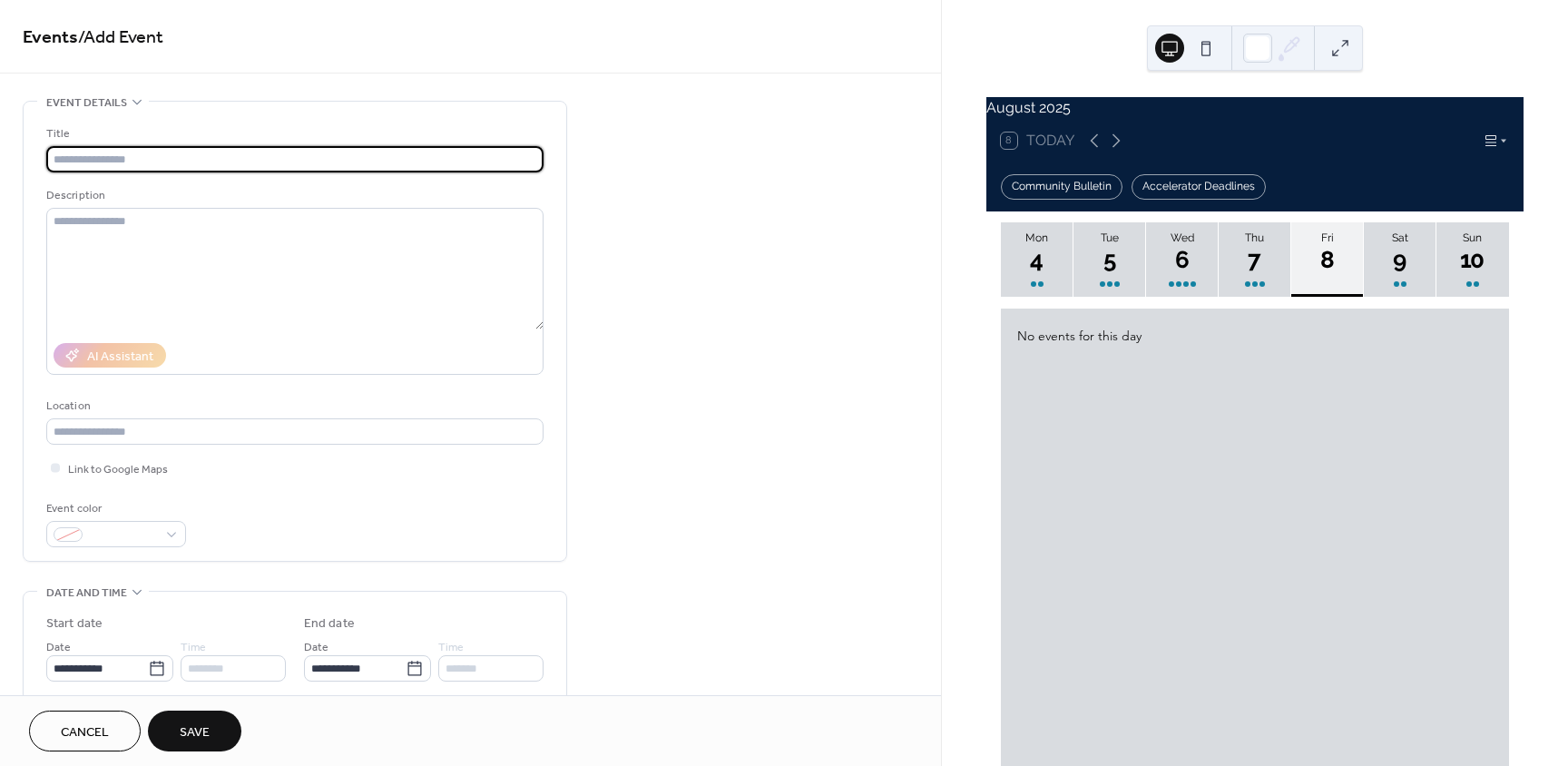 paste on "**********" 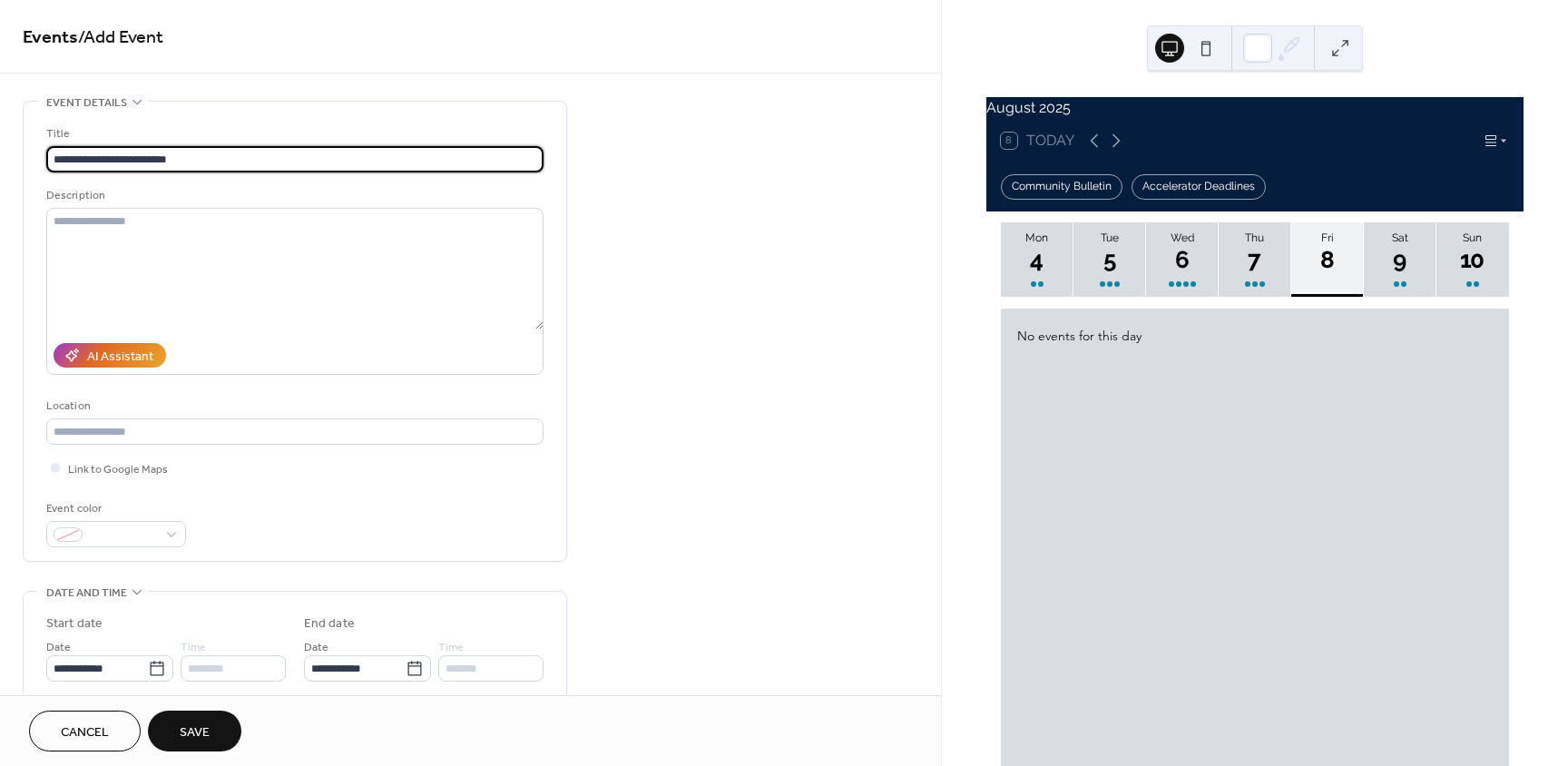 type on "**********" 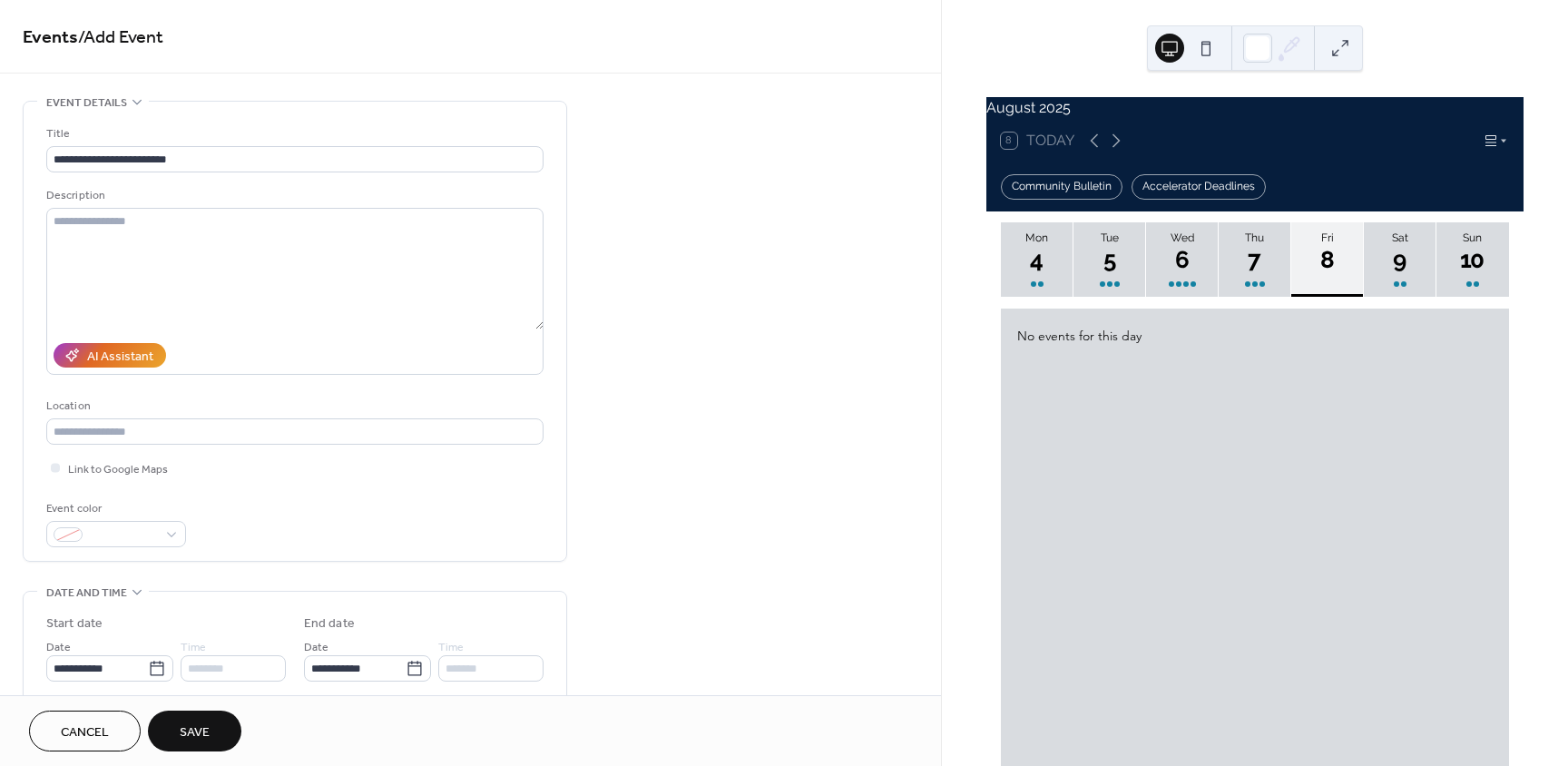 click on "Save" at bounding box center (194, 731) 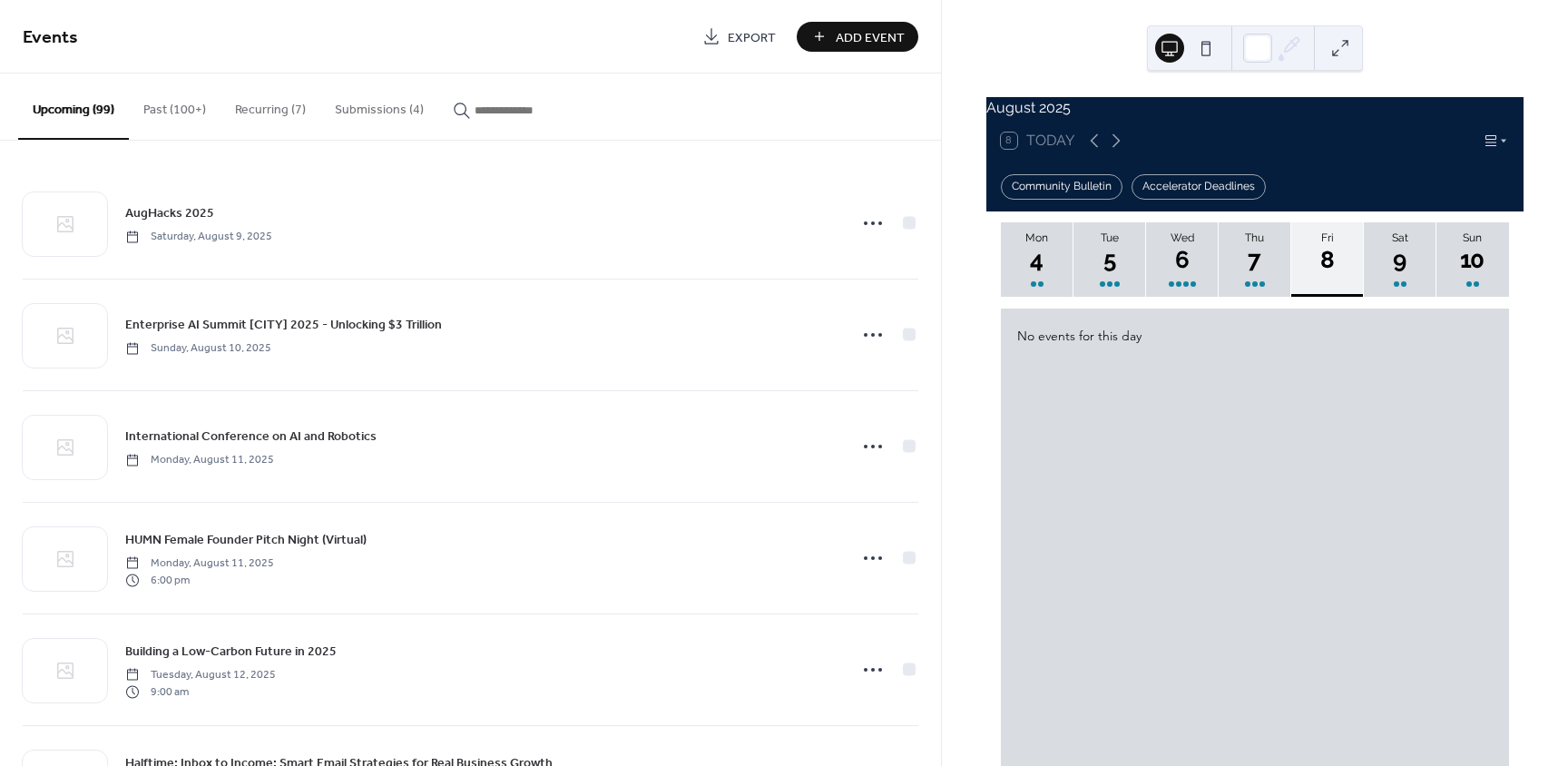 click on "Add Event" at bounding box center [870, 37] 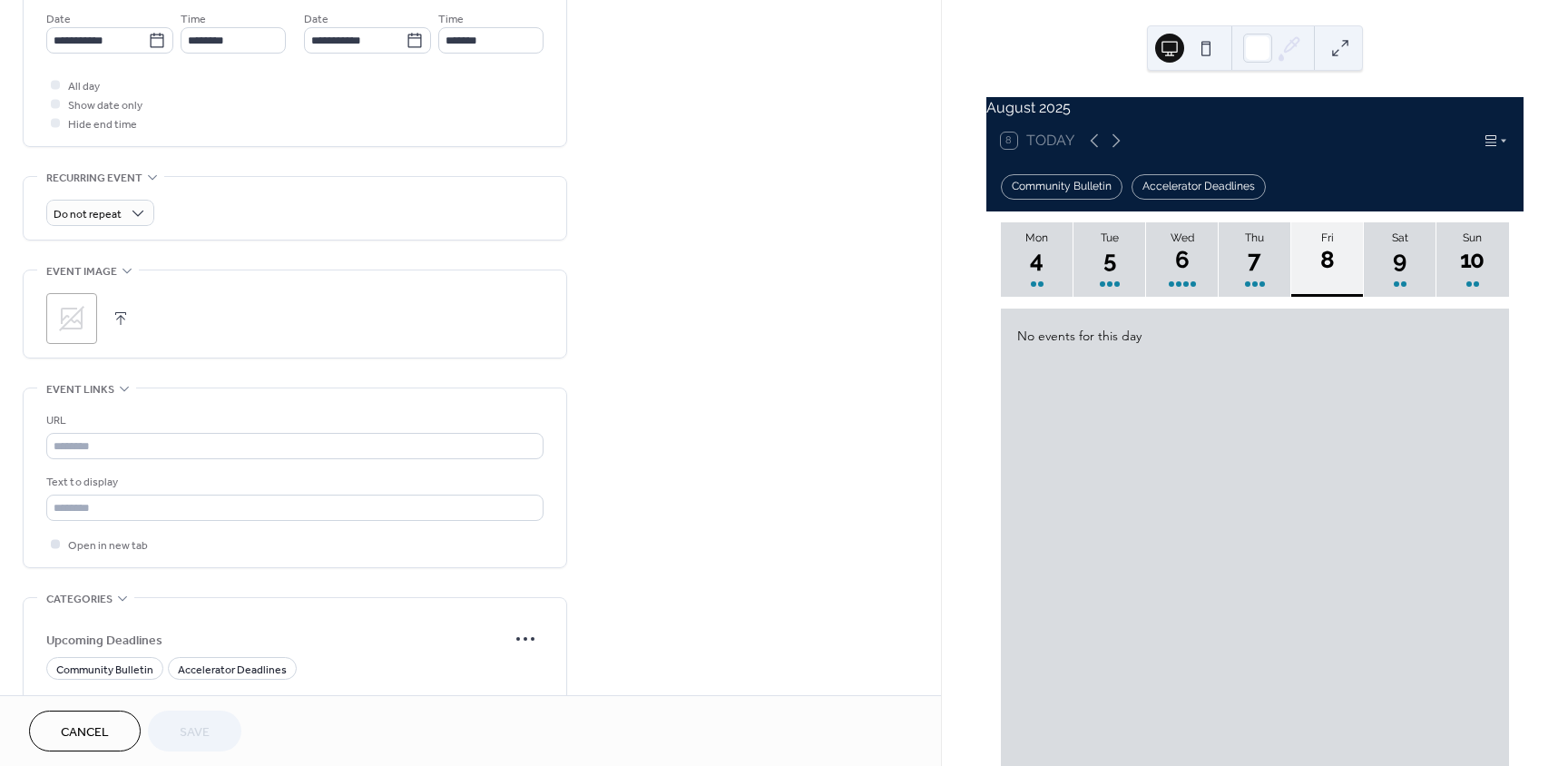 scroll, scrollTop: 635, scrollLeft: 0, axis: vertical 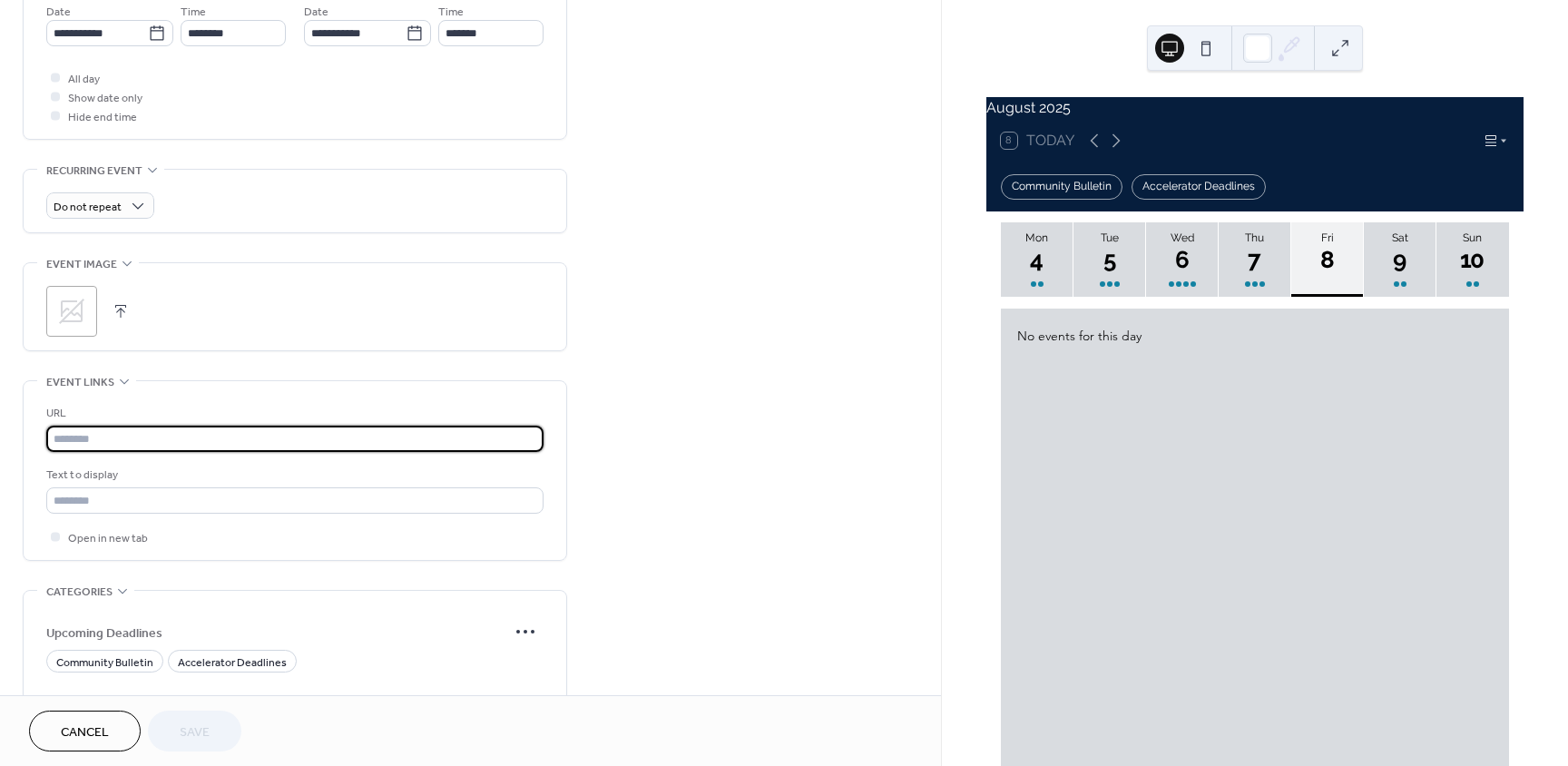 click at bounding box center [295, 438] 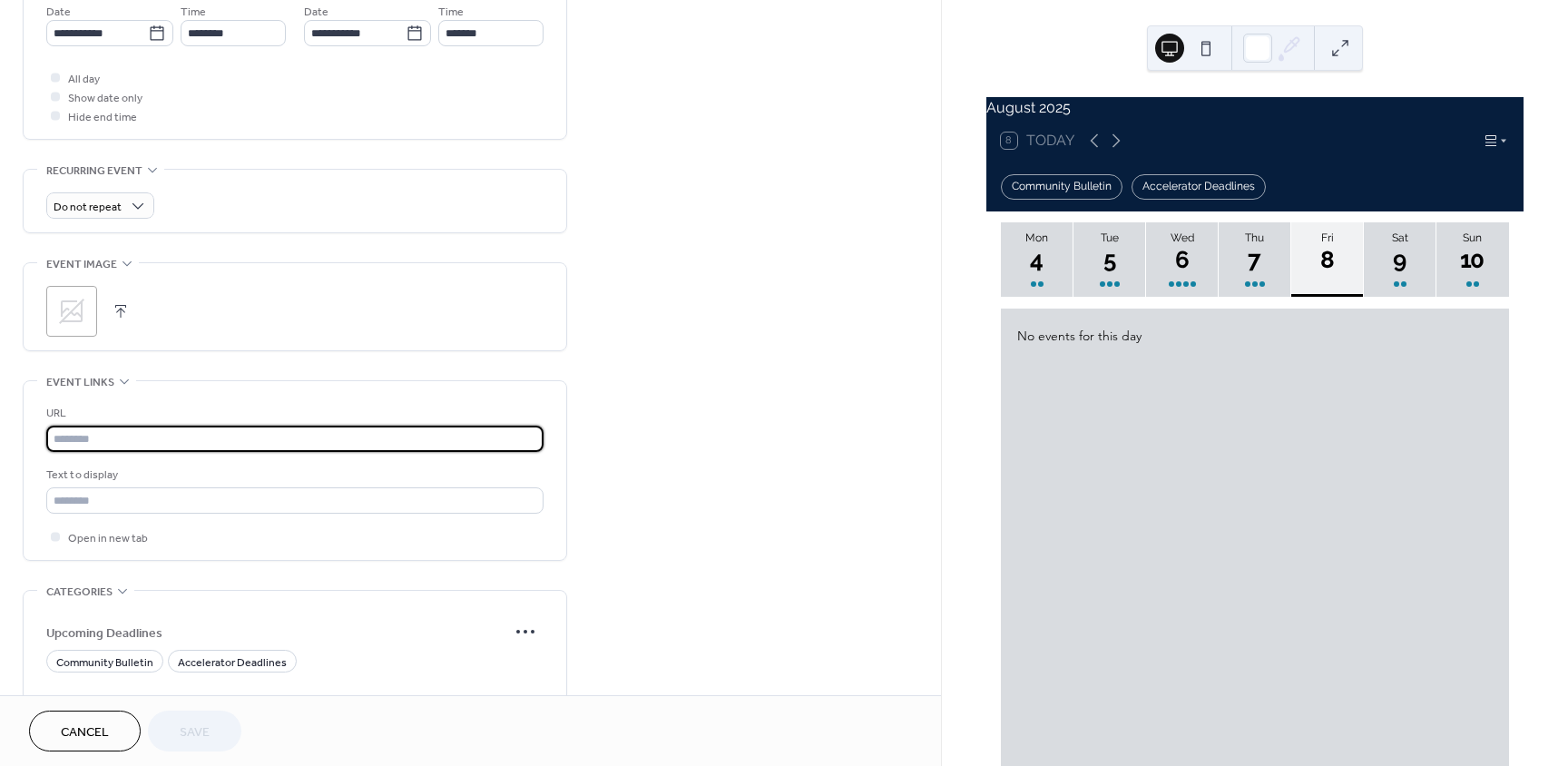 paste on "**********" 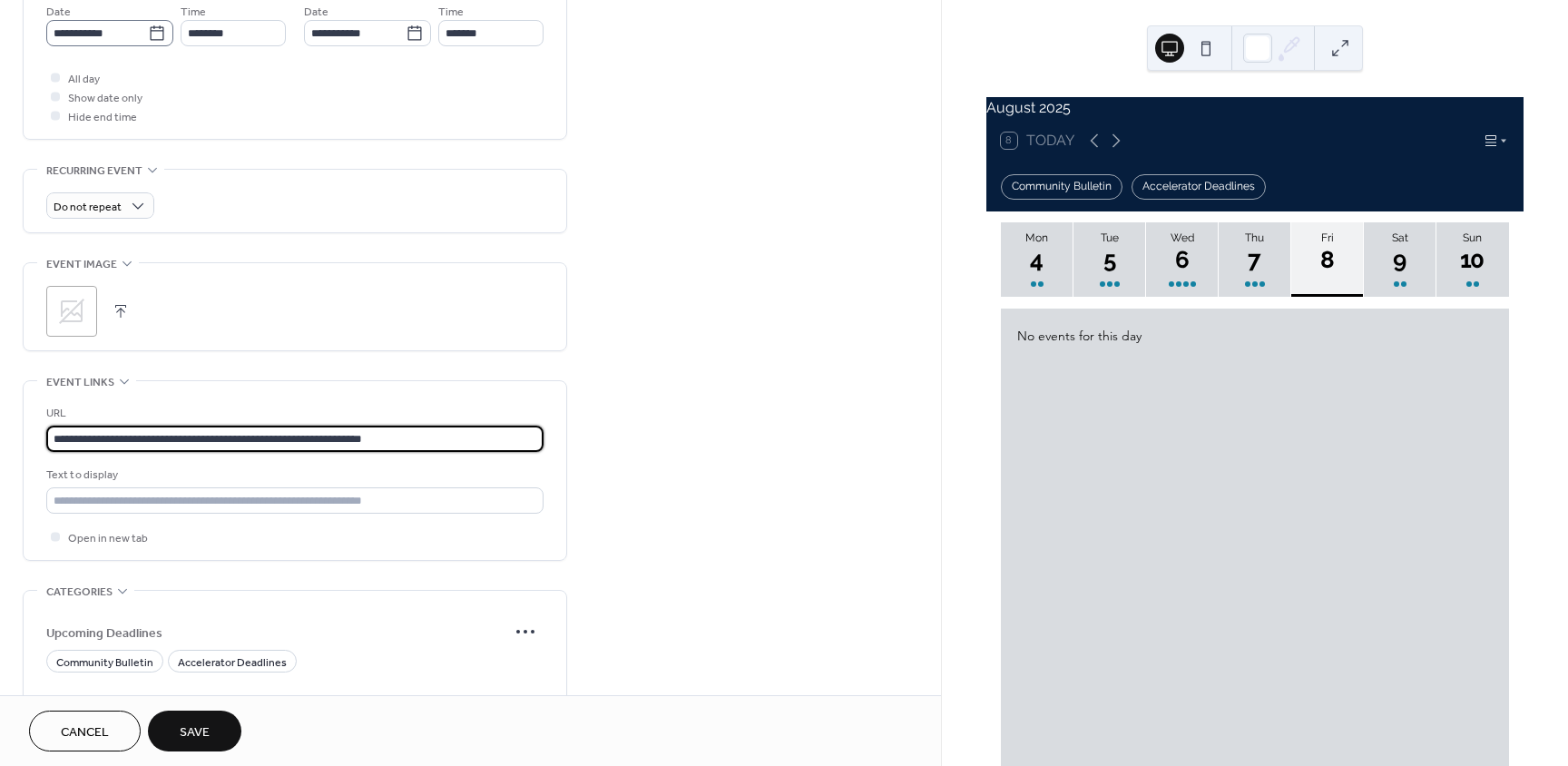 type on "**********" 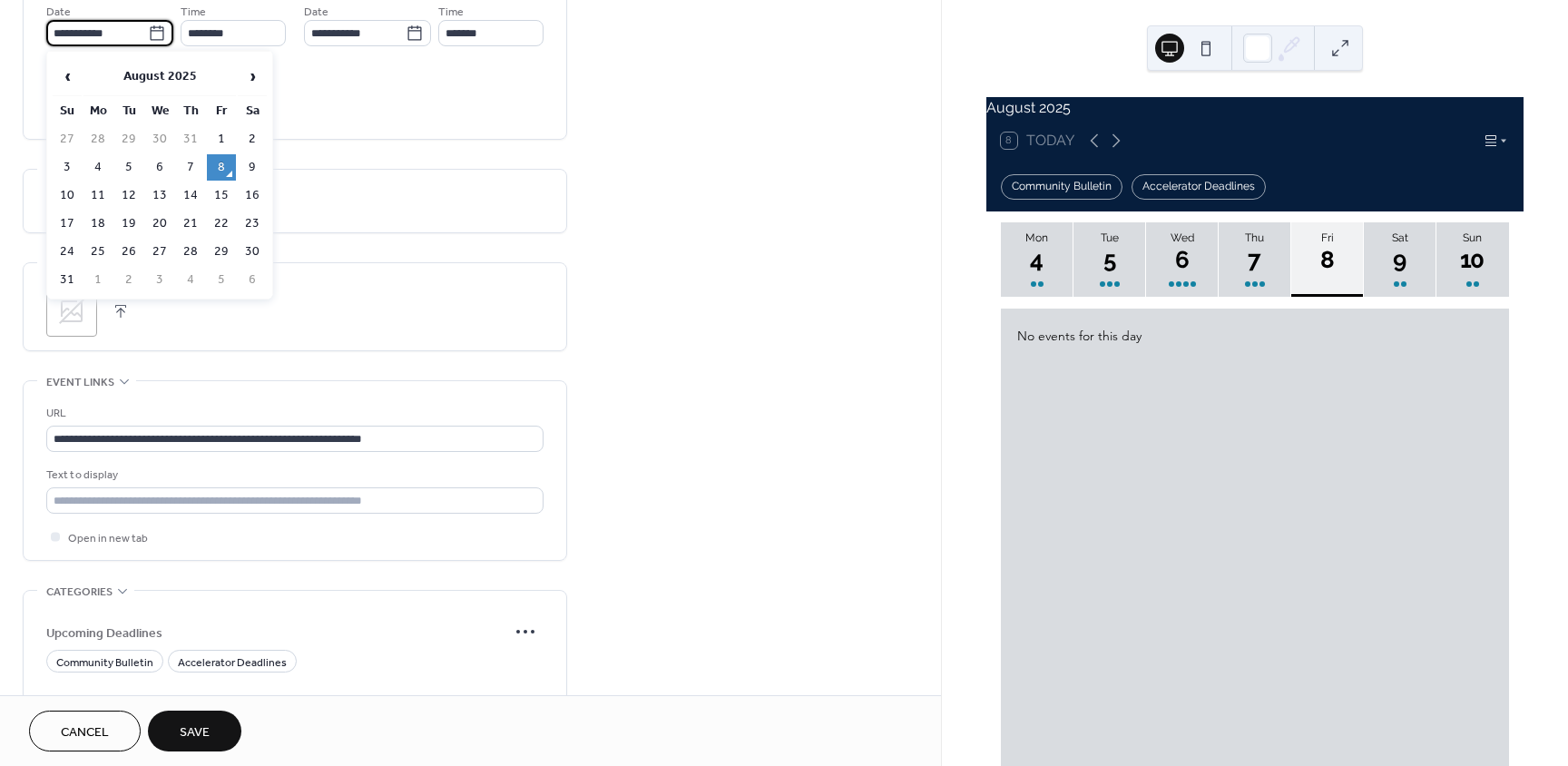 click on "**********" at bounding box center (97, 33) 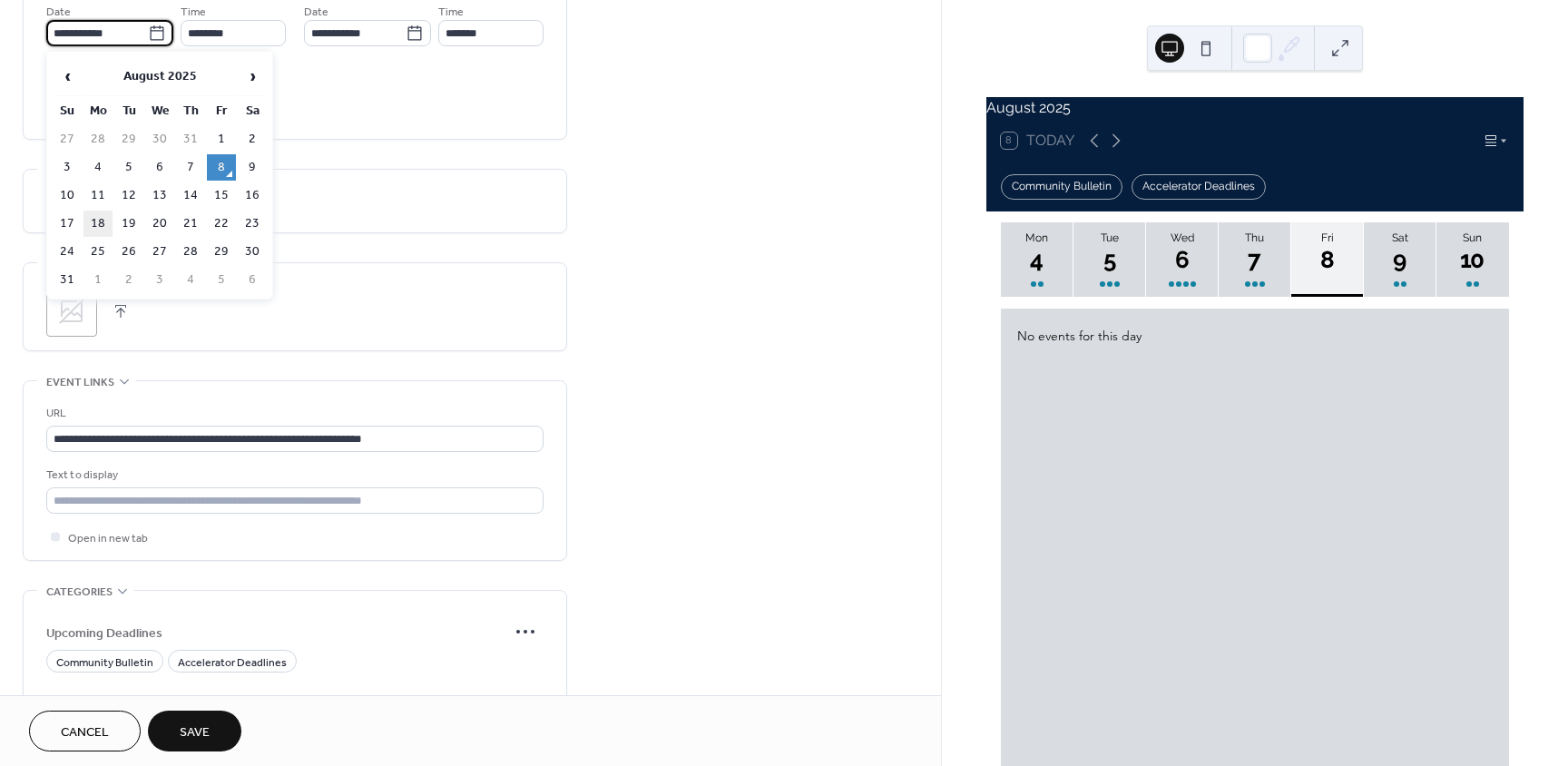 click on "18" at bounding box center (98, 223) 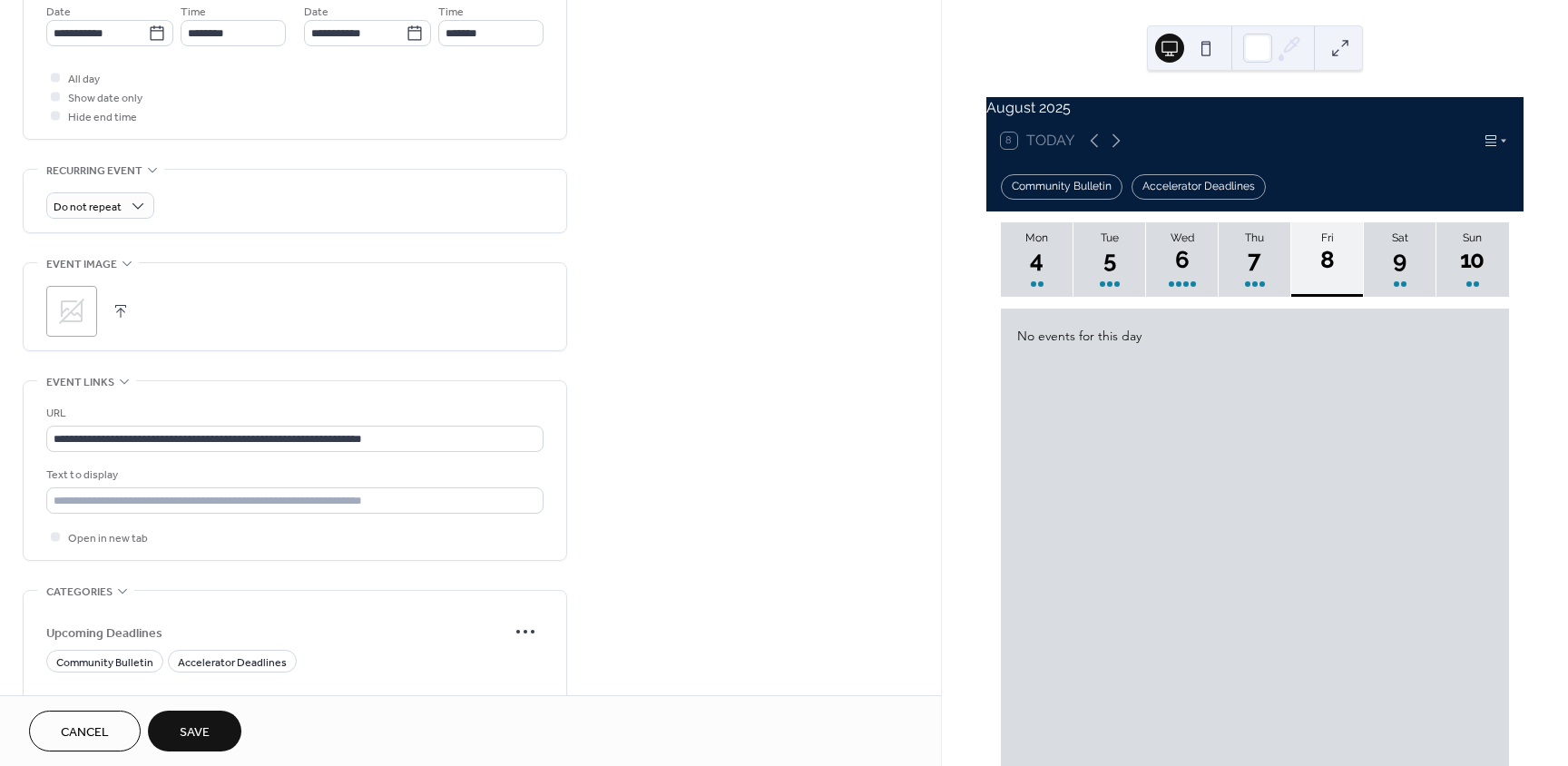 click on "Time ********" at bounding box center (233, 24) 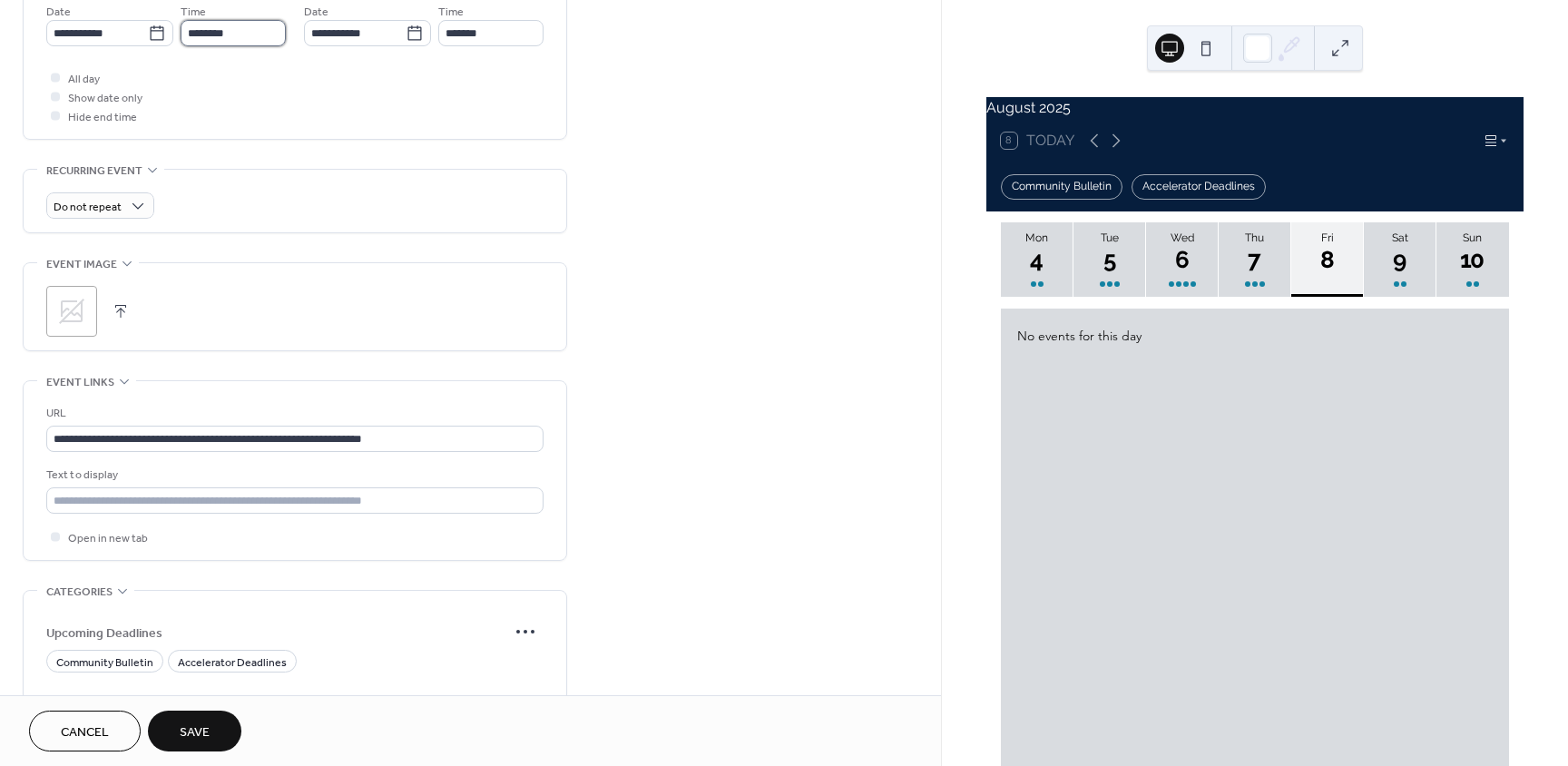 click on "********" at bounding box center [233, 33] 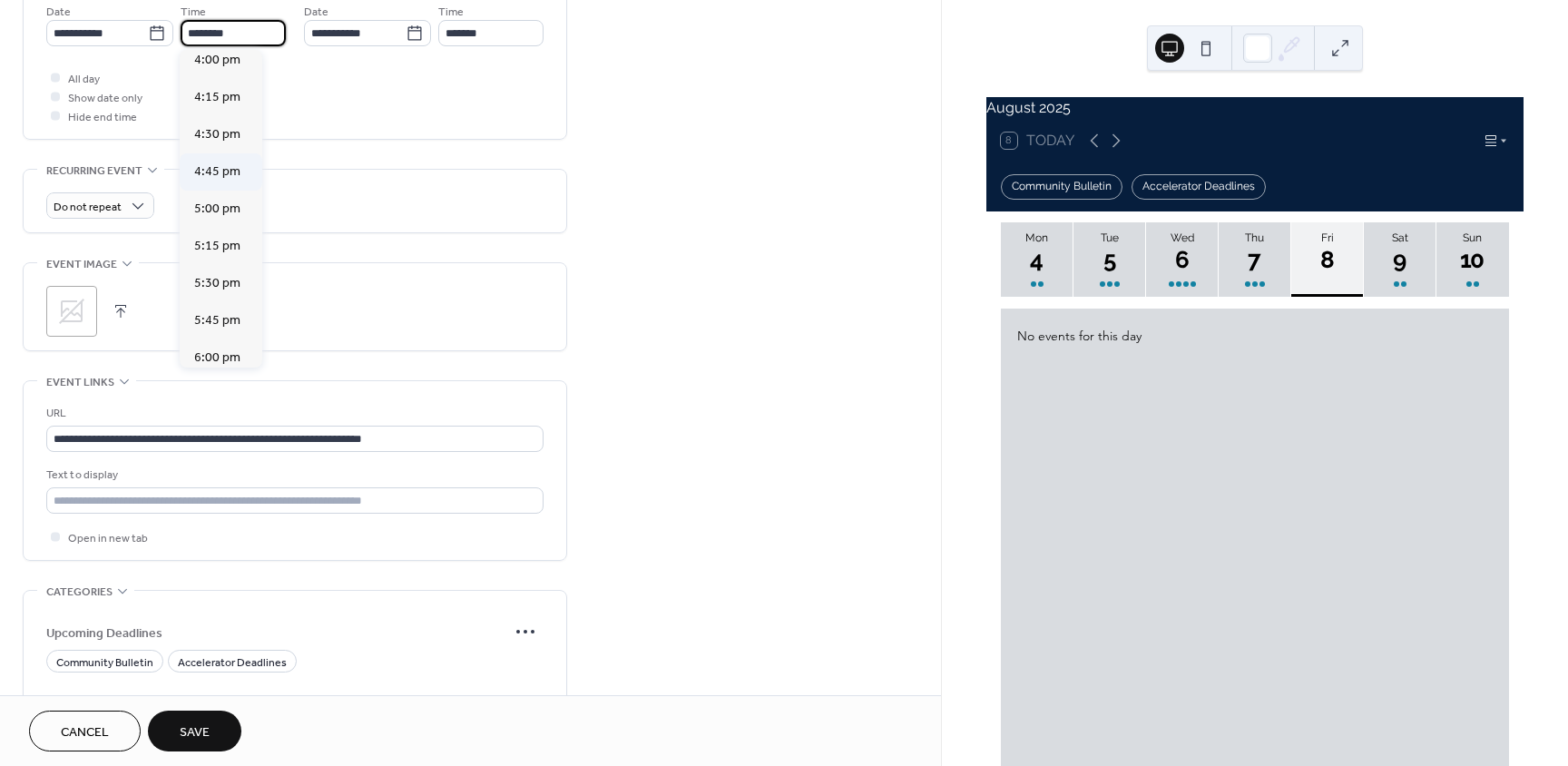 scroll, scrollTop: 2421, scrollLeft: 0, axis: vertical 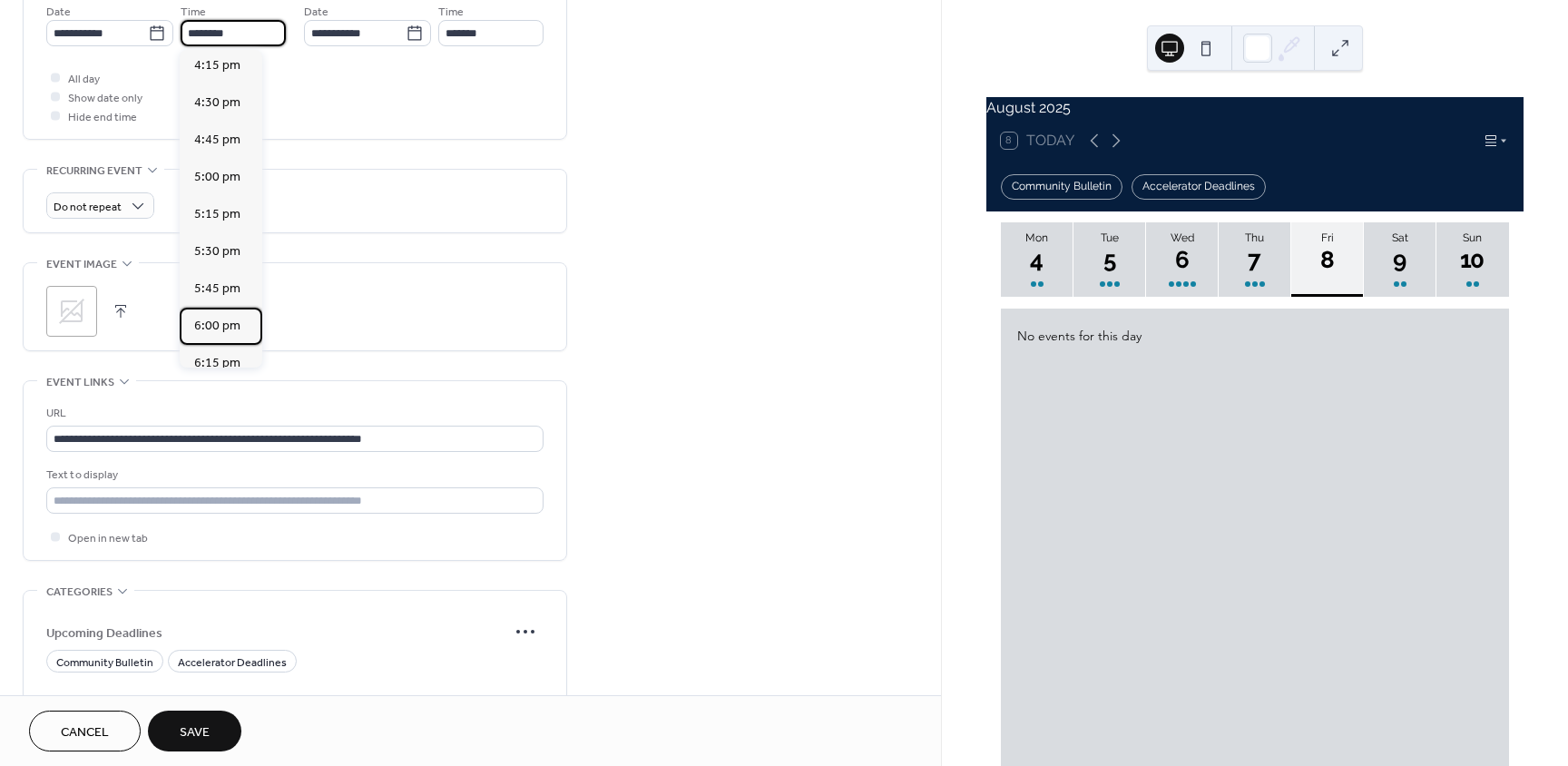 click on "6:00 pm" at bounding box center [217, 326] 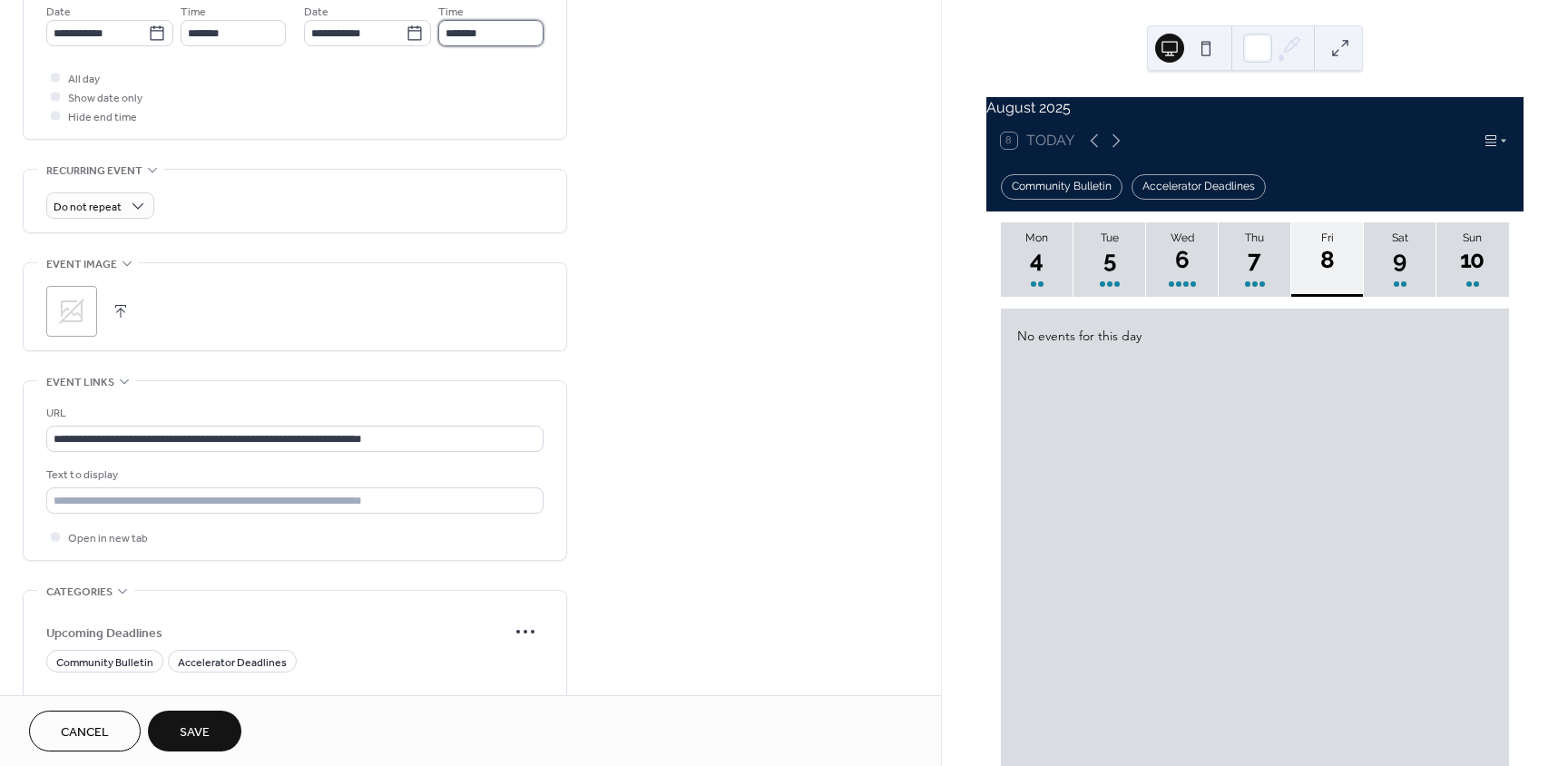 click on "*******" at bounding box center (491, 33) 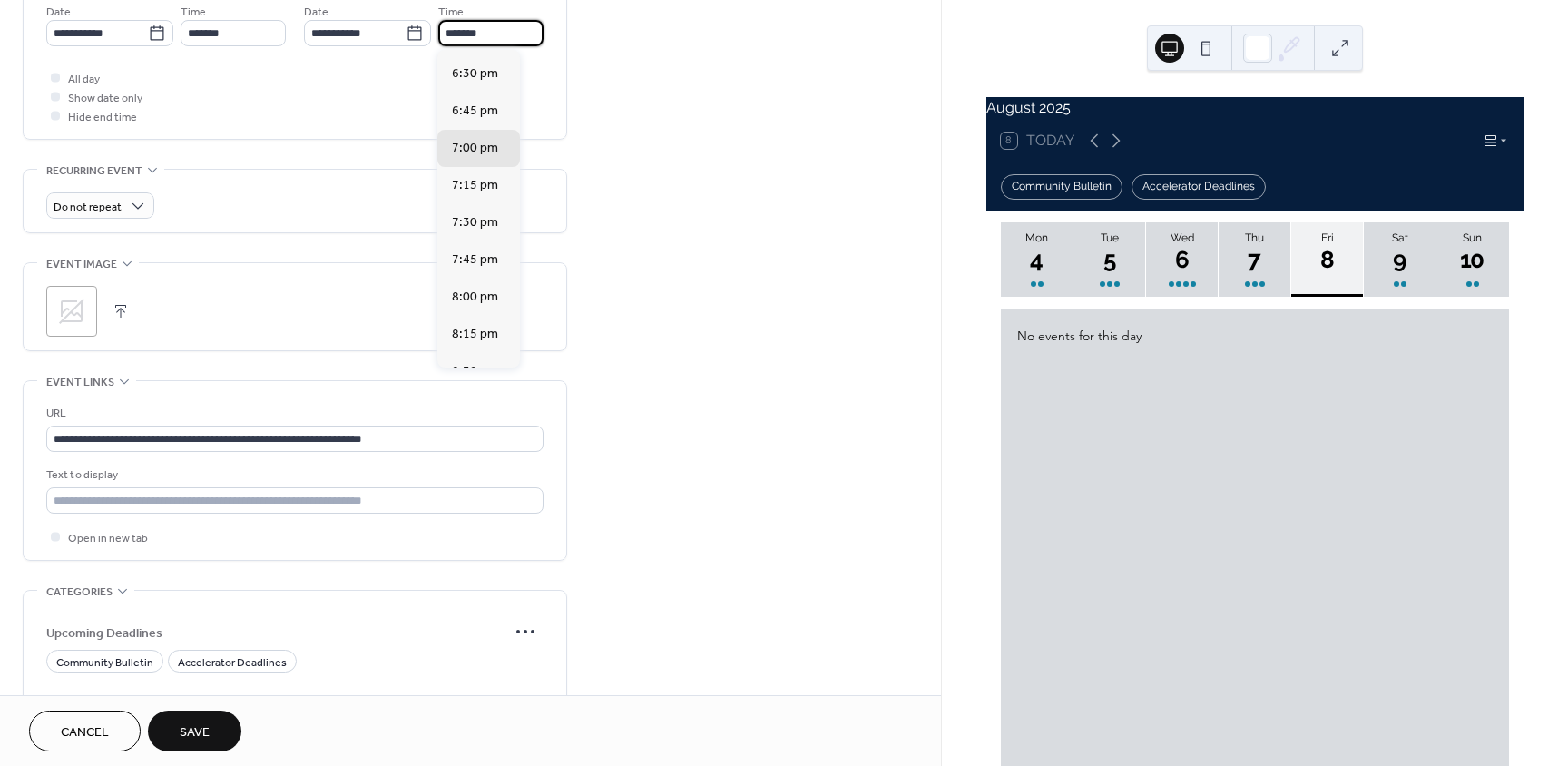 scroll, scrollTop: 272, scrollLeft: 0, axis: vertical 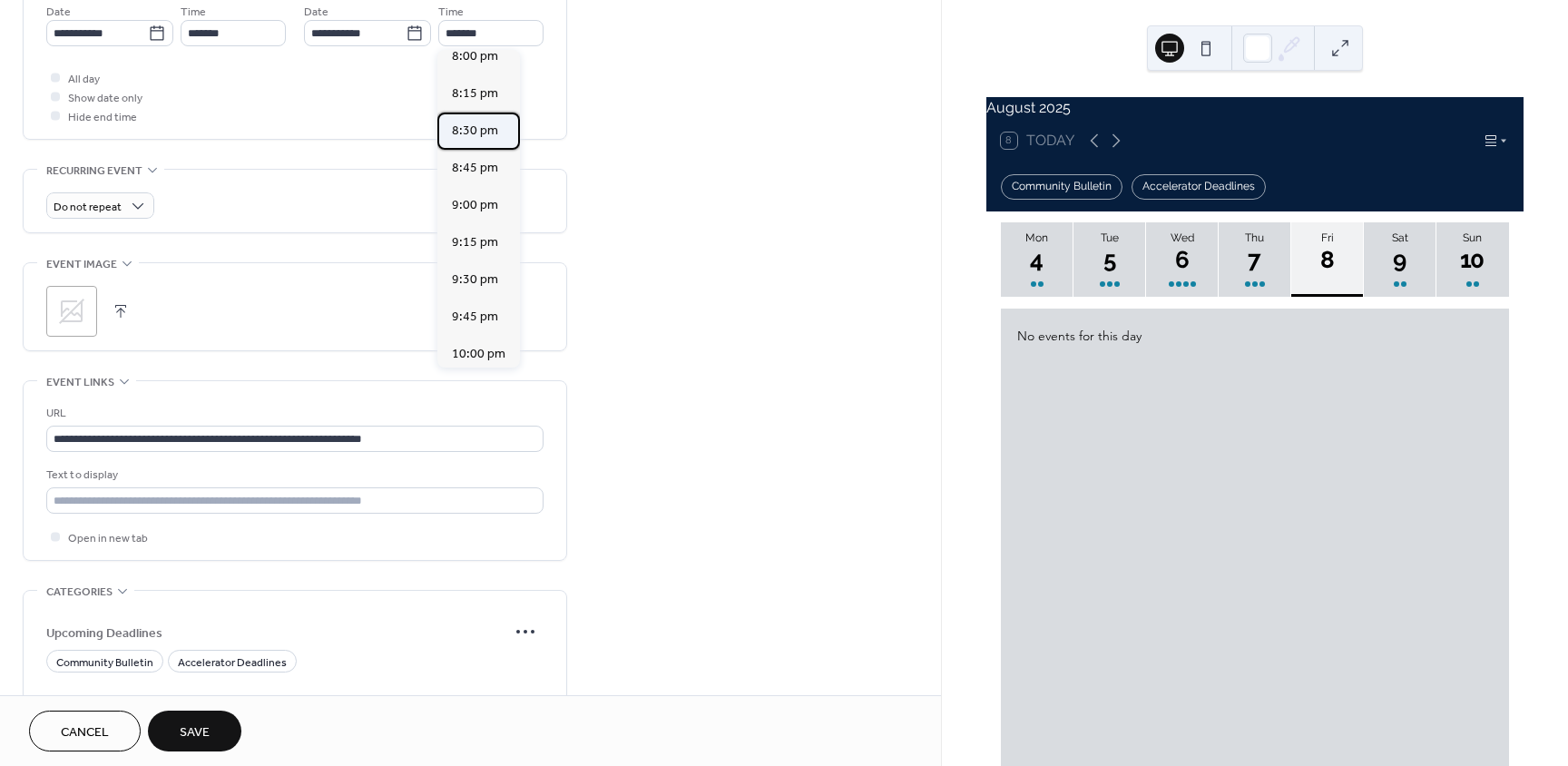 click on "8:30 pm" at bounding box center [475, 131] 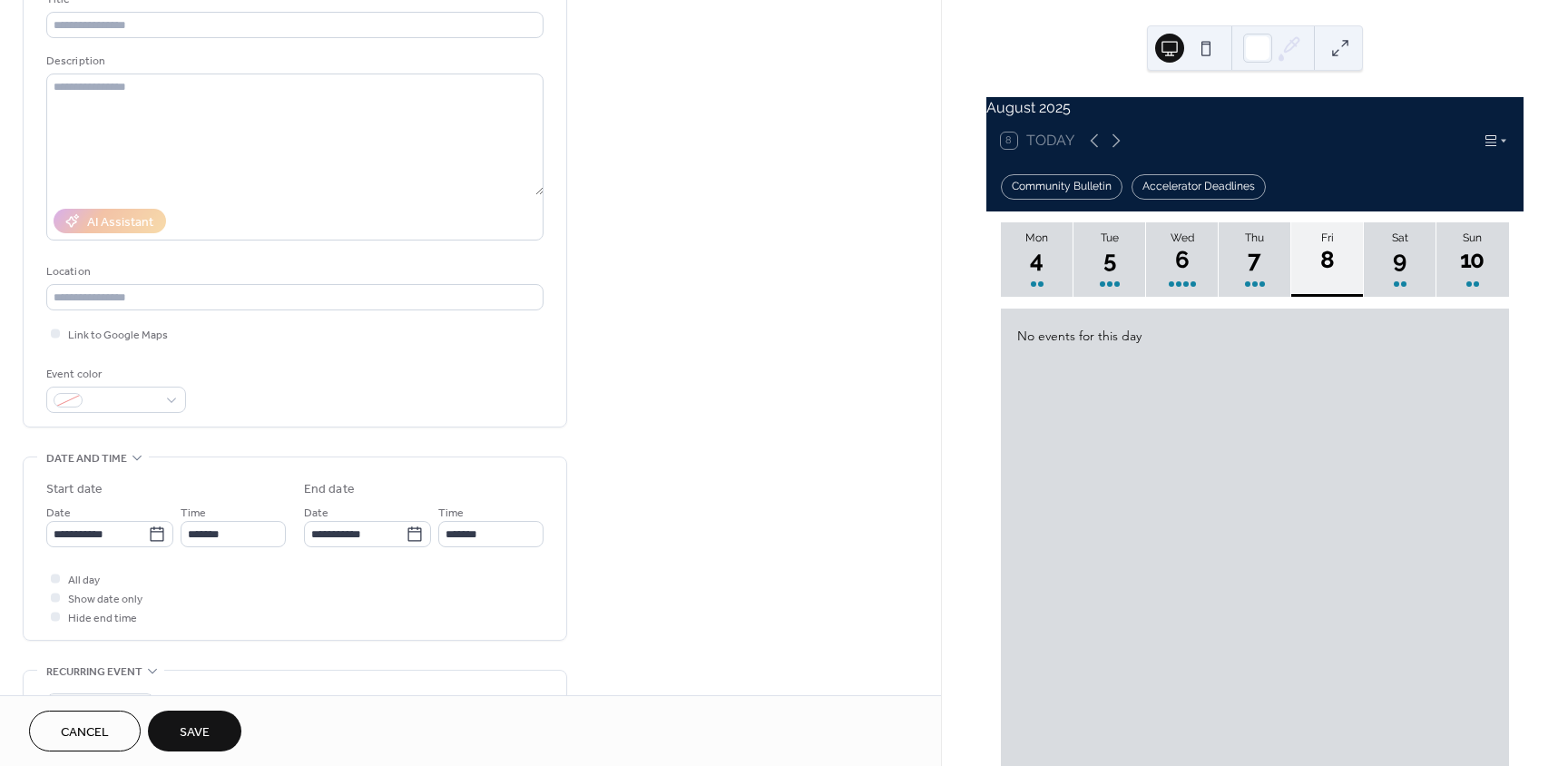 scroll, scrollTop: 0, scrollLeft: 0, axis: both 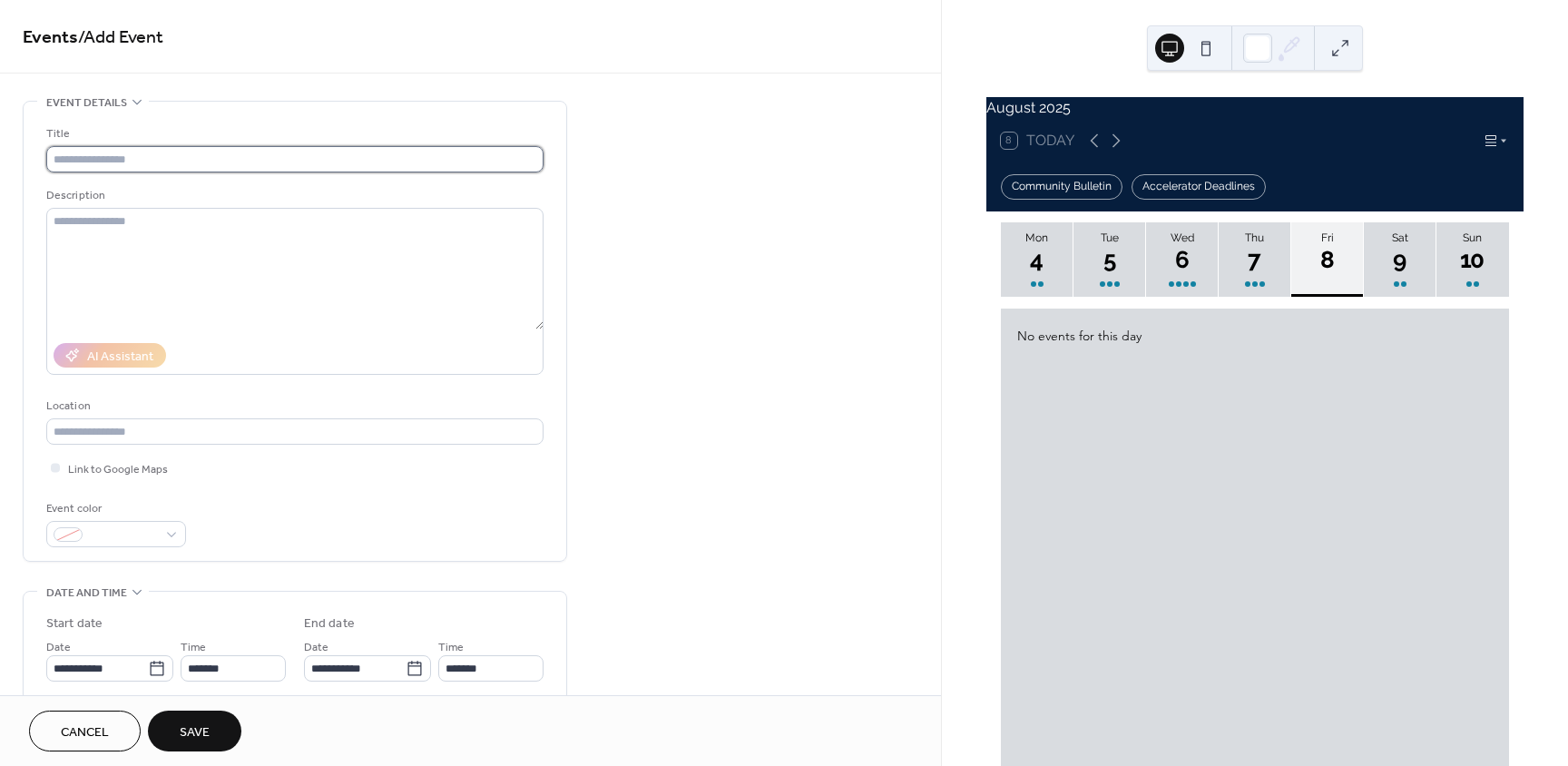 click at bounding box center [295, 159] 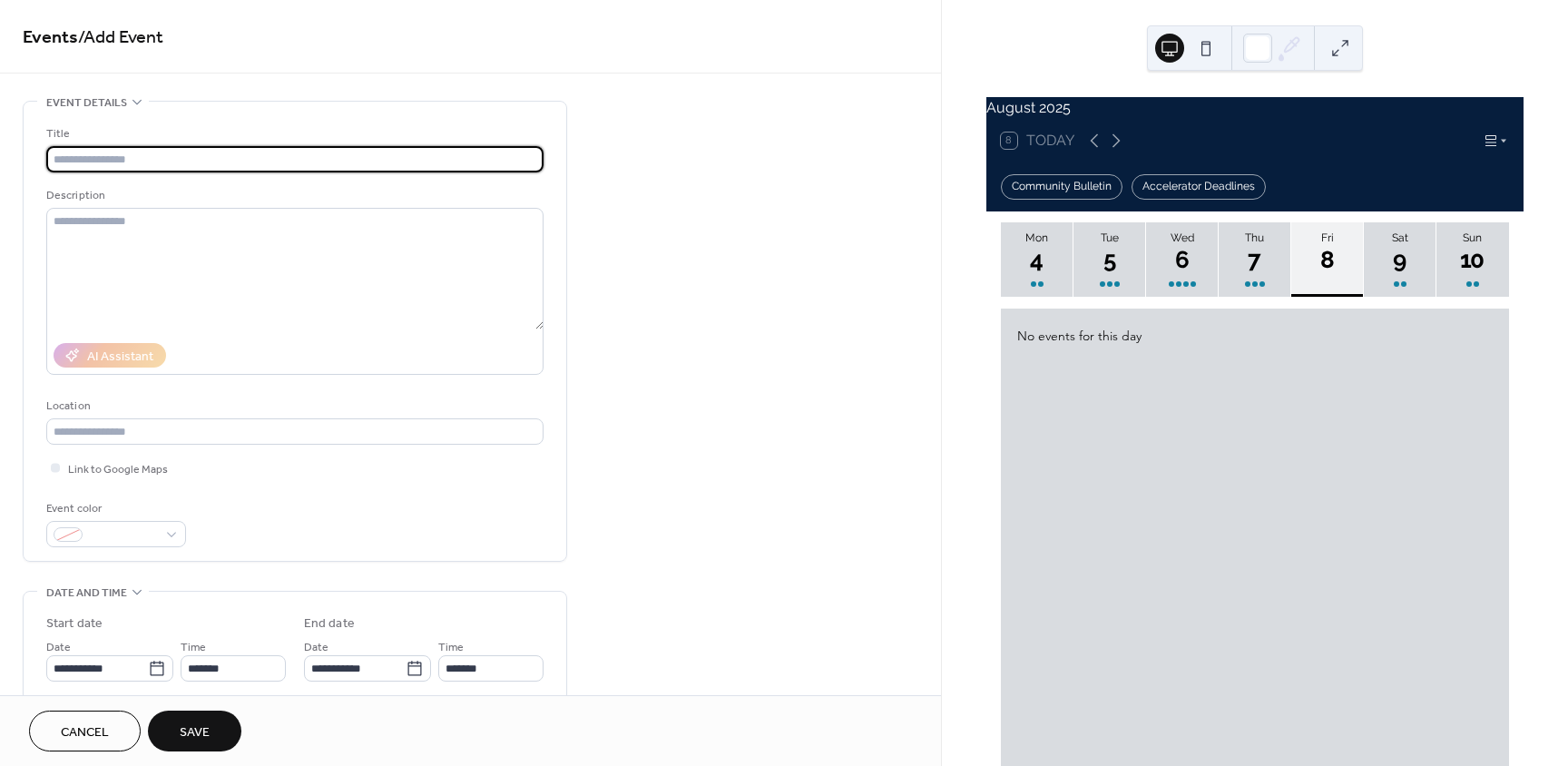 paste on "**********" 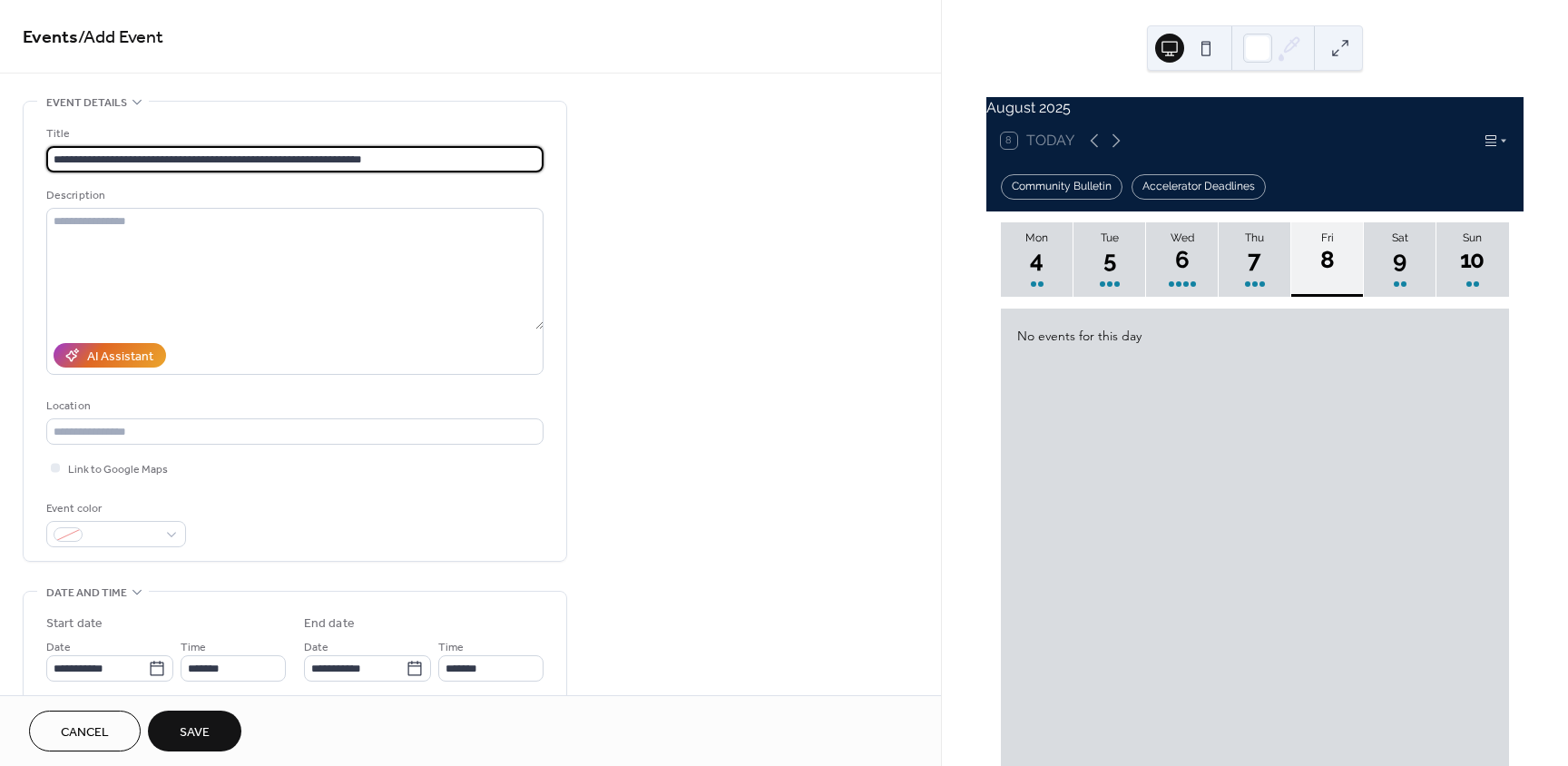 click on "Save" at bounding box center (194, 731) 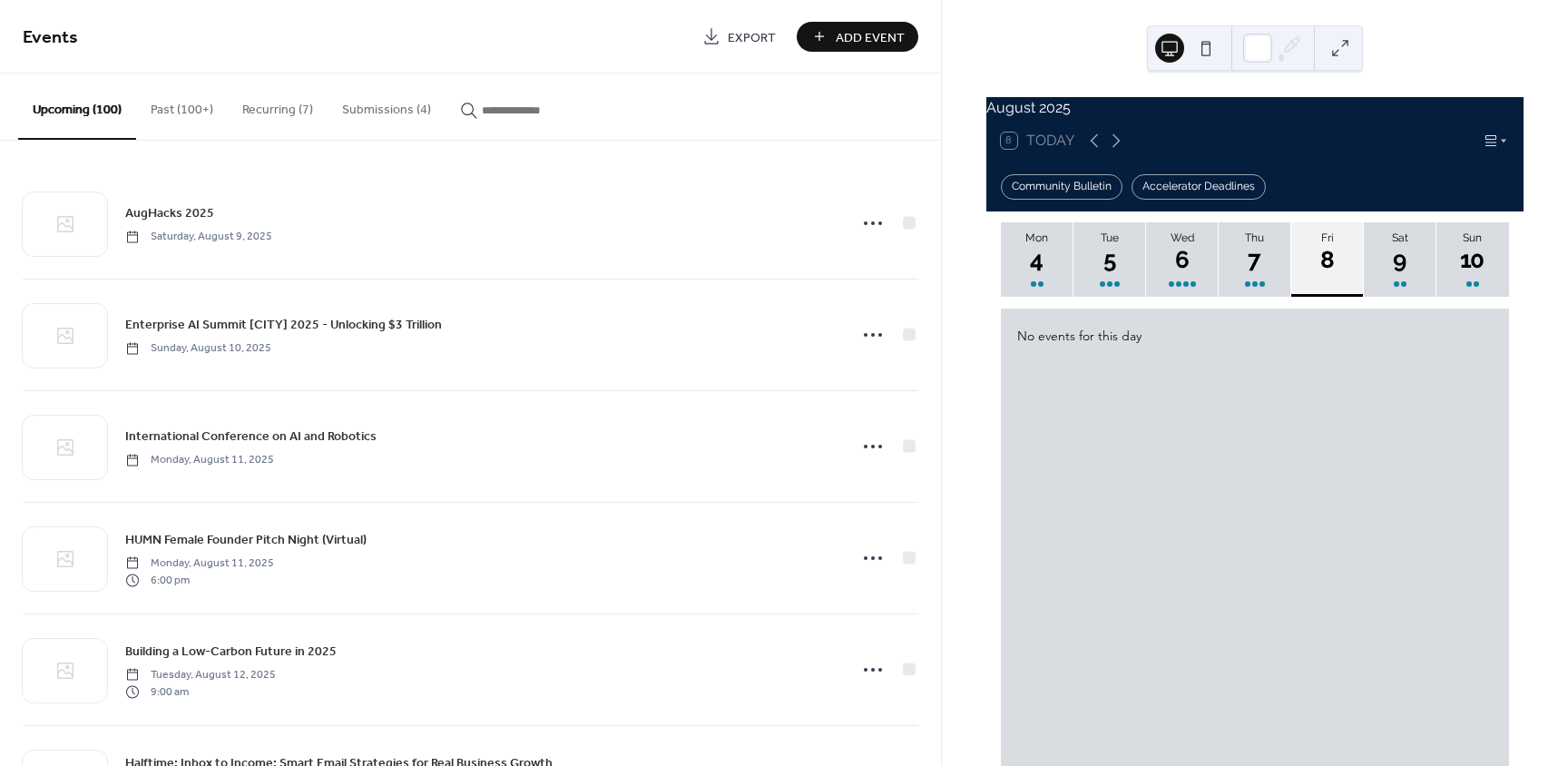 click on "Add Event" at bounding box center (870, 37) 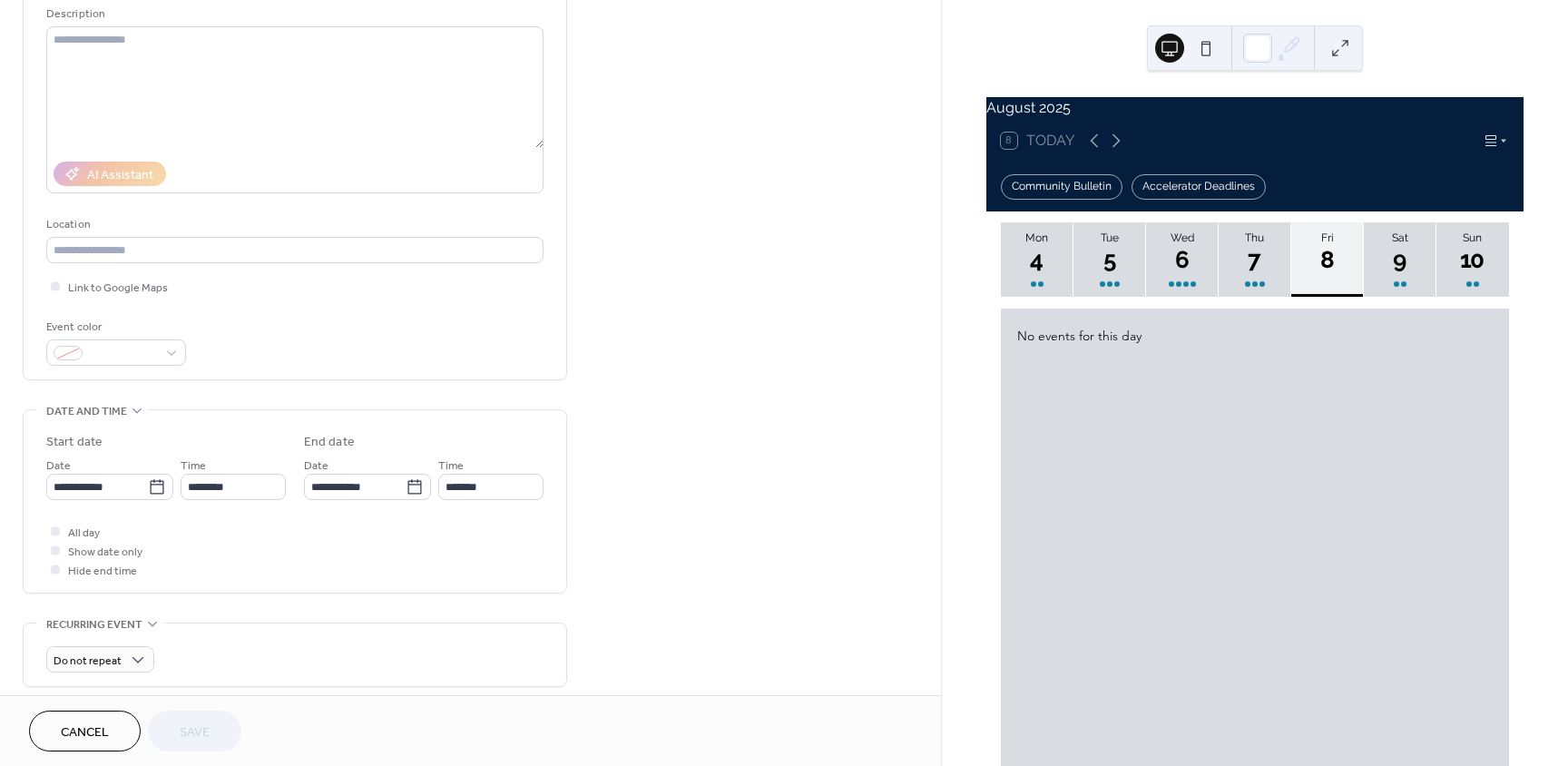 scroll, scrollTop: 635, scrollLeft: 0, axis: vertical 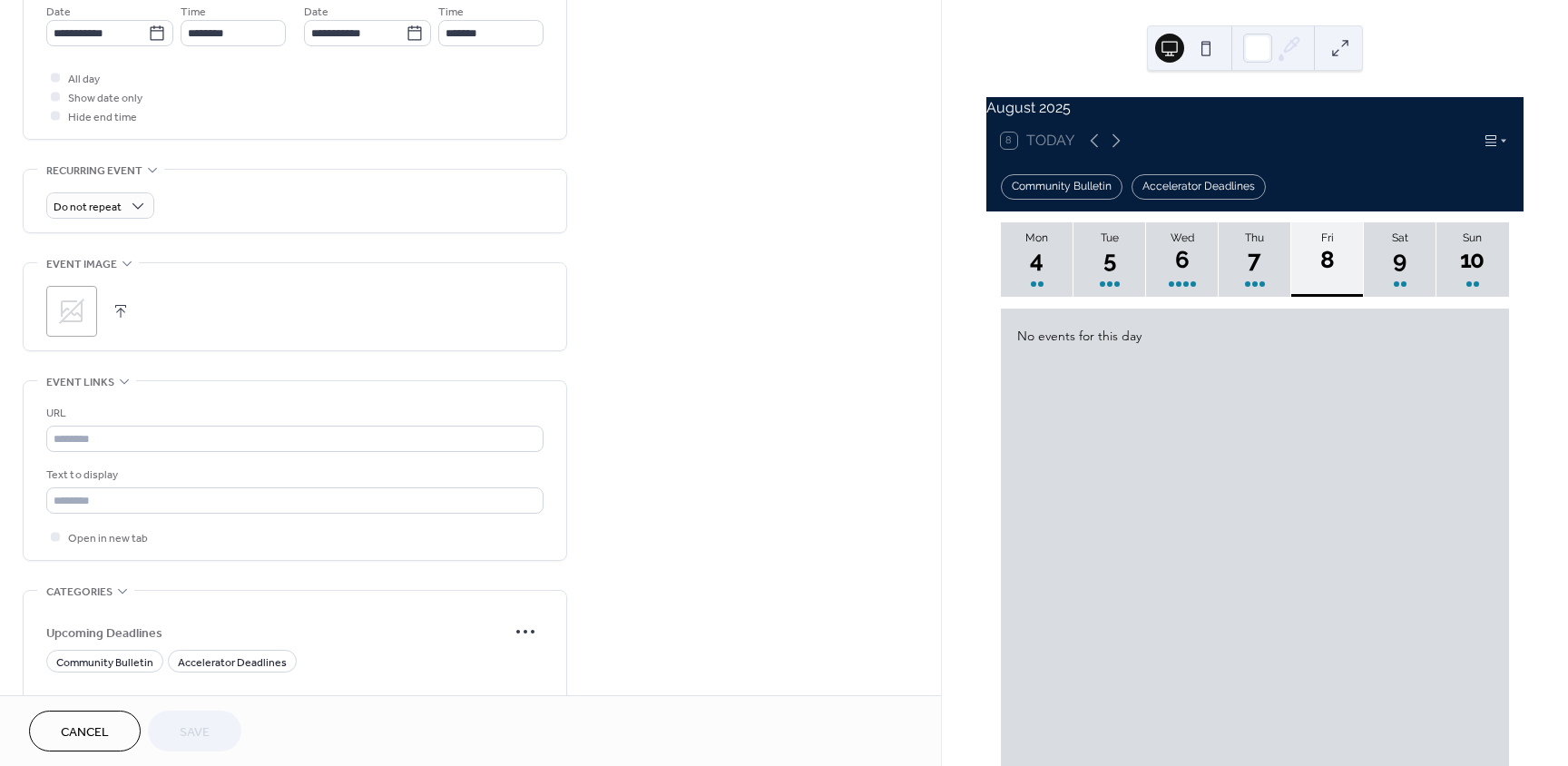 click on "URL Text to display Open in new tab" at bounding box center [295, 475] 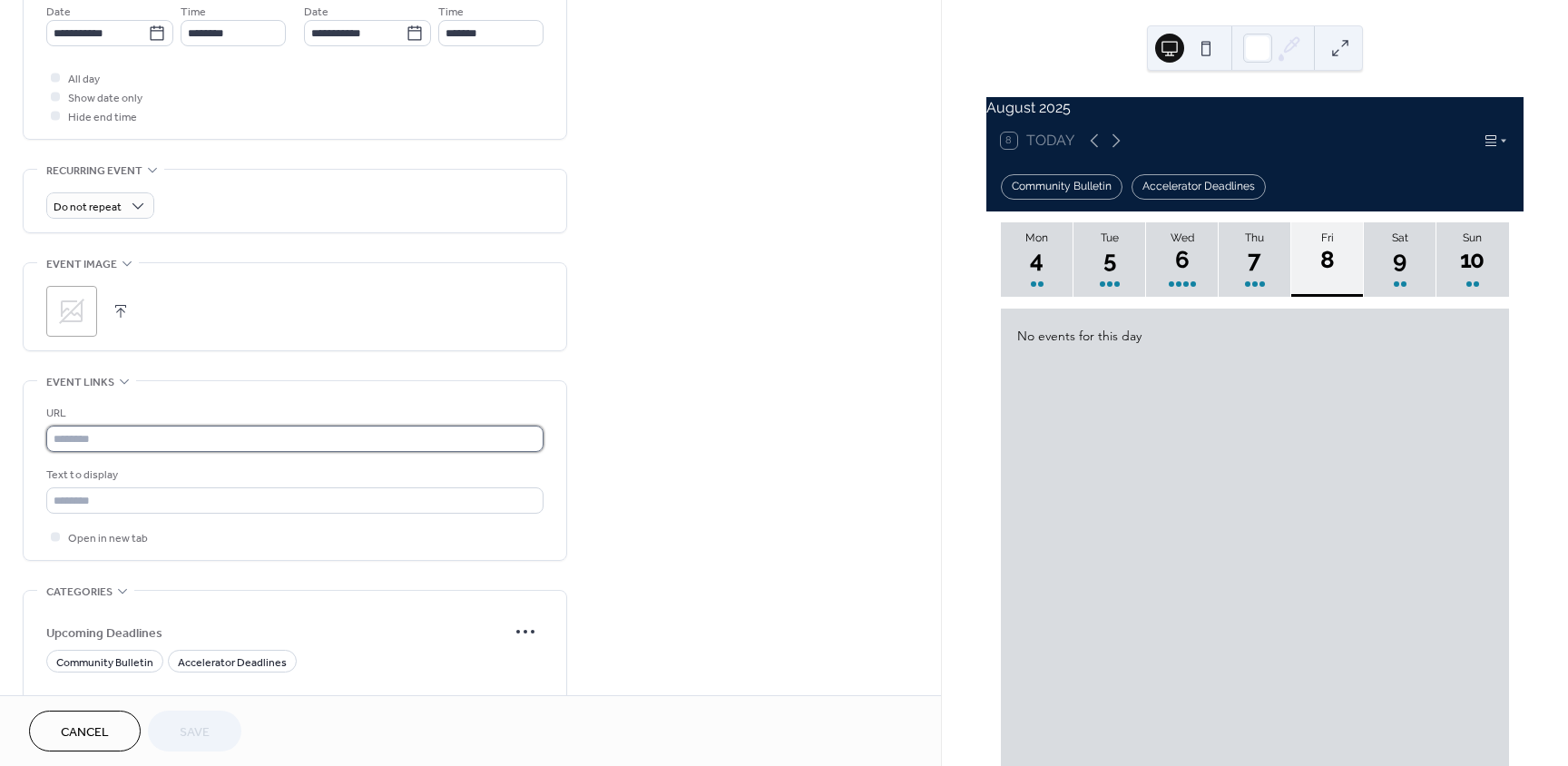 click at bounding box center (295, 438) 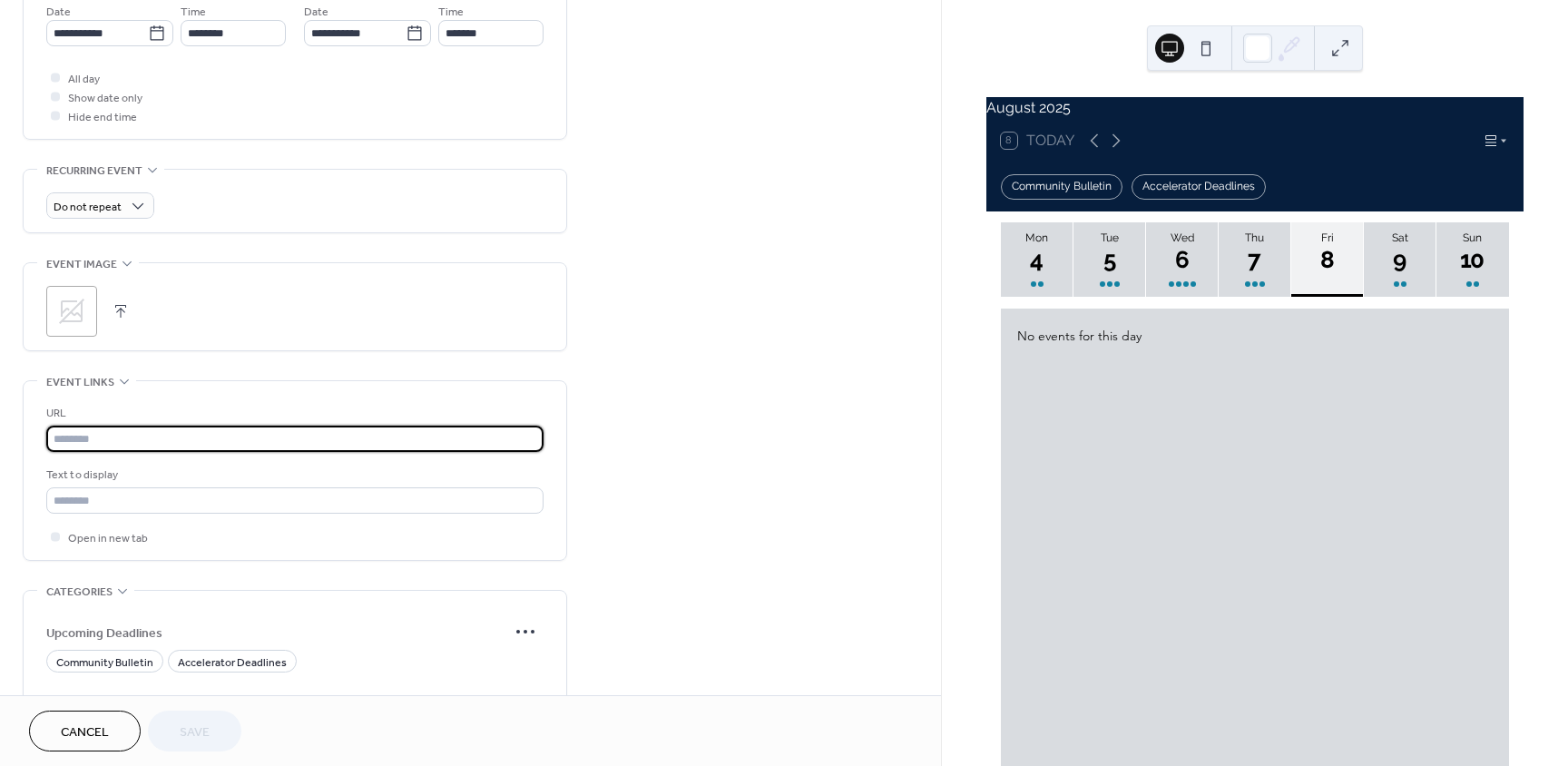 paste on "**********" 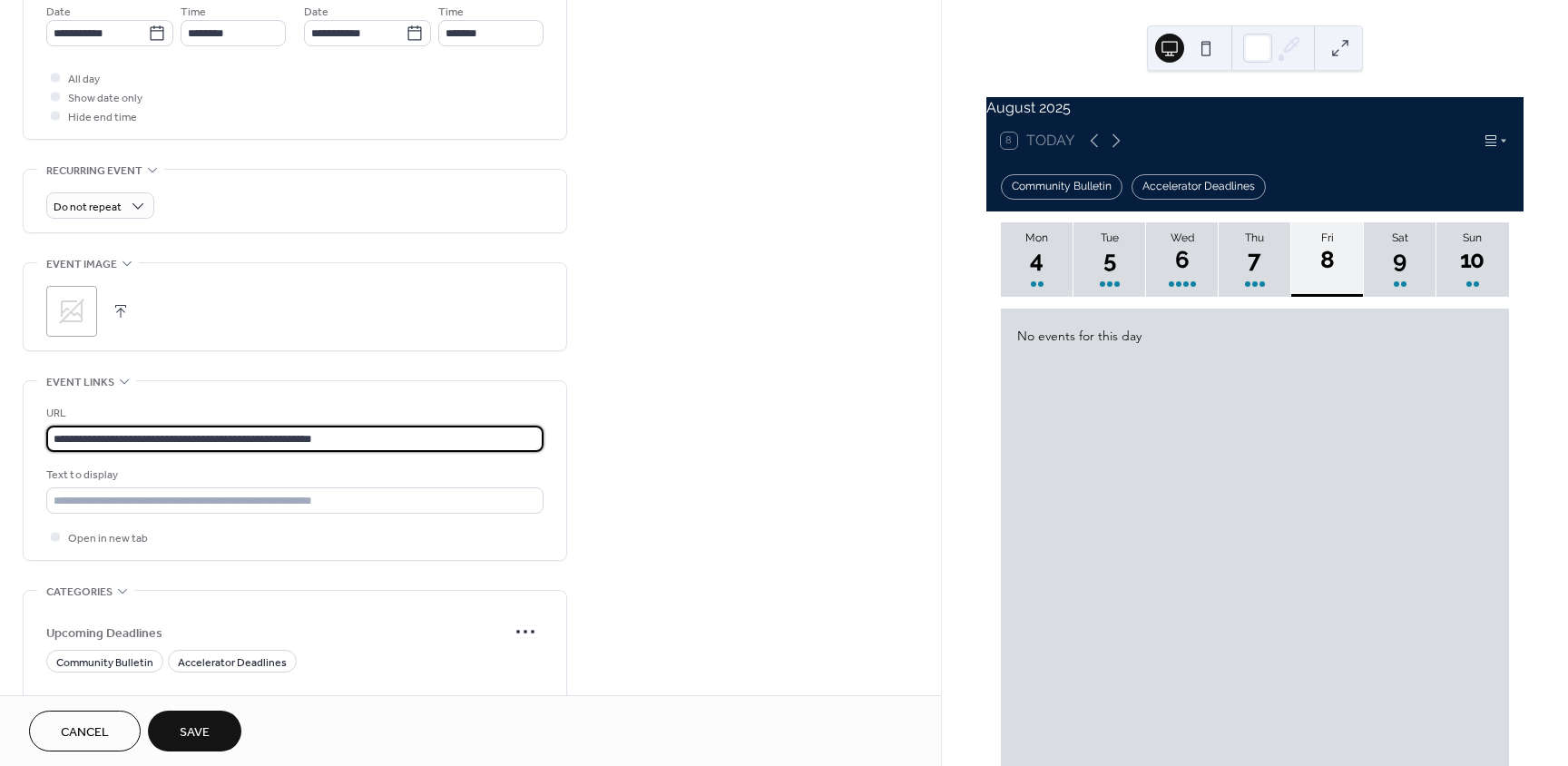 click on "**********" at bounding box center (110, 24) 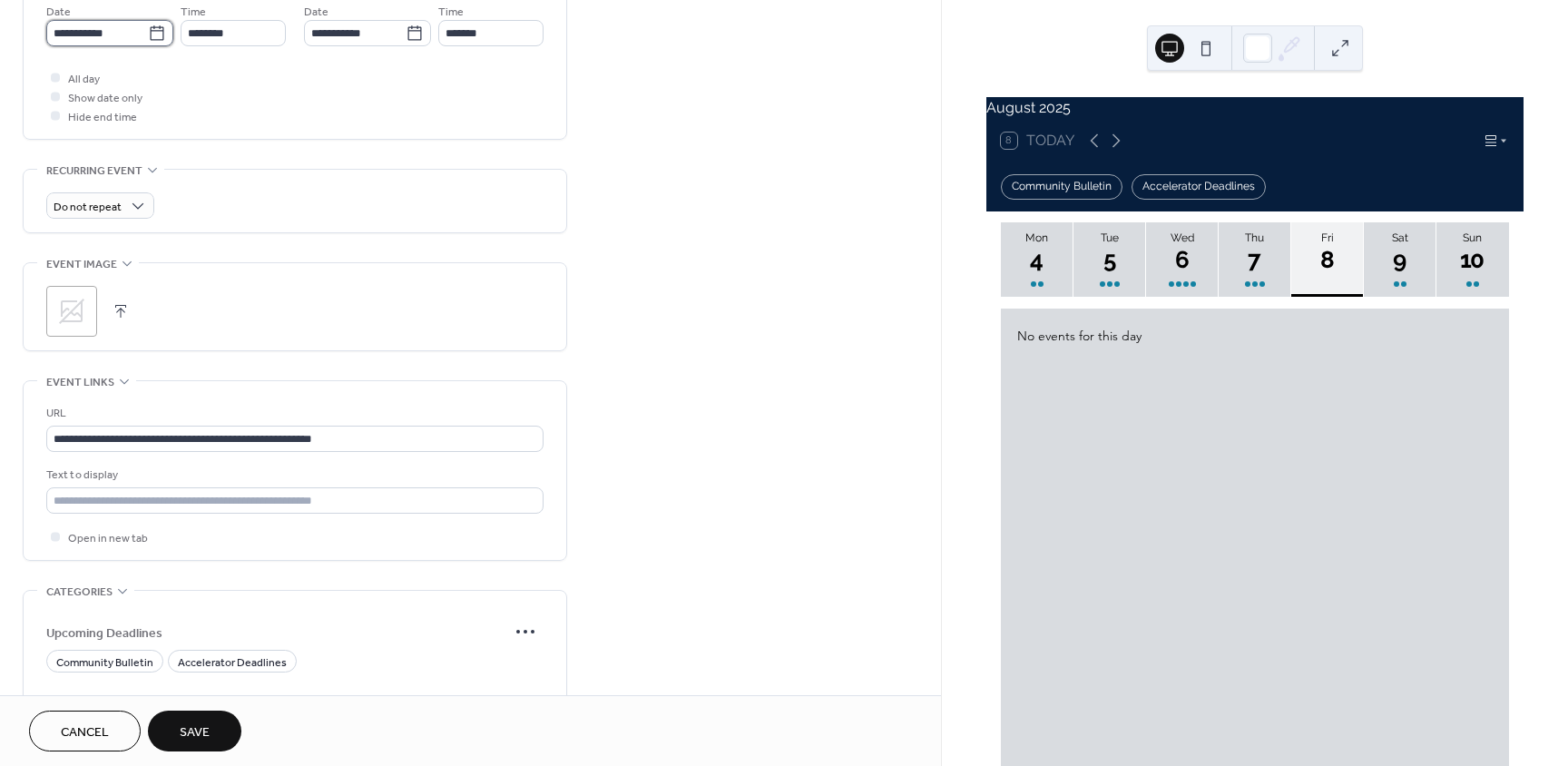 click on "**********" at bounding box center [97, 33] 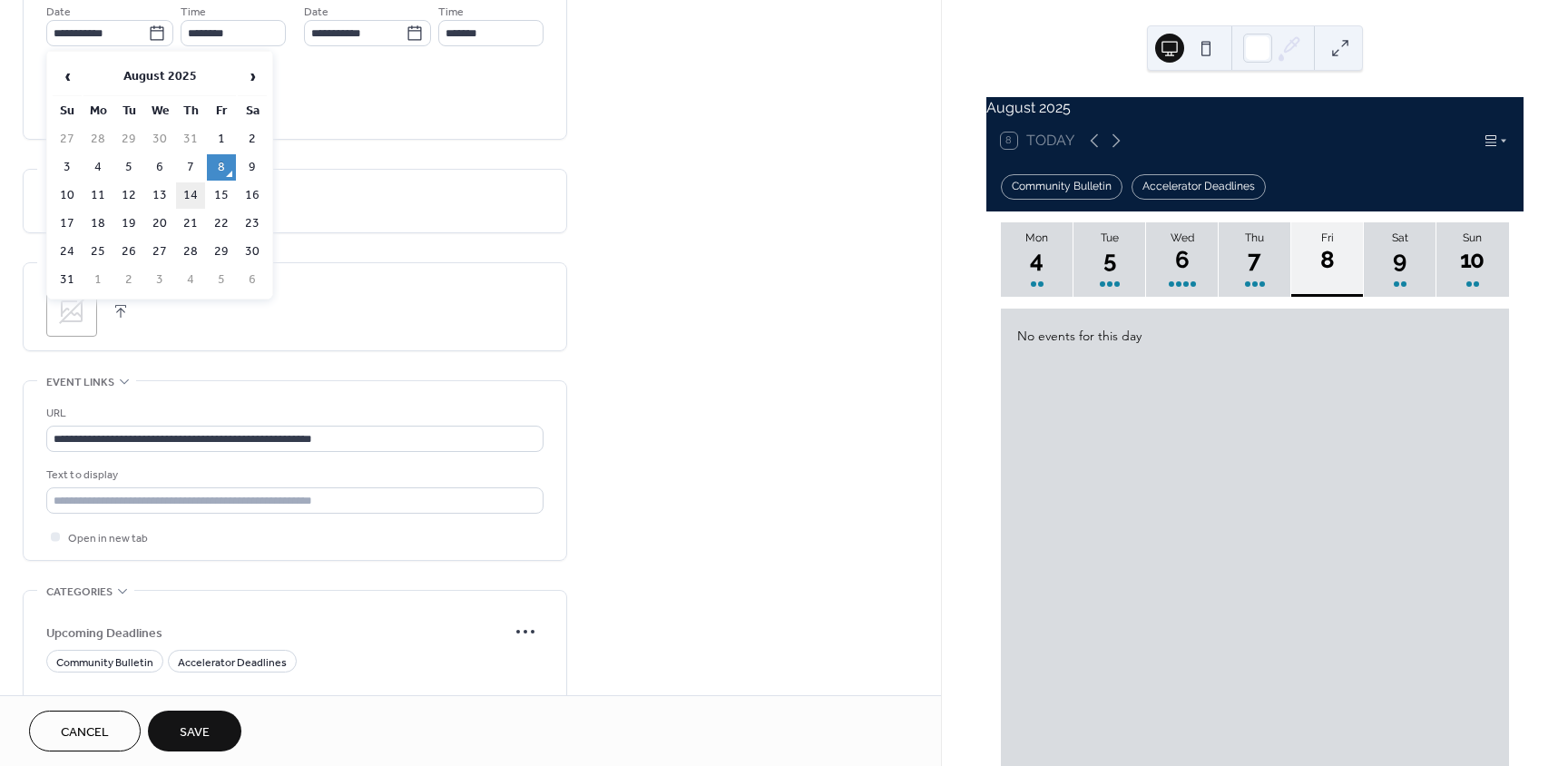click on "14" at bounding box center [191, 195] 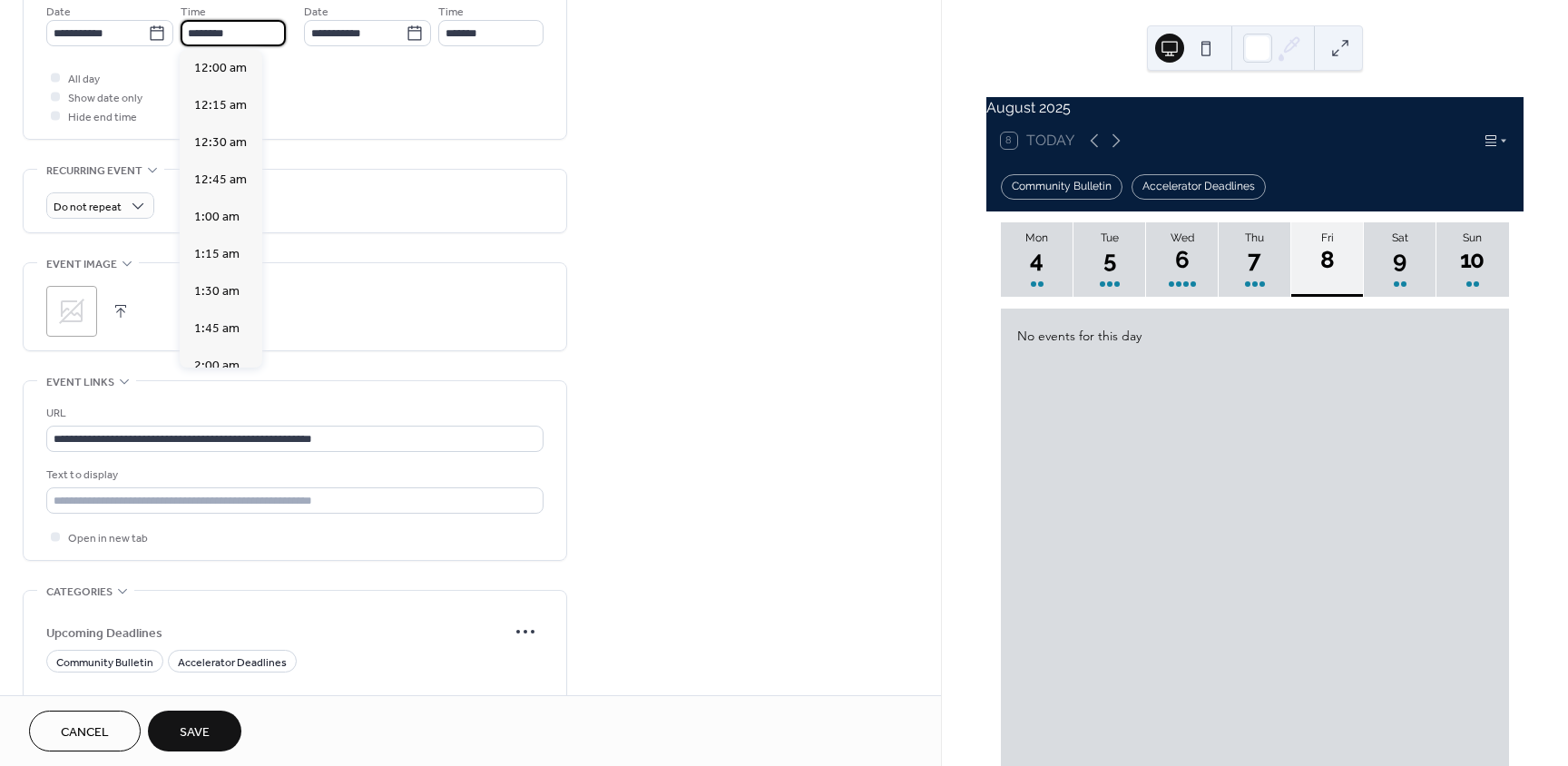 click on "********" at bounding box center (233, 33) 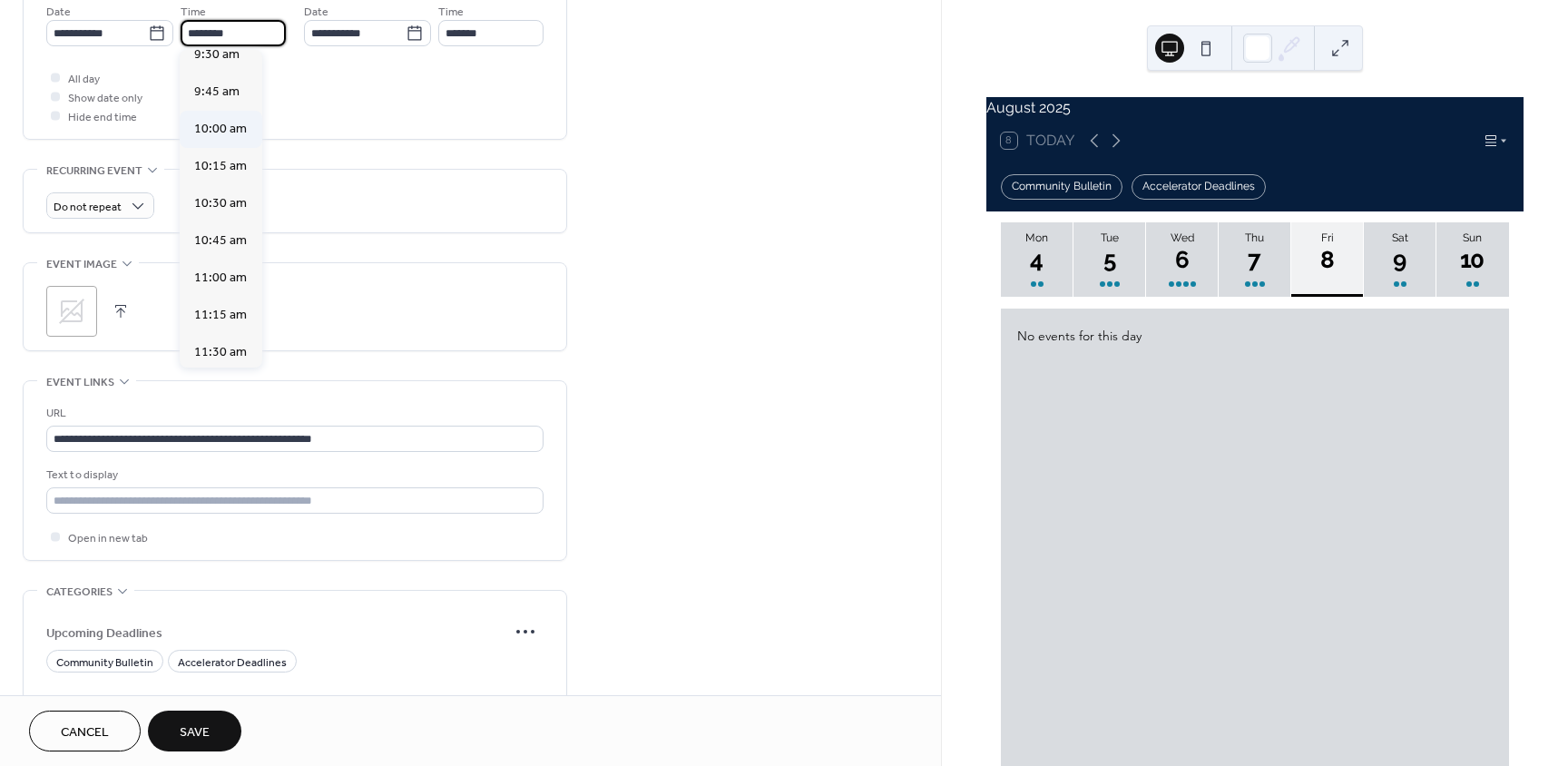 scroll, scrollTop: 1423, scrollLeft: 0, axis: vertical 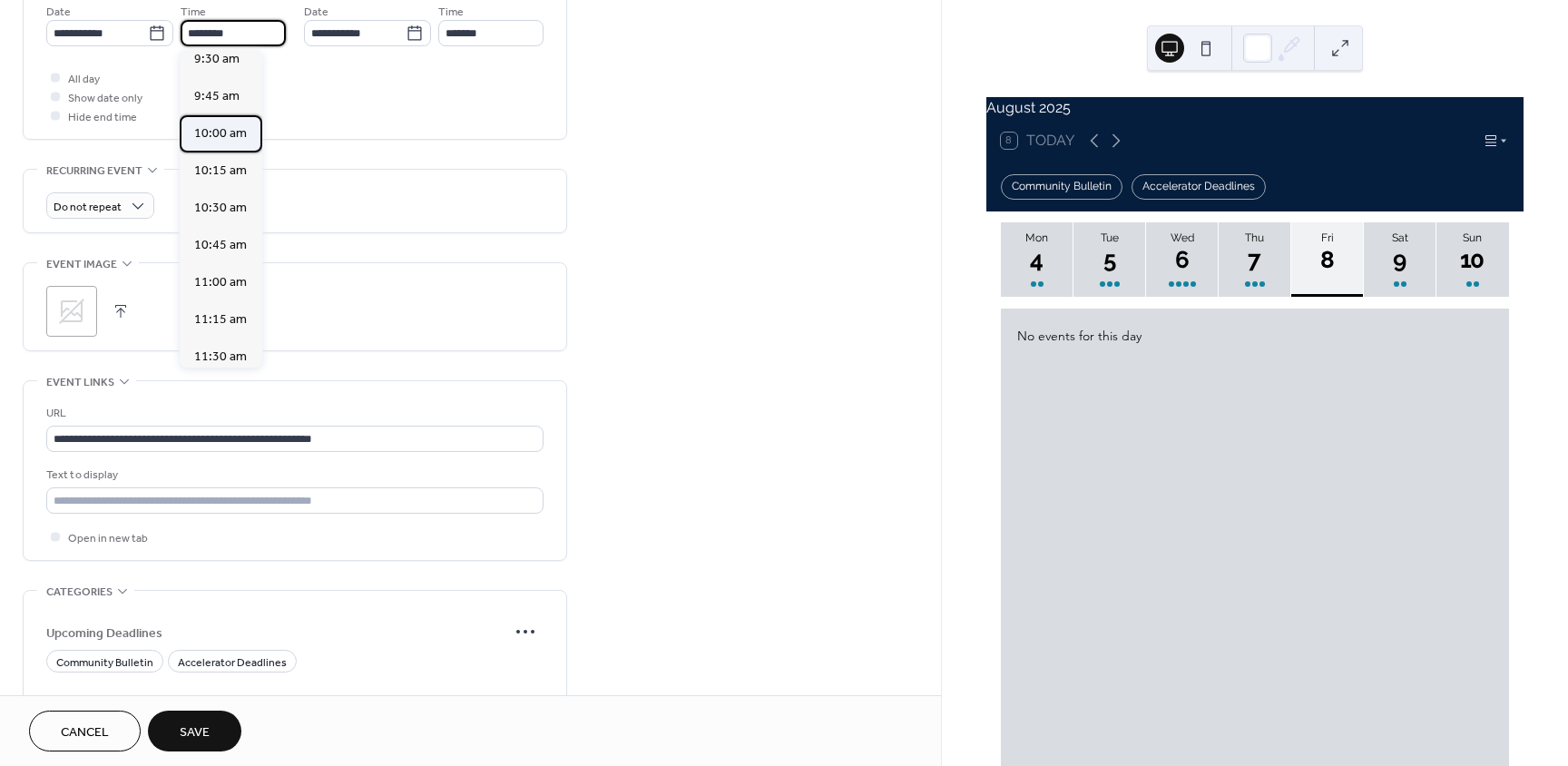drag, startPoint x: 227, startPoint y: 134, endPoint x: 309, endPoint y: 89, distance: 93.5361 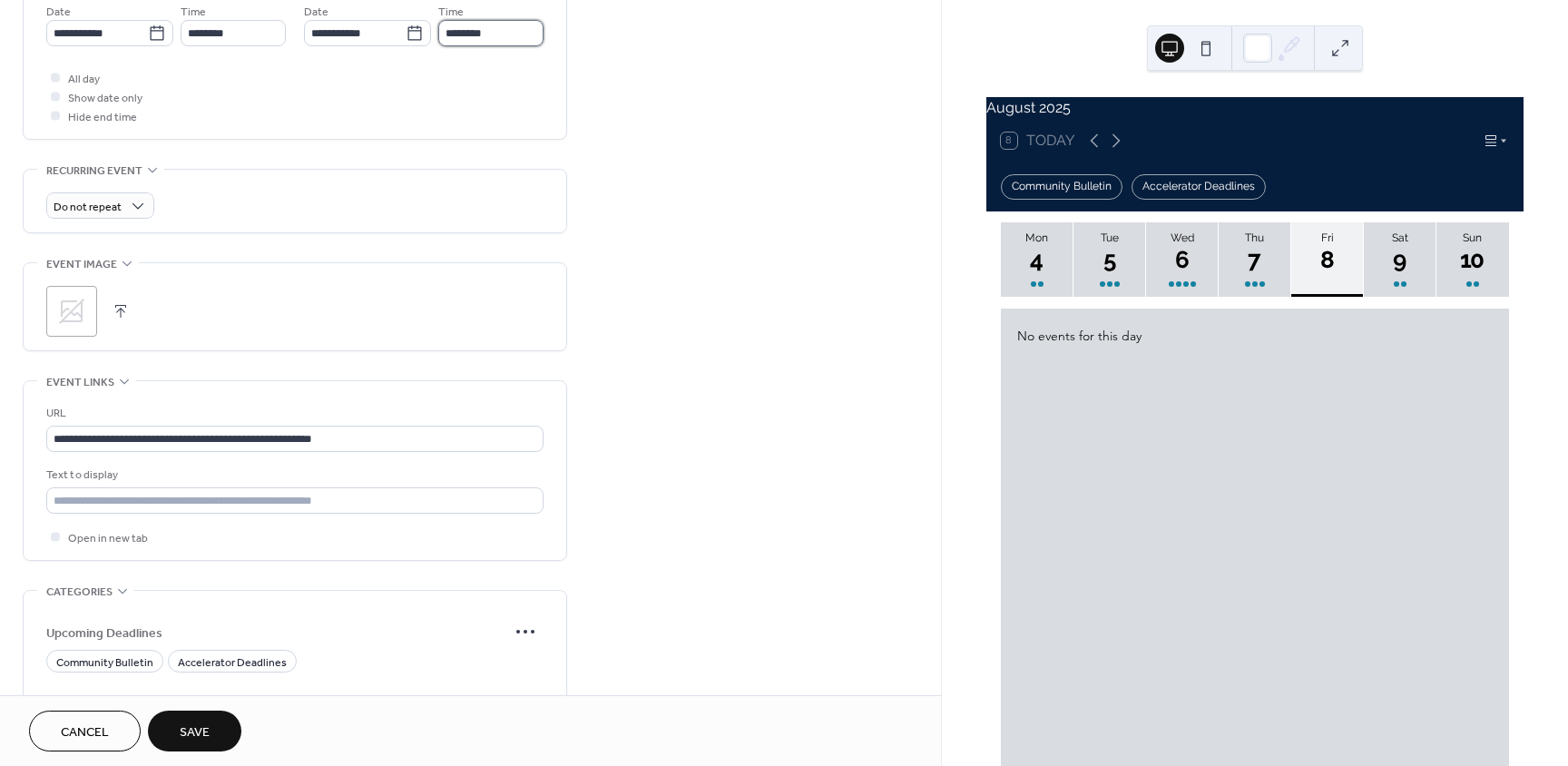 click on "********" at bounding box center (491, 33) 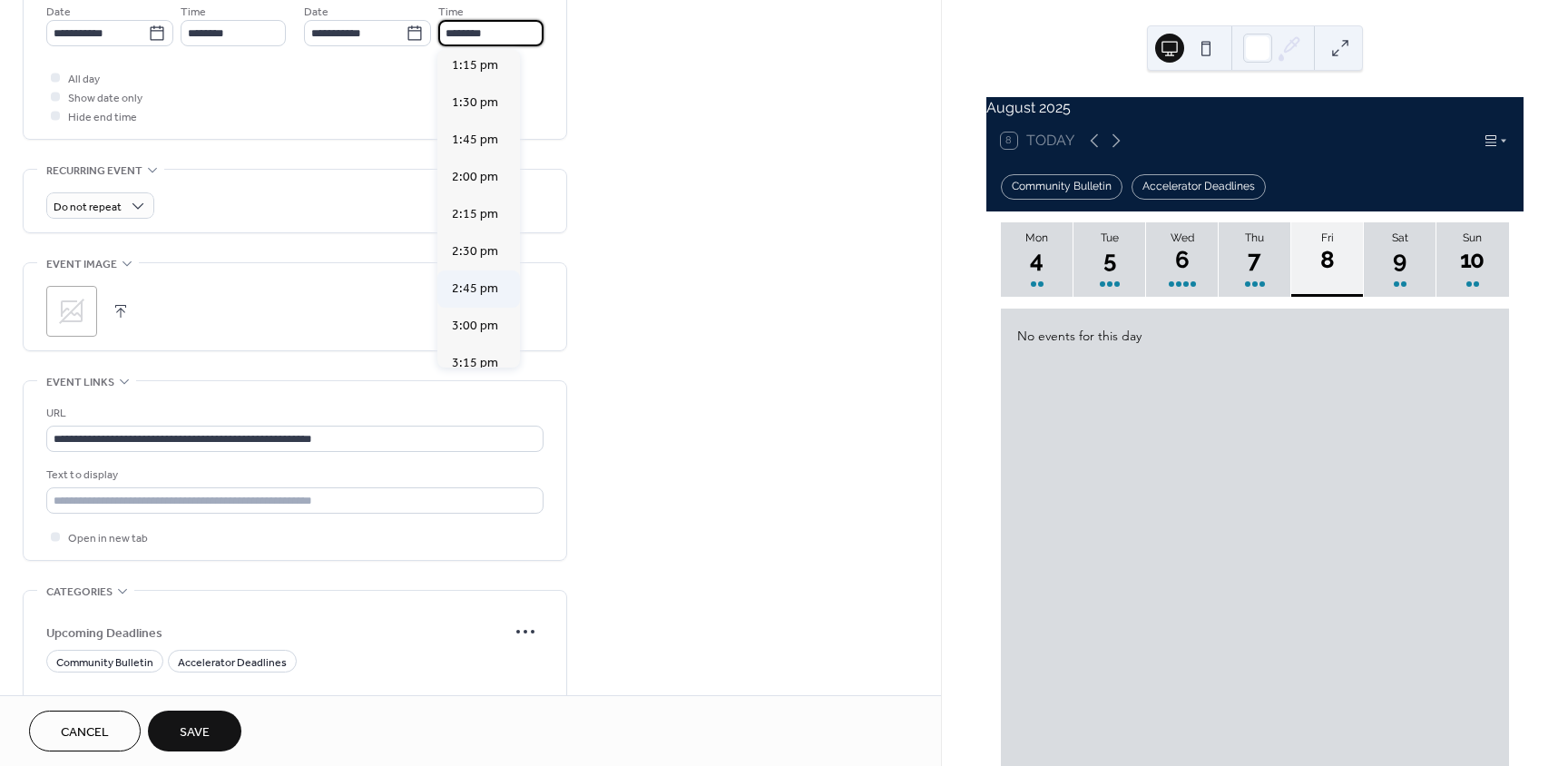 scroll, scrollTop: 454, scrollLeft: 0, axis: vertical 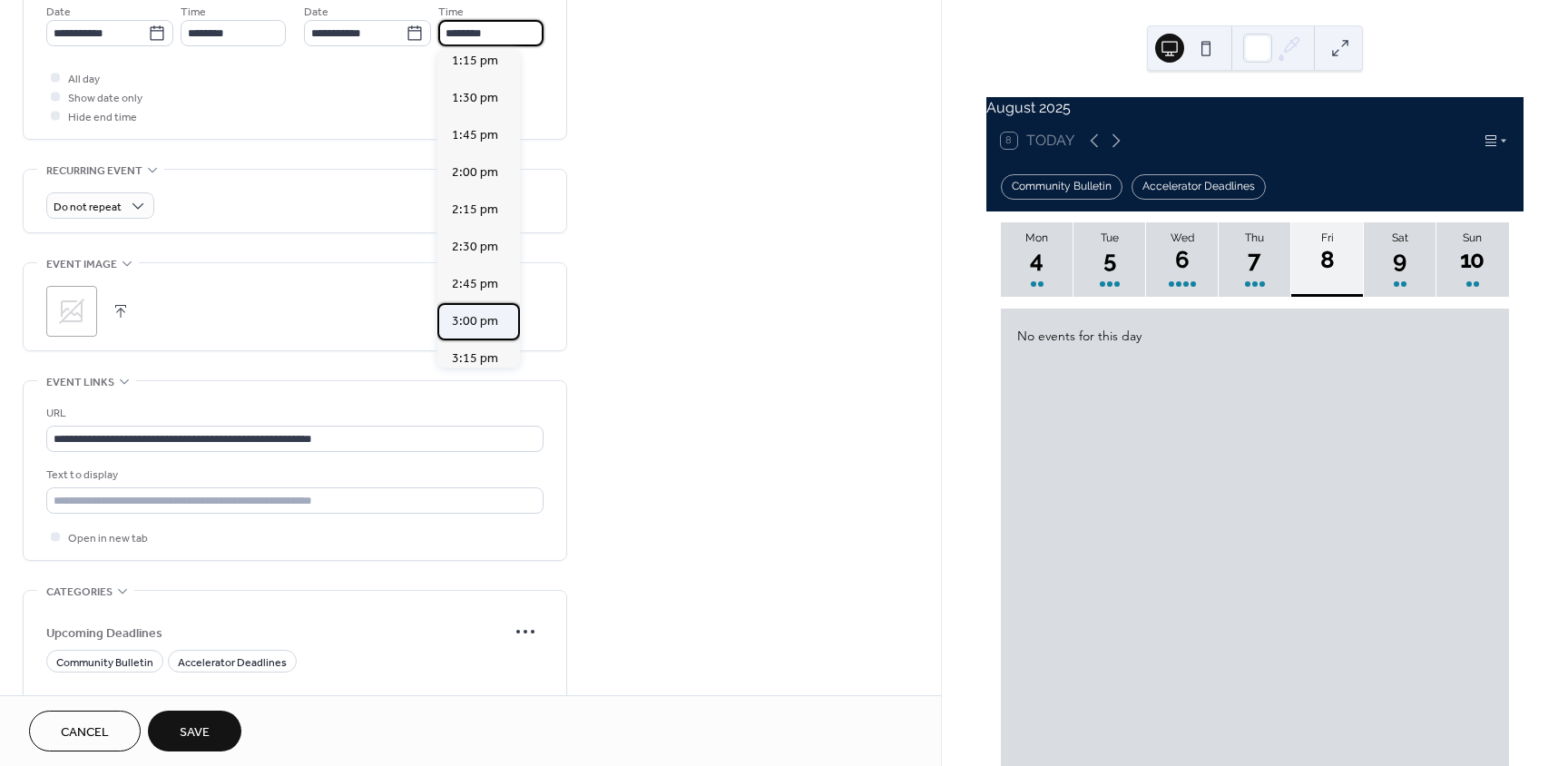 click on "3:00 pm" at bounding box center [475, 321] 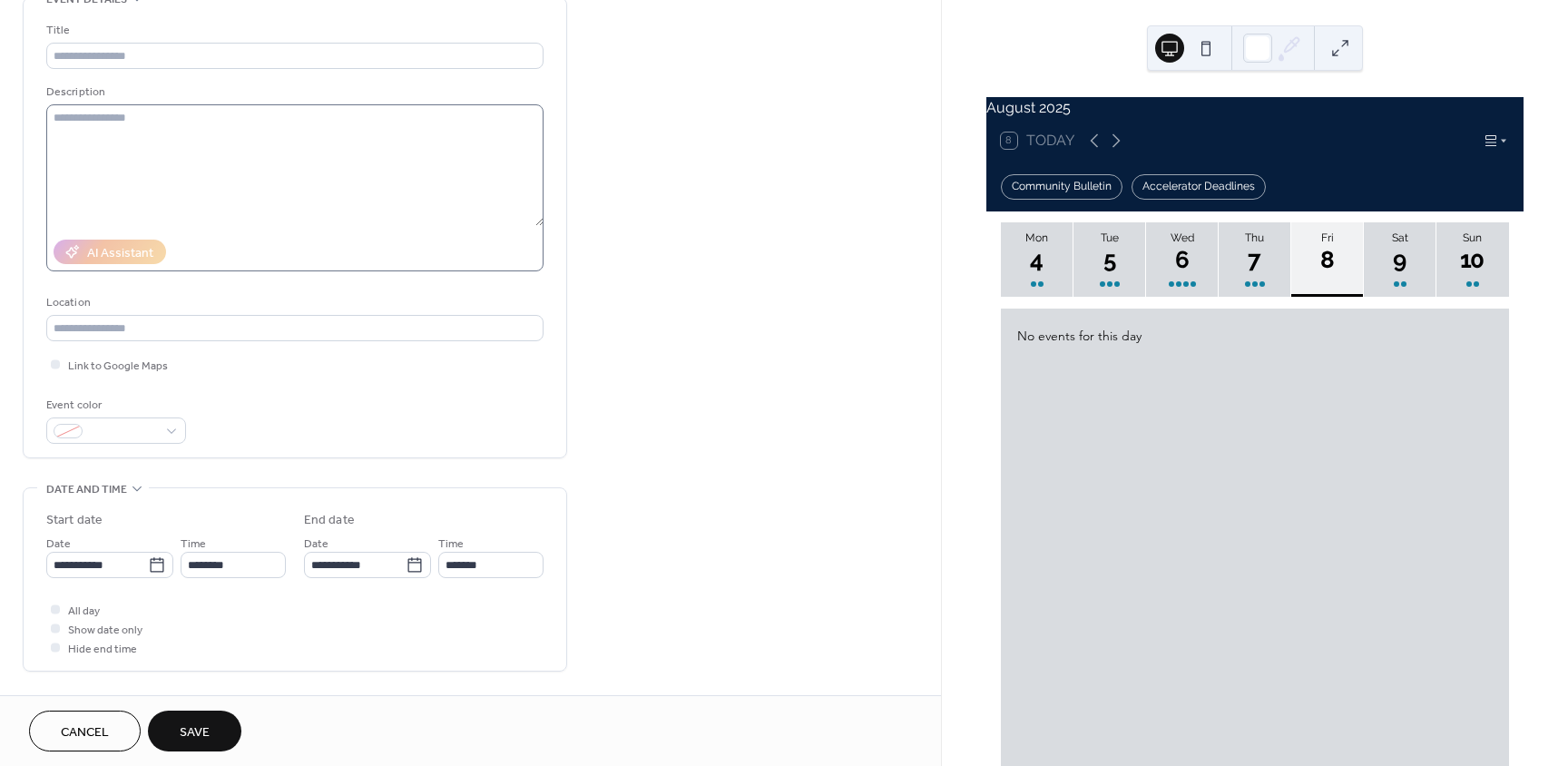 scroll, scrollTop: 91, scrollLeft: 0, axis: vertical 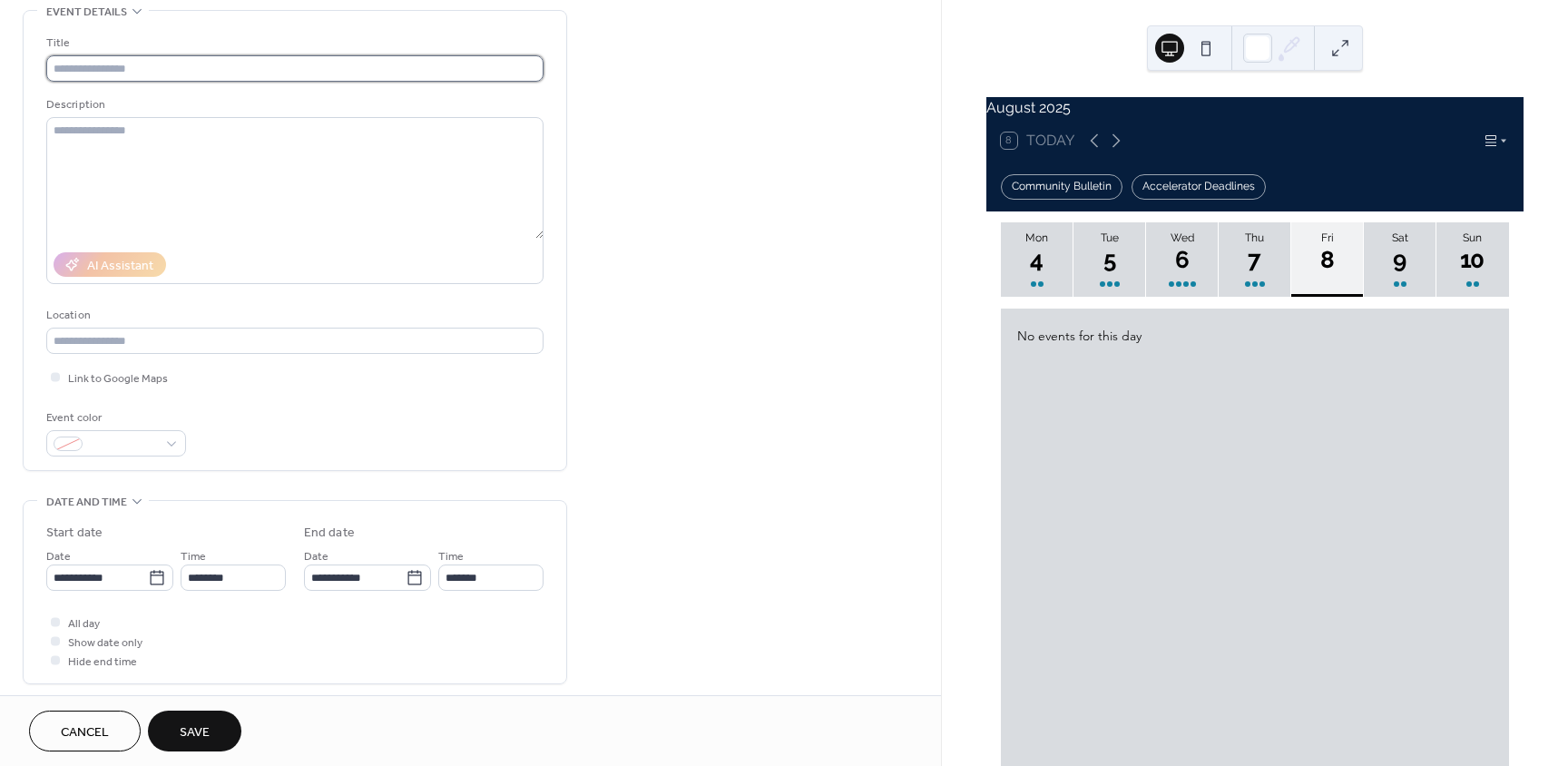 click at bounding box center (295, 68) 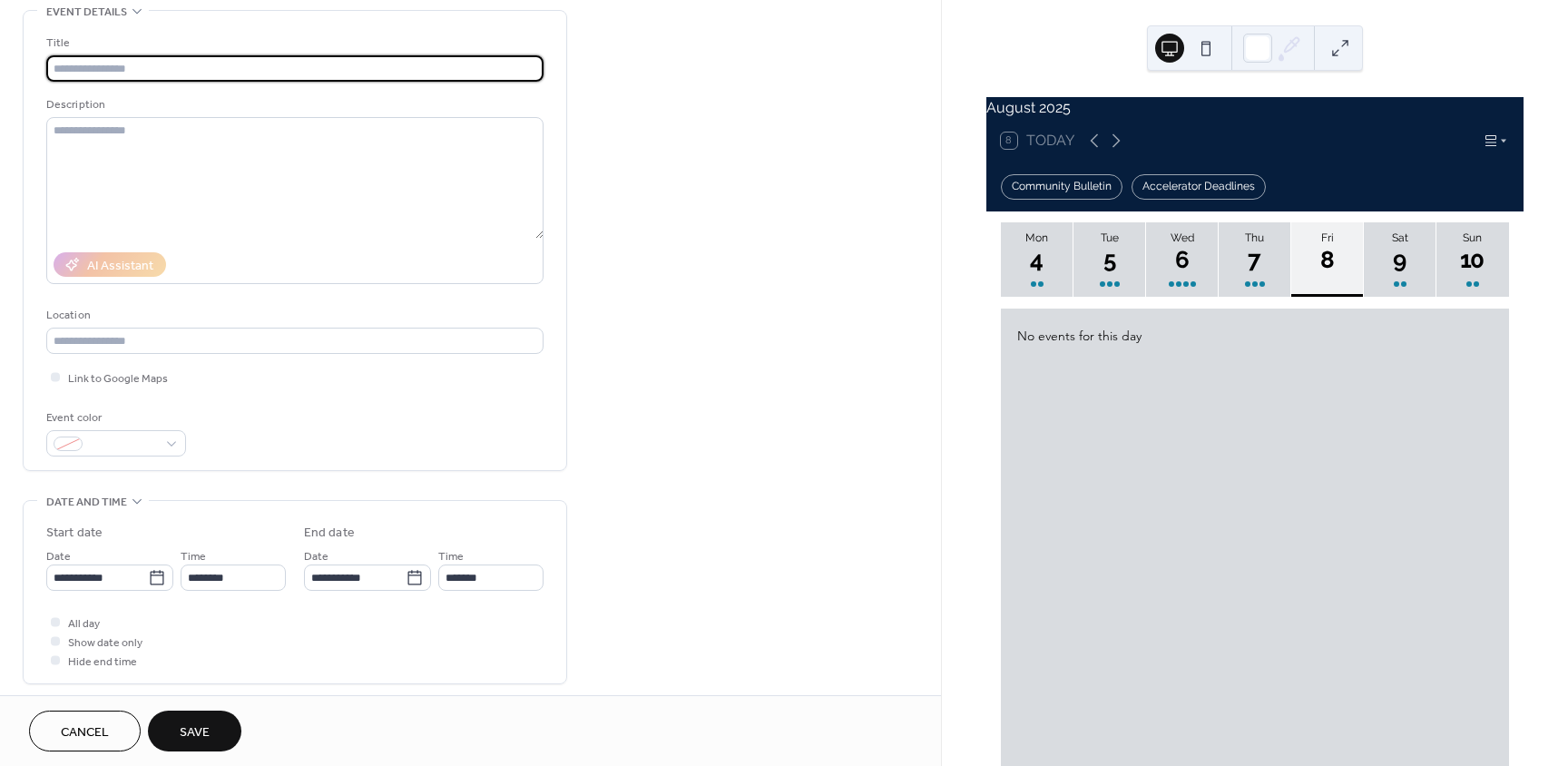 paste on "**********" 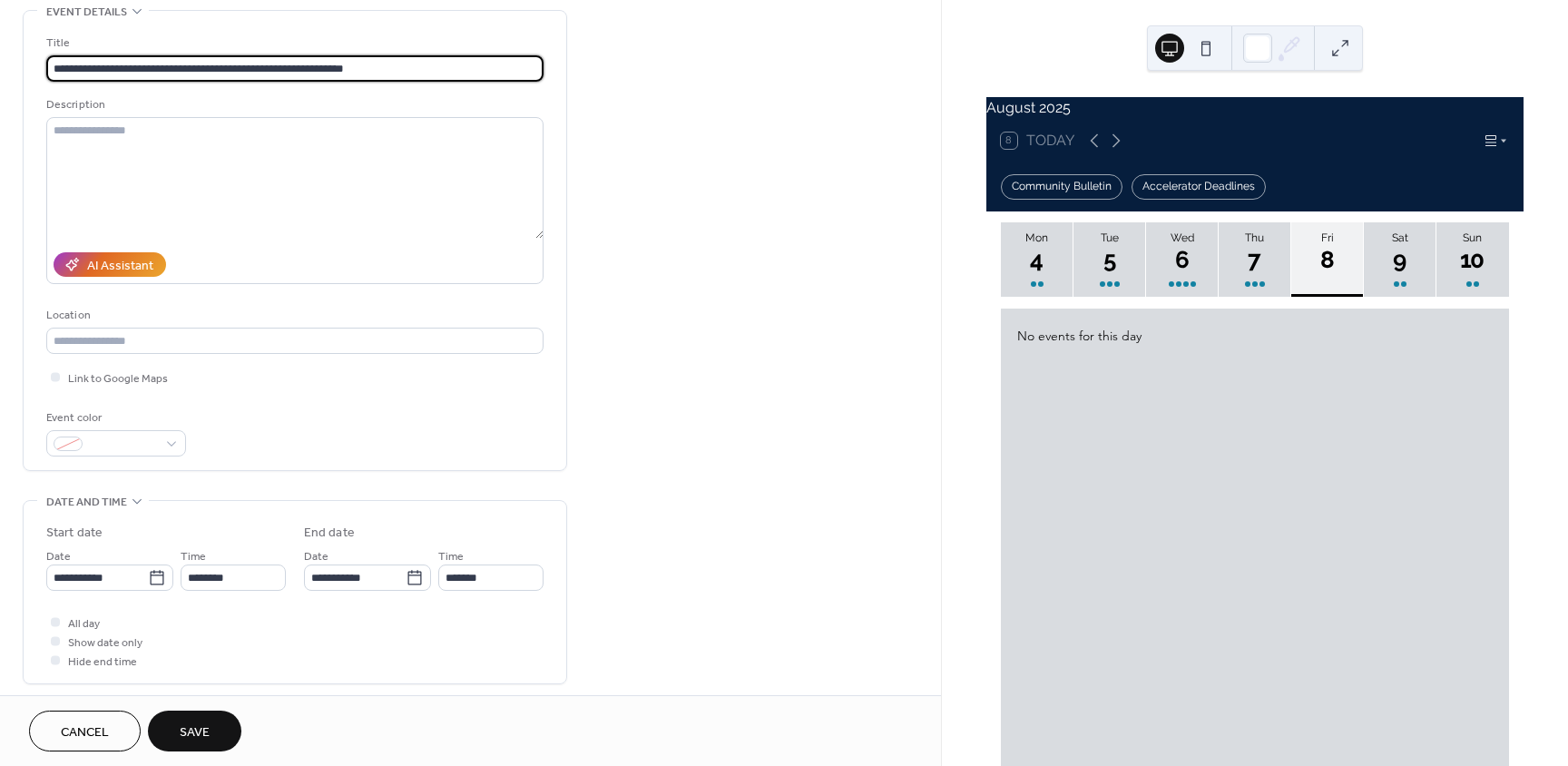 click on "Save" at bounding box center [194, 731] 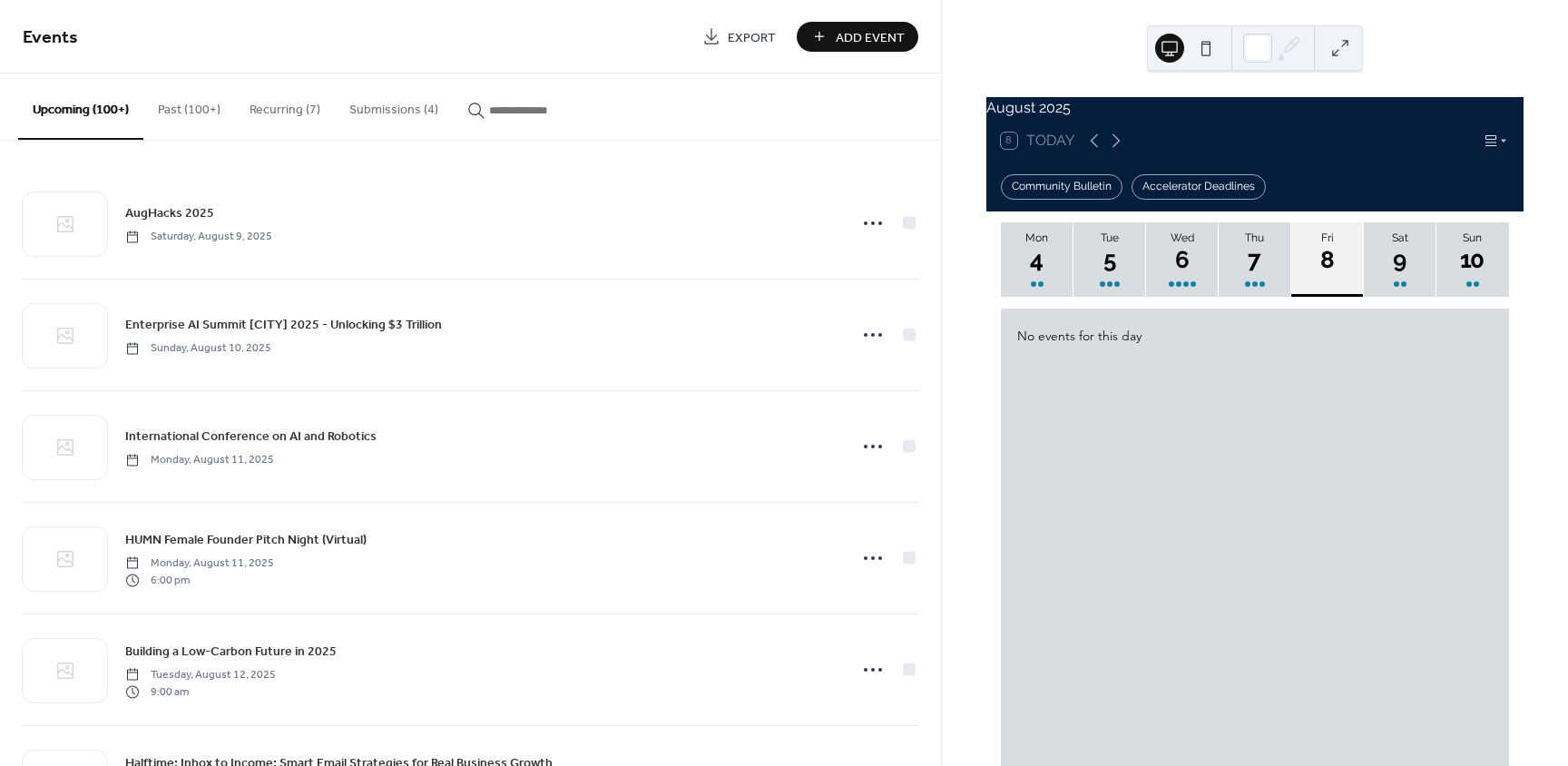 click on "Add Event" at bounding box center (870, 37) 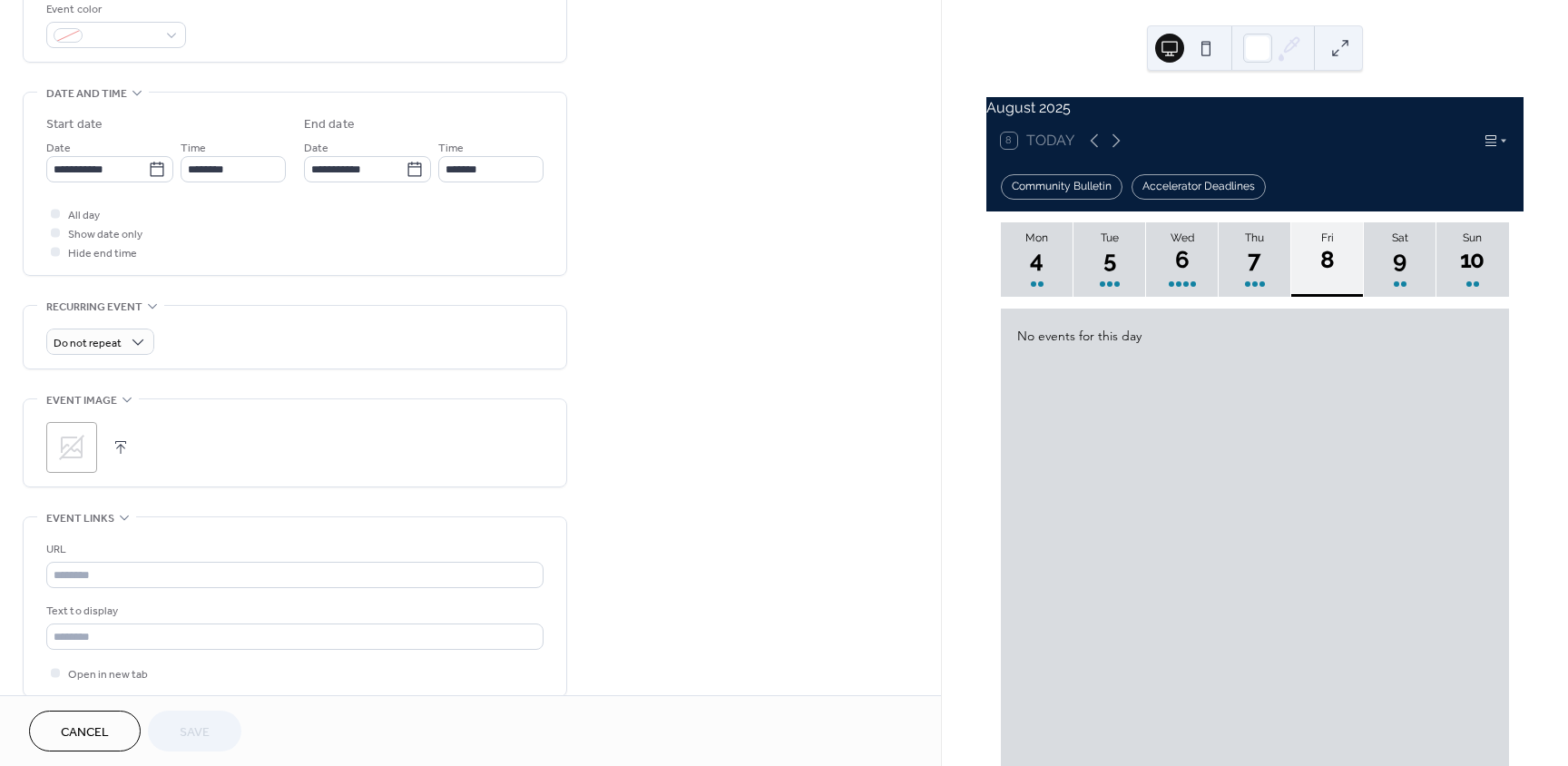 scroll, scrollTop: 545, scrollLeft: 0, axis: vertical 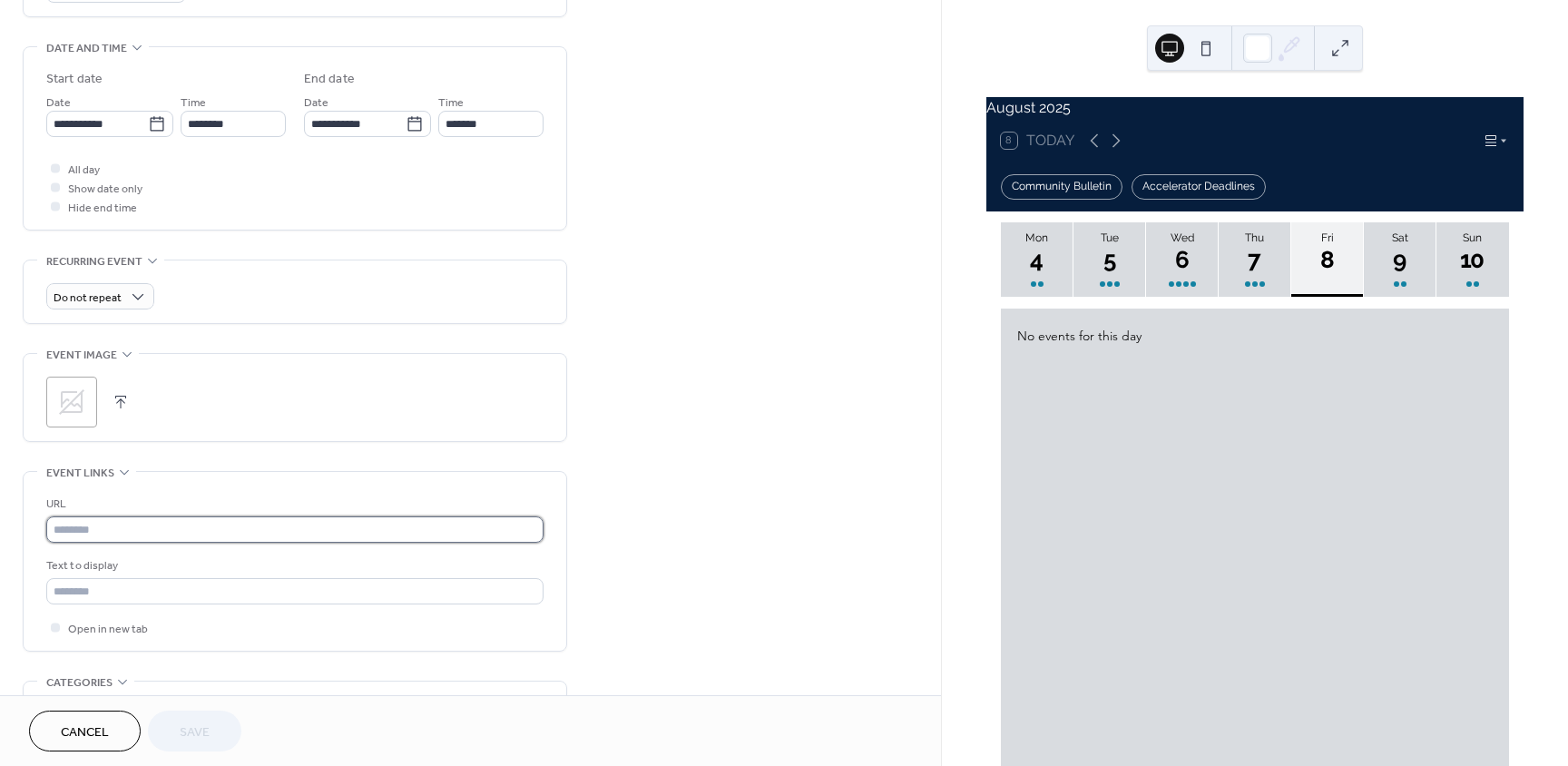 click at bounding box center [295, 529] 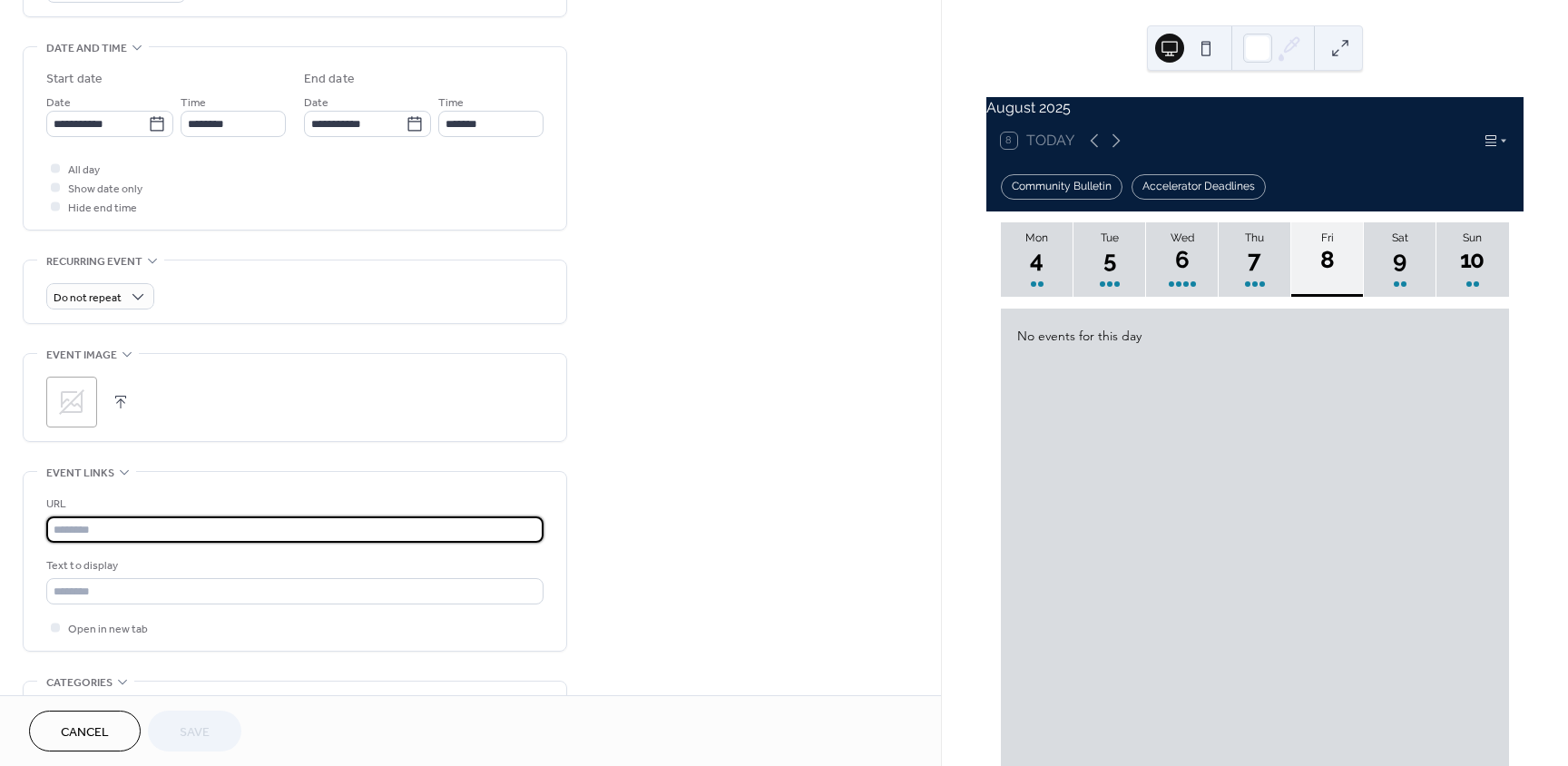 paste on "**********" 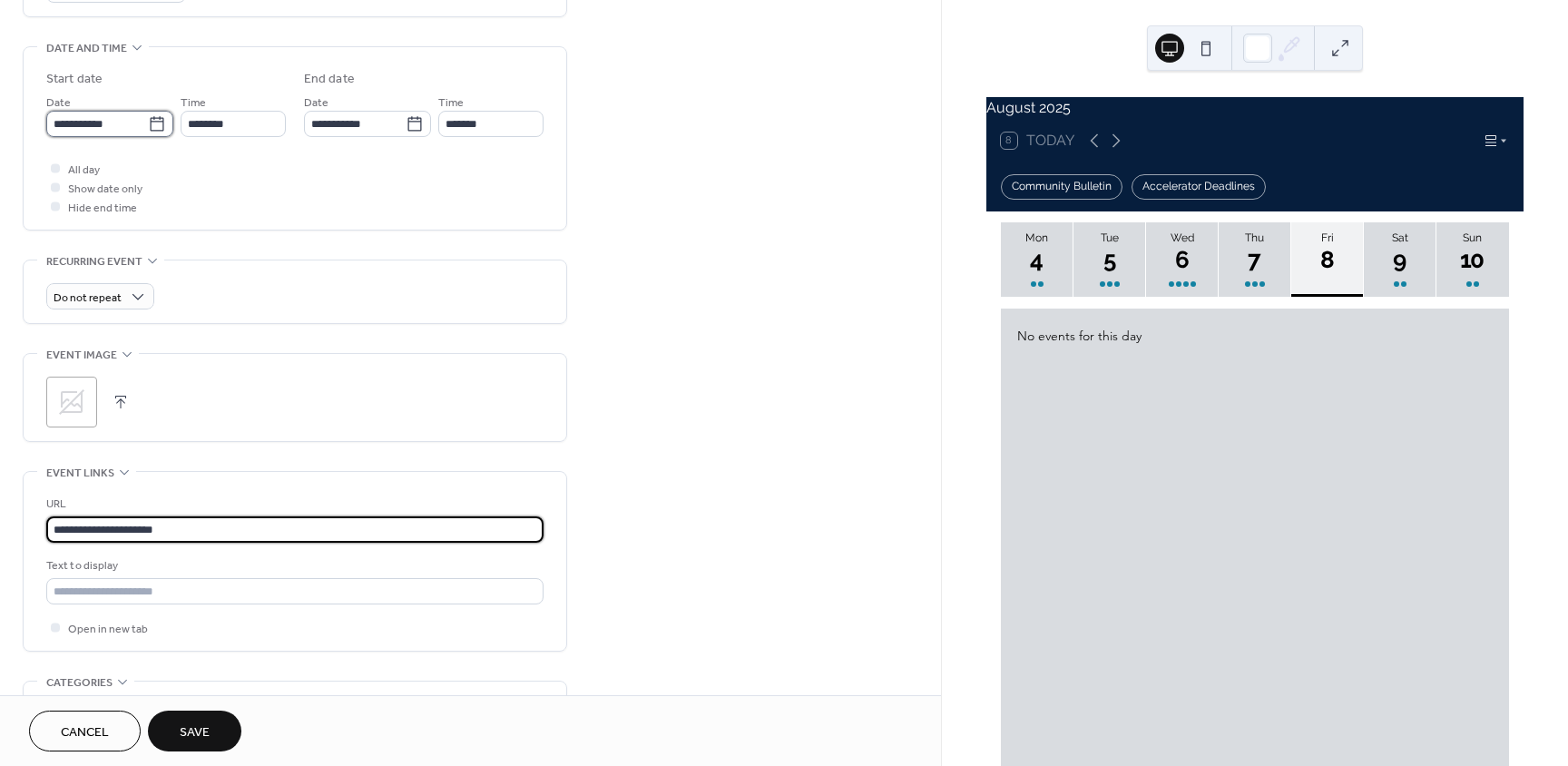 click on "**********" at bounding box center [97, 123] 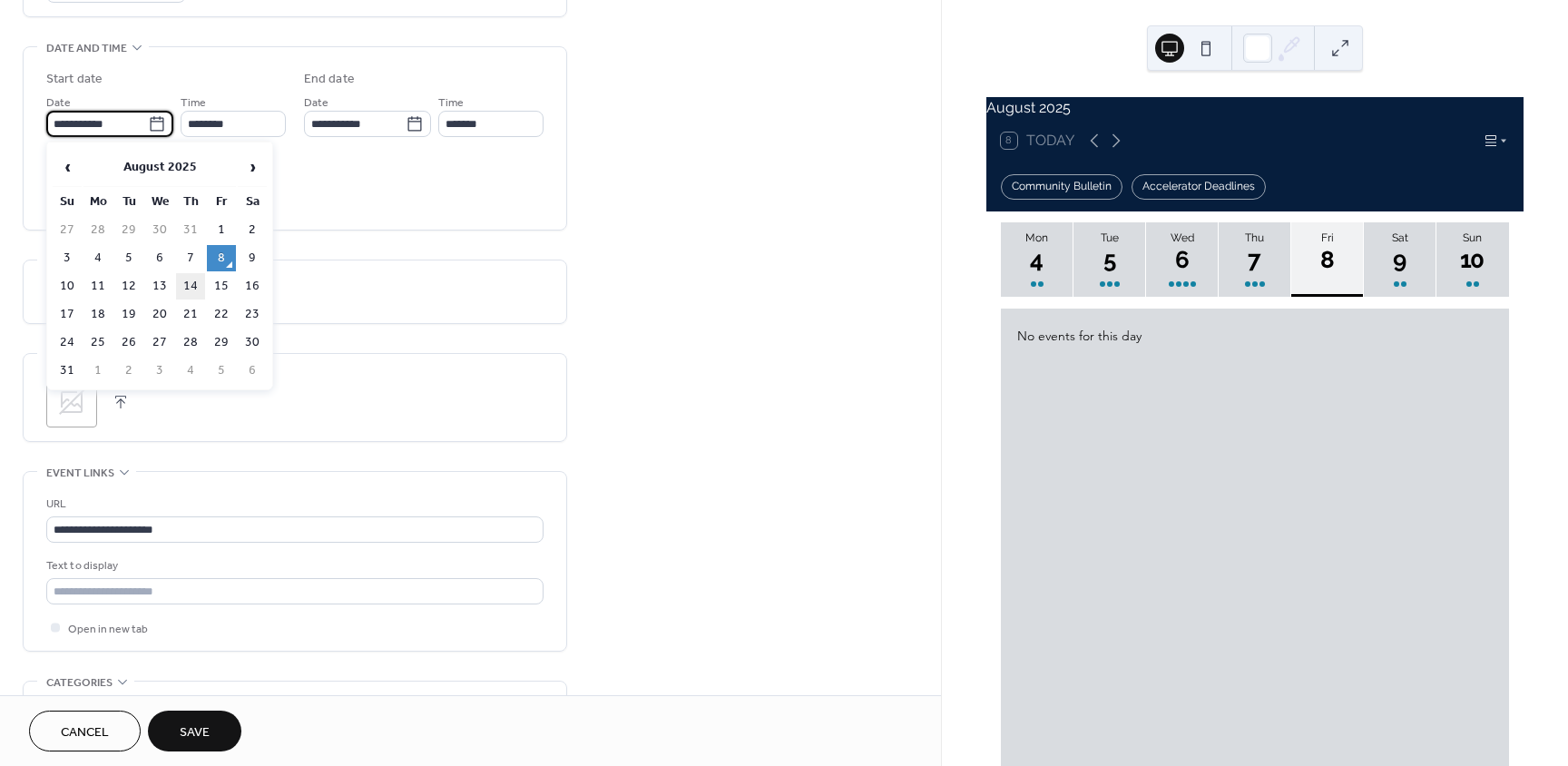 click on "14" at bounding box center [191, 286] 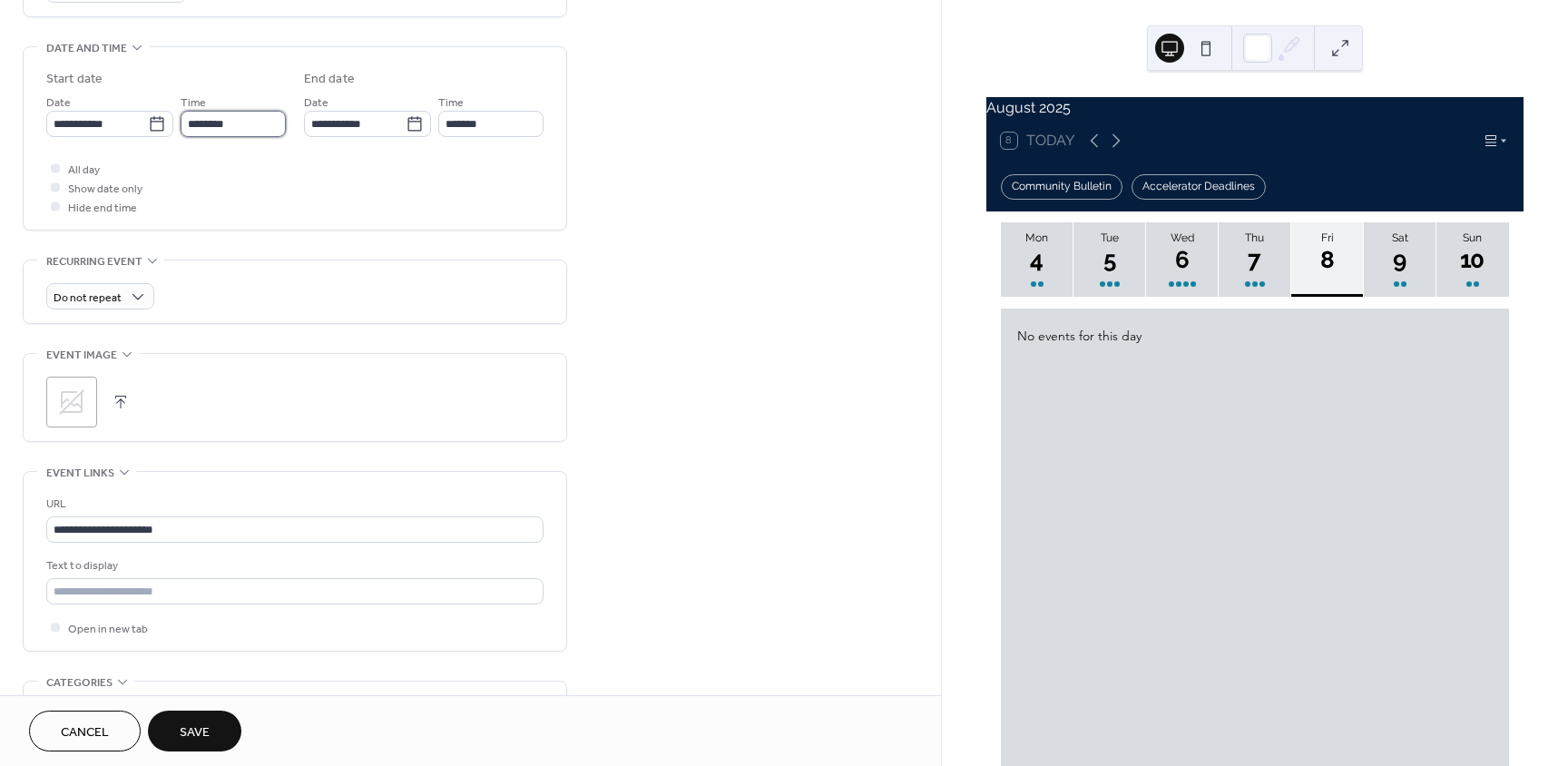 click on "********" at bounding box center [233, 123] 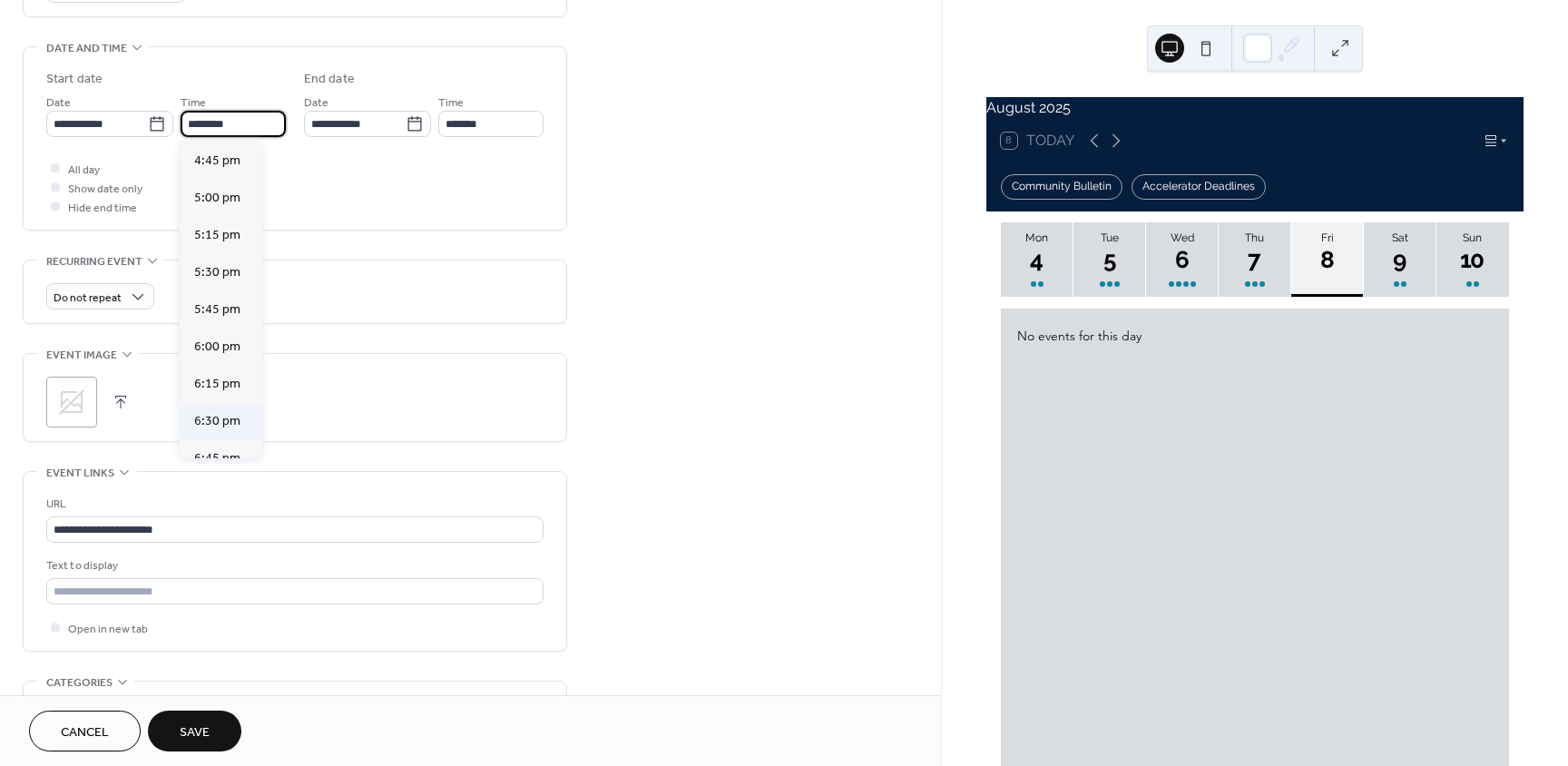scroll, scrollTop: 2512, scrollLeft: 0, axis: vertical 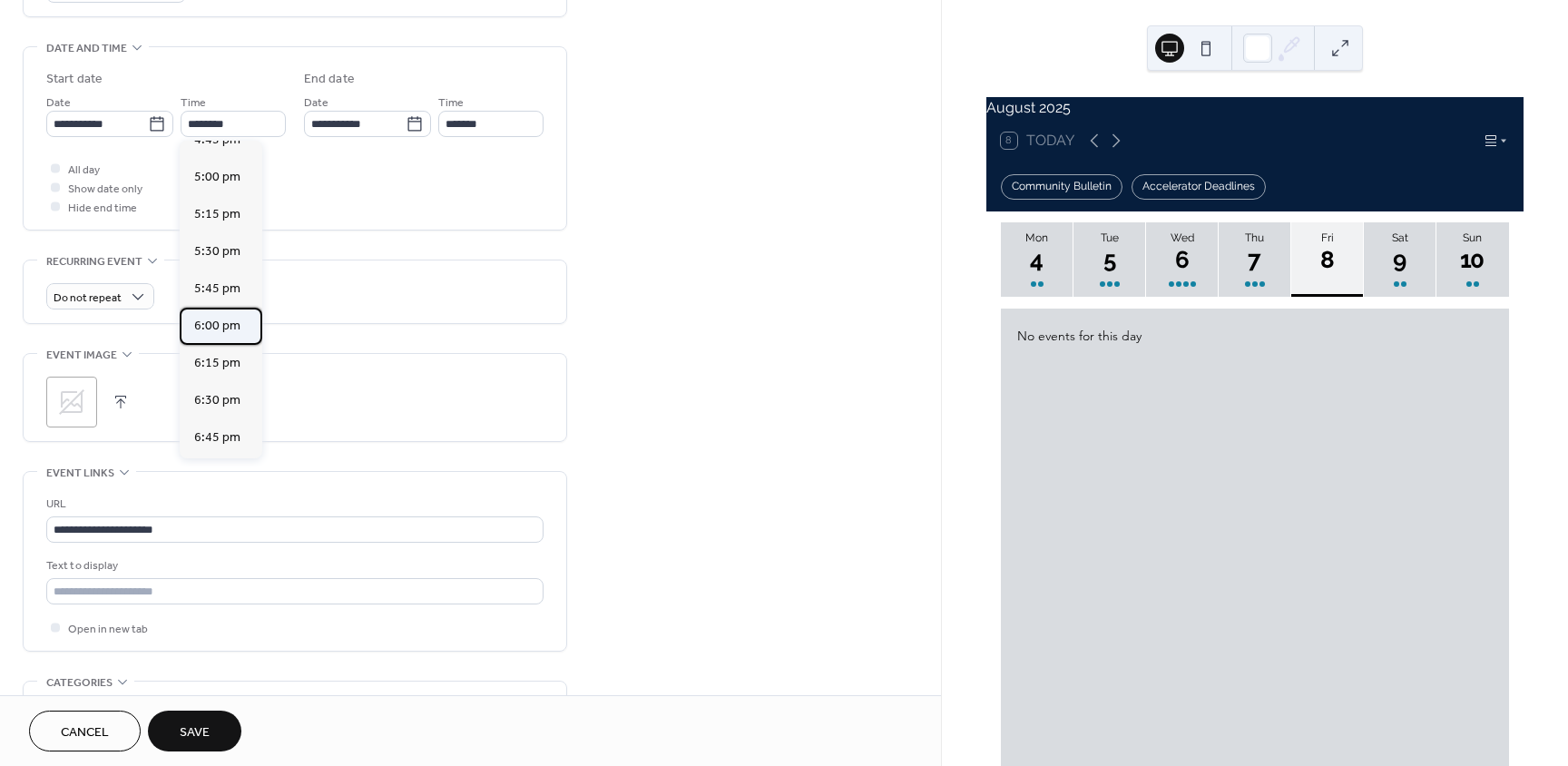 click on "6:00 pm" at bounding box center (217, 326) 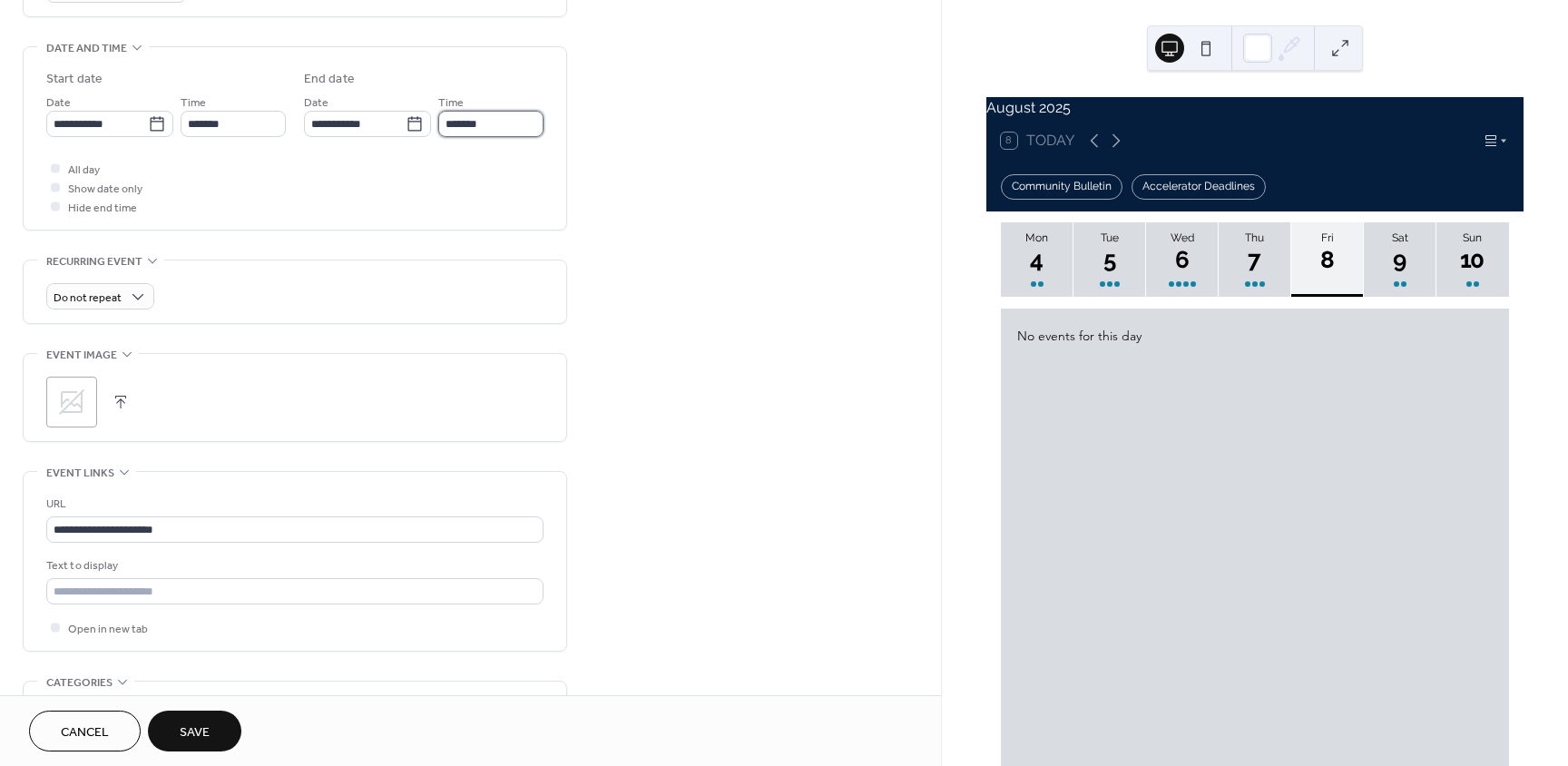 click on "*******" at bounding box center (491, 123) 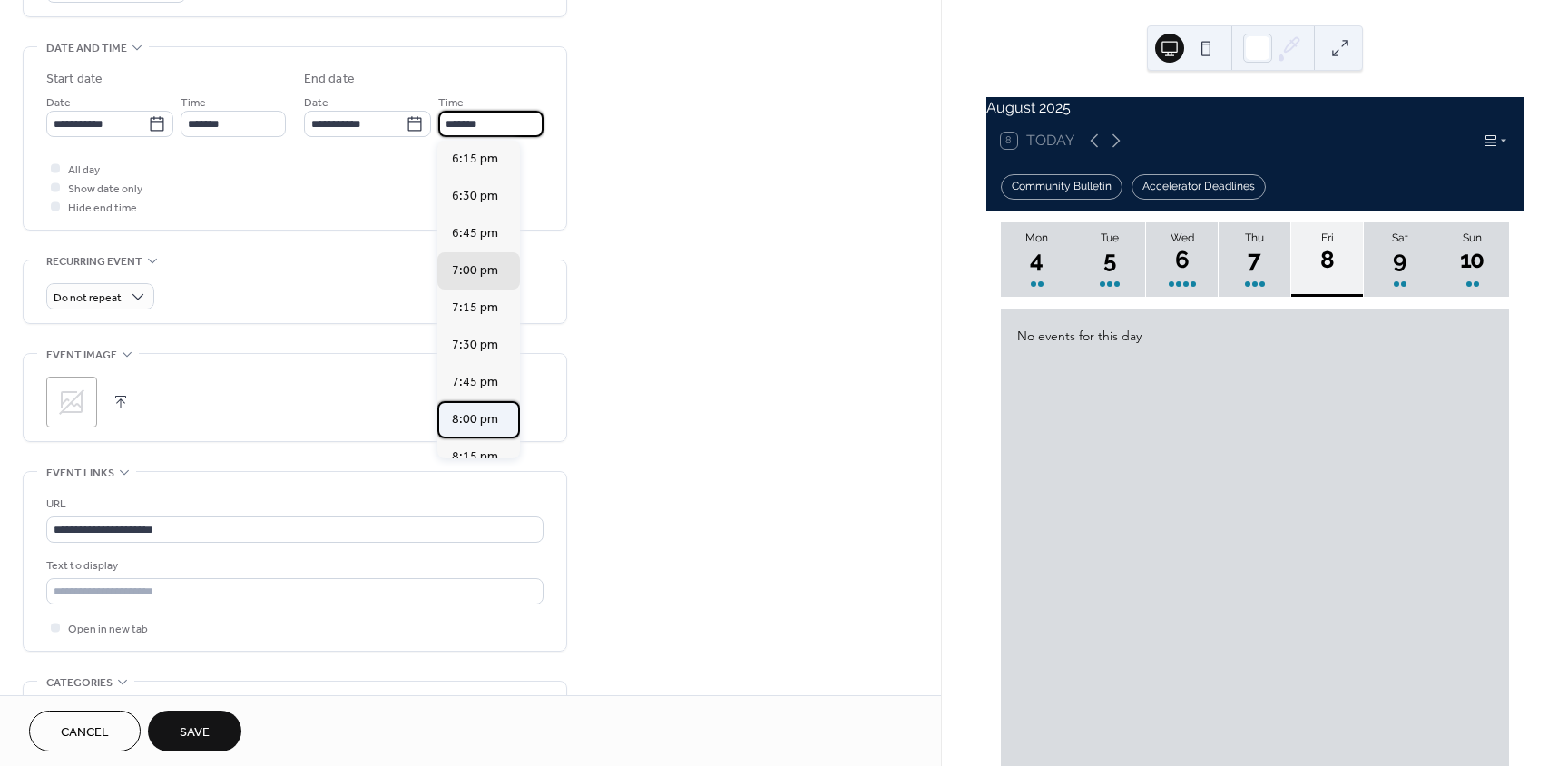 click on "8:00 pm" at bounding box center (475, 419) 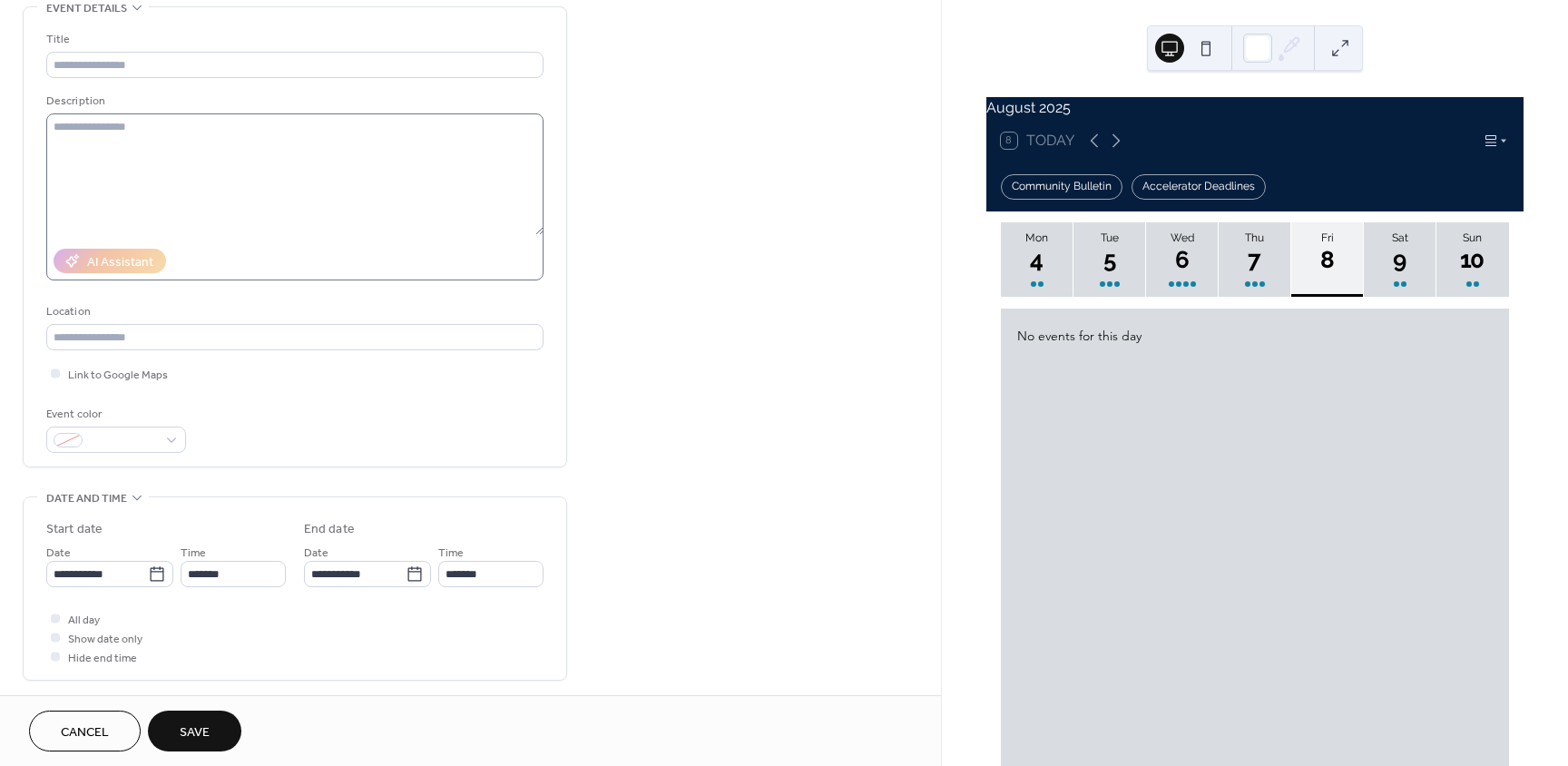 scroll, scrollTop: 91, scrollLeft: 0, axis: vertical 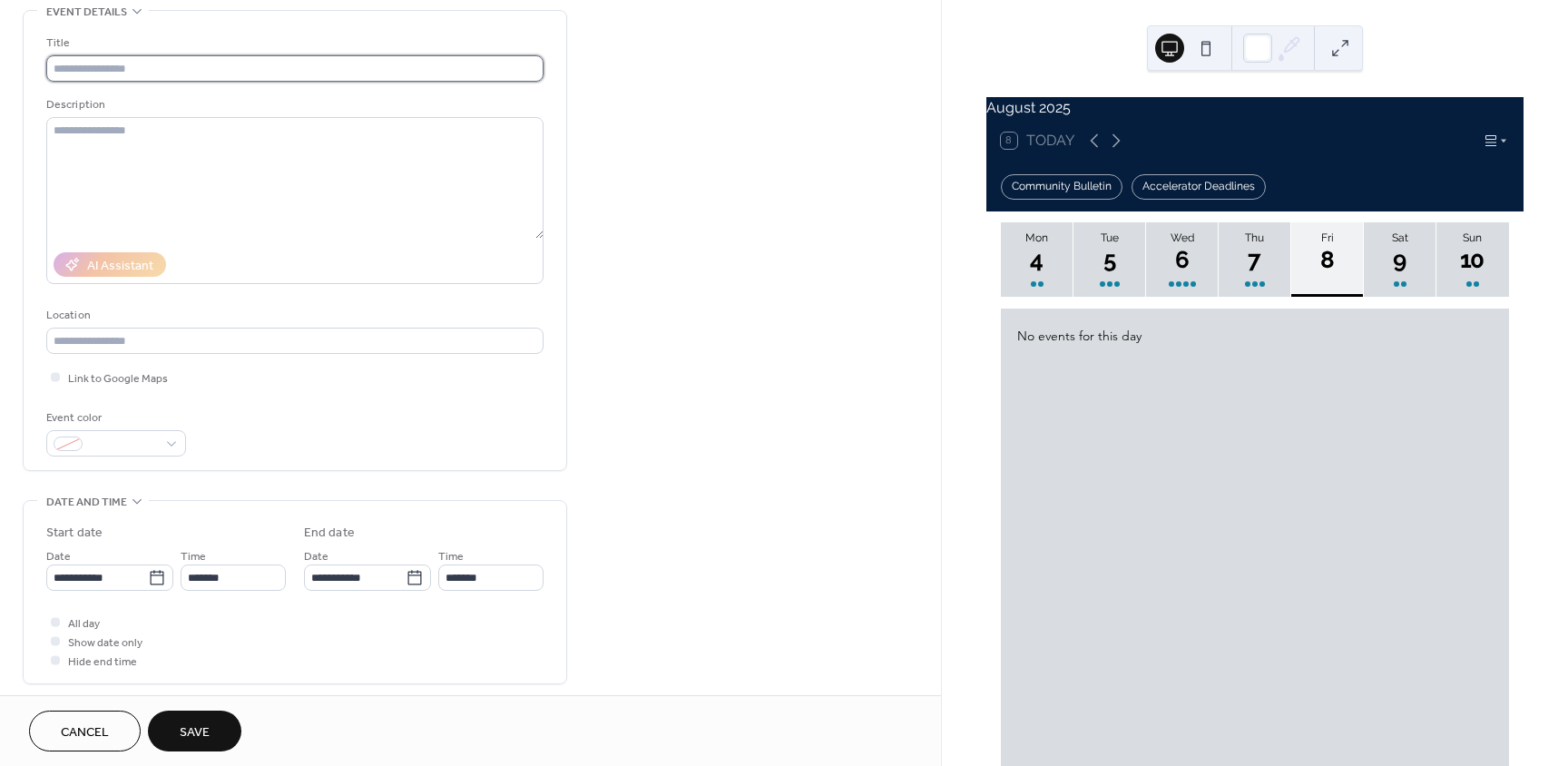 click at bounding box center [295, 68] 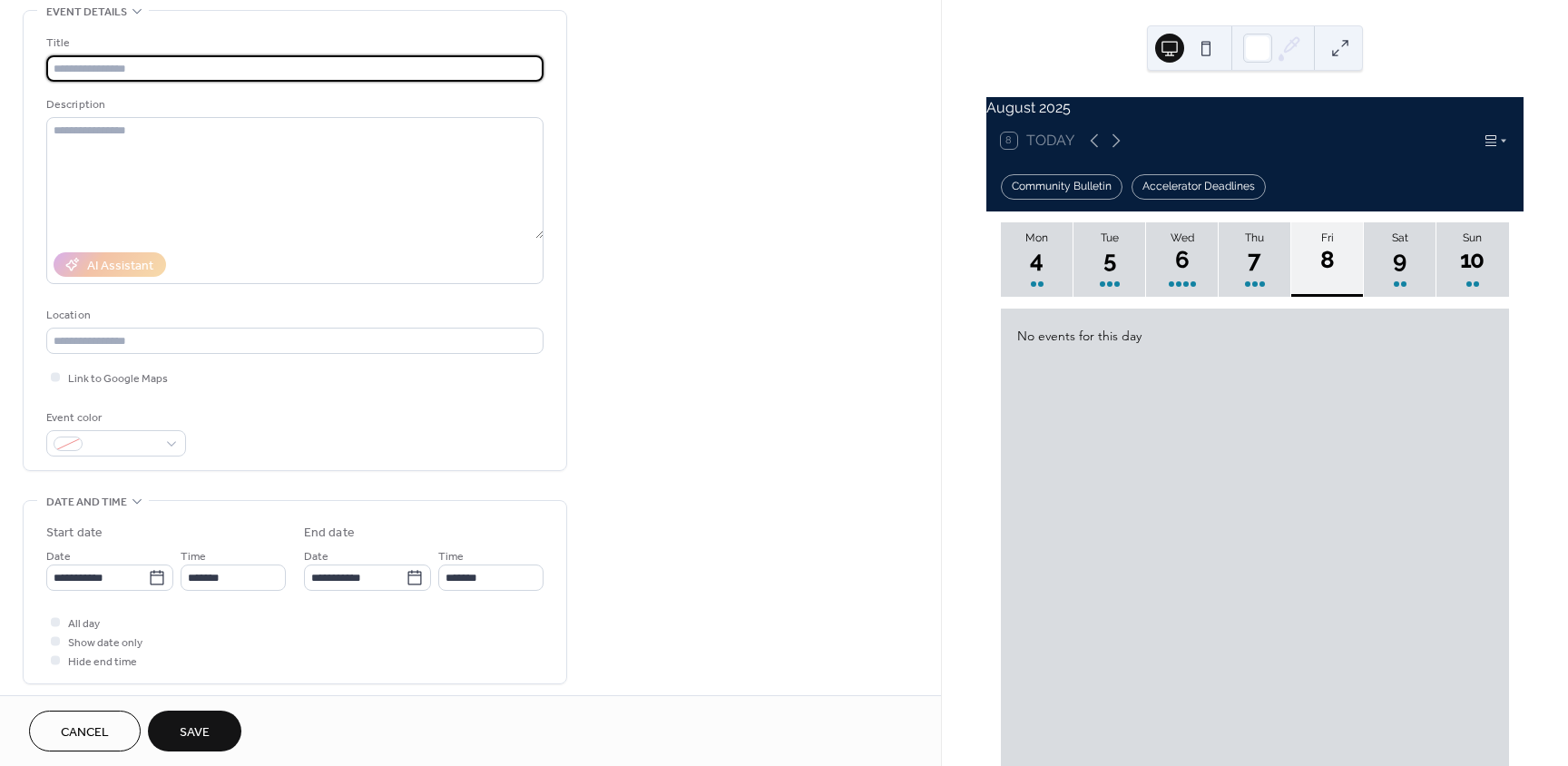 paste on "**********" 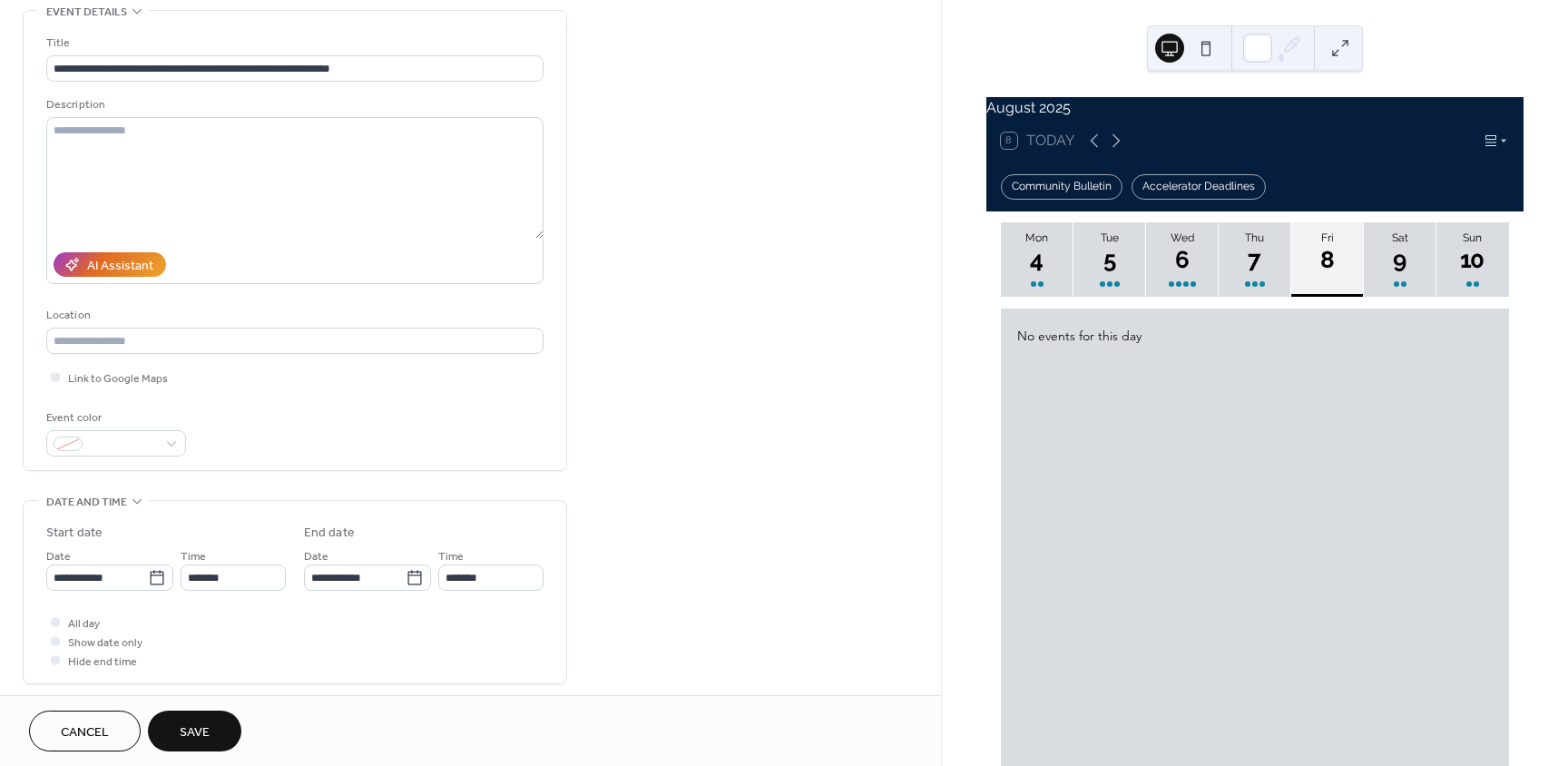 click on "Save" at bounding box center [194, 732] 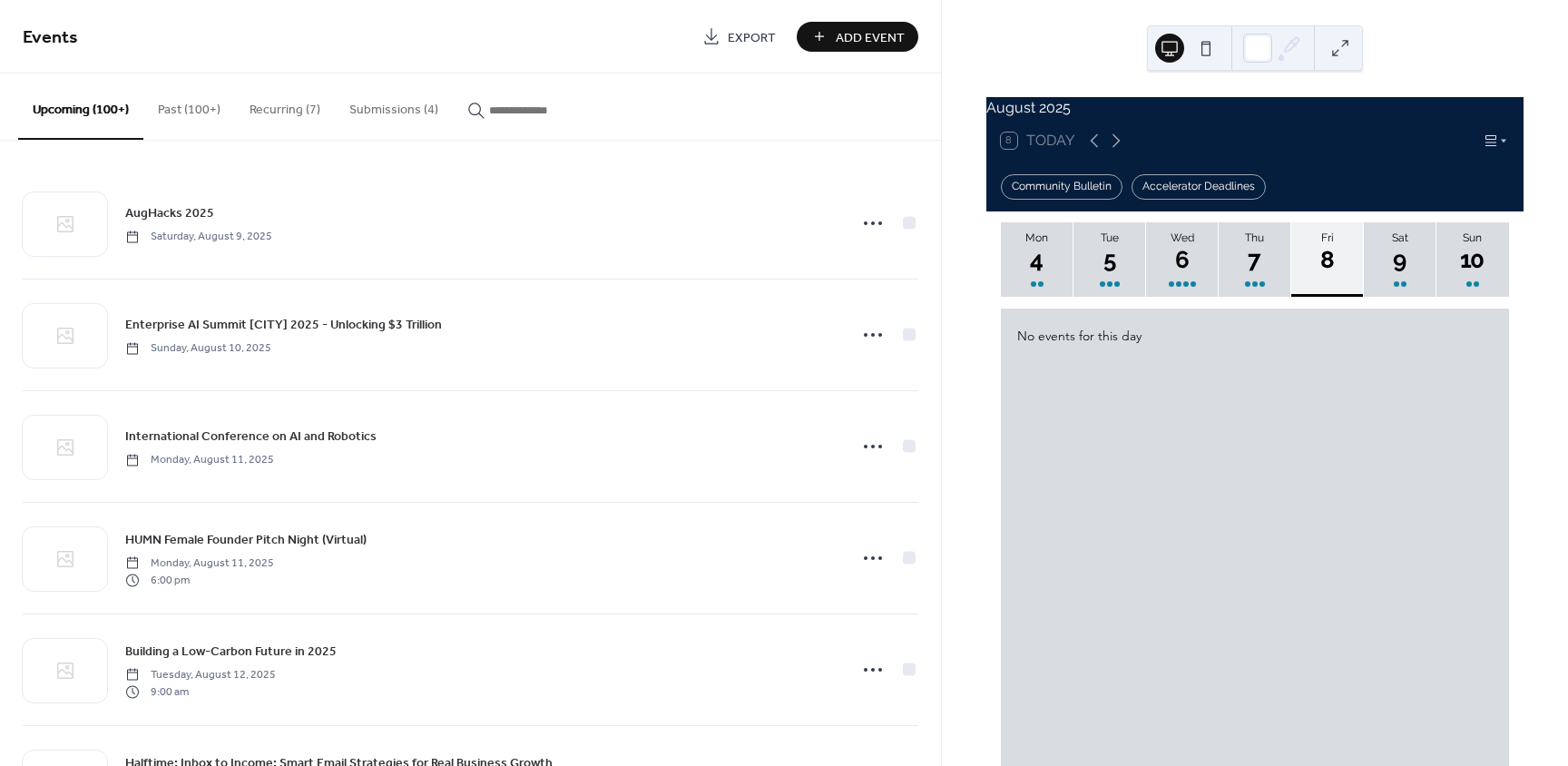 click on "Add Event" at bounding box center (870, 37) 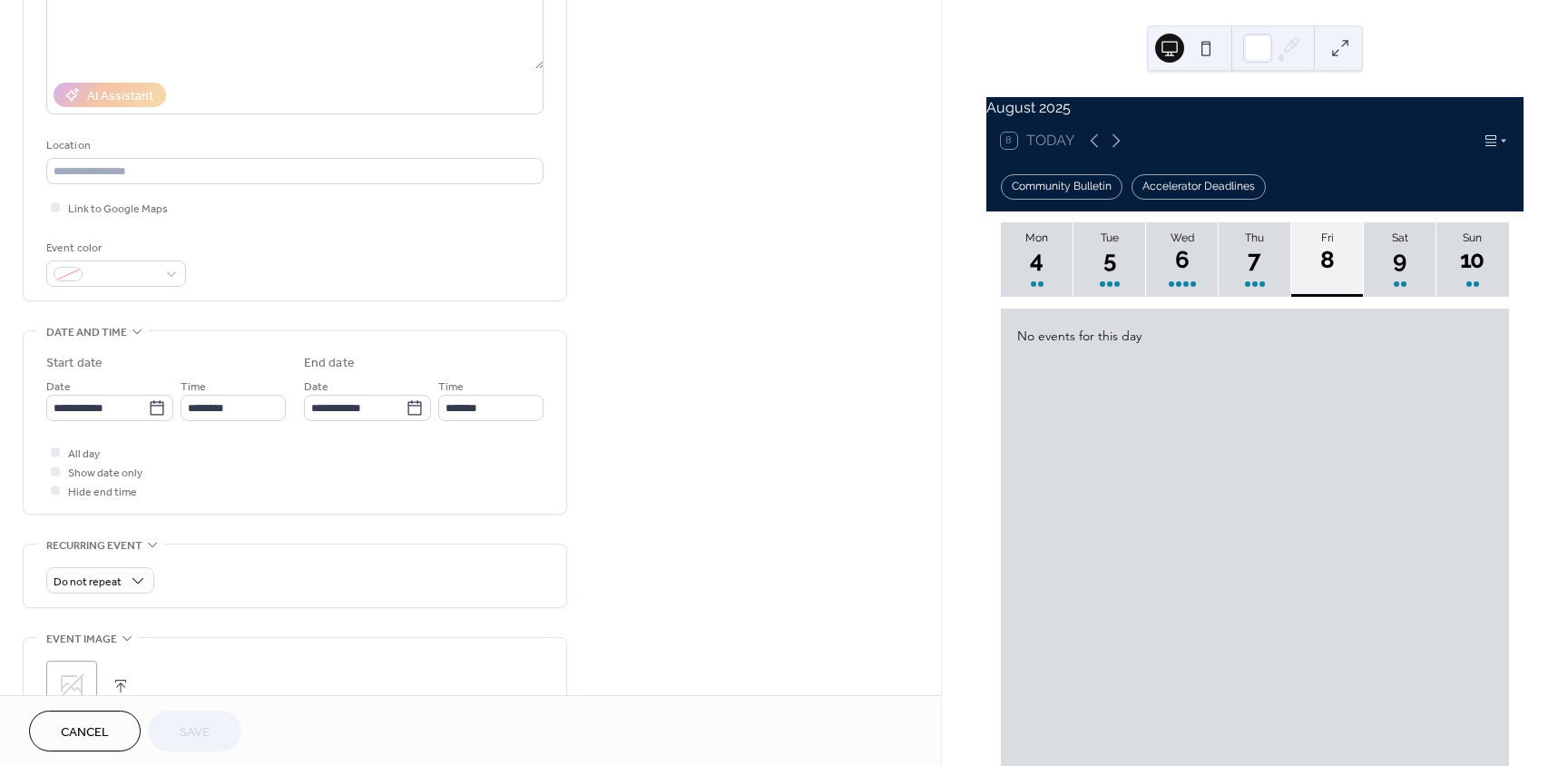 scroll, scrollTop: 454, scrollLeft: 0, axis: vertical 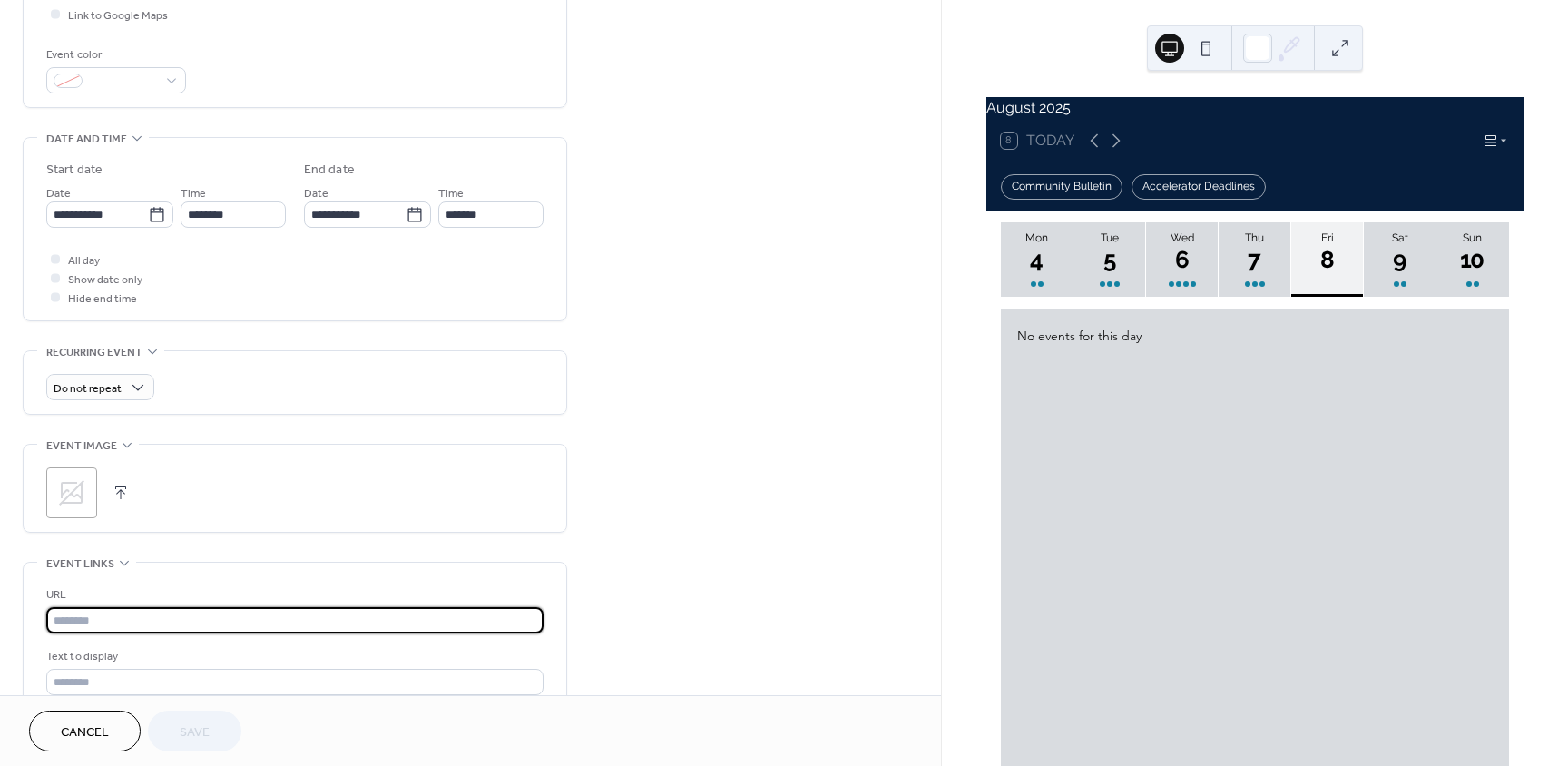 click at bounding box center [295, 620] 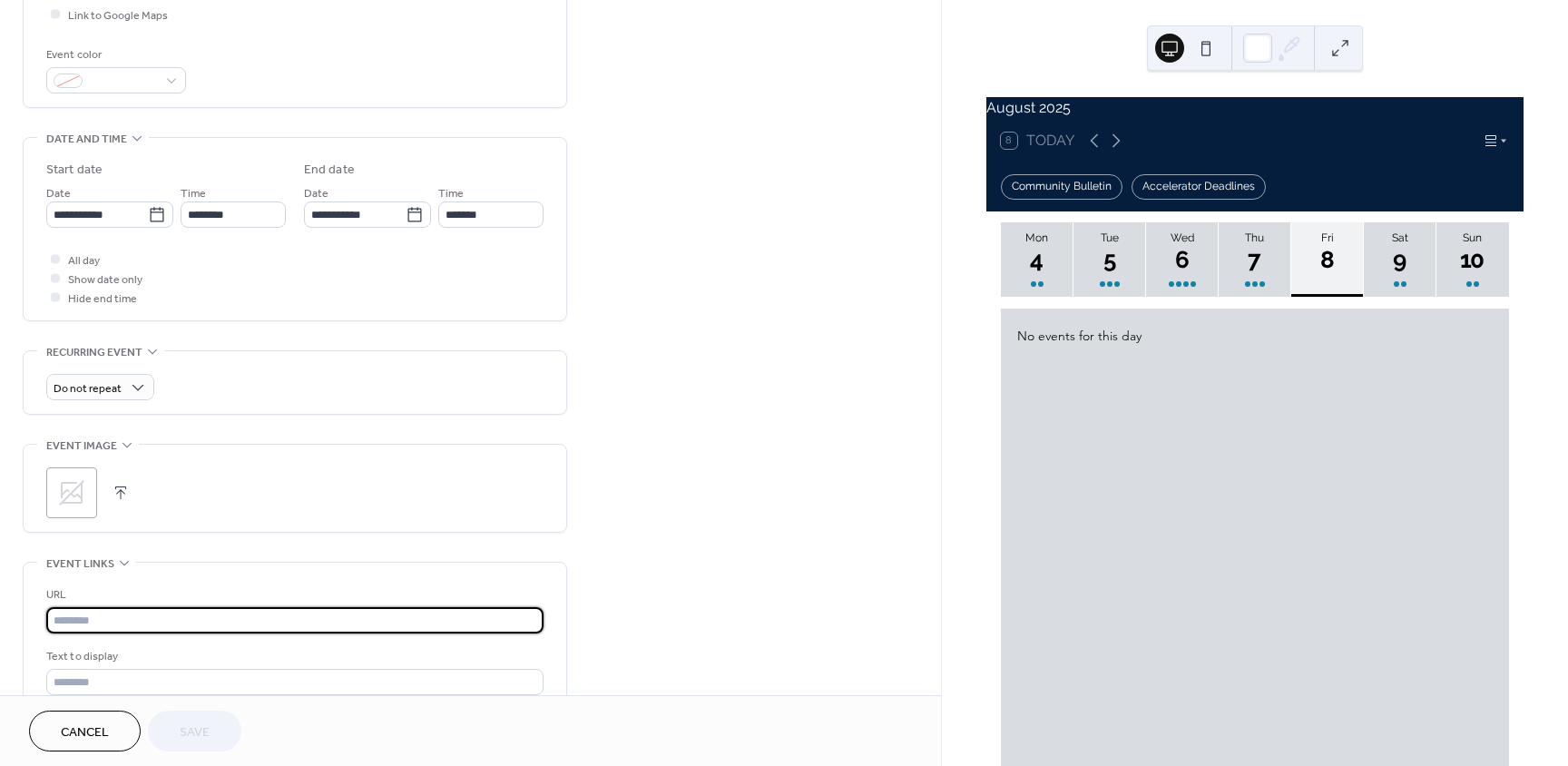 paste on "**********" 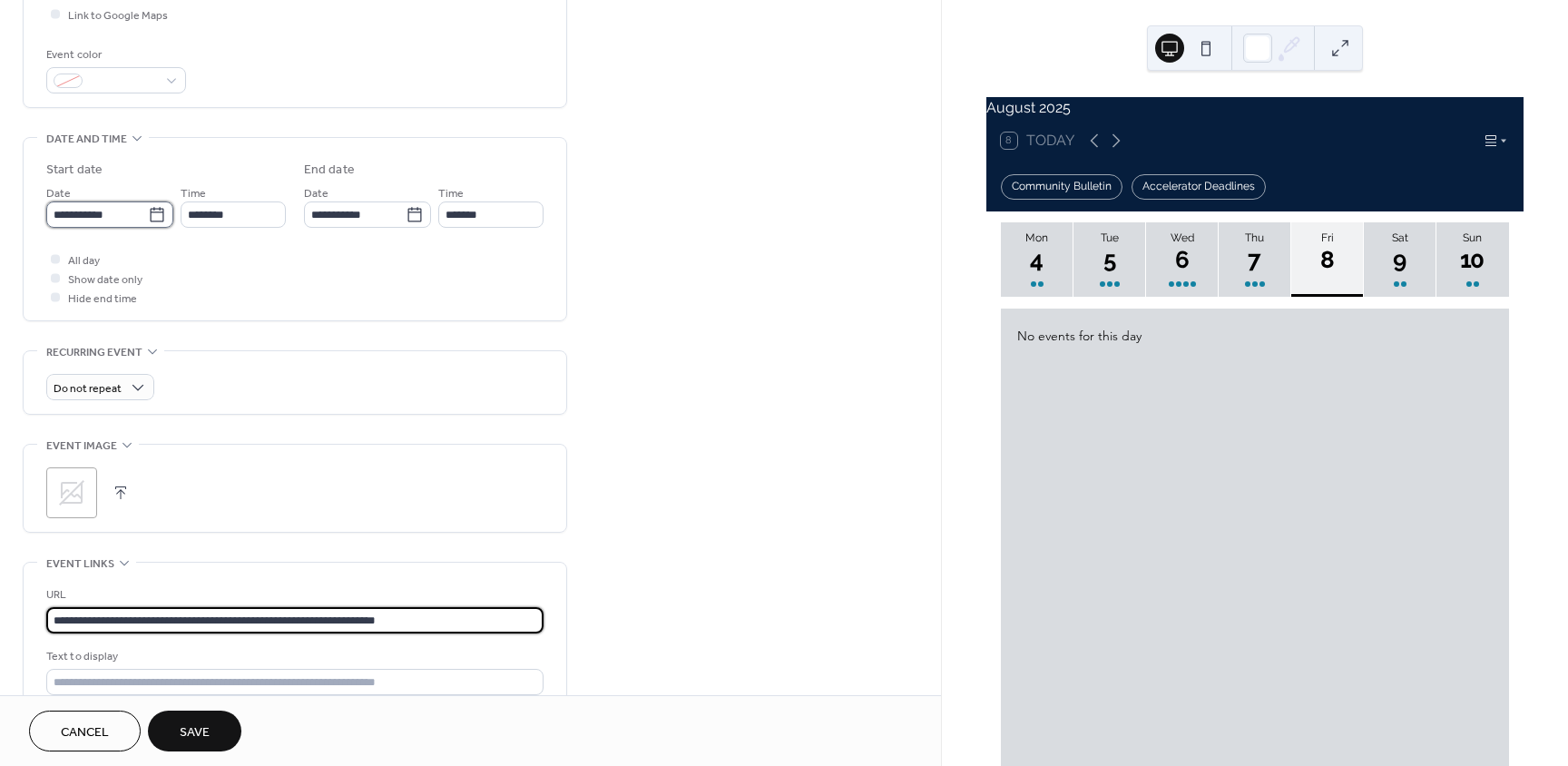 click on "**********" at bounding box center (784, 383) 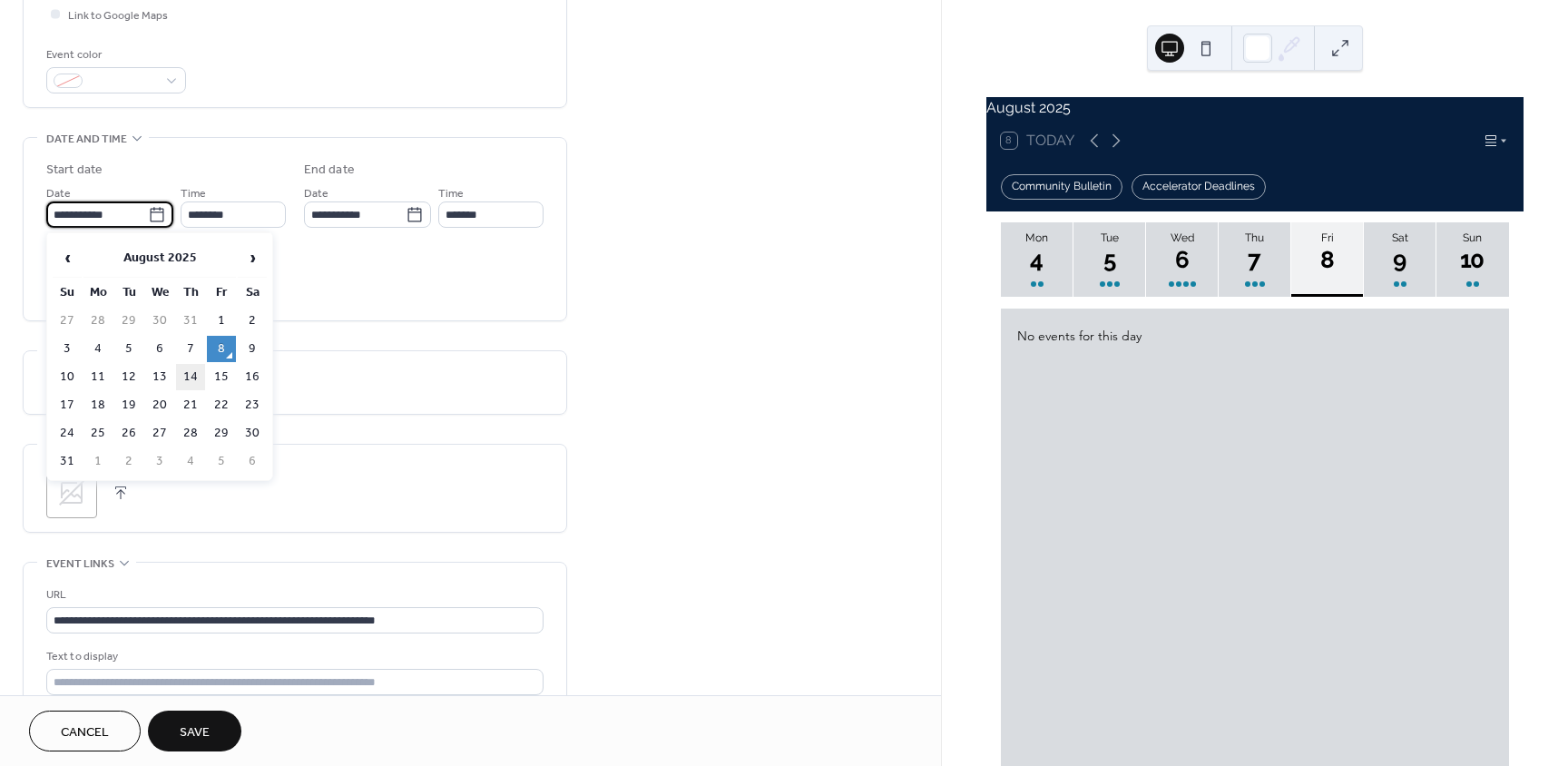 click on "14" at bounding box center (191, 377) 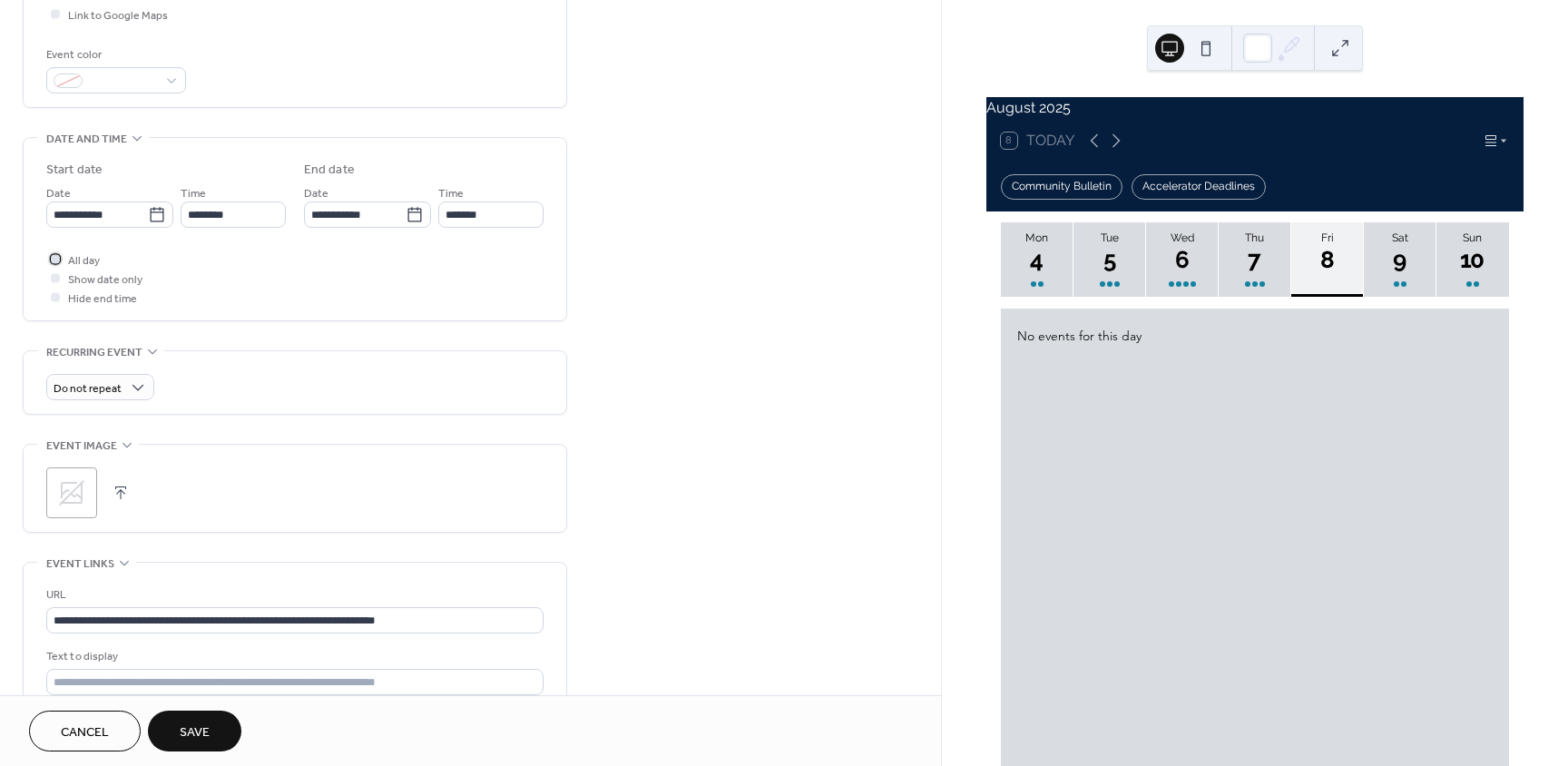 click at bounding box center [55, 259] 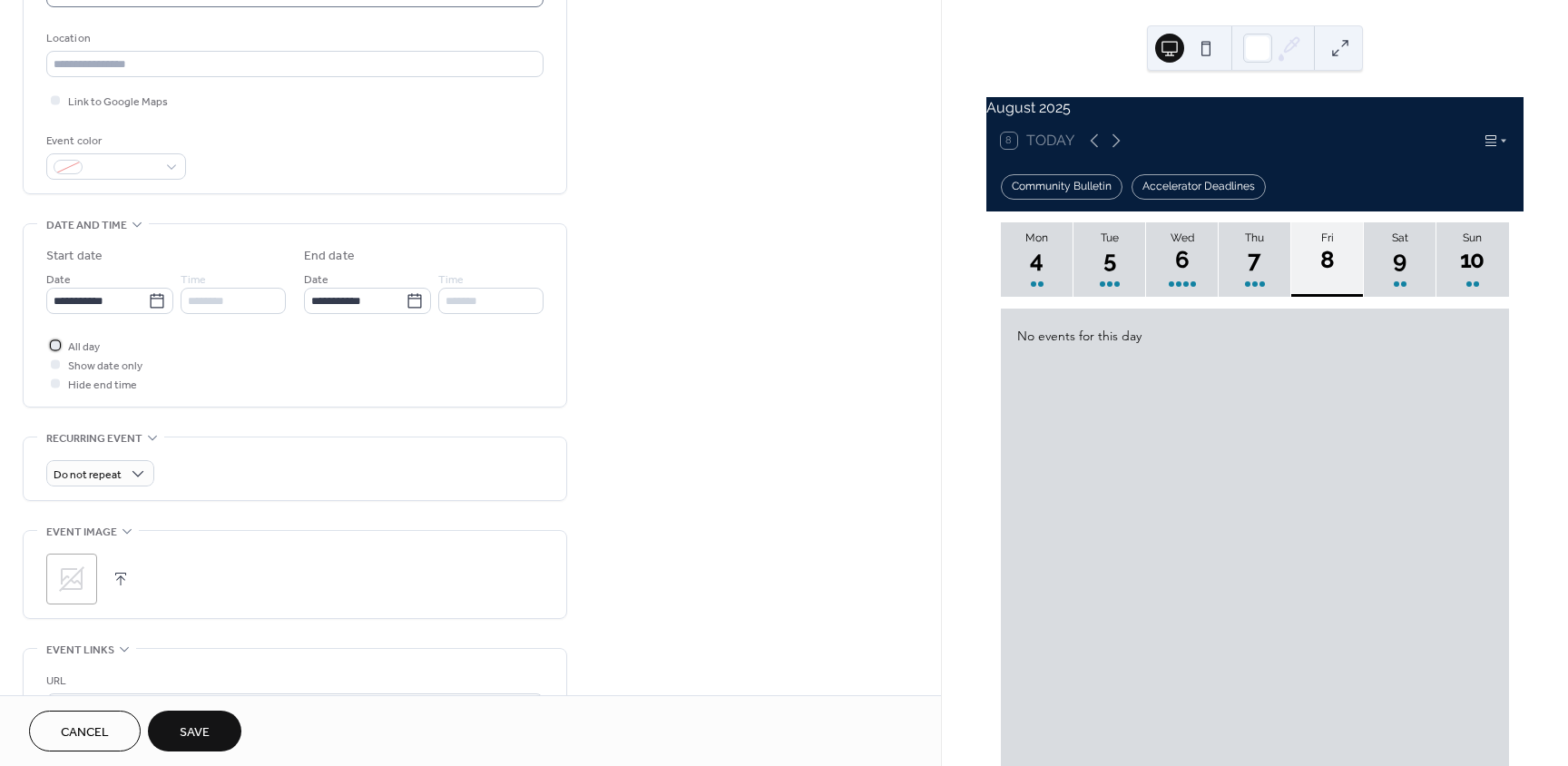 scroll, scrollTop: 0, scrollLeft: 0, axis: both 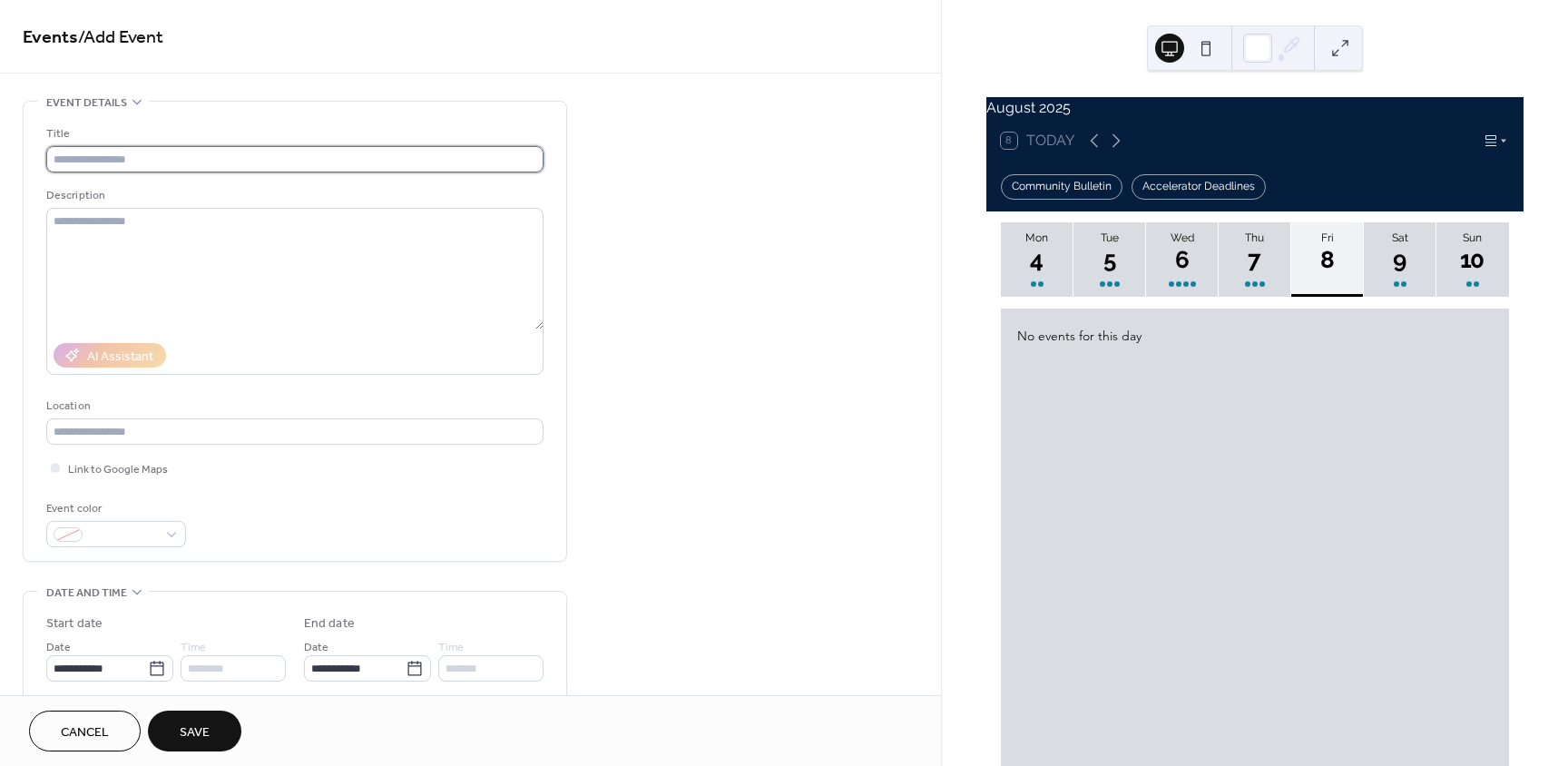 click at bounding box center [295, 159] 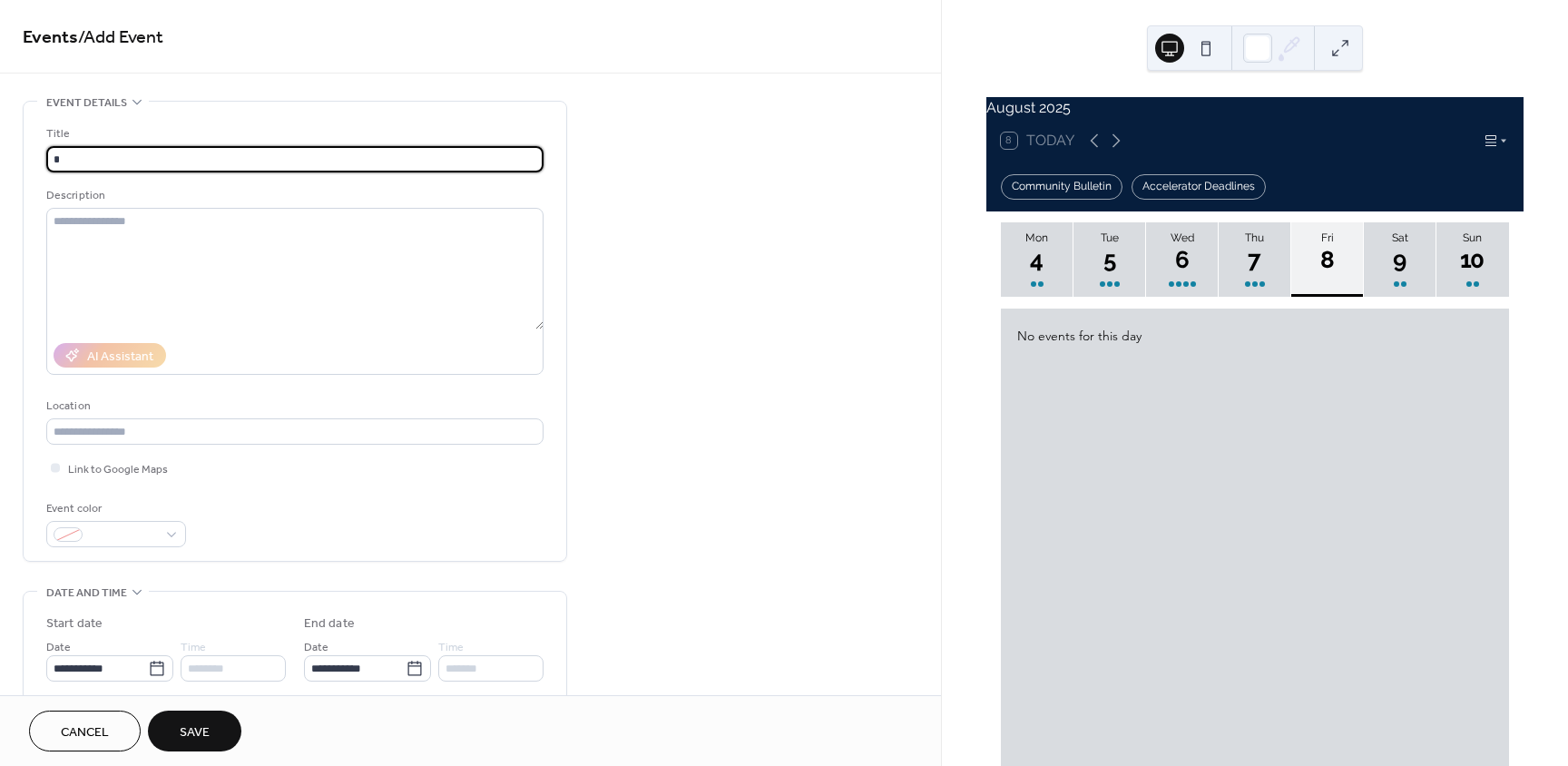 drag, startPoint x: 189, startPoint y: 166, endPoint x: 340, endPoint y: 149, distance: 151.95394 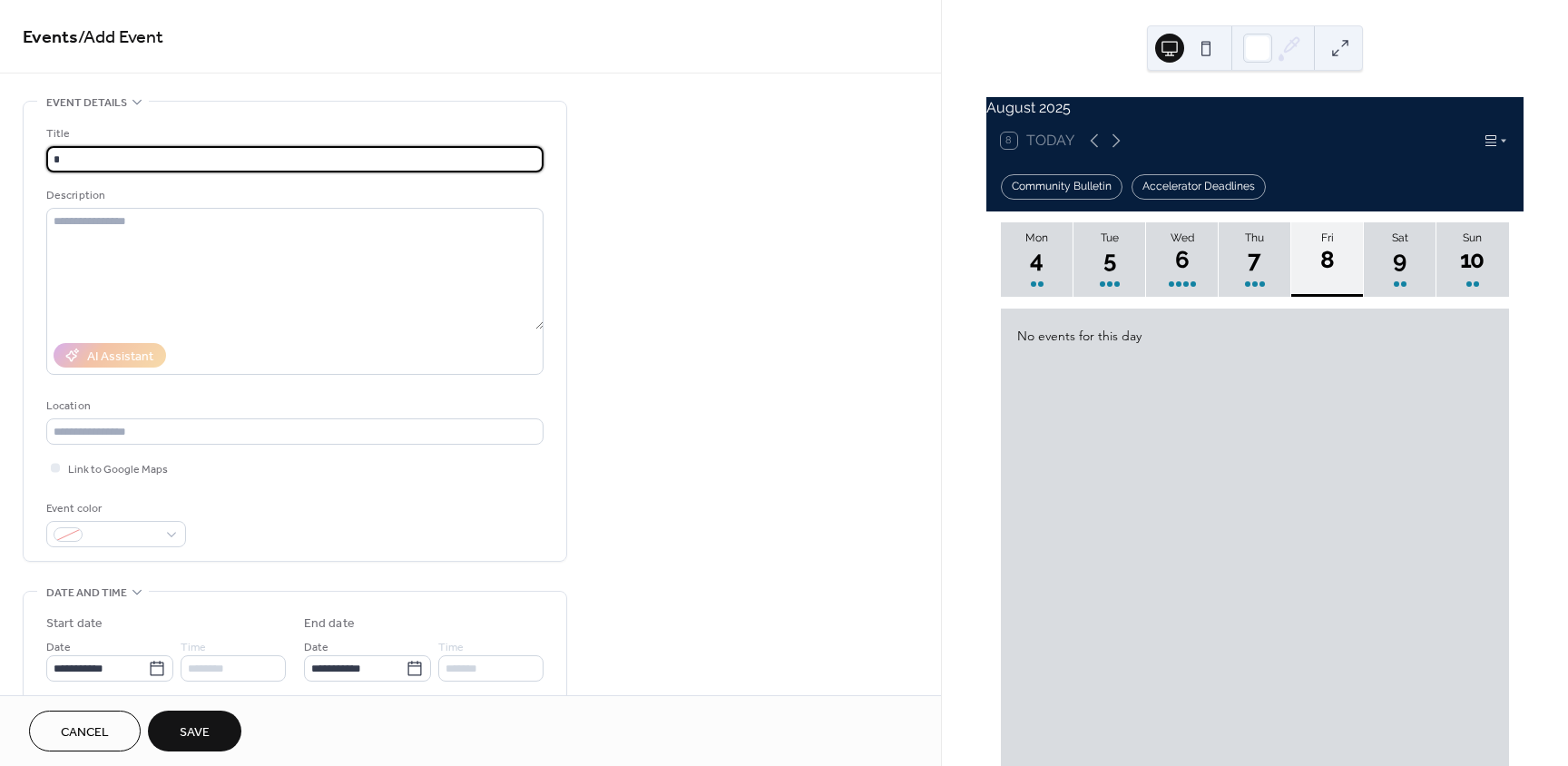 click on "*" at bounding box center [295, 159] 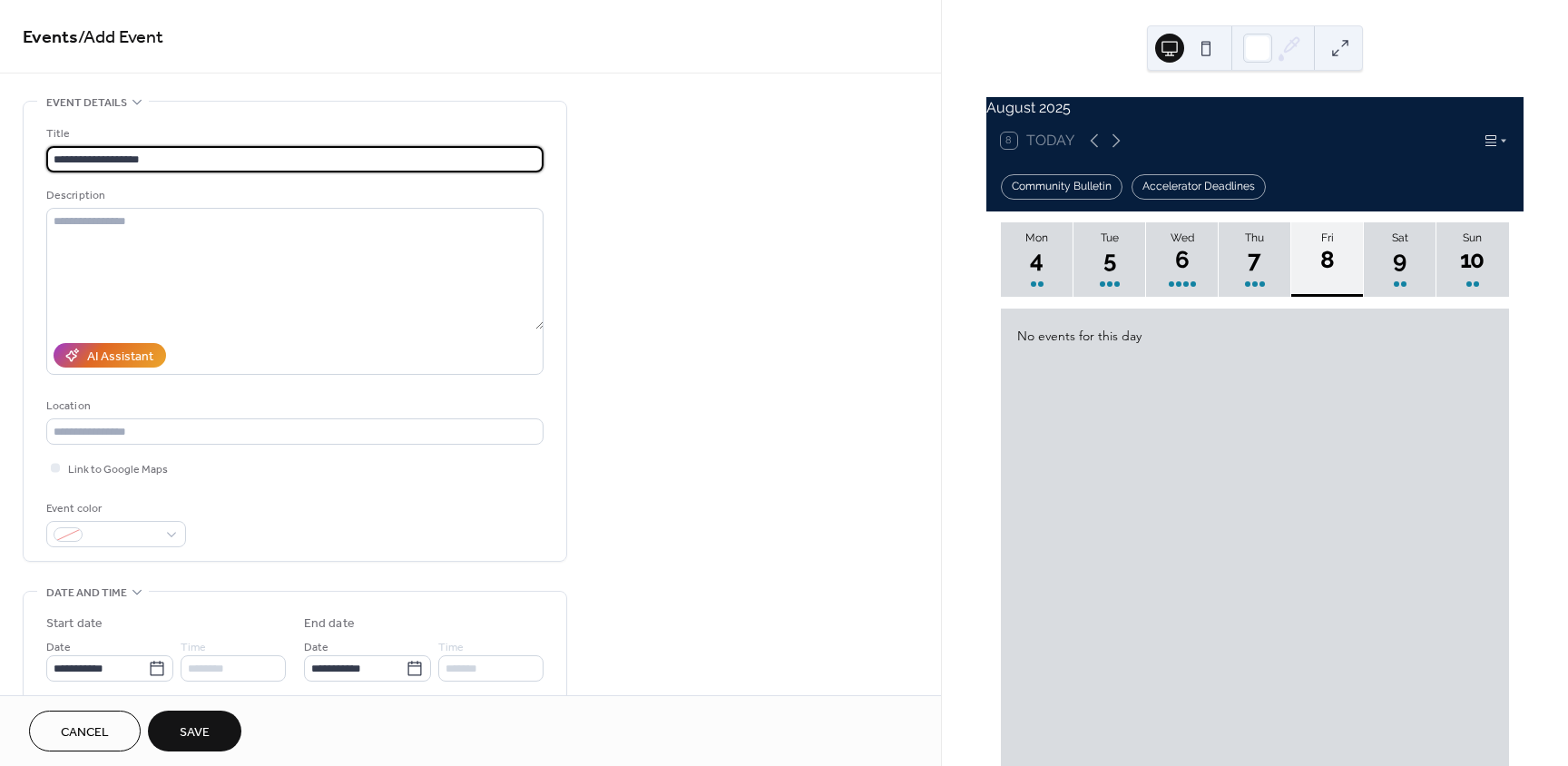 paste on "**********" 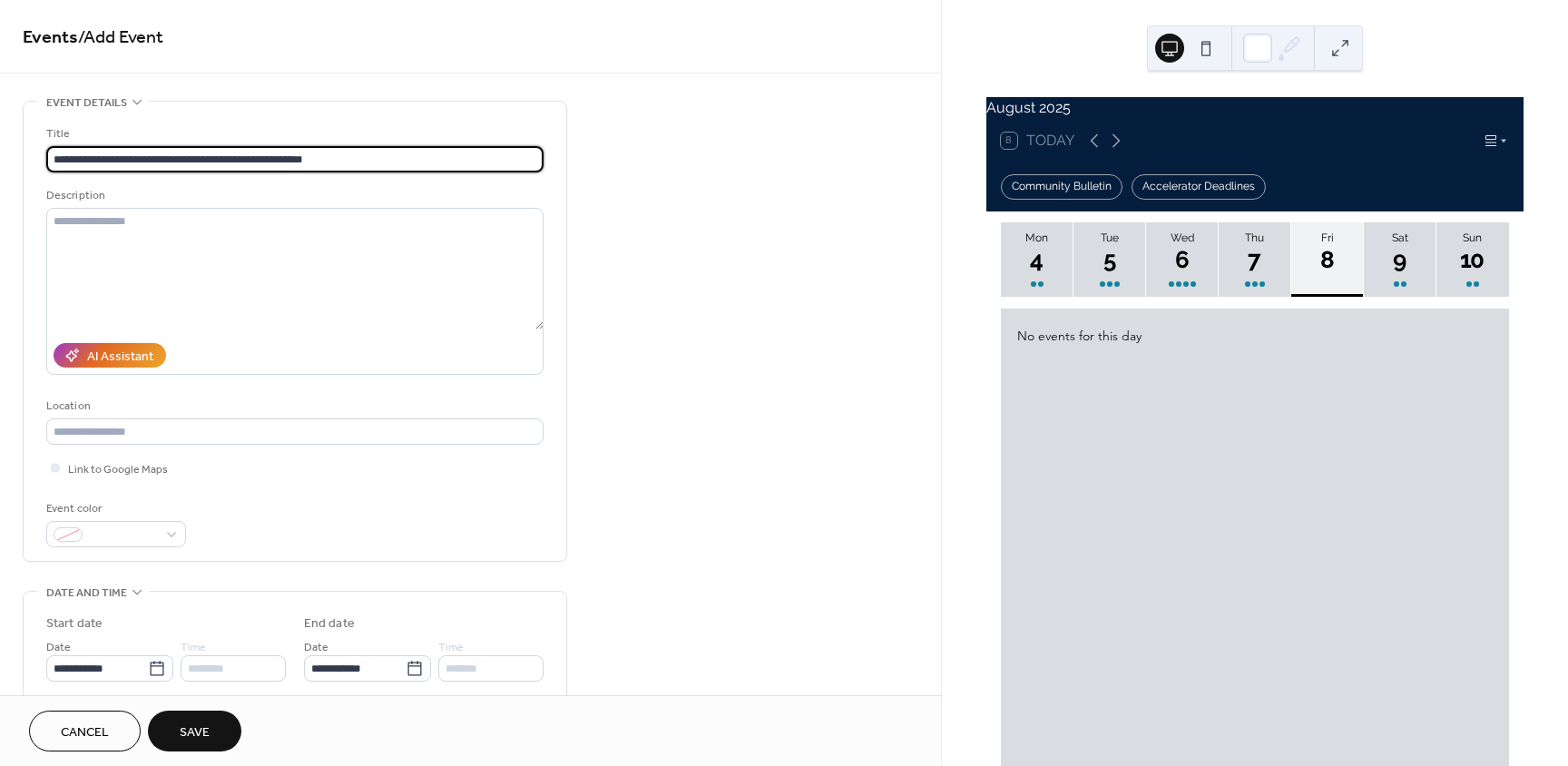 click on "**********" at bounding box center [295, 159] 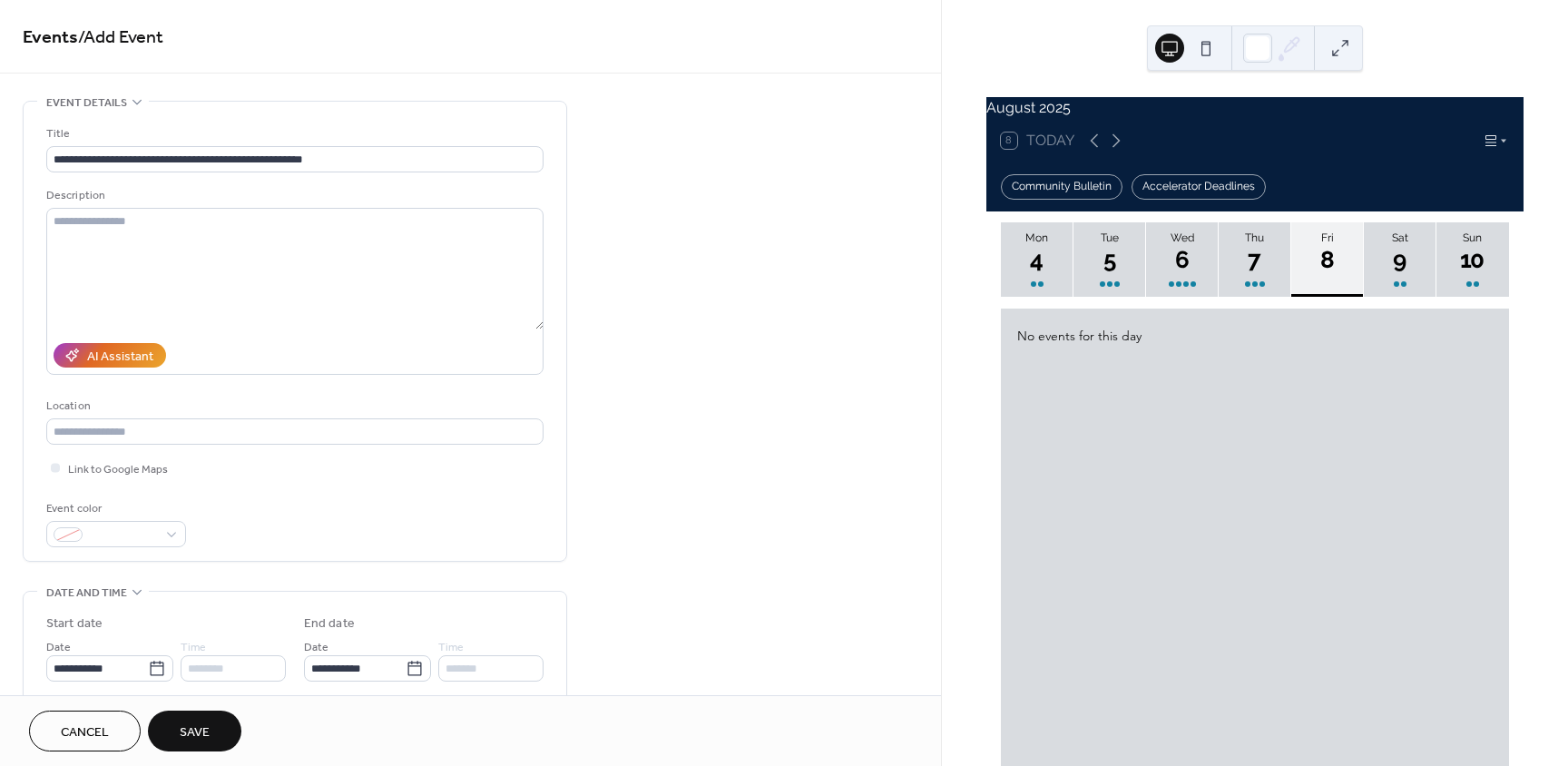 click on "Save" at bounding box center (194, 731) 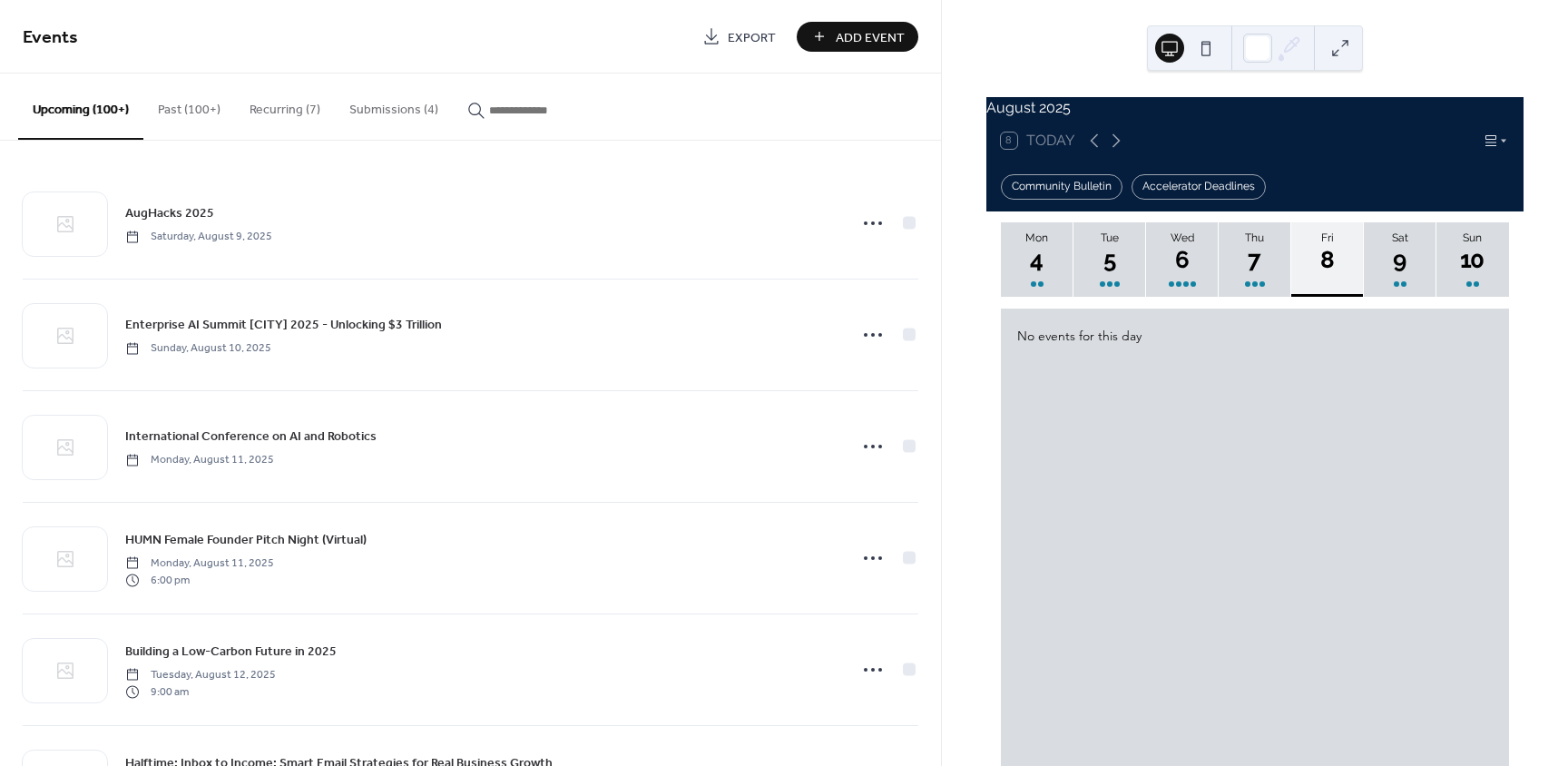 click on "Add Event" at bounding box center [870, 37] 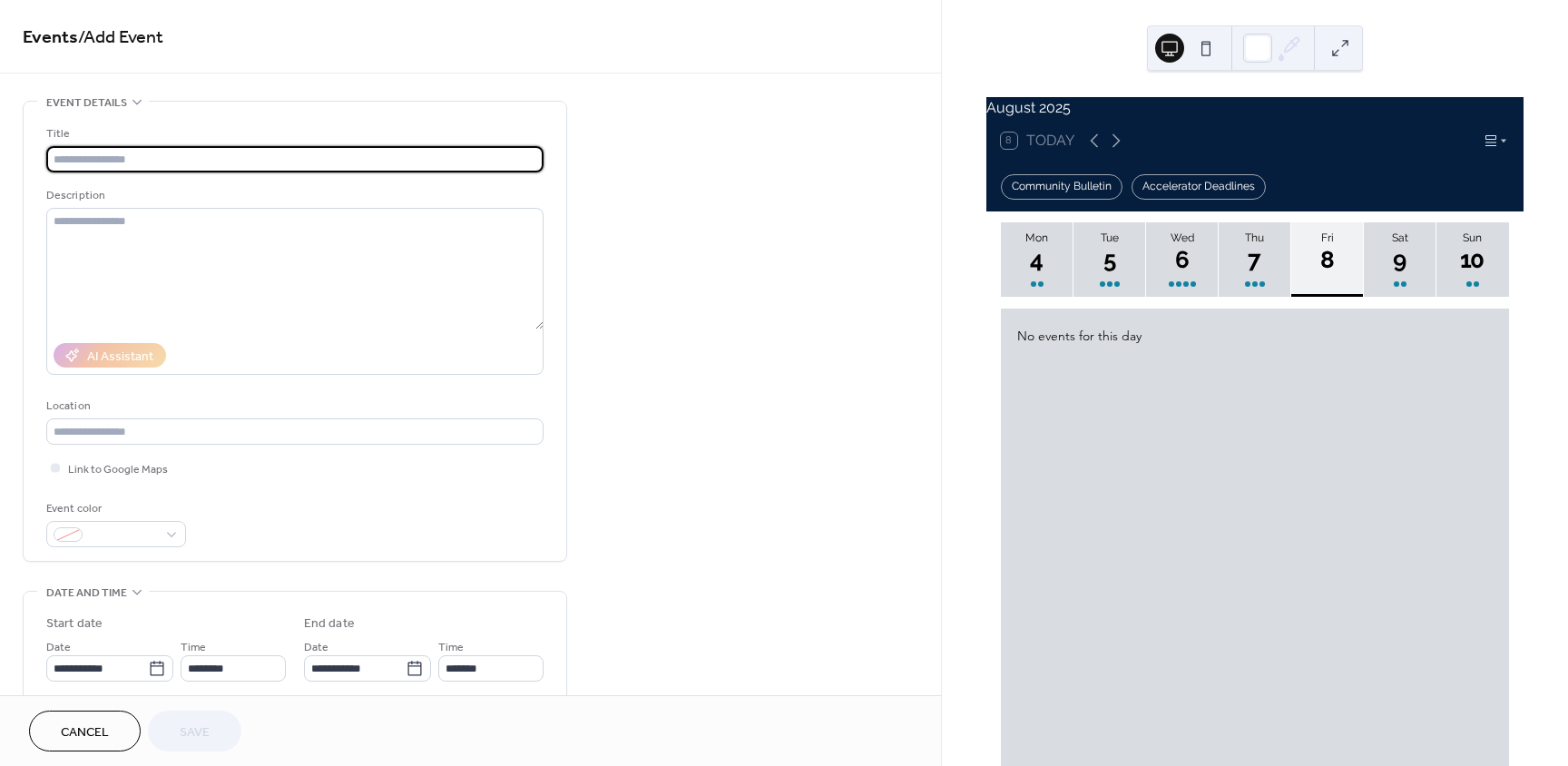 scroll, scrollTop: 454, scrollLeft: 0, axis: vertical 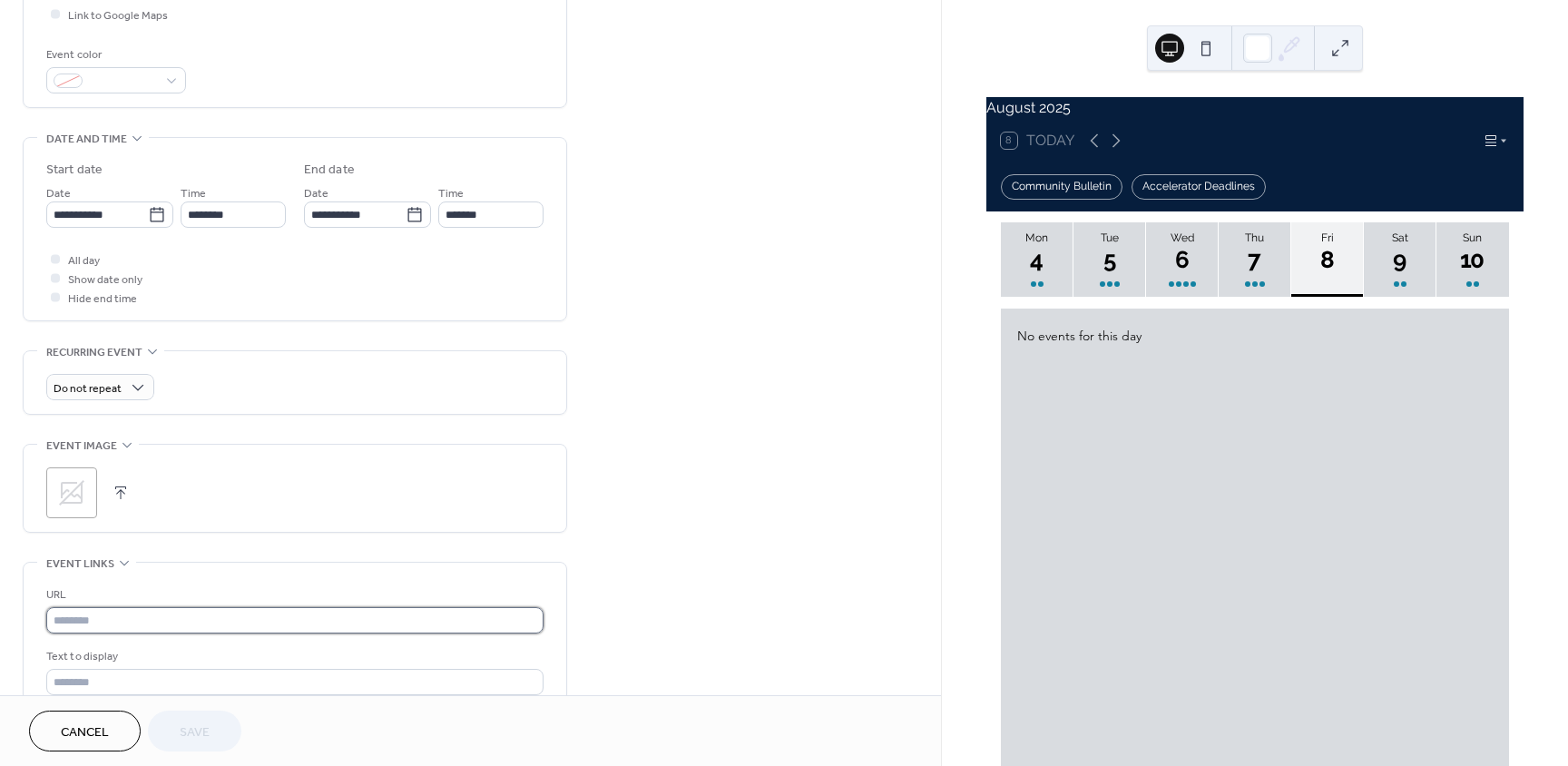 click at bounding box center [295, 620] 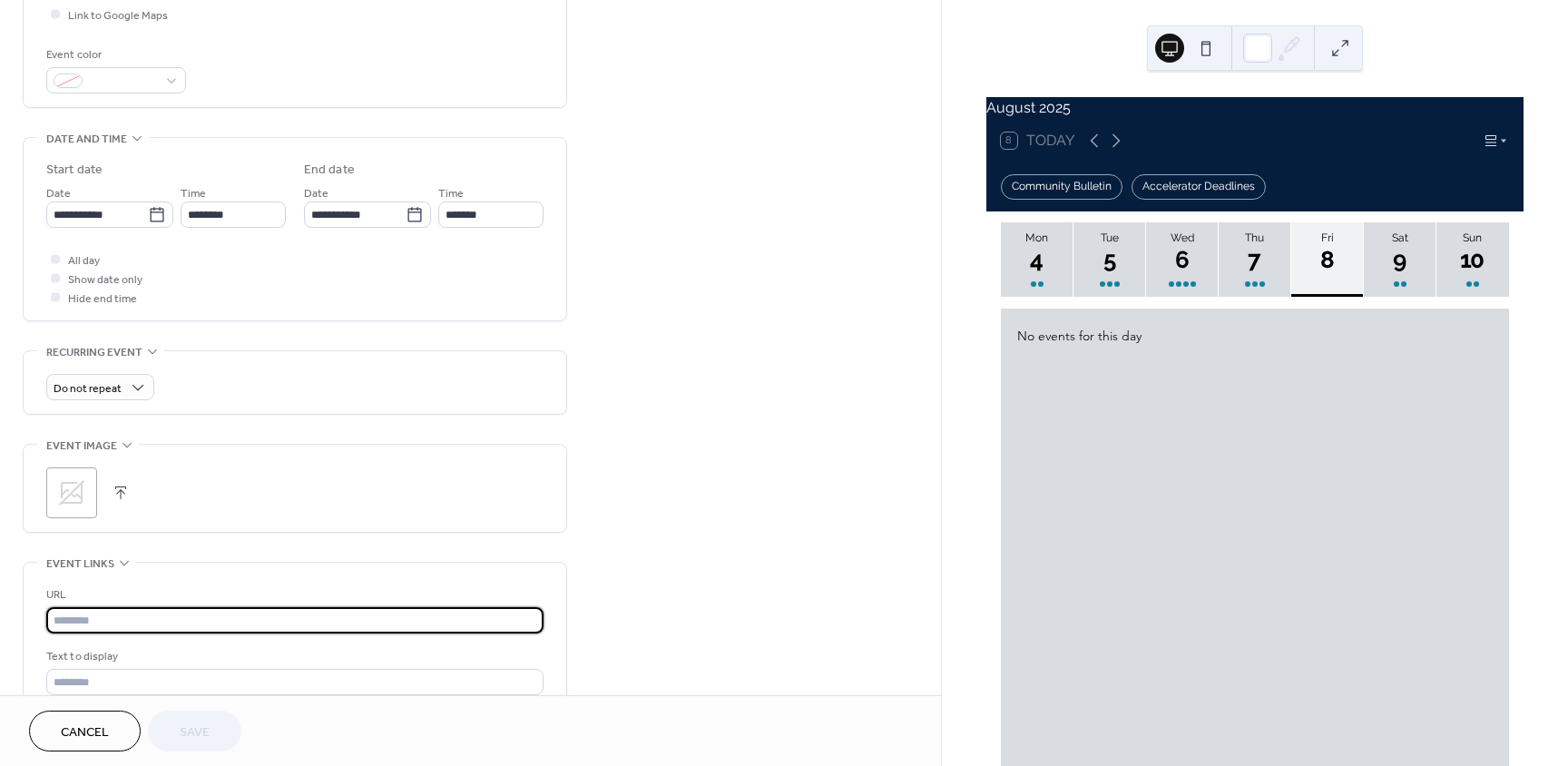 paste on "**********" 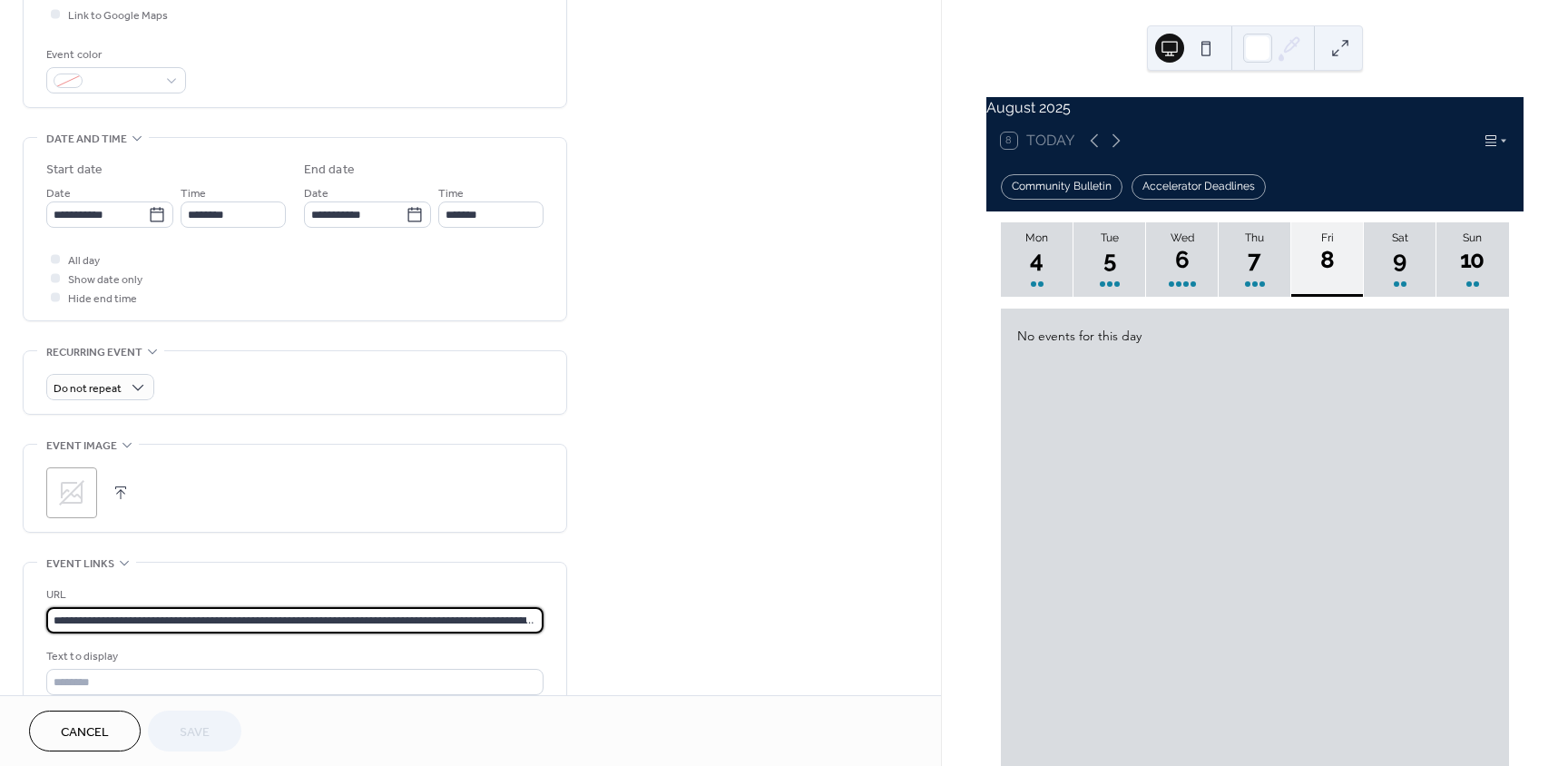 scroll, scrollTop: 0, scrollLeft: 435, axis: horizontal 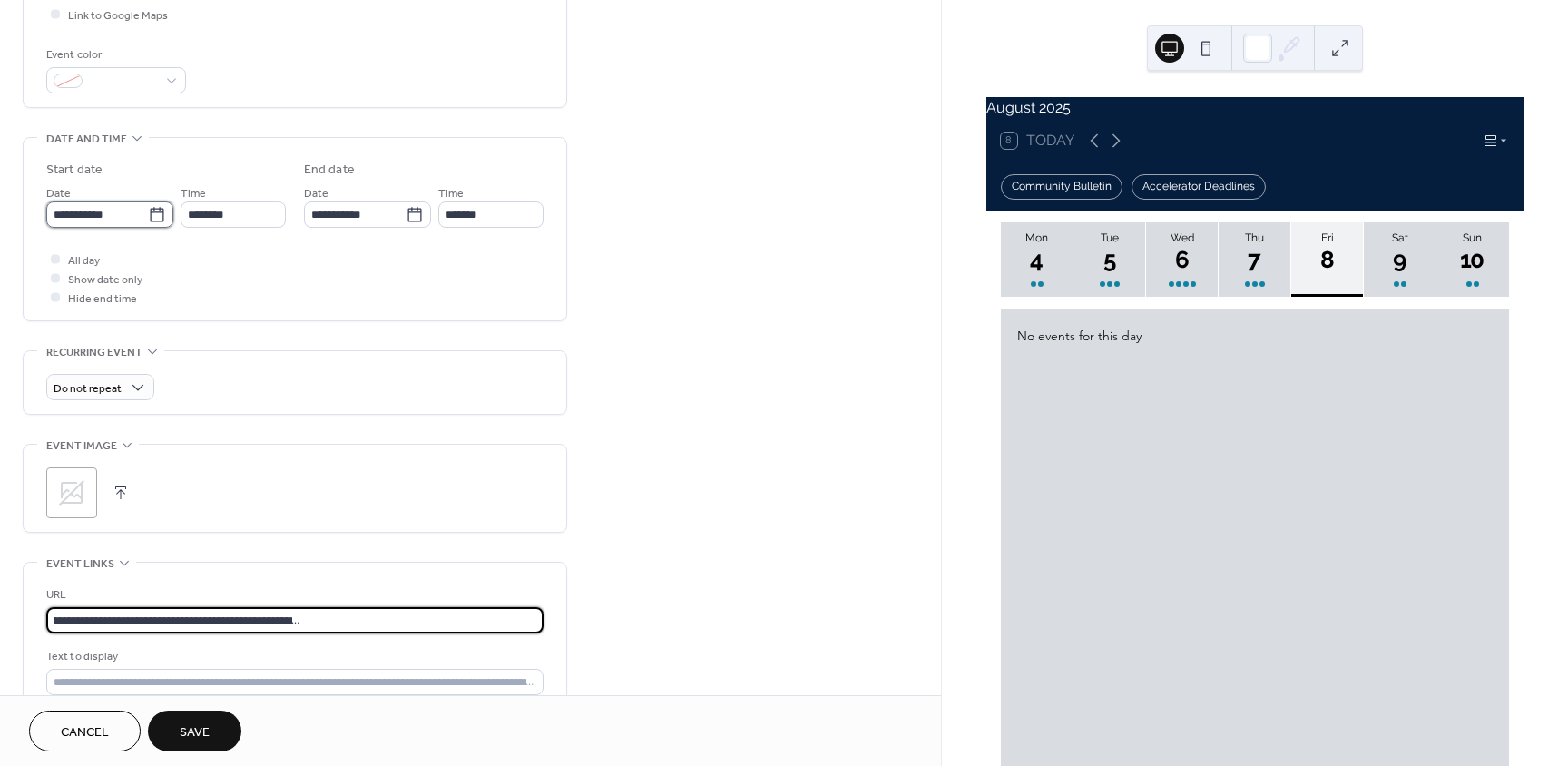 click on "**********" at bounding box center (97, 214) 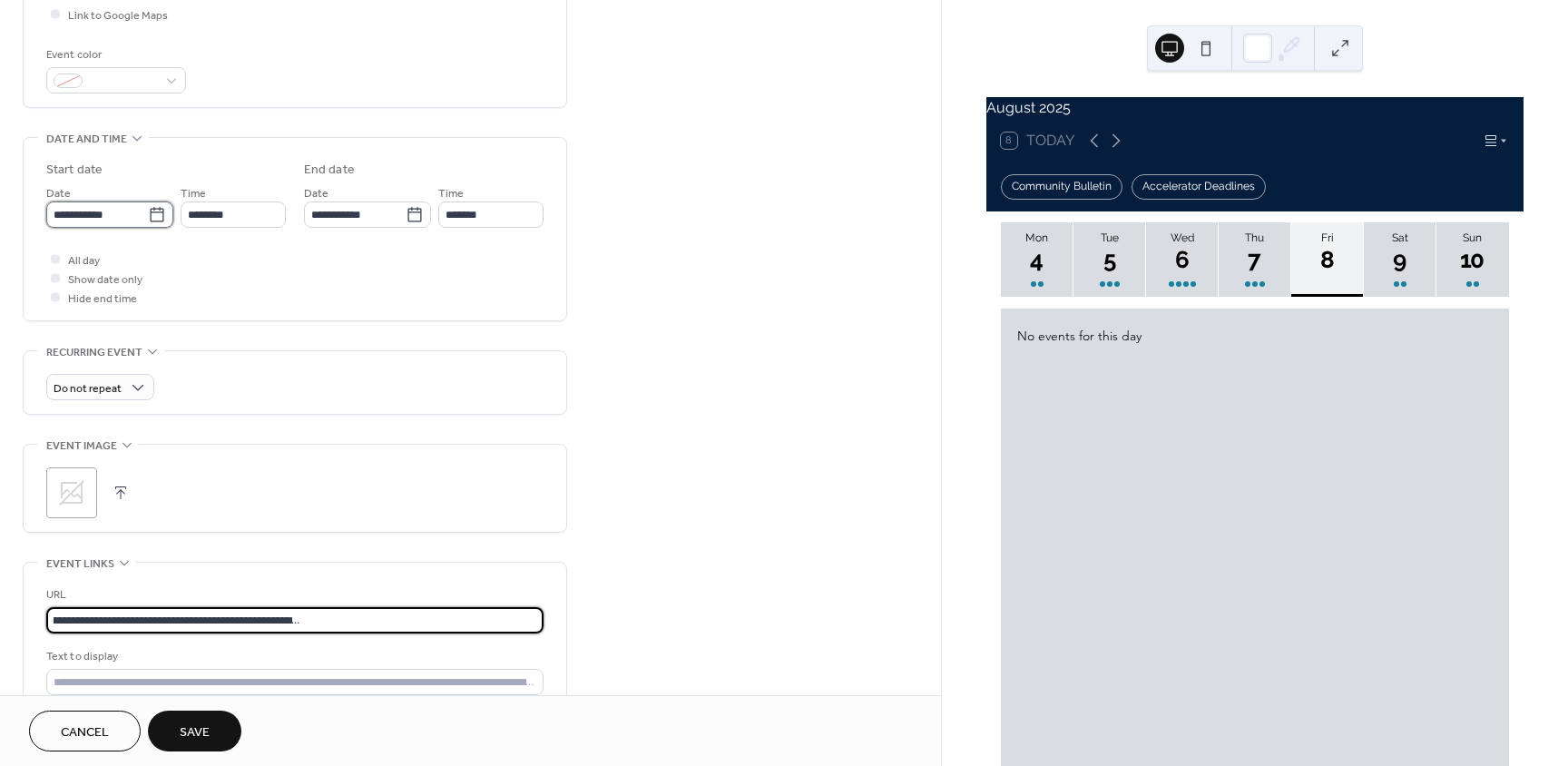 scroll, scrollTop: 0, scrollLeft: 0, axis: both 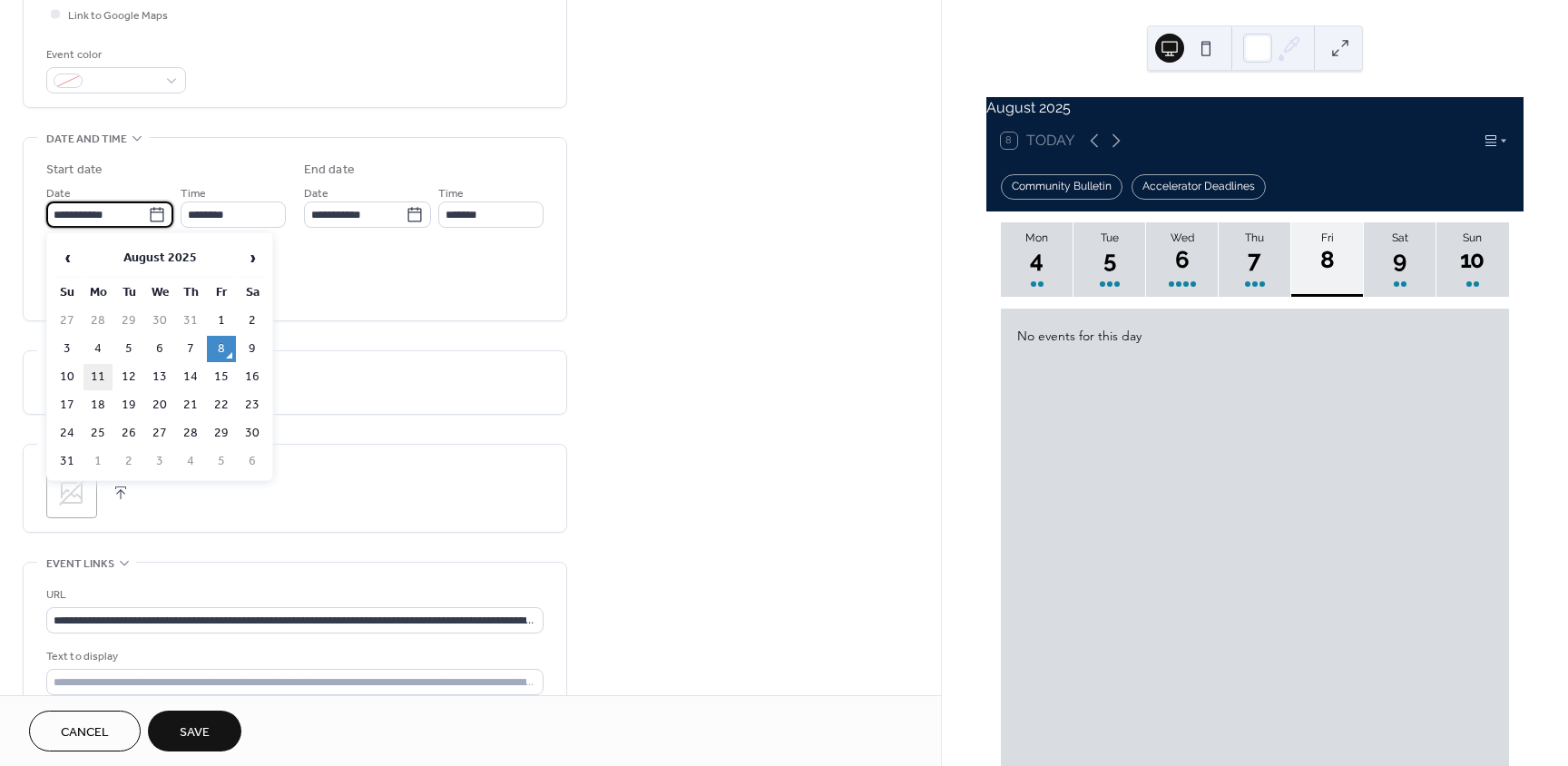click on "11" at bounding box center [98, 377] 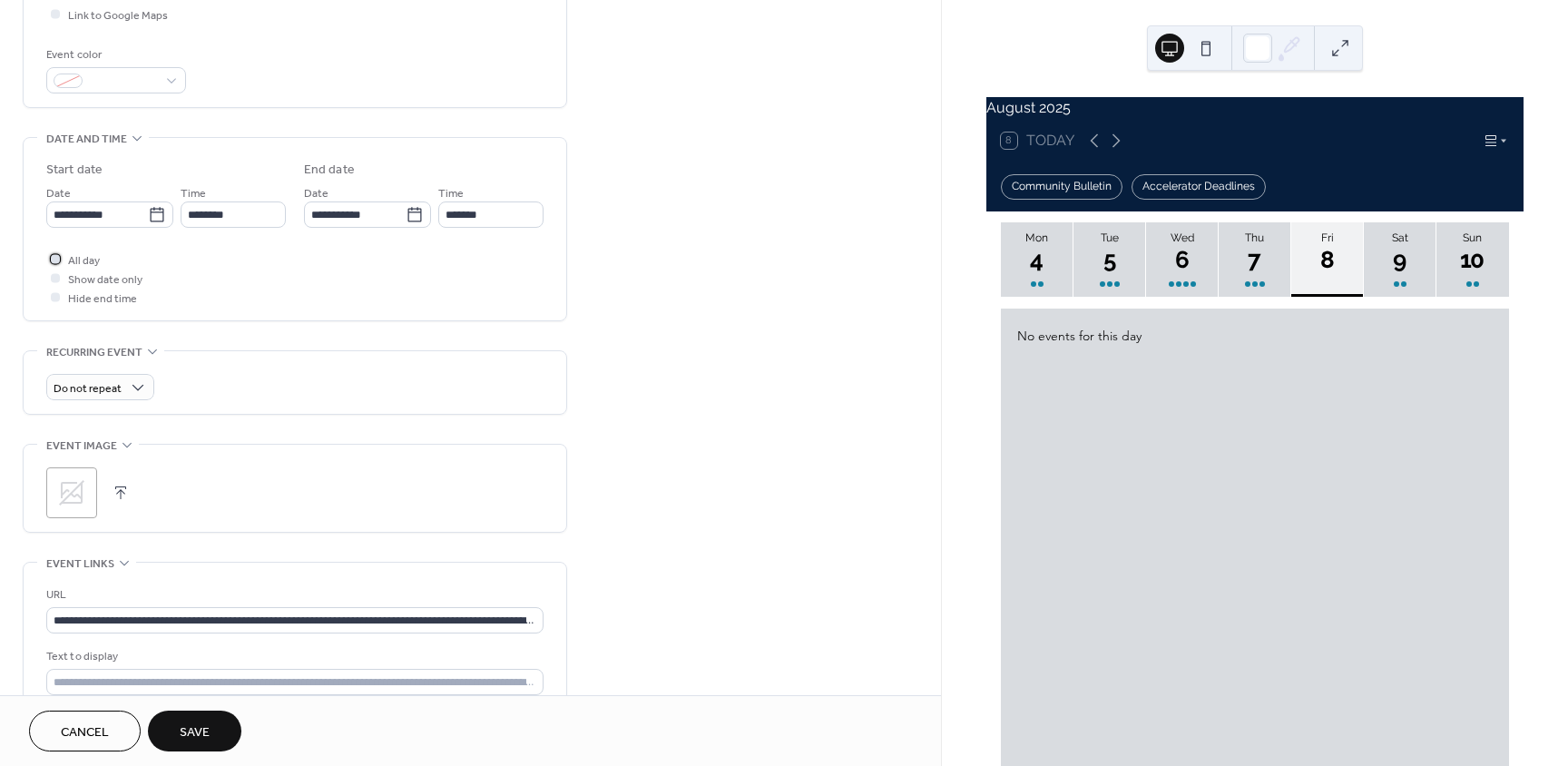 click at bounding box center [55, 259] 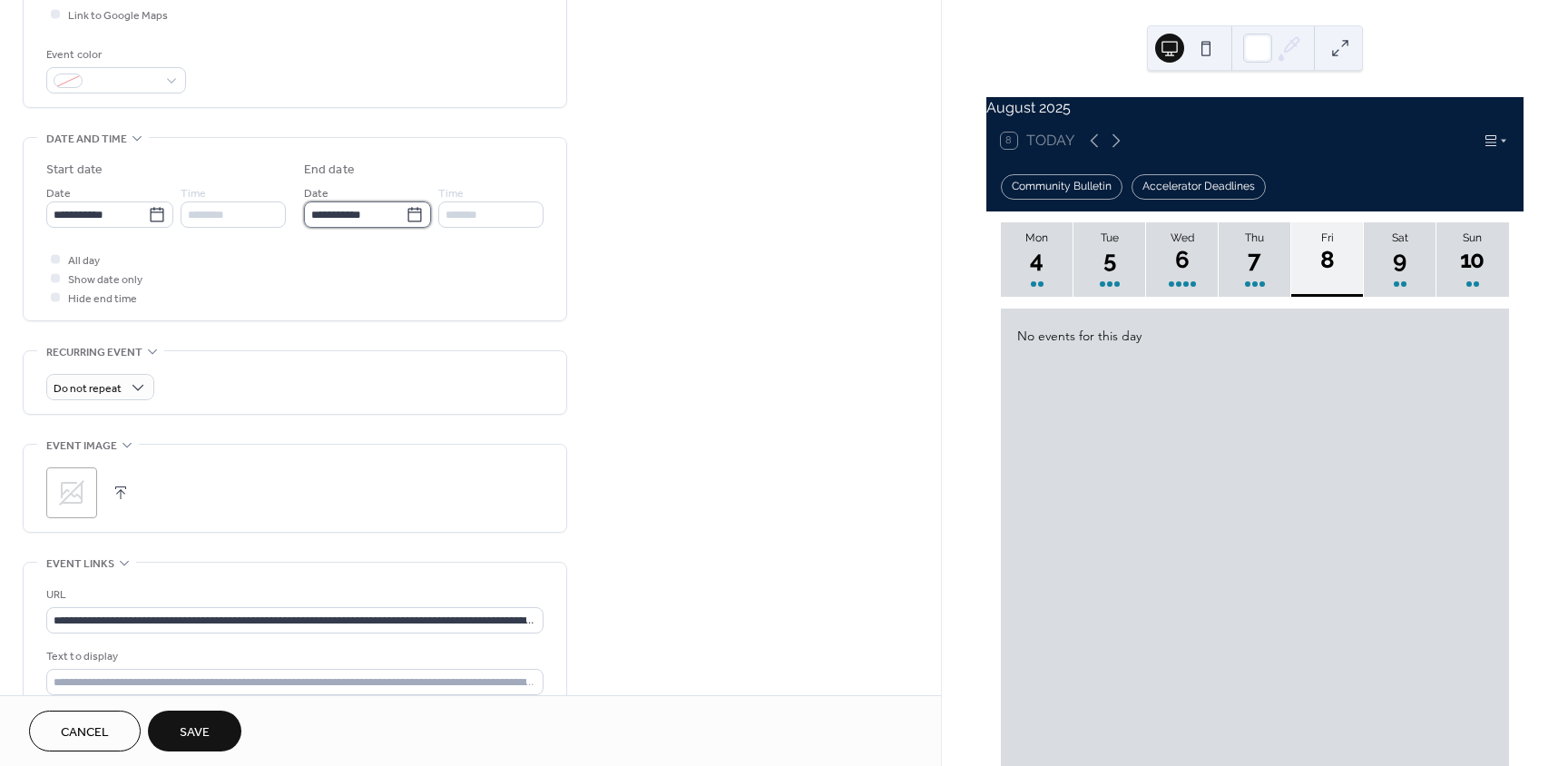 click on "**********" at bounding box center (355, 214) 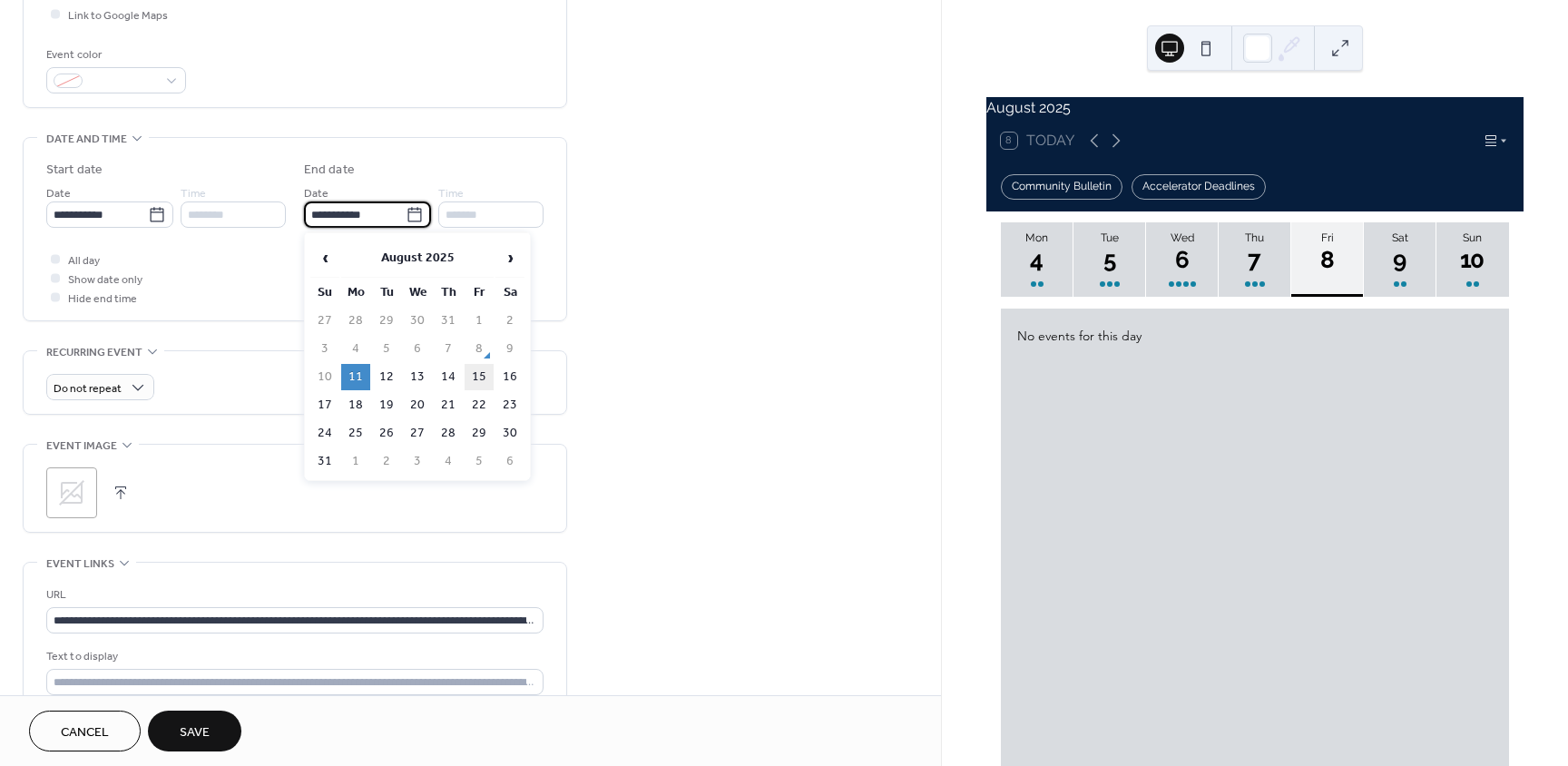 click on "15" at bounding box center [479, 377] 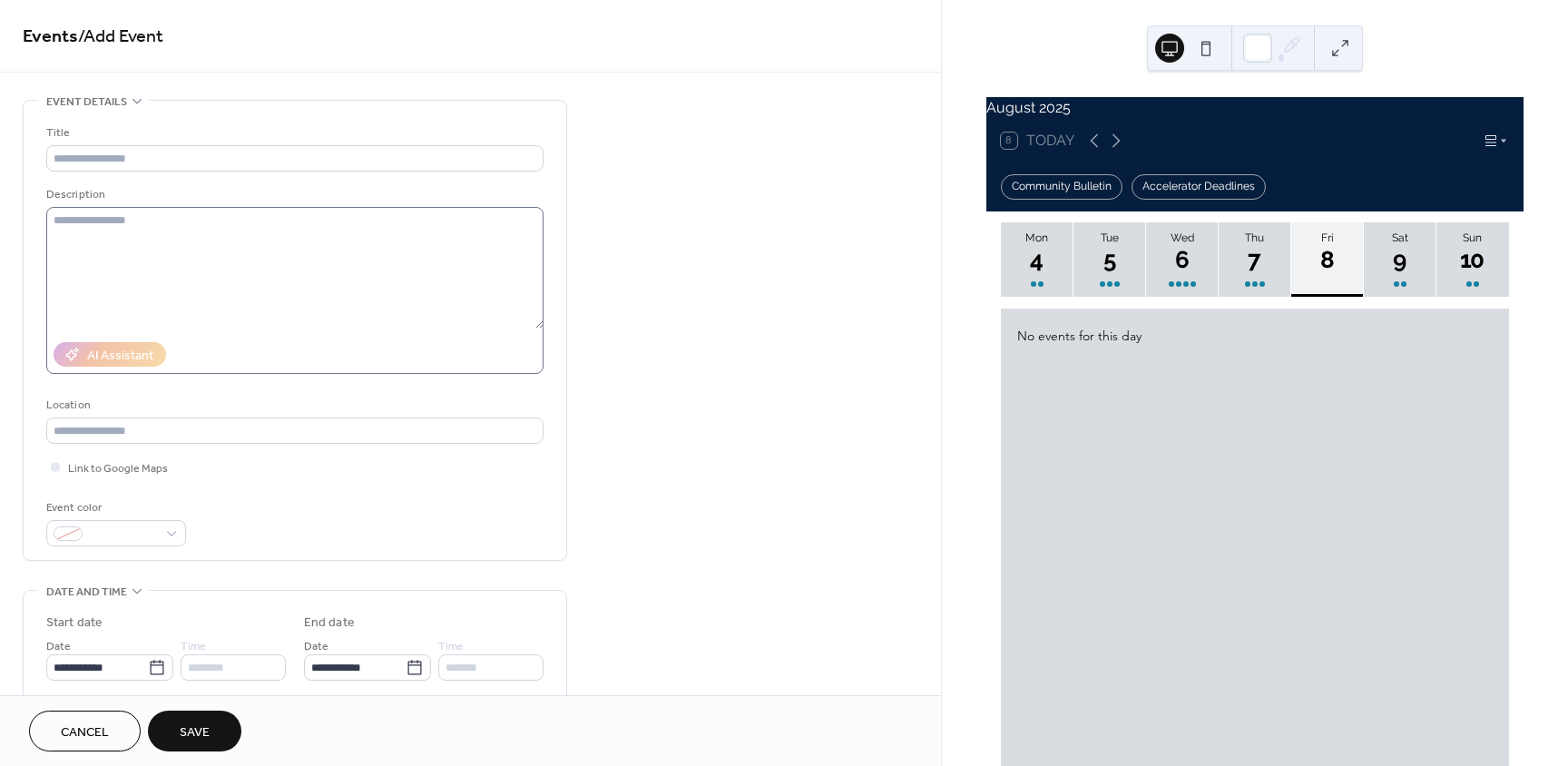 scroll, scrollTop: 0, scrollLeft: 0, axis: both 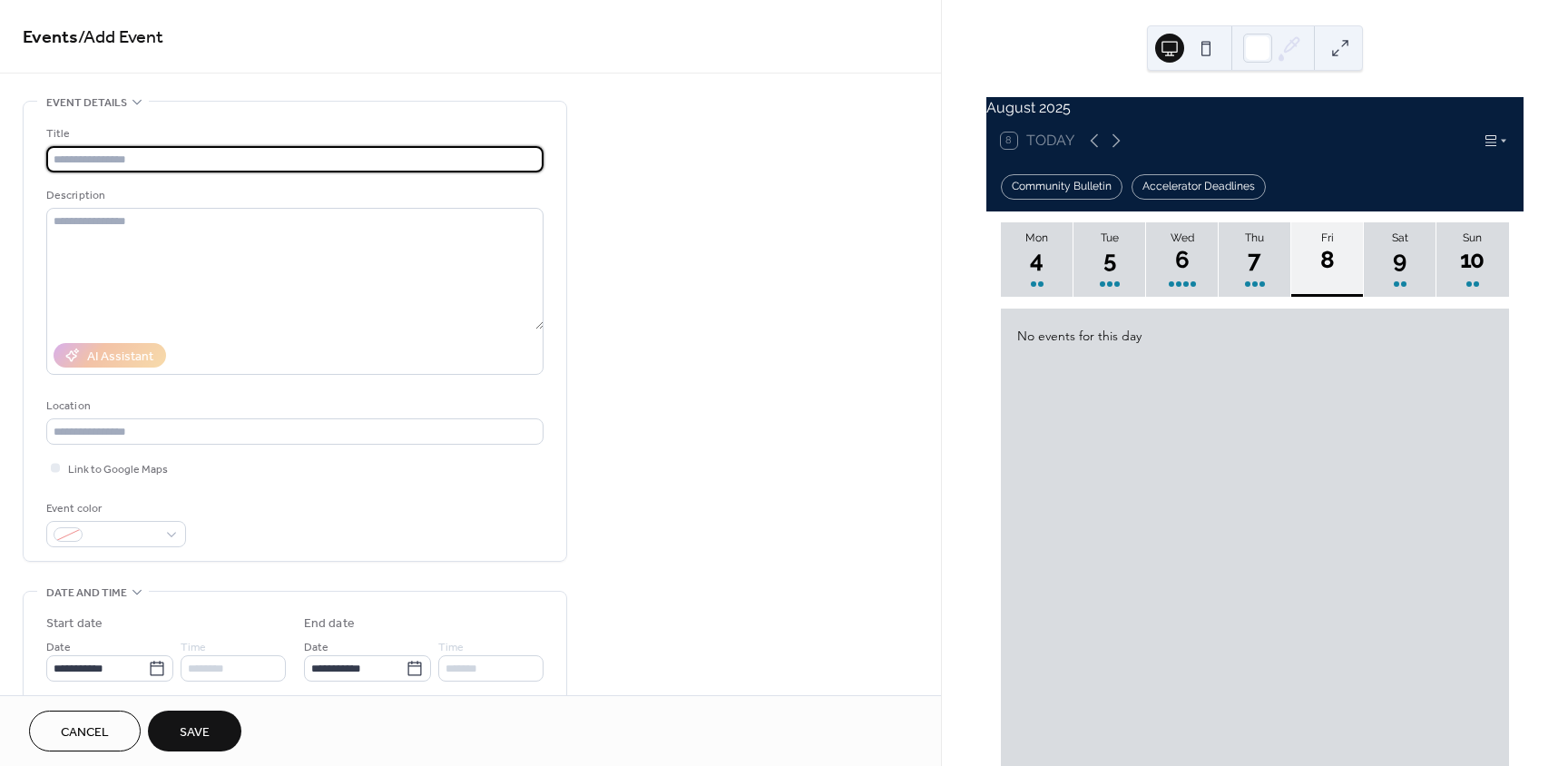 click at bounding box center (295, 159) 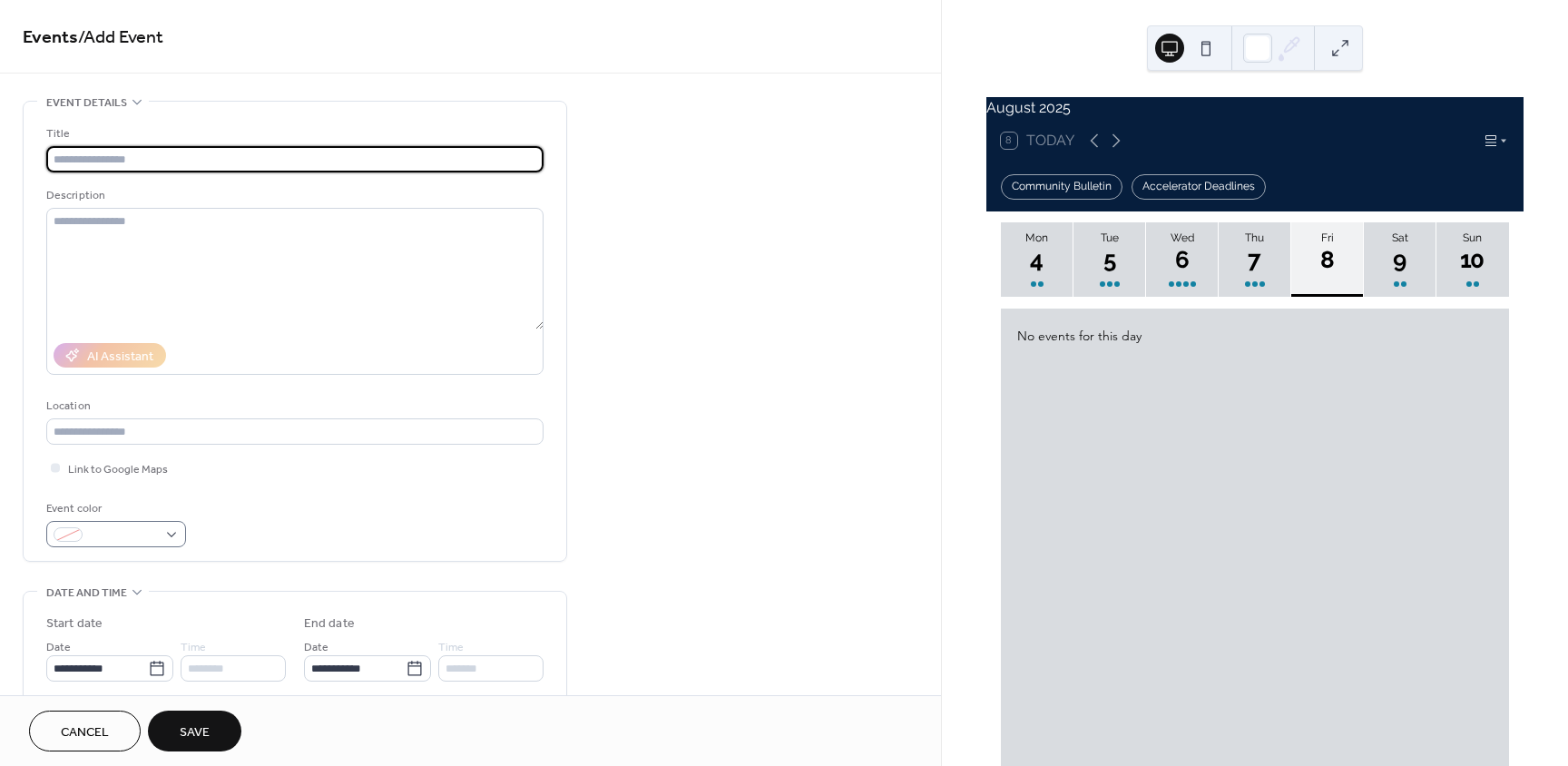 paste on "**********" 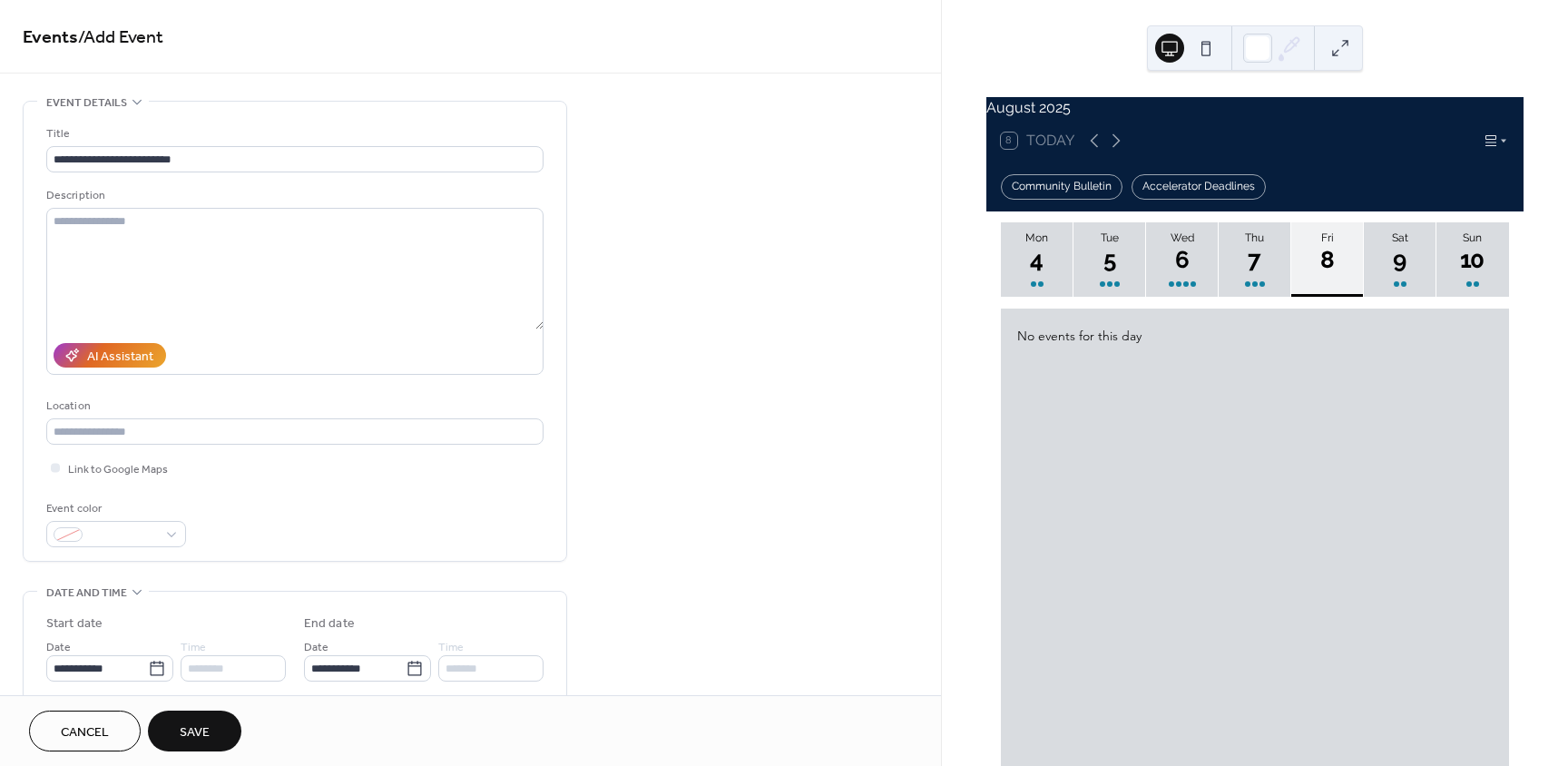 click on "Save" at bounding box center [194, 732] 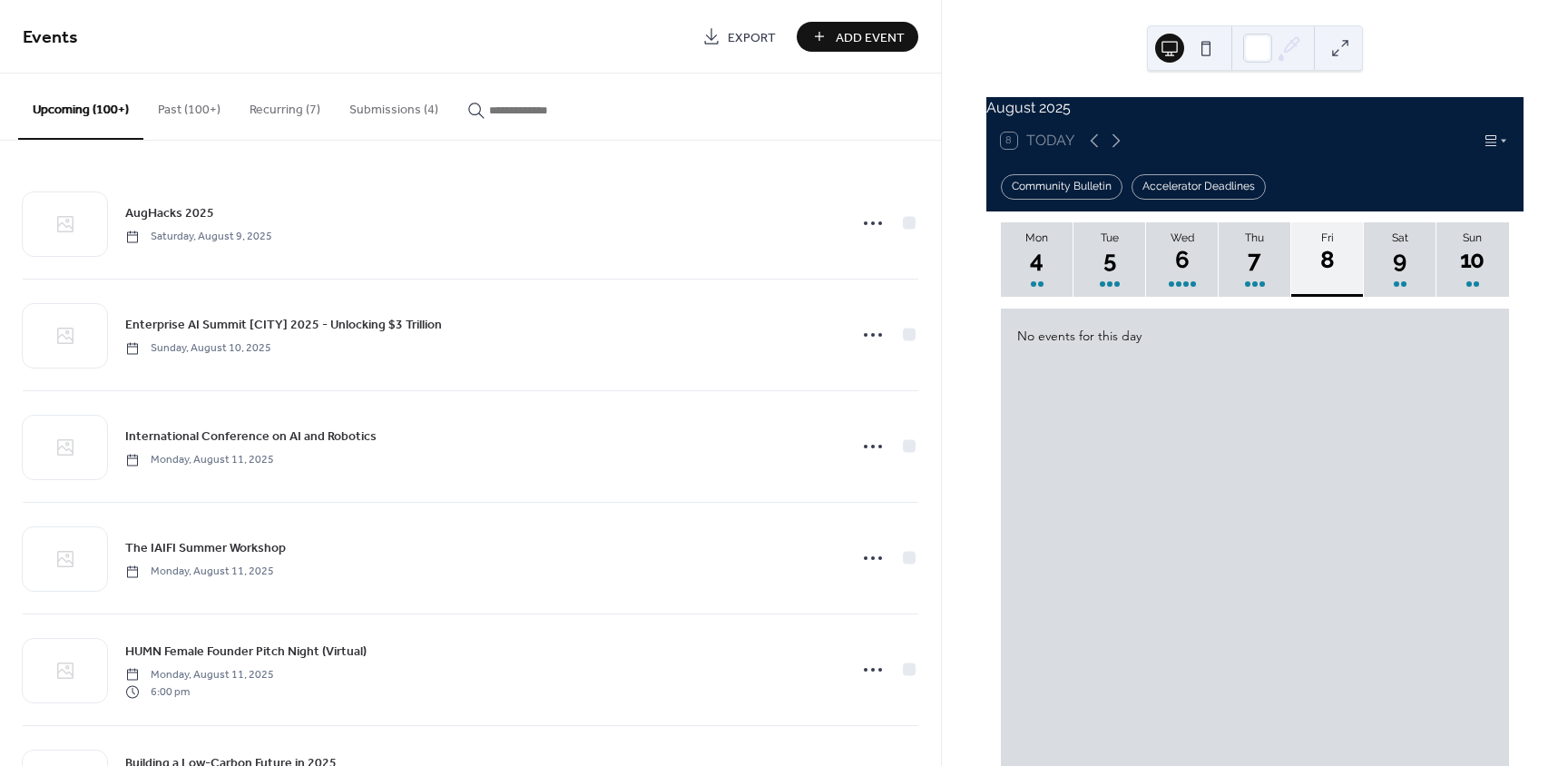 click on "Add Event" at bounding box center [870, 37] 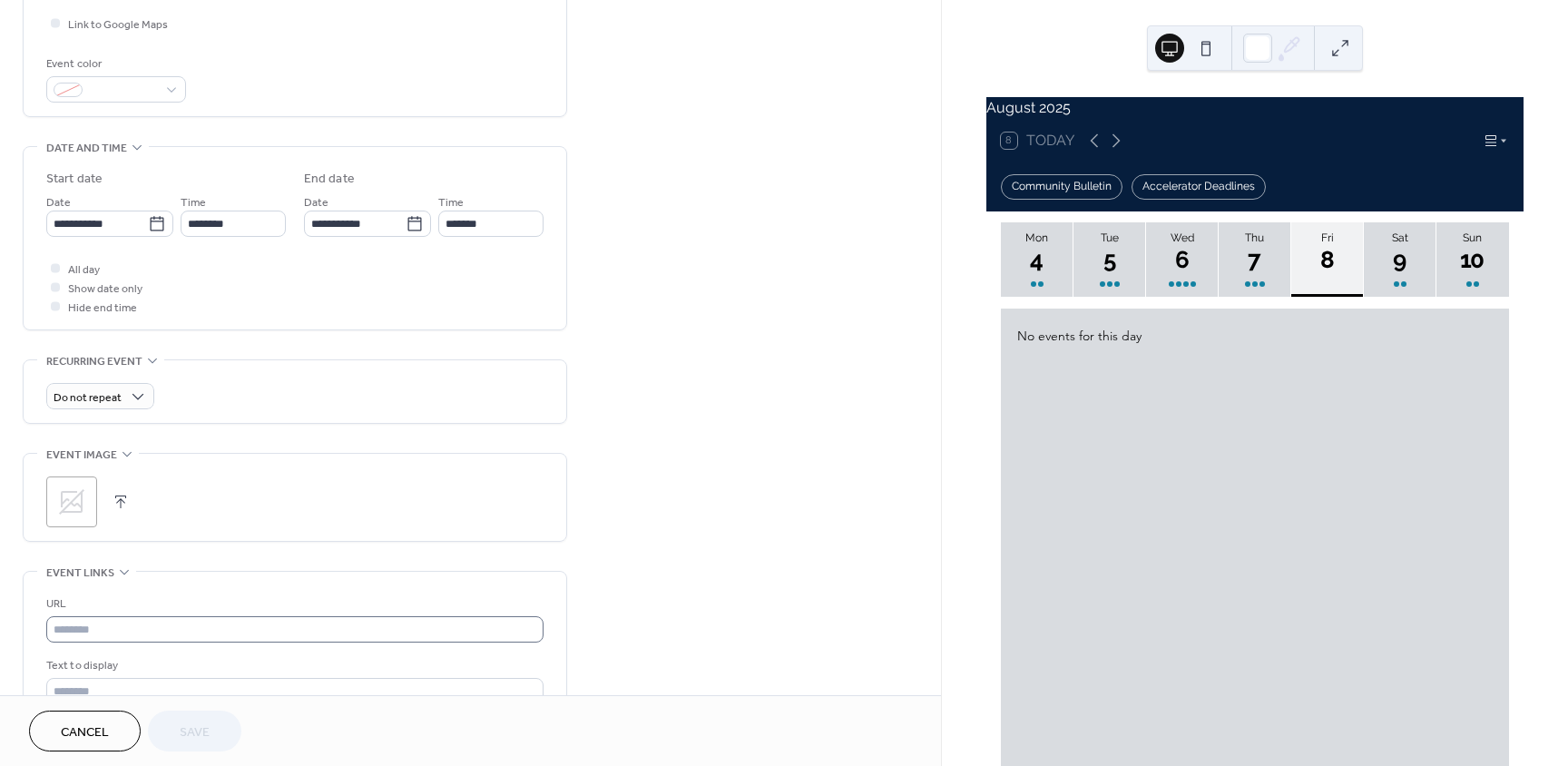 scroll, scrollTop: 454, scrollLeft: 0, axis: vertical 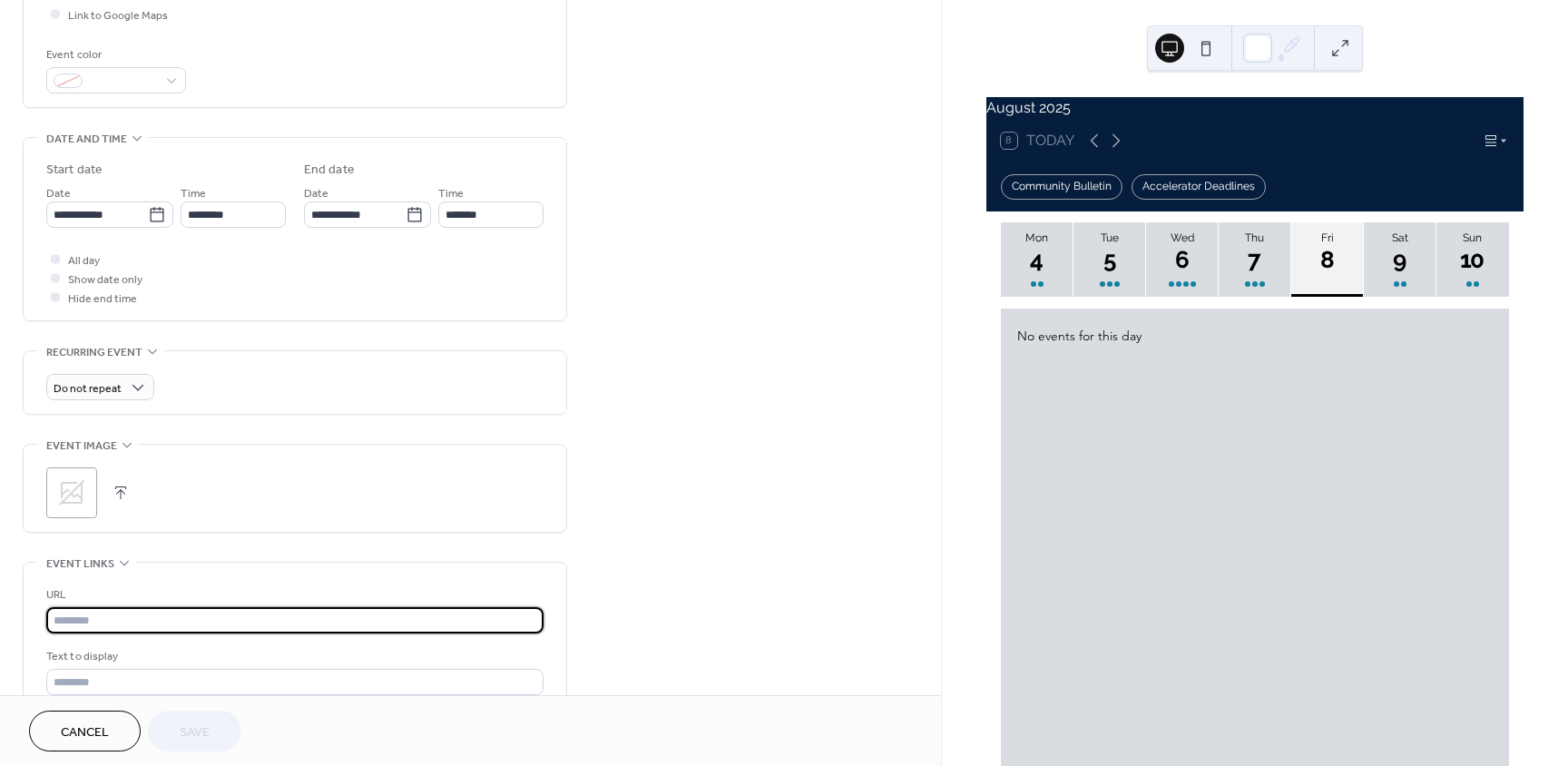 click at bounding box center [295, 620] 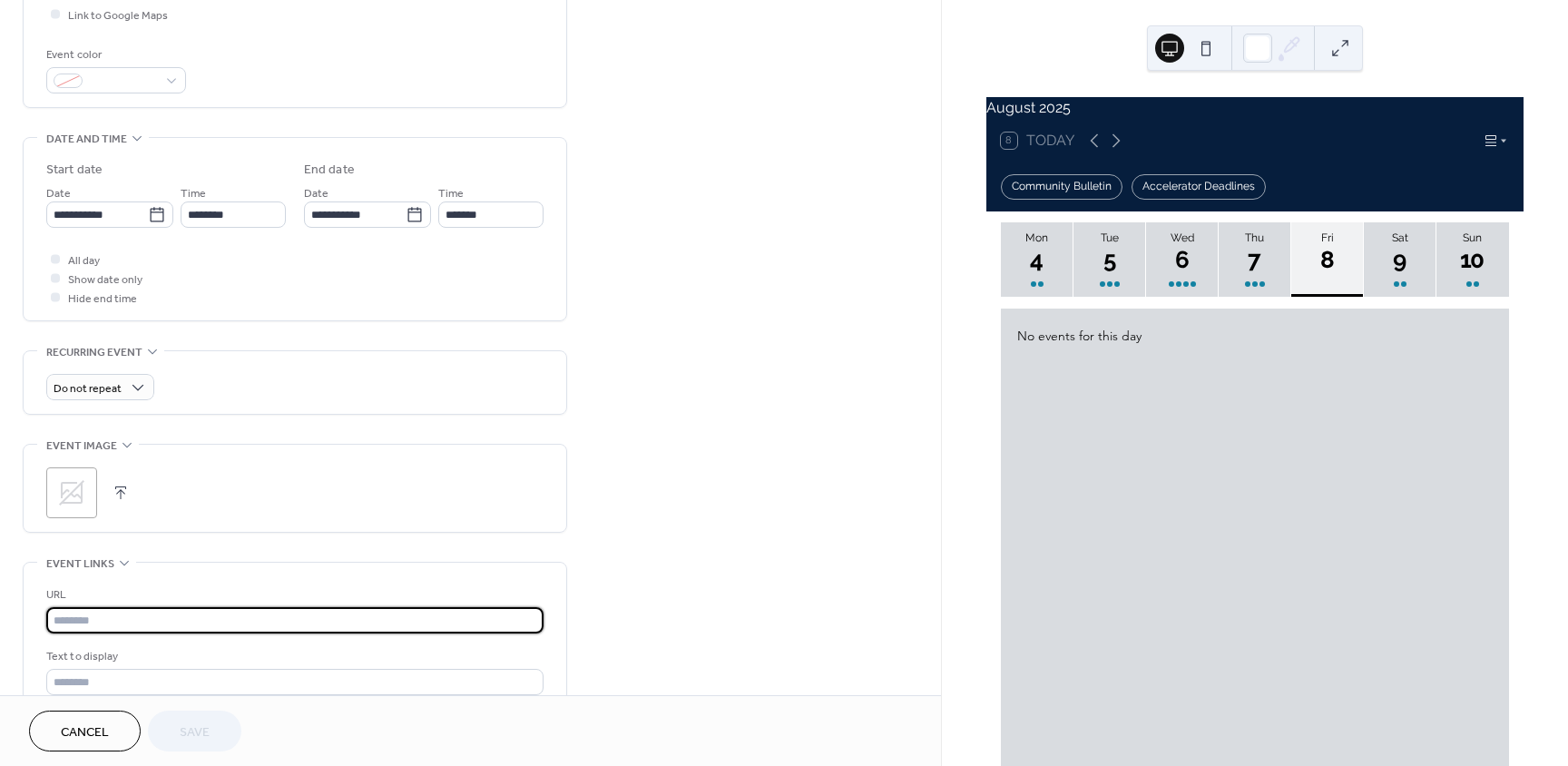 paste on "**********" 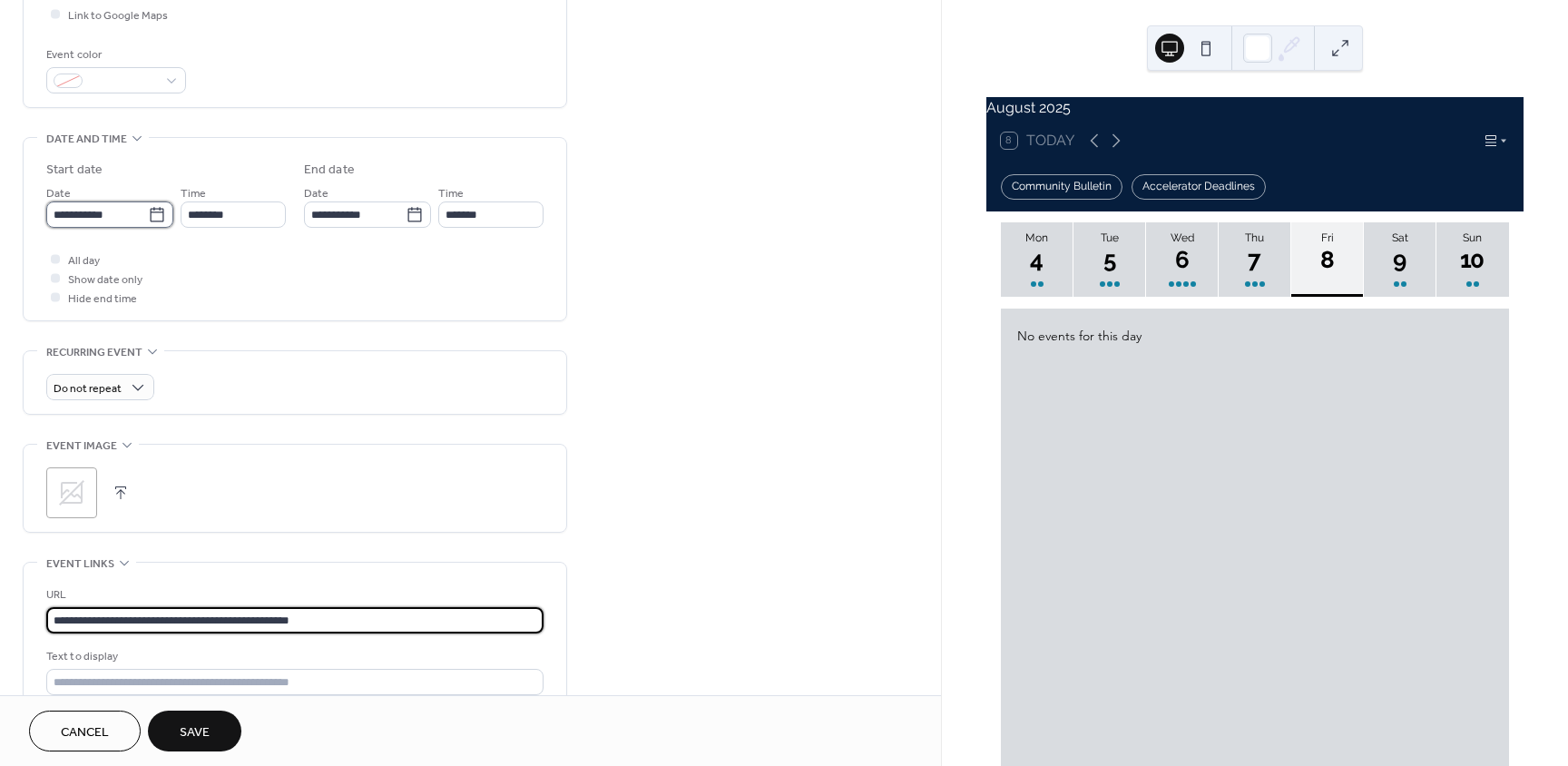 click on "**********" at bounding box center [97, 214] 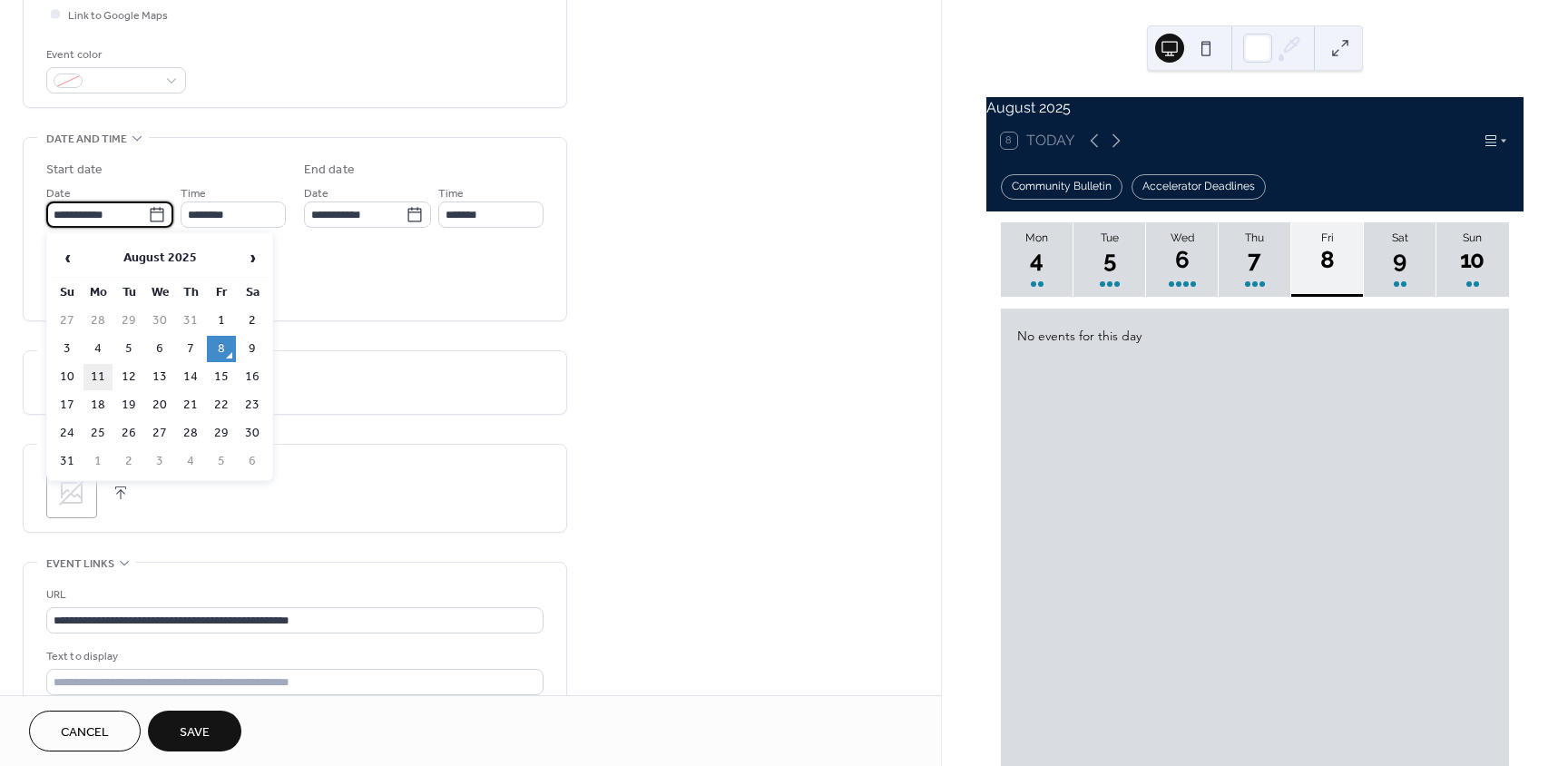 click on "11" at bounding box center (98, 377) 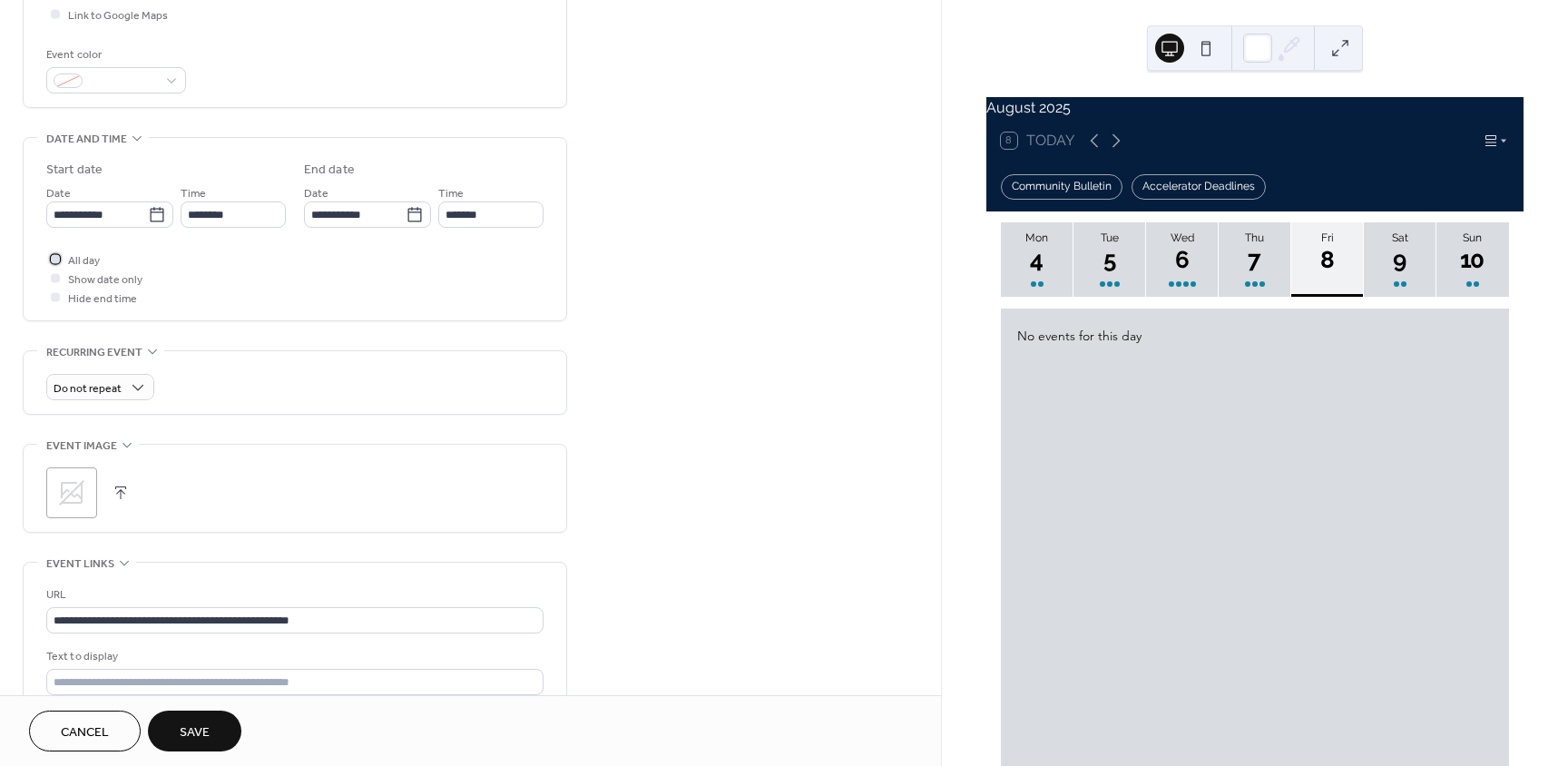 click at bounding box center (55, 259) 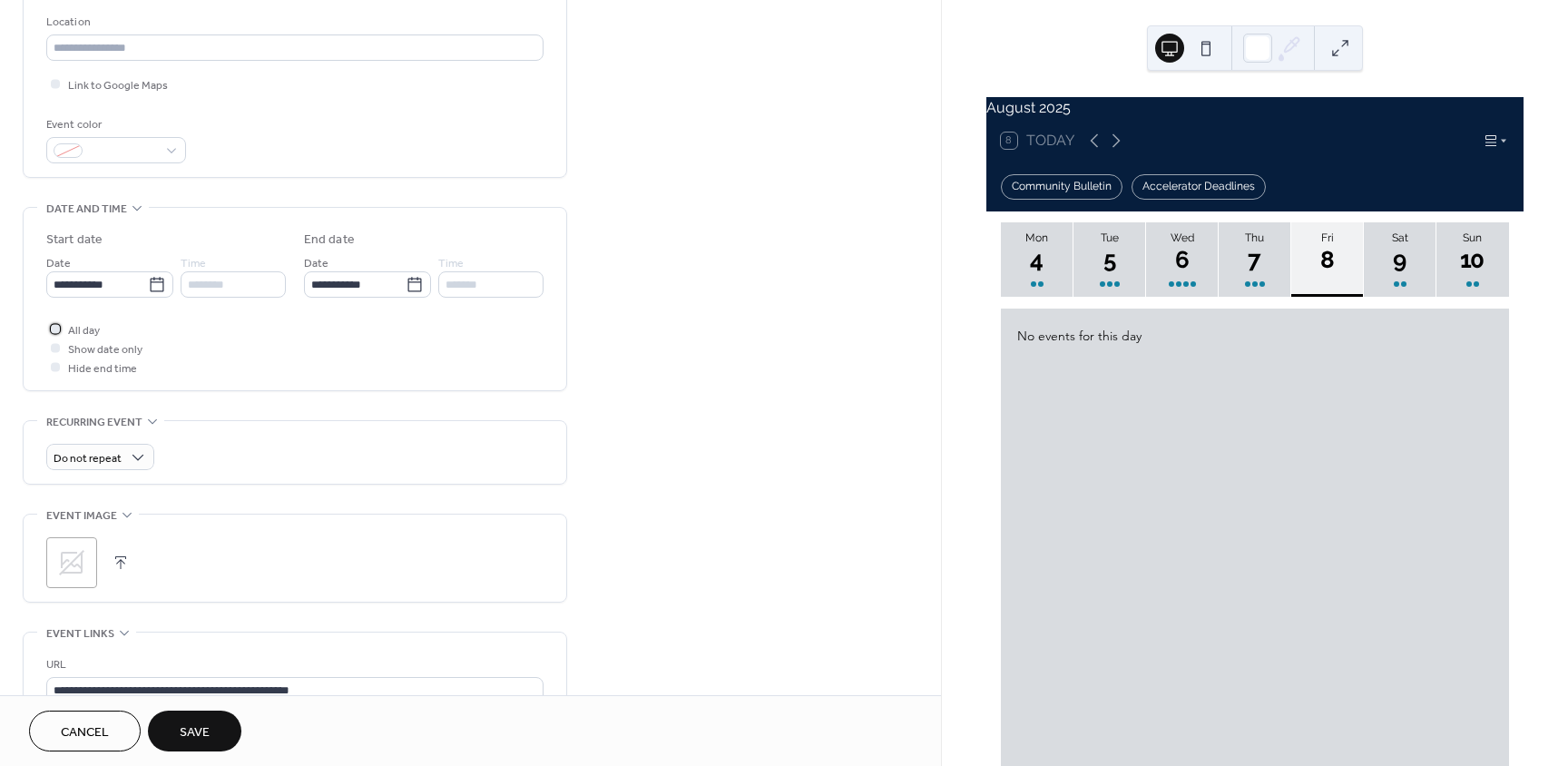 scroll, scrollTop: 0, scrollLeft: 0, axis: both 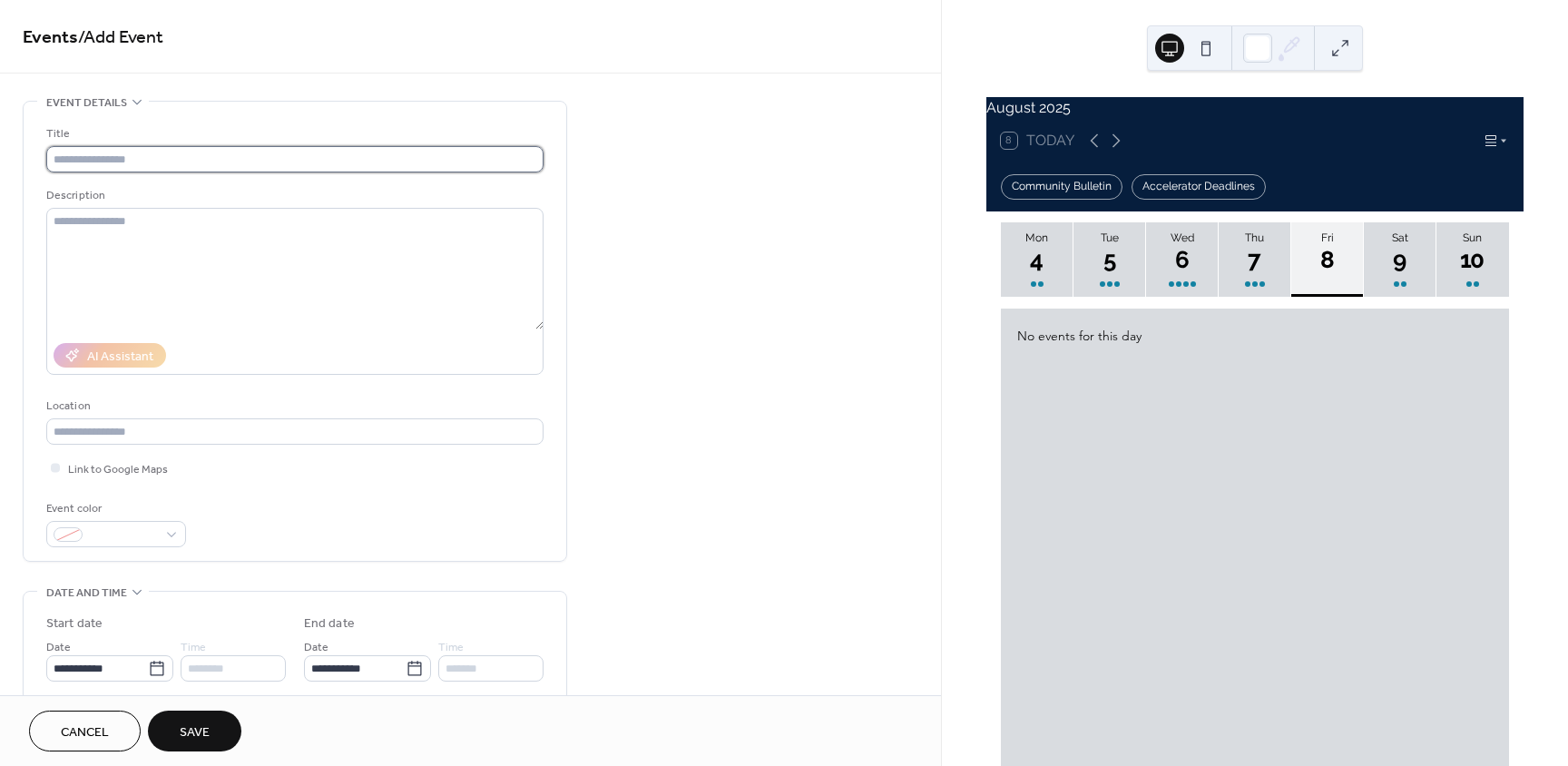 click at bounding box center (295, 159) 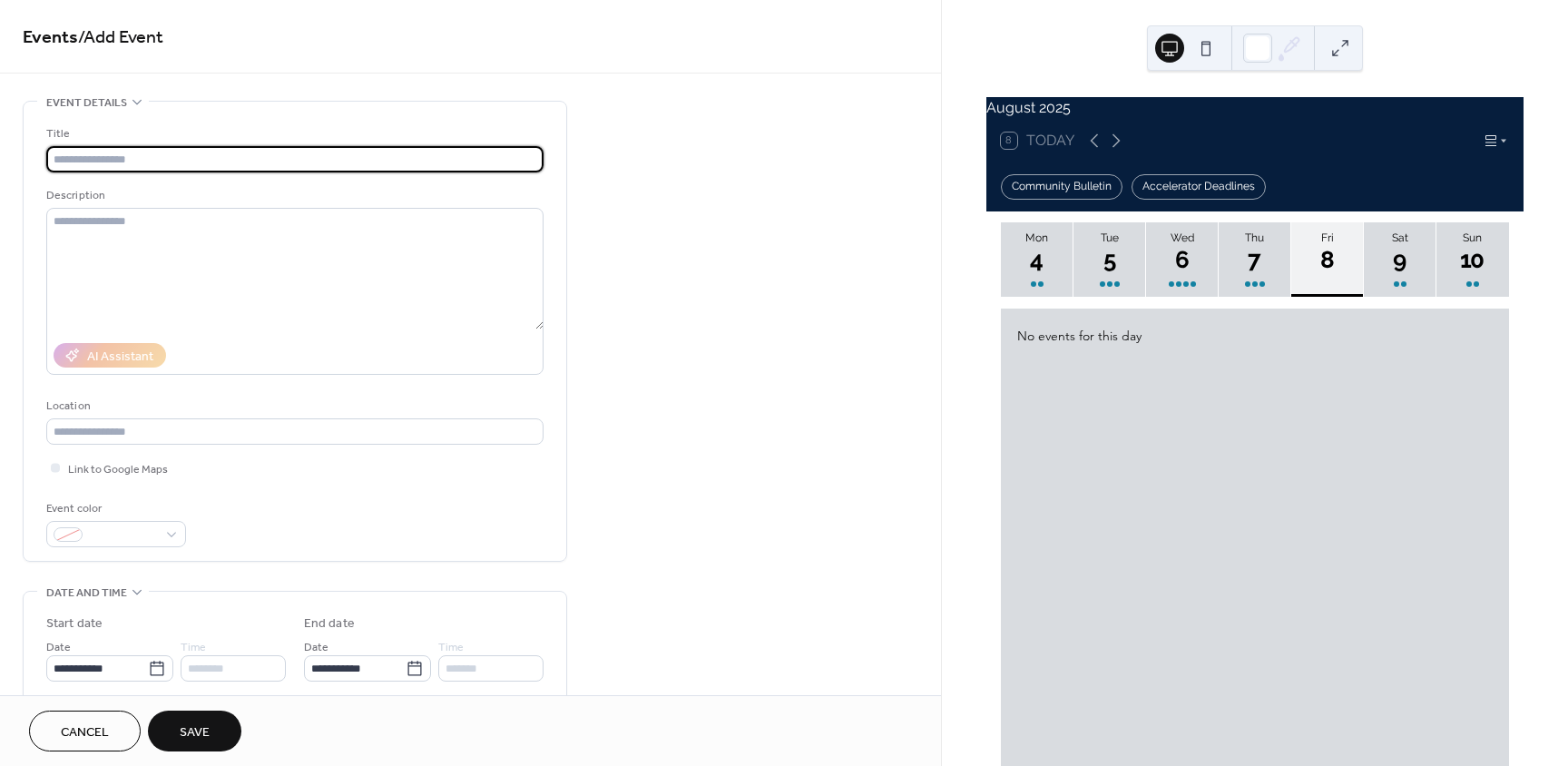 paste on "**********" 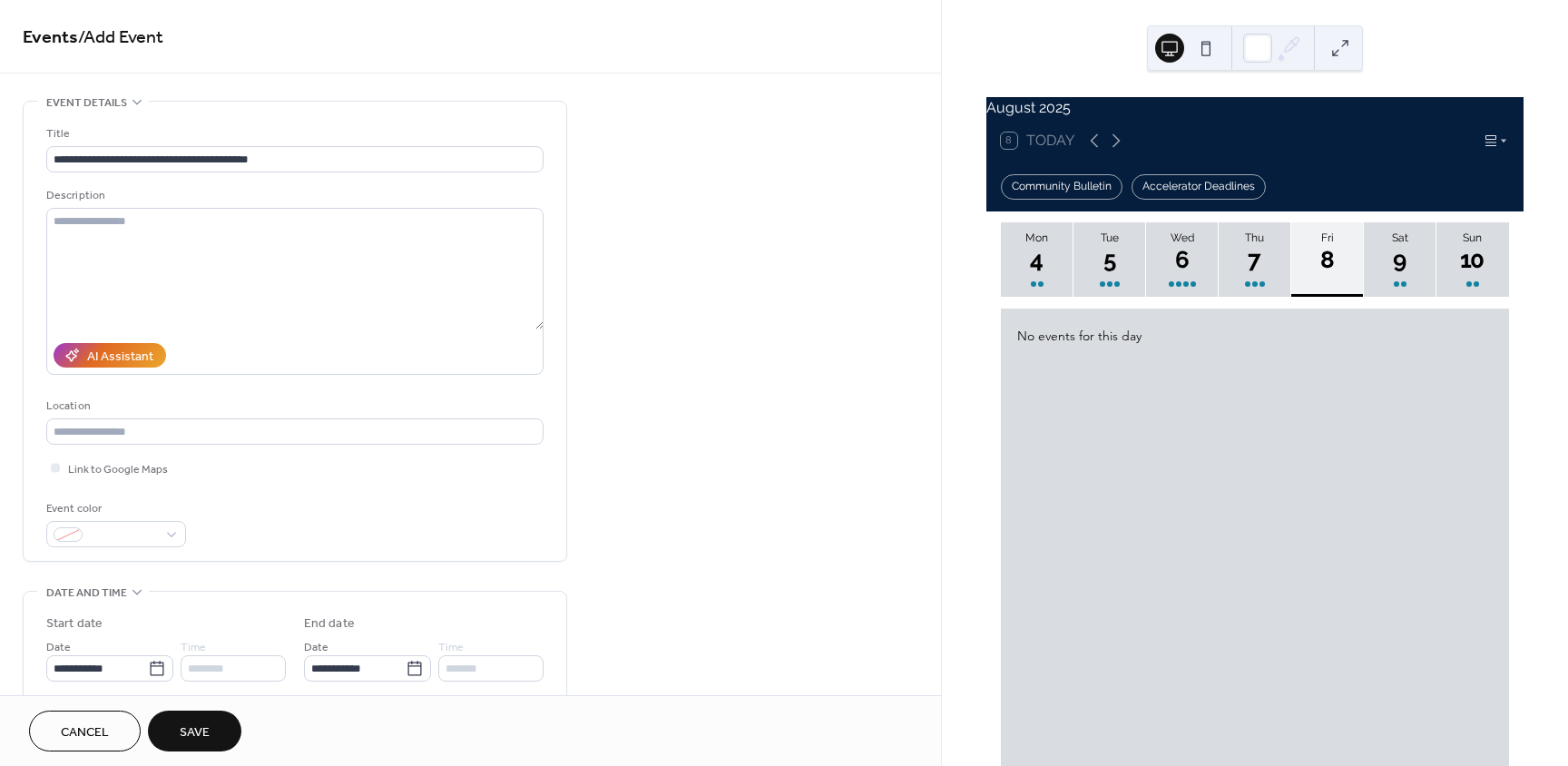 click on "Save" at bounding box center [194, 732] 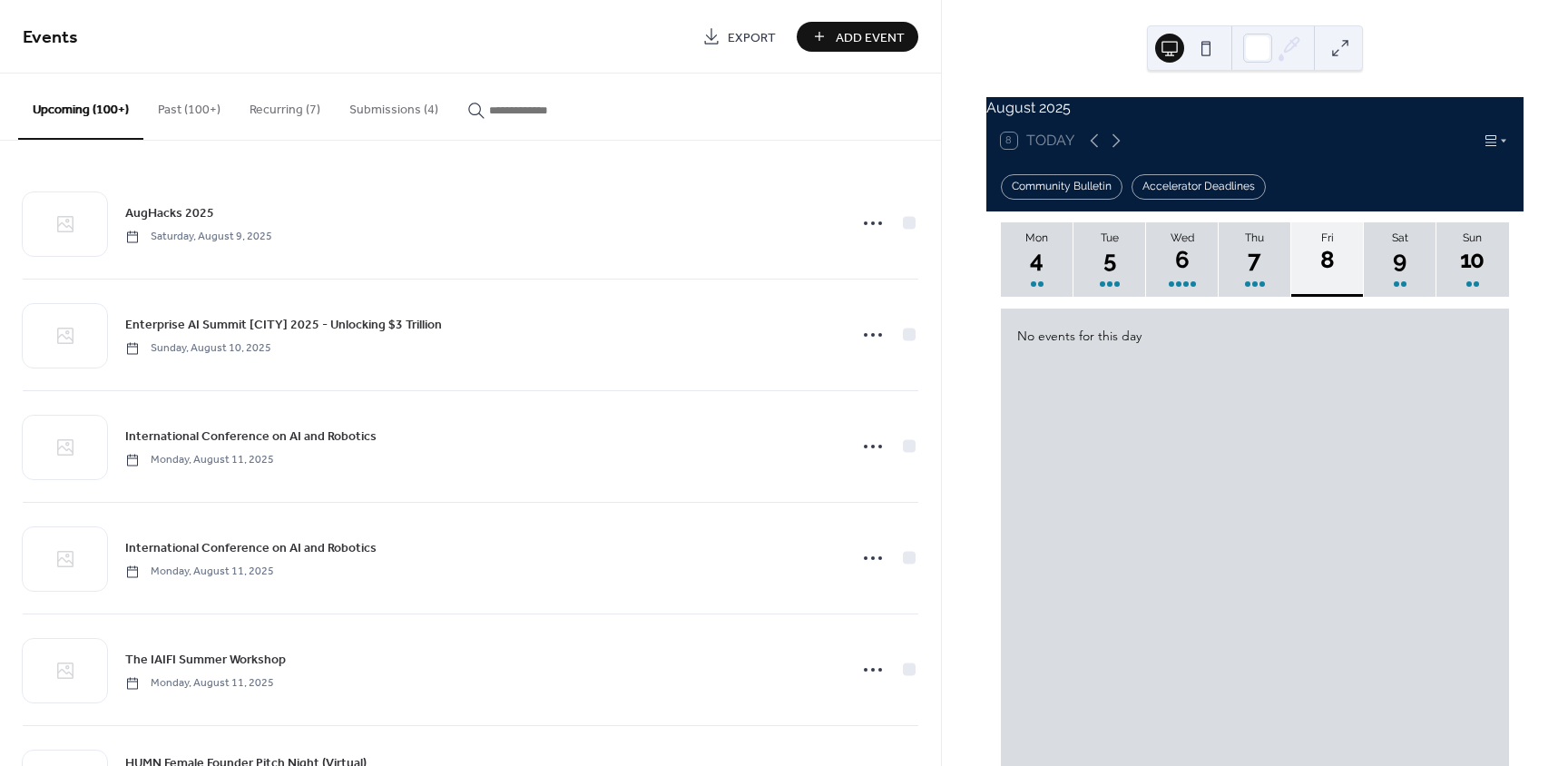 click on "Add Event" at bounding box center [870, 37] 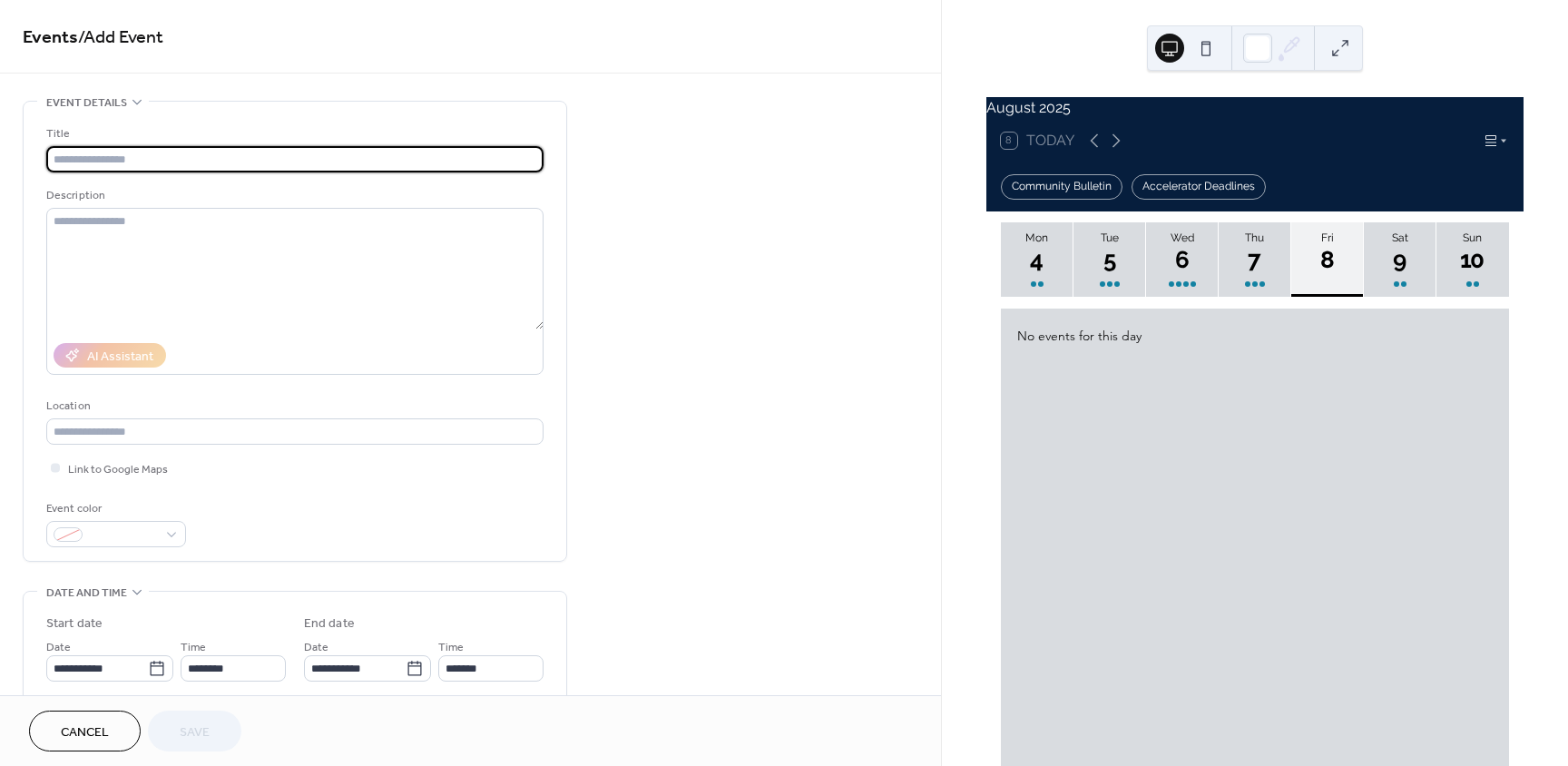 scroll, scrollTop: 454, scrollLeft: 0, axis: vertical 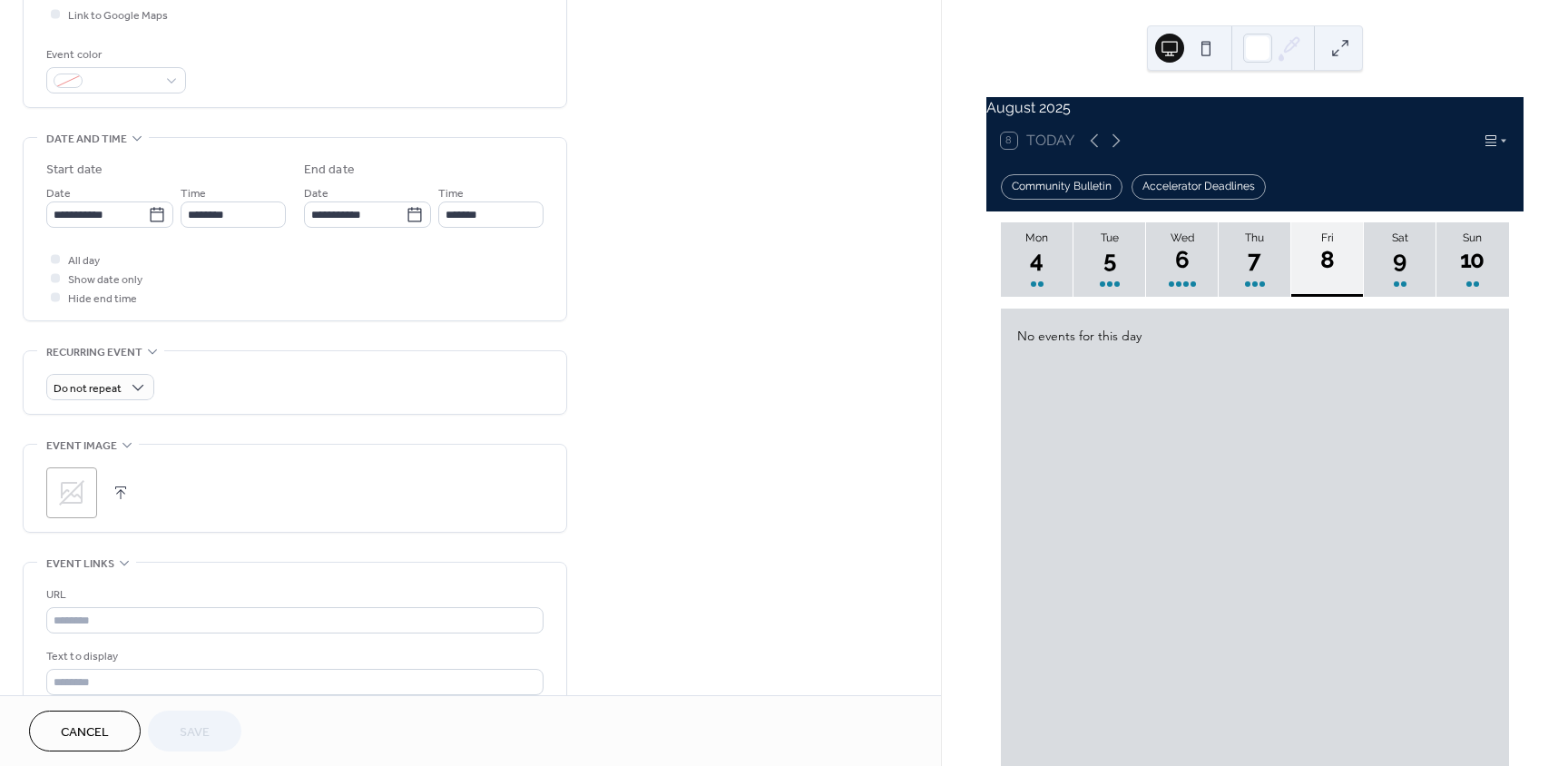 click on "URL" at bounding box center (293, 594) 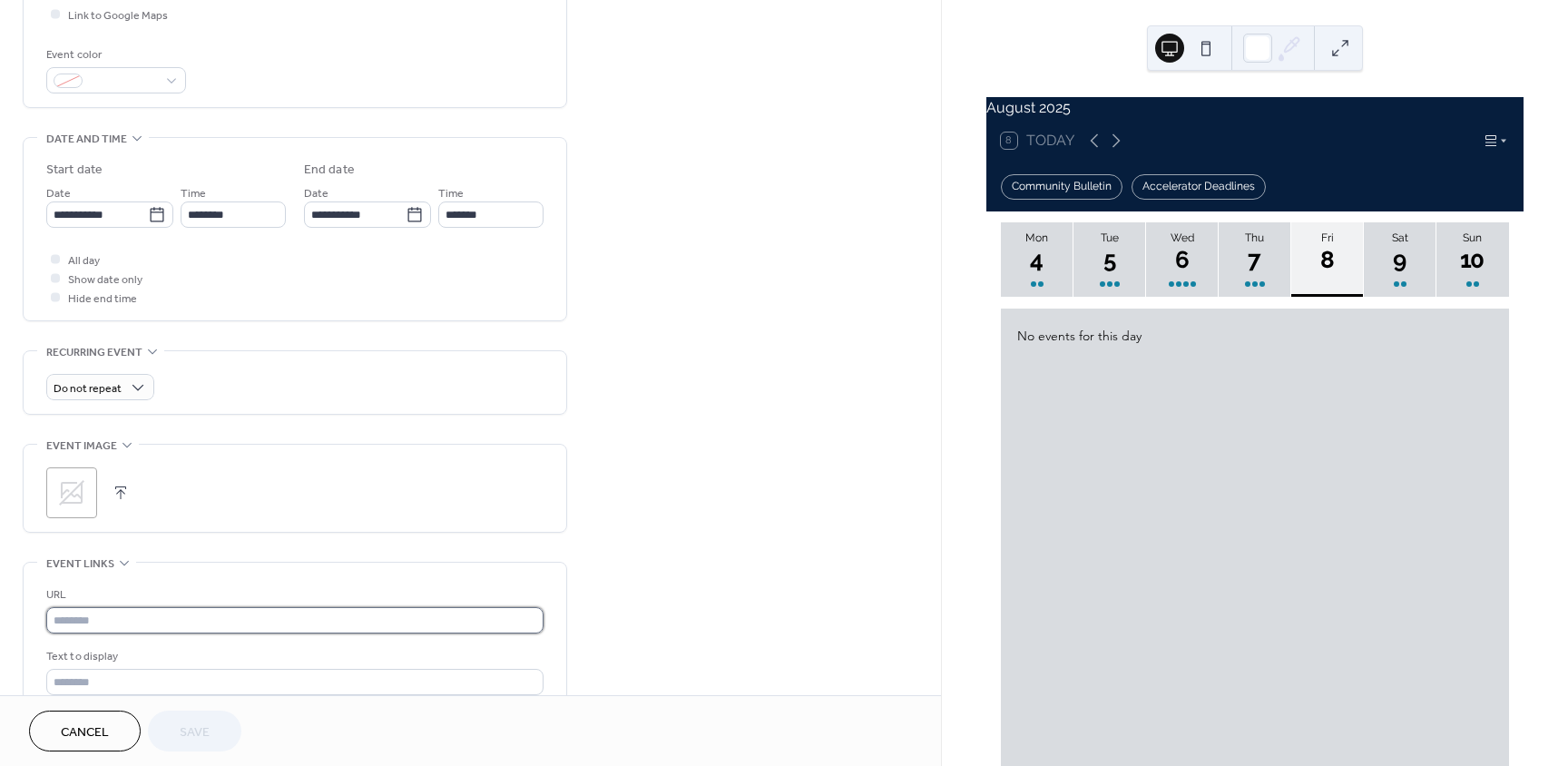 click at bounding box center [295, 620] 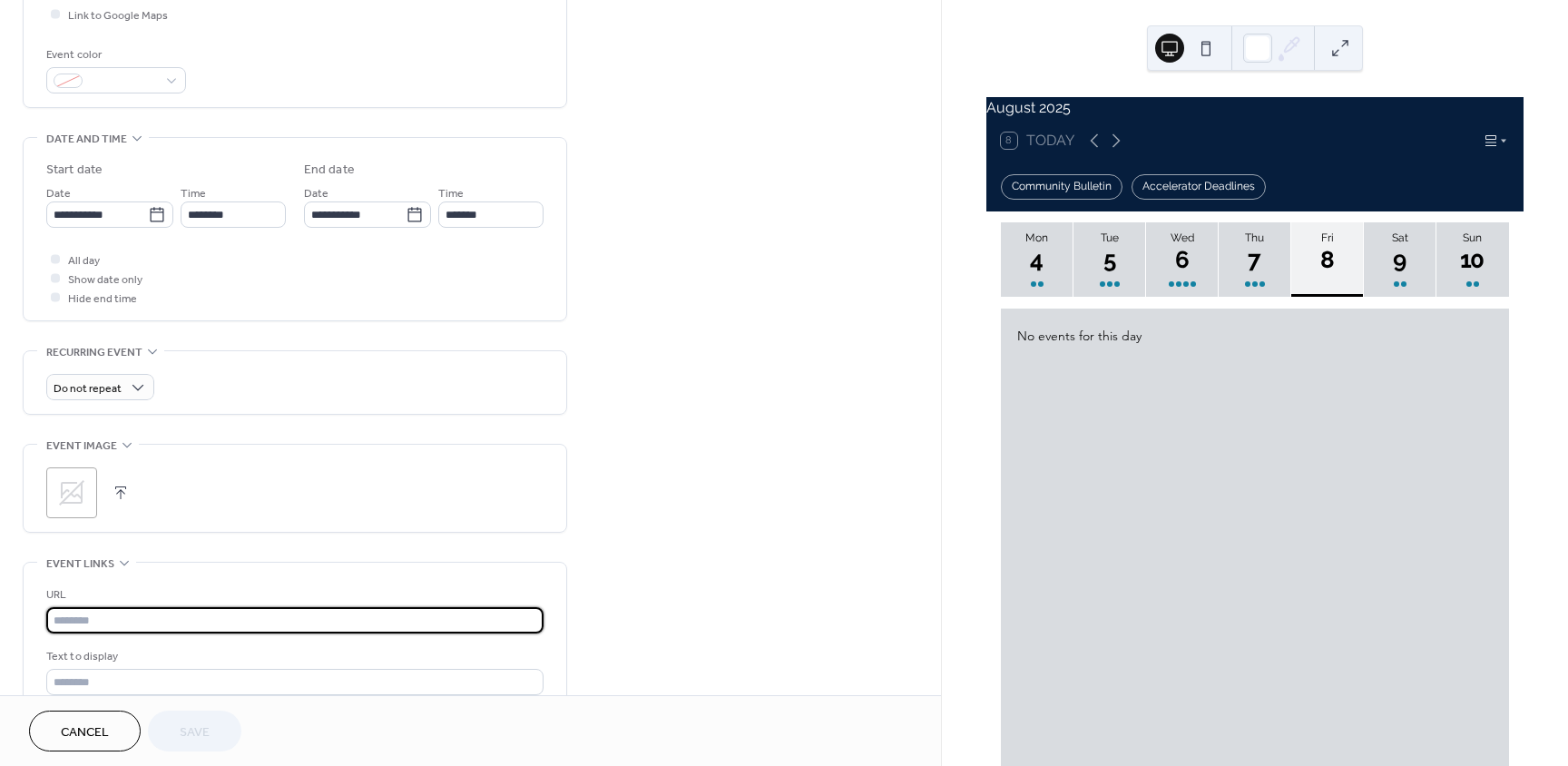 paste on "**********" 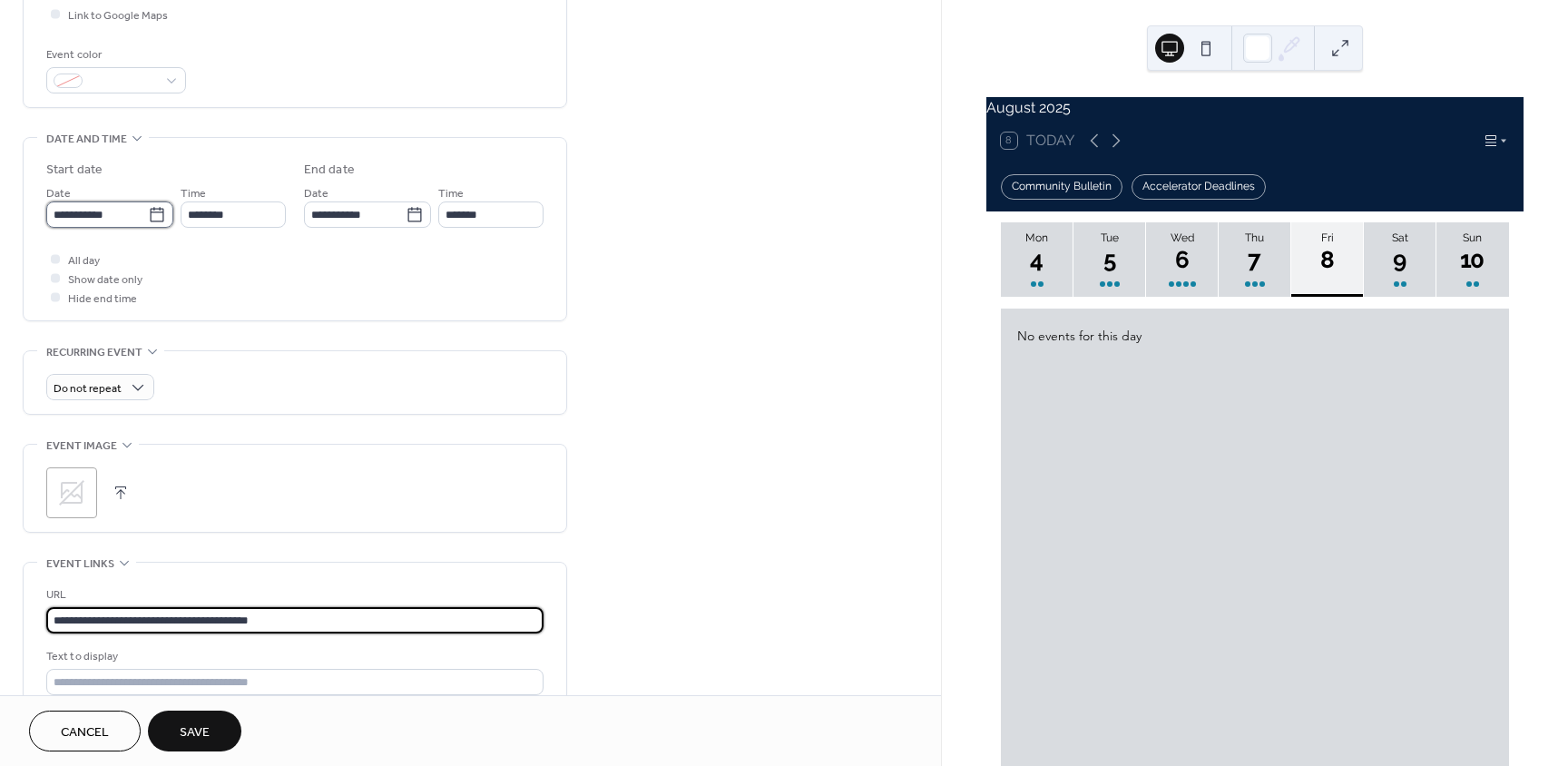 click on "**********" at bounding box center [97, 214] 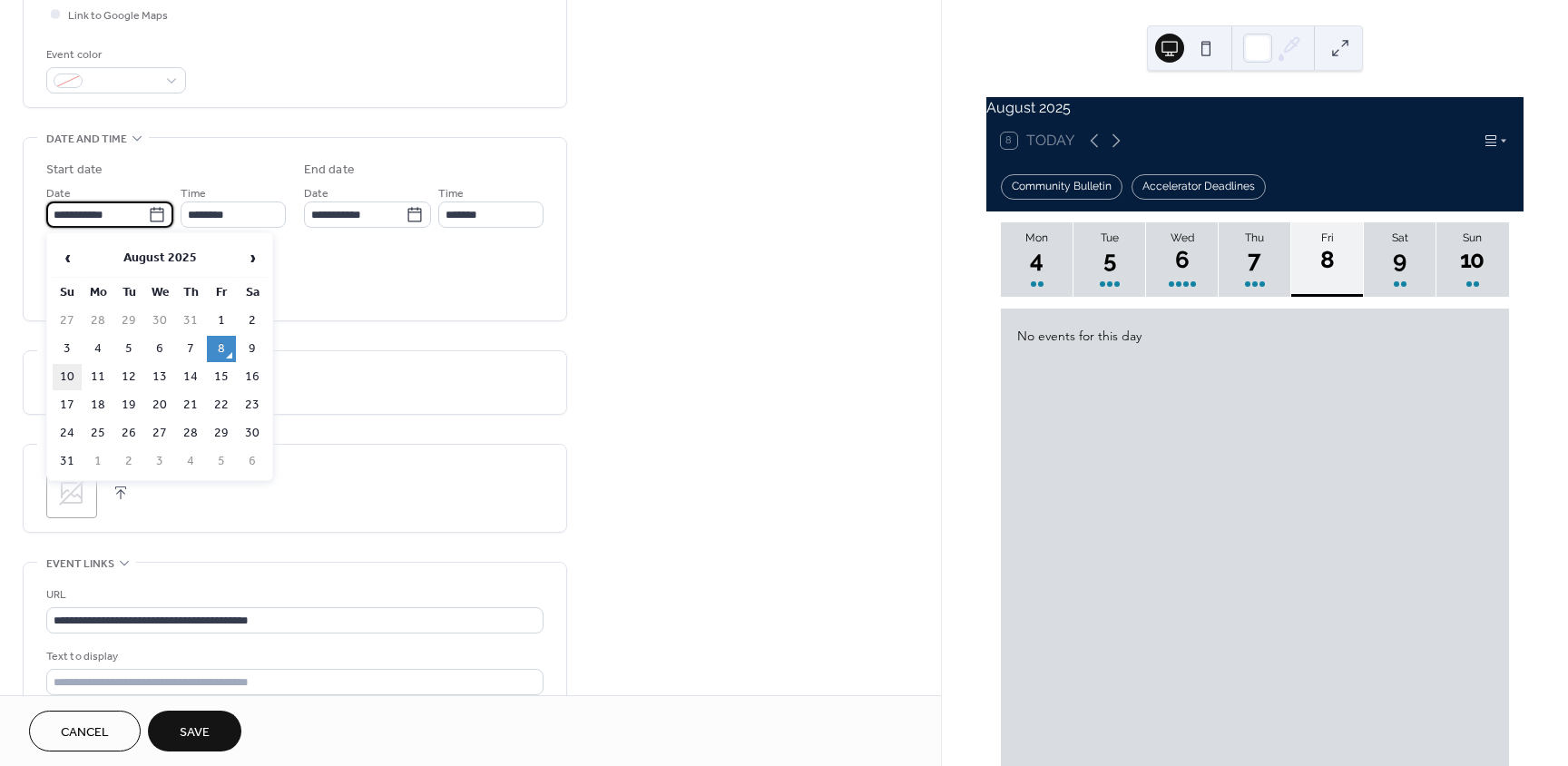 click on "10" at bounding box center [67, 377] 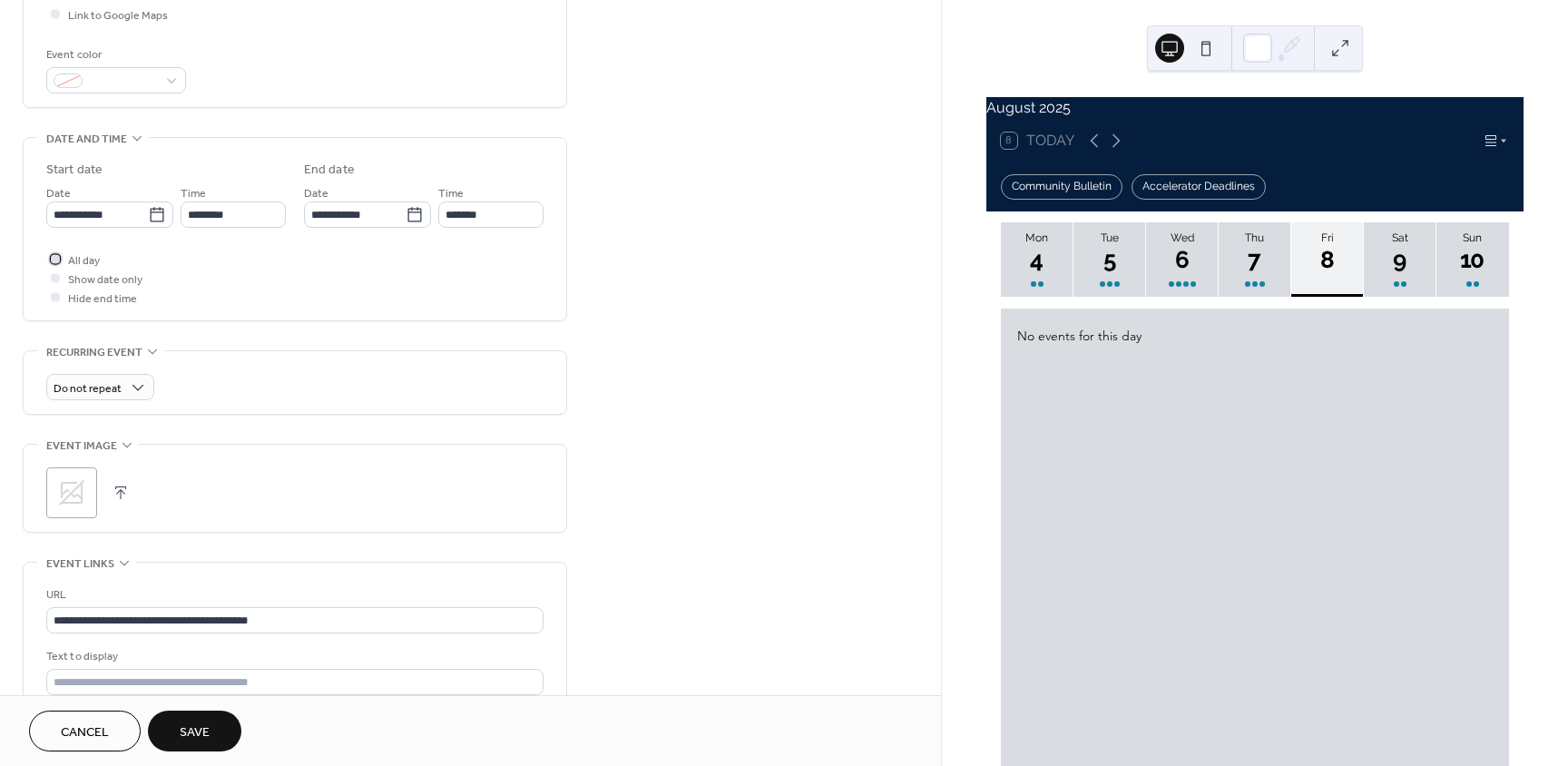 click at bounding box center [55, 259] 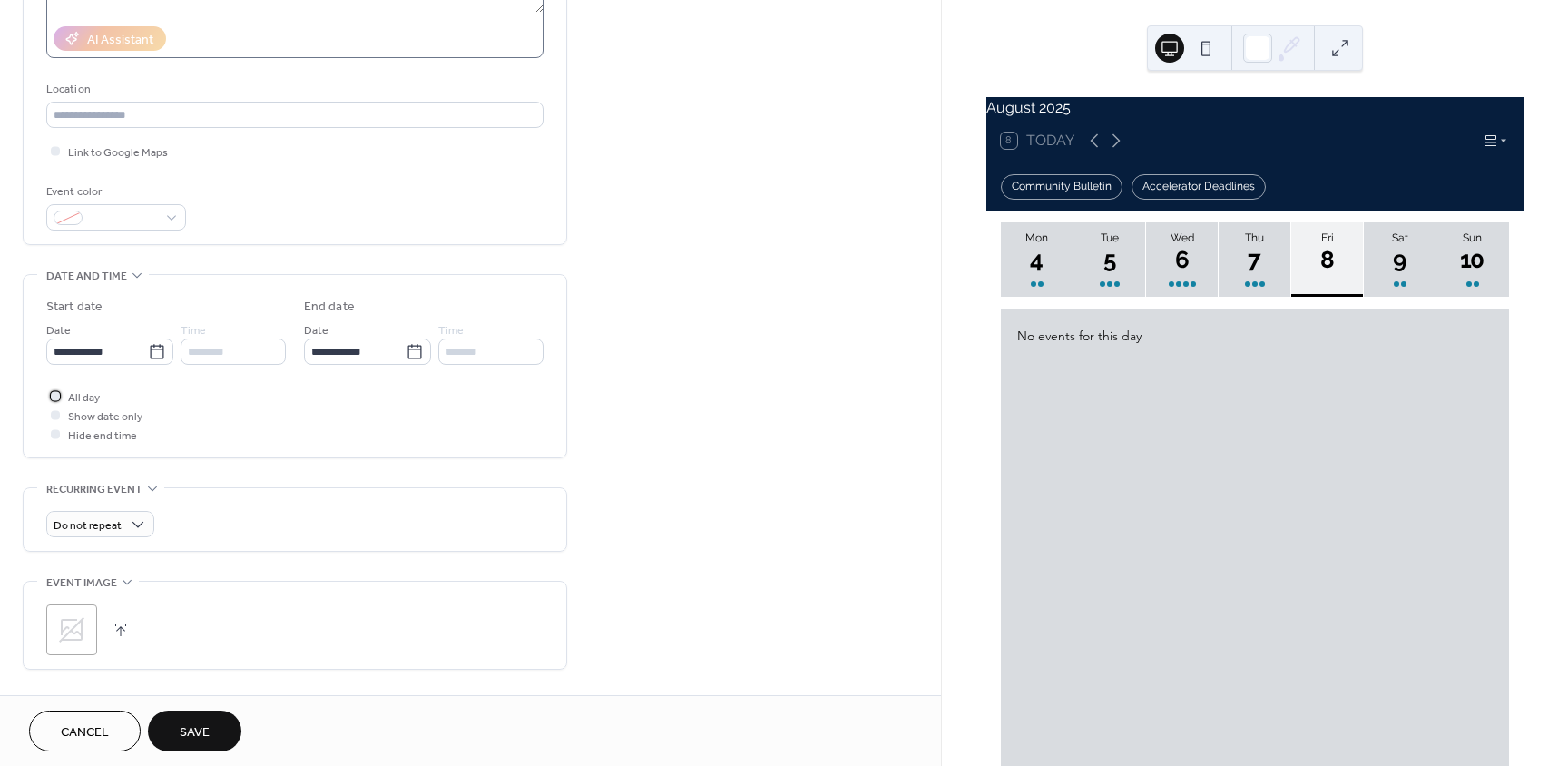 scroll, scrollTop: 0, scrollLeft: 0, axis: both 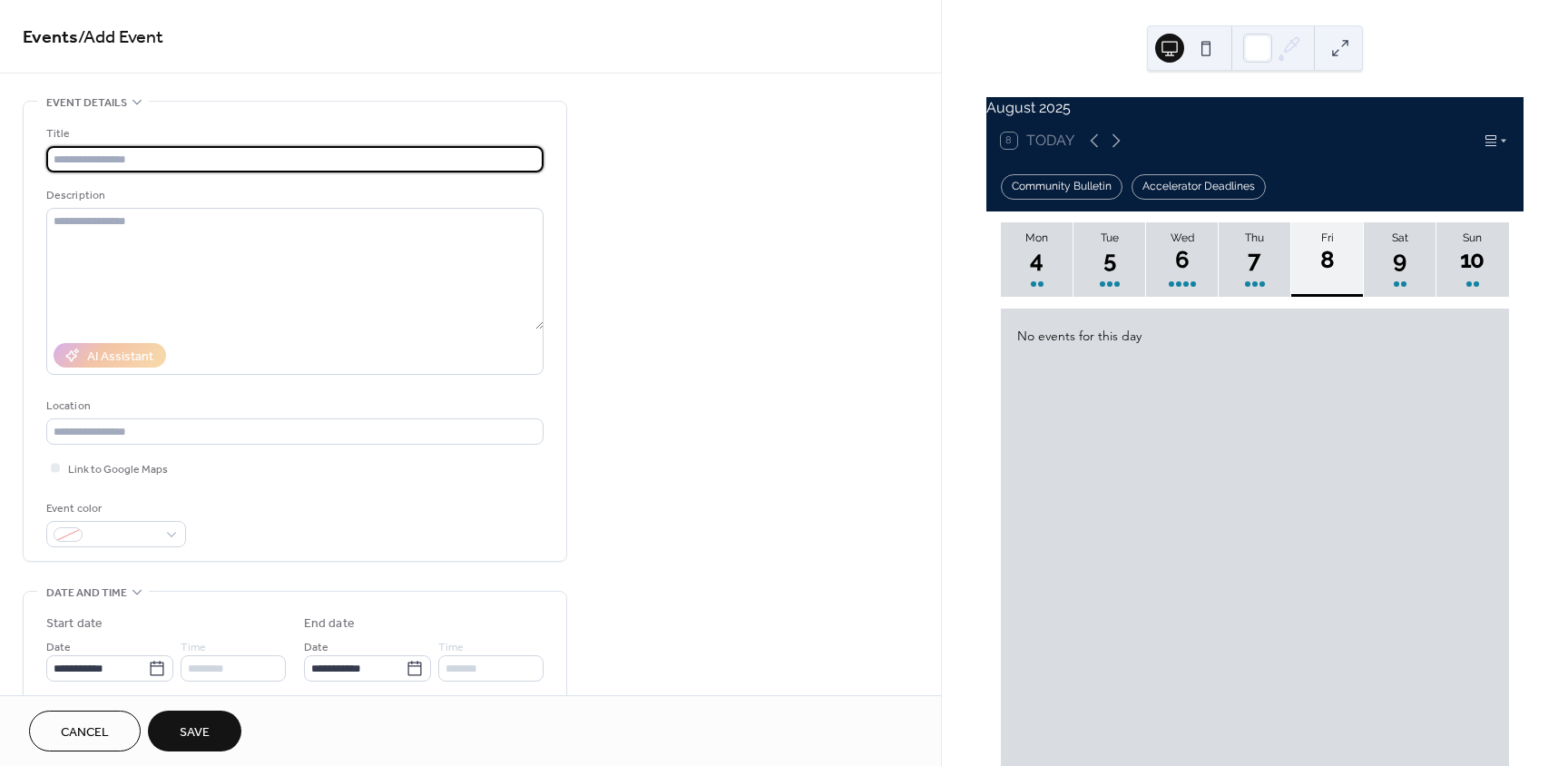 click at bounding box center [295, 159] 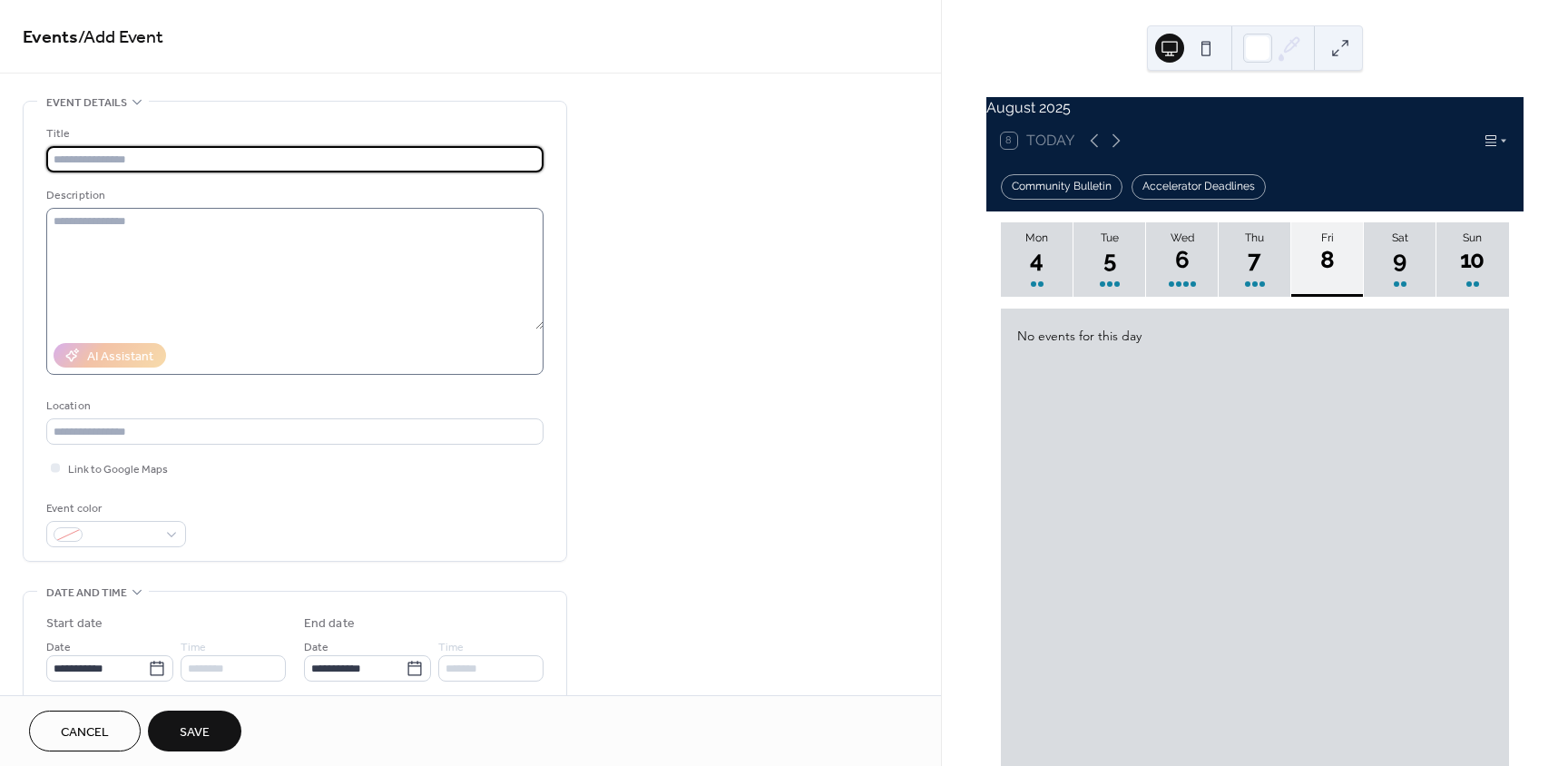 paste on "**********" 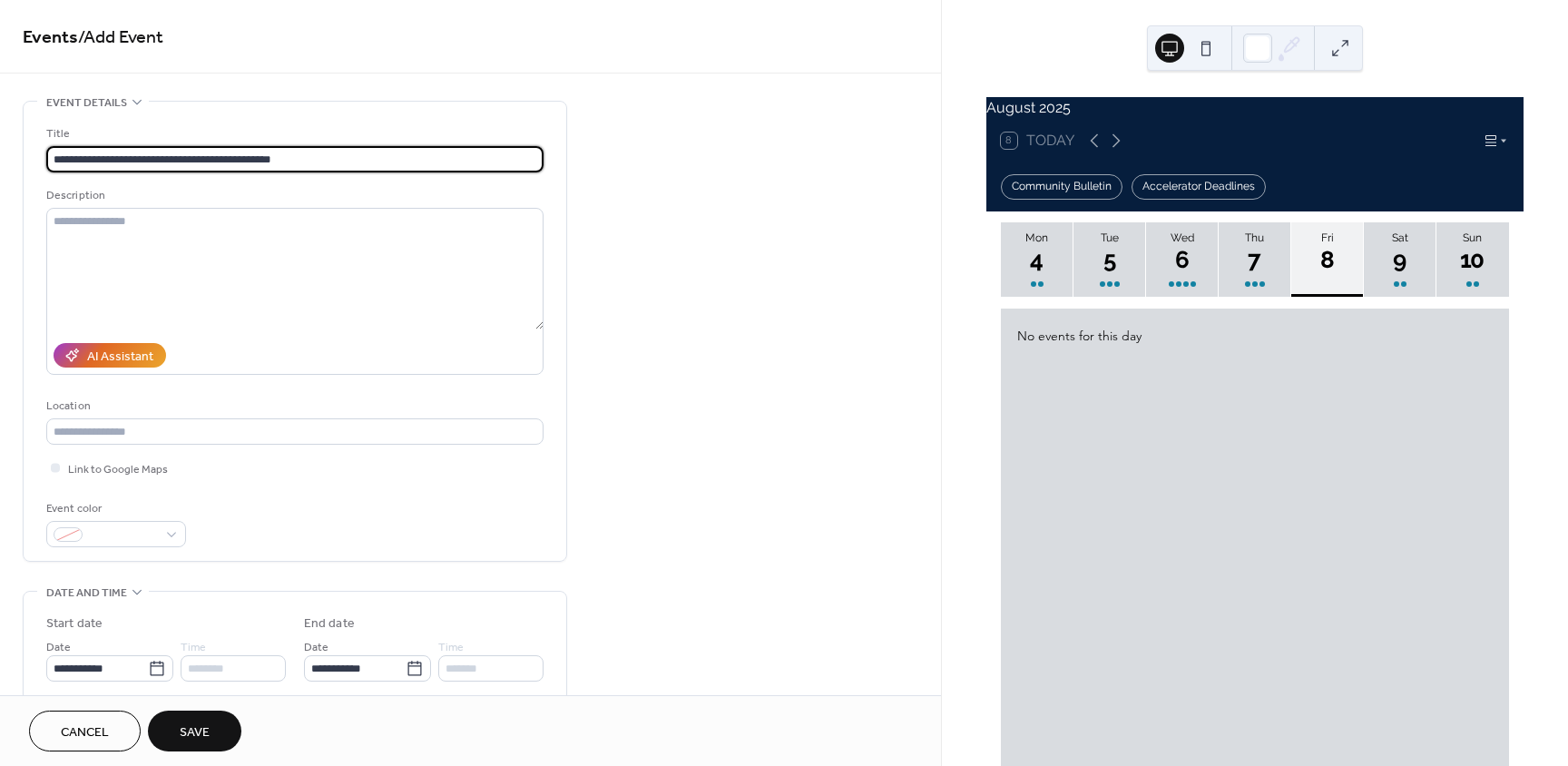 click on "Save" at bounding box center [194, 732] 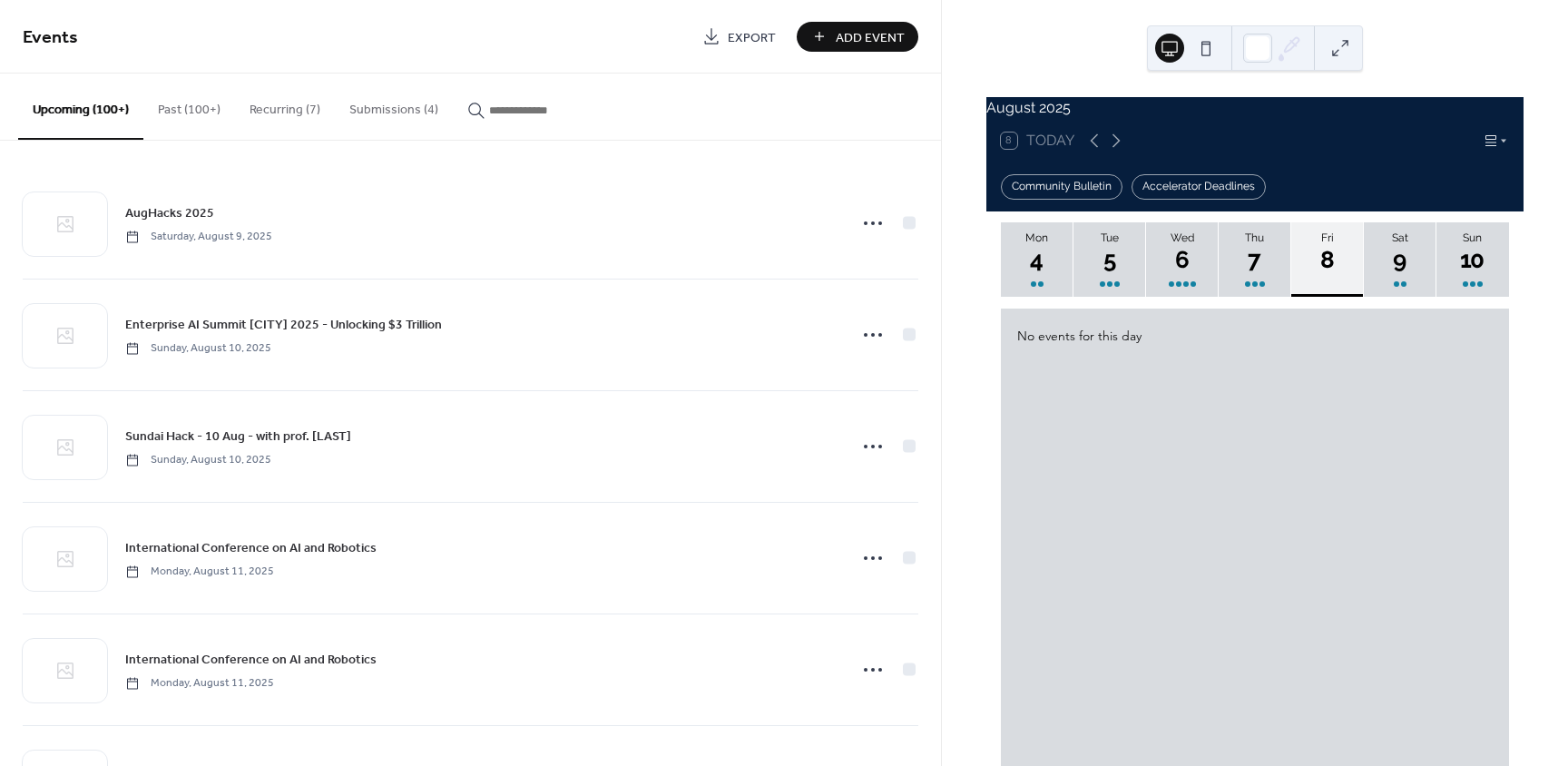 click on "Add Event" at bounding box center (870, 37) 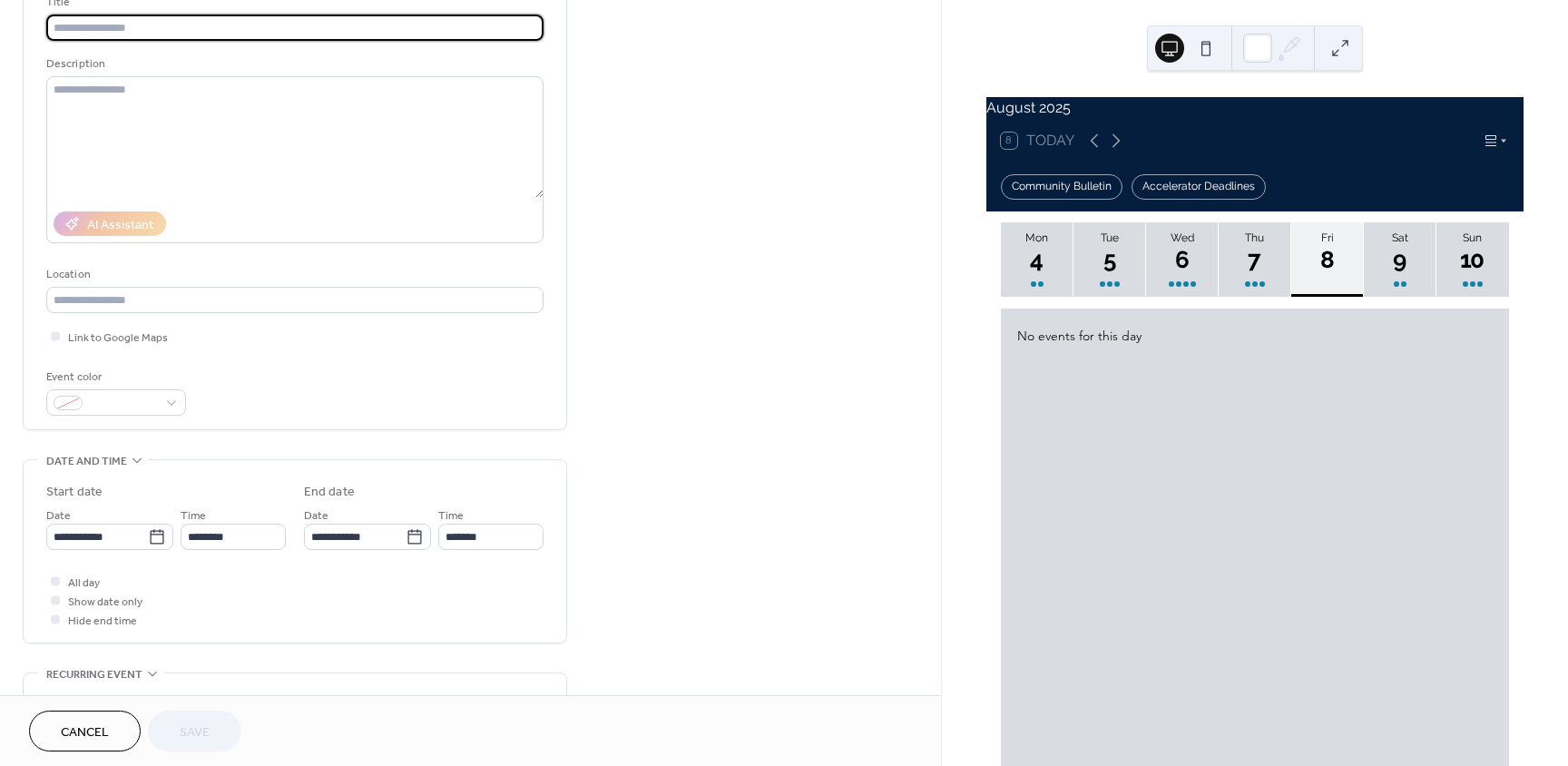 scroll, scrollTop: 454, scrollLeft: 0, axis: vertical 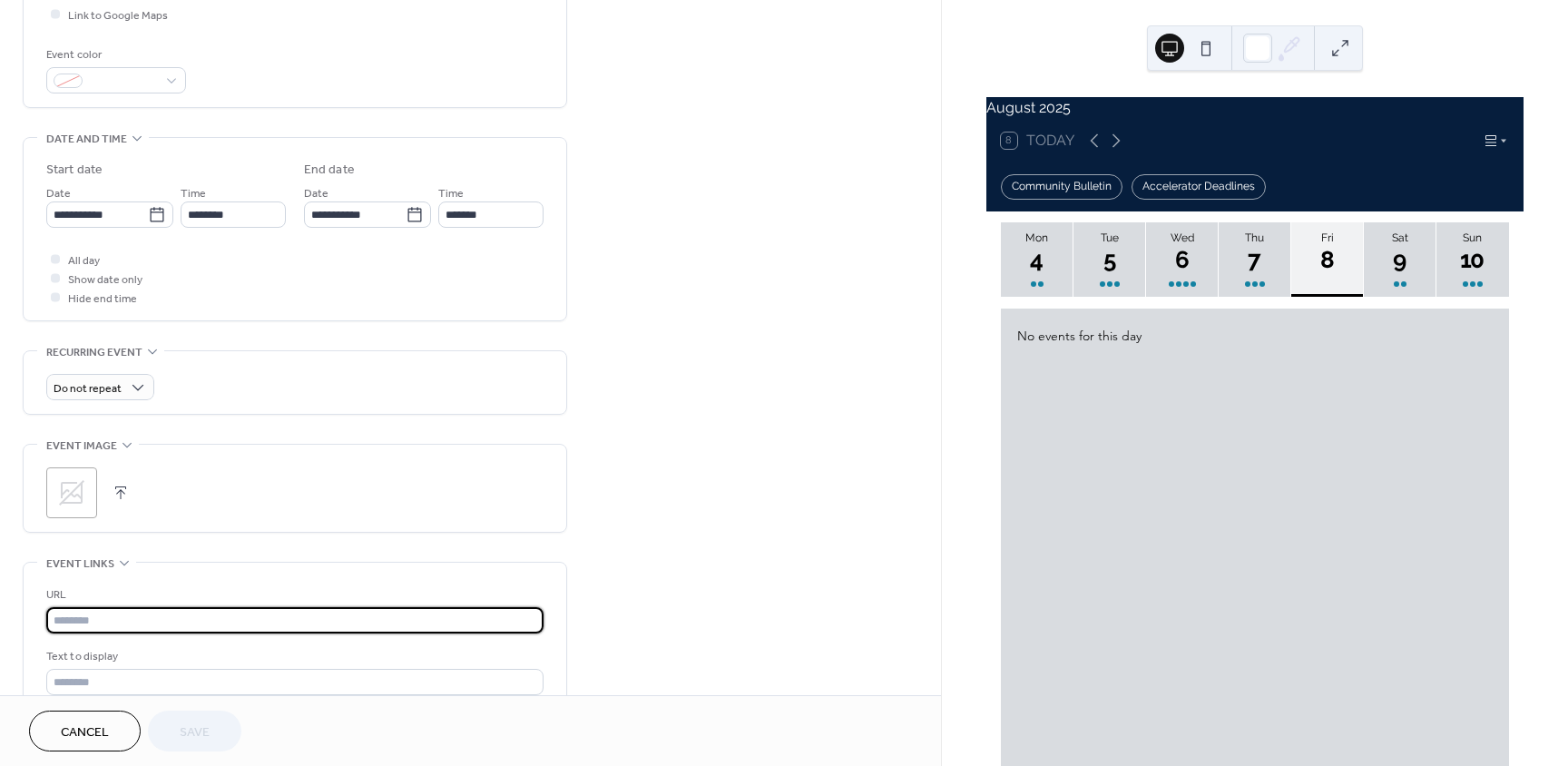 click at bounding box center [295, 620] 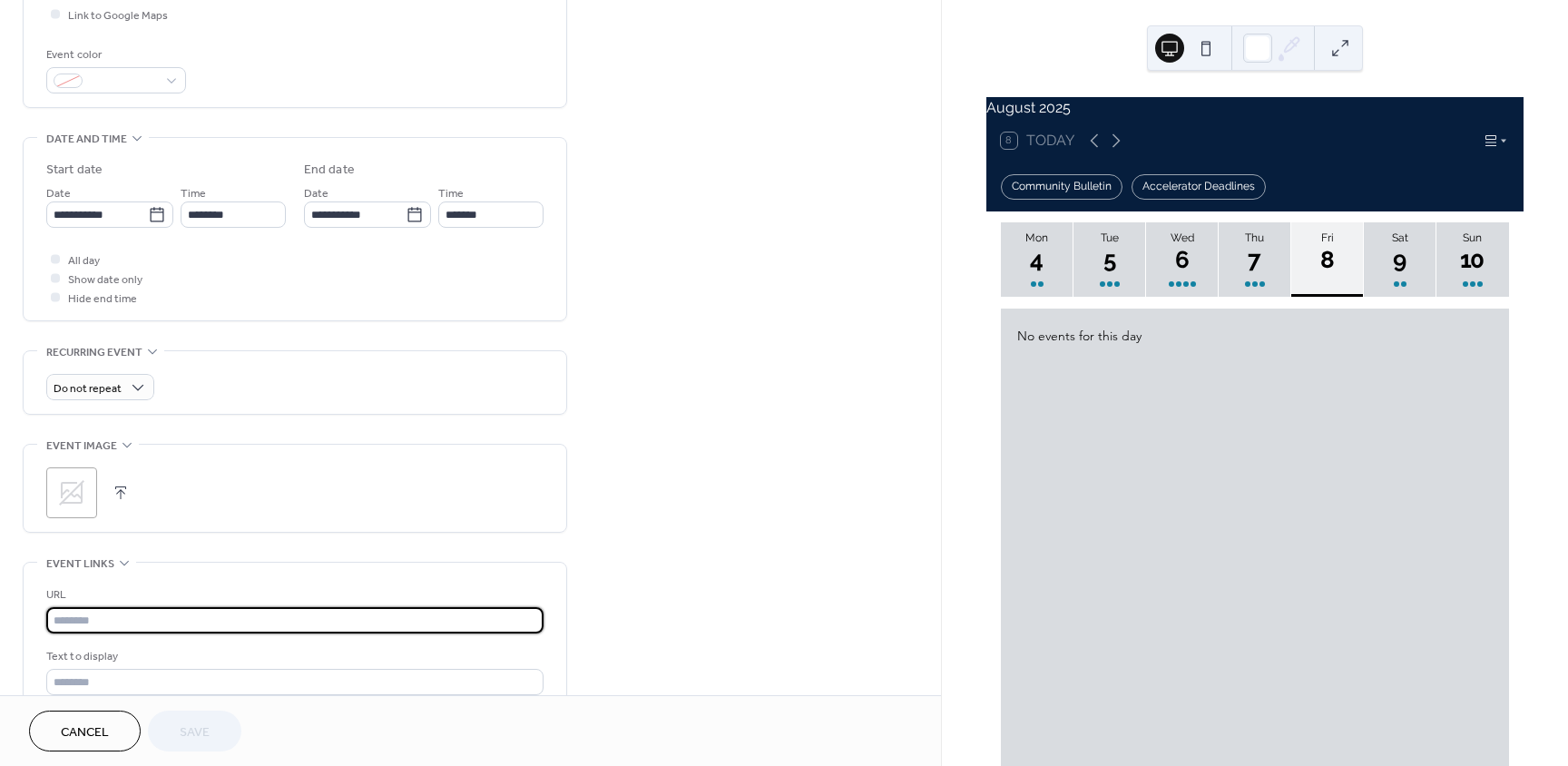 paste on "**********" 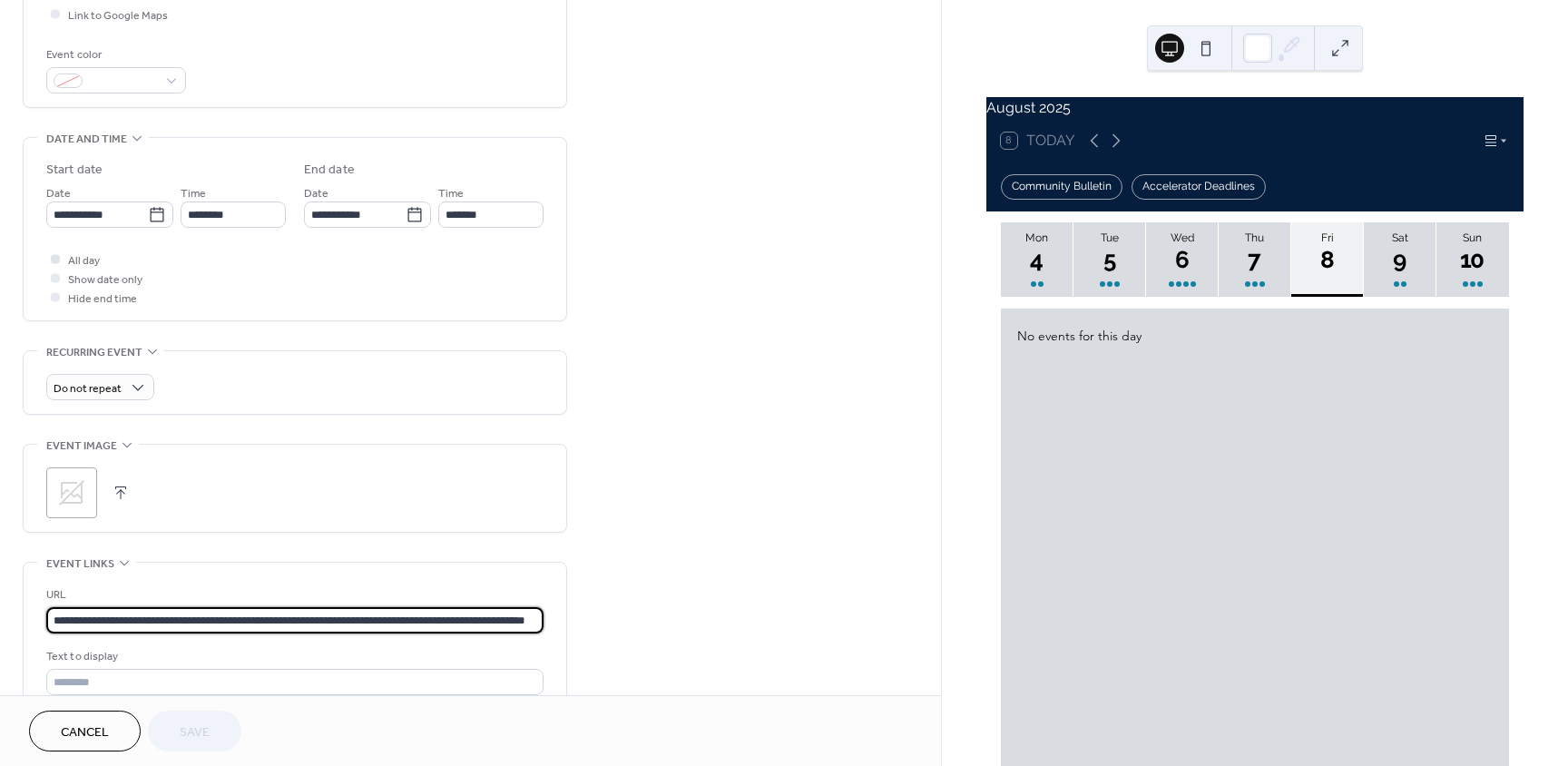 scroll, scrollTop: 0, scrollLeft: 55, axis: horizontal 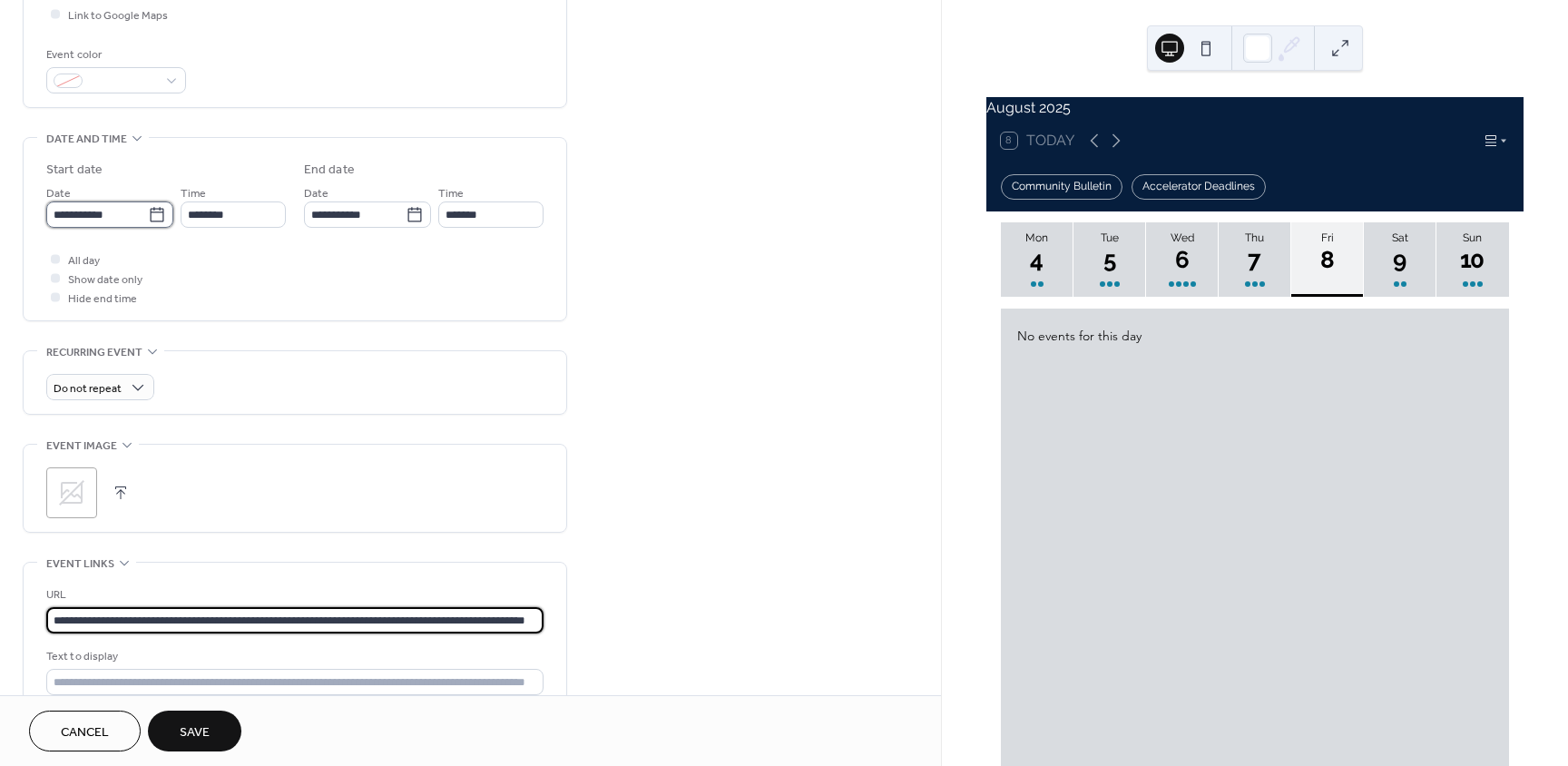 click on "**********" at bounding box center [97, 214] 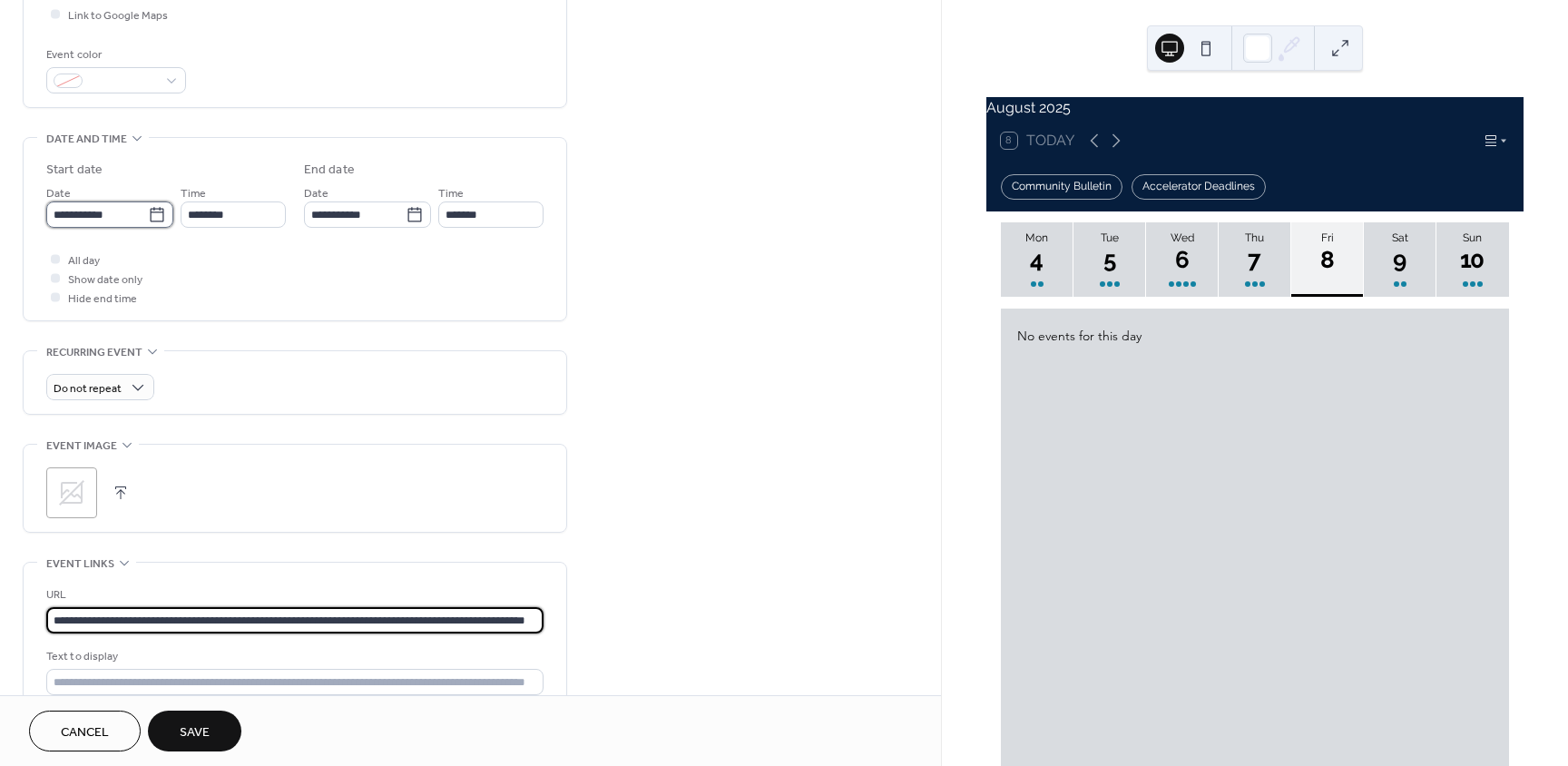 scroll, scrollTop: 0, scrollLeft: 0, axis: both 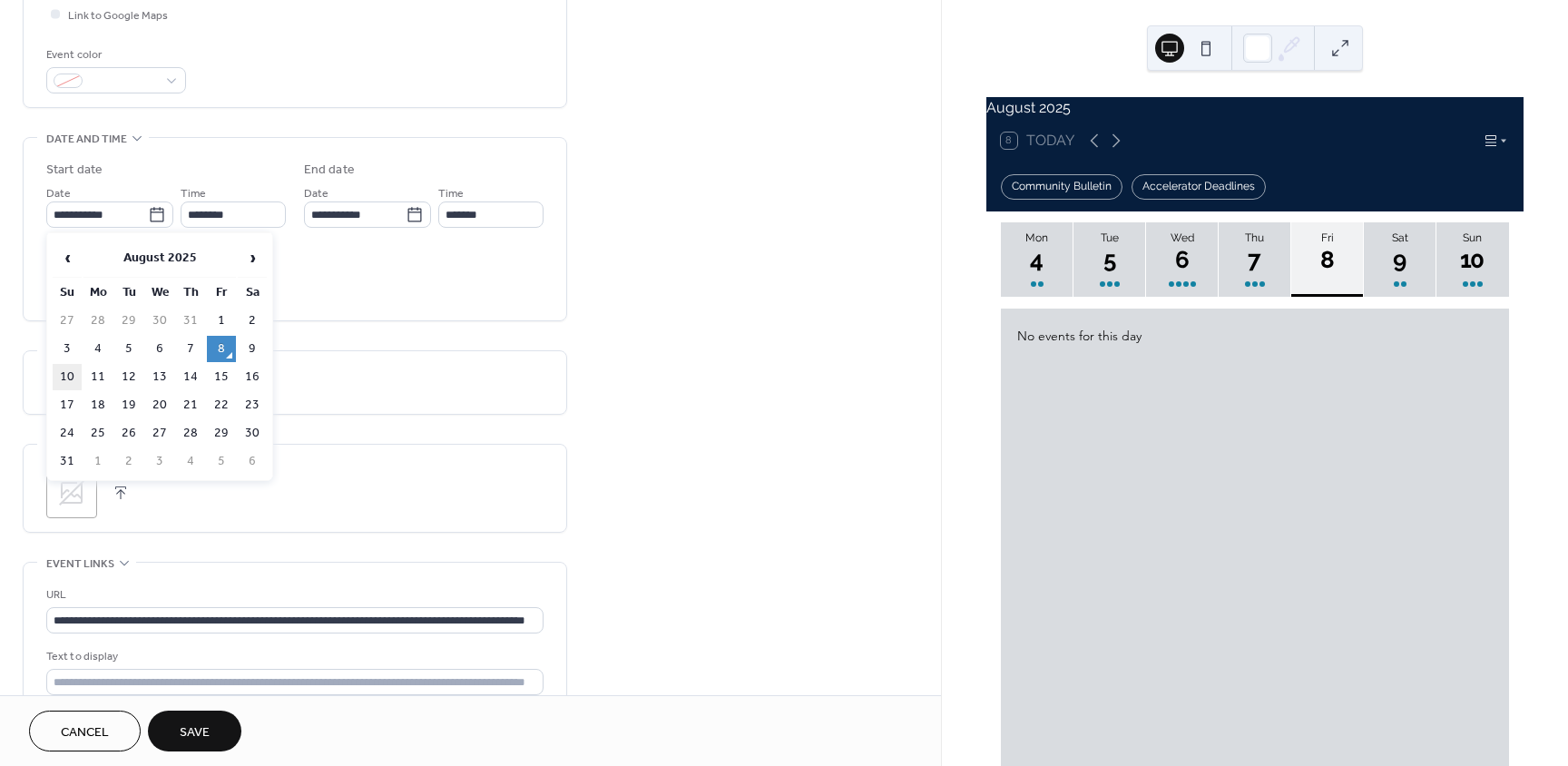 click on "10" at bounding box center (67, 377) 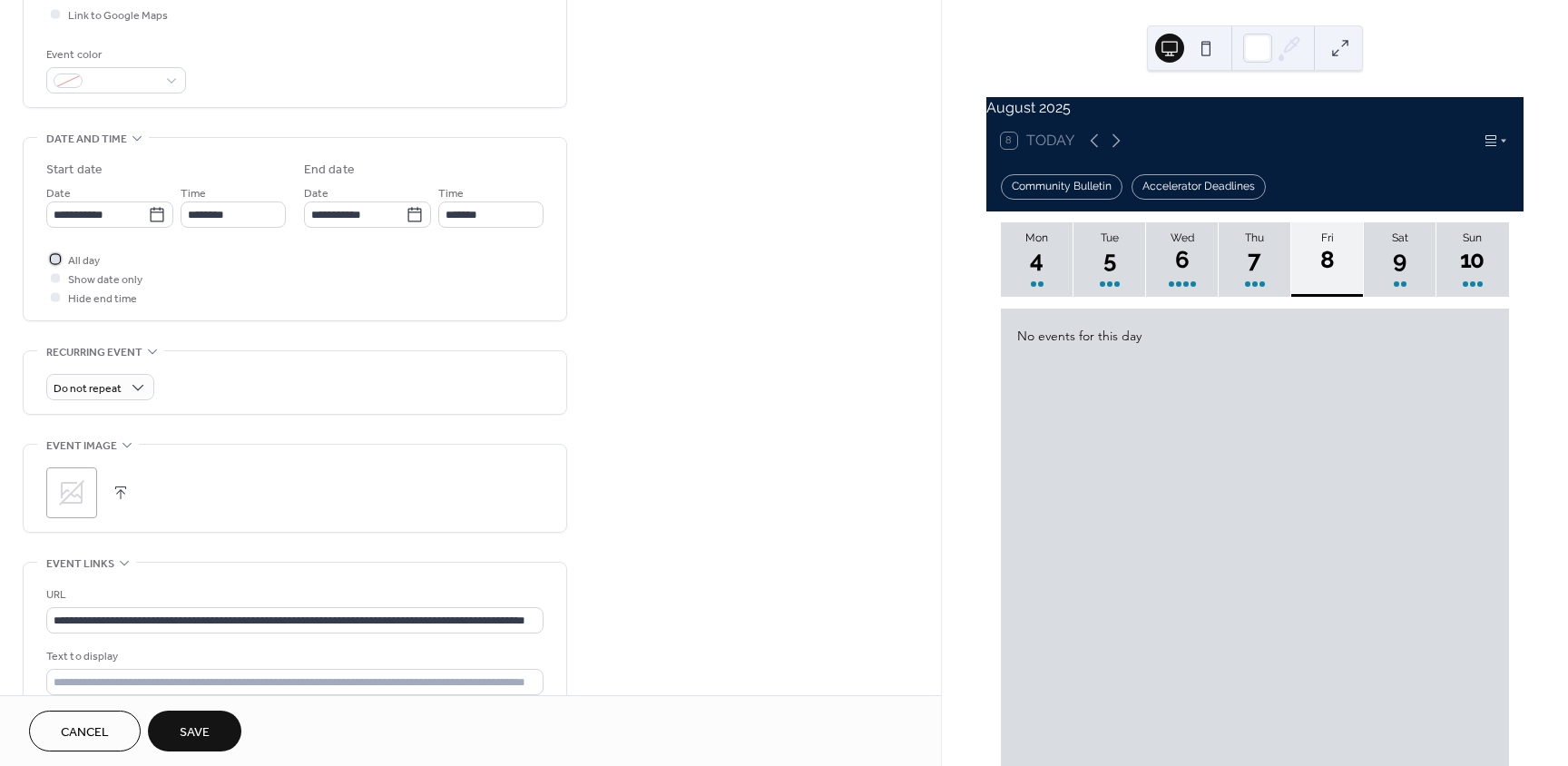 click at bounding box center (55, 259) 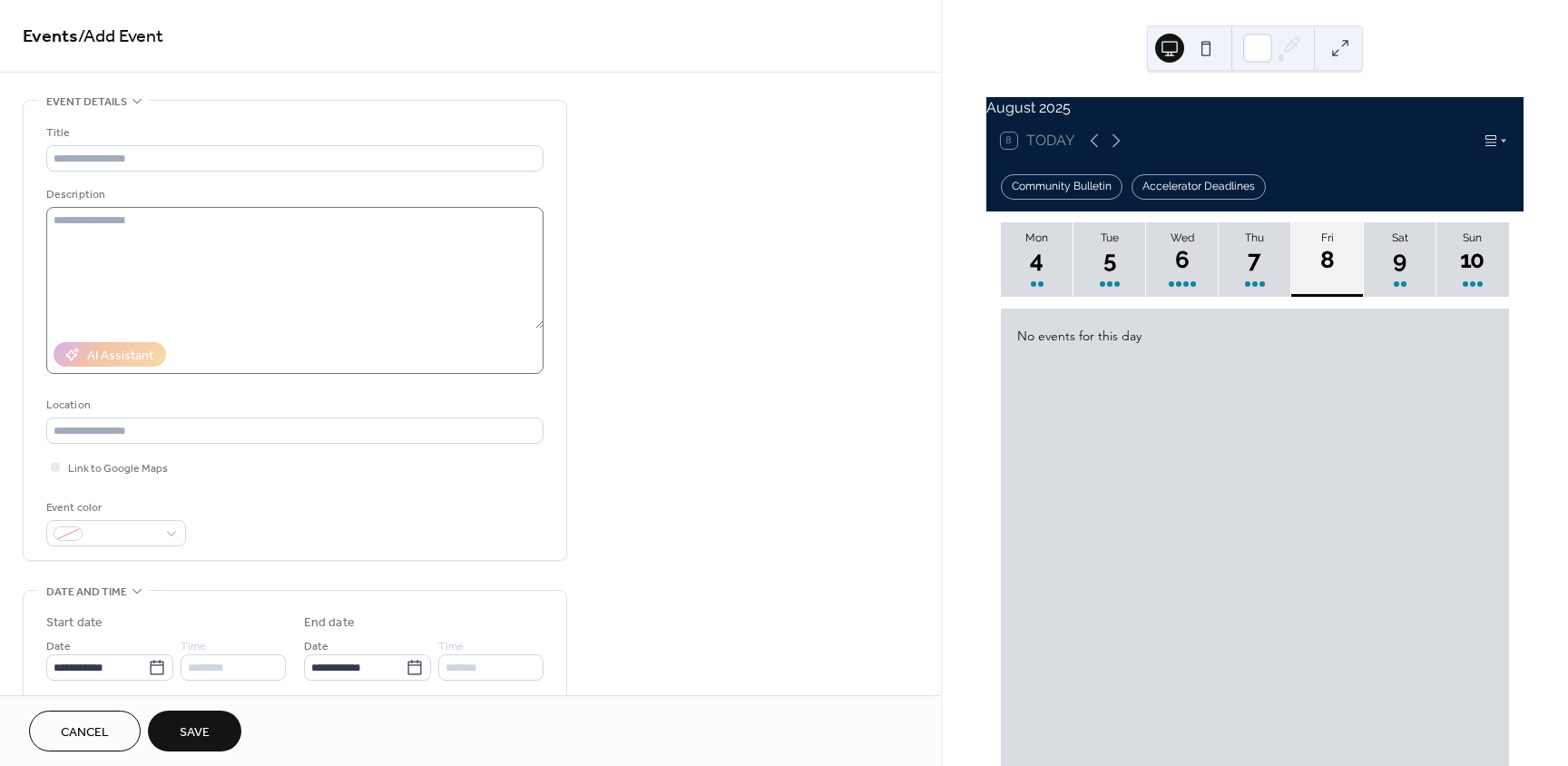 scroll, scrollTop: 0, scrollLeft: 0, axis: both 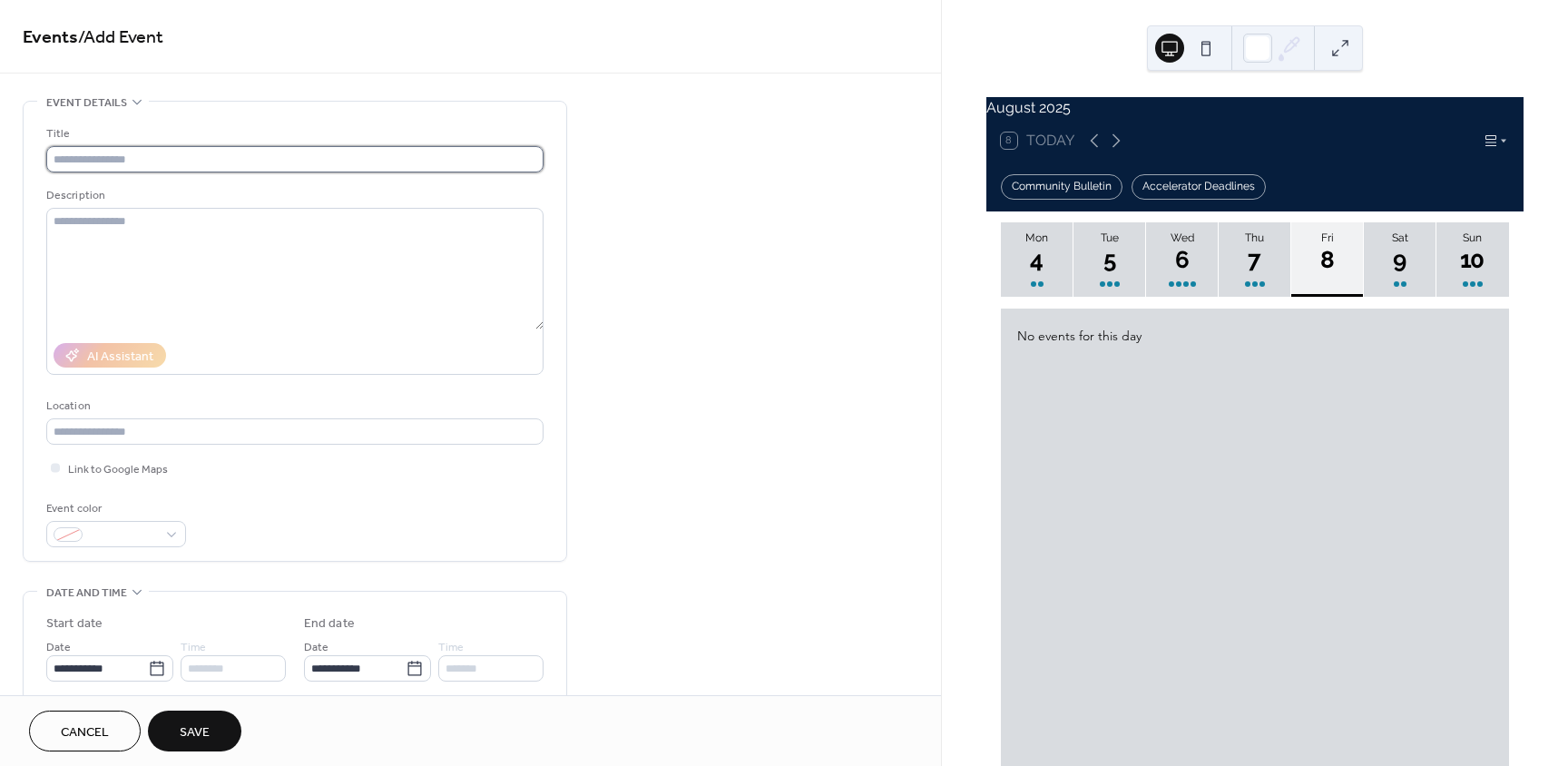 click at bounding box center (295, 159) 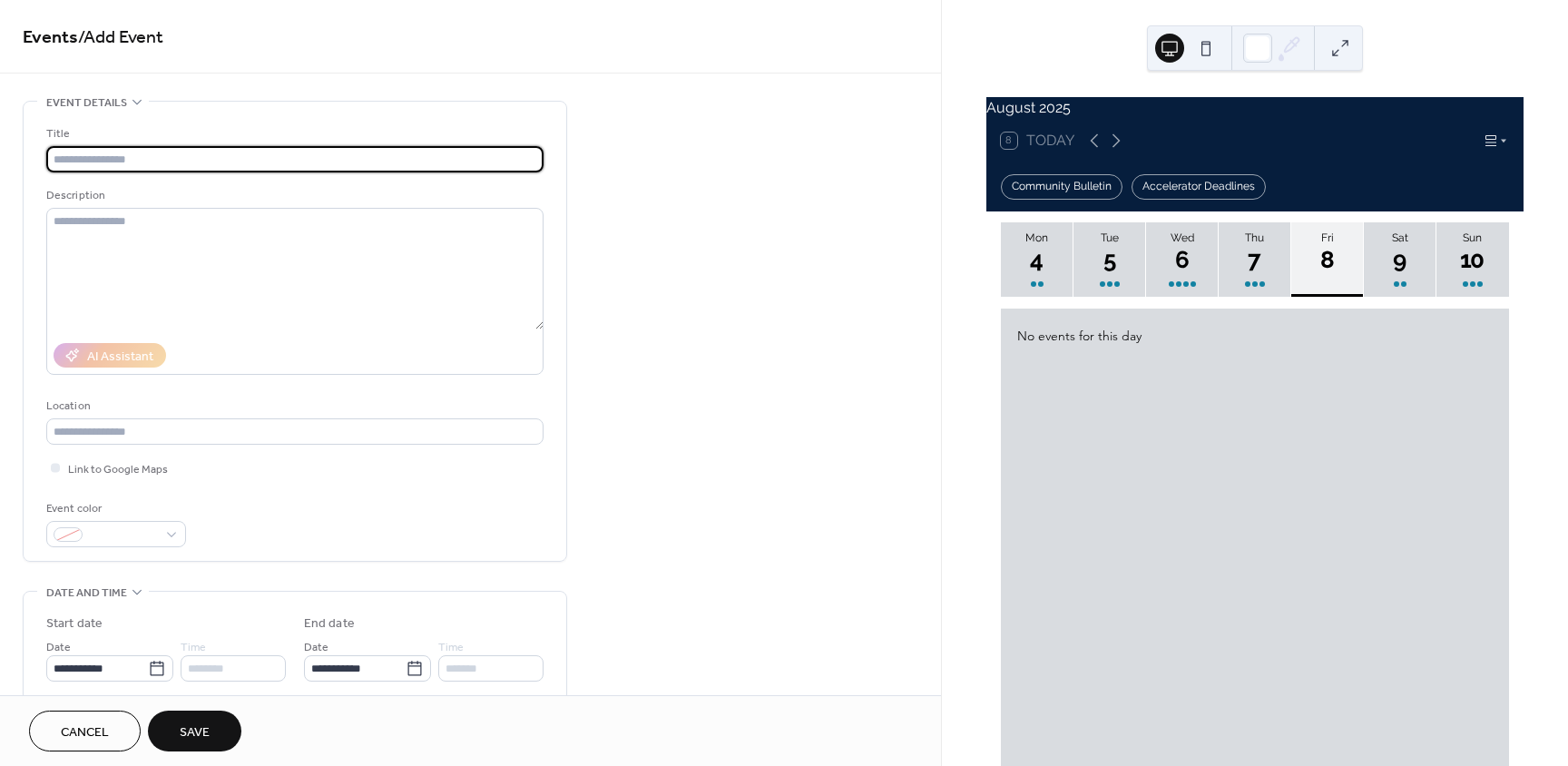 paste on "**********" 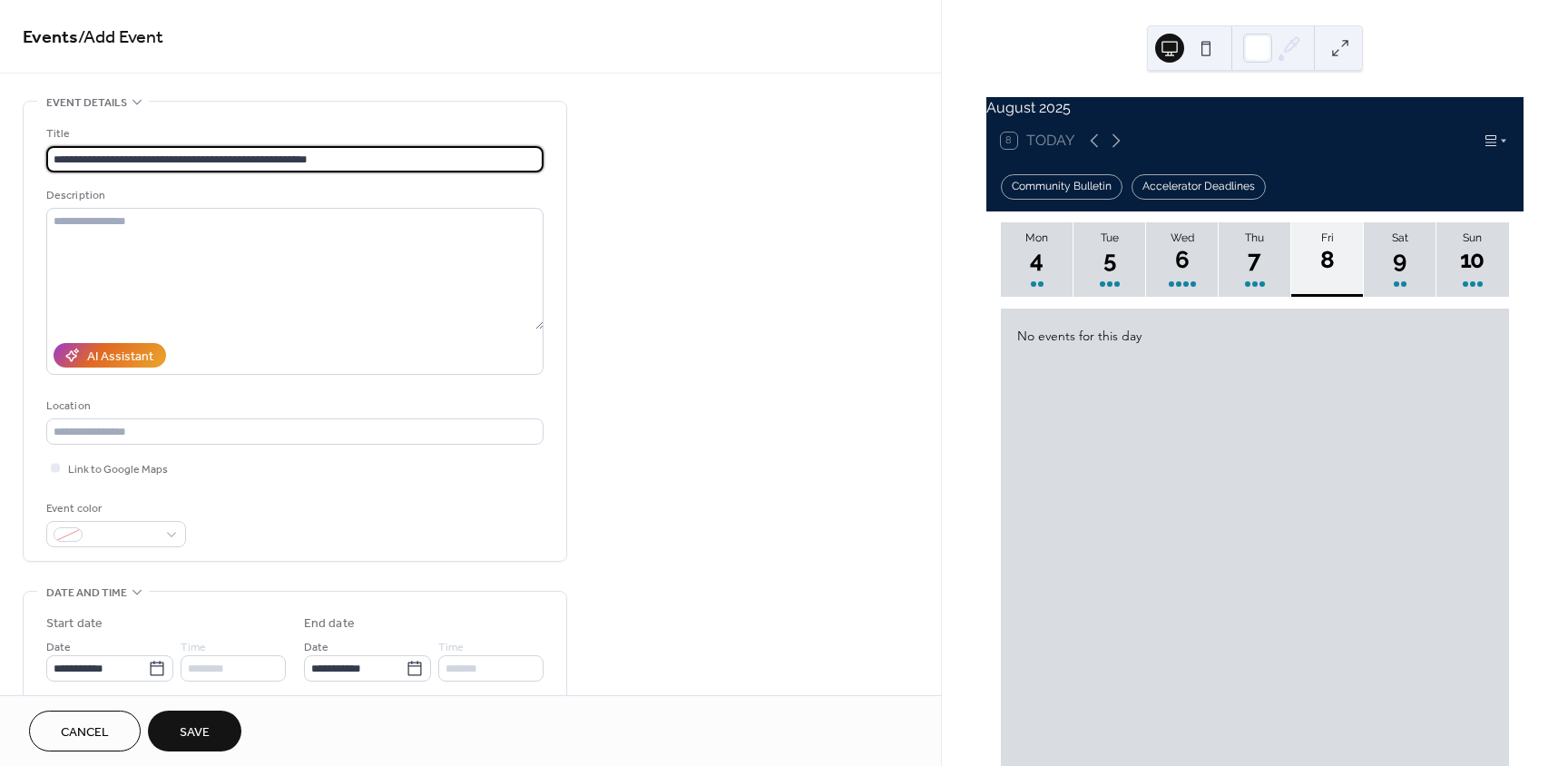 click on "Save" at bounding box center [194, 732] 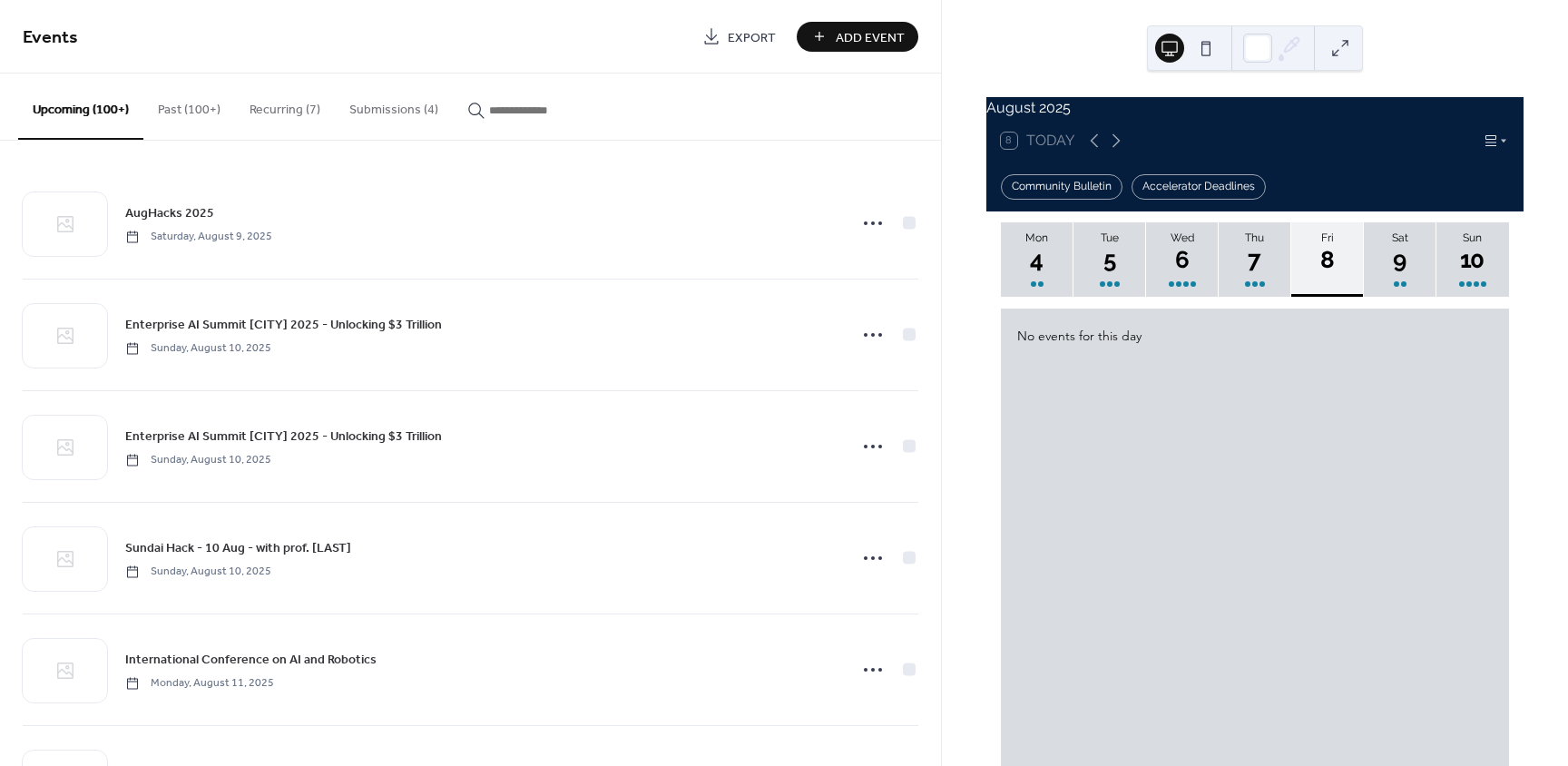 click on "Add Event" at bounding box center [870, 37] 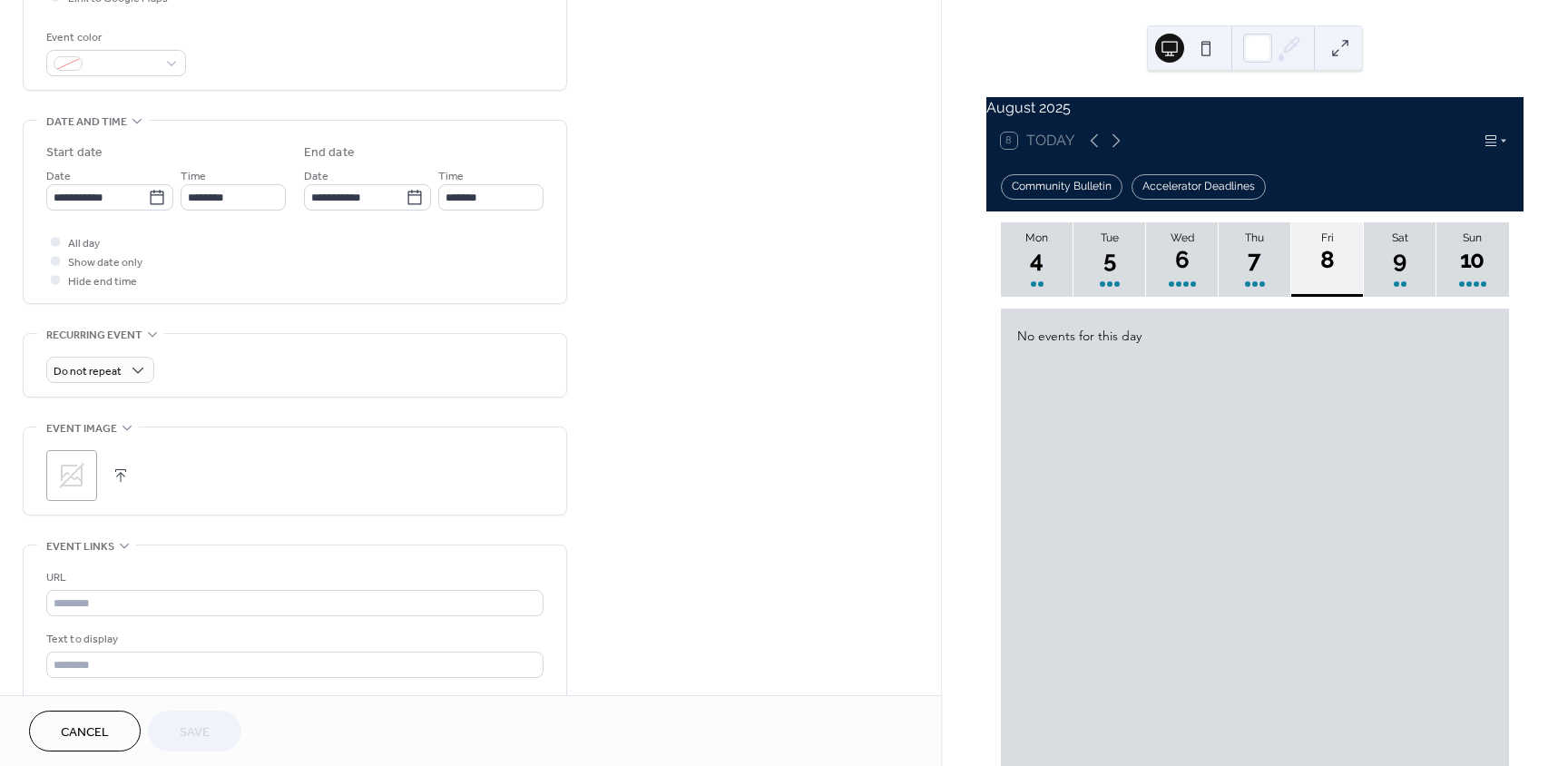 scroll, scrollTop: 545, scrollLeft: 0, axis: vertical 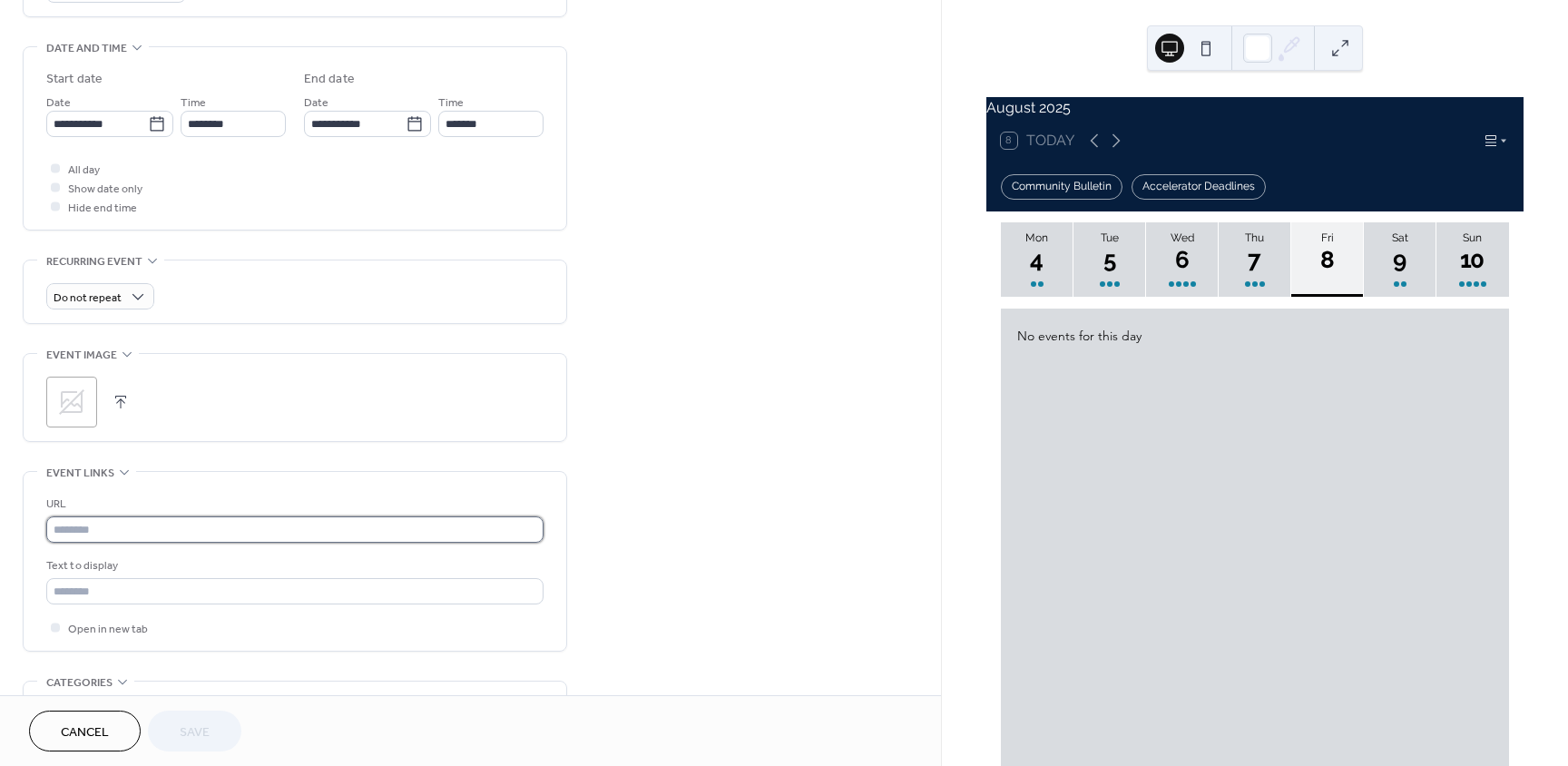 click at bounding box center (295, 529) 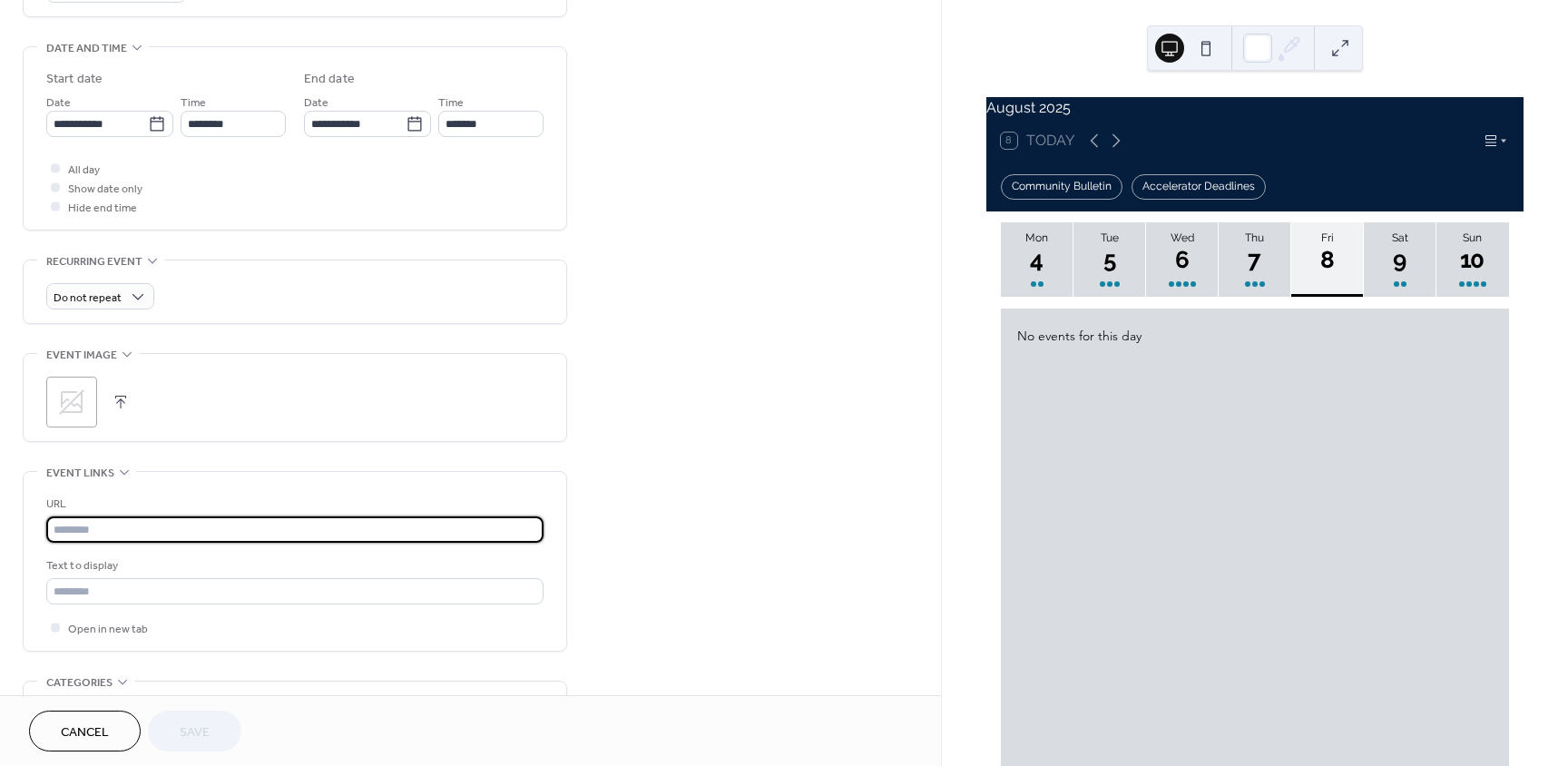 paste on "**********" 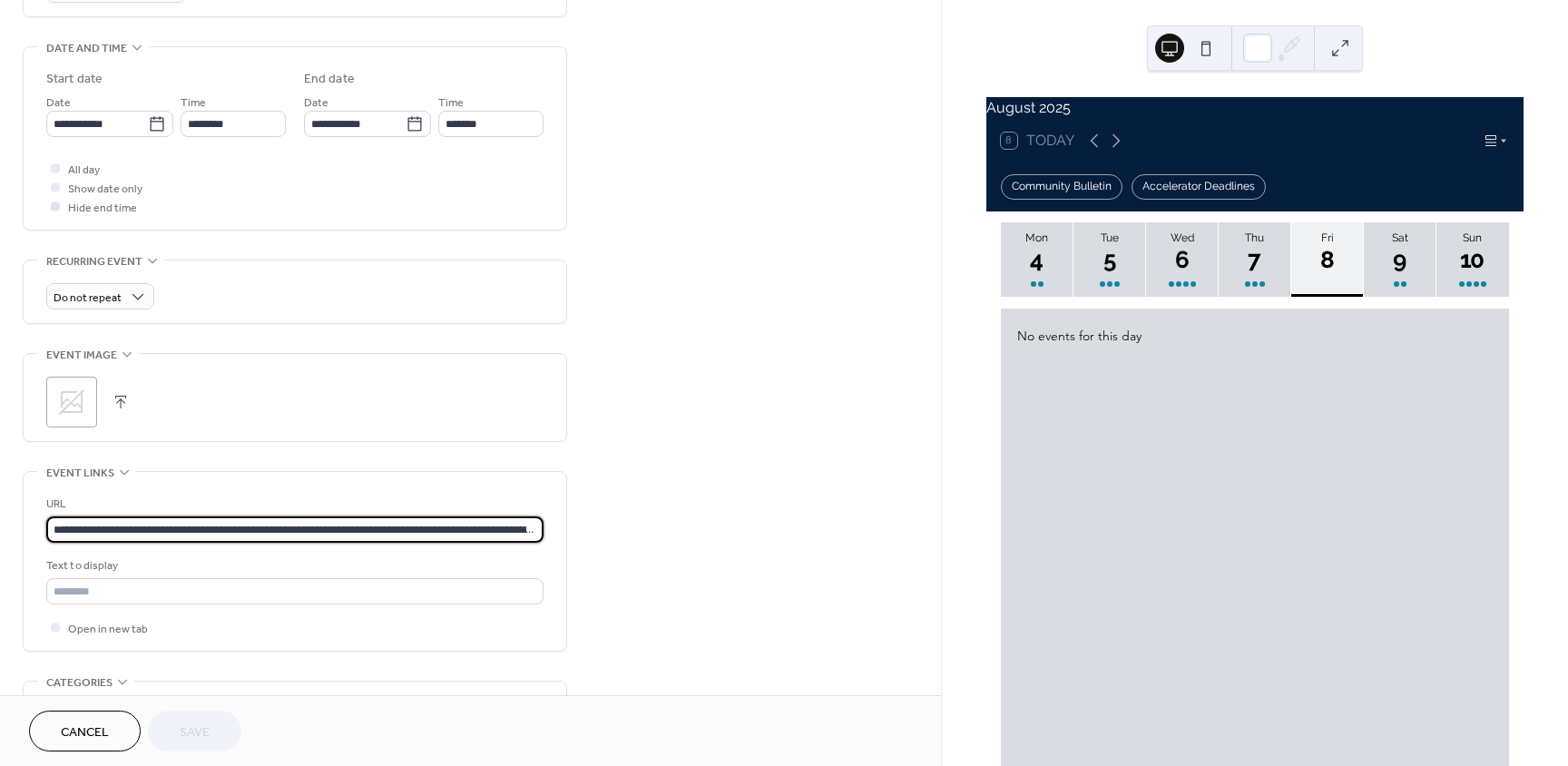 scroll, scrollTop: 0, scrollLeft: 234, axis: horizontal 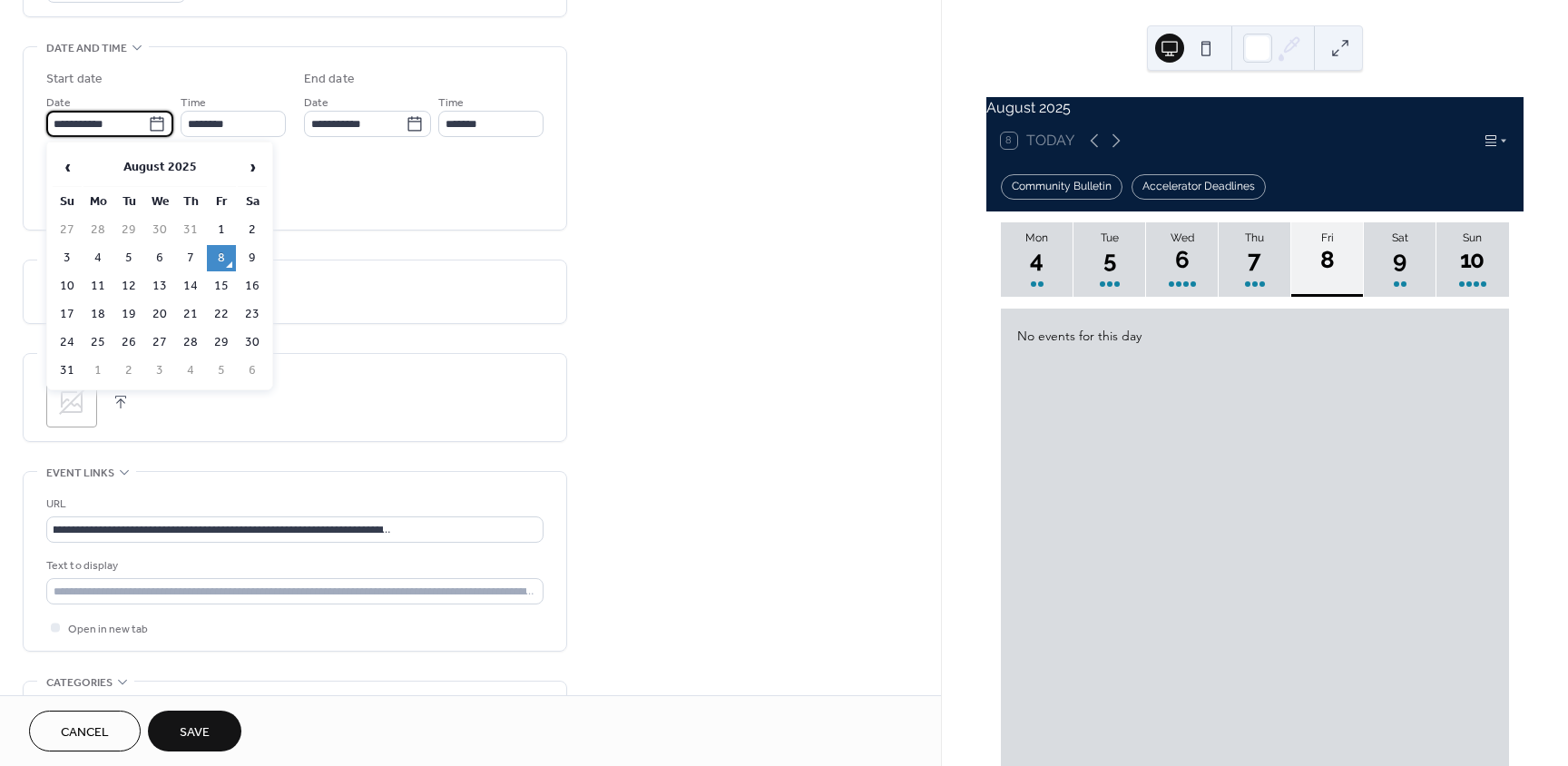 click on "**********" at bounding box center [97, 123] 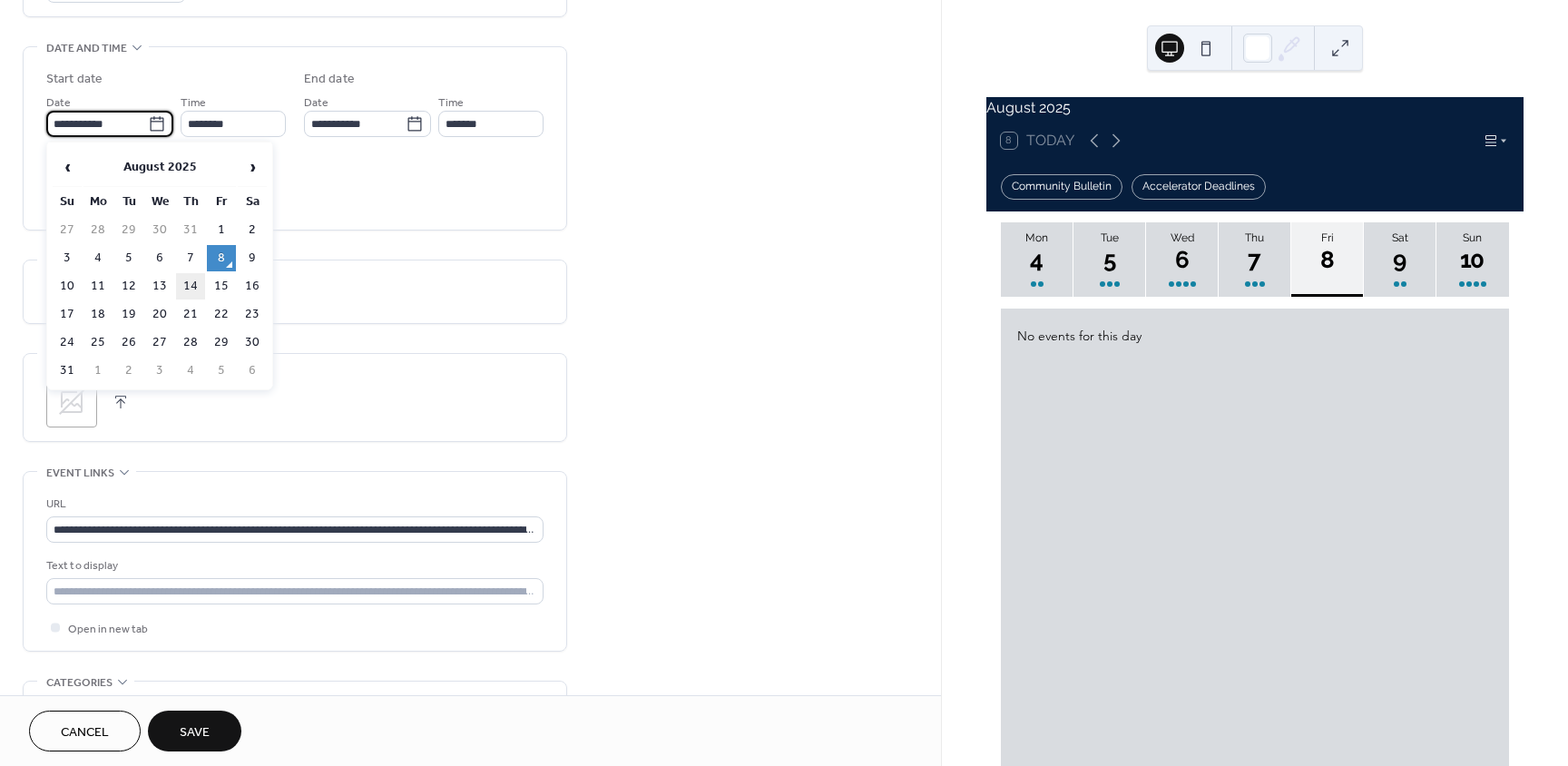 click on "14" at bounding box center [191, 286] 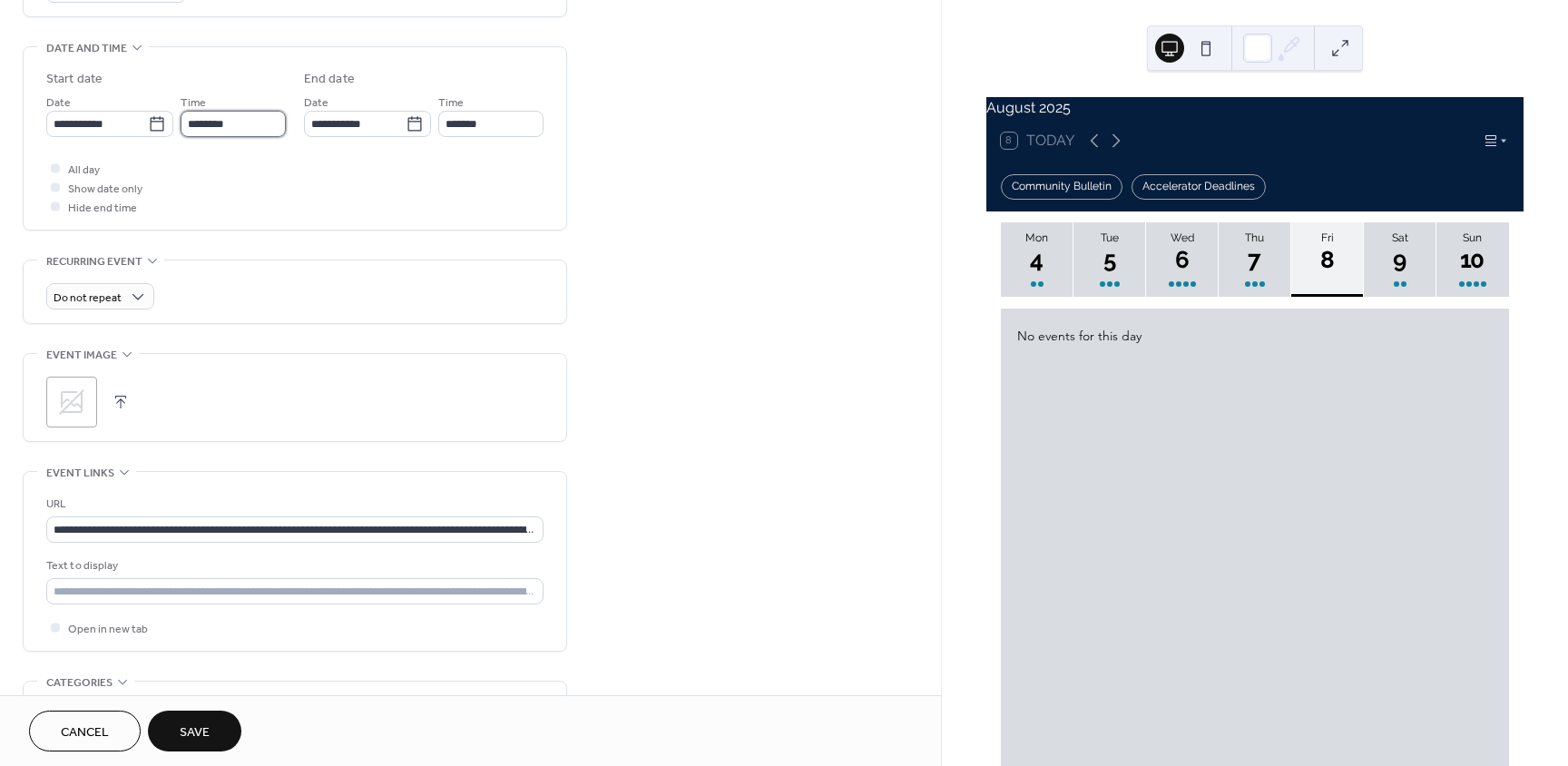 click on "********" at bounding box center (233, 123) 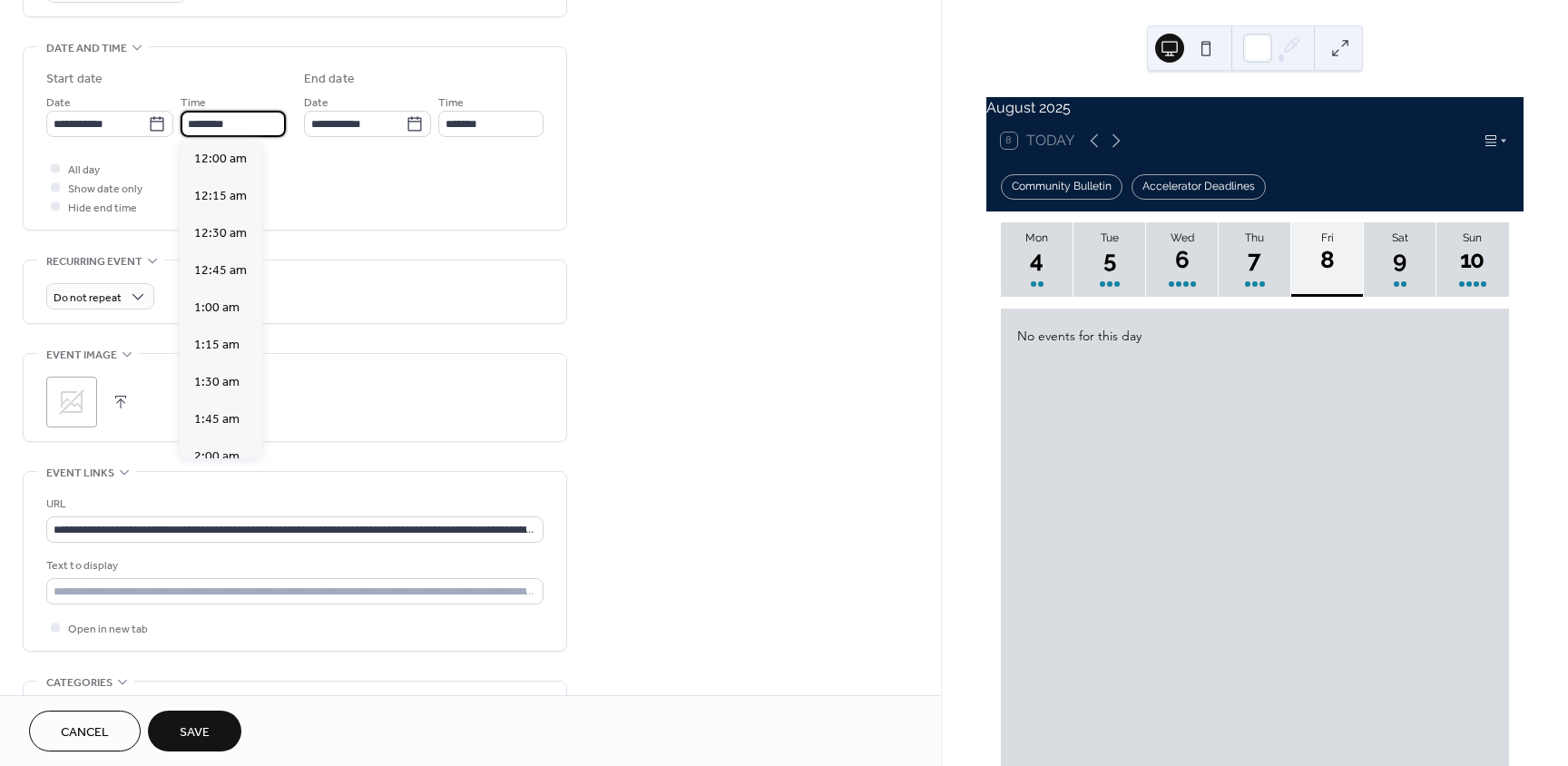 scroll, scrollTop: 1786, scrollLeft: 0, axis: vertical 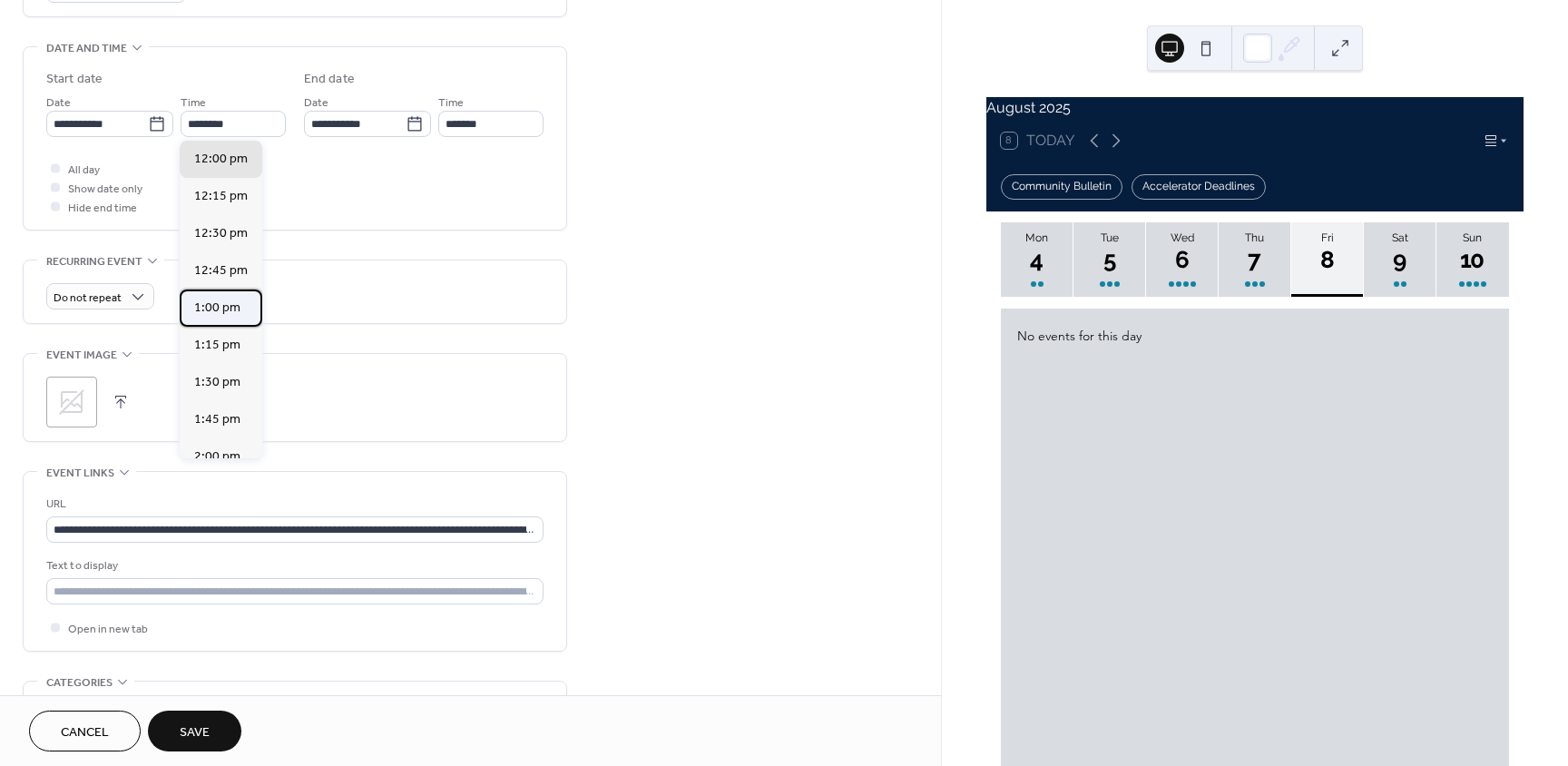 click on "1:00 pm" at bounding box center [217, 308] 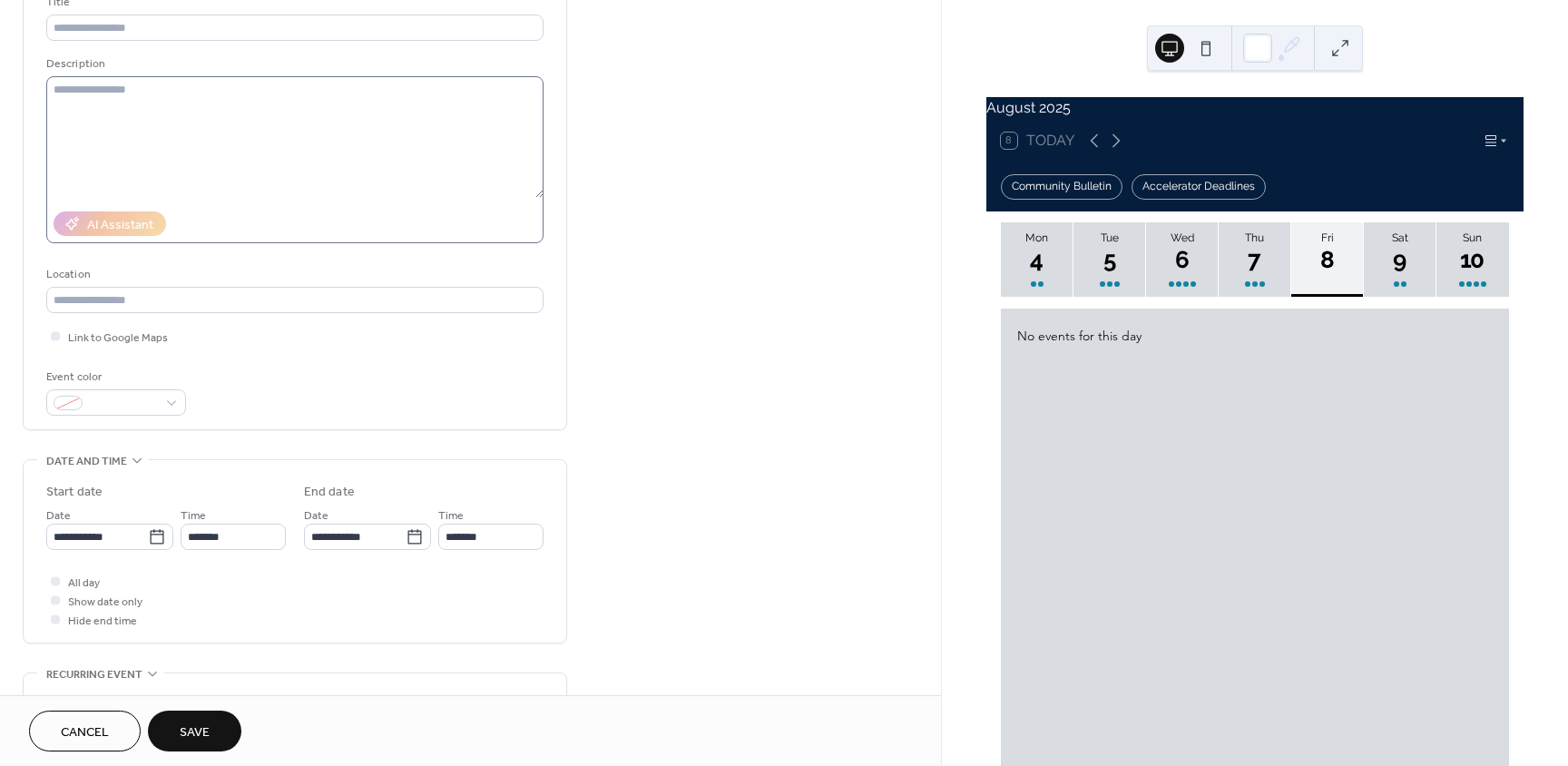 scroll, scrollTop: 91, scrollLeft: 0, axis: vertical 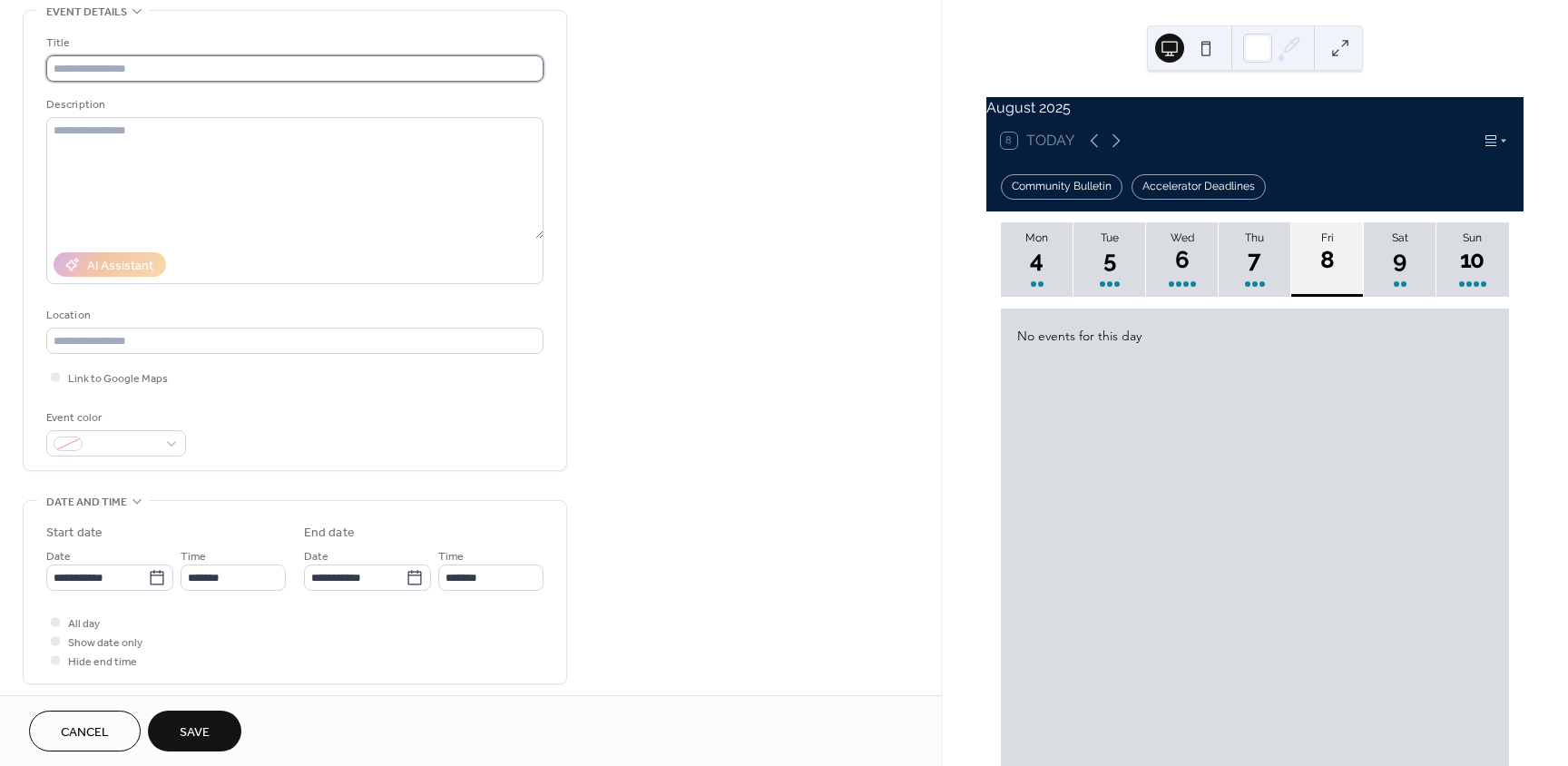 click at bounding box center (295, 68) 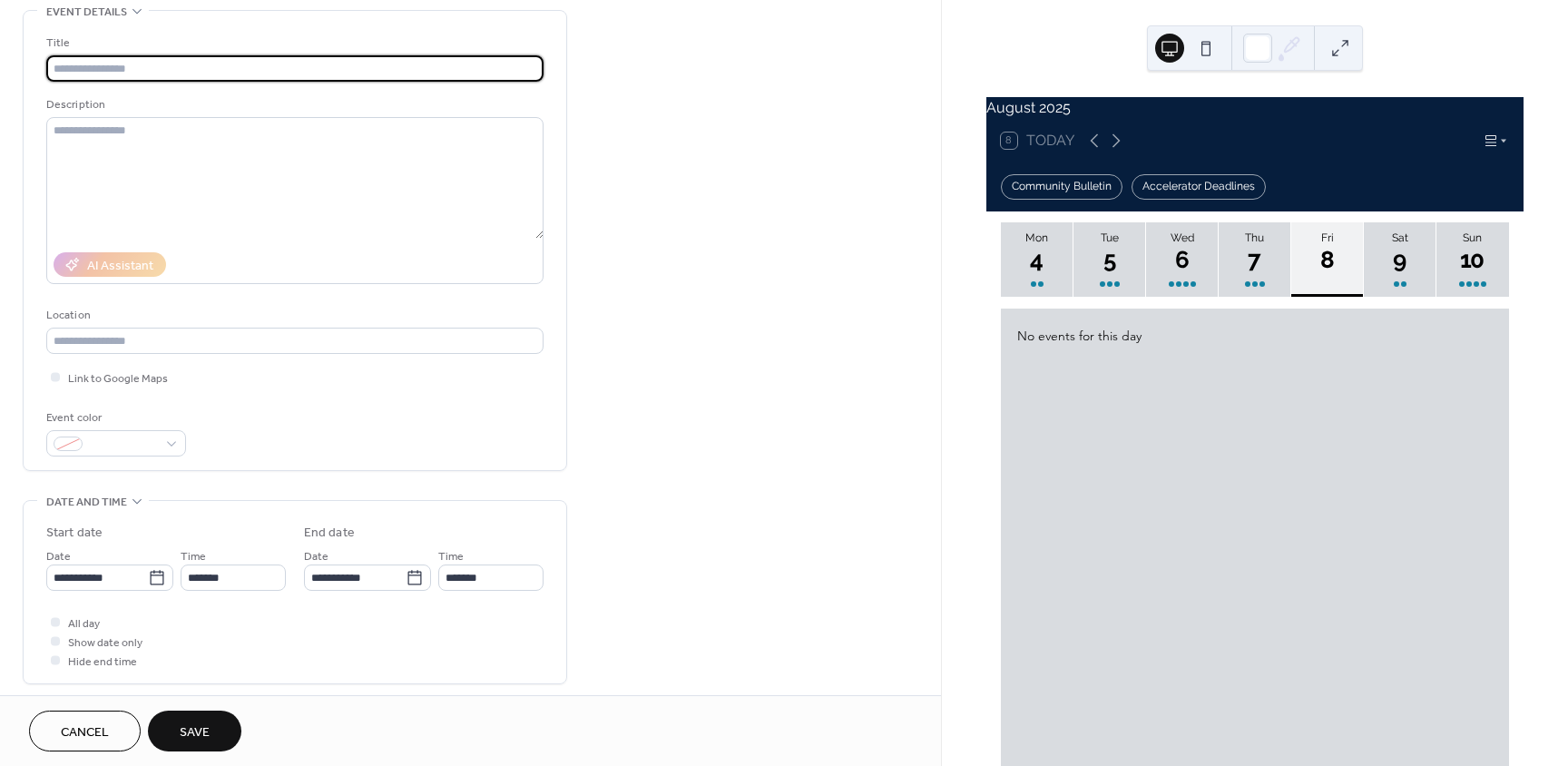 paste on "**********" 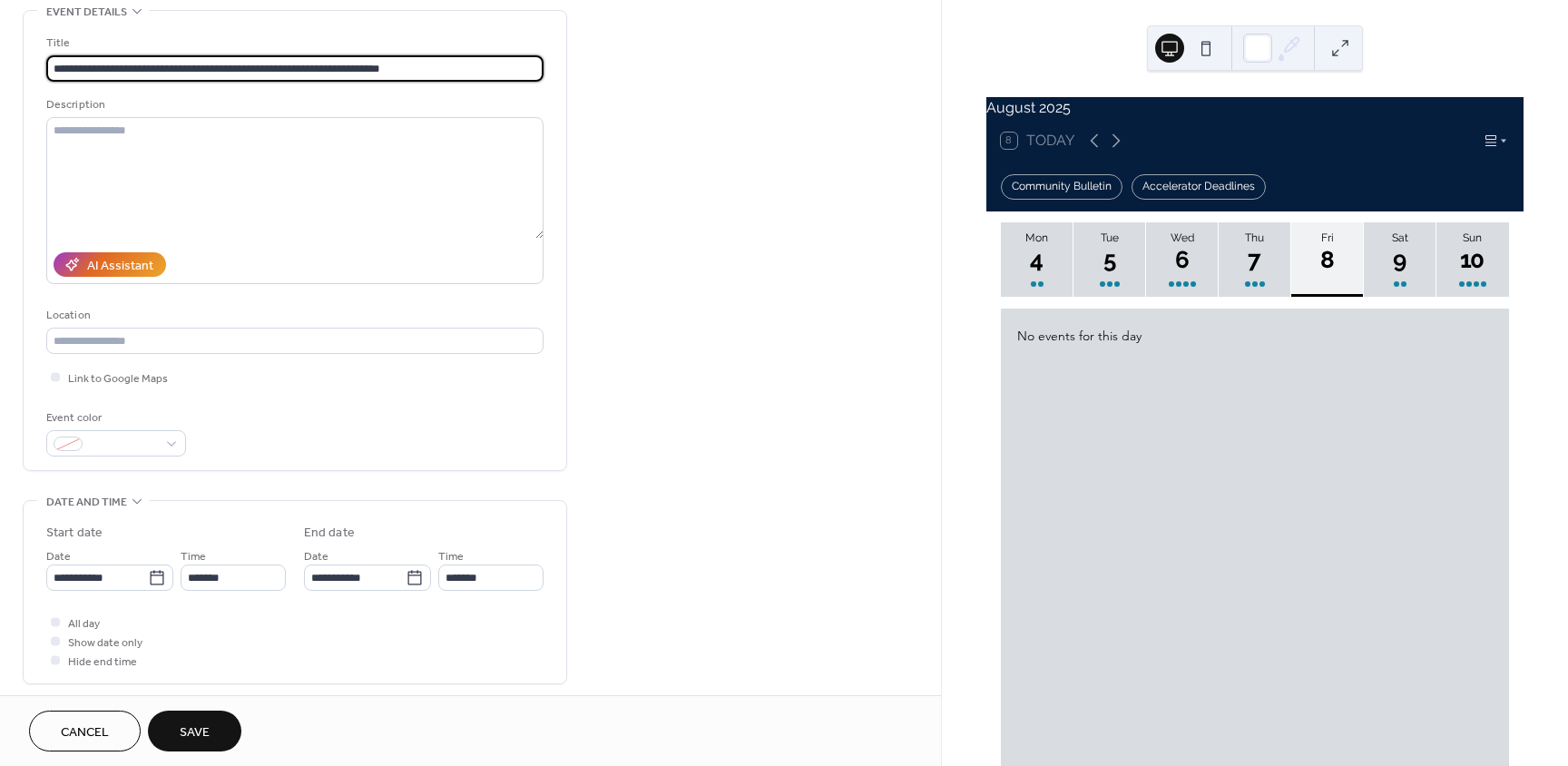 click on "Save" at bounding box center (194, 732) 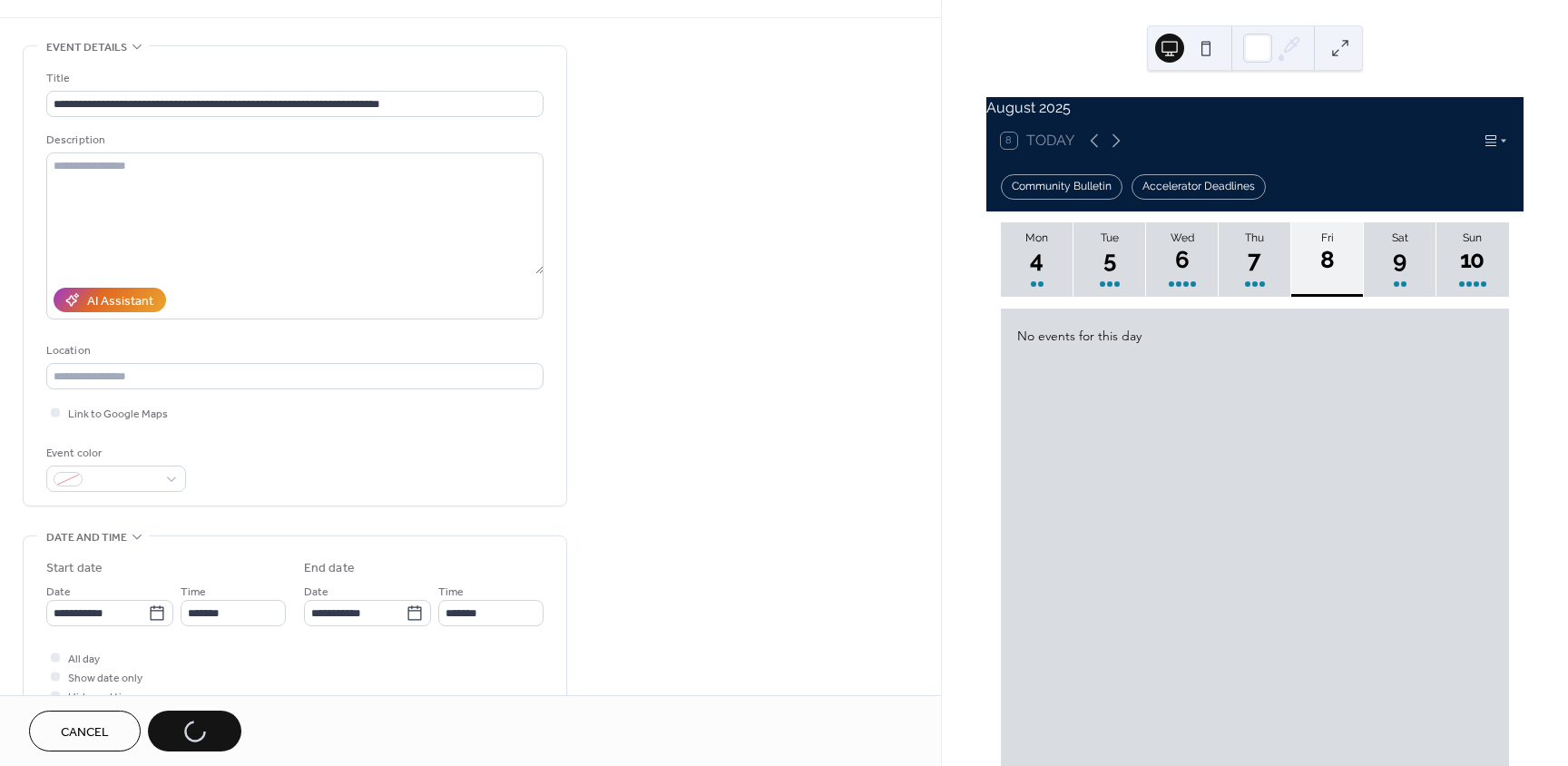 scroll, scrollTop: 0, scrollLeft: 0, axis: both 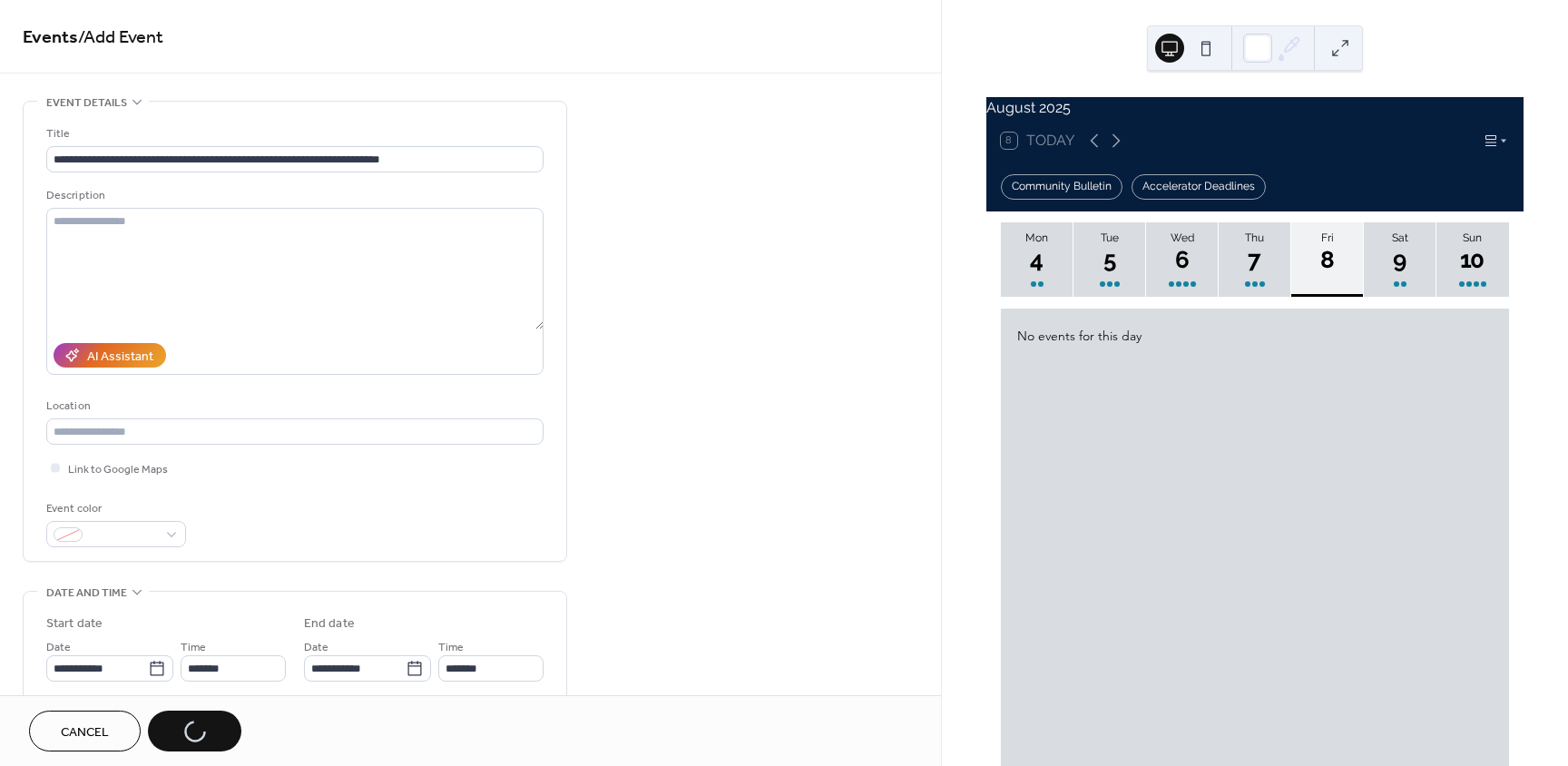 drag, startPoint x: 183, startPoint y: 737, endPoint x: 217, endPoint y: 719, distance: 38.470768 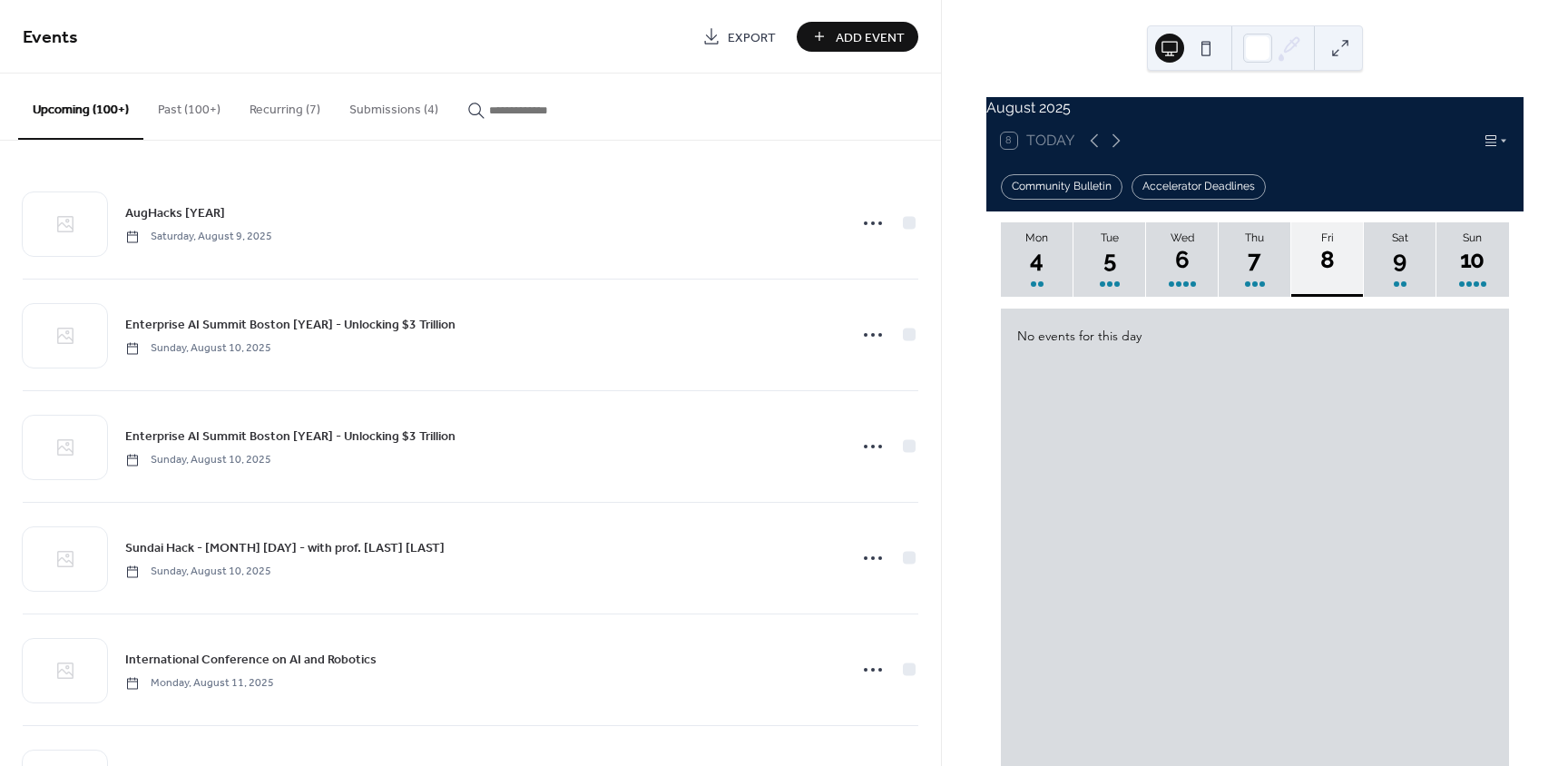 scroll, scrollTop: 0, scrollLeft: 0, axis: both 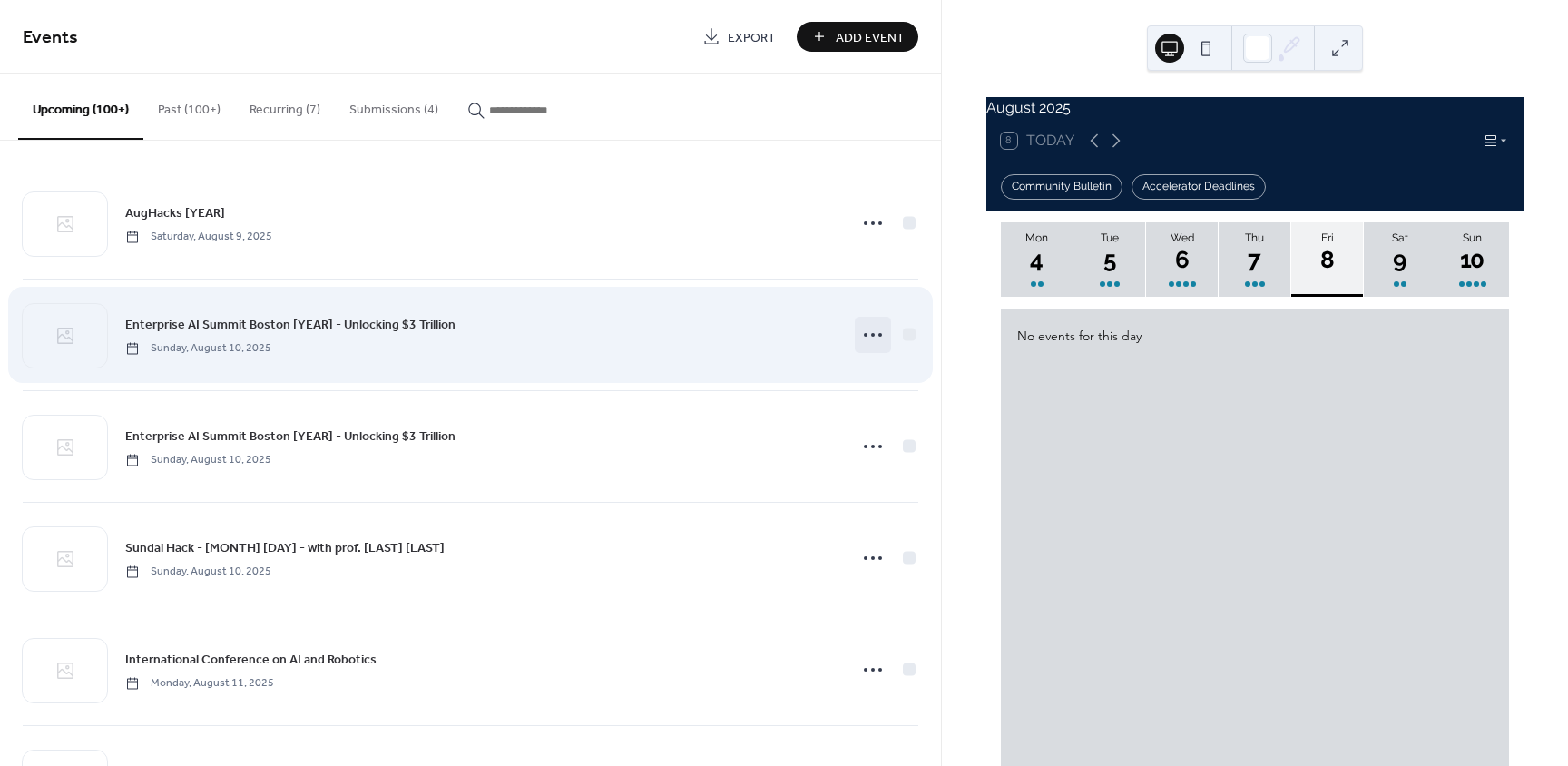 click 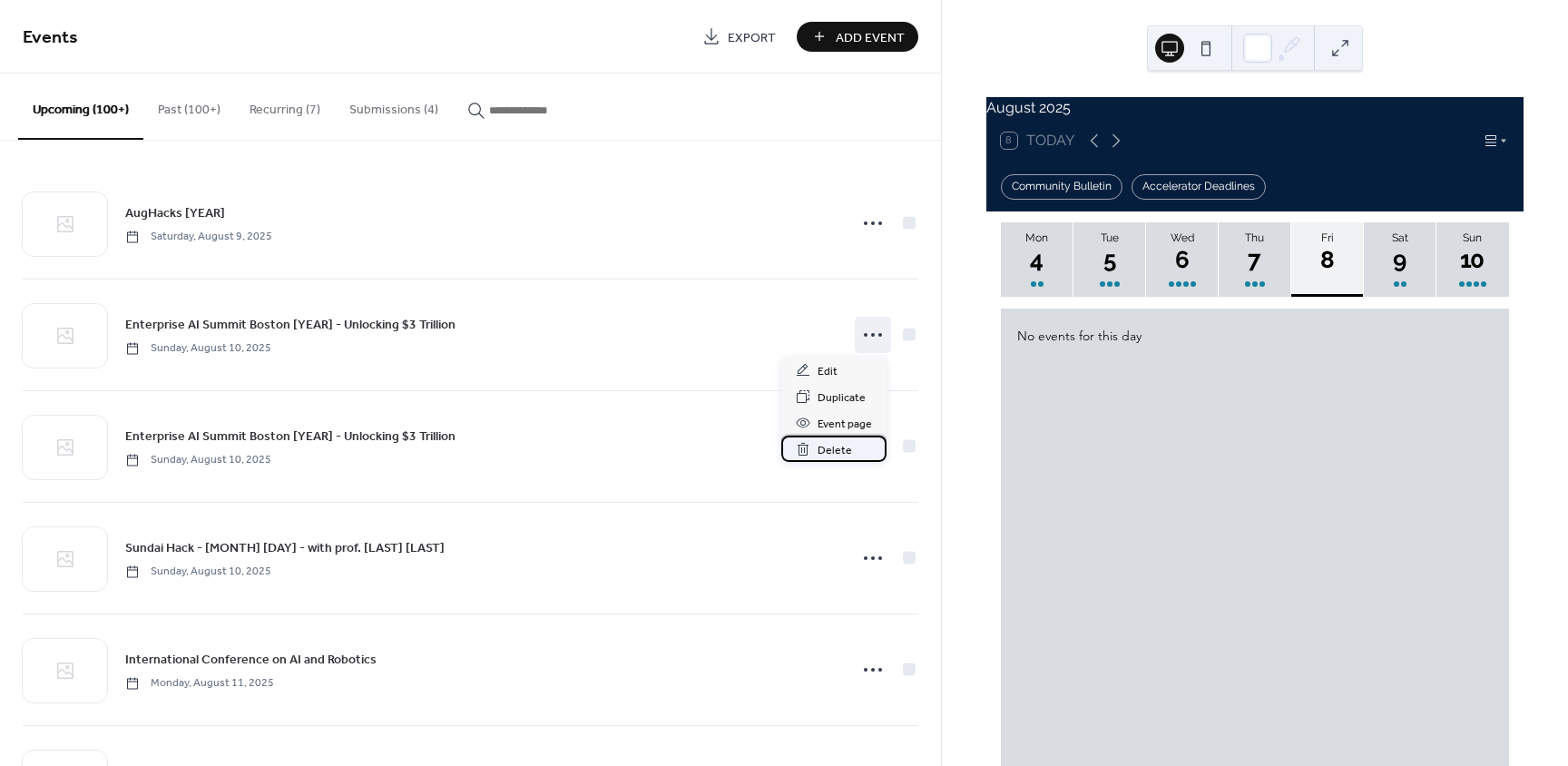 click on "Delete" at bounding box center [835, 450] 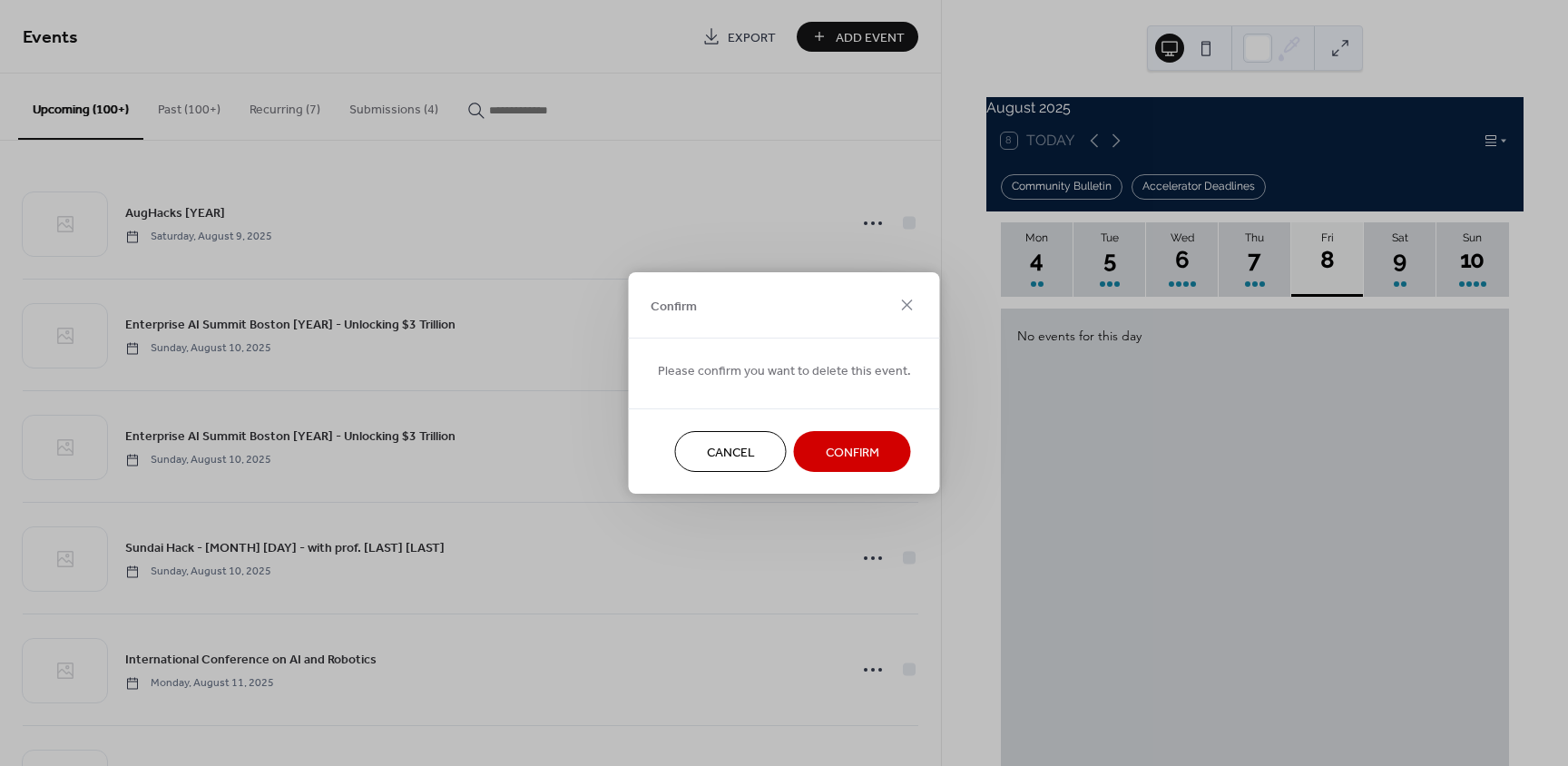 click on "Confirm" at bounding box center [852, 453] 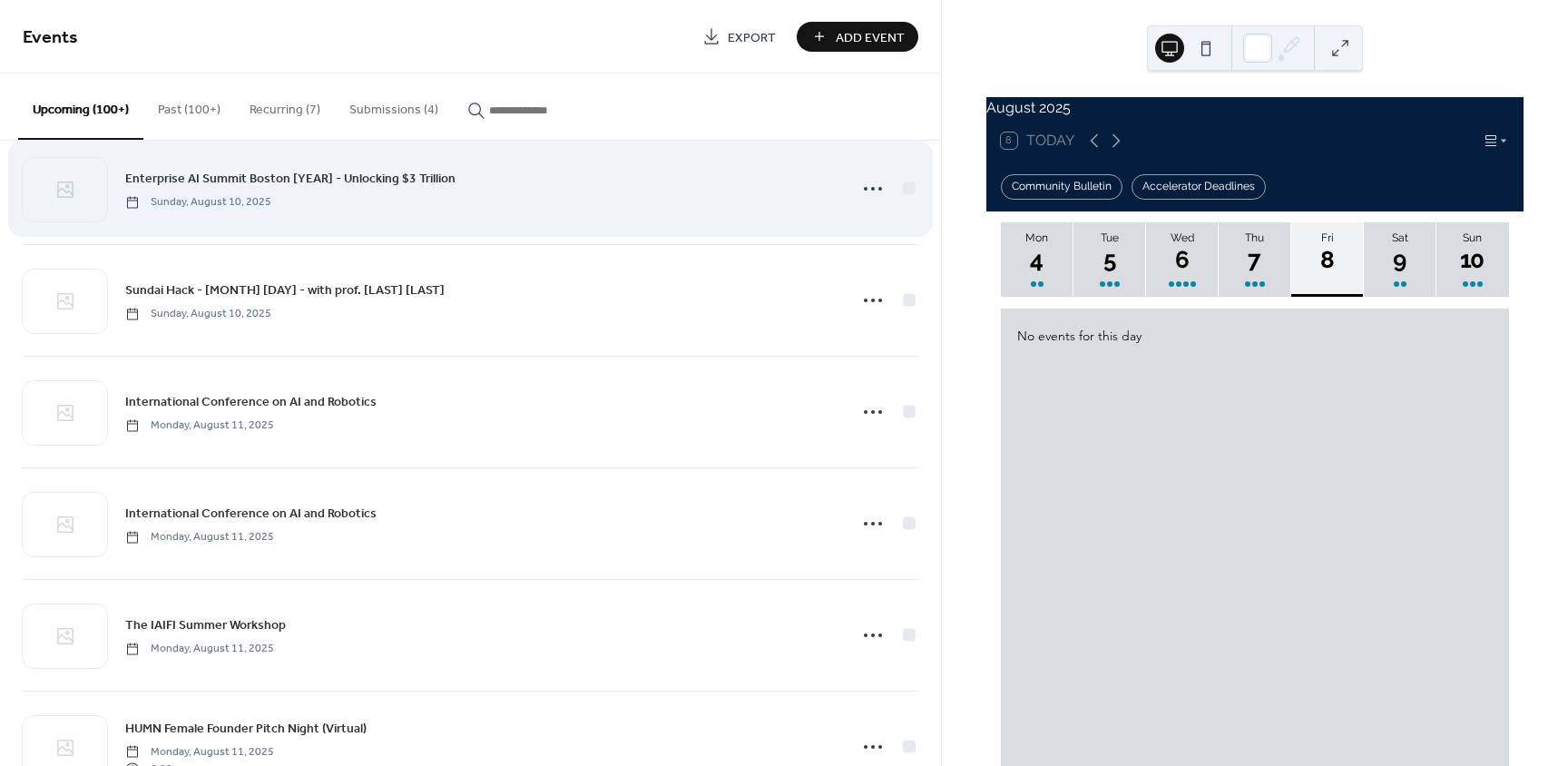scroll, scrollTop: 182, scrollLeft: 0, axis: vertical 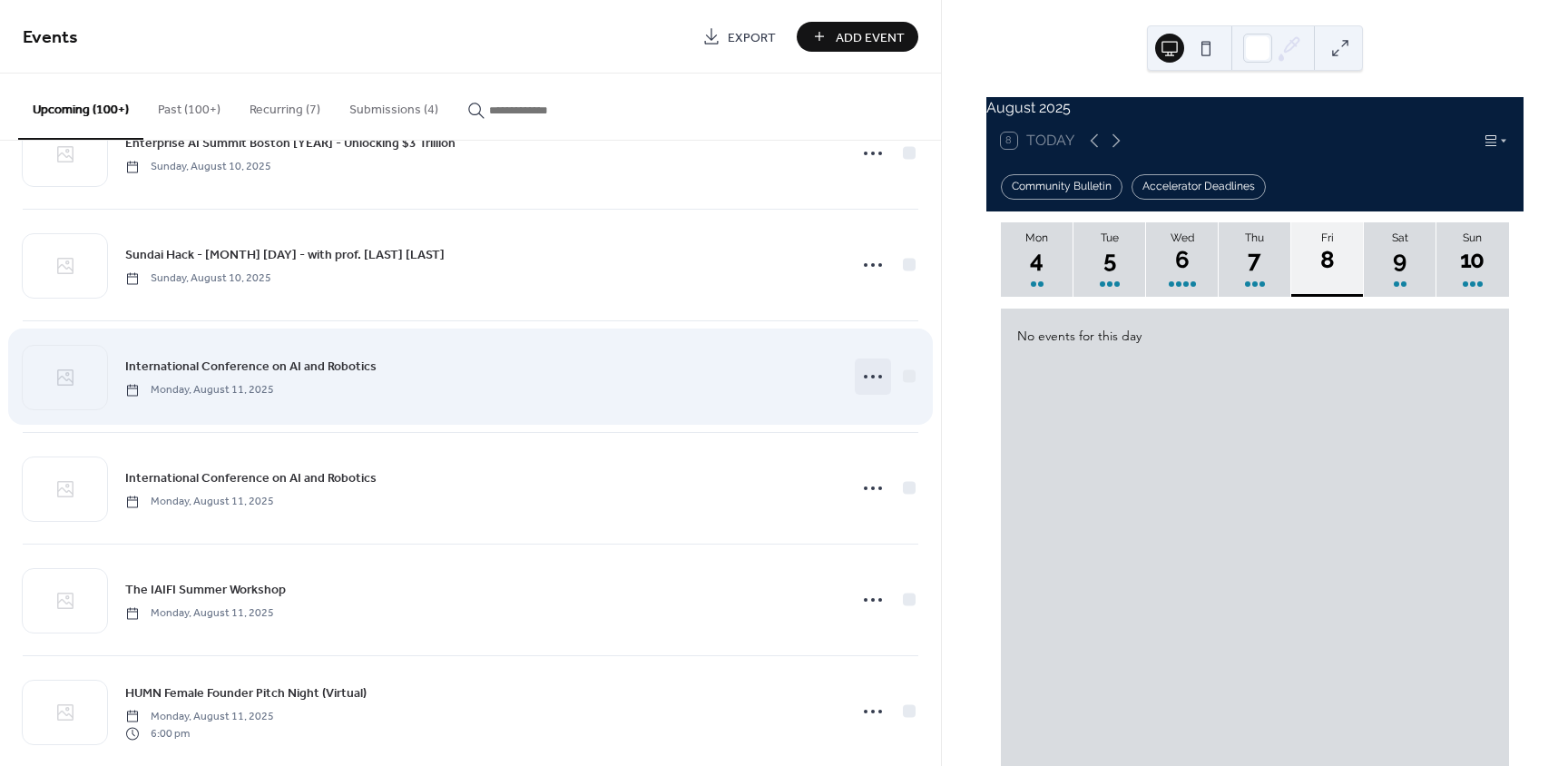 click 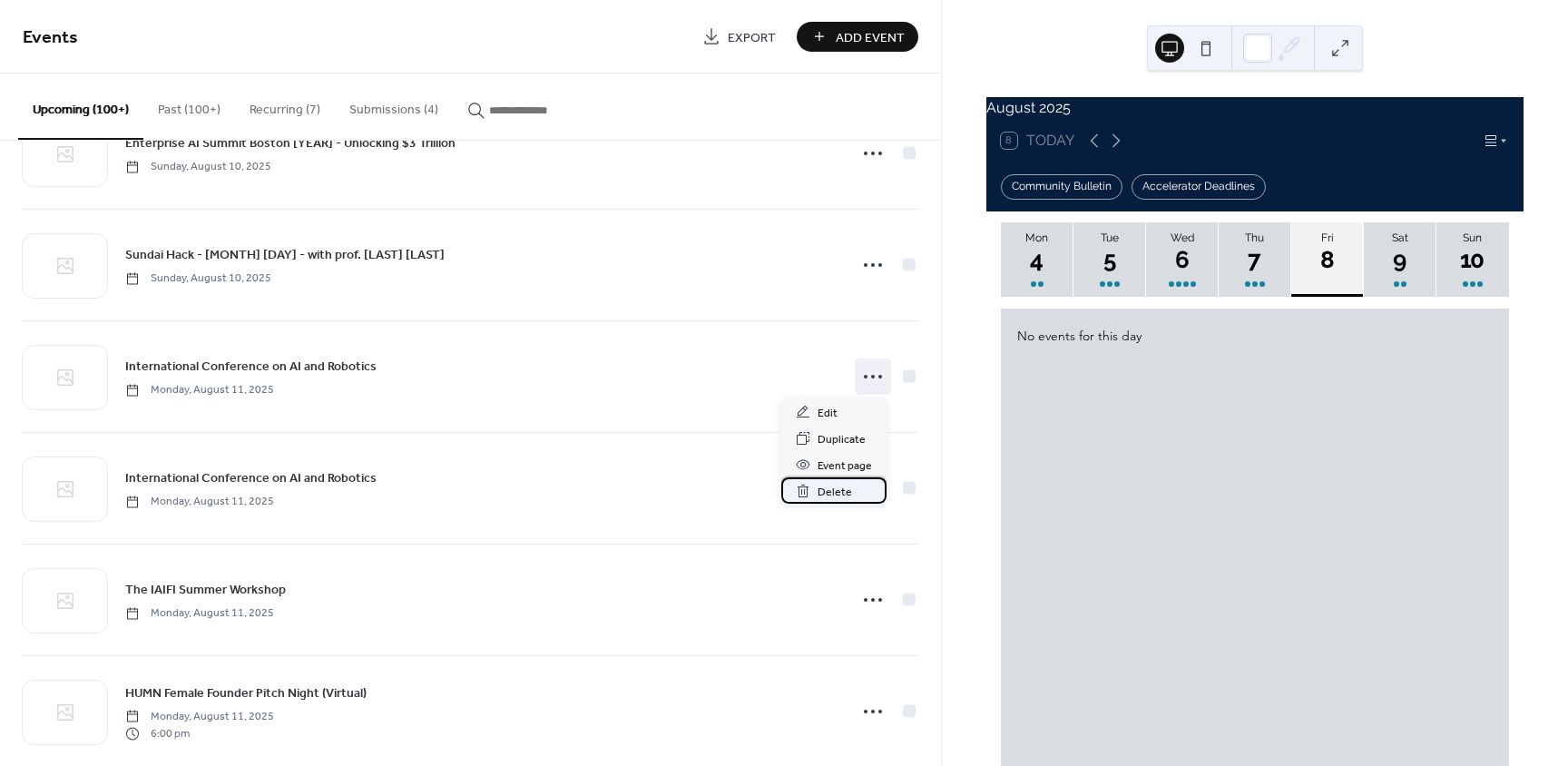click on "Delete" at bounding box center [835, 492] 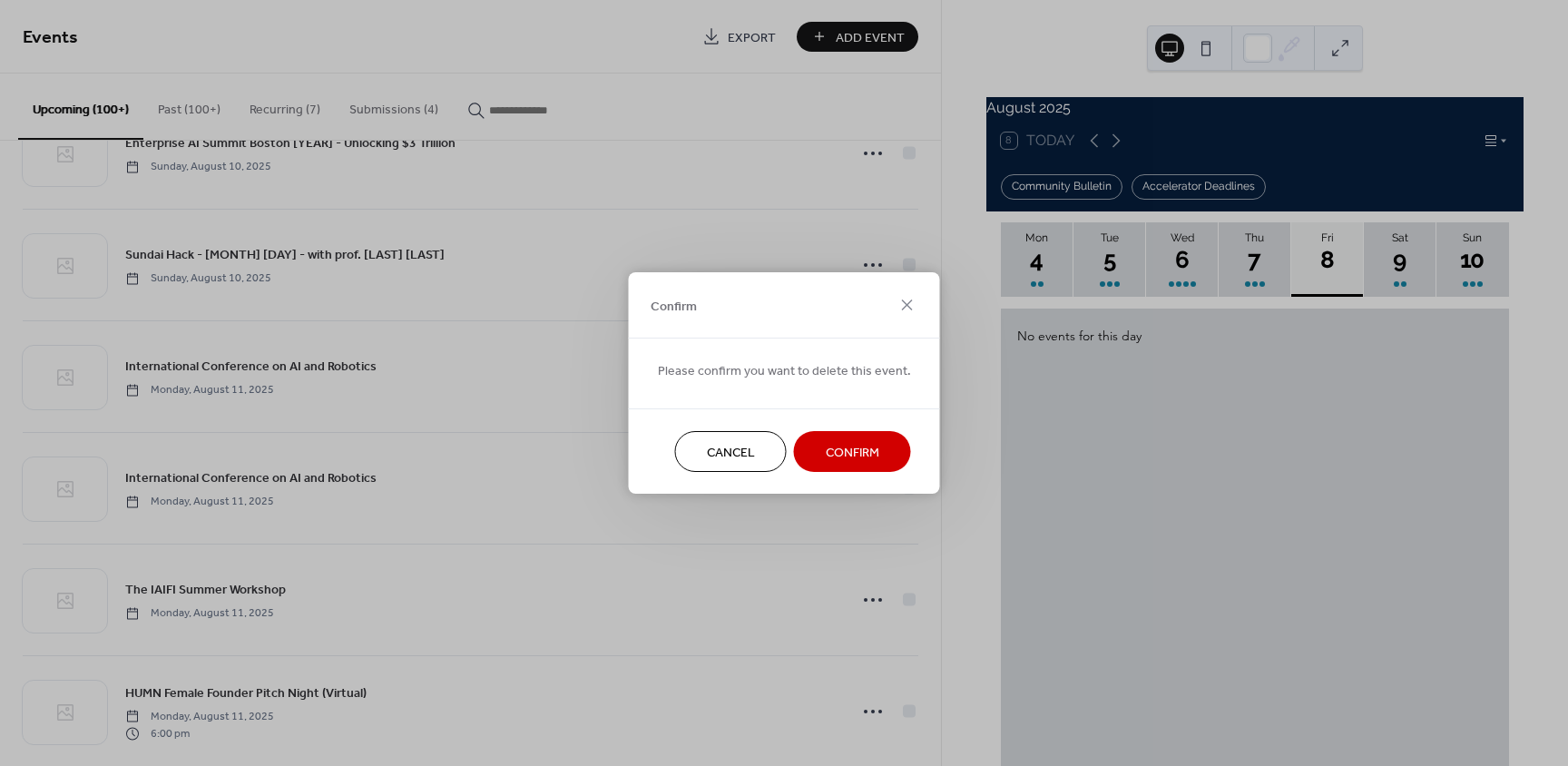 click on "Confirm" at bounding box center (852, 453) 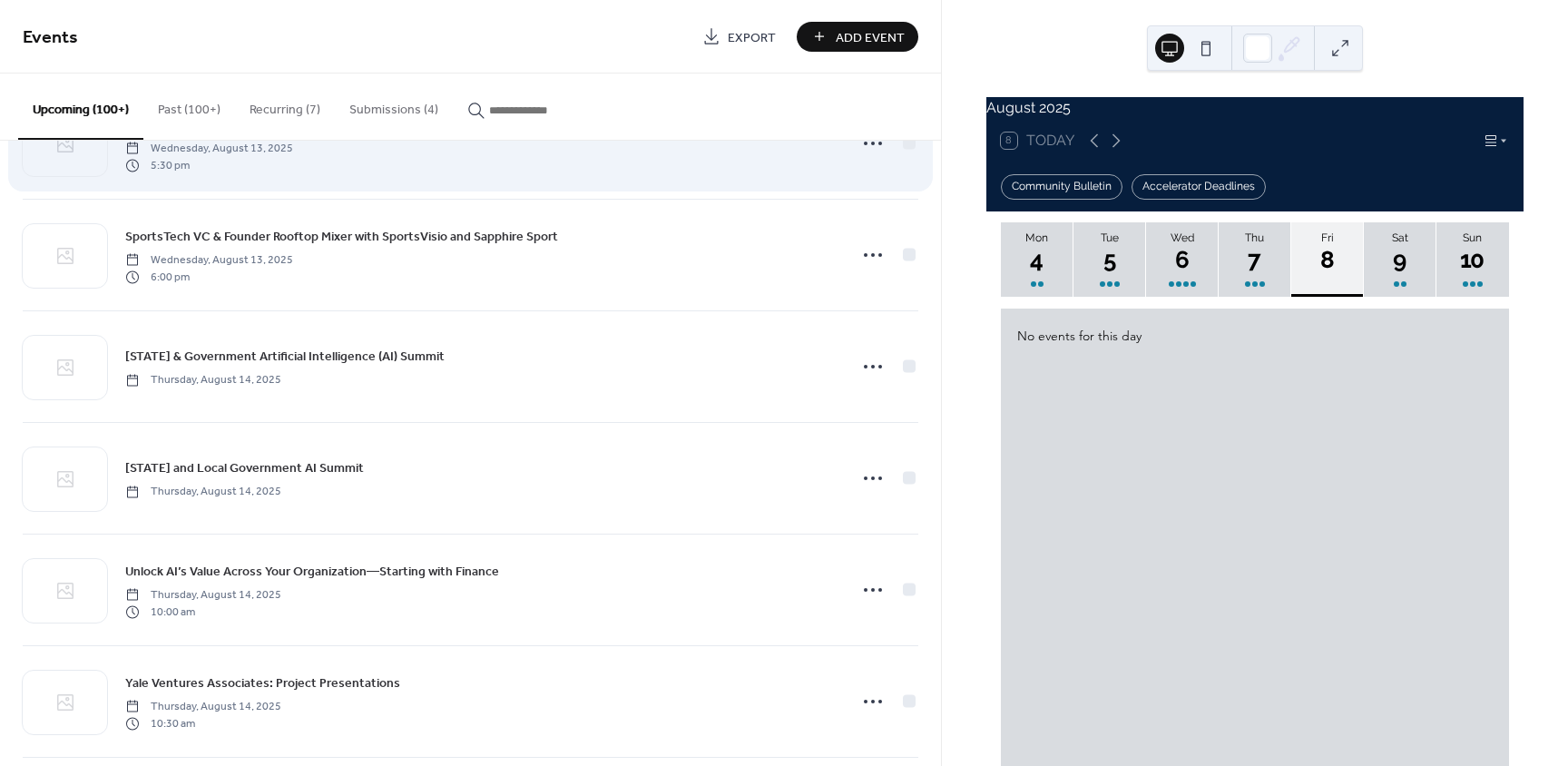 scroll, scrollTop: 1543, scrollLeft: 0, axis: vertical 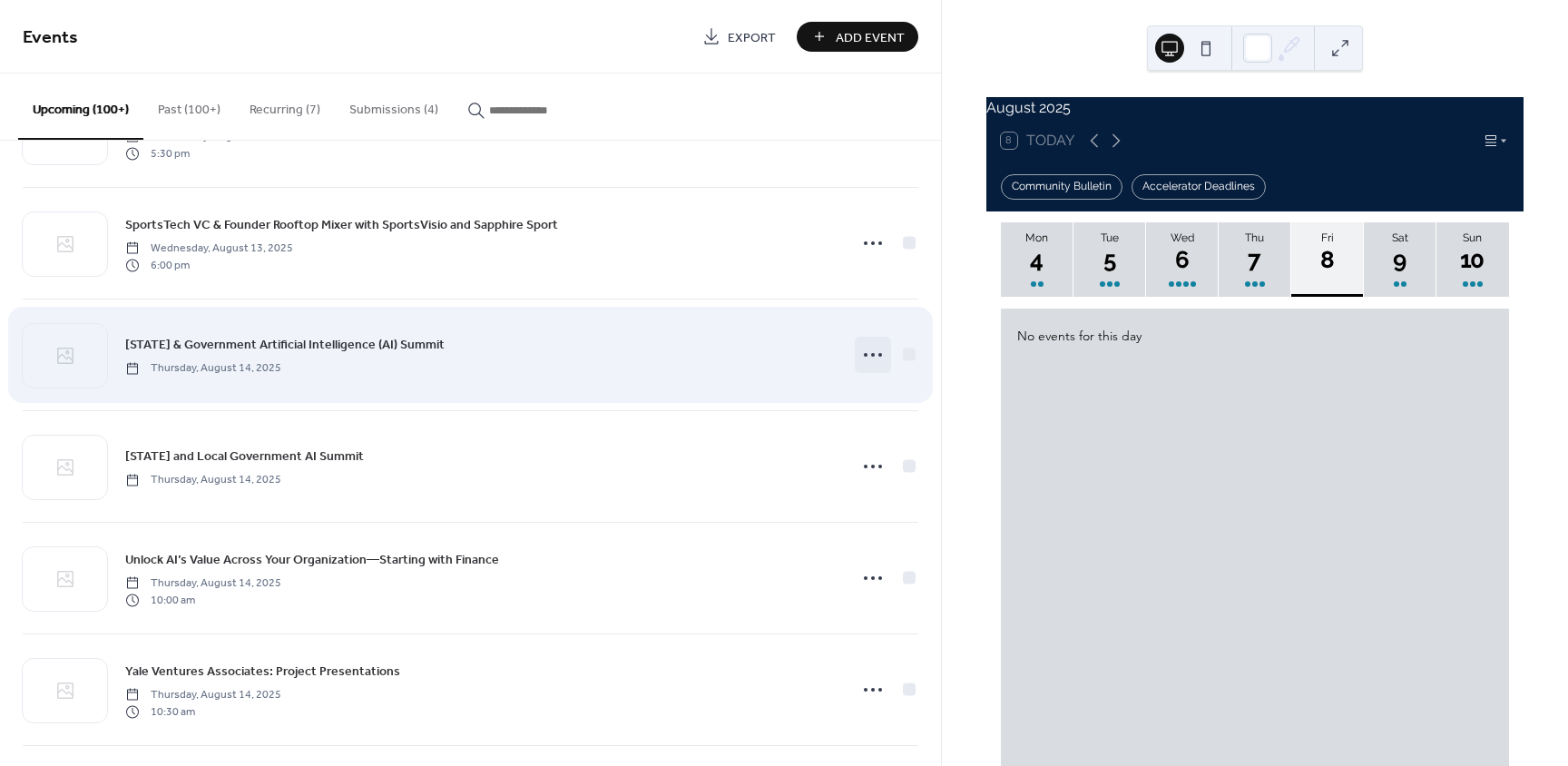 click 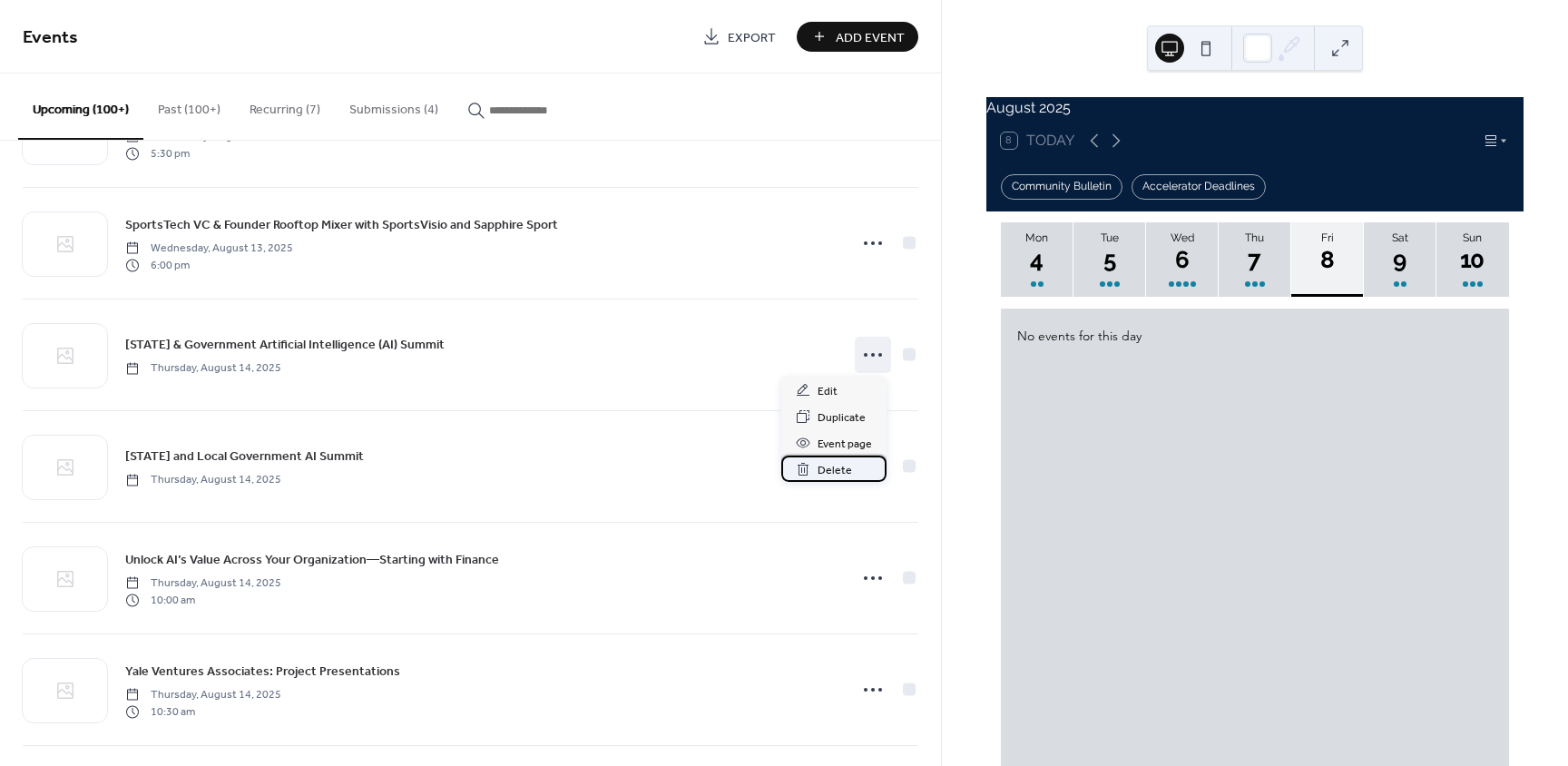click on "Delete" at bounding box center [835, 470] 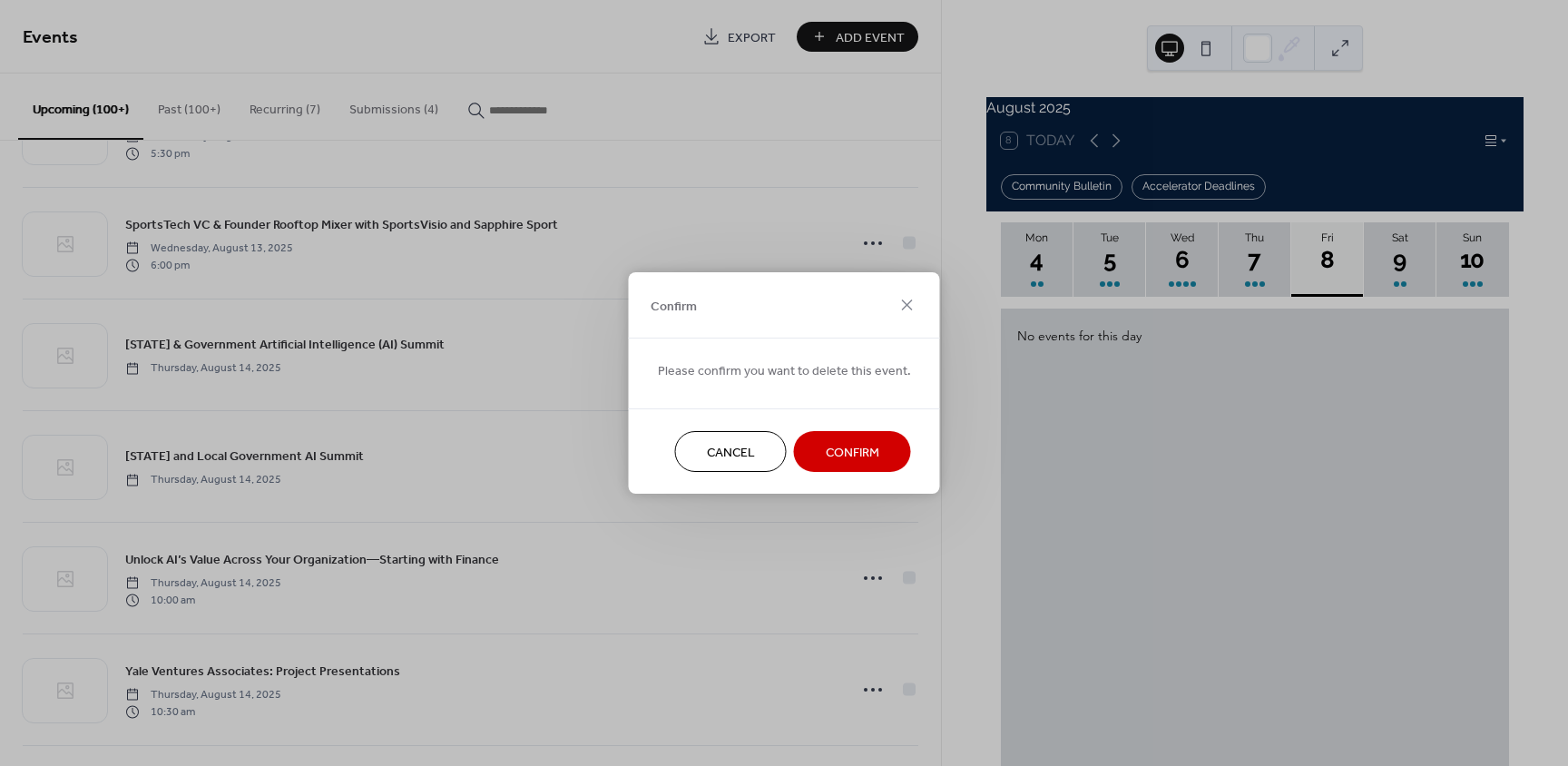 click on "Confirm" at bounding box center (852, 451) 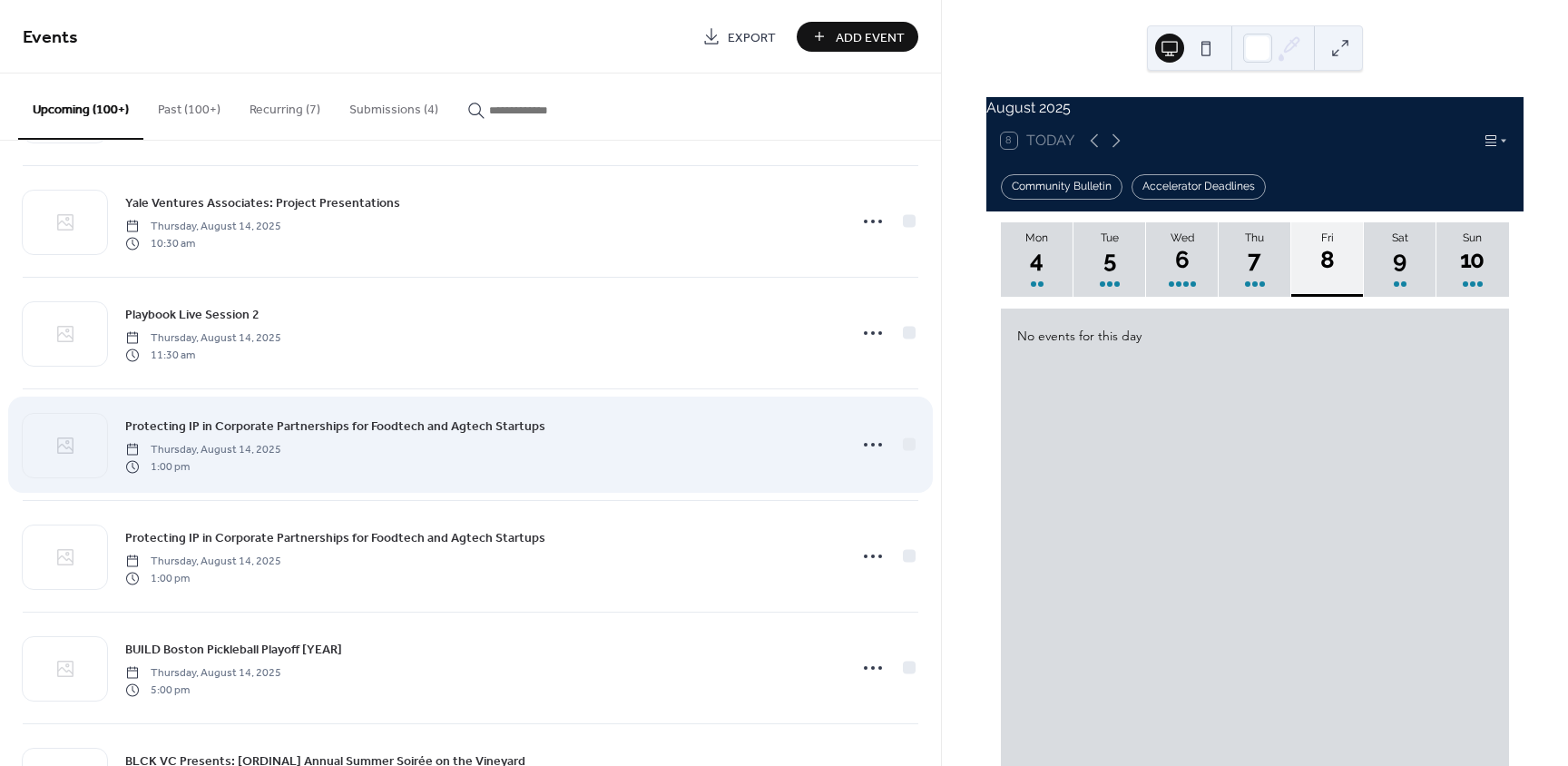 scroll, scrollTop: 1906, scrollLeft: 0, axis: vertical 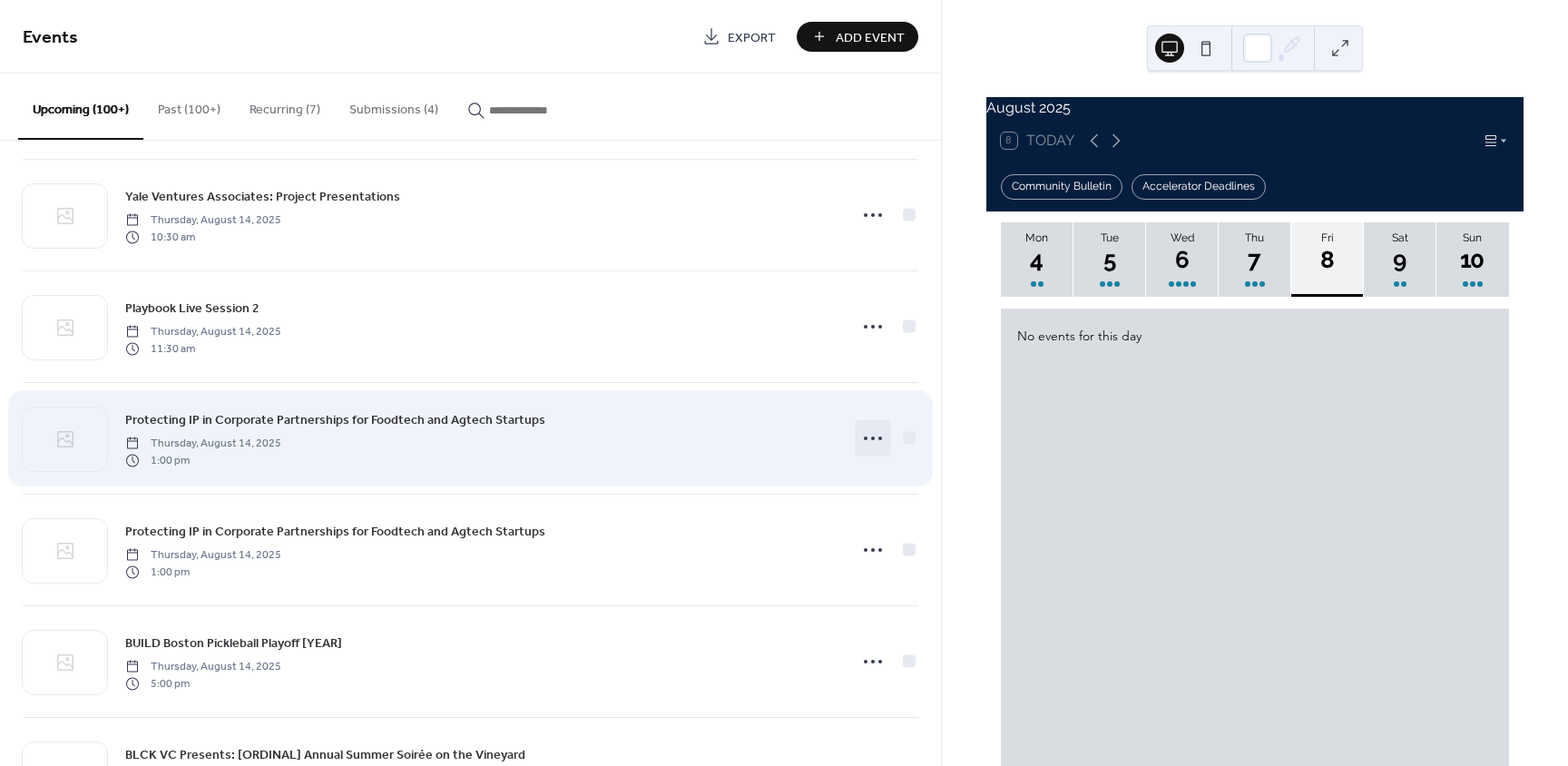 click 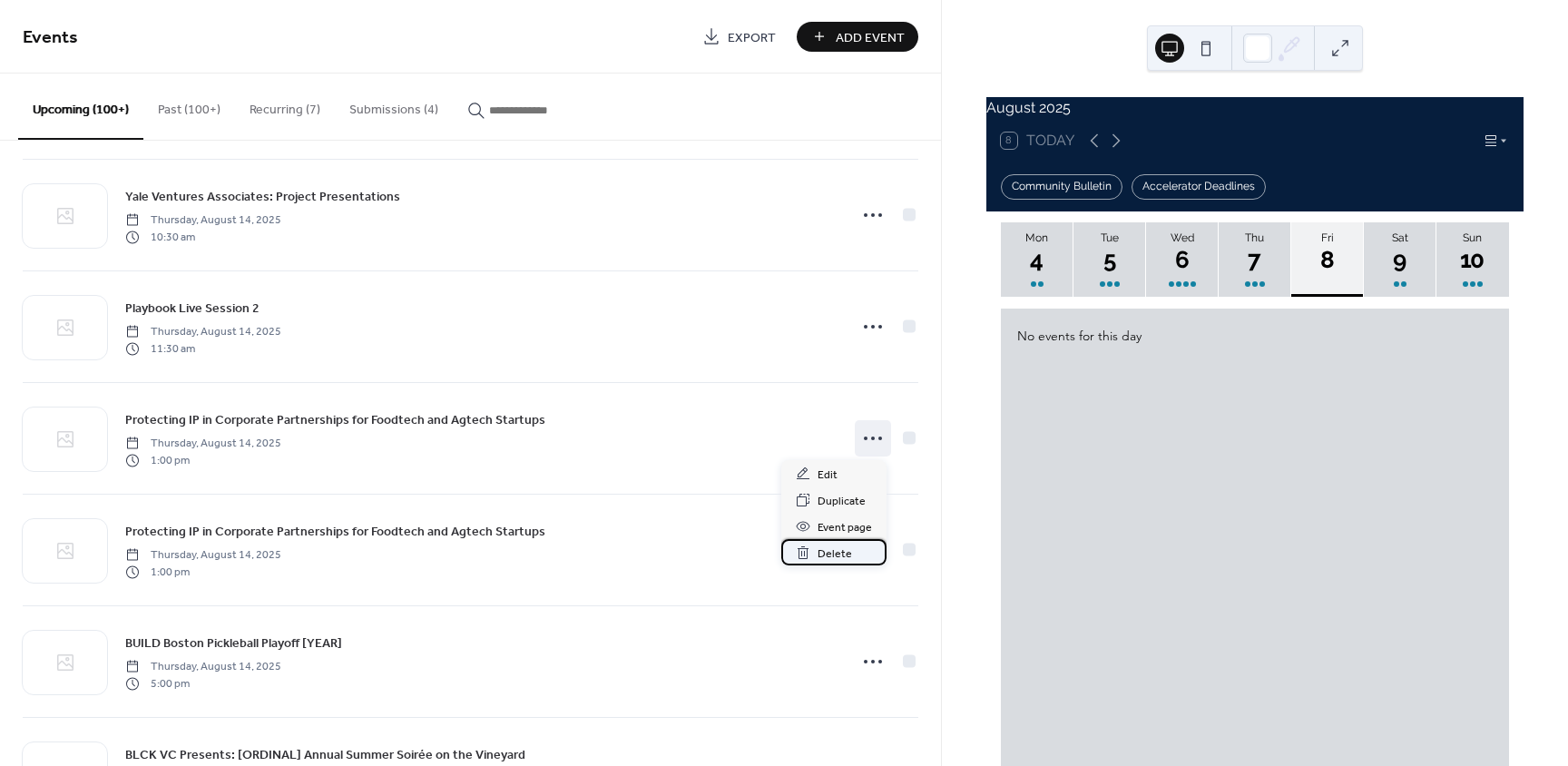 click on "Delete" at bounding box center (835, 554) 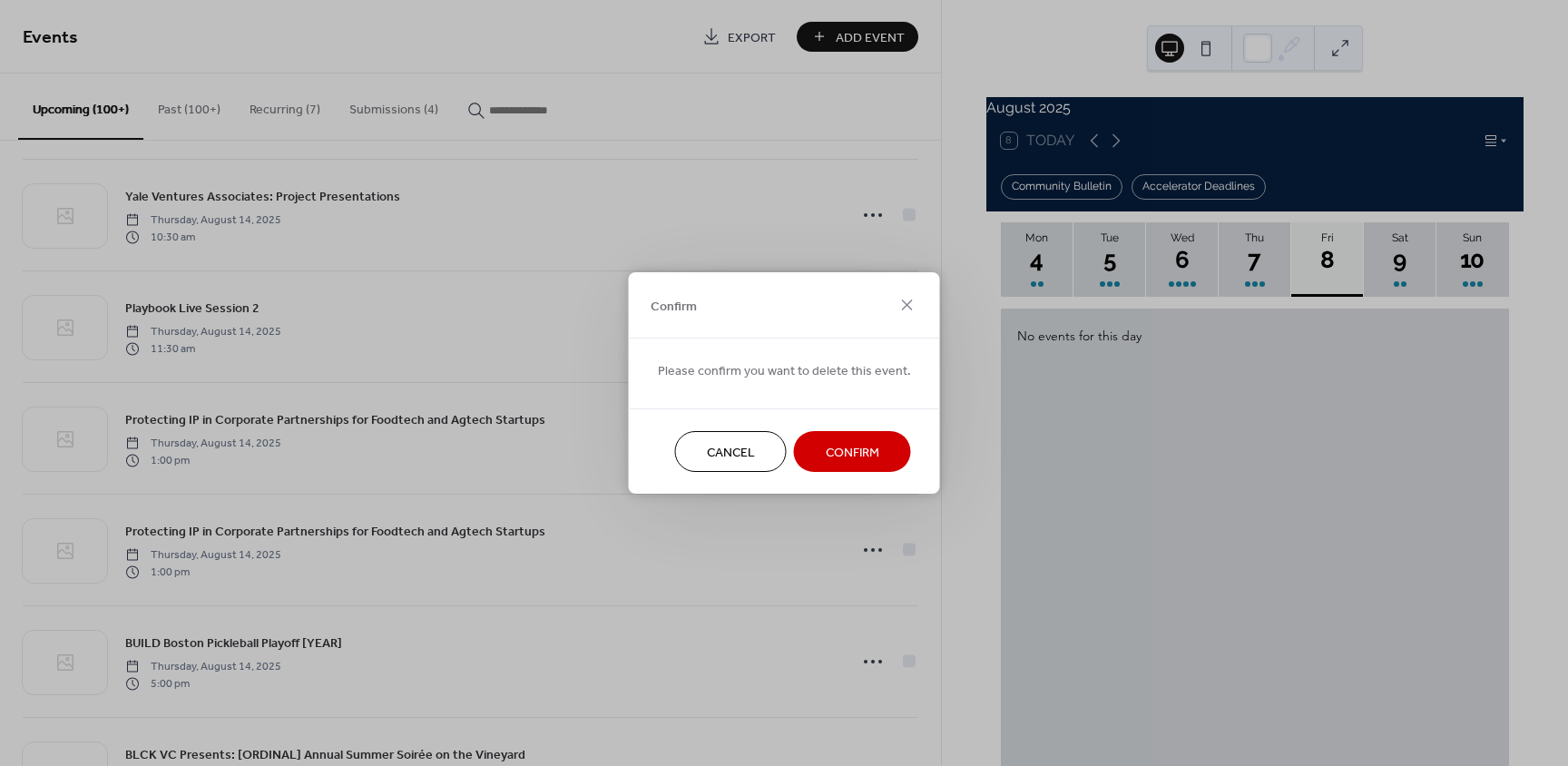 click on "Confirm" at bounding box center [852, 451] 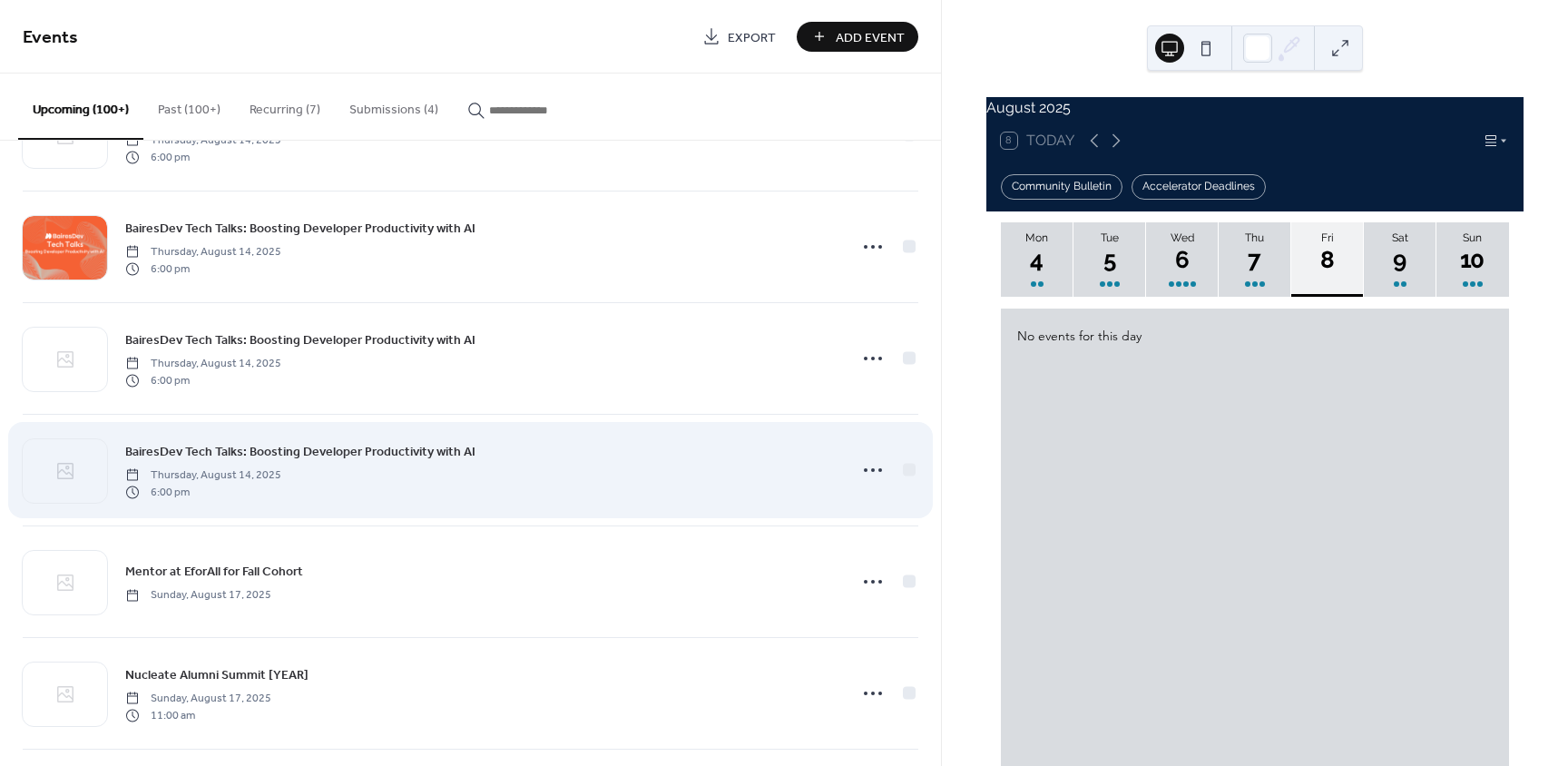 scroll, scrollTop: 2512, scrollLeft: 0, axis: vertical 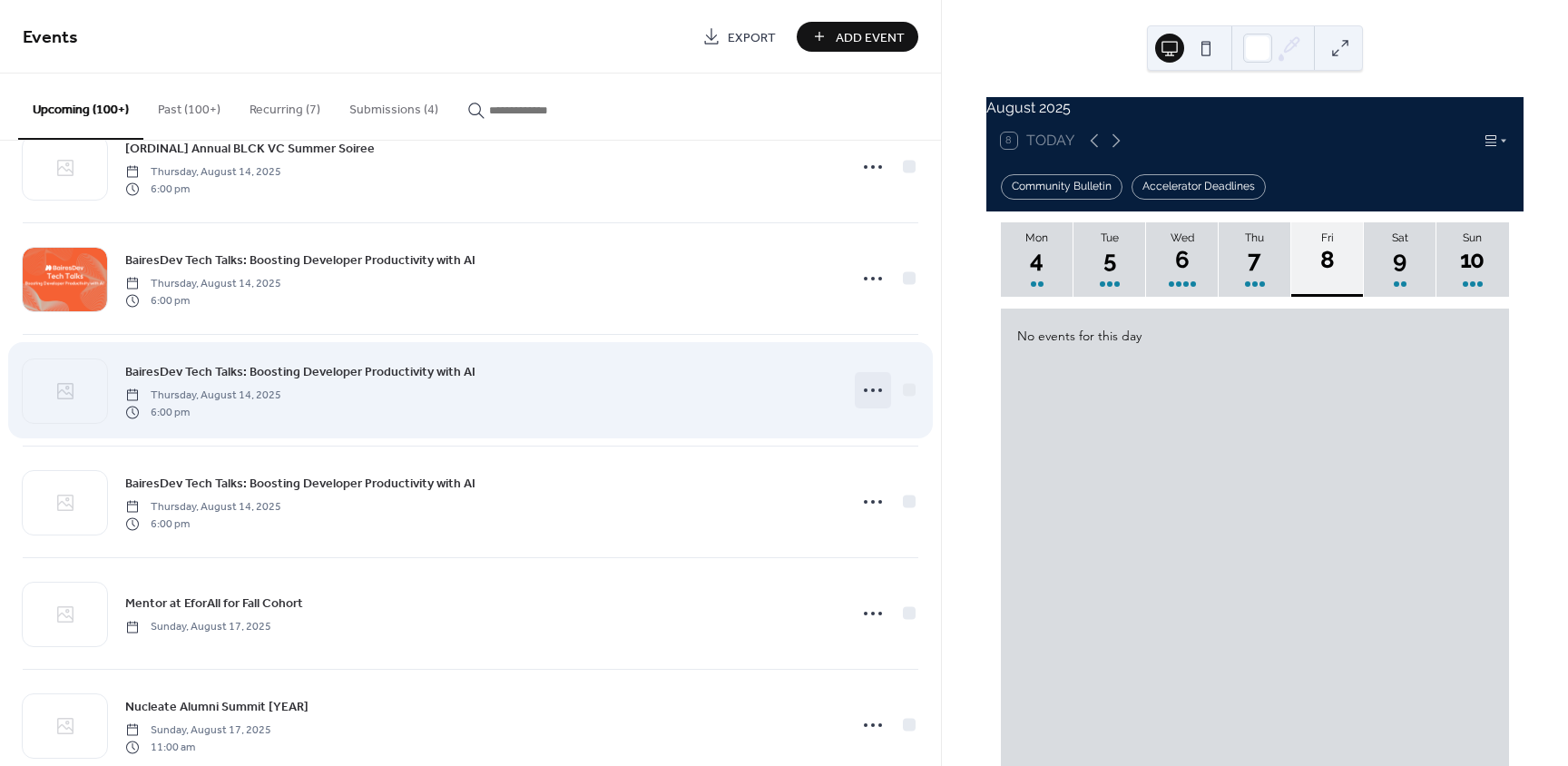 click 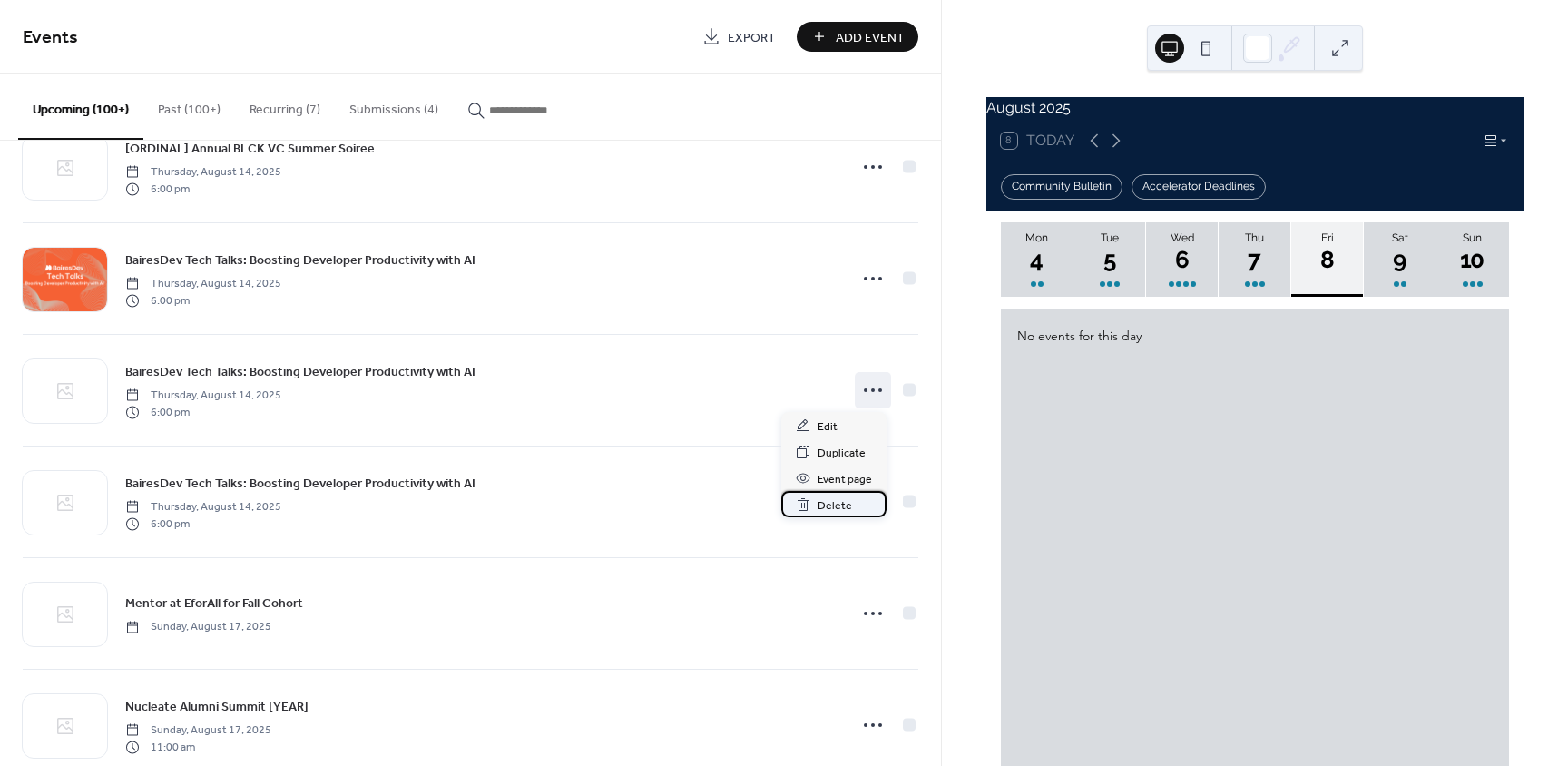 click on "Delete" at bounding box center [835, 506] 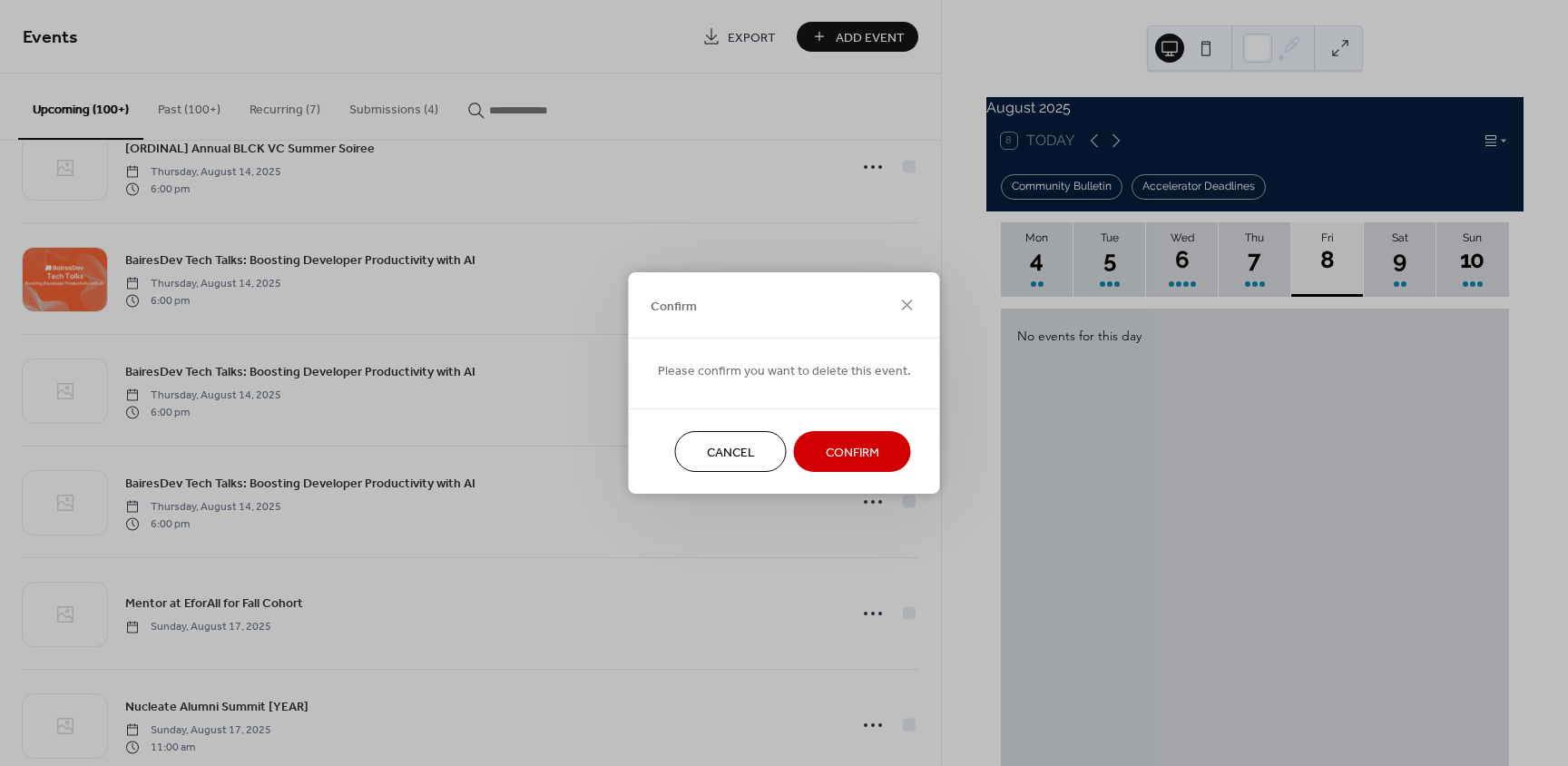 click on "Confirm" at bounding box center (852, 453) 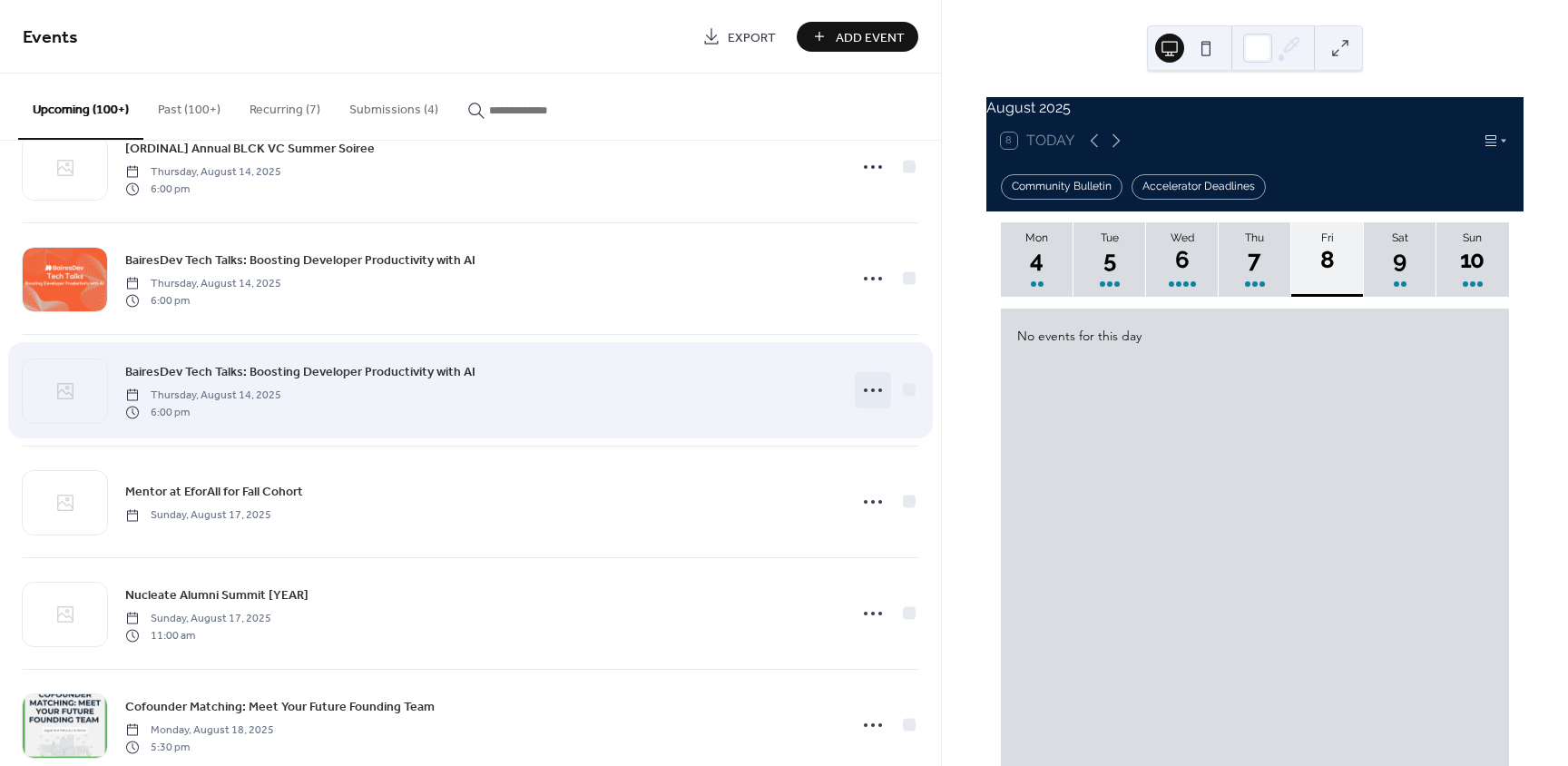 click 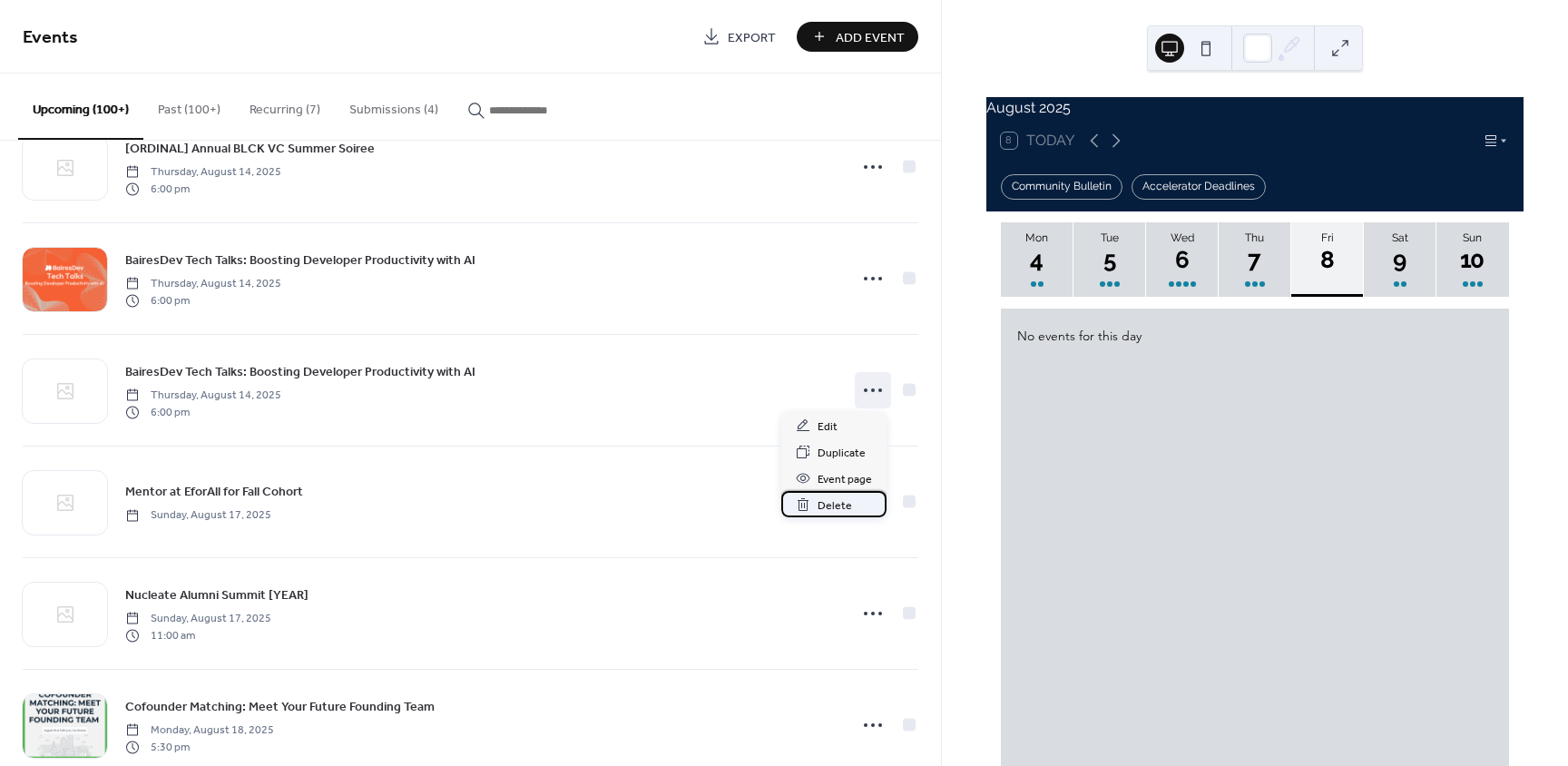 click on "Delete" at bounding box center (835, 506) 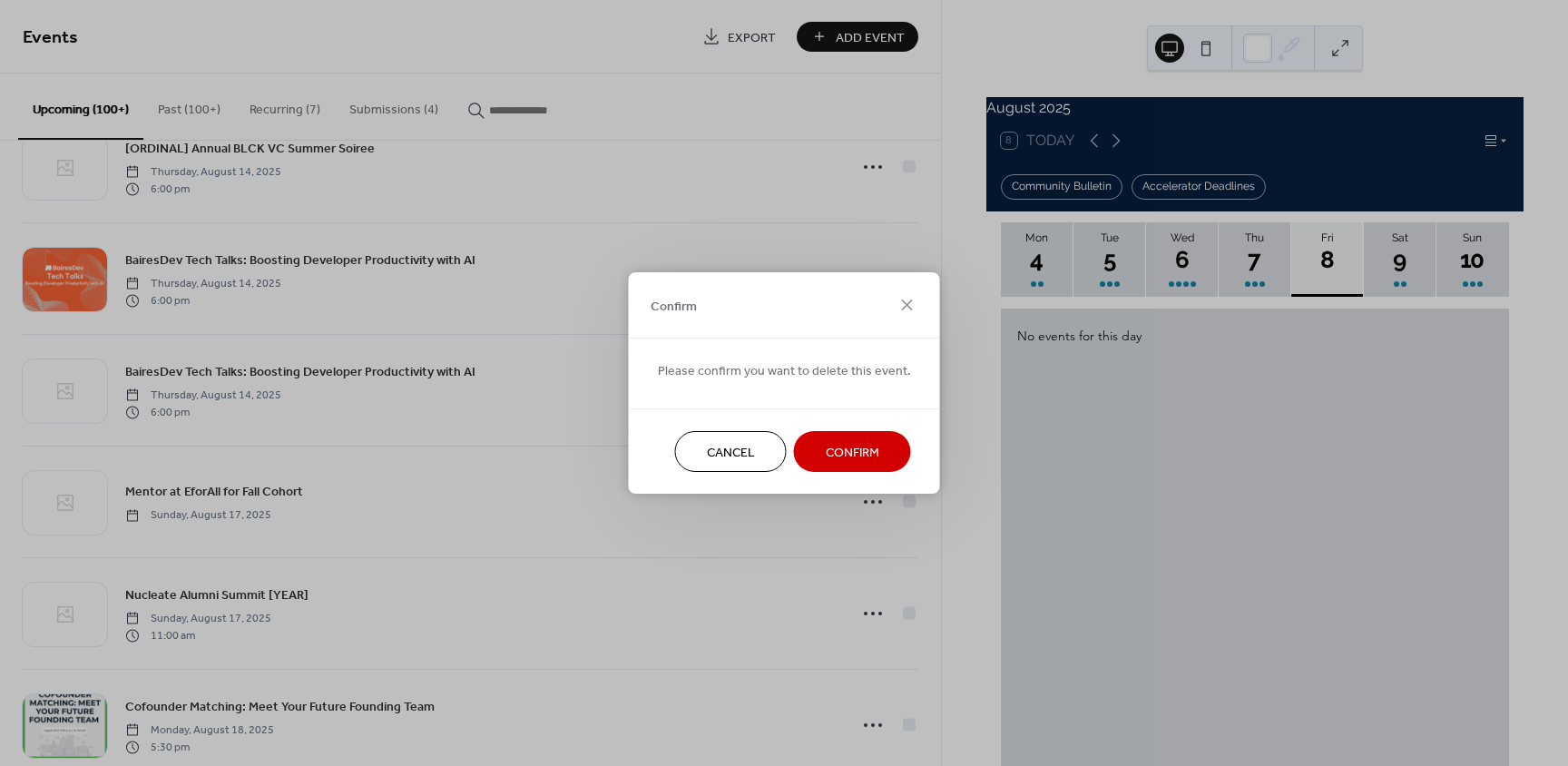 click on "Confirm" at bounding box center [852, 453] 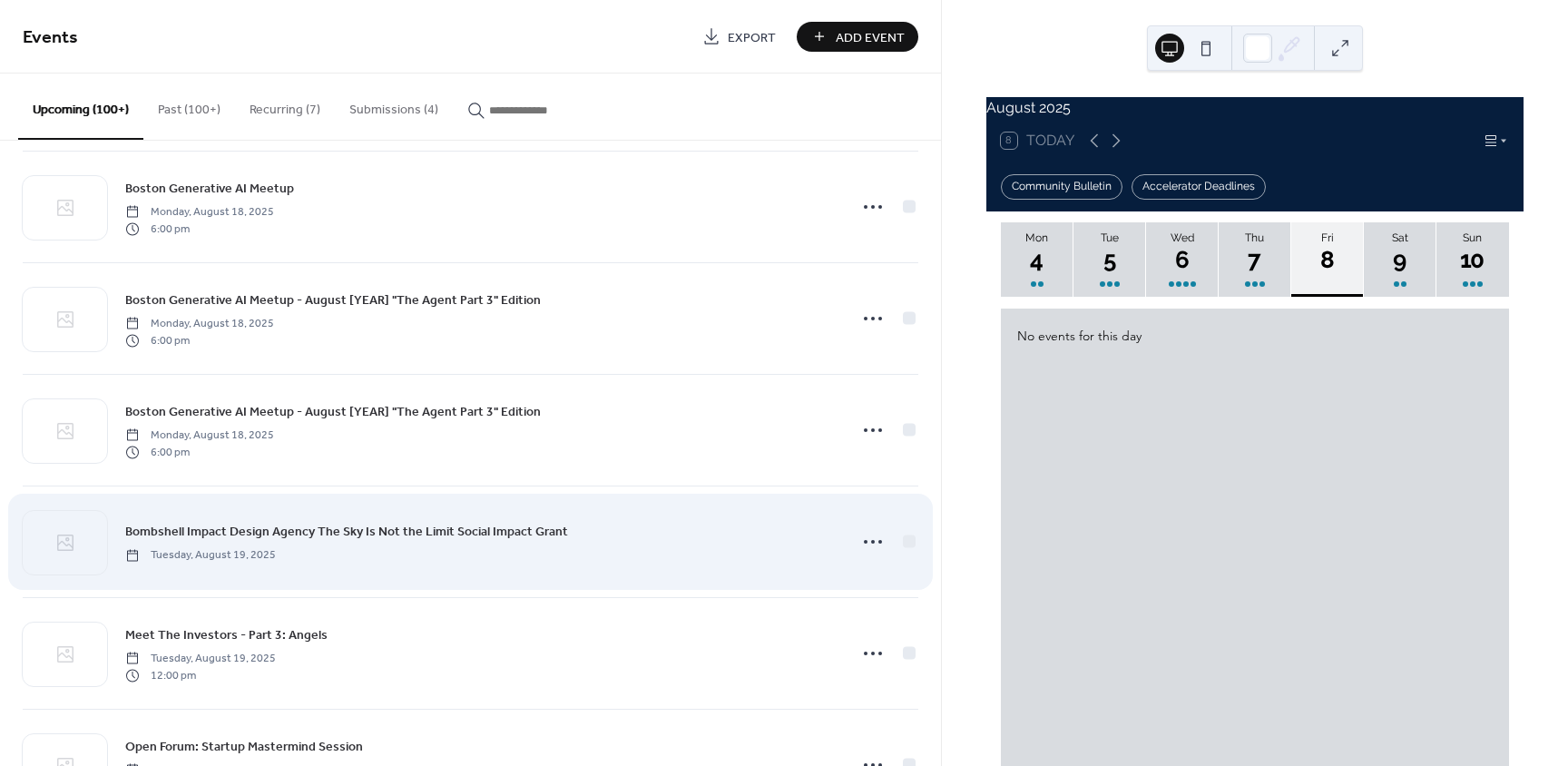 scroll, scrollTop: 3147, scrollLeft: 0, axis: vertical 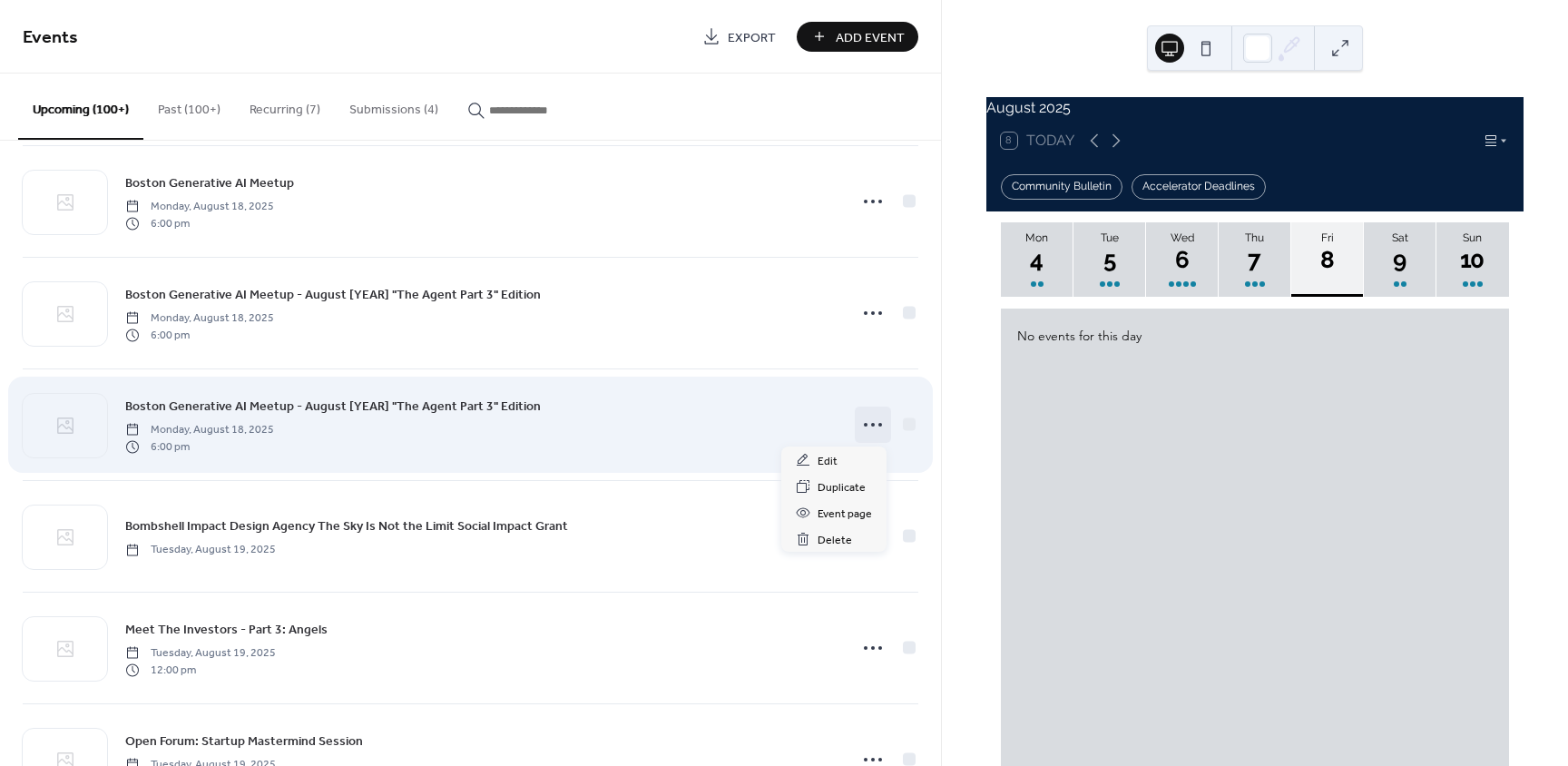 click 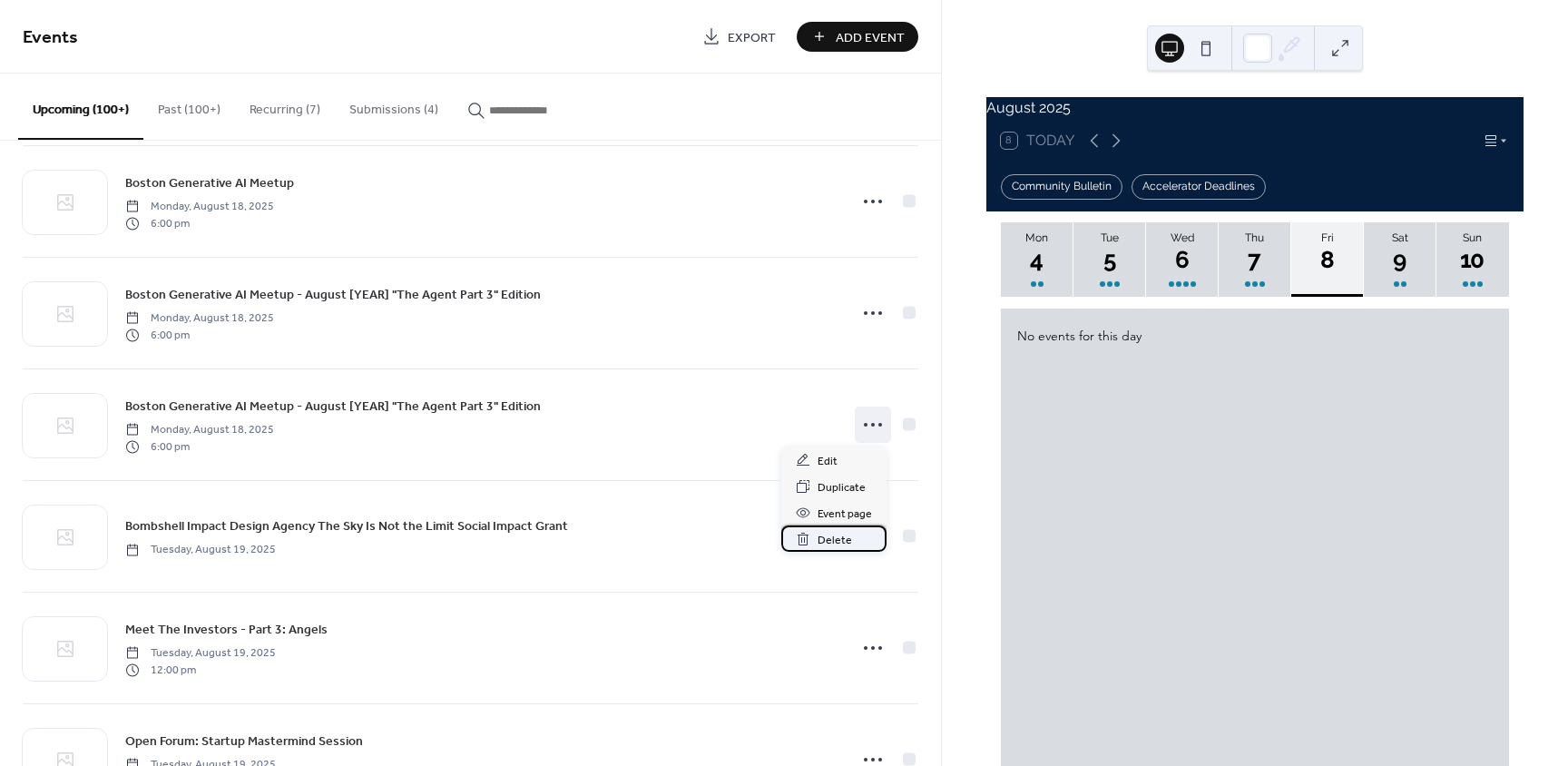 click on "Delete" at bounding box center (835, 540) 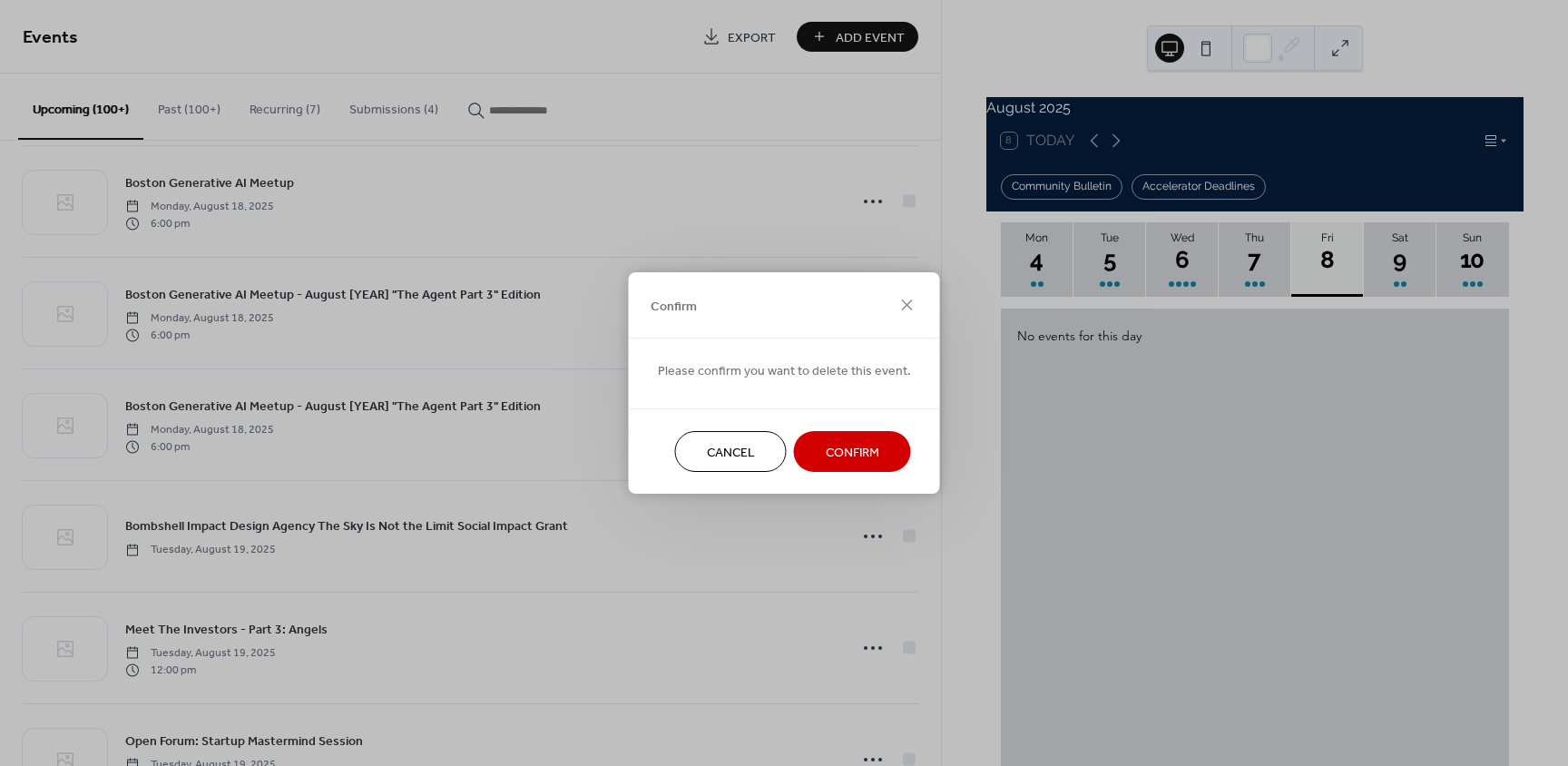 click on "Confirm" at bounding box center (852, 453) 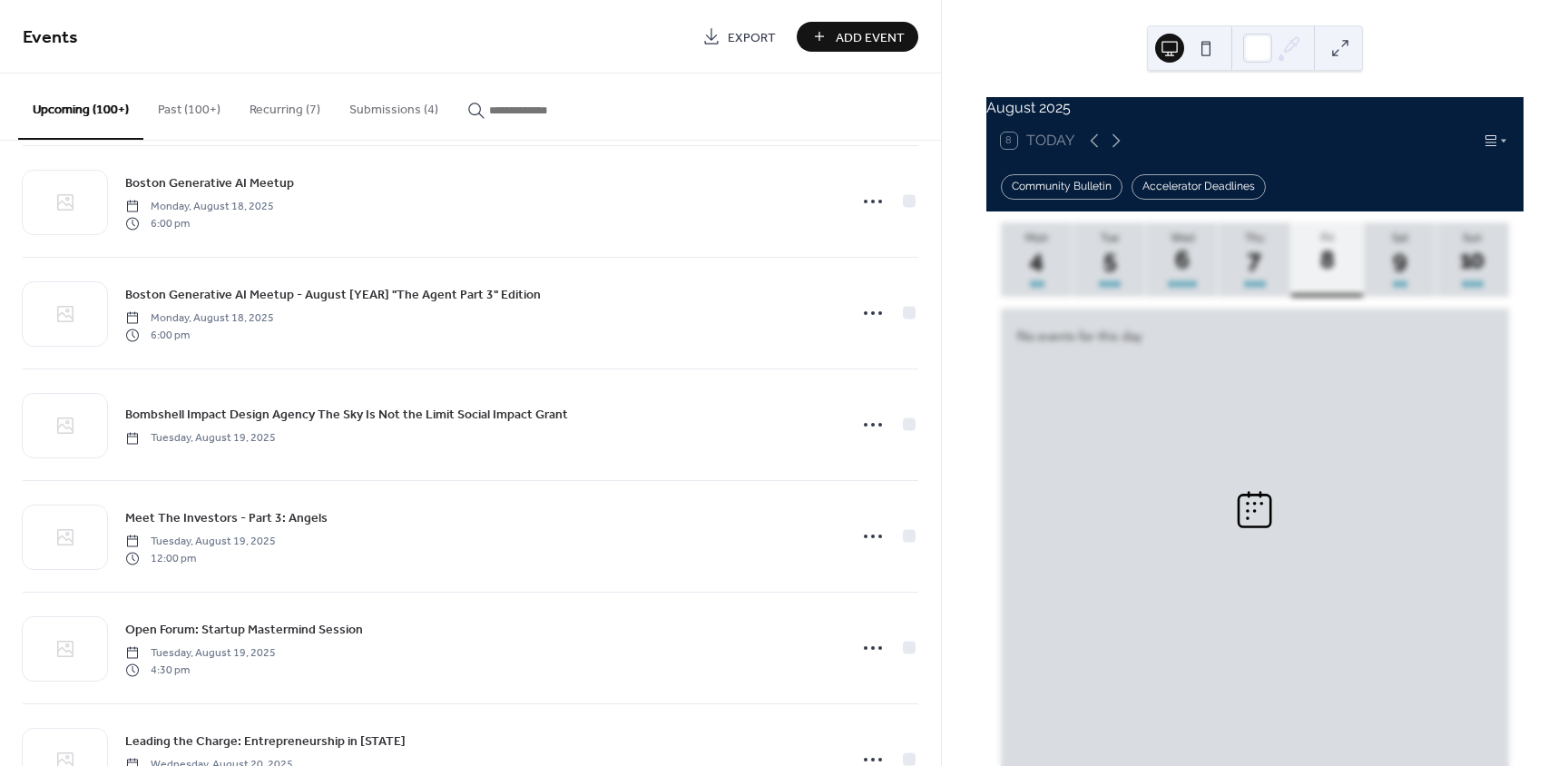 scroll, scrollTop: 3147, scrollLeft: 0, axis: vertical 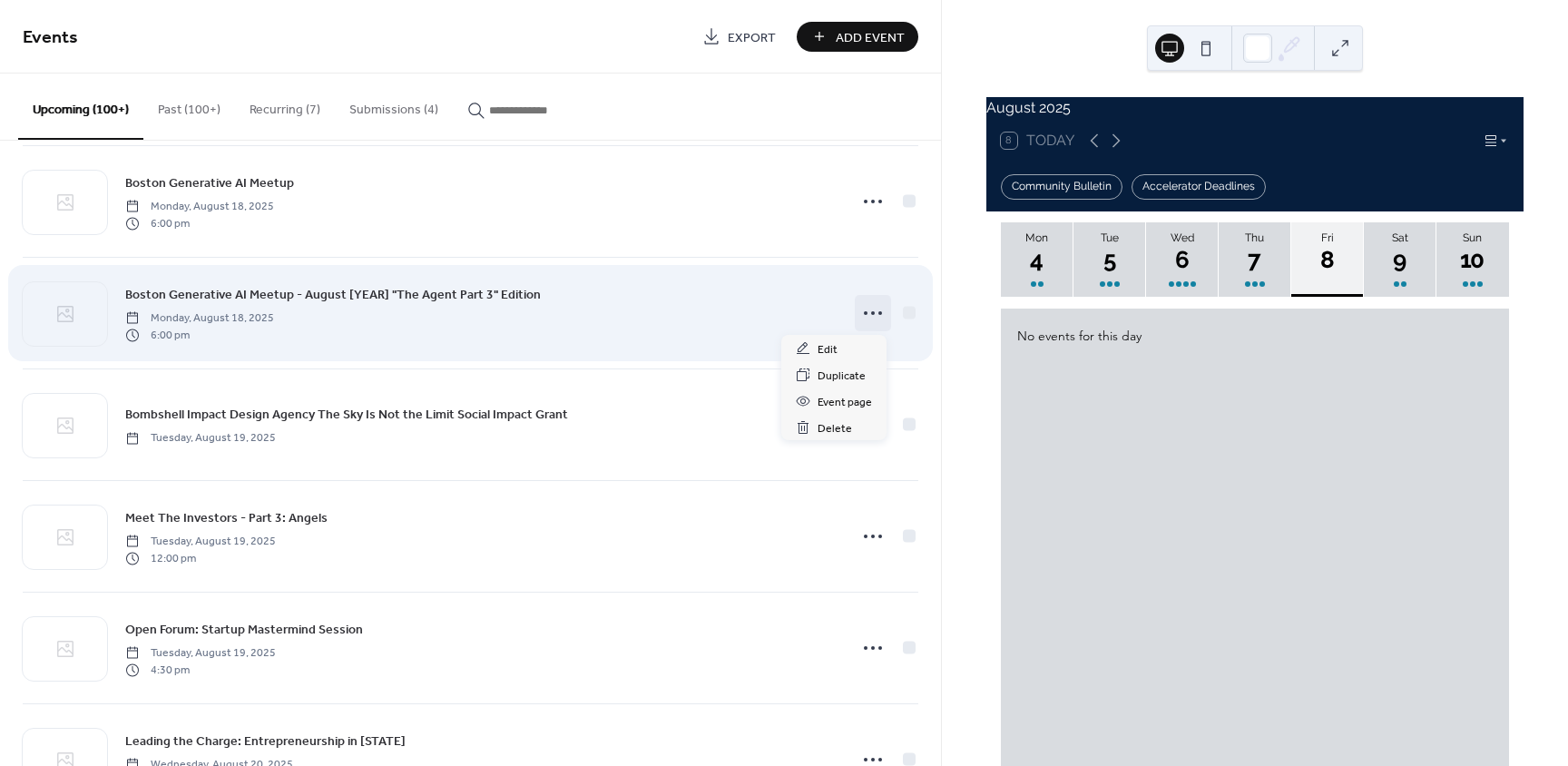 click 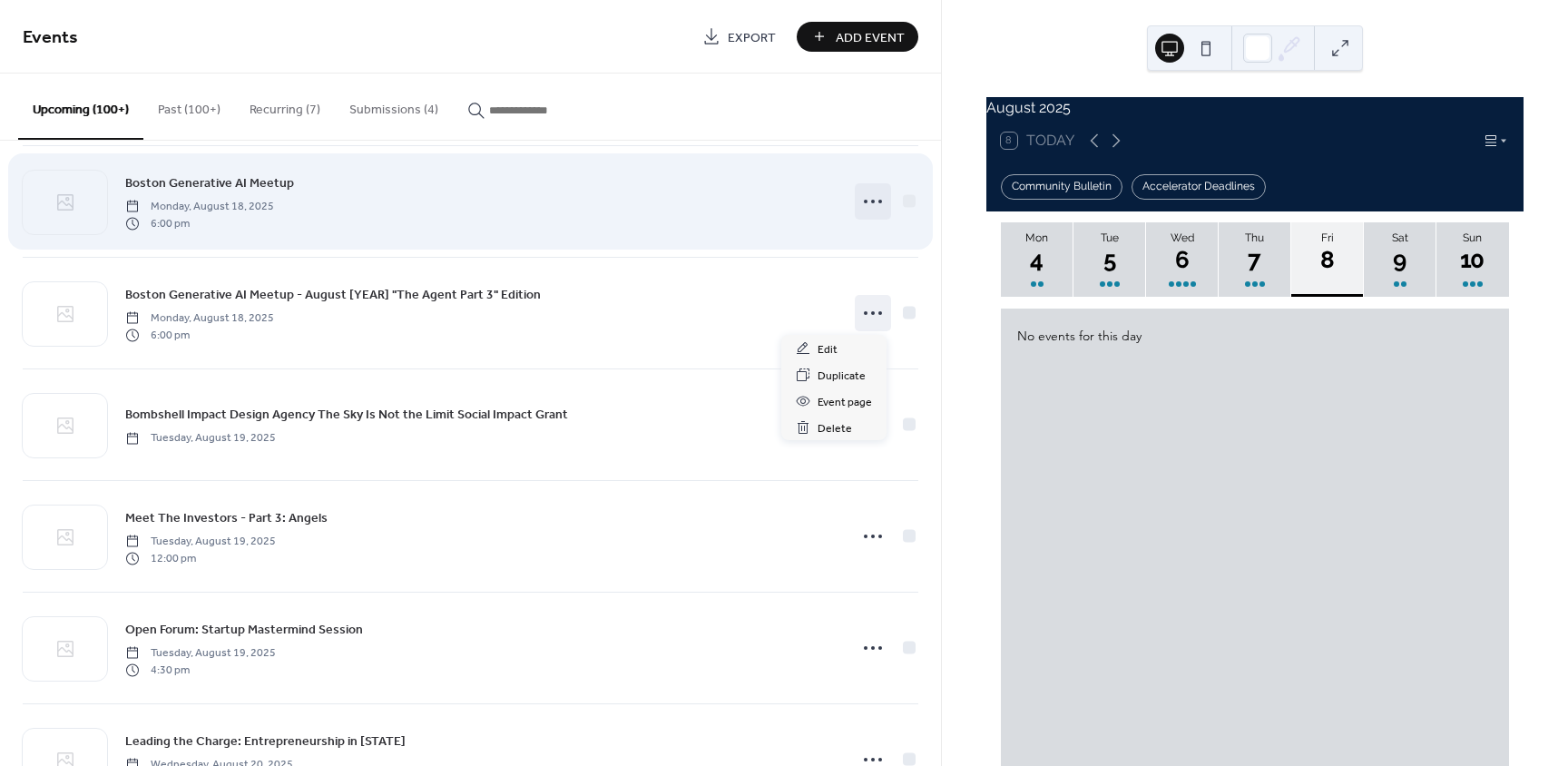 click 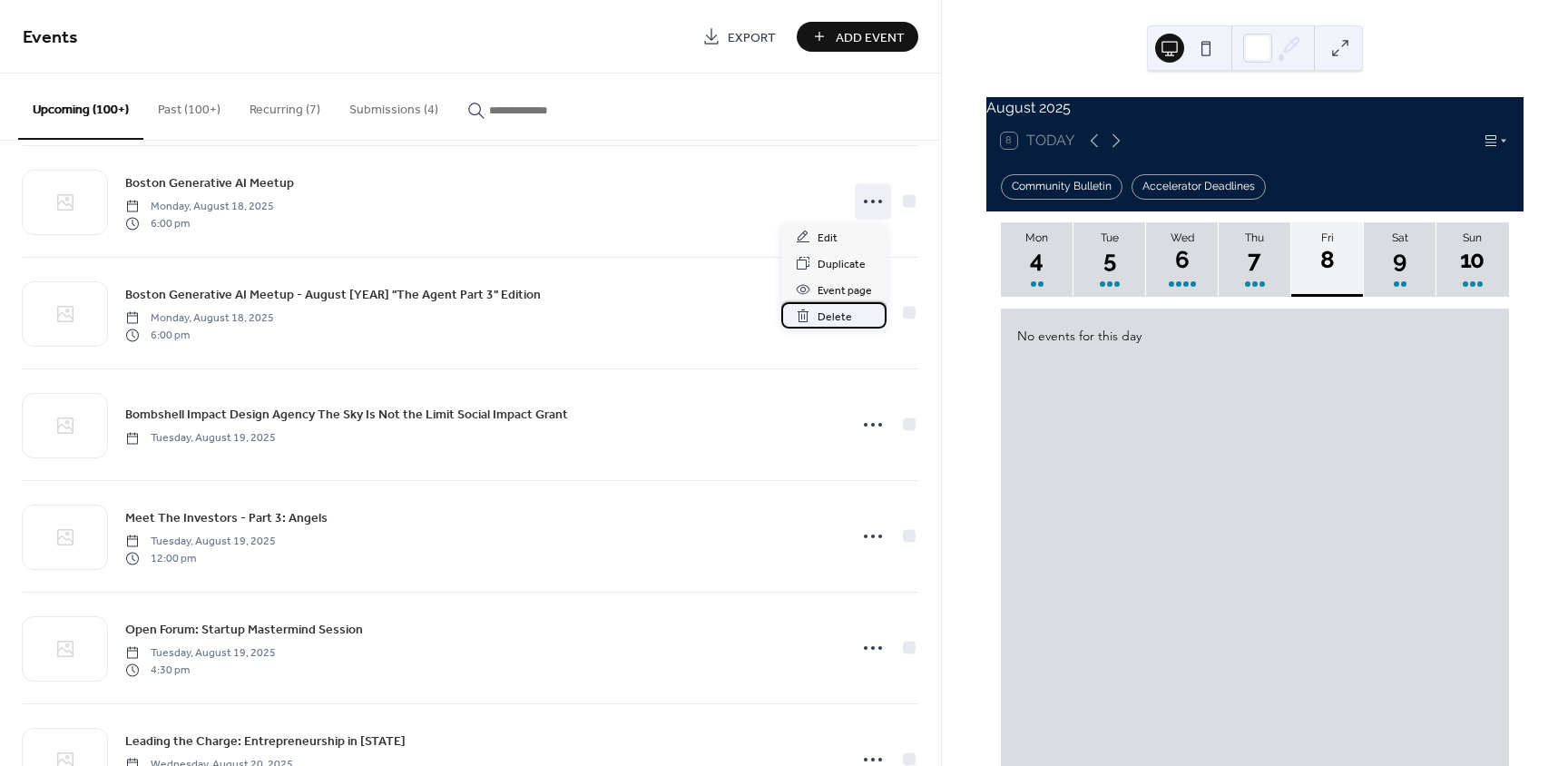 click on "Delete" at bounding box center [835, 317] 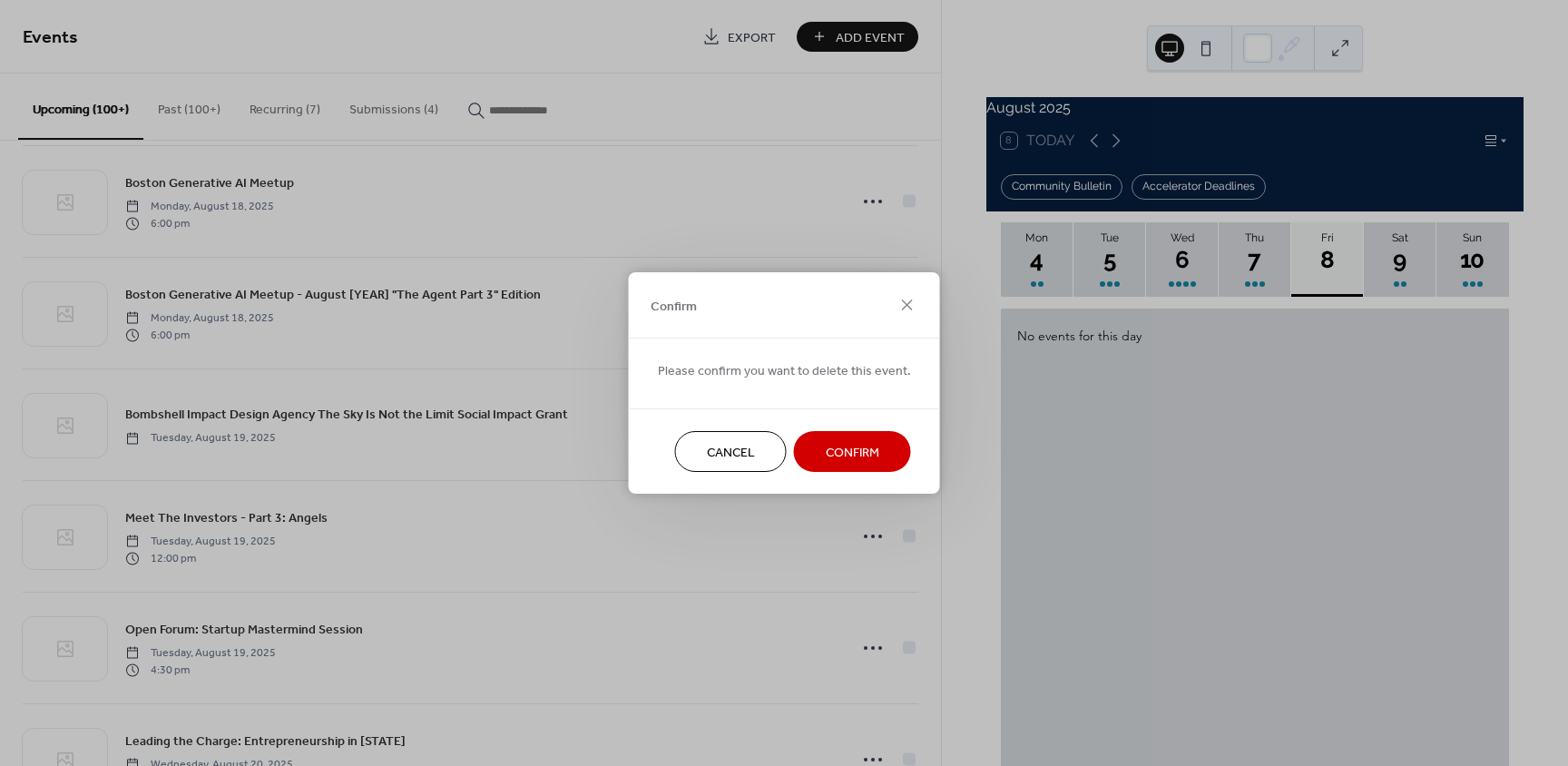 click on "Confirm" at bounding box center [852, 453] 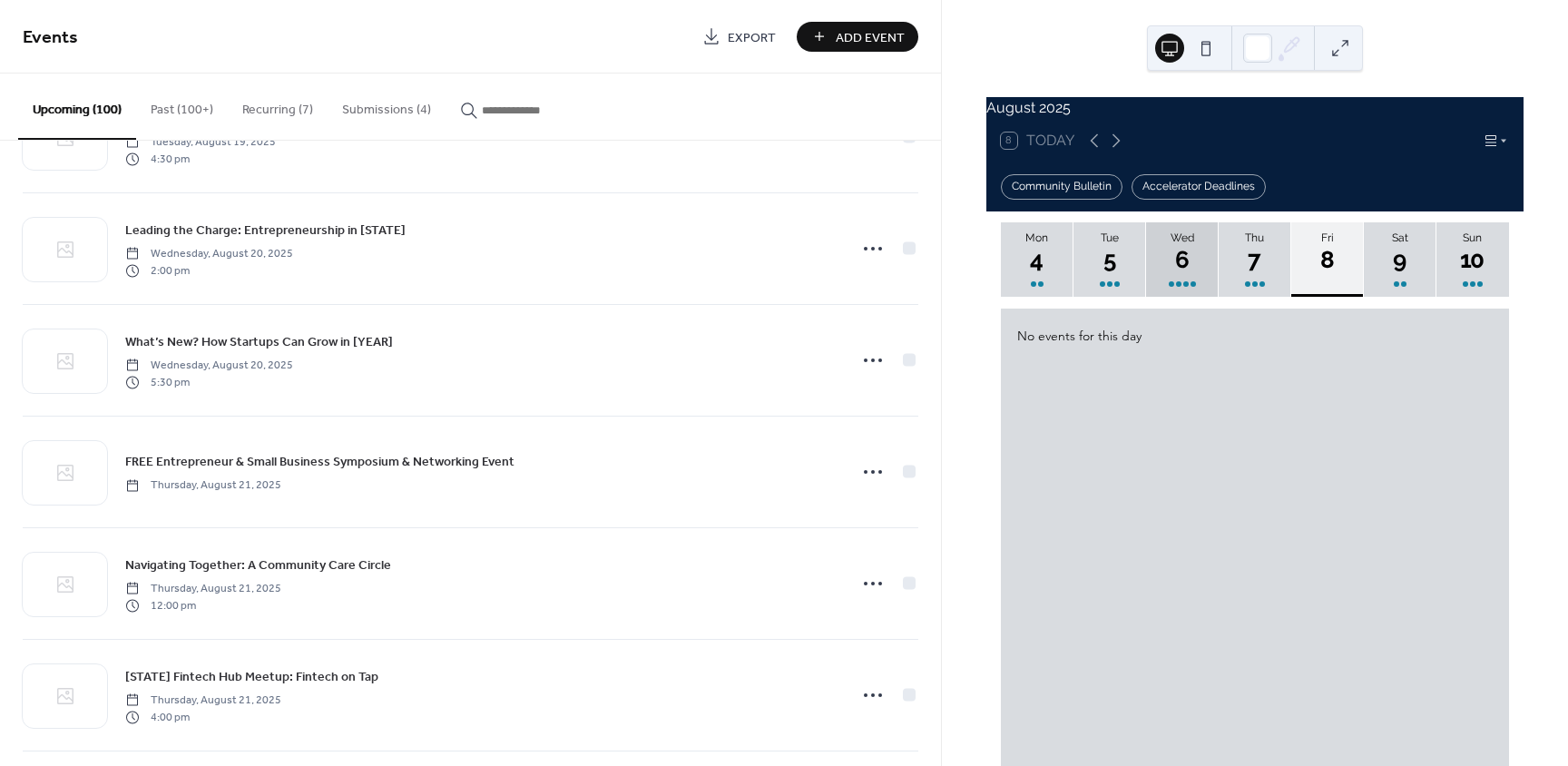scroll, scrollTop: 3601, scrollLeft: 0, axis: vertical 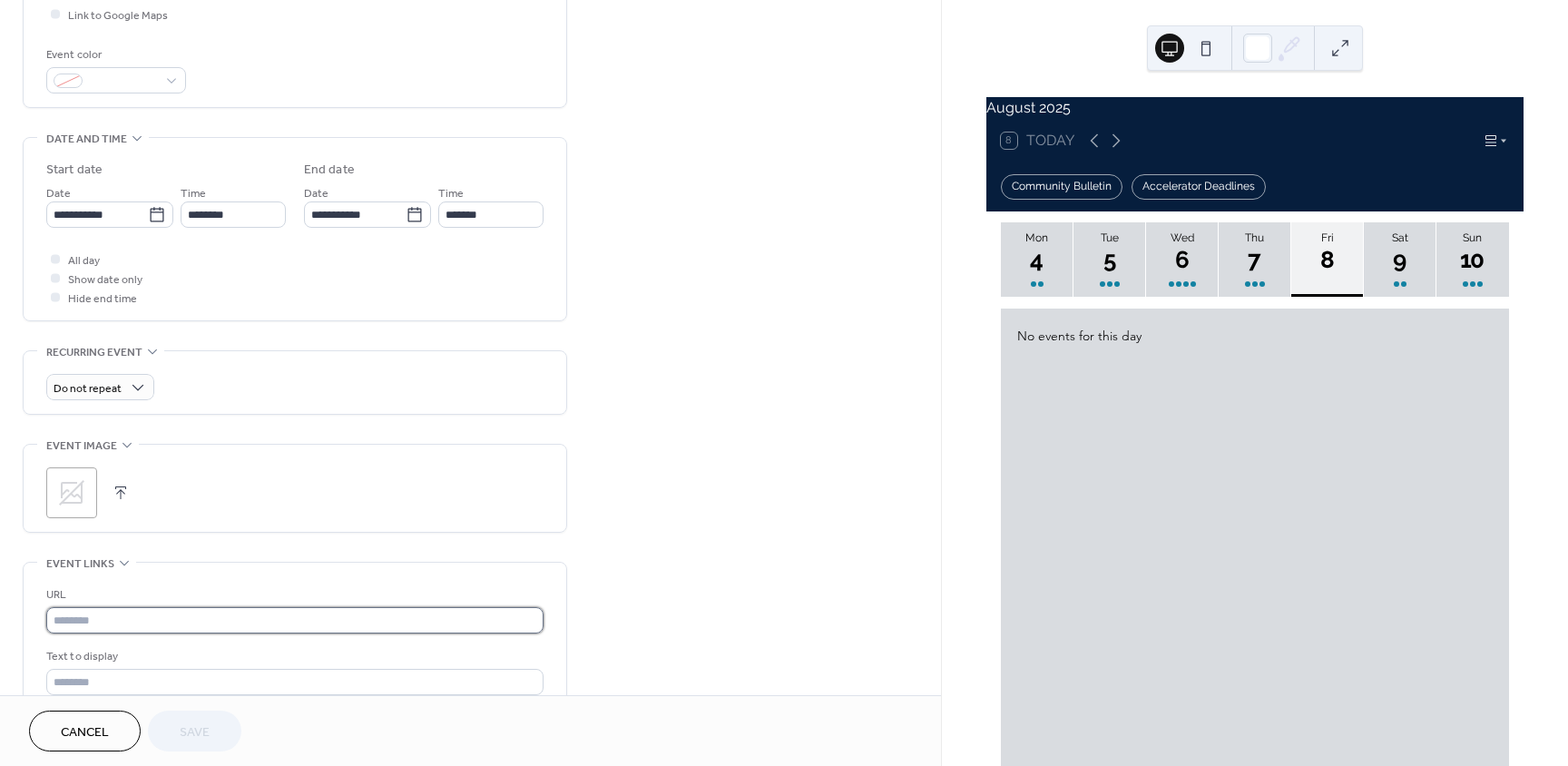 click at bounding box center [295, 620] 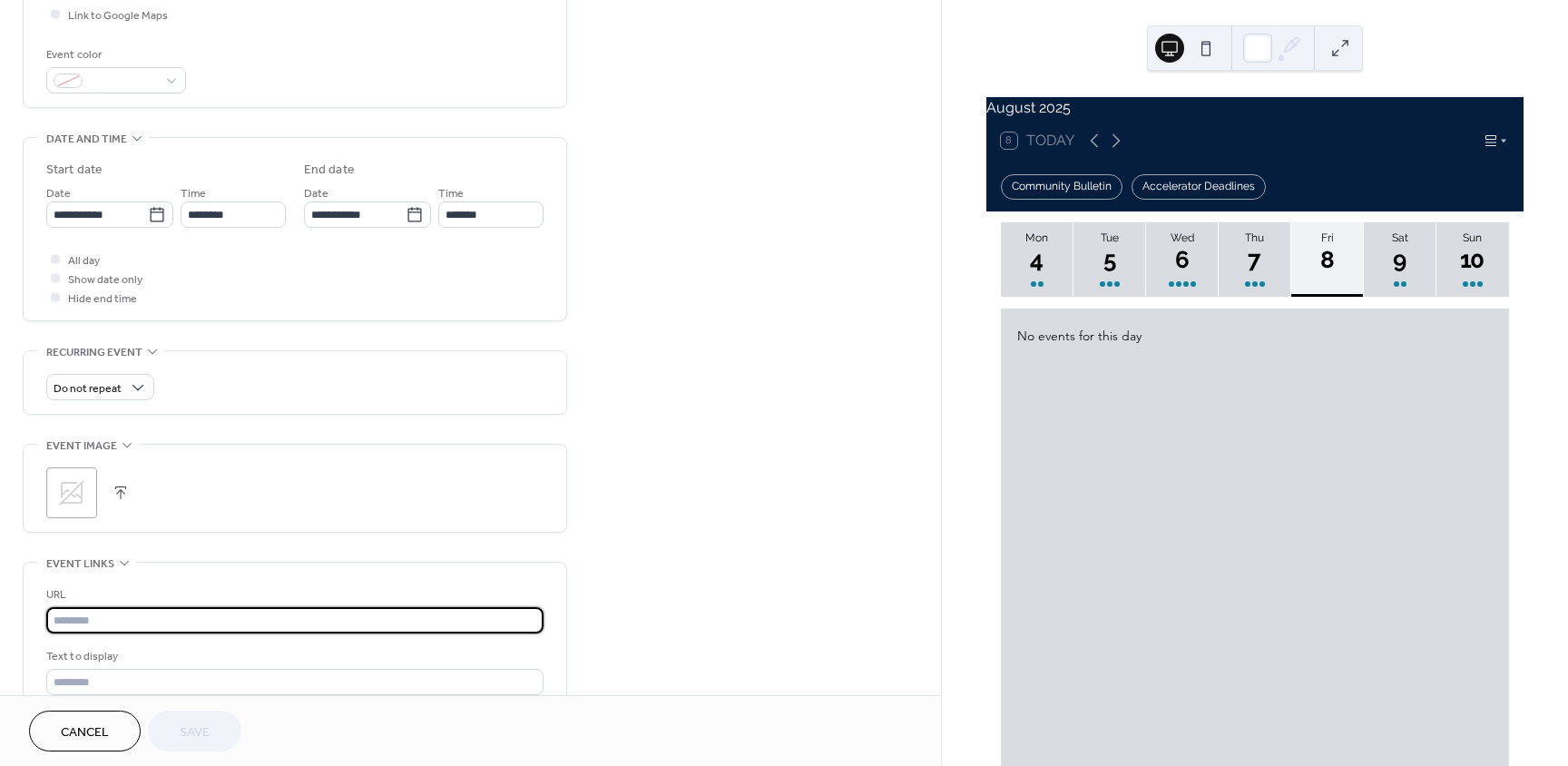 paste on "**********" 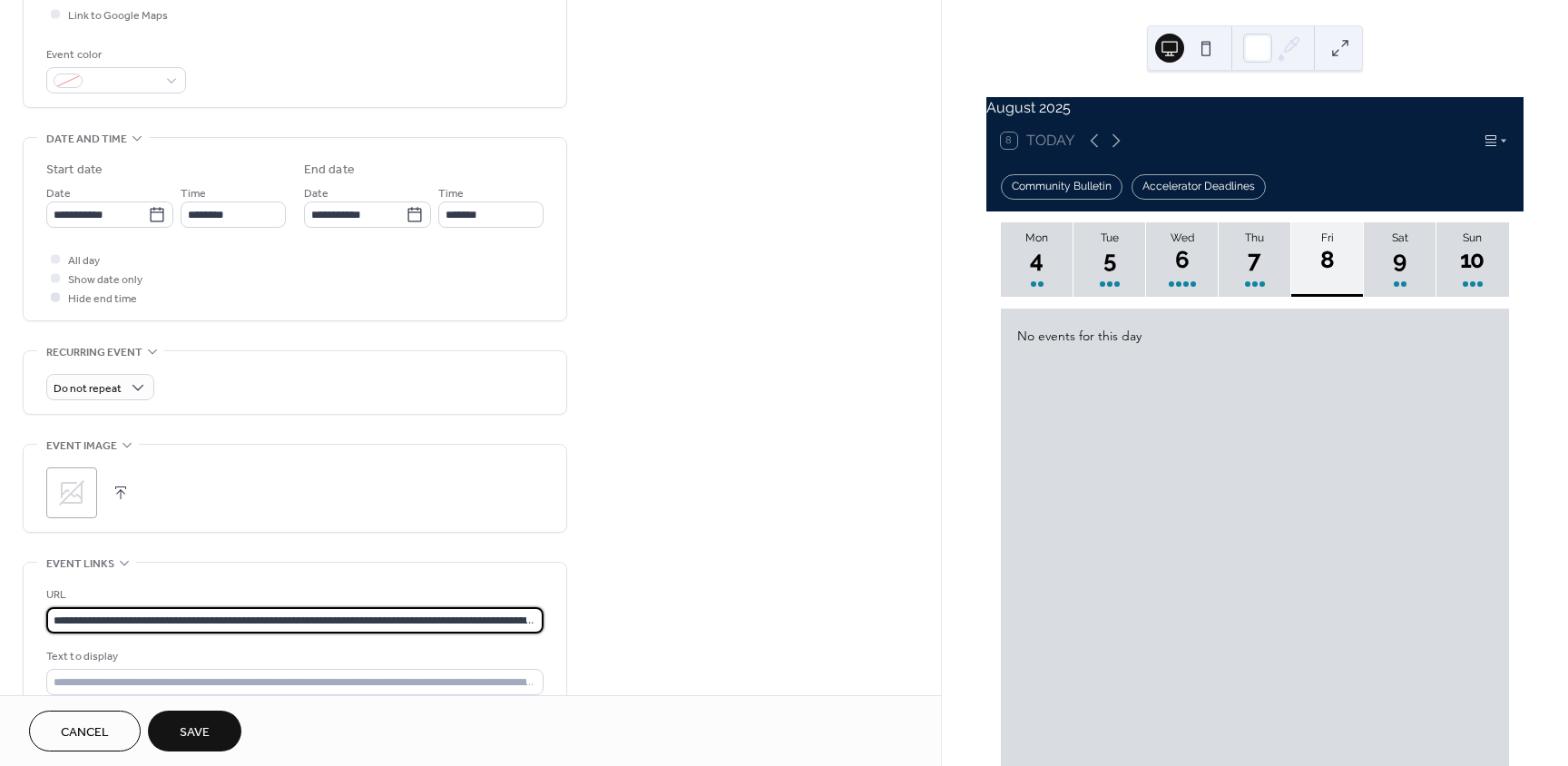 scroll, scrollTop: 0, scrollLeft: 122, axis: horizontal 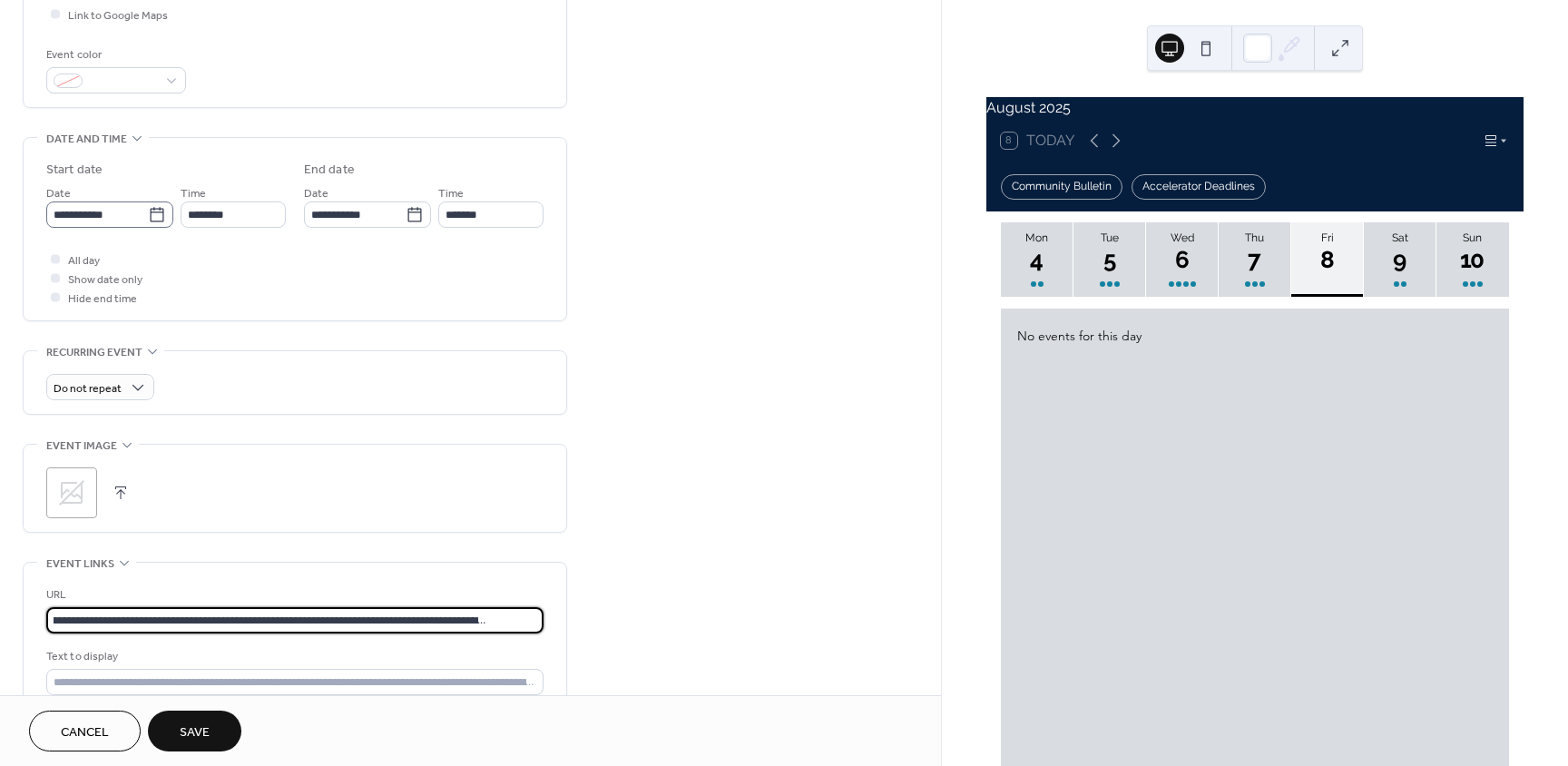 type on "**********" 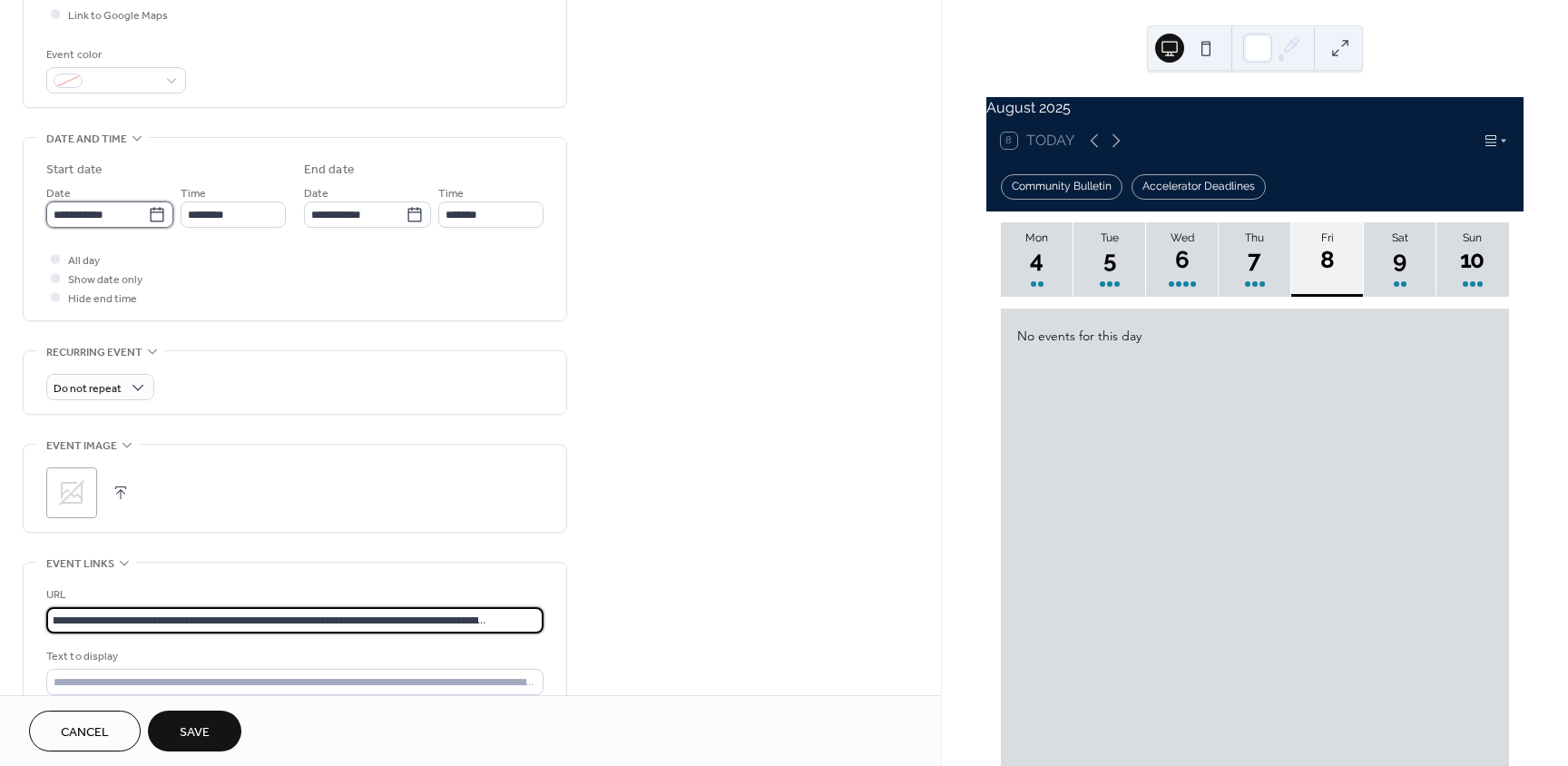 click on "**********" at bounding box center (97, 214) 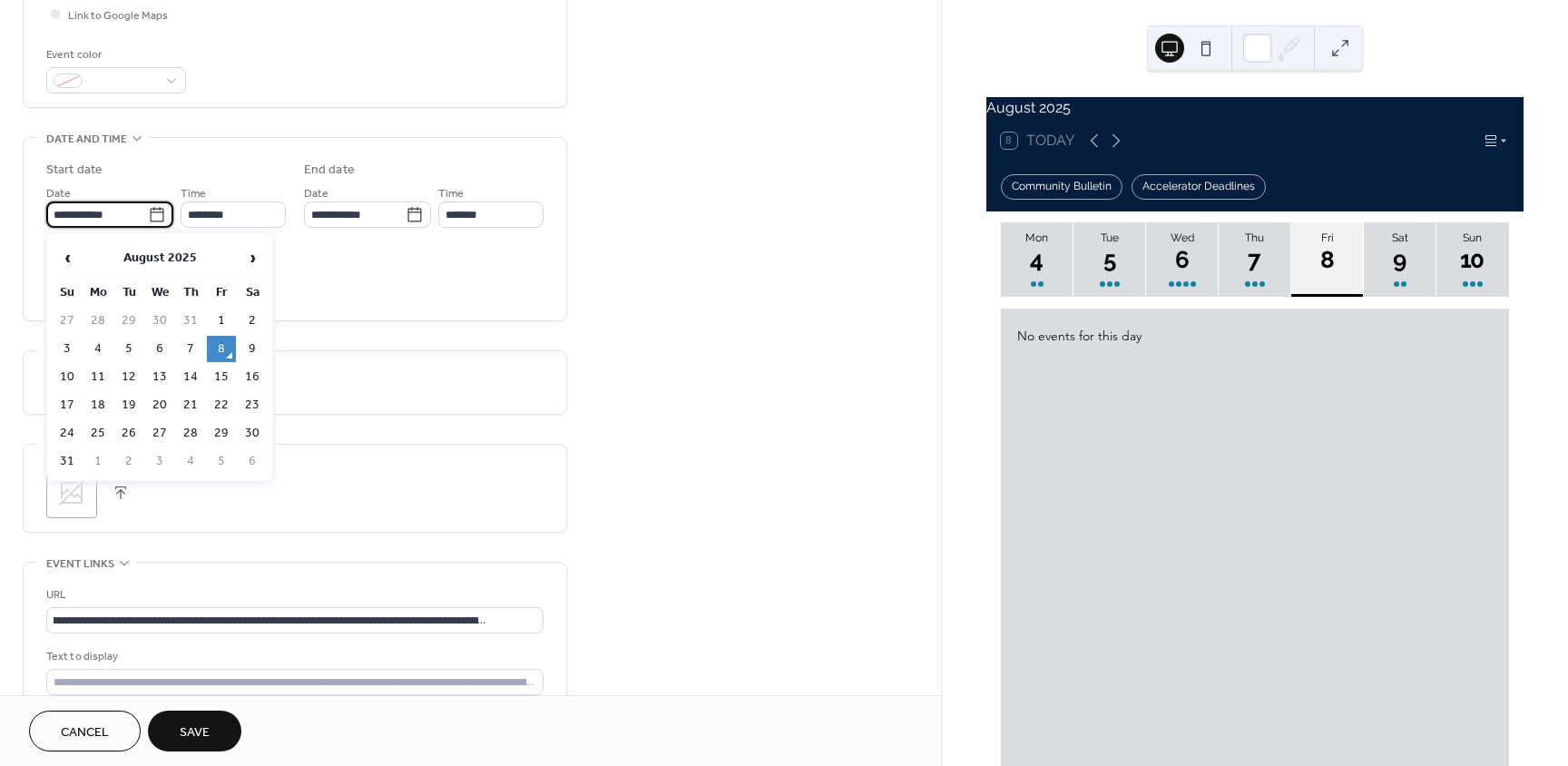 scroll, scrollTop: 0, scrollLeft: 0, axis: both 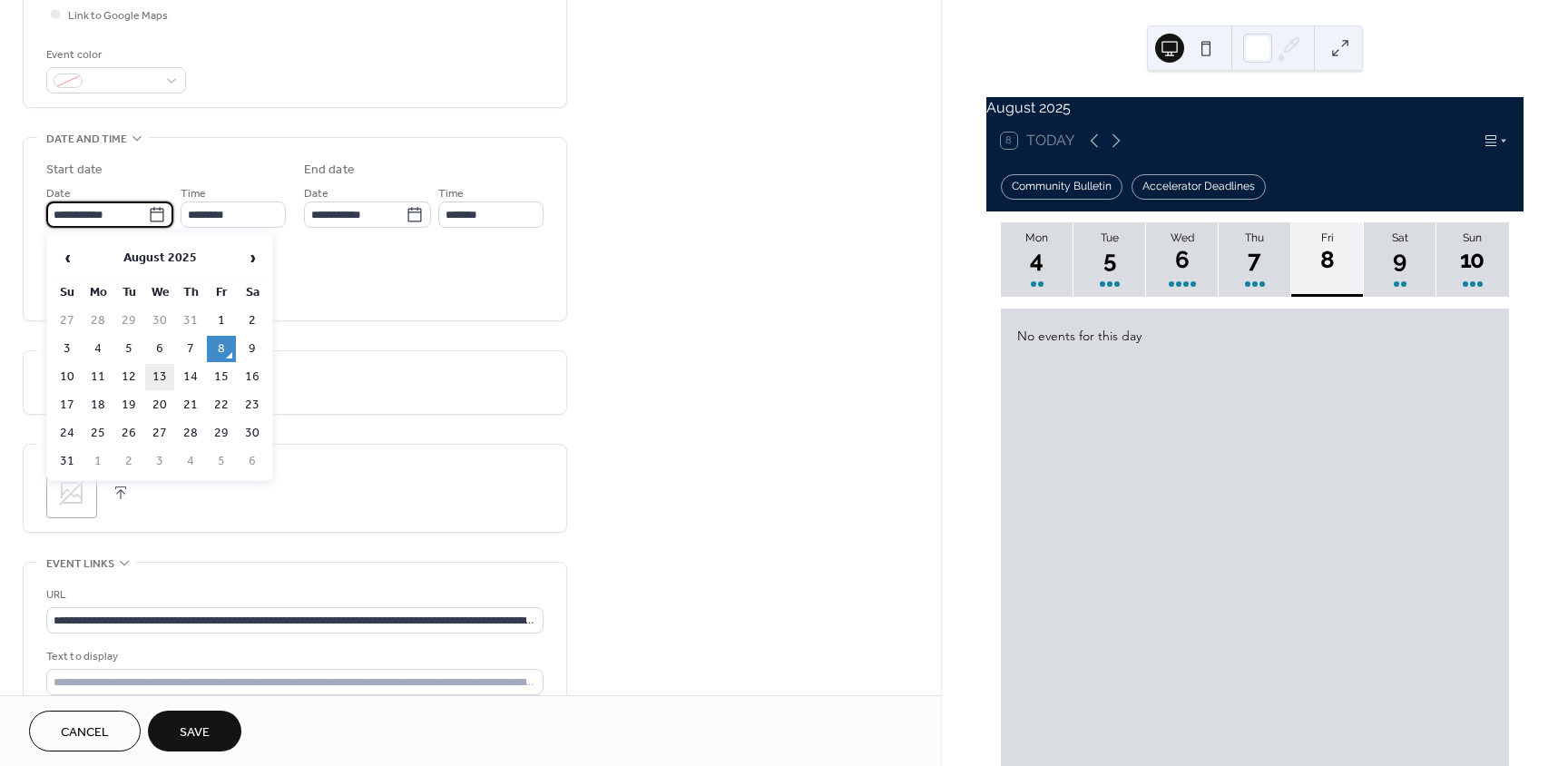 click on "13" at bounding box center (160, 377) 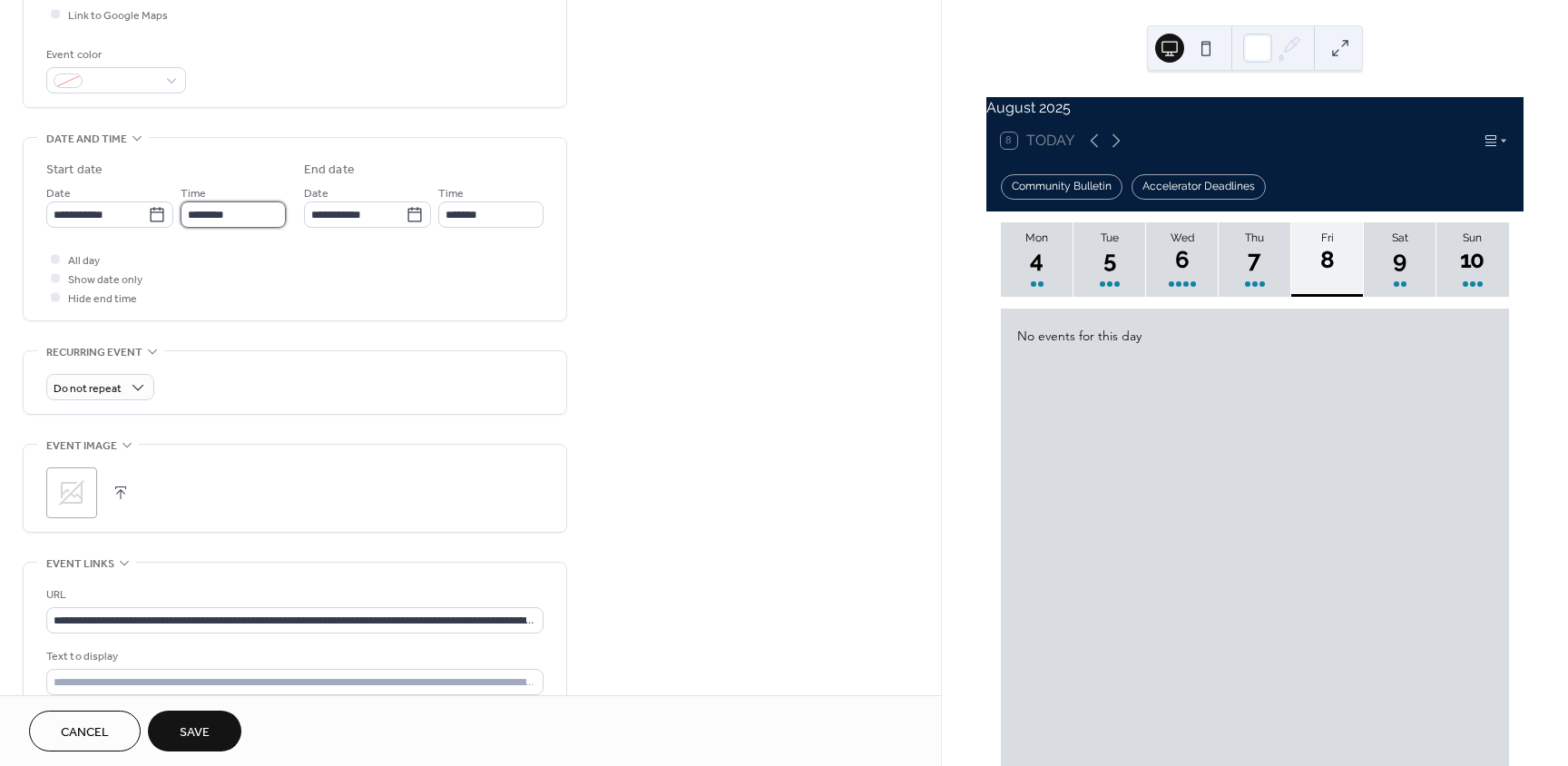 click on "********" at bounding box center (233, 214) 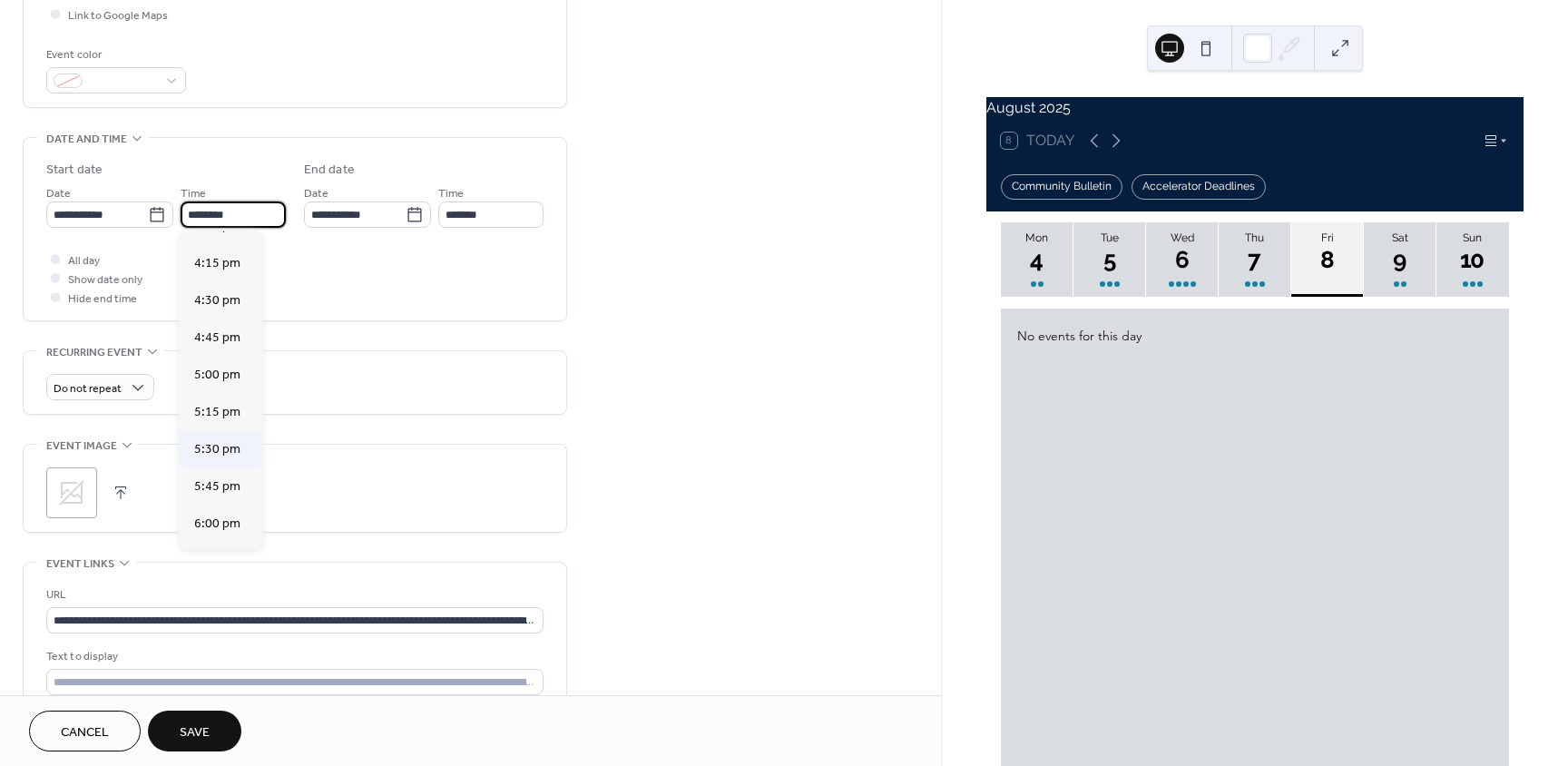 scroll, scrollTop: 2421, scrollLeft: 0, axis: vertical 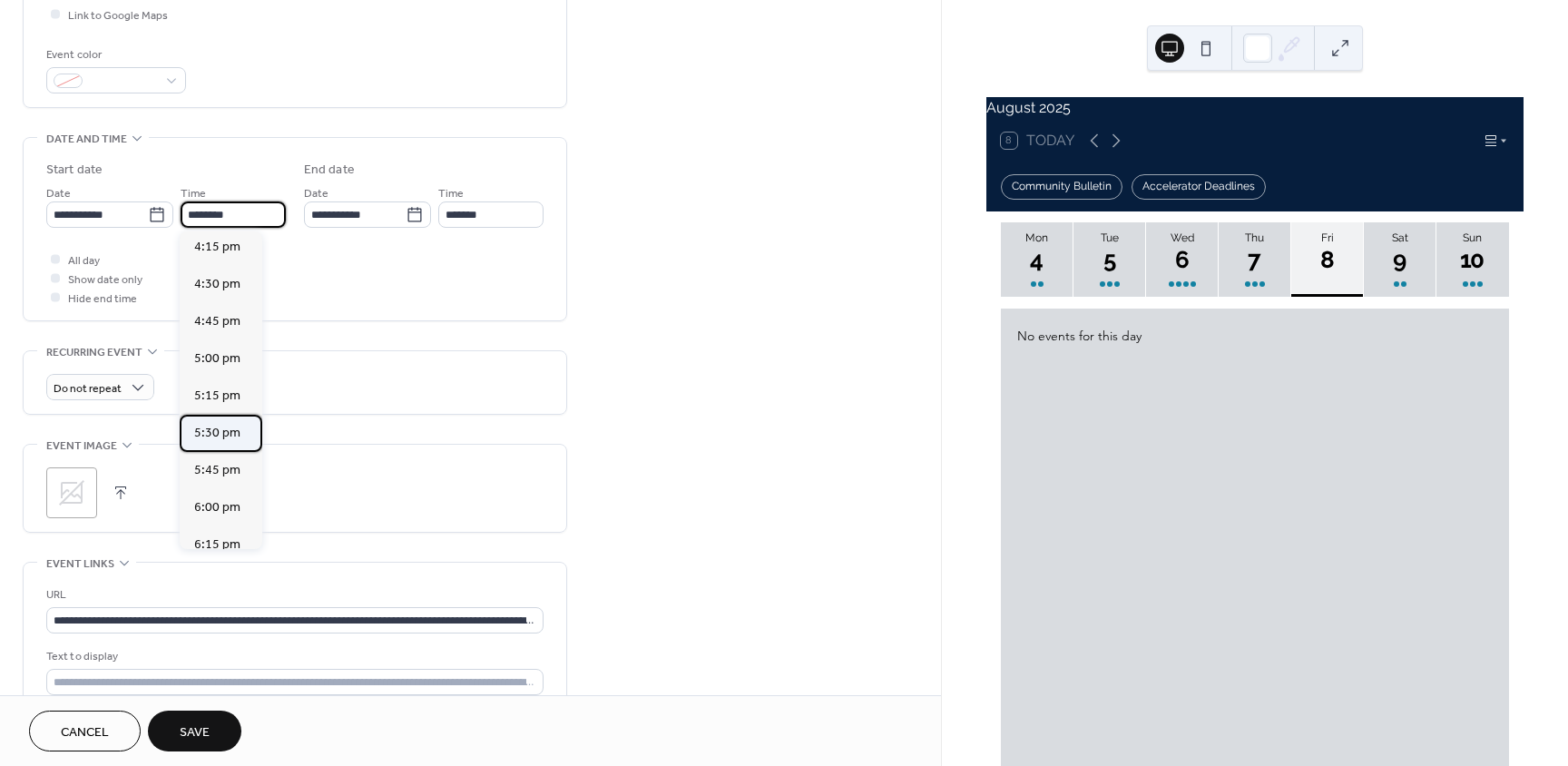 click on "5:30 pm" at bounding box center (217, 433) 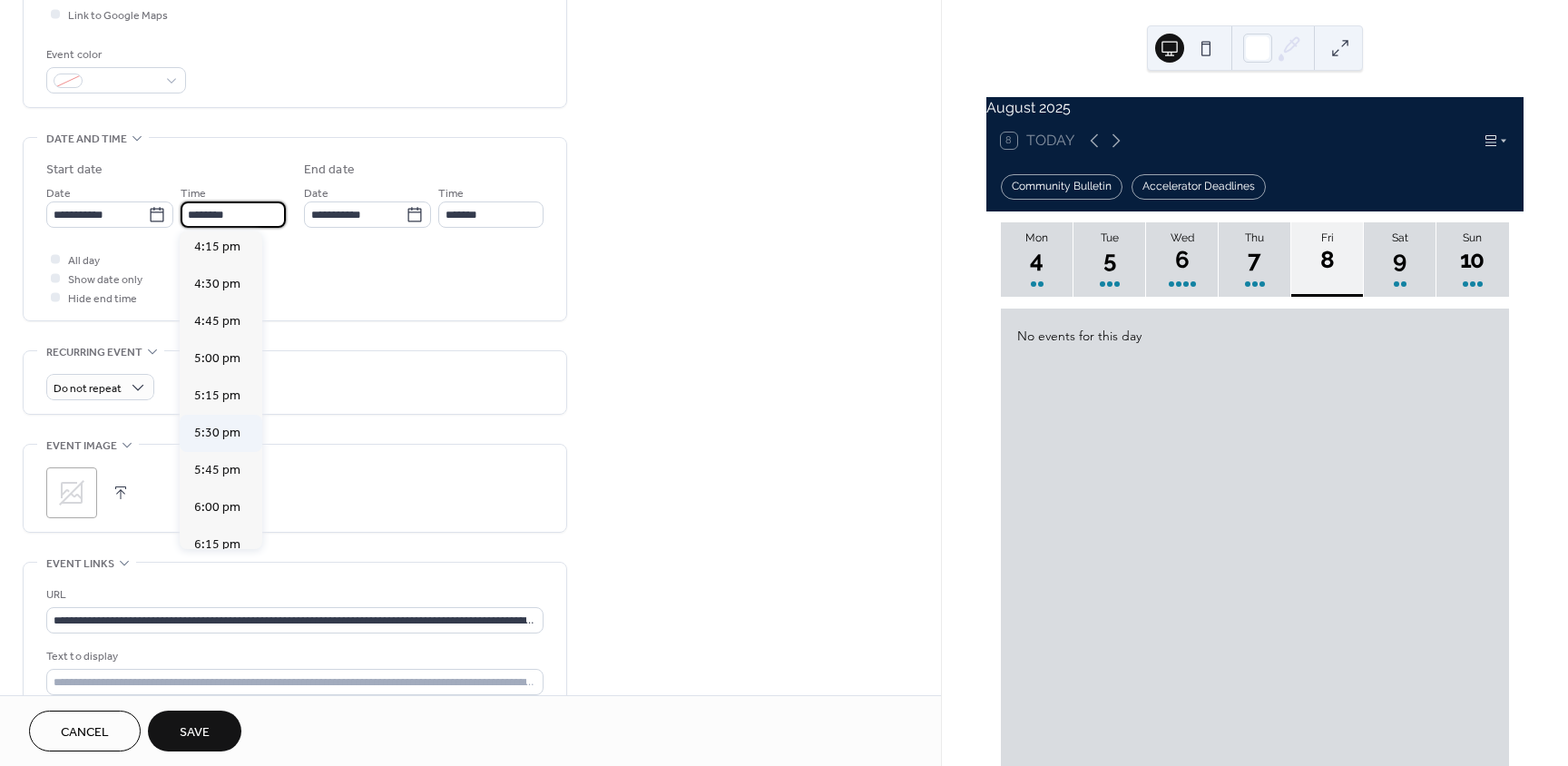 type on "*******" 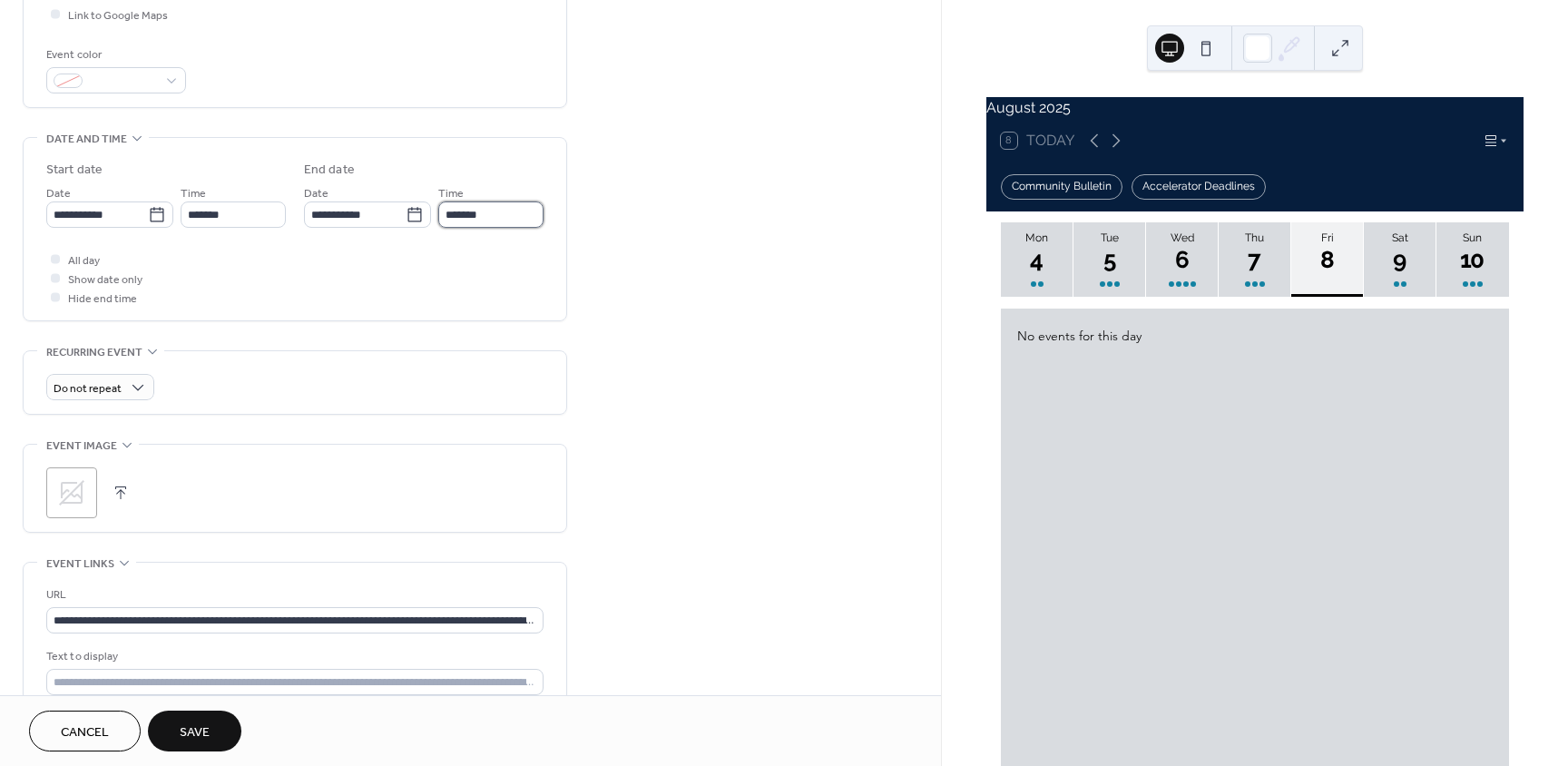 click on "*******" at bounding box center (491, 214) 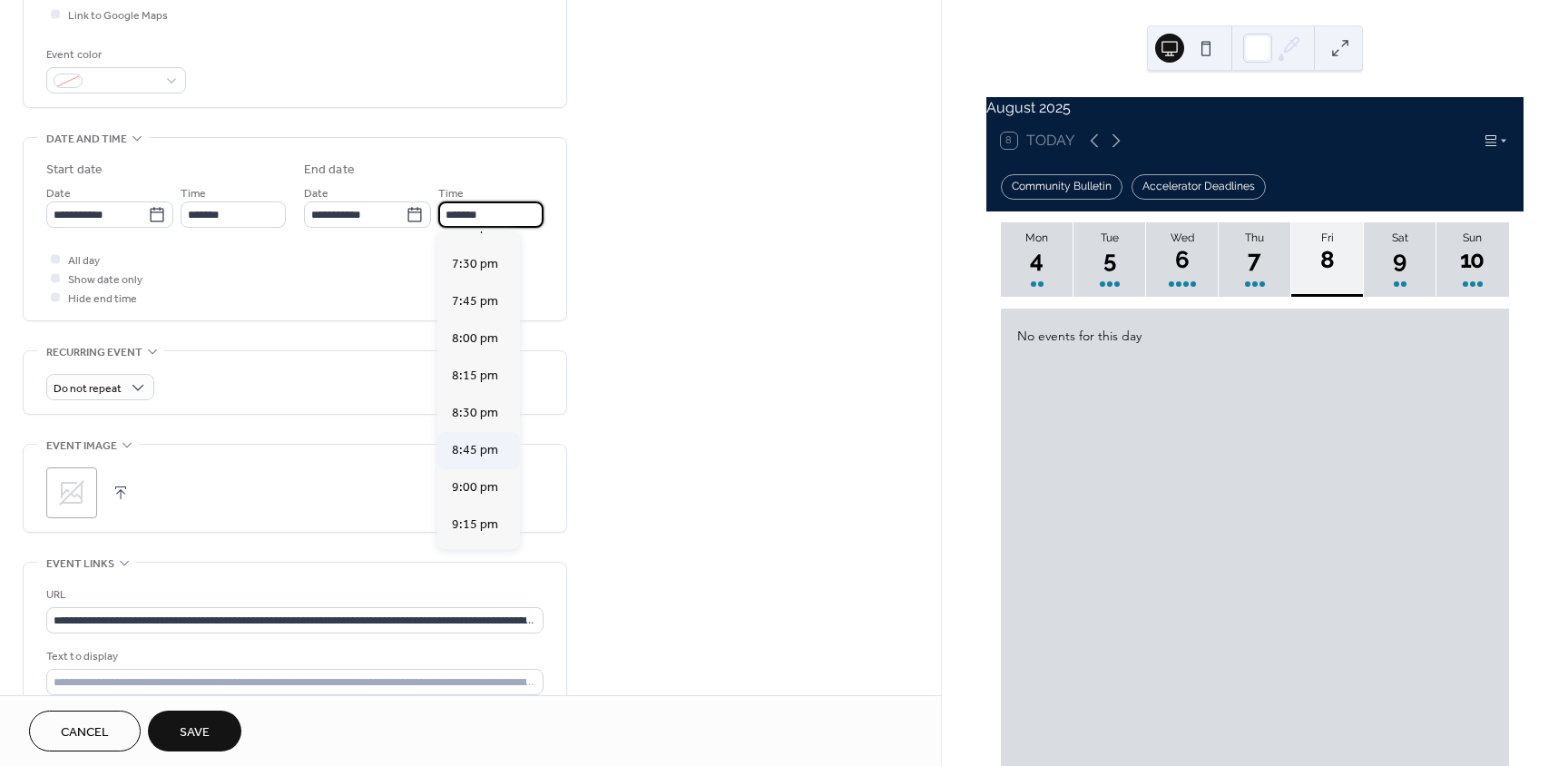 scroll, scrollTop: 272, scrollLeft: 0, axis: vertical 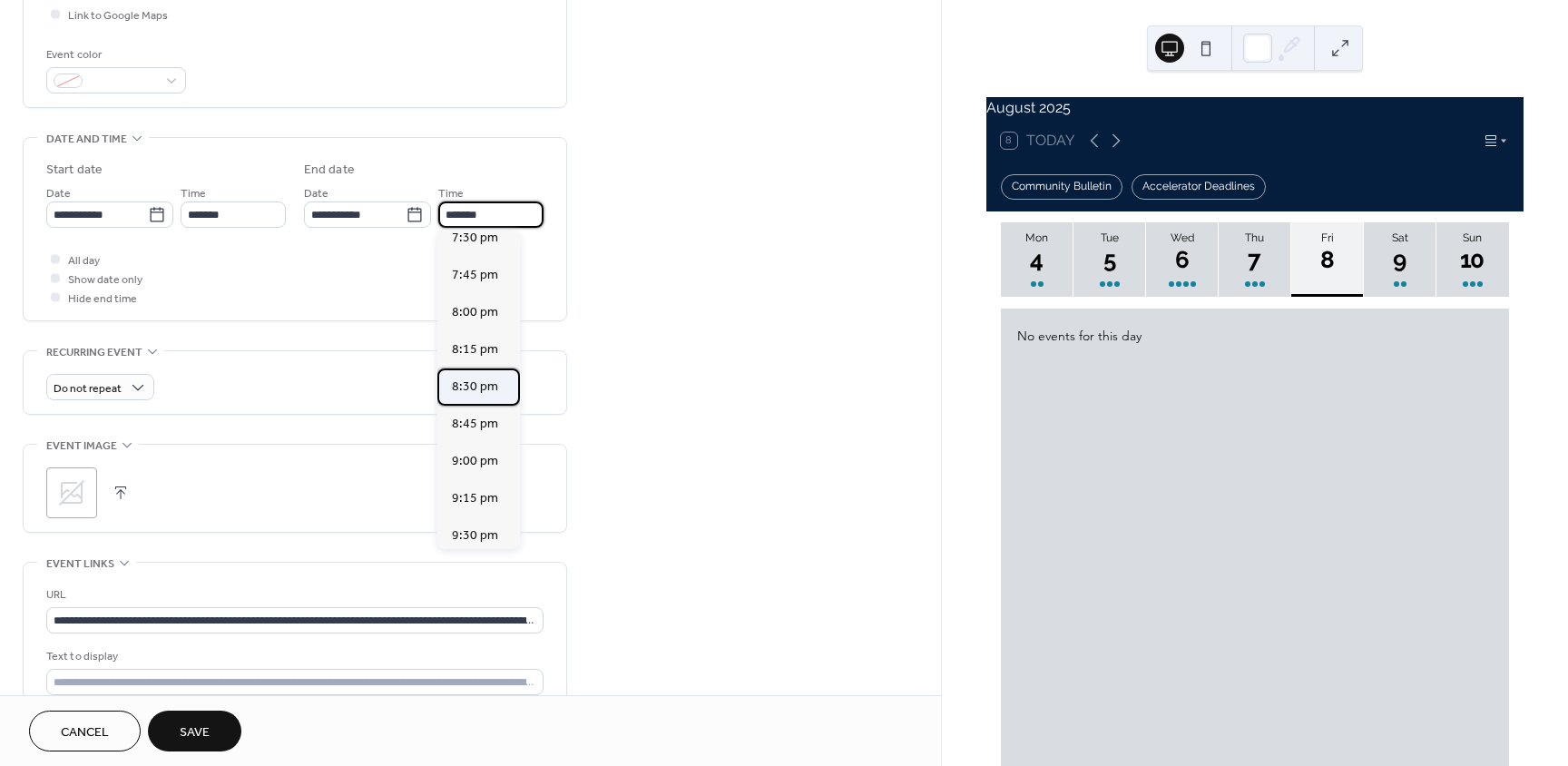 click on "8:30 pm" at bounding box center (475, 387) 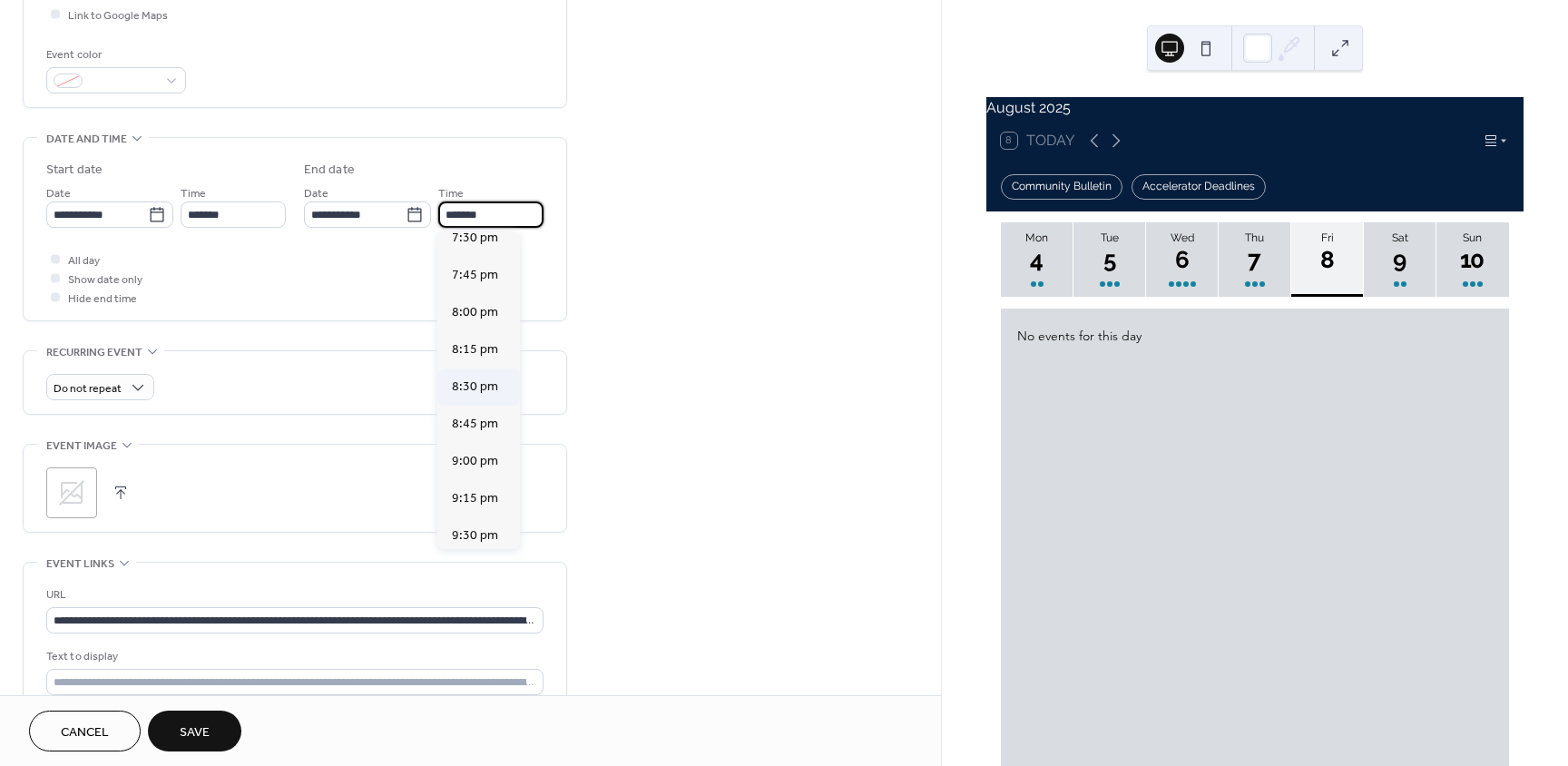 type on "*******" 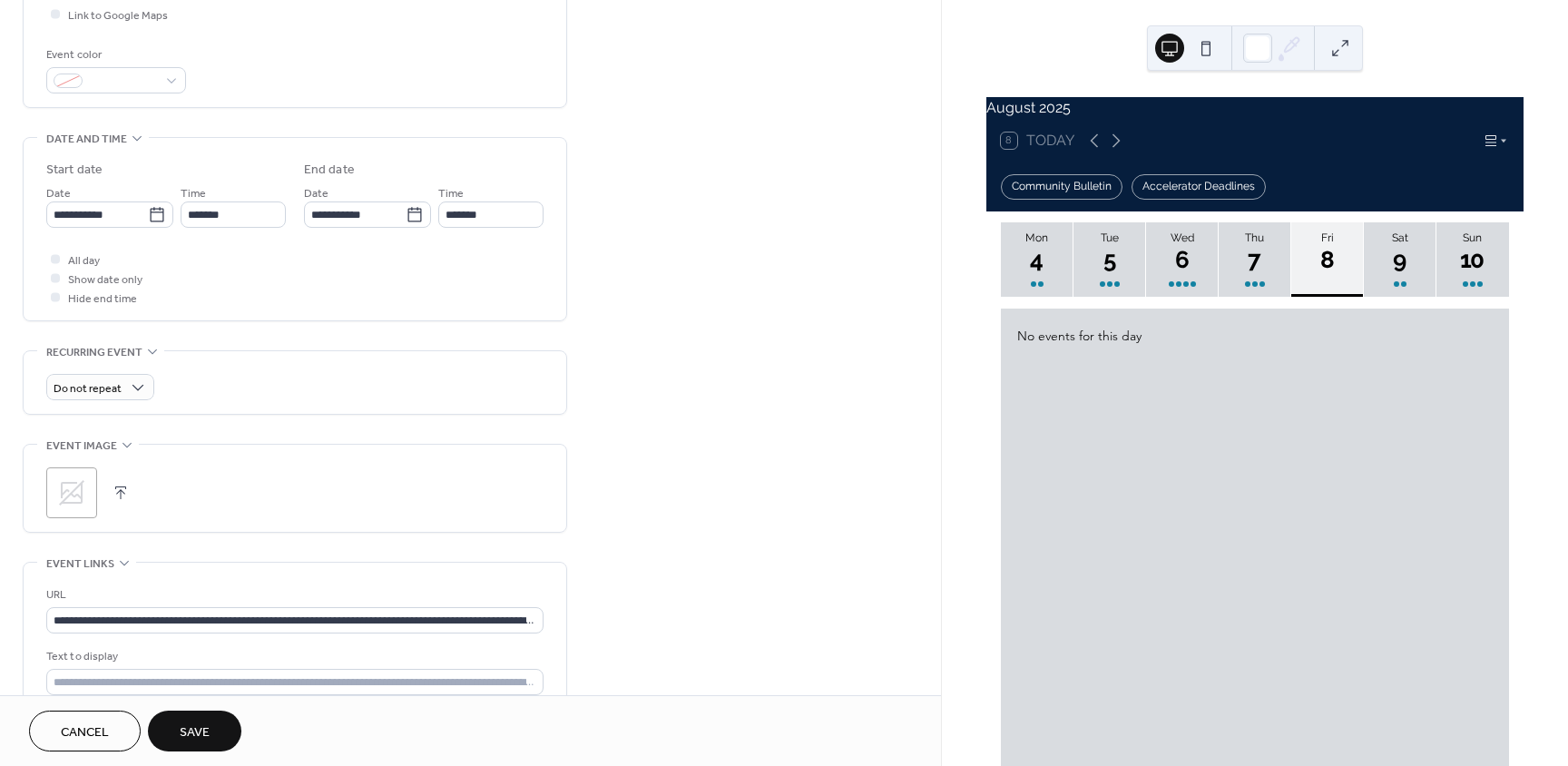 scroll, scrollTop: 0, scrollLeft: 0, axis: both 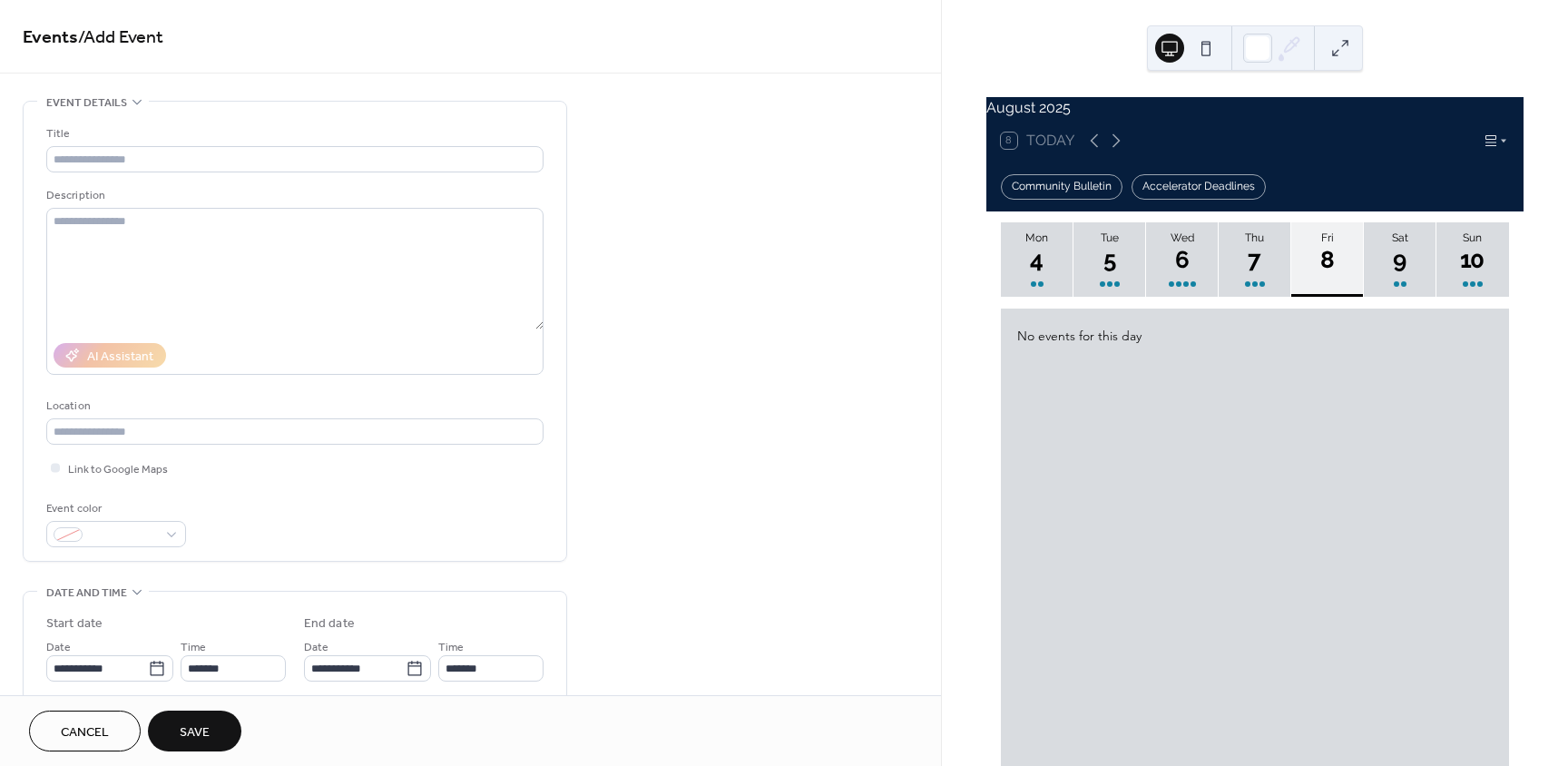 click on "Title Description AI Assistant Location Link to Google Maps Event color" at bounding box center [295, 336] 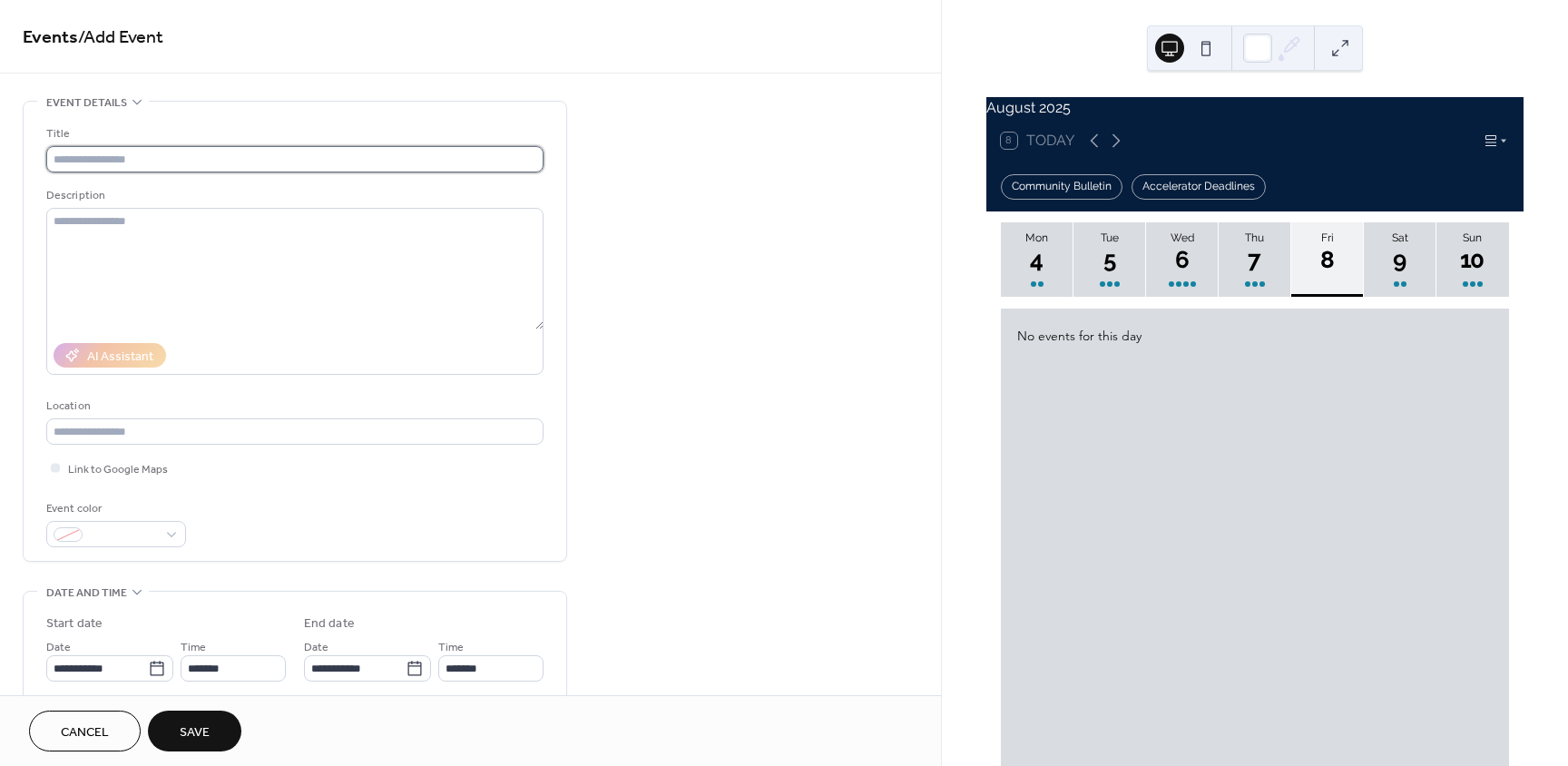 click at bounding box center (295, 159) 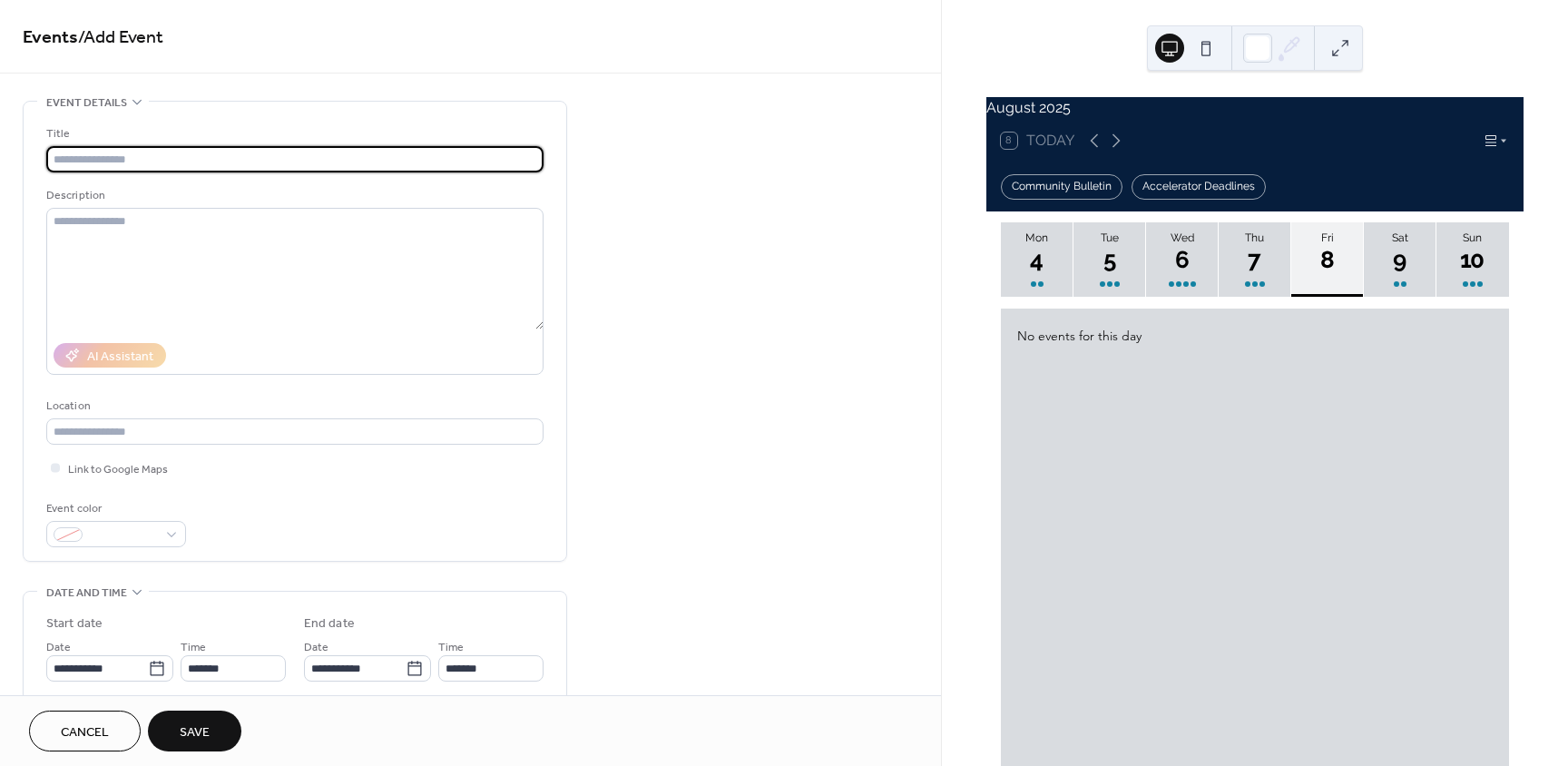 paste on "**********" 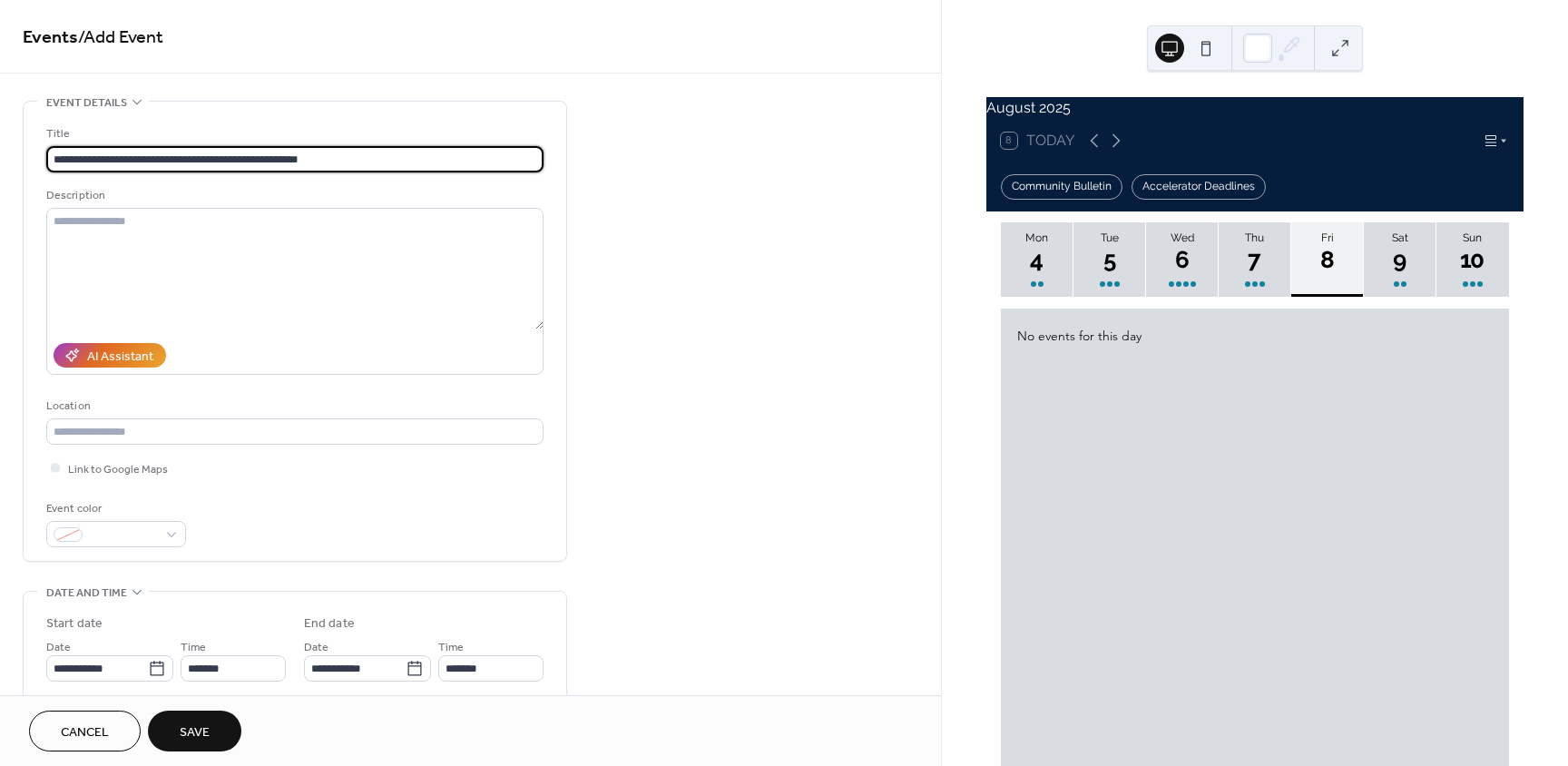 type on "**********" 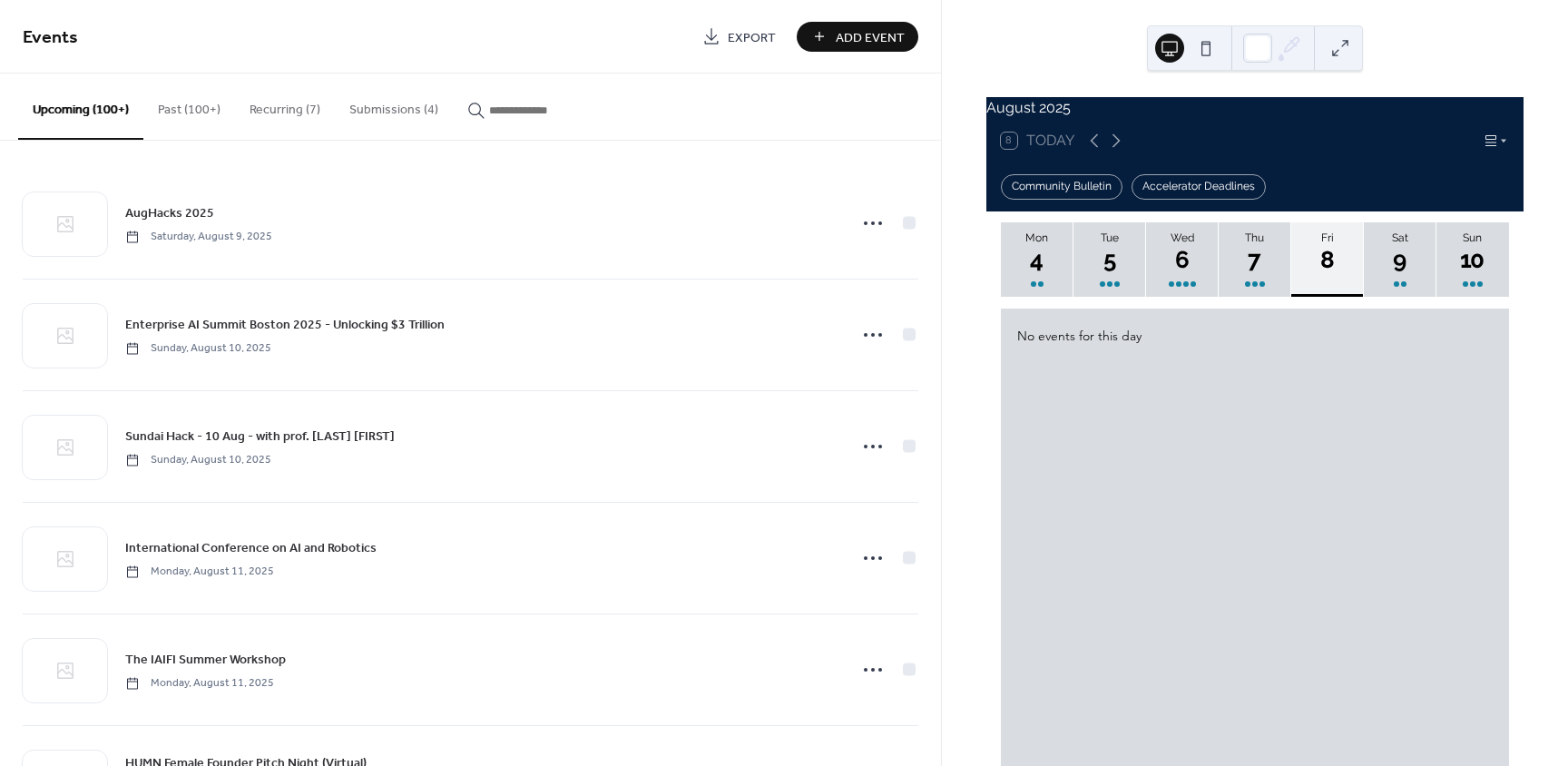 click on "Add Event" at bounding box center (870, 37) 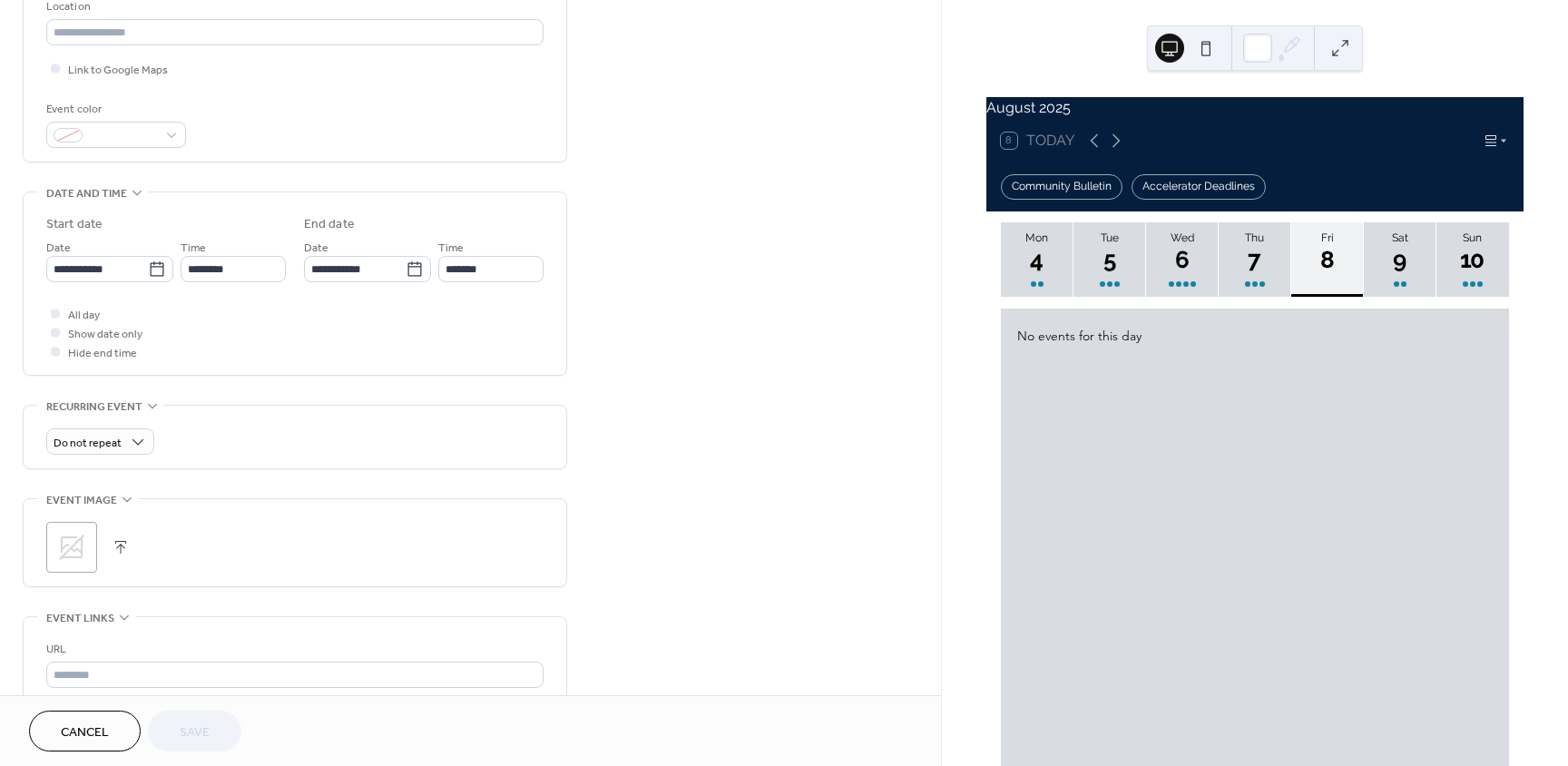 scroll, scrollTop: 454, scrollLeft: 0, axis: vertical 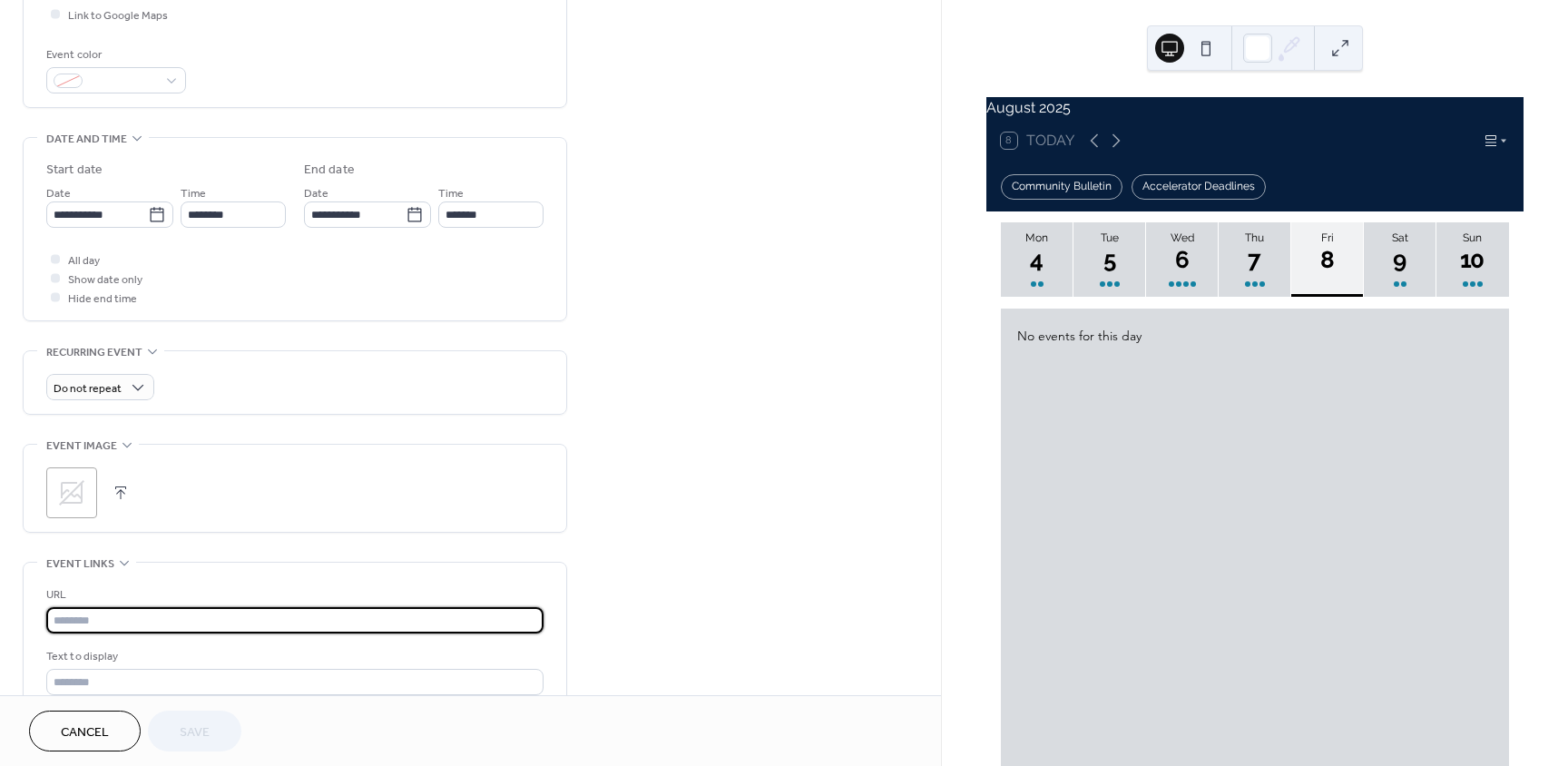 click at bounding box center [295, 620] 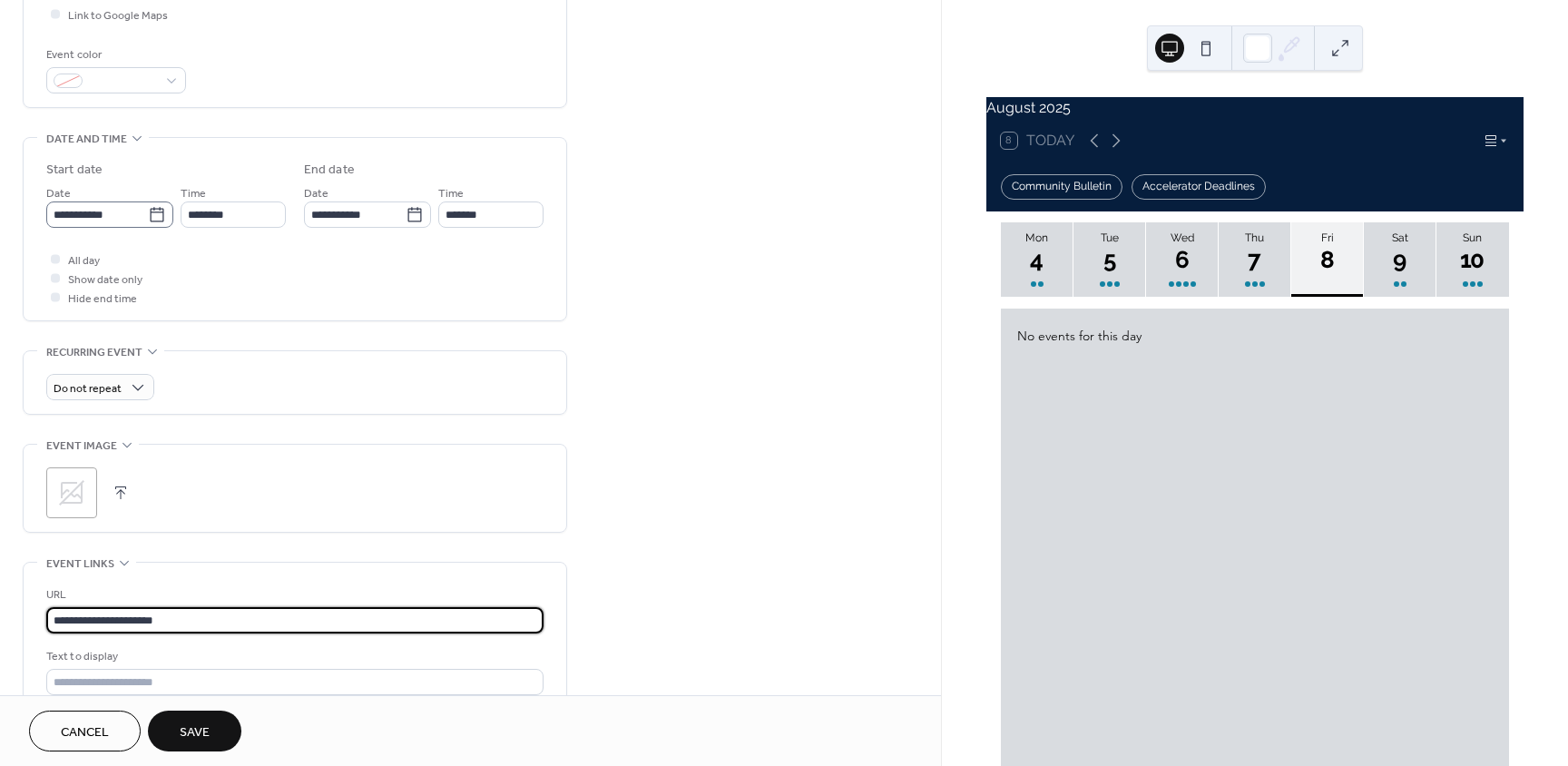 type on "**********" 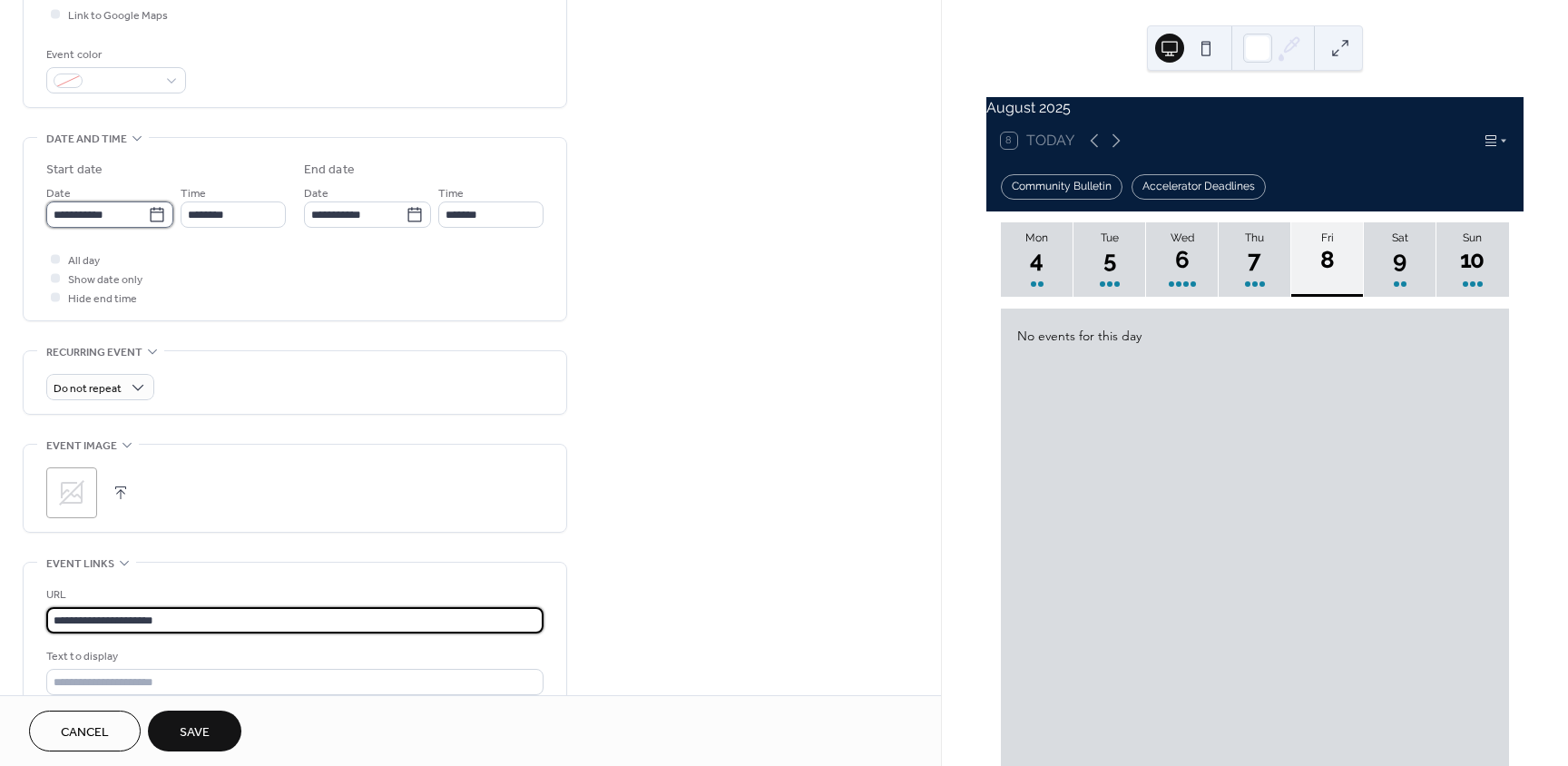 click on "**********" at bounding box center [97, 214] 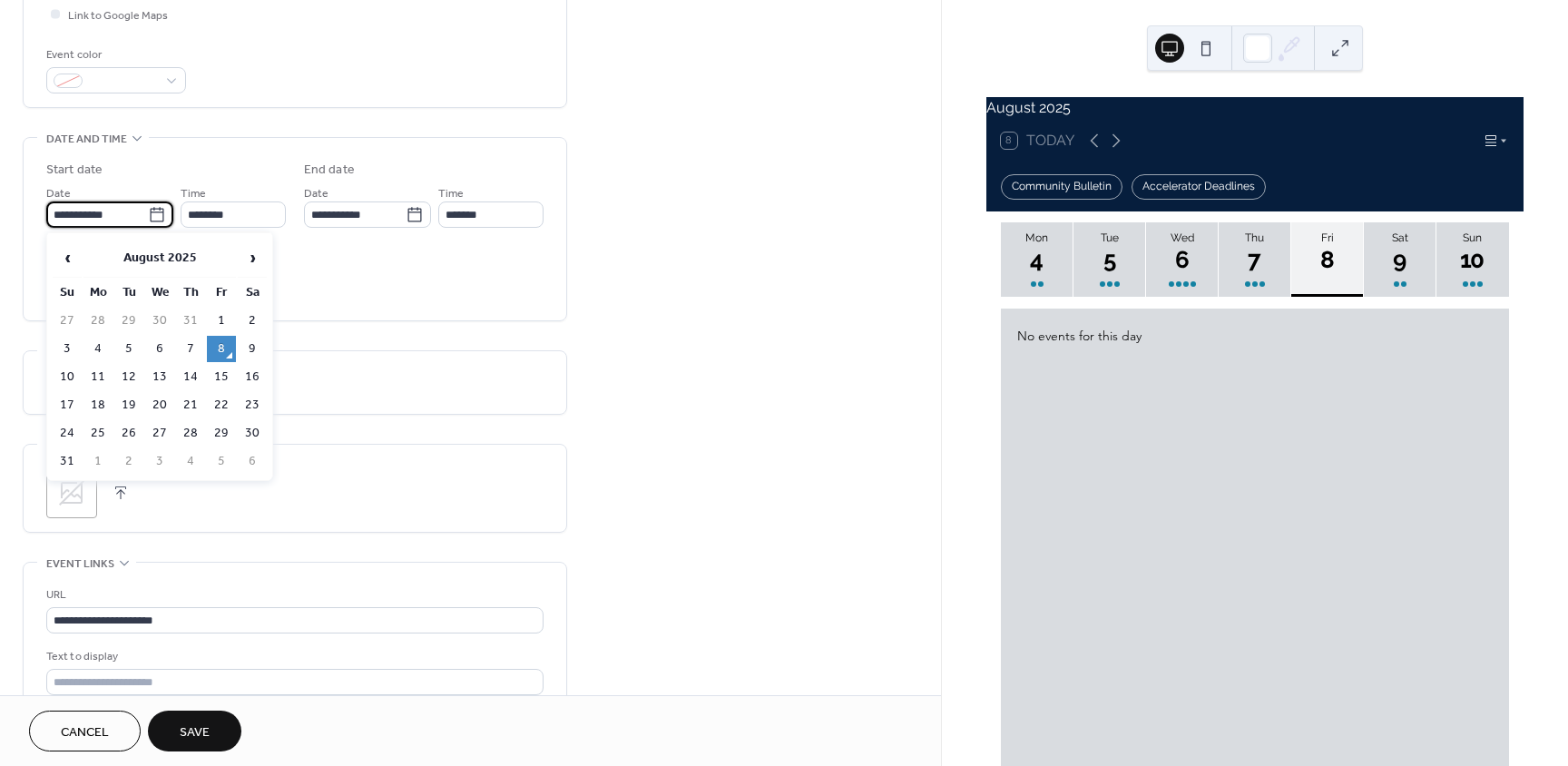 click on "12" at bounding box center [129, 377] 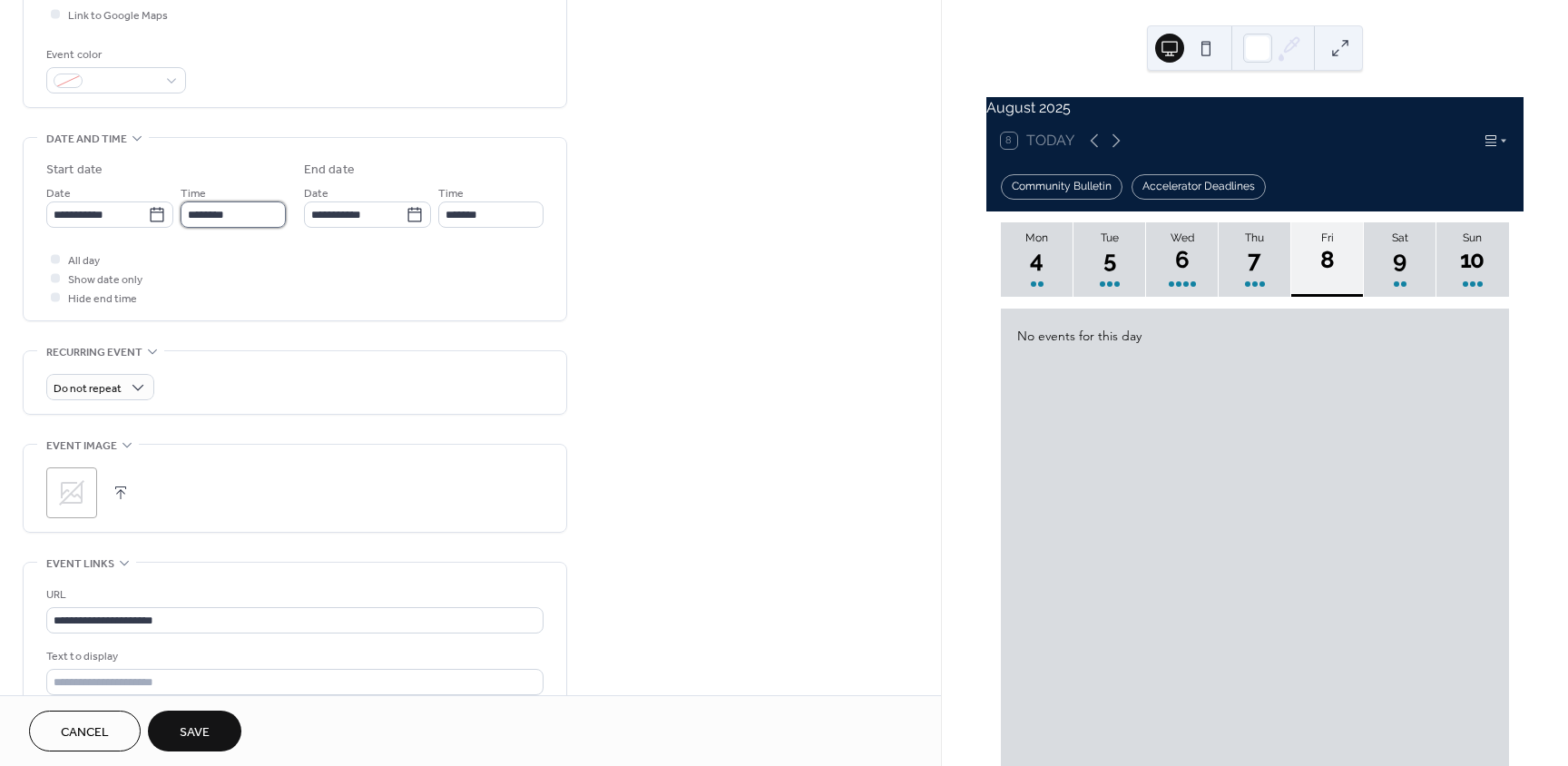 click on "********" at bounding box center [233, 214] 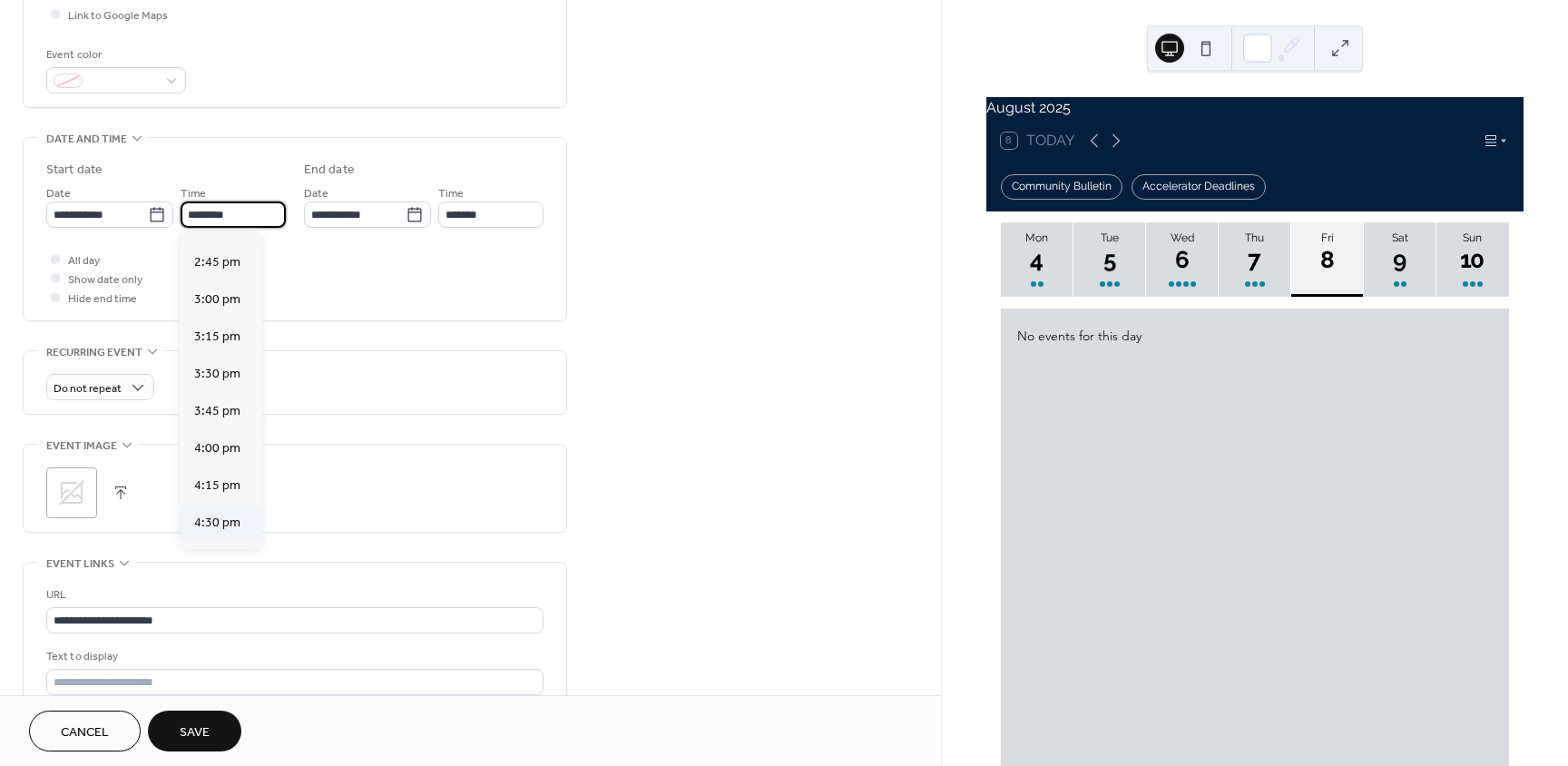 scroll, scrollTop: 2240, scrollLeft: 0, axis: vertical 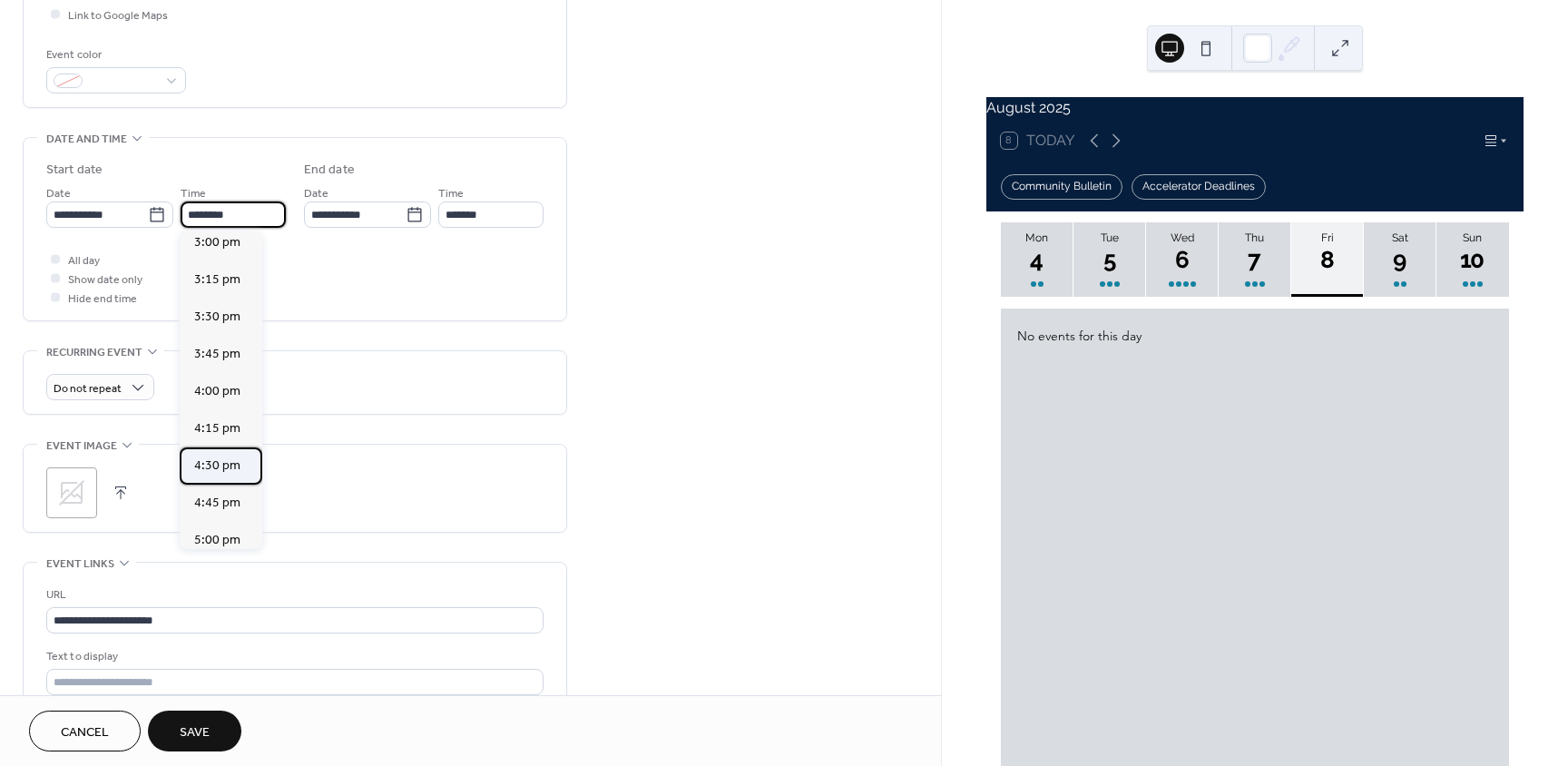 click on "4:30 pm" at bounding box center [217, 466] 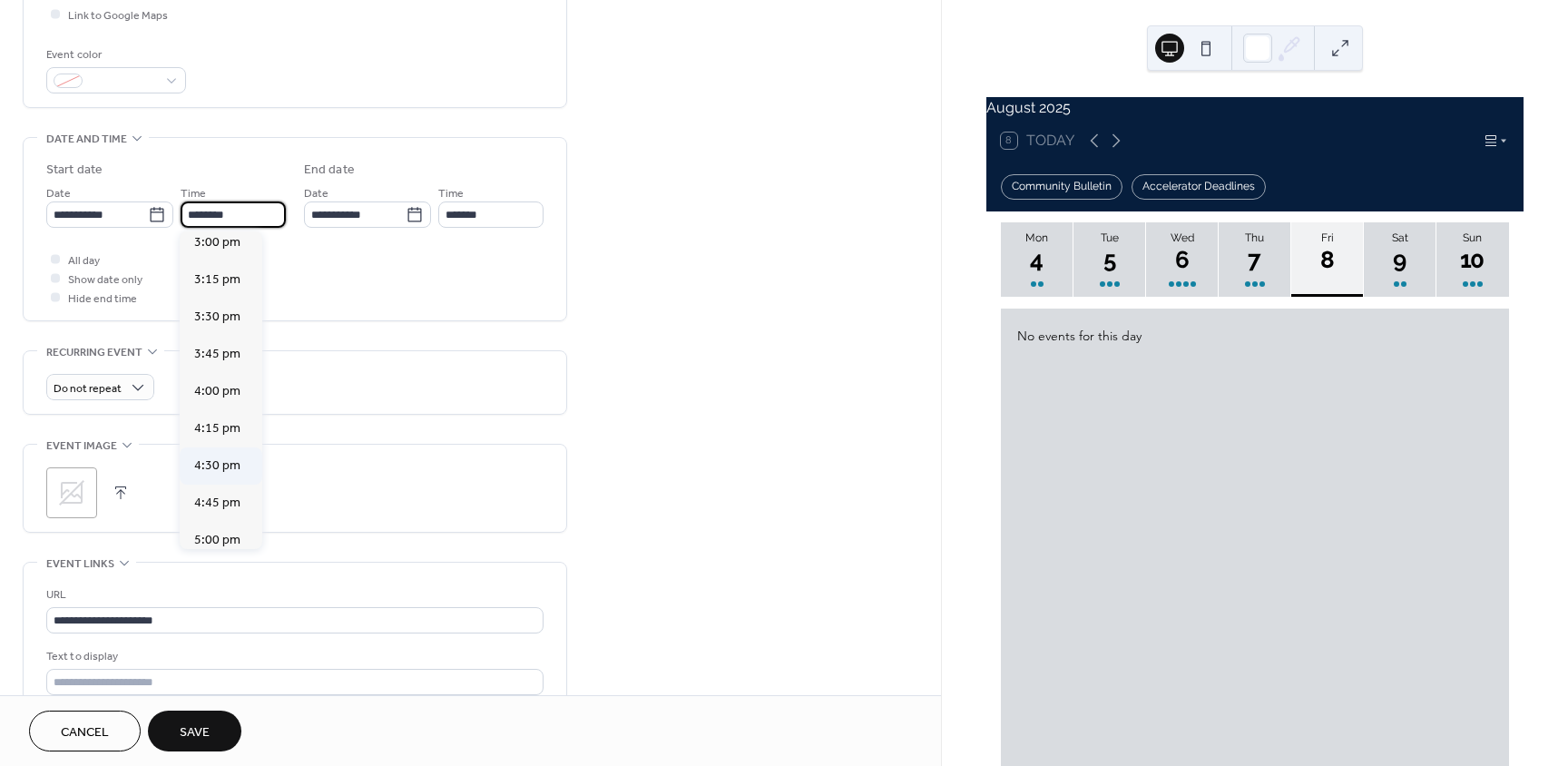 type on "*******" 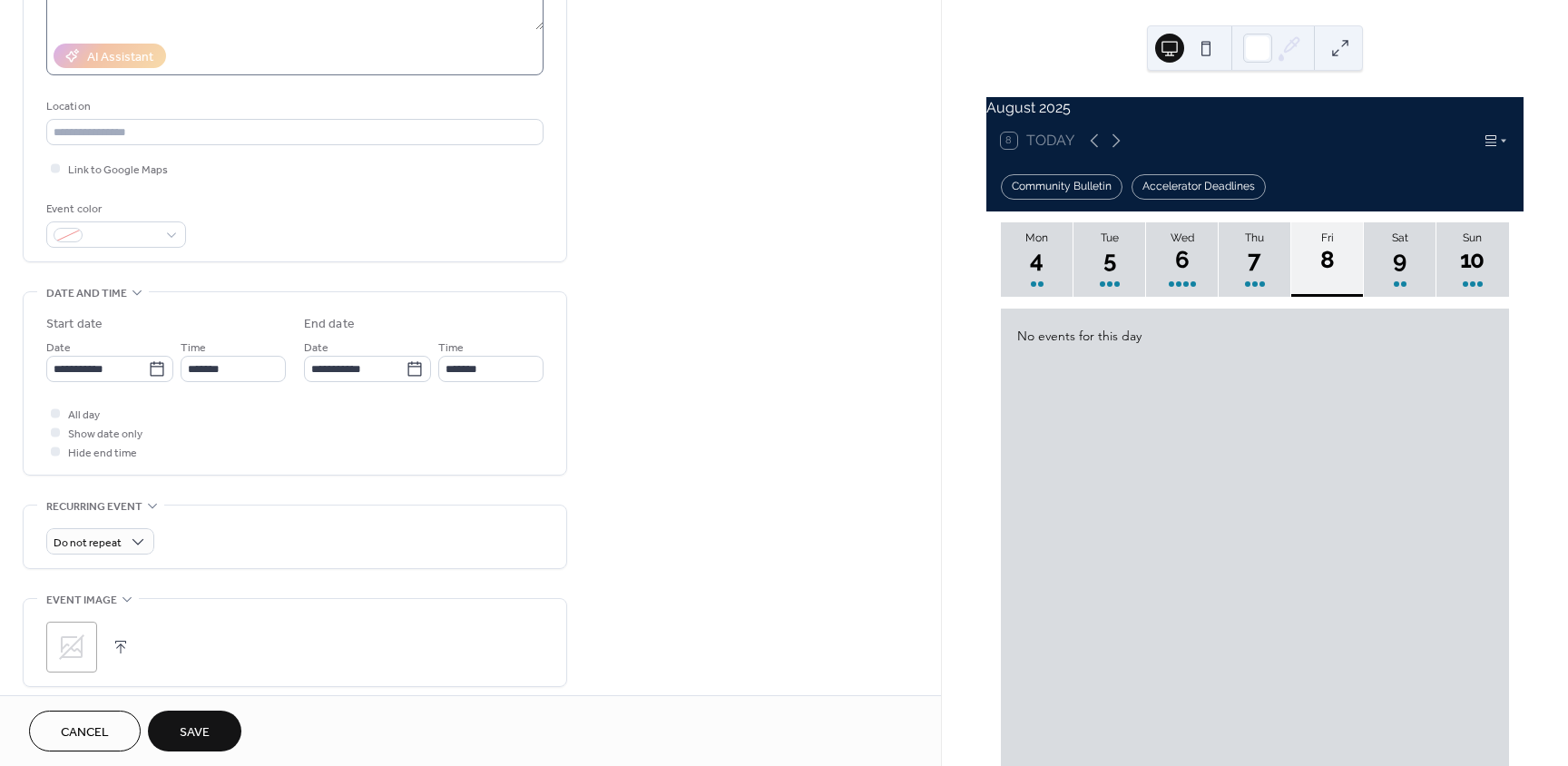 scroll, scrollTop: 0, scrollLeft: 0, axis: both 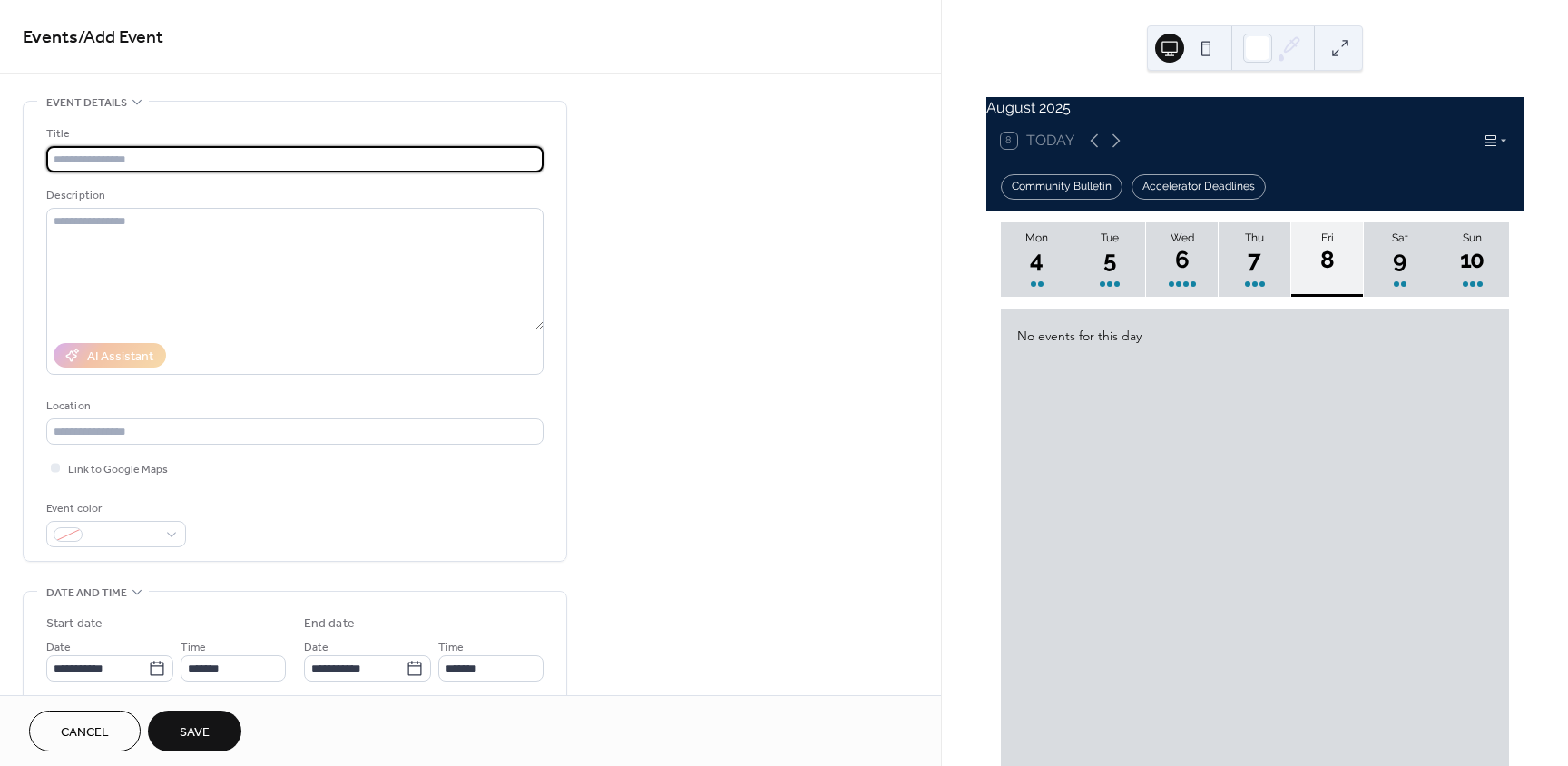 click at bounding box center [295, 159] 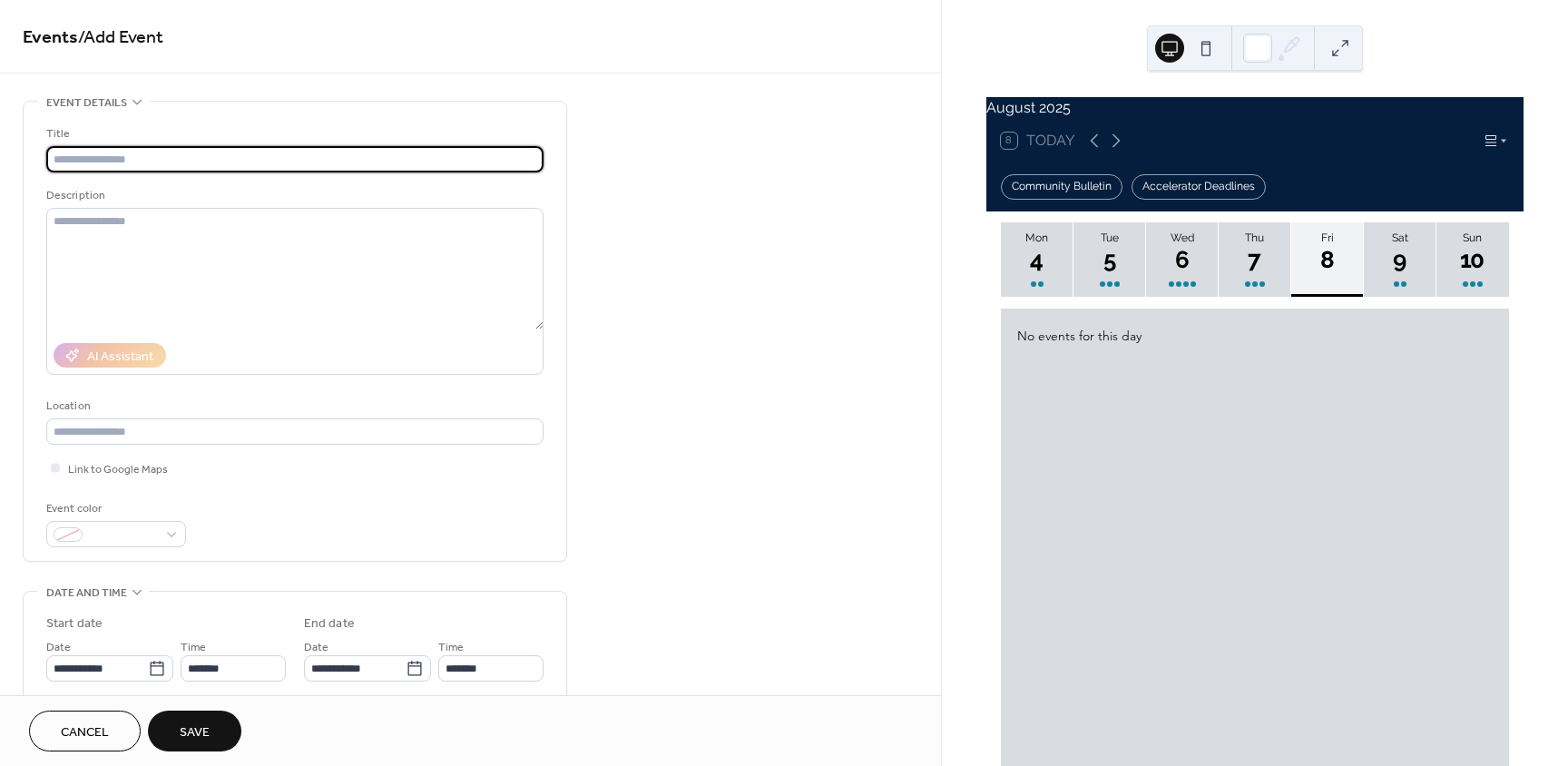 paste on "**********" 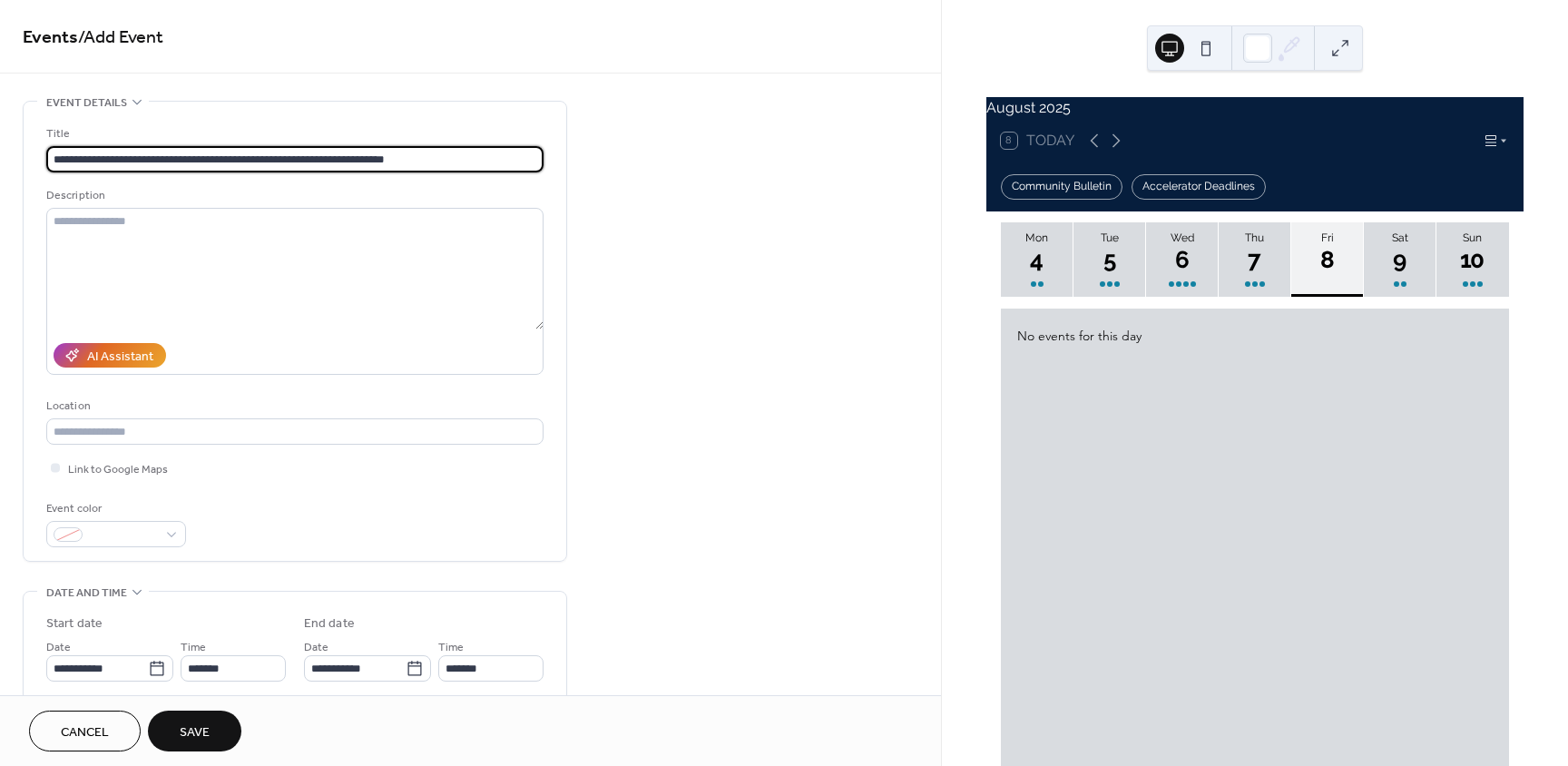 type on "**********" 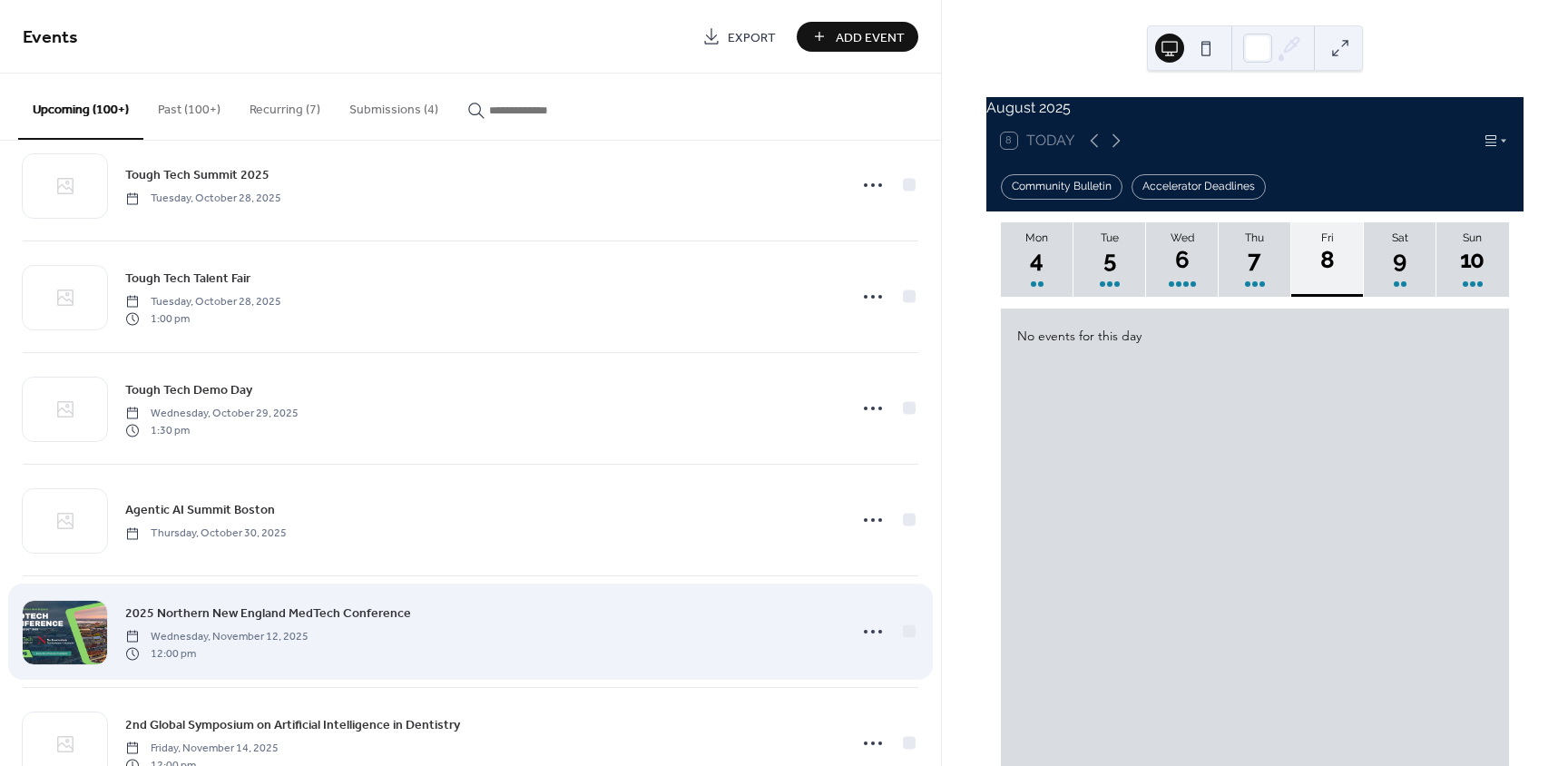 scroll, scrollTop: 10292, scrollLeft: 0, axis: vertical 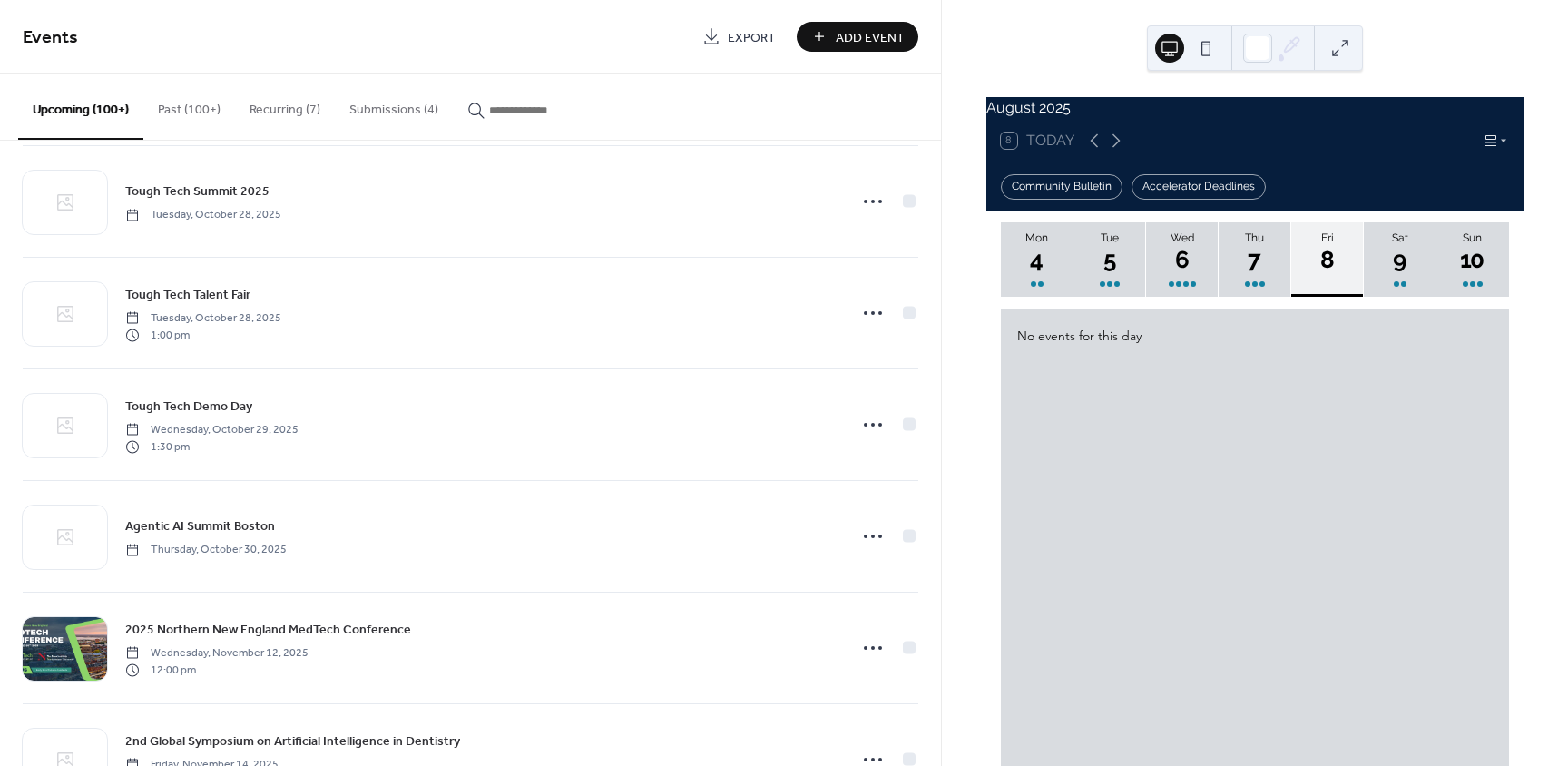 click on "Add Event" at bounding box center (870, 37) 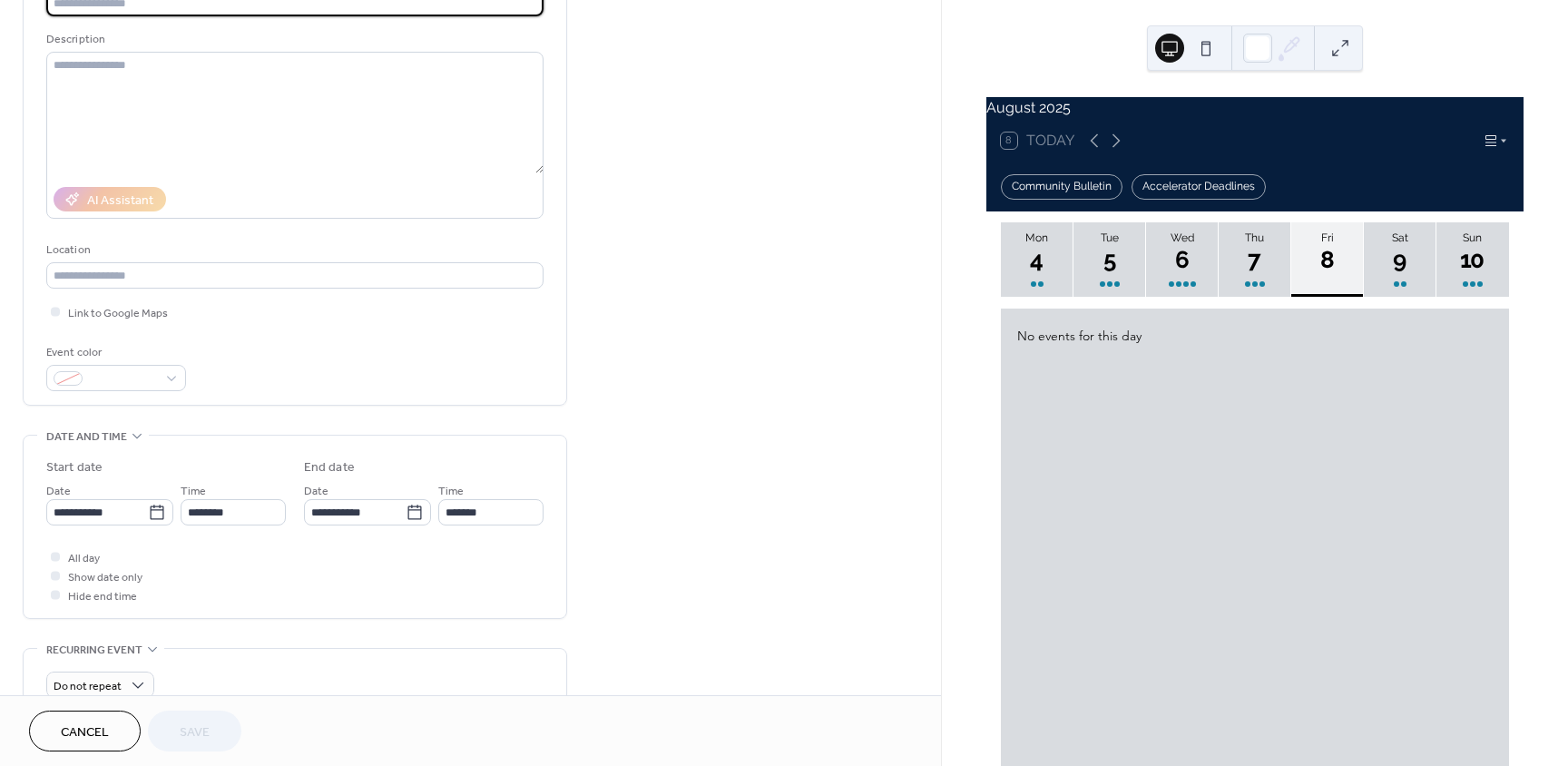 scroll, scrollTop: 454, scrollLeft: 0, axis: vertical 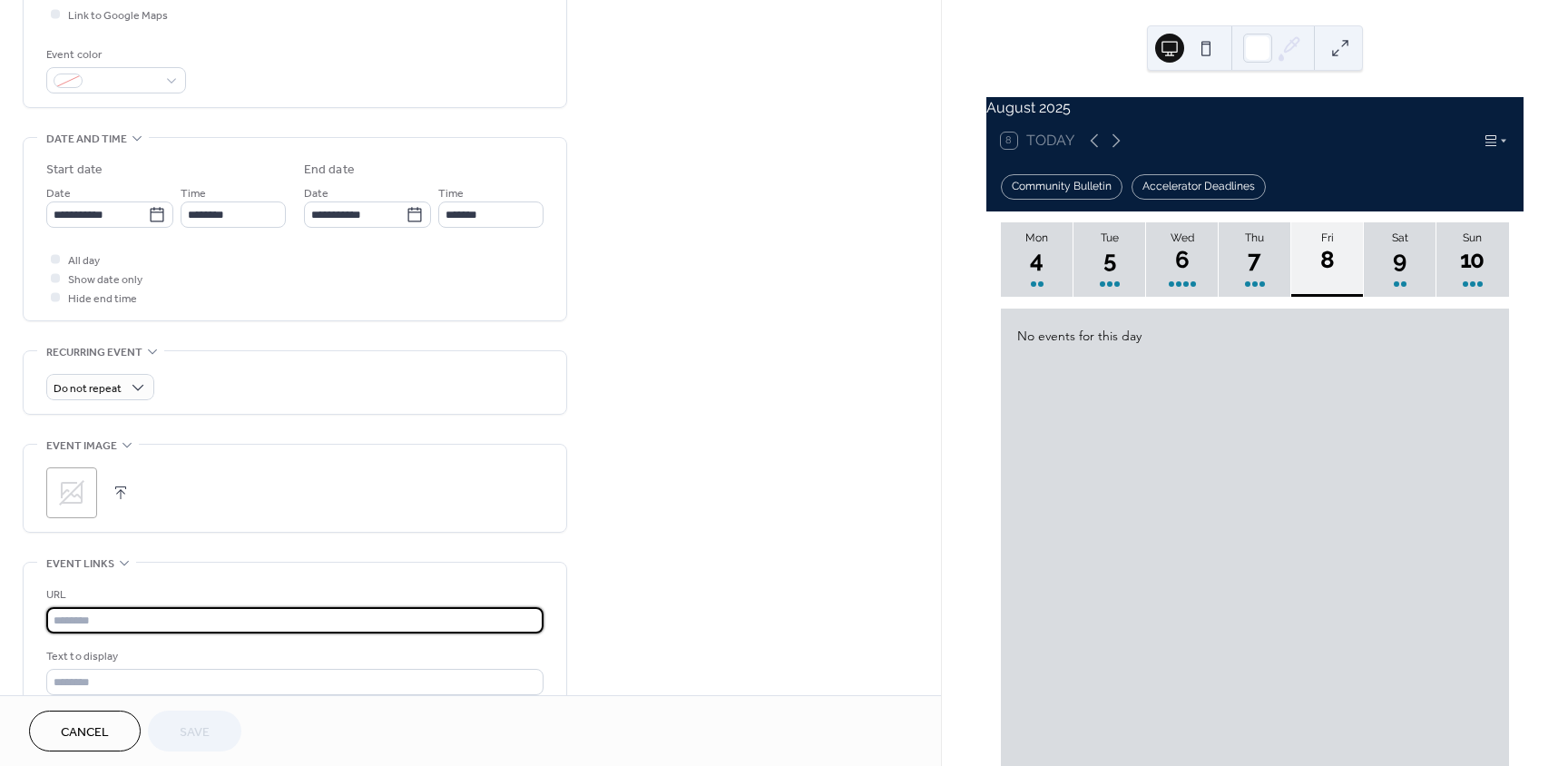 click at bounding box center [295, 620] 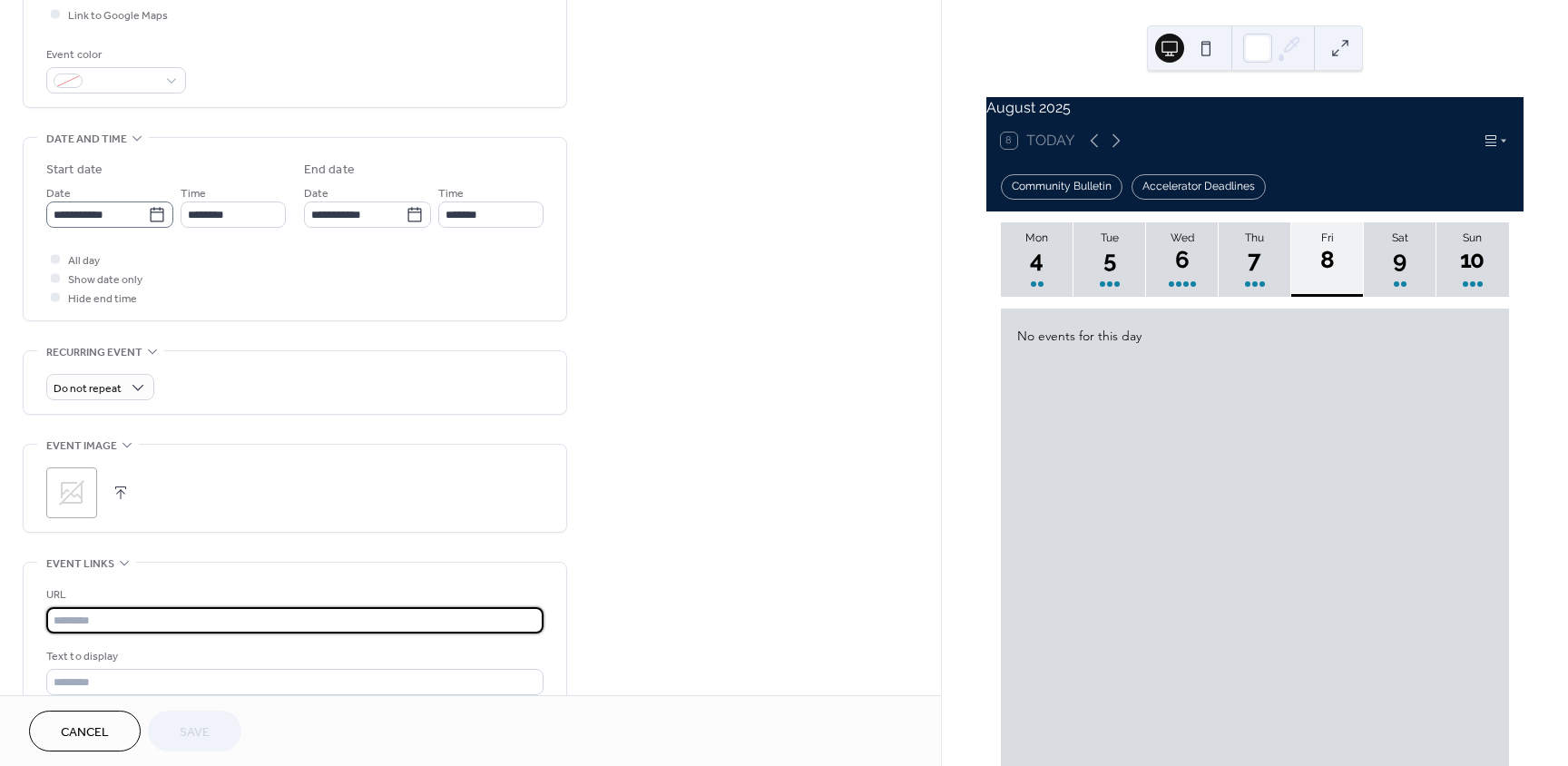 paste on "**********" 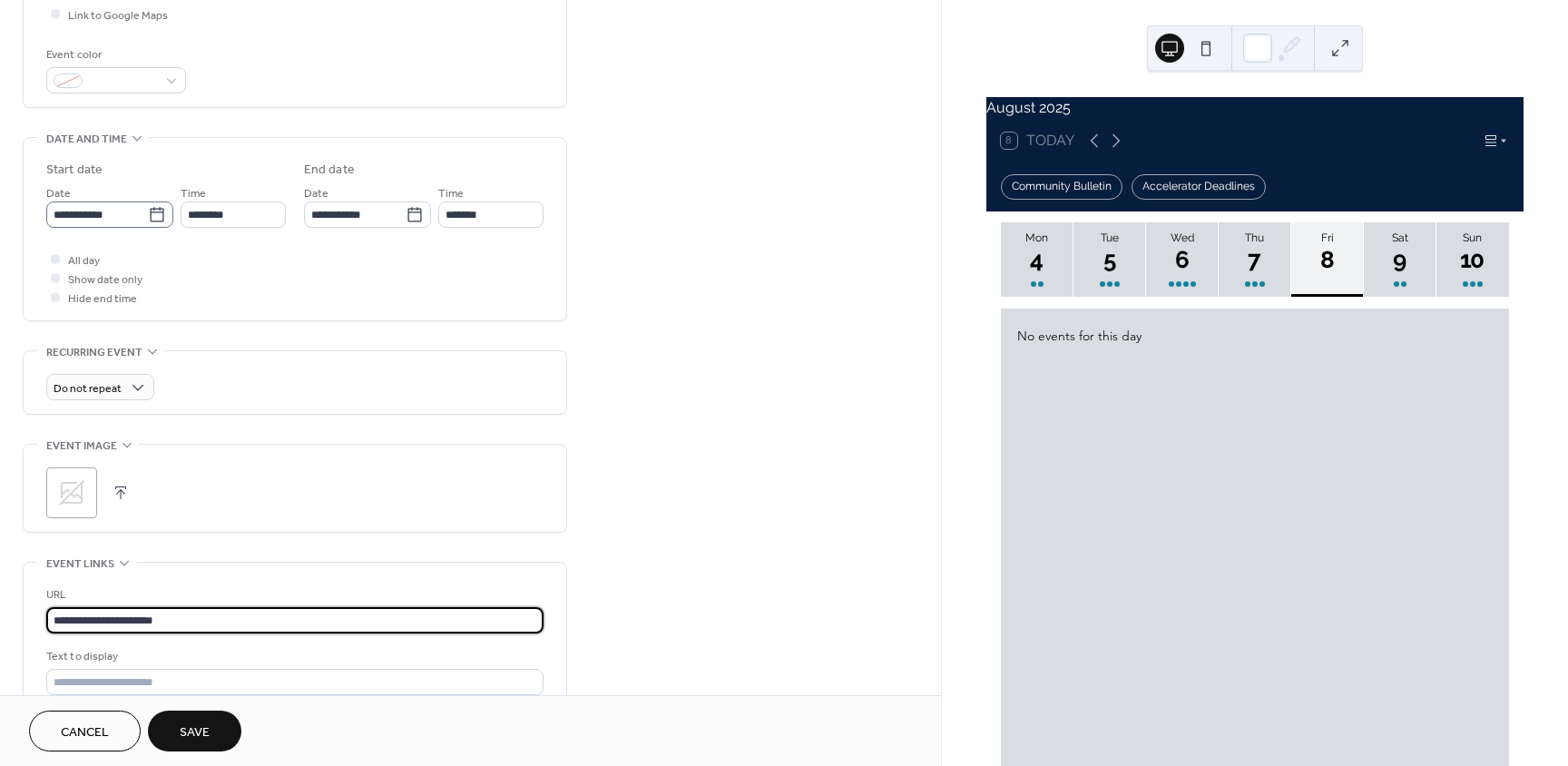type on "**********" 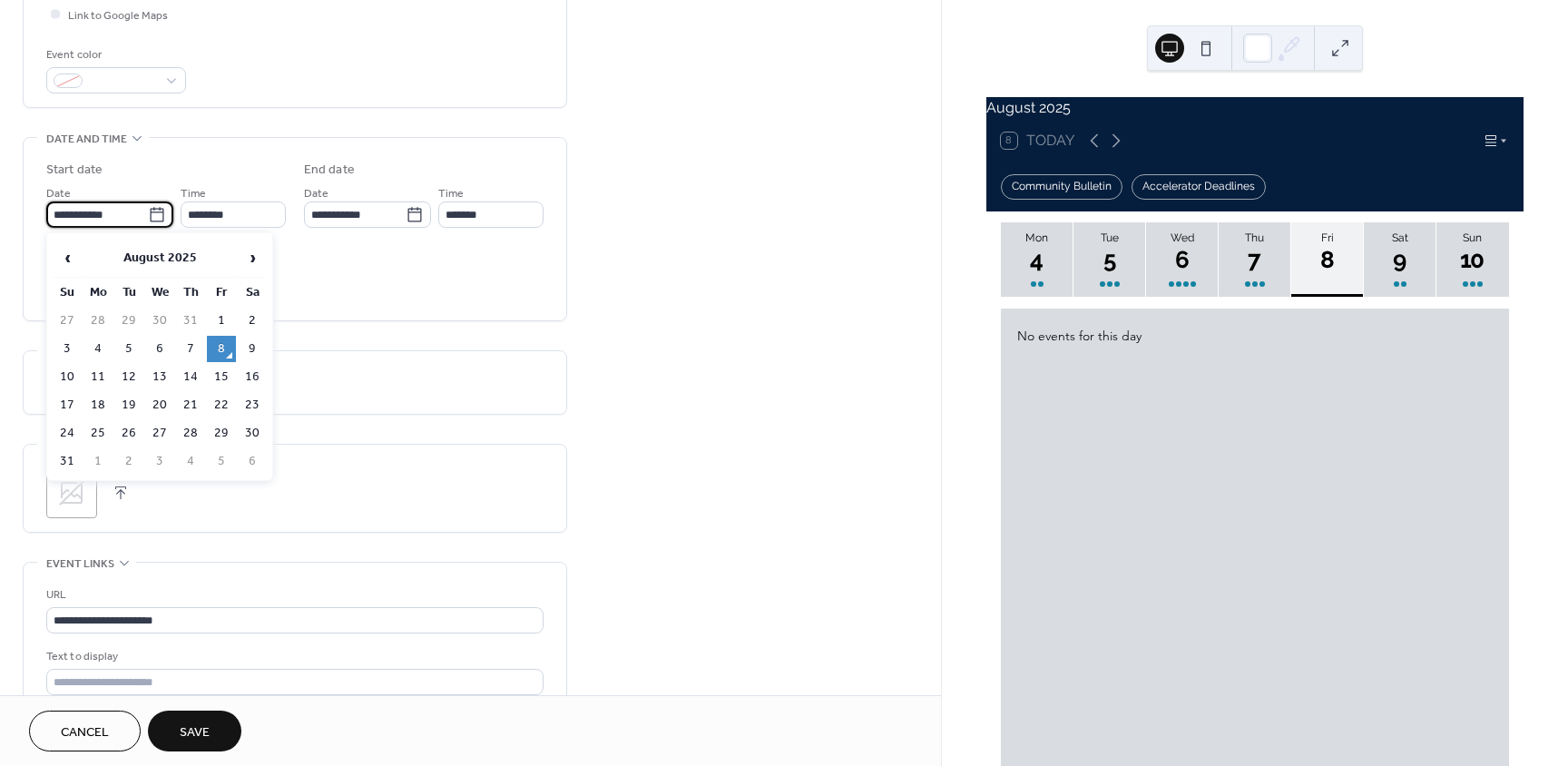 click on "**********" at bounding box center [97, 214] 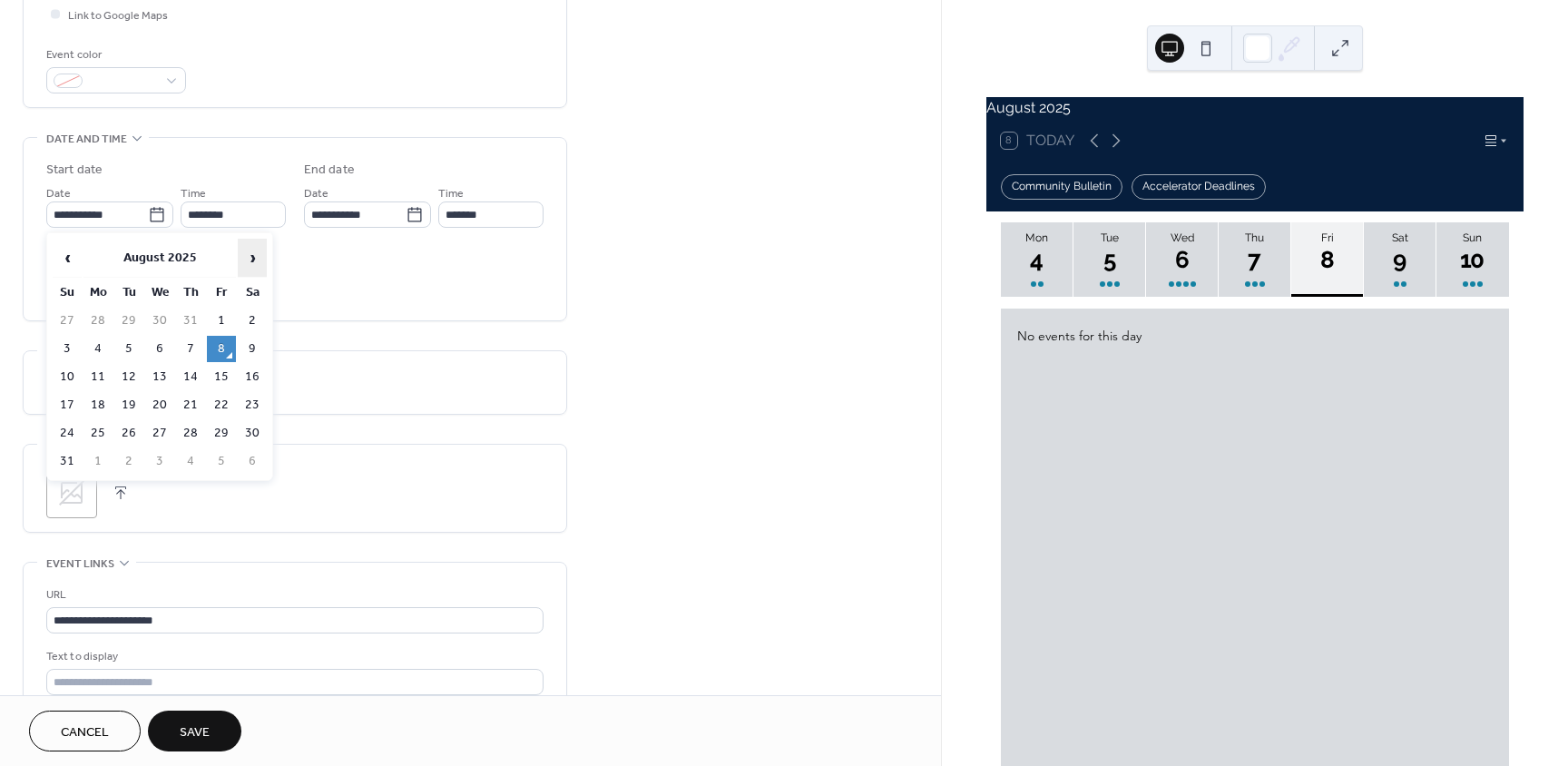 click on "›" at bounding box center [252, 258] 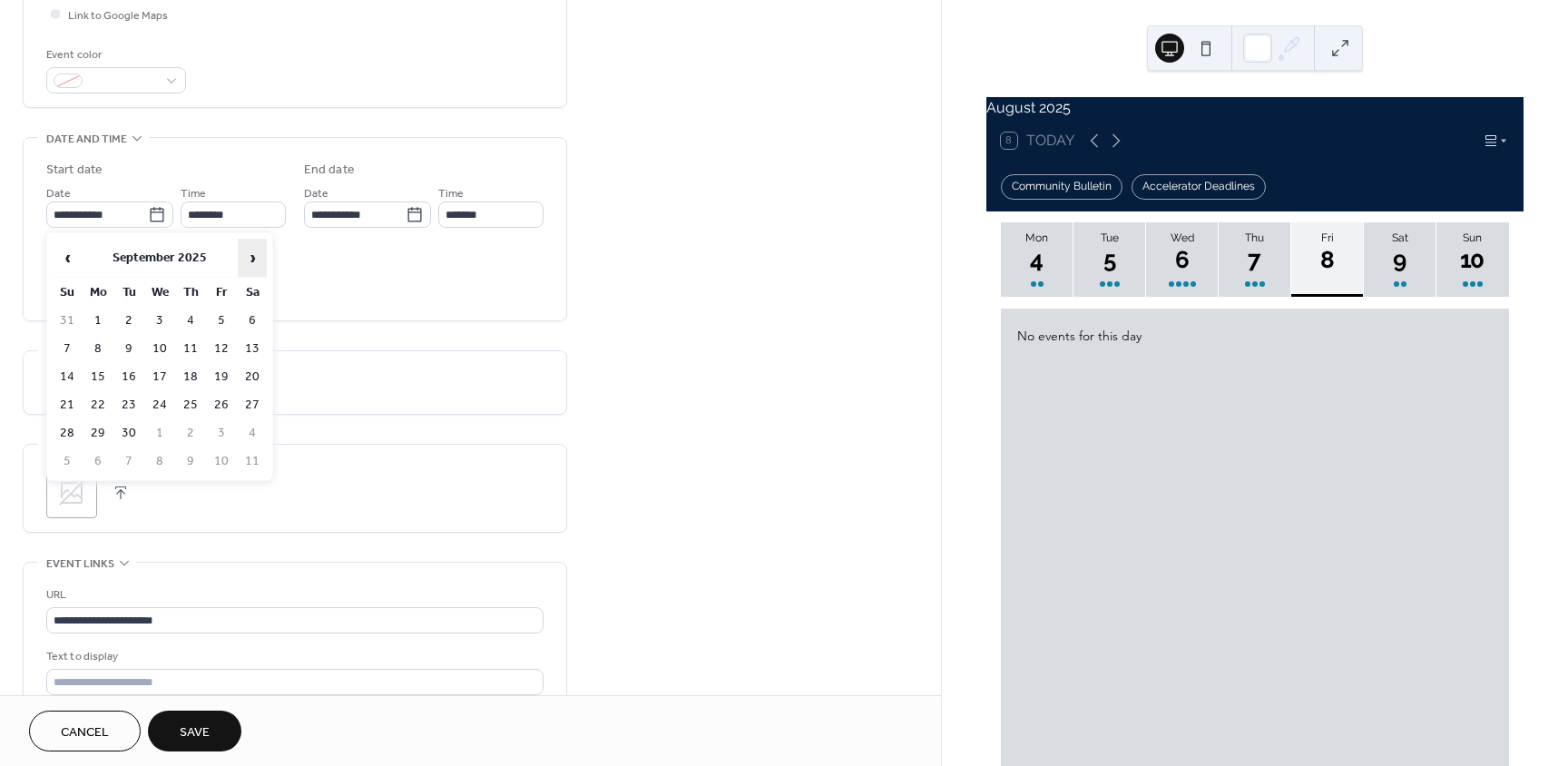 click on "›" at bounding box center (252, 258) 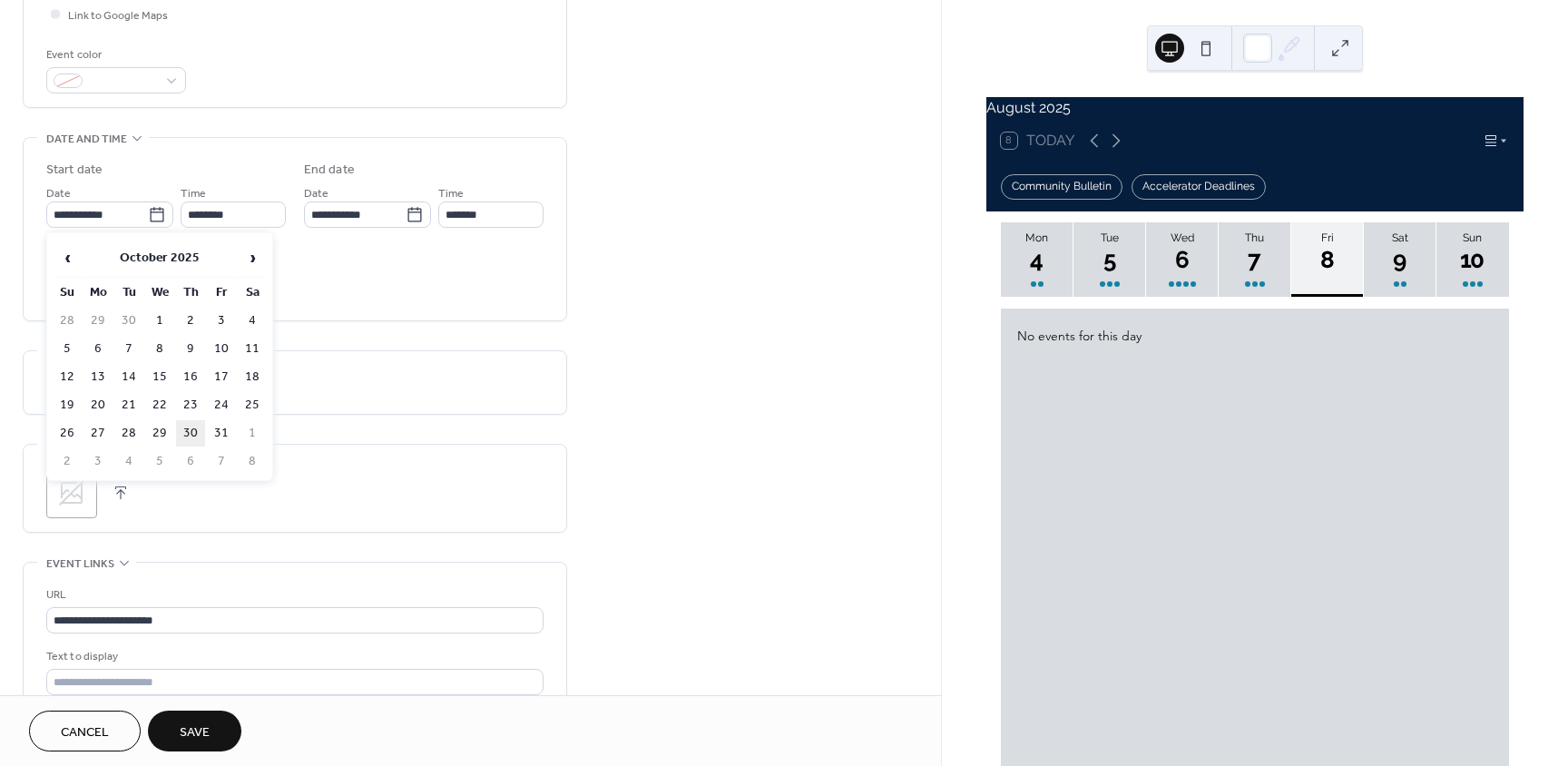 click on "30" at bounding box center [191, 433] 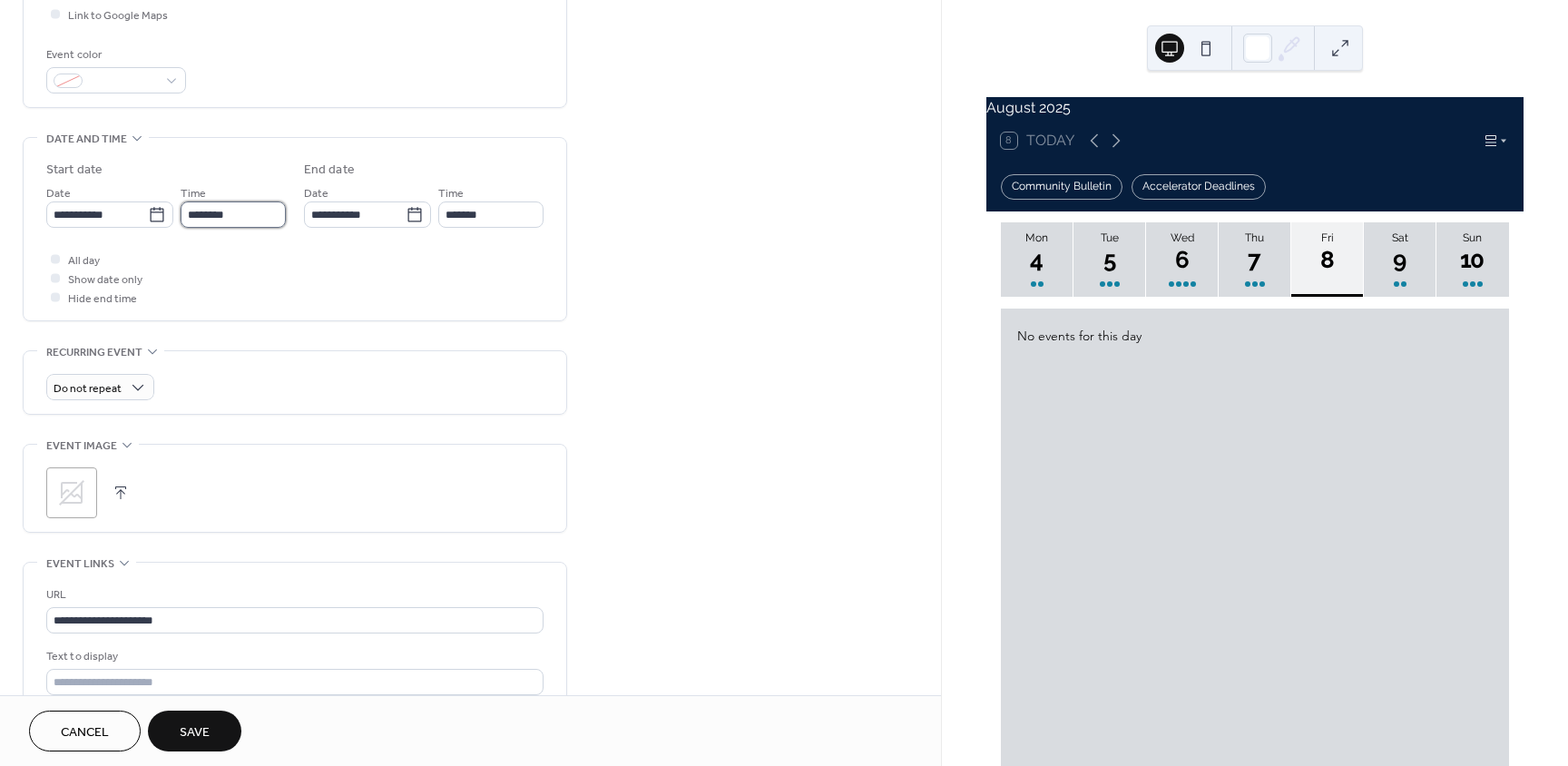 click on "********" at bounding box center (233, 214) 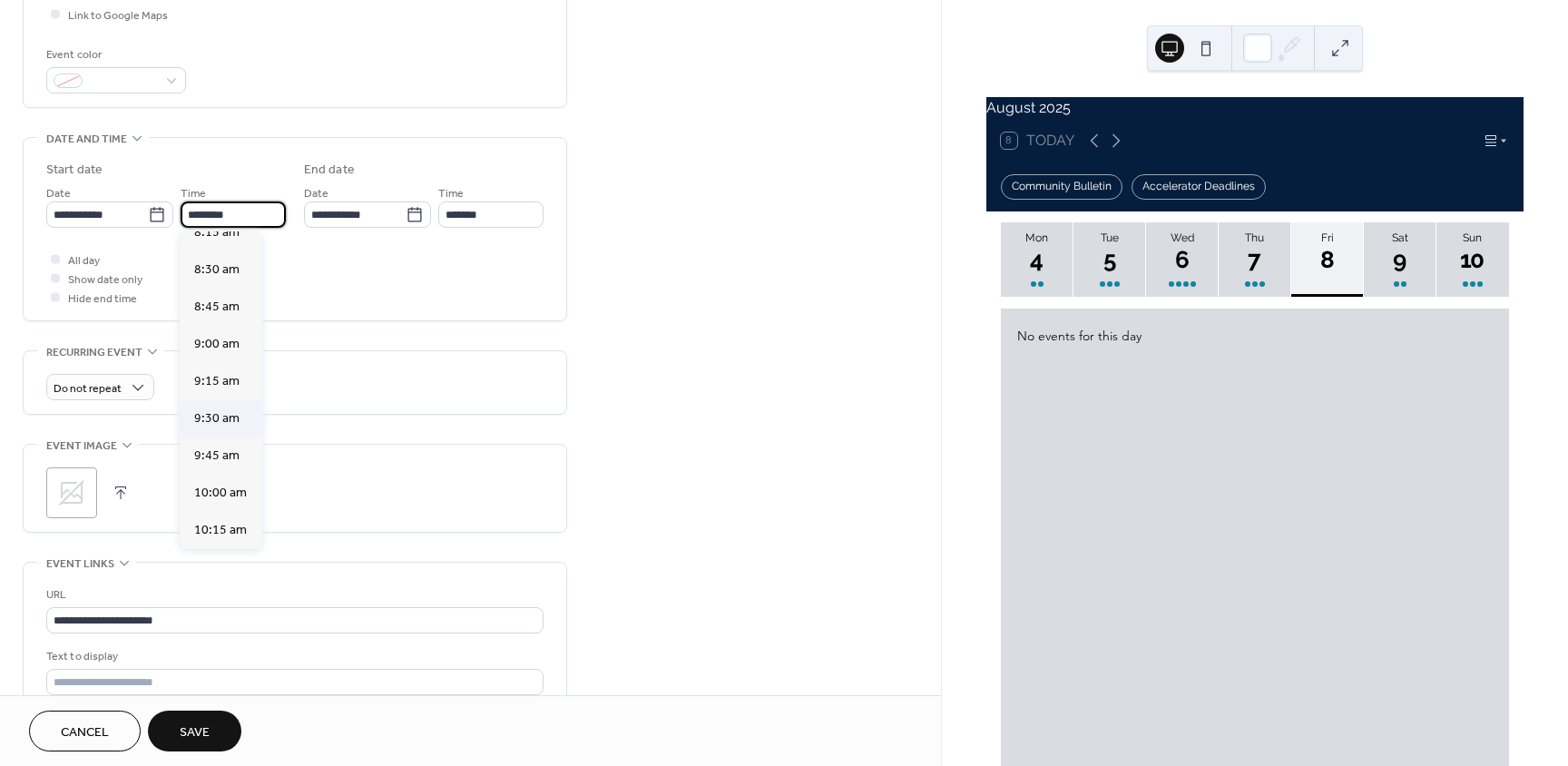 scroll, scrollTop: 1242, scrollLeft: 0, axis: vertical 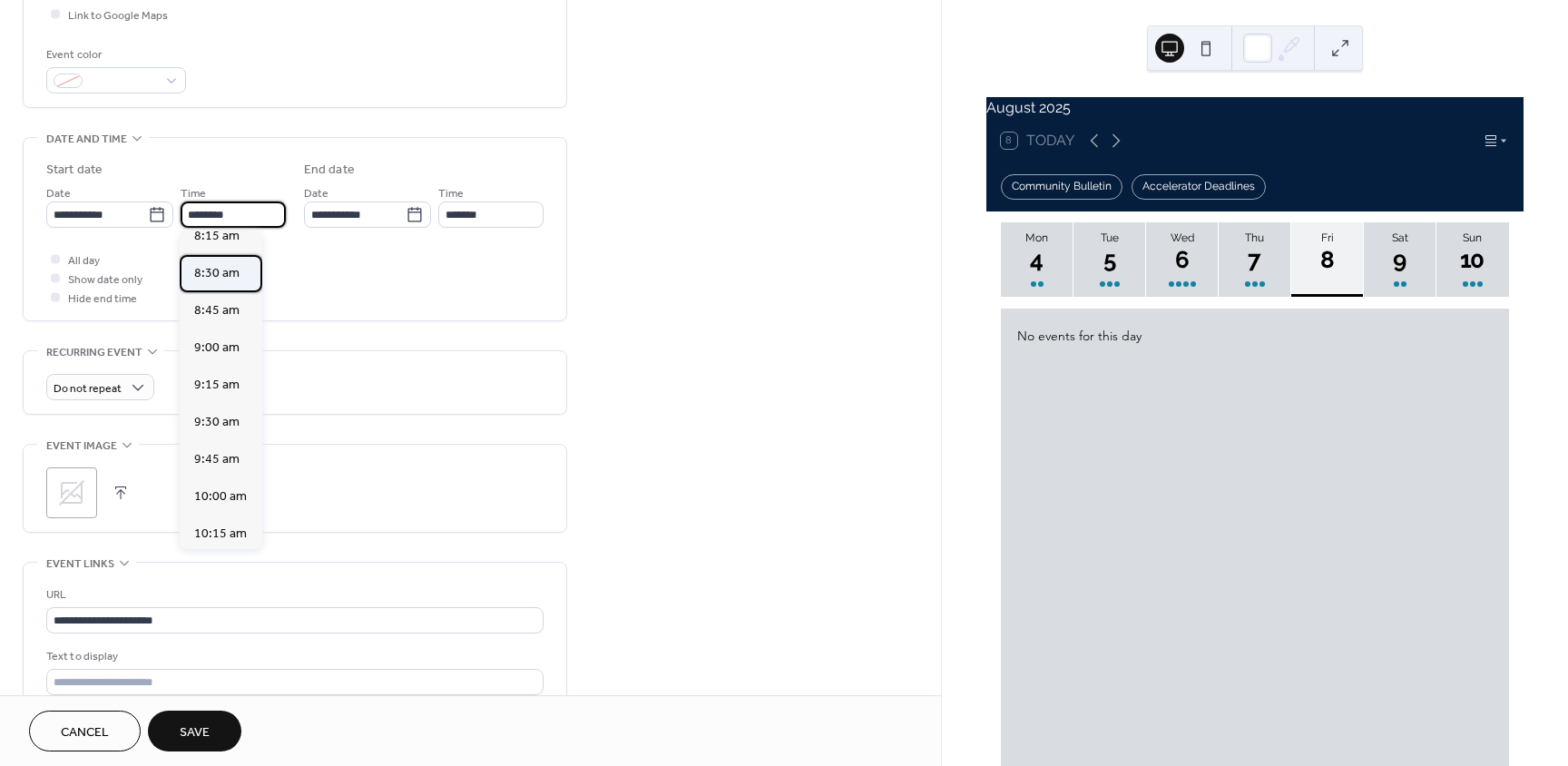 click on "8:30 am" at bounding box center (217, 273) 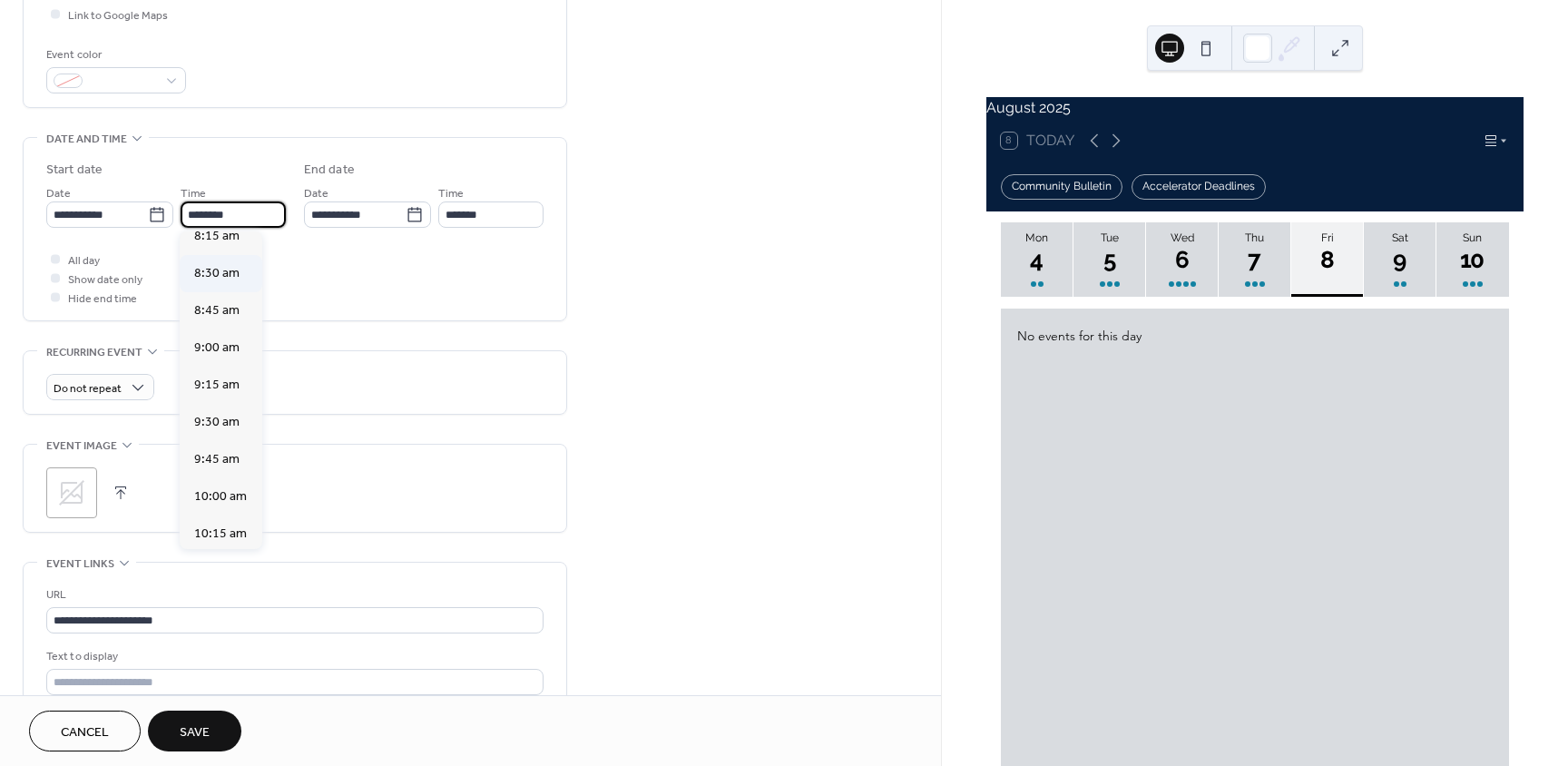 type on "*******" 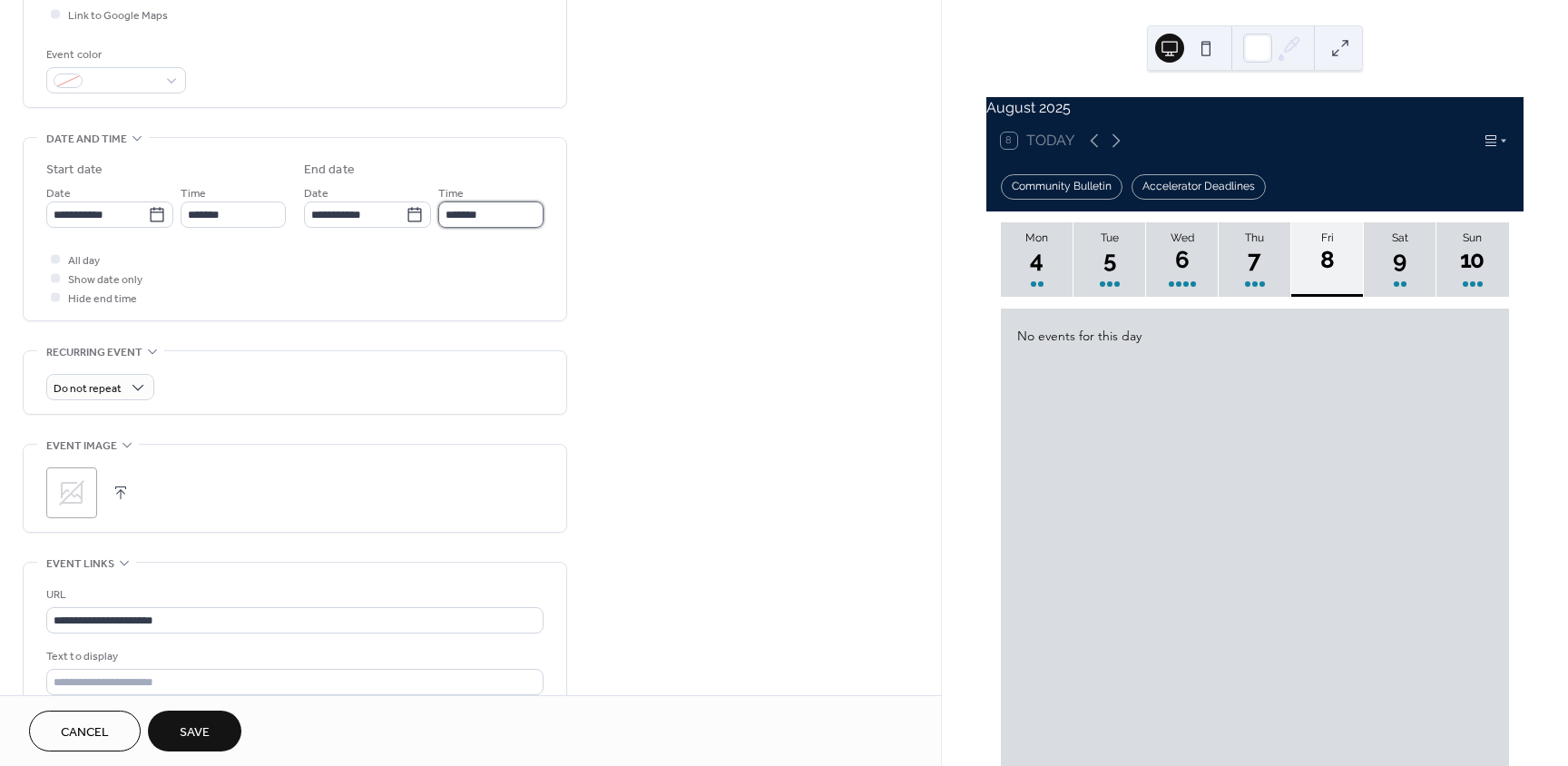 click on "*******" at bounding box center (491, 214) 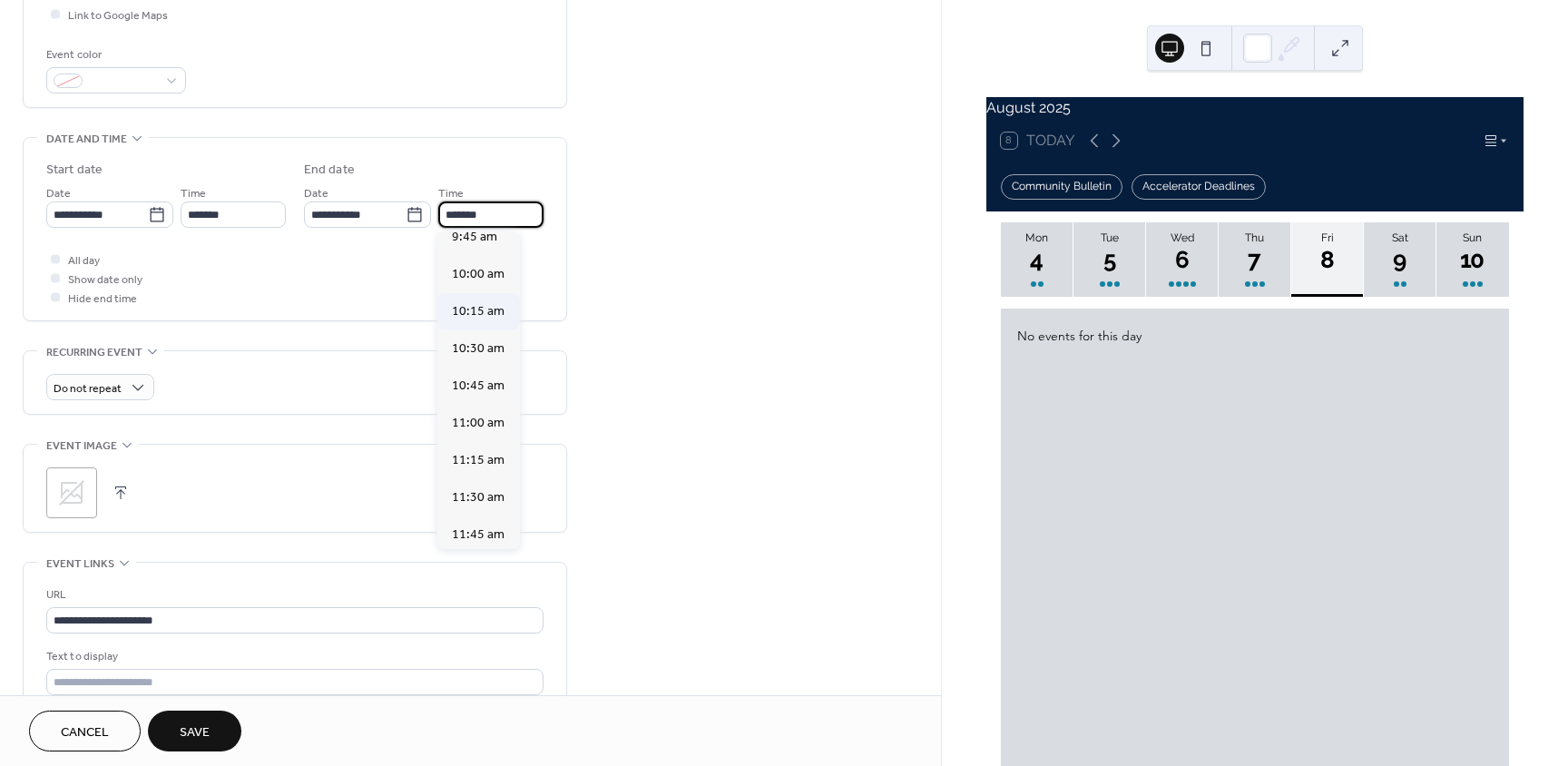 scroll, scrollTop: 182, scrollLeft: 0, axis: vertical 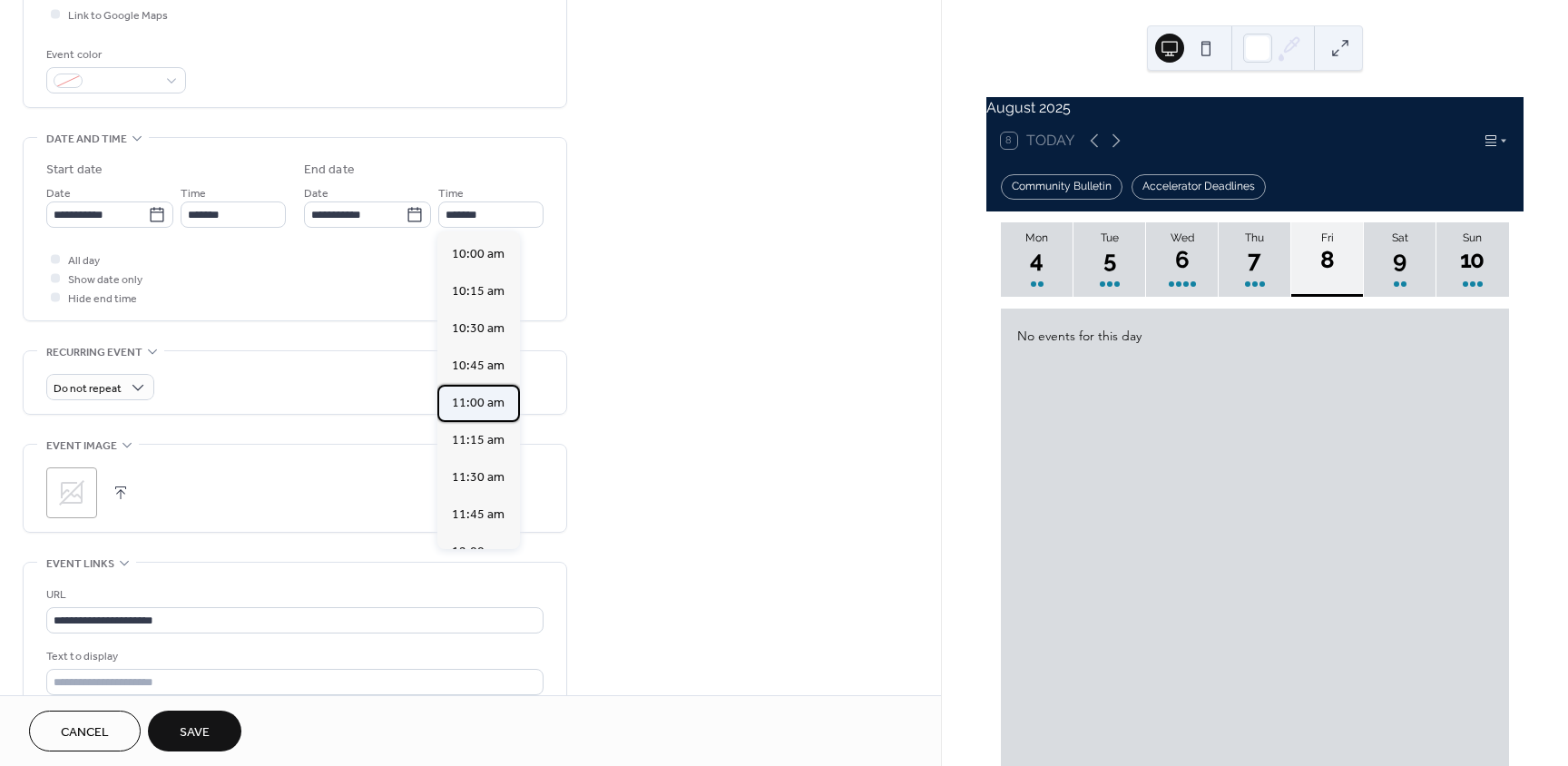 click on "11:00 am" at bounding box center (478, 403) 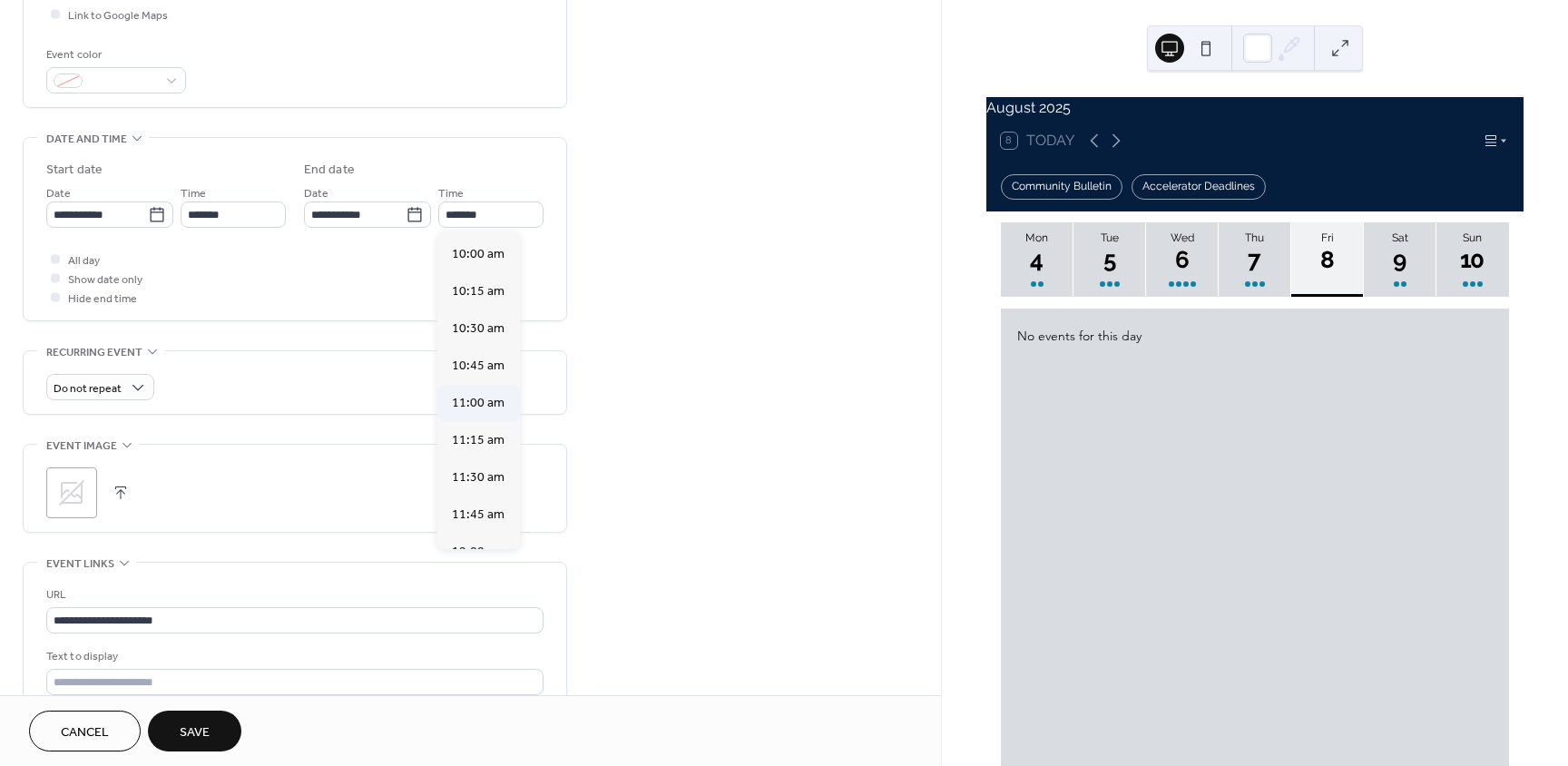type on "********" 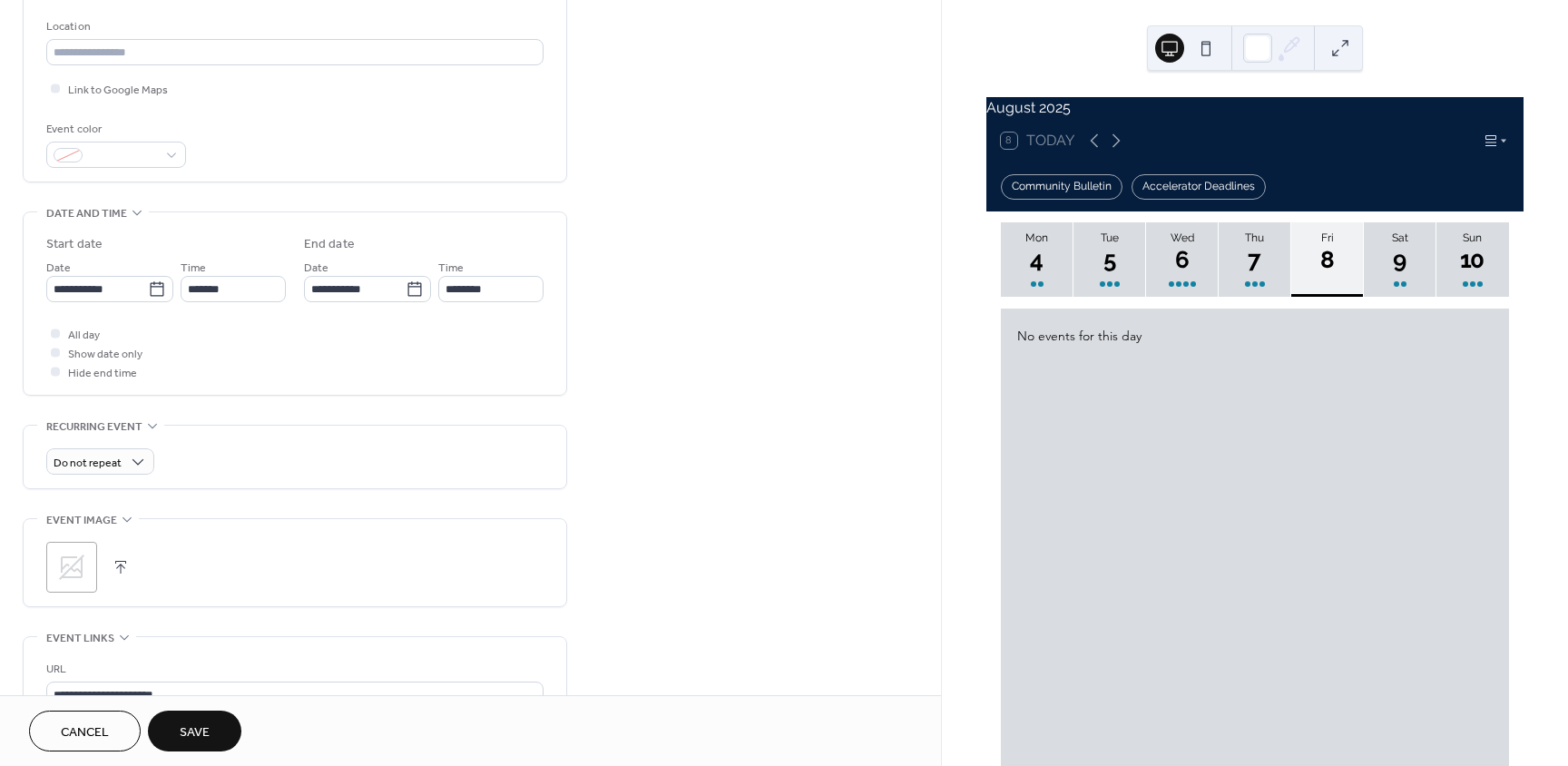 scroll, scrollTop: 0, scrollLeft: 0, axis: both 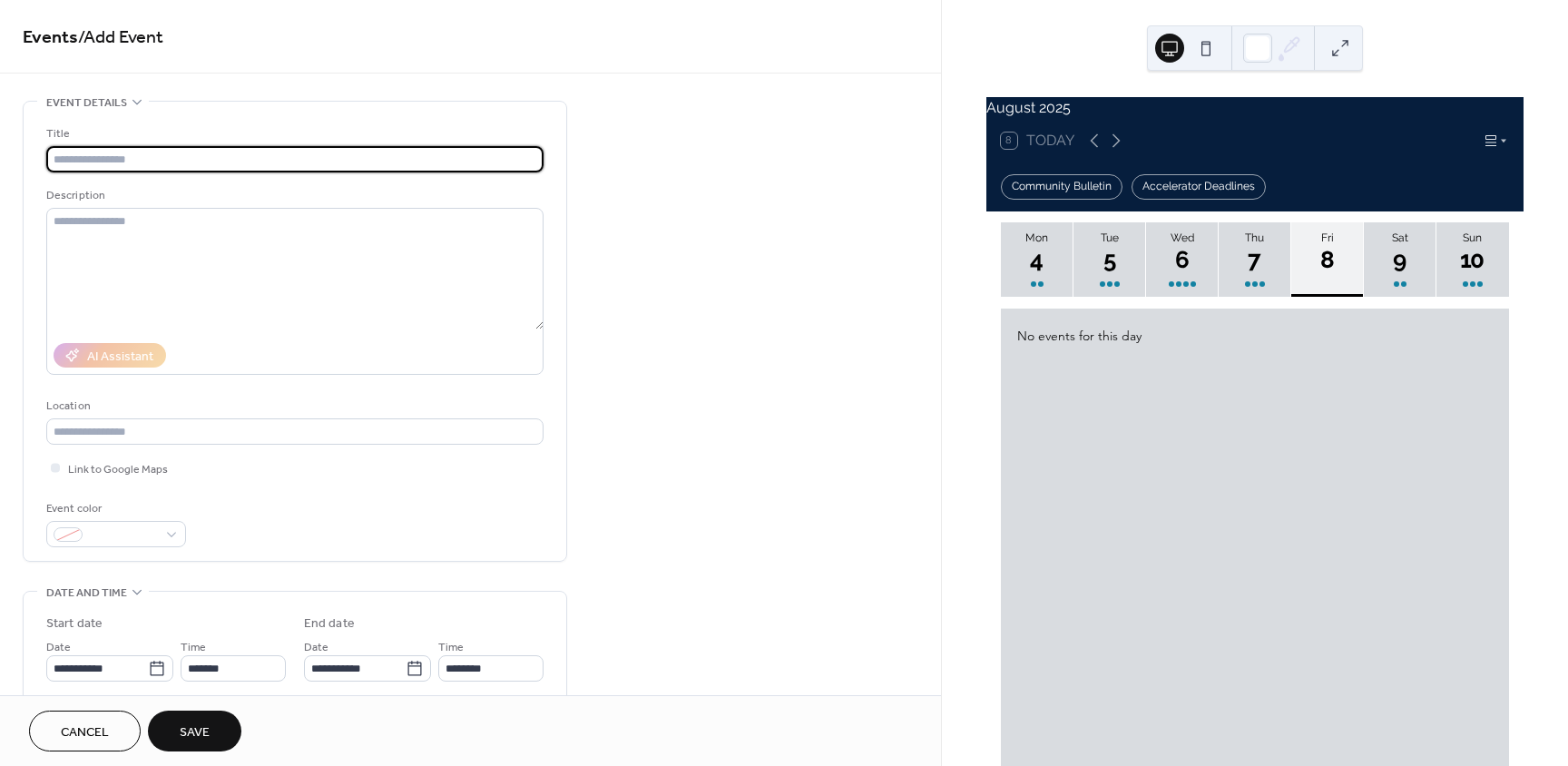 click at bounding box center (295, 159) 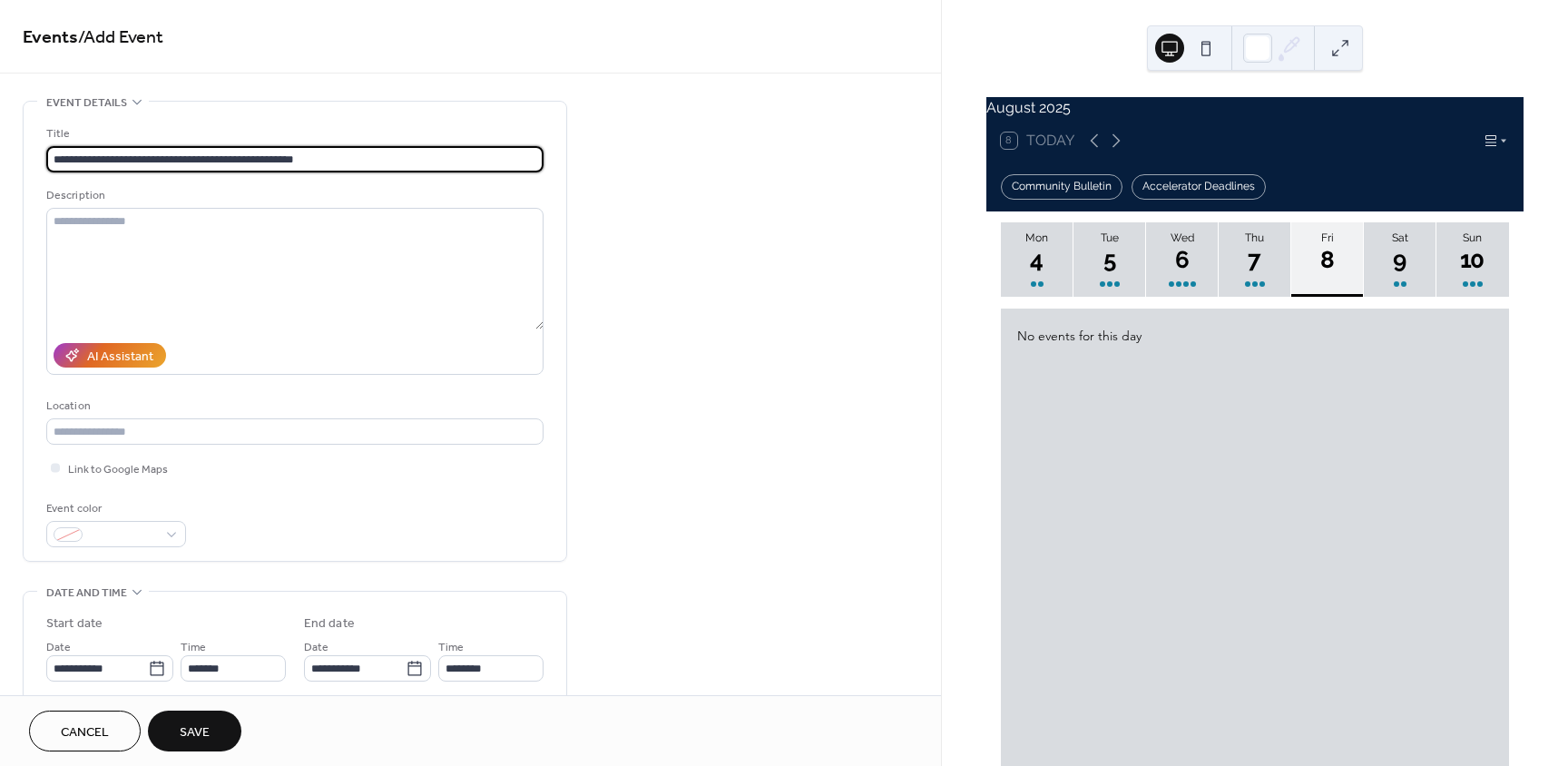type on "**********" 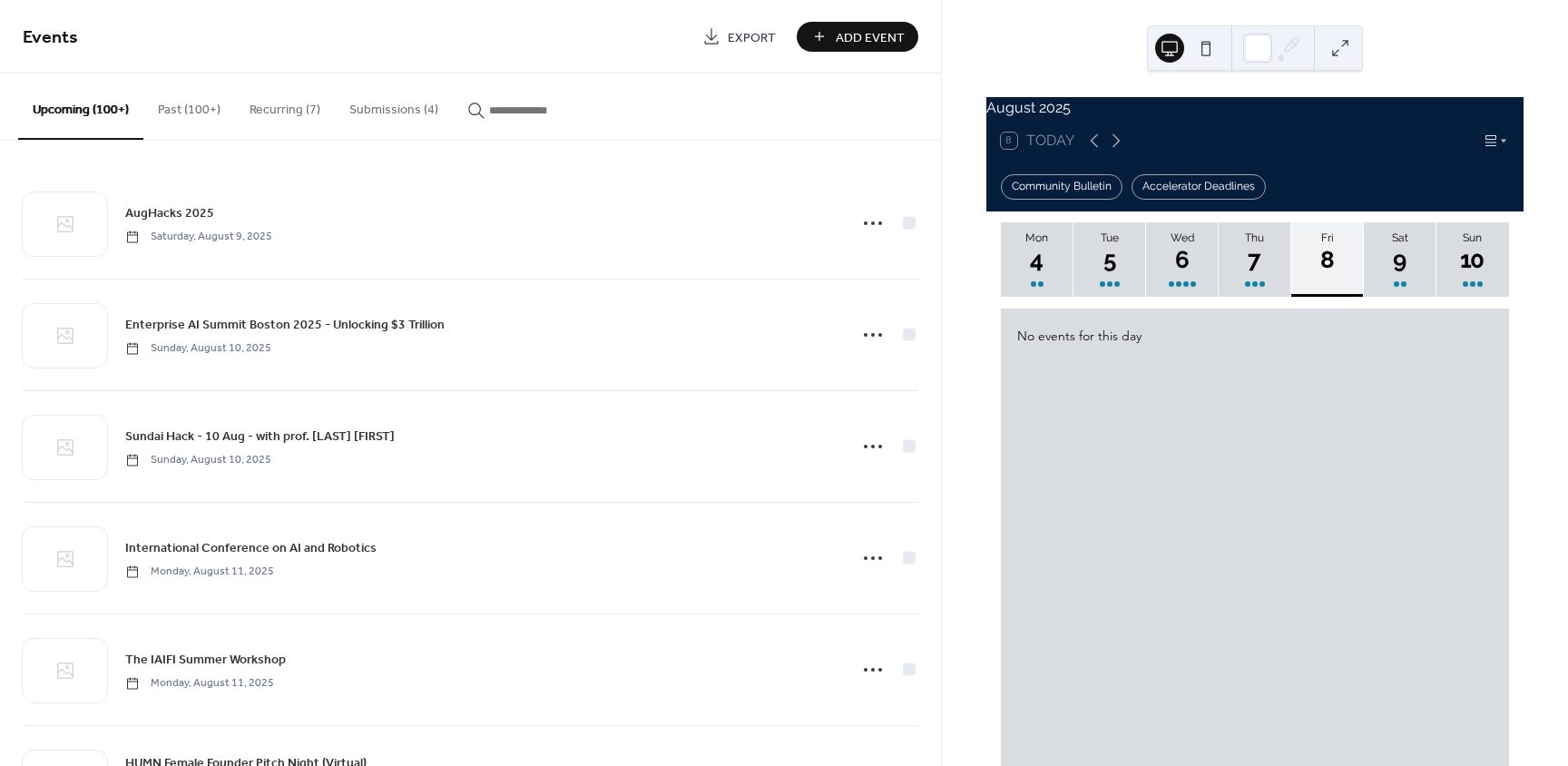 click on "Add Event" at bounding box center [870, 37] 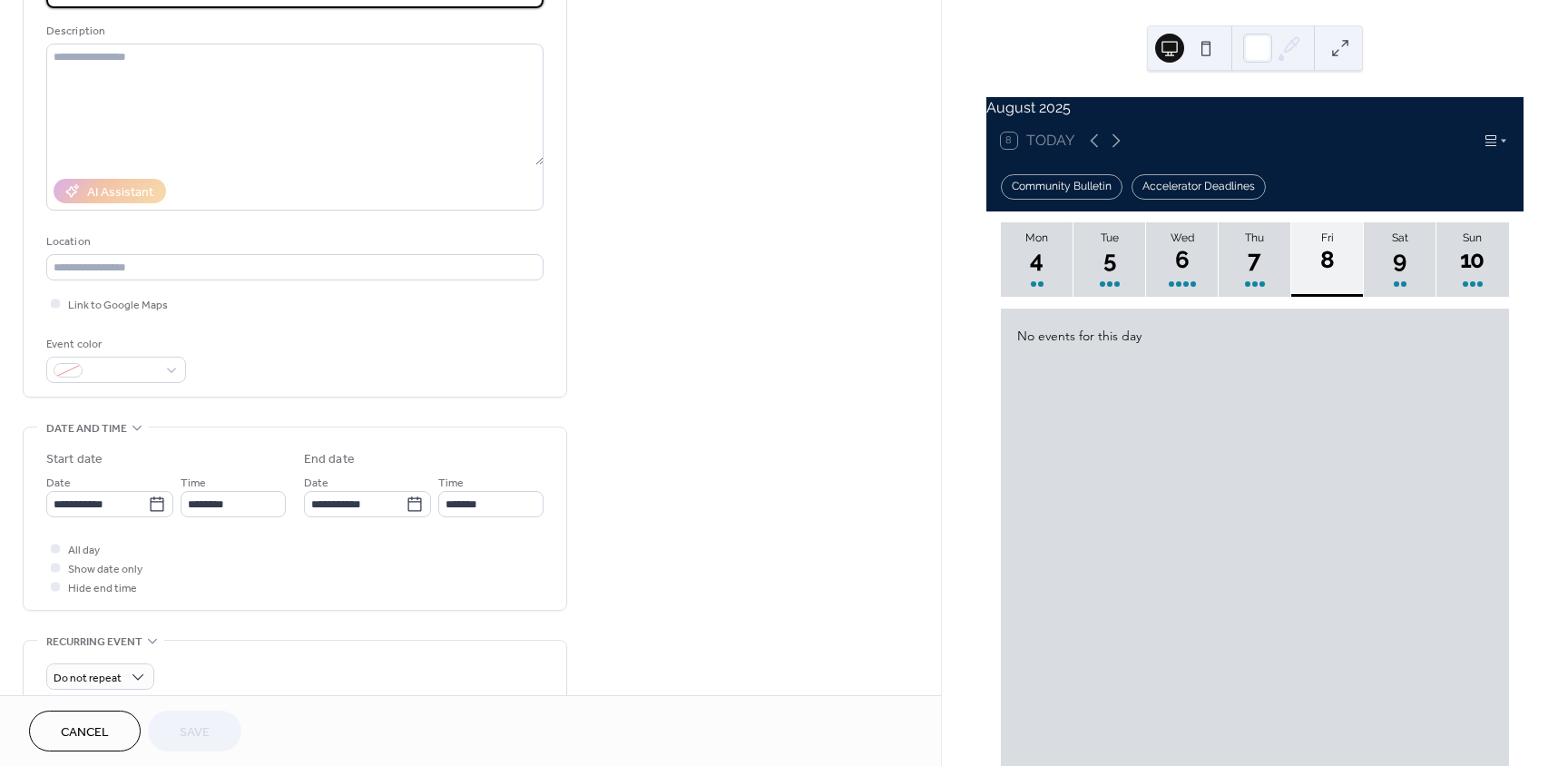 scroll, scrollTop: 454, scrollLeft: 0, axis: vertical 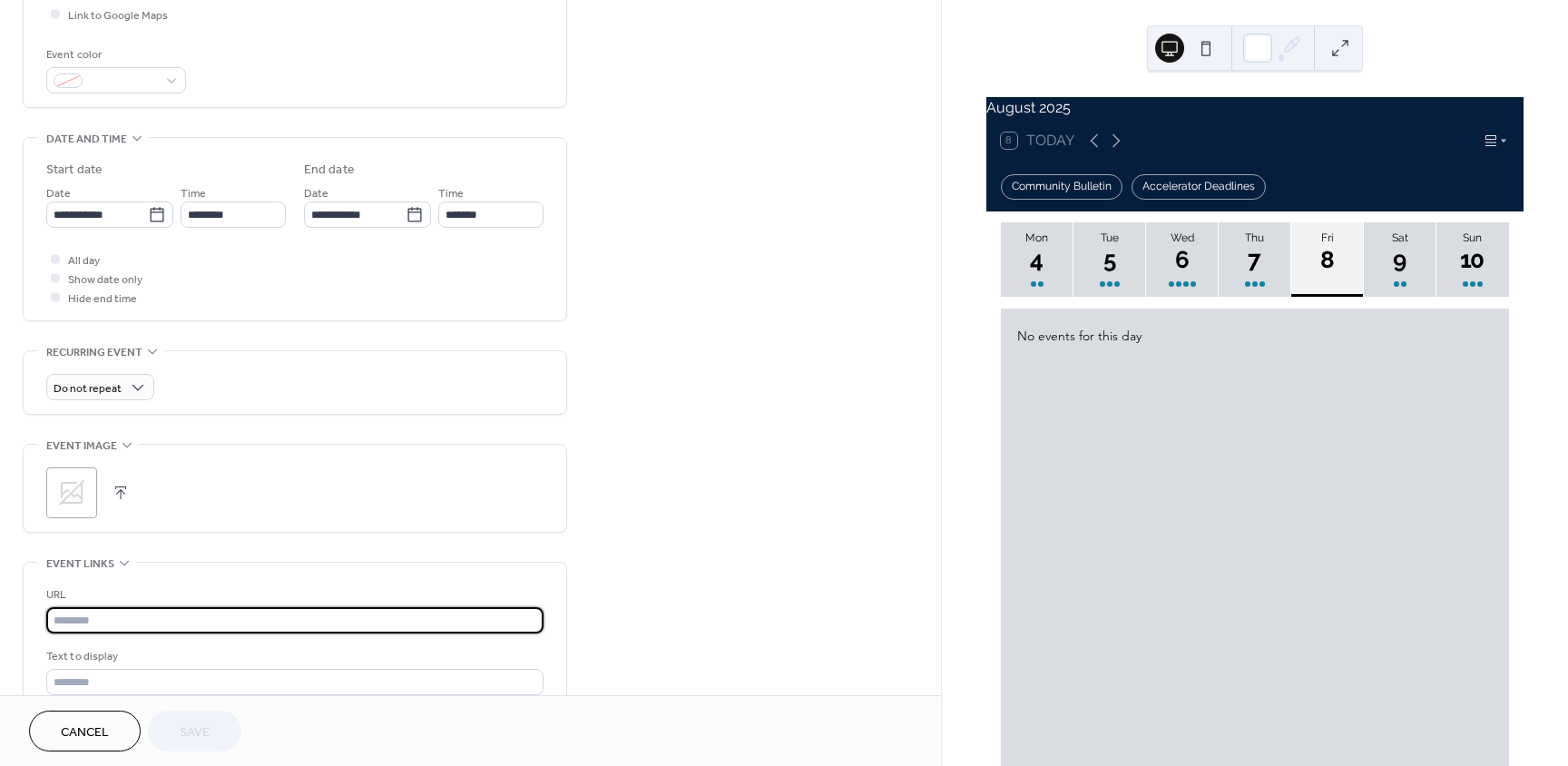 click at bounding box center (295, 620) 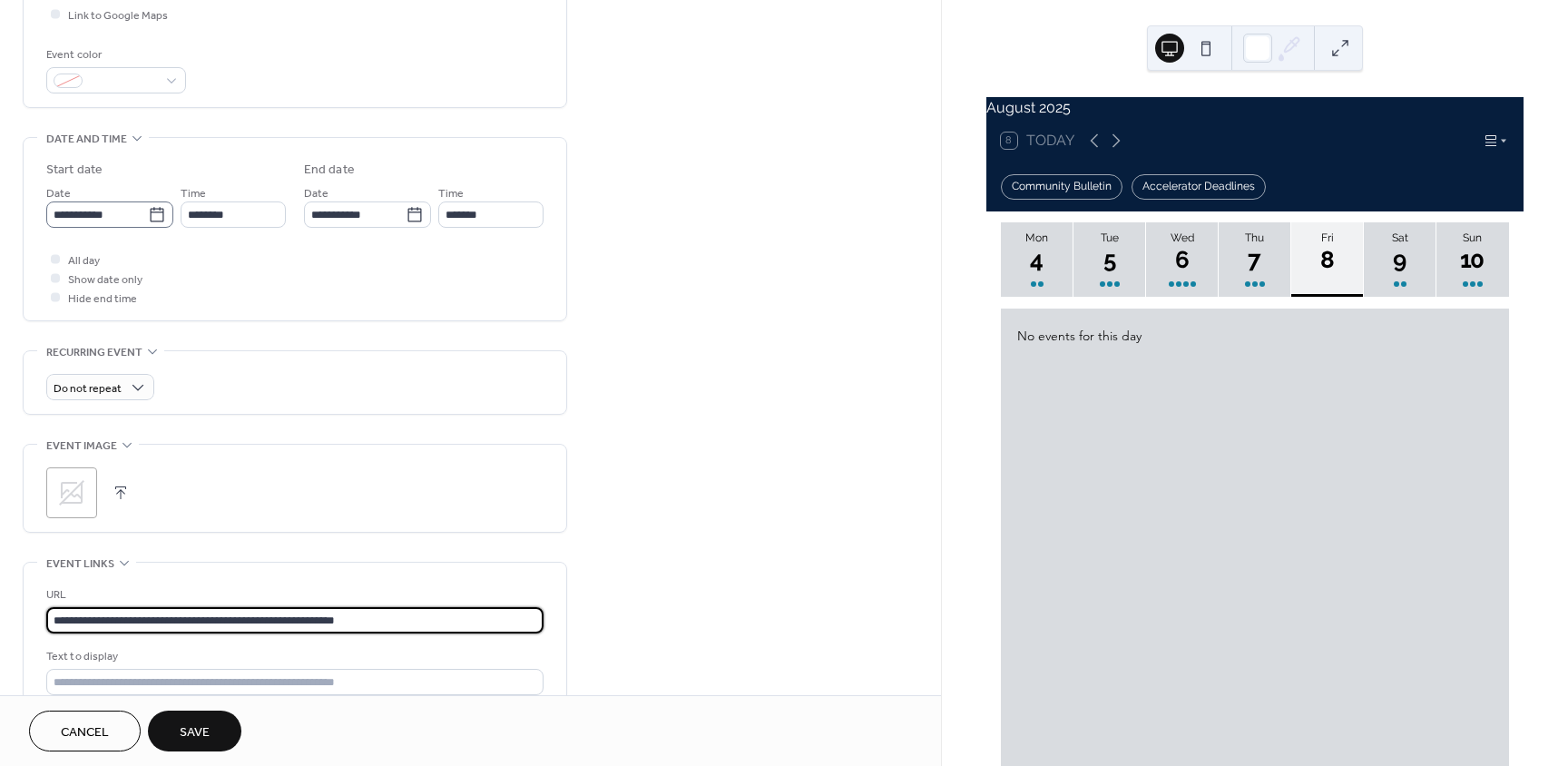 type on "**********" 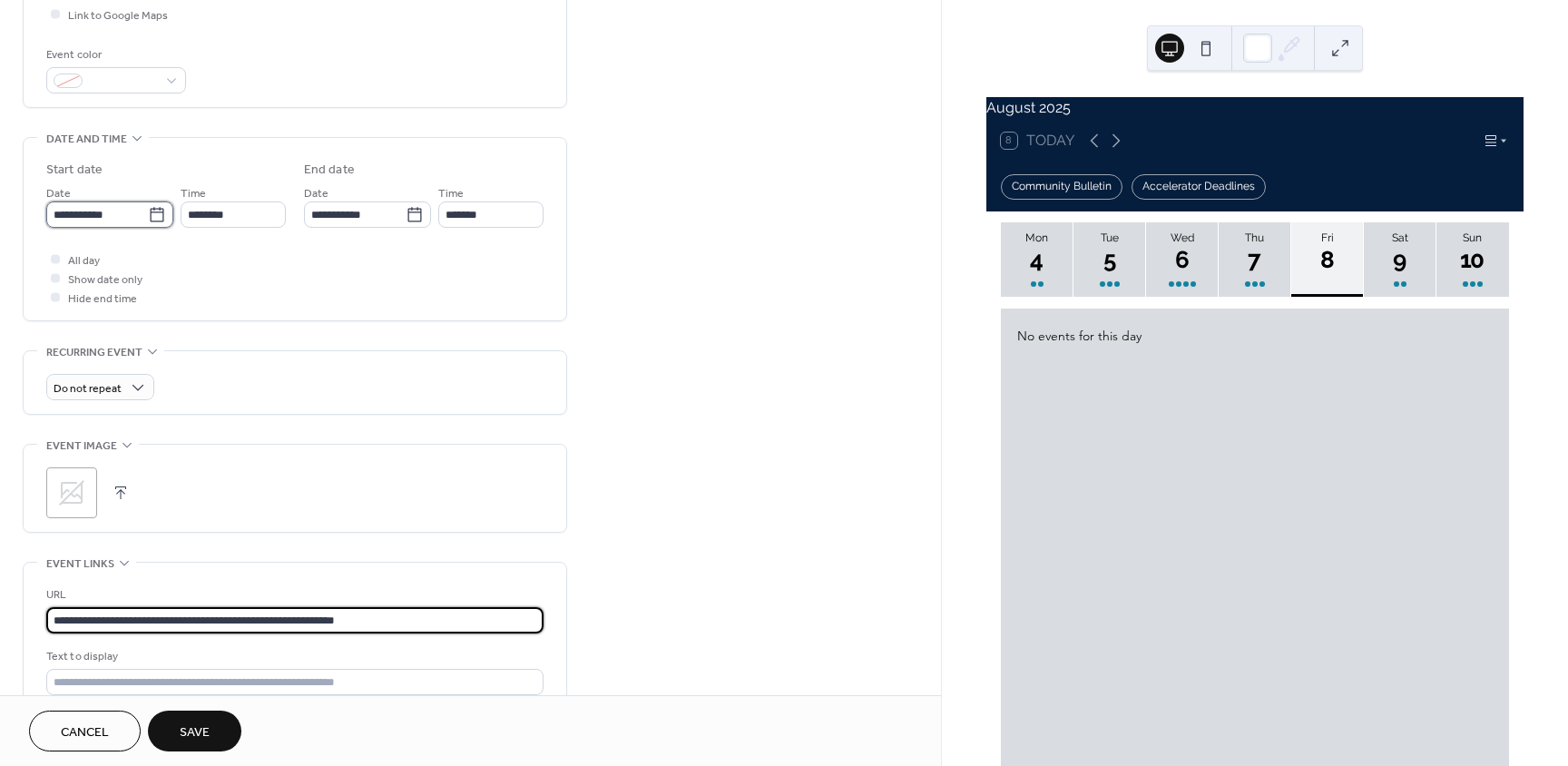 click on "**********" at bounding box center (97, 214) 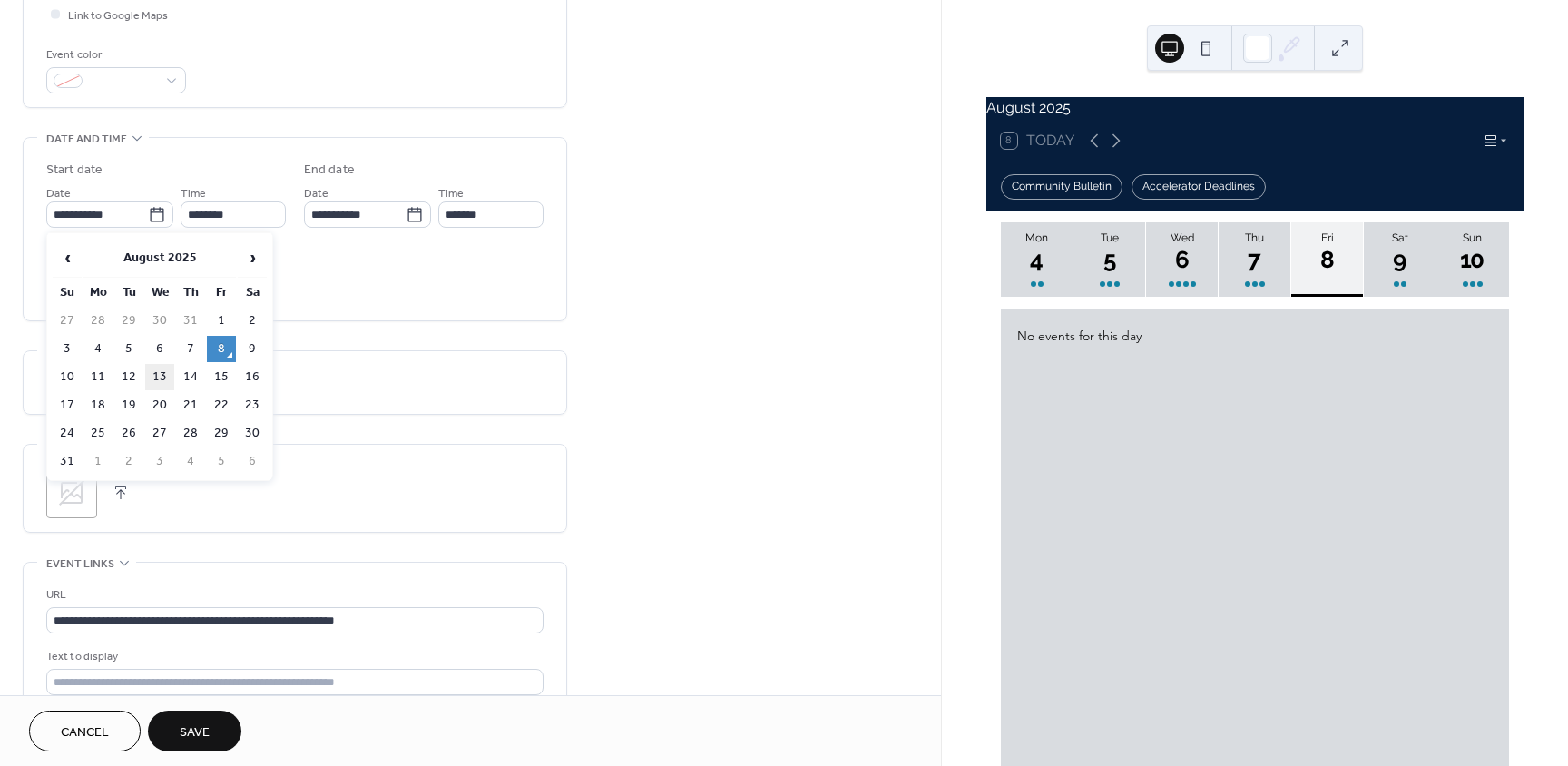 click on "13" at bounding box center (160, 377) 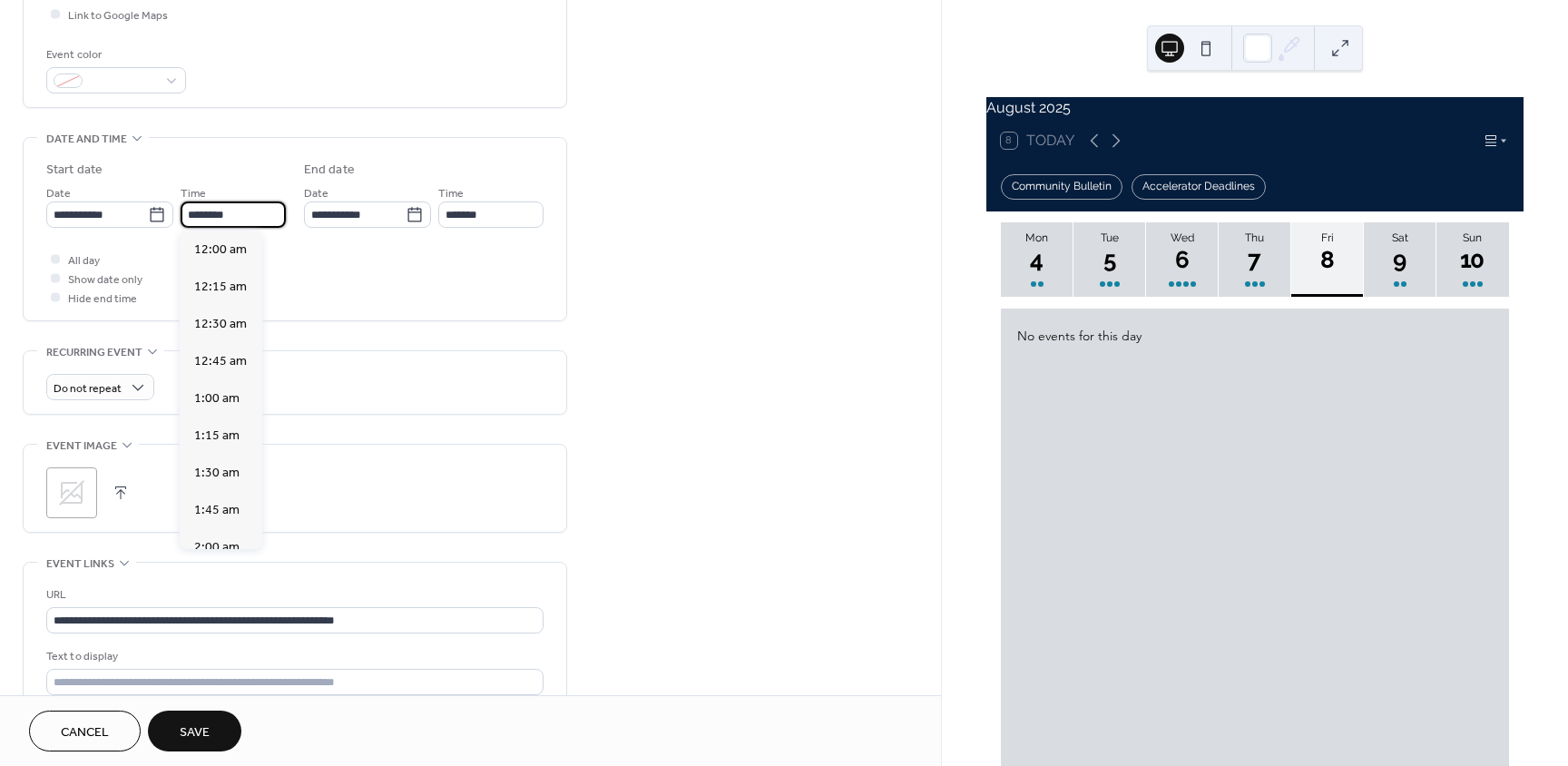 click on "********" at bounding box center (233, 214) 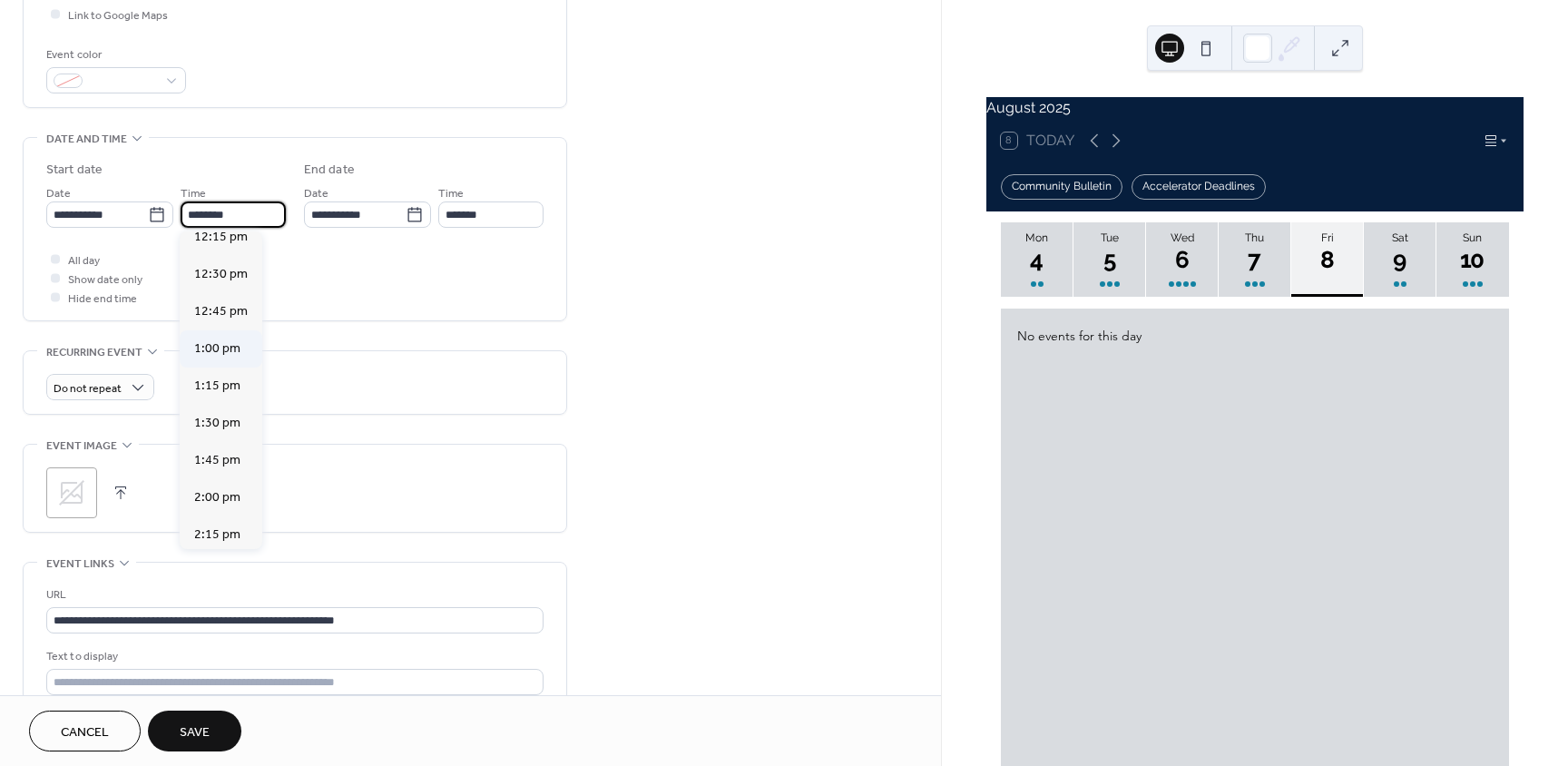 scroll, scrollTop: 1968, scrollLeft: 0, axis: vertical 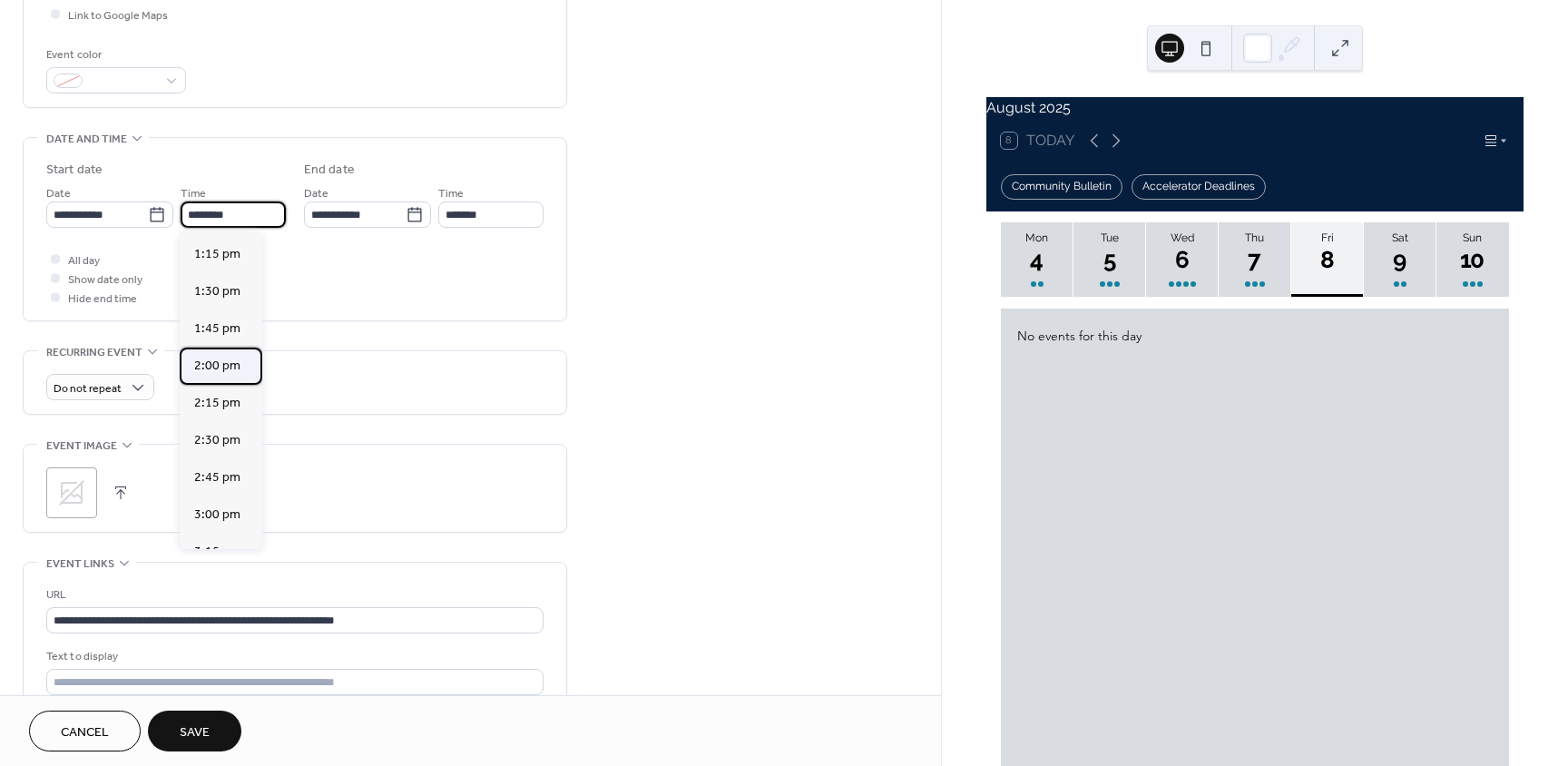 click on "2:00 pm" at bounding box center (217, 366) 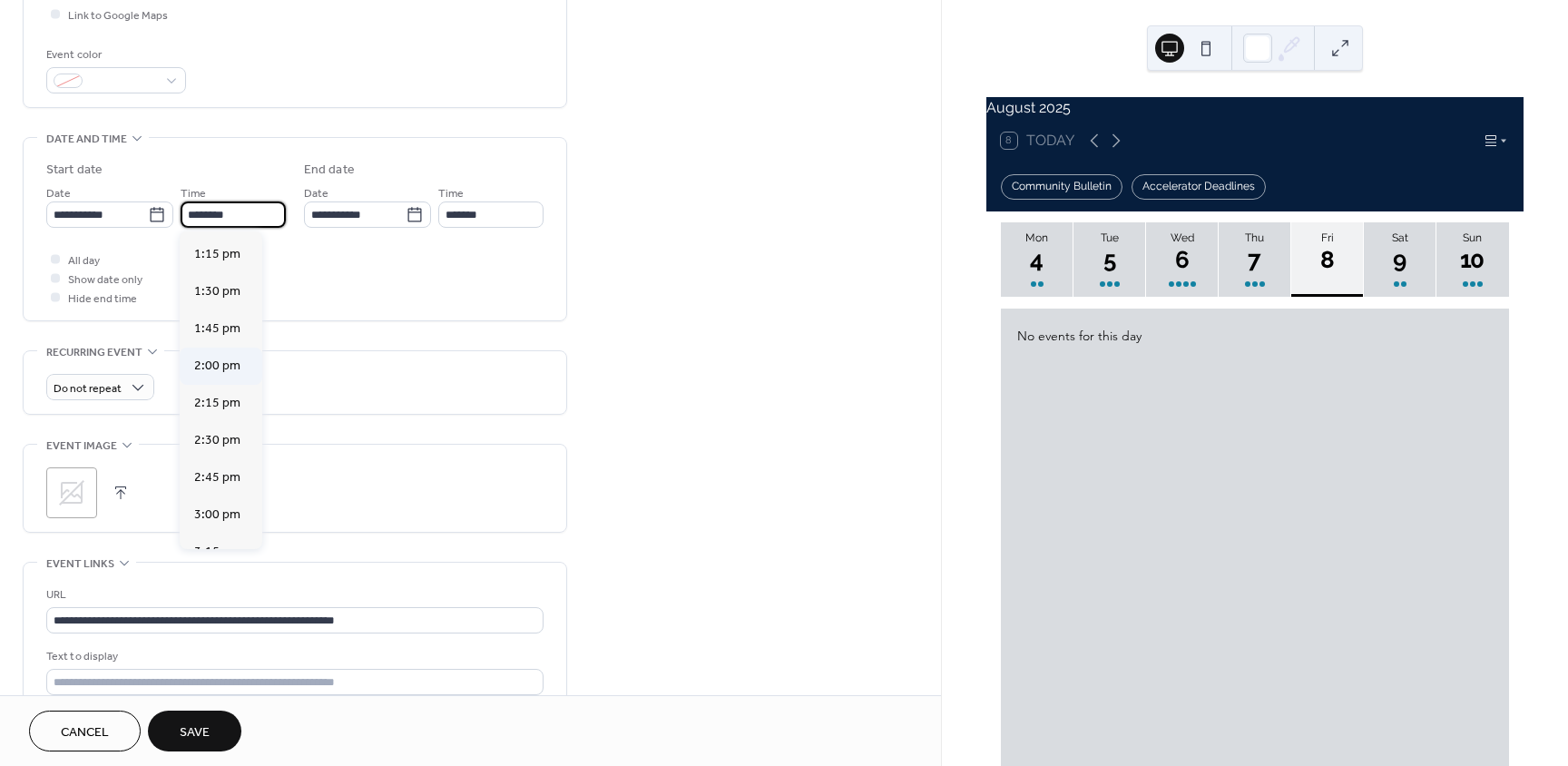 type on "*******" 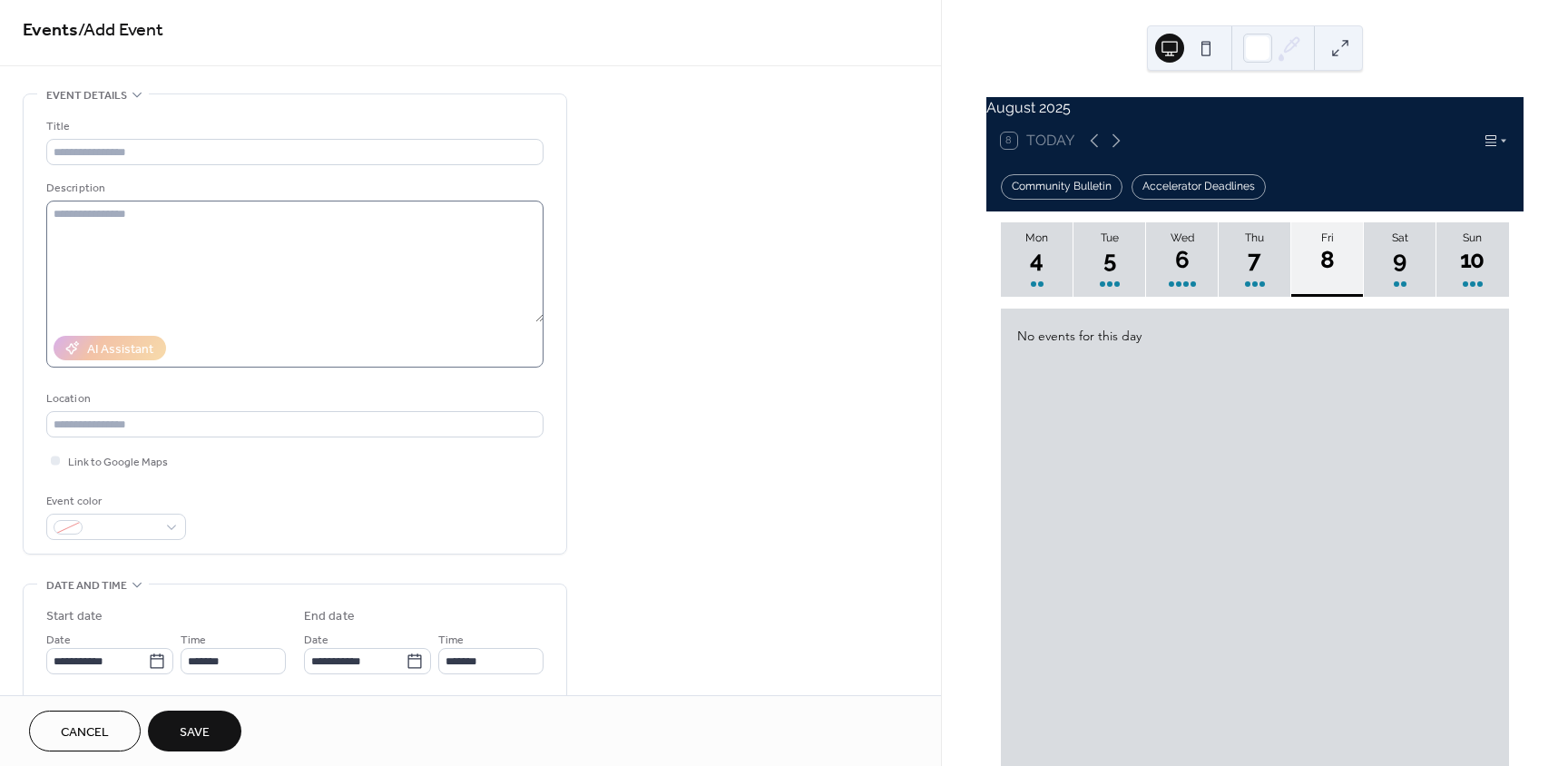 scroll, scrollTop: 0, scrollLeft: 0, axis: both 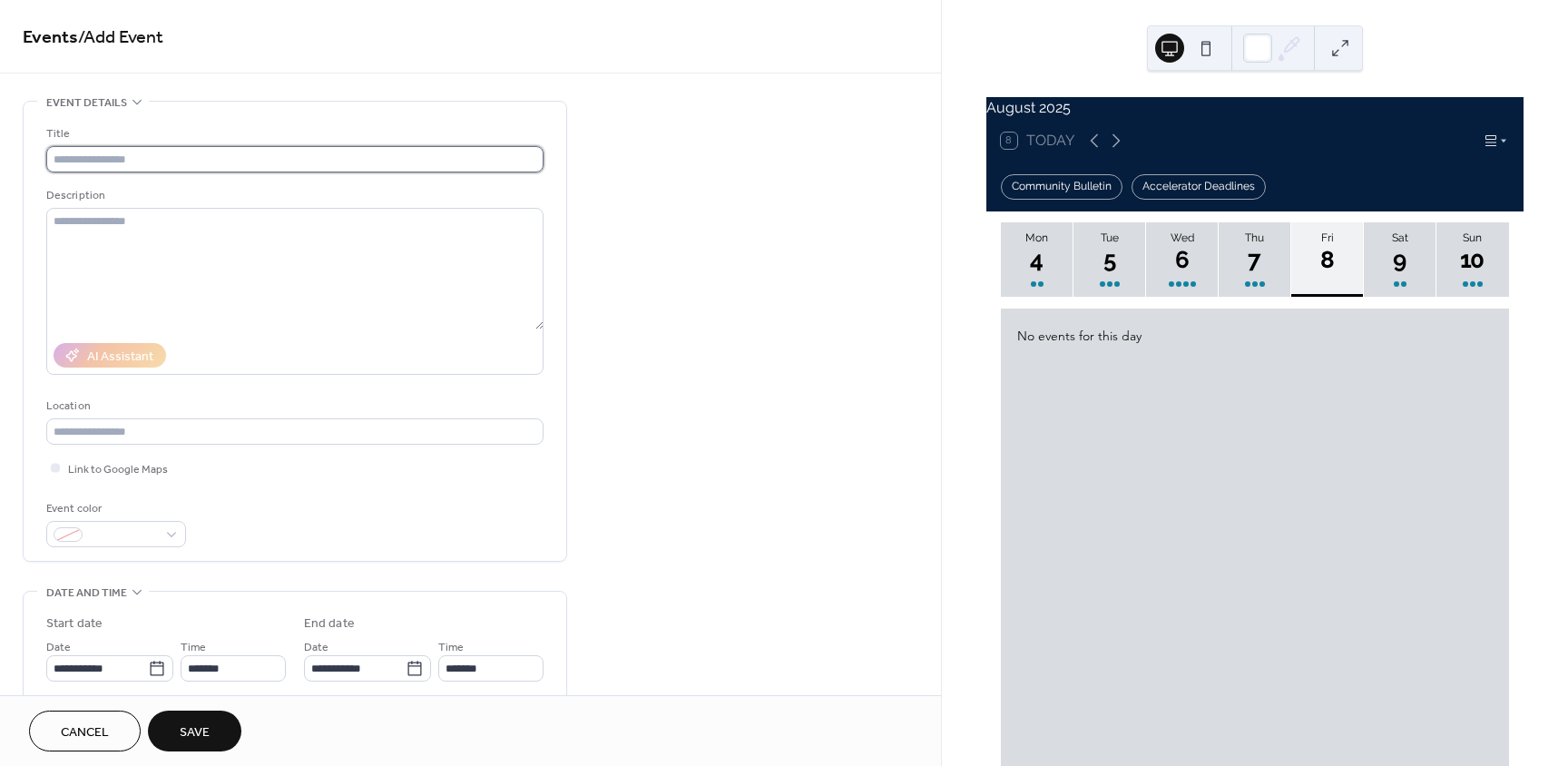 click at bounding box center (295, 159) 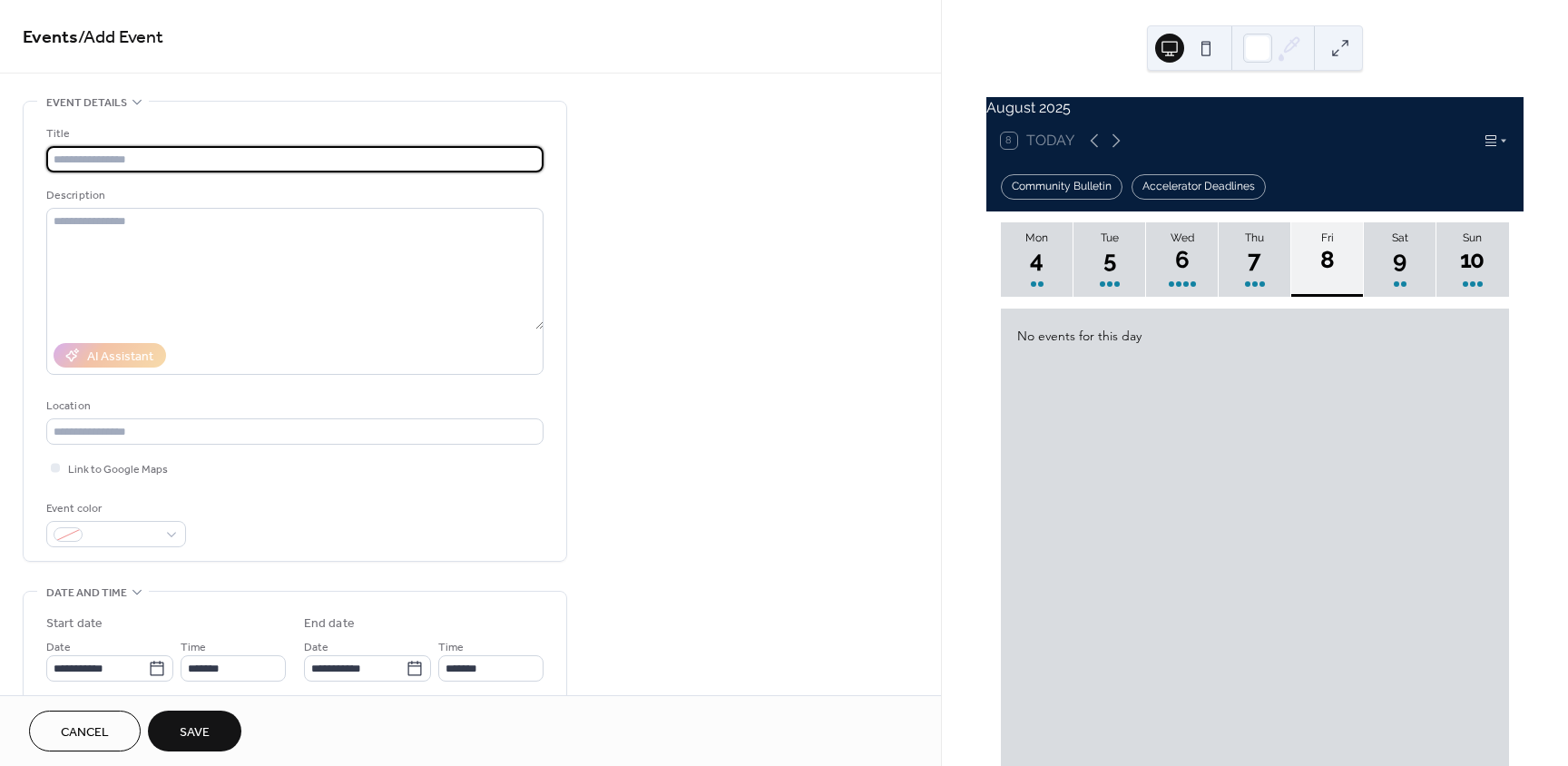 paste on "**********" 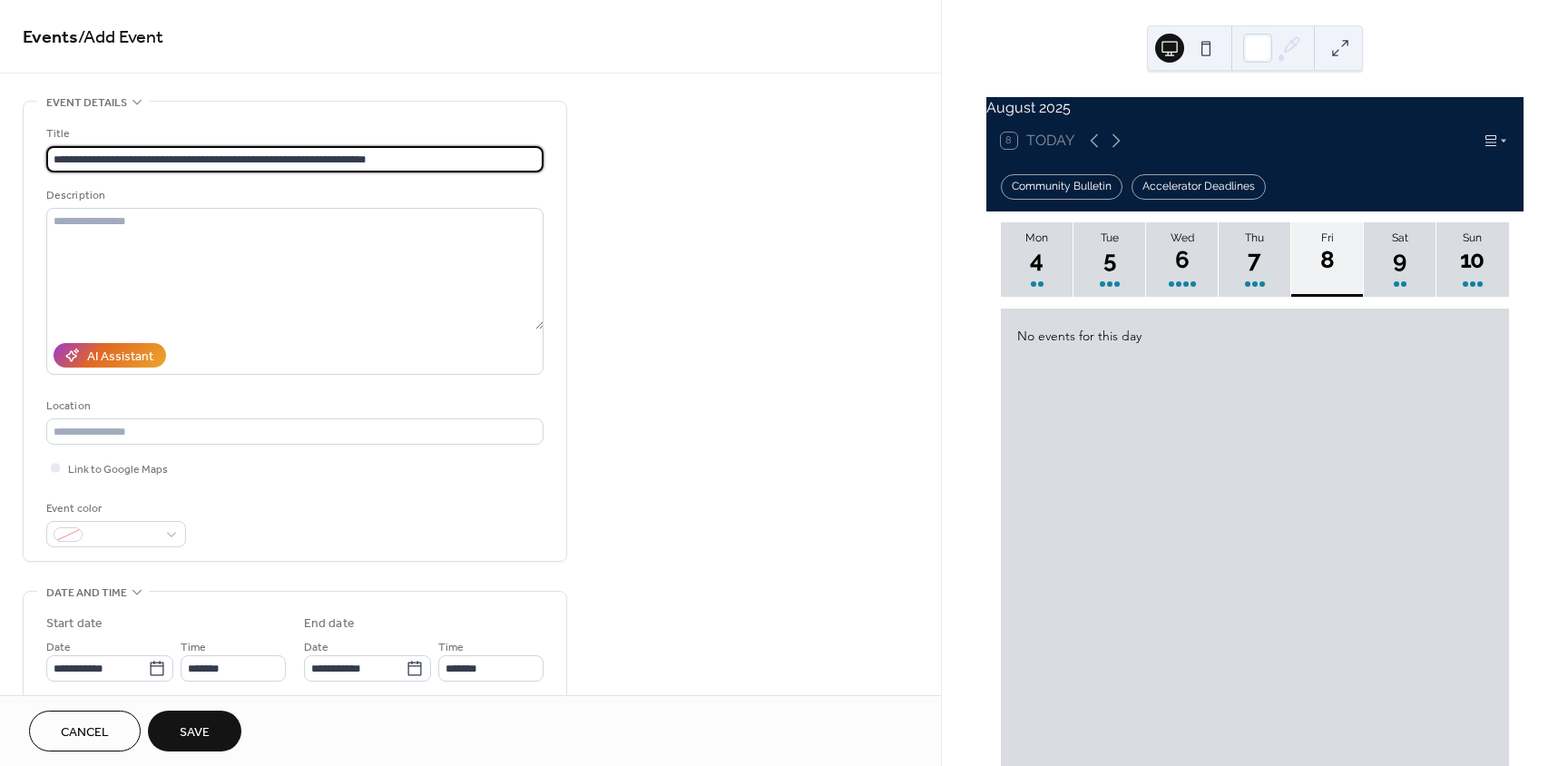 type on "**********" 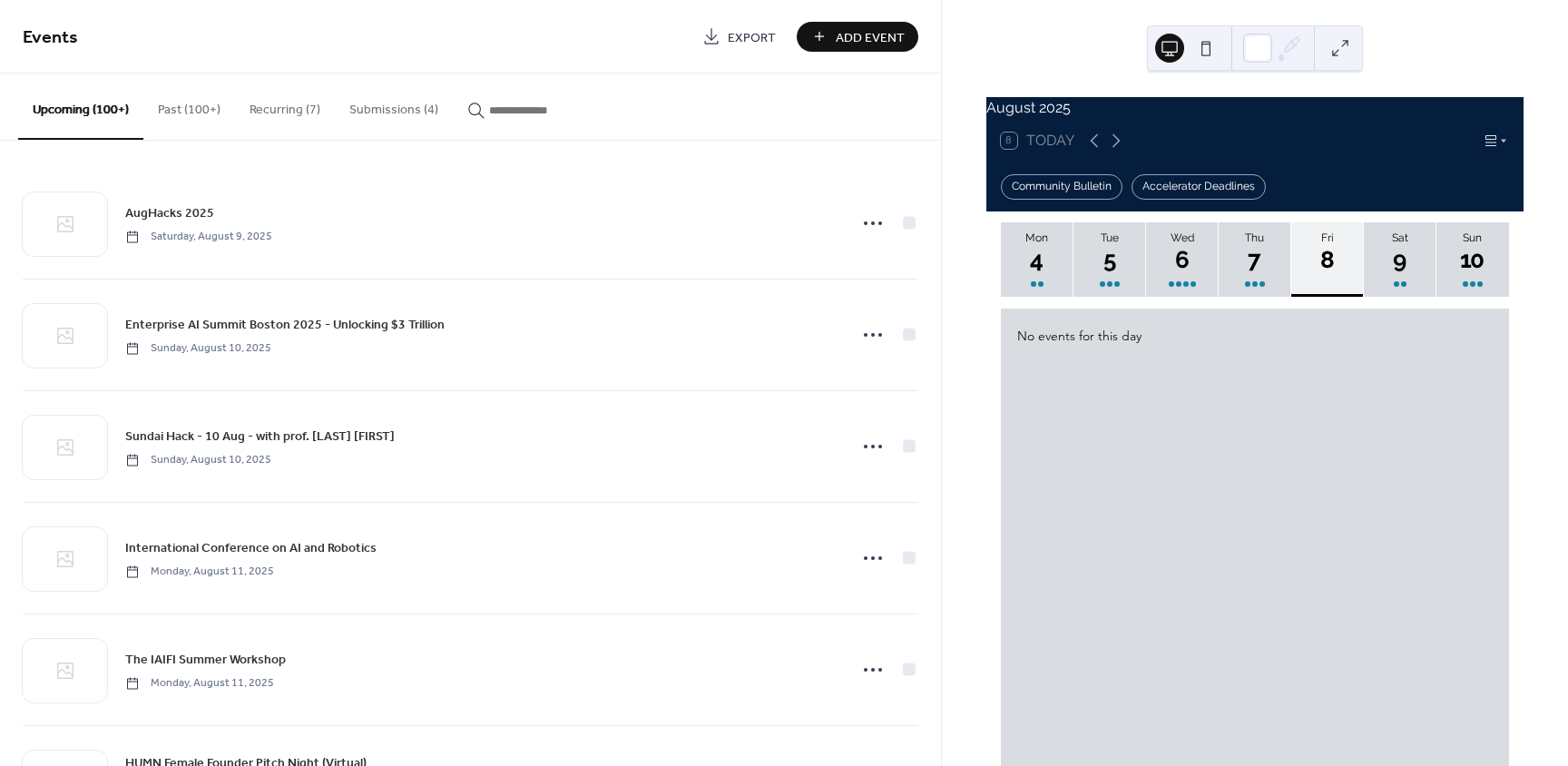 click on "Add Event" at bounding box center [870, 37] 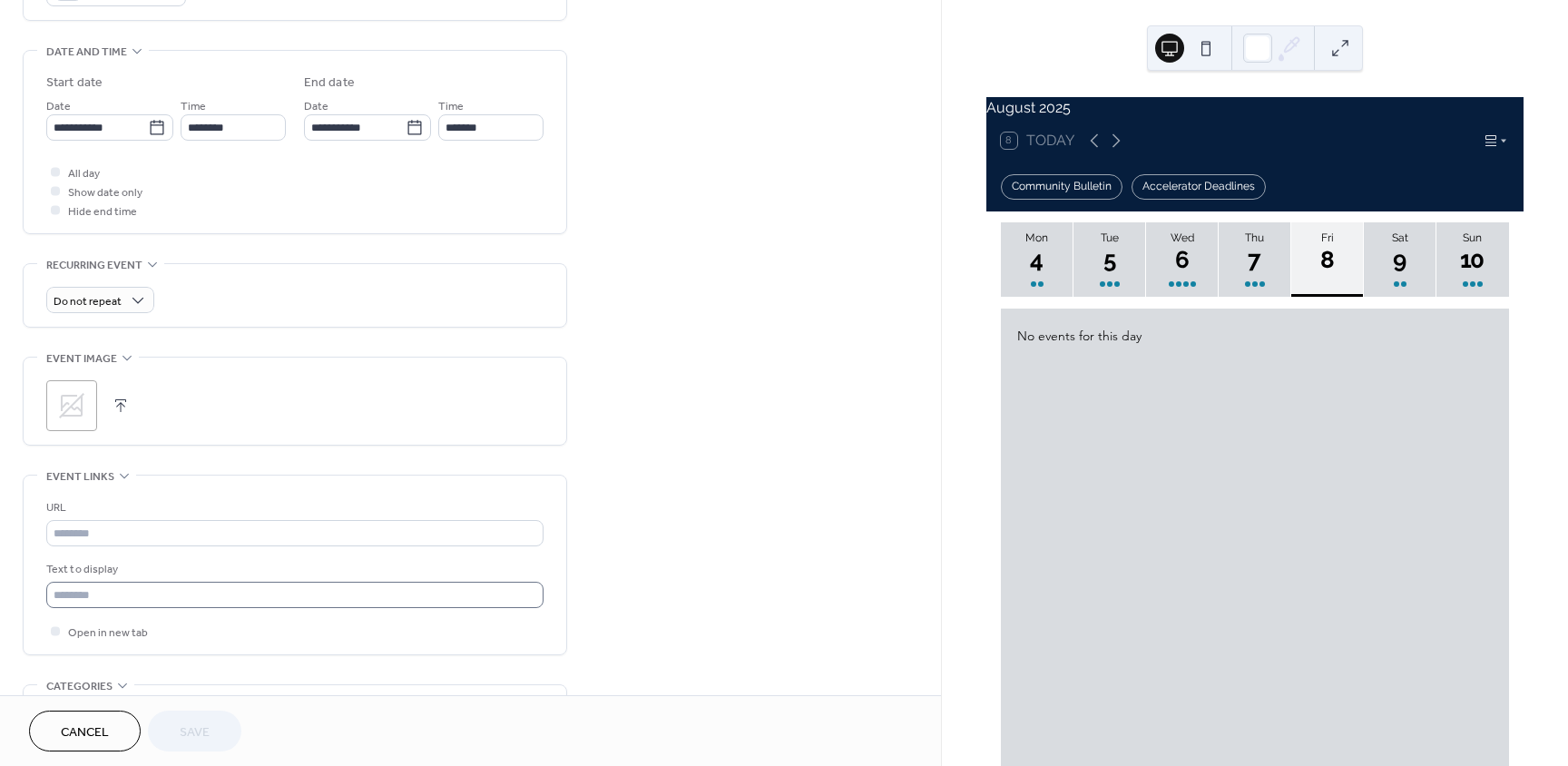 scroll, scrollTop: 545, scrollLeft: 0, axis: vertical 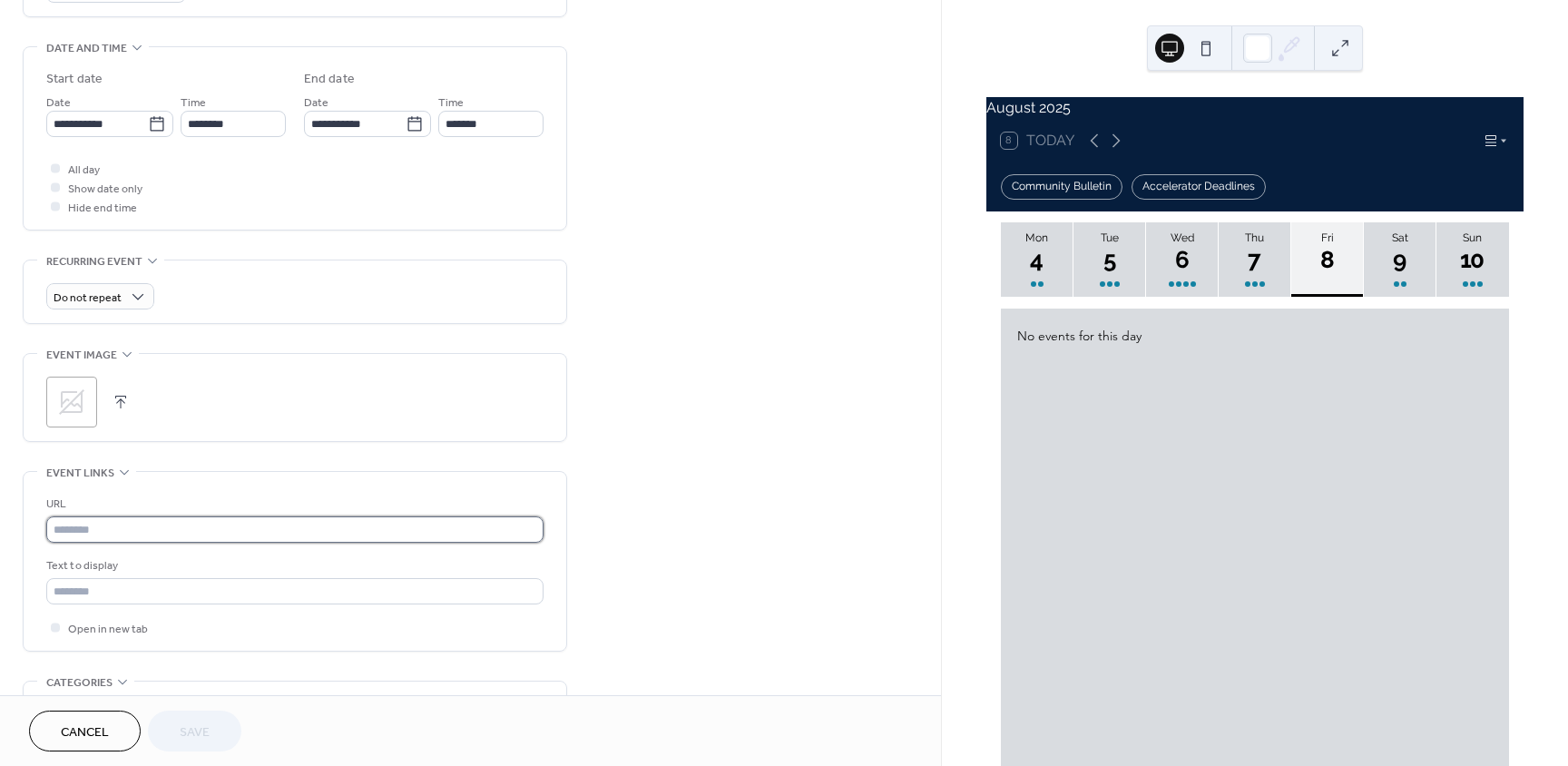 click at bounding box center [295, 529] 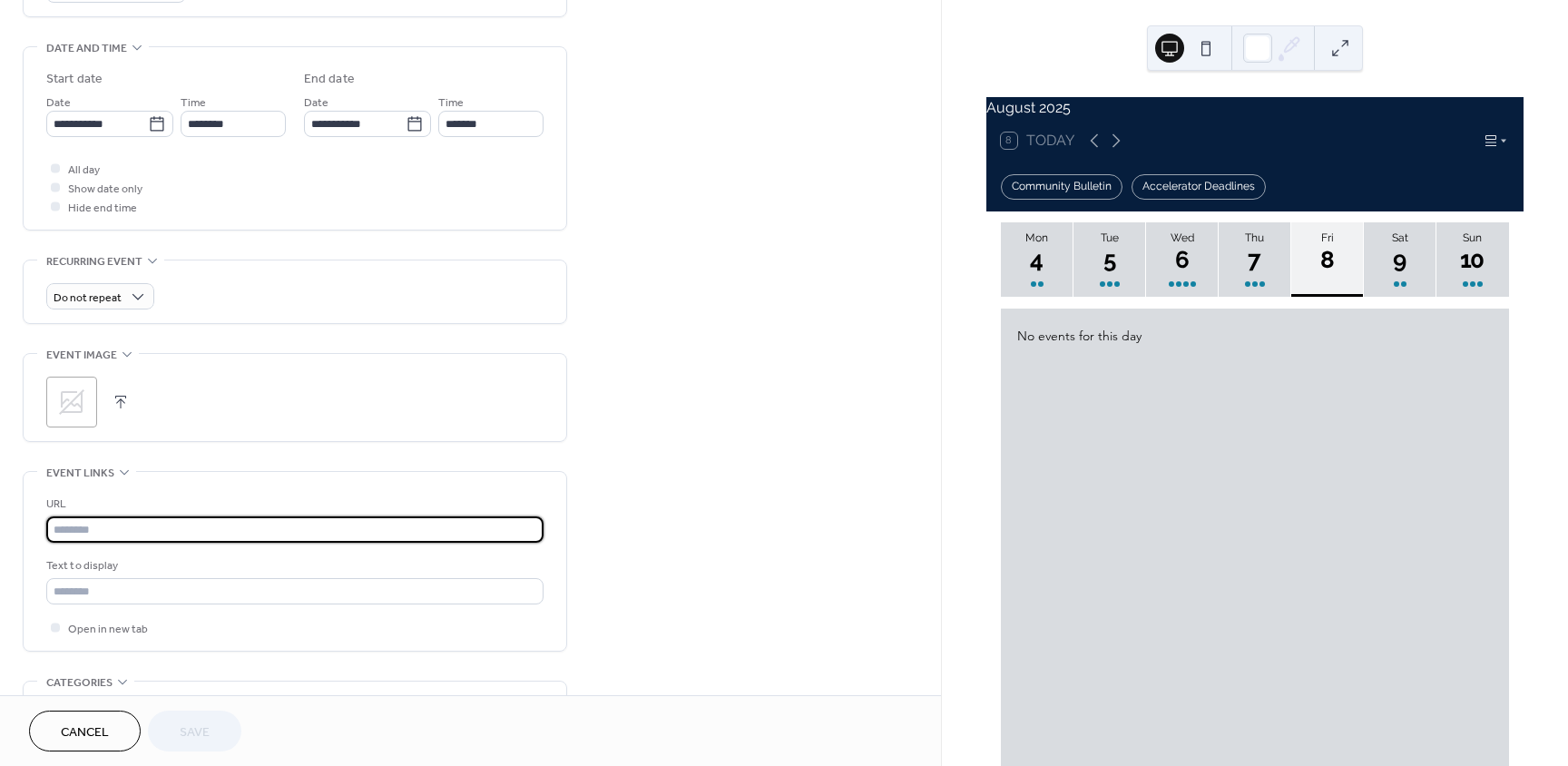 paste on "**********" 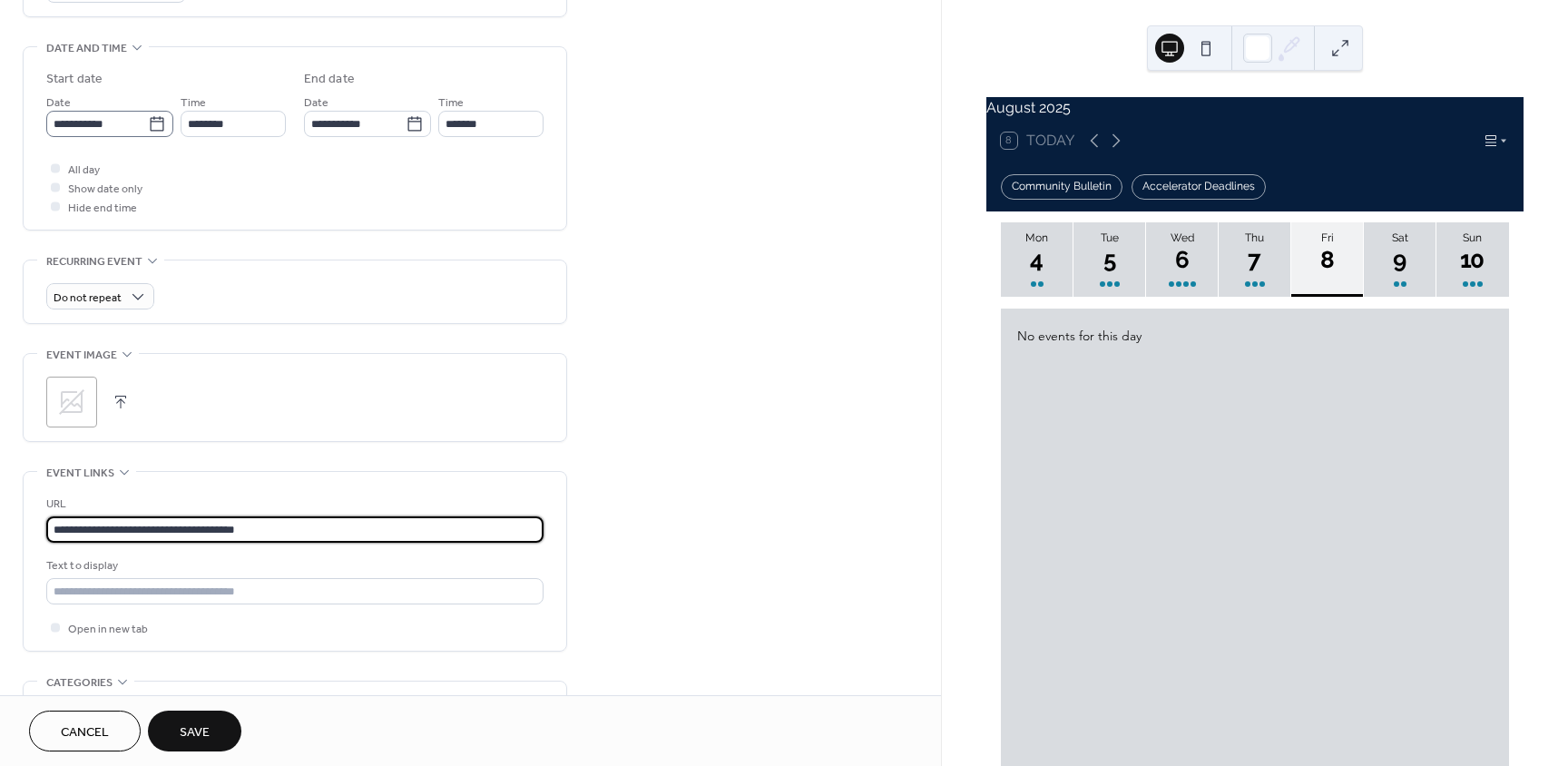type on "**********" 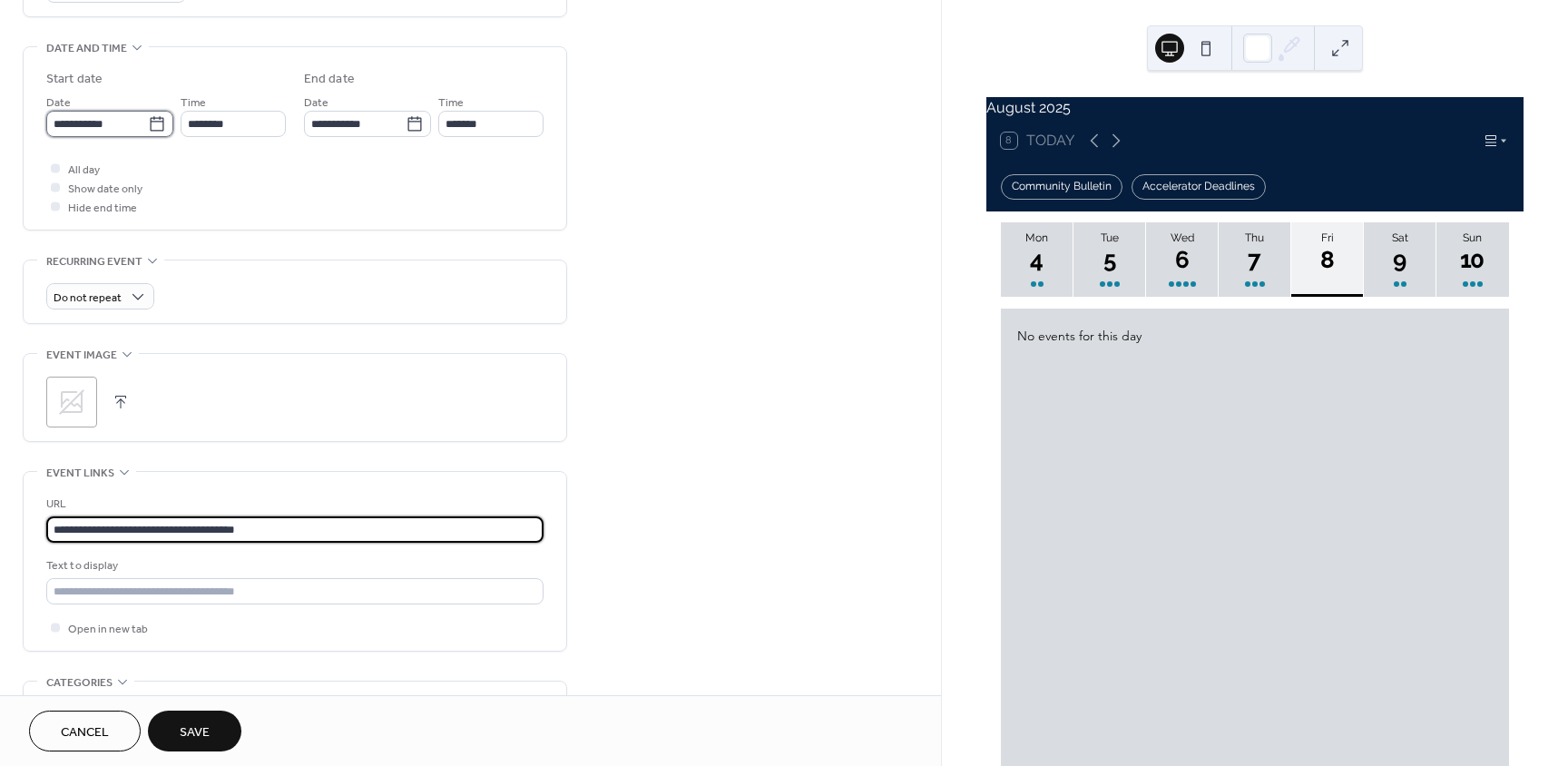click on "**********" at bounding box center [97, 123] 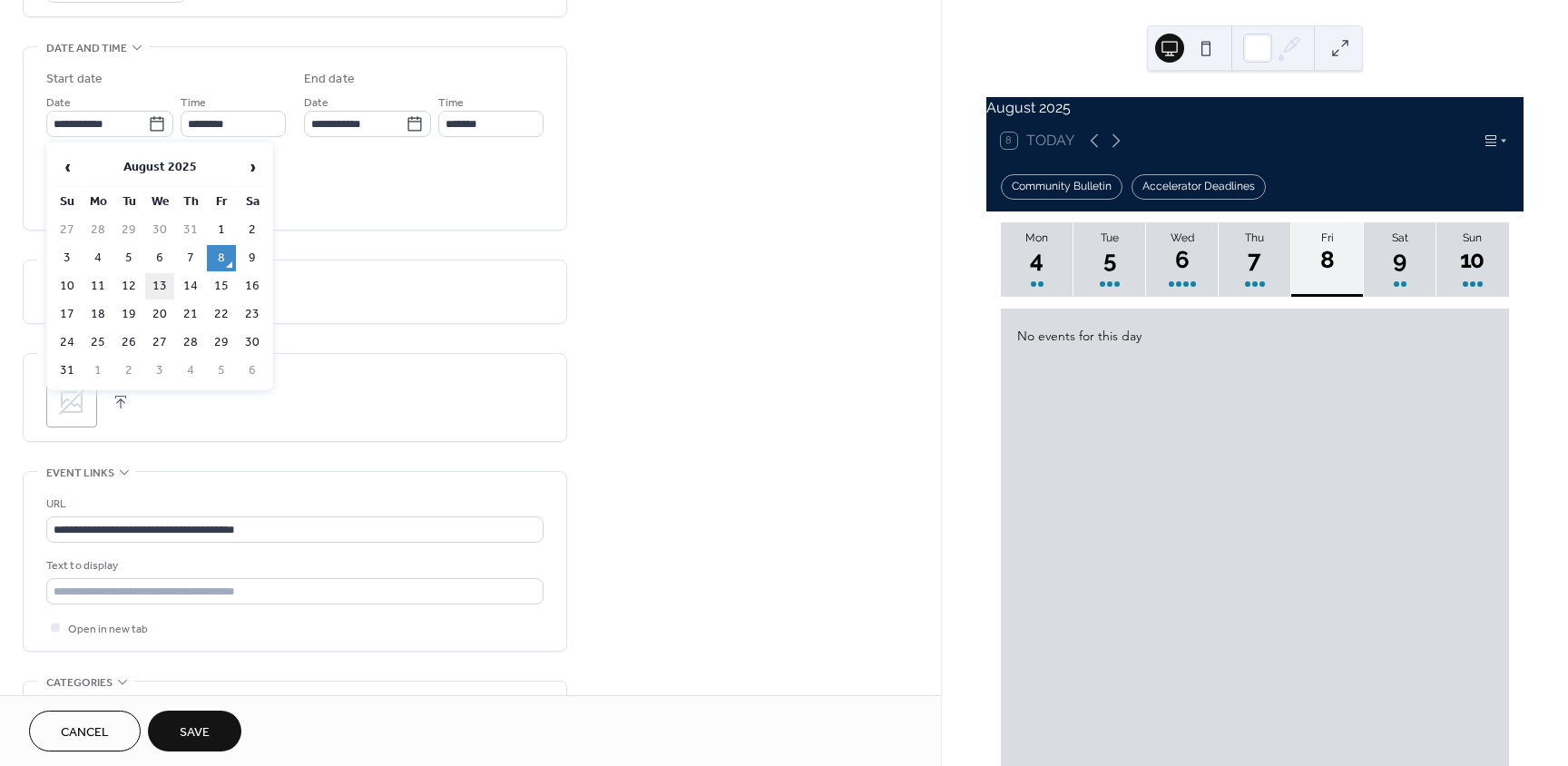 click on "13" at bounding box center (160, 286) 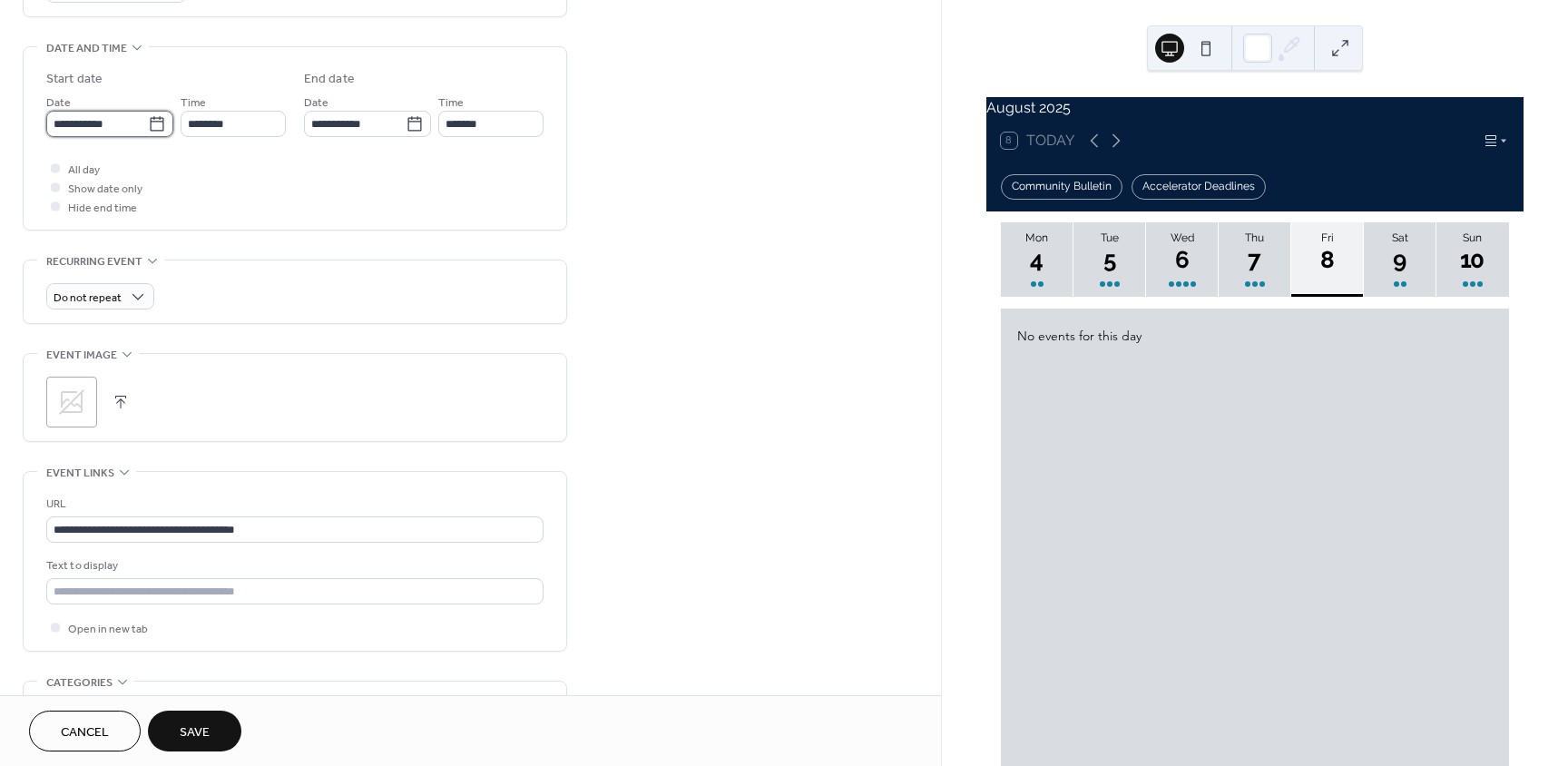click on "**********" at bounding box center (97, 123) 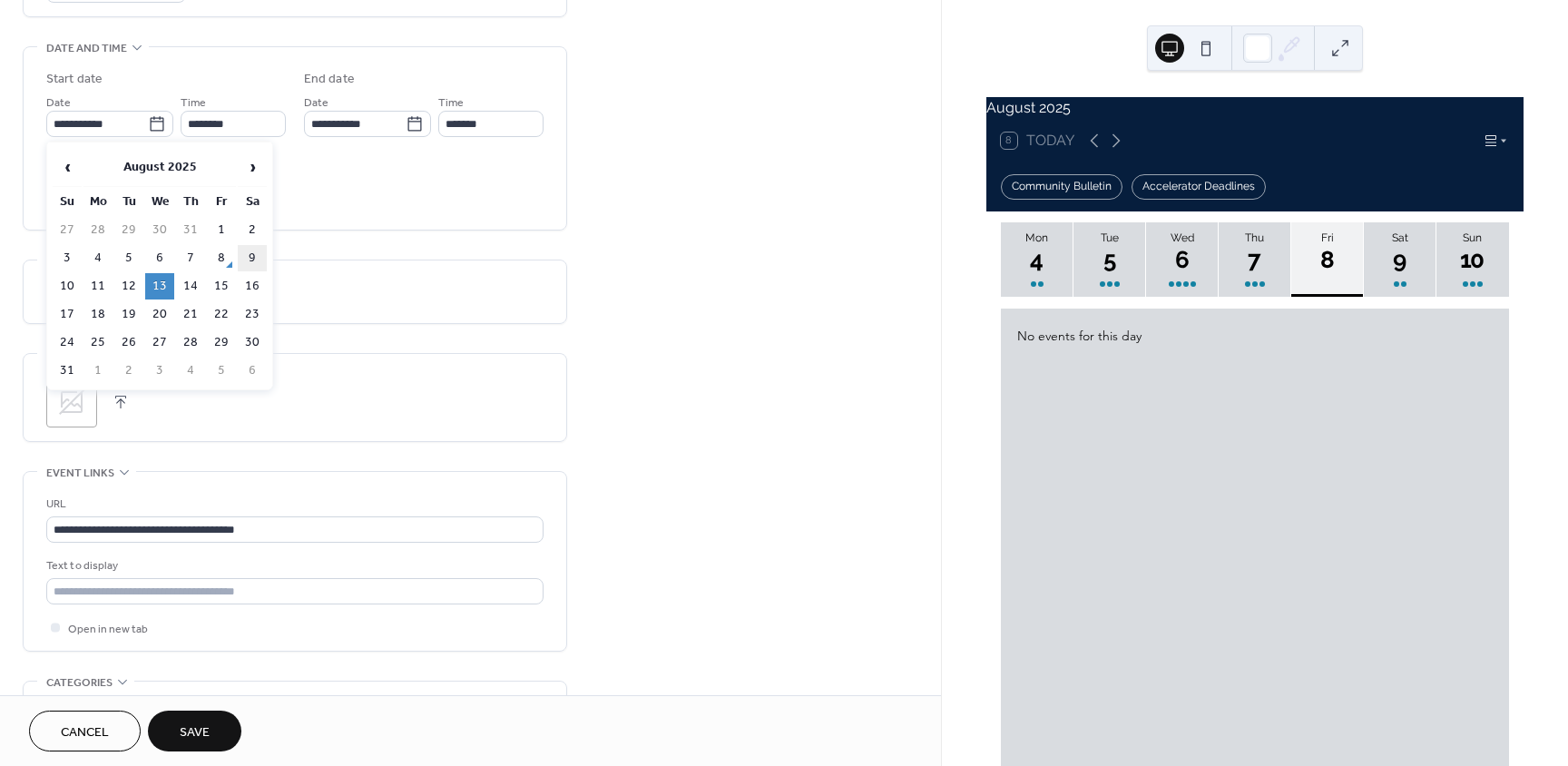 click on "9" at bounding box center [252, 258] 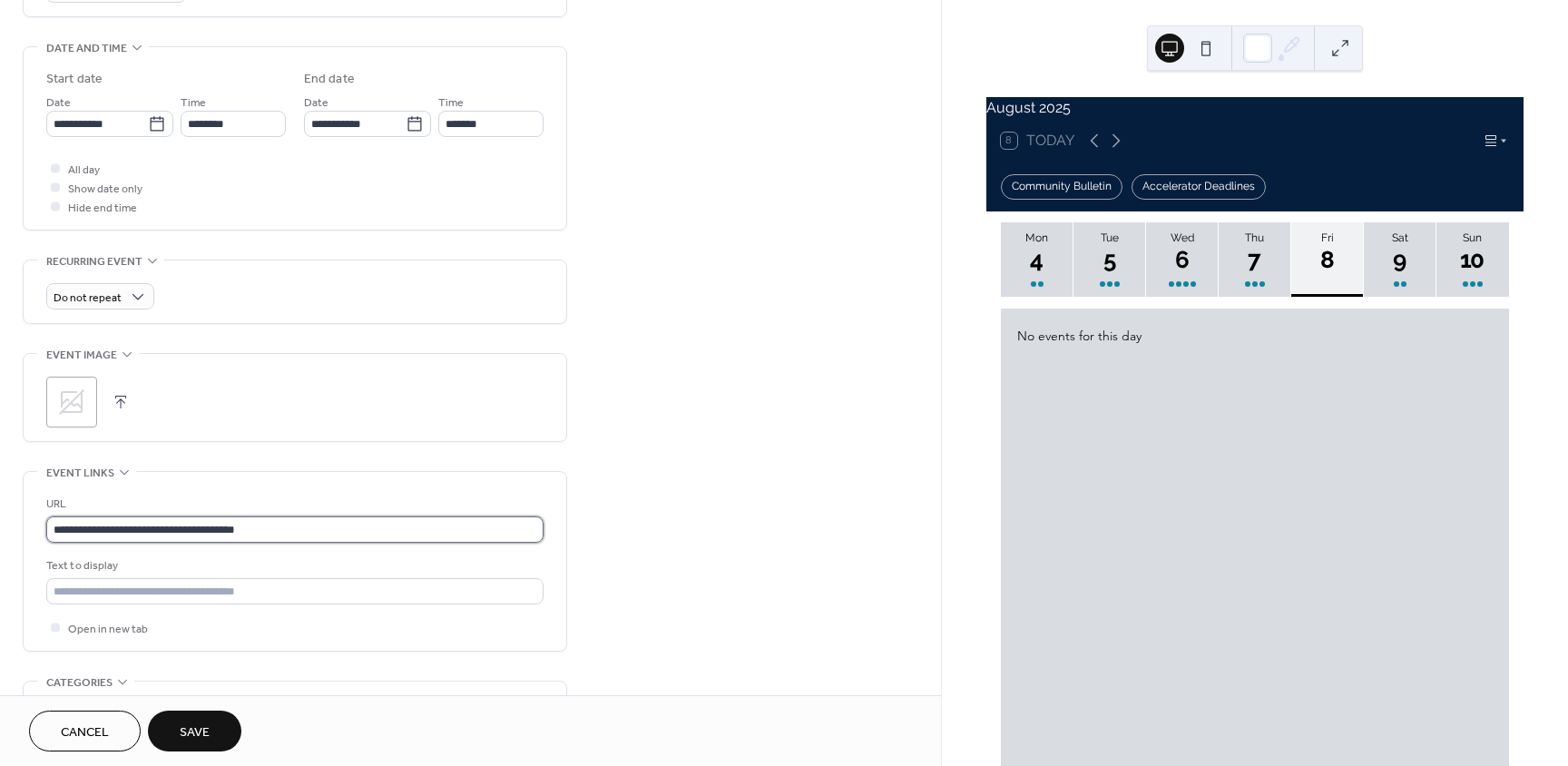 click on "**********" at bounding box center [295, 529] 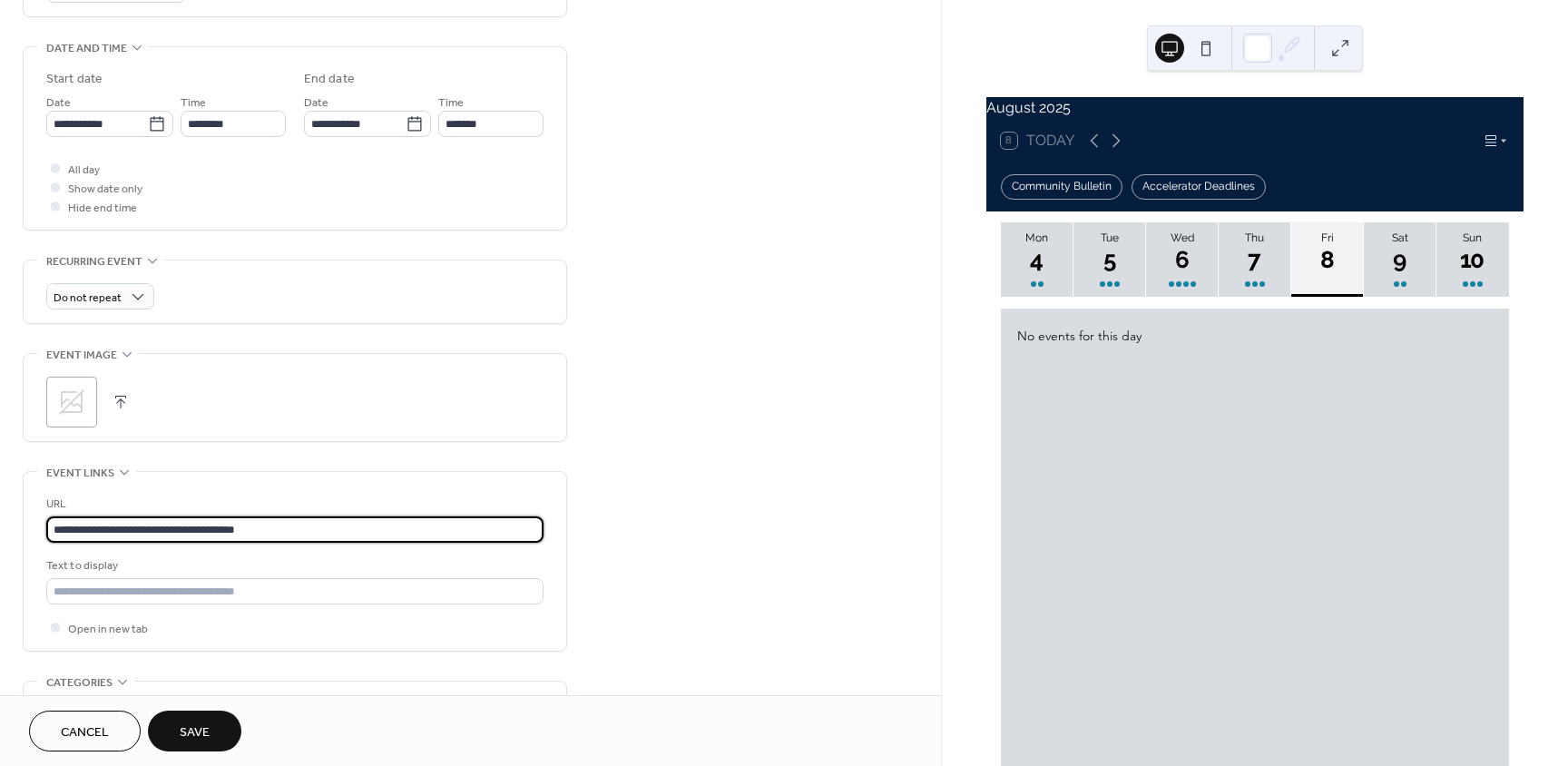 click on "**********" at bounding box center [295, 529] 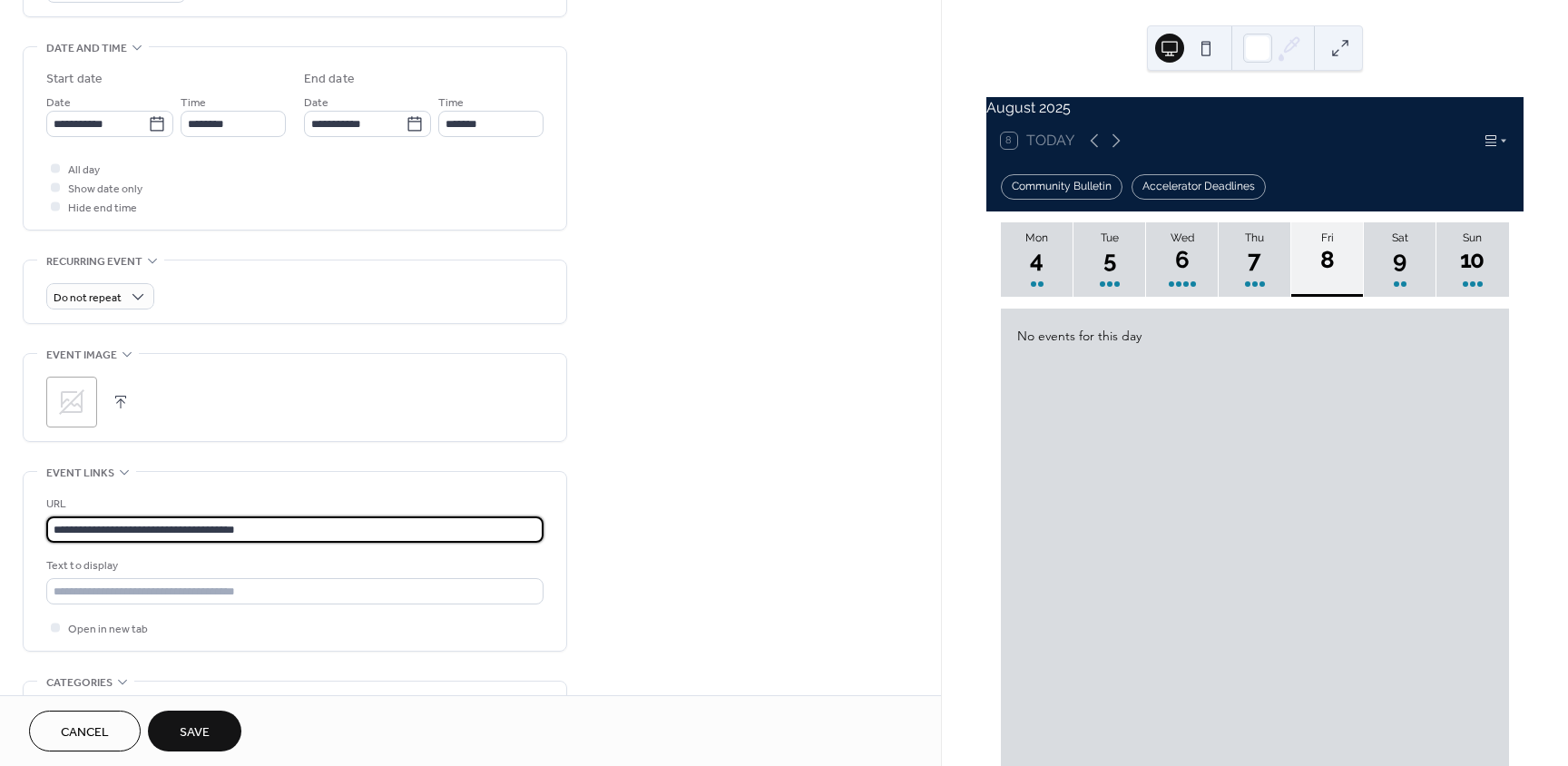 click on "**********" at bounding box center [295, 529] 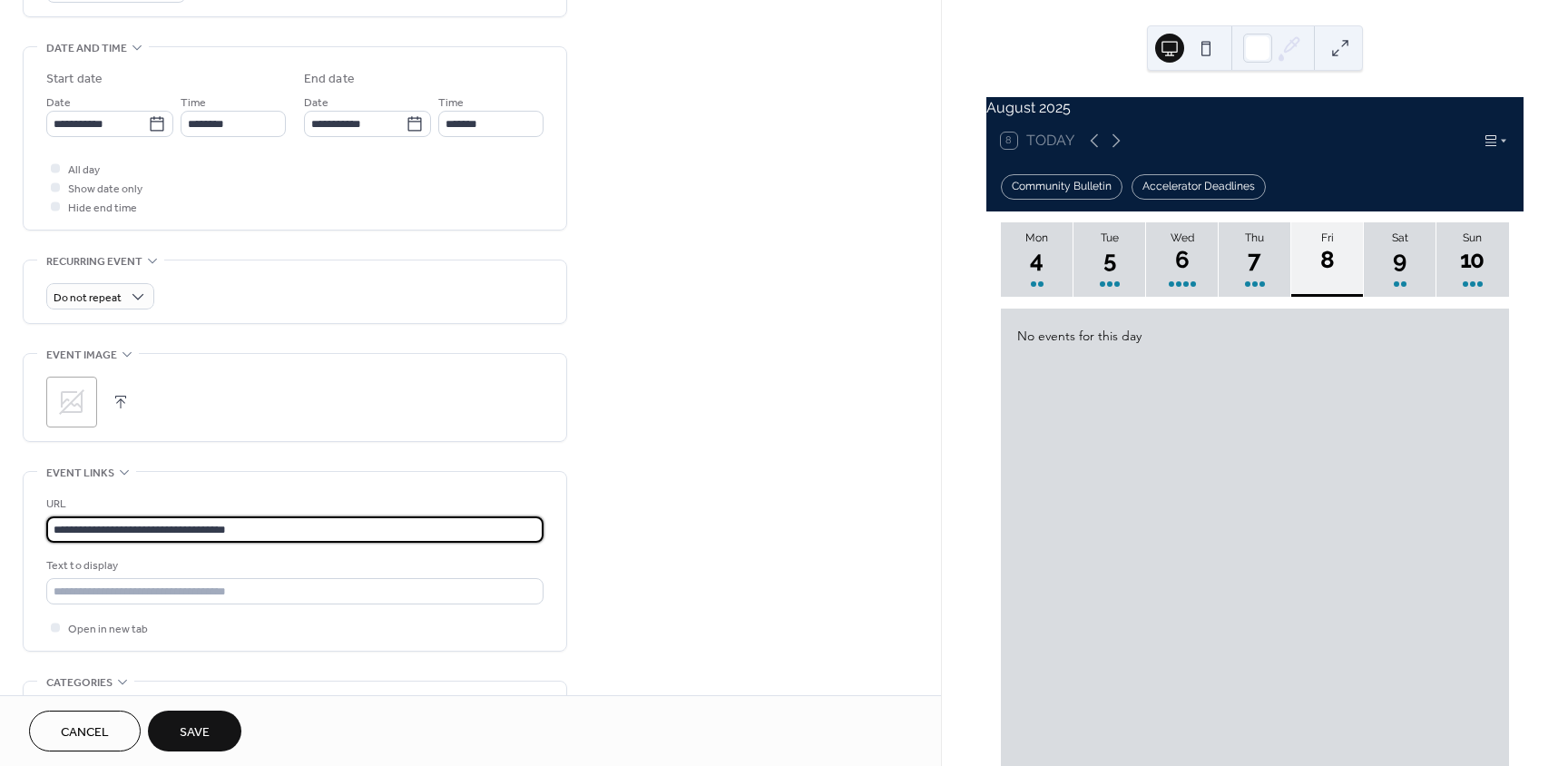 type on "**********" 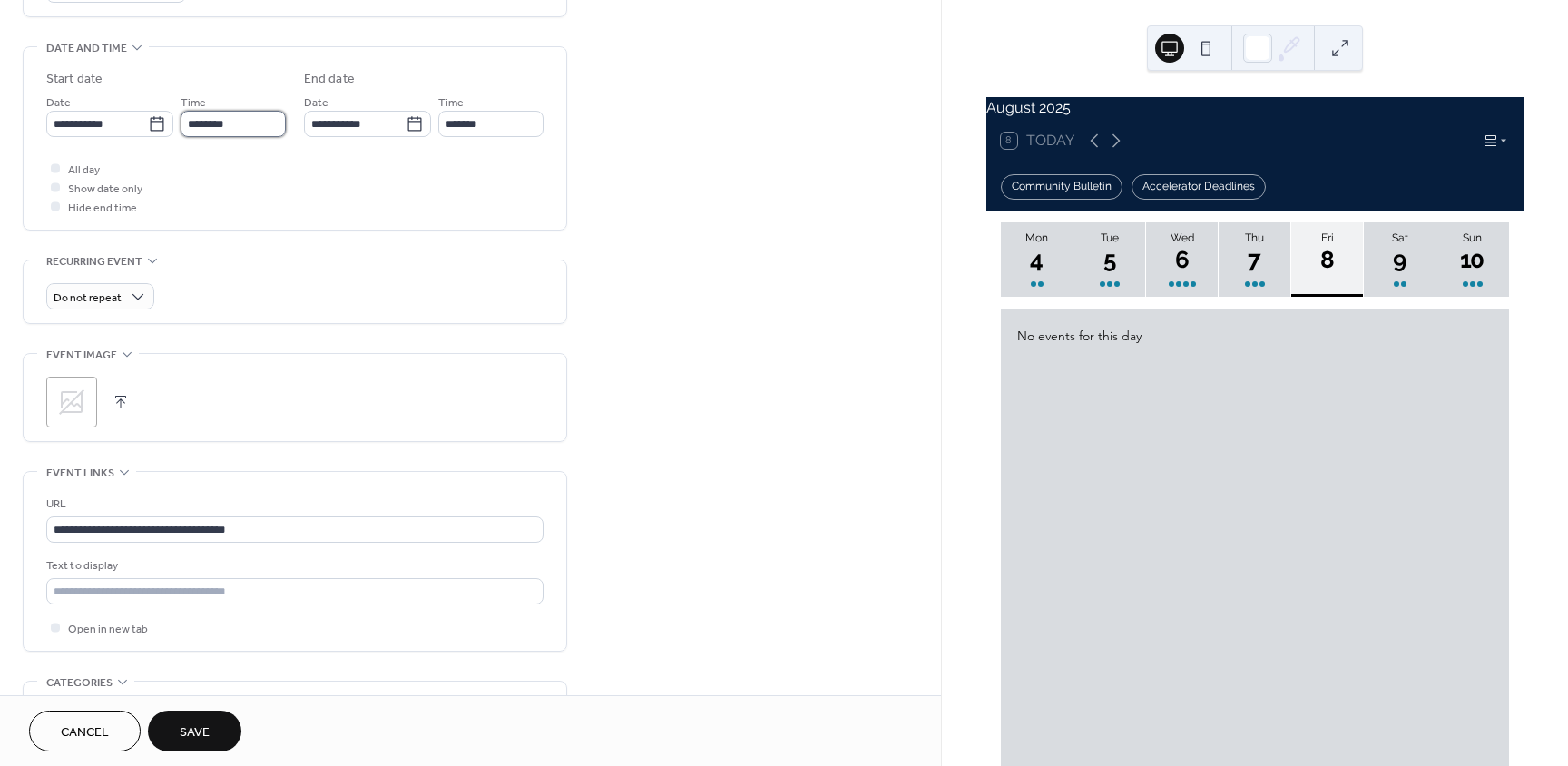 click on "********" at bounding box center [233, 123] 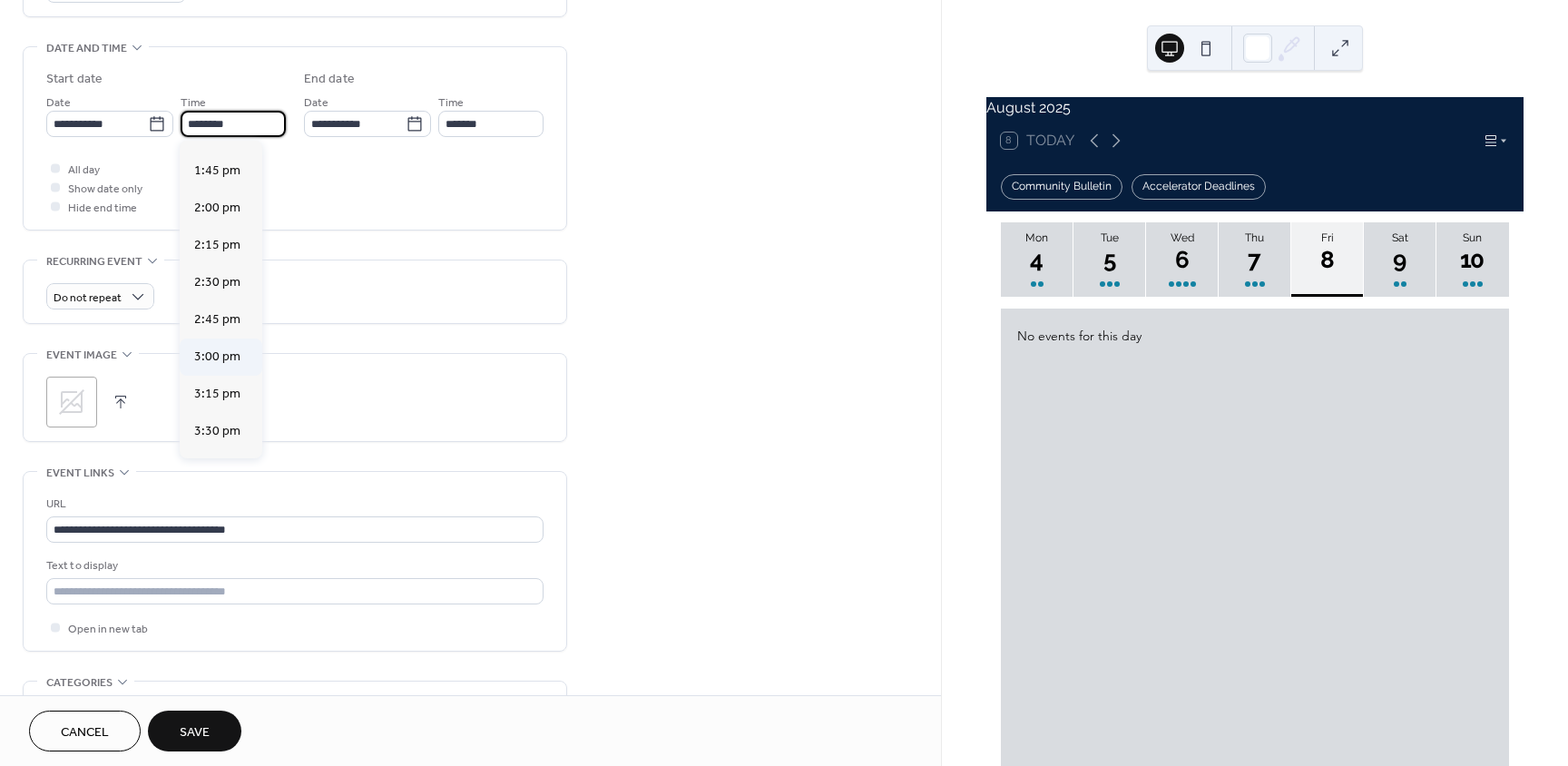 scroll, scrollTop: 2058, scrollLeft: 0, axis: vertical 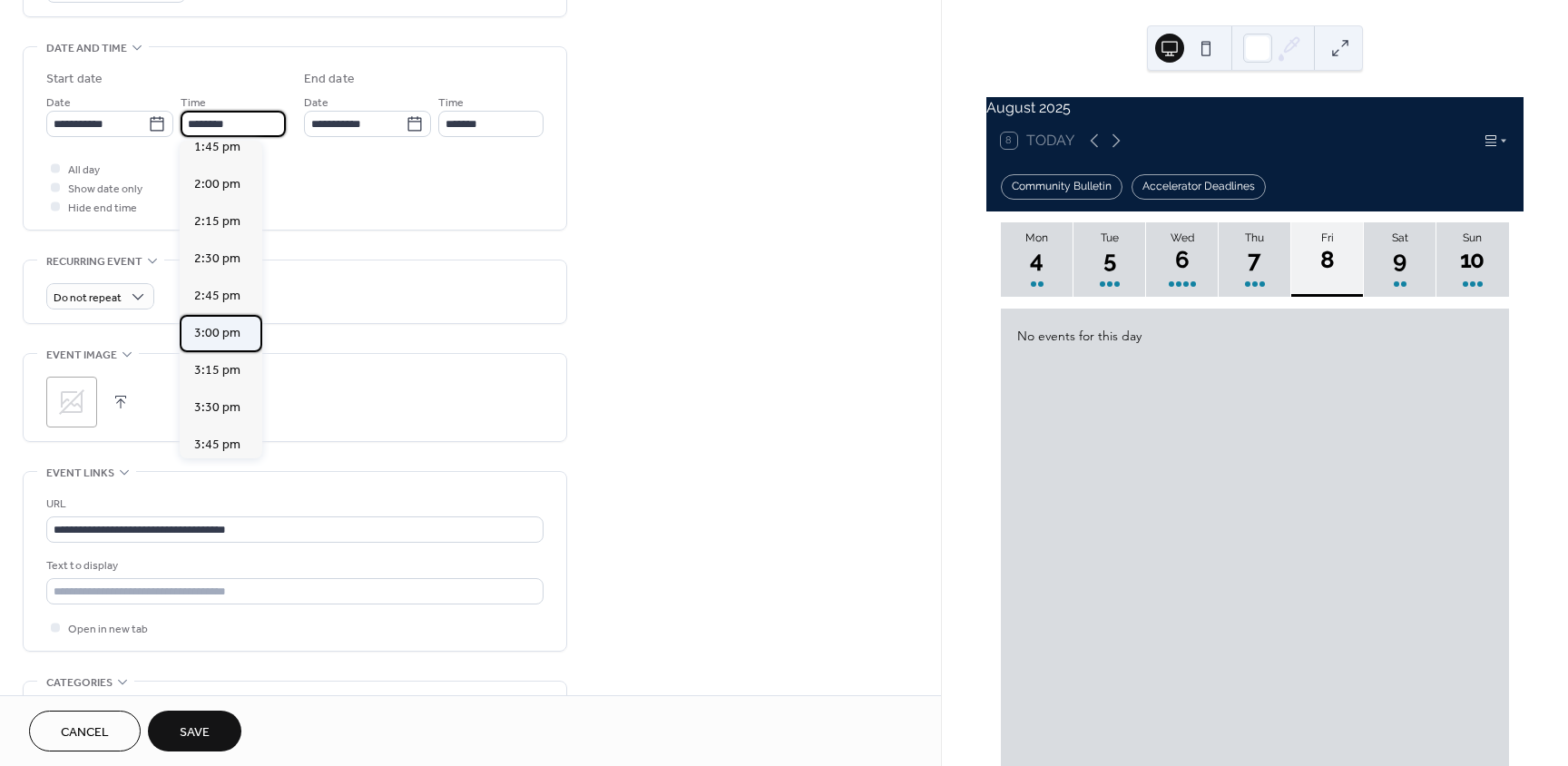 click on "3:00 pm" at bounding box center [217, 333] 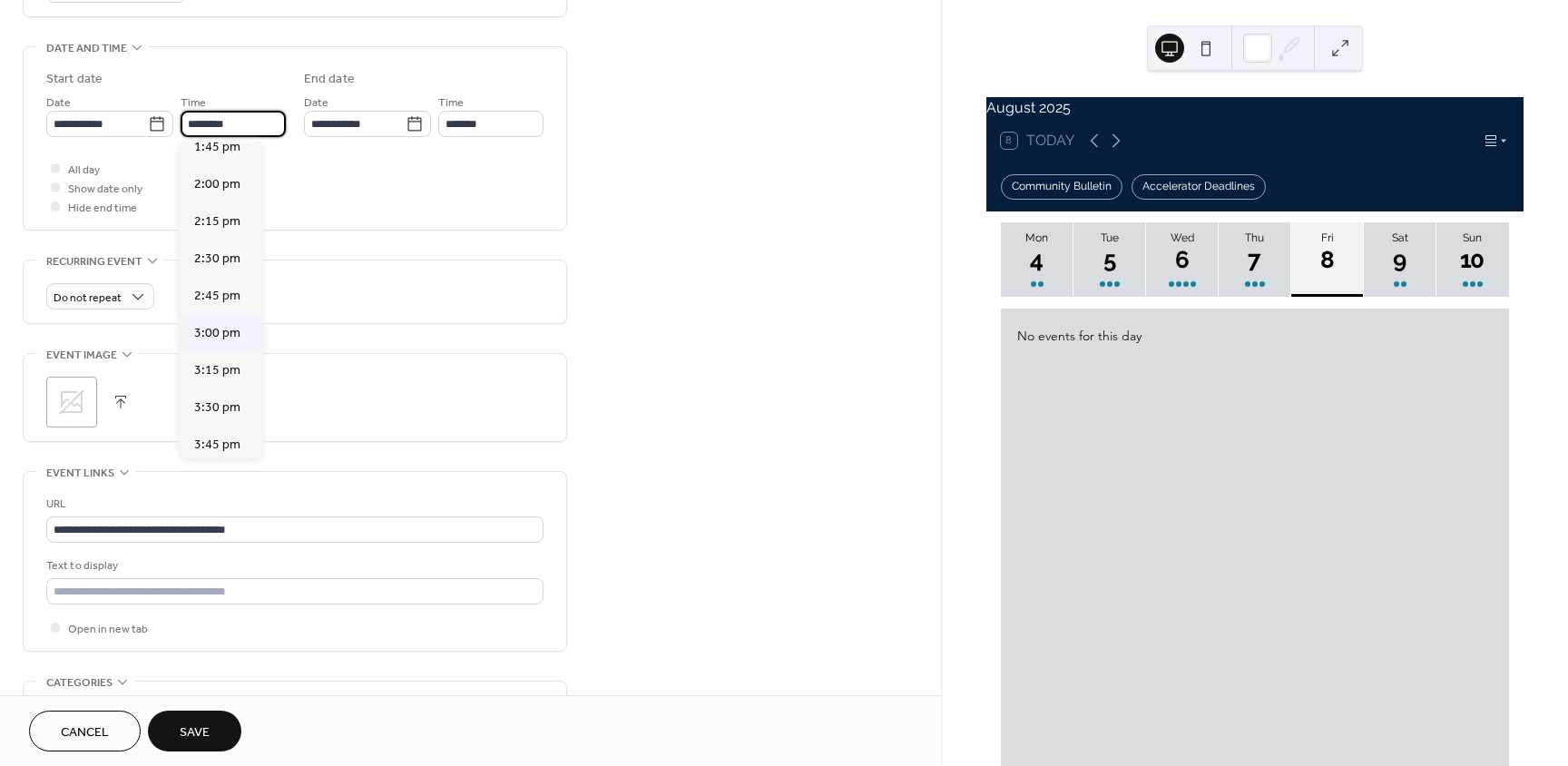 type on "*******" 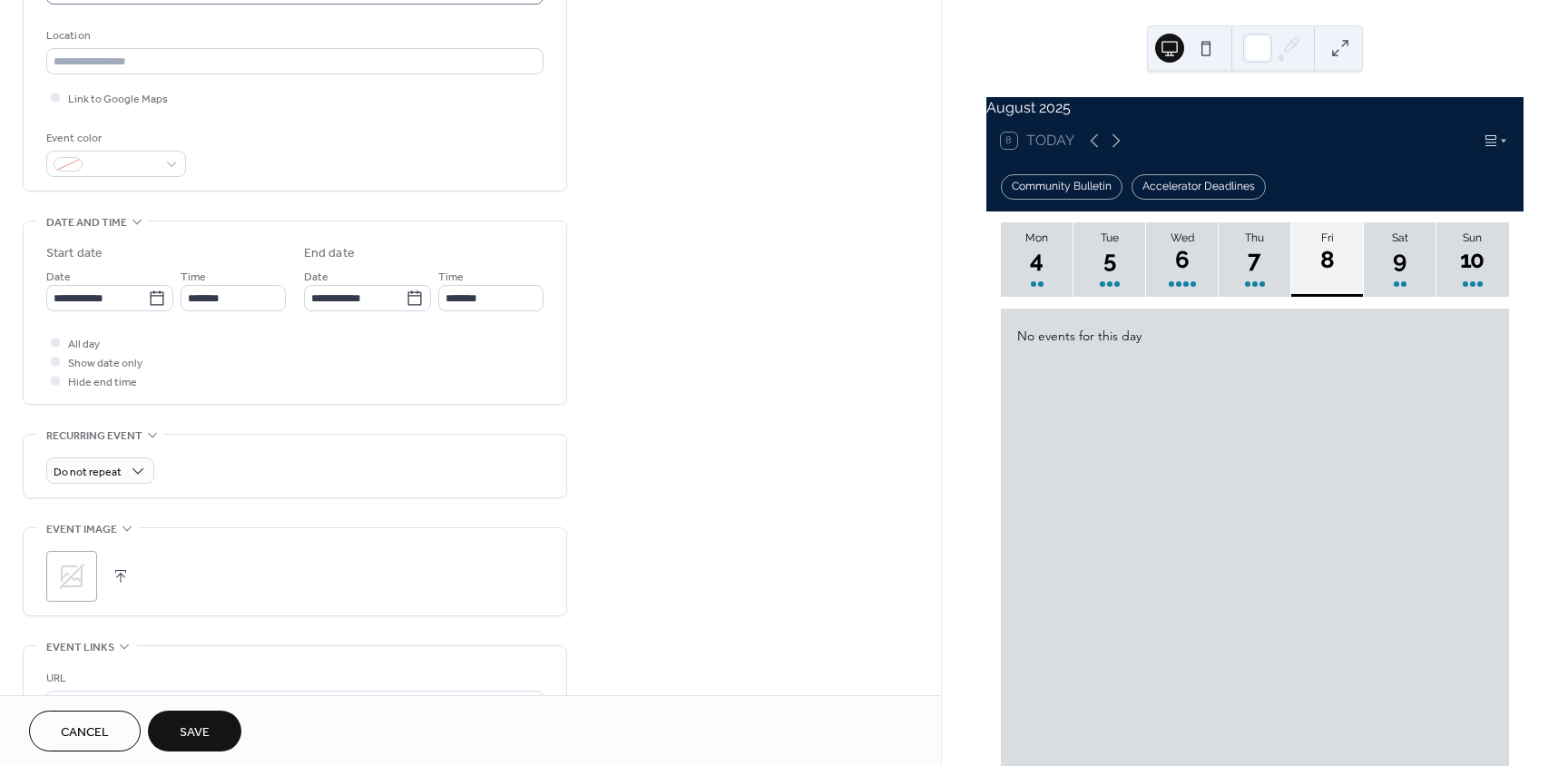 scroll, scrollTop: 91, scrollLeft: 0, axis: vertical 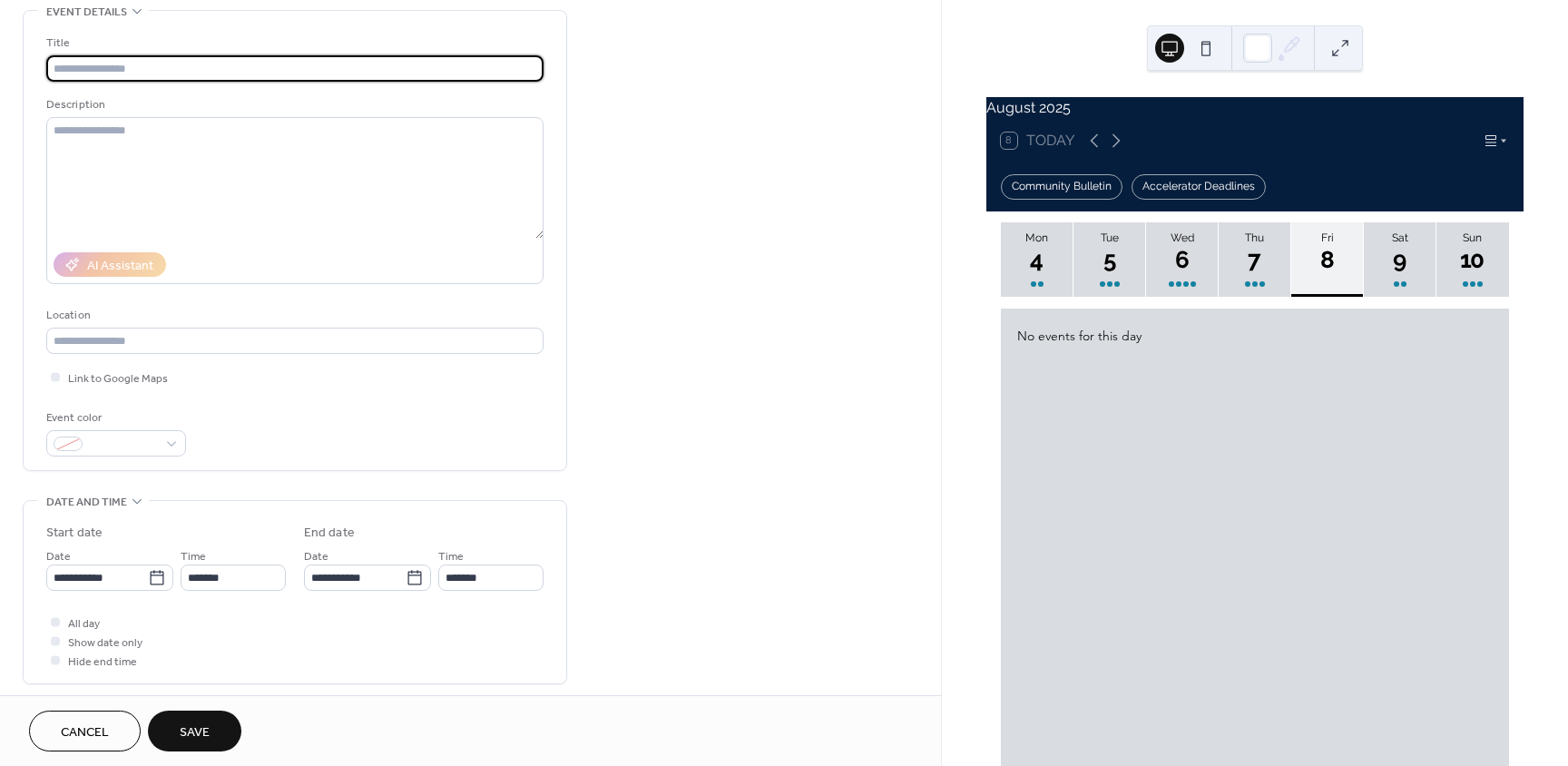 click at bounding box center (295, 68) 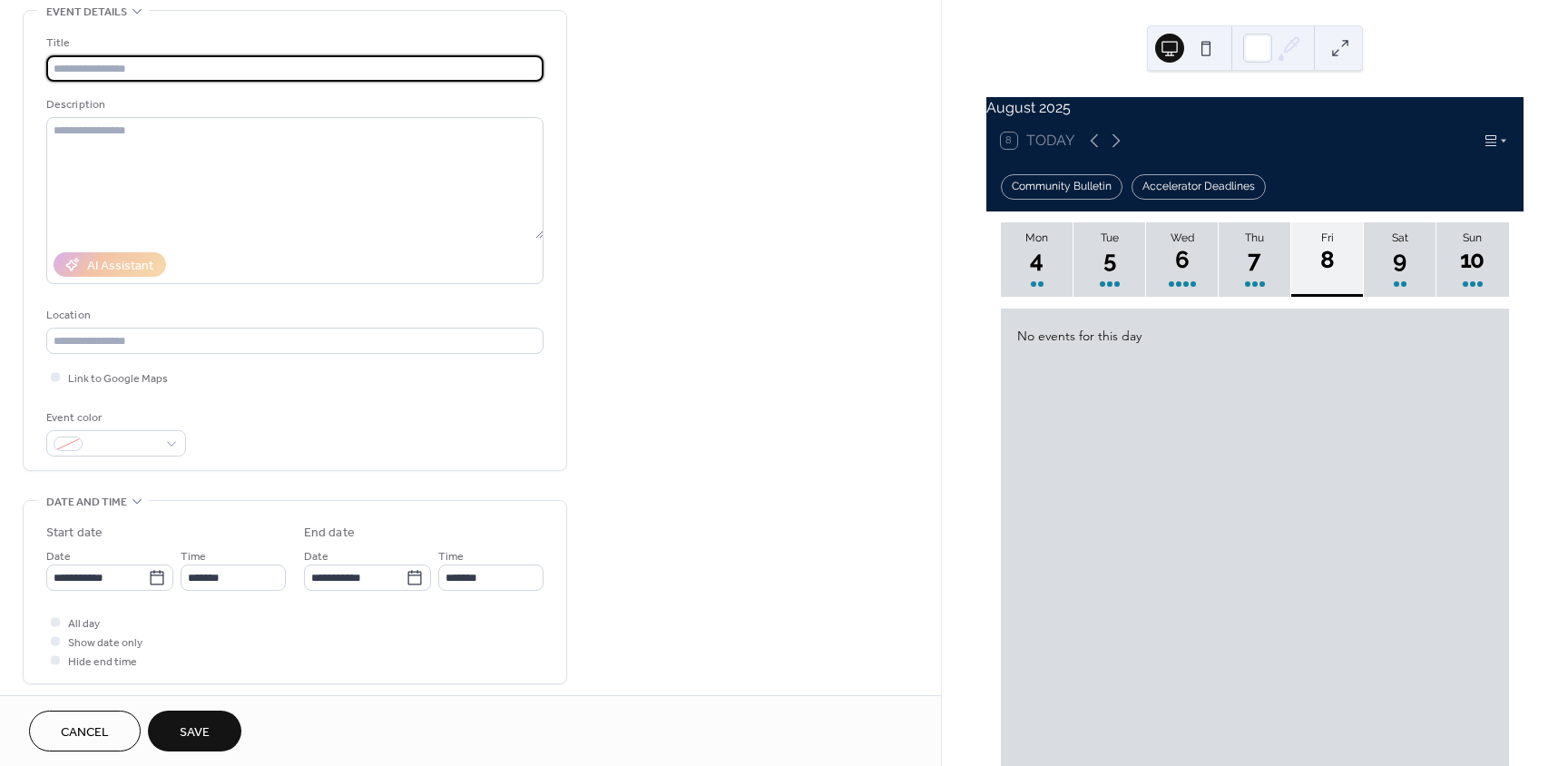 paste on "**********" 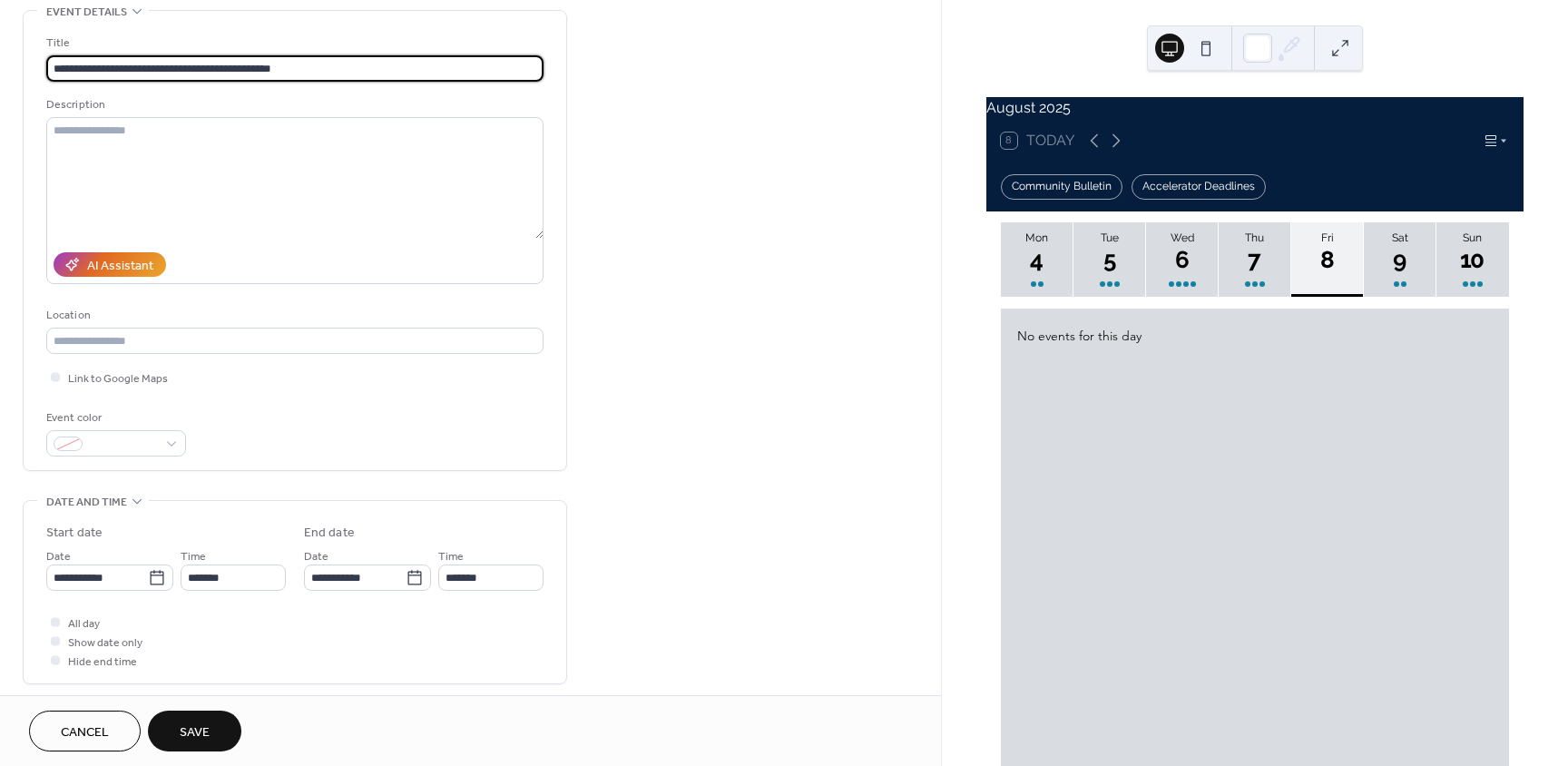 type on "**********" 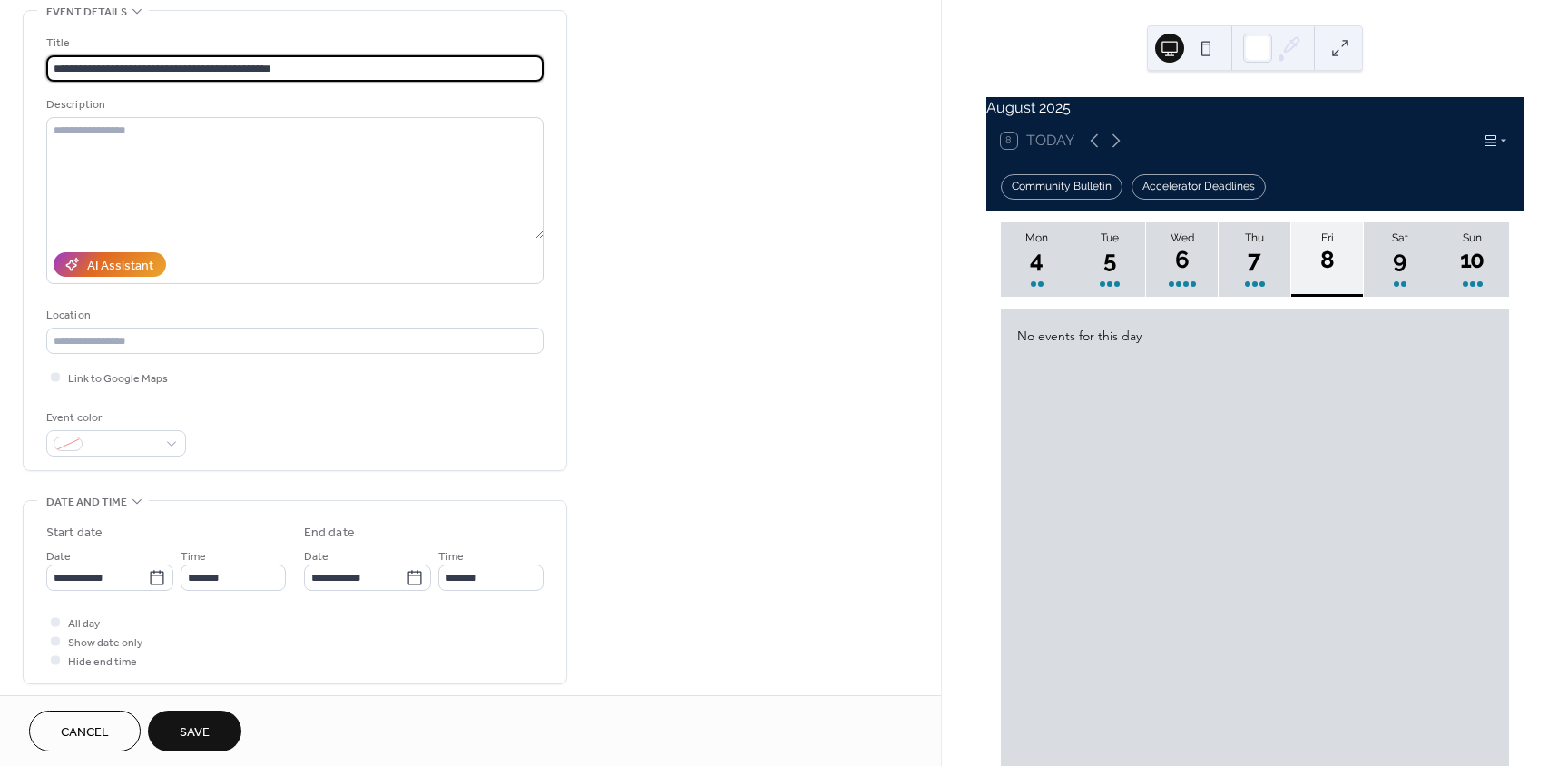 click on "Save" at bounding box center (194, 731) 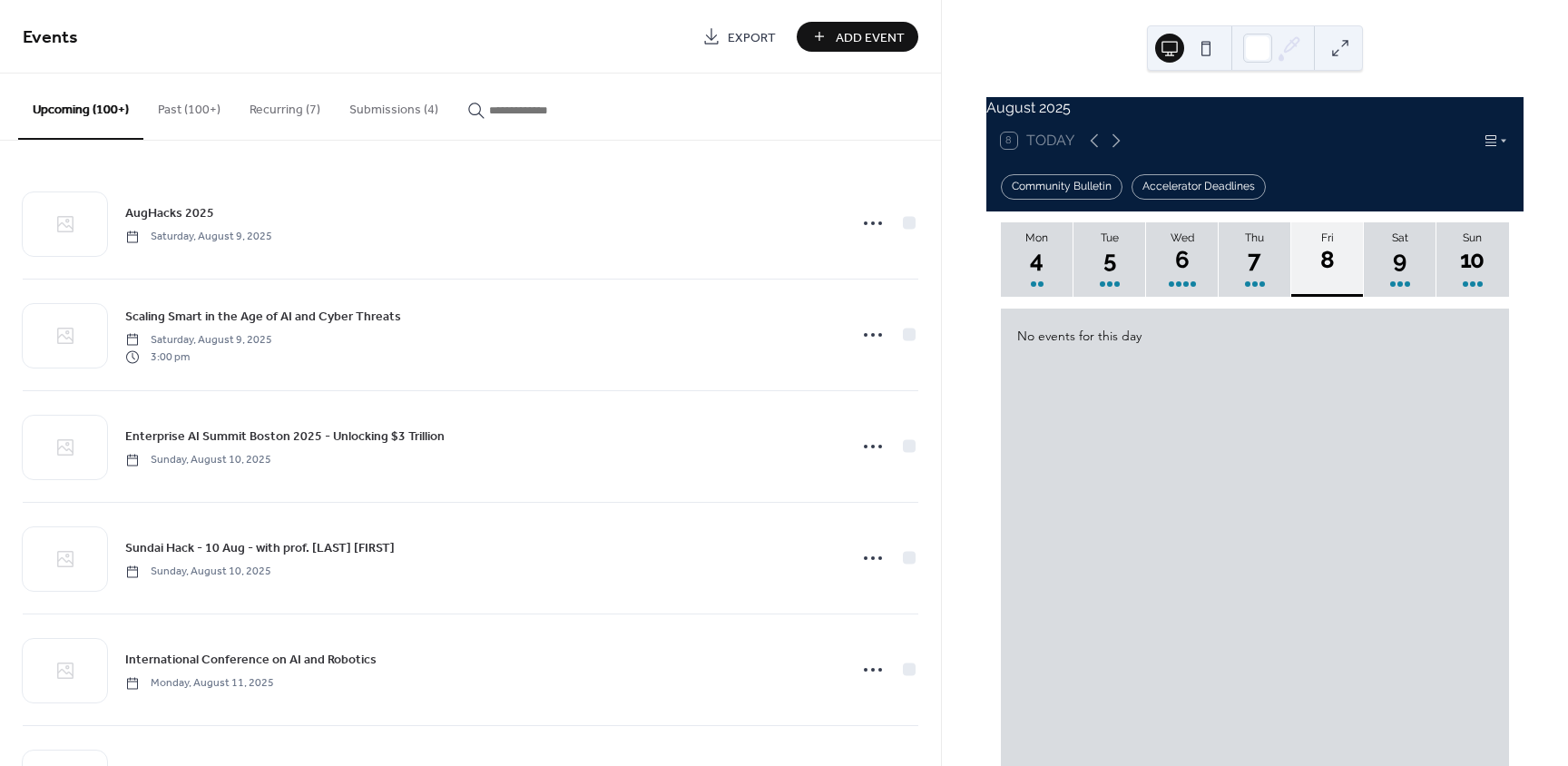 click on "Add Event" at bounding box center (870, 37) 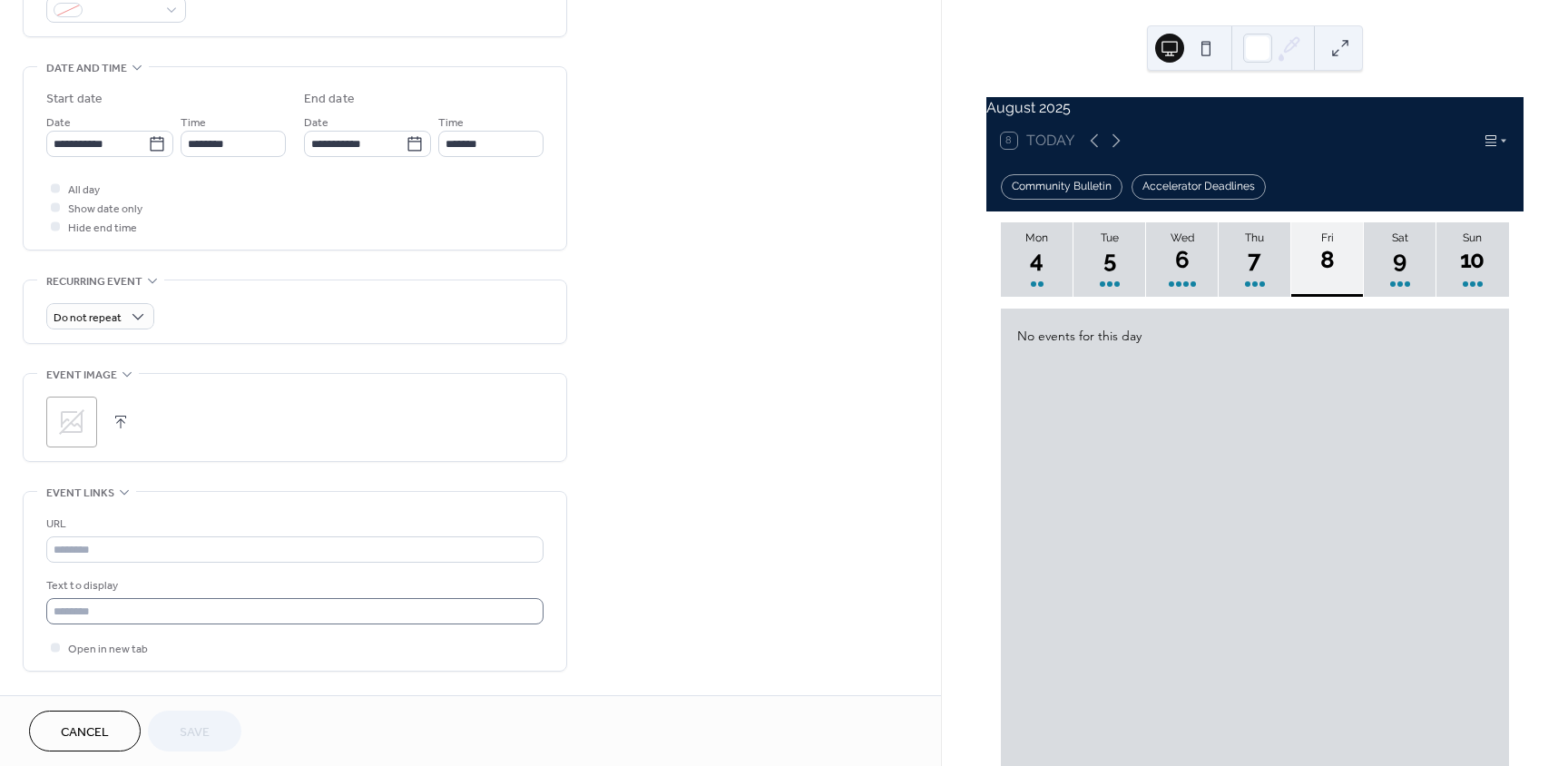 scroll, scrollTop: 545, scrollLeft: 0, axis: vertical 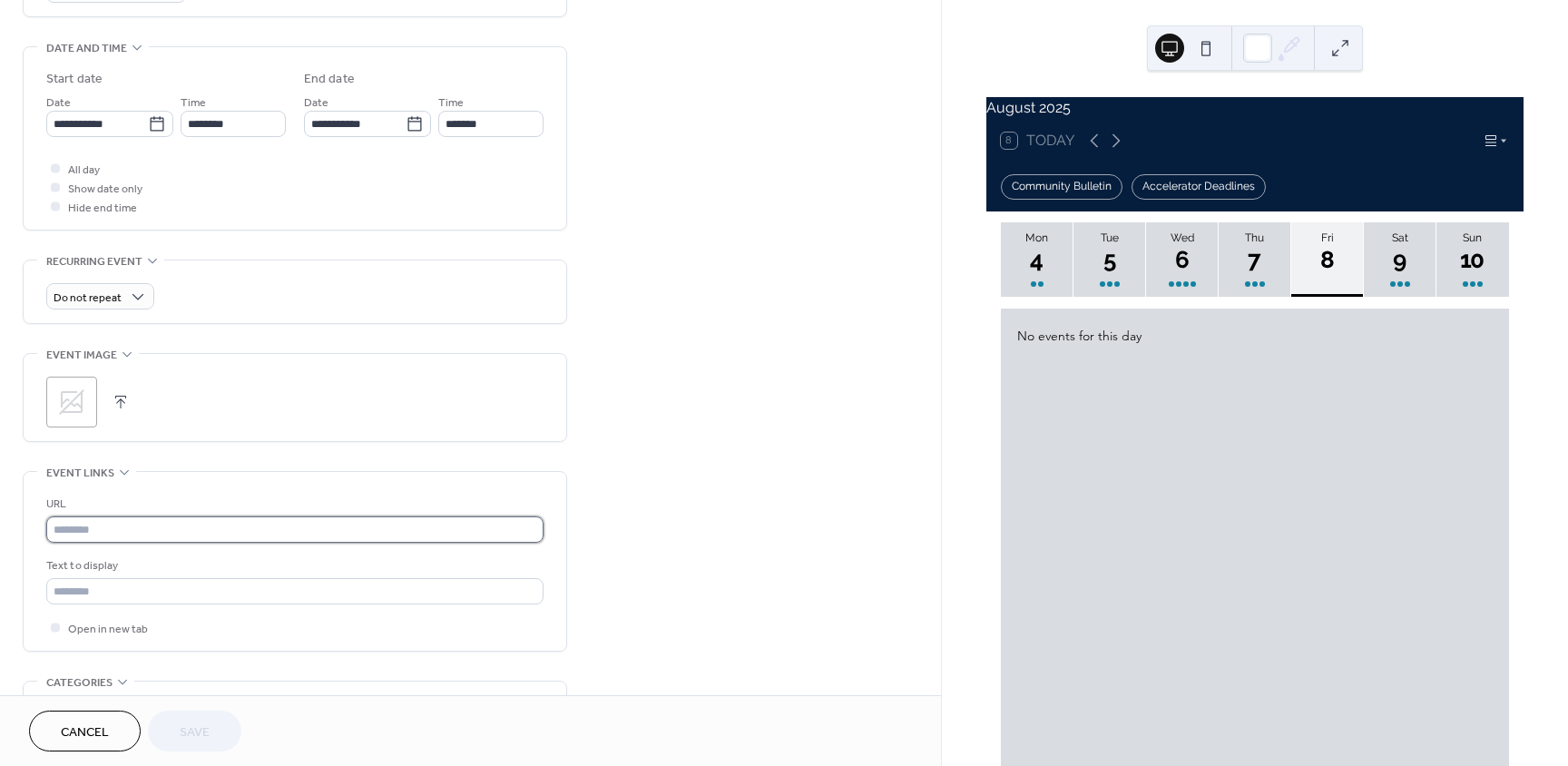 click at bounding box center [295, 529] 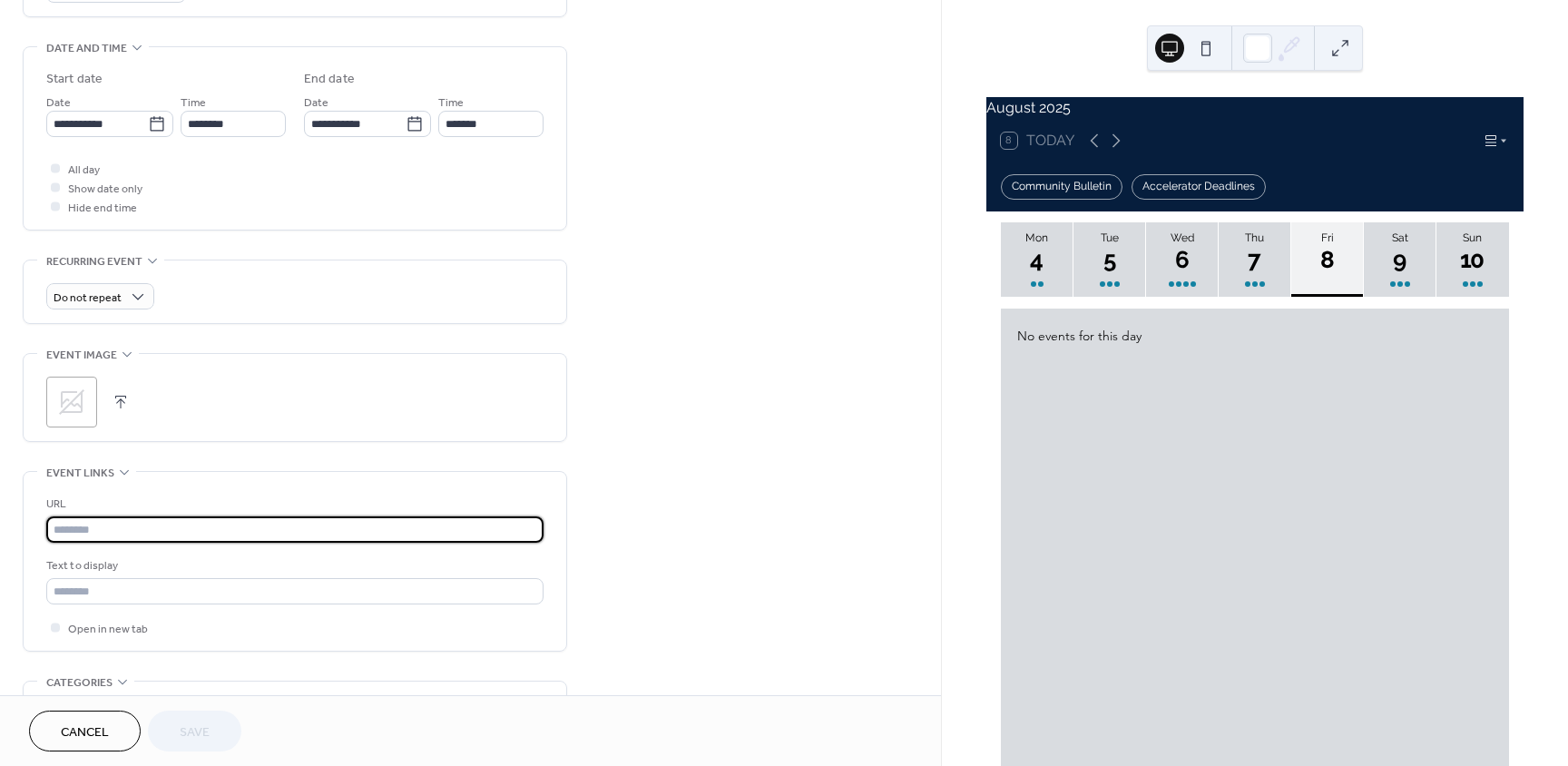 paste on "**********" 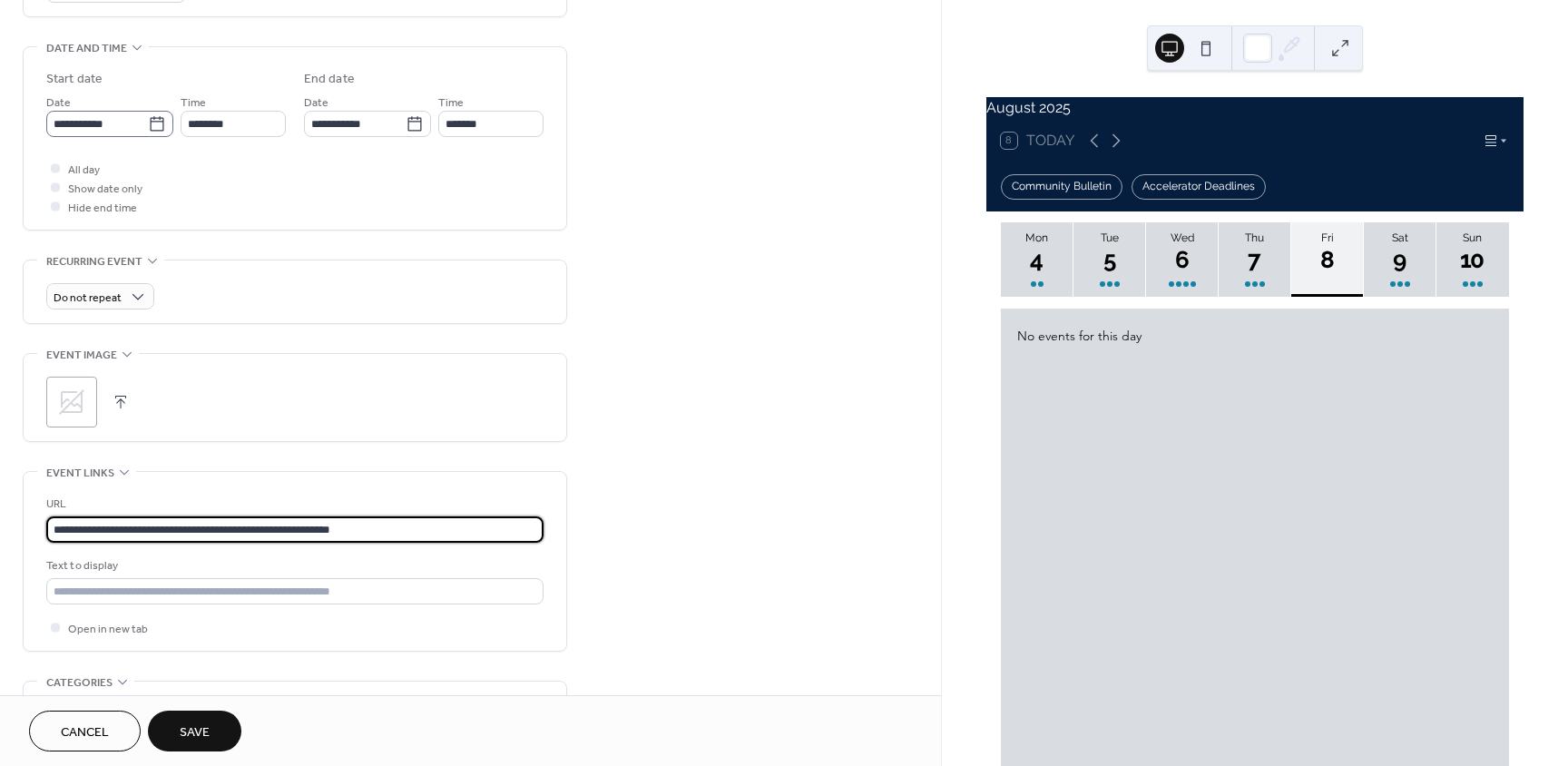 type on "**********" 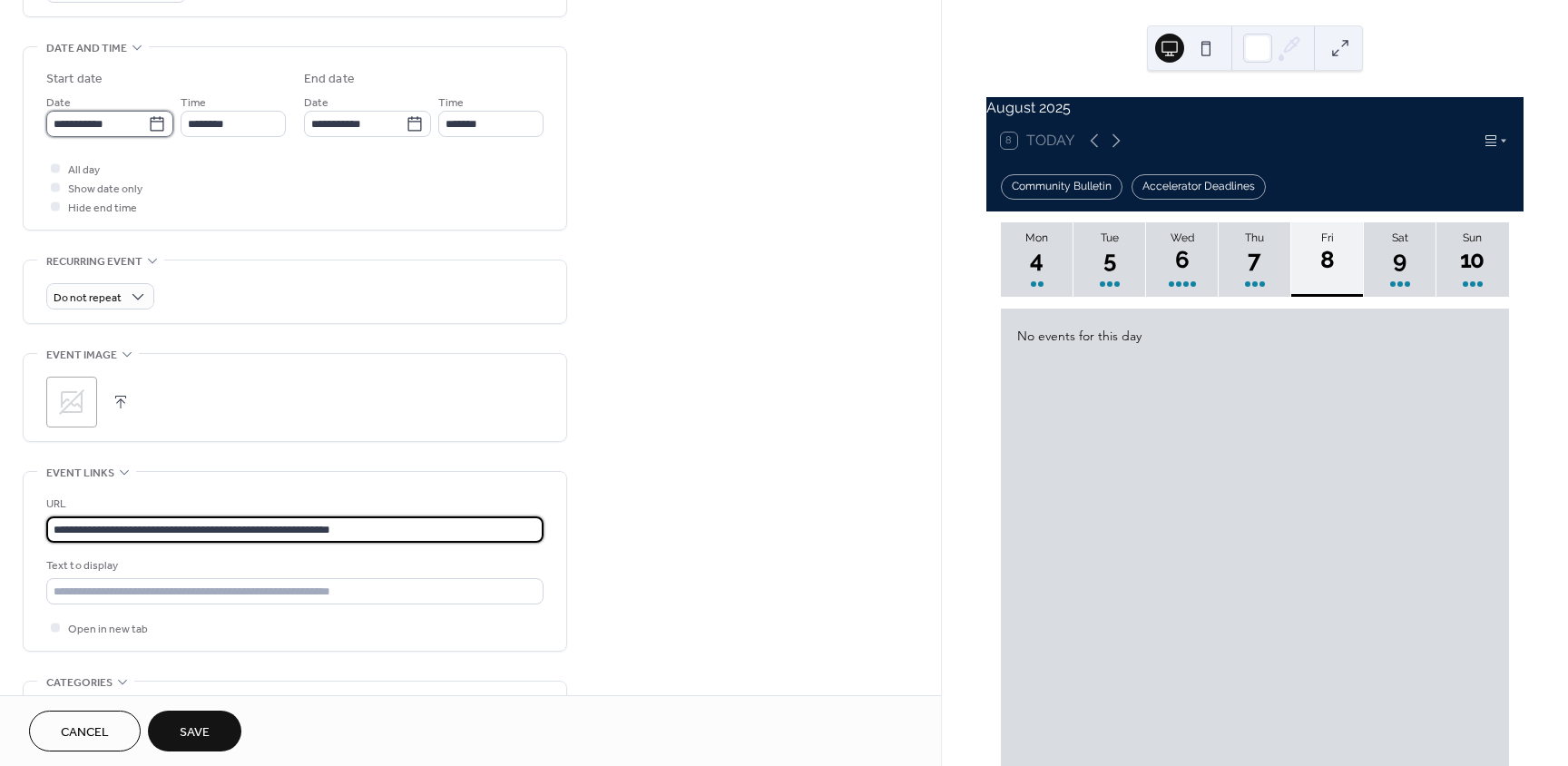 click on "**********" at bounding box center [97, 123] 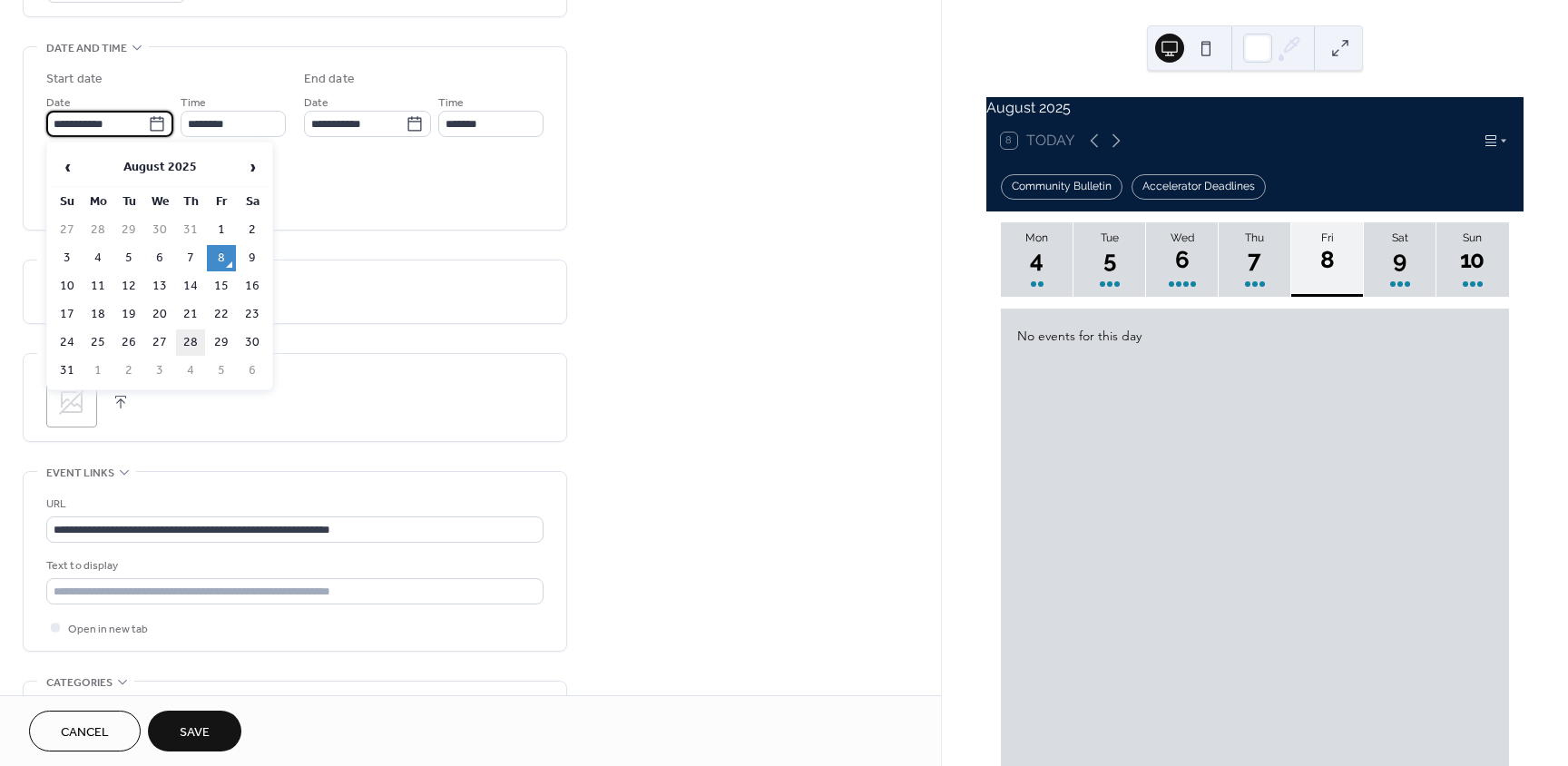 click on "28" at bounding box center (191, 342) 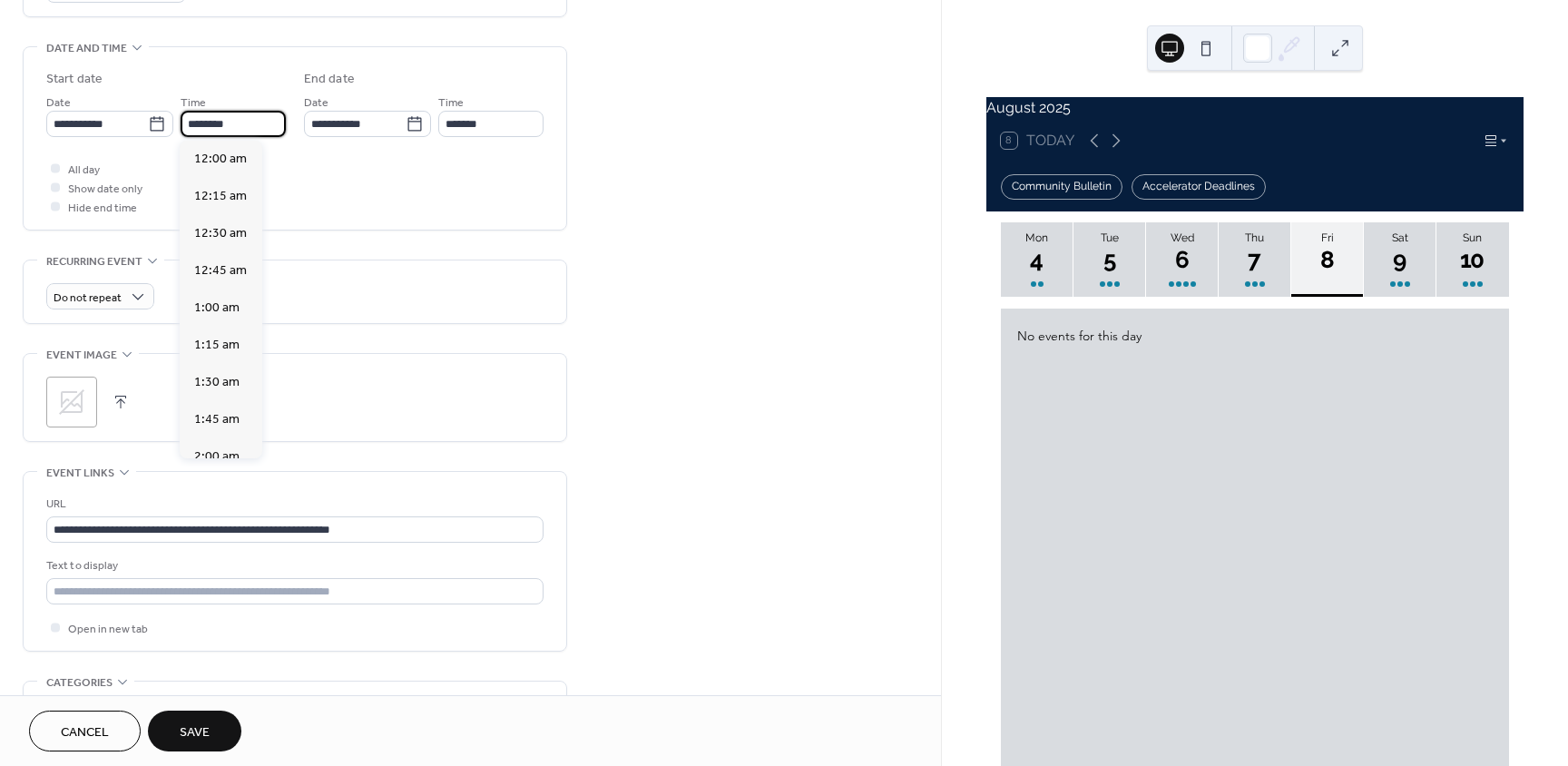 click on "********" at bounding box center [233, 123] 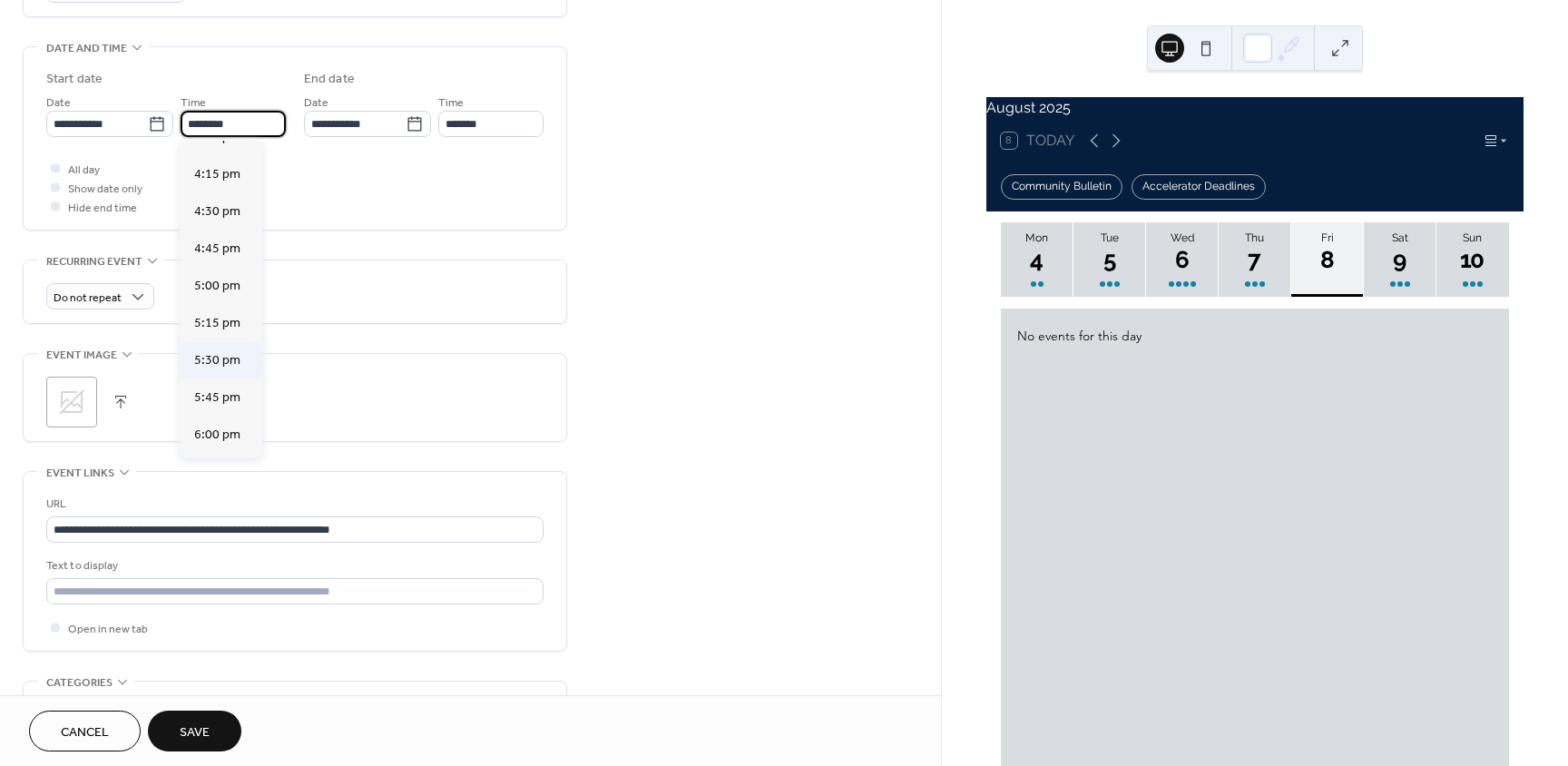 scroll, scrollTop: 2421, scrollLeft: 0, axis: vertical 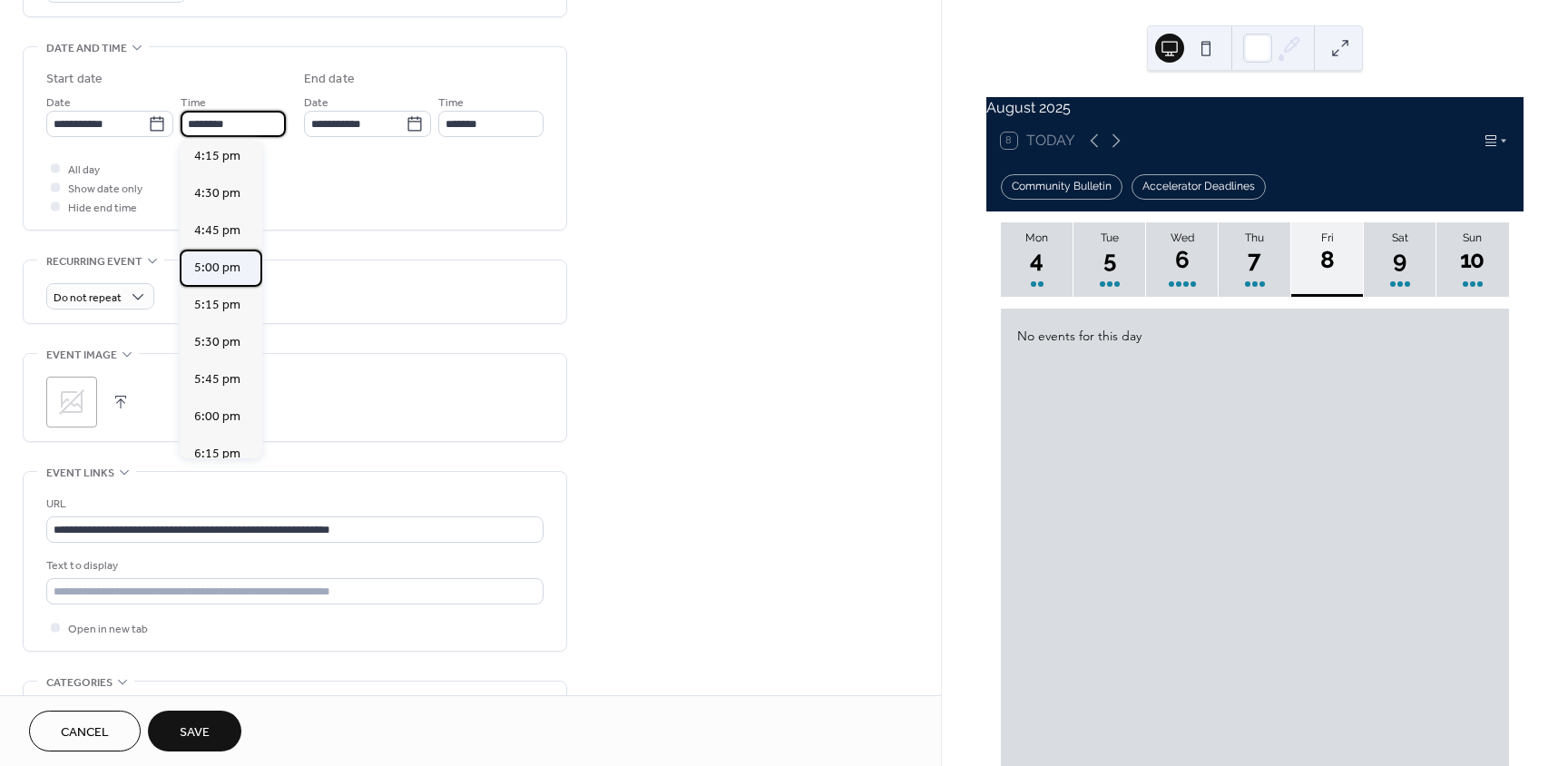 click on "5:00 pm" at bounding box center (217, 268) 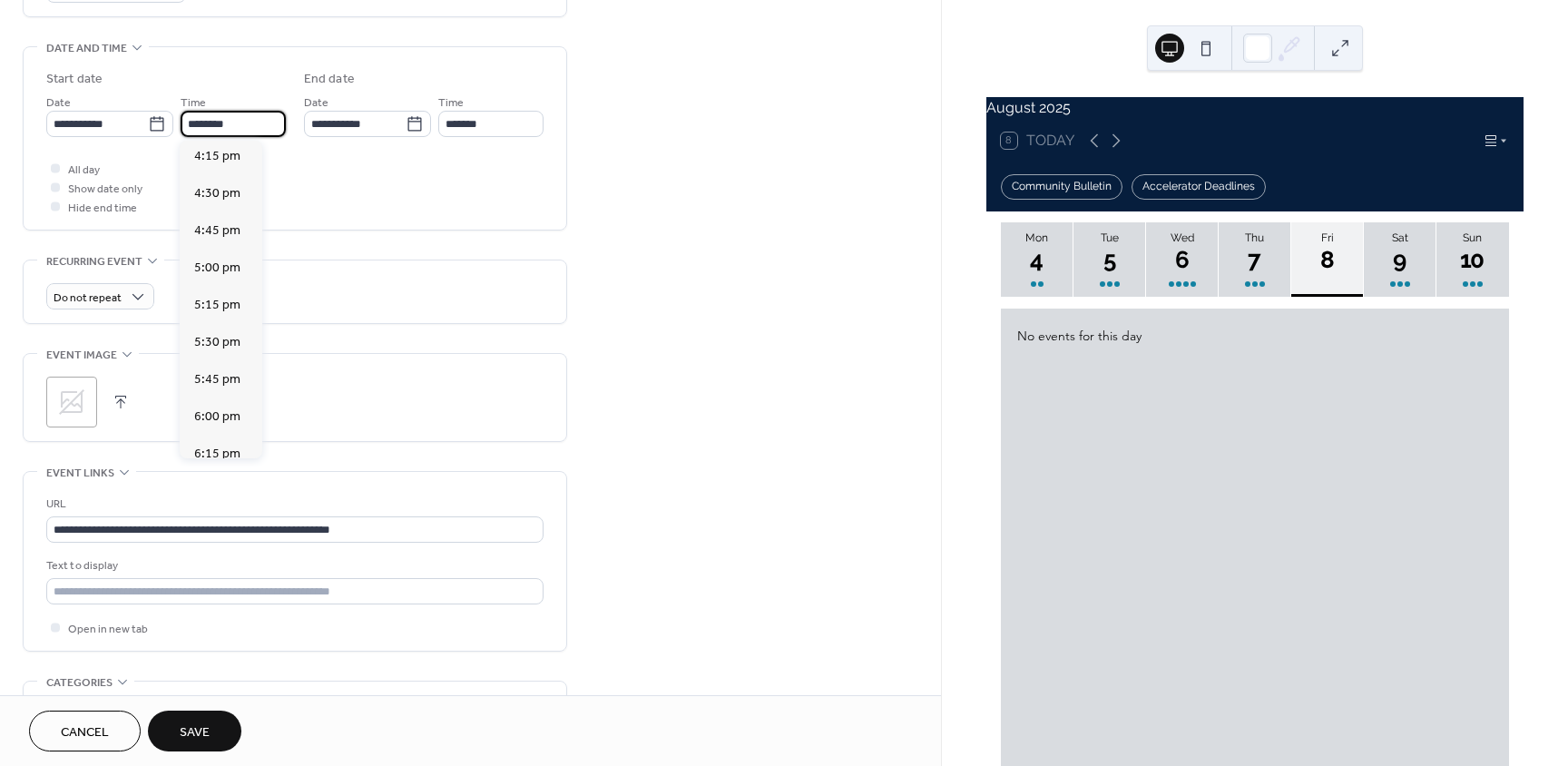 type on "*******" 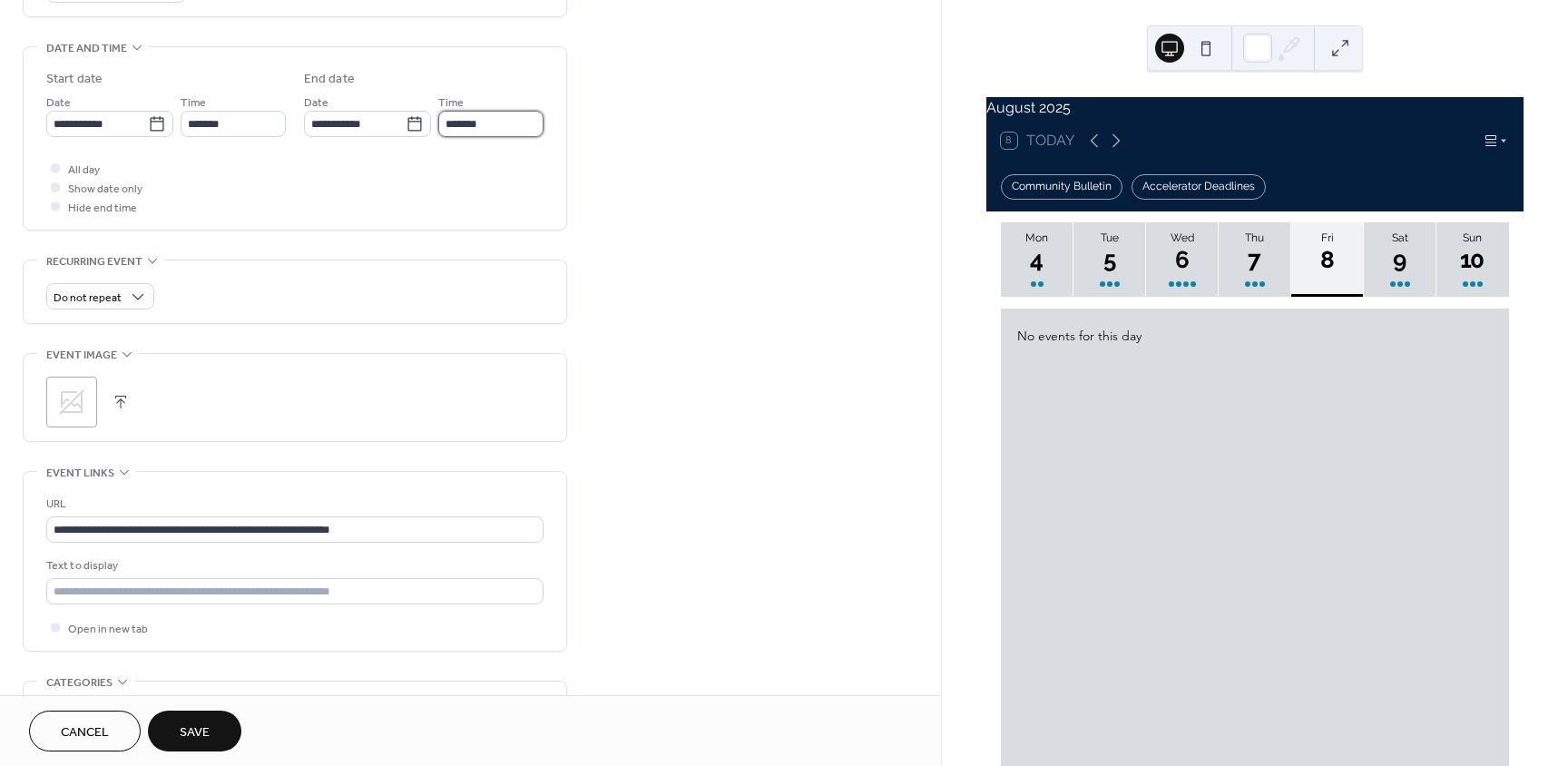 click on "*******" at bounding box center [491, 123] 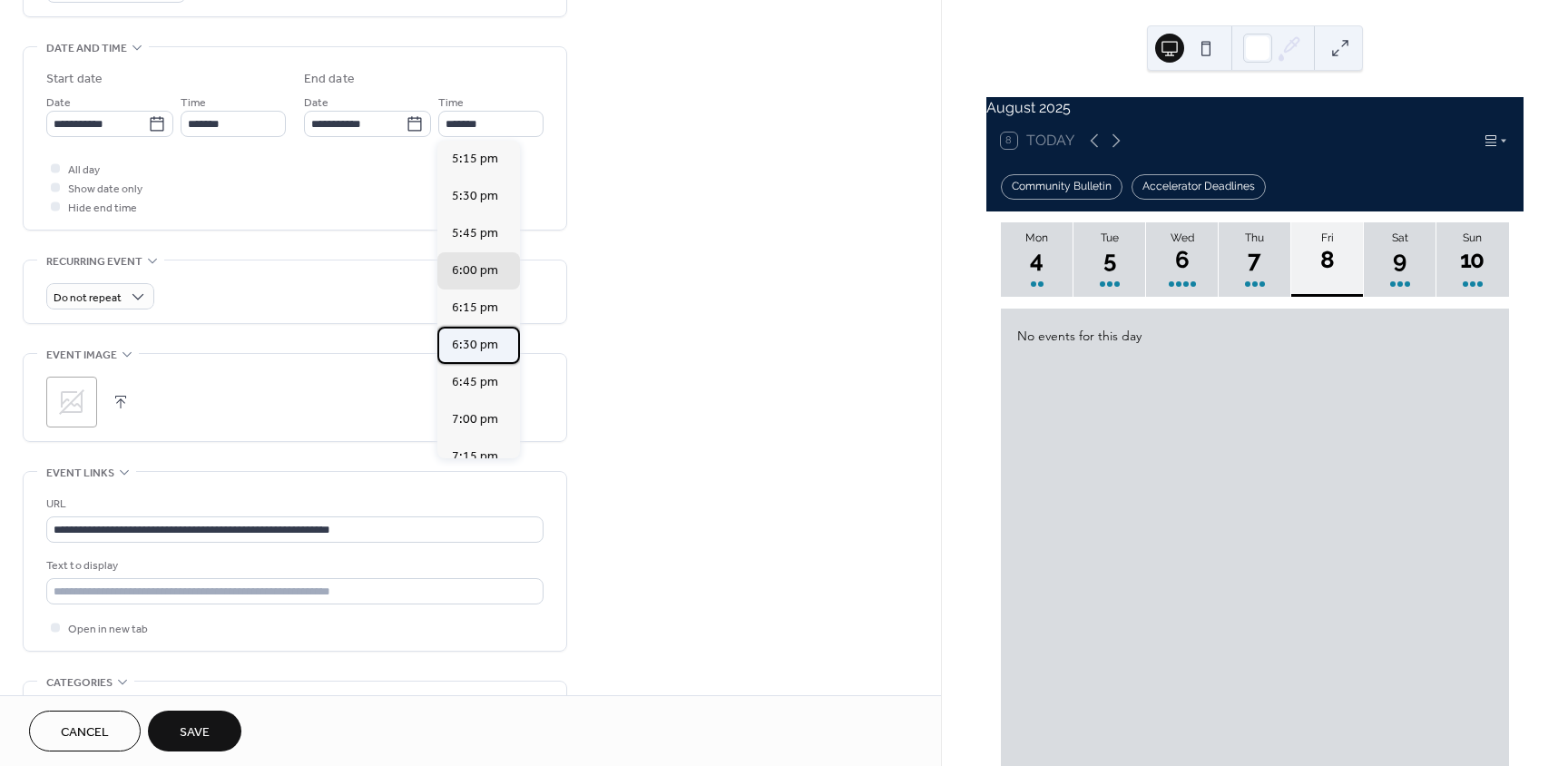 click on "6:30 pm" at bounding box center [475, 345] 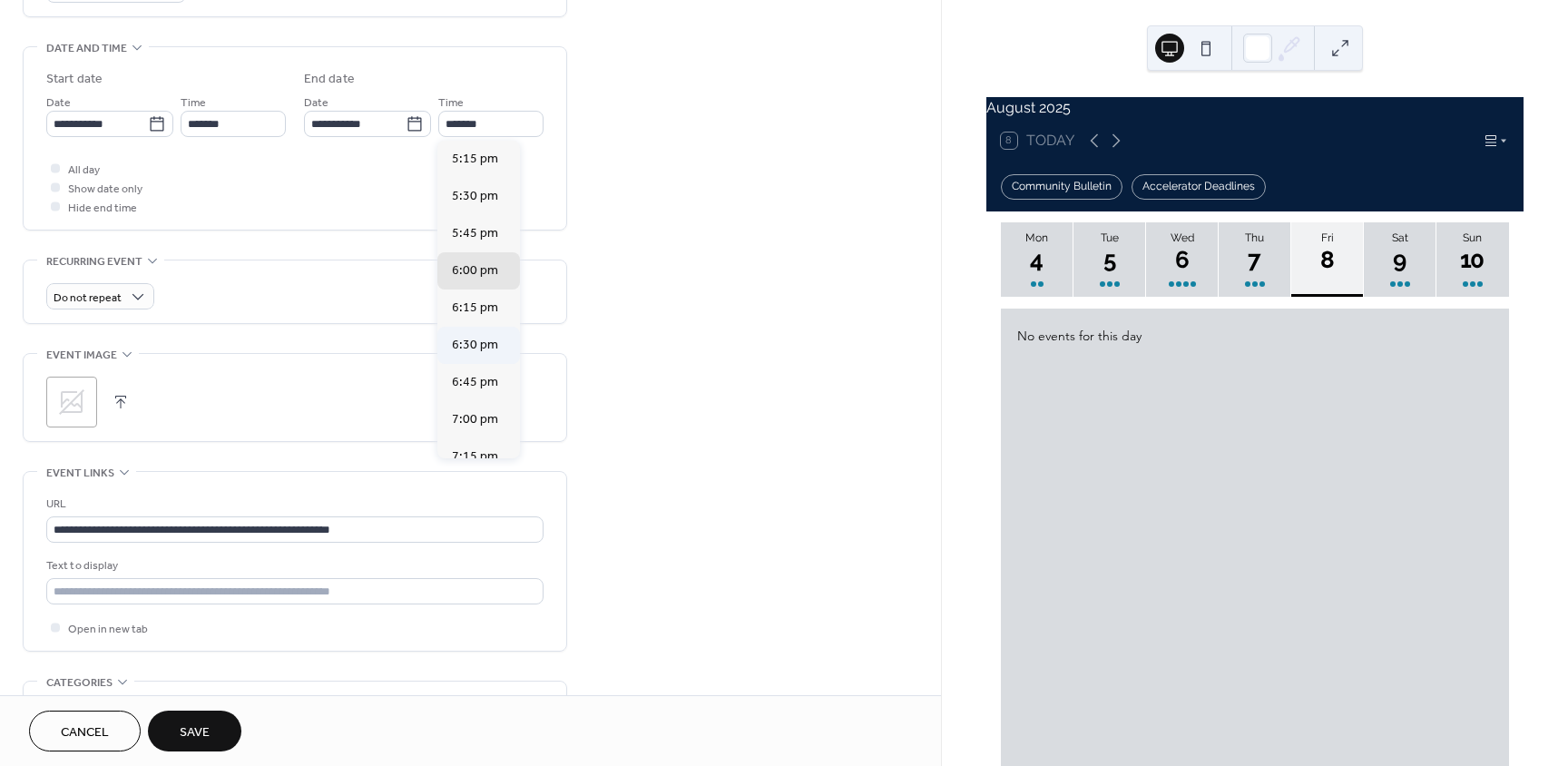type on "*******" 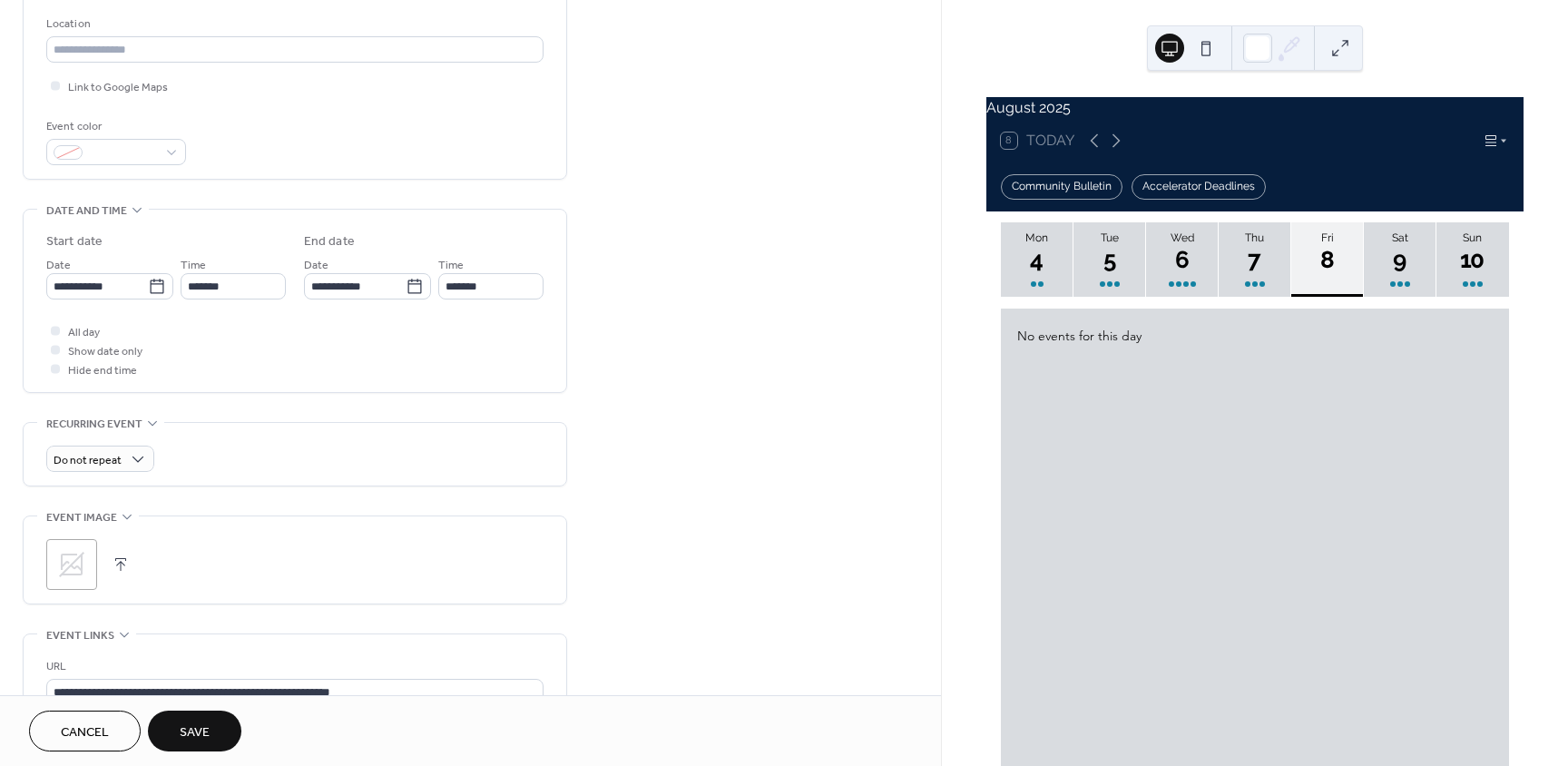 scroll, scrollTop: 91, scrollLeft: 0, axis: vertical 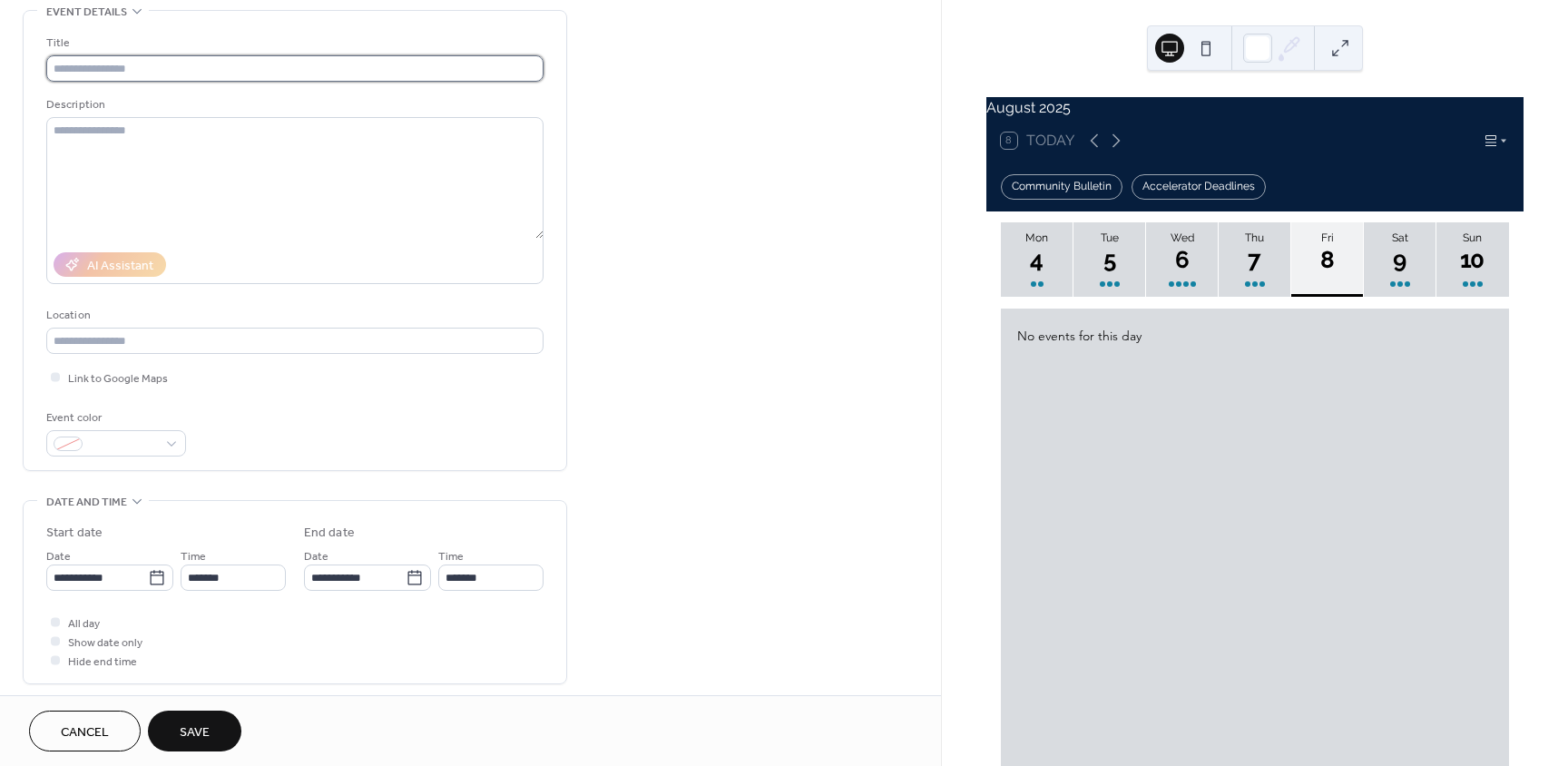 click at bounding box center (295, 68) 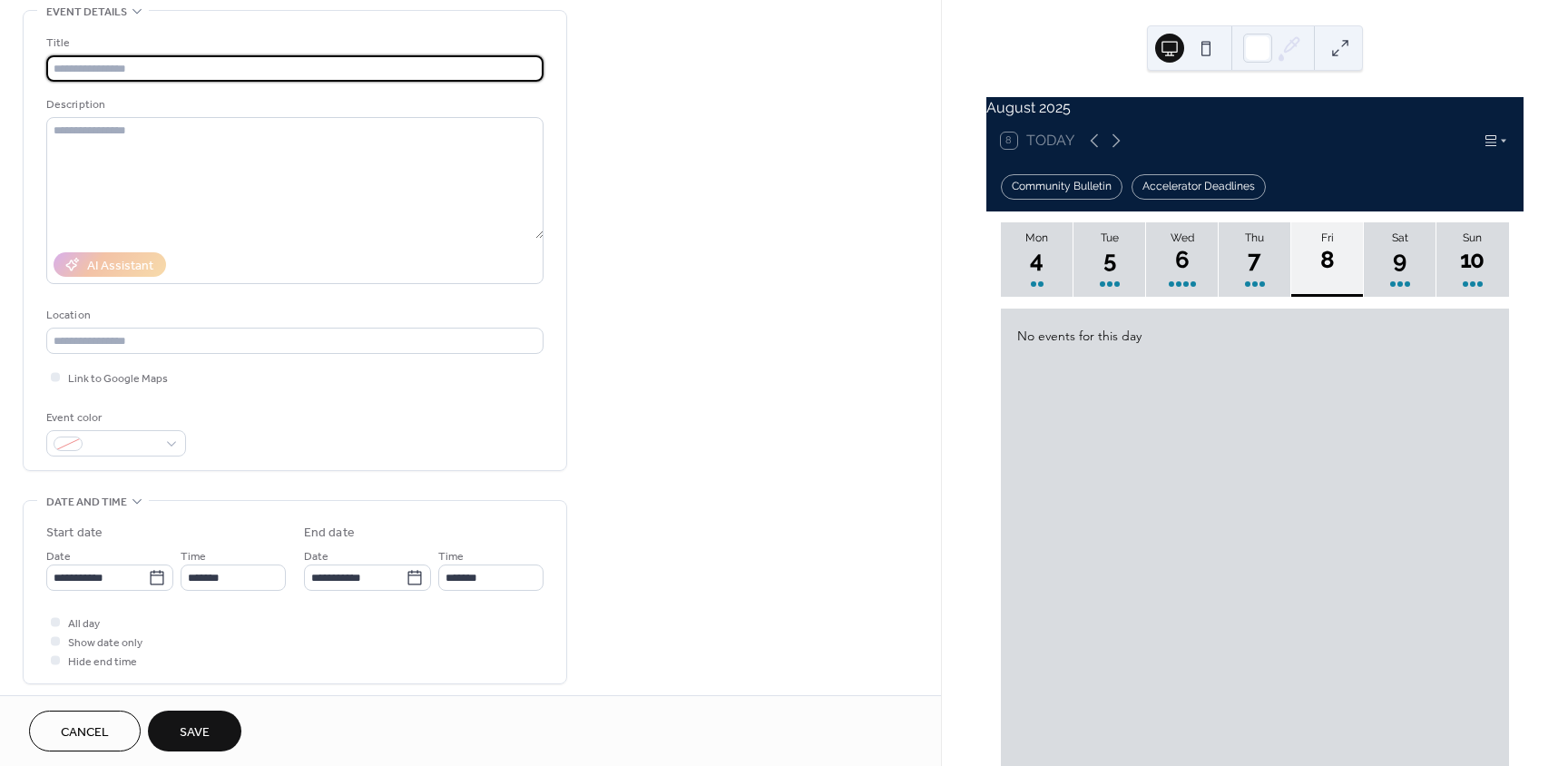 paste on "**********" 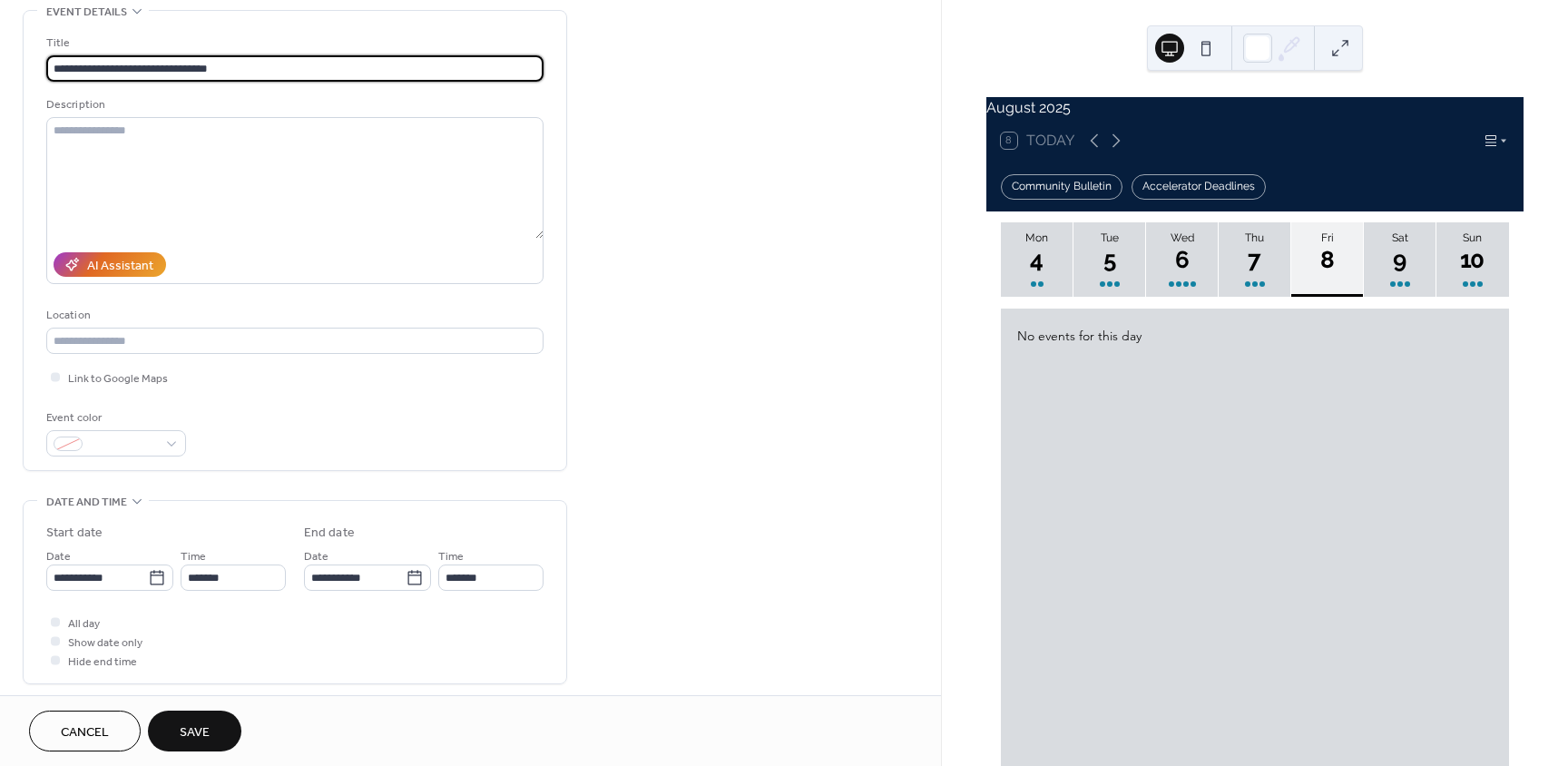 type on "**********" 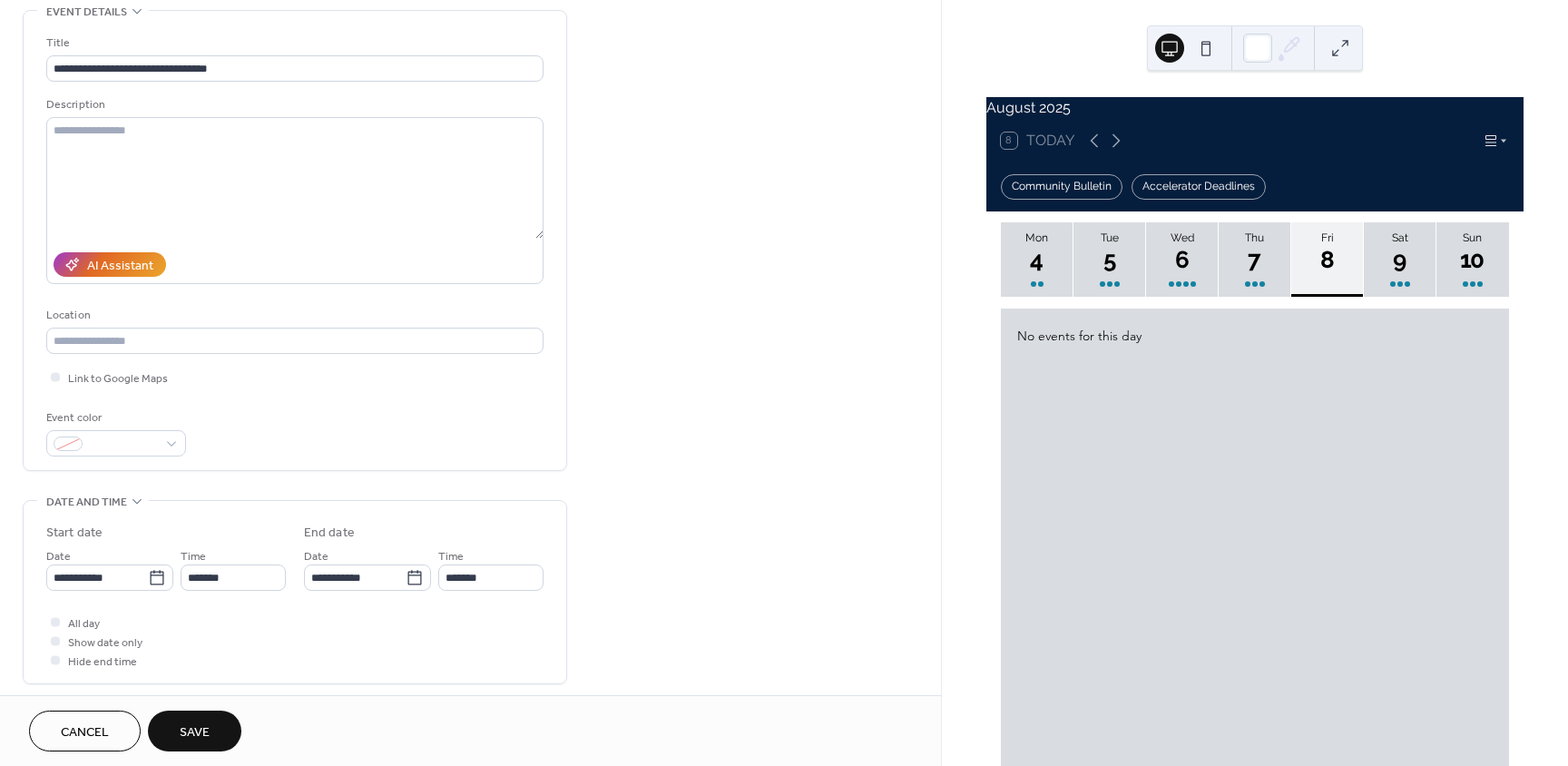 click on "Save" at bounding box center [194, 732] 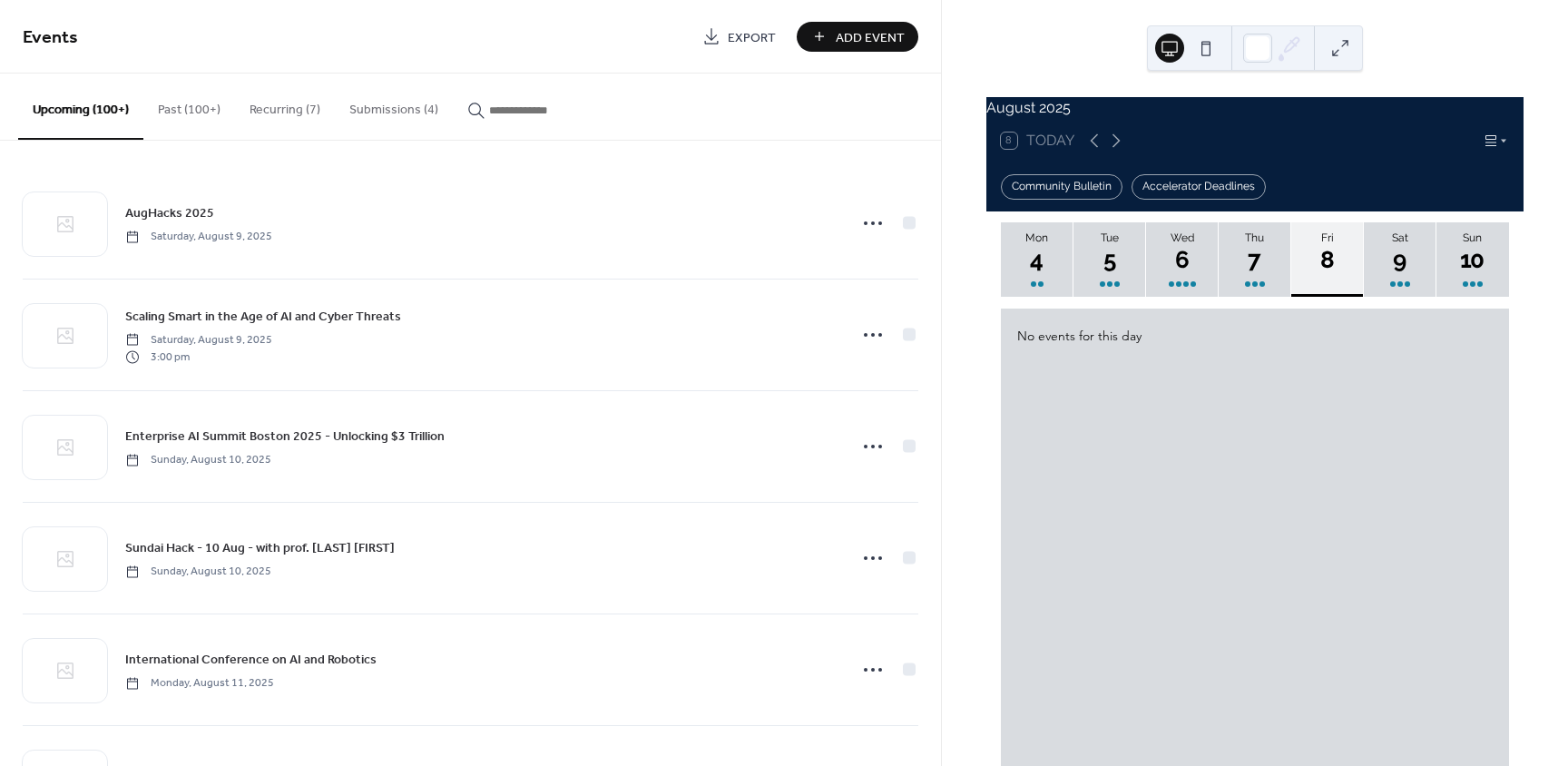 click on "Add Event" at bounding box center [870, 37] 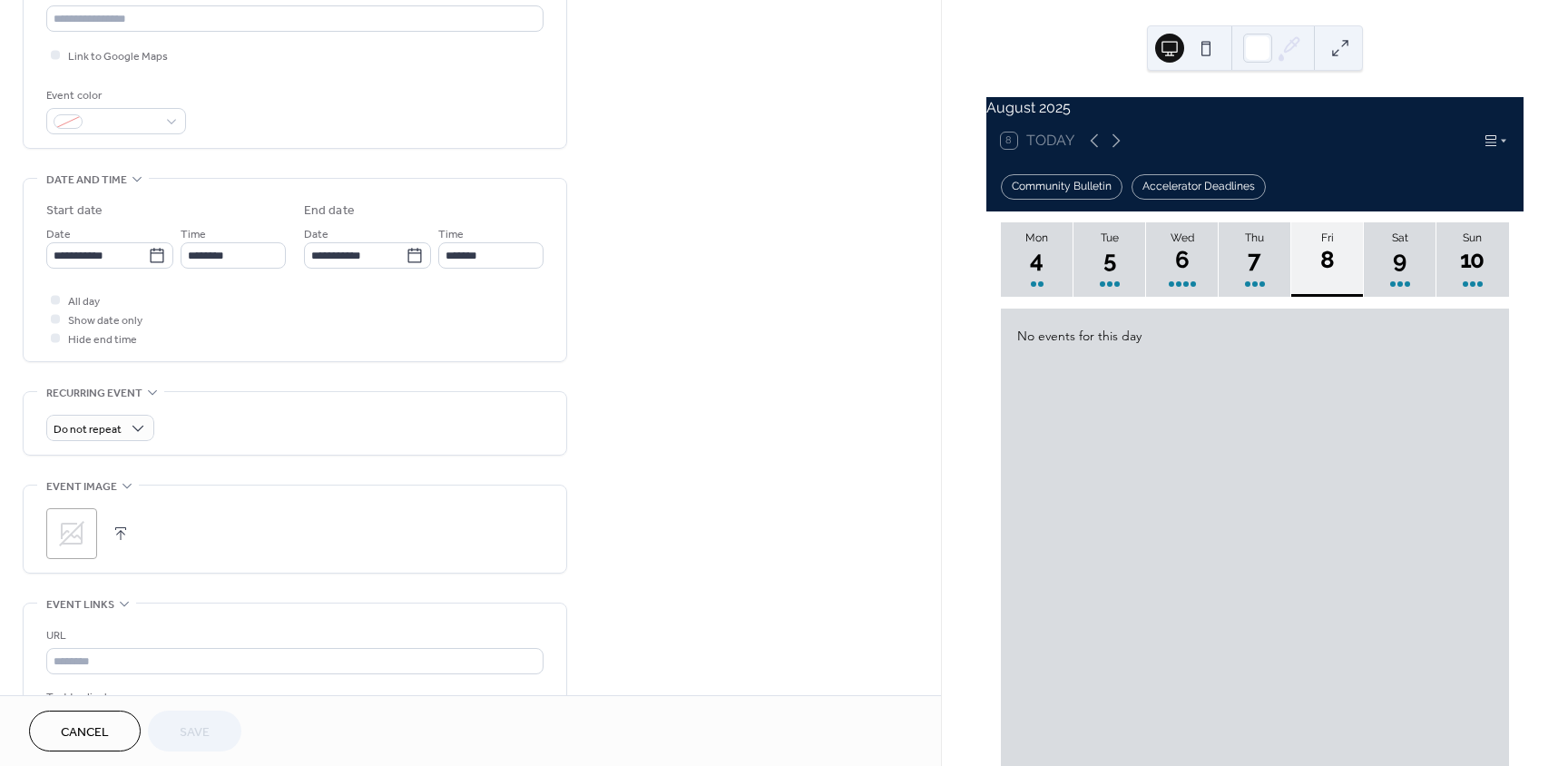 scroll, scrollTop: 454, scrollLeft: 0, axis: vertical 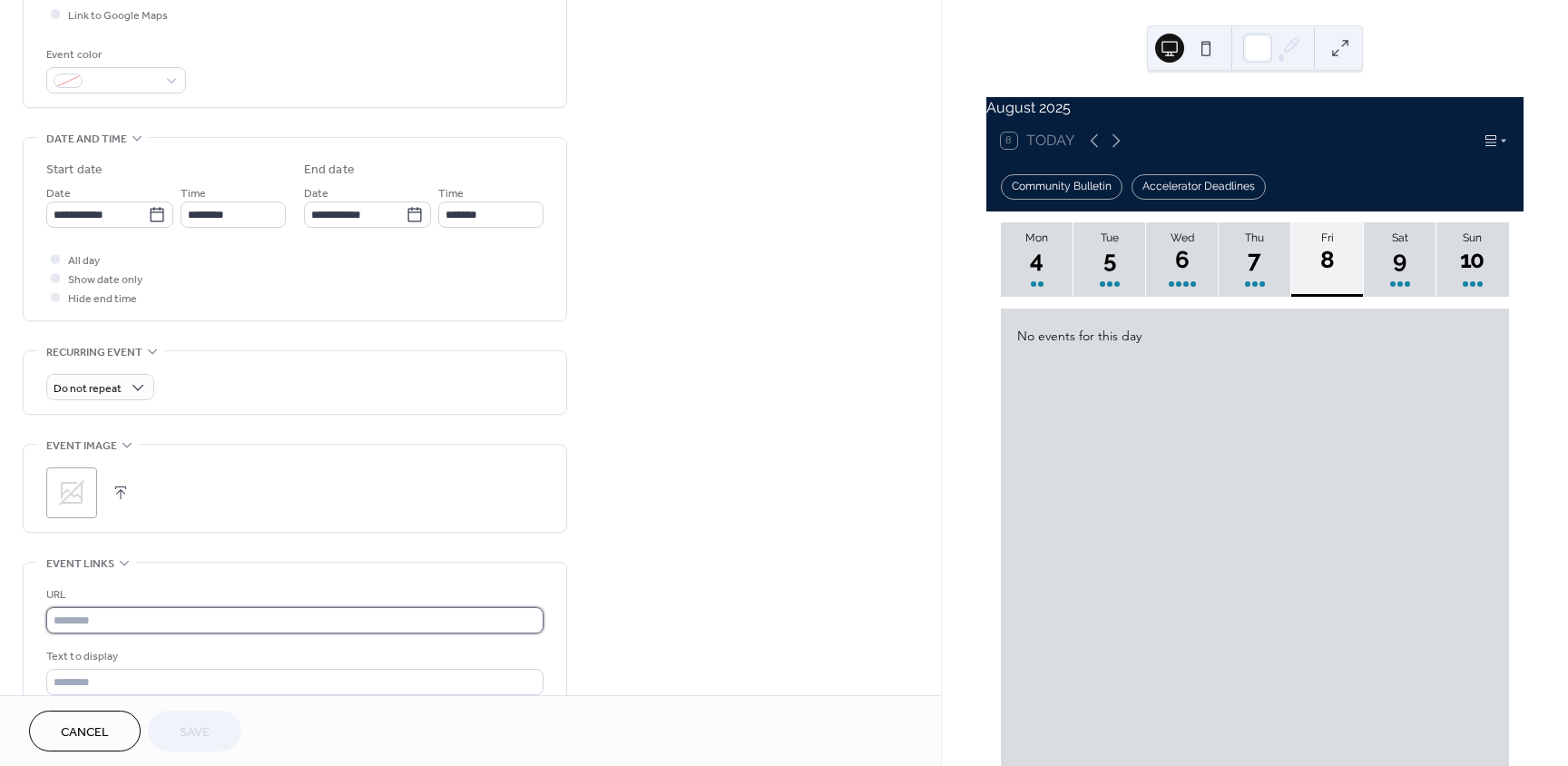 click at bounding box center [295, 620] 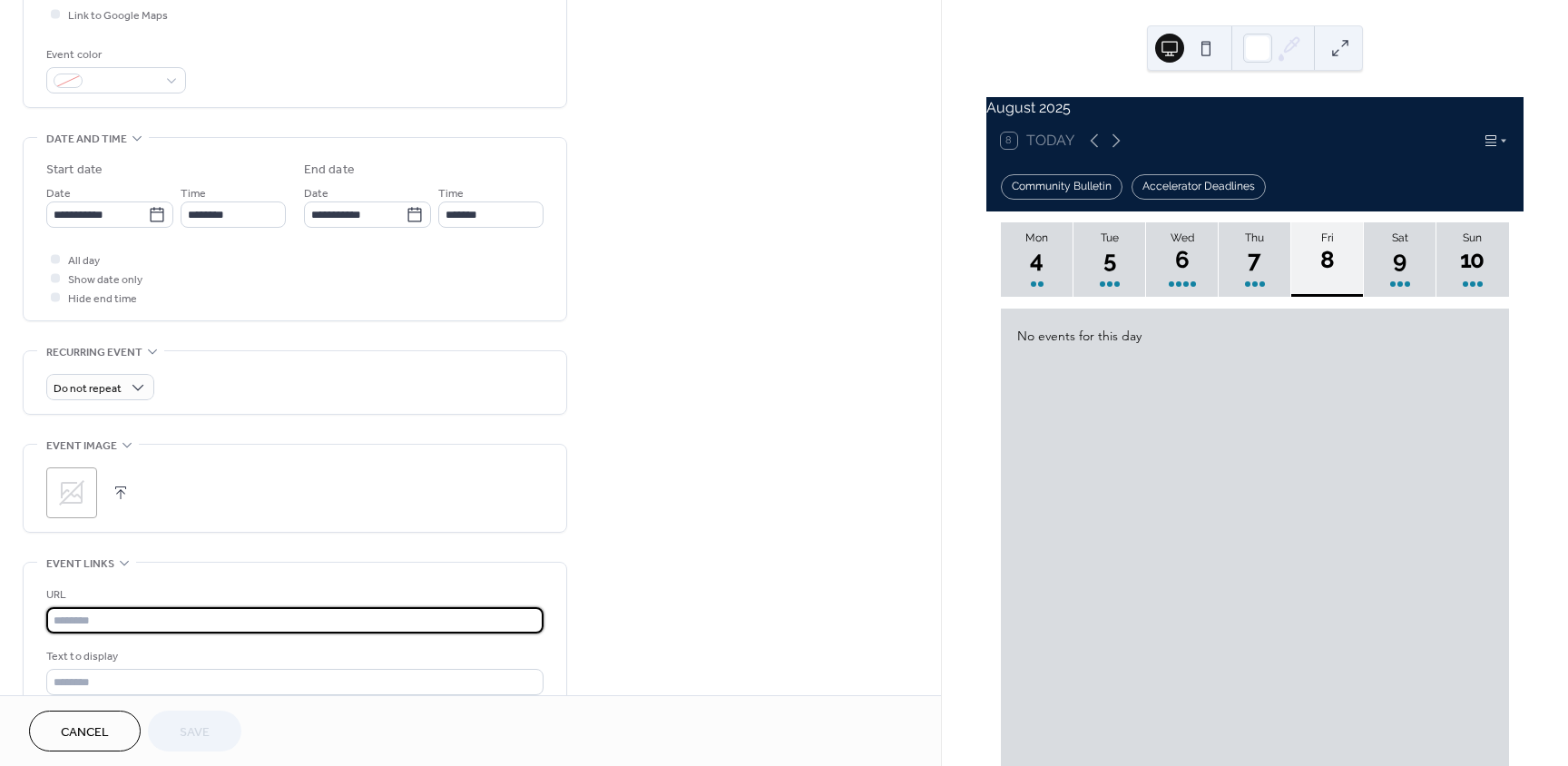 paste on "**********" 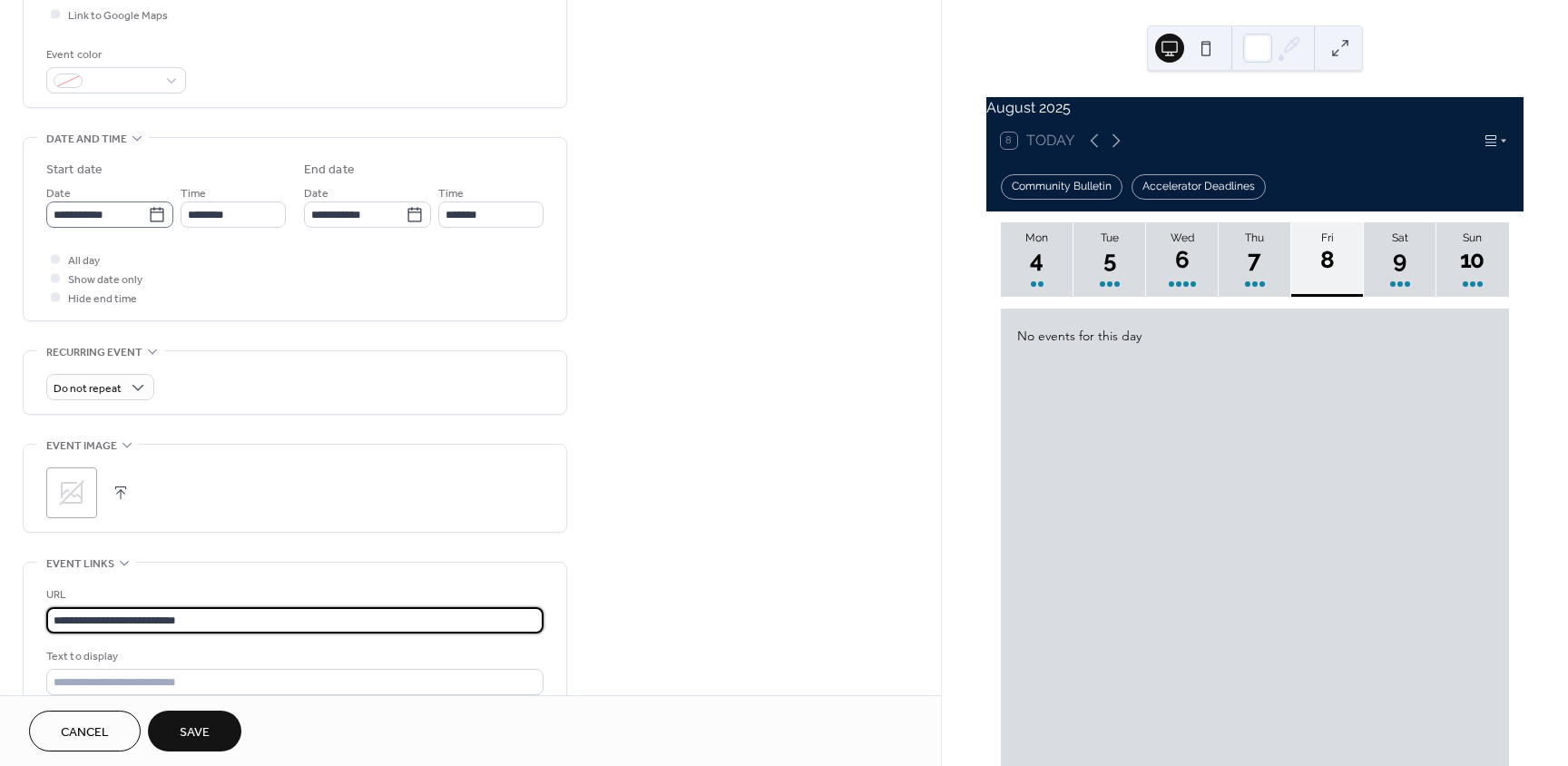 type on "**********" 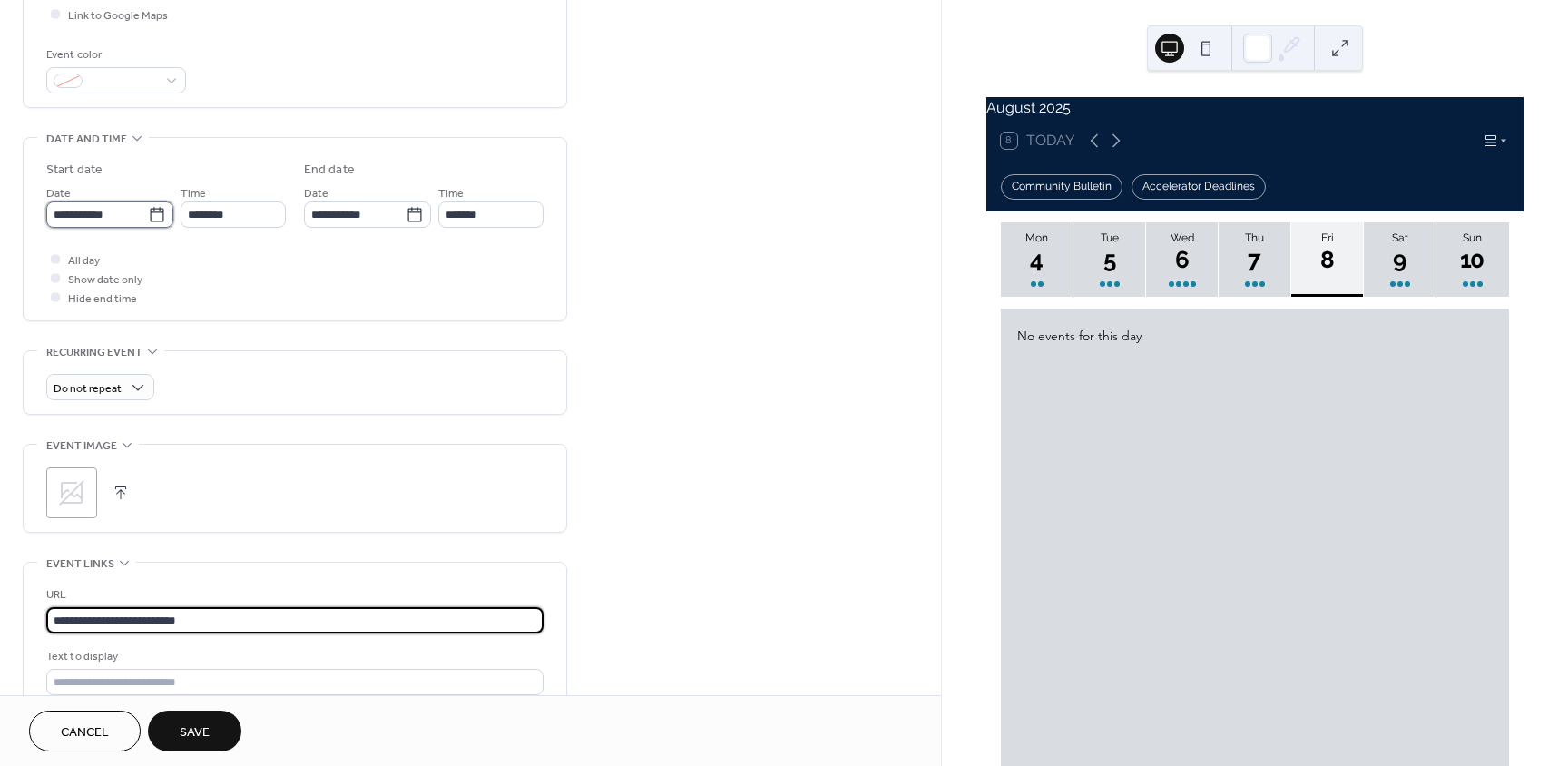 click on "**********" at bounding box center (97, 214) 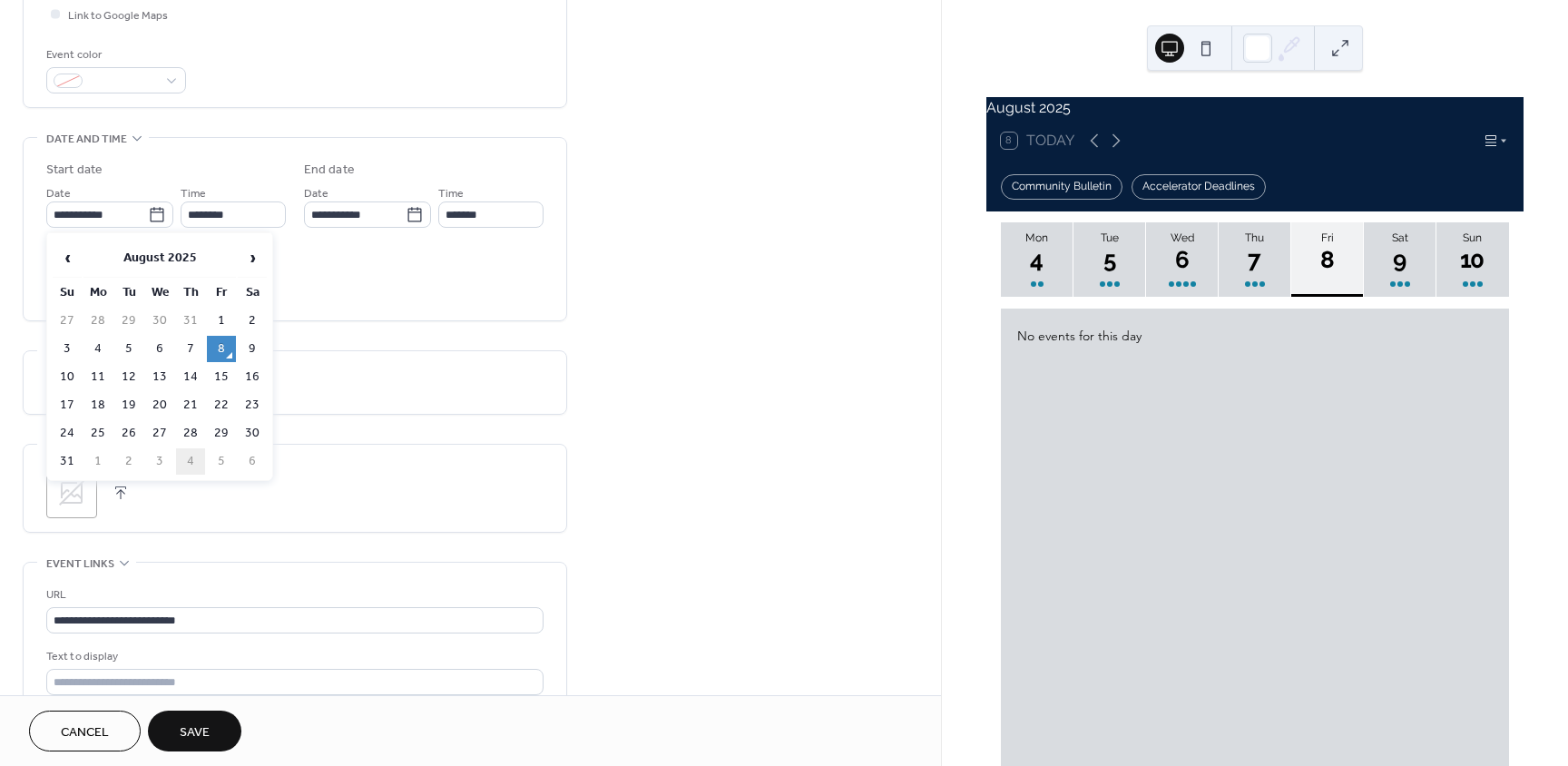 click on "4" at bounding box center (191, 461) 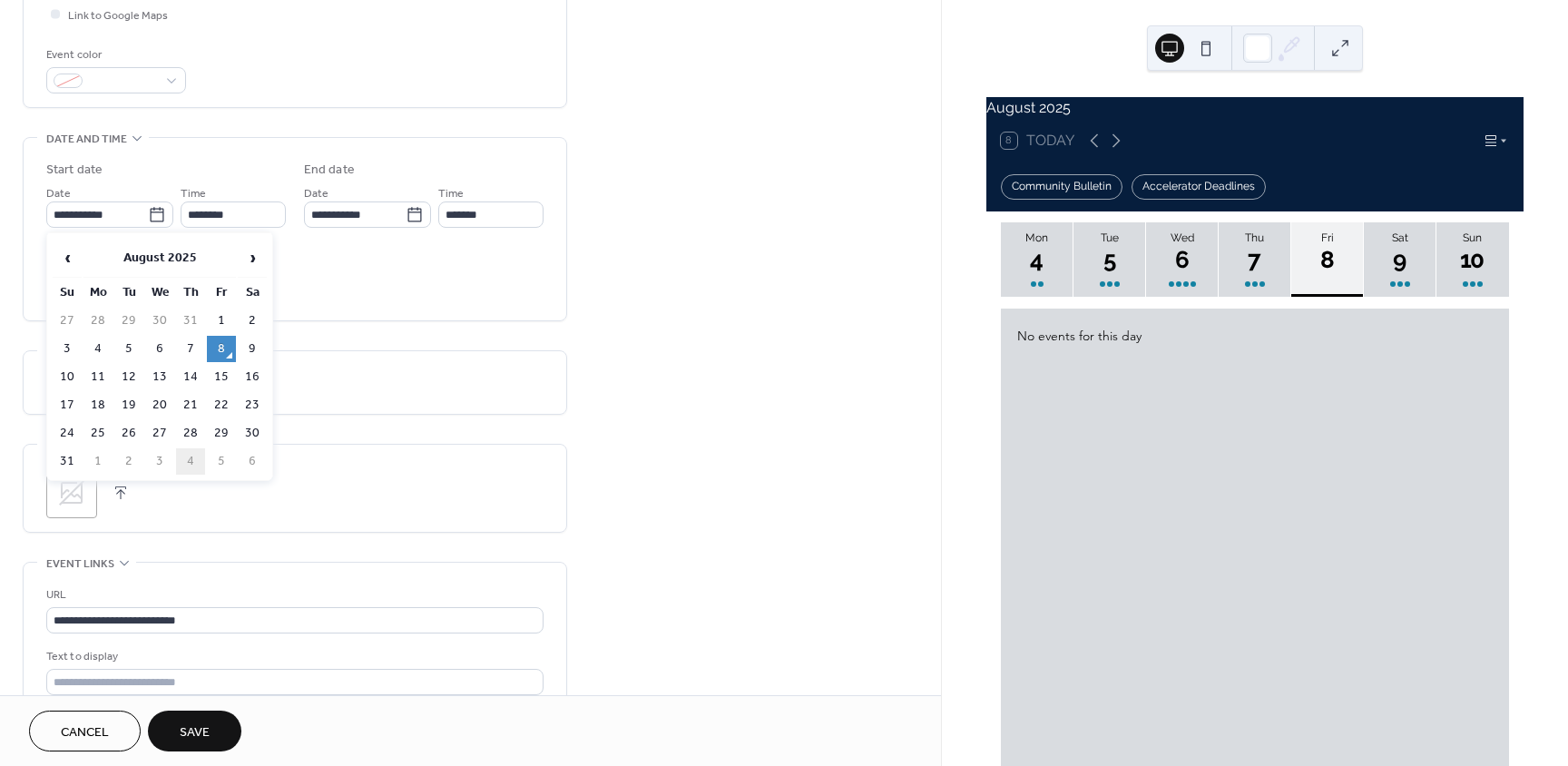 type on "**********" 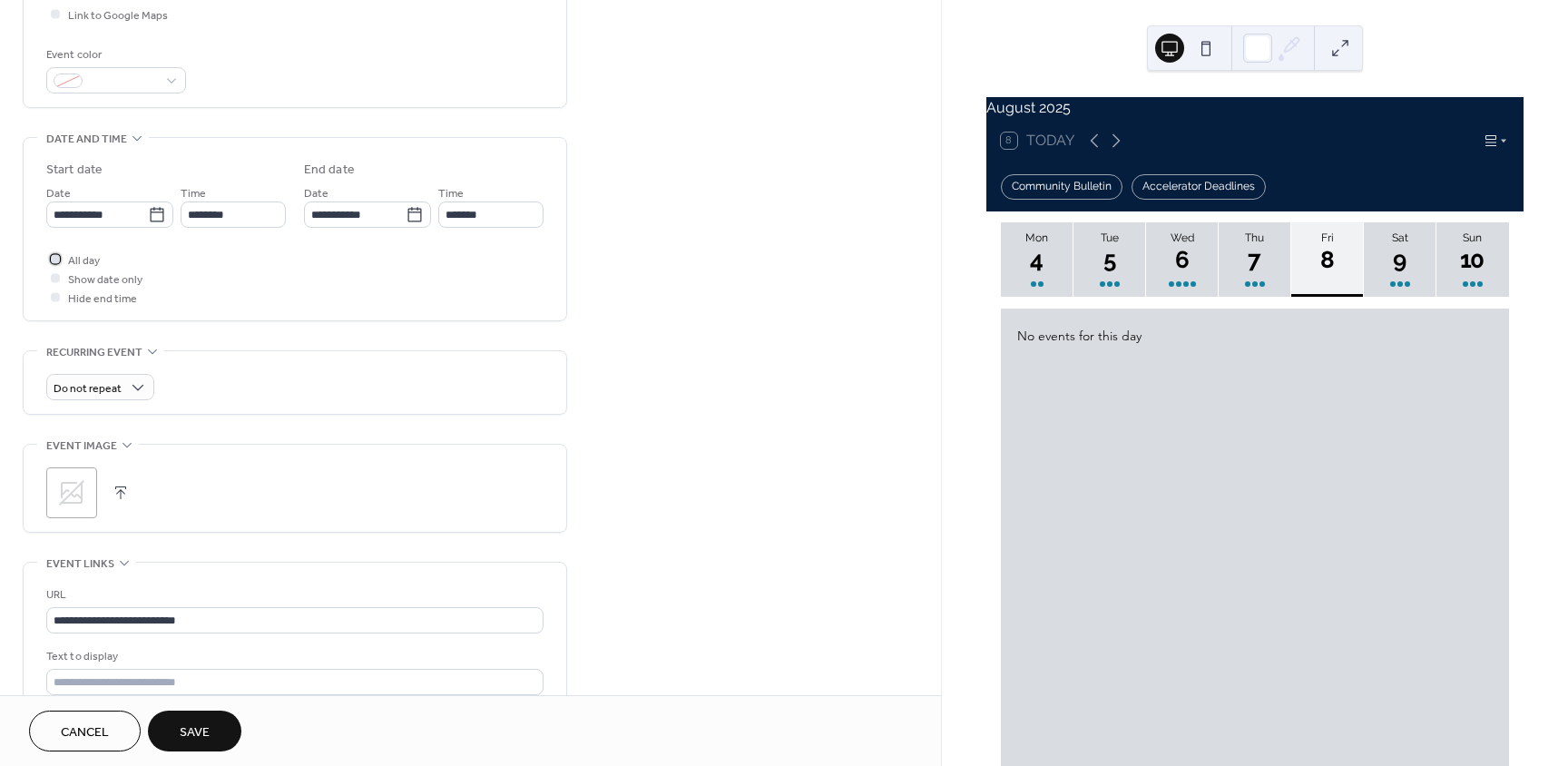 click at bounding box center [55, 259] 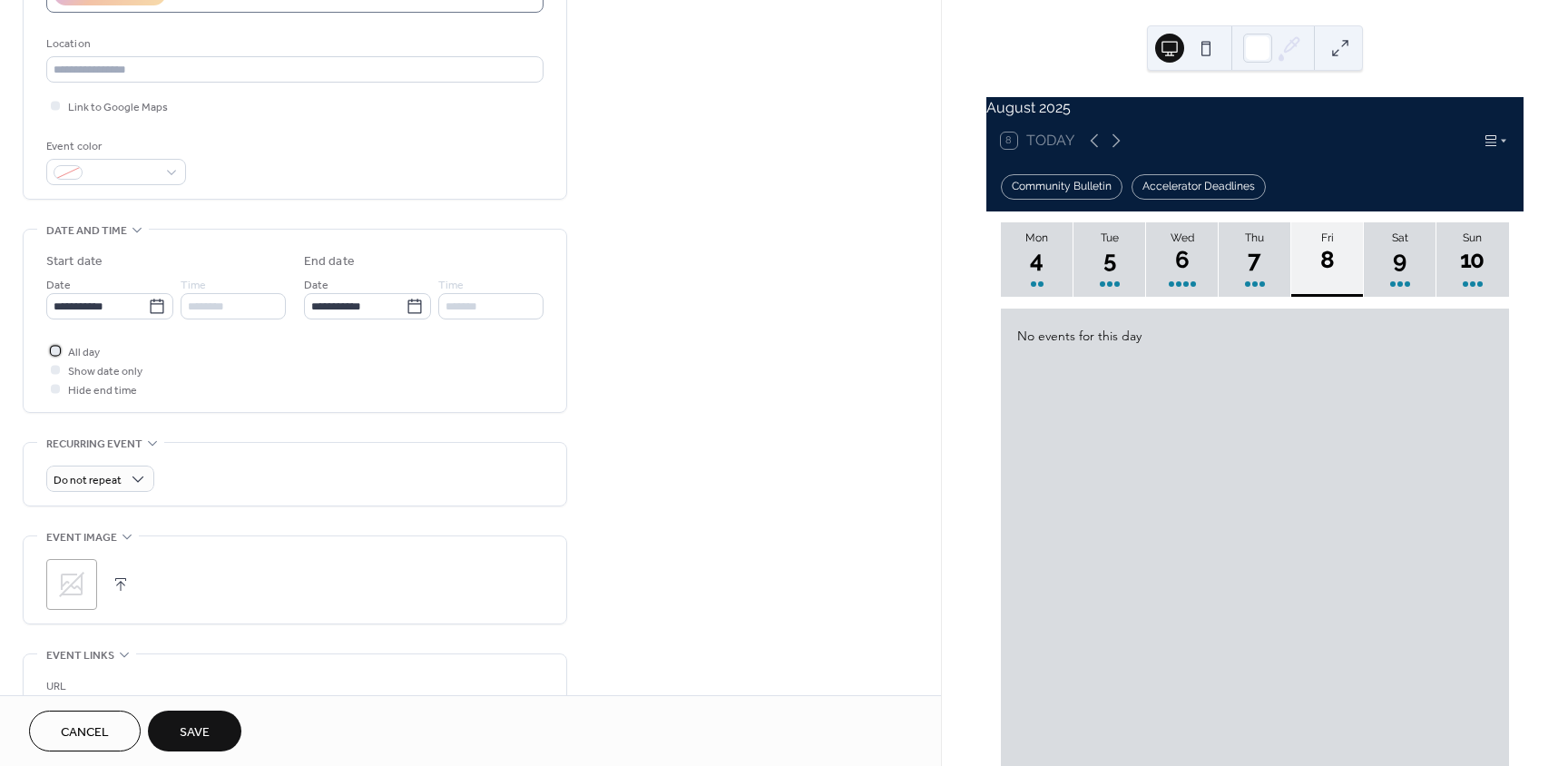scroll, scrollTop: 0, scrollLeft: 0, axis: both 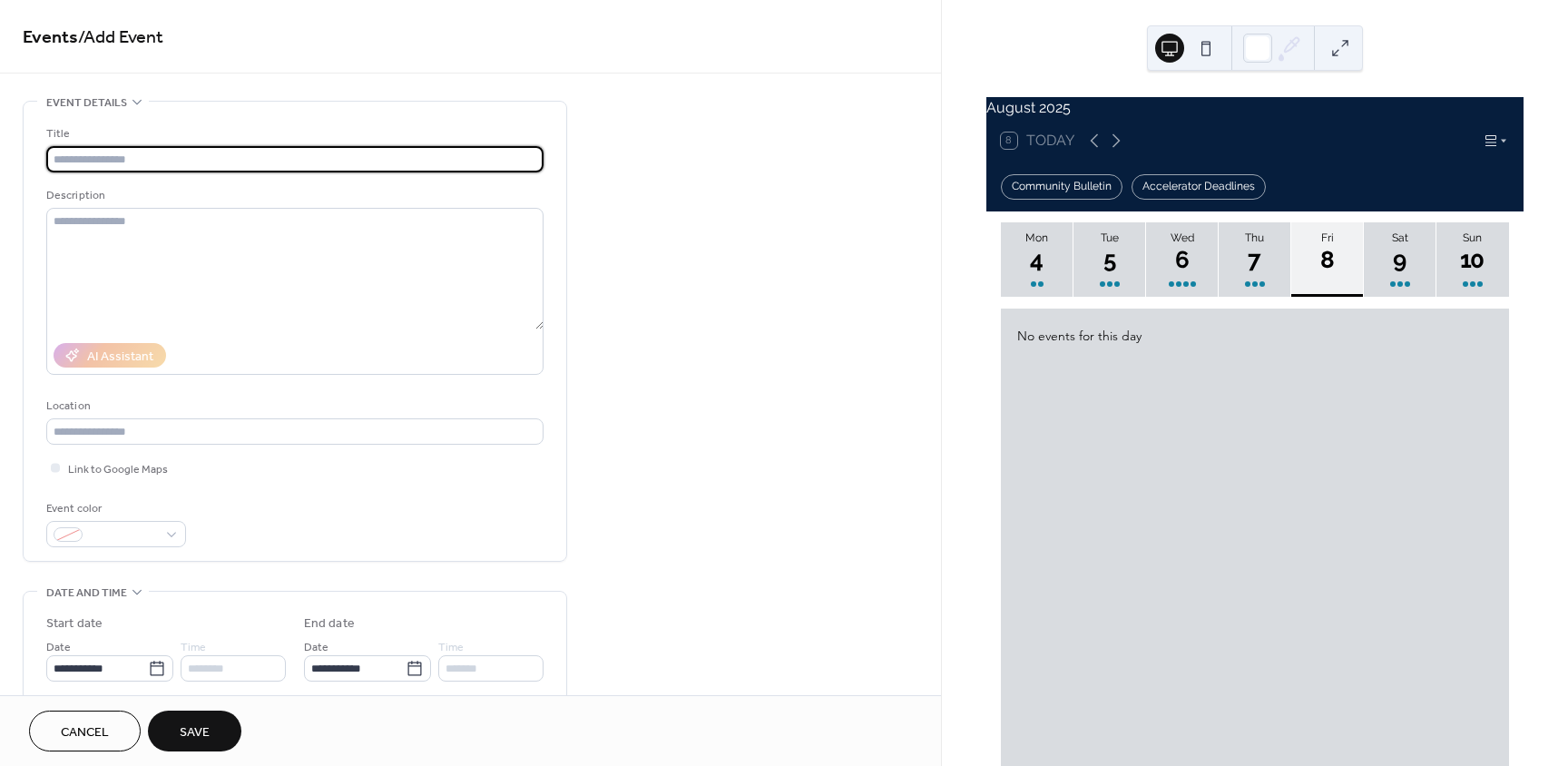 click at bounding box center (295, 159) 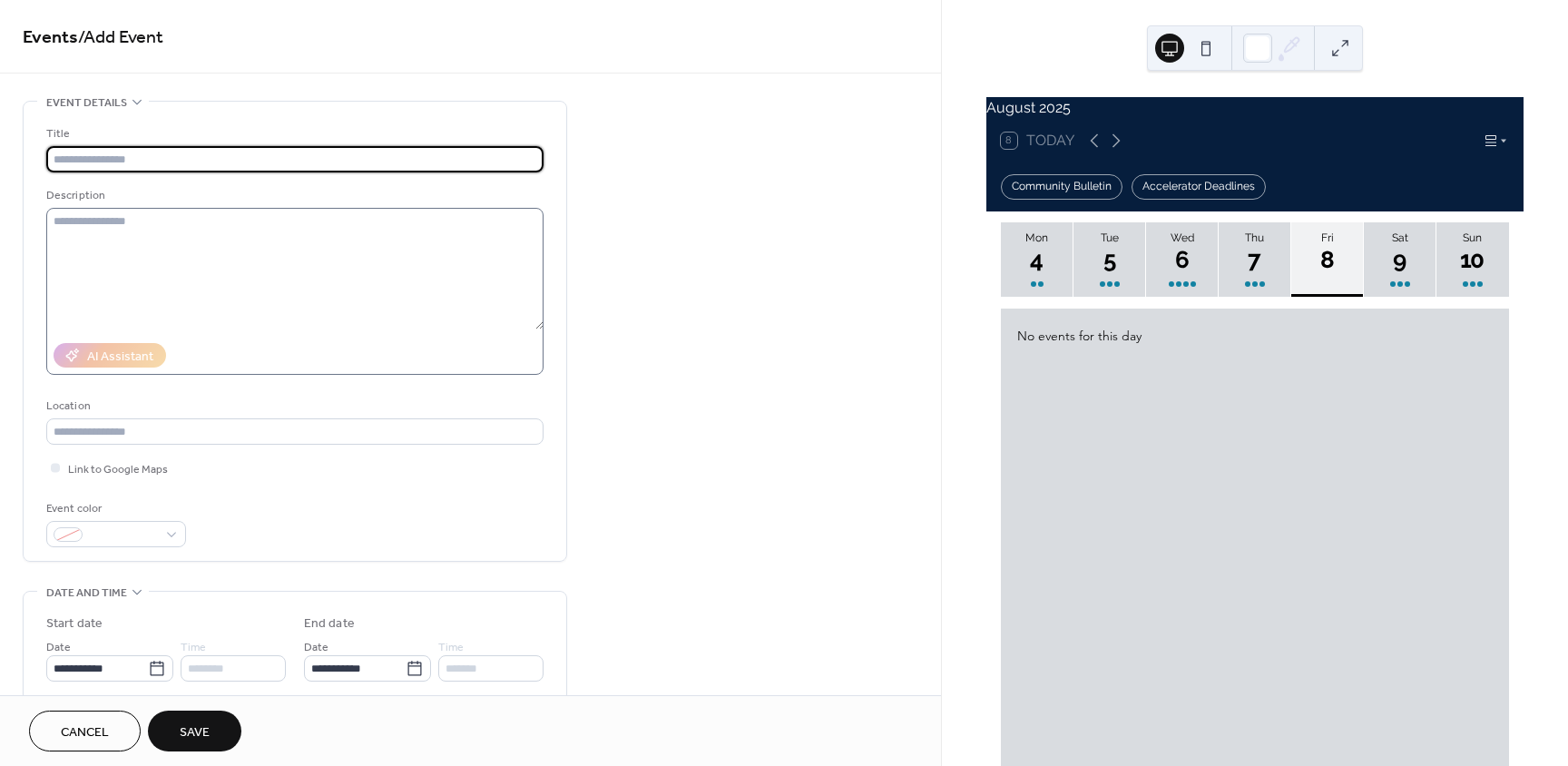 paste on "**********" 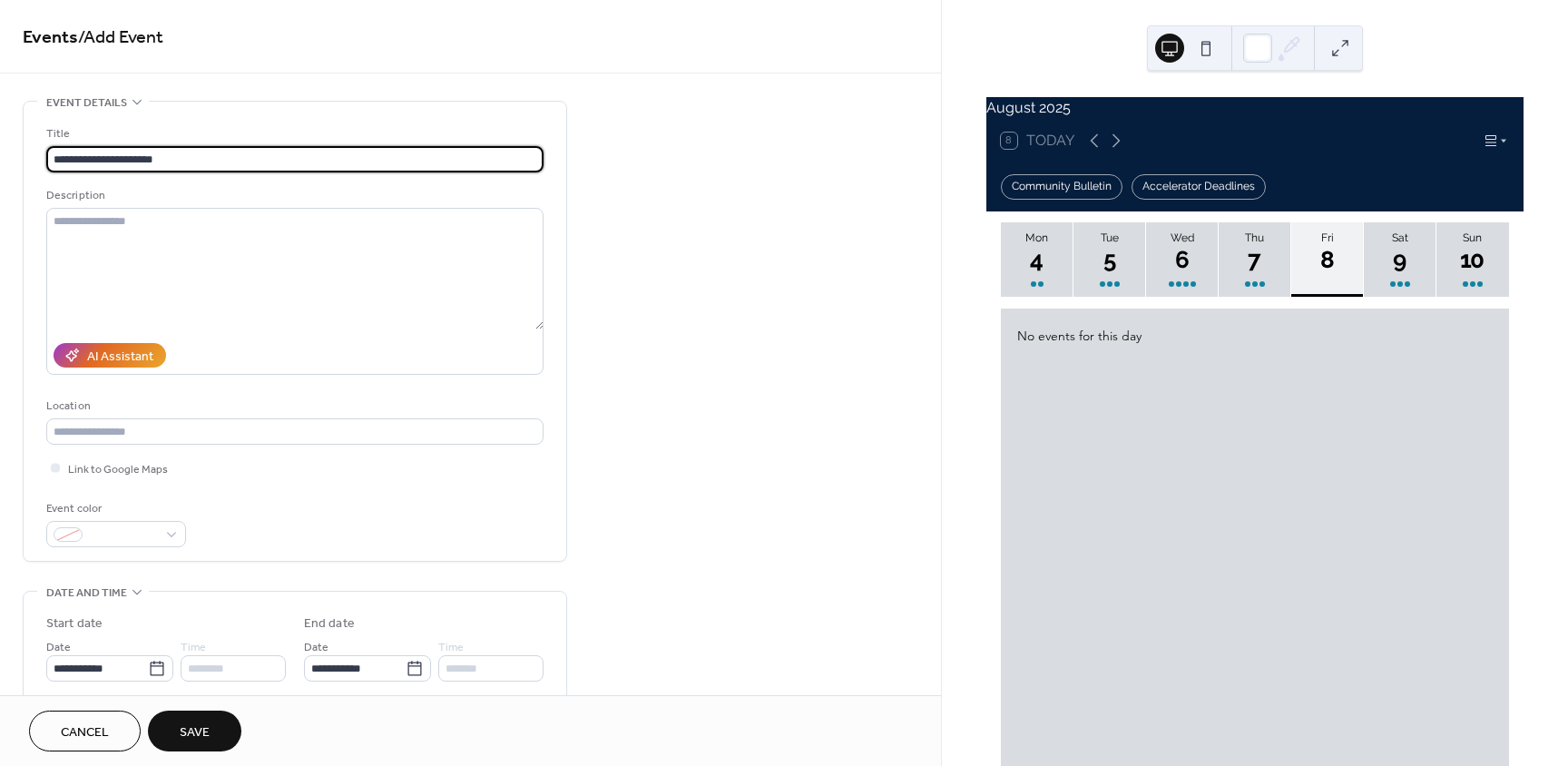 type on "**********" 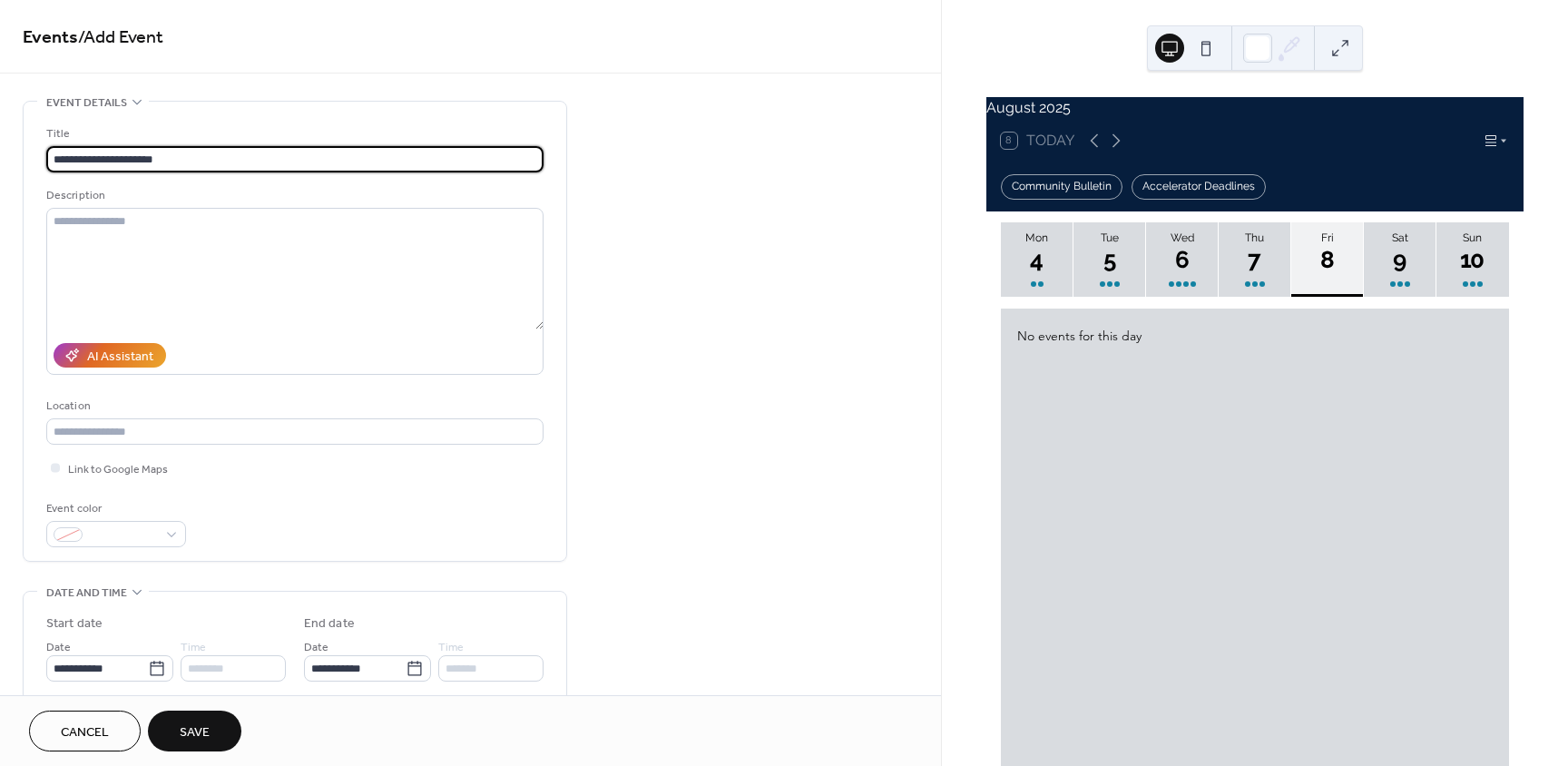click on "Save" at bounding box center (194, 732) 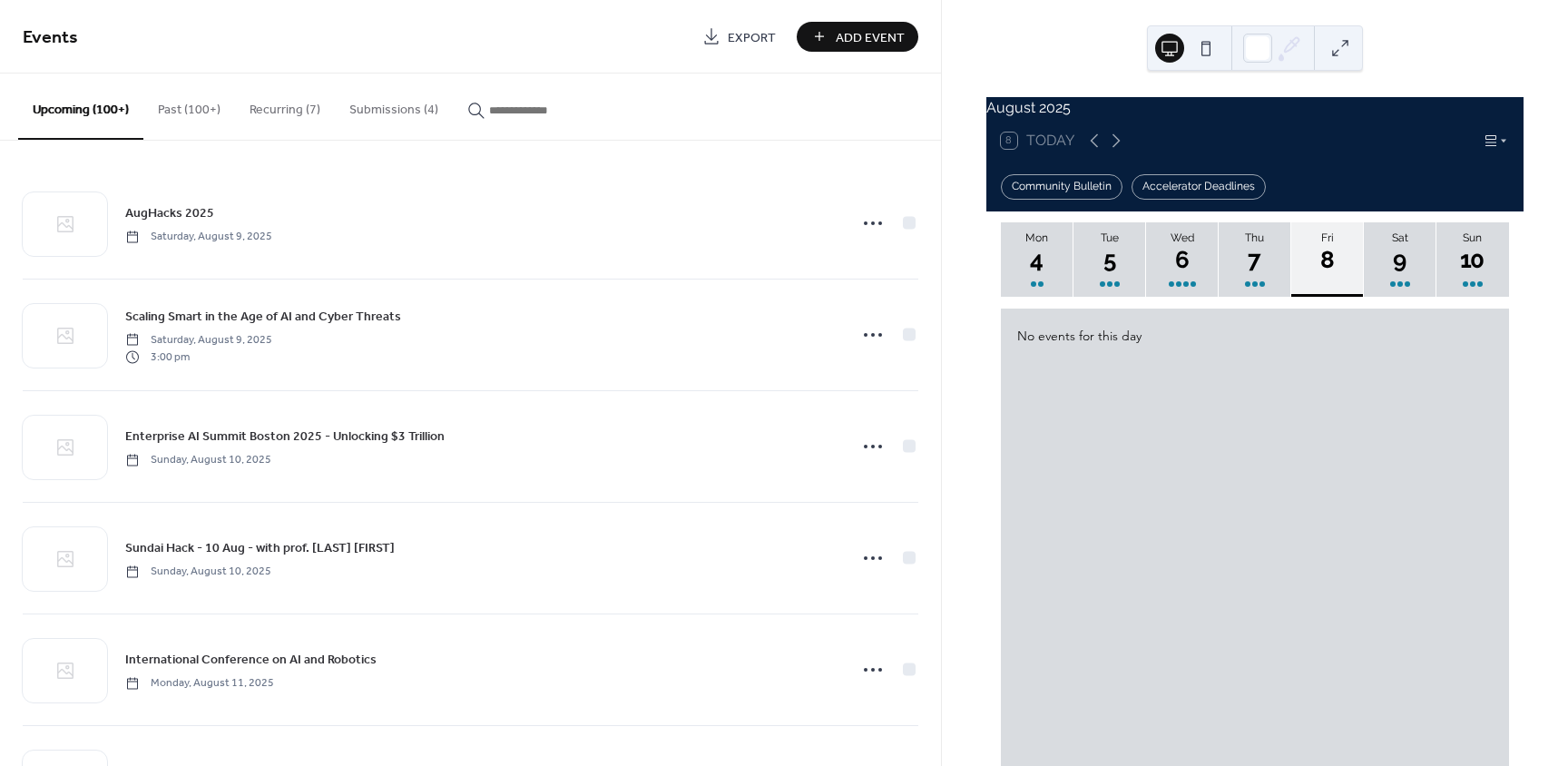 click on "Add Event" at bounding box center [870, 37] 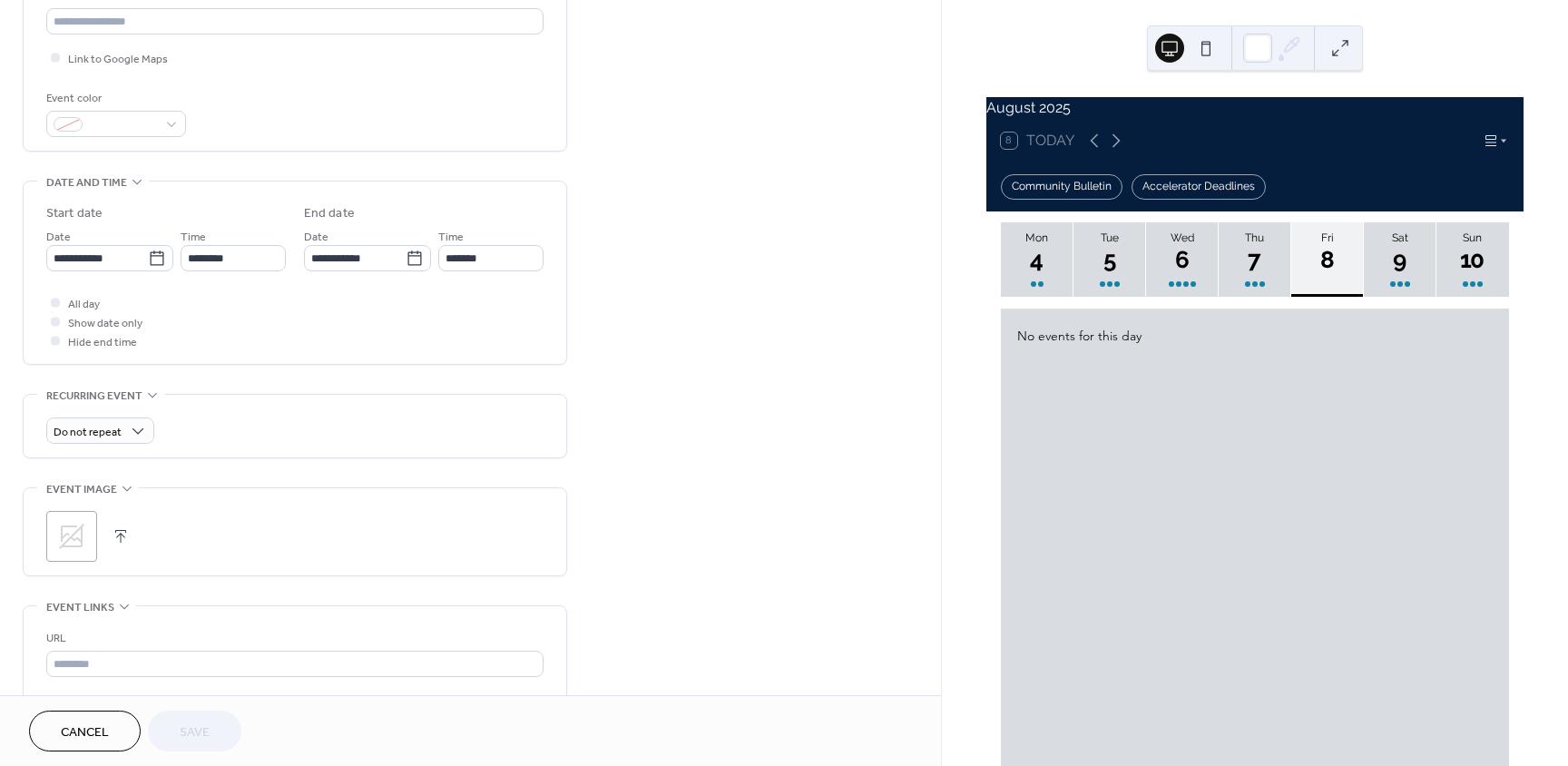 scroll, scrollTop: 454, scrollLeft: 0, axis: vertical 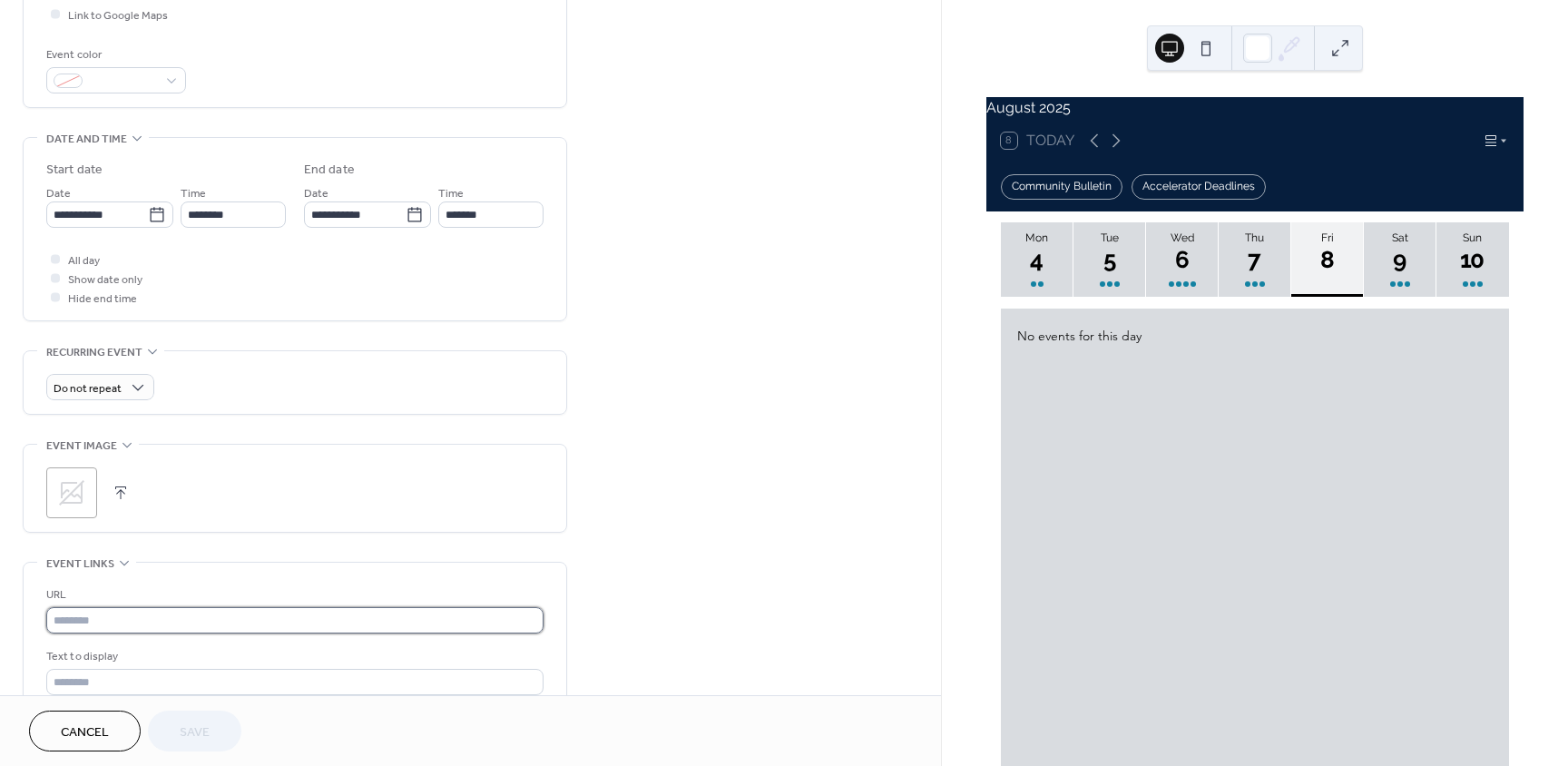 click at bounding box center [295, 620] 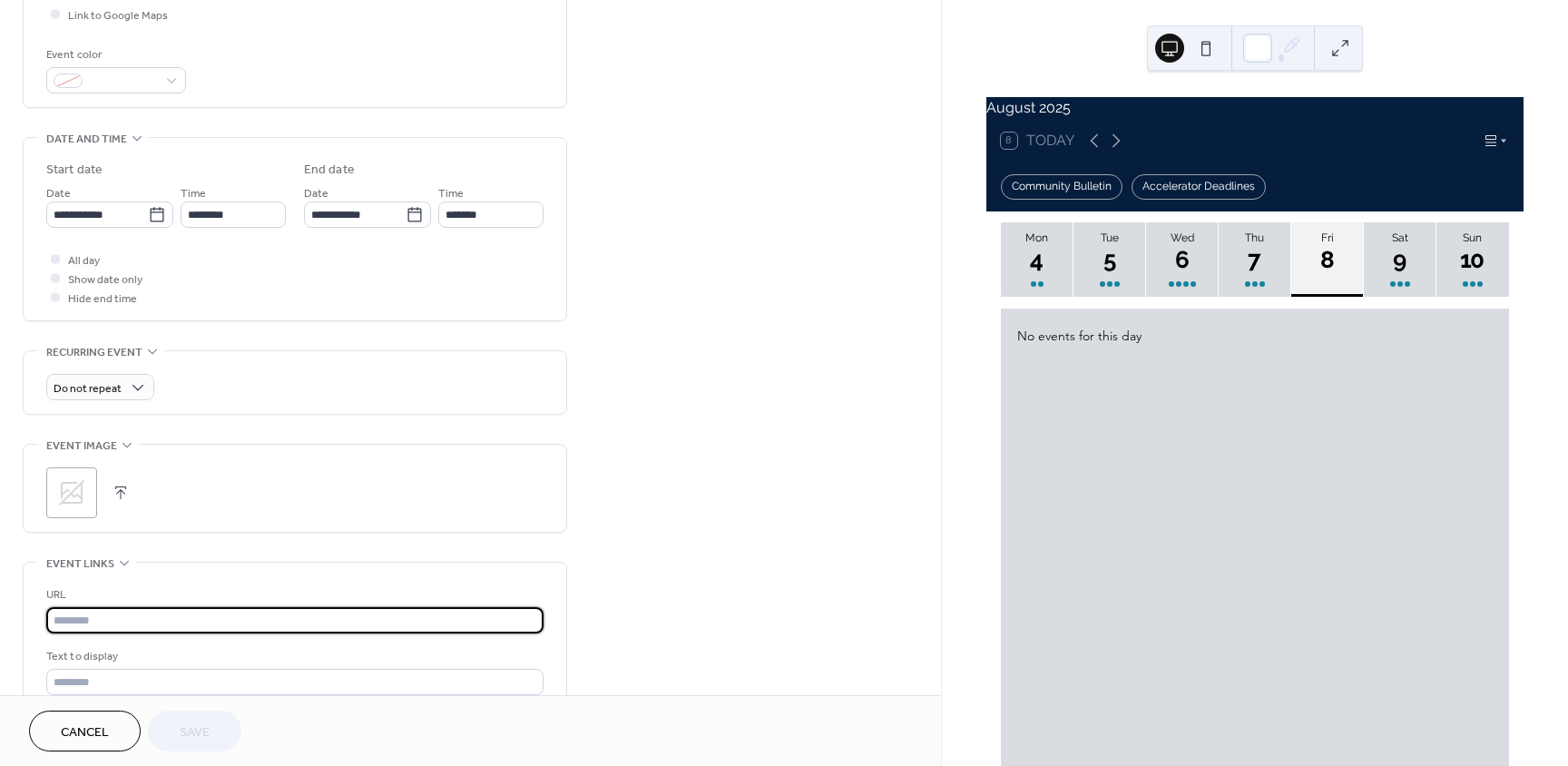 paste on "**********" 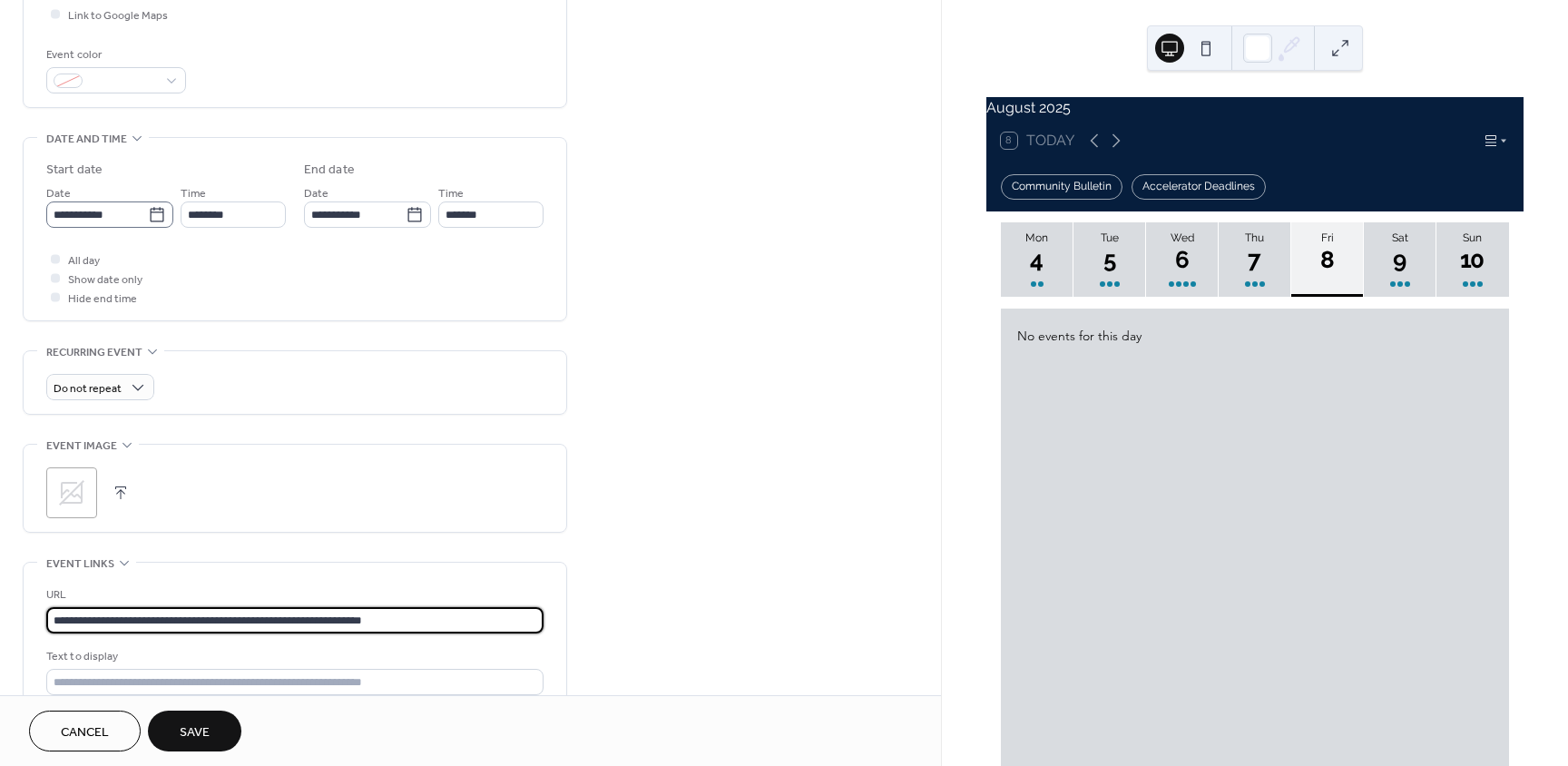 type on "**********" 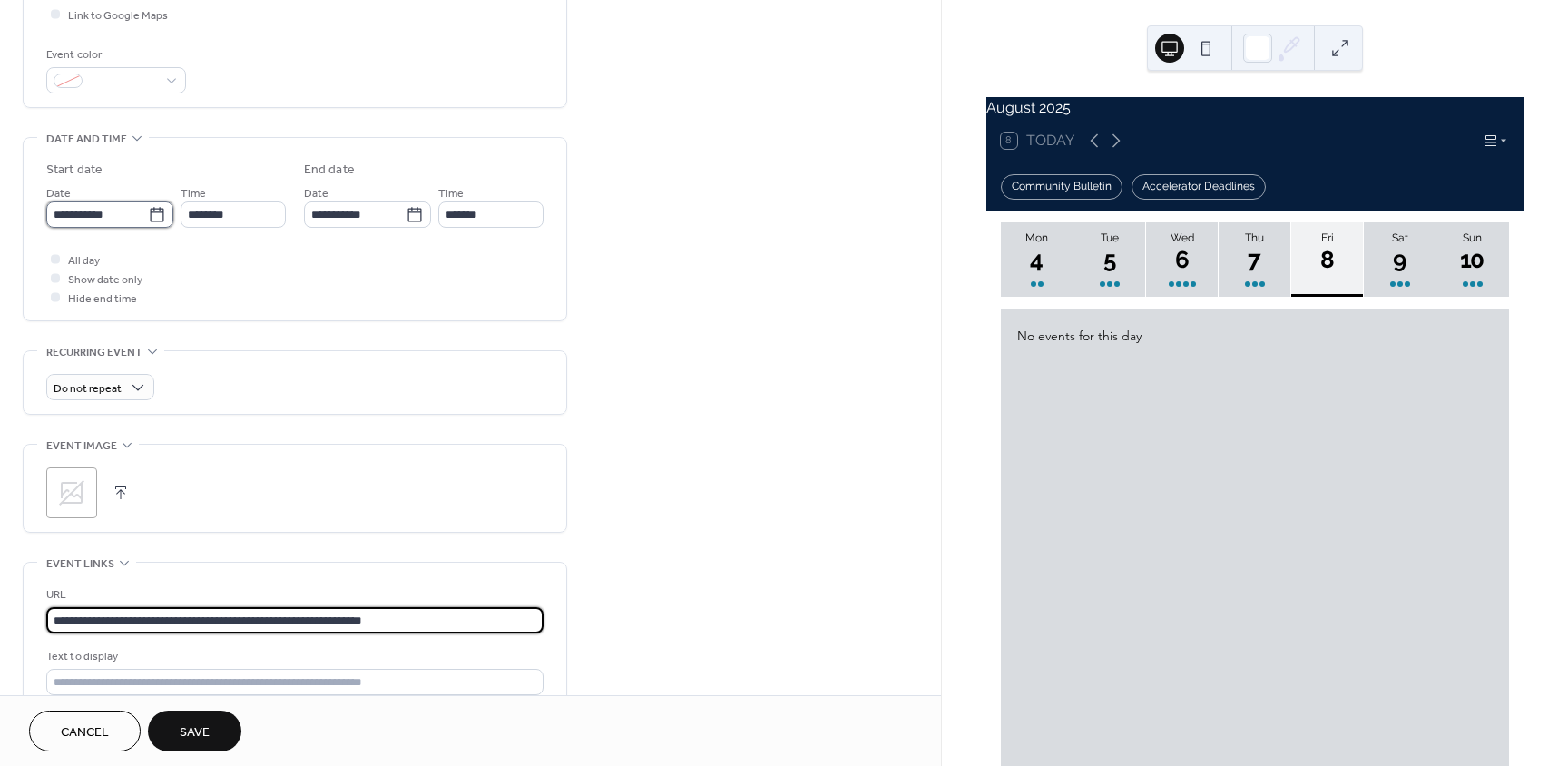 click on "**********" at bounding box center (97, 214) 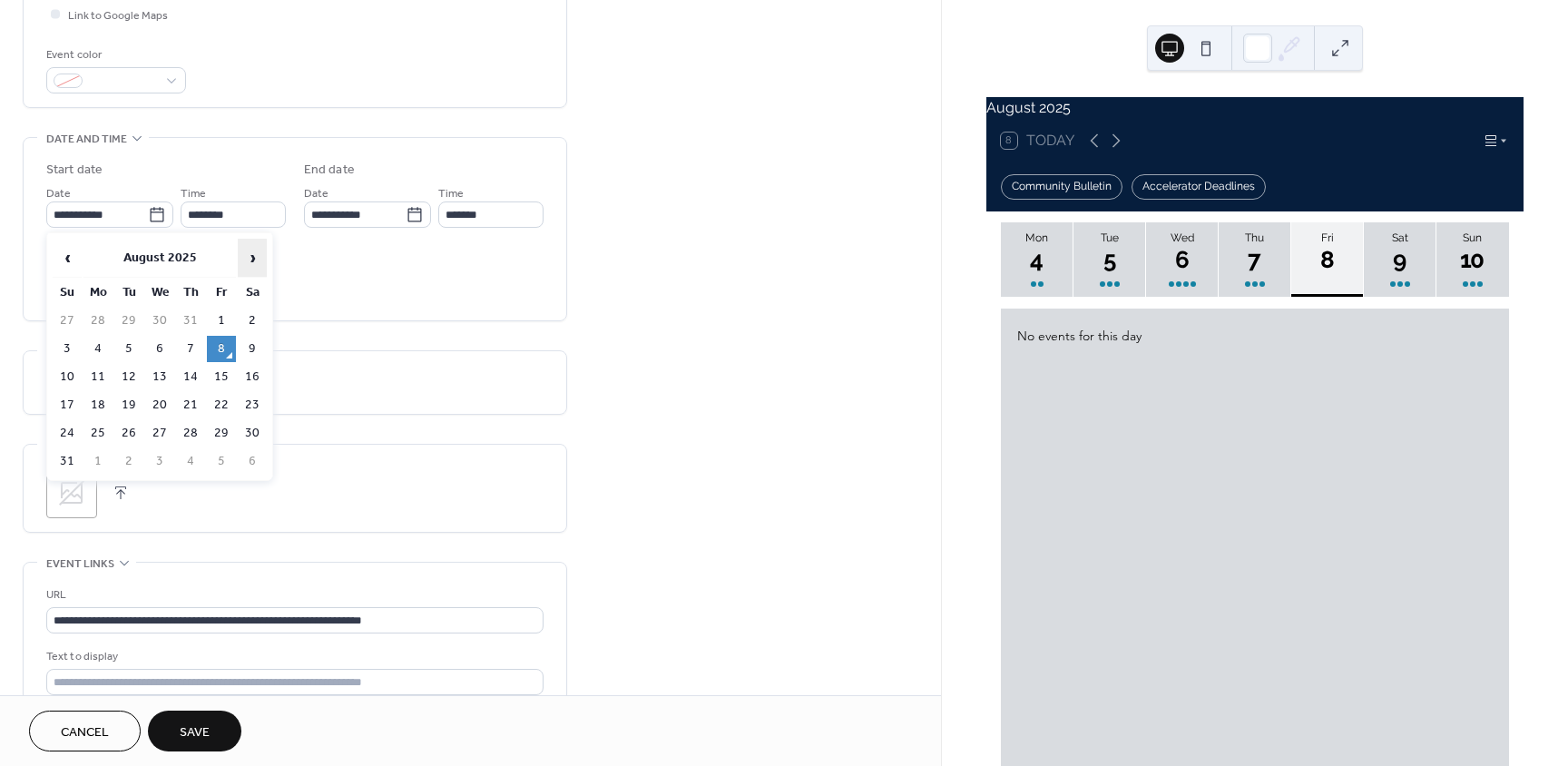 click on "›" at bounding box center (252, 258) 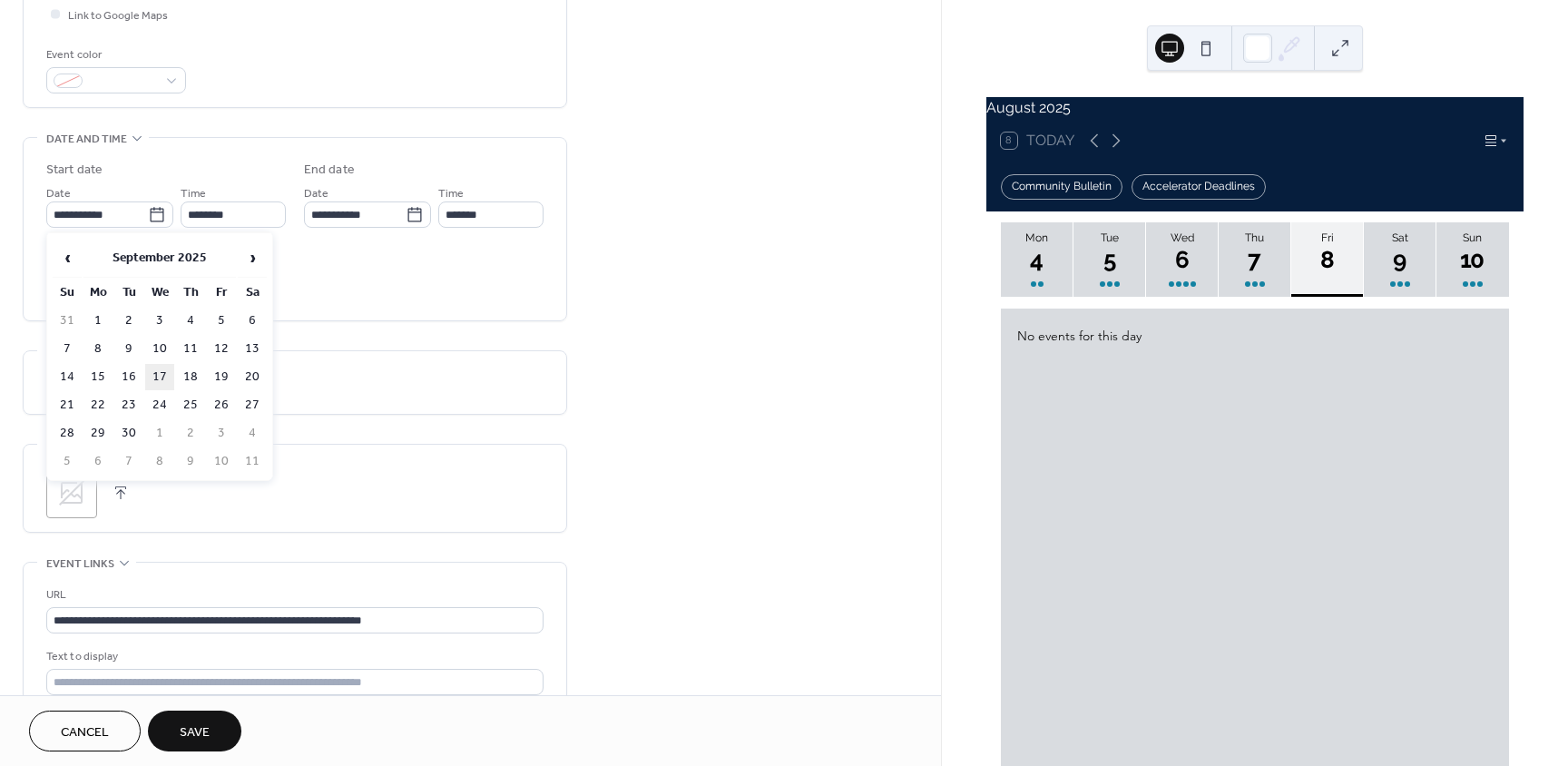 click on "17" at bounding box center [160, 377] 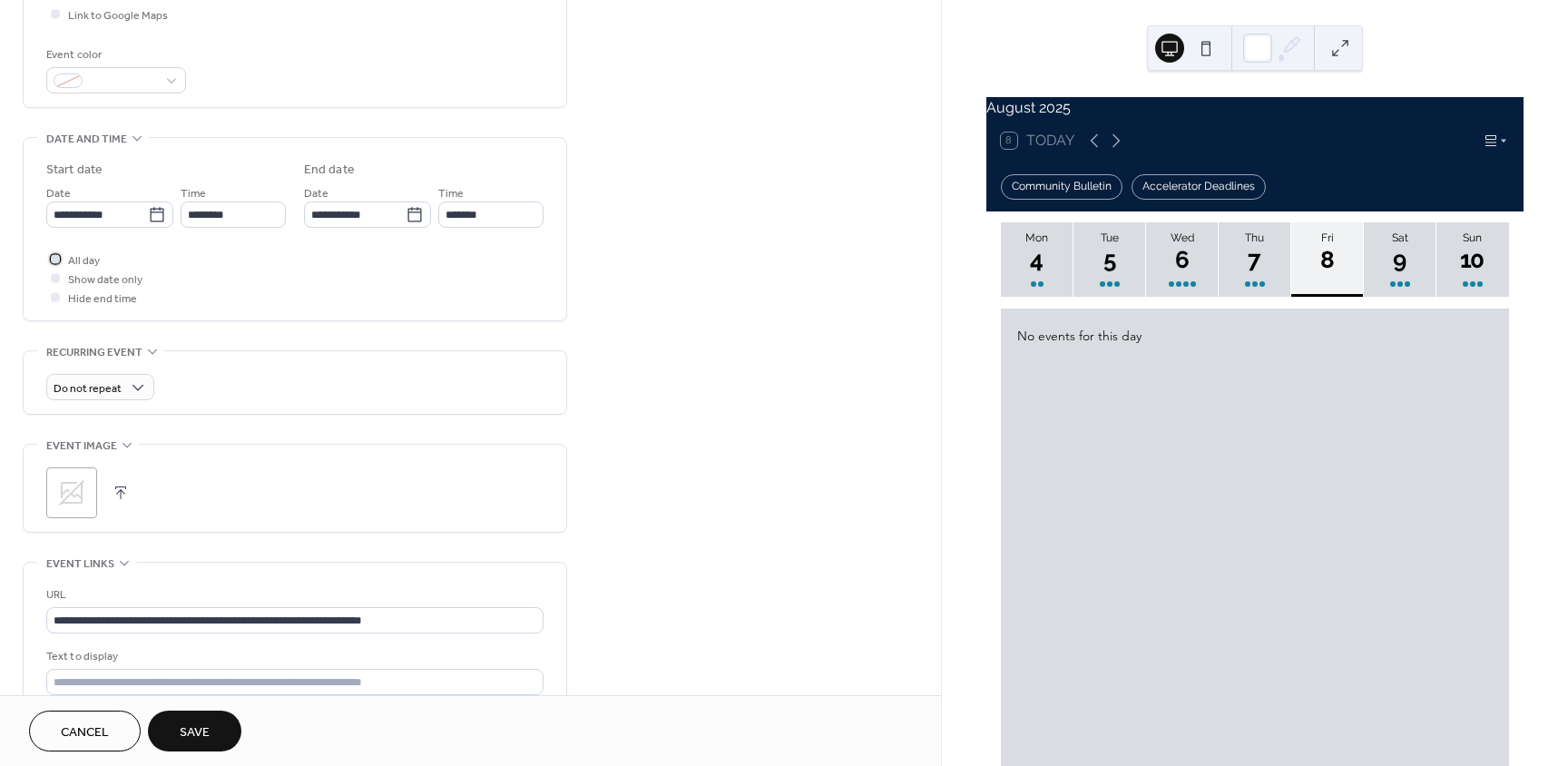 click at bounding box center (55, 259) 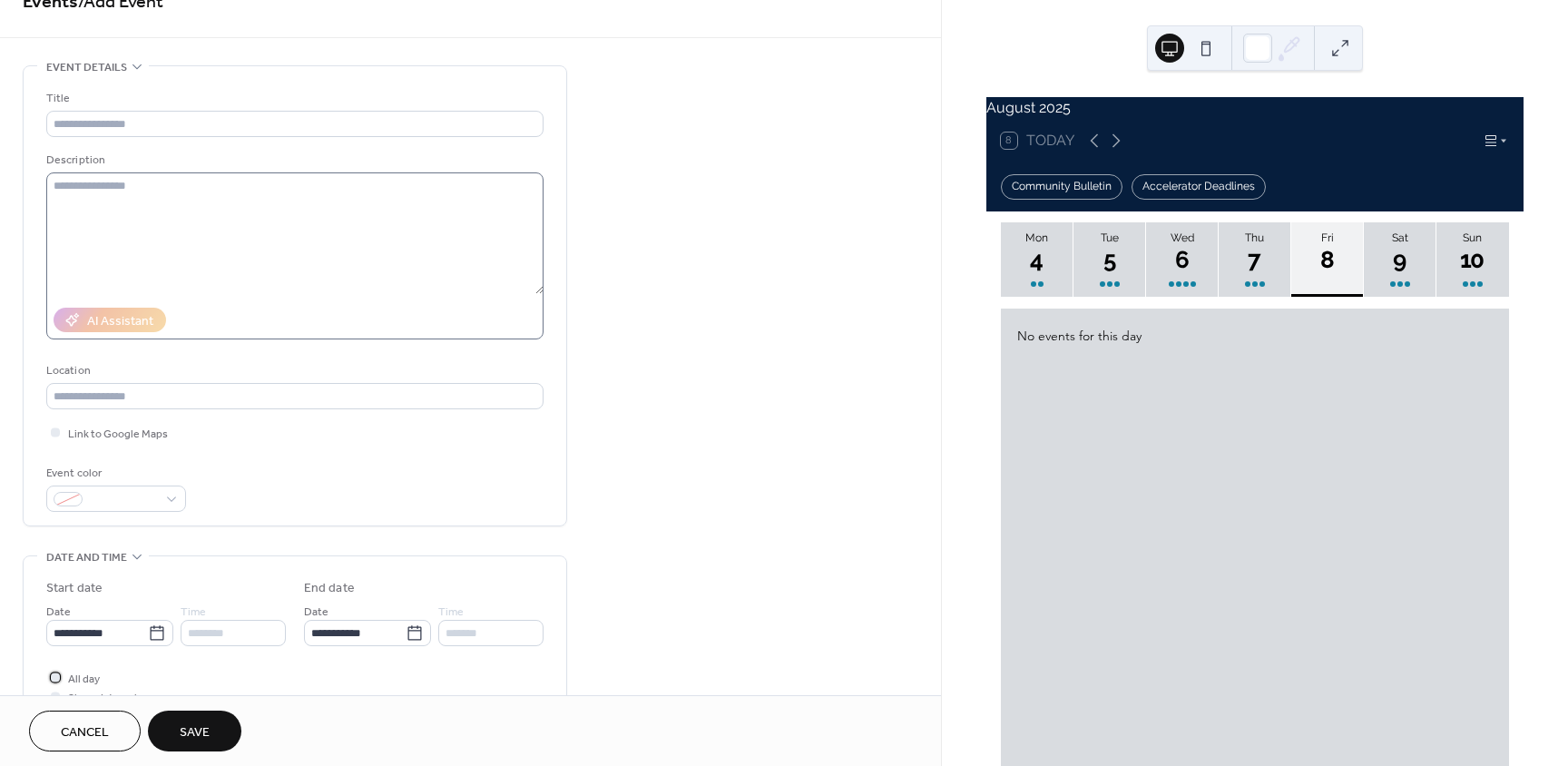 scroll, scrollTop: 0, scrollLeft: 0, axis: both 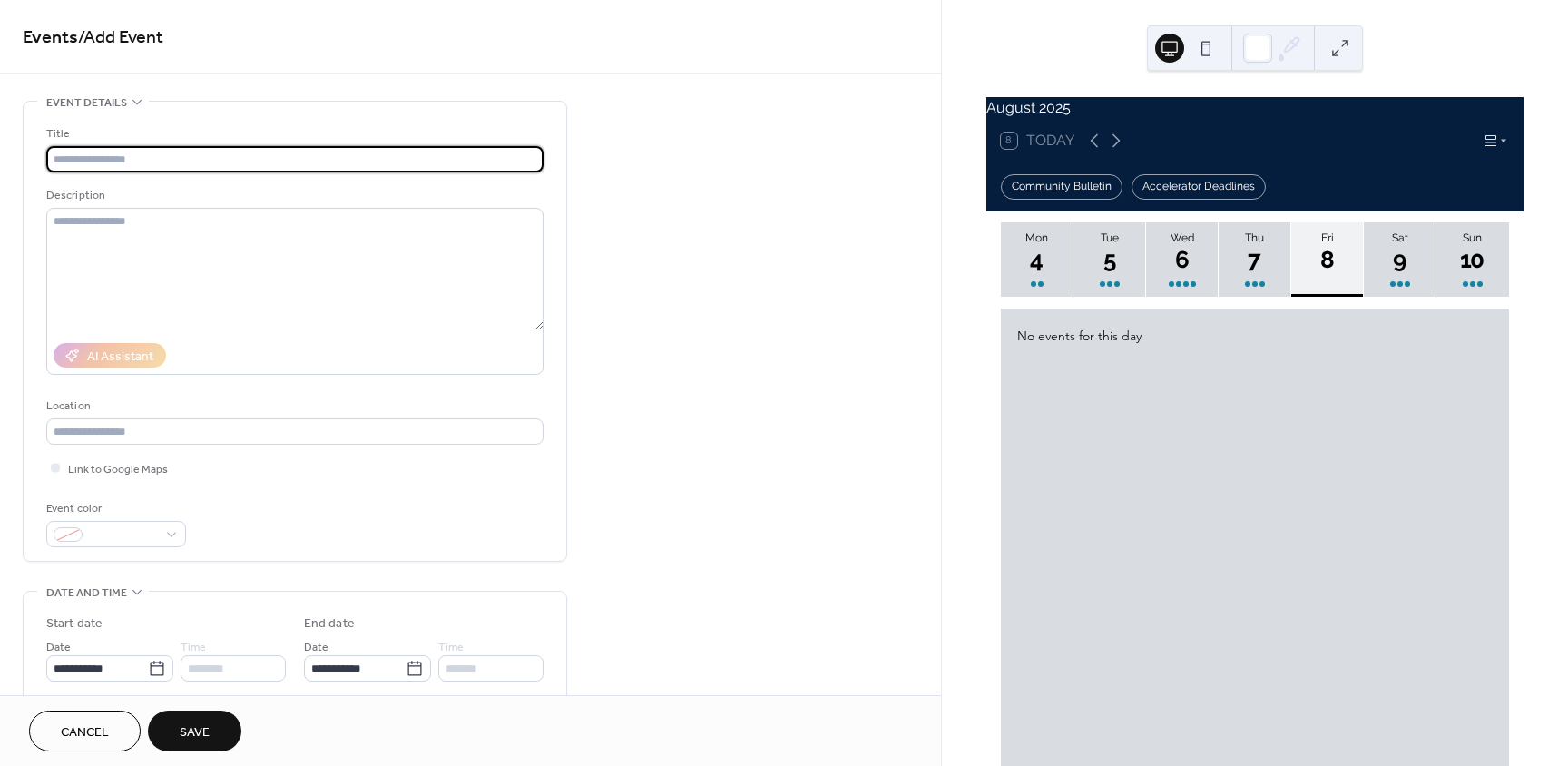 click at bounding box center (295, 159) 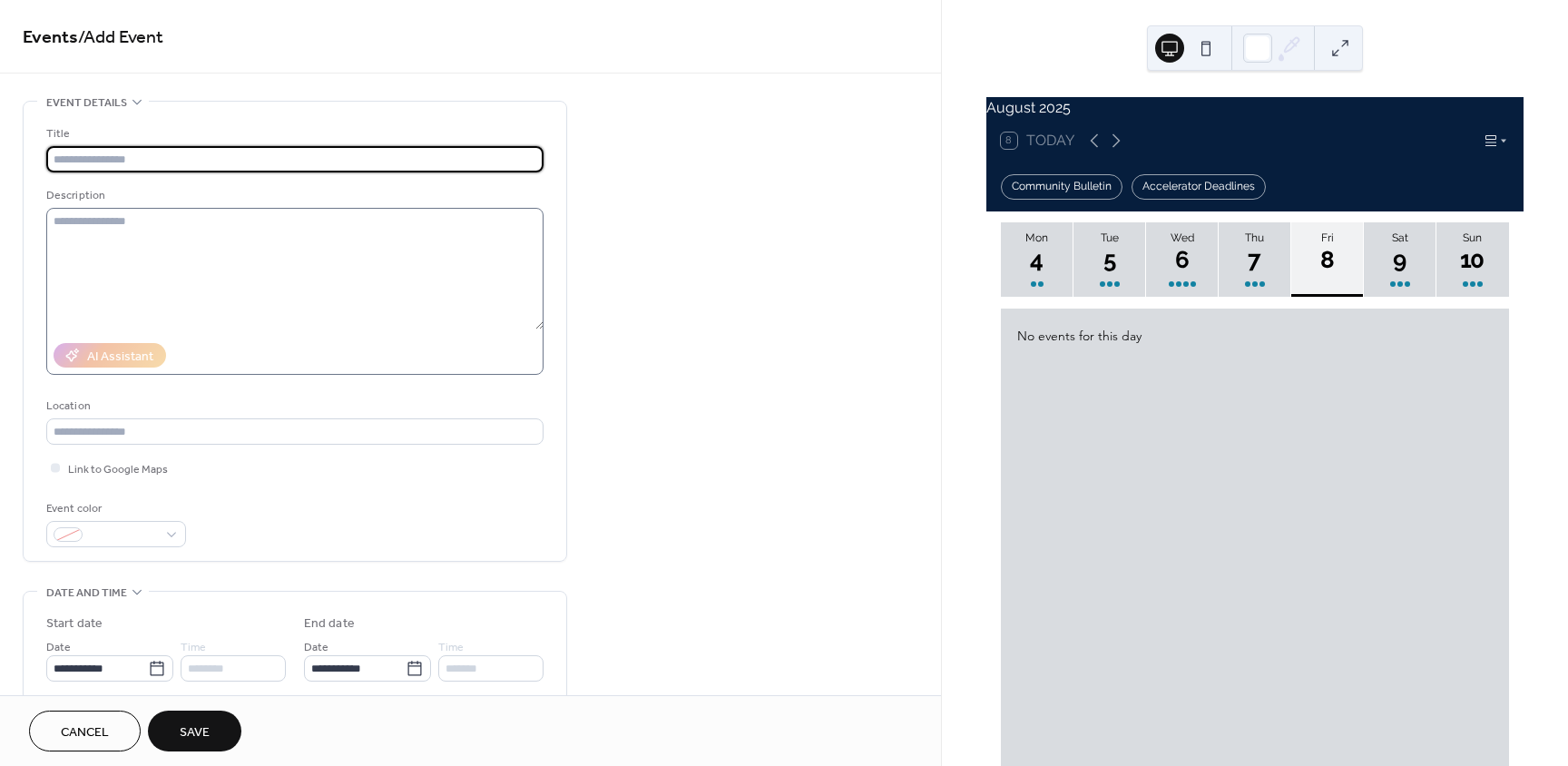 paste on "**********" 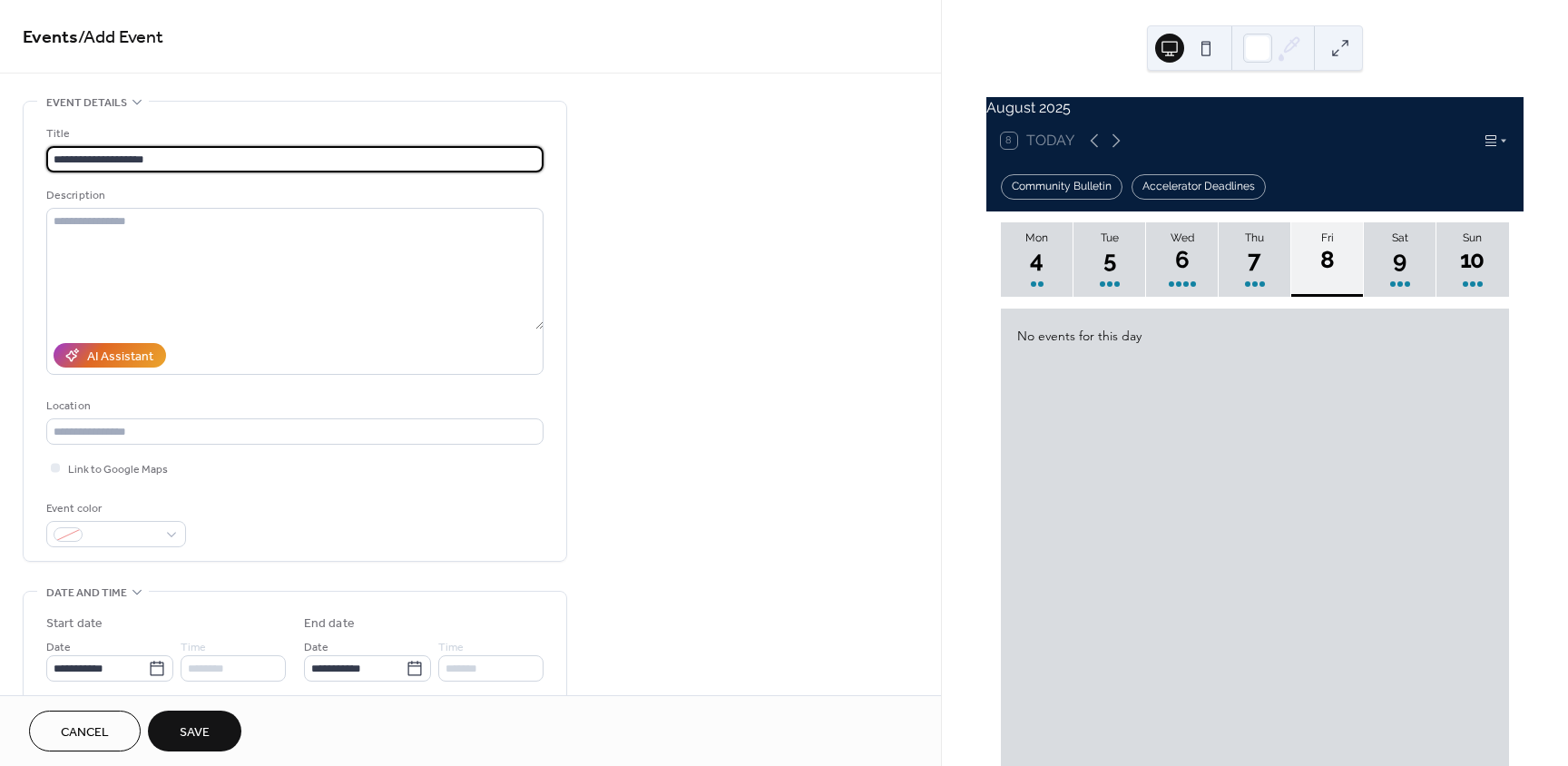 type on "**********" 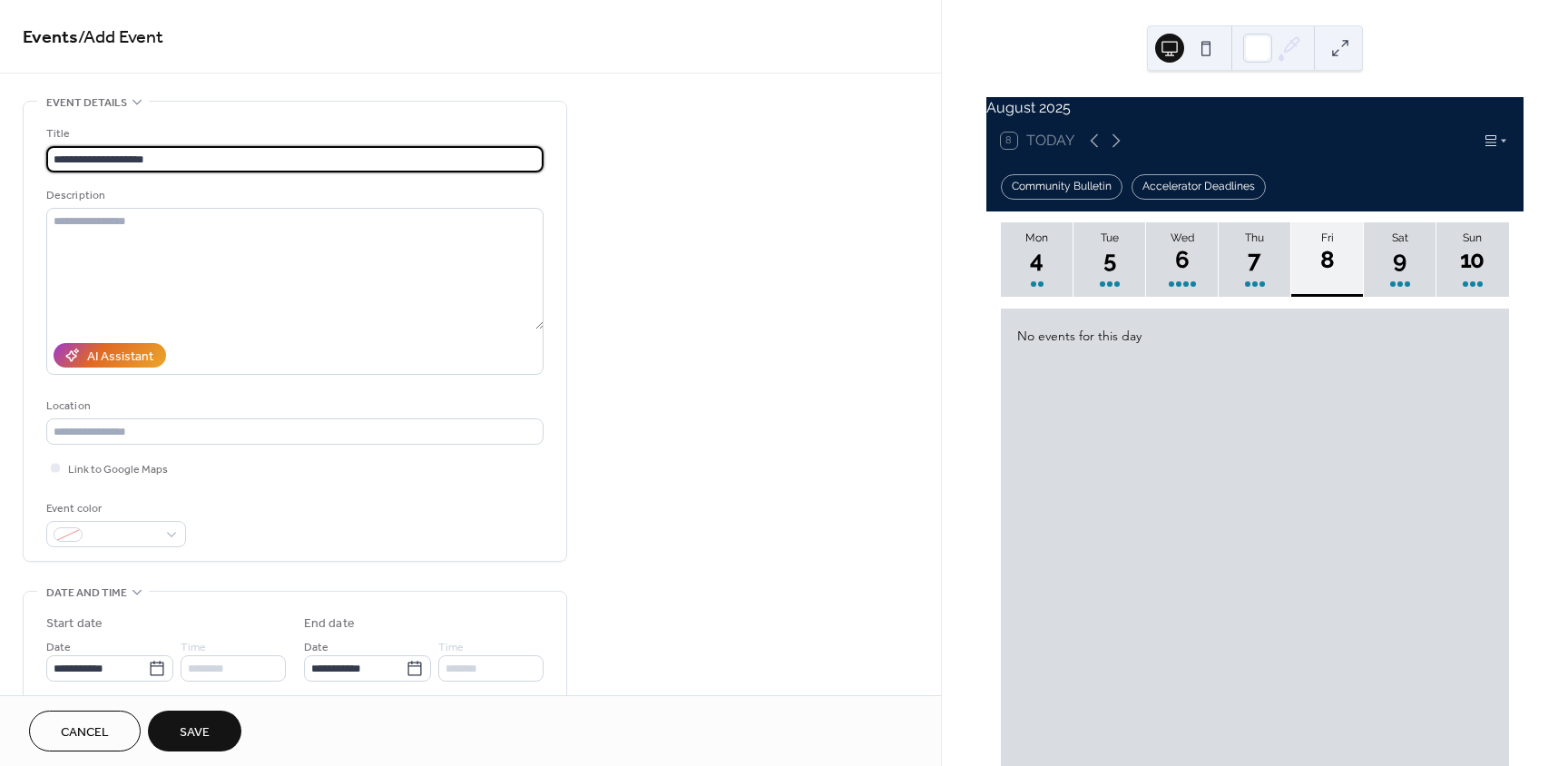 click on "Save" at bounding box center (194, 732) 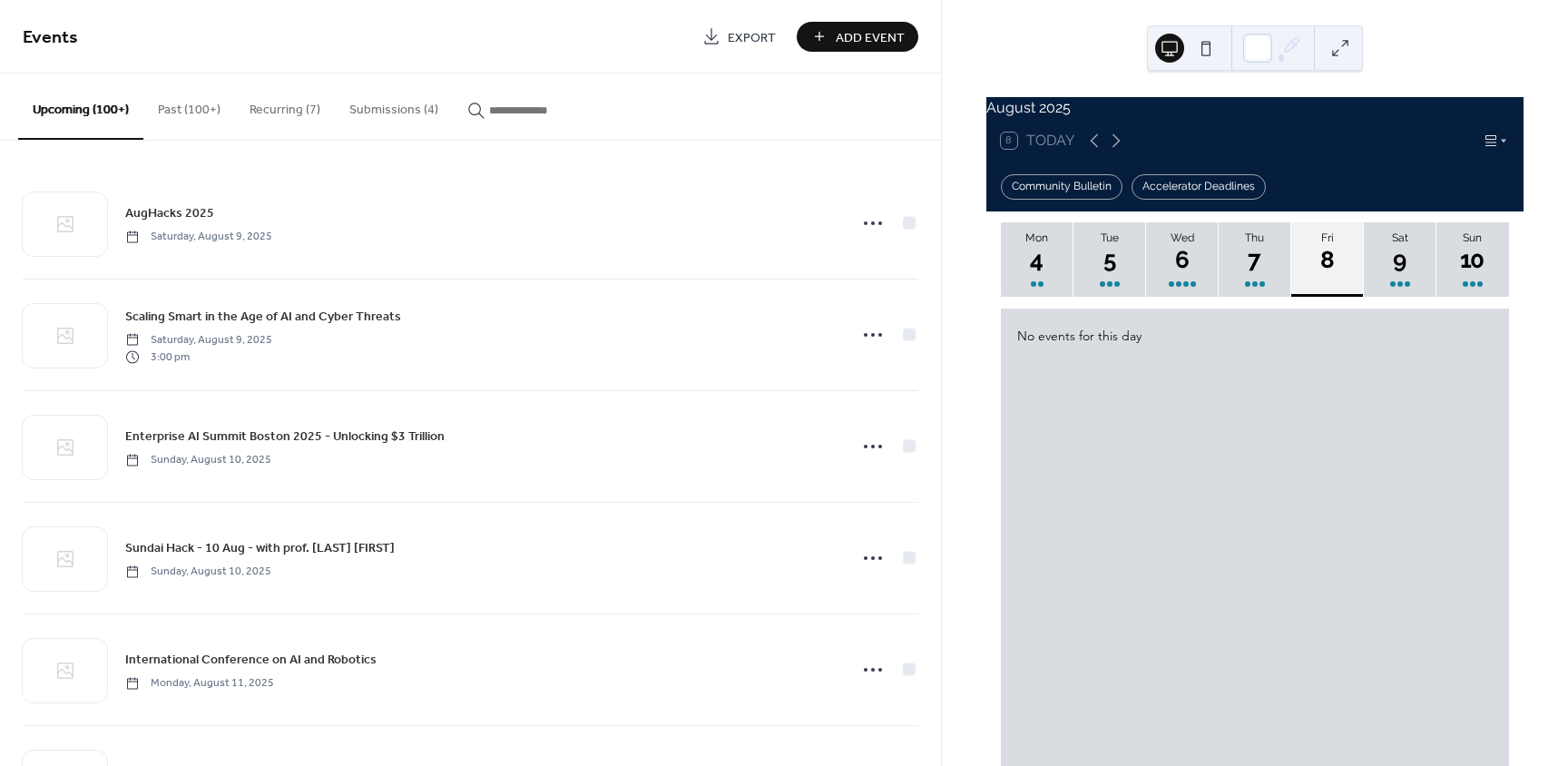 click on "Add Event" at bounding box center [870, 37] 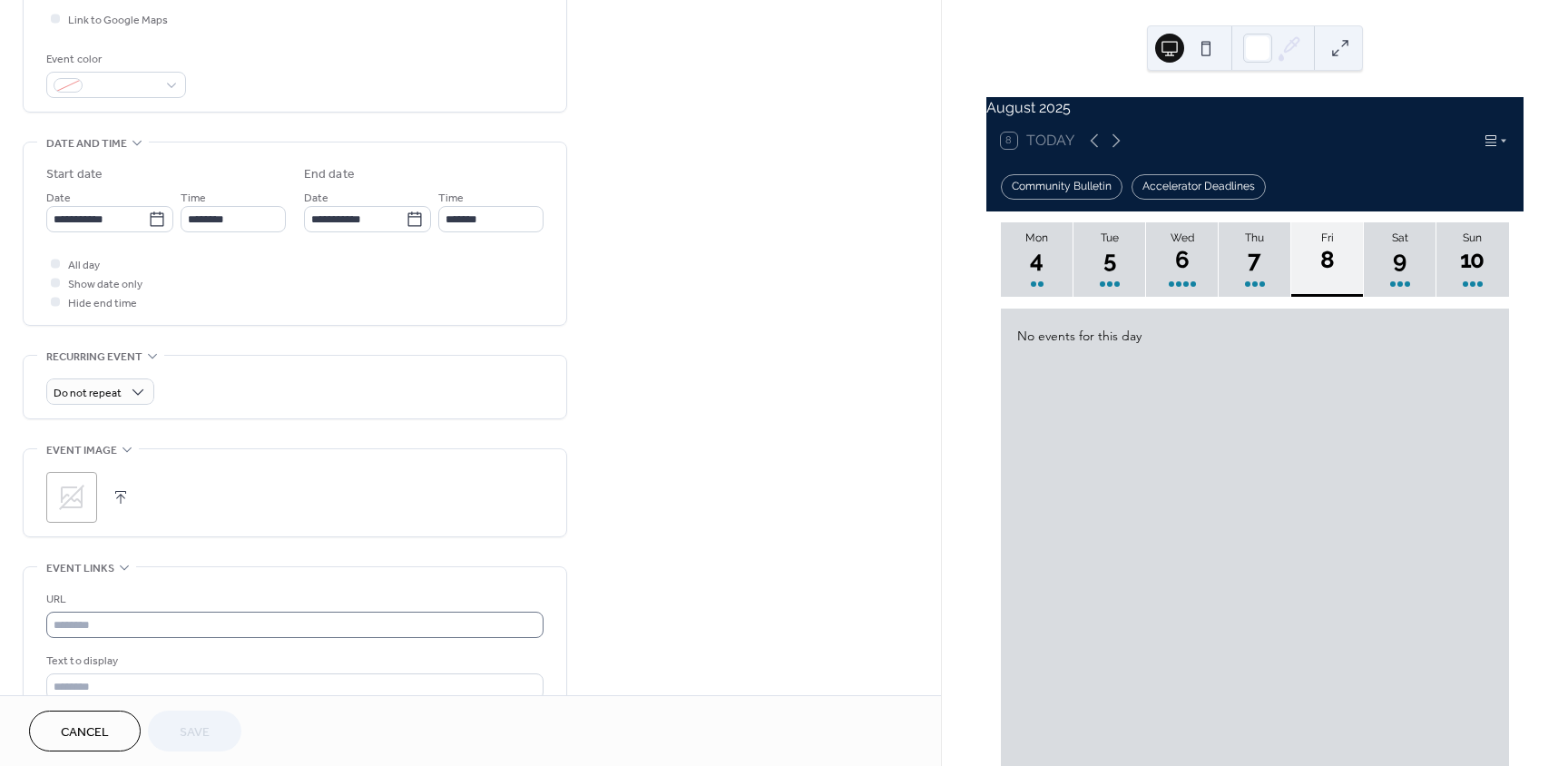 scroll, scrollTop: 454, scrollLeft: 0, axis: vertical 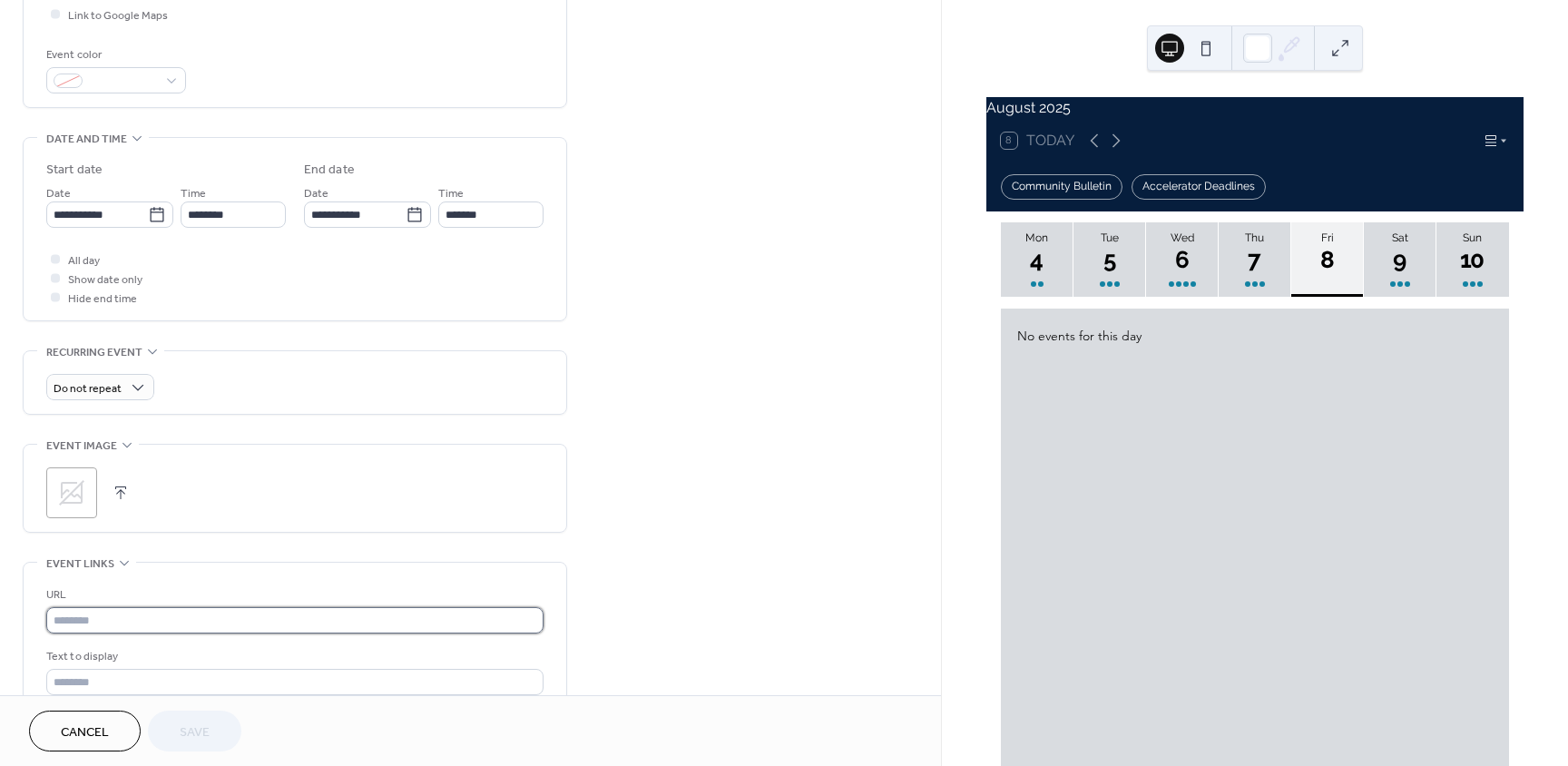 click at bounding box center [295, 620] 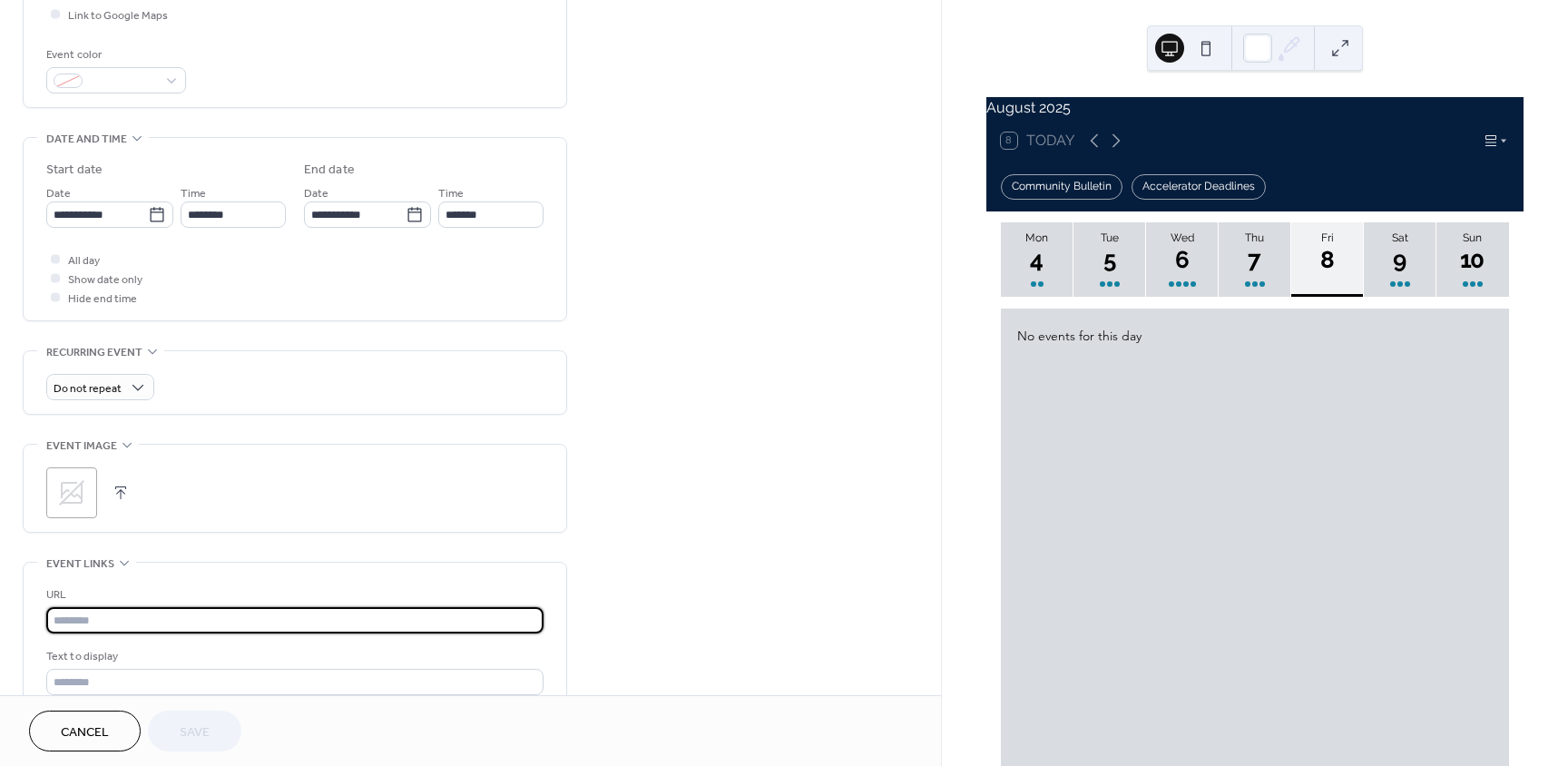 paste on "**********" 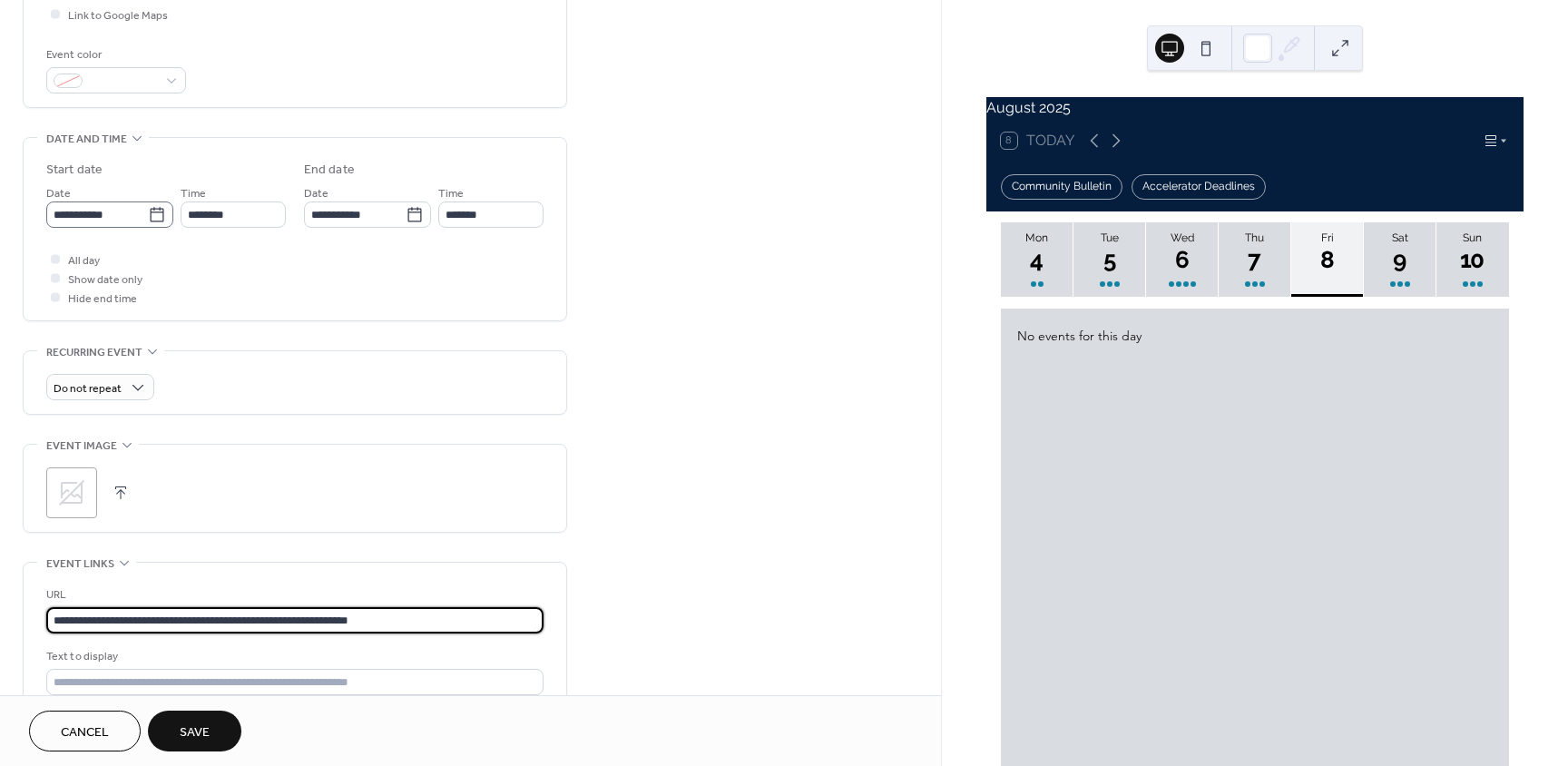 type on "**********" 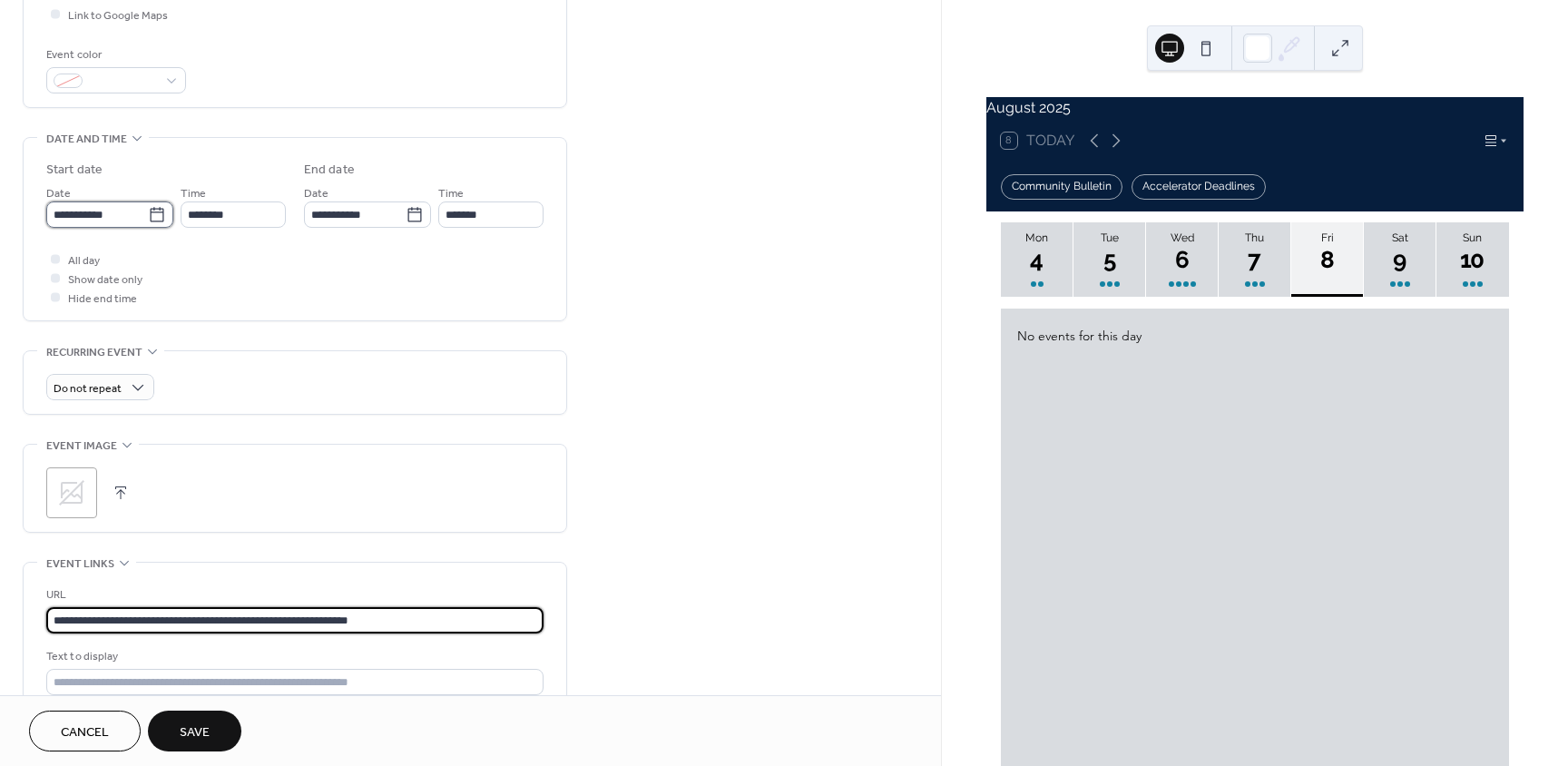 click on "**********" at bounding box center (97, 214) 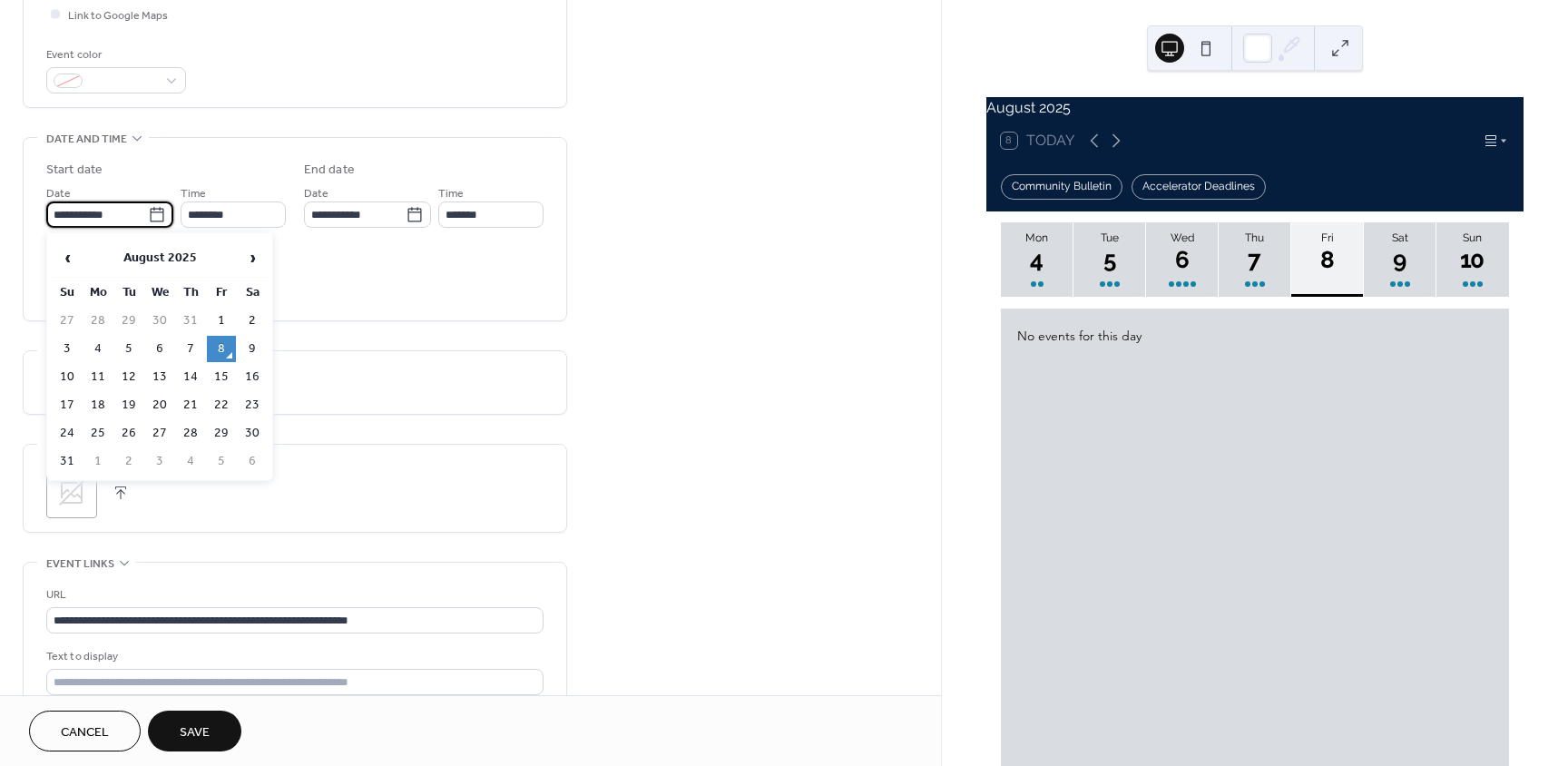 click on "‹ August 2025 › Su Mo Tu We Th Fr Sa 27 28 29 30 31 1 2 3 4 5 6 7 8 9 10 11 12 13 14 15 16 17 18 19 20 21 22 23 24 25 26 27 28 29 30 31 1 2 3 4 5 6" at bounding box center [160, 357] 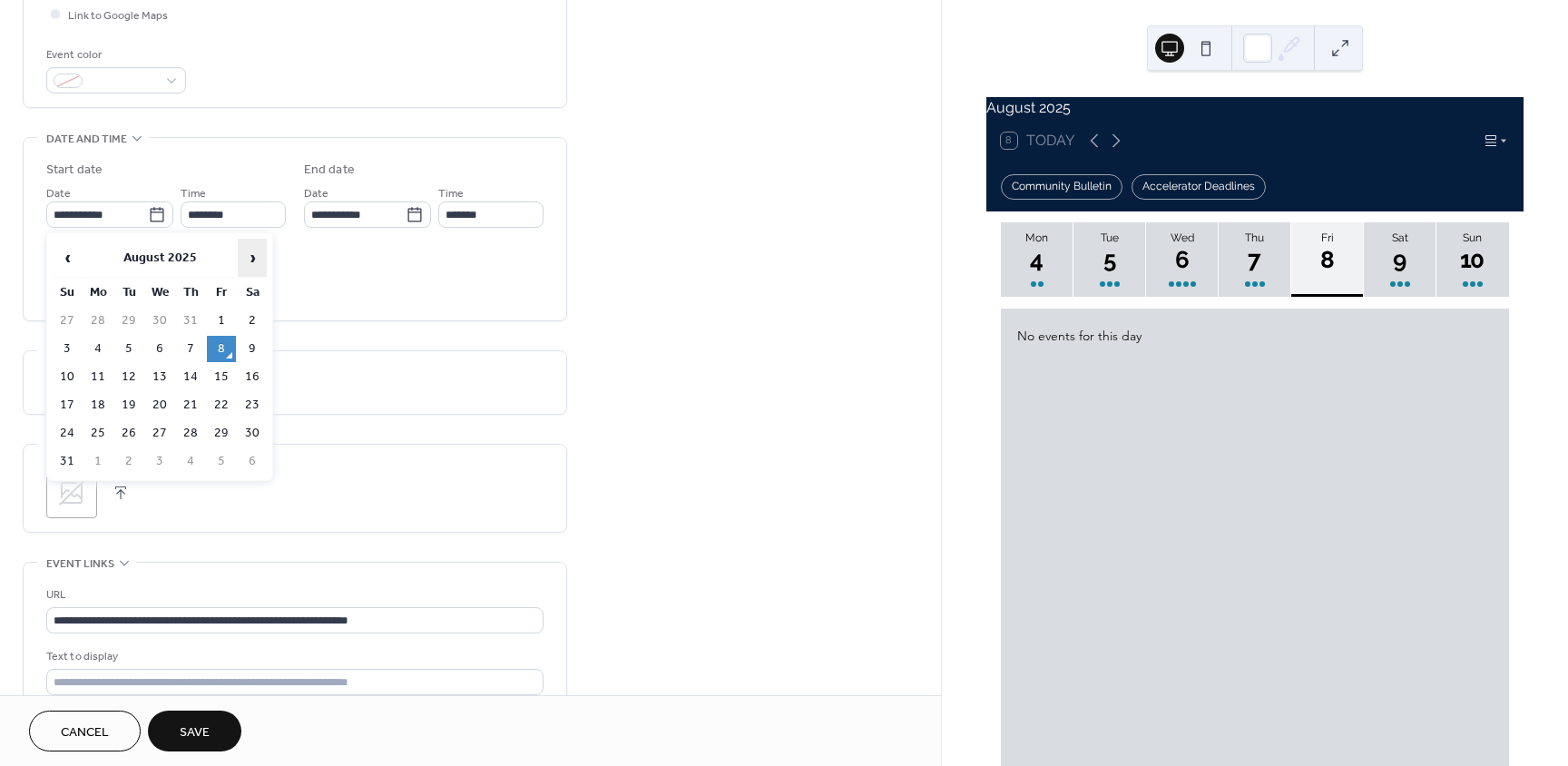 click on "›" at bounding box center (252, 258) 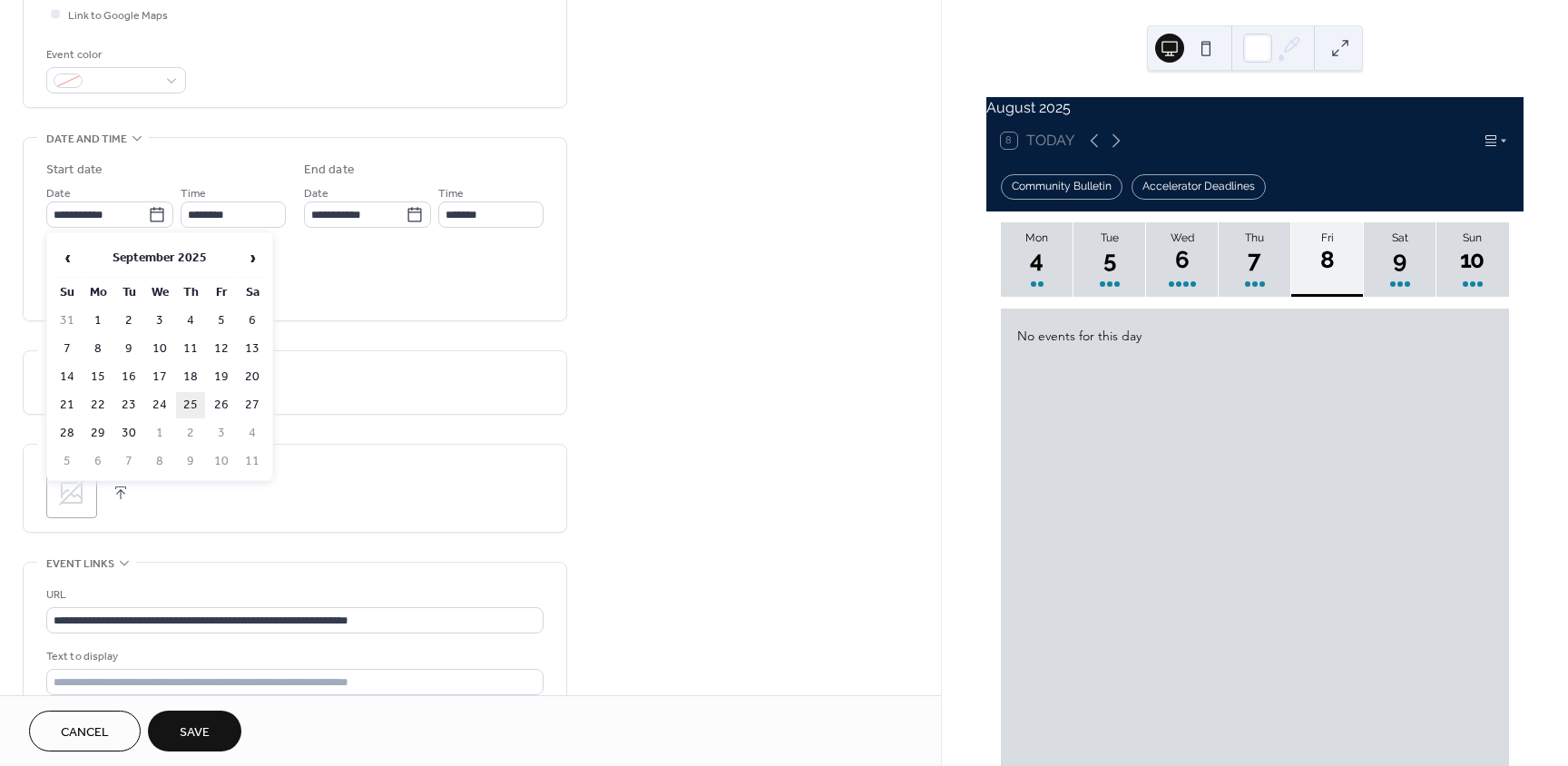 click on "25" at bounding box center [191, 405] 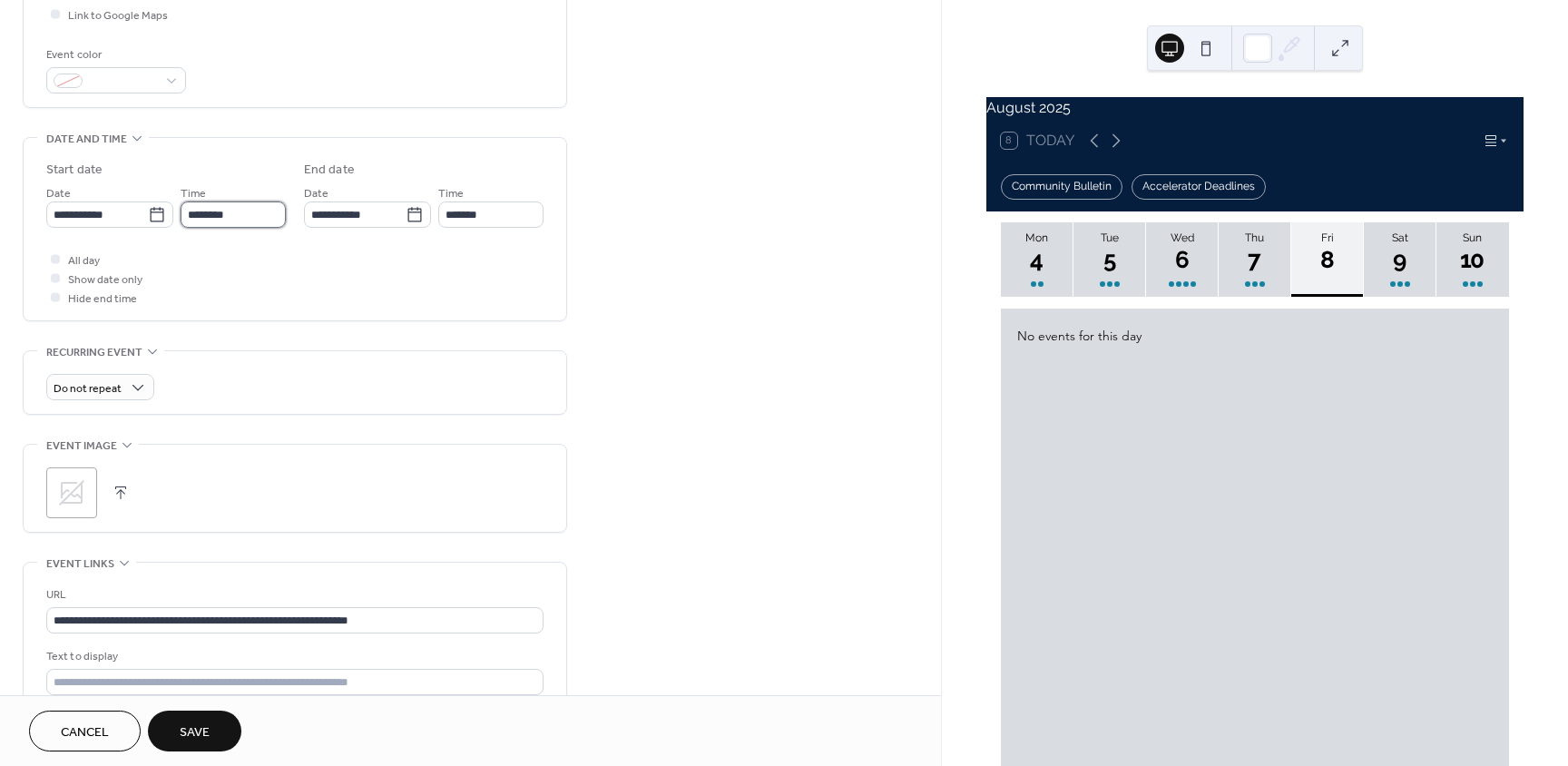 drag, startPoint x: 220, startPoint y: 215, endPoint x: 220, endPoint y: 226, distance: 11 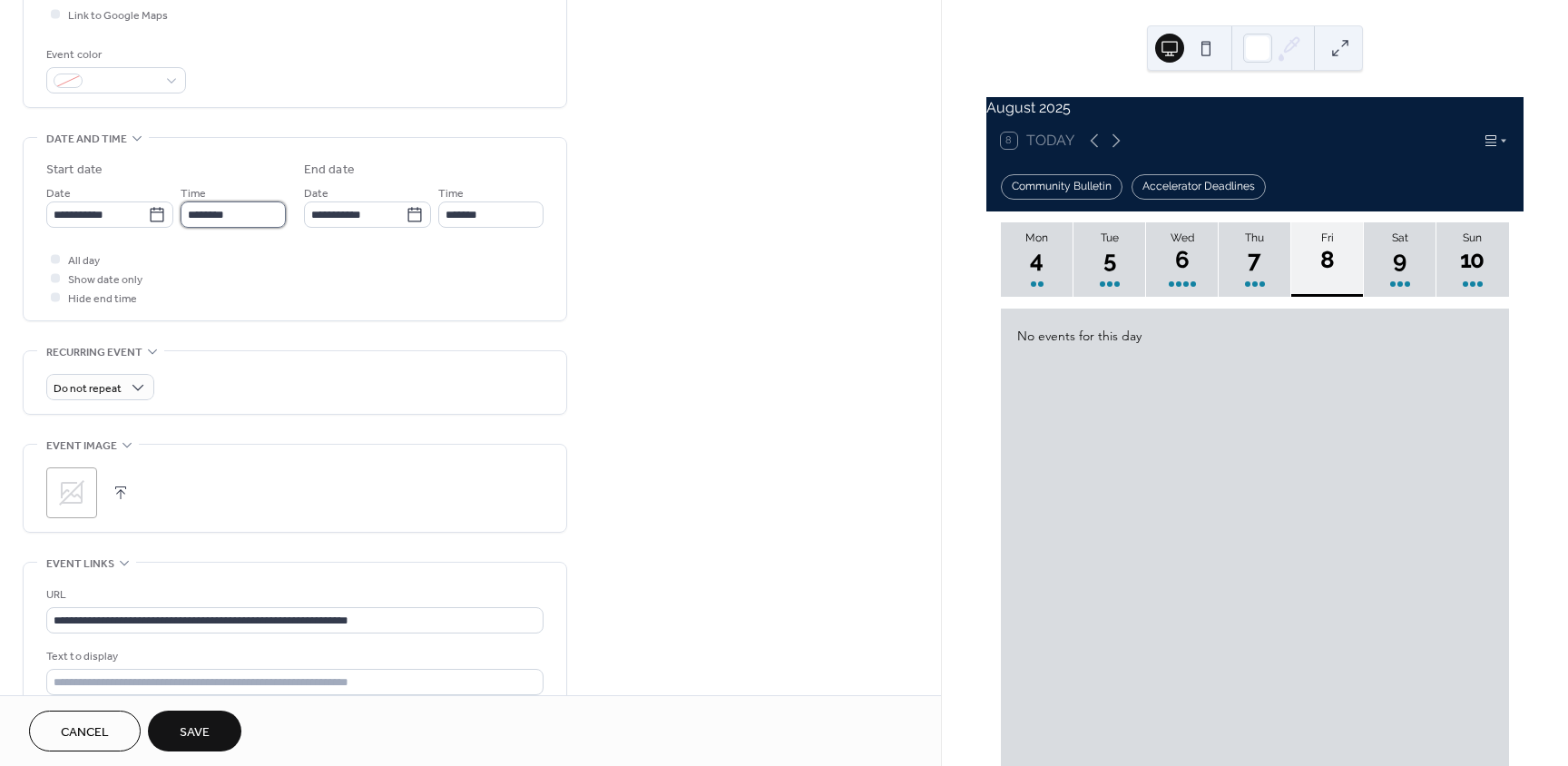 click on "********" at bounding box center [233, 214] 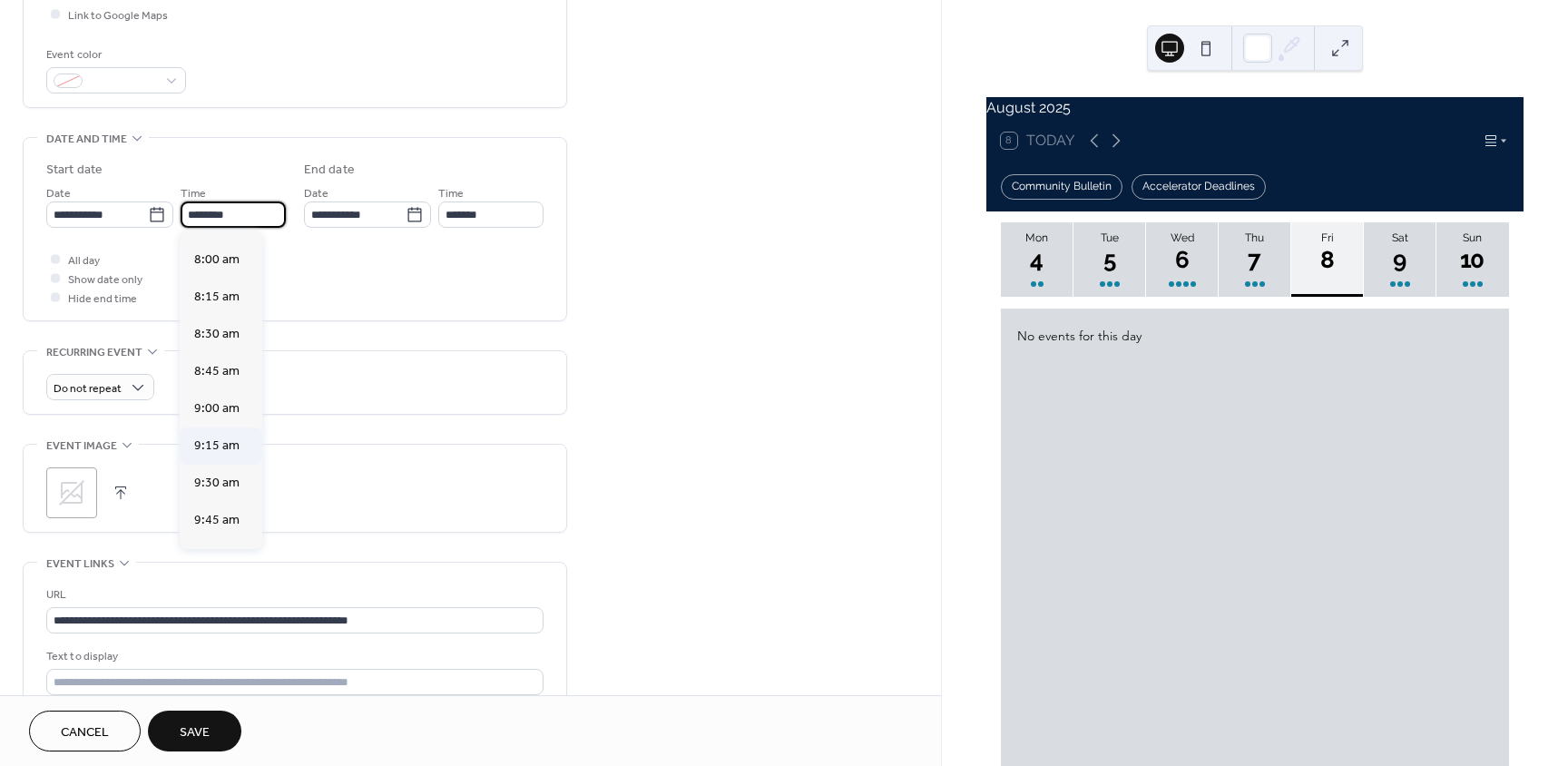 scroll, scrollTop: 1151, scrollLeft: 0, axis: vertical 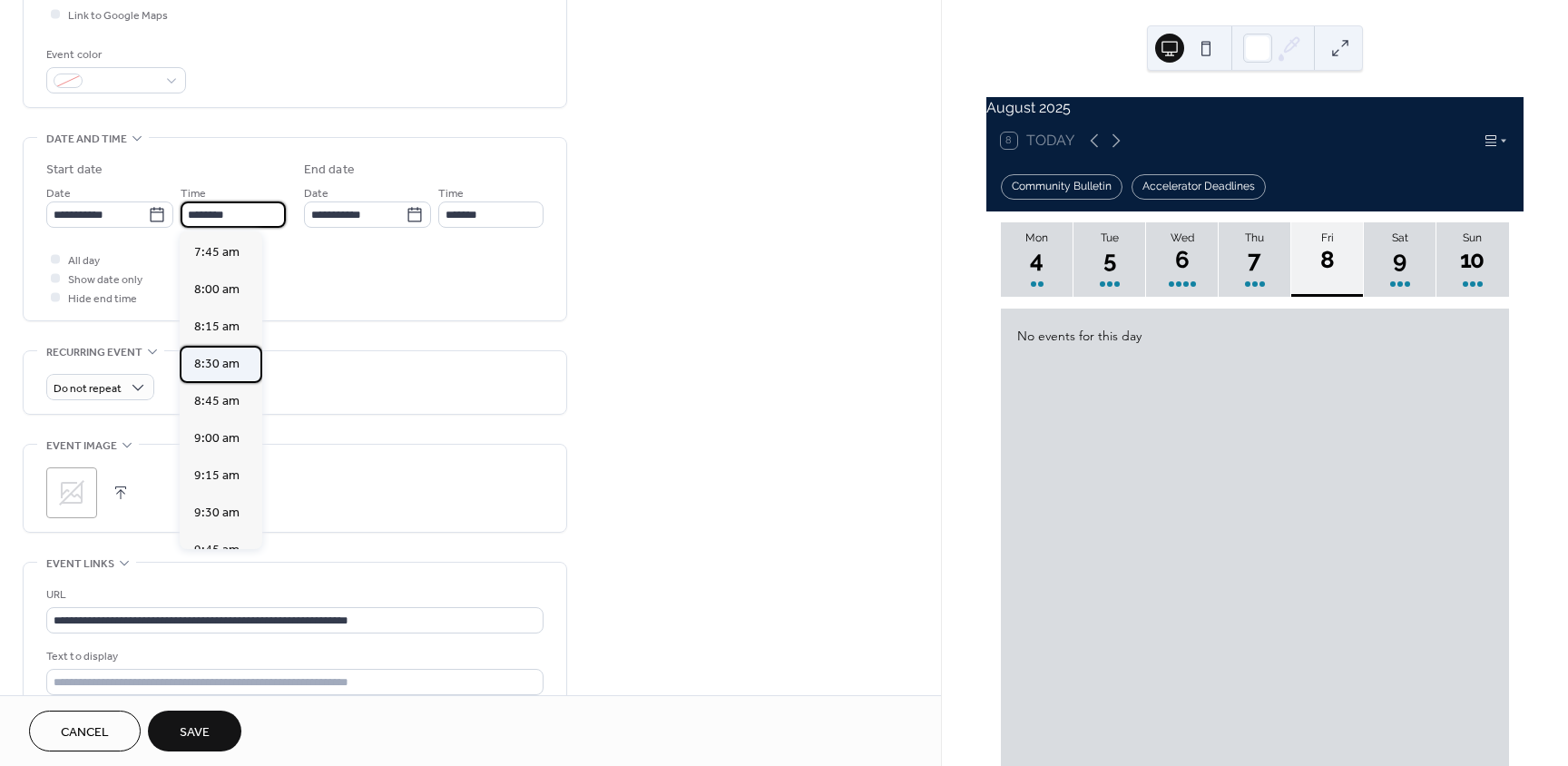 click on "8:30 am" at bounding box center [217, 364] 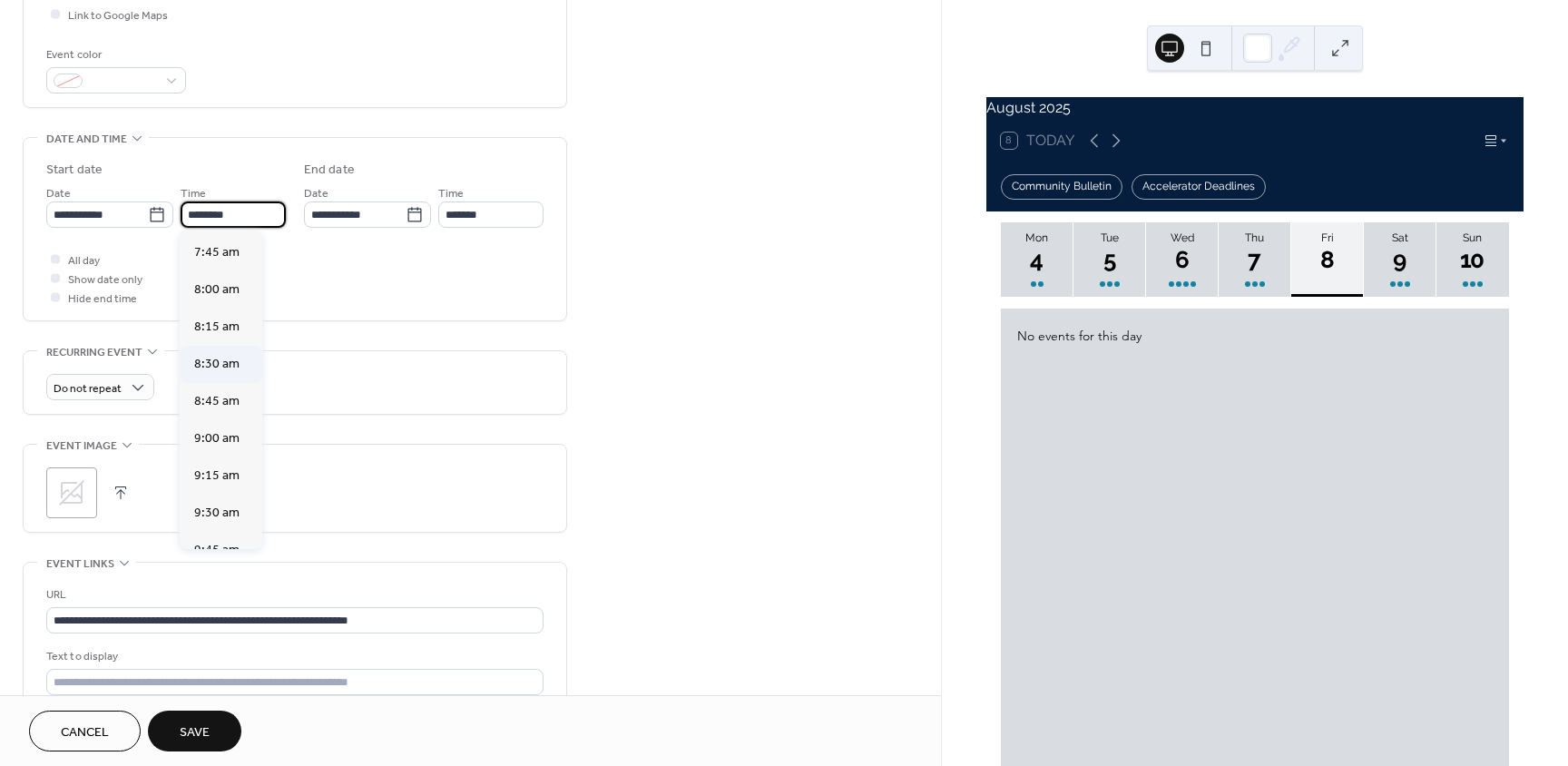 type on "*******" 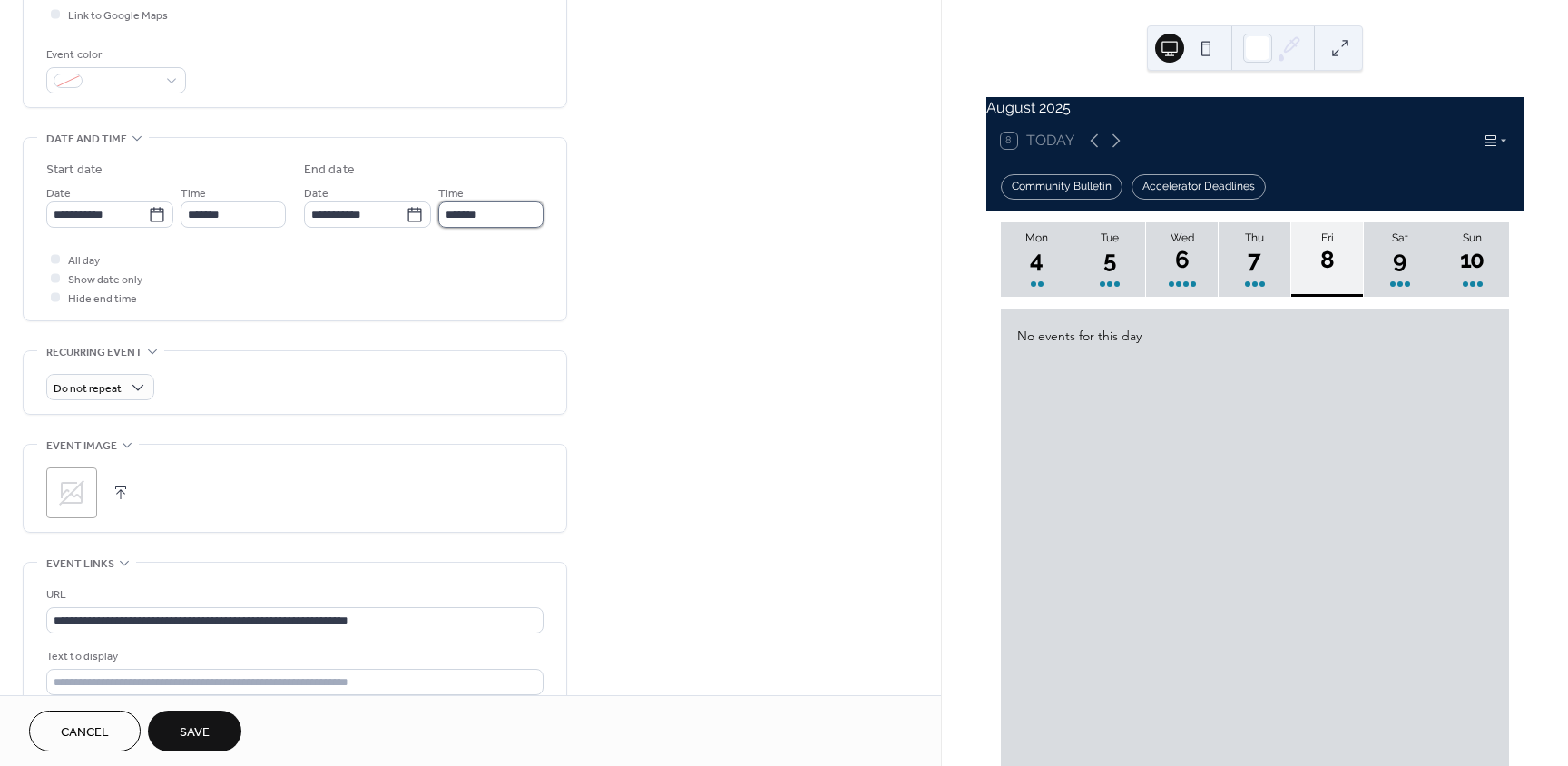 click on "*******" at bounding box center [491, 214] 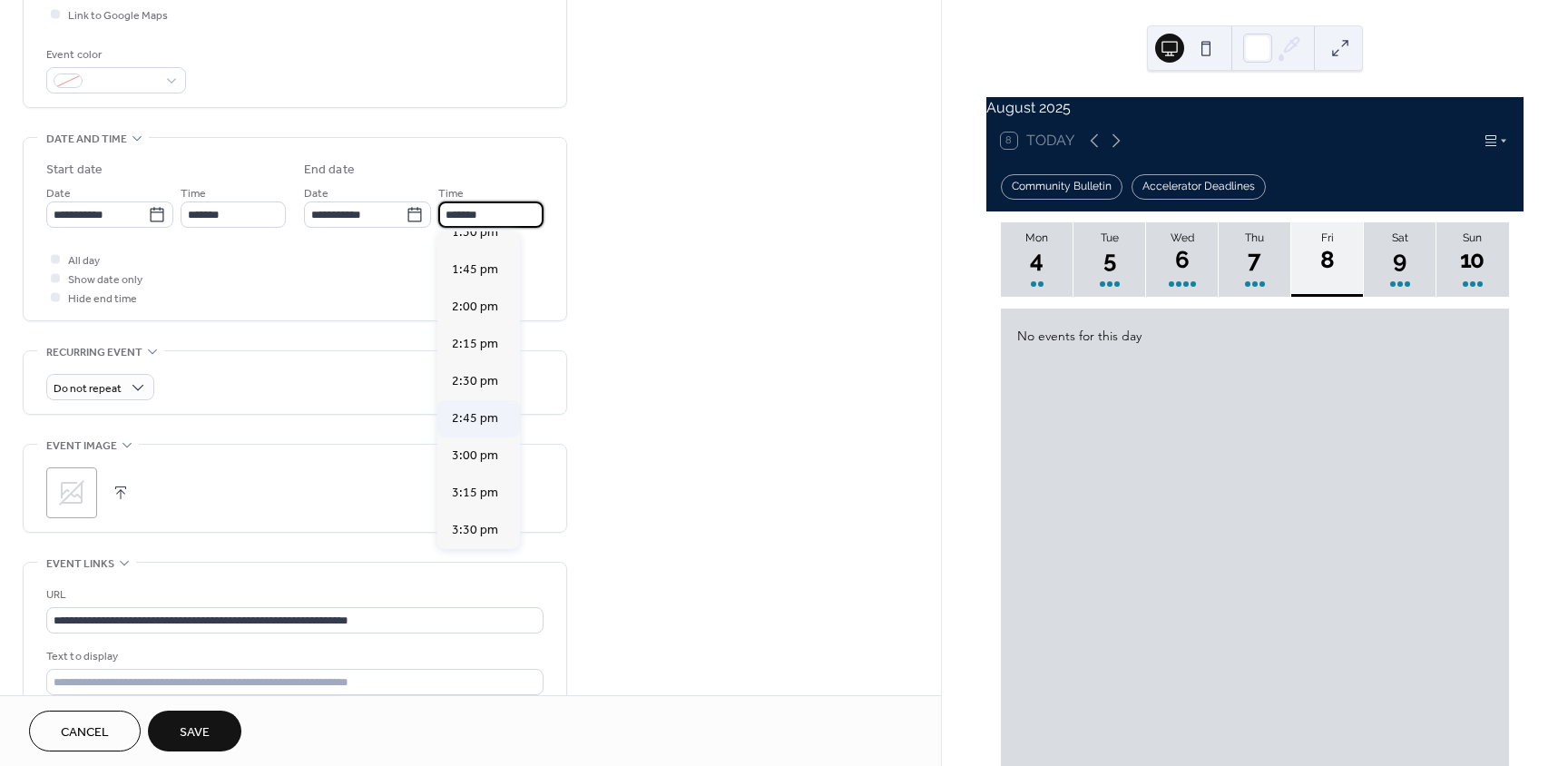 scroll, scrollTop: 726, scrollLeft: 0, axis: vertical 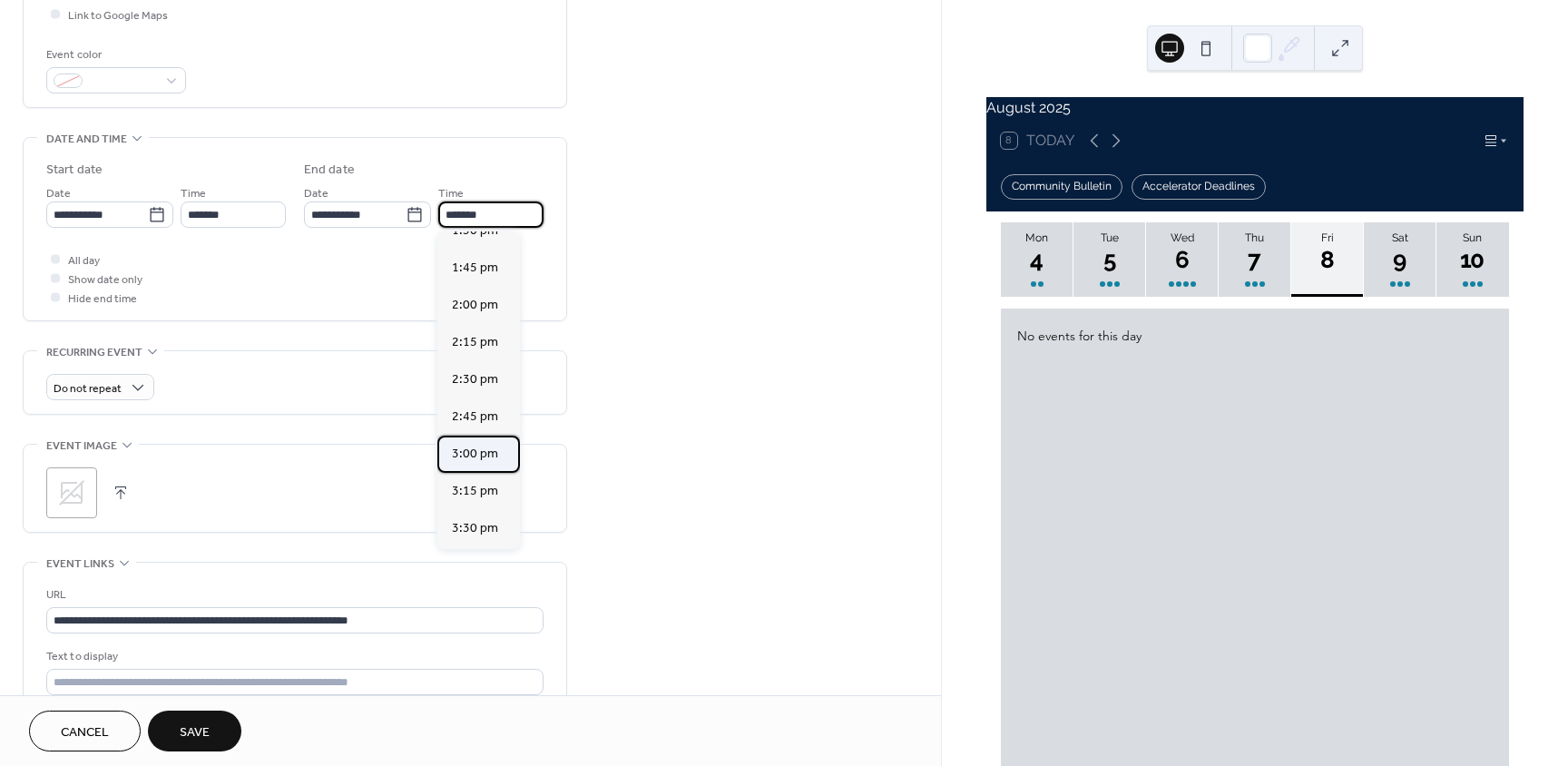 click on "3:00 pm" at bounding box center (475, 454) 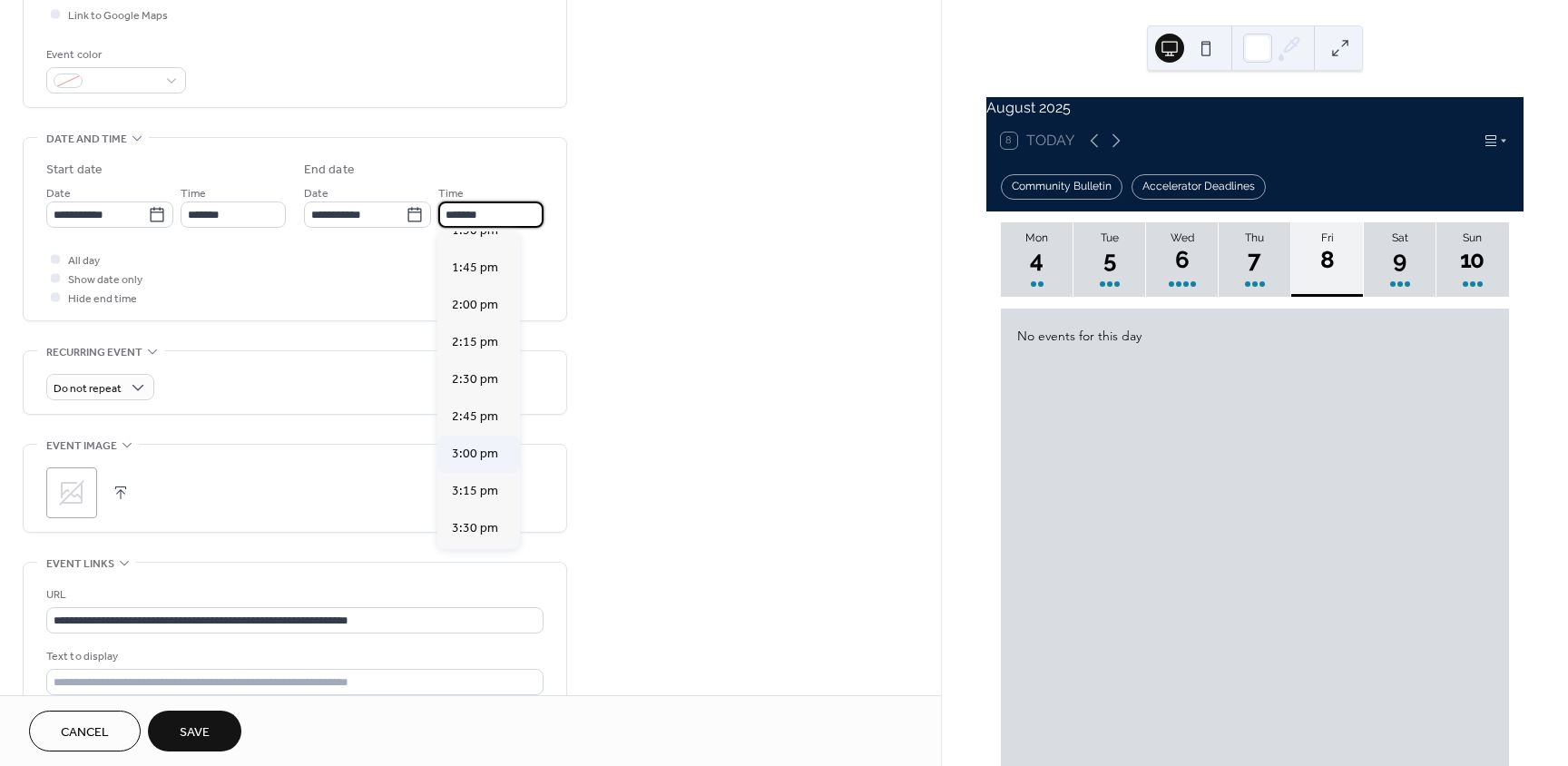 type on "*******" 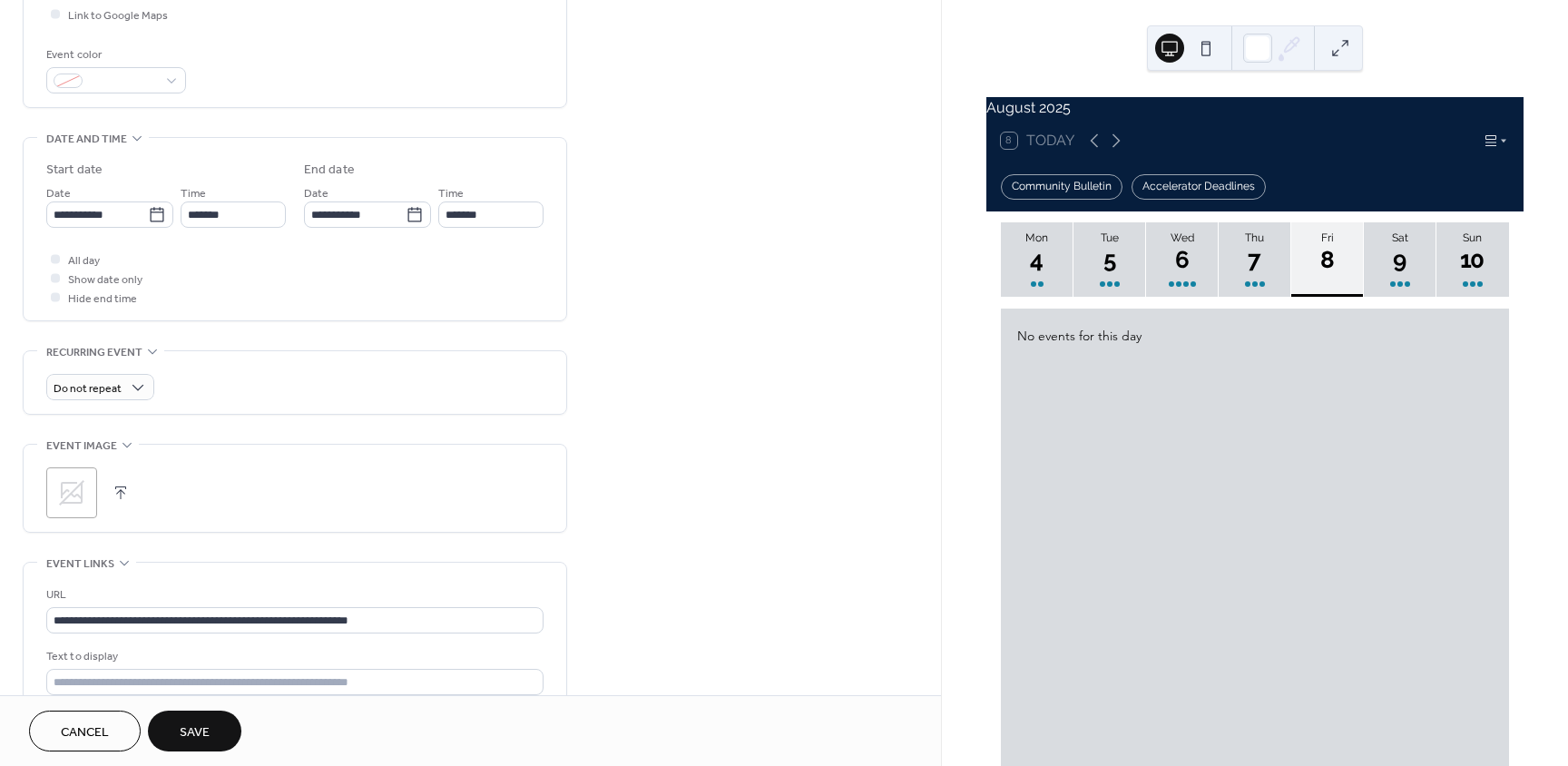 scroll, scrollTop: 0, scrollLeft: 0, axis: both 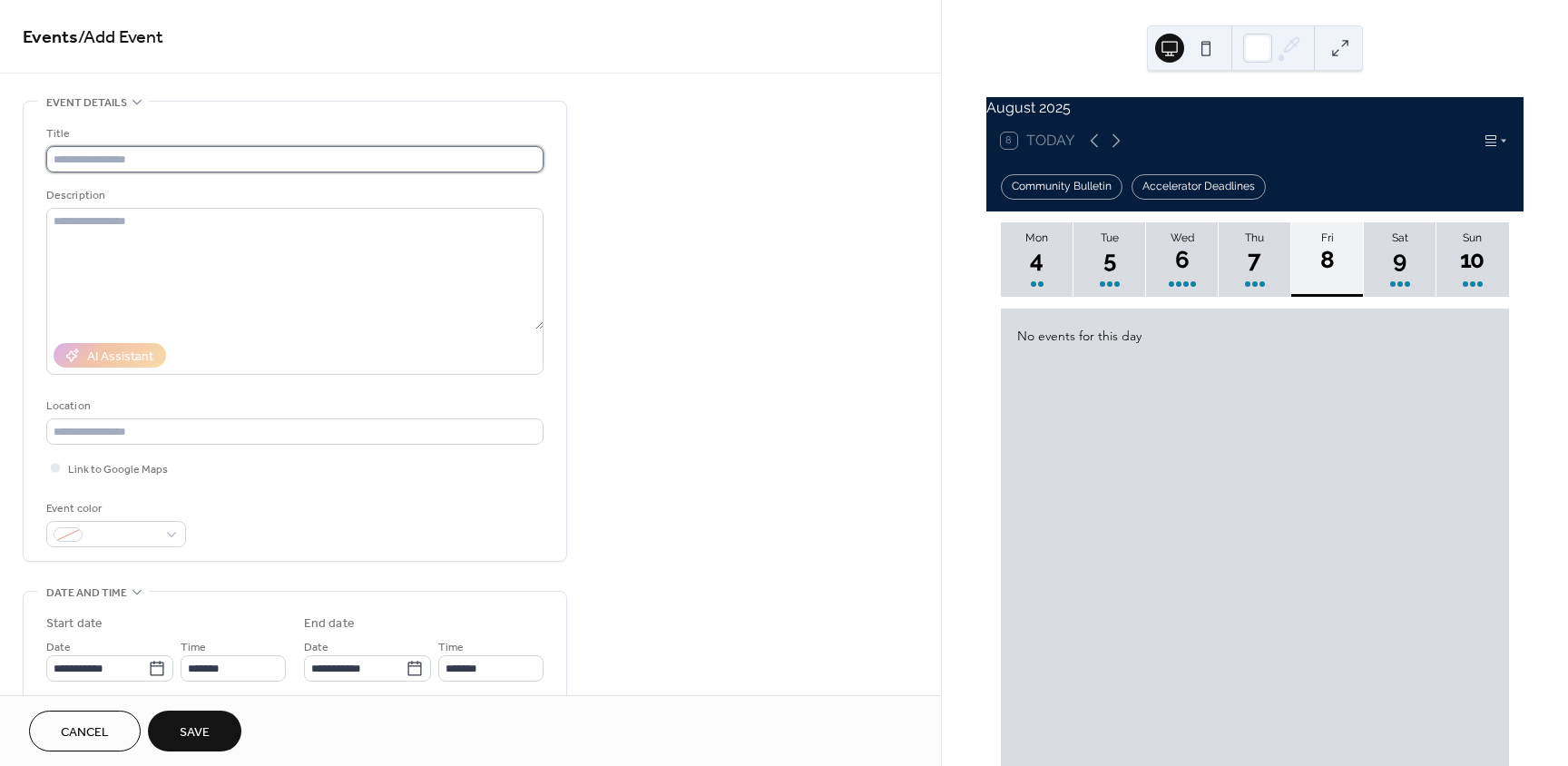 click at bounding box center (295, 159) 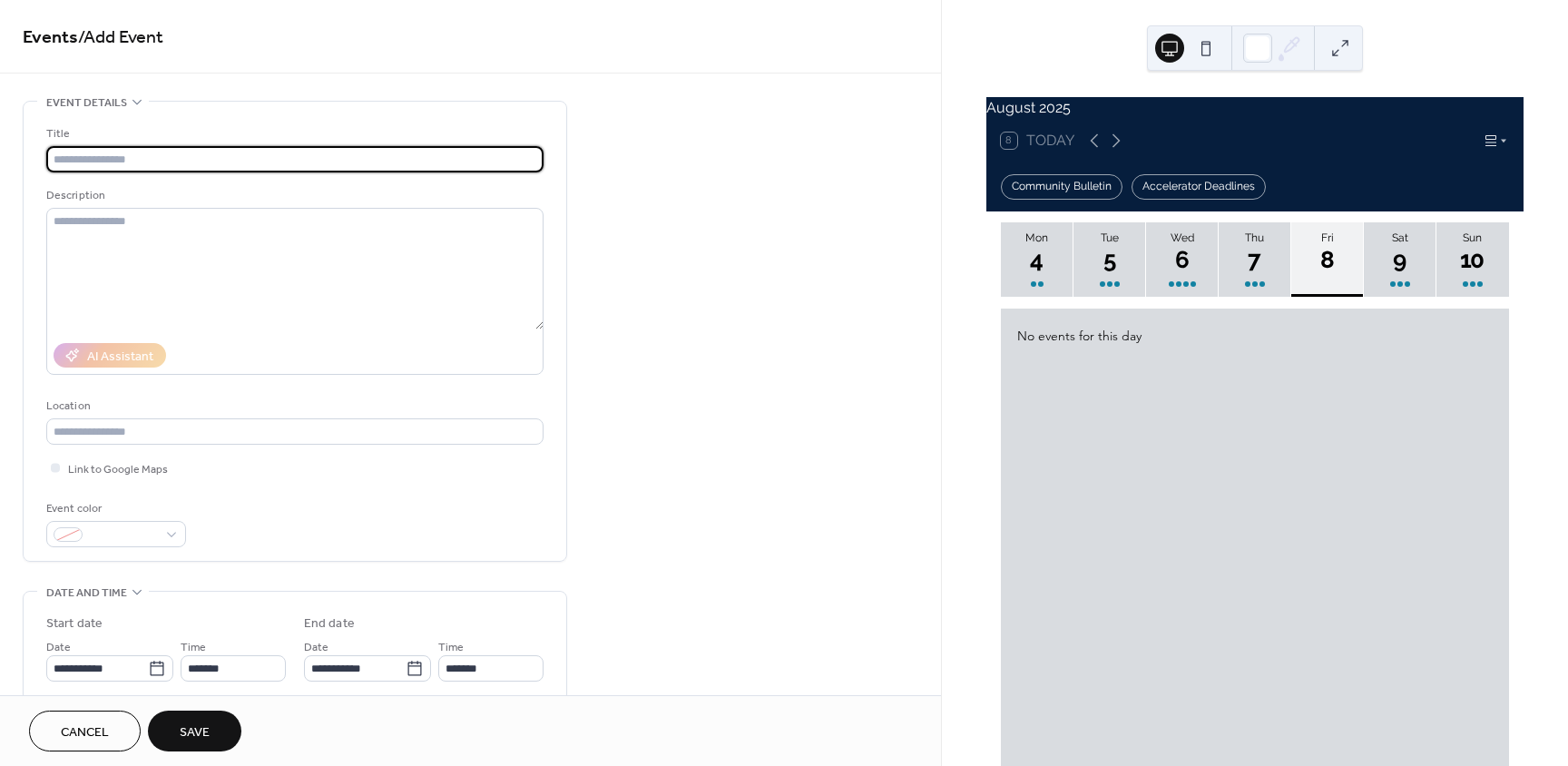 paste on "**********" 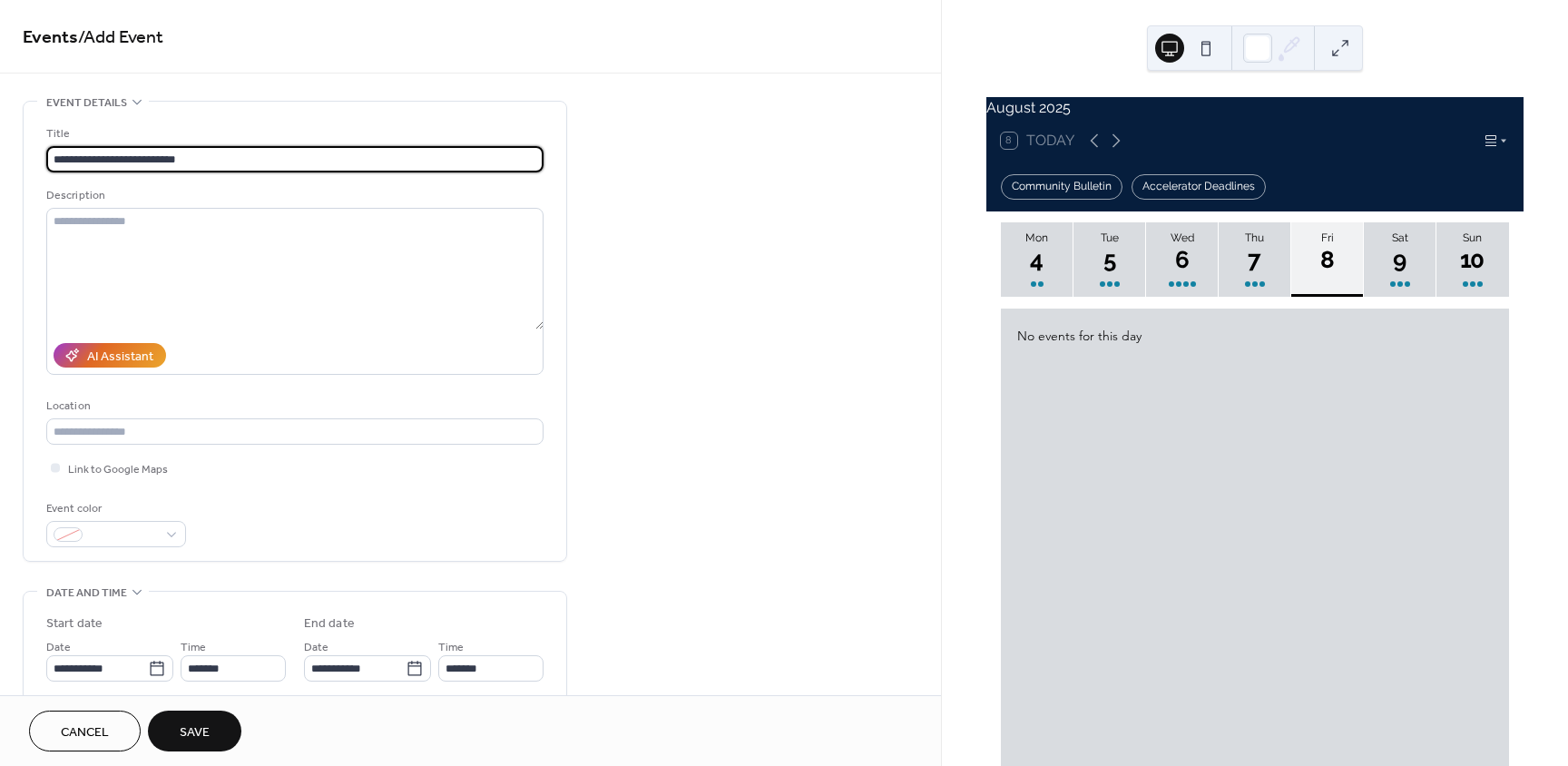 type on "**********" 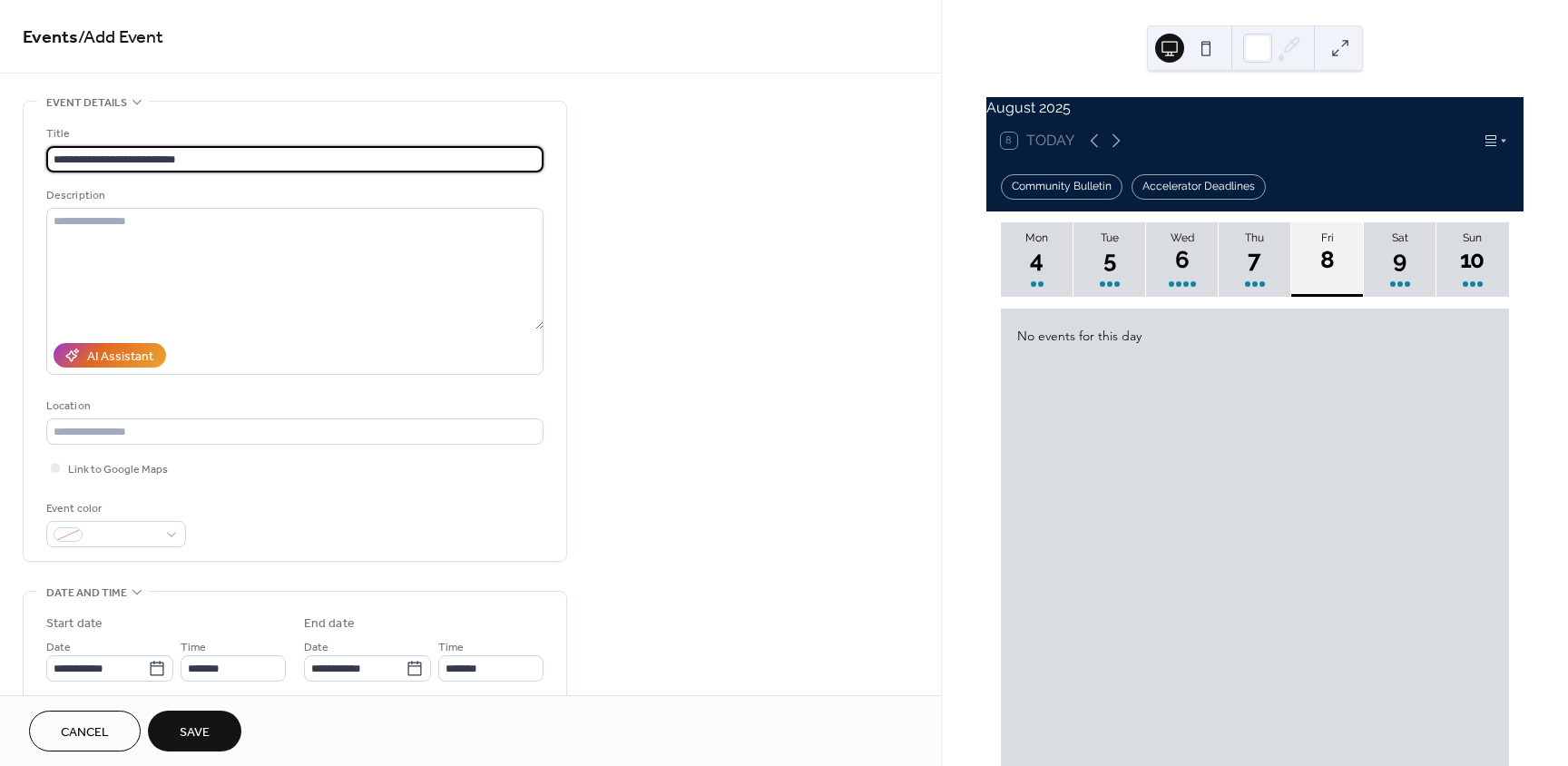 click on "Save" at bounding box center [194, 732] 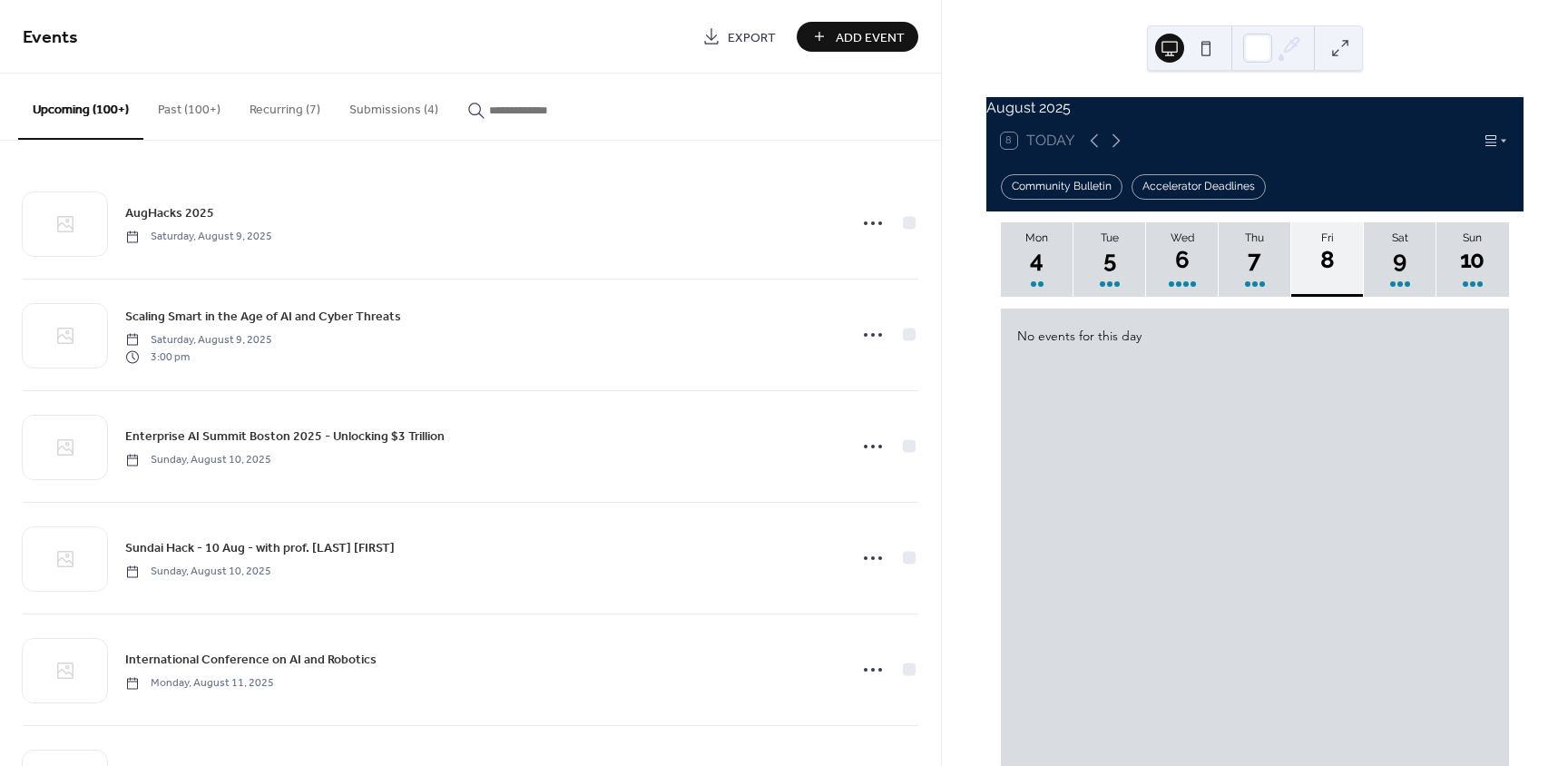 click on "Add Event" at bounding box center (870, 37) 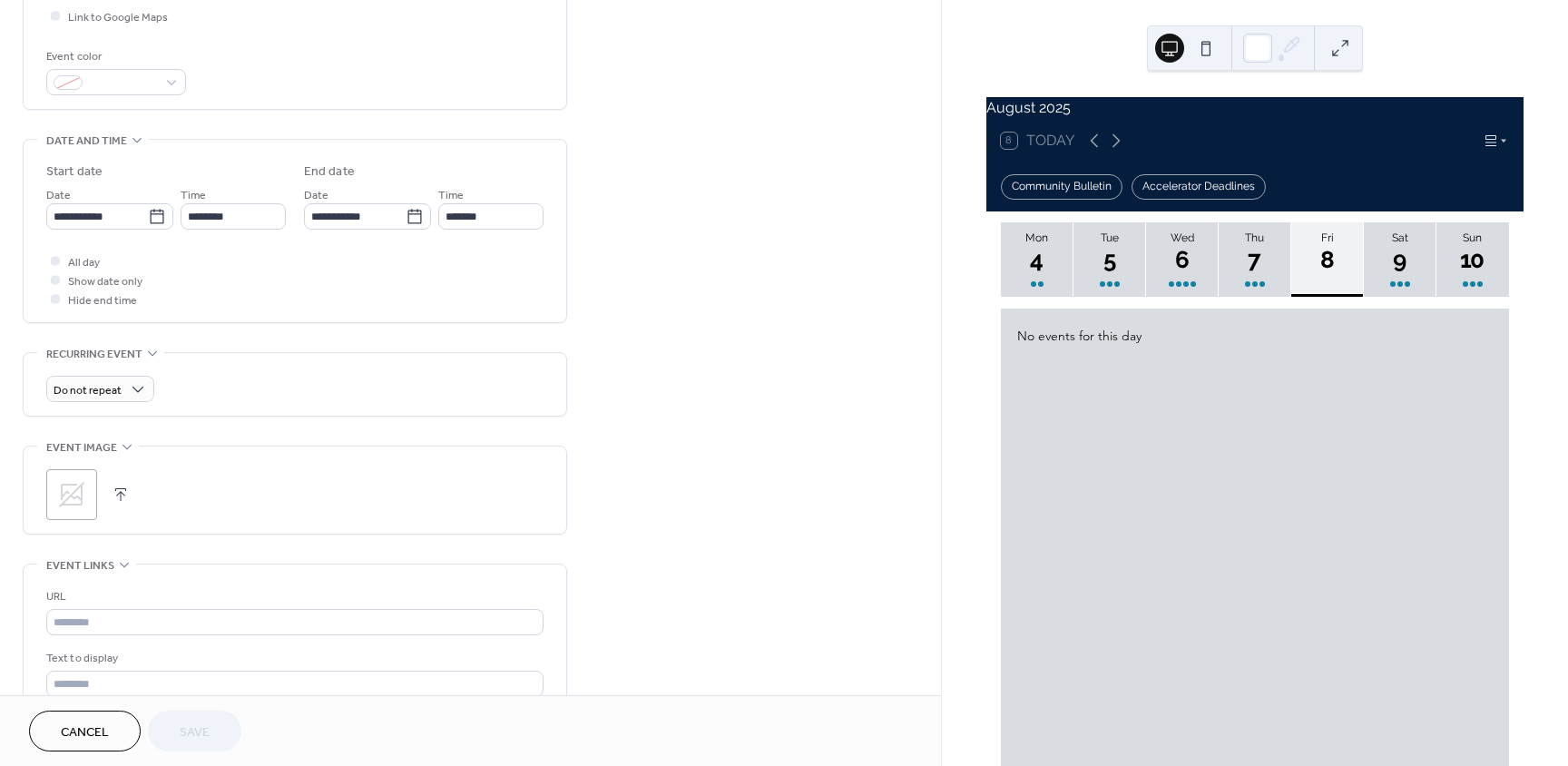 scroll, scrollTop: 635, scrollLeft: 0, axis: vertical 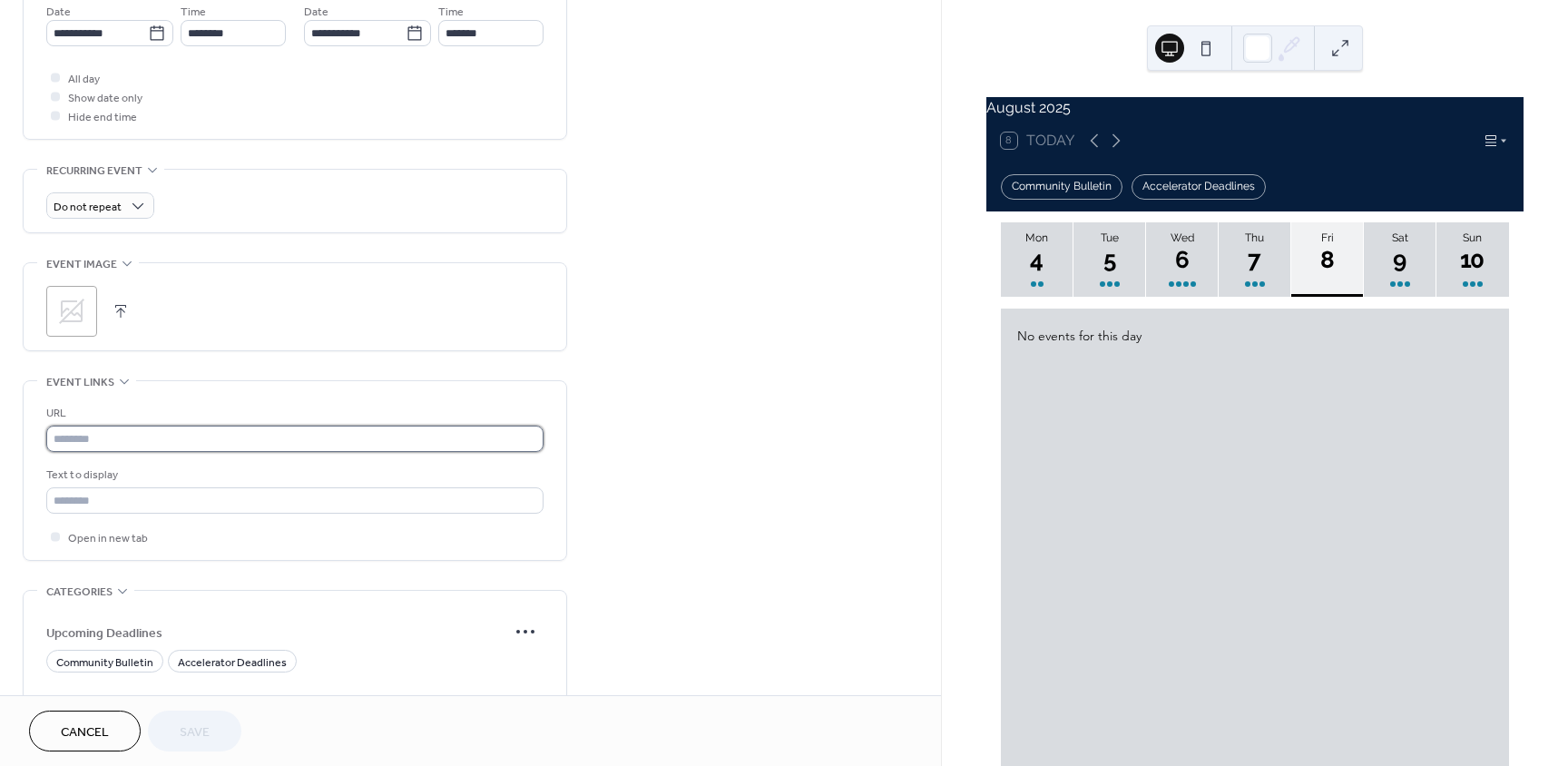 click at bounding box center [295, 438] 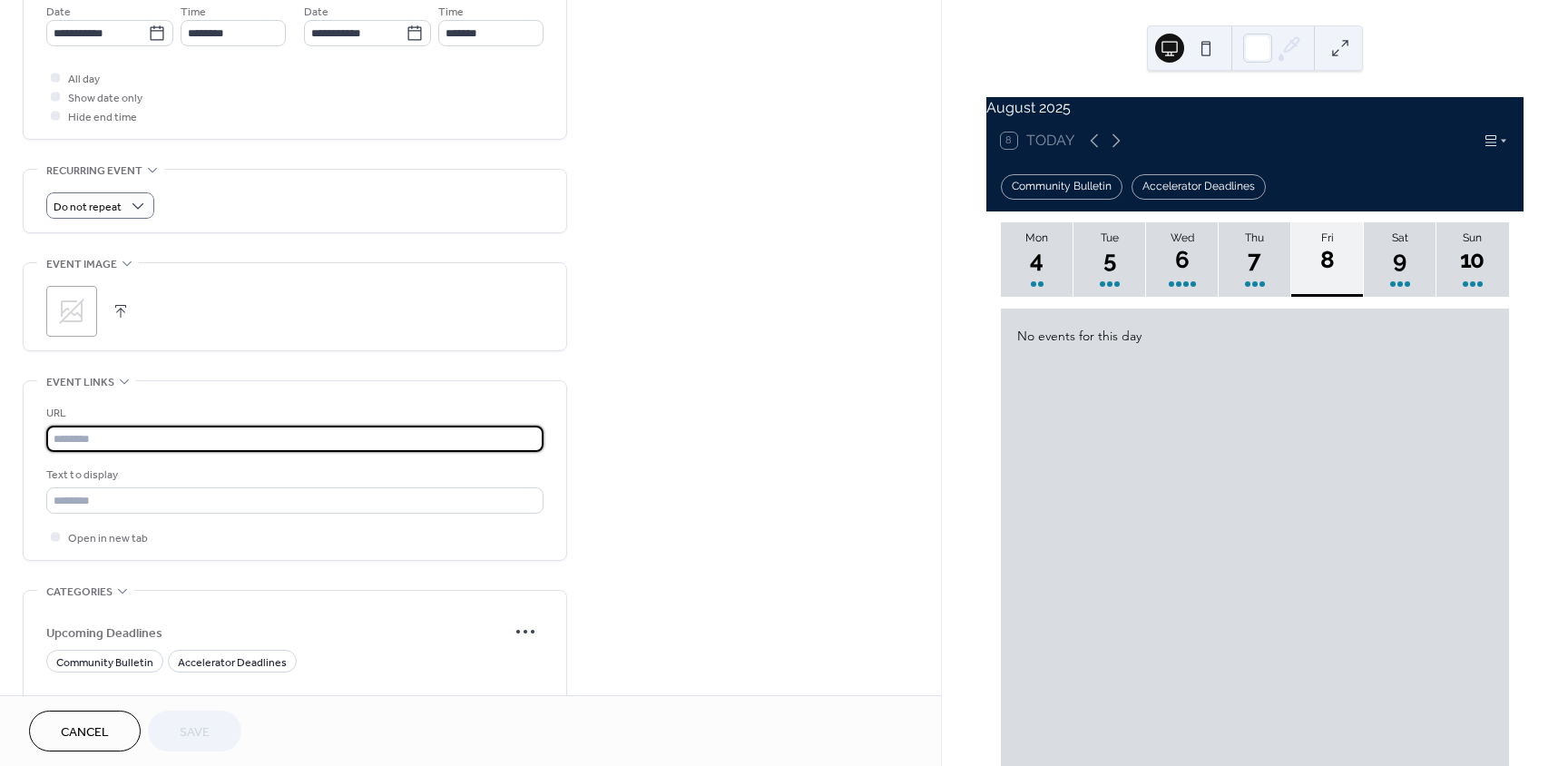paste on "**********" 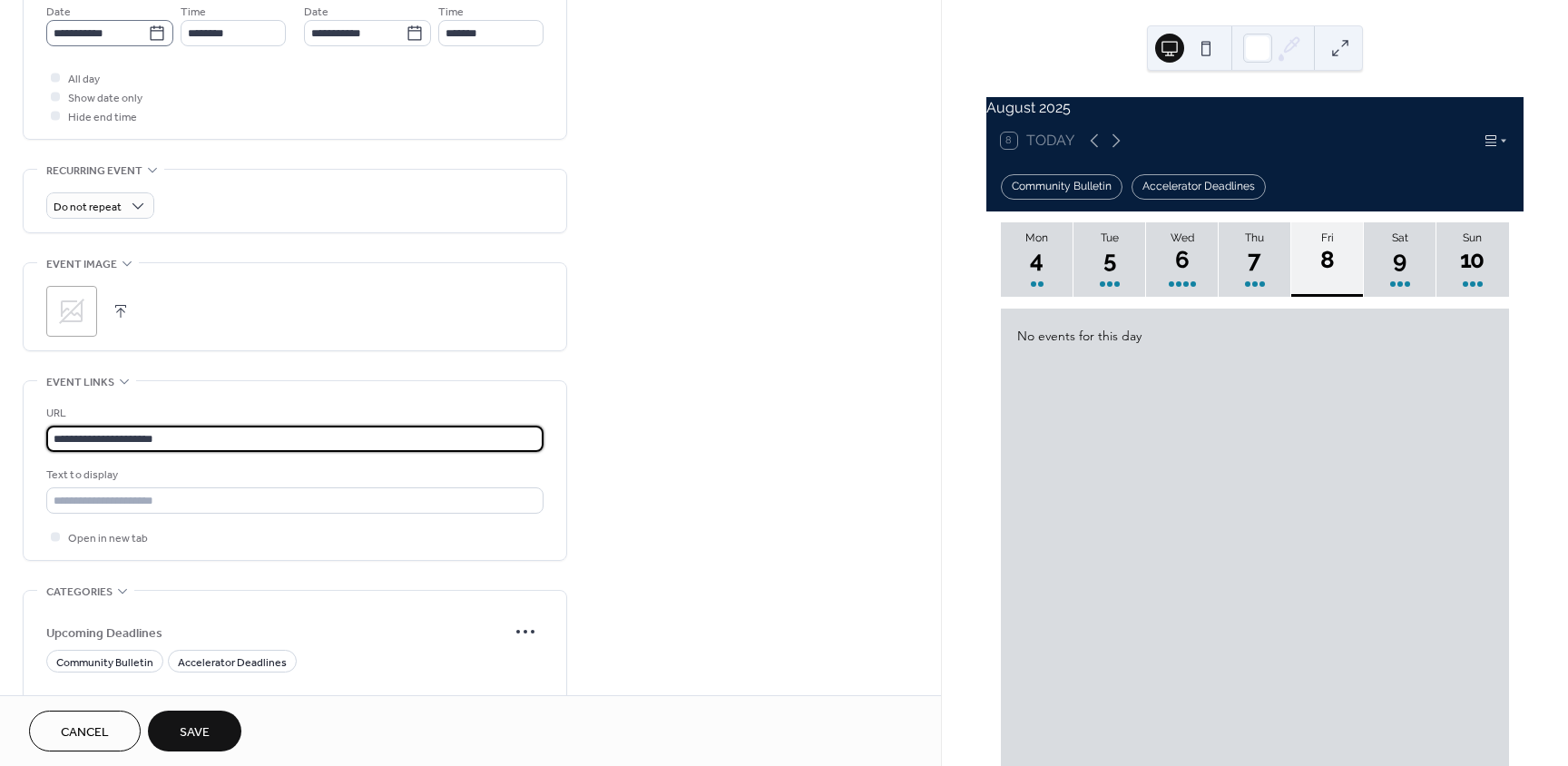 type on "**********" 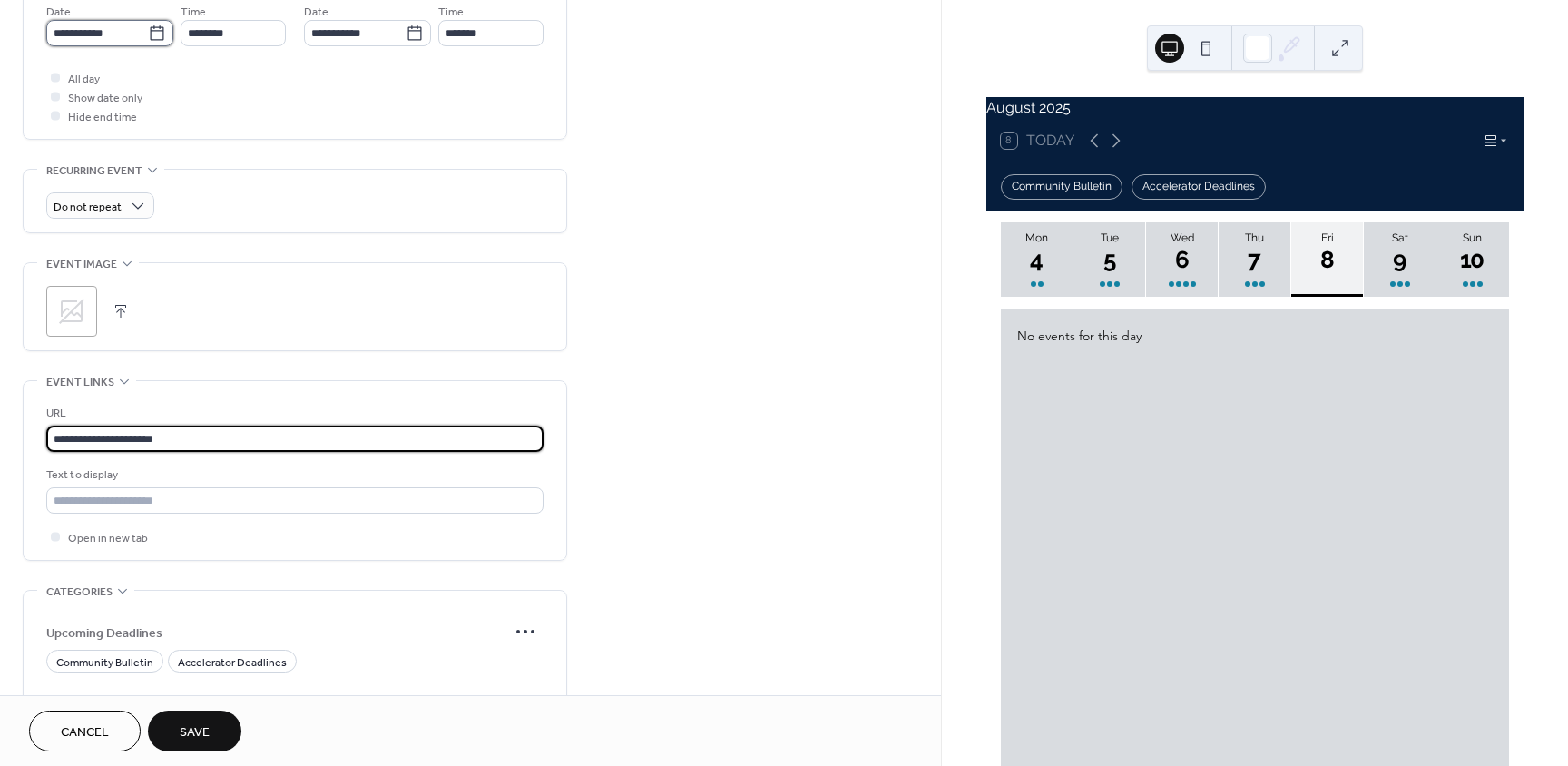 click on "**********" at bounding box center [97, 33] 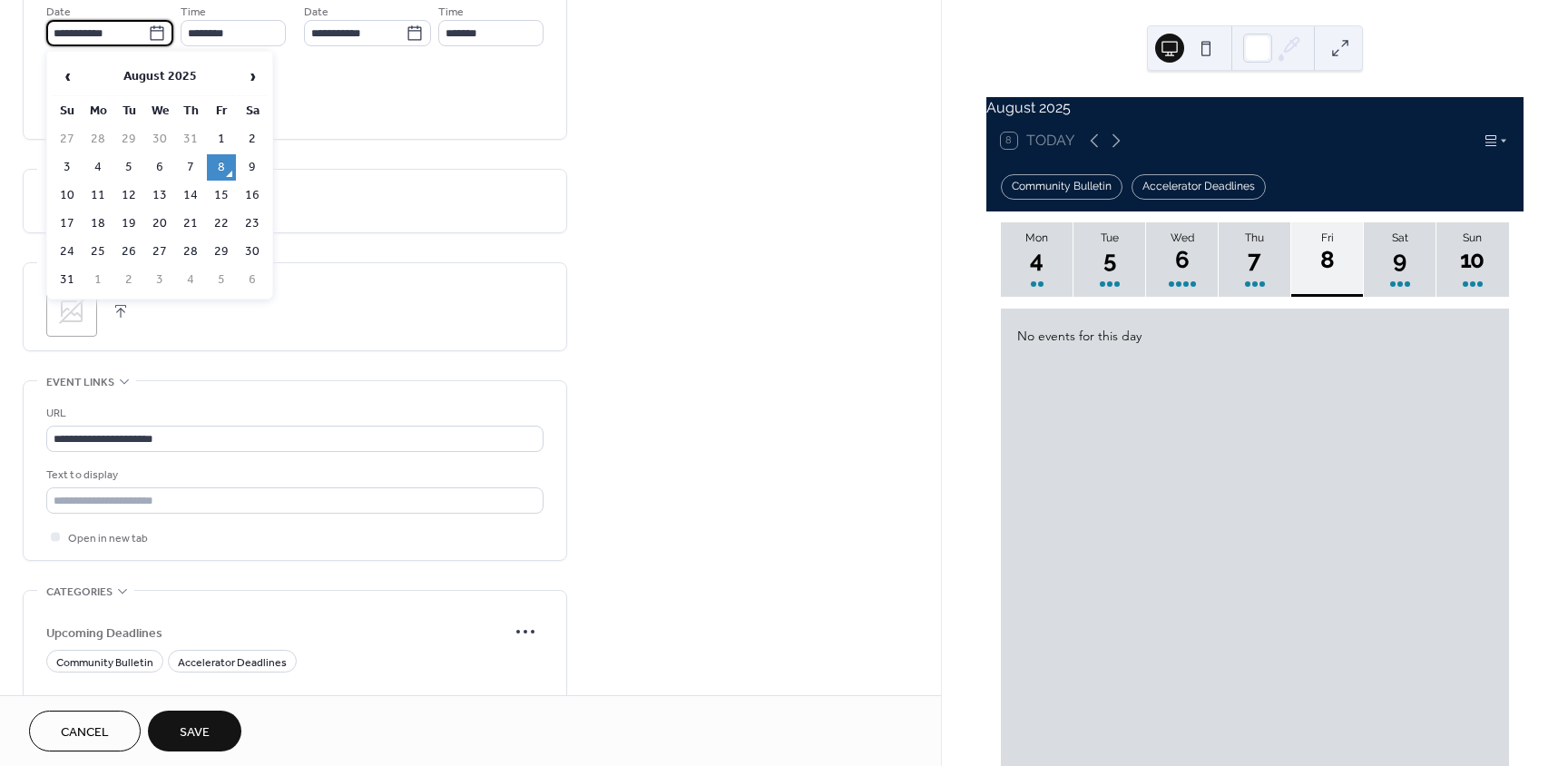 click on "4" at bounding box center [191, 280] 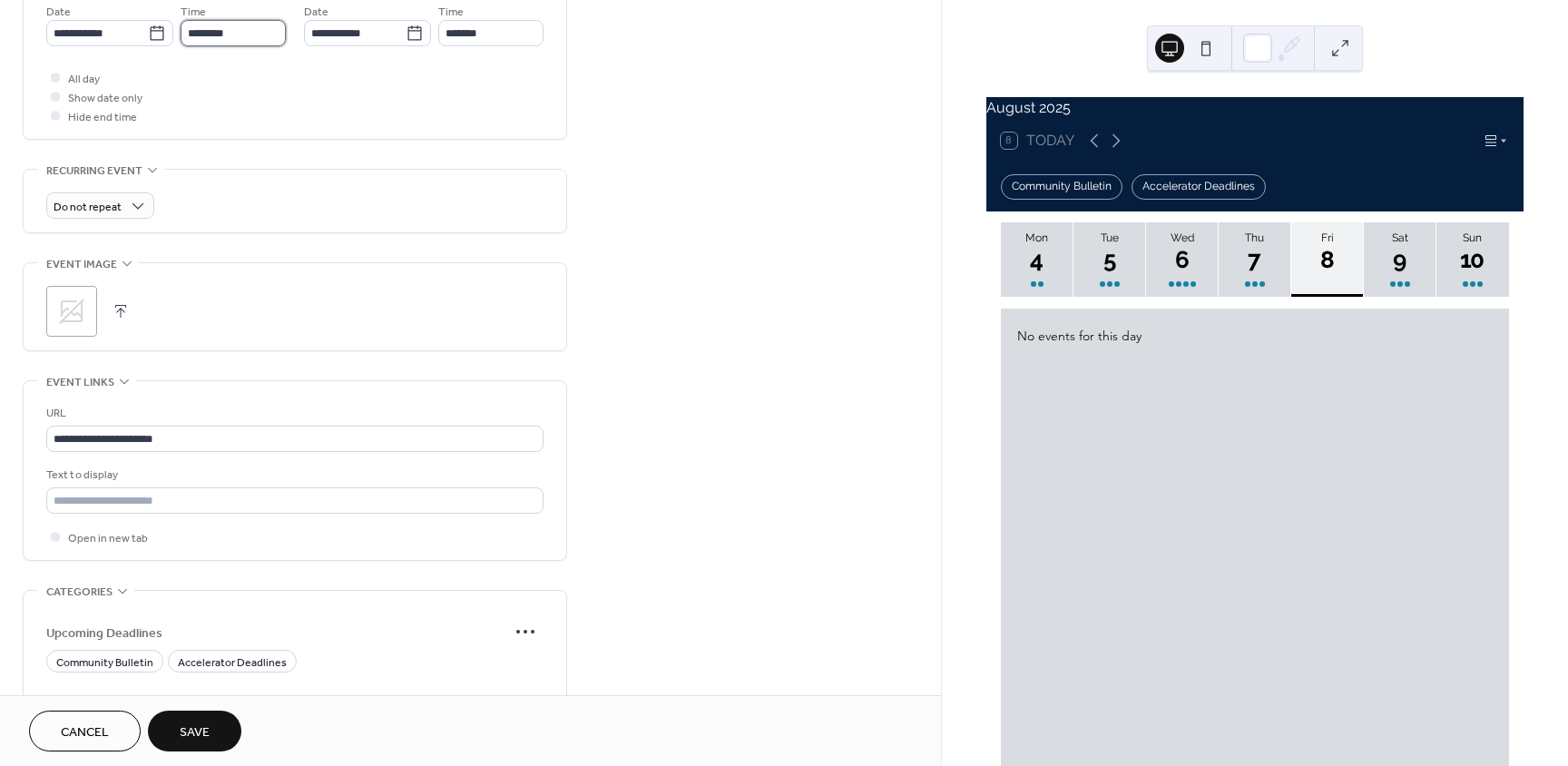 click on "********" at bounding box center [233, 33] 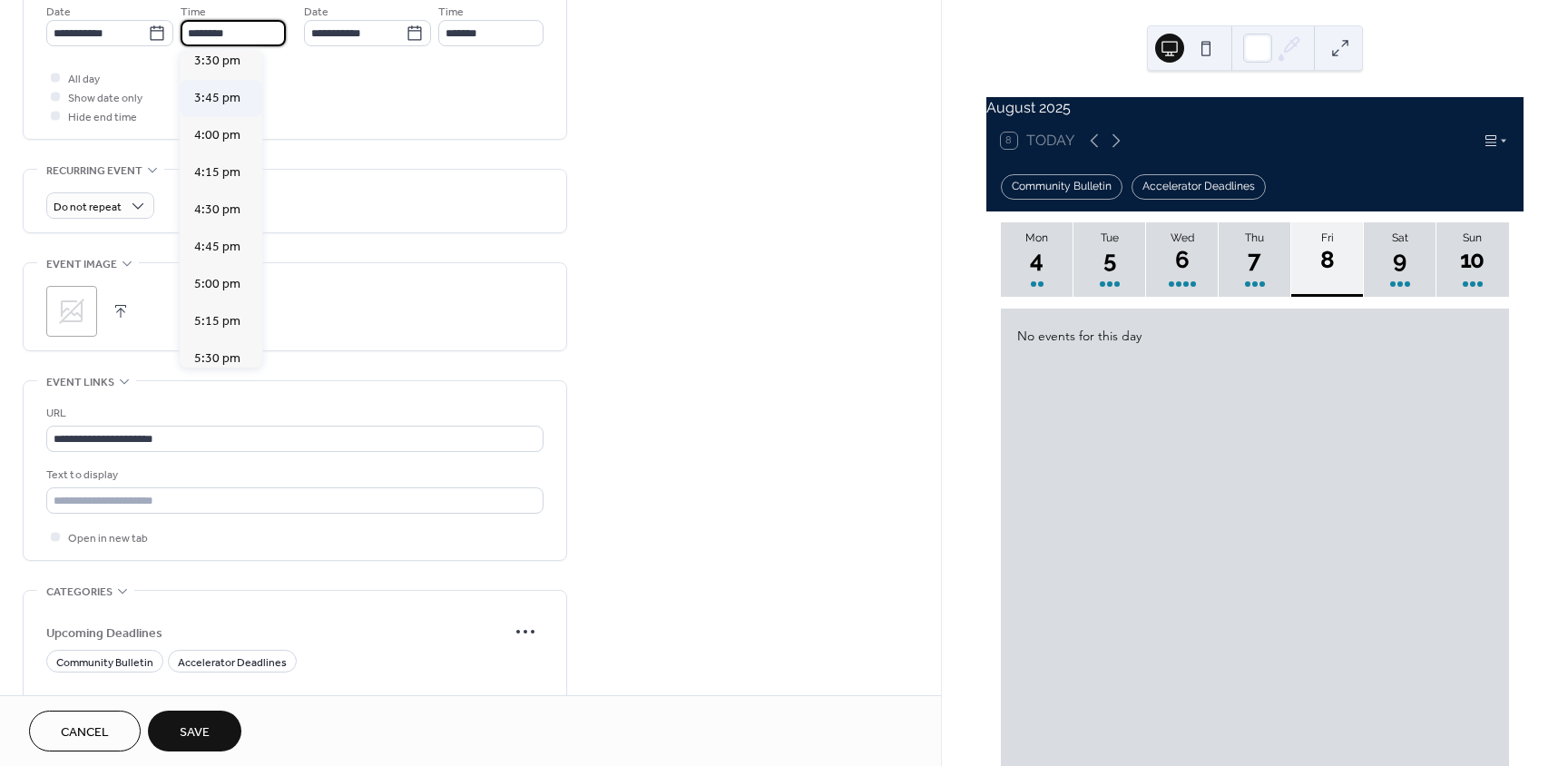 scroll, scrollTop: 2331, scrollLeft: 0, axis: vertical 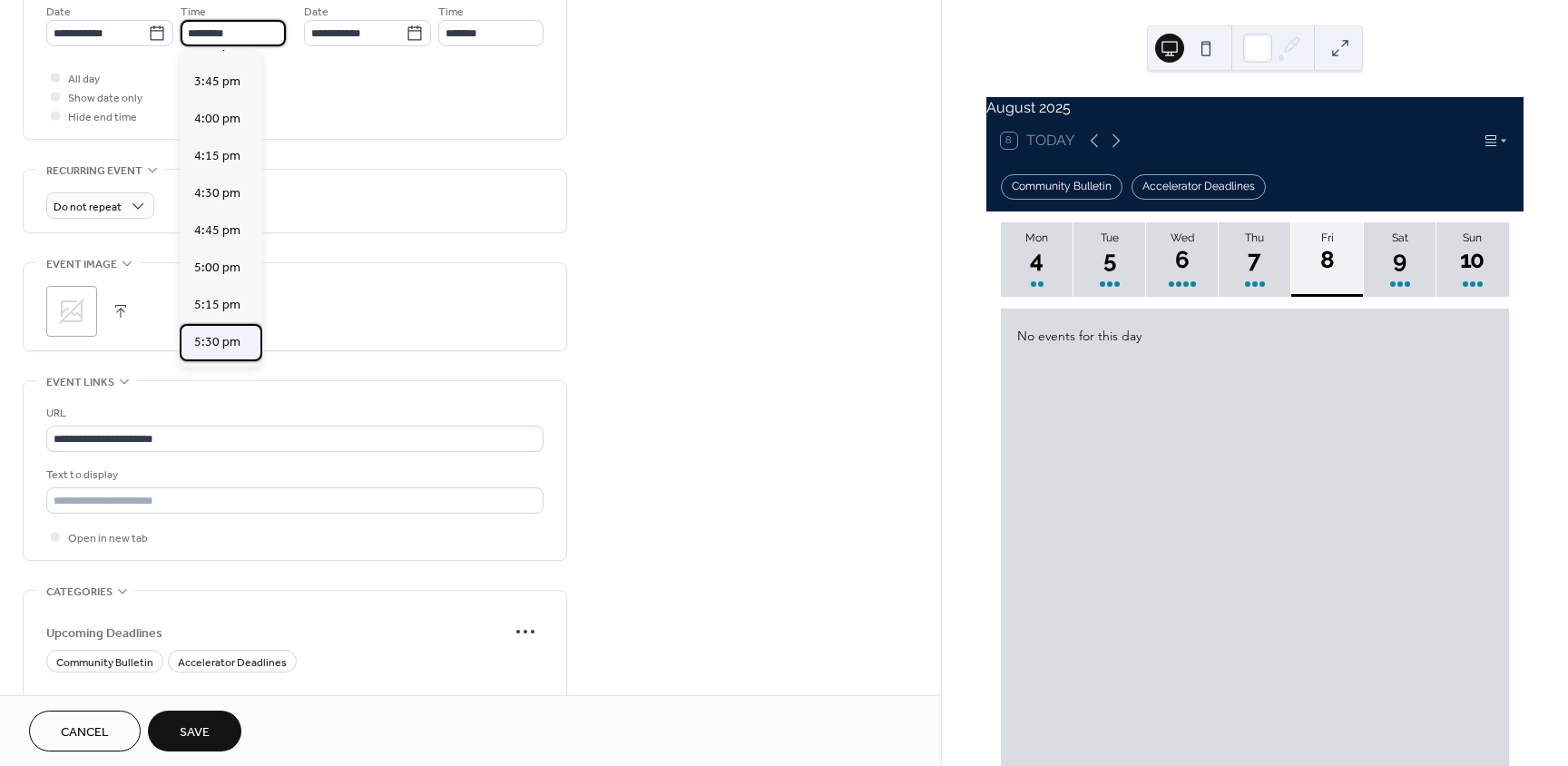 click on "5:30 pm" at bounding box center [217, 342] 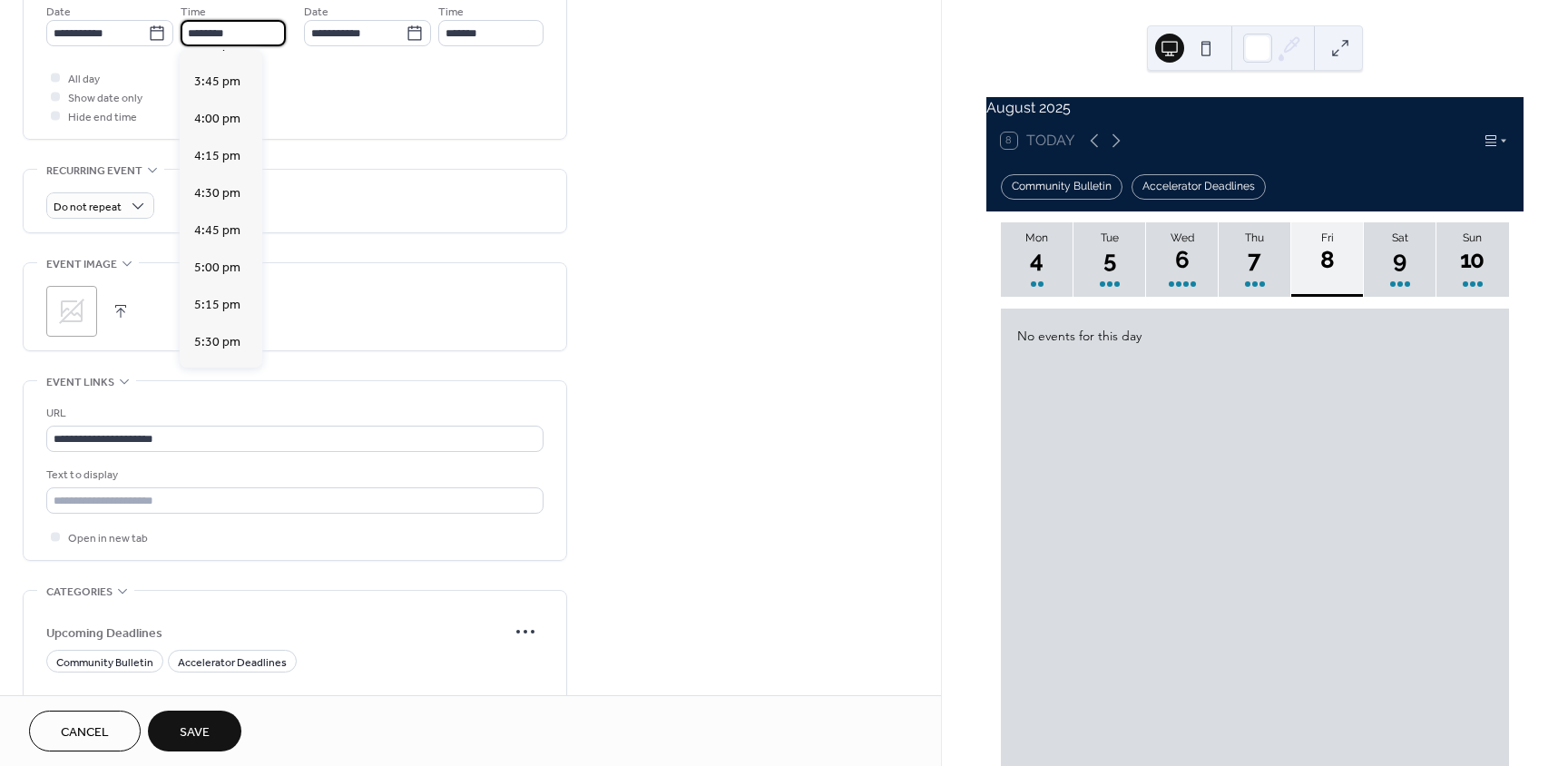 type on "*******" 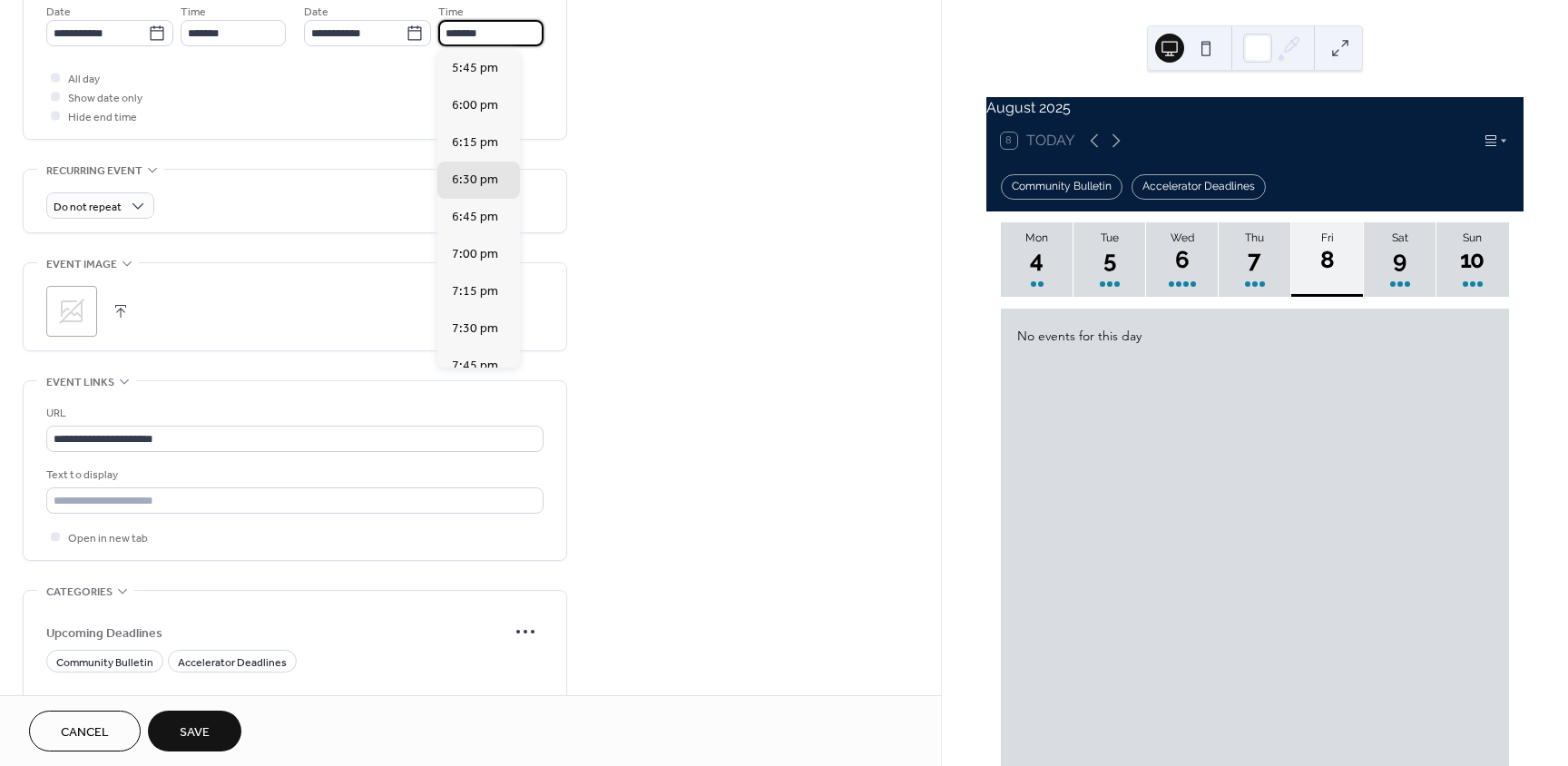click on "*******" at bounding box center [491, 33] 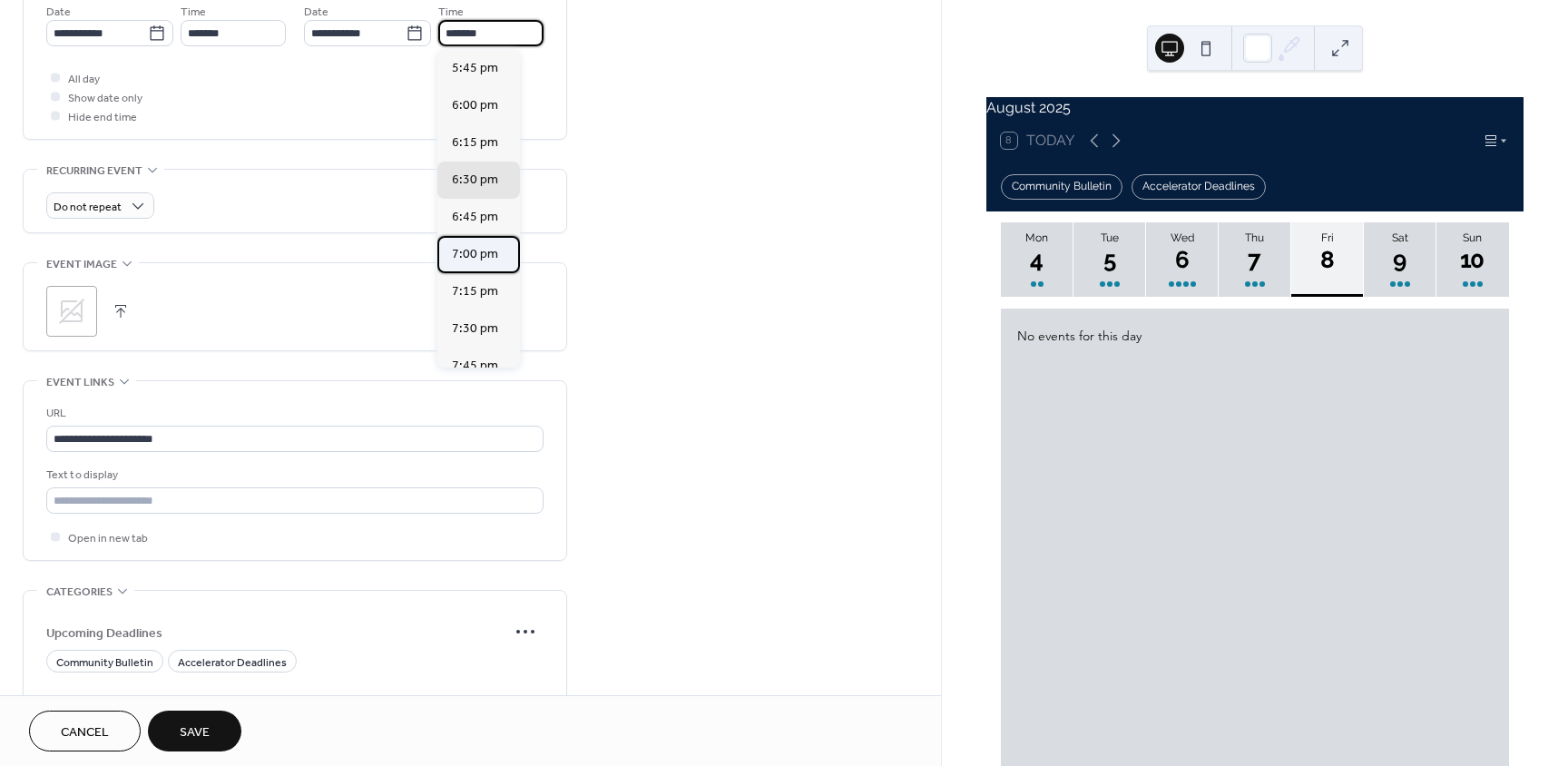 click on "7:00 pm" at bounding box center [475, 254] 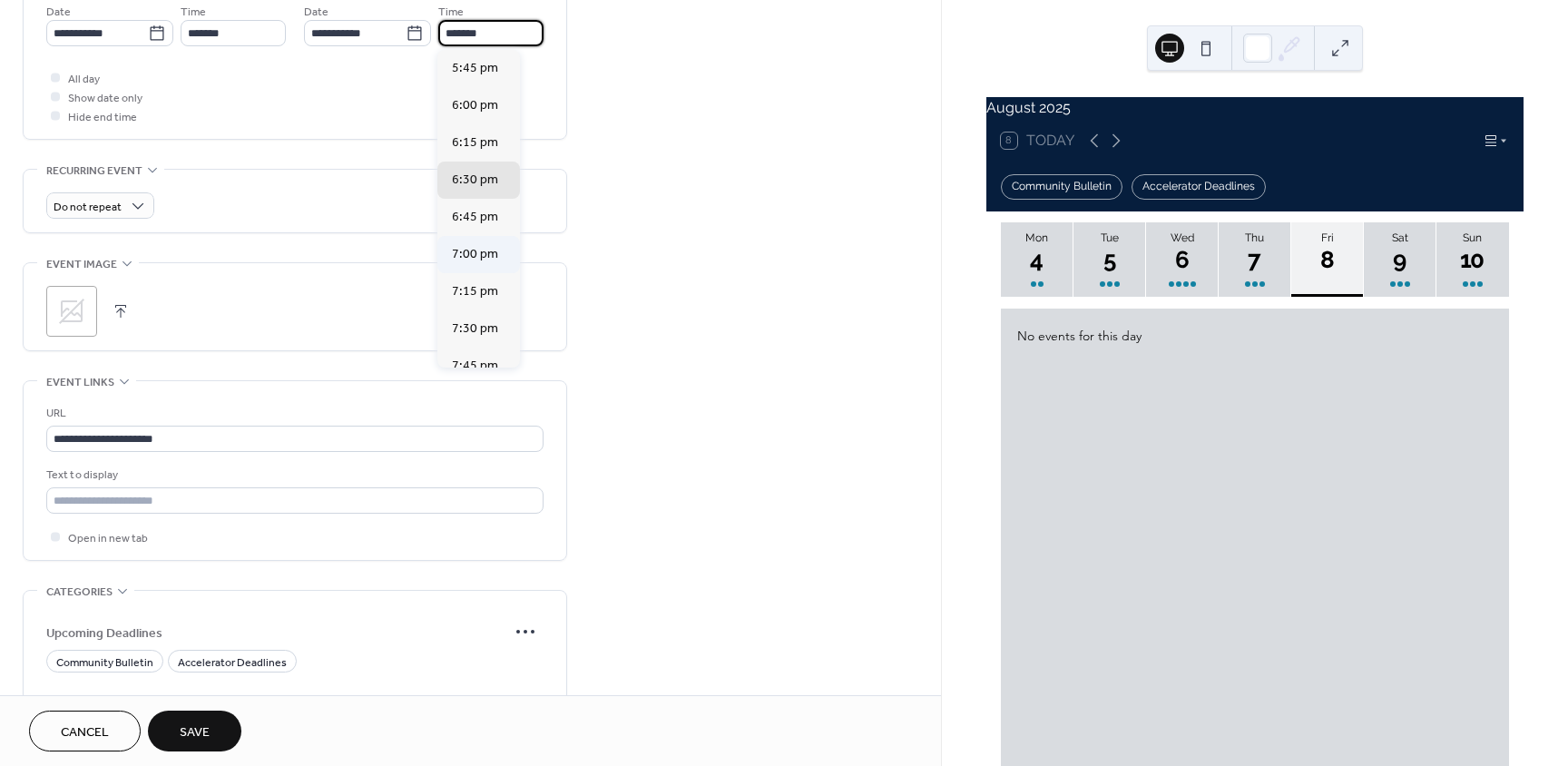 type on "*******" 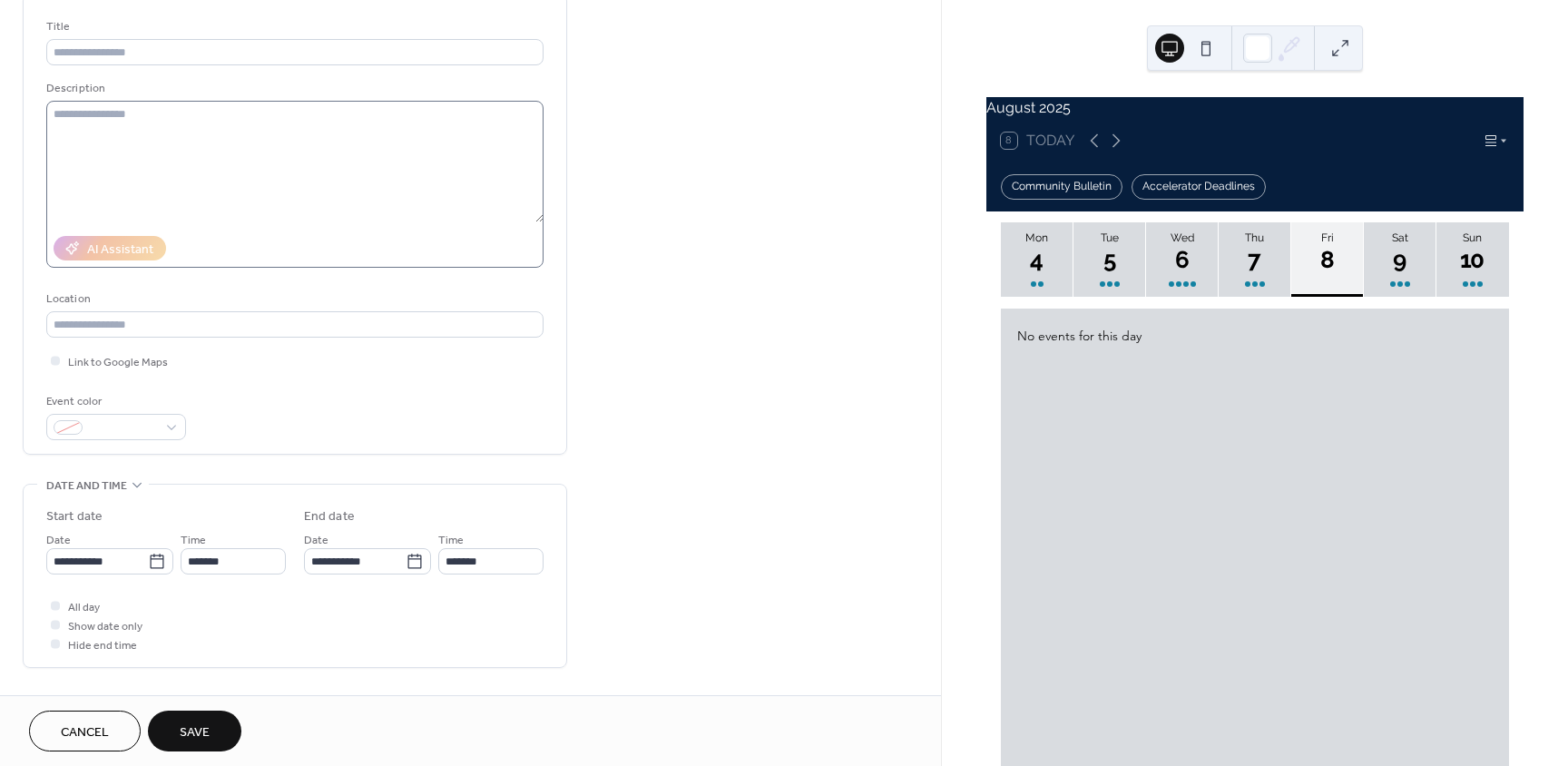 scroll, scrollTop: 91, scrollLeft: 0, axis: vertical 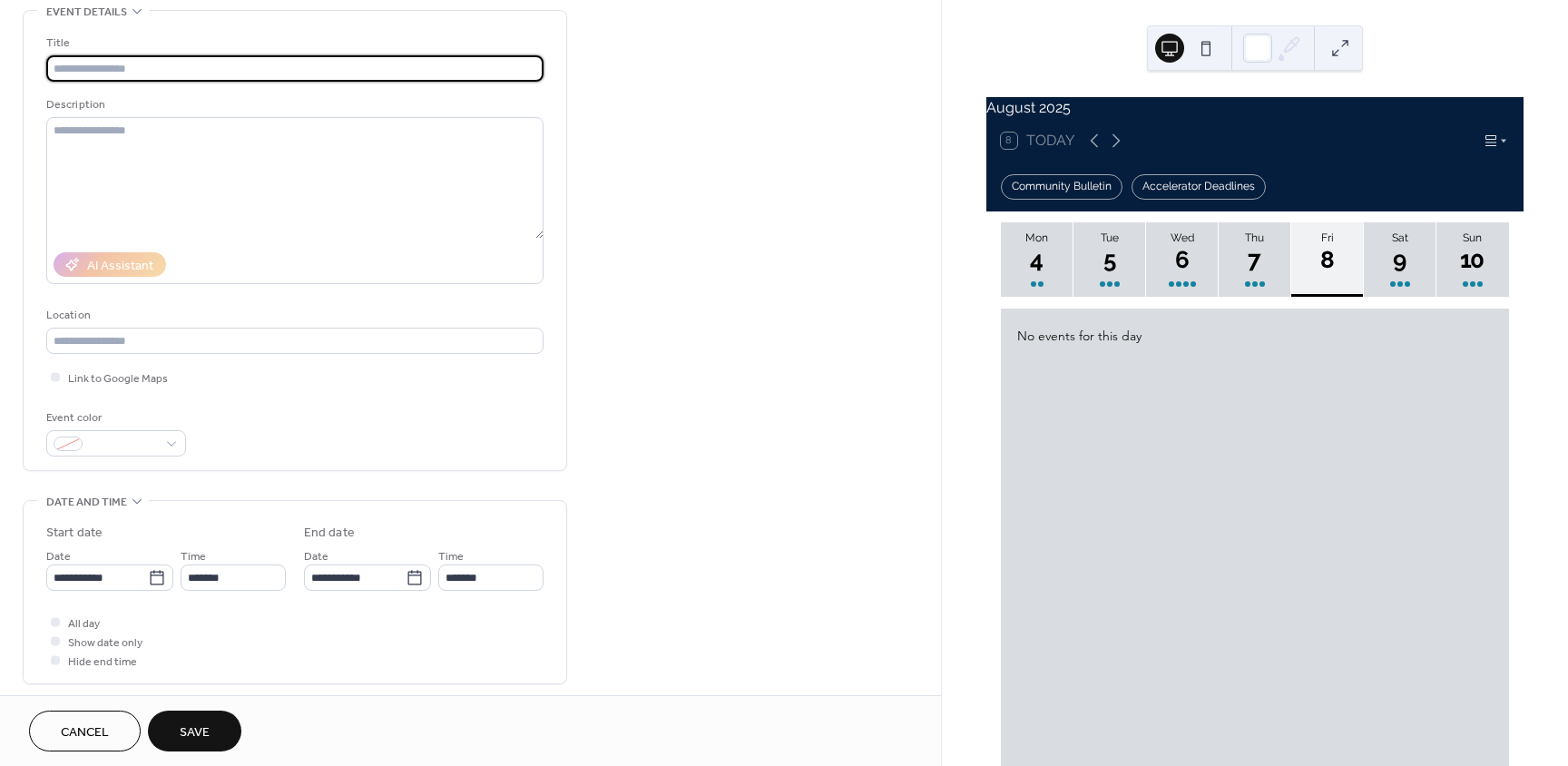 click at bounding box center [295, 68] 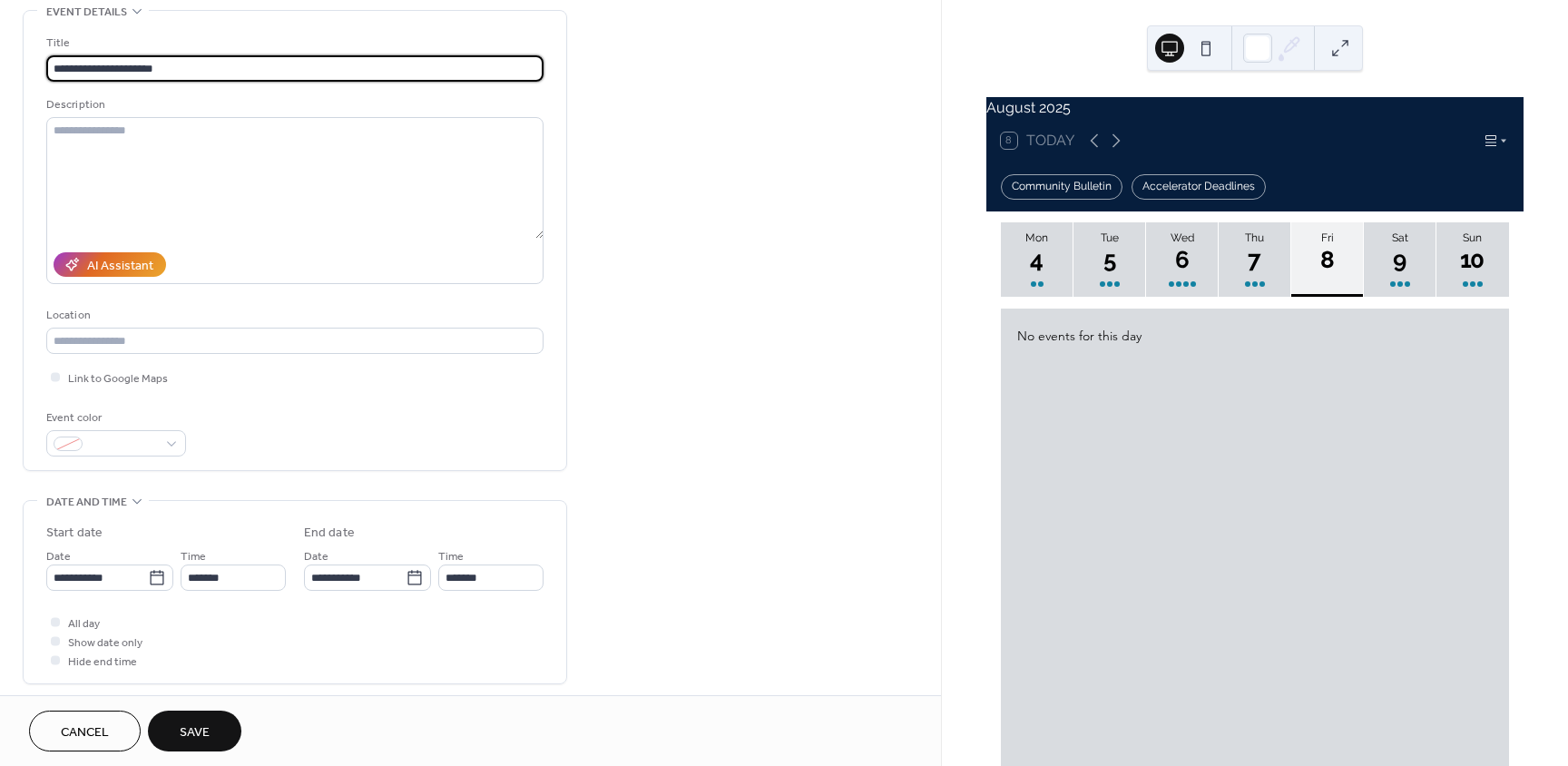 type on "**********" 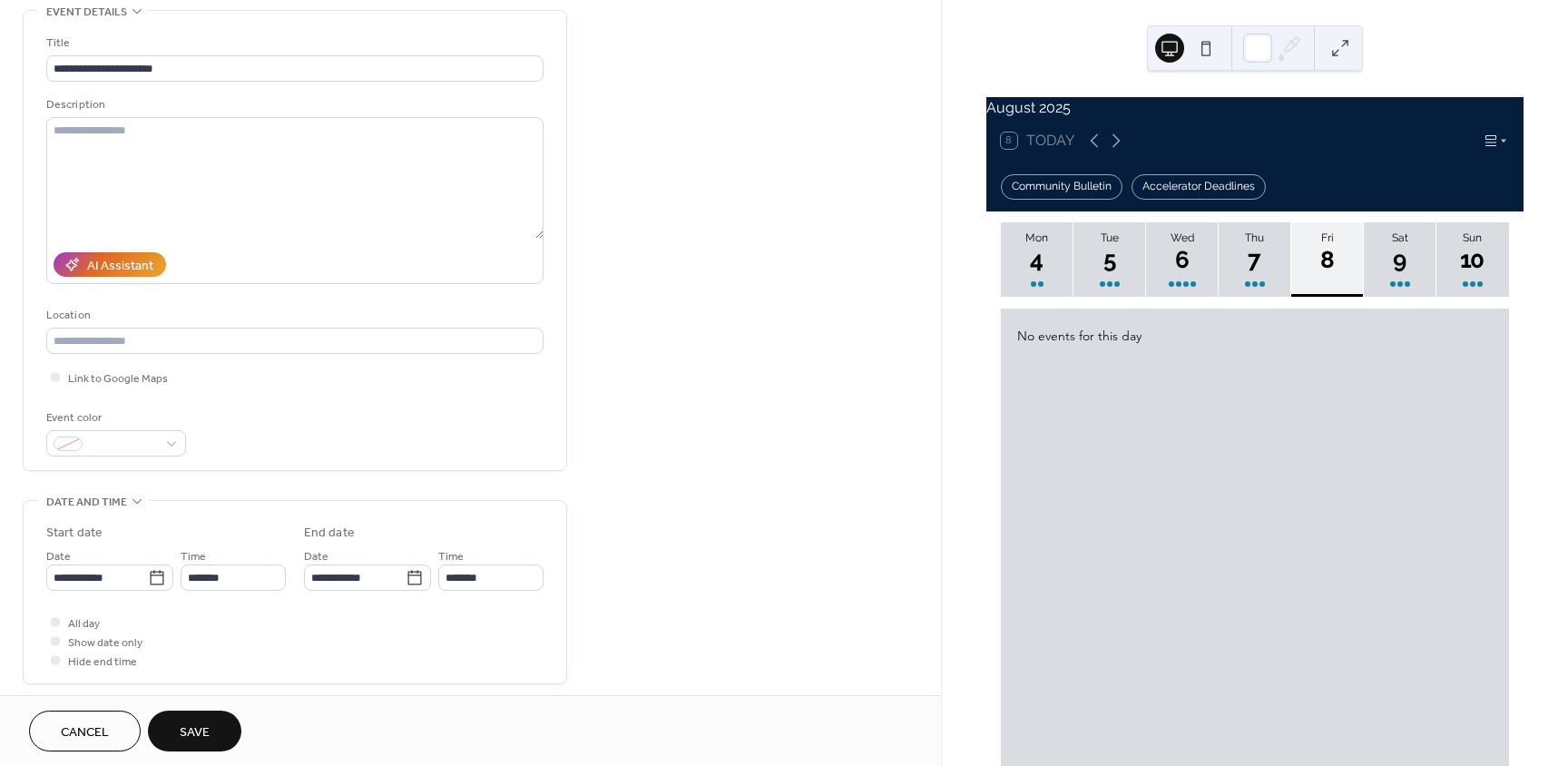 click on "Save" at bounding box center (194, 731) 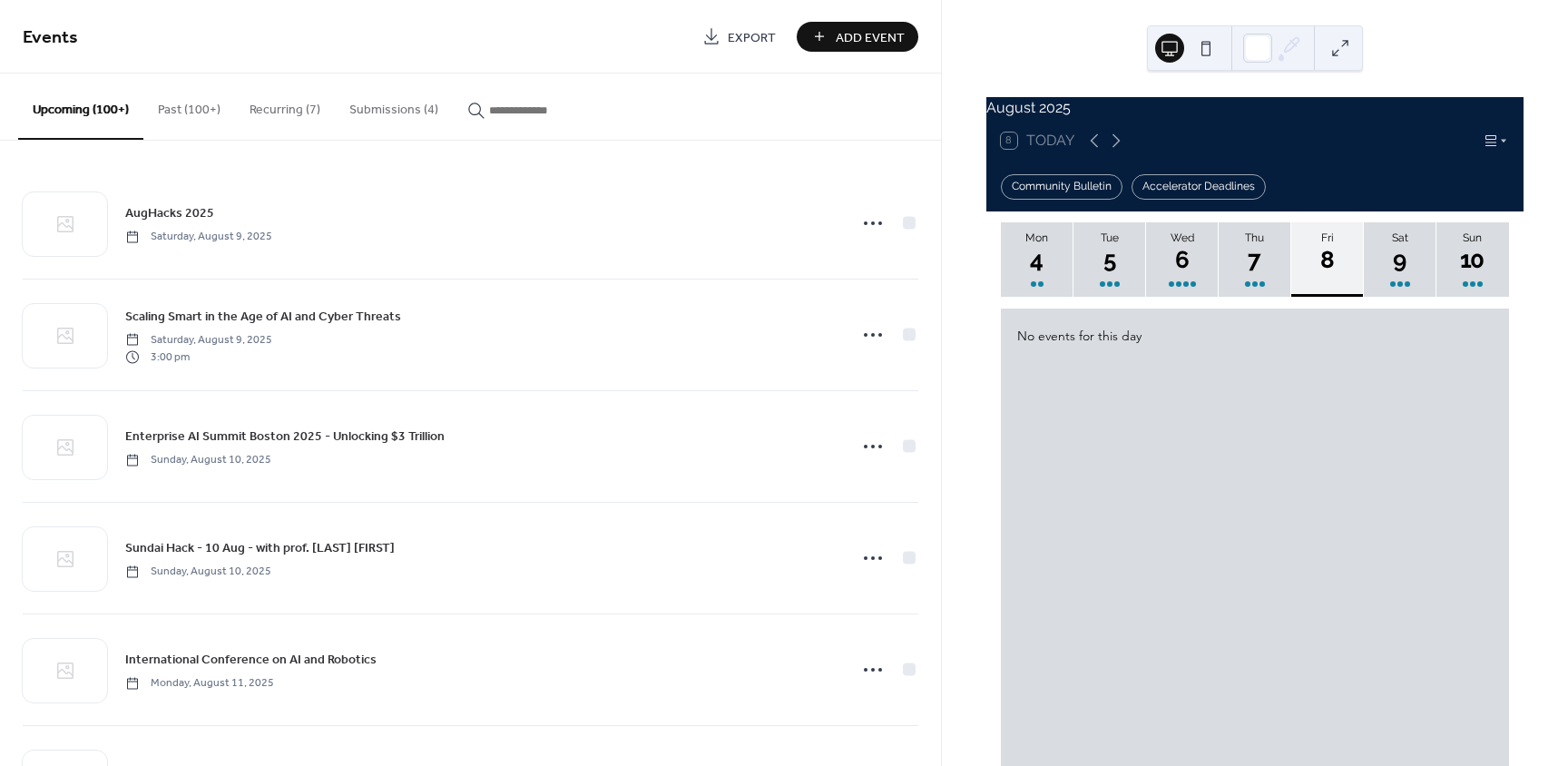 click on "Add Event" at bounding box center [870, 37] 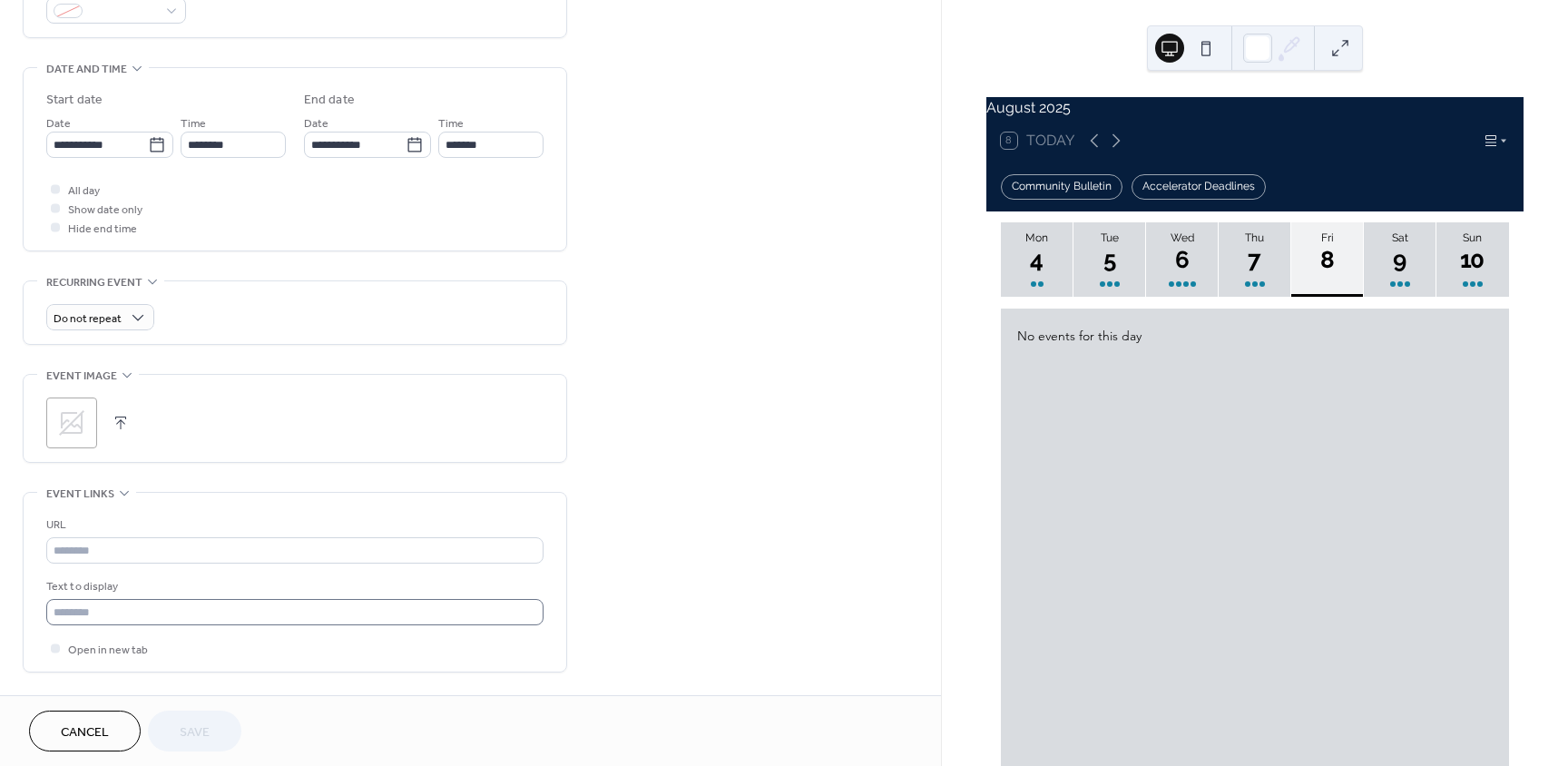 scroll, scrollTop: 545, scrollLeft: 0, axis: vertical 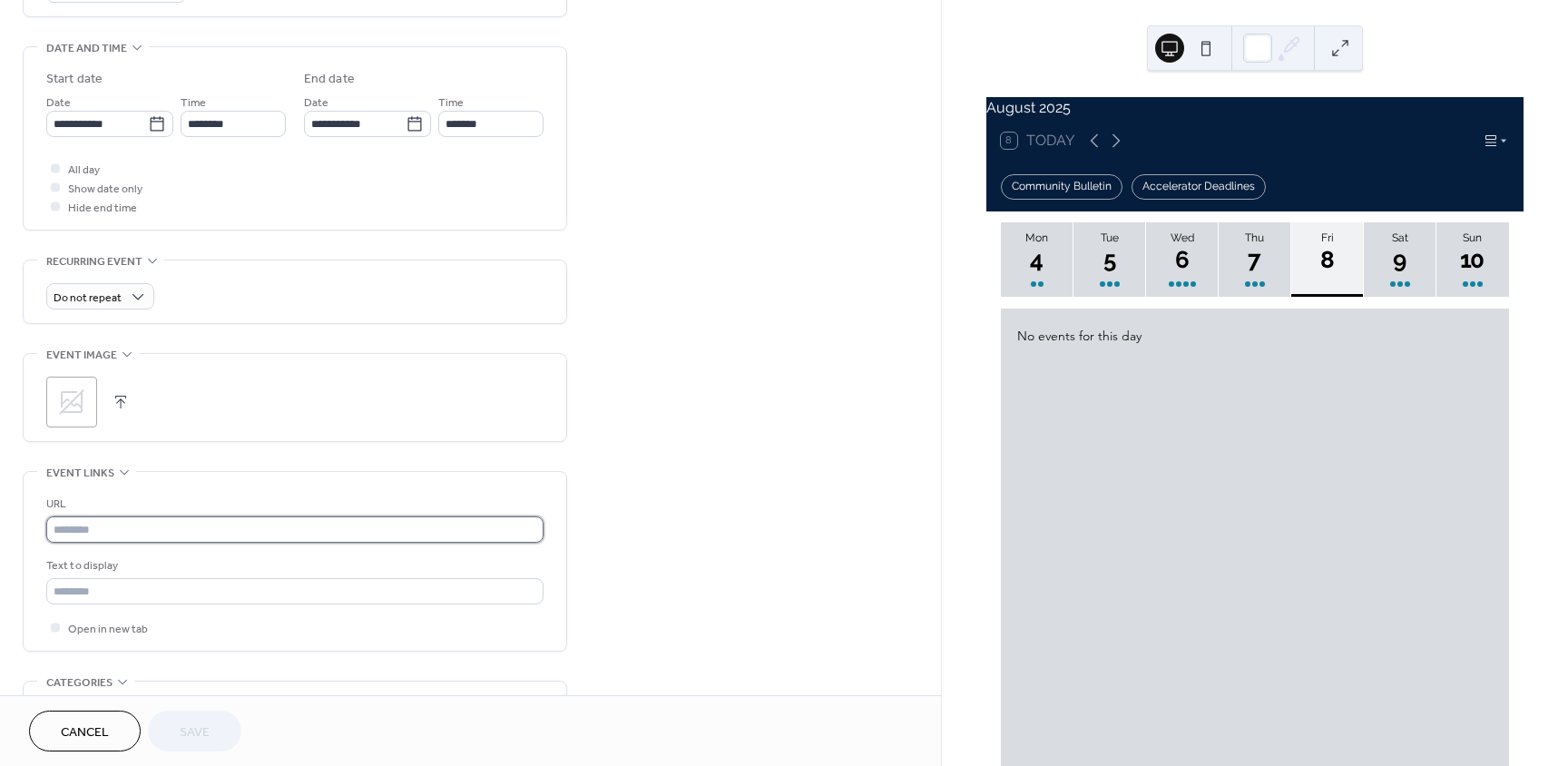 click at bounding box center [295, 529] 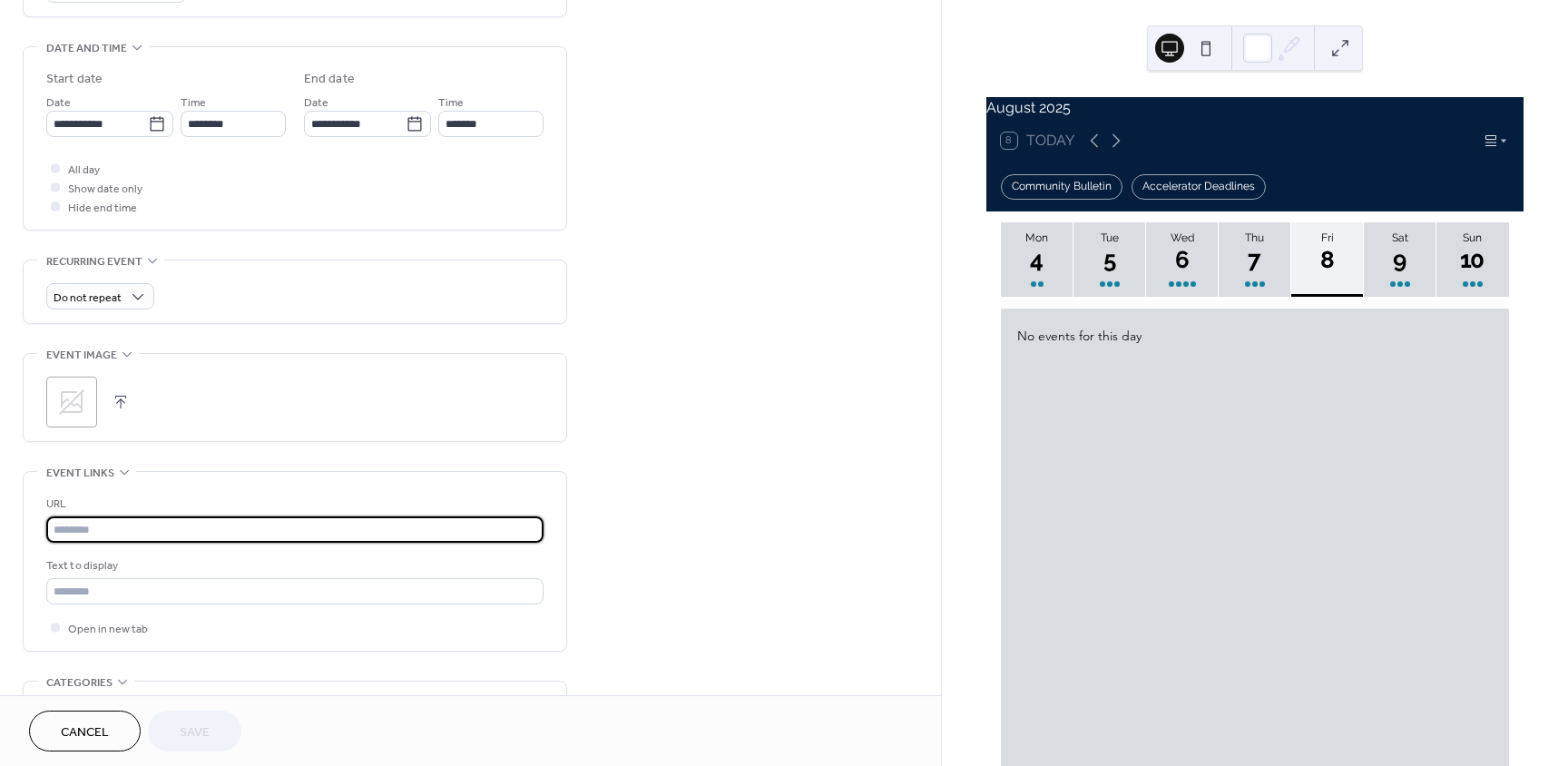 paste on "**********" 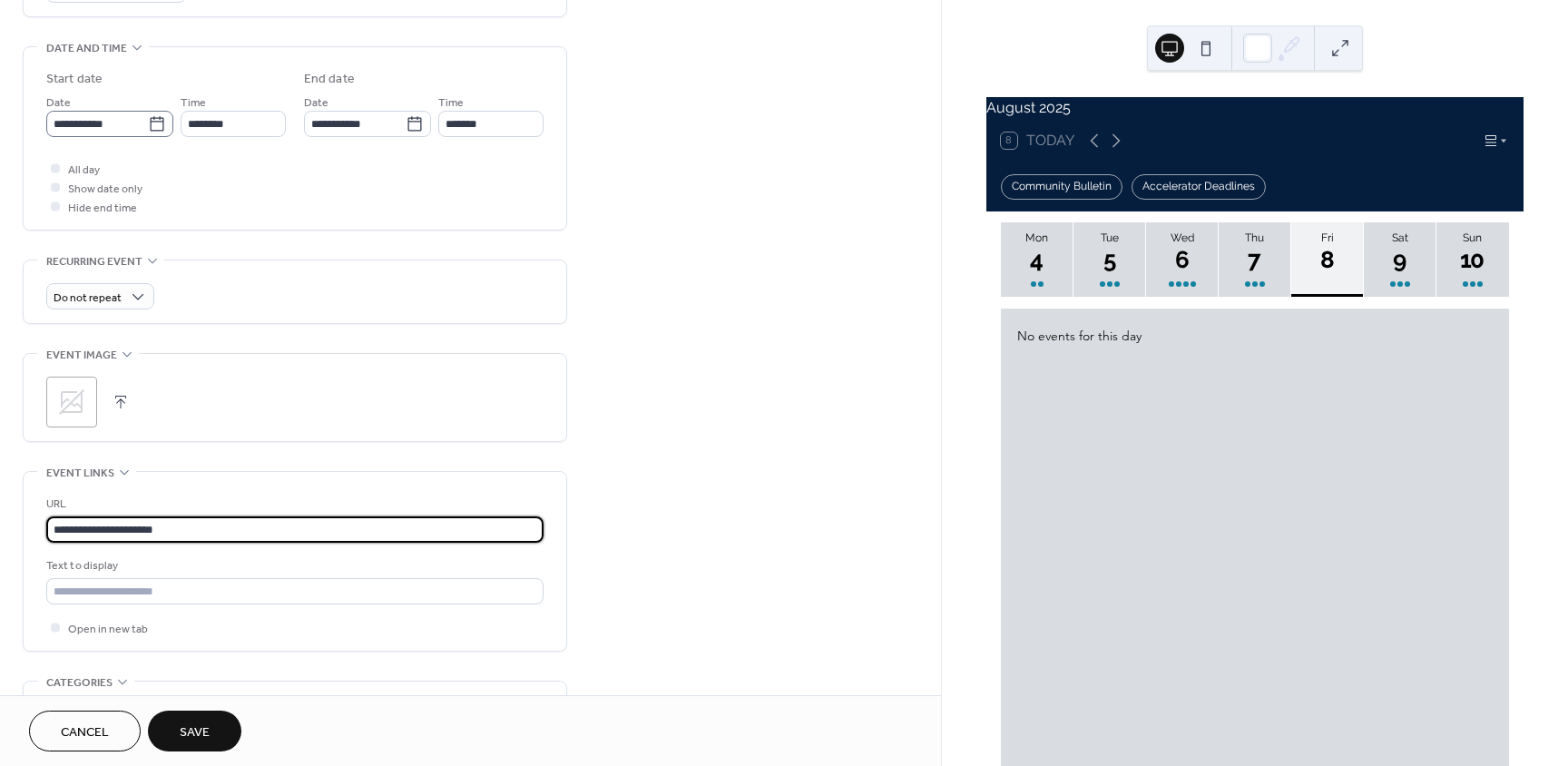 type on "**********" 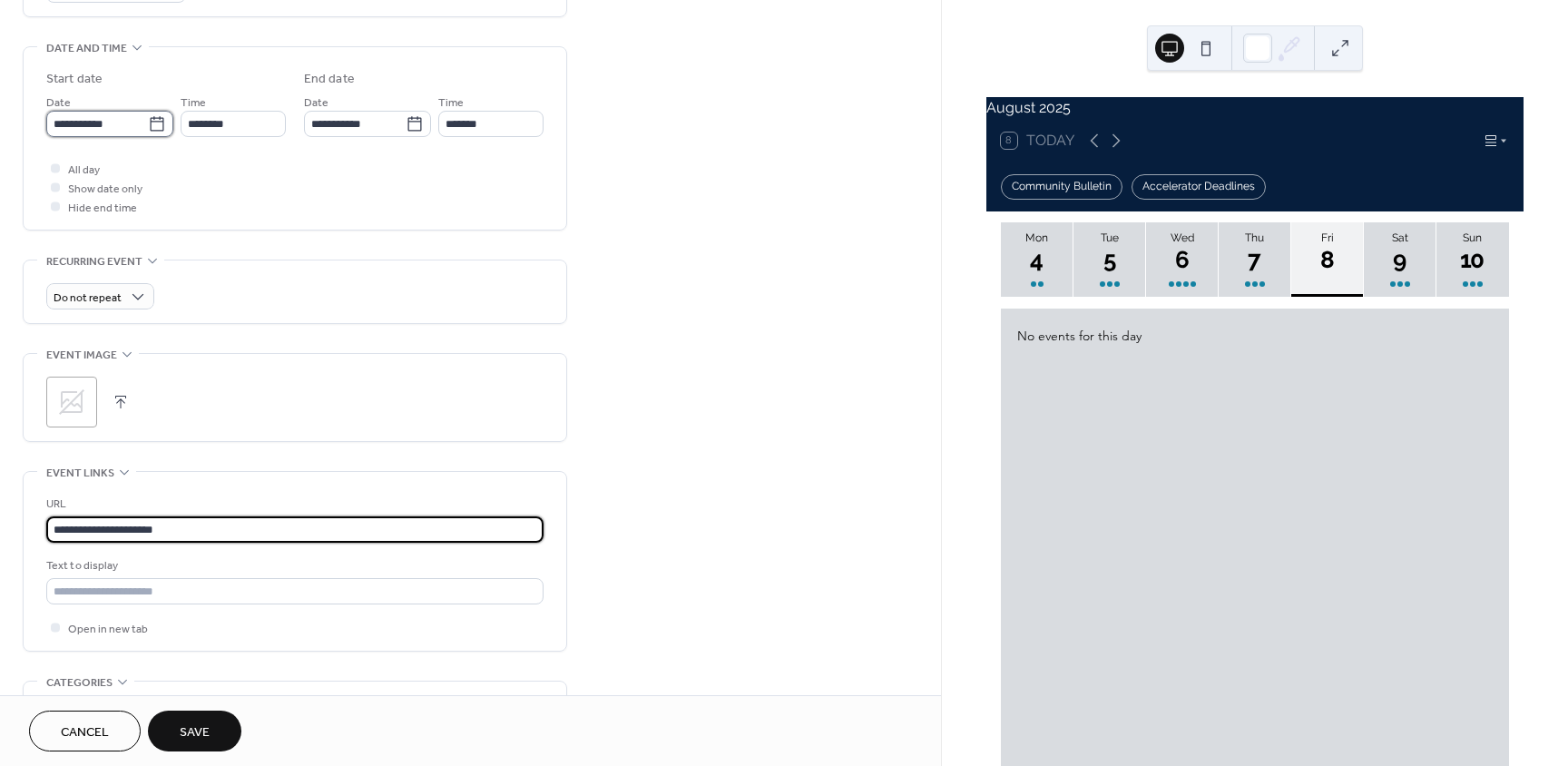 click on "**********" at bounding box center (97, 123) 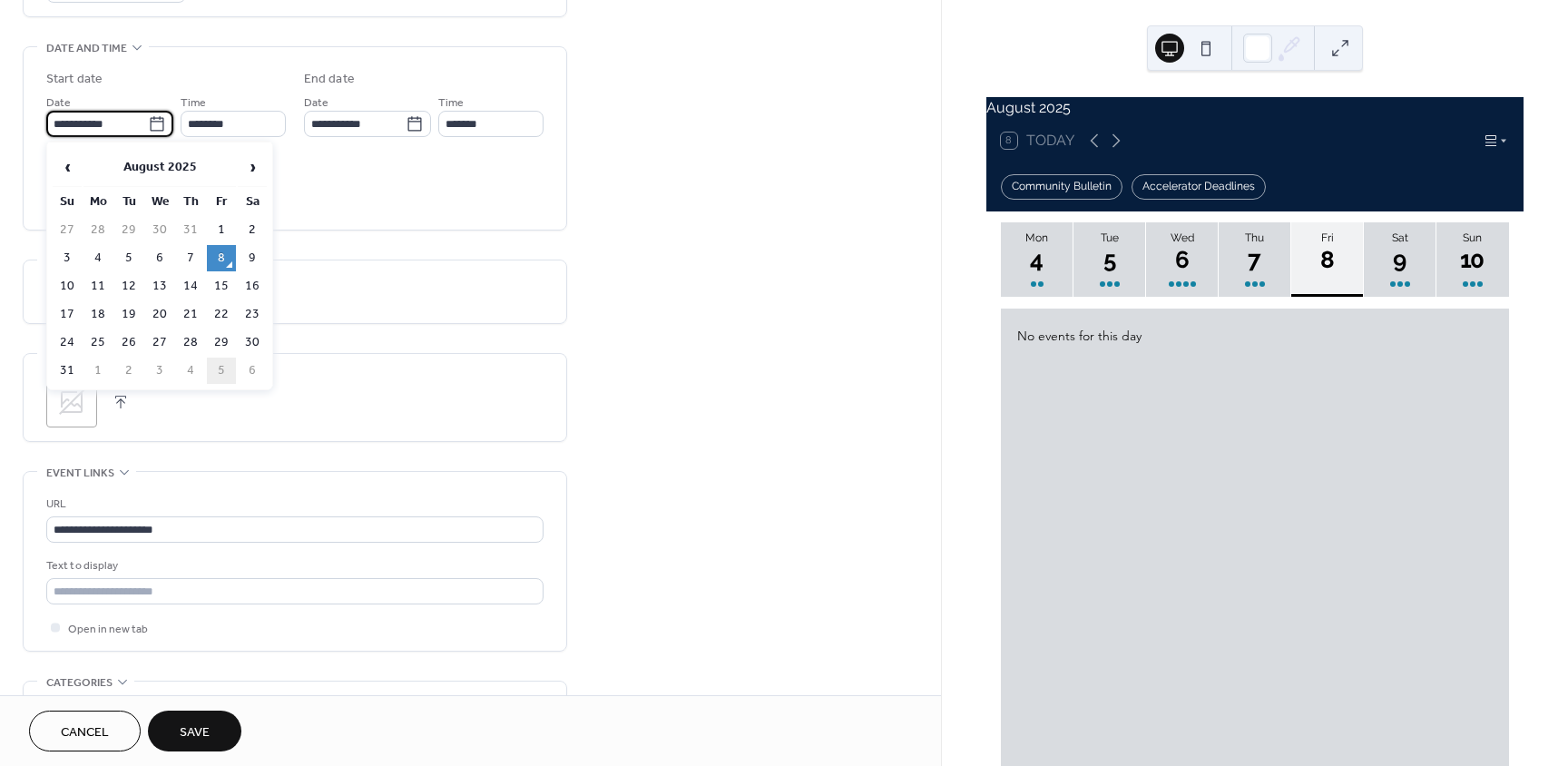 click on "5" at bounding box center [221, 370] 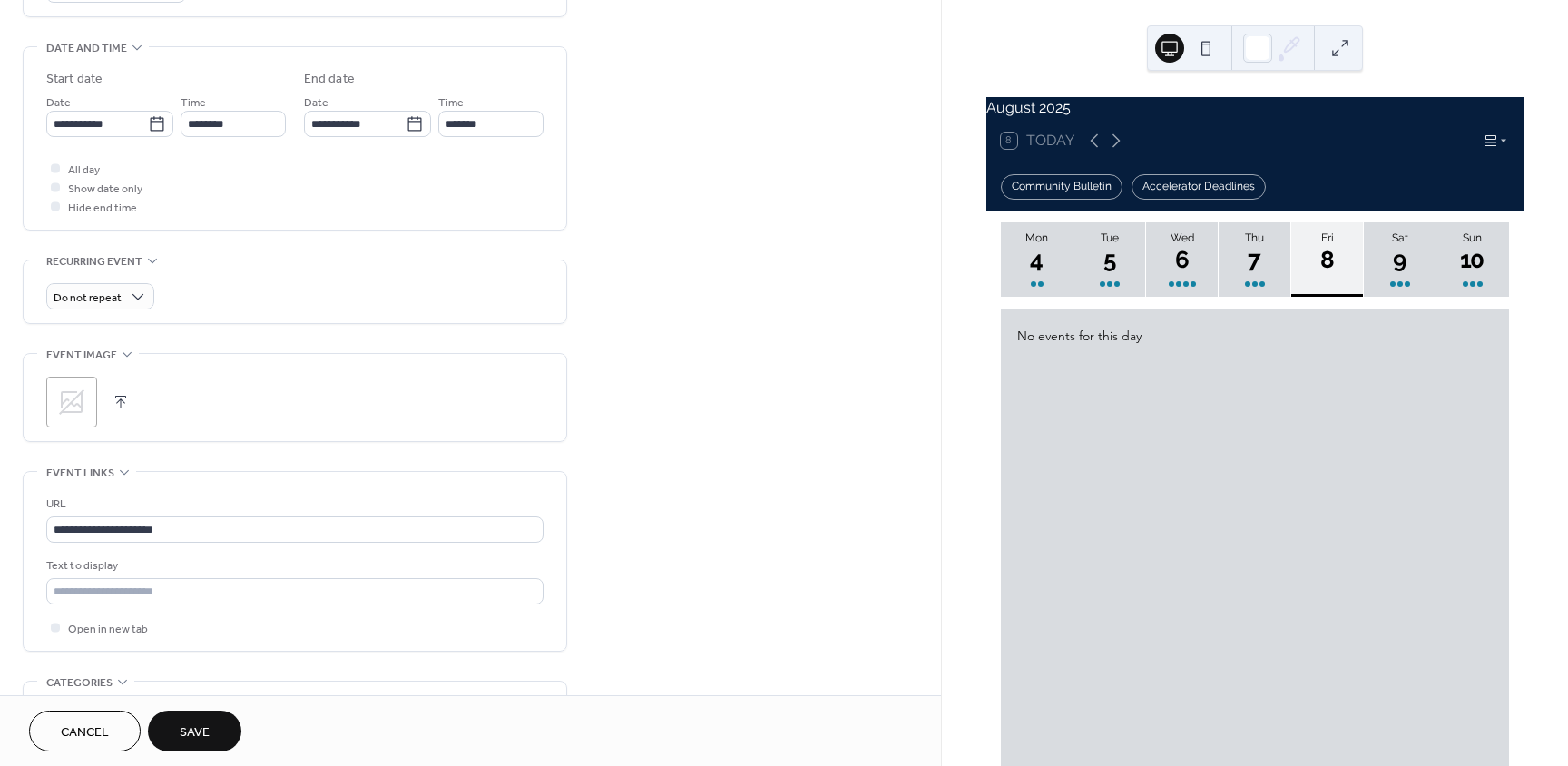 click on "**********" at bounding box center (295, 142) 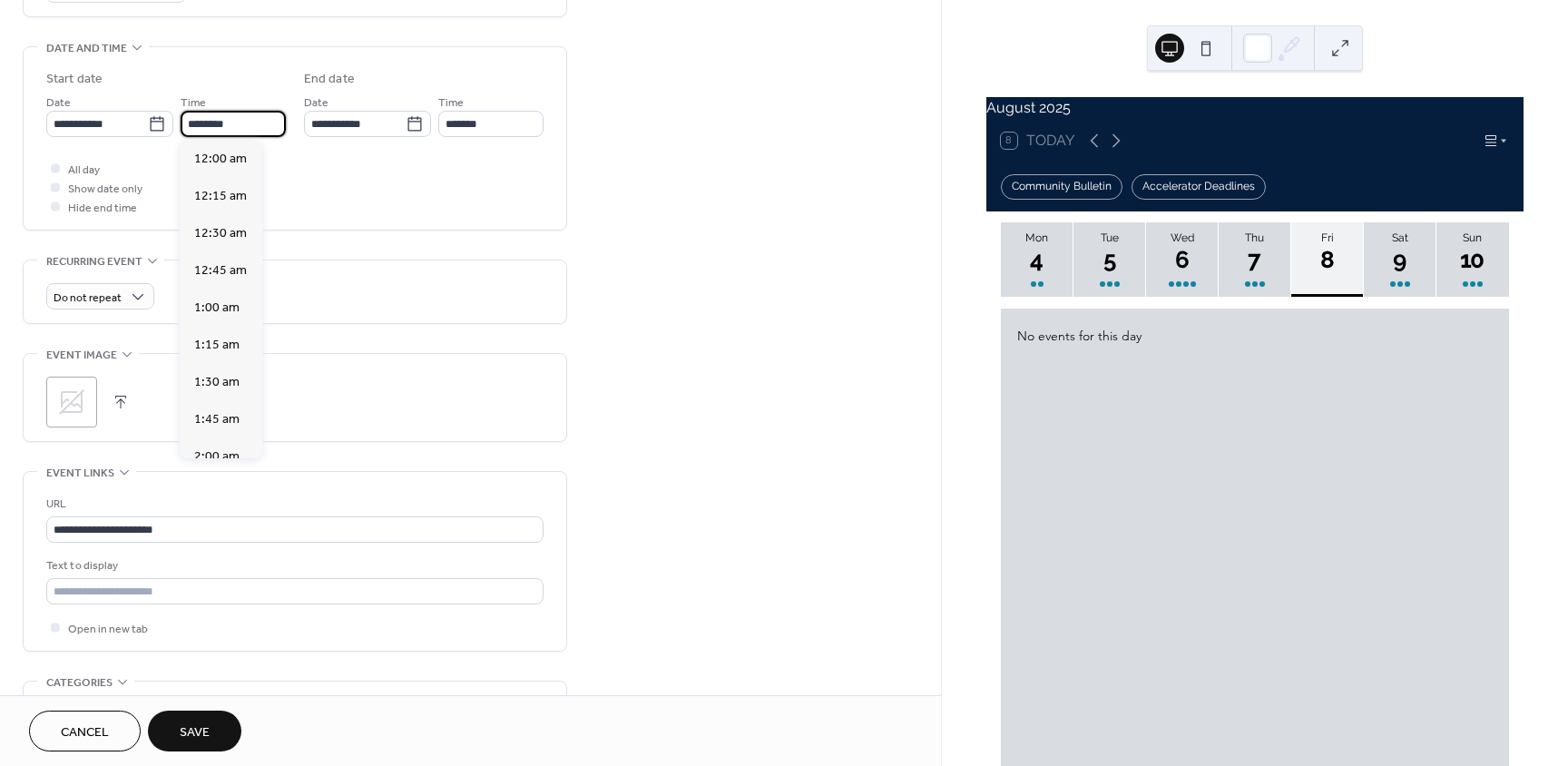 click on "********" at bounding box center (233, 123) 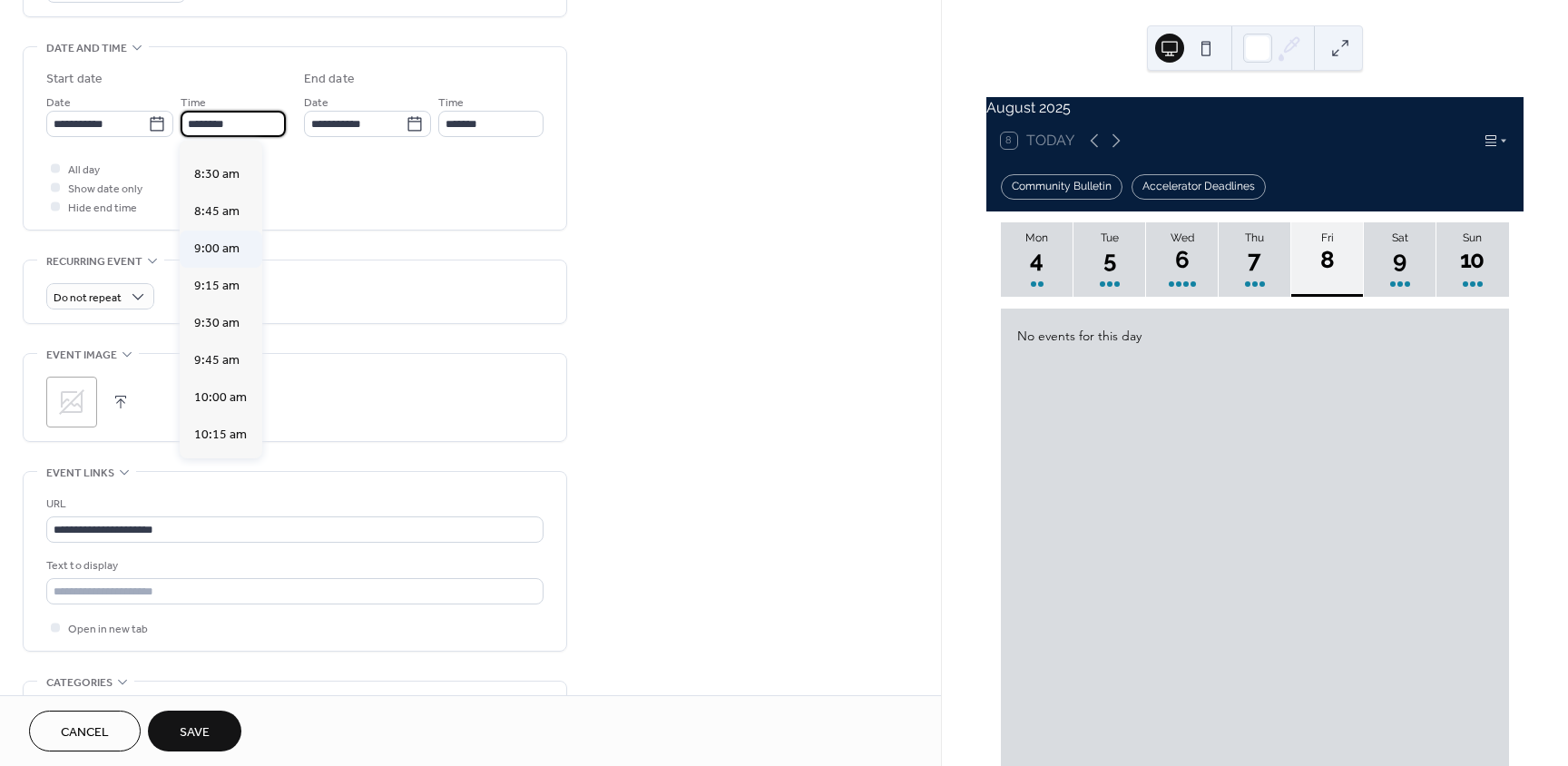 scroll, scrollTop: 1242, scrollLeft: 0, axis: vertical 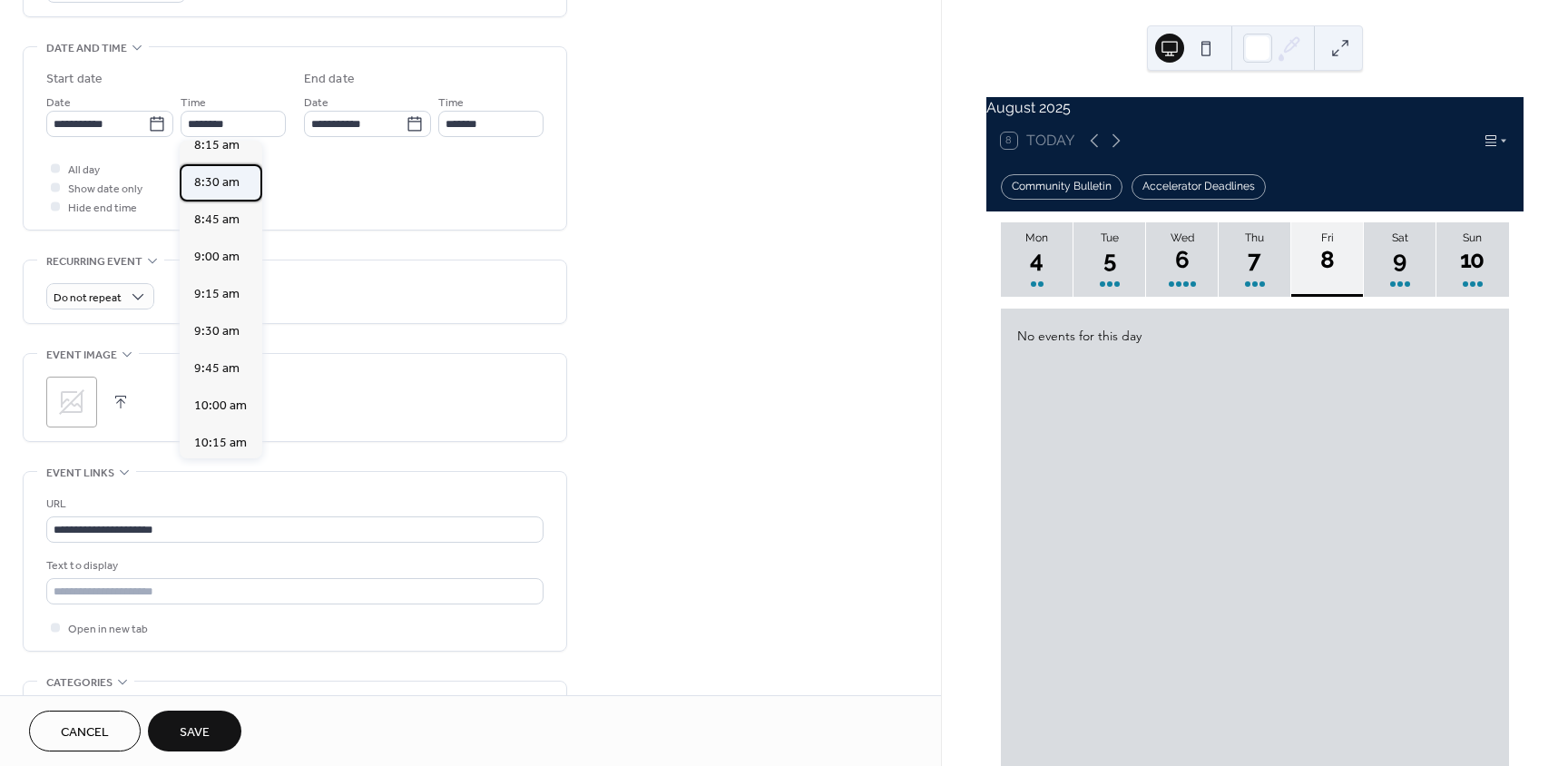 click on "8:30 am" at bounding box center (220, 182) 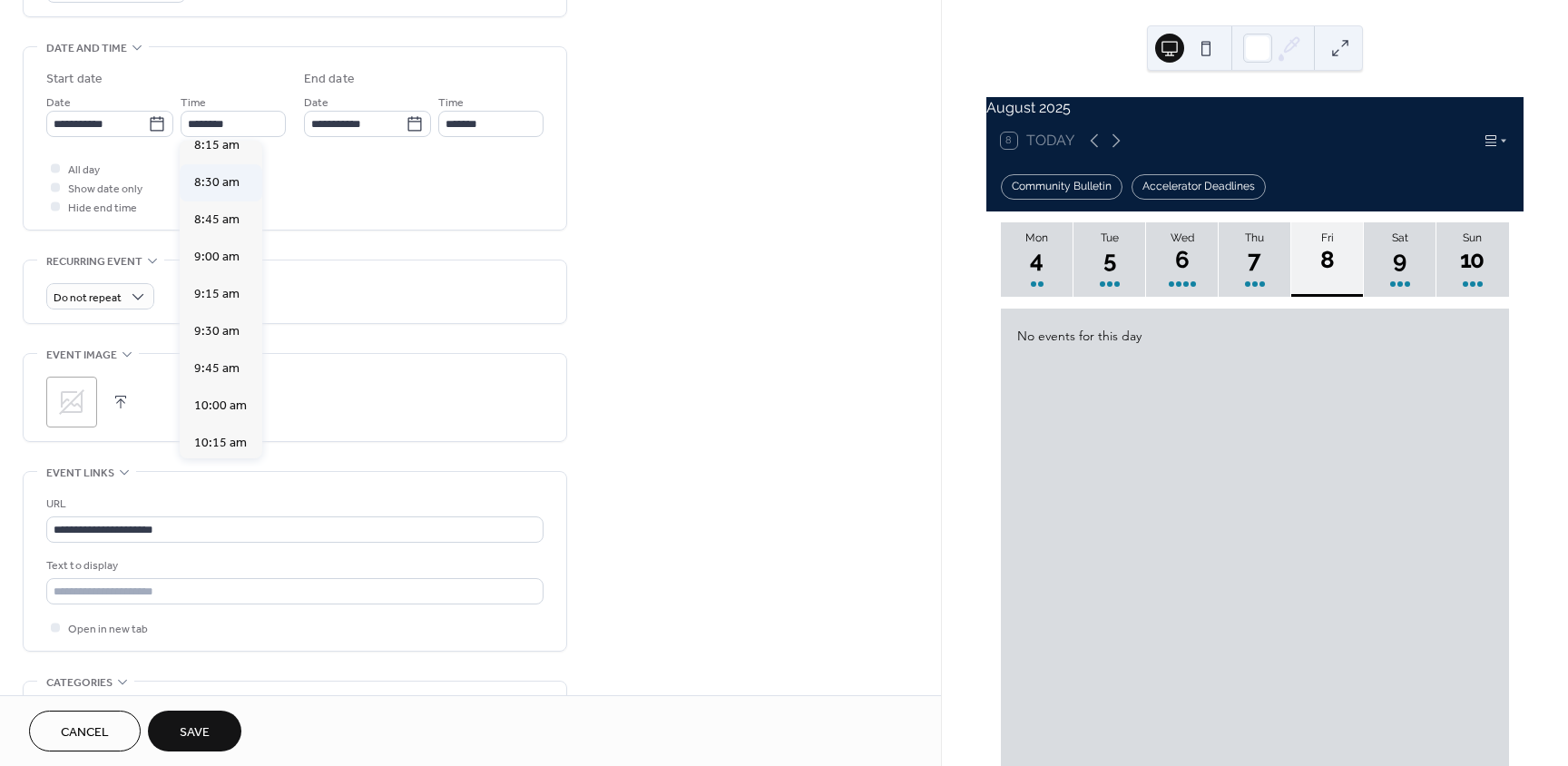 type on "*******" 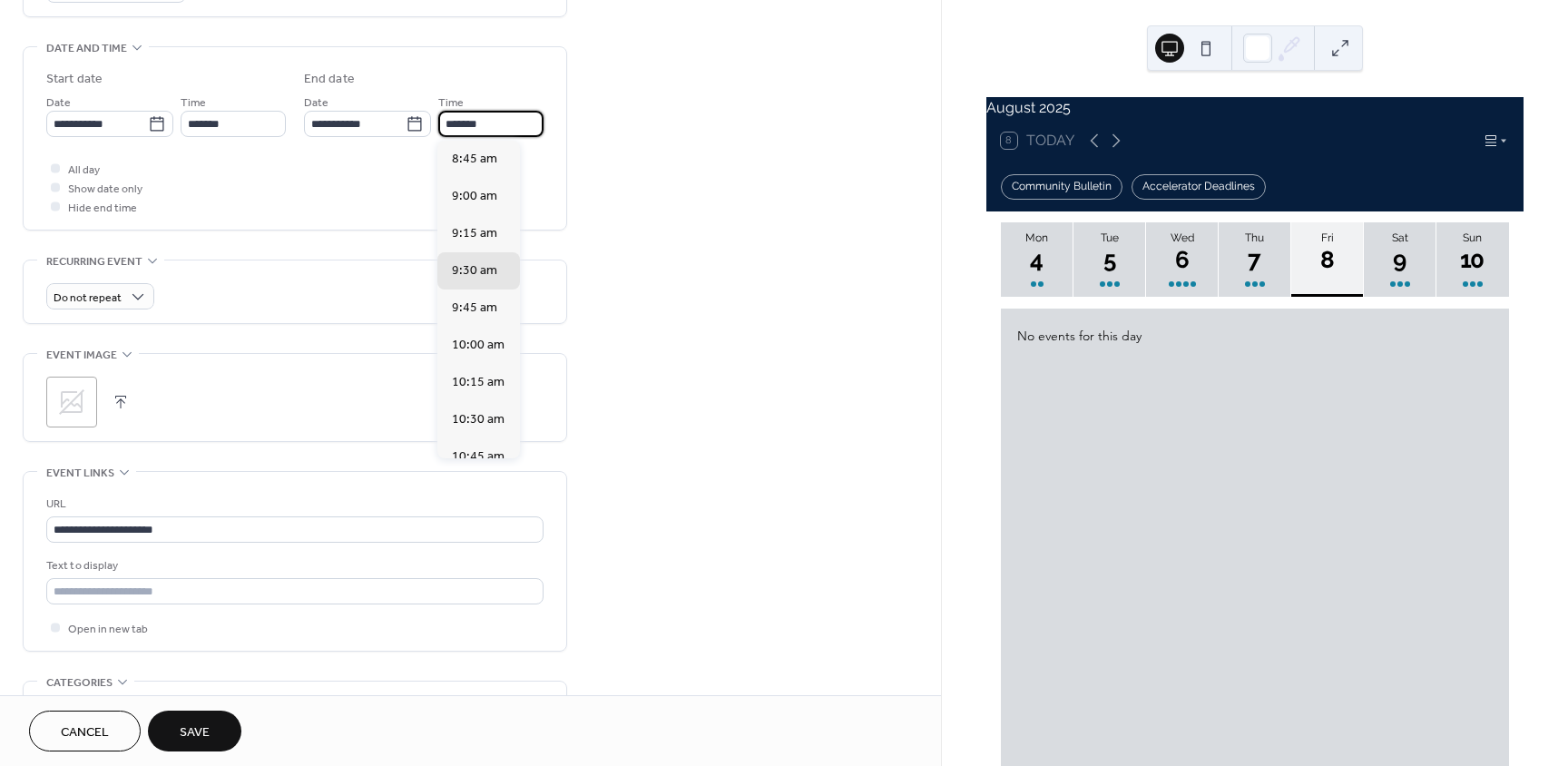 click on "*******" at bounding box center [491, 123] 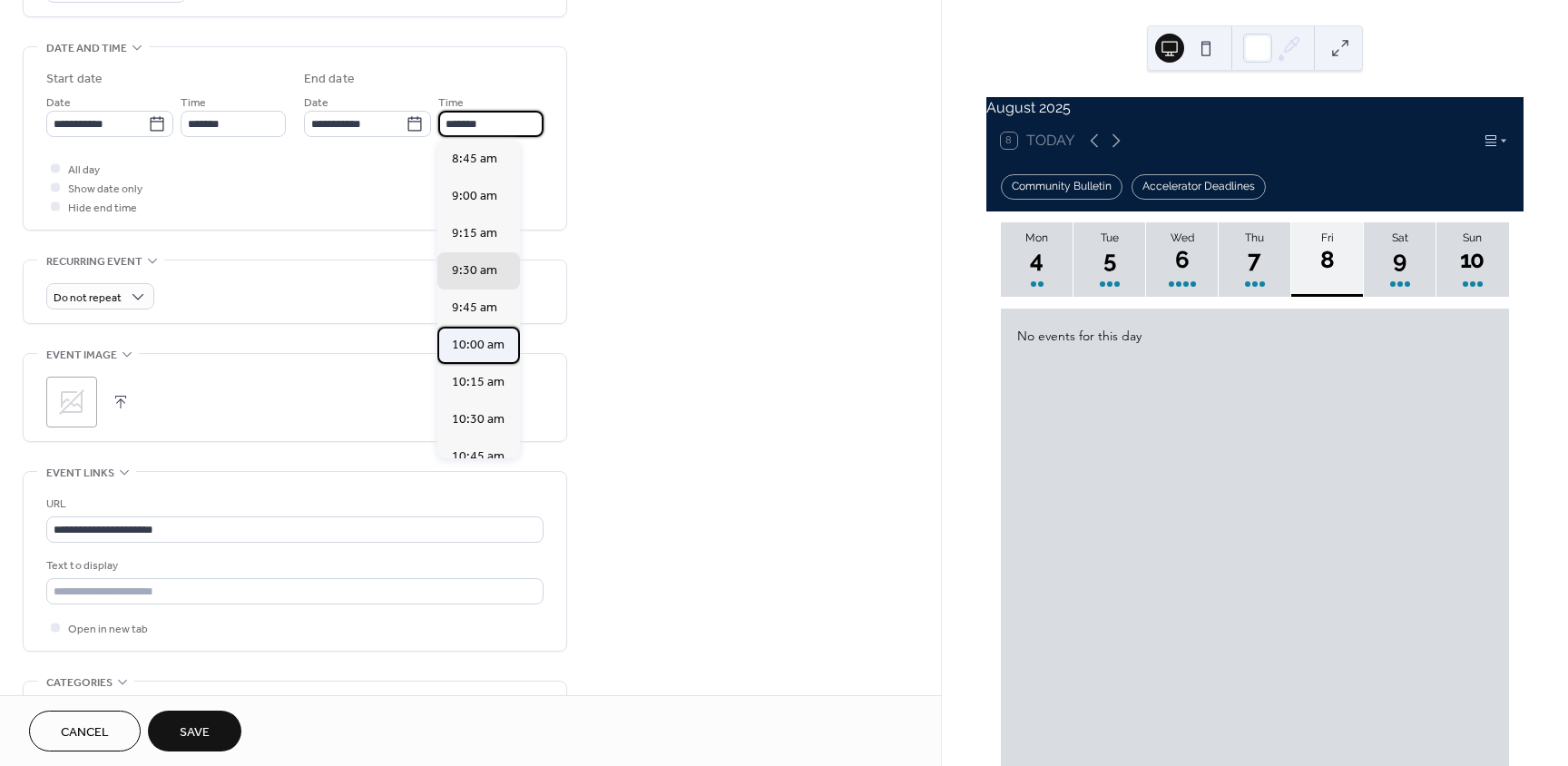 click on "10:00 am" at bounding box center [478, 345] 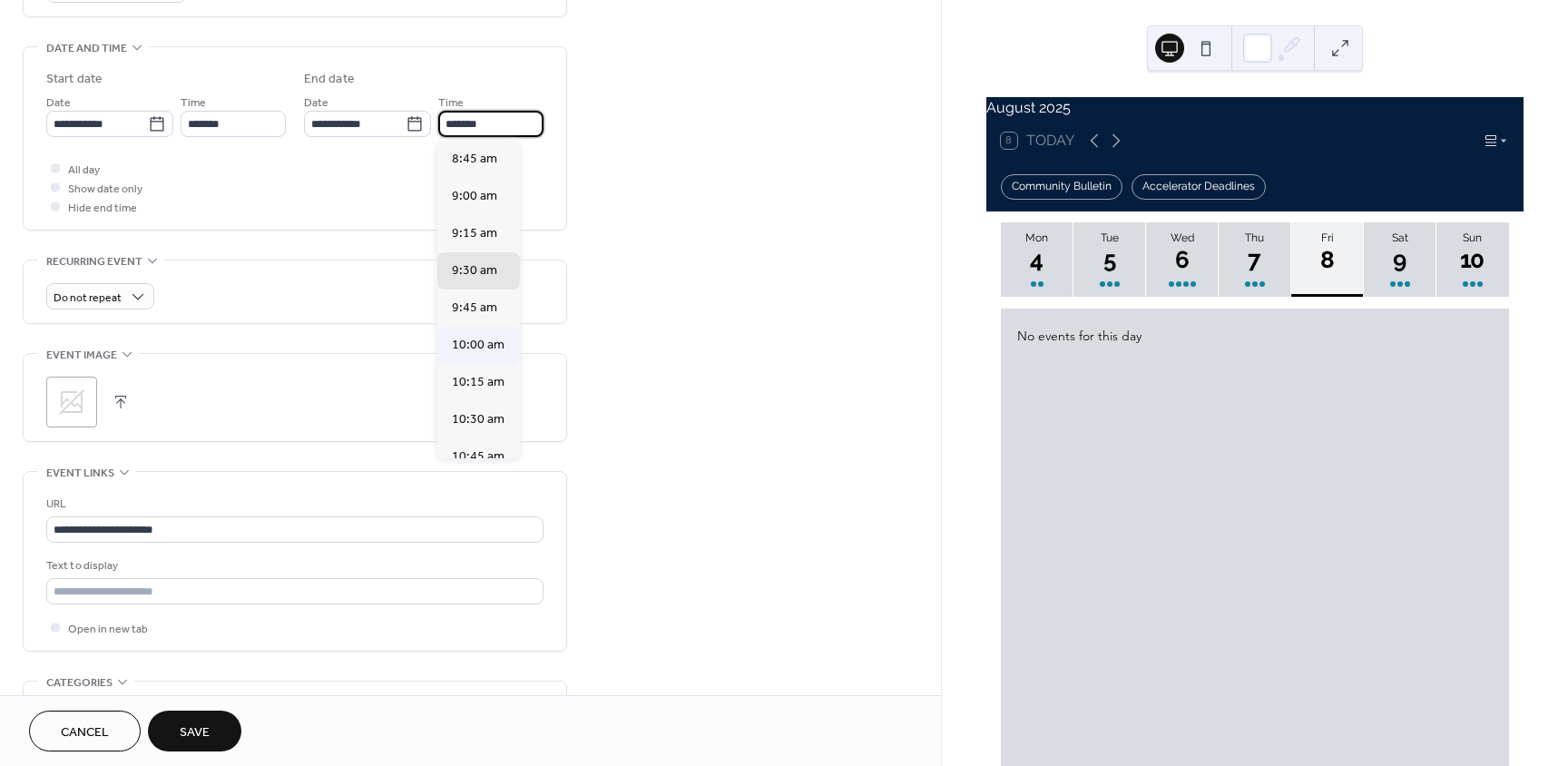 type on "********" 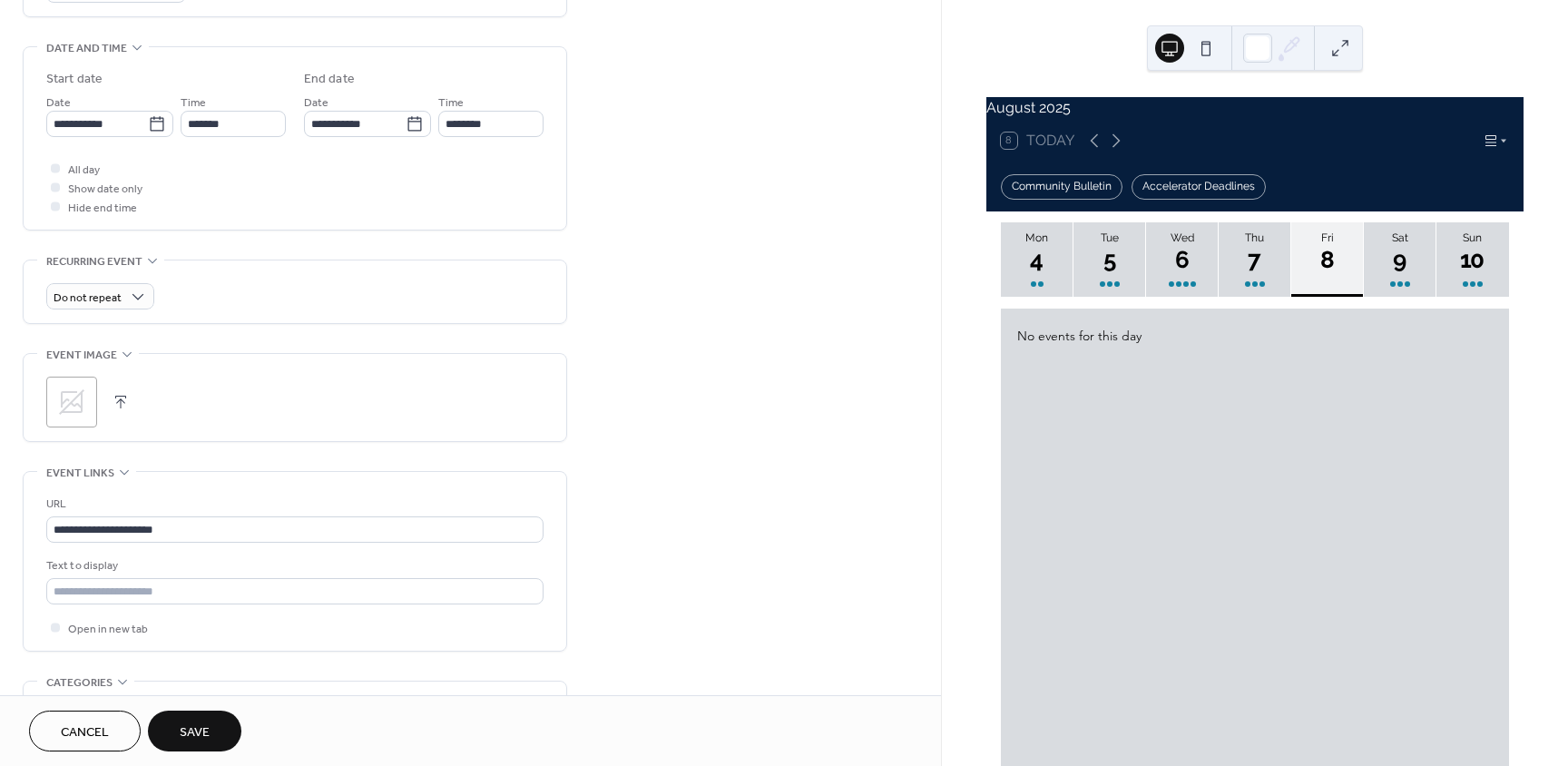 scroll, scrollTop: 0, scrollLeft: 0, axis: both 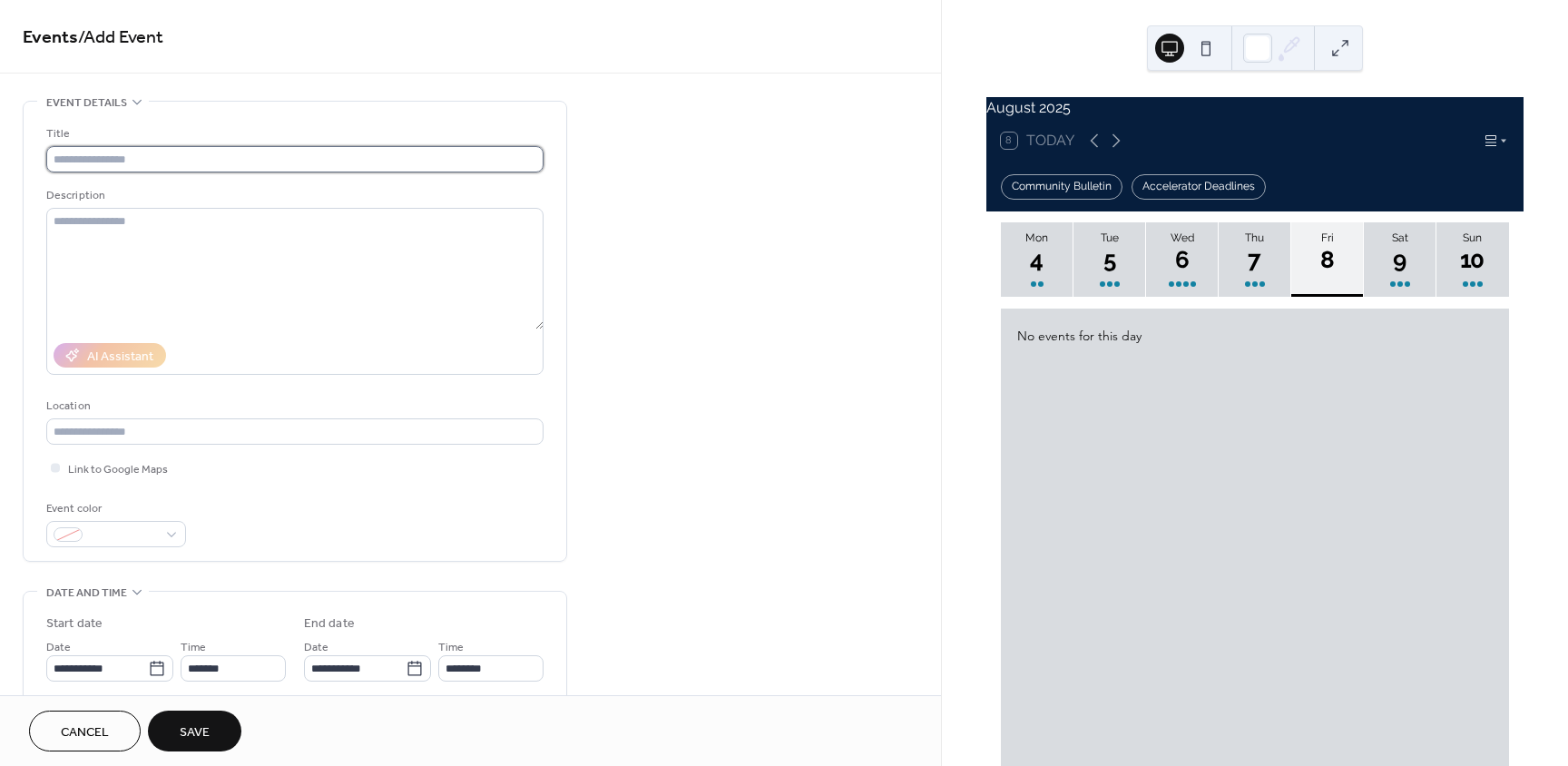 click at bounding box center (295, 159) 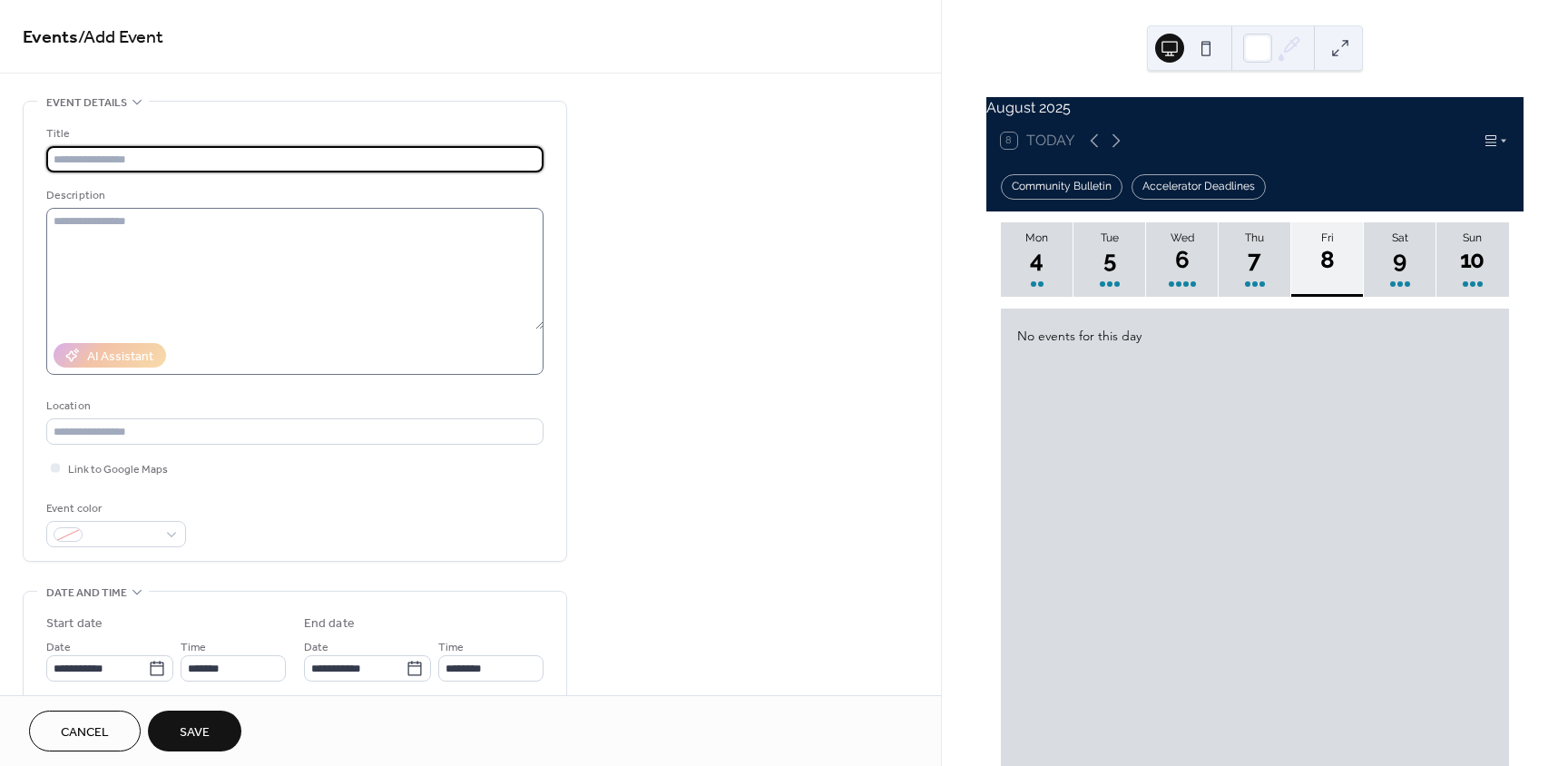 paste on "**********" 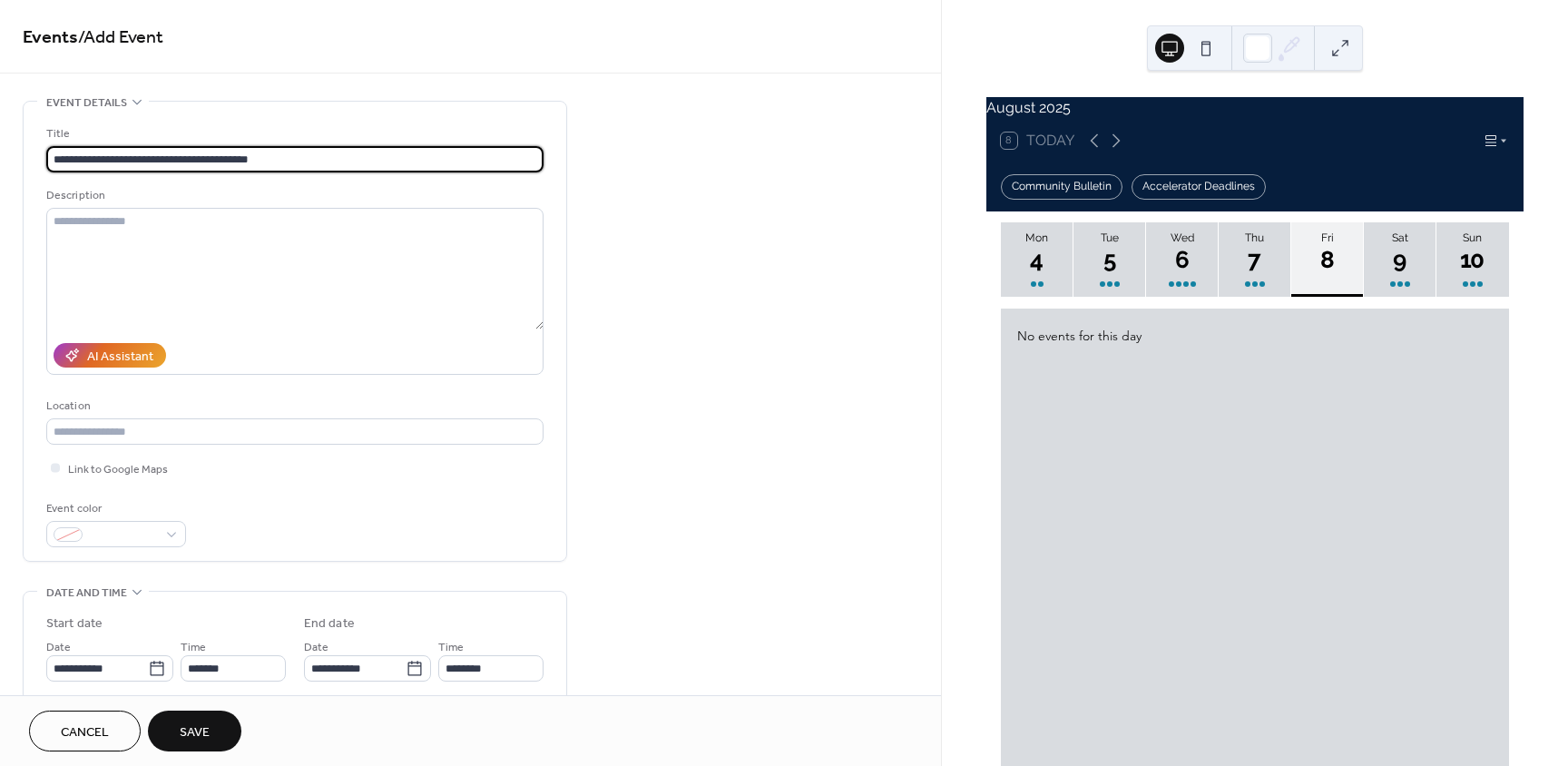 type on "**********" 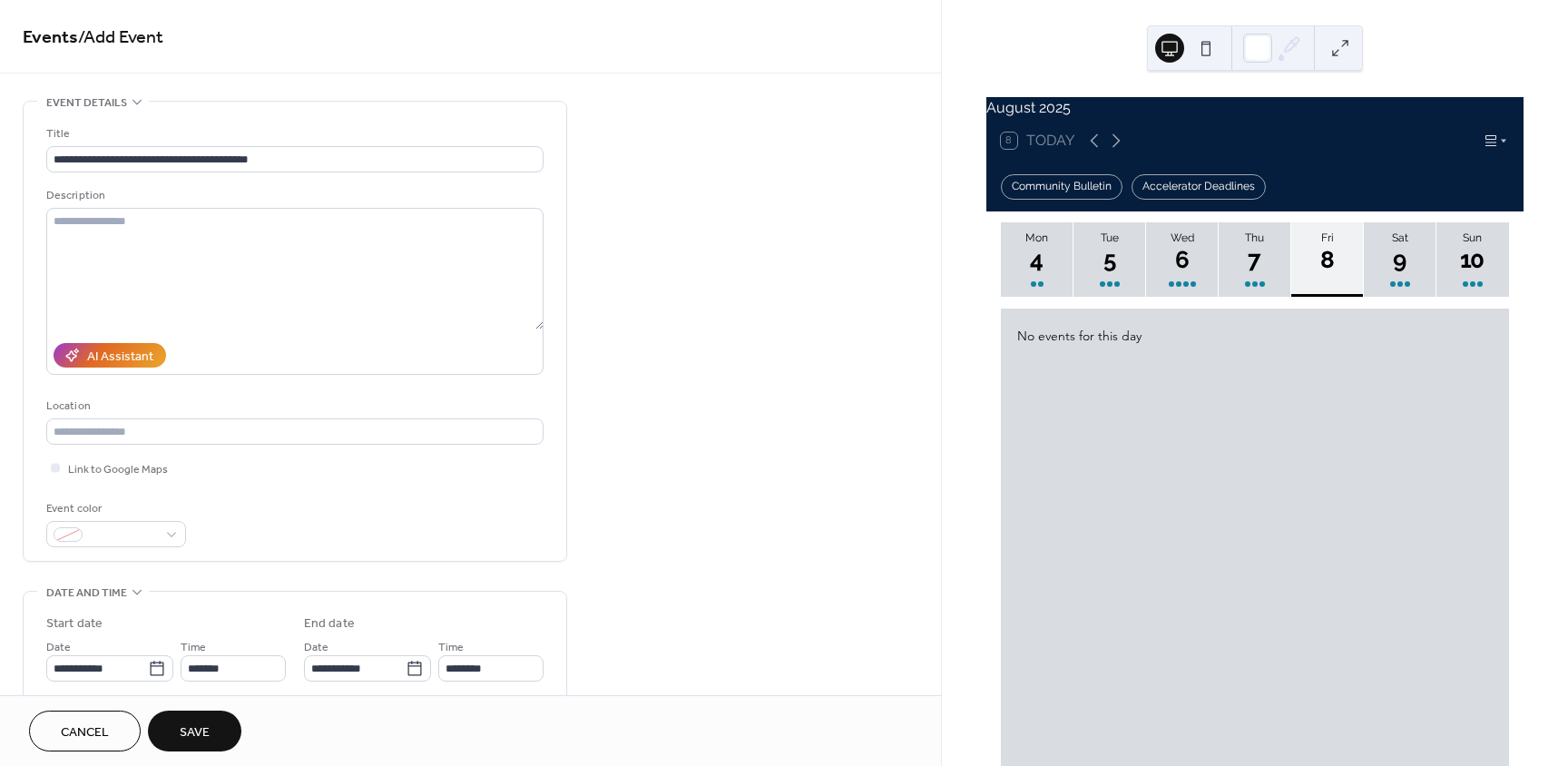 click on "Save" at bounding box center [194, 732] 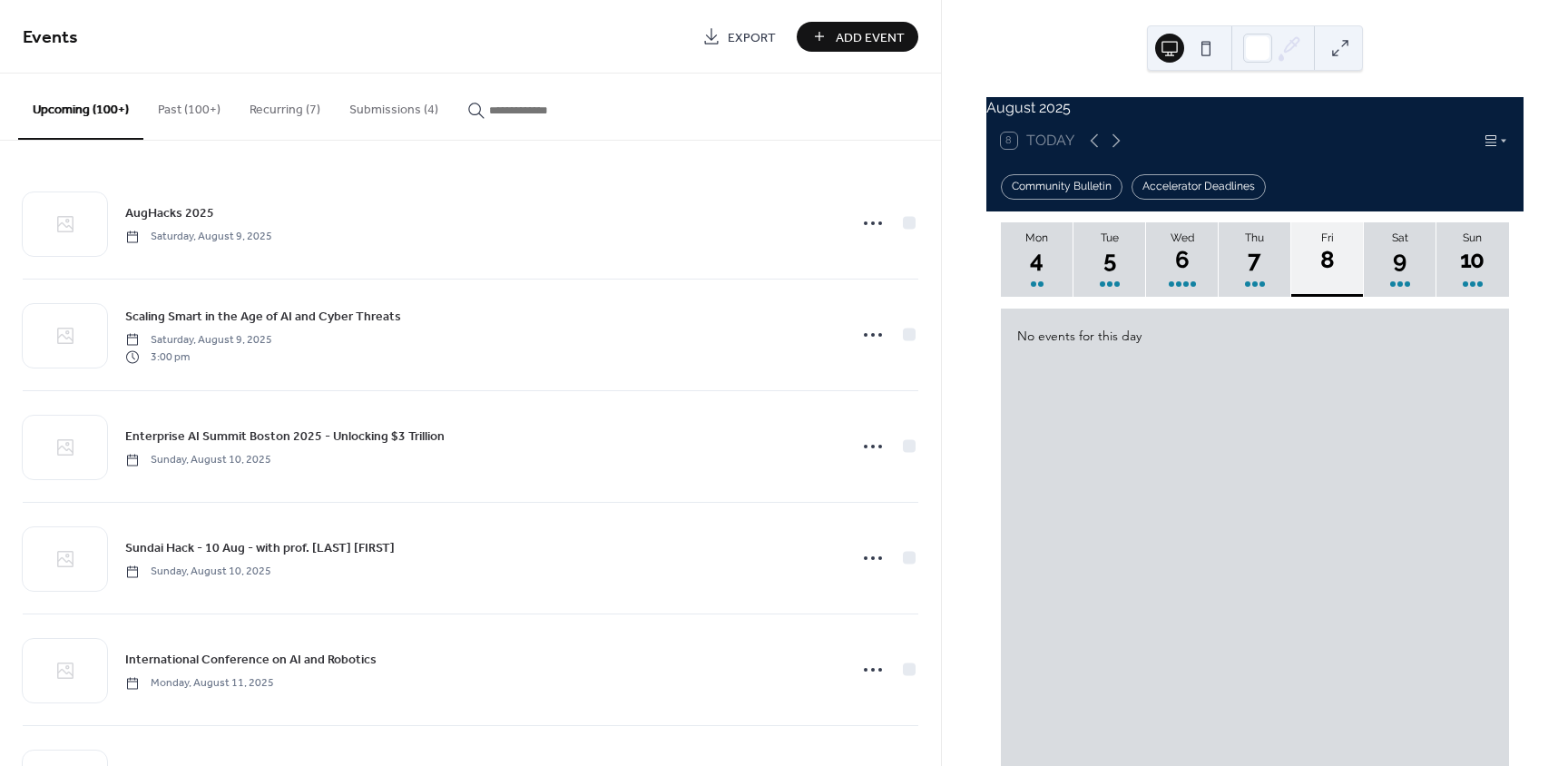 click on "Add Event" at bounding box center (858, 36) 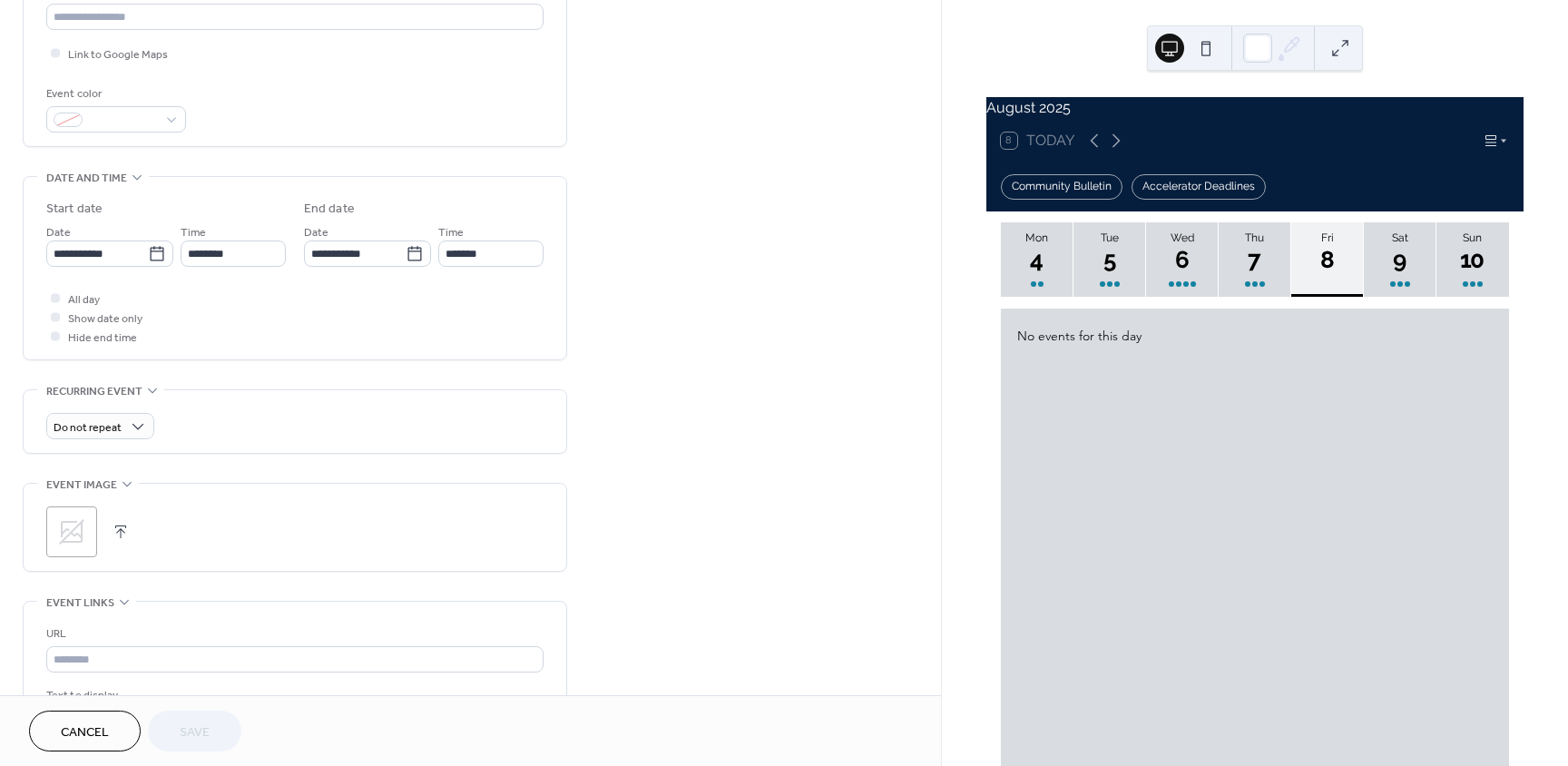 scroll, scrollTop: 545, scrollLeft: 0, axis: vertical 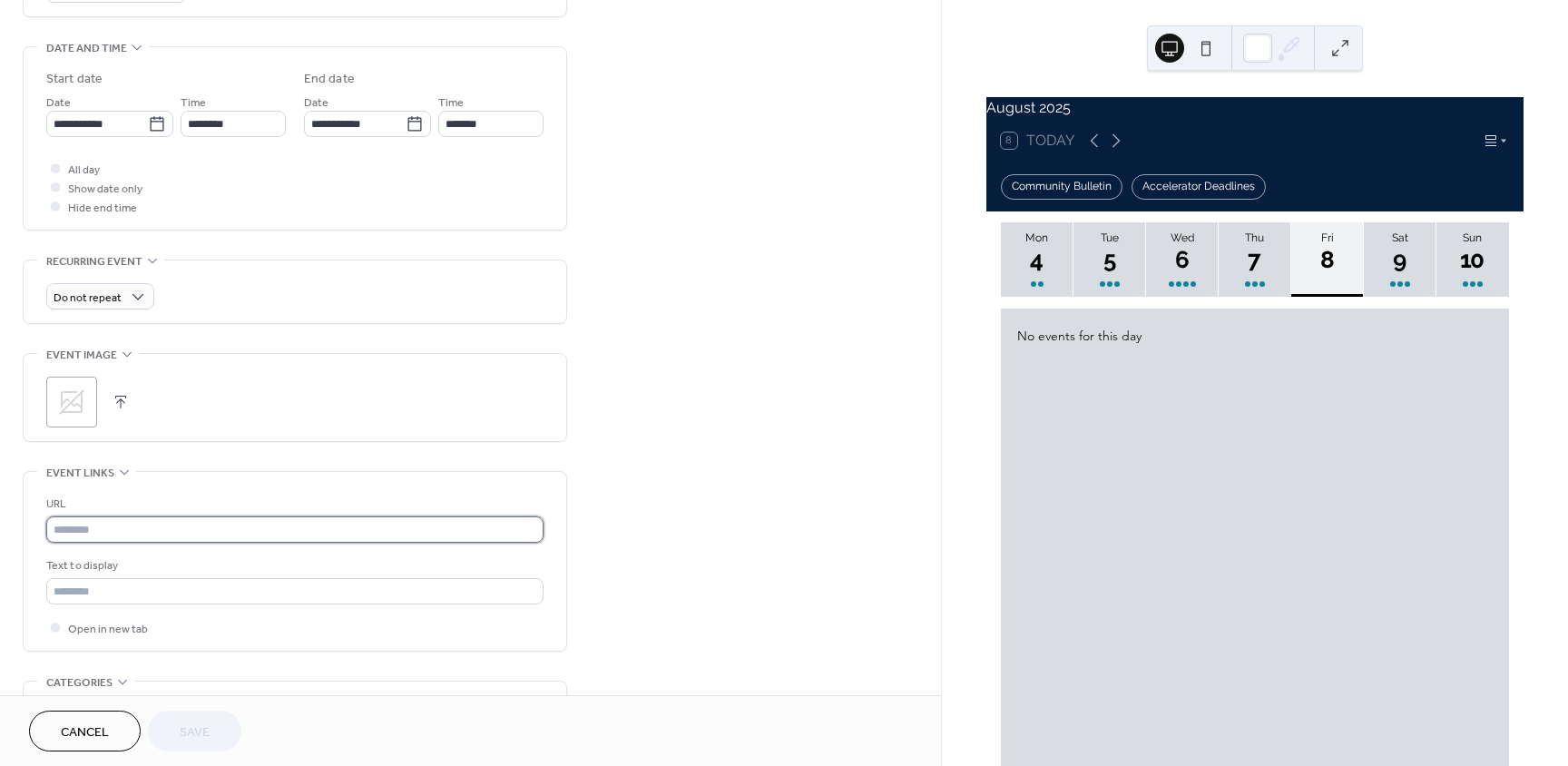 click at bounding box center [295, 529] 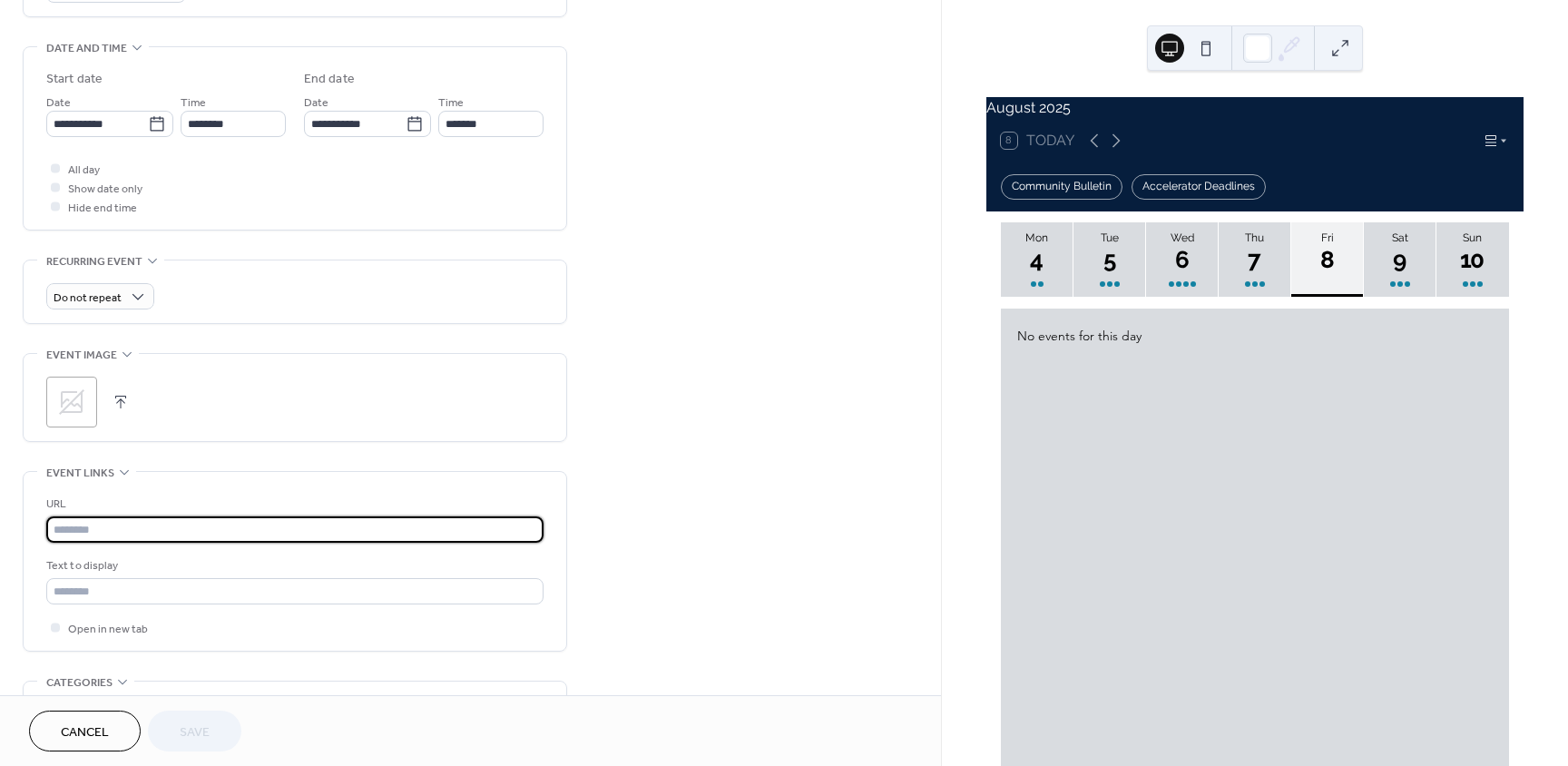 paste on "**********" 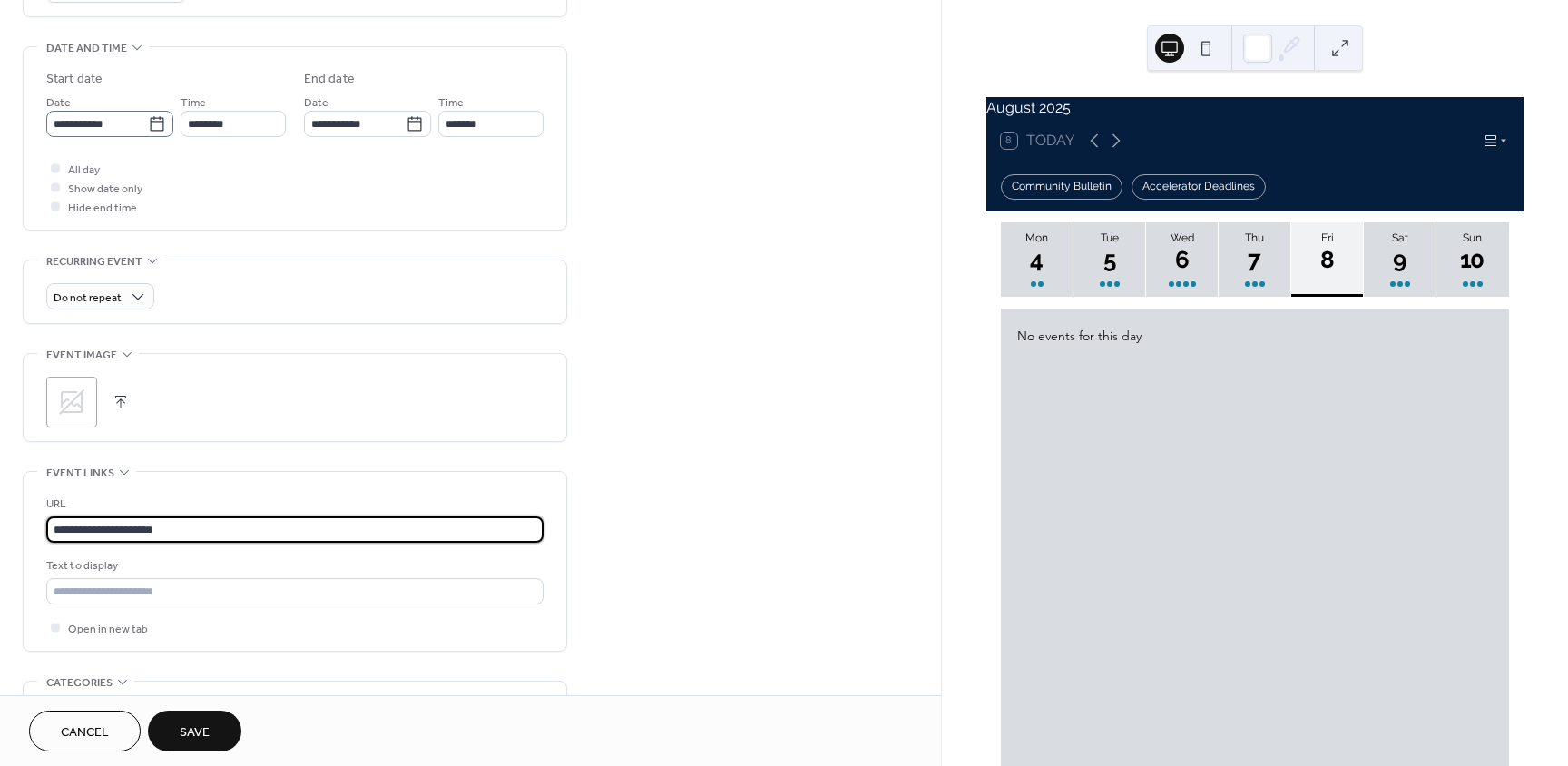 type on "**********" 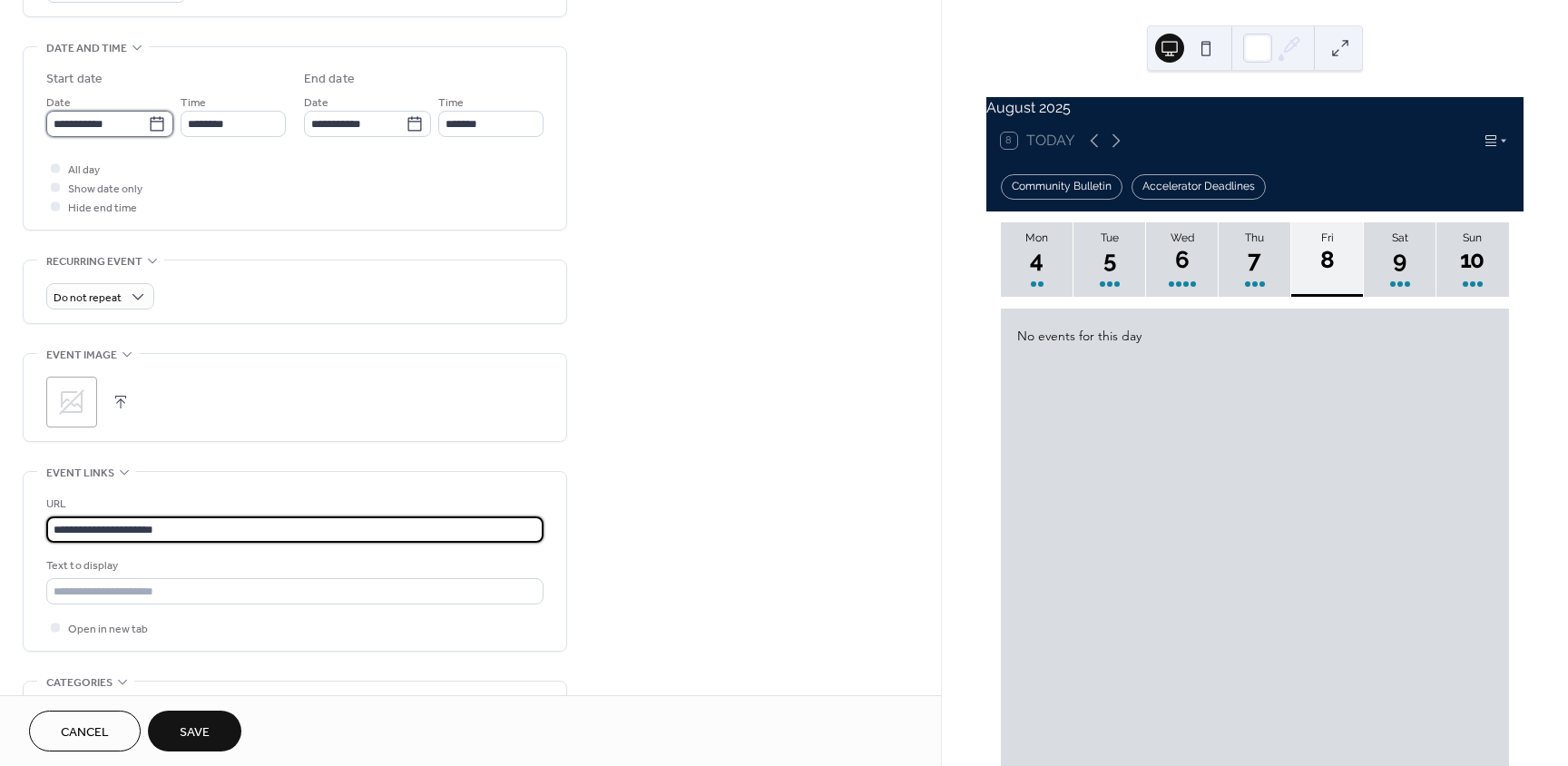 click on "**********" at bounding box center (97, 123) 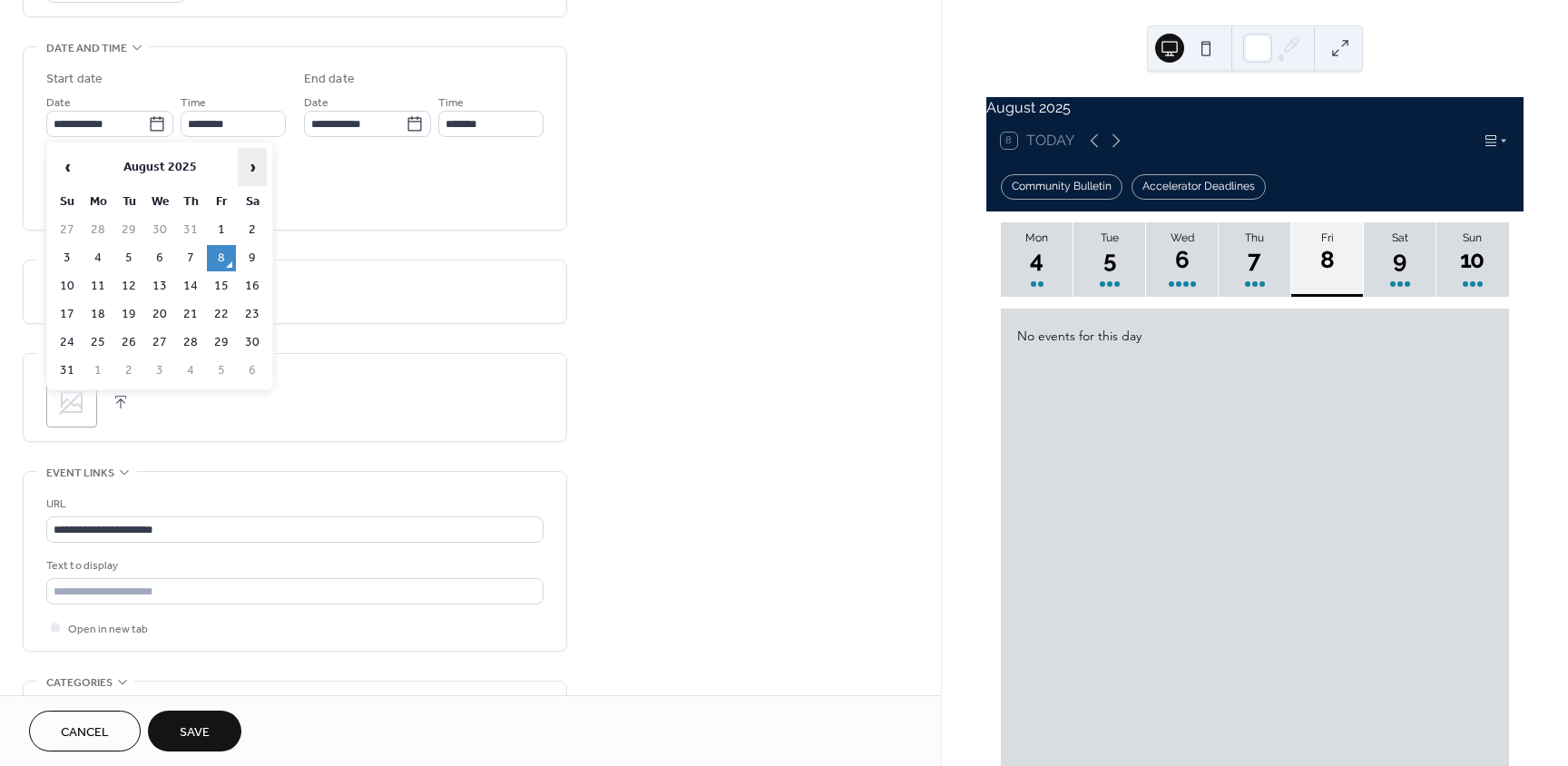 click on "›" at bounding box center (252, 167) 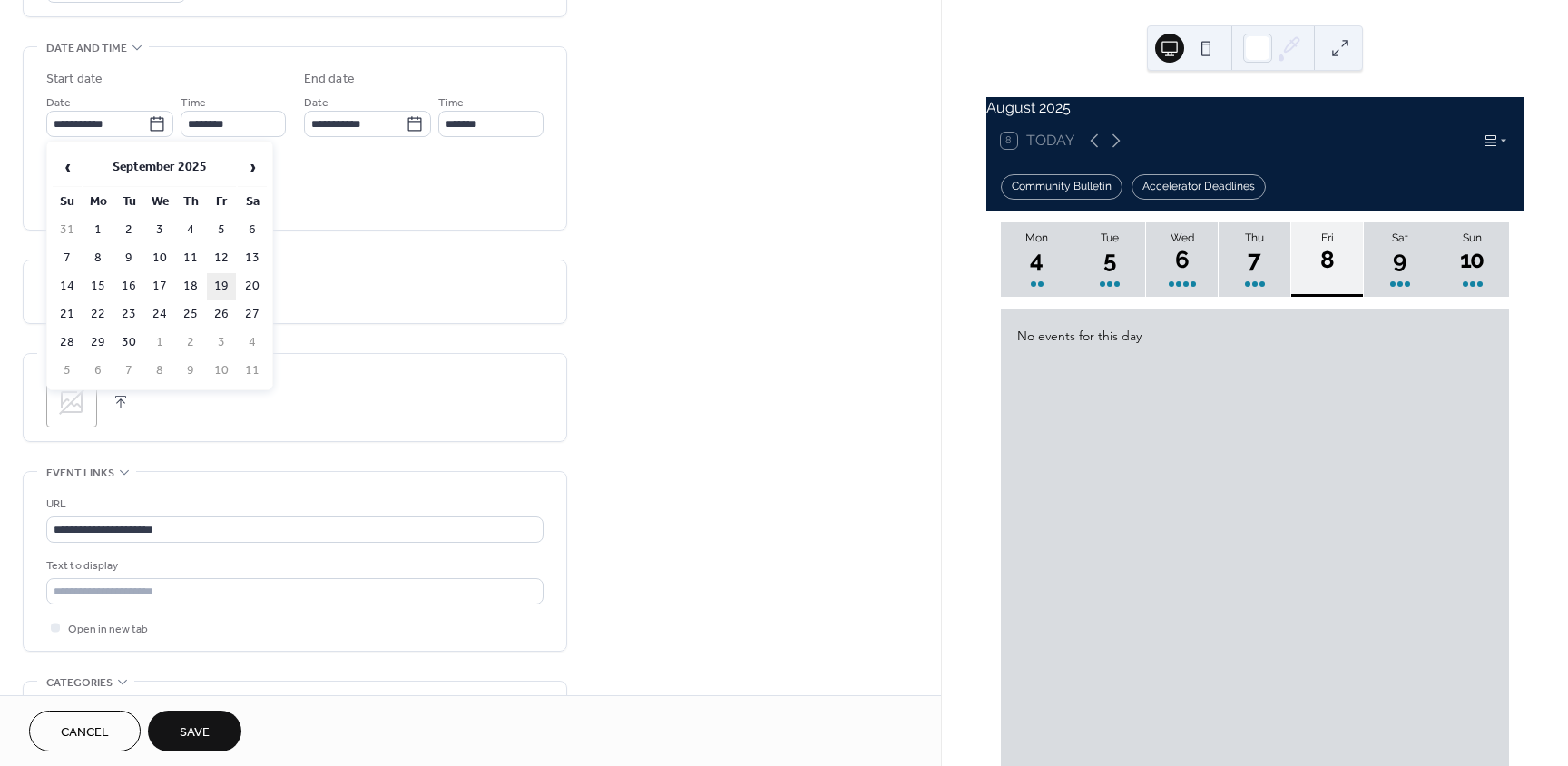 click on "19" at bounding box center (221, 286) 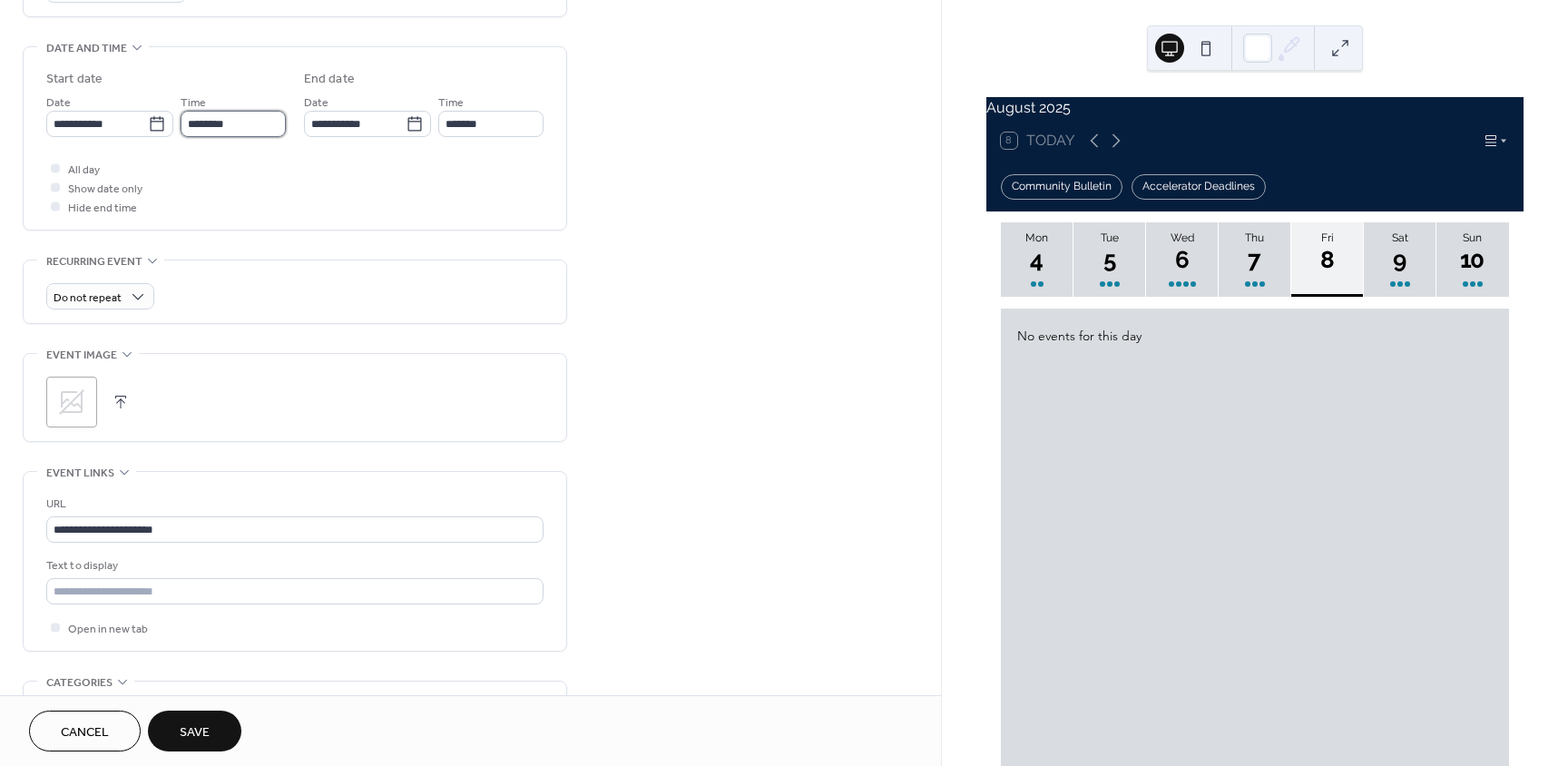 click on "********" at bounding box center (233, 123) 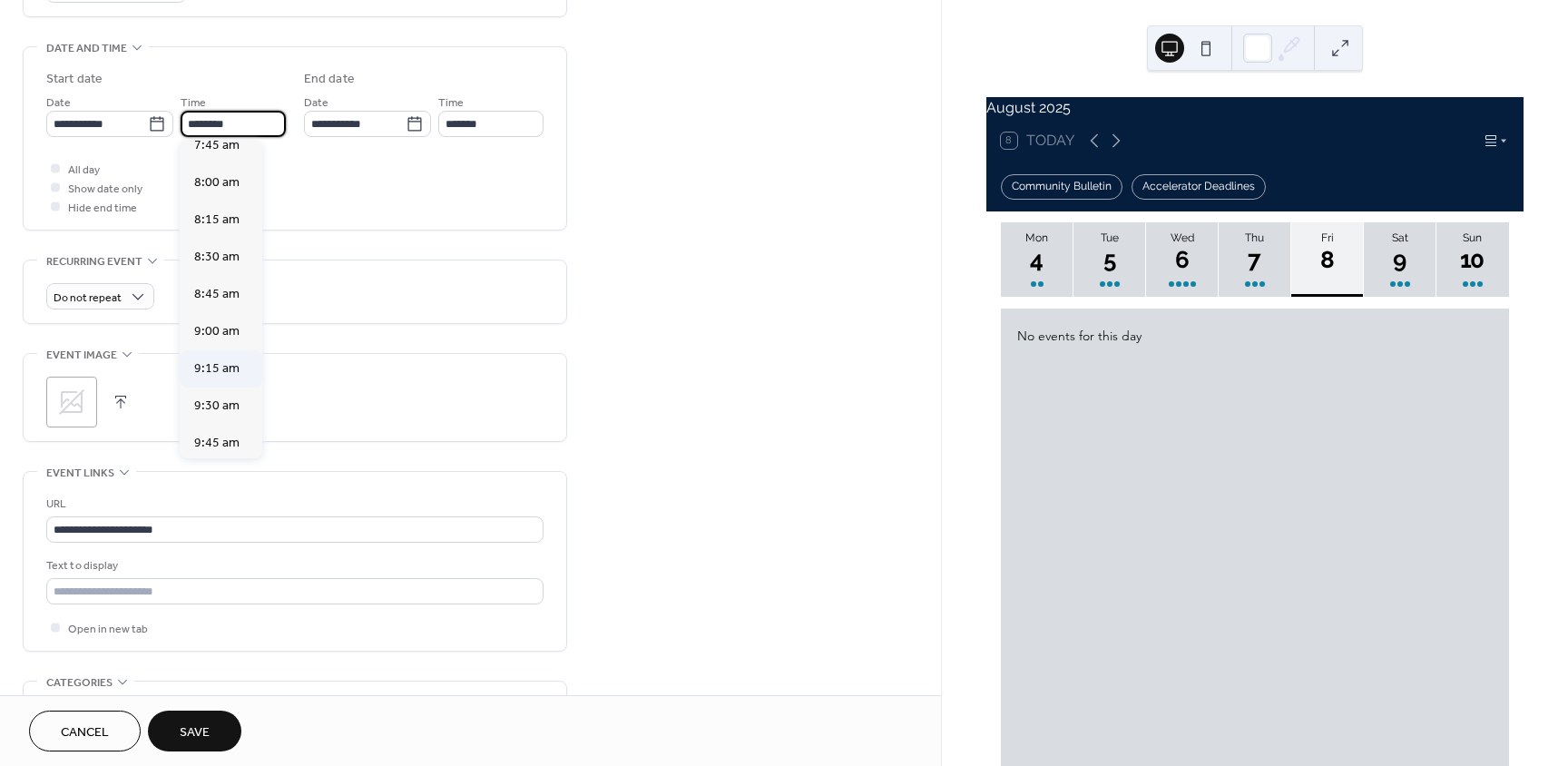 scroll, scrollTop: 1151, scrollLeft: 0, axis: vertical 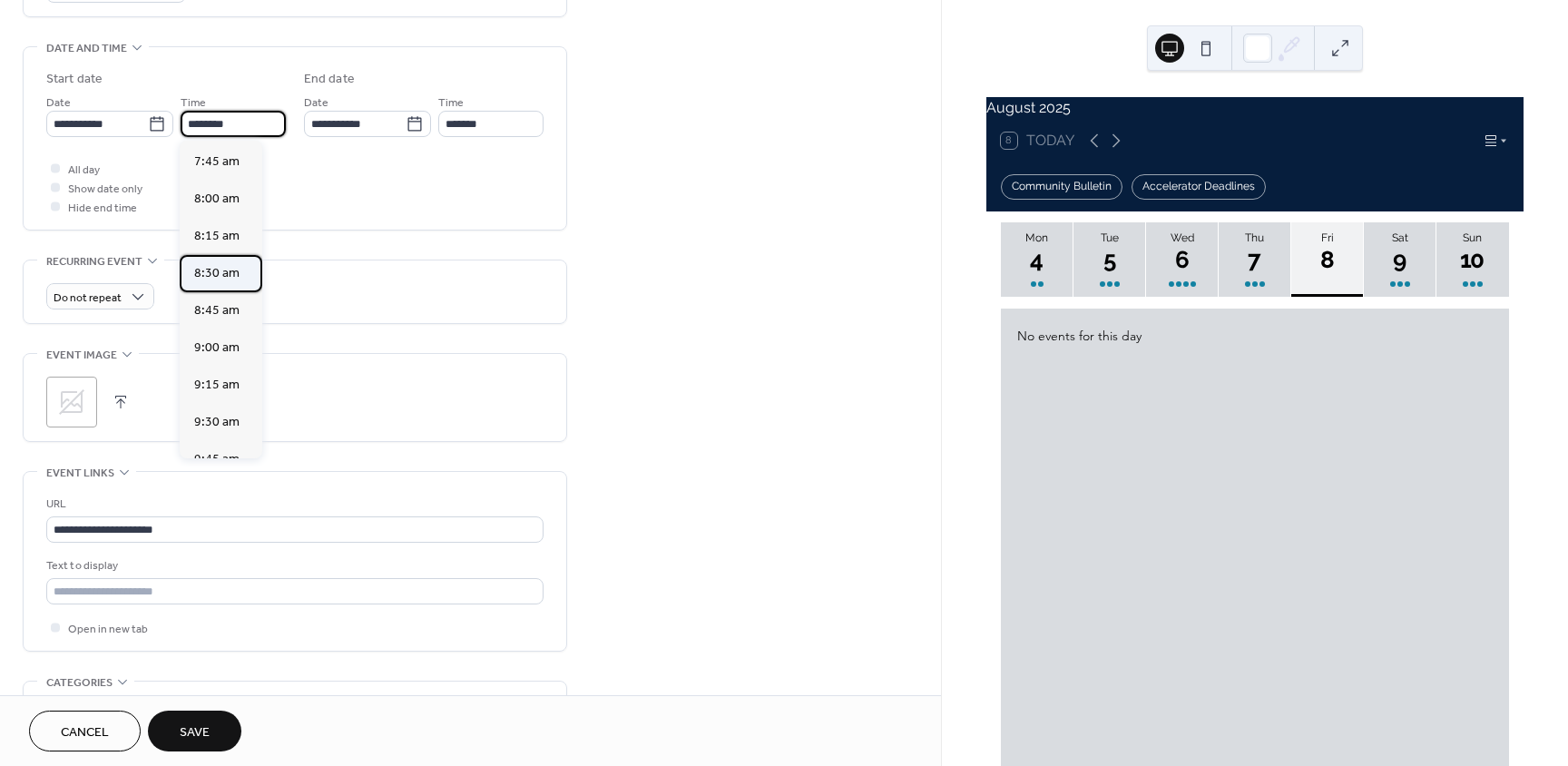 drag, startPoint x: 228, startPoint y: 281, endPoint x: 286, endPoint y: 213, distance: 89.37561 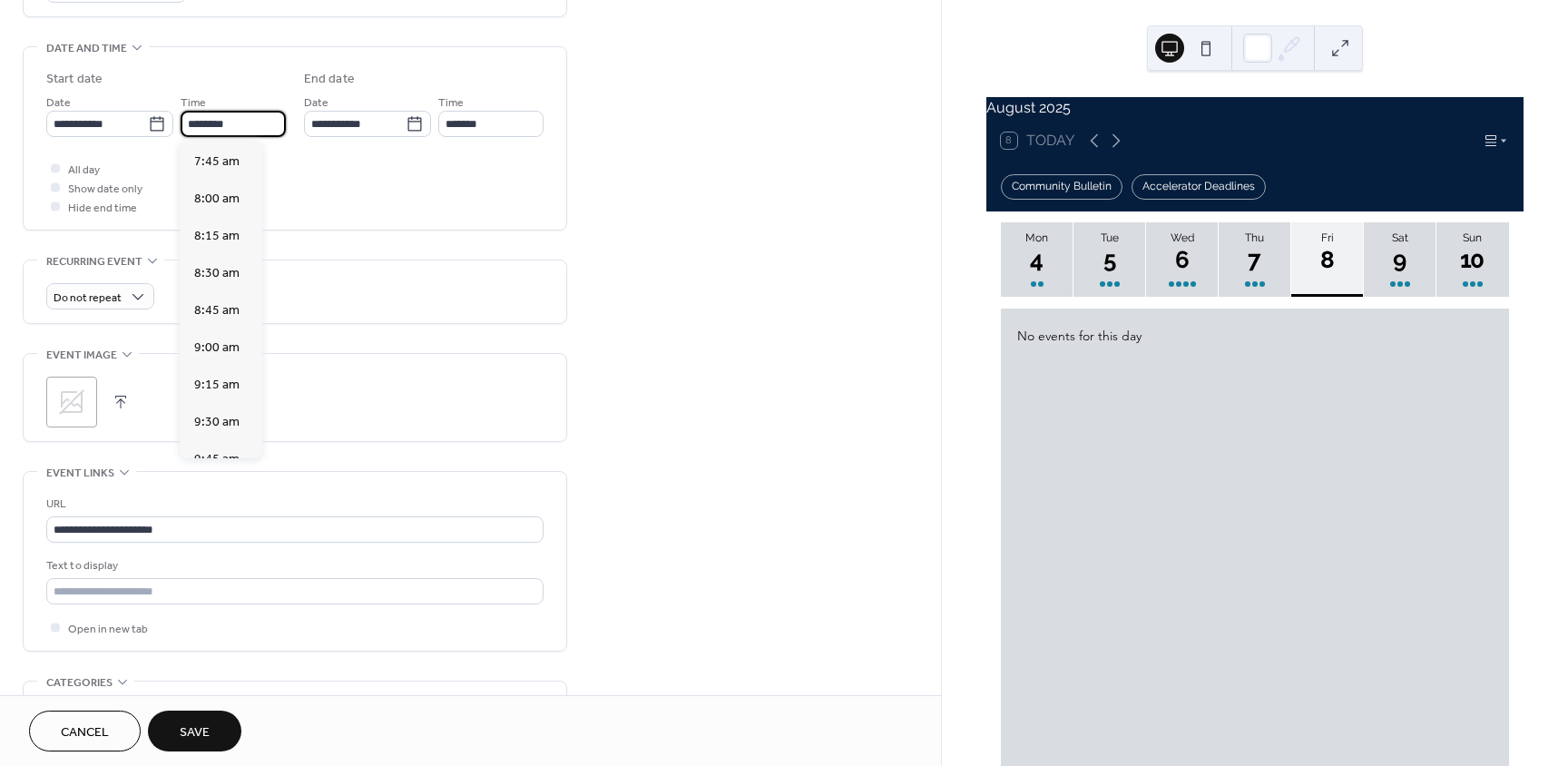 type on "*******" 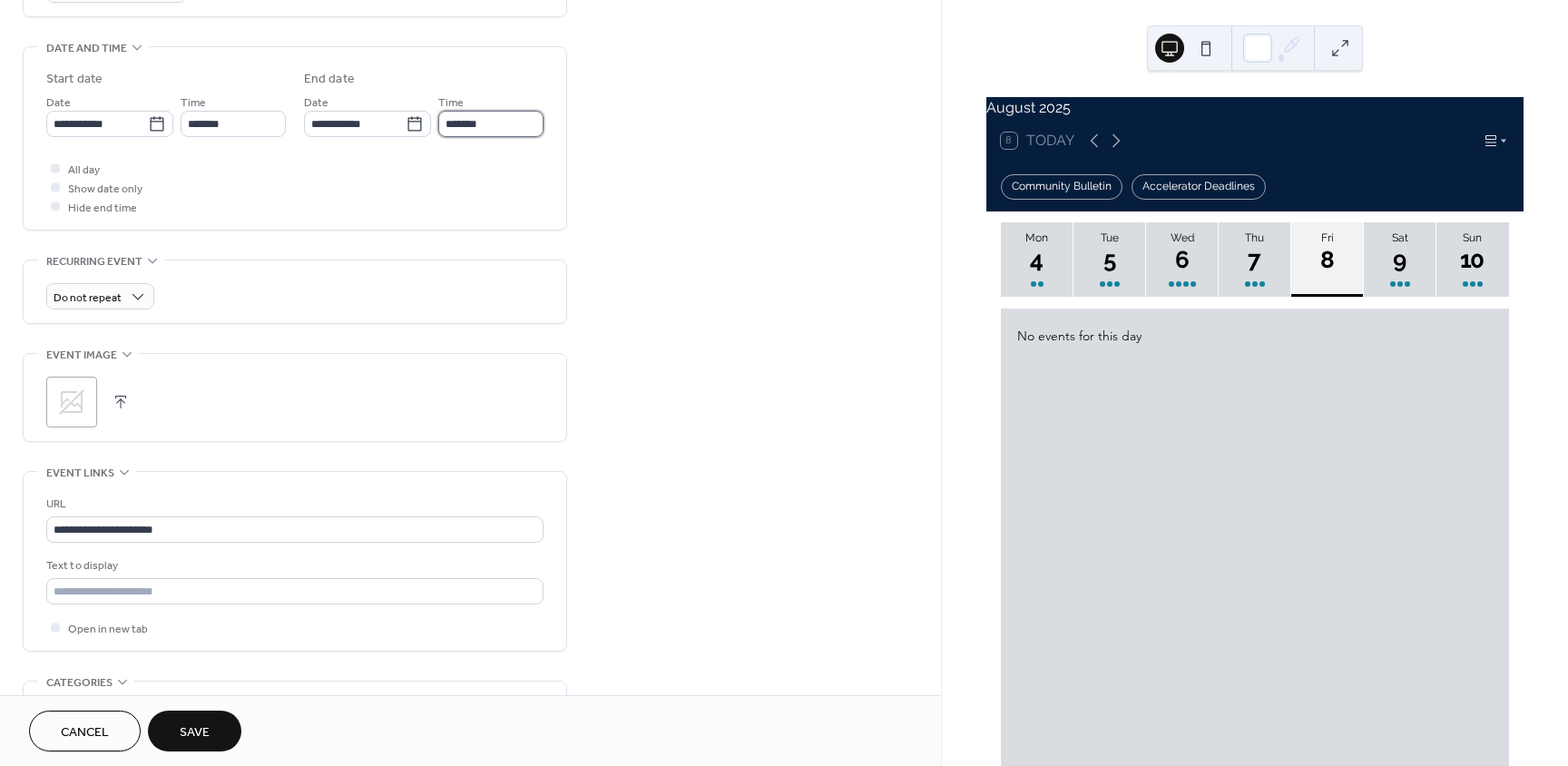 click on "*******" at bounding box center (491, 123) 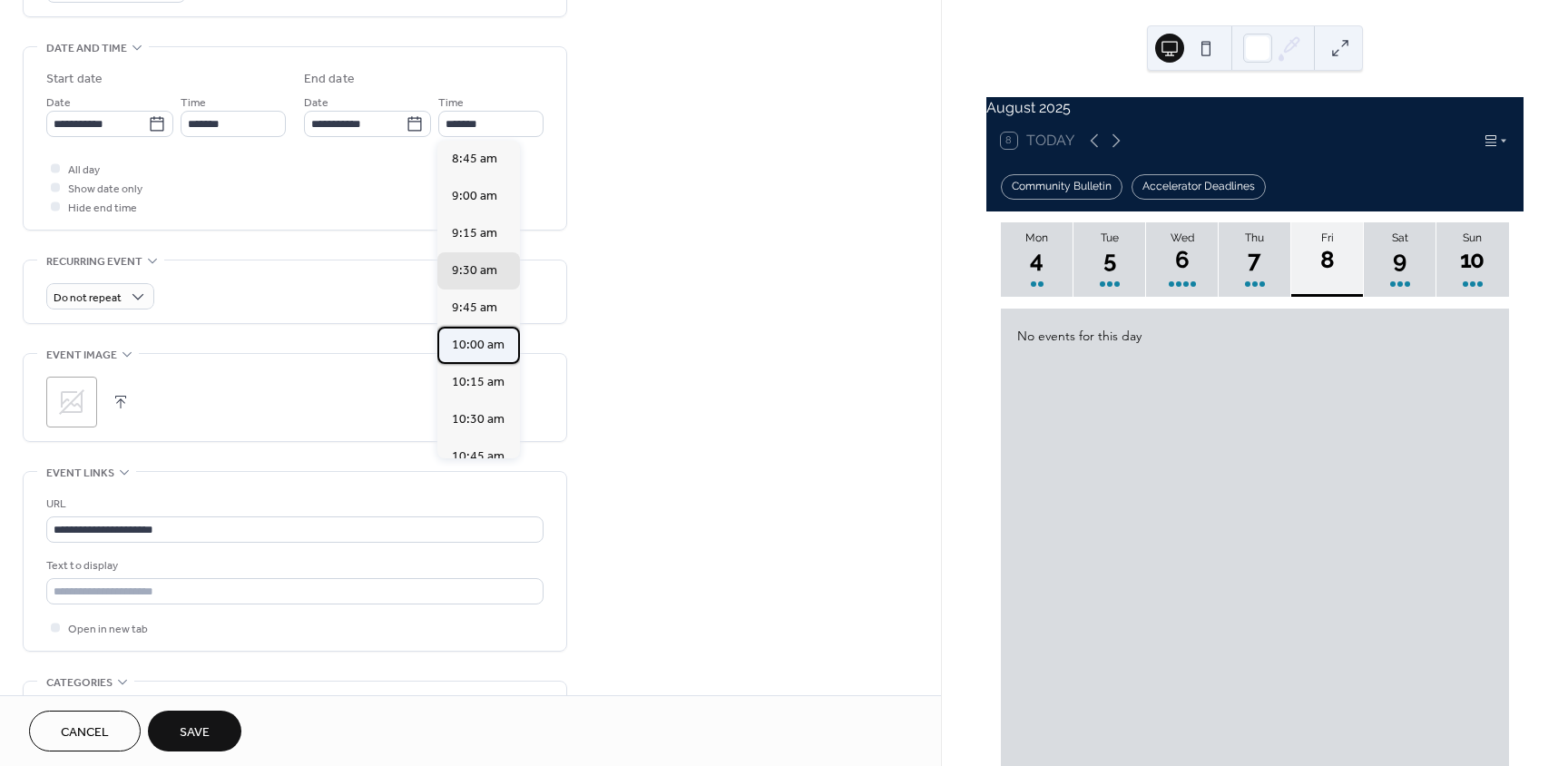 click on "10:00 am" at bounding box center (478, 345) 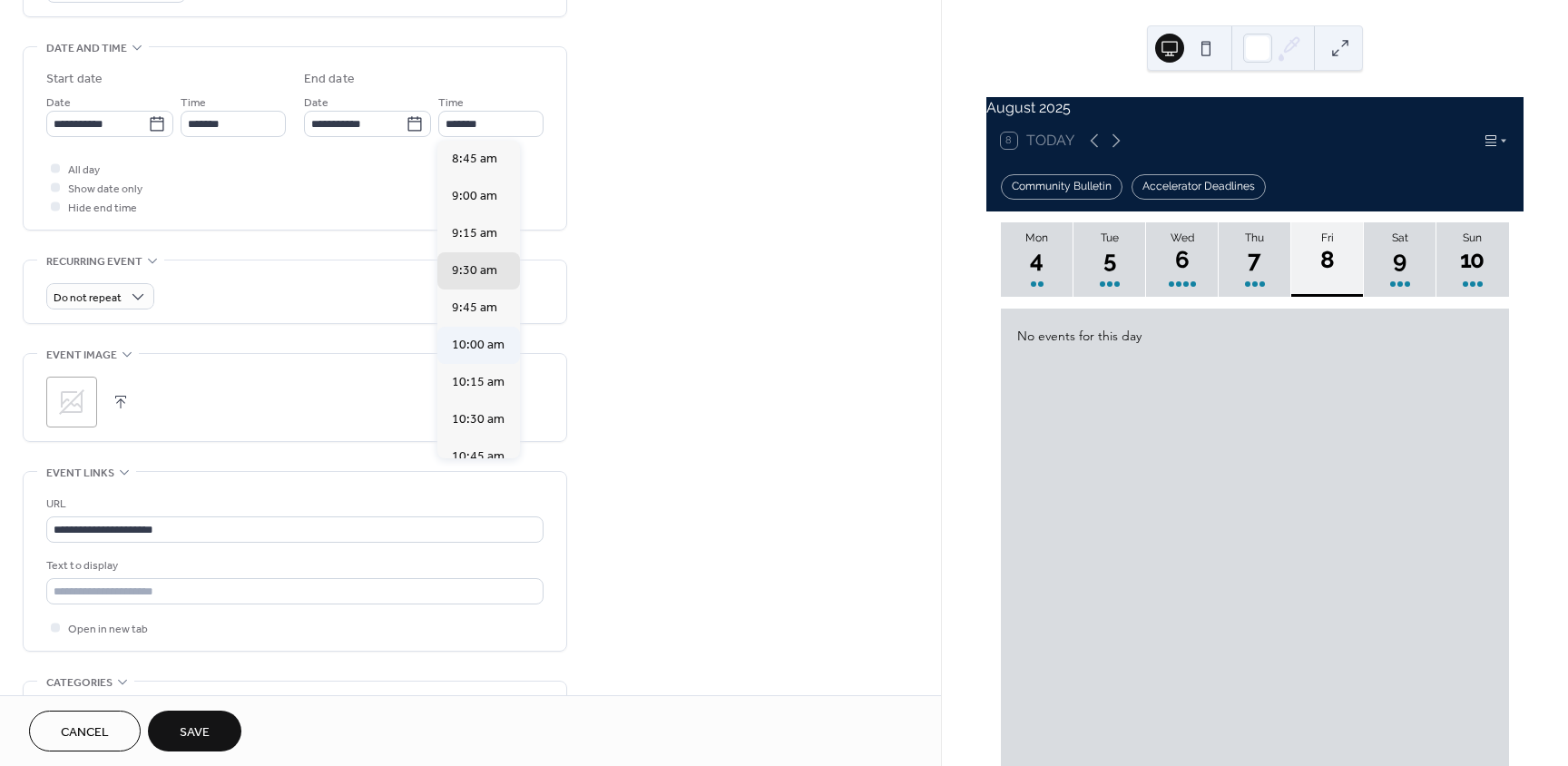 type on "********" 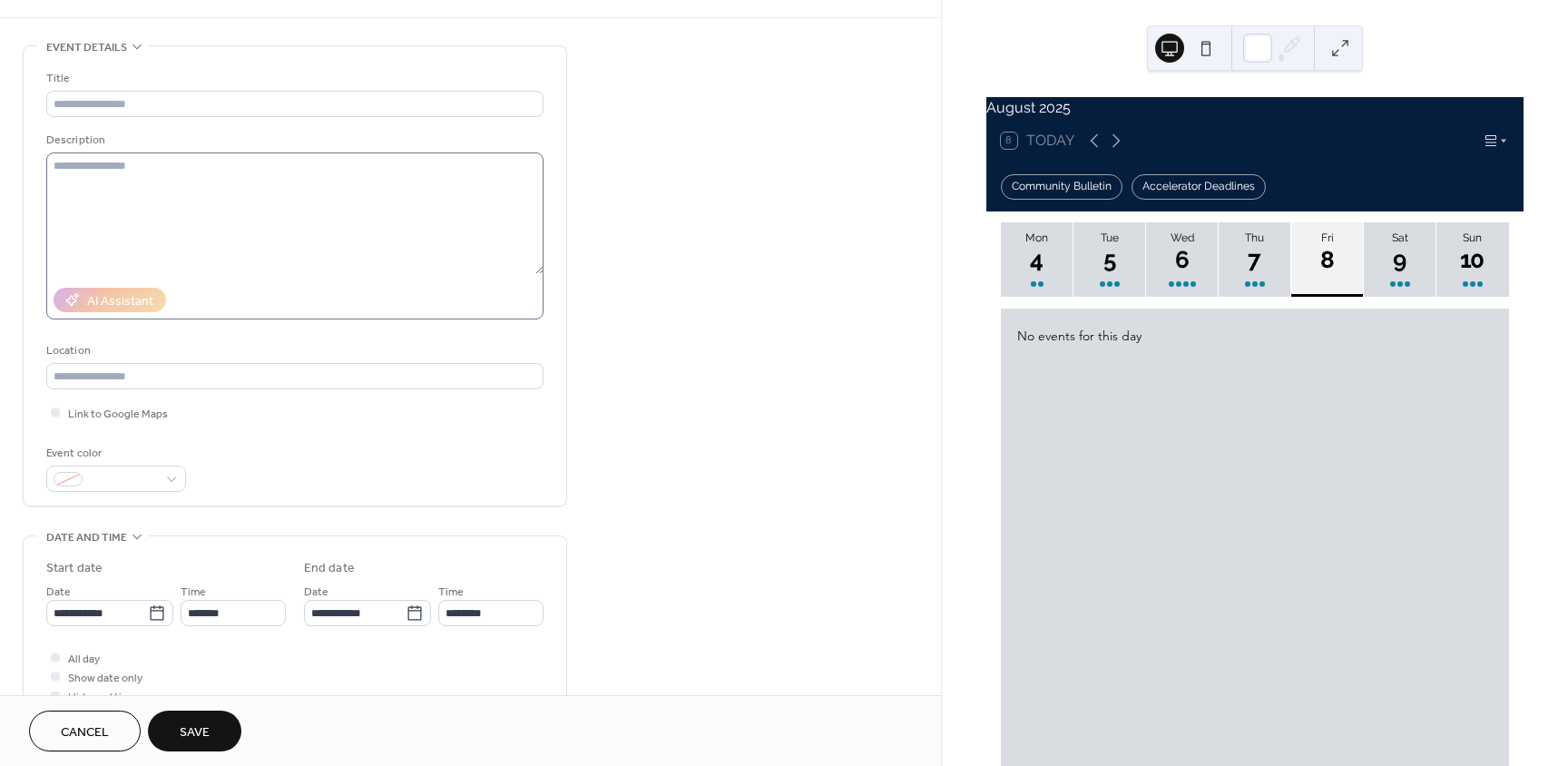 scroll, scrollTop: 0, scrollLeft: 0, axis: both 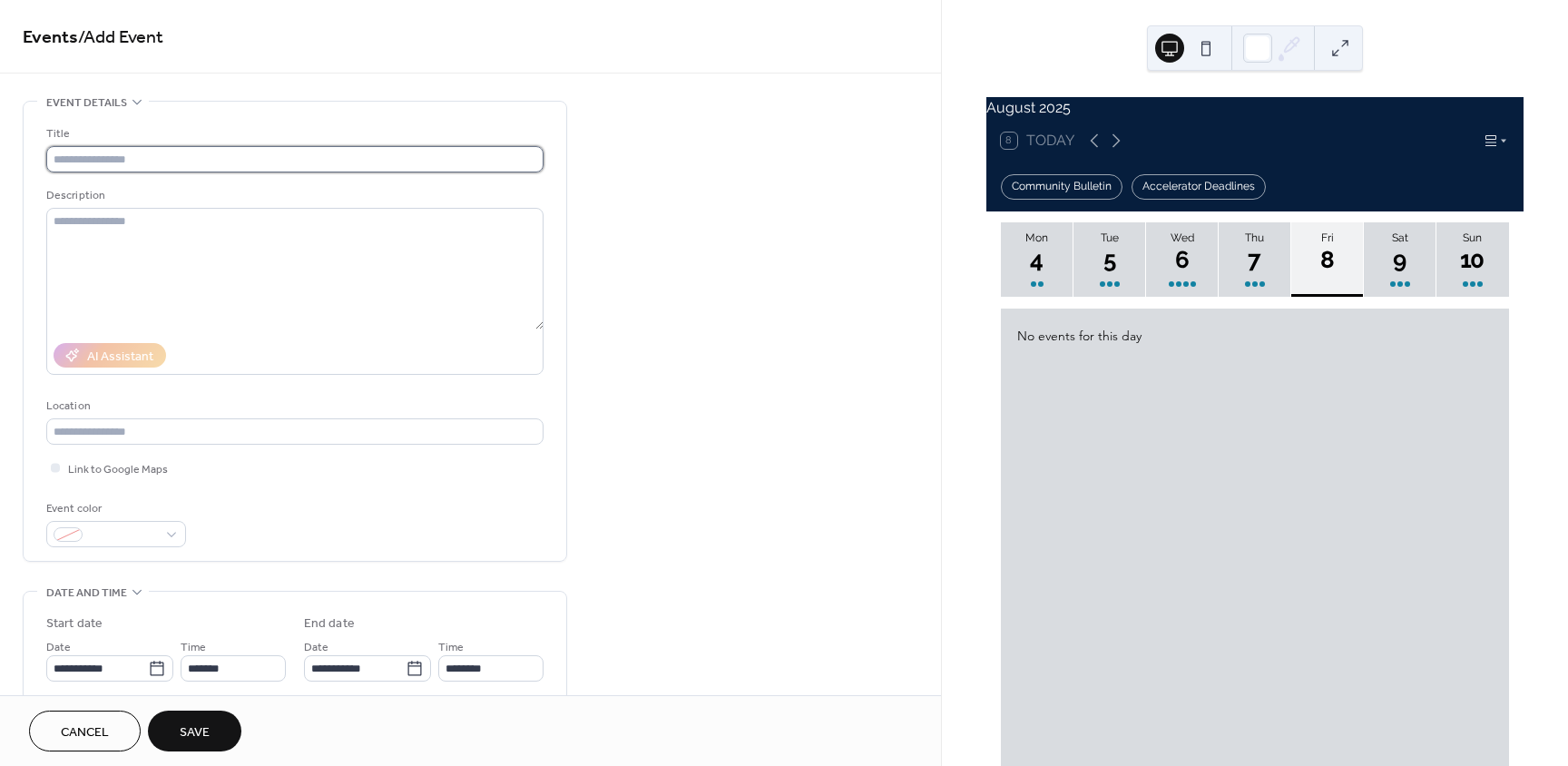 click at bounding box center (295, 159) 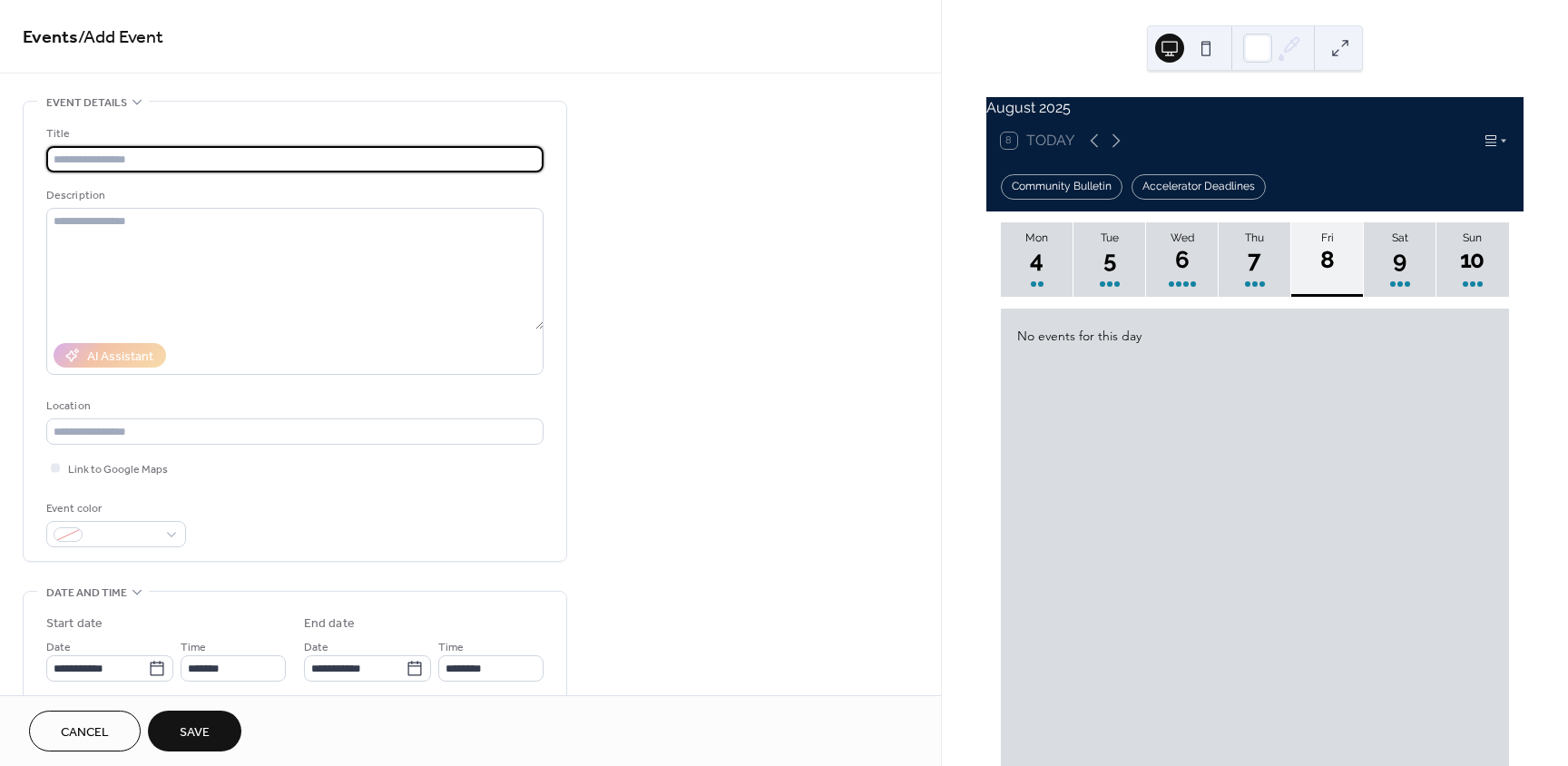 paste on "**********" 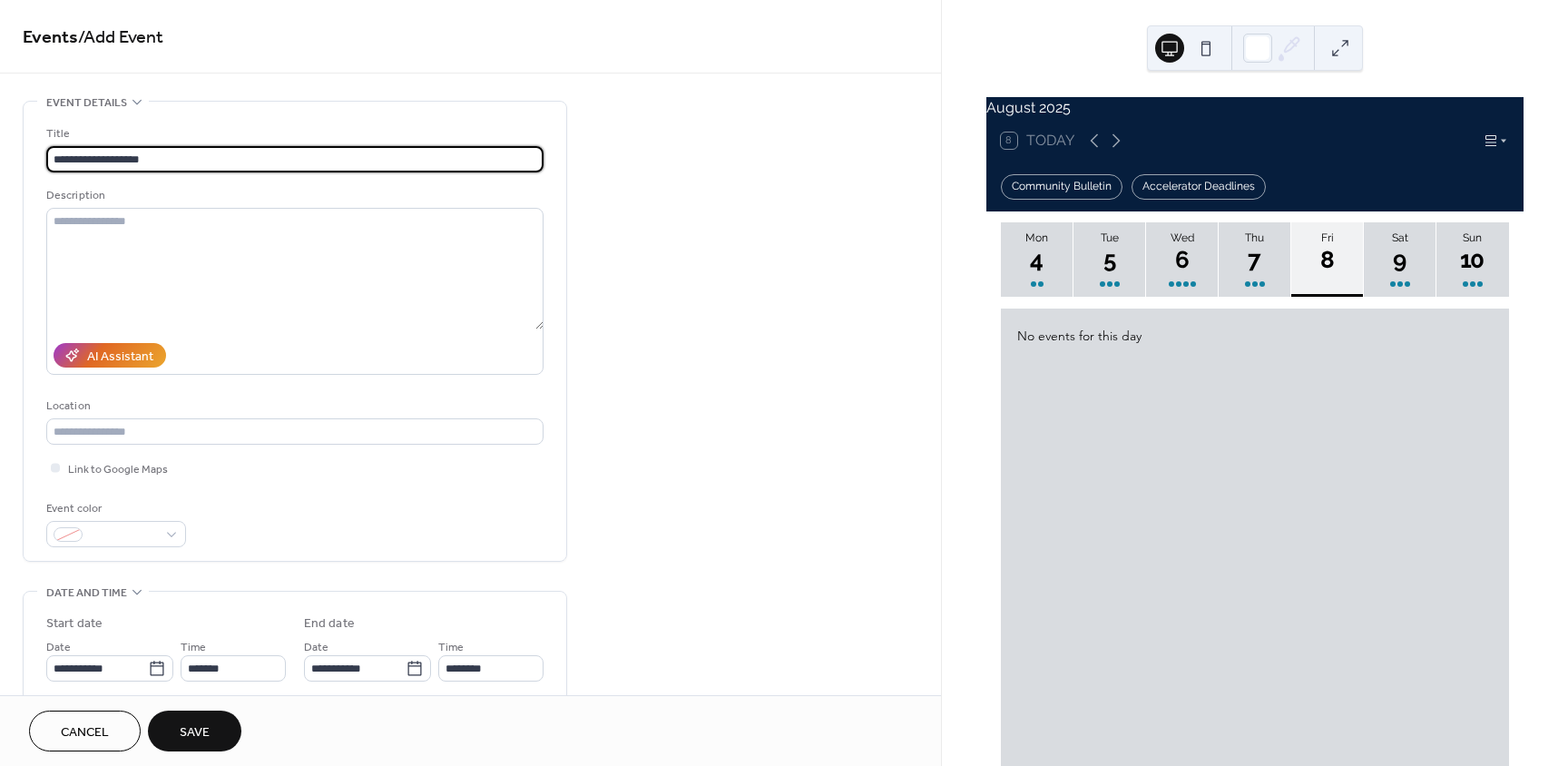 type on "**********" 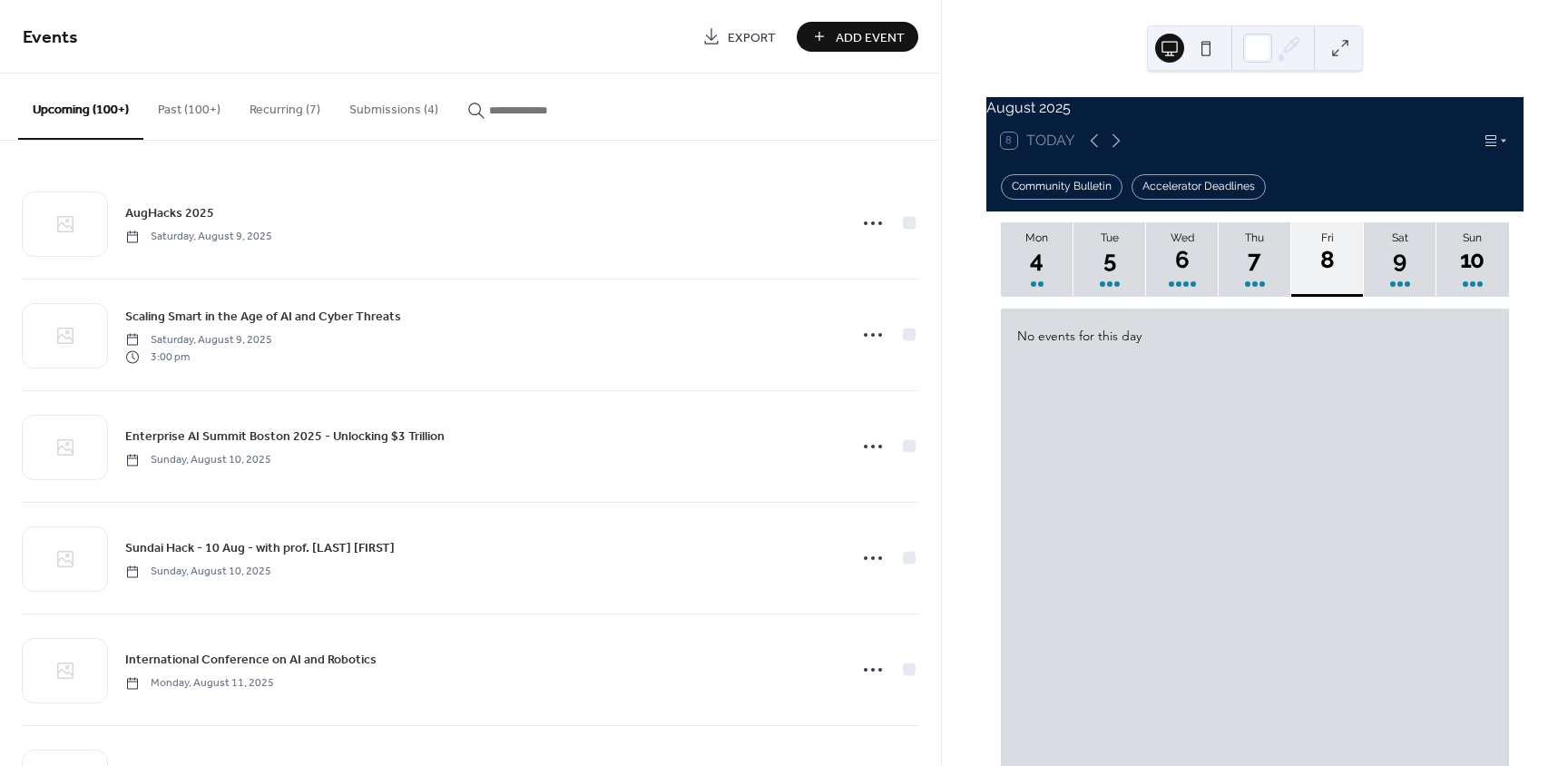 click on "Add Event" at bounding box center [870, 37] 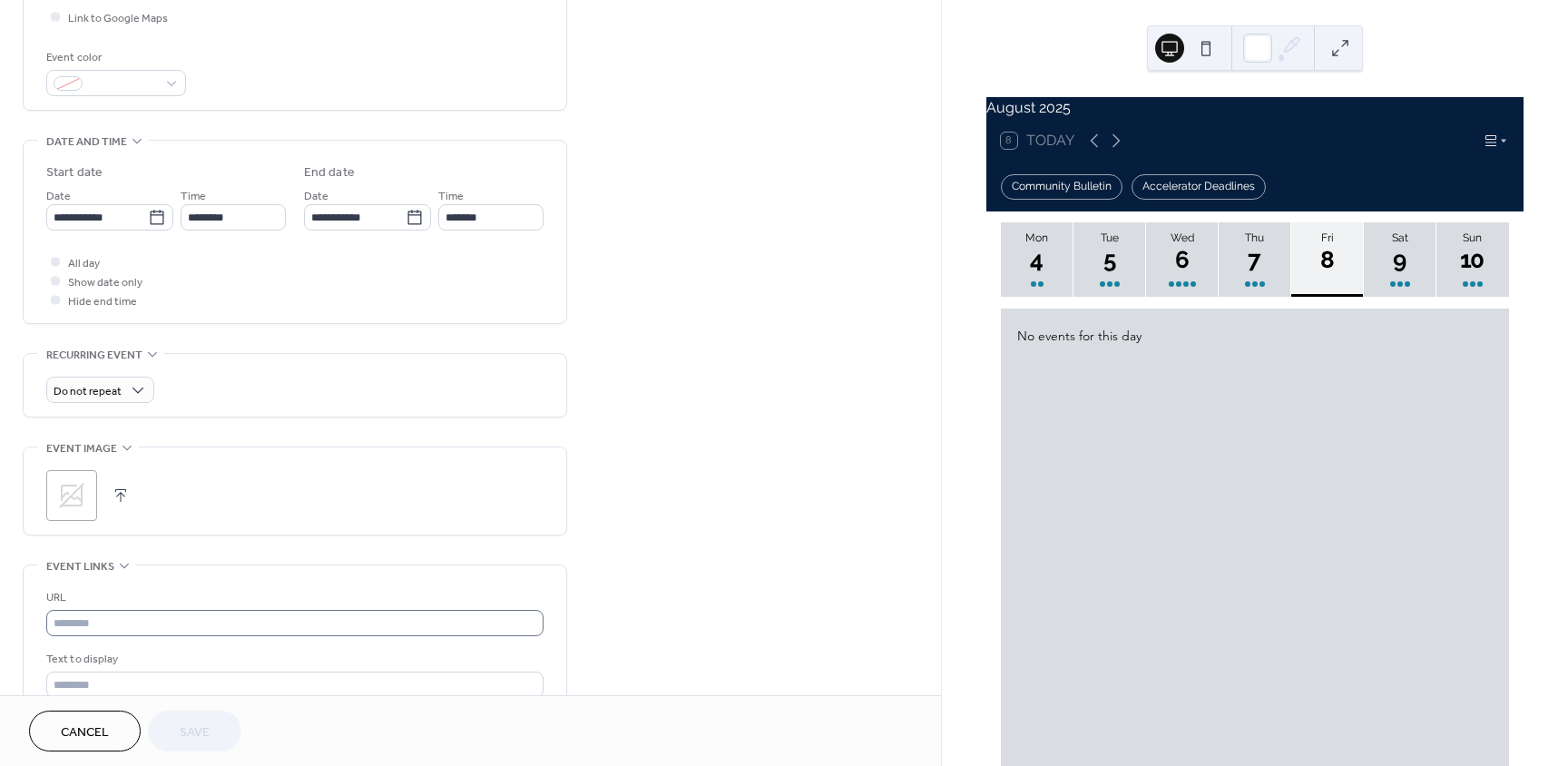 scroll, scrollTop: 454, scrollLeft: 0, axis: vertical 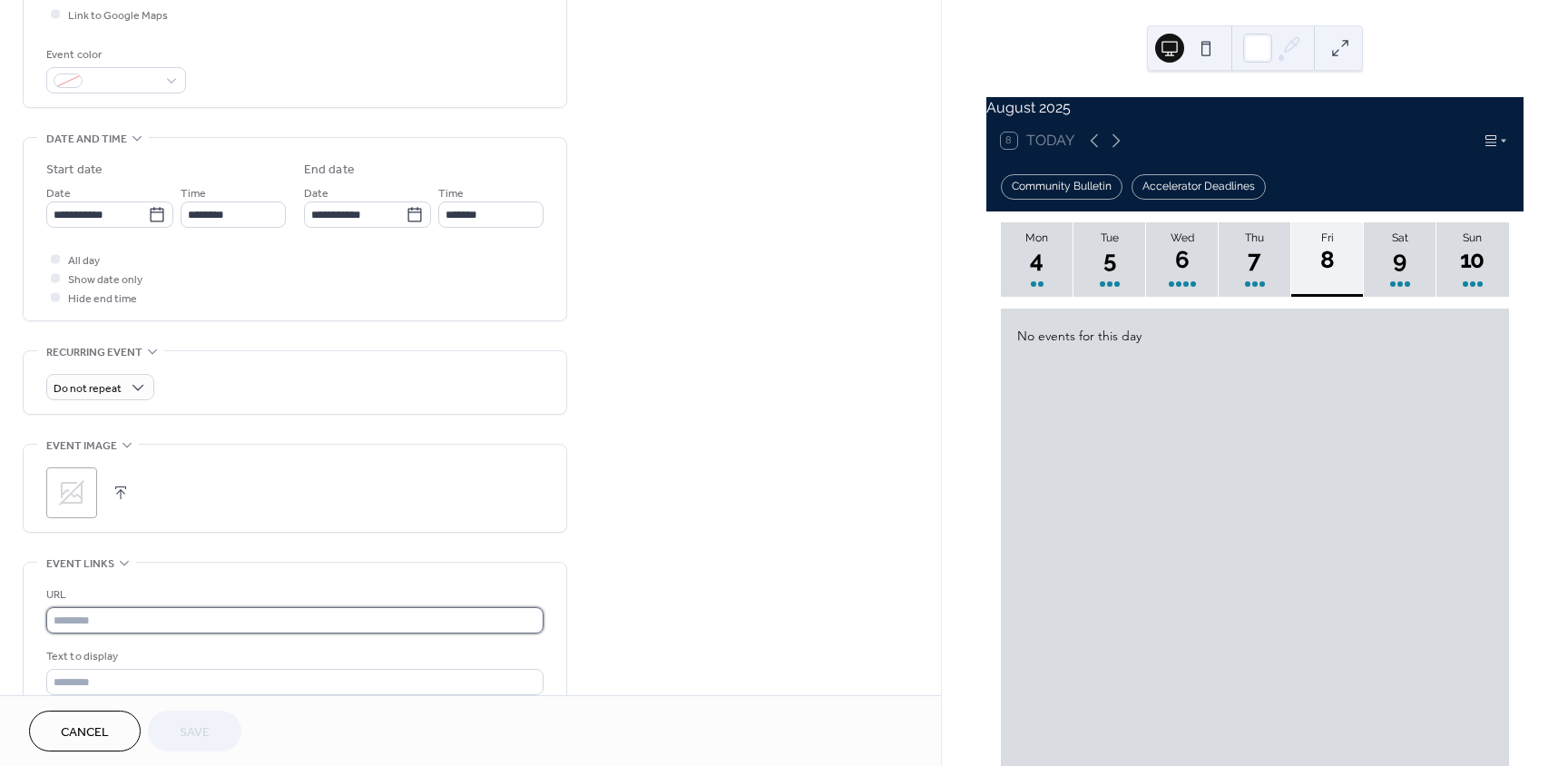 click at bounding box center (295, 620) 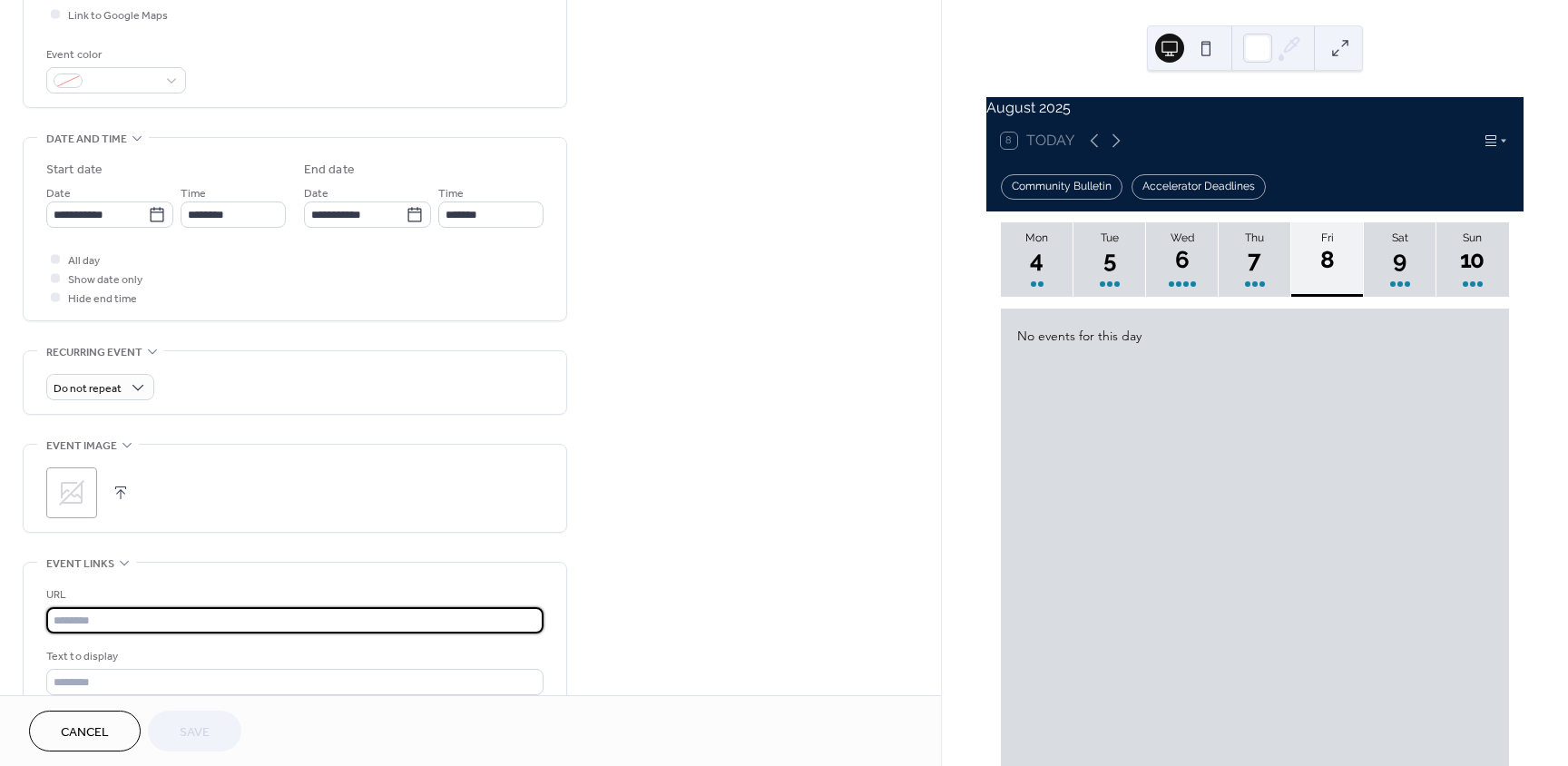 paste on "**********" 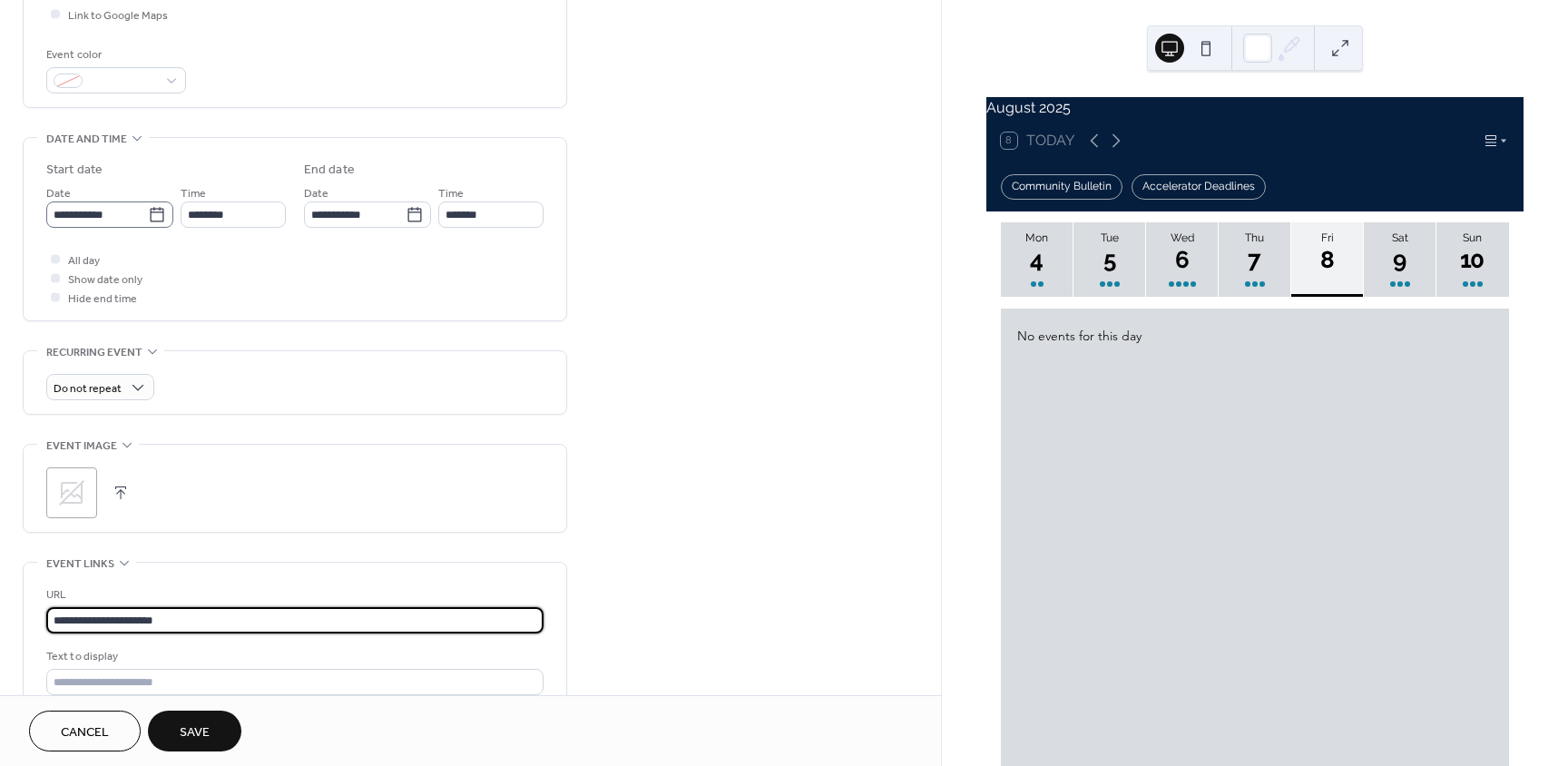 type on "**********" 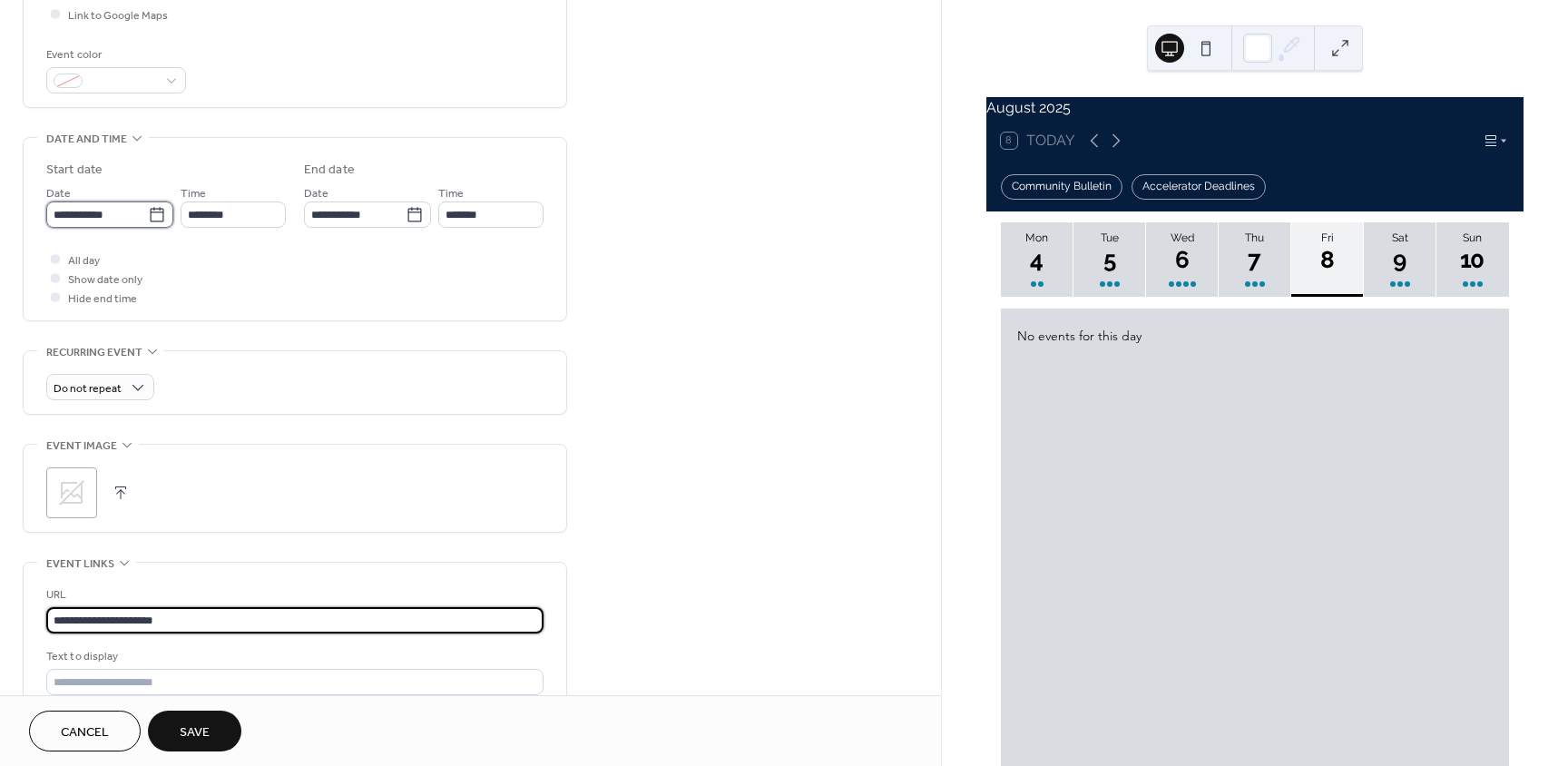 click on "**********" at bounding box center (97, 214) 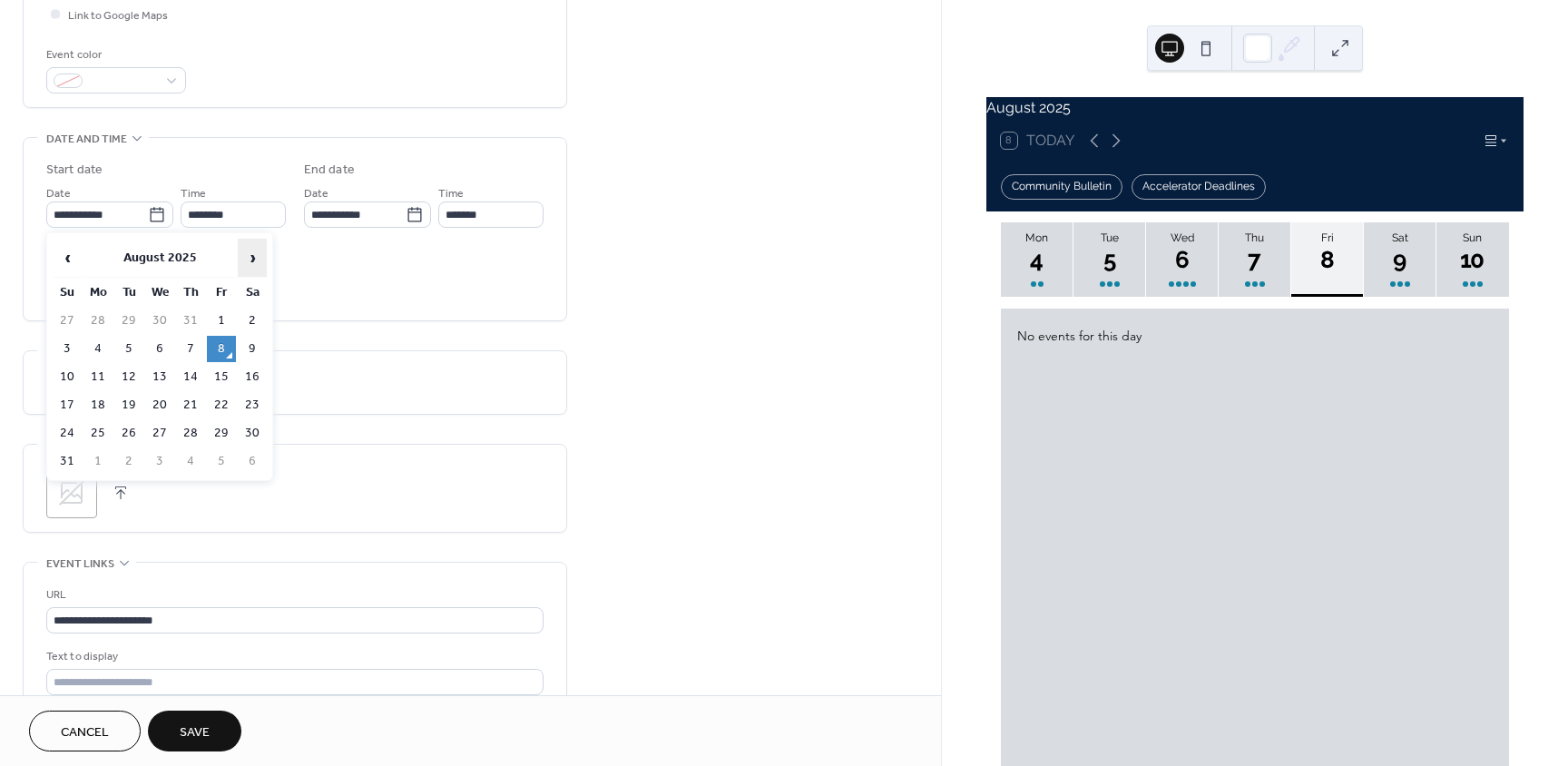 click on "›" at bounding box center (252, 258) 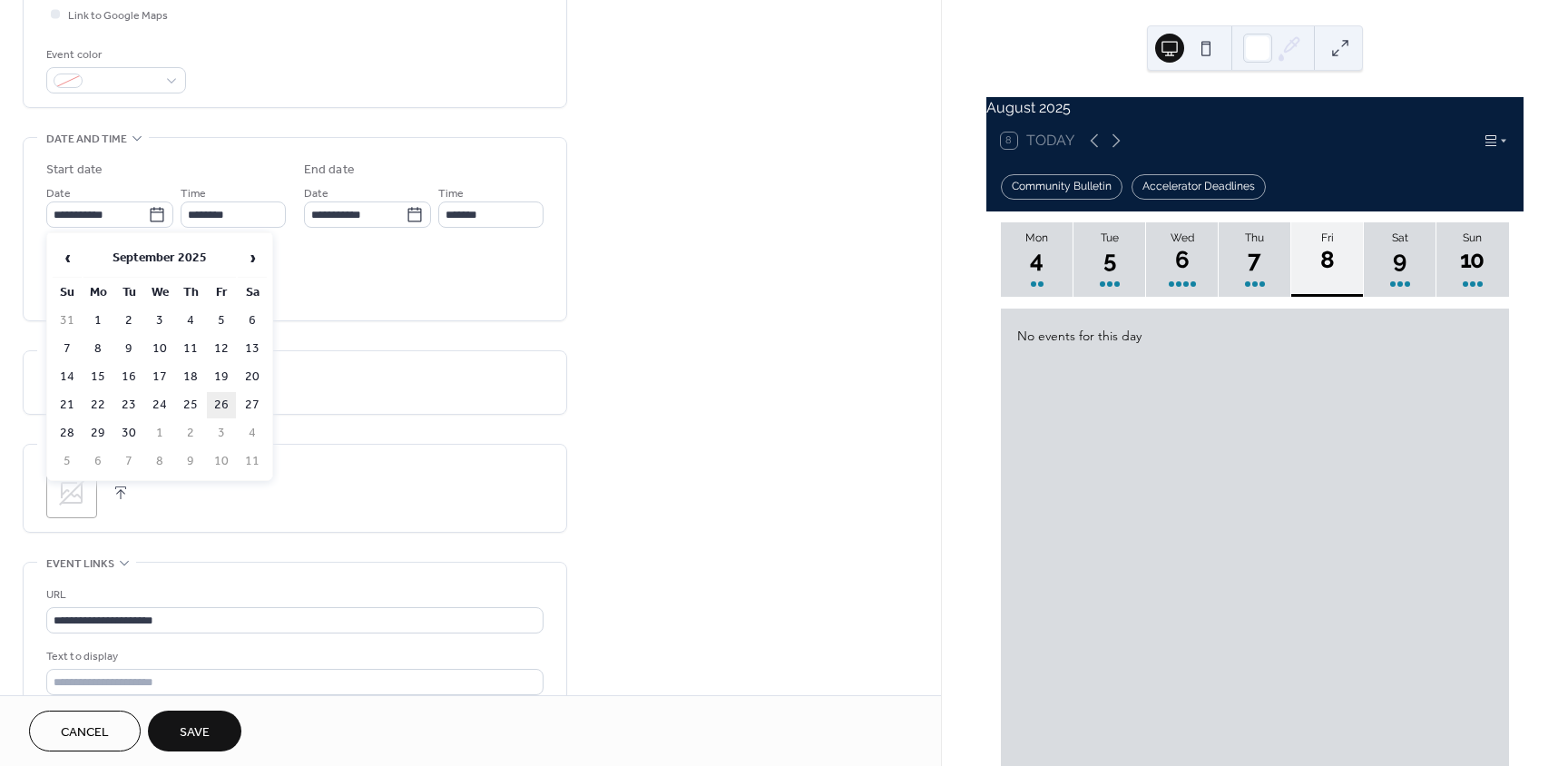 click on "26" at bounding box center [221, 405] 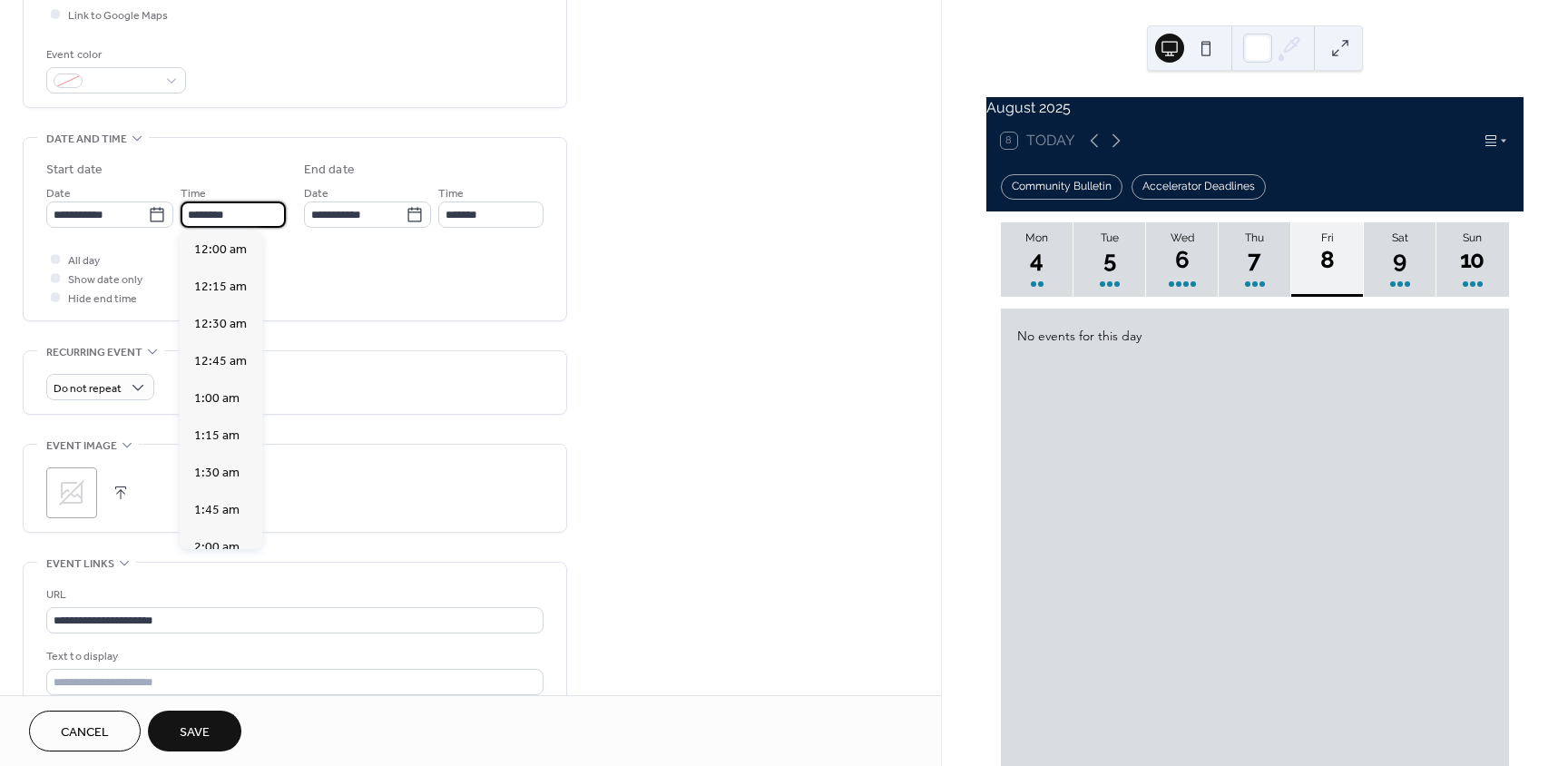 click on "********" at bounding box center [233, 214] 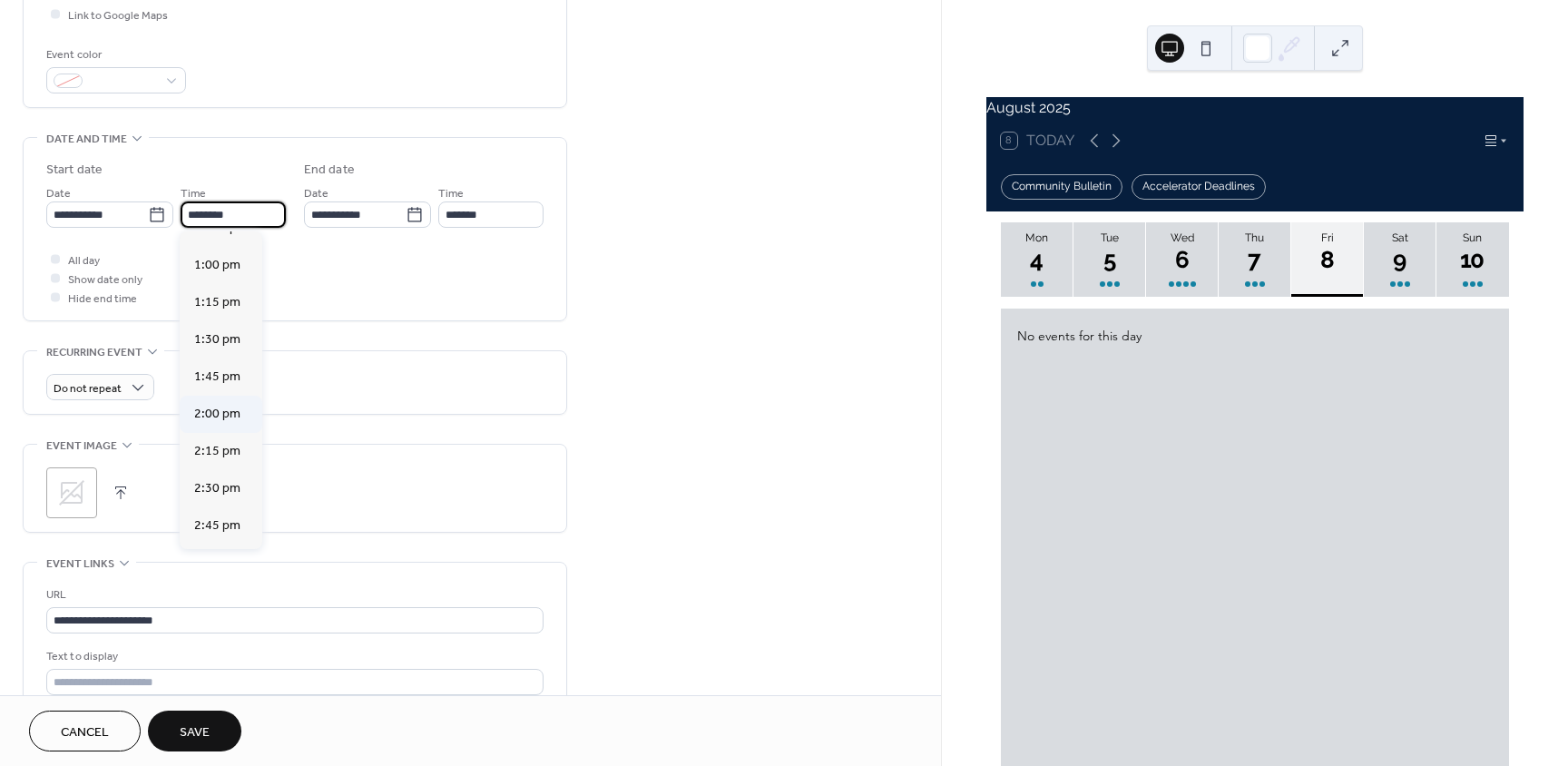 scroll, scrollTop: 1968, scrollLeft: 0, axis: vertical 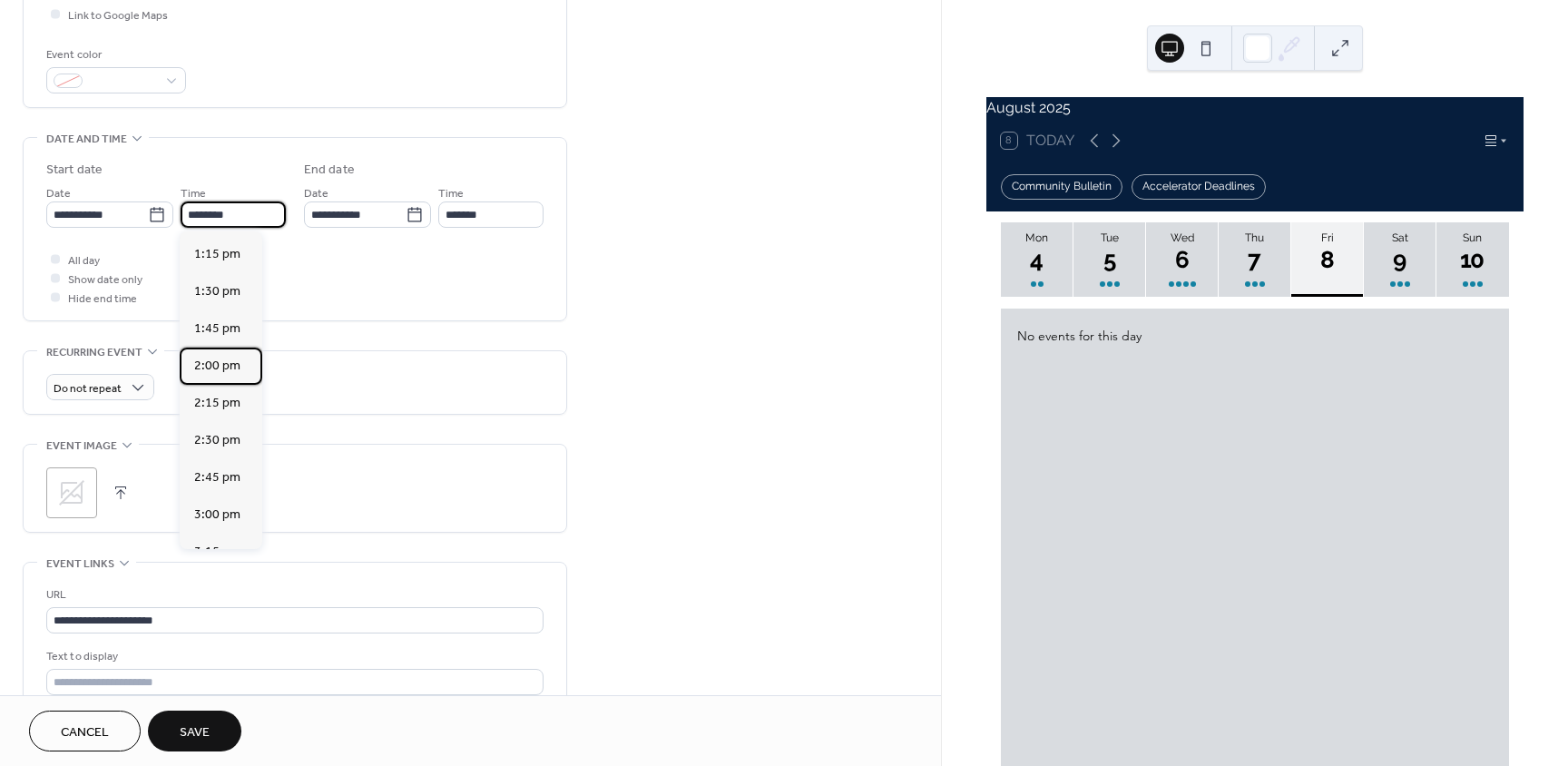 click on "2:00 pm" at bounding box center [217, 366] 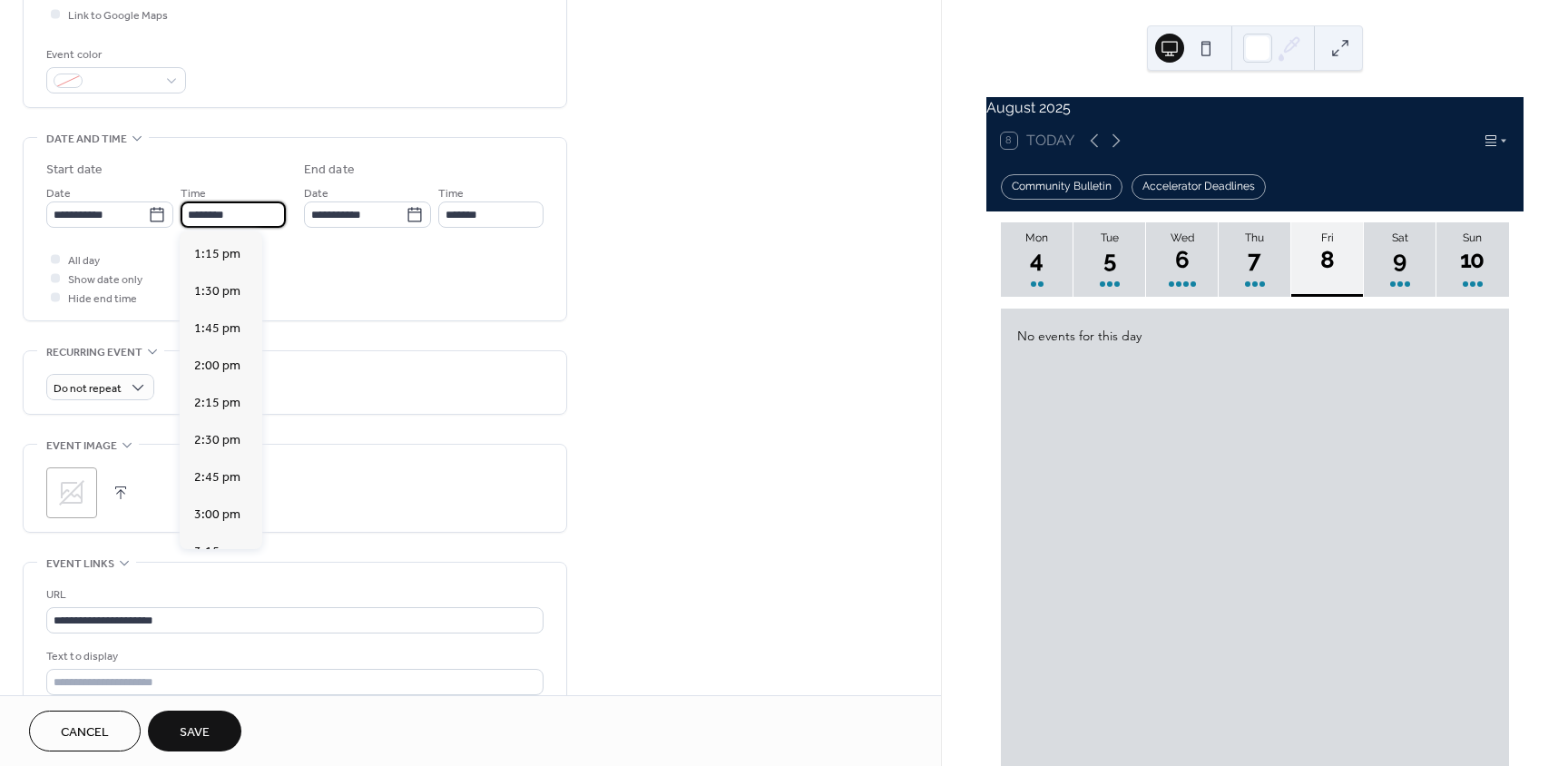 type on "*******" 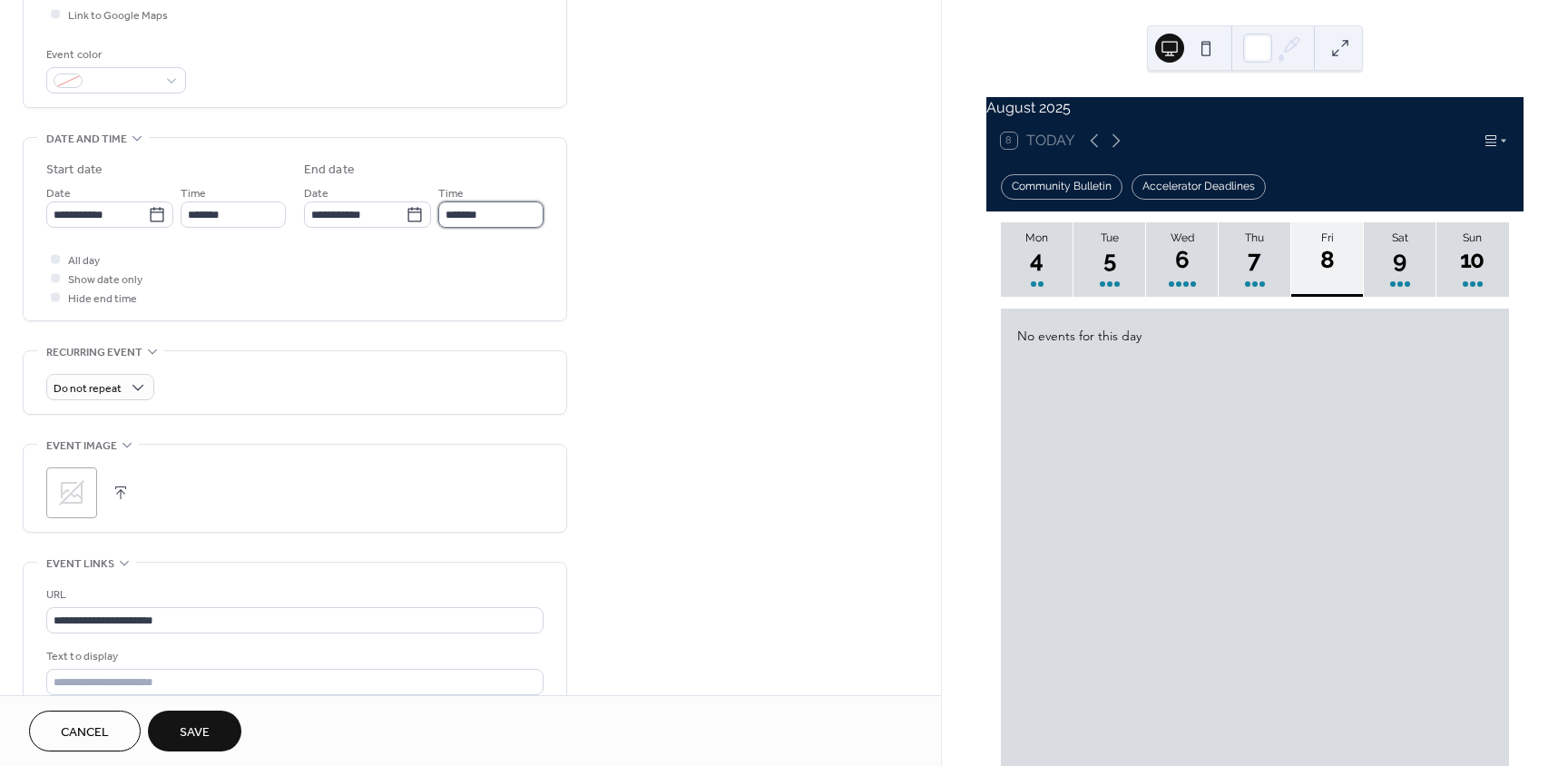 click on "*******" at bounding box center (491, 214) 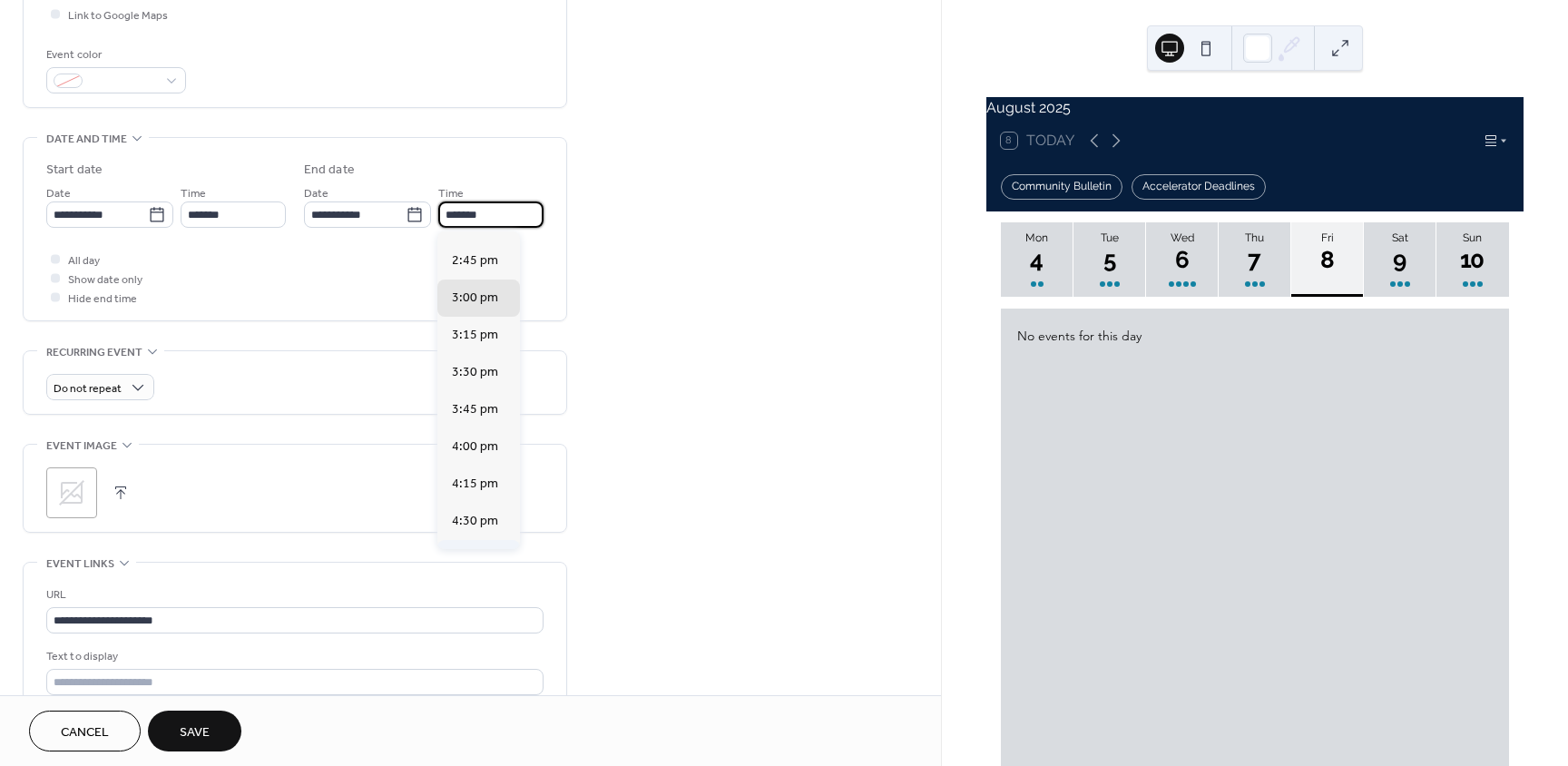 scroll, scrollTop: 272, scrollLeft: 0, axis: vertical 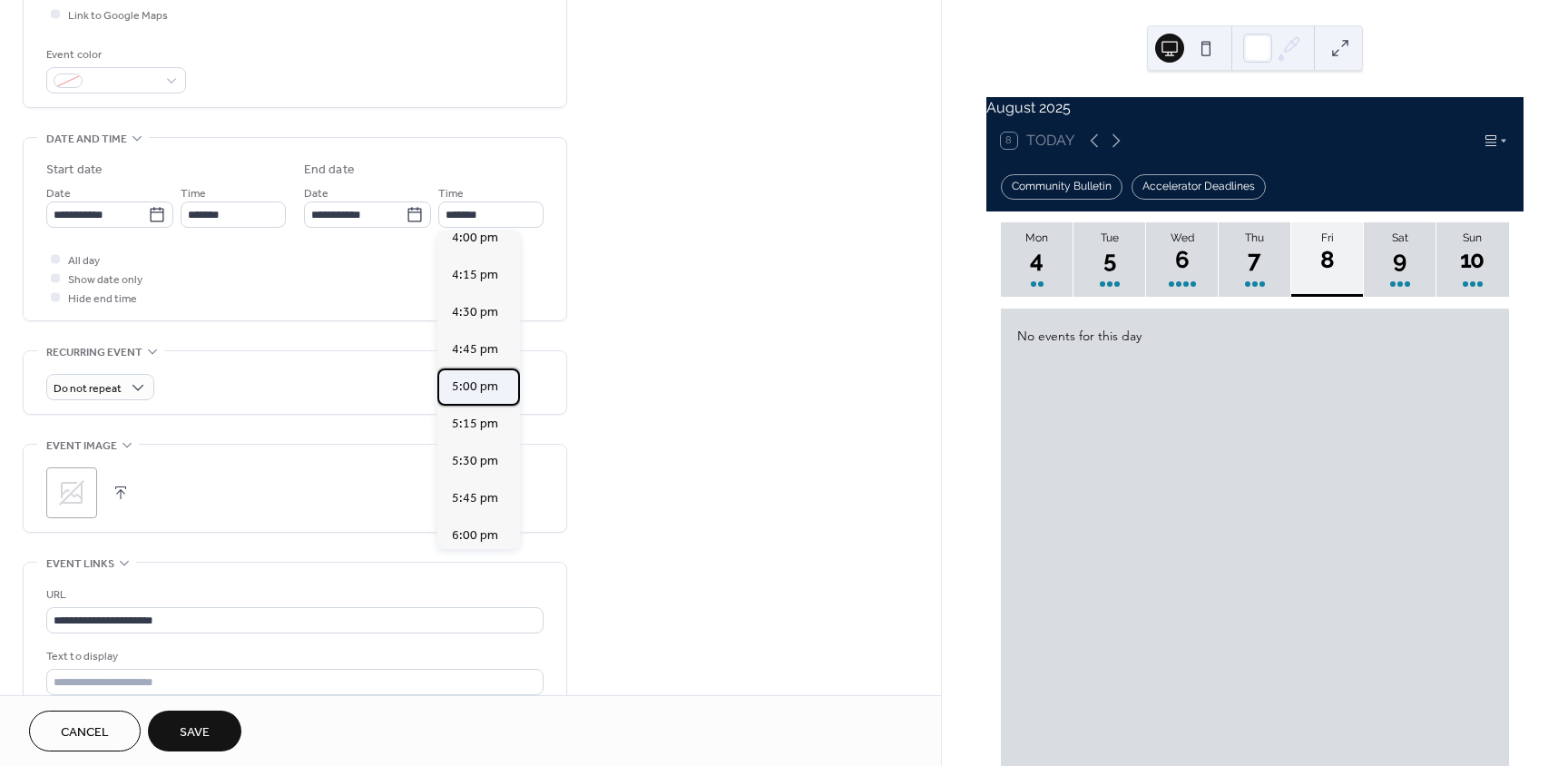 click on "5:00 pm" at bounding box center [475, 387] 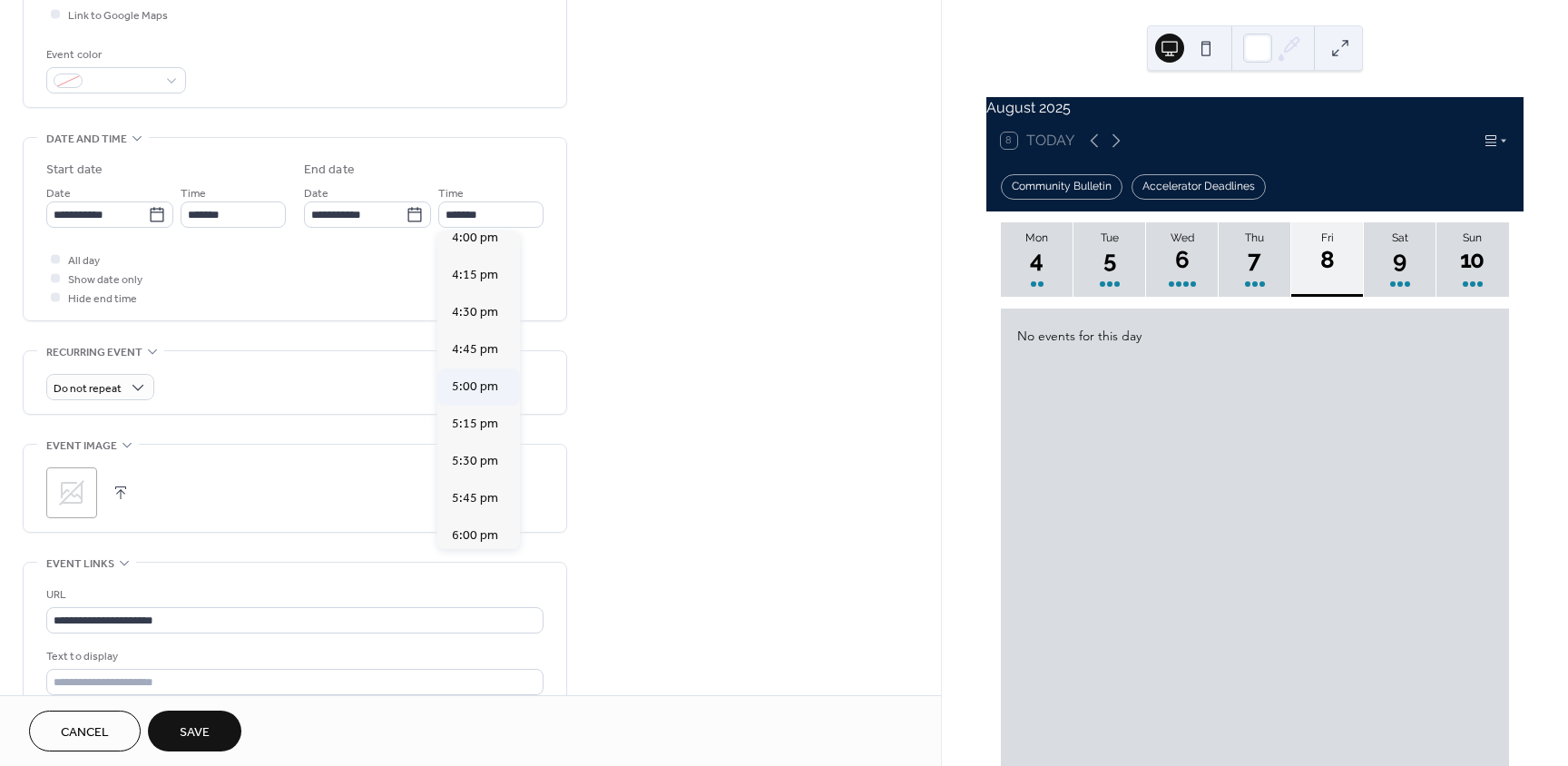 type on "*******" 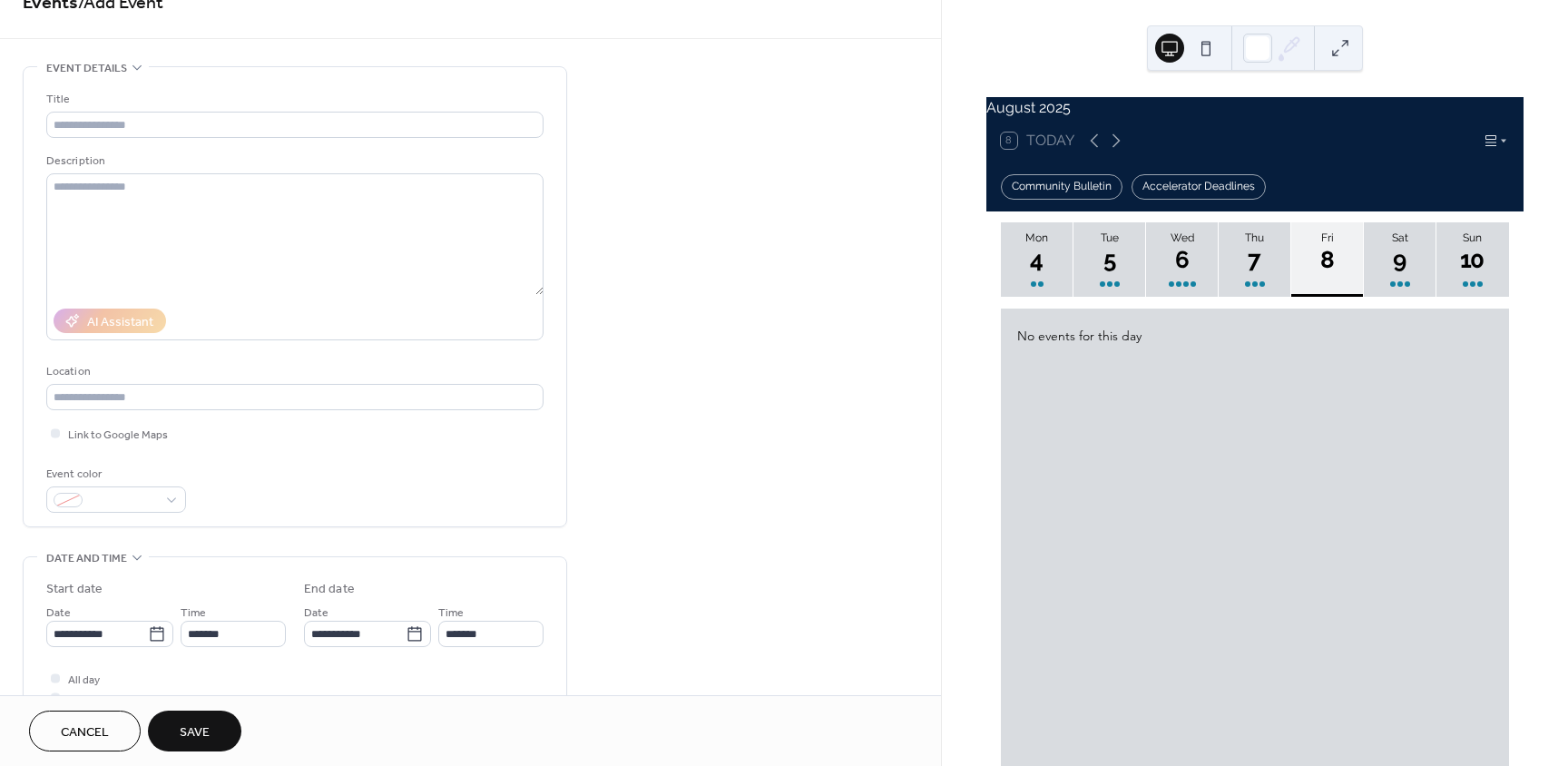 scroll, scrollTop: 0, scrollLeft: 0, axis: both 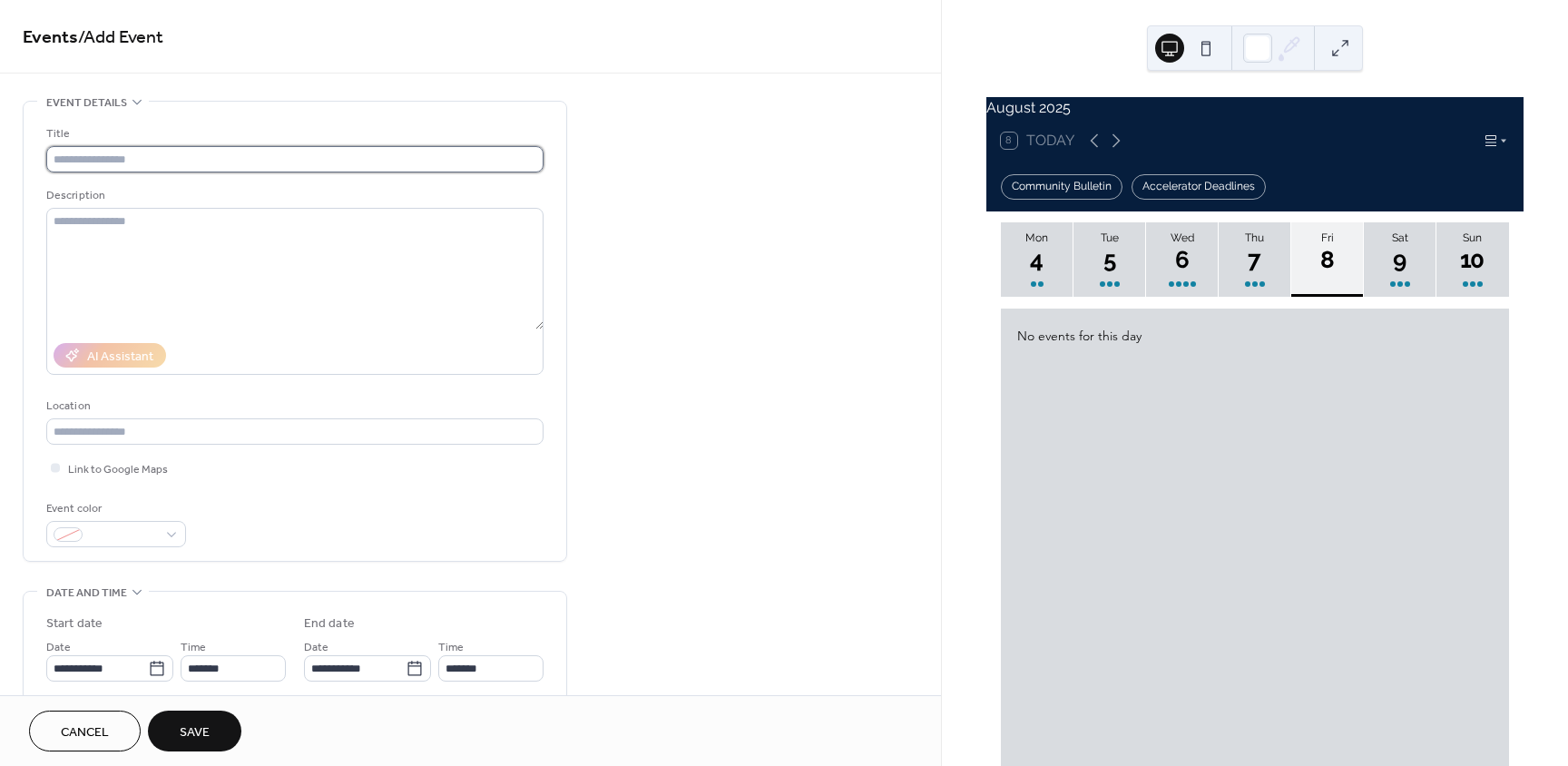 click at bounding box center [295, 159] 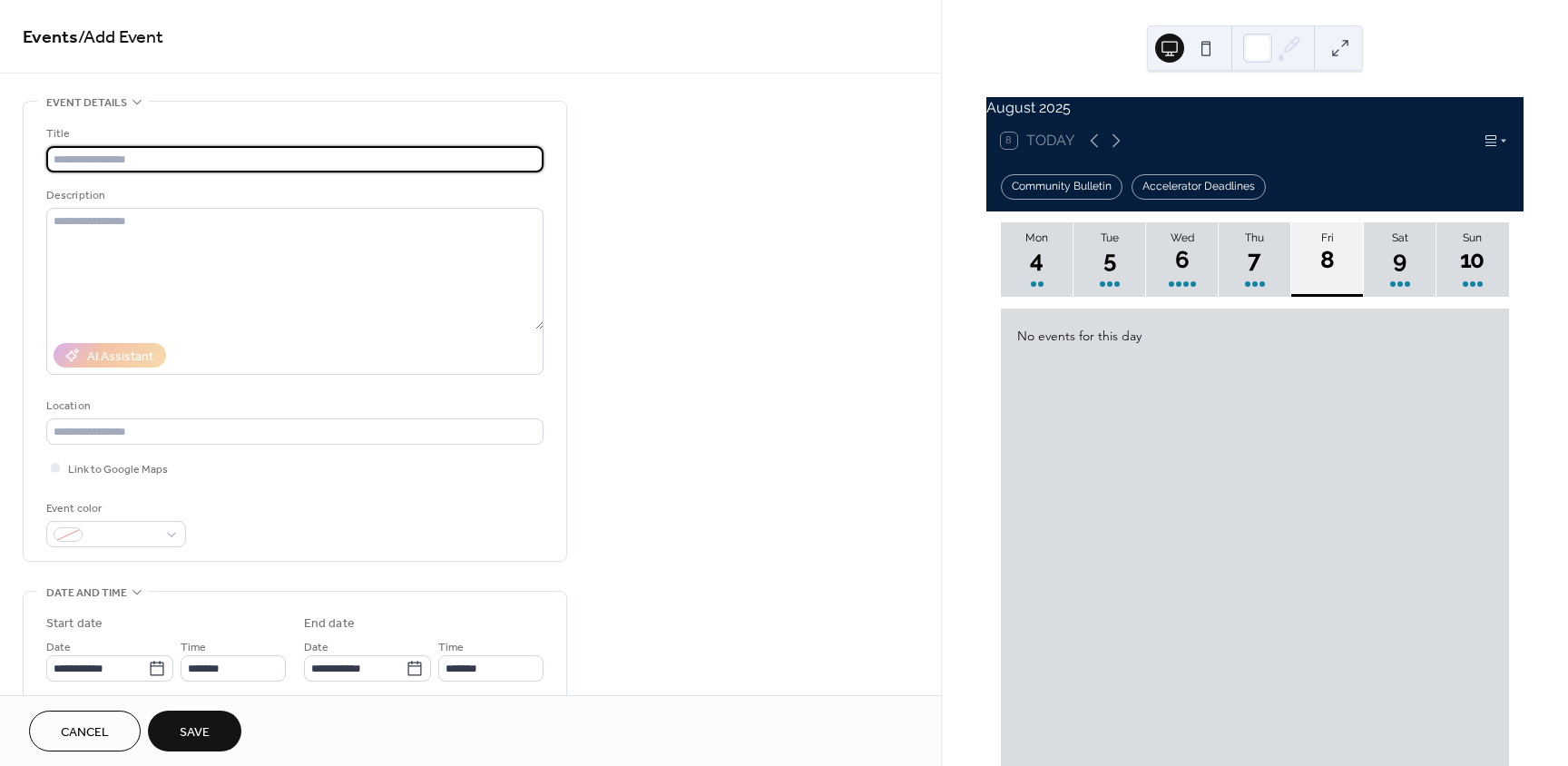 paste on "**********" 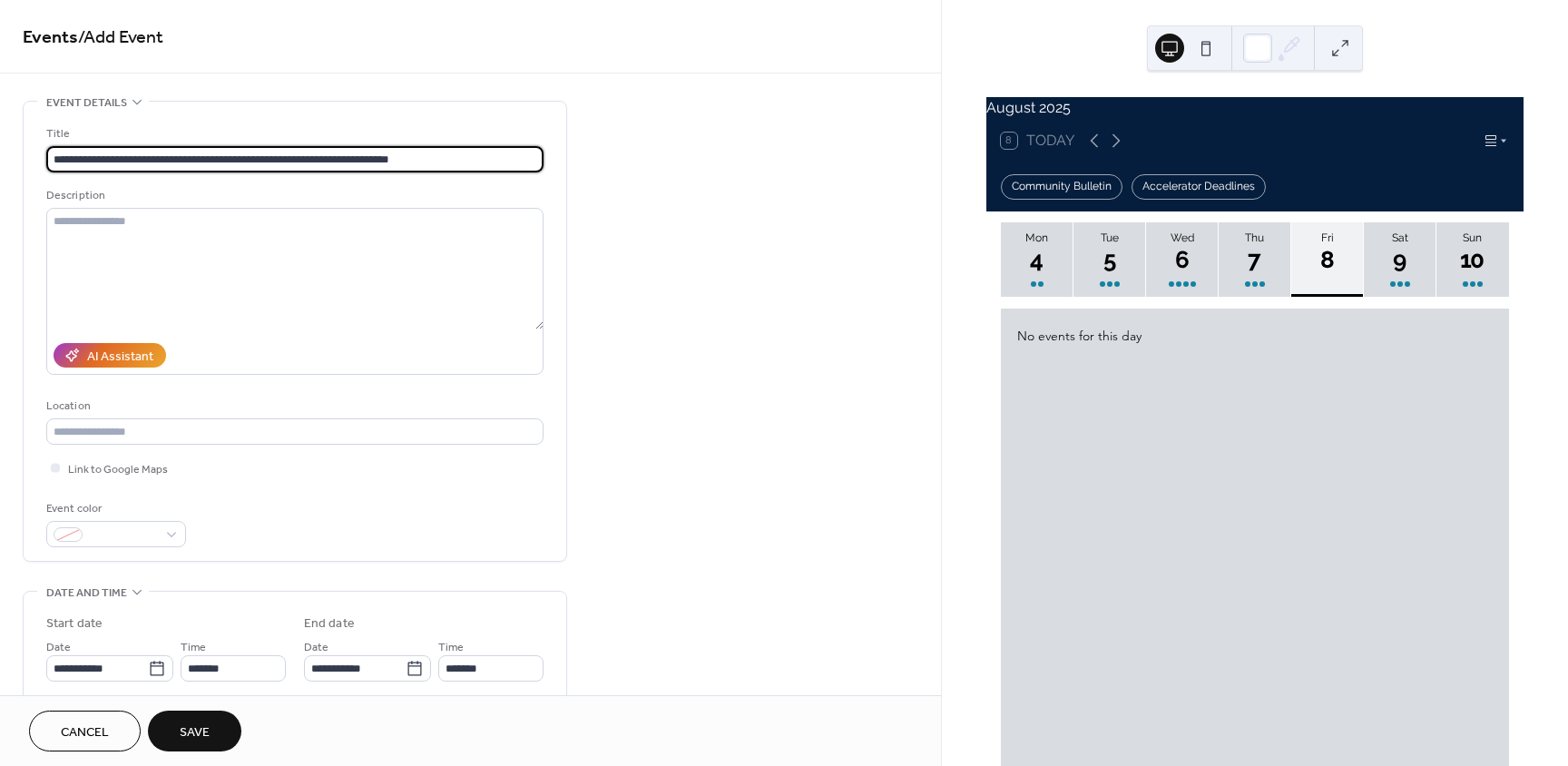 type on "**********" 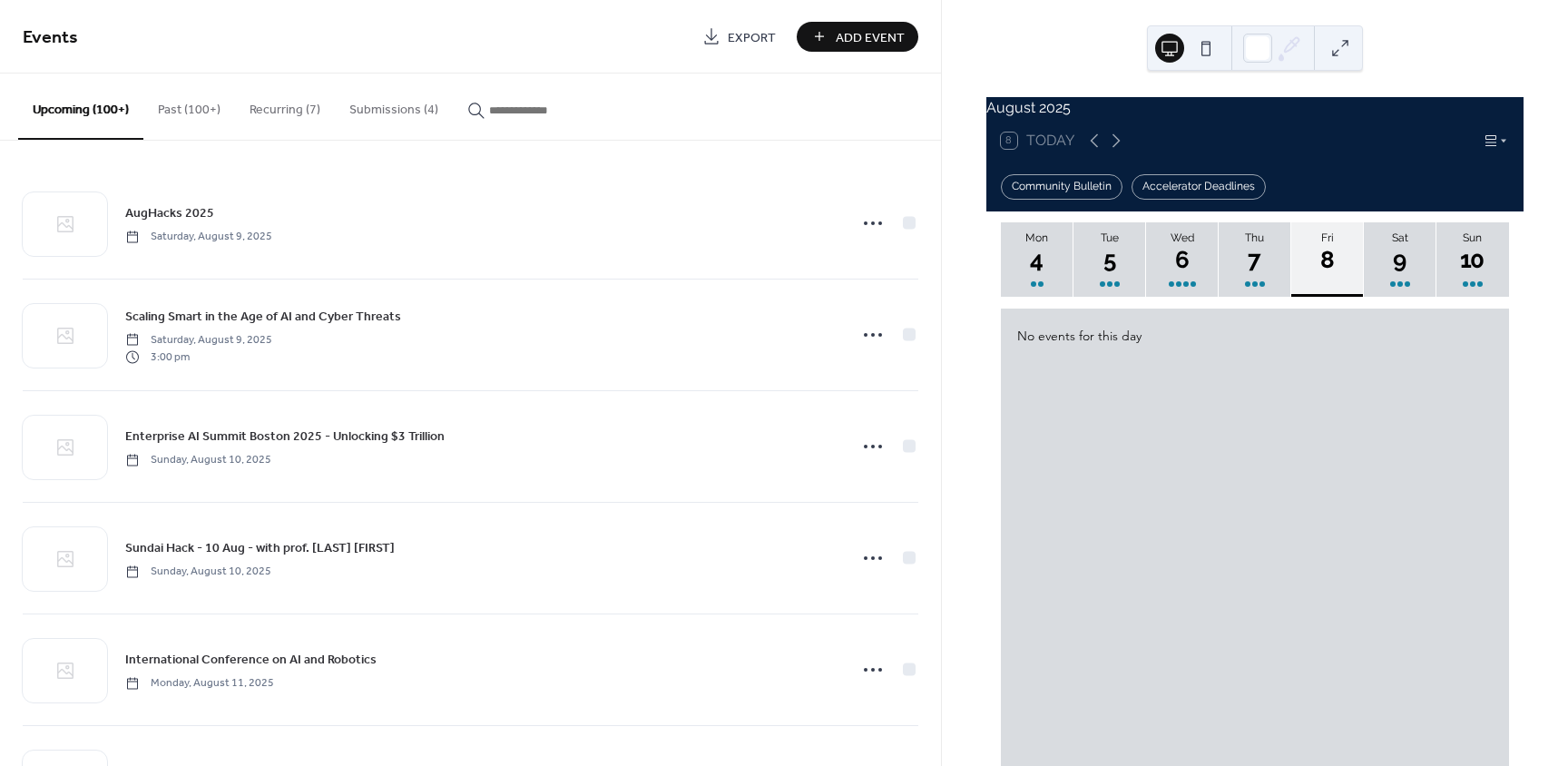 click on "Add Event" at bounding box center (870, 37) 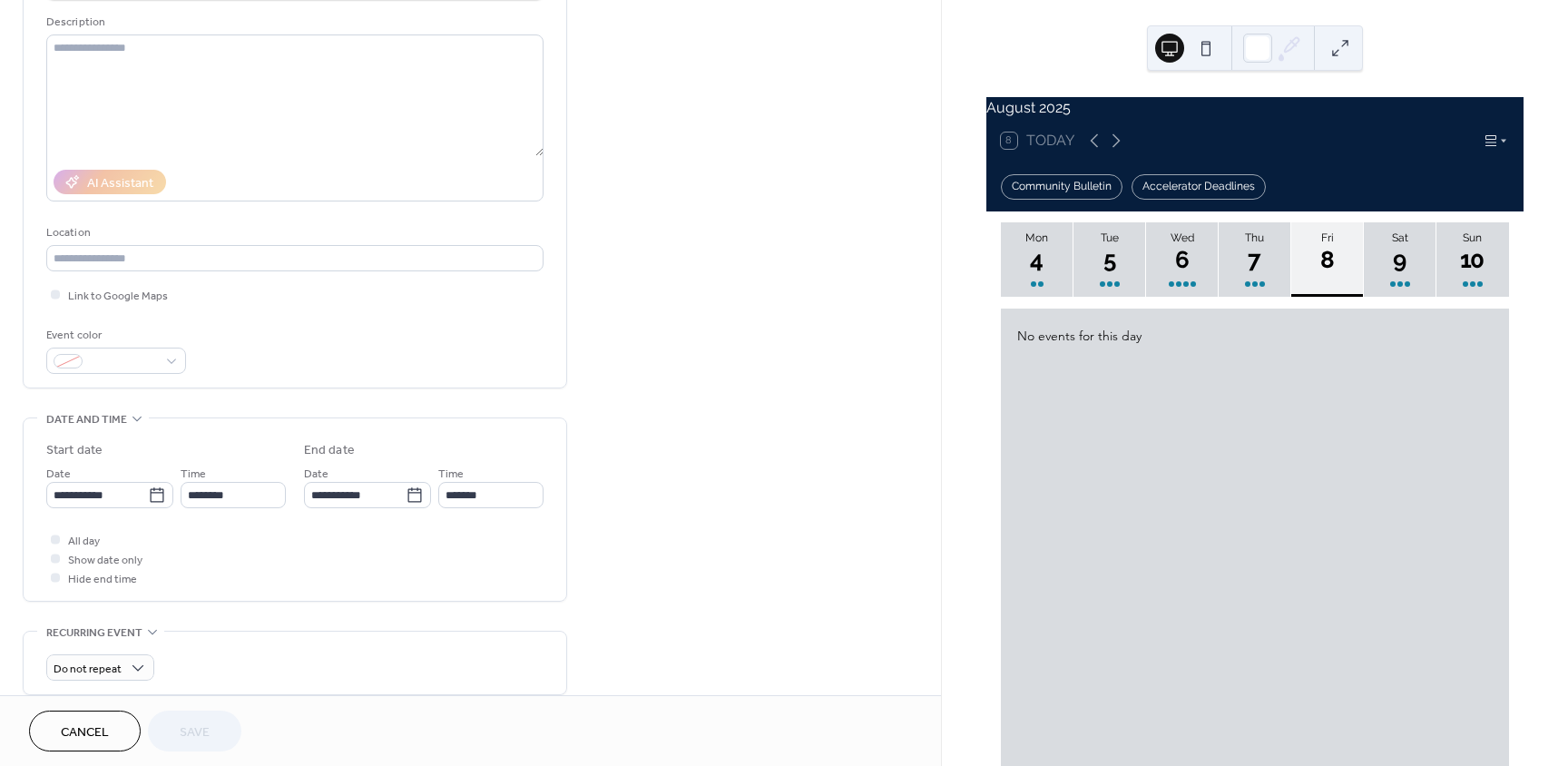 scroll, scrollTop: 454, scrollLeft: 0, axis: vertical 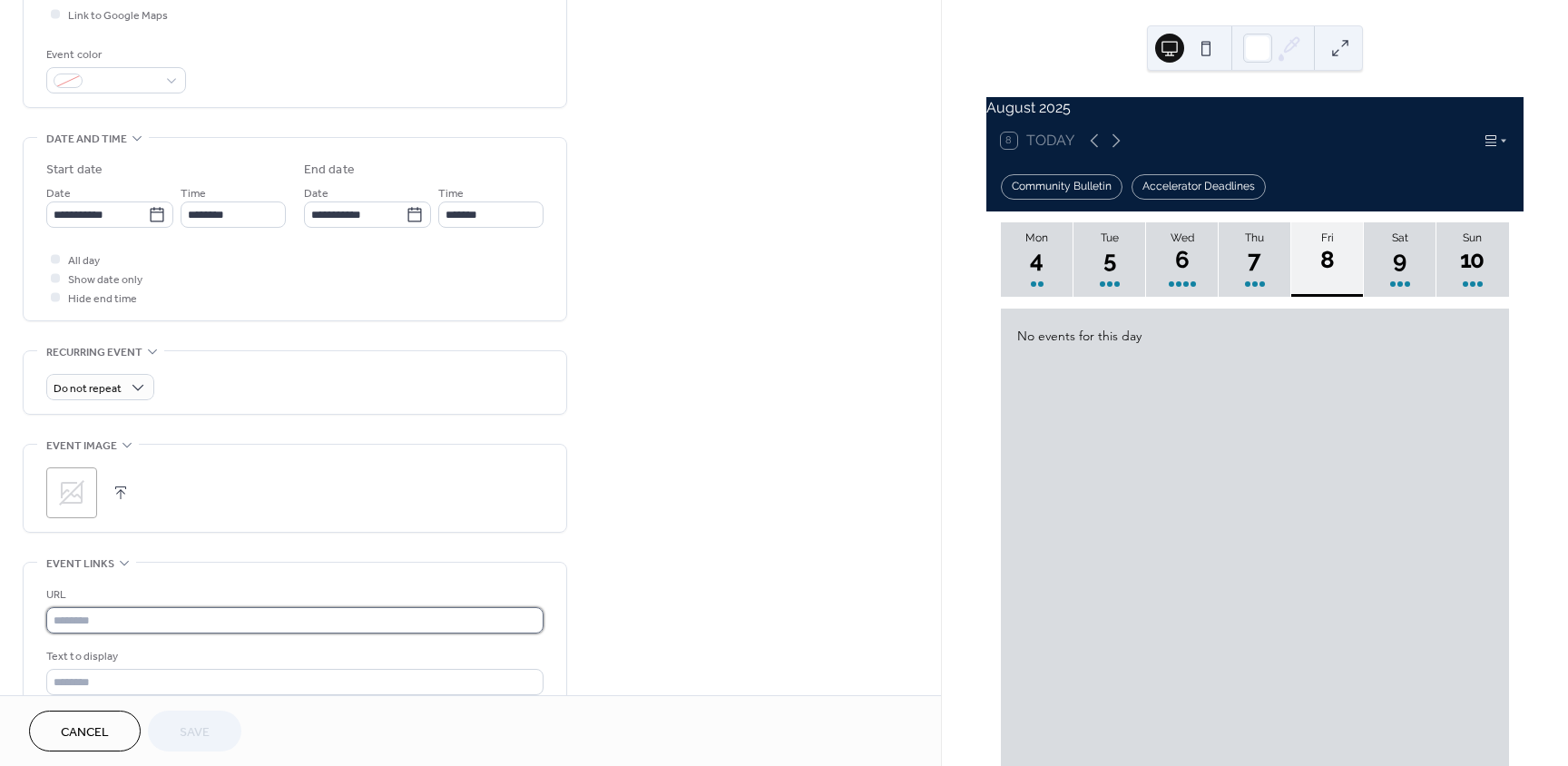 click at bounding box center [295, 620] 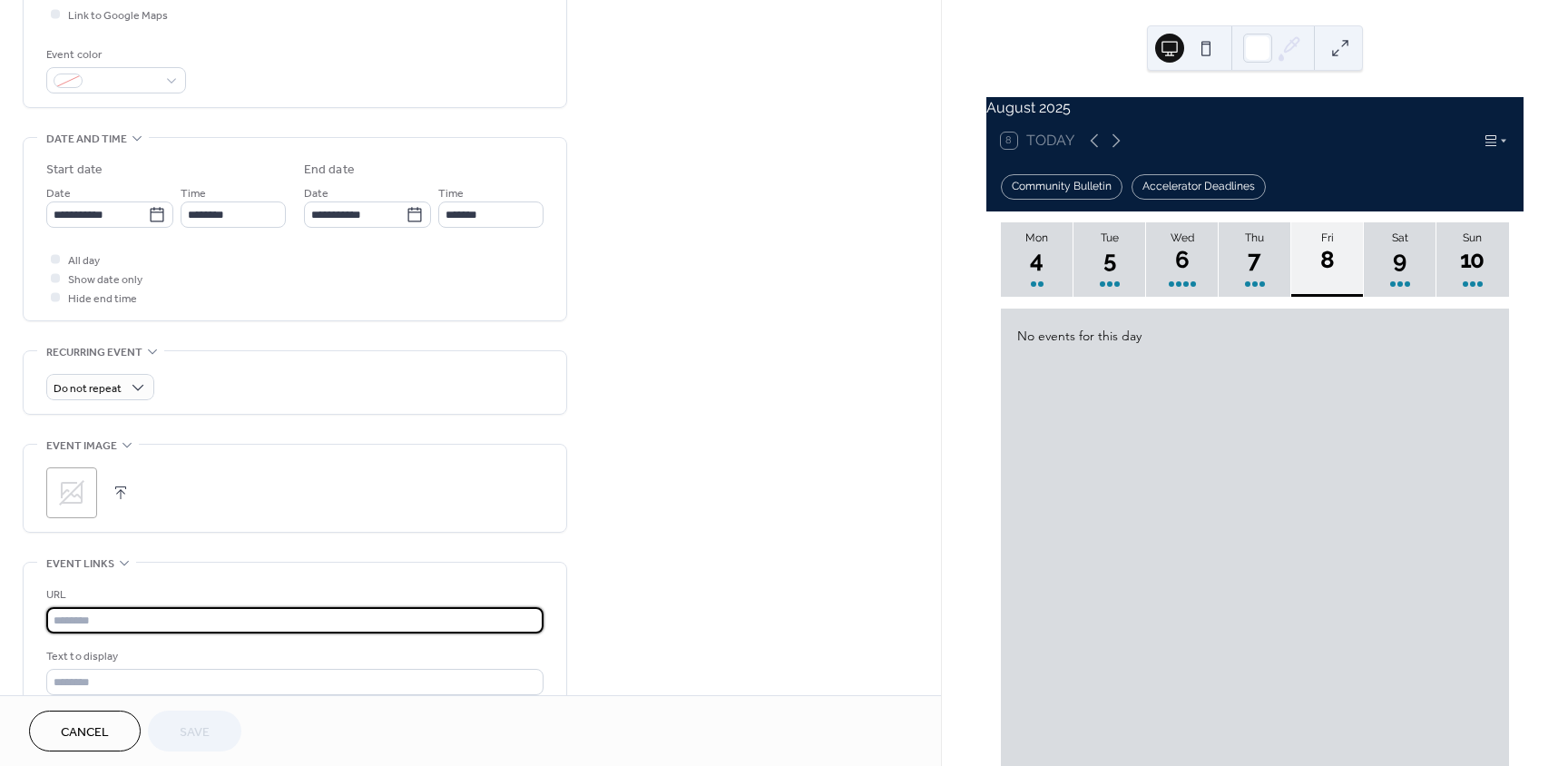 paste on "**********" 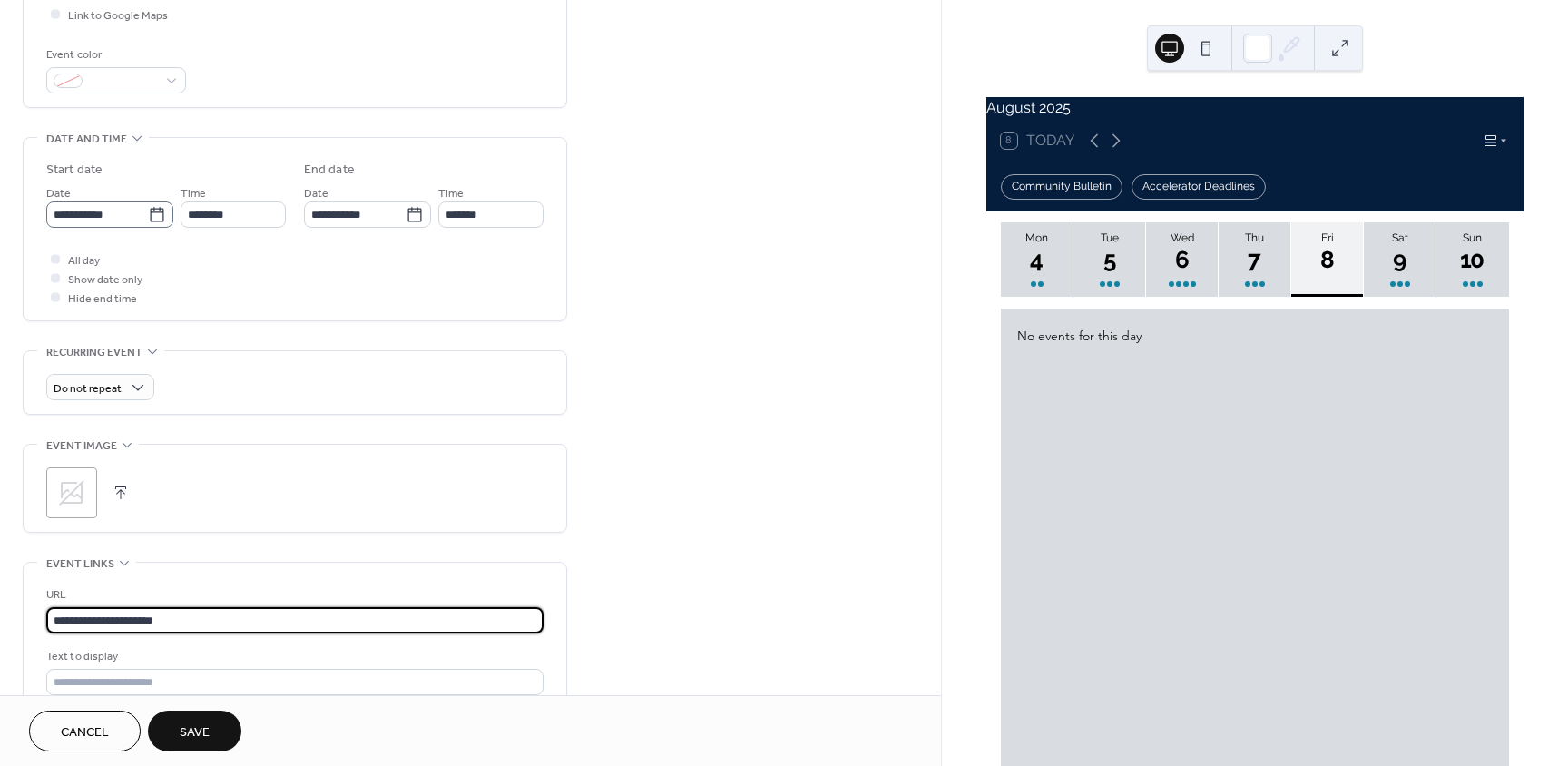 type on "**********" 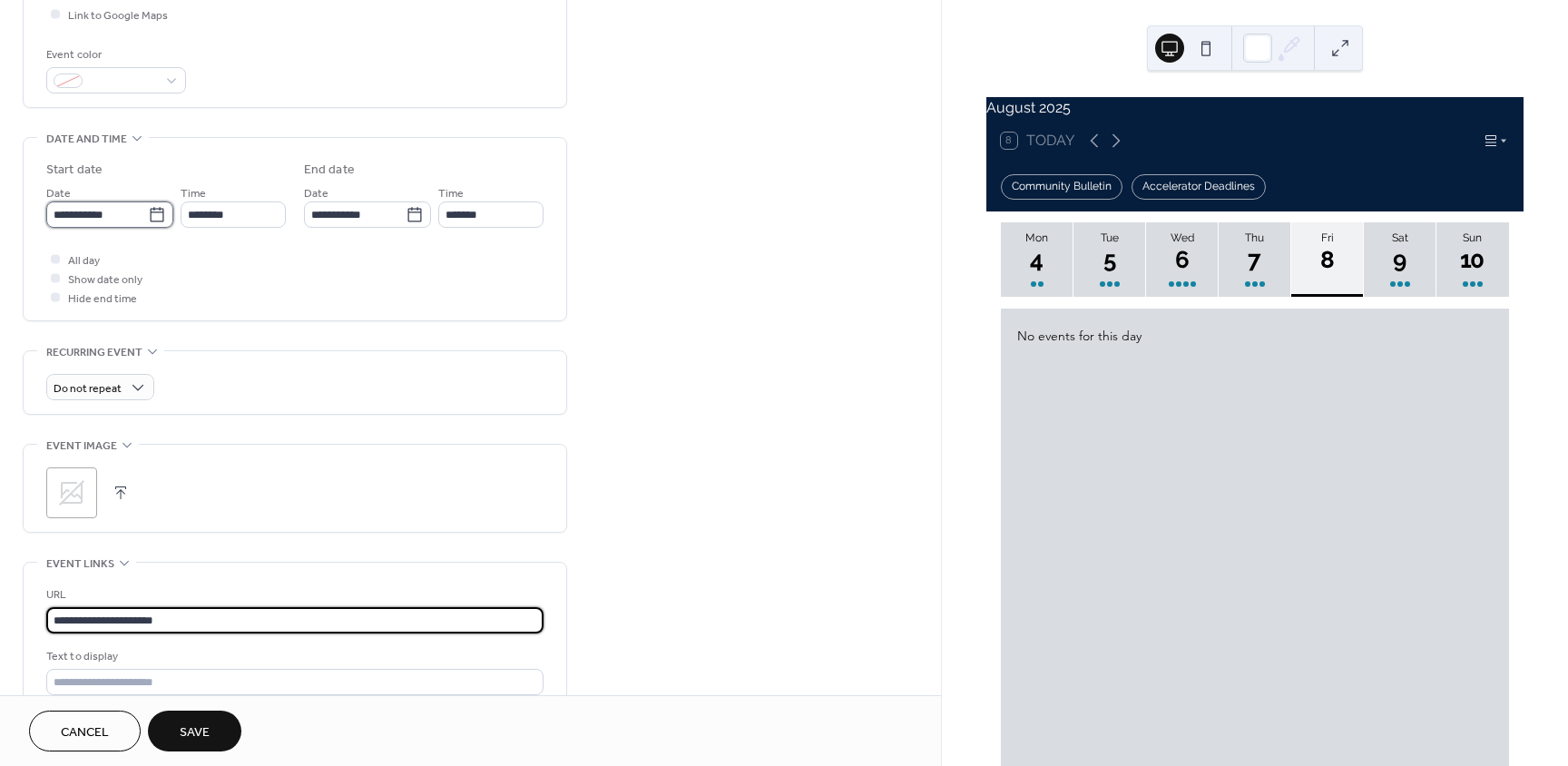 click on "**********" at bounding box center [97, 214] 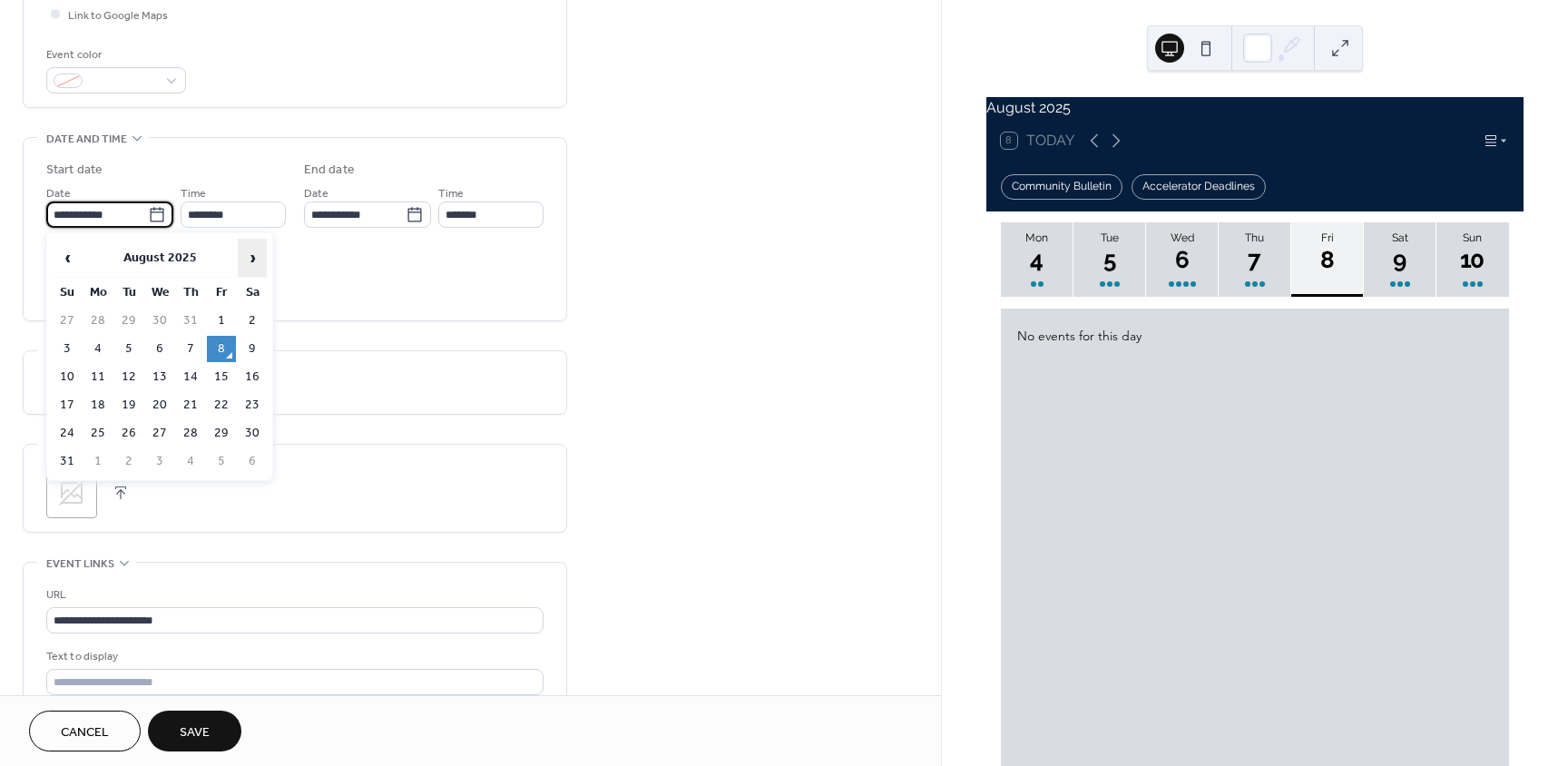 click on "›" at bounding box center (252, 258) 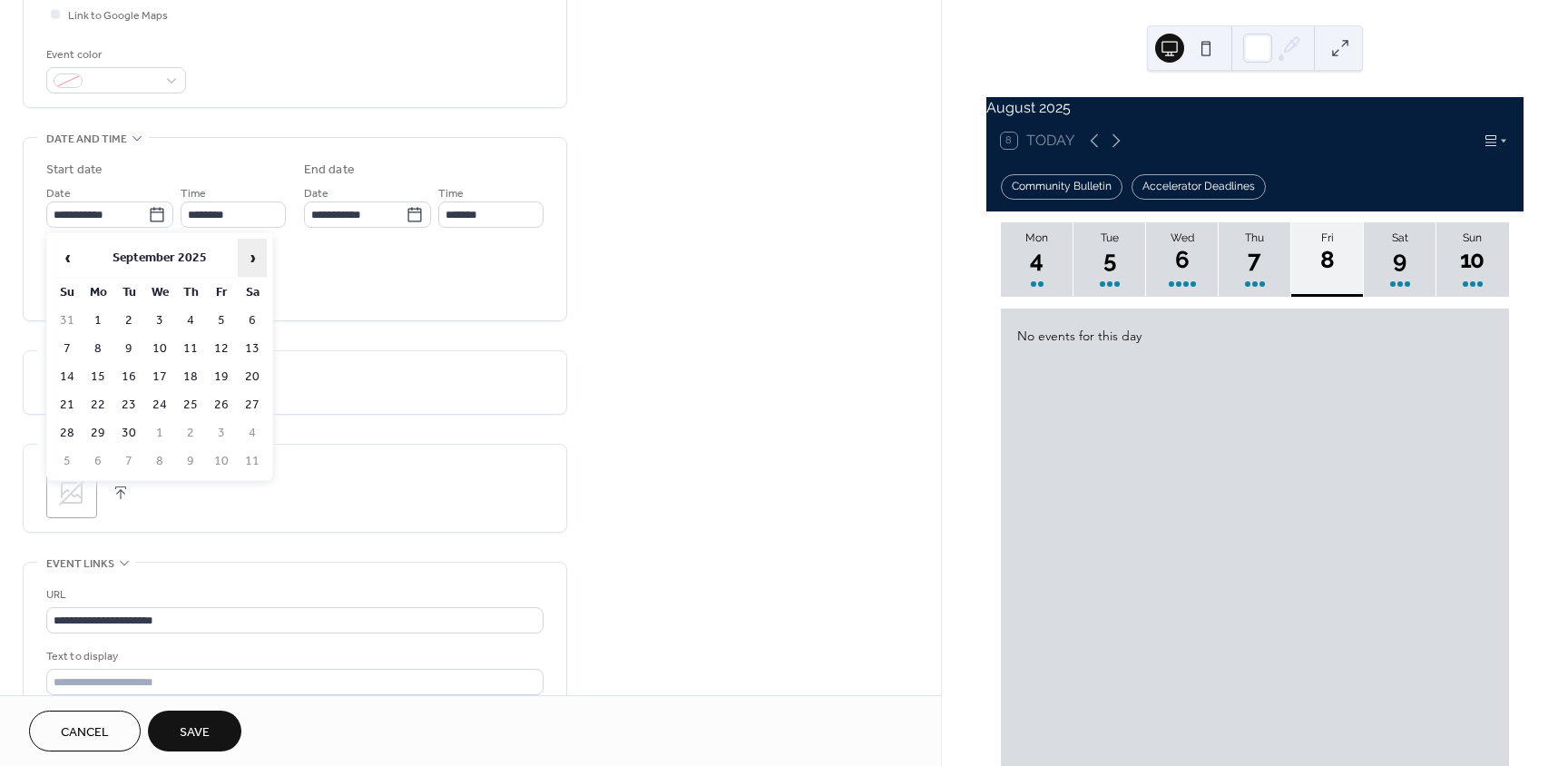 click on "›" at bounding box center [252, 258] 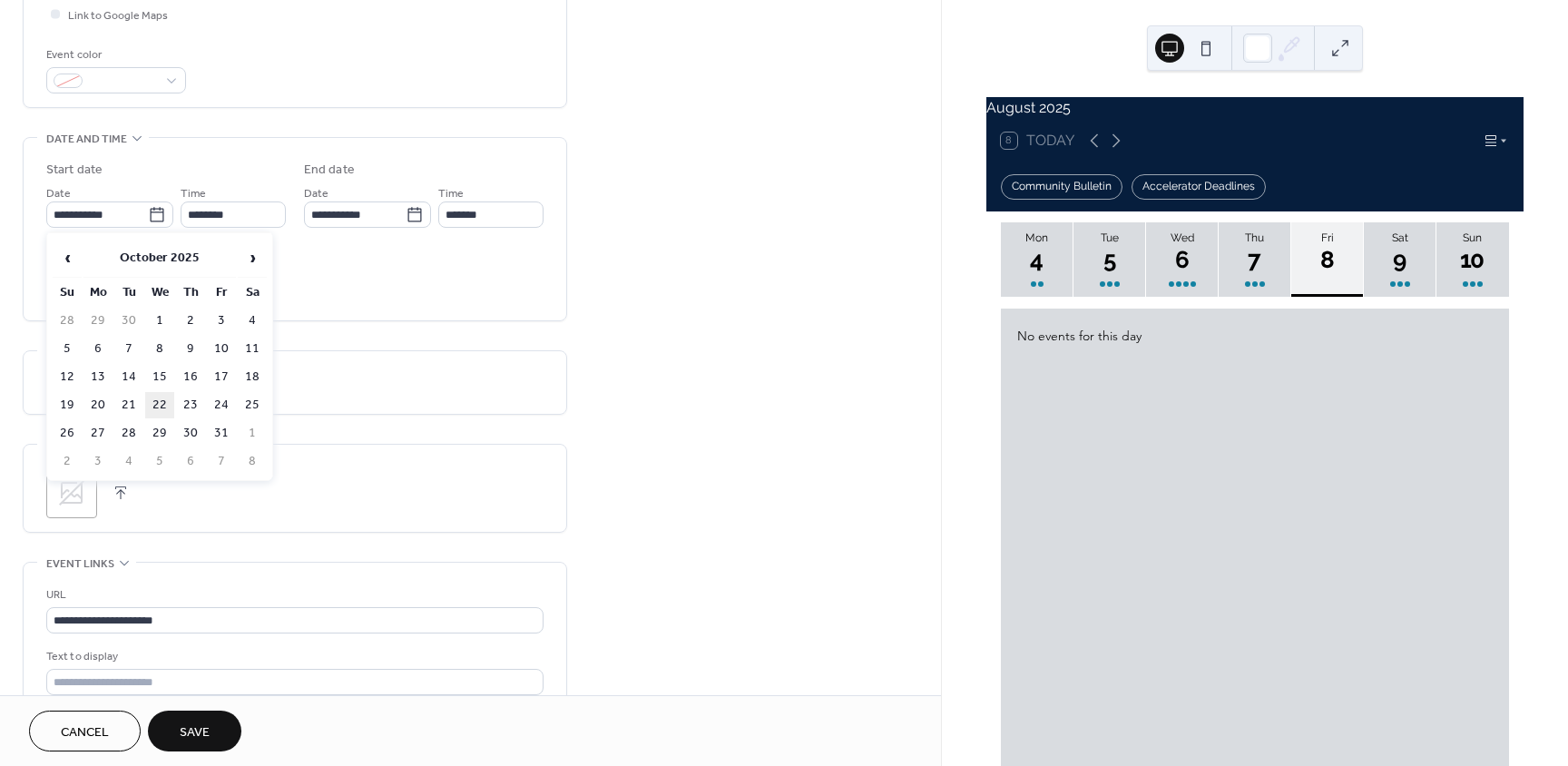 click on "22" at bounding box center [160, 405] 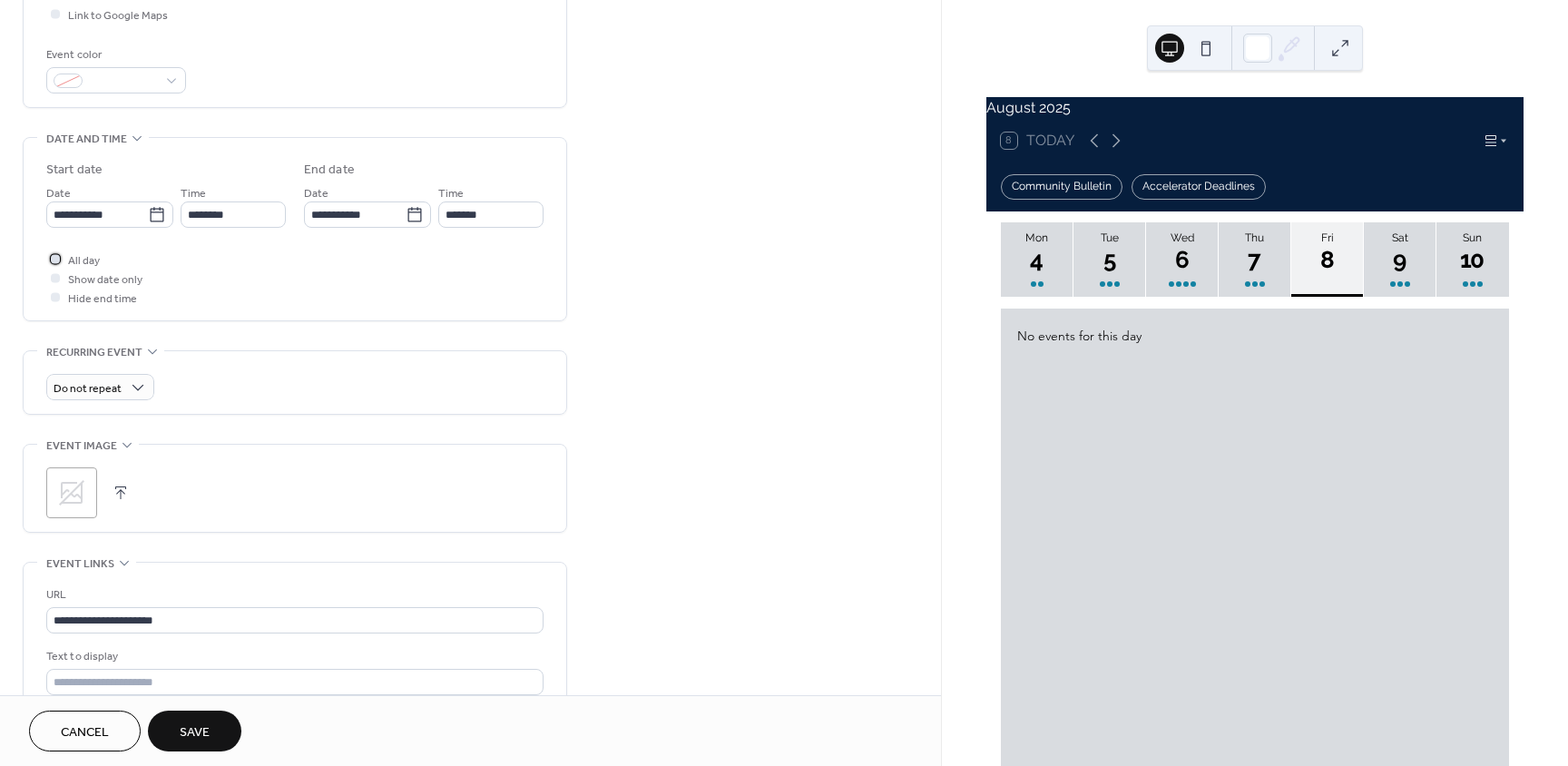 click at bounding box center (55, 259) 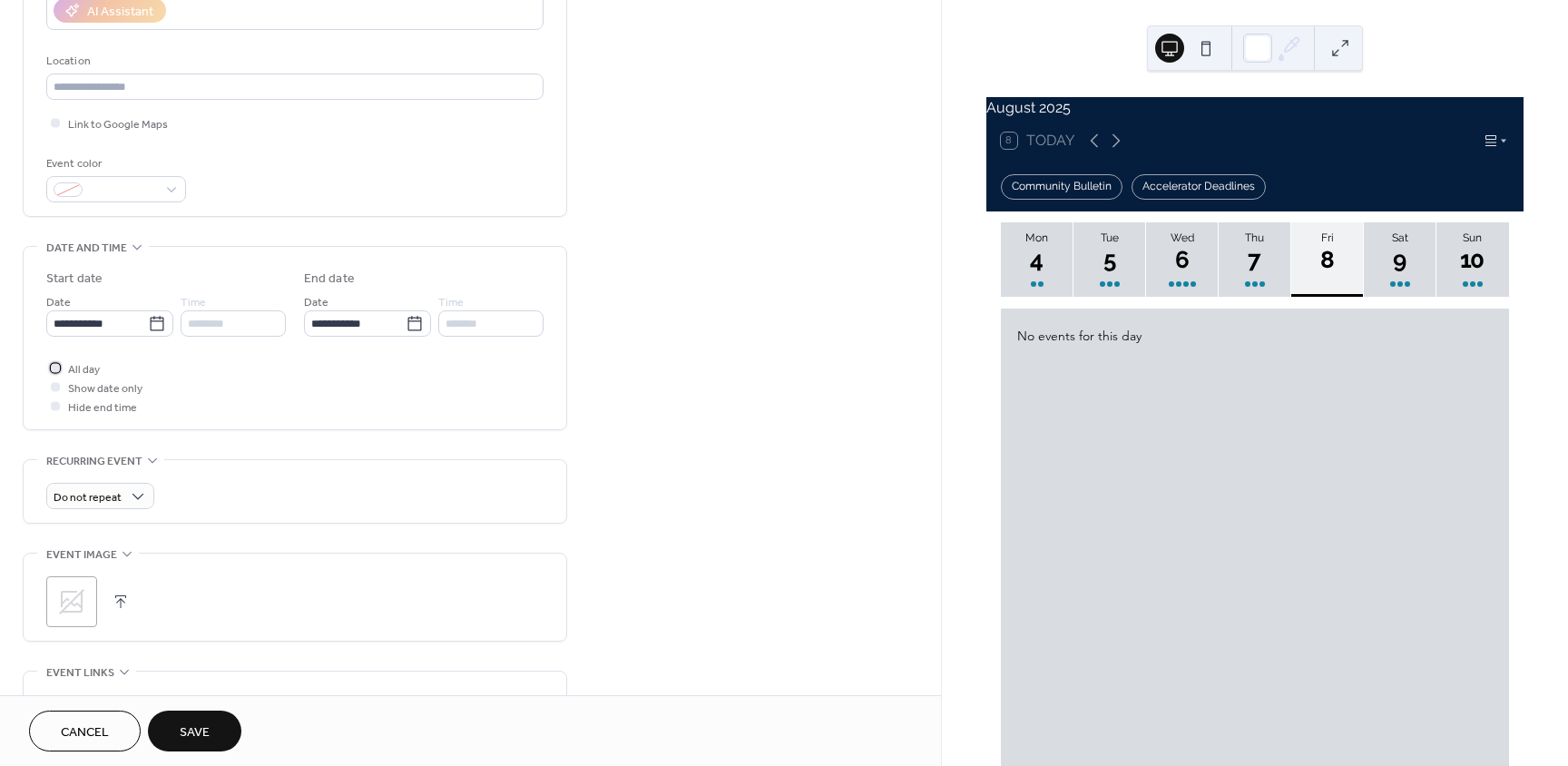 scroll, scrollTop: 91, scrollLeft: 0, axis: vertical 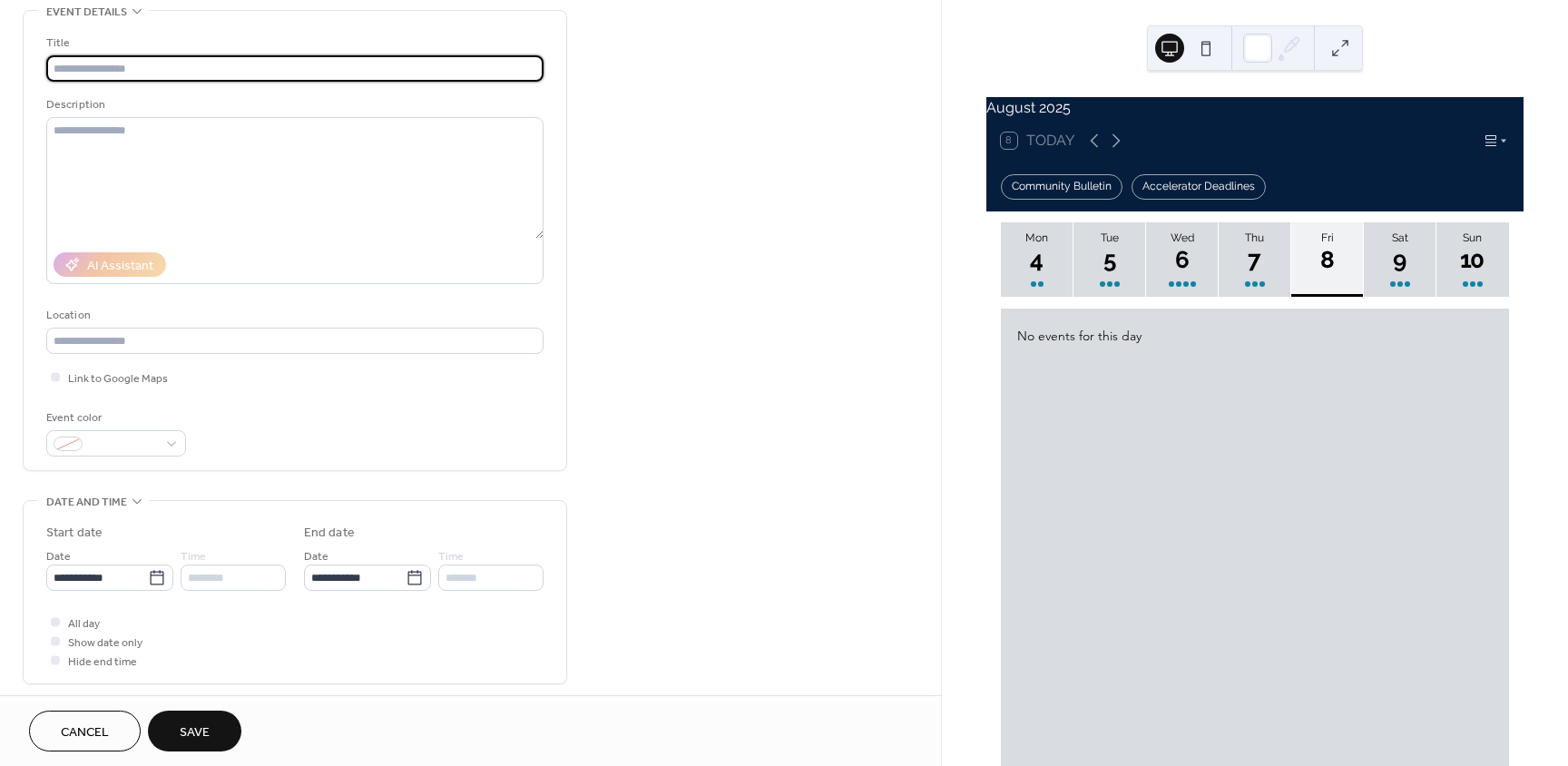 click at bounding box center [295, 68] 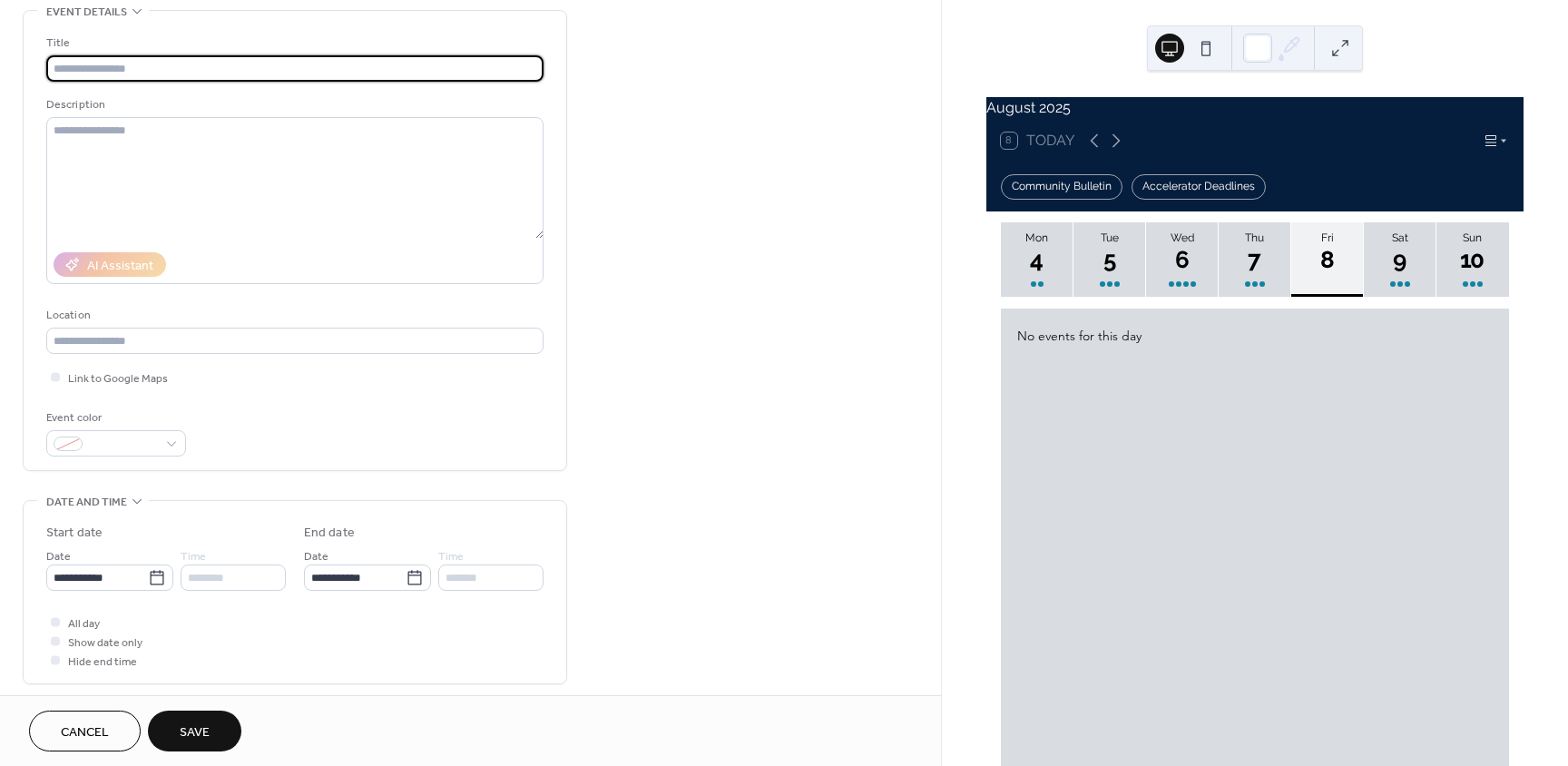 paste on "**********" 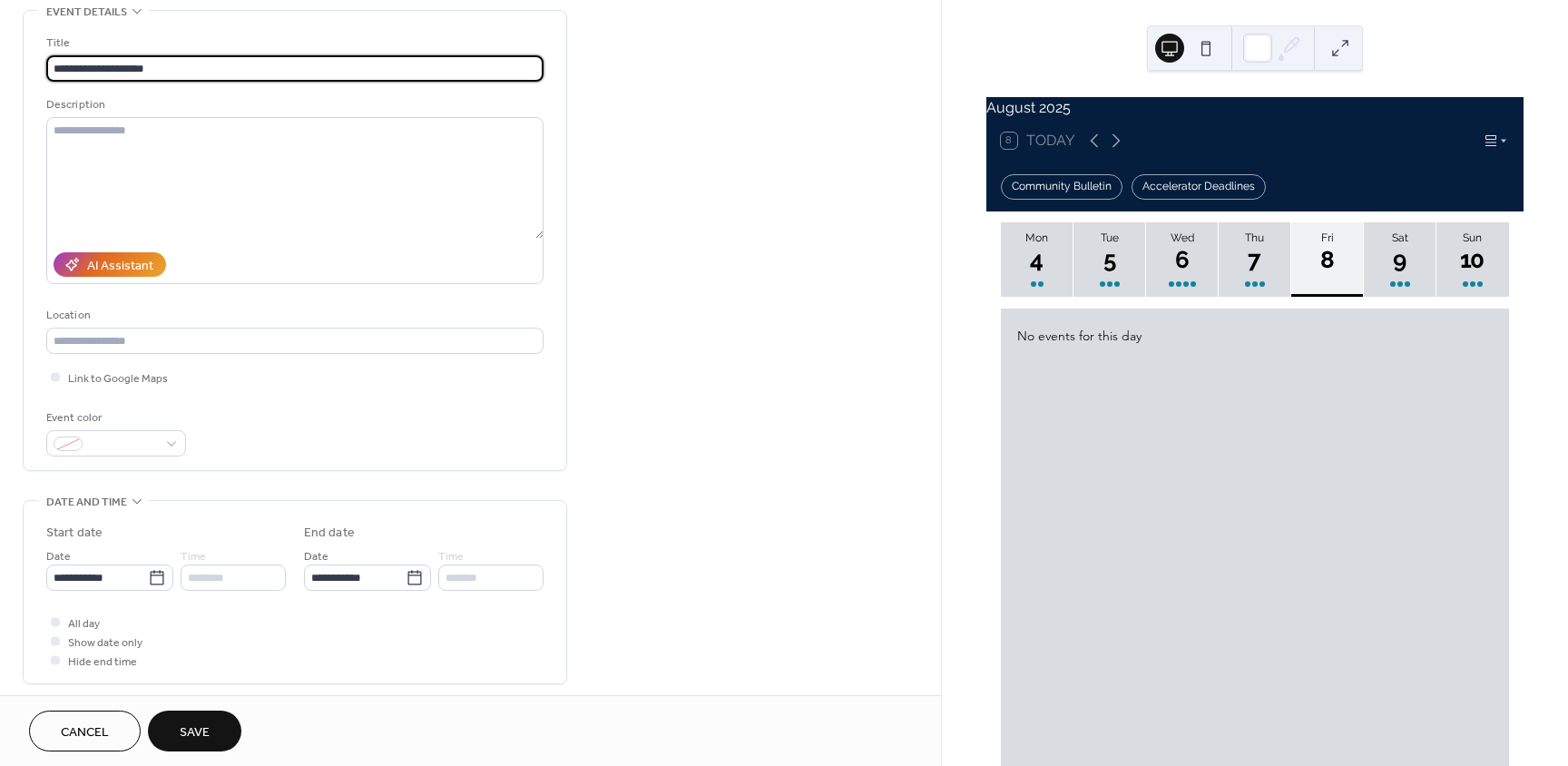 type on "**********" 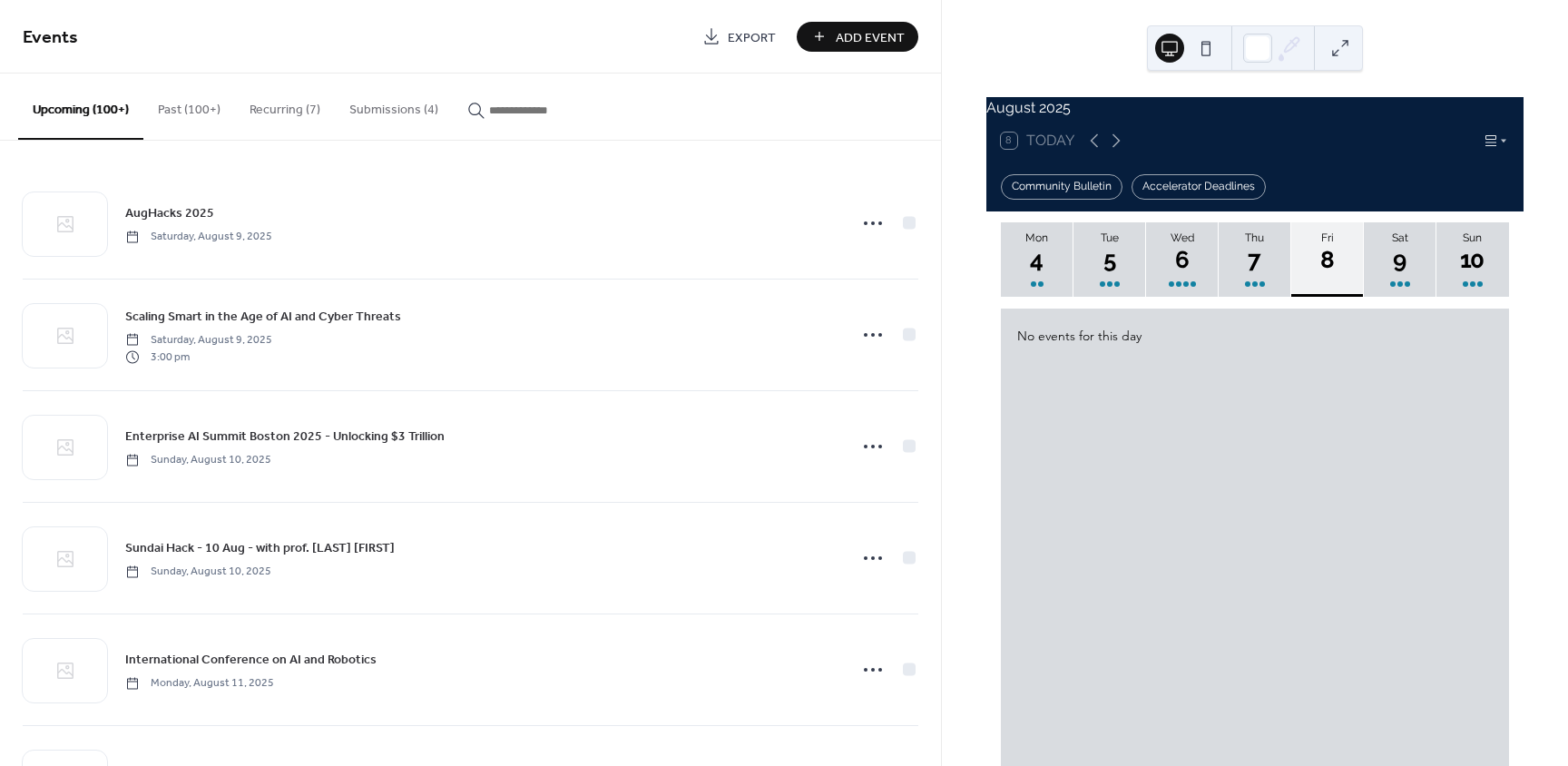 click on "Add Event" at bounding box center (870, 37) 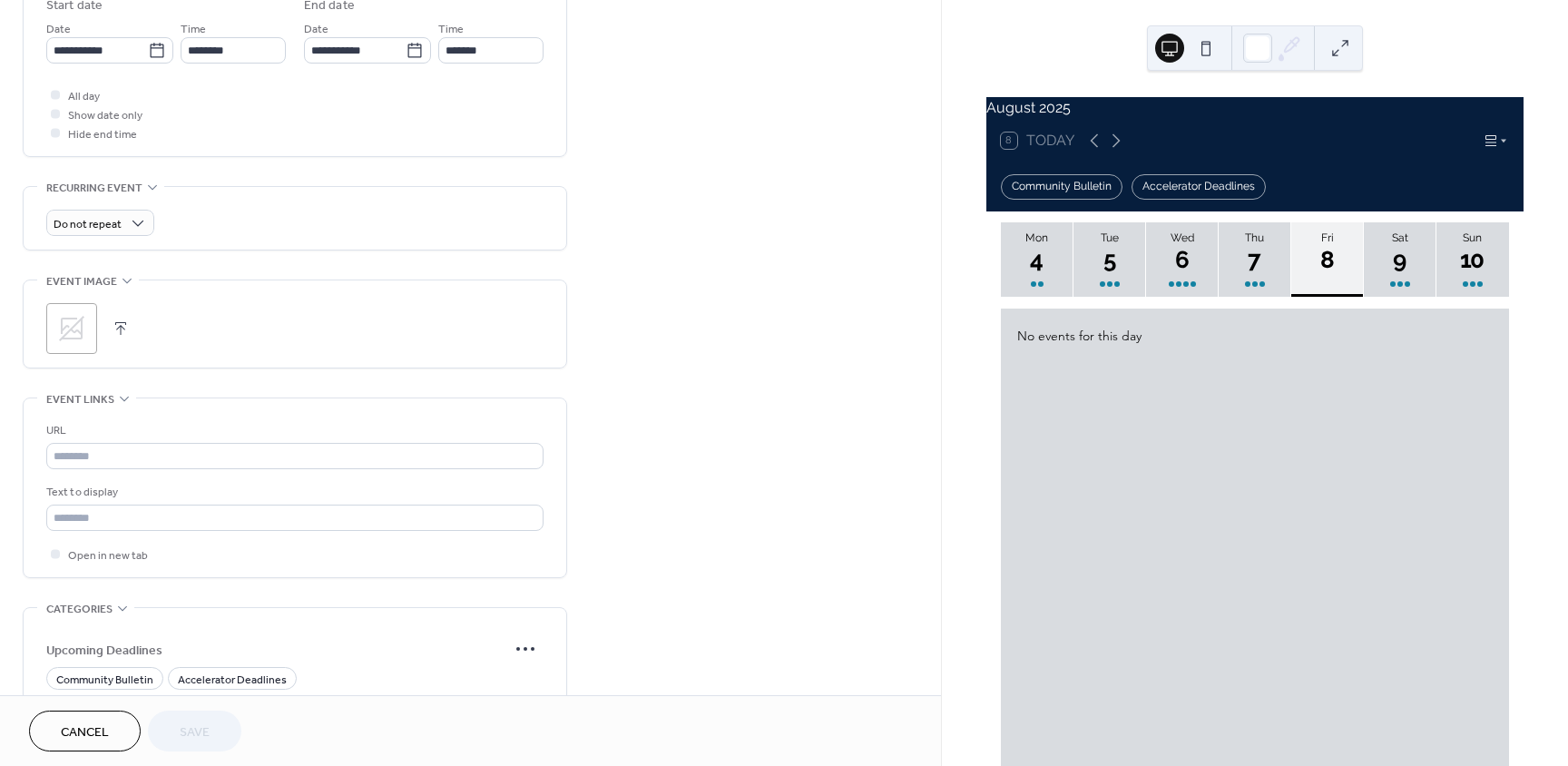 scroll, scrollTop: 635, scrollLeft: 0, axis: vertical 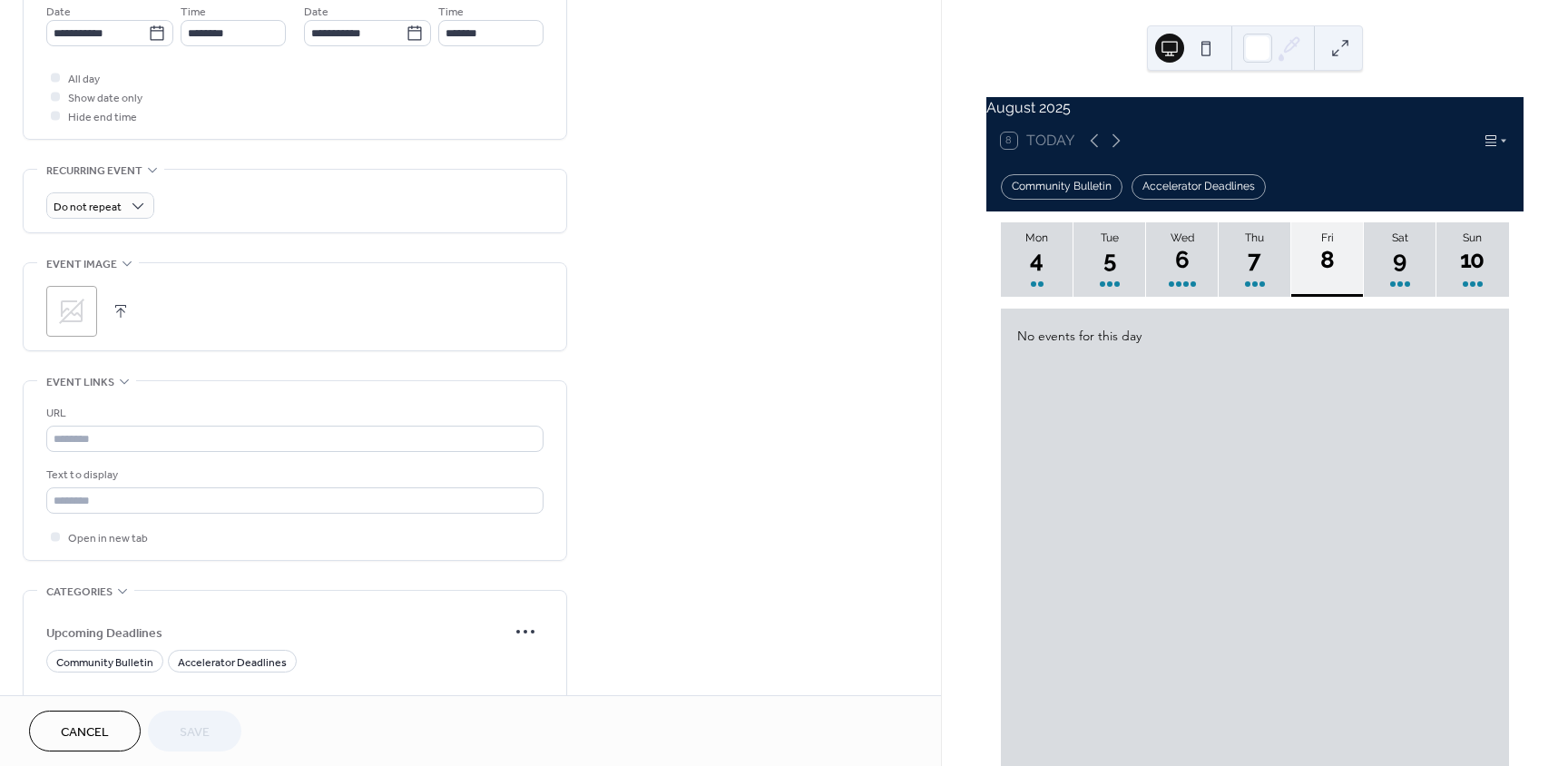 click on "URL" at bounding box center (293, 413) 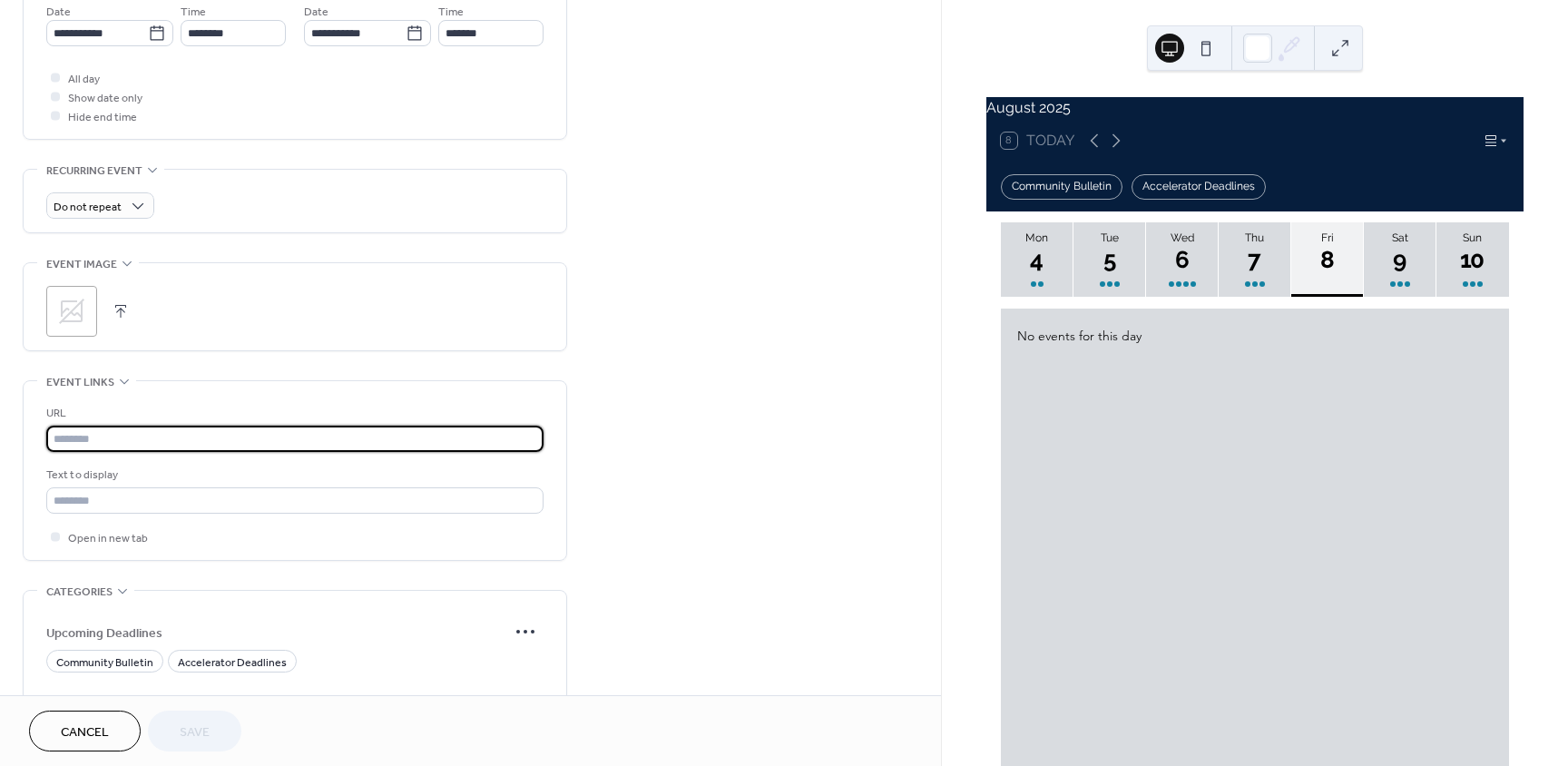 click at bounding box center [295, 438] 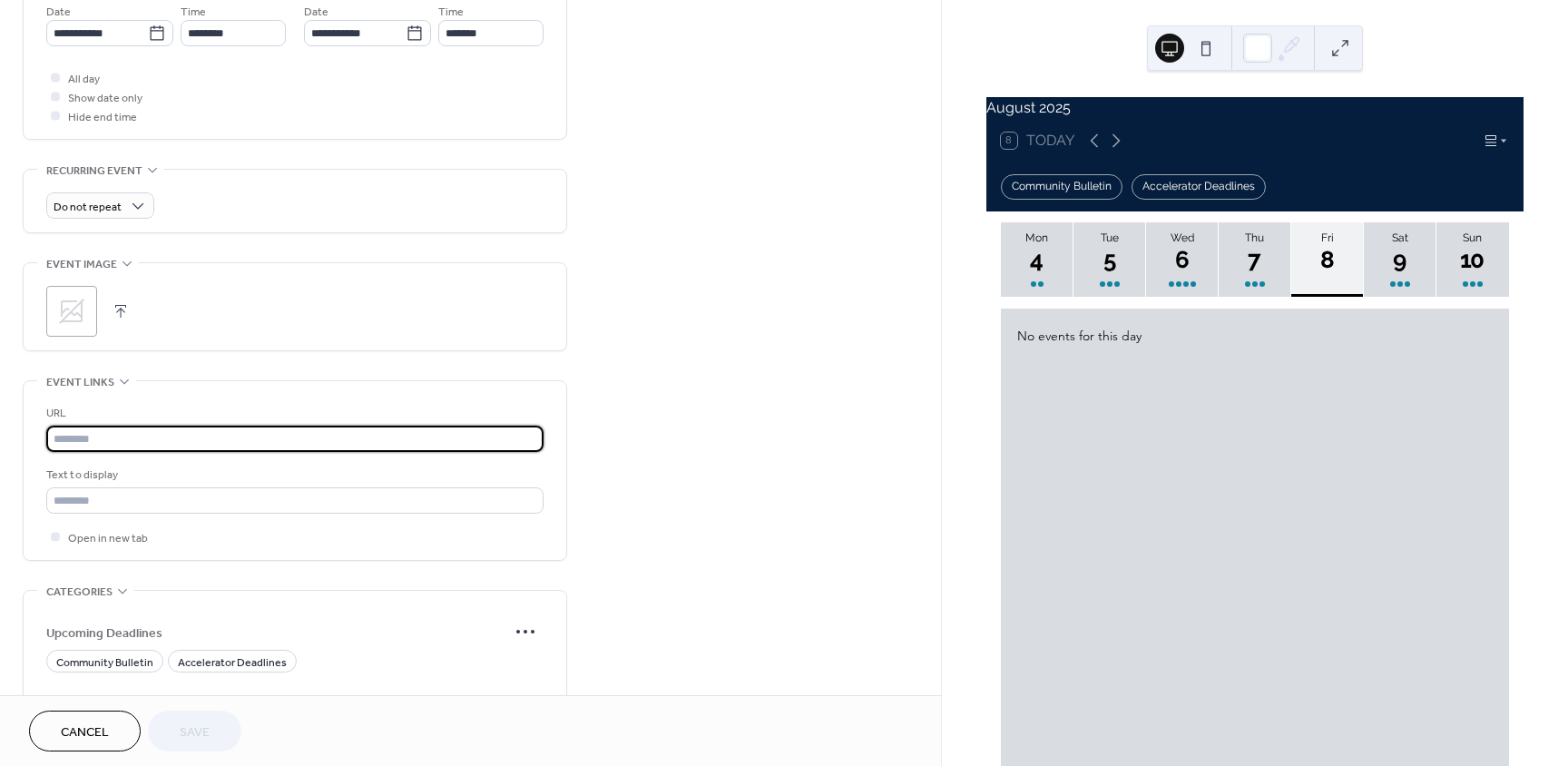 paste on "**********" 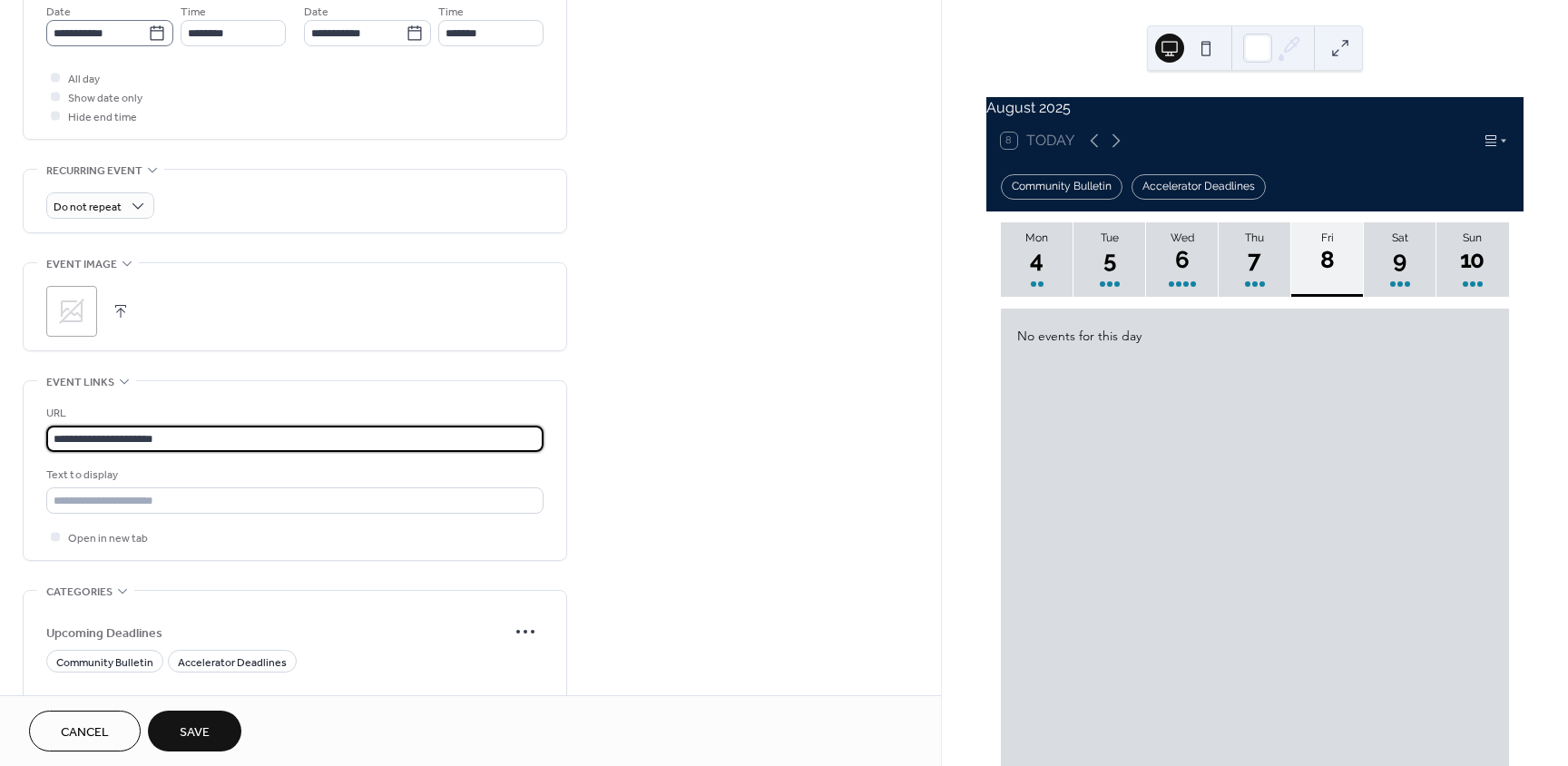 type on "**********" 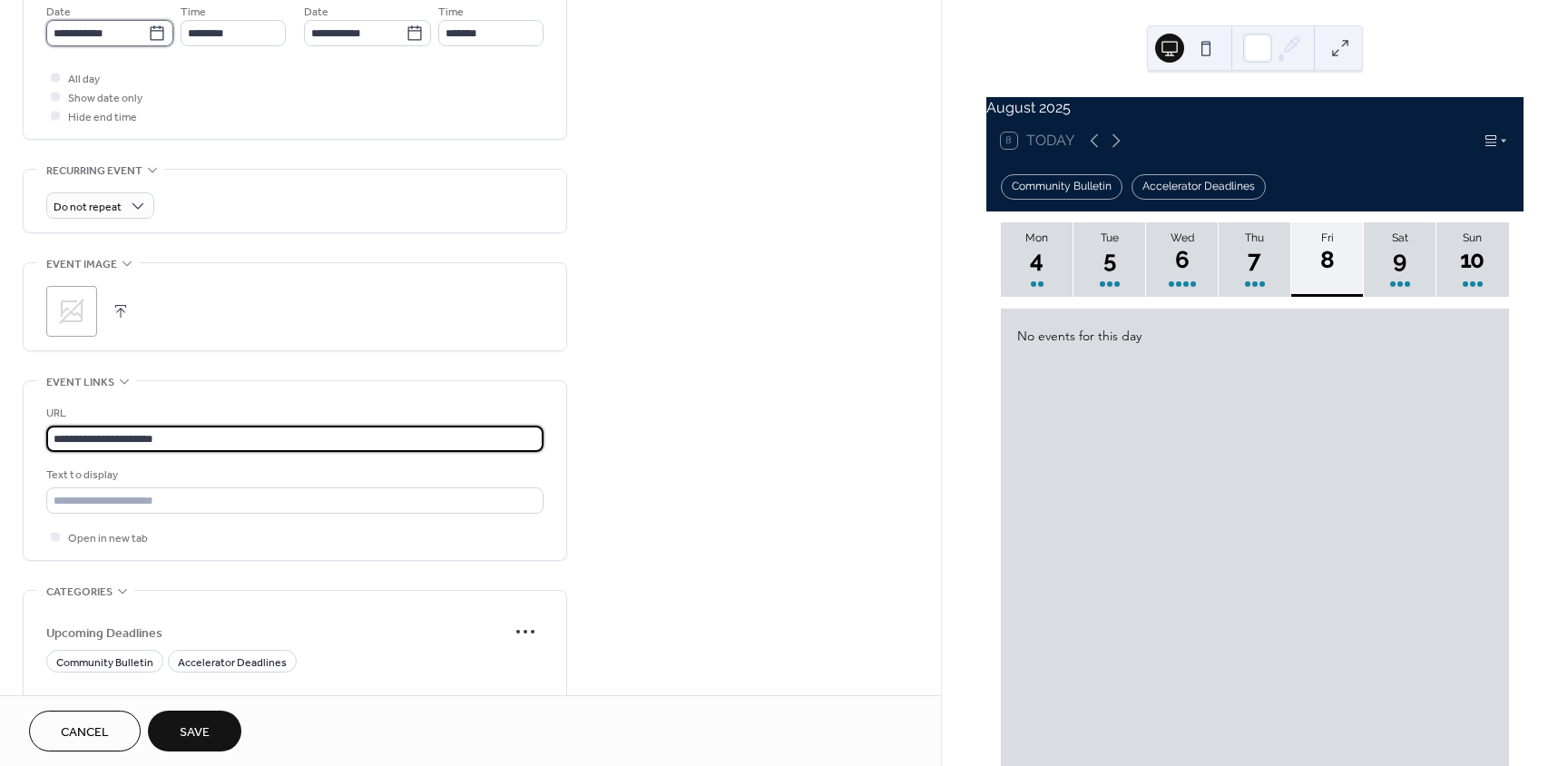 click on "**********" at bounding box center [97, 33] 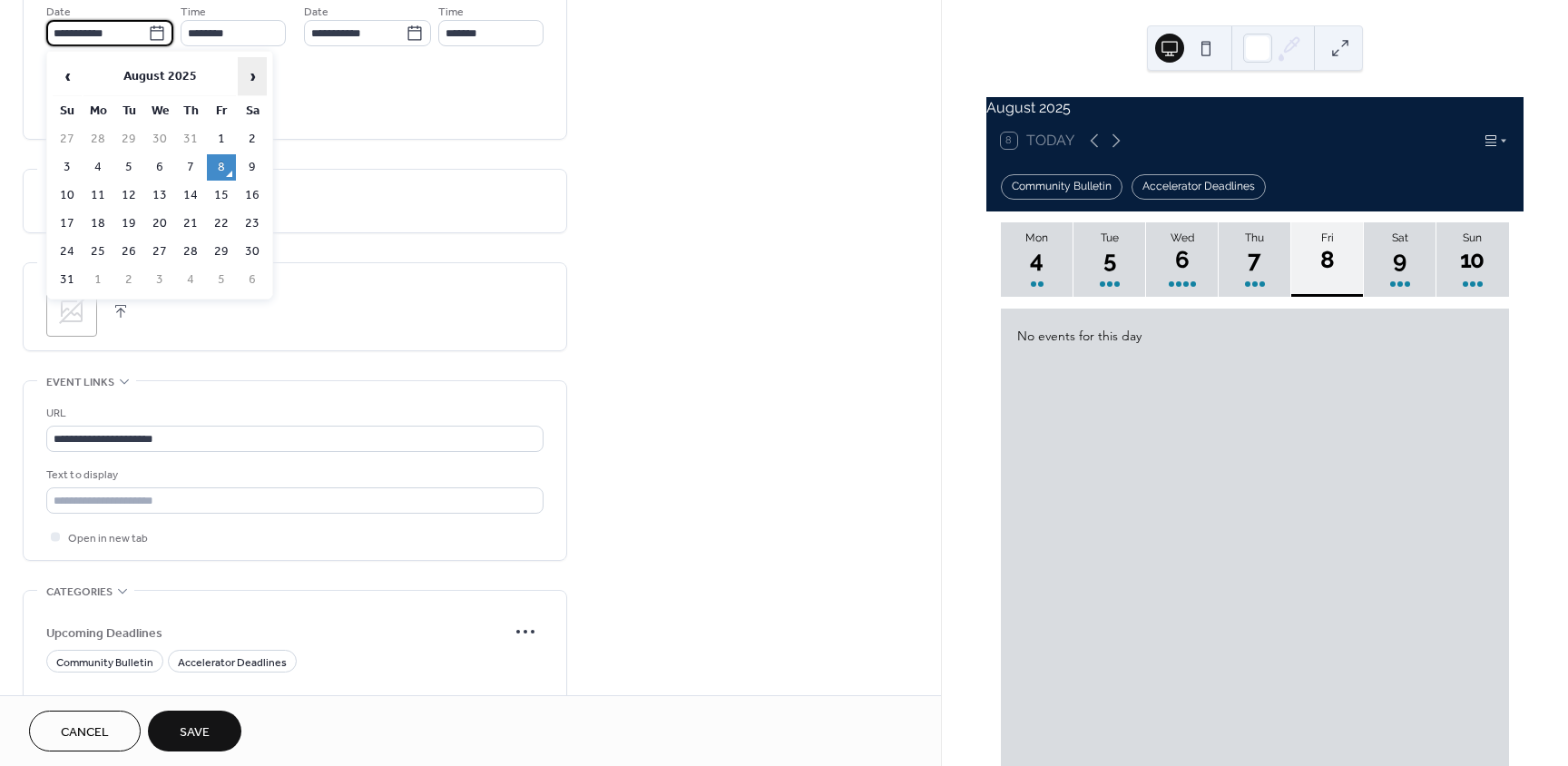 click on "›" at bounding box center (252, 76) 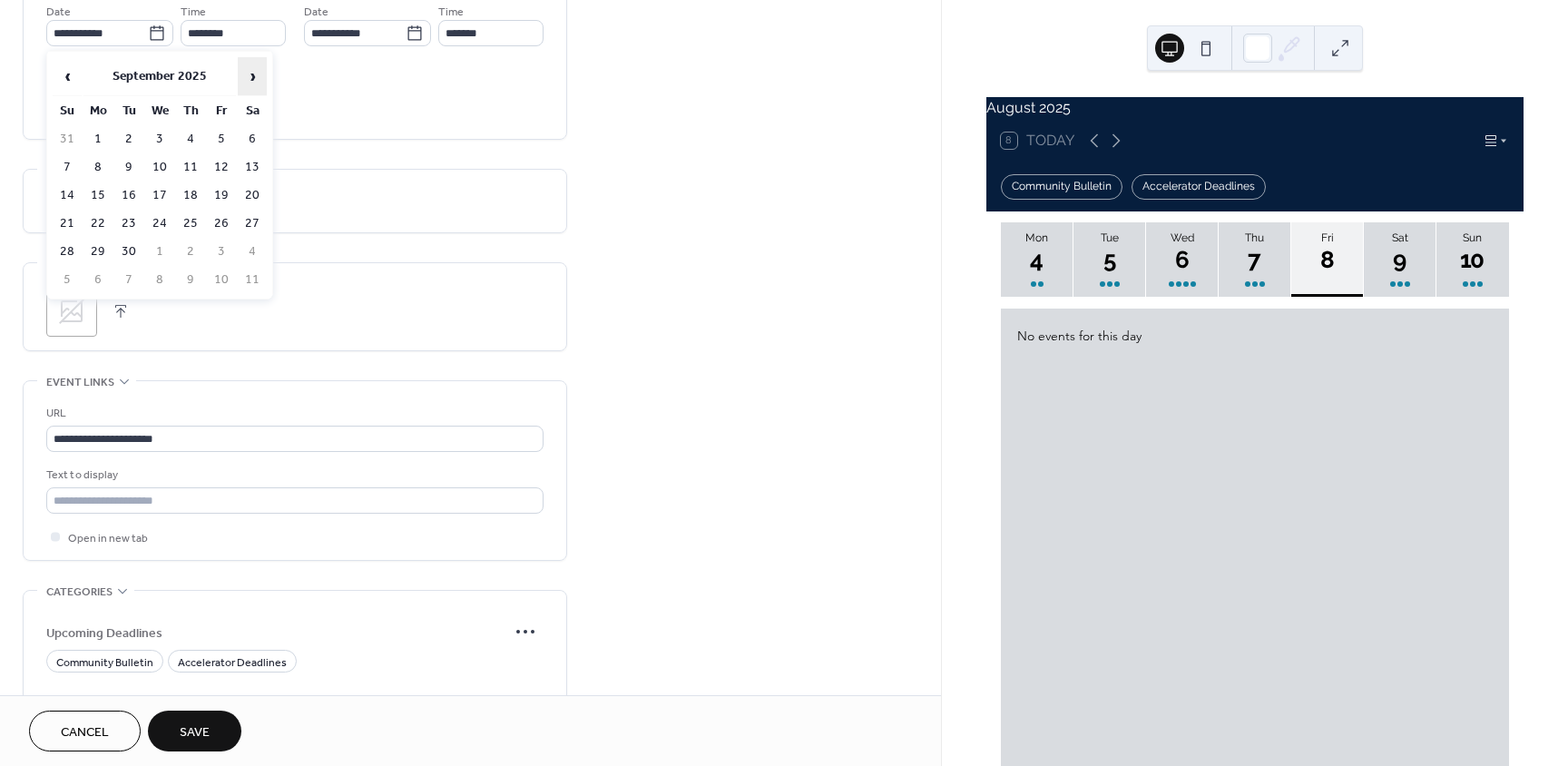 click on "›" at bounding box center [252, 76] 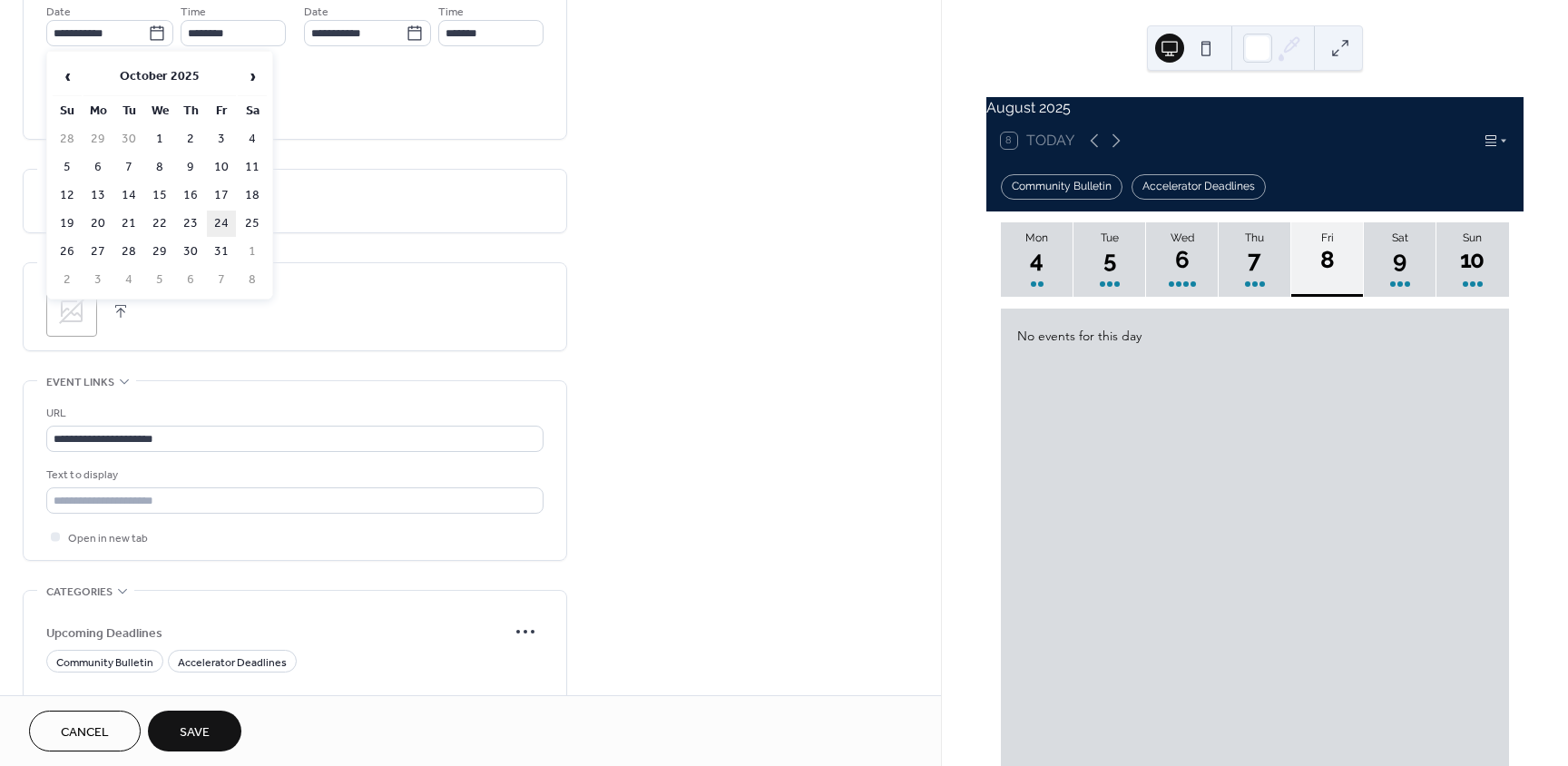 click on "24" at bounding box center (221, 223) 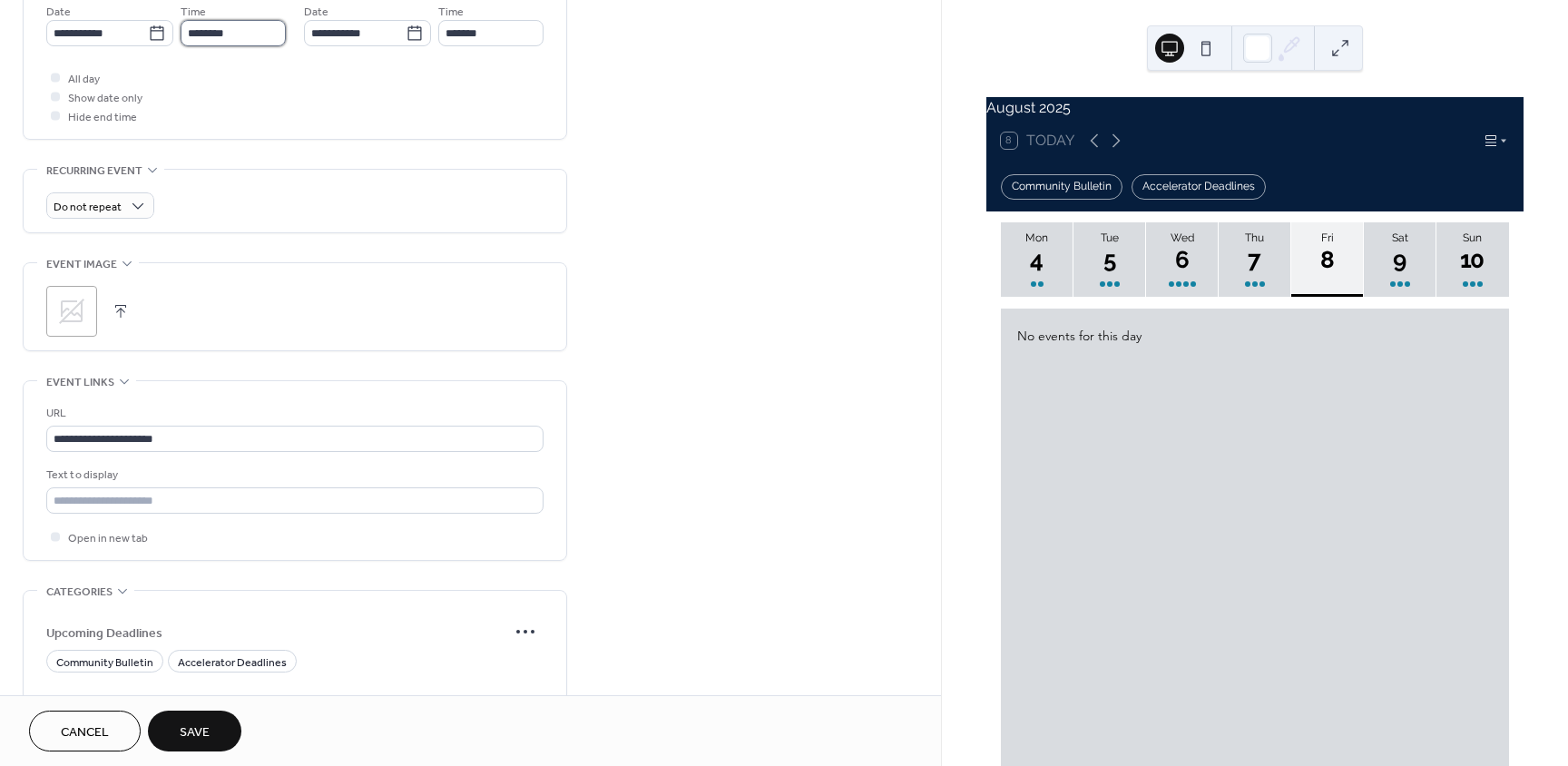 click on "********" at bounding box center (233, 33) 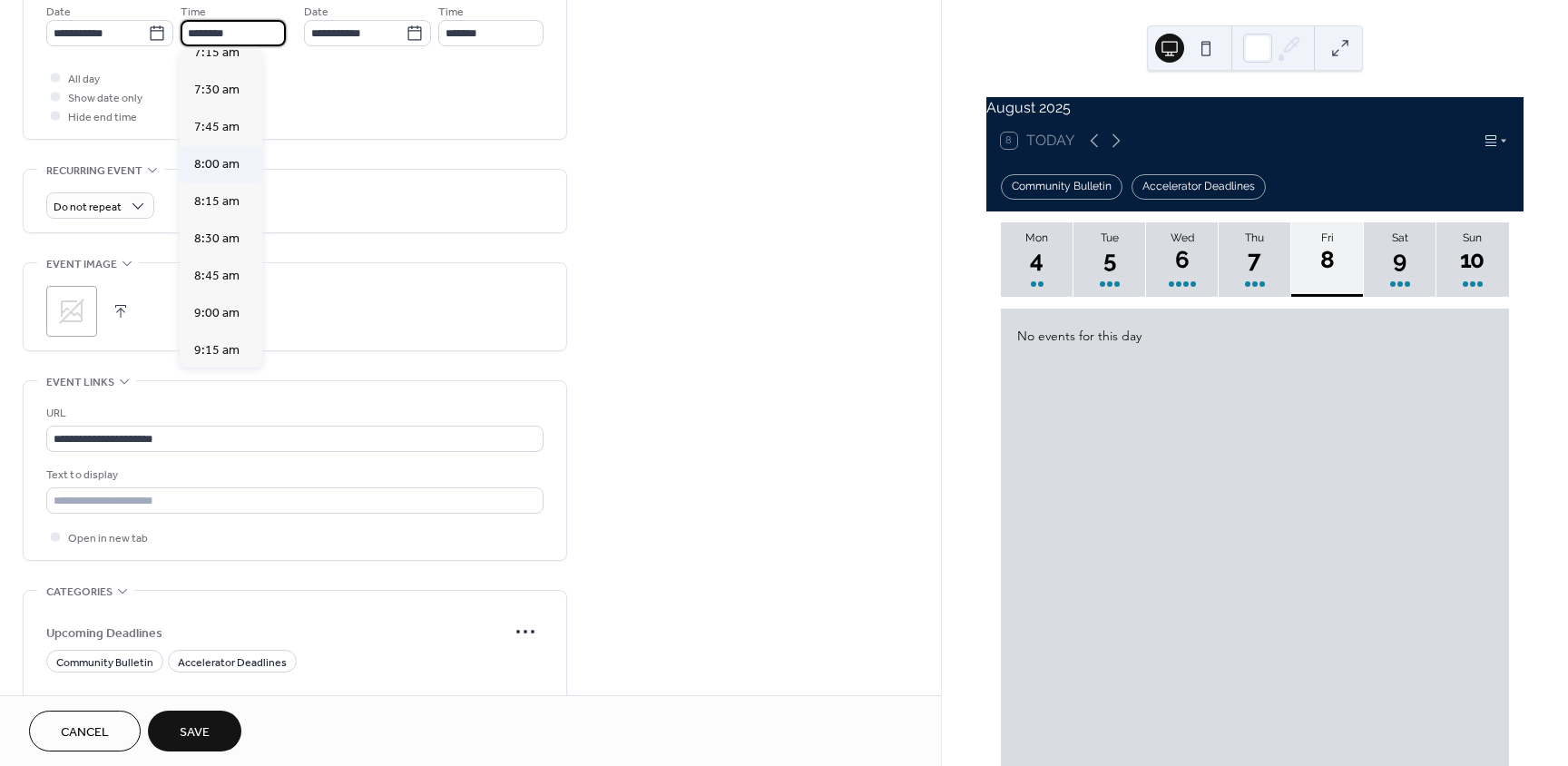scroll, scrollTop: 1060, scrollLeft: 0, axis: vertical 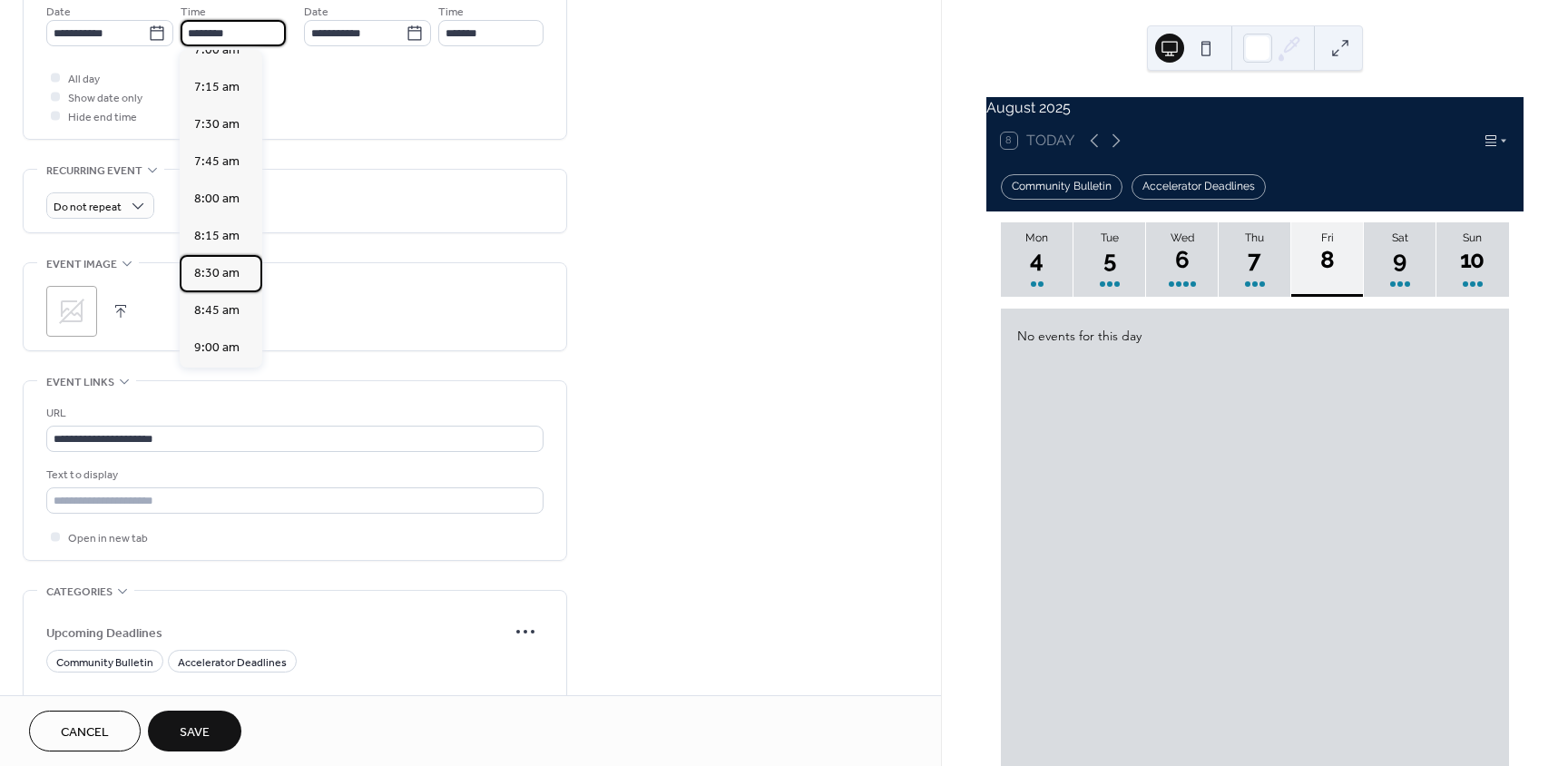 drag, startPoint x: 225, startPoint y: 278, endPoint x: 324, endPoint y: 162, distance: 152.50246 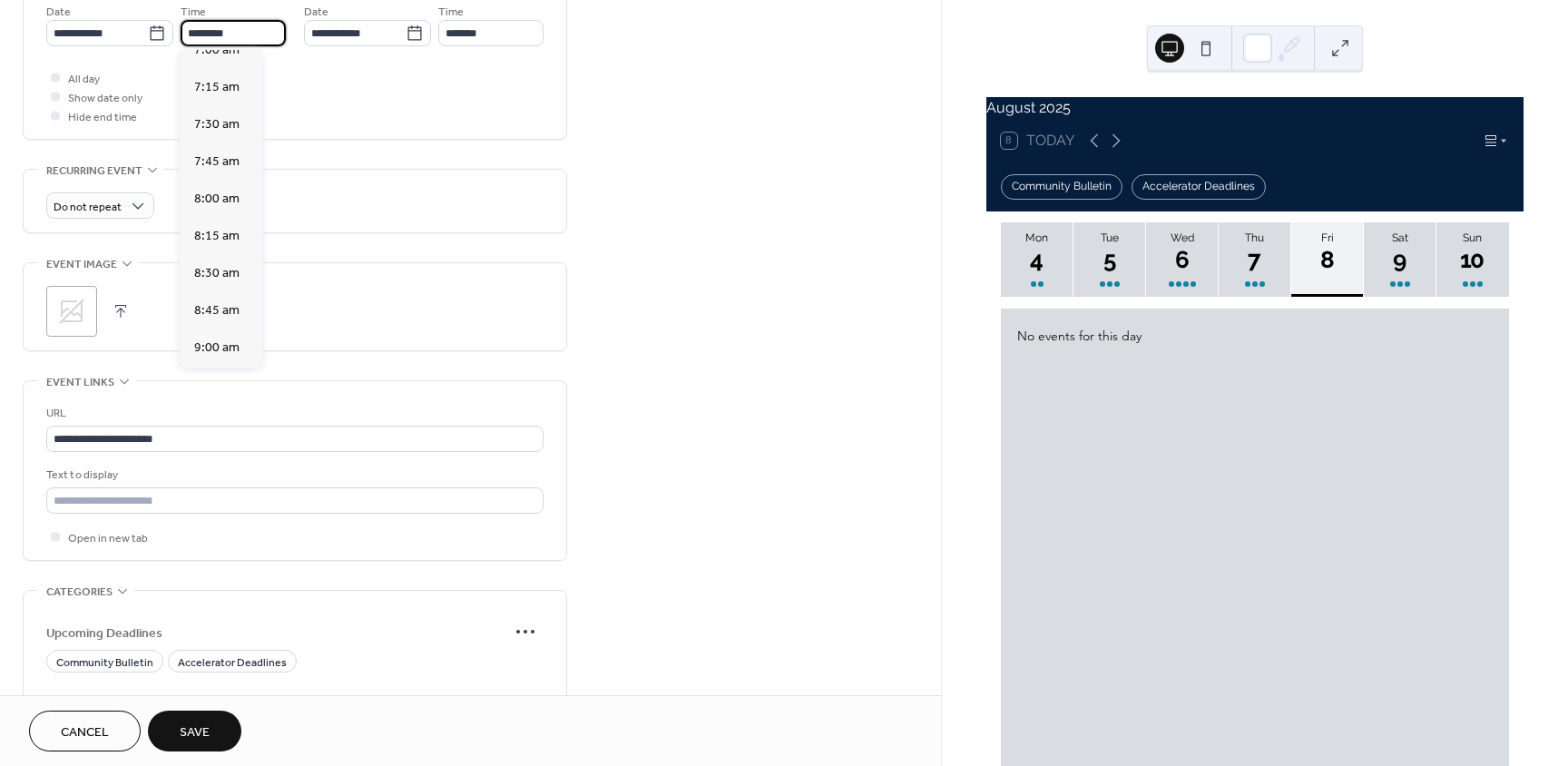 type on "*******" 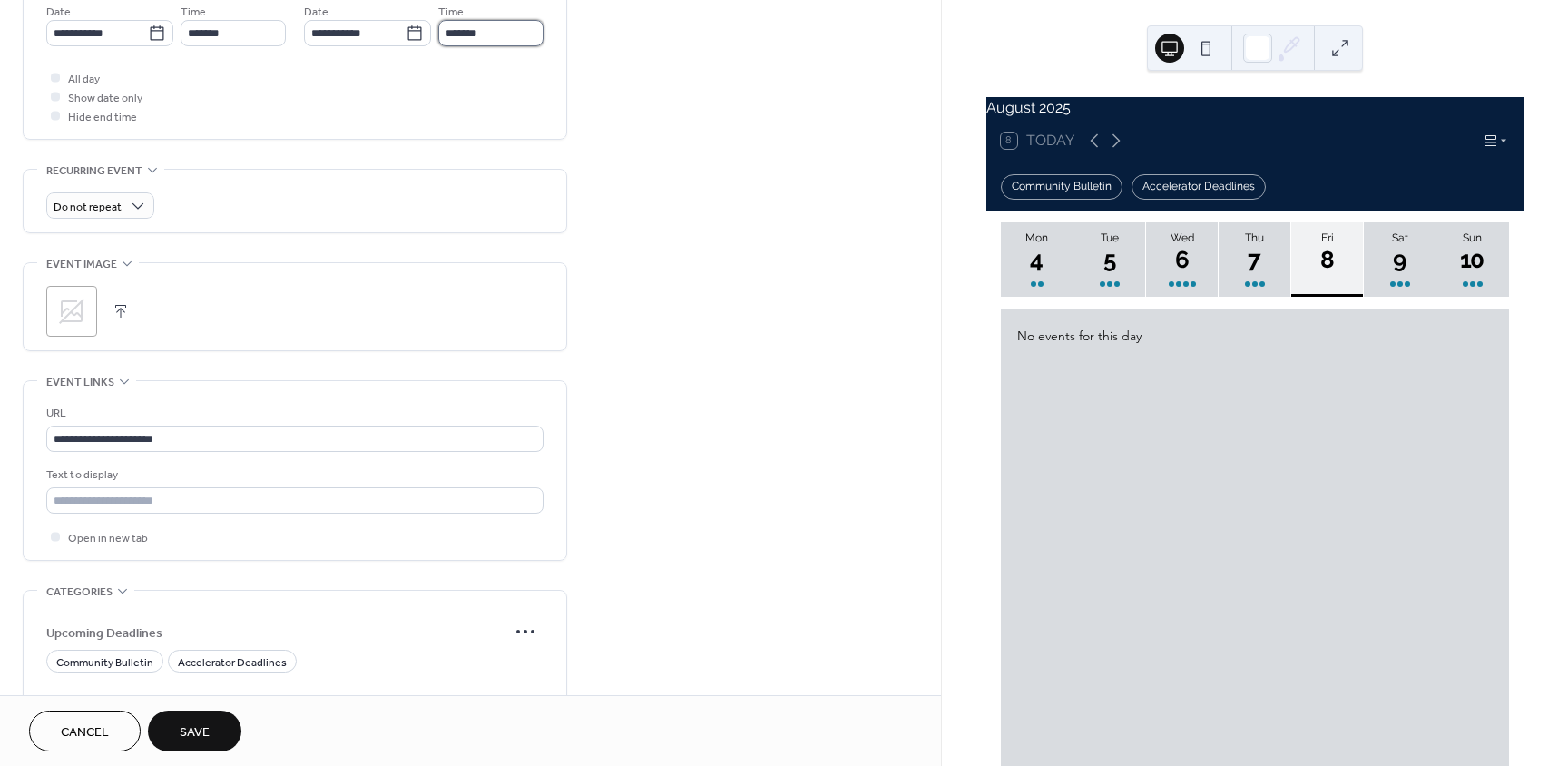 click on "*******" at bounding box center (491, 33) 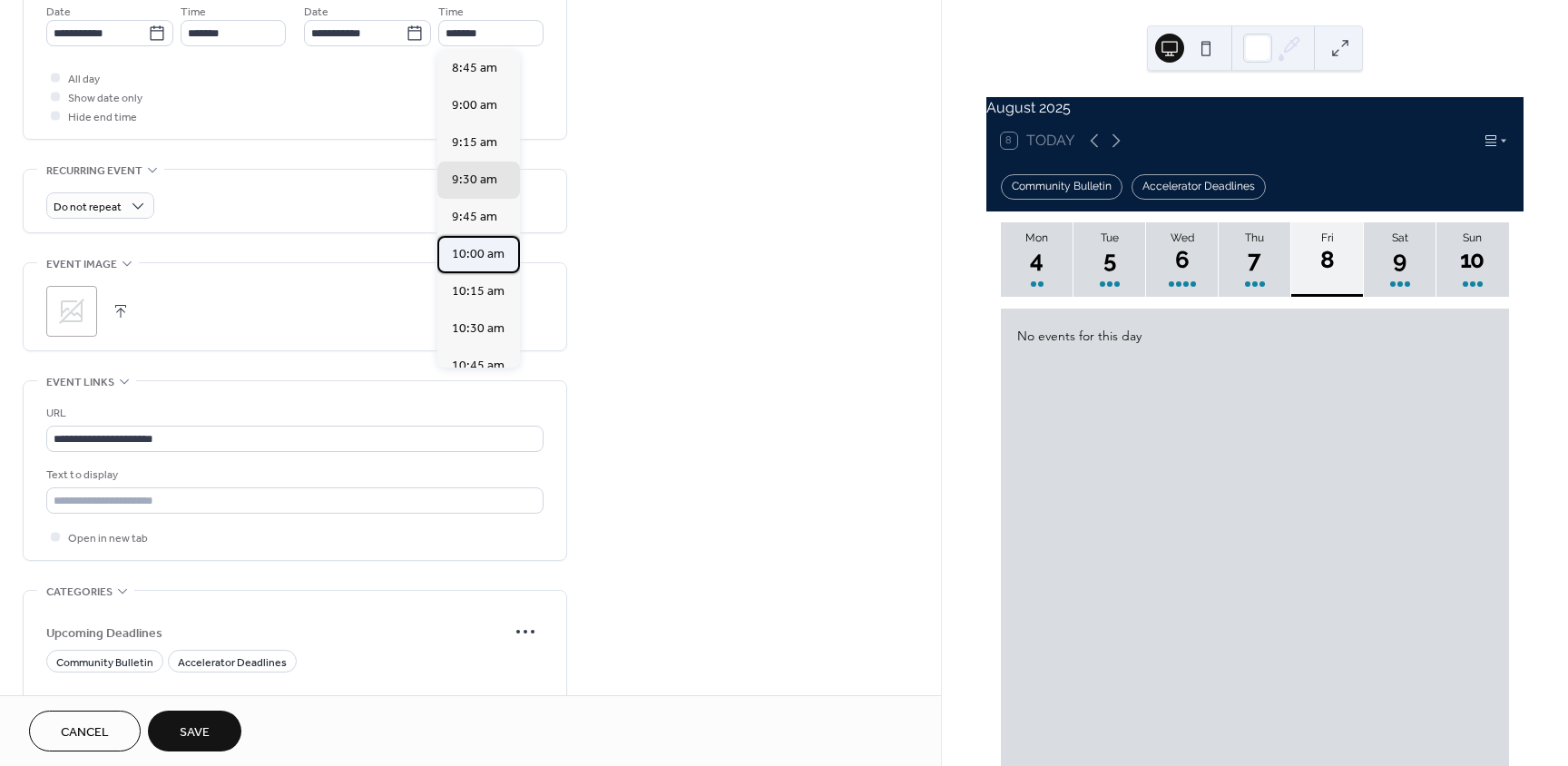 click on "10:00 am" at bounding box center (478, 254) 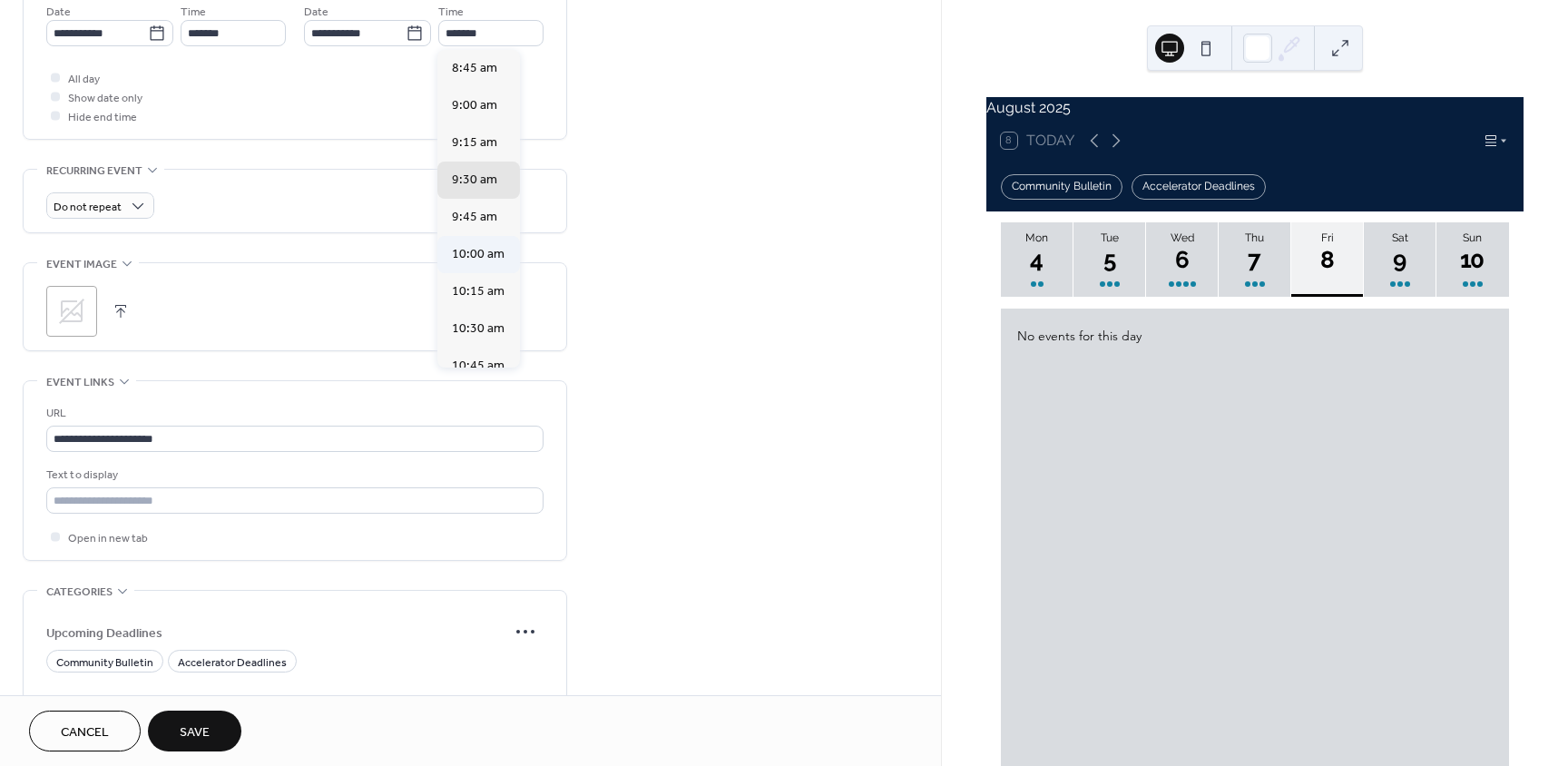 type on "********" 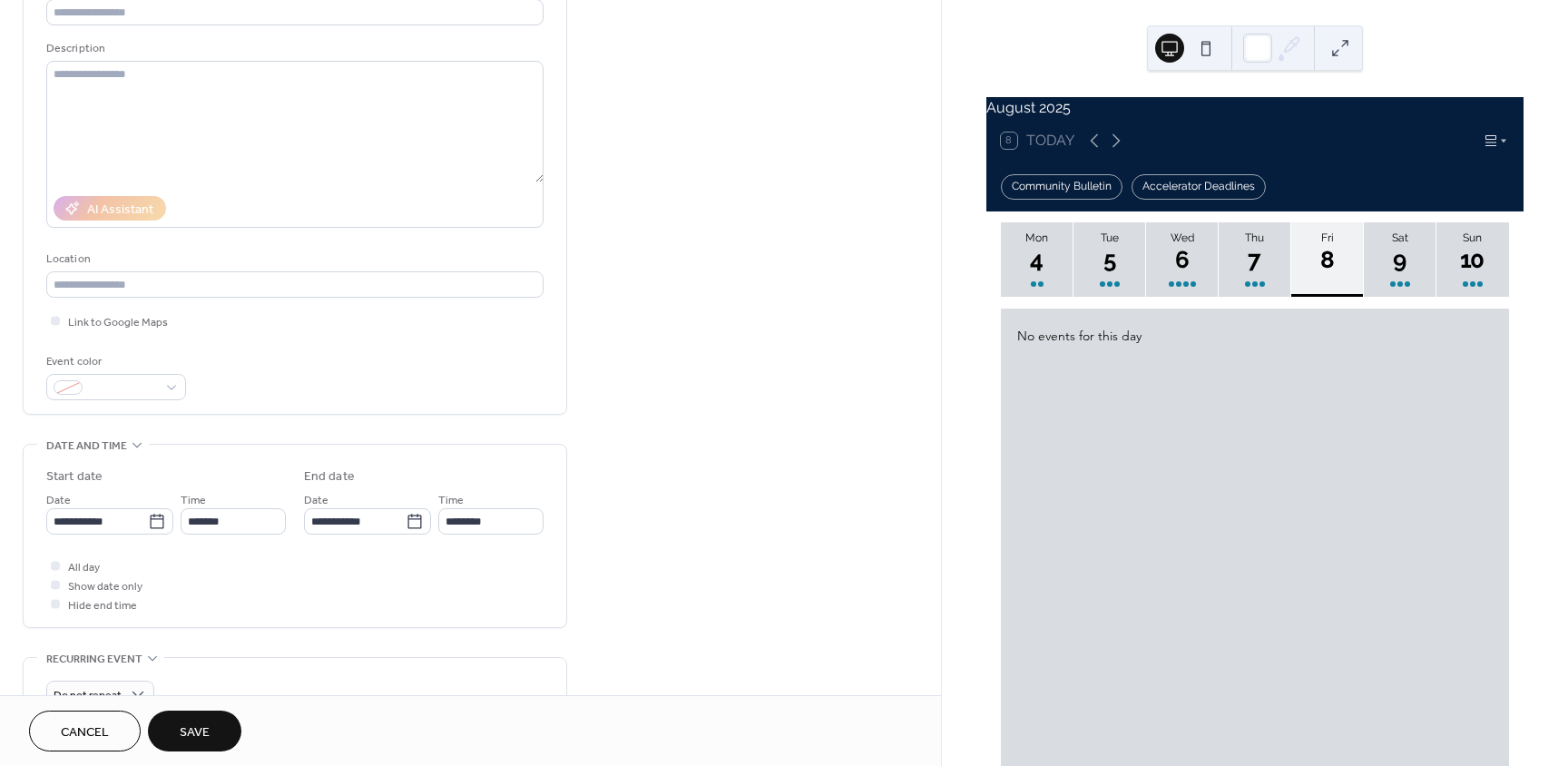 scroll, scrollTop: 91, scrollLeft: 0, axis: vertical 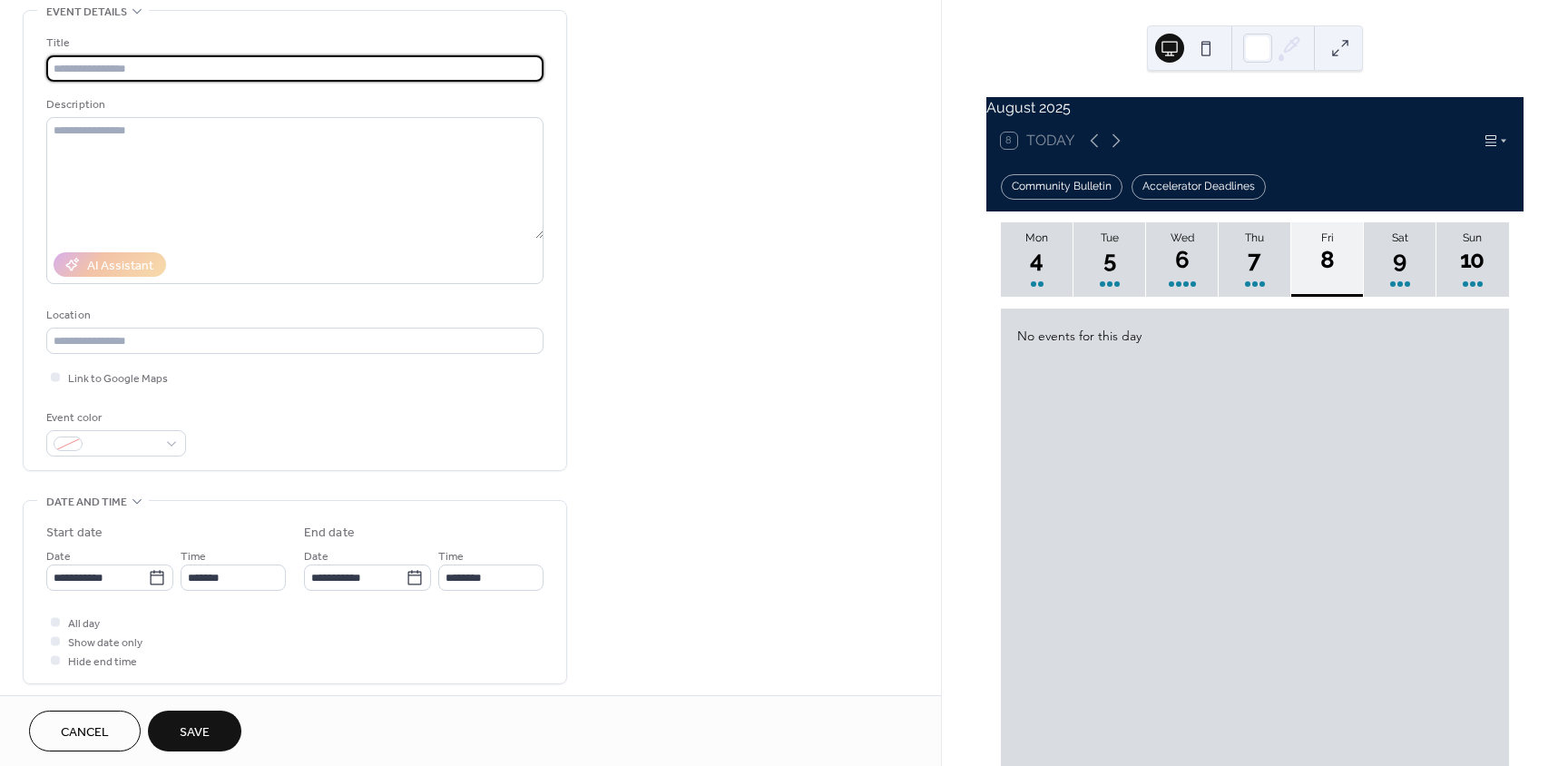 click at bounding box center (295, 68) 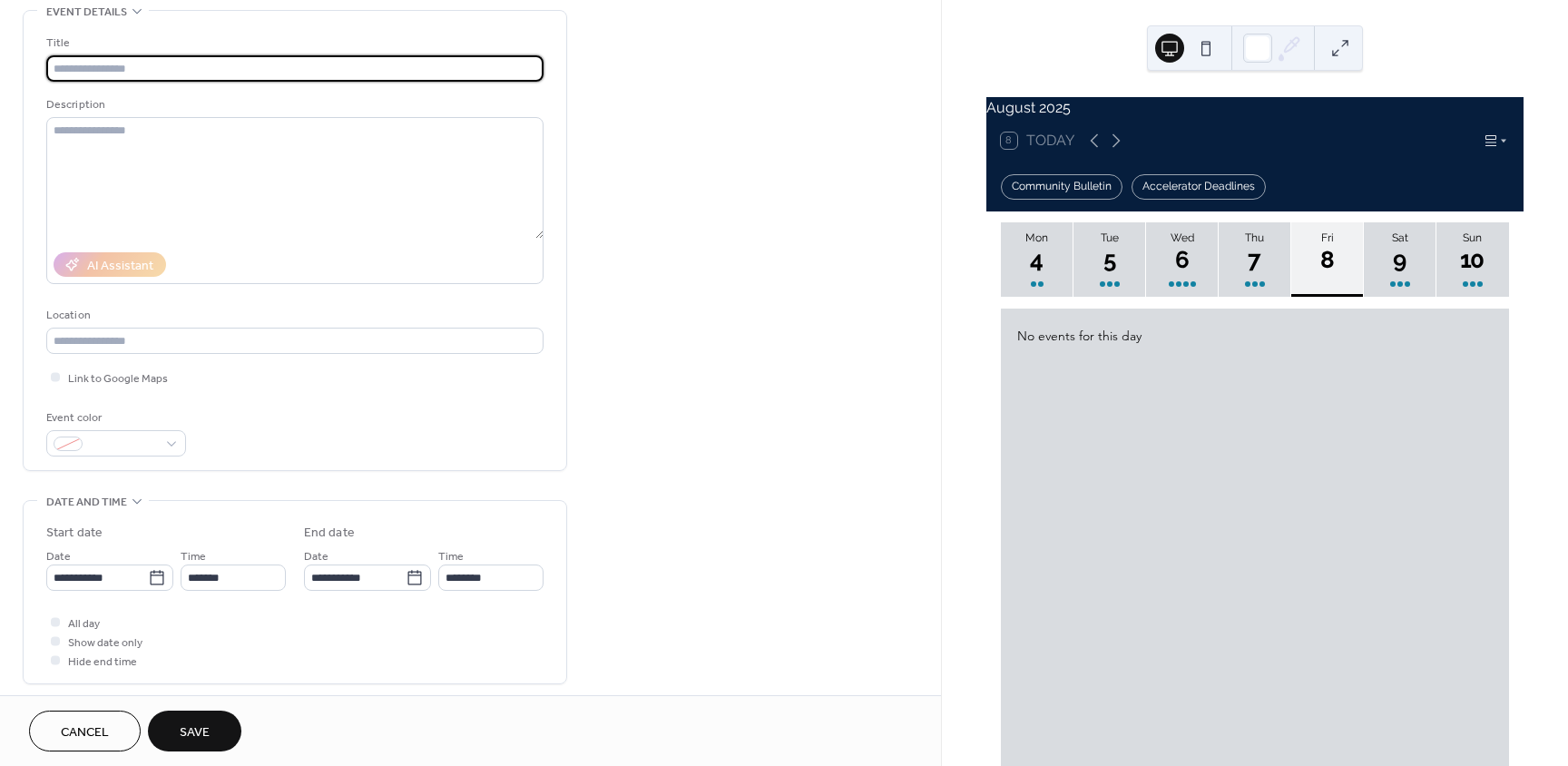 paste on "**********" 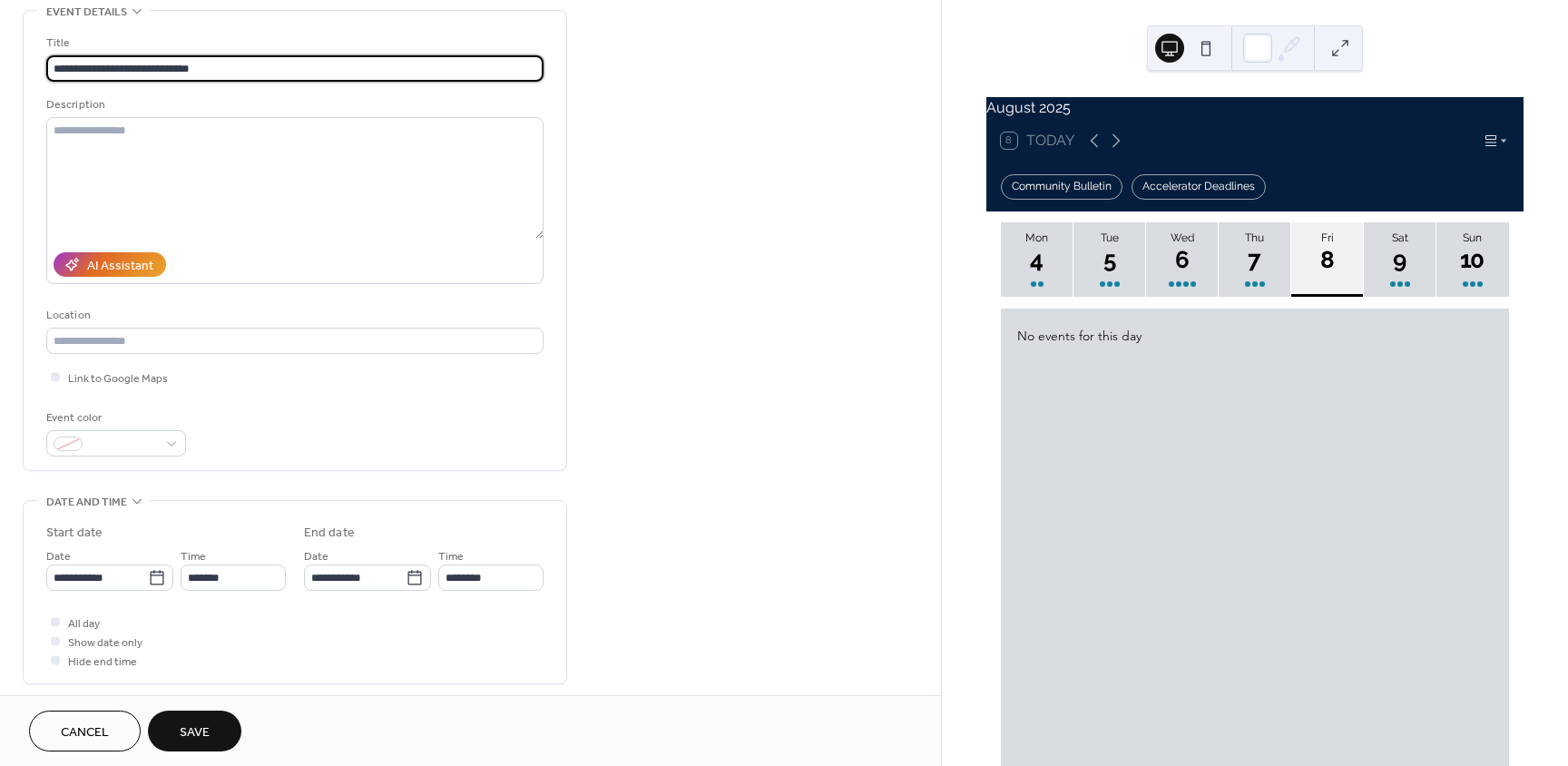 type on "**********" 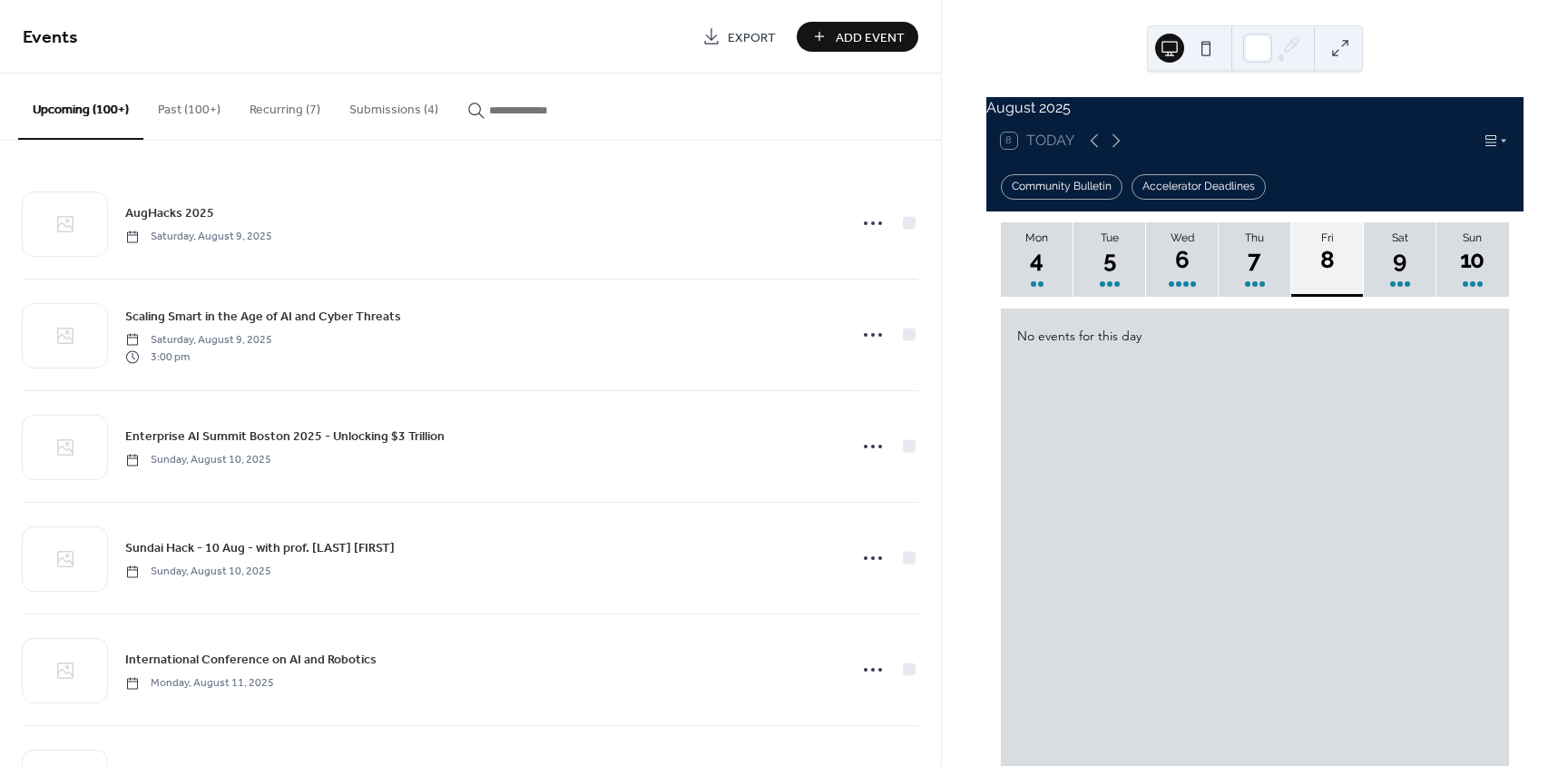 drag, startPoint x: 867, startPoint y: 42, endPoint x: 862, endPoint y: 57, distance: 15.811388 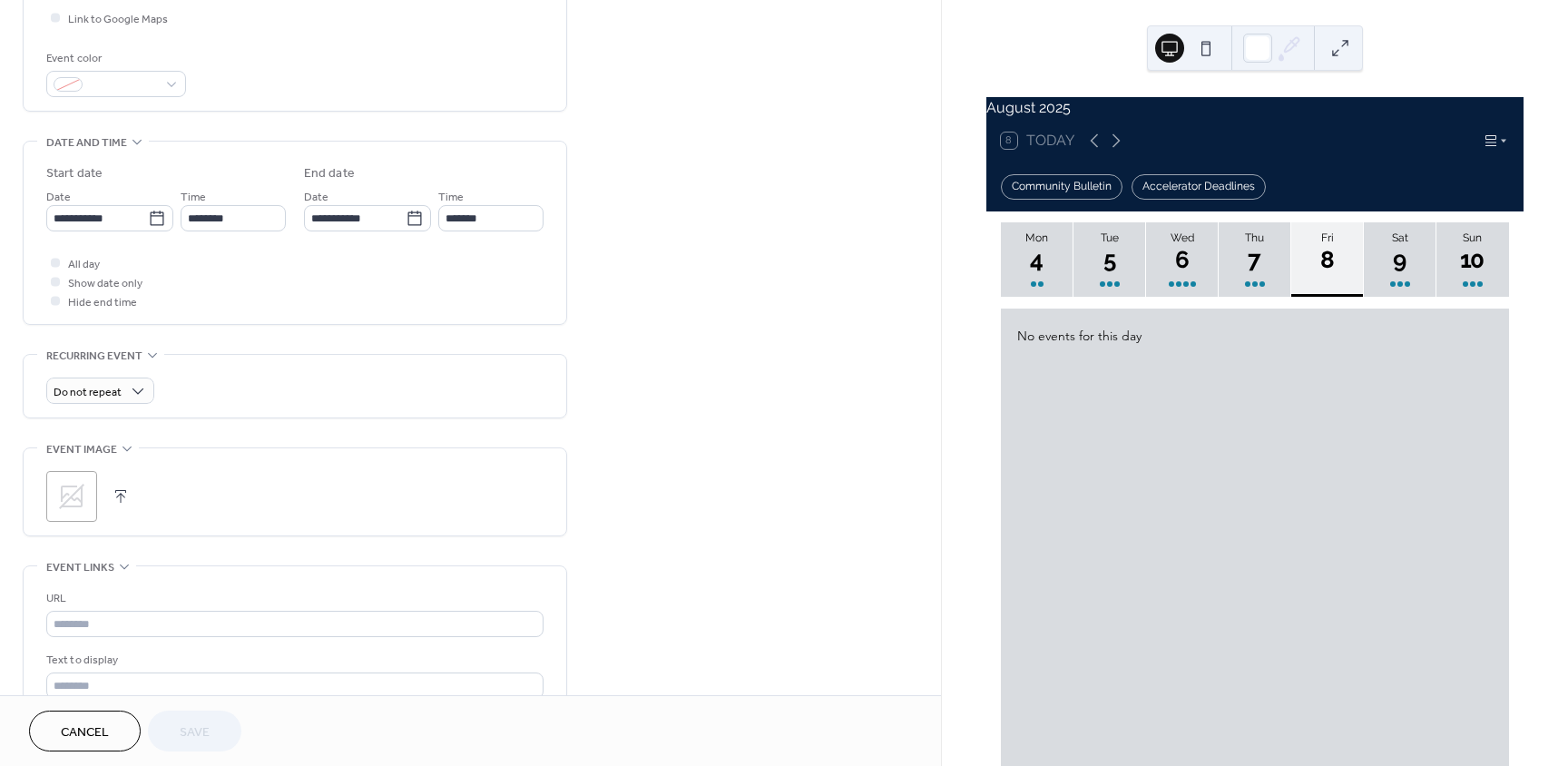 scroll, scrollTop: 454, scrollLeft: 0, axis: vertical 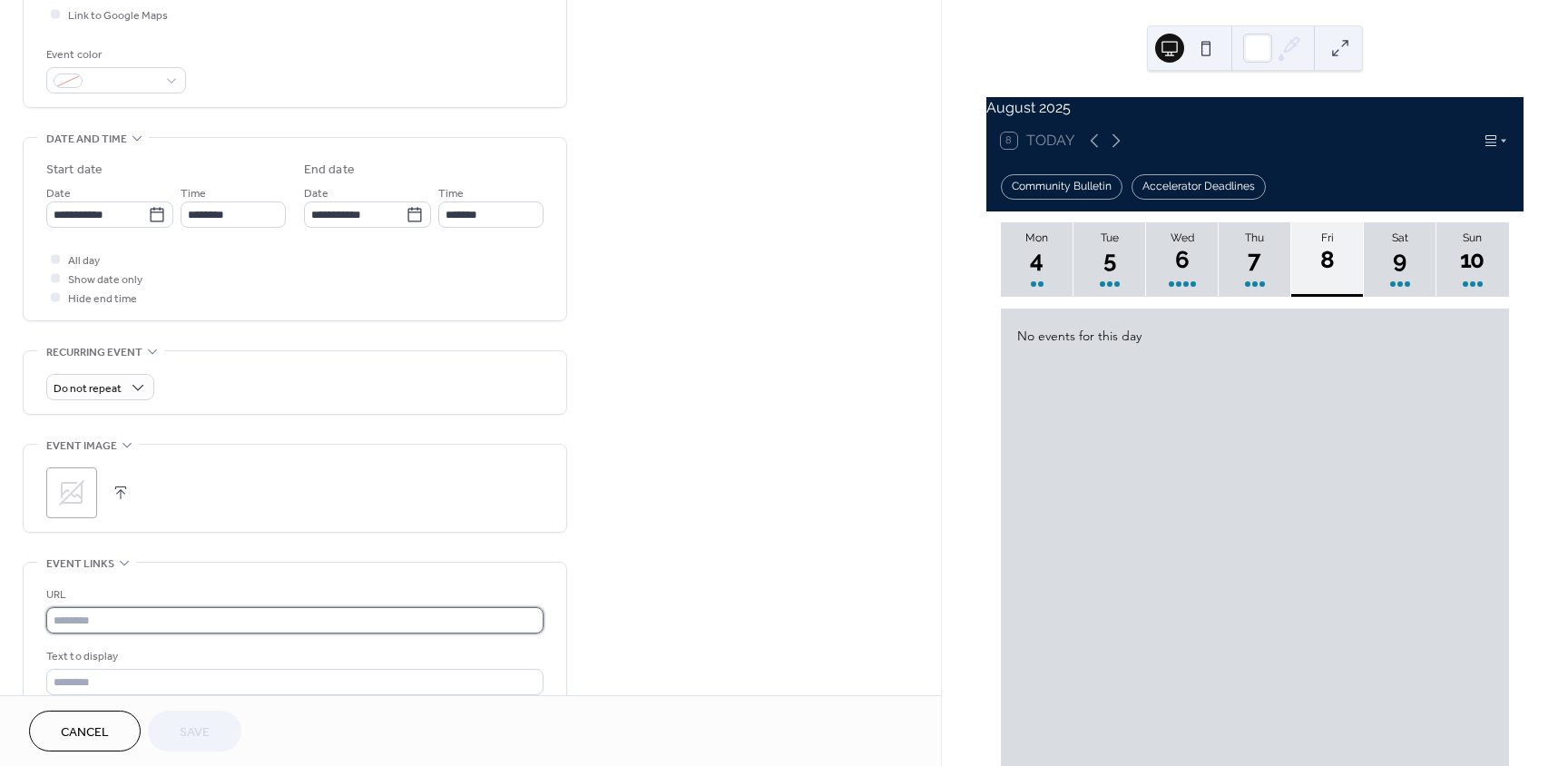 click at bounding box center [295, 620] 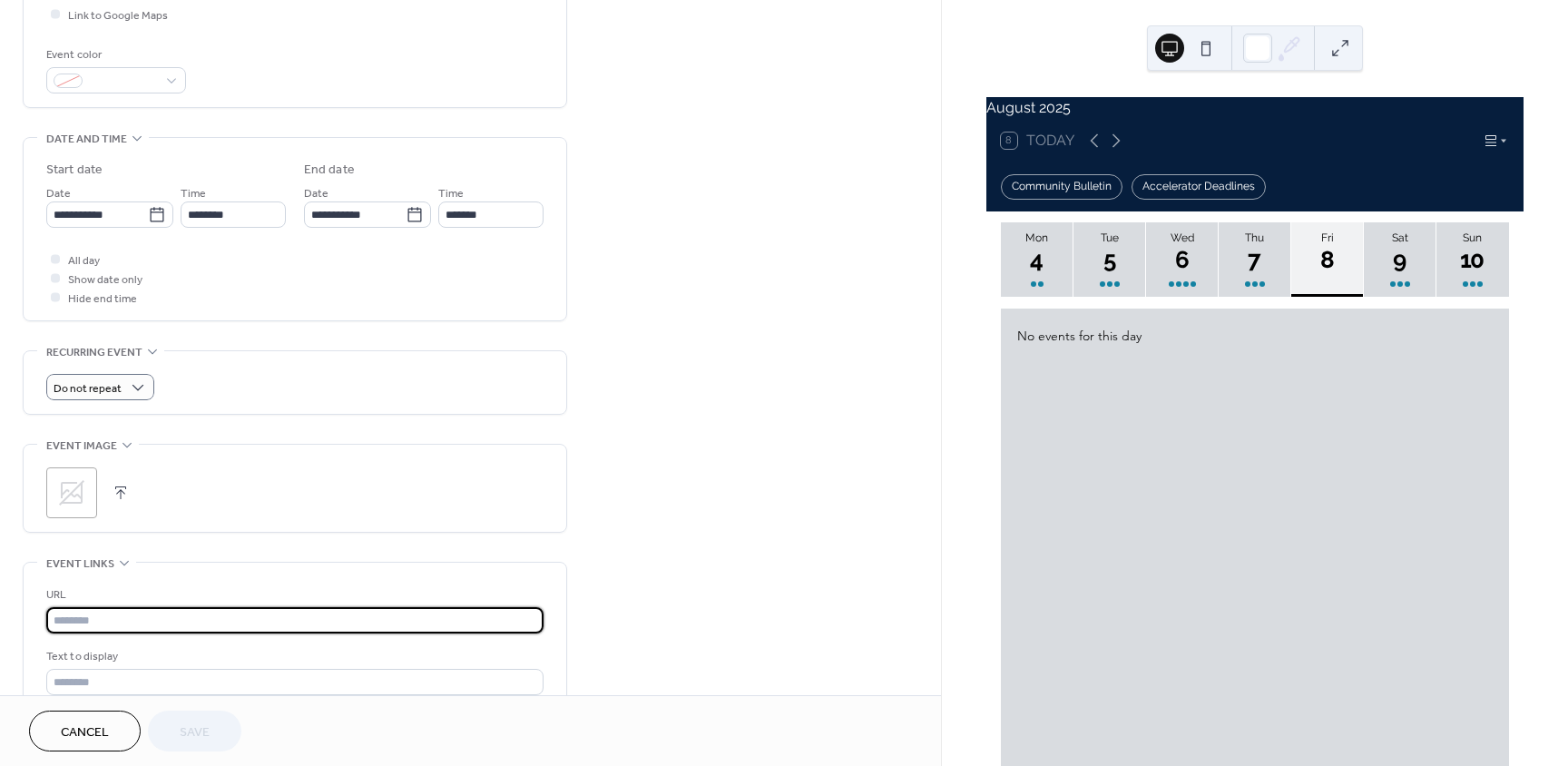 paste on "**********" 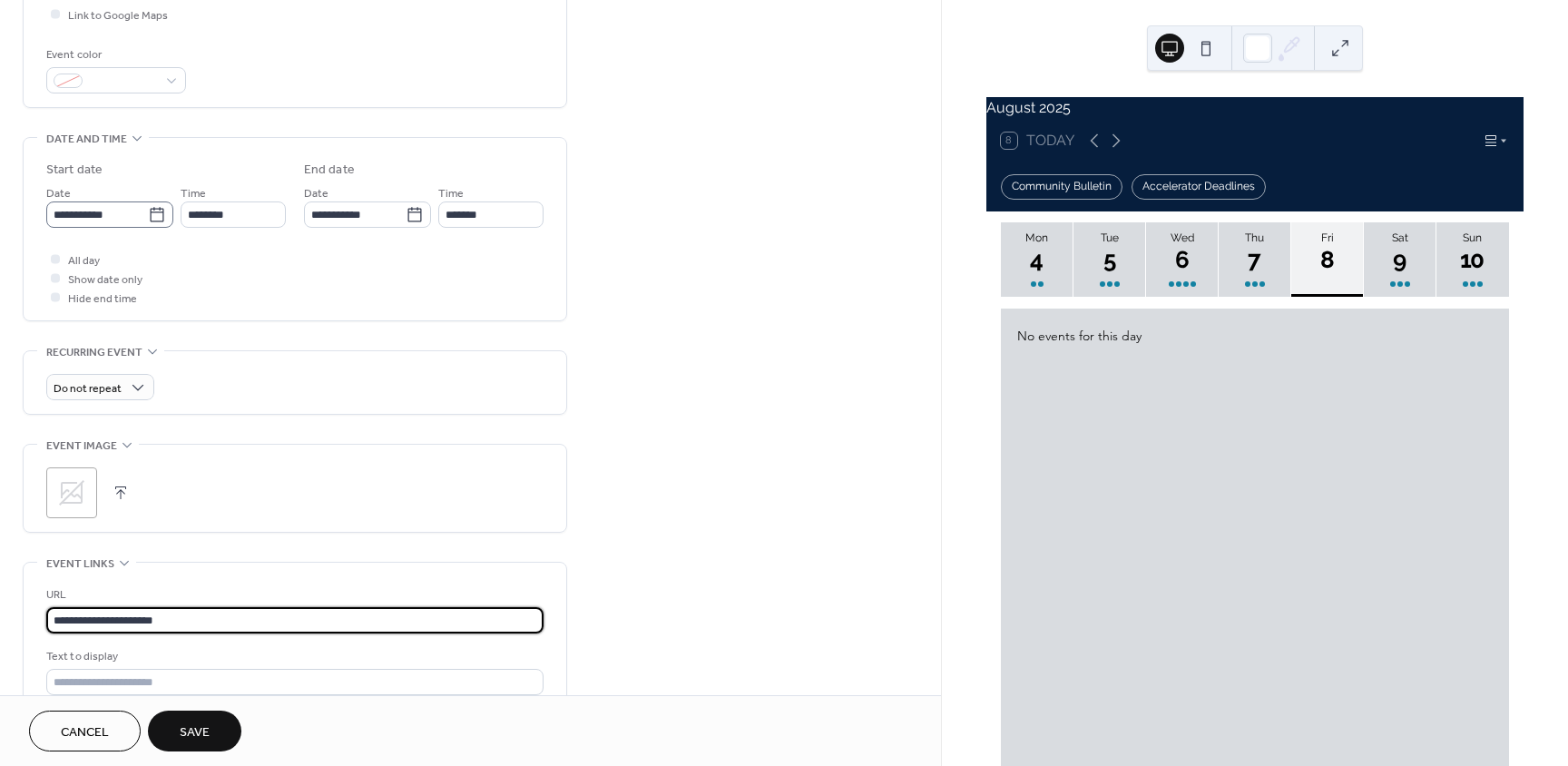 type on "**********" 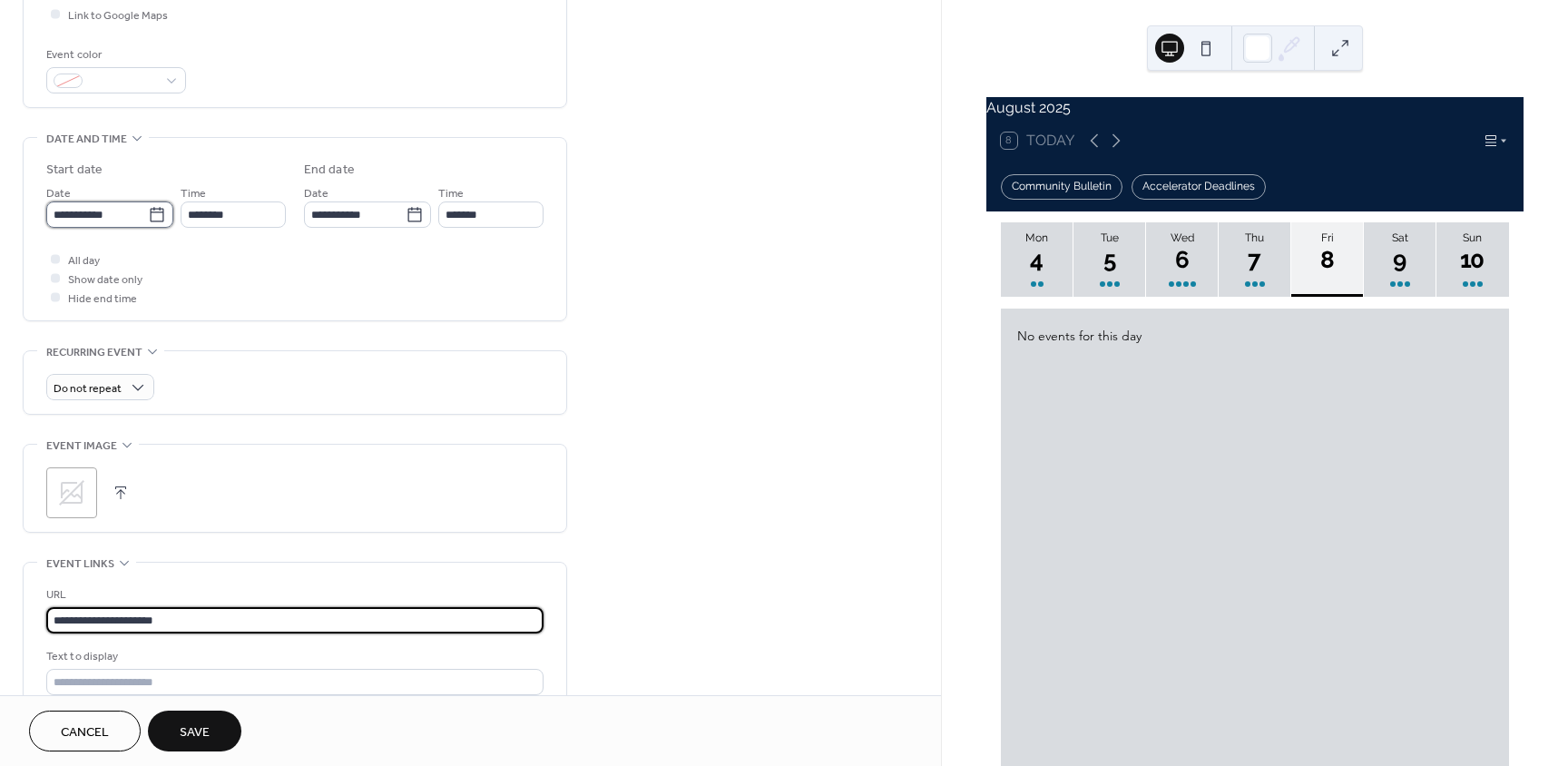 click on "**********" at bounding box center (97, 214) 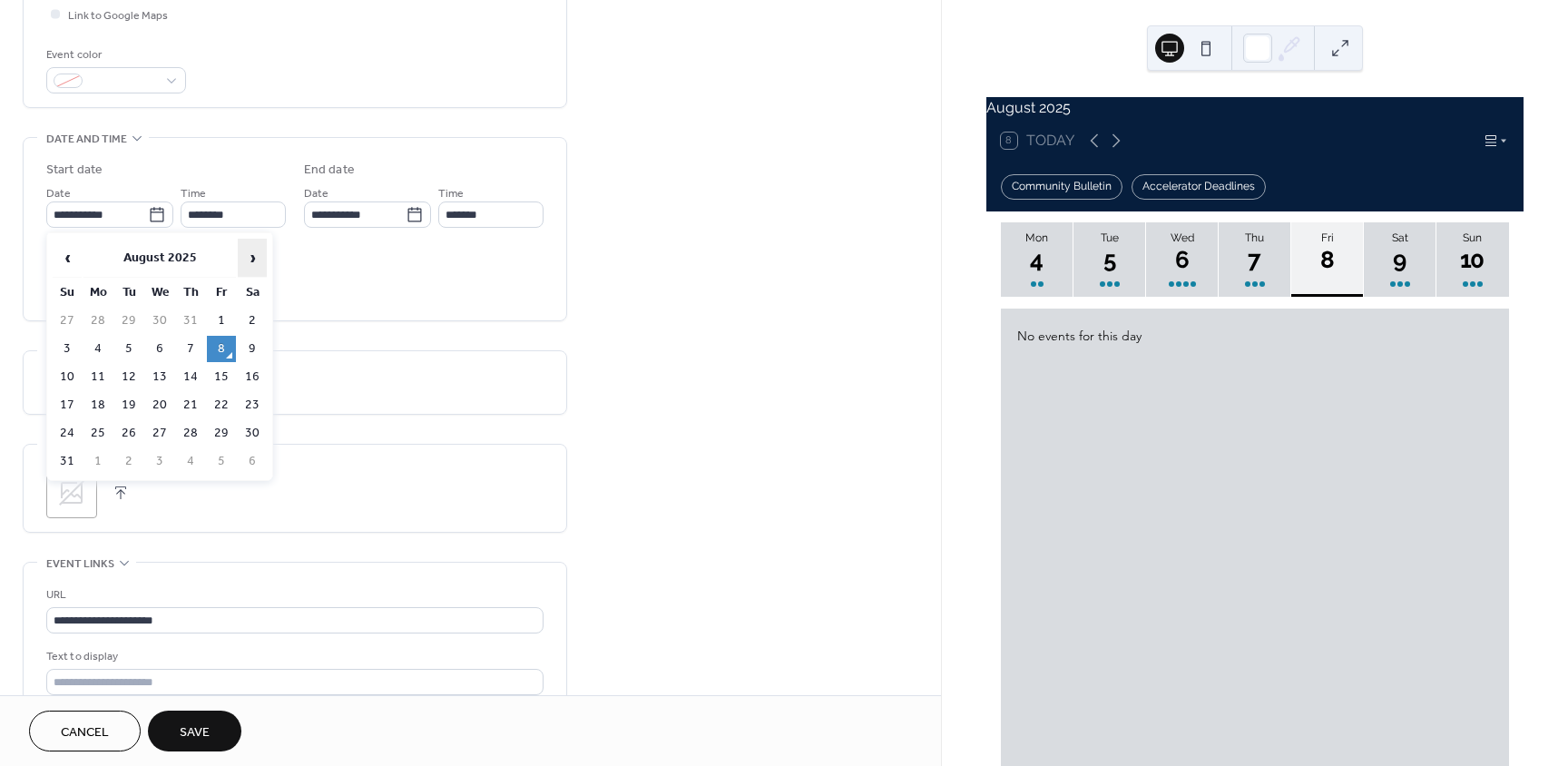 click on "›" at bounding box center (252, 258) 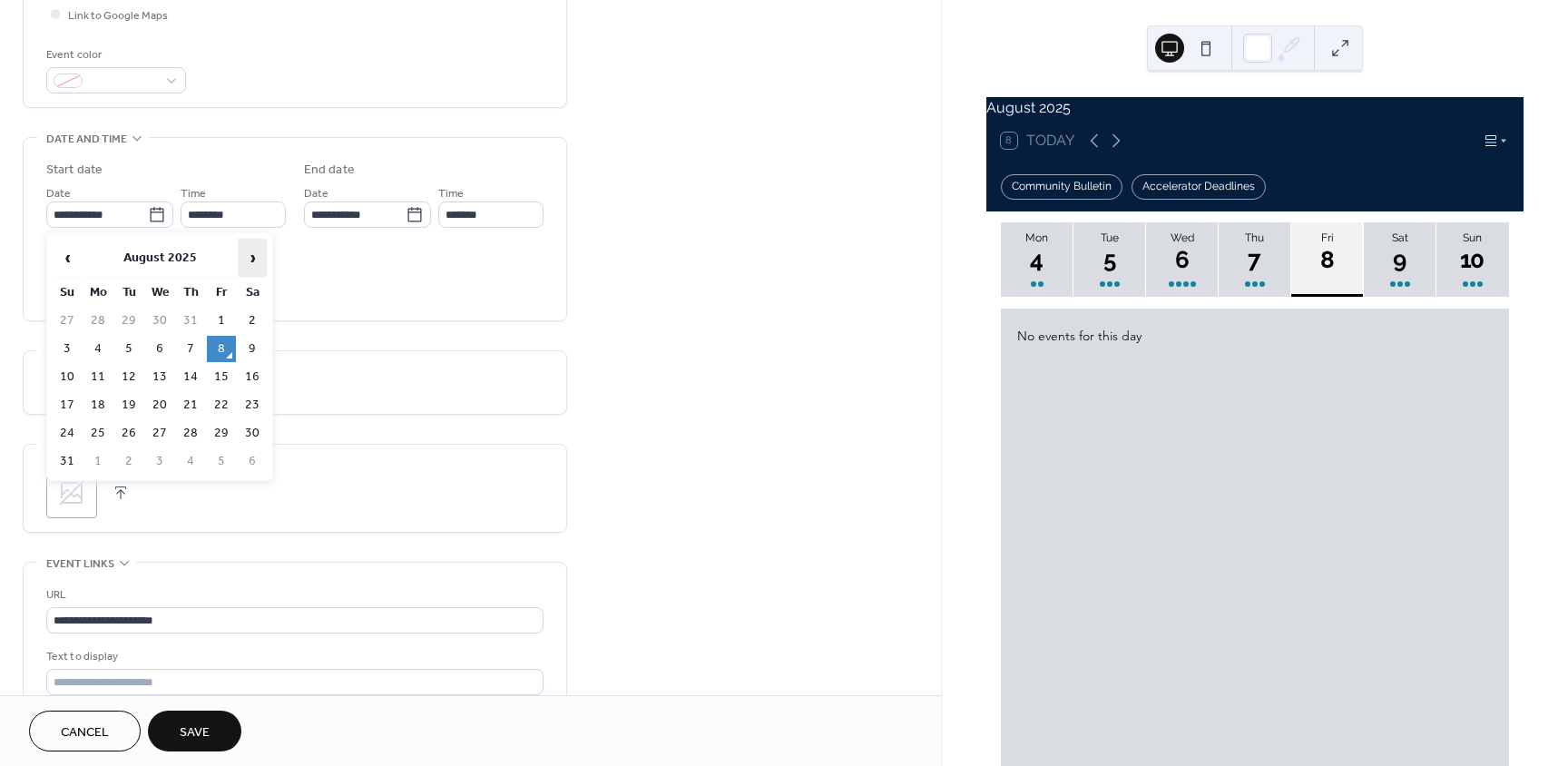 click on "›" at bounding box center [252, 258] 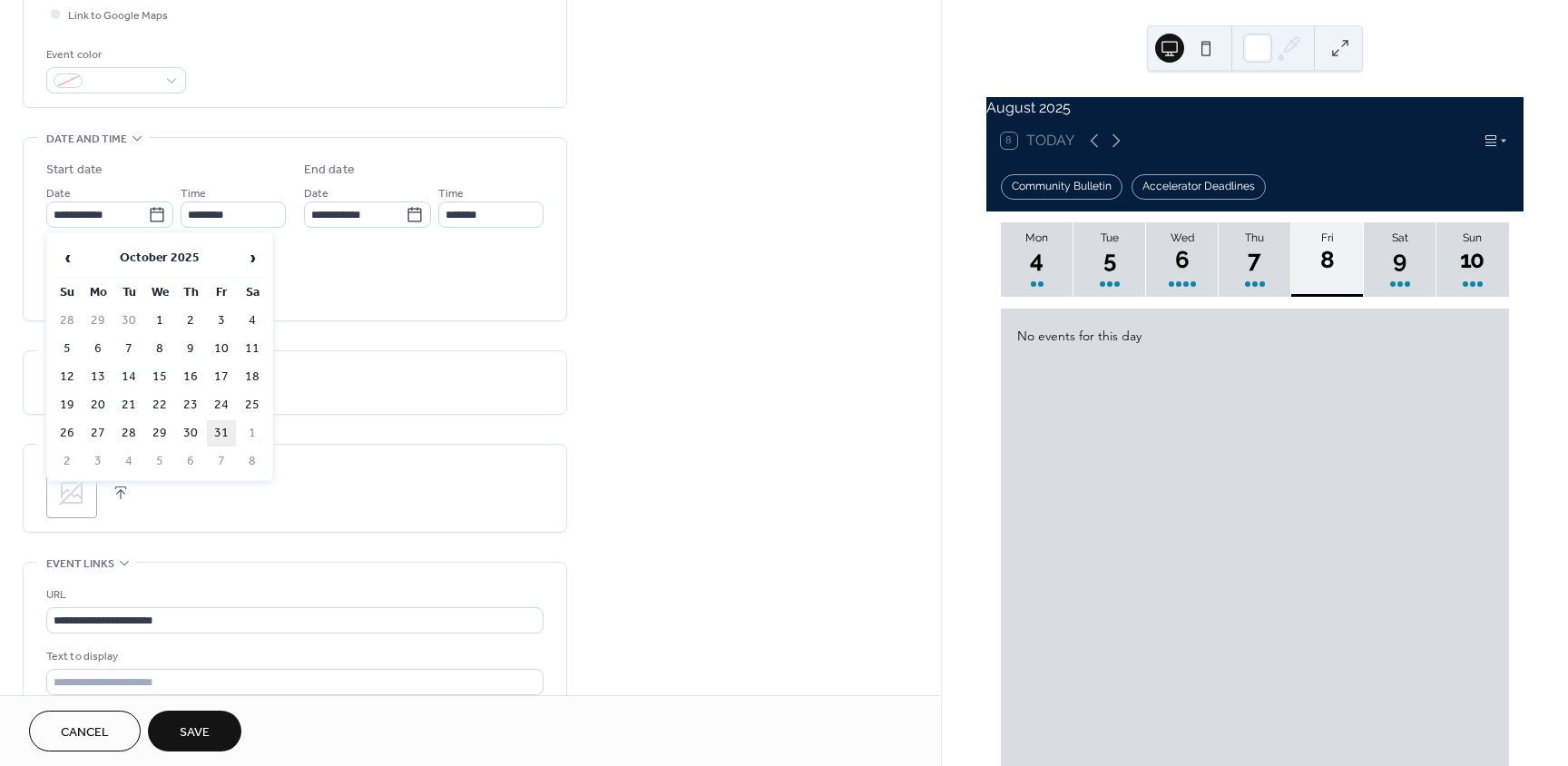 click on "31" at bounding box center (221, 433) 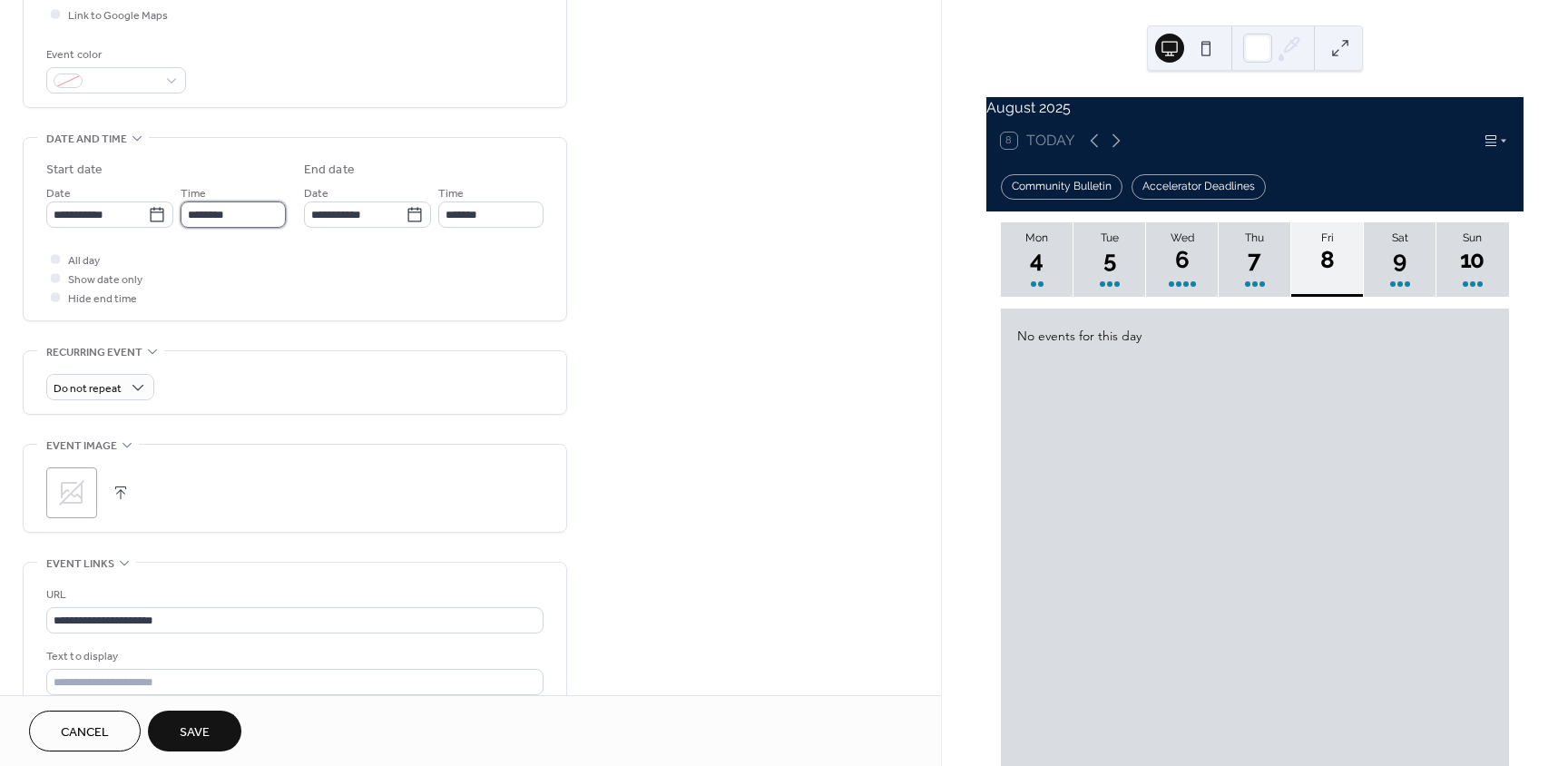 click on "********" at bounding box center (233, 214) 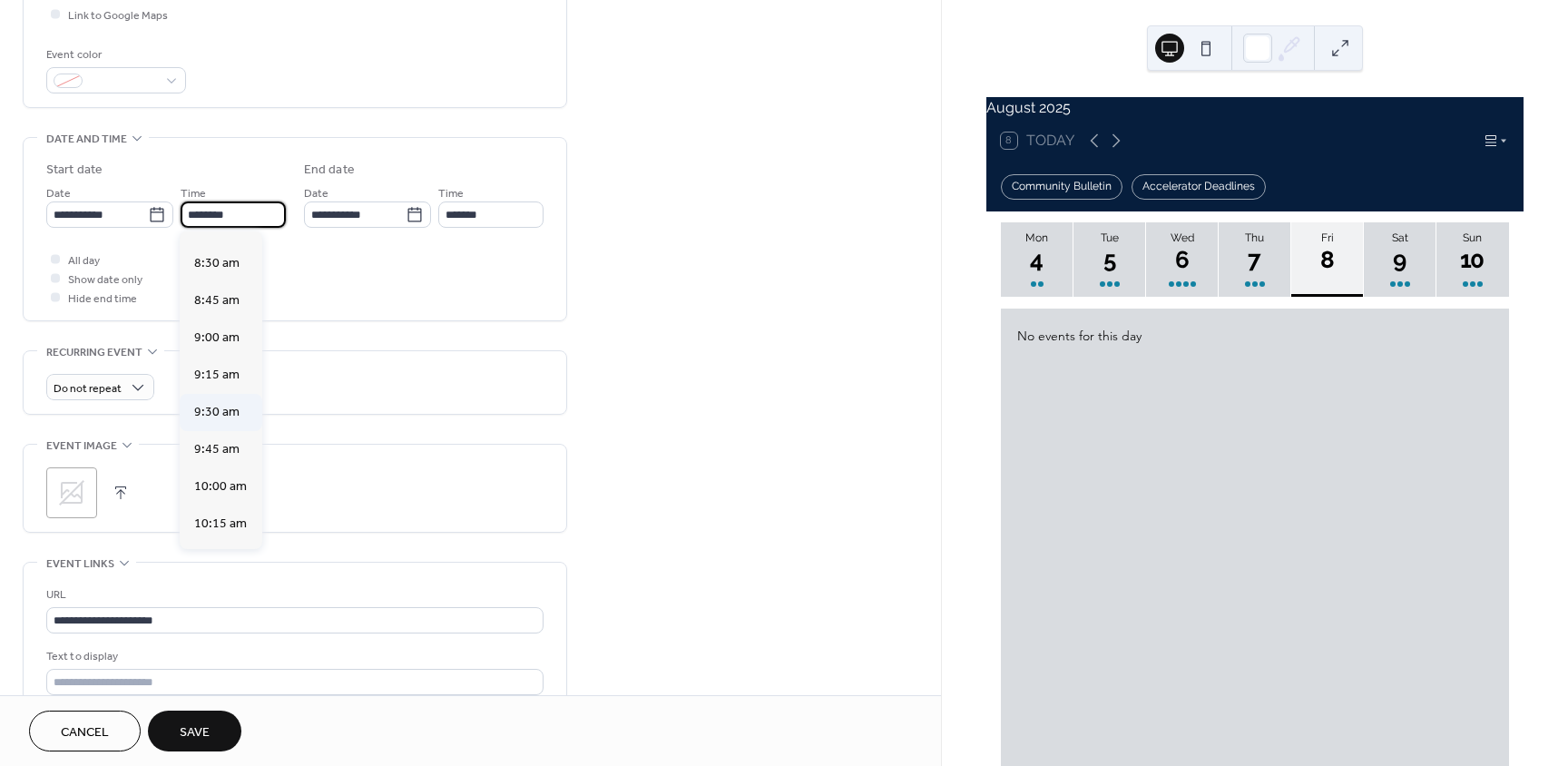 scroll, scrollTop: 1242, scrollLeft: 0, axis: vertical 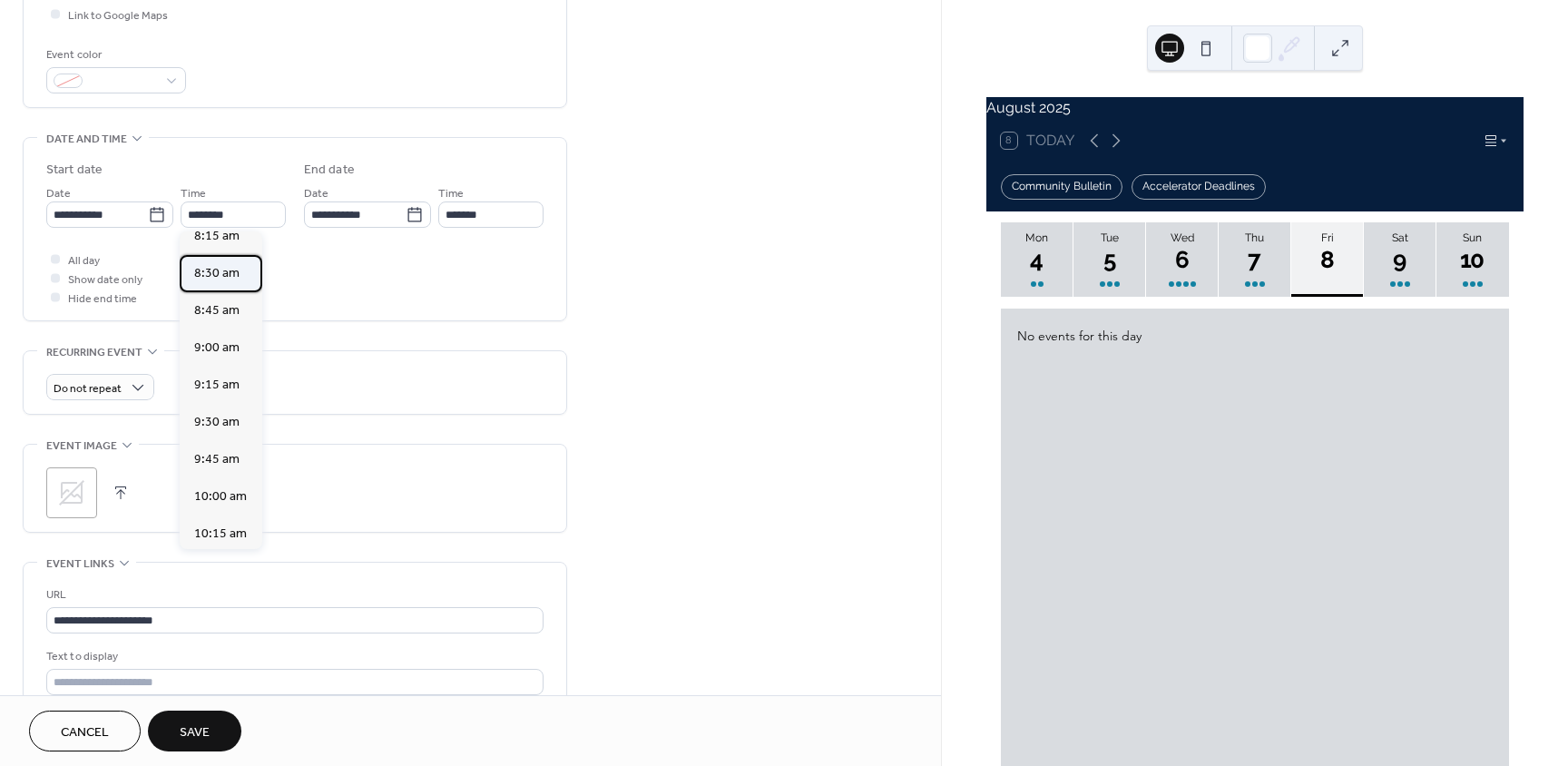 click on "8:30 am" at bounding box center (217, 273) 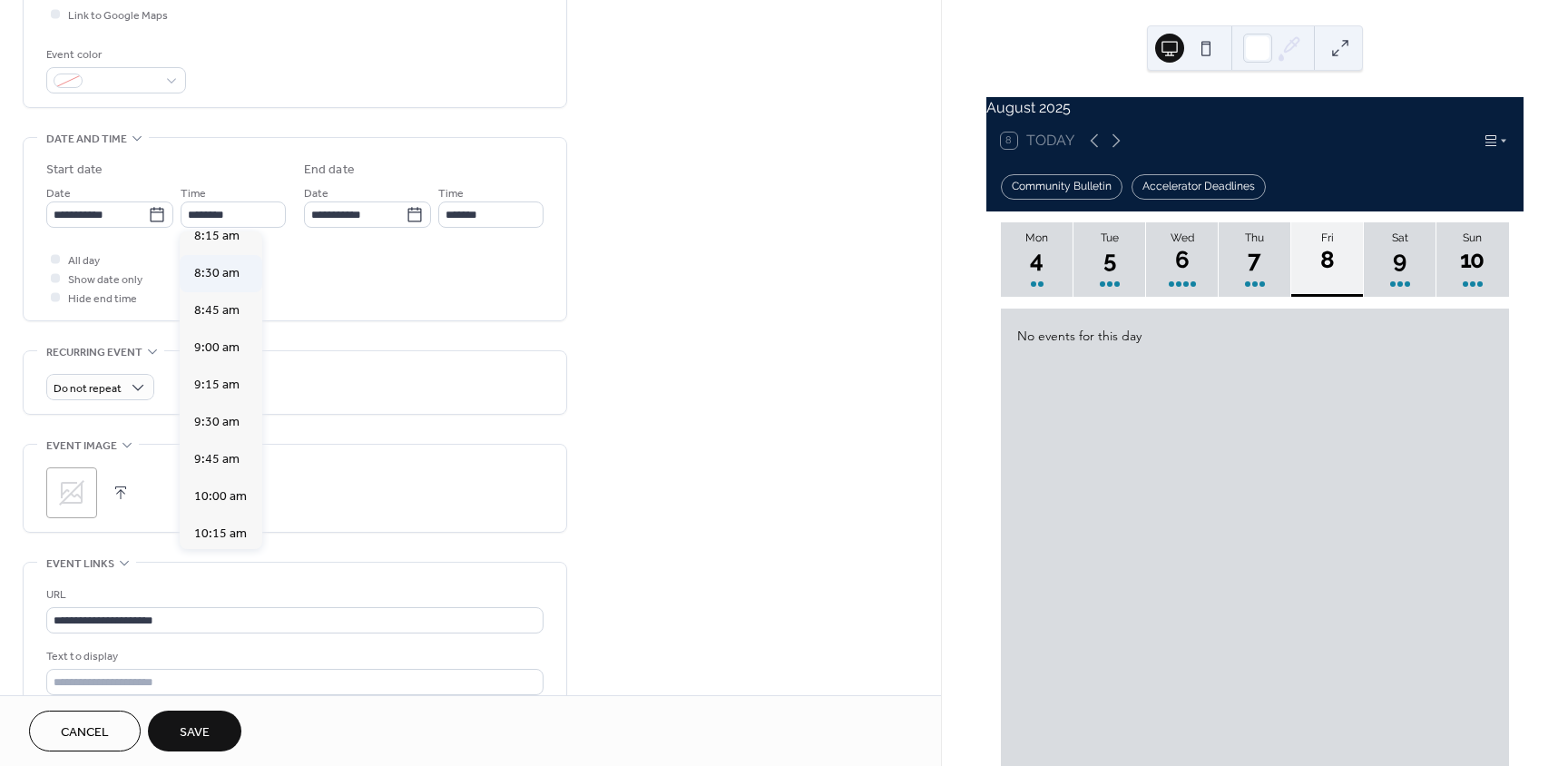 type on "*******" 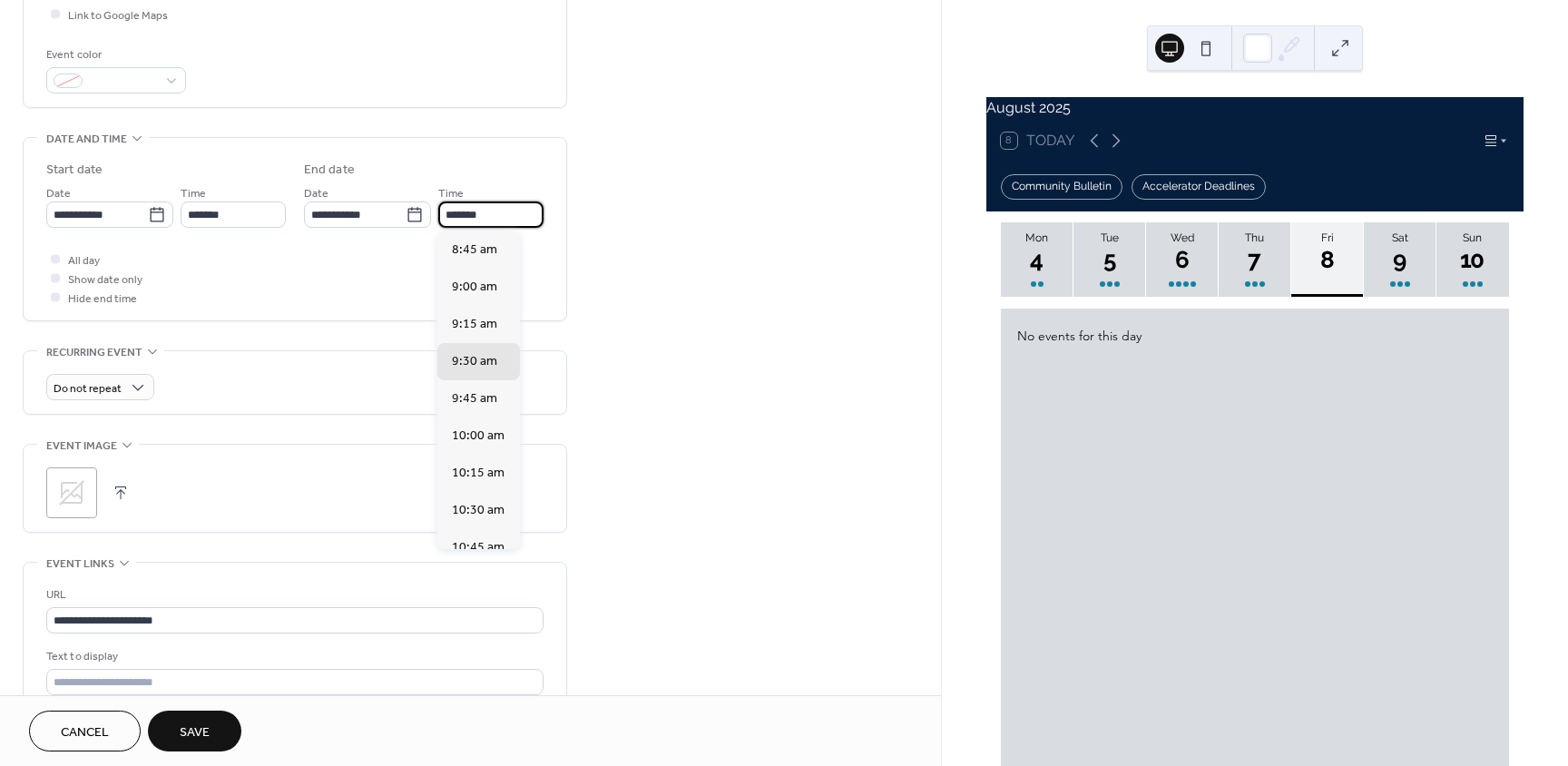 click on "*******" at bounding box center (491, 214) 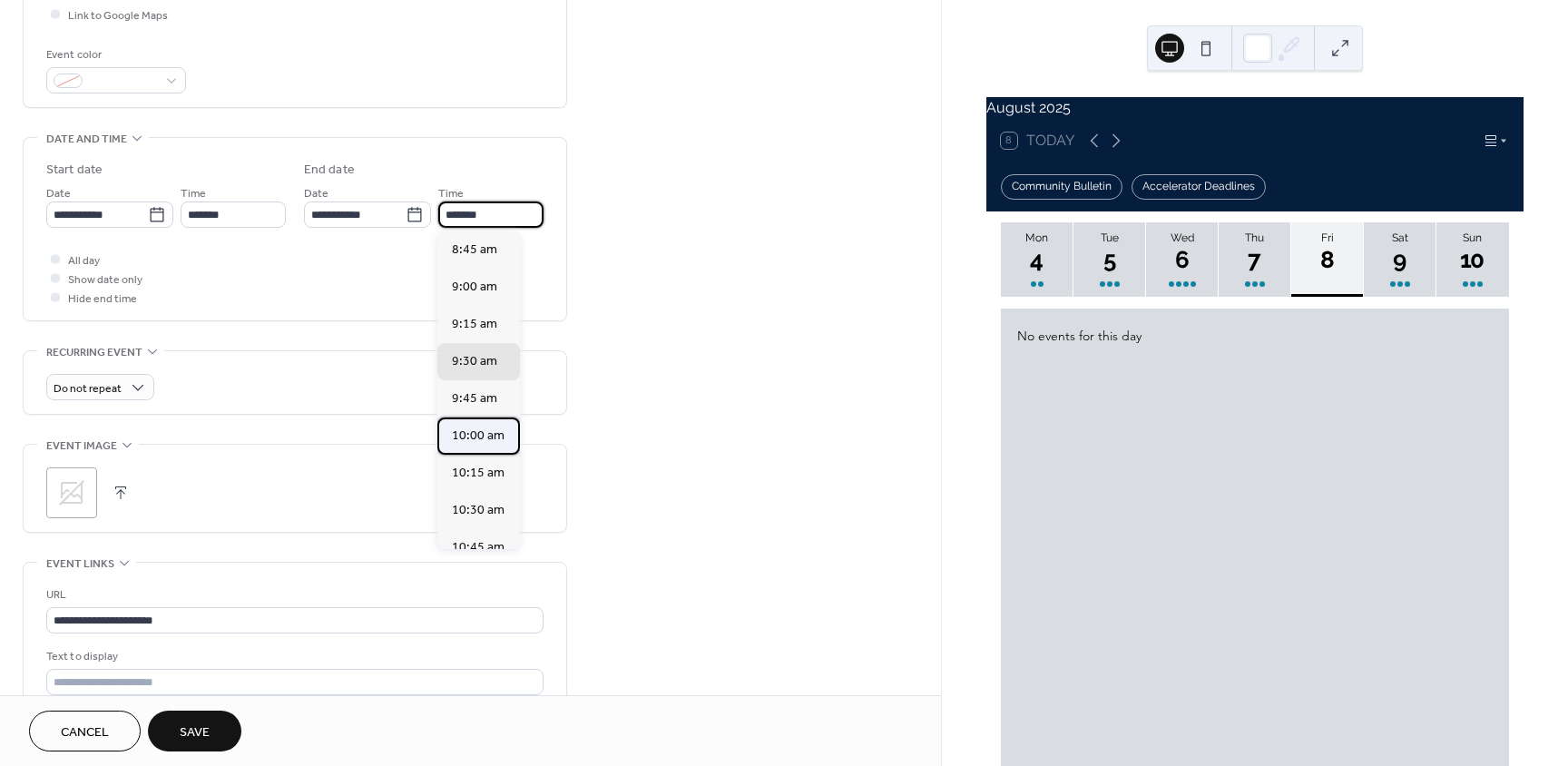 click on "10:00 am" at bounding box center (478, 436) 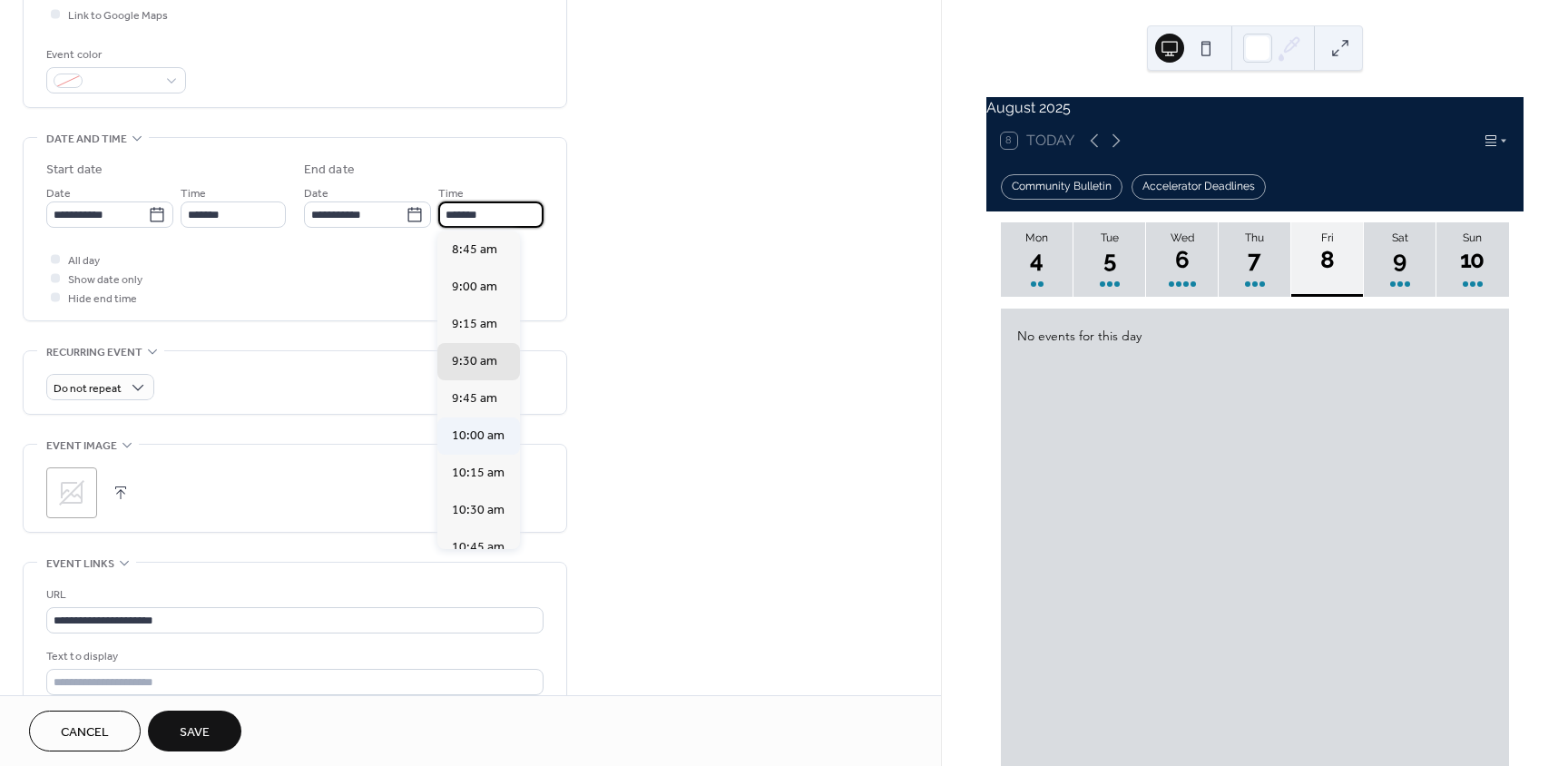 type on "********" 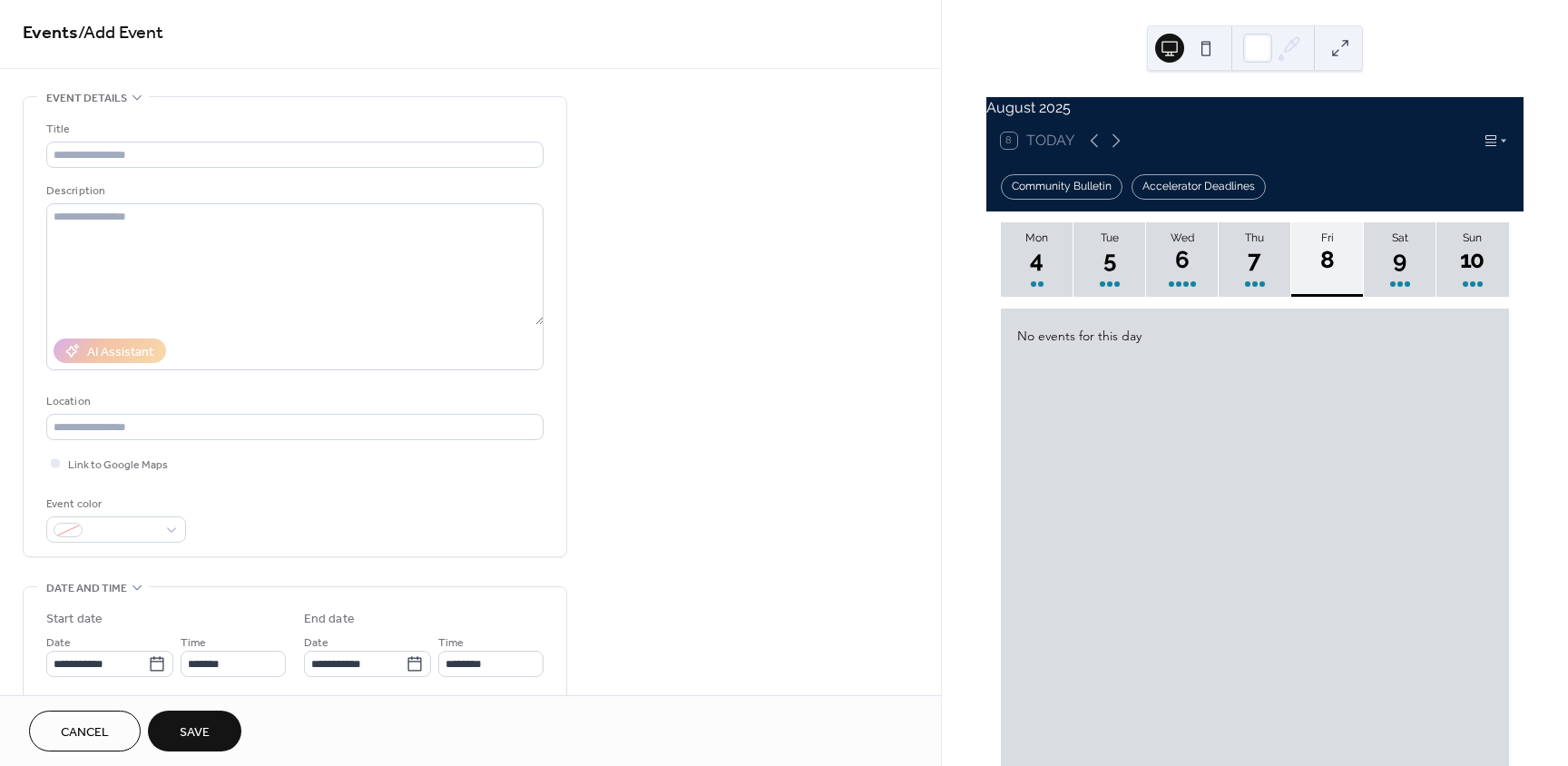 scroll, scrollTop: 0, scrollLeft: 0, axis: both 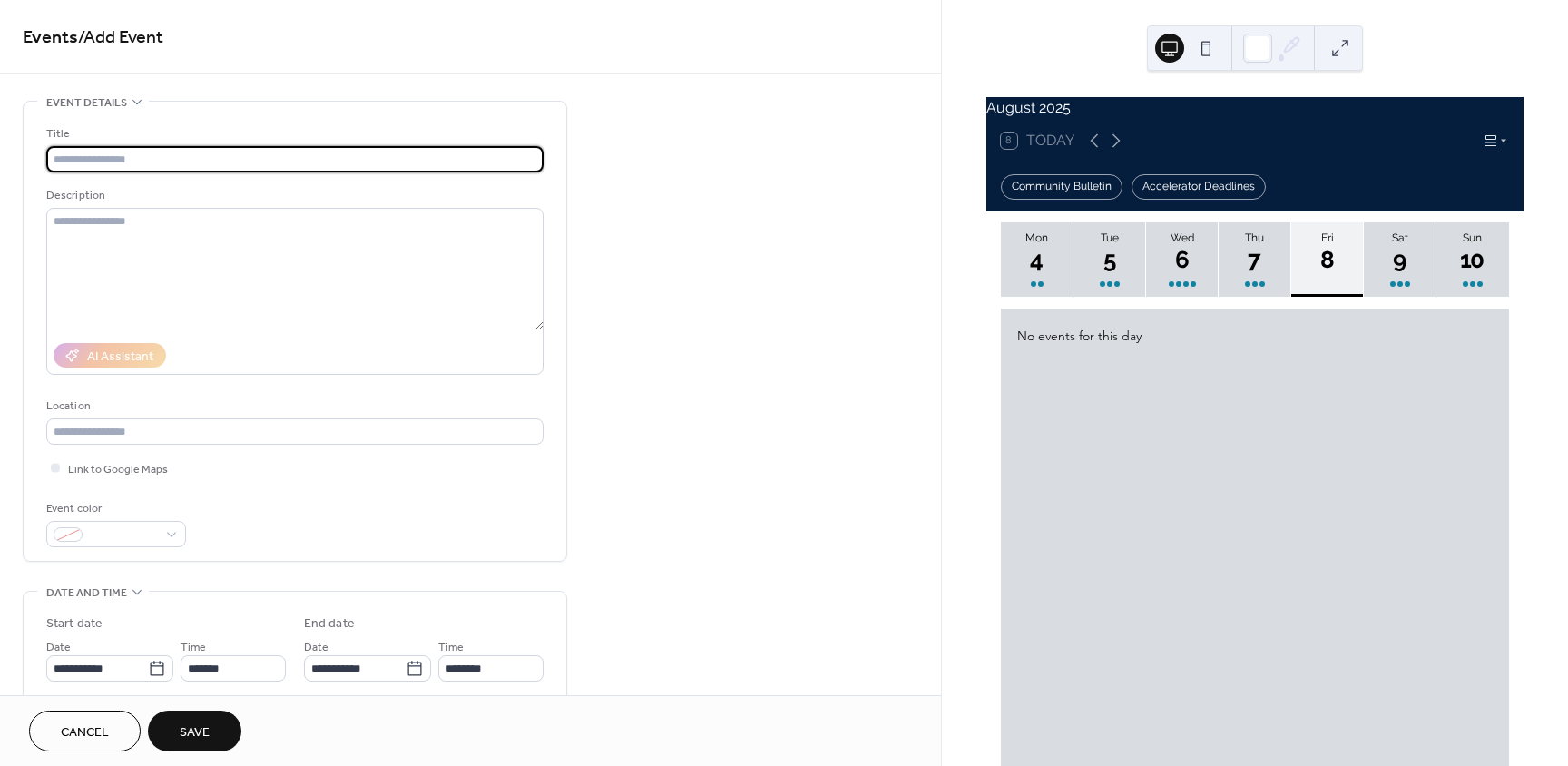 click at bounding box center (295, 159) 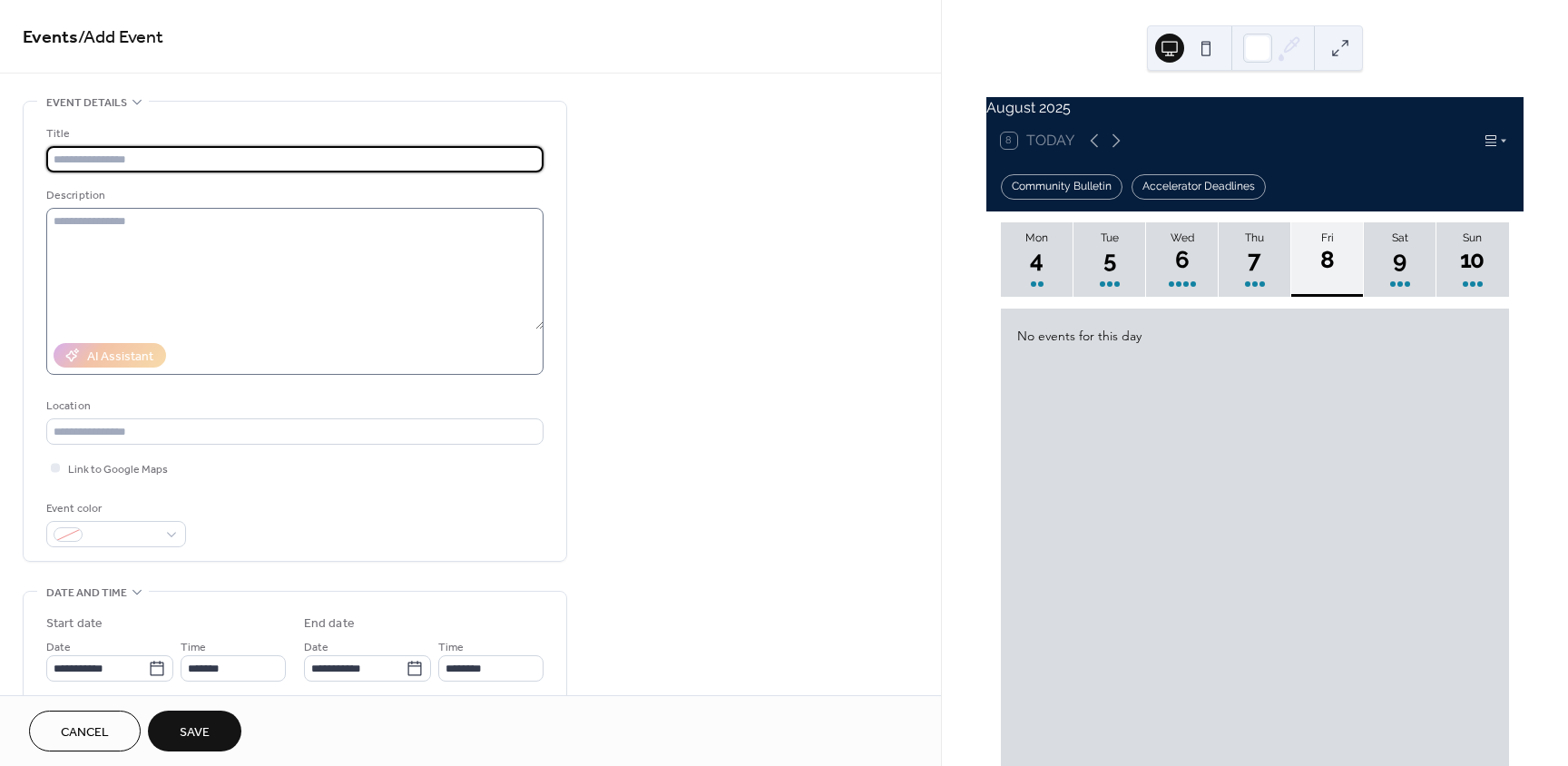 paste on "**********" 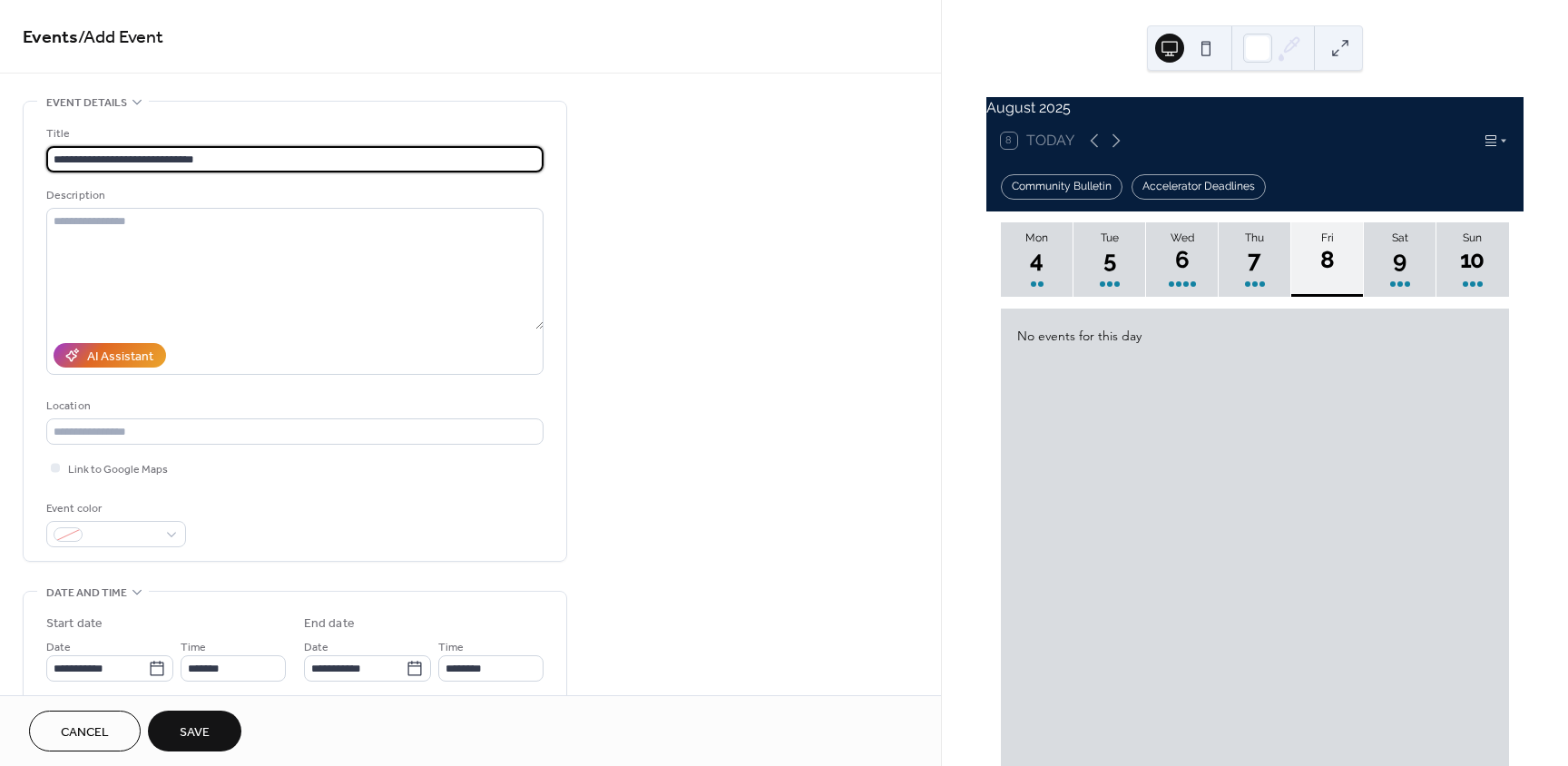 type on "**********" 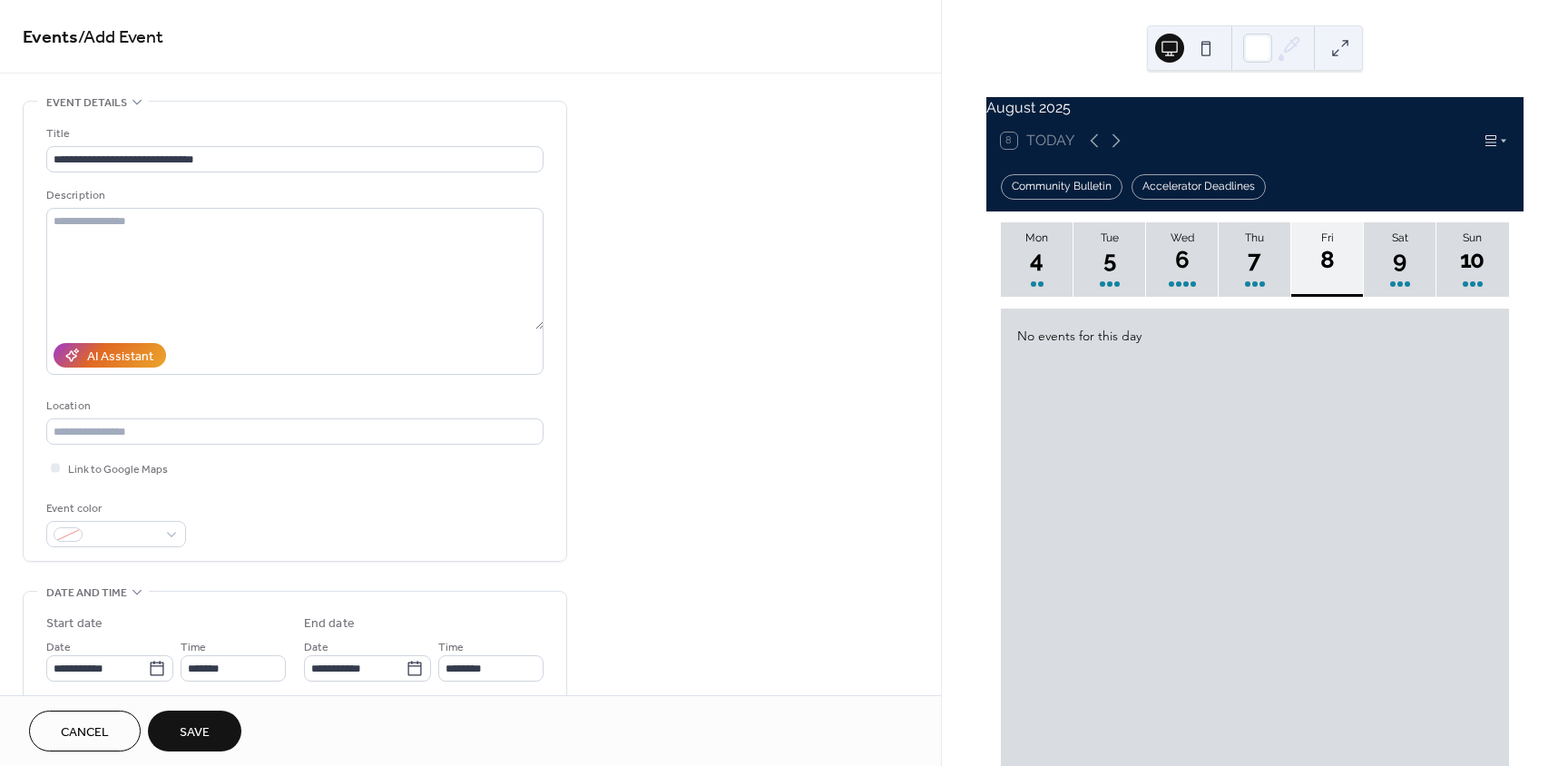 click on "Save" at bounding box center [194, 731] 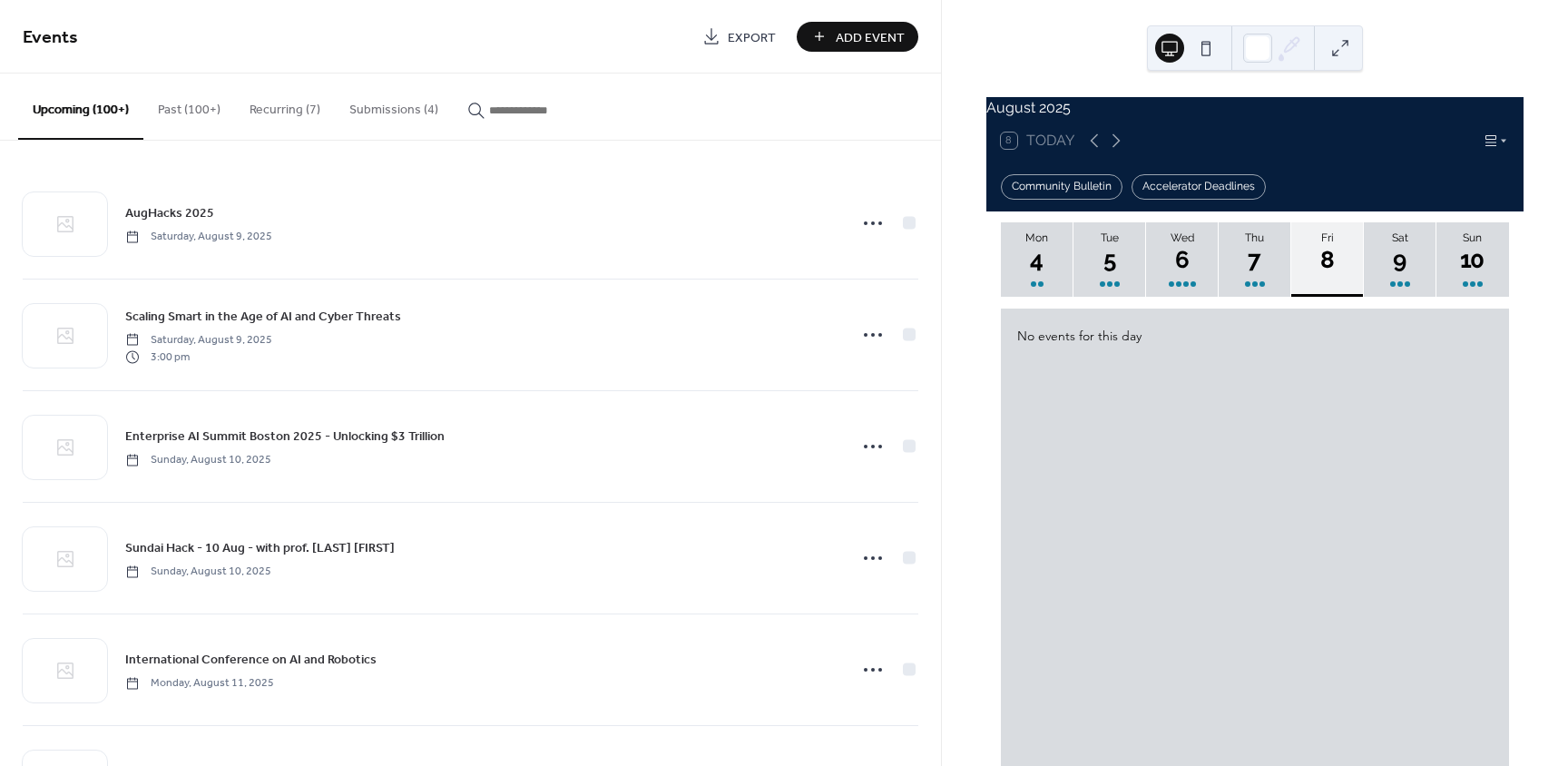 click on "Add Event" at bounding box center (870, 37) 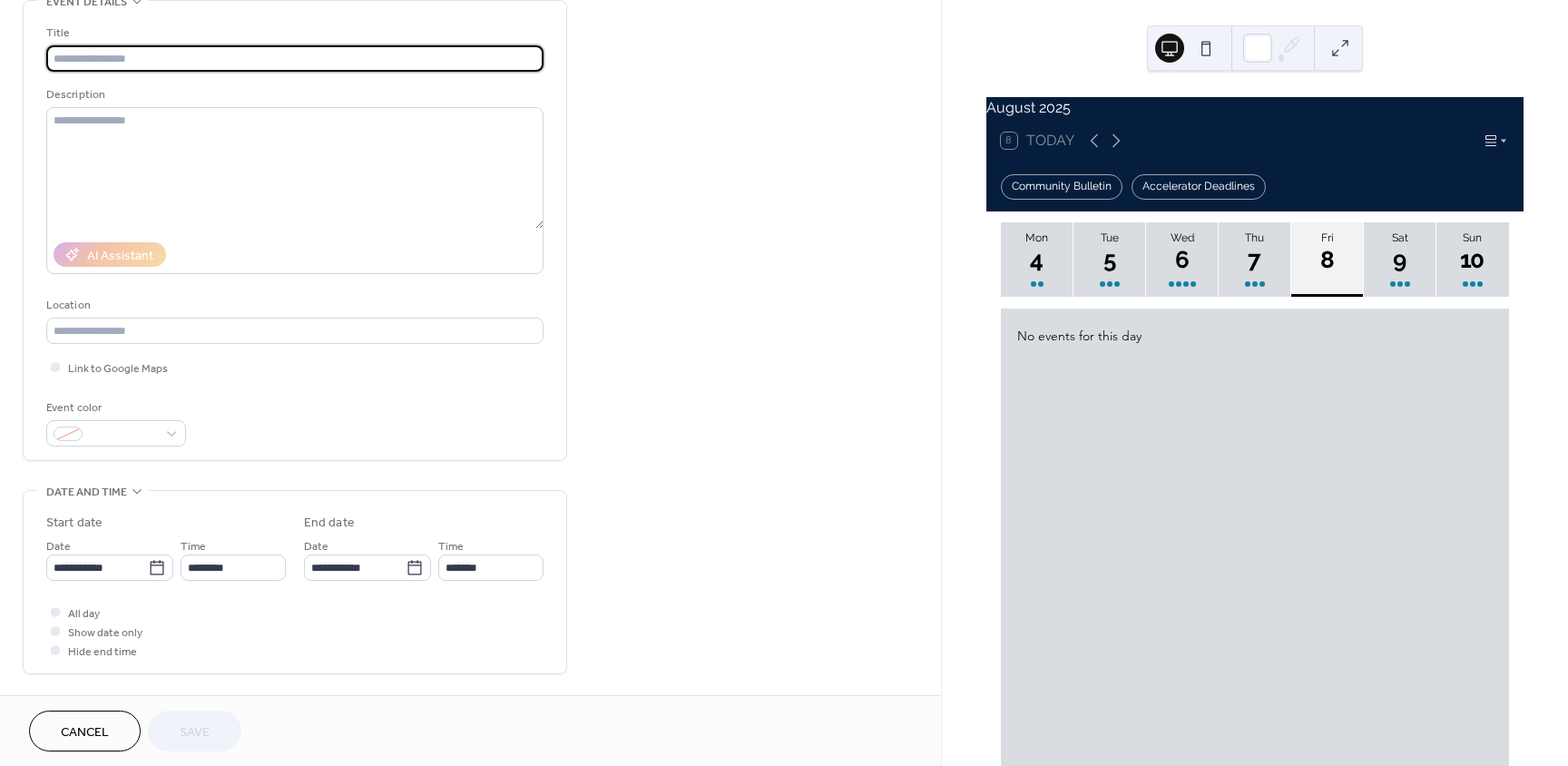 scroll, scrollTop: 454, scrollLeft: 0, axis: vertical 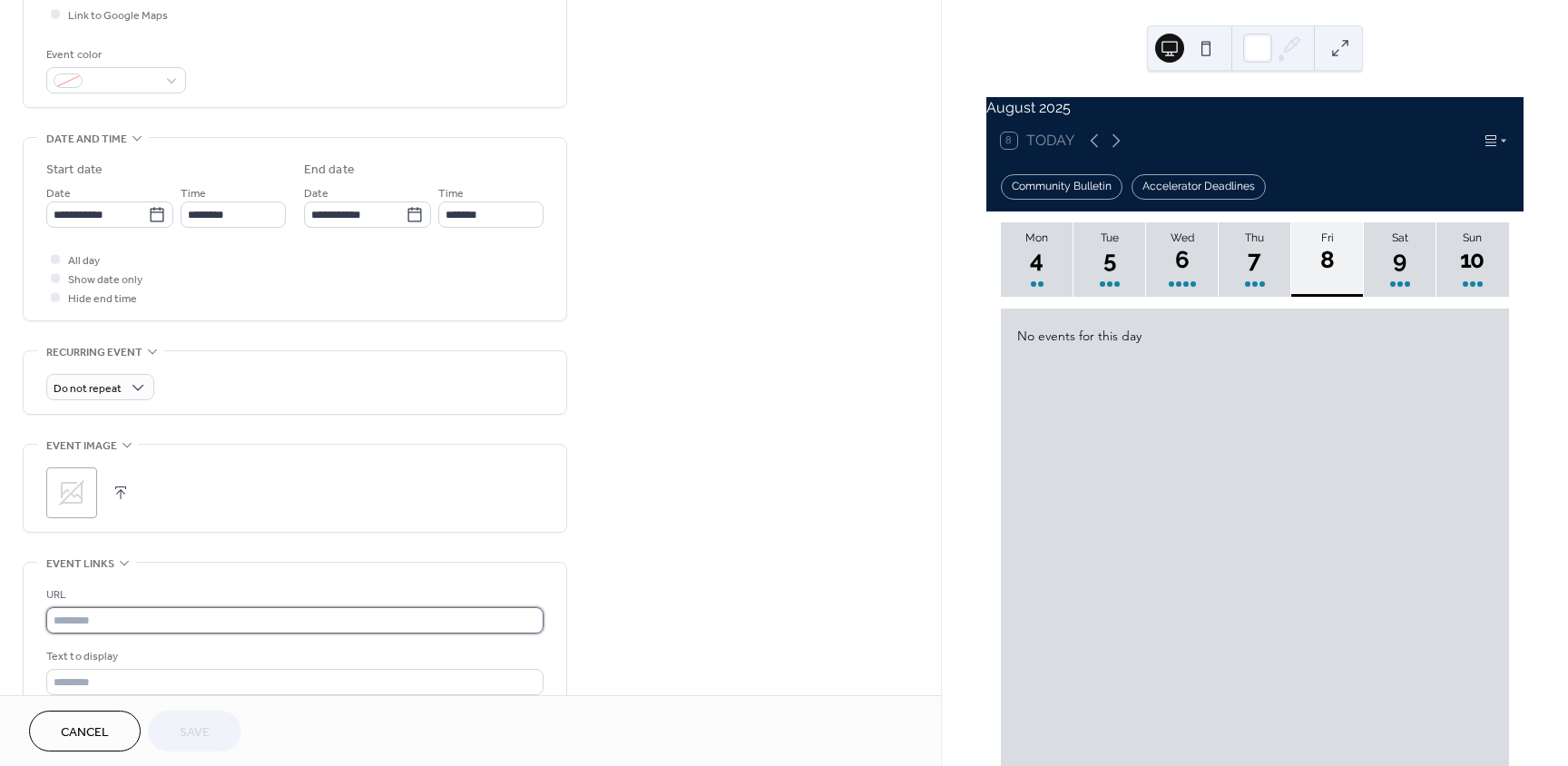 click at bounding box center (295, 620) 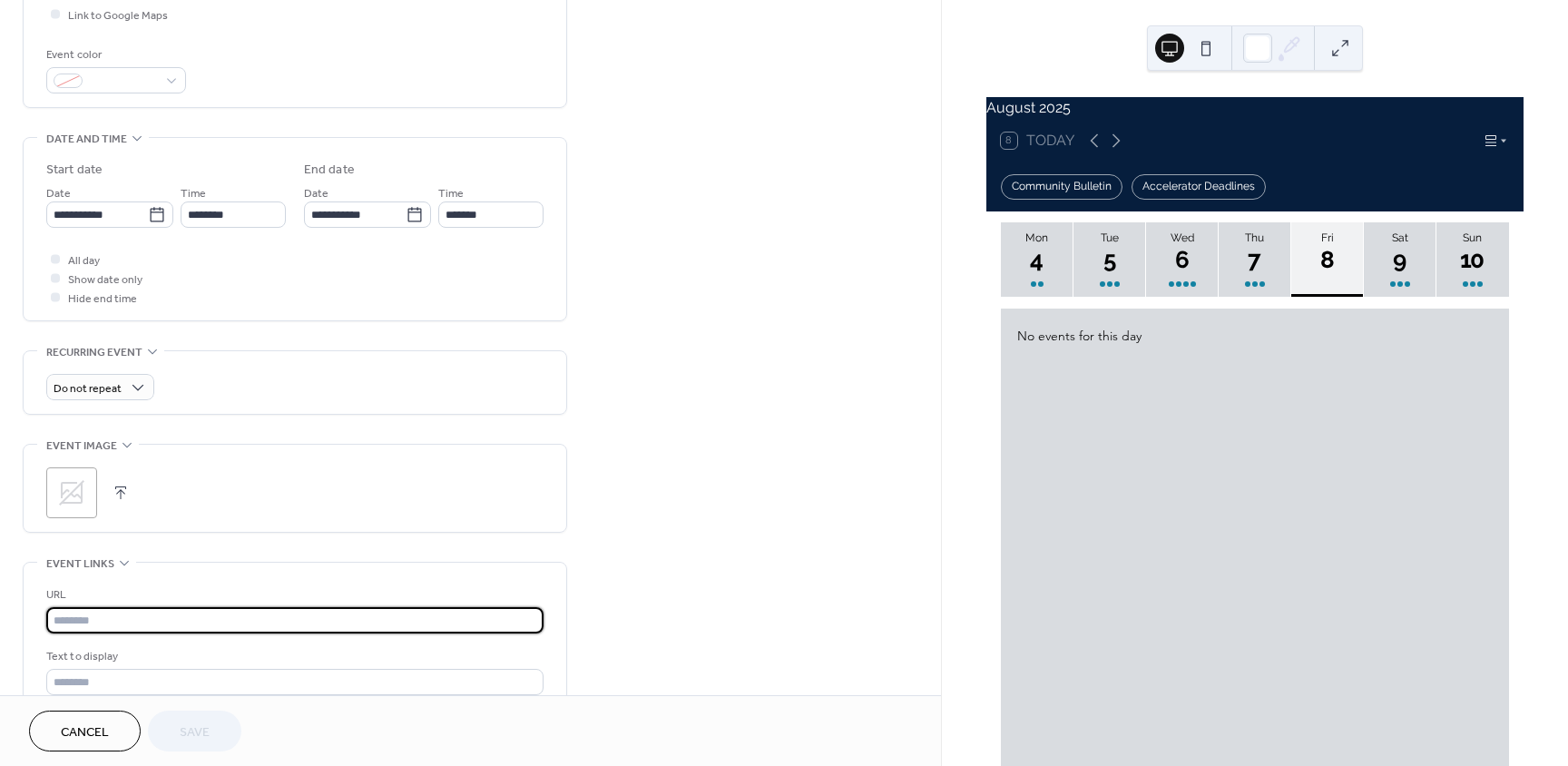 paste on "**********" 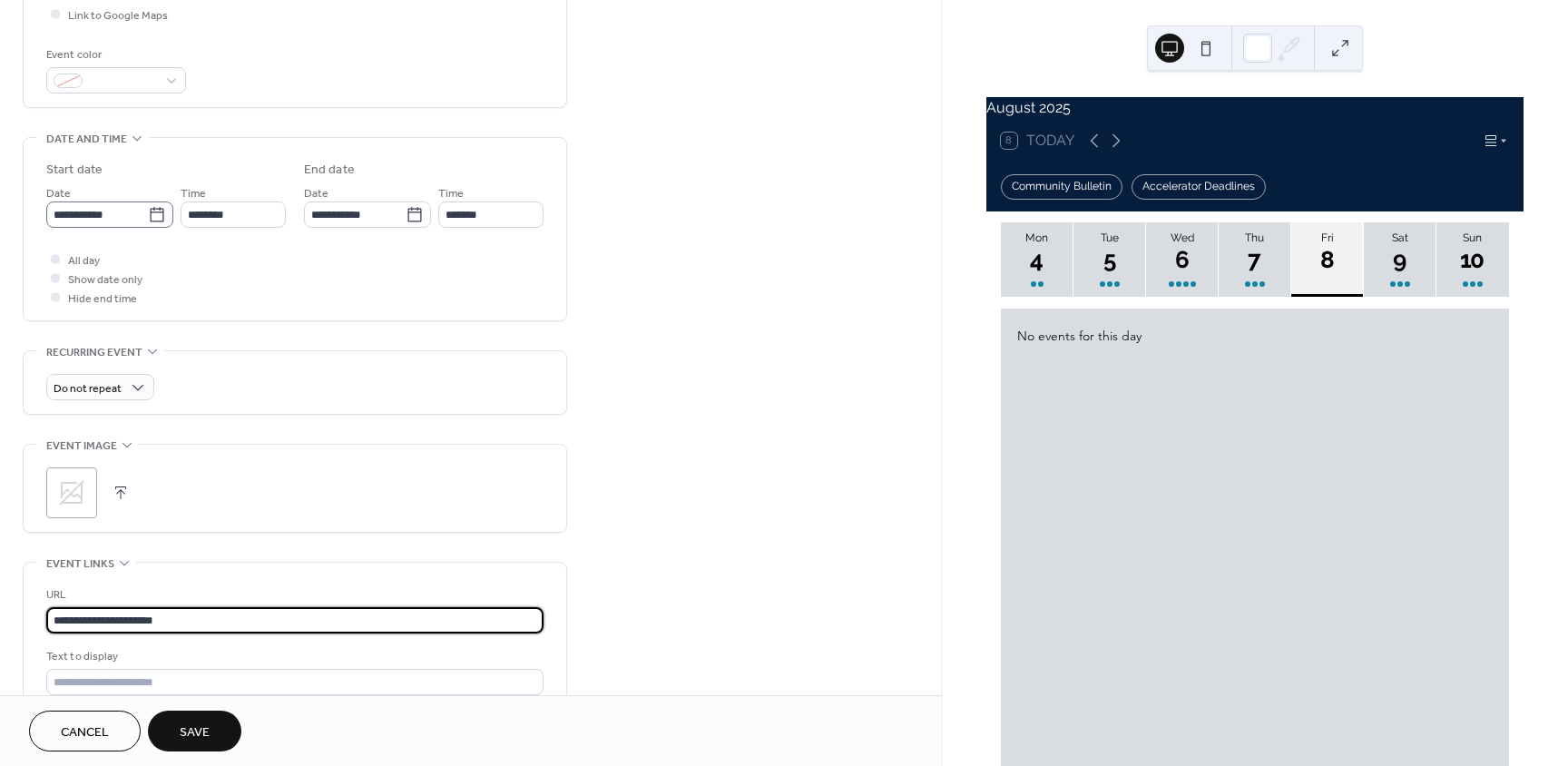 type on "**********" 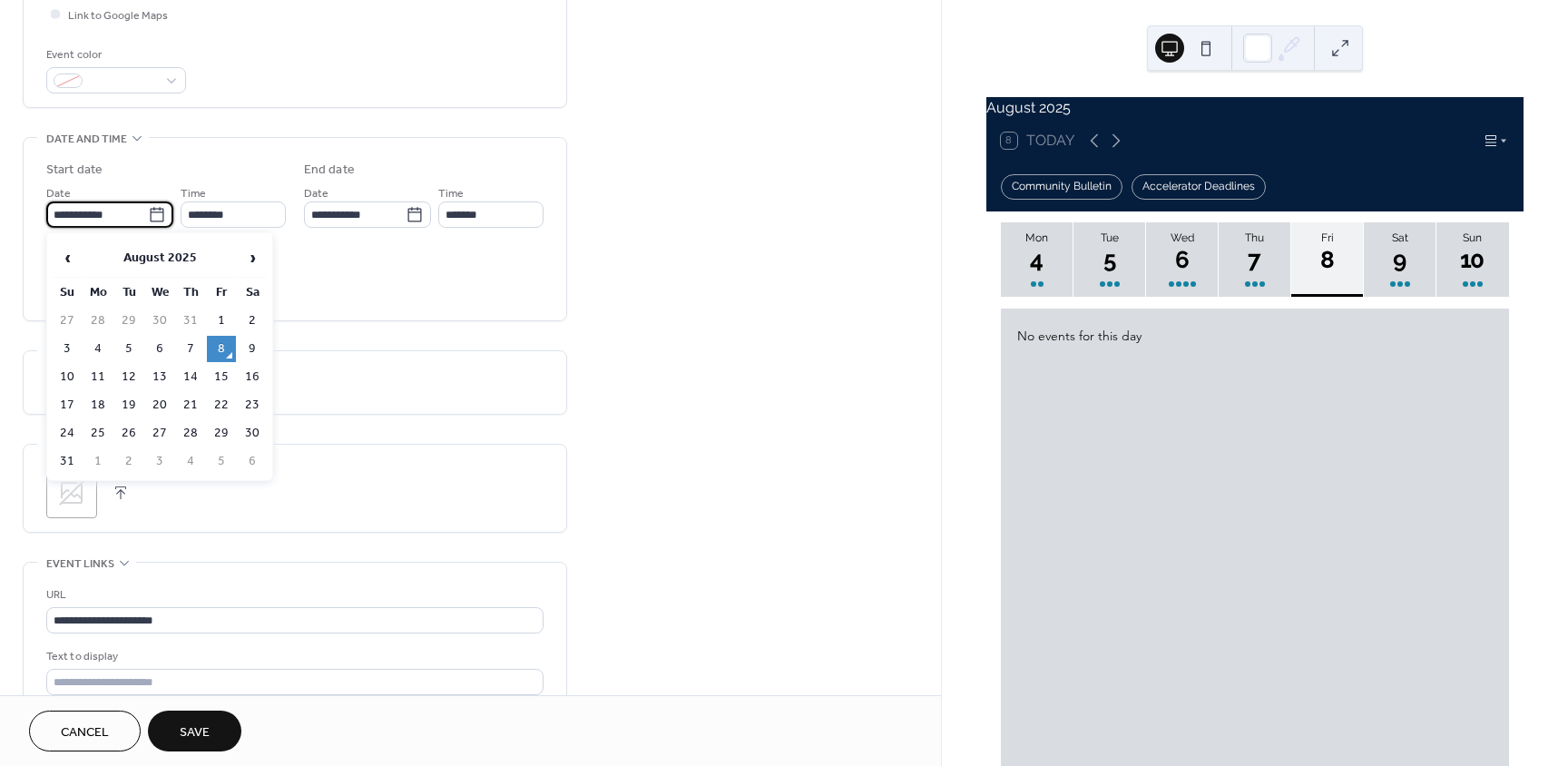 click on "**********" at bounding box center [97, 214] 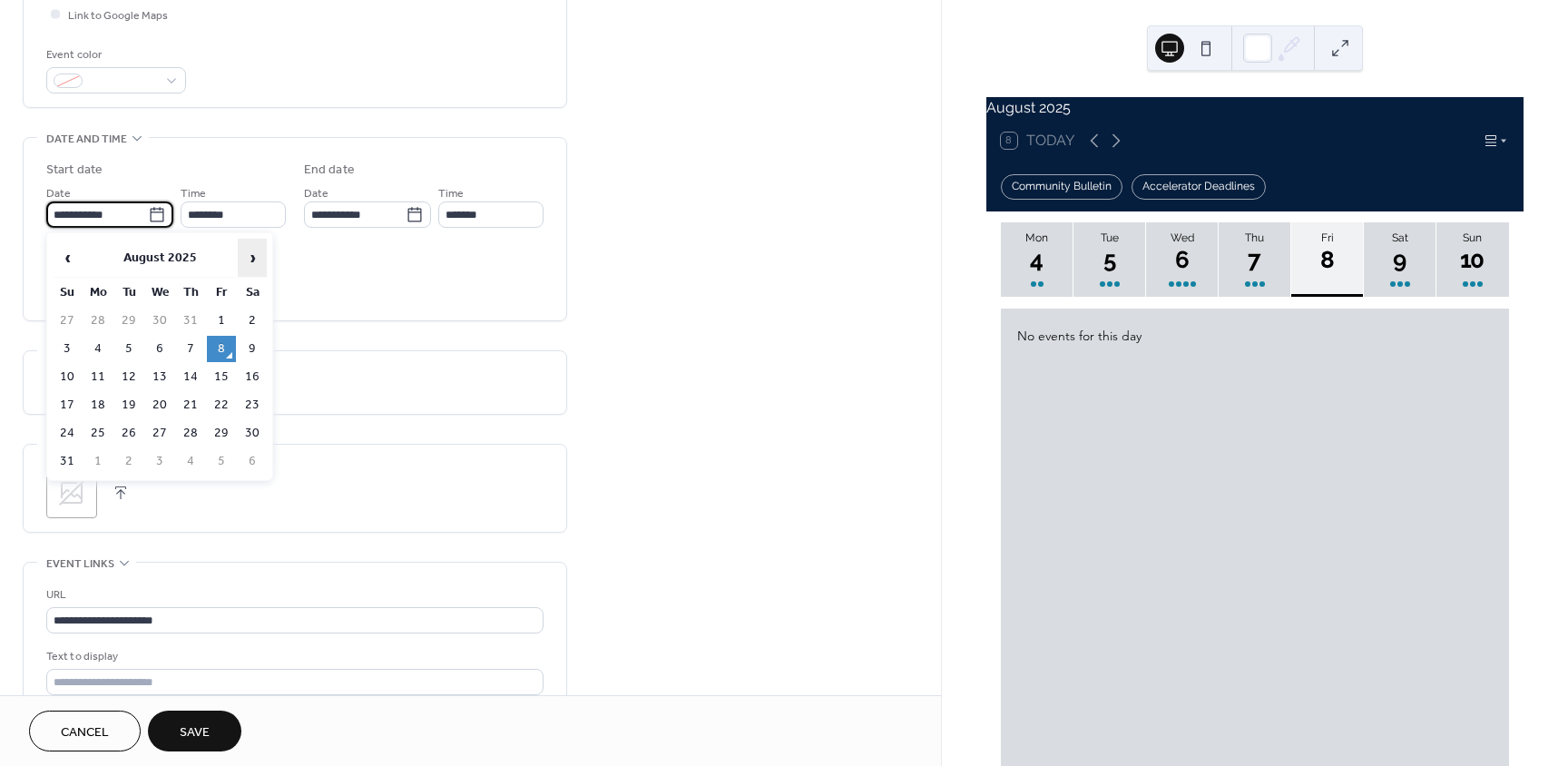 click on "›" at bounding box center (252, 258) 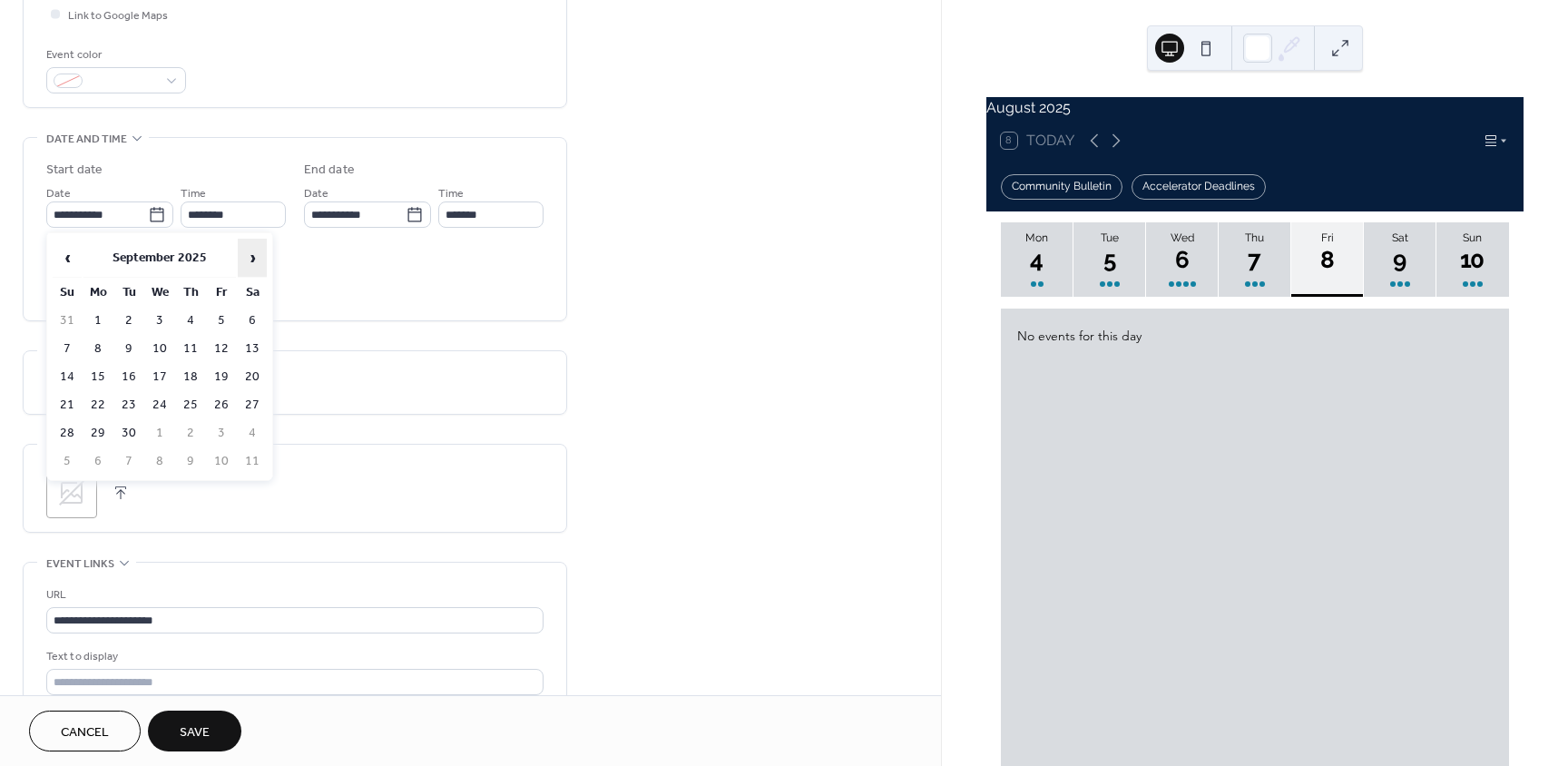 click on "›" at bounding box center (252, 258) 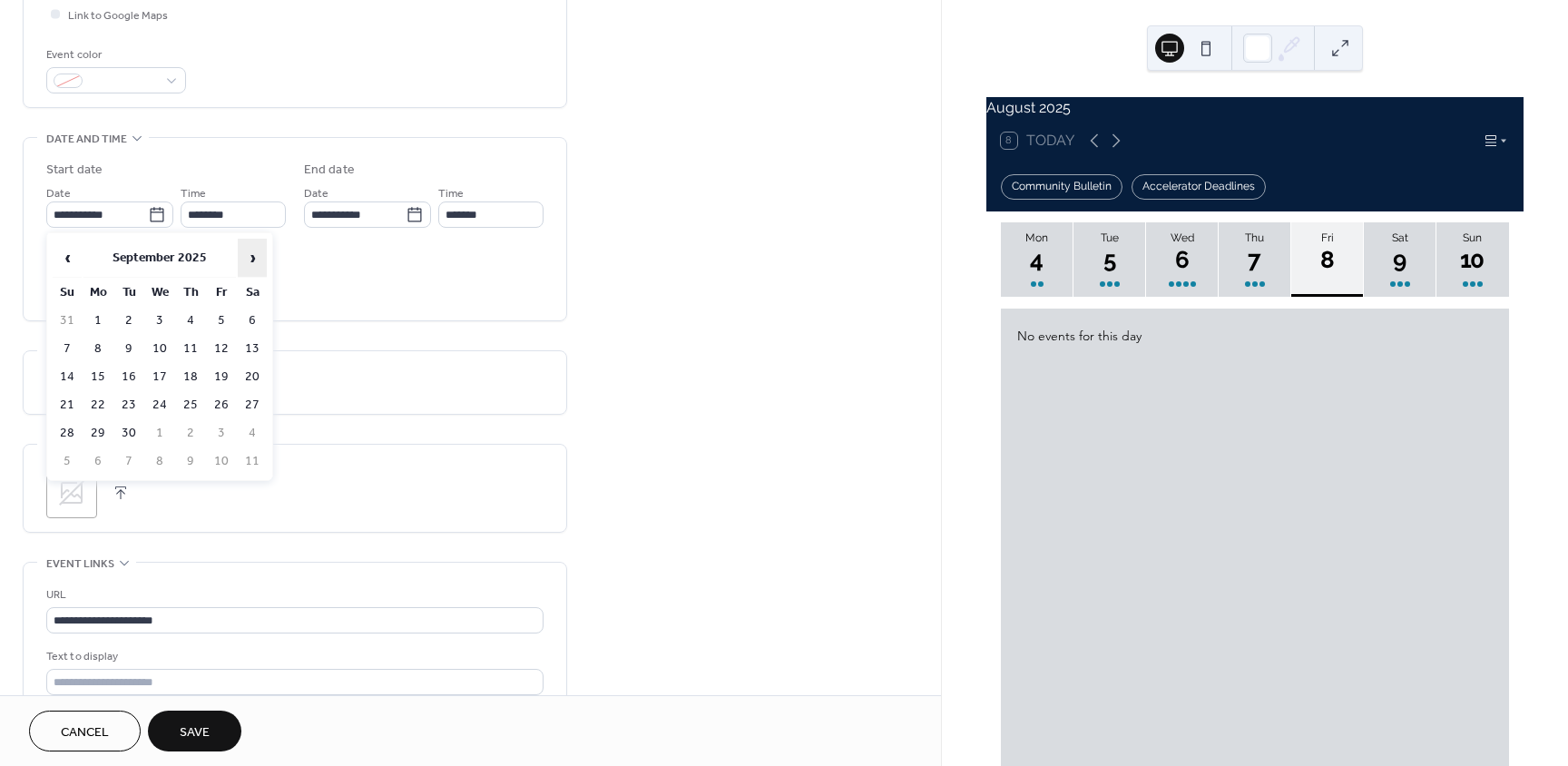 click on "›" at bounding box center (252, 258) 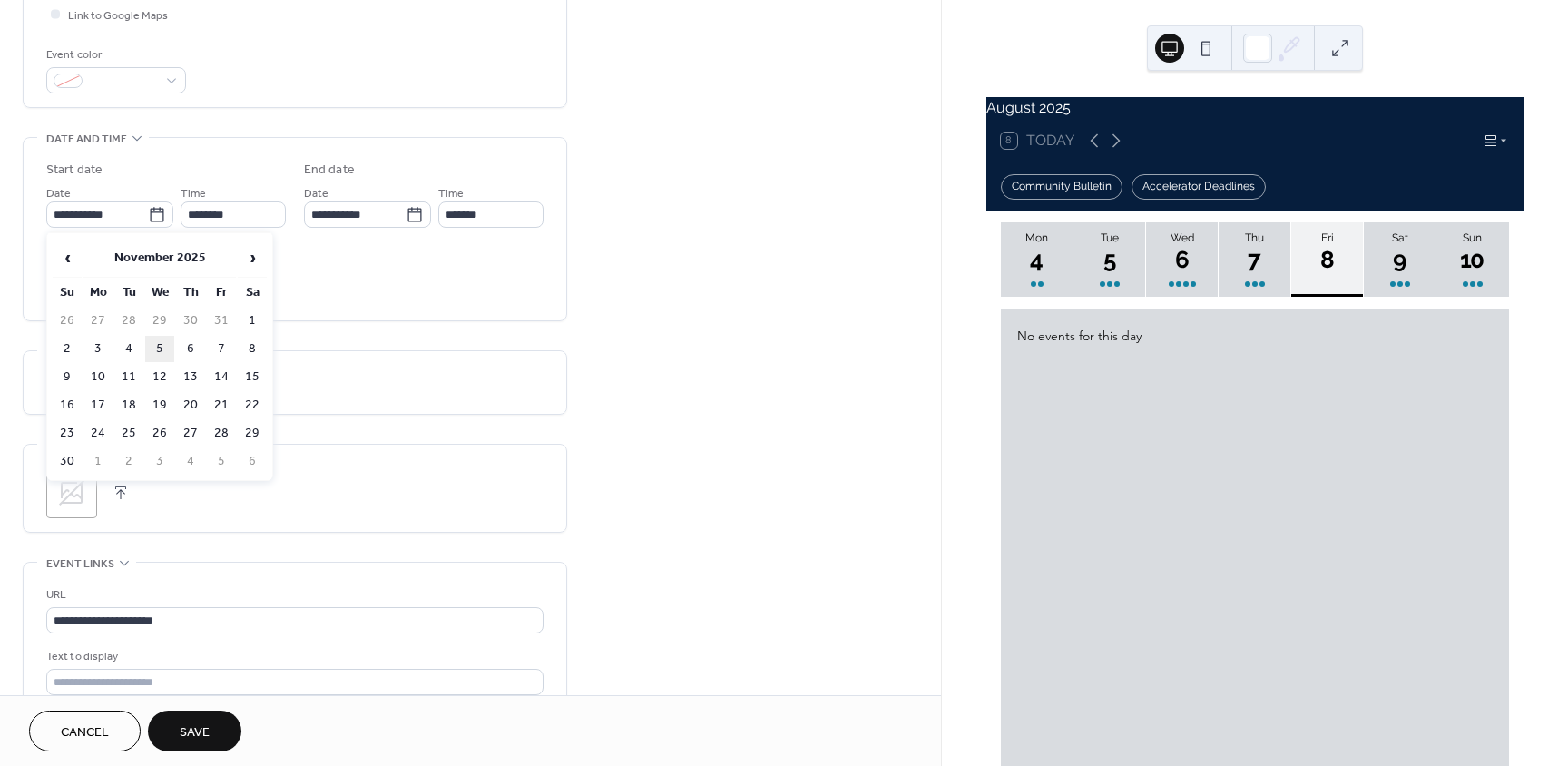 click on "5" at bounding box center [160, 349] 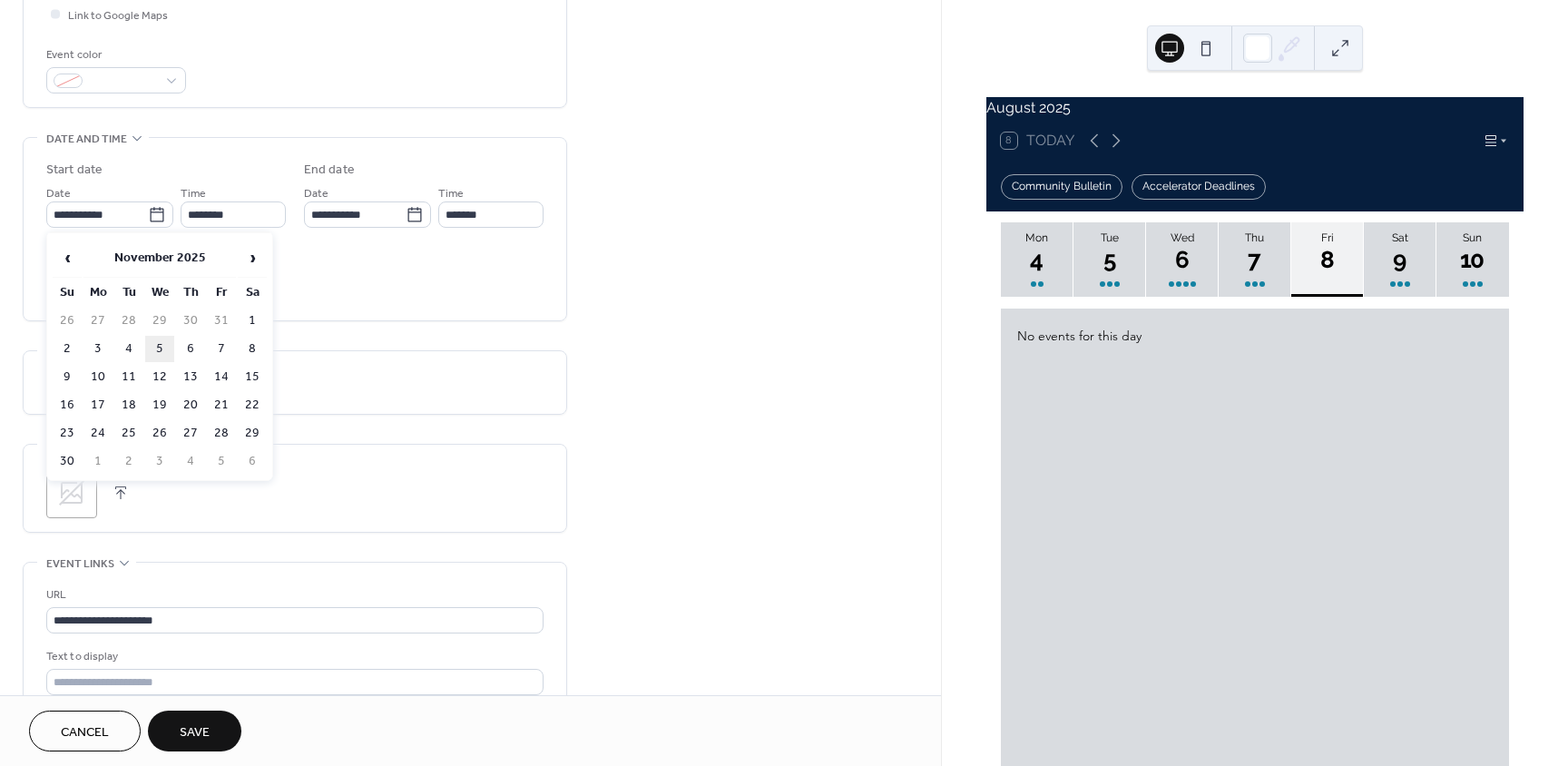 type on "**********" 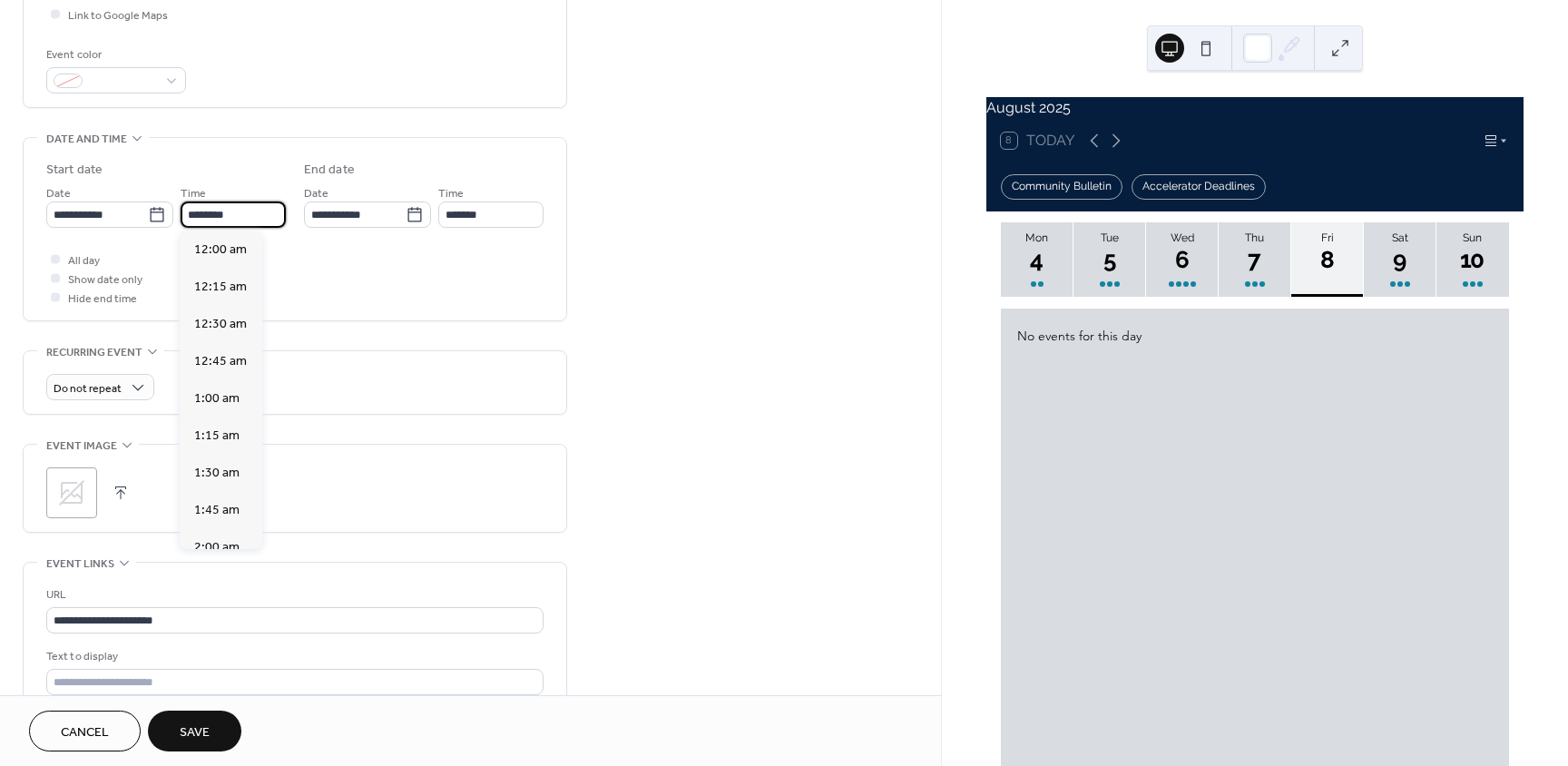 click on "********" at bounding box center [233, 214] 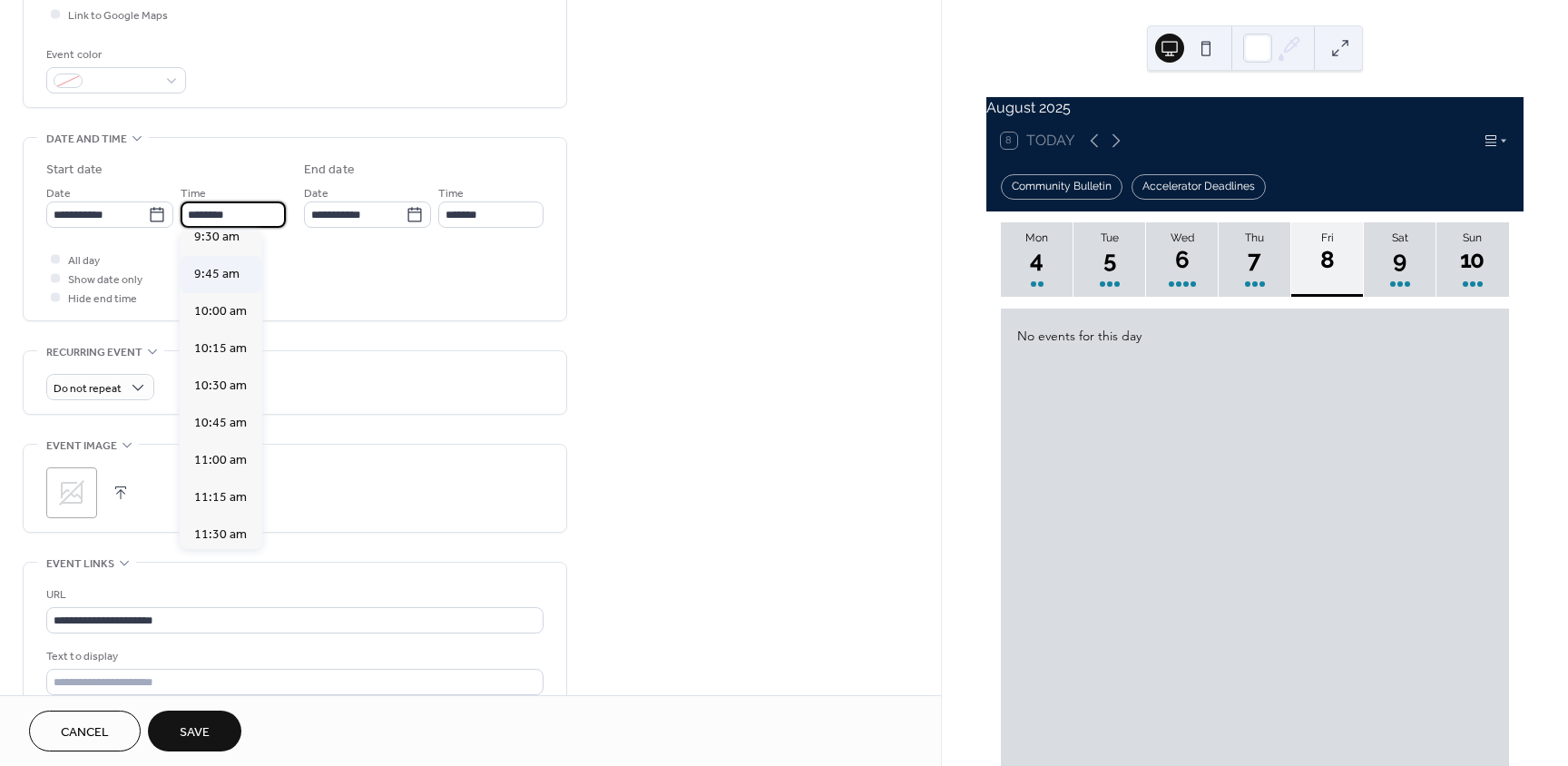scroll, scrollTop: 1423, scrollLeft: 0, axis: vertical 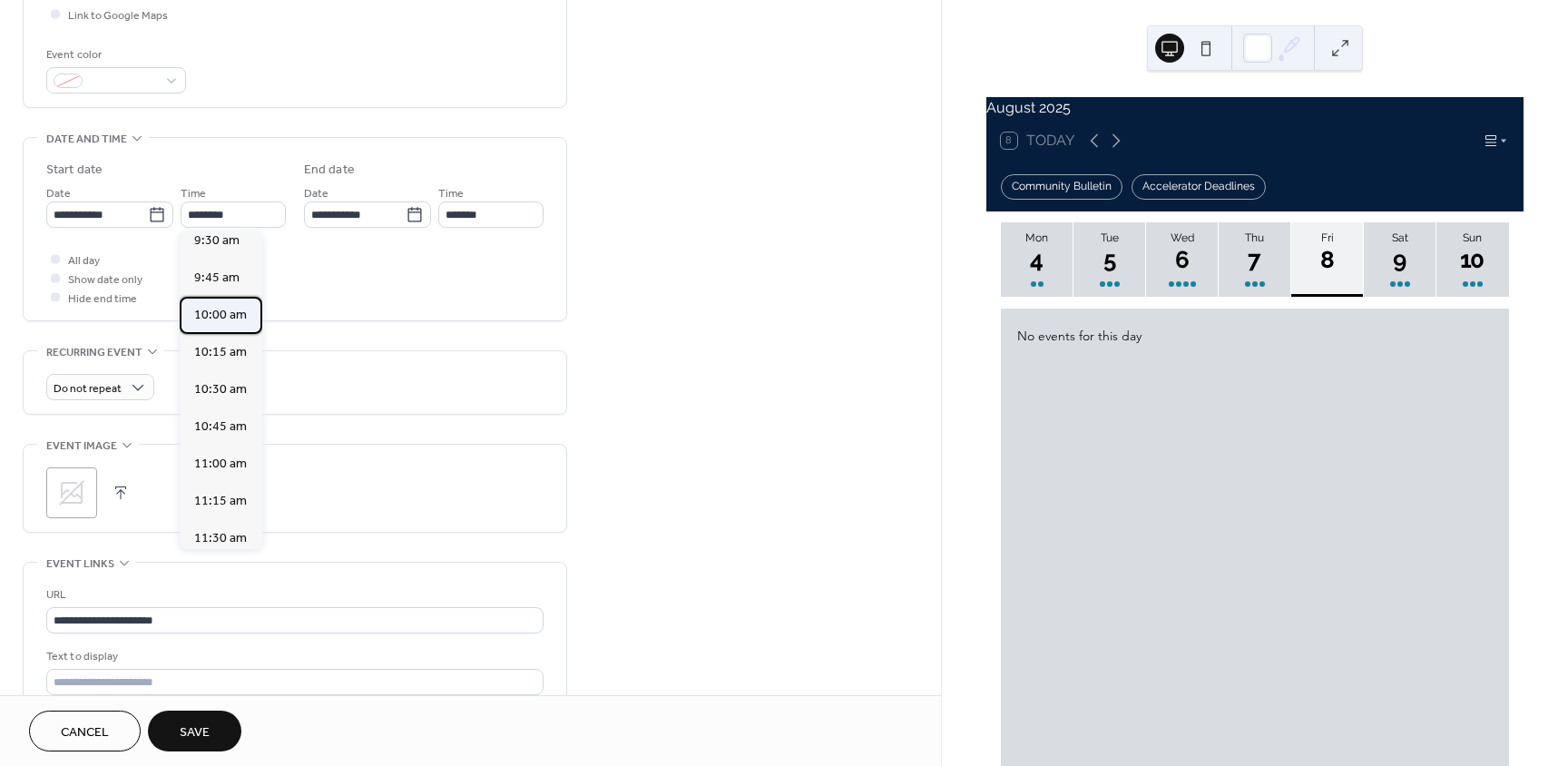 click on "10:00 am" at bounding box center (220, 315) 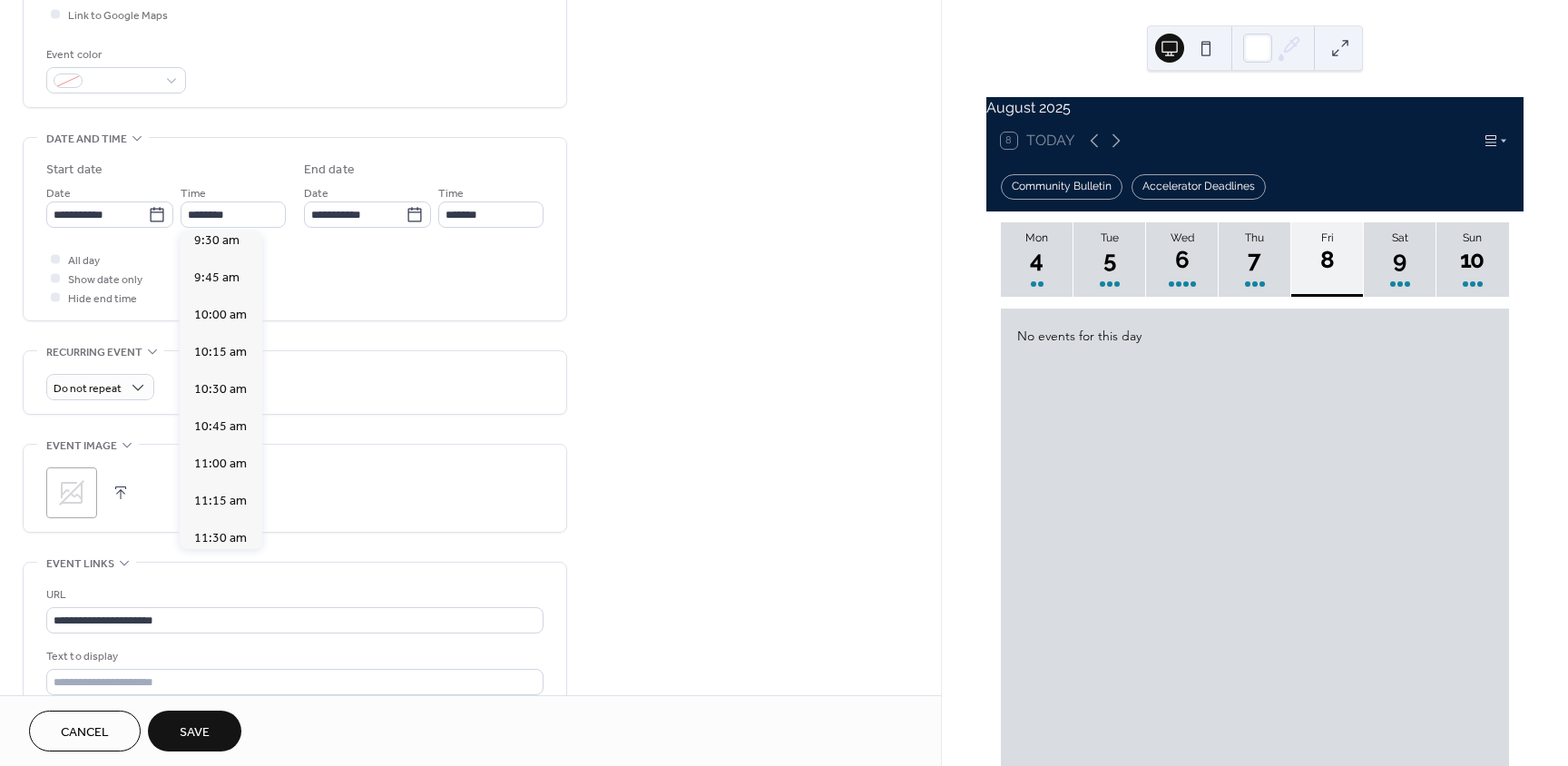 type on "********" 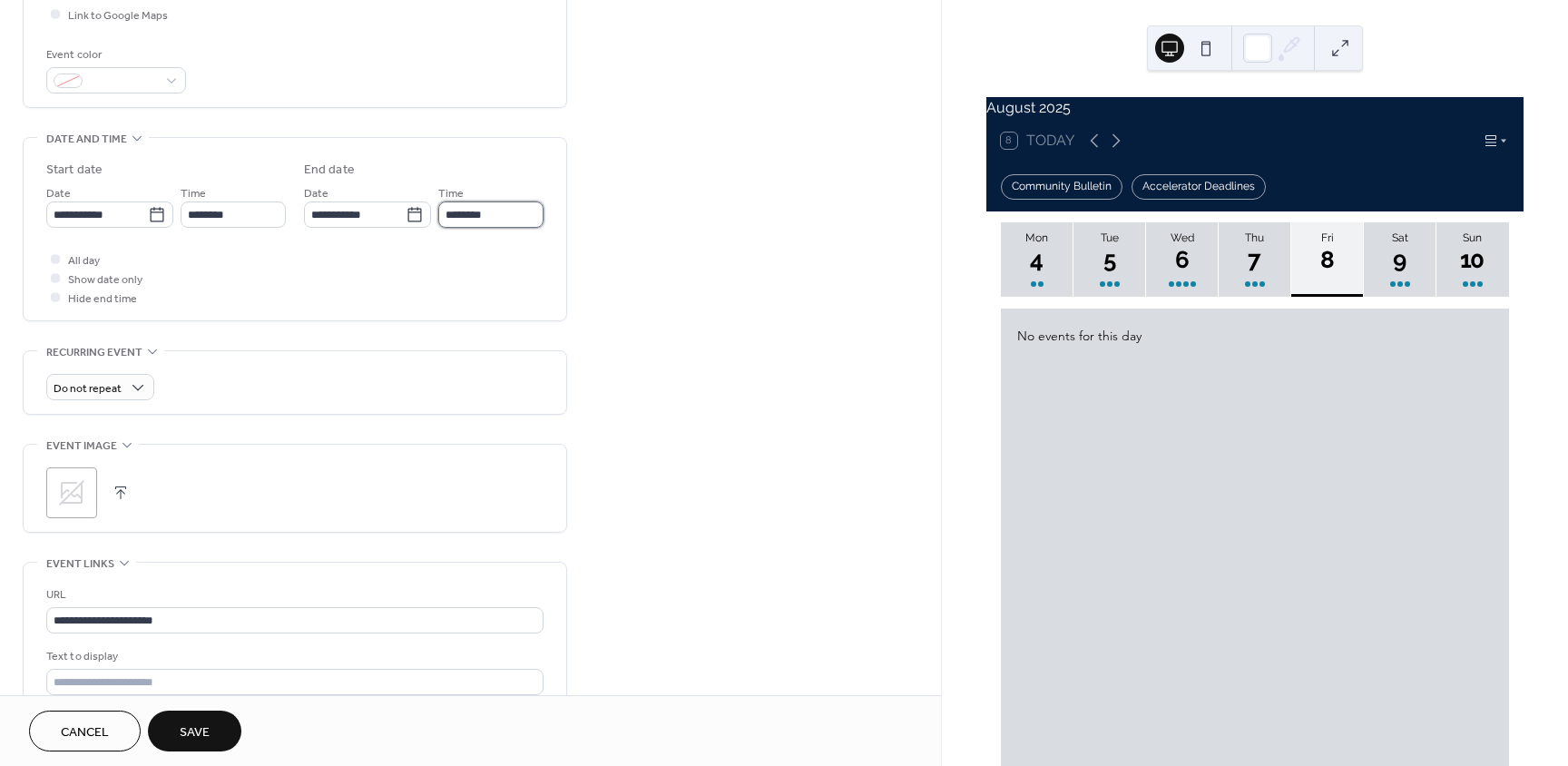 click on "********" at bounding box center [491, 214] 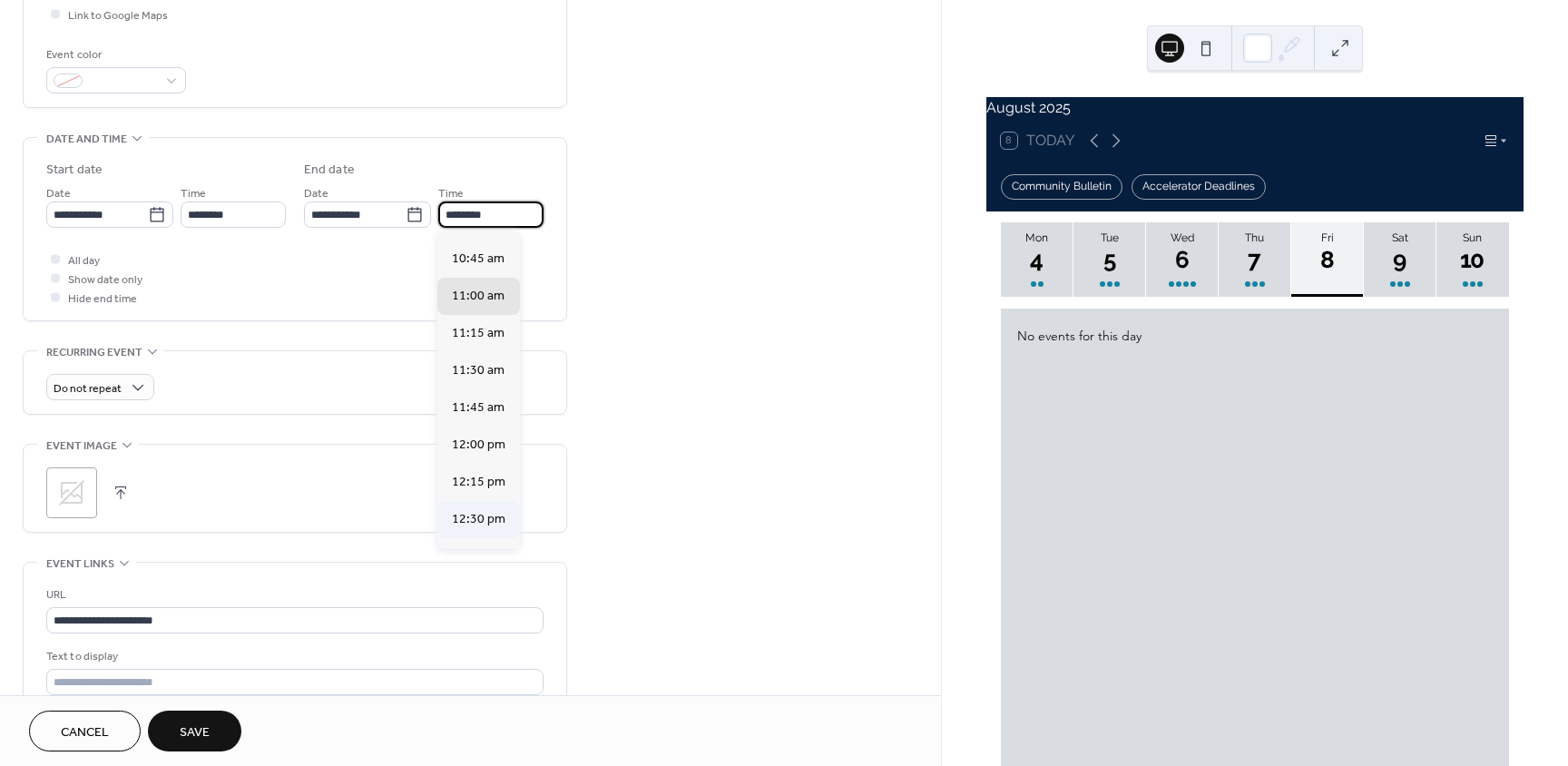 scroll, scrollTop: 272, scrollLeft: 0, axis: vertical 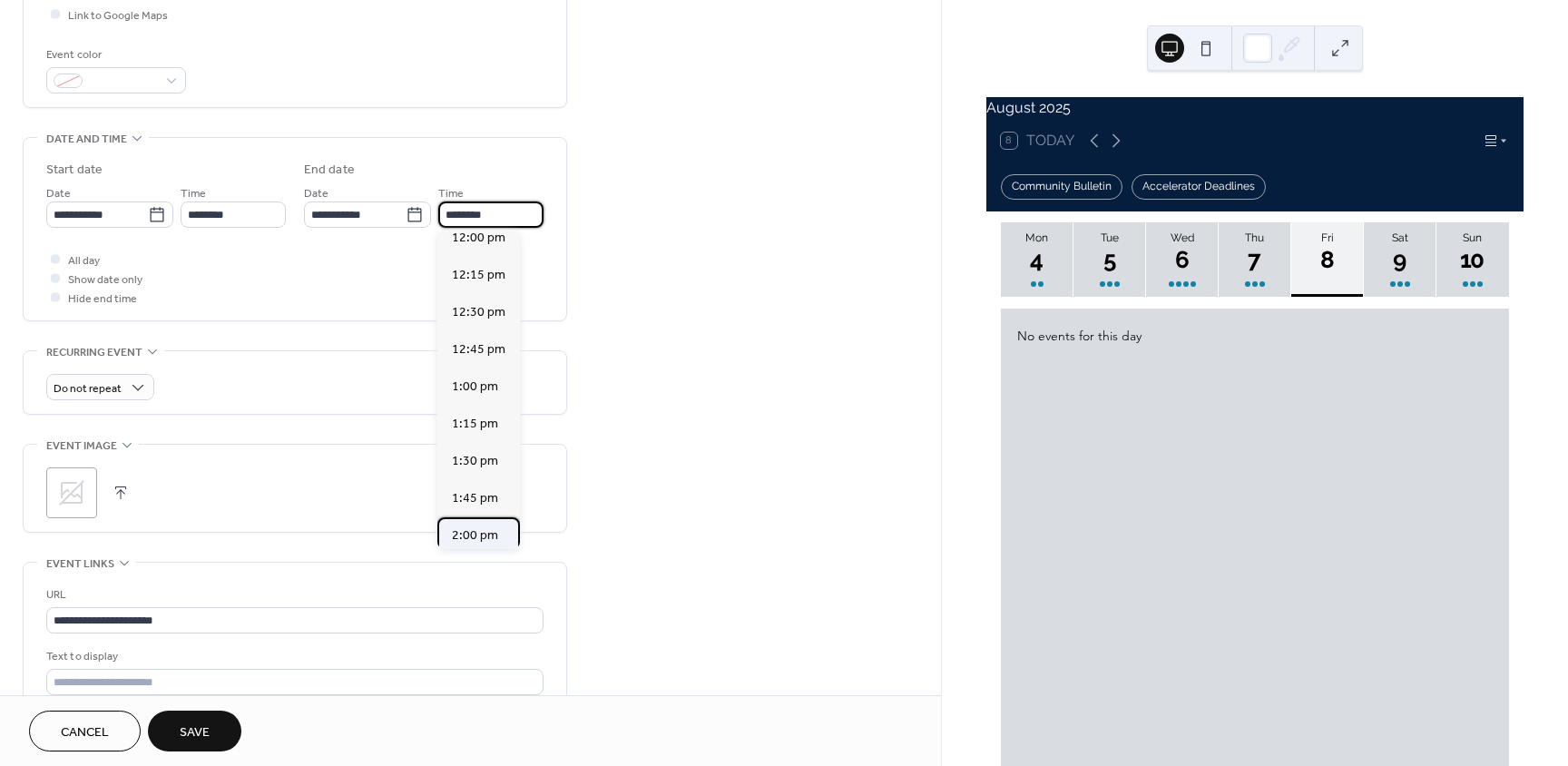 click on "2:00 pm" at bounding box center (475, 535) 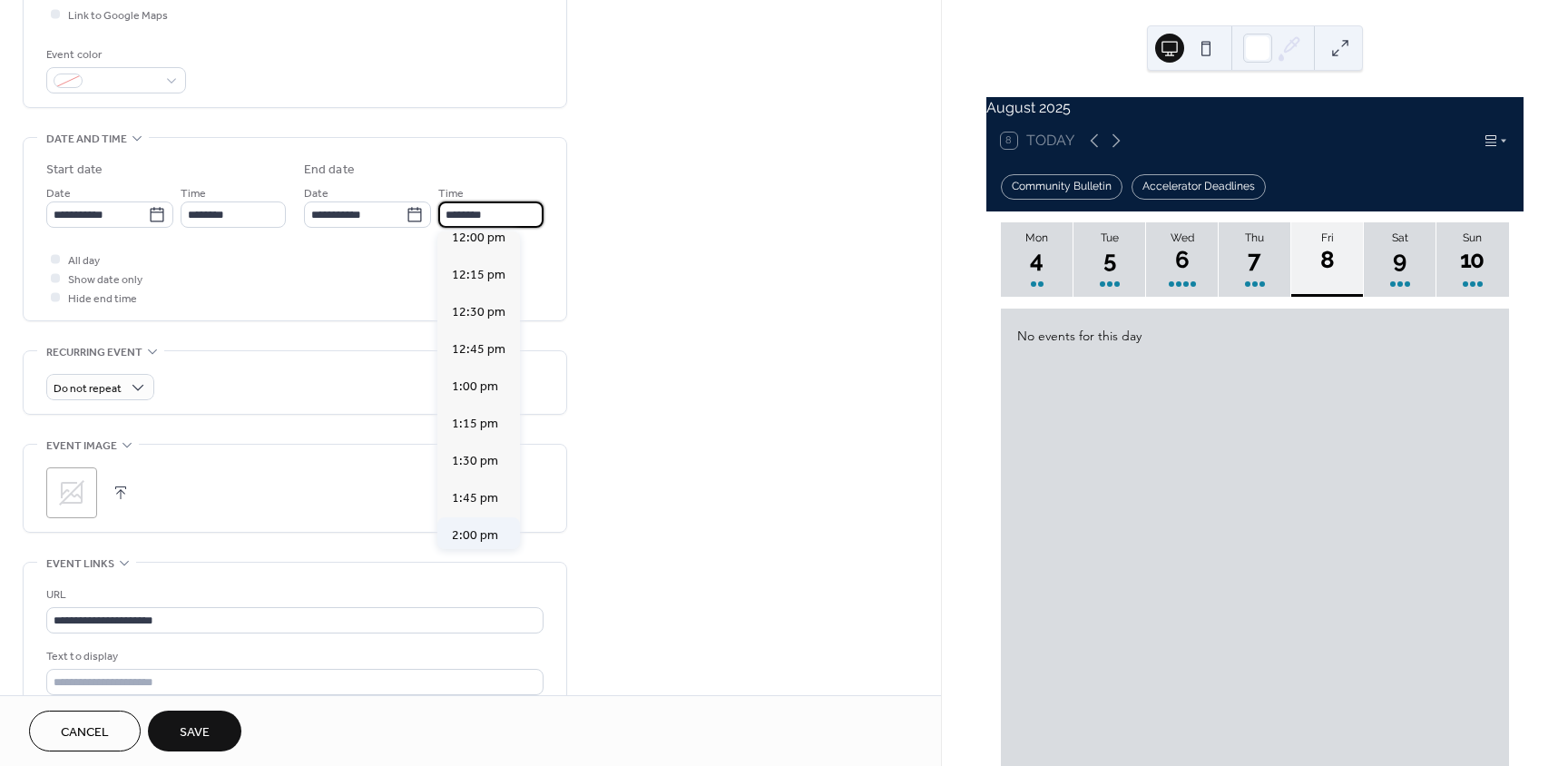 type on "*******" 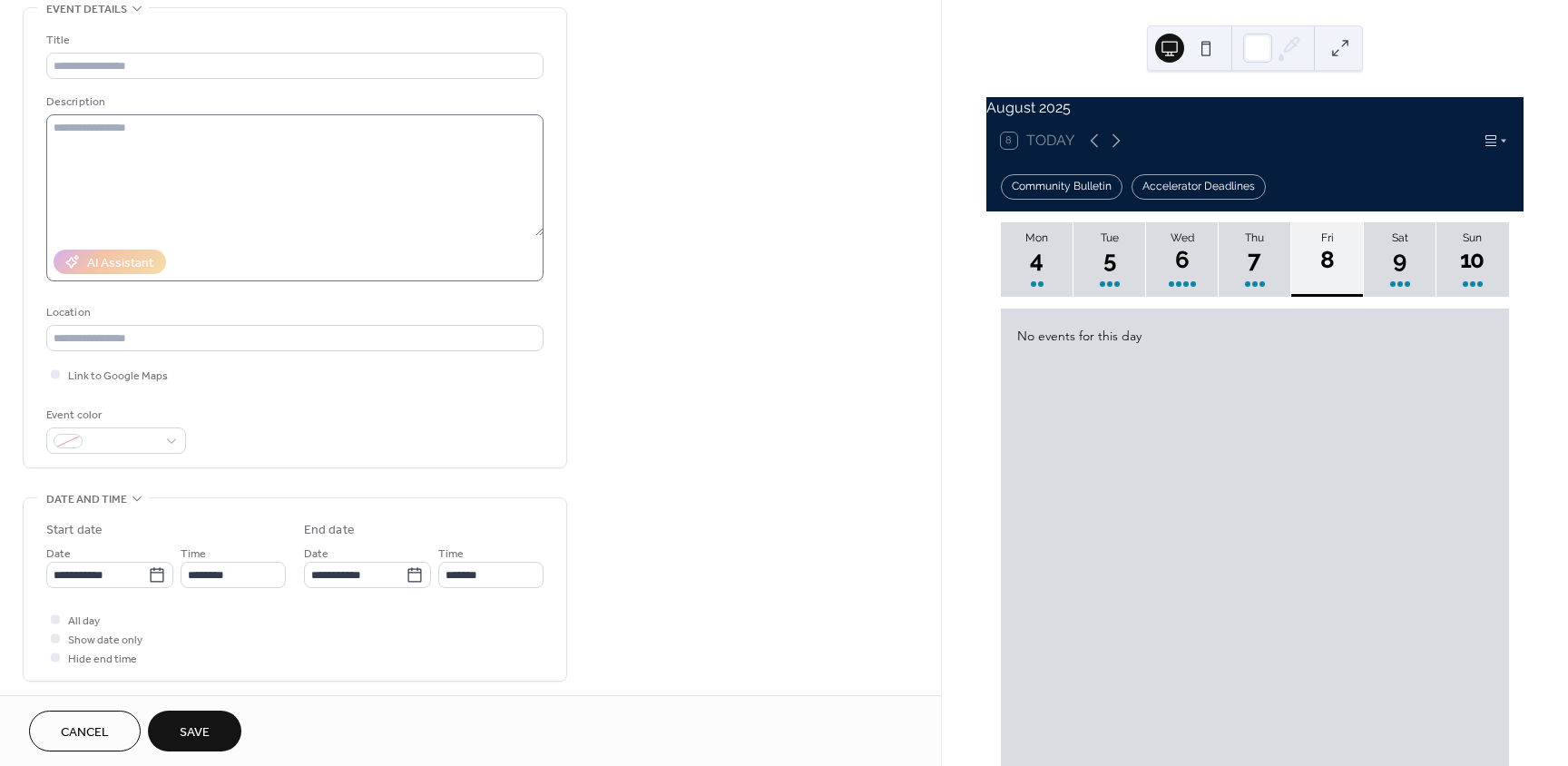 scroll, scrollTop: 91, scrollLeft: 0, axis: vertical 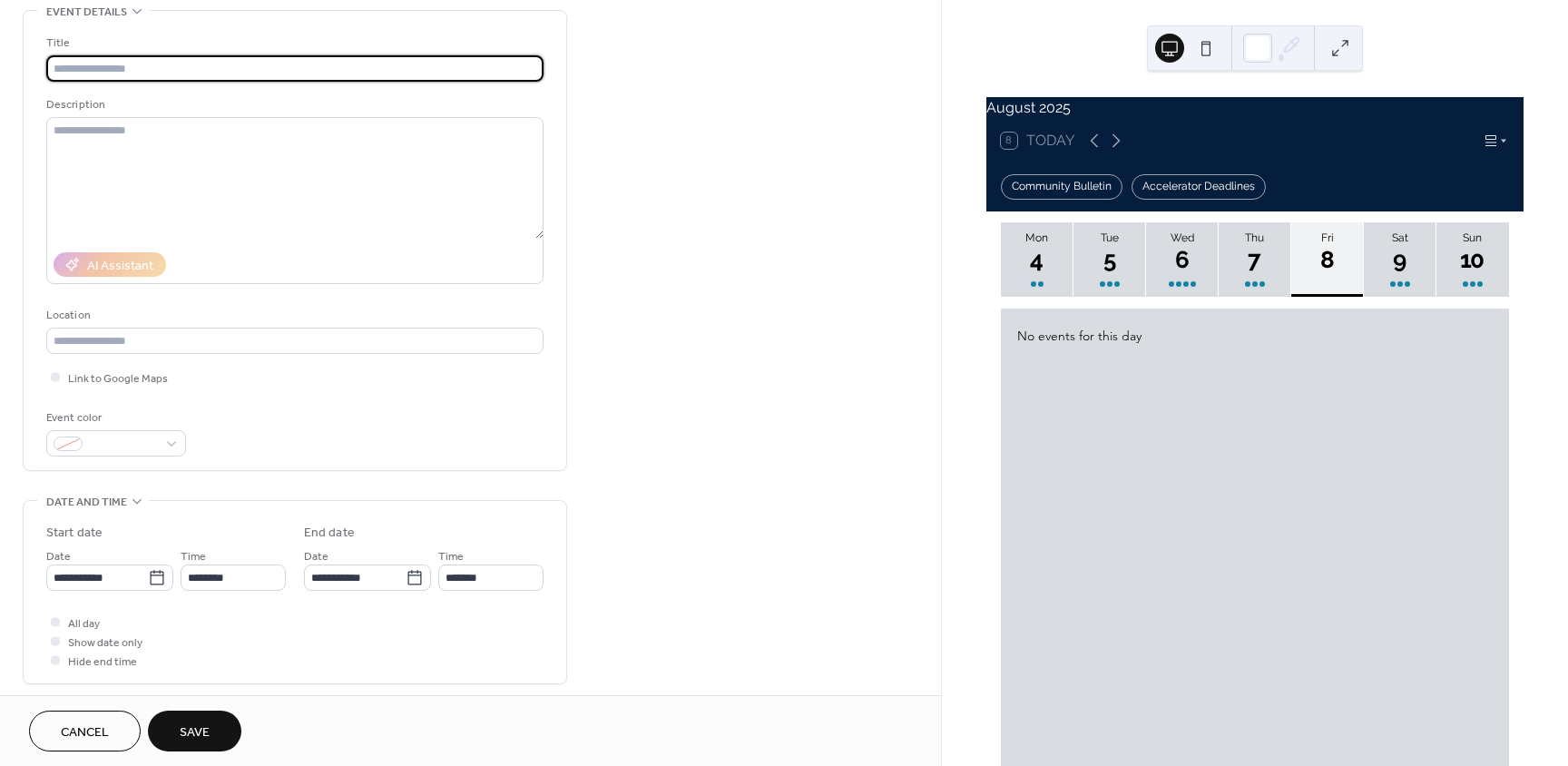 click at bounding box center [295, 68] 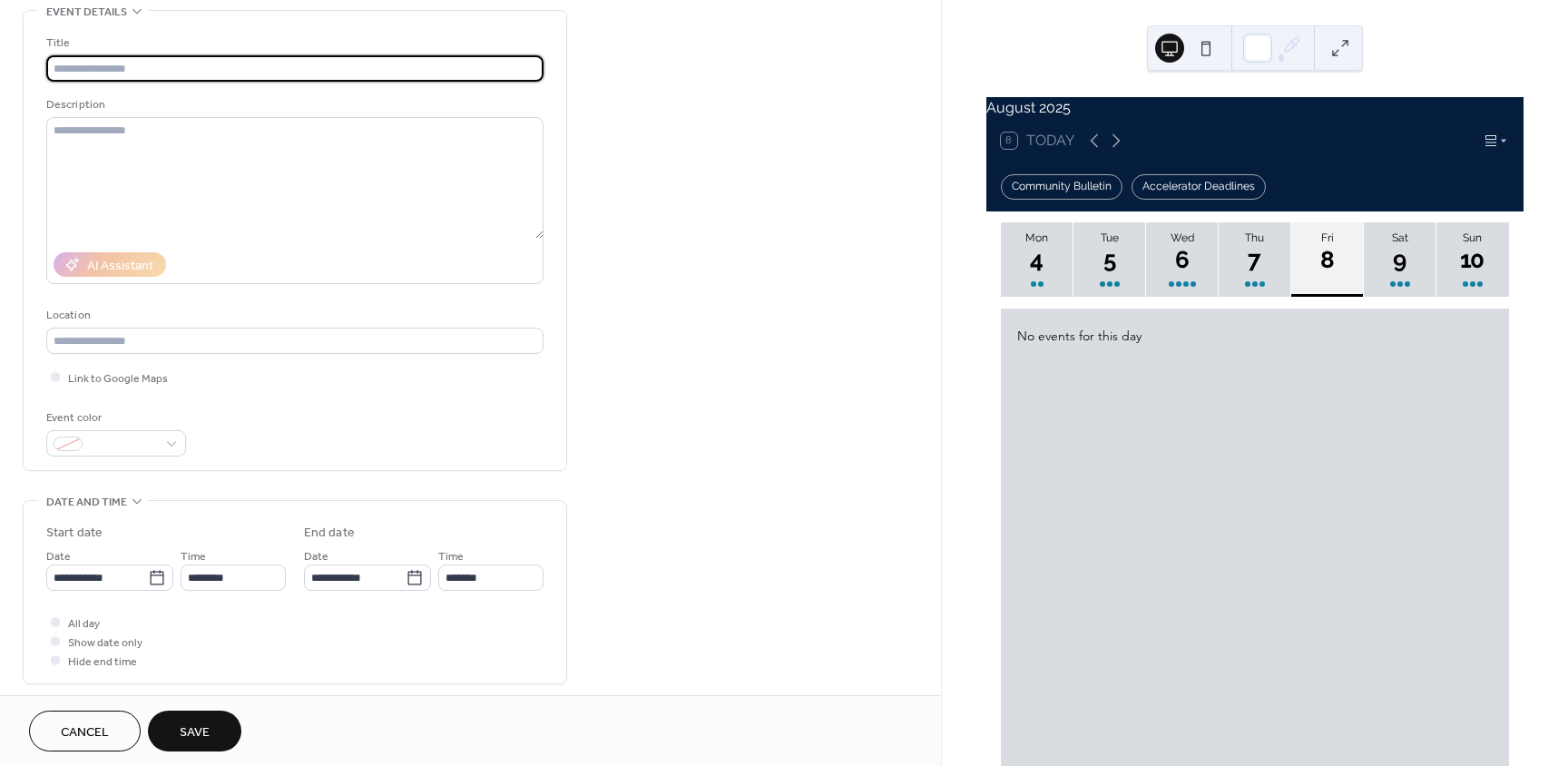 paste on "**********" 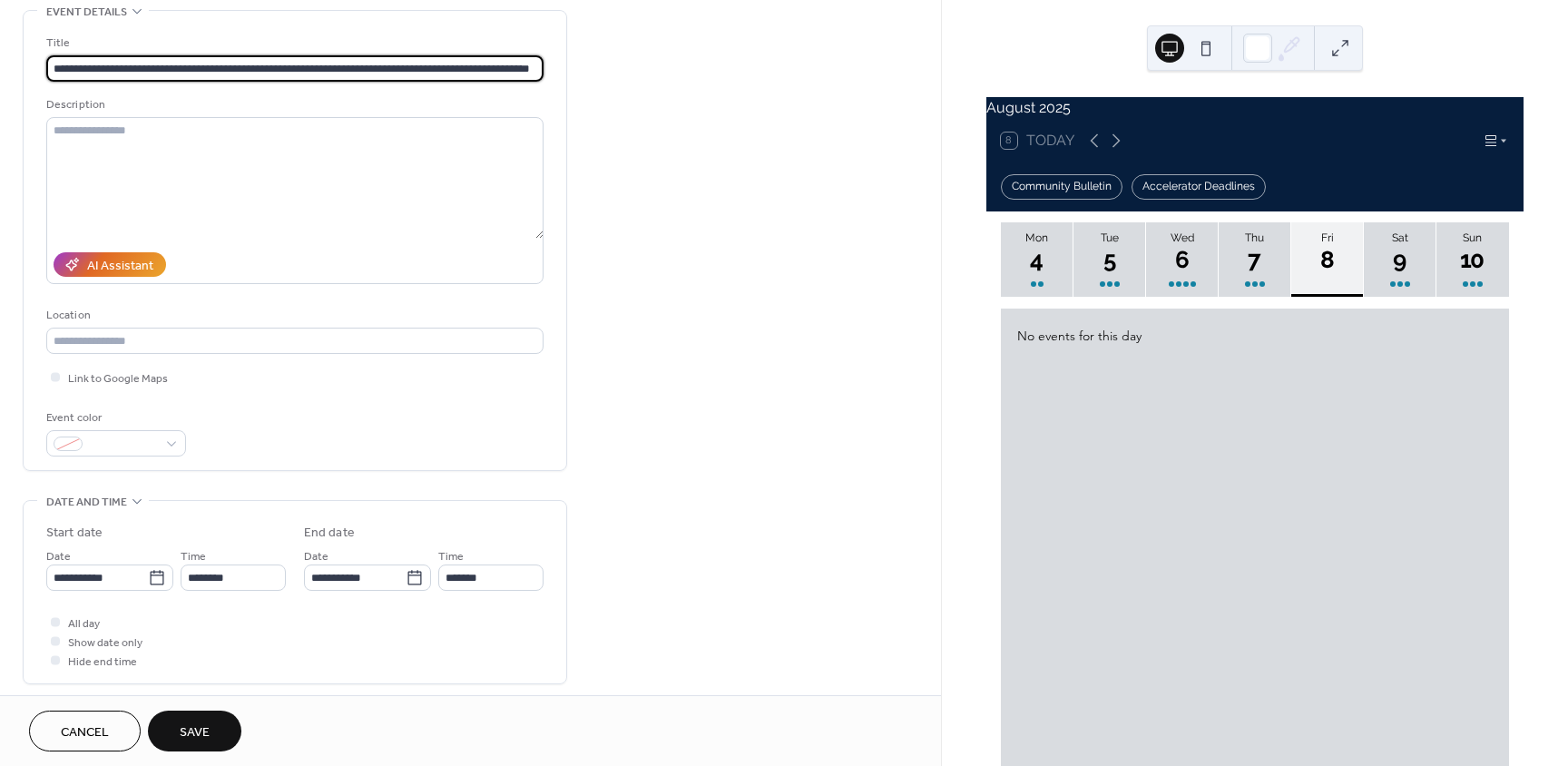scroll, scrollTop: 0, scrollLeft: 43, axis: horizontal 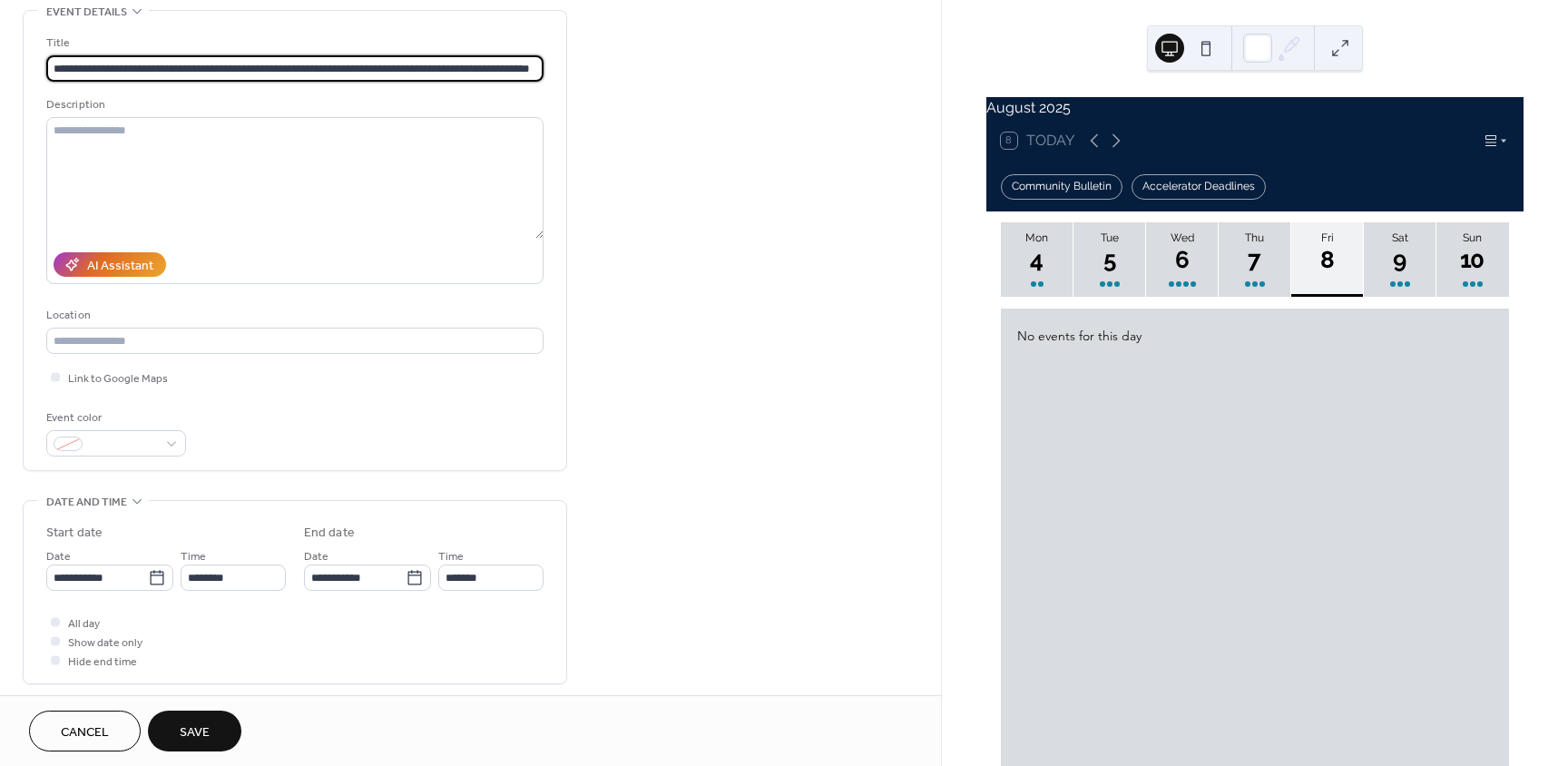 type on "**********" 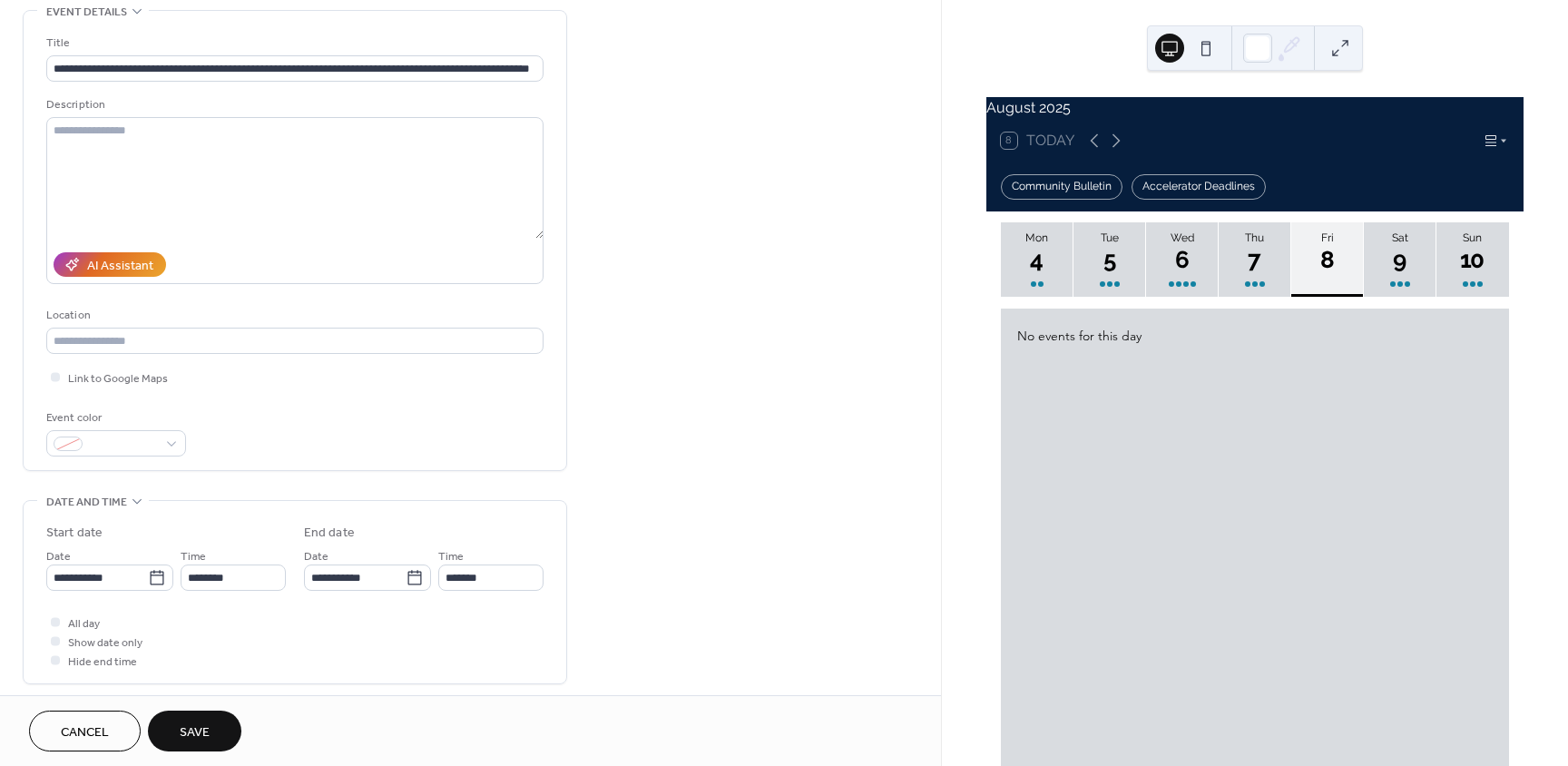 click on "Save" at bounding box center [194, 732] 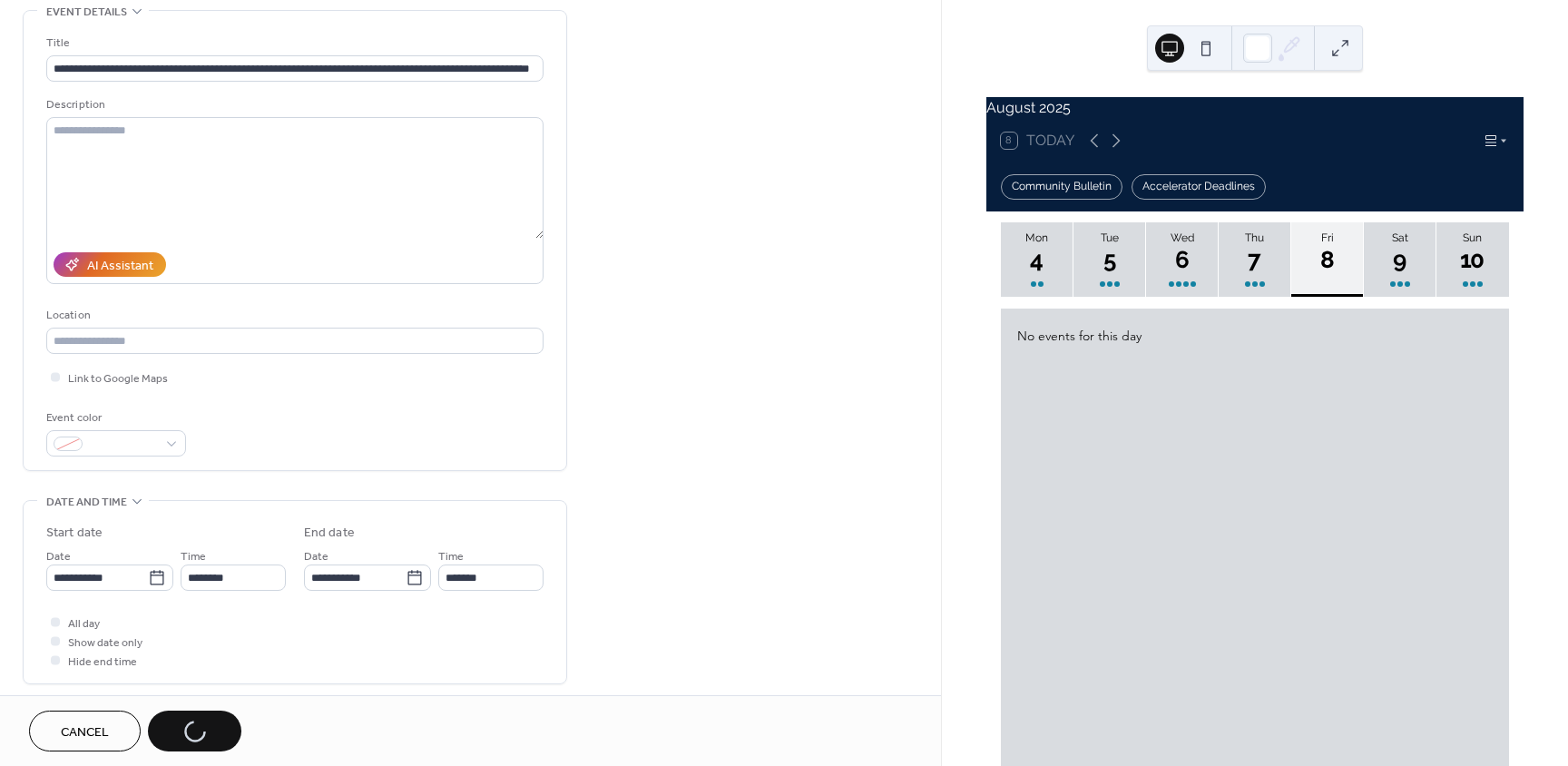 scroll, scrollTop: 0, scrollLeft: 0, axis: both 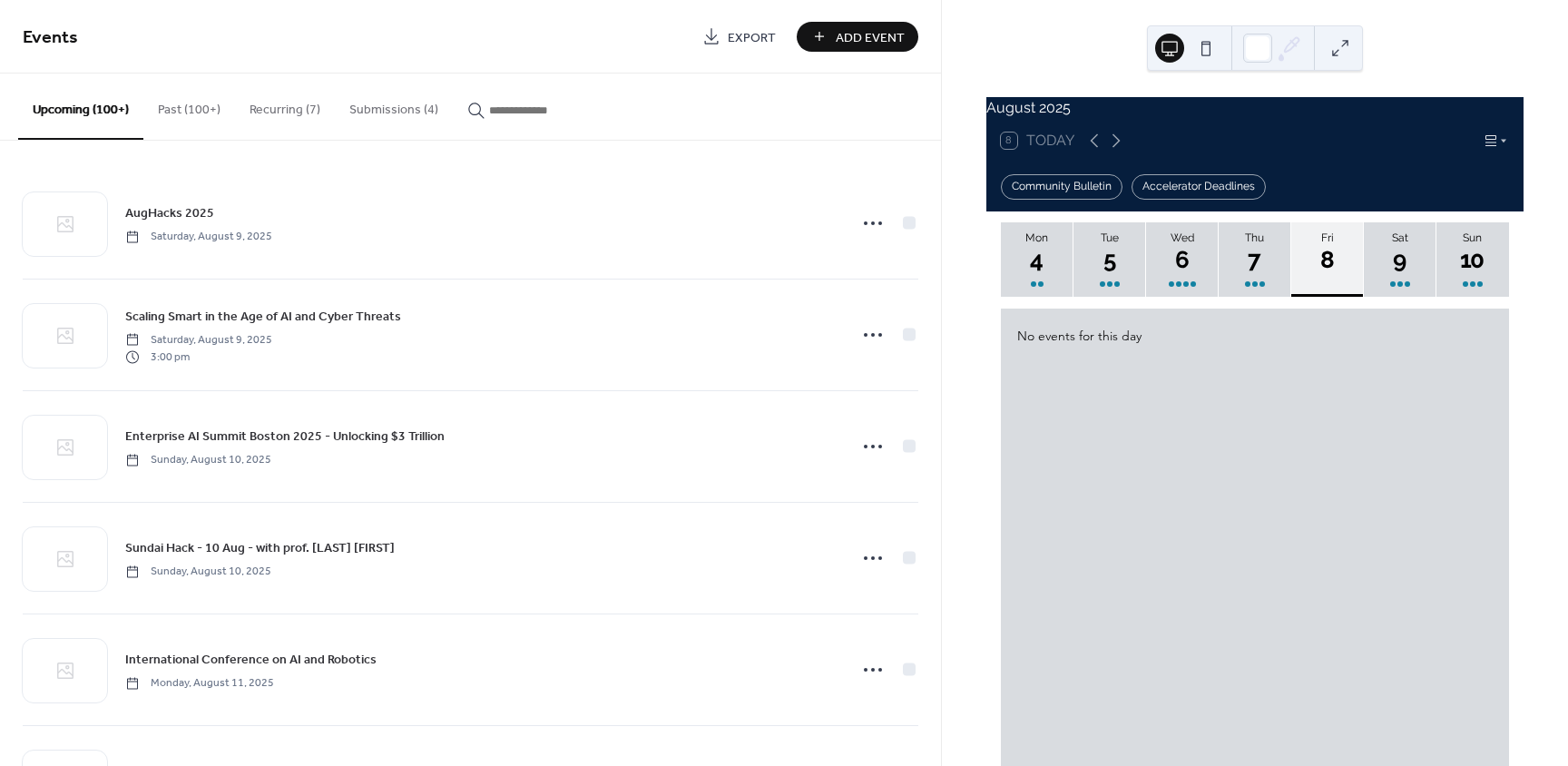 click on "Add Event" at bounding box center (870, 37) 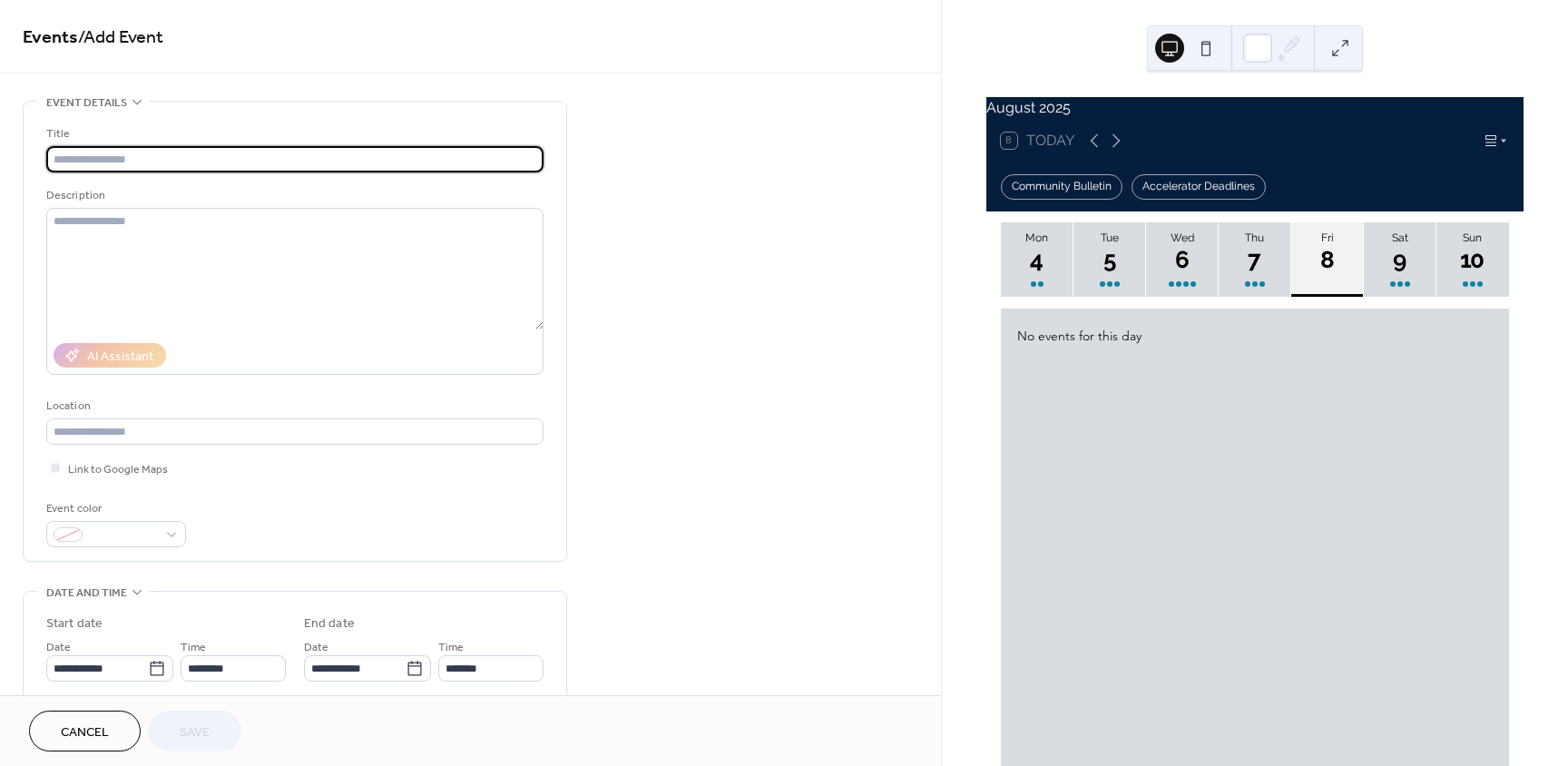 scroll, scrollTop: 545, scrollLeft: 0, axis: vertical 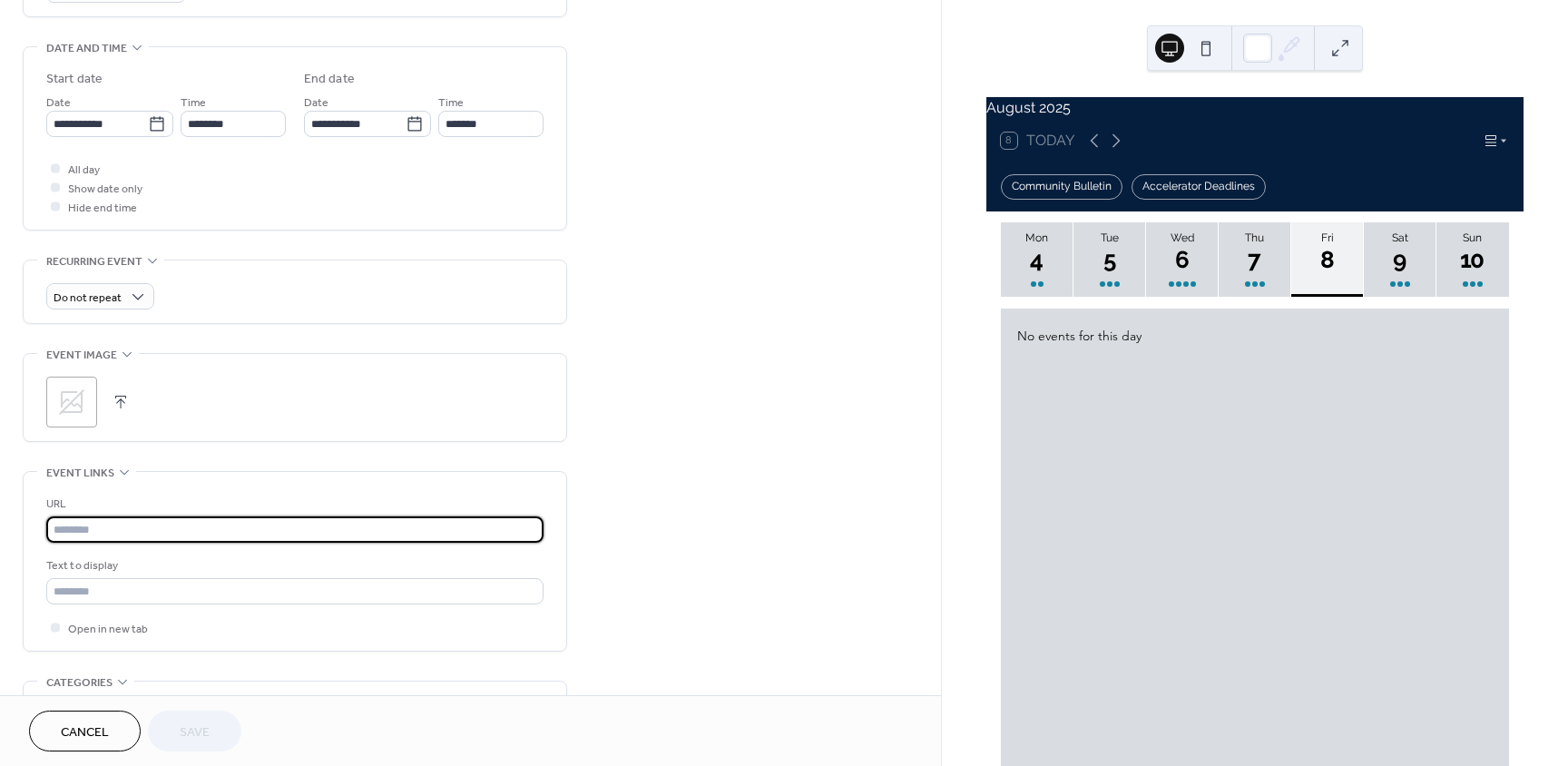 click at bounding box center (295, 529) 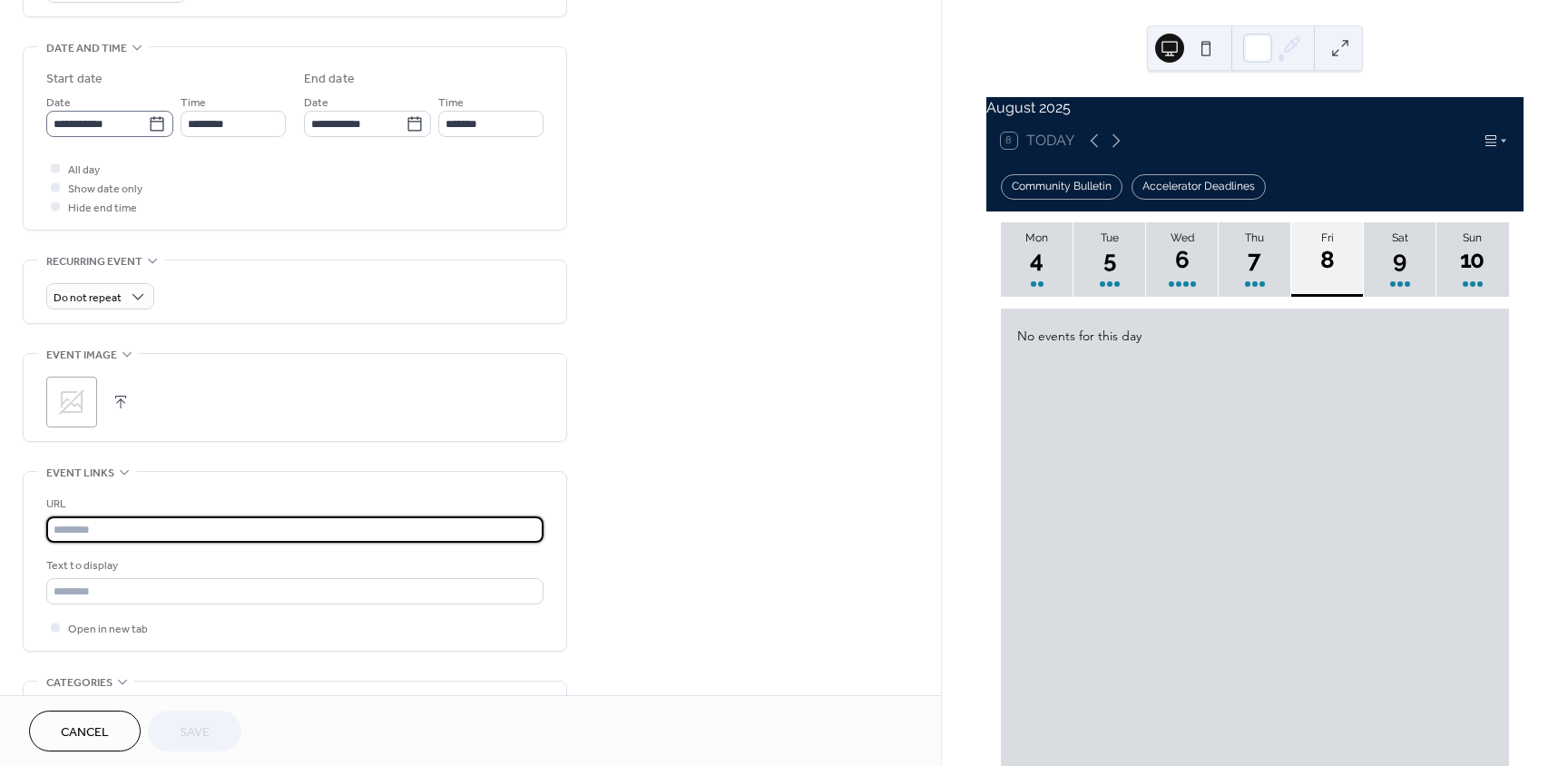 paste on "**********" 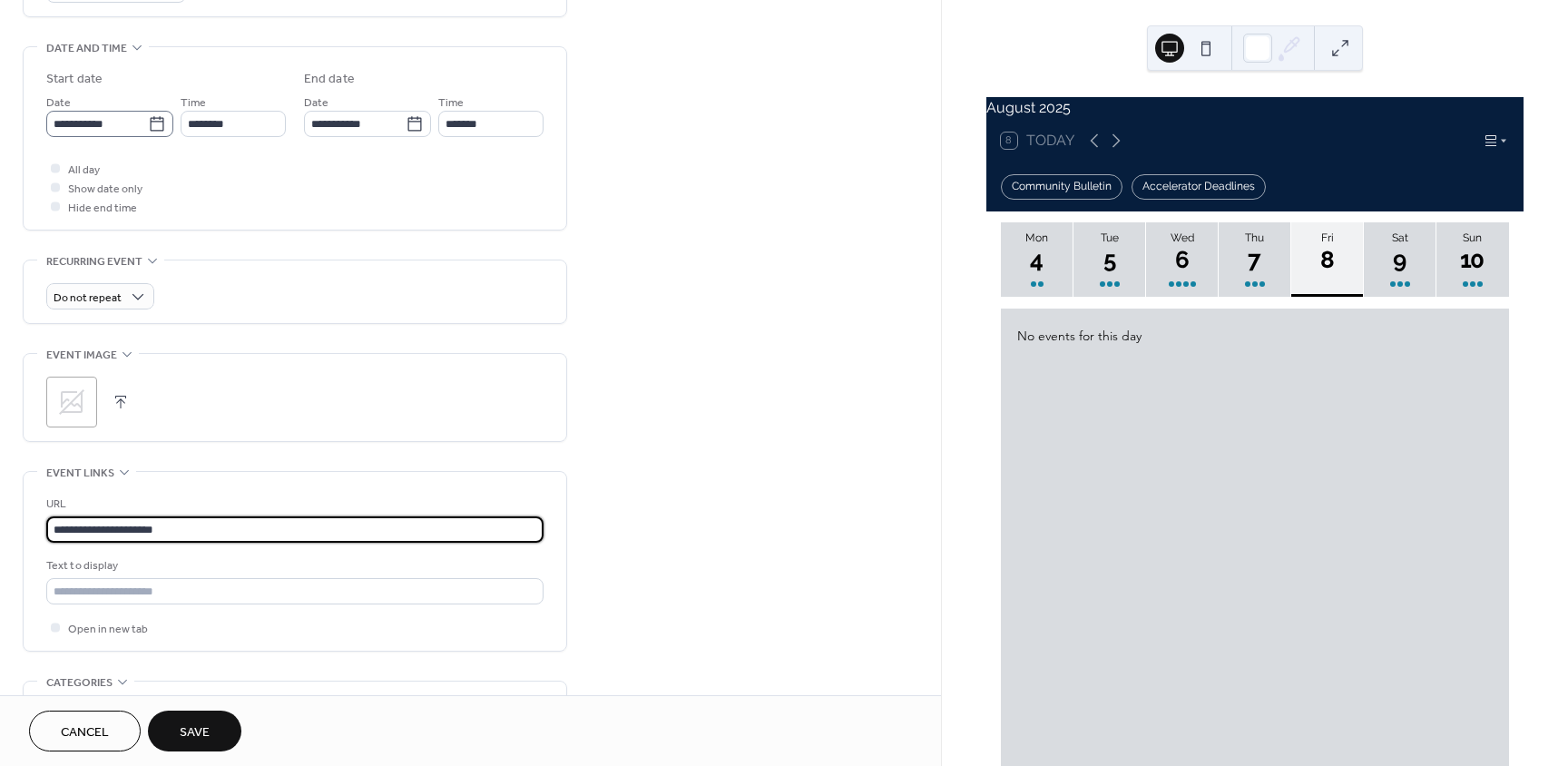 type on "**********" 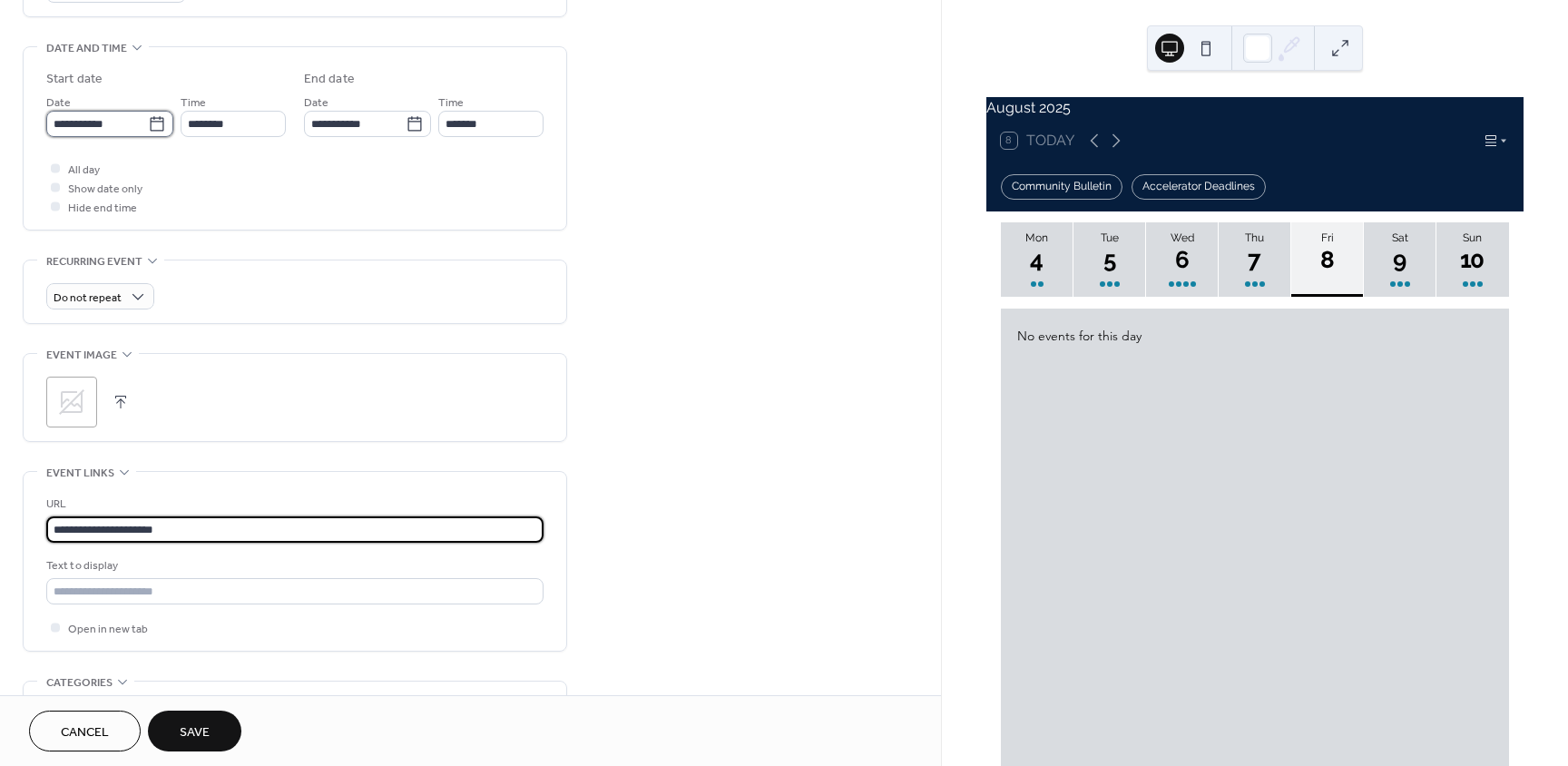 click on "**********" at bounding box center (97, 123) 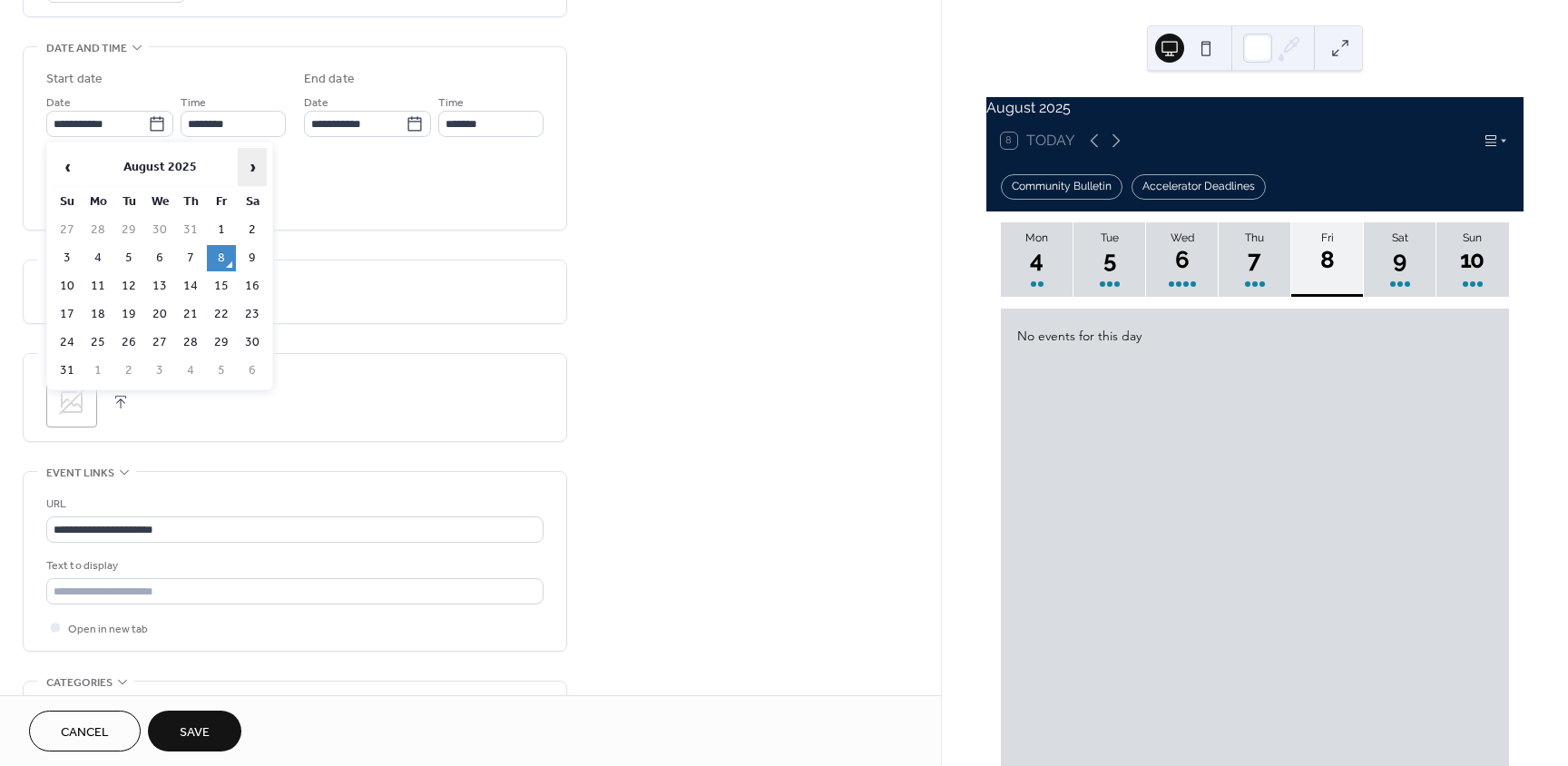 click on "›" at bounding box center (252, 167) 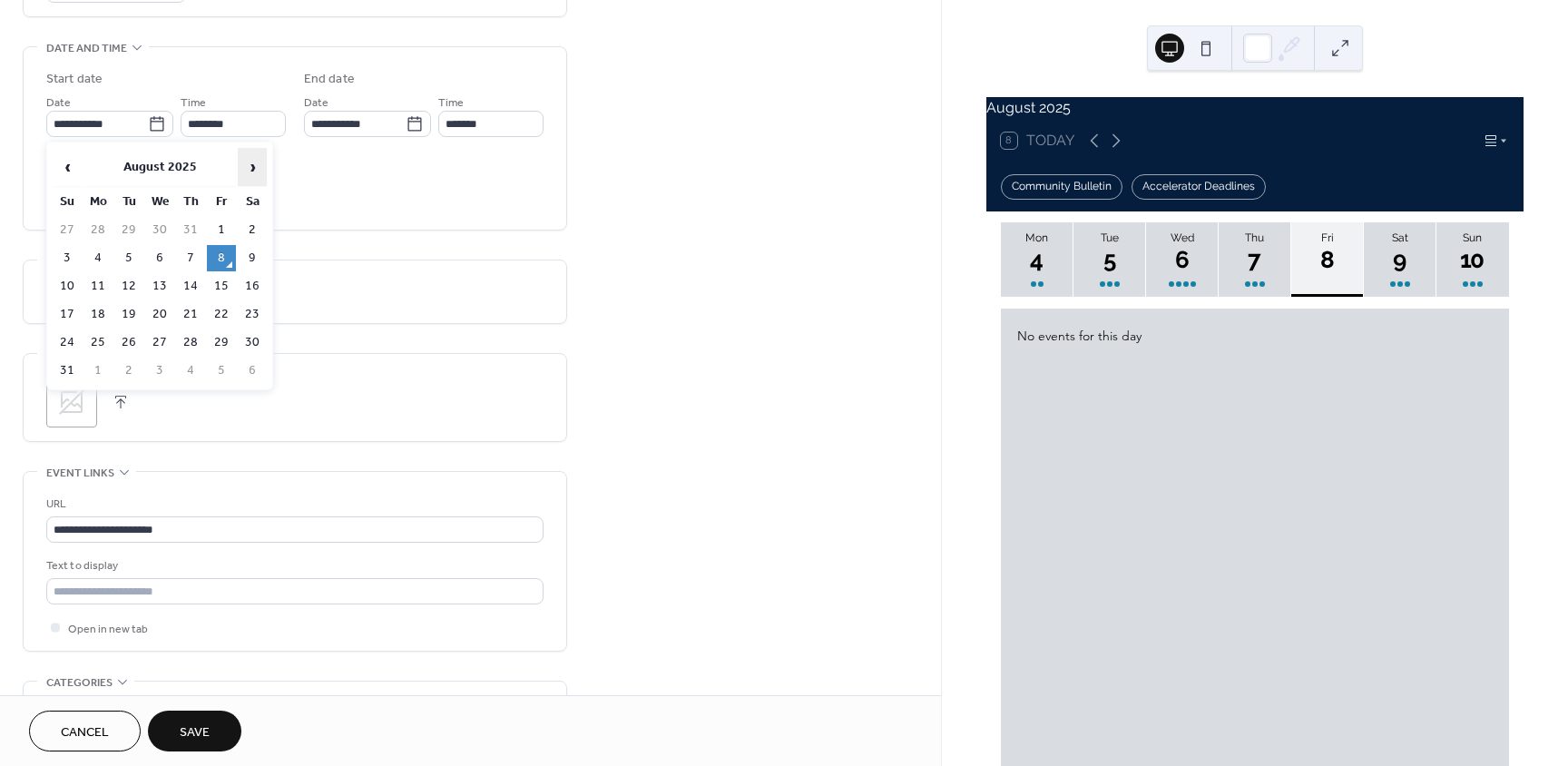 click on "›" at bounding box center [252, 167] 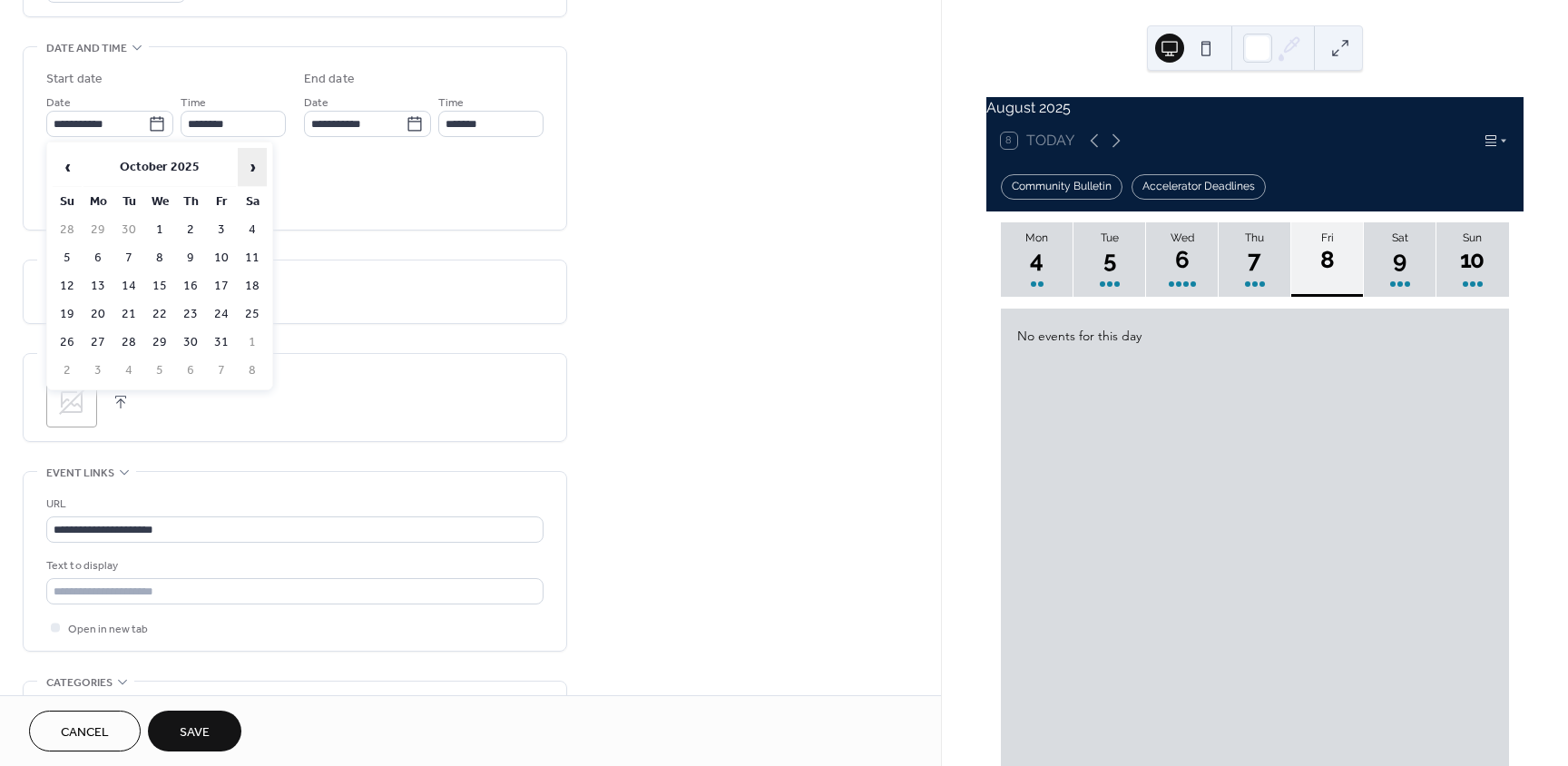 click on "›" at bounding box center [252, 167] 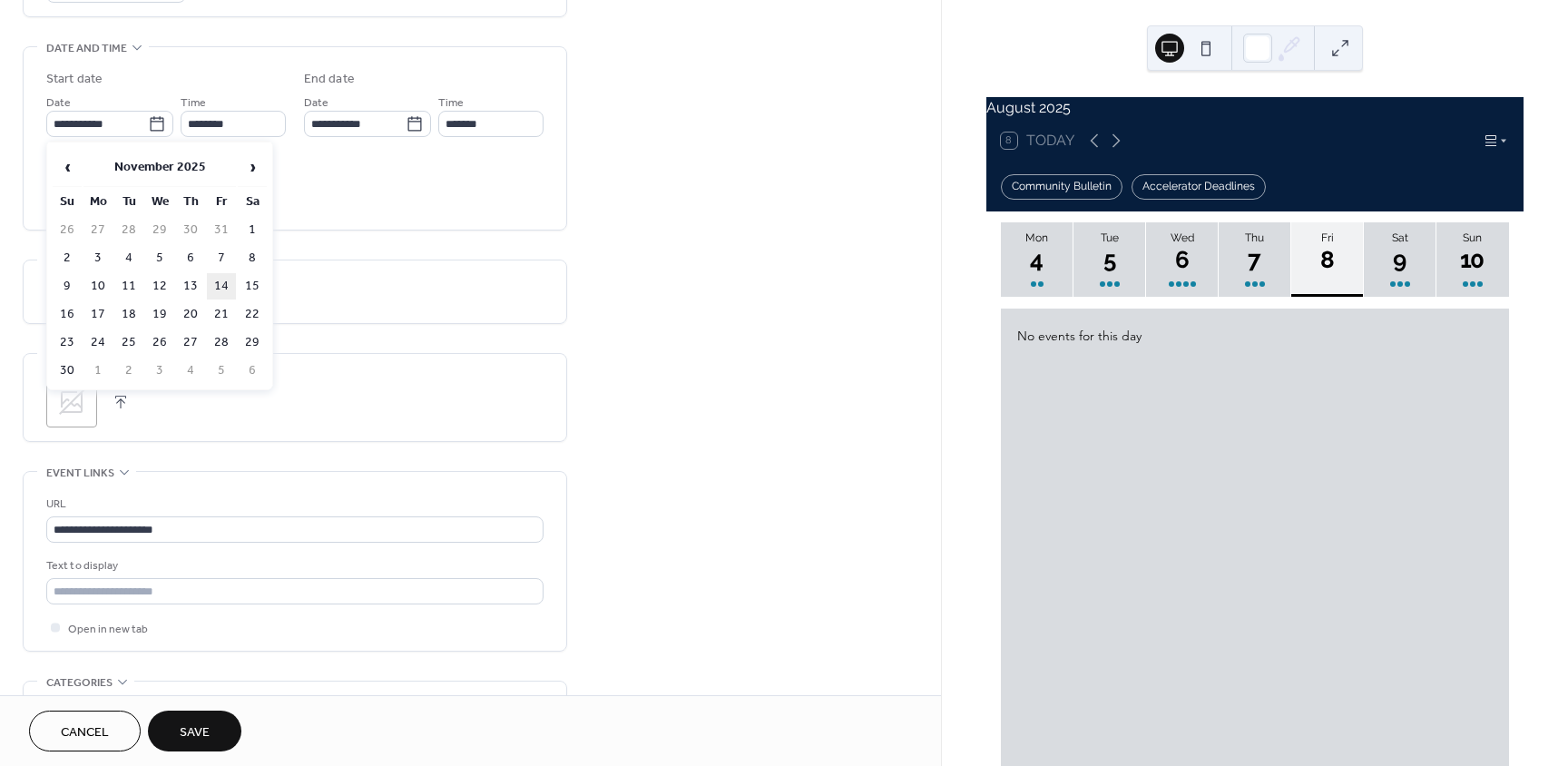 click on "14" at bounding box center (221, 286) 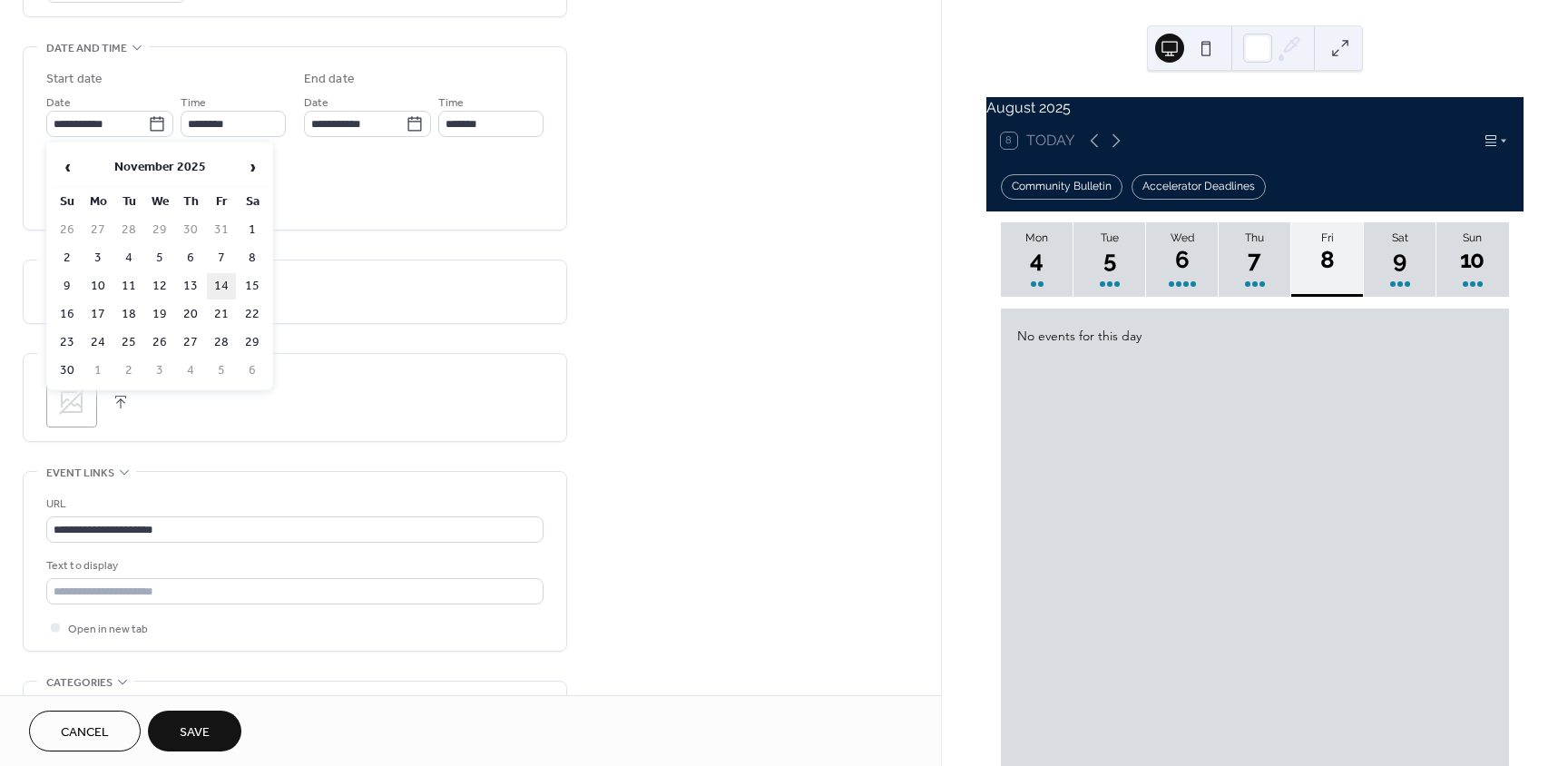 type on "**********" 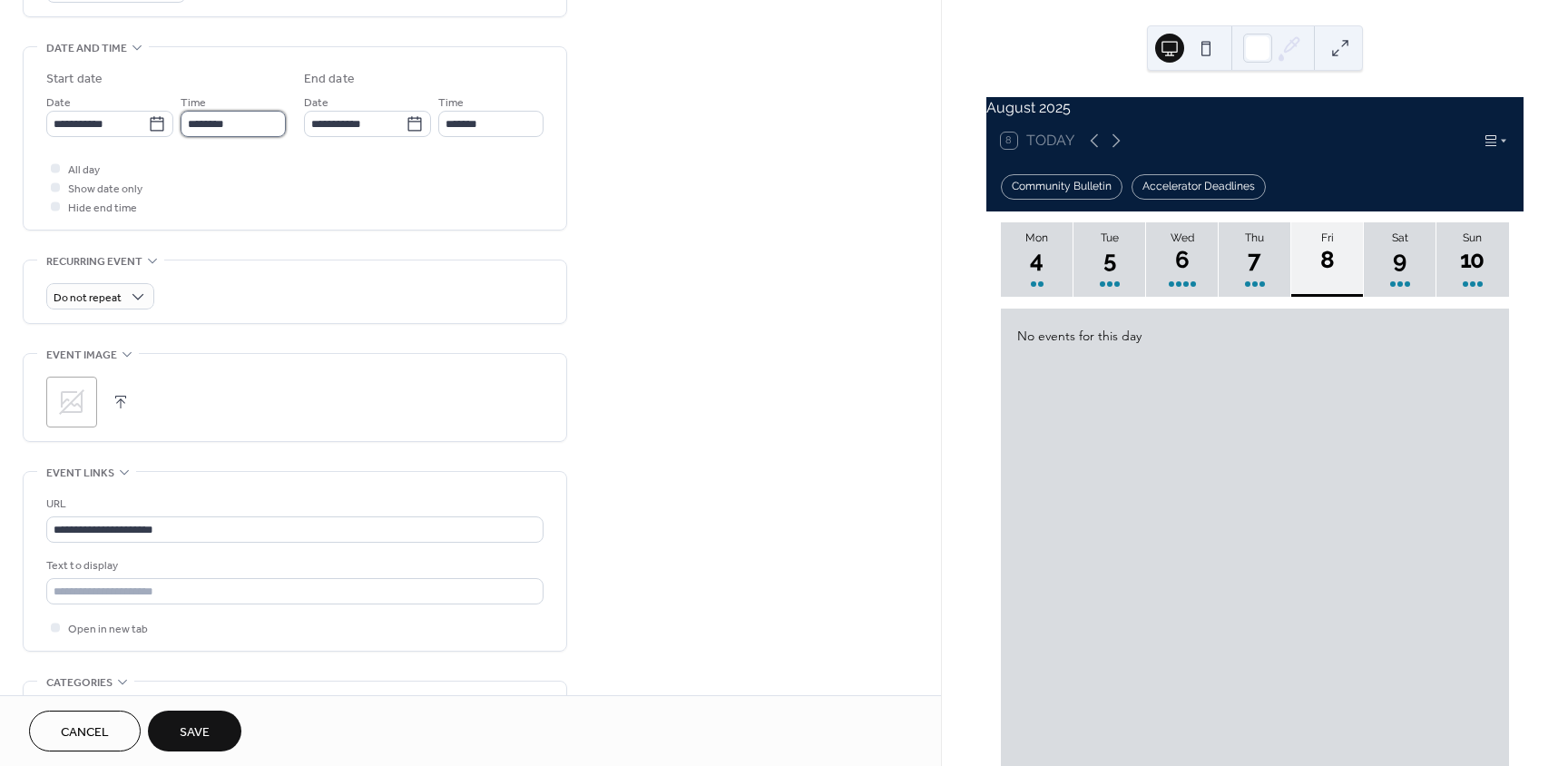 click on "********" at bounding box center [233, 123] 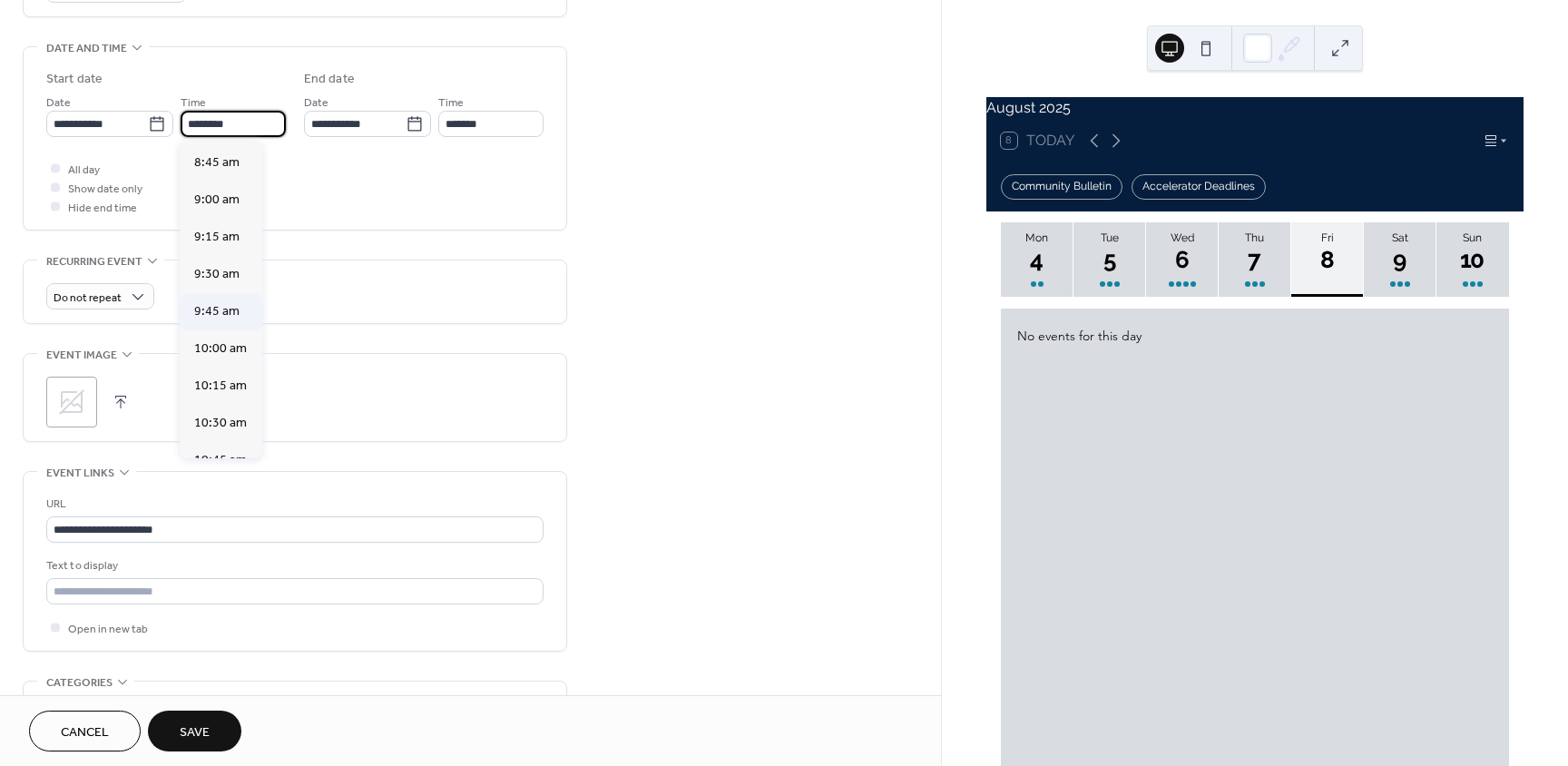 scroll, scrollTop: 1242, scrollLeft: 0, axis: vertical 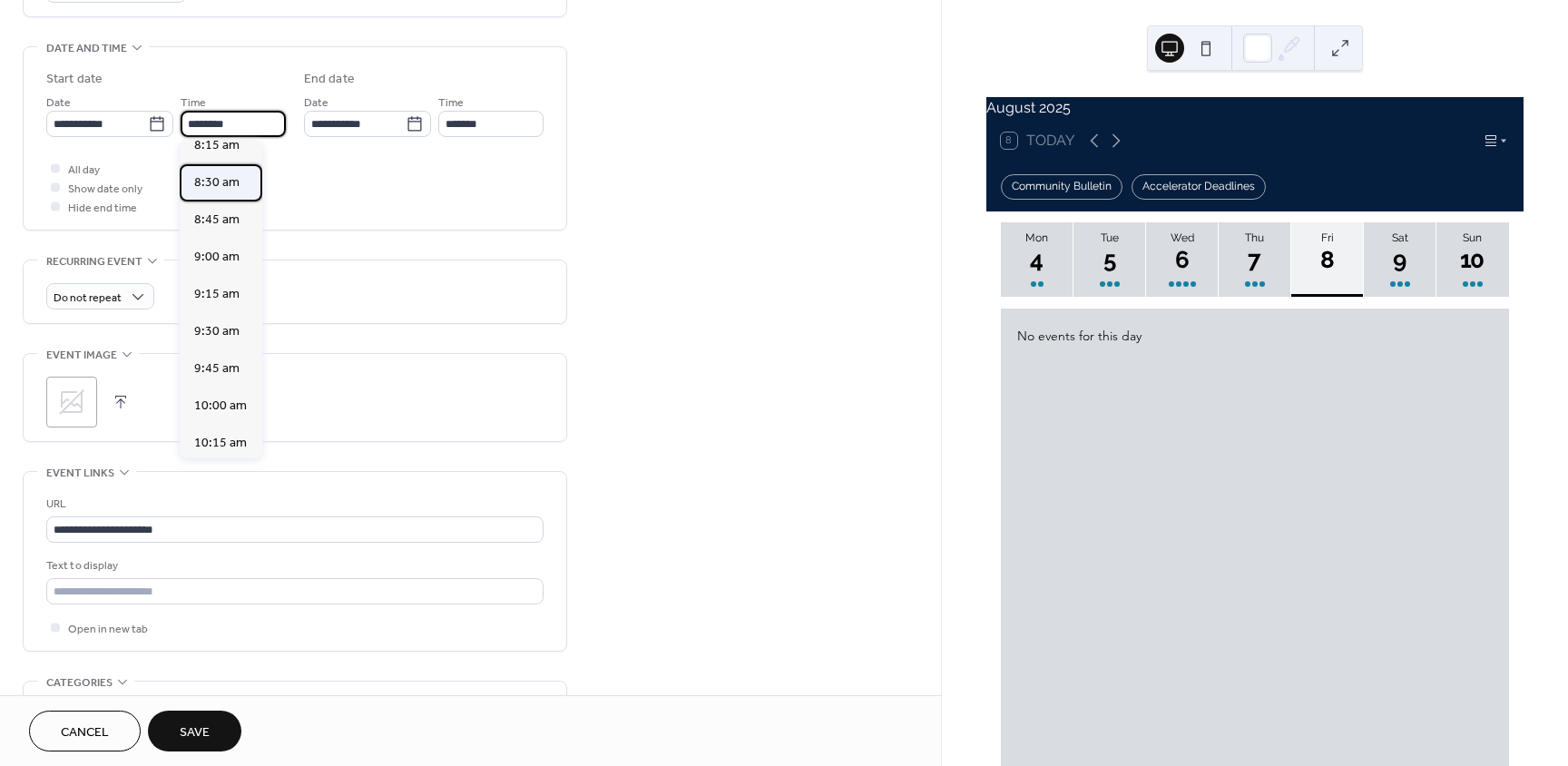 drag, startPoint x: 224, startPoint y: 182, endPoint x: 240, endPoint y: 182, distance: 16 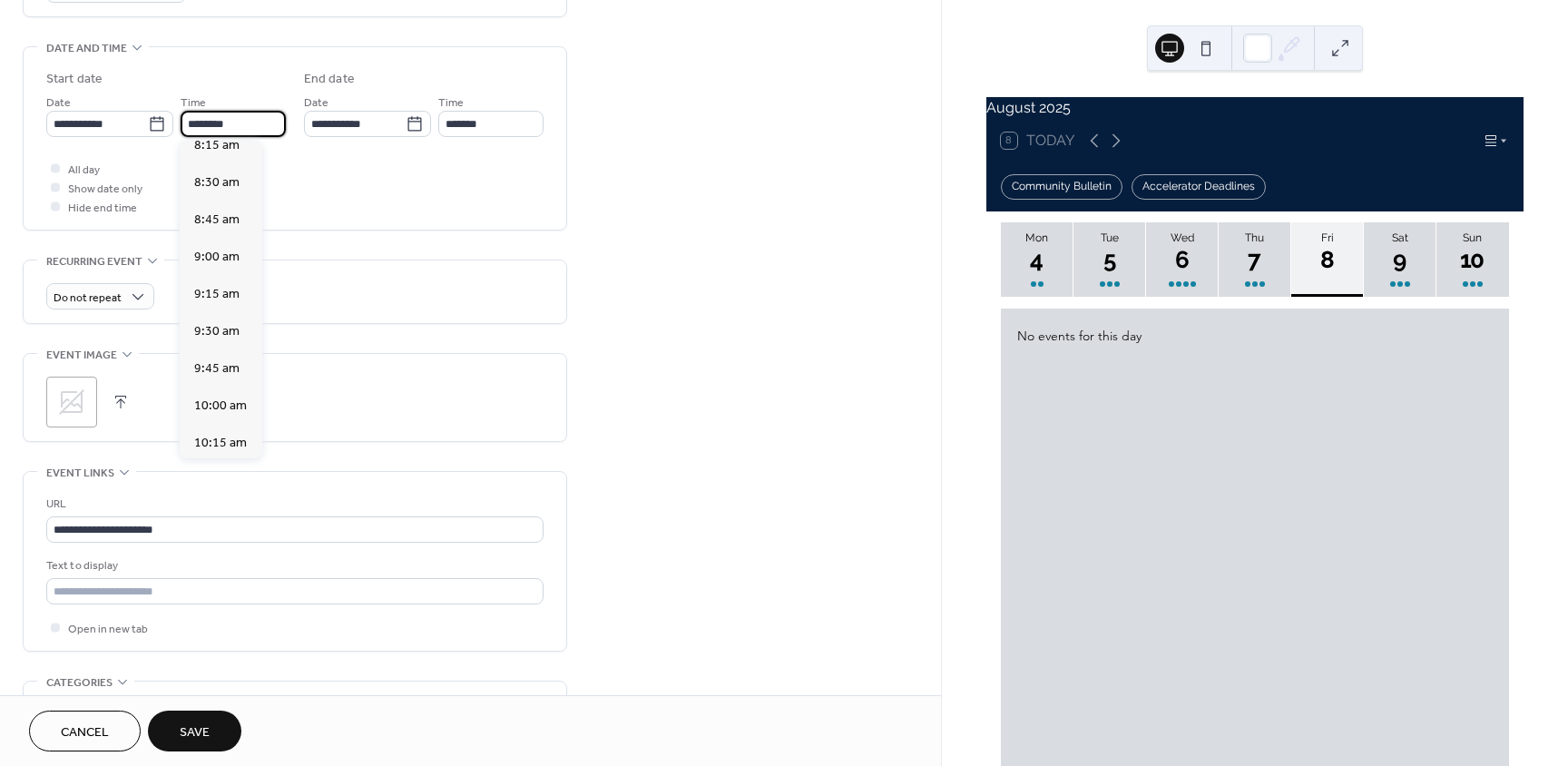 type on "*******" 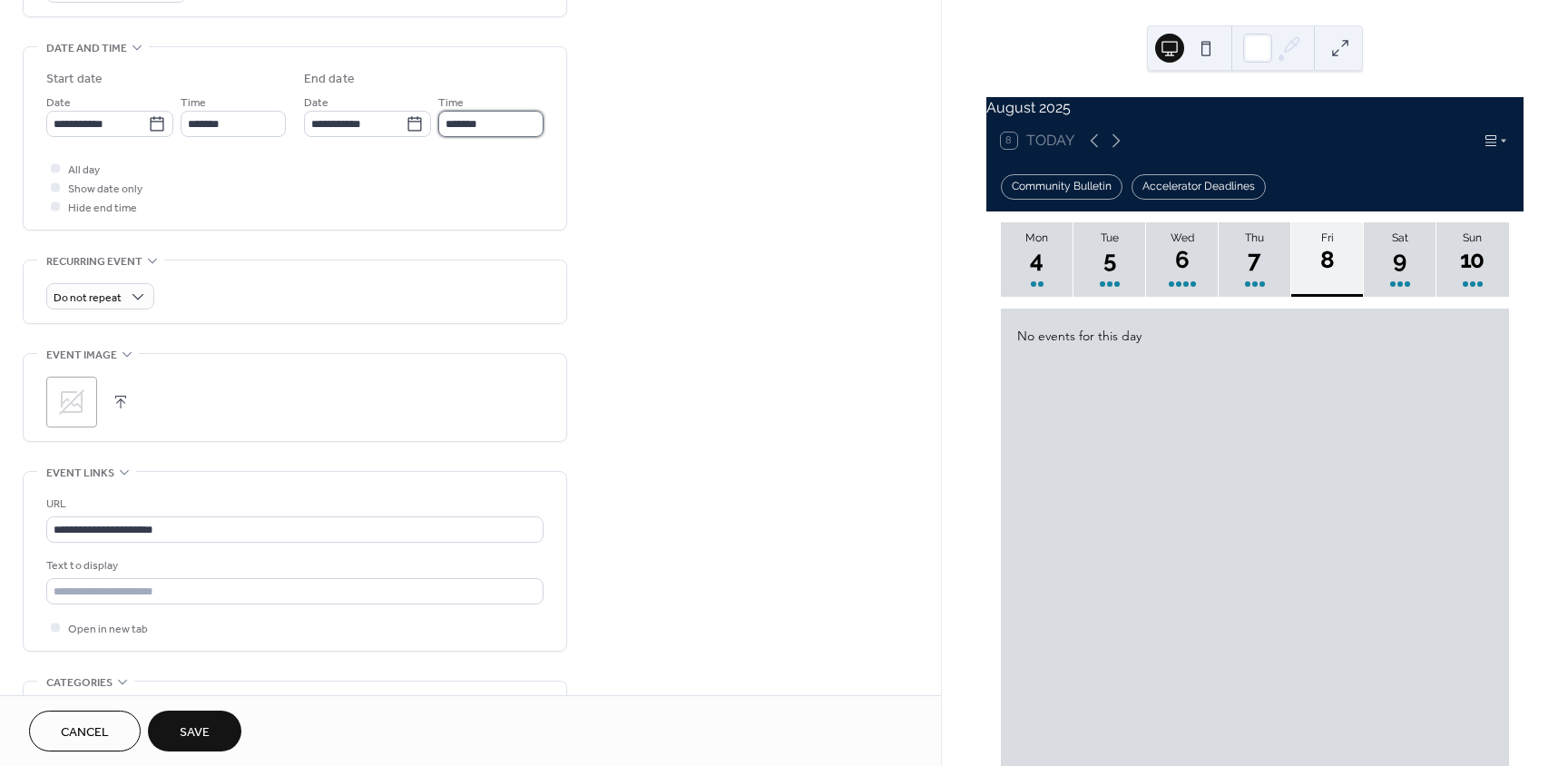 click on "*******" at bounding box center [491, 123] 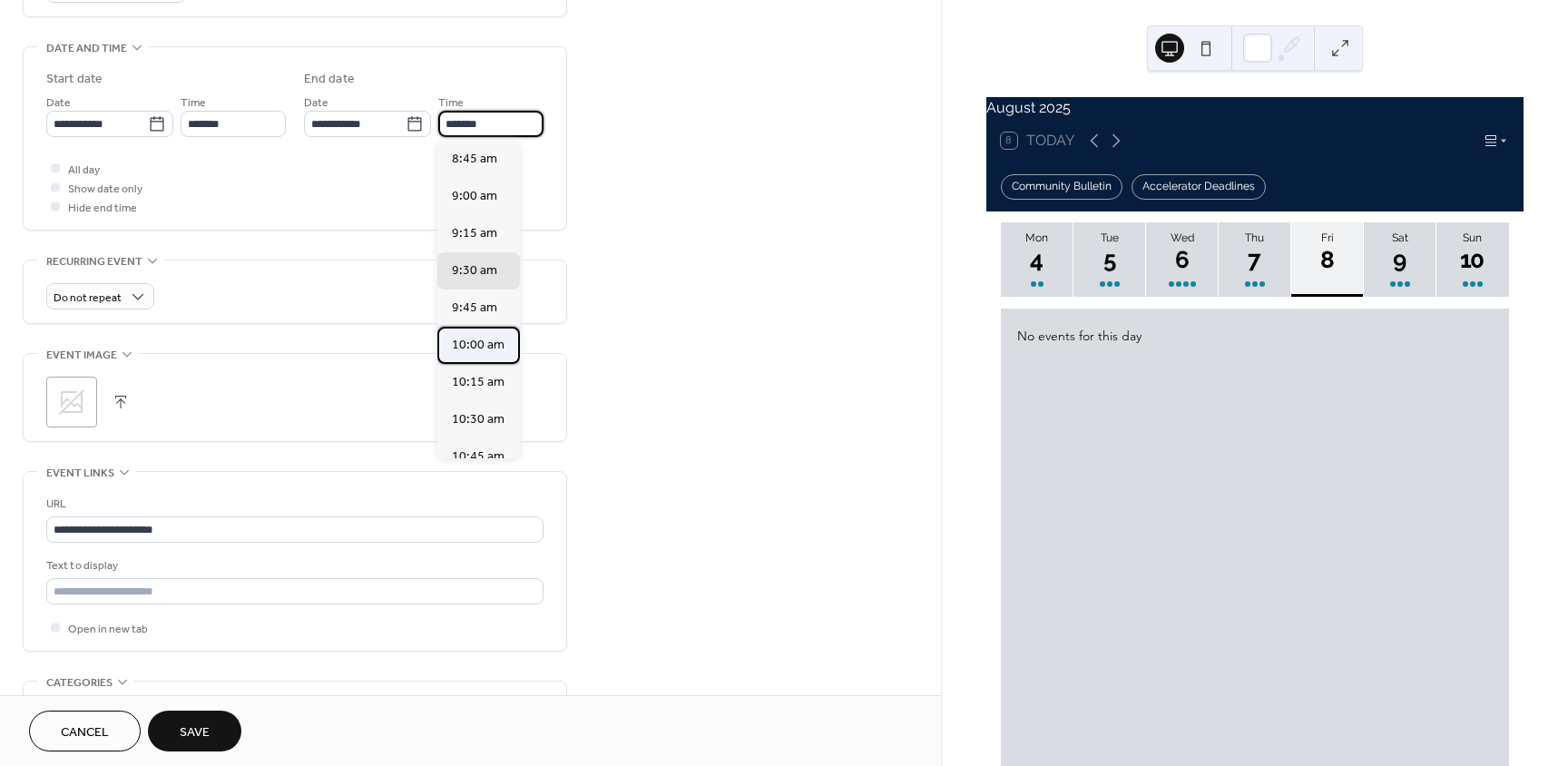 click on "10:00 am" at bounding box center [478, 345] 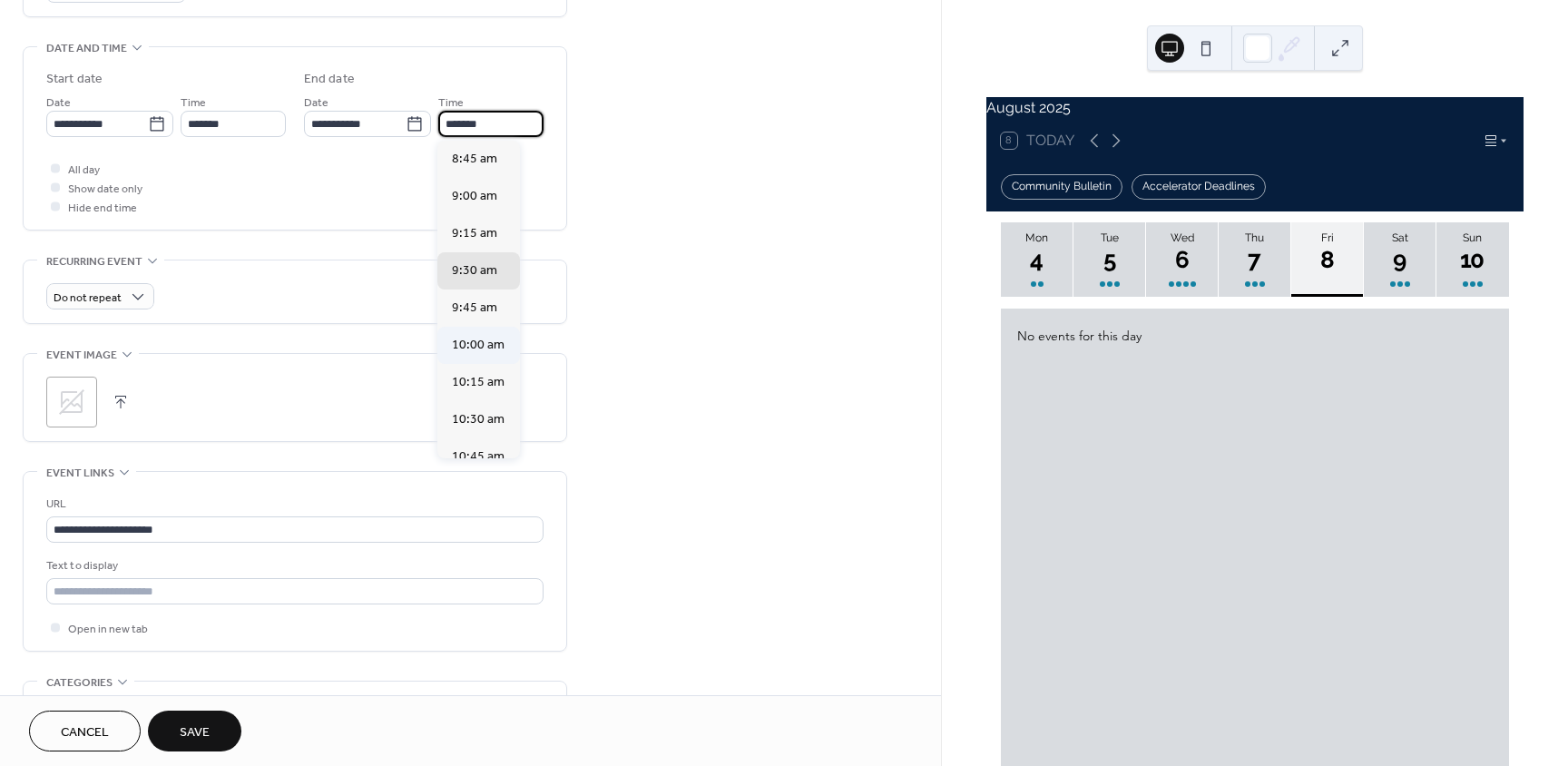 type on "********" 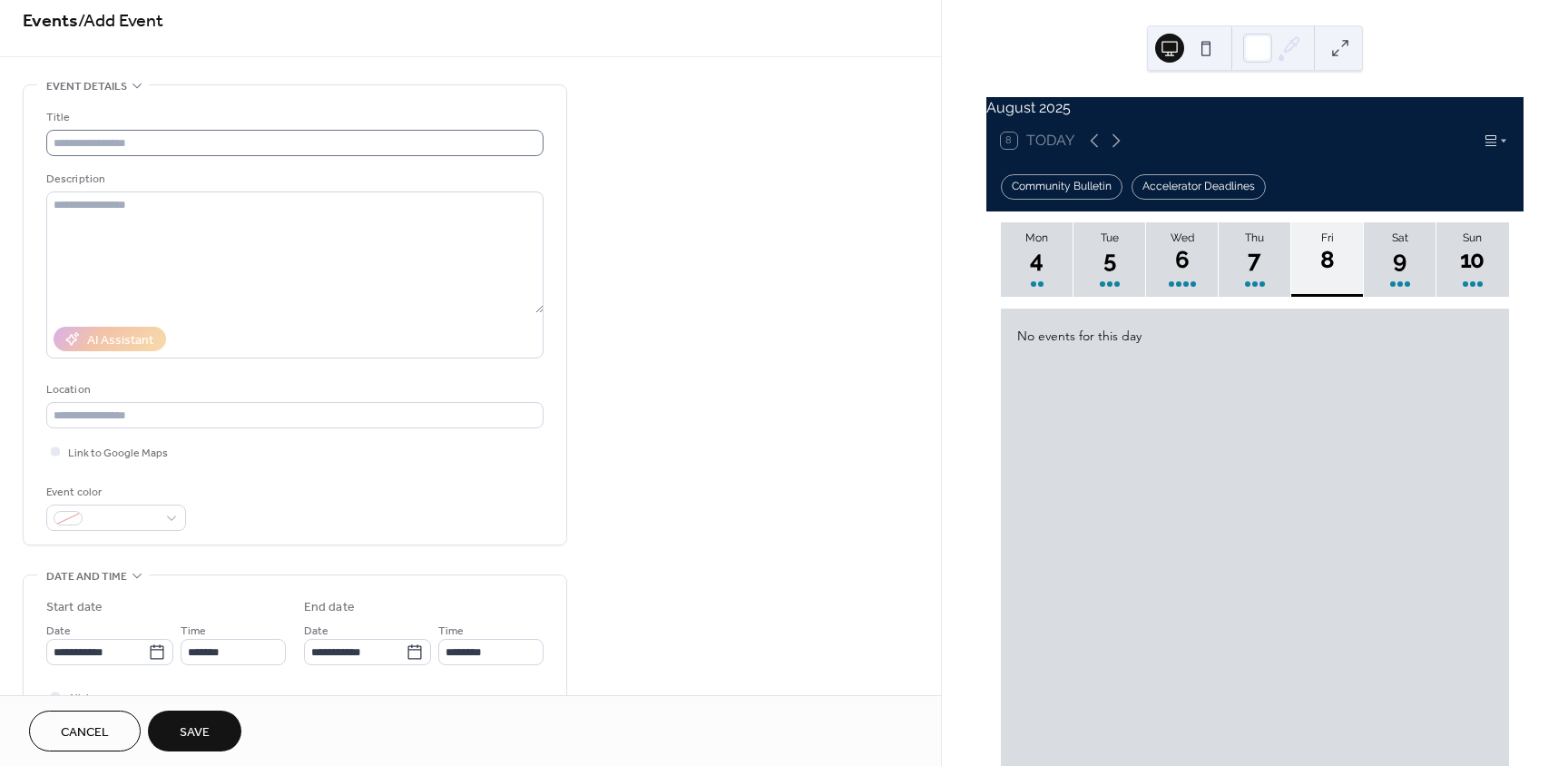 scroll, scrollTop: 0, scrollLeft: 0, axis: both 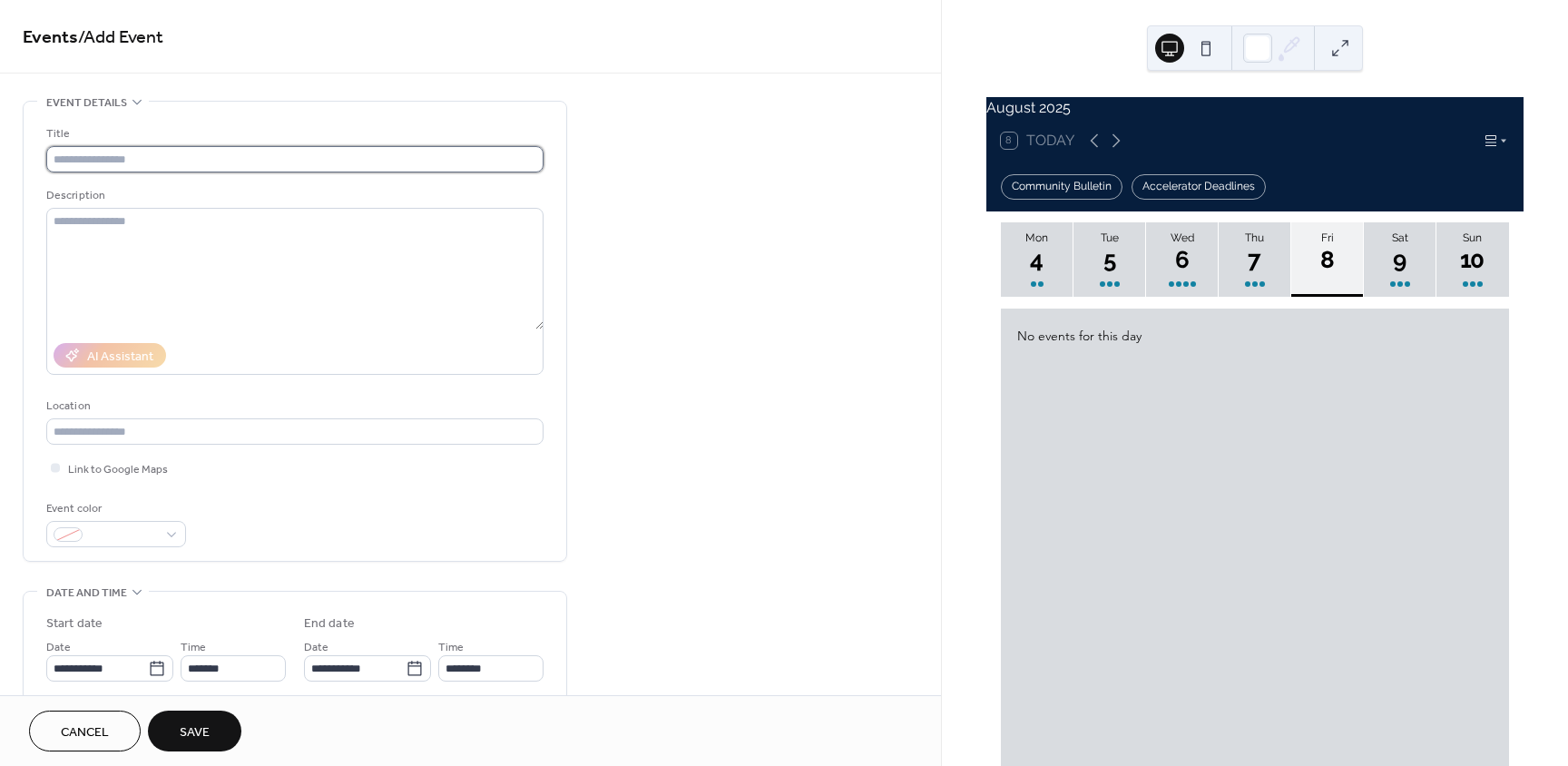 click at bounding box center (295, 159) 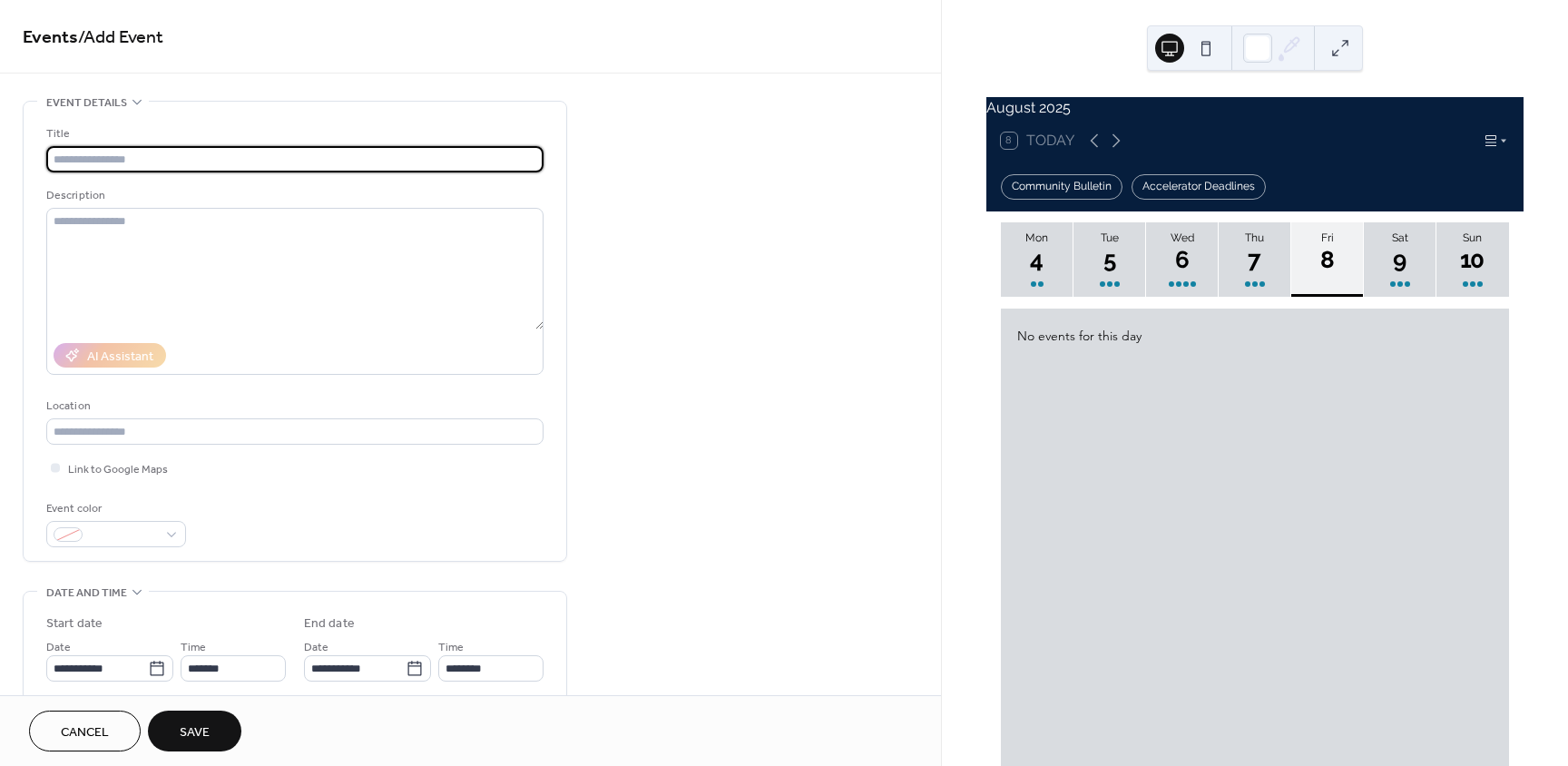paste on "**********" 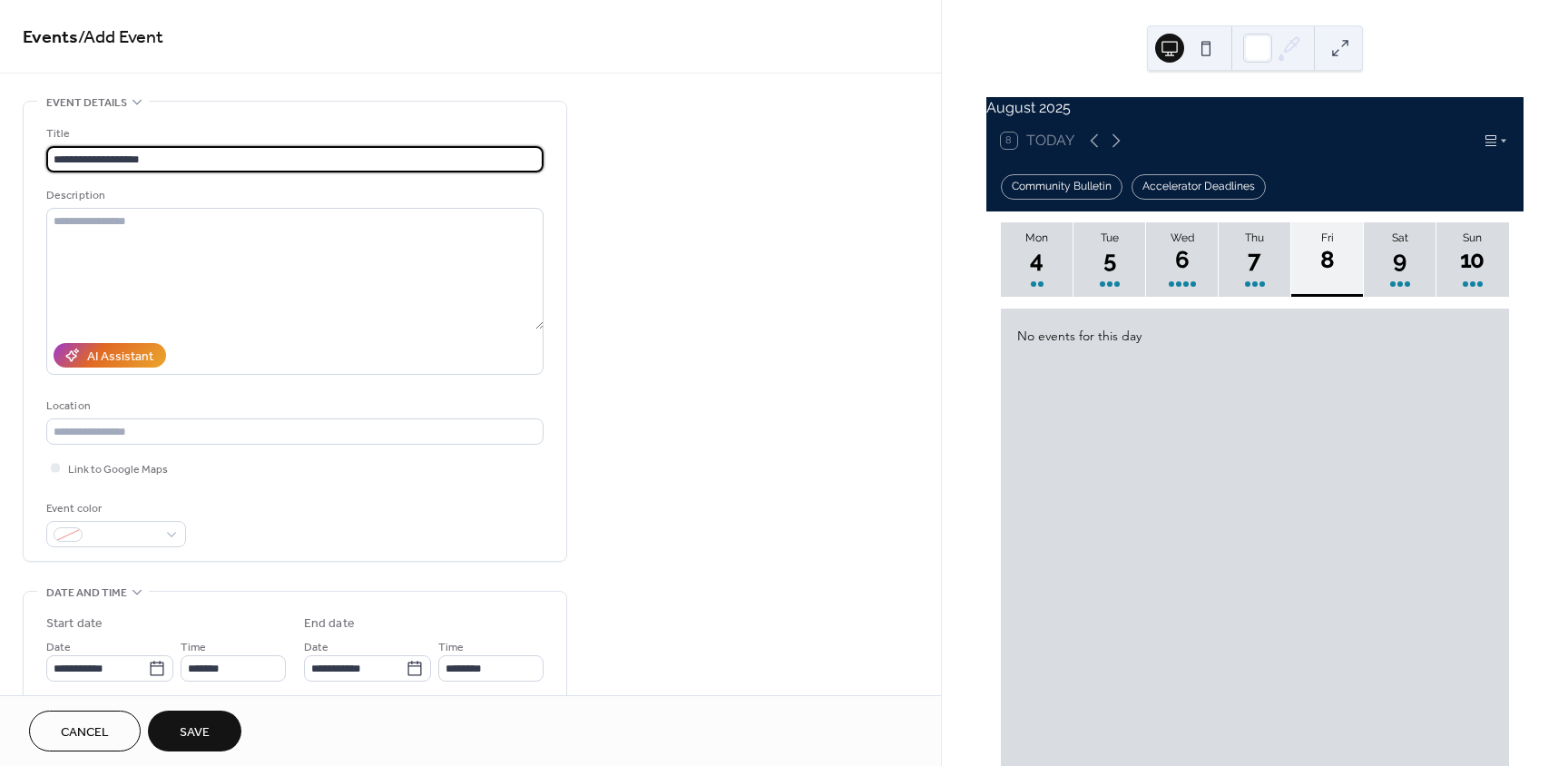 type on "**********" 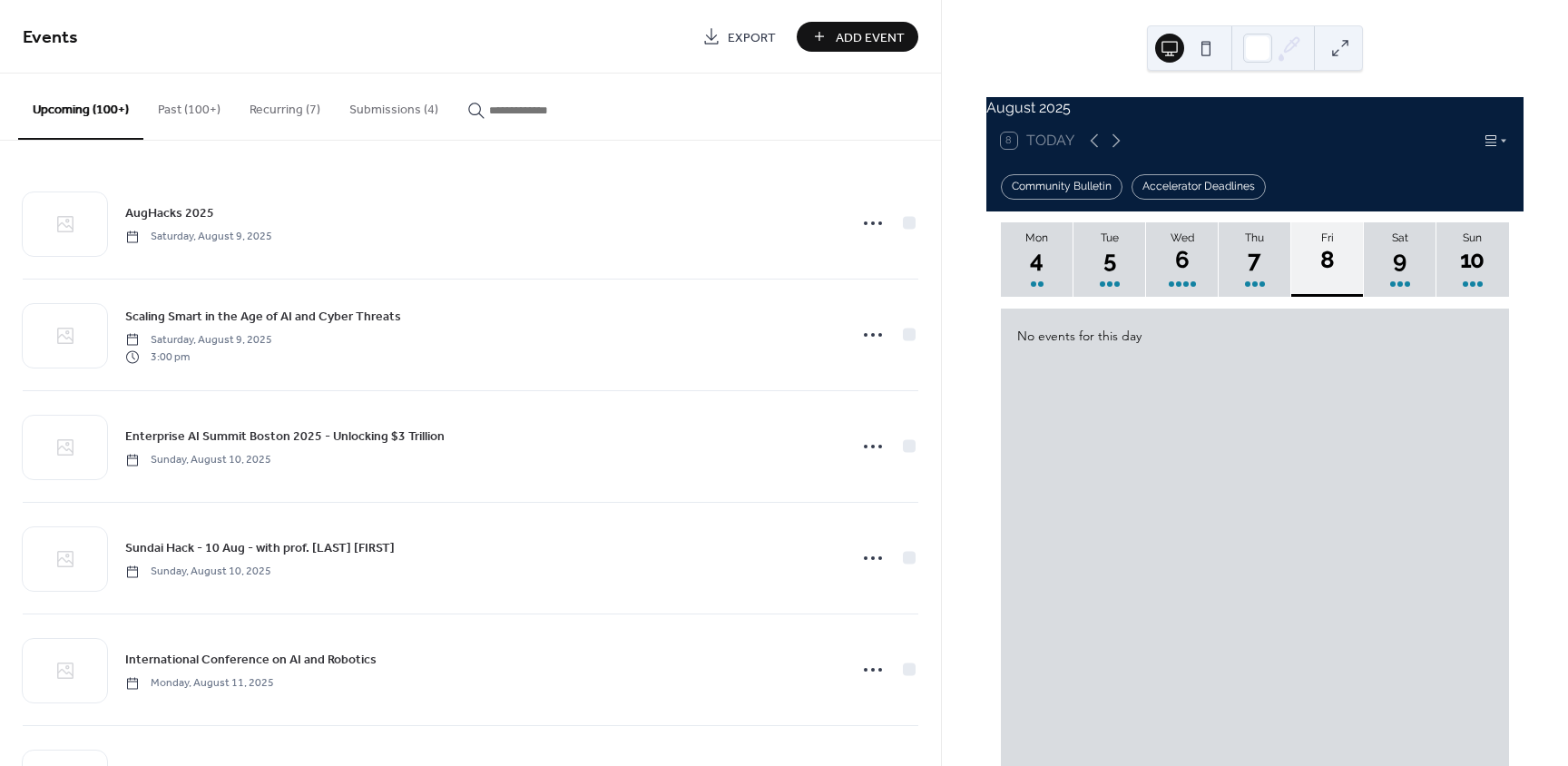 click on "Add Event" at bounding box center [870, 37] 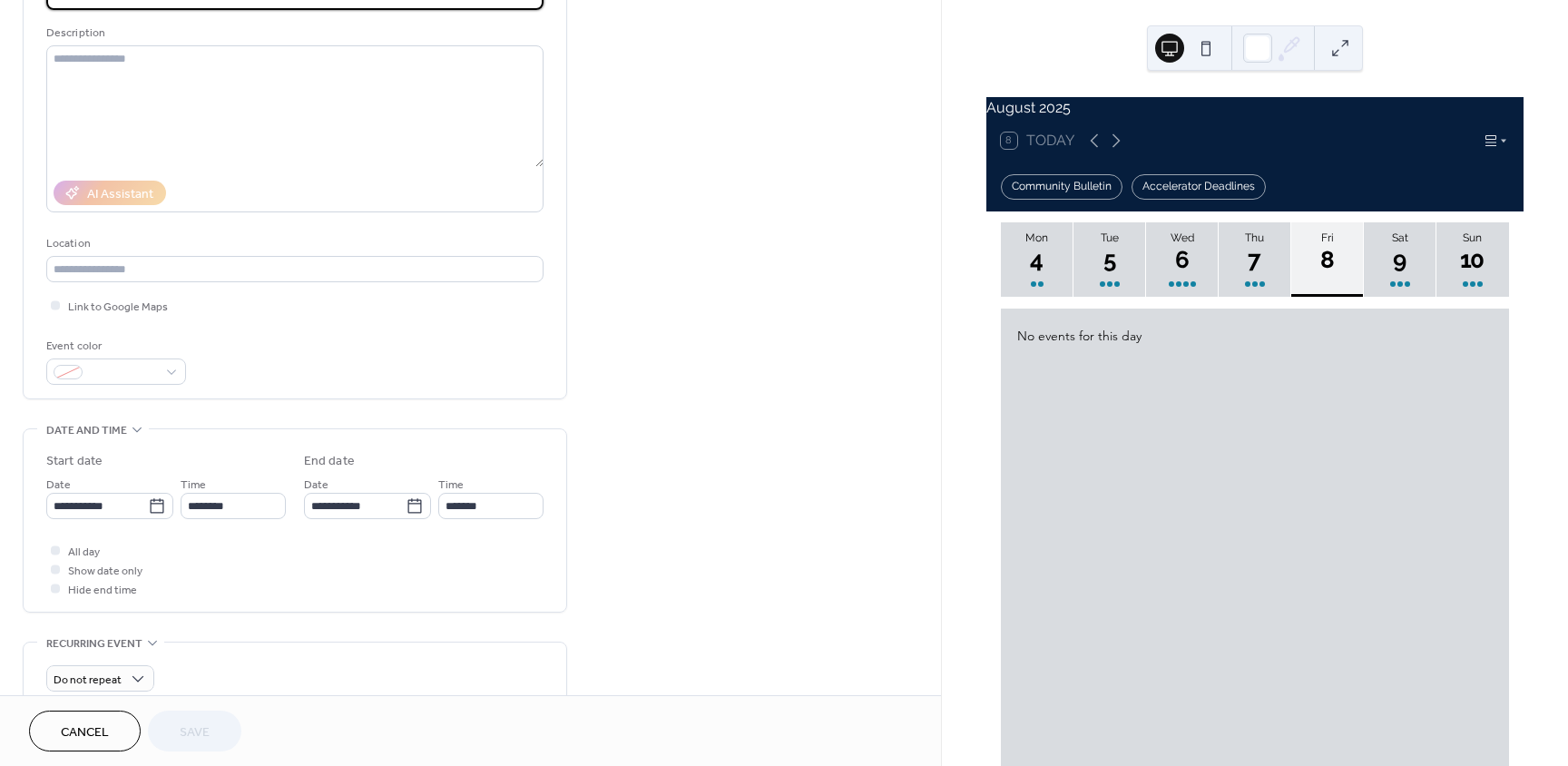 scroll, scrollTop: 454, scrollLeft: 0, axis: vertical 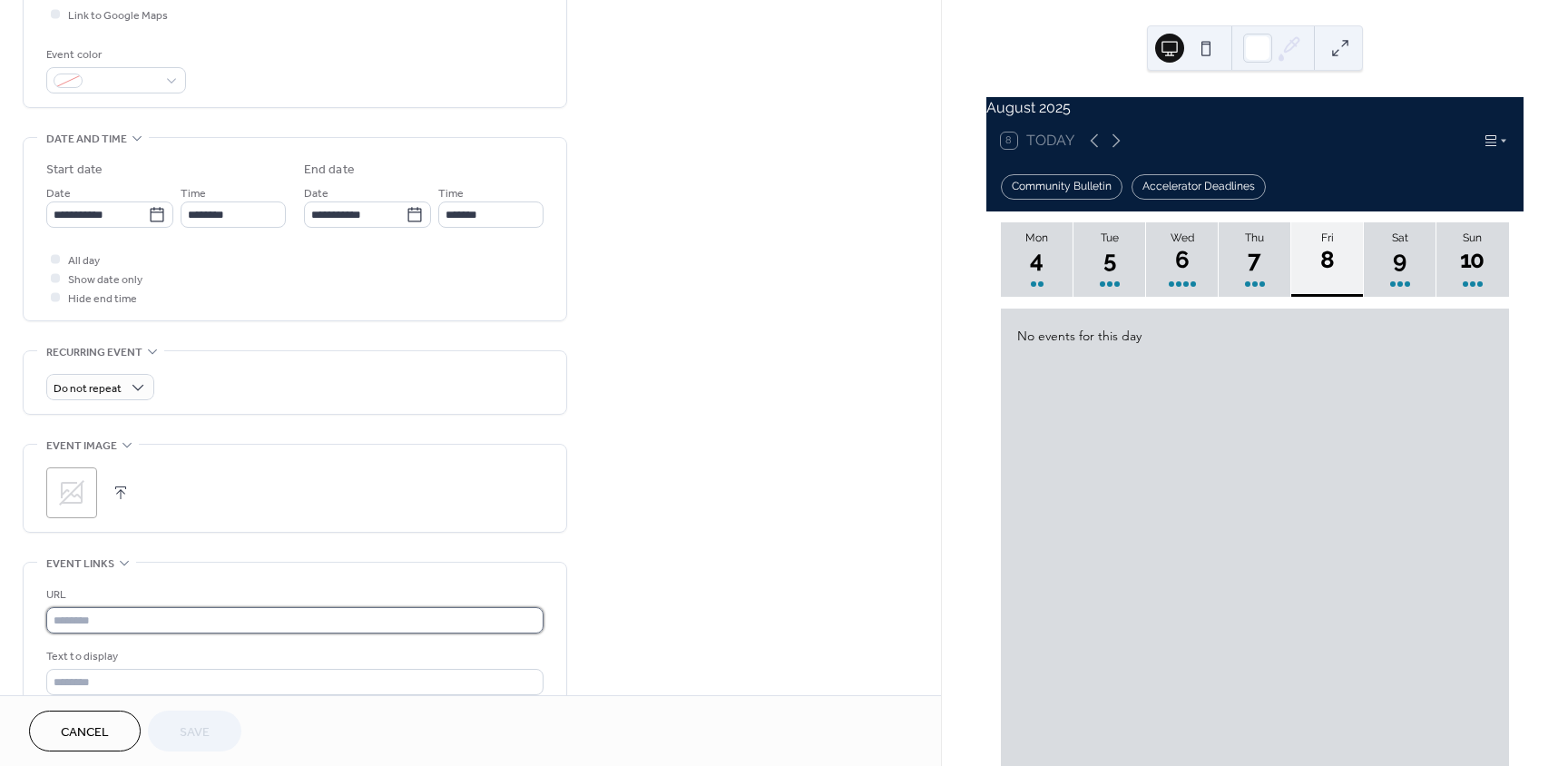 click at bounding box center [295, 620] 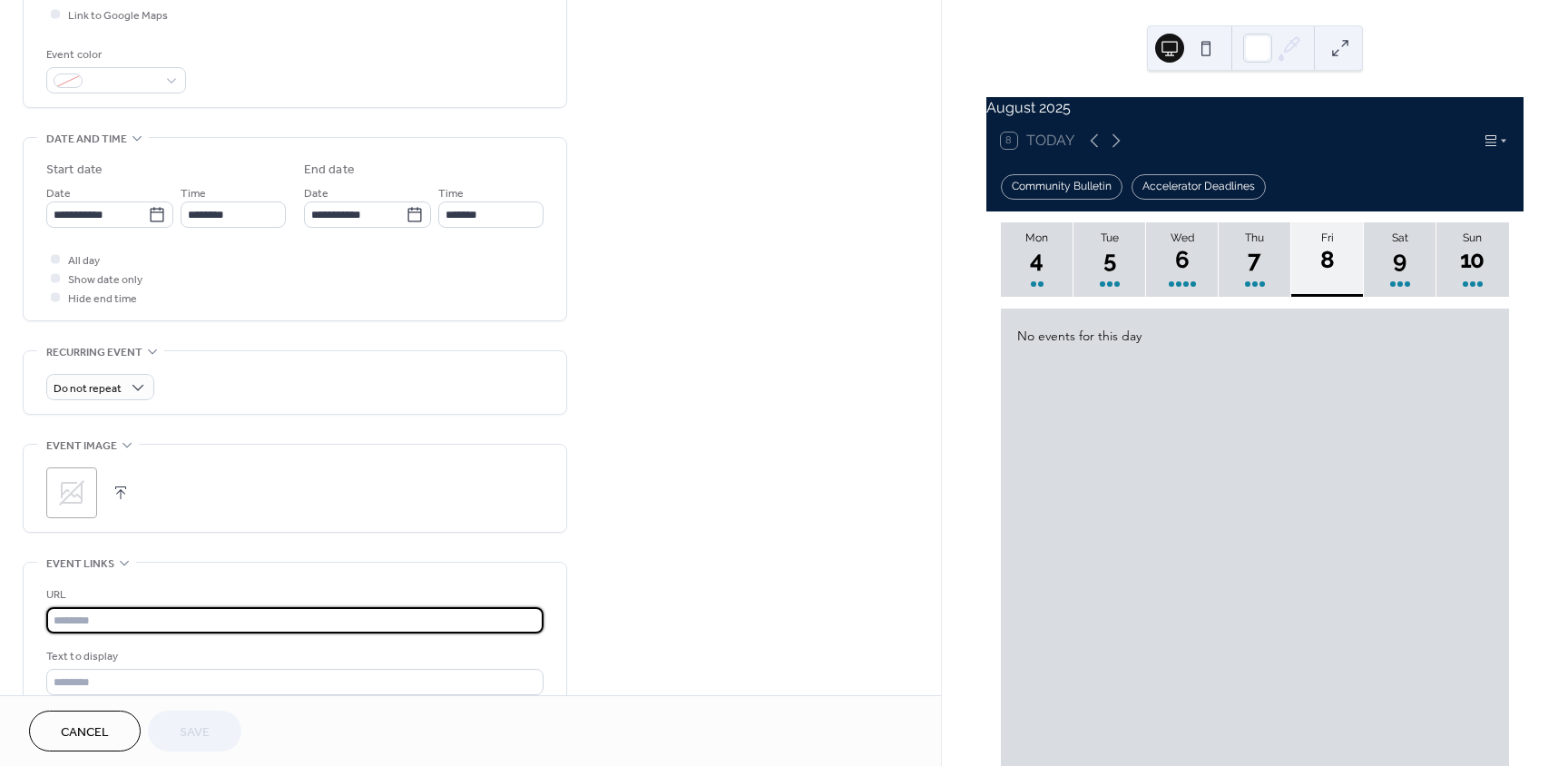 paste on "**********" 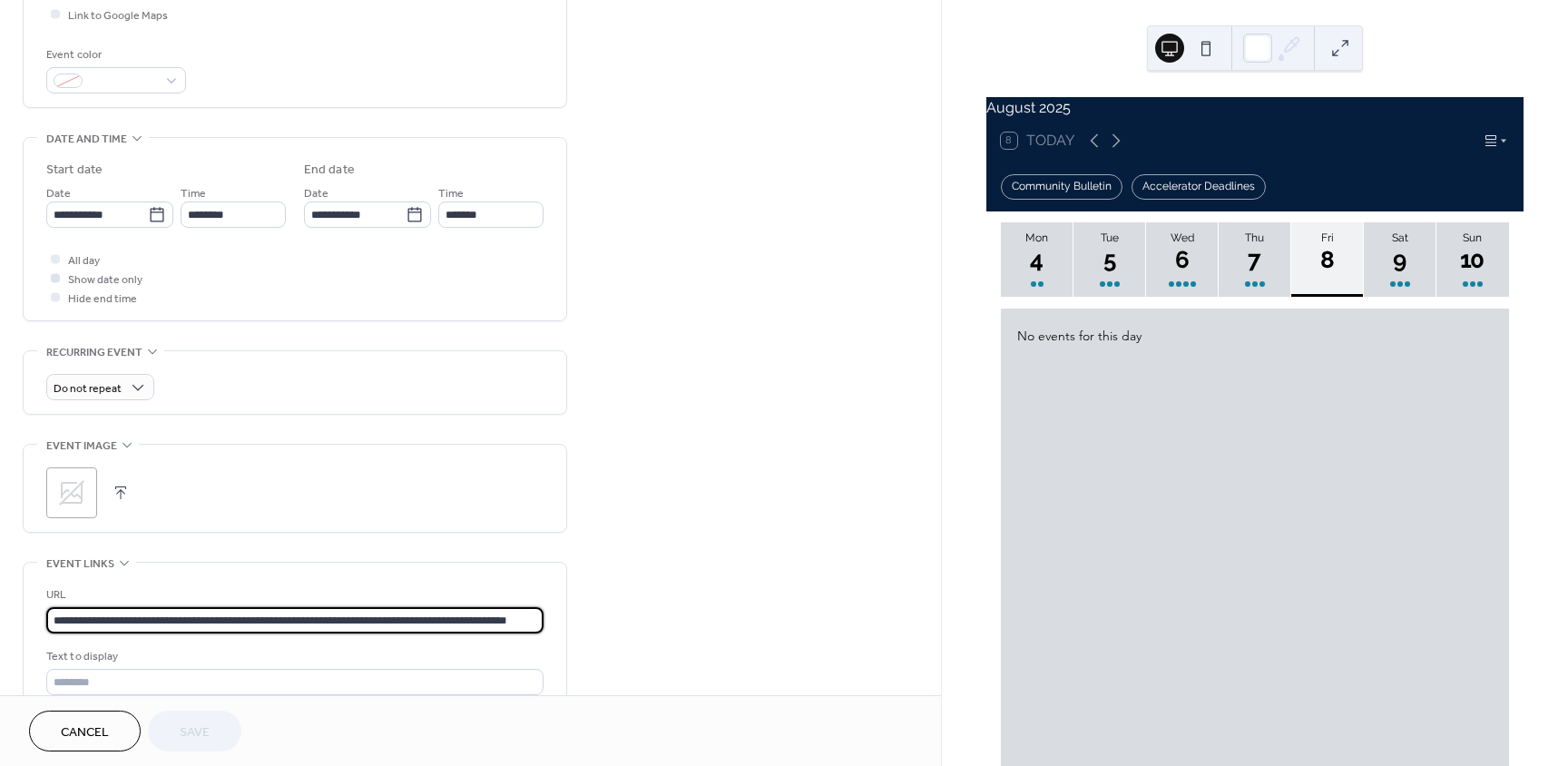 scroll, scrollTop: 0, scrollLeft: 34, axis: horizontal 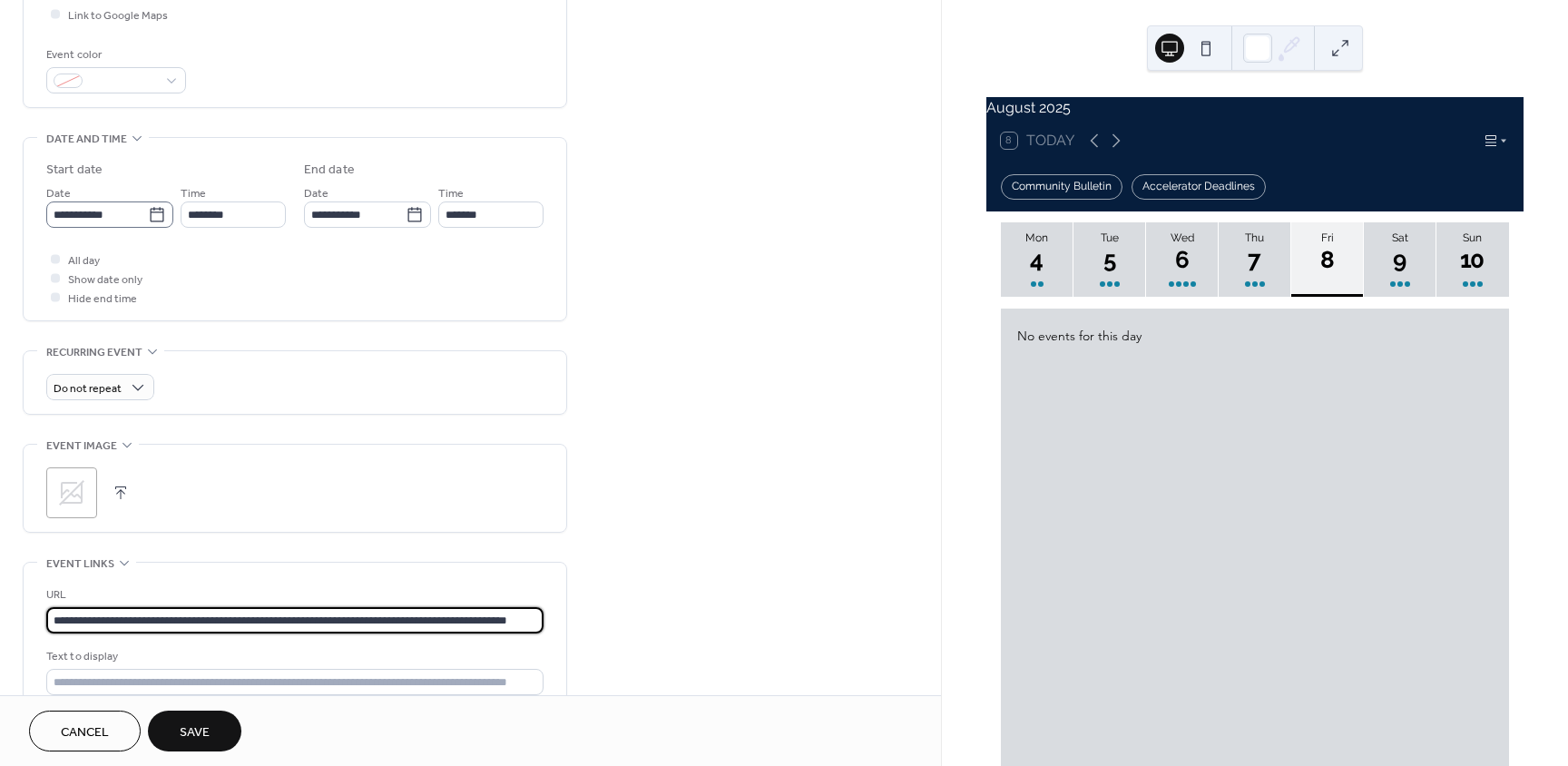 type on "**********" 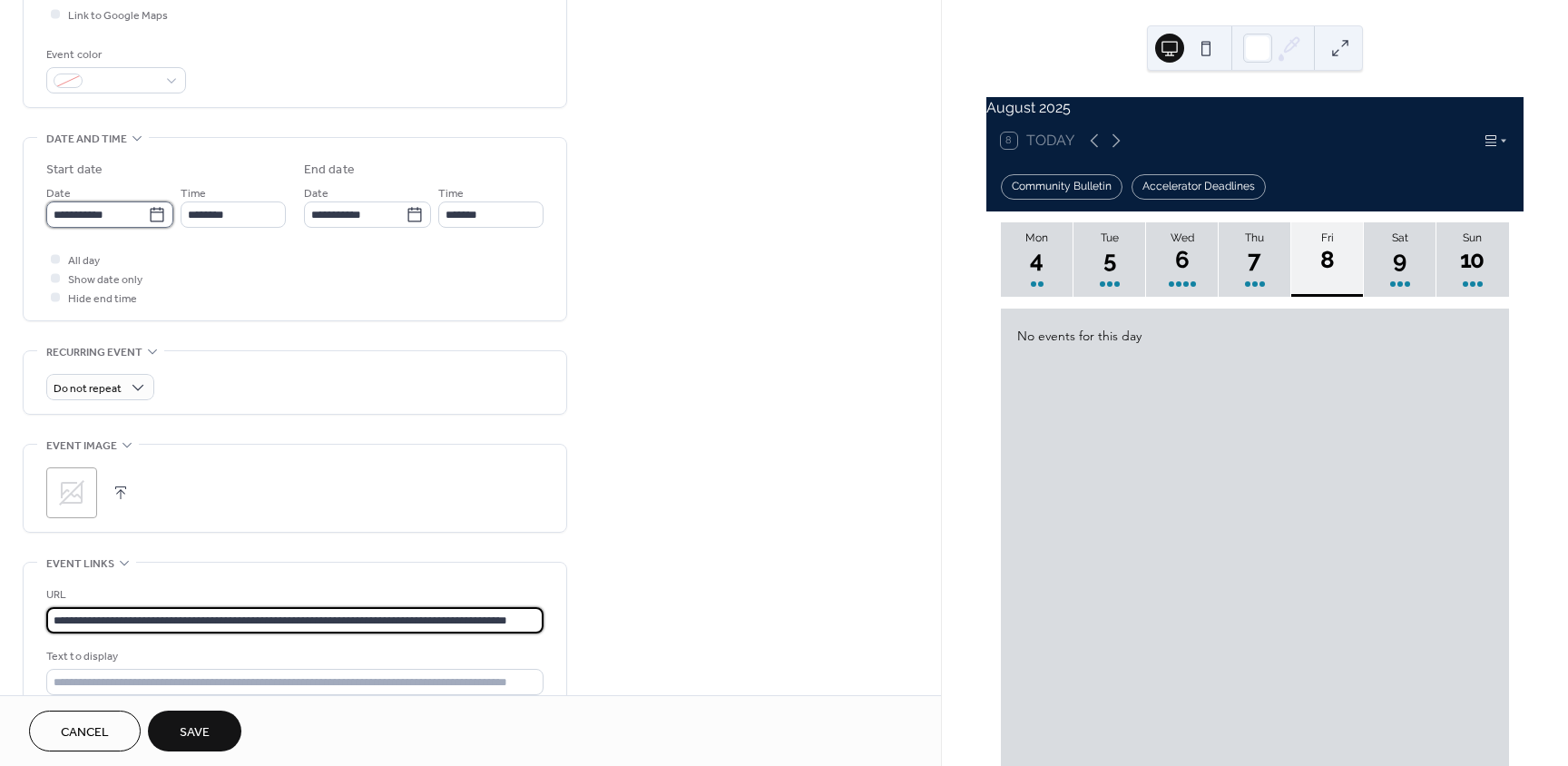 click on "**********" at bounding box center [97, 214] 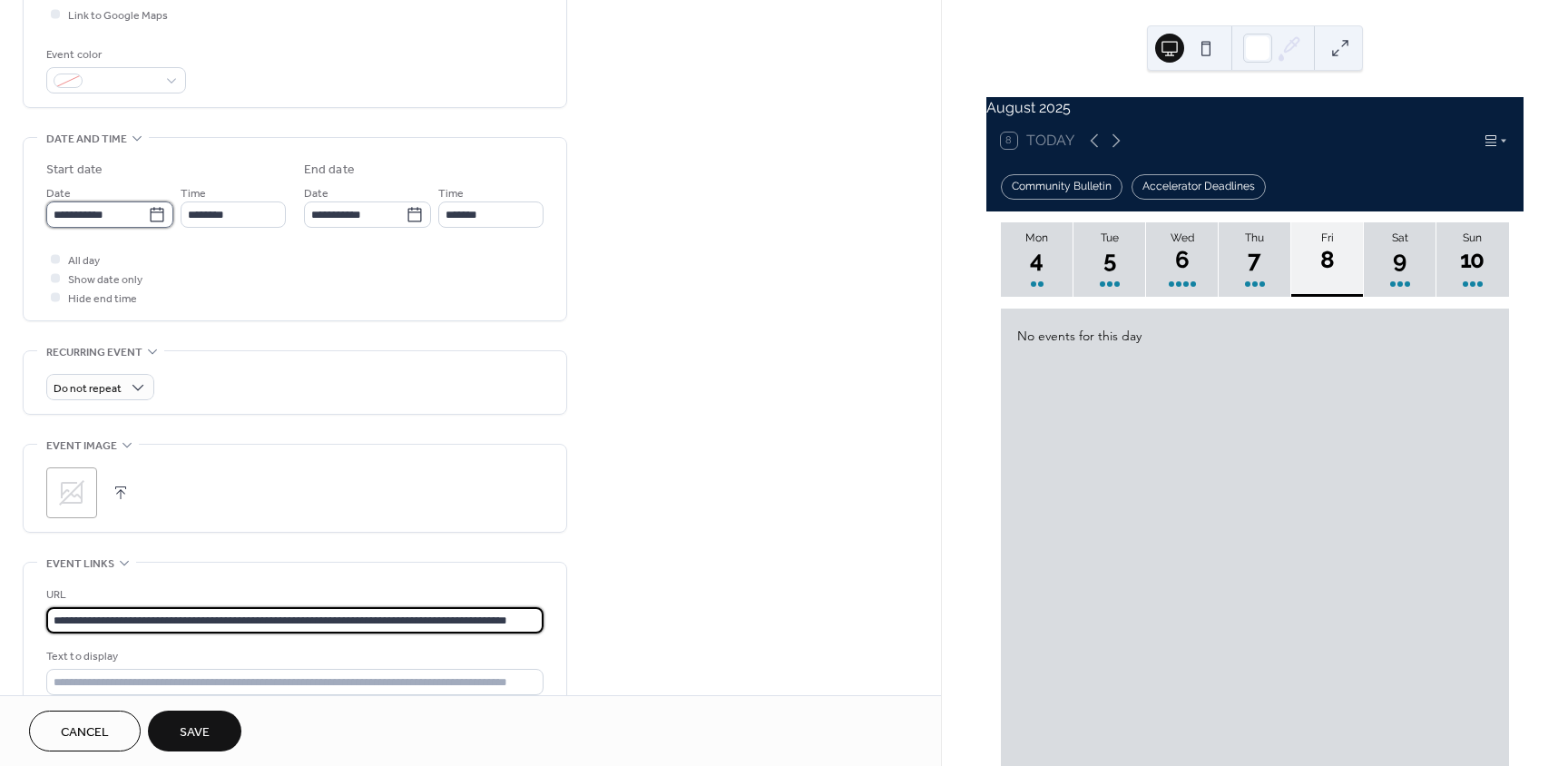 scroll, scrollTop: 0, scrollLeft: 0, axis: both 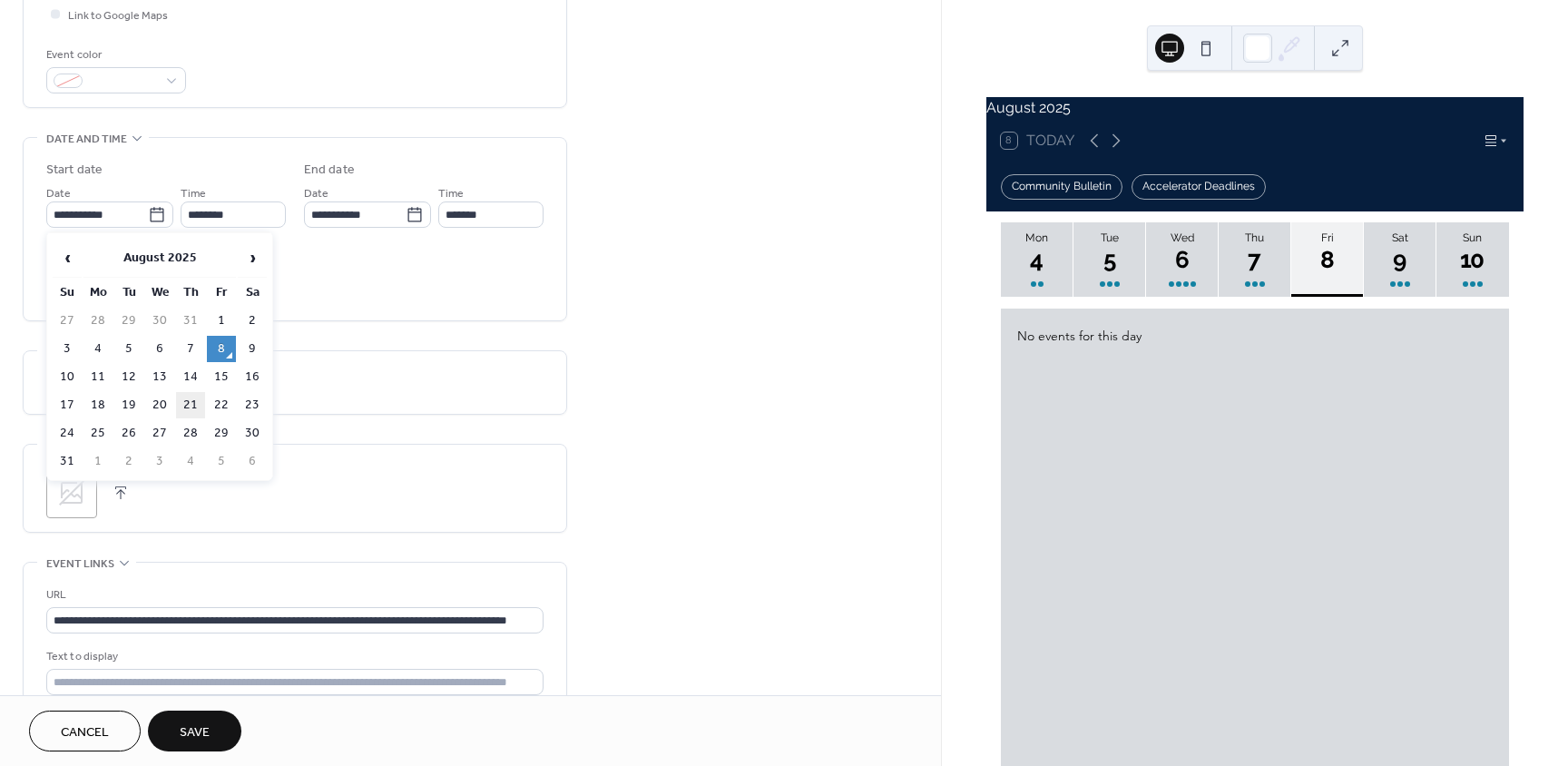 click on "21" at bounding box center (191, 405) 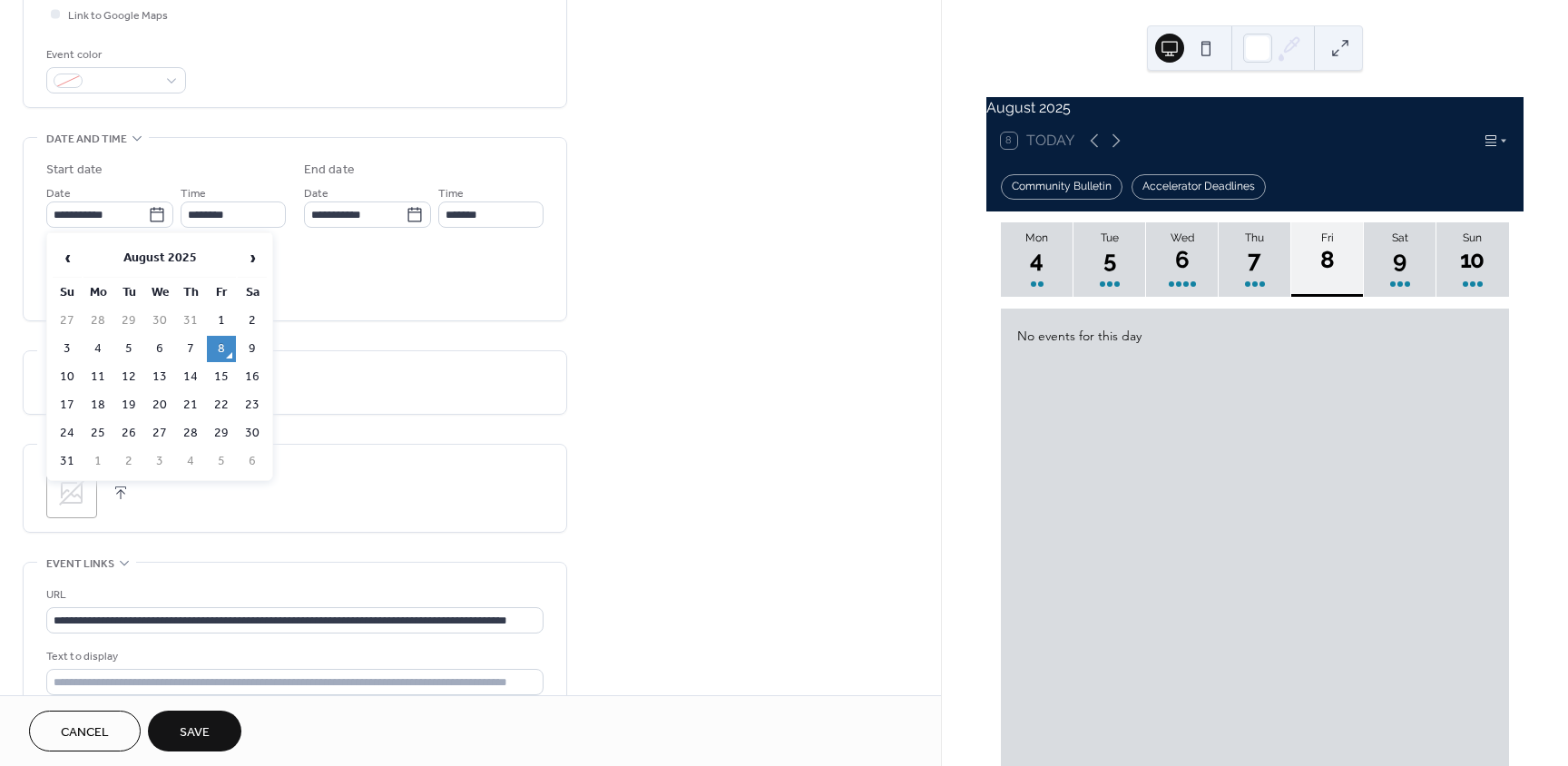 type on "**********" 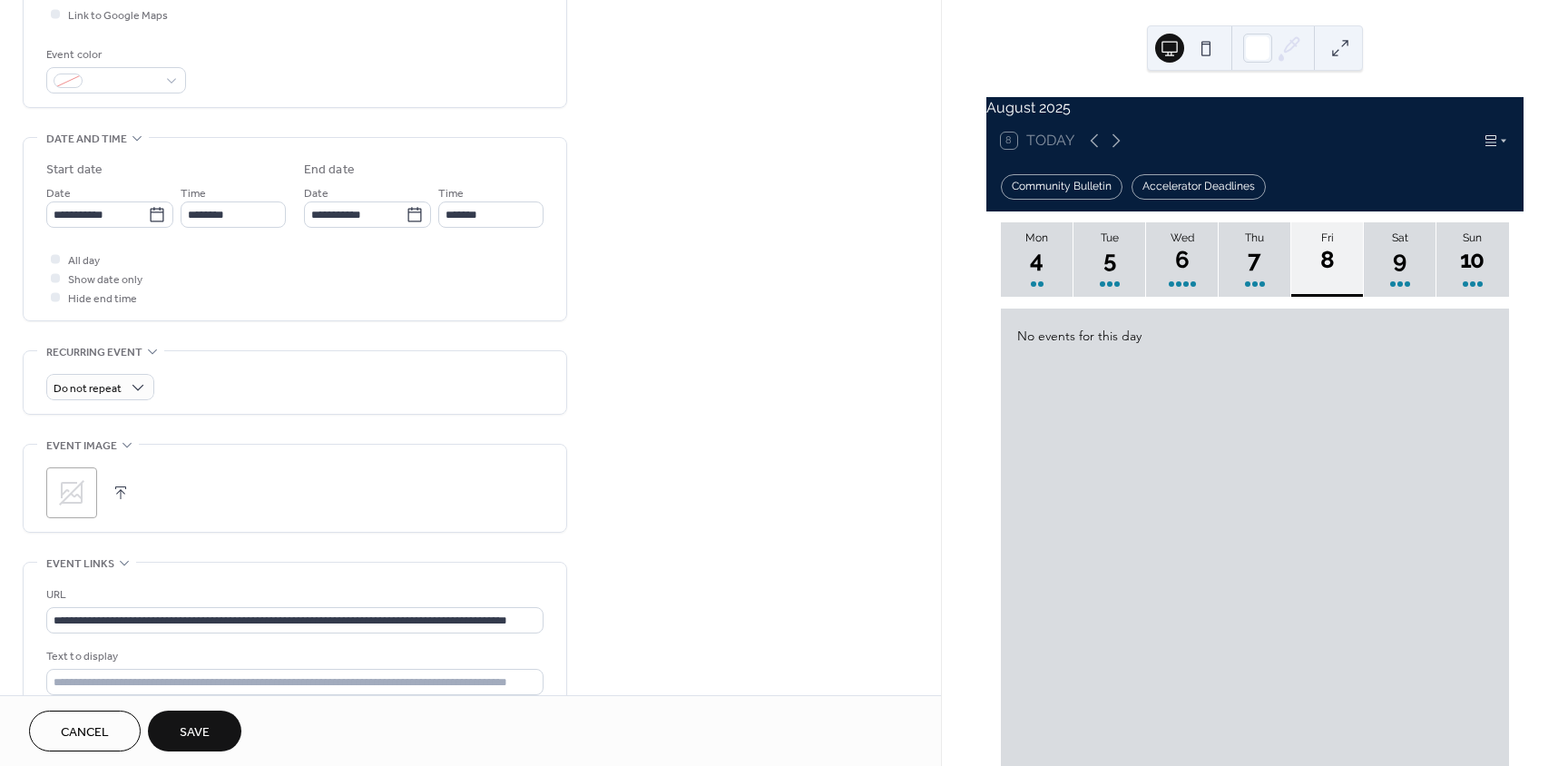 drag, startPoint x: 240, startPoint y: 200, endPoint x: 223, endPoint y: 240, distance: 43.46263 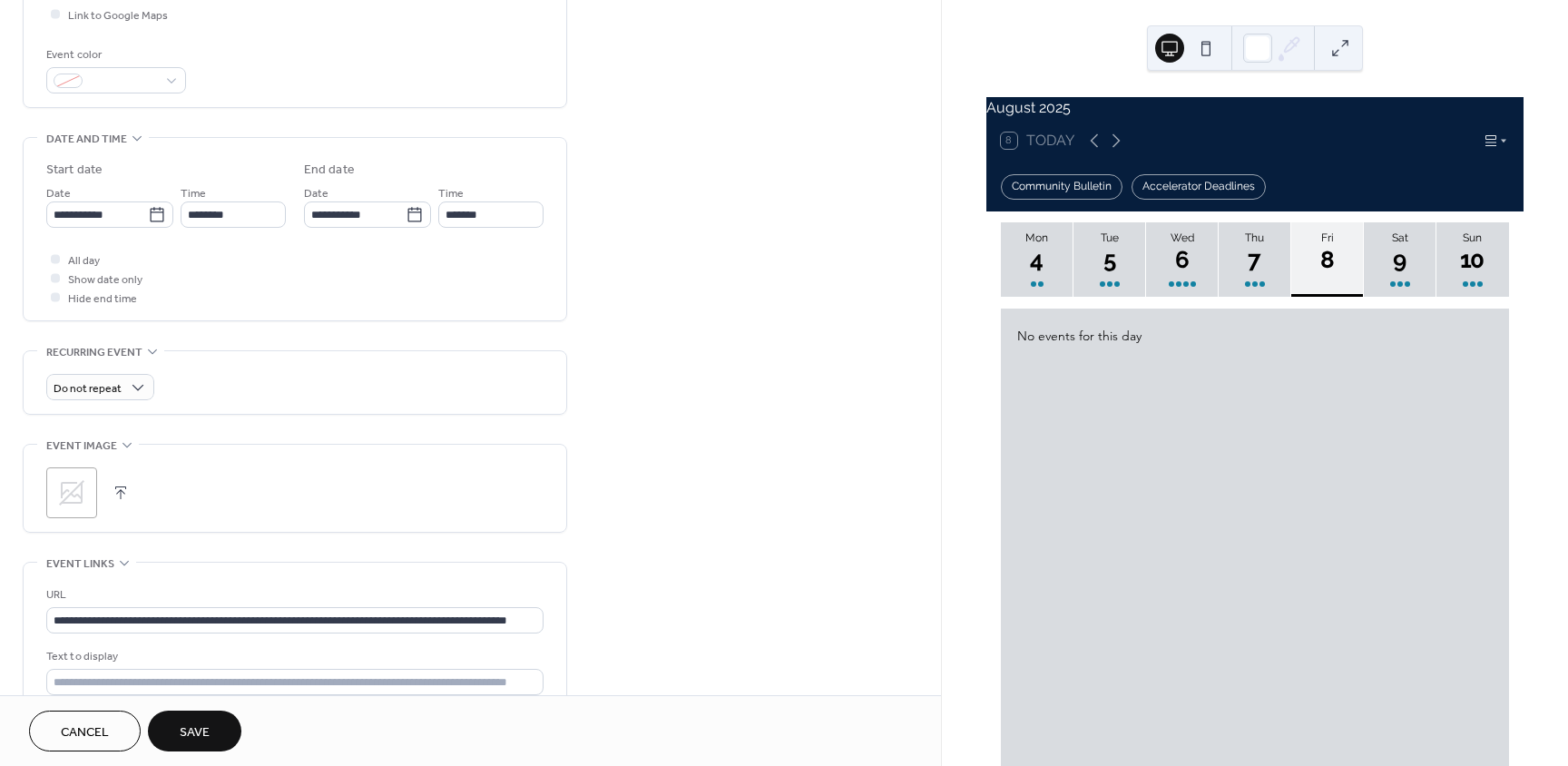 click on "Time ********" at bounding box center [233, 205] 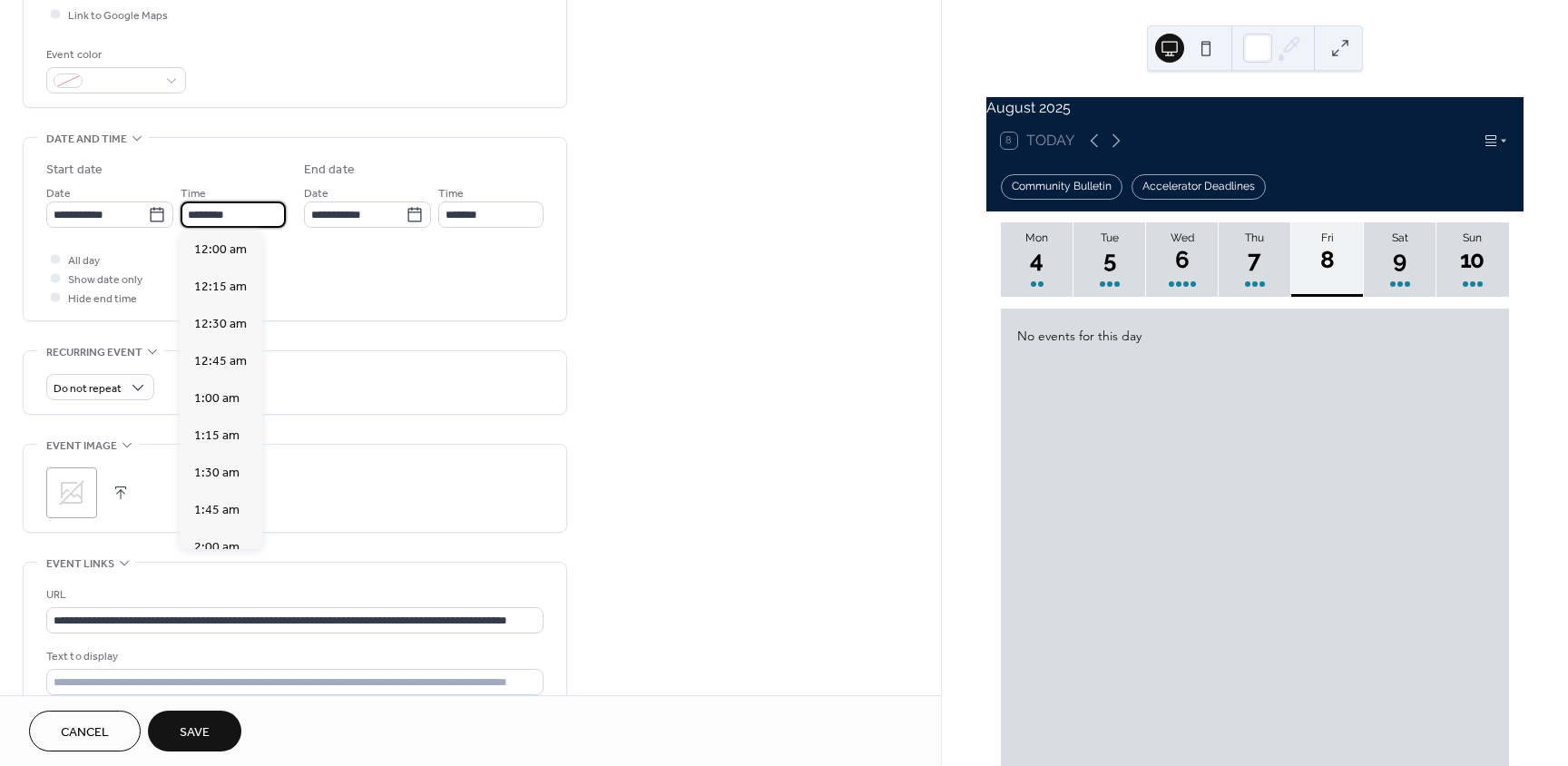 click on "********" at bounding box center [233, 214] 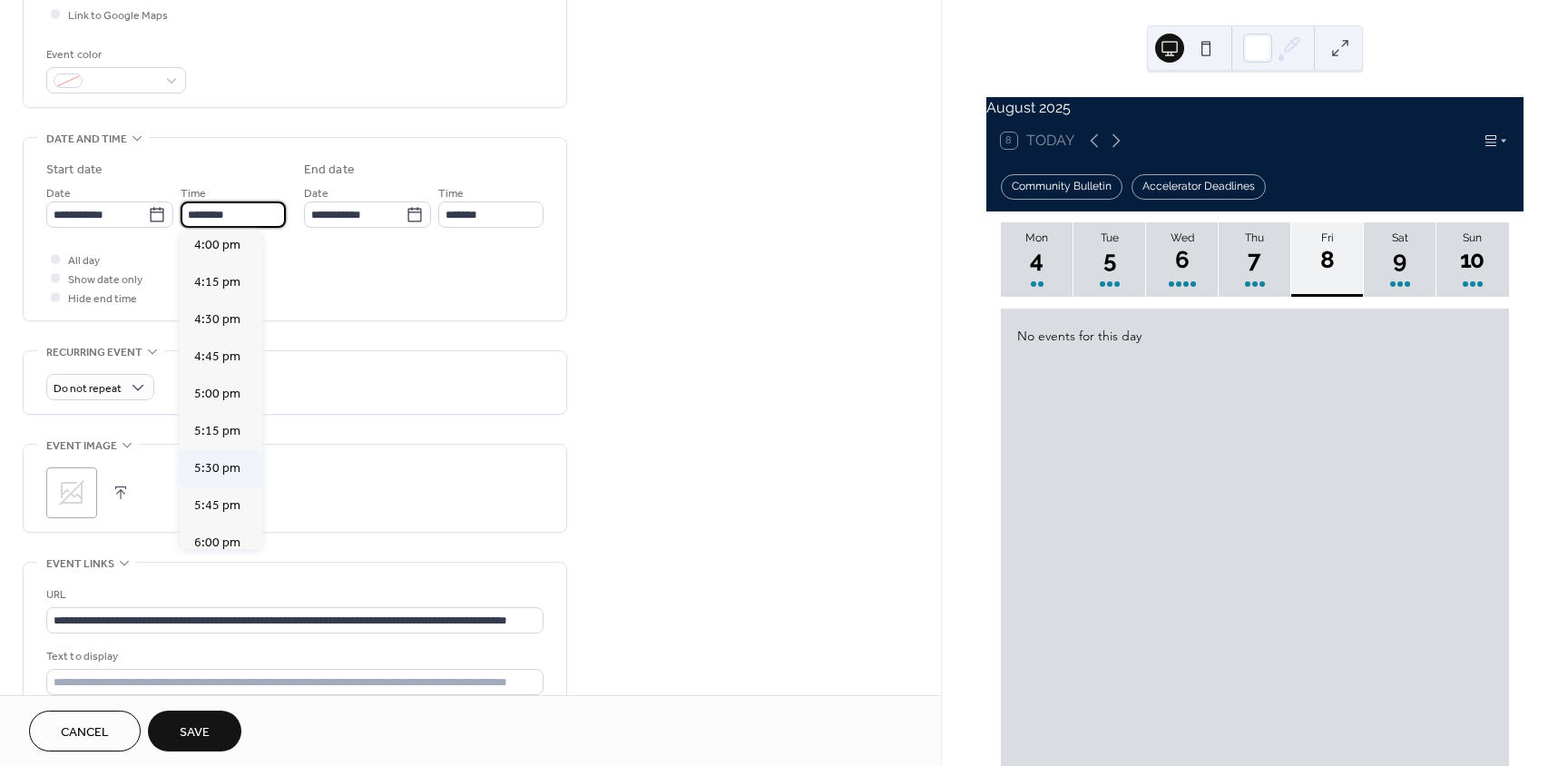scroll, scrollTop: 2421, scrollLeft: 0, axis: vertical 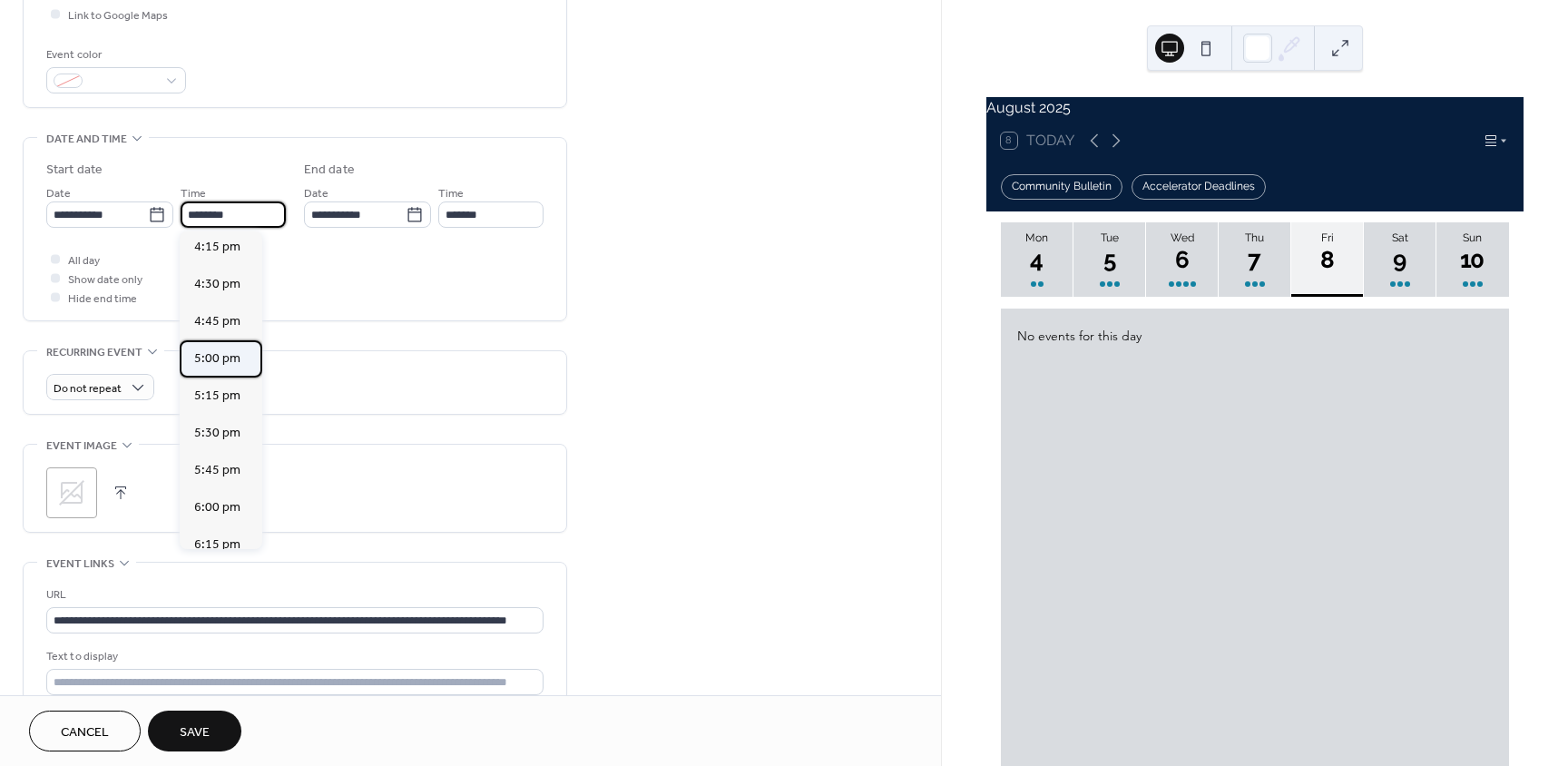 click on "5:00 pm" at bounding box center (220, 358) 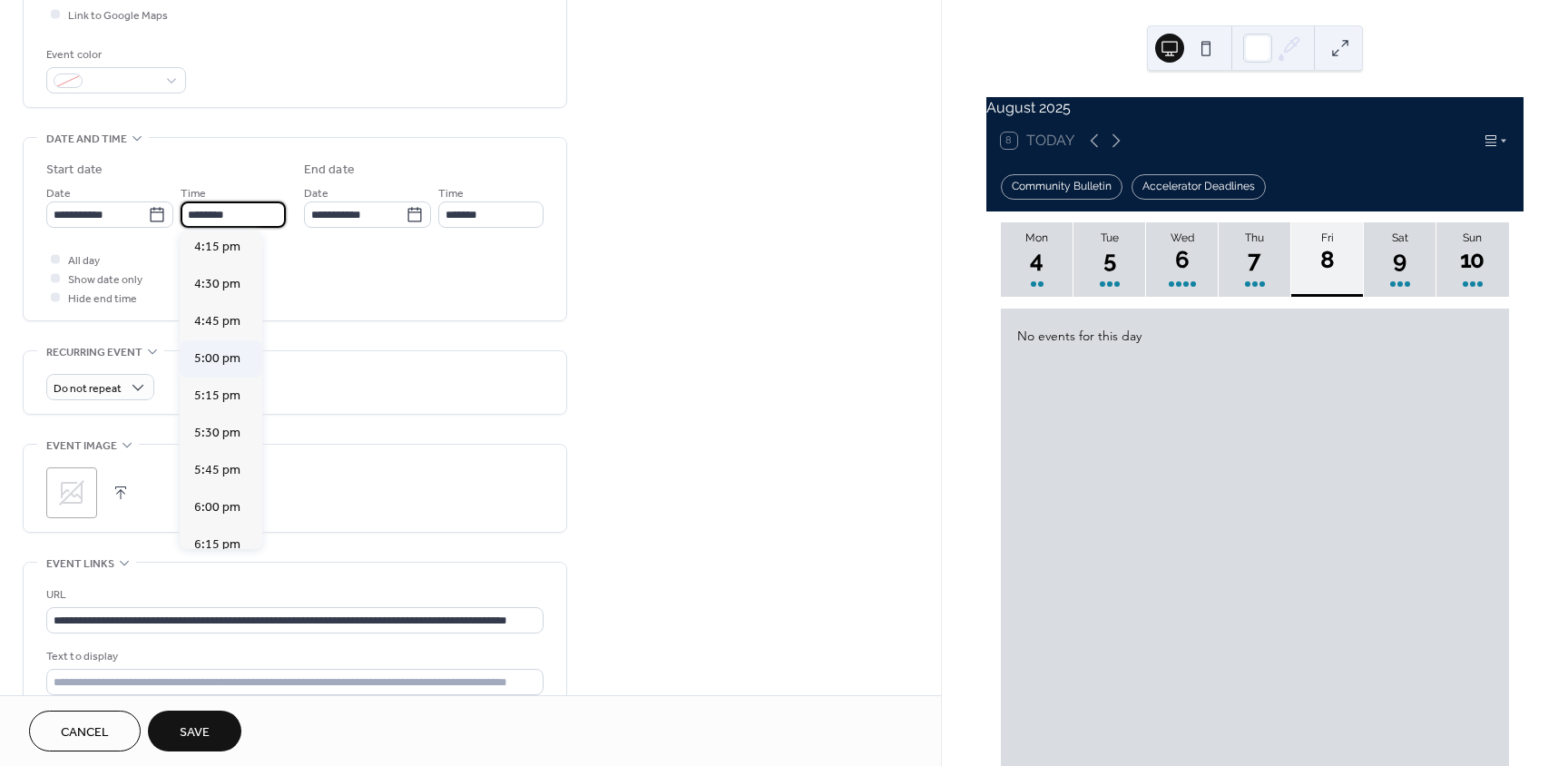 type on "*******" 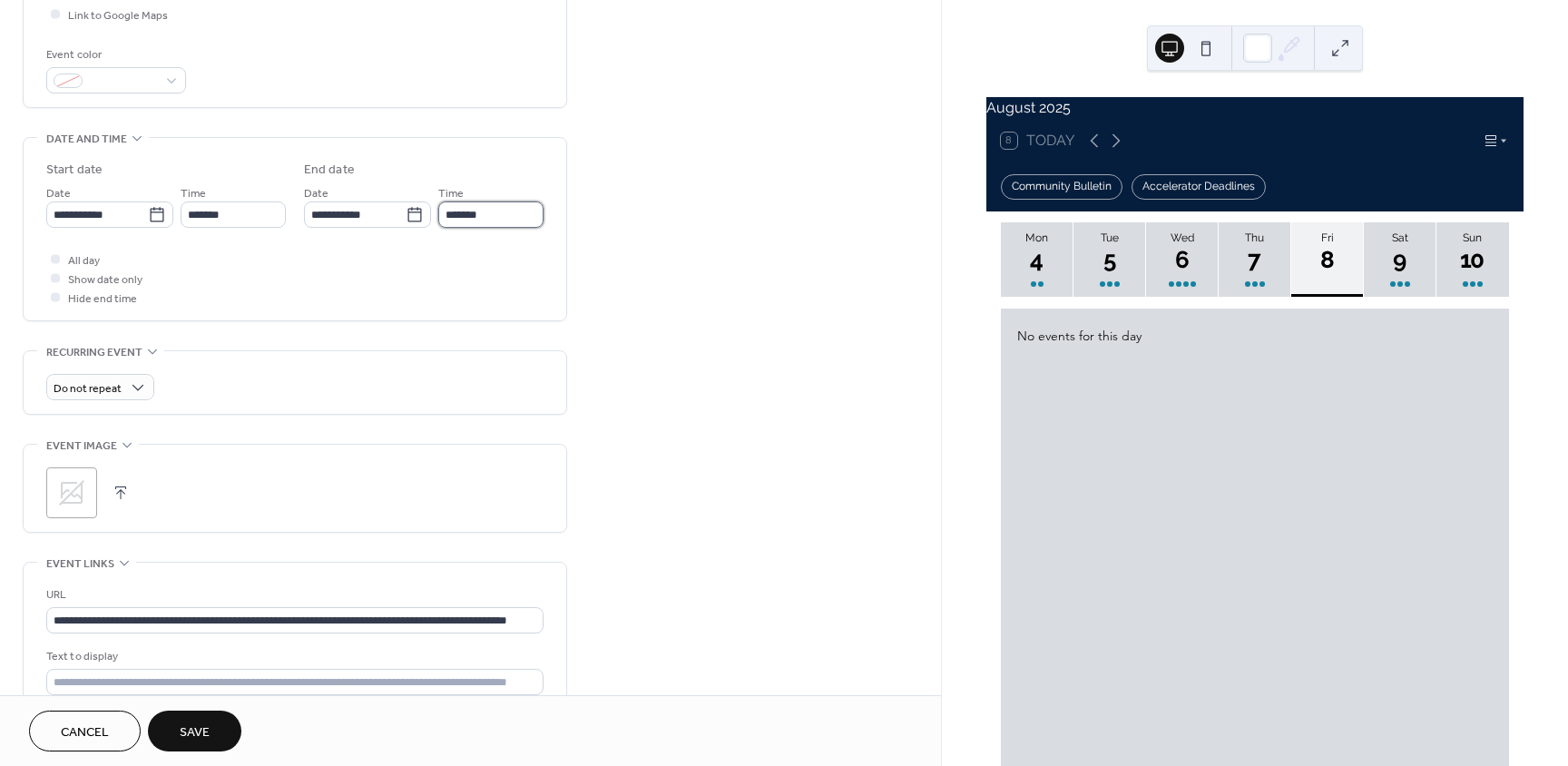 click on "*******" at bounding box center (491, 214) 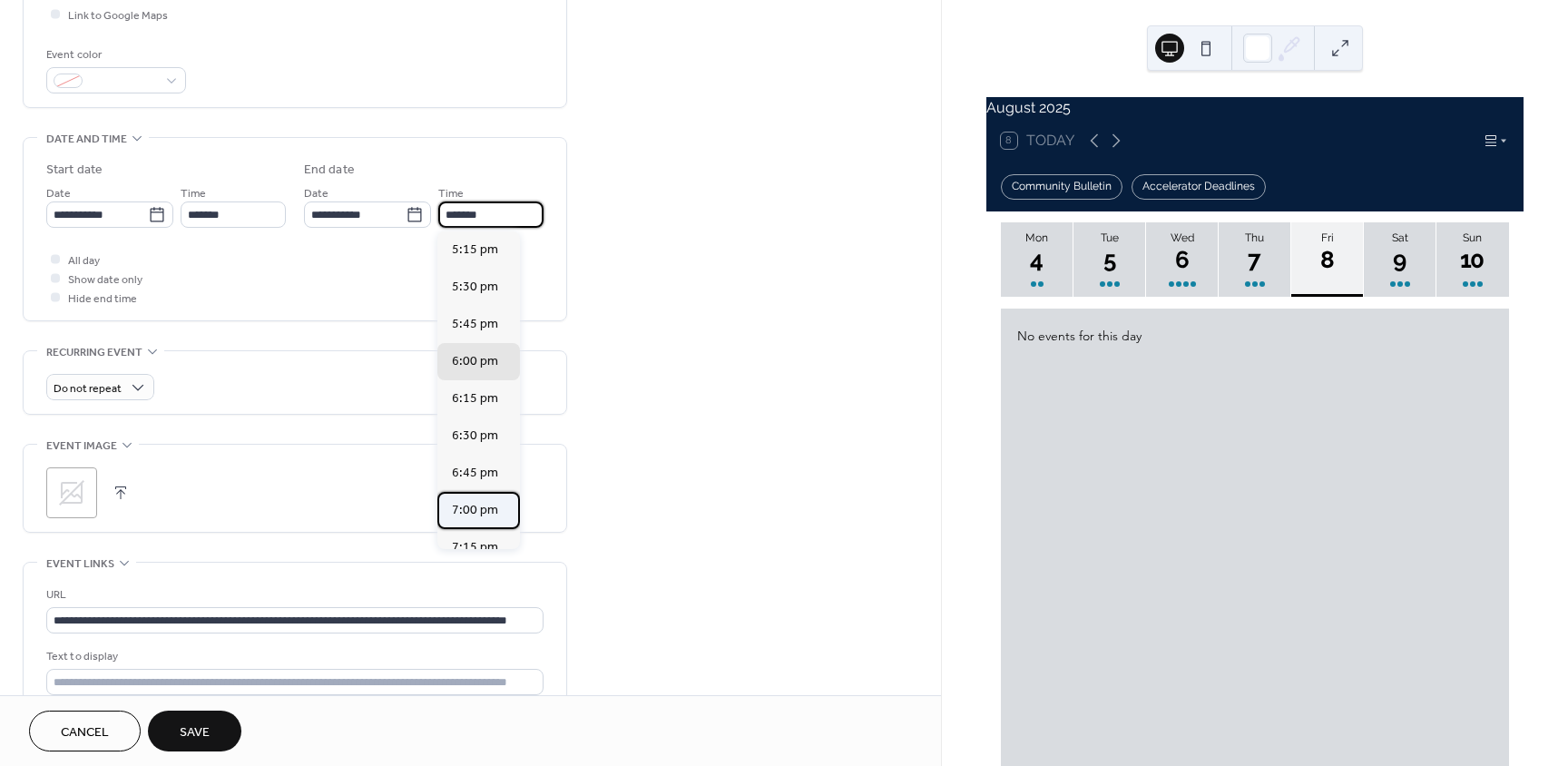 click on "7:00 pm" at bounding box center [478, 510] 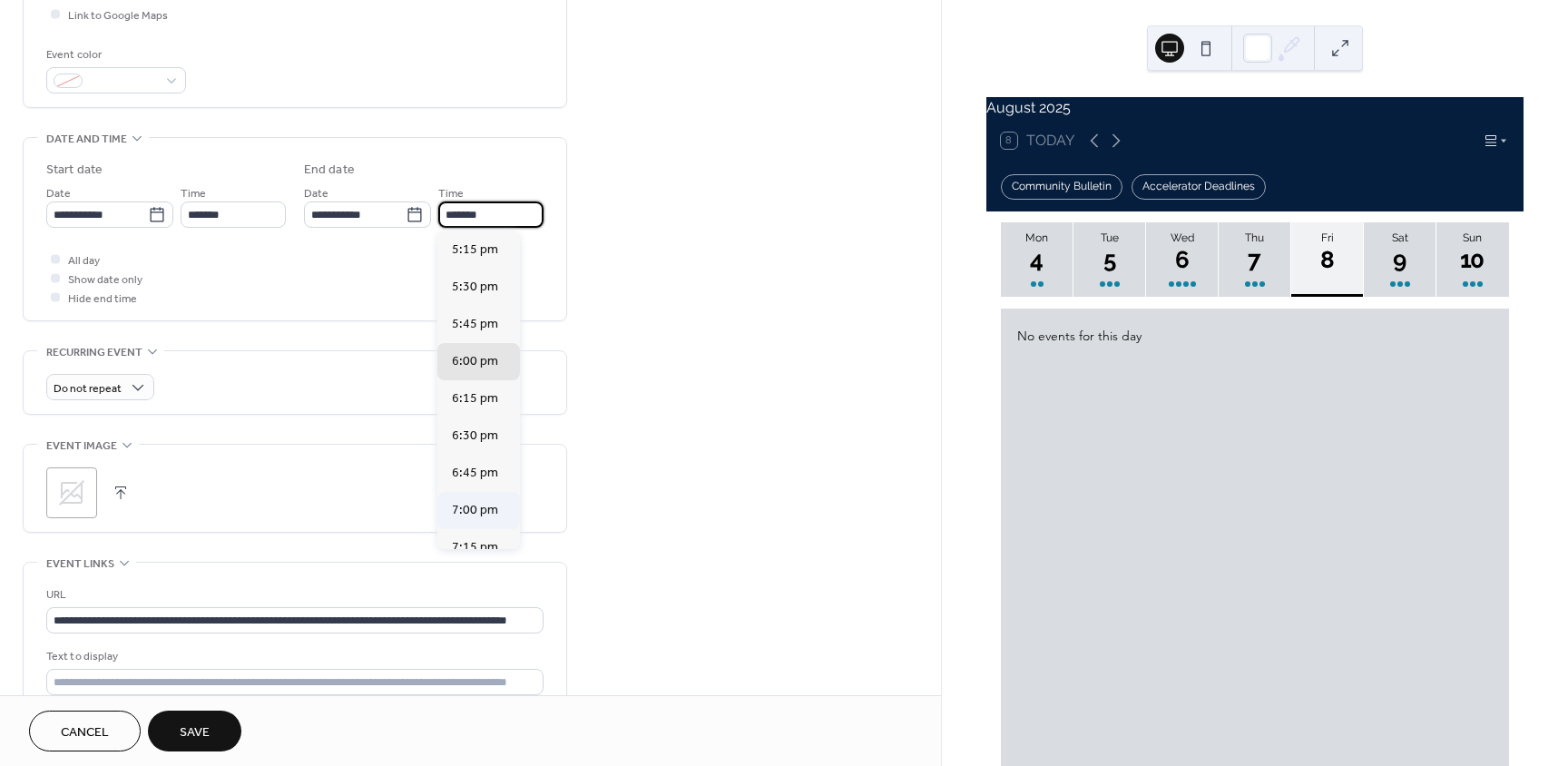 type on "*******" 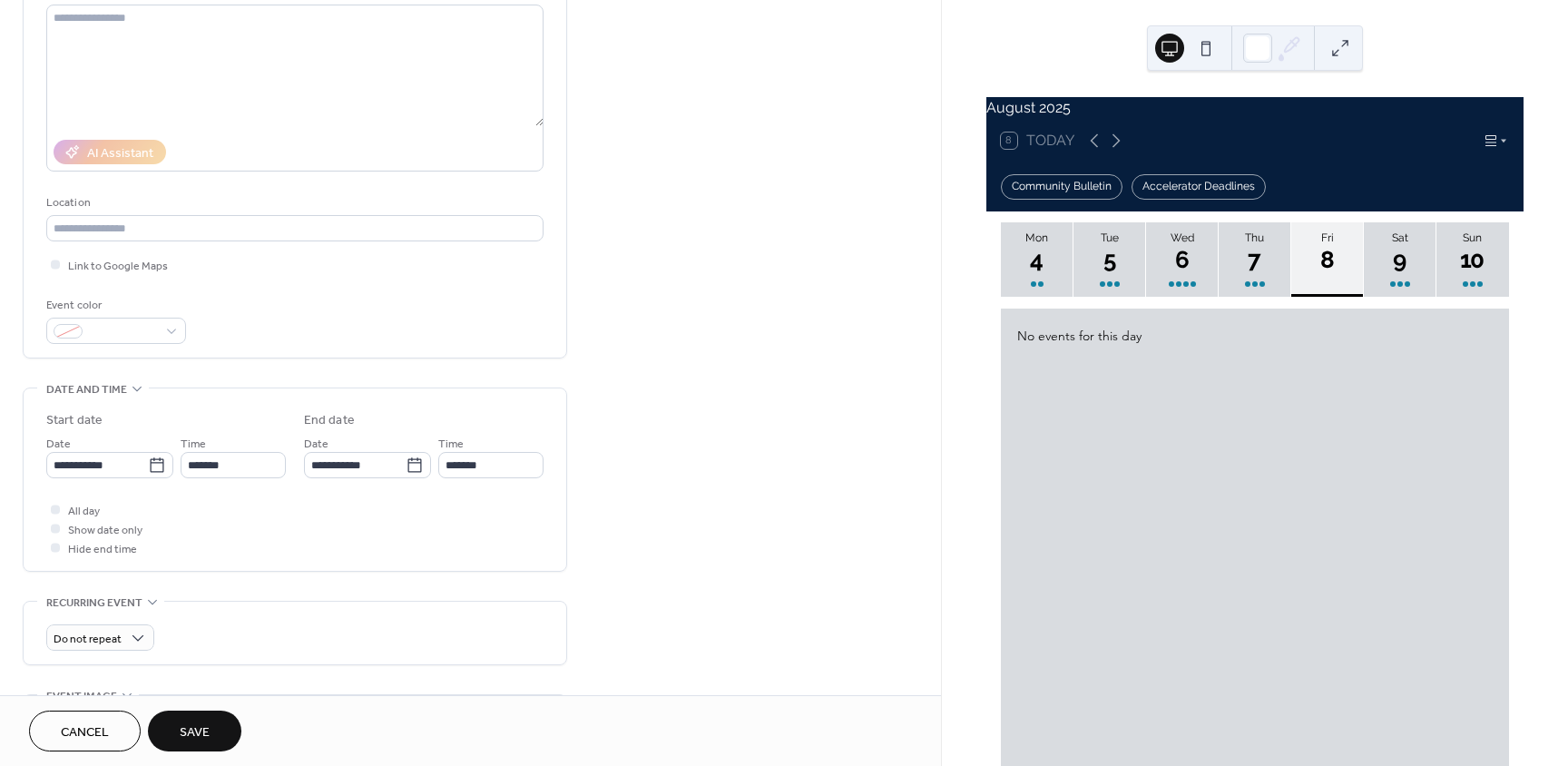 scroll, scrollTop: 0, scrollLeft: 0, axis: both 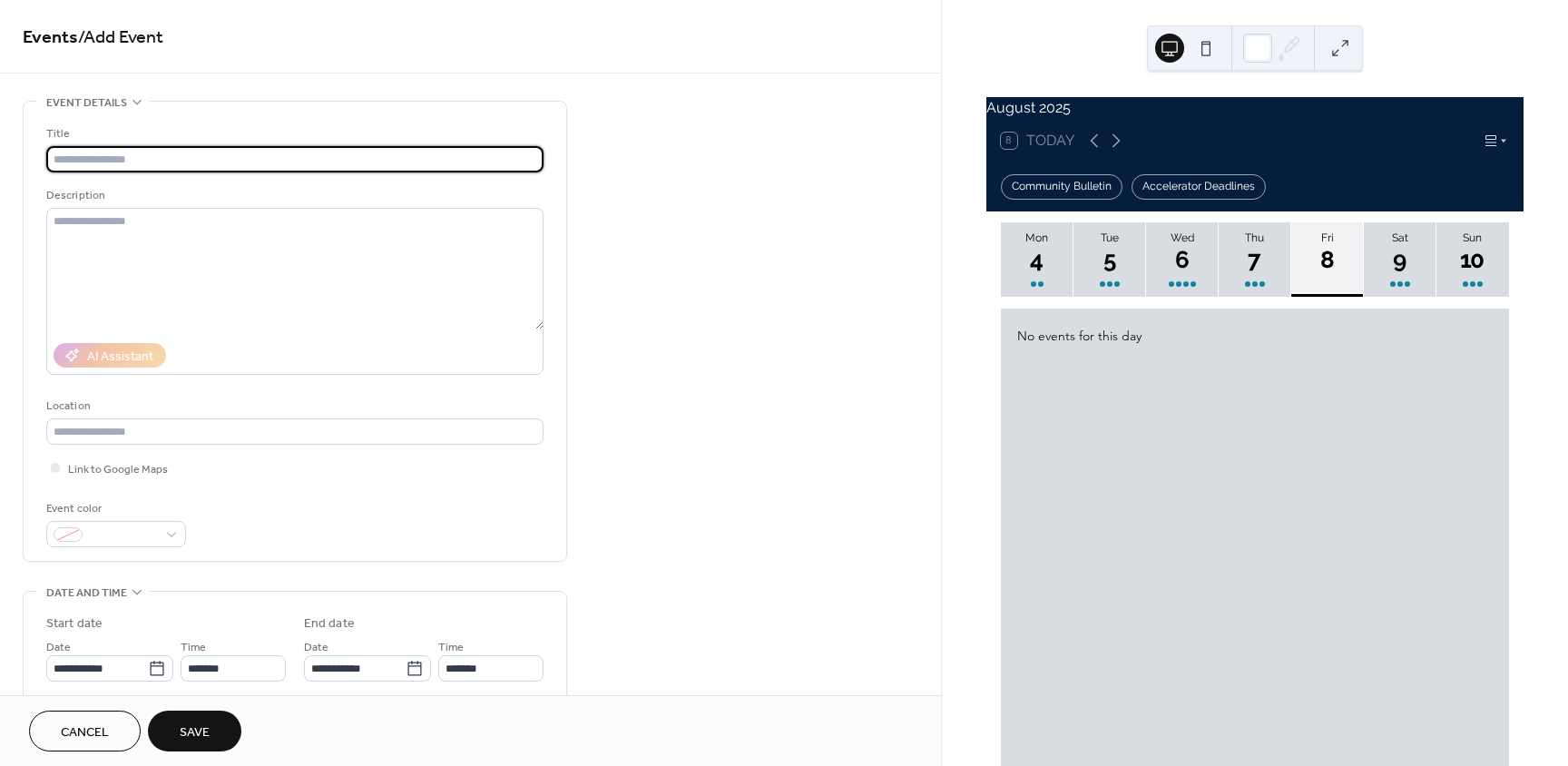 click at bounding box center [295, 159] 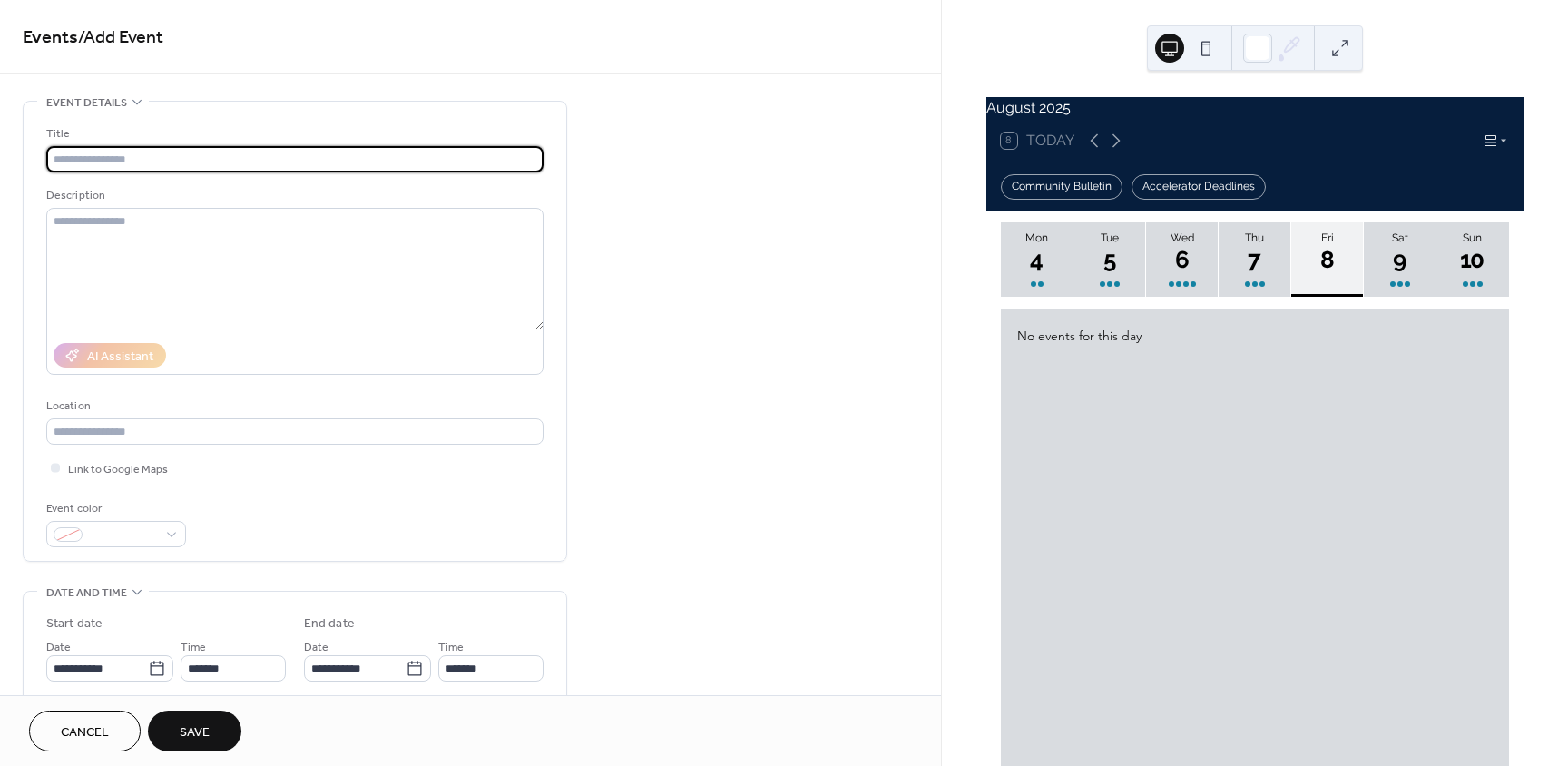 paste on "**********" 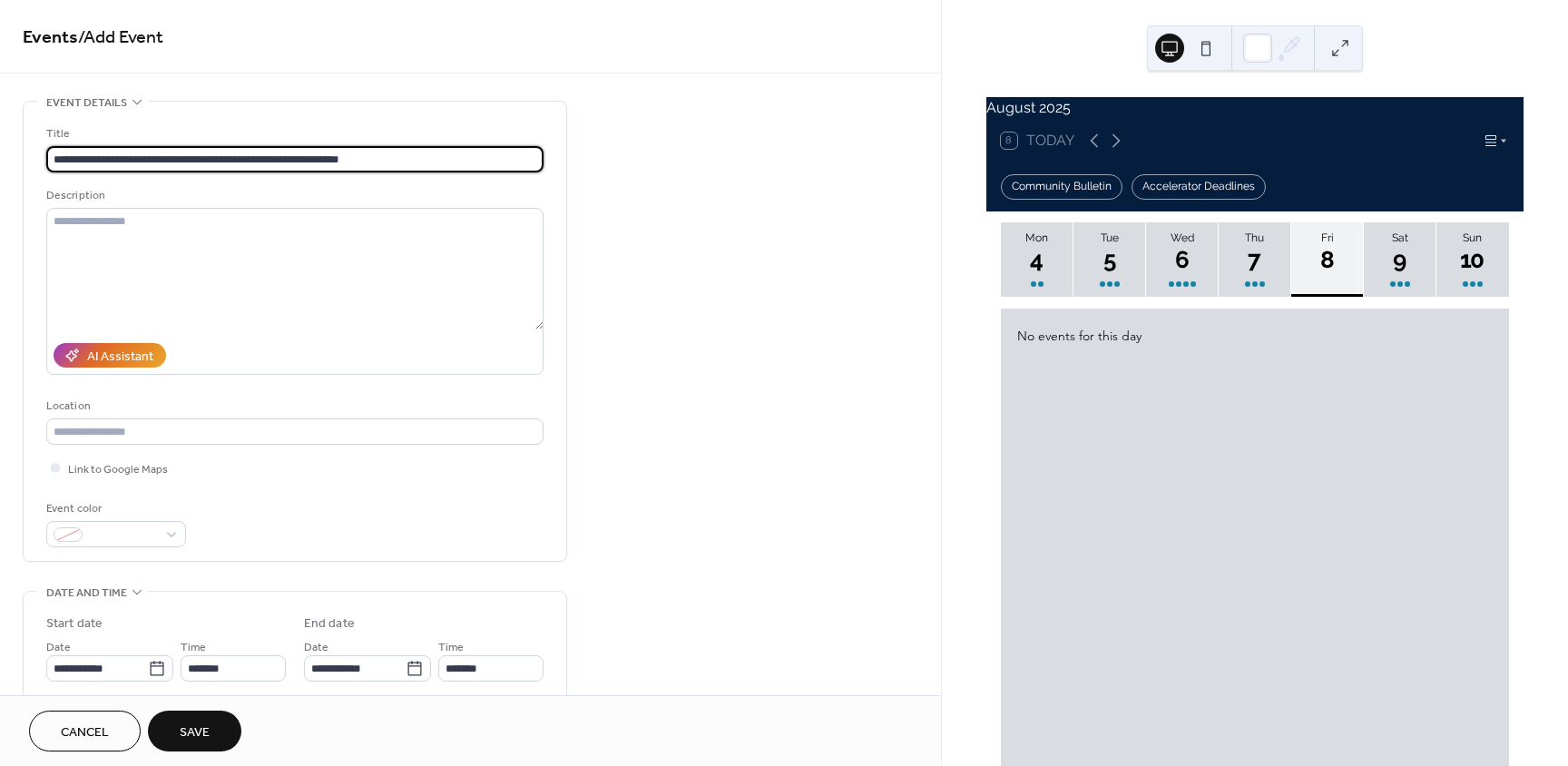 type on "**********" 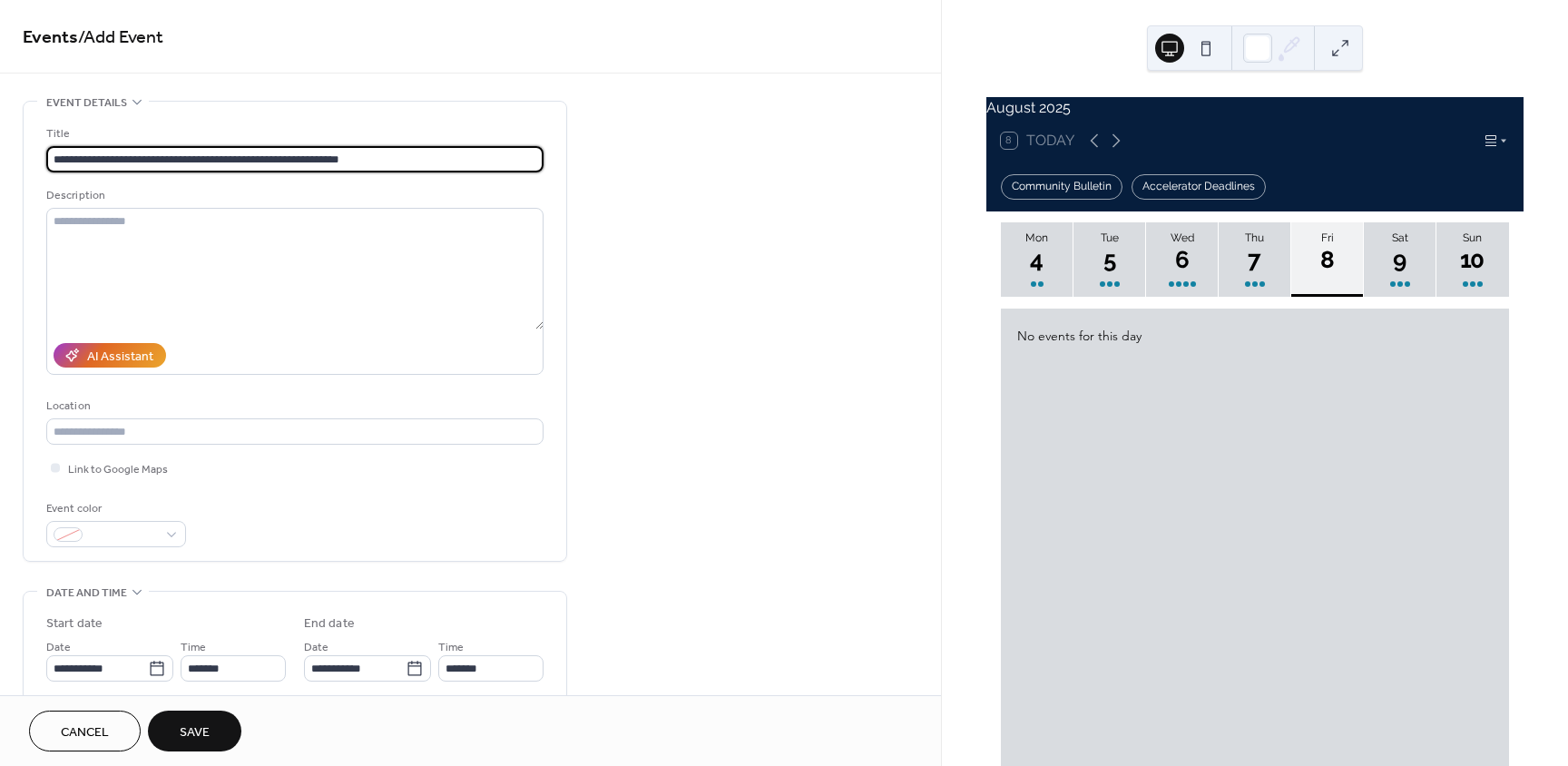 click on "Save" at bounding box center (194, 732) 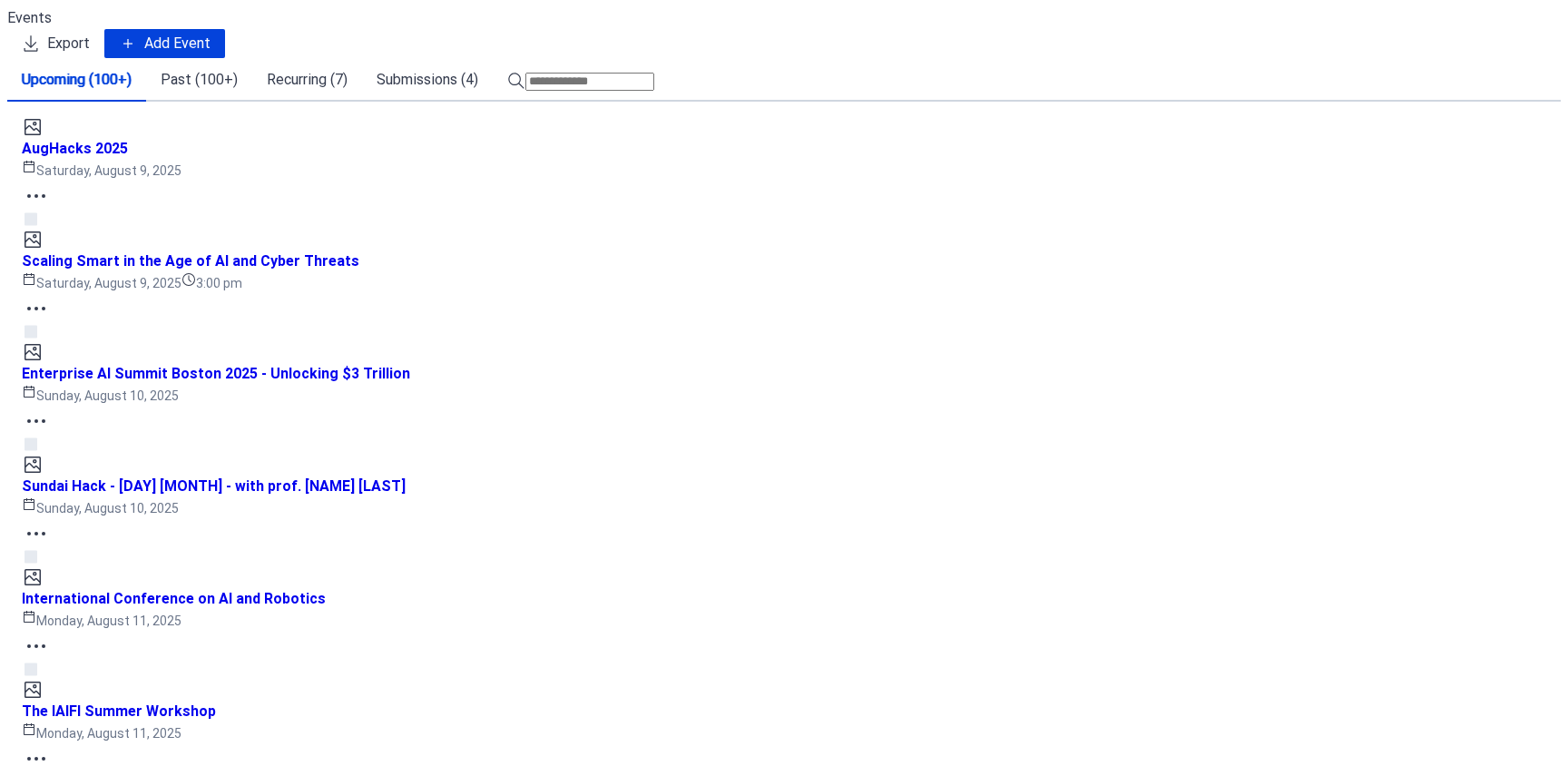 scroll, scrollTop: 0, scrollLeft: 0, axis: both 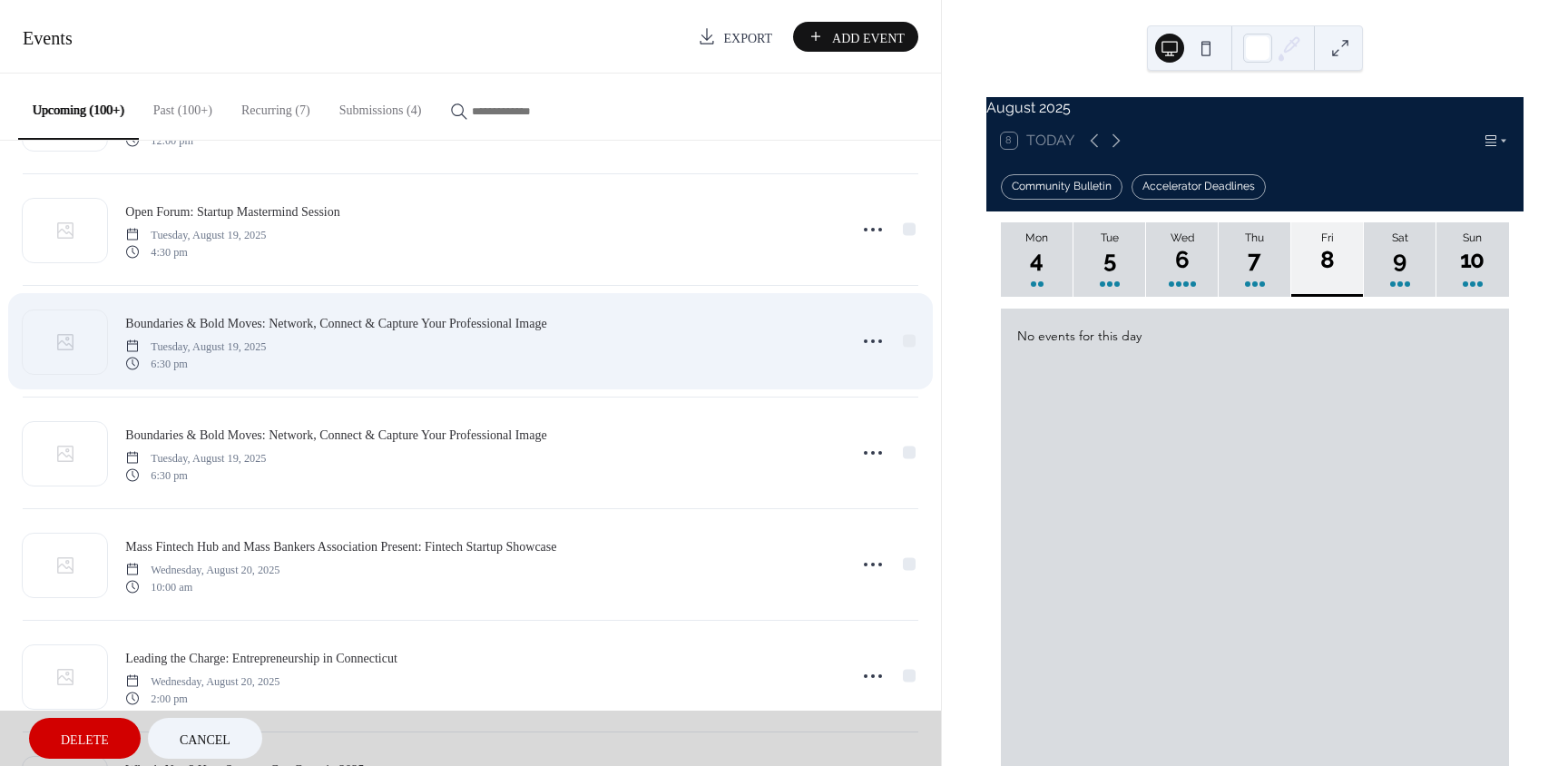 click on "Boundaries & Bold Moves: Network, Connect & Capture Your Professional Image [DAY], [MONTH] [DAY], [YEAR] [TIME]" at bounding box center (470, 340) 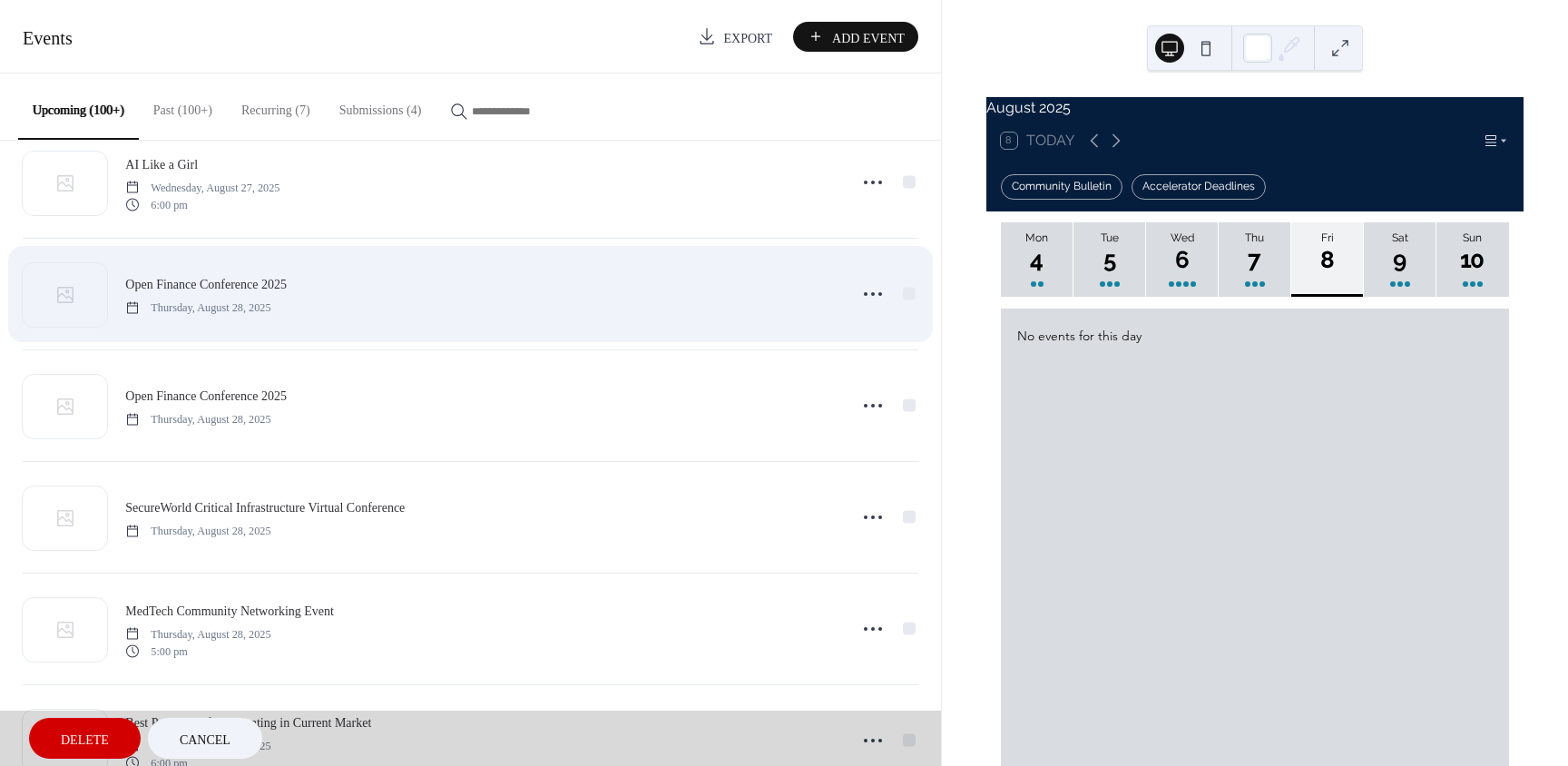 scroll, scrollTop: 6671, scrollLeft: 0, axis: vertical 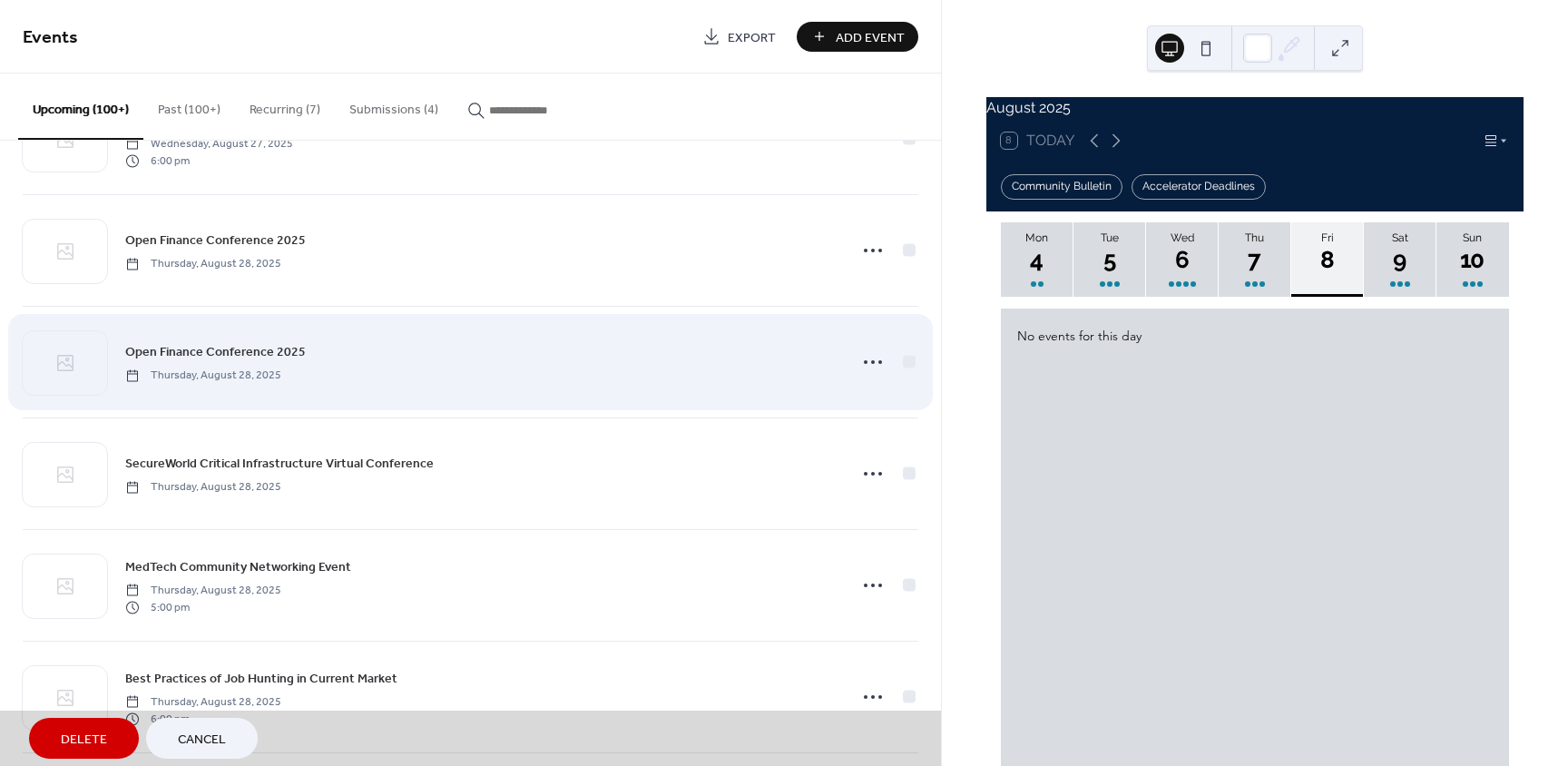click on "Open Finance Conference 2025 [DAY], [MONTH] [DAY], [YEAR]" at bounding box center [470, 361] 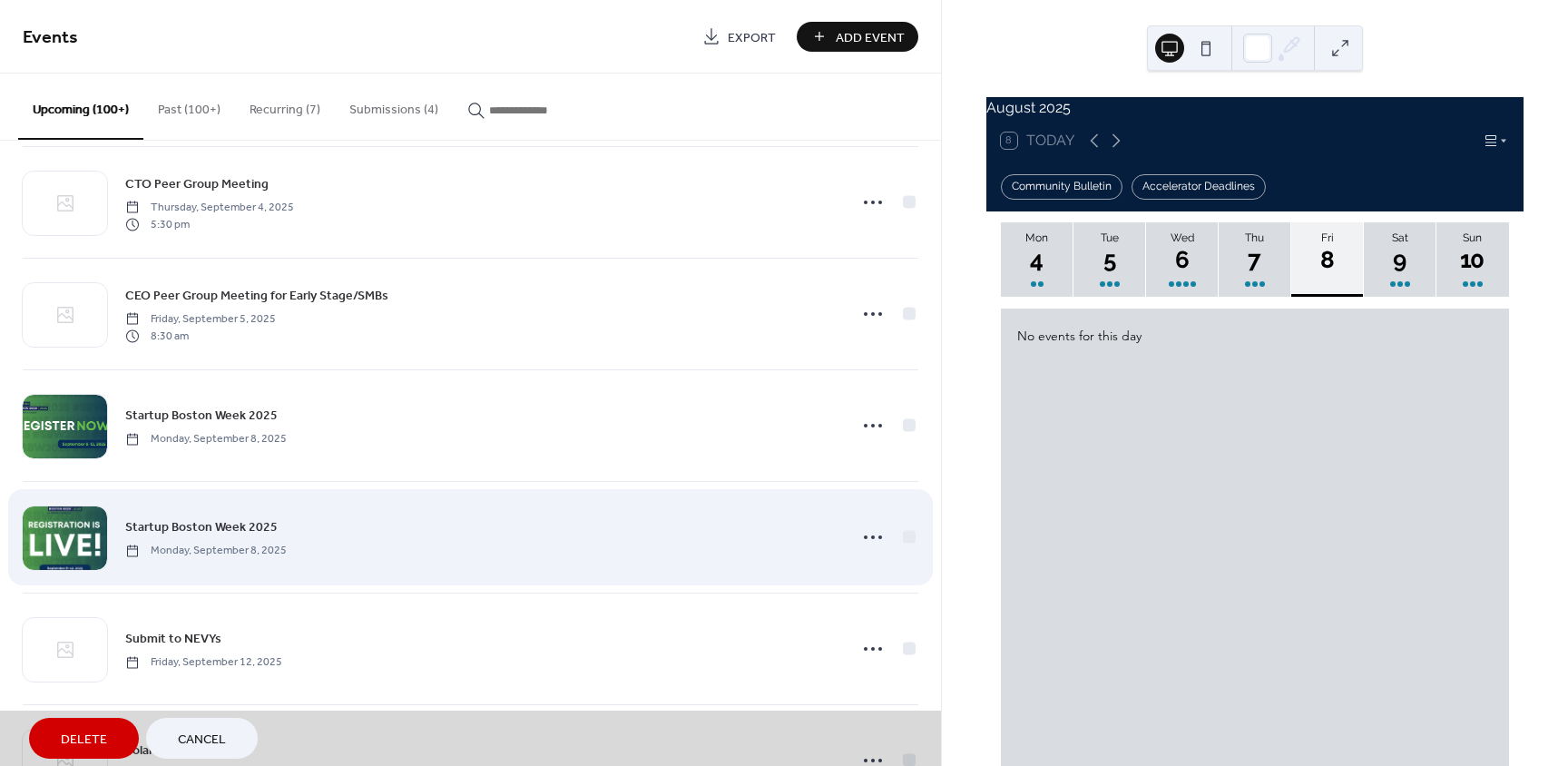 scroll, scrollTop: 7878, scrollLeft: 0, axis: vertical 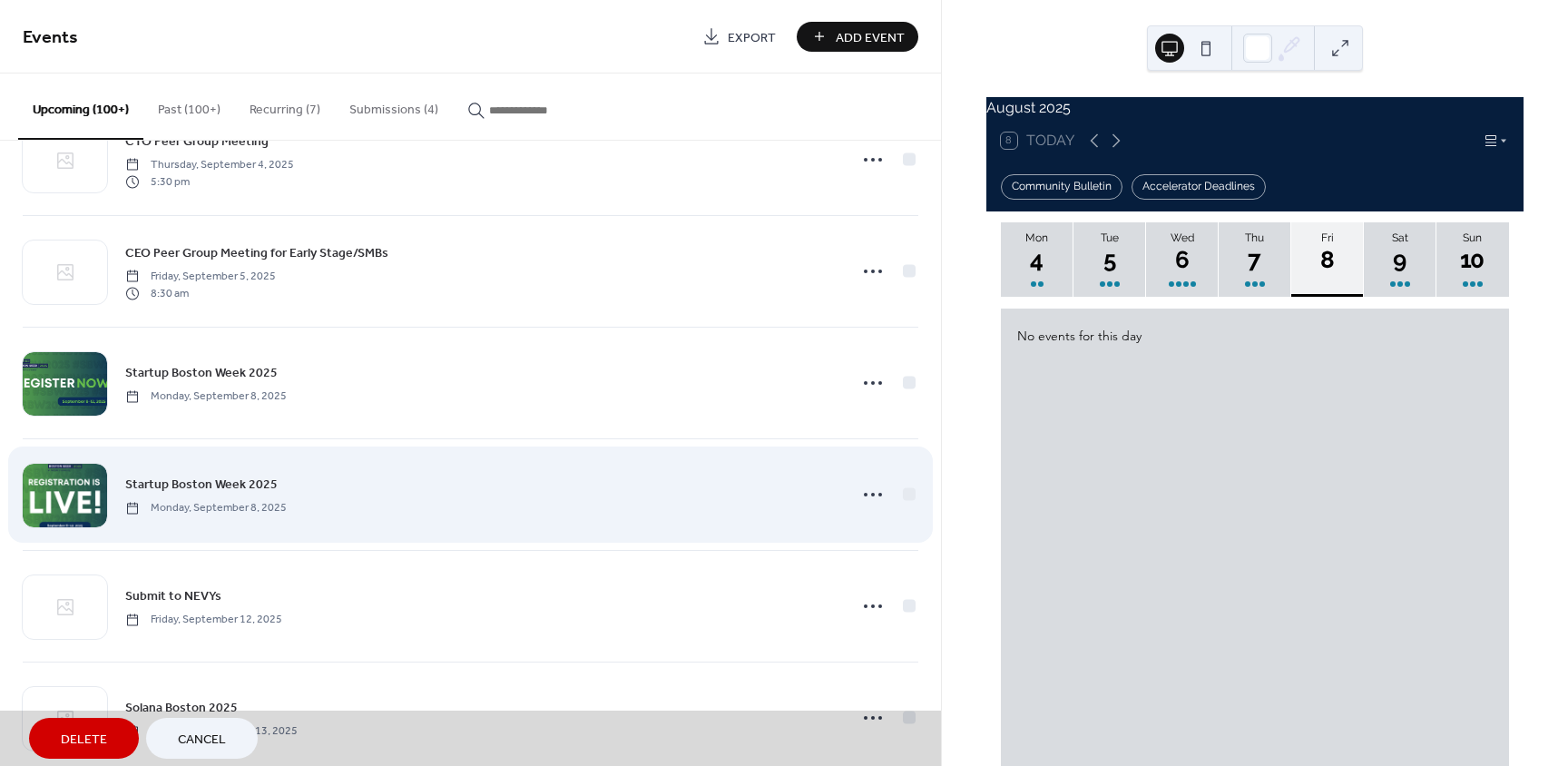click on "Startup Boston Week 2025 Monday, [MONTH] [DAY], [YEAR]" at bounding box center [470, 494] 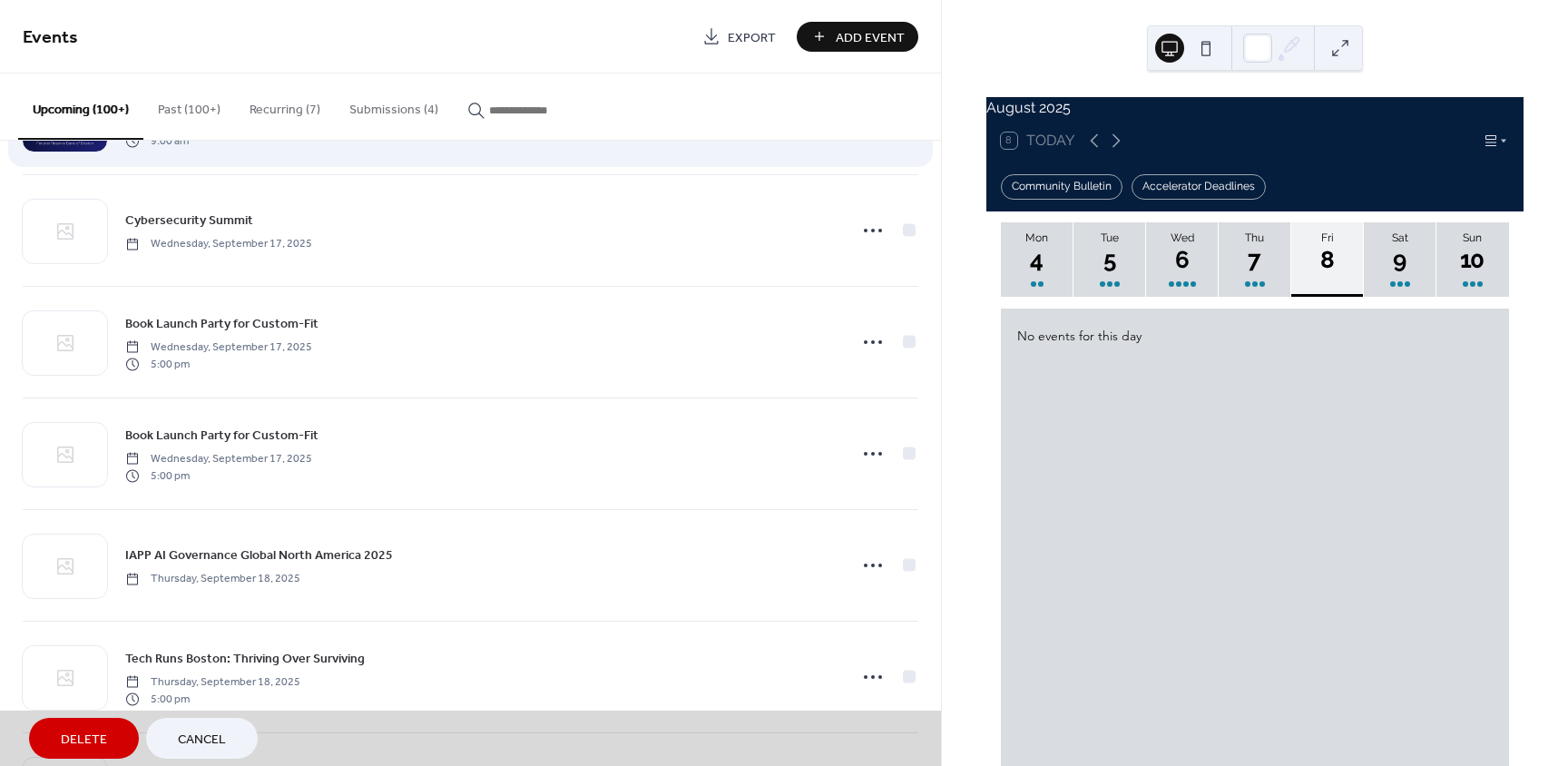 scroll, scrollTop: 8813, scrollLeft: 0, axis: vertical 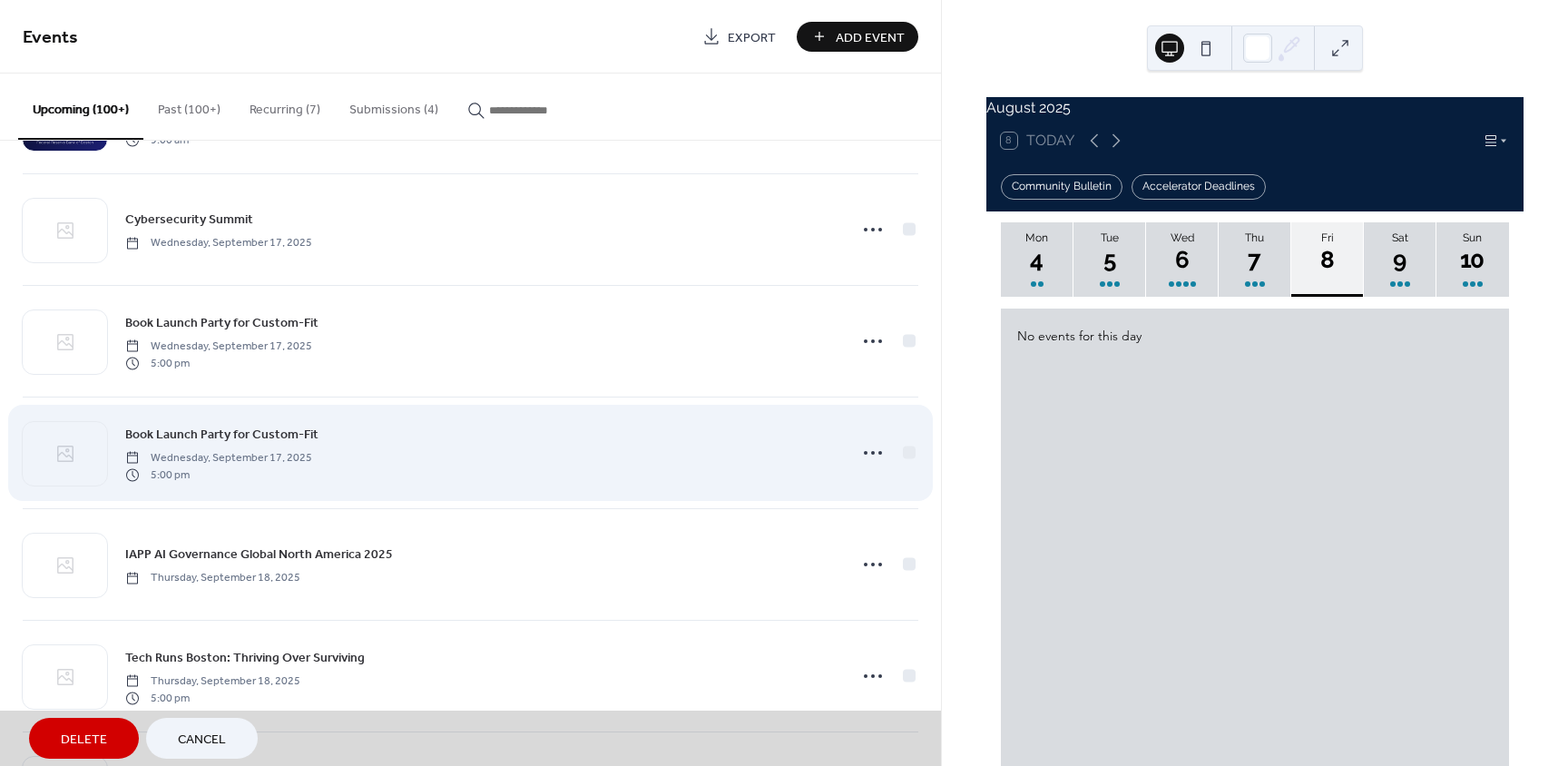 click on "Book Launch Party for Custom-Fit [DAY], [MONTH] [DAY], [YEAR] [TIME]" at bounding box center (470, 452) 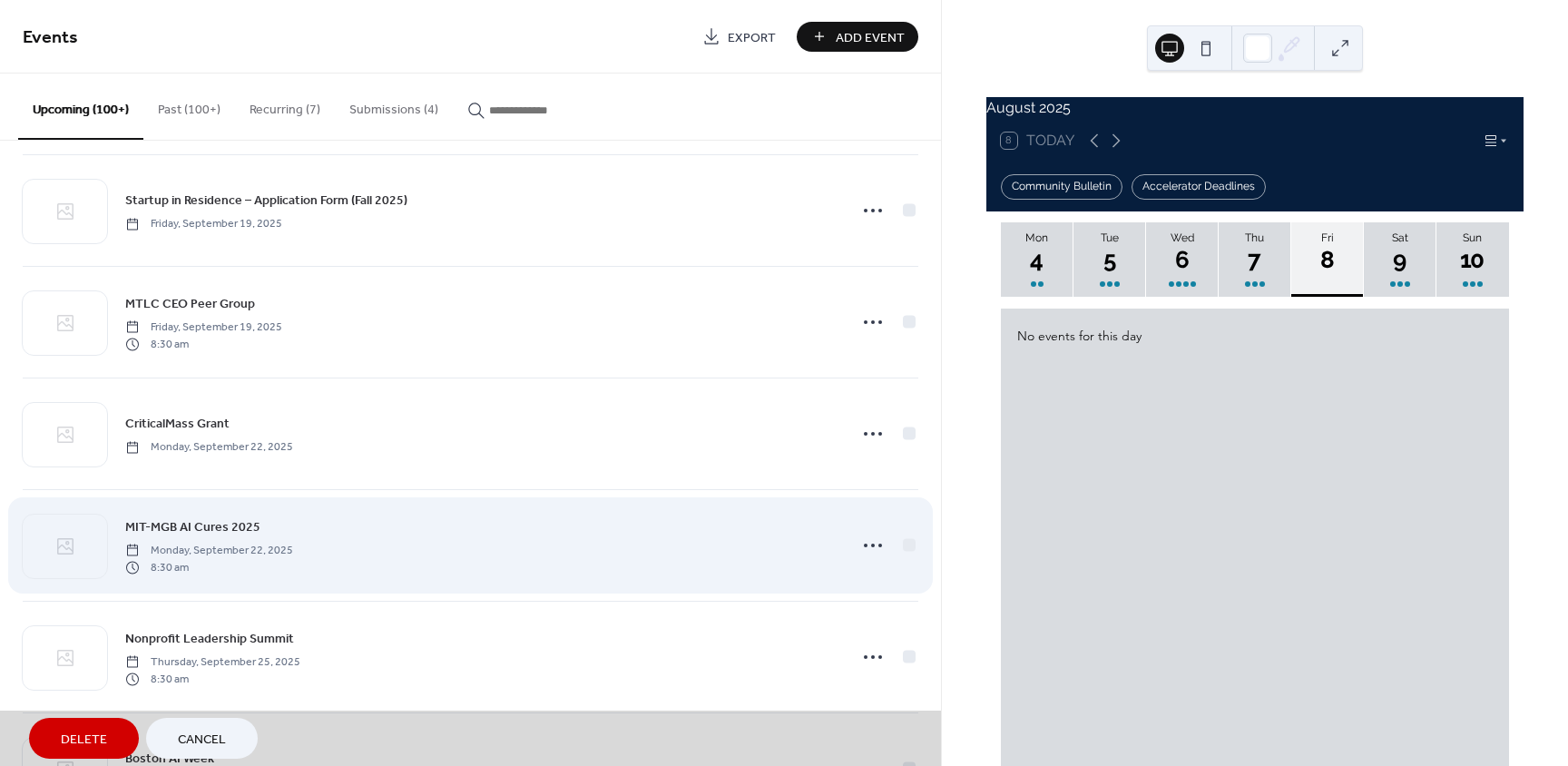scroll, scrollTop: 9475, scrollLeft: 0, axis: vertical 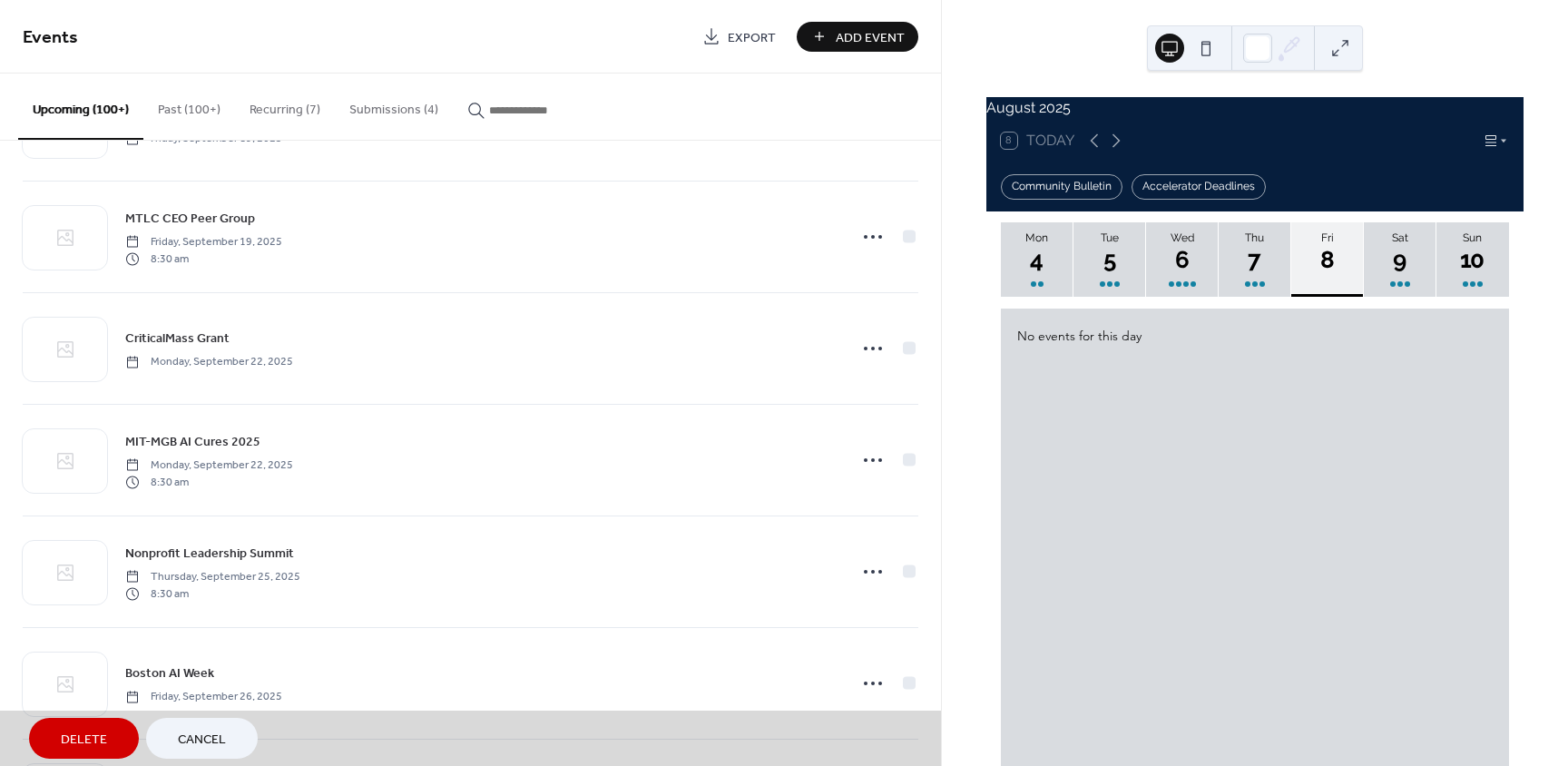 click on "Delete" at bounding box center [83, 740] 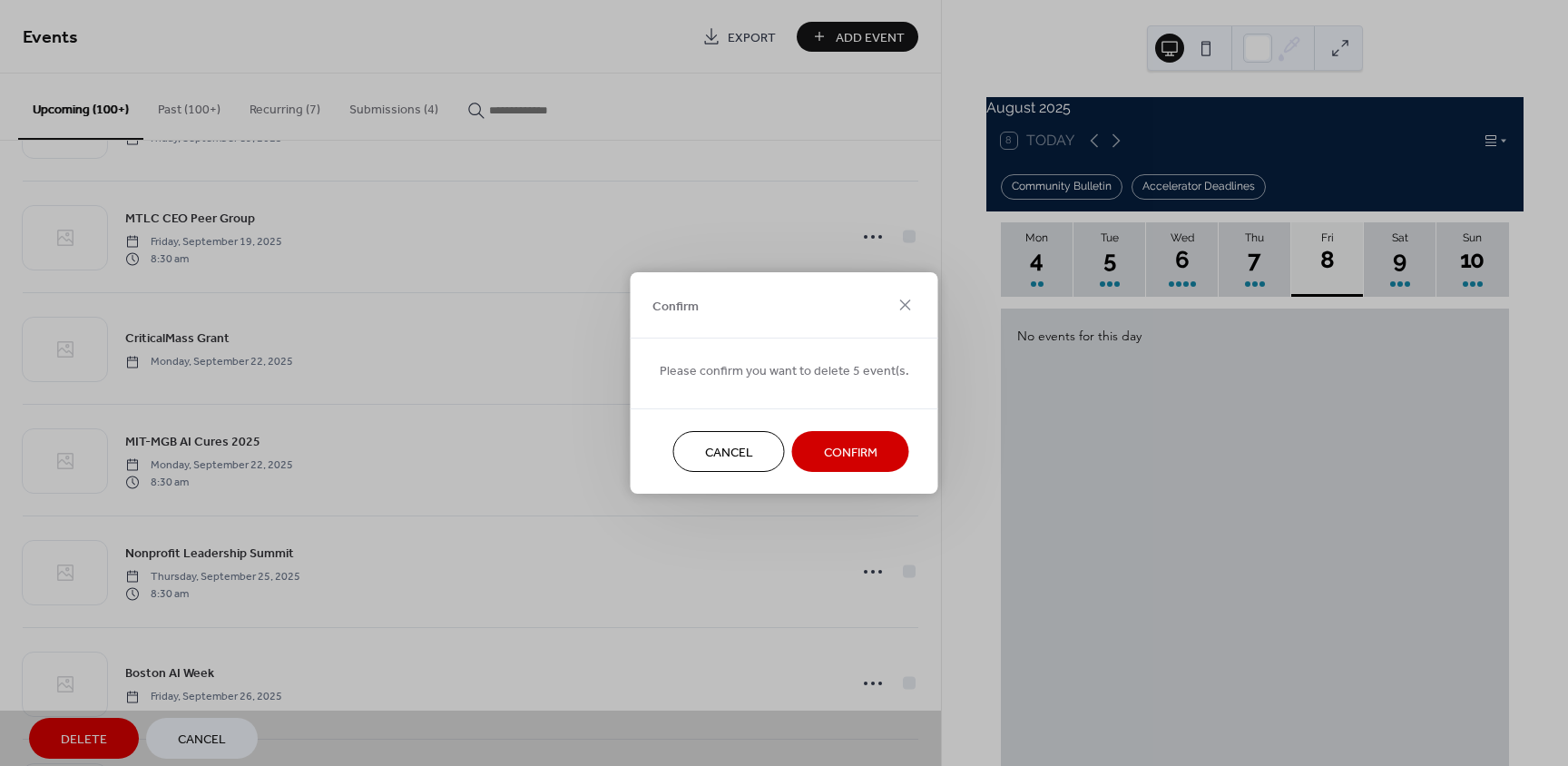 click on "Confirm" at bounding box center (850, 453) 